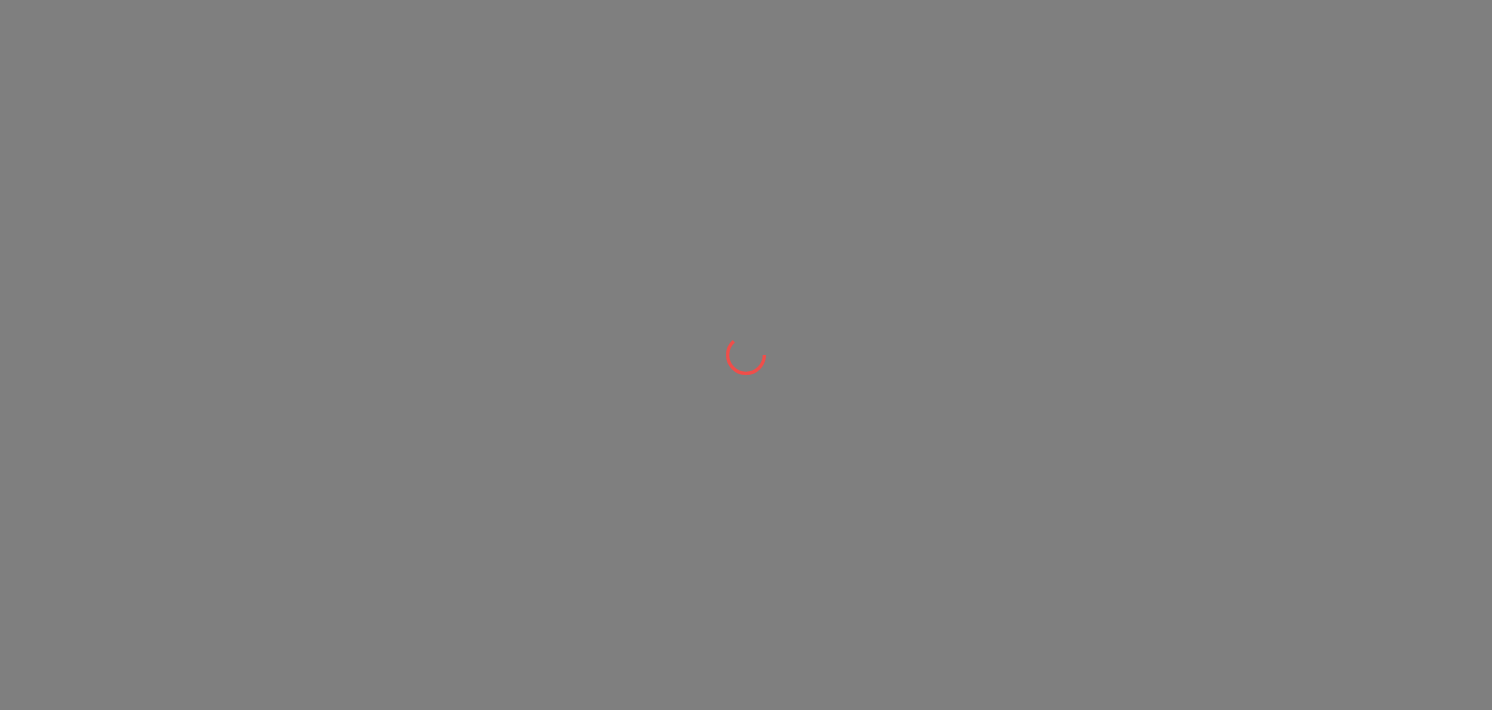 scroll, scrollTop: 0, scrollLeft: 0, axis: both 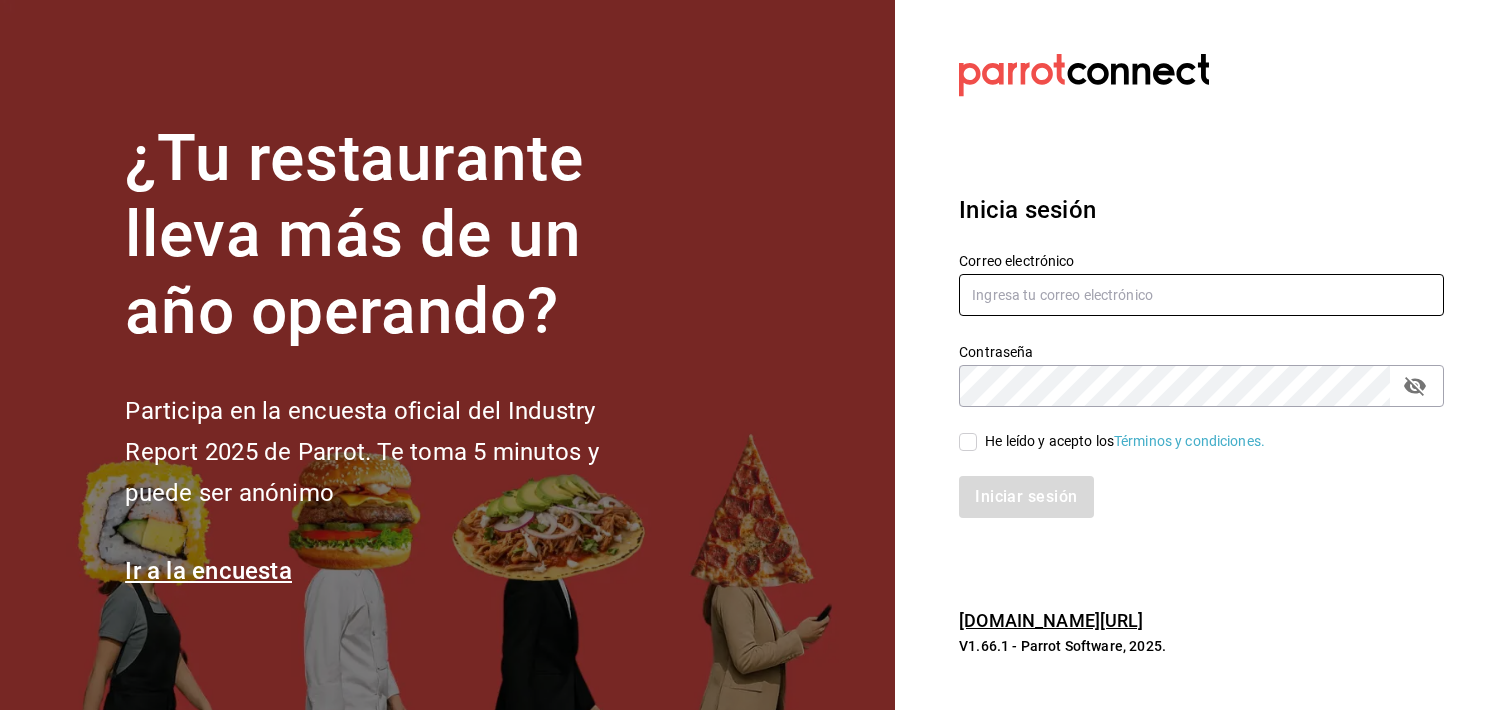 click at bounding box center (1201, 295) 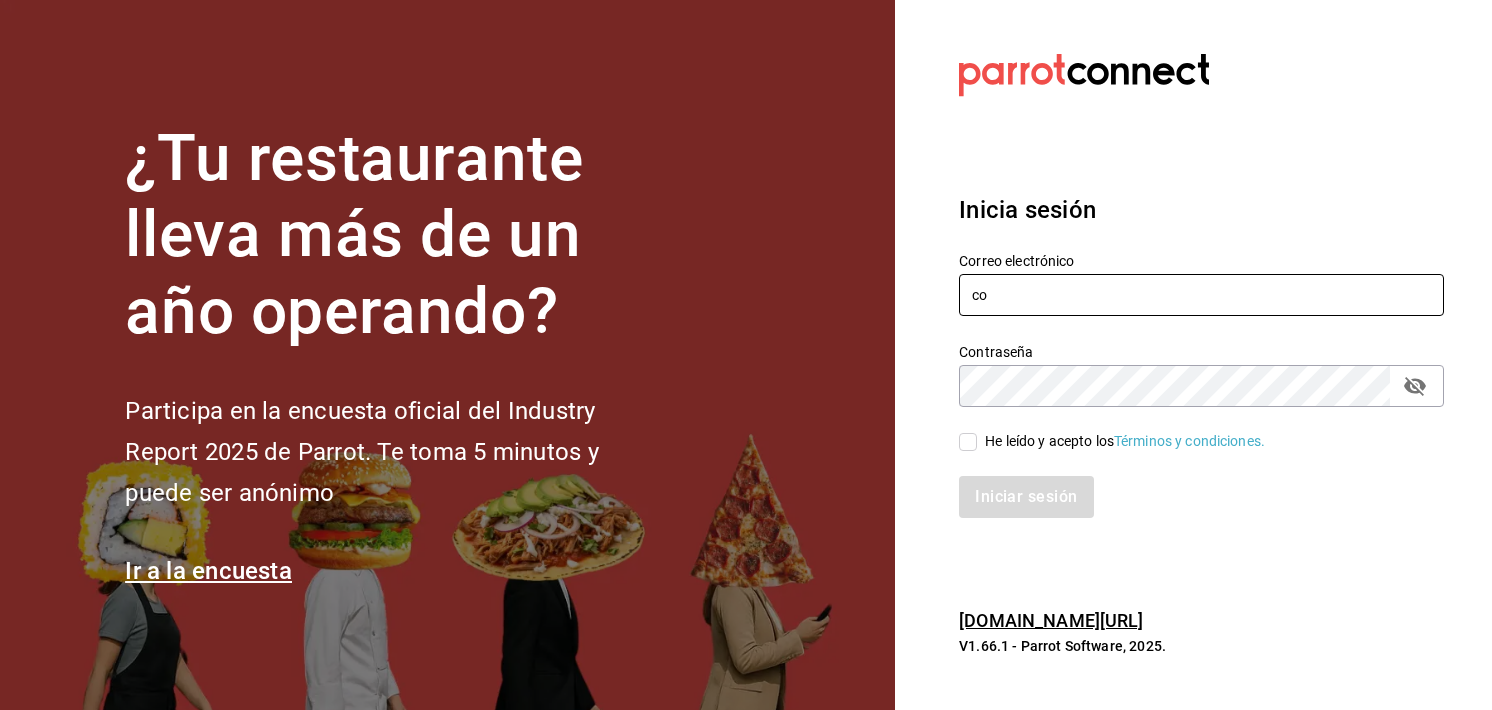 type on "c" 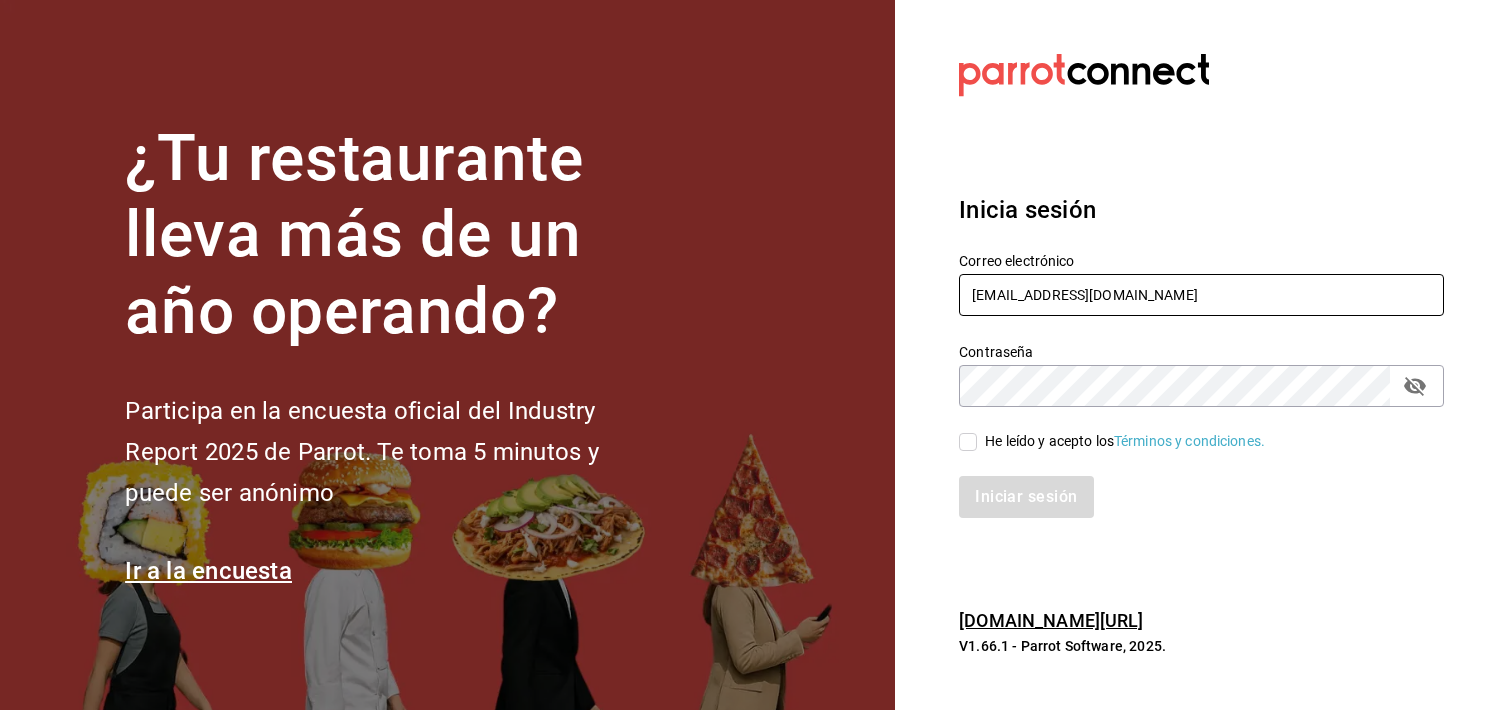 type on "[EMAIL_ADDRESS][DOMAIN_NAME]" 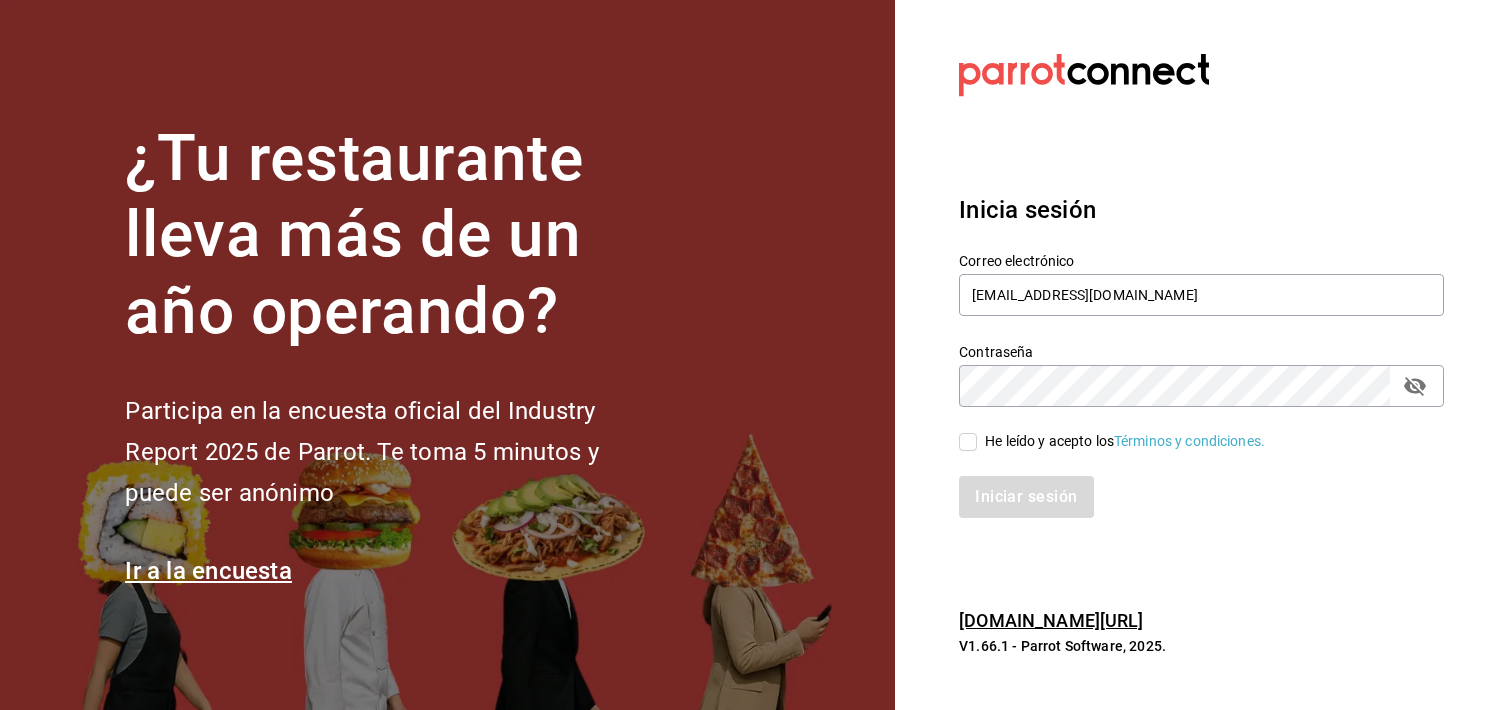 click on "He leído y acepto los  Términos y condiciones." at bounding box center (1189, 430) 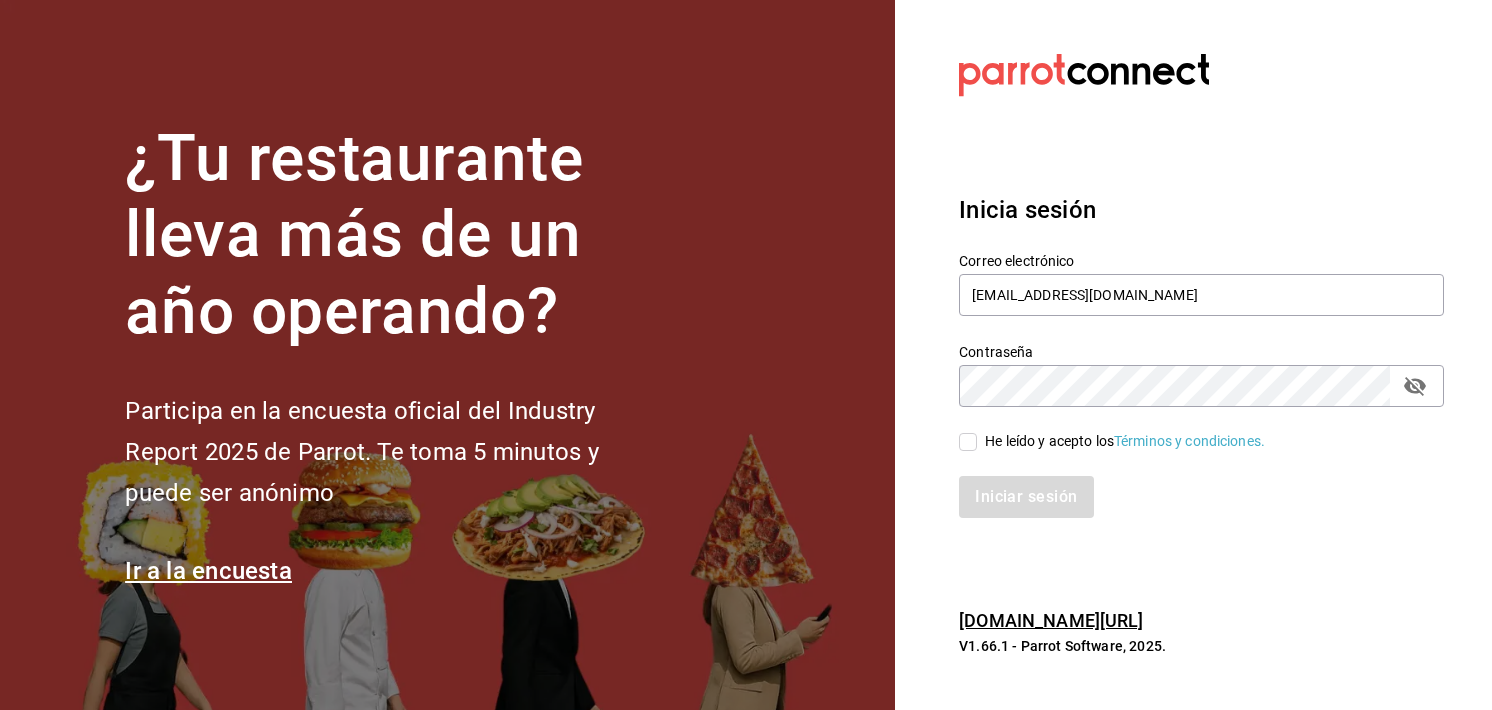 checkbox on "true" 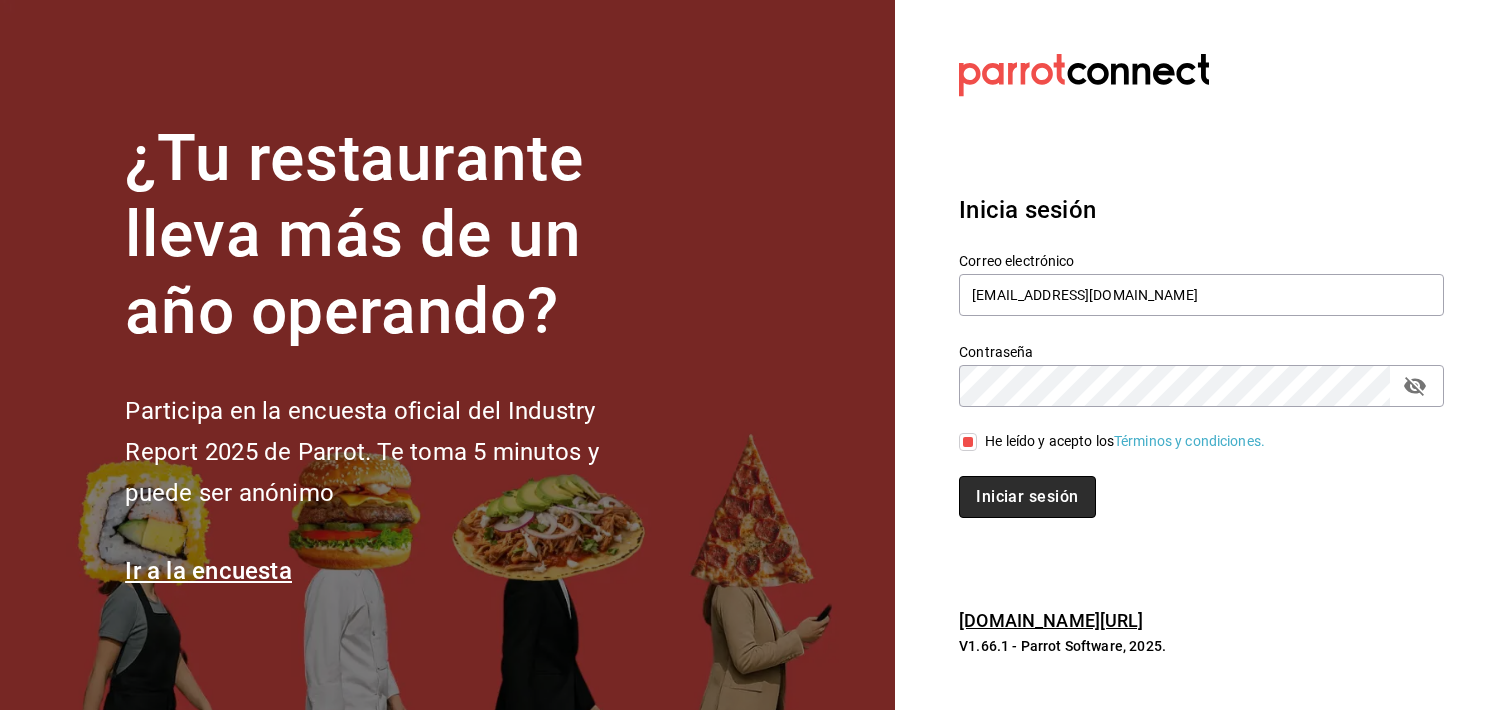 click on "Iniciar sesión" at bounding box center (1027, 497) 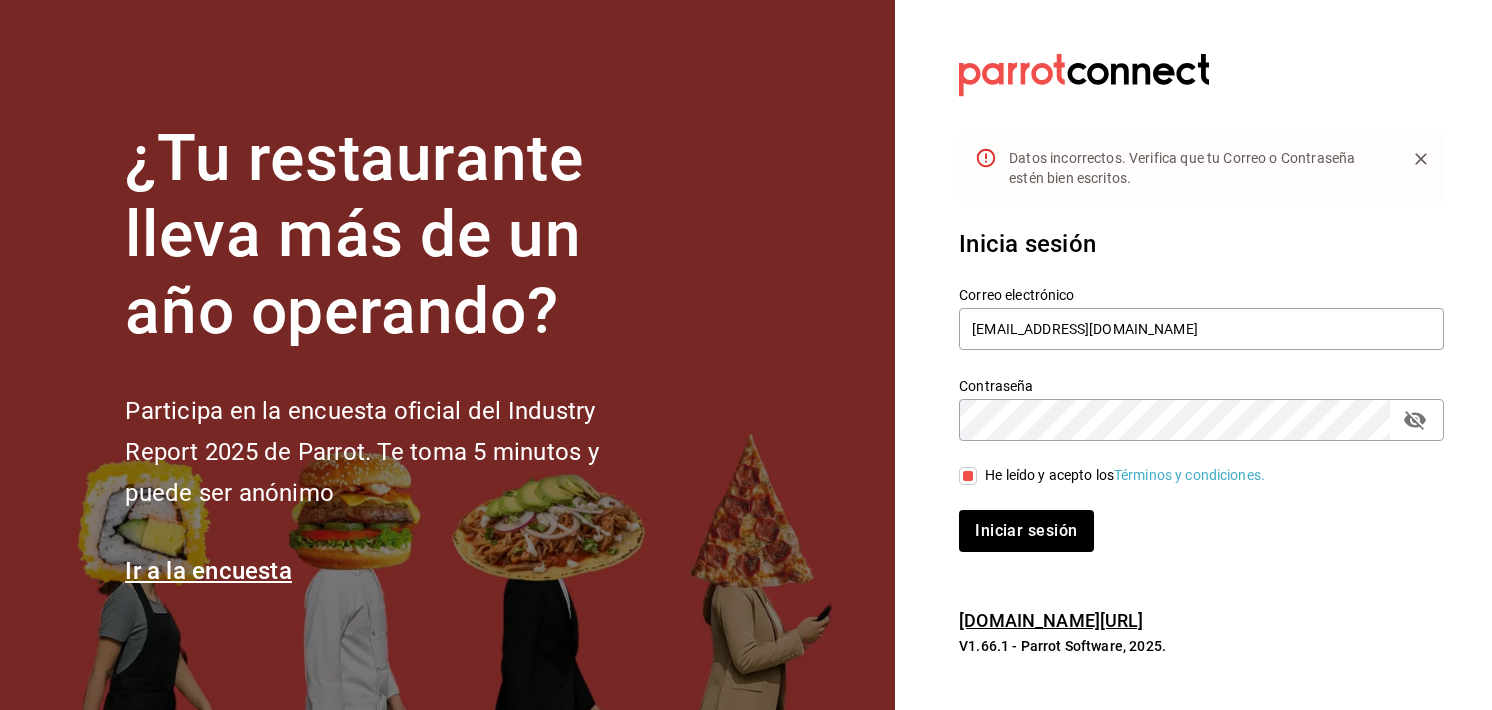 click on "Contraseña" at bounding box center [1201, 420] 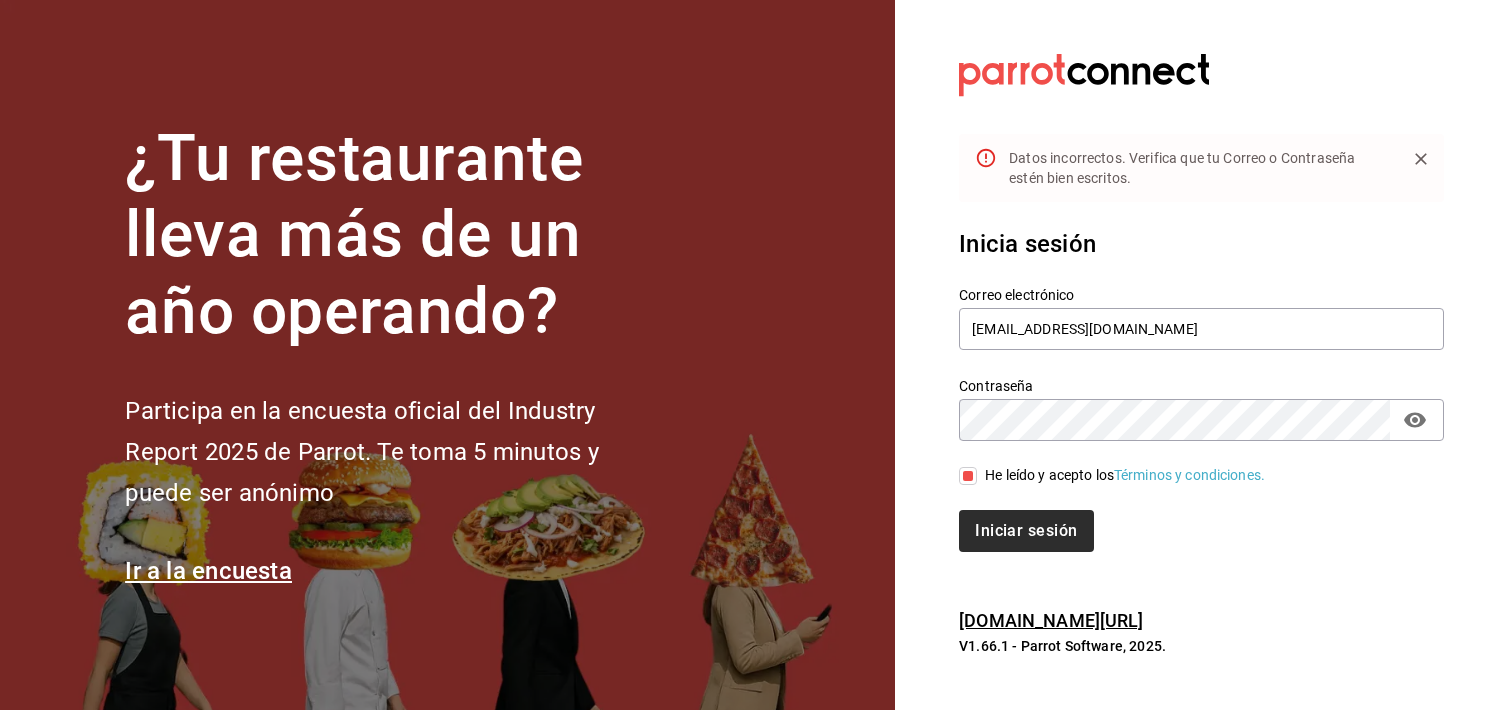 drag, startPoint x: 1029, startPoint y: 500, endPoint x: 1024, endPoint y: 519, distance: 19.646883 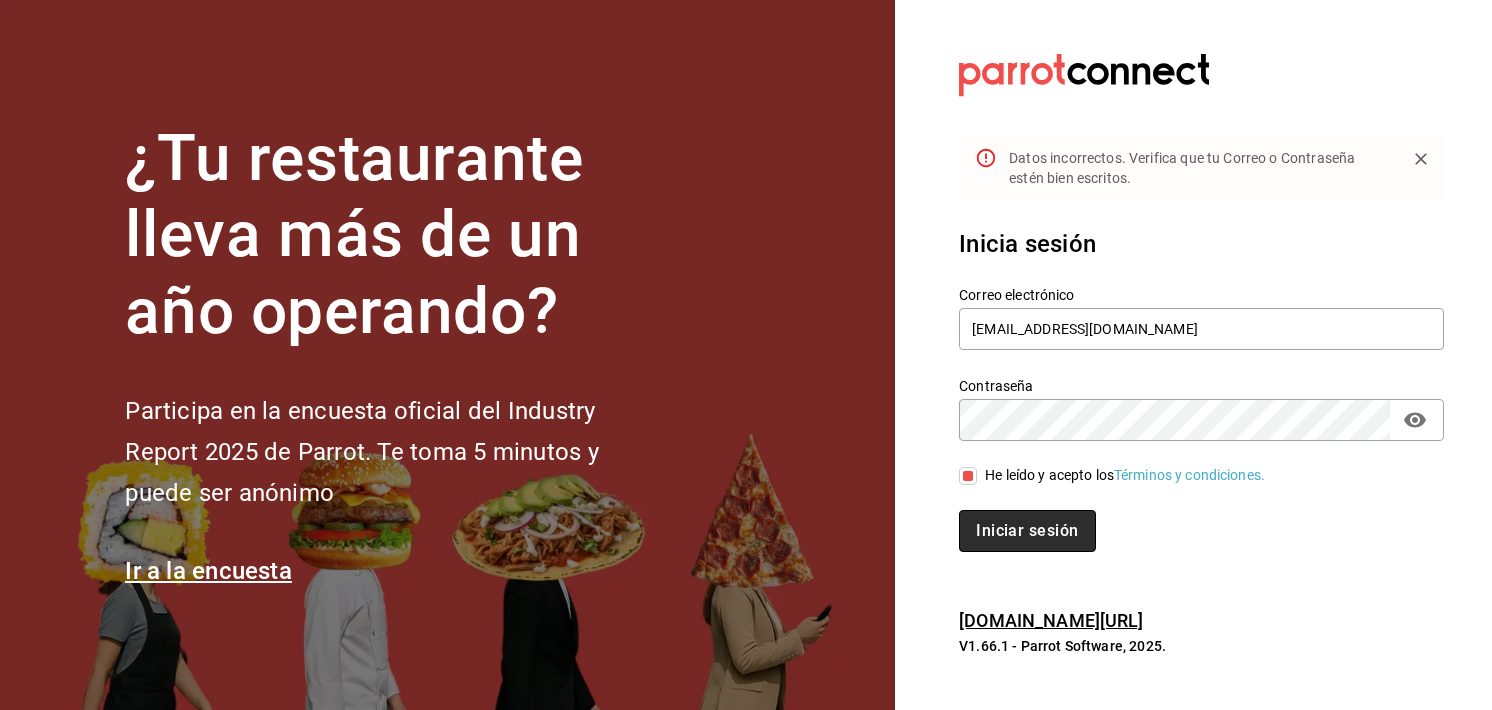click on "Iniciar sesión" at bounding box center [1027, 531] 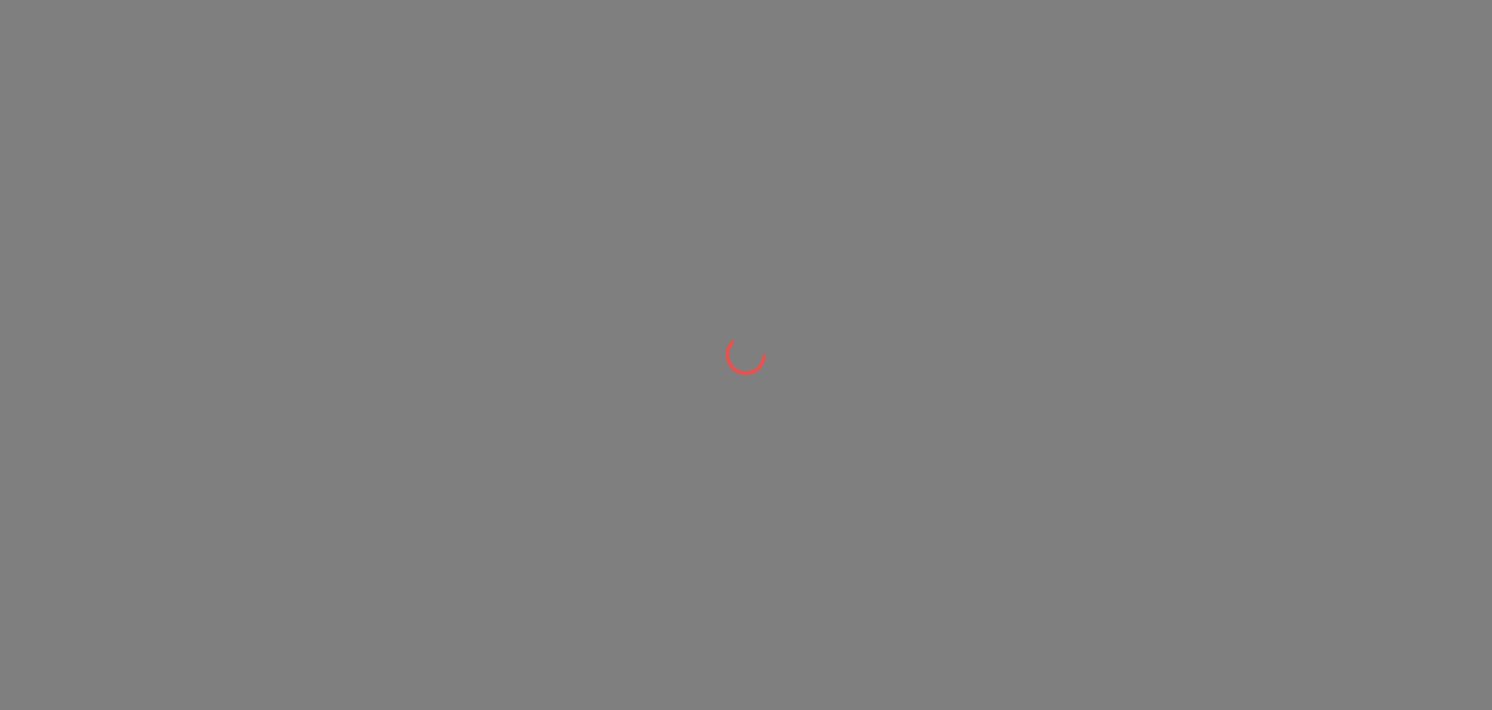 scroll, scrollTop: 0, scrollLeft: 0, axis: both 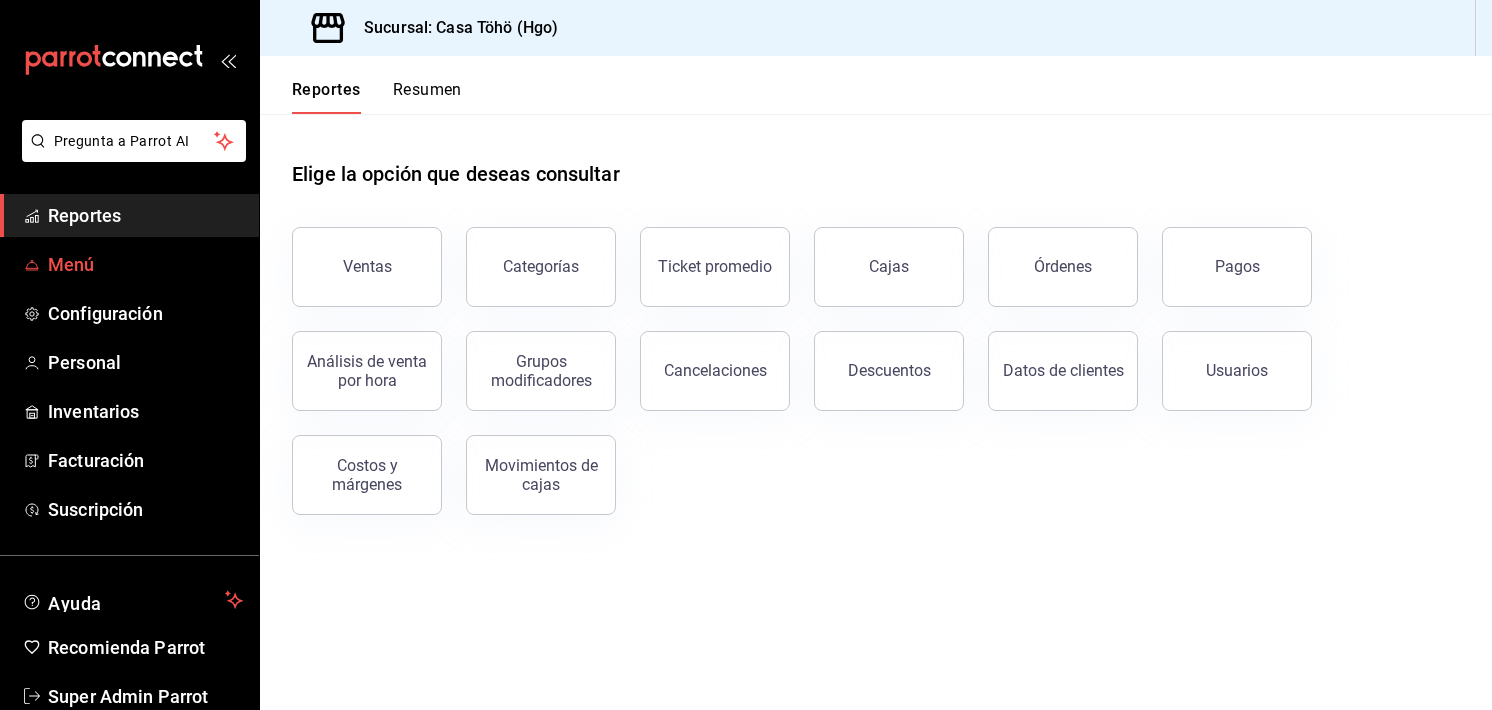 click on "Menú" at bounding box center [129, 264] 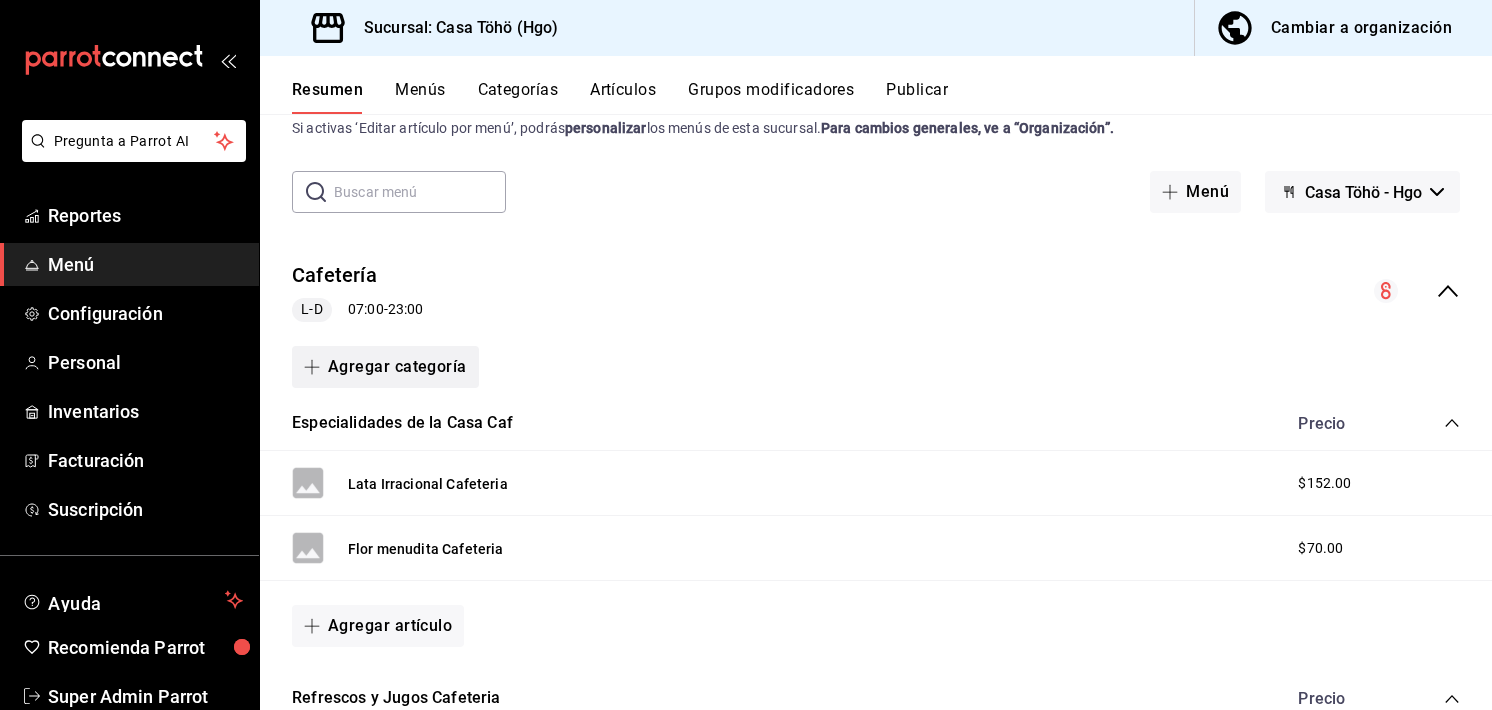 scroll, scrollTop: 0, scrollLeft: 0, axis: both 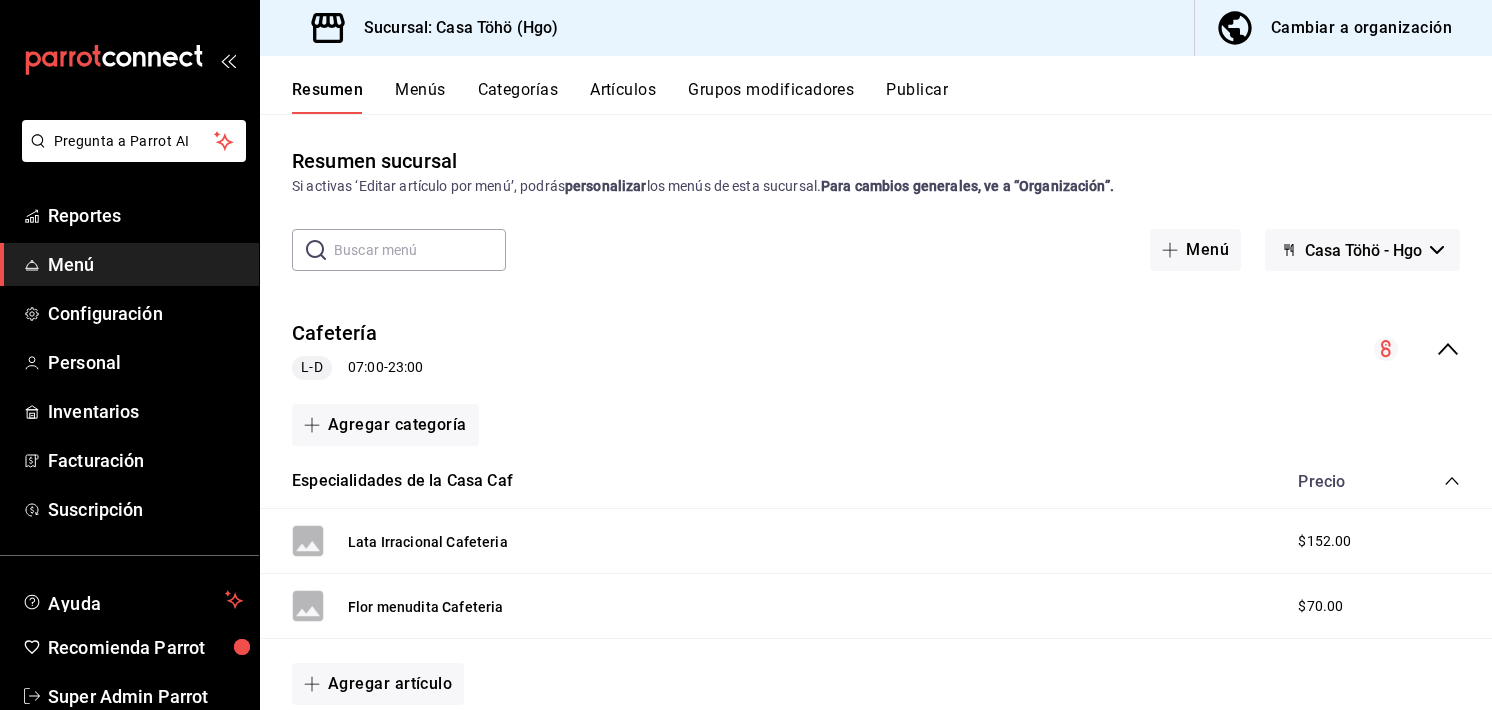 click on "Artículos" at bounding box center [623, 97] 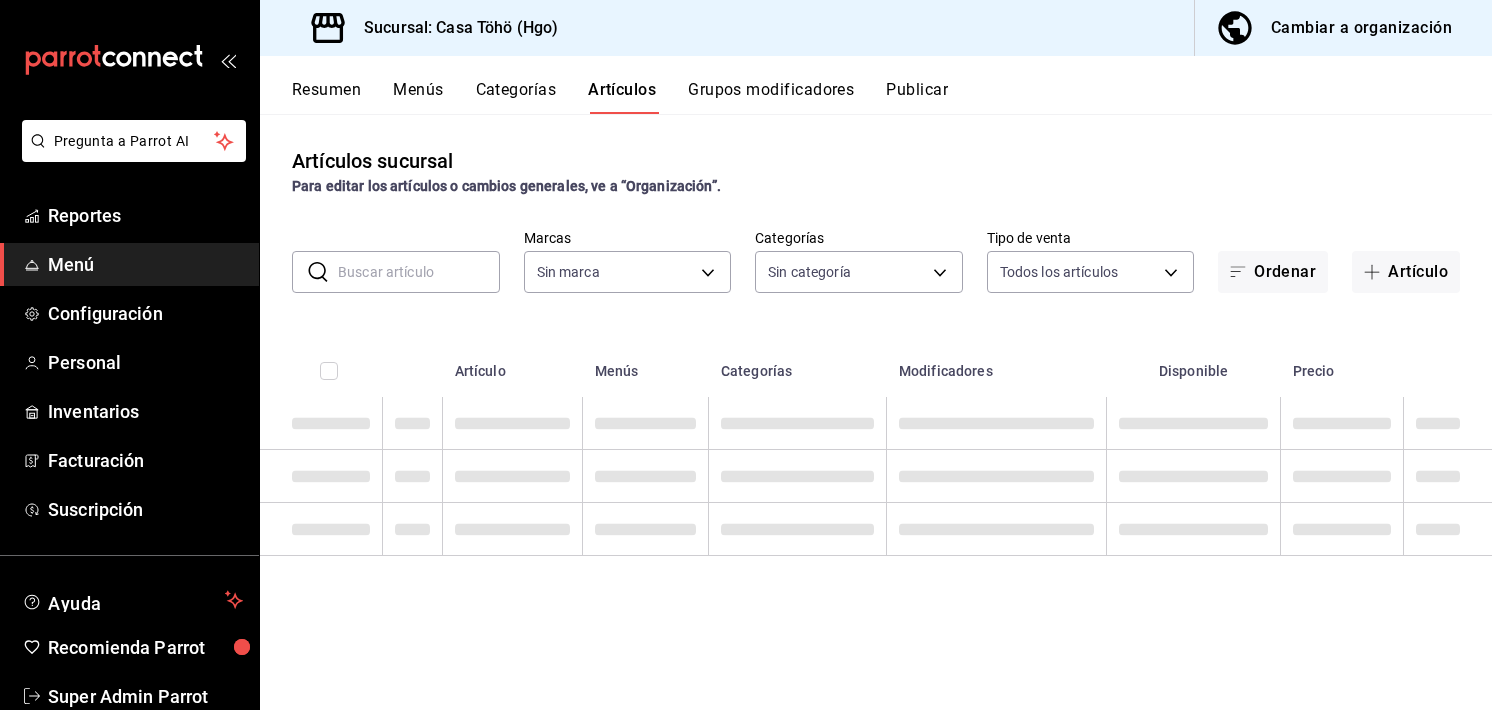 type on "3863094e-80de-4485-9a79-27000a153f73" 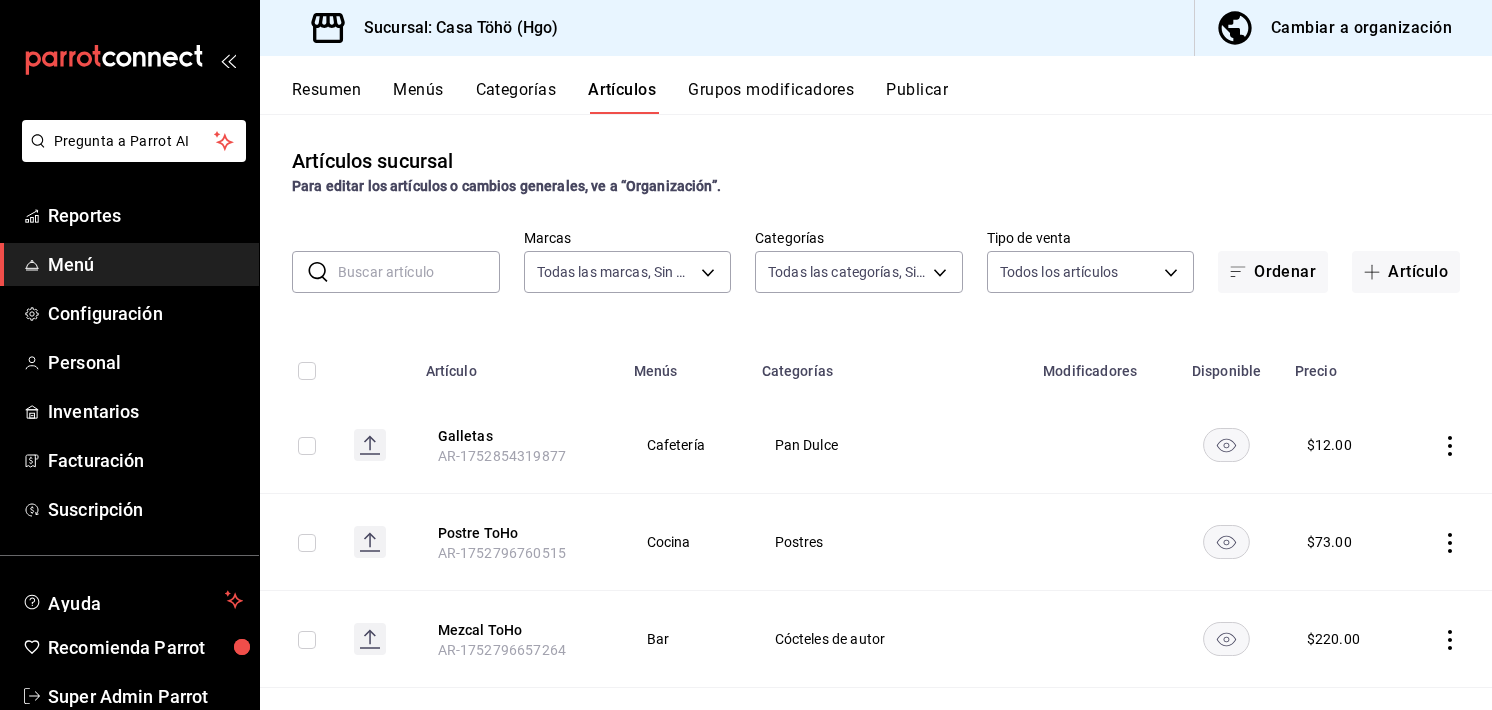 type on "04767d89-46d1-458b-9a5b-e852e68620ac,6a5c9fa8-79a5-4ad1-84e2-3dd8c61e3a37,d52444dc-e1a7-4733-93c0-b1585278fa15,2405ee42-32fa-4598-a1ee-3ee3652e0468,383520dd-5ee0-4e1e-95db-ca0b208d32cc,0cfc4a1f-fe4a-4d43-b588-6b02c48510df,745307bb-2ecc-4f3d-9a60-51f34c8ee142,3e15d77a-f20b-4a7b-b0e4-40fcbc2efde1,f4d7a593-7e40-4d79-a772-d18c77bba614,aa45b371-f5f8-4ab8-acdd-6fc47d3a54cf,86764494-f812-42c4-9c46-eb7fd7cf30b0,bf6b5fe4-5f5e-42b2-bd52-860d53cba16c,5b1ff892-96ce-4a40-86e9-c0a60349f7dd,f3cb3484-58e2-483f-a397-8fc0b36957ba,26570487-398c-4a5d-91e7-fa999b271065,edf411c3-53dd-4d3c-b44d-aa8226c4a158,6b3c63f4-9ebd-47bf-920f-3eaa89f343c3,a8868b68-a62c-486f-979a-f1316a8c3eab,c5bf2643-58da-4fc4-a339-5eed856c3638,0e72454f-1491-4f60-a4c8-bb0c3e727132,6a7e523e-6911-4f19-bc11-267dfba3a68f,47694981-2ec6-4f28-bdd2-5058ad106869,0cef9e01-9c07-42eb-af77-ae7cae2046ae,edbc9a9d-64ca-44b4-844a-7026a1d30a07,4d13423e-53ef-4033-b7ef-b734fe694bfe,26e12644-2063-4cd9-9650-c91c4063537c,a45e6d10-434f-4db4-962b-2b1967441660,3f7b2192-47a1-497d-863..." 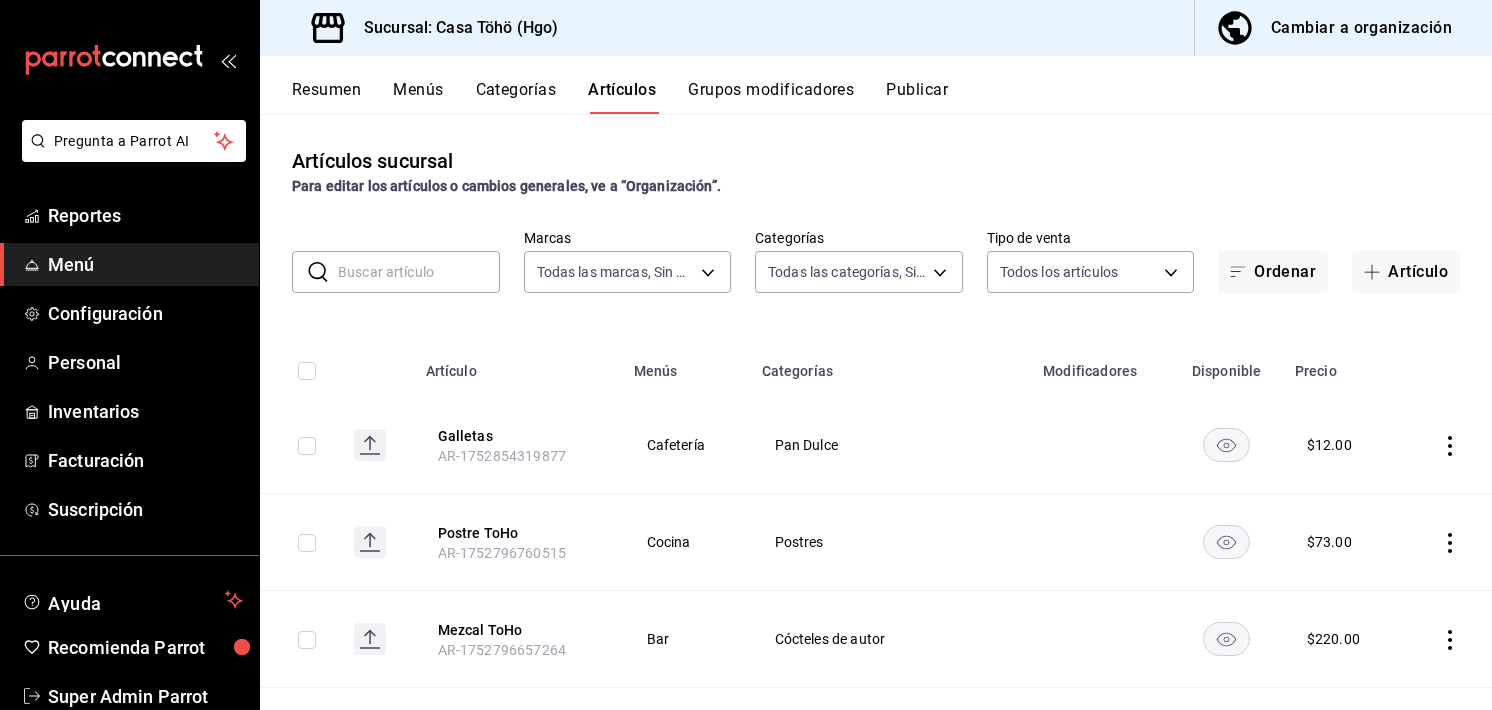 click at bounding box center (419, 272) 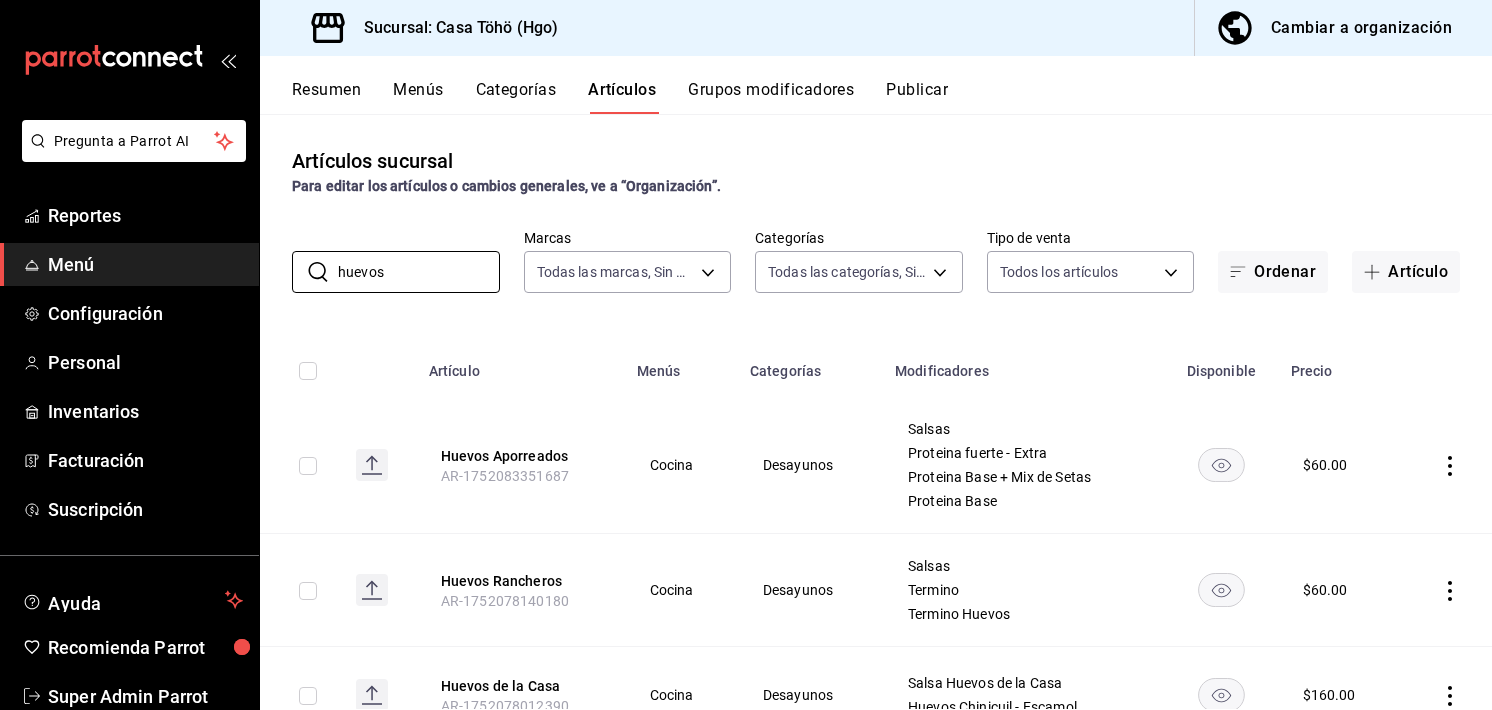 type on "huevos" 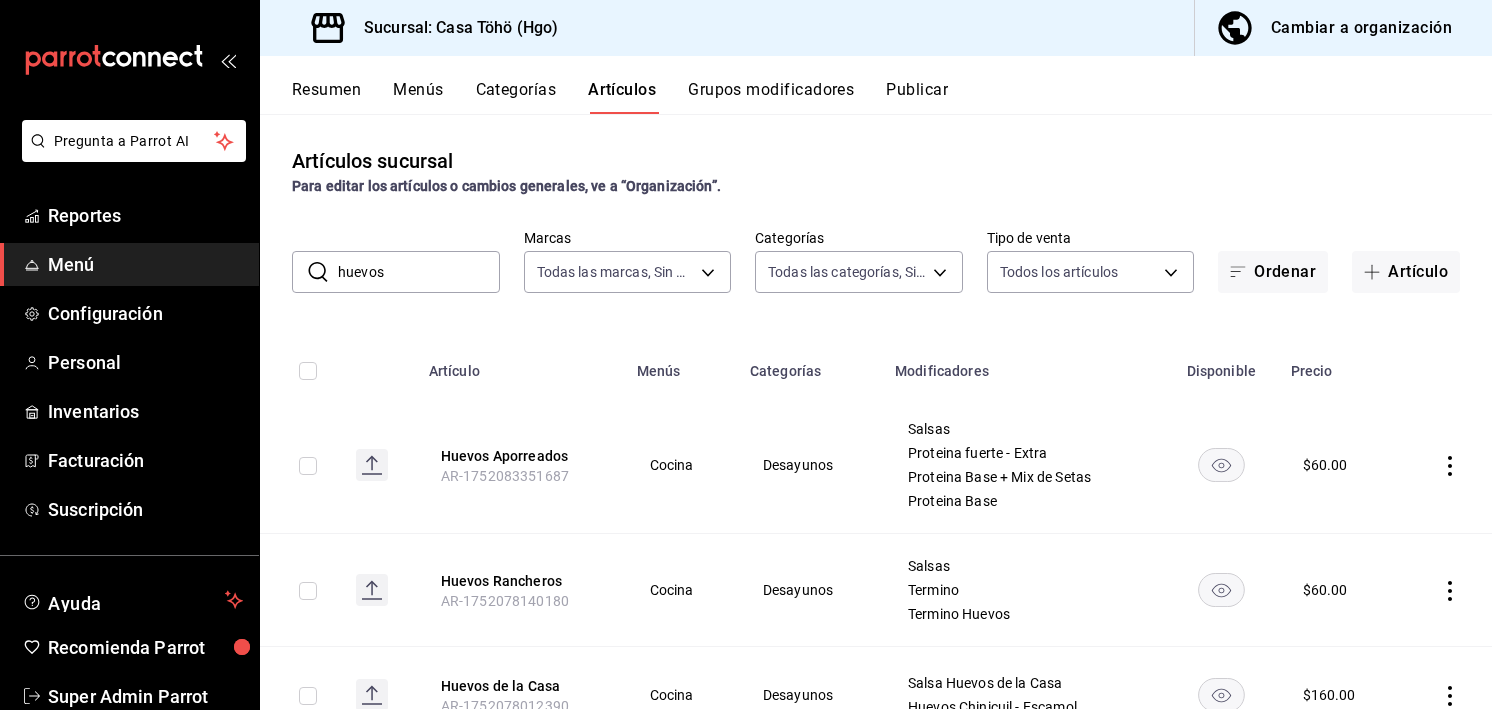 click on "Categorías" at bounding box center [810, 365] 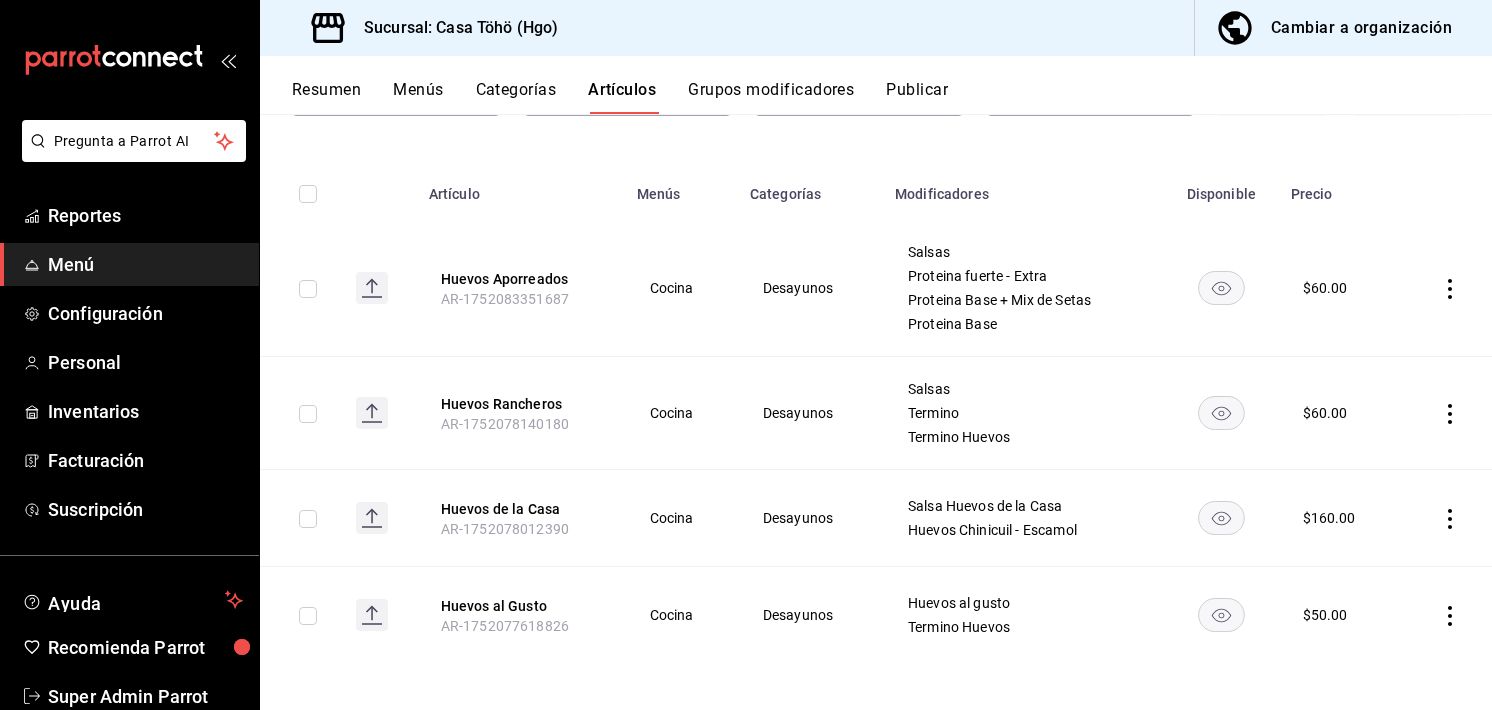 scroll, scrollTop: 177, scrollLeft: 0, axis: vertical 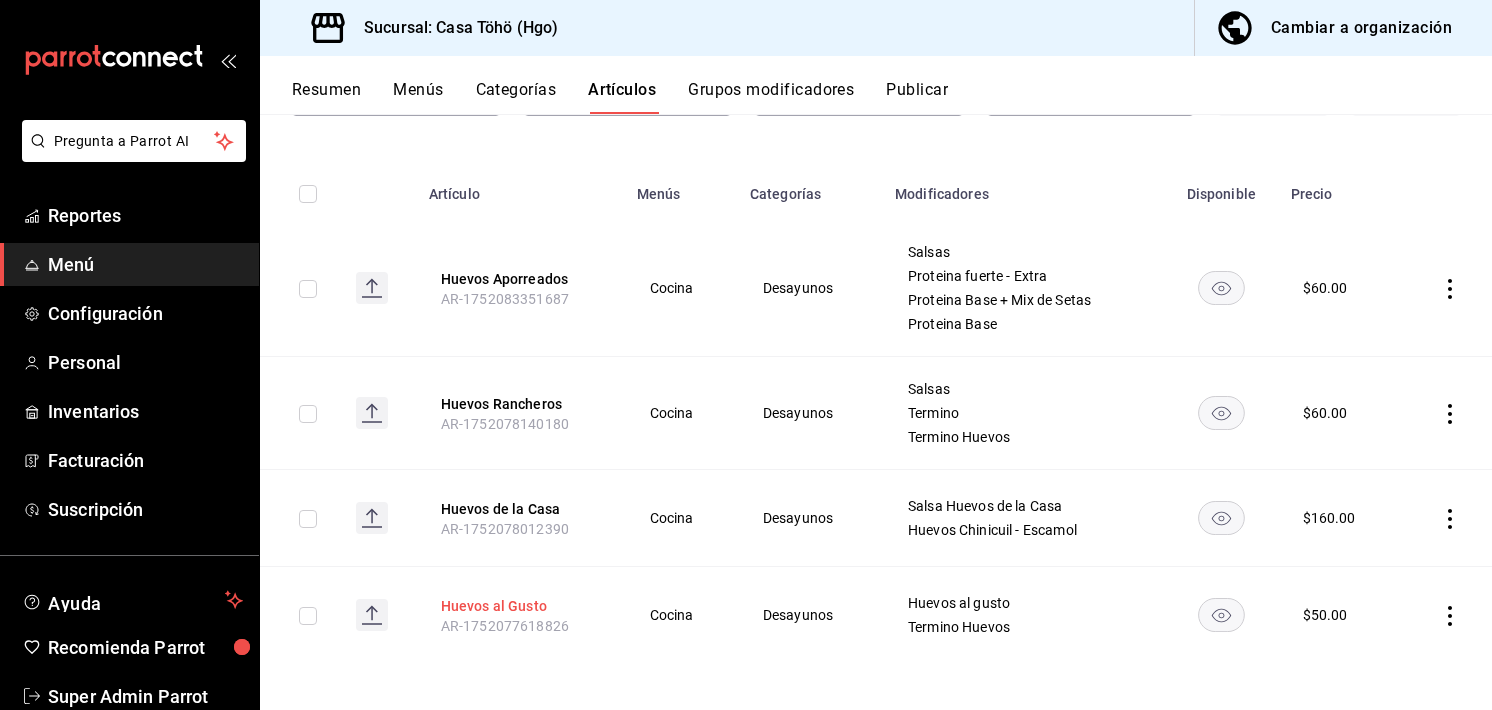 click on "Huevos al Gusto" at bounding box center [521, 606] 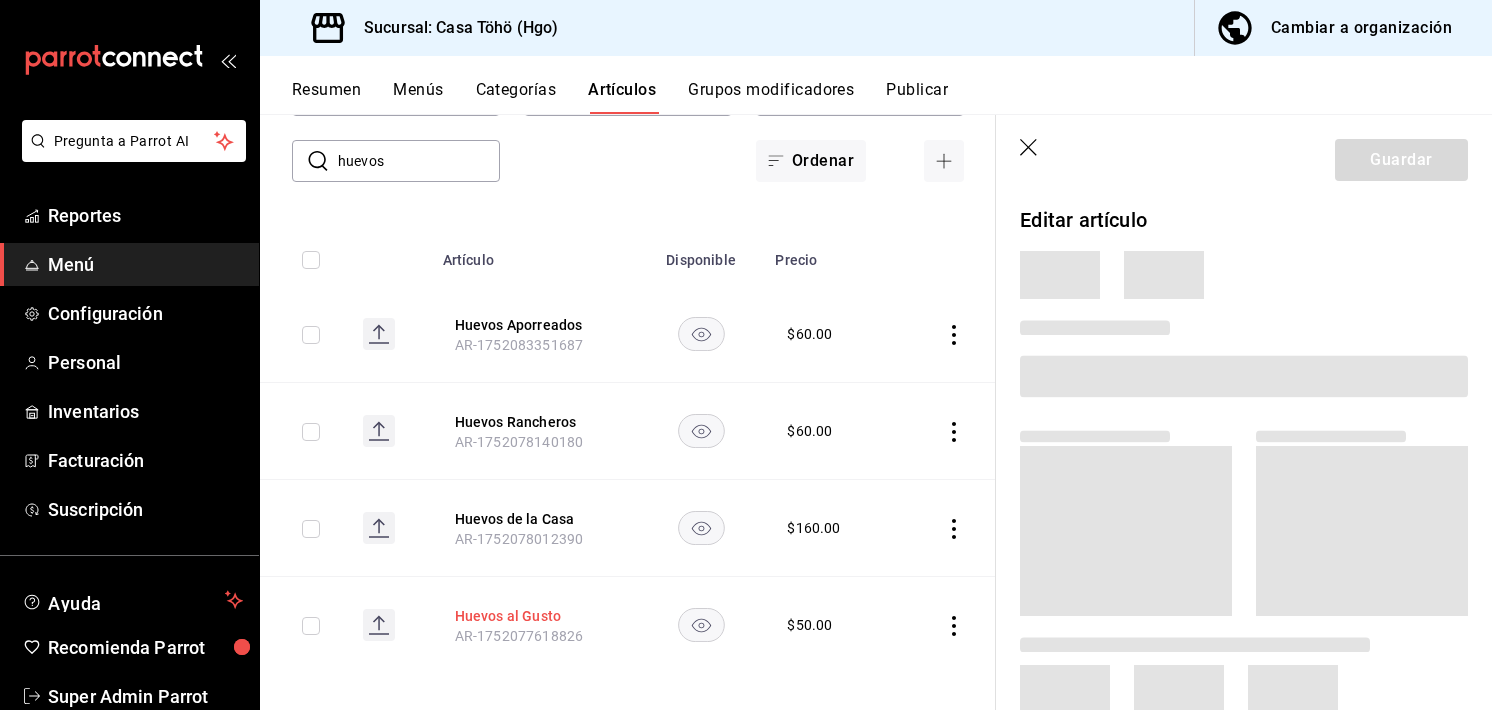 scroll, scrollTop: 122, scrollLeft: 0, axis: vertical 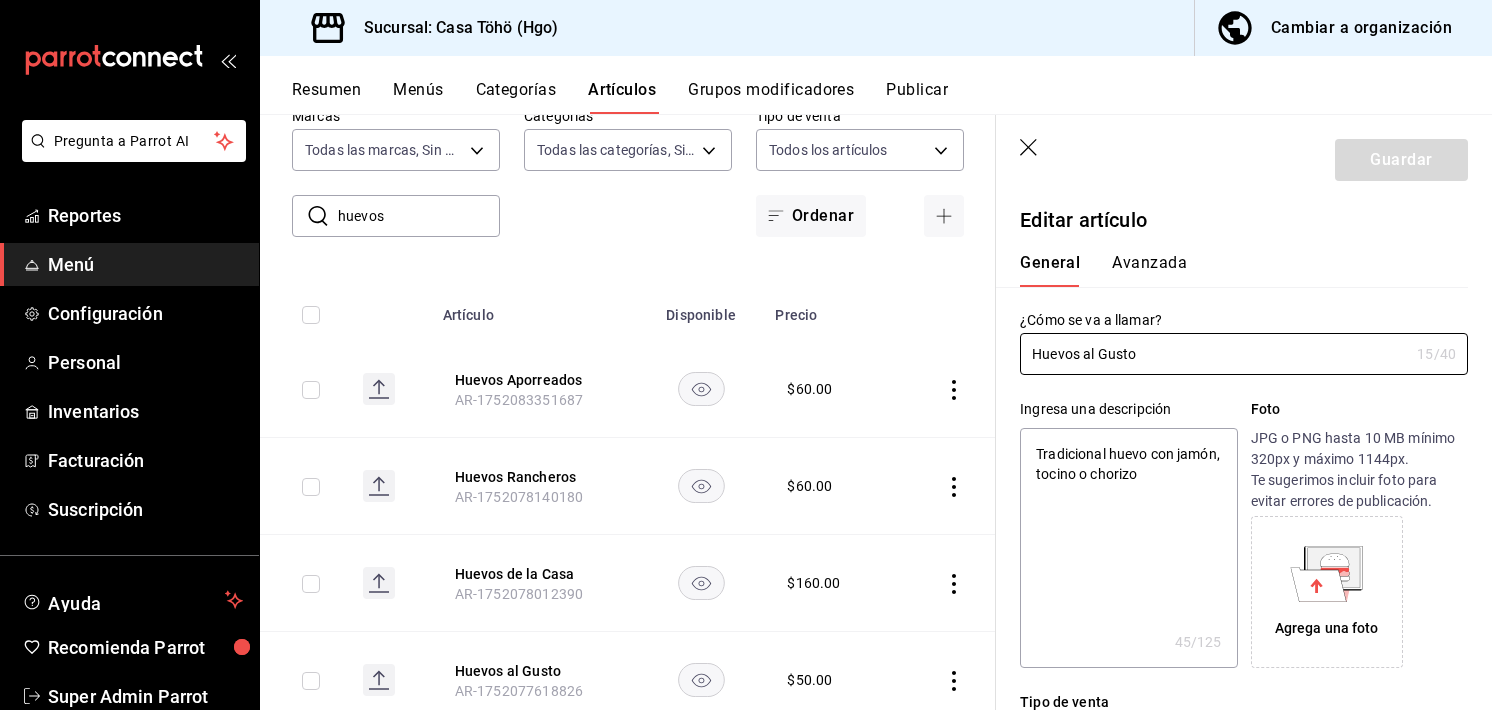 type on "x" 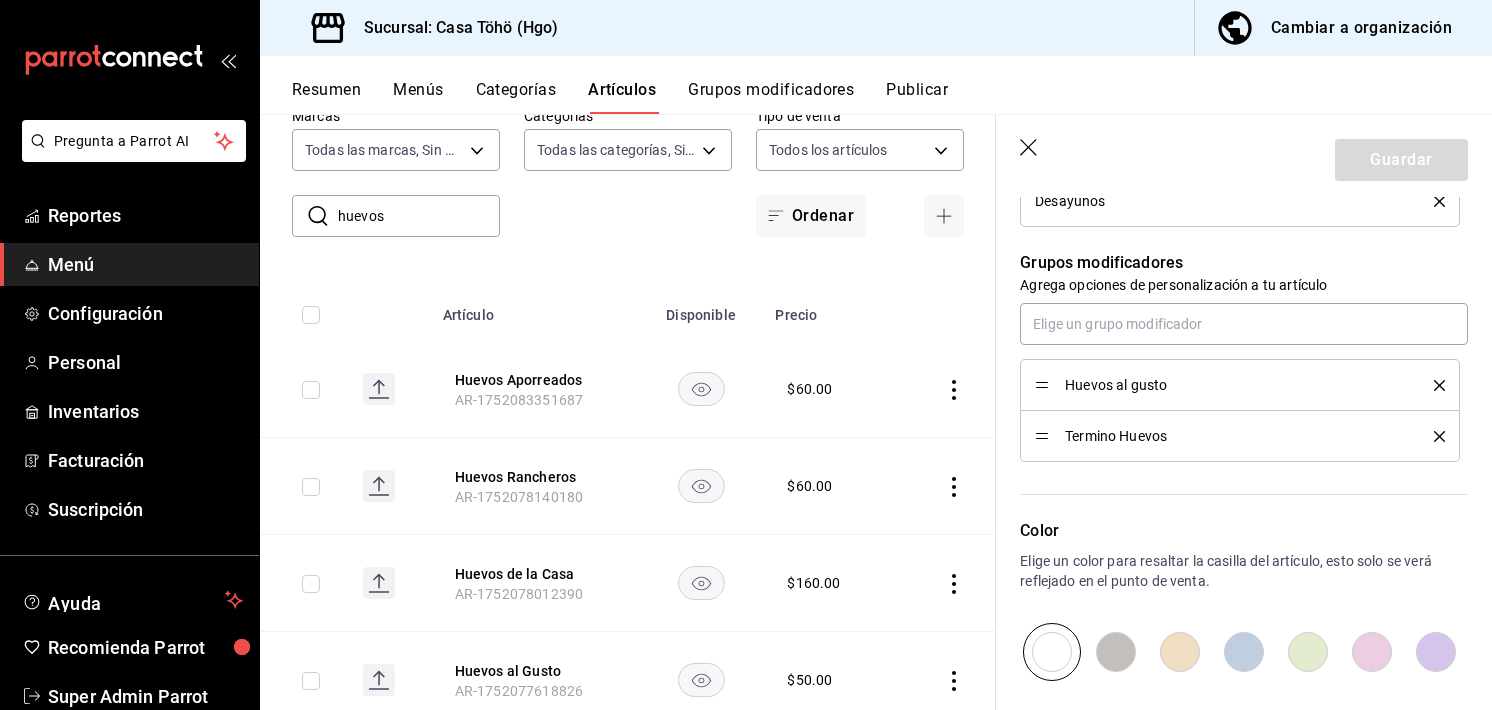 scroll, scrollTop: 1070, scrollLeft: 0, axis: vertical 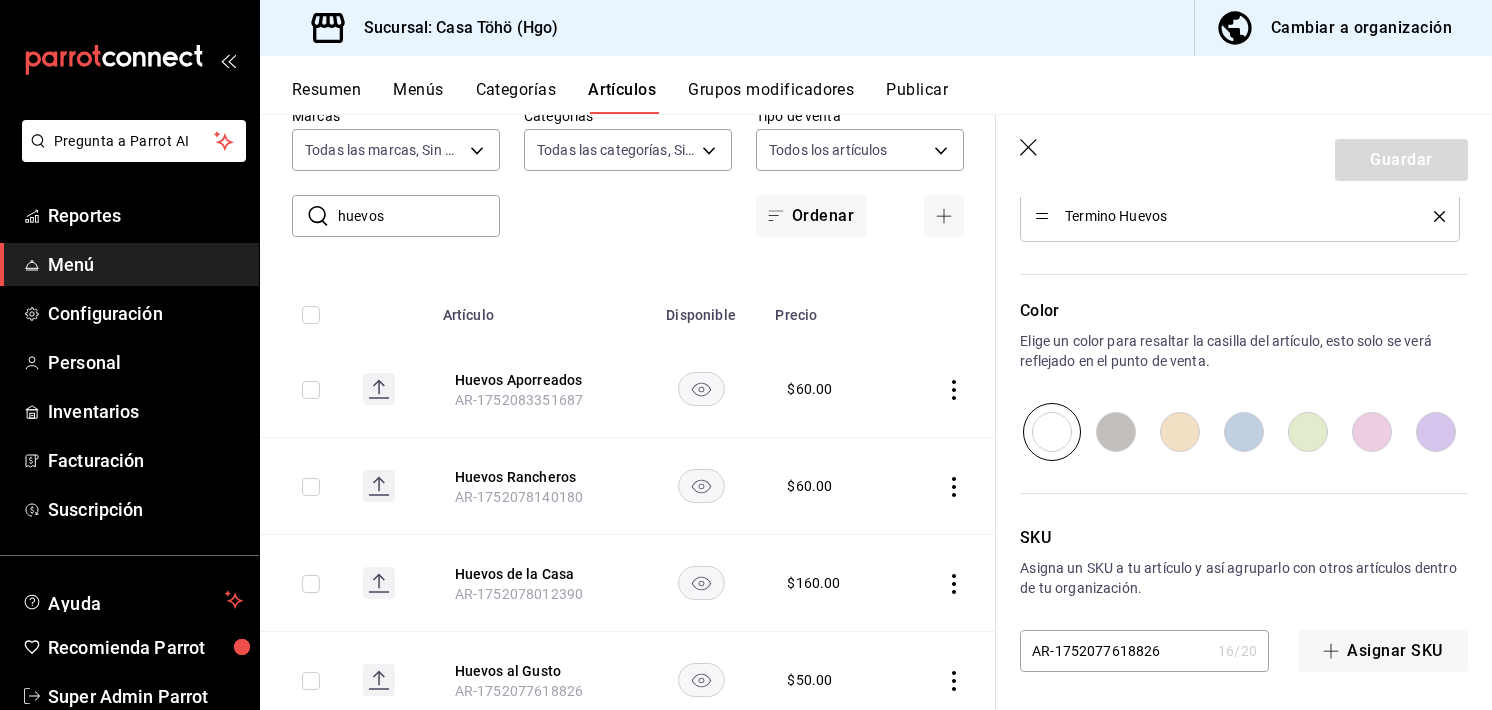 click on "Guardar" at bounding box center (1244, 156) 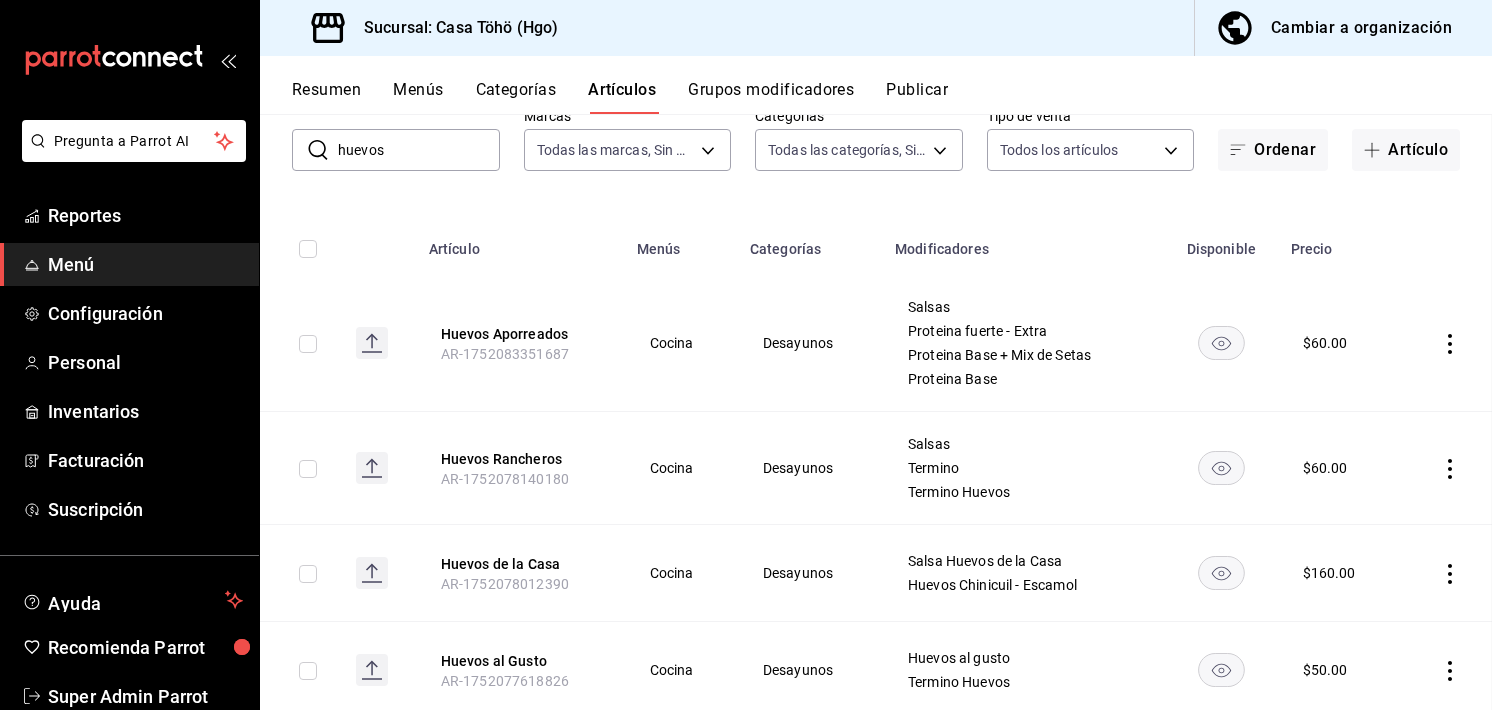 scroll, scrollTop: 0, scrollLeft: 0, axis: both 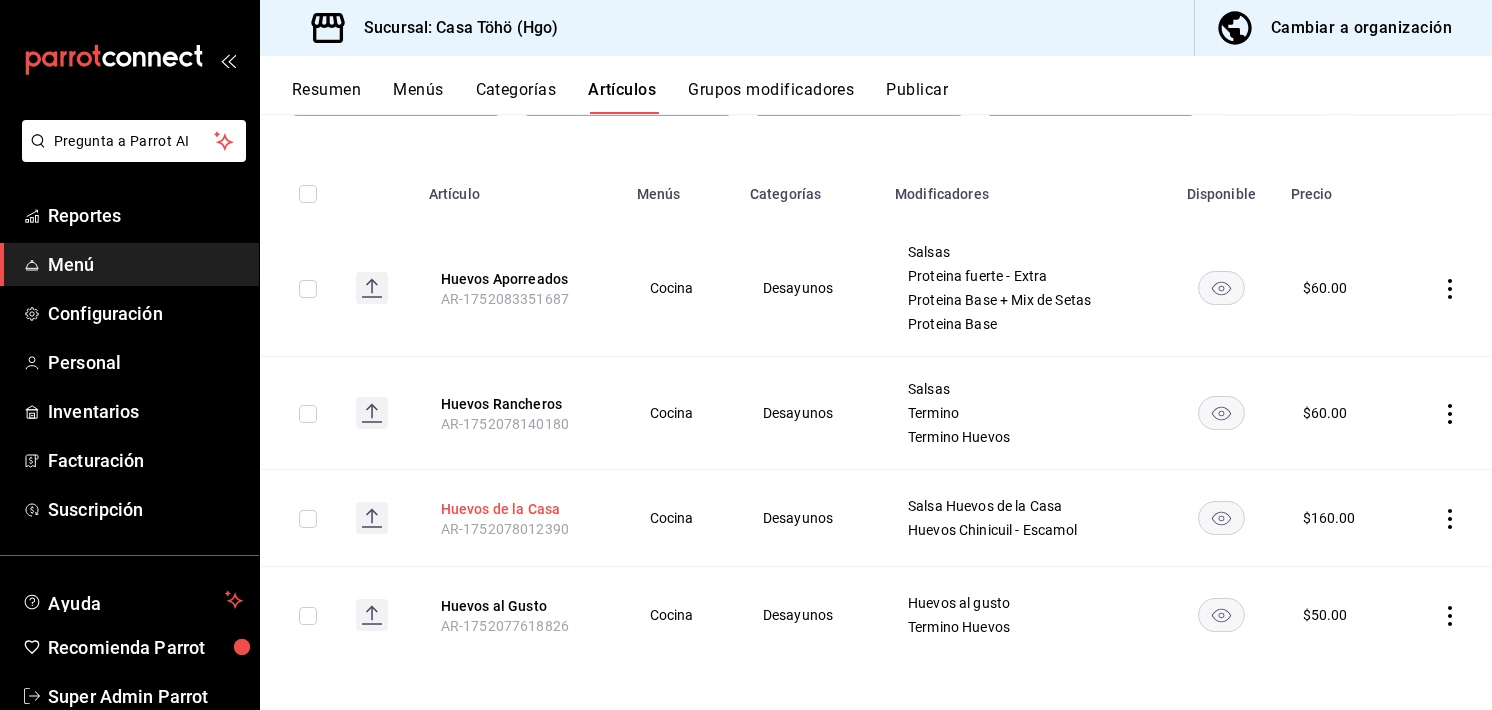 click on "Huevos de la Casa" at bounding box center [521, 509] 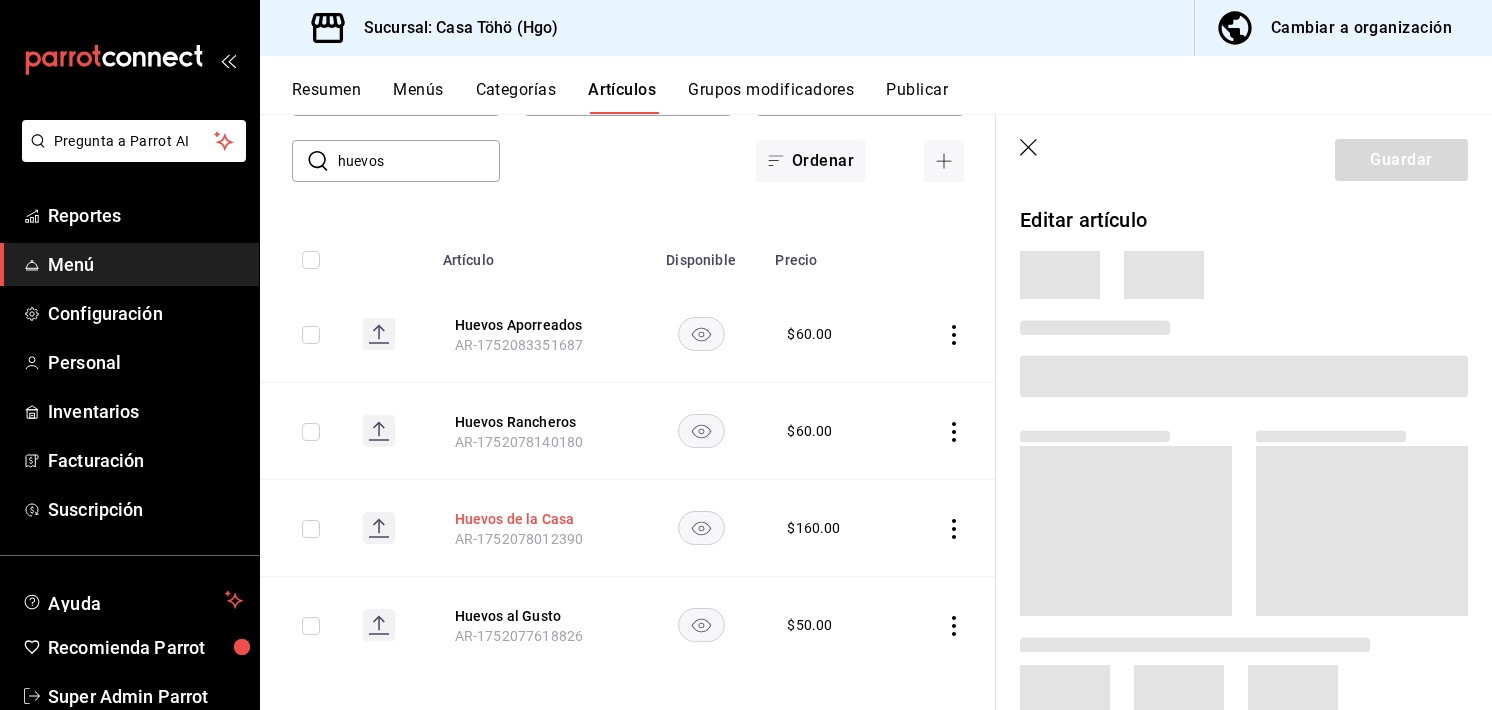 scroll, scrollTop: 122, scrollLeft: 0, axis: vertical 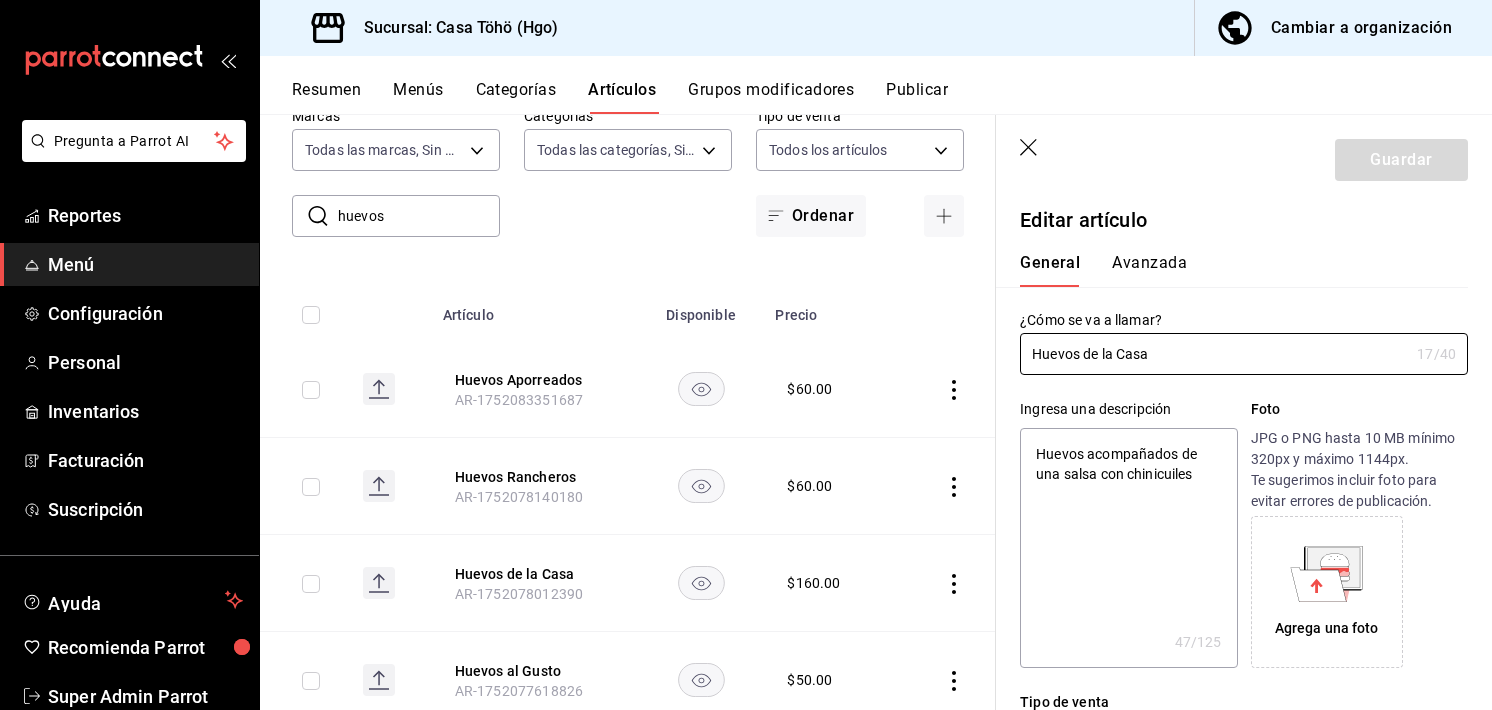 type on "x" 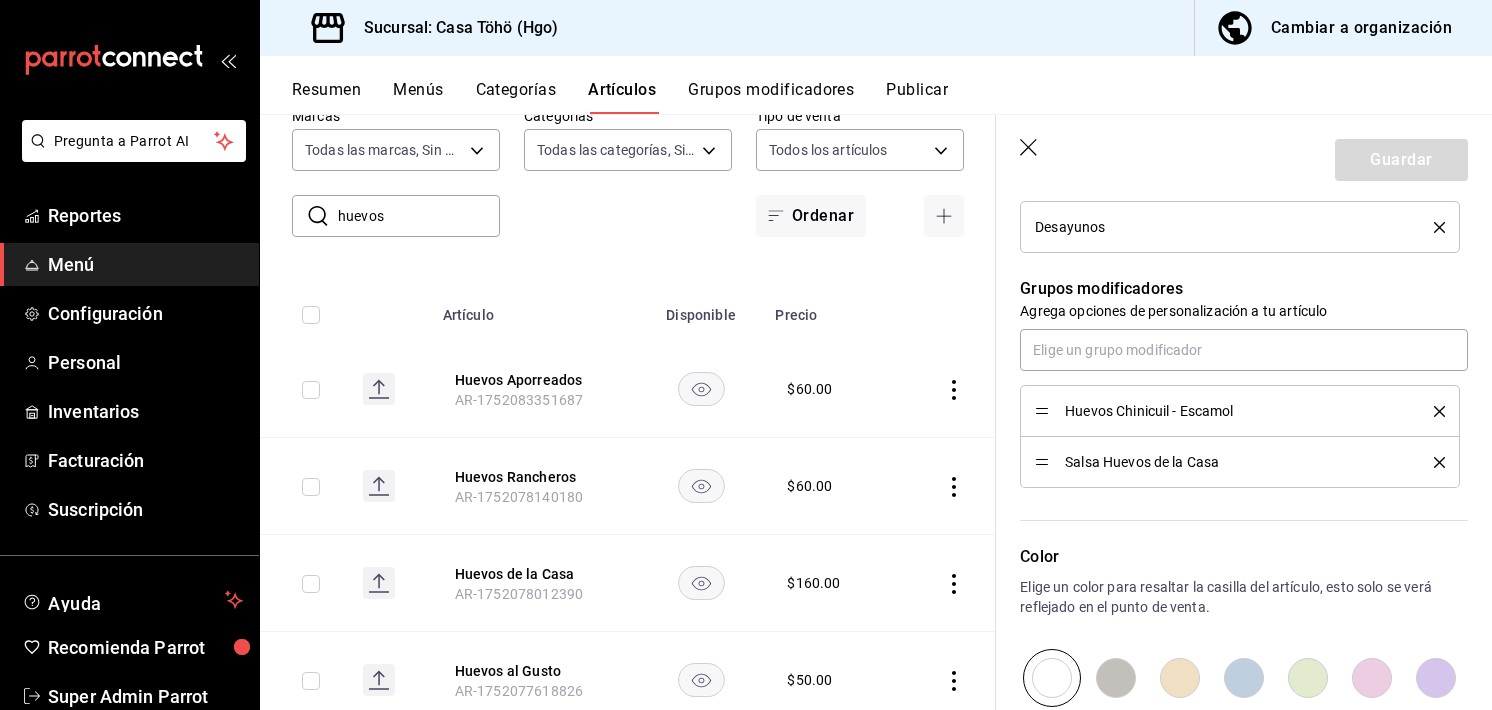scroll, scrollTop: 826, scrollLeft: 0, axis: vertical 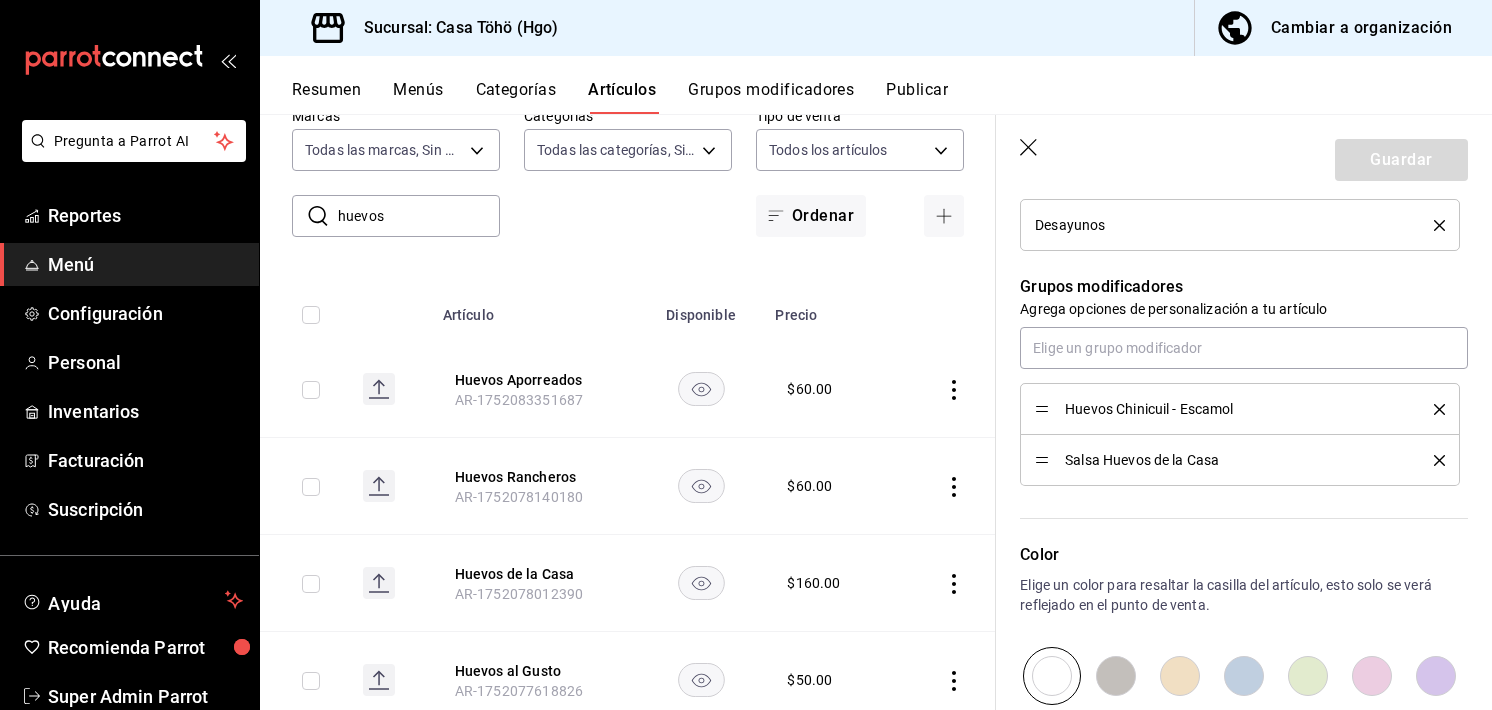 click 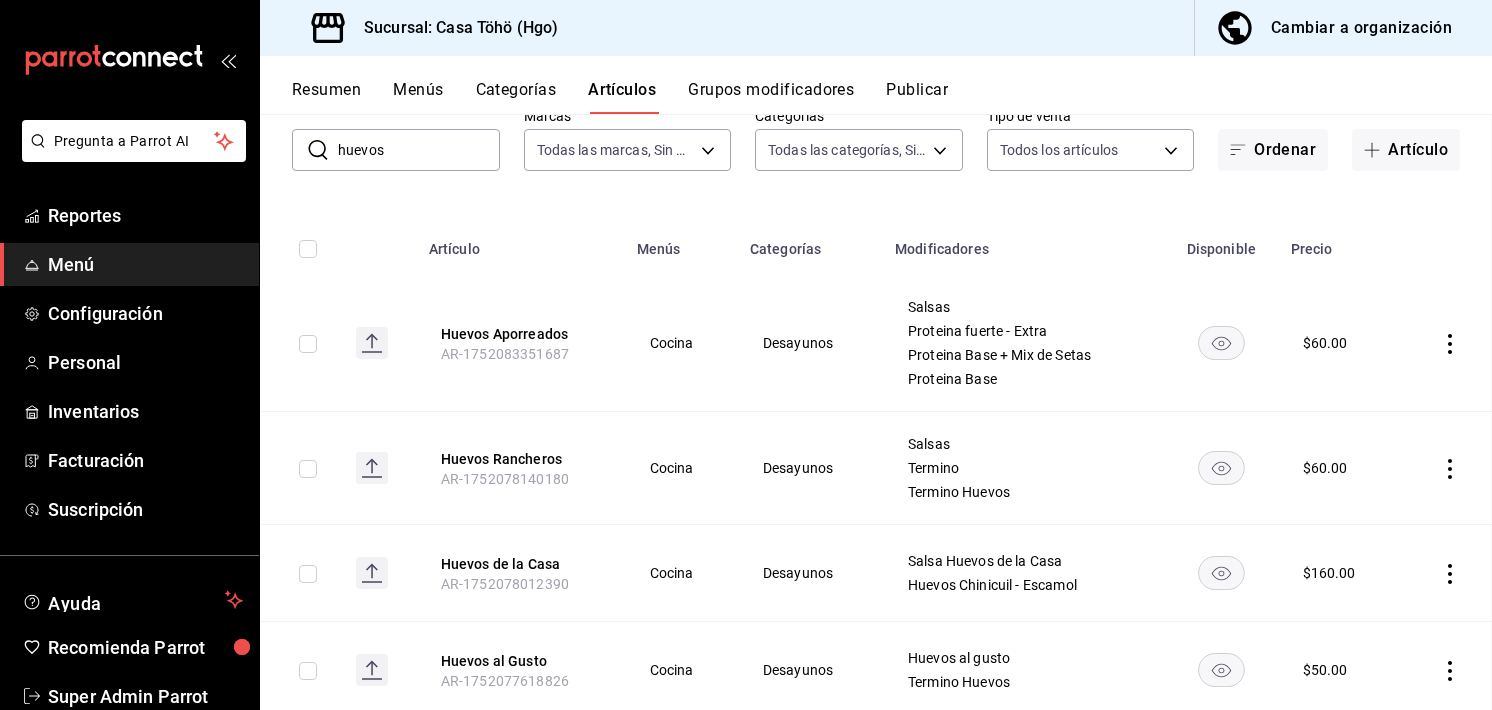 scroll, scrollTop: 56, scrollLeft: 0, axis: vertical 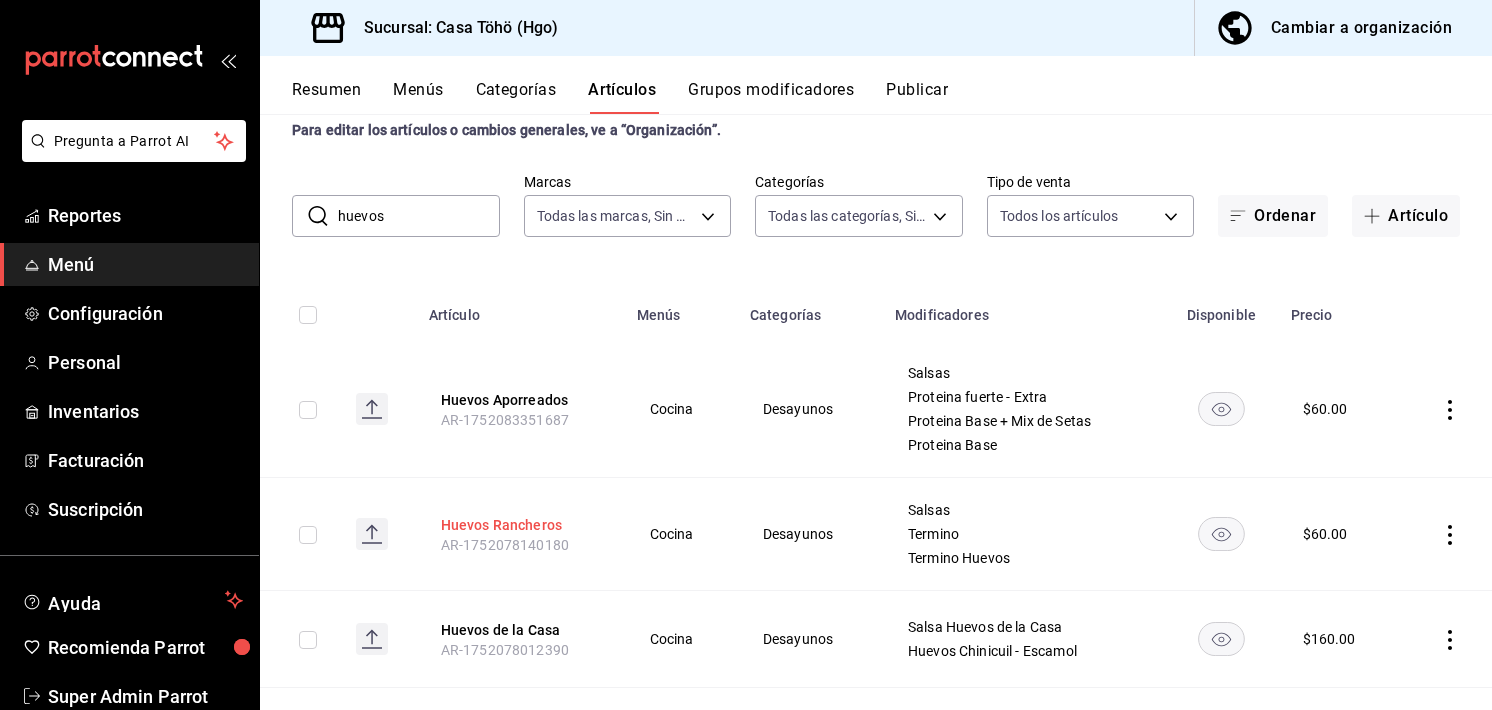 click on "Huevos Rancheros" at bounding box center [521, 525] 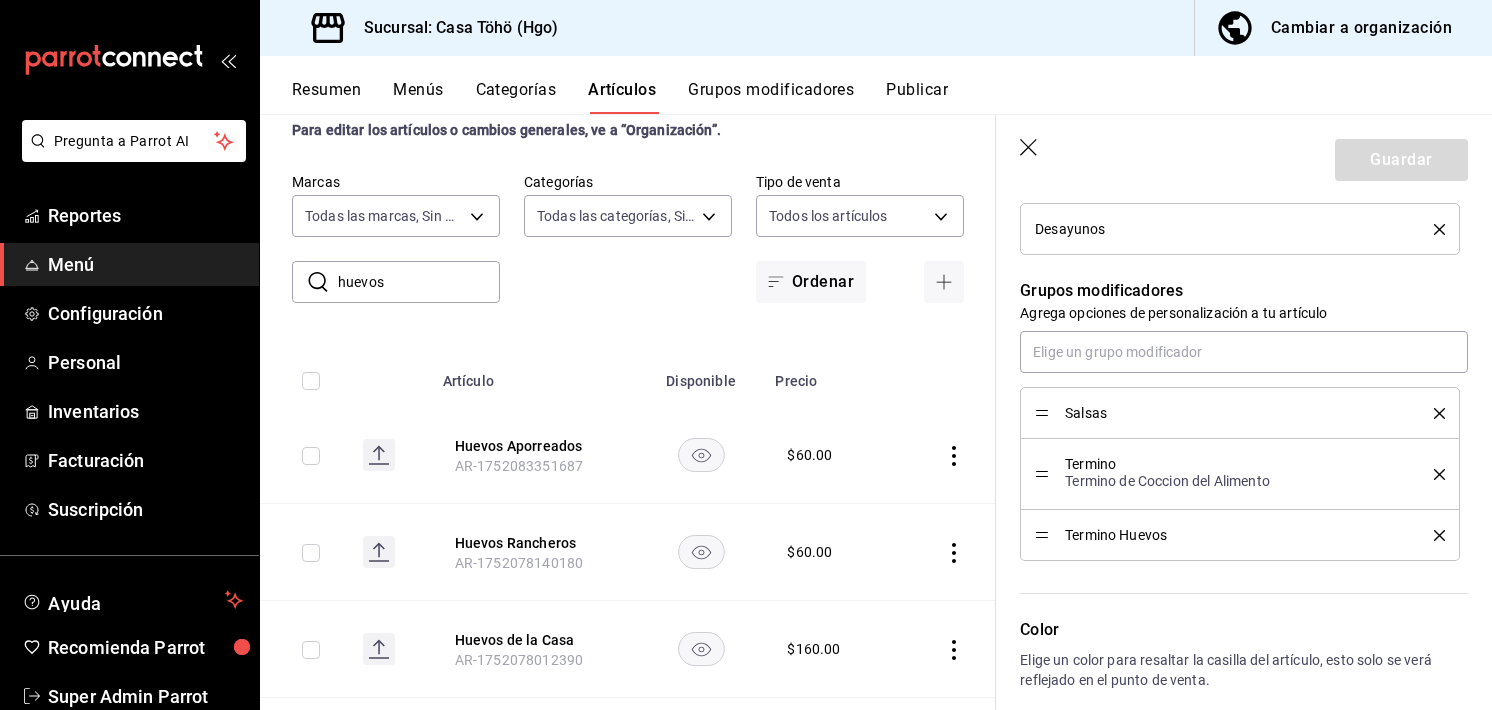 scroll, scrollTop: 820, scrollLeft: 0, axis: vertical 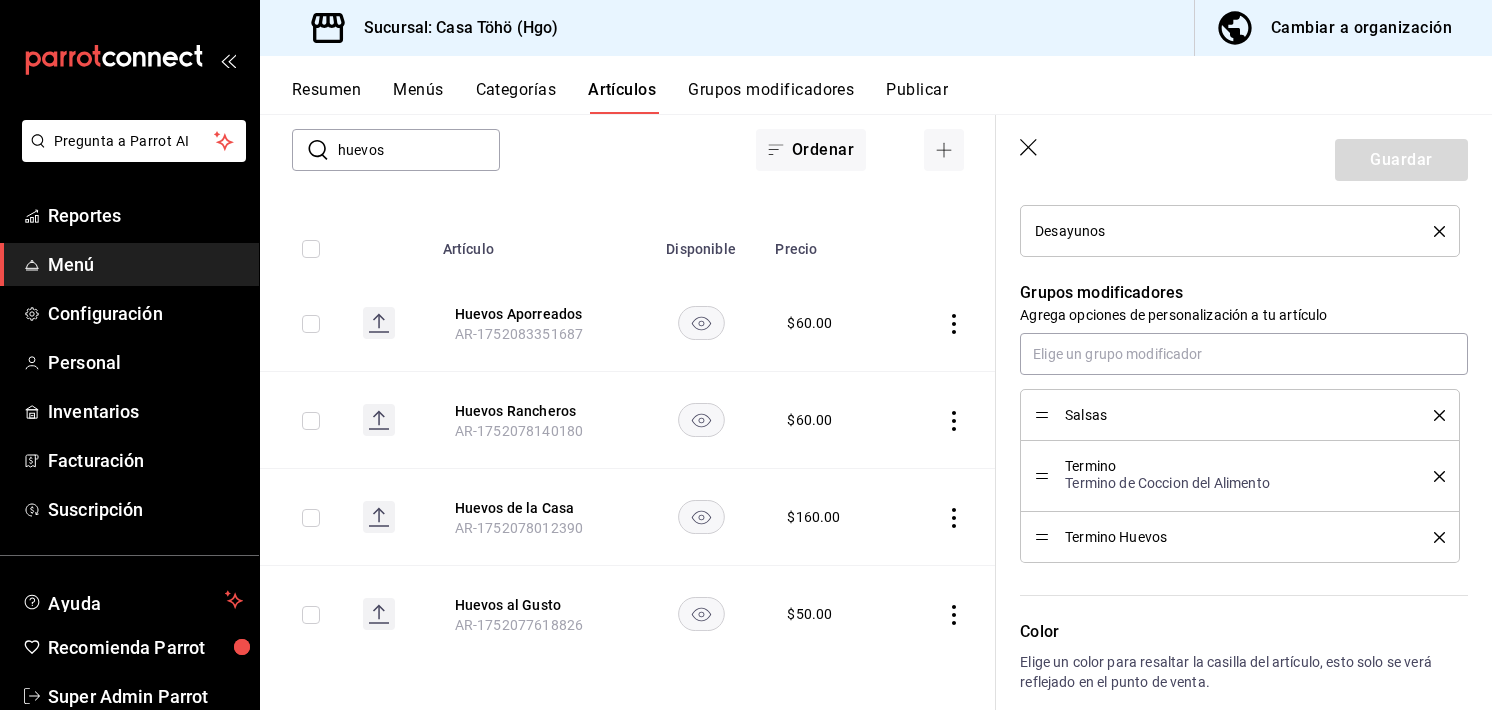 click 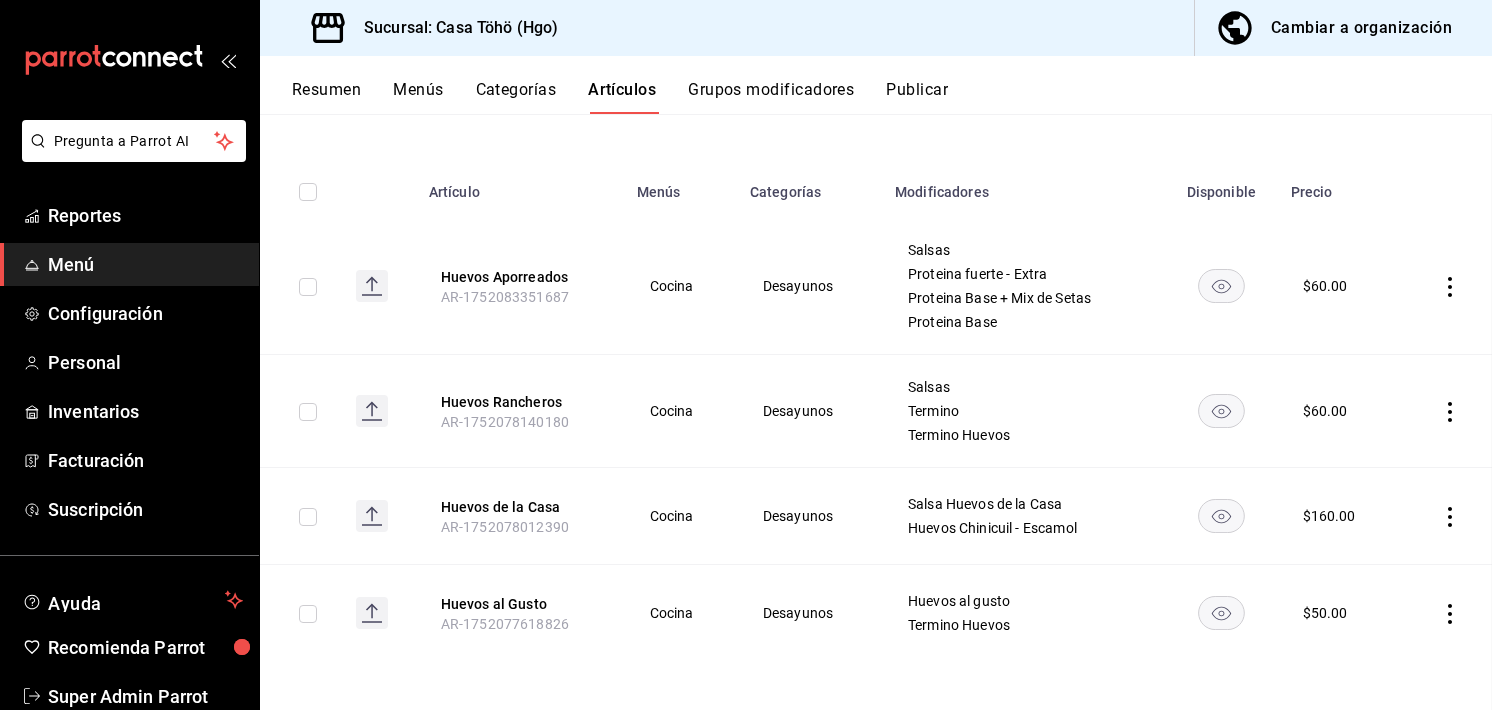 scroll, scrollTop: 121, scrollLeft: 0, axis: vertical 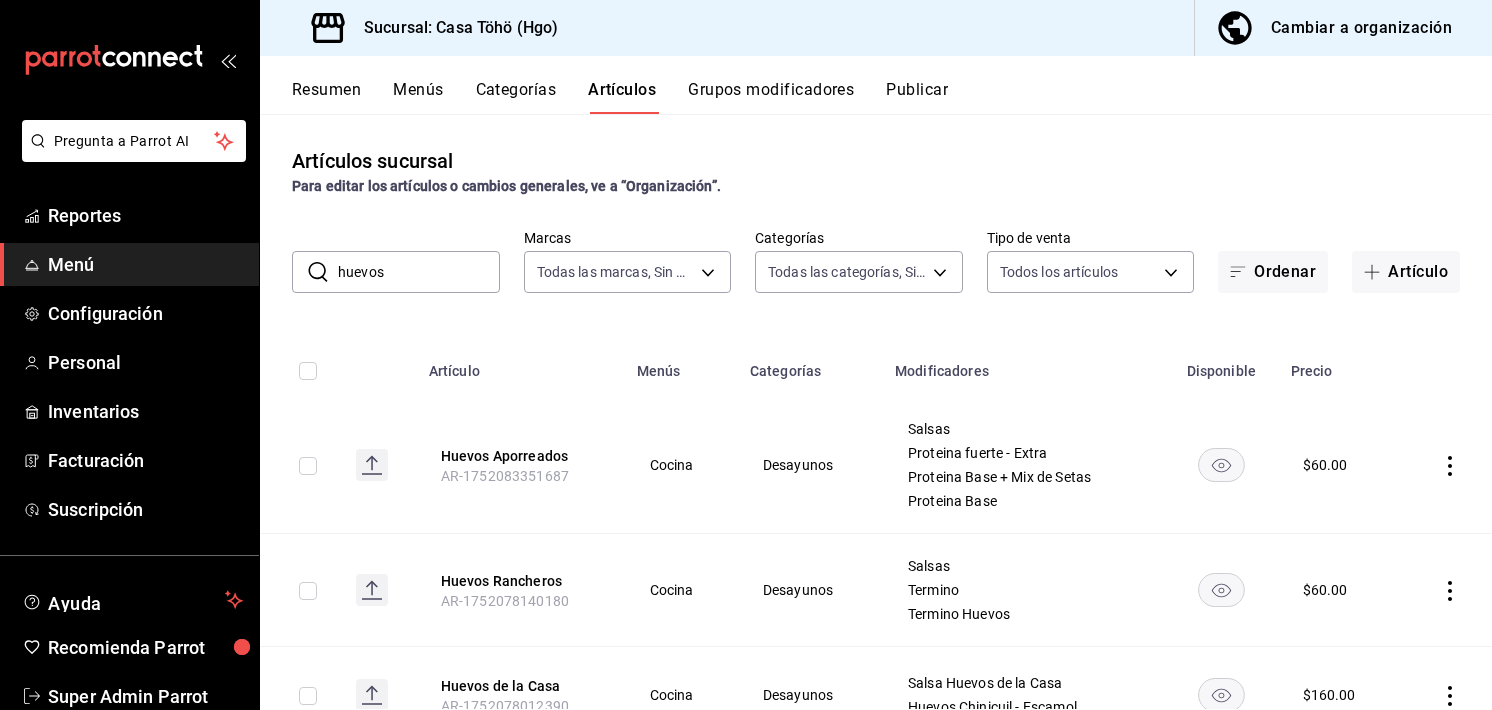 click on "Resumen Menús Categorías Artículos Grupos modificadores Publicar" at bounding box center [876, 85] 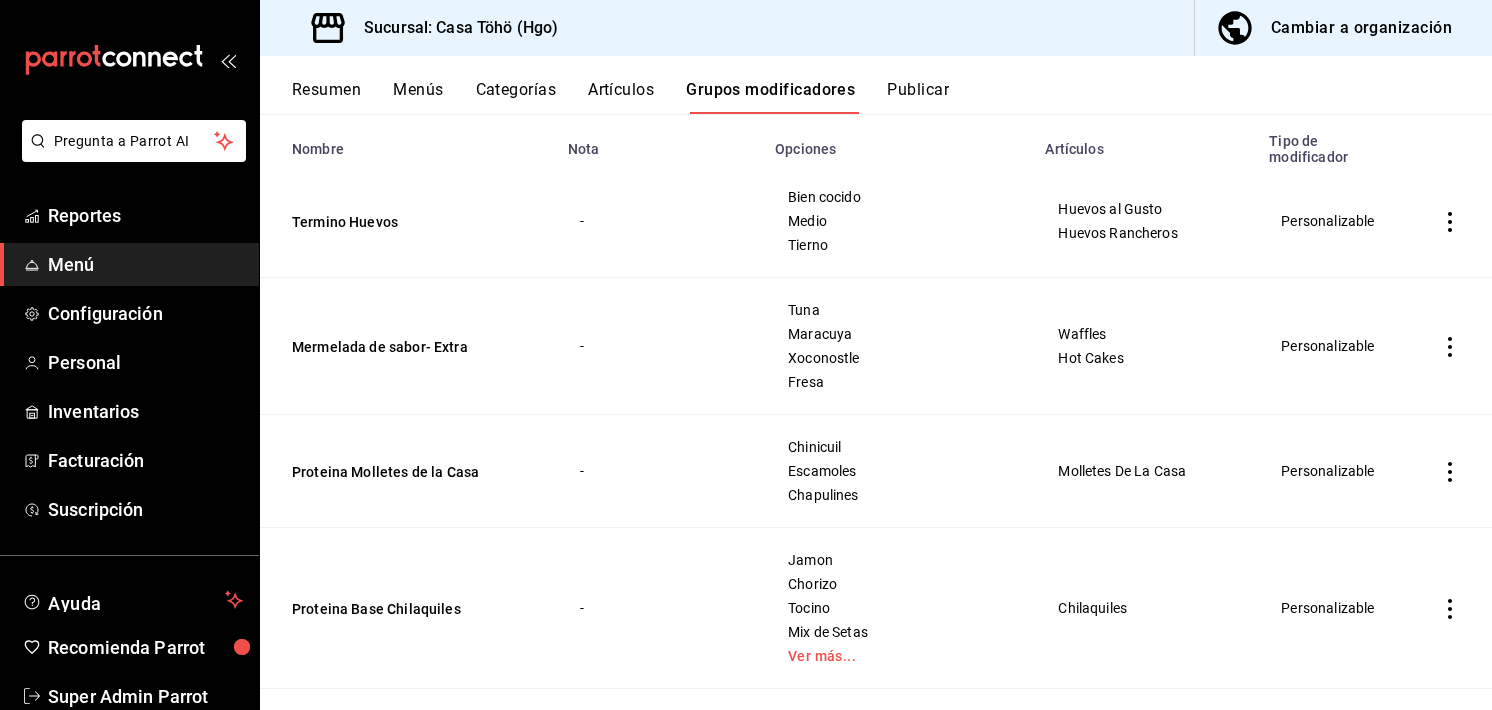 scroll, scrollTop: 0, scrollLeft: 0, axis: both 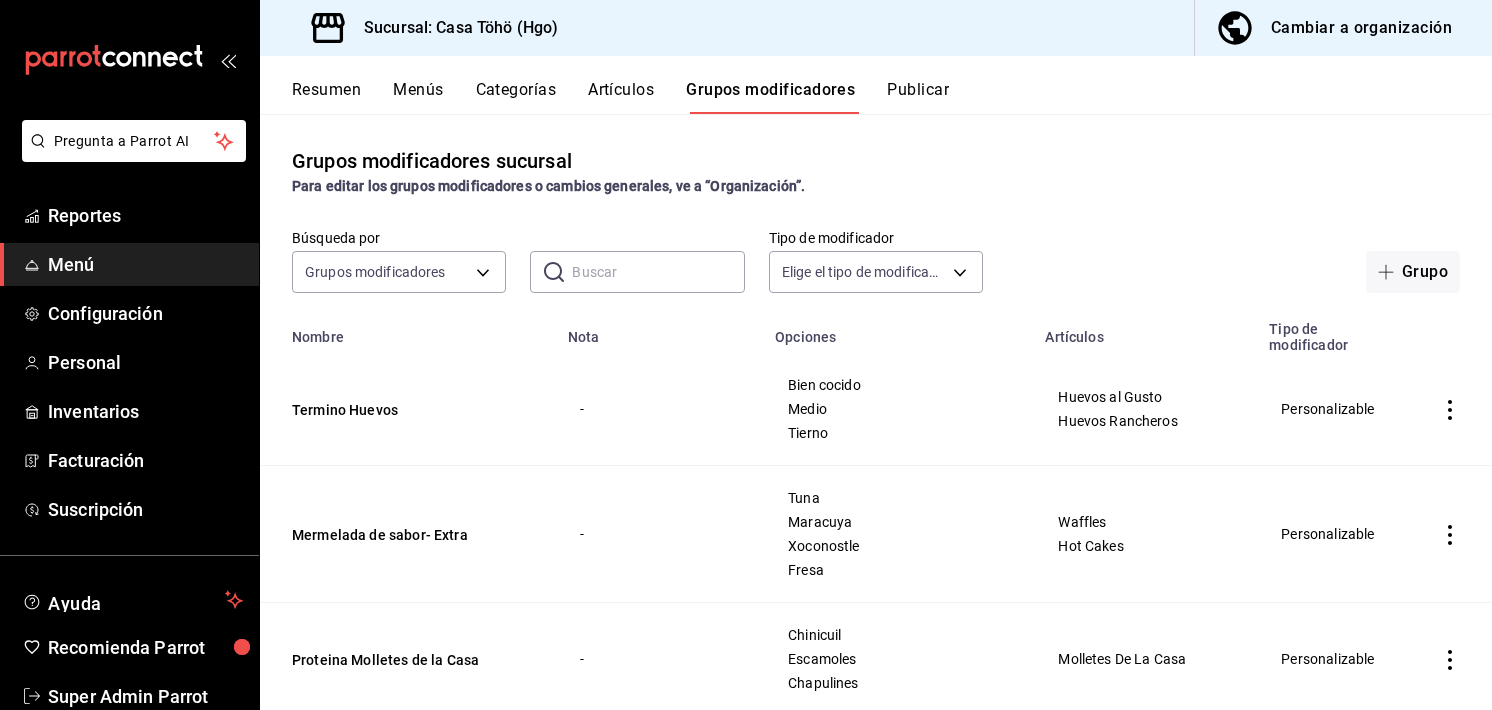 click at bounding box center (658, 272) 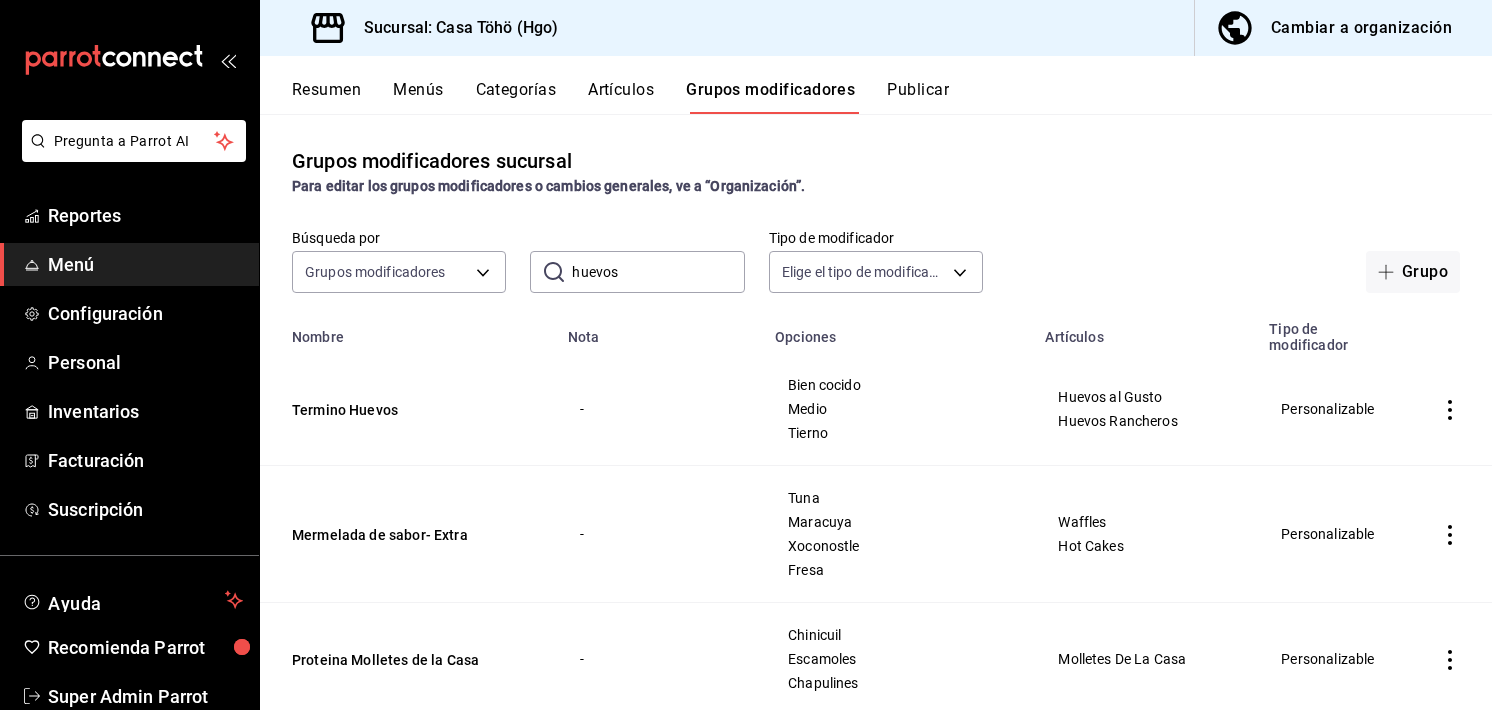 type on "huevos" 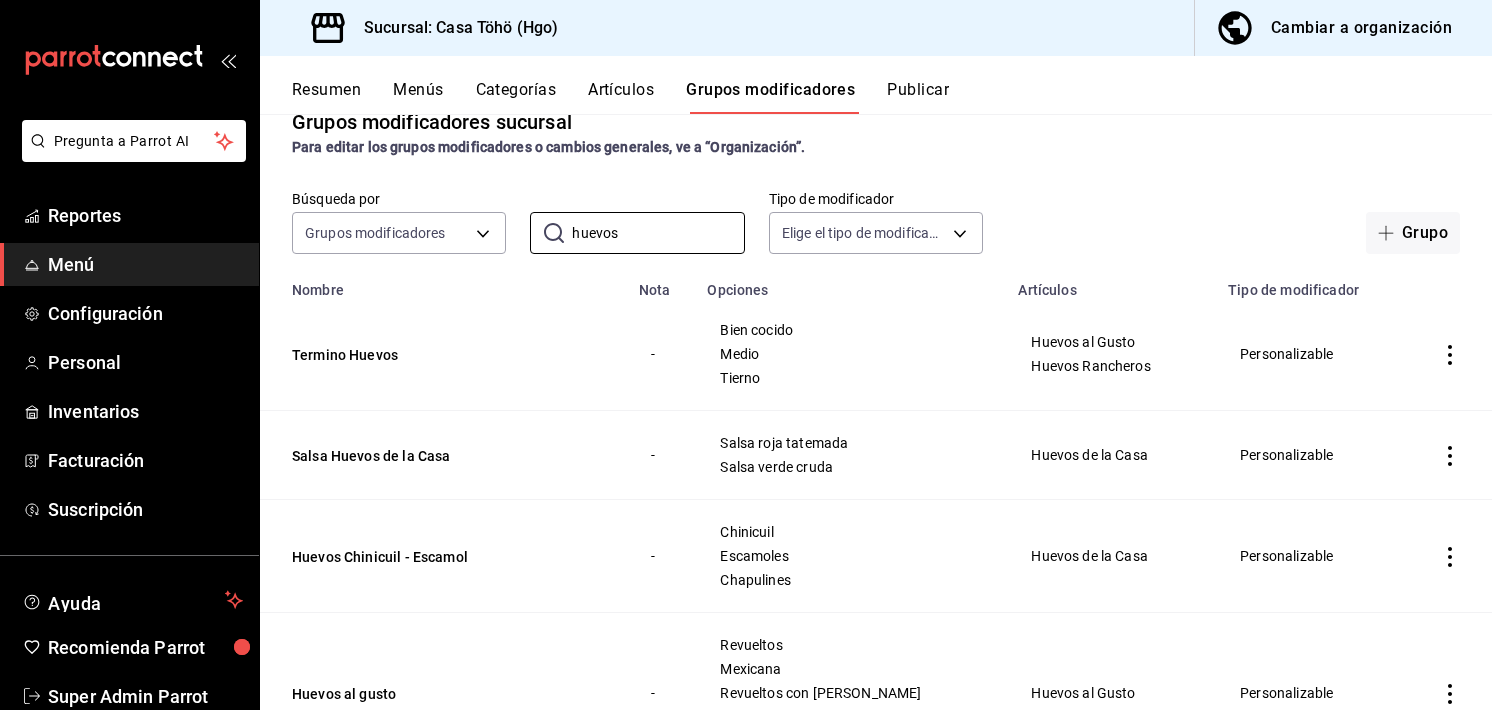 scroll, scrollTop: 99, scrollLeft: 0, axis: vertical 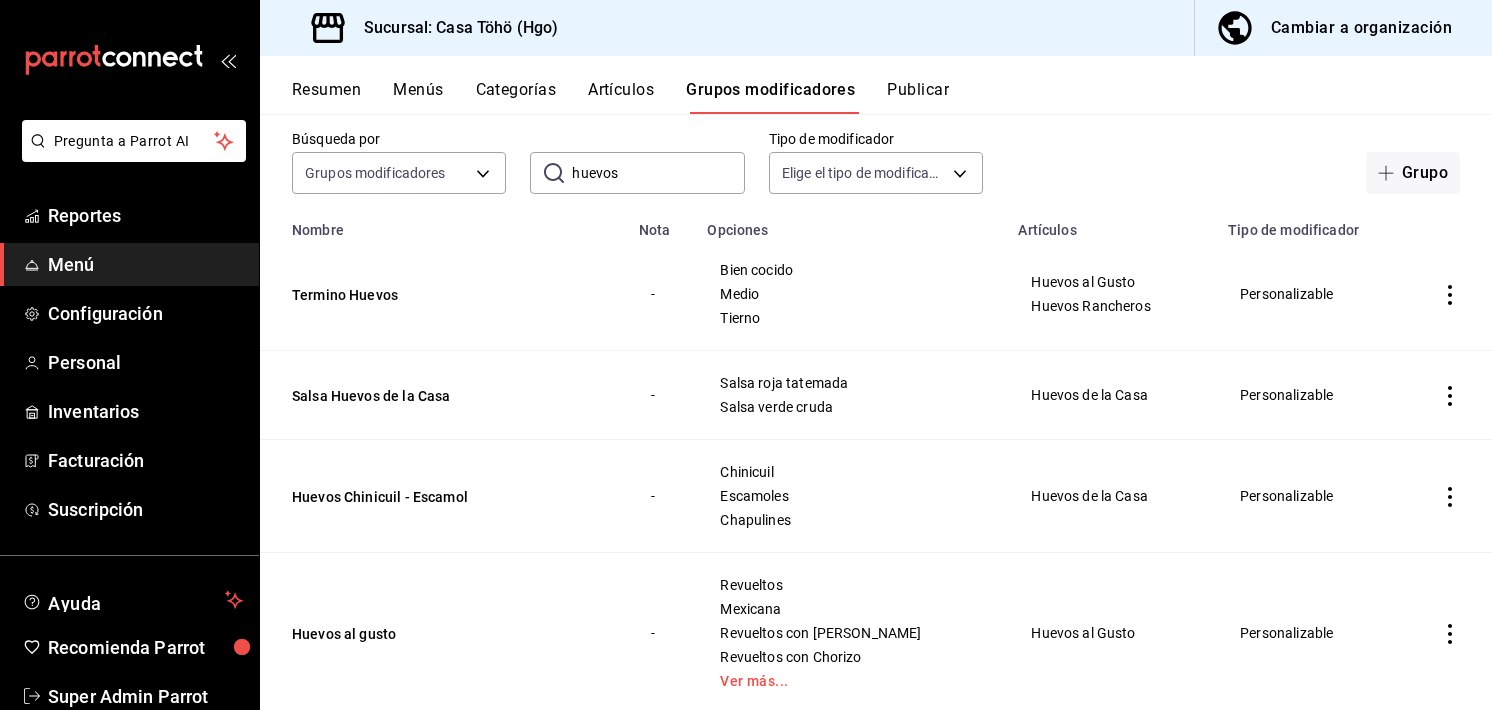 click on "Bien cocido" at bounding box center [850, 270] 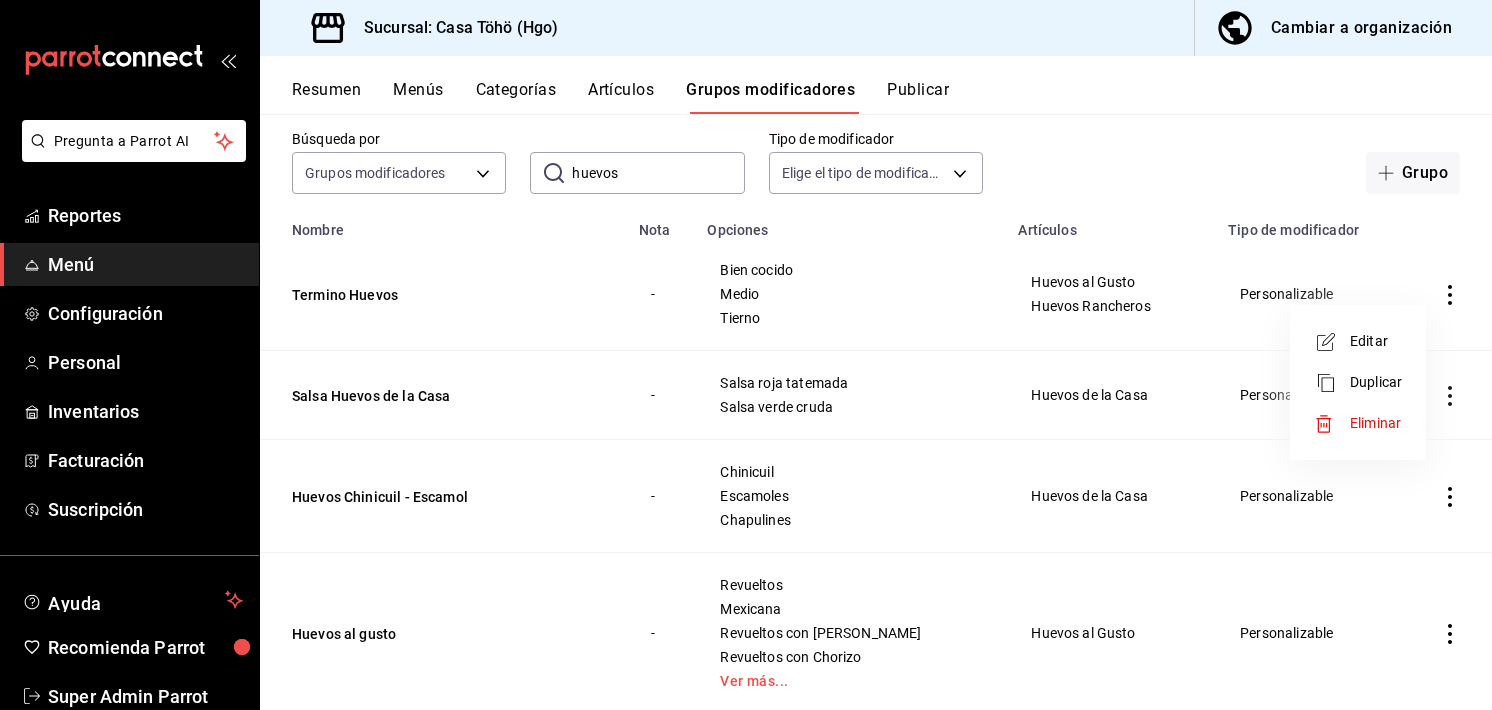 click on "Duplicar" at bounding box center [1358, 382] 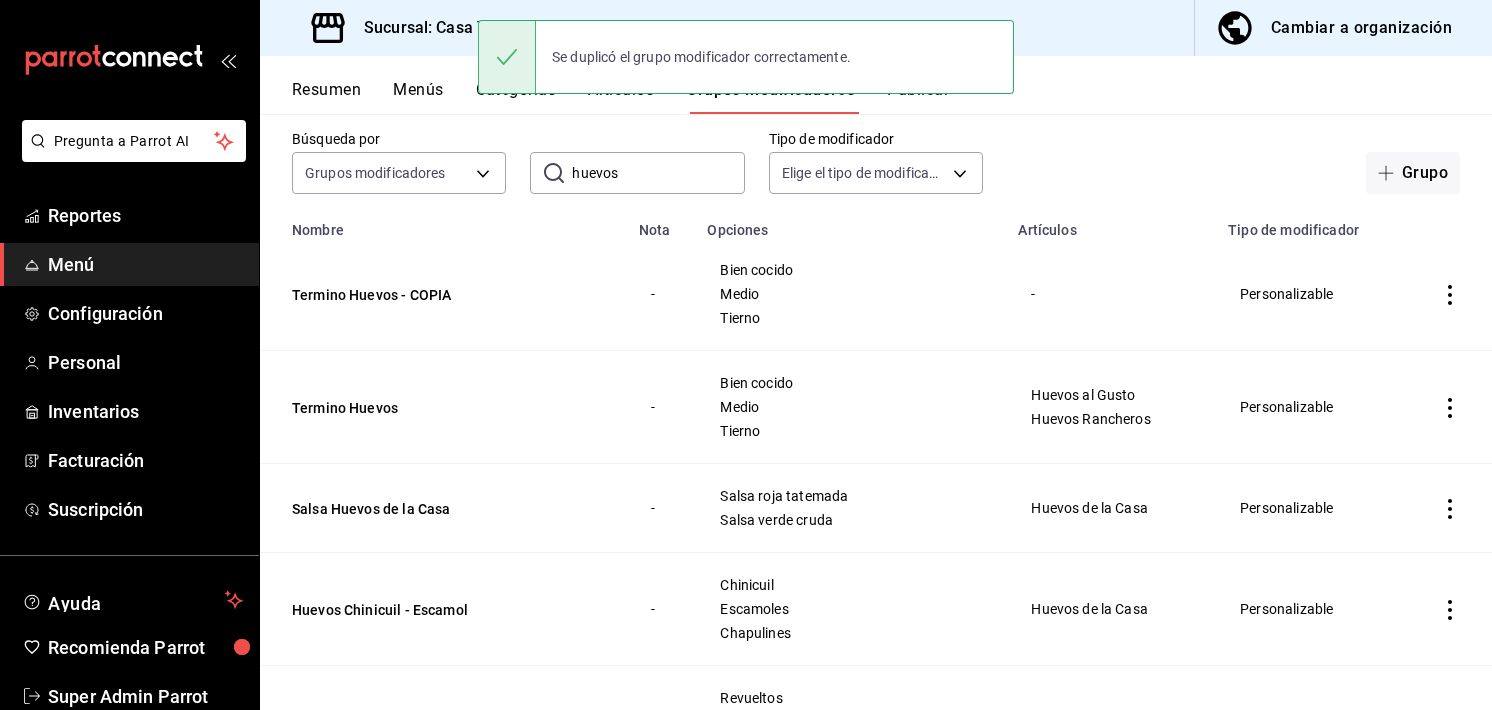 scroll, scrollTop: 0, scrollLeft: 0, axis: both 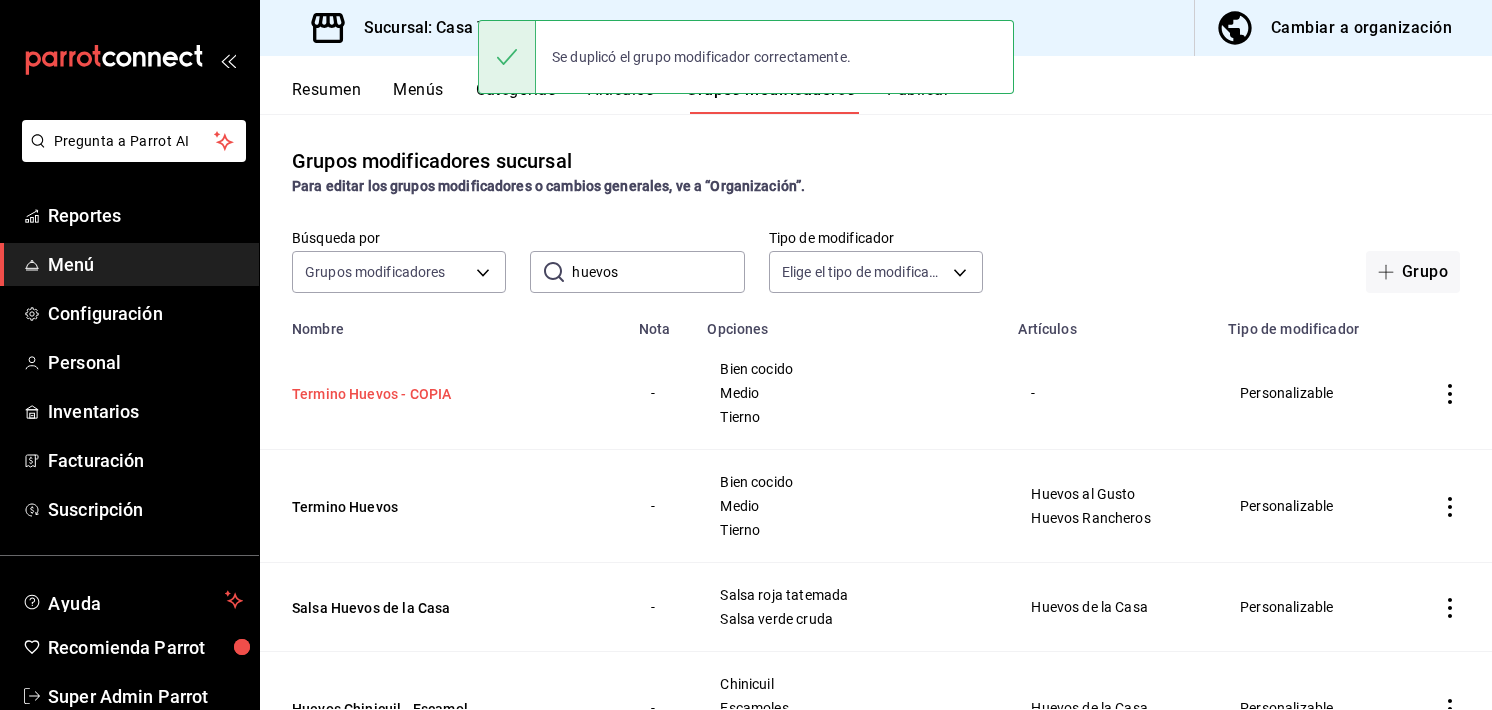 click on "Termino Huevos - COPIA" at bounding box center (412, 394) 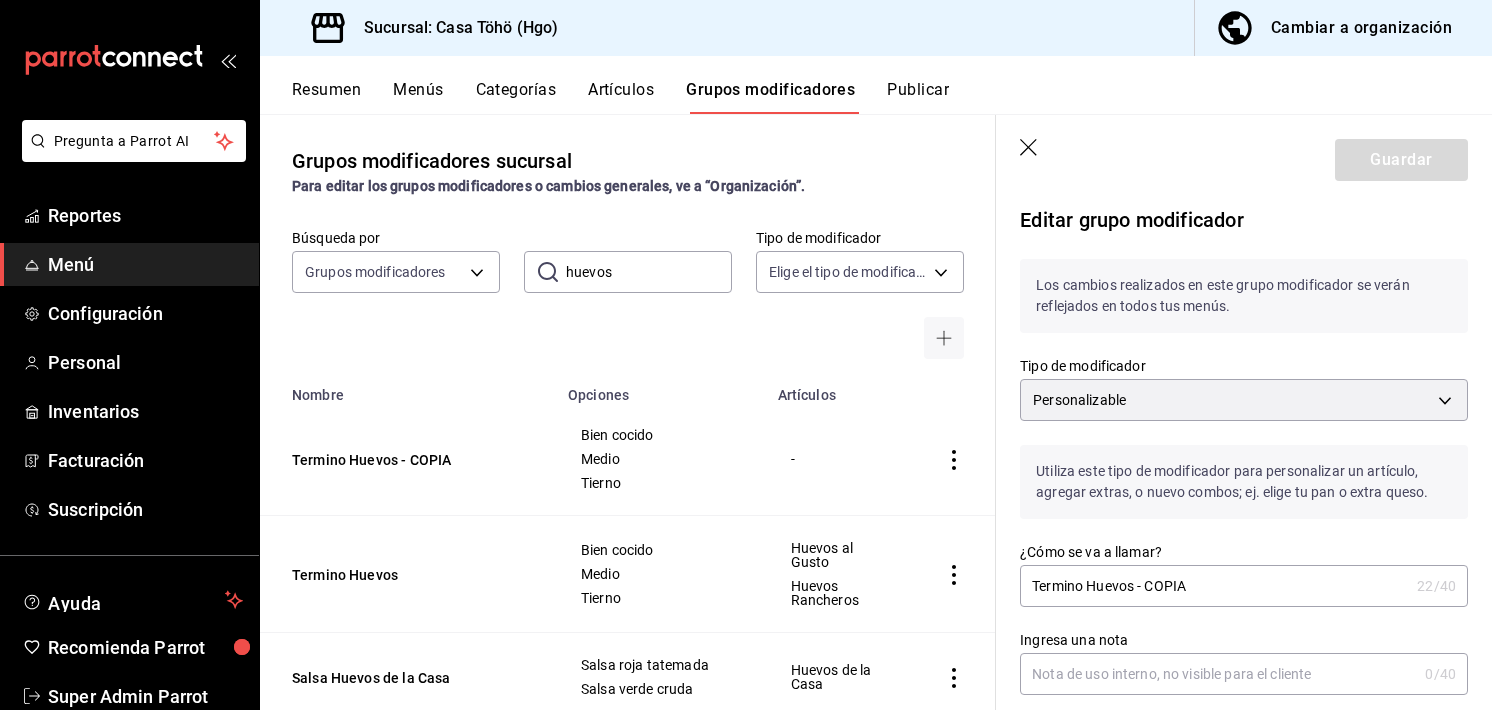 click on "Termino Huevos - COPIA" at bounding box center [1214, 586] 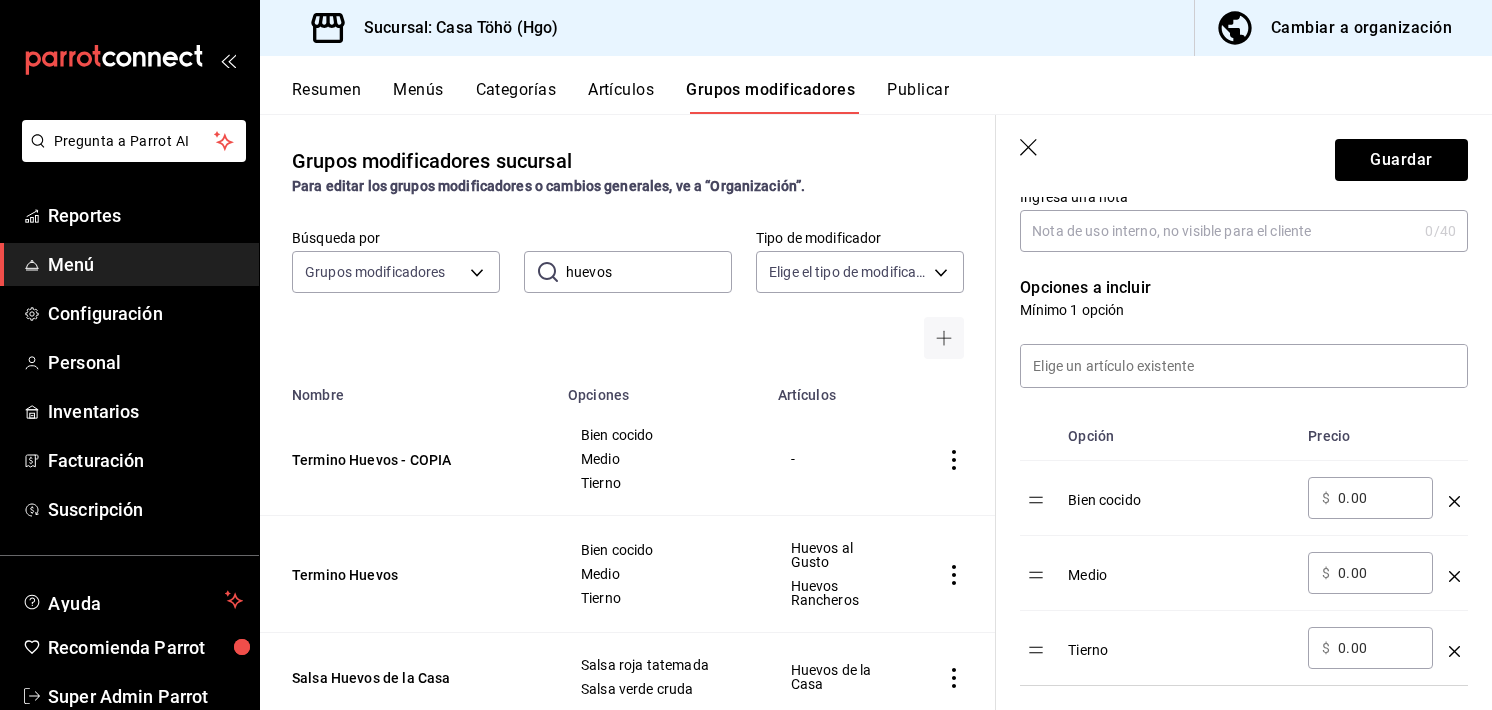 scroll, scrollTop: 534, scrollLeft: 0, axis: vertical 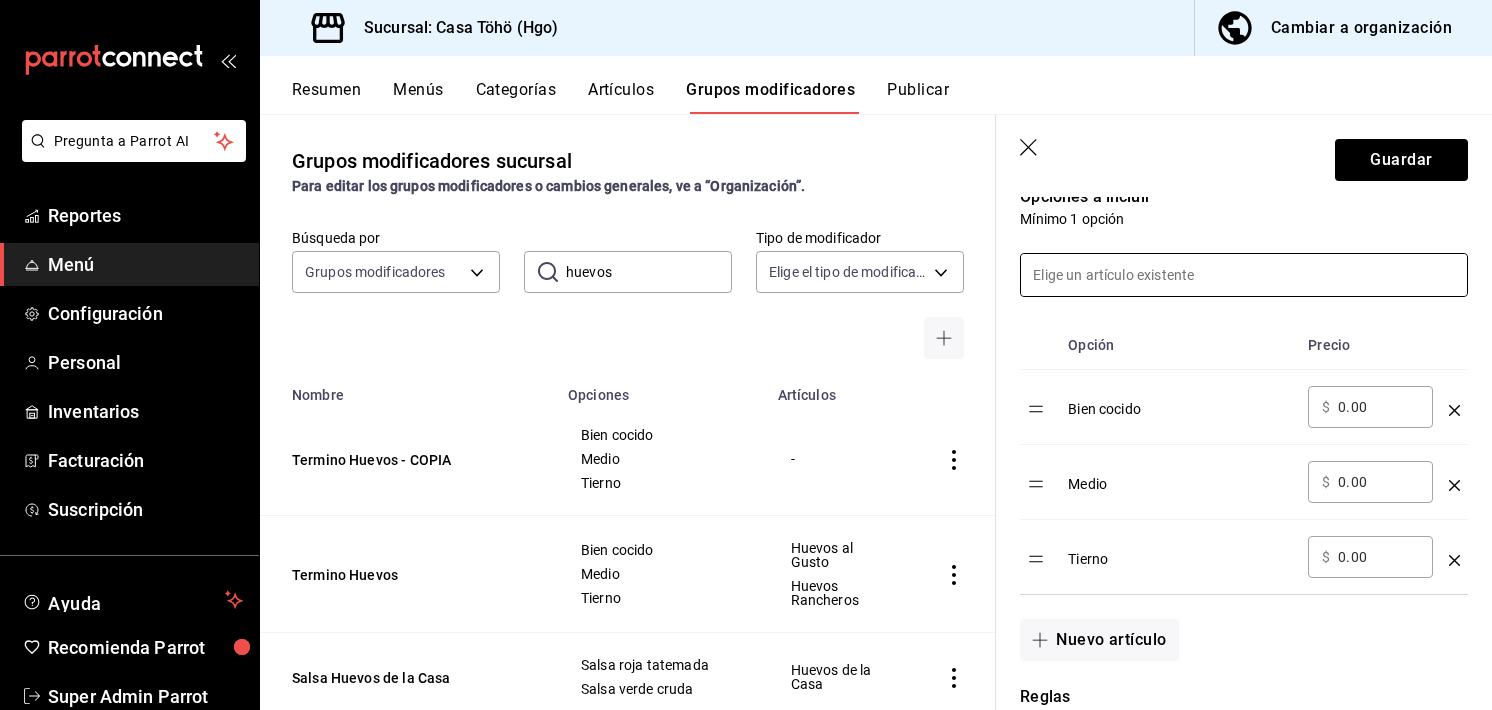type on "Termino Huevos al gusto" 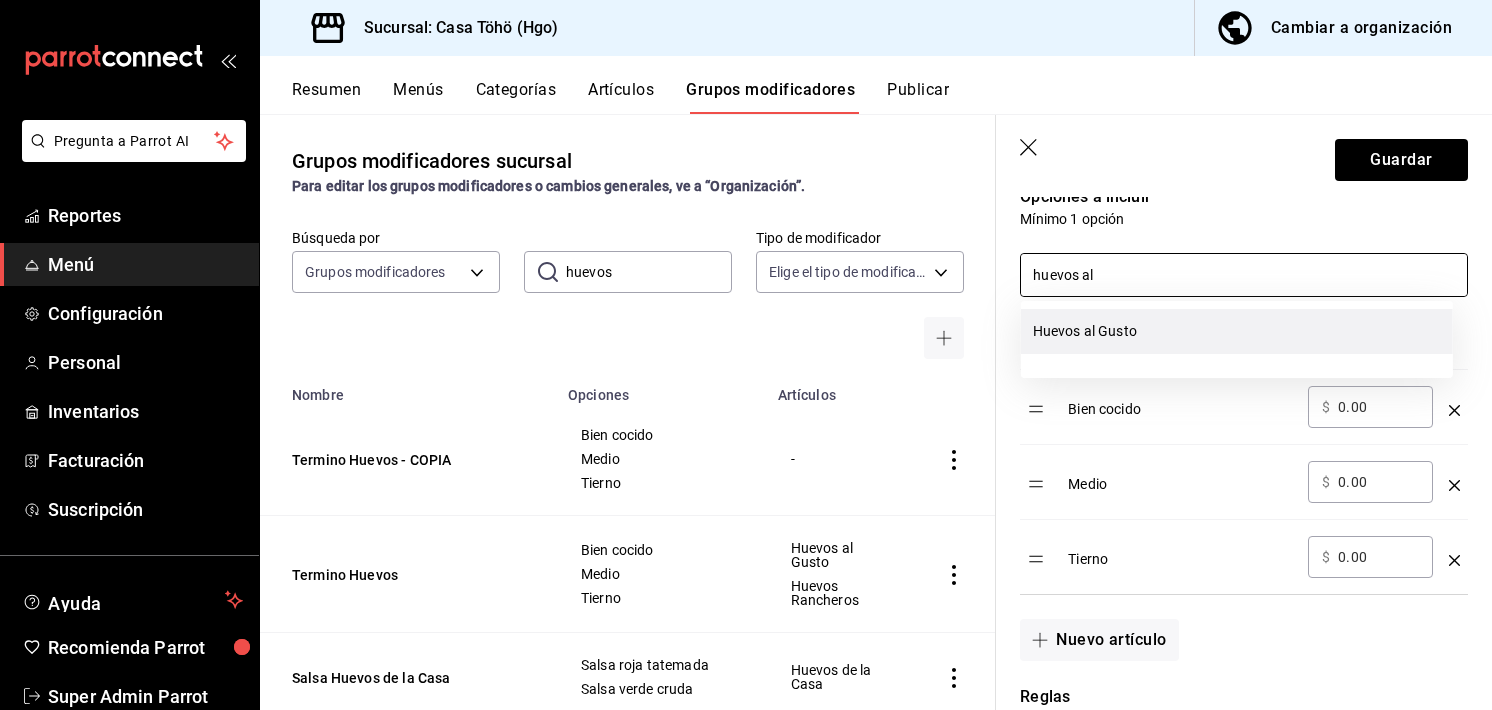 click on "Huevos al Gusto" at bounding box center (1237, 331) 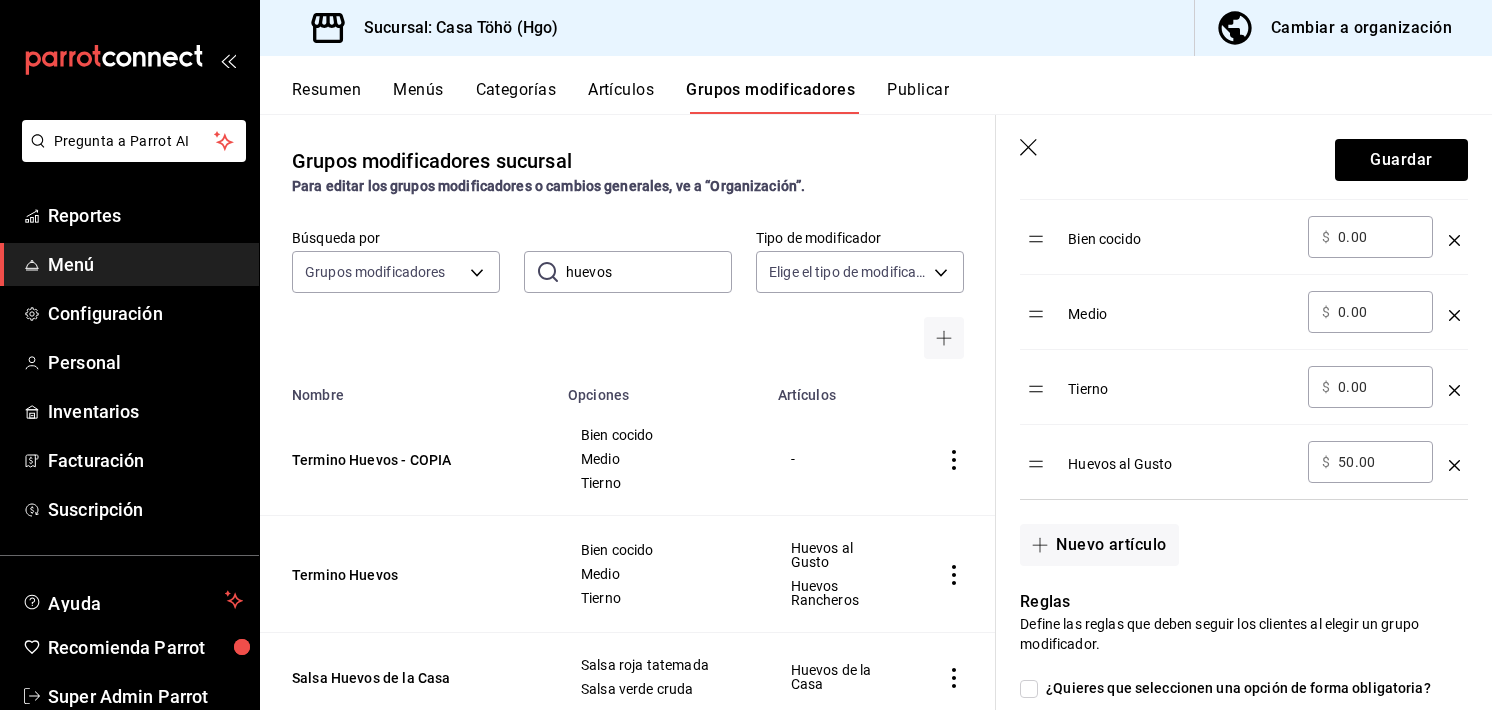 scroll, scrollTop: 690, scrollLeft: 0, axis: vertical 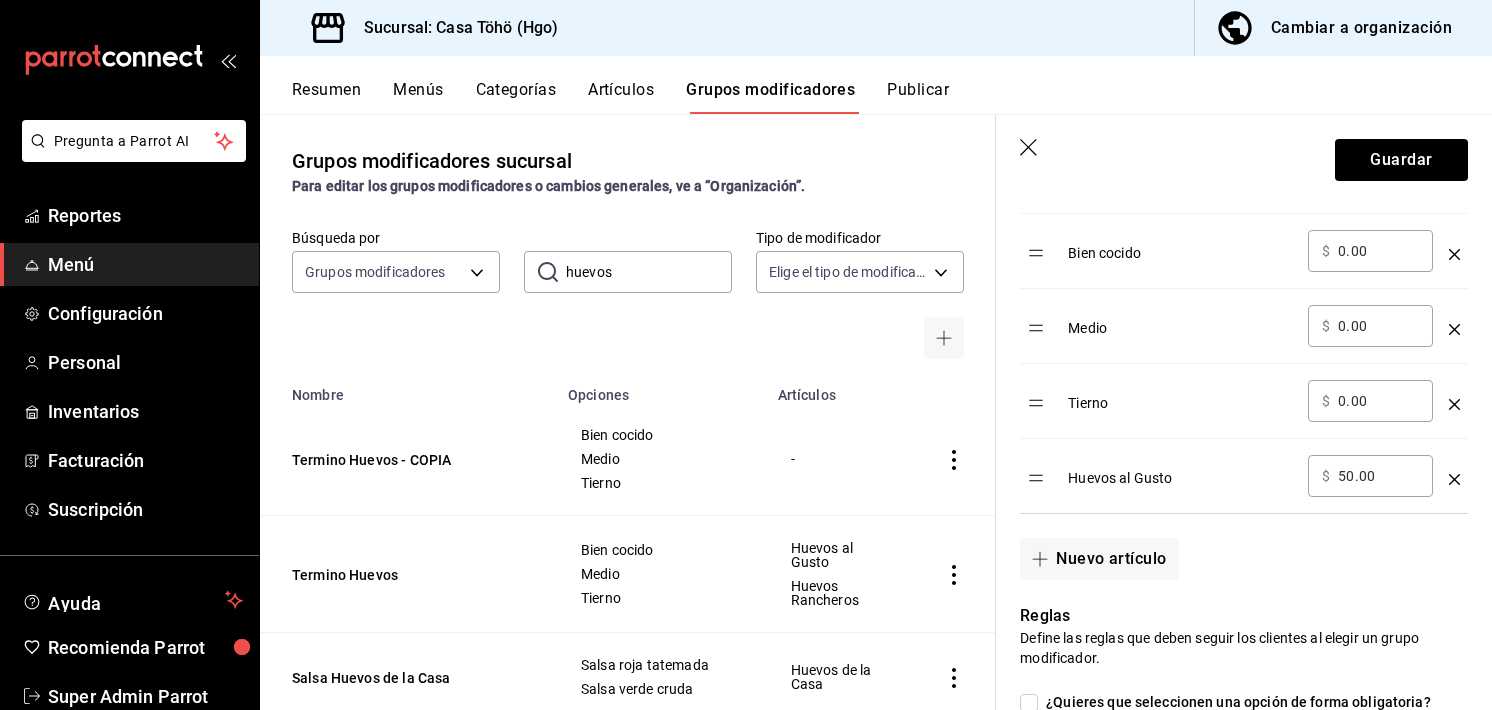 type on "huevos al" 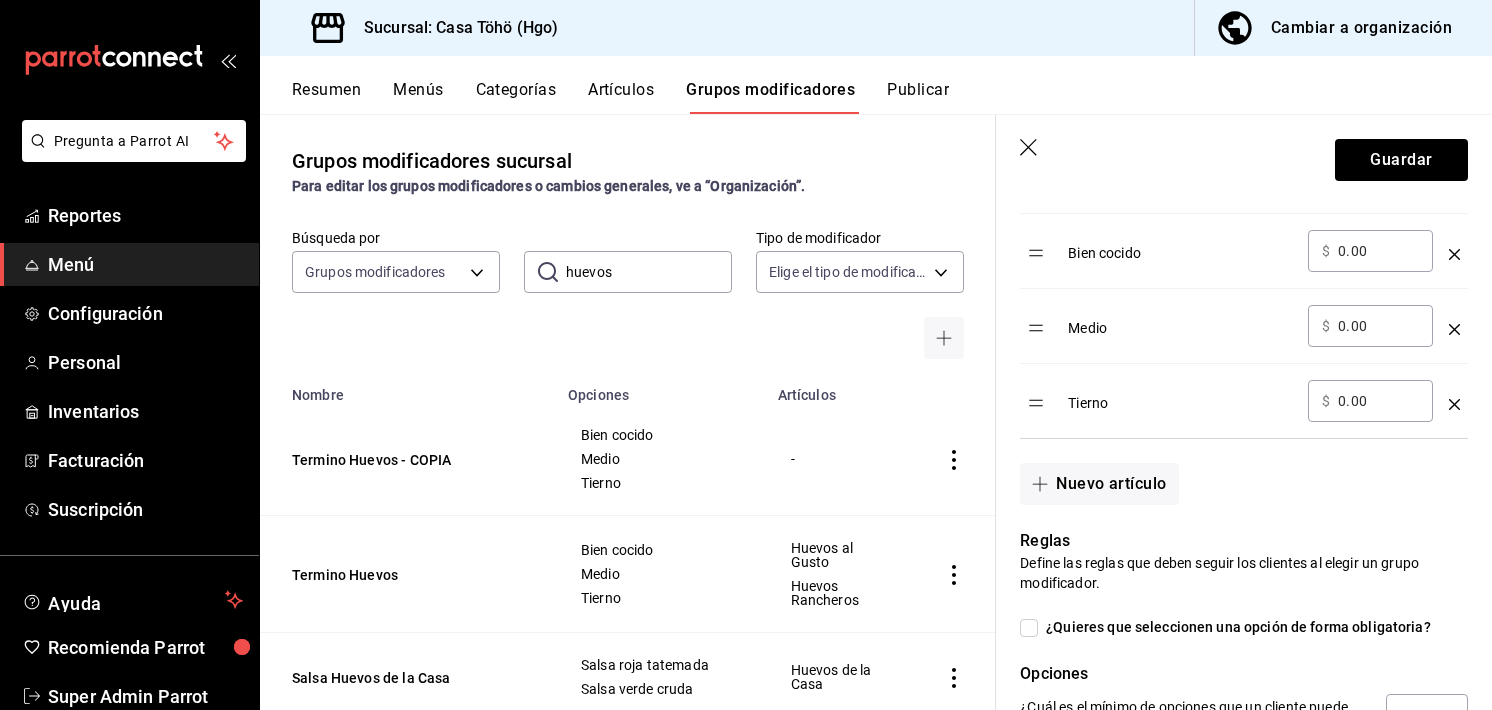 scroll, scrollTop: 780, scrollLeft: 0, axis: vertical 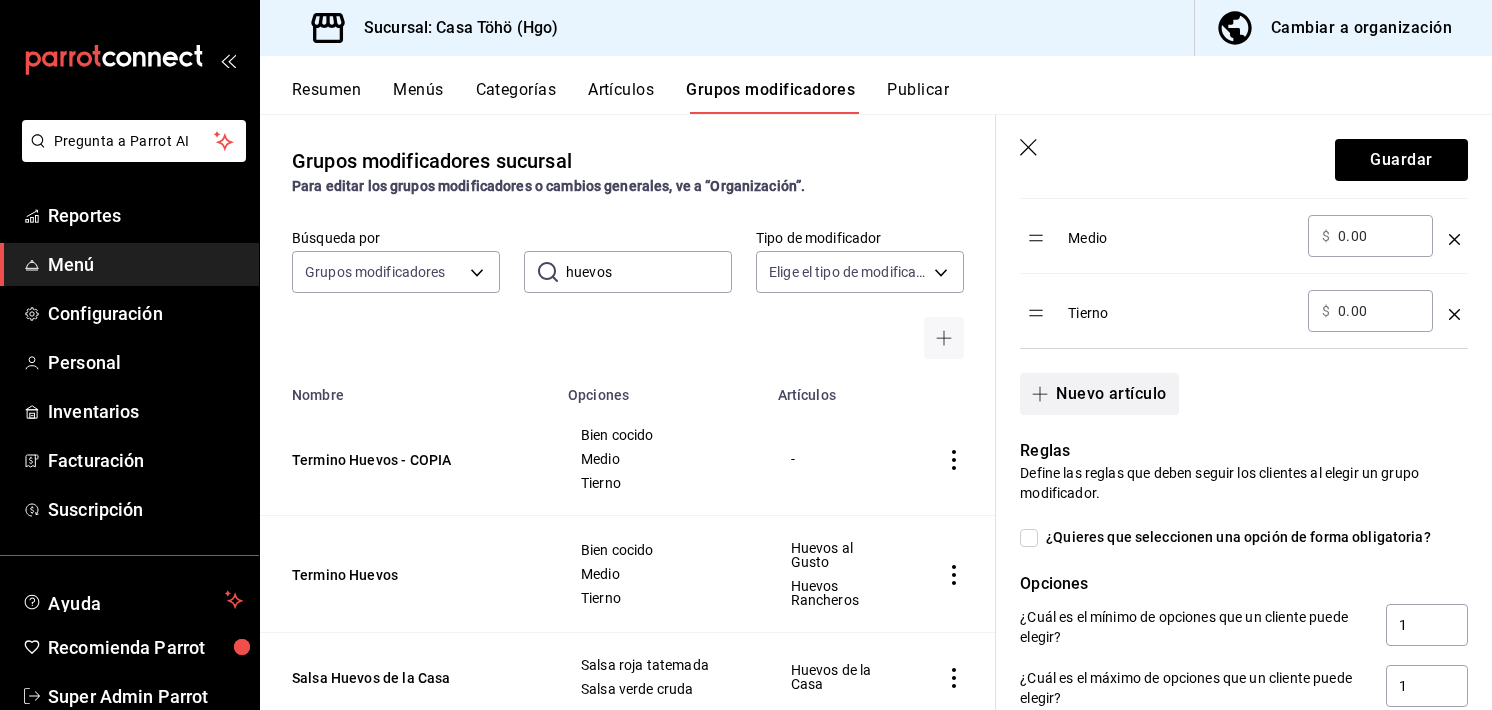click on "Nuevo artículo" at bounding box center (1099, 394) 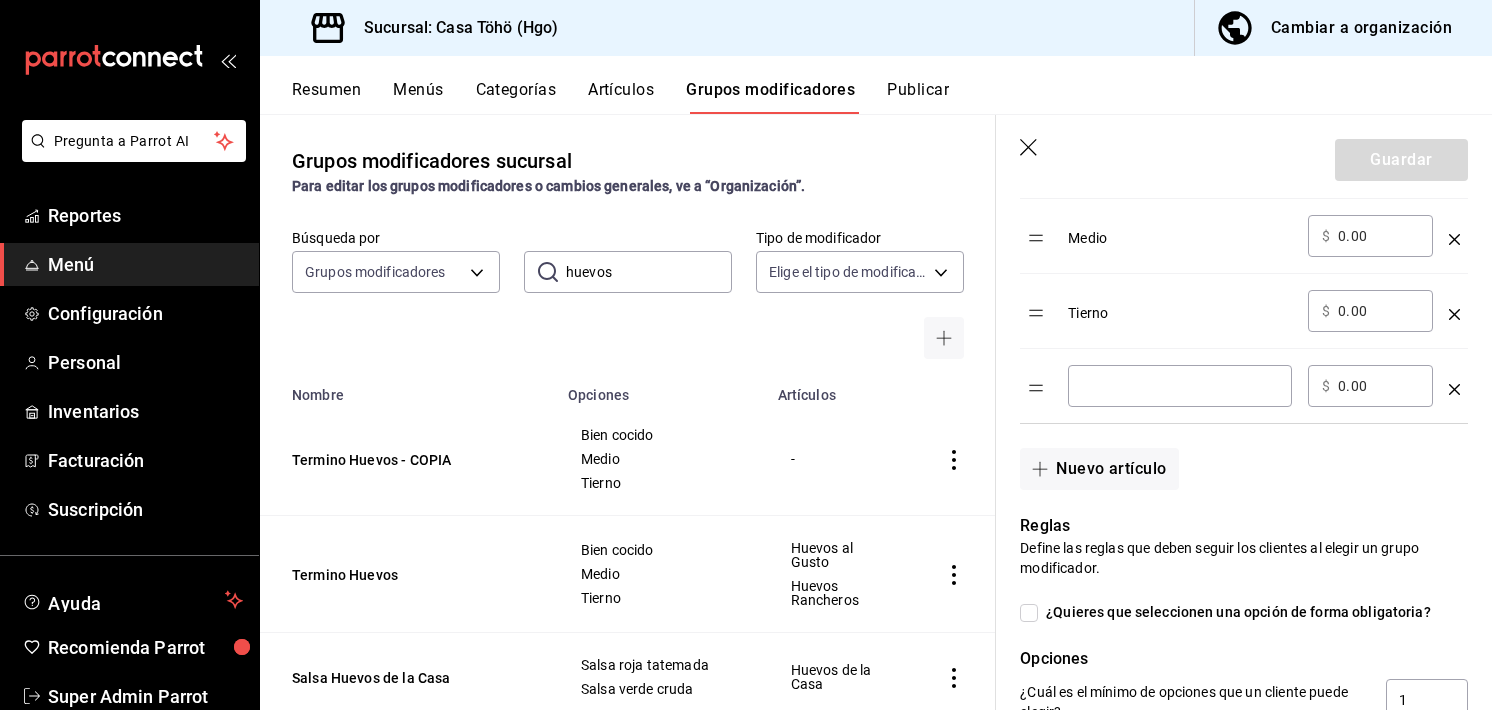 click at bounding box center (1454, 386) 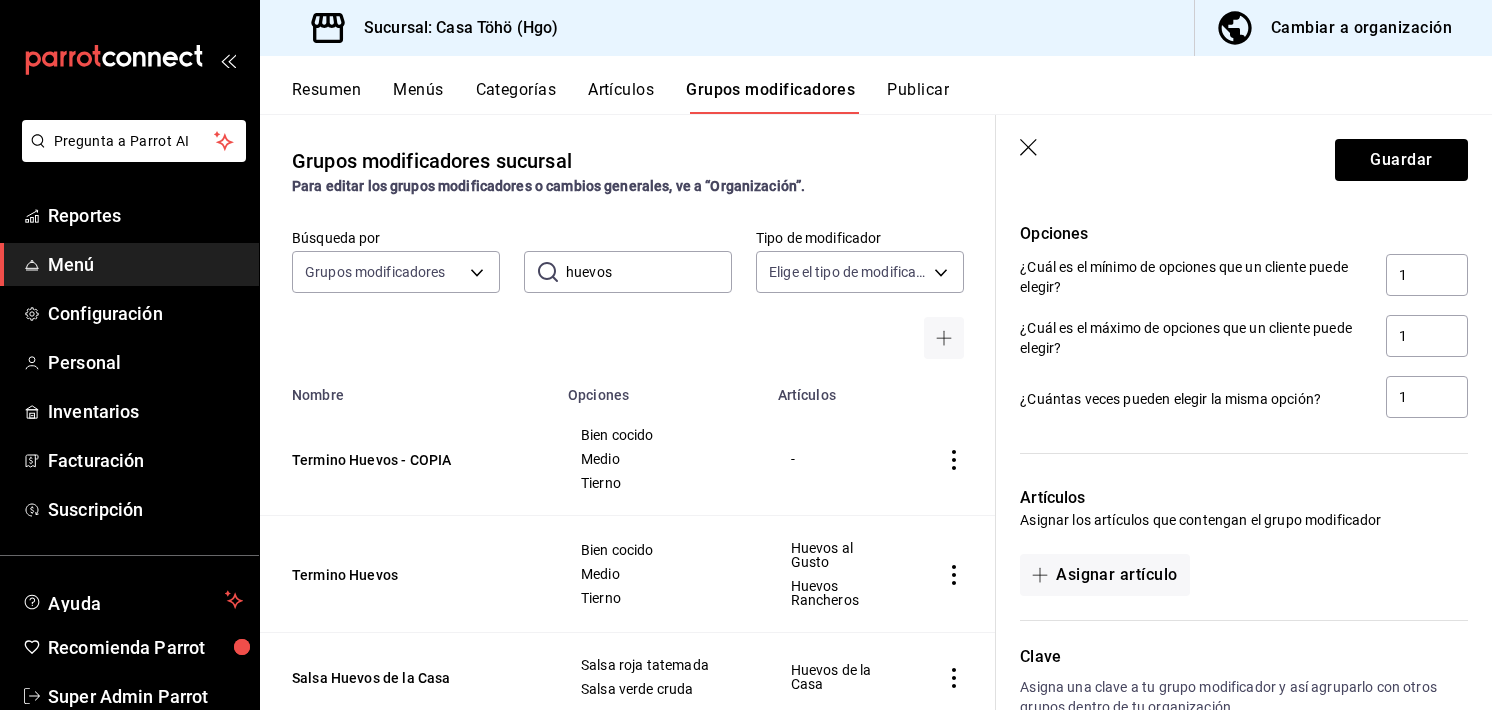 scroll, scrollTop: 1252, scrollLeft: 0, axis: vertical 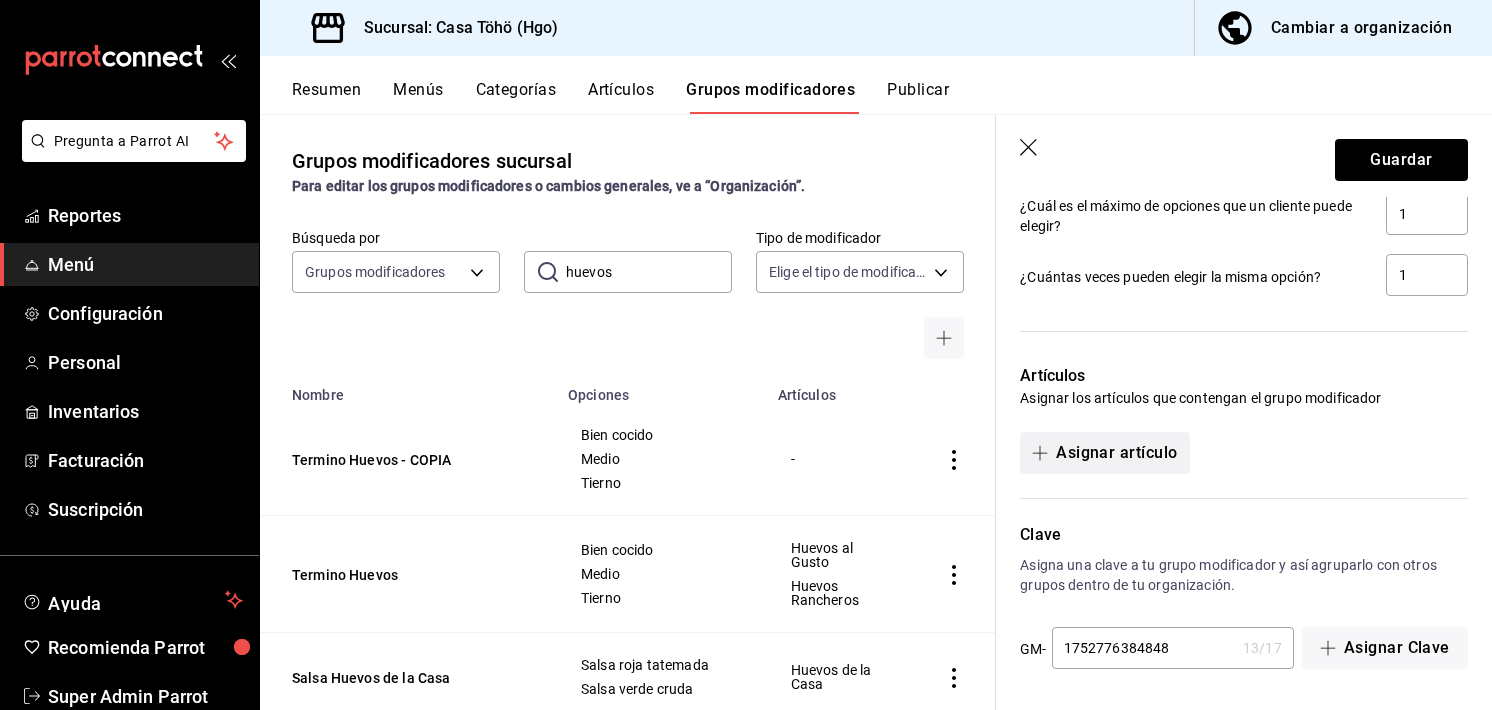 click on "Asignar artículo" at bounding box center (1104, 453) 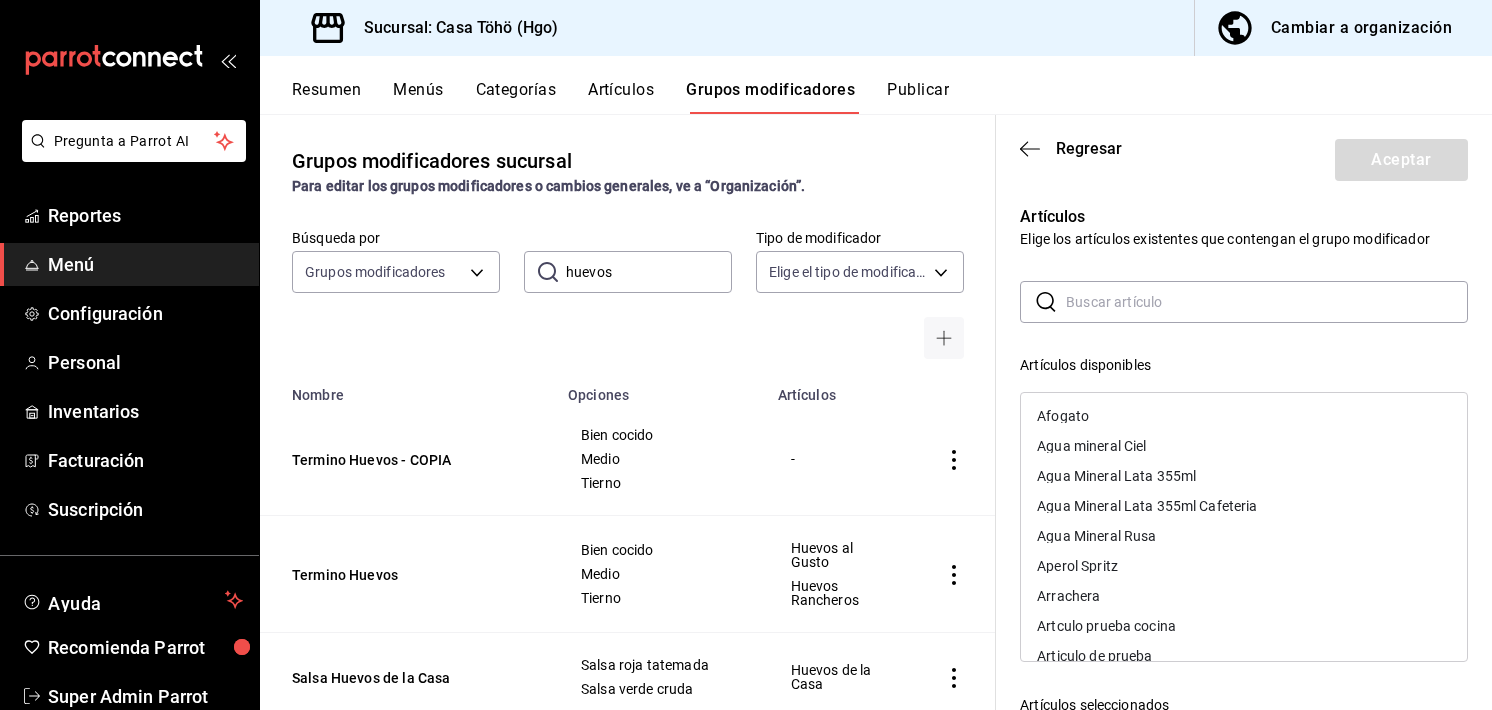 click at bounding box center (1267, 302) 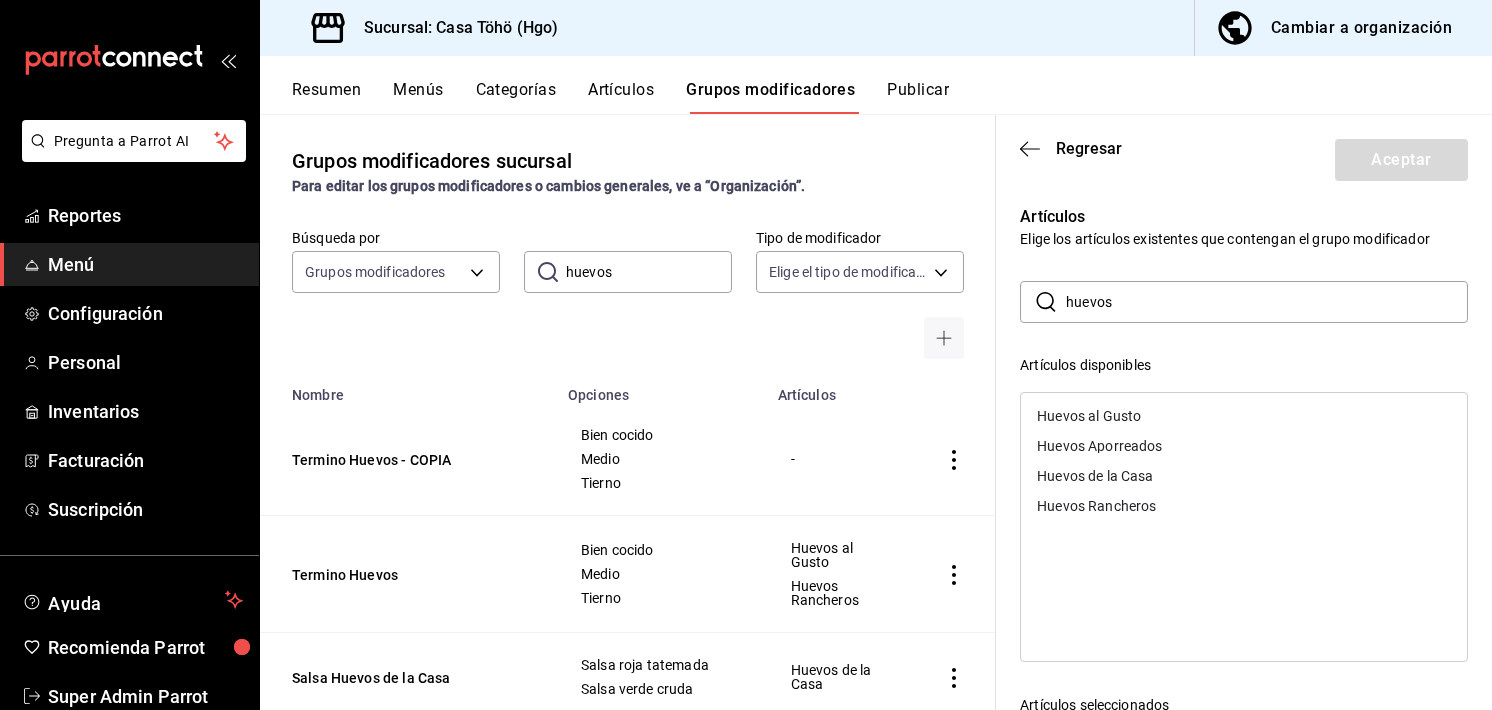 click on "Huevos al Gusto" at bounding box center (1089, 416) 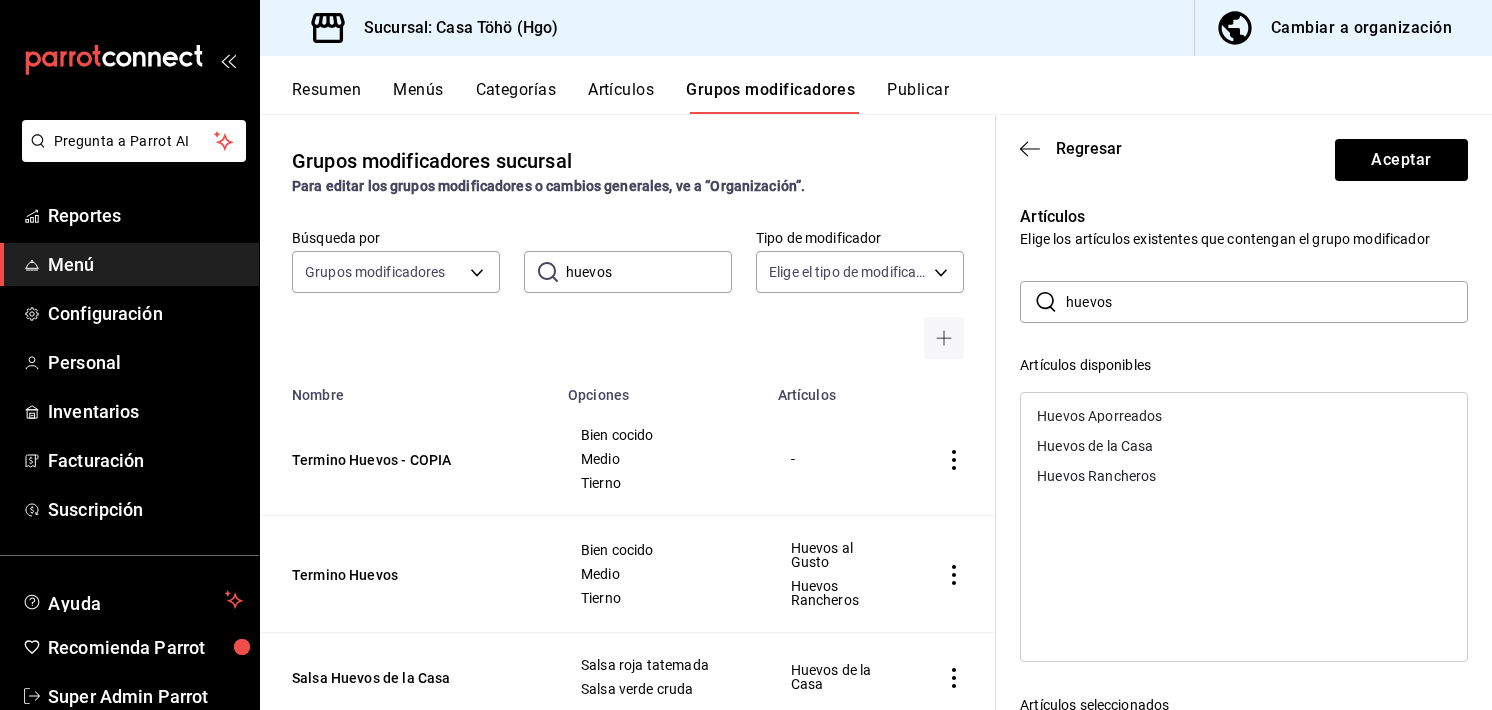 click on "huevos" at bounding box center (1267, 302) 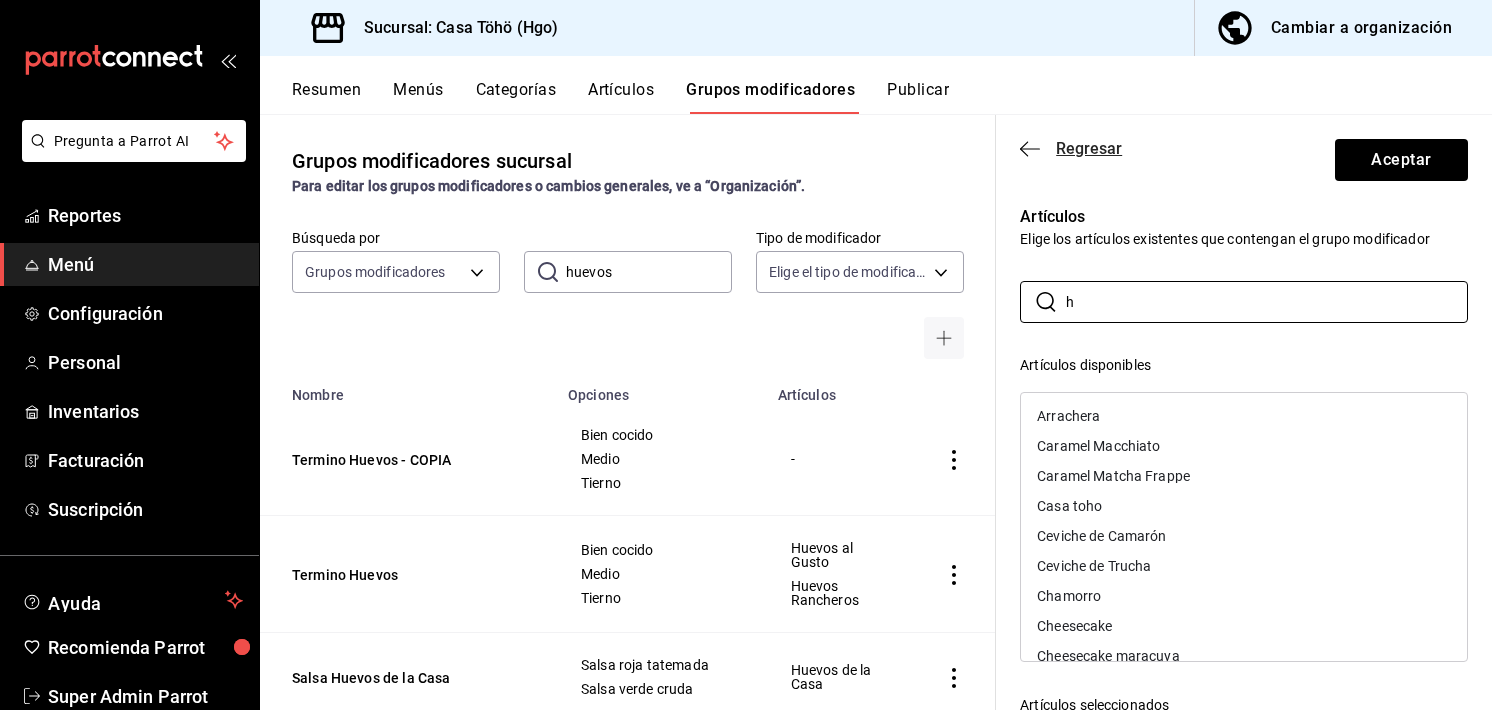 type on "h" 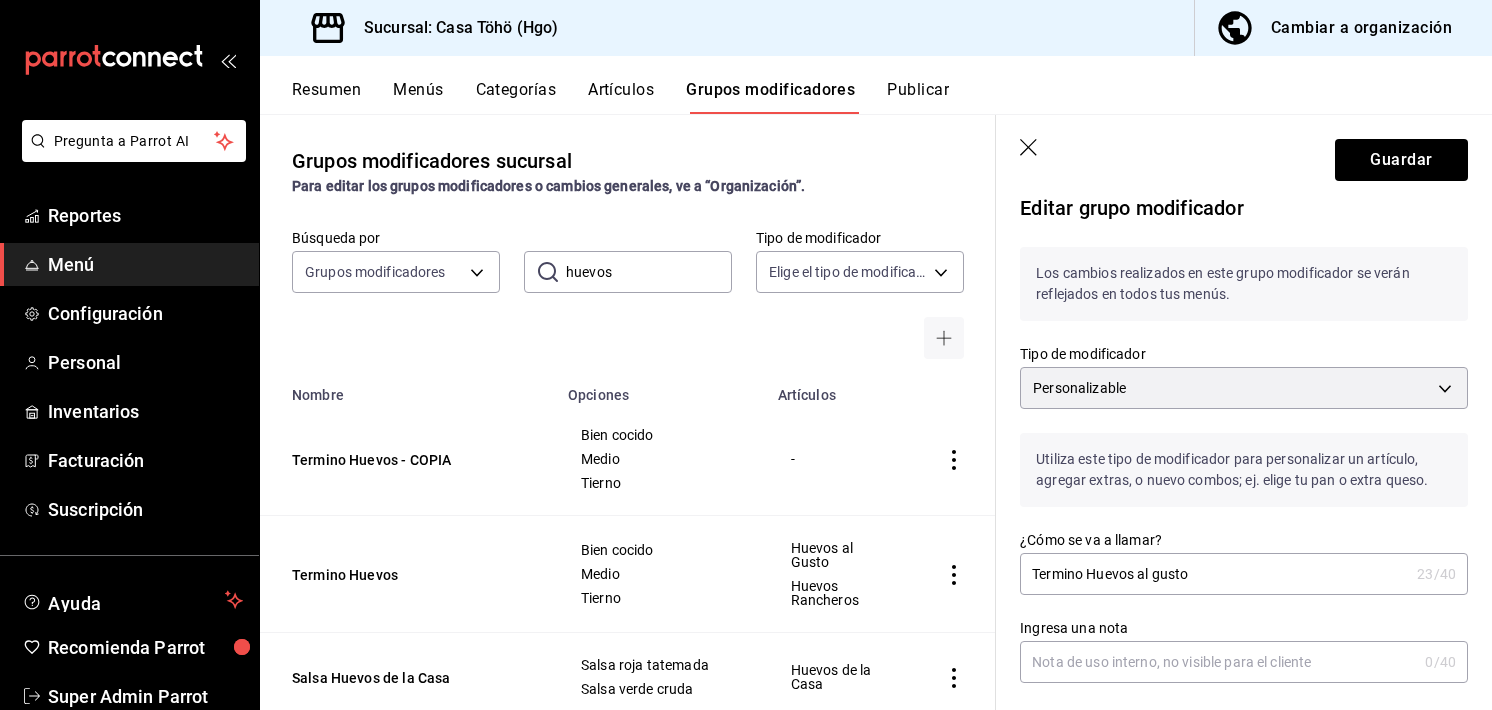 scroll, scrollTop: 0, scrollLeft: 0, axis: both 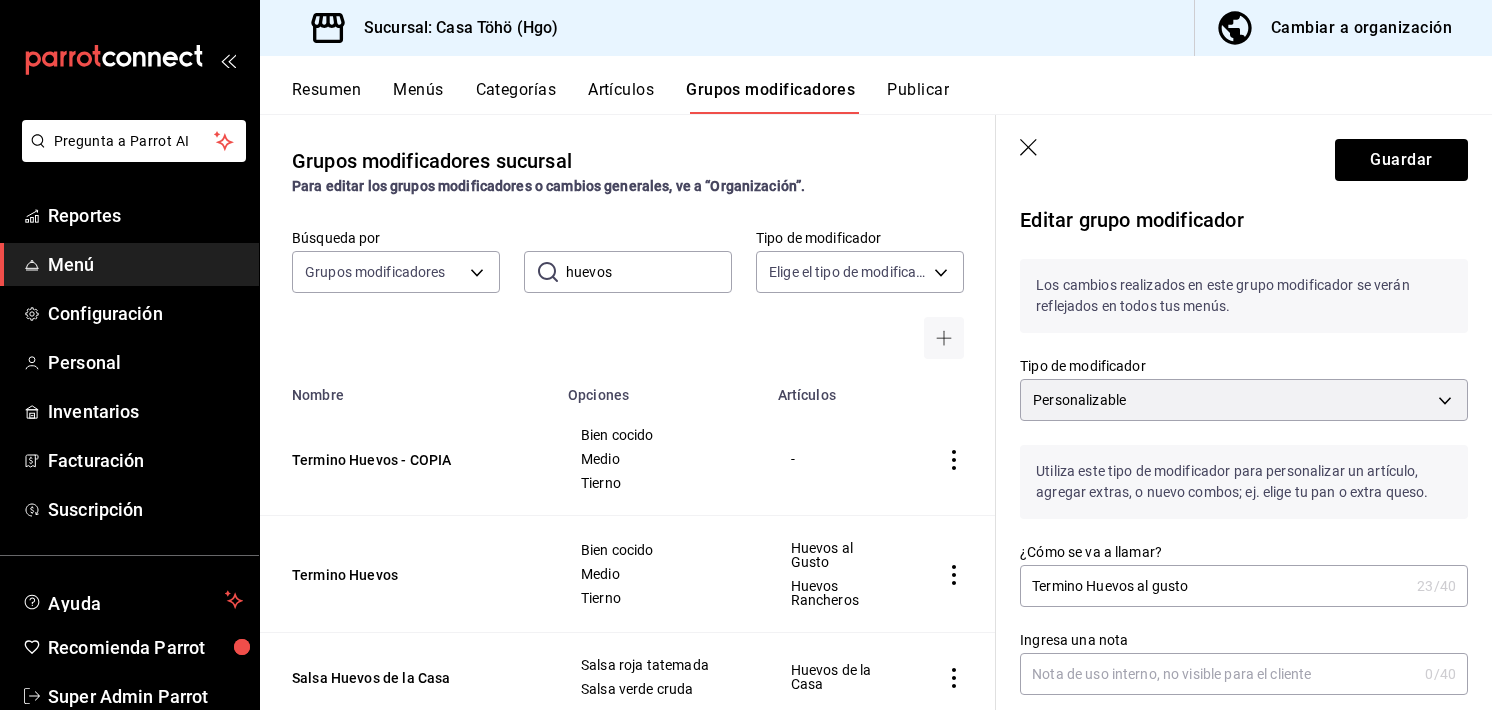 click on "Huevos Rancheros" at bounding box center [839, 593] 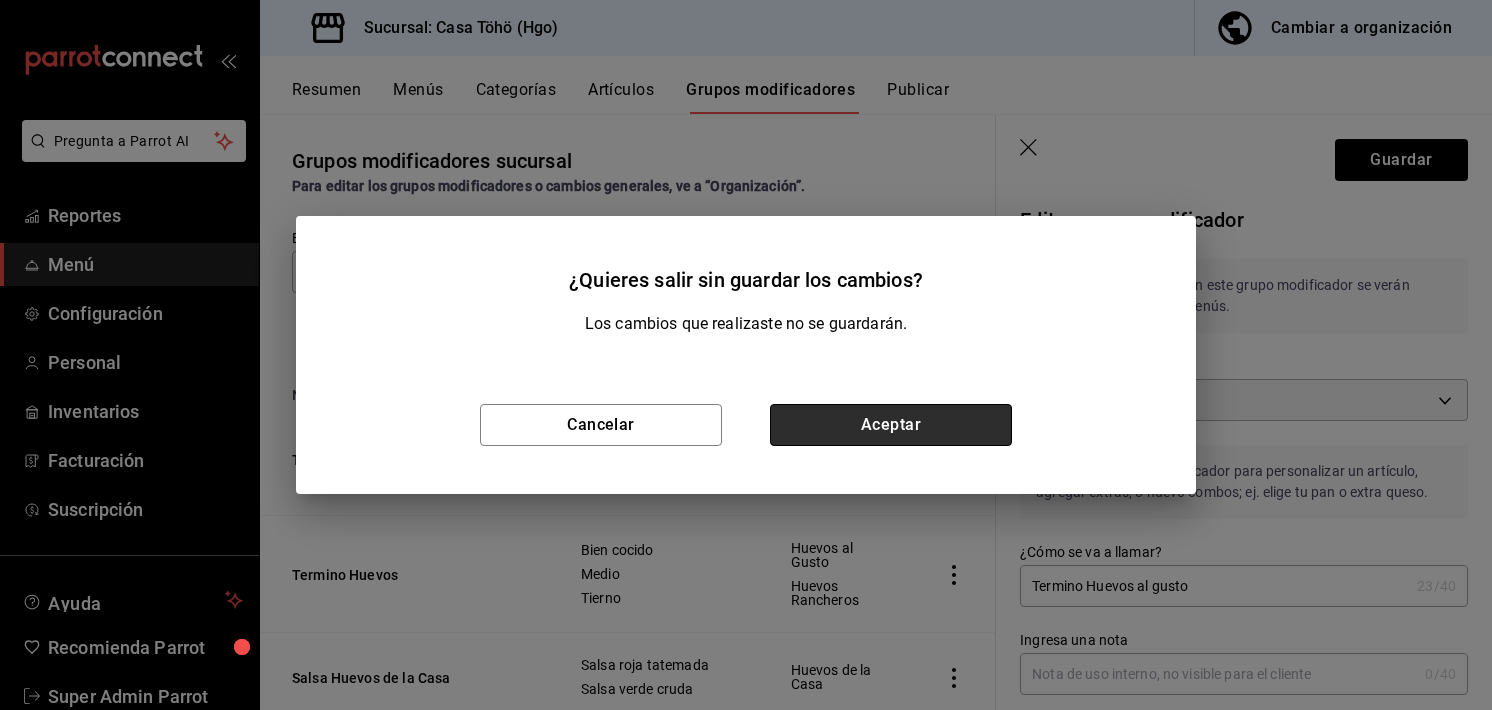 click on "Aceptar" at bounding box center (891, 425) 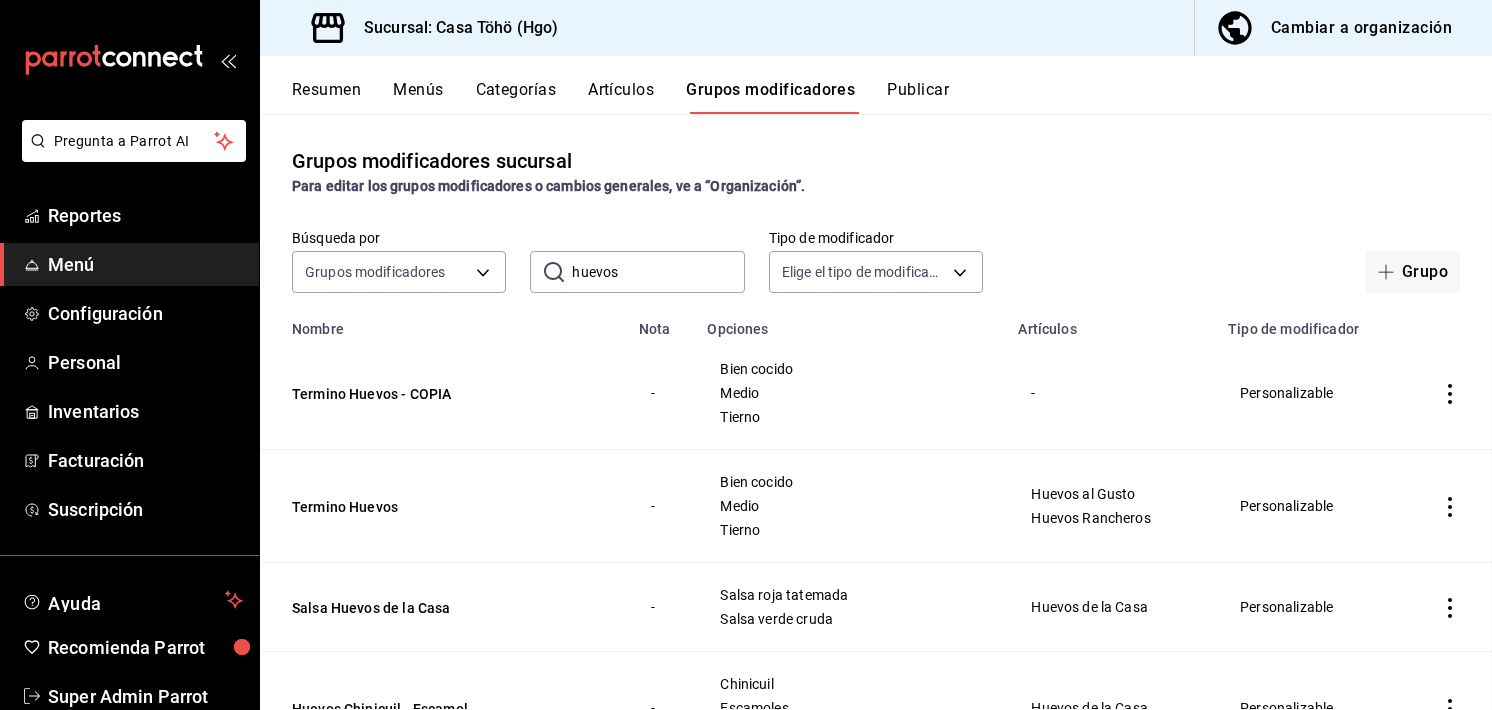 scroll, scrollTop: 0, scrollLeft: 0, axis: both 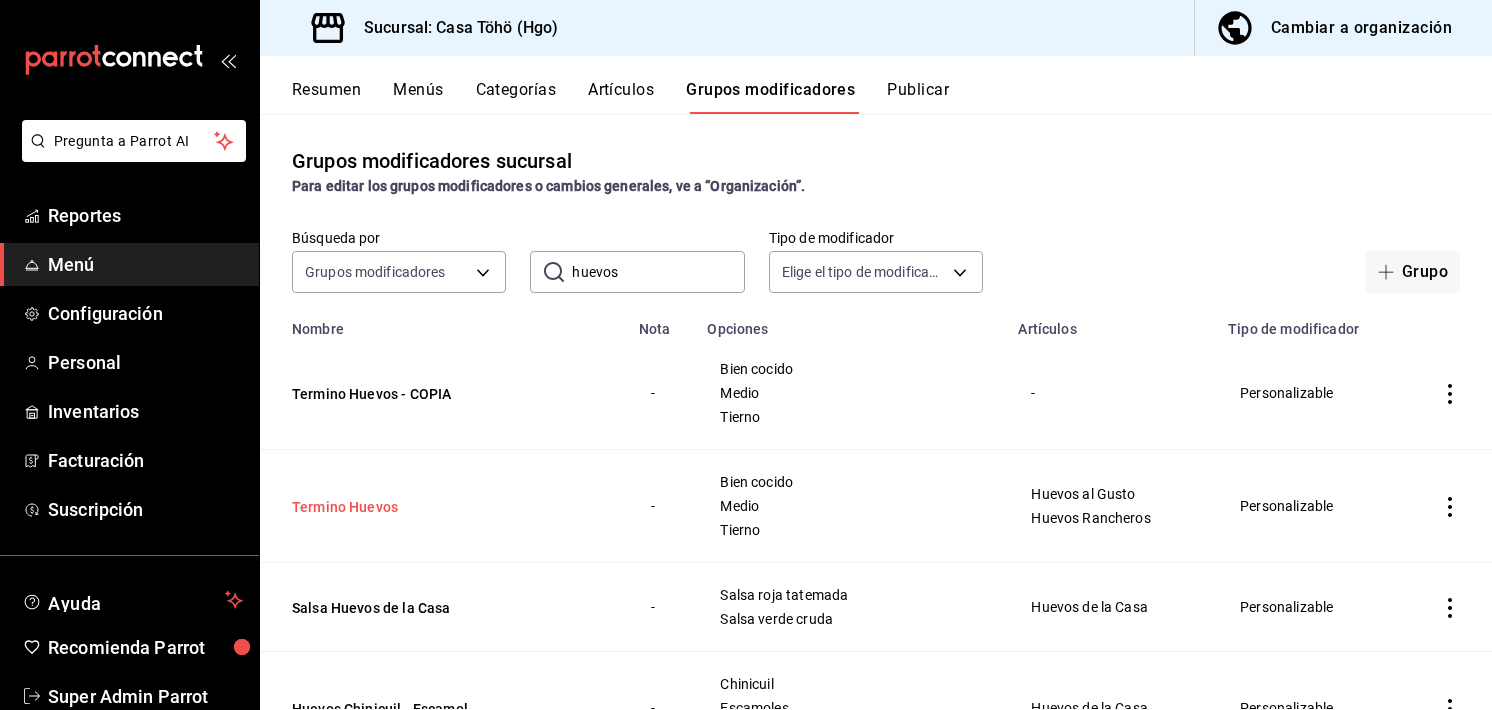 click on "Termino Huevos" at bounding box center [412, 507] 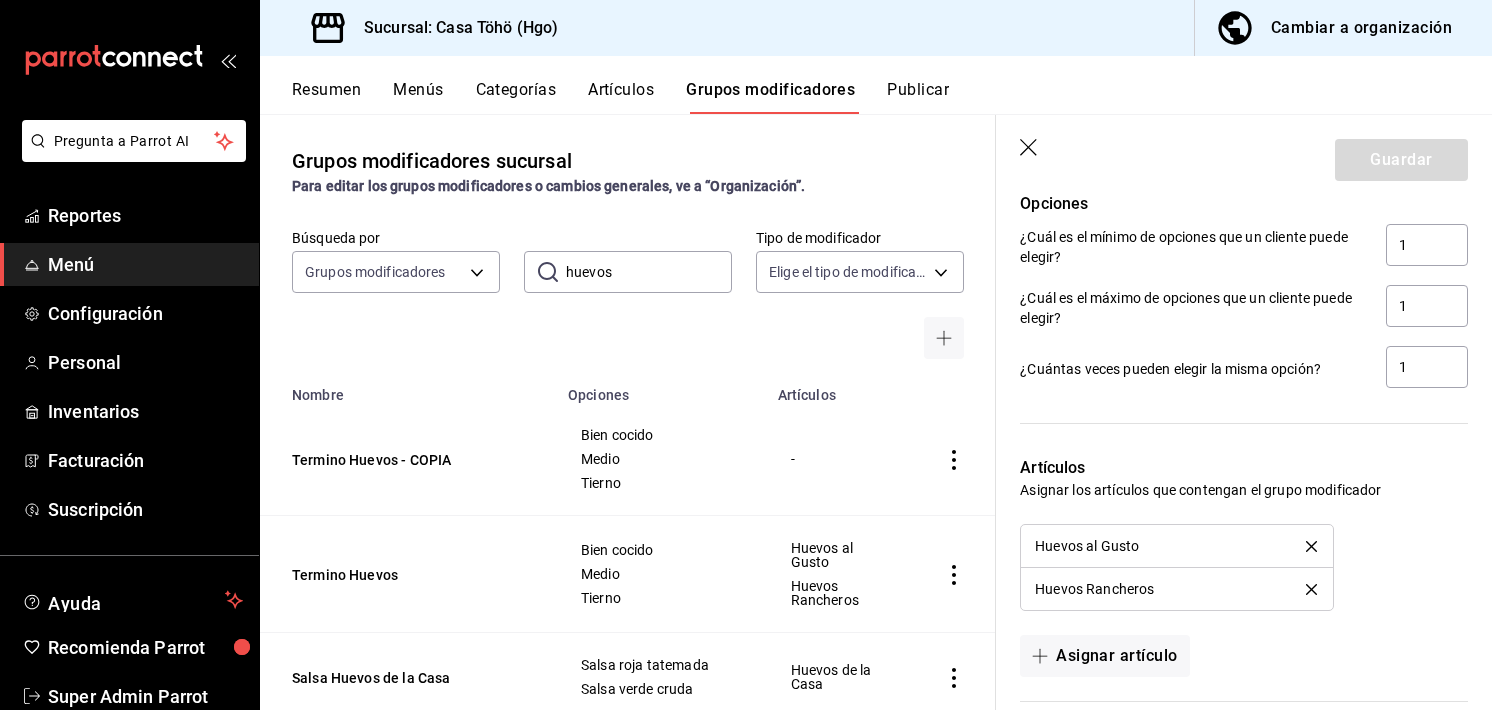 scroll, scrollTop: 1164, scrollLeft: 0, axis: vertical 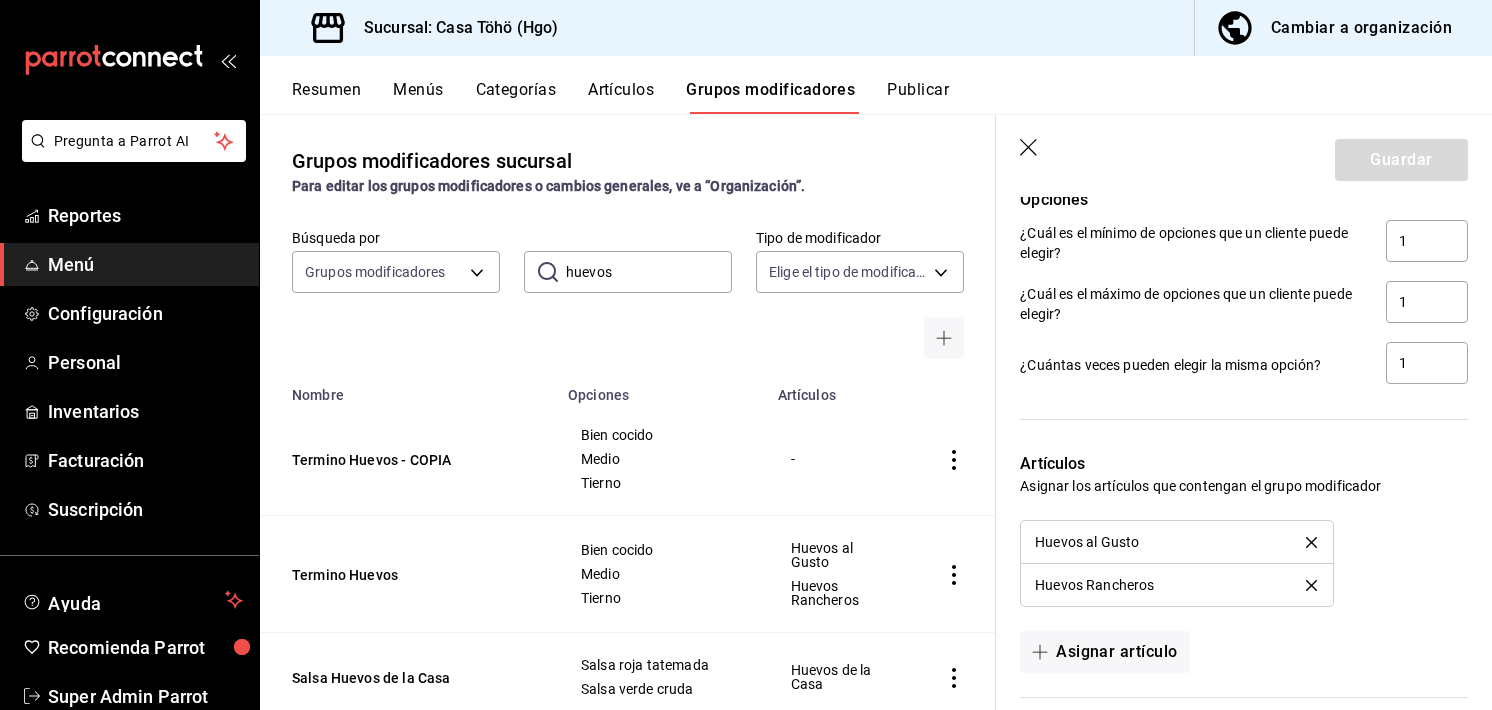 click 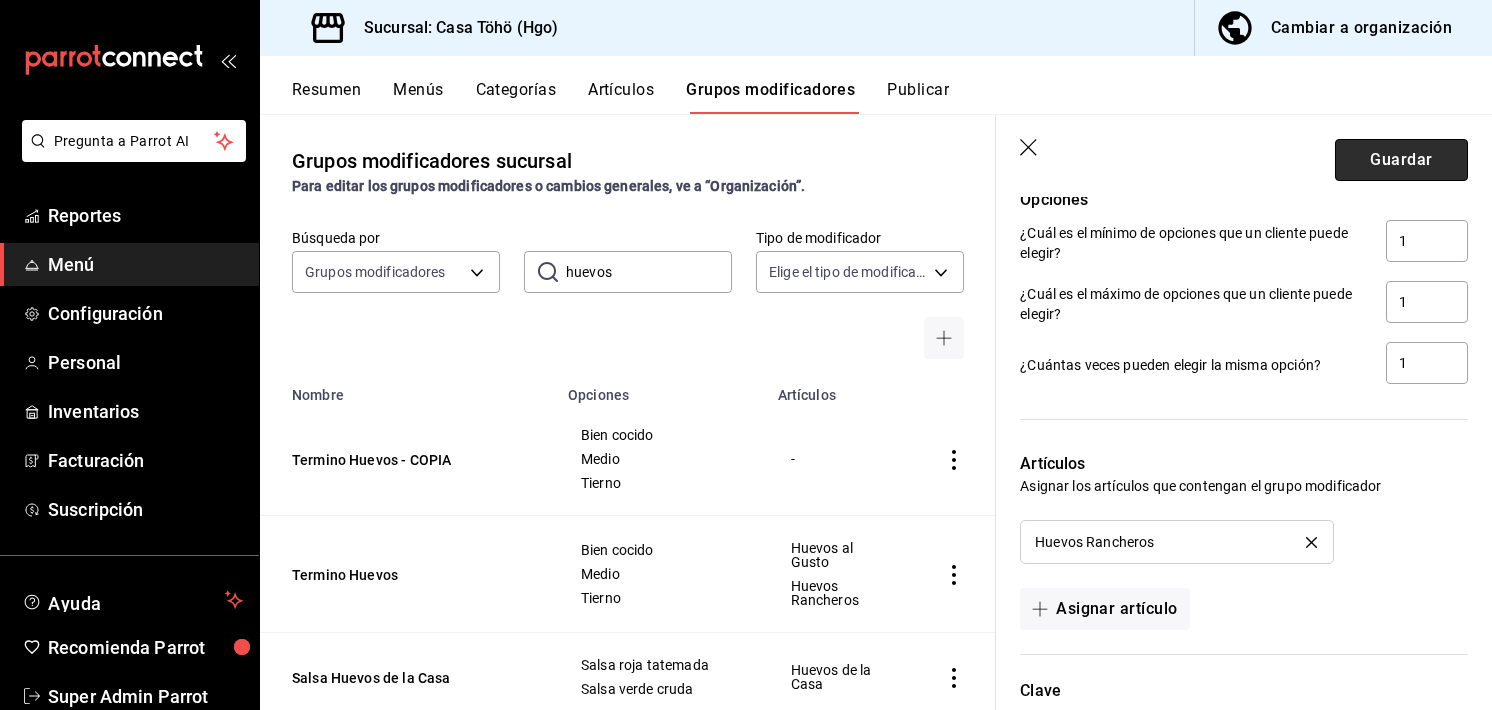click on "Guardar" at bounding box center (1401, 160) 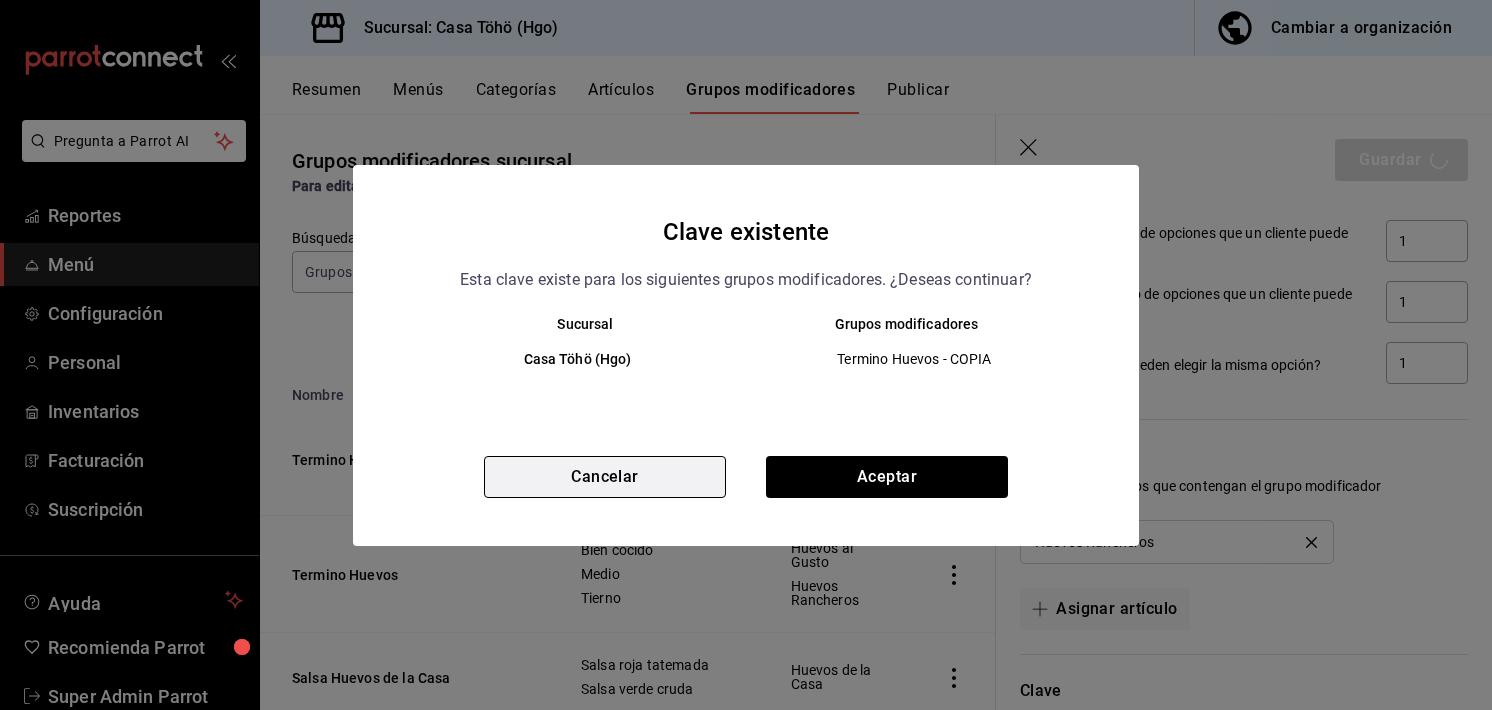 click on "Cancelar" at bounding box center (605, 477) 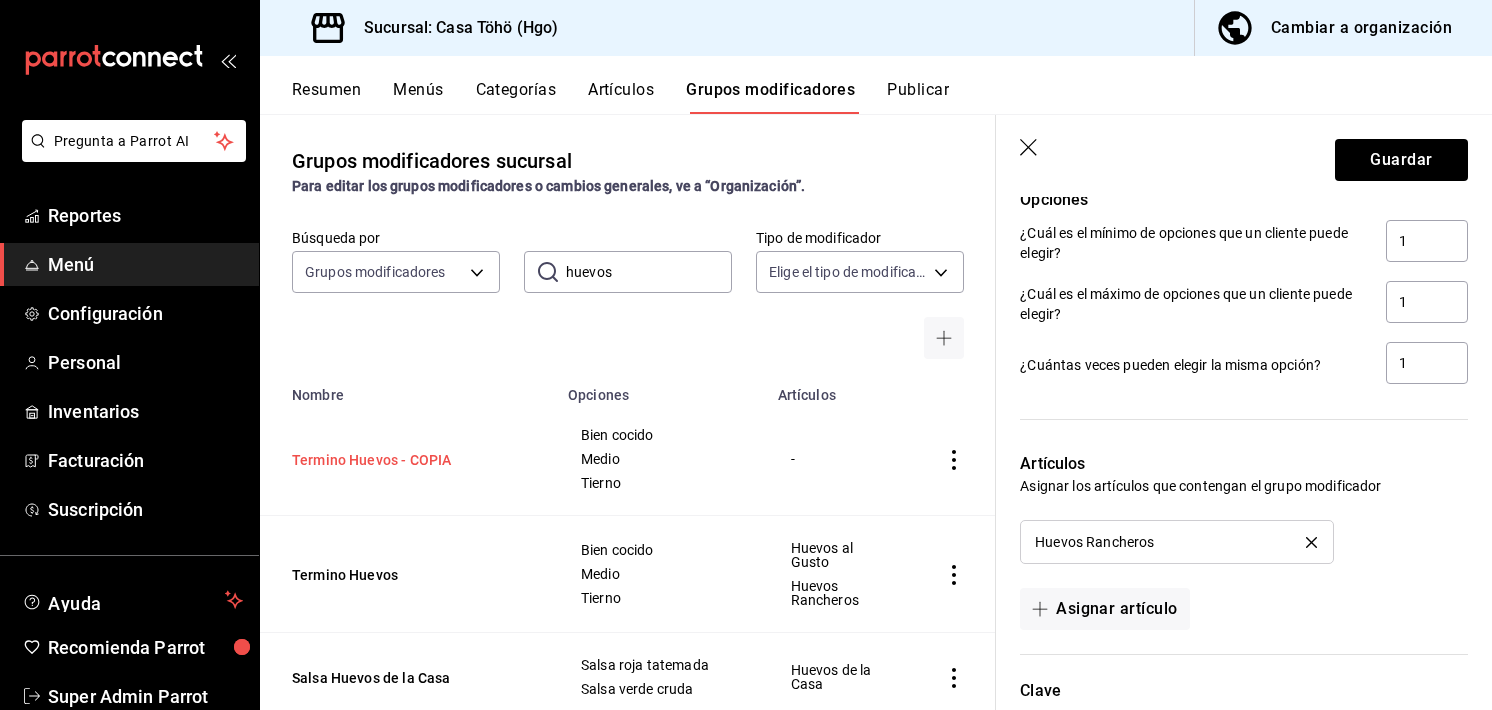 click on "Termino Huevos - COPIA" at bounding box center [412, 460] 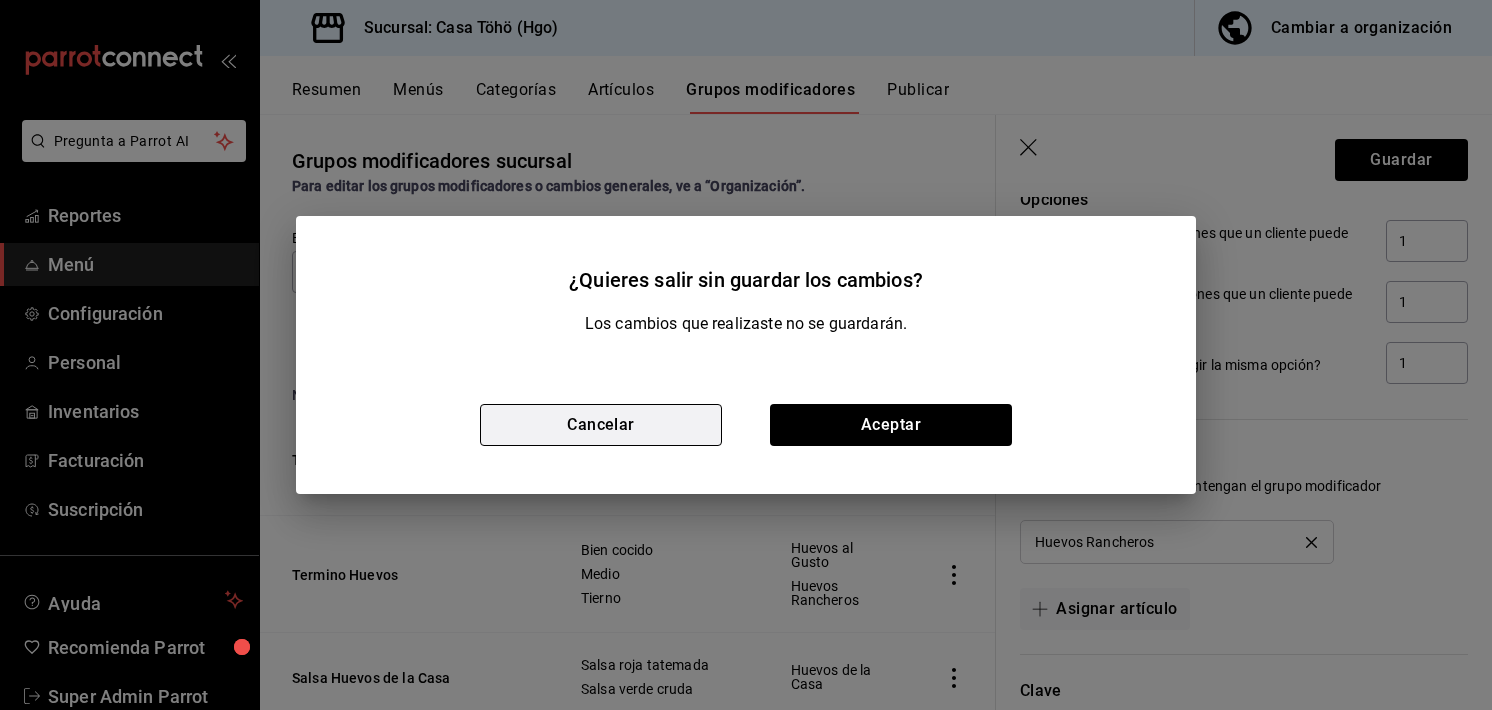 click on "Cancelar" at bounding box center (601, 425) 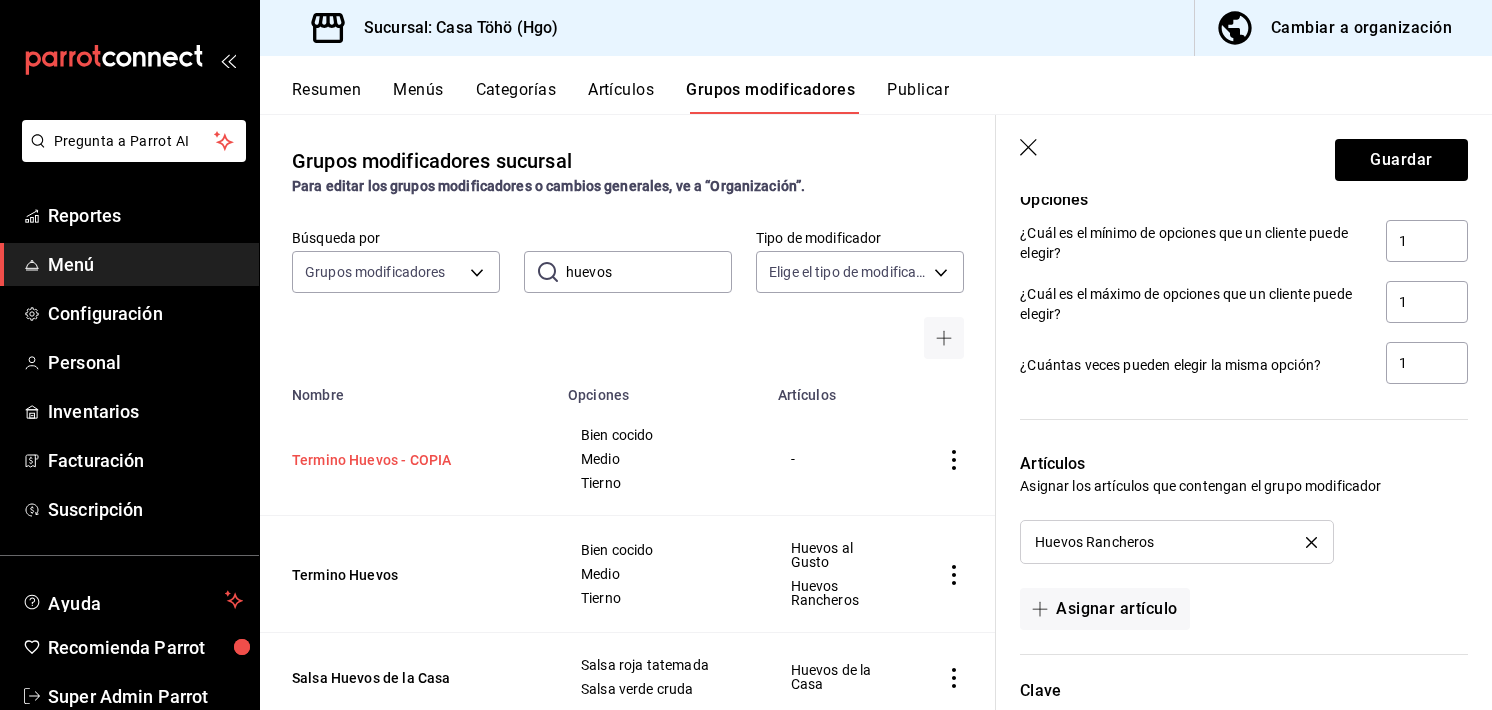 click on "Termino Huevos - COPIA" at bounding box center [412, 460] 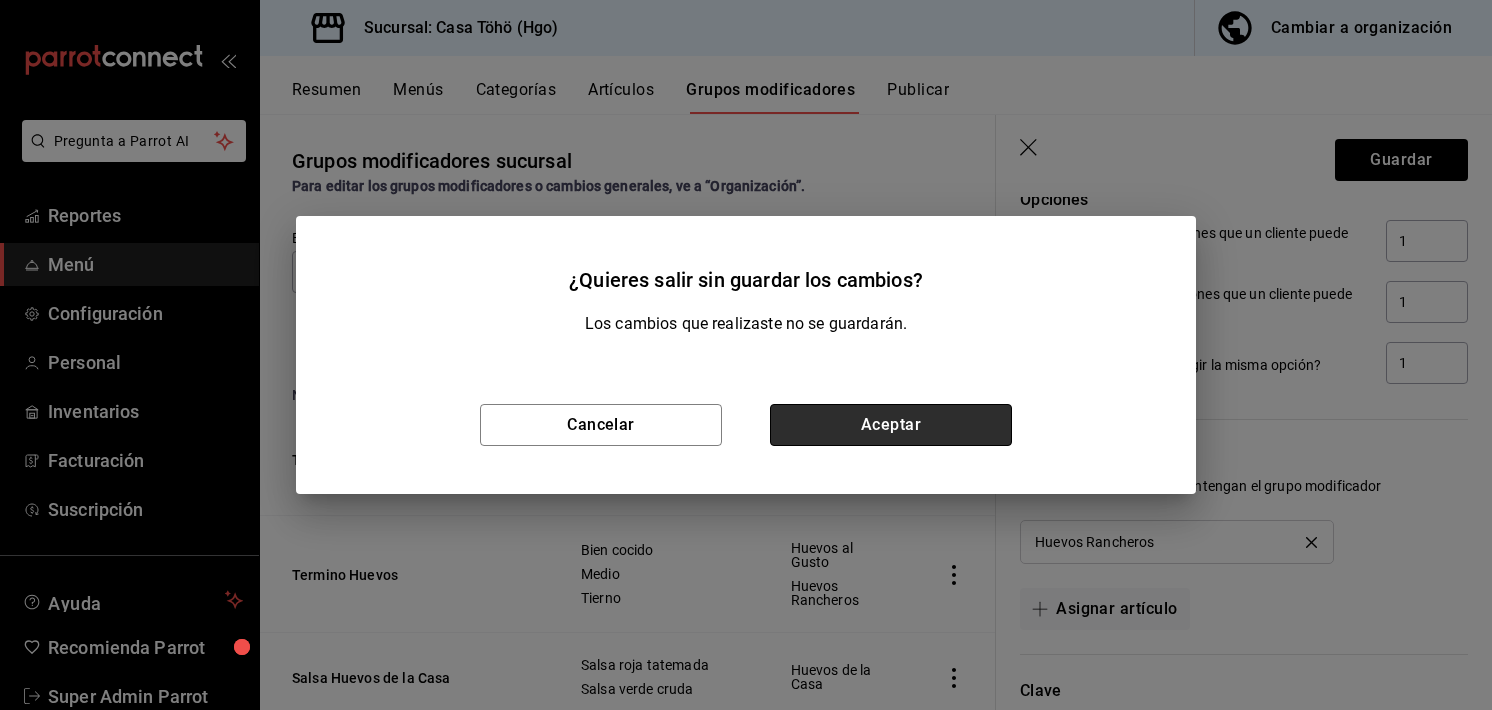 click on "Aceptar" at bounding box center (891, 425) 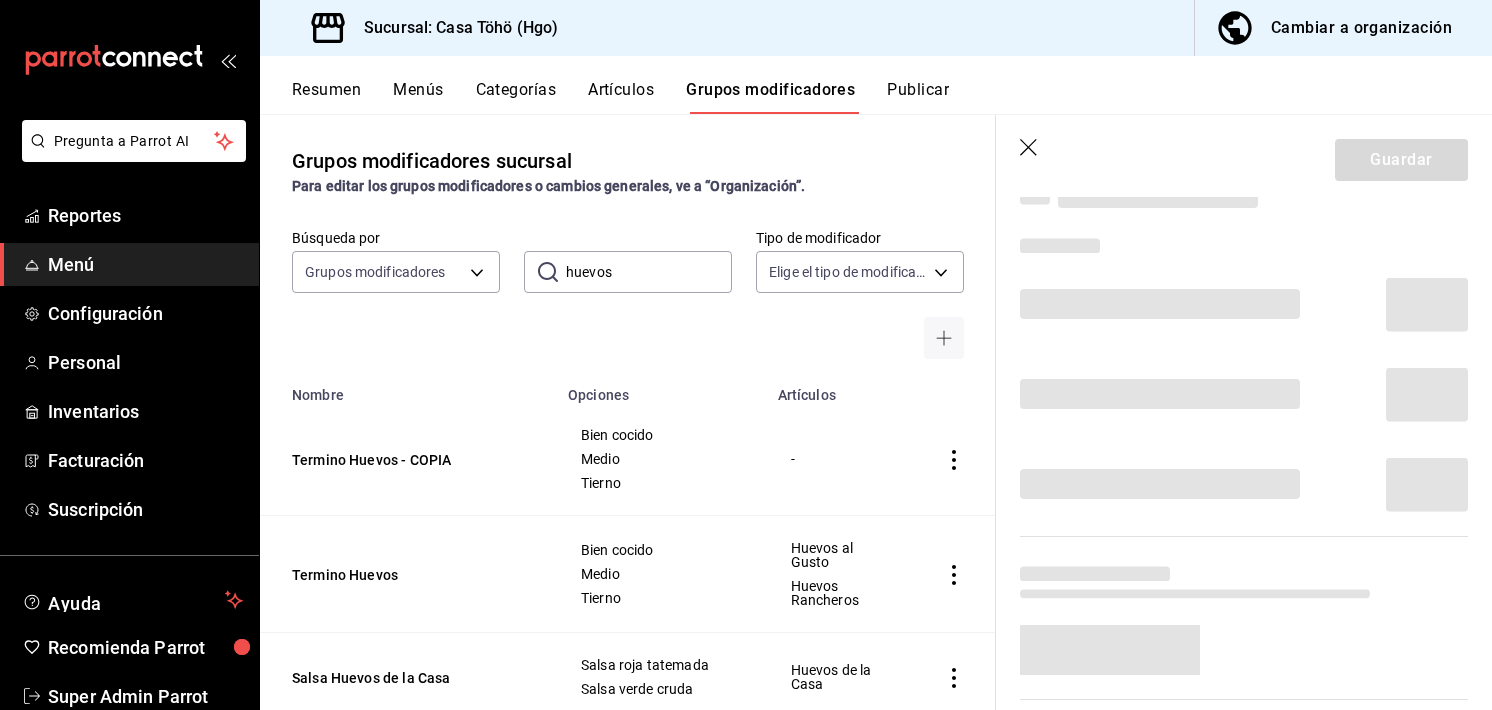 scroll, scrollTop: 66, scrollLeft: 0, axis: vertical 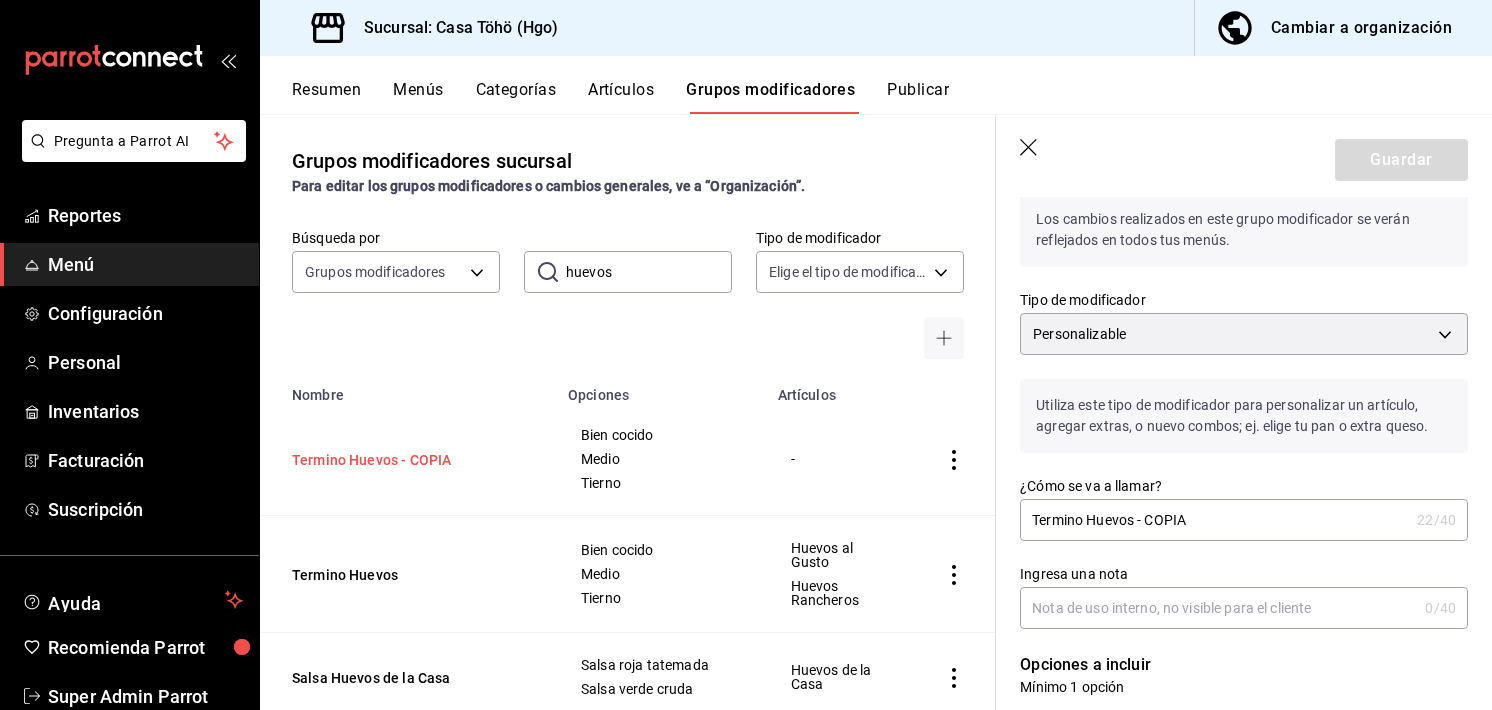 click on "Termino Huevos - COPIA" at bounding box center [412, 460] 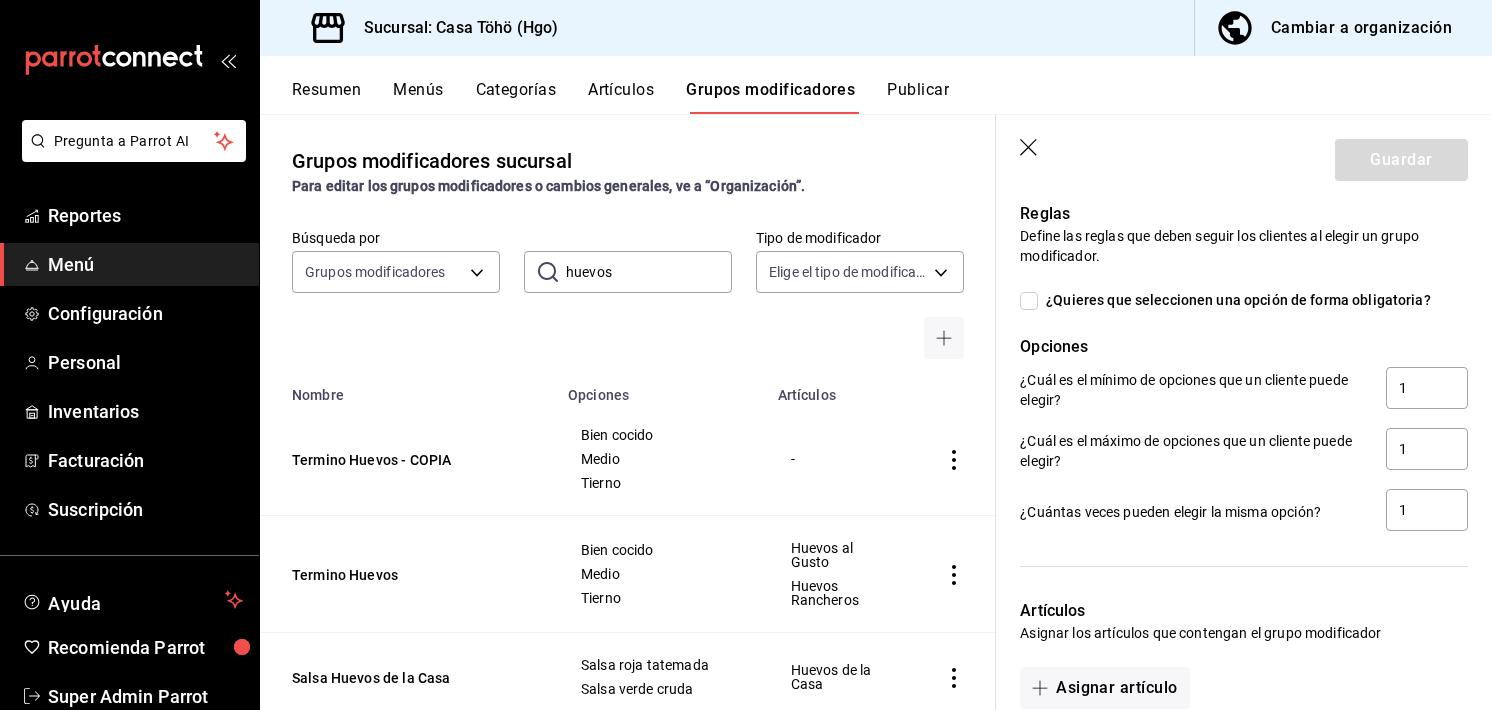 scroll, scrollTop: 1252, scrollLeft: 0, axis: vertical 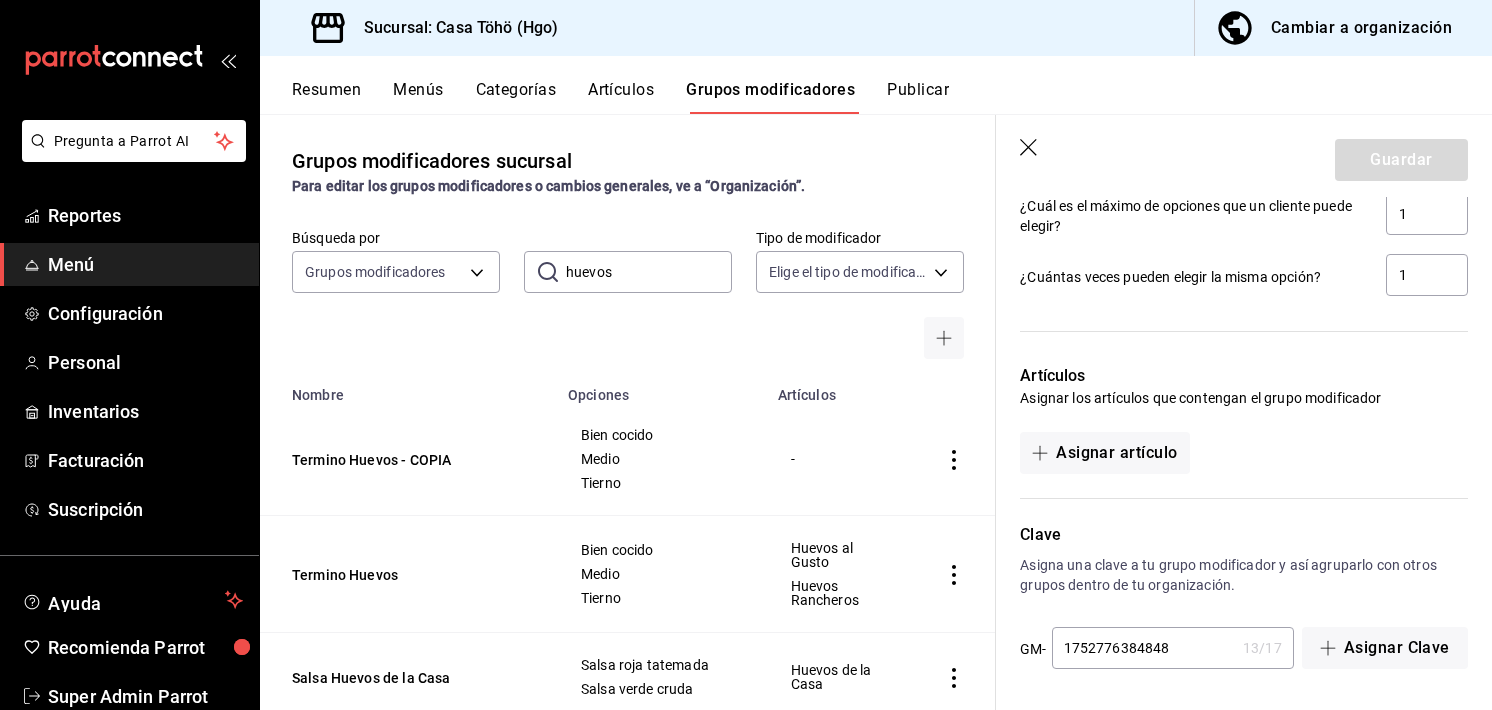 click on "1752776384848" at bounding box center [1143, 648] 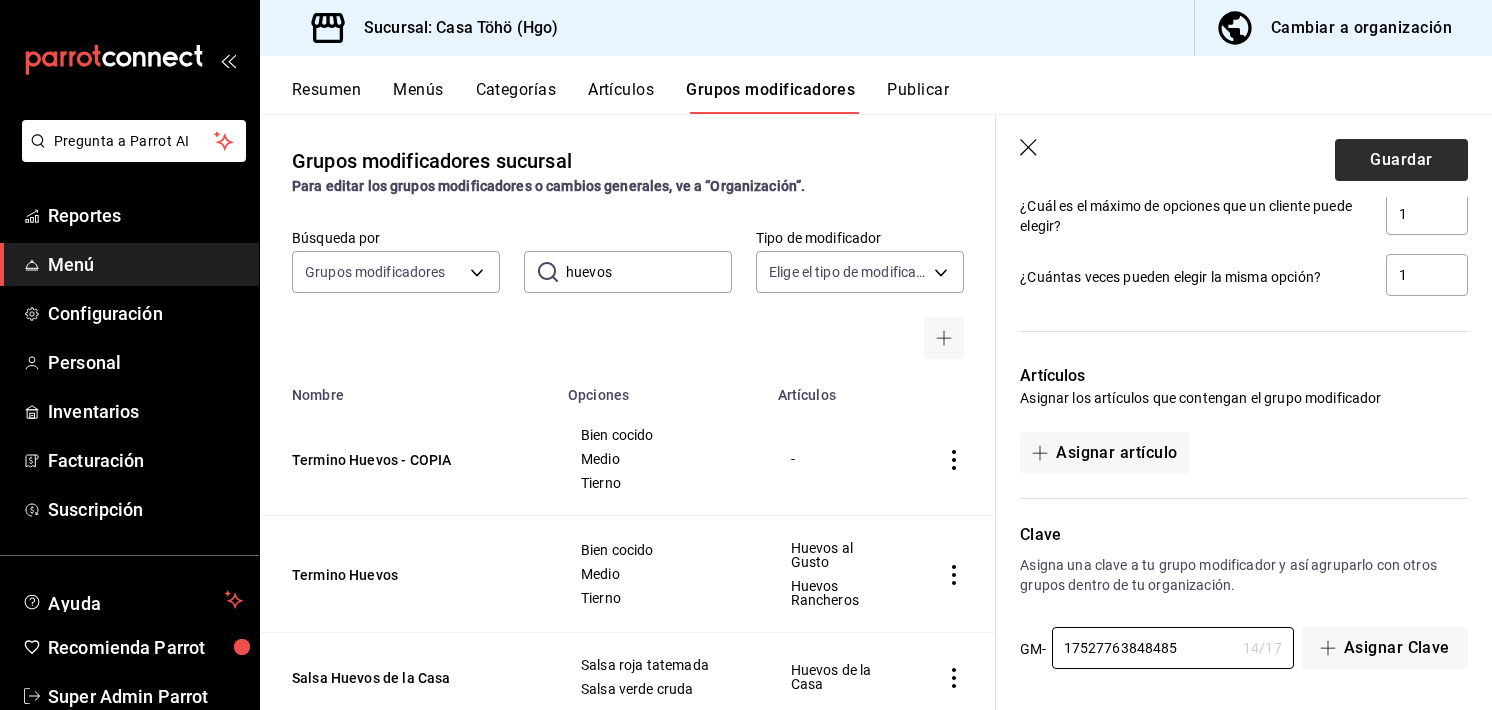type on "17527763848485" 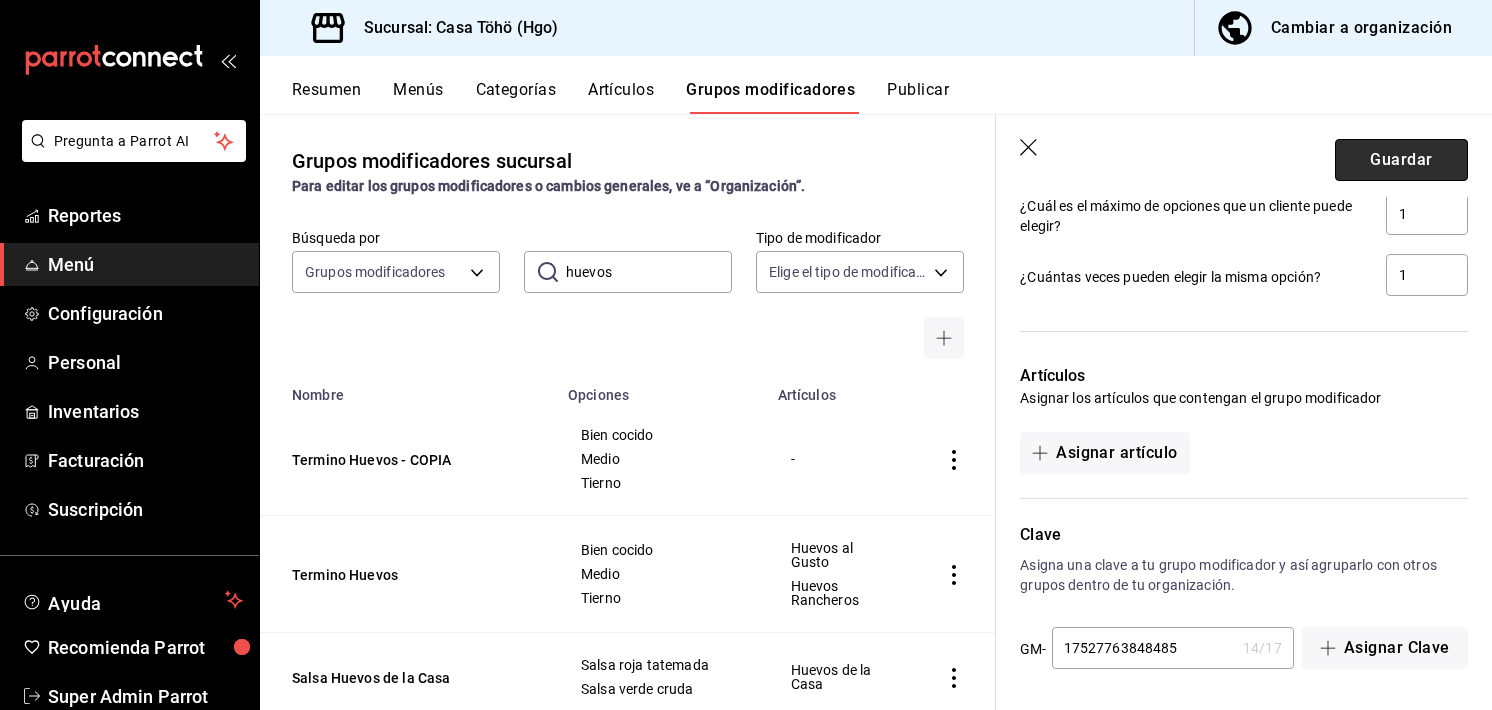 click on "Guardar" at bounding box center (1401, 160) 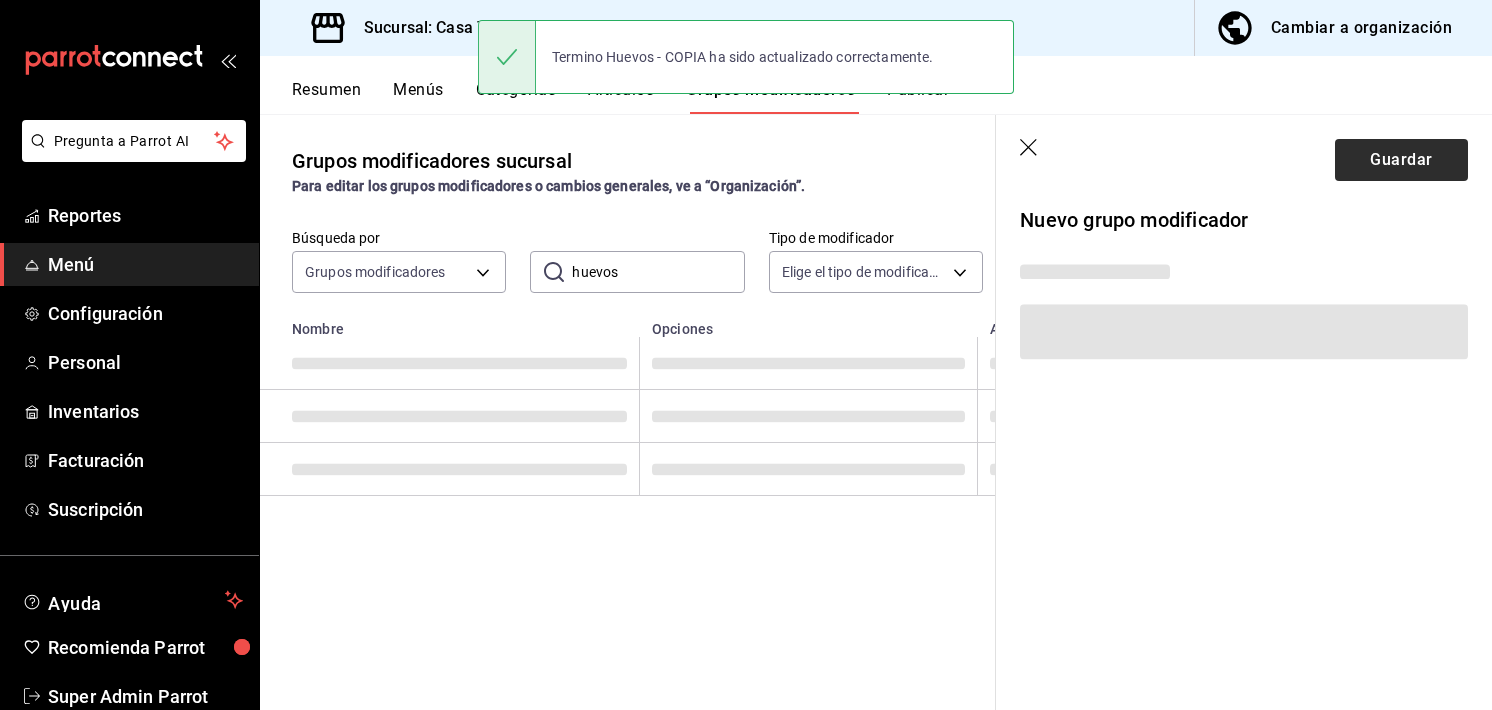scroll, scrollTop: 0, scrollLeft: 0, axis: both 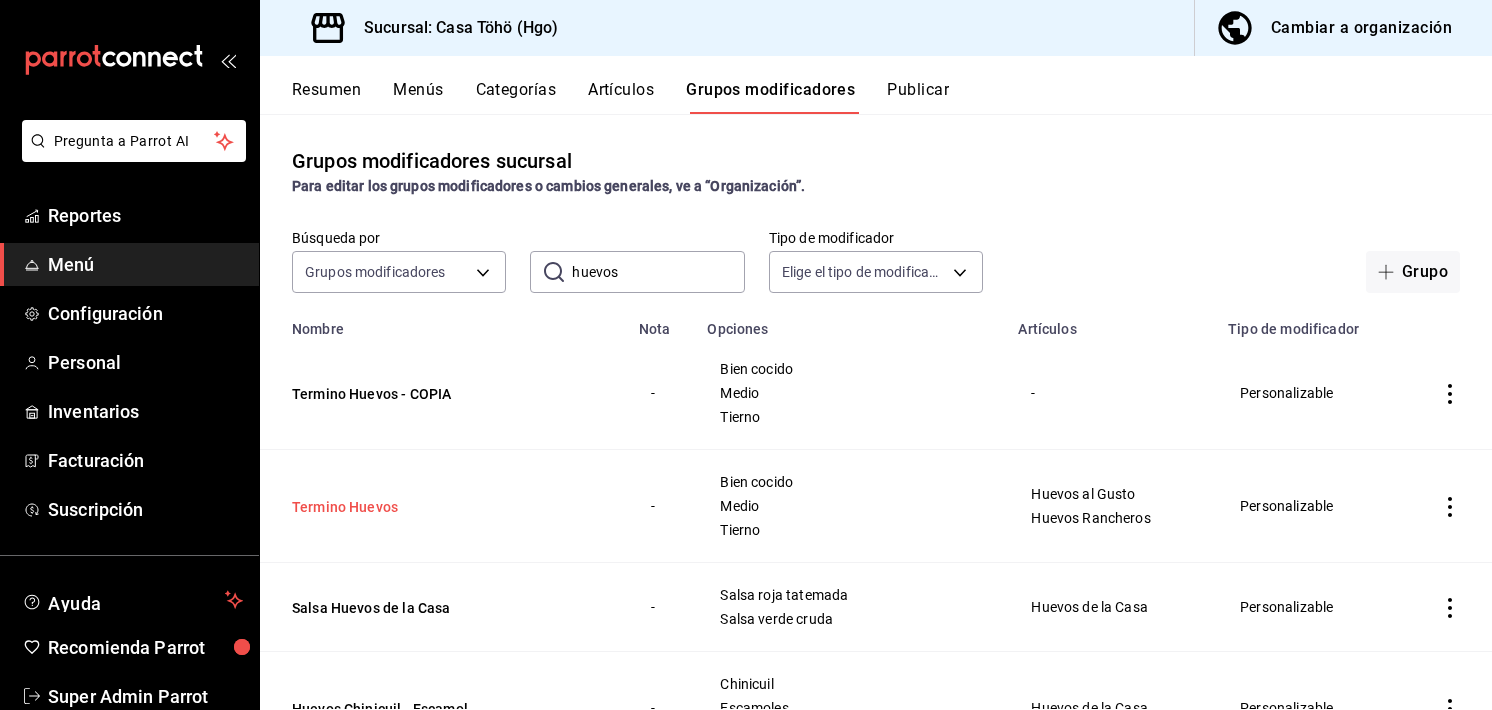 click on "Termino Huevos" at bounding box center [412, 507] 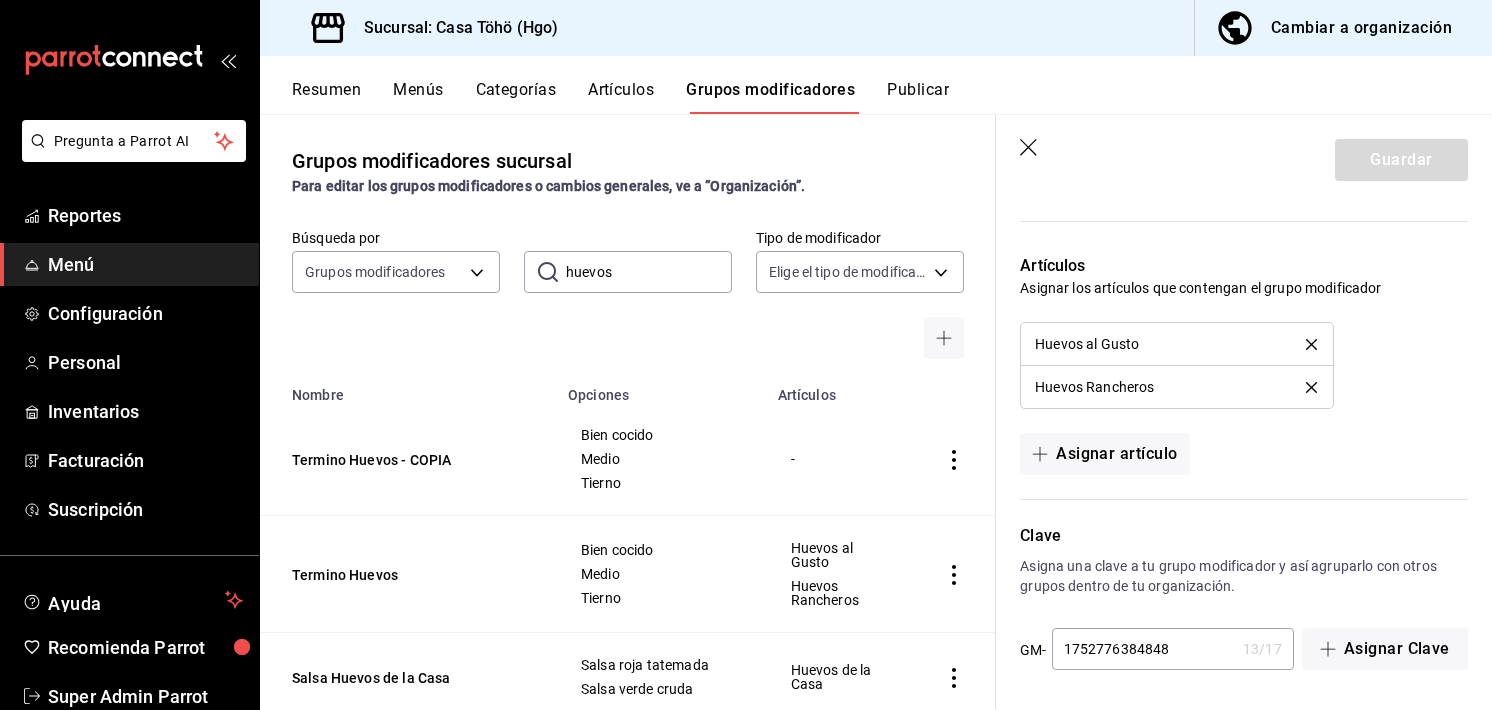scroll, scrollTop: 1277, scrollLeft: 0, axis: vertical 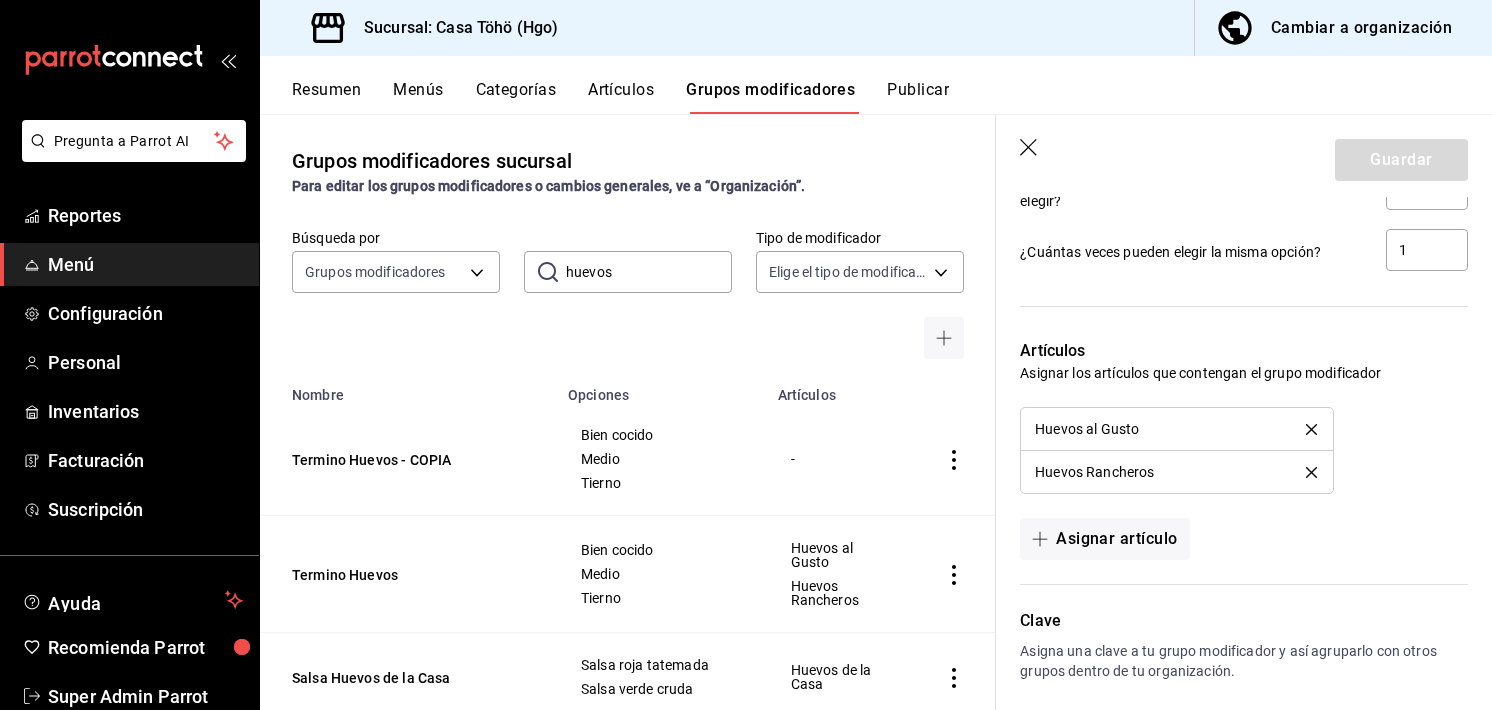 click 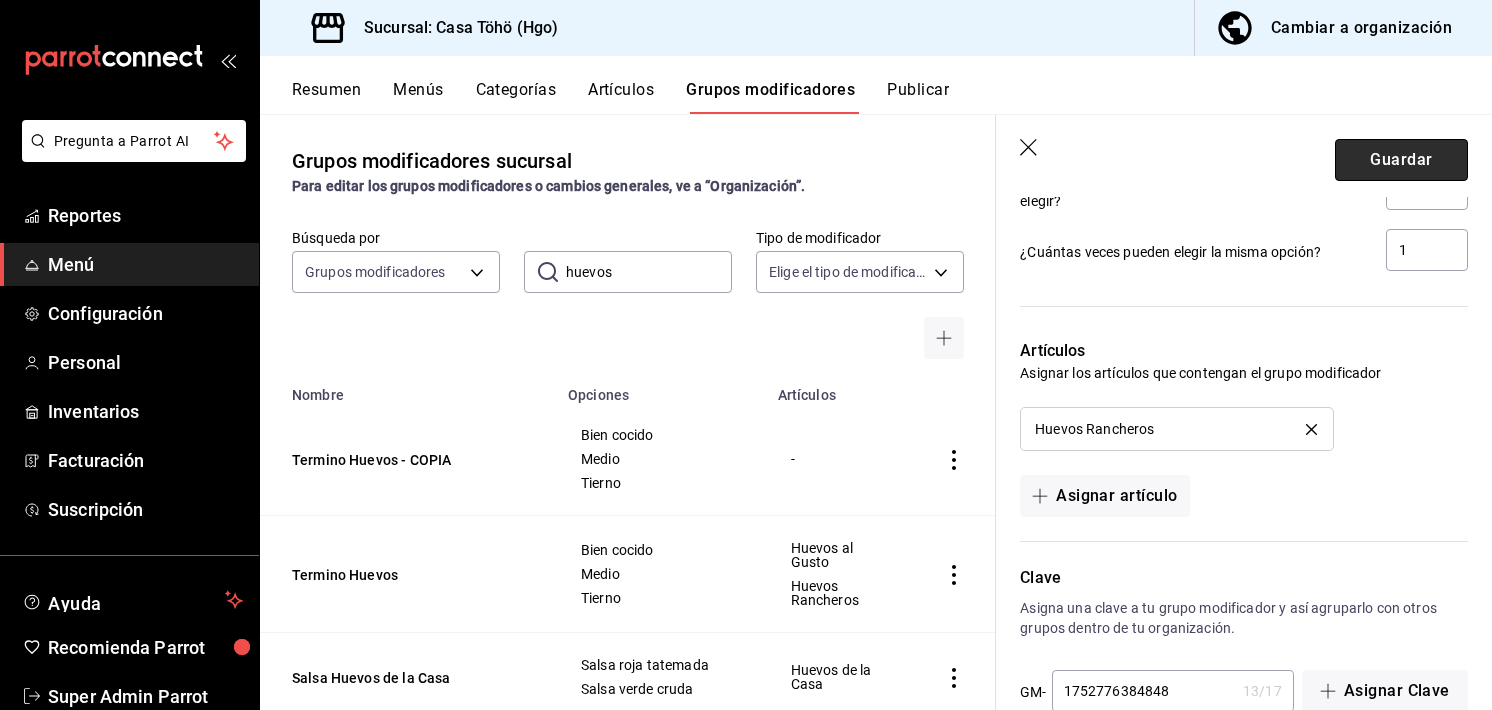 click on "Guardar" at bounding box center (1401, 160) 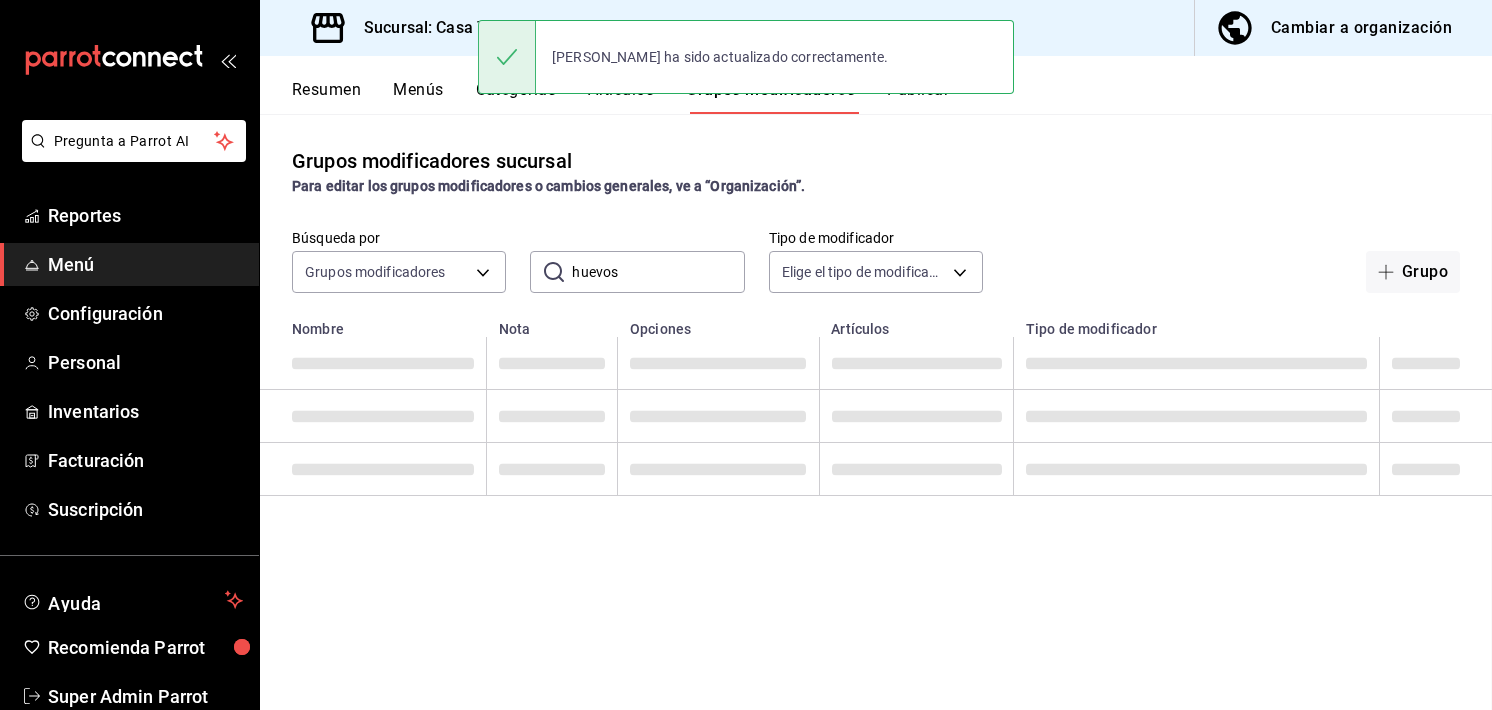 scroll, scrollTop: 0, scrollLeft: 0, axis: both 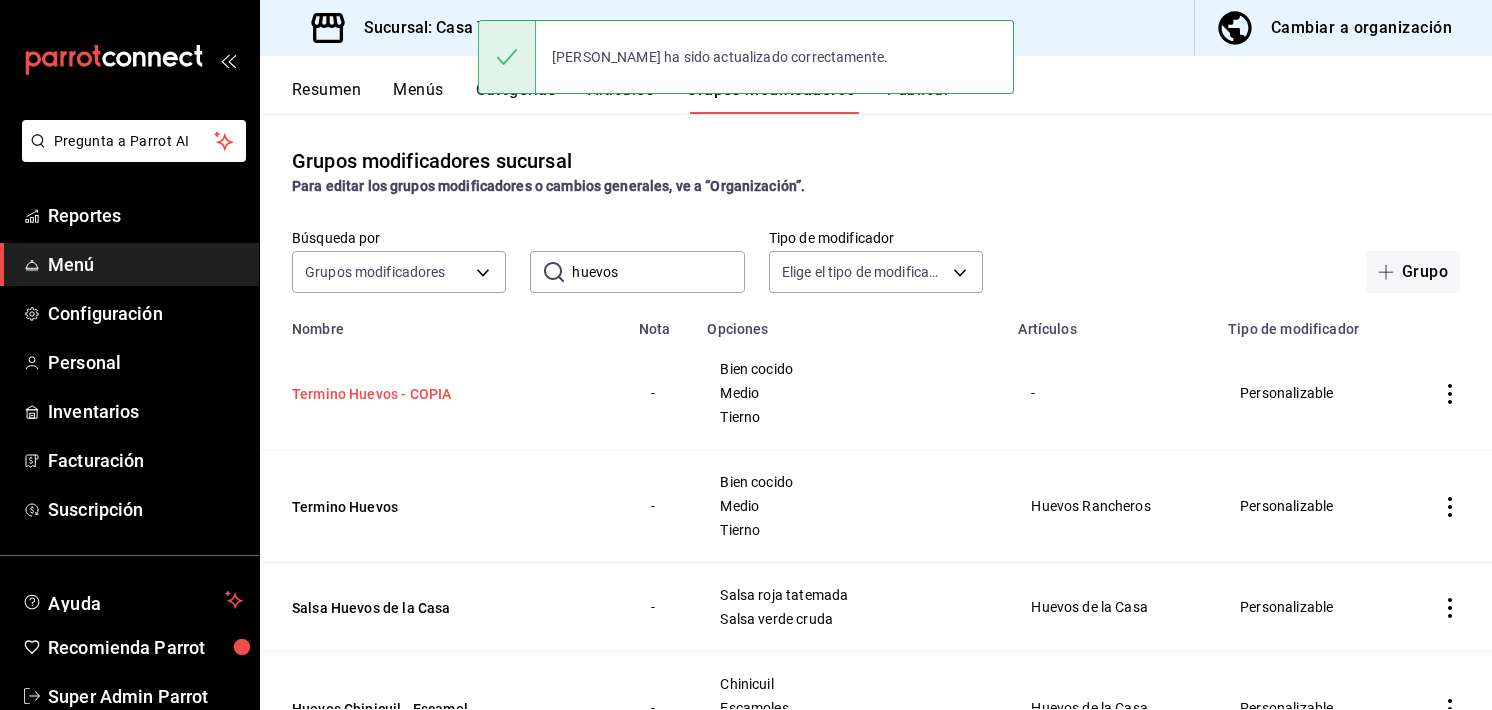 click on "Termino Huevos - COPIA" at bounding box center [412, 394] 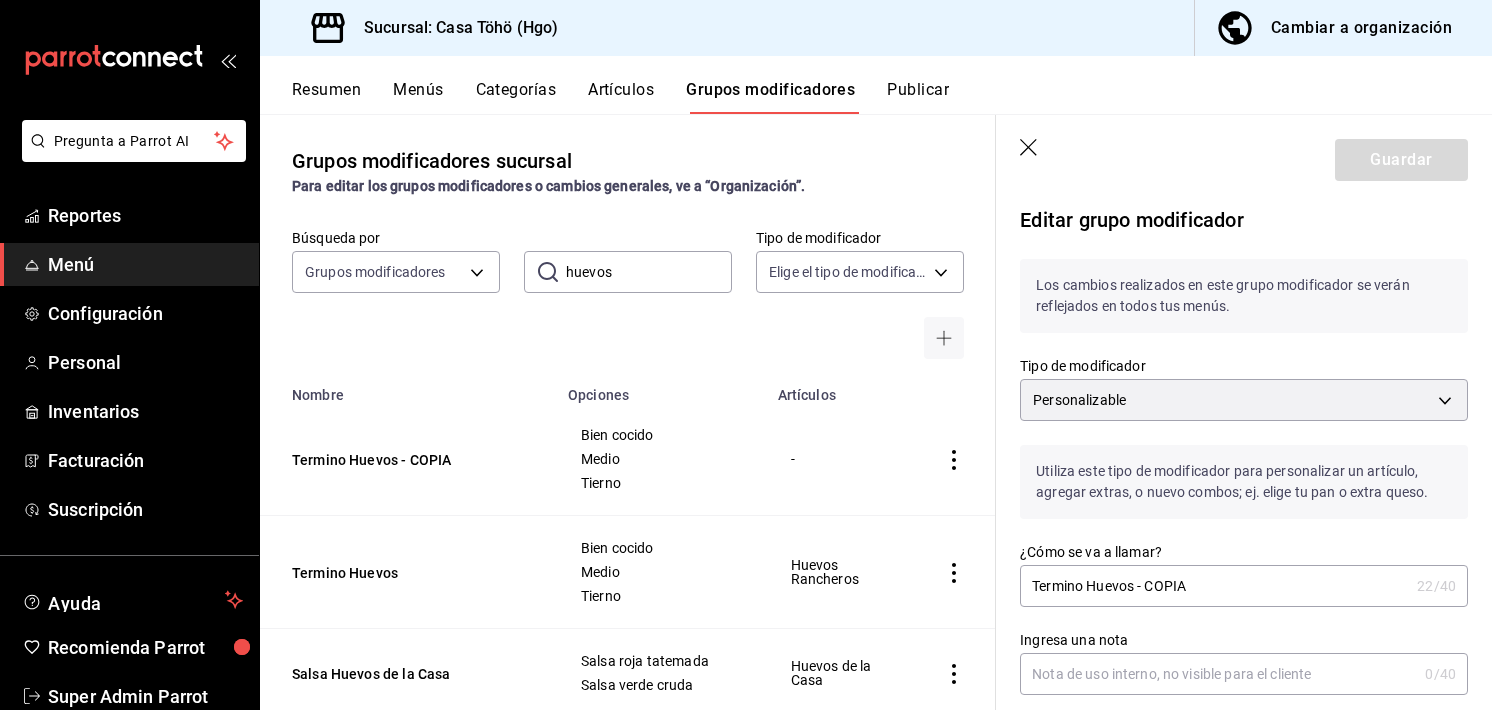 click on "Termino Huevos - COPIA" at bounding box center [1214, 586] 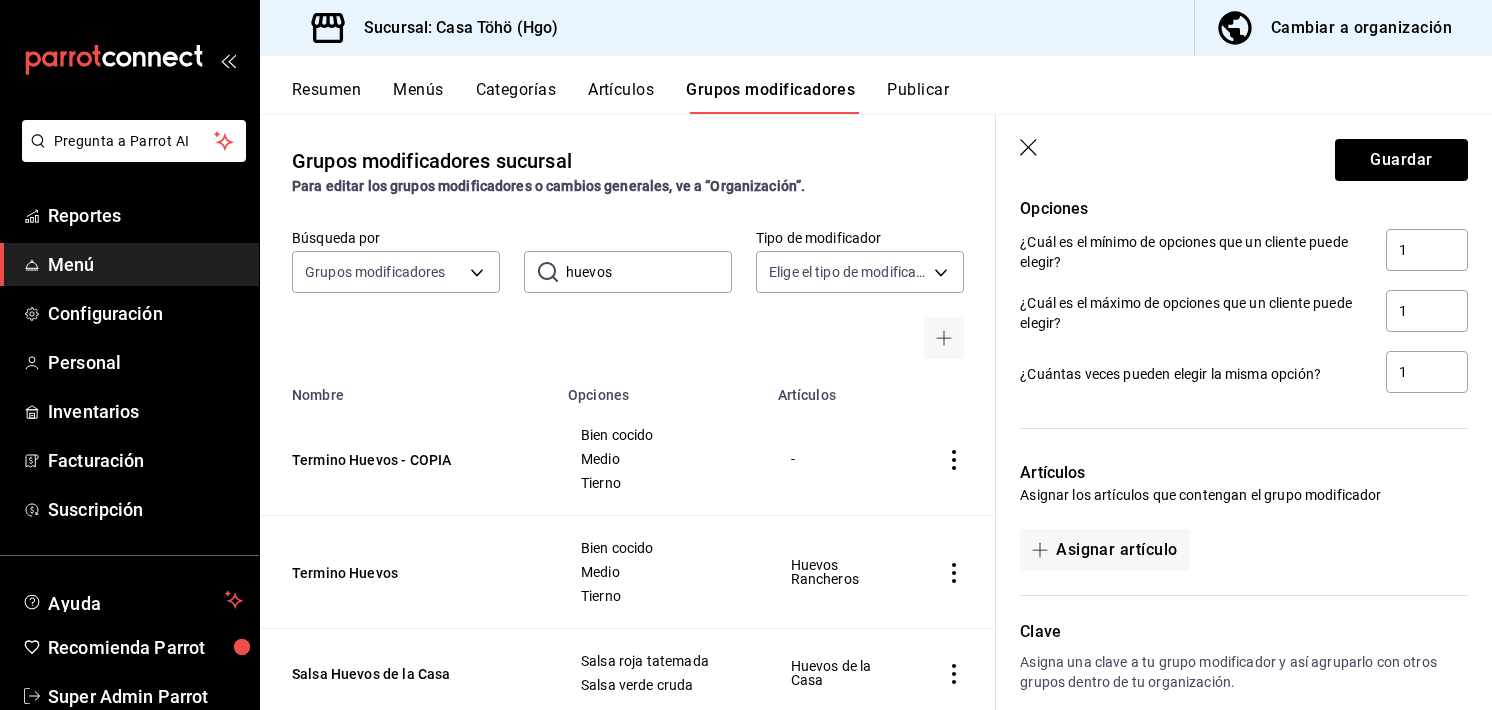 scroll, scrollTop: 1252, scrollLeft: 0, axis: vertical 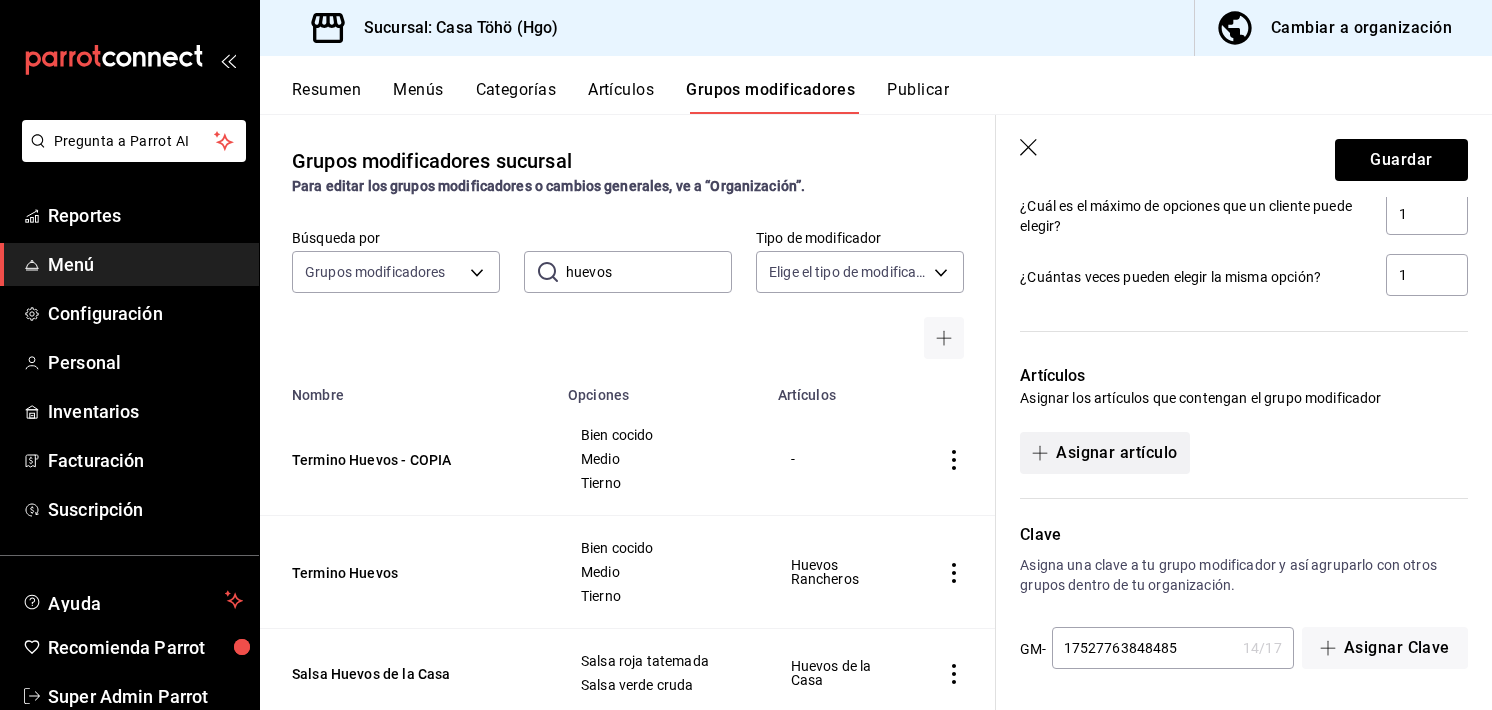 type on "Termino Huevos al gusto" 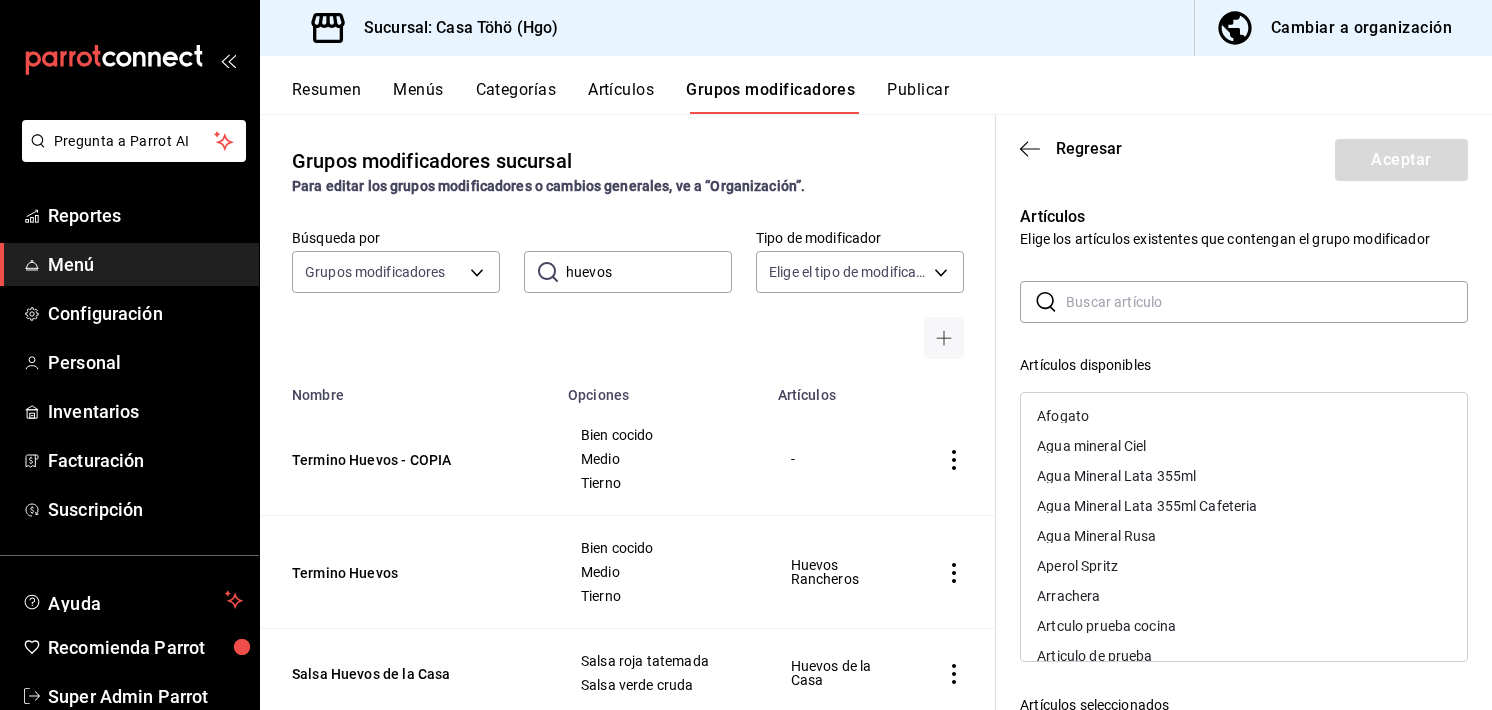 click at bounding box center [1267, 302] 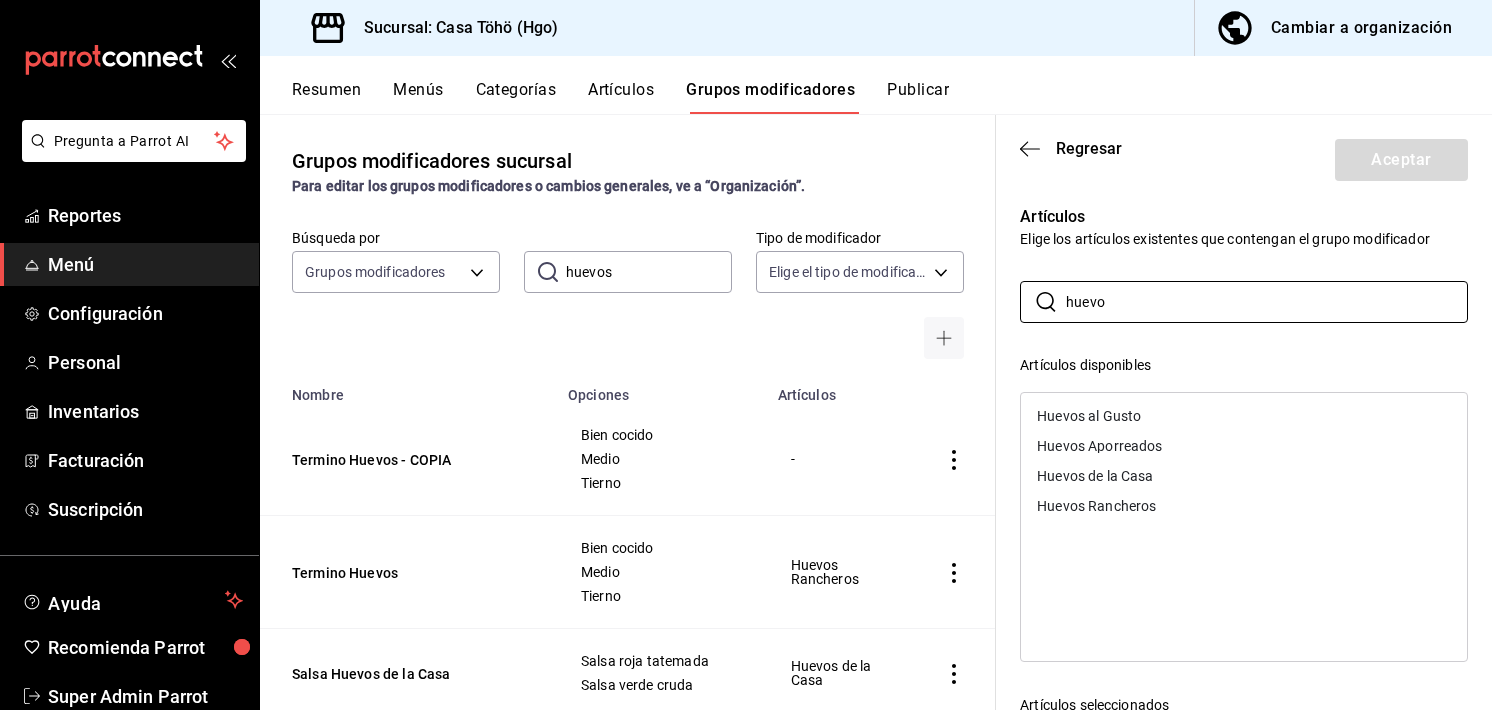 type on "huevo" 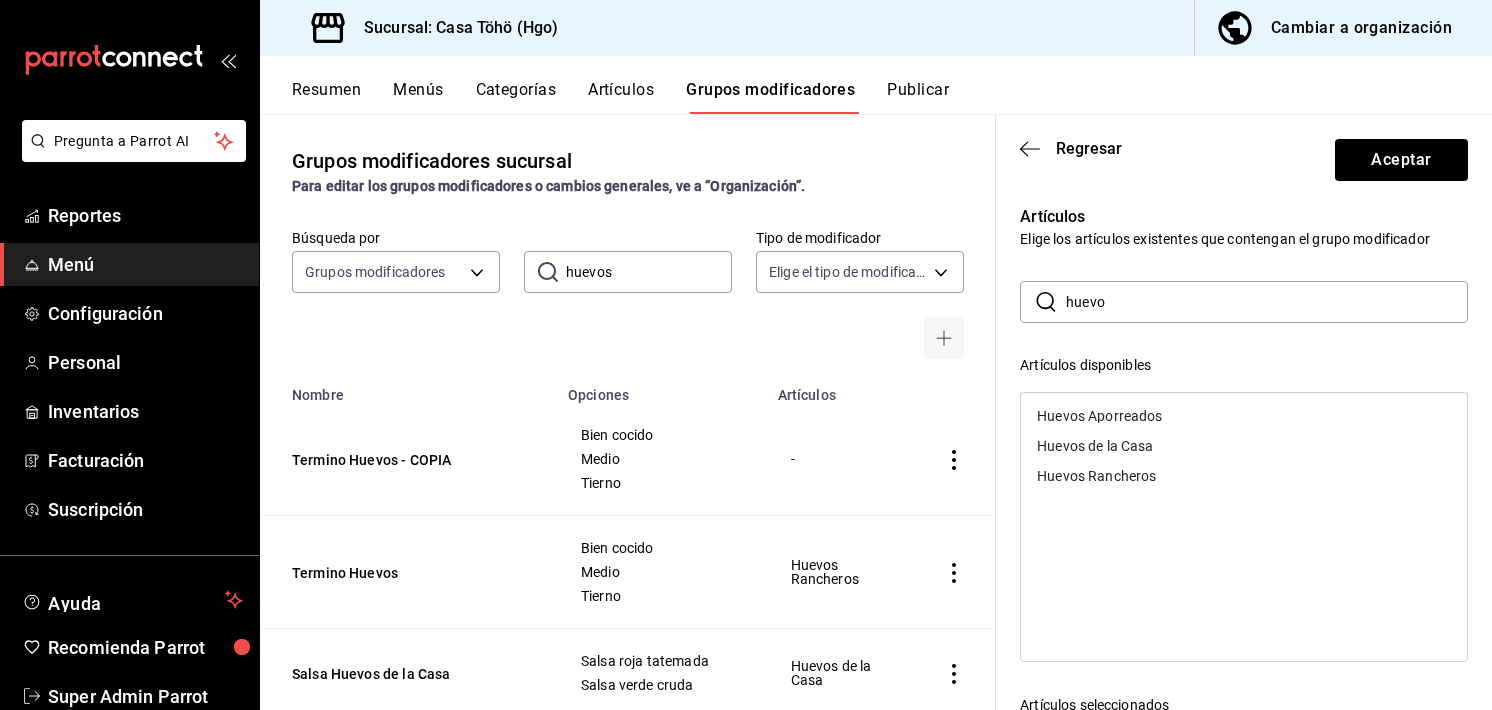 click on "Regresar Aceptar" at bounding box center [1244, 156] 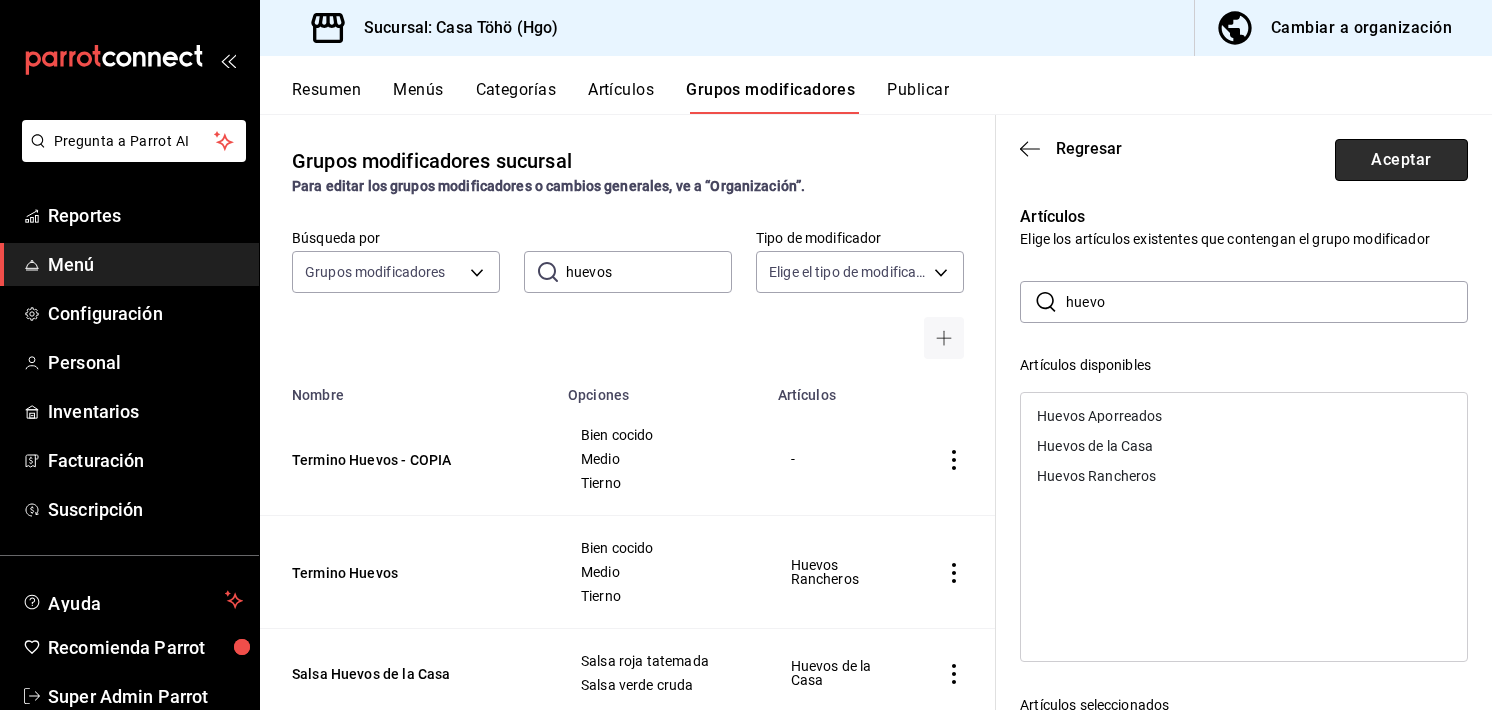 click on "Aceptar" at bounding box center [1401, 160] 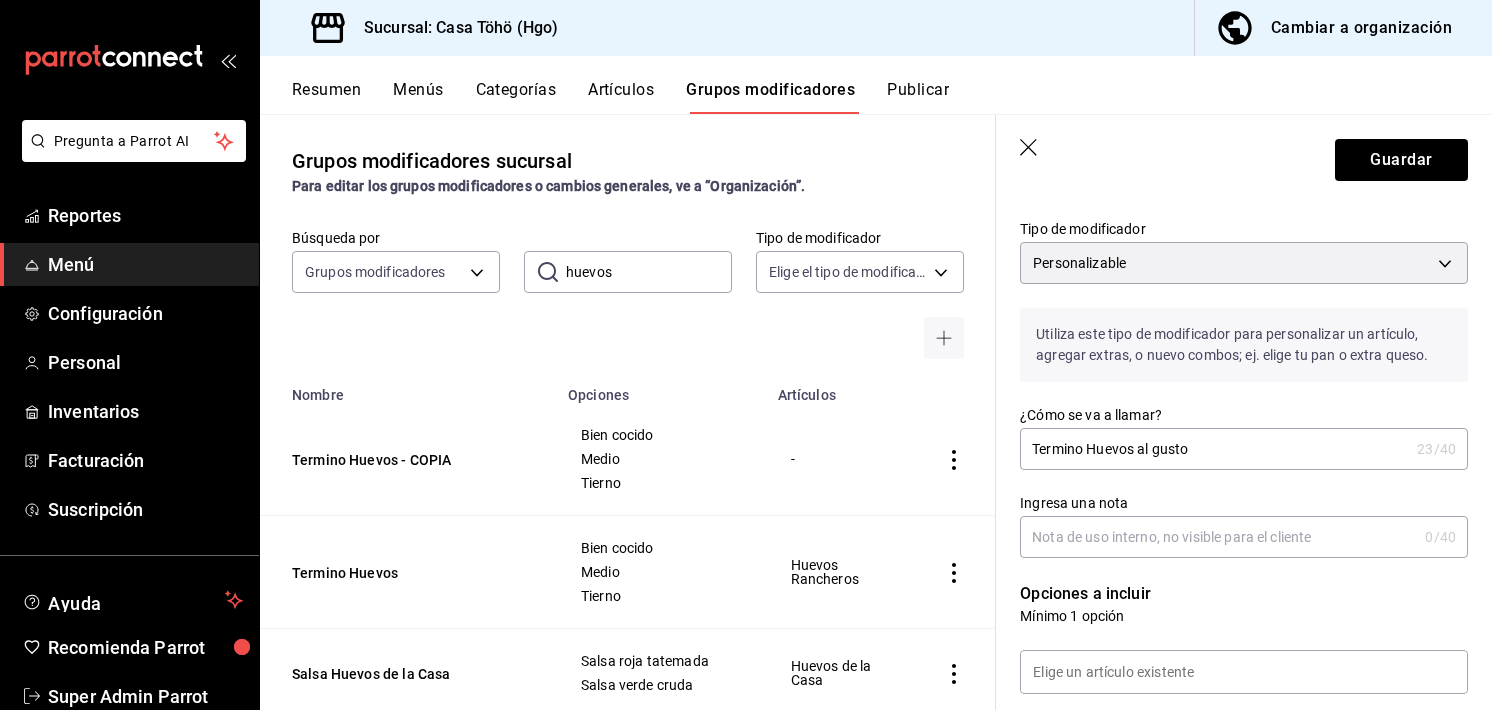 scroll, scrollTop: 131, scrollLeft: 0, axis: vertical 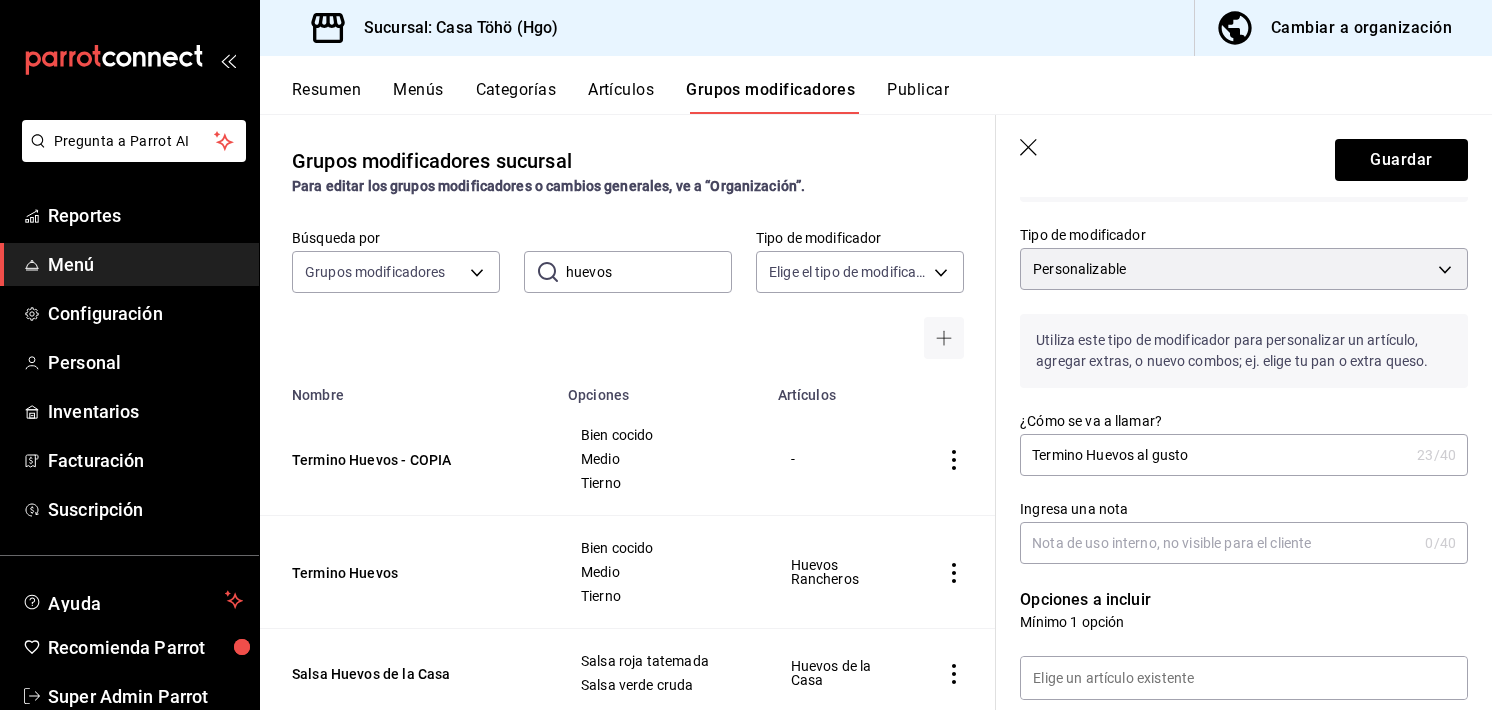click on "Ingresa una nota" at bounding box center [1218, 543] 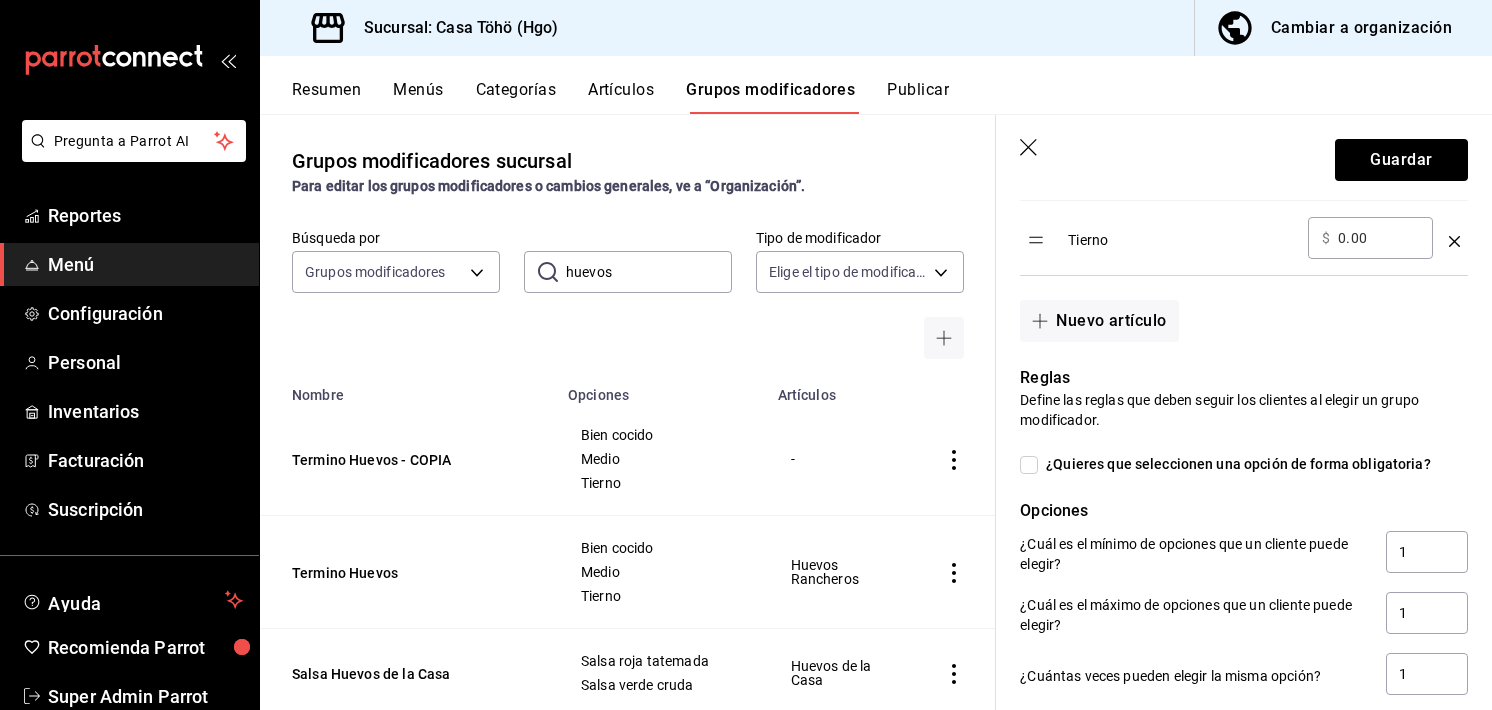 scroll, scrollTop: 1094, scrollLeft: 0, axis: vertical 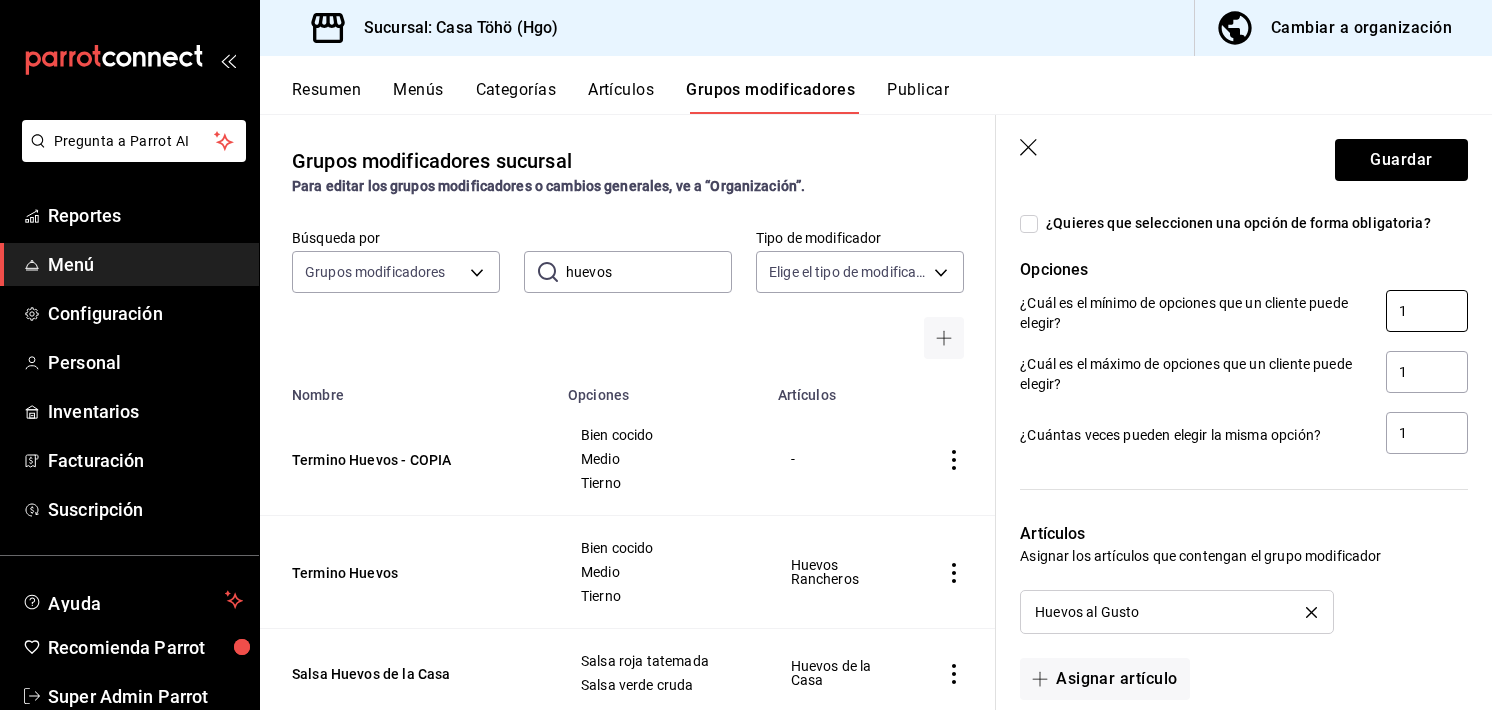 type on "Solo en caso de huevos estrellados" 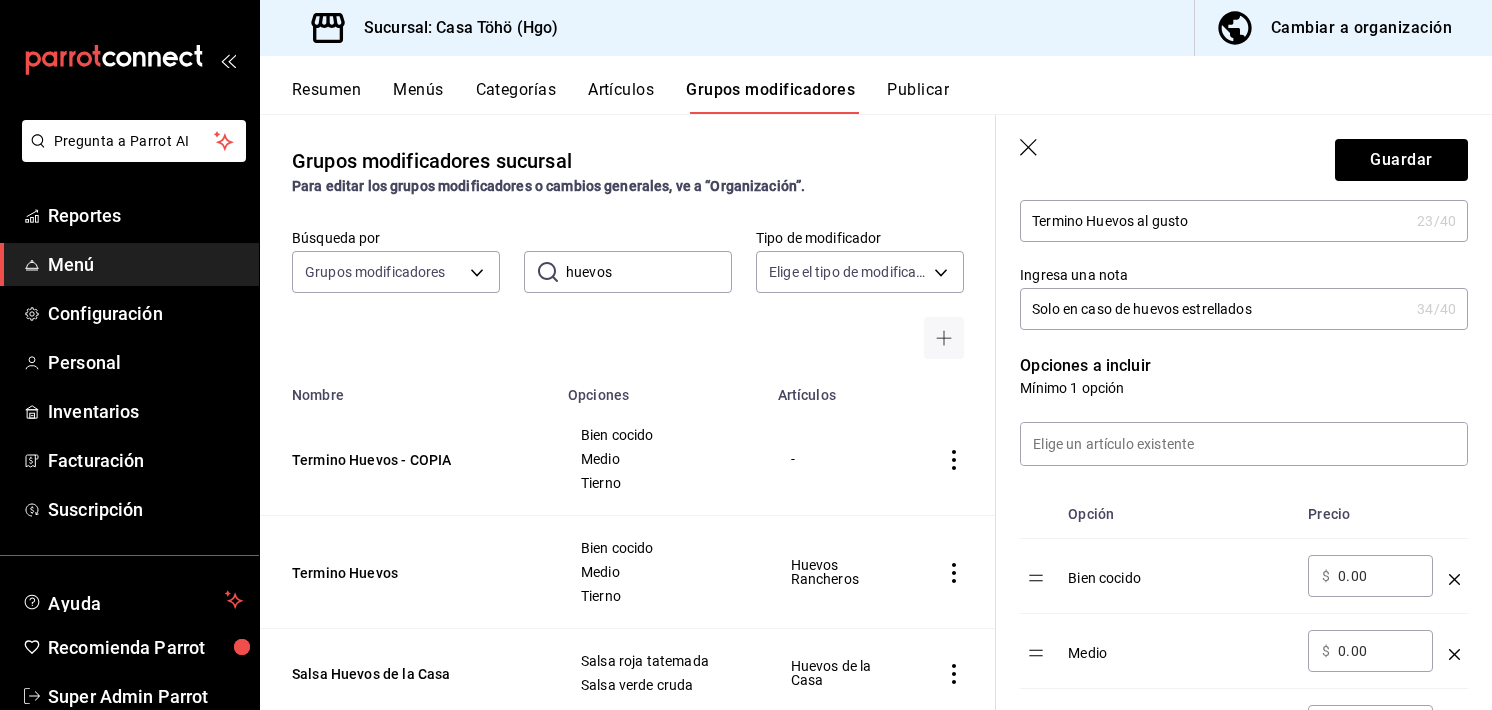 scroll, scrollTop: 363, scrollLeft: 0, axis: vertical 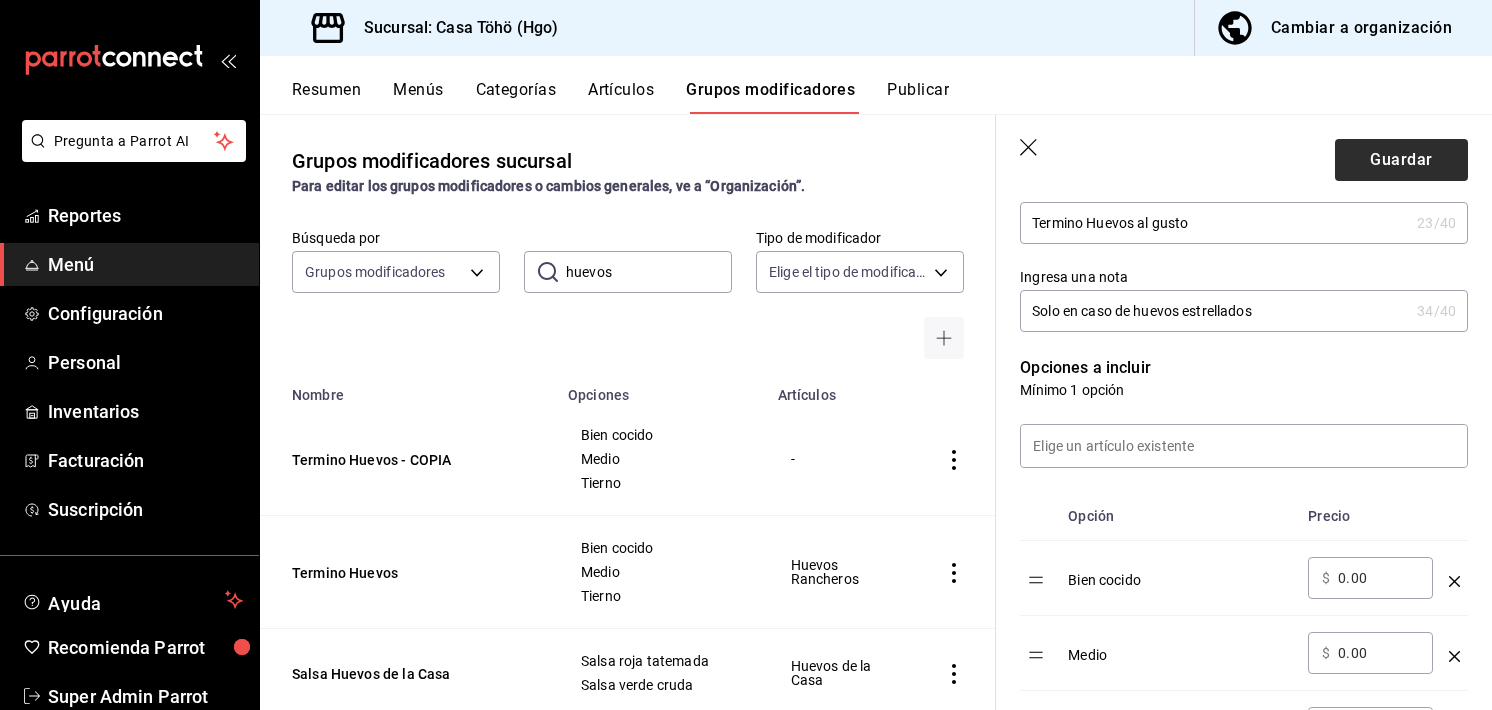 type on "0" 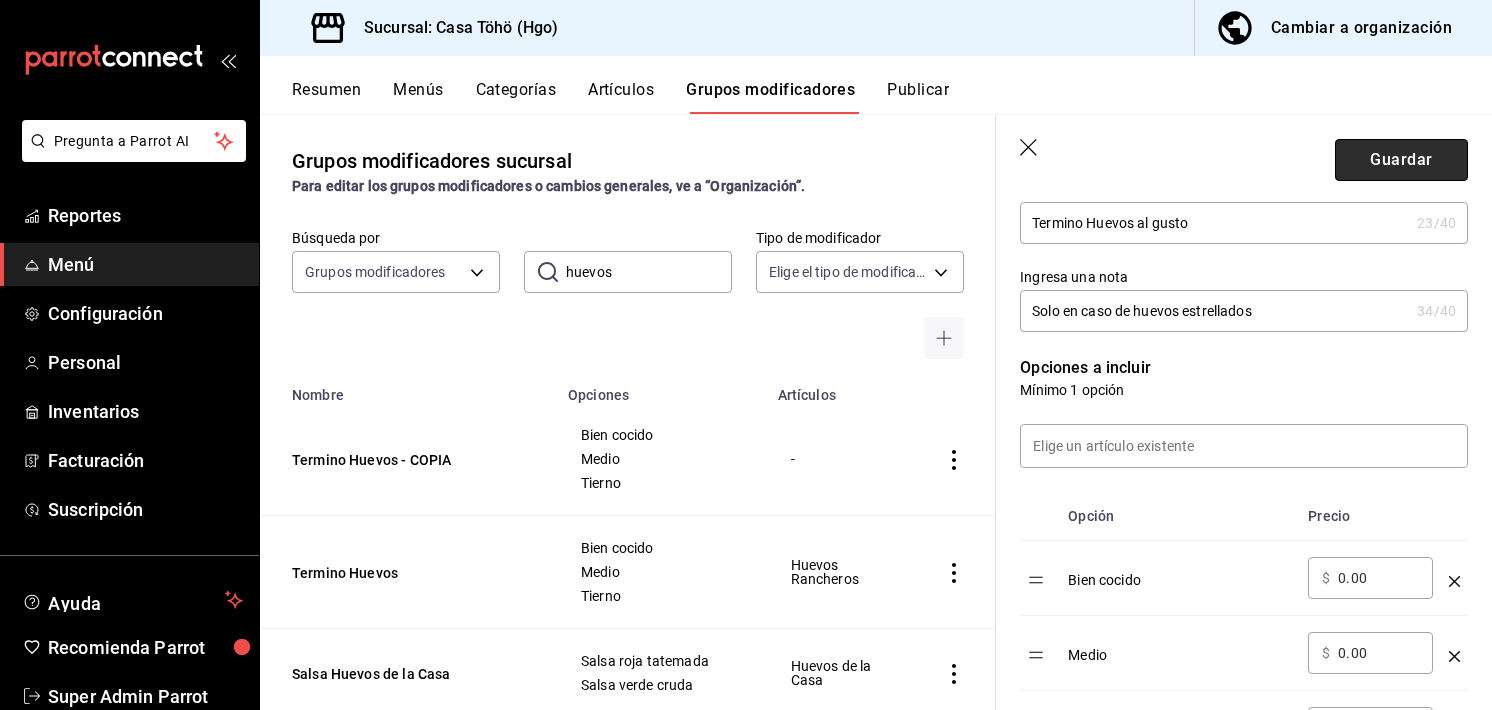 click on "Guardar" at bounding box center [1401, 160] 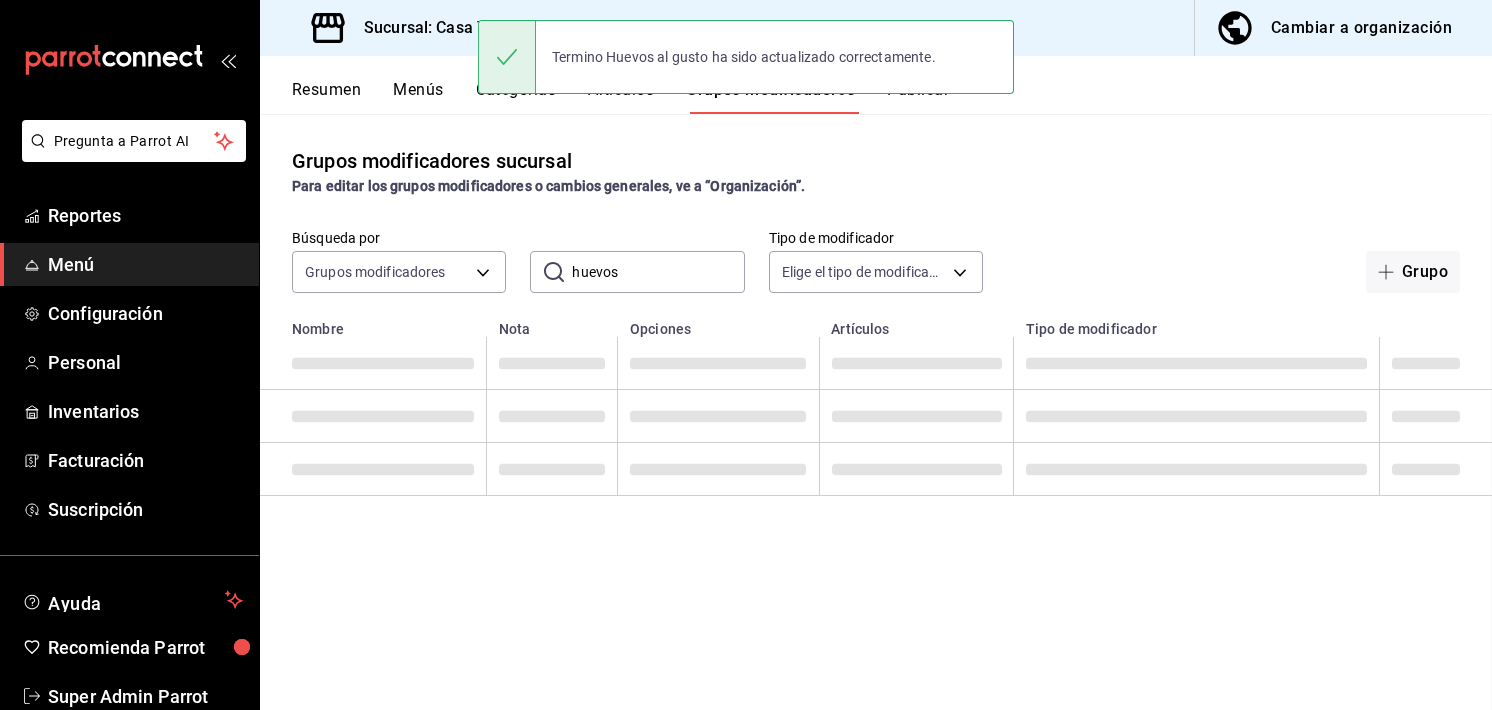 scroll, scrollTop: 0, scrollLeft: 0, axis: both 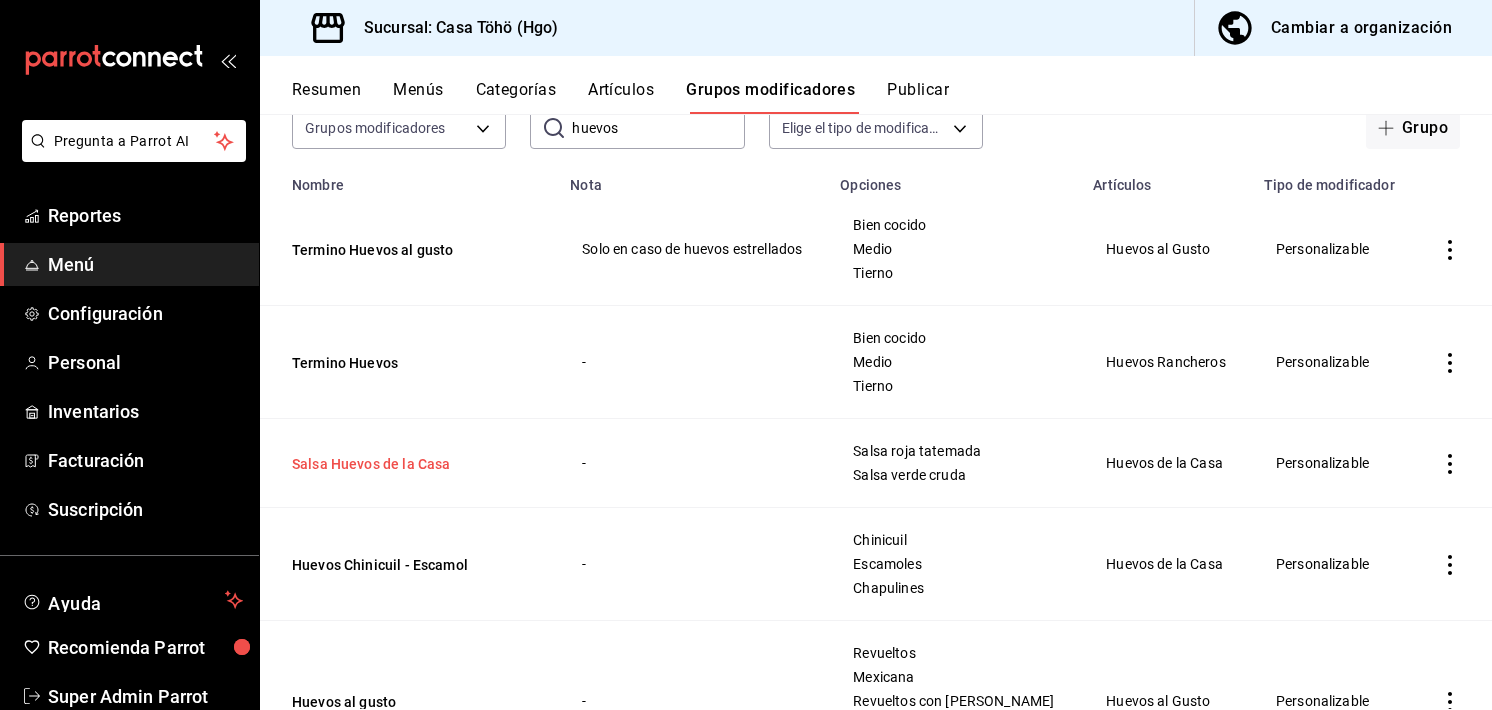 click on "Salsa Huevos de la Casa" at bounding box center (412, 464) 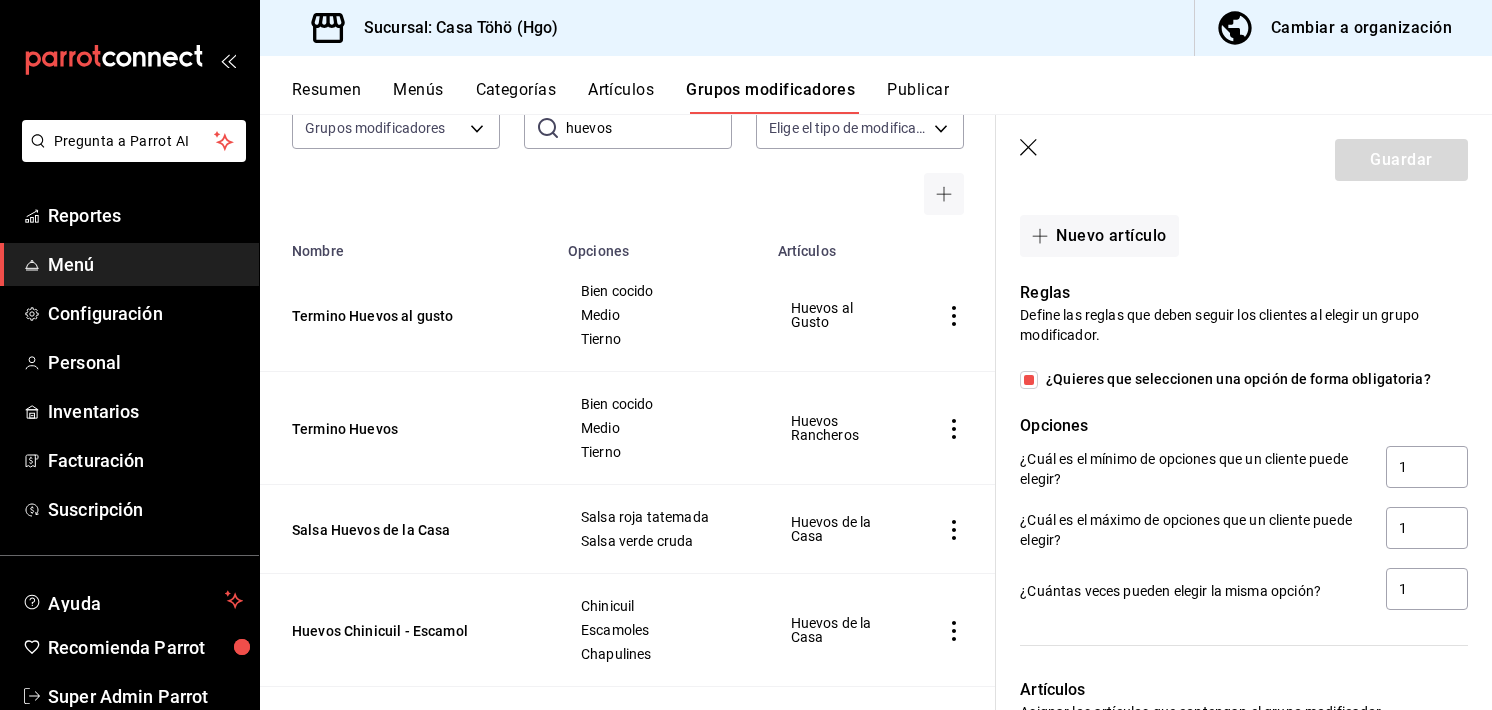 scroll, scrollTop: 1066, scrollLeft: 0, axis: vertical 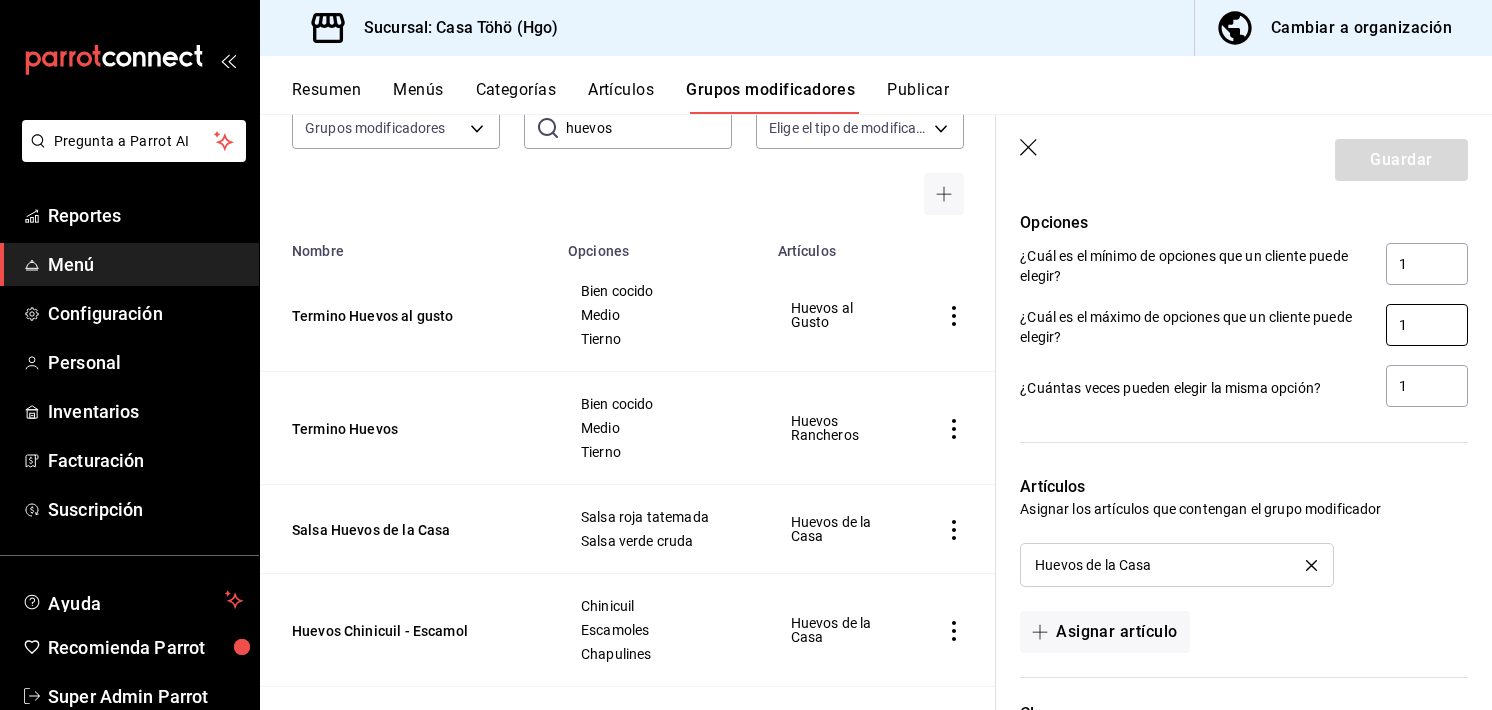 click on "1" at bounding box center [1427, 325] 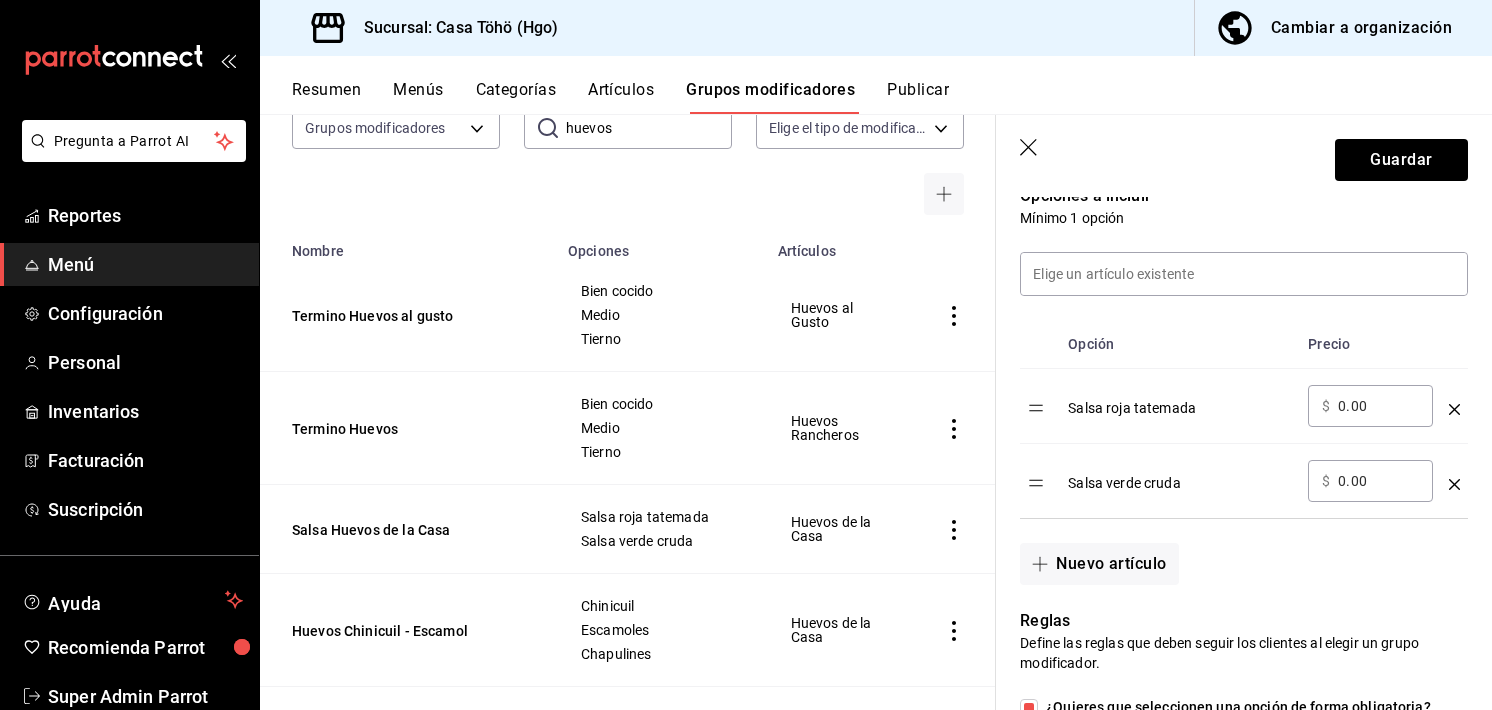 scroll, scrollTop: 284, scrollLeft: 0, axis: vertical 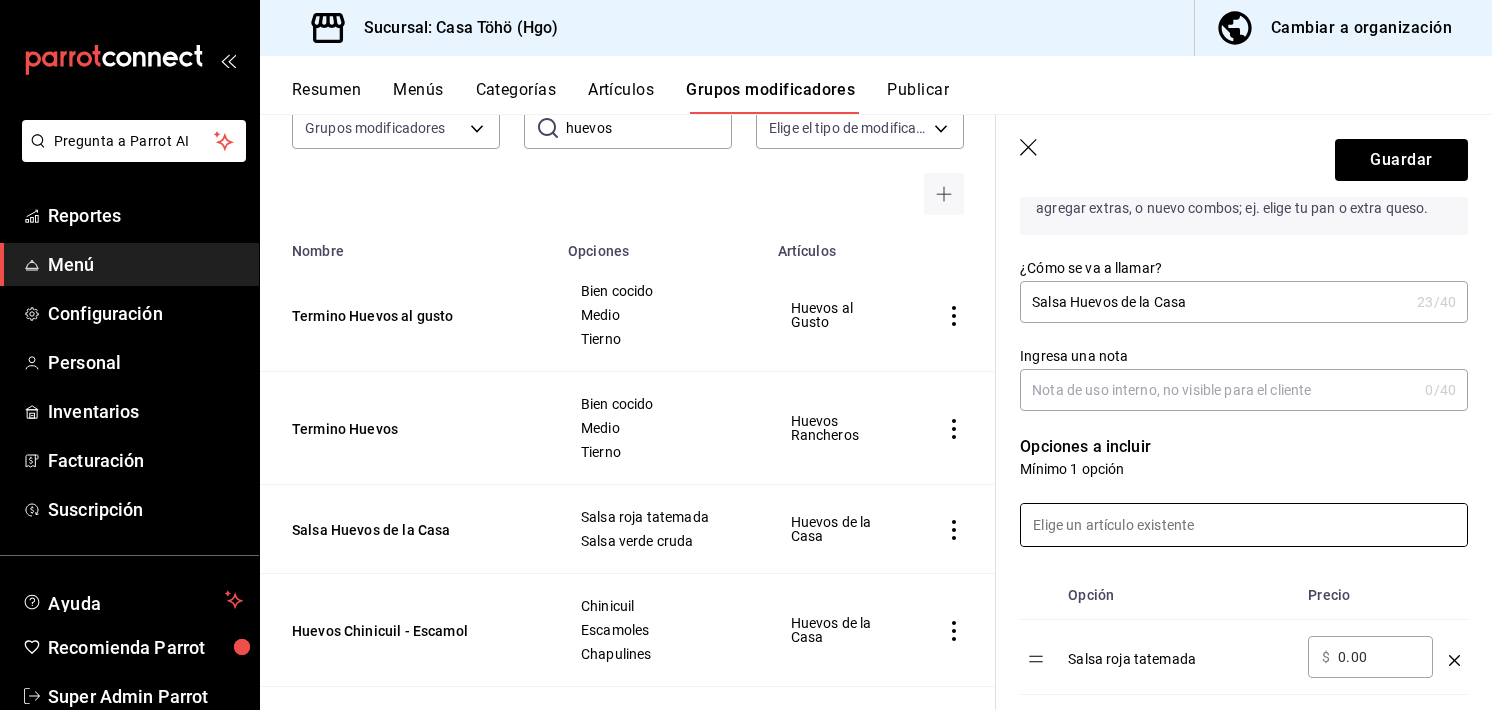 type on "2" 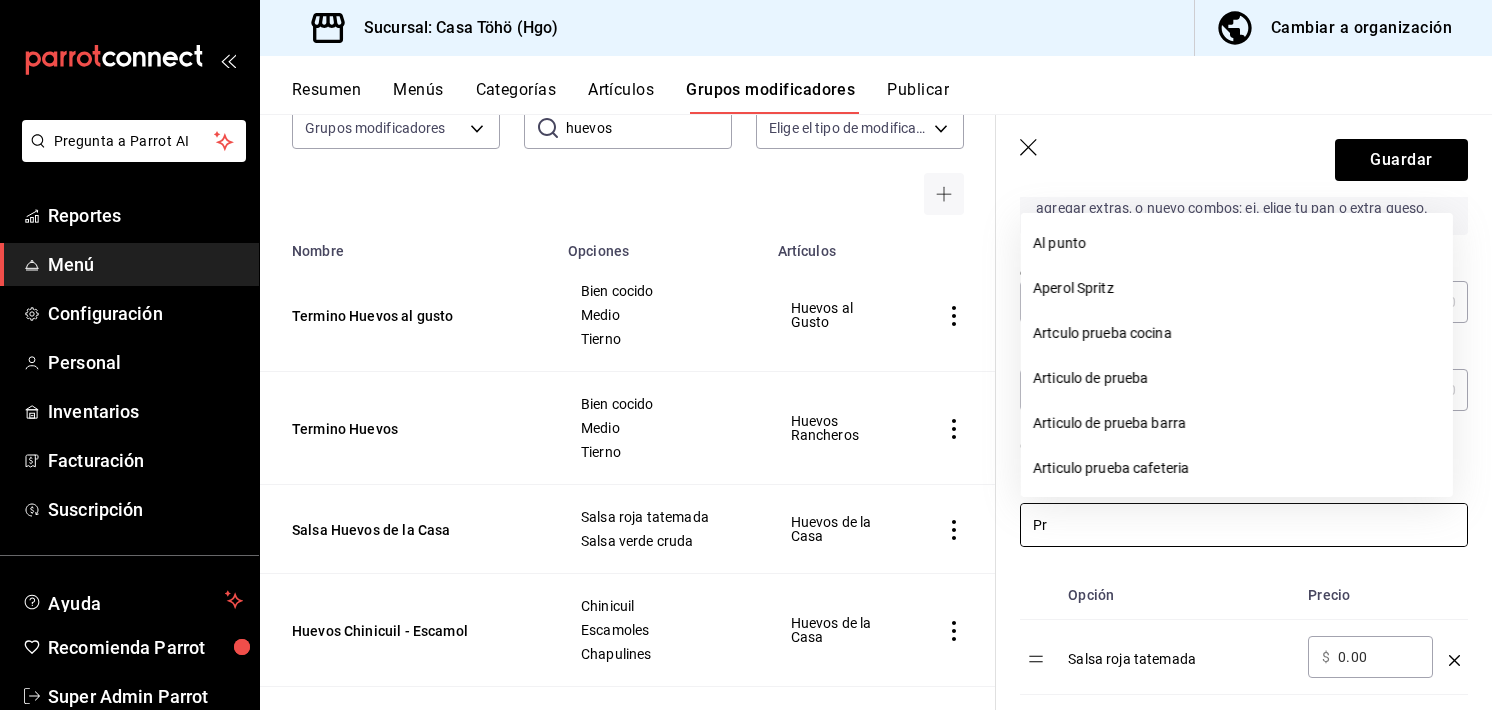 type on "P" 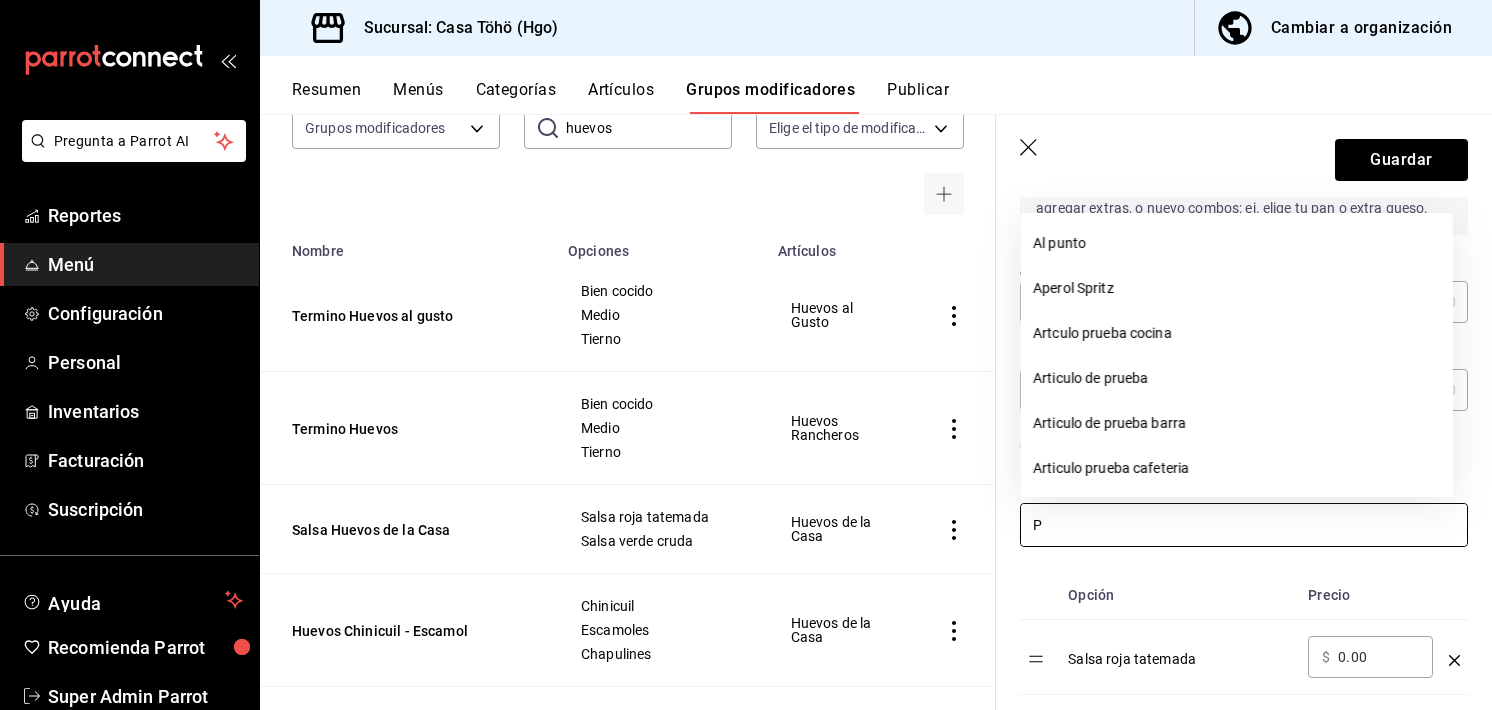 type 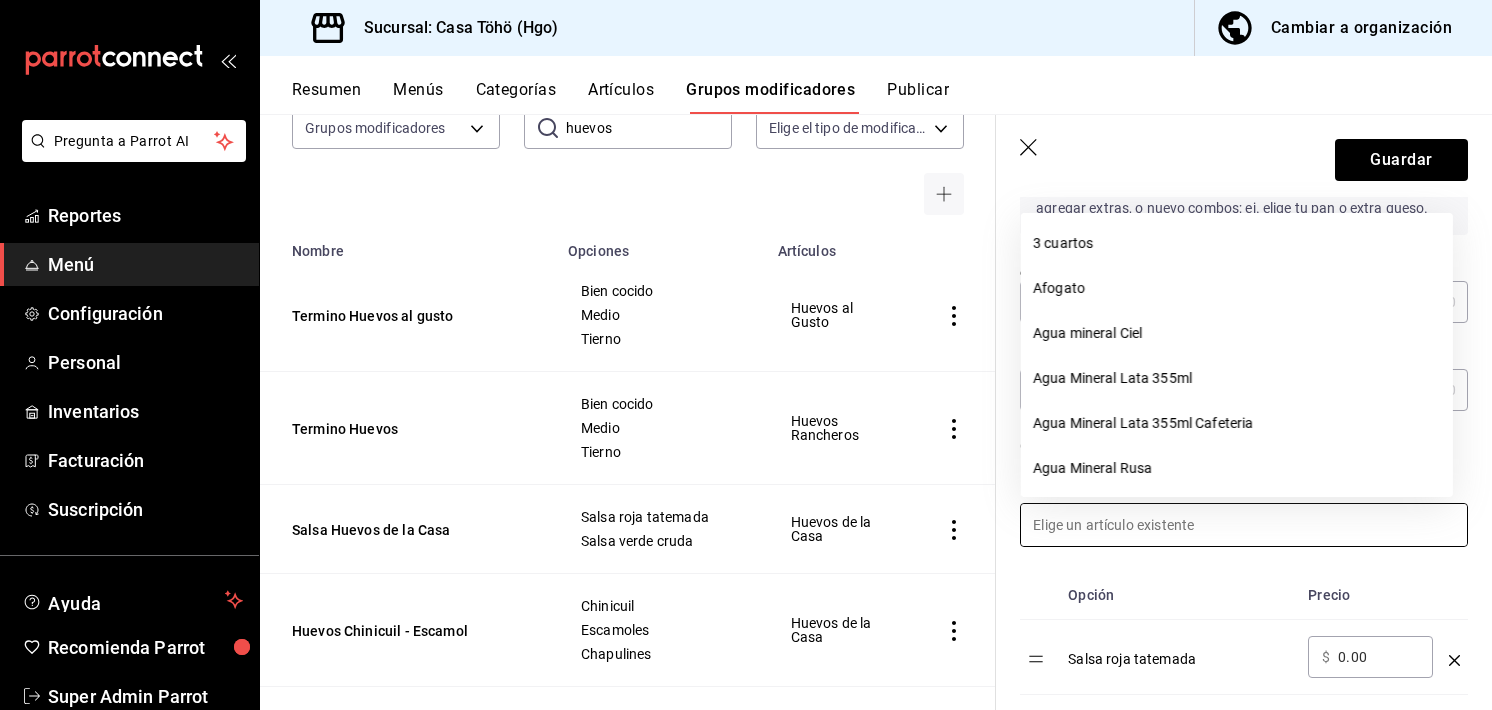 click on "Opción Precio Salsa roja tatemada ​ $ 0.00 ​ Salsa verde cruda ​ $ 0.00 ​" at bounding box center (1232, 658) 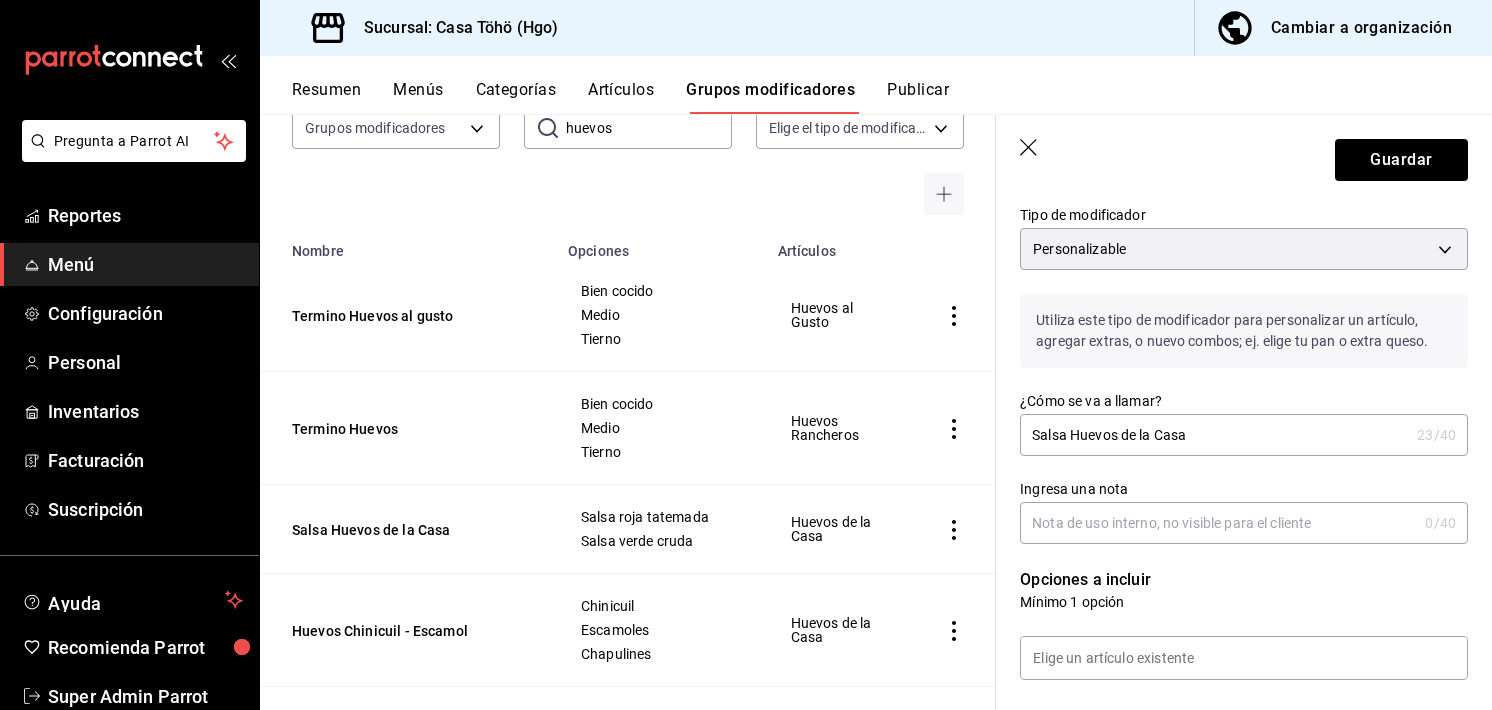 scroll, scrollTop: 151, scrollLeft: 0, axis: vertical 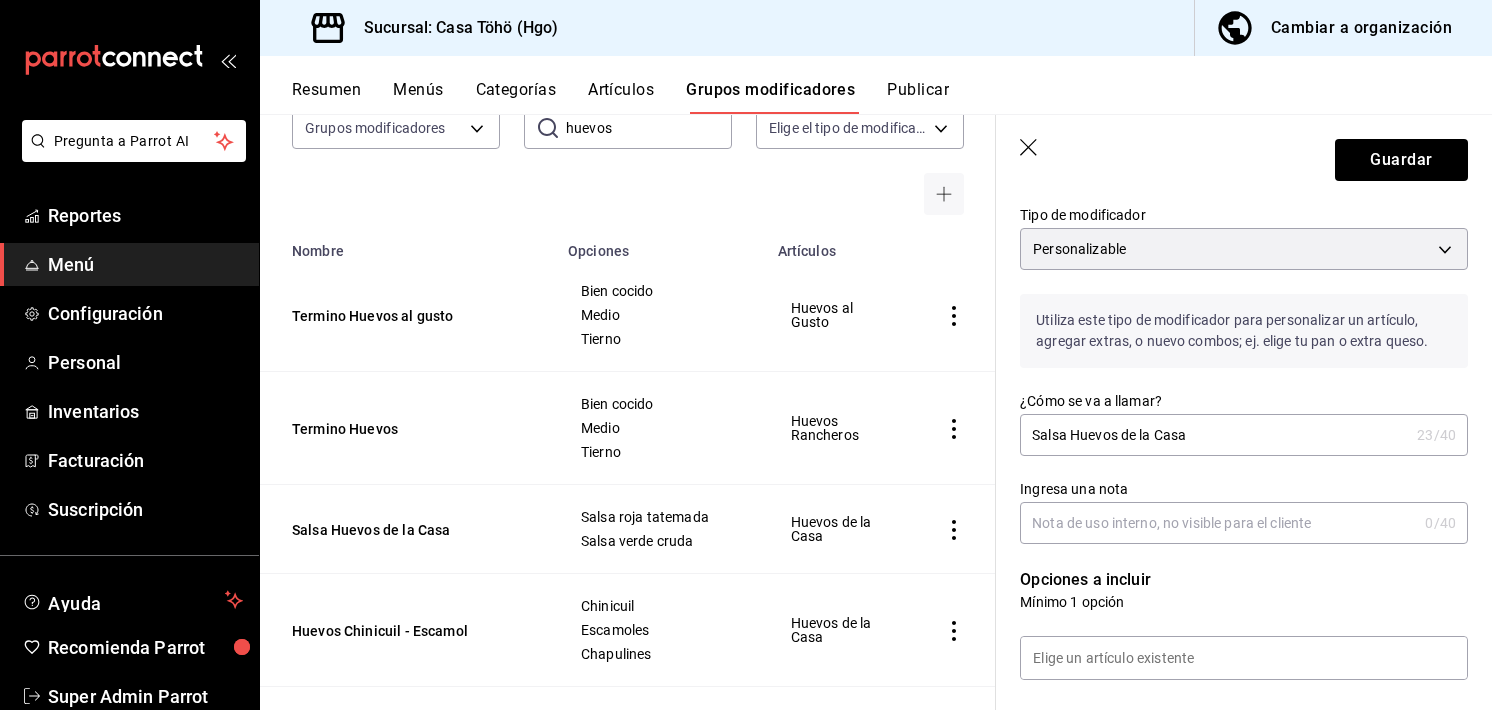click on "Ingresa una nota" at bounding box center (1218, 523) 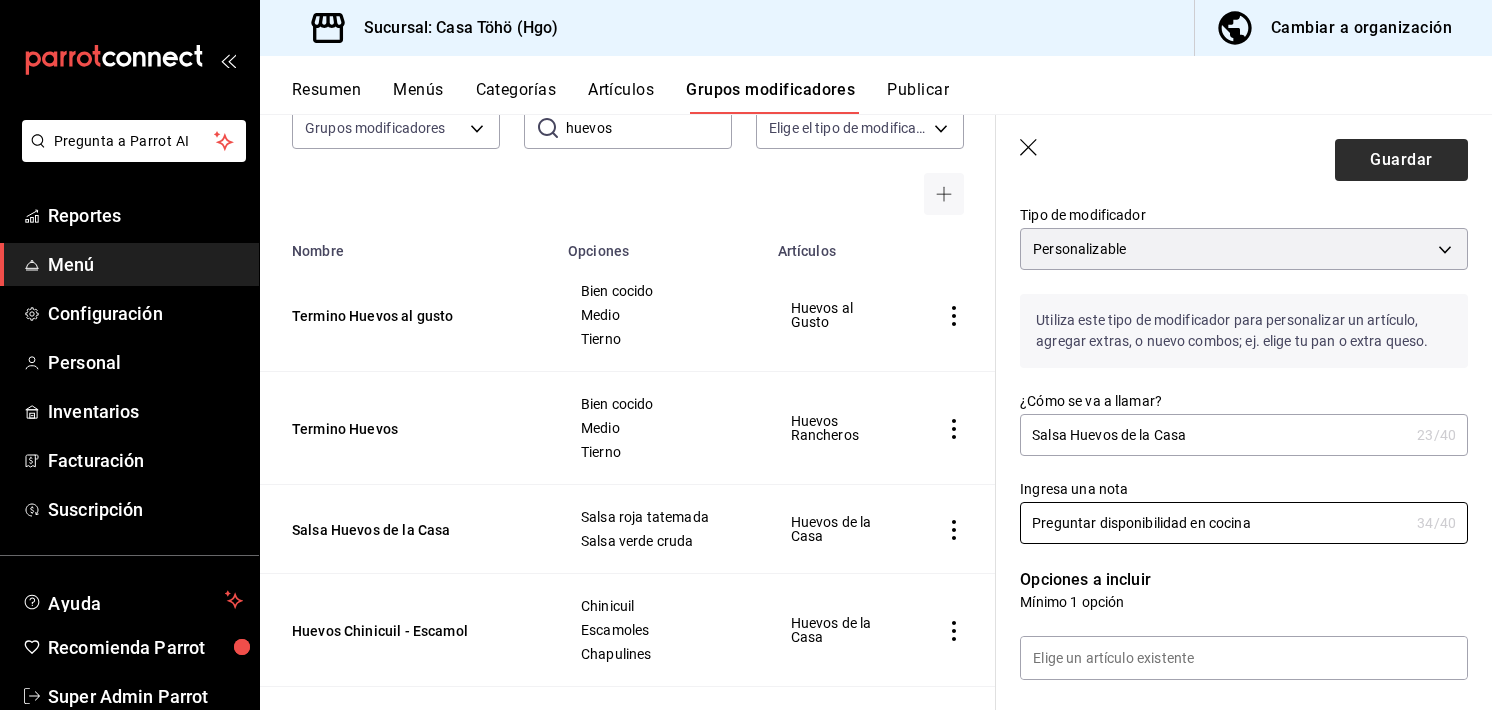 type on "Preguntar disponibilidad en cocina" 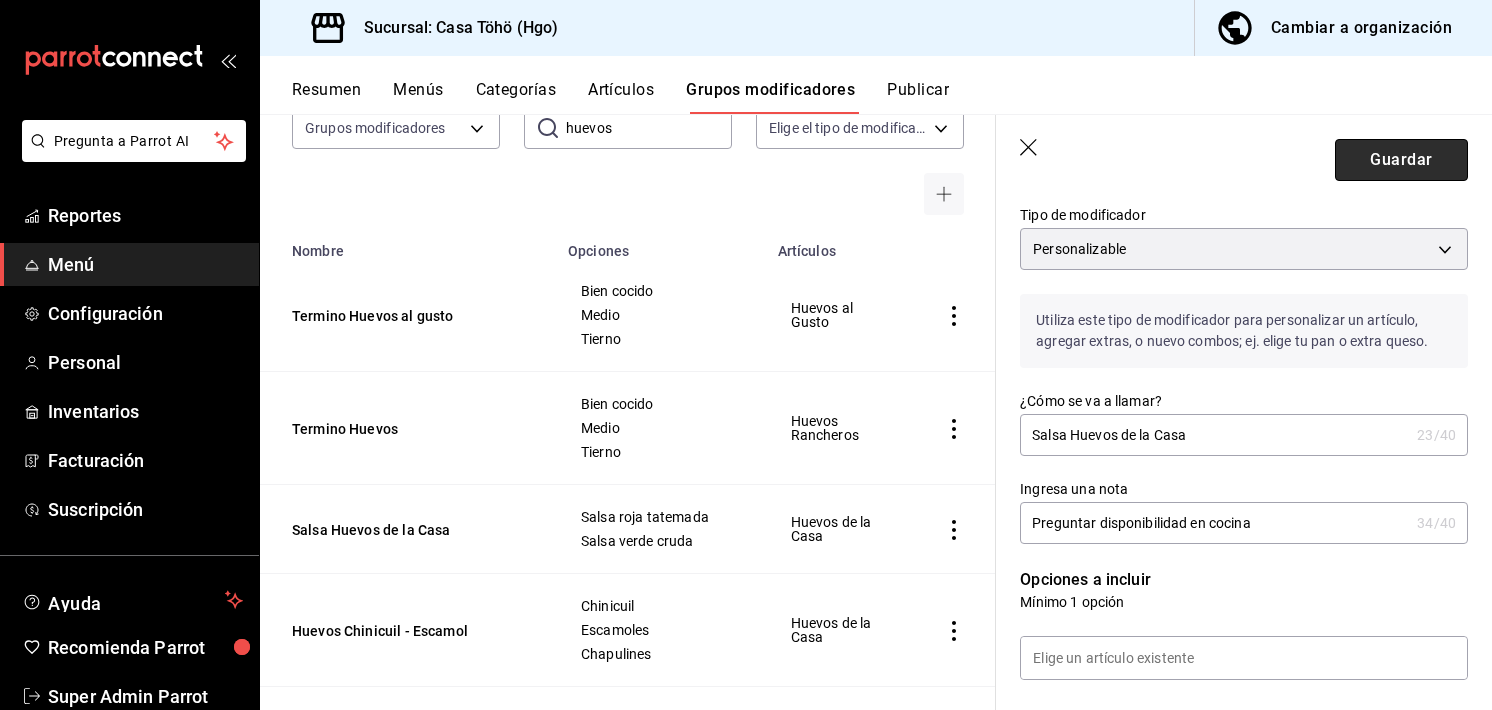 click on "Guardar" at bounding box center [1401, 160] 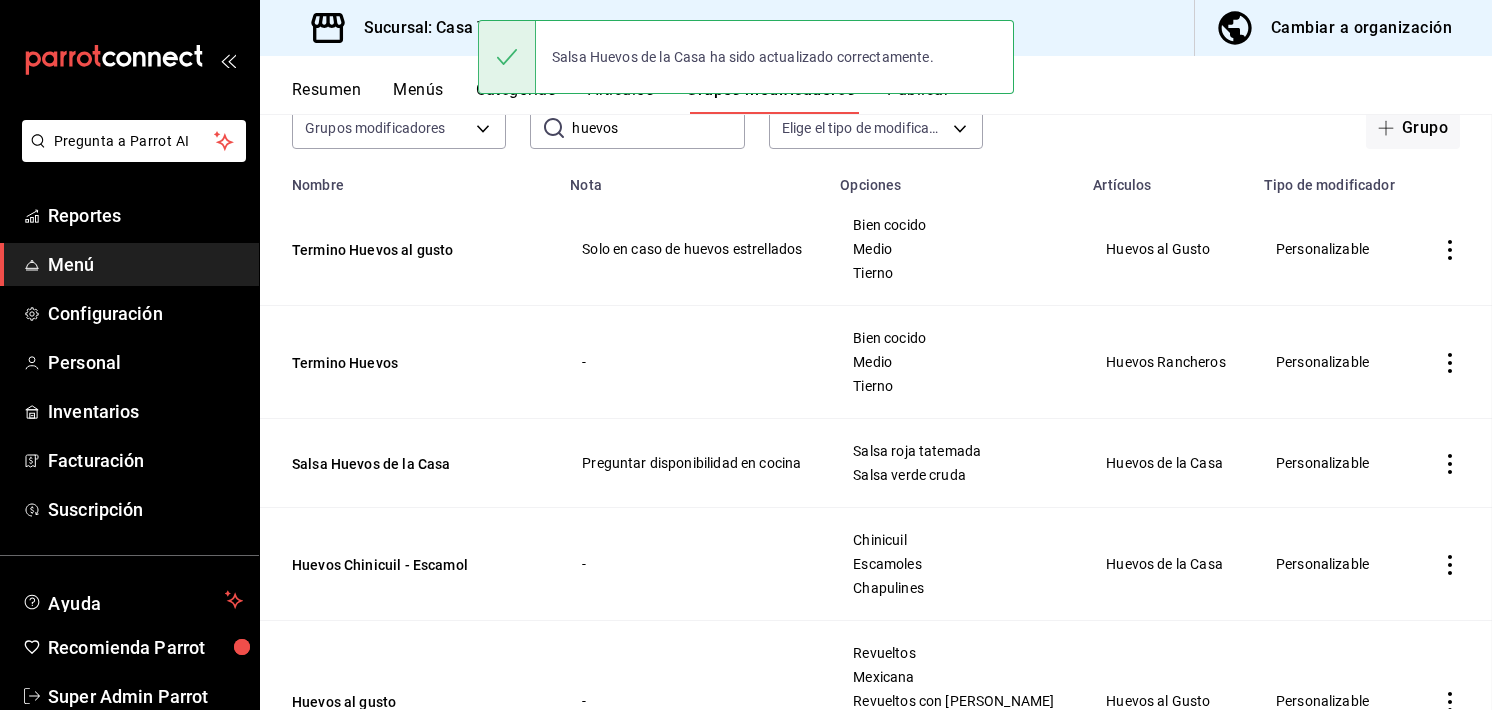 scroll, scrollTop: 0, scrollLeft: 0, axis: both 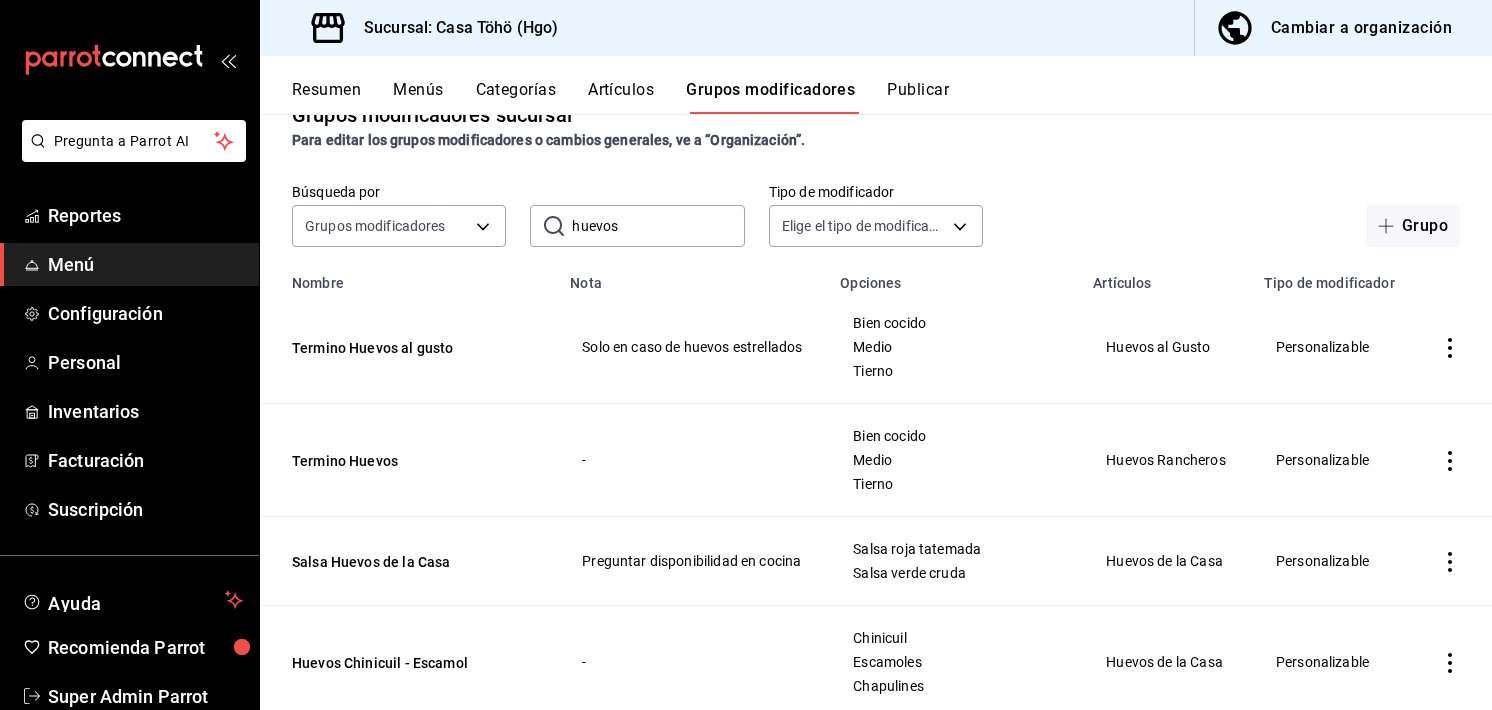 click on "huevos" at bounding box center [658, 226] 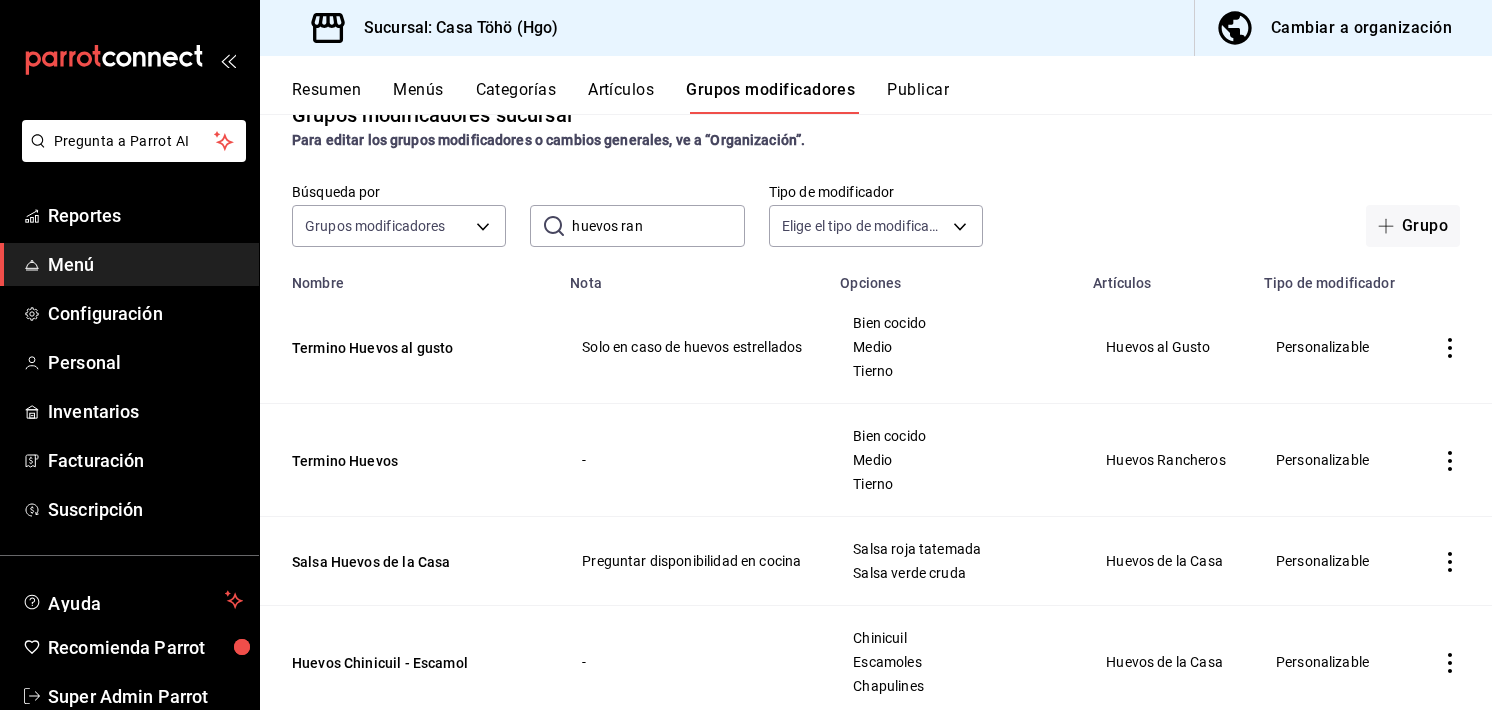 scroll, scrollTop: 0, scrollLeft: 0, axis: both 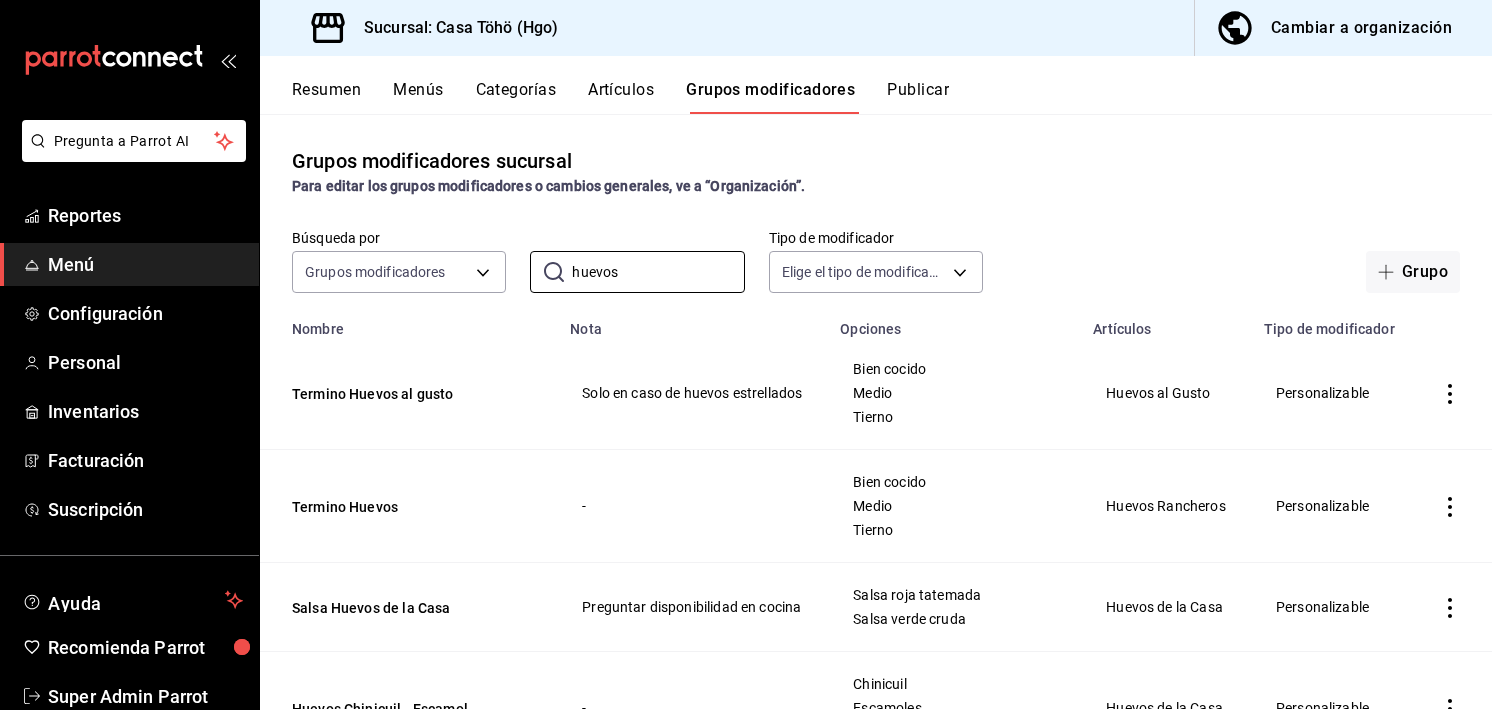 type on "huevos" 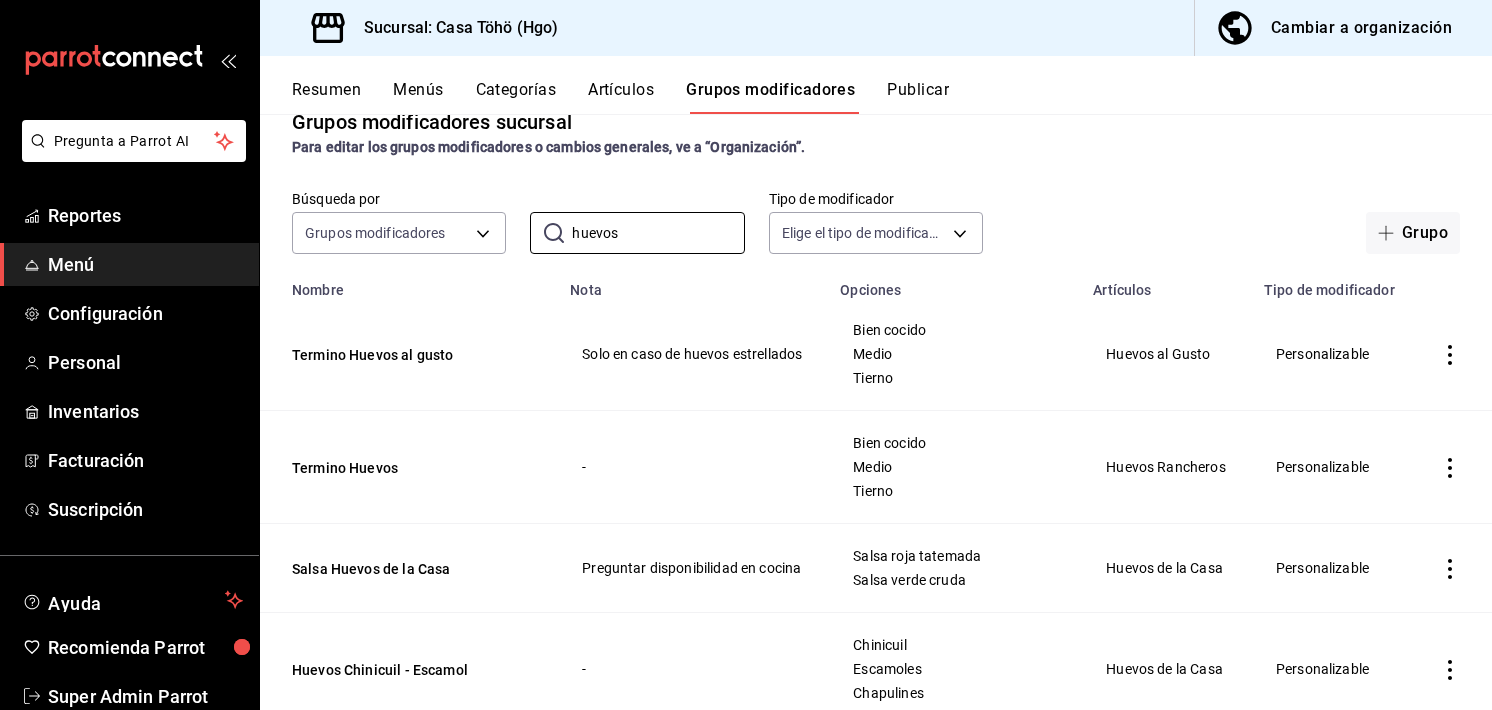 scroll, scrollTop: 0, scrollLeft: 0, axis: both 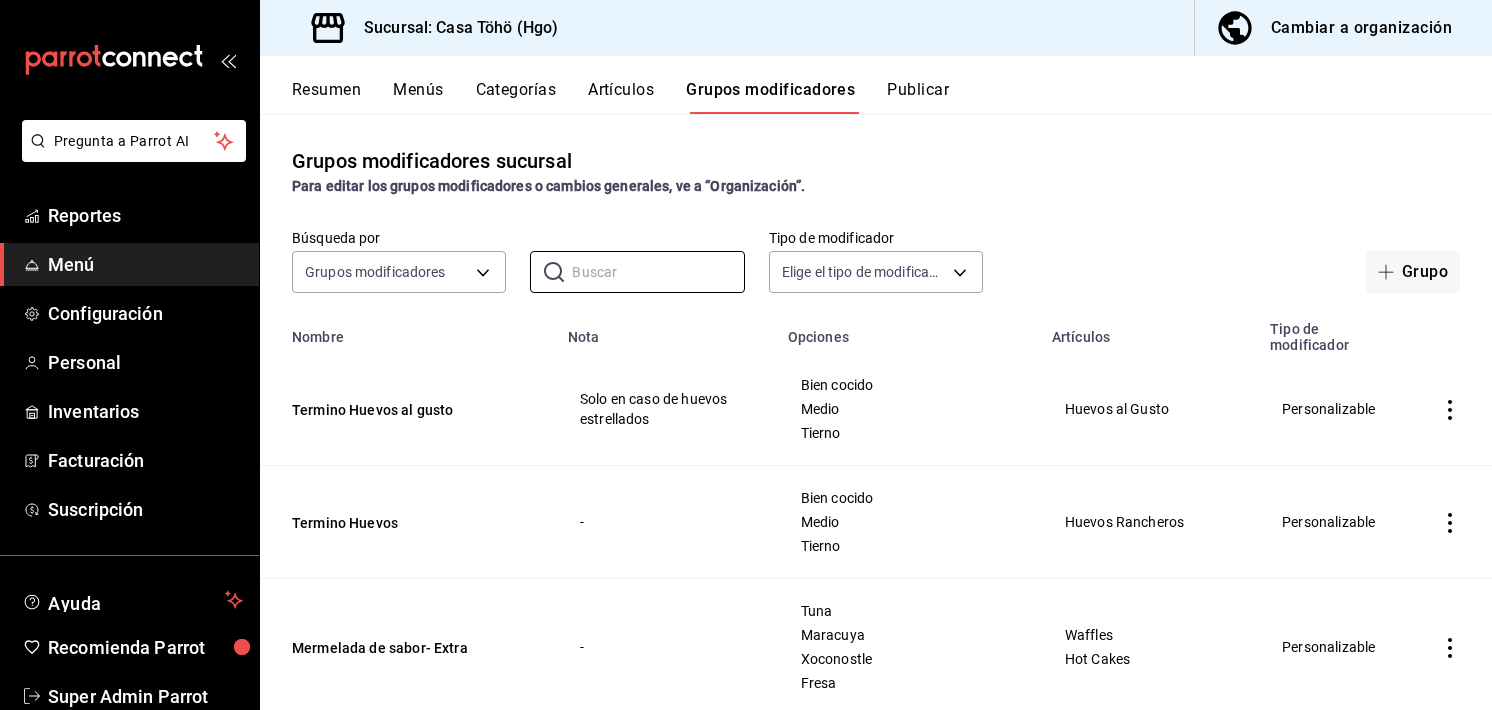 type 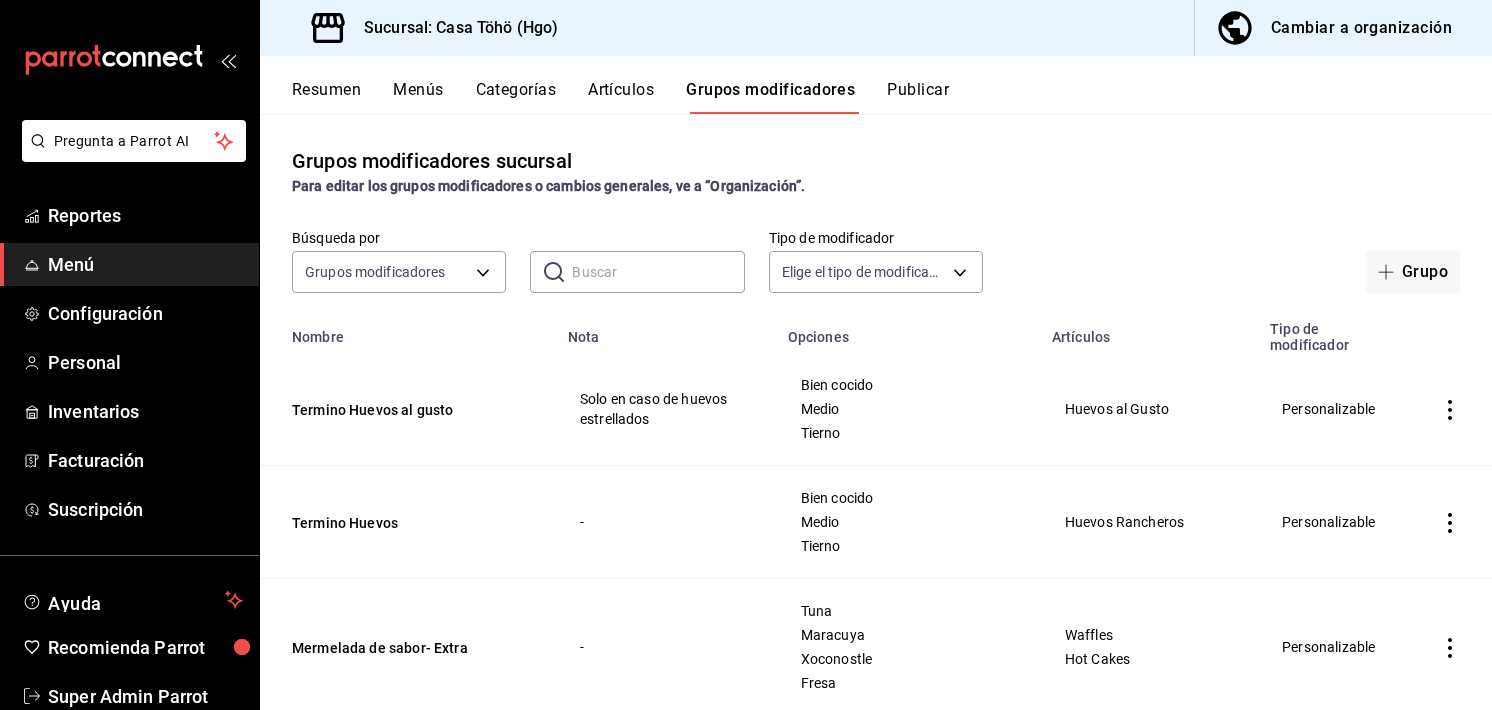 drag, startPoint x: 612, startPoint y: 86, endPoint x: 573, endPoint y: 206, distance: 126.178444 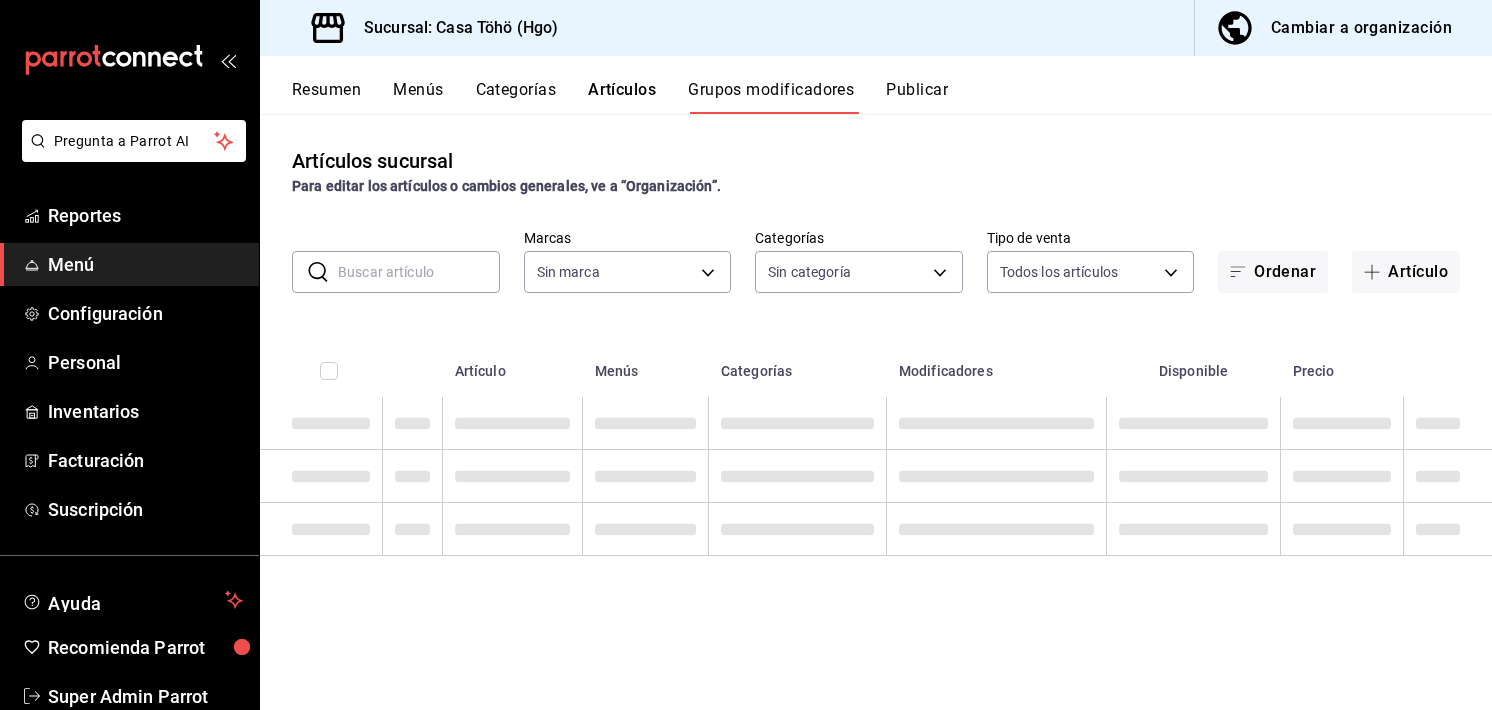 type on "3863094e-80de-4485-9a79-27000a153f73" 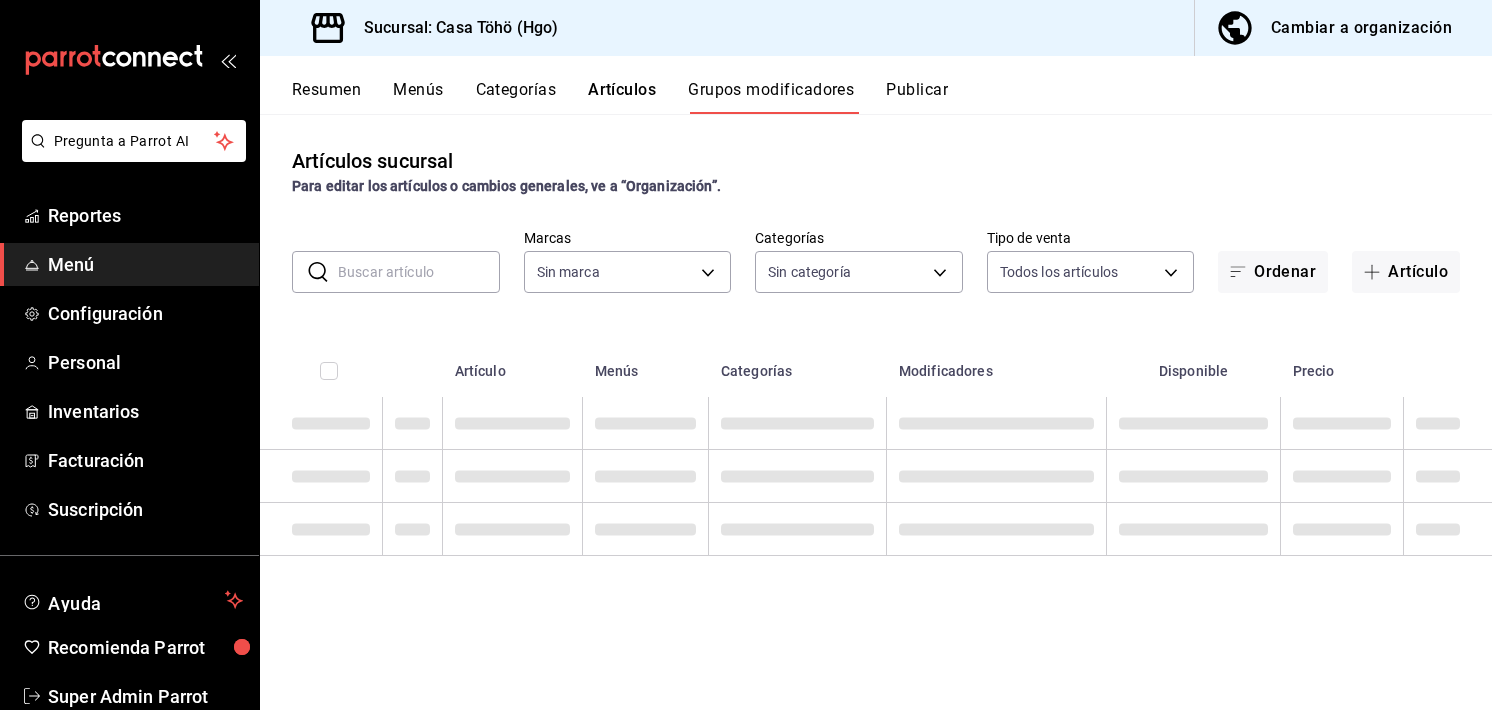 type 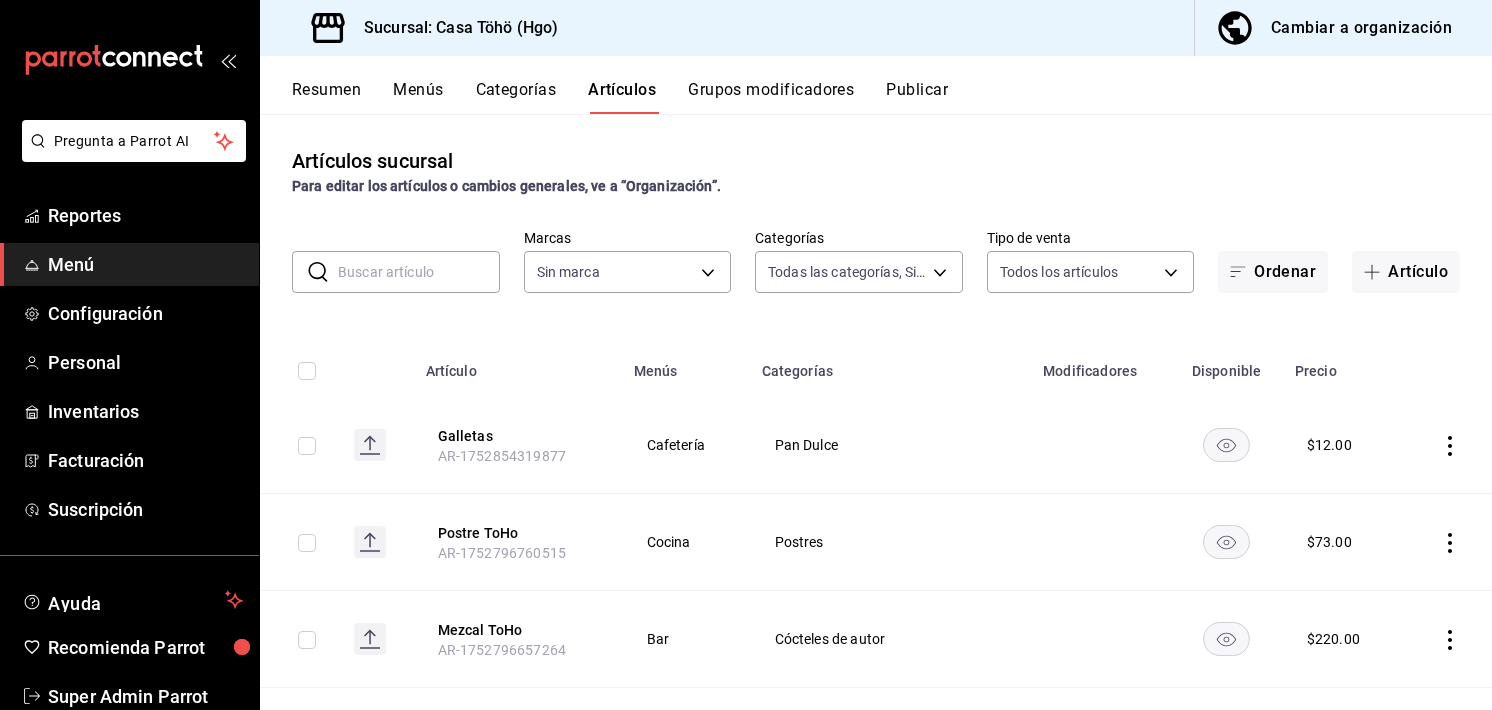 type on "04767d89-46d1-458b-9a5b-e852e68620ac,6a5c9fa8-79a5-4ad1-84e2-3dd8c61e3a37,d52444dc-e1a7-4733-93c0-b1585278fa15,2405ee42-32fa-4598-a1ee-3ee3652e0468,383520dd-5ee0-4e1e-95db-ca0b208d32cc,0cfc4a1f-fe4a-4d43-b588-6b02c48510df,745307bb-2ecc-4f3d-9a60-51f34c8ee142,3e15d77a-f20b-4a7b-b0e4-40fcbc2efde1,f4d7a593-7e40-4d79-a772-d18c77bba614,aa45b371-f5f8-4ab8-acdd-6fc47d3a54cf,86764494-f812-42c4-9c46-eb7fd7cf30b0,bf6b5fe4-5f5e-42b2-bd52-860d53cba16c,5b1ff892-96ce-4a40-86e9-c0a60349f7dd,f3cb3484-58e2-483f-a397-8fc0b36957ba,26570487-398c-4a5d-91e7-fa999b271065,edf411c3-53dd-4d3c-b44d-aa8226c4a158,6b3c63f4-9ebd-47bf-920f-3eaa89f343c3,a8868b68-a62c-486f-979a-f1316a8c3eab,c5bf2643-58da-4fc4-a339-5eed856c3638,0e72454f-1491-4f60-a4c8-bb0c3e727132,6a7e523e-6911-4f19-bc11-267dfba3a68f,47694981-2ec6-4f28-bdd2-5058ad106869,0cef9e01-9c07-42eb-af77-ae7cae2046ae,edbc9a9d-64ca-44b4-844a-7026a1d30a07,4d13423e-53ef-4033-b7ef-b734fe694bfe,26e12644-2063-4cd9-9650-c91c4063537c,a45e6d10-434f-4db4-962b-2b1967441660,3f7b2192-47a1-497d-863..." 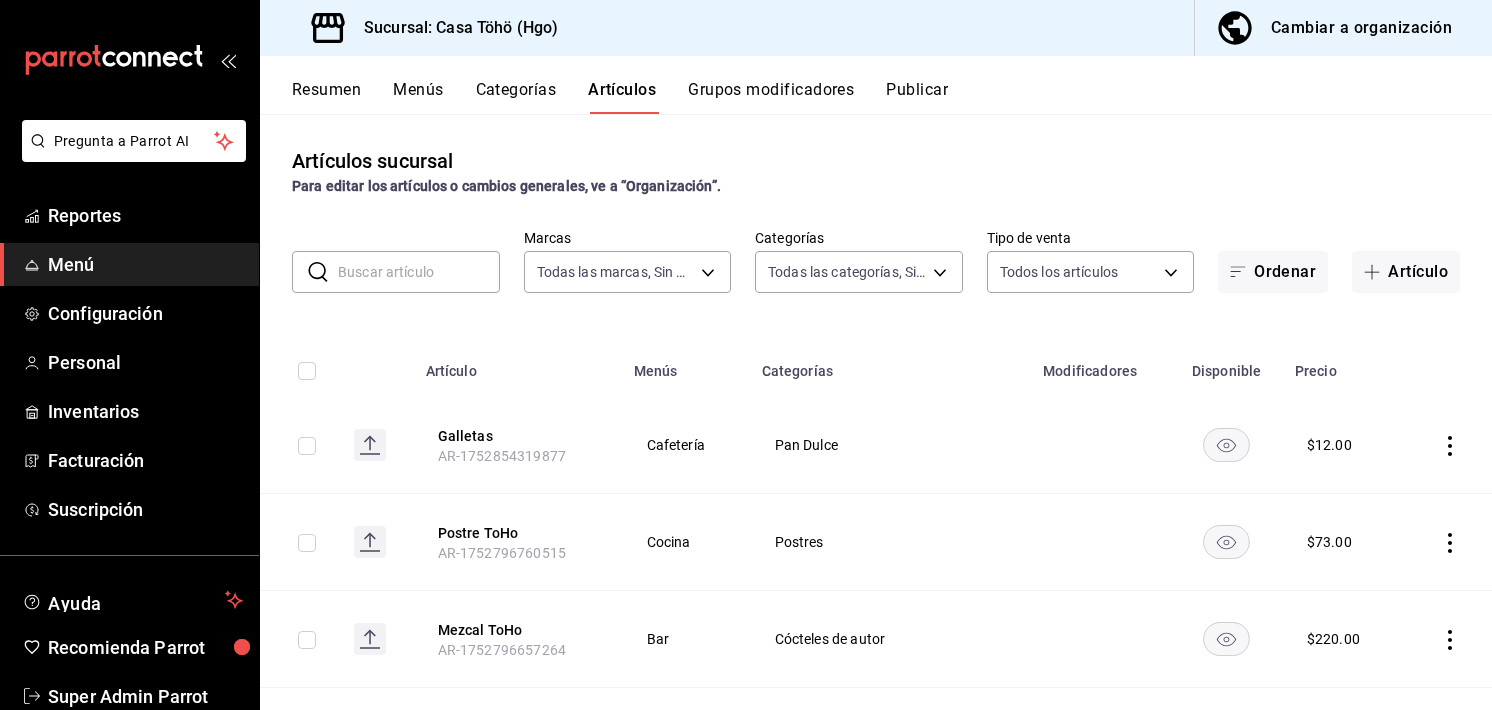 click on "Grupos modificadores" at bounding box center (771, 97) 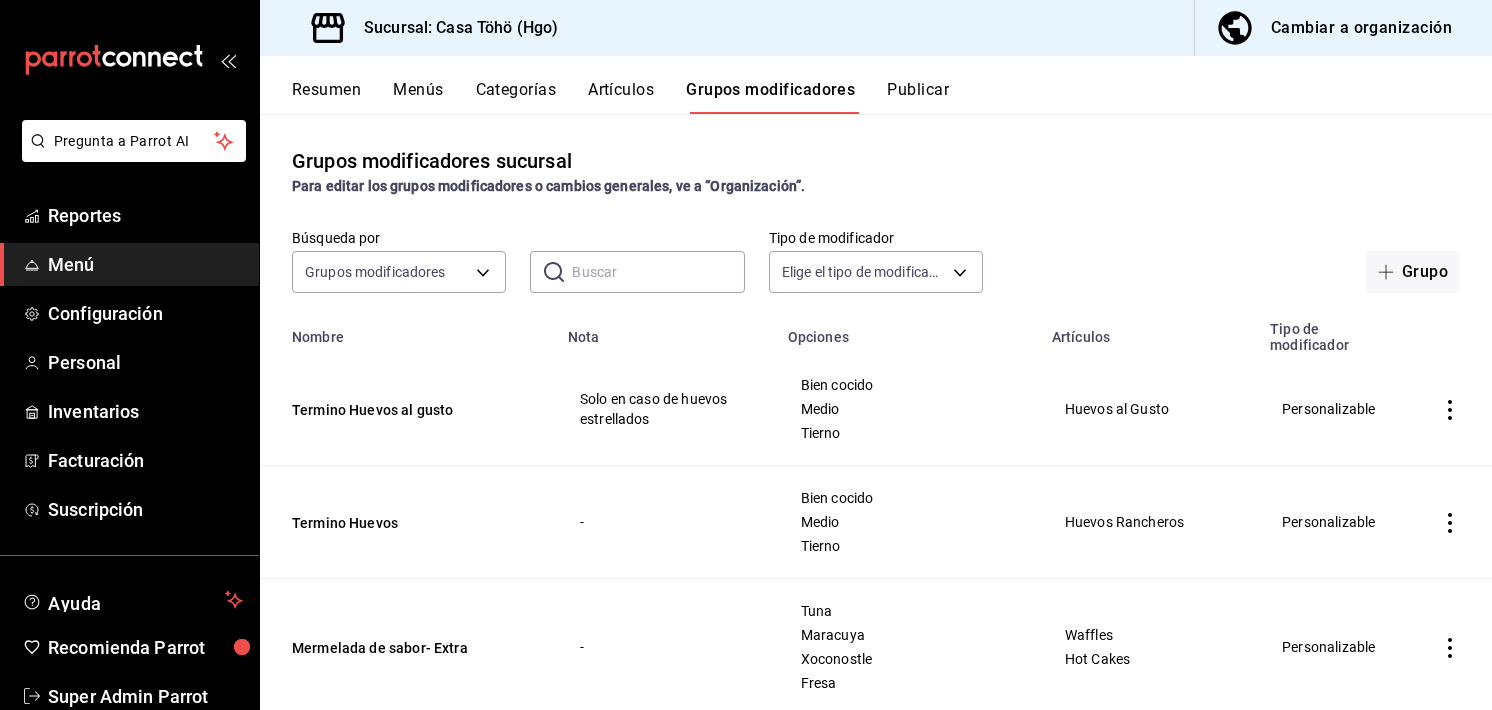 scroll, scrollTop: 134, scrollLeft: 0, axis: vertical 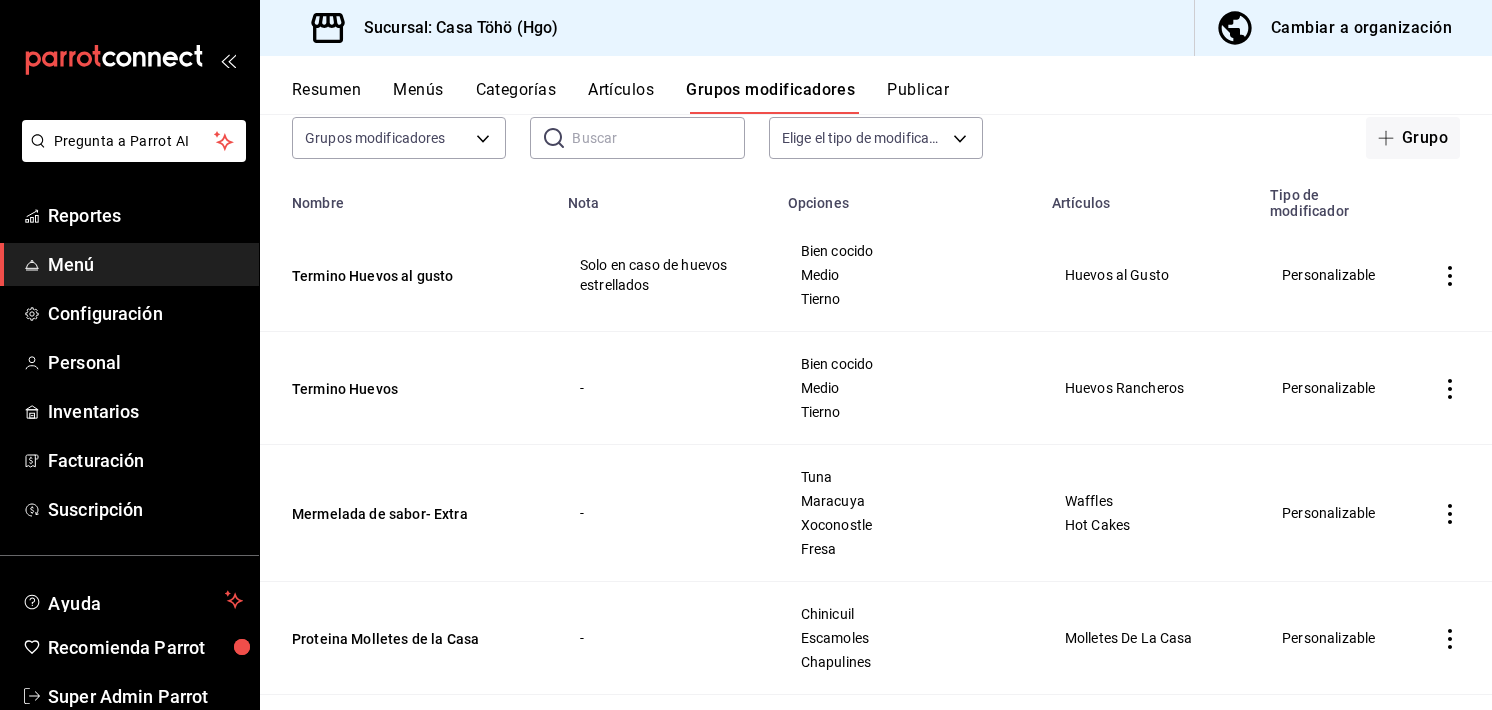 click at bounding box center (658, 138) 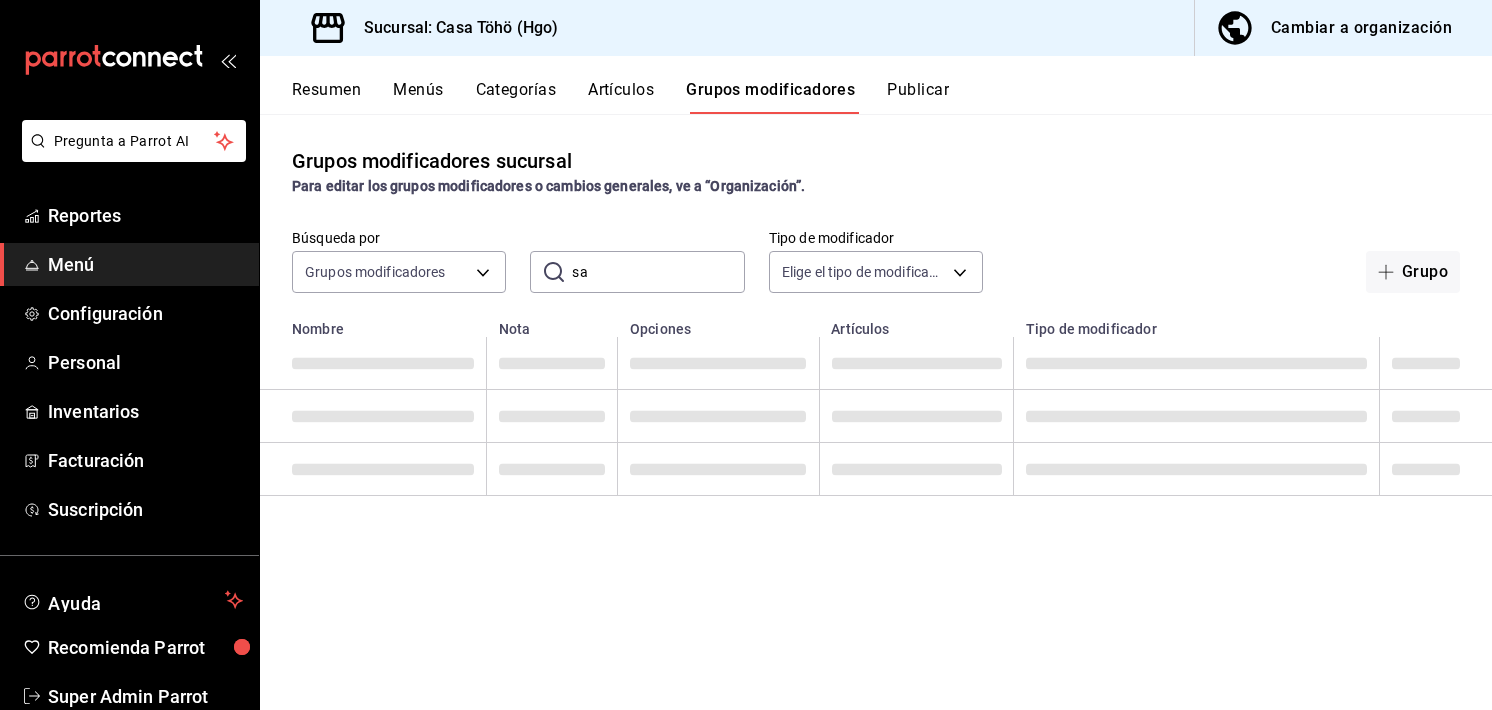 scroll, scrollTop: 0, scrollLeft: 0, axis: both 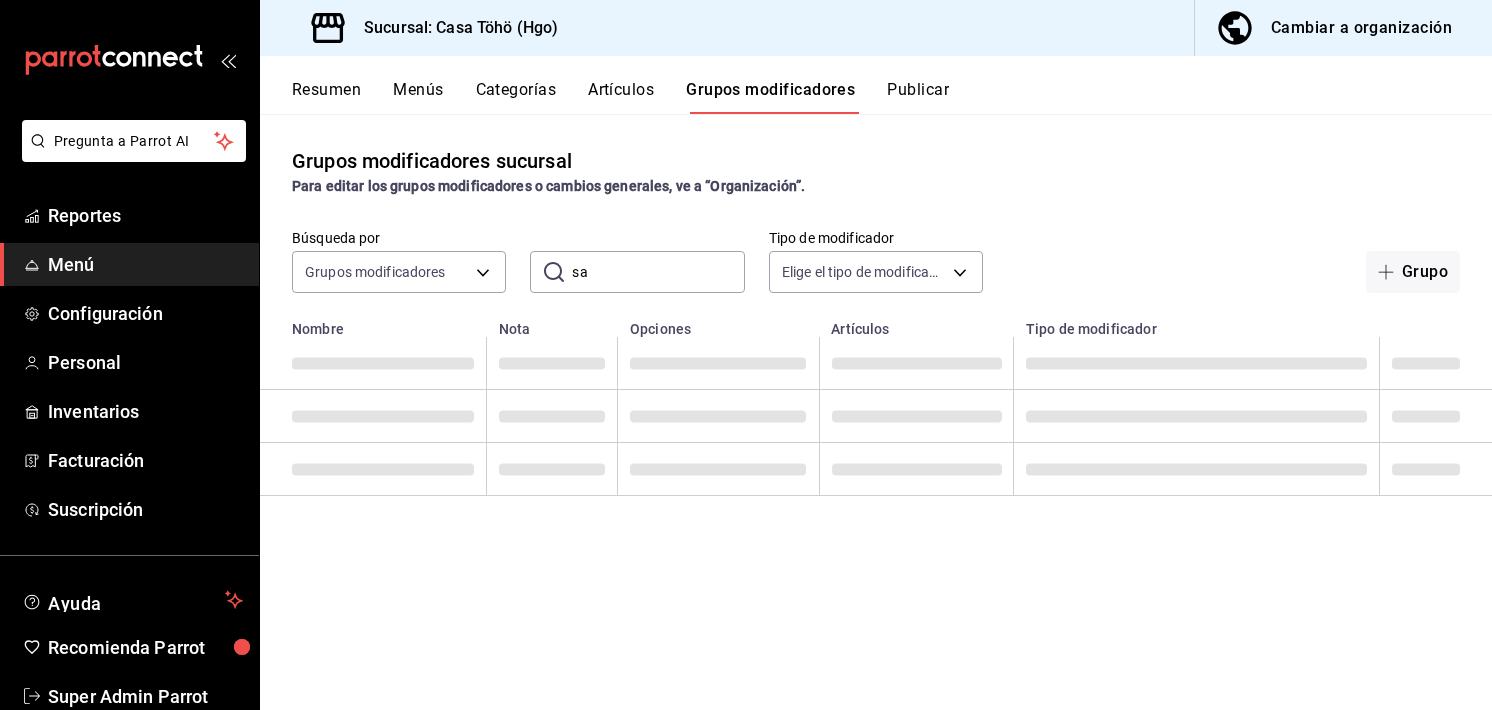 type on "s" 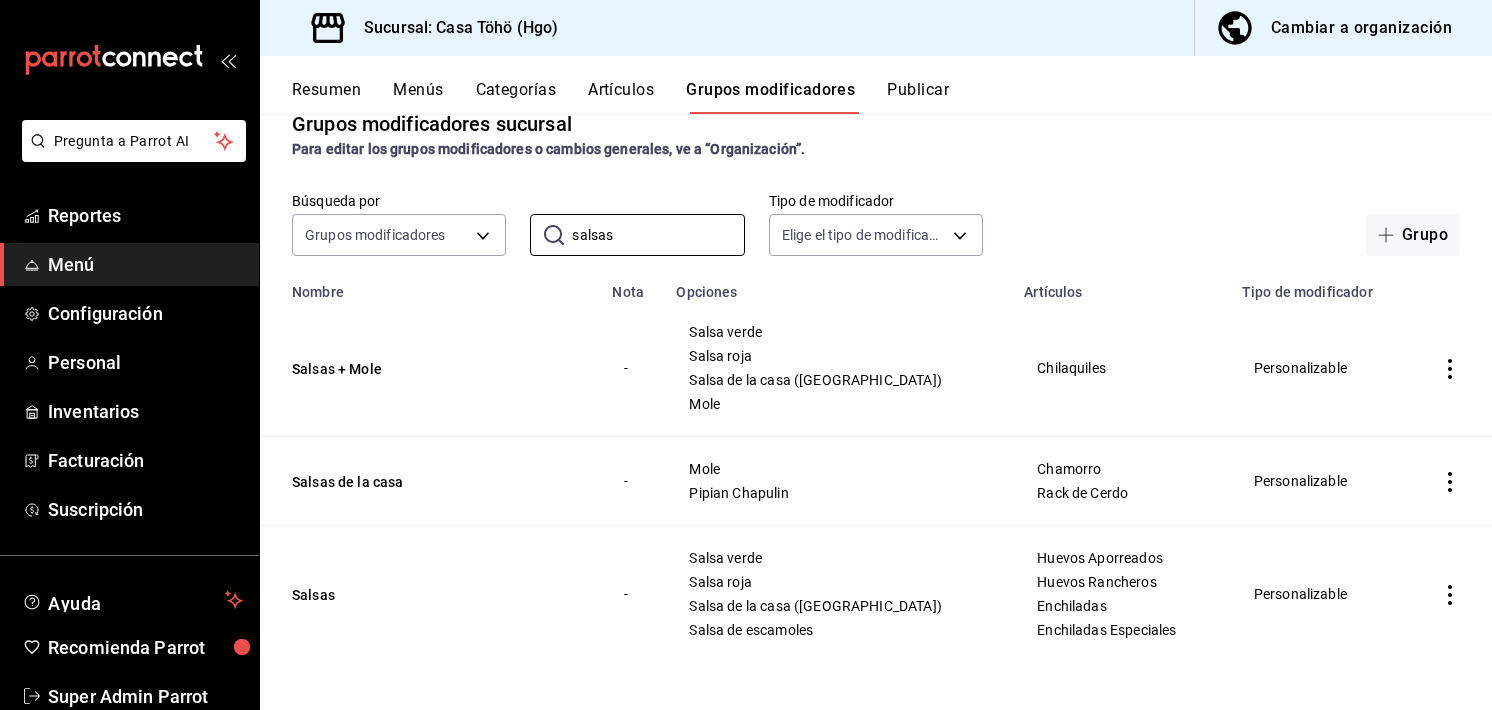 scroll, scrollTop: 36, scrollLeft: 0, axis: vertical 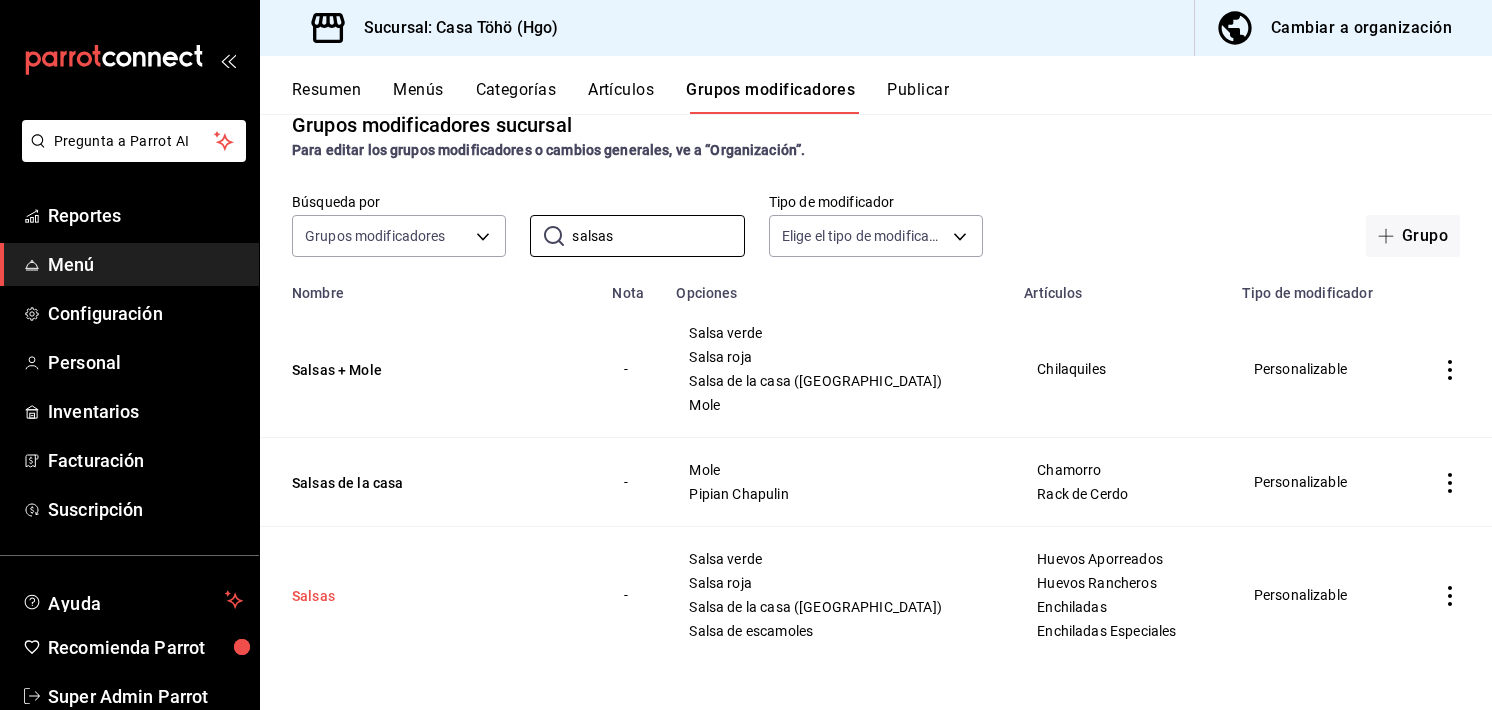 type on "salsas" 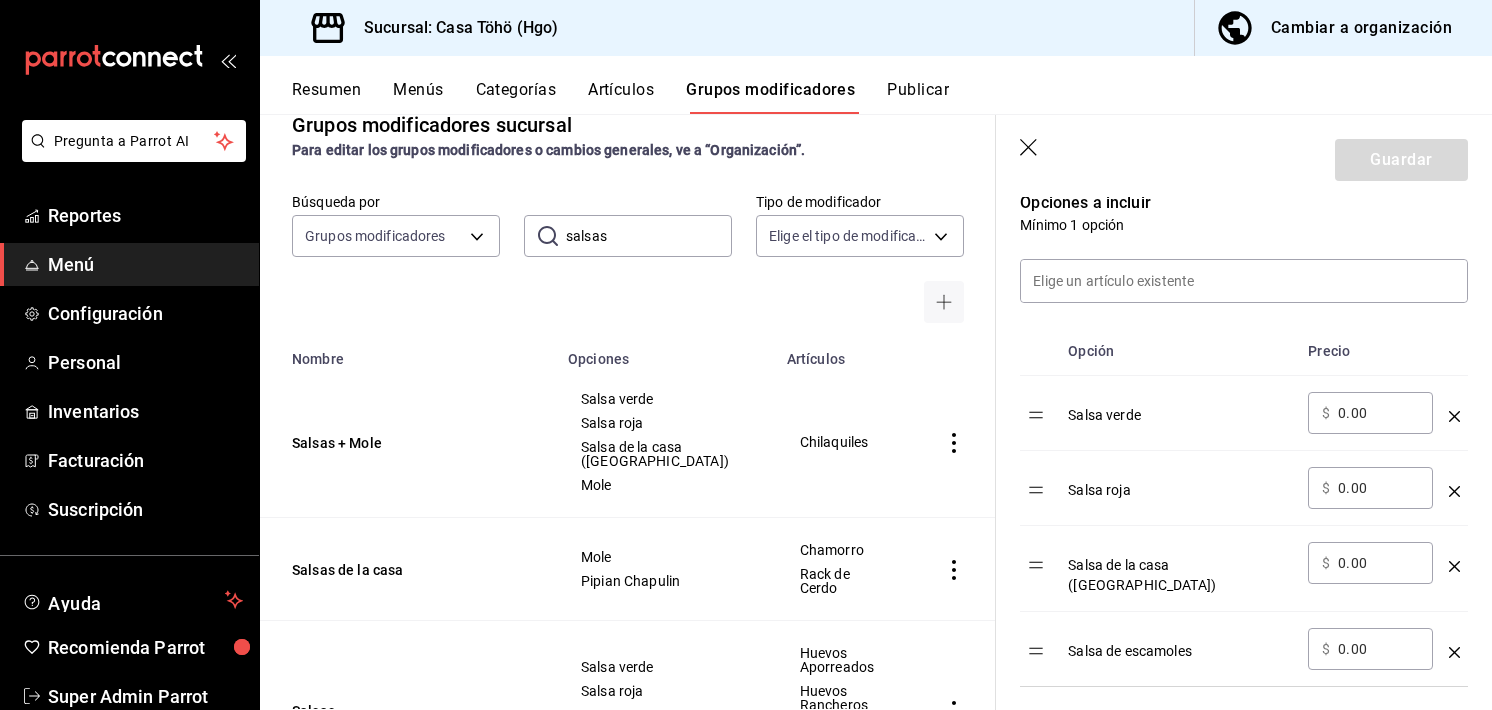 scroll, scrollTop: 652, scrollLeft: 0, axis: vertical 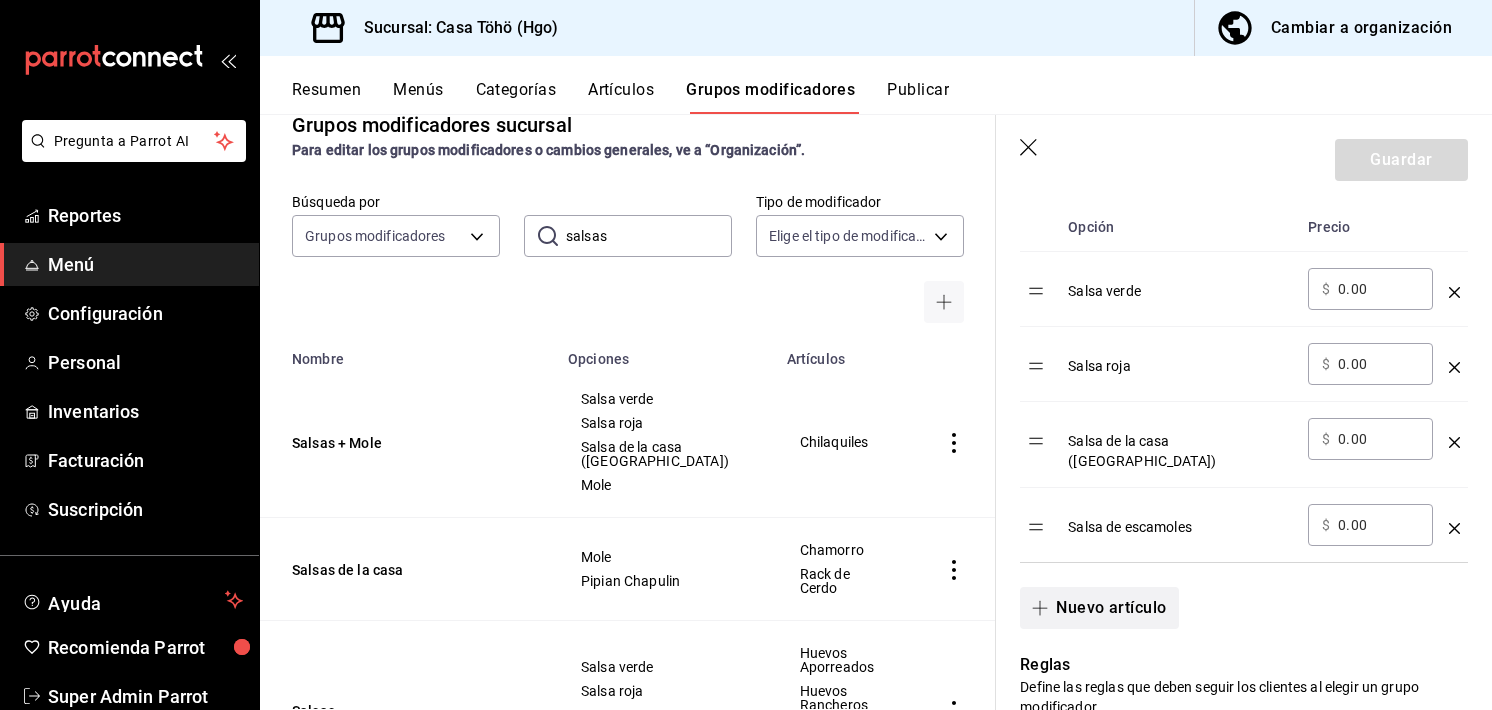 click on "Nuevo artículo" at bounding box center (1099, 608) 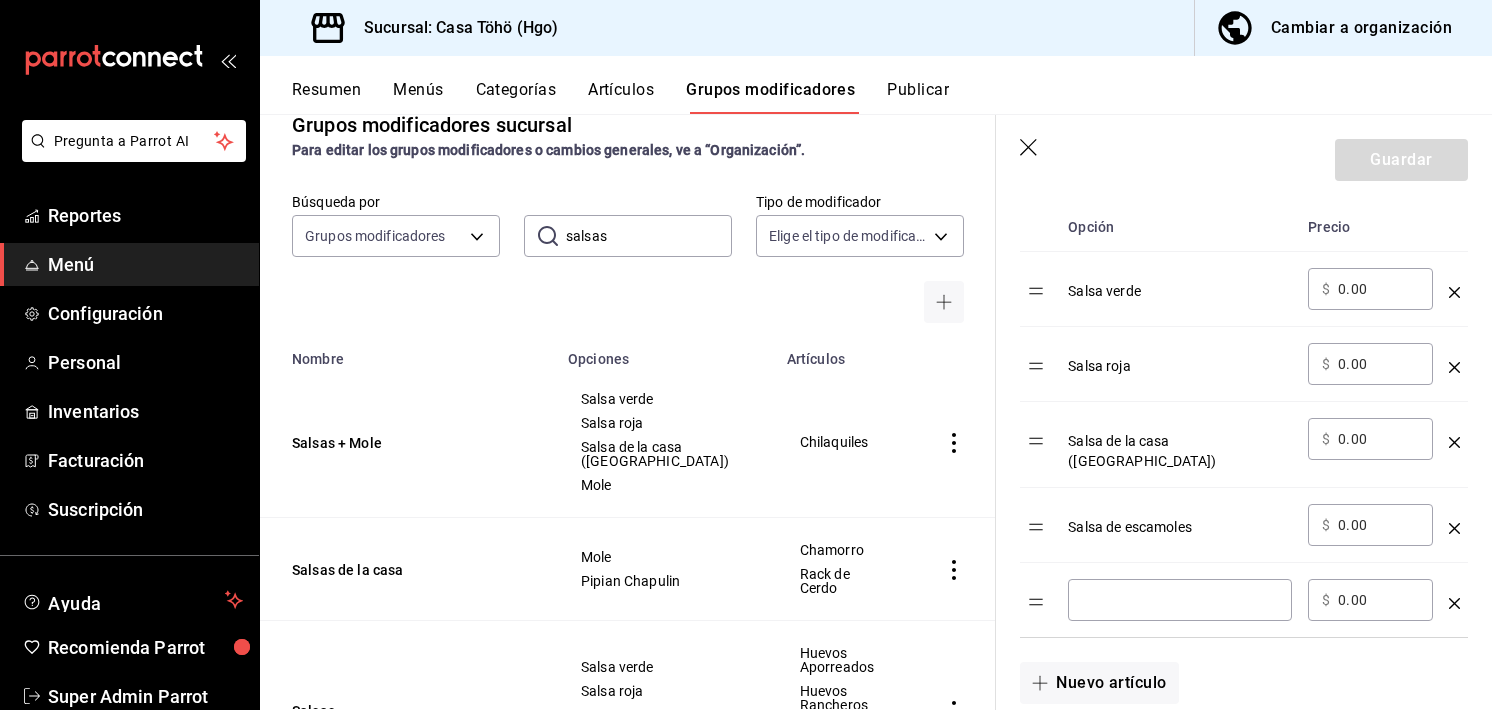 click at bounding box center [1180, 600] 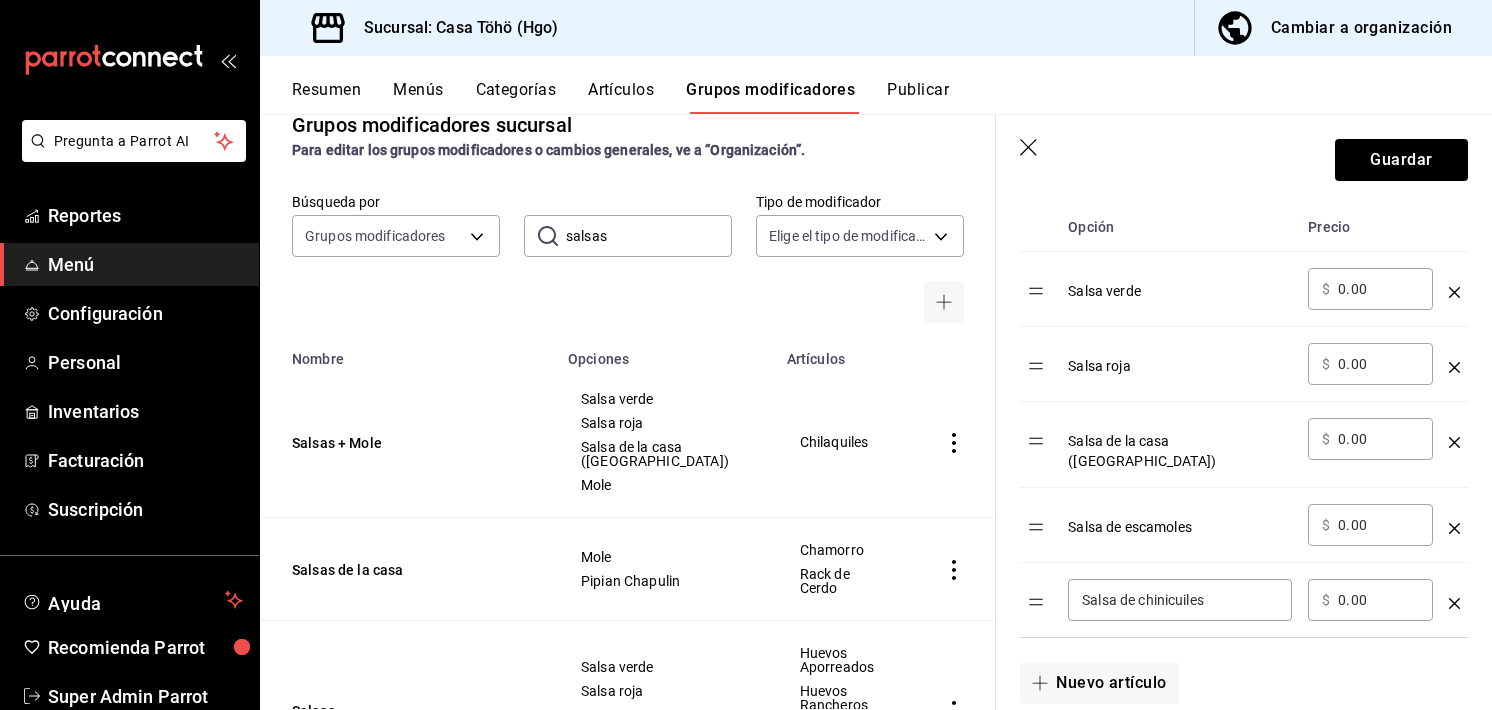 click on "Salsa de chinicuiles" at bounding box center [1180, 600] 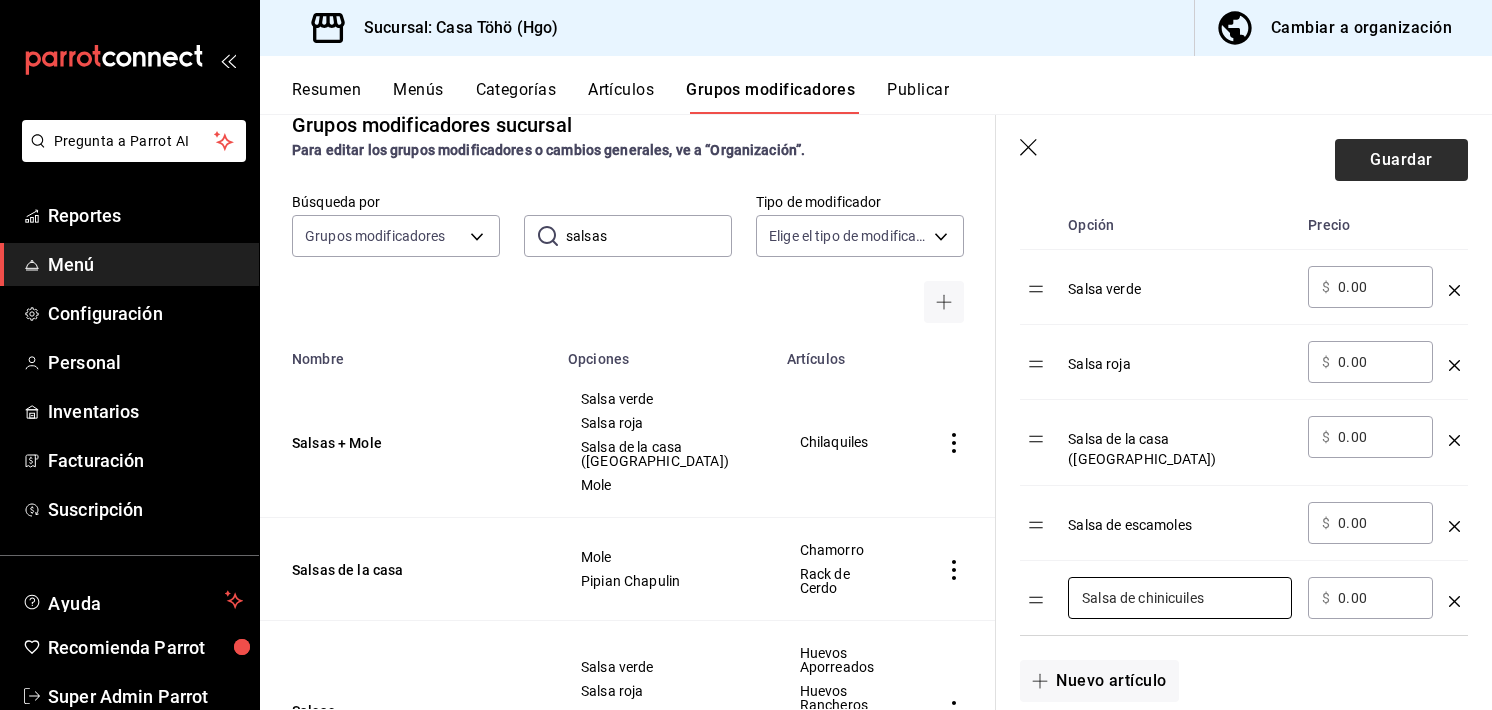 scroll, scrollTop: 652, scrollLeft: 0, axis: vertical 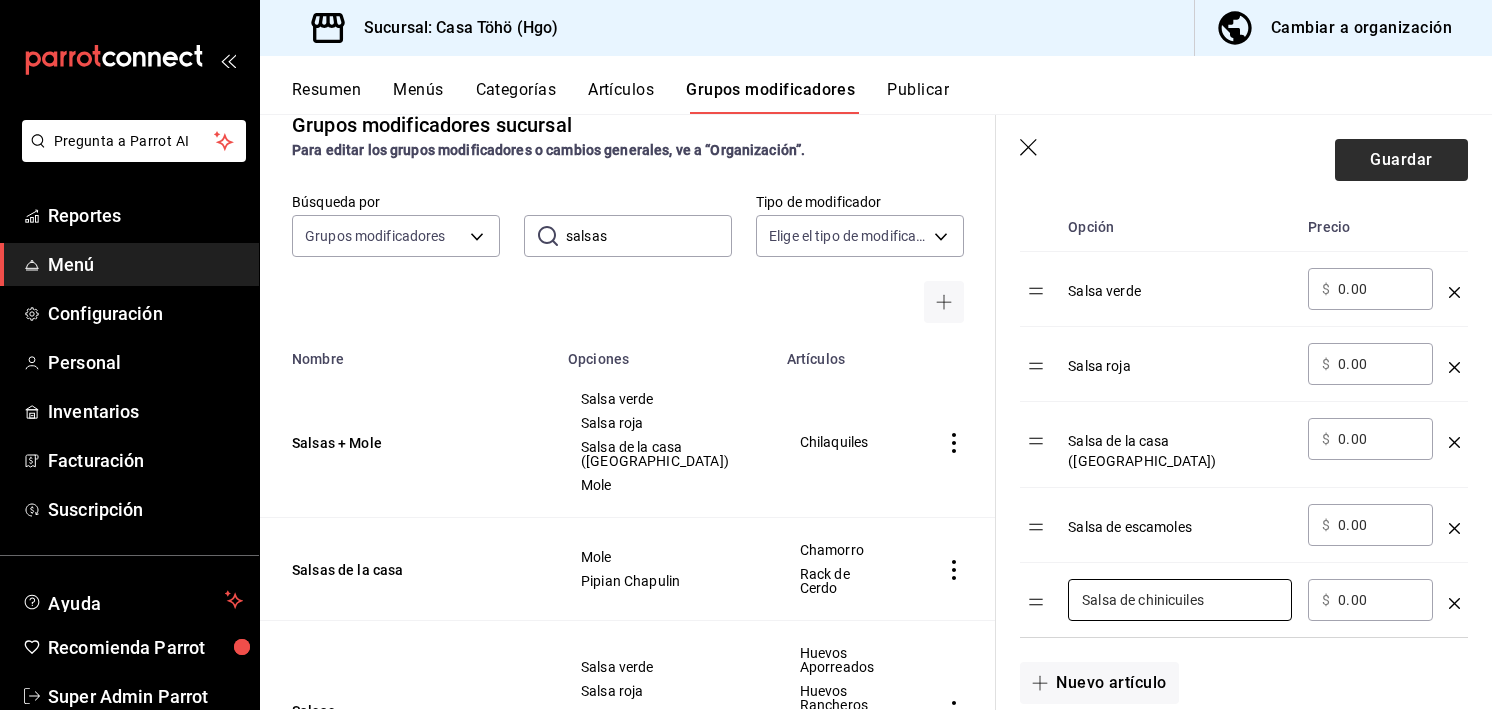 type on "Salsa de chinicuiles" 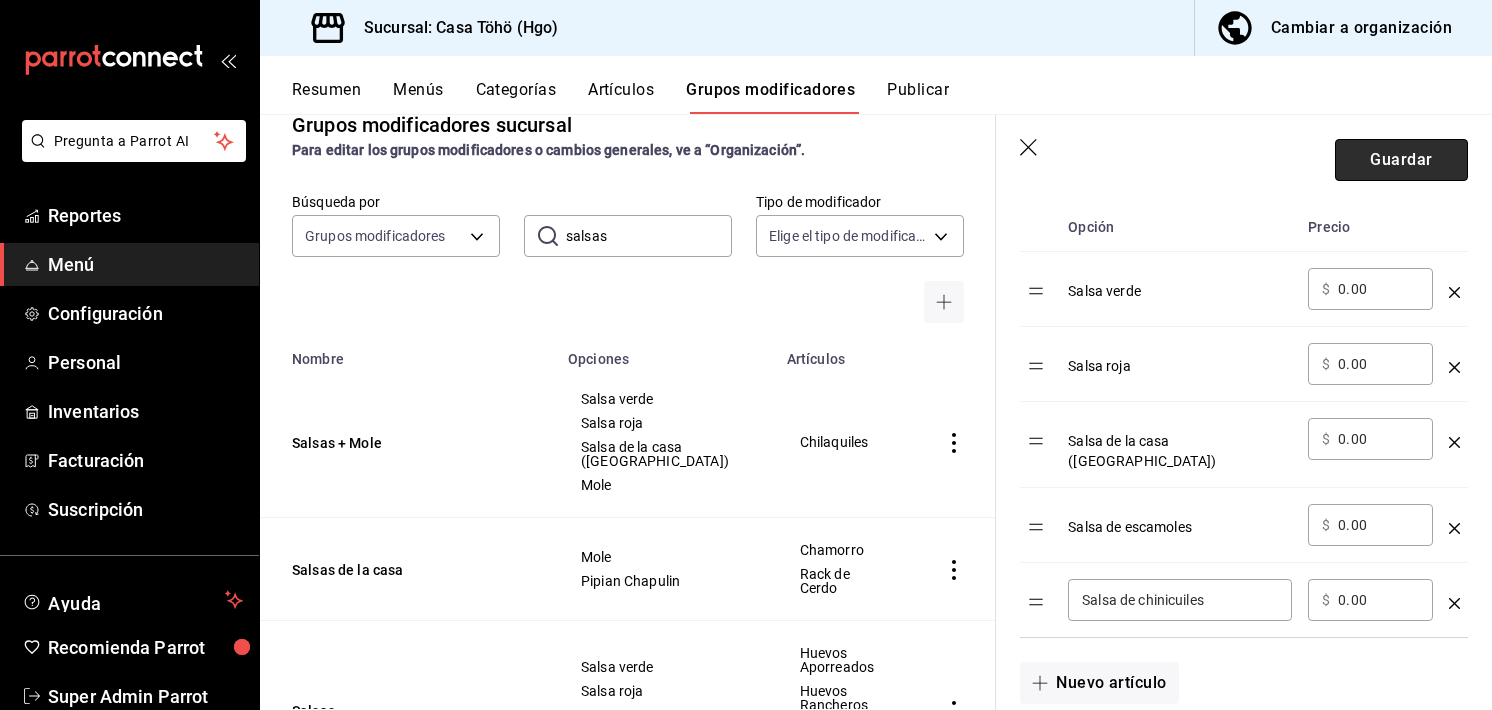 click on "Guardar" at bounding box center [1401, 160] 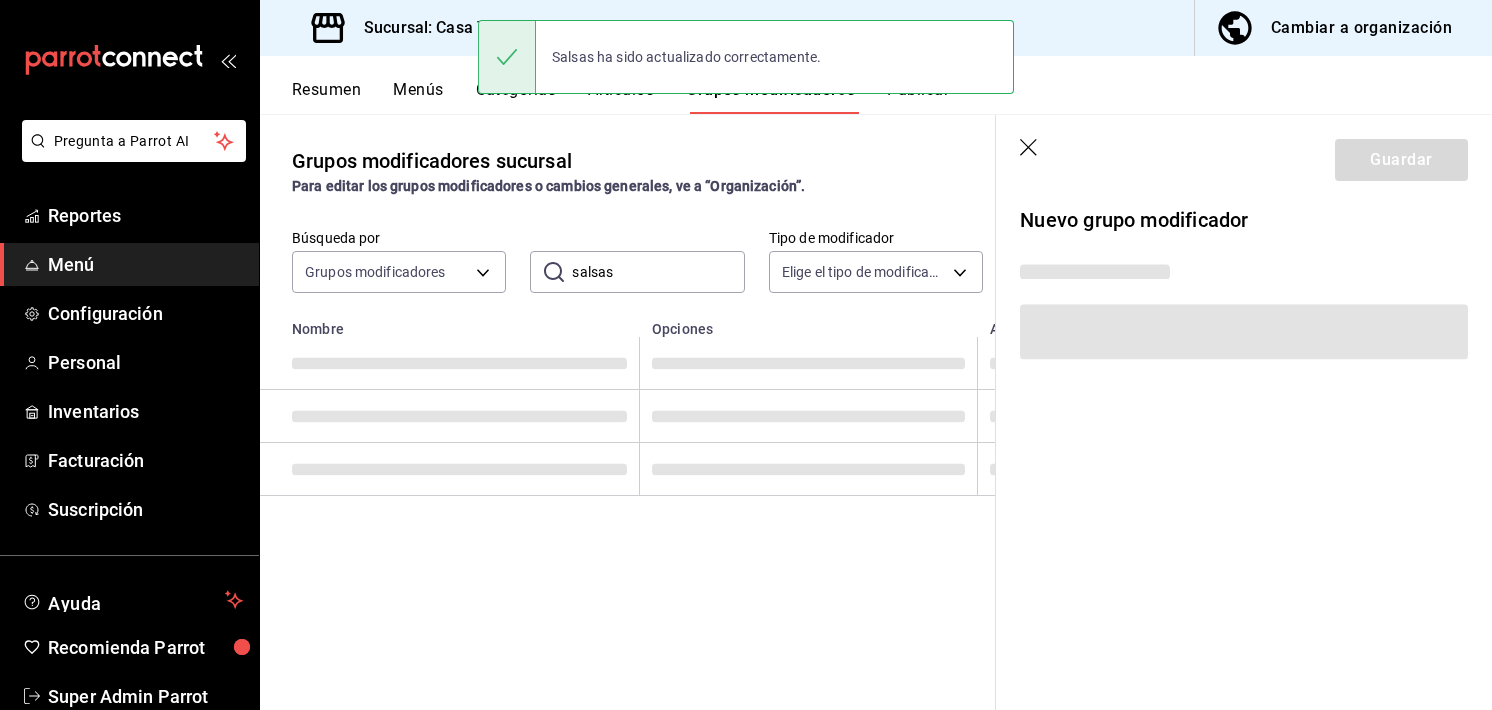 scroll, scrollTop: 0, scrollLeft: 0, axis: both 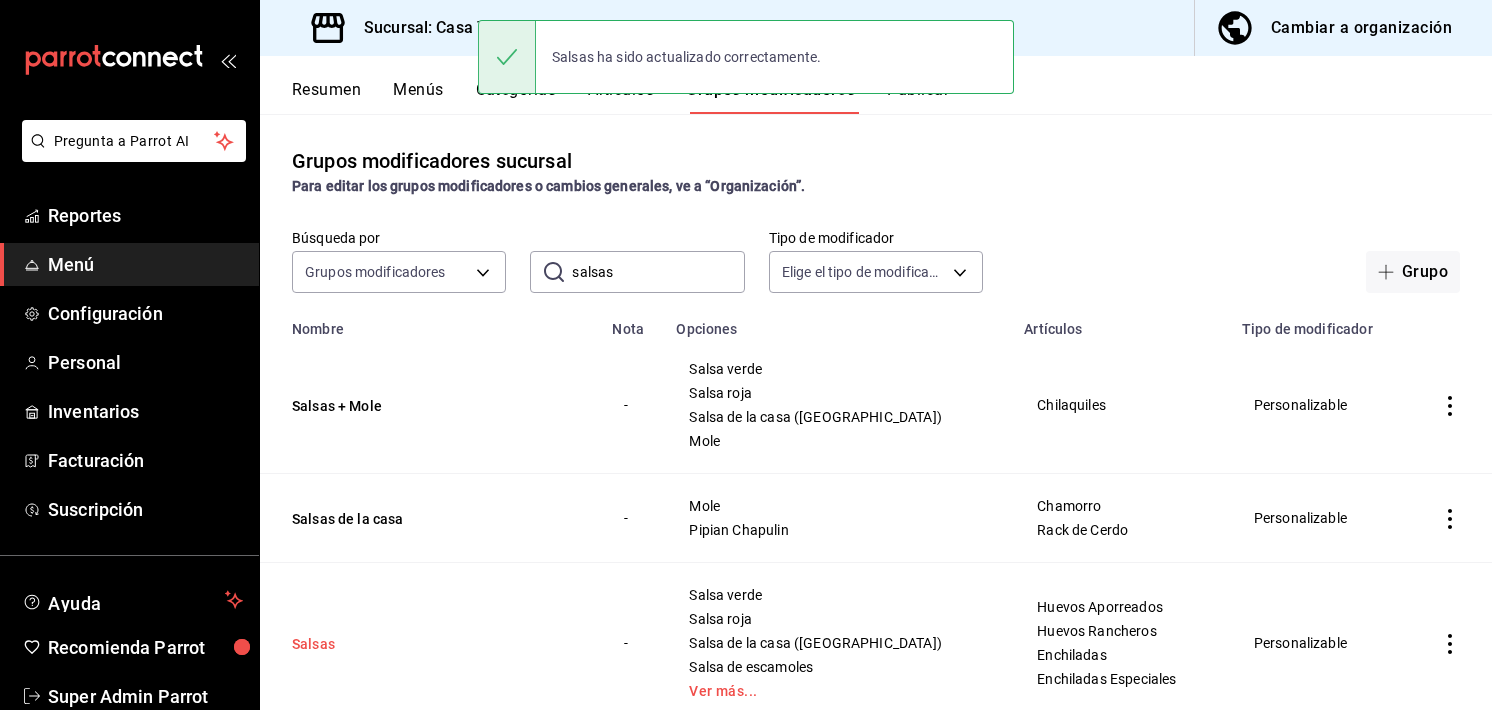 click on "Salsas" at bounding box center (412, 644) 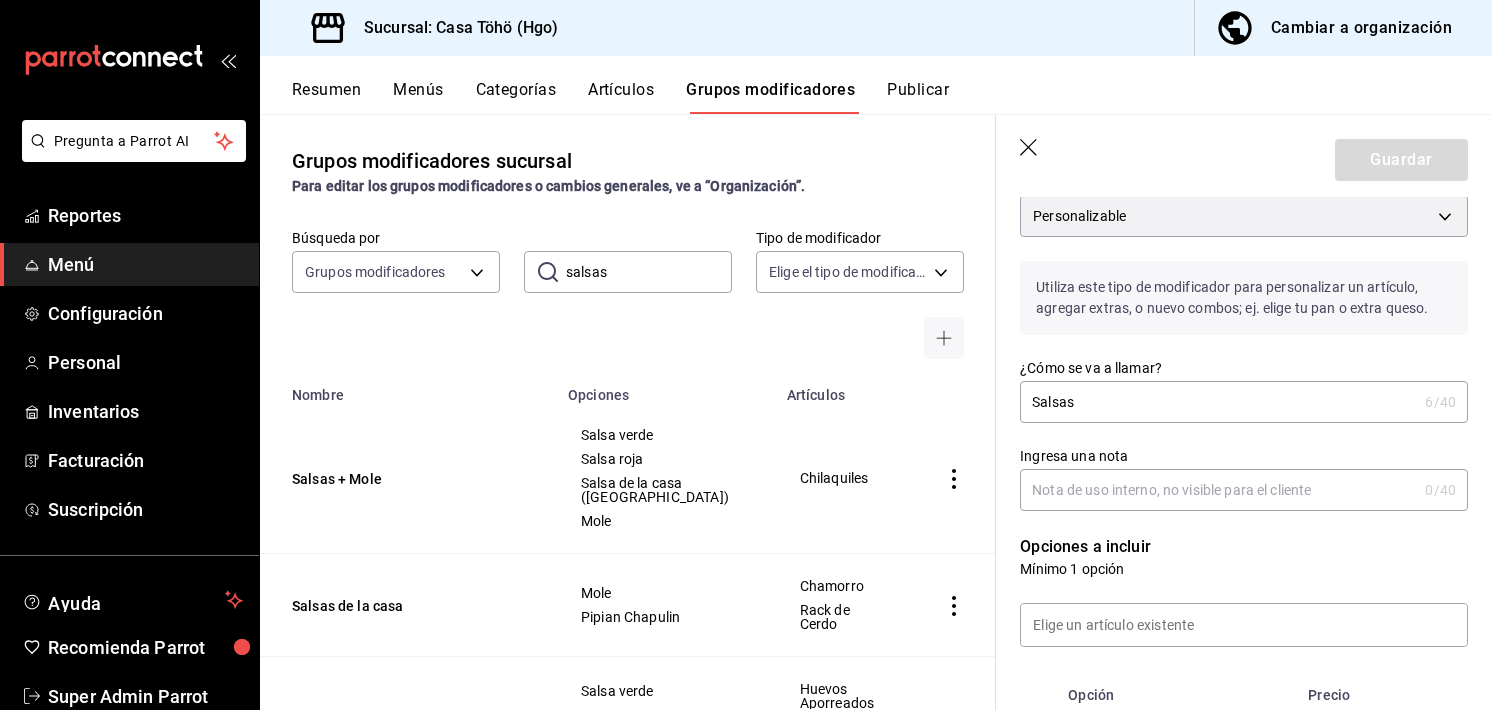 scroll, scrollTop: 184, scrollLeft: 0, axis: vertical 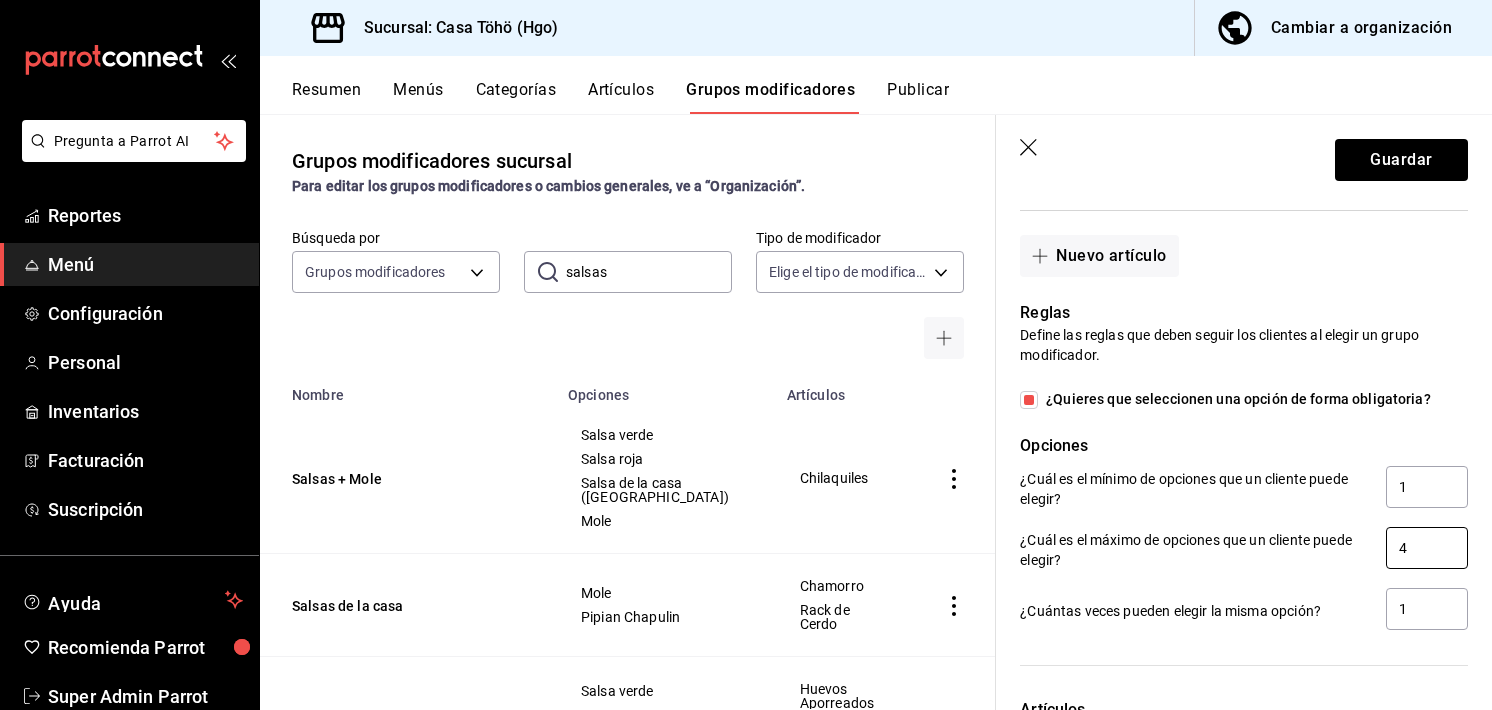 type on "Preguntar disponibilidad en cocina" 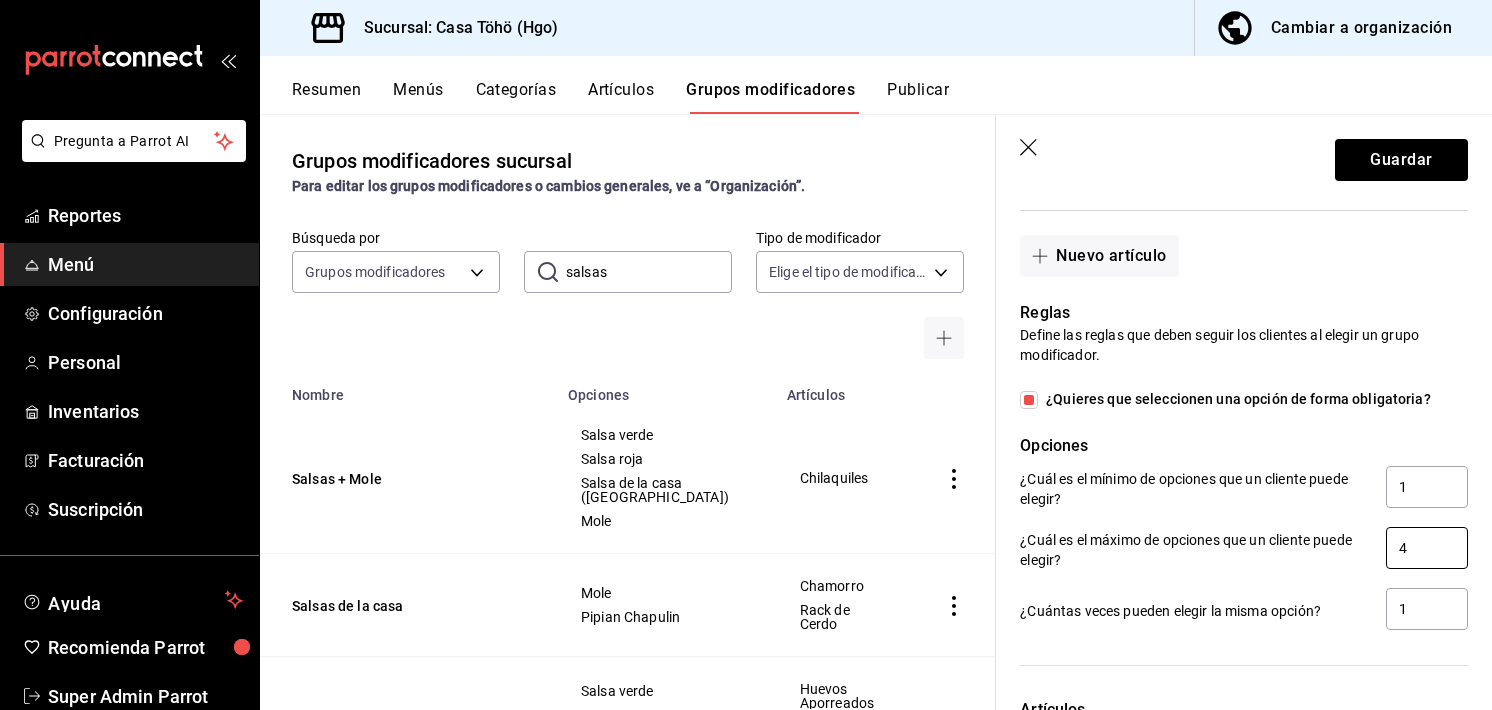 click on "4" at bounding box center (1427, 548) 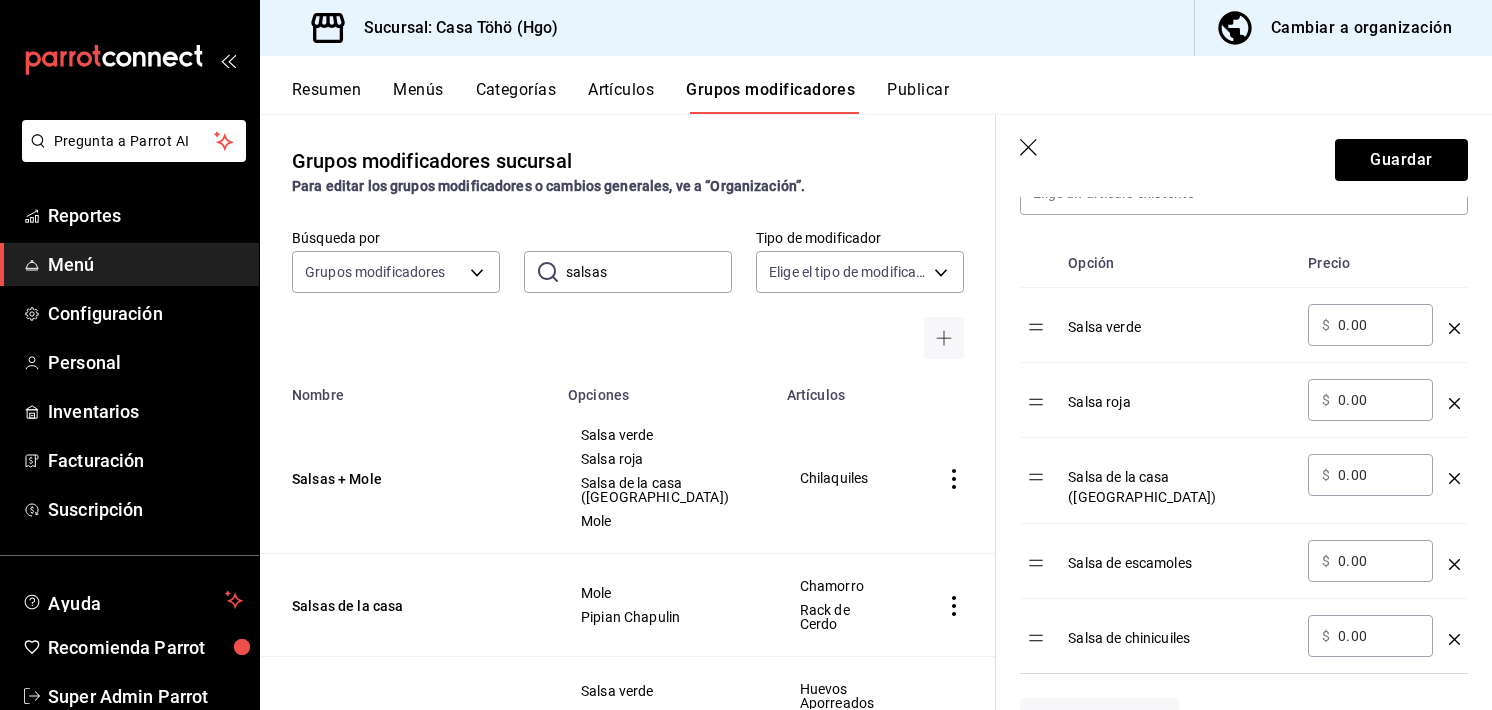 scroll, scrollTop: 615, scrollLeft: 0, axis: vertical 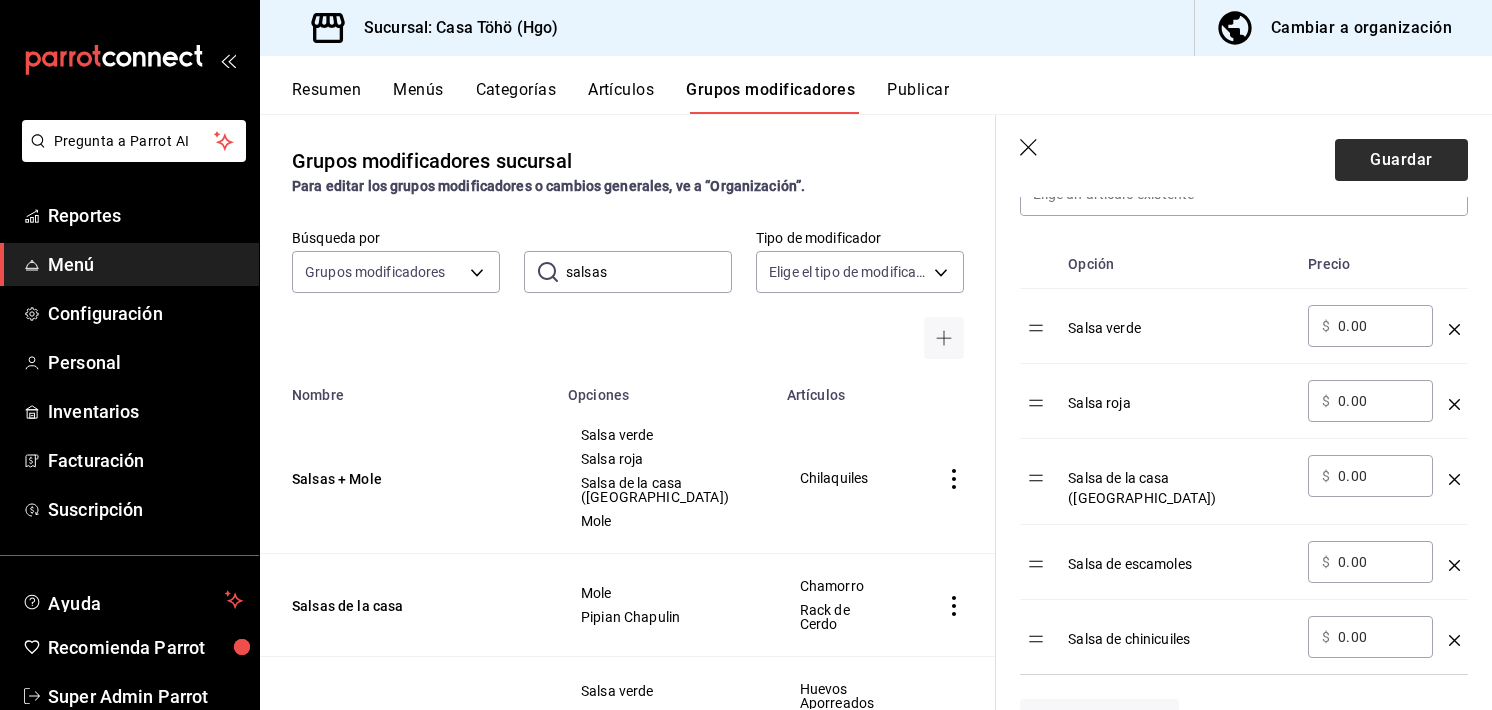 type on "5" 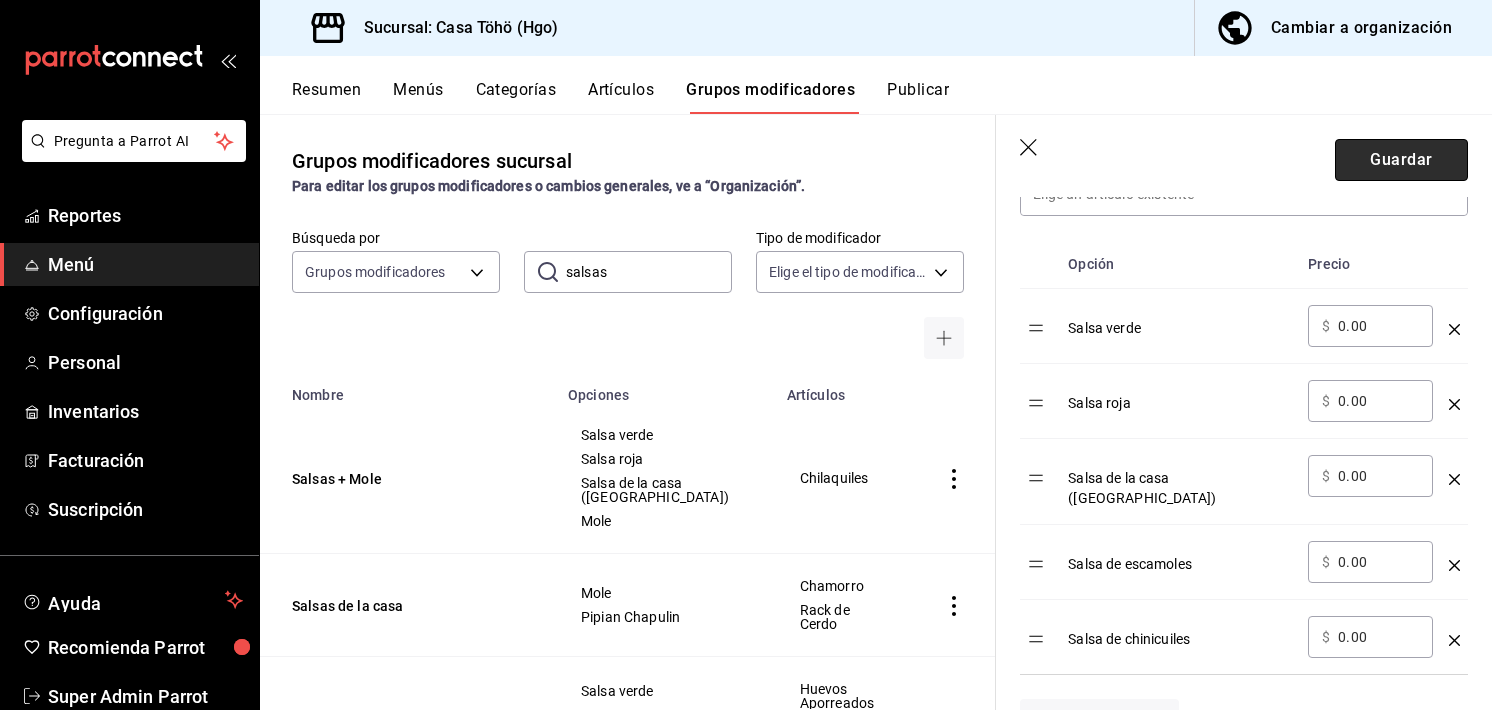 click on "Guardar" at bounding box center (1401, 160) 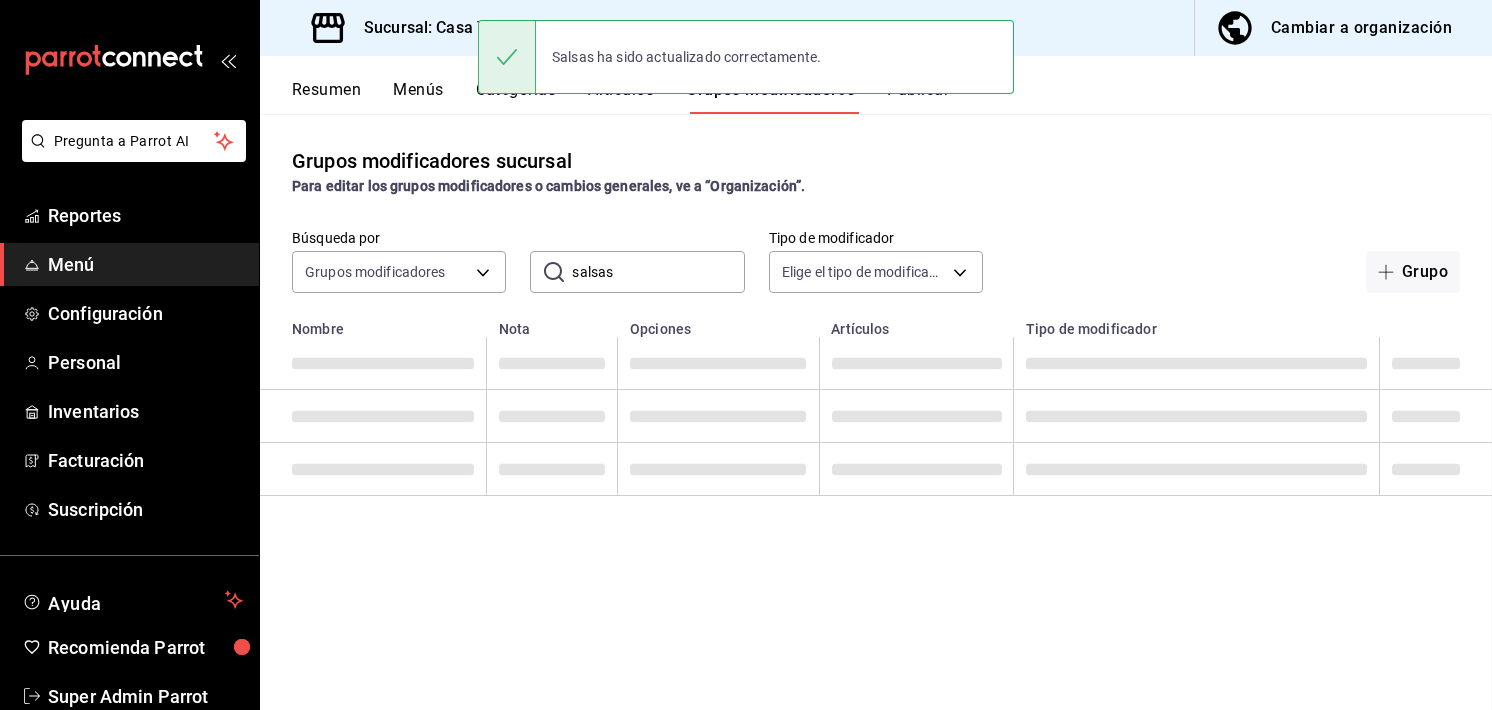 scroll, scrollTop: 0, scrollLeft: 0, axis: both 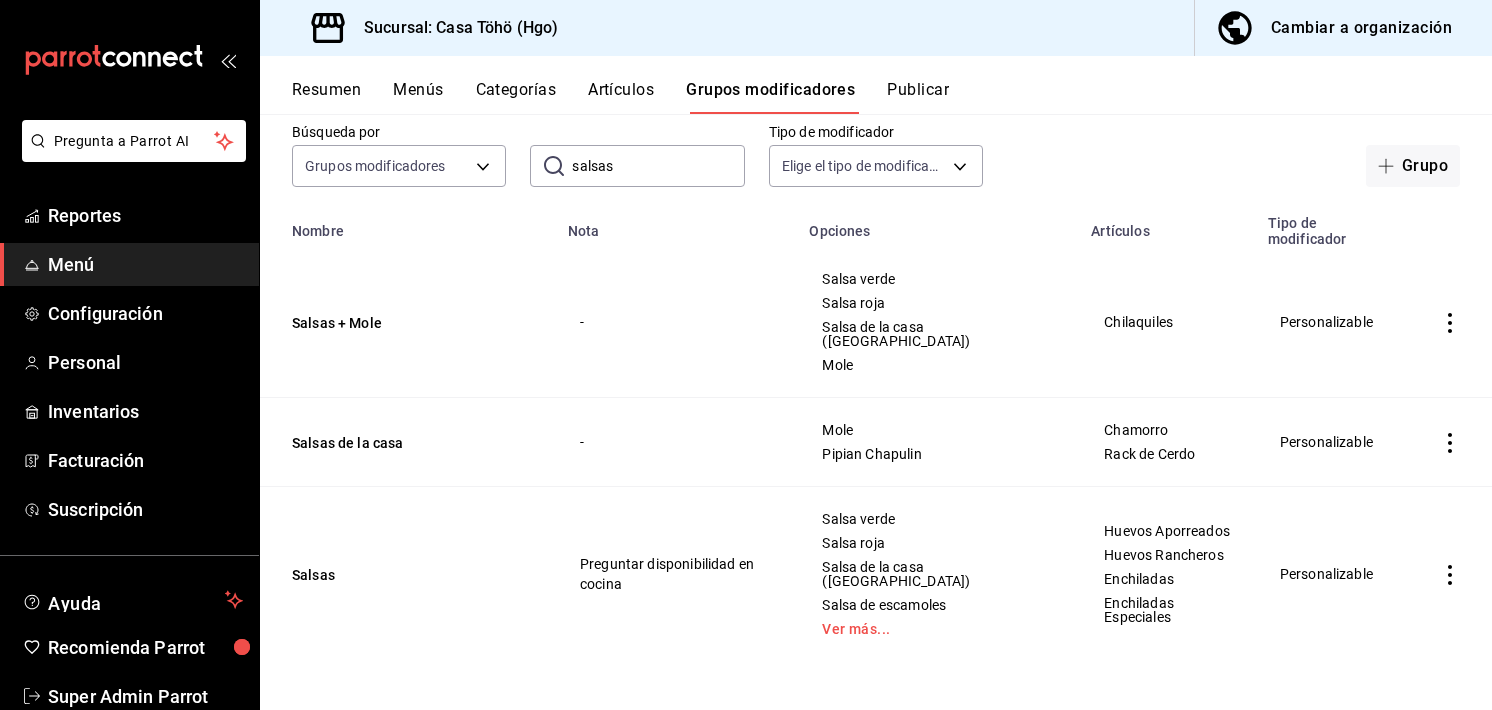 click on "Artículos" at bounding box center [621, 97] 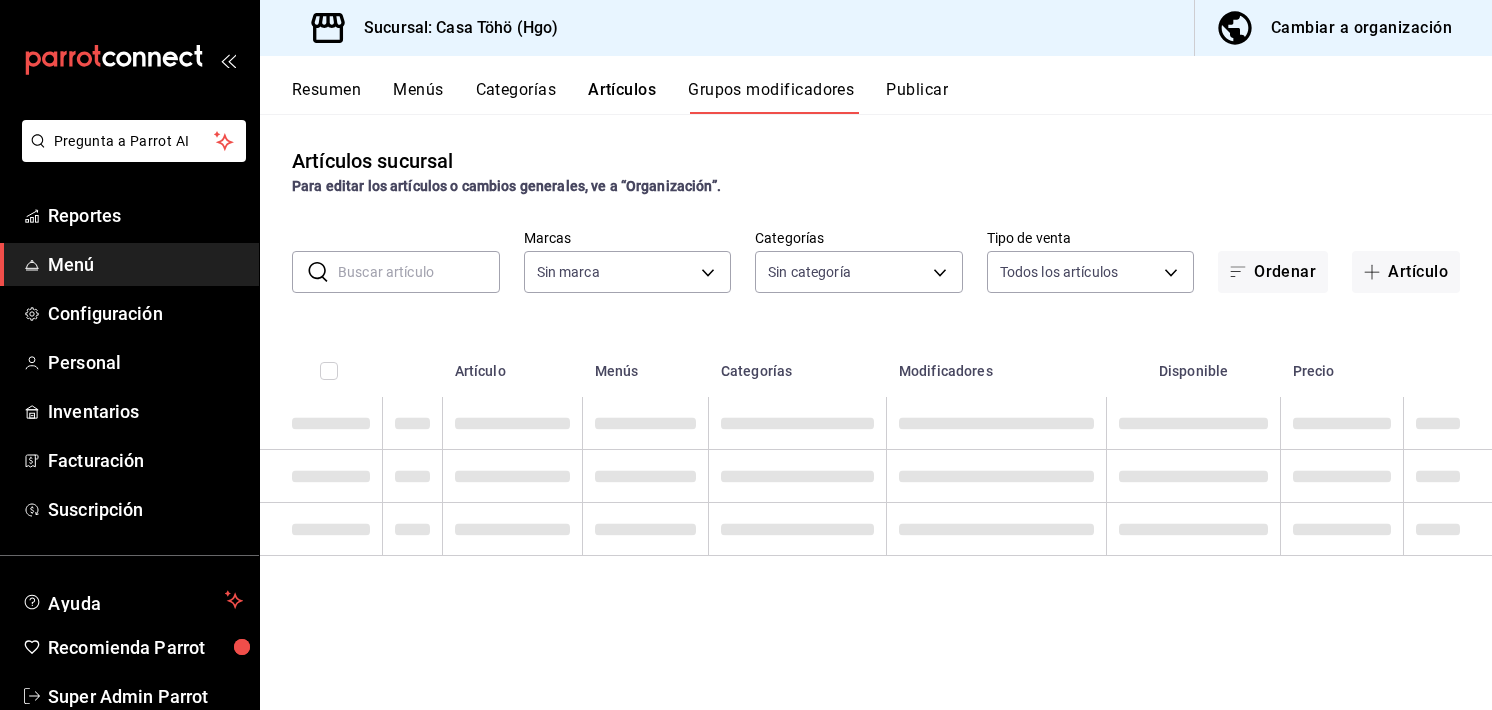 type on "3863094e-80de-4485-9a79-27000a153f73" 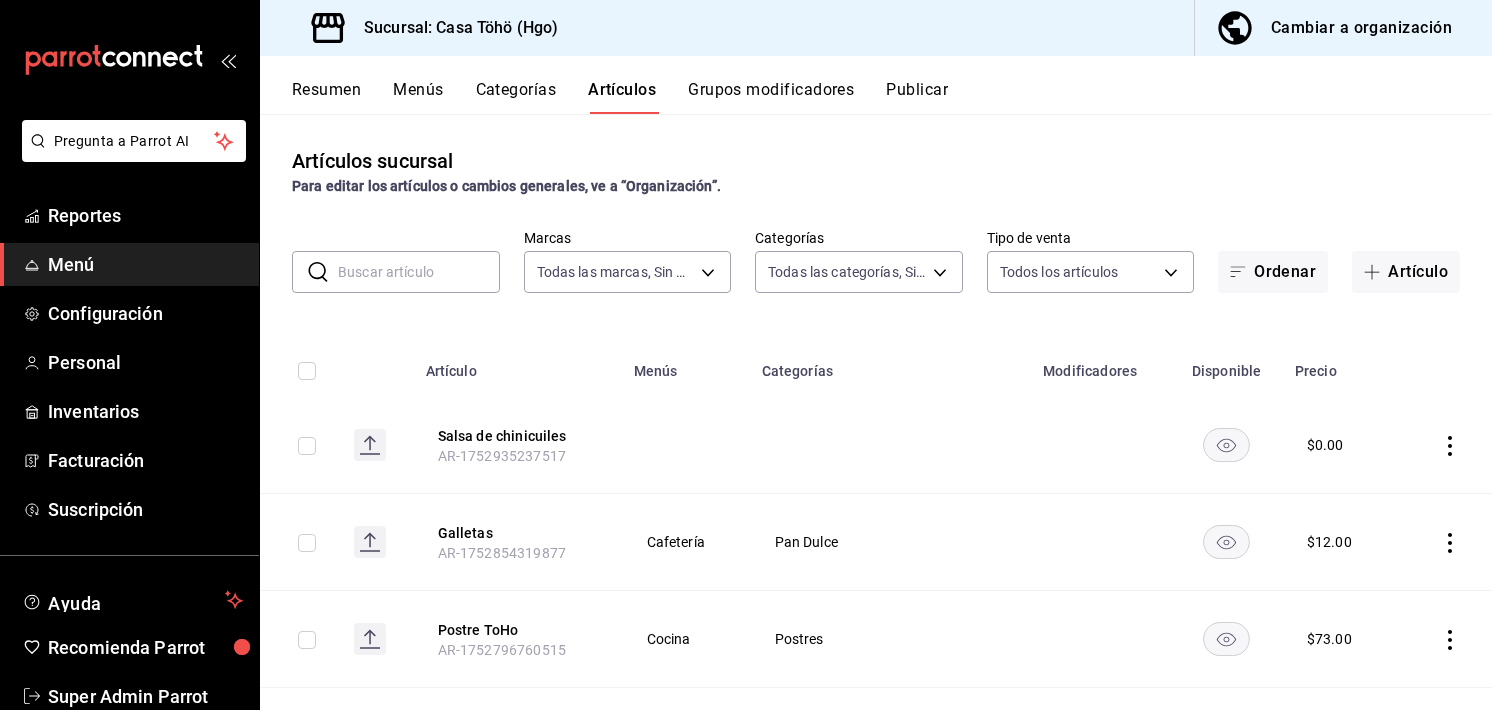 type on "3863094e-80de-4485-9a79-27000a153f73" 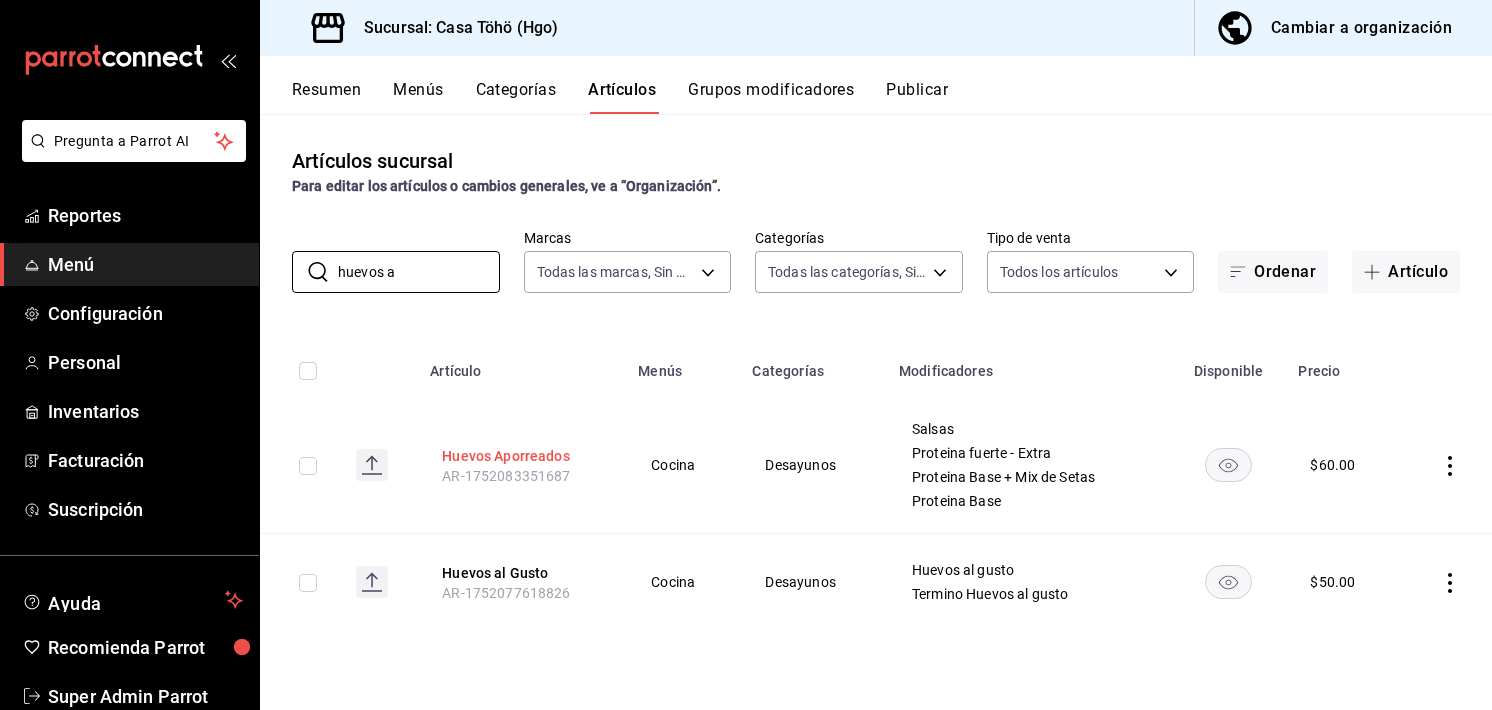 type on "huevos a" 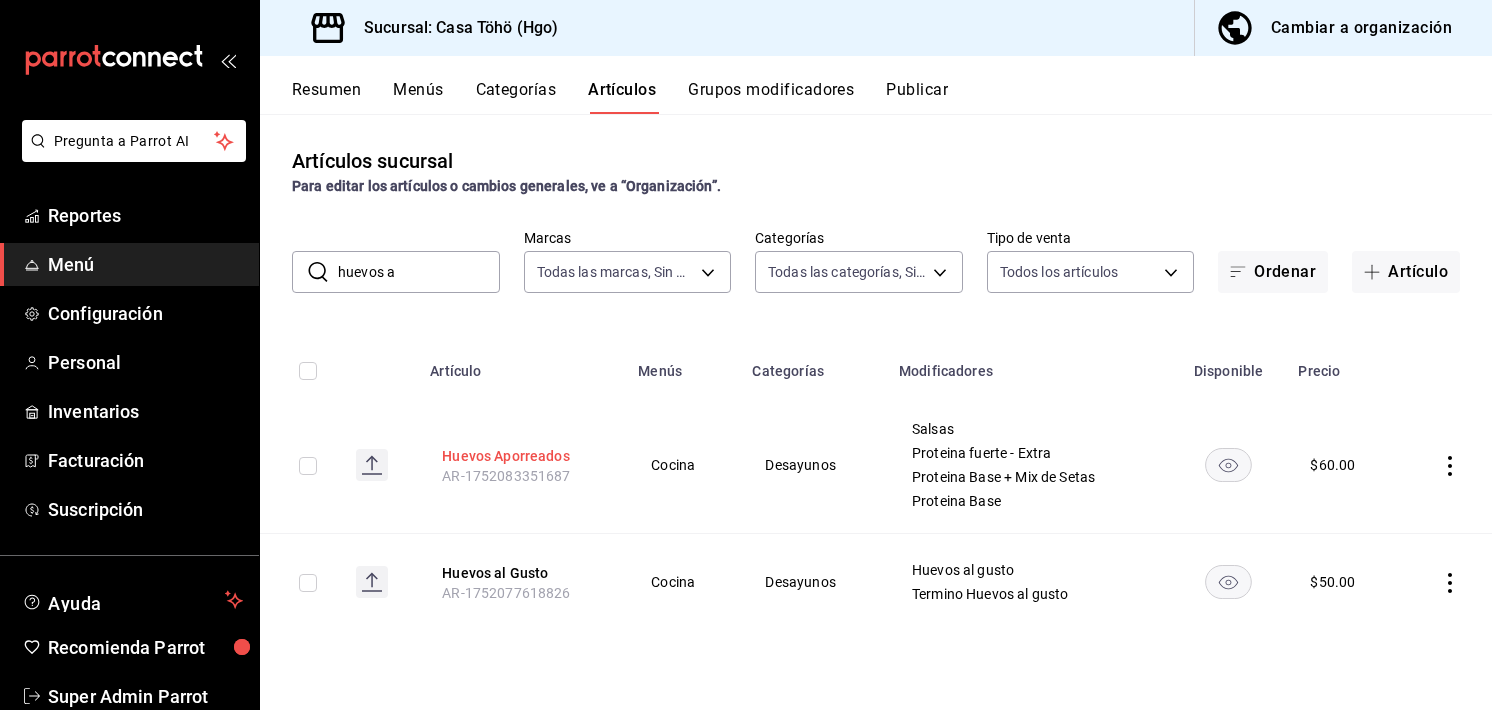 click on "Huevos Aporreados" at bounding box center [522, 456] 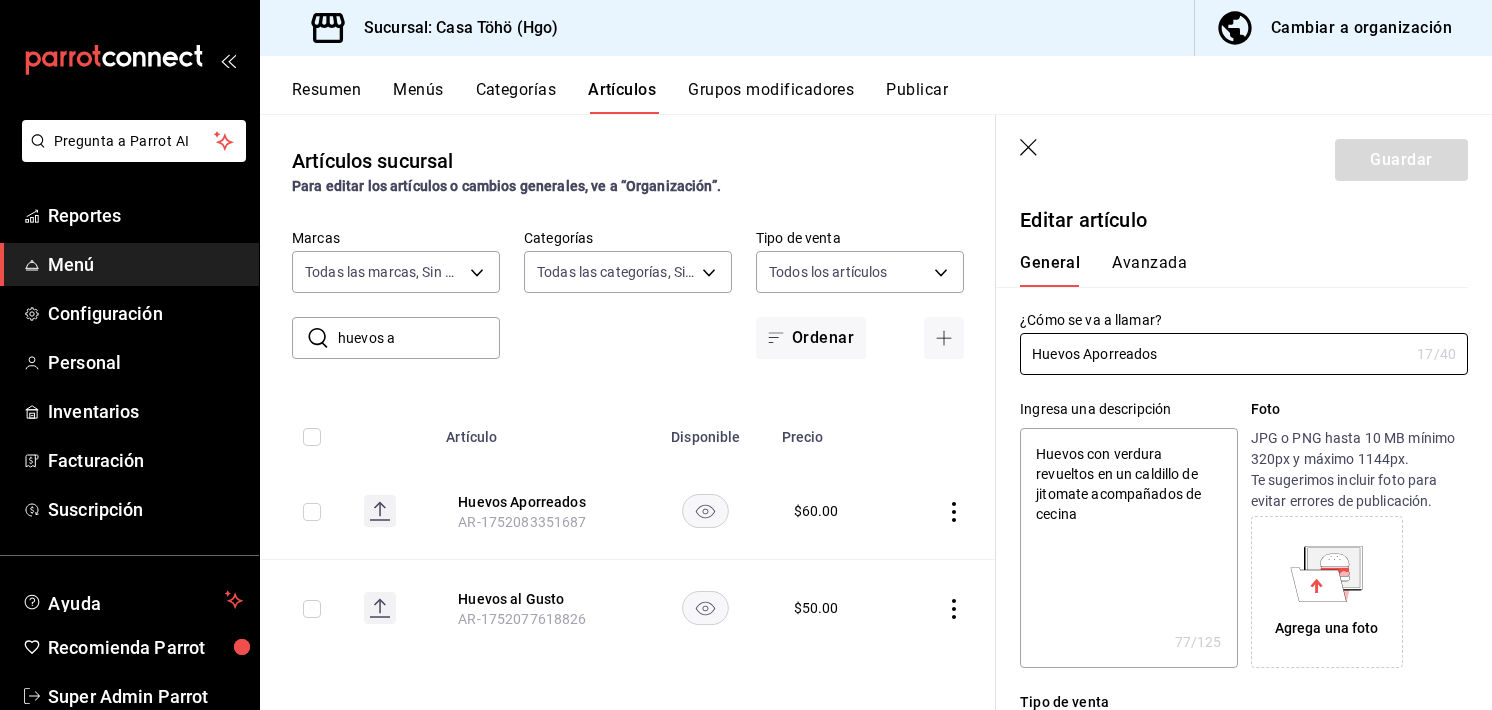 type on "x" 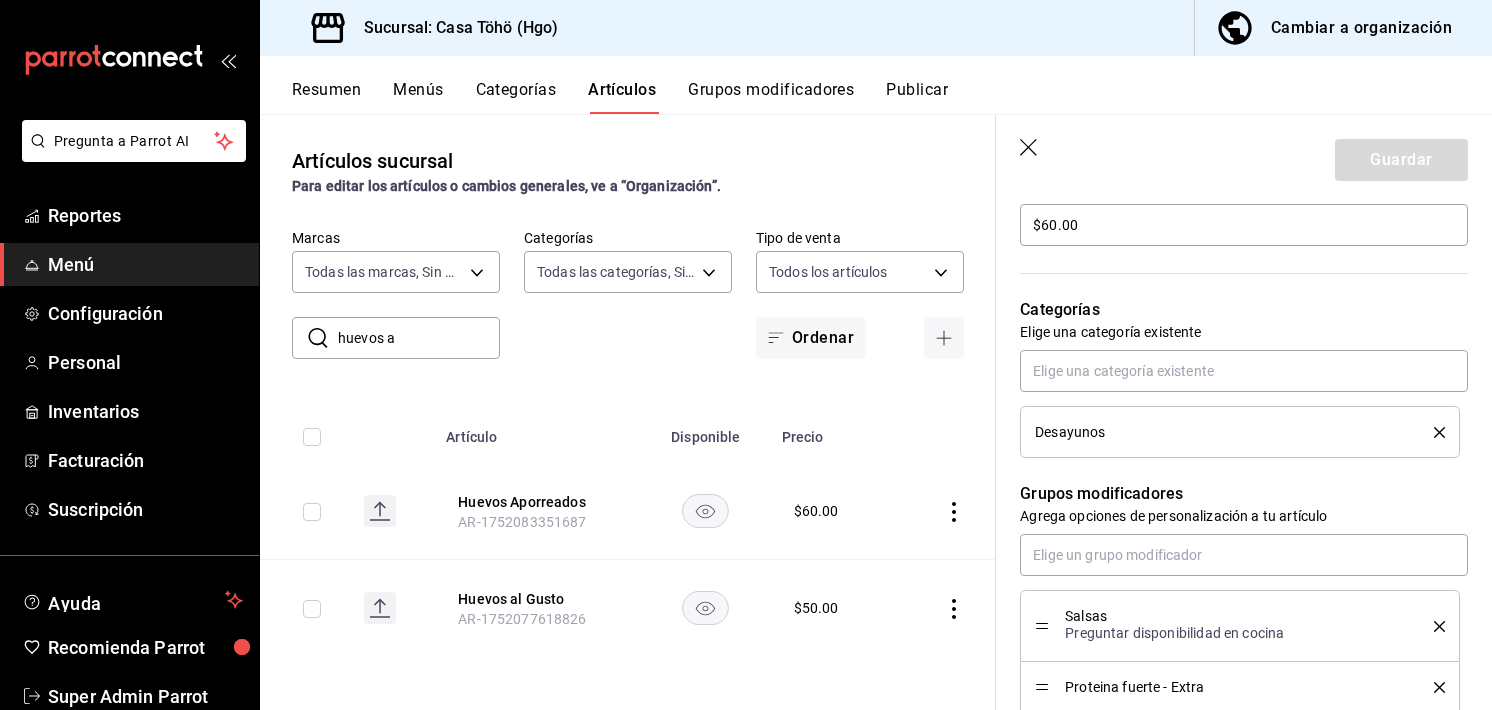 scroll, scrollTop: 860, scrollLeft: 0, axis: vertical 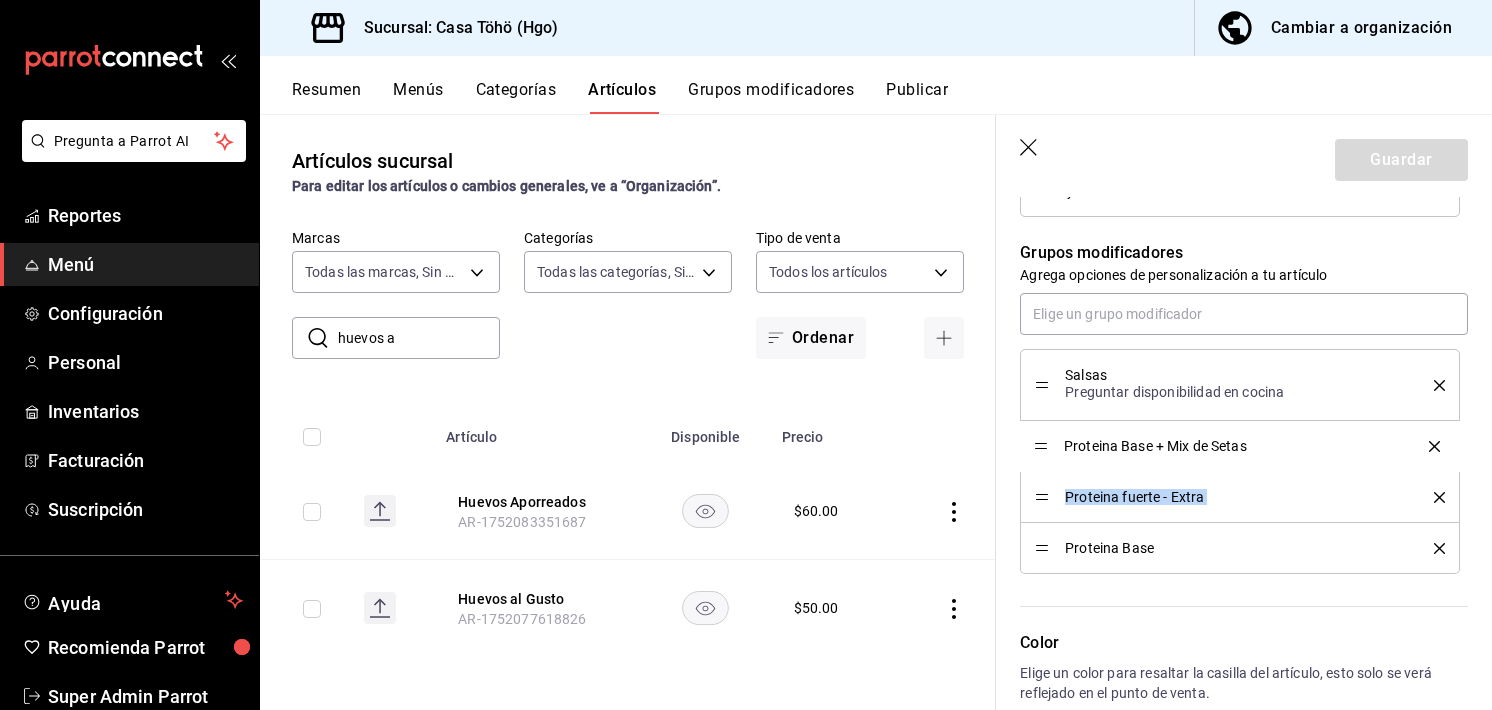 drag, startPoint x: 1047, startPoint y: 497, endPoint x: 1047, endPoint y: 448, distance: 49 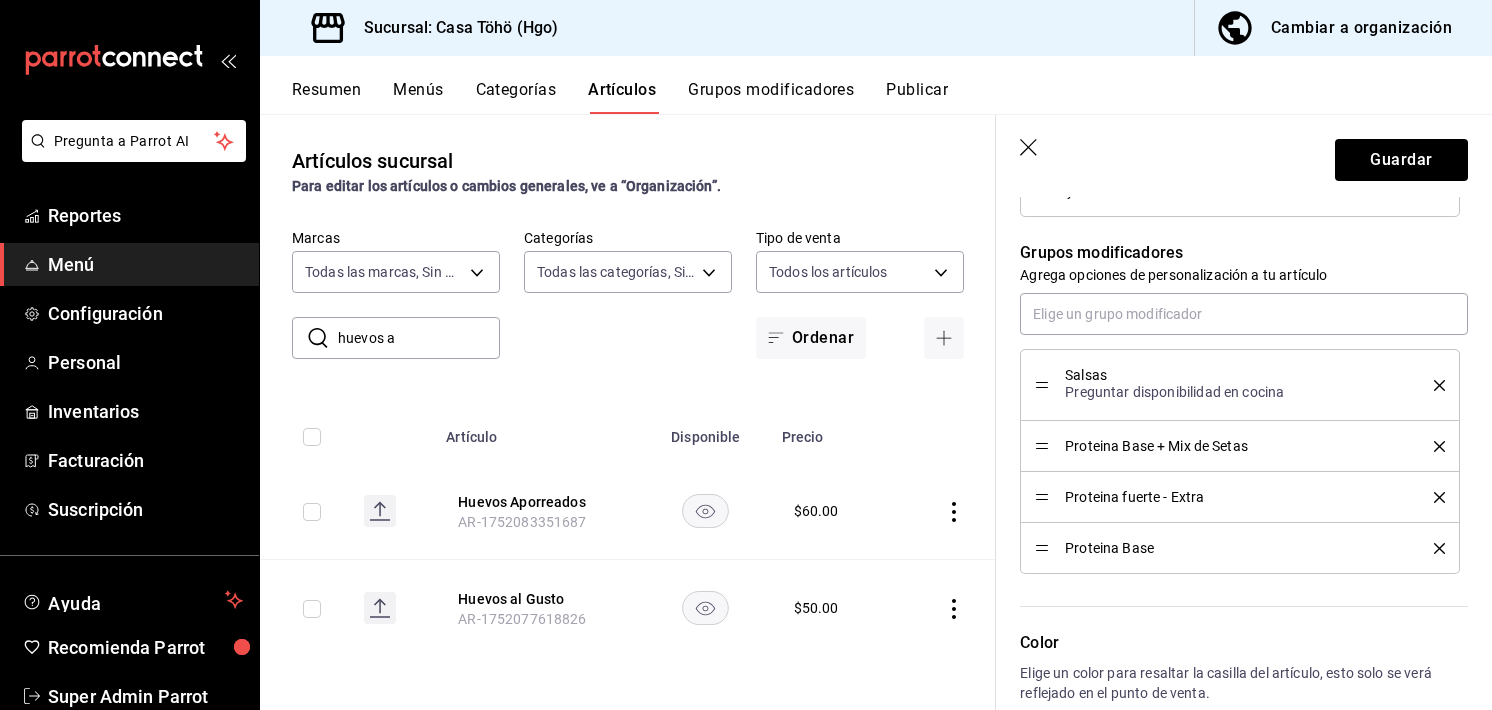 click on "Color Elige un color para resaltar la casilla del artículo, esto solo se verá reflejado en el punto de venta." at bounding box center (1232, 683) 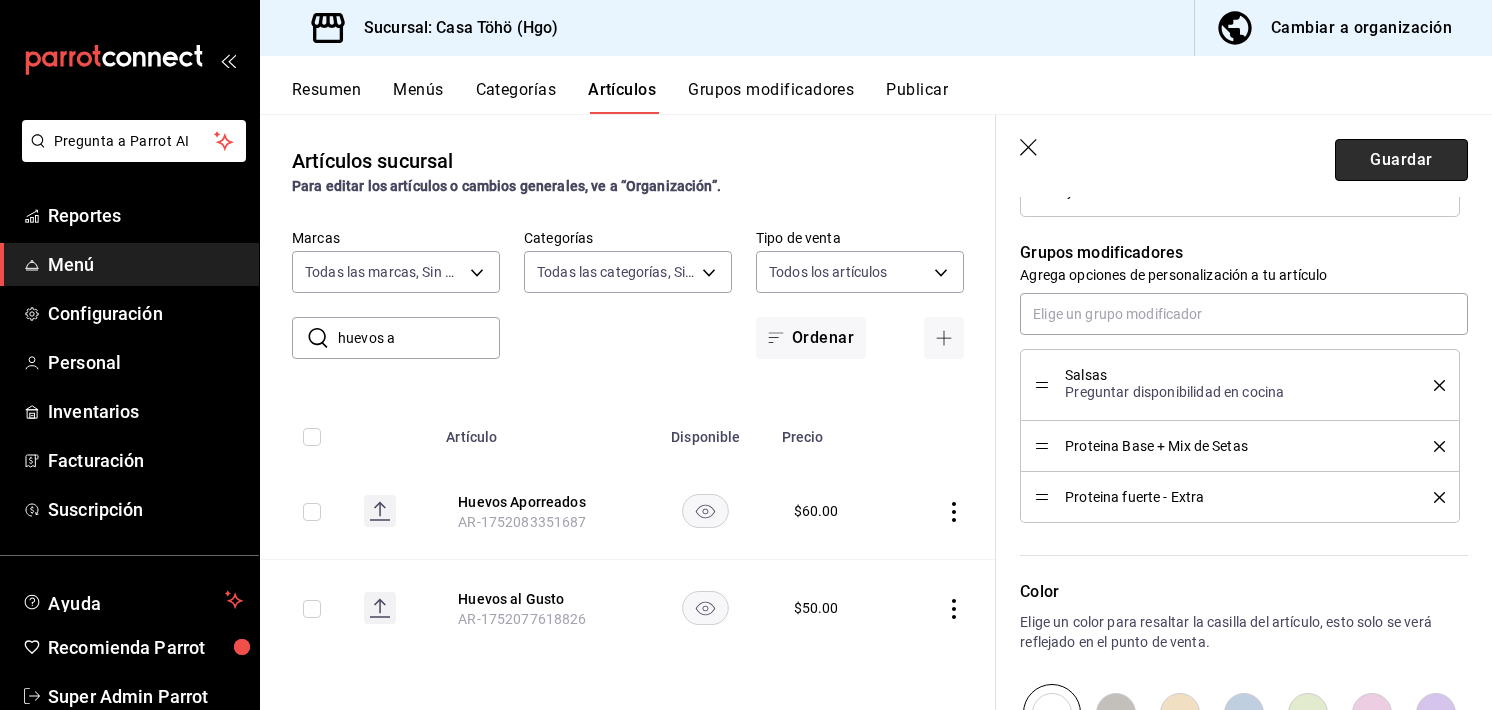 click on "Guardar" at bounding box center (1401, 160) 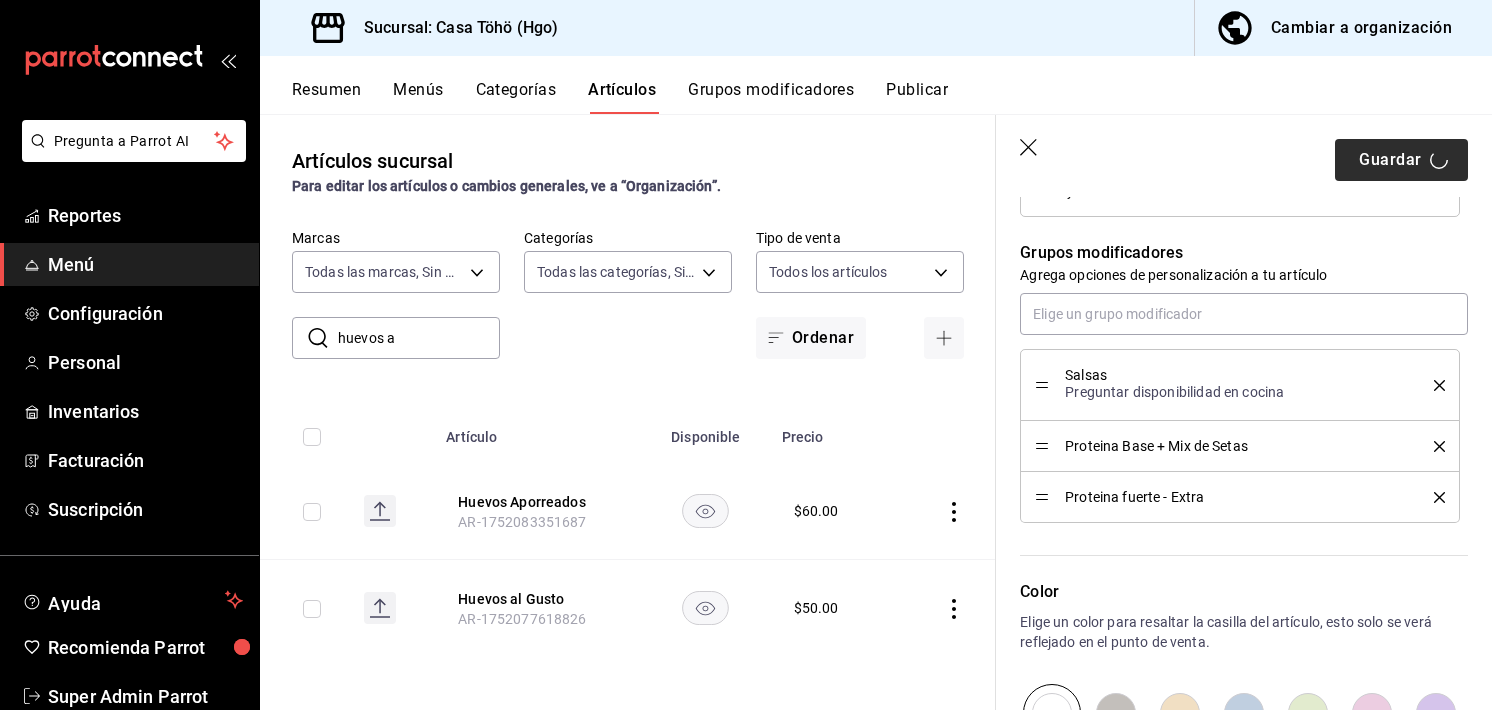 type on "x" 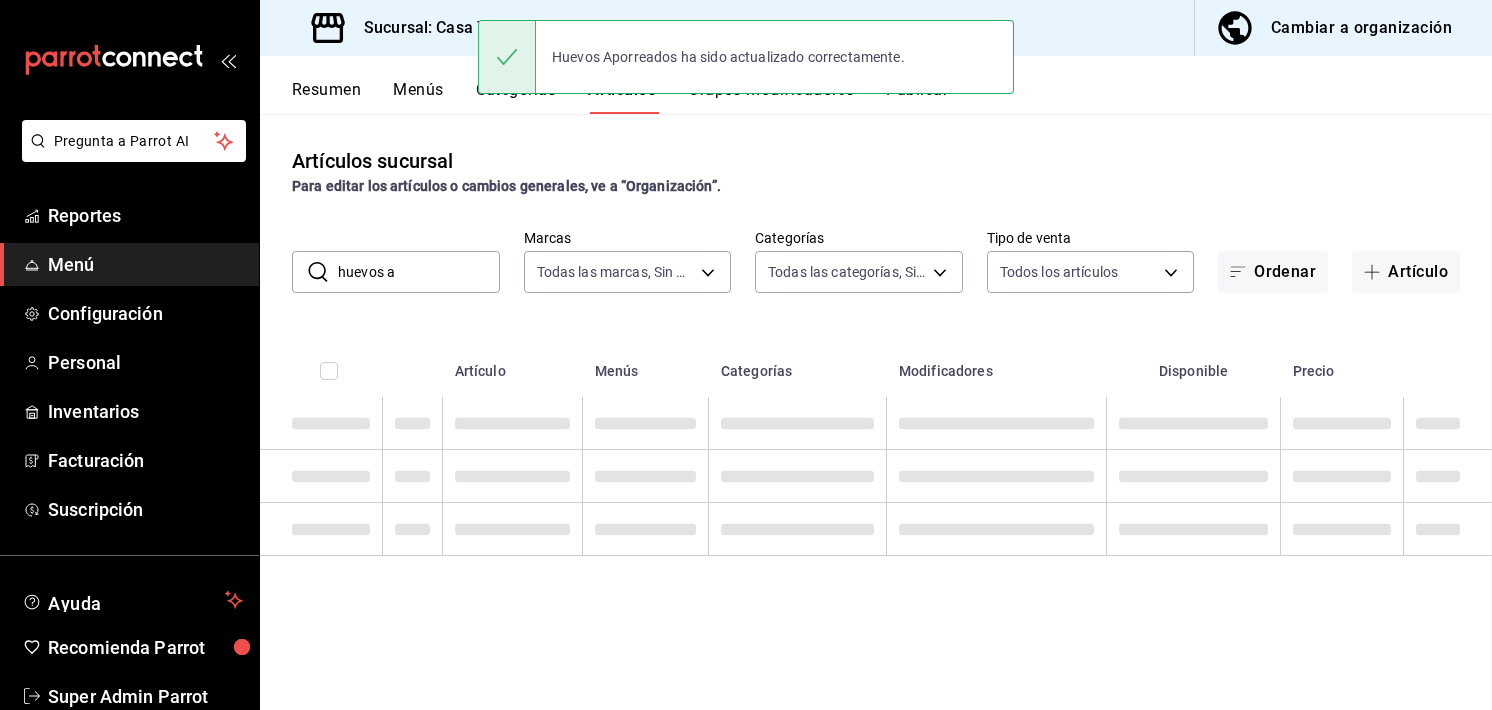 scroll, scrollTop: 0, scrollLeft: 0, axis: both 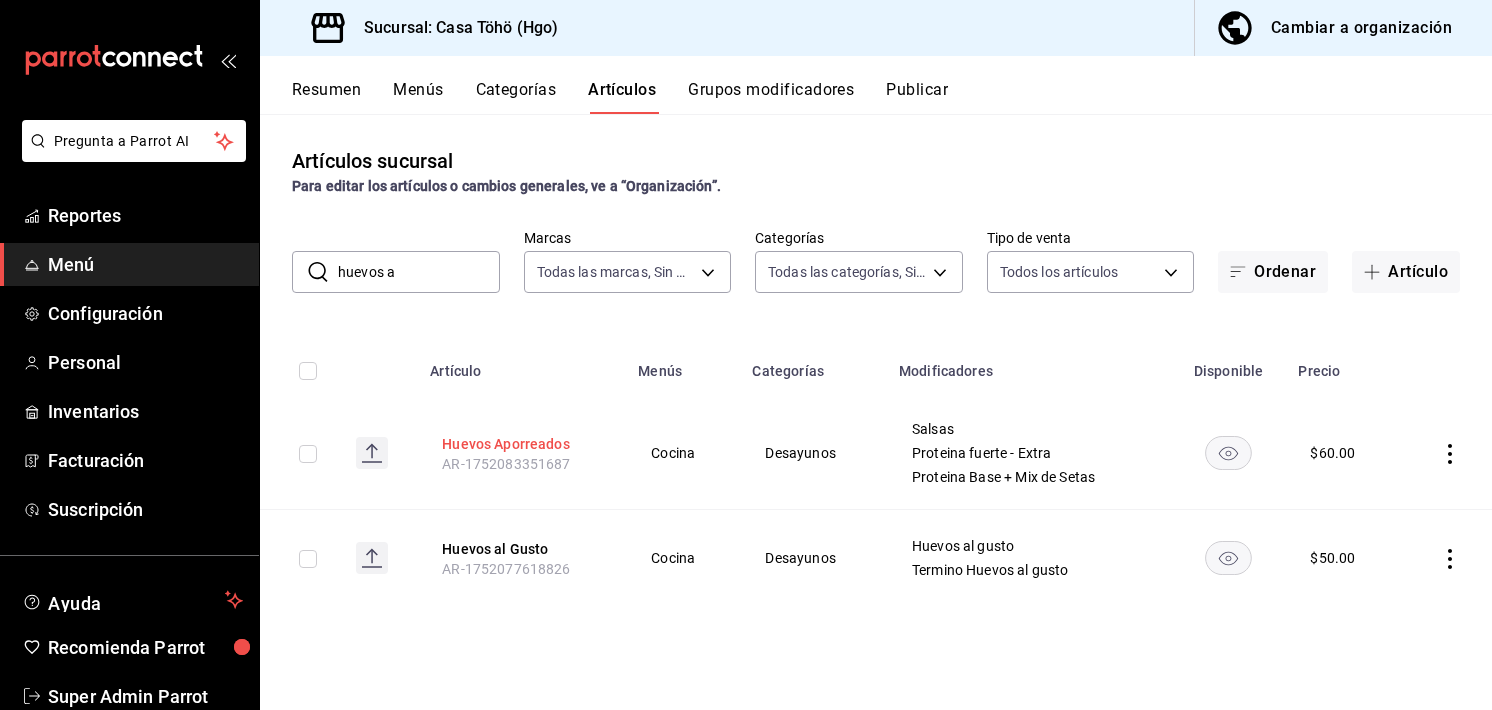 click on "Huevos Aporreados" at bounding box center [522, 444] 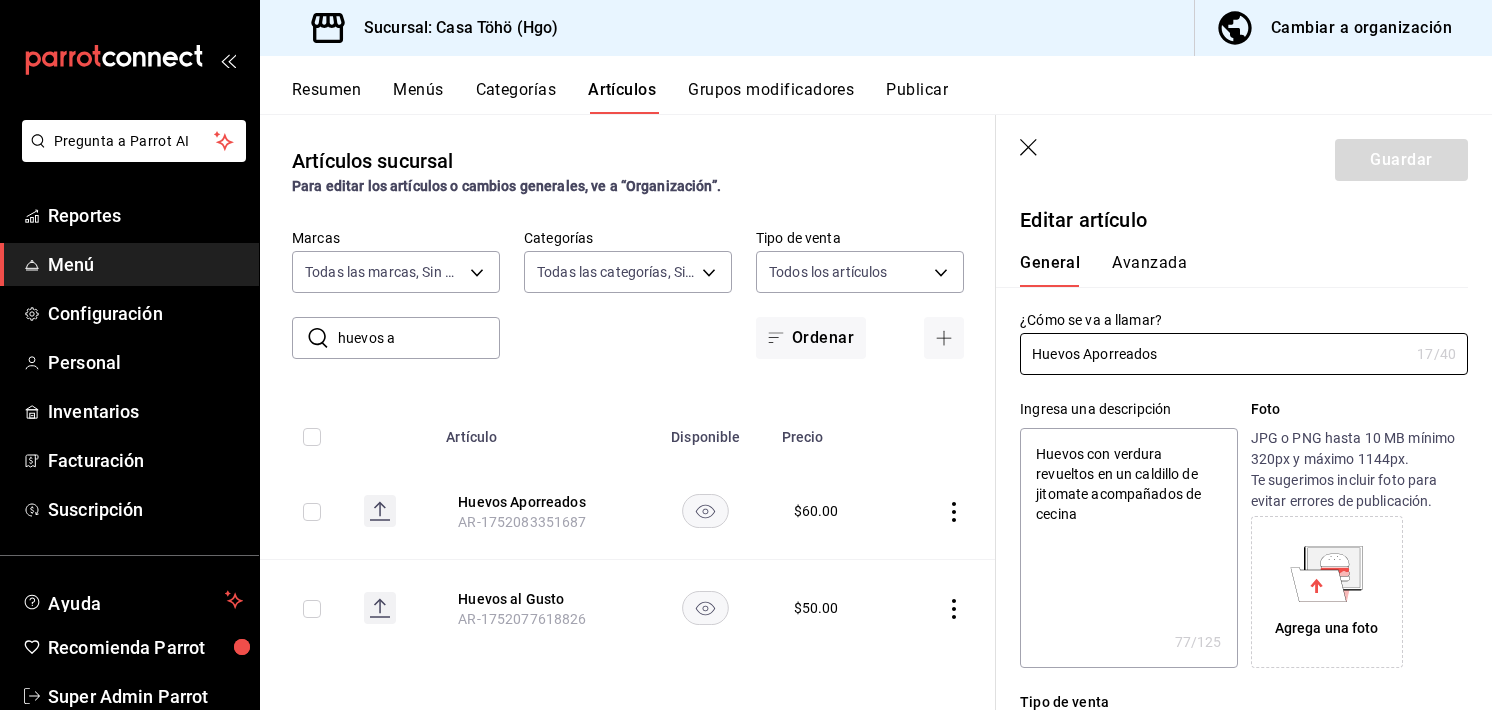 type on "x" 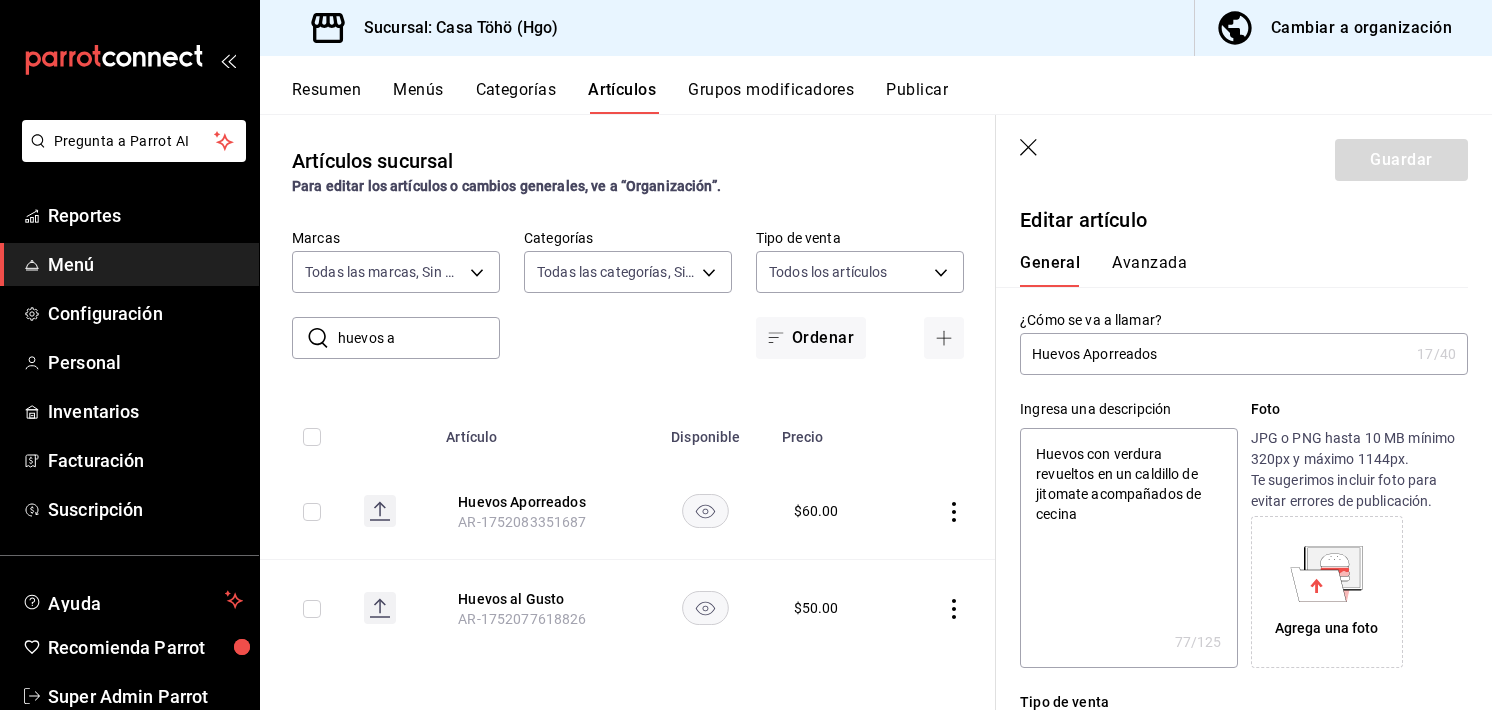 click 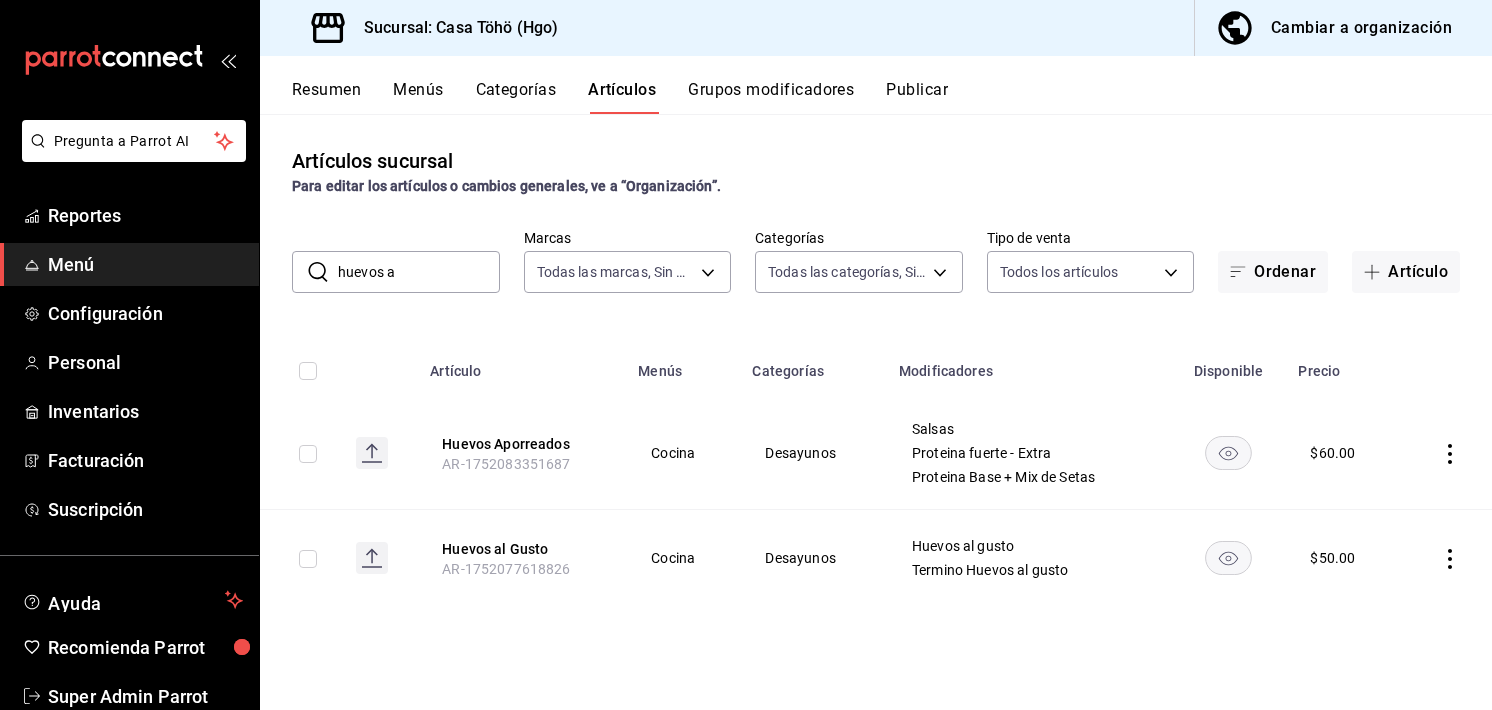 click on "Grupos modificadores" at bounding box center [771, 97] 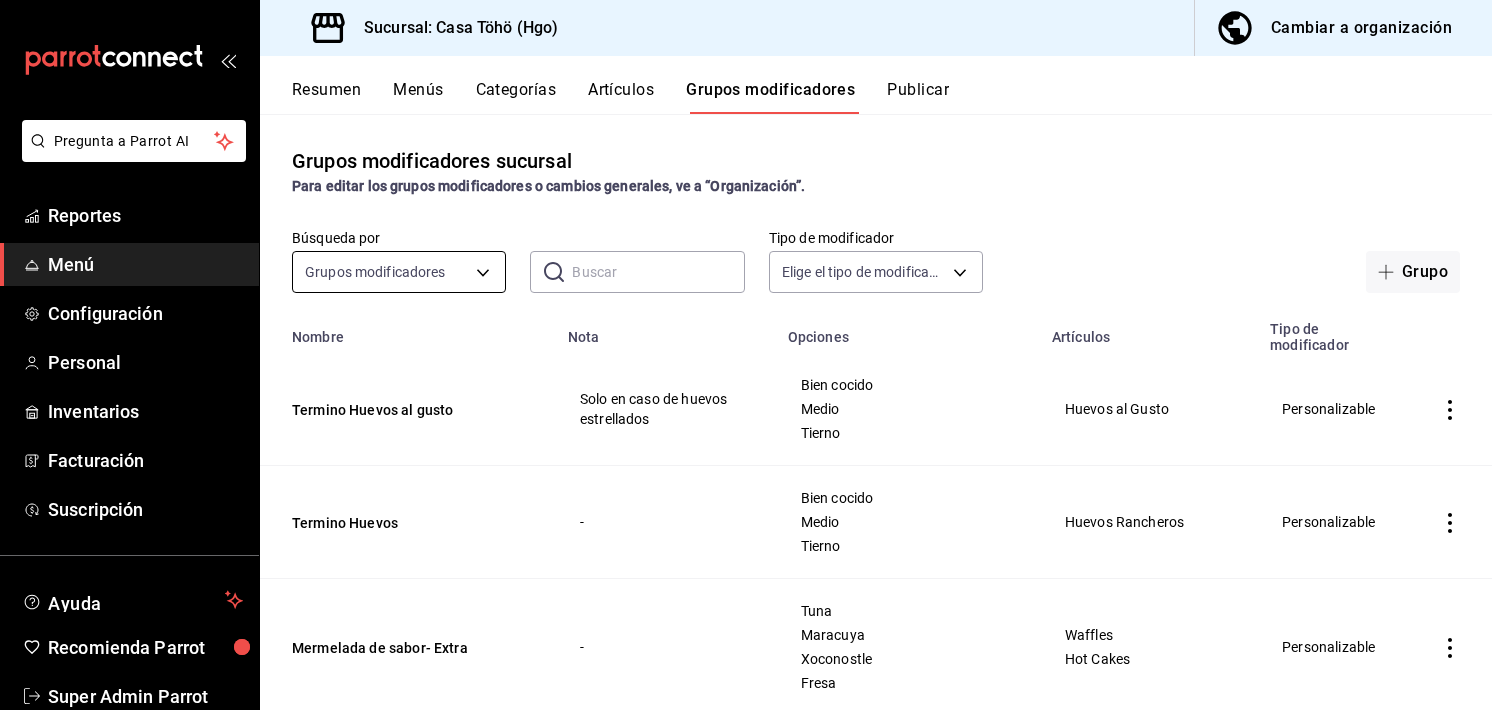 click on "Pregunta a Parrot AI Reportes   Menú   Configuración   Personal   Inventarios   Facturación   Suscripción   Ayuda Recomienda Parrot   Super Admin Parrot   Sugerir nueva función   Sucursal: Casa Töhö (Hgo) Cambiar a organización Resumen Menús Categorías Artículos Grupos modificadores Publicar Grupos modificadores sucursal Para editar los grupos modificadores o cambios generales, ve a “Organización”. Búsqueda por Grupos modificadores GROUP ​ ​ Tipo de modificador Elige el tipo de modificador Grupo Nombre Nota Opciones Artículos Tipo de modificador Termino Huevos al gusto Solo en caso de huevos estrellados Bien cocido Medio Tierno Huevos al Gusto Personalizable Termino Huevos - Bien cocido Medio Tierno Huevos Rancheros Personalizable Mermelada de sabor- Extra - Tuna Maracuya Xoconostle Fresa Waffles Hot Cakes Personalizable Proteina Molletes de la Casa - Chinicuil Escamoles Chapulines Molletes De La Casa Personalizable Proteina Base Chilaquiles - Jamon Chorizo Tocino Mix de Setas - Mole - -" at bounding box center [746, 355] 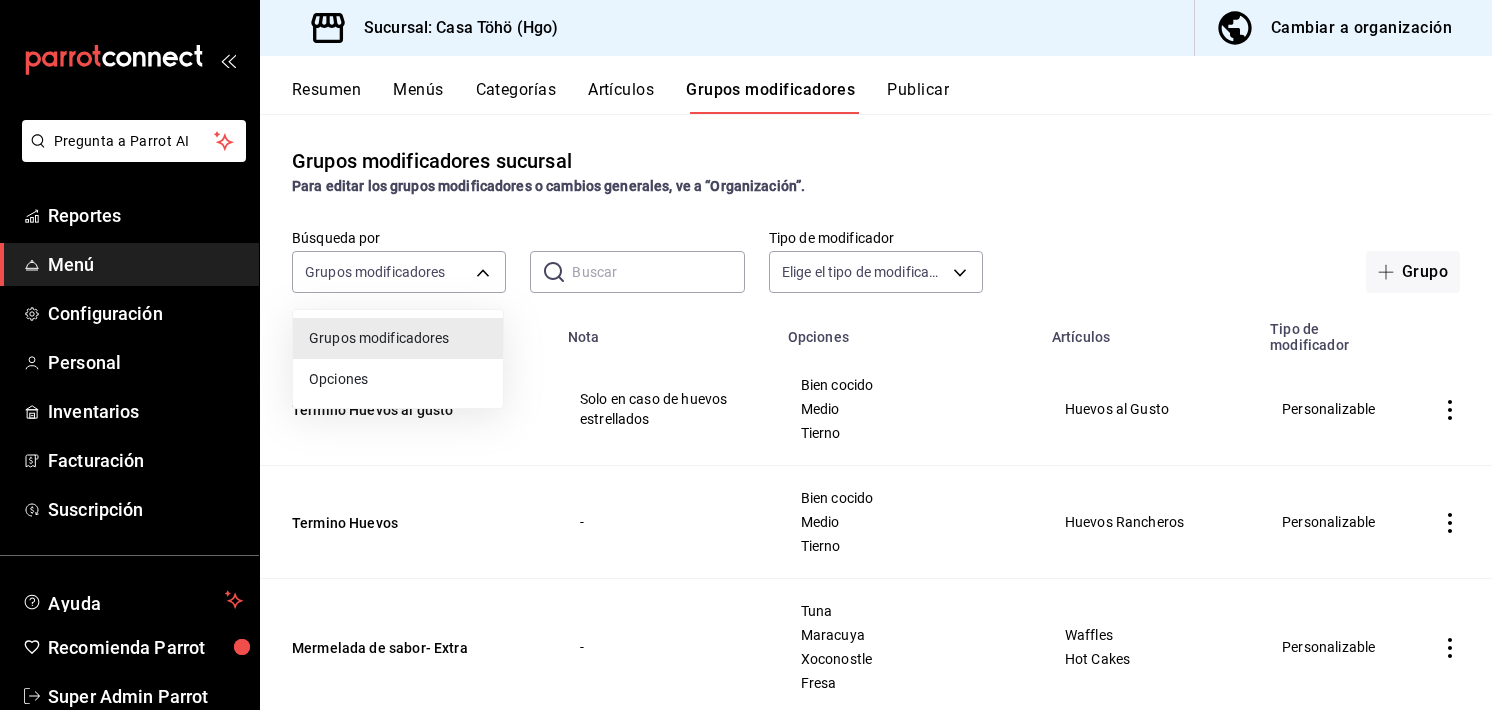 click at bounding box center [746, 355] 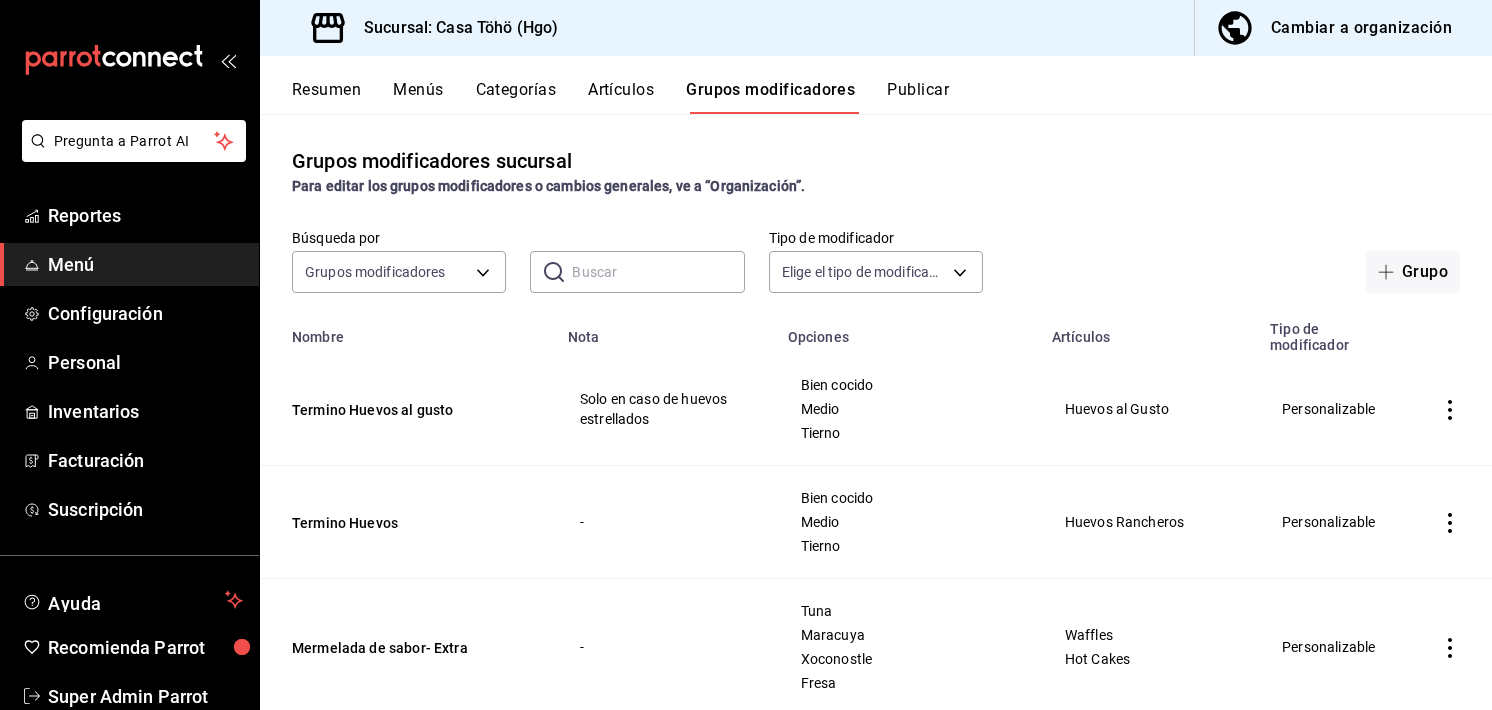 click at bounding box center [658, 272] 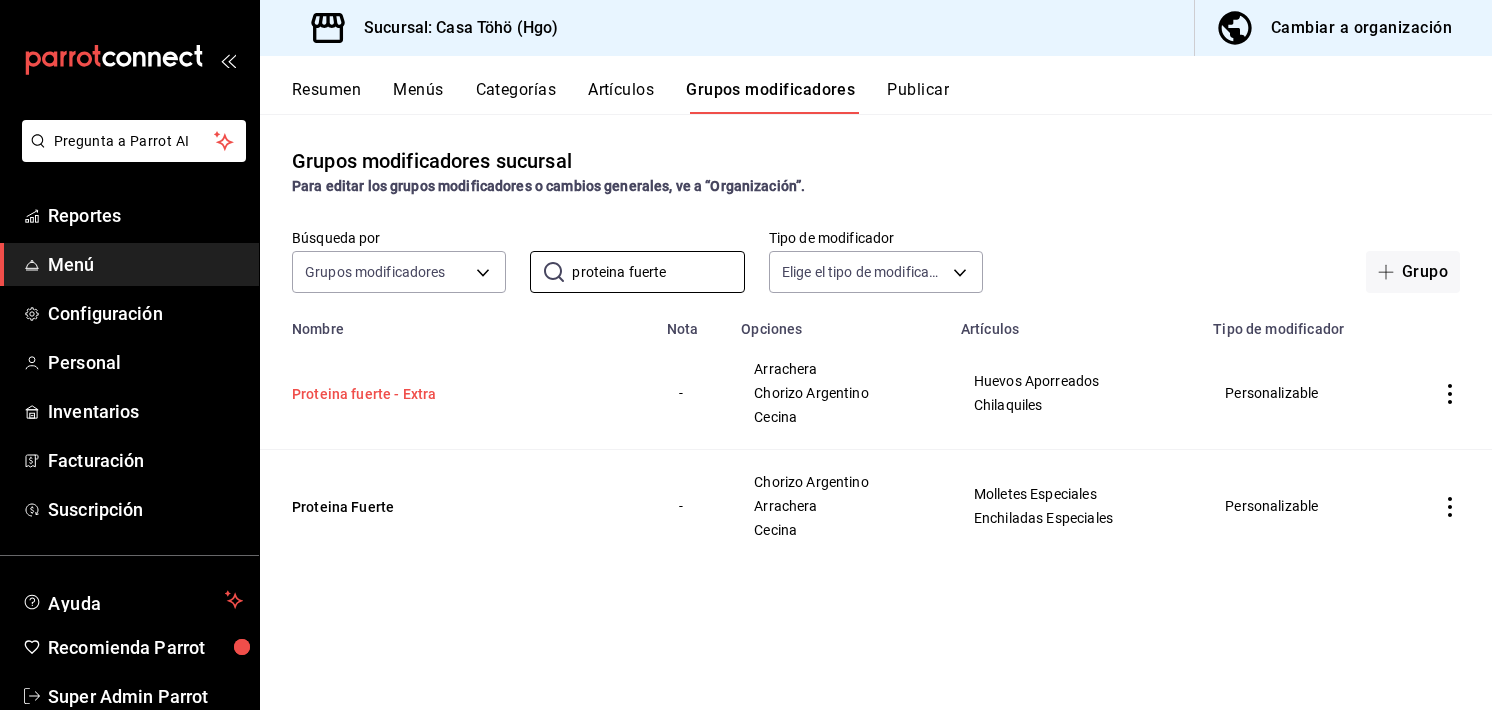 type on "proteina fuerte" 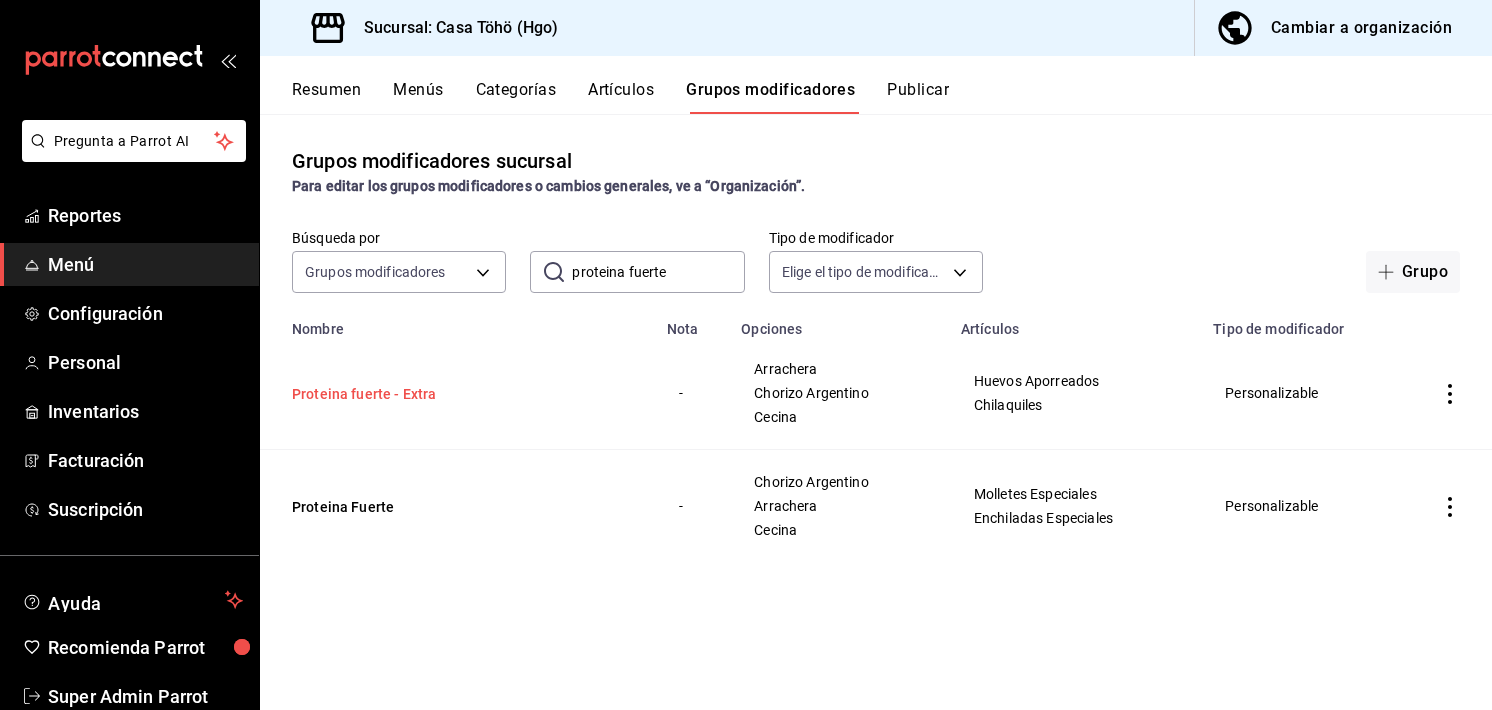 click on "Proteina fuerte  - Extra" at bounding box center [412, 394] 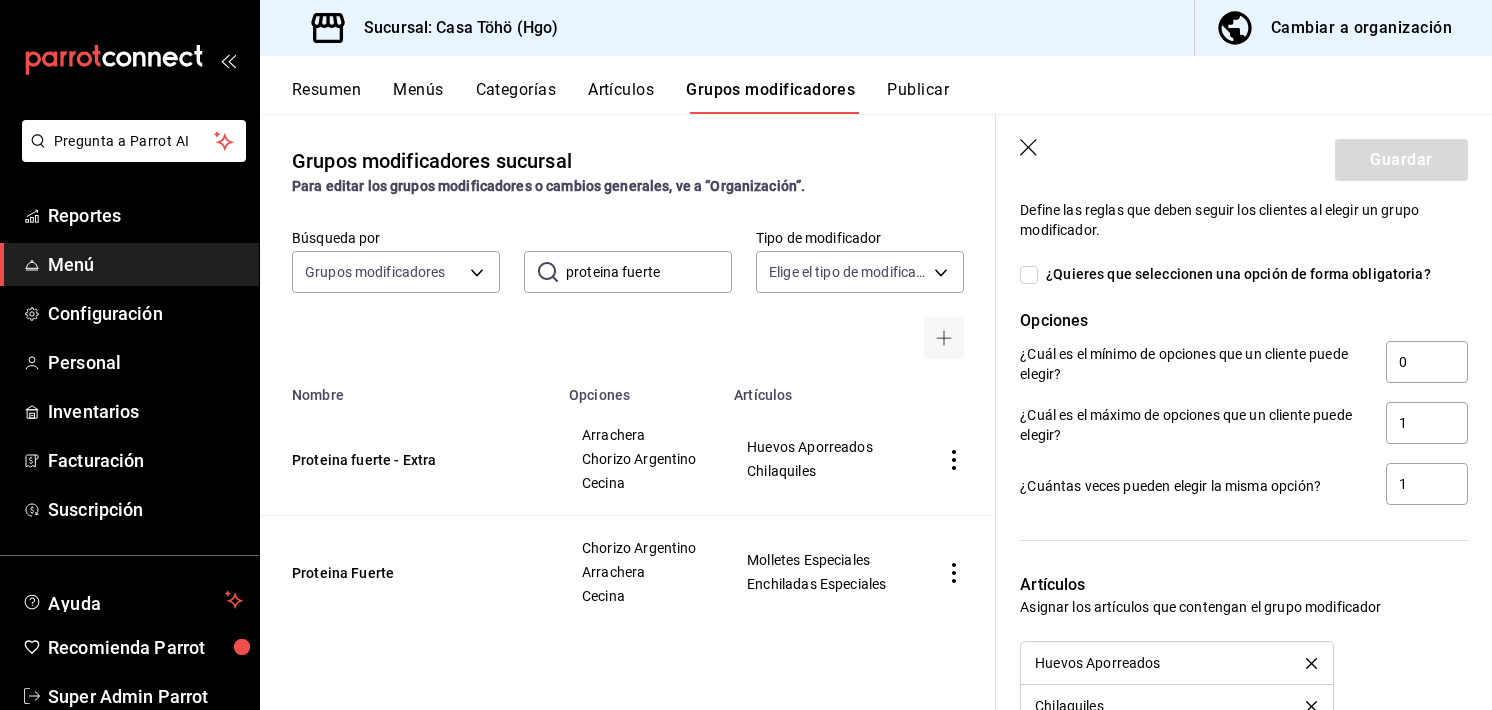 scroll, scrollTop: 1044, scrollLeft: 0, axis: vertical 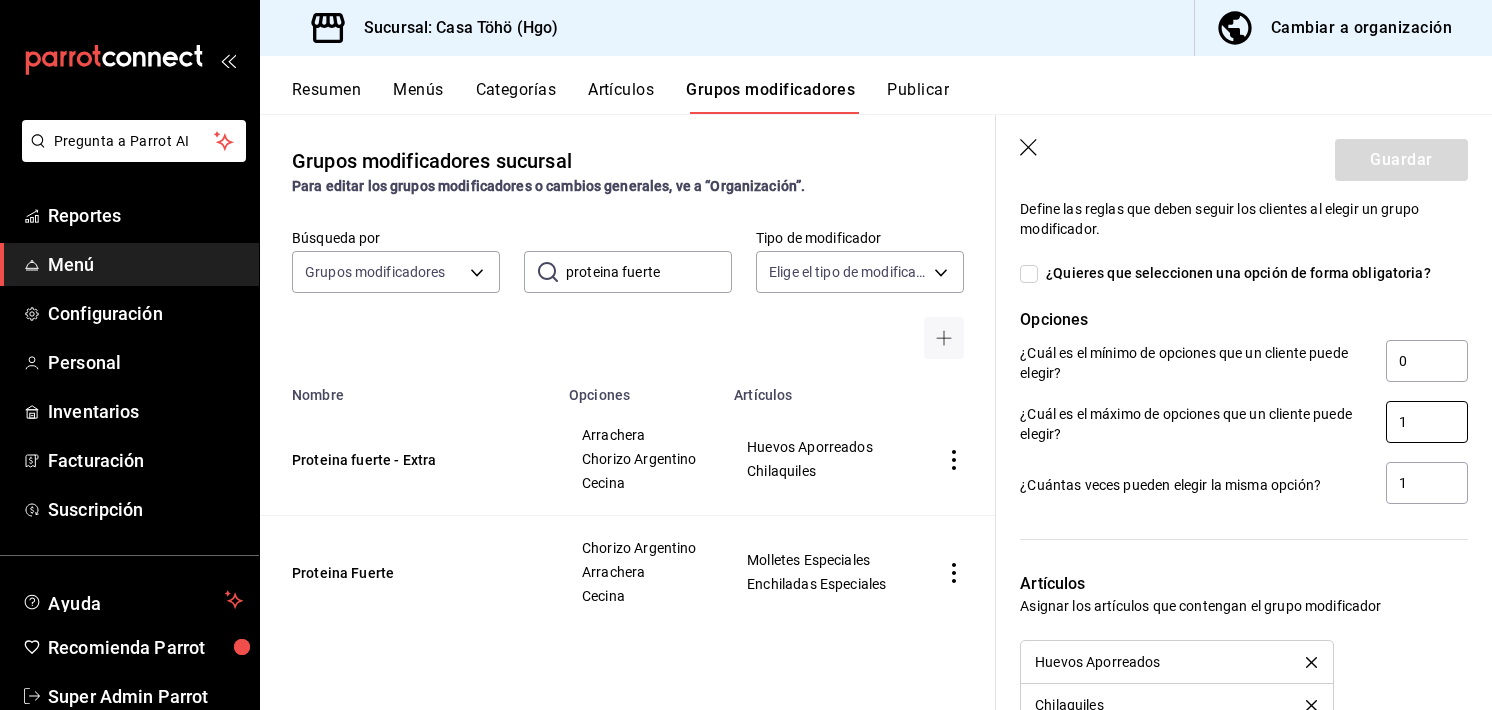 click on "1" at bounding box center (1427, 422) 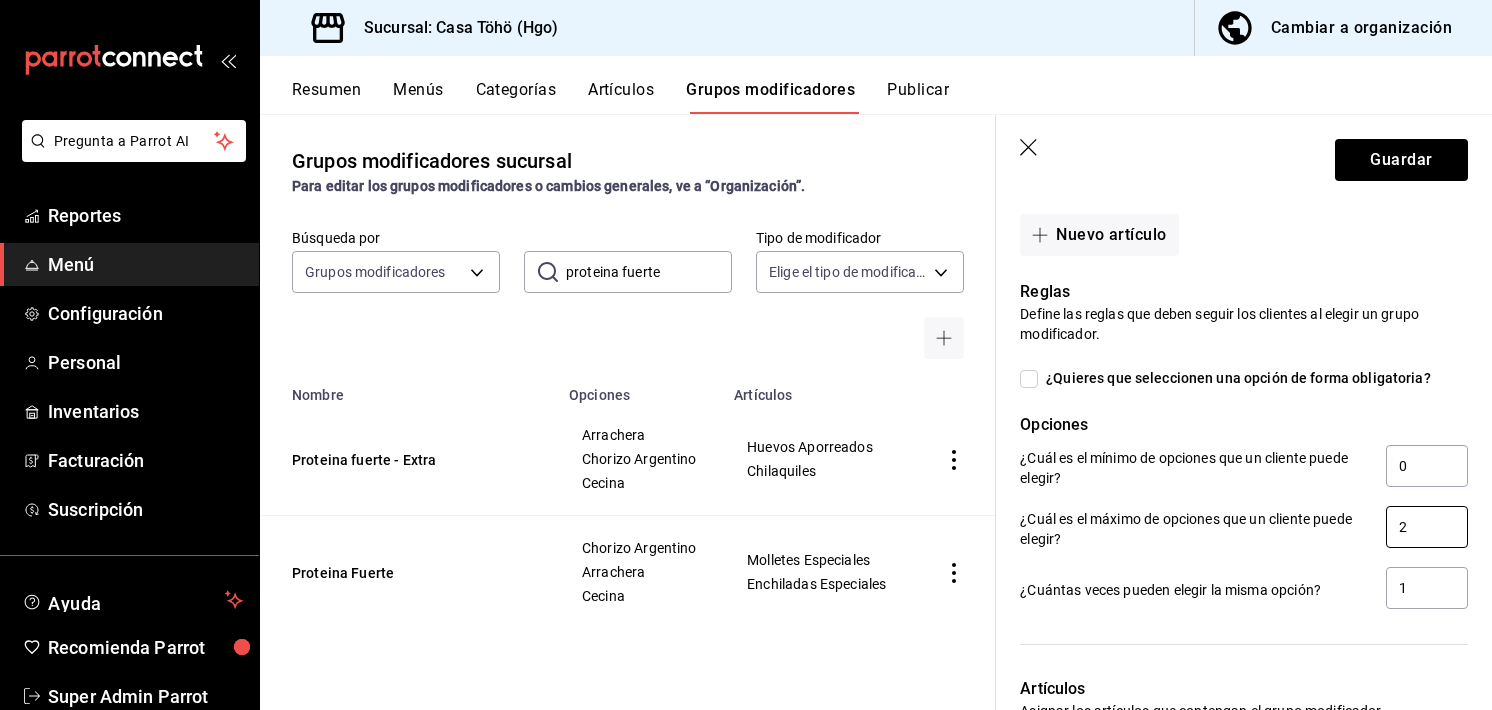 scroll, scrollTop: 936, scrollLeft: 0, axis: vertical 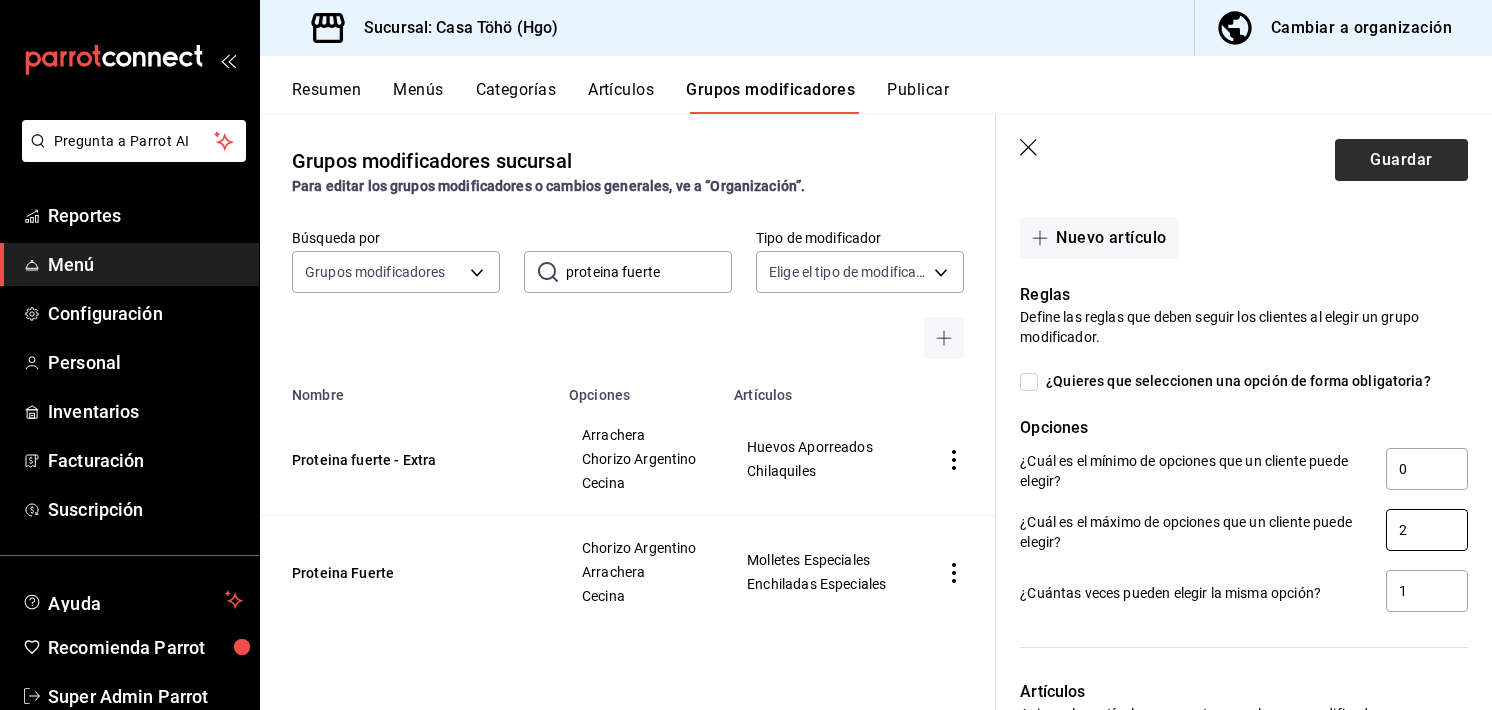 type on "2" 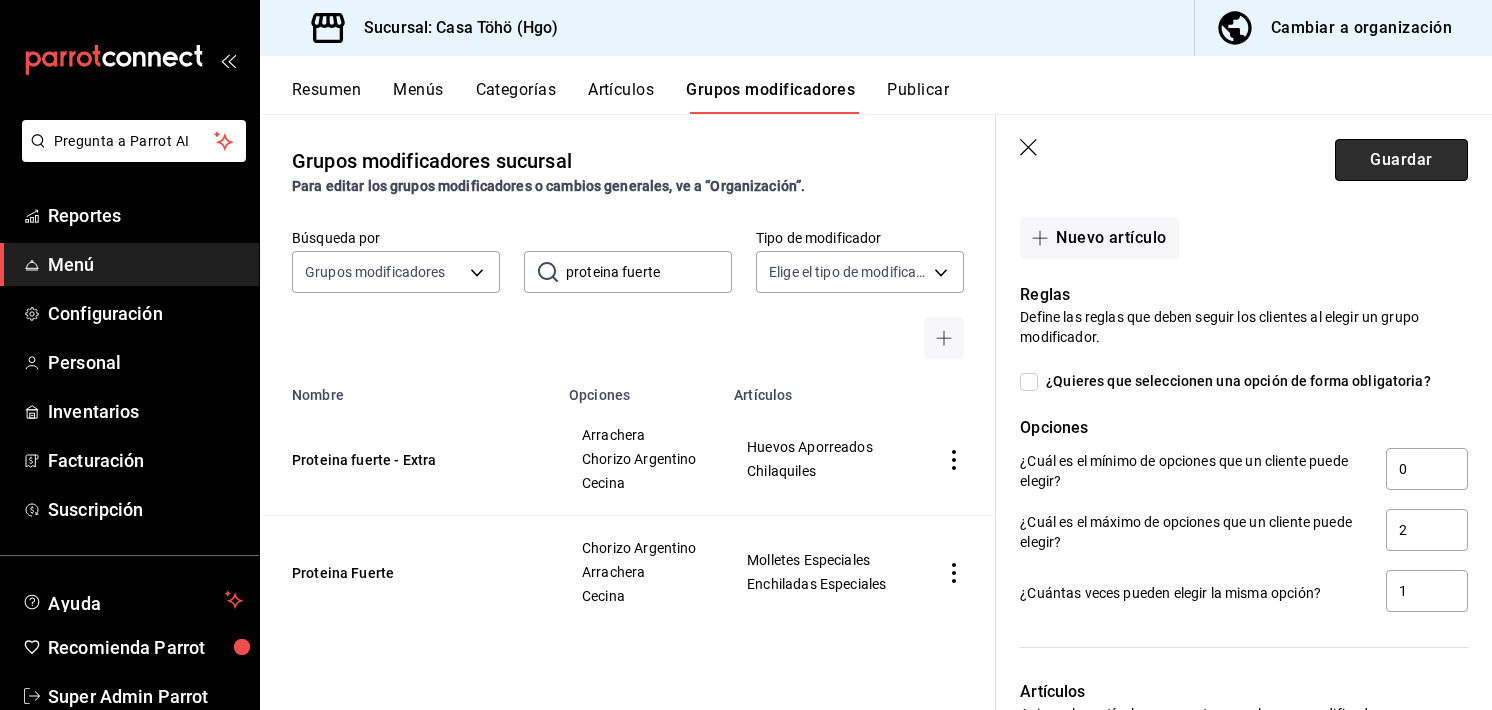 click on "Guardar" at bounding box center [1401, 160] 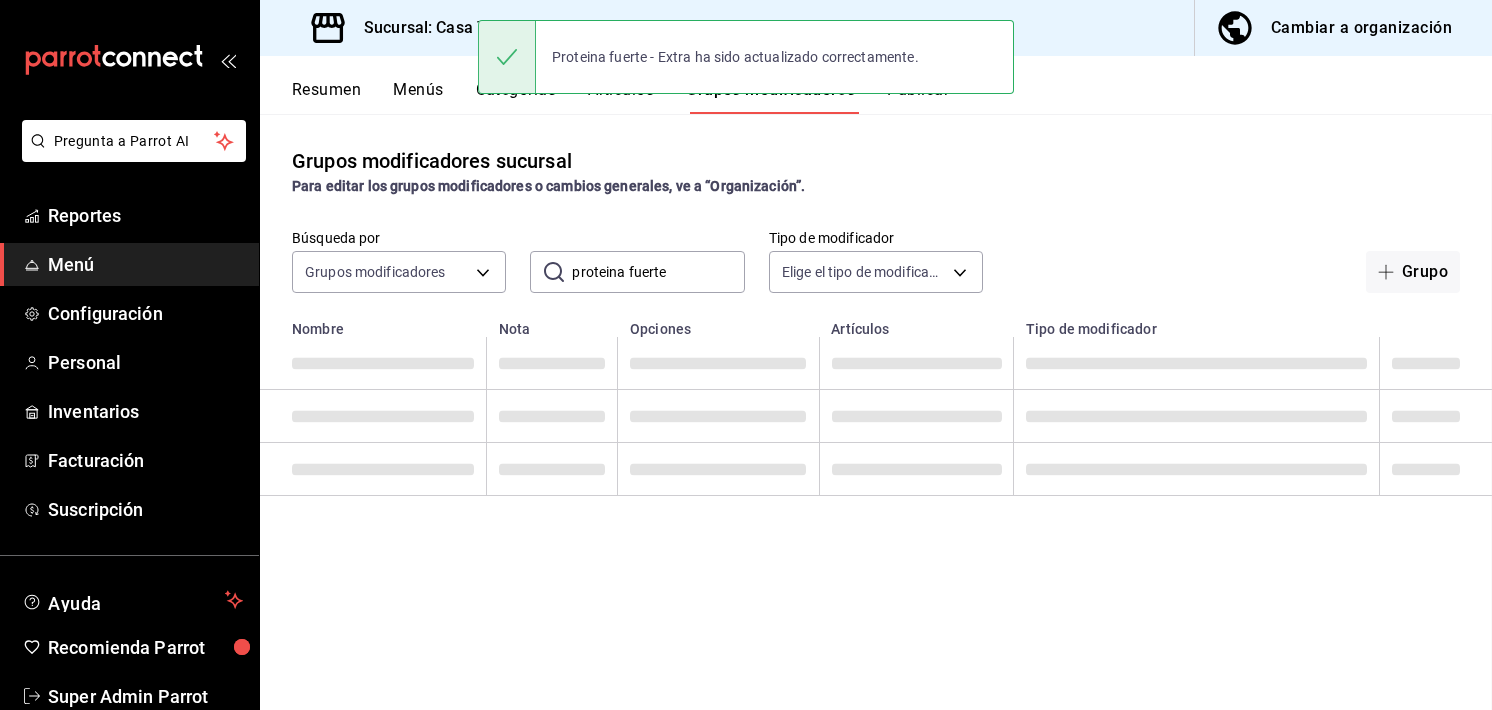 scroll, scrollTop: 0, scrollLeft: 0, axis: both 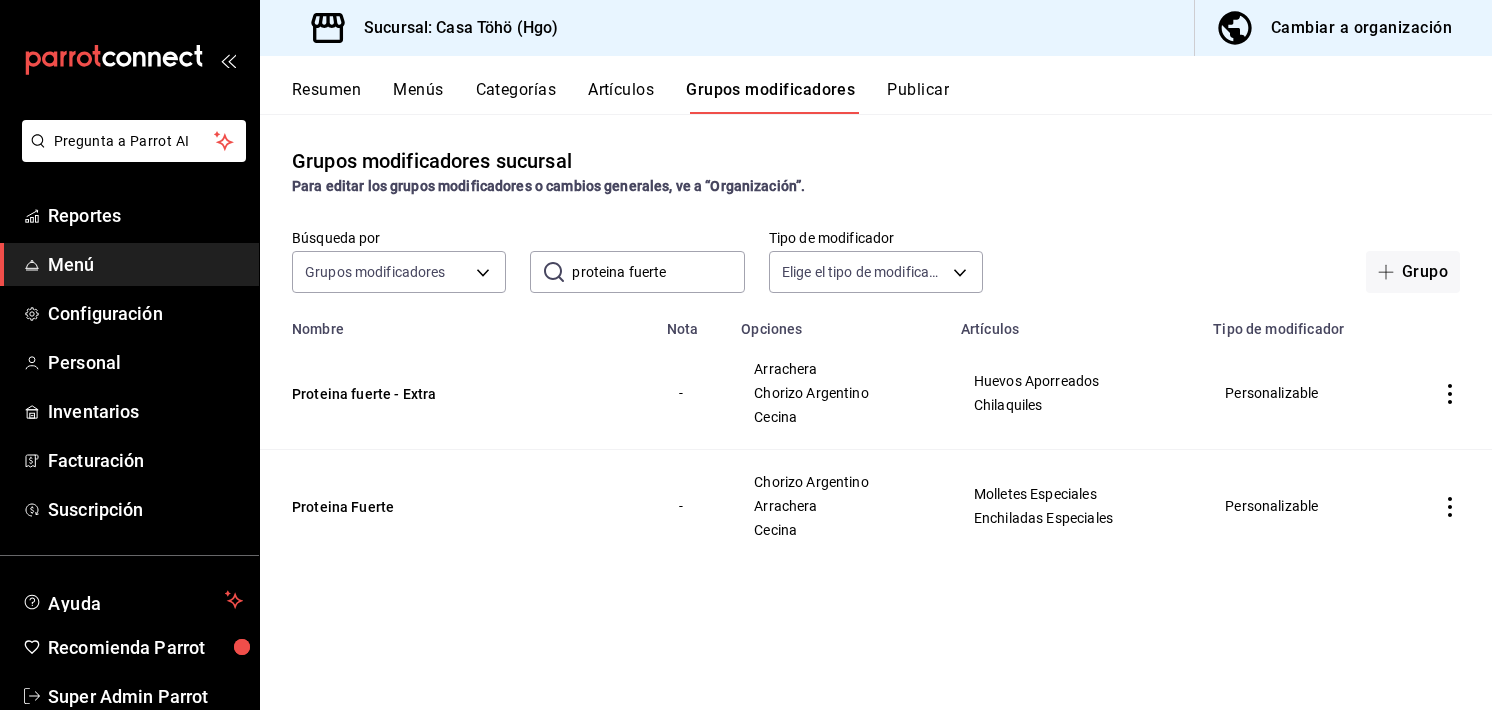 click on "Para editar los grupos modificadores o cambios generales, ve a “Organización”." at bounding box center [876, 186] 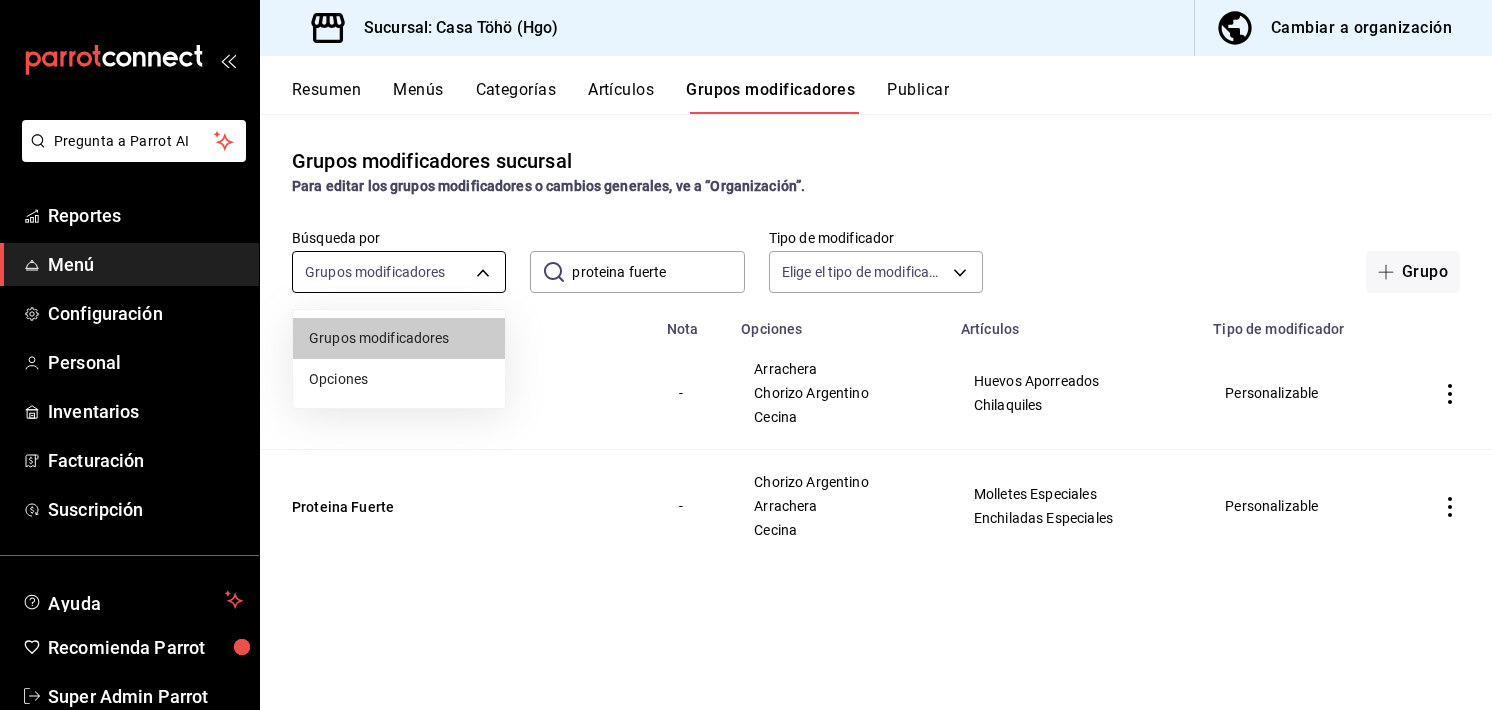 click on "Pregunta a Parrot AI Reportes   Menú   Configuración   Personal   Inventarios   Facturación   Suscripción   Ayuda Recomienda Parrot   Super Admin Parrot   Sugerir nueva función   Sucursal: Casa Töhö (Hgo) Cambiar a organización Resumen Menús Categorías Artículos Grupos modificadores Publicar Grupos modificadores sucursal Para editar los grupos modificadores o cambios generales, ve a “Organización”. Búsqueda por Grupos modificadores GROUP ​ proteina fuerte ​ Tipo de modificador Elige el tipo de modificador Grupo Nombre Nota Opciones Artículos Tipo de modificador Proteina fuerte  - Extra - Arrachera Chorizo Argentino Cecina Huevos Aporreados Chilaquiles Personalizable Proteina Fuerte - Chorizo Argentino Arrachera Cecina Molletes Especiales Enchiladas Especiales Personalizable Guardar Nuevo grupo modificador Tipo de modificador Elige el tipo de modificador que quieres agregar GANA 1 MES GRATIS EN TU SUSCRIPCIÓN AQUÍ Ver video tutorial Ir a video Pregunta a Parrot AI Reportes   Menú" at bounding box center [746, 355] 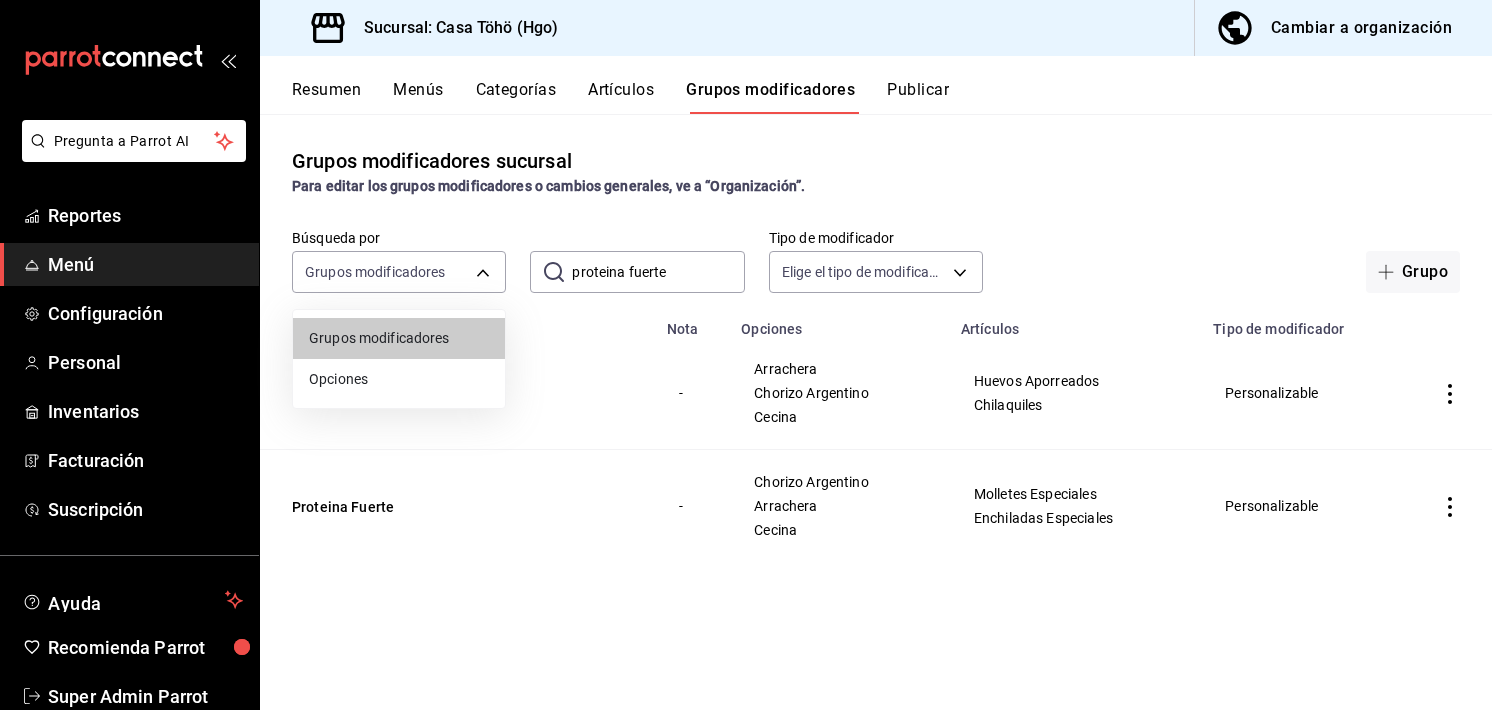click at bounding box center [746, 355] 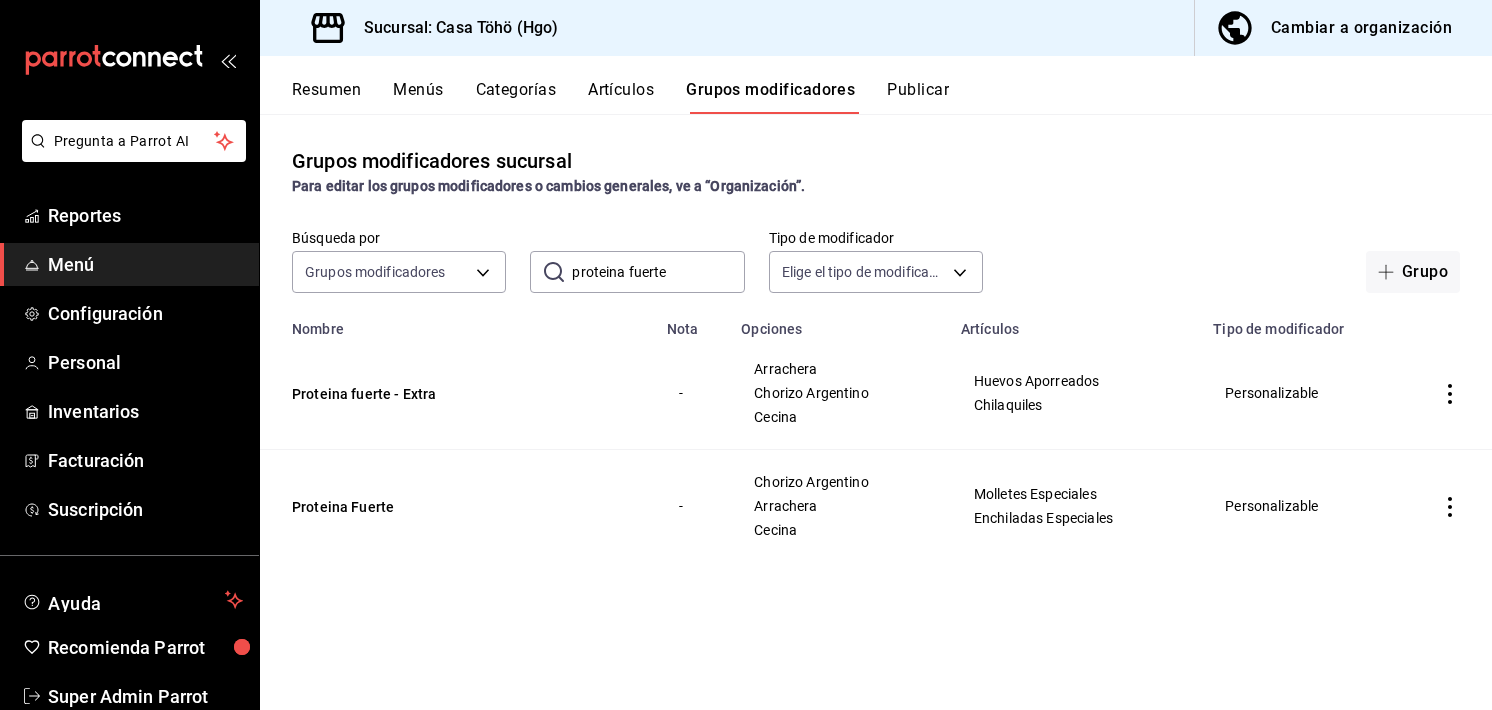 drag, startPoint x: 614, startPoint y: 94, endPoint x: 595, endPoint y: 93, distance: 19.026299 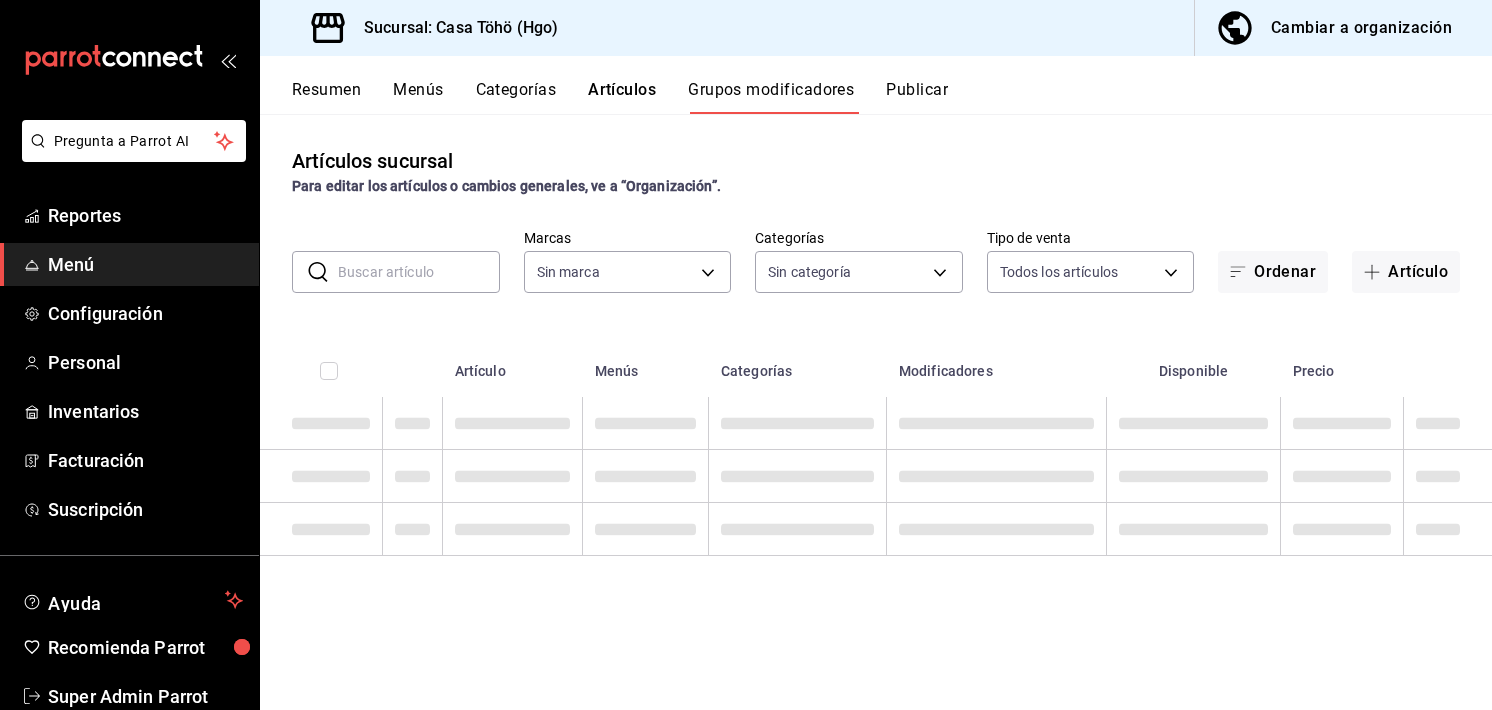 type on "3863094e-80de-4485-9a79-27000a153f73" 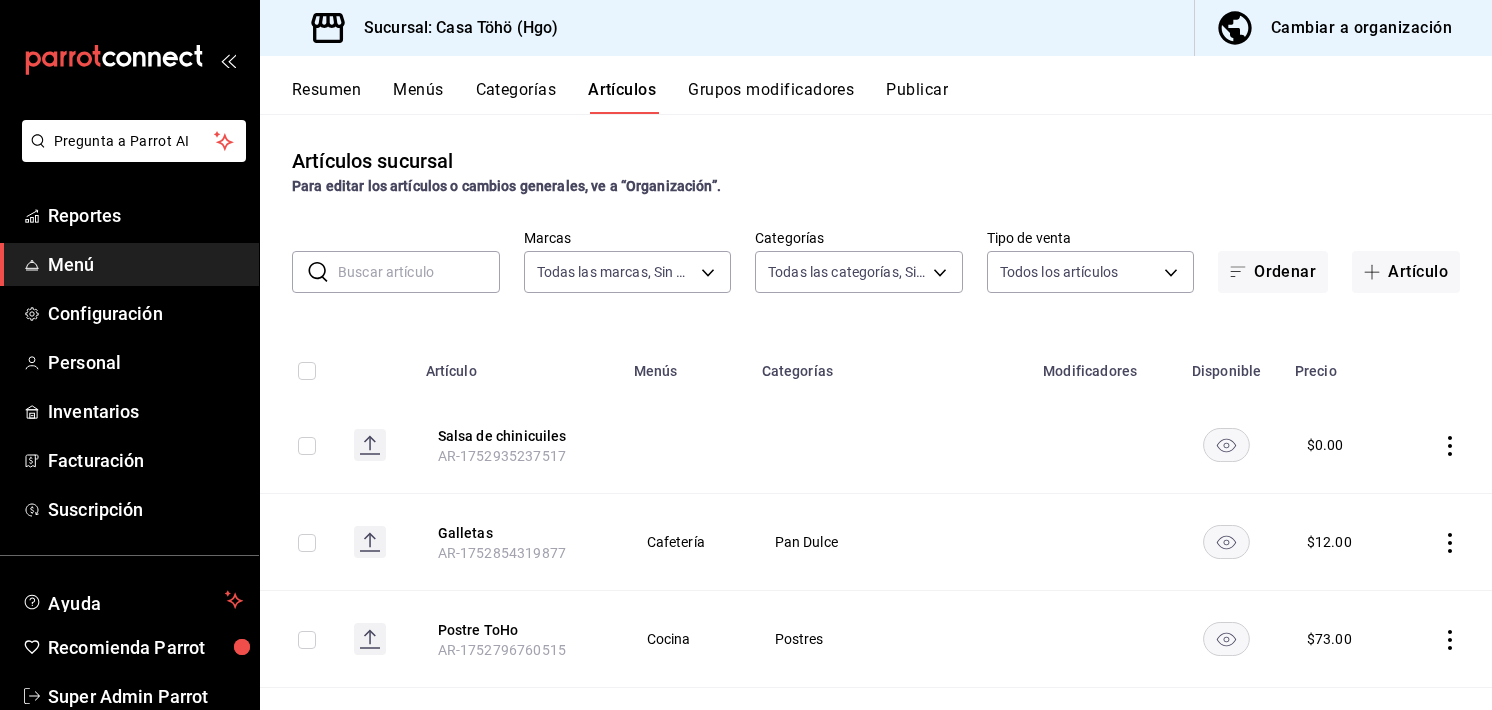 type on "3863094e-80de-4485-9a79-27000a153f73" 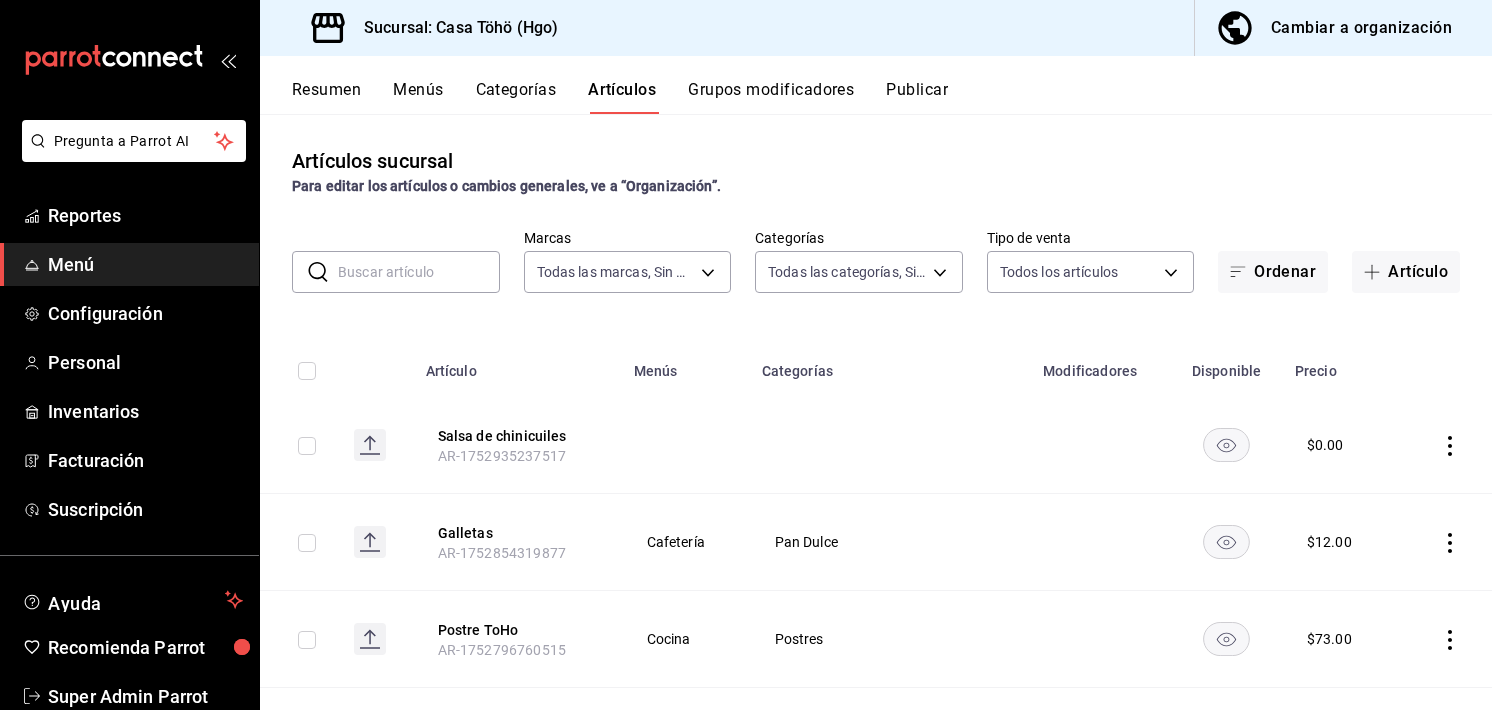 click on "Grupos modificadores" at bounding box center (771, 97) 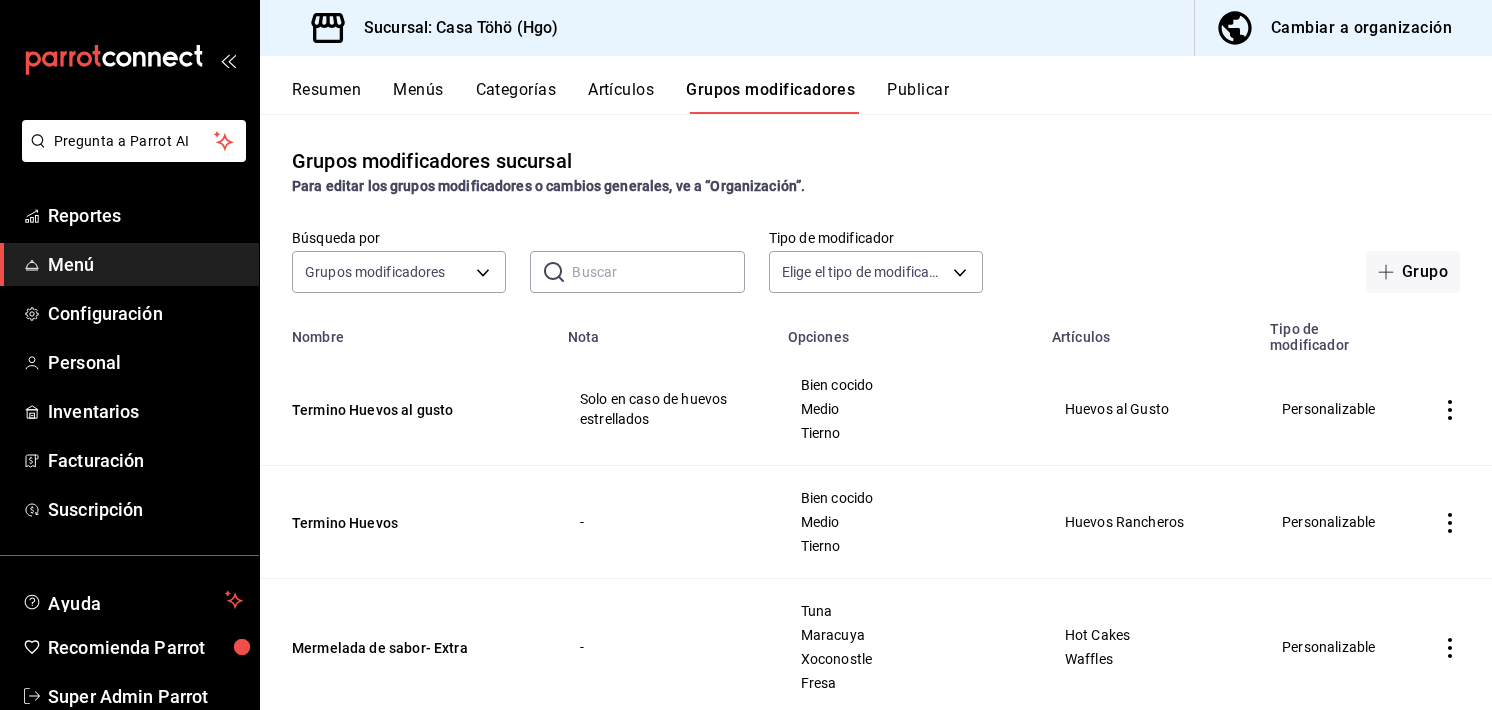 click at bounding box center [658, 272] 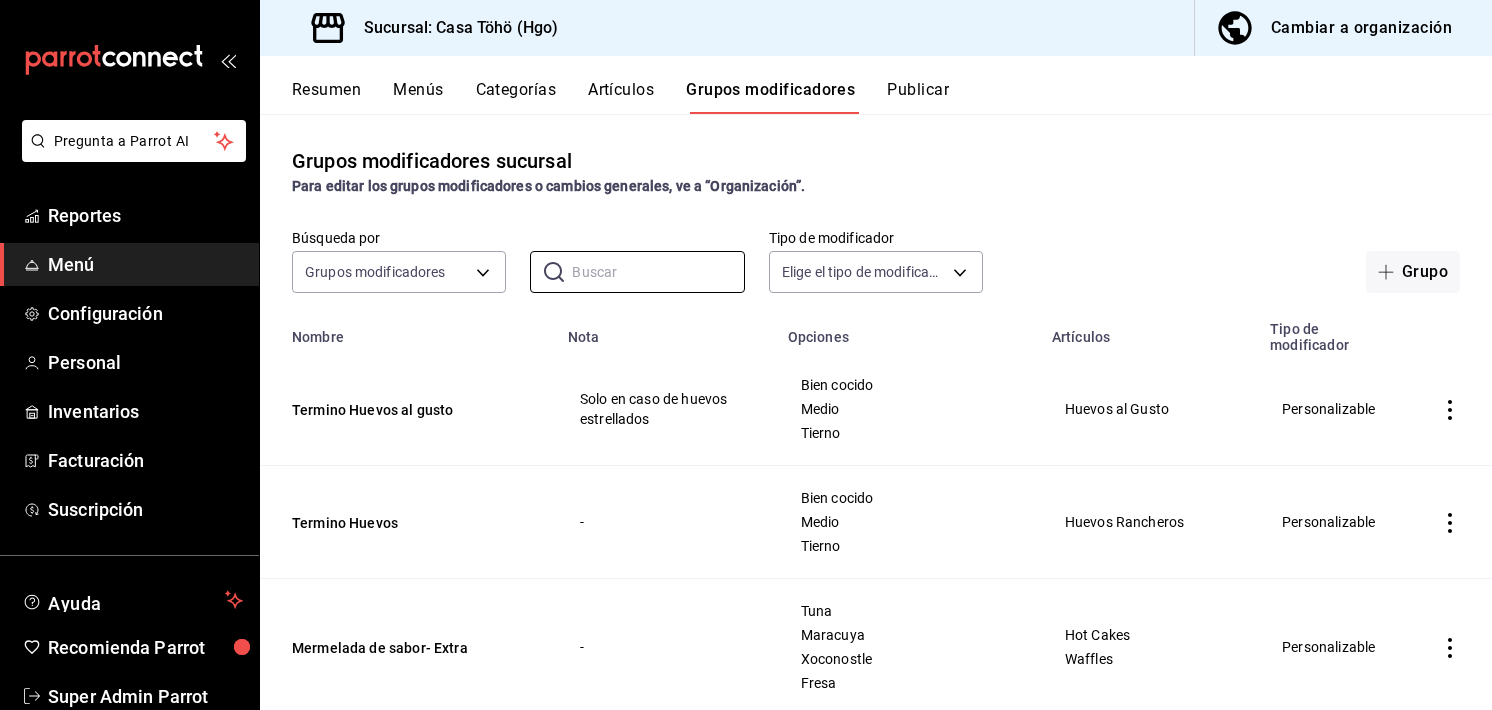 type on "h" 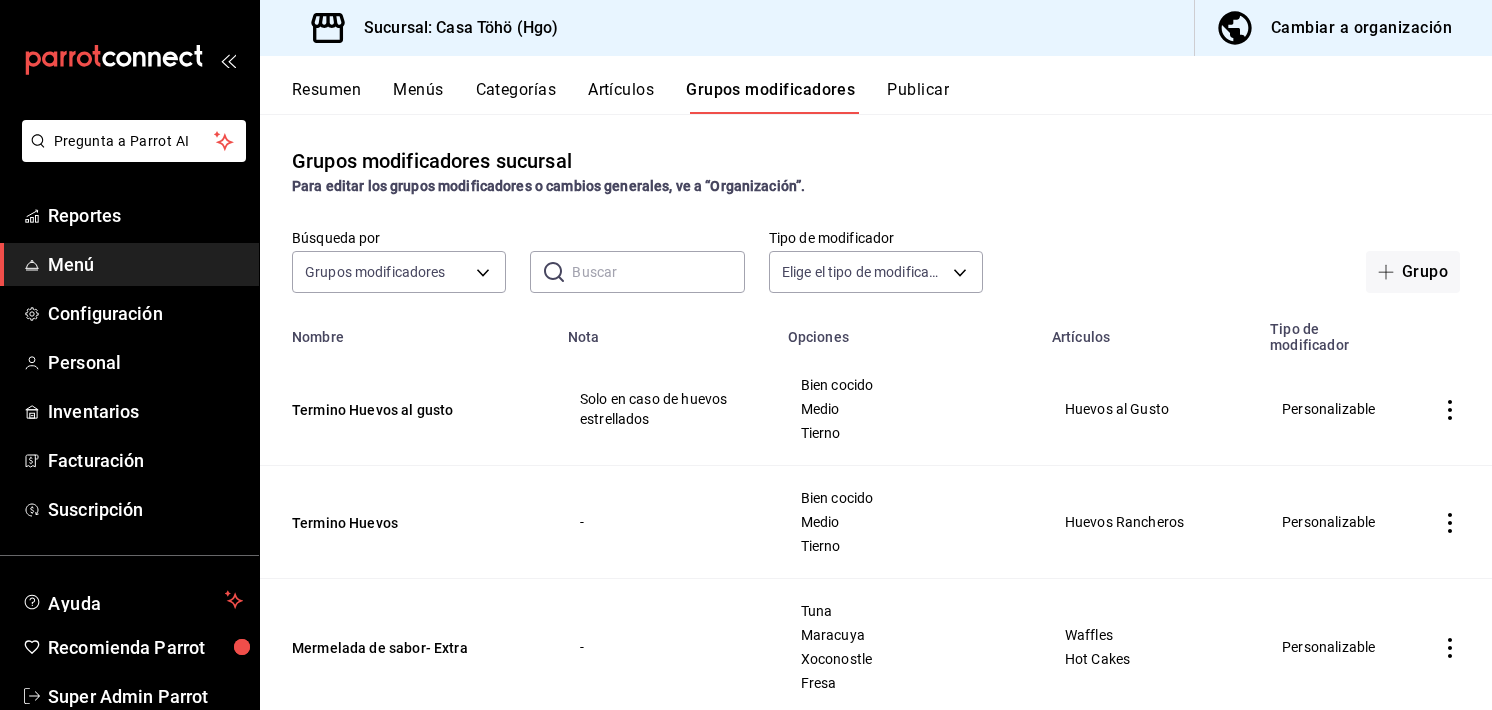 click at bounding box center [658, 272] 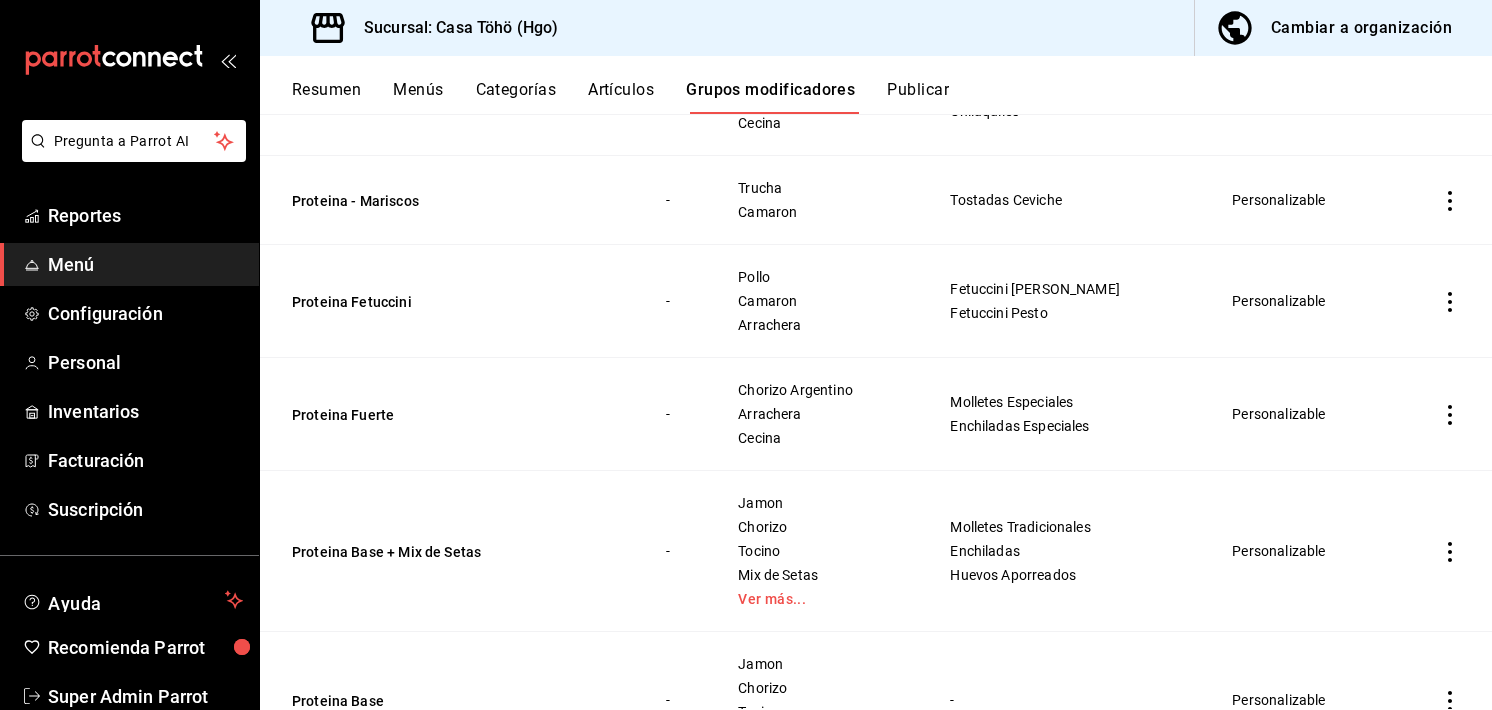 scroll, scrollTop: 596, scrollLeft: 0, axis: vertical 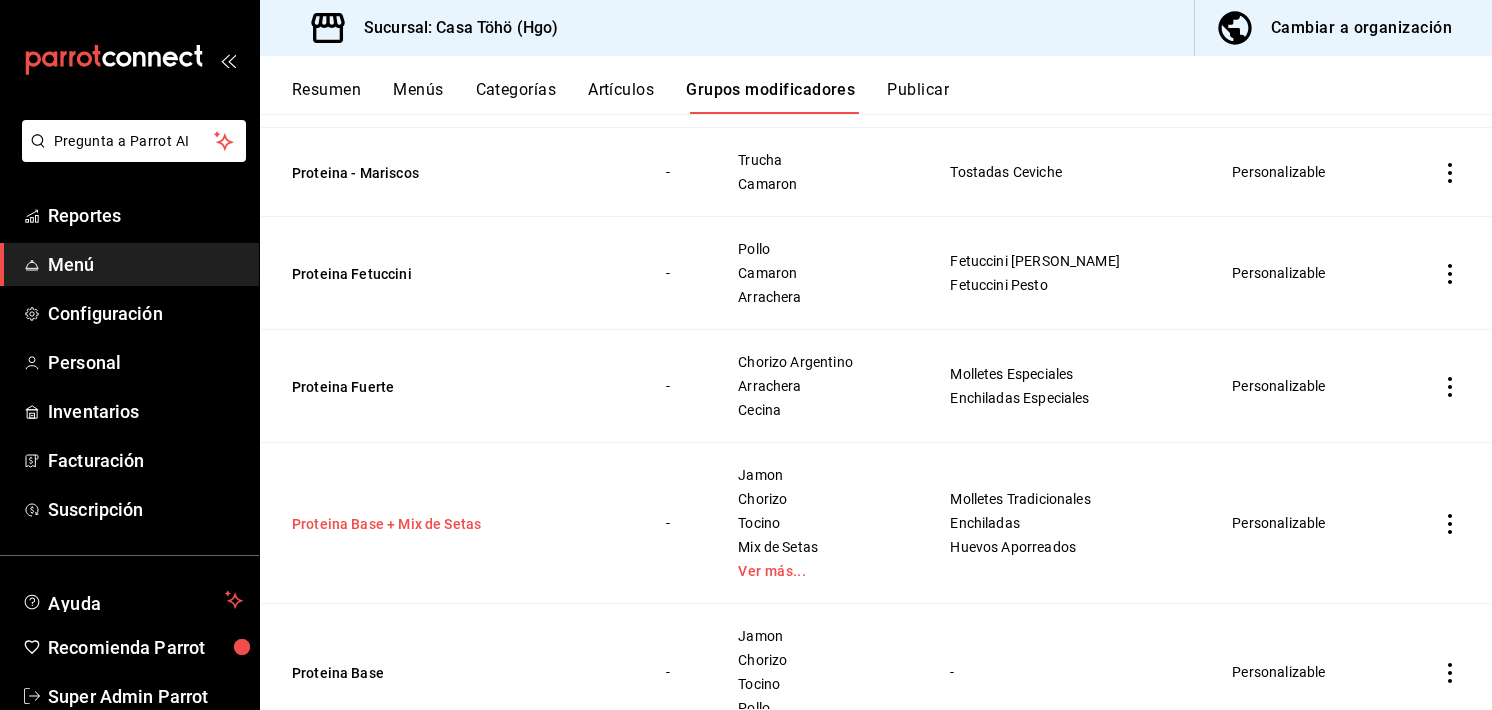 type on "proteina" 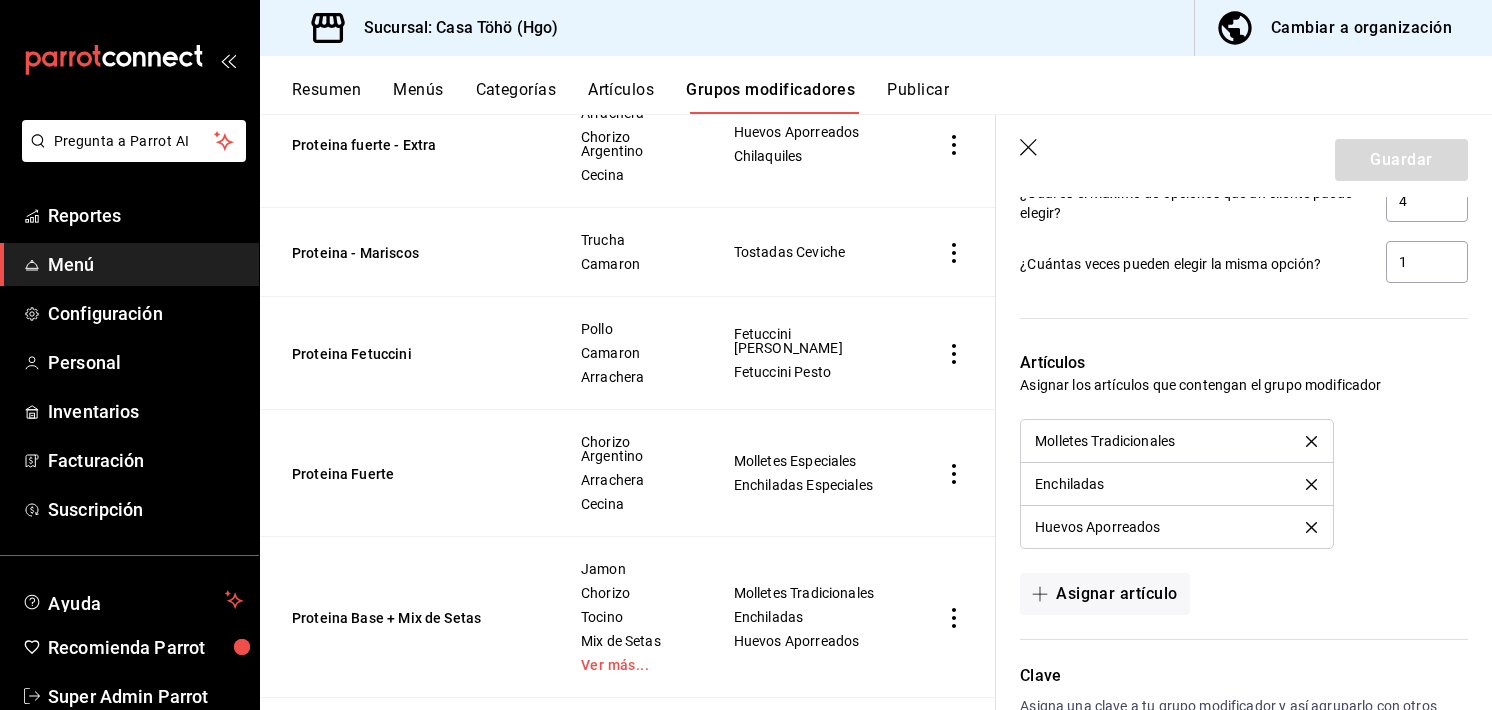 scroll, scrollTop: 1440, scrollLeft: 0, axis: vertical 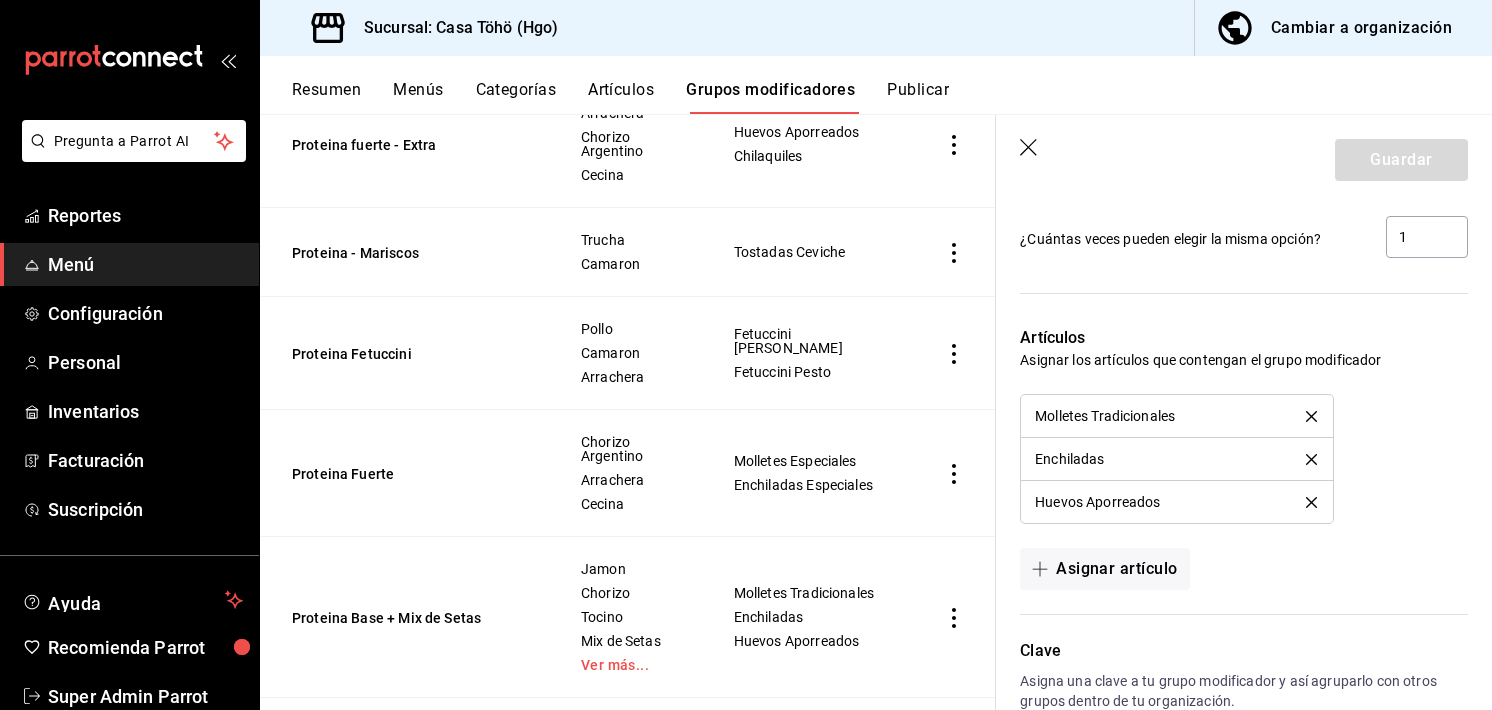 click 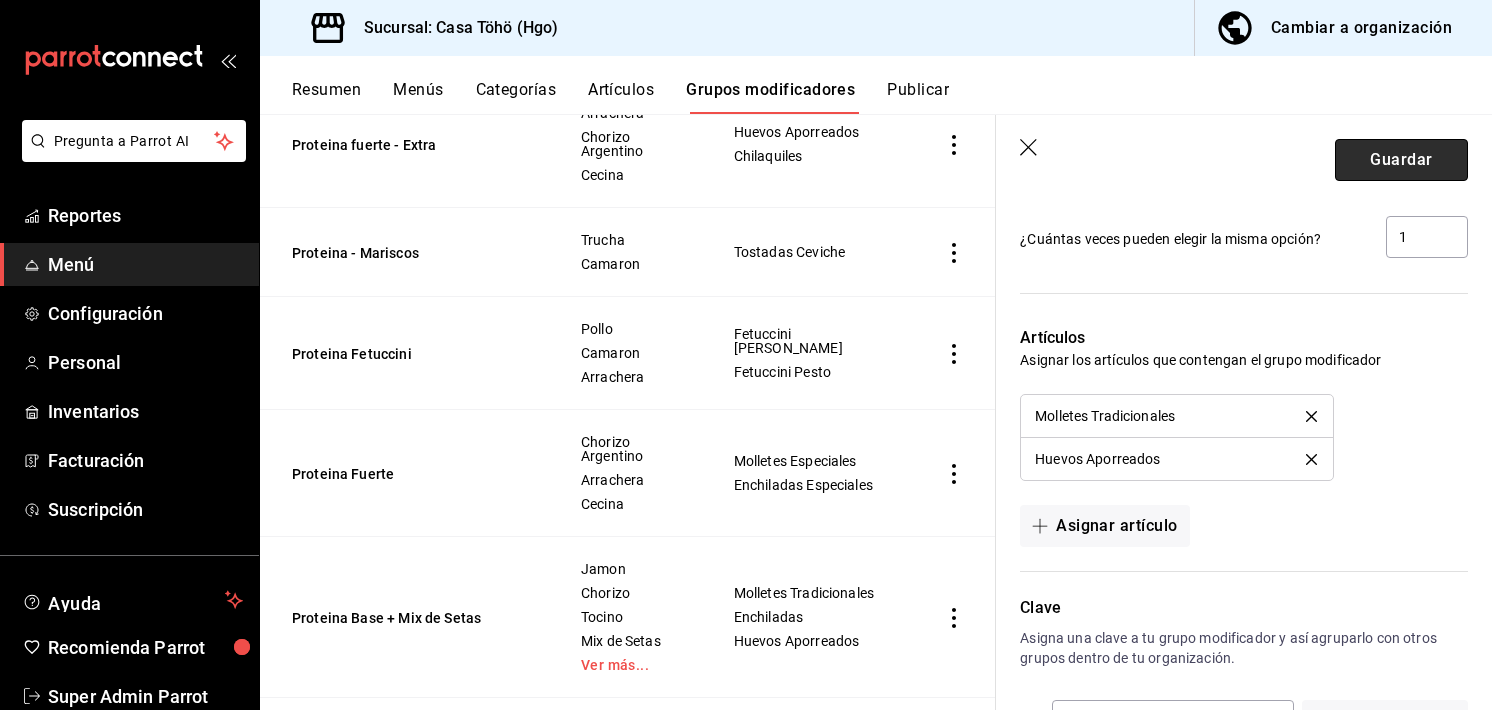 click on "Guardar" at bounding box center (1401, 160) 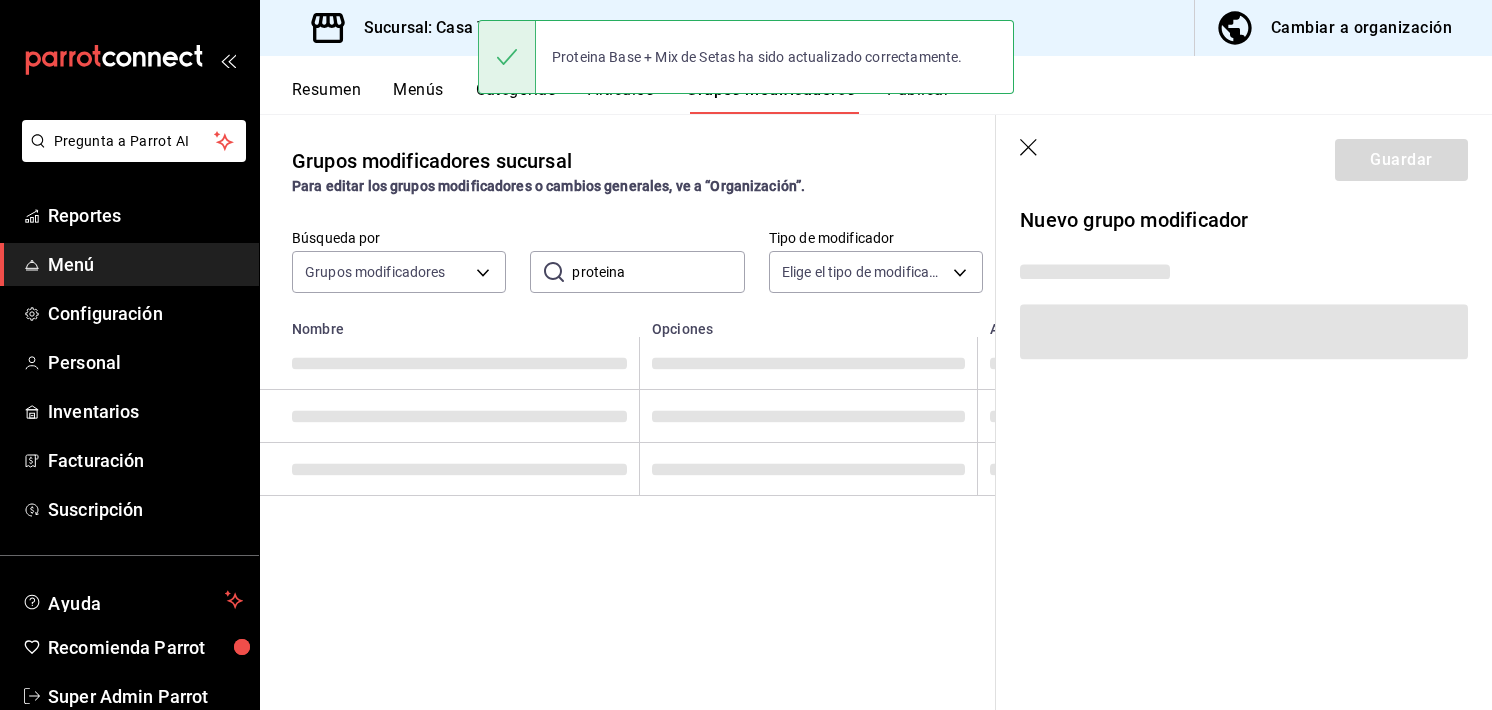 scroll, scrollTop: 0, scrollLeft: 0, axis: both 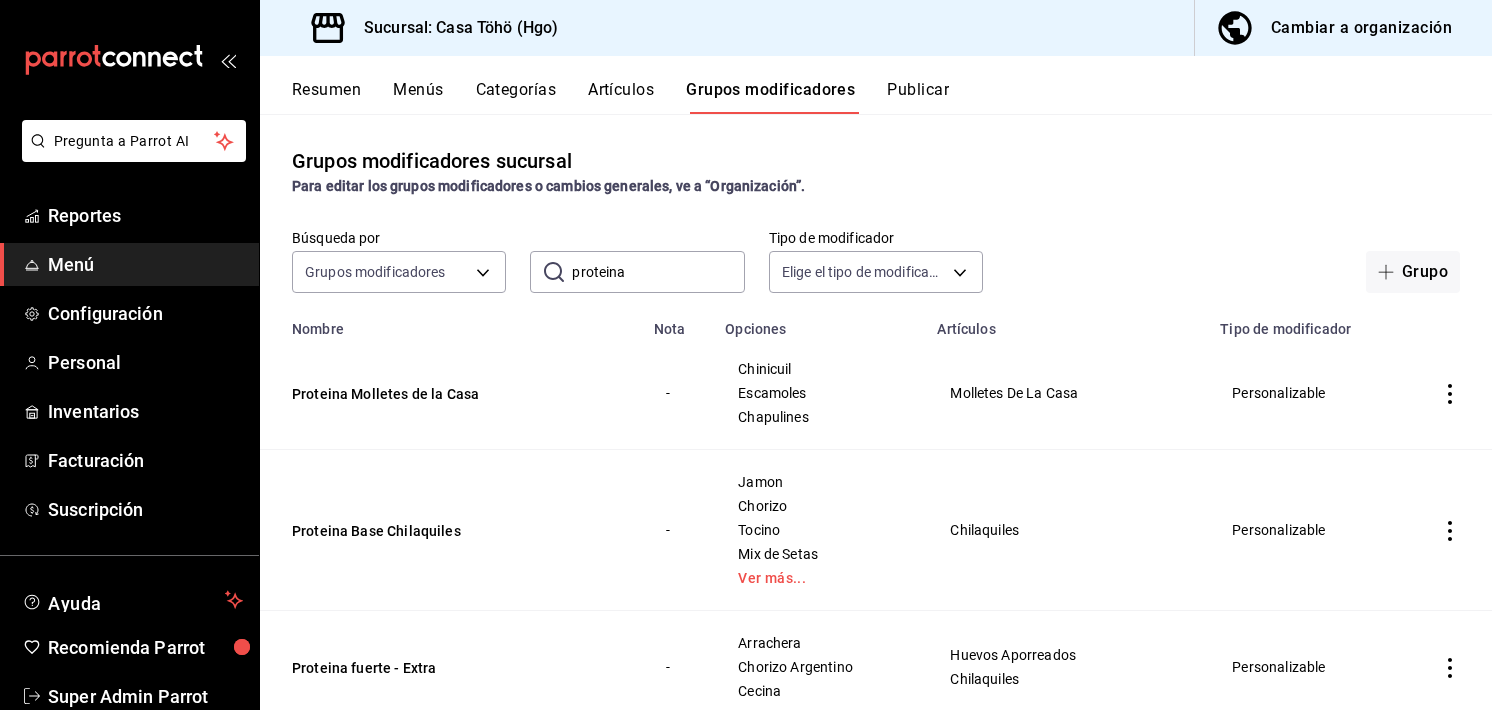 click on "proteina" at bounding box center (658, 272) 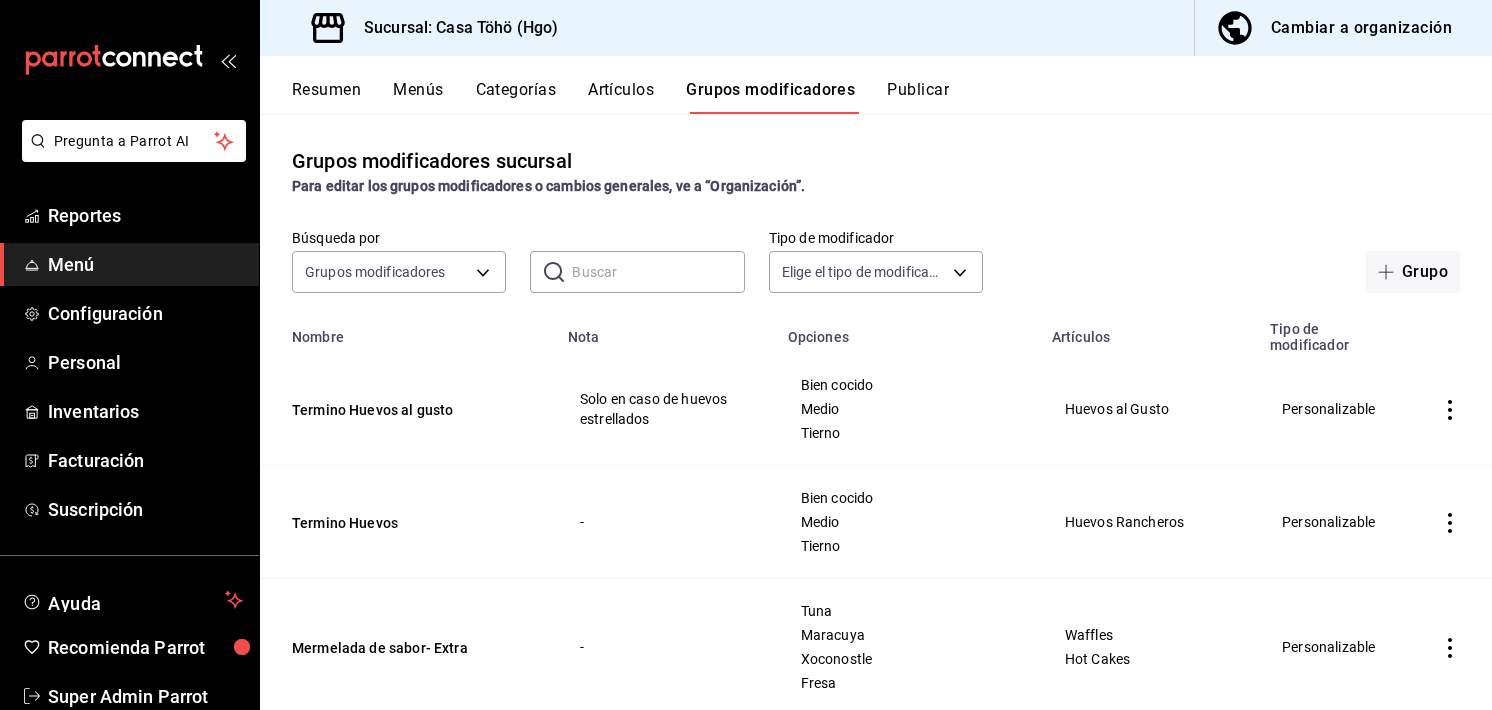 click at bounding box center [658, 272] 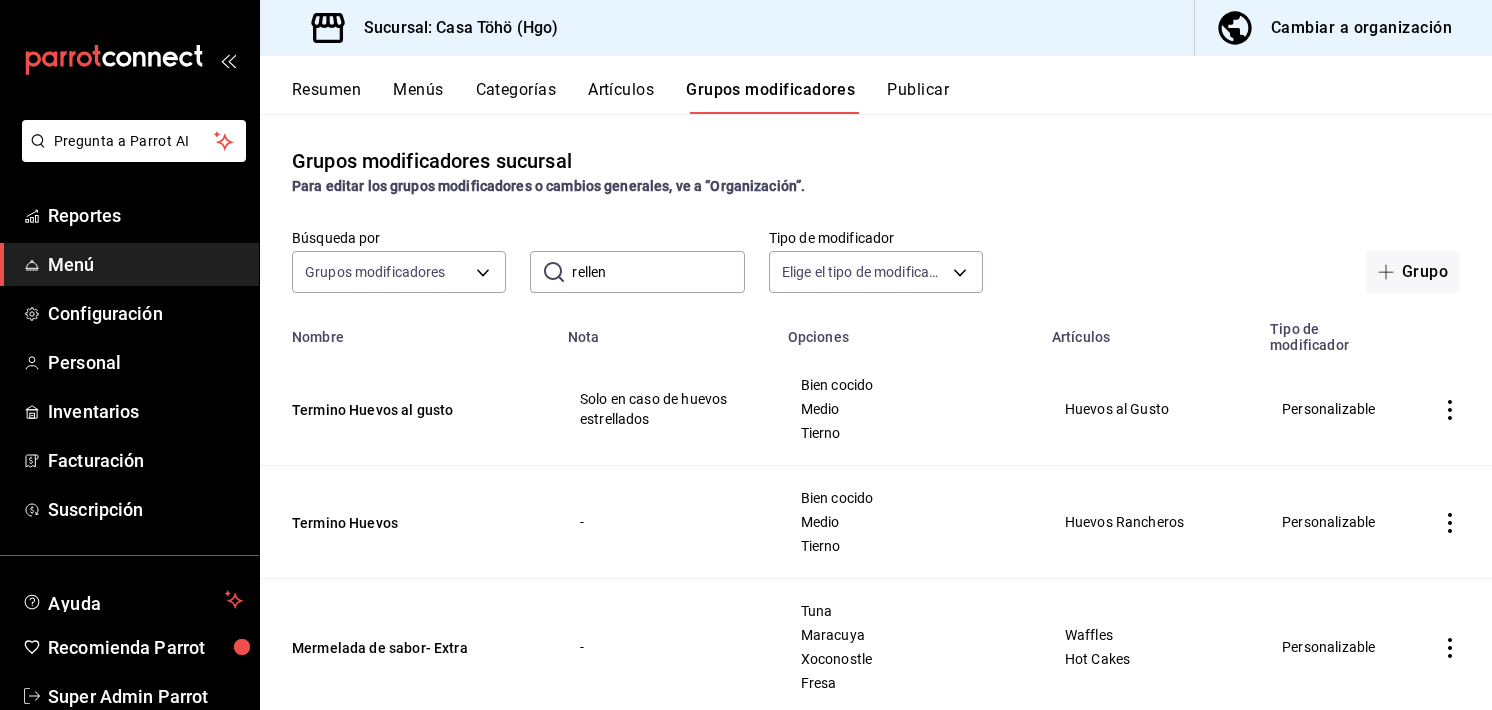 type on "relleno" 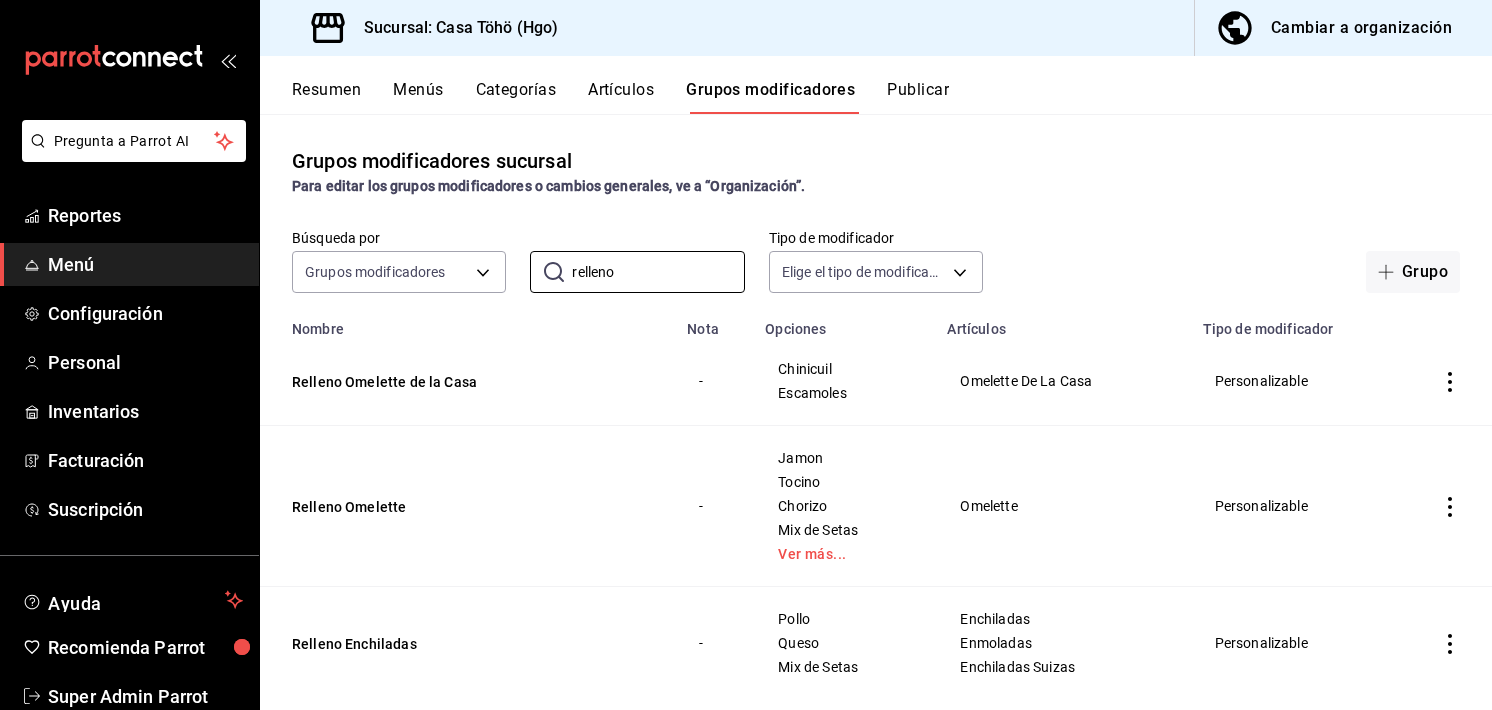 scroll, scrollTop: 37, scrollLeft: 0, axis: vertical 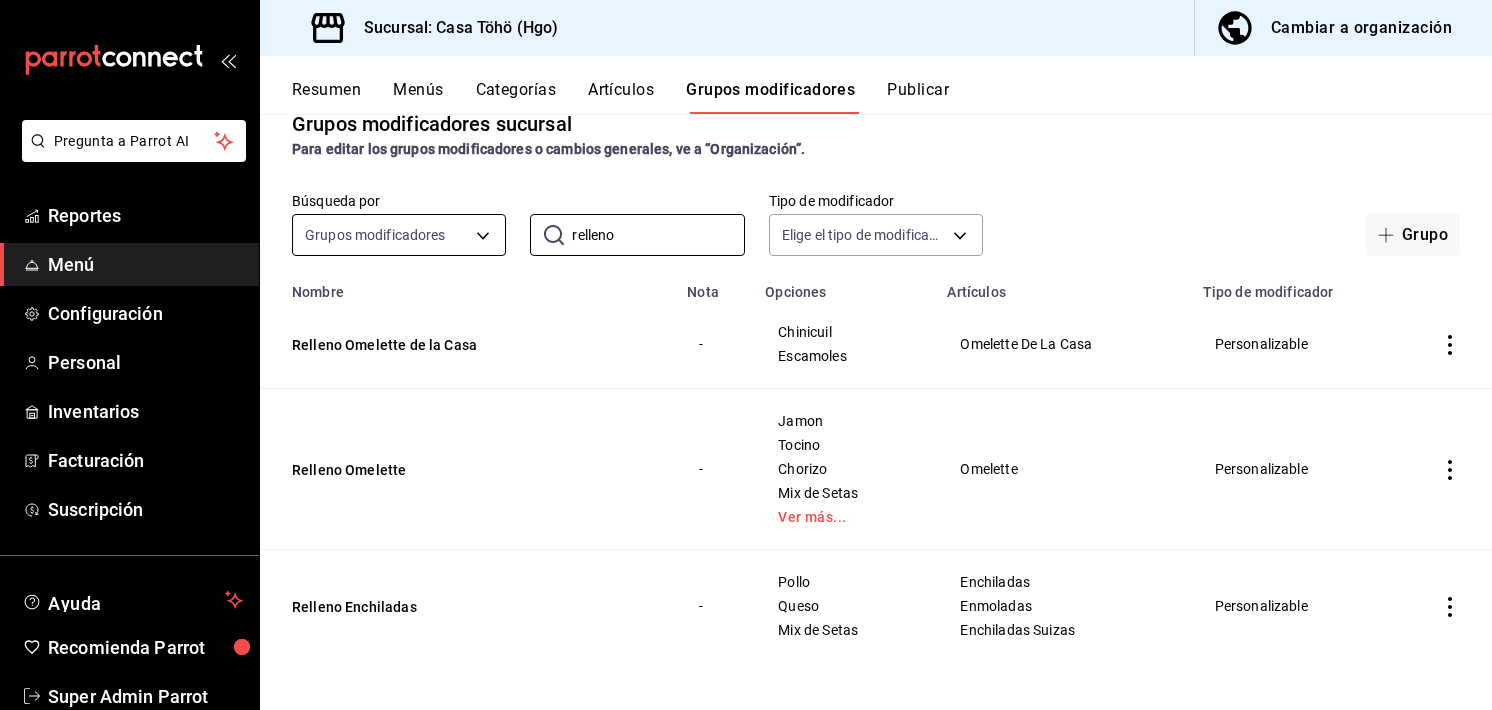 drag, startPoint x: 619, startPoint y: 220, endPoint x: 443, endPoint y: 222, distance: 176.01137 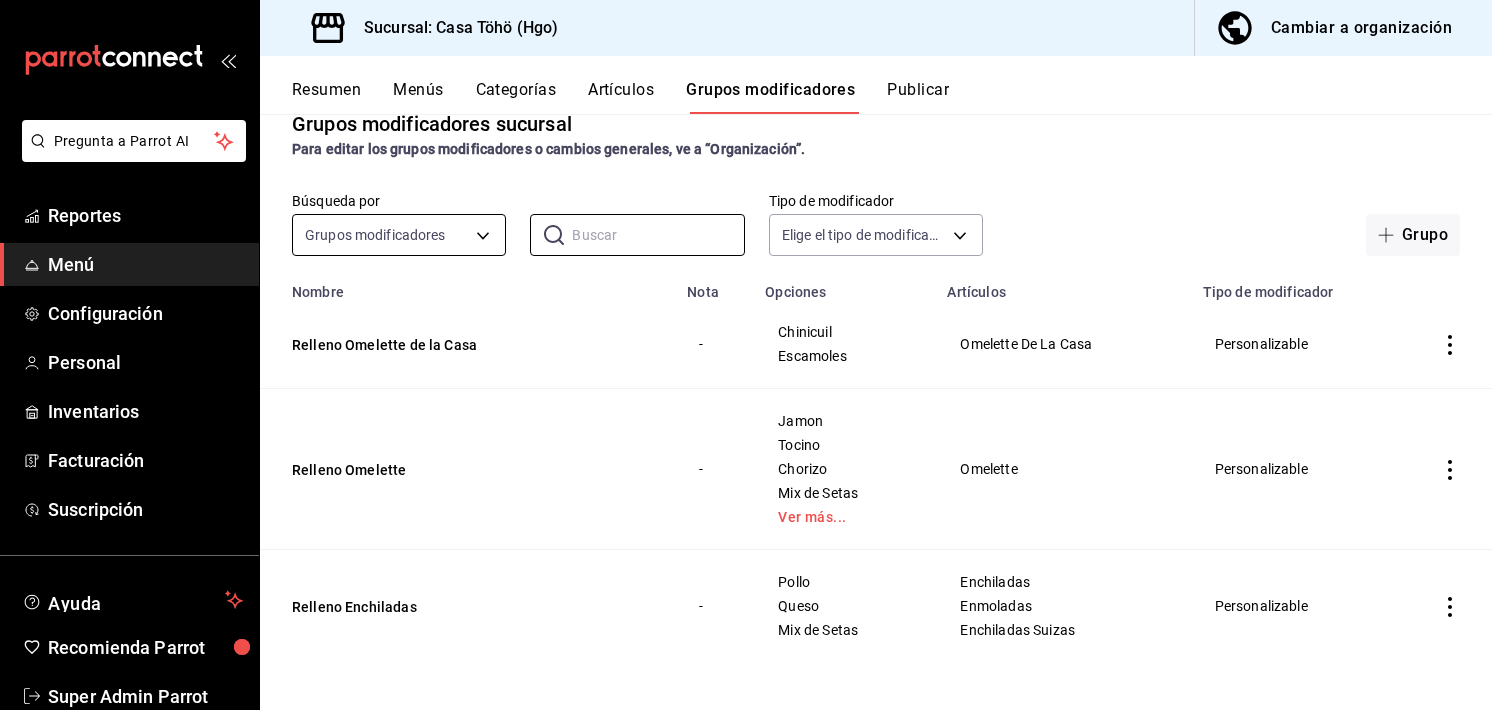scroll, scrollTop: 0, scrollLeft: 0, axis: both 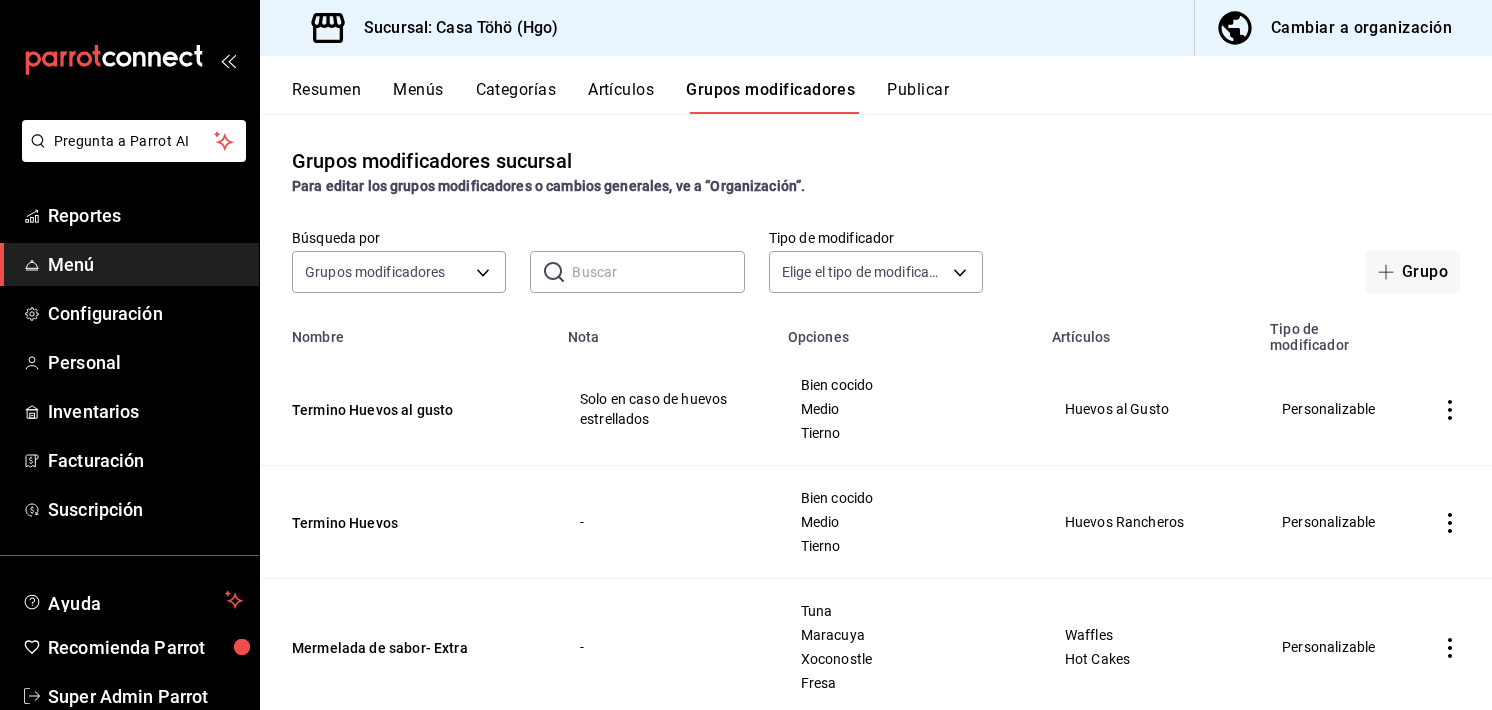 click at bounding box center [658, 272] 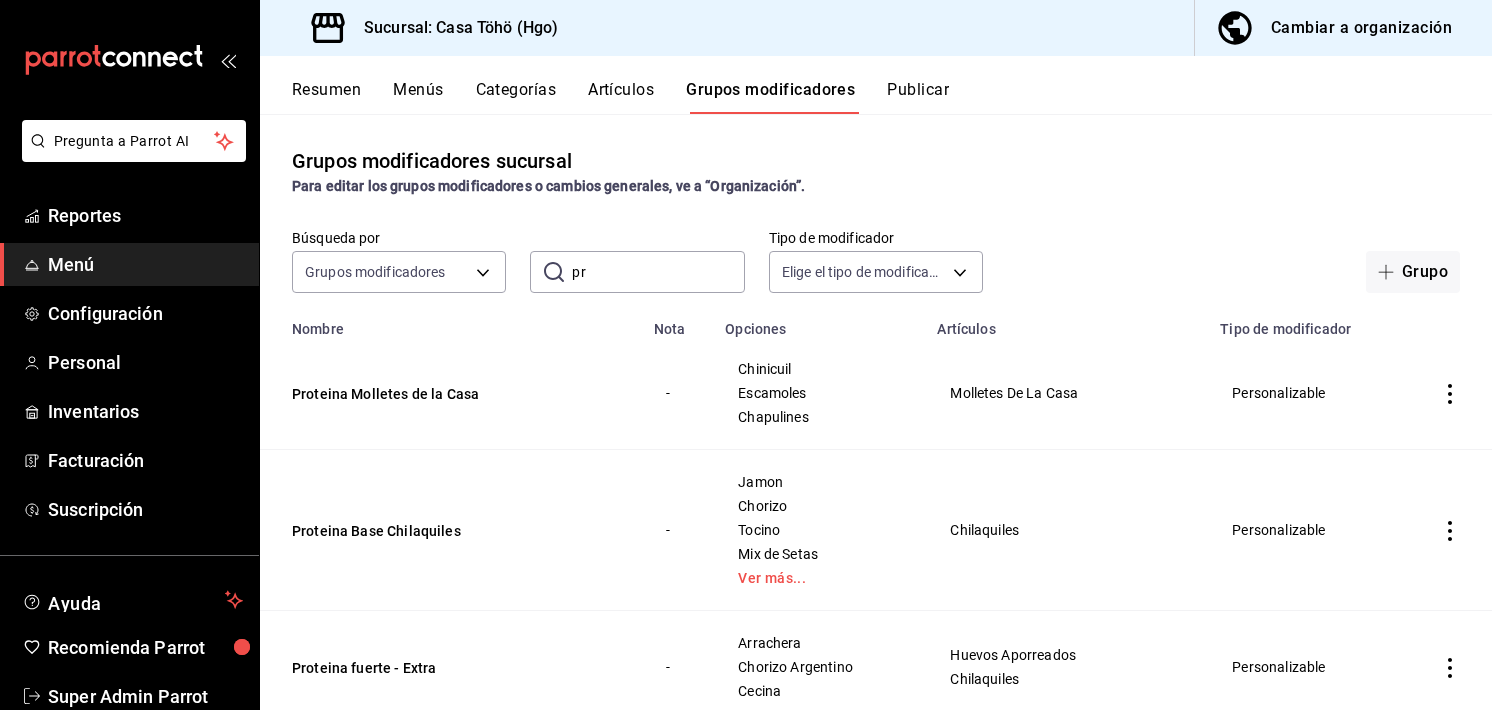 type on "p" 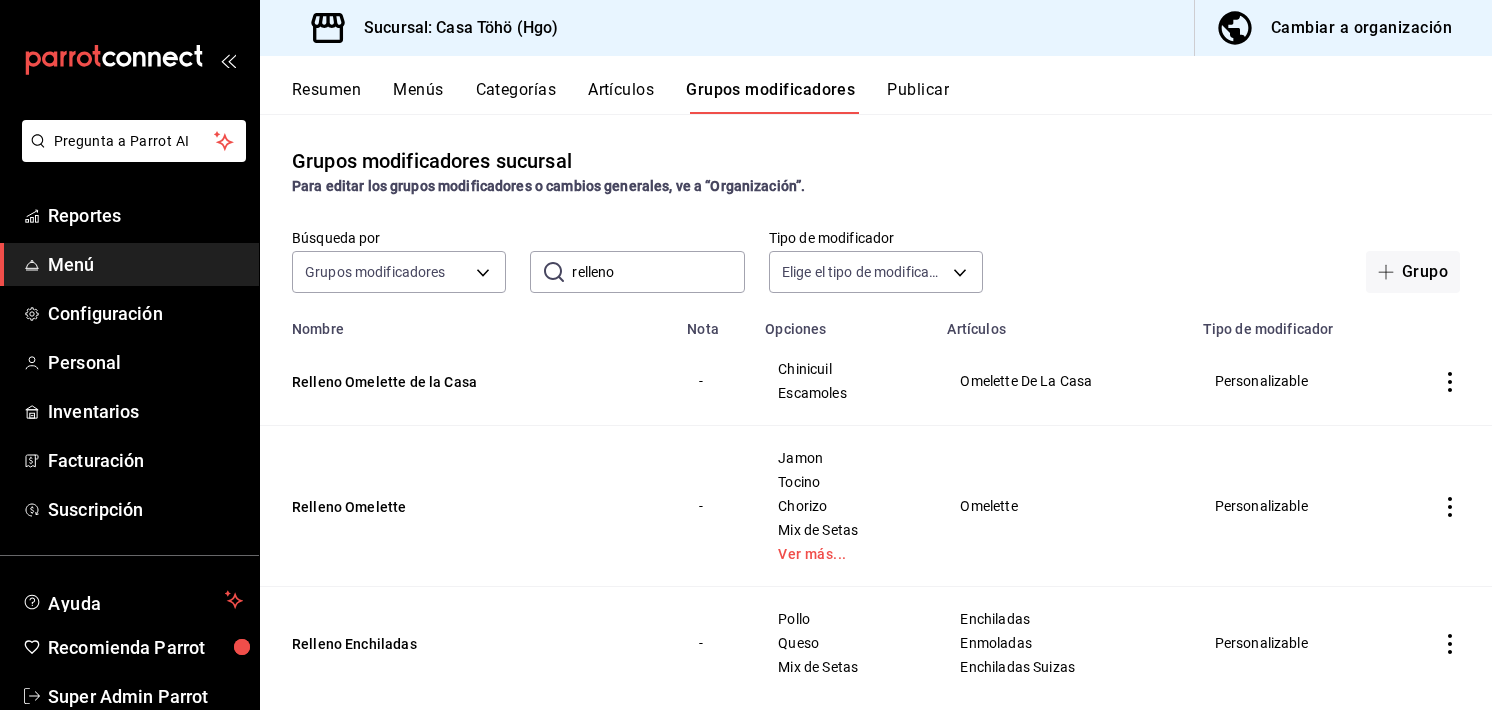 type on "relleno" 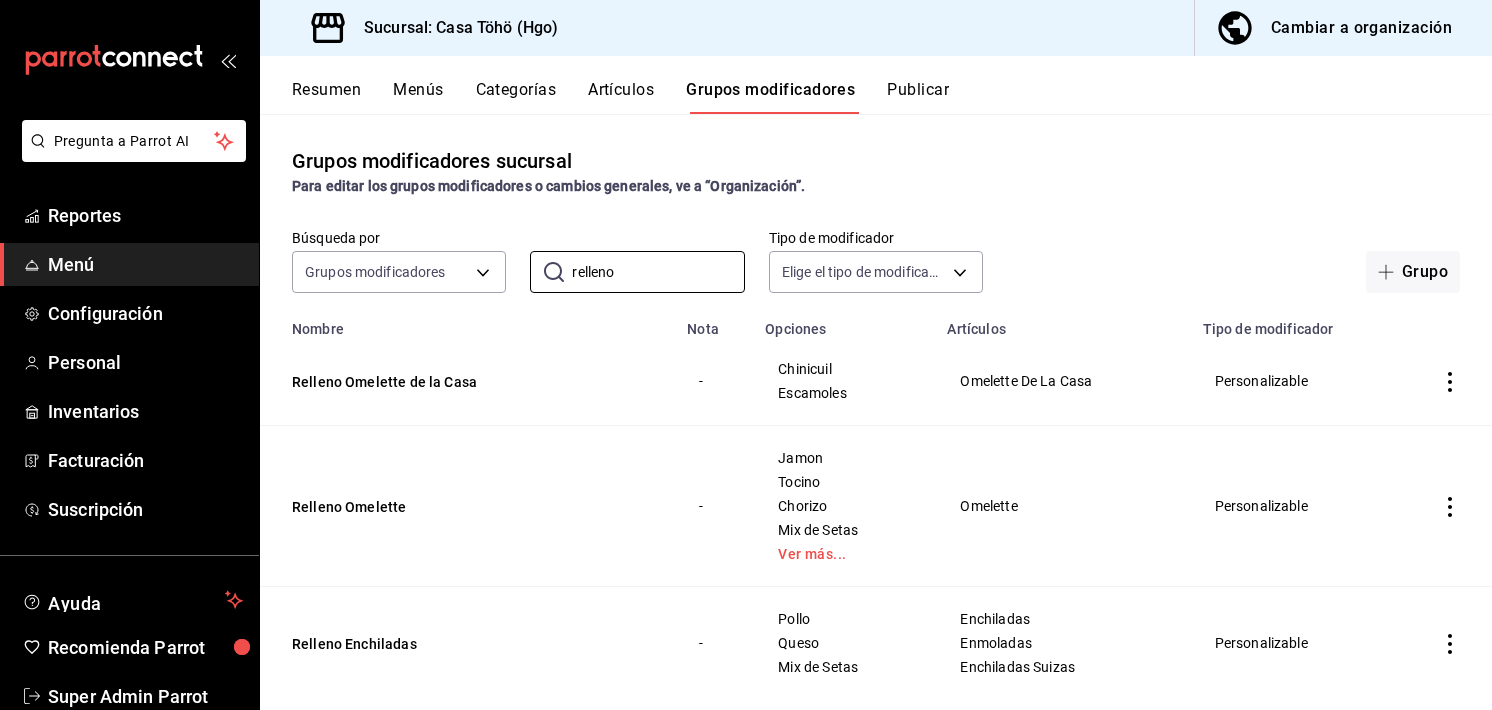 scroll, scrollTop: 37, scrollLeft: 0, axis: vertical 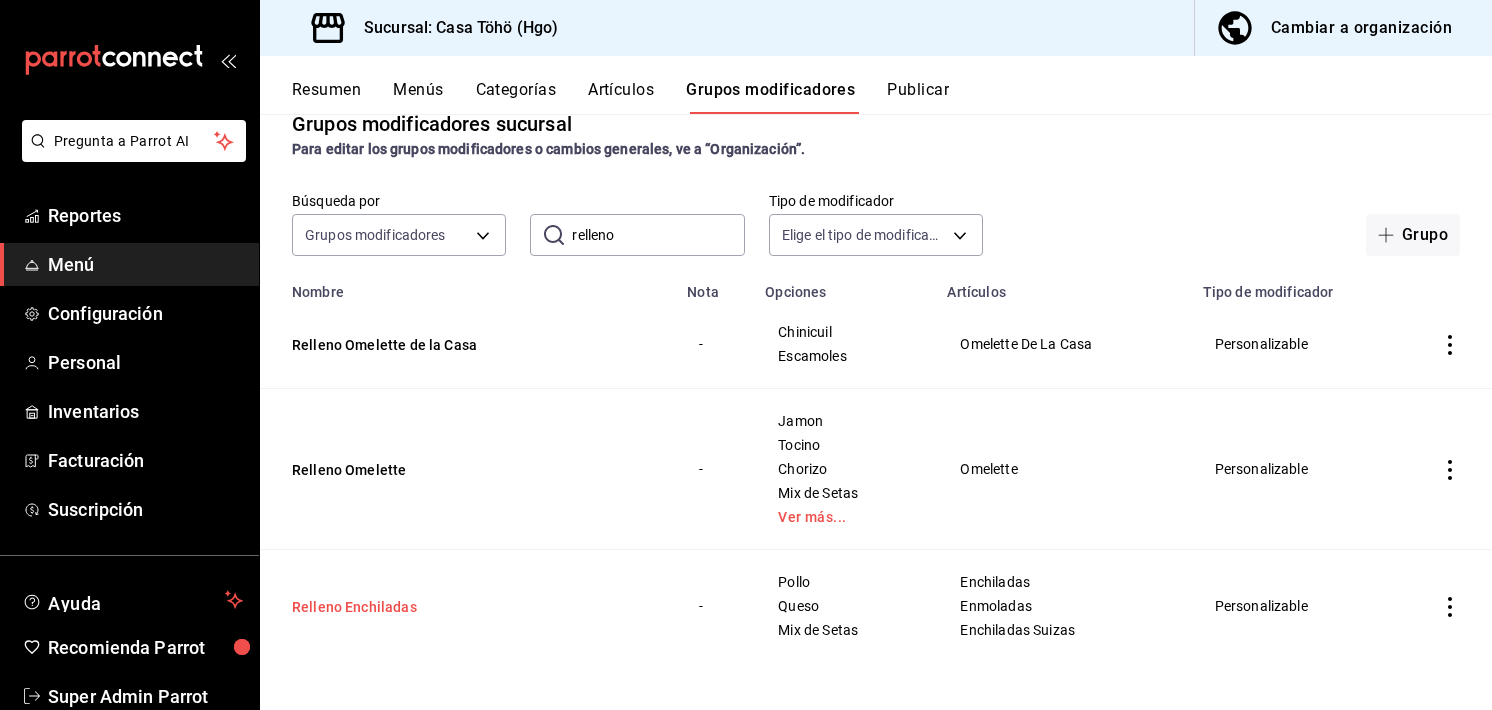 click on "Relleno Enchiladas" at bounding box center (412, 607) 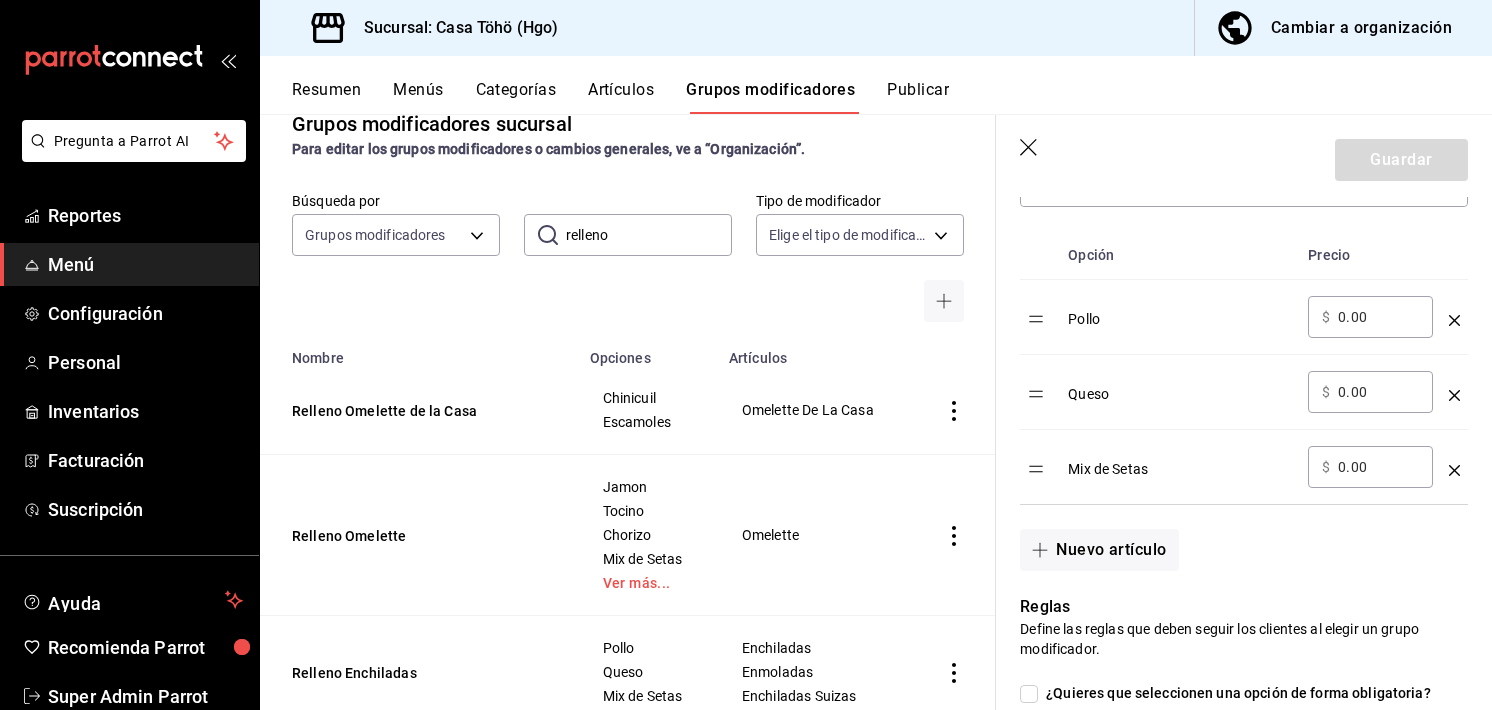 scroll, scrollTop: 668, scrollLeft: 0, axis: vertical 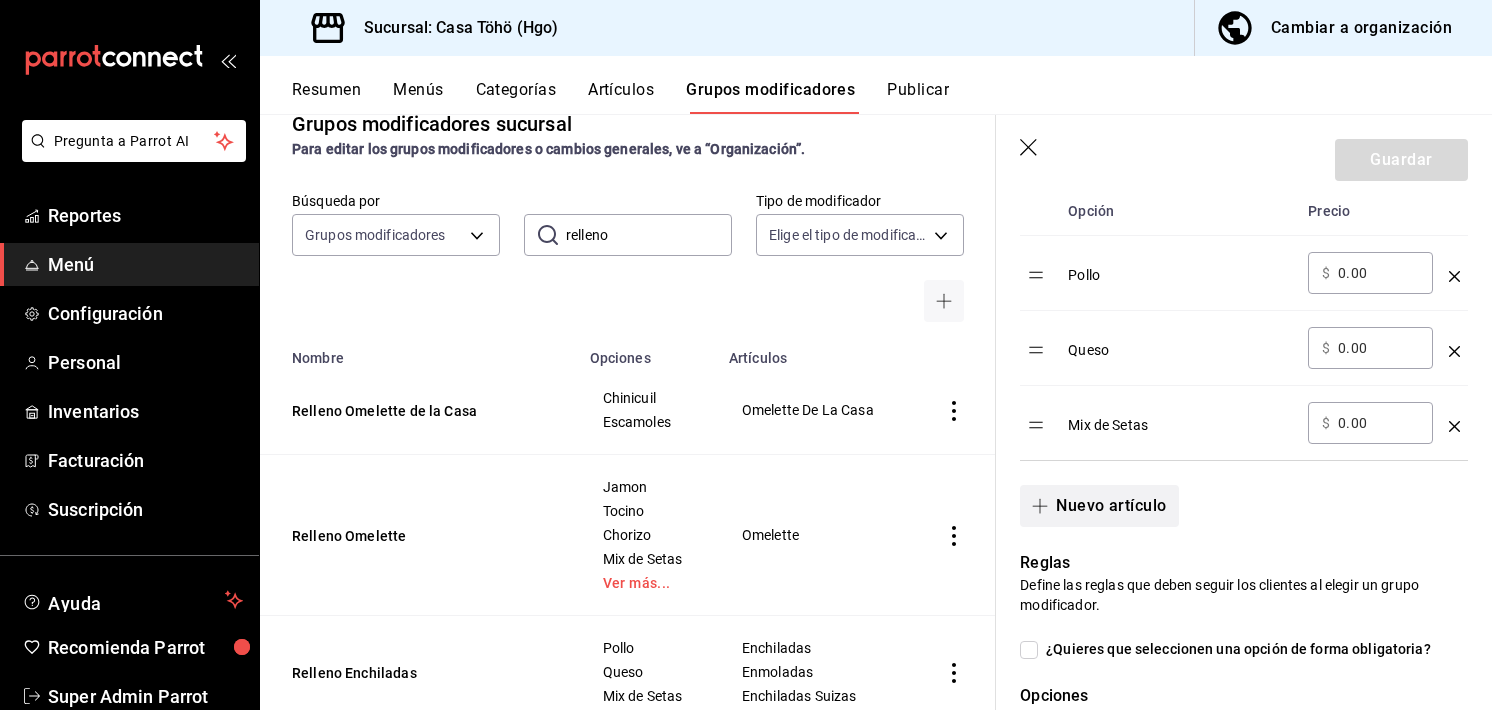 click on "Nuevo artículo" at bounding box center [1099, 506] 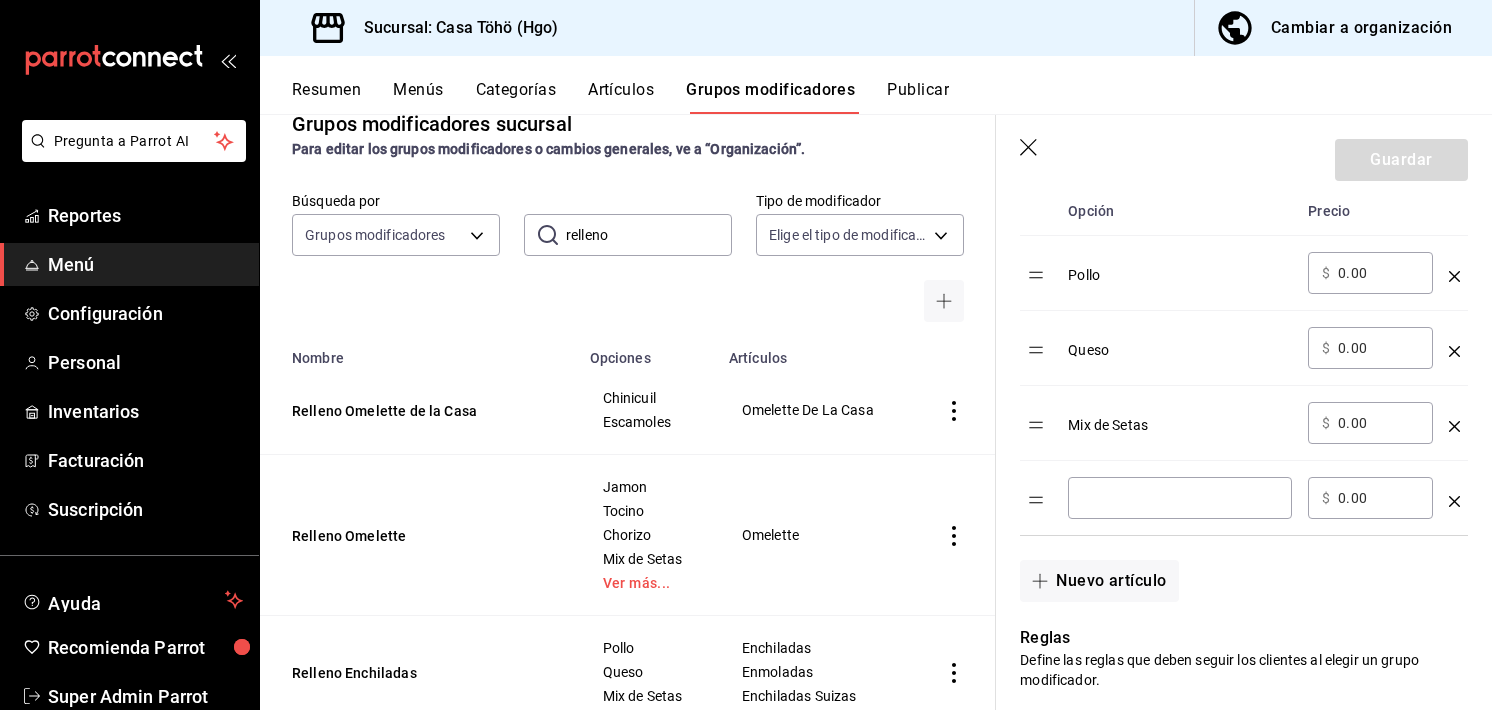 click 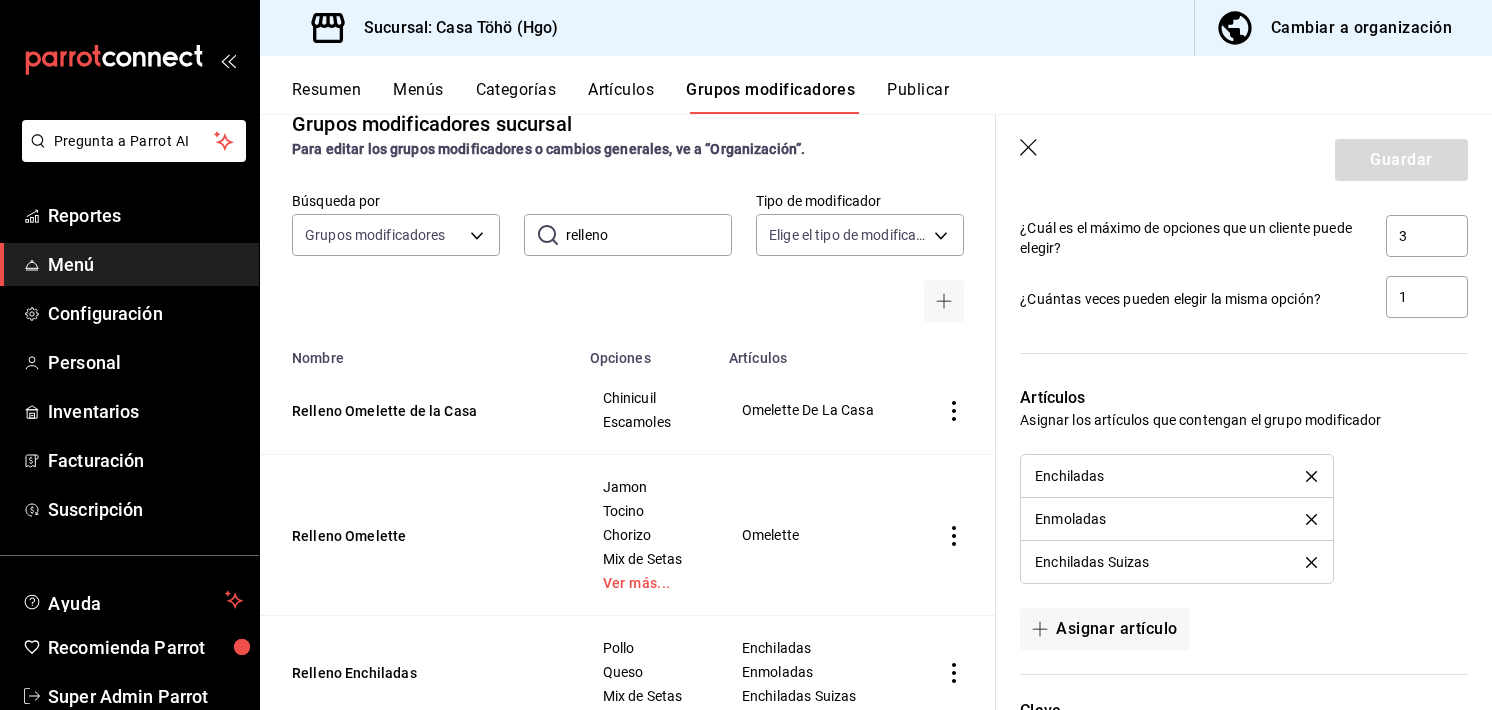 scroll, scrollTop: 1291, scrollLeft: 0, axis: vertical 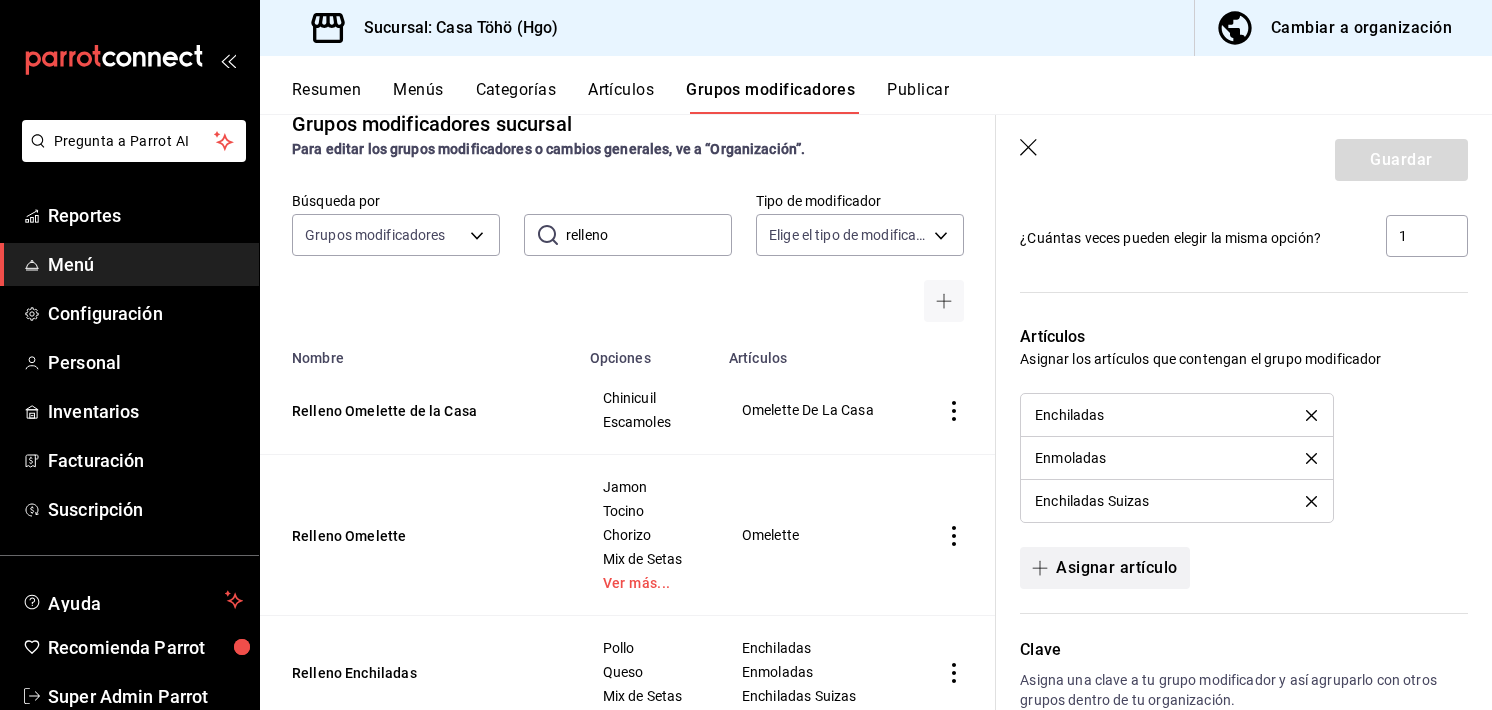 click on "Asignar artículo" at bounding box center [1104, 568] 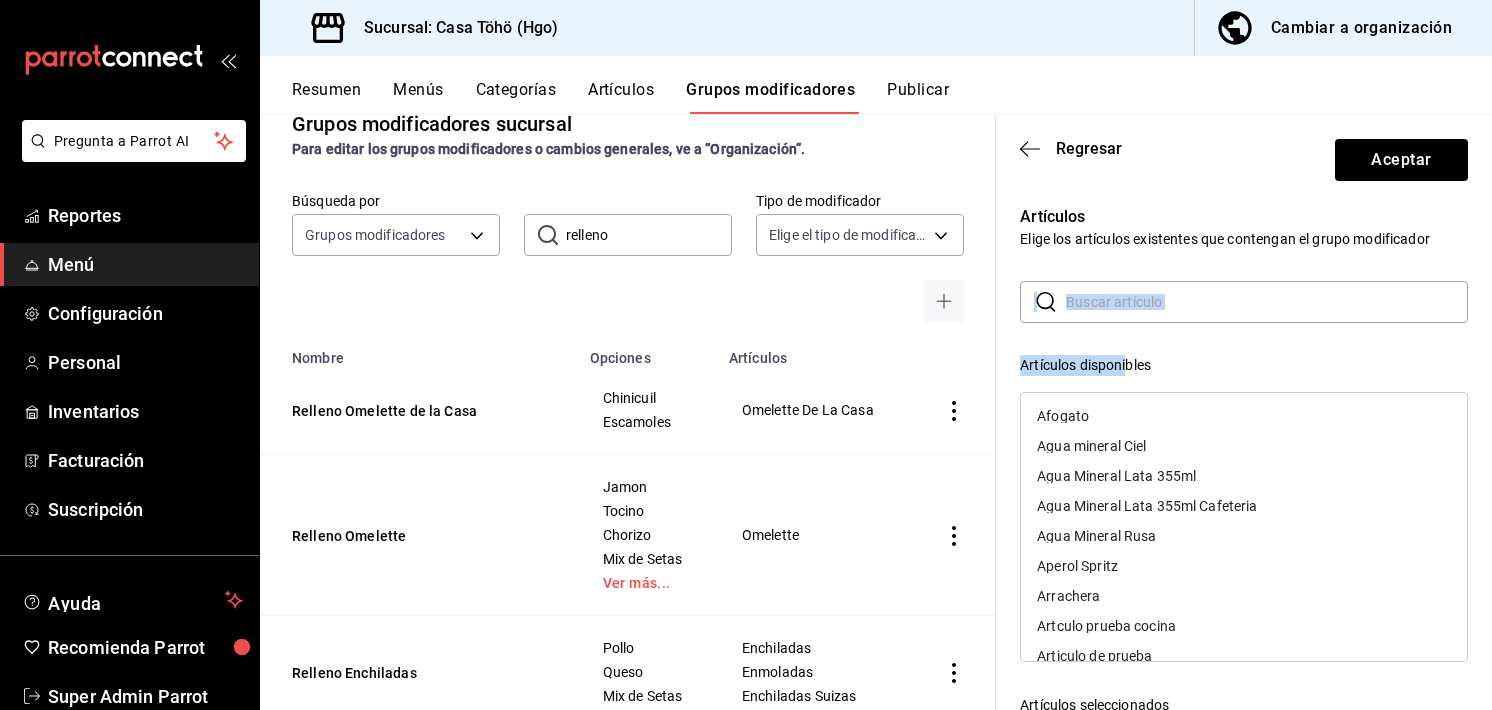 drag, startPoint x: 1126, startPoint y: 331, endPoint x: 1168, endPoint y: 322, distance: 42.953465 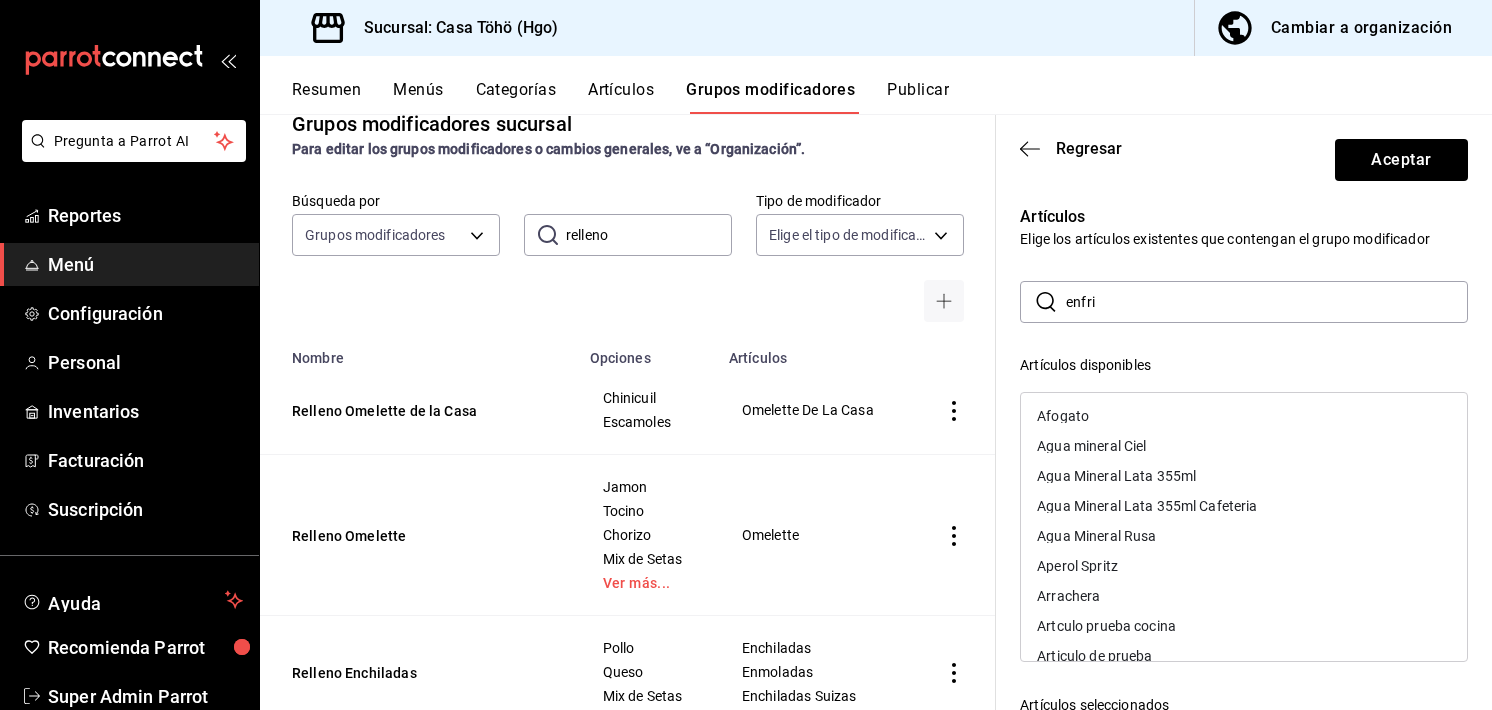 type on "enfri" 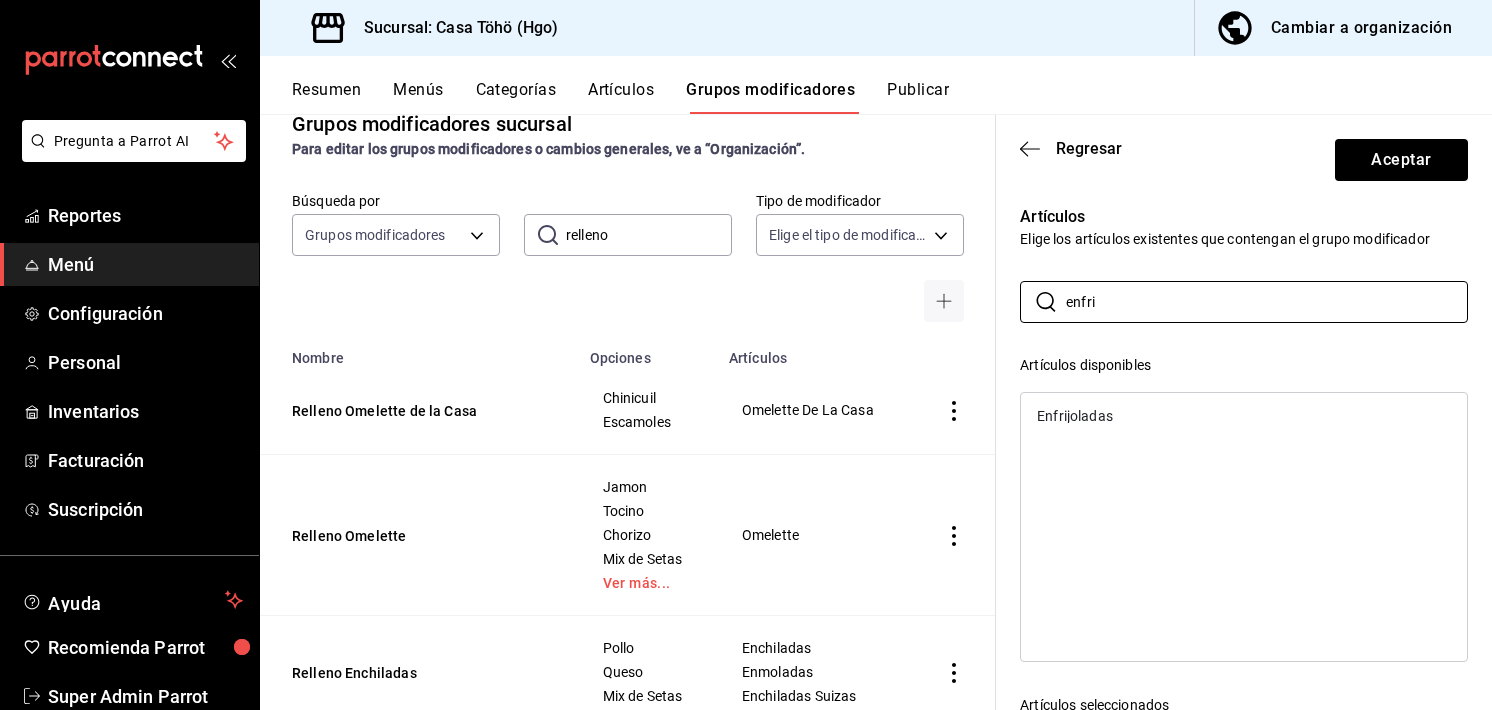 click on "Enfrijoladas" at bounding box center (1244, 416) 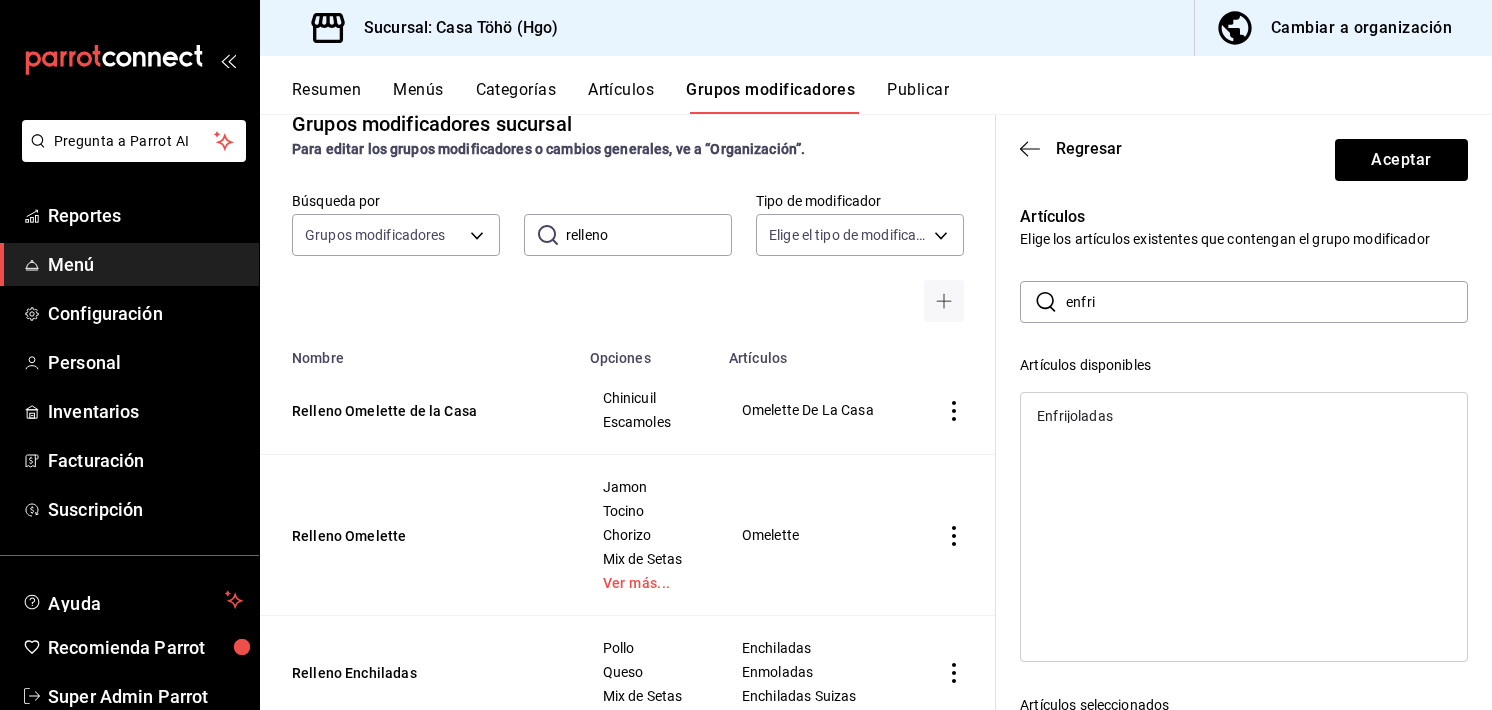 click on "Enfrijoladas" at bounding box center (1244, 416) 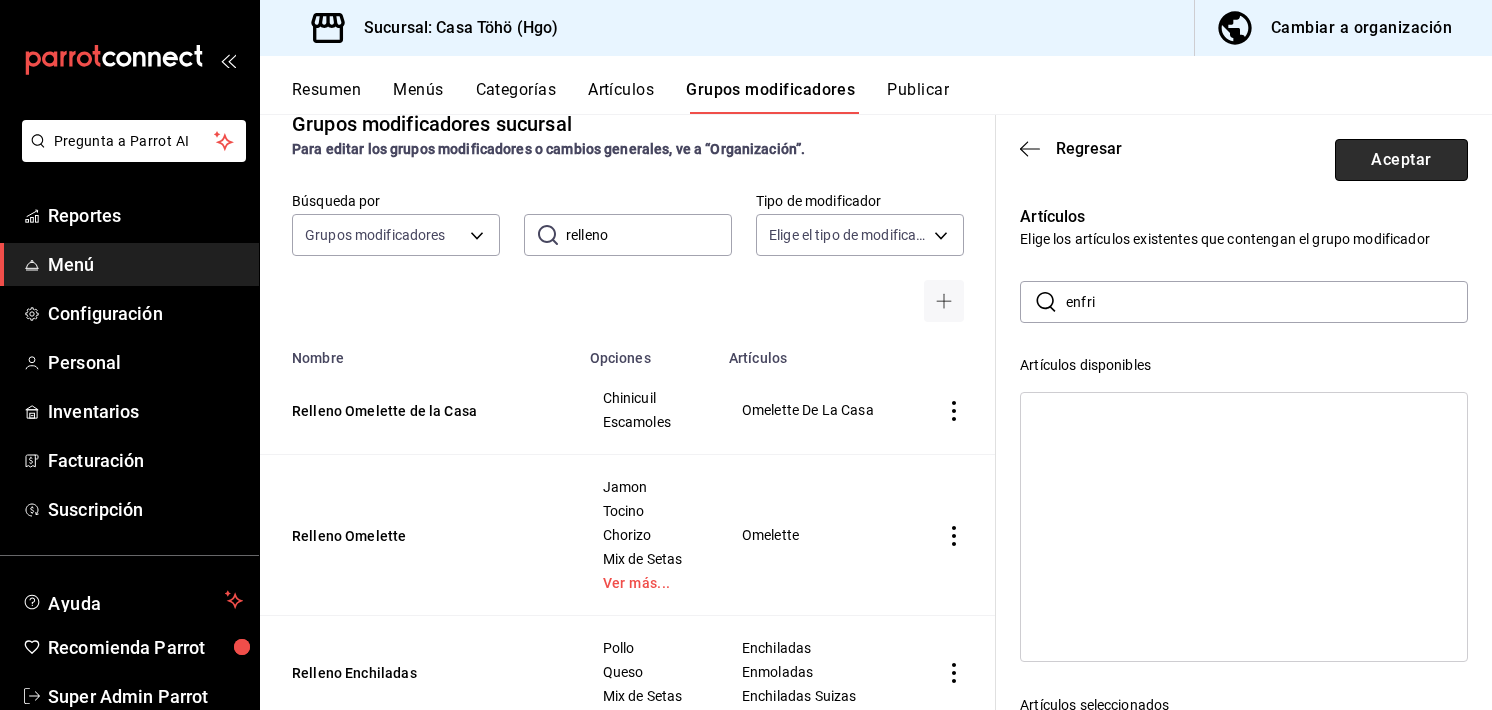 click on "Aceptar" at bounding box center [1401, 160] 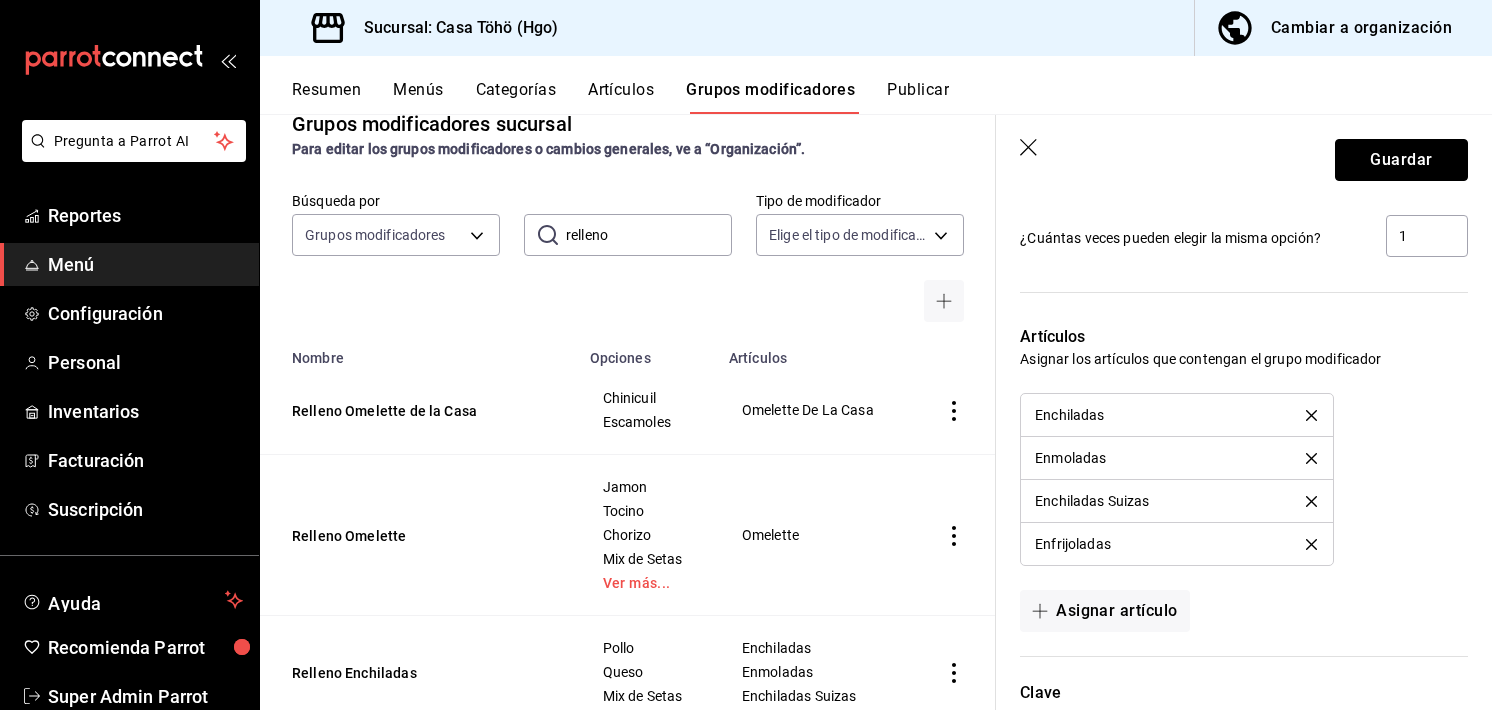 click on "Guardar" at bounding box center (1401, 160) 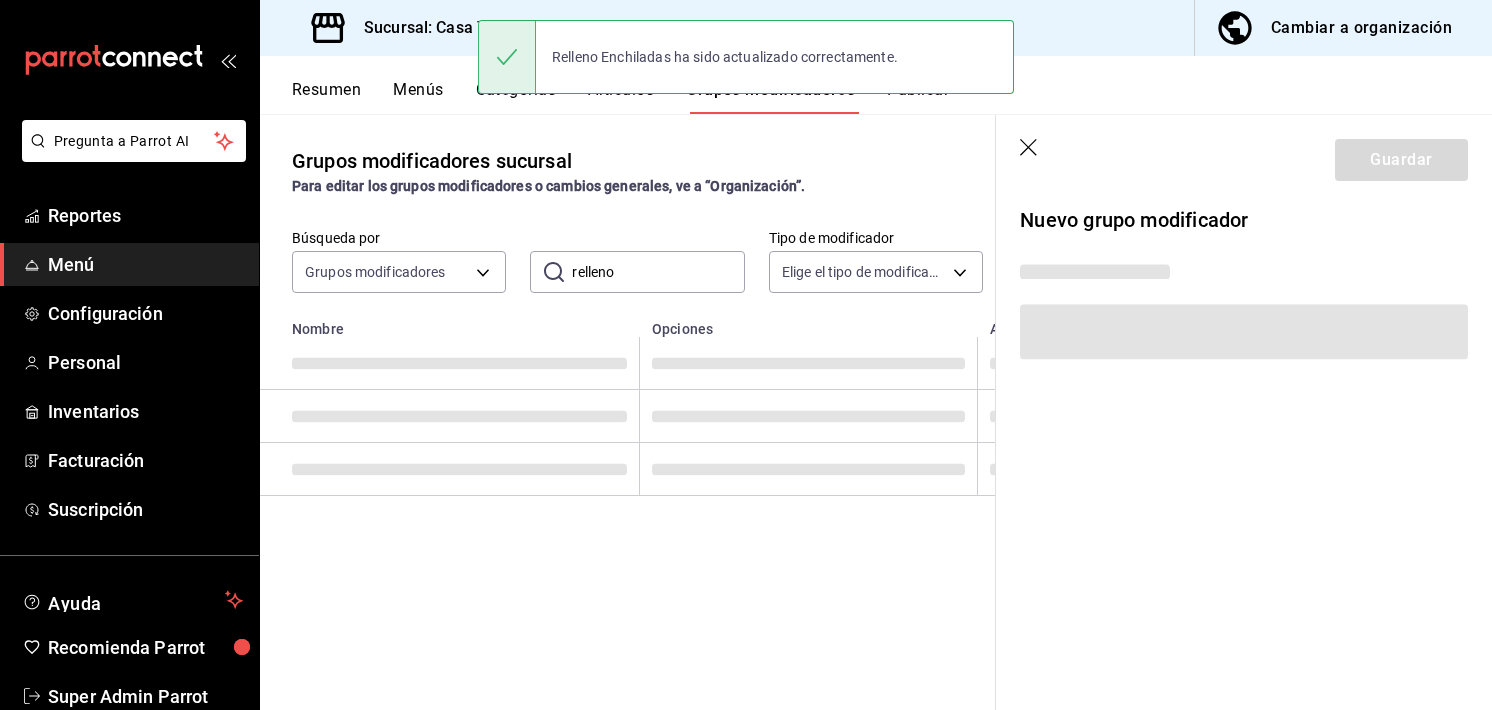 scroll, scrollTop: 0, scrollLeft: 0, axis: both 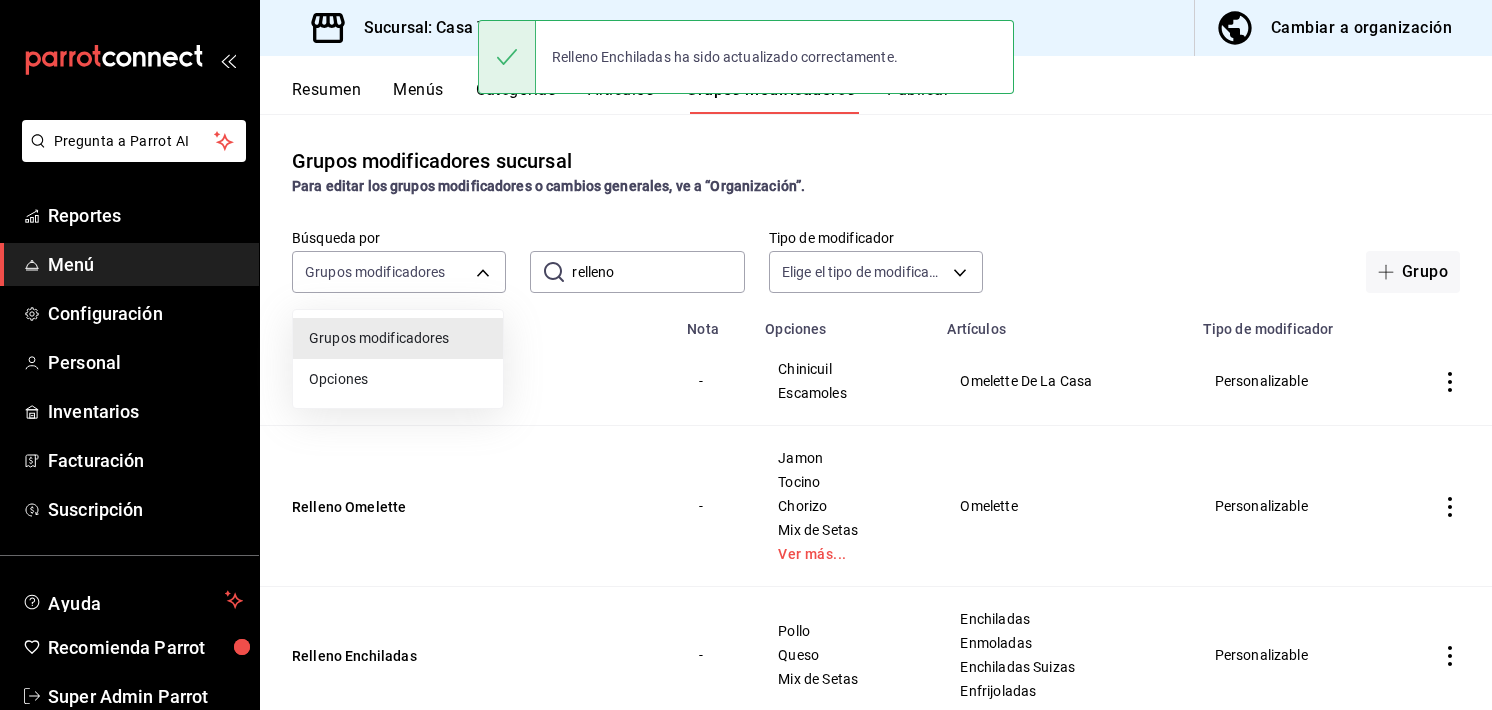 drag, startPoint x: 481, startPoint y: 251, endPoint x: 577, endPoint y: 255, distance: 96.0833 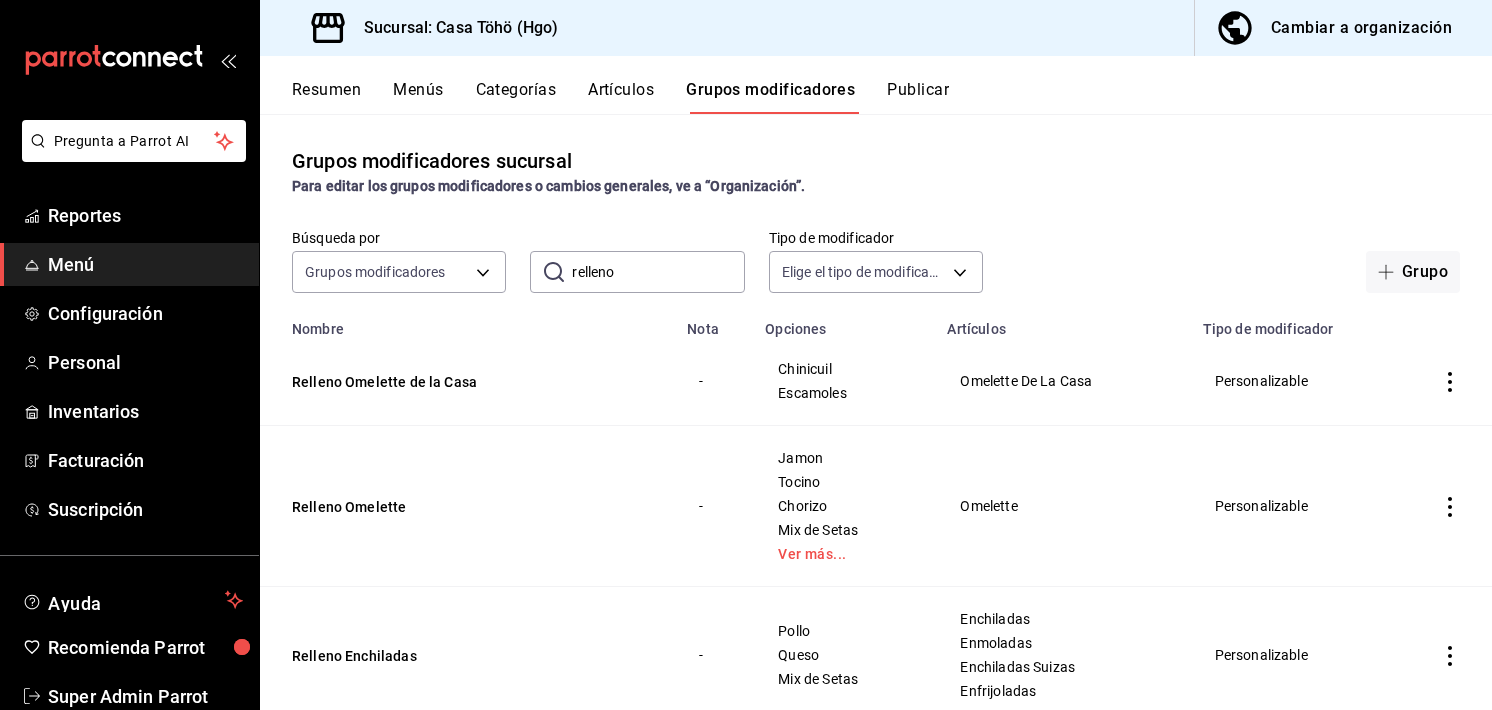 drag, startPoint x: 577, startPoint y: 255, endPoint x: 673, endPoint y: 278, distance: 98.71677 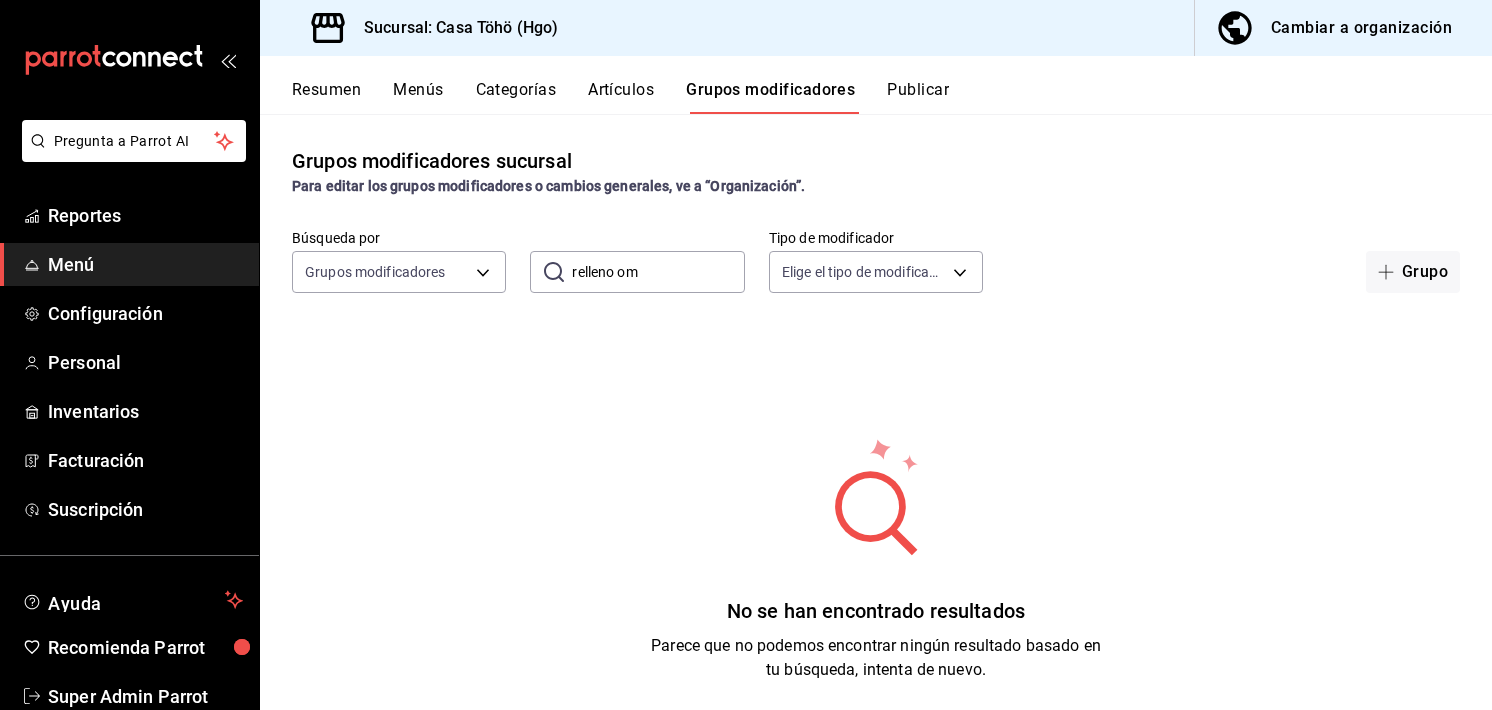 type on "relleno om" 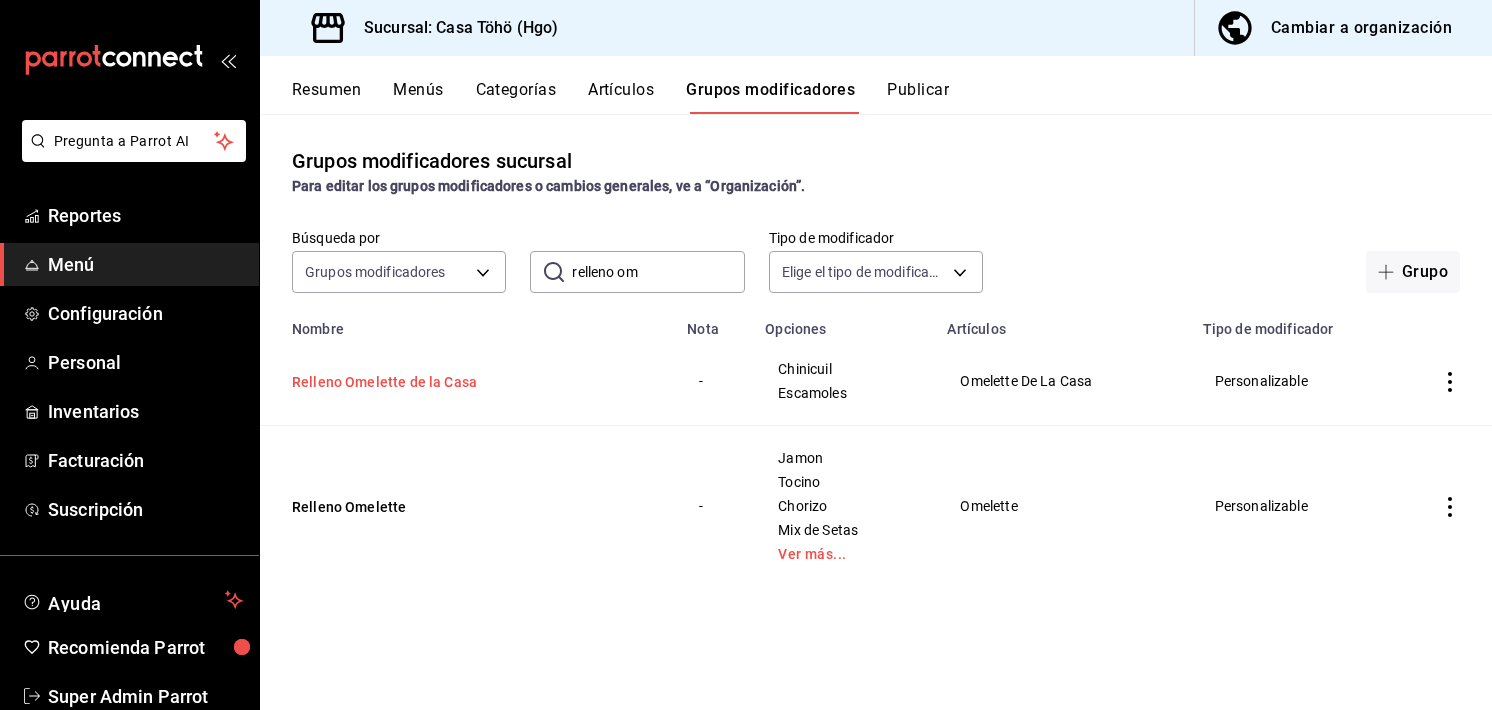 click on "Relleno Omelette de la Casa" at bounding box center [412, 382] 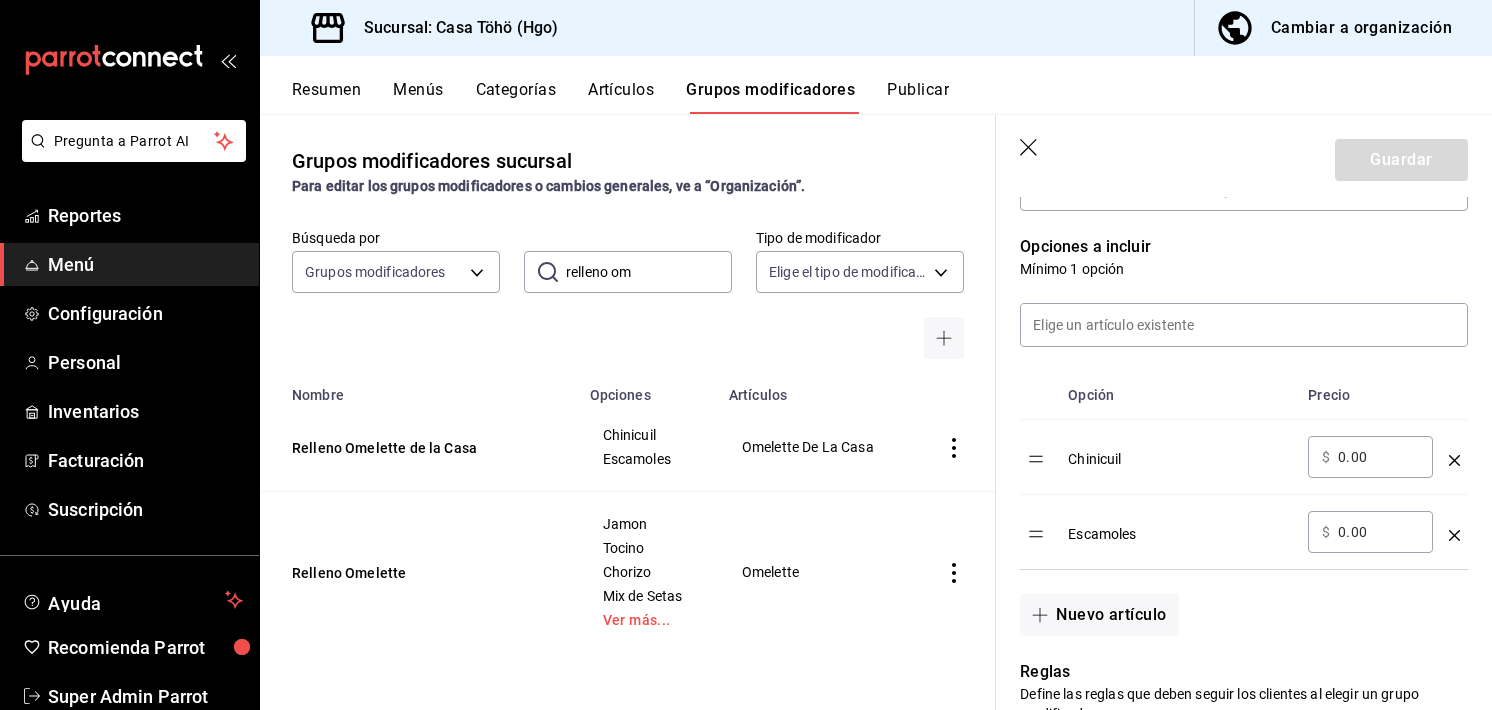 scroll, scrollTop: 484, scrollLeft: 0, axis: vertical 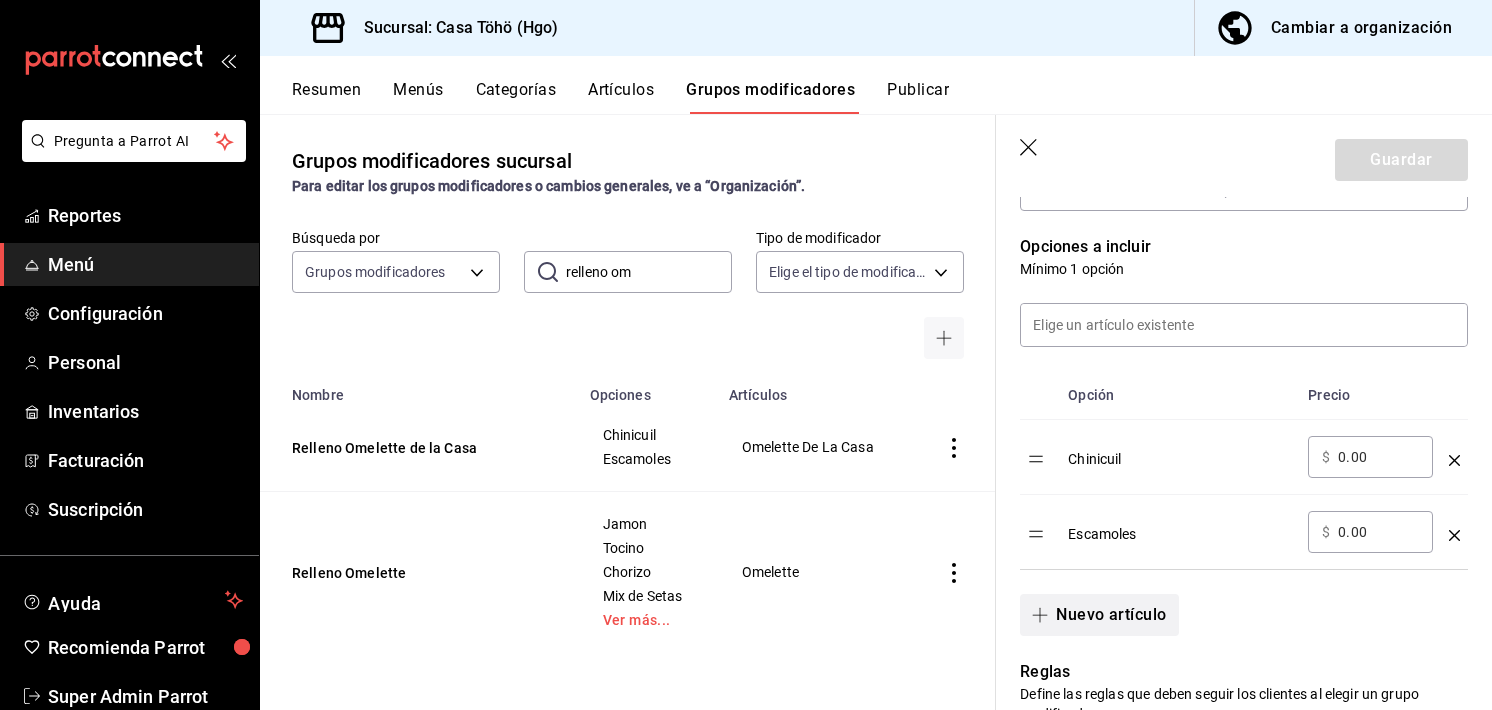 click on "Nuevo artículo" at bounding box center [1099, 615] 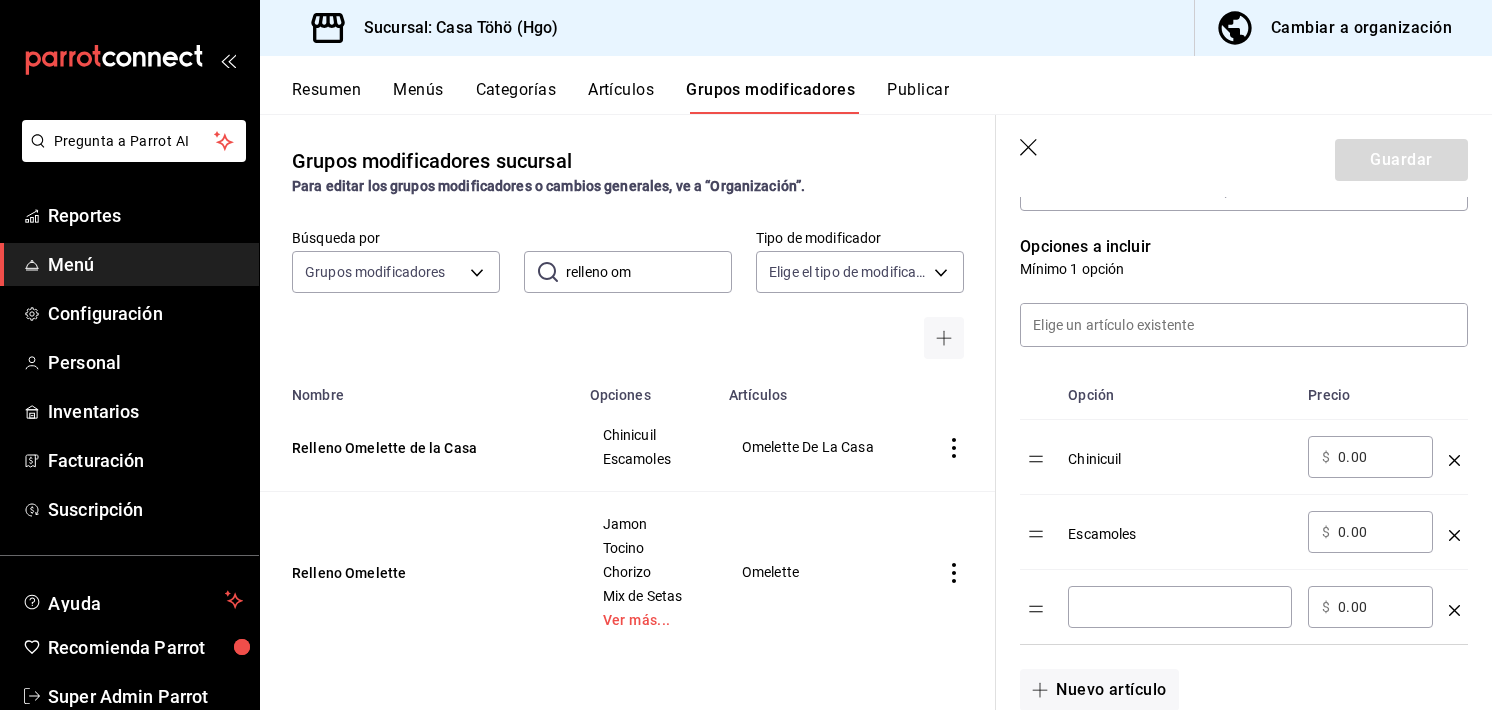 click on "​" at bounding box center (1180, 607) 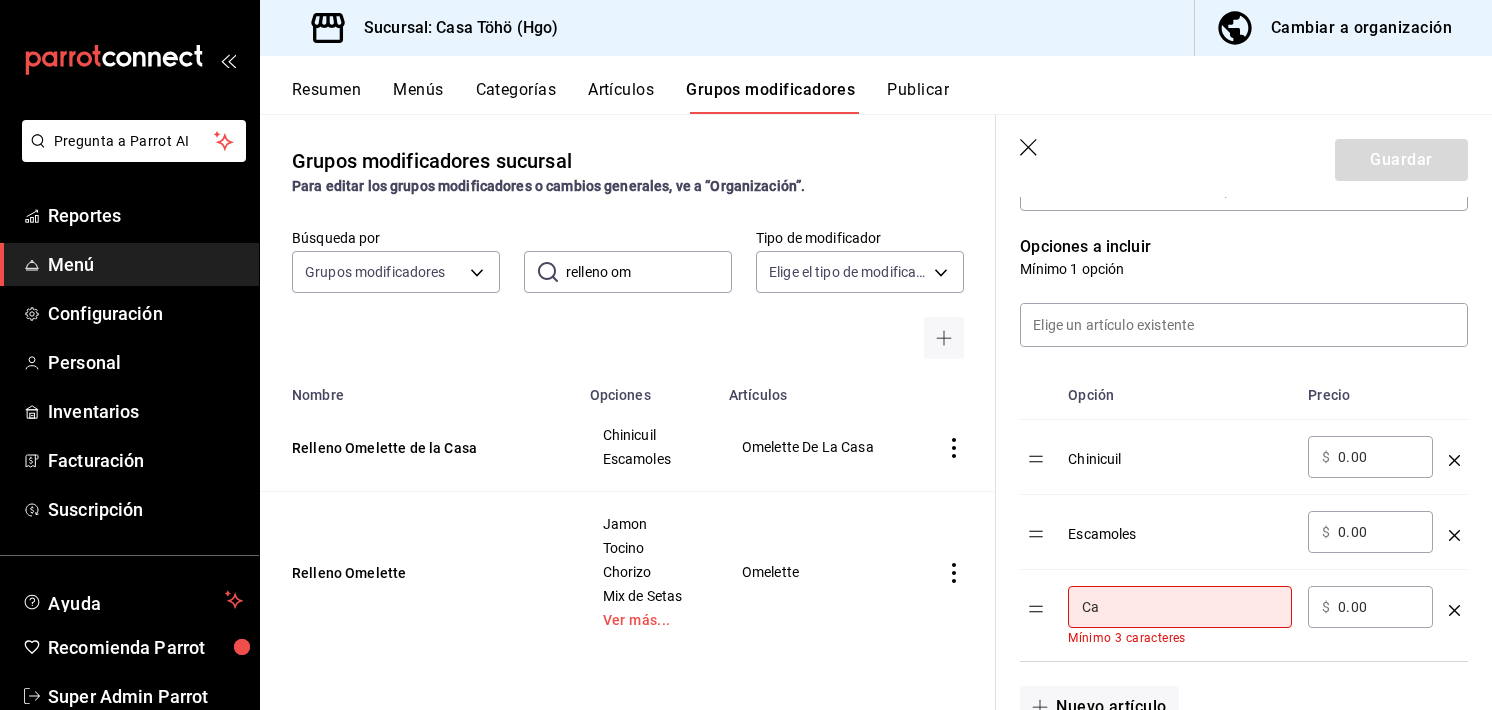 type on "C" 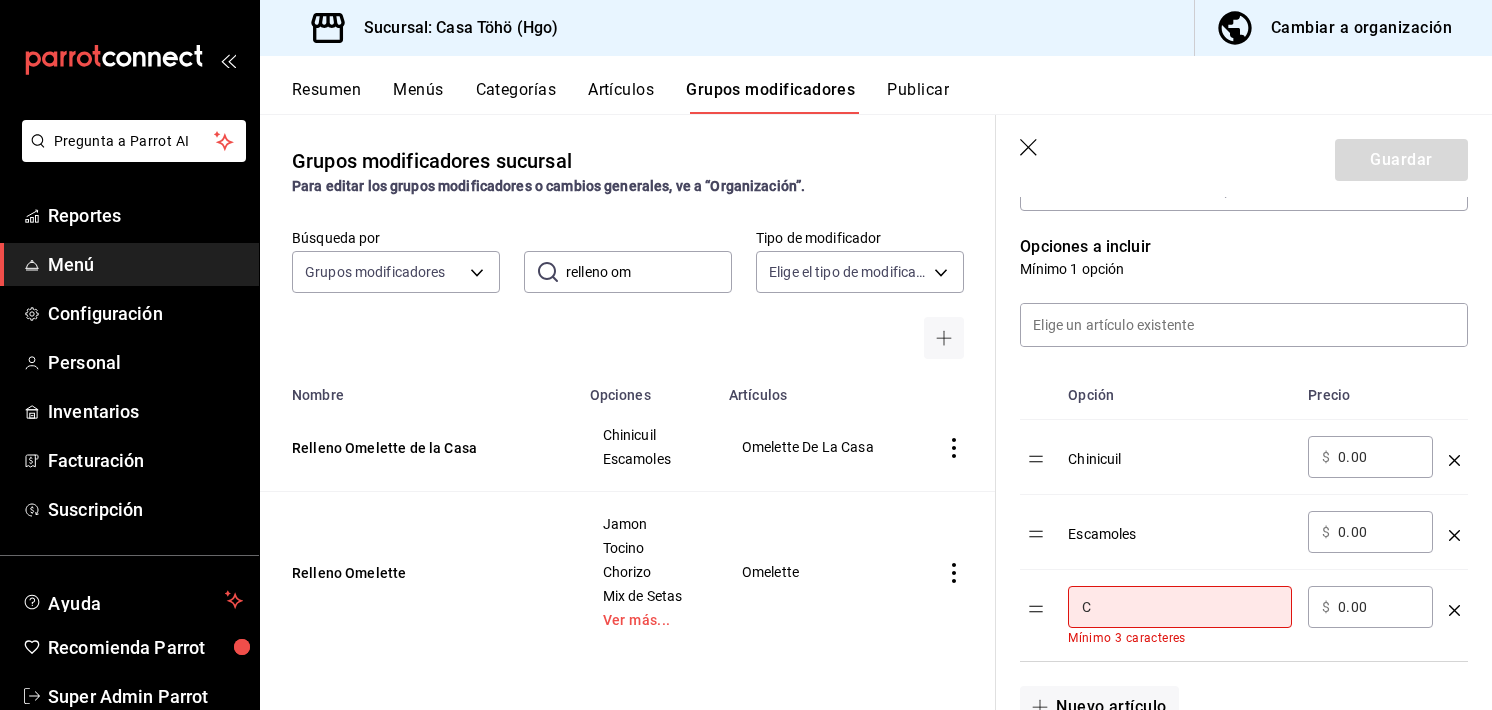 type 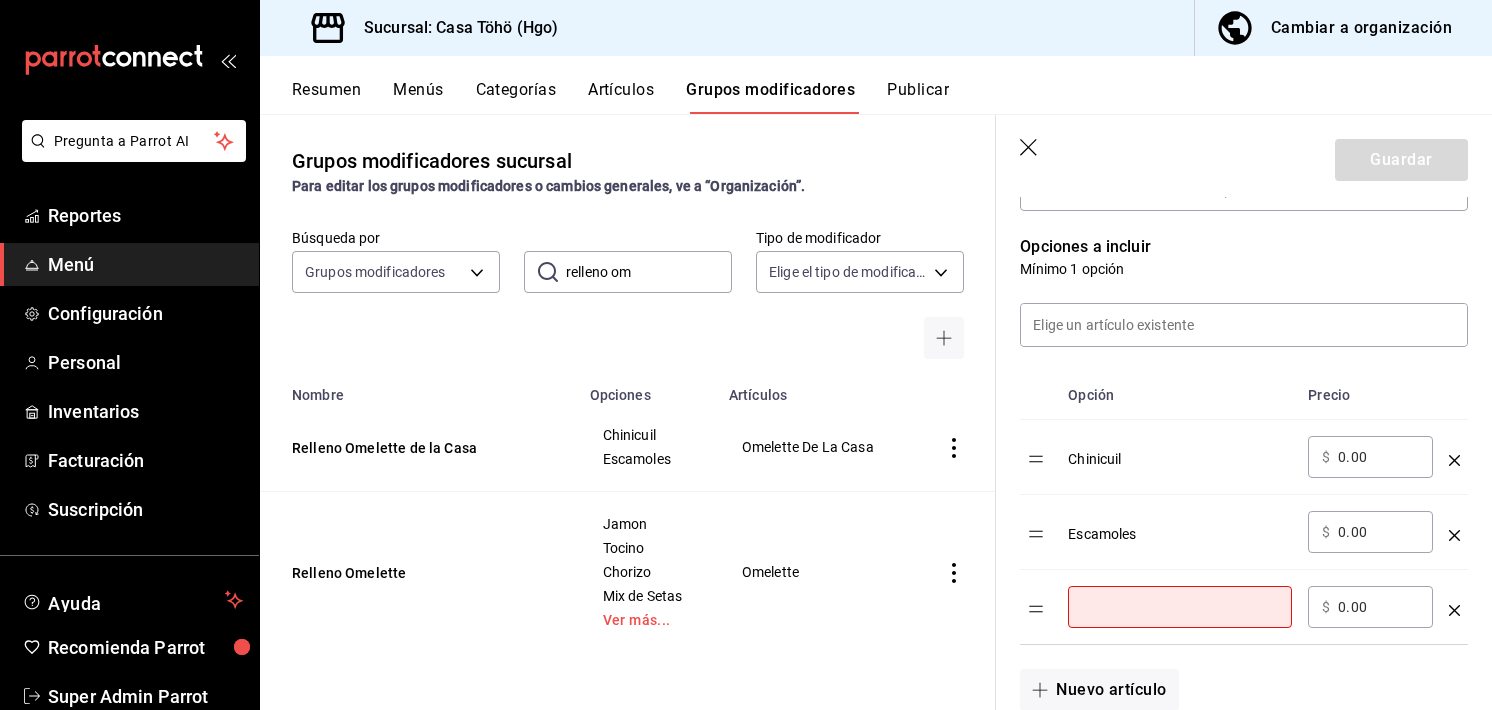 click 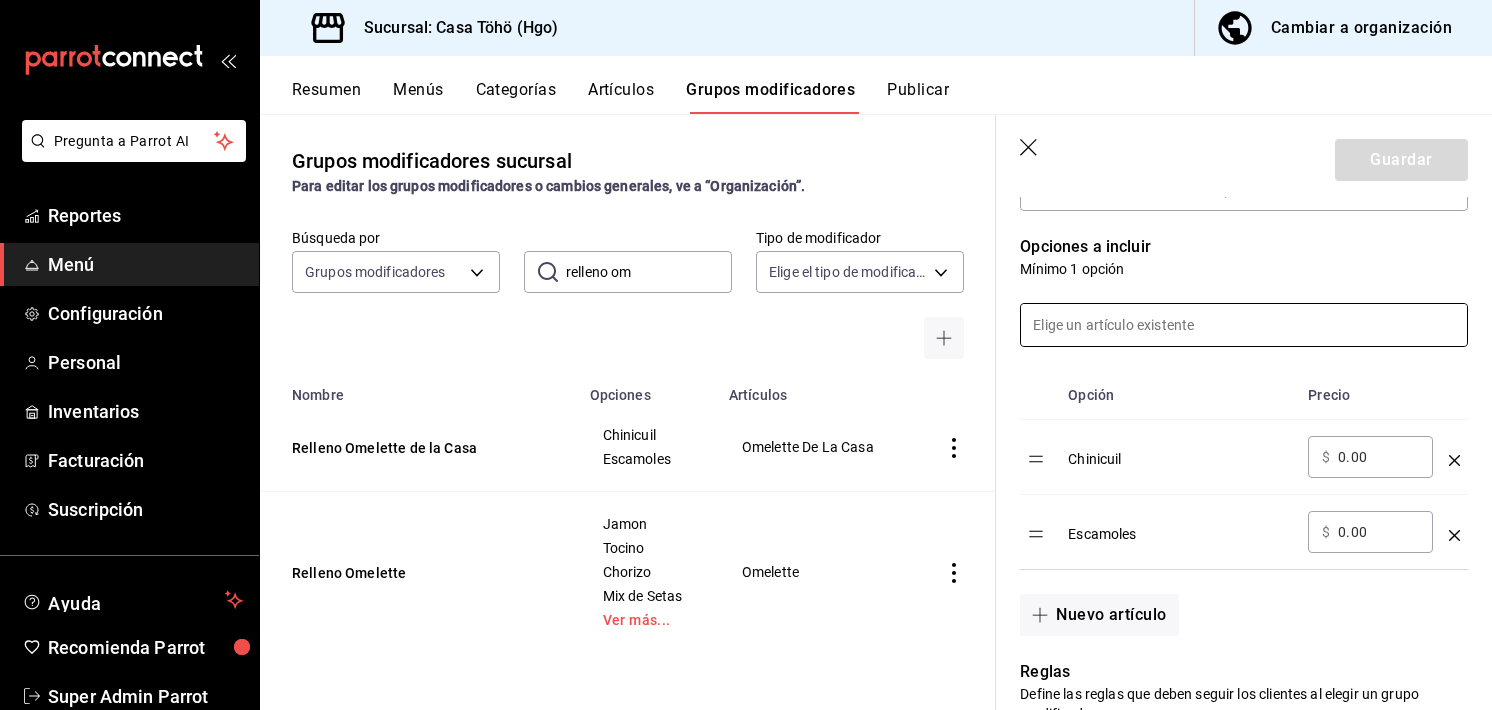 click at bounding box center [1244, 325] 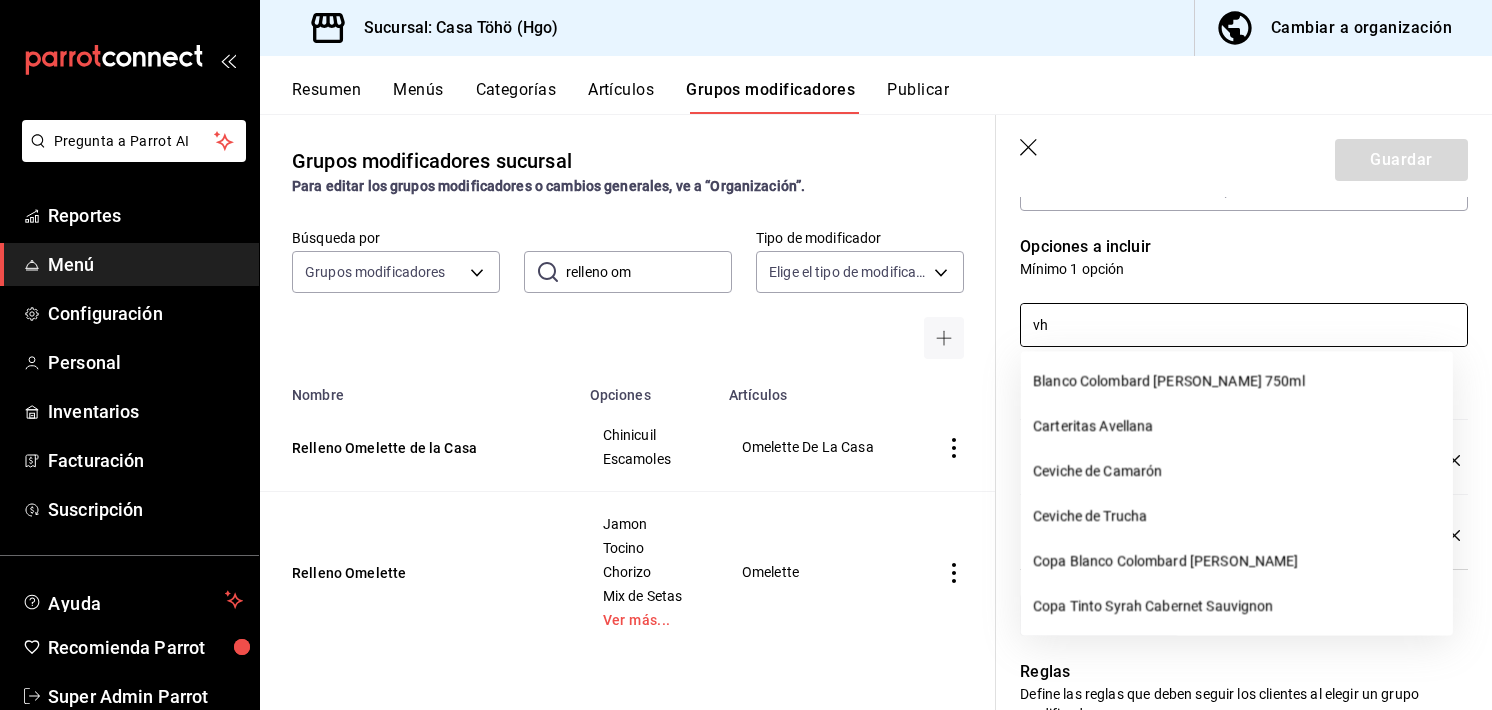 type on "v" 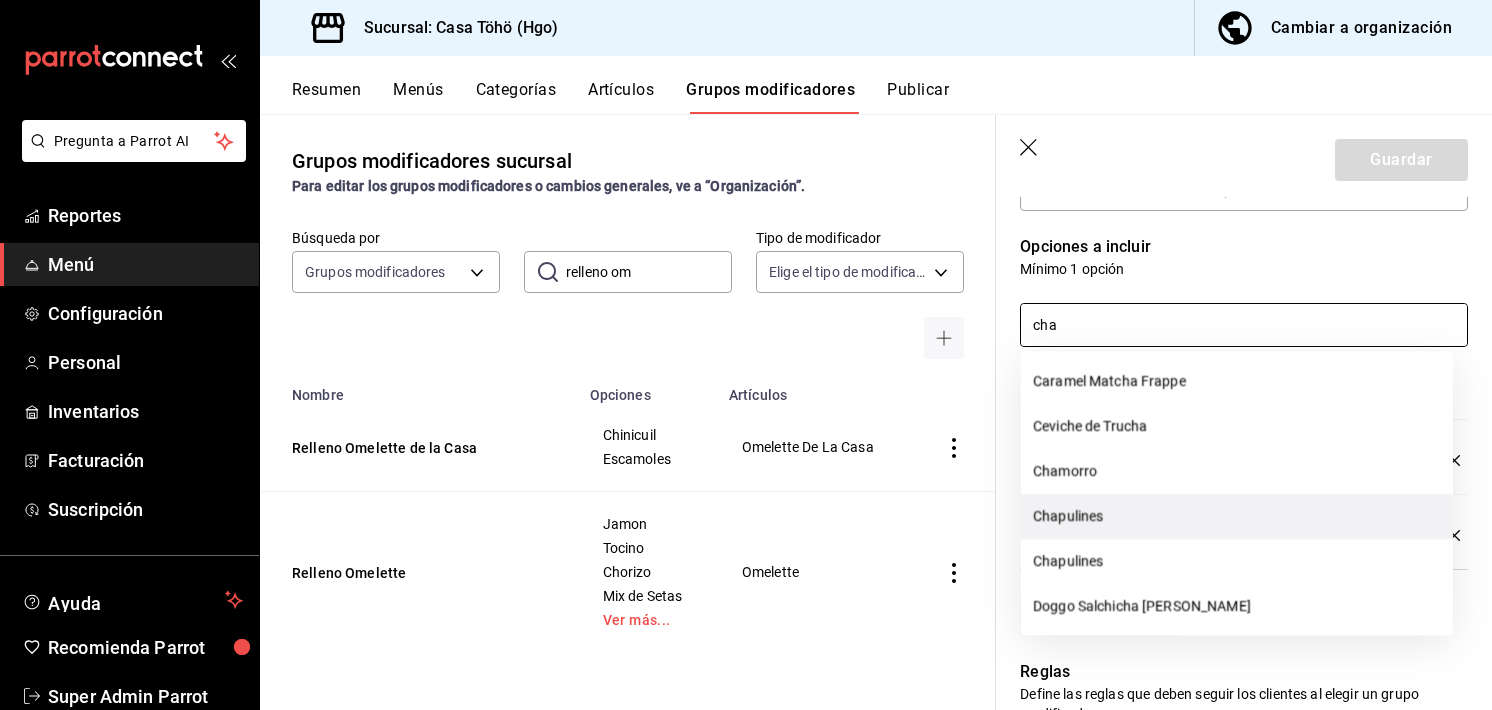 click on "Chapulines" at bounding box center (1237, 516) 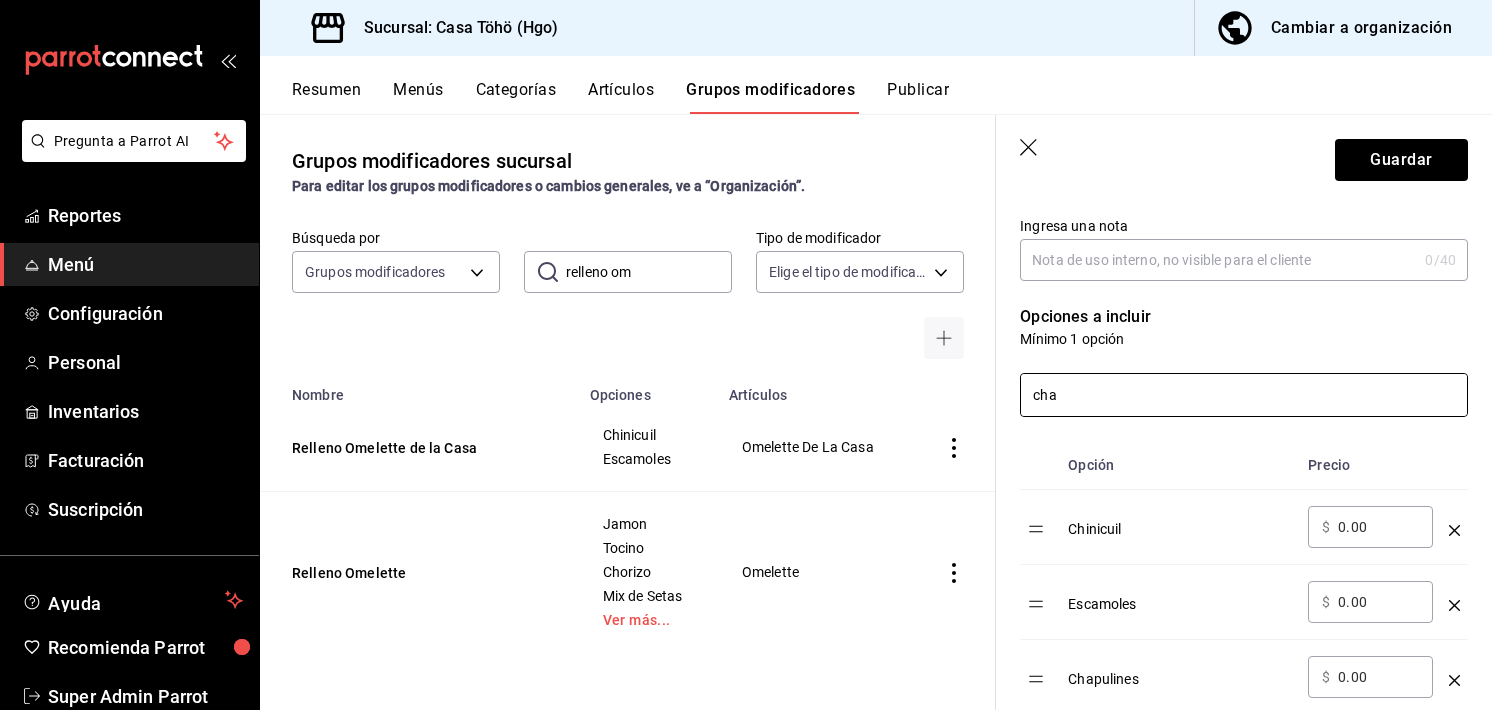 scroll, scrollTop: 404, scrollLeft: 0, axis: vertical 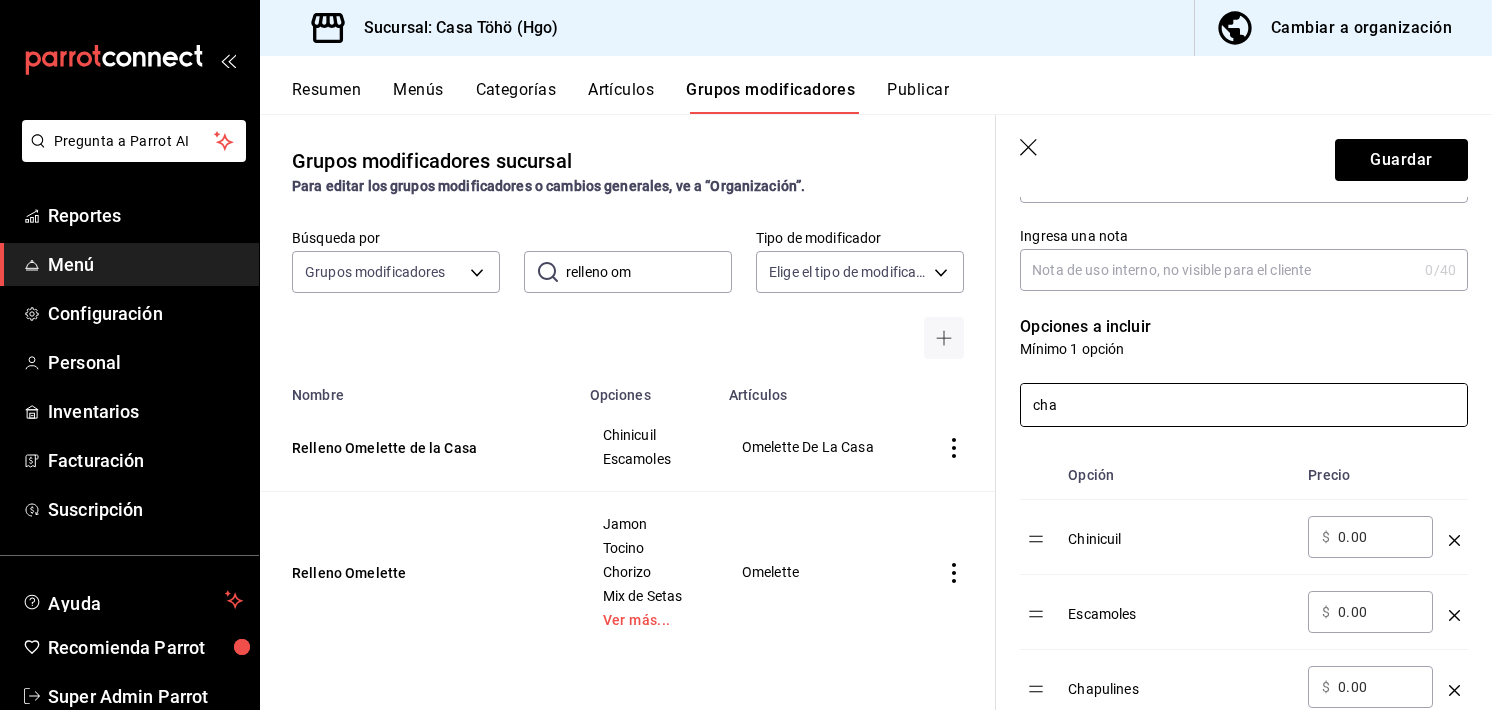 type on "cha" 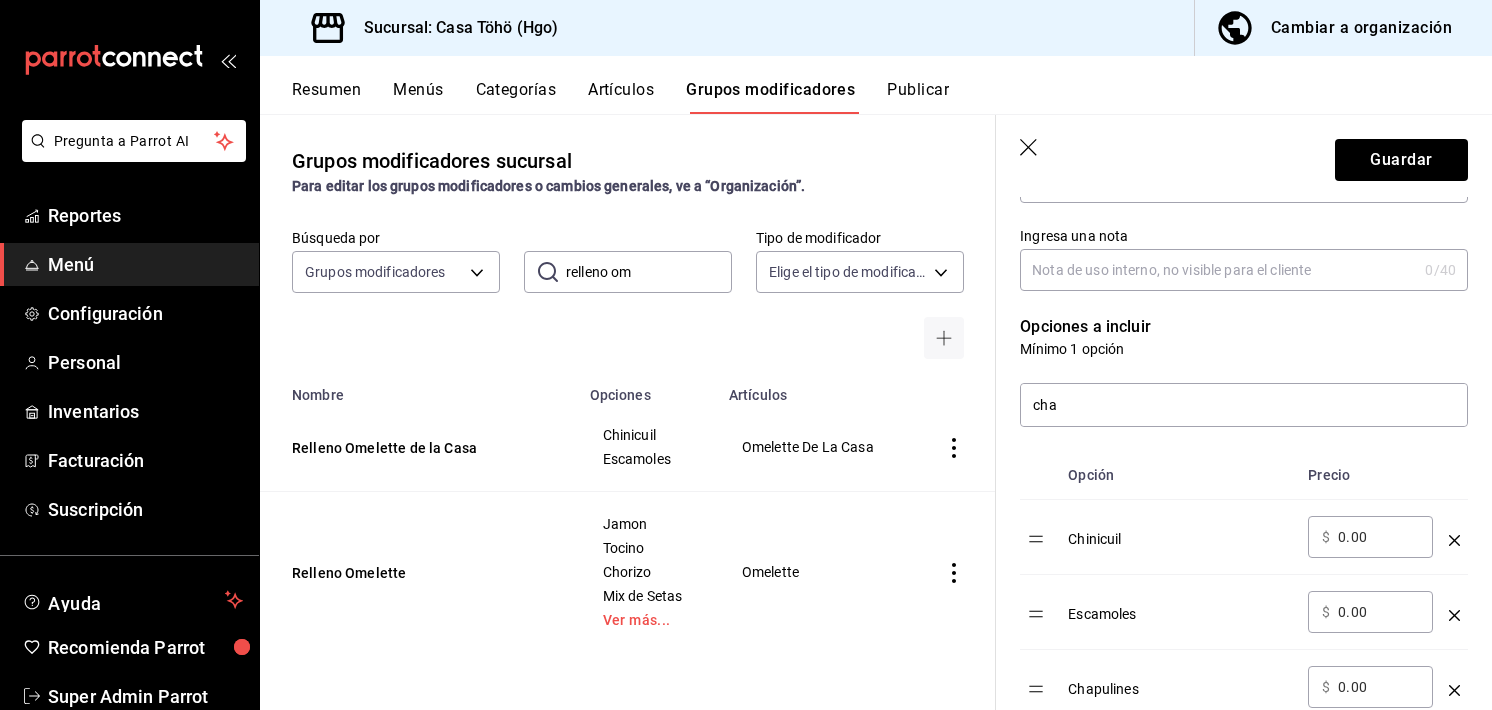 click on "Ingresa una nota" at bounding box center [1218, 270] 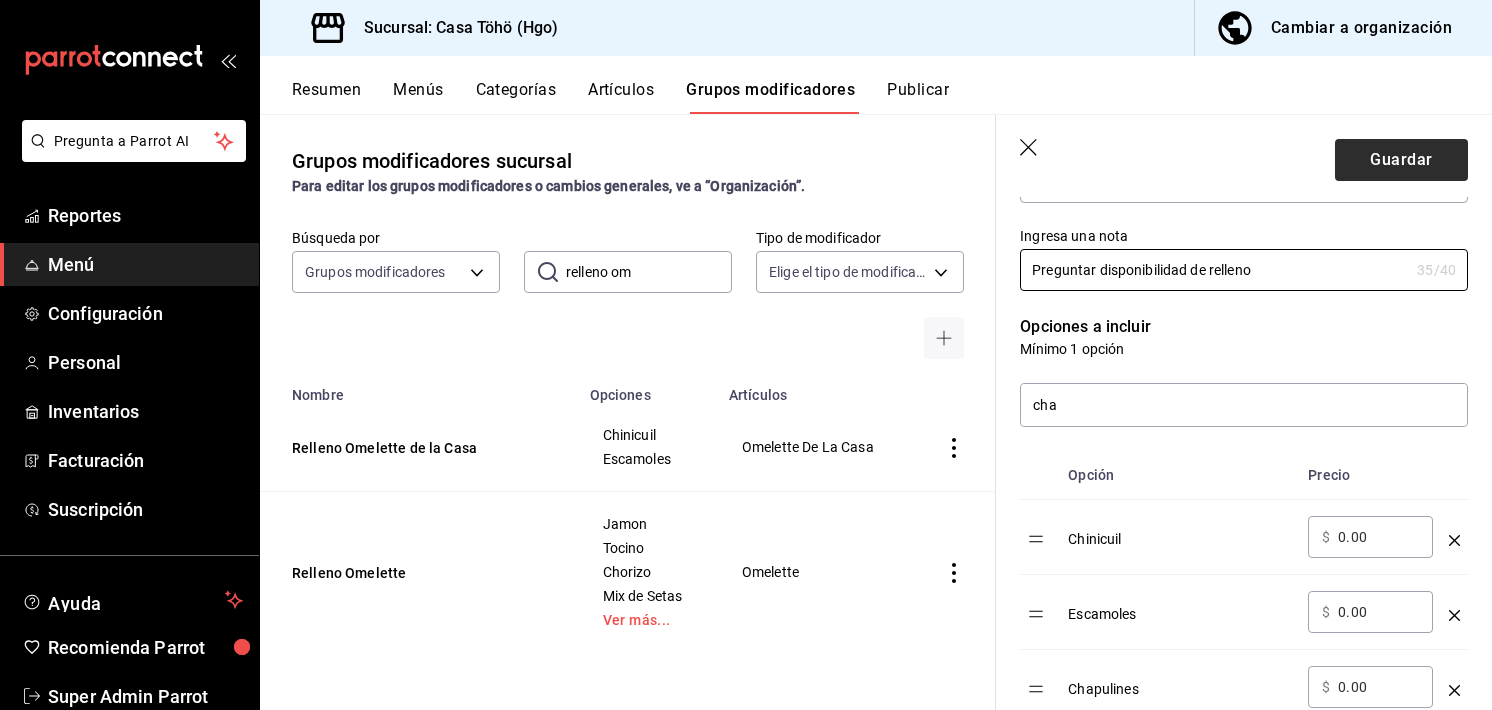 type on "Preguntar disponibilidad de relleno" 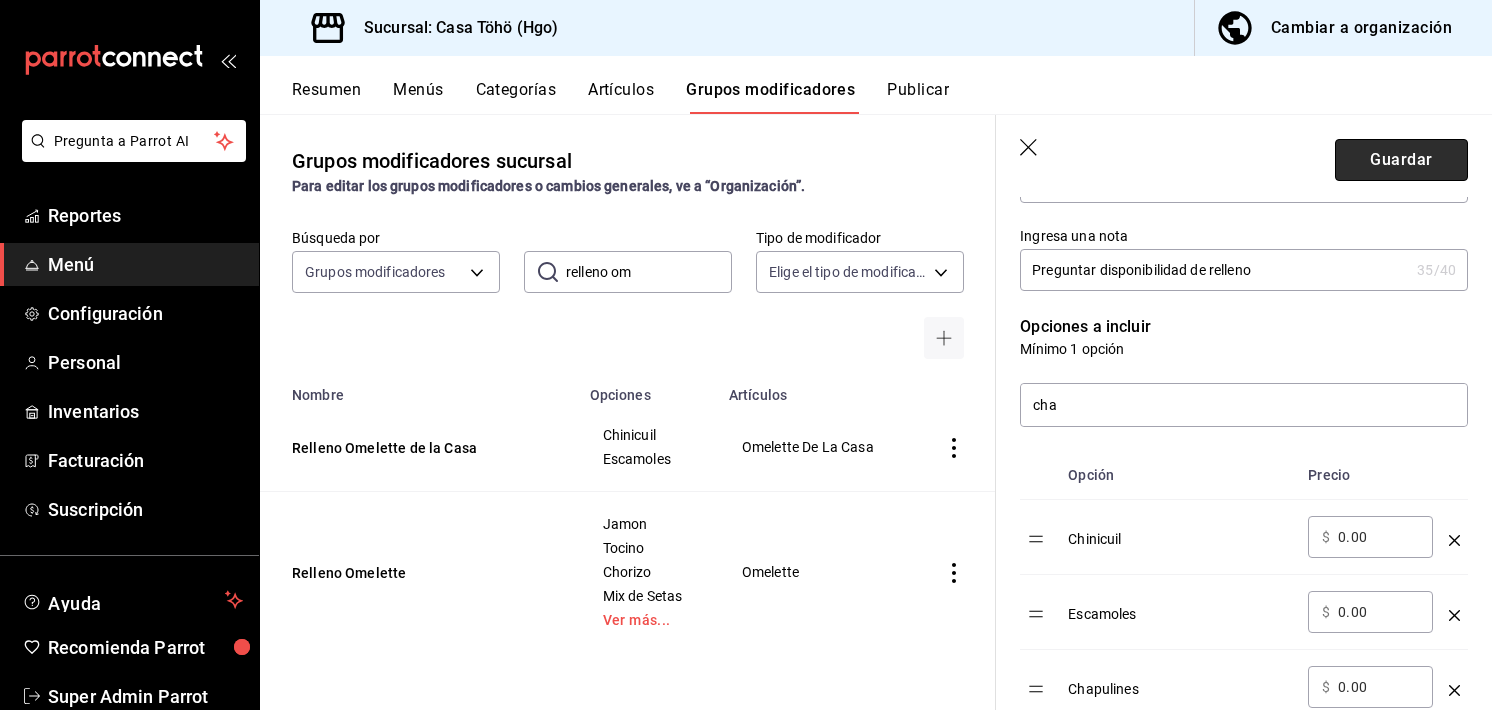 click on "Guardar" at bounding box center [1401, 160] 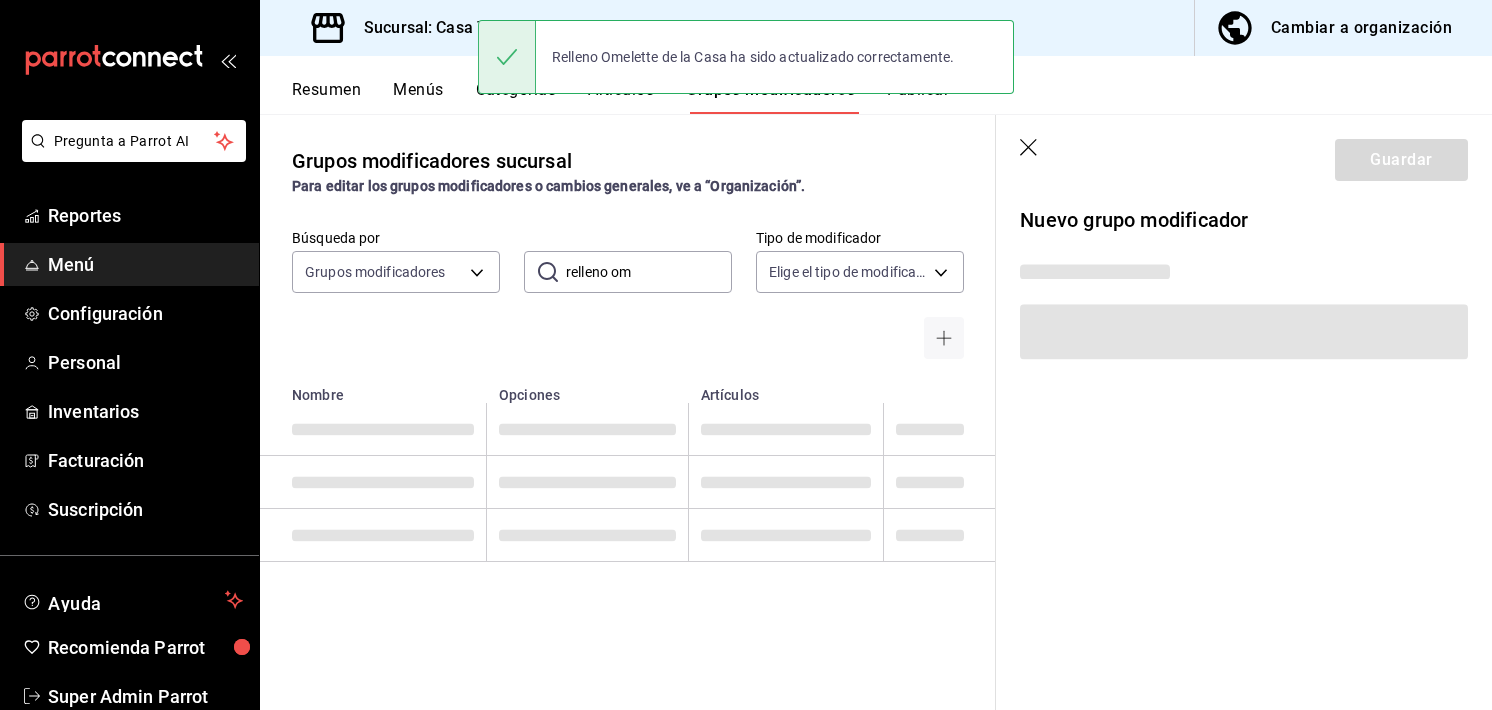 scroll, scrollTop: 0, scrollLeft: 0, axis: both 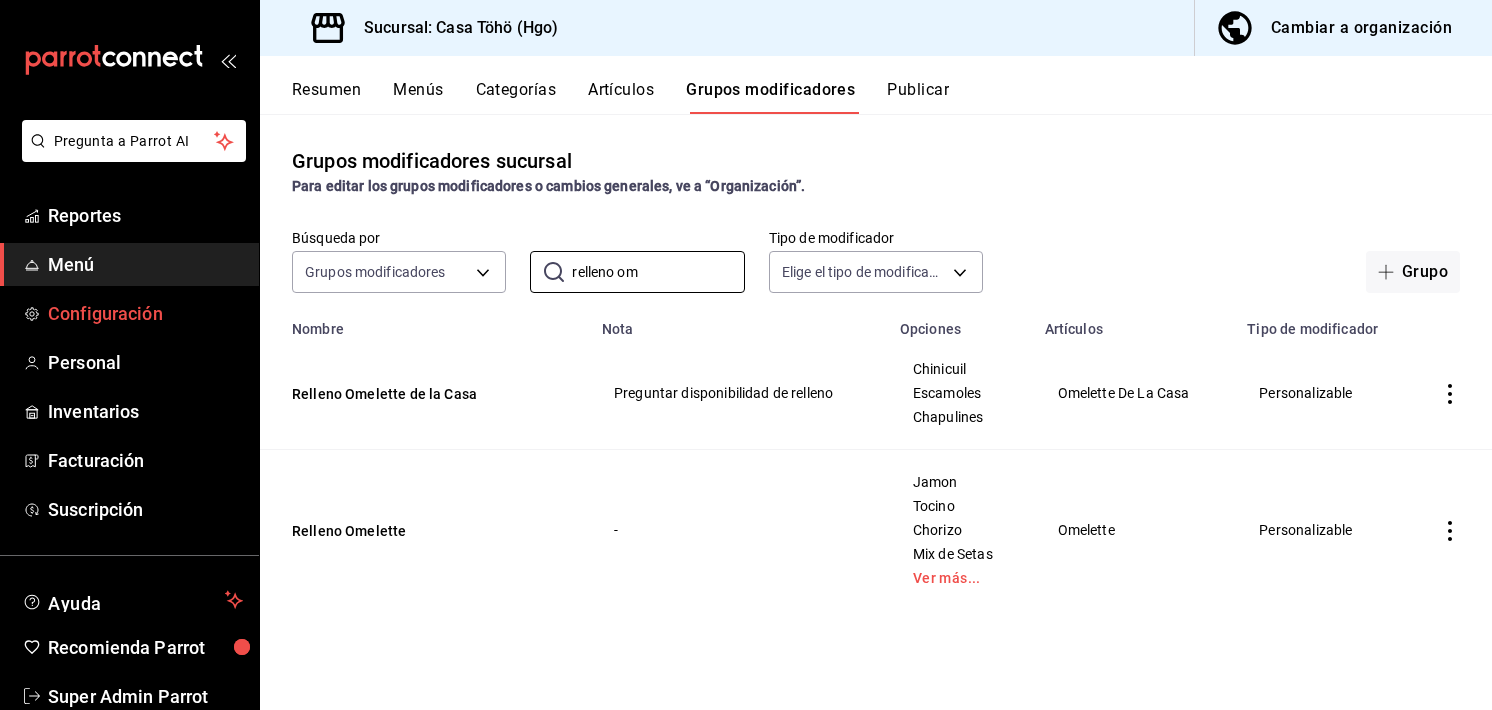 drag, startPoint x: 660, startPoint y: 278, endPoint x: 212, endPoint y: 305, distance: 448.81287 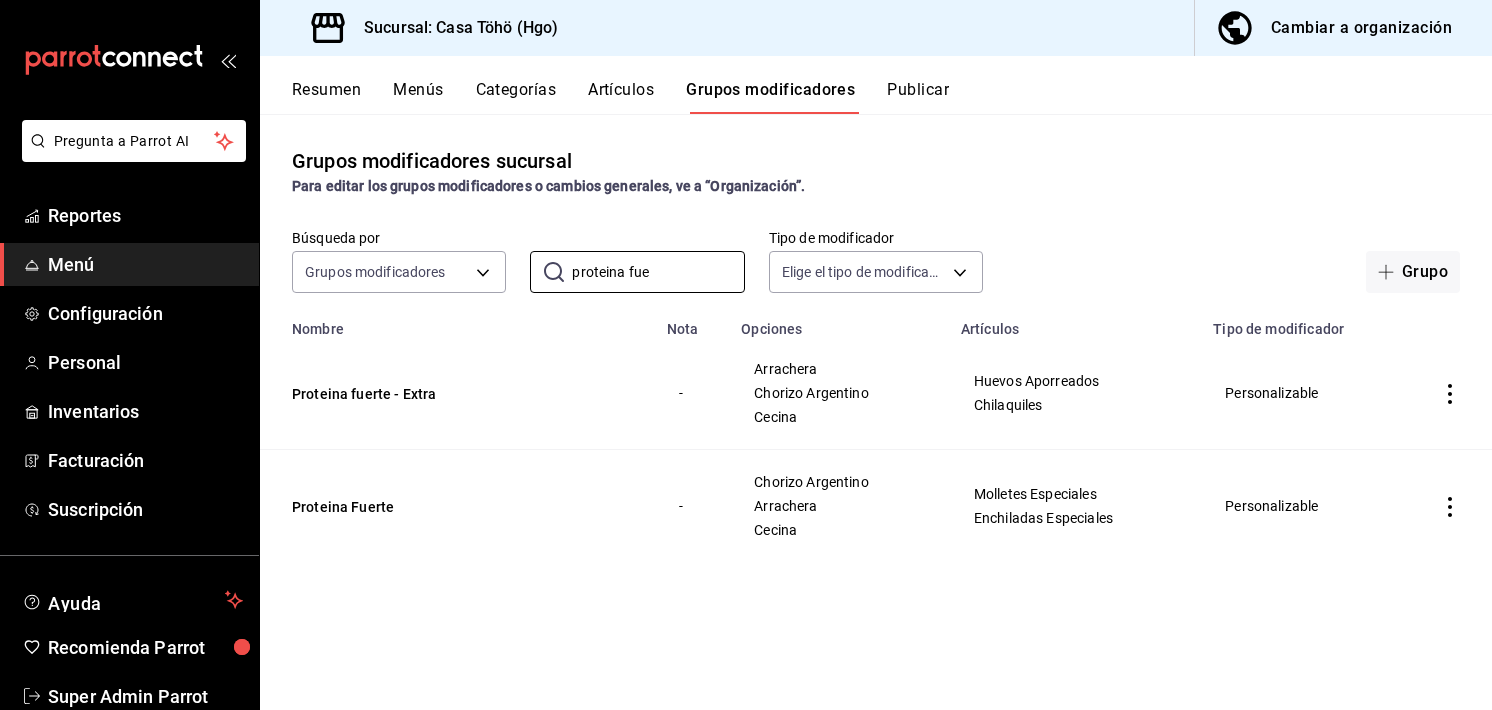type on "proteina fue" 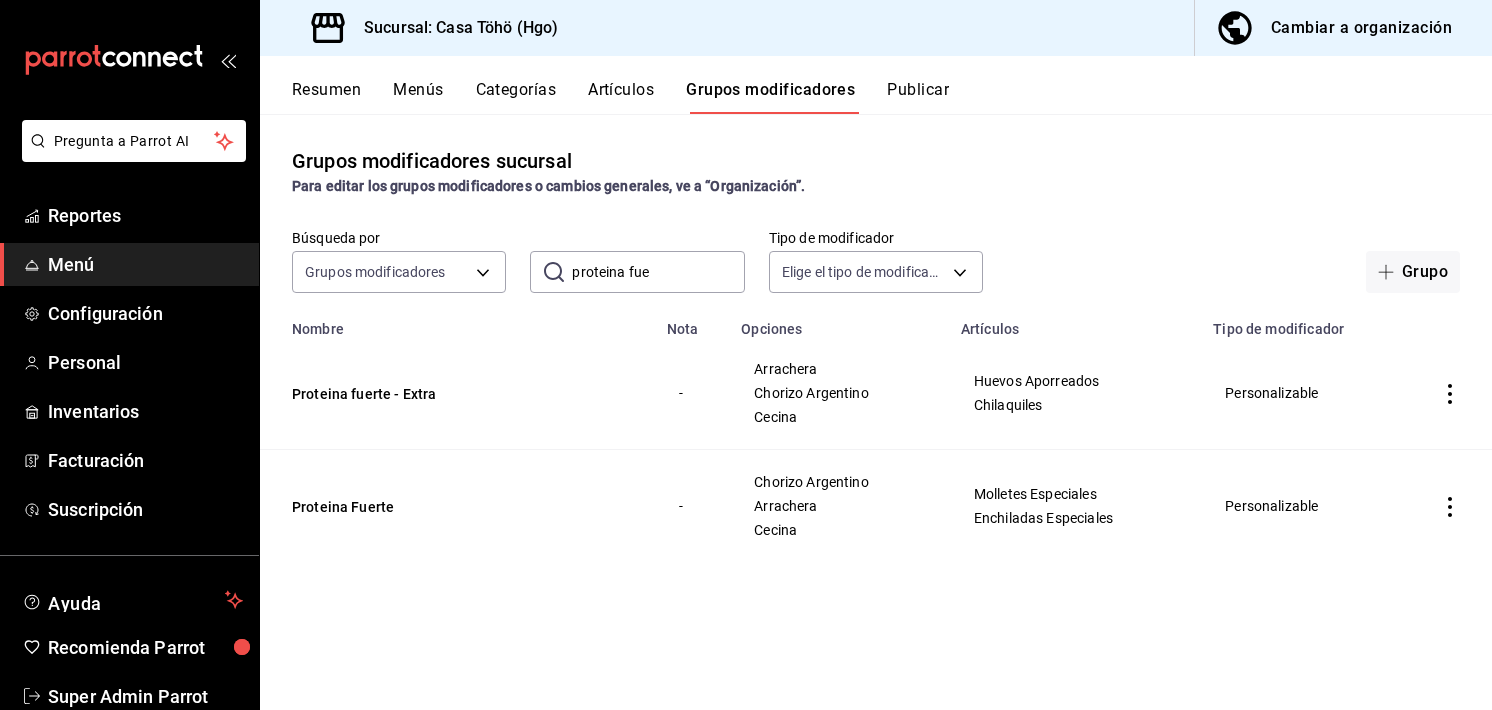 click on "Grupos modificadores sucursal Para editar los grupos modificadores o cambios generales, ve a “Organización”. Búsqueda por Grupos modificadores GROUP ​ proteina fue ​ Tipo de modificador Elige el tipo de modificador Grupo Nombre Nota Opciones Artículos Tipo de modificador Proteina fuerte  - Extra - Arrachera Chorizo Argentino Cecina Huevos Aporreados Chilaquiles Personalizable Proteina Fuerte - Chorizo Argentino Arrachera Cecina Molletes Especiales Enchiladas Especiales Personalizable" at bounding box center [876, 411] 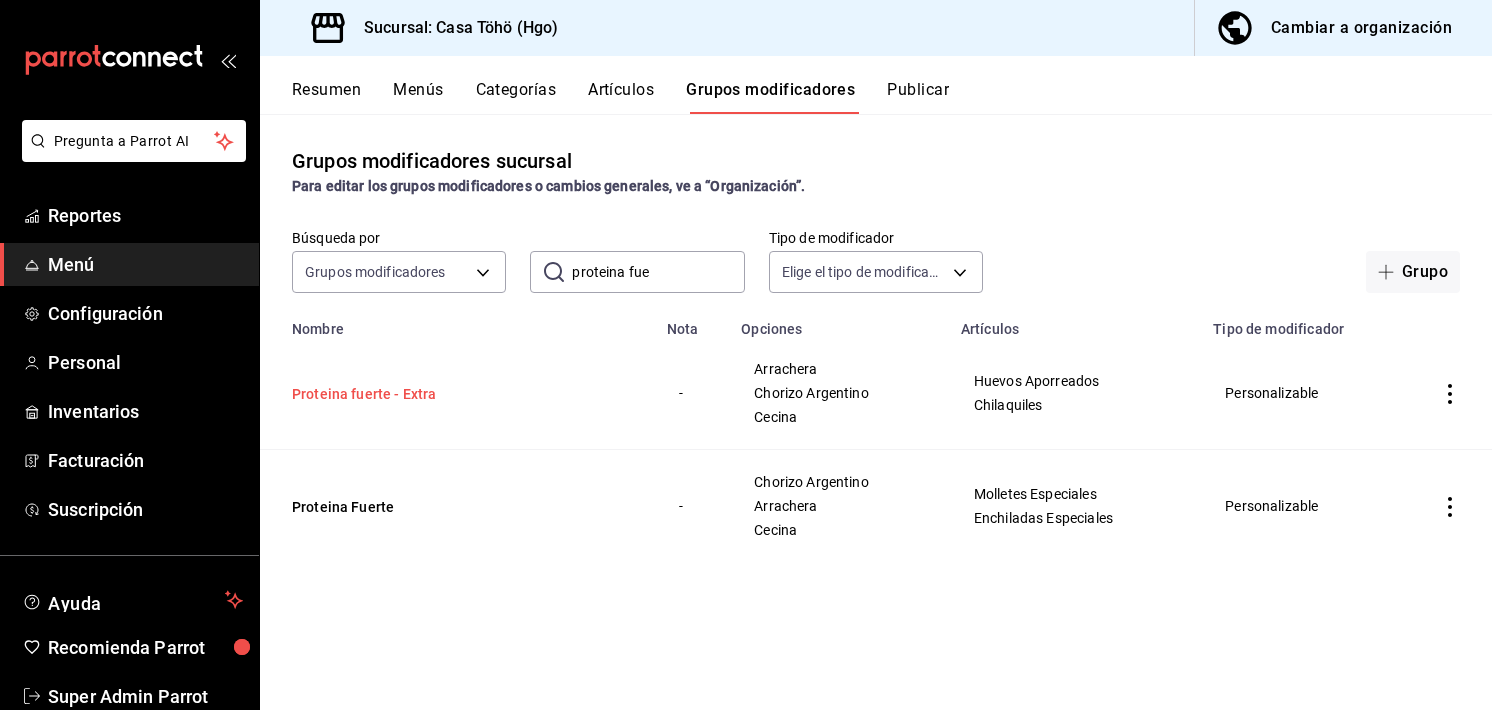 click on "Proteina fuerte  - Extra" at bounding box center (412, 394) 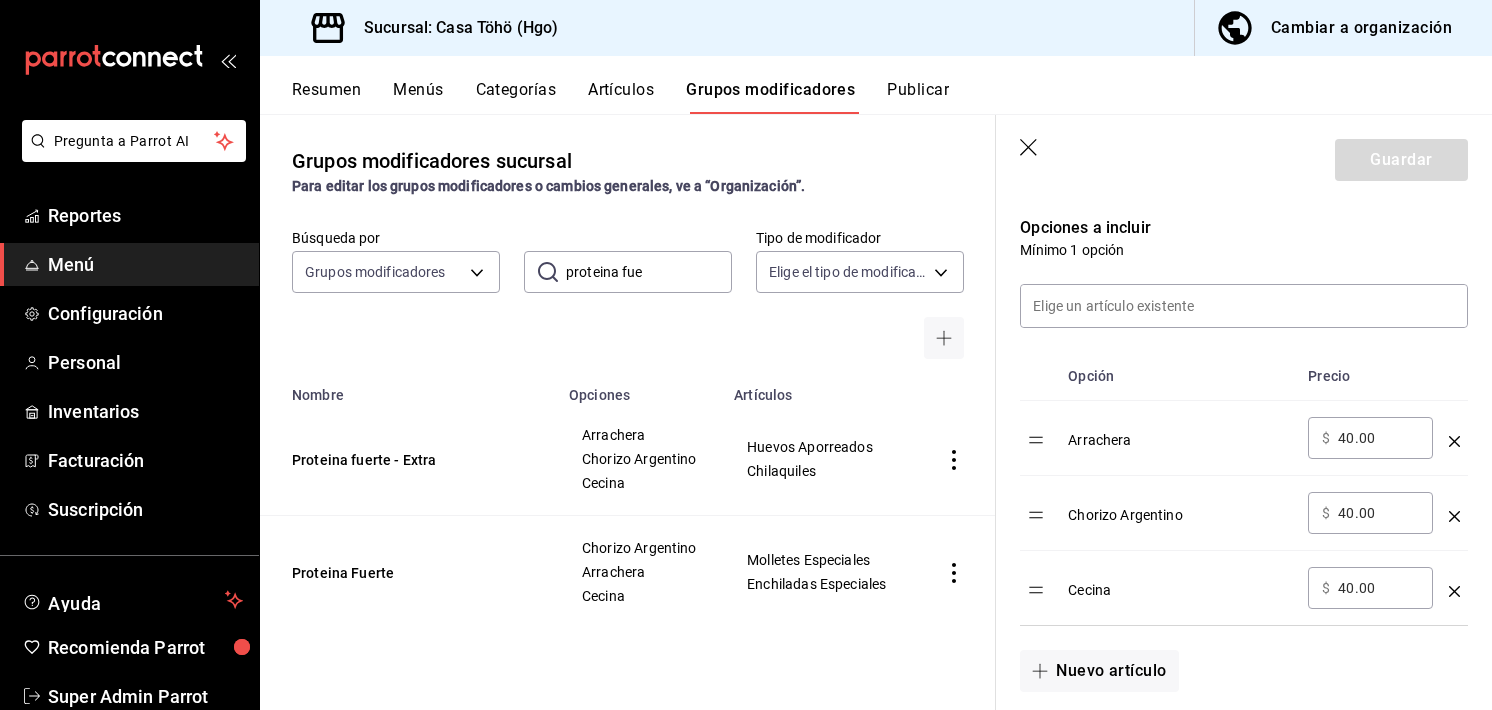 scroll, scrollTop: 556, scrollLeft: 0, axis: vertical 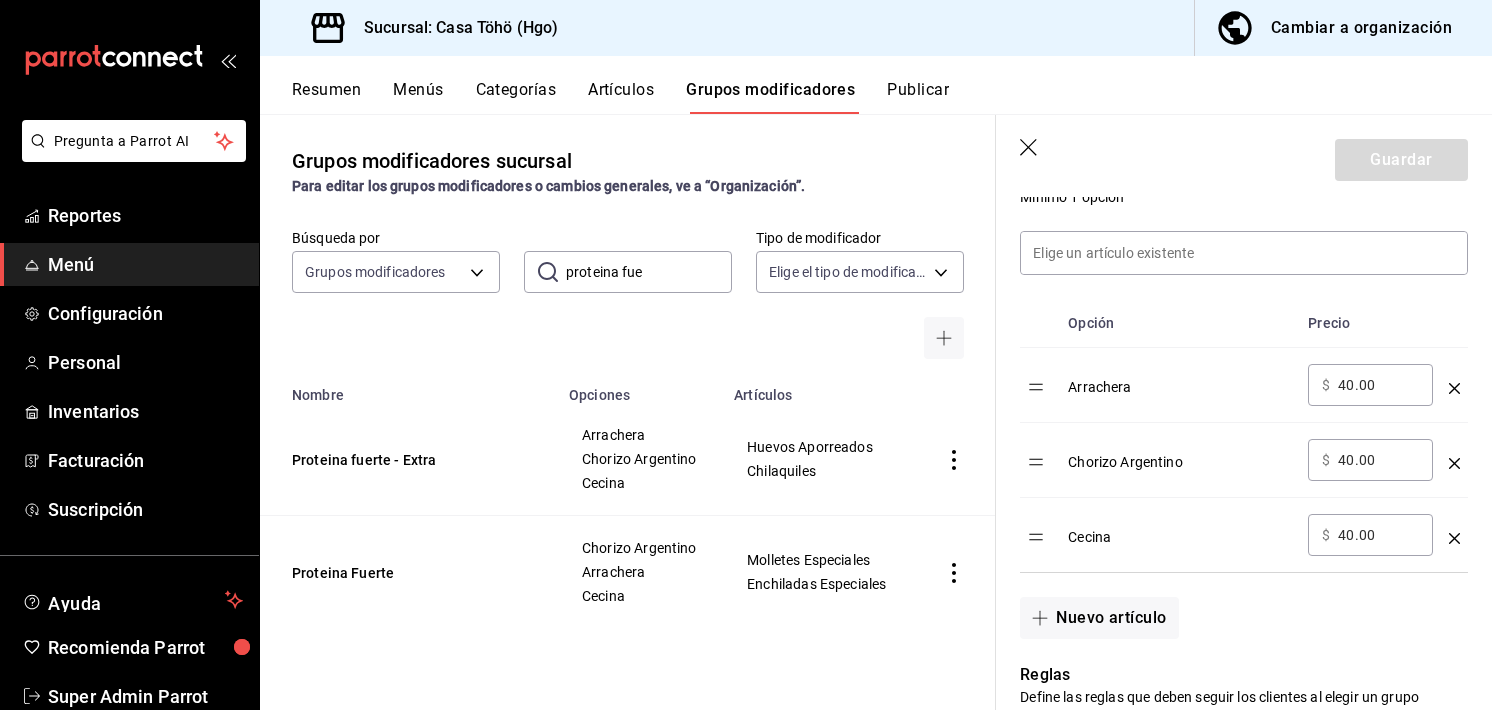 click at bounding box center [860, 338] 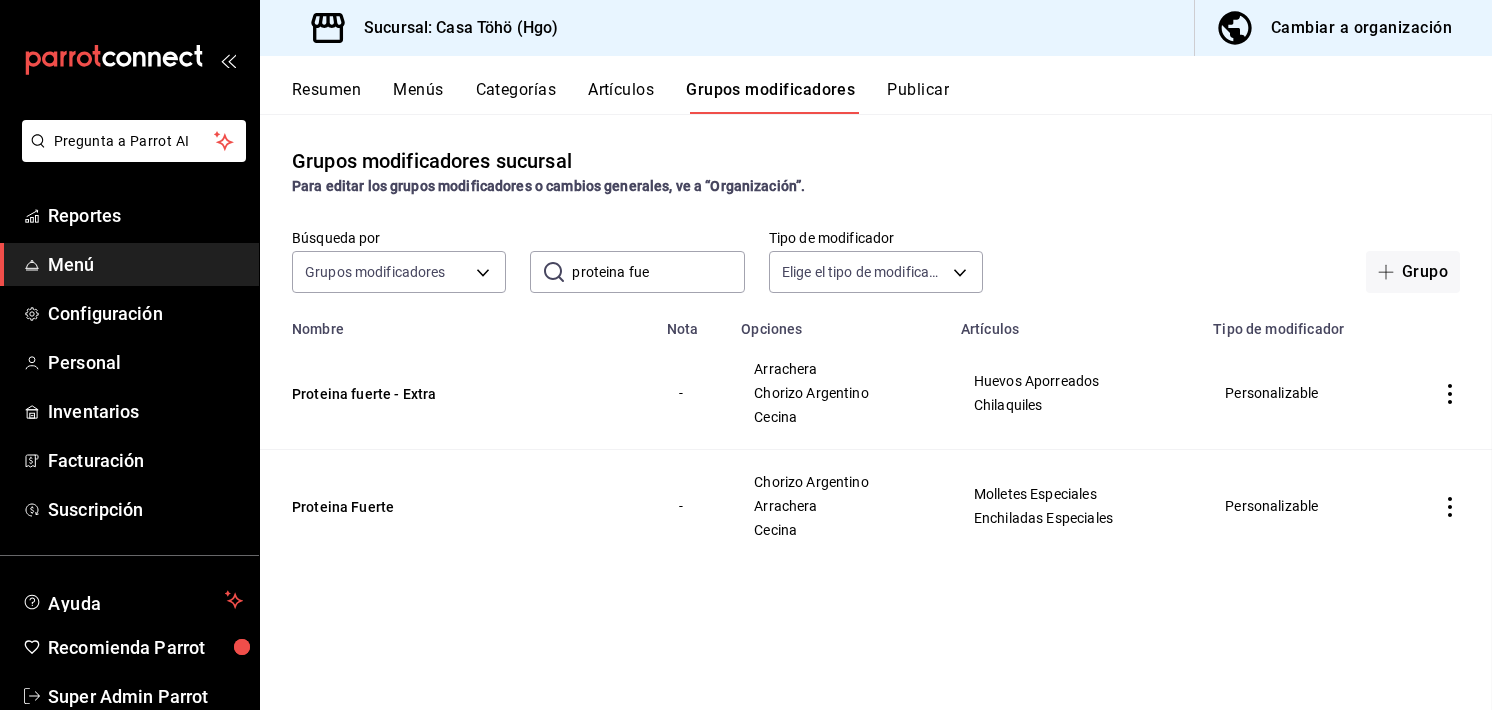scroll, scrollTop: 0, scrollLeft: 0, axis: both 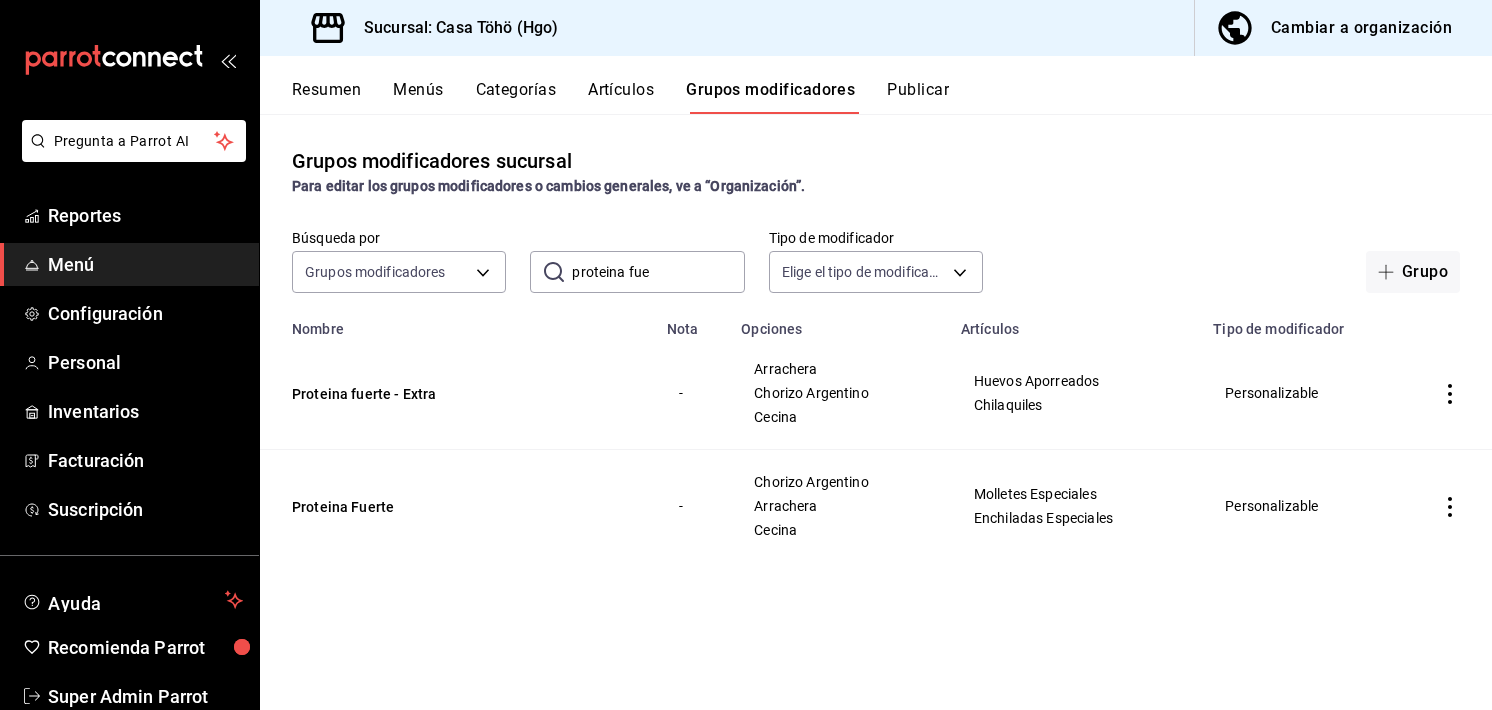 click at bounding box center [1450, 393] 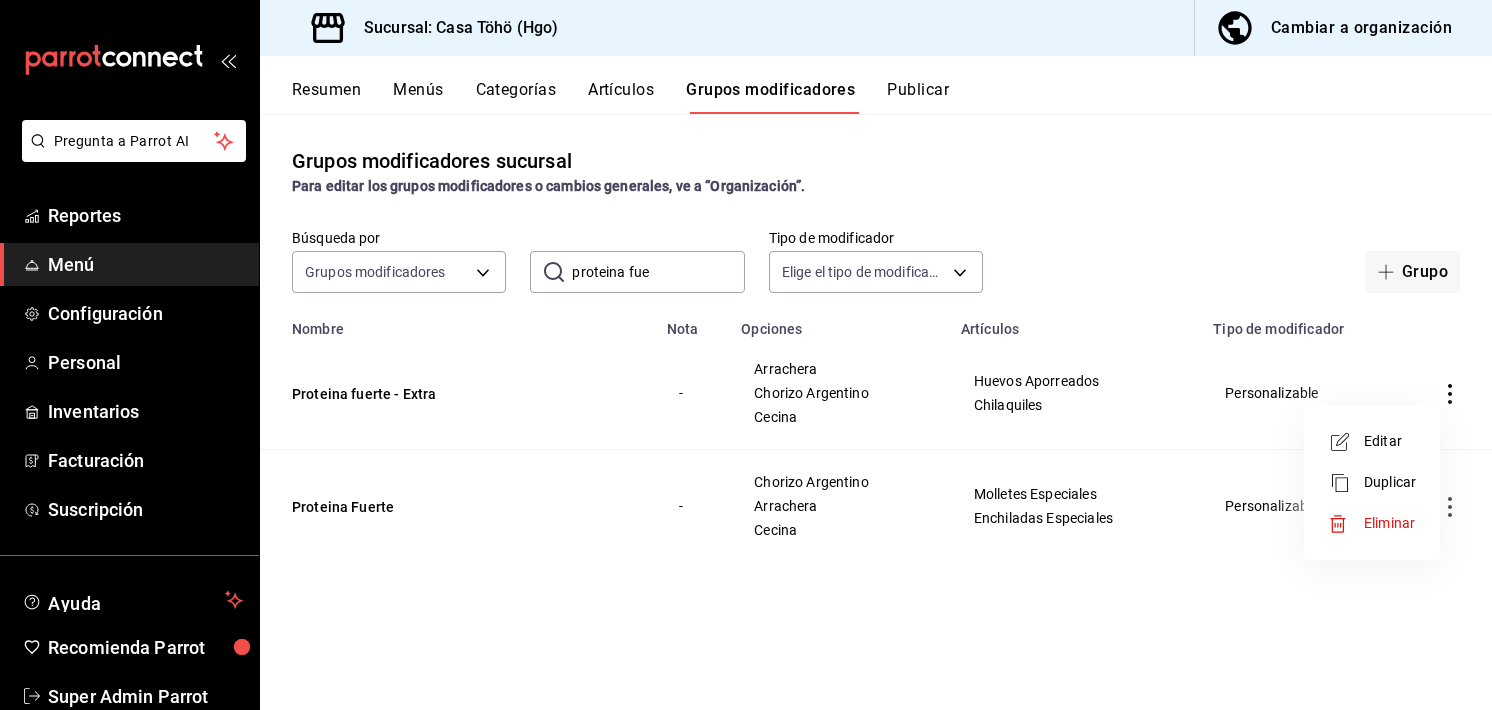 drag, startPoint x: 1398, startPoint y: 438, endPoint x: 996, endPoint y: 361, distance: 409.30795 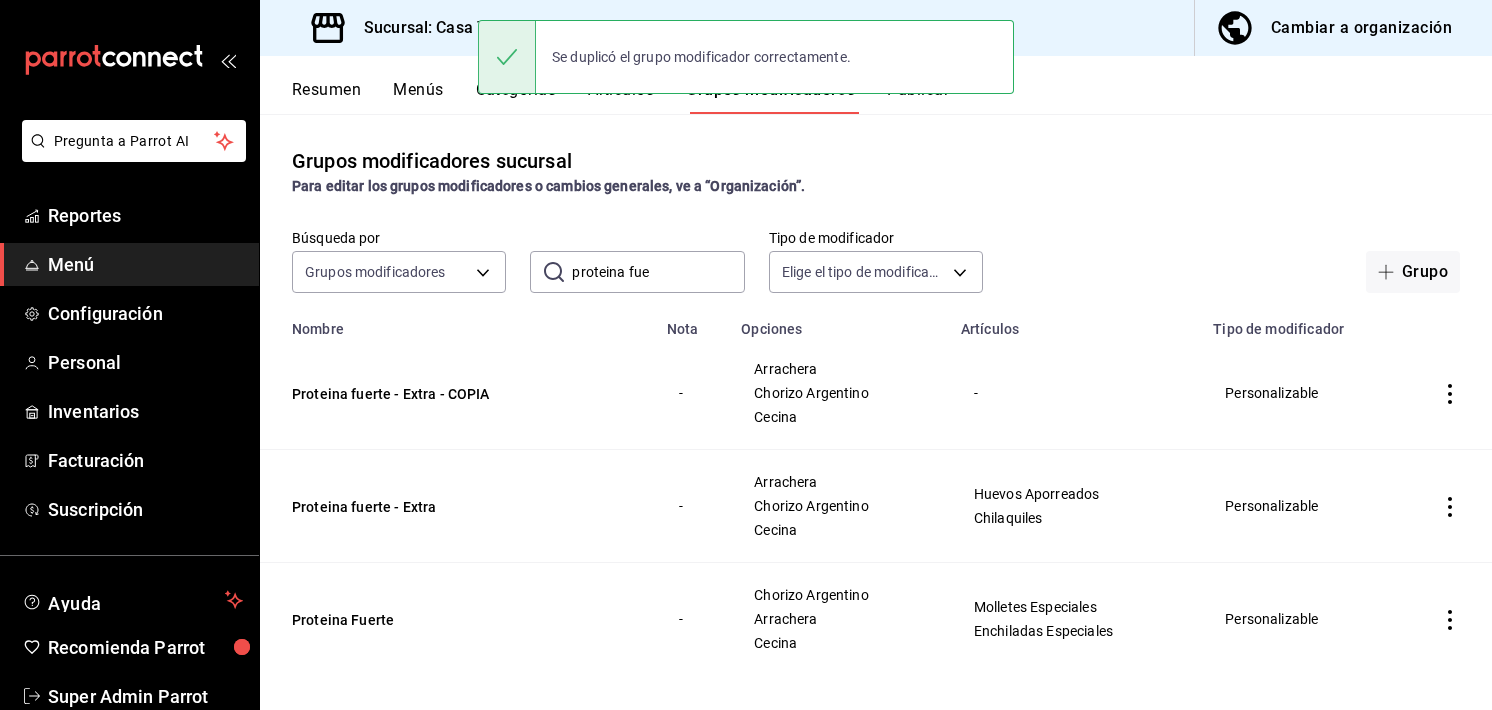 click at bounding box center [1450, 393] 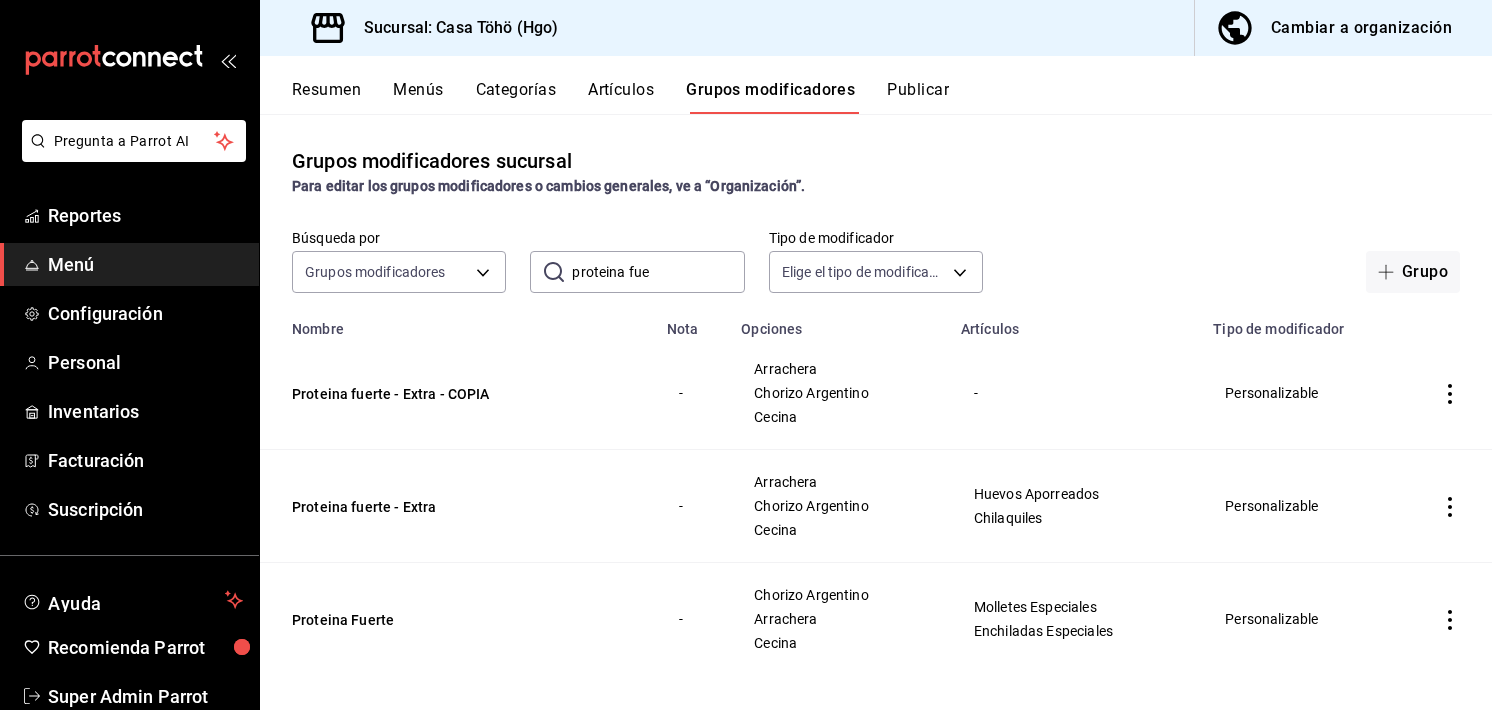 click 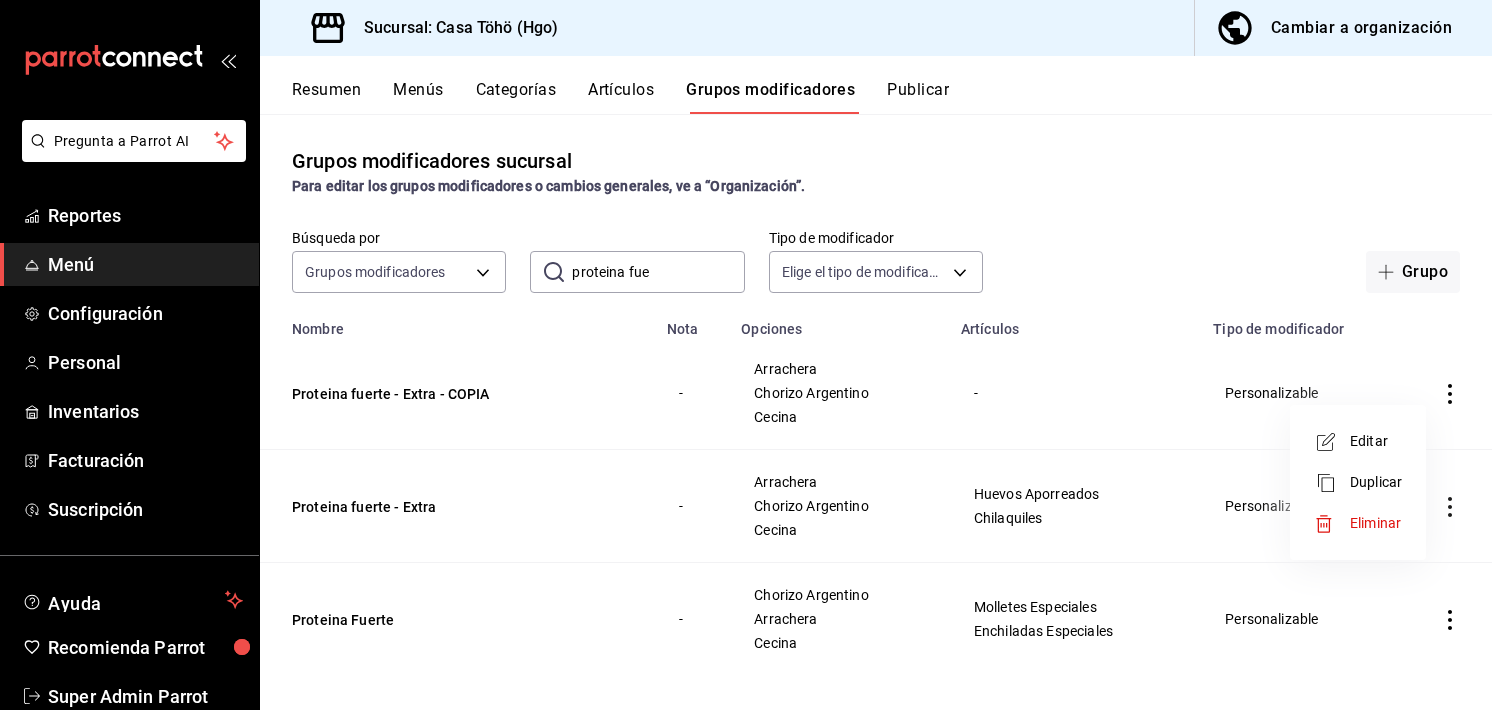 click on "Editar" at bounding box center [1376, 441] 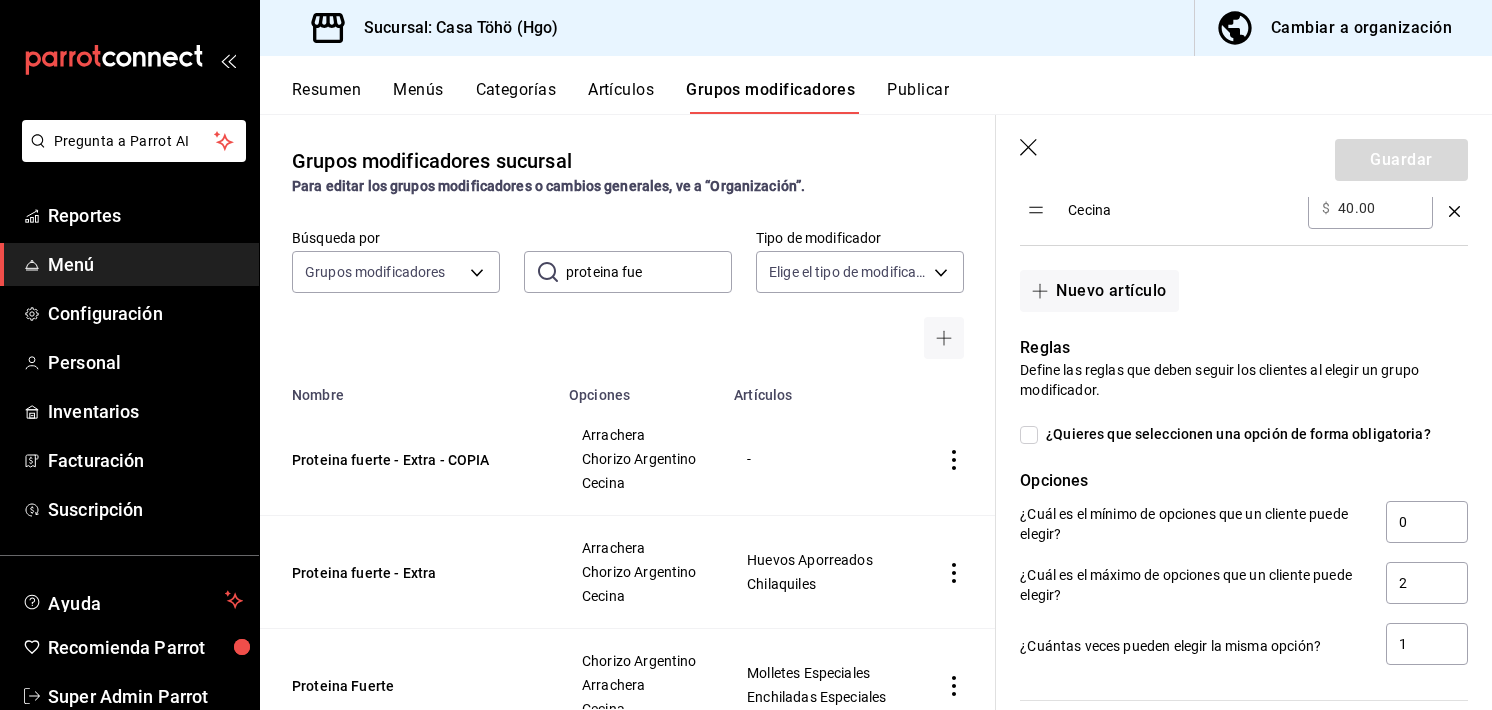 scroll, scrollTop: 1252, scrollLeft: 0, axis: vertical 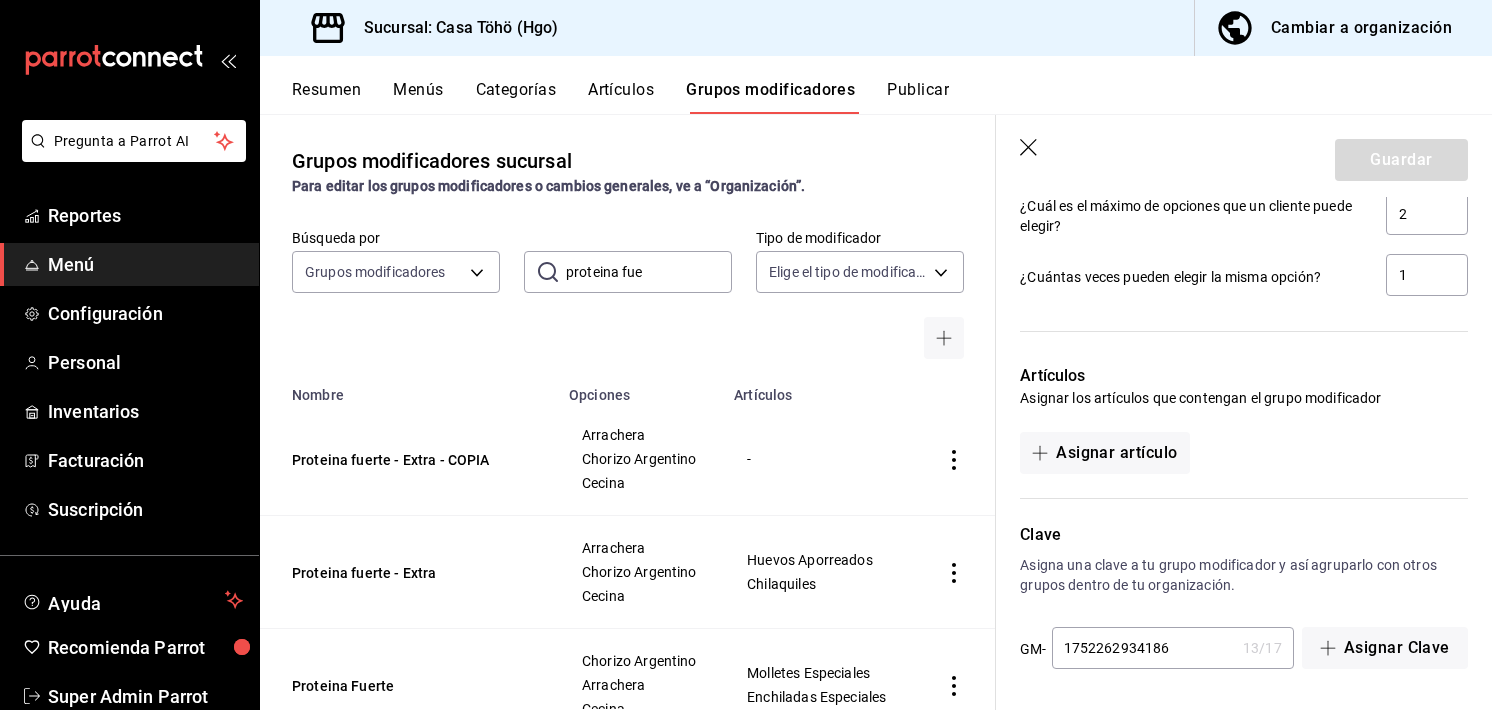 click on "1752262934186" at bounding box center [1143, 648] 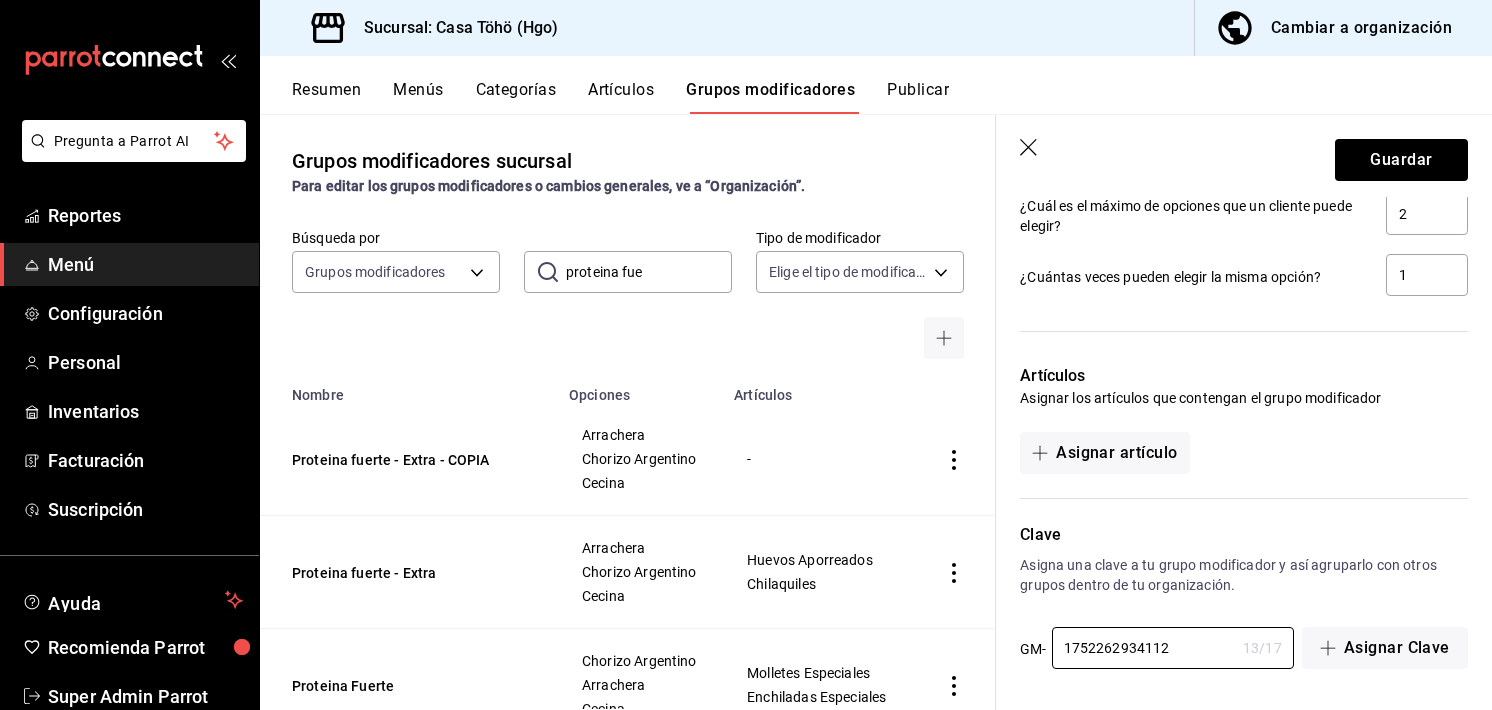 type on "1752262934112" 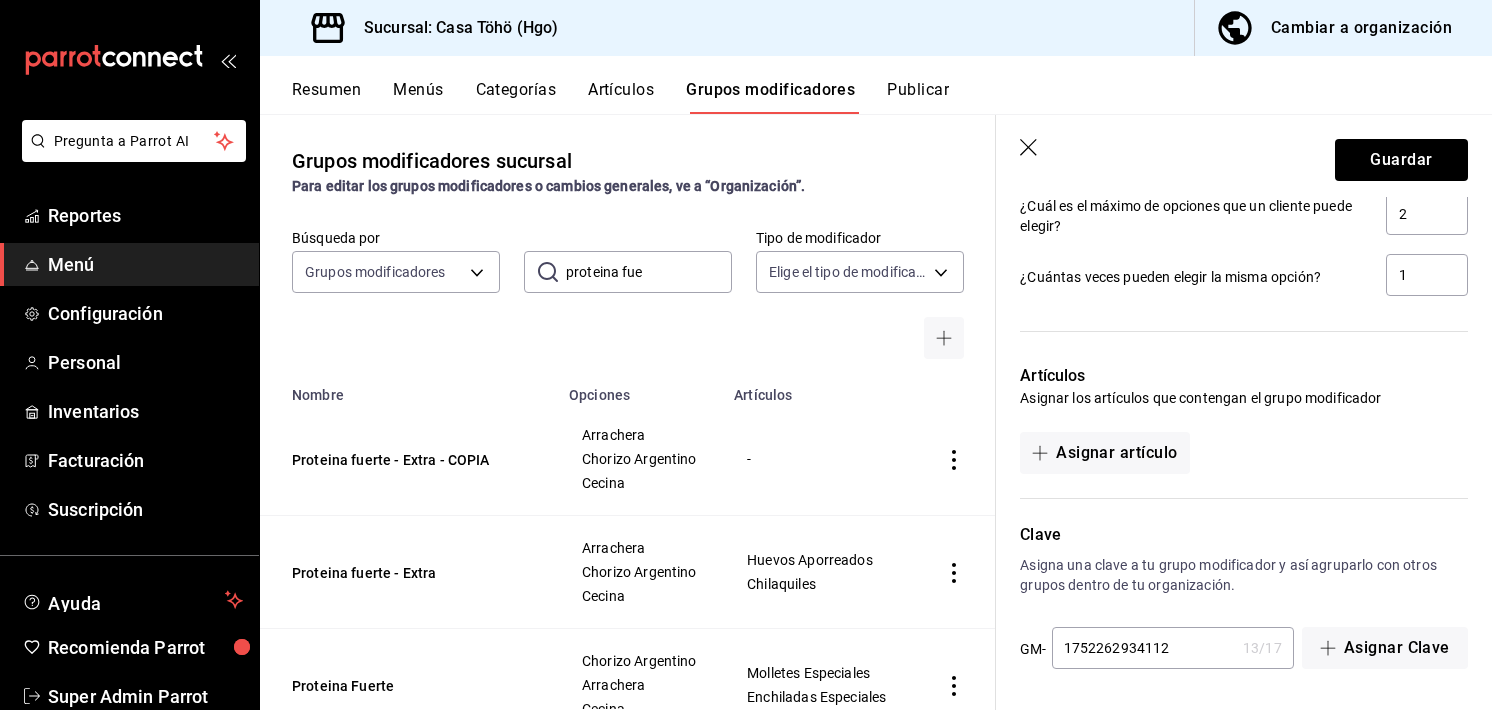 click on "Guardar" at bounding box center [1244, 156] 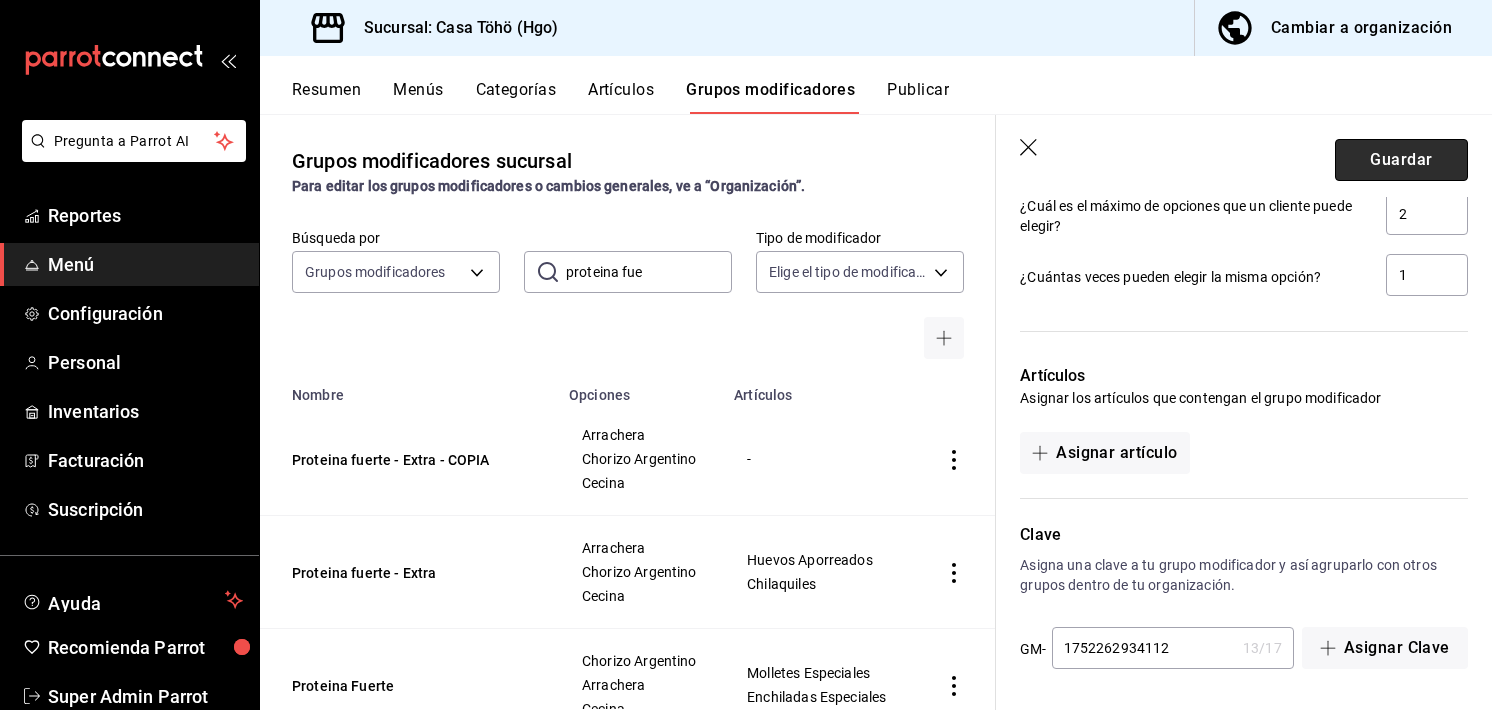 click on "Guardar" at bounding box center [1401, 160] 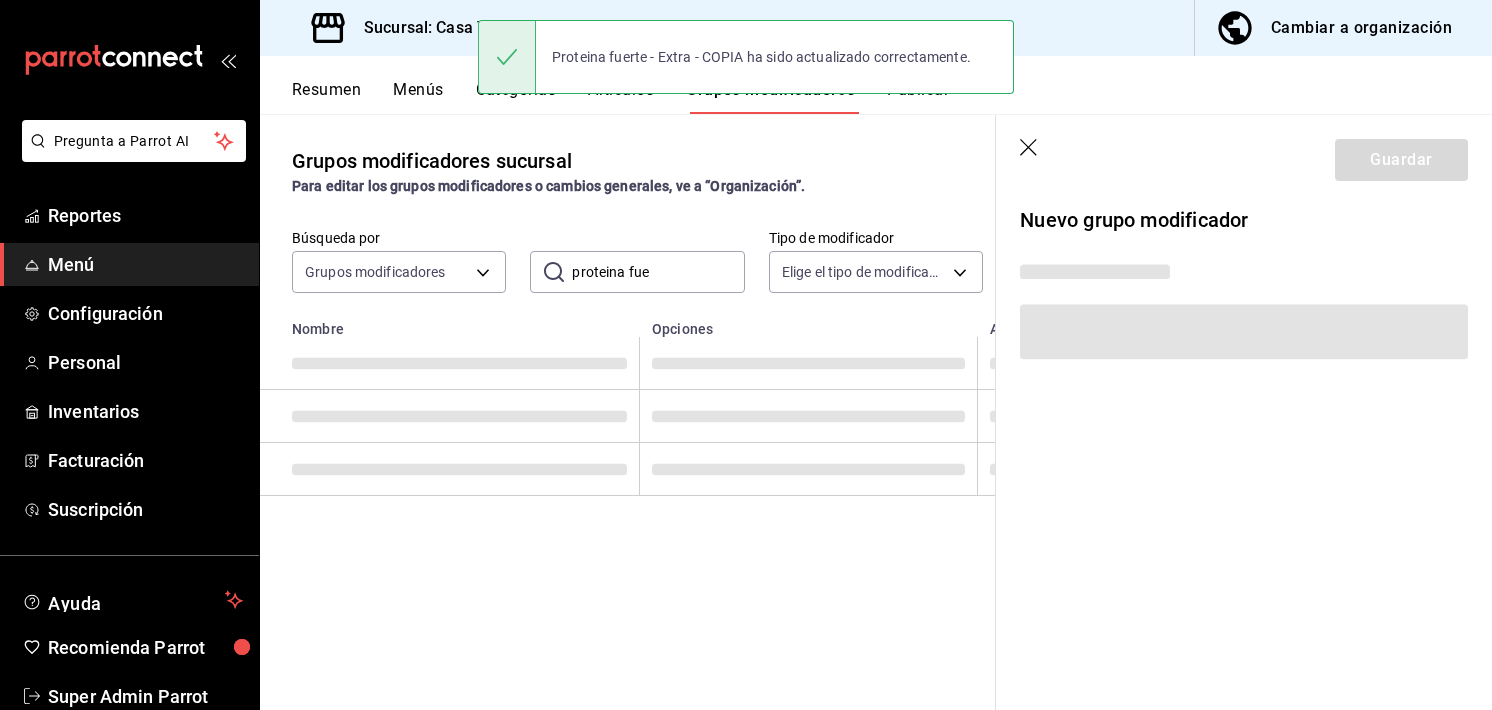 scroll, scrollTop: 0, scrollLeft: 0, axis: both 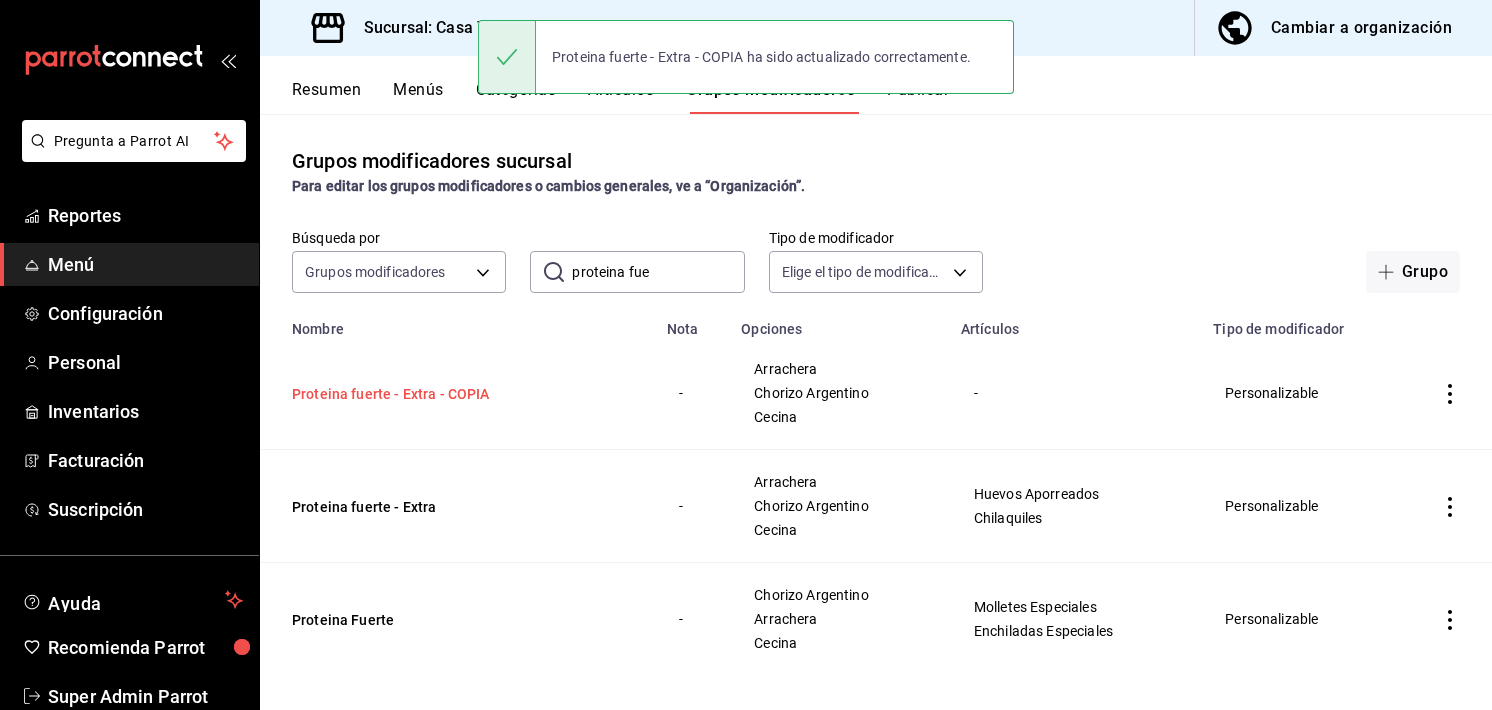 click on "Proteina fuerte  - Extra - COPIA" at bounding box center (412, 394) 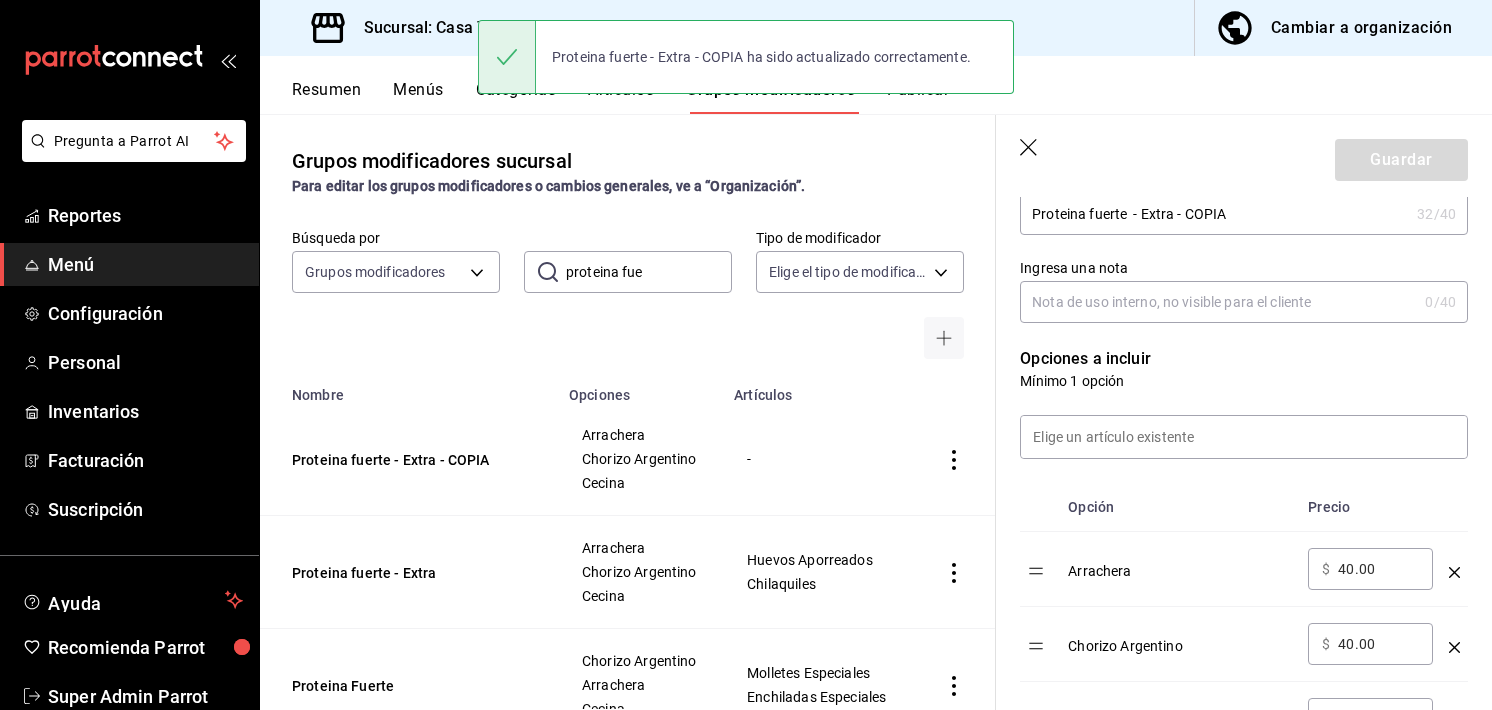 scroll, scrollTop: 376, scrollLeft: 0, axis: vertical 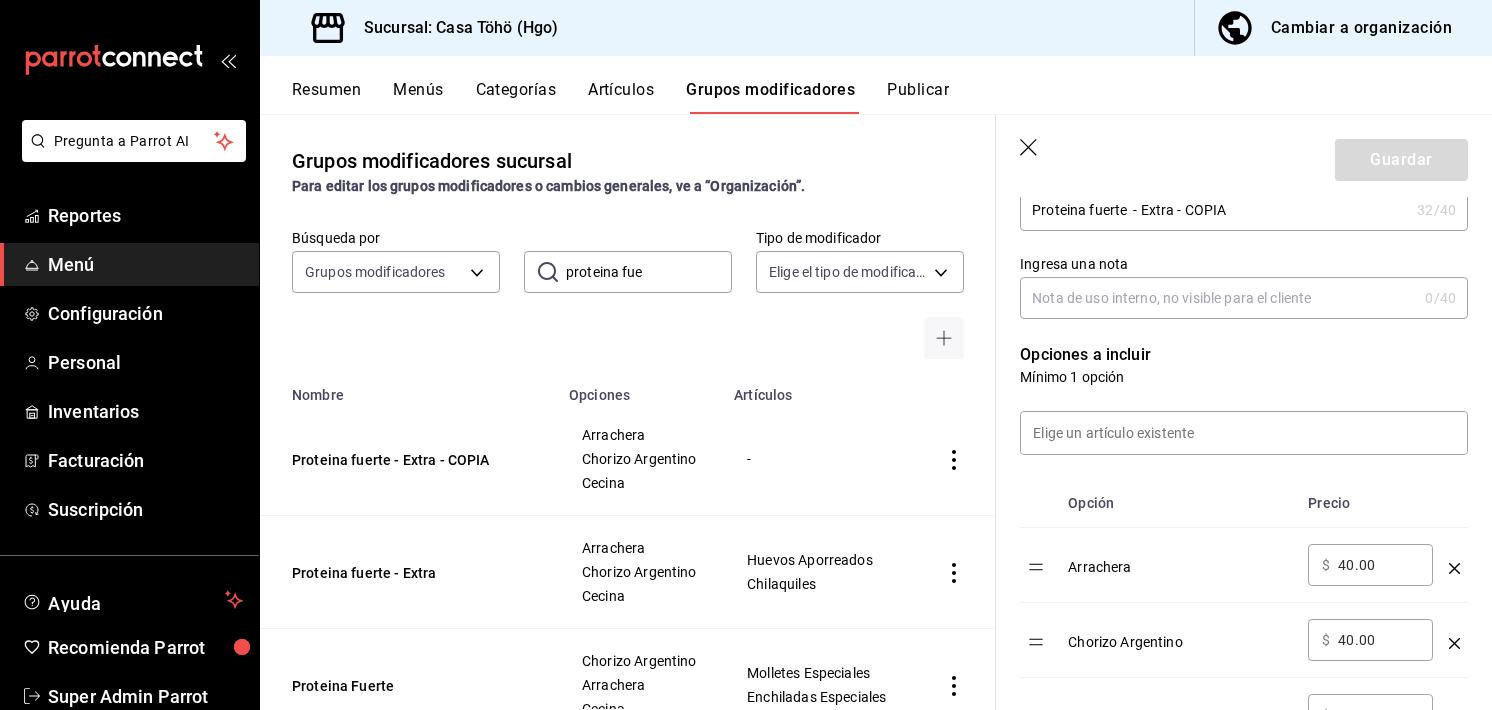 drag, startPoint x: 1247, startPoint y: 506, endPoint x: 1324, endPoint y: 213, distance: 302.94885 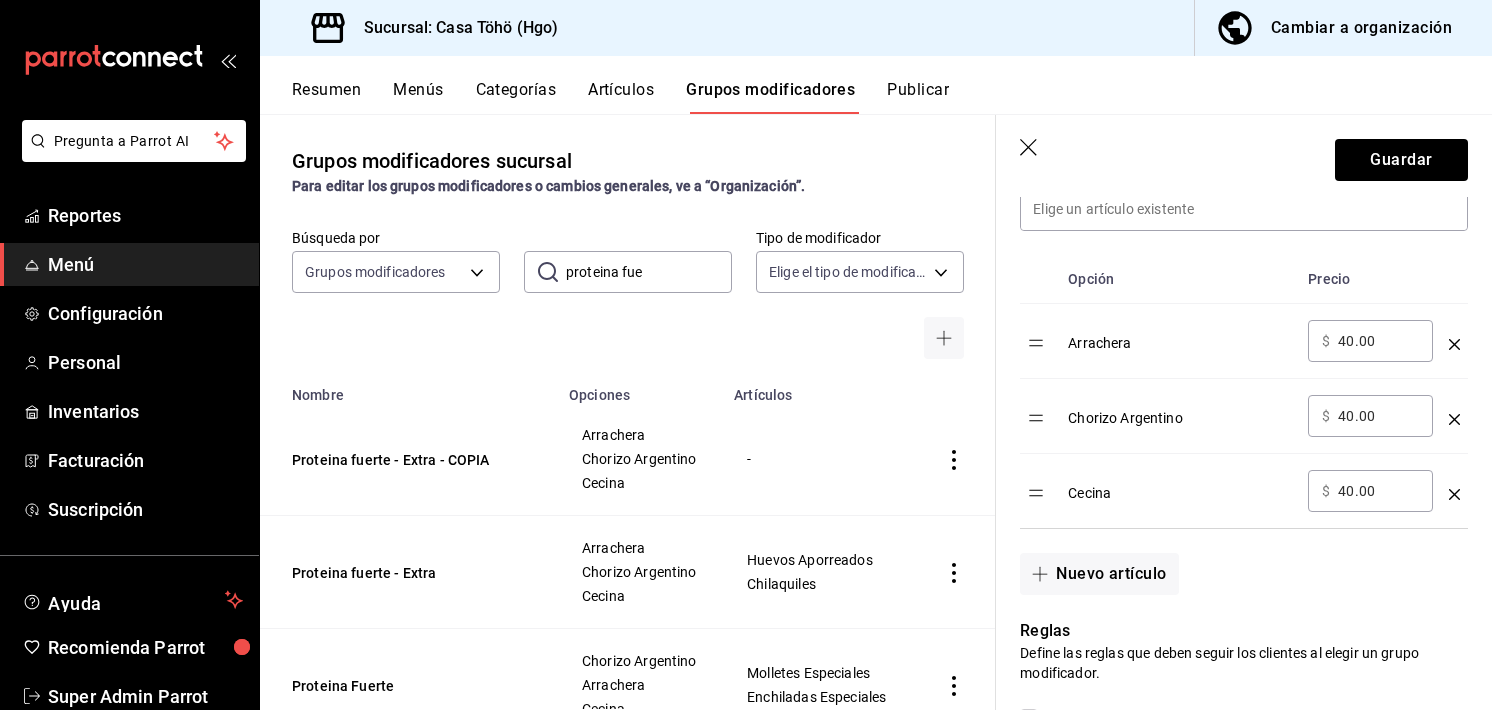 scroll, scrollTop: 600, scrollLeft: 0, axis: vertical 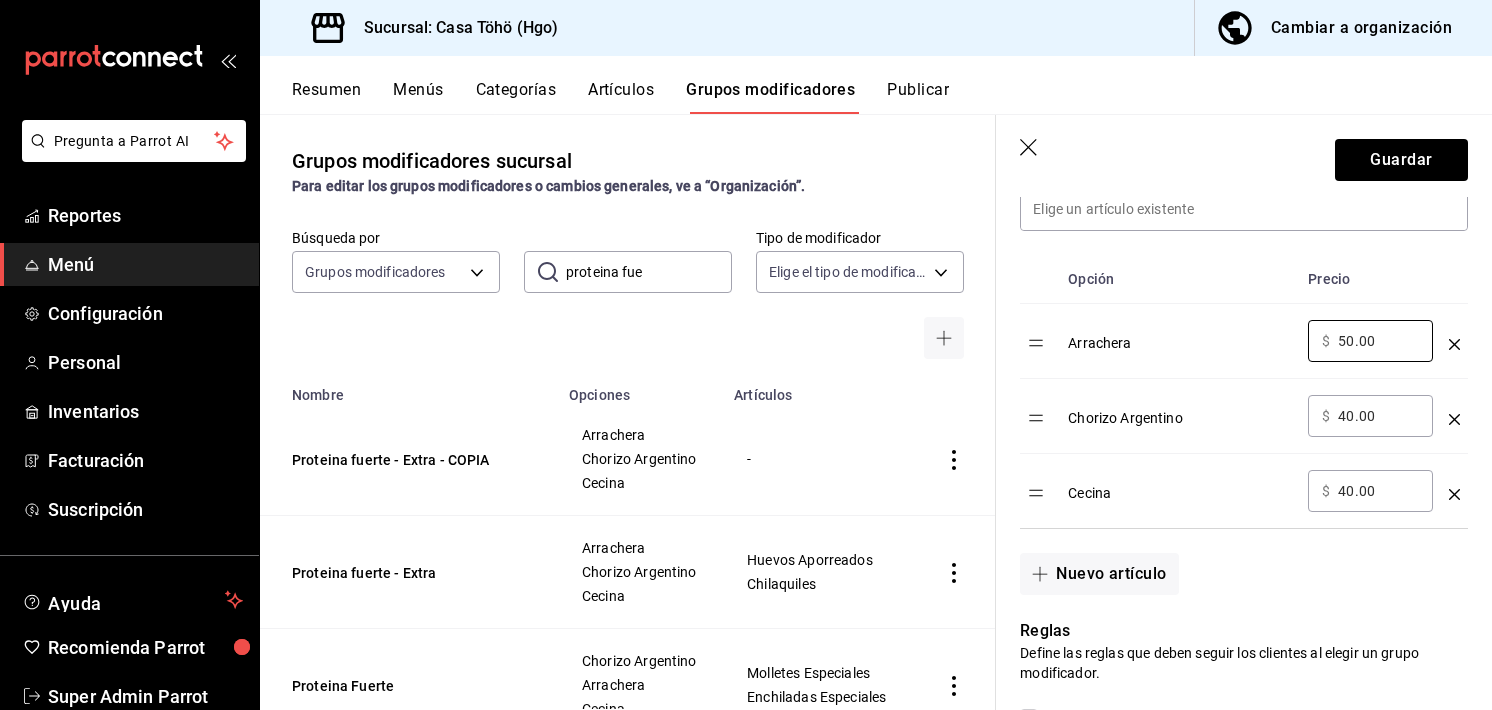 type on "50.00" 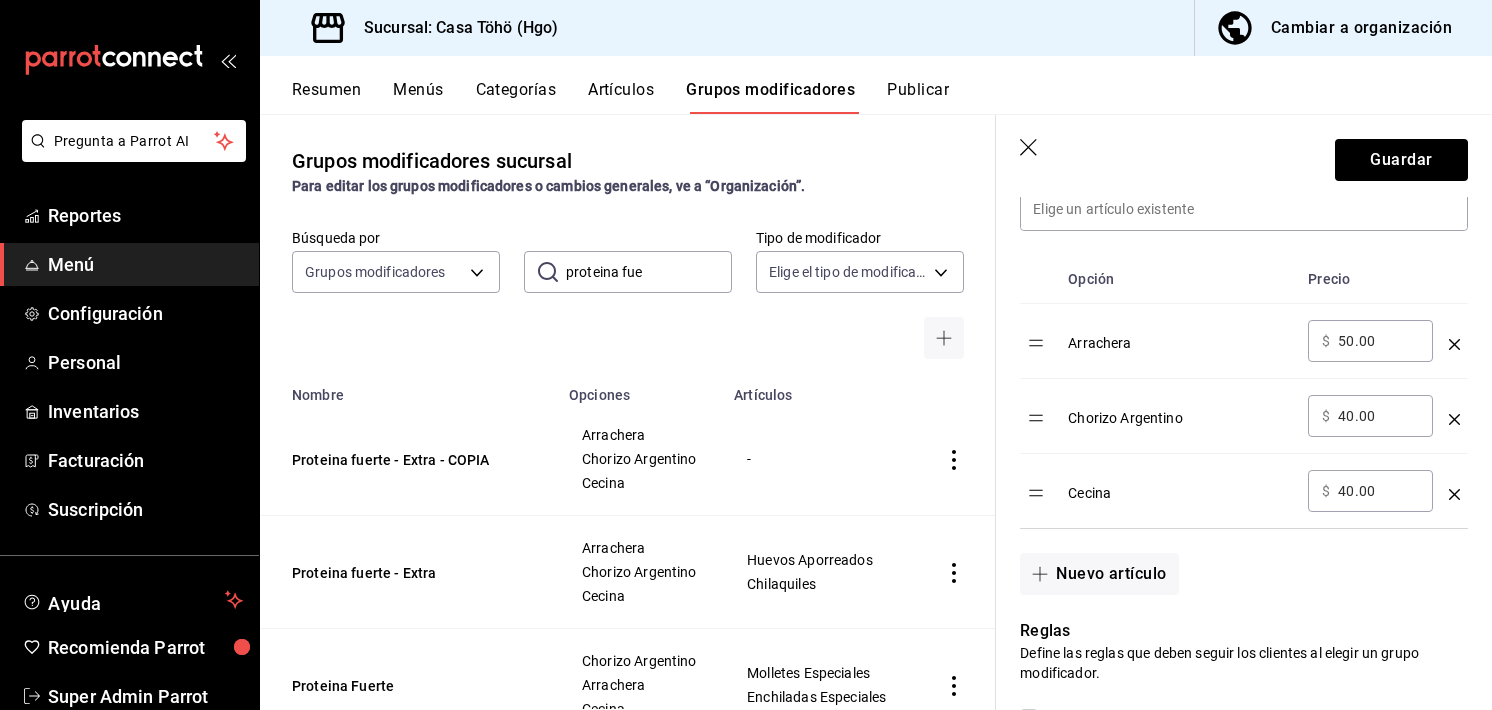 click on "40.00" at bounding box center [1378, 416] 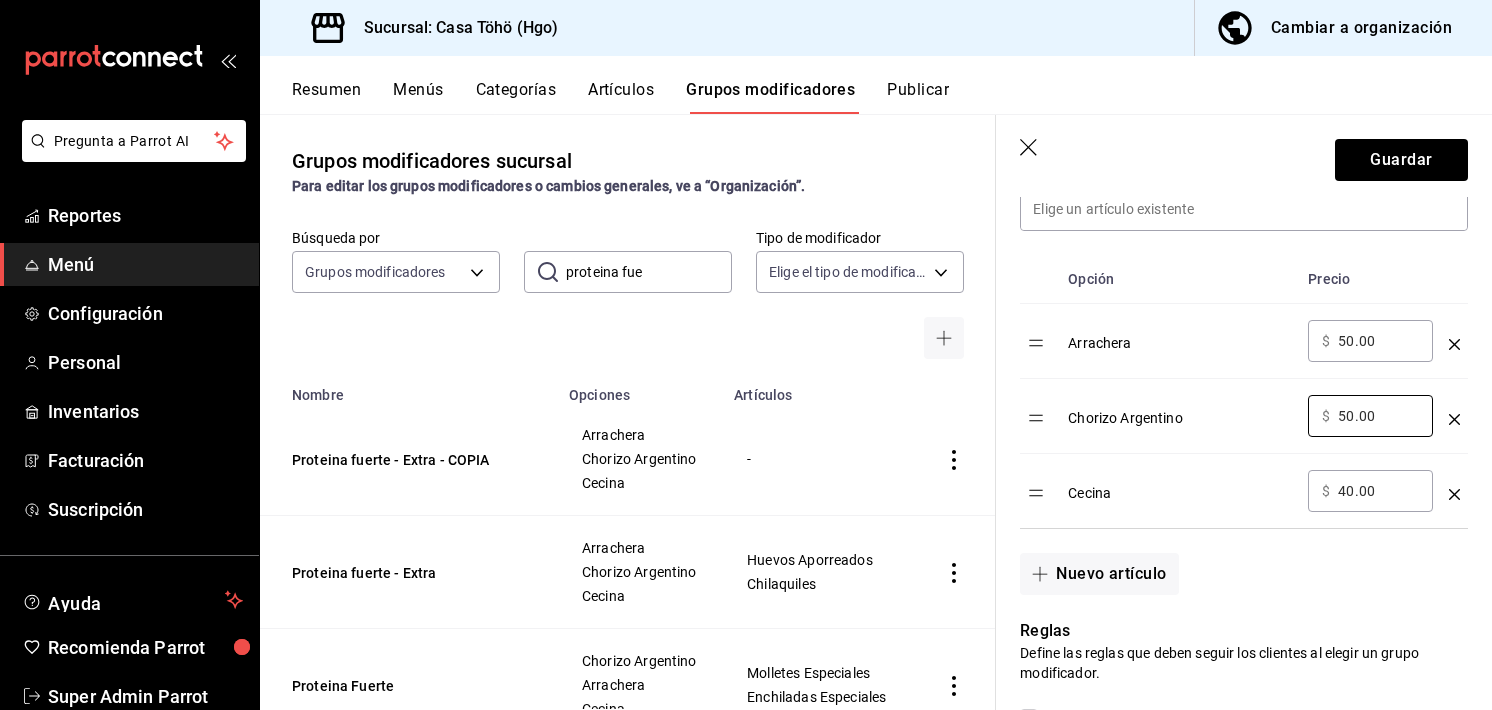 type on "50.00" 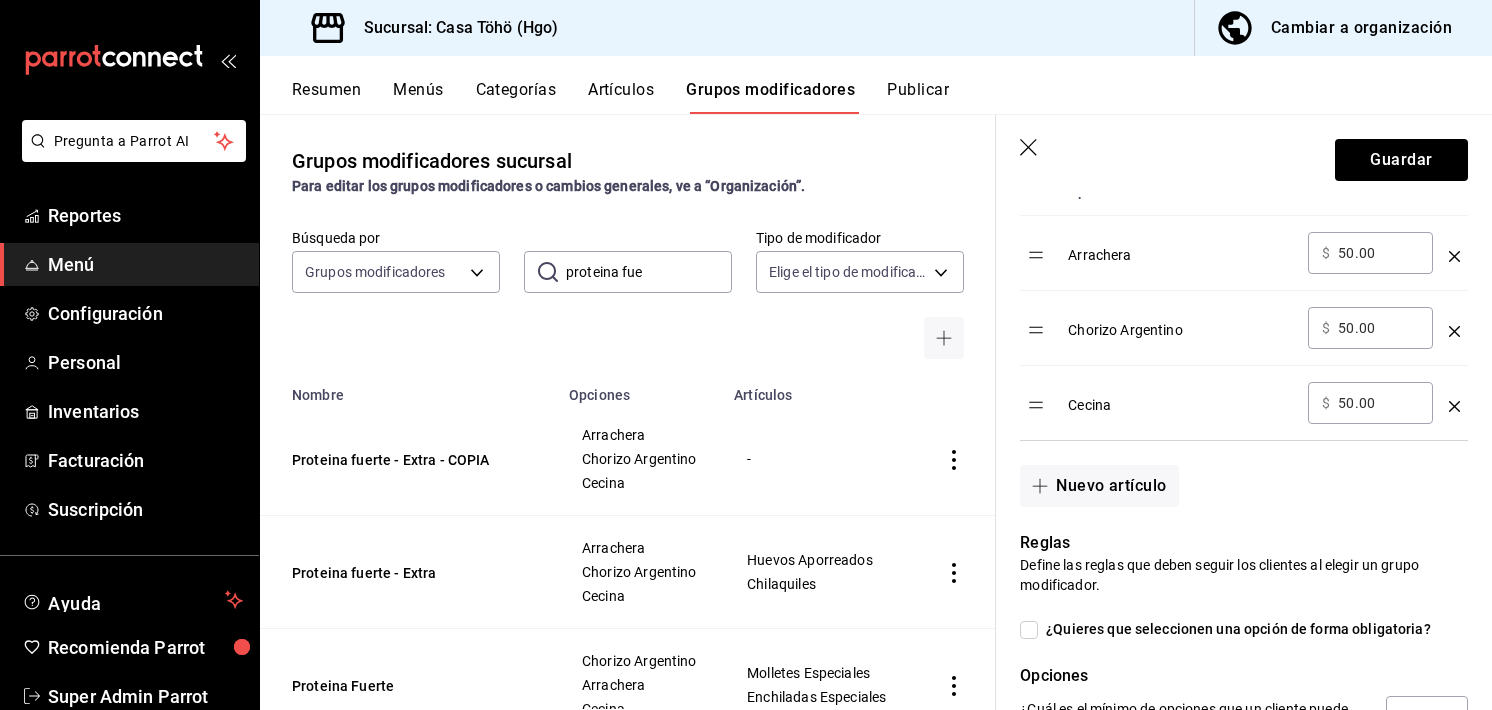 scroll, scrollTop: 691, scrollLeft: 0, axis: vertical 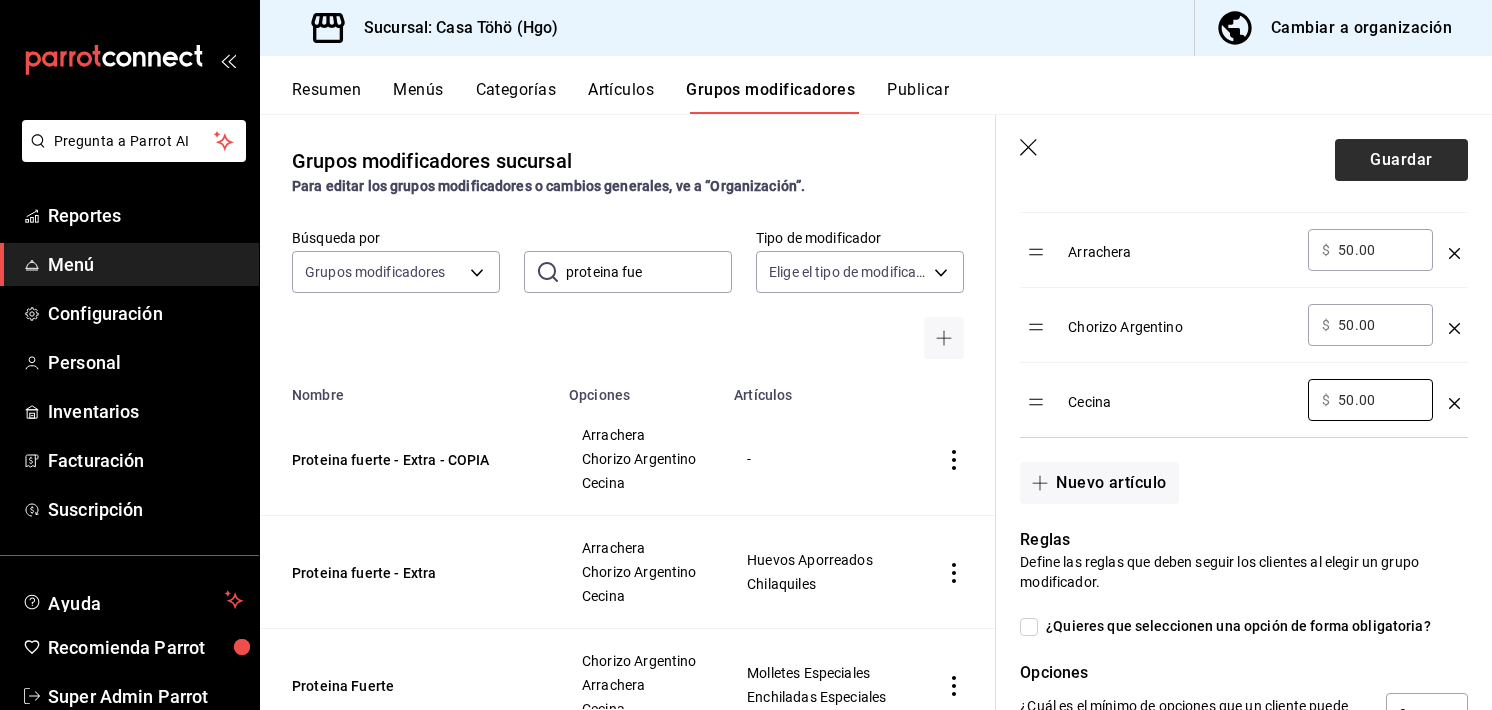 type on "50.00" 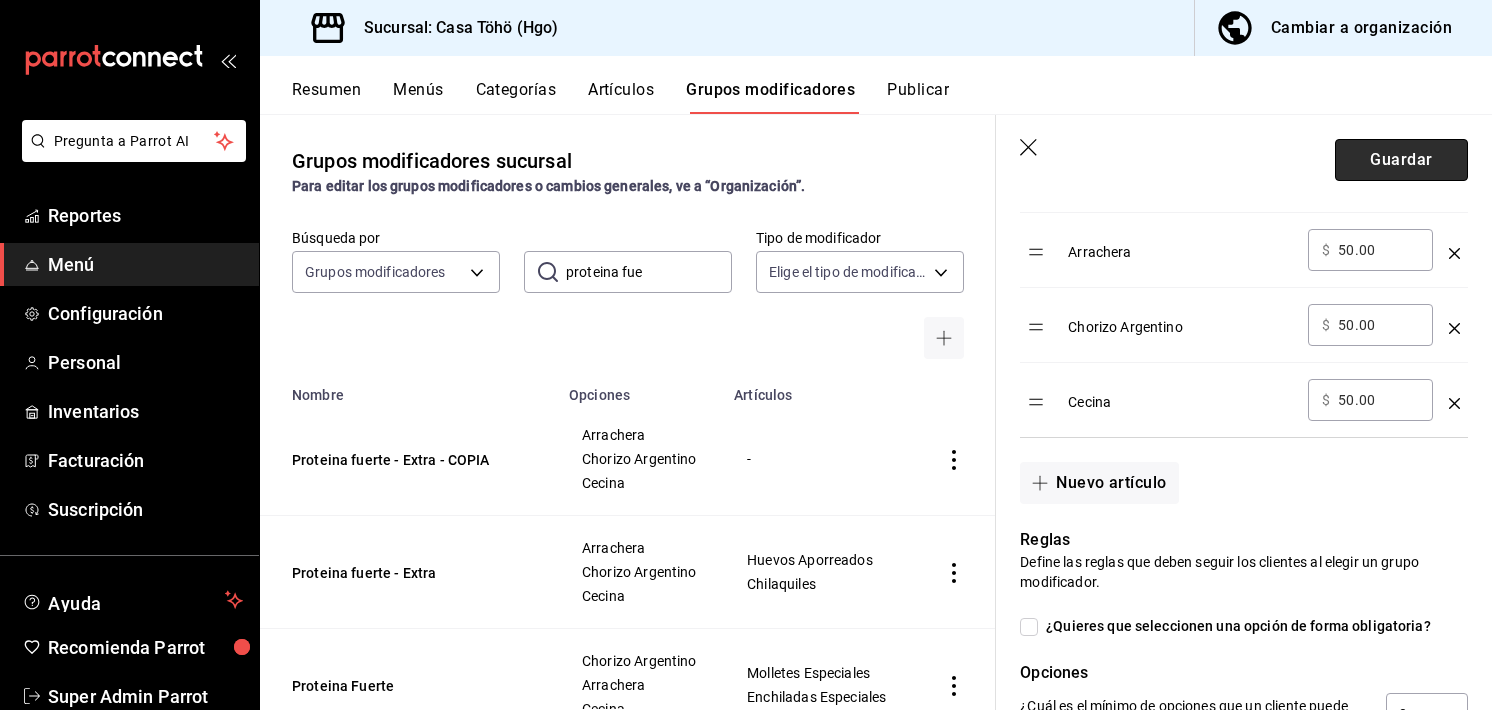 click on "Guardar" at bounding box center [1401, 160] 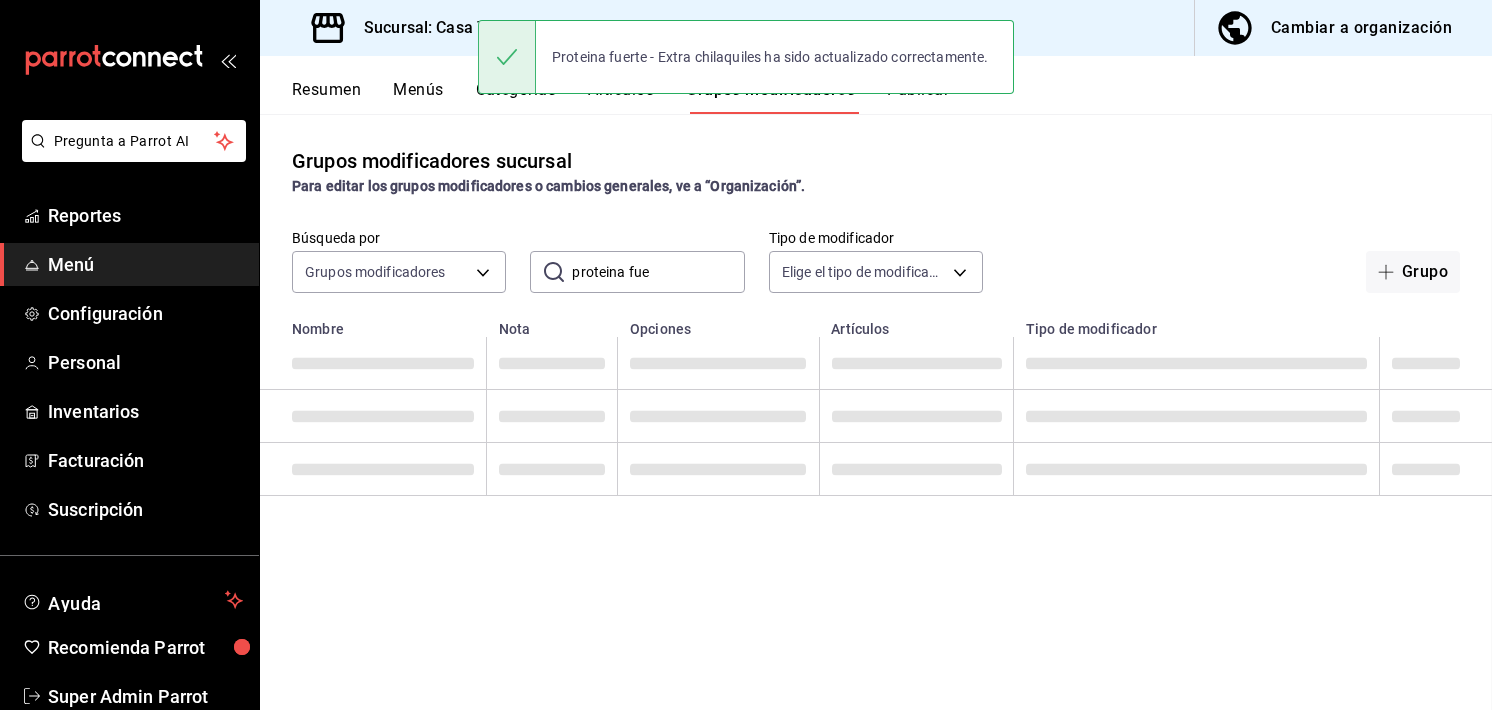 scroll, scrollTop: 0, scrollLeft: 0, axis: both 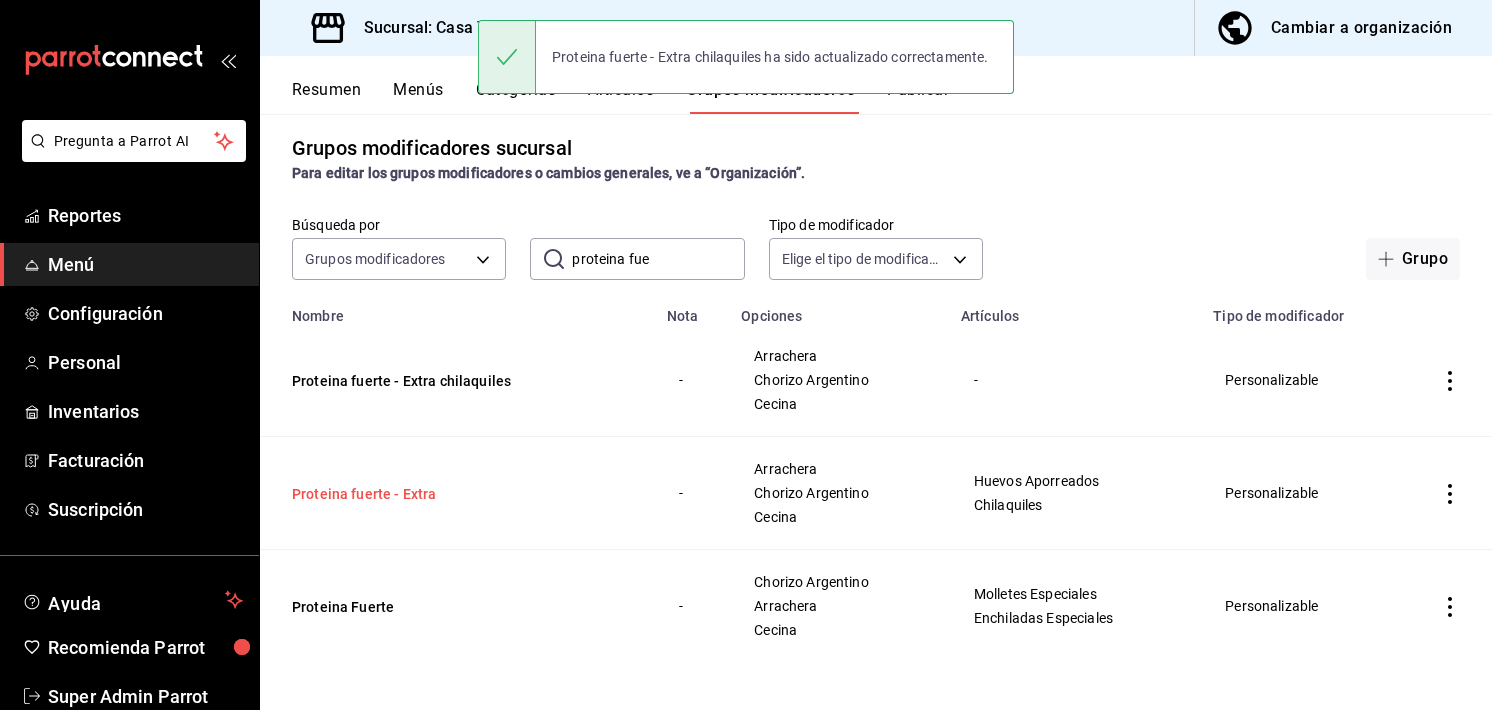 click on "Proteina fuerte  - Extra" at bounding box center (412, 494) 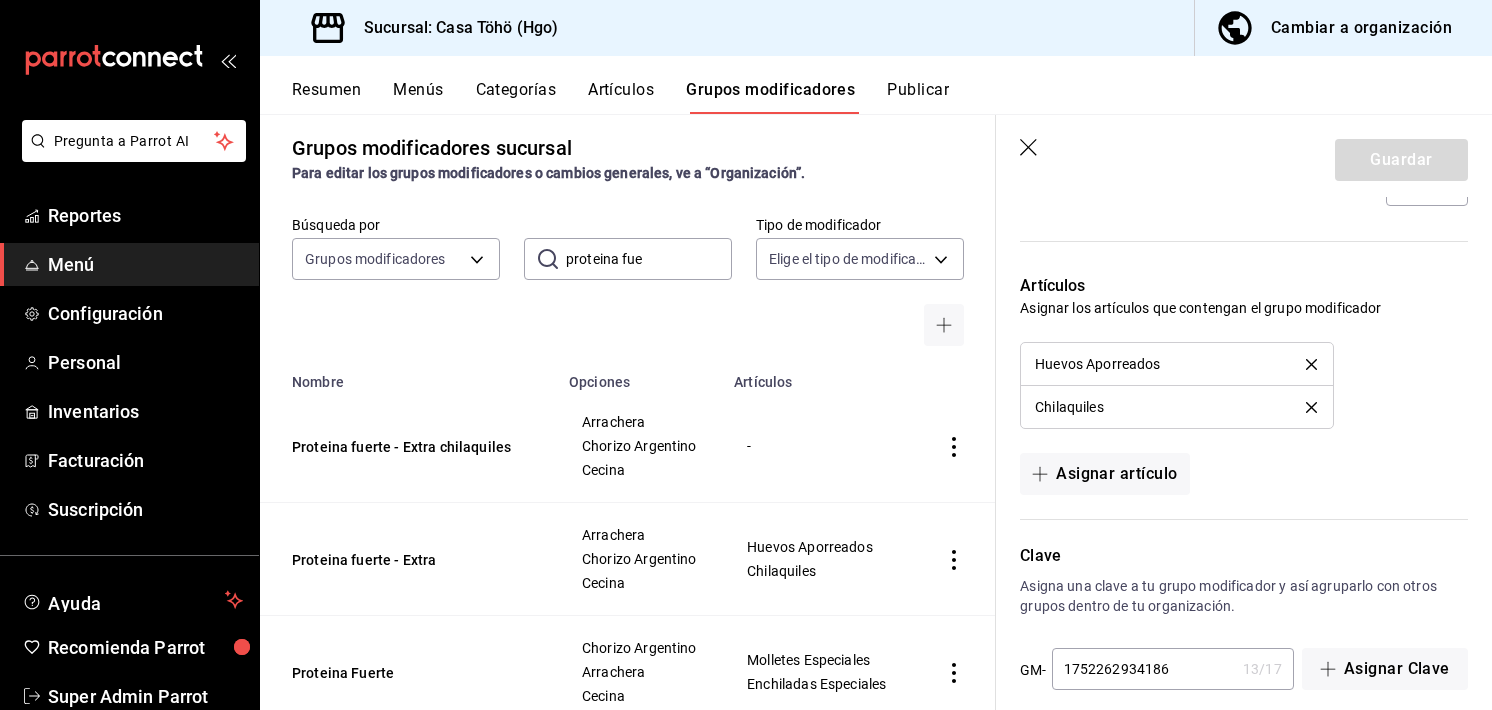 scroll, scrollTop: 1343, scrollLeft: 0, axis: vertical 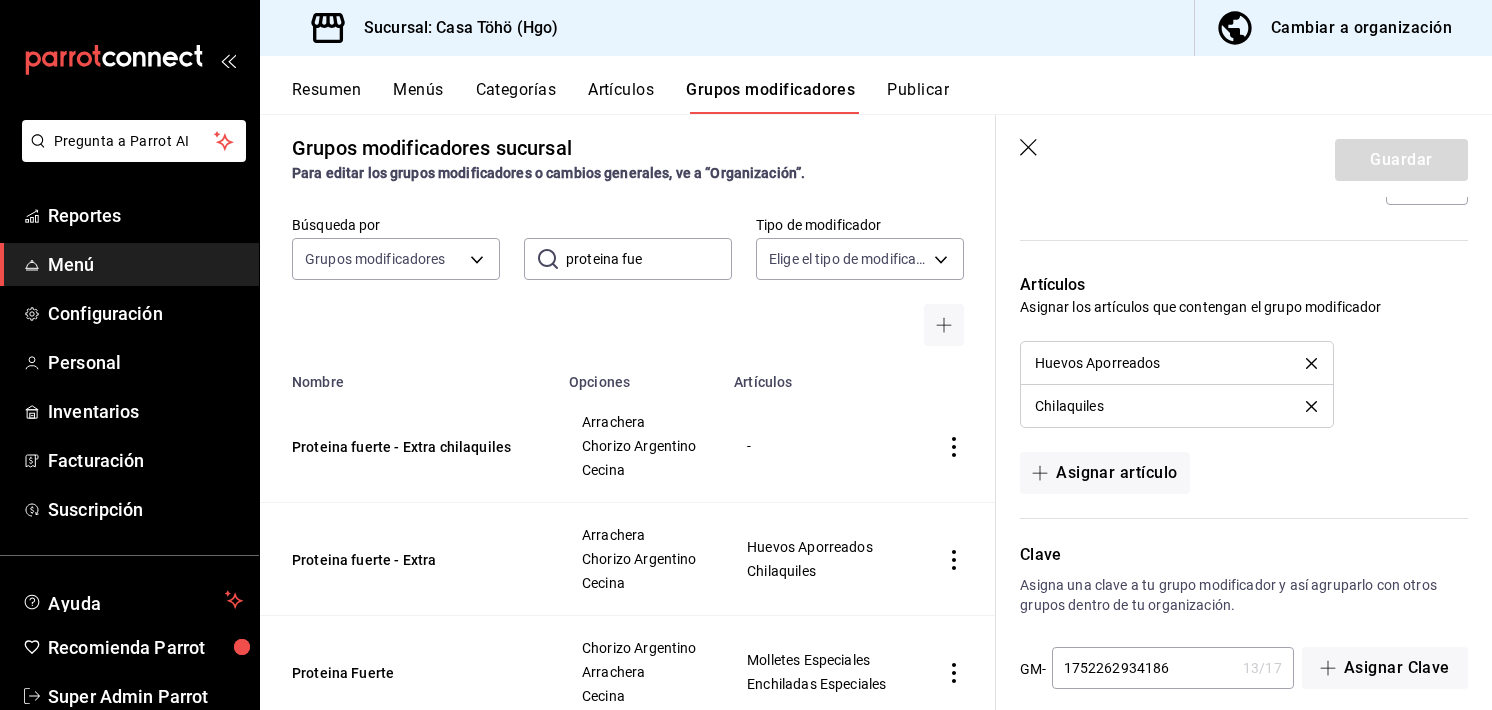 click 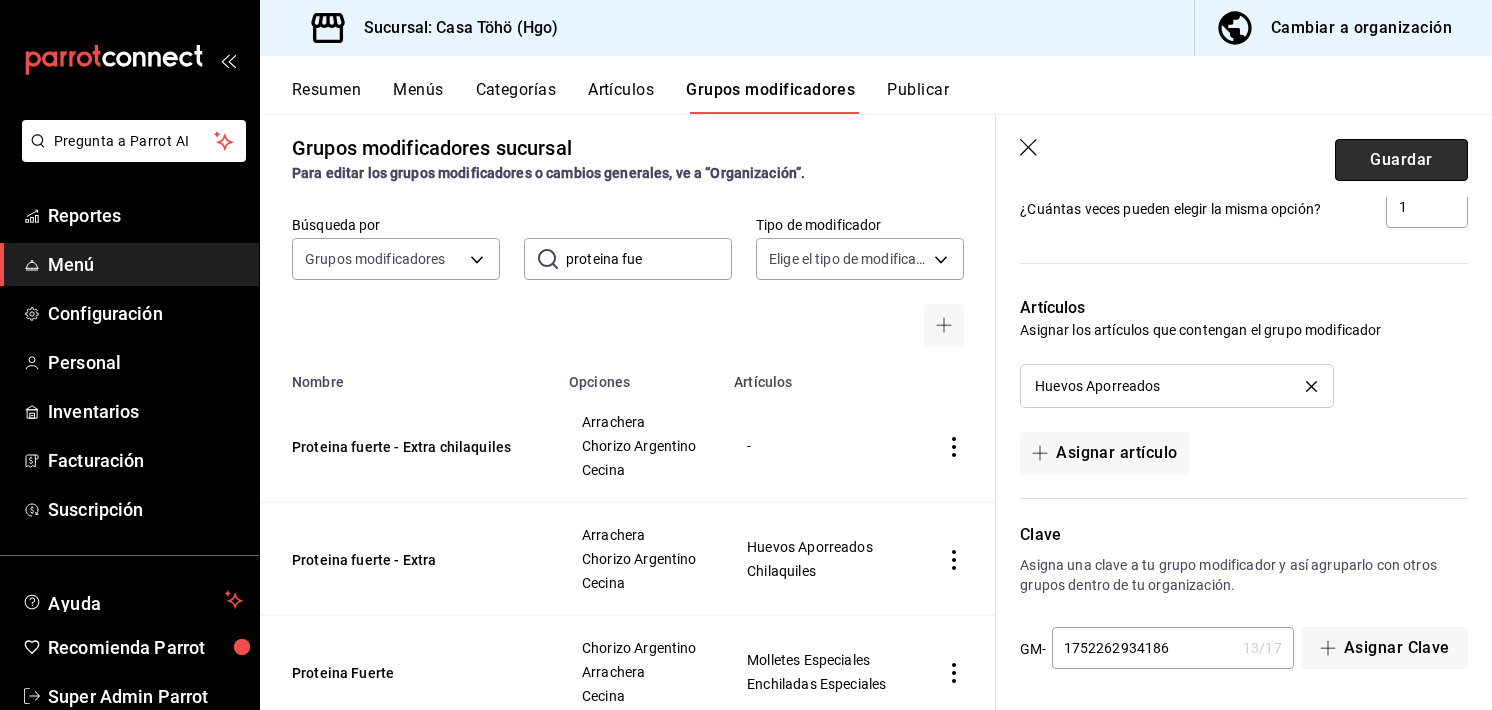 click on "Guardar" at bounding box center (1401, 160) 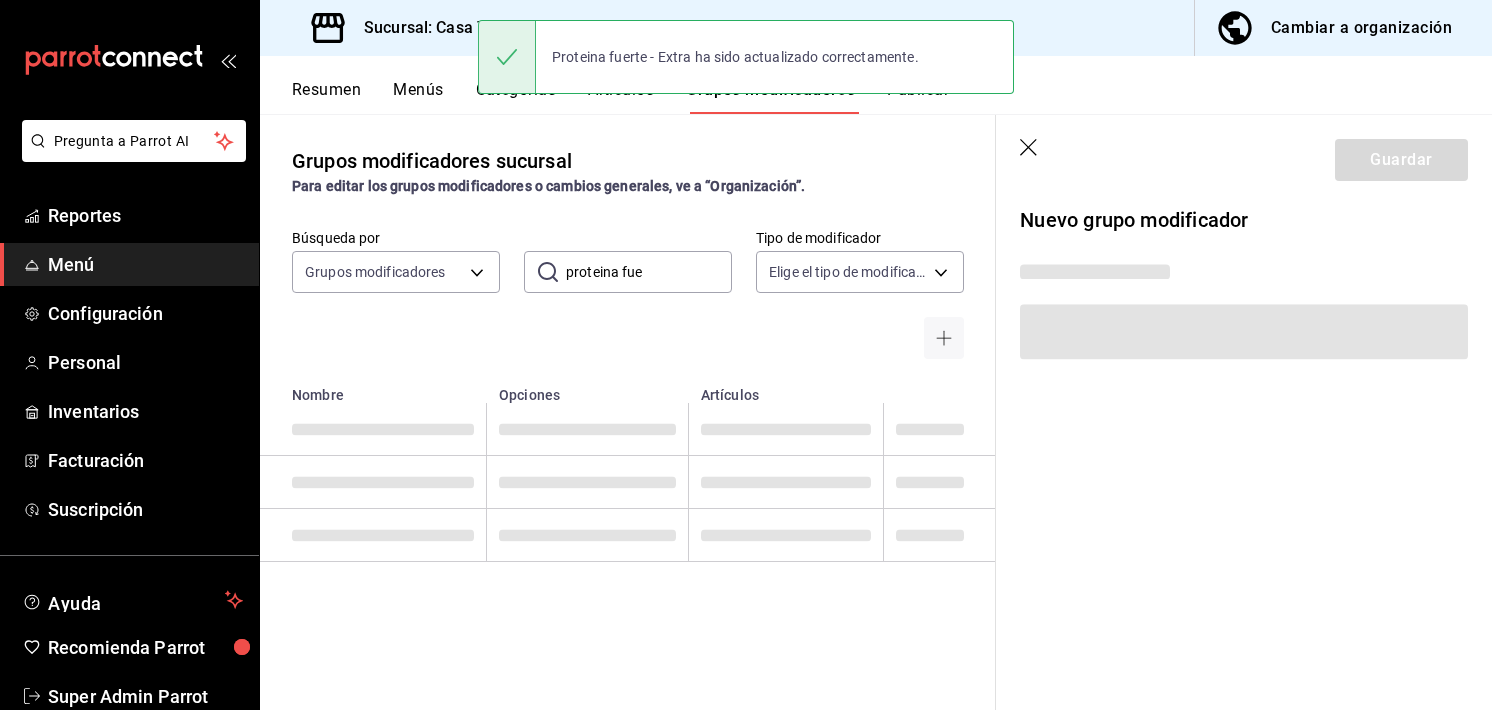 scroll, scrollTop: 0, scrollLeft: 0, axis: both 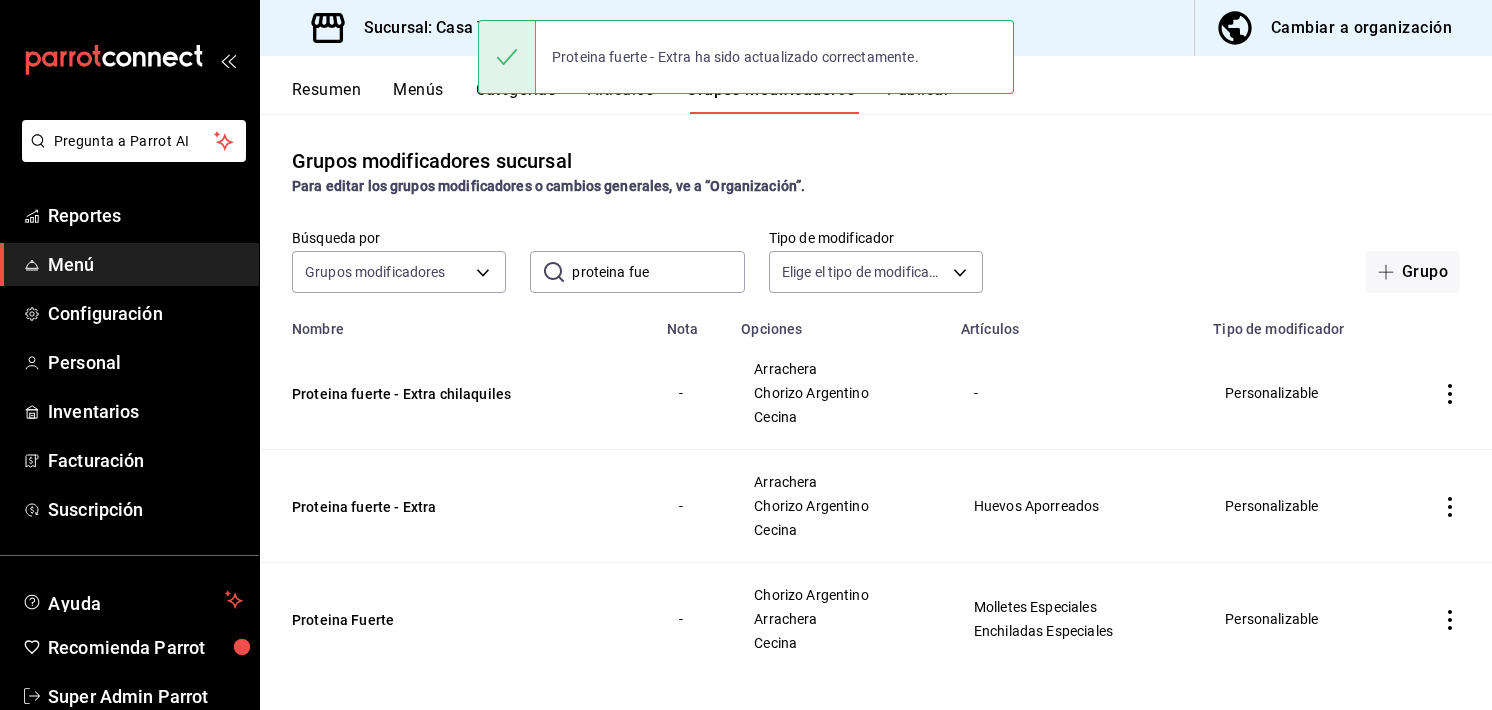 click 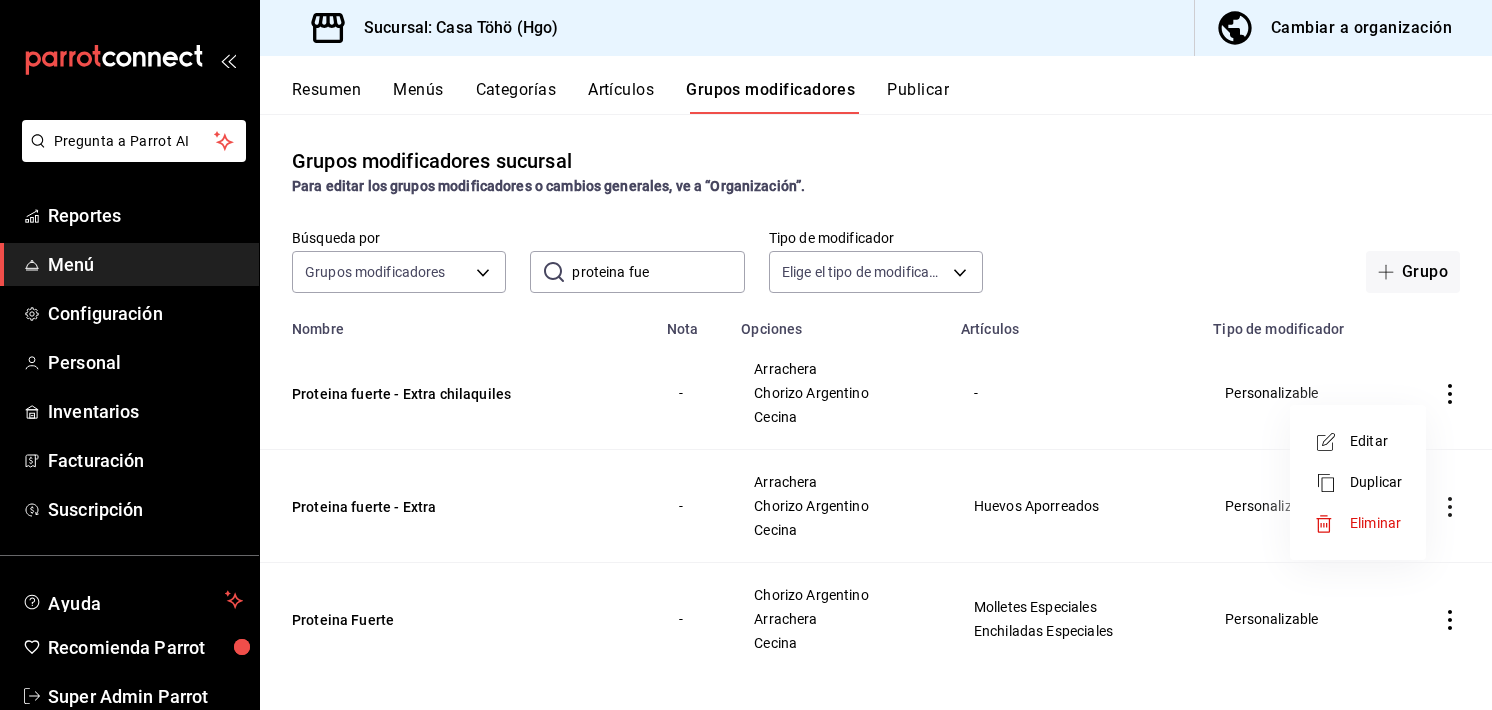click at bounding box center (746, 355) 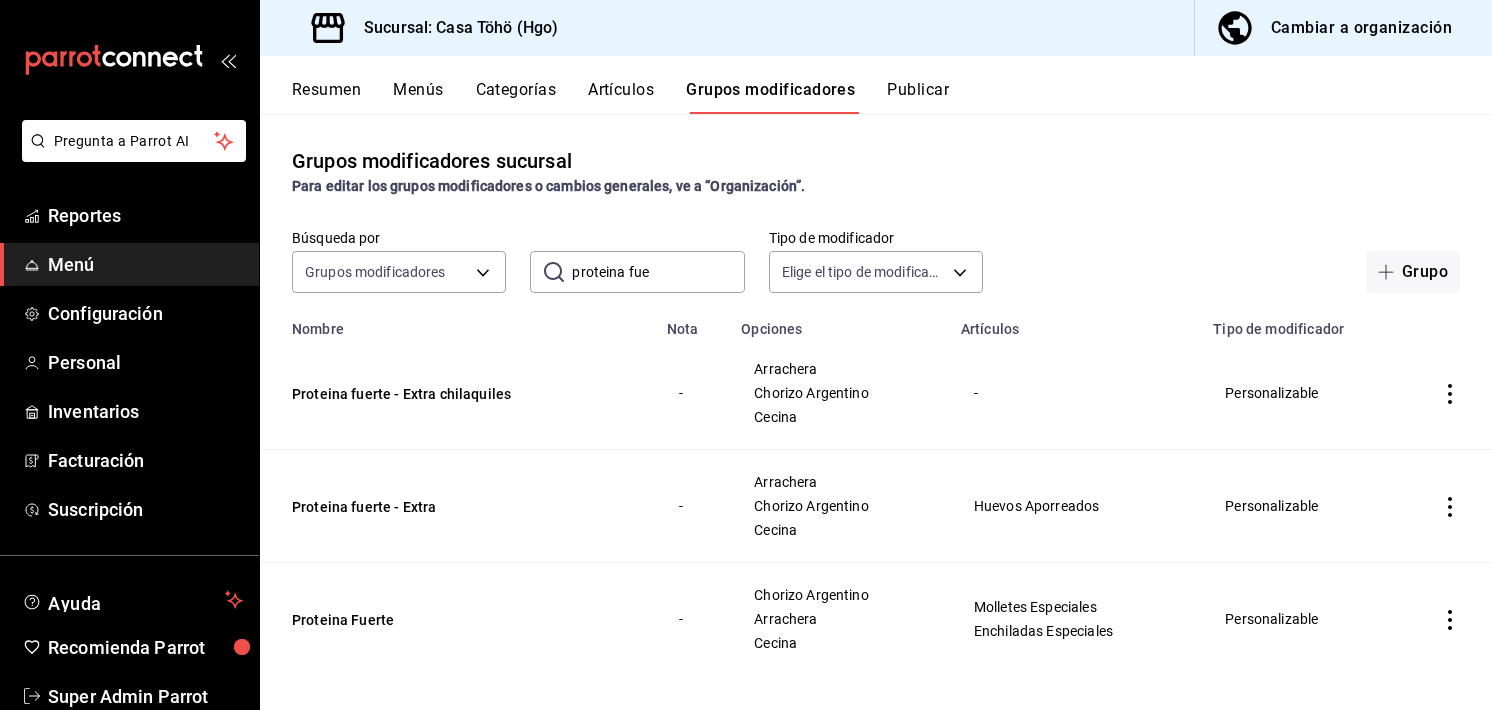 click on "Pregunta a Parrot AI Reportes   Menú   Configuración   Personal   Inventarios   Facturación   Suscripción   Ayuda Recomienda Parrot   Super Admin Parrot   Sugerir nueva función   Sucursal: Casa Töhö (Hgo) Cambiar a organización Resumen Menús Categorías Artículos Grupos modificadores Publicar Grupos modificadores sucursal Para editar los grupos modificadores o cambios generales, ve a “Organización”. Búsqueda por Grupos modificadores GROUP ​ proteina fue ​ Tipo de modificador Elige el tipo de modificador Grupo Nombre Nota Opciones Artículos Tipo de modificador Proteina fuerte  - Extra chilaquiles - Arrachera Chorizo Argentino Cecina - Personalizable Proteina fuerte  - Extra - Arrachera Chorizo Argentino Cecina Huevos Aporreados Personalizable Proteina Fuerte - Chorizo Argentino Arrachera Cecina Molletes Especiales Enchiladas Especiales Personalizable Guardar Nuevo grupo modificador Tipo de modificador Elige el tipo de modificador que quieres agregar Ver video tutorial Ir a video Reportes" at bounding box center [746, 355] 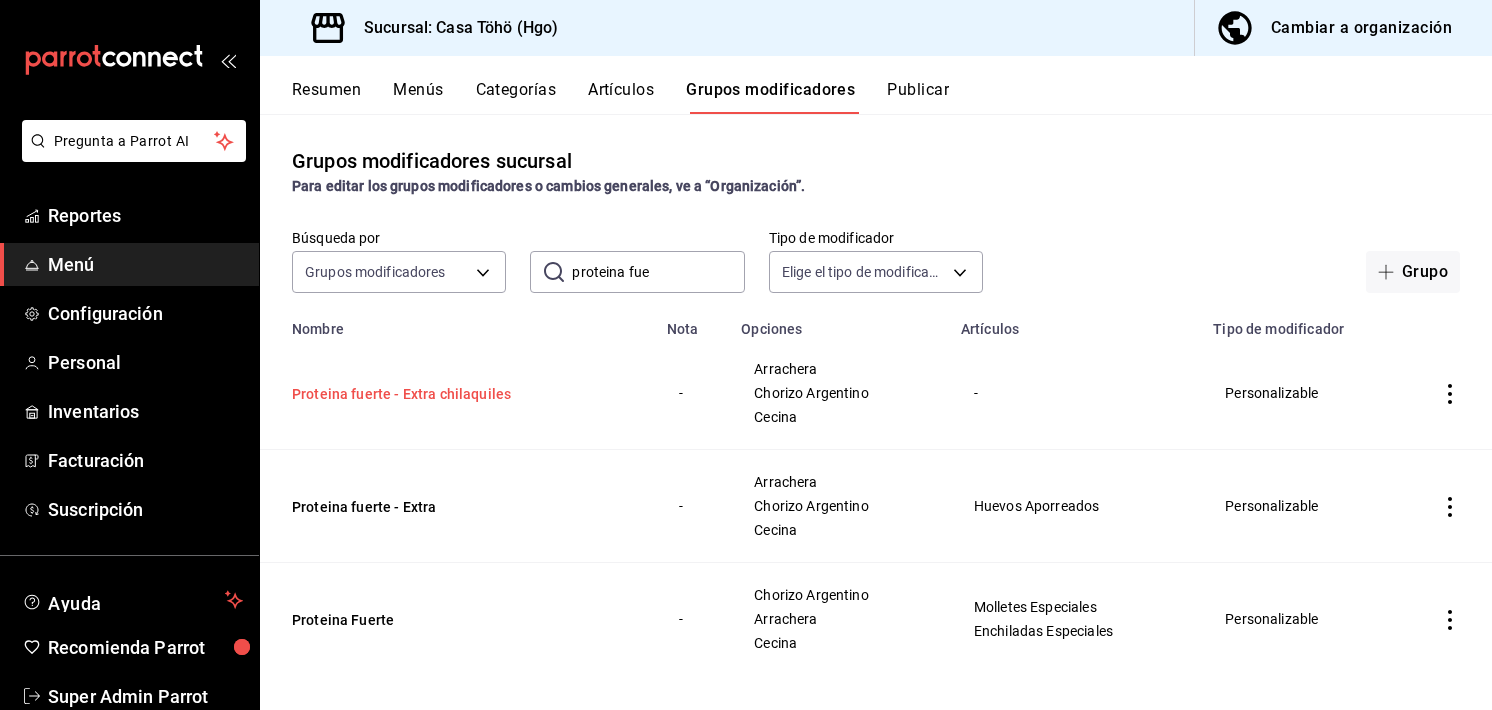 click on "Proteina fuerte  - Extra chilaquiles" at bounding box center [412, 394] 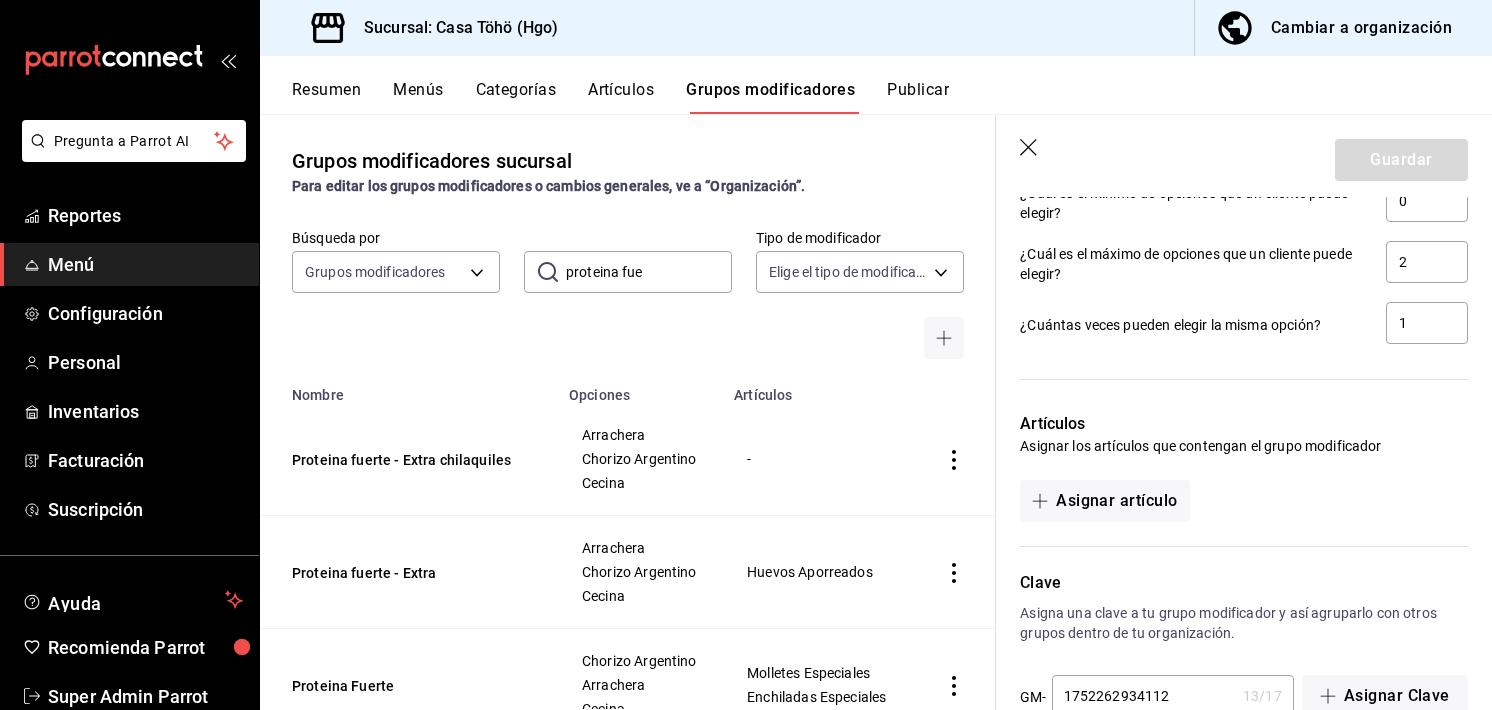 scroll, scrollTop: 1252, scrollLeft: 0, axis: vertical 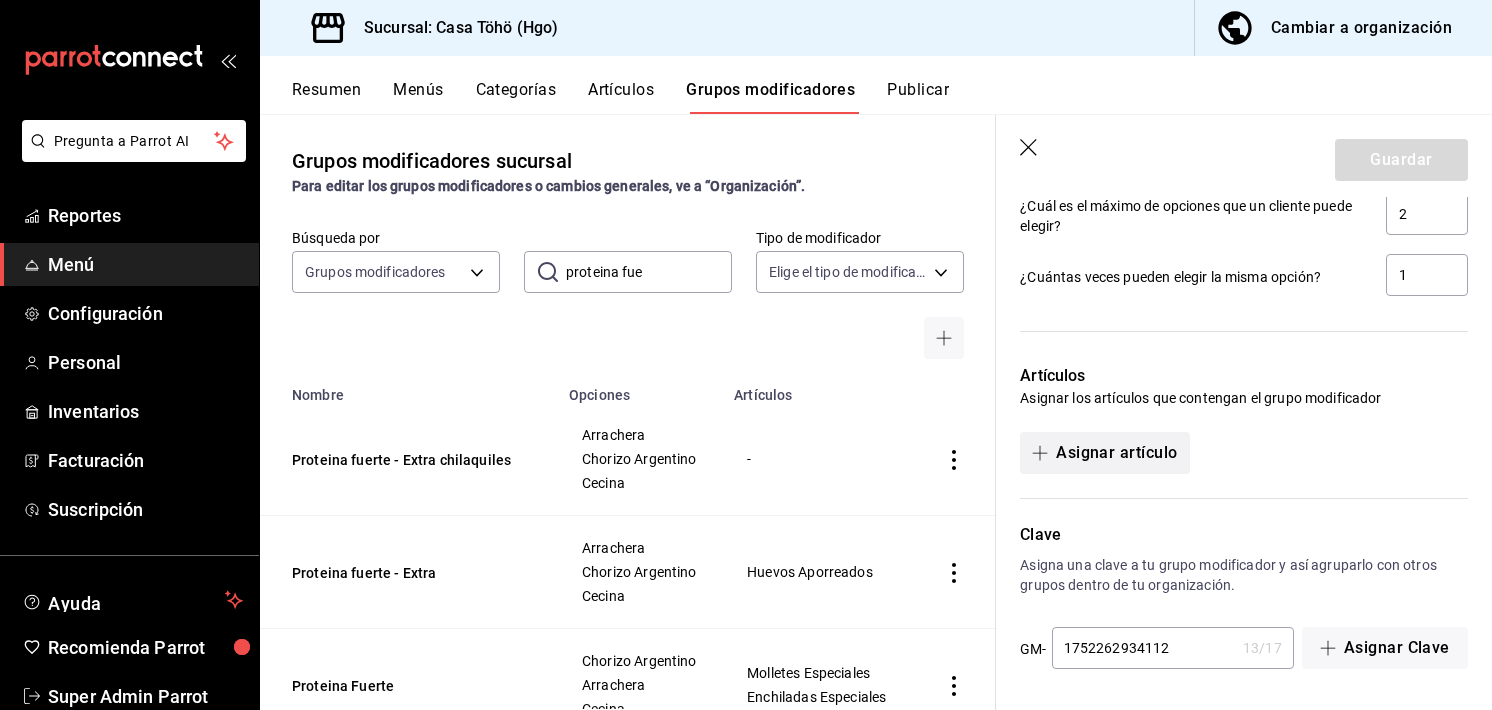 click on "Asignar artículo" at bounding box center [1104, 453] 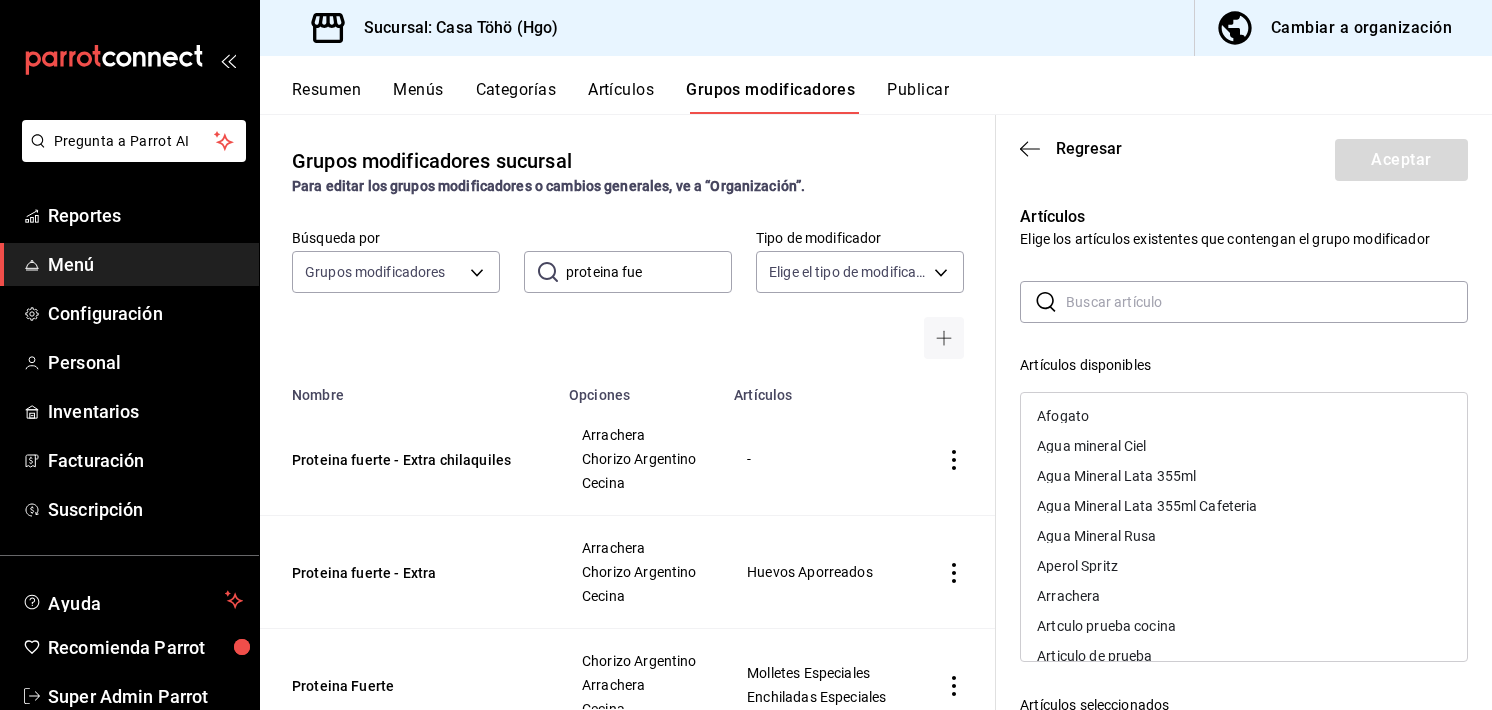 click at bounding box center [1267, 302] 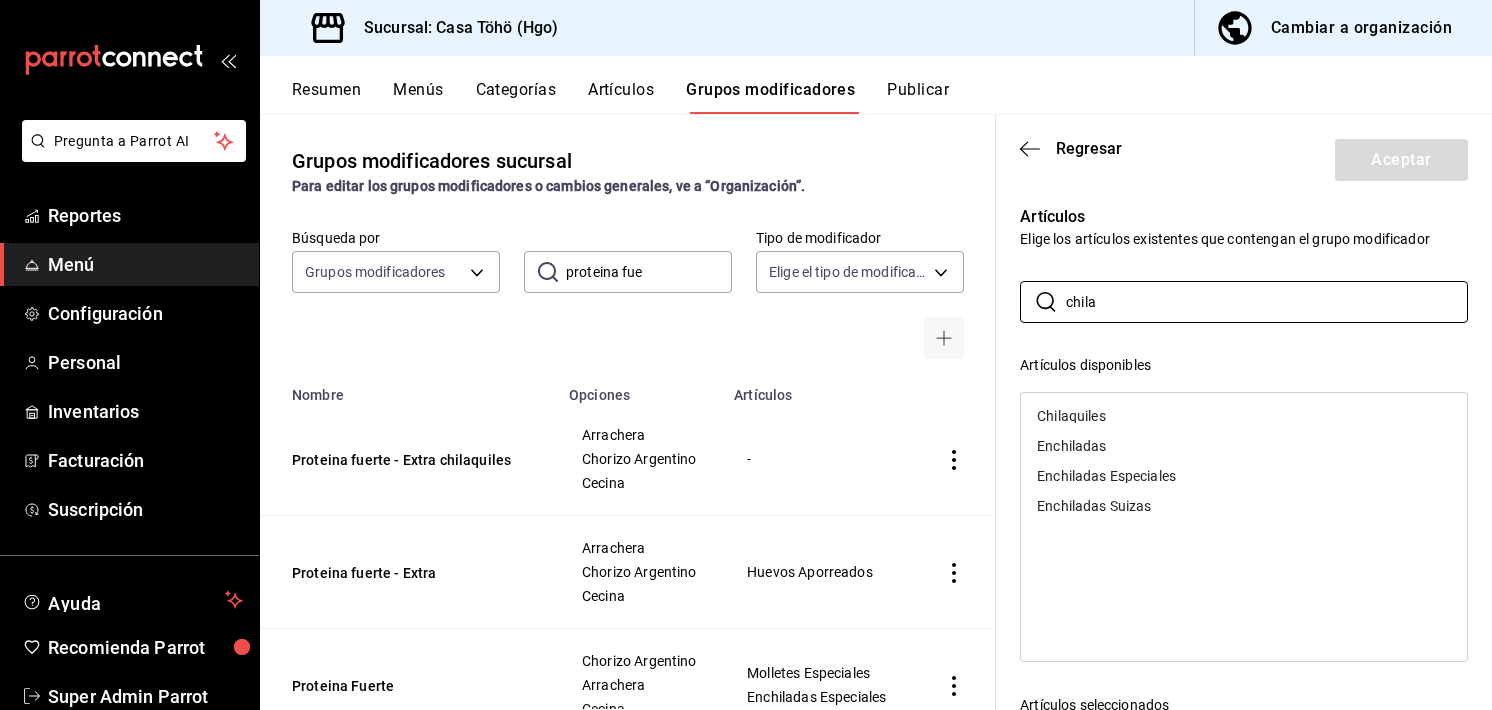 type on "chila" 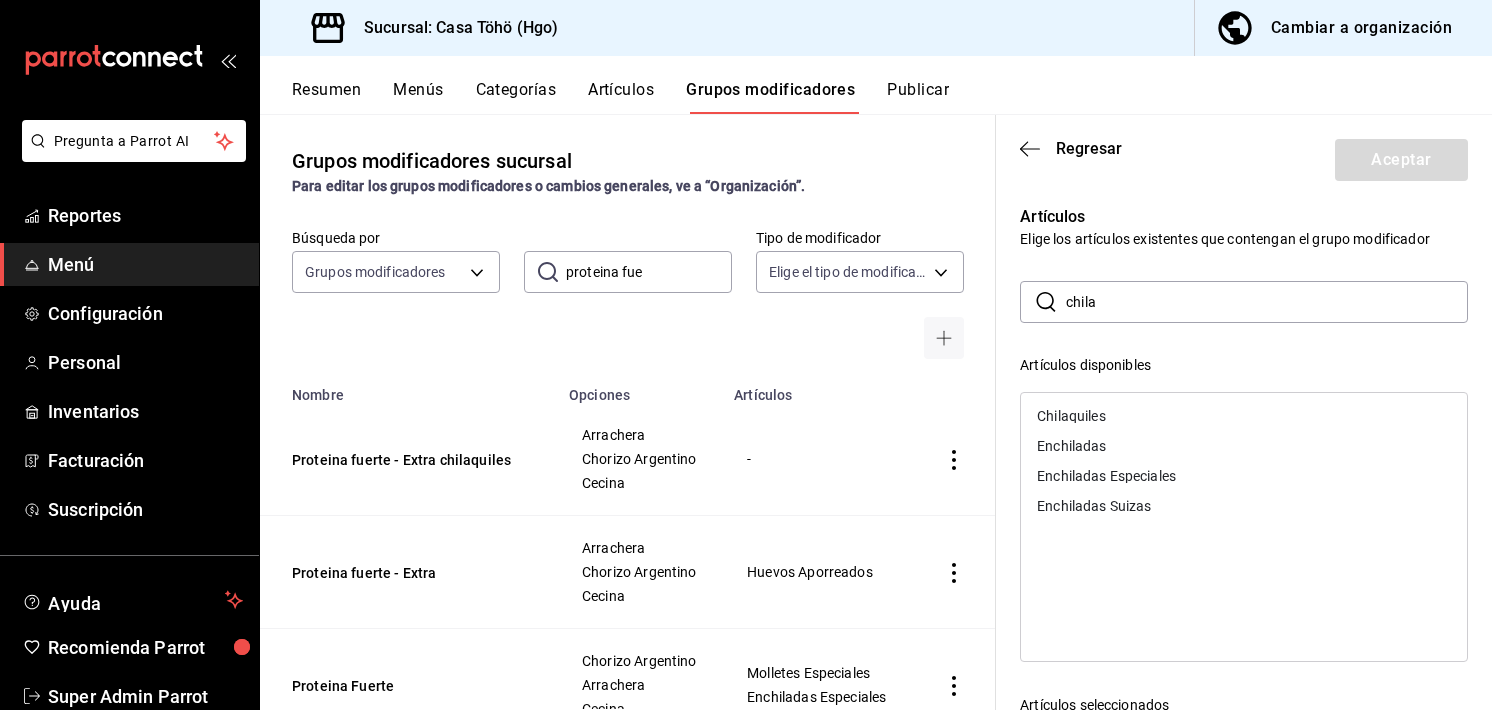 click on "Chilaquiles" at bounding box center (1244, 416) 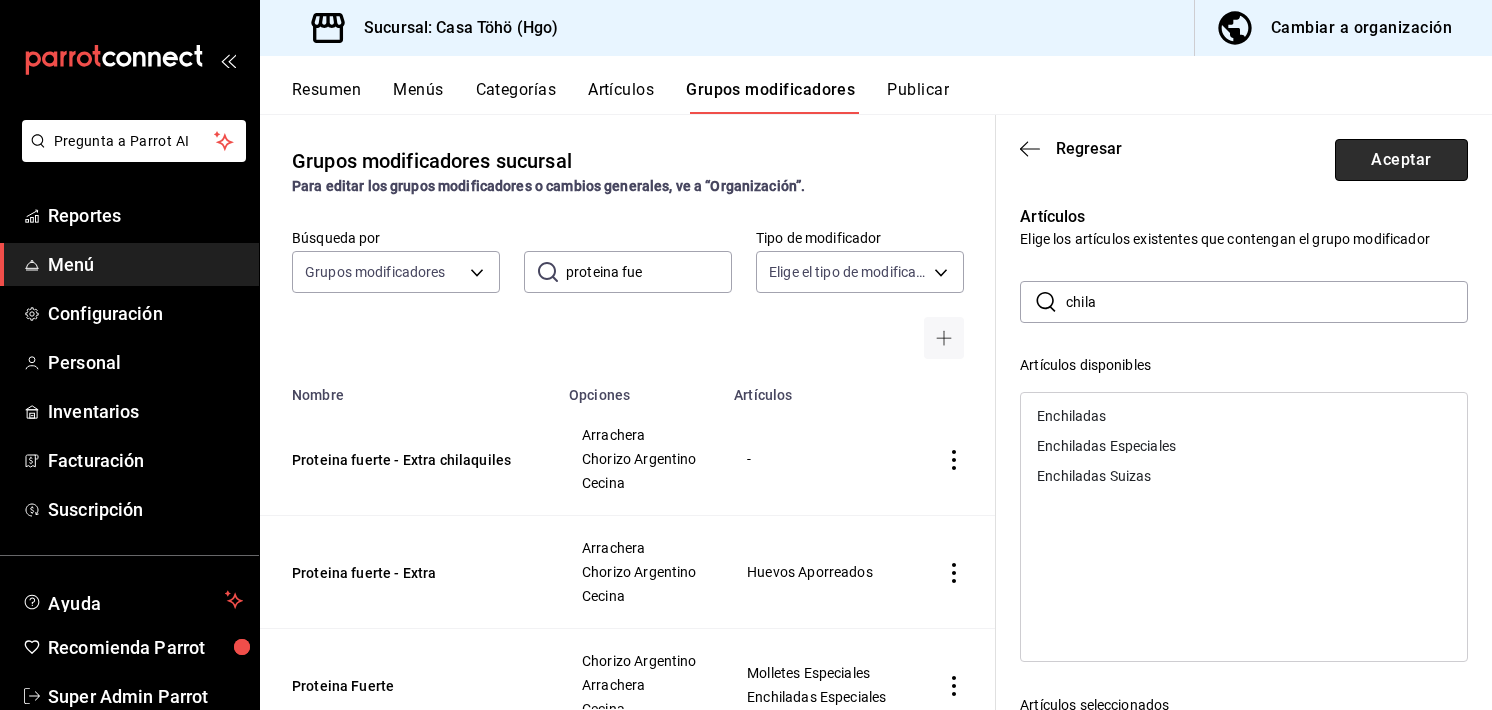 click on "Aceptar" at bounding box center (1401, 160) 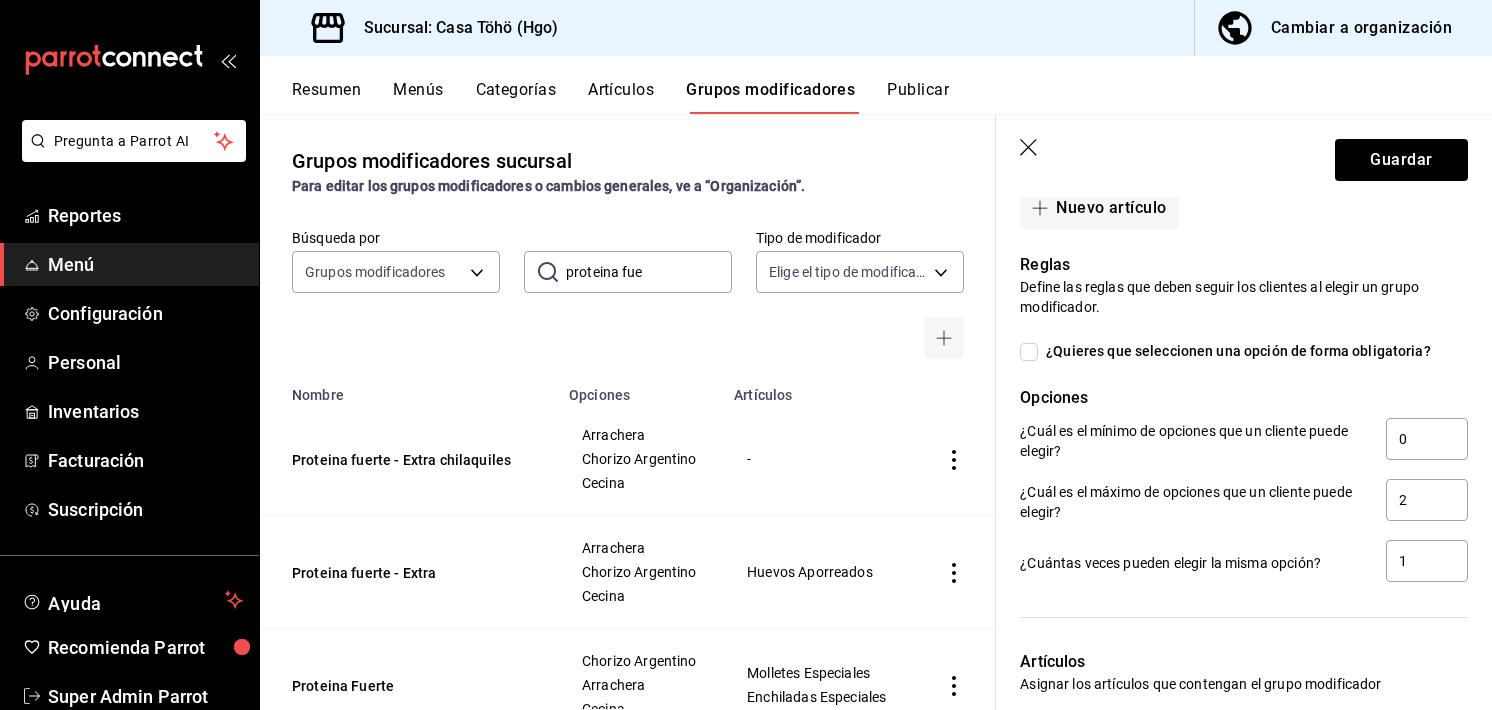 scroll, scrollTop: 964, scrollLeft: 0, axis: vertical 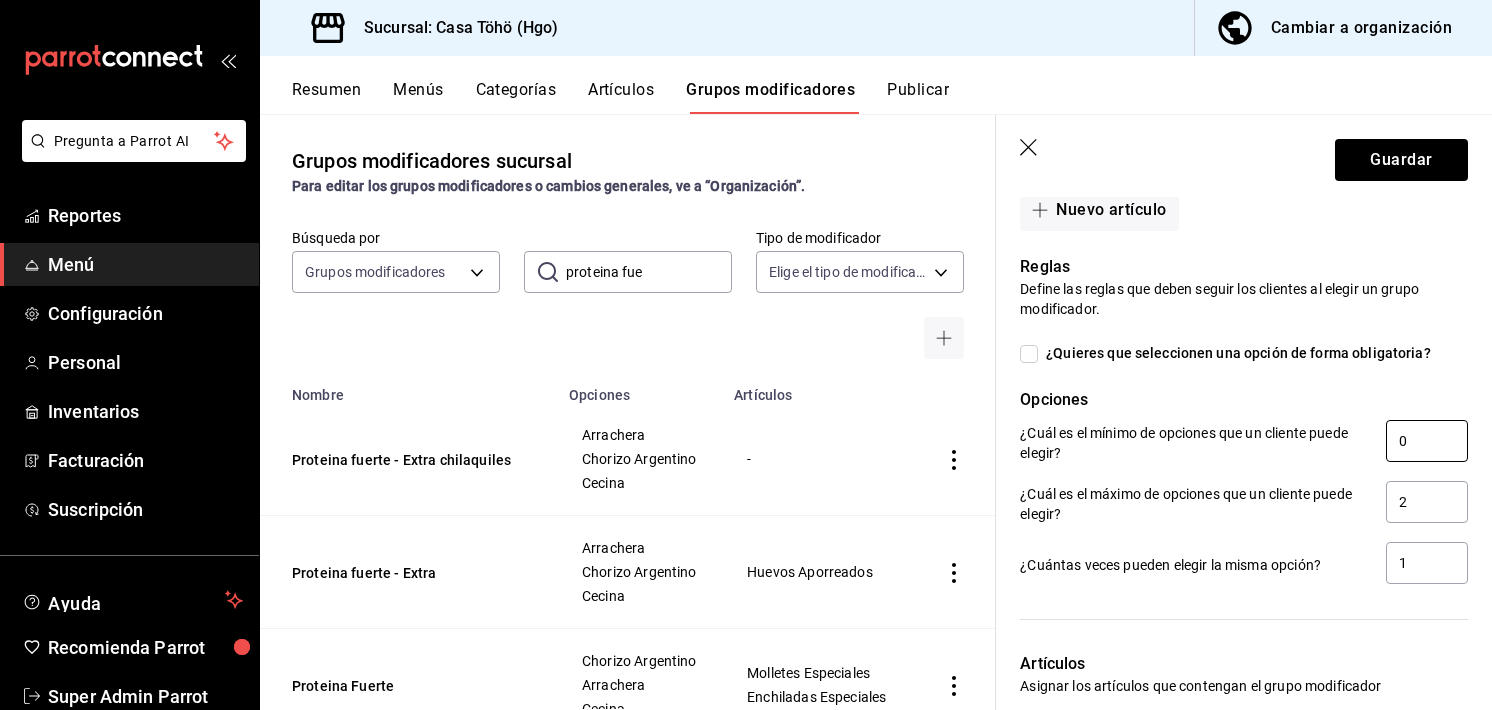 click on "0" at bounding box center [1427, 441] 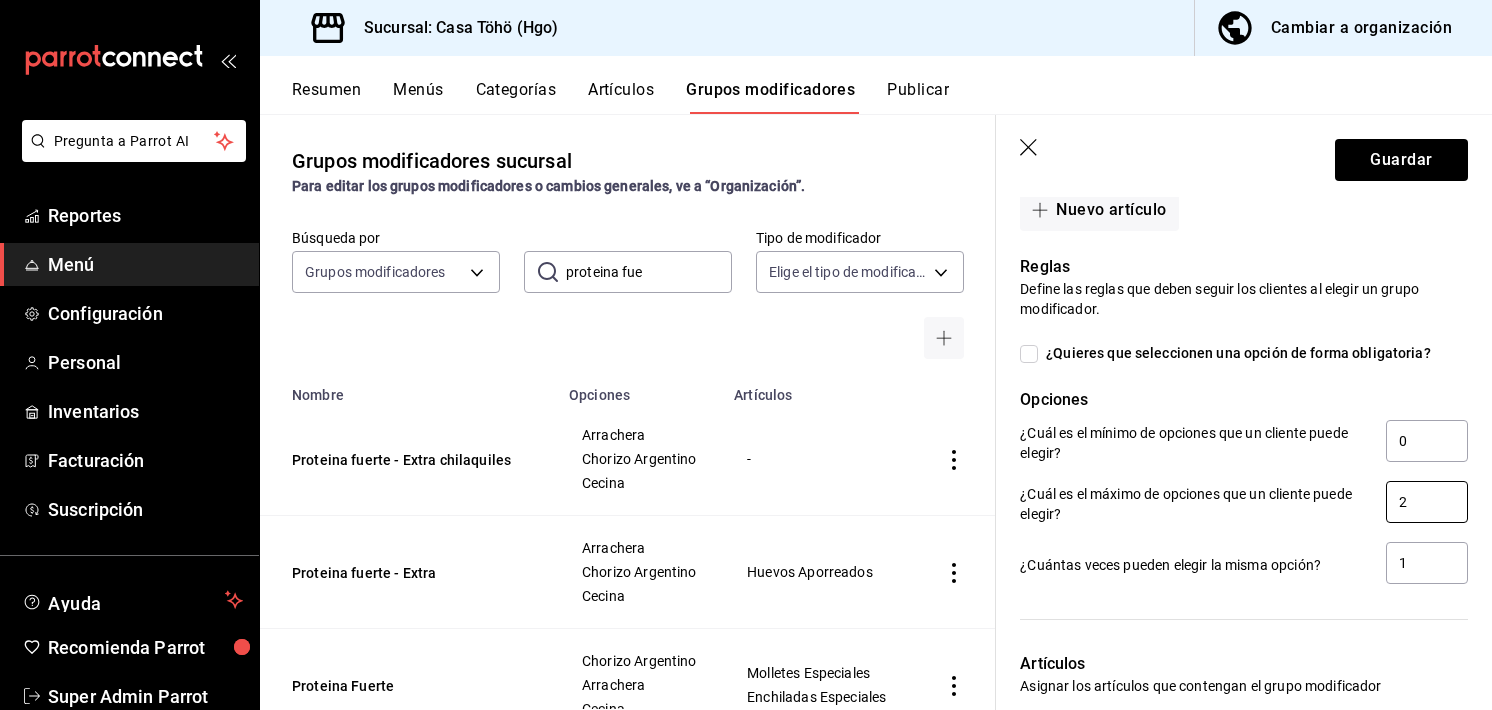 drag, startPoint x: 1403, startPoint y: 526, endPoint x: 1412, endPoint y: 515, distance: 14.21267 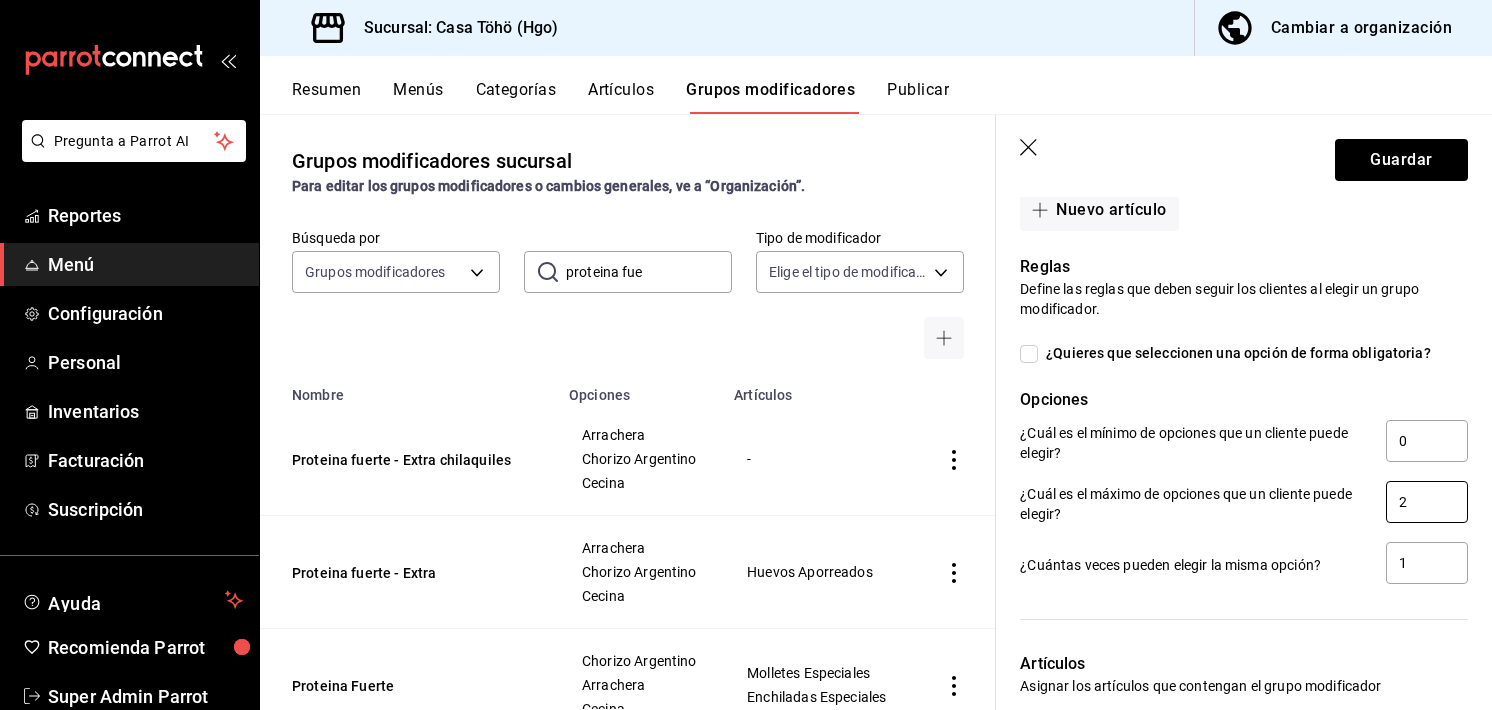 click on "¿Cuál es el mínimo de opciones que un cliente puede elegir? 0 ¿Cuál es el máximo de opciones que un cliente puede elegir? 2 ¿Cuántas veces pueden elegir la misma opción? 1" at bounding box center (1236, 495) 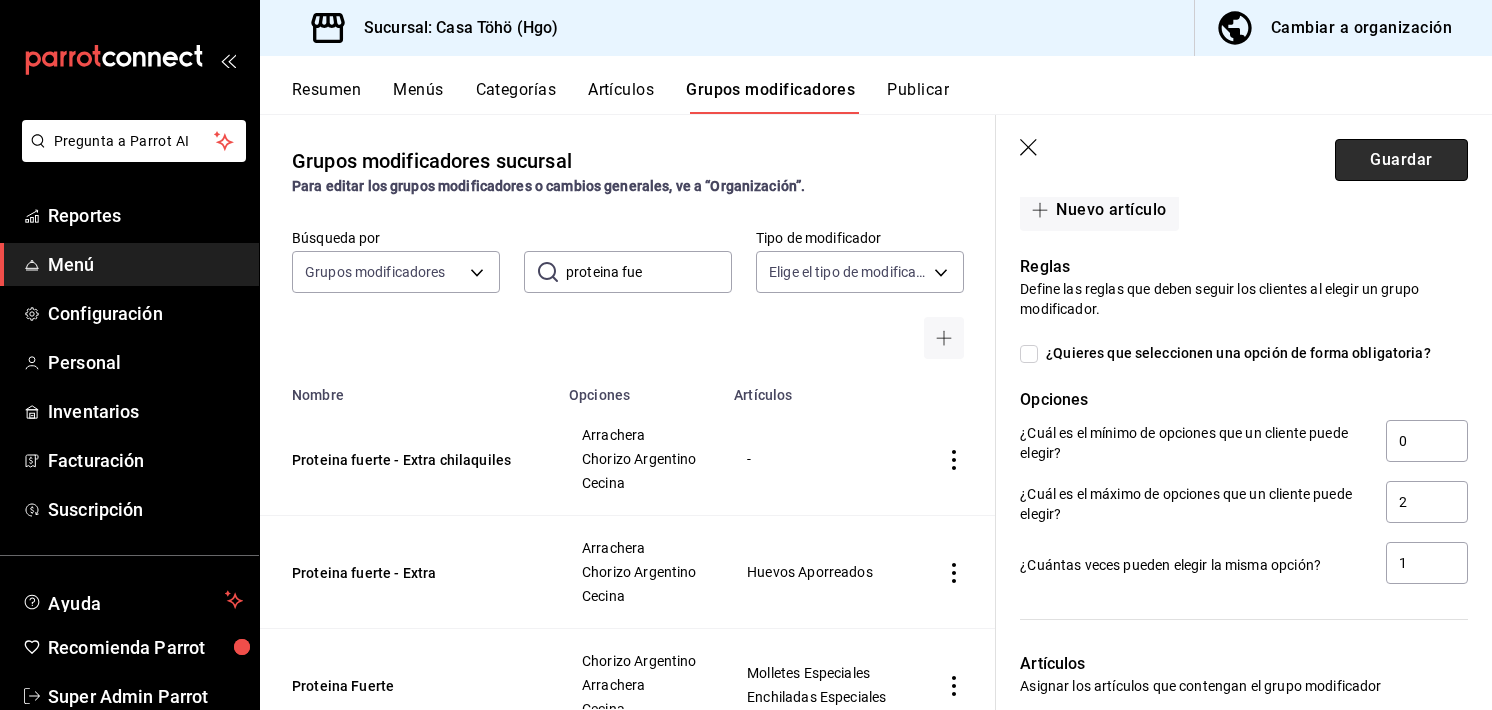 click on "Guardar" at bounding box center [1401, 160] 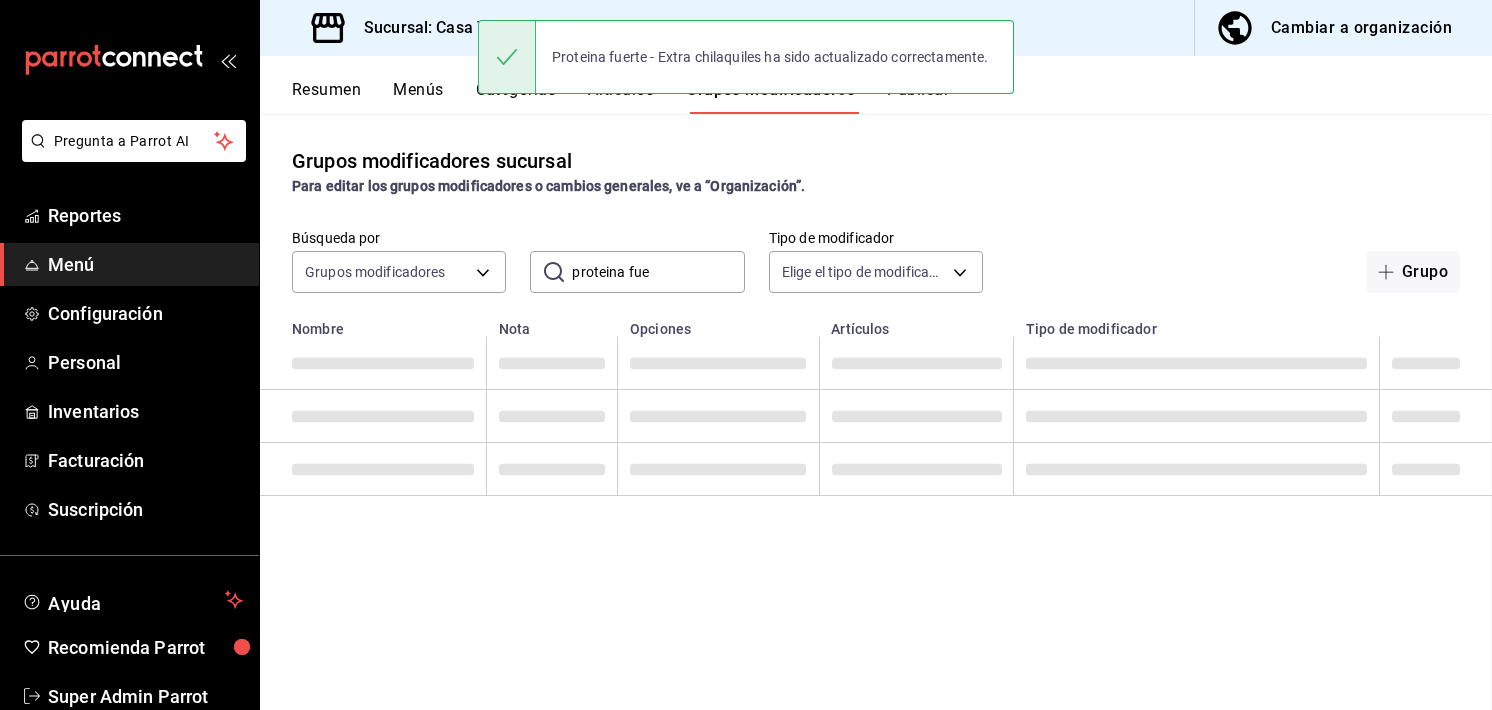 scroll, scrollTop: 0, scrollLeft: 0, axis: both 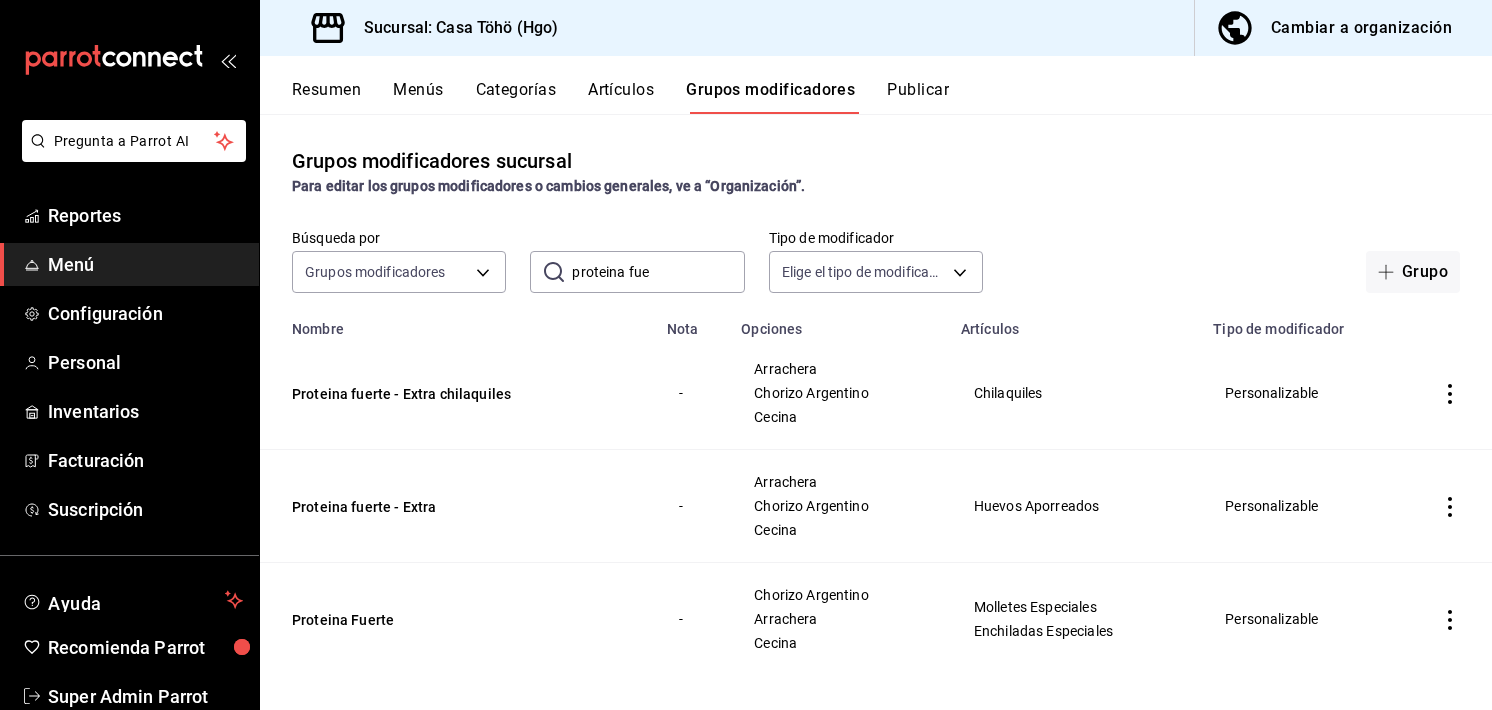 click on "proteina fue" at bounding box center (658, 272) 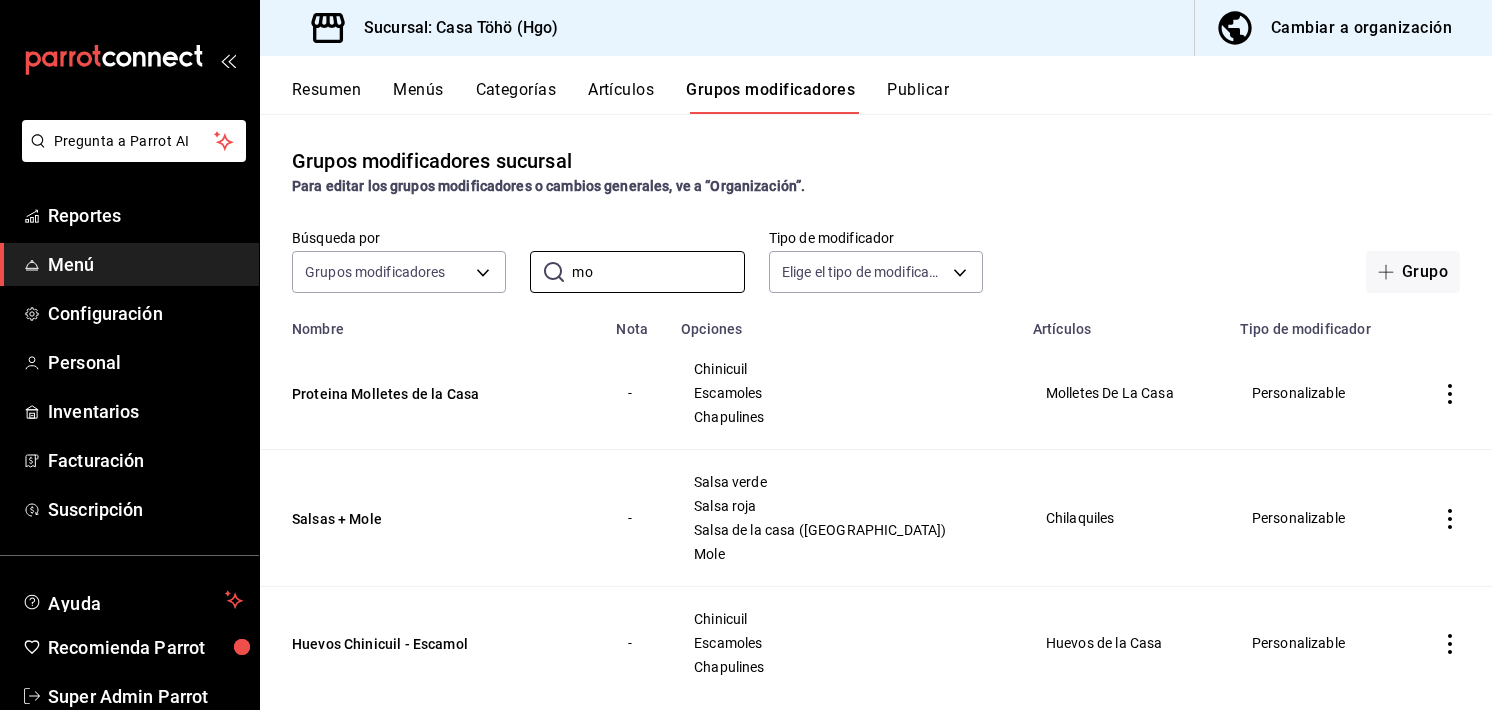 type on "m" 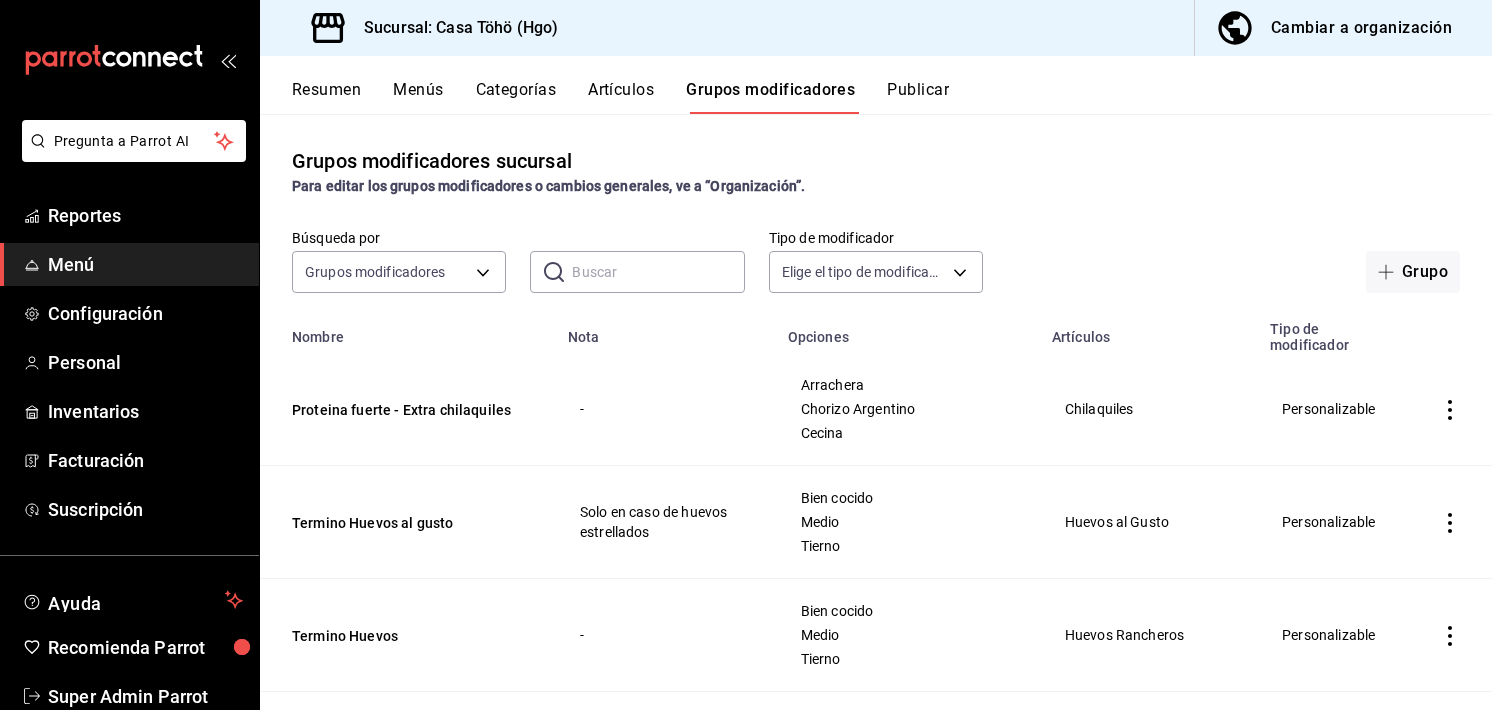 click at bounding box center (658, 272) 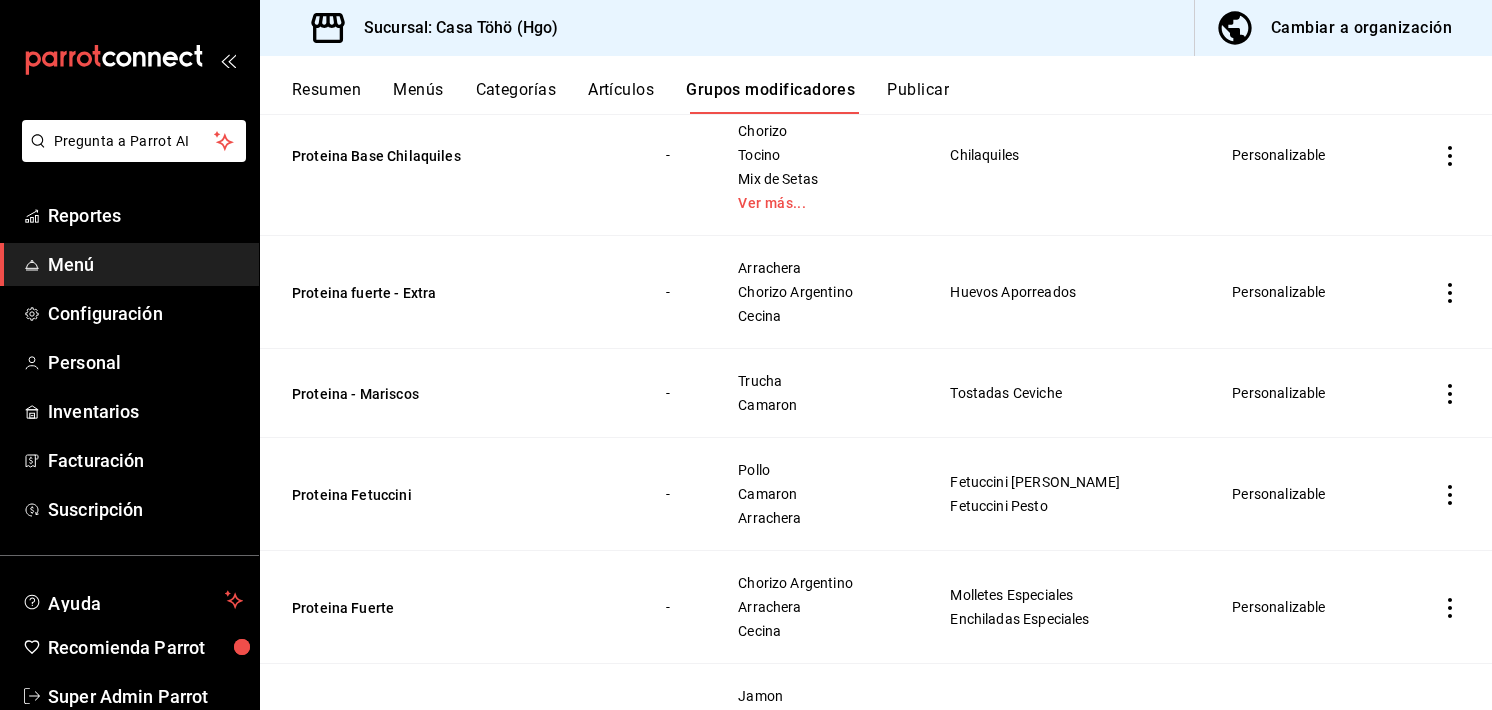 scroll, scrollTop: 0, scrollLeft: 0, axis: both 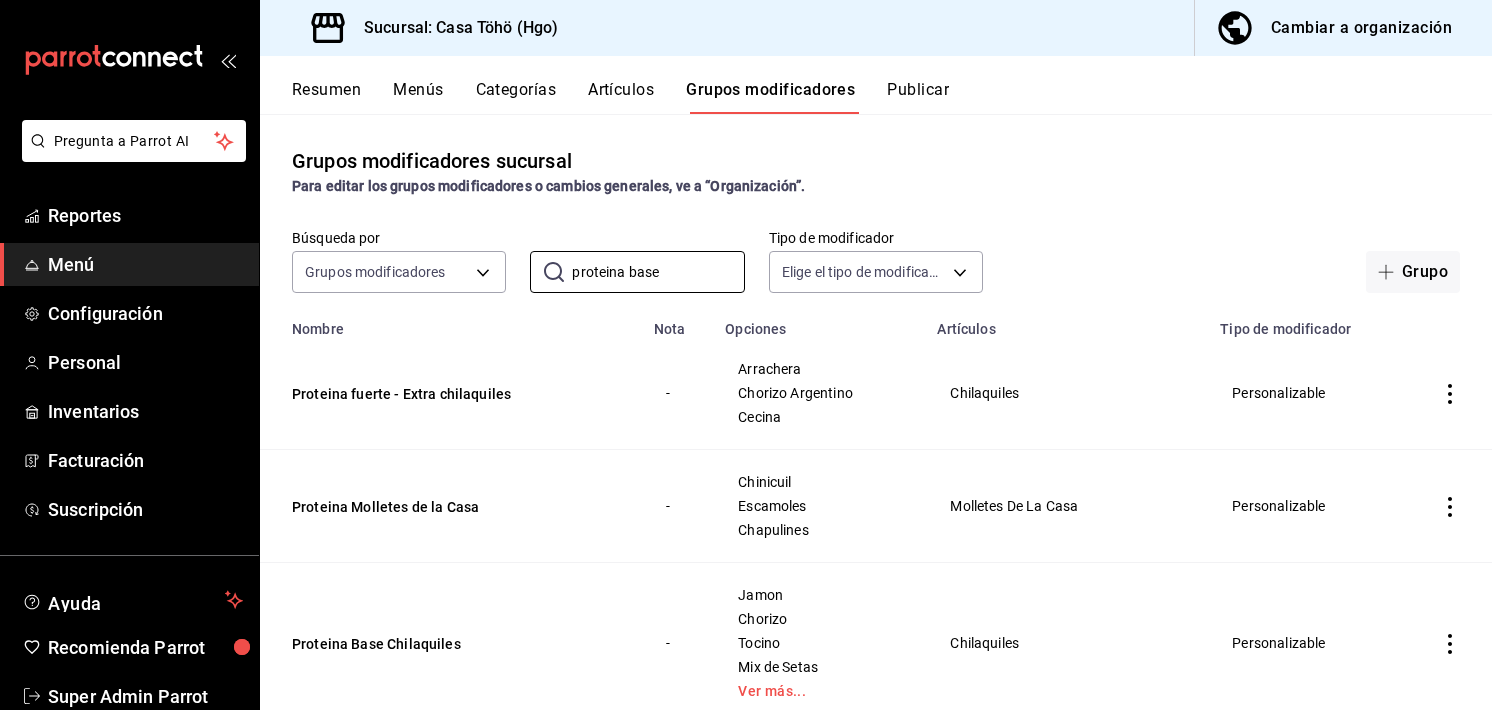 type on "proteina base" 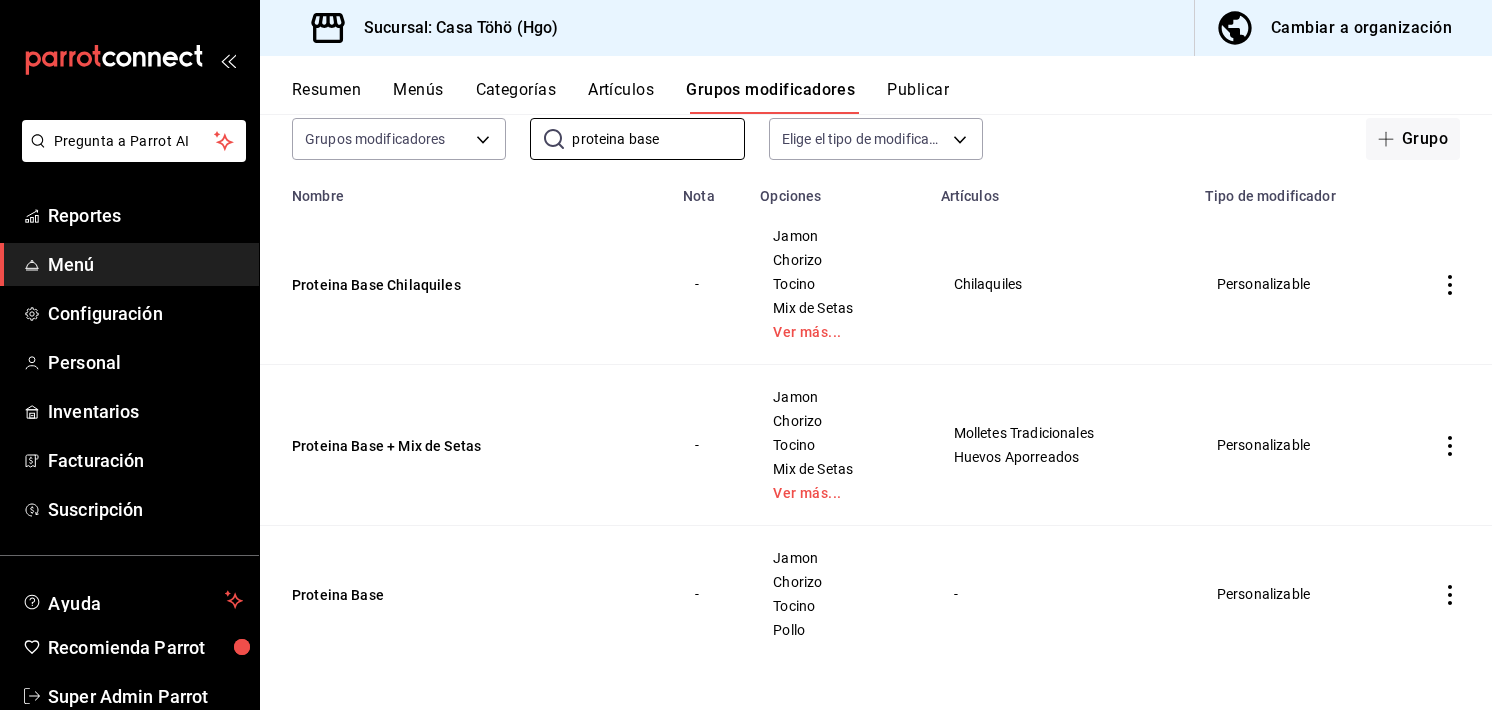 scroll, scrollTop: 133, scrollLeft: 0, axis: vertical 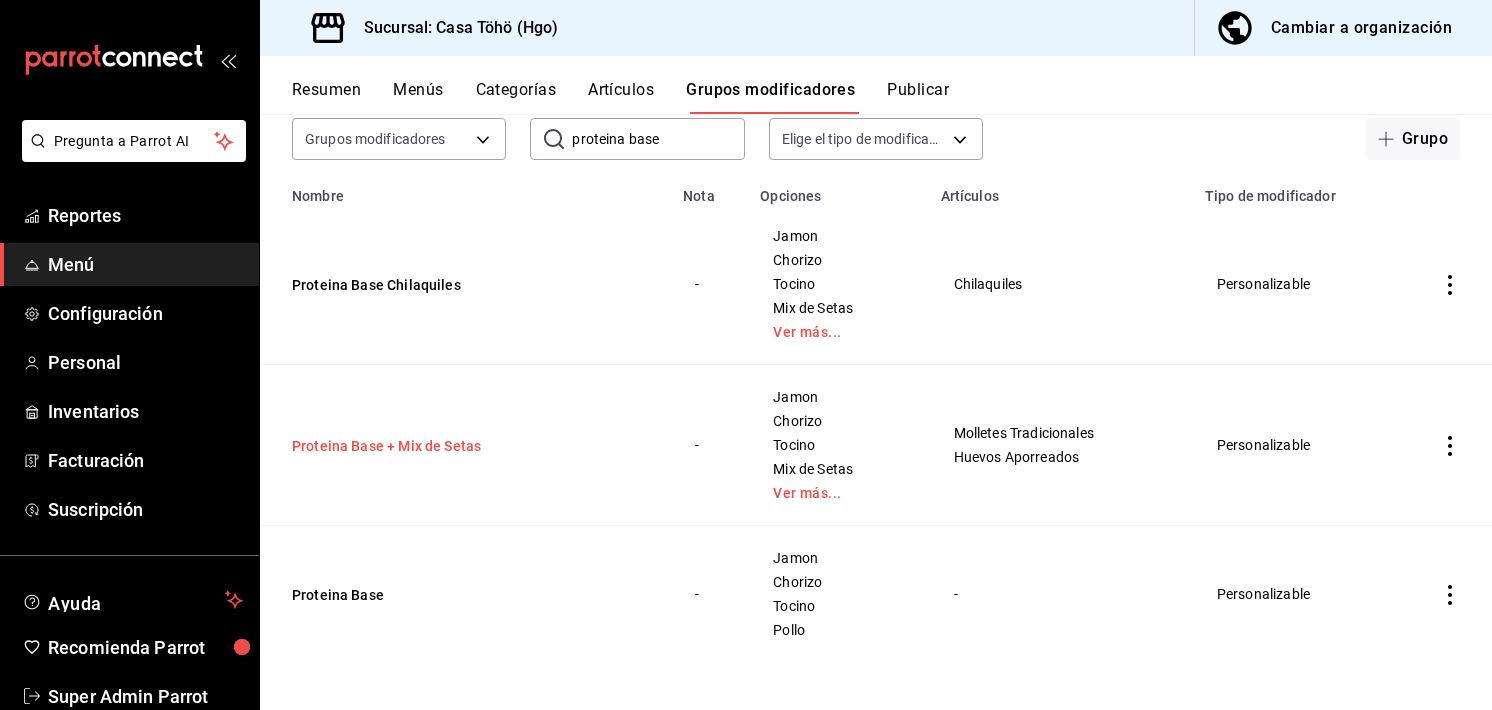 click on "Proteina Base + Mix de Setas" at bounding box center (412, 446) 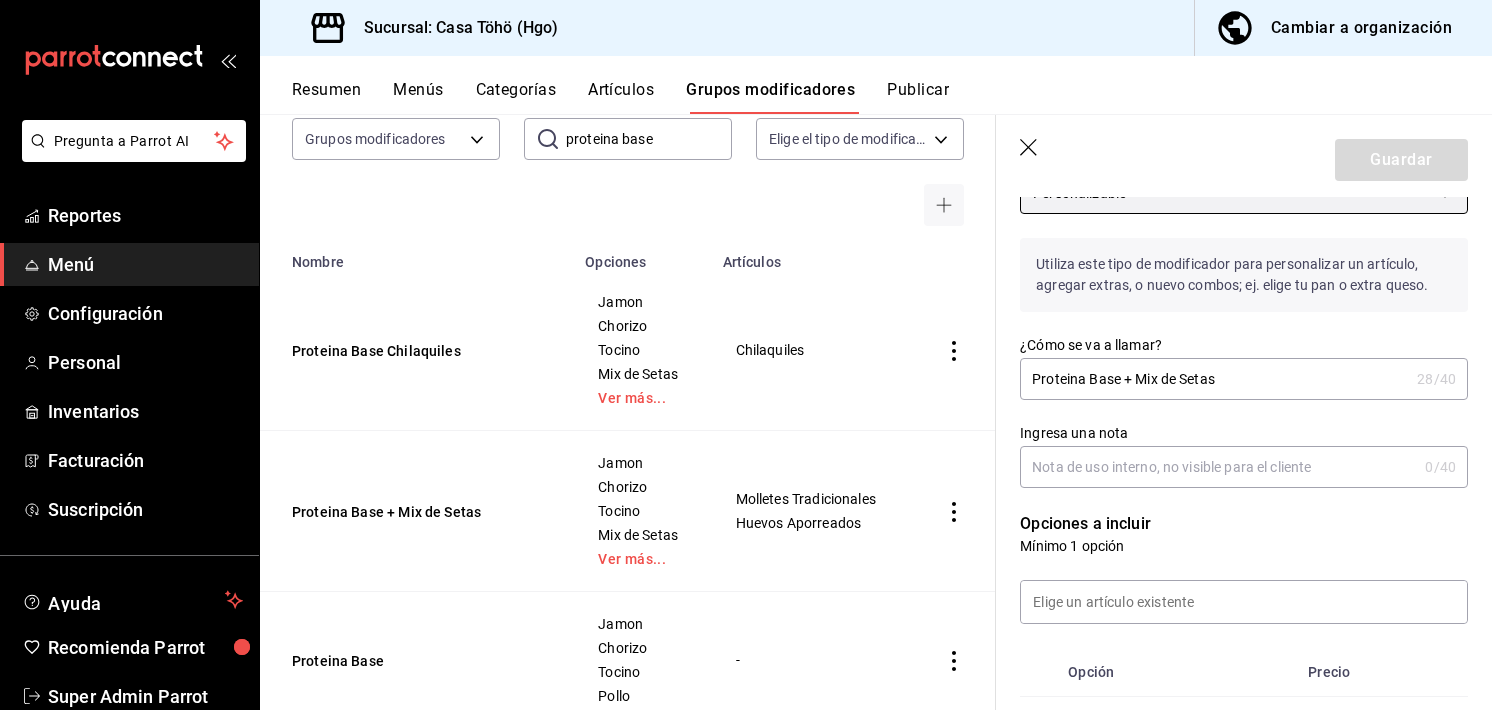 scroll, scrollTop: 0, scrollLeft: 0, axis: both 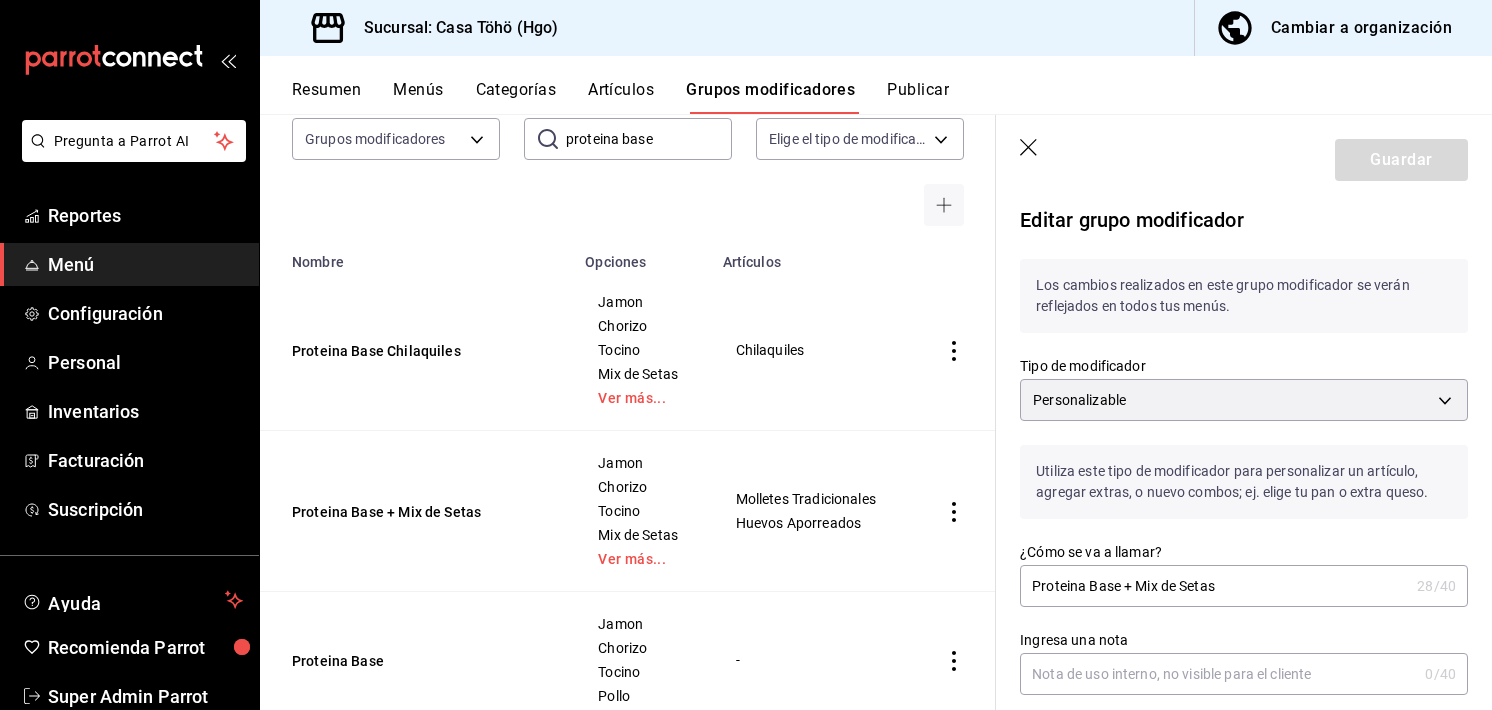 click on "Guardar" at bounding box center [1244, 156] 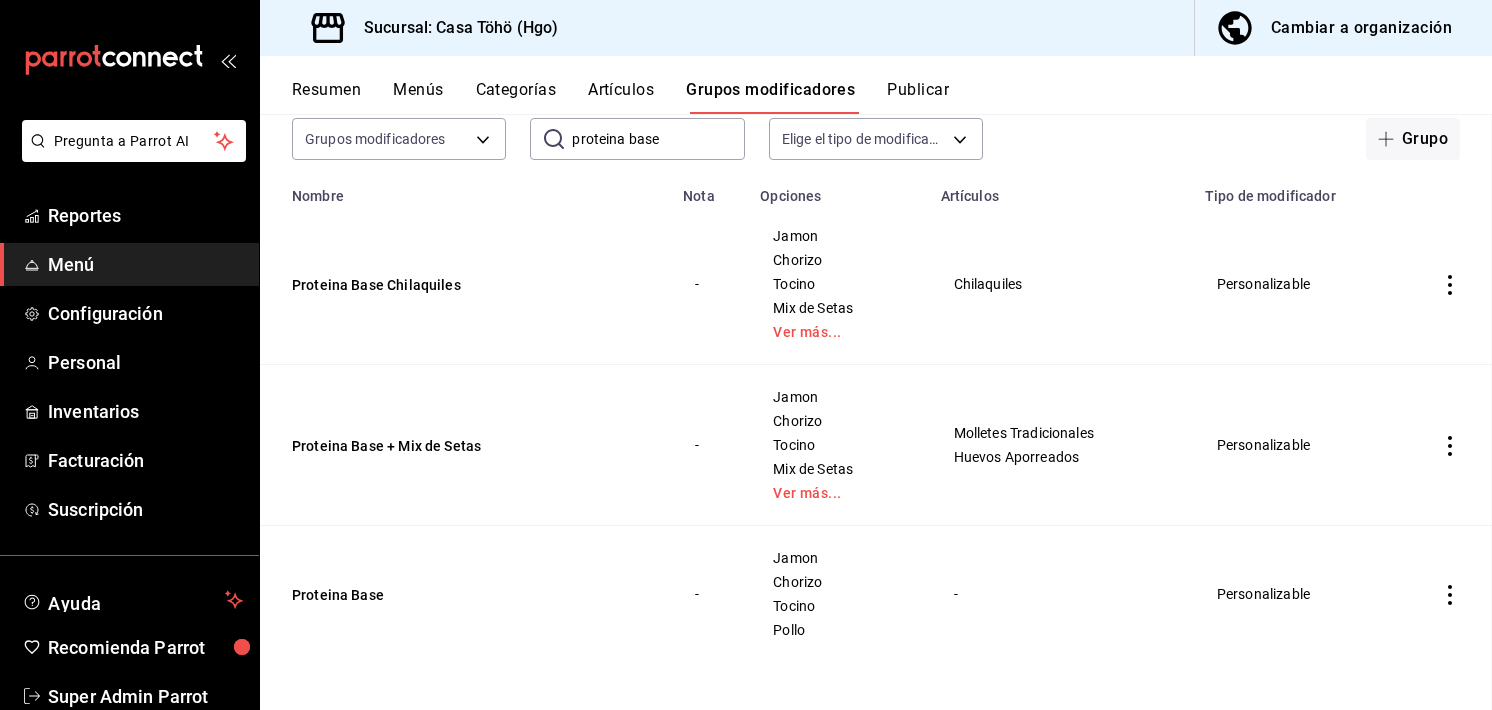 scroll, scrollTop: 0, scrollLeft: 0, axis: both 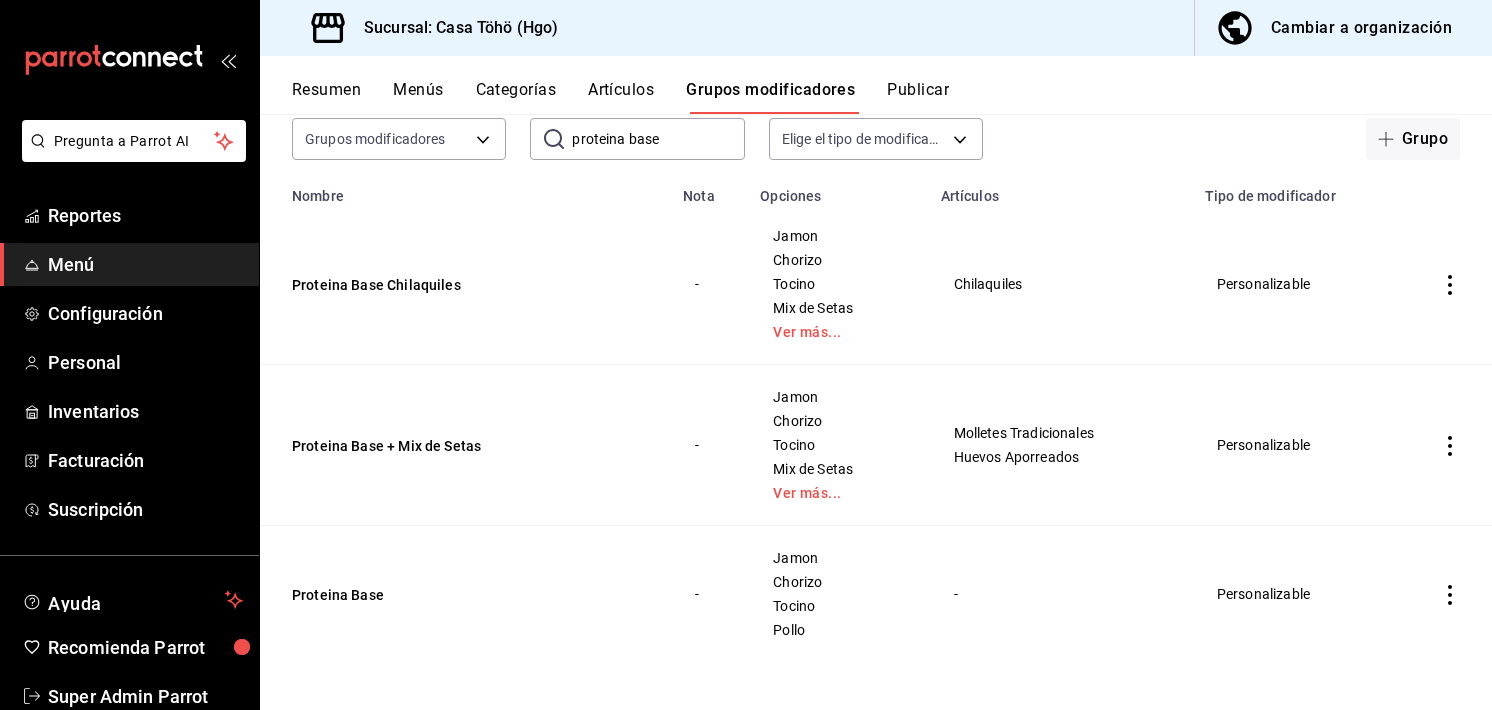click 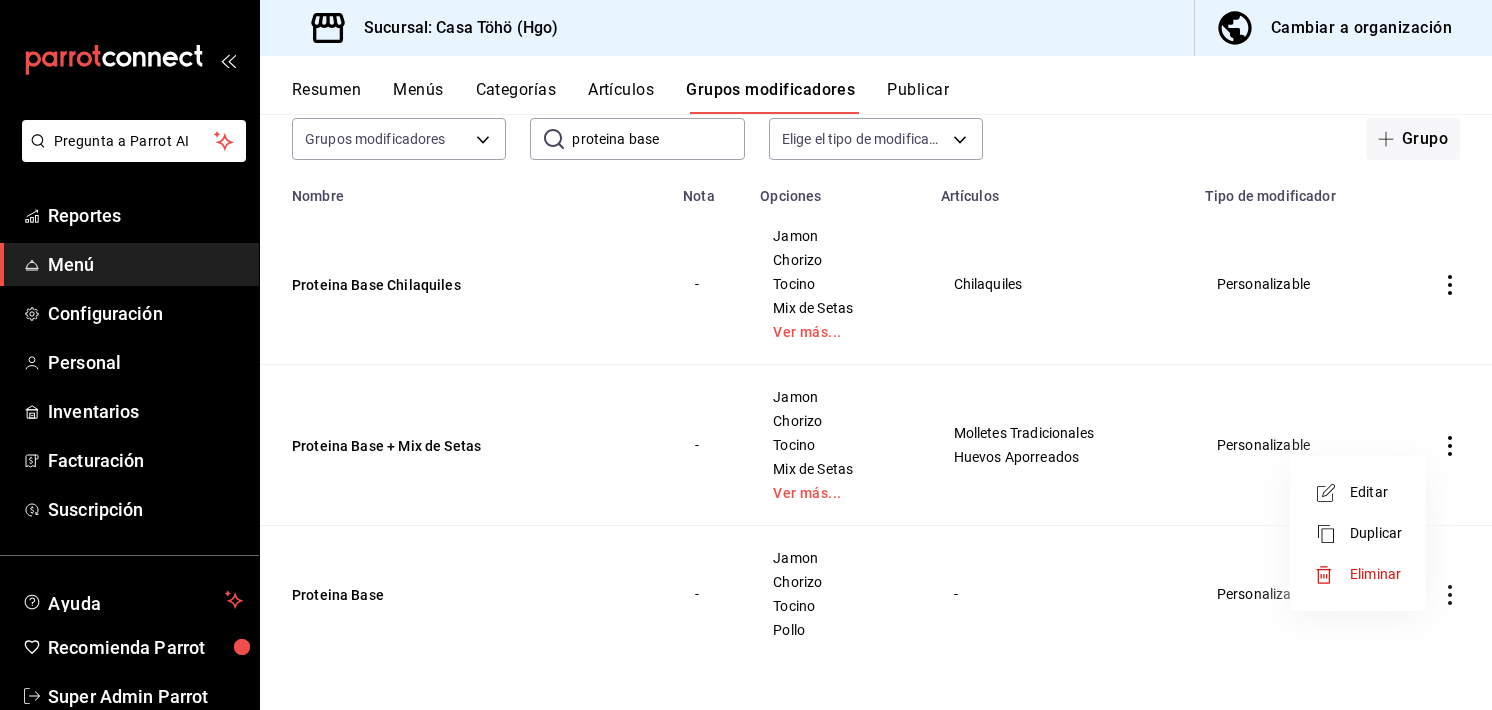 click on "Editar" at bounding box center (1376, 492) 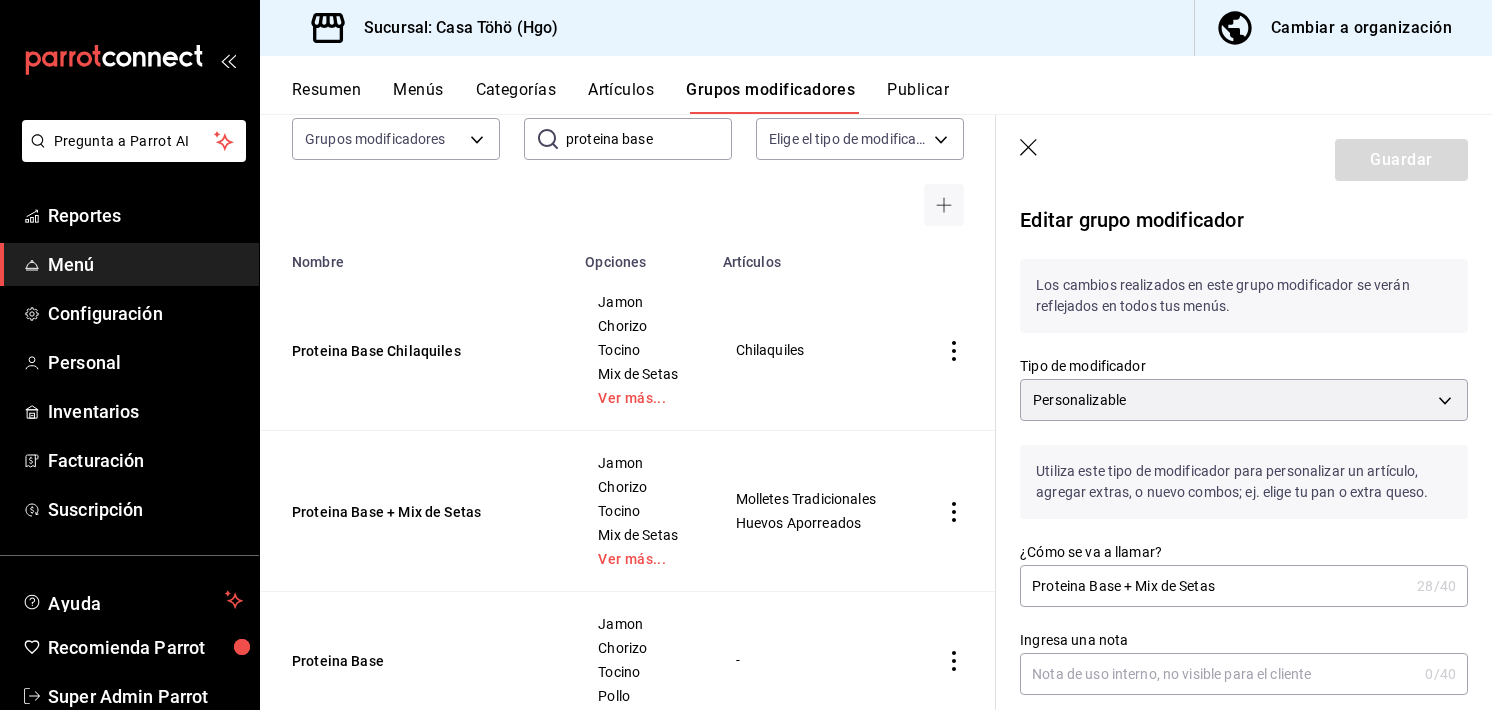 click on "Guardar" at bounding box center [1244, 156] 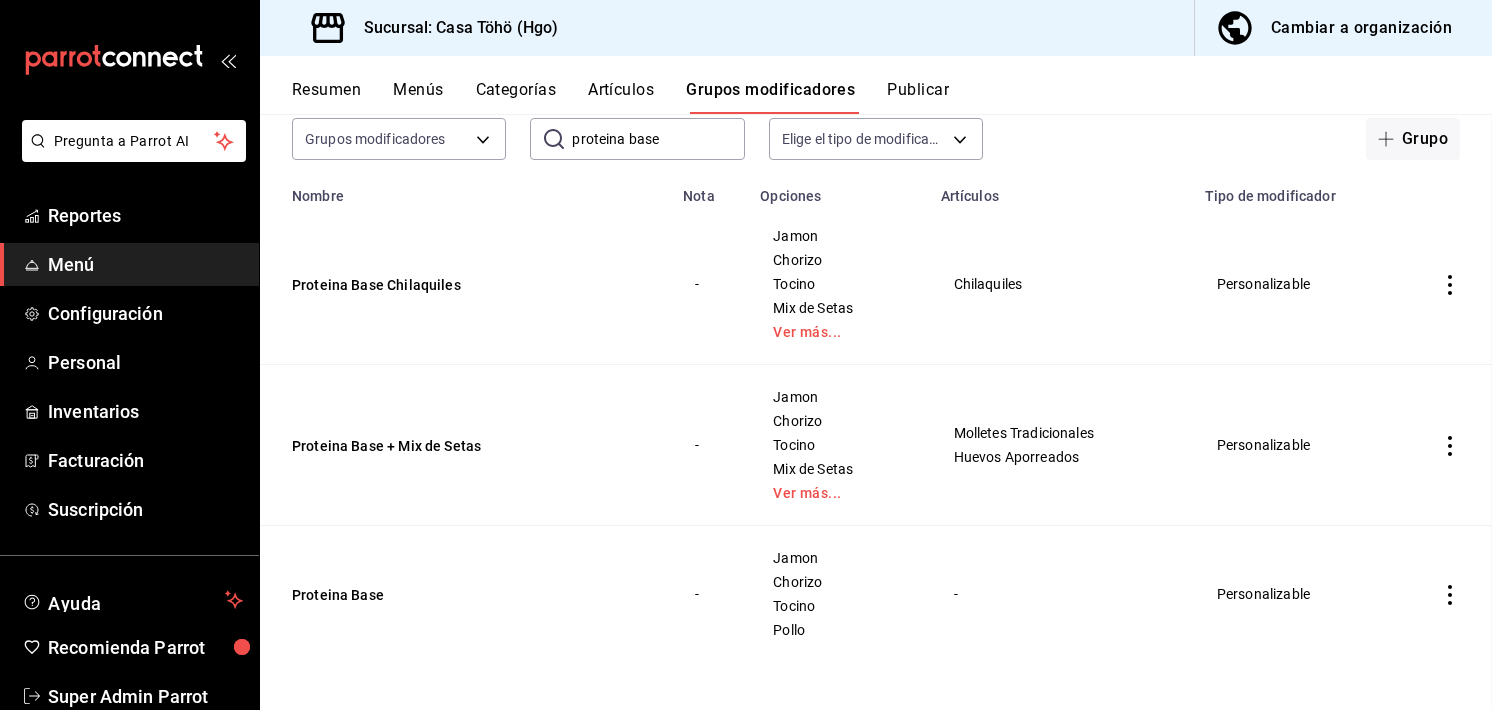 scroll, scrollTop: 0, scrollLeft: 0, axis: both 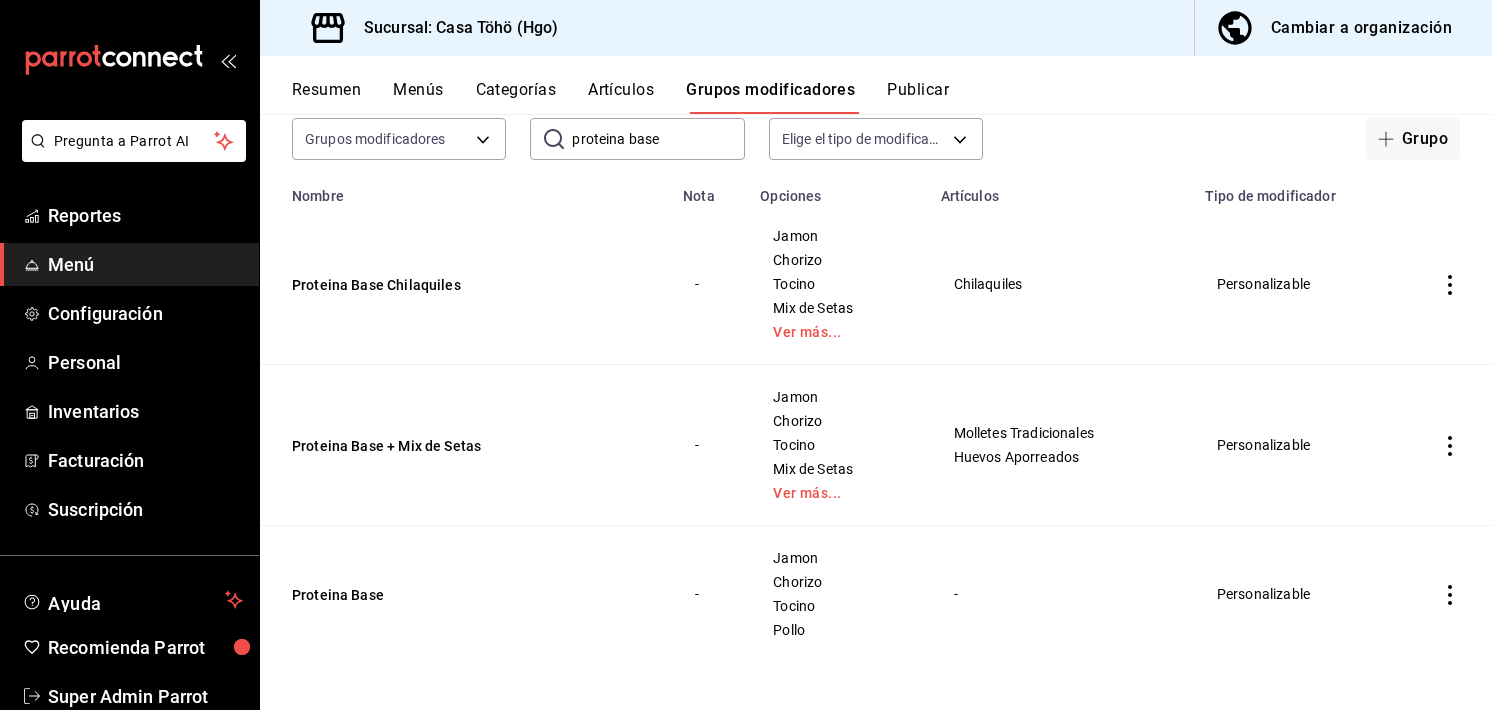 click 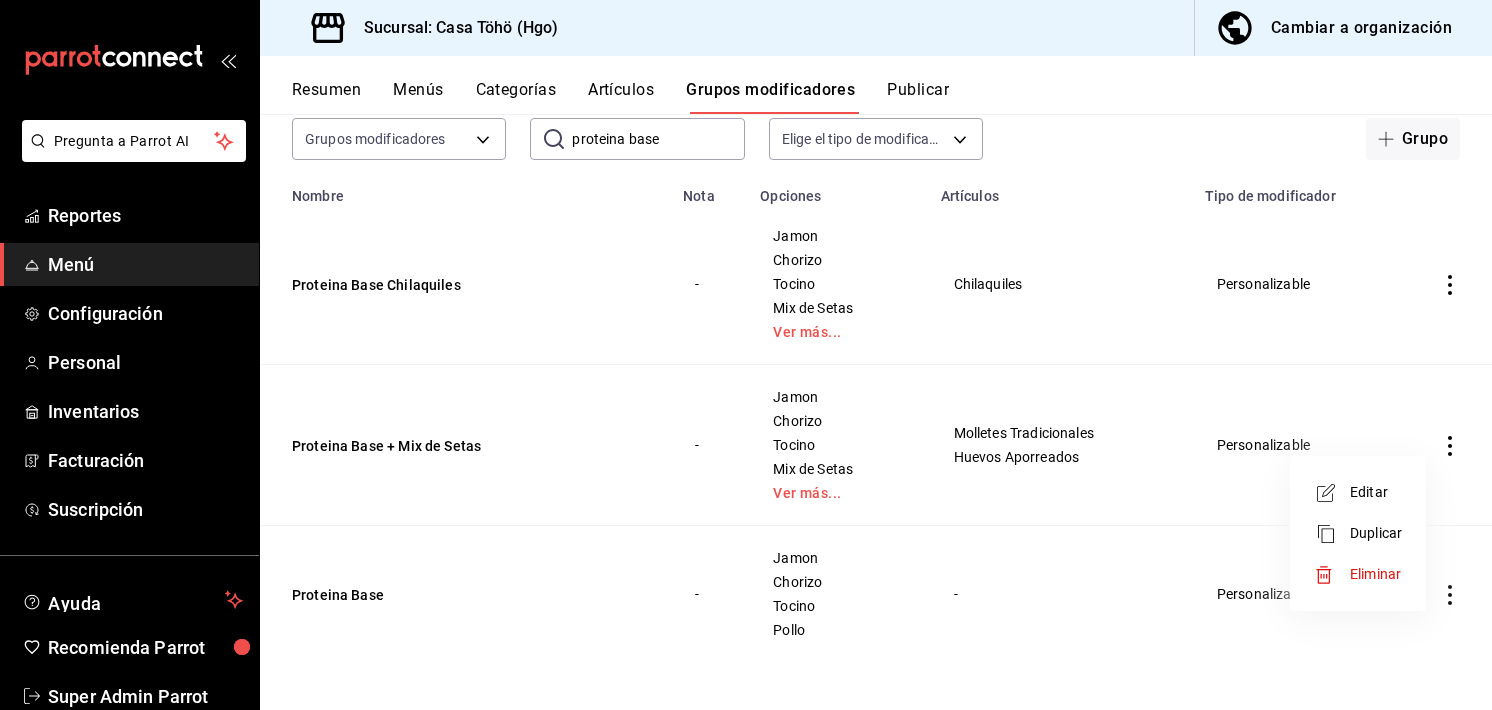click on "Duplicar" at bounding box center (1358, 533) 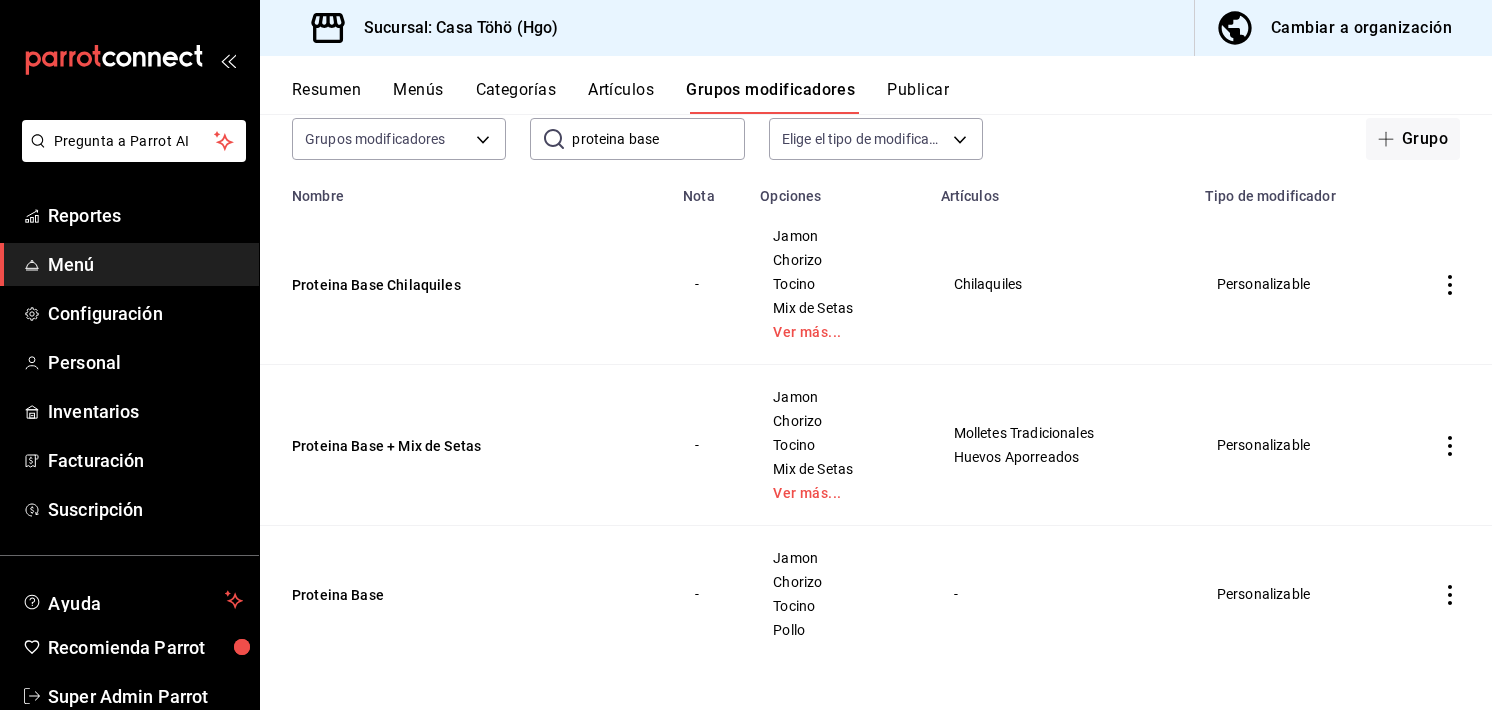 scroll, scrollTop: 0, scrollLeft: 0, axis: both 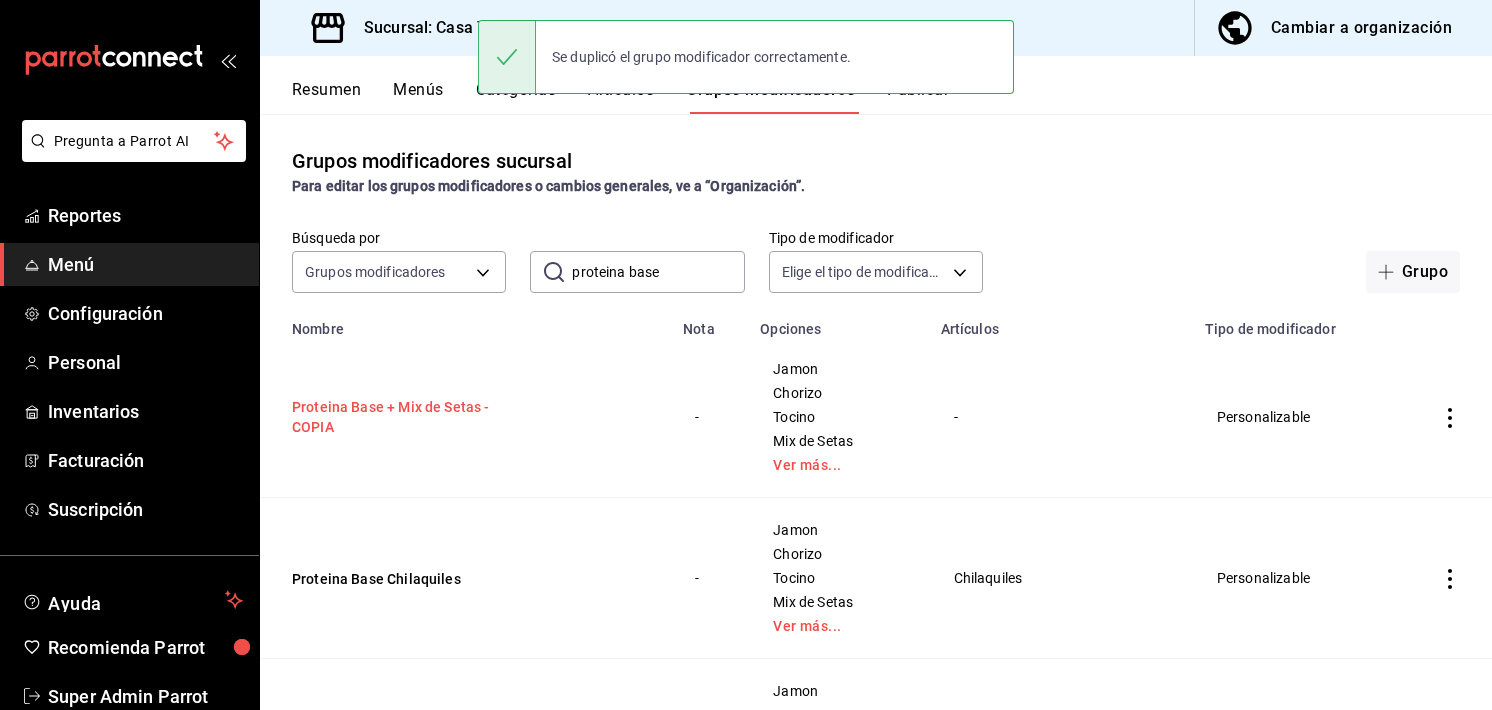 click on "Proteina Base + Mix de Setas - COPIA" at bounding box center (412, 417) 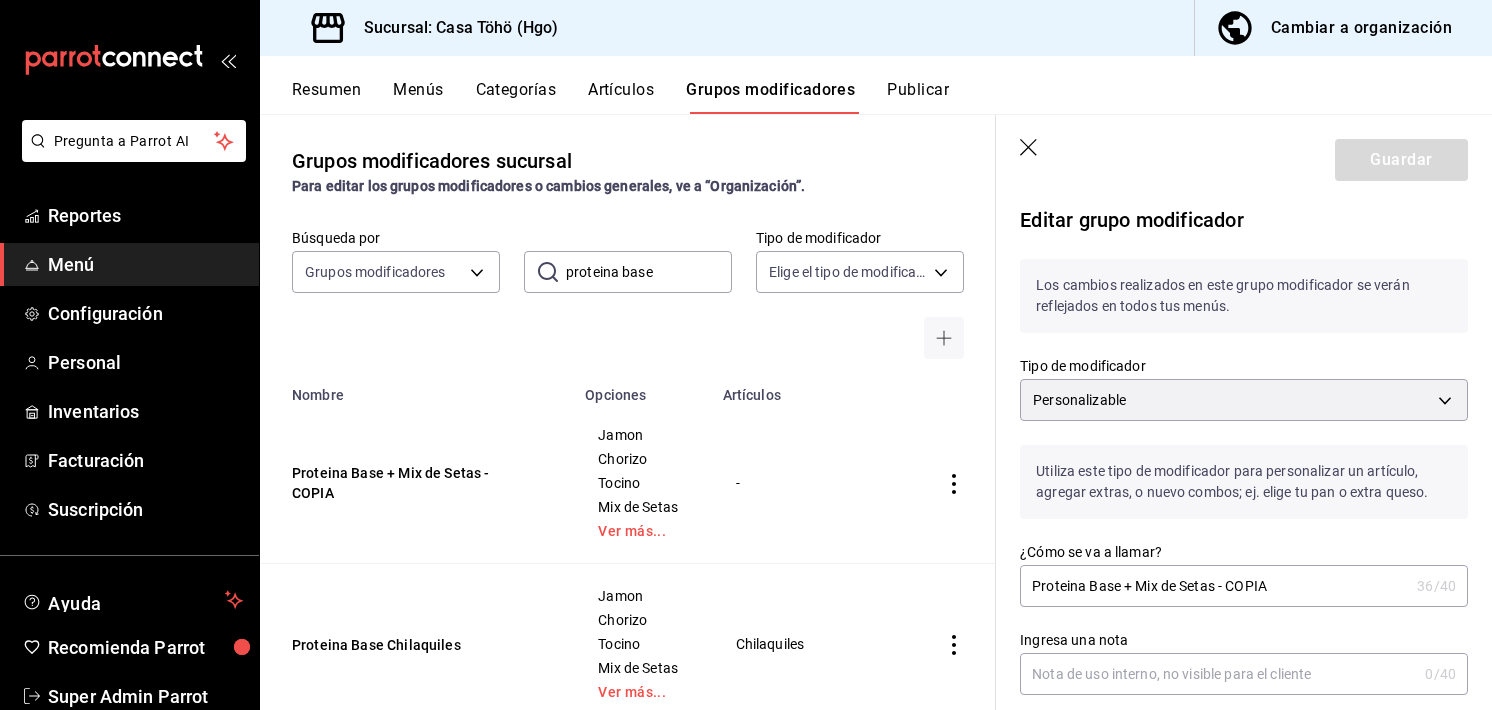 click on "Proteina Base + Mix de Setas - COPIA" at bounding box center [1214, 586] 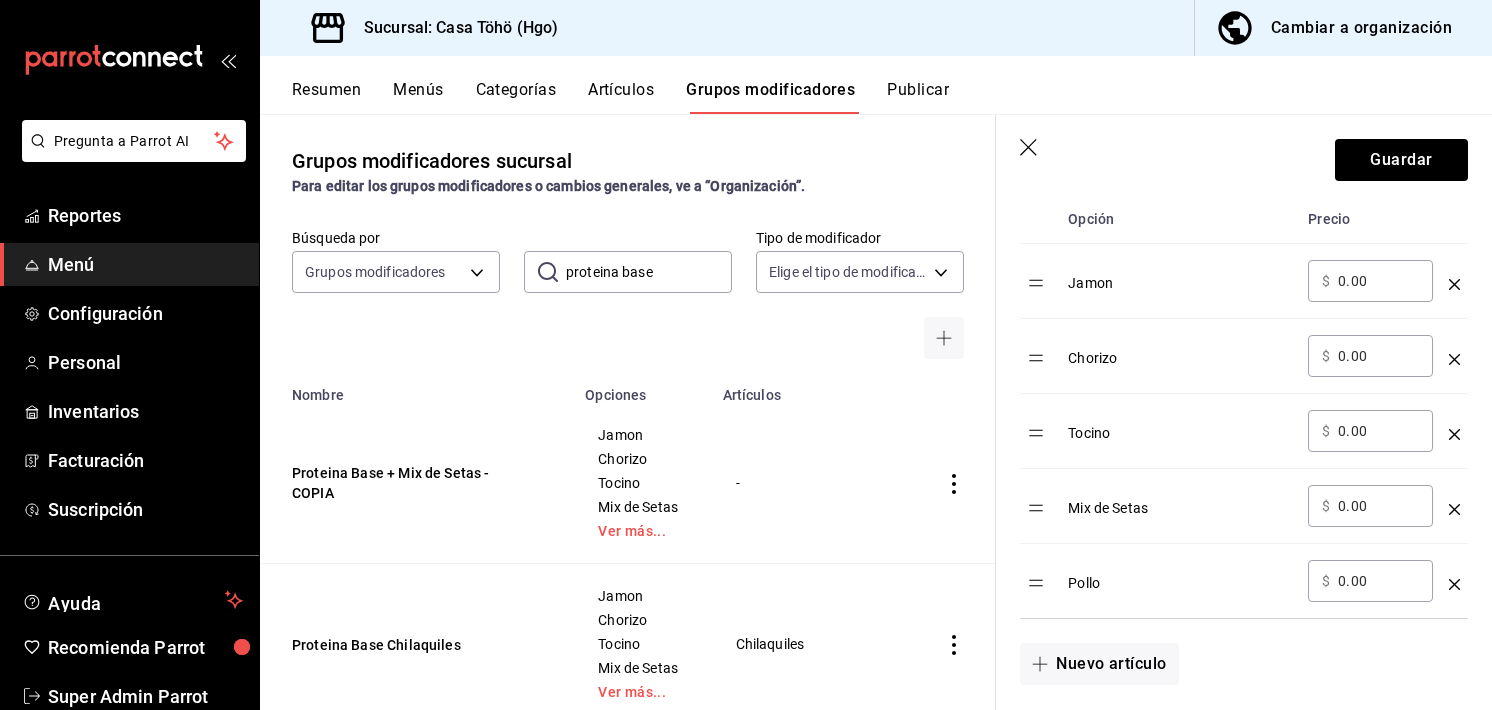scroll, scrollTop: 660, scrollLeft: 0, axis: vertical 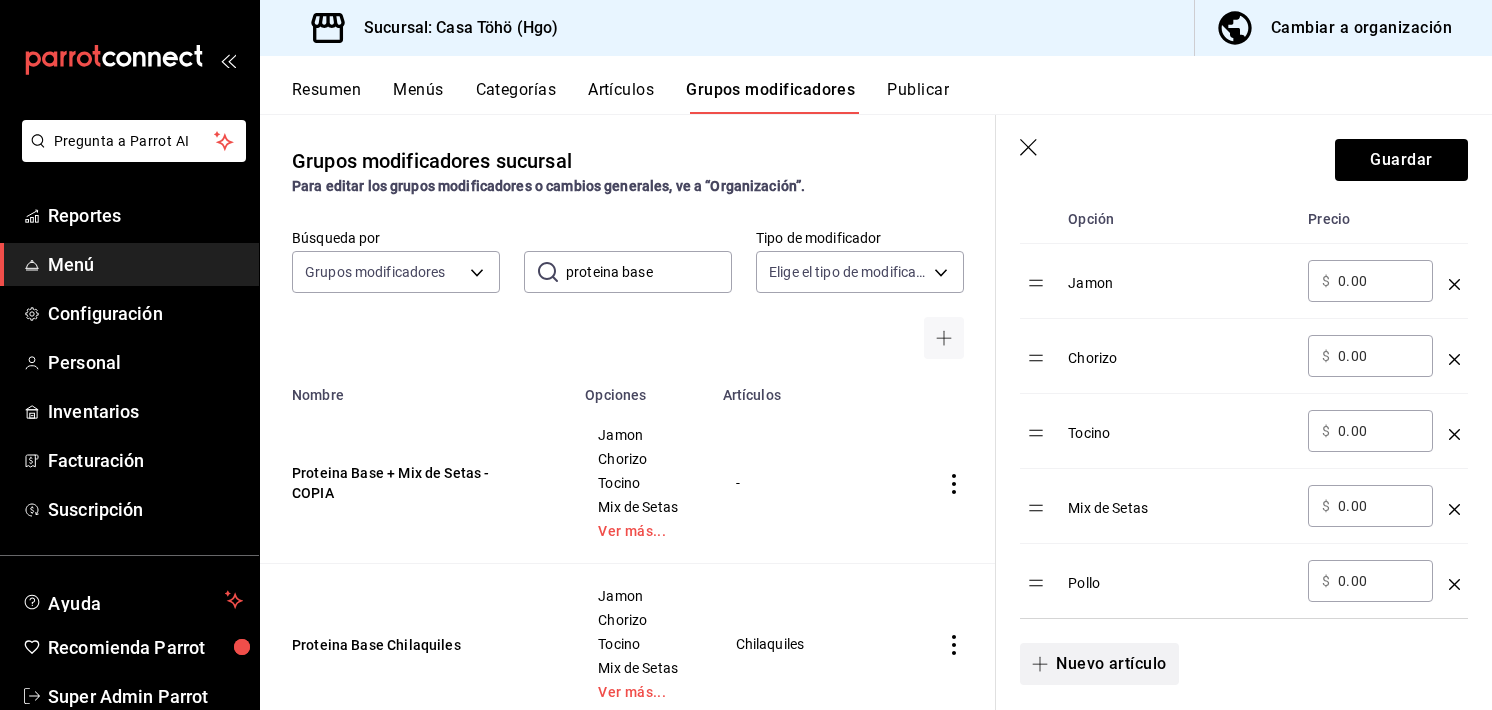 type on "Proteina Base + Mix de Setas + Quelites" 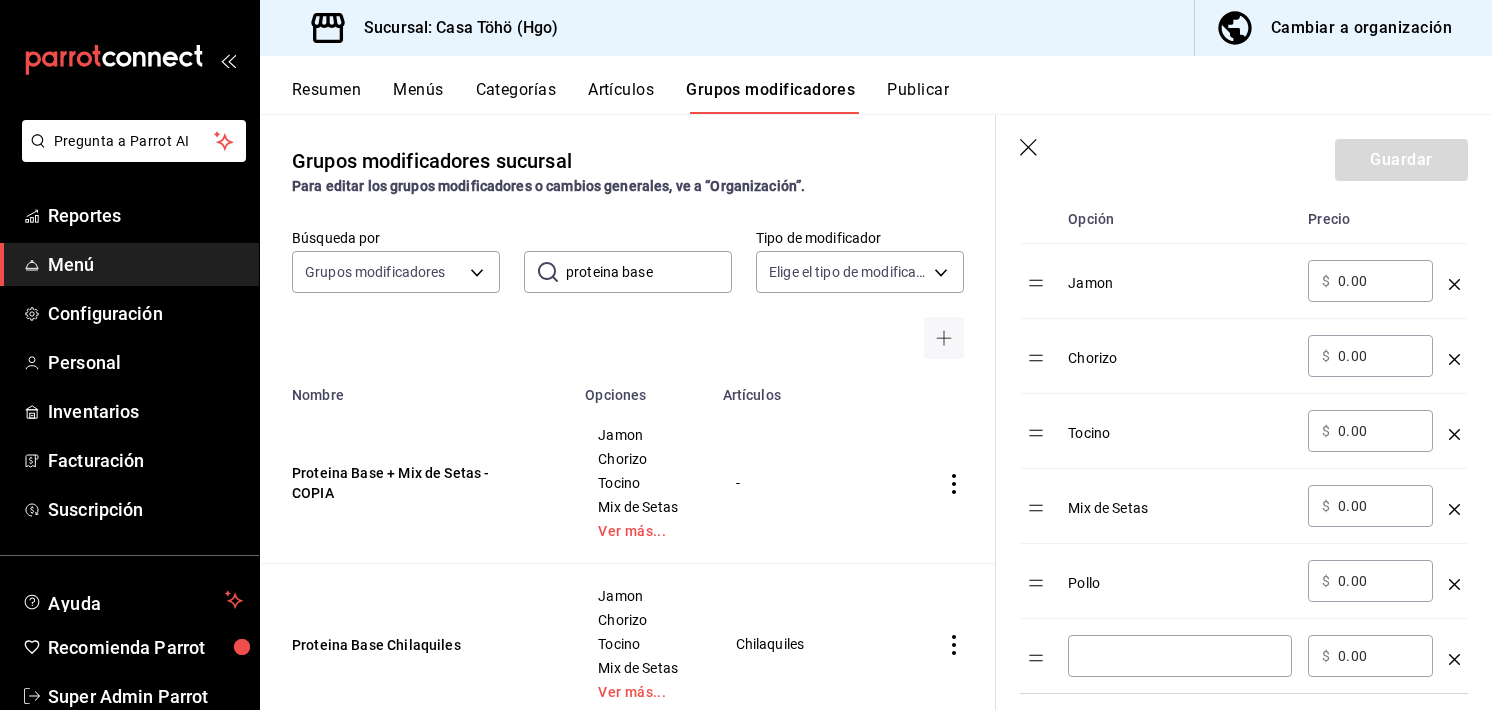 click on "​" at bounding box center [1180, 656] 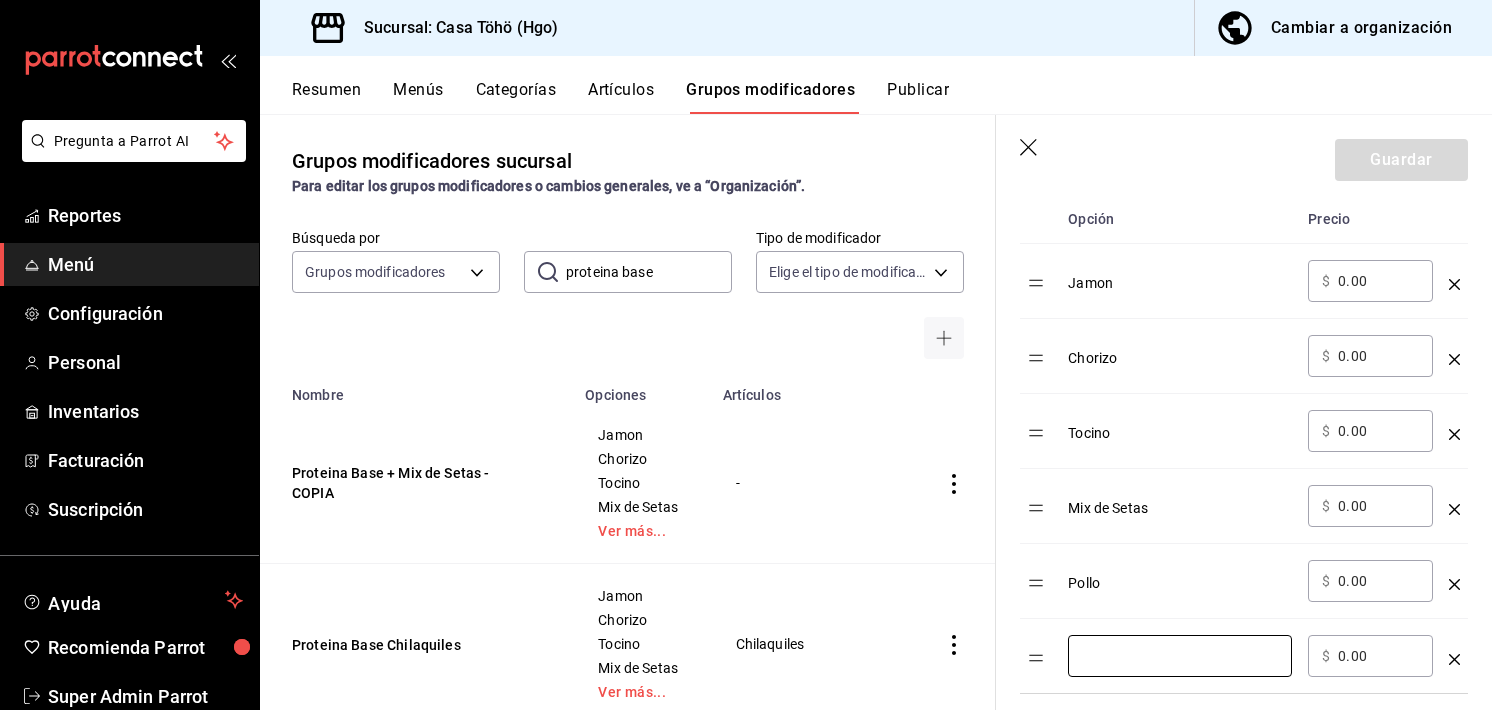 click at bounding box center [1454, 651] 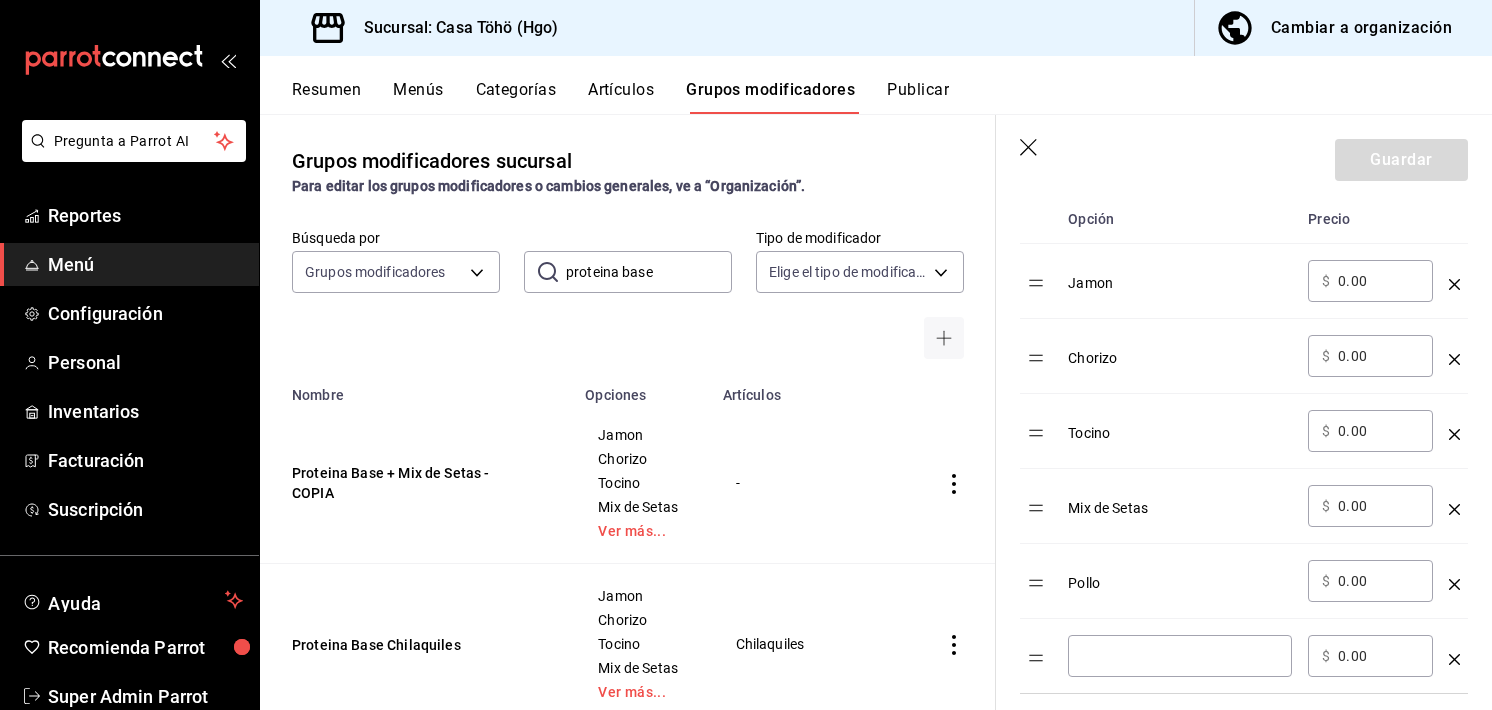 click 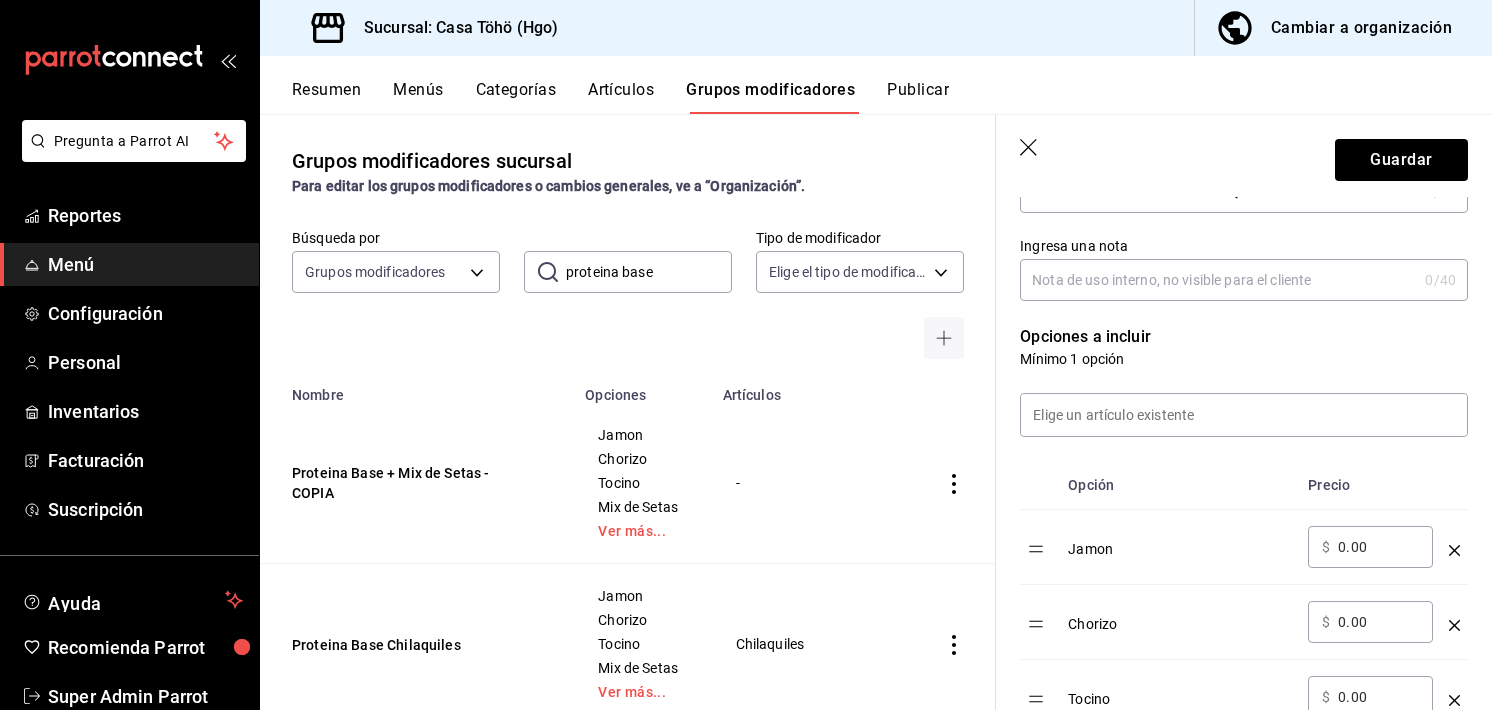 scroll, scrollTop: 392, scrollLeft: 0, axis: vertical 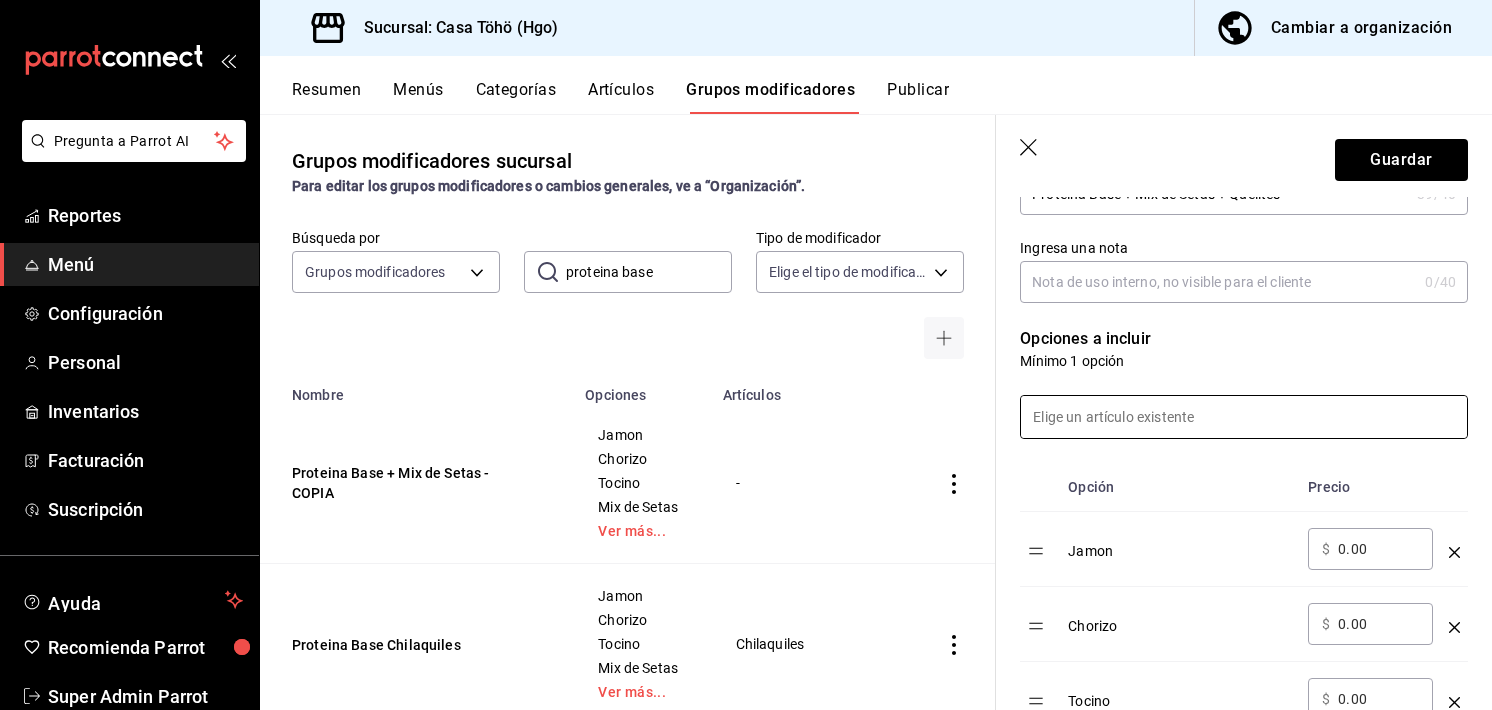 click at bounding box center [1244, 417] 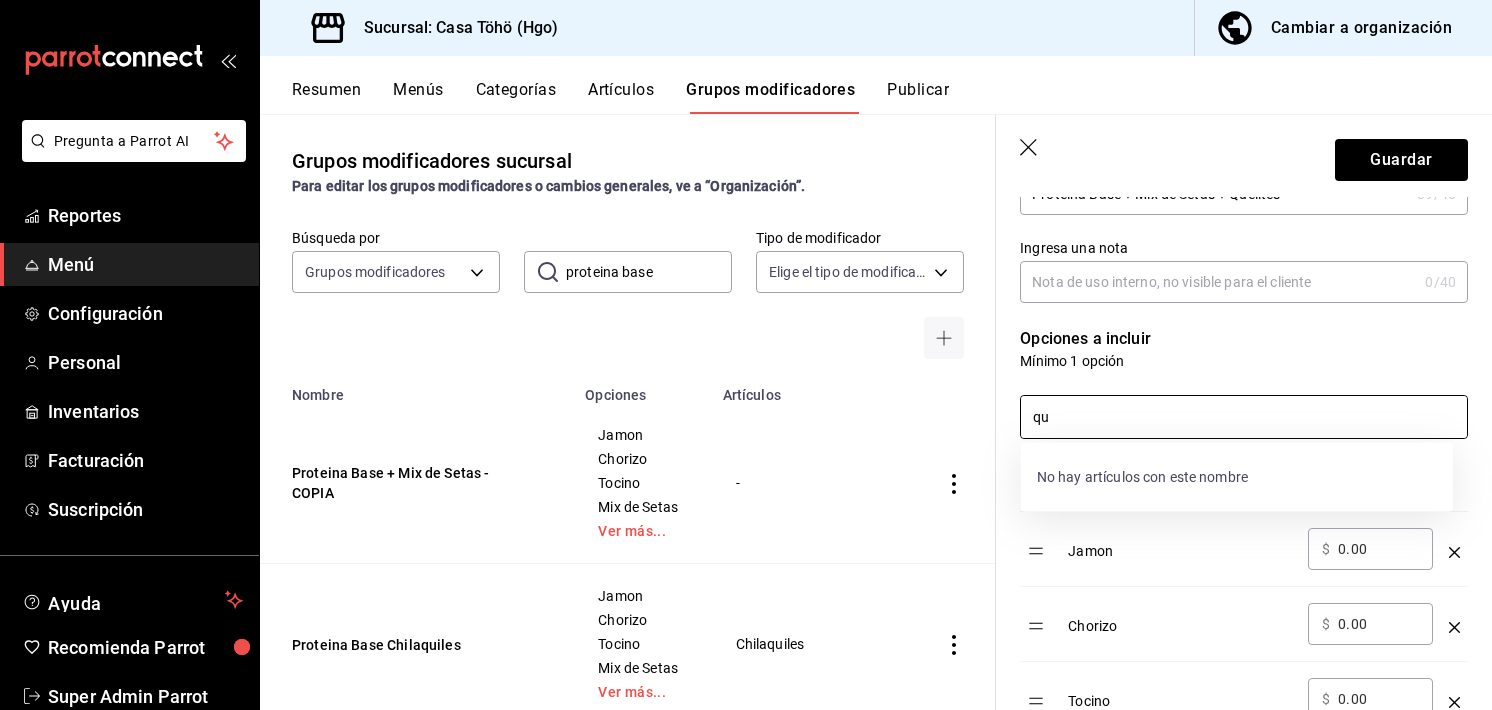 type on "q" 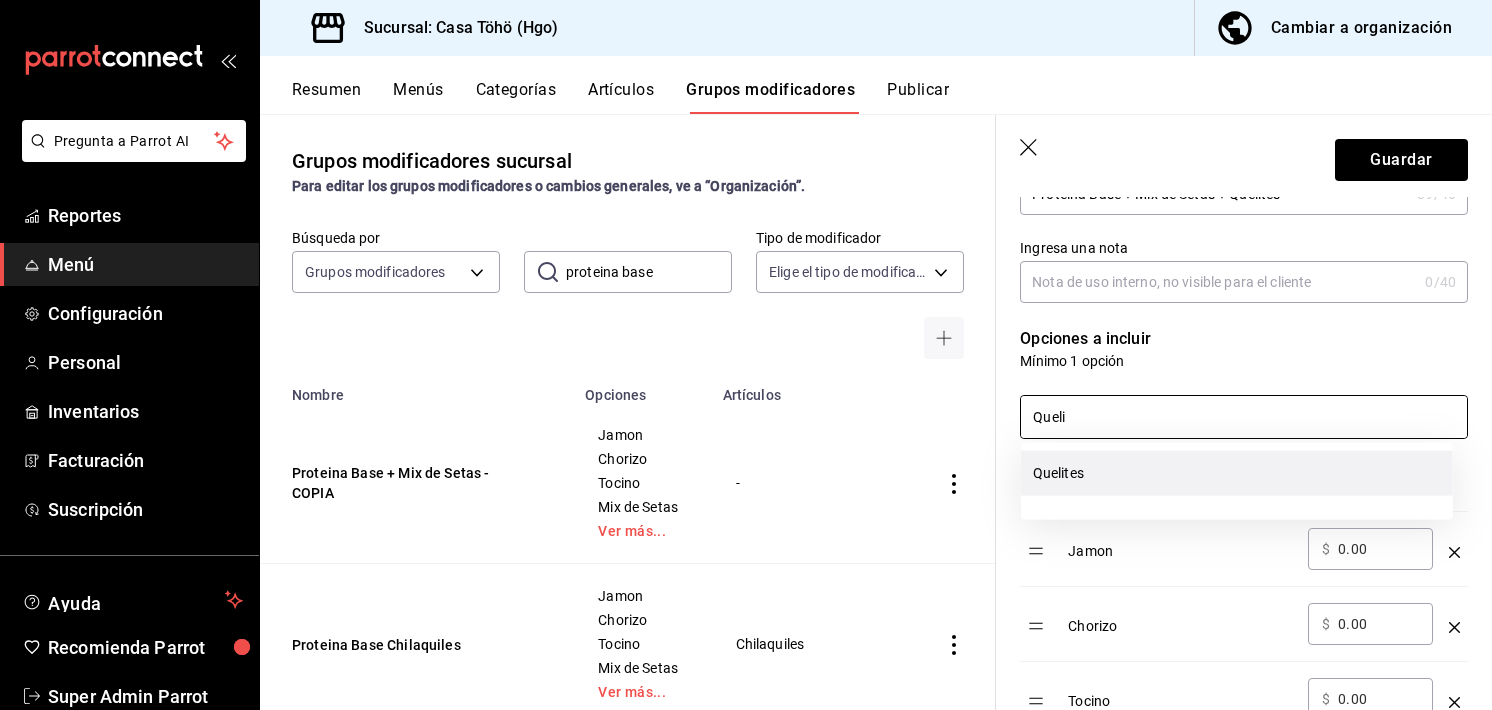 click on "Quelites" at bounding box center (1237, 473) 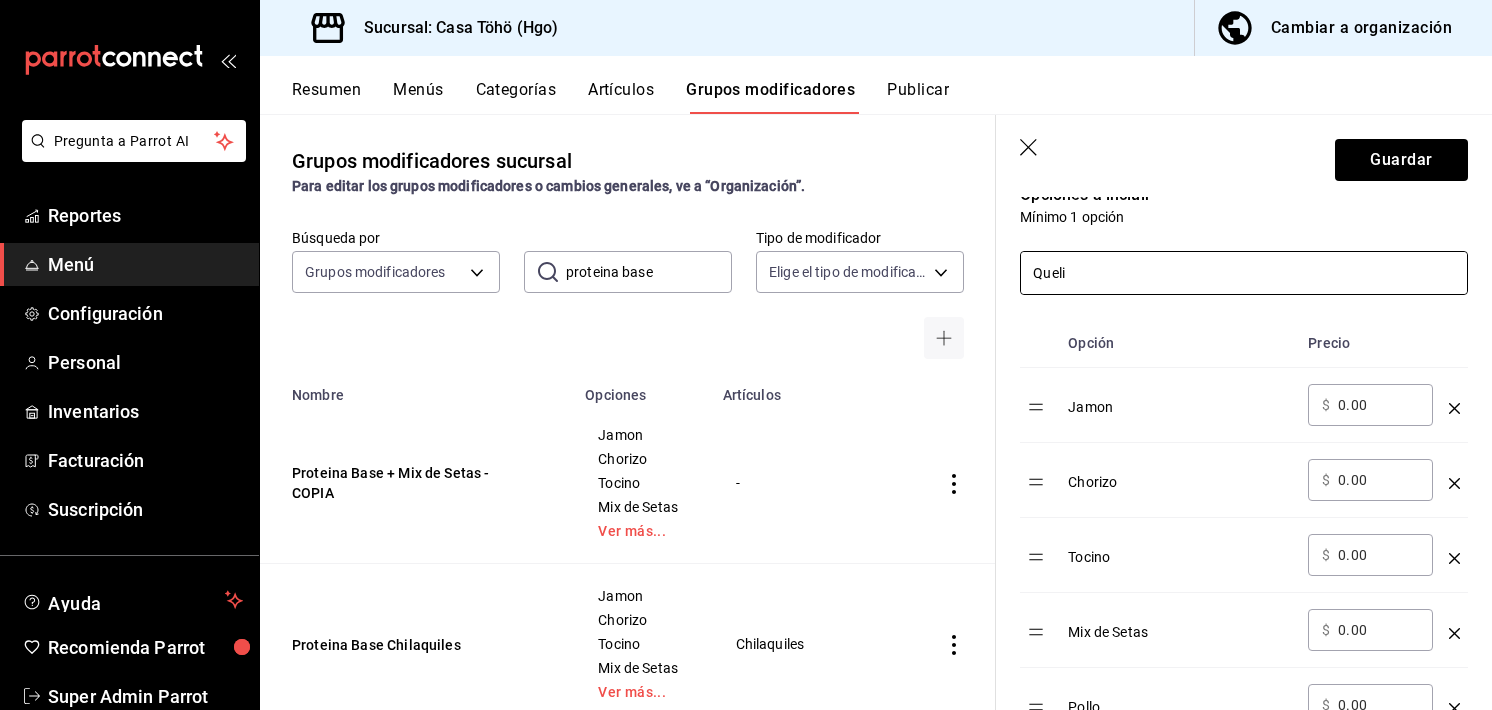 scroll, scrollTop: 0, scrollLeft: 0, axis: both 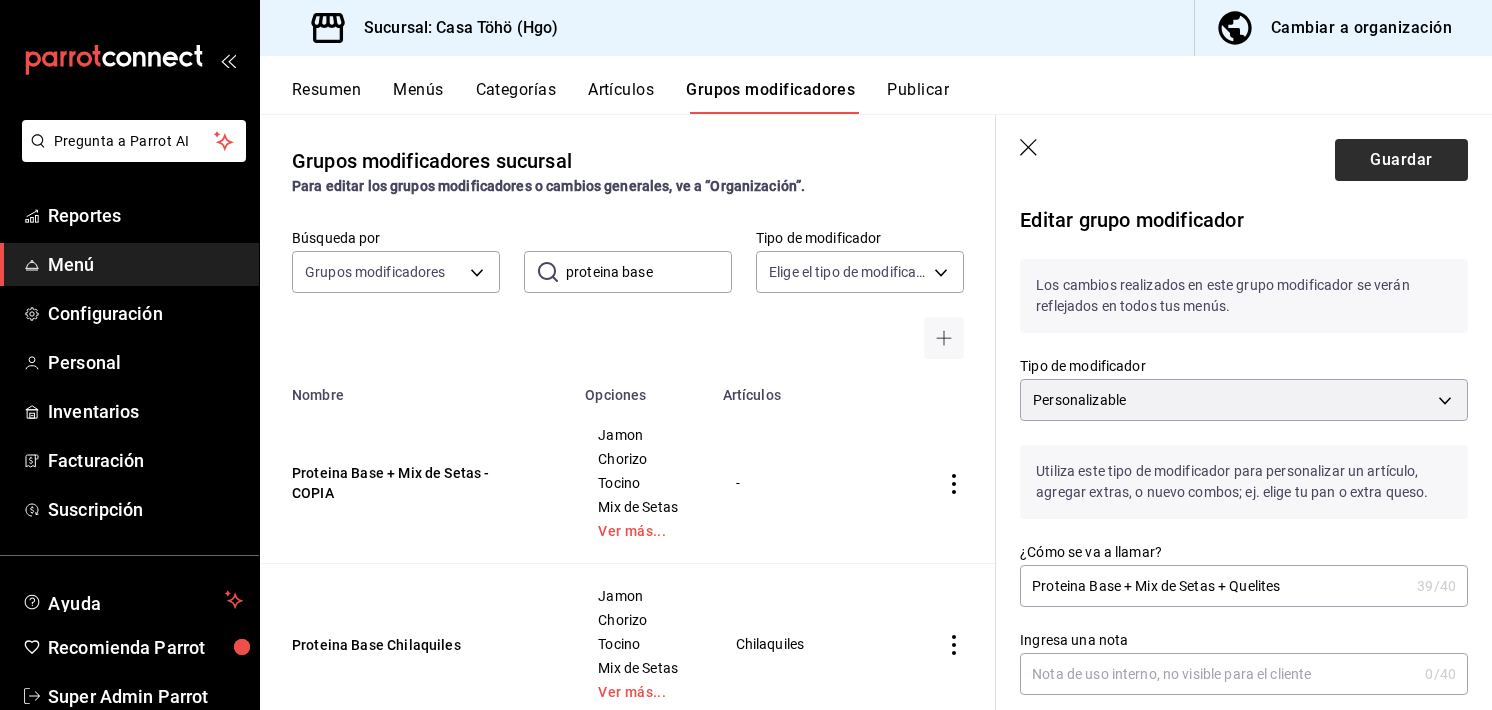 type on "Queli" 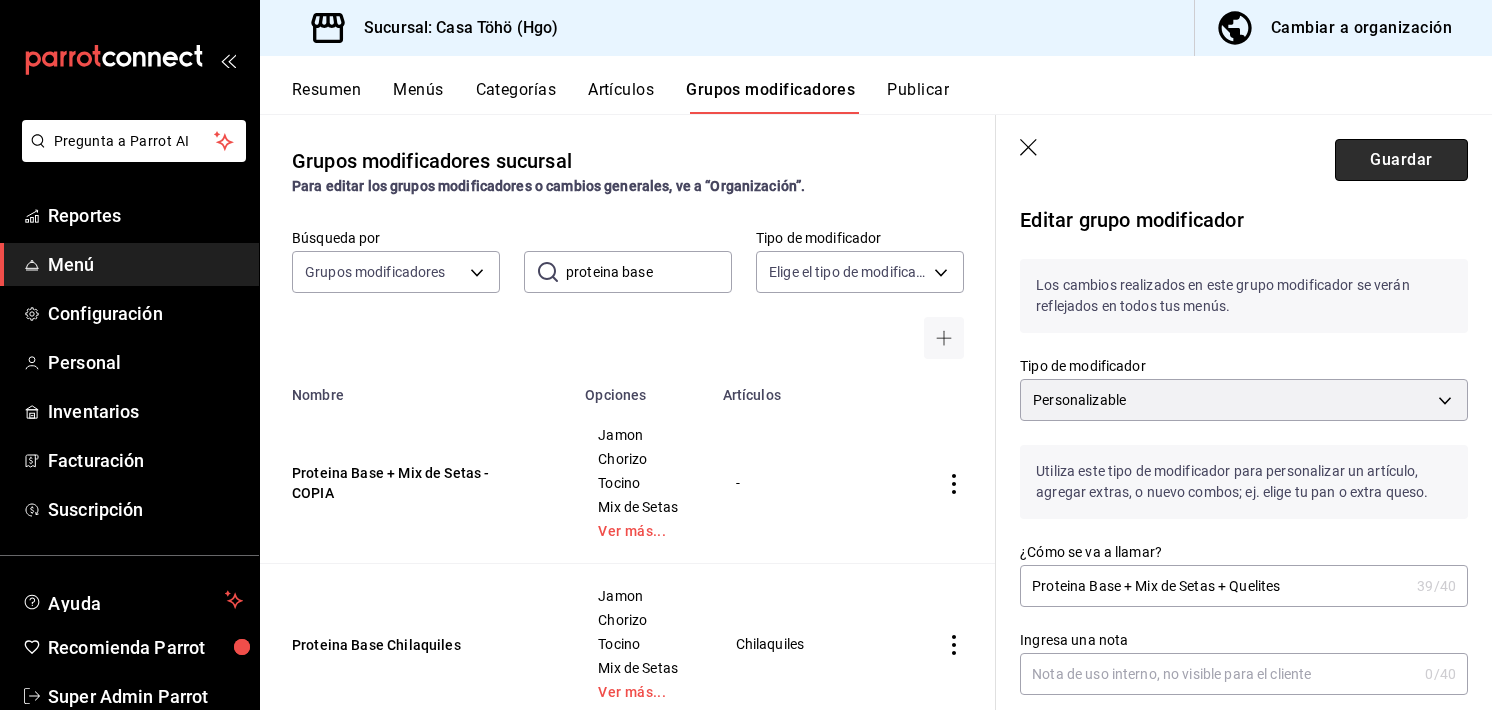 click on "Guardar" at bounding box center (1401, 160) 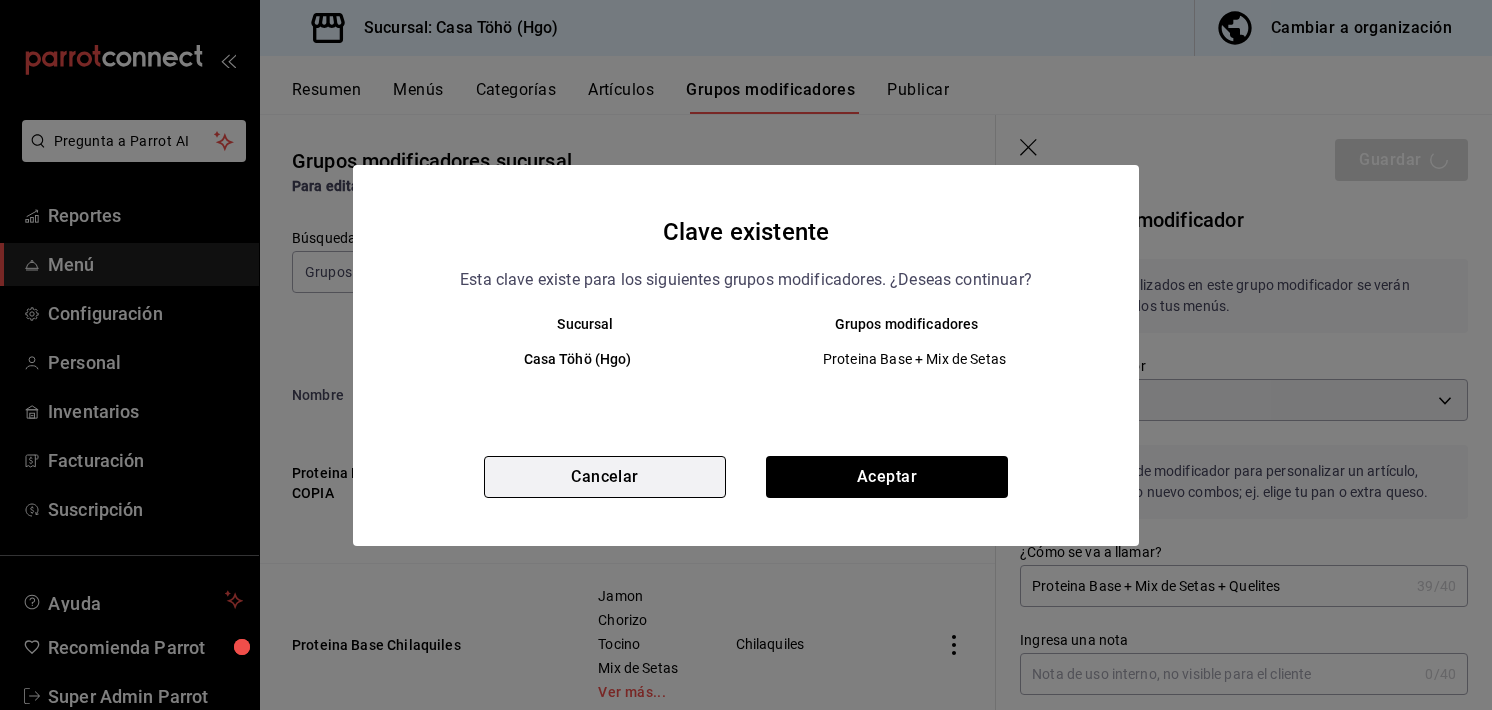 click on "Cancelar" at bounding box center (605, 477) 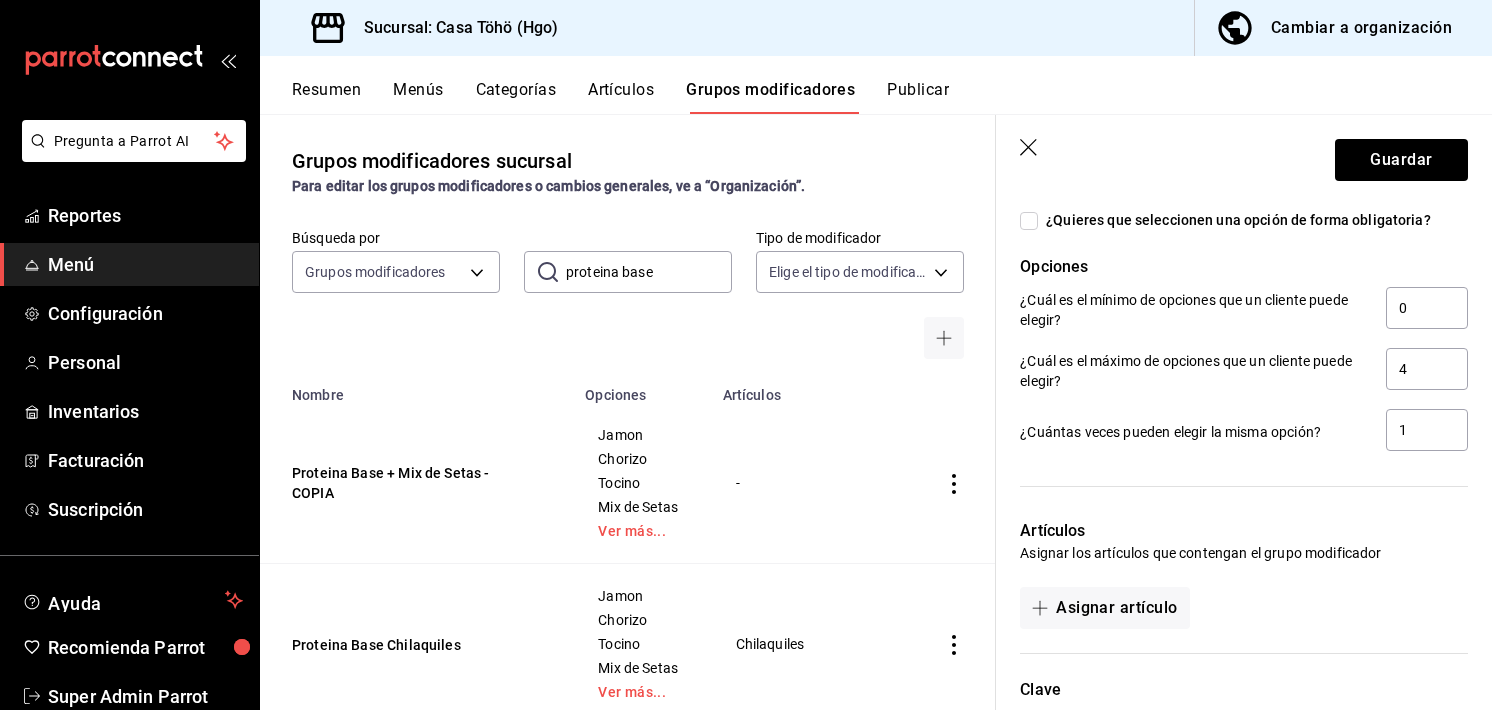 scroll, scrollTop: 1476, scrollLeft: 0, axis: vertical 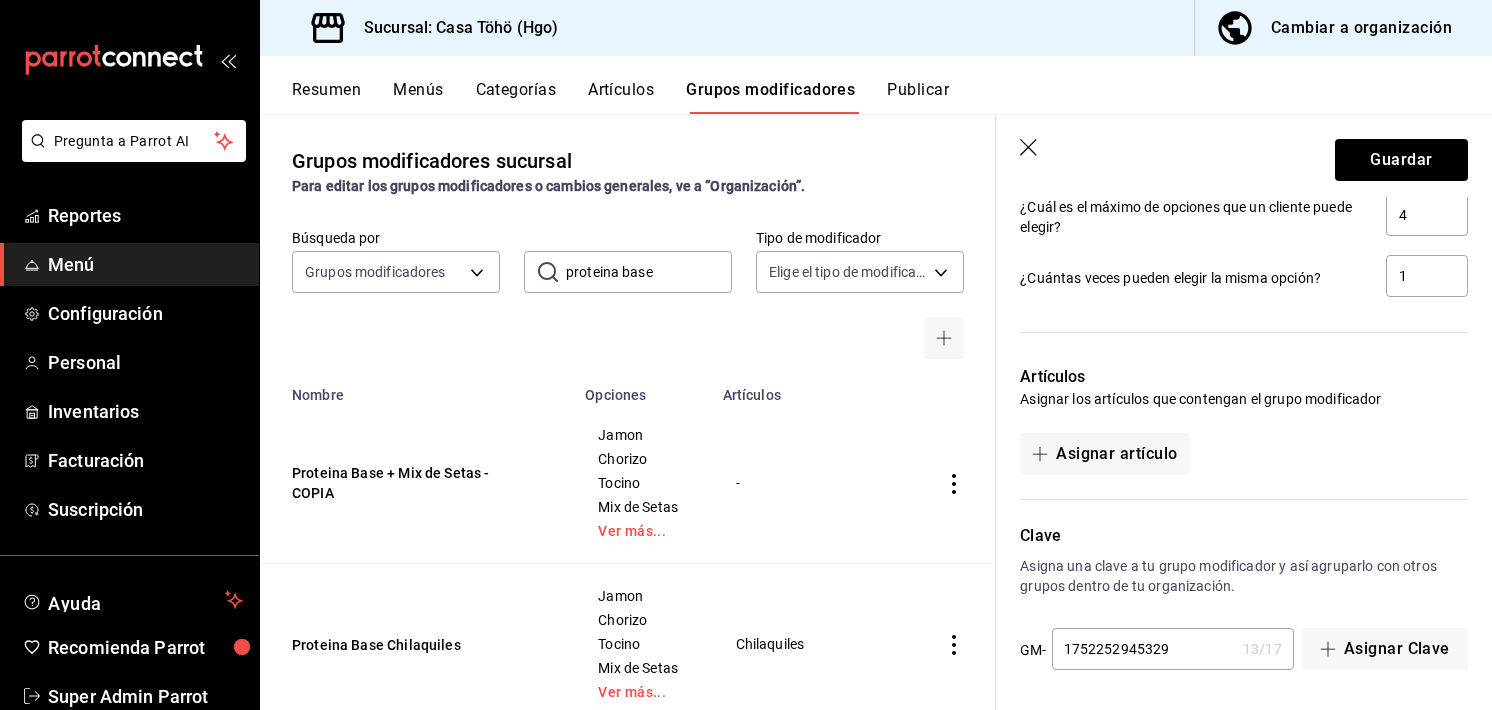 click on "1752252945329" at bounding box center (1143, 649) 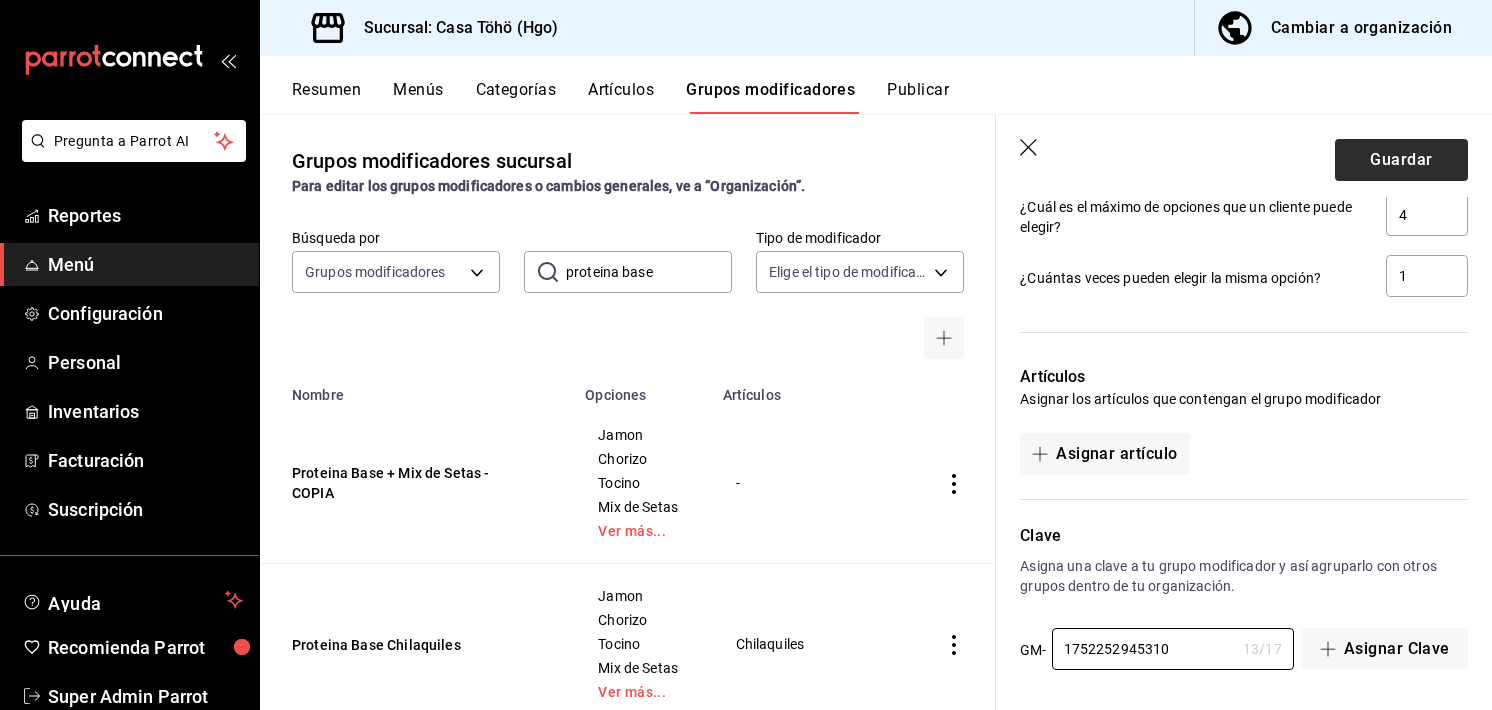 type on "1752252945310" 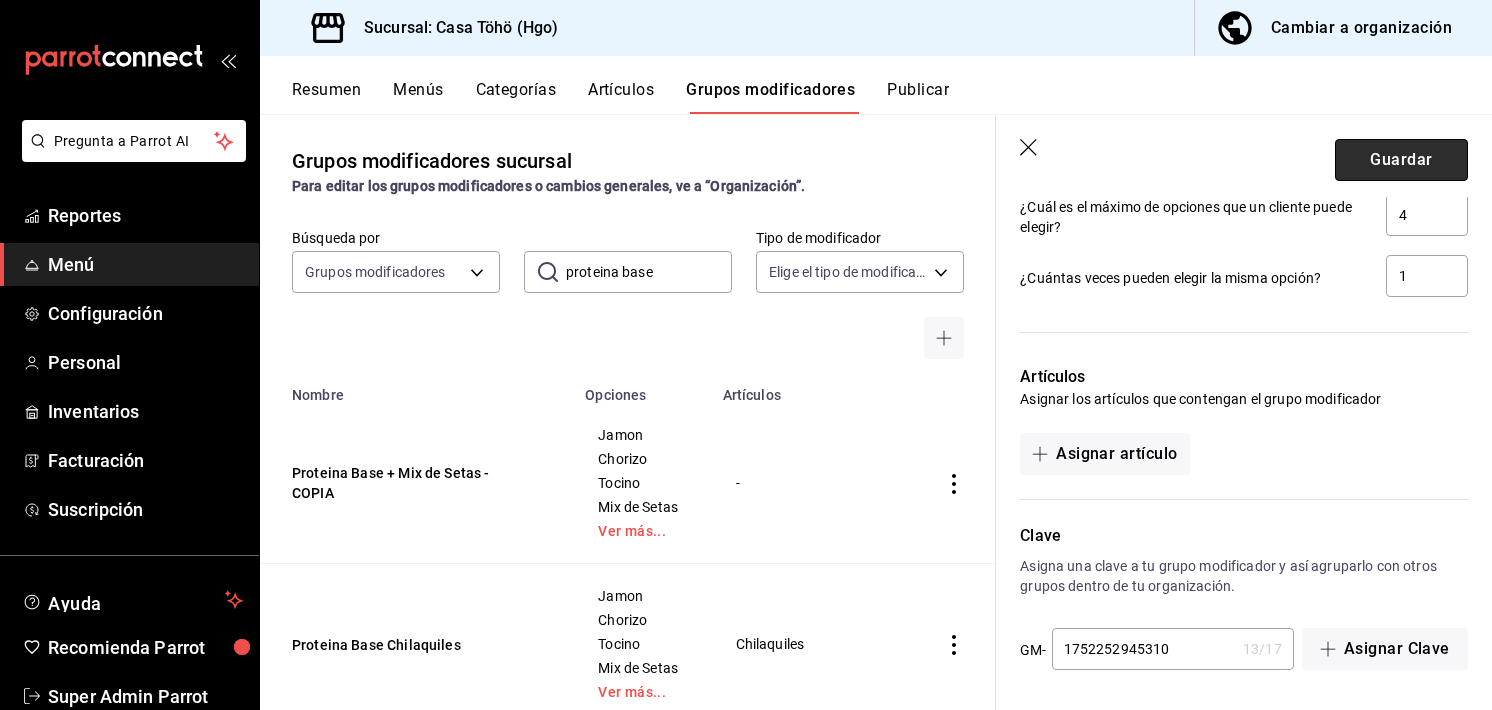 click on "Guardar" at bounding box center (1401, 160) 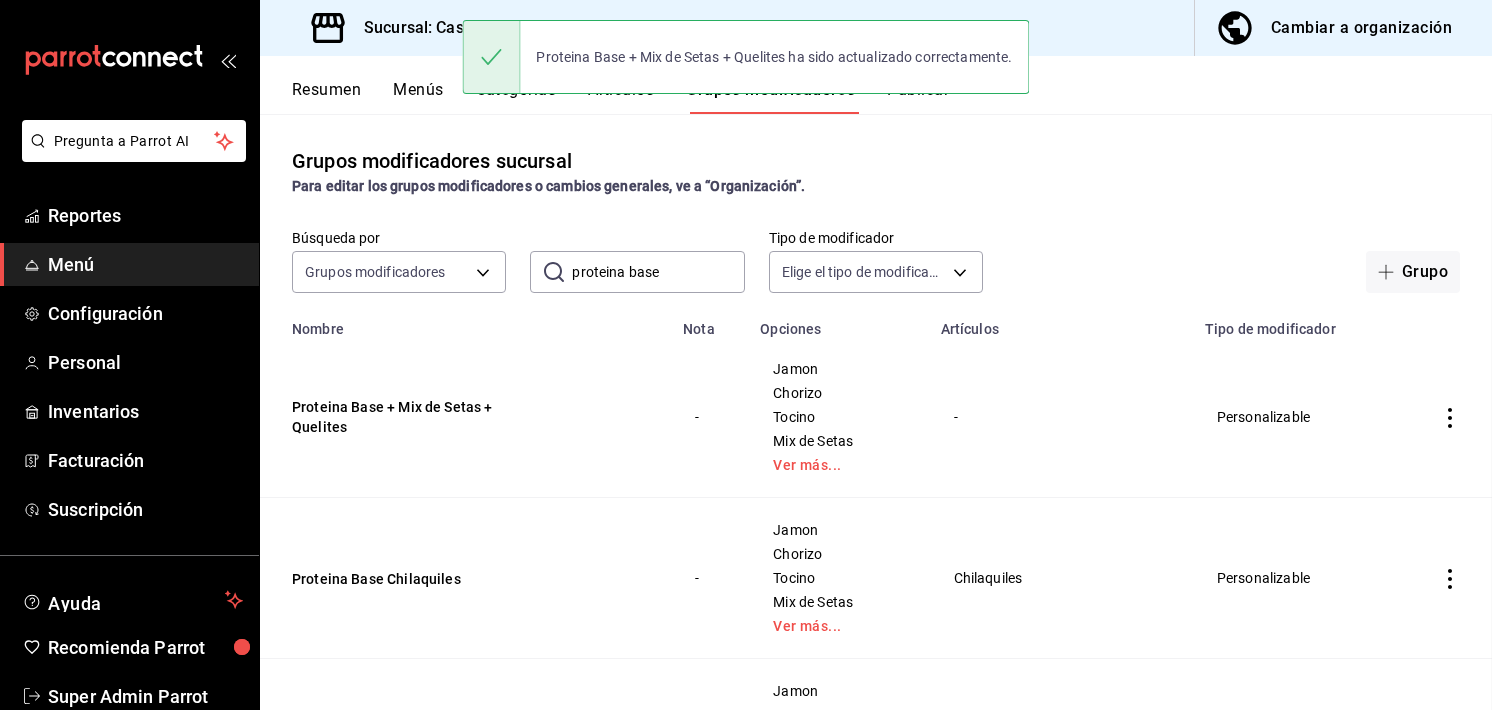 scroll, scrollTop: 0, scrollLeft: 0, axis: both 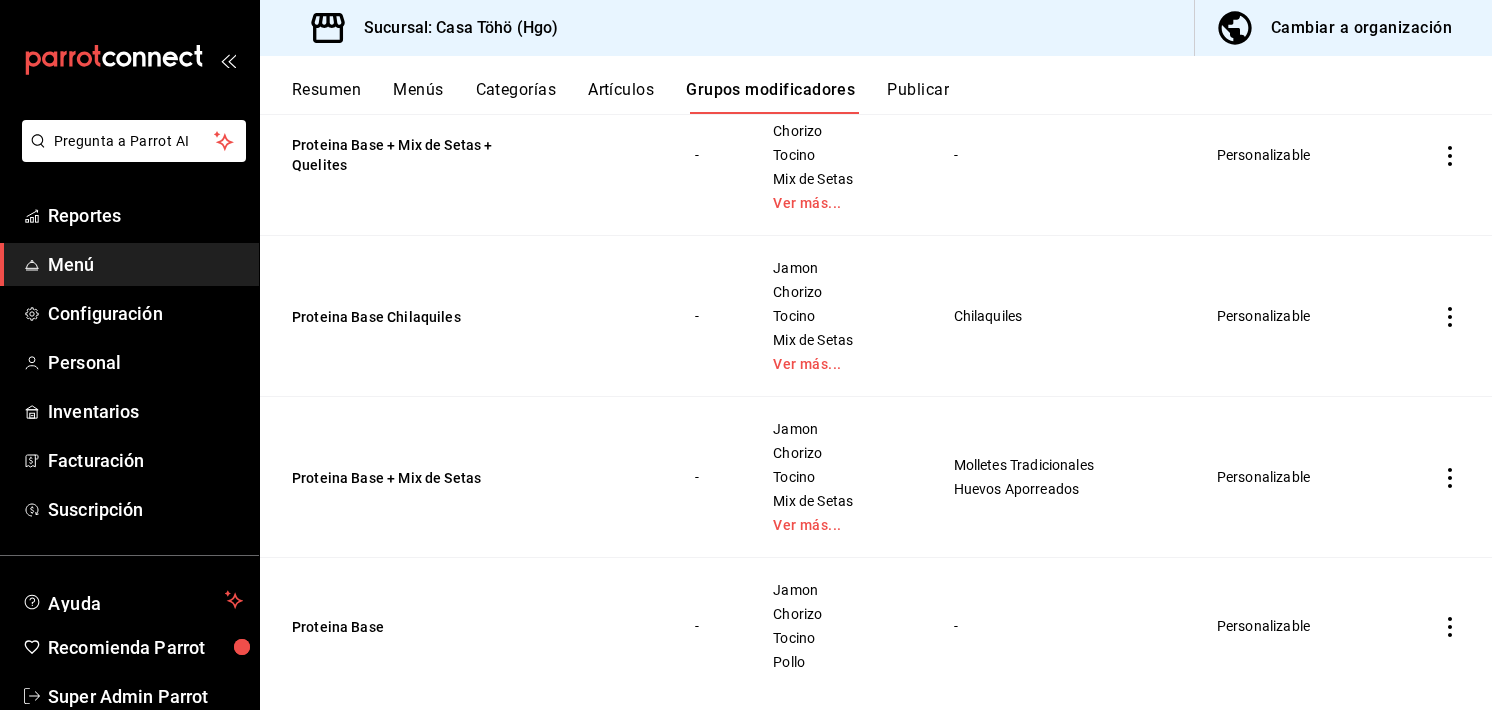 click on "Proteina Base + Mix de Setas" at bounding box center (465, 477) 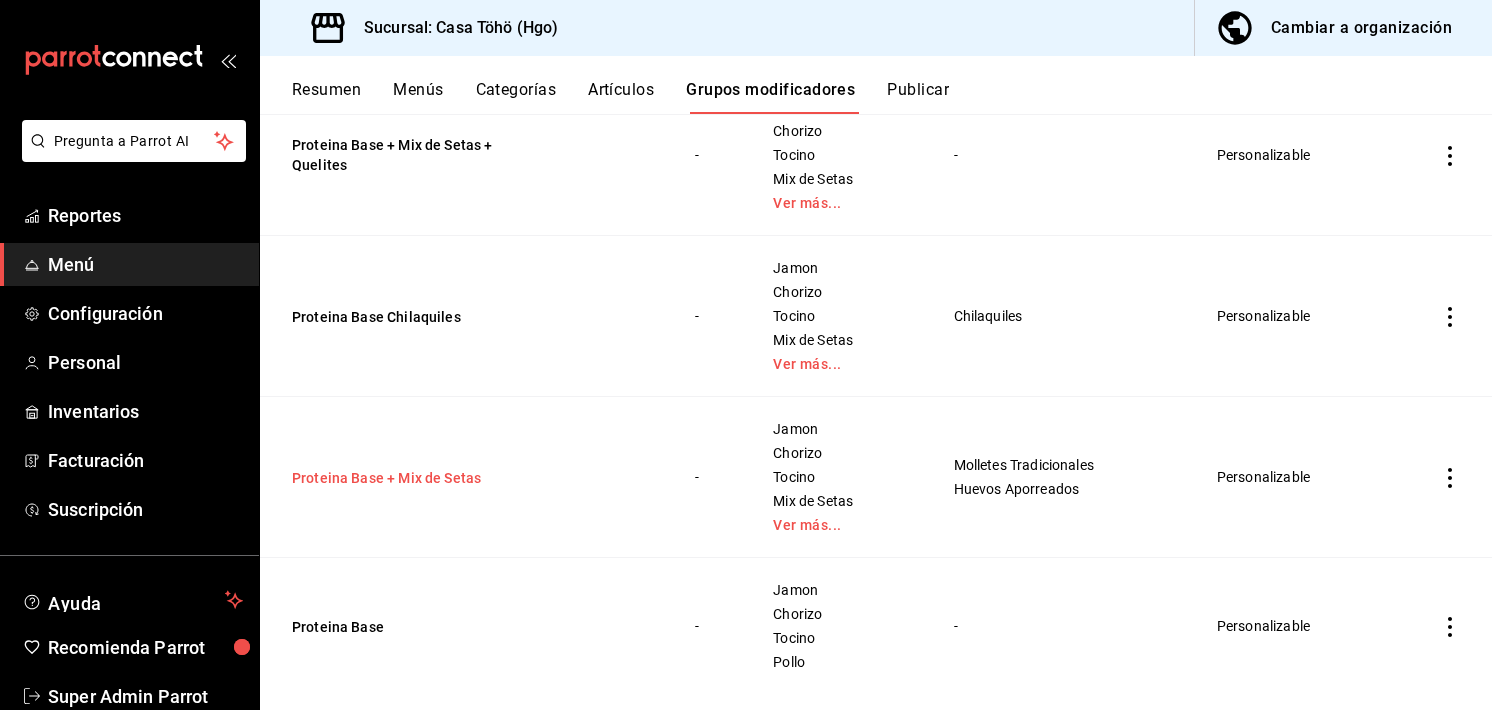 click on "Proteina Base + Mix de Setas" at bounding box center (412, 478) 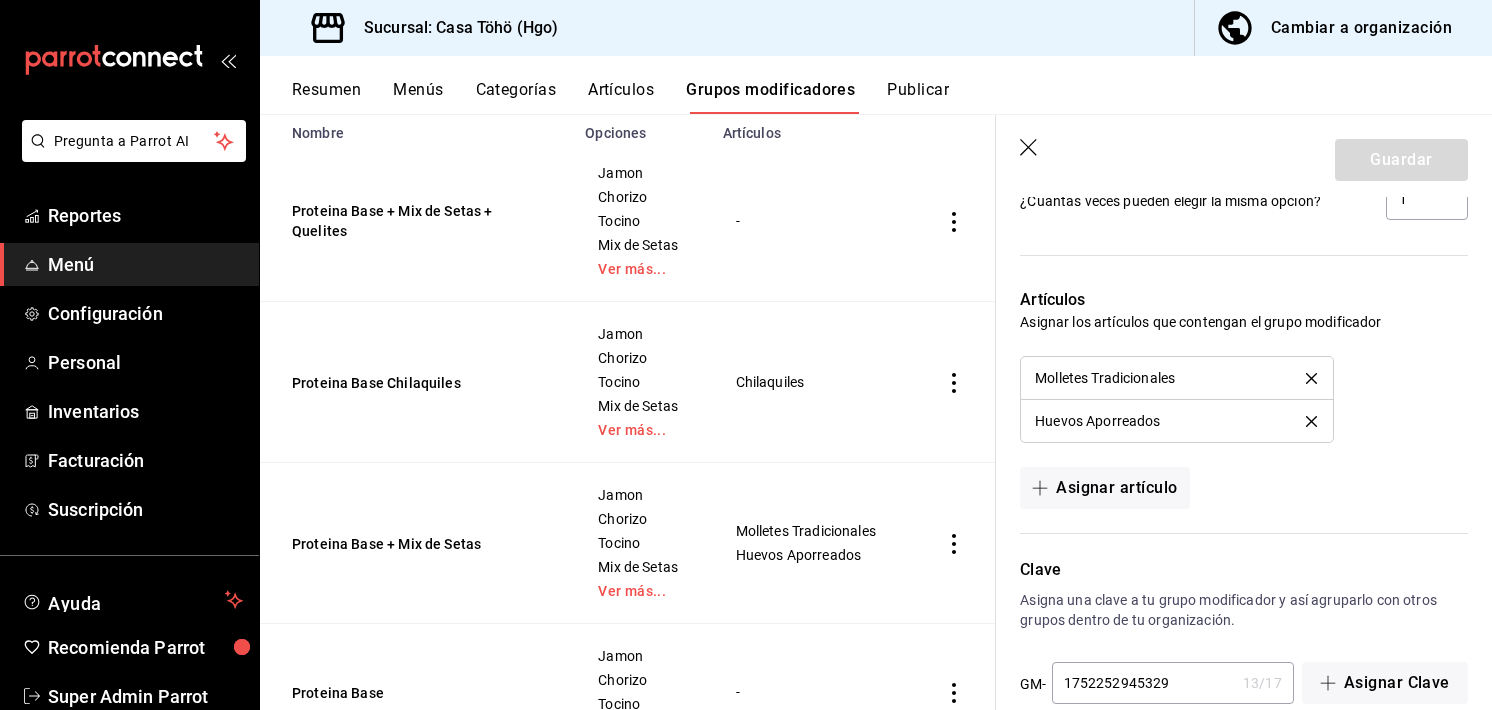 scroll, scrollTop: 1512, scrollLeft: 0, axis: vertical 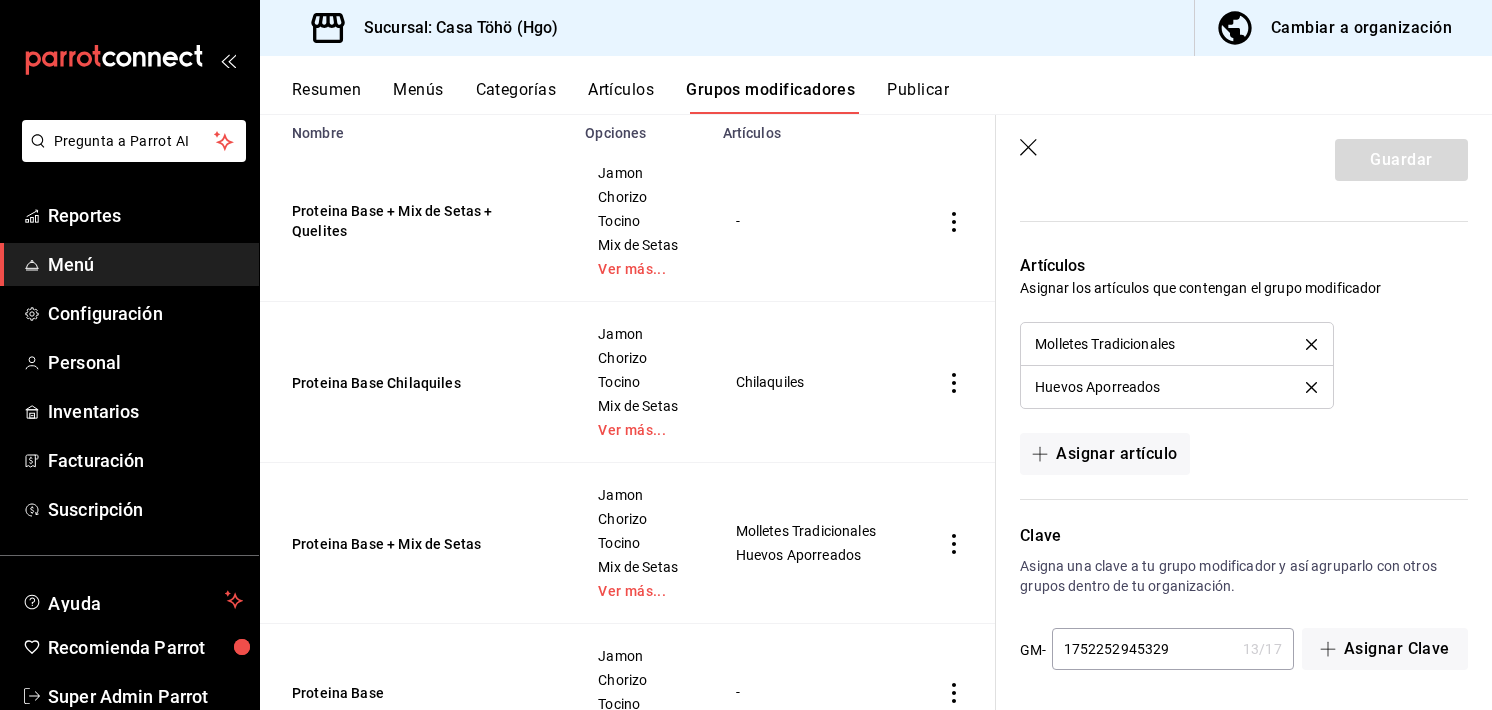 click 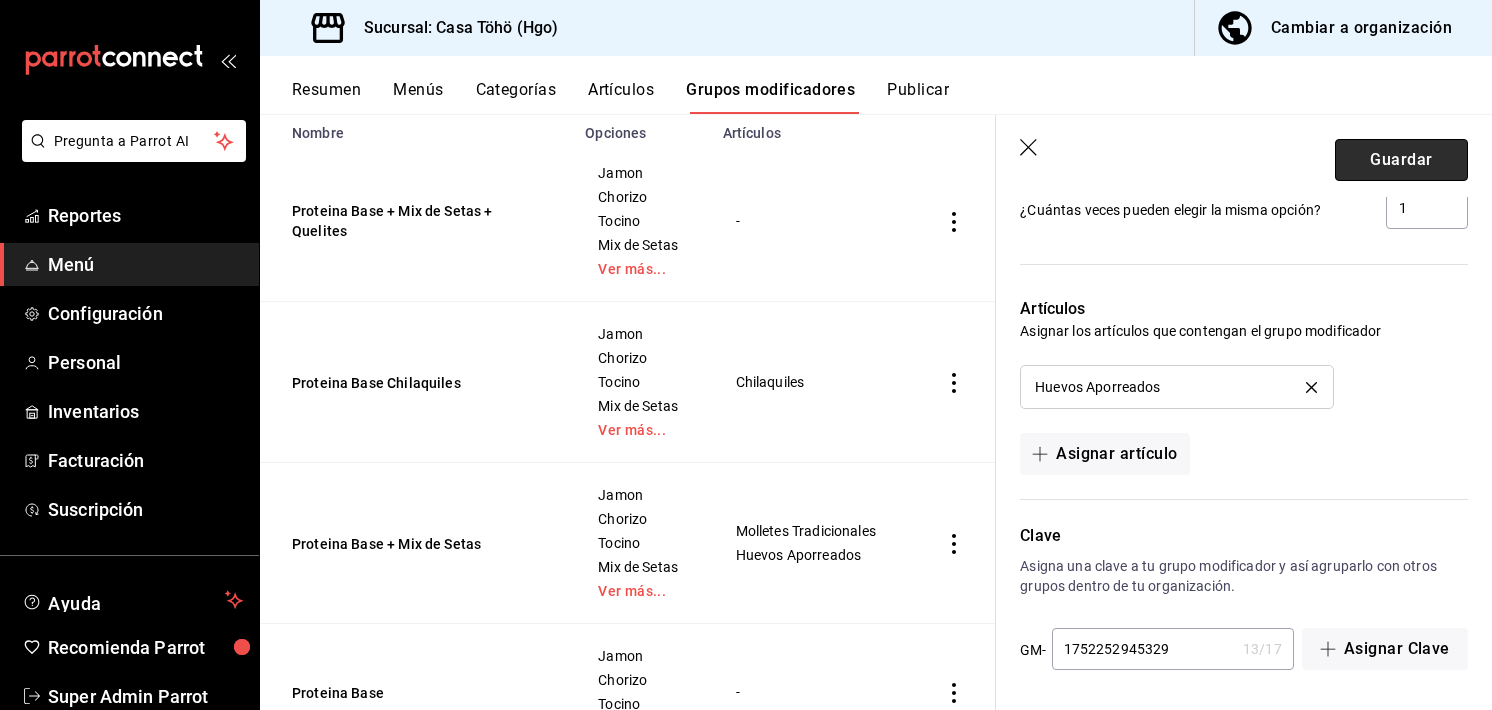 click on "Guardar" at bounding box center (1401, 160) 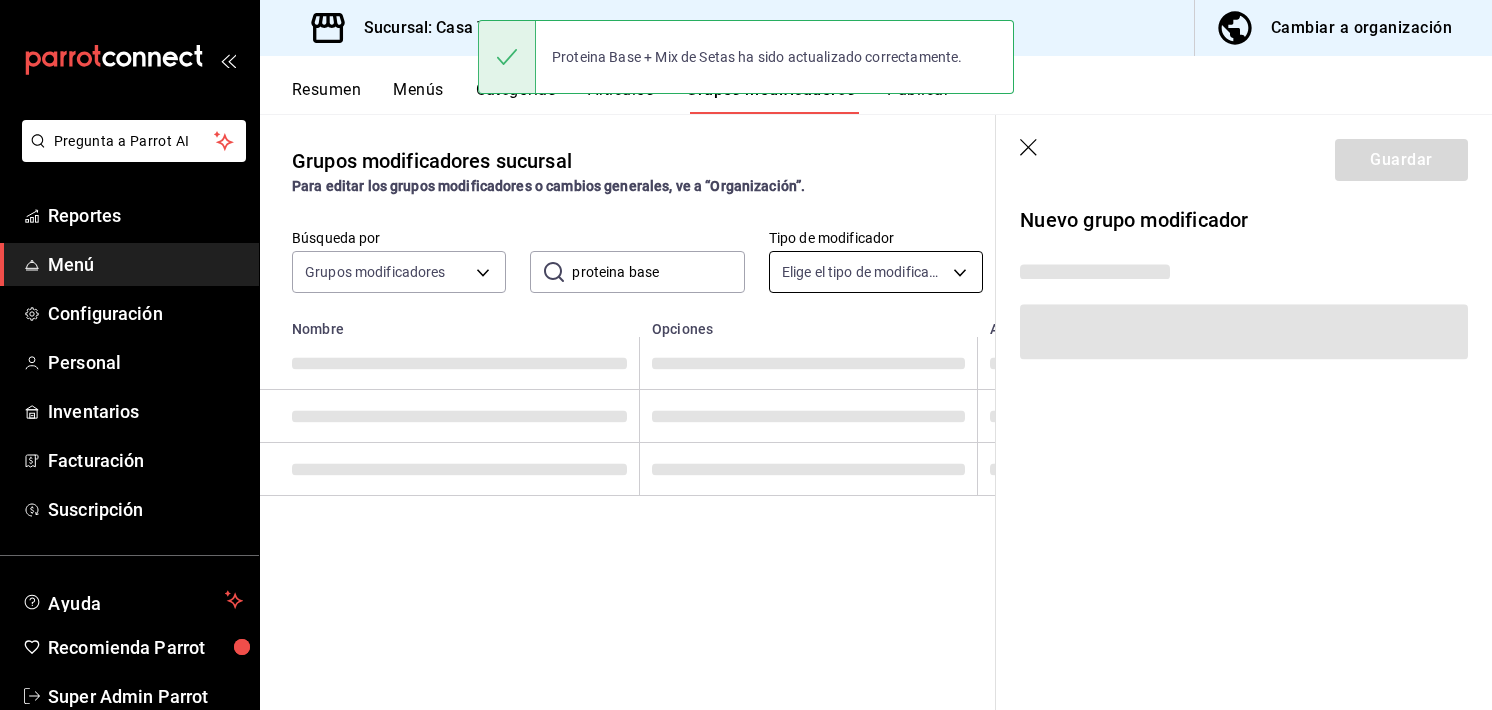 scroll, scrollTop: 0, scrollLeft: 0, axis: both 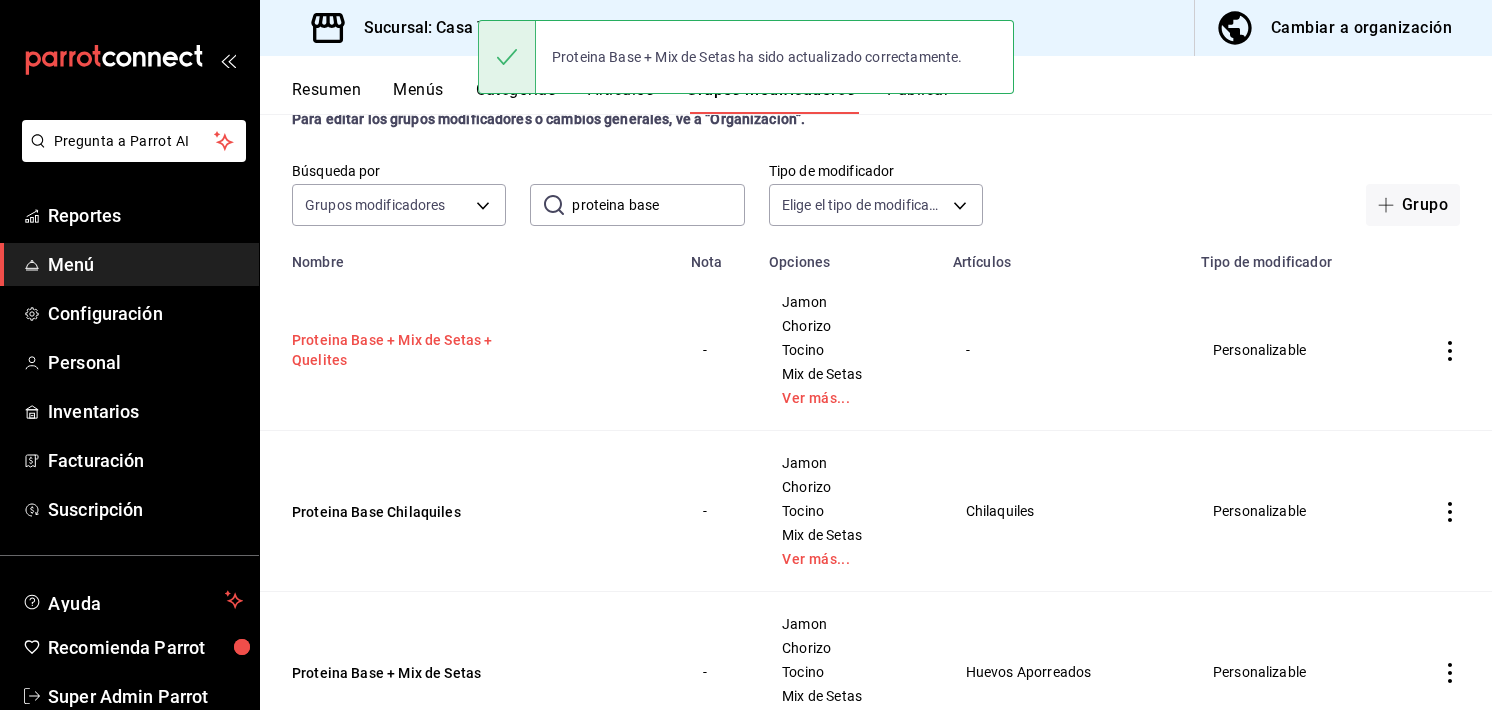click on "Proteina Base + Mix de Setas + Quelites" at bounding box center [412, 350] 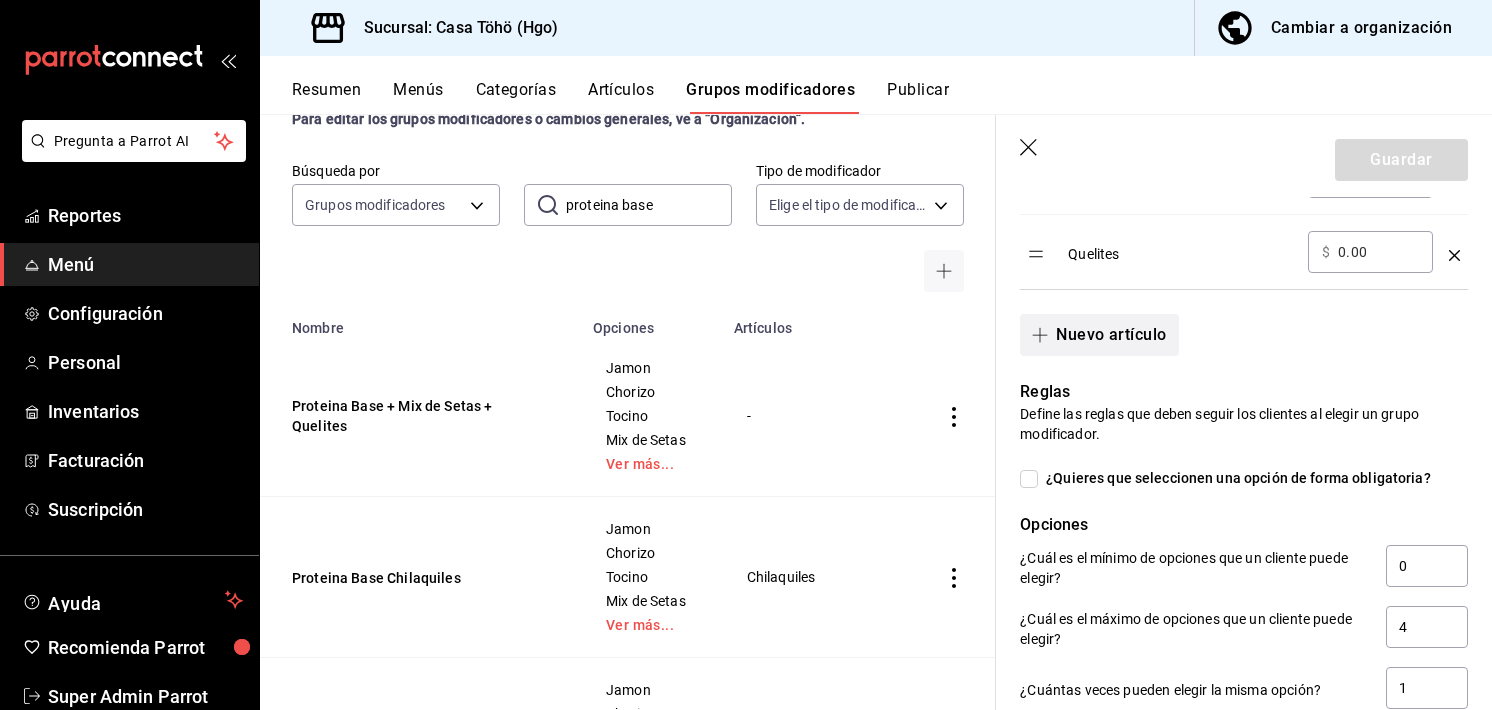 scroll, scrollTop: 1476, scrollLeft: 0, axis: vertical 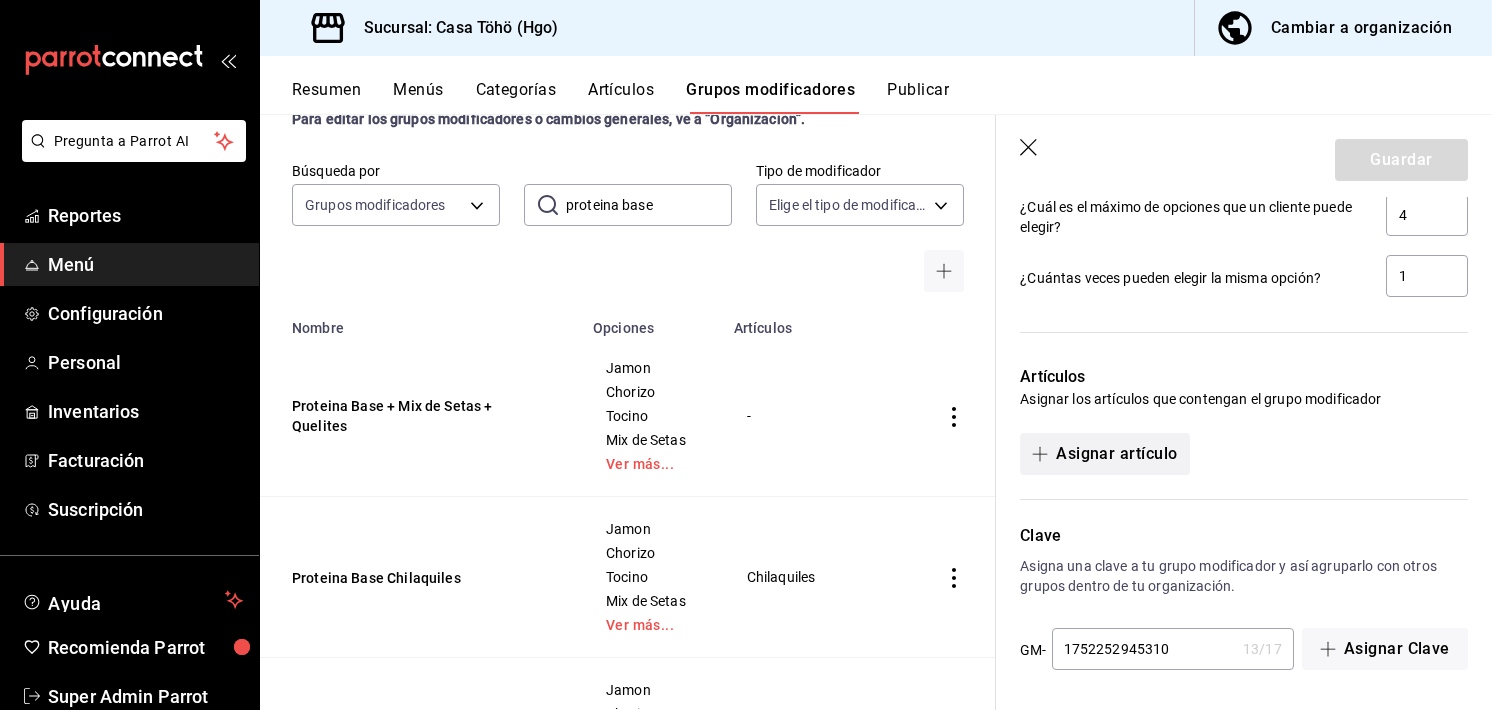 click on "Asignar artículo" at bounding box center [1104, 454] 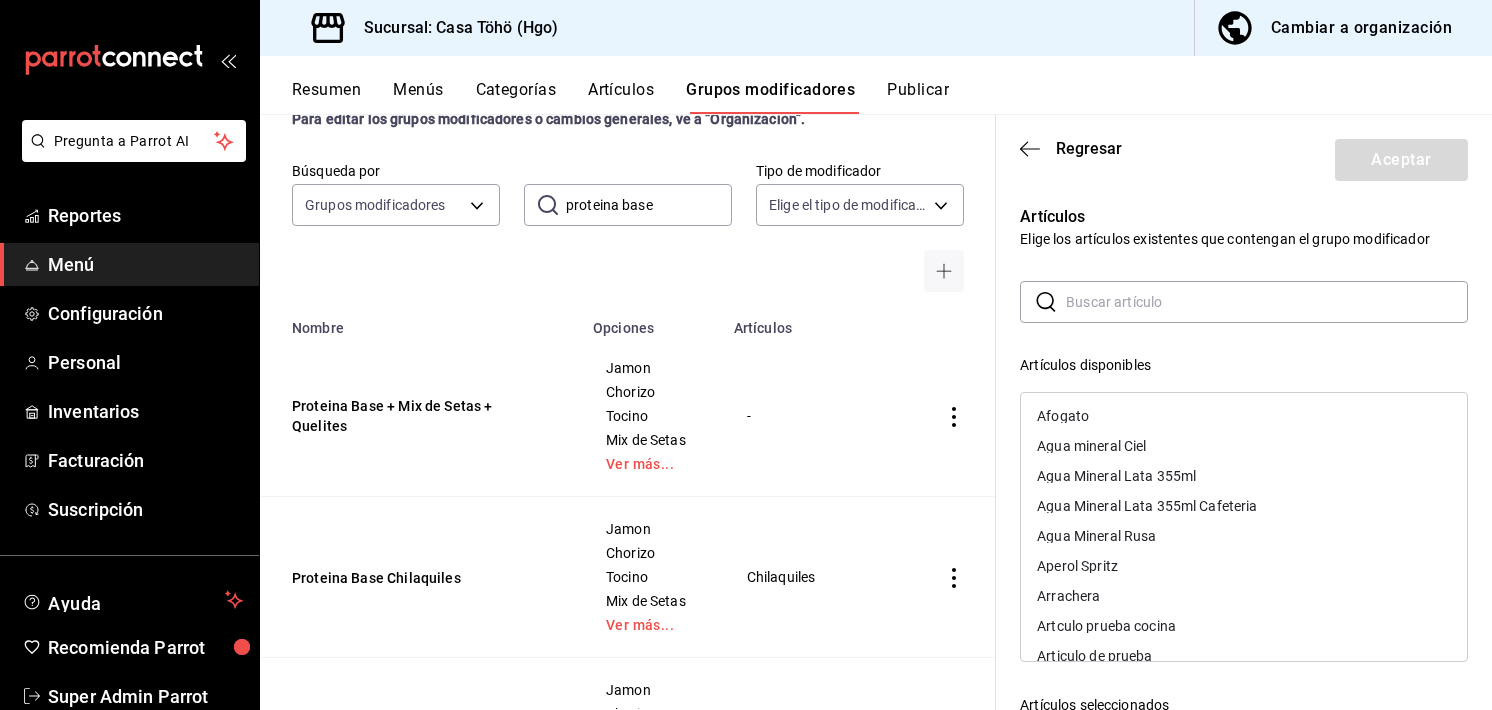 click at bounding box center [1267, 302] 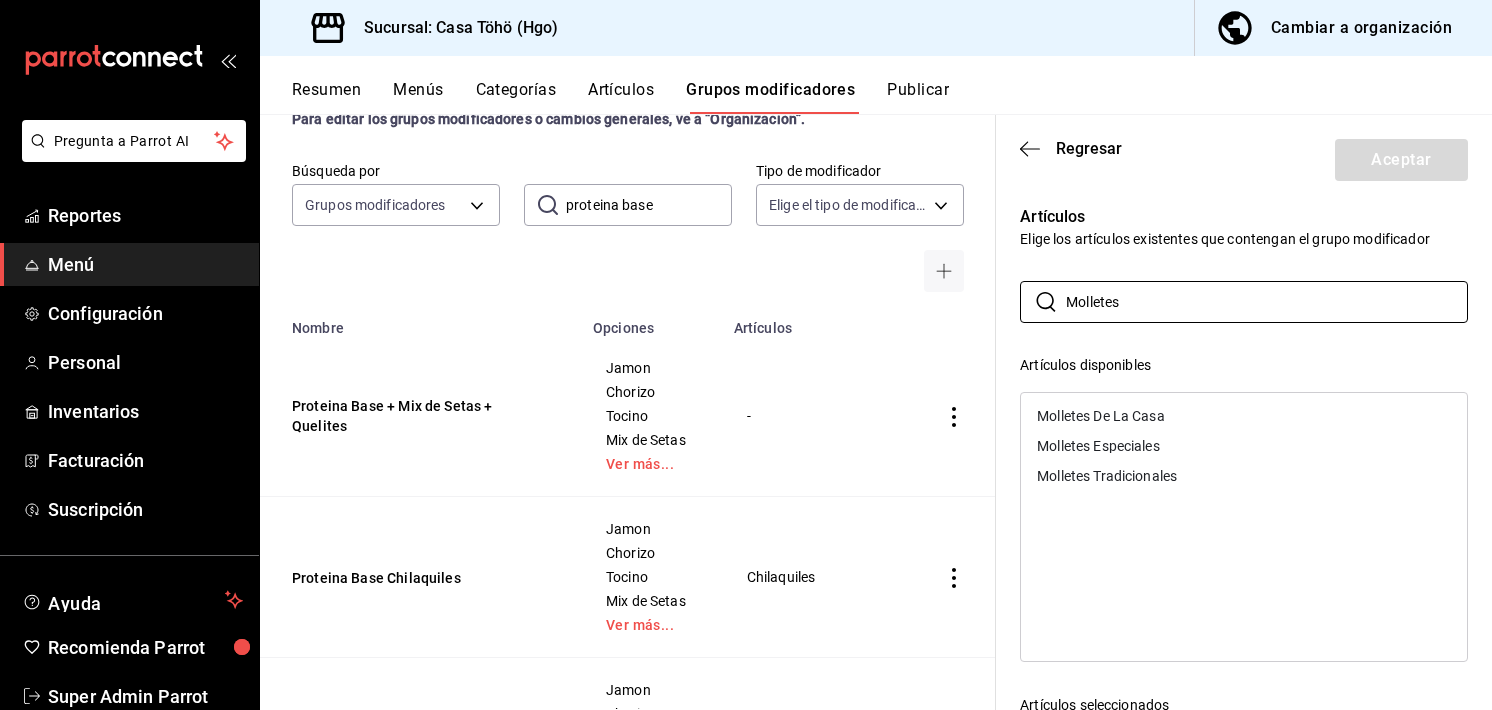 type on "Molletes" 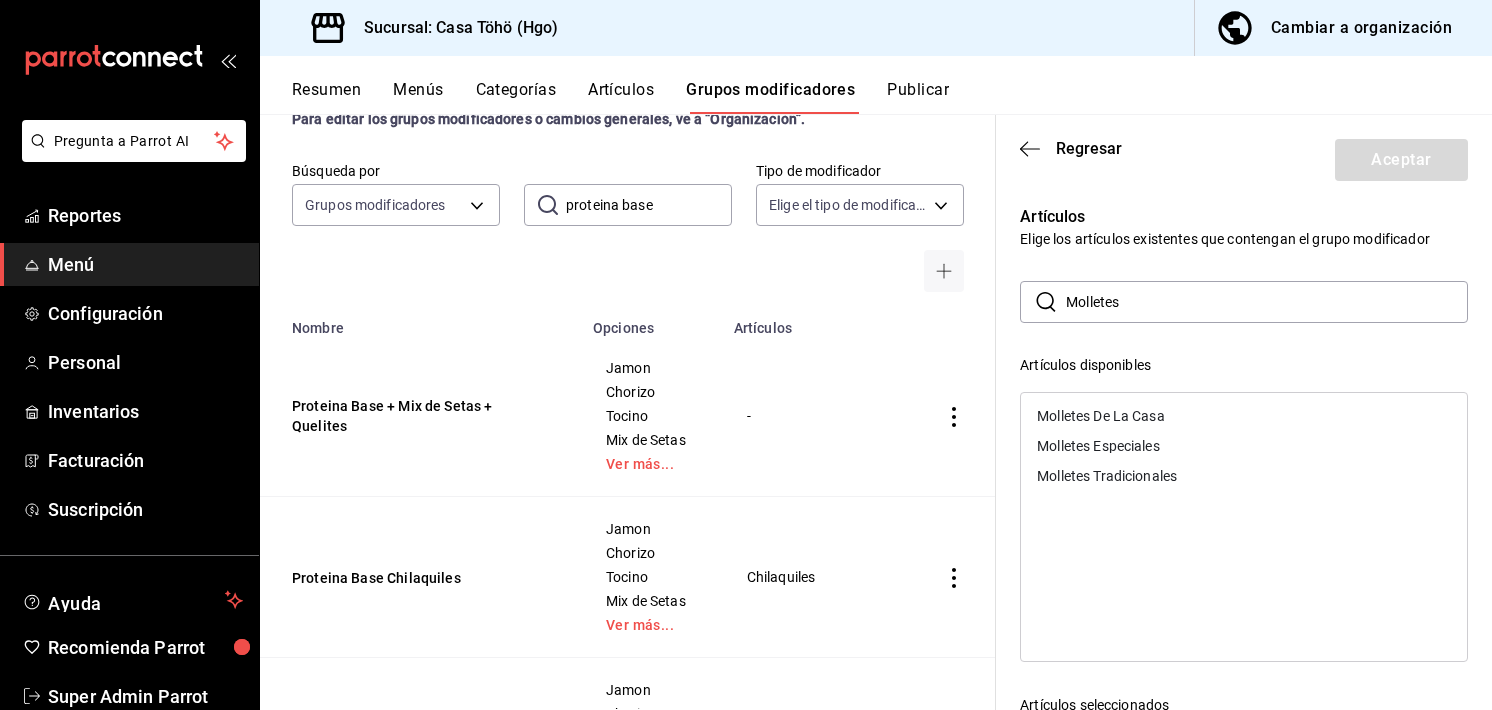 click on "Molletes Tradicionales" at bounding box center [1244, 476] 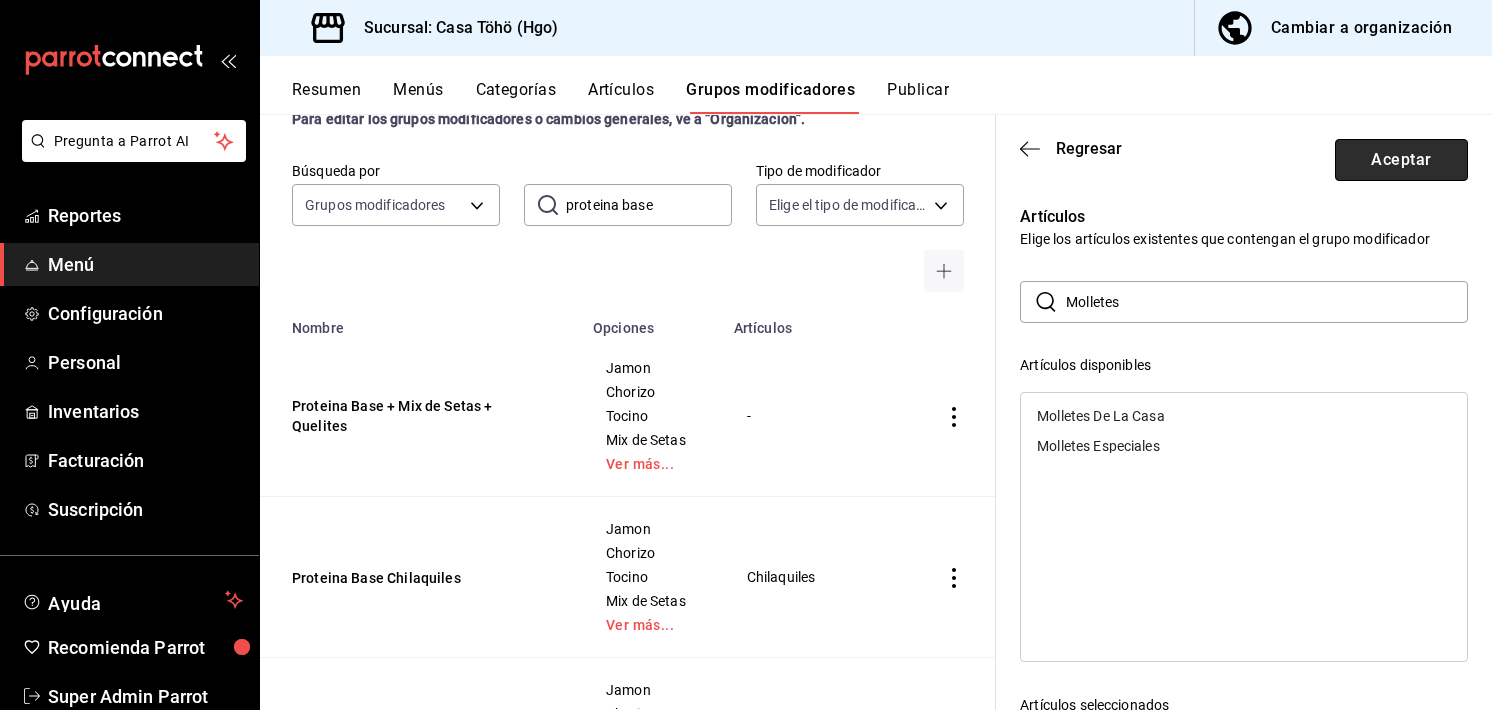 click on "Aceptar" at bounding box center (1401, 160) 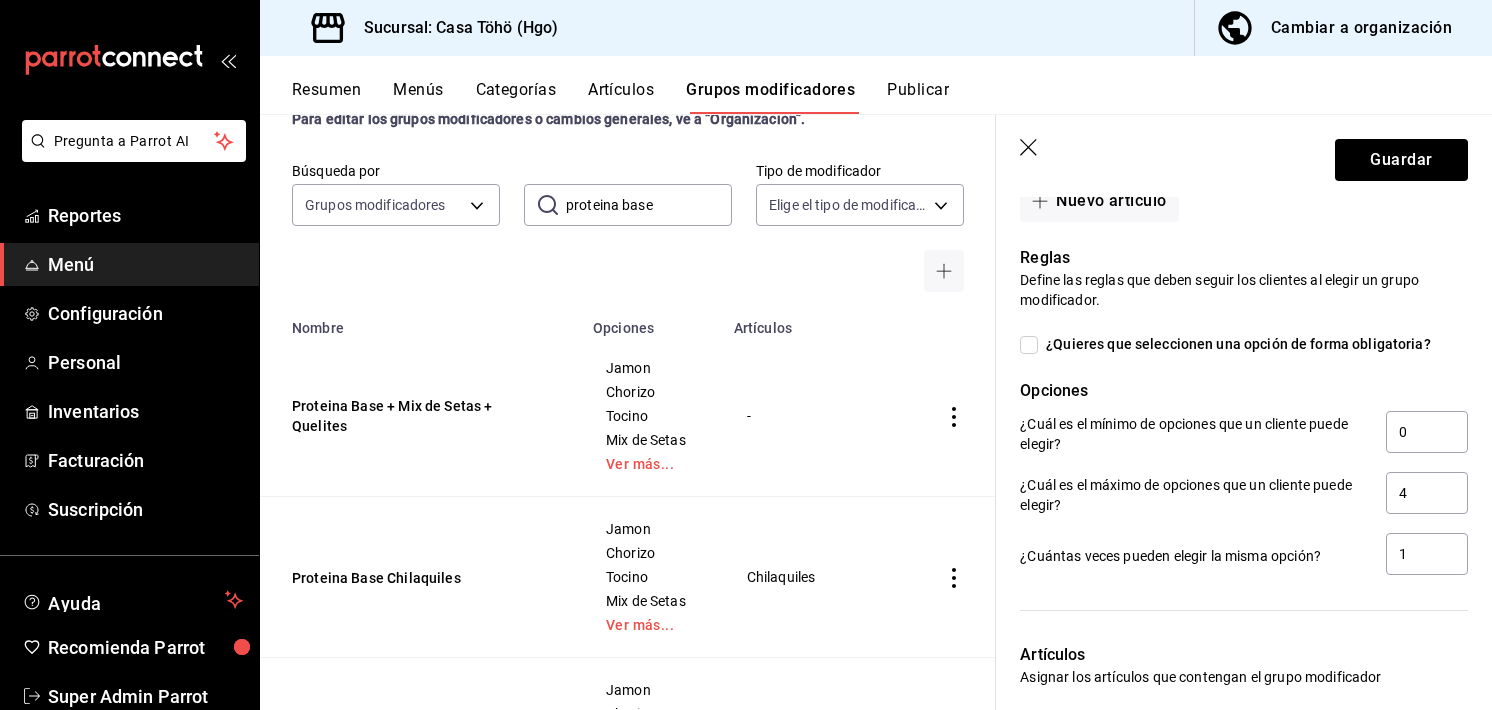 scroll, scrollTop: 1198, scrollLeft: 0, axis: vertical 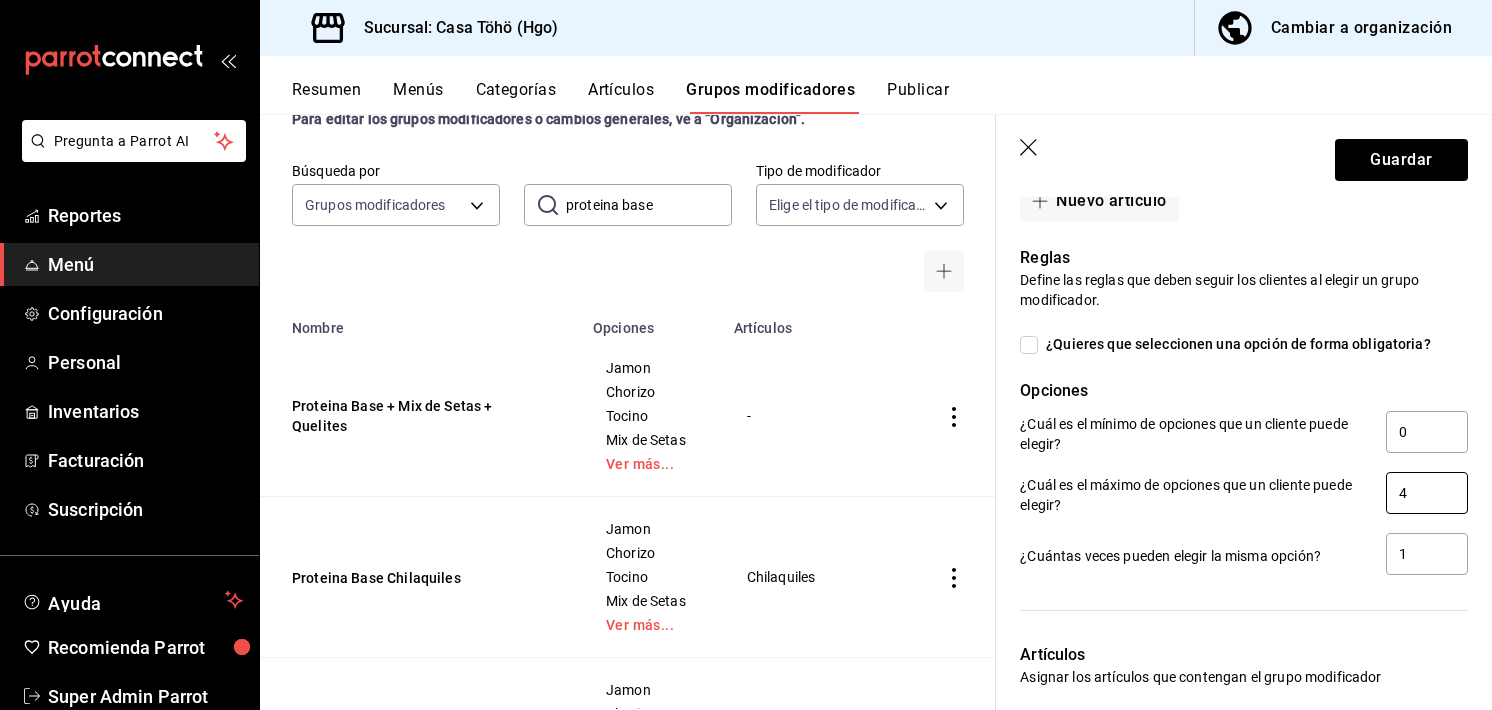 click on "4" at bounding box center [1427, 493] 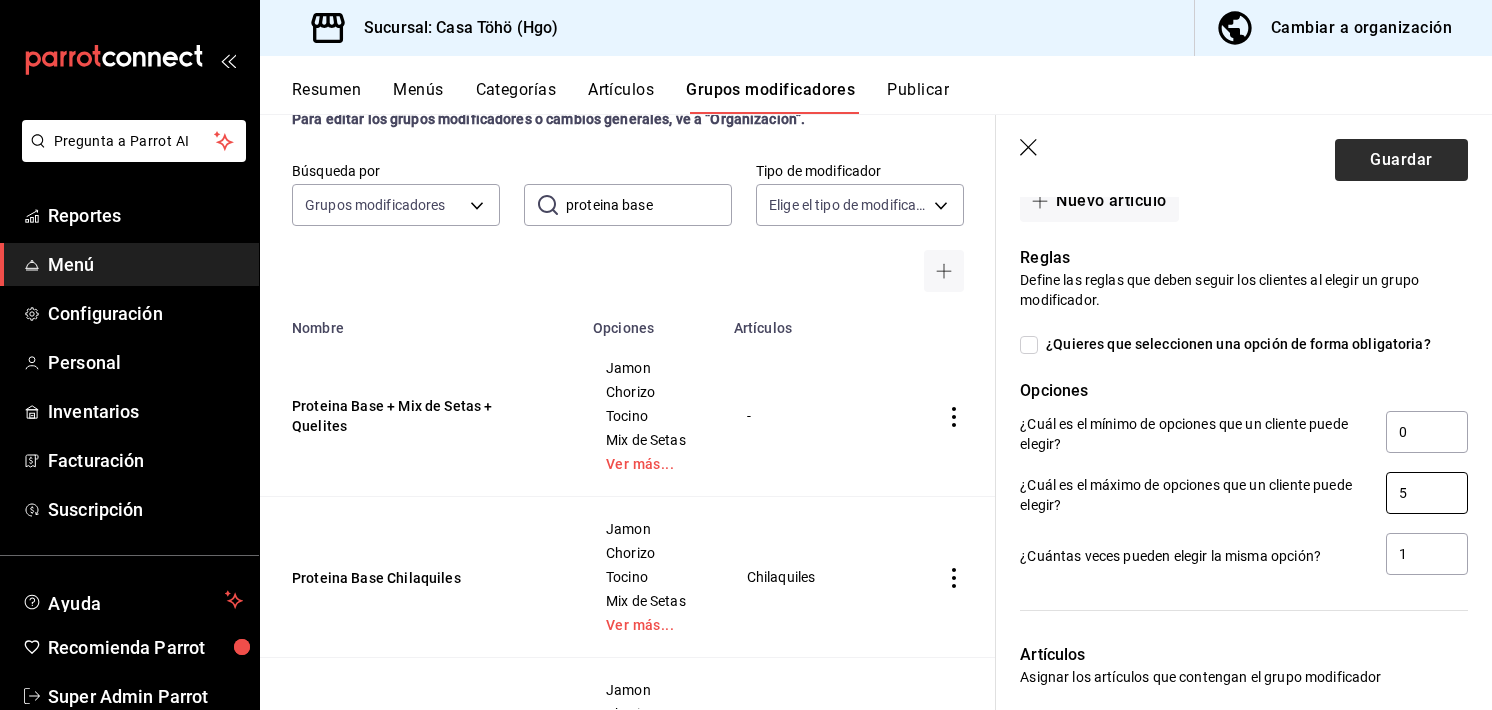 type on "5" 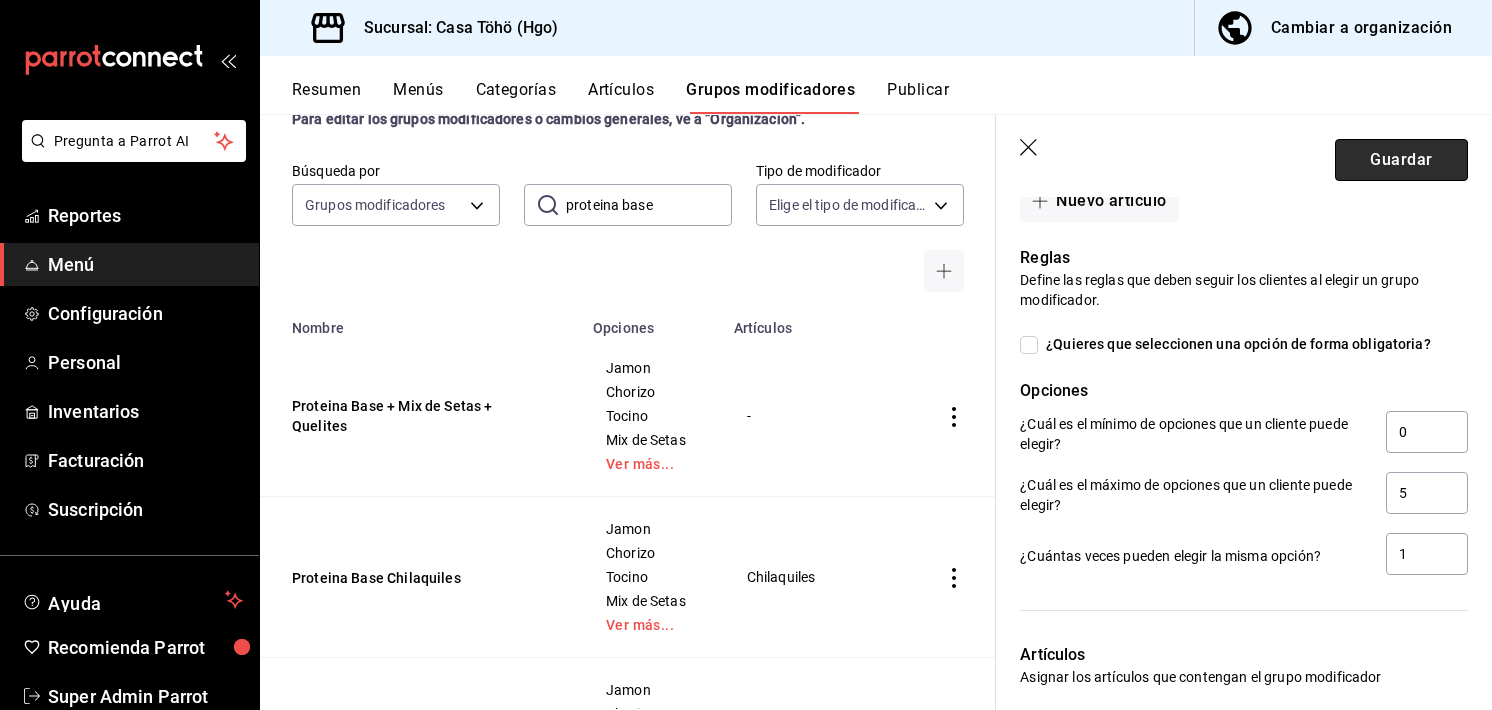 click on "Guardar" at bounding box center [1401, 160] 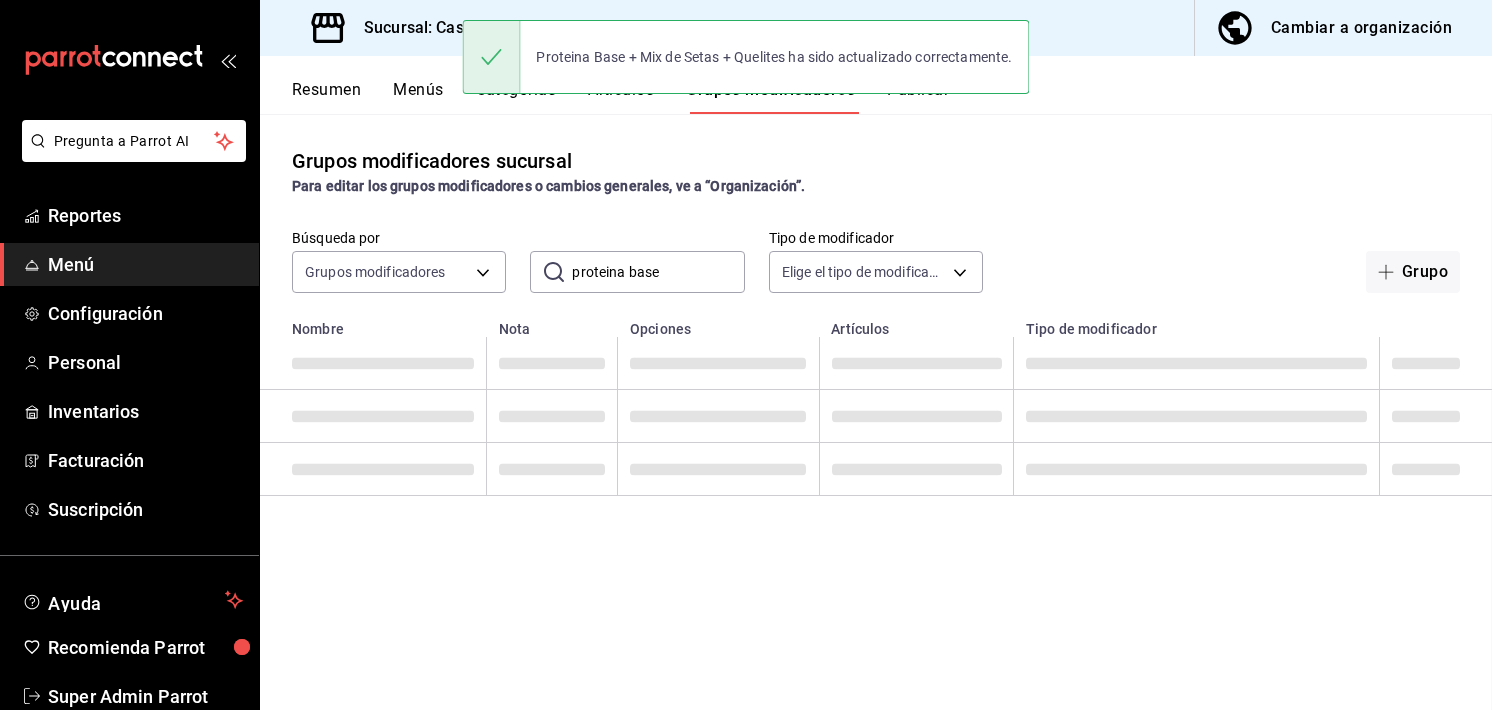 scroll, scrollTop: 0, scrollLeft: 0, axis: both 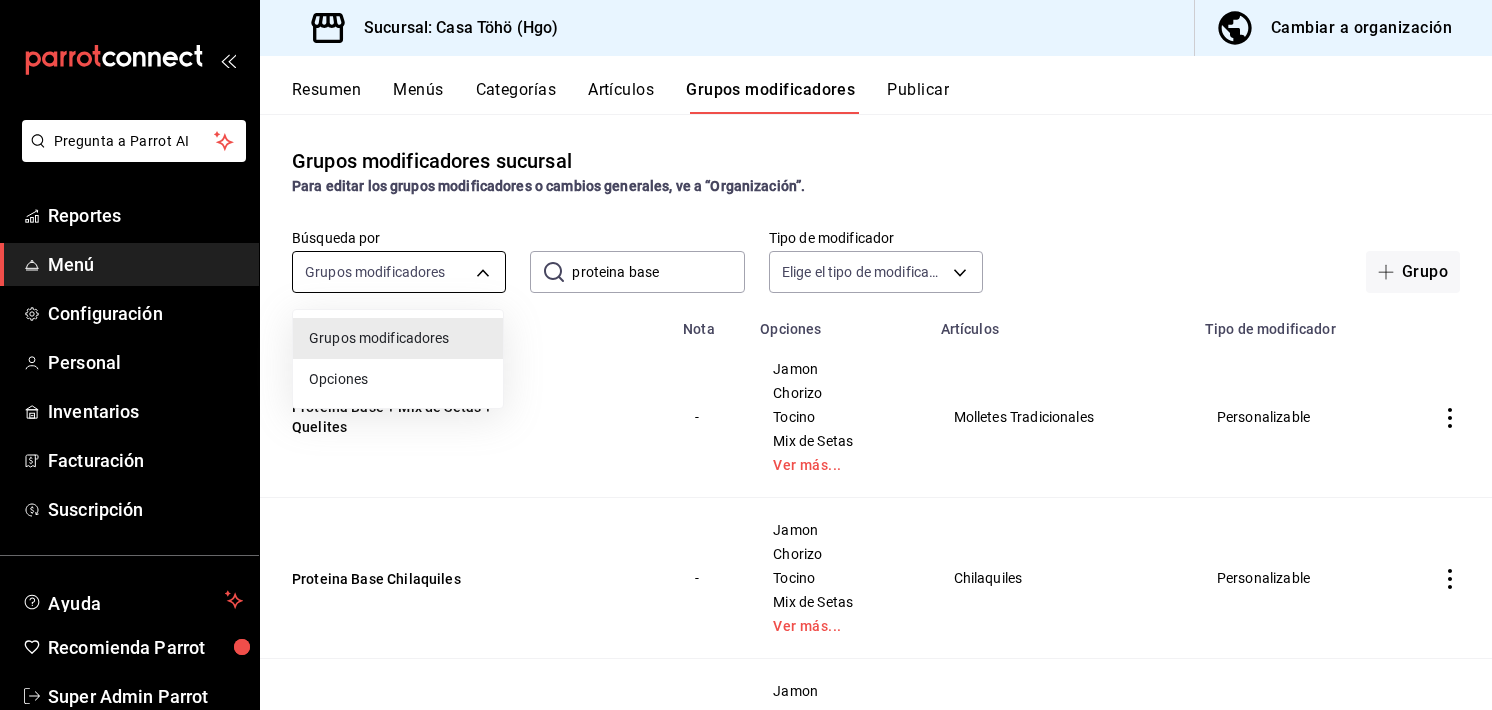 click on "Pregunta a Parrot AI Reportes   Menú   Configuración   Personal   Inventarios   Facturación   Suscripción   Ayuda Recomienda Parrot   Super Admin Parrot   Sugerir nueva función   Sucursal: Casa Töhö (Hgo) Cambiar a organización Resumen Menús Categorías Artículos Grupos modificadores Publicar Grupos modificadores sucursal Para editar los grupos modificadores o cambios generales, ve a “Organización”. Búsqueda por Grupos modificadores GROUP ​ proteina base ​ Tipo de modificador Elige el tipo de modificador Grupo Nombre Nota Opciones Artículos Tipo de modificador Proteina Base + Mix de Setas + Quelites - Jamon Chorizo Tocino Mix de Setas Ver más... Molletes Tradicionales Personalizable Proteina Base Chilaquiles - Jamon Chorizo Tocino Mix de Setas Ver más... Chilaquiles Personalizable Proteina Base + Mix de Setas - Jamon Chorizo Tocino Mix de Setas Ver más... Huevos Aporreados Personalizable Proteina Base - Jamon Chorizo Tocino Pollo - Personalizable Guardar Nuevo grupo modificador   Menú" at bounding box center (746, 355) 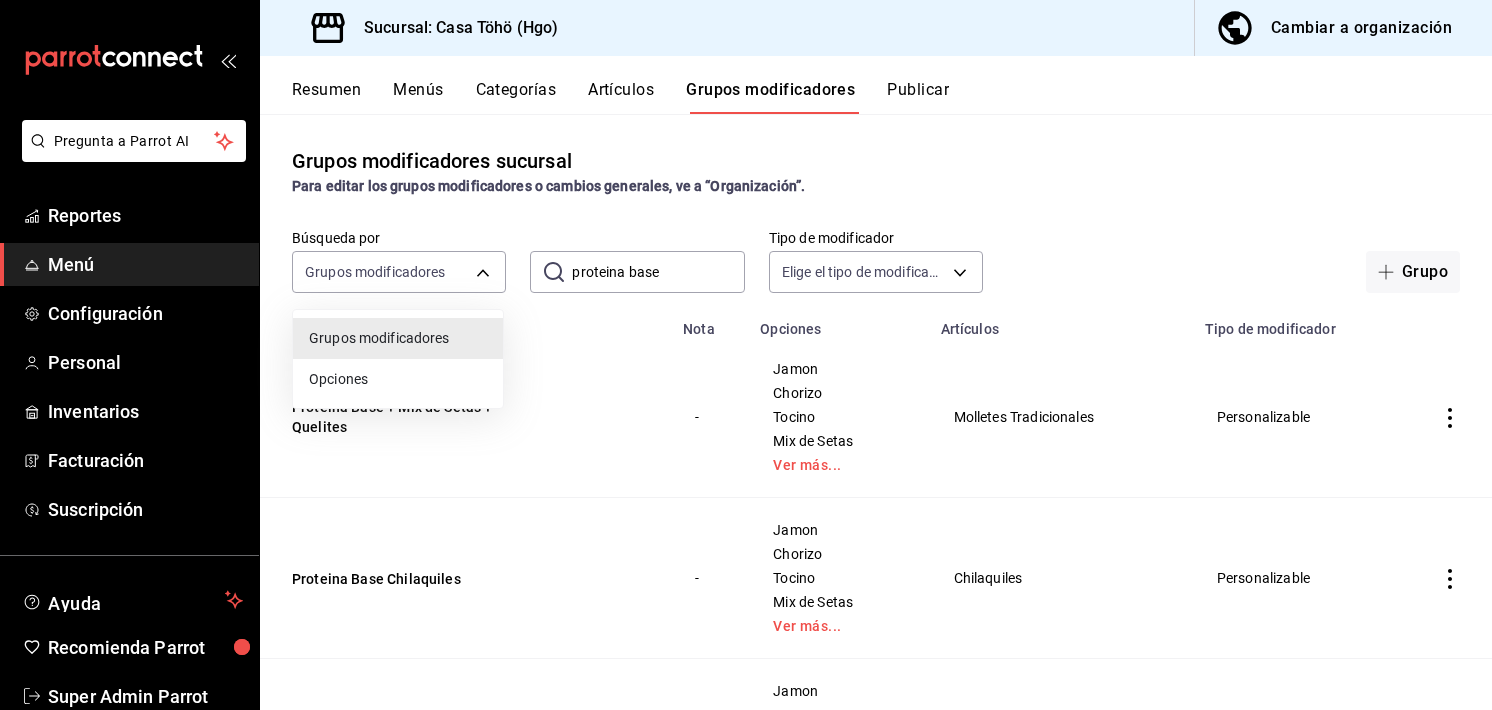 click at bounding box center (746, 355) 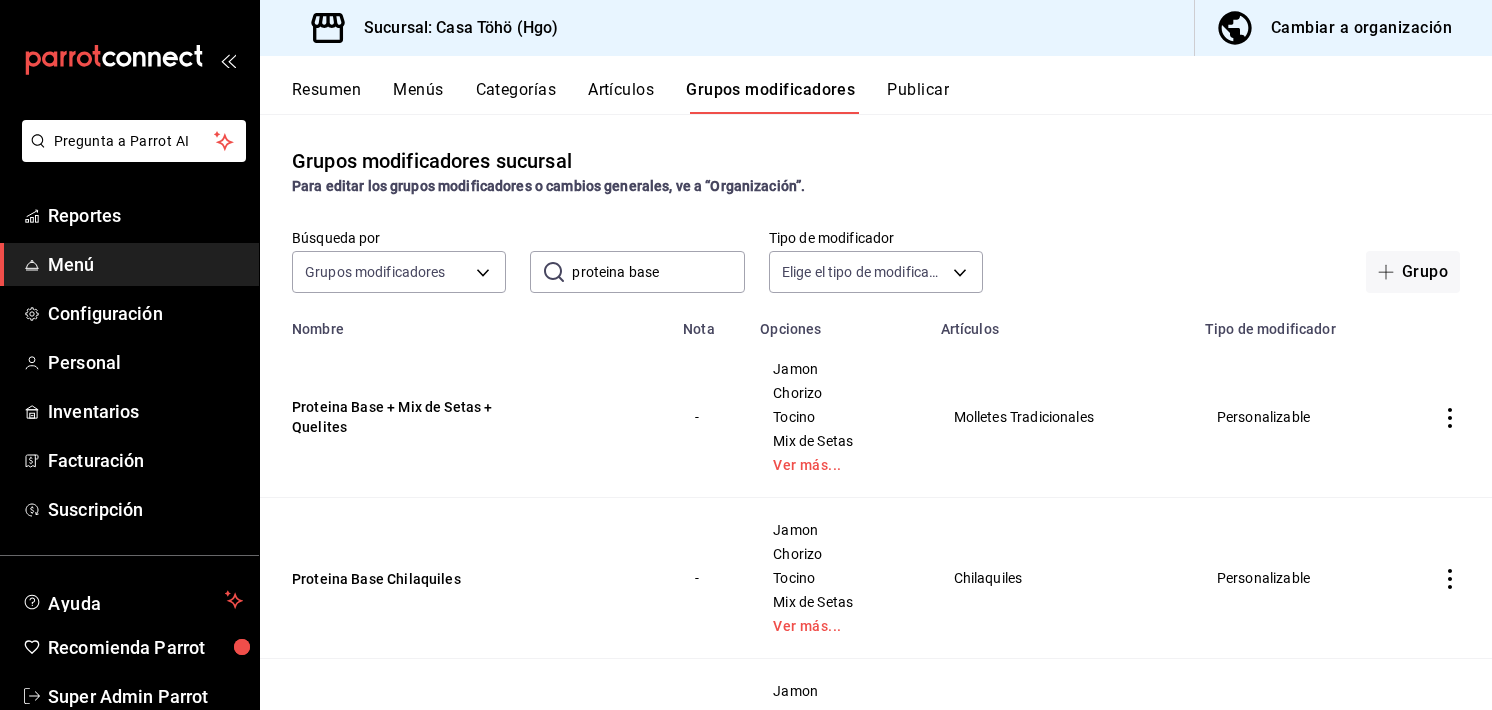 click on "Grupos modificadores Opciones" at bounding box center (746, 355) 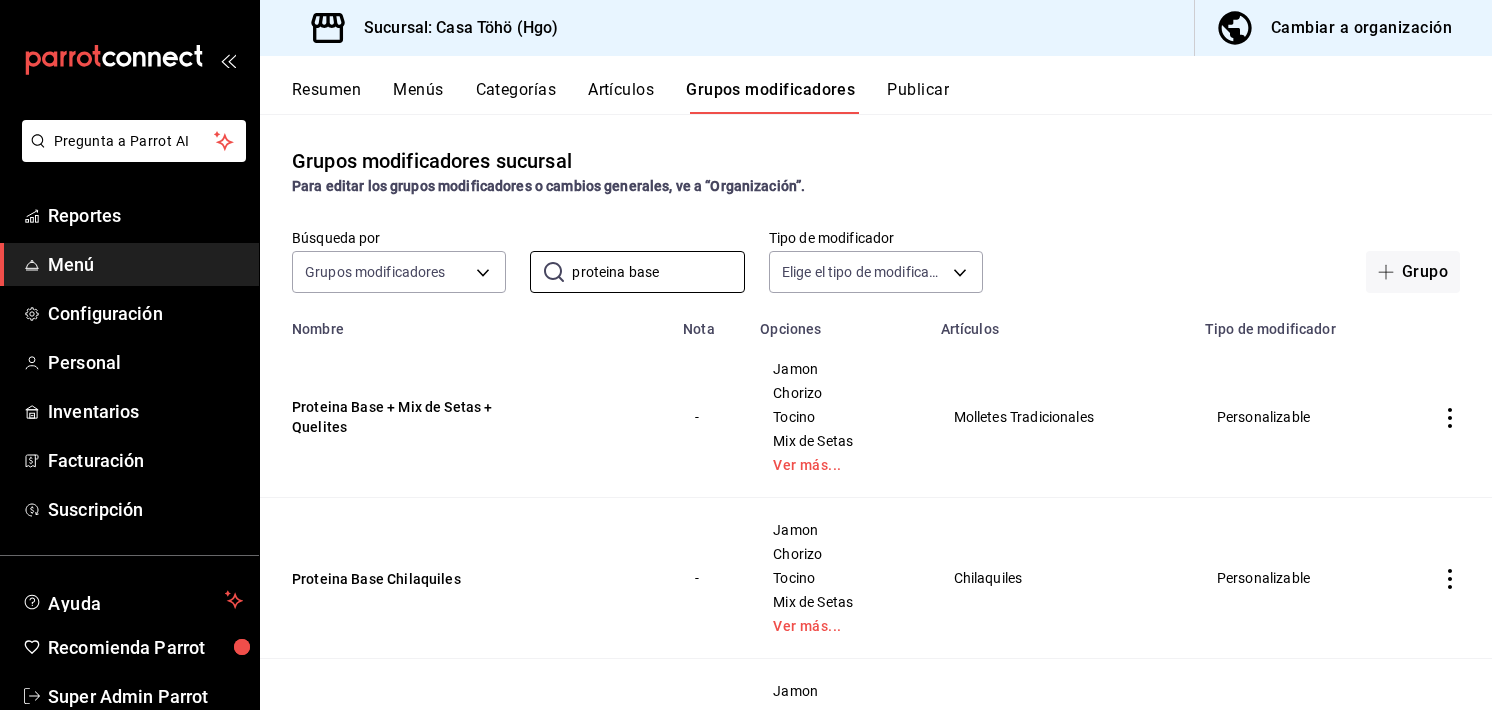 click on "proteina base" at bounding box center (658, 272) 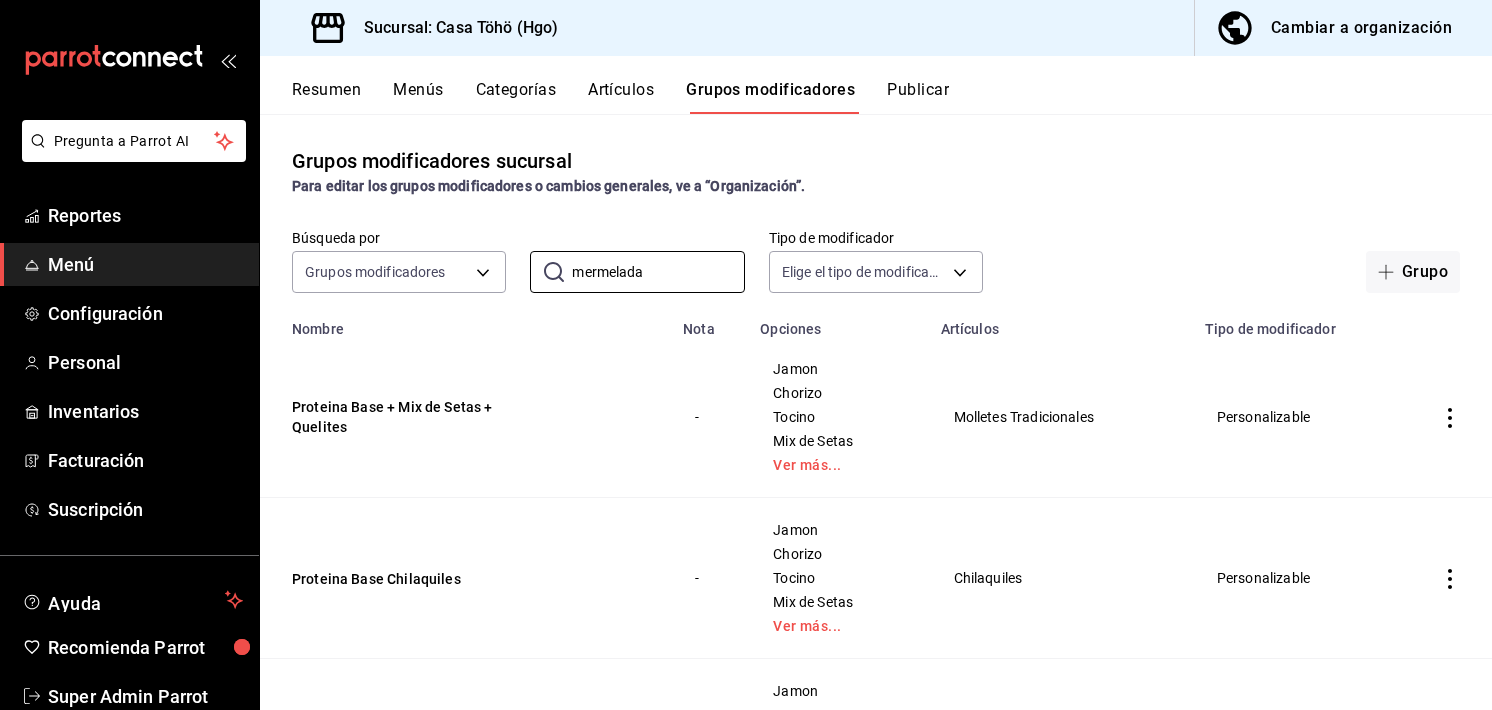 type on "mermelada" 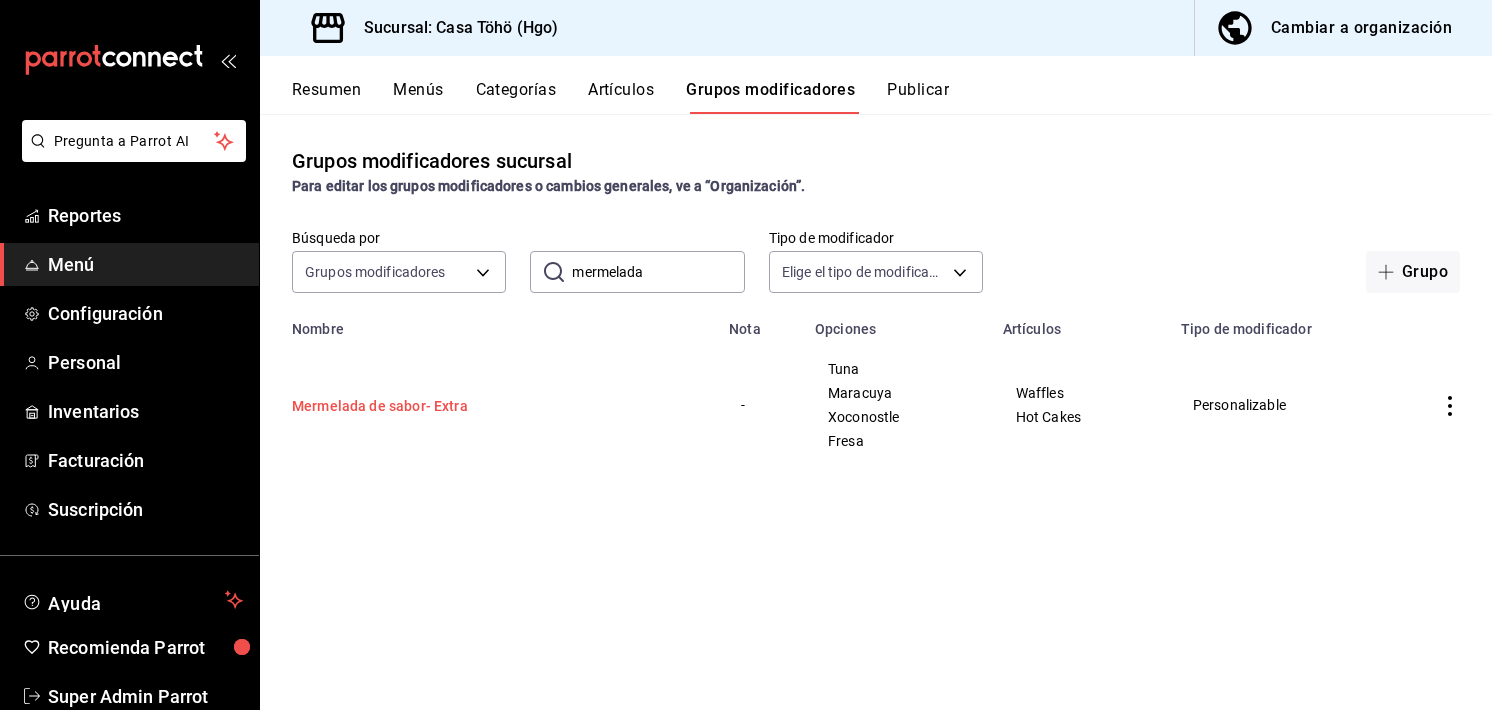 click on "Mermelada de sabor- Extra" at bounding box center (412, 406) 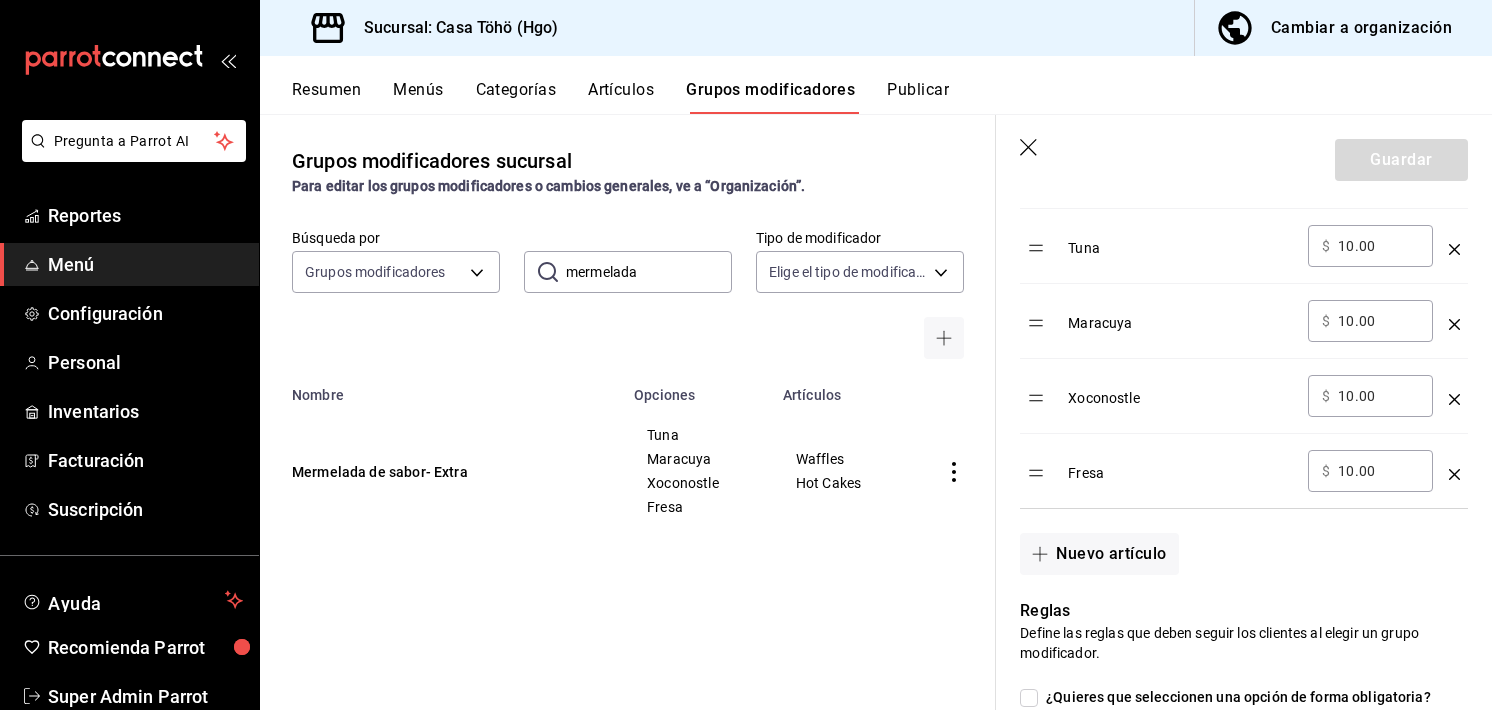 scroll, scrollTop: 728, scrollLeft: 0, axis: vertical 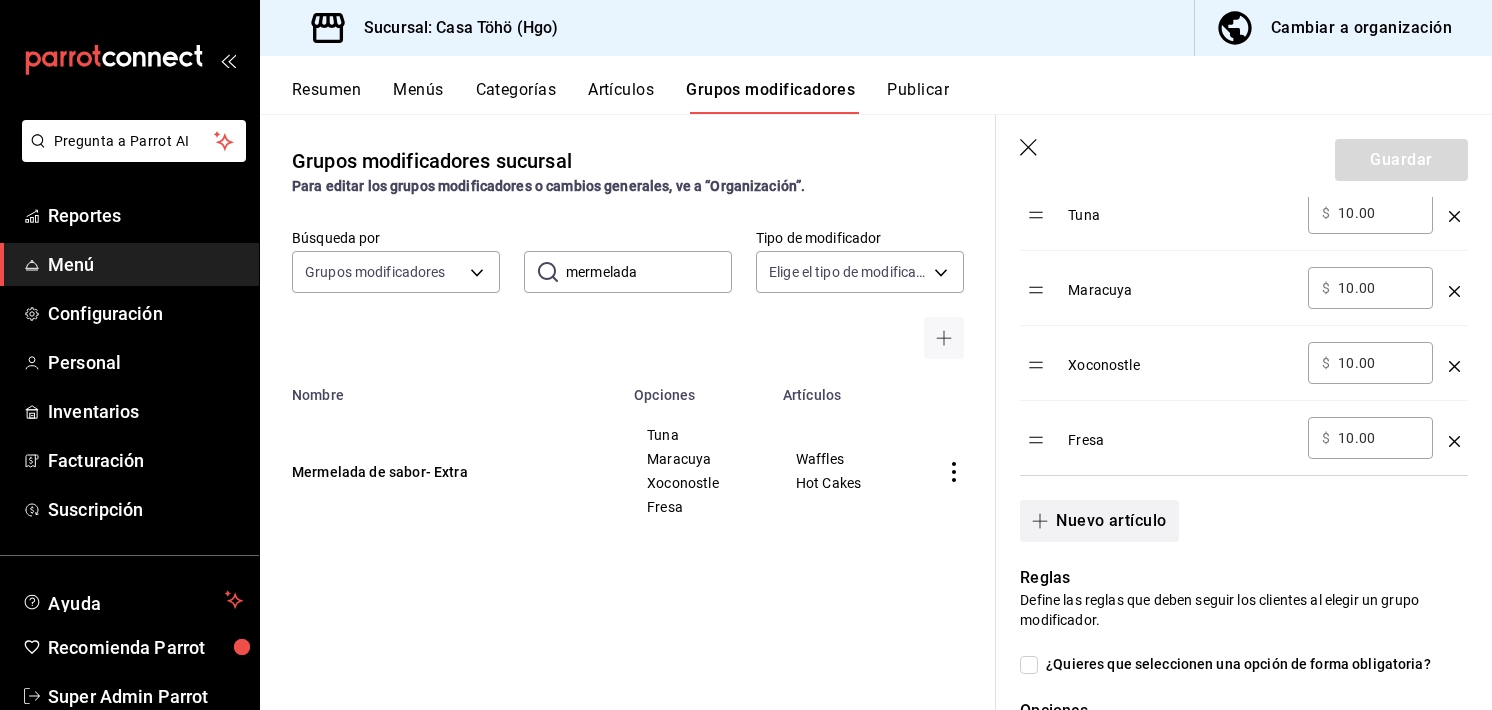 click on "Nuevo artículo" at bounding box center [1099, 521] 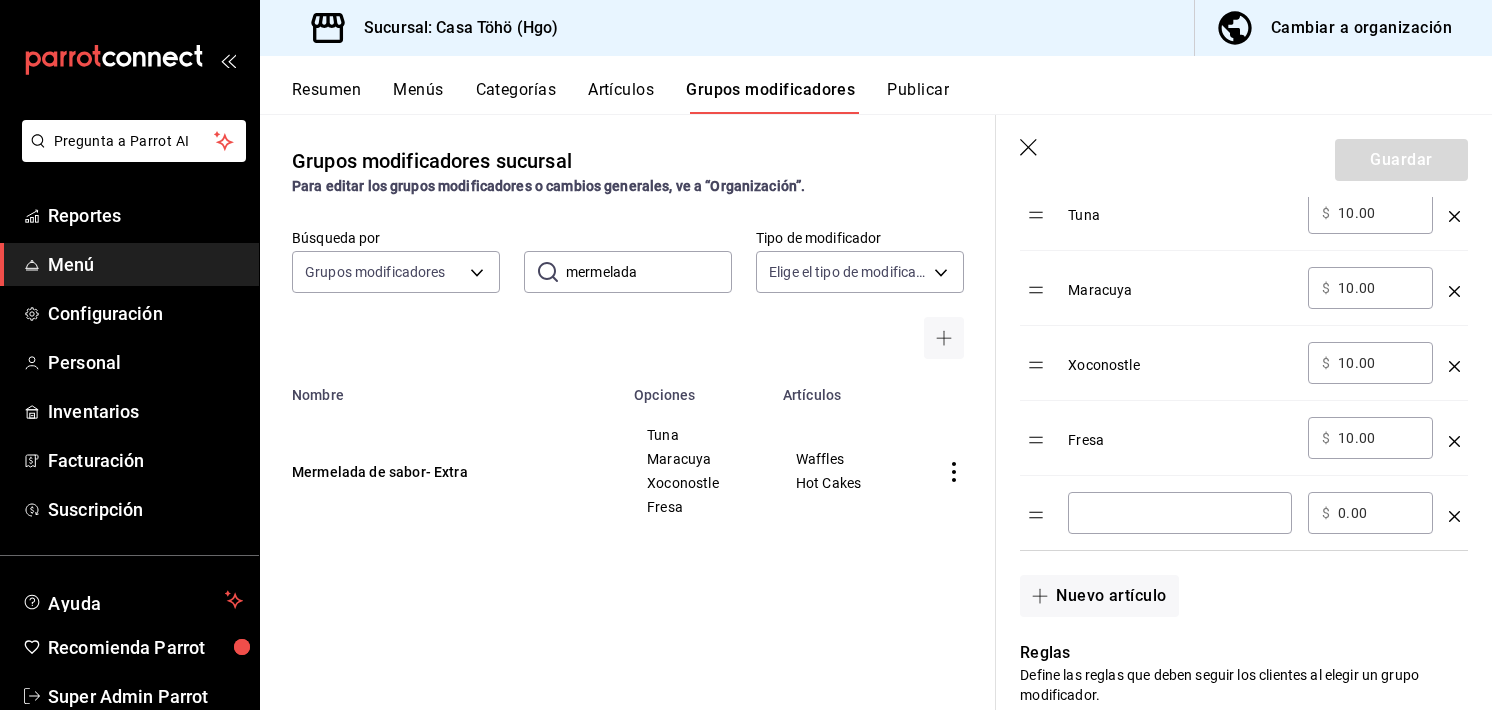 click at bounding box center [1180, 513] 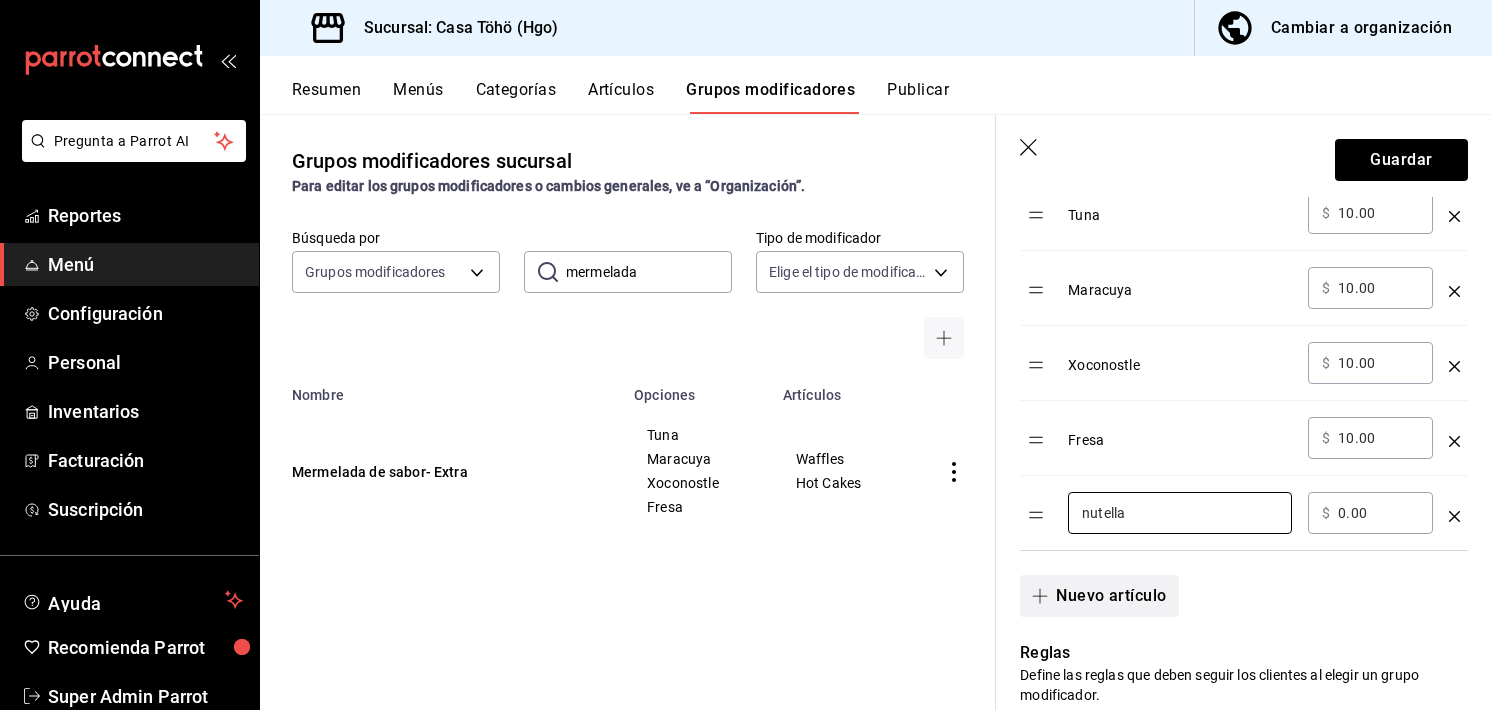 type on "nutella" 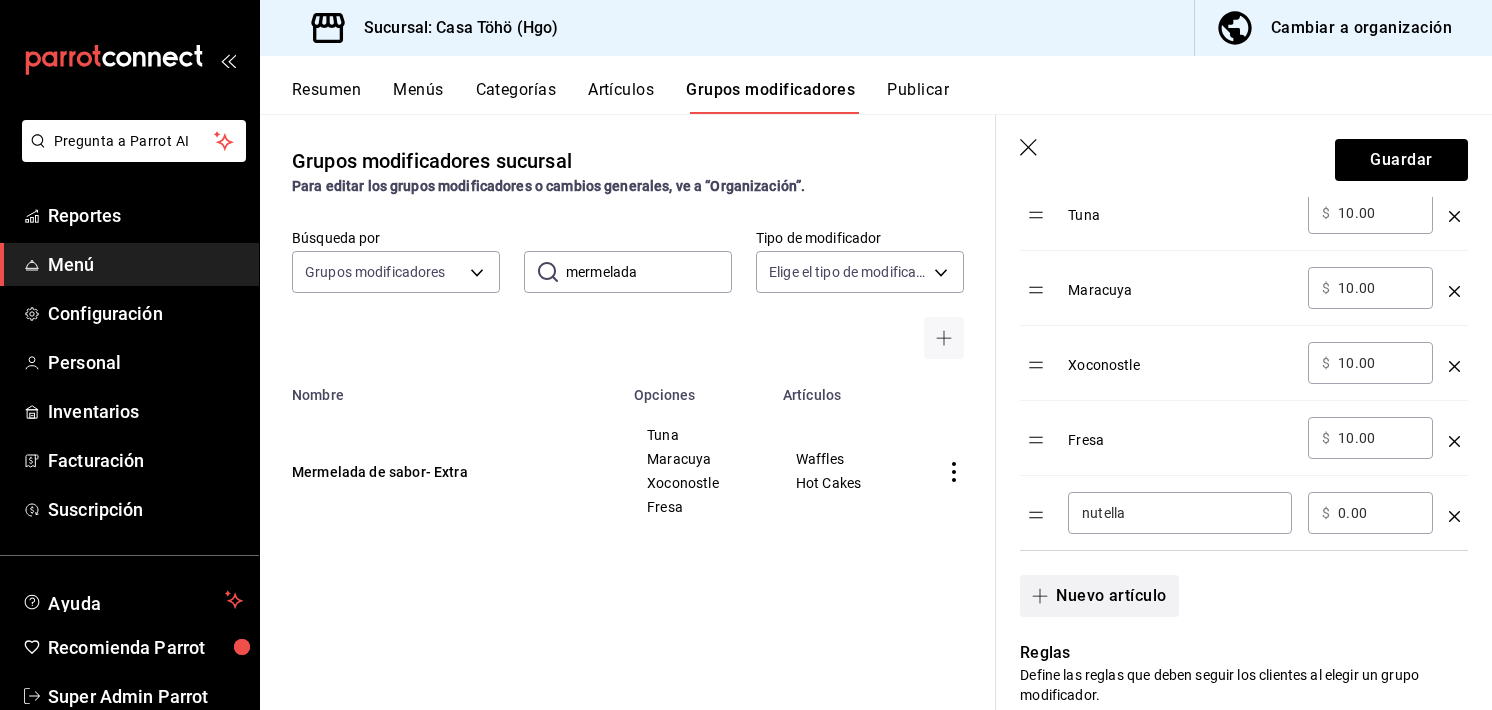 click on "Nuevo artículo" at bounding box center (1099, 596) 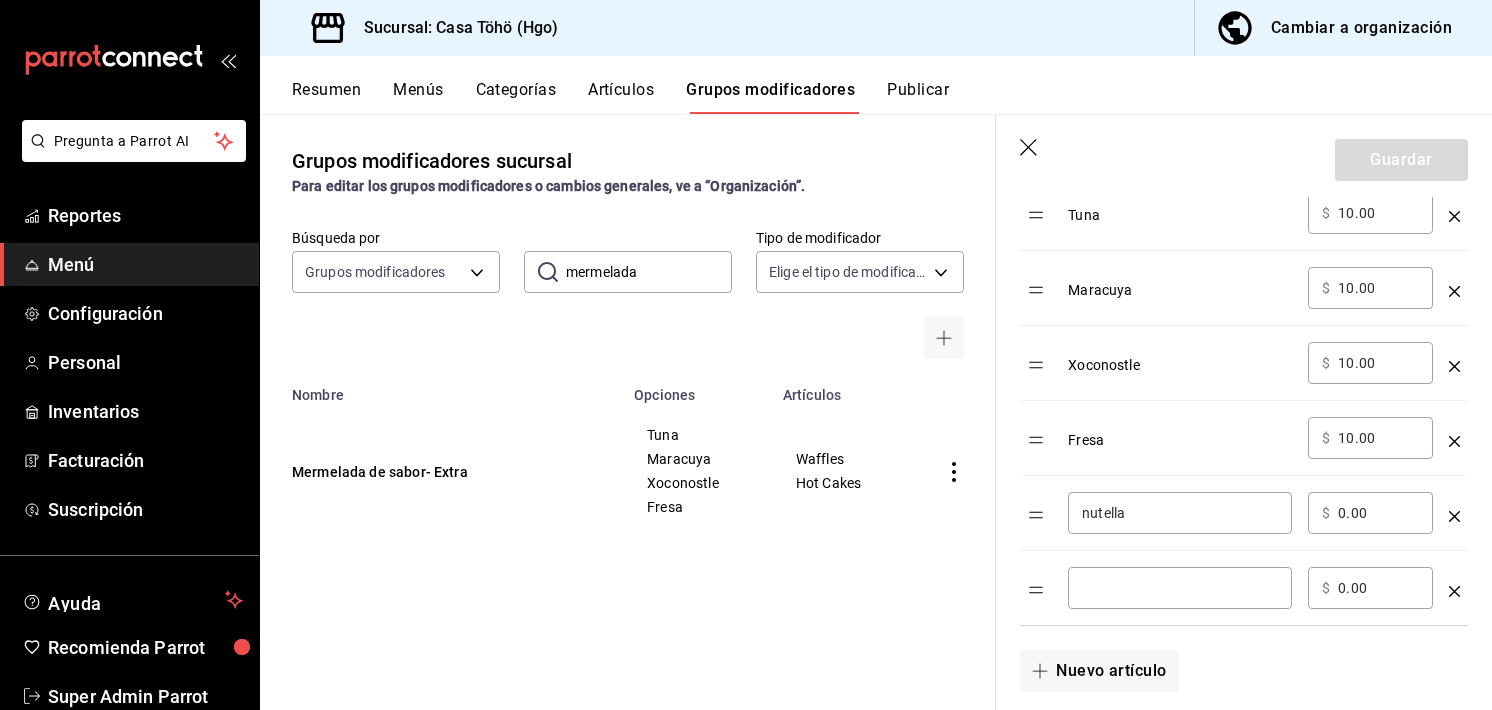 click at bounding box center (1180, 588) 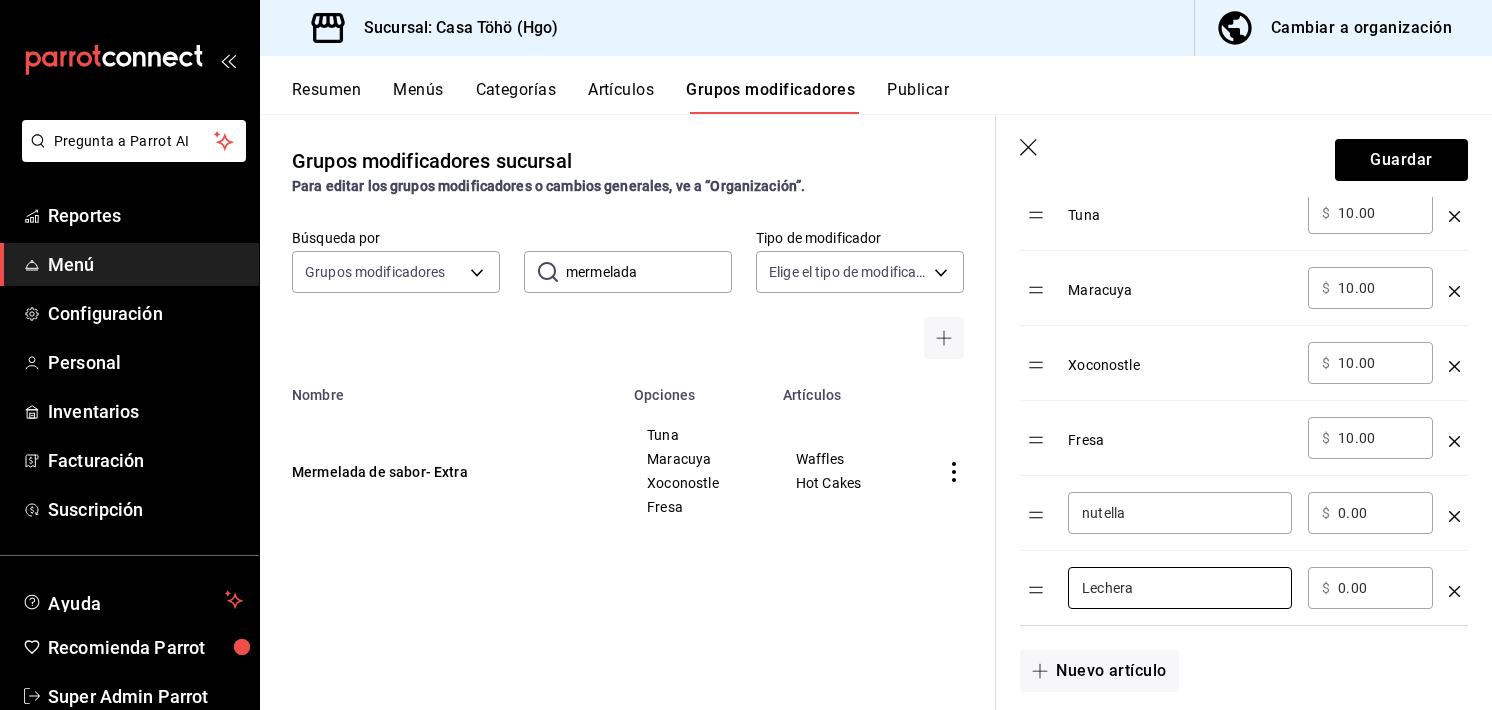 type on "Lechera" 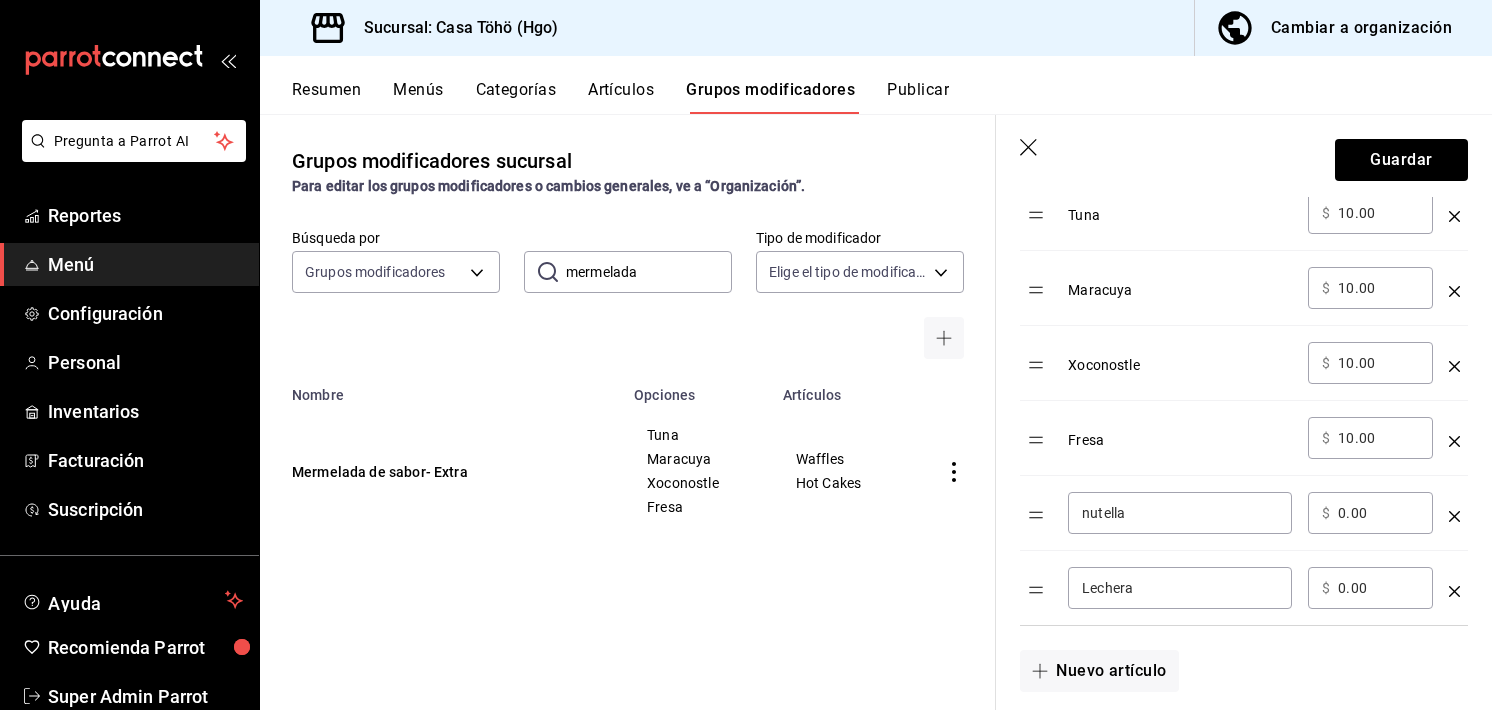 click on "nutella" at bounding box center (1180, 513) 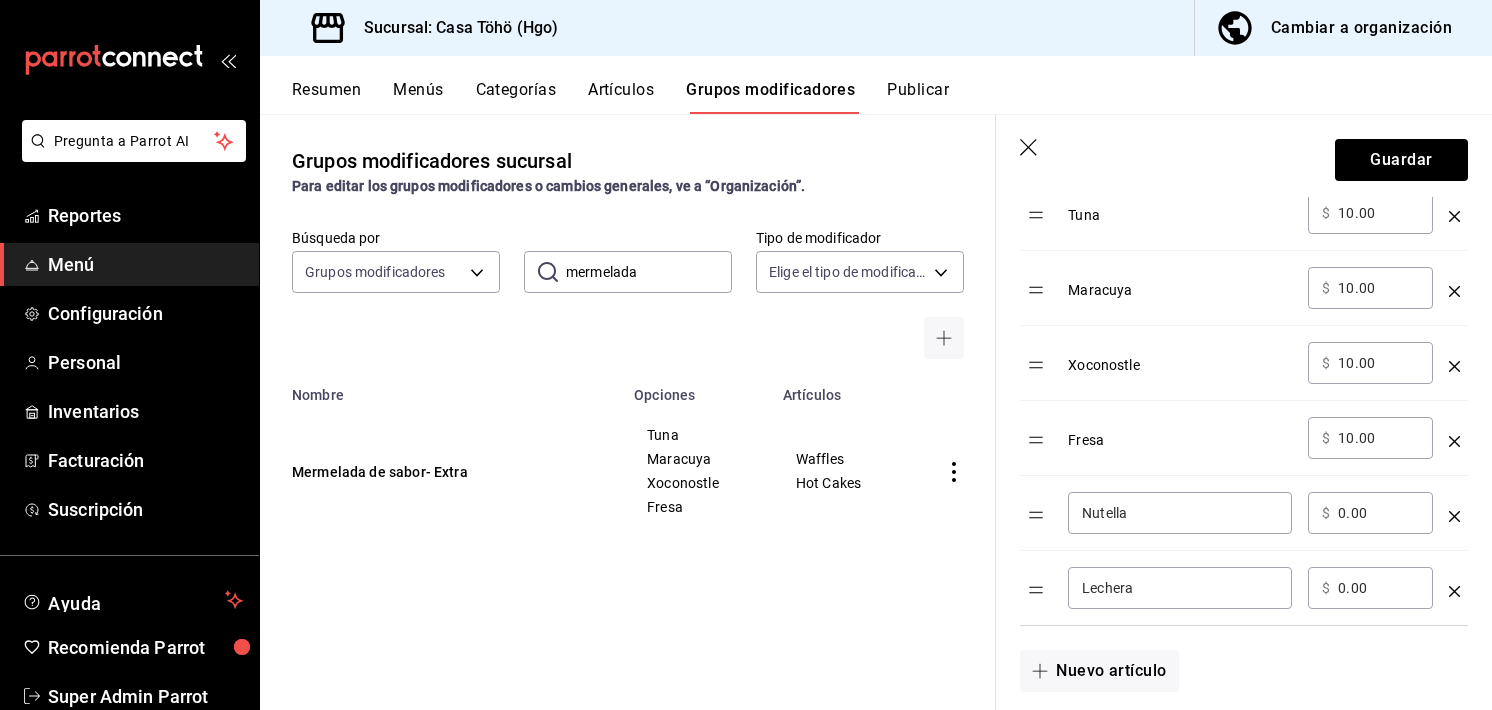 type on "Nutella" 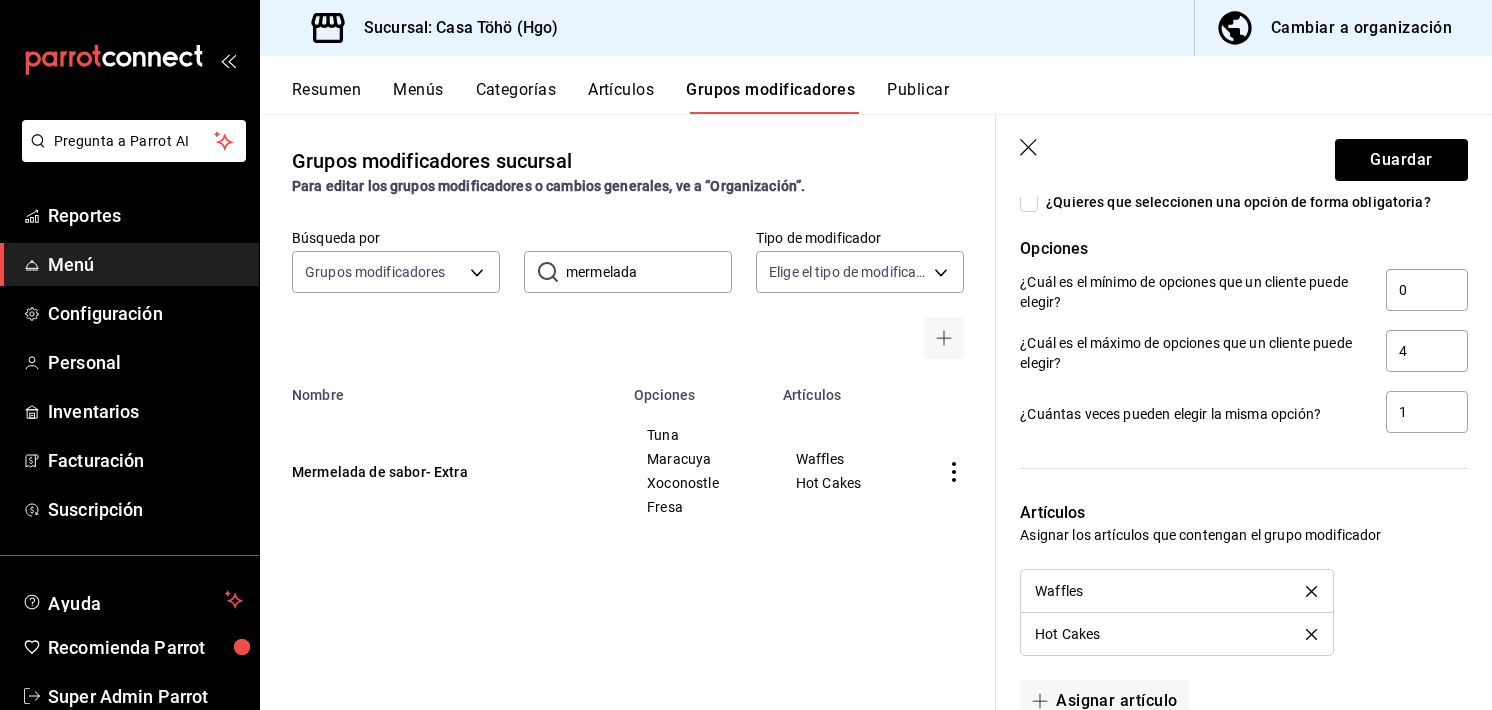 scroll, scrollTop: 1340, scrollLeft: 0, axis: vertical 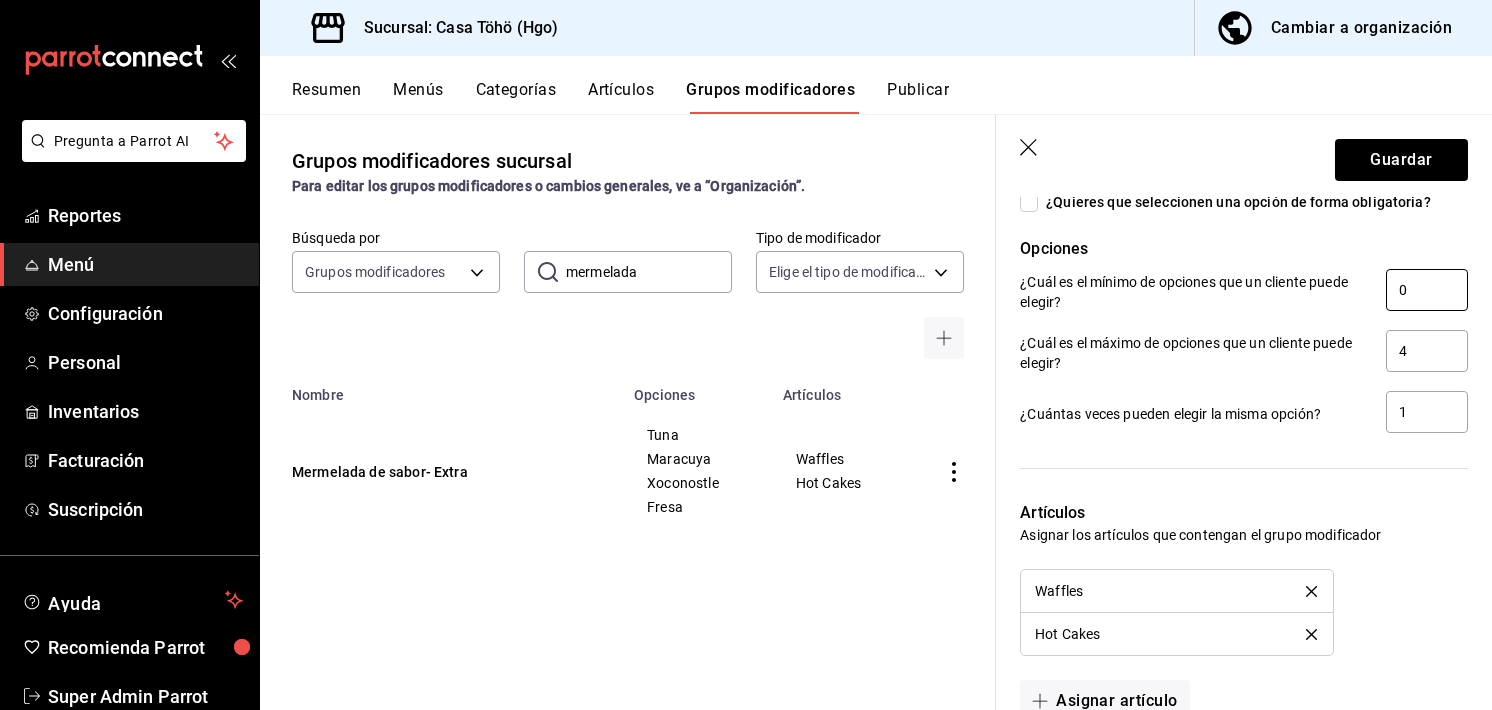 click on "0" at bounding box center (1427, 290) 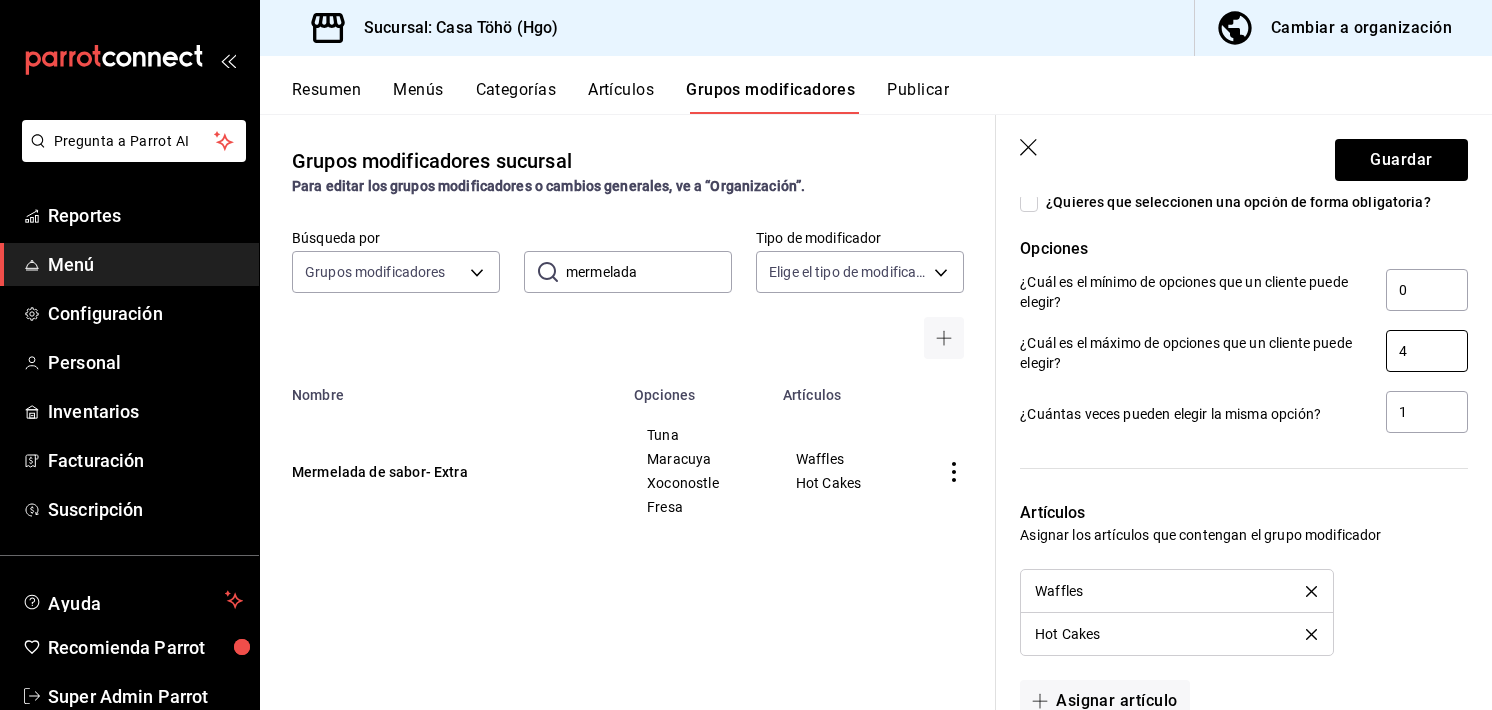 click on "4" at bounding box center (1427, 351) 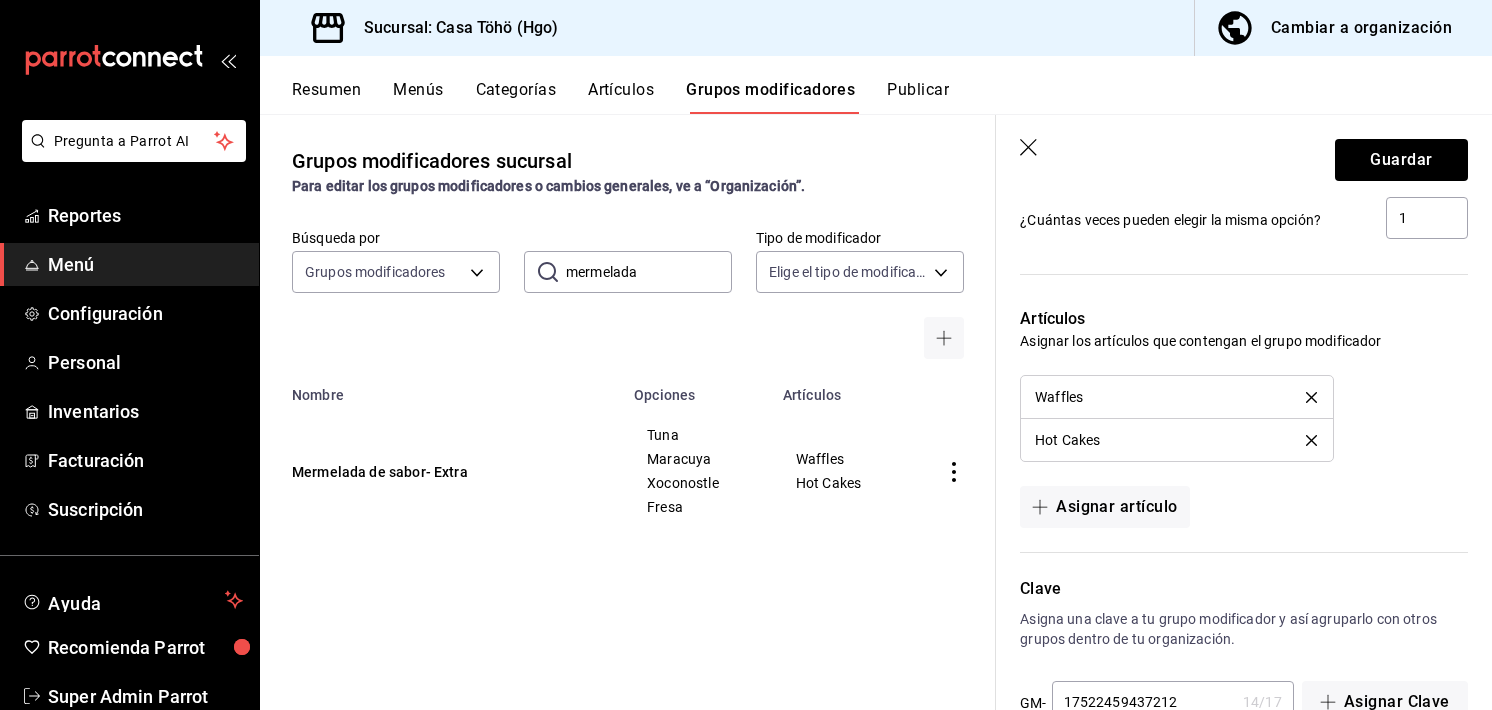 scroll, scrollTop: 1525, scrollLeft: 0, axis: vertical 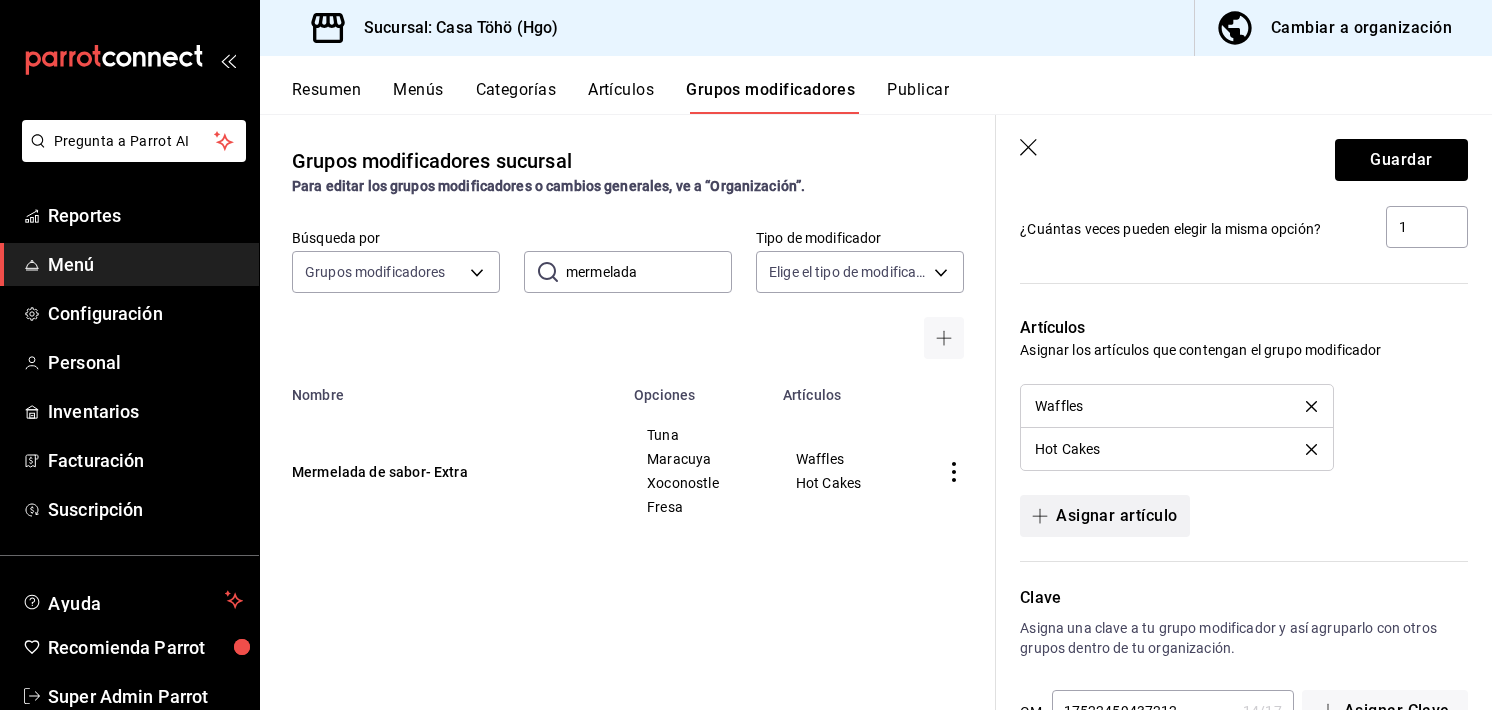 type on "3" 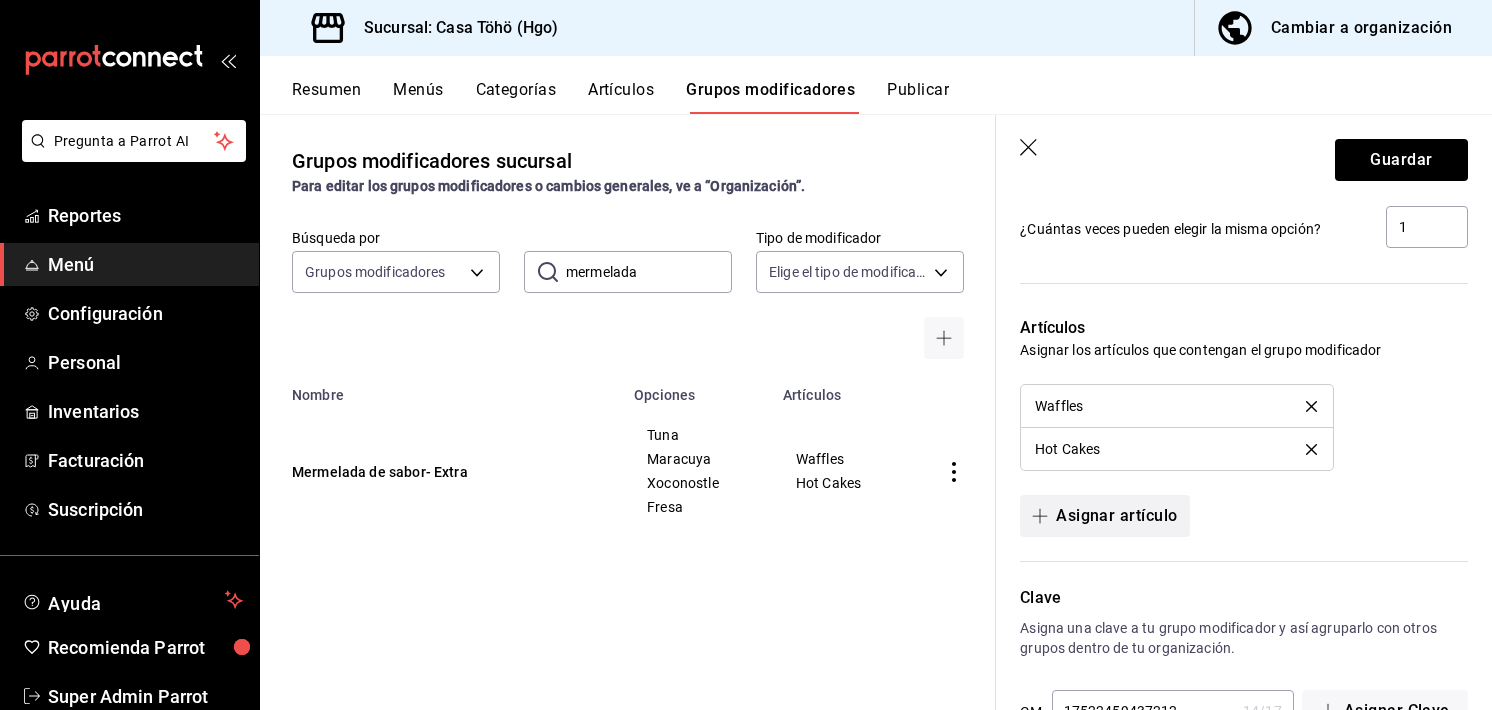 click on "Asignar artículo" at bounding box center [1104, 516] 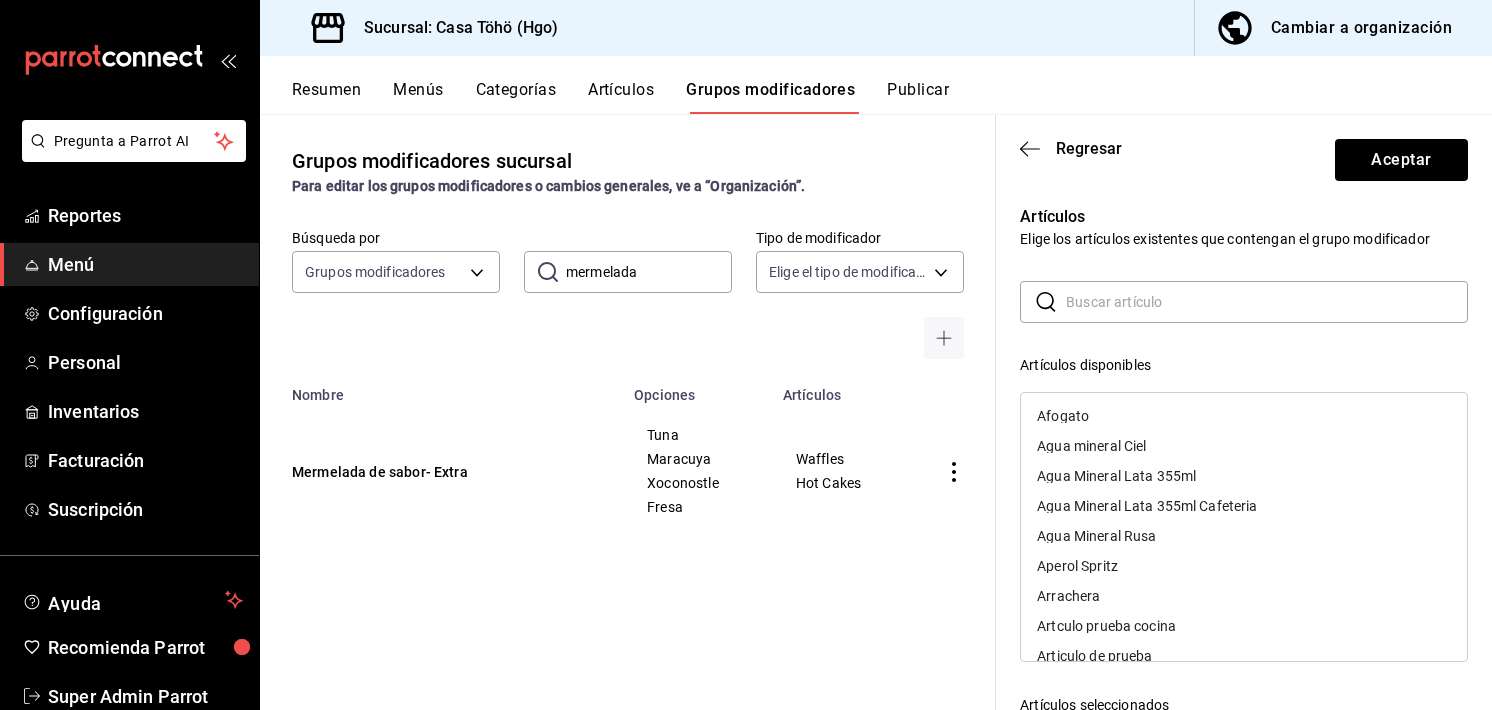 click at bounding box center [1267, 302] 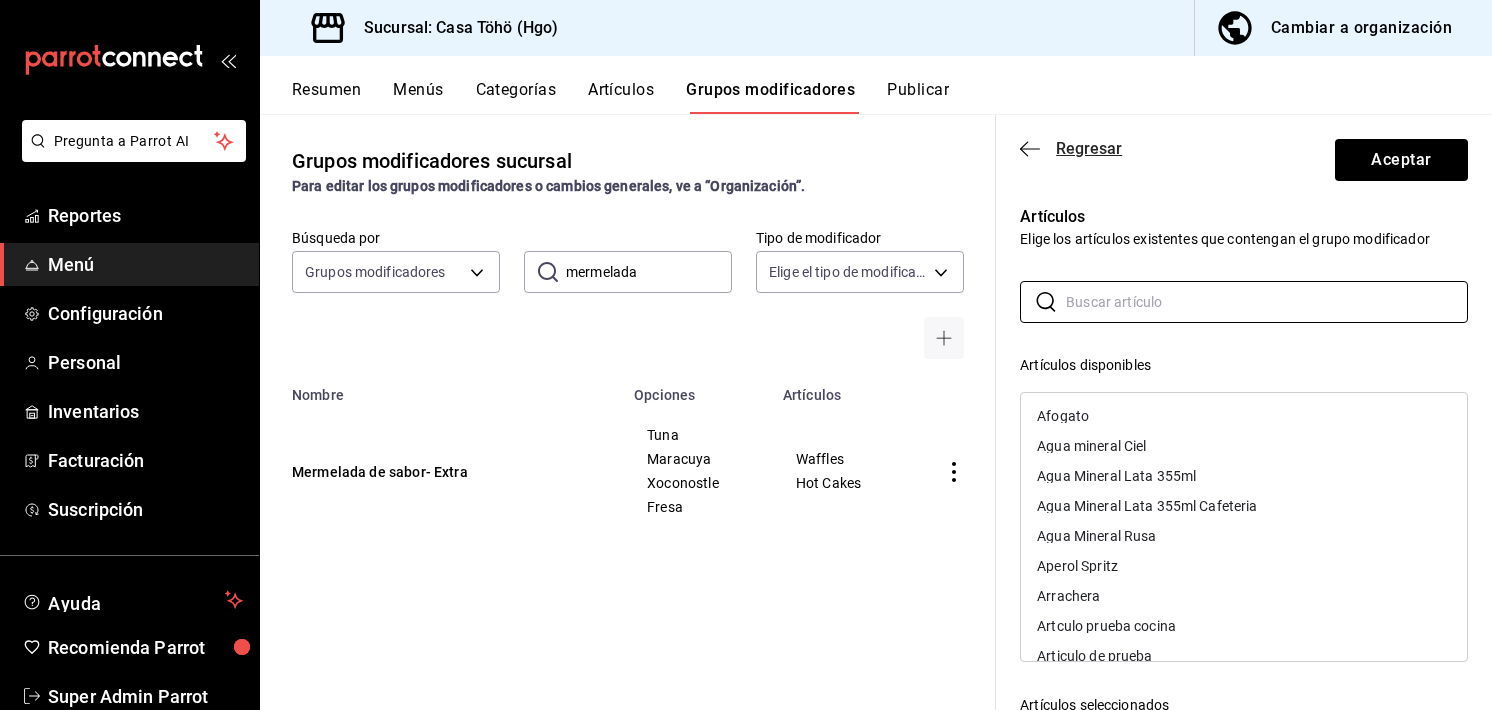 click on "Regresar" at bounding box center [1071, 148] 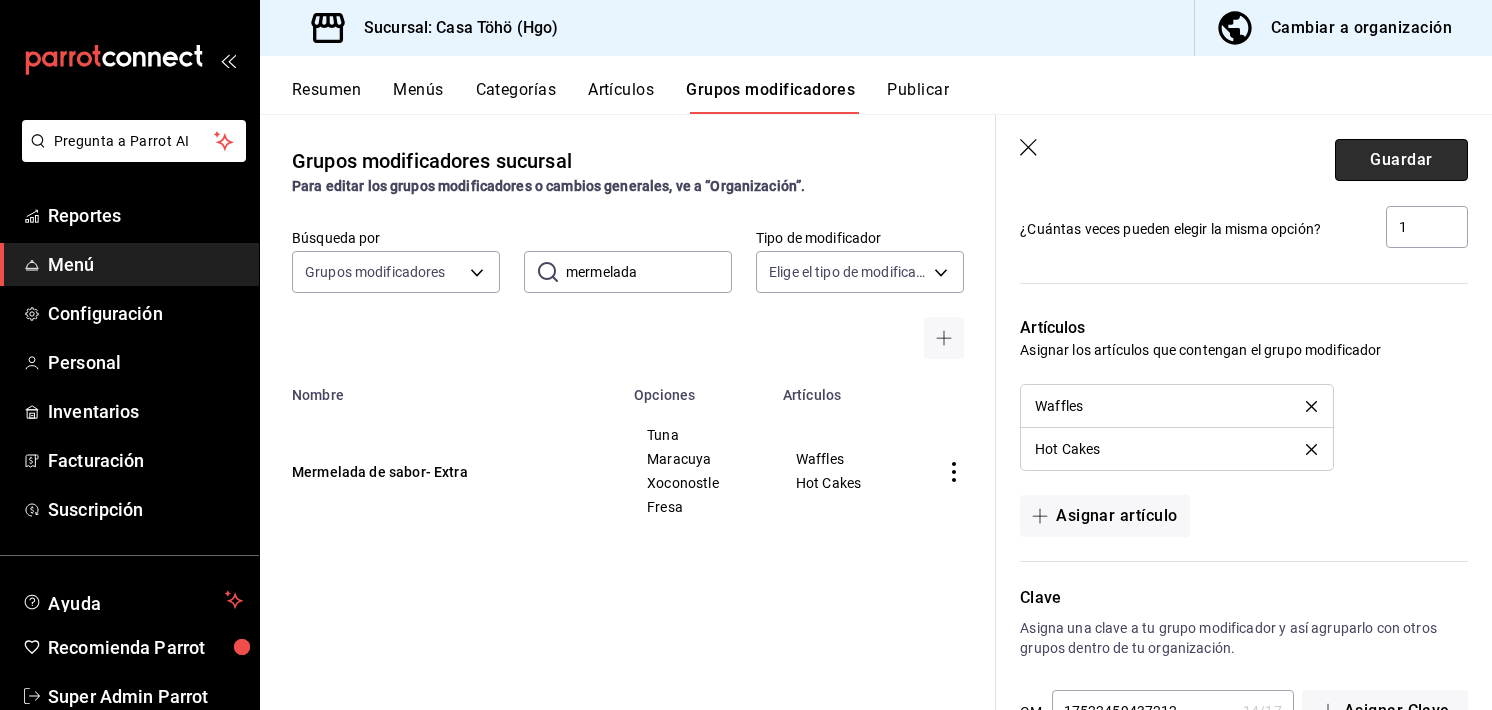 click on "Guardar" at bounding box center [1401, 160] 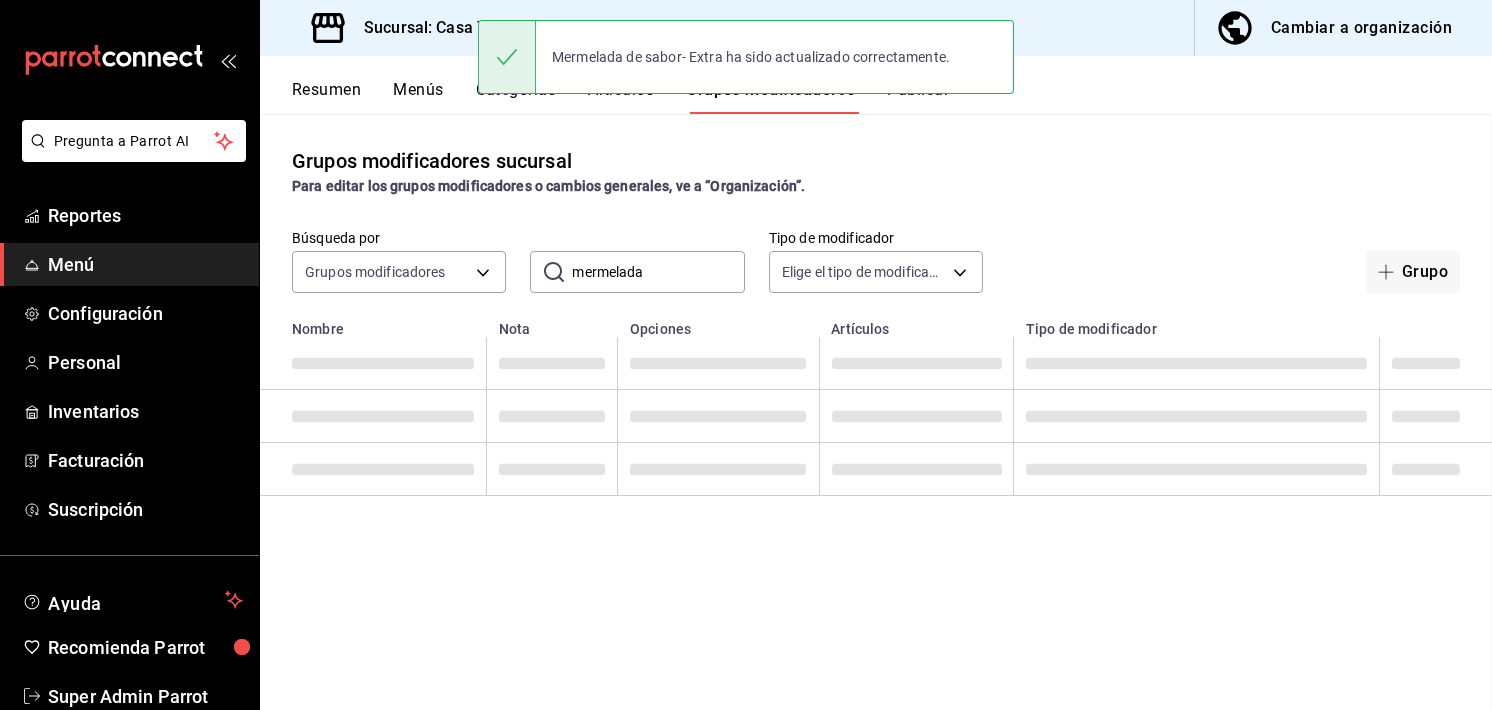 scroll, scrollTop: 0, scrollLeft: 0, axis: both 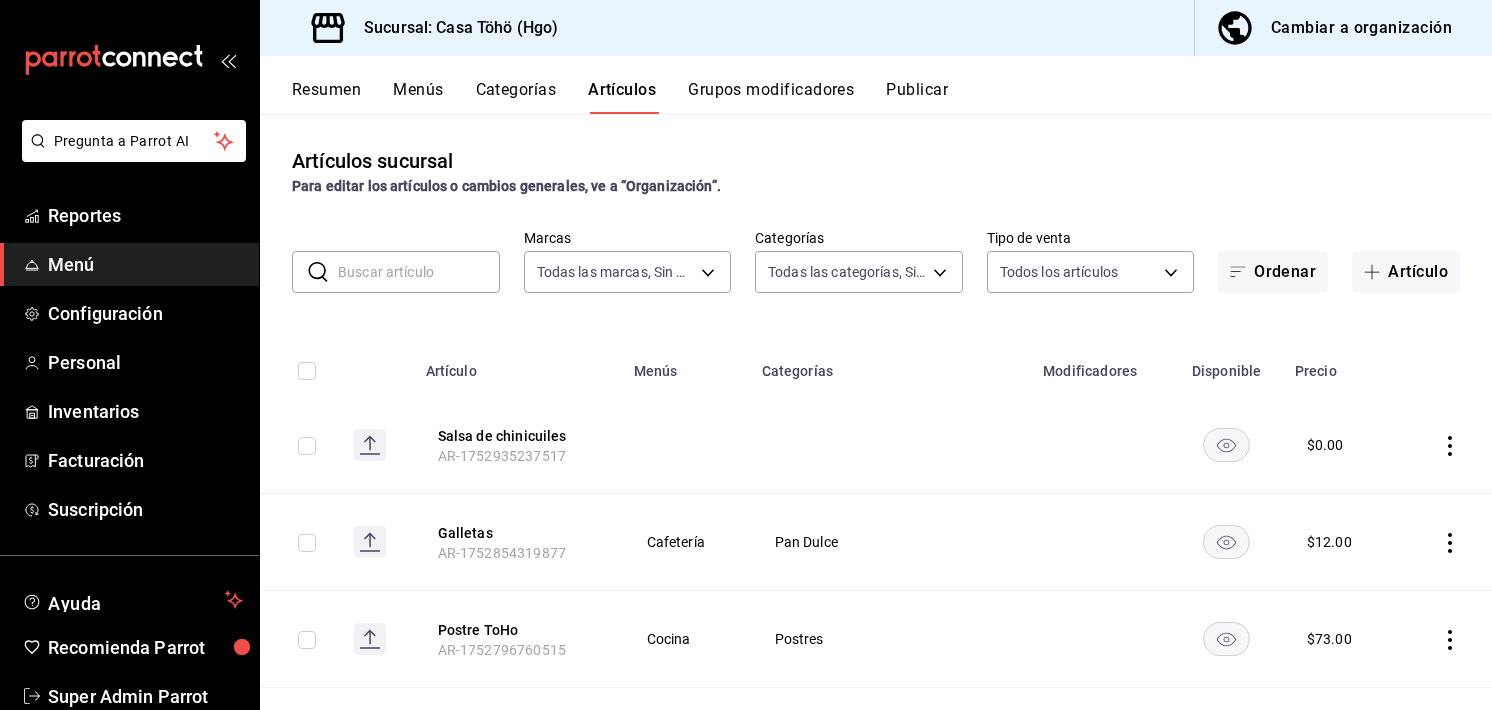 click on "Artículos sucursal Para editar los artículos o cambios generales, ve a “Organización”. ​ ​ Marcas Todas las marcas, Sin marca 3863094e-80de-4485-9a79-27000a153f73 Categorías Todas las categorías, Sin categoría Tipo de venta Todos los artículos ALL Ordenar Artículo Artículo Menús Categorías Modificadores Disponible Precio Salsa de chinicuiles AR-1752935237517 $ 0.00 Galletas AR-1752854319877 Cafetería Pan Dulce $ 12.00 Postre ToHo AR-1752796760515 Cocina Postres $ 73.00 Mezcal ToHo AR-1752796657264 Bar Cócteles de autor $ 220.00 Croissant manzana CH AR-1752766864166 Cafetería Pan Dulce $ 35.00 Croissant manzana GDE AR-1752766743392 Cafetería Pan Dulce $ 65.00 Croissant Mocca CH AR-1752766609813 Cafetería Pan Dulce $ 35.00 Croissant Mocca GDE AR-1752766448628 Cafetería Pan Dulce $ 65.00 Cubo pistache AR-1752766328862 Cafetería Pan Dulce $ 80.00 Rol Frutos Rojos CH AR-1752766011799 Cafetería Pan Dulce $ 35.00 Rol Frutos Rojos GDE AR-1752765918199 Cafetería Pan Dulce $ 60.00 Cafetería" at bounding box center [876, 411] 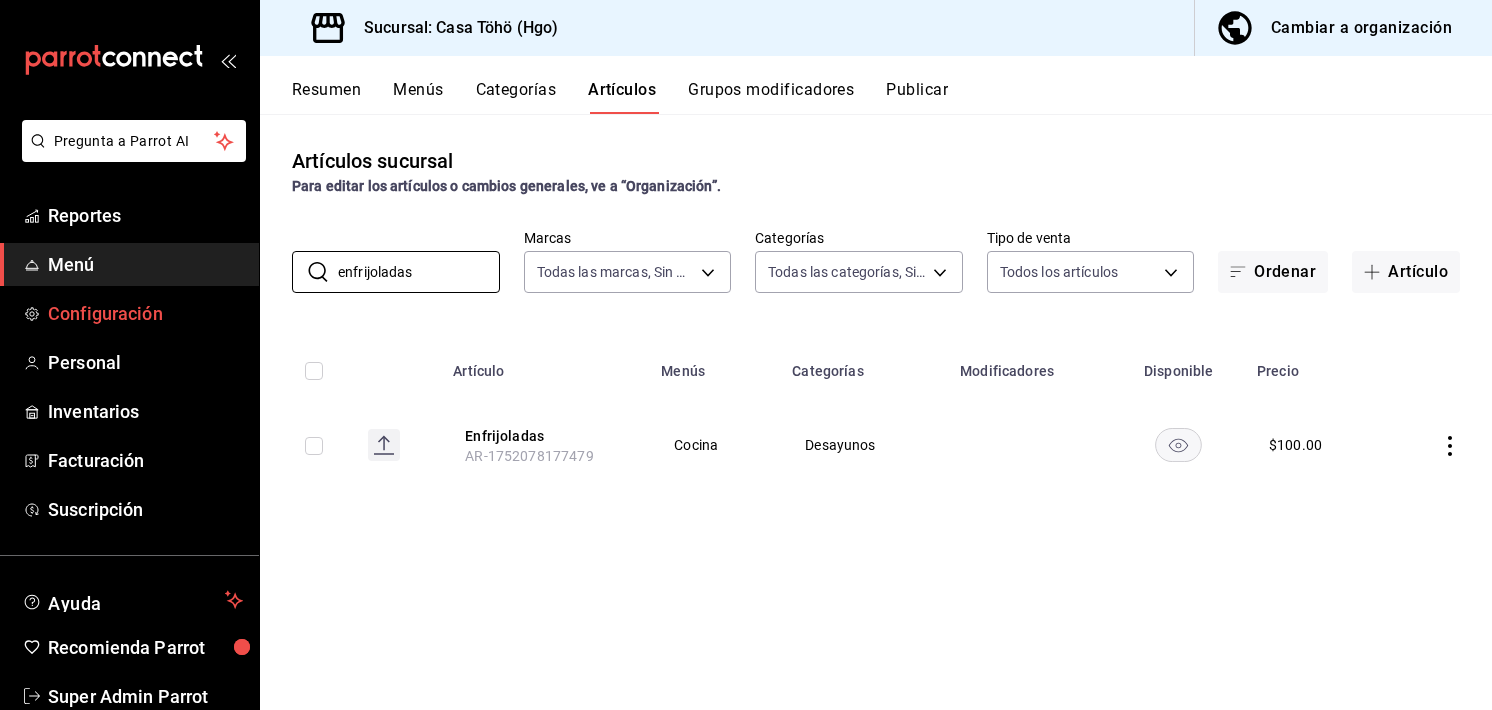 drag, startPoint x: 415, startPoint y: 279, endPoint x: 76, endPoint y: 292, distance: 339.24918 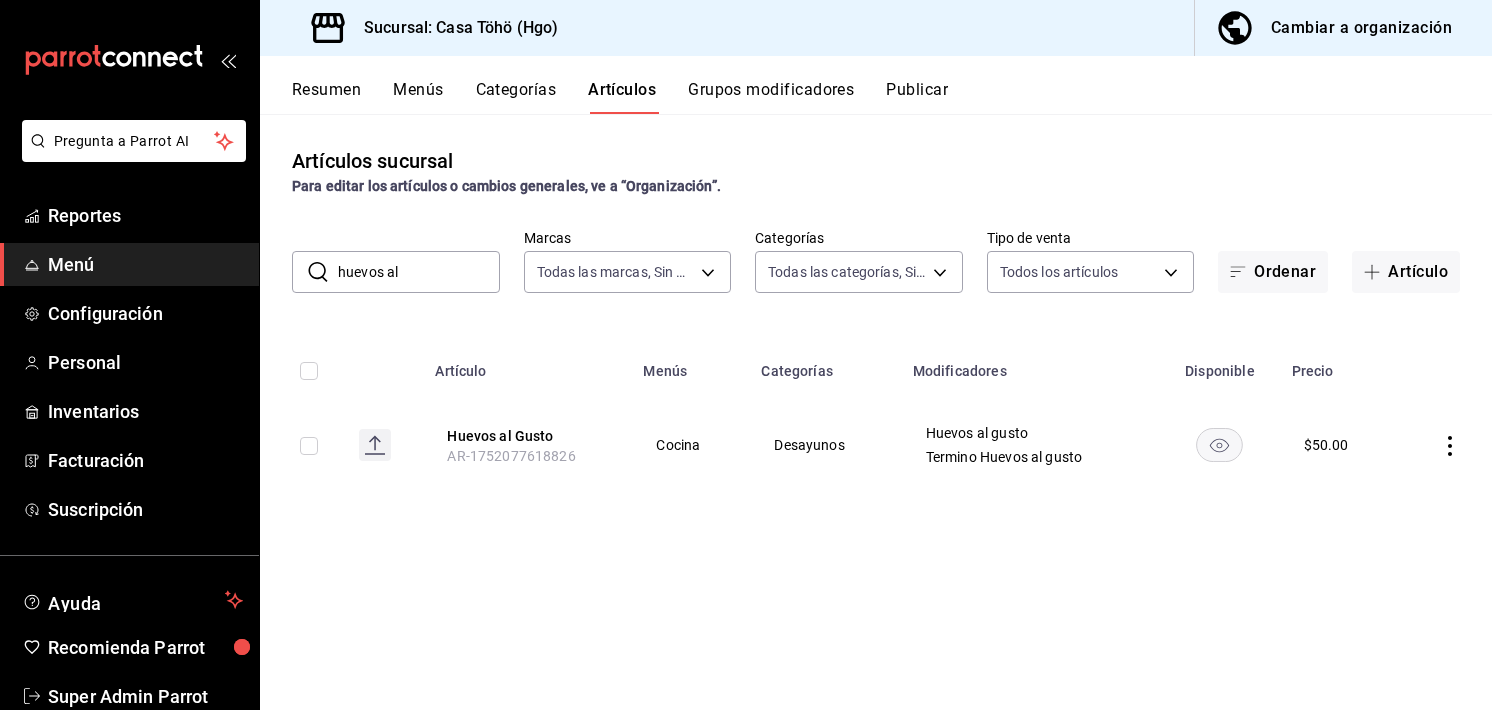 type on "\" 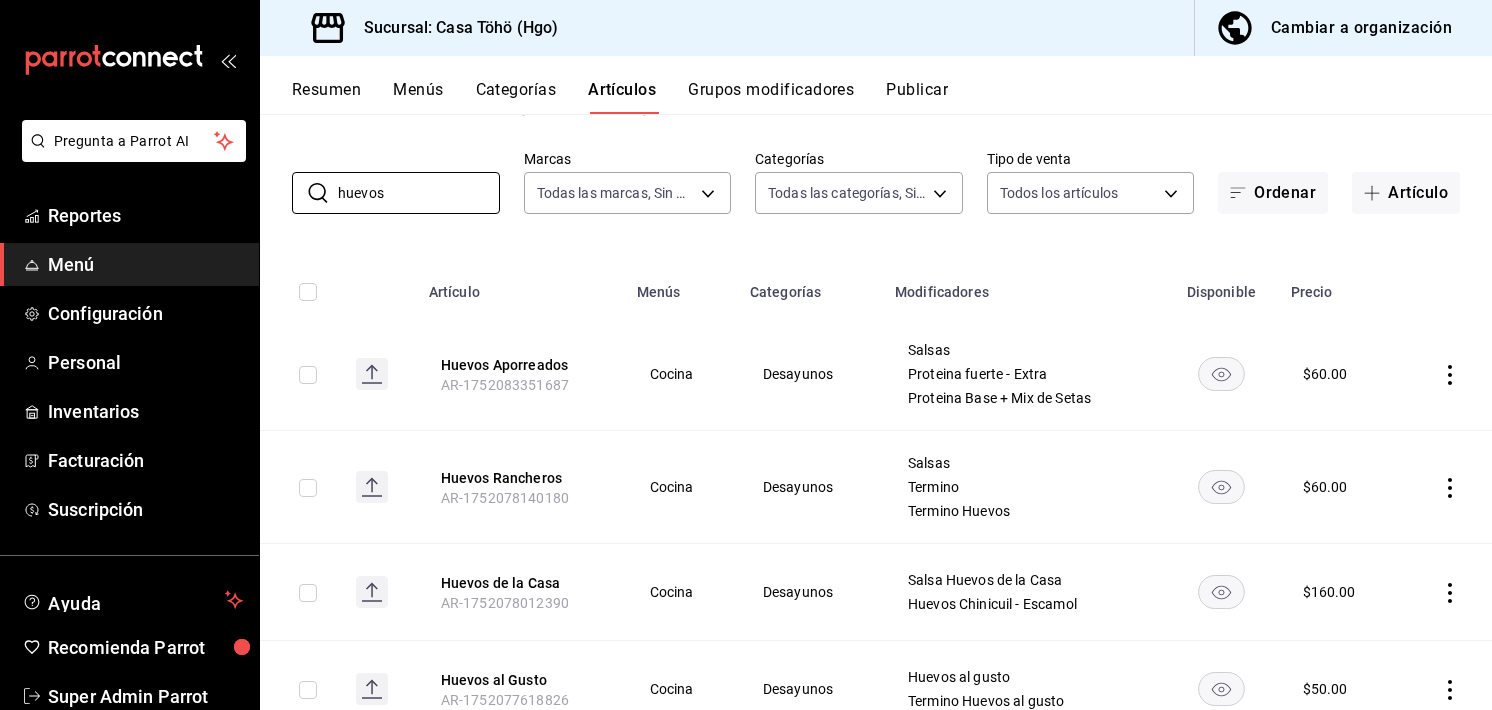 scroll, scrollTop: 153, scrollLeft: 0, axis: vertical 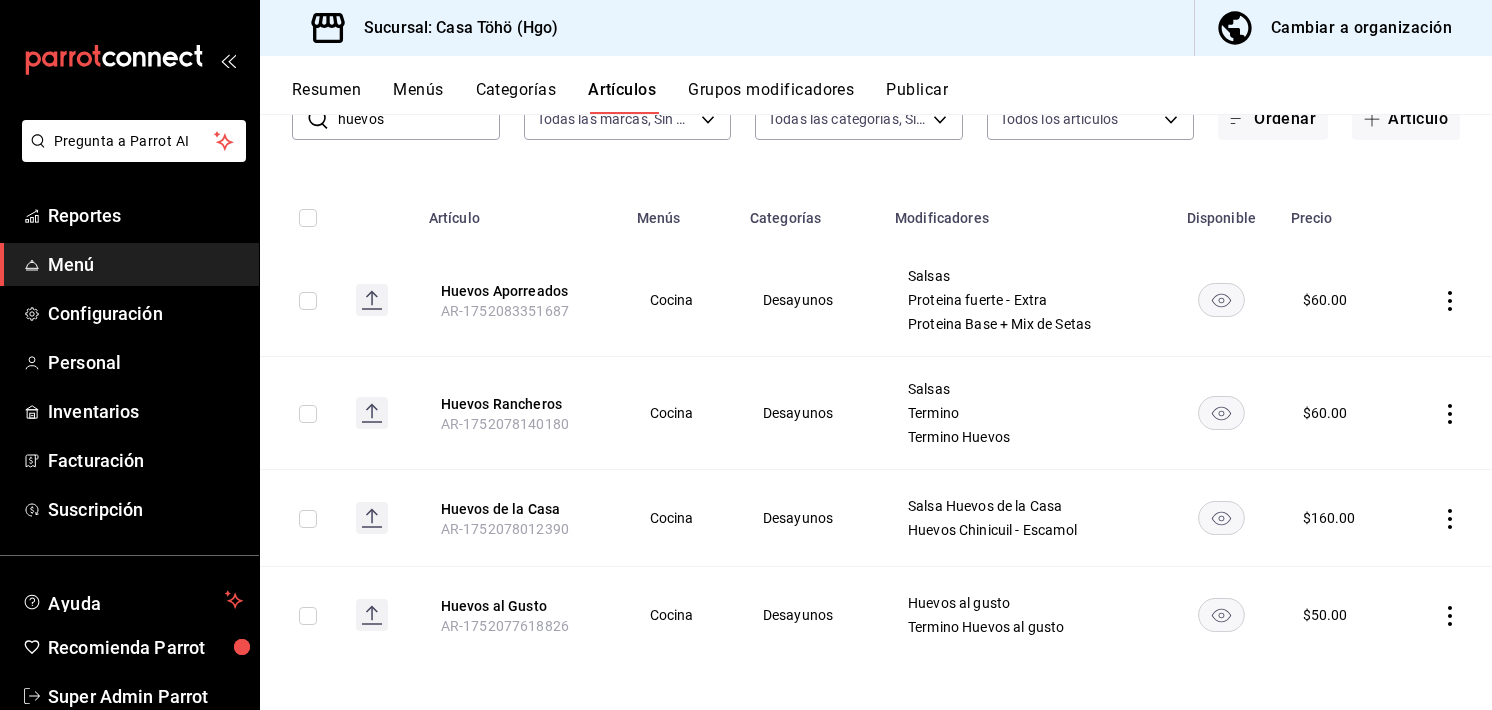 click at bounding box center [300, 212] 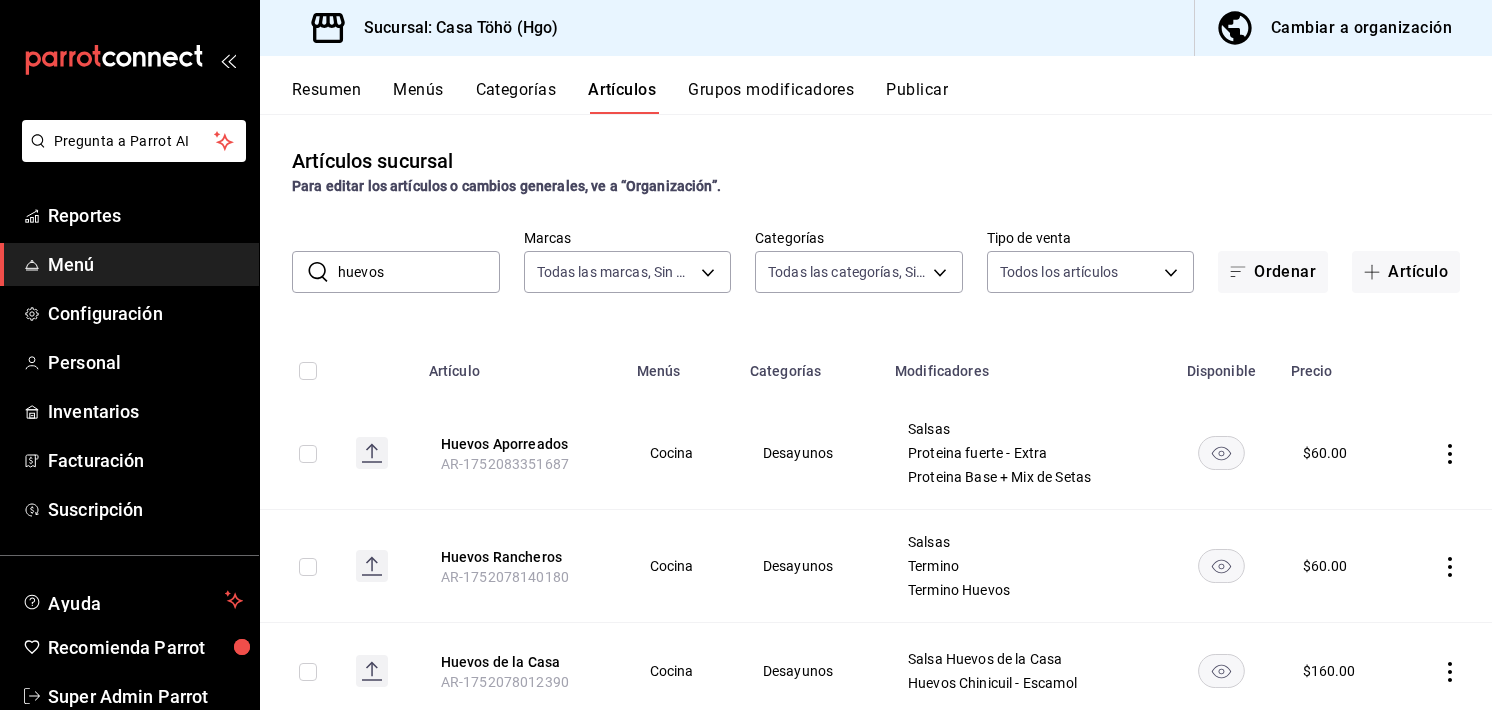 click on "huevos" at bounding box center (419, 272) 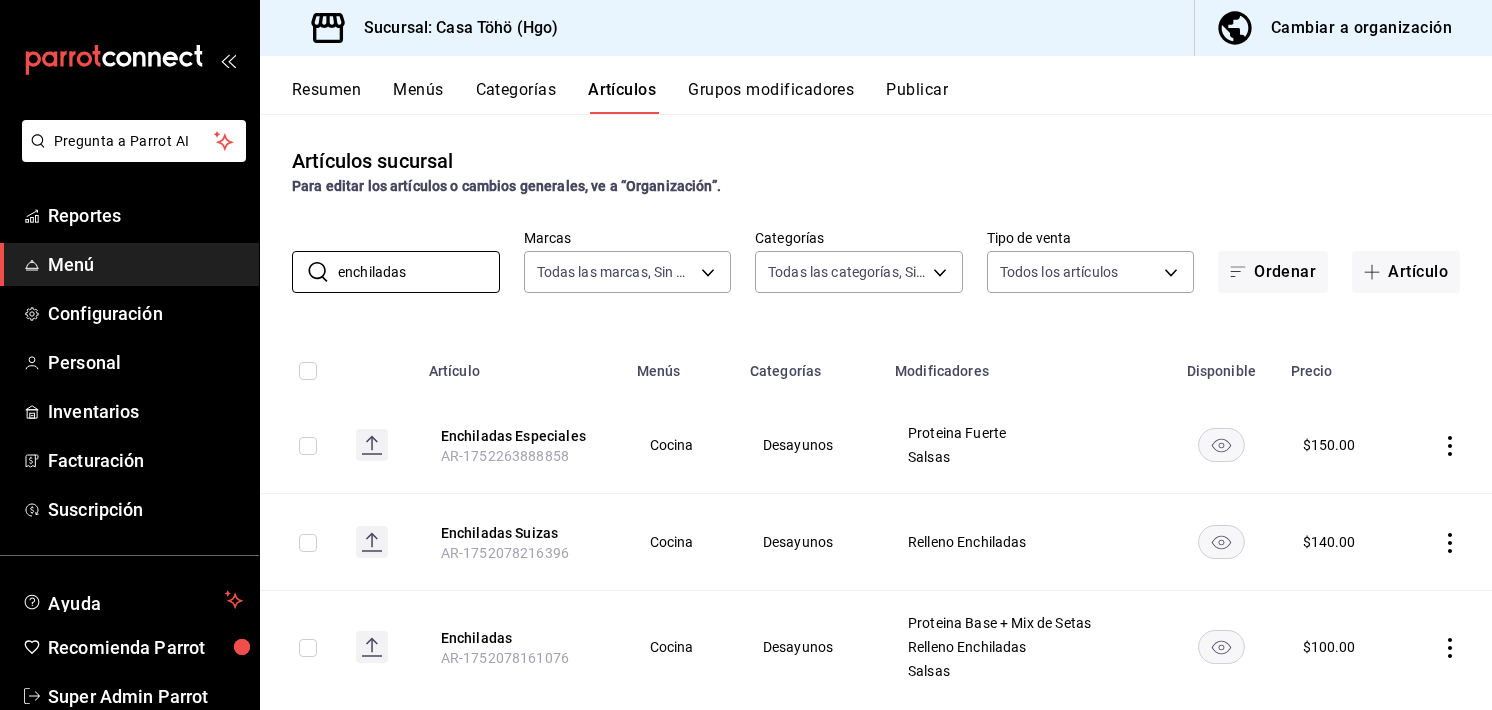 scroll, scrollTop: 40, scrollLeft: 0, axis: vertical 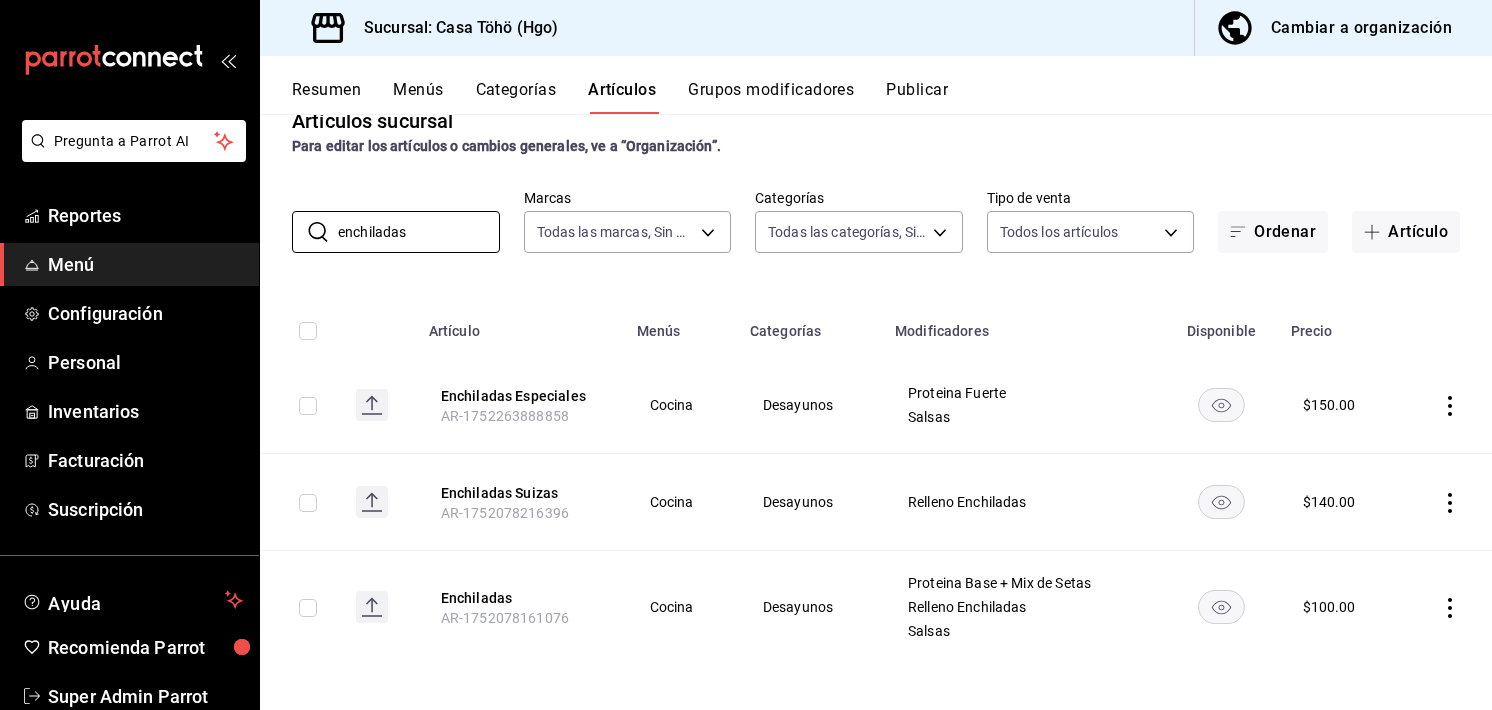 type on "enchiladas" 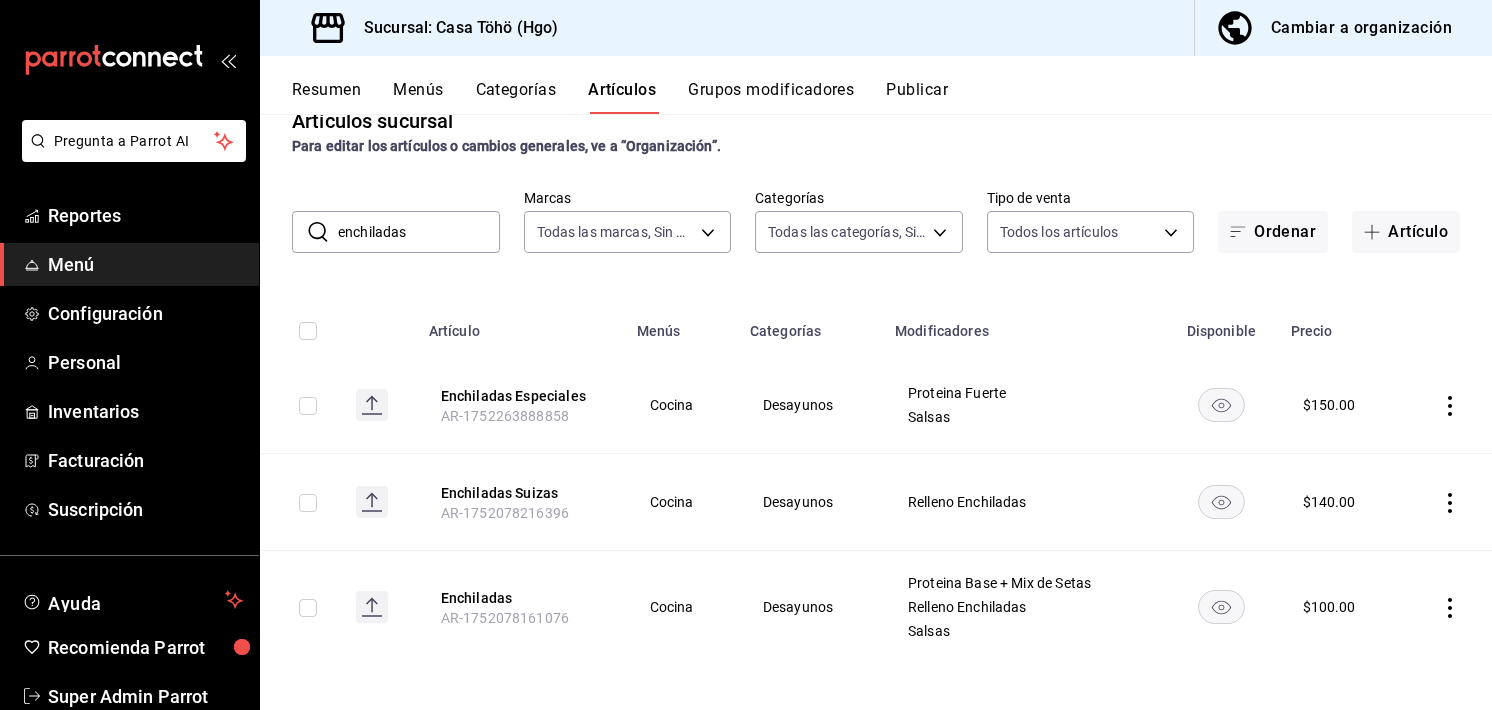 click on "Enchiladas AR-1752078161076" at bounding box center (521, 607) 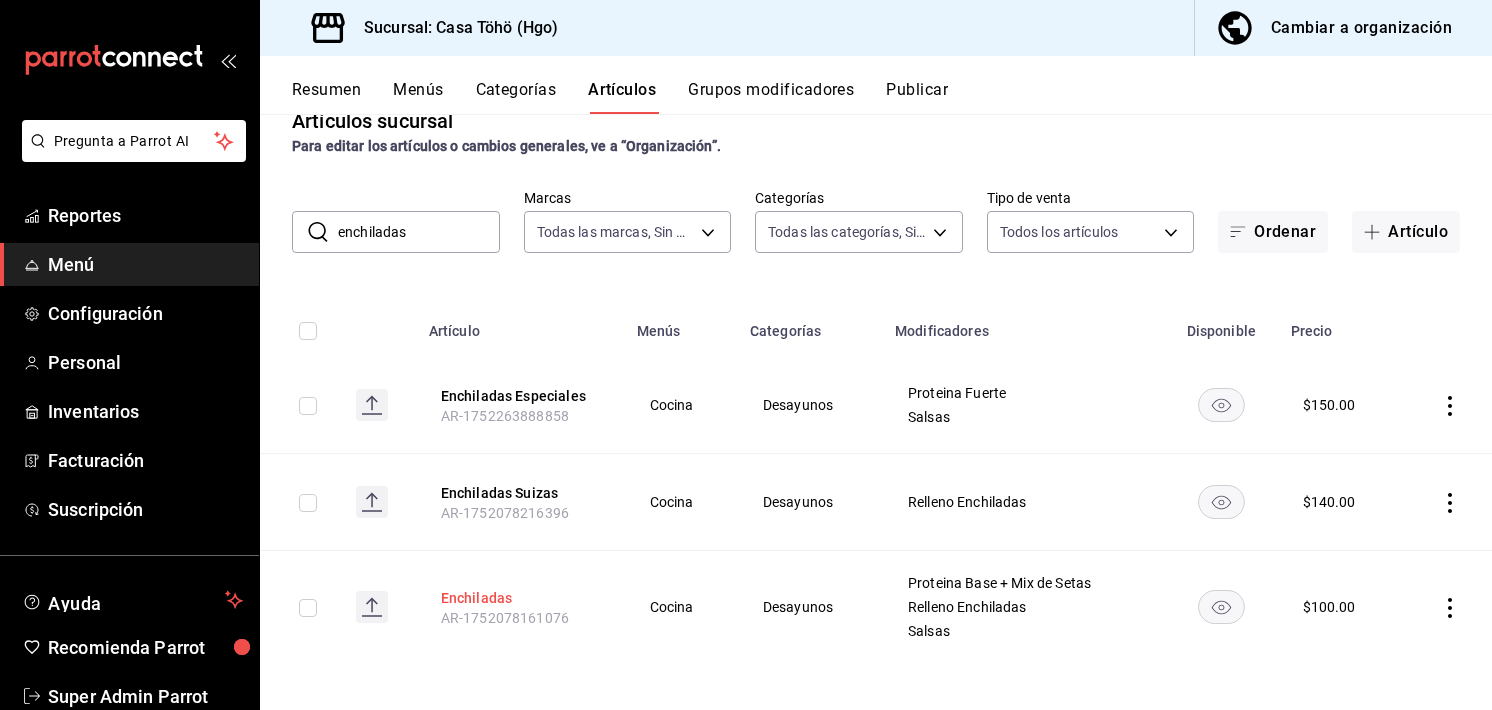 click on "Enchiladas" at bounding box center (521, 598) 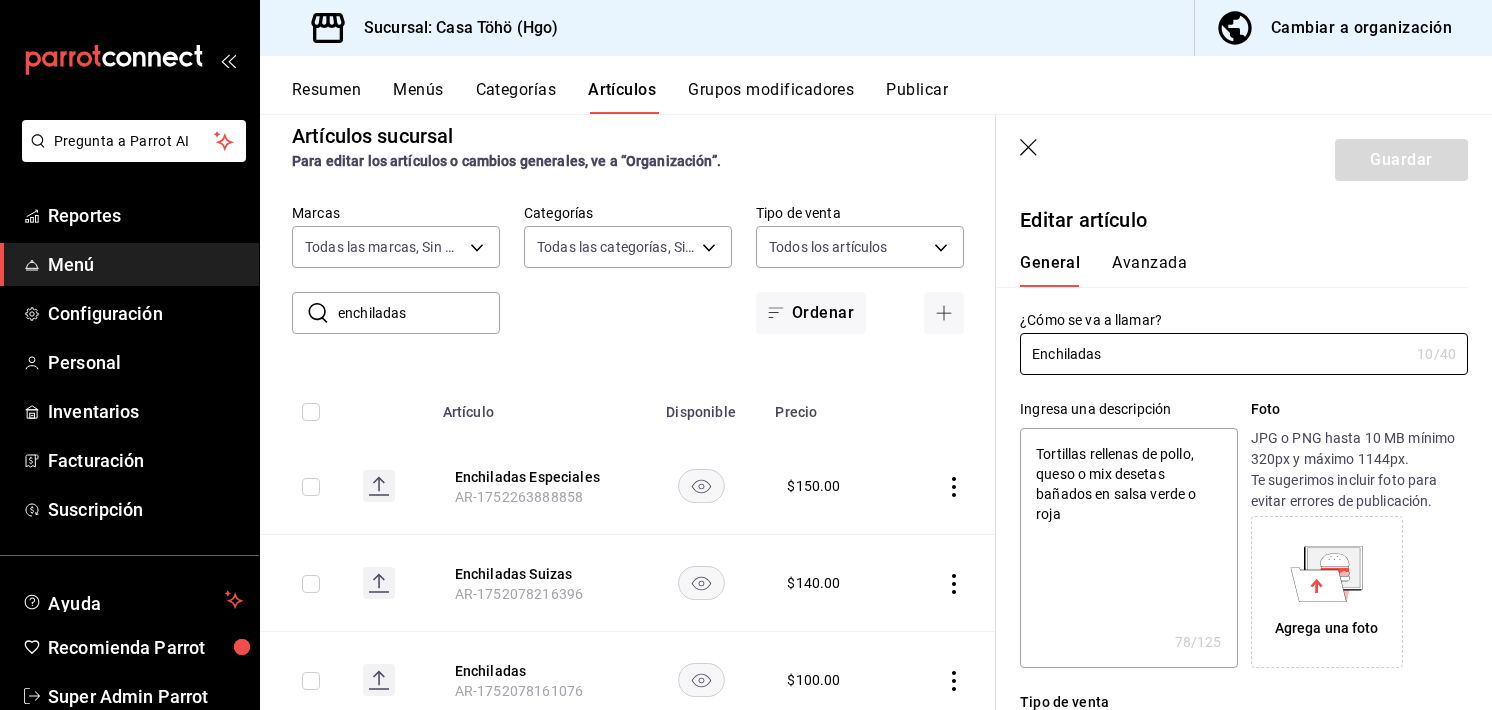 scroll, scrollTop: 91, scrollLeft: 0, axis: vertical 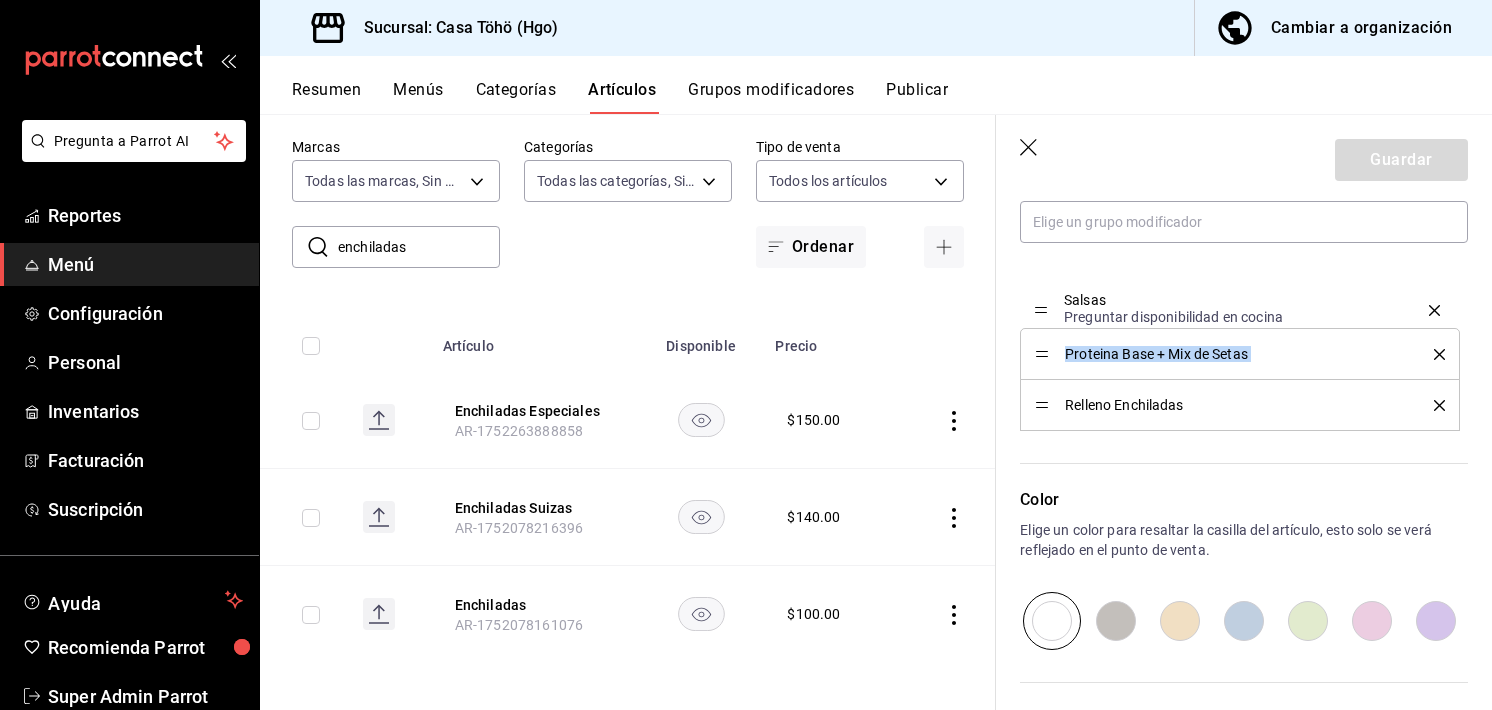 drag, startPoint x: 1046, startPoint y: 394, endPoint x: 1028, endPoint y: 325, distance: 71.30919 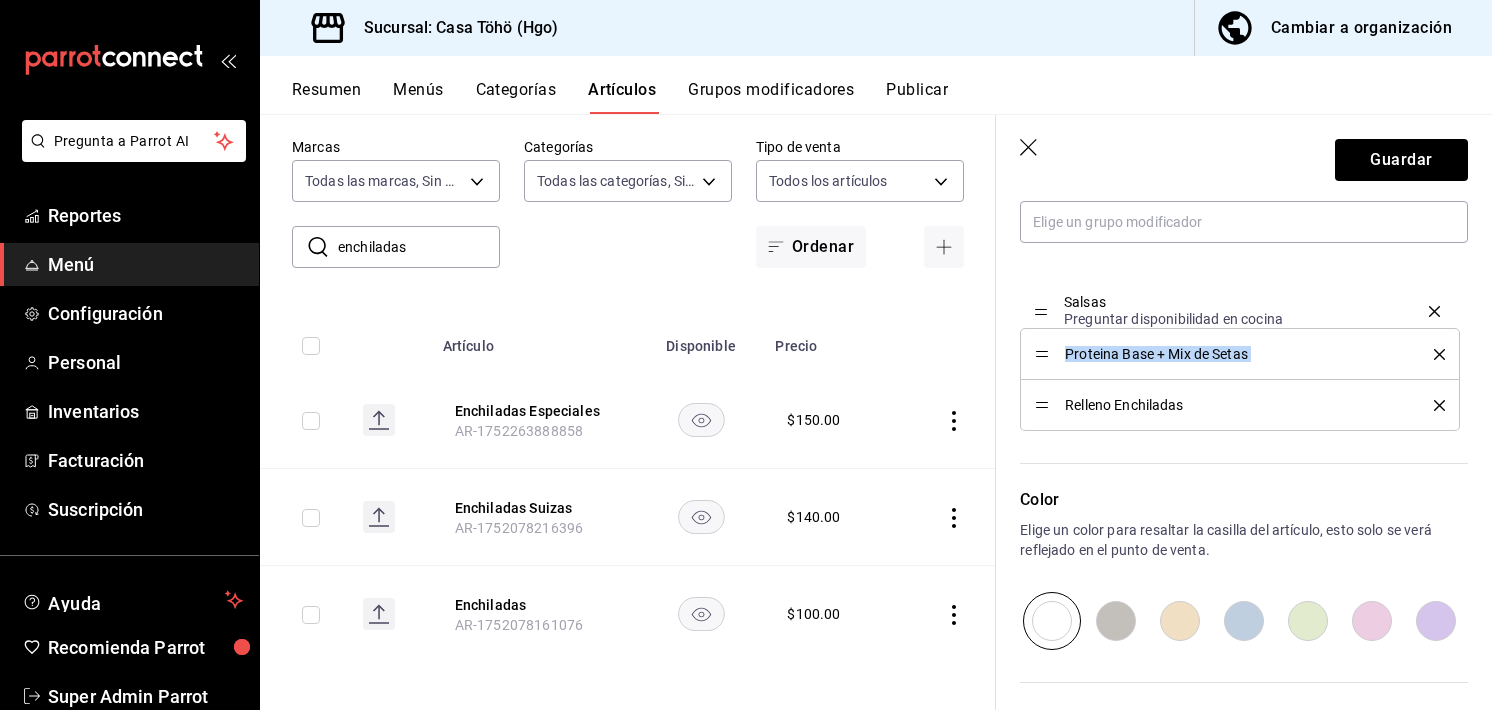 drag, startPoint x: 1043, startPoint y: 345, endPoint x: 1044, endPoint y: 290, distance: 55.00909 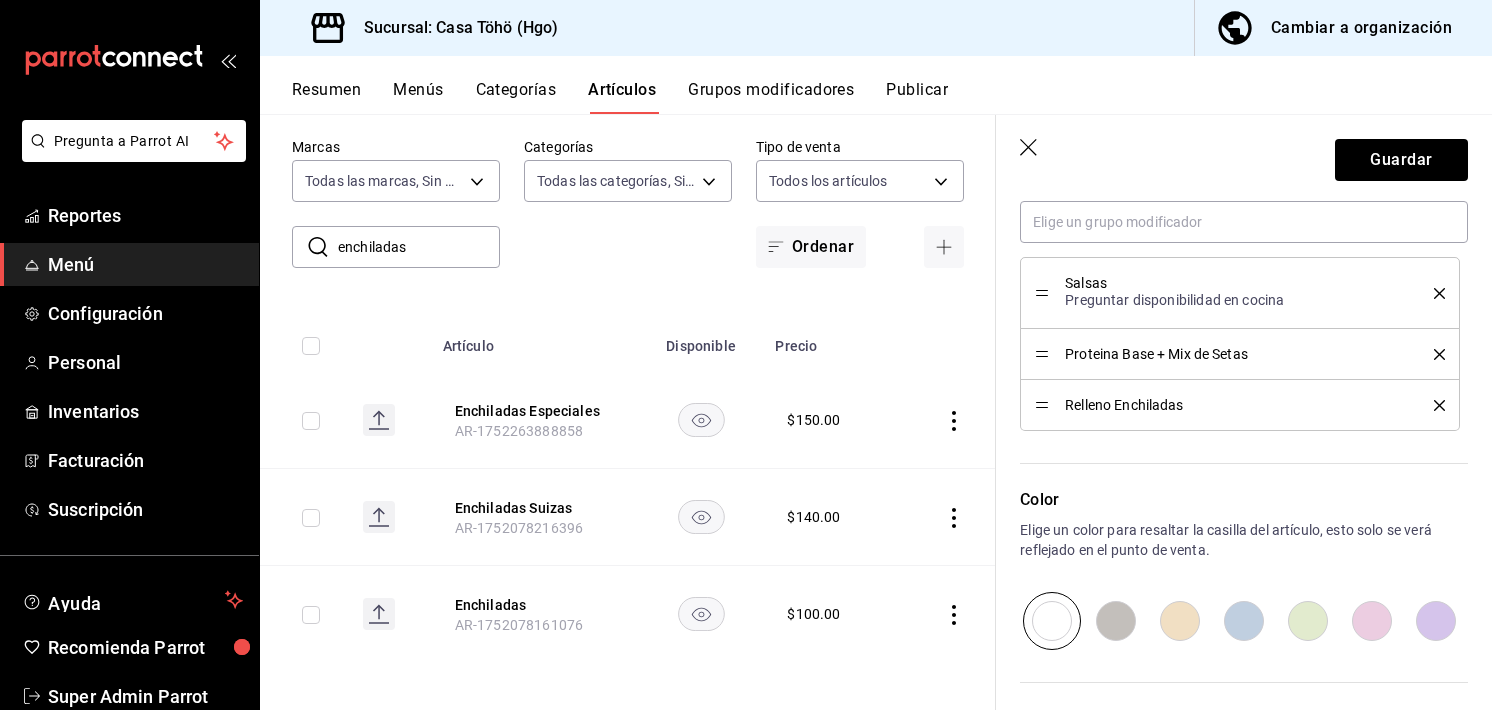 click on "Color Elige un color para resaltar la casilla del artículo, esto solo se verá reflejado en el punto de venta." at bounding box center [1232, 540] 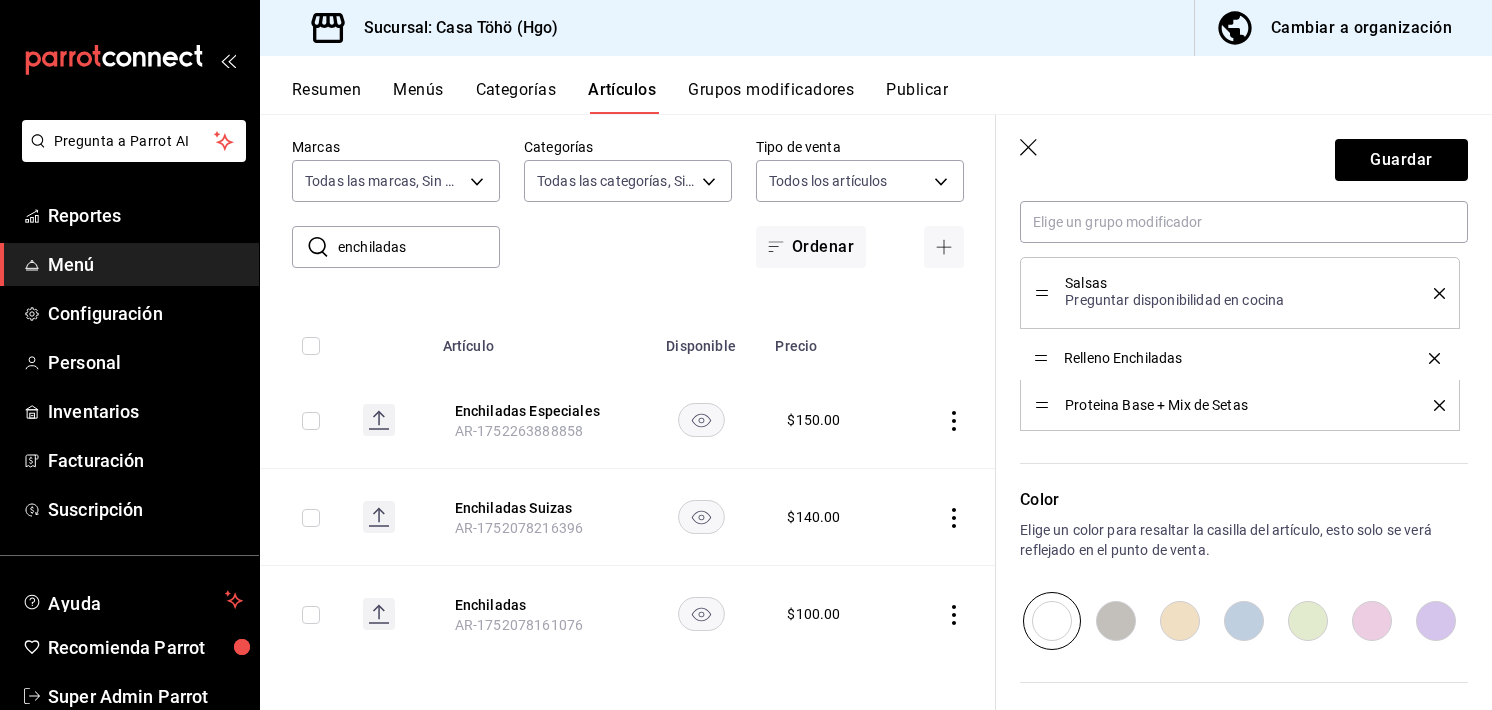 drag, startPoint x: 1043, startPoint y: 405, endPoint x: 1043, endPoint y: 345, distance: 60 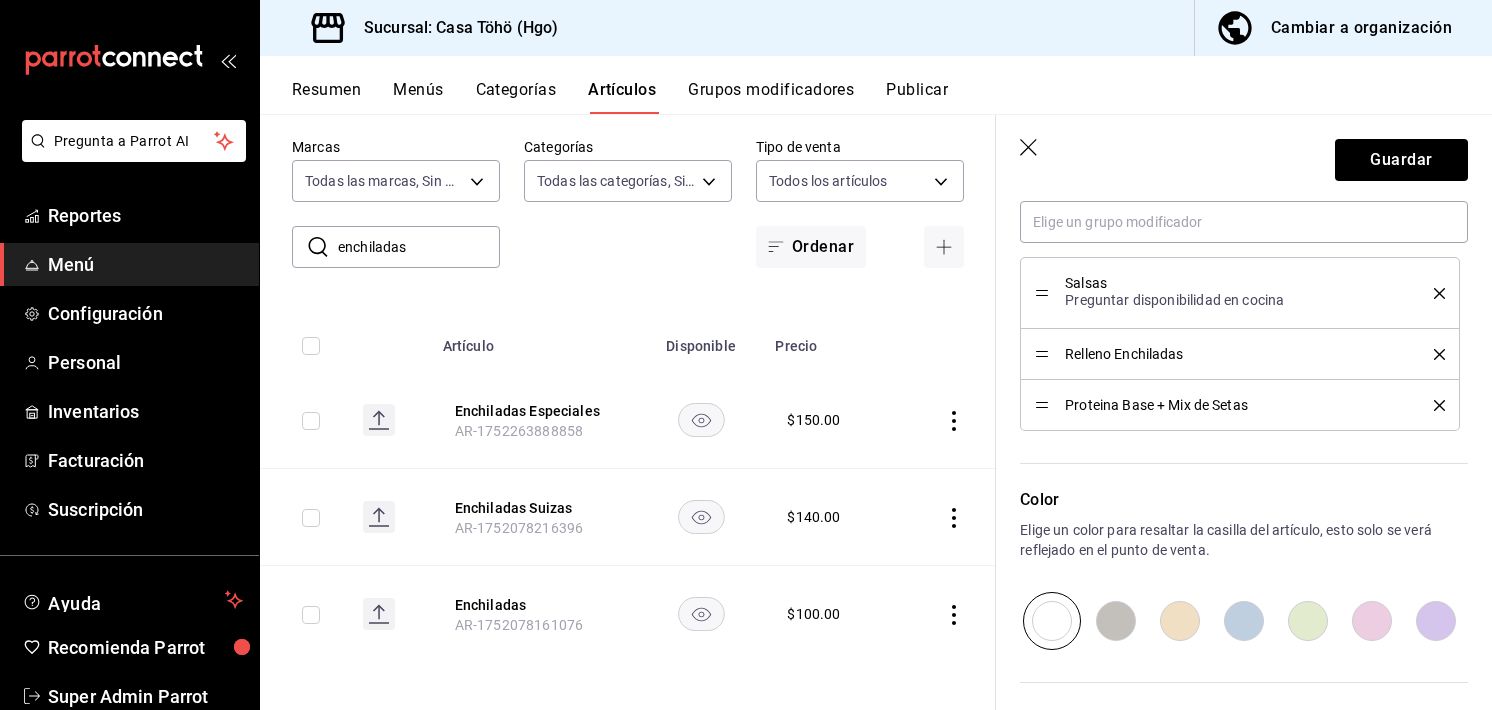 click on "Color Elige un color para resaltar la casilla del artículo, esto solo se verá reflejado en el punto de venta." at bounding box center (1232, 540) 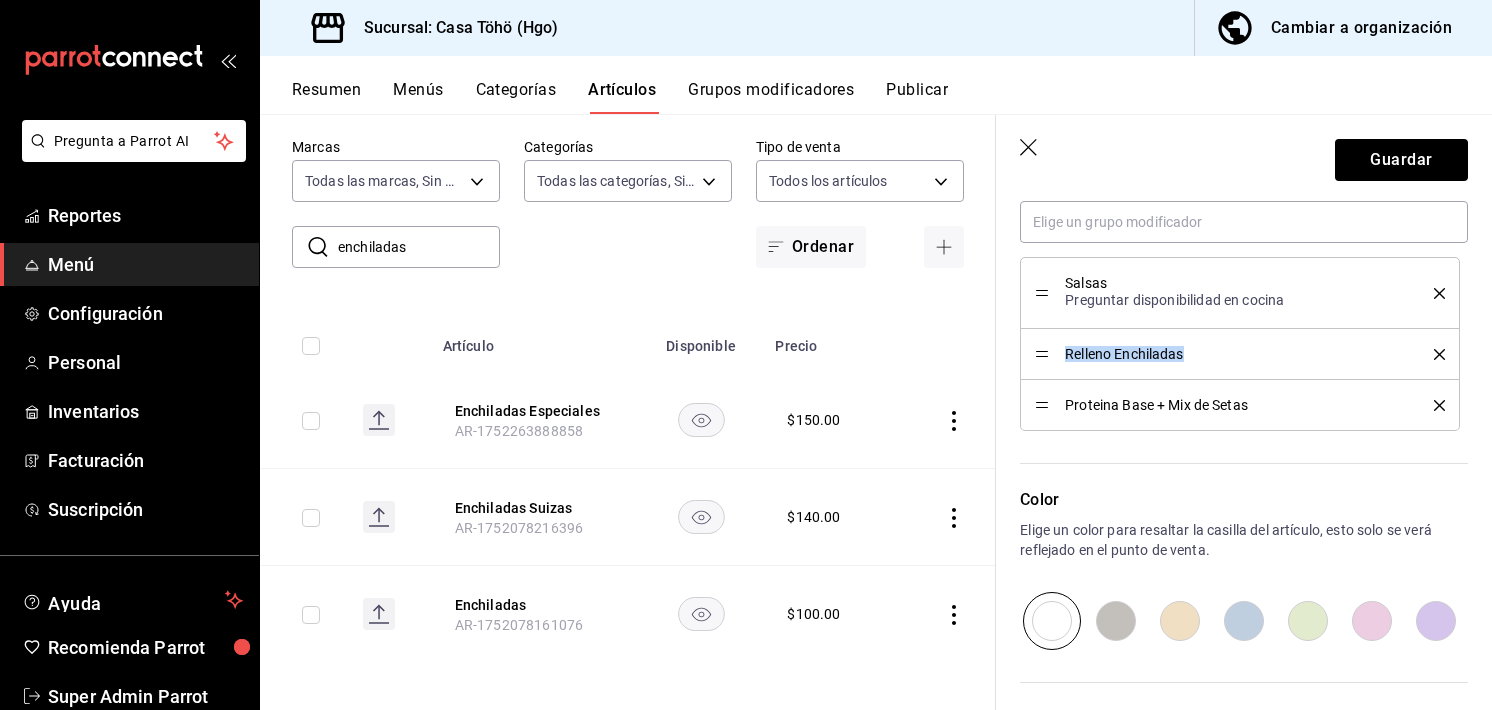 drag, startPoint x: 1185, startPoint y: 362, endPoint x: 1044, endPoint y: 357, distance: 141.08862 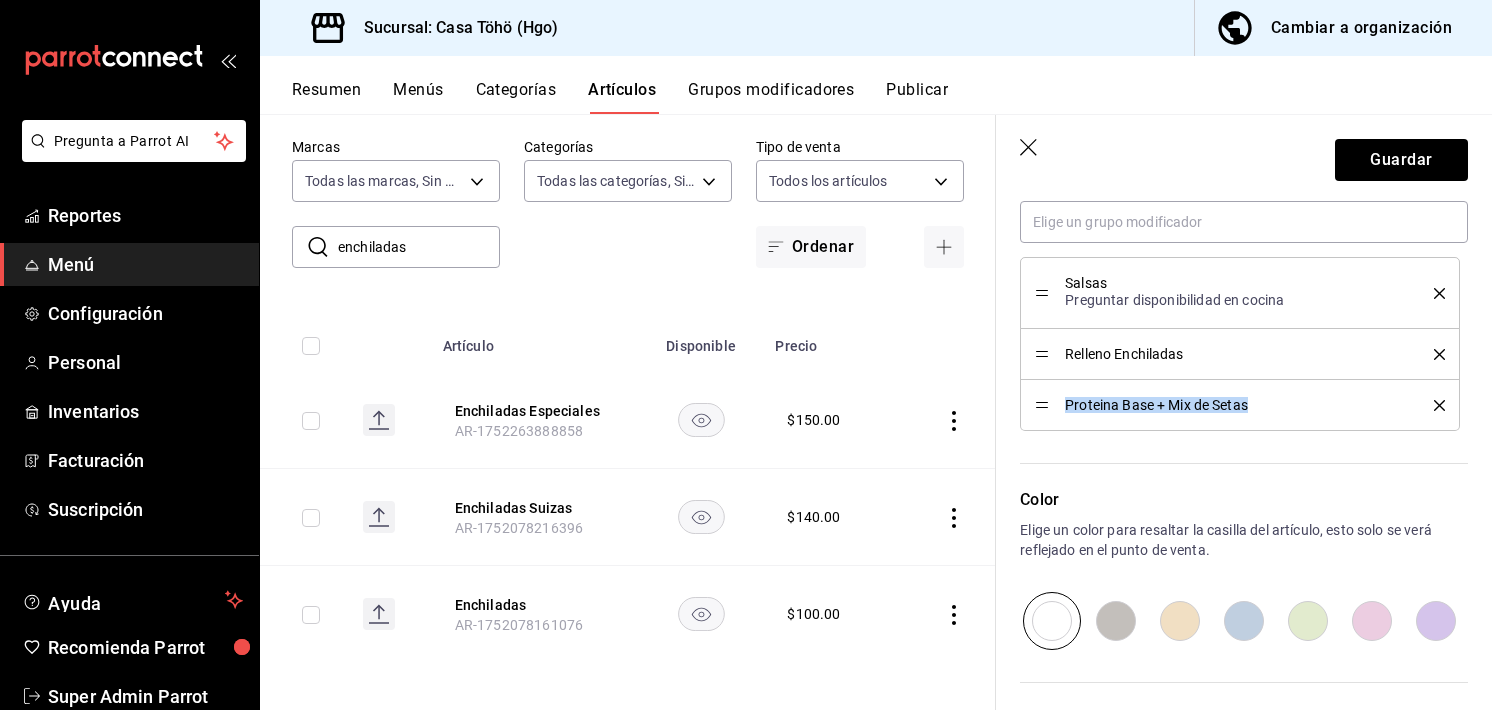 drag, startPoint x: 1248, startPoint y: 405, endPoint x: 1057, endPoint y: 398, distance: 191.12823 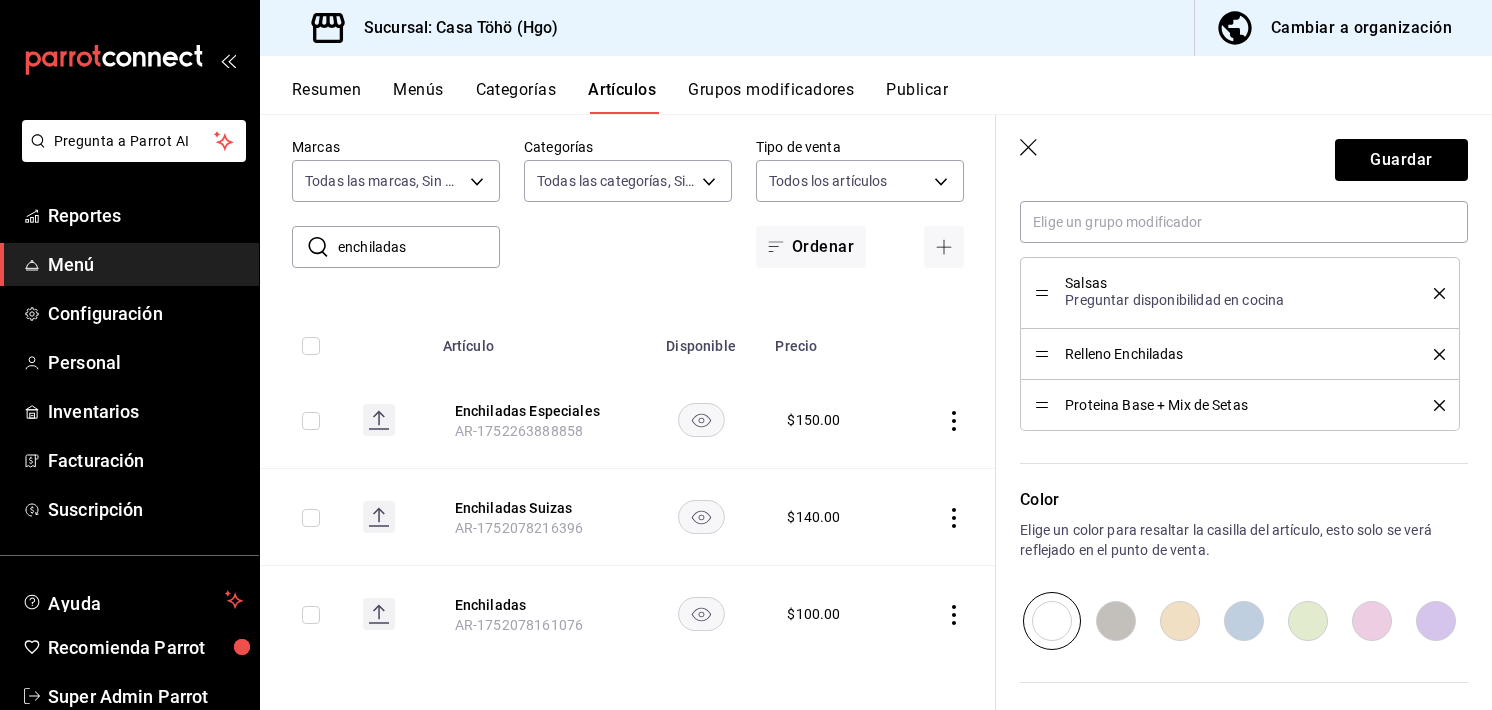 click on "Color Elige un color para resaltar la casilla del artículo, esto solo se verá reflejado en el punto de venta." at bounding box center (1232, 540) 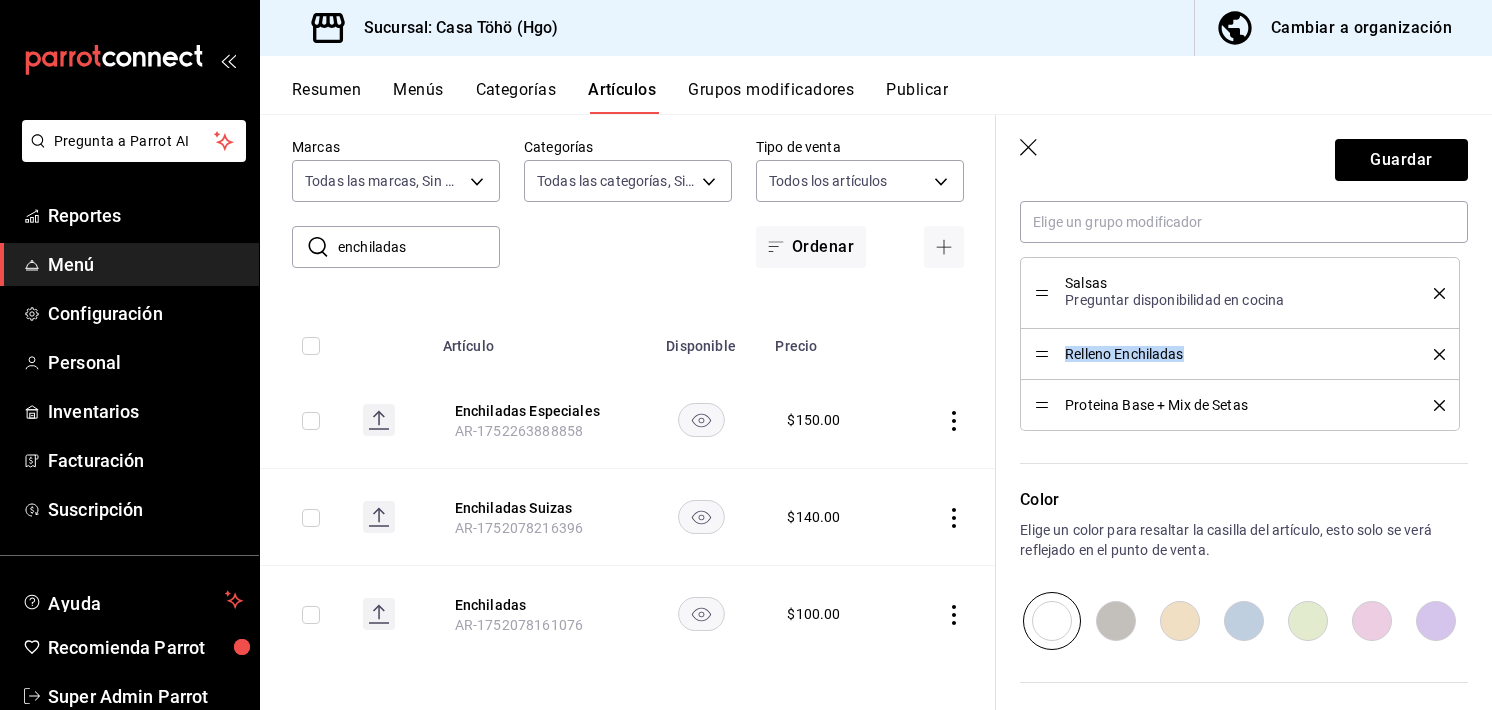 drag, startPoint x: 1196, startPoint y: 358, endPoint x: 1065, endPoint y: 342, distance: 131.97348 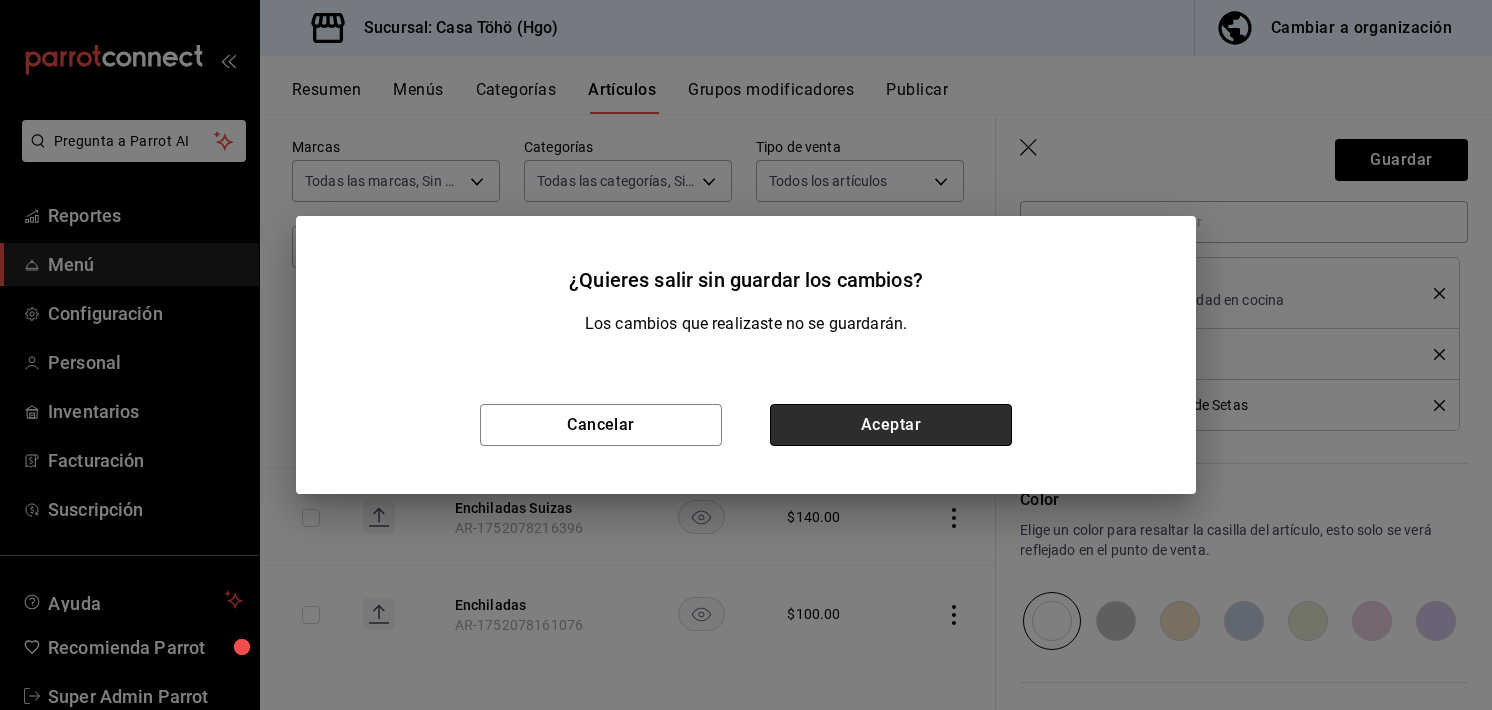 click on "Aceptar" at bounding box center (891, 425) 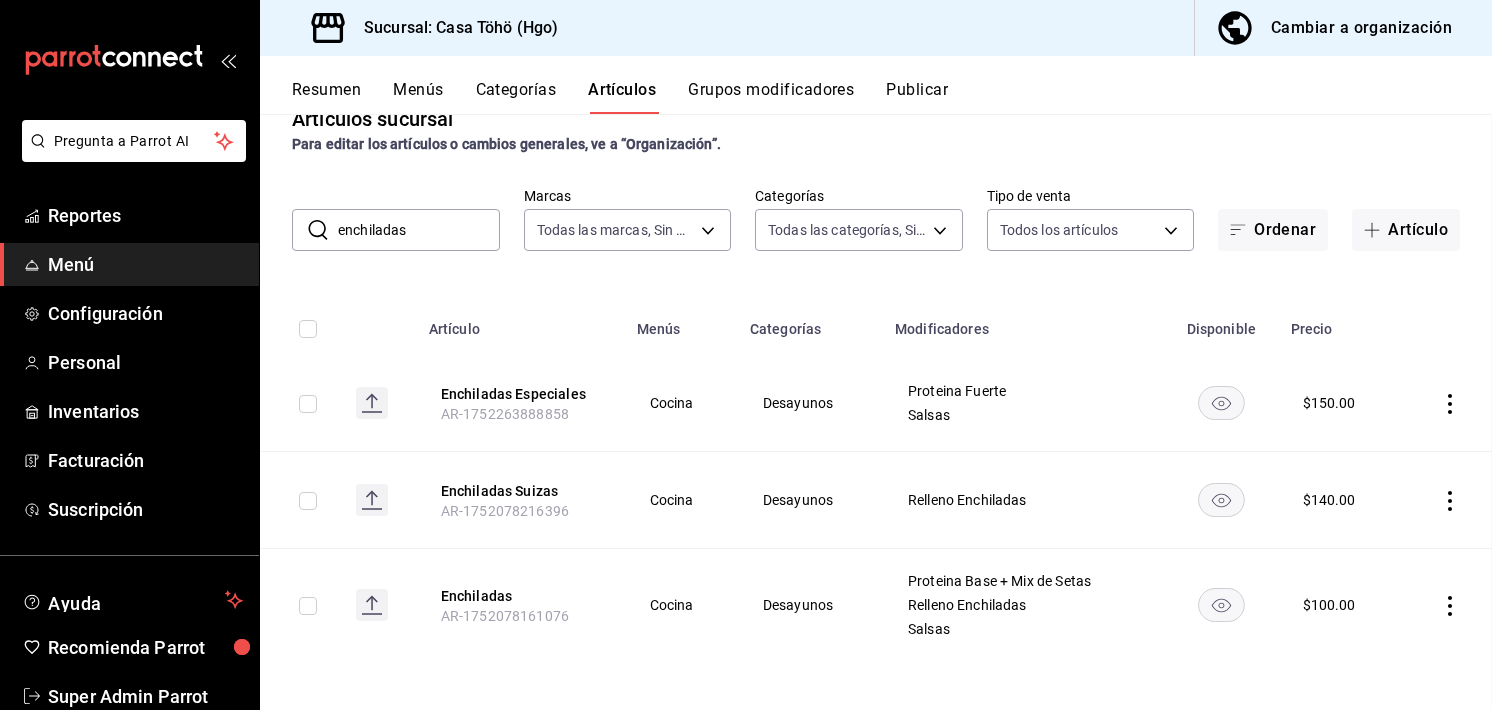 scroll, scrollTop: 0, scrollLeft: 0, axis: both 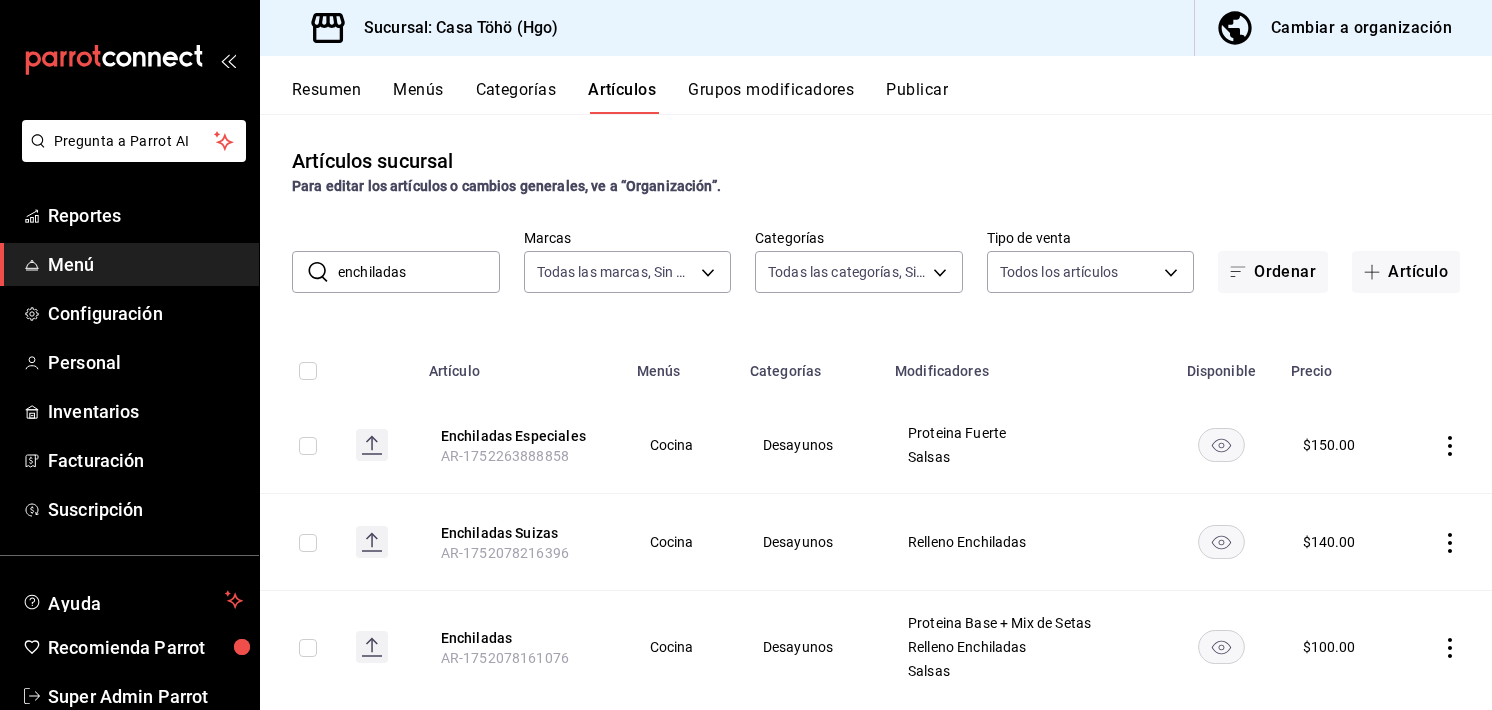 click on "enchiladas" at bounding box center [419, 272] 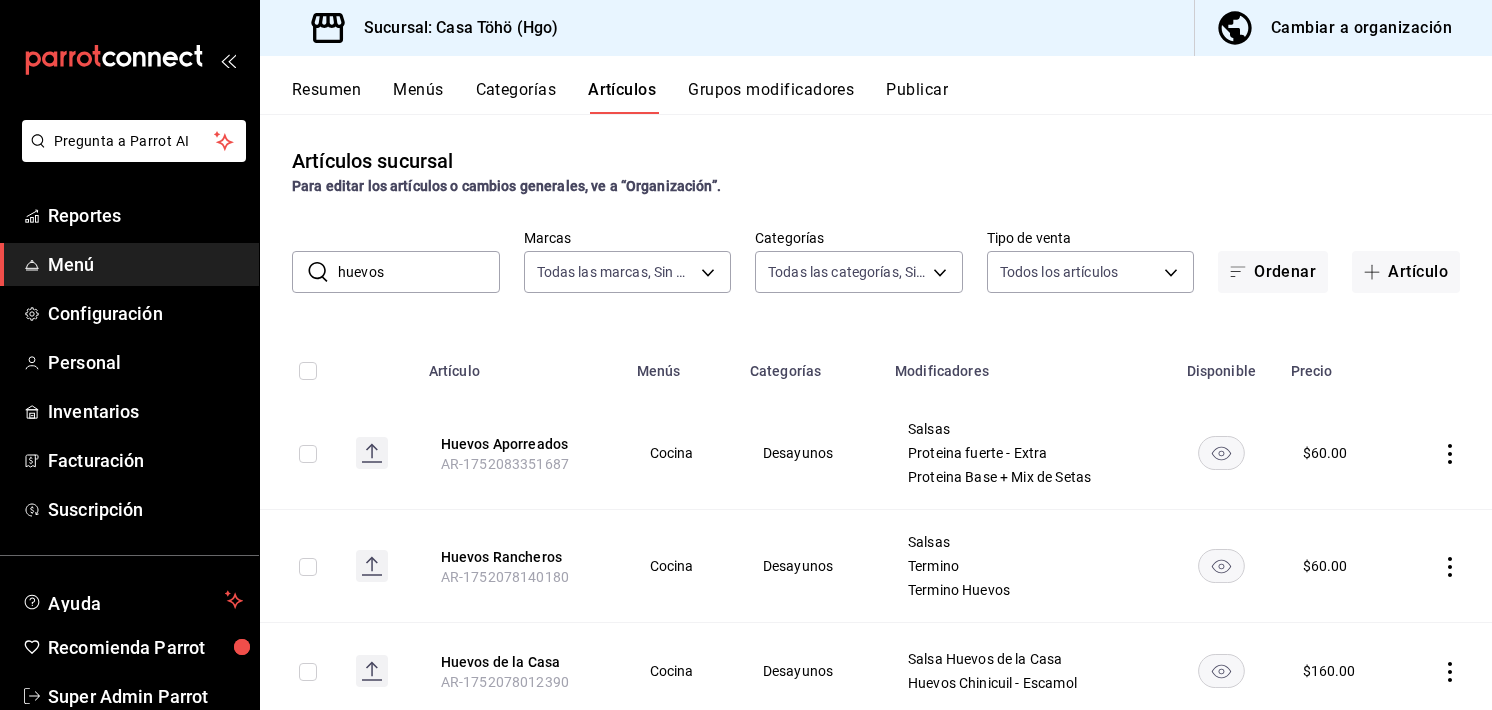 click at bounding box center (300, 365) 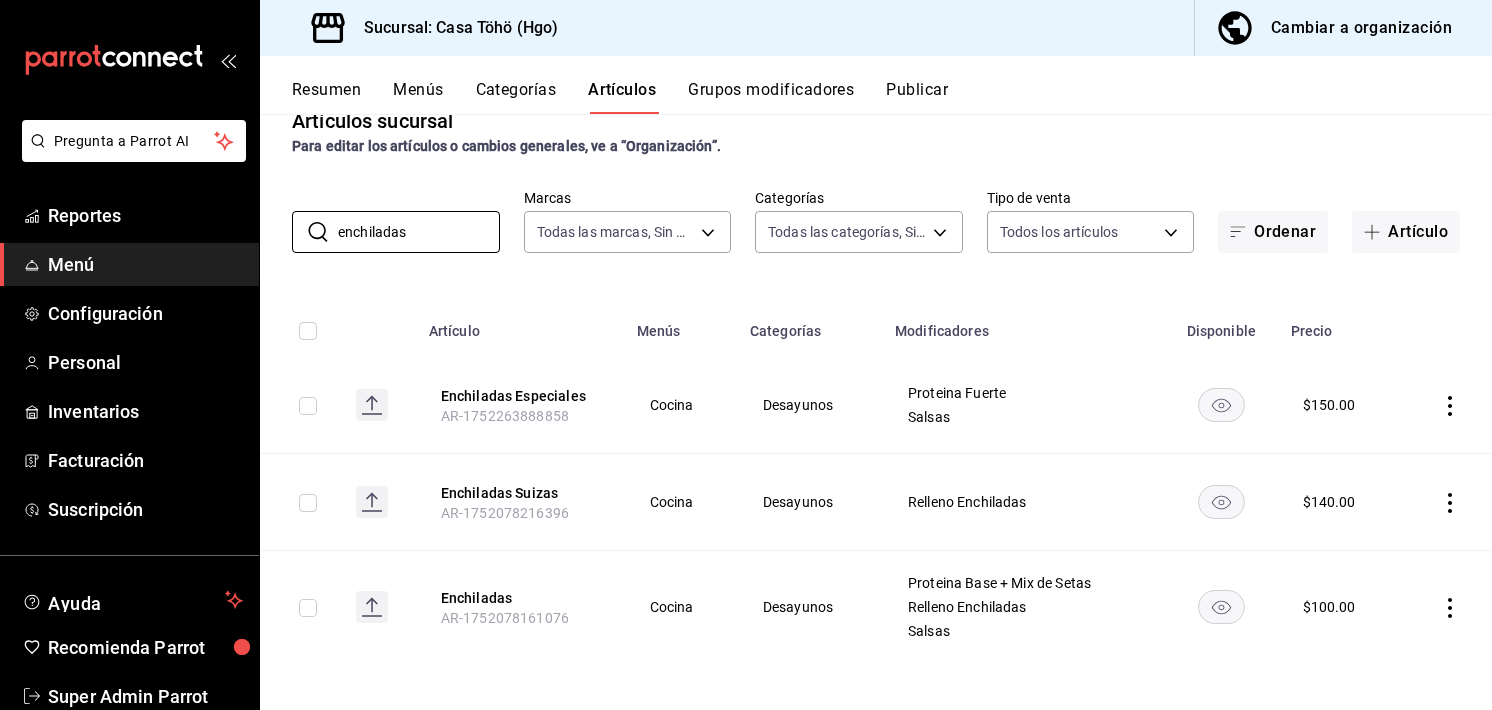 scroll, scrollTop: 40, scrollLeft: 0, axis: vertical 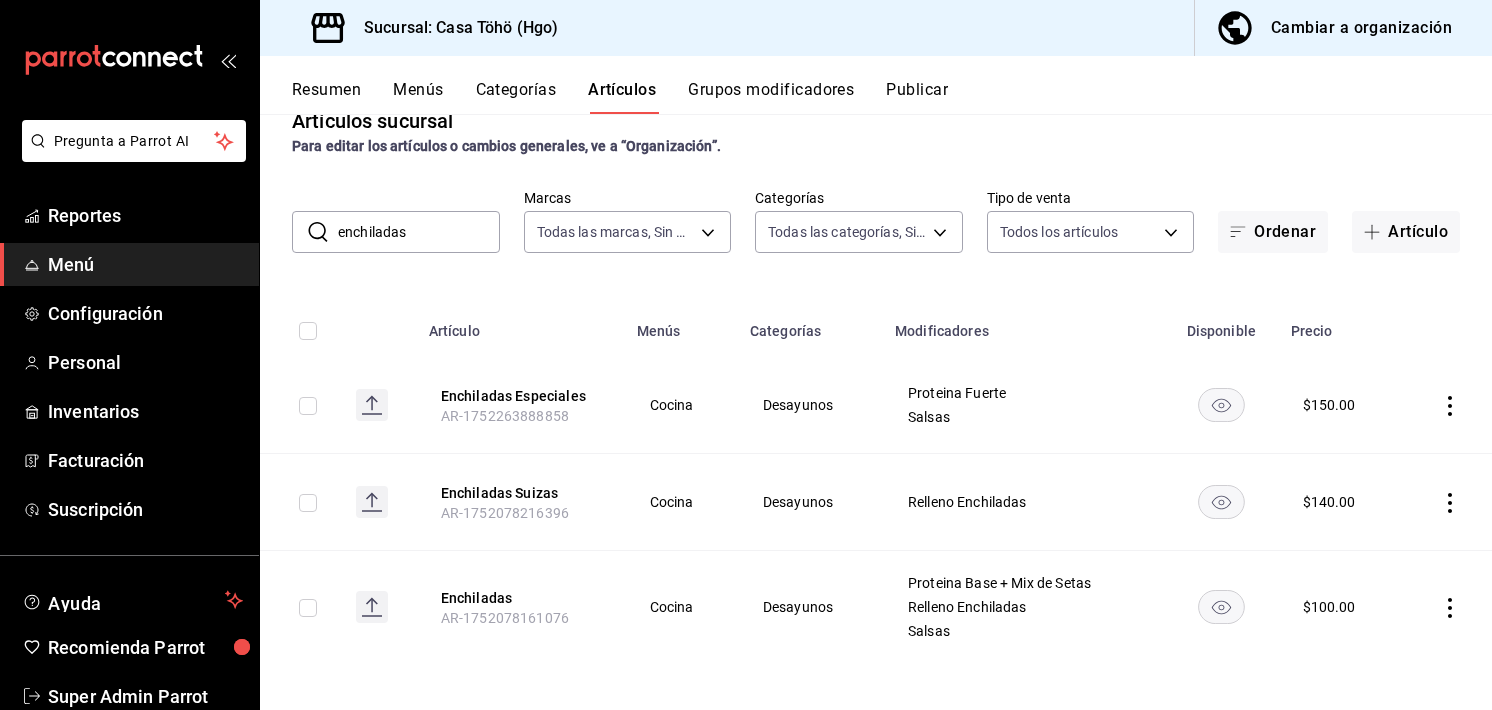 click on "Artículos sucursal Para editar los artículos o cambios generales, ve a “Organización”. ​ enchiladas ​ Marcas Todas las marcas, Sin marca 3863094e-80de-4485-9a79-27000a153f73 Categorías Todas las categorías, Sin categoría Tipo de venta Todos los artículos ALL Ordenar Artículo Artículo Menús Categorías Modificadores Disponible Precio Enchiladas Especiales AR-1752263888858 Cocina Desayunos Proteina Fuerte Salsas $ 150.00 Enchiladas Suizas AR-1752078216396 Cocina Desayunos Relleno Enchiladas $ 140.00 Enchiladas AR-1752078161076 Cocina Desayunos Proteina Base + Mix de Setas Relleno Enchiladas Salsas $ 100.00" at bounding box center [876, 411] 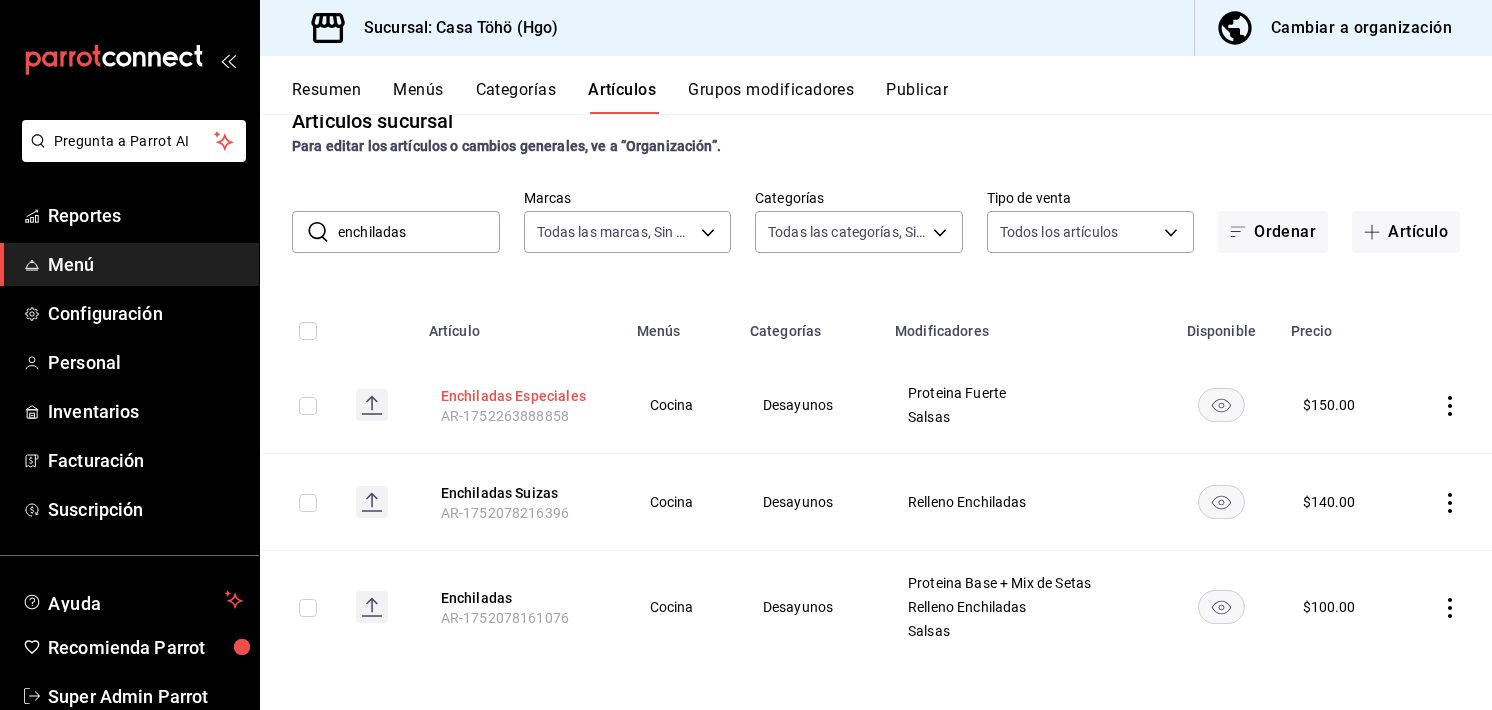 click on "Enchiladas Especiales" at bounding box center (521, 396) 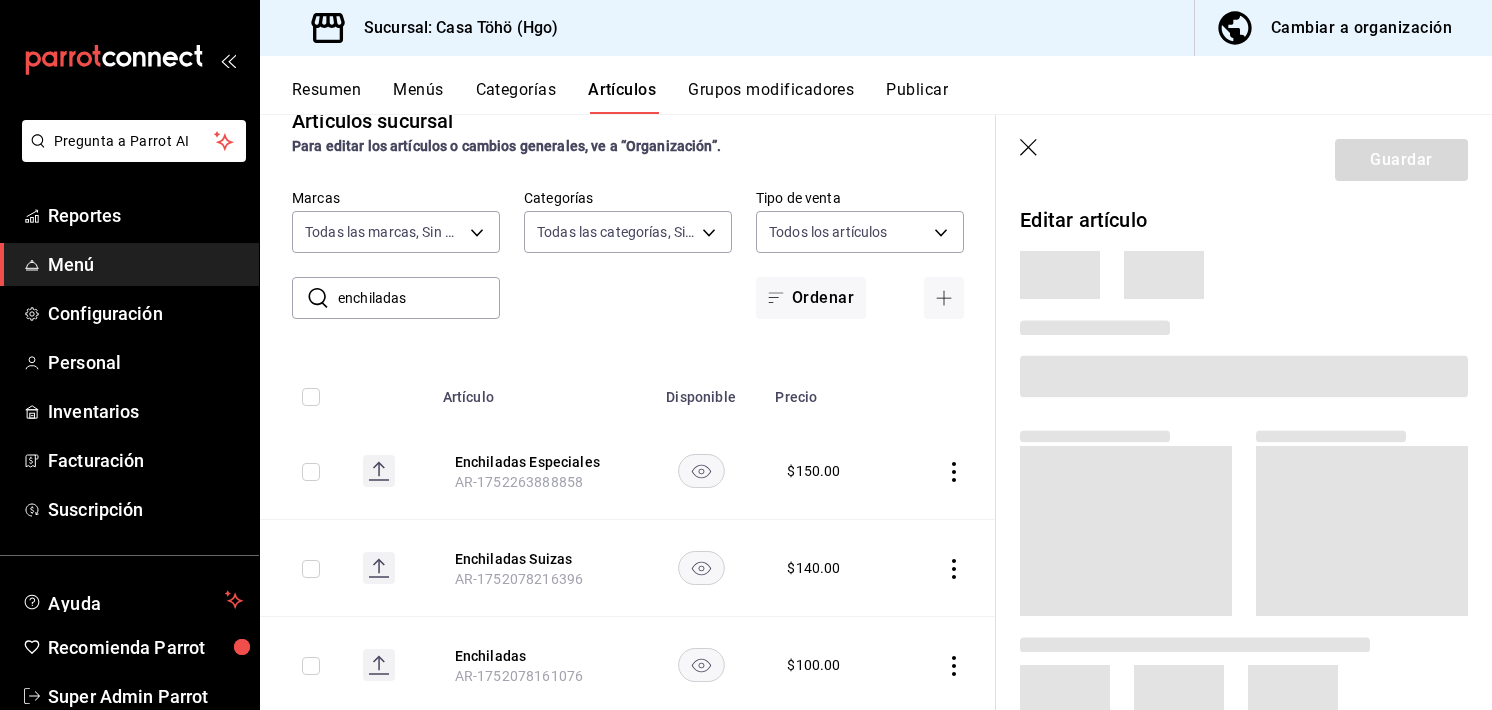 scroll, scrollTop: 25, scrollLeft: 0, axis: vertical 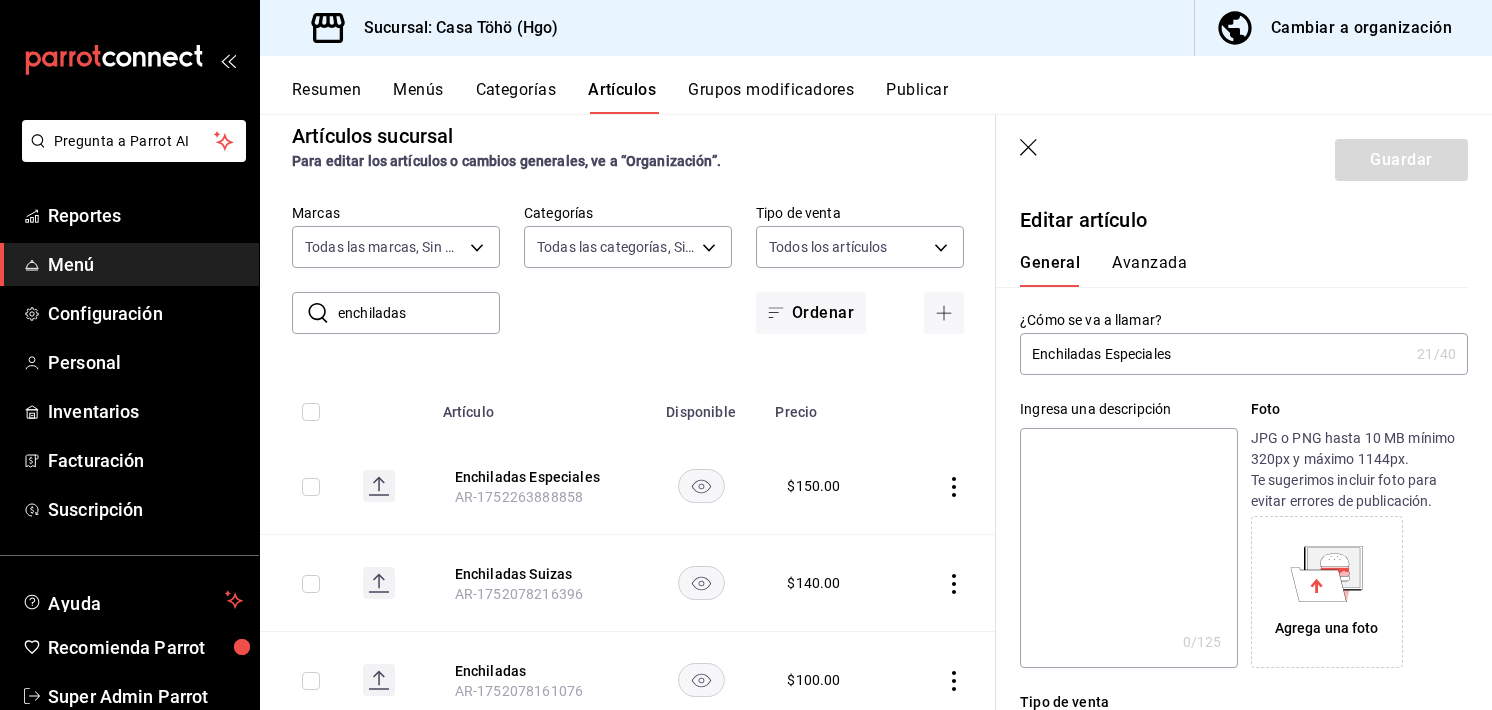 click 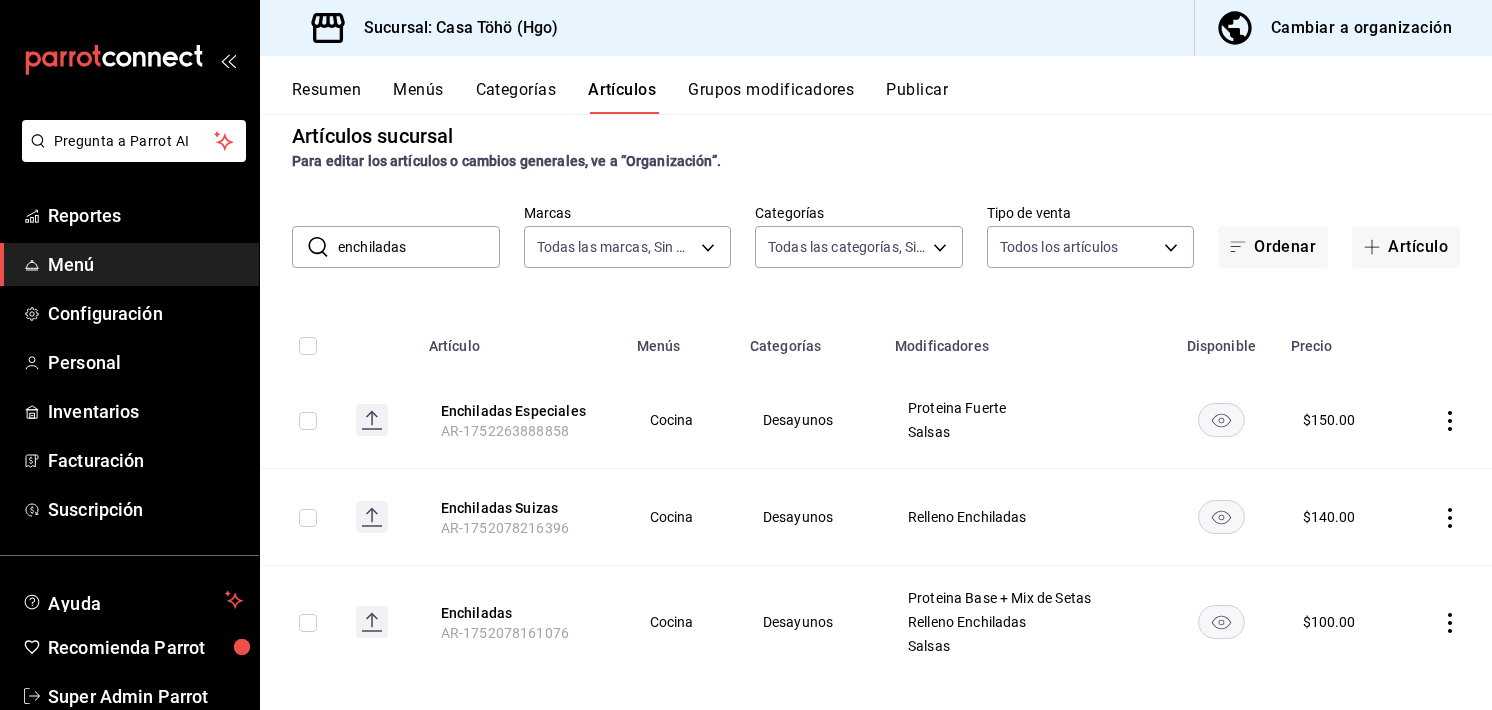 click on "enchiladas" at bounding box center (419, 247) 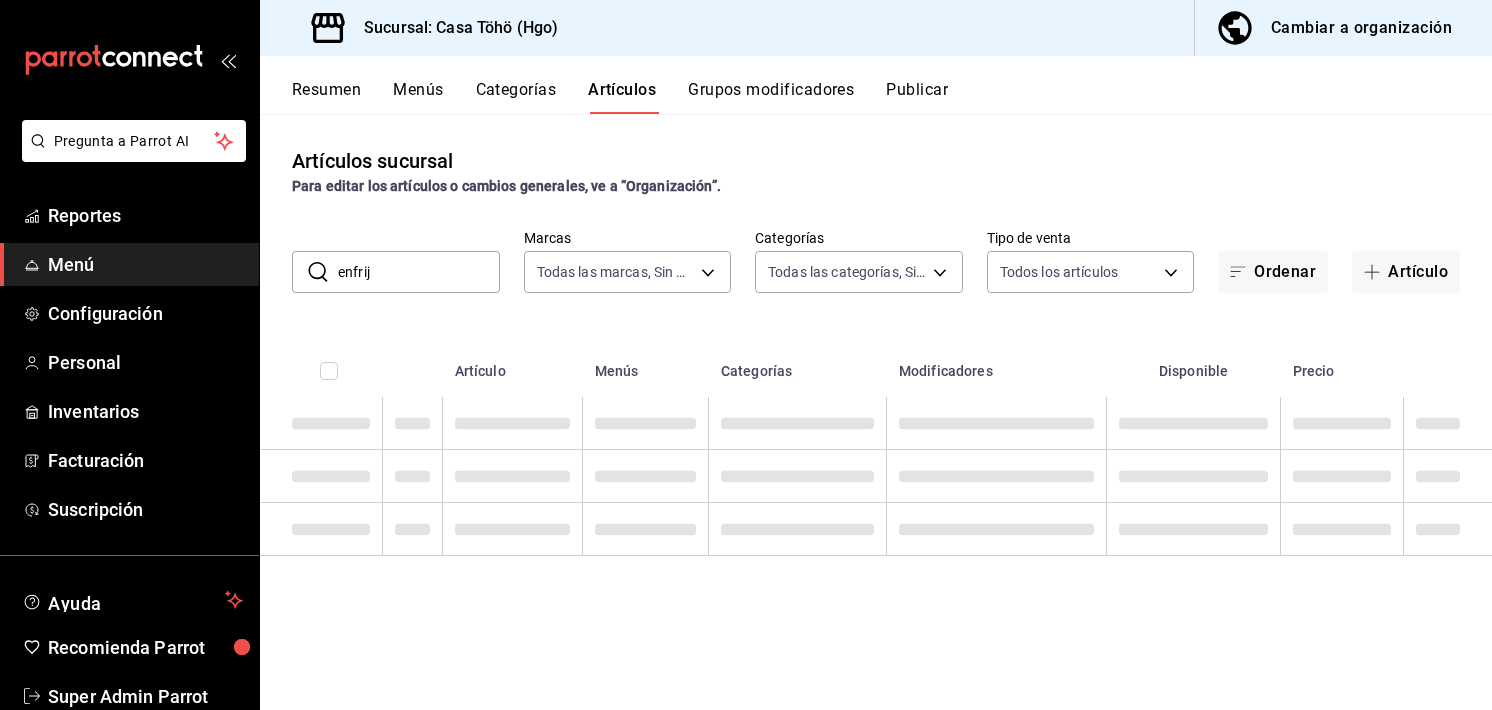 scroll, scrollTop: 0, scrollLeft: 0, axis: both 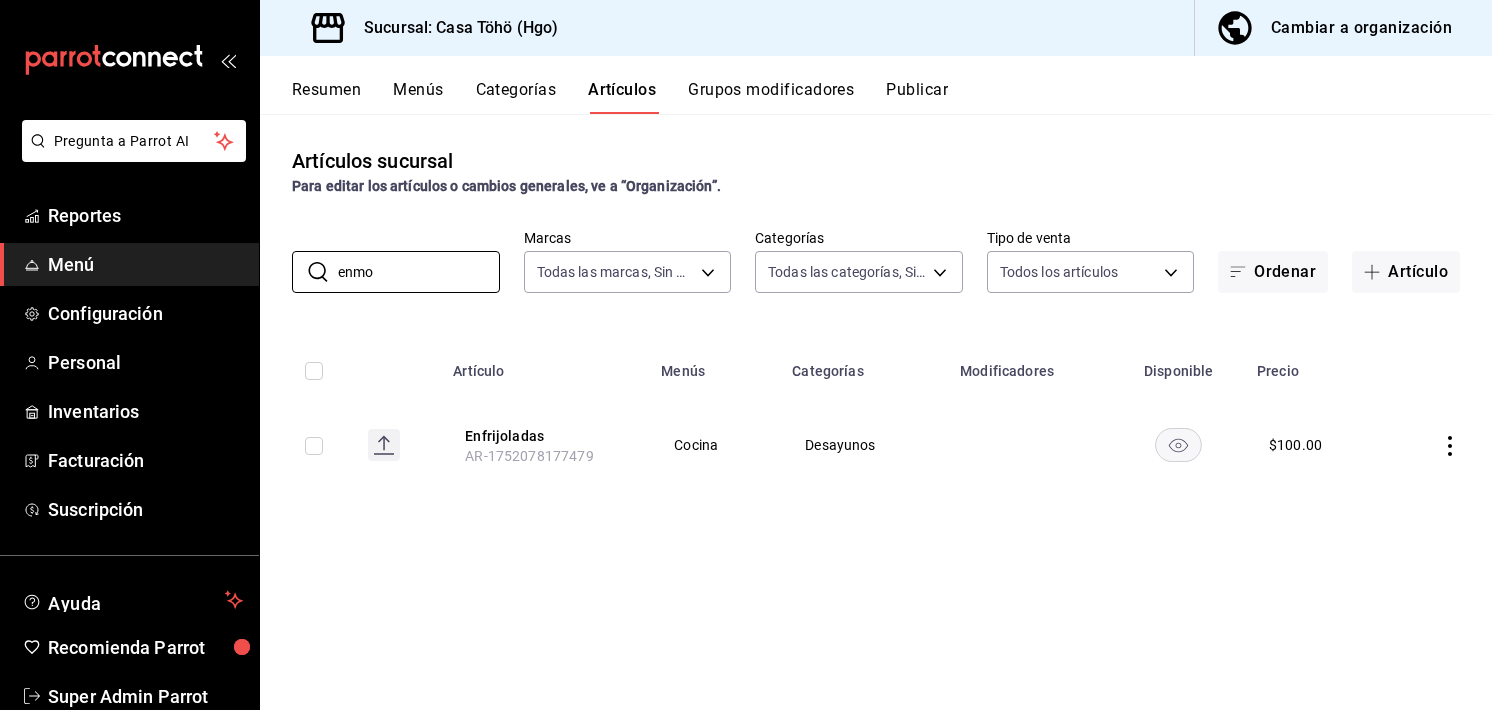 type on "enmo" 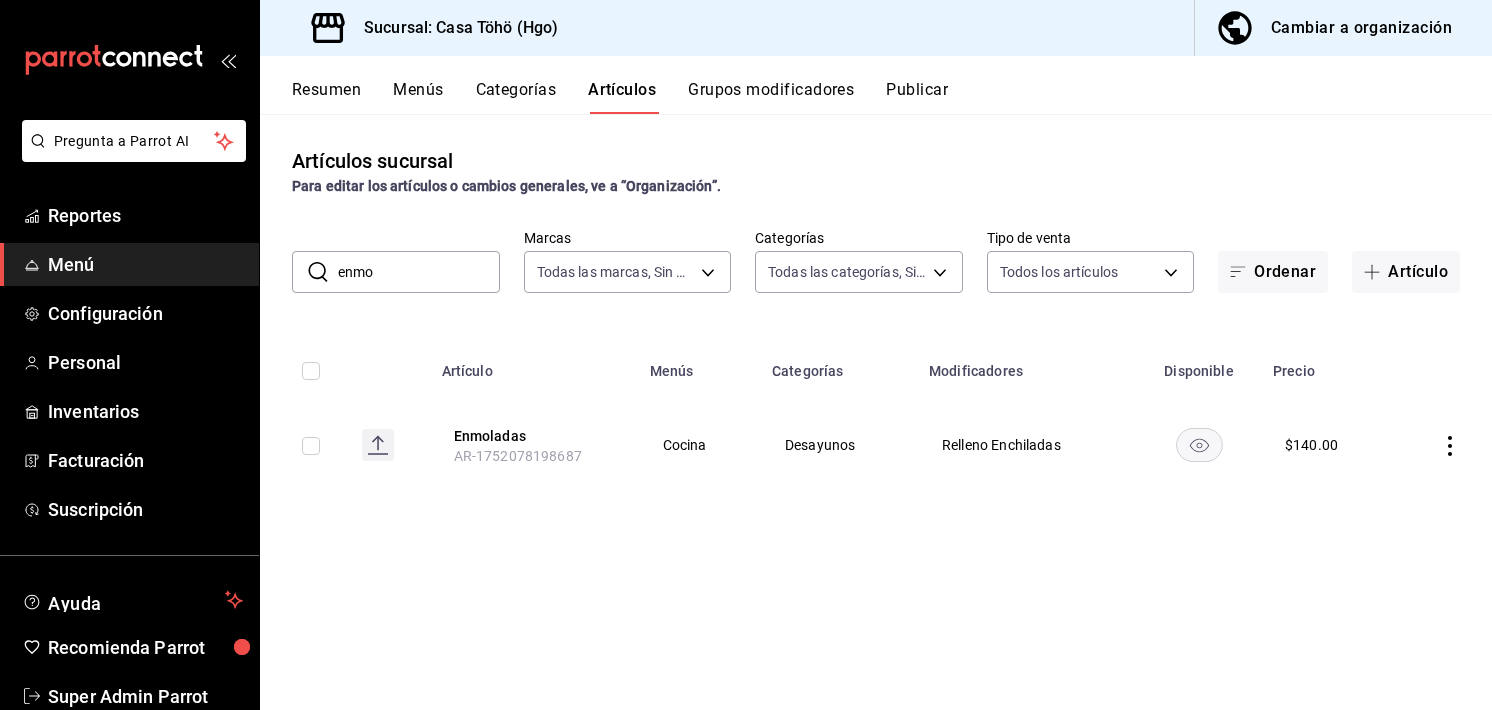 click on "Artículos sucursal Para editar los artículos o cambios generales, ve a “Organización”. ​ enmo ​ Marcas Todas las marcas, Sin marca 3863094e-80de-4485-9a79-27000a153f73 Categorías Todas las categorías, Sin categoría Tipo de venta Todos los artículos ALL Ordenar Artículo Artículo Menús Categorías Modificadores Disponible Precio Enmoladas AR-1752078198687 Cocina Desayunos Relleno Enchiladas $ 140.00" at bounding box center (876, 411) 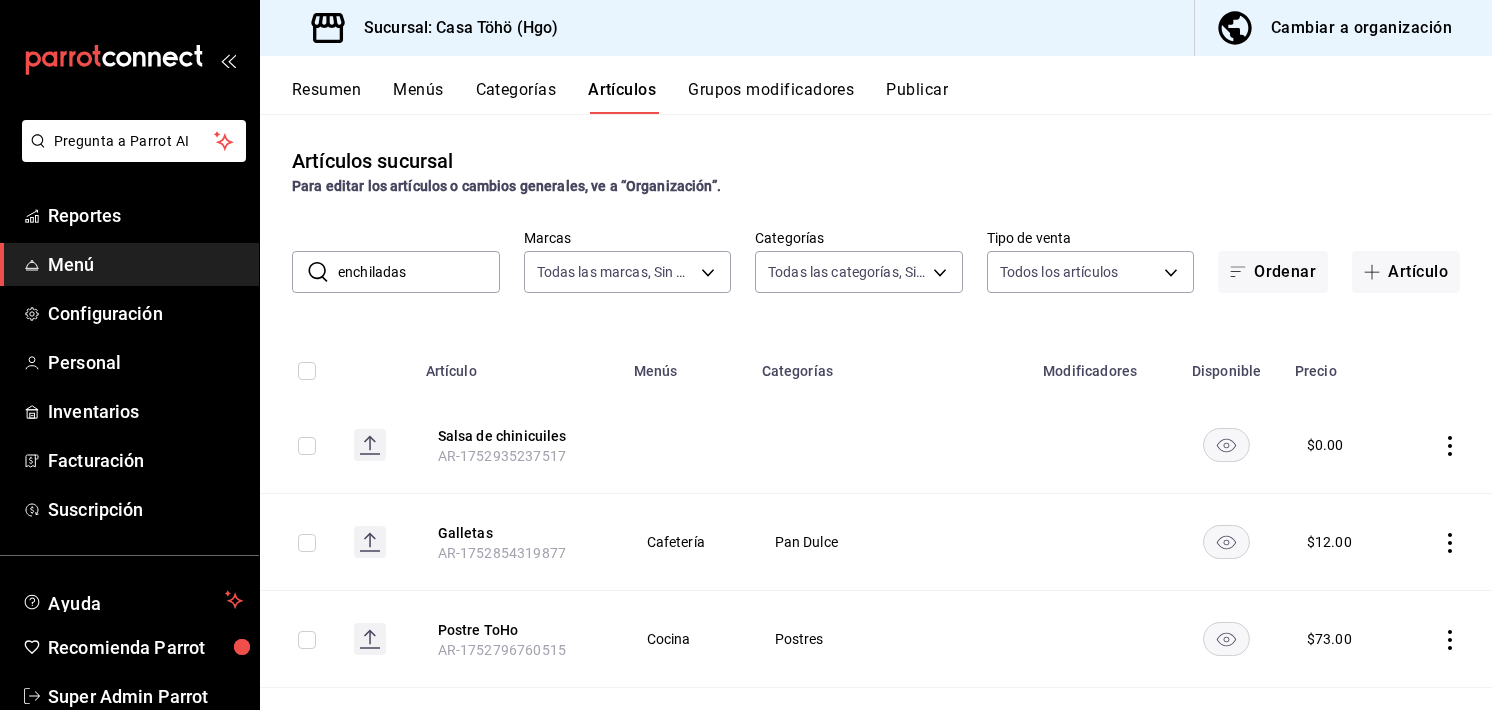 type on "enchiladas" 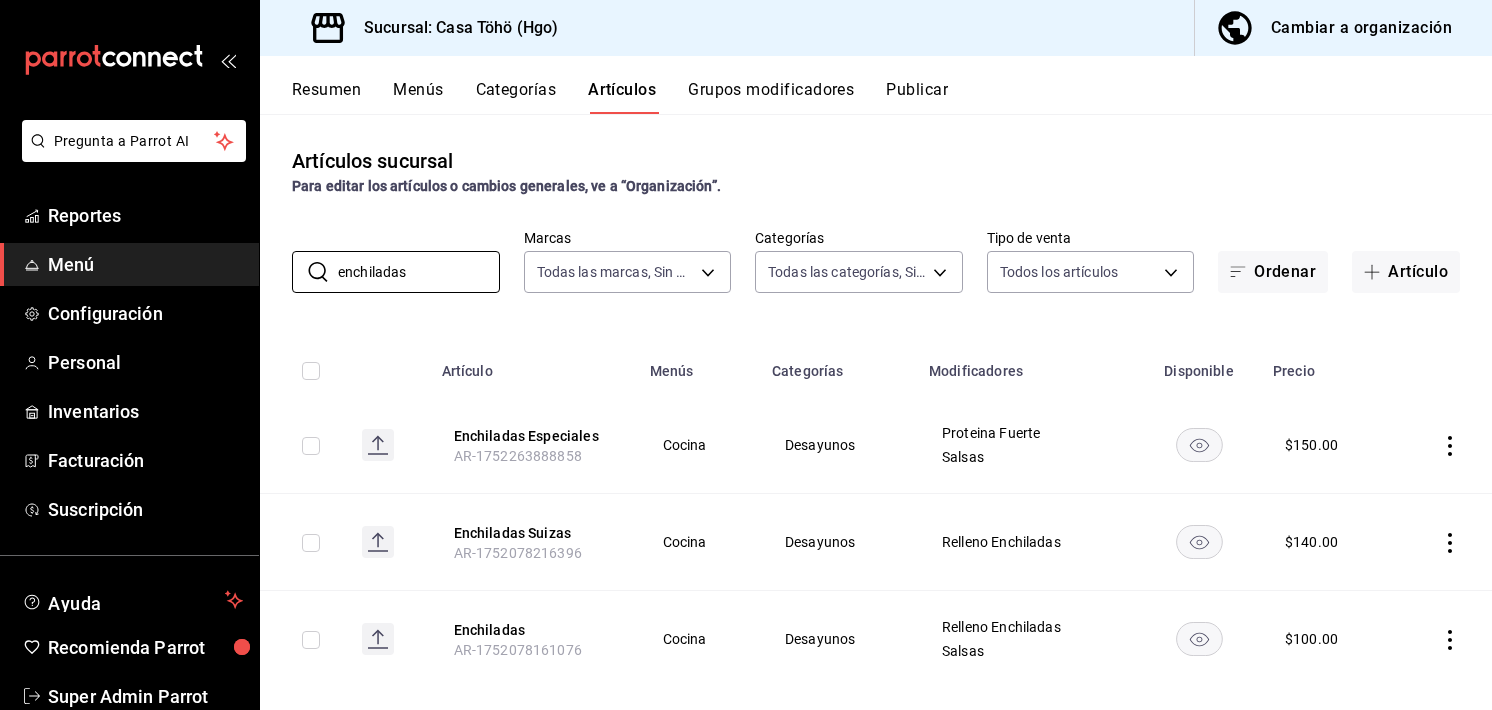 scroll, scrollTop: 24, scrollLeft: 0, axis: vertical 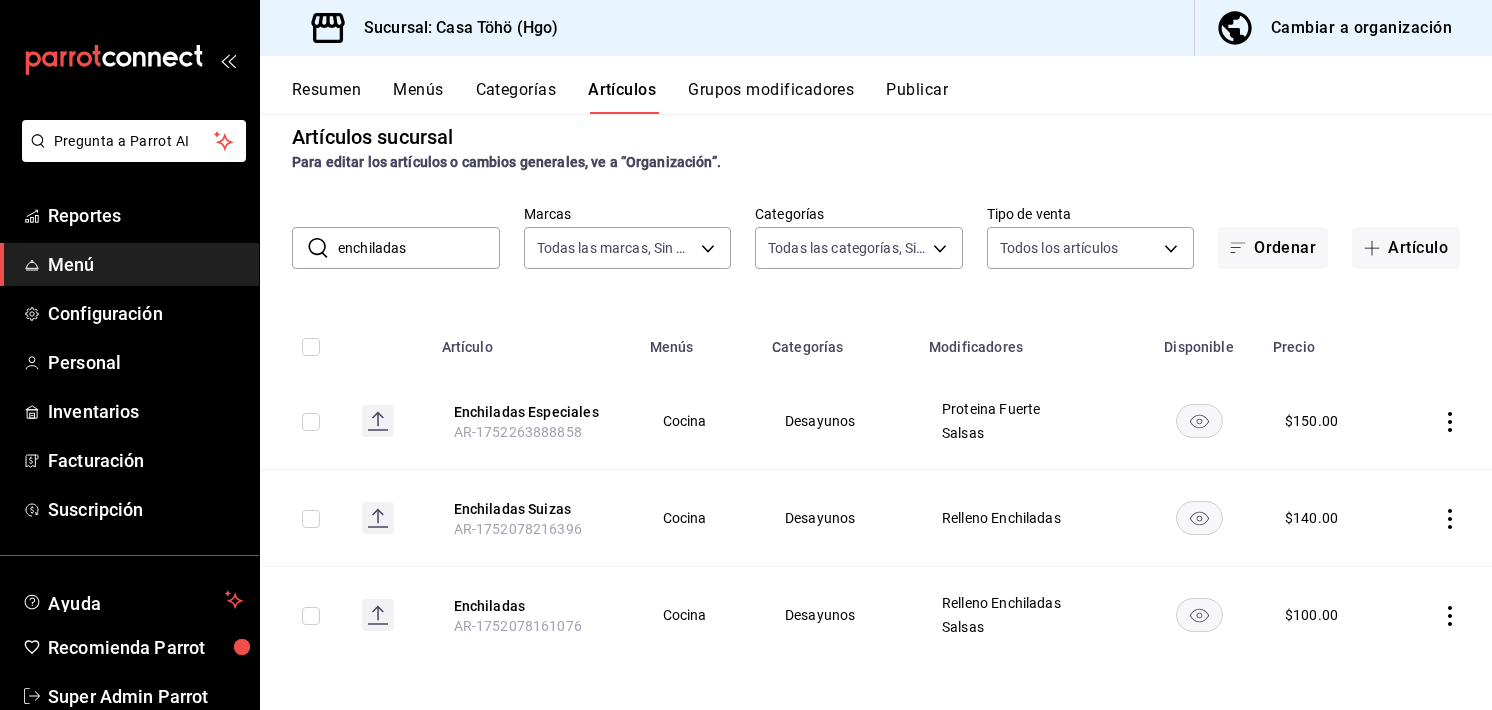 click on "Artículos sucursal Para editar los artículos o cambios generales, ve a “Organización”. ​ enchiladas ​ Marcas Todas las marcas, Sin marca 3863094e-80de-4485-9a79-27000a153f73 Categorías Todas las categorías, Sin categoría Tipo de venta Todos los artículos ALL Ordenar Artículo Artículo Menús Categorías Modificadores Disponible Precio Enchiladas Especiales AR-1752263888858 Cocina Desayunos Proteina Fuerte Salsas $ 150.00 Enchiladas Suizas AR-1752078216396 Cocina Desayunos Relleno Enchiladas $ 140.00 Enchiladas AR-1752078161076 Cocina Desayunos Relleno Enchiladas Salsas $ 100.00" at bounding box center (876, 411) 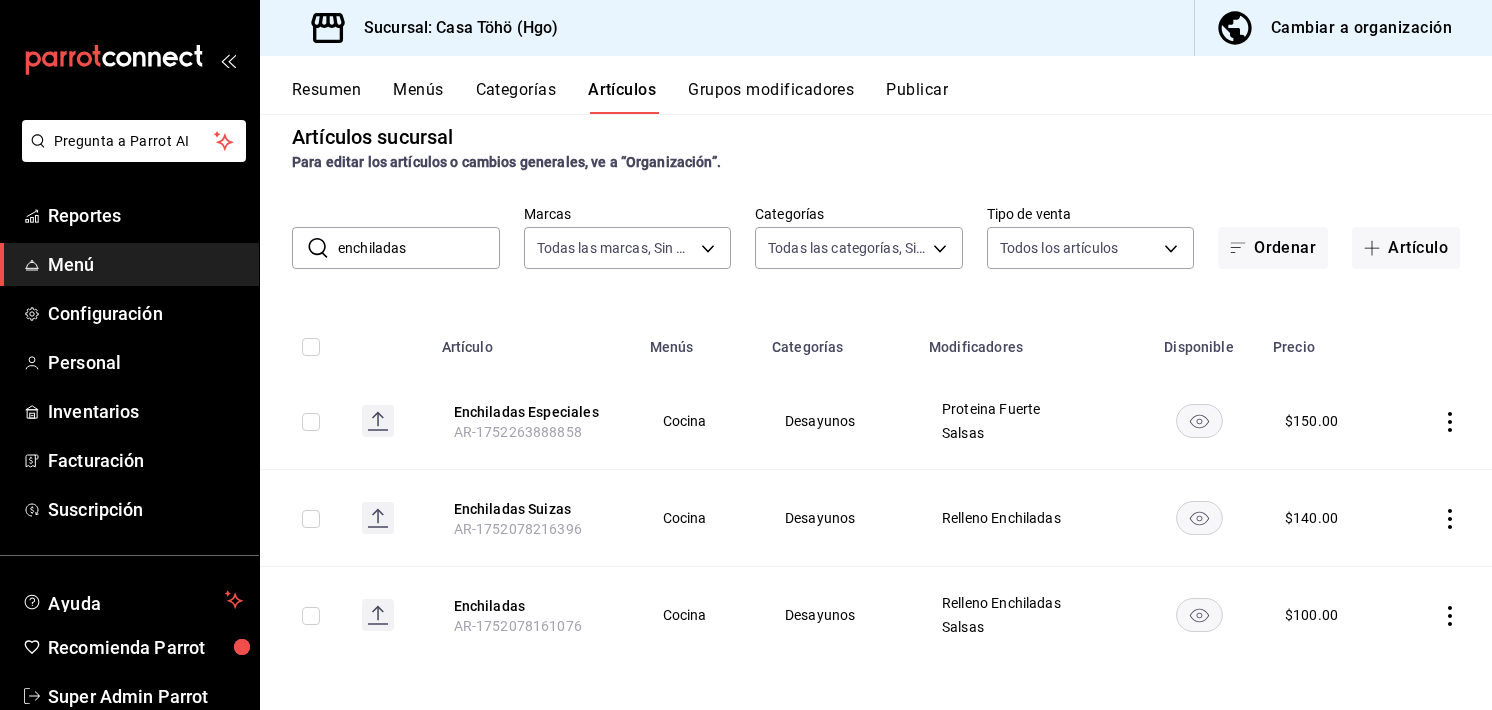 click on "enchiladas" at bounding box center [419, 248] 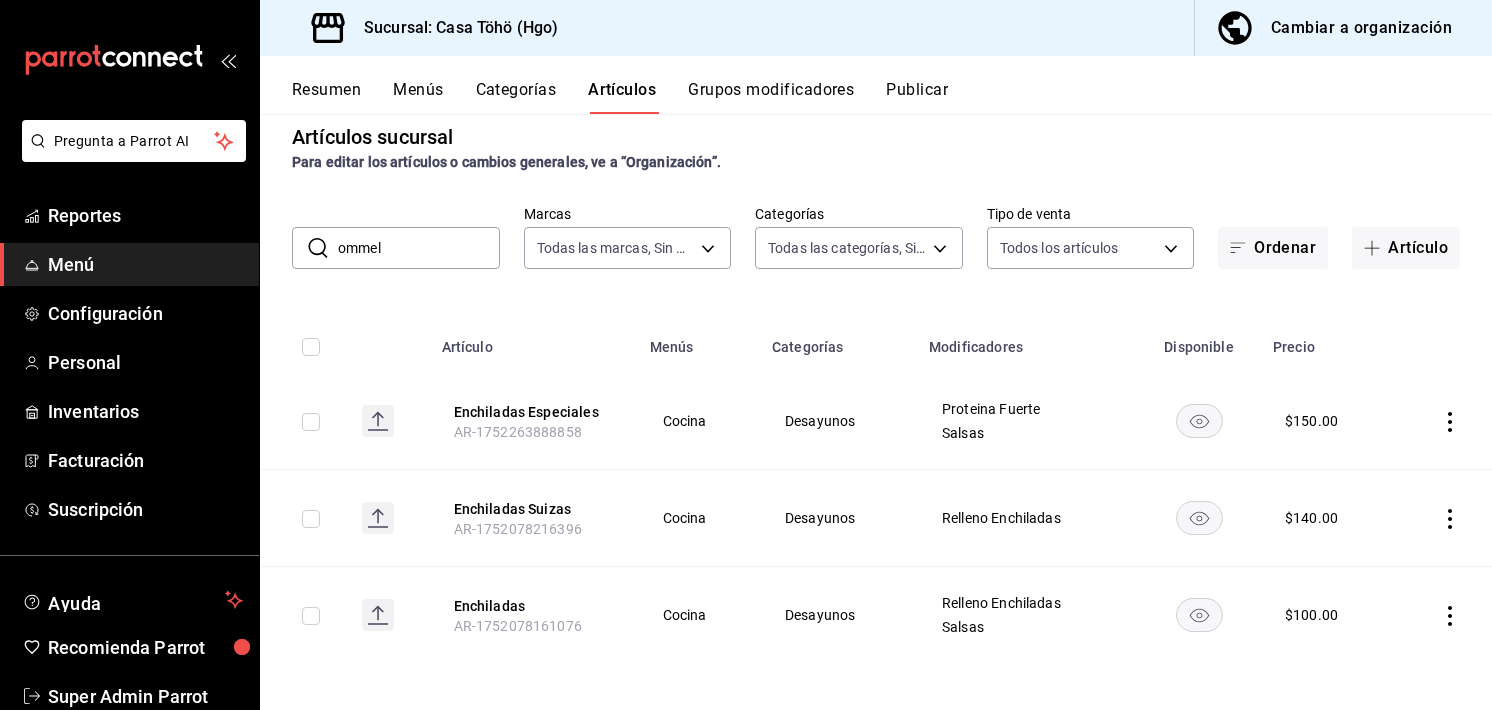 scroll, scrollTop: 0, scrollLeft: 0, axis: both 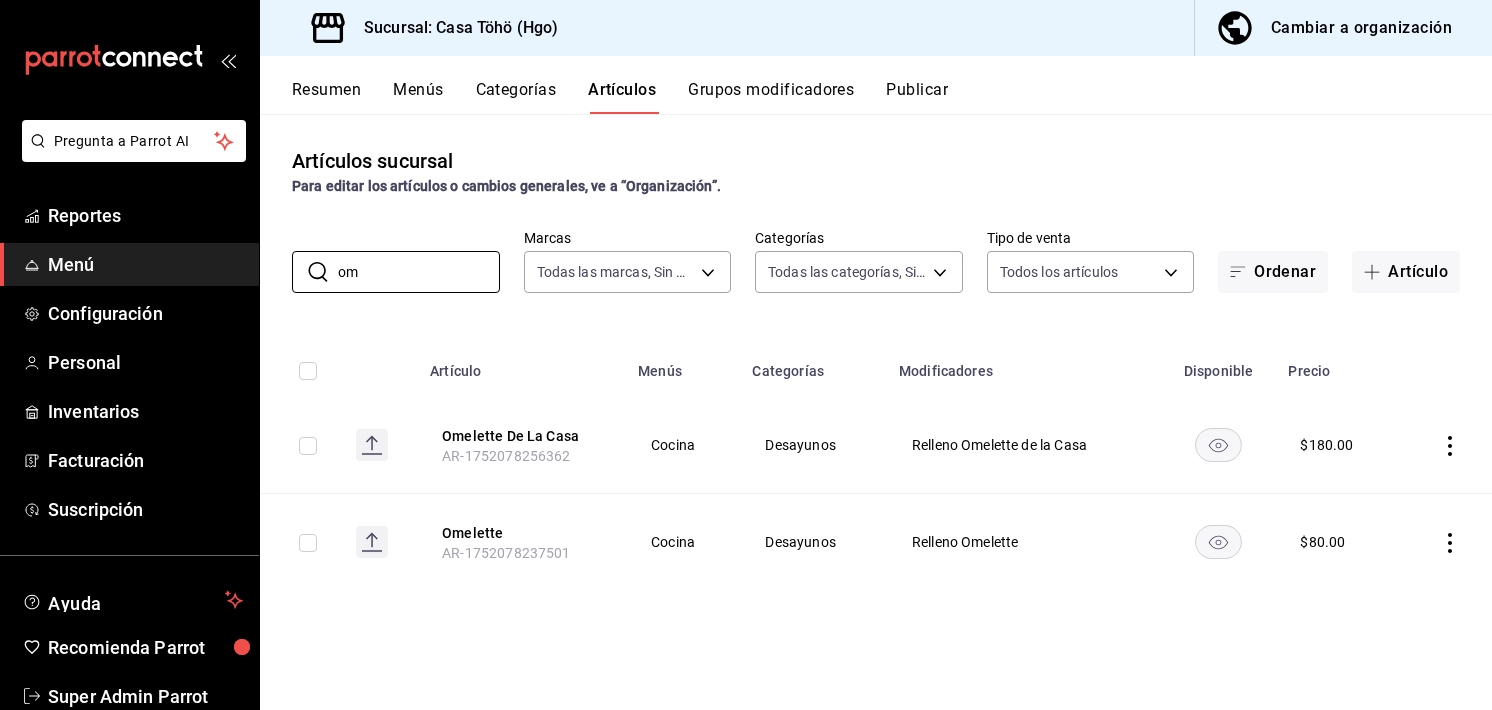 type on "o" 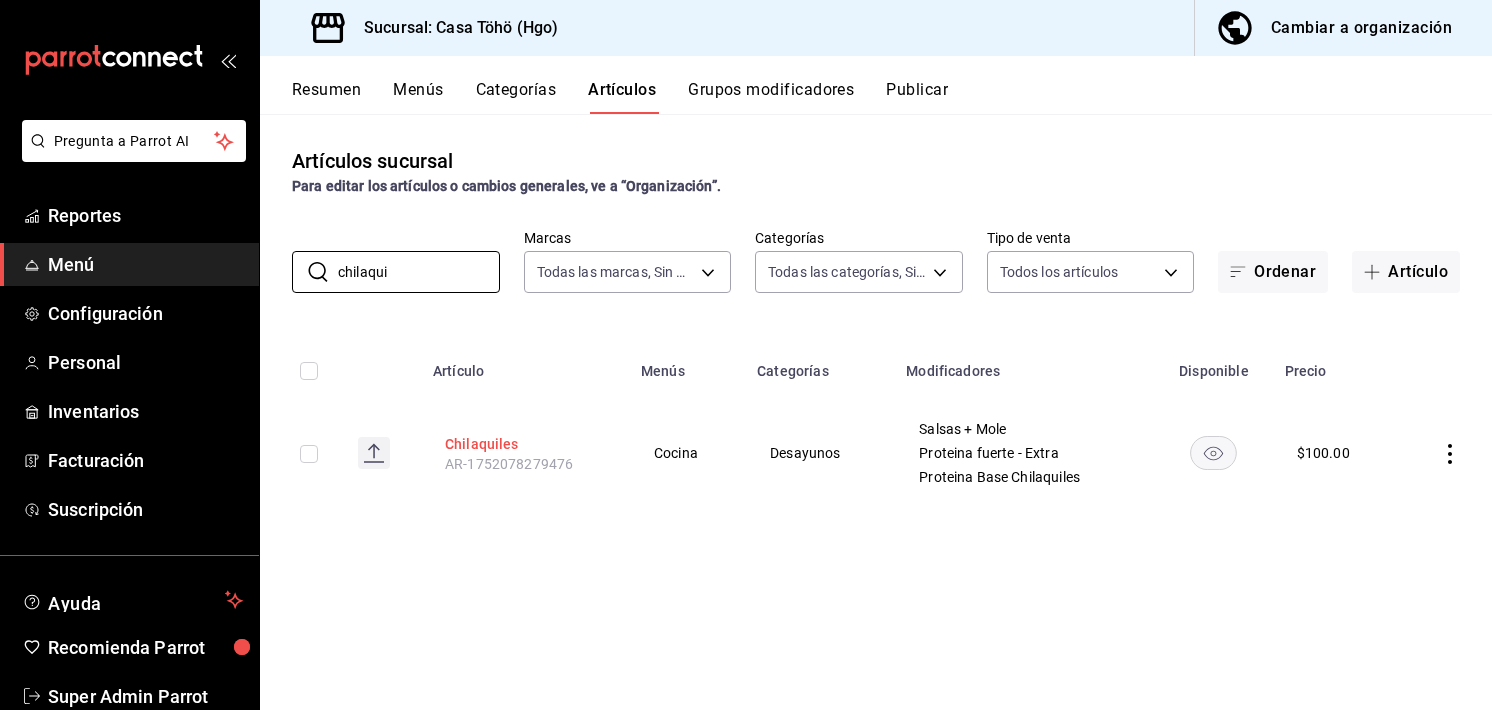 click on "Chilaquiles" at bounding box center [525, 444] 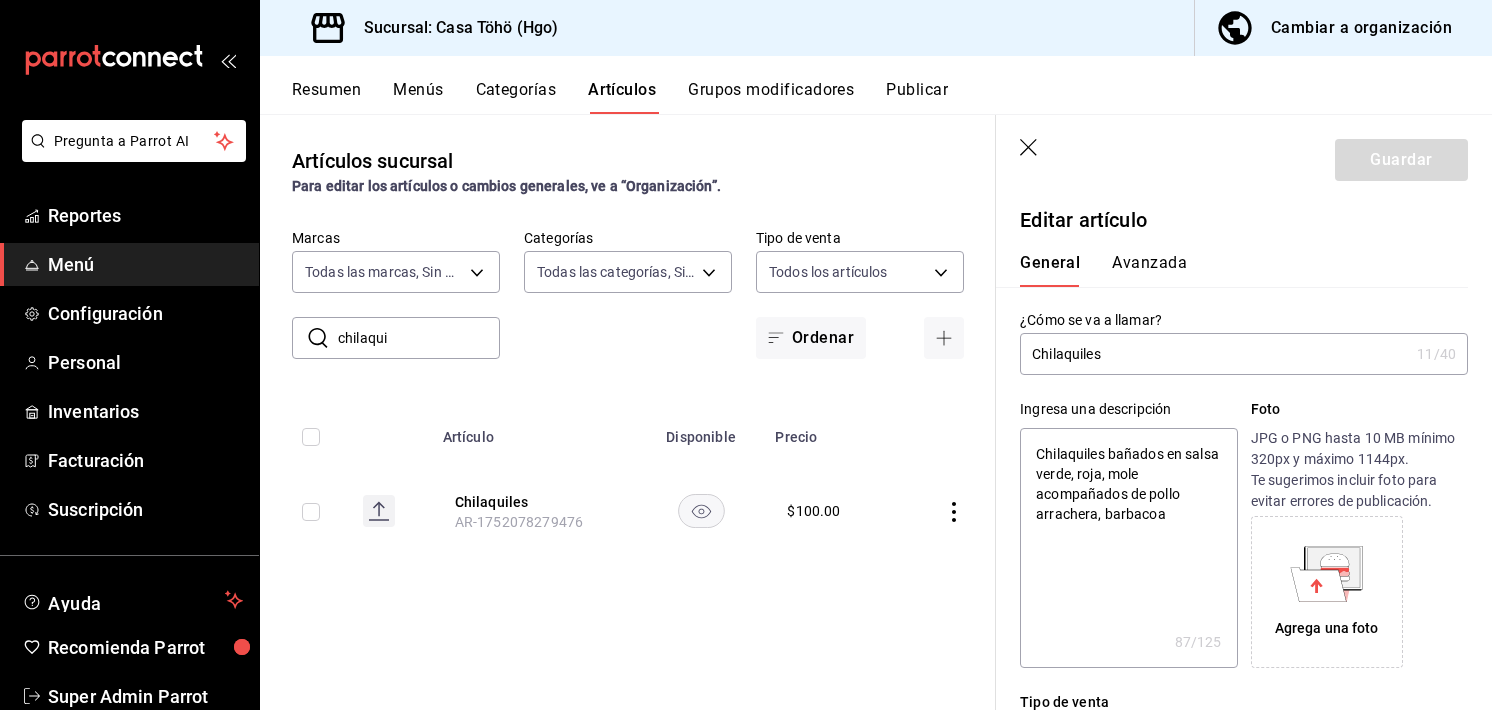 click on "chilaqui" at bounding box center (419, 338) 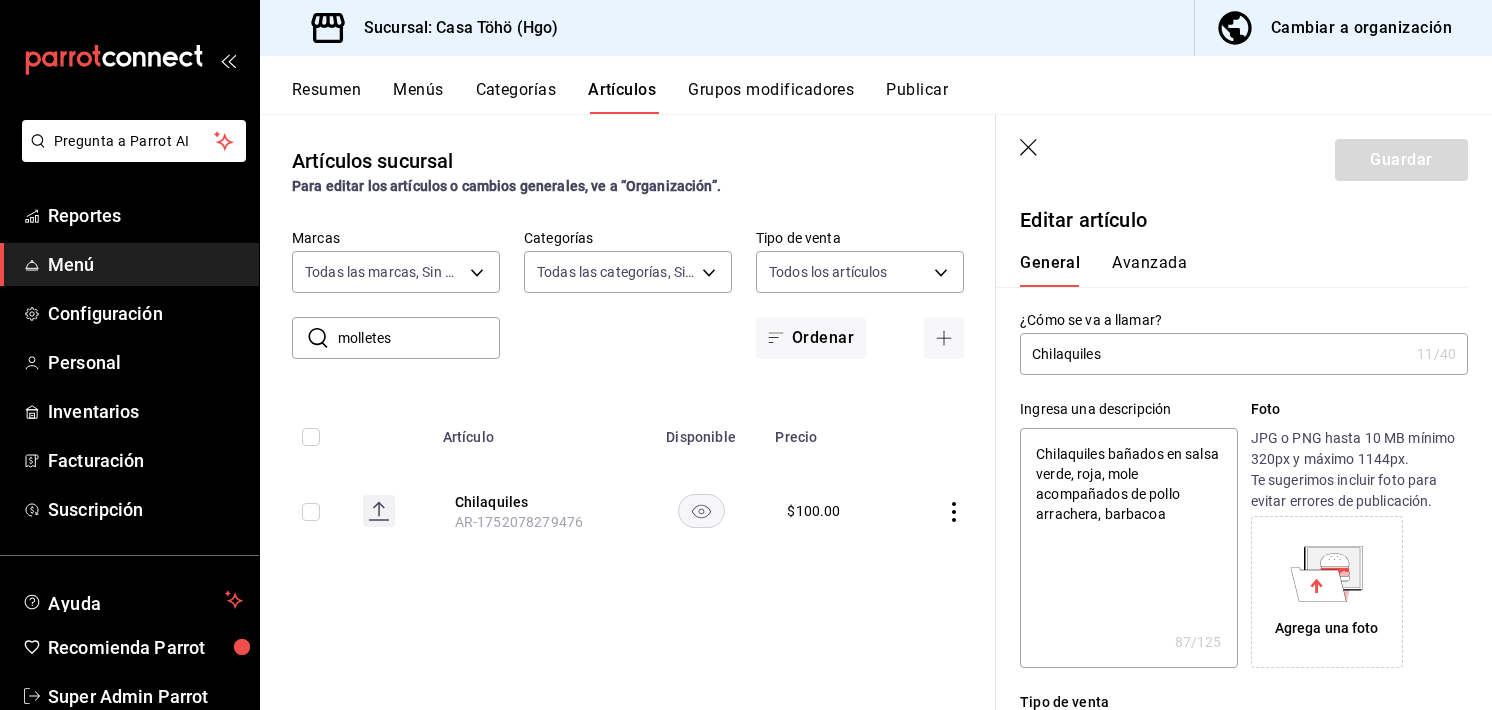 type on "molletes" 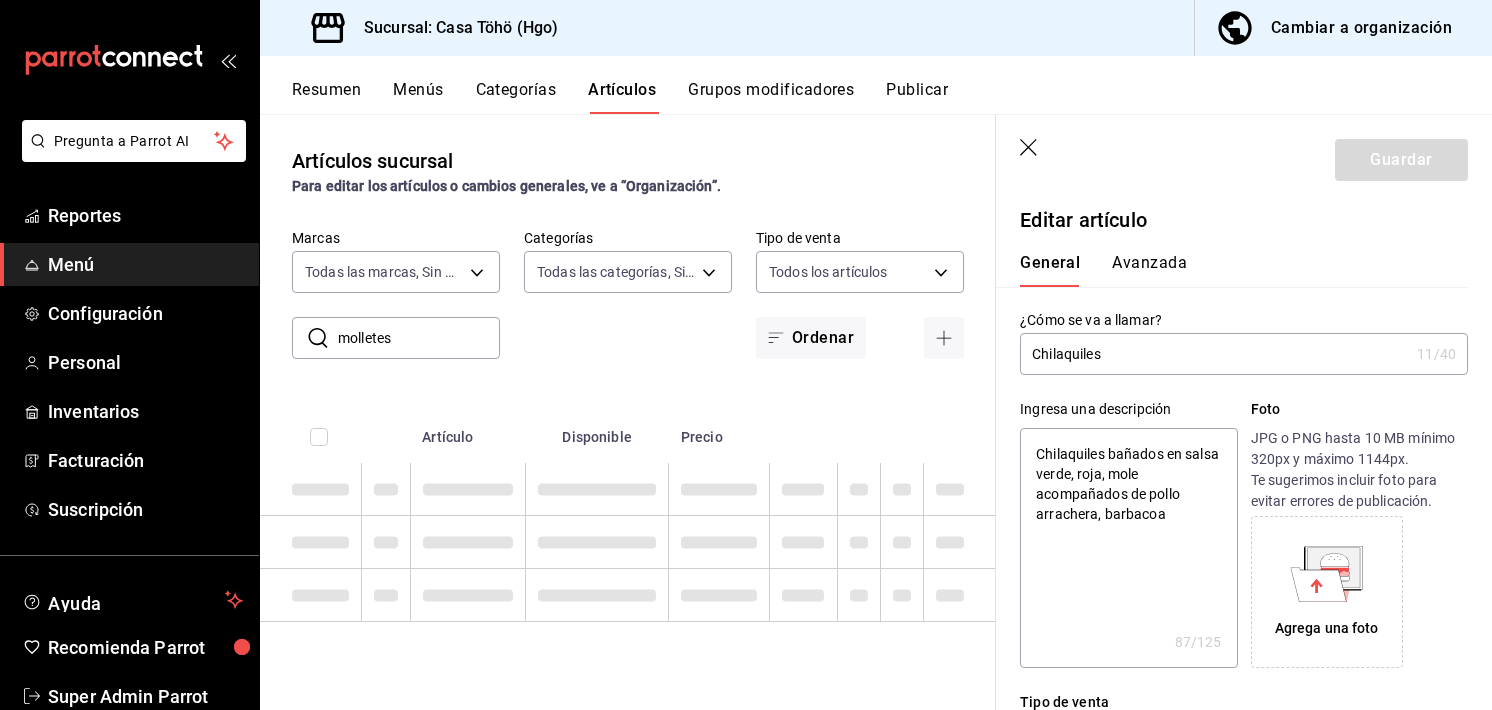 type on "x" 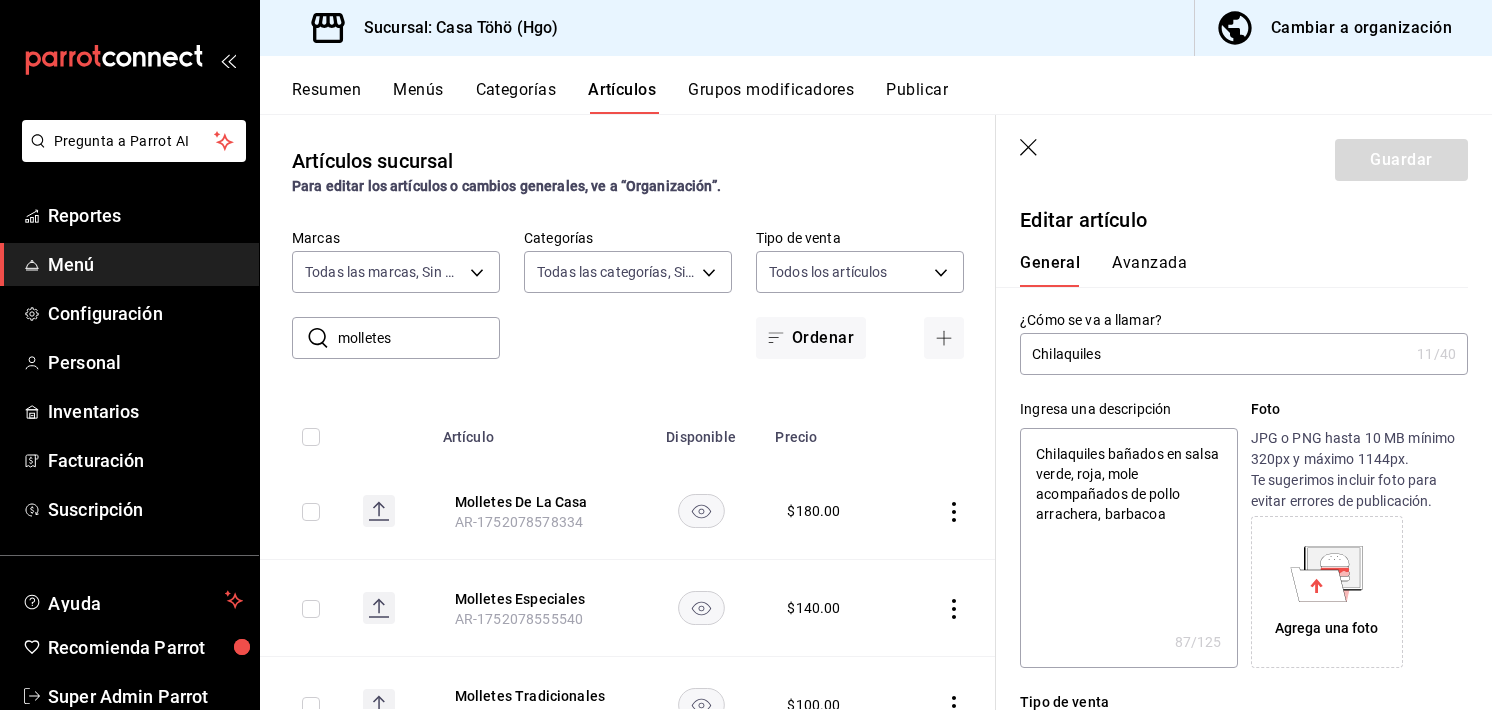 click on "Artículos sucursal Para editar los artículos o cambios generales, ve a “Organización”. ​ molletes ​ Marcas Todas las marcas, Sin marca 3863094e-80de-4485-9a79-27000a153f73 Categorías Todas las categorías, Sin categoría Tipo de venta Todos los artículos ALL Ordenar Artículo Disponible Precio Molletes De La Casa AR-1752078578334 $ 180.00 Molletes Especiales AR-1752078555540 $ 140.00 Molletes Tradicionales AR-1752078536745 $ 100.00" at bounding box center [628, 411] 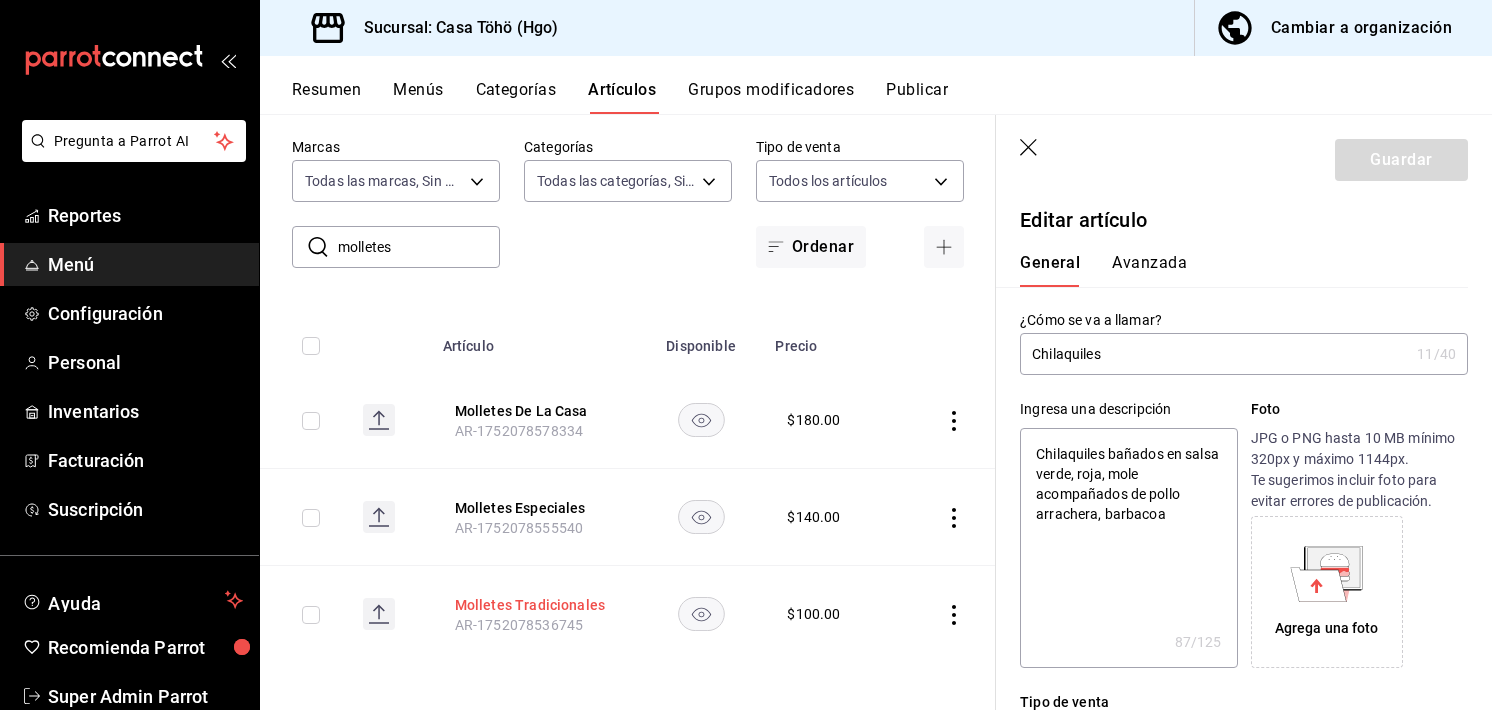 click on "Molletes Tradicionales" at bounding box center (535, 605) 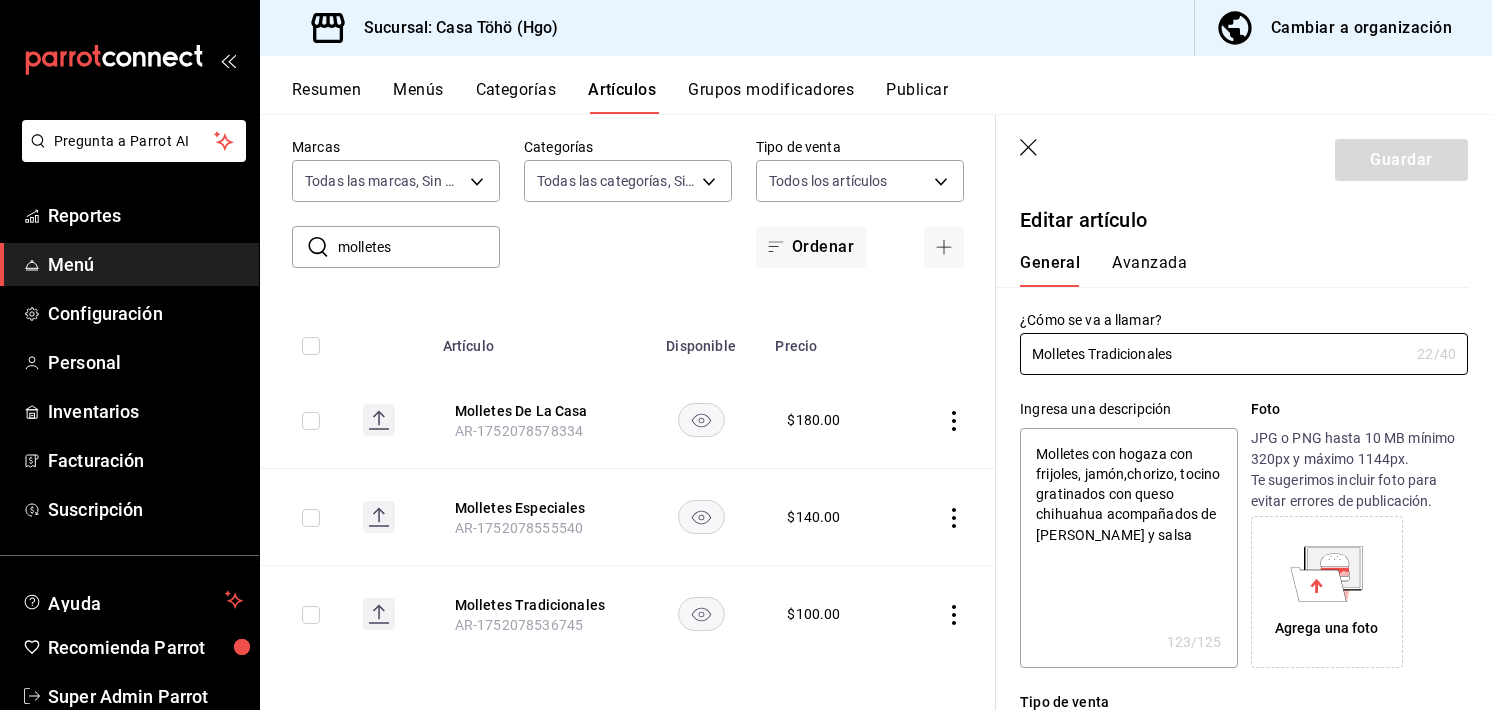 type on "x" 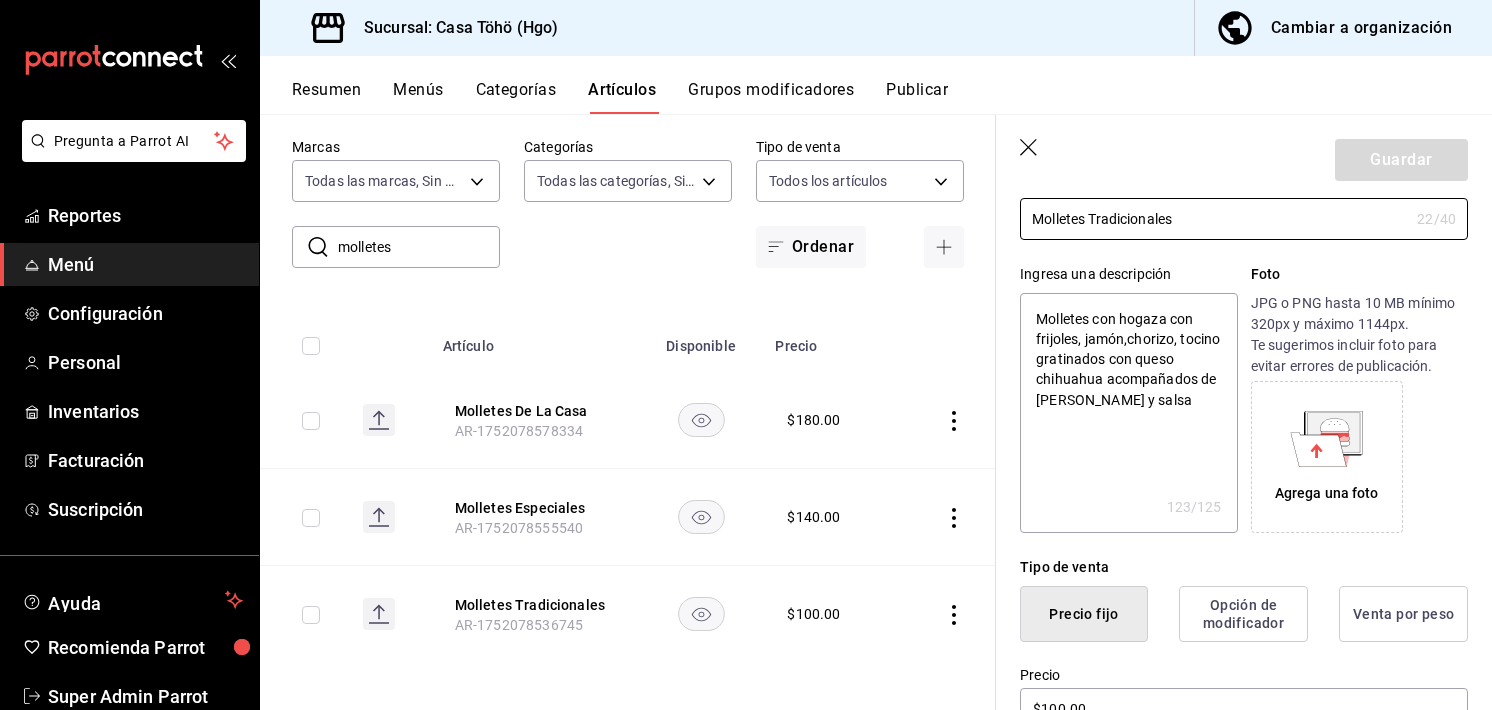 scroll, scrollTop: 132, scrollLeft: 0, axis: vertical 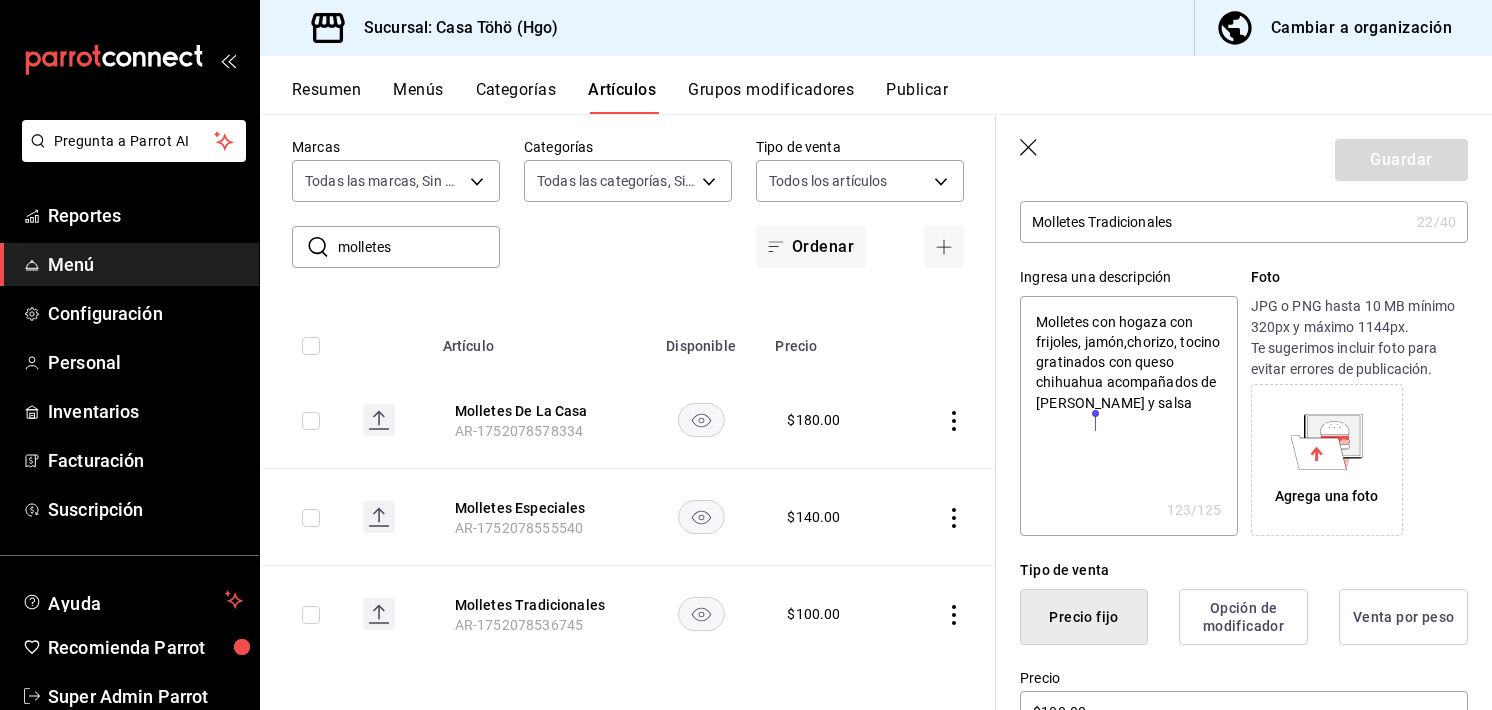 drag, startPoint x: 1138, startPoint y: 438, endPoint x: 1093, endPoint y: 434, distance: 45.17743 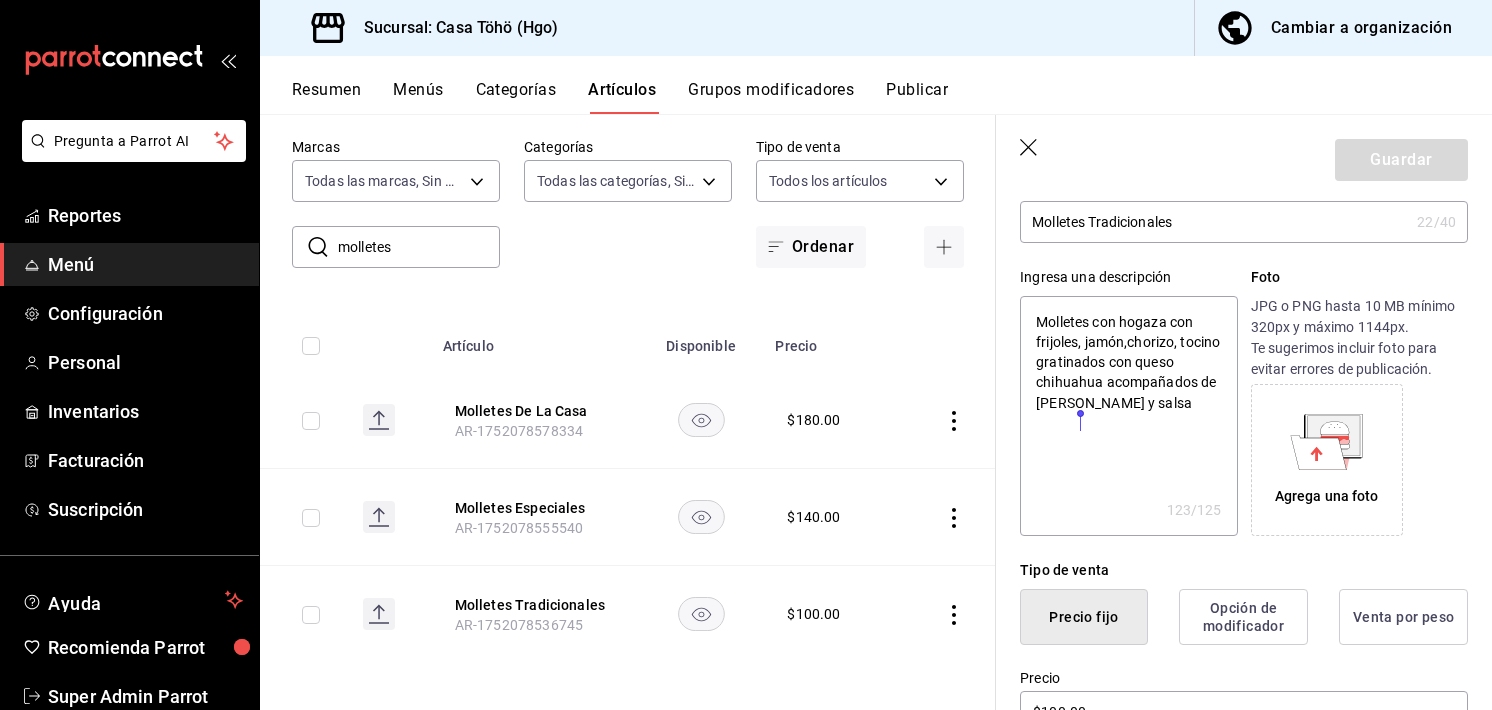 click on "Molletes con hogaza con frijoles, jamón,chorizo, tocino gratinados con queso chihuahua acompañados de pico de gallo y salsa" at bounding box center [1128, 416] 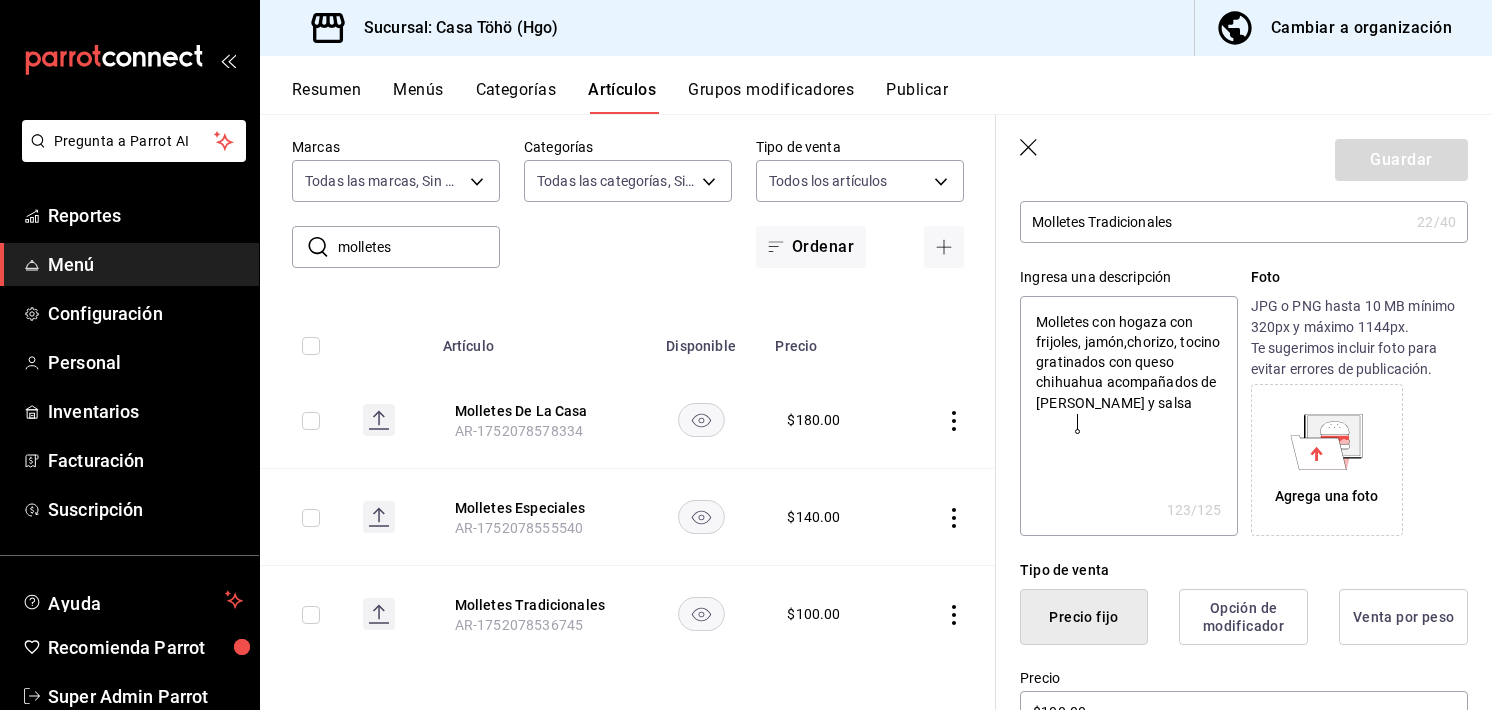 click on "Molletes con hogaza con frijoles, jamón,chorizo, tocino gratinados con queso chihuahua acompañados de pico de gallo y salsa" at bounding box center [1128, 416] 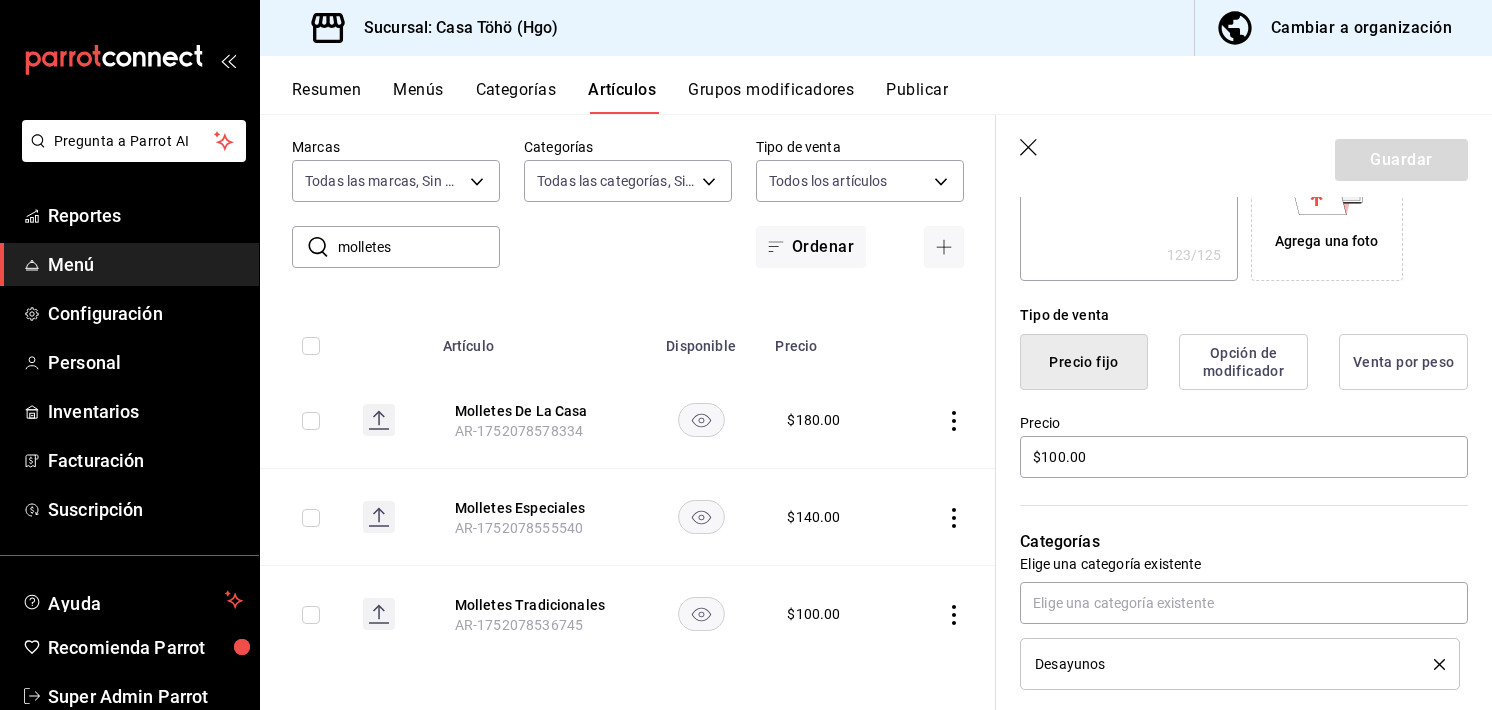 scroll, scrollTop: 391, scrollLeft: 0, axis: vertical 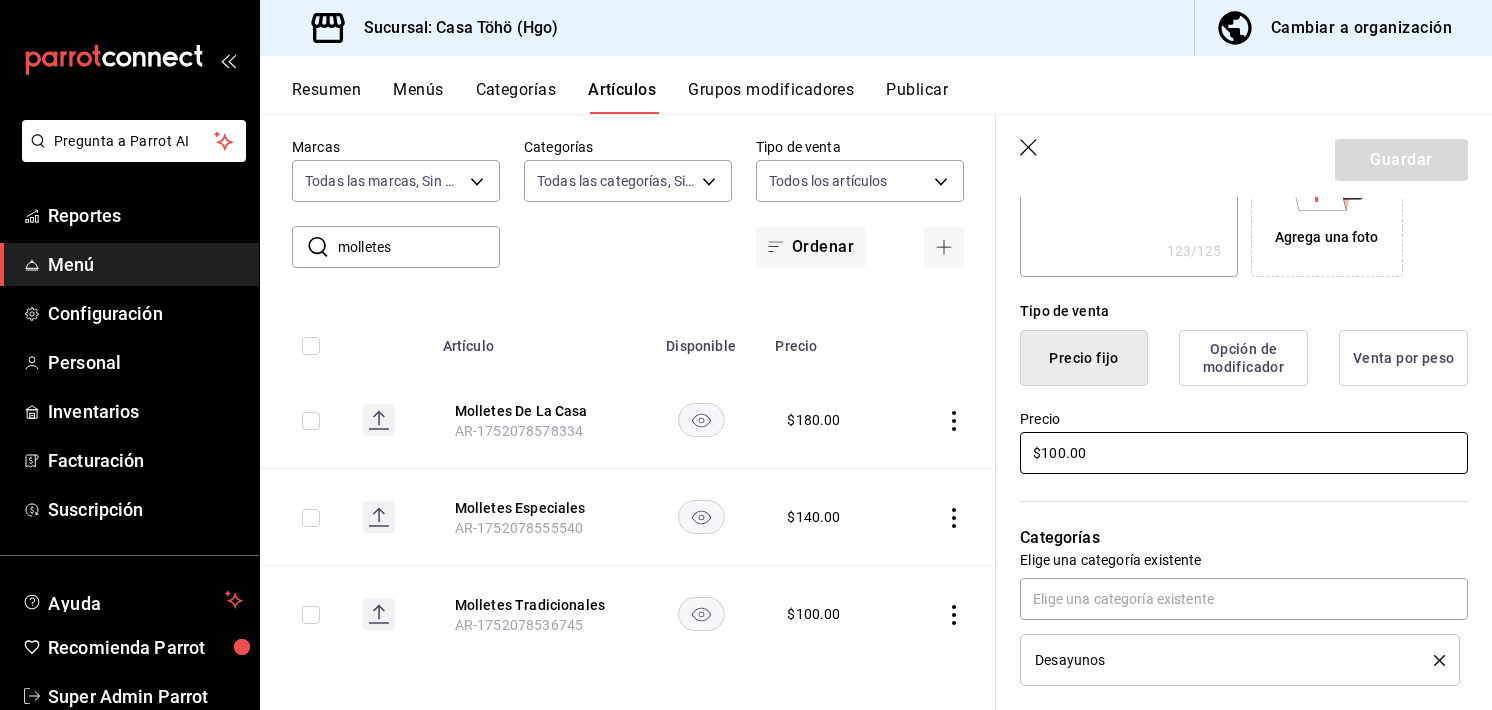 click on "$100.00" at bounding box center [1244, 453] 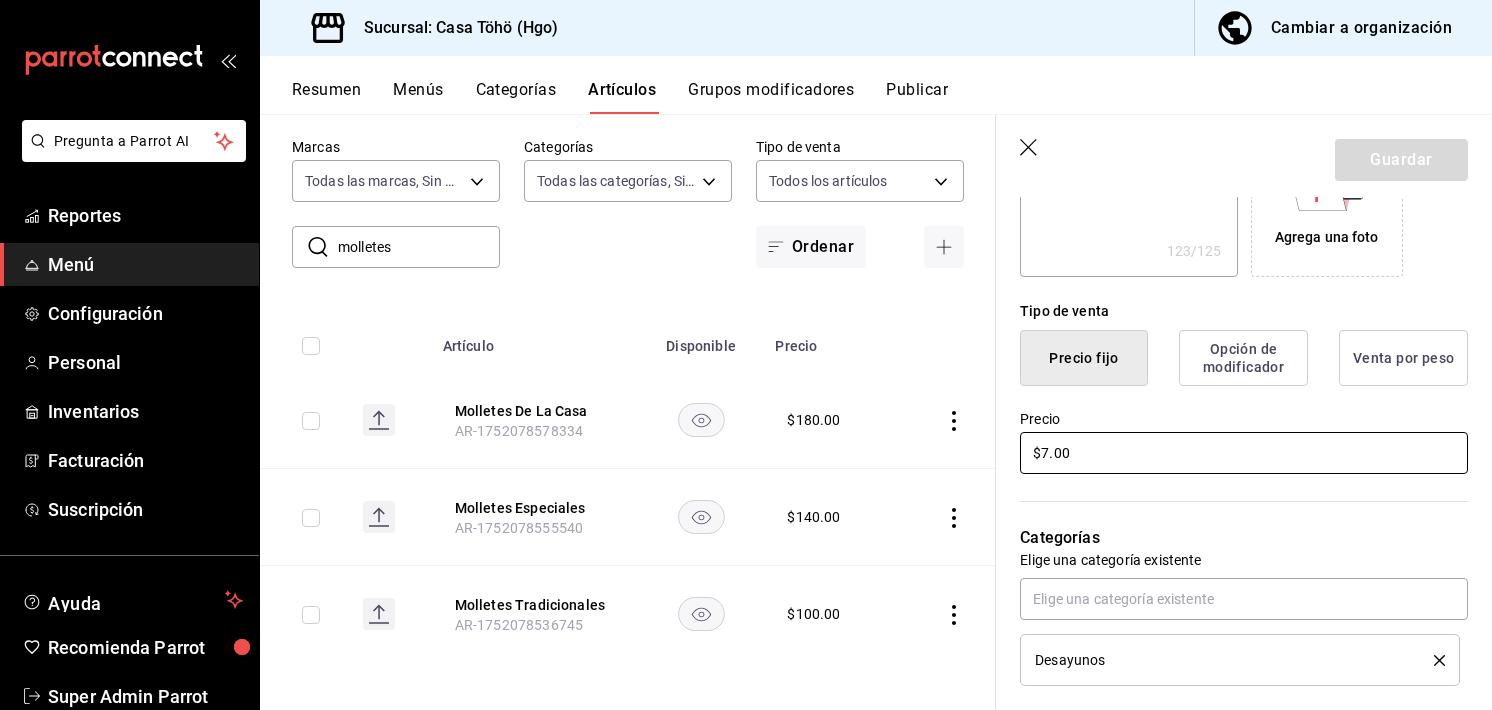 type on "x" 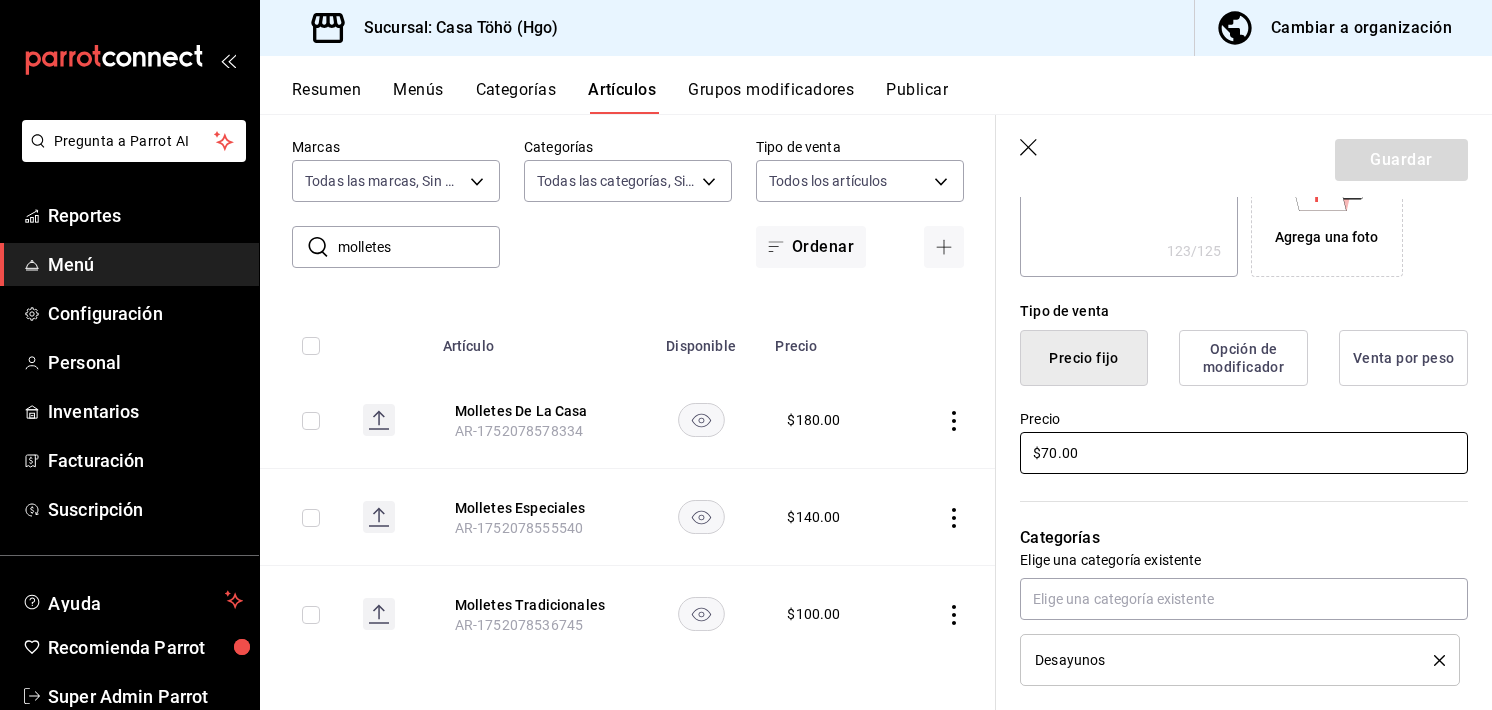 type on "x" 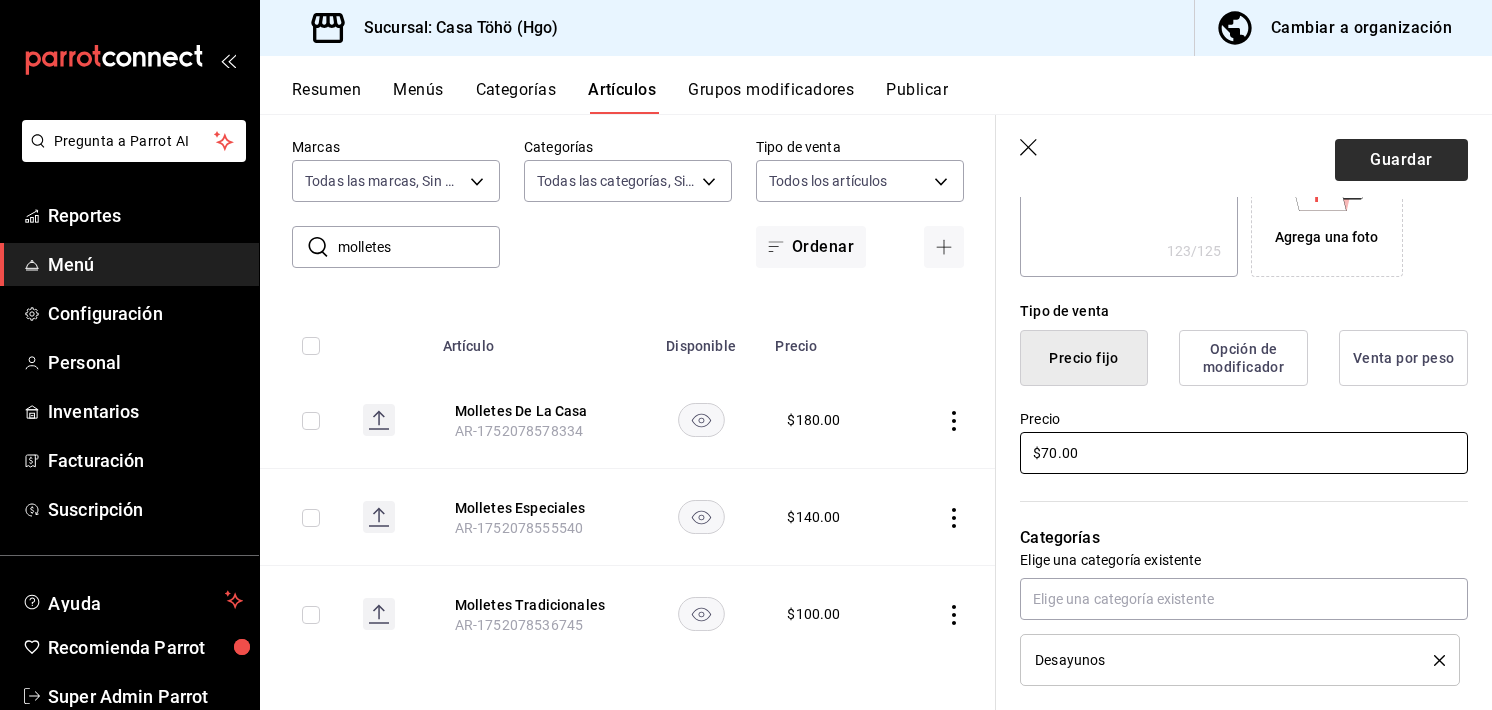type on "$70.00" 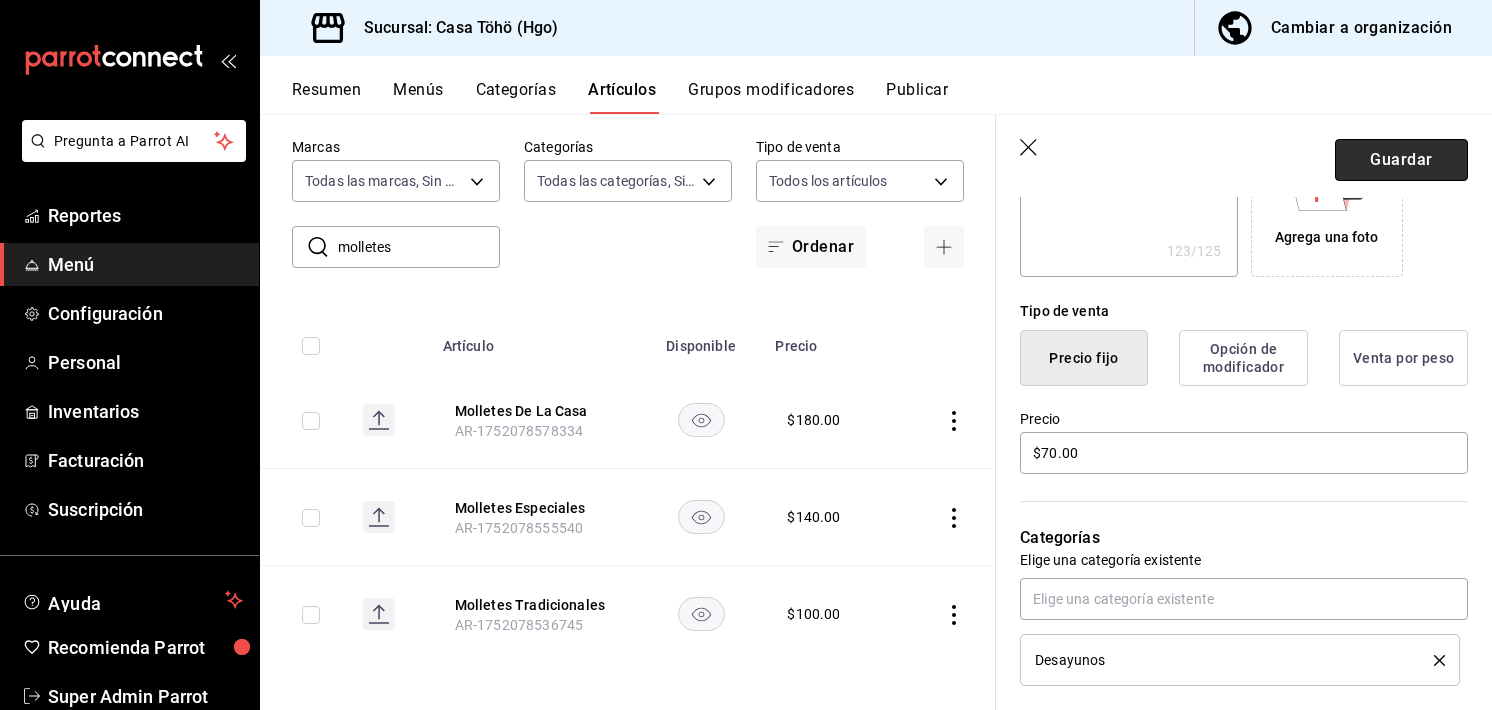 click on "Guardar" at bounding box center [1401, 160] 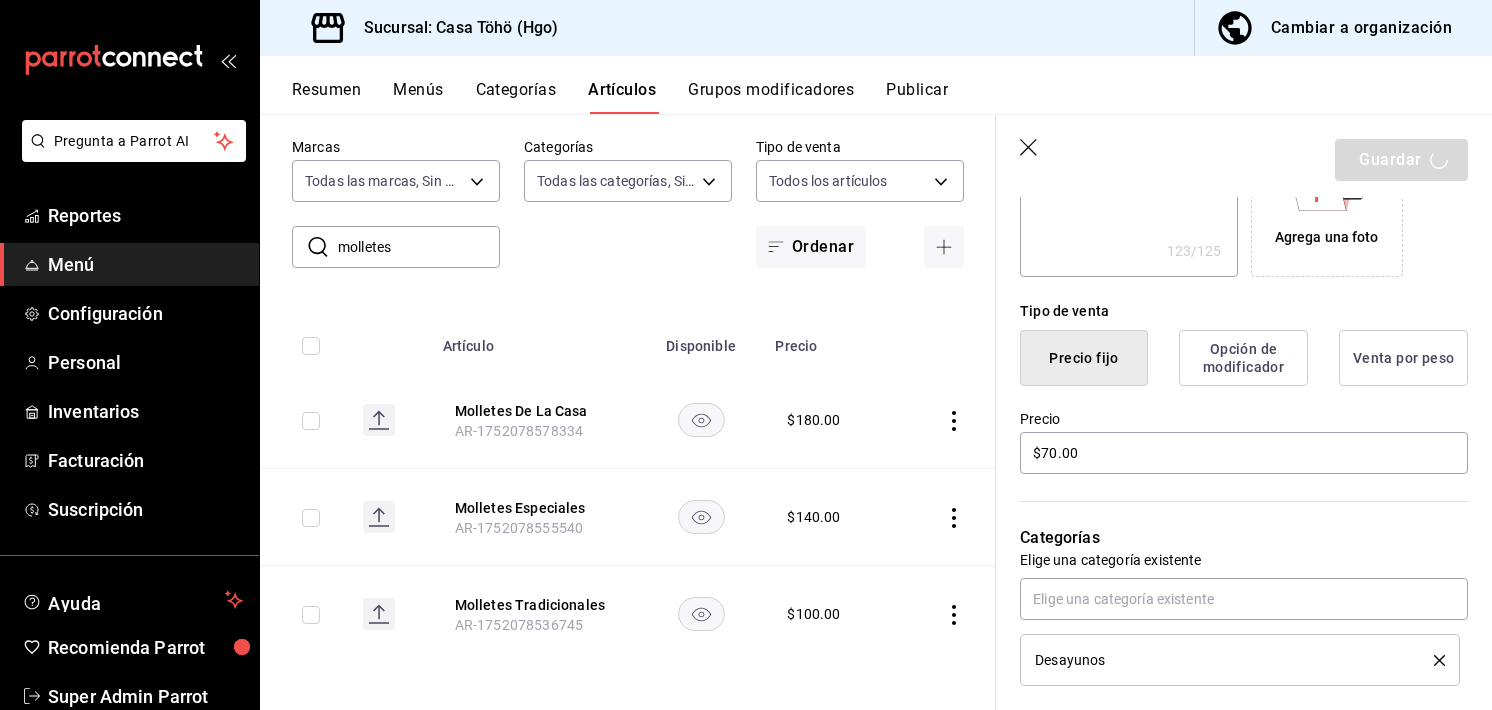 type on "x" 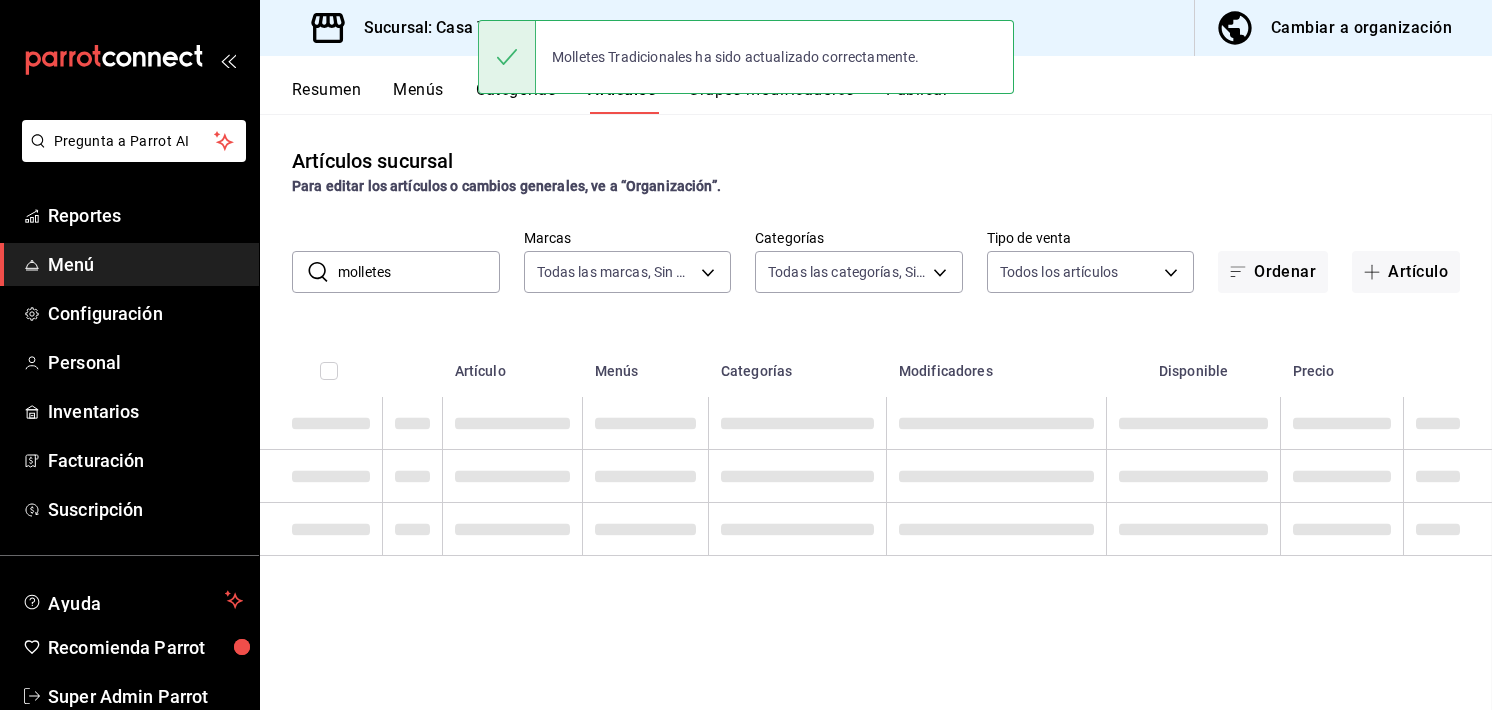 scroll, scrollTop: 0, scrollLeft: 0, axis: both 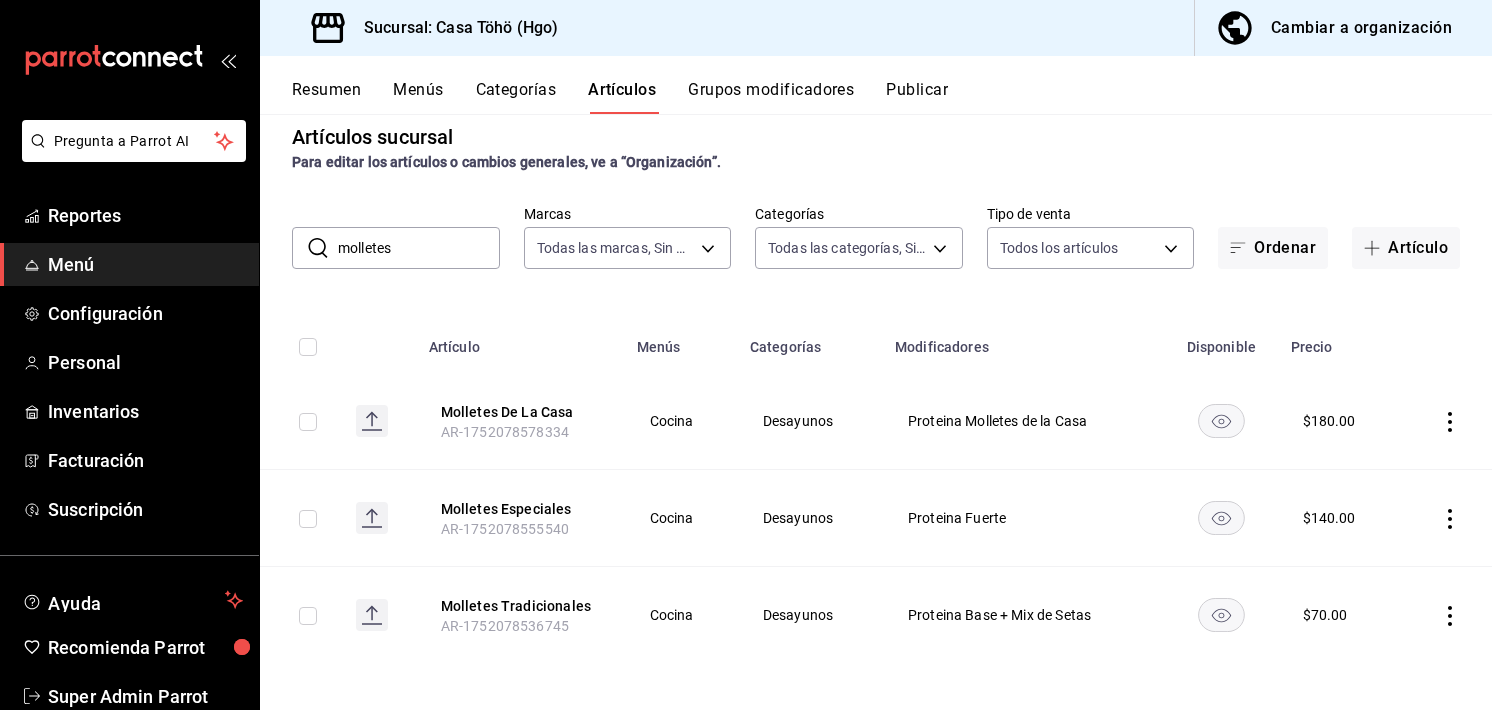 drag, startPoint x: 424, startPoint y: 248, endPoint x: 292, endPoint y: 260, distance: 132.54433 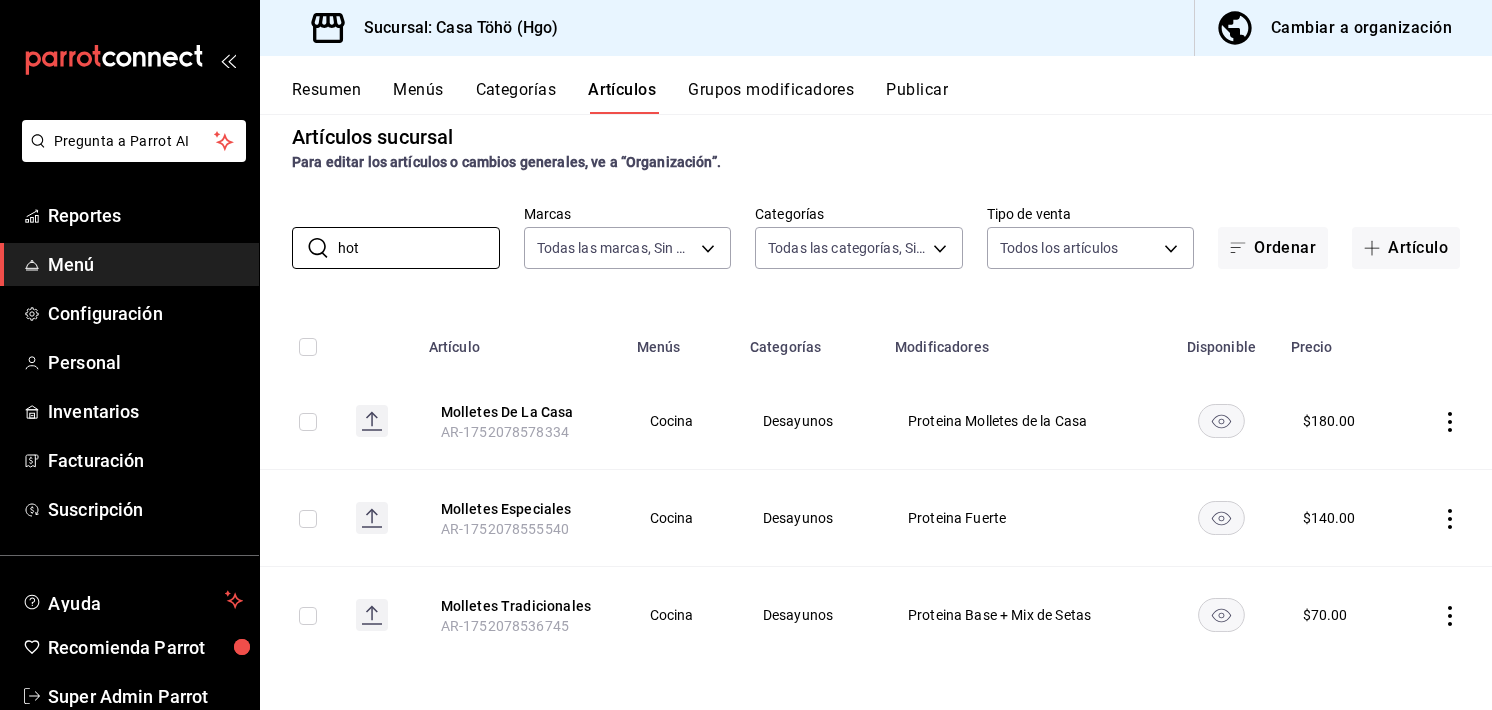 scroll, scrollTop: 0, scrollLeft: 0, axis: both 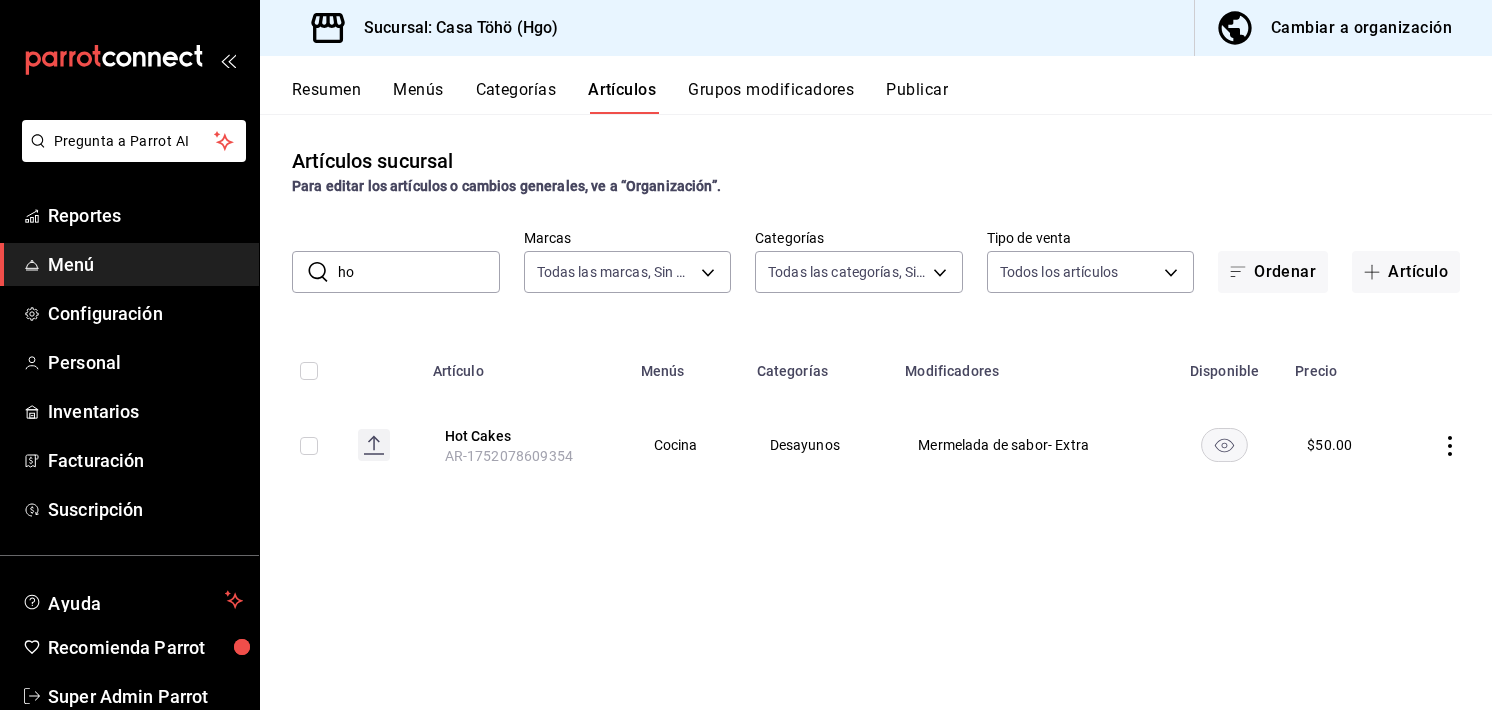 type on "h" 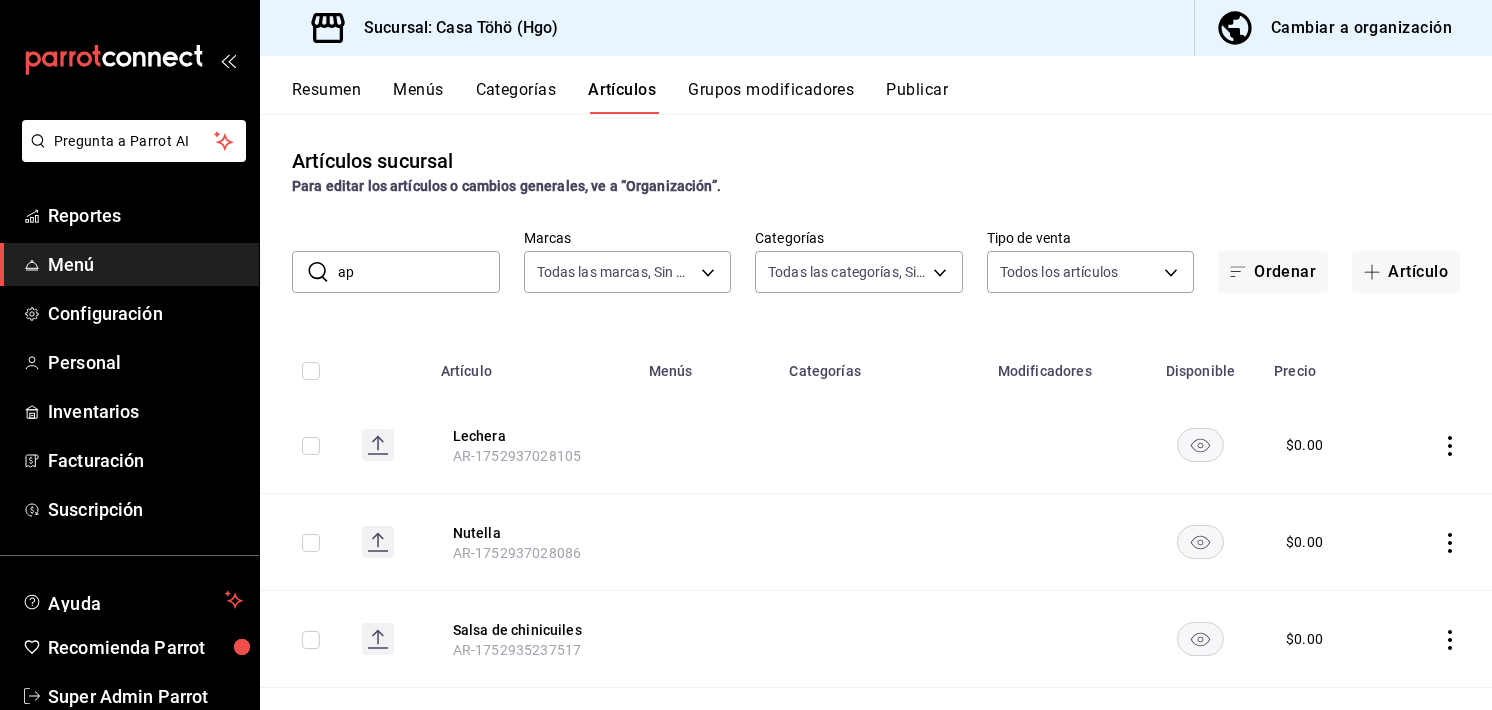 type on "a" 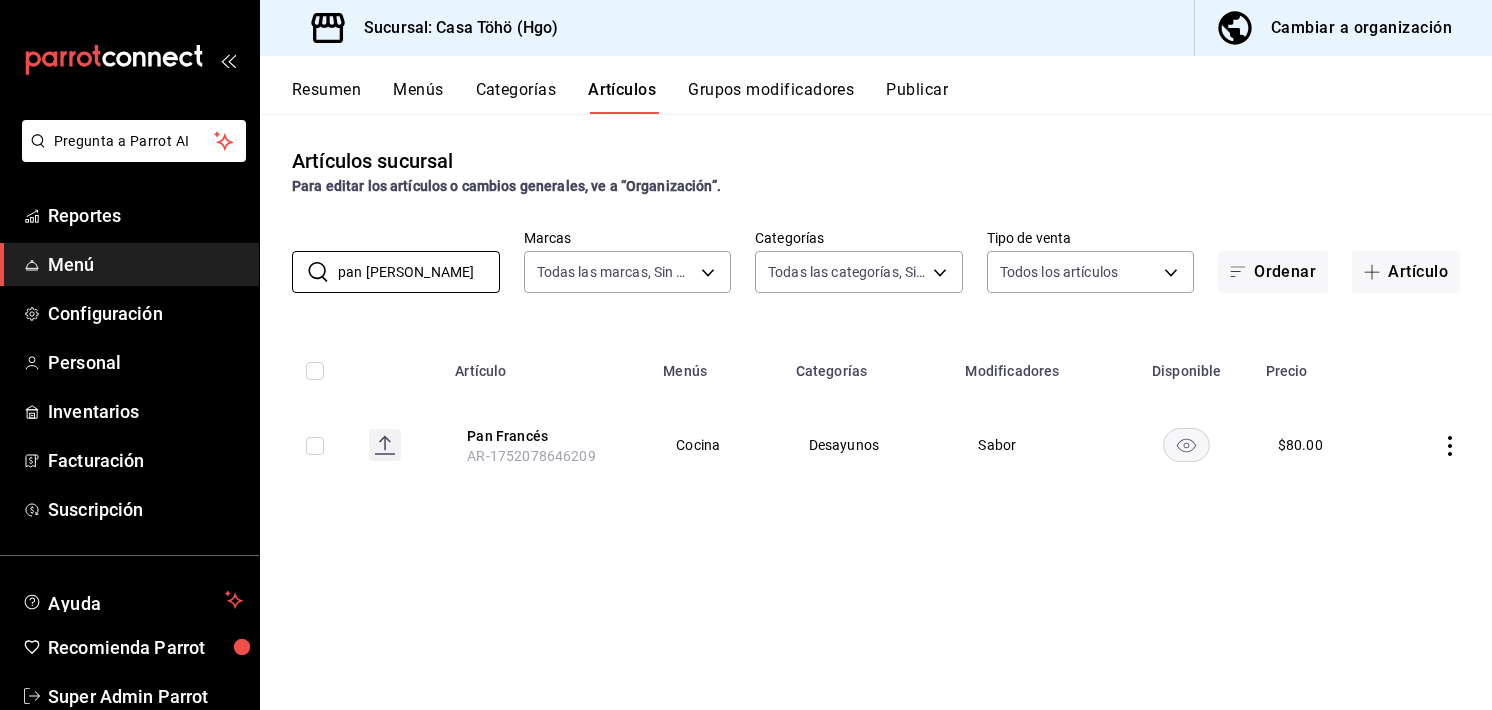 type on "pan fran" 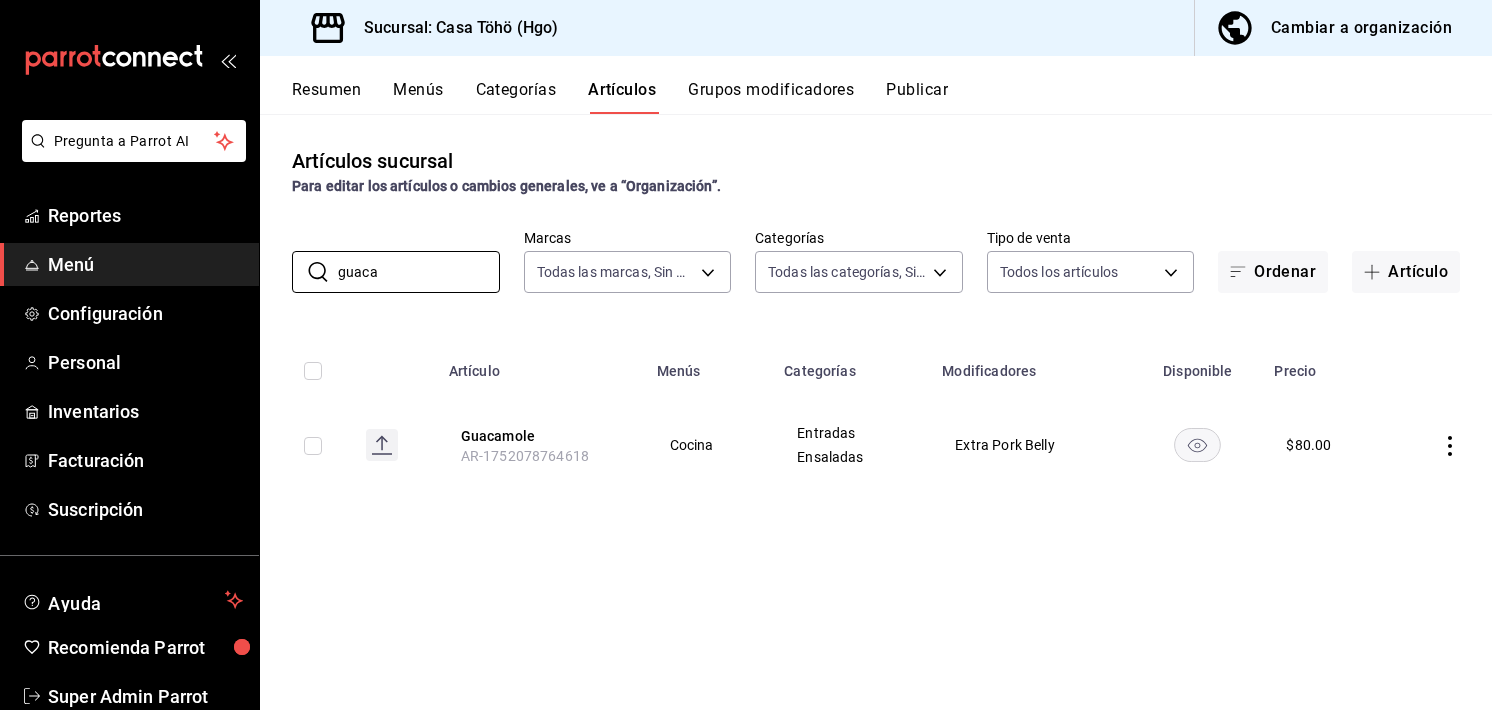 type on "guaca" 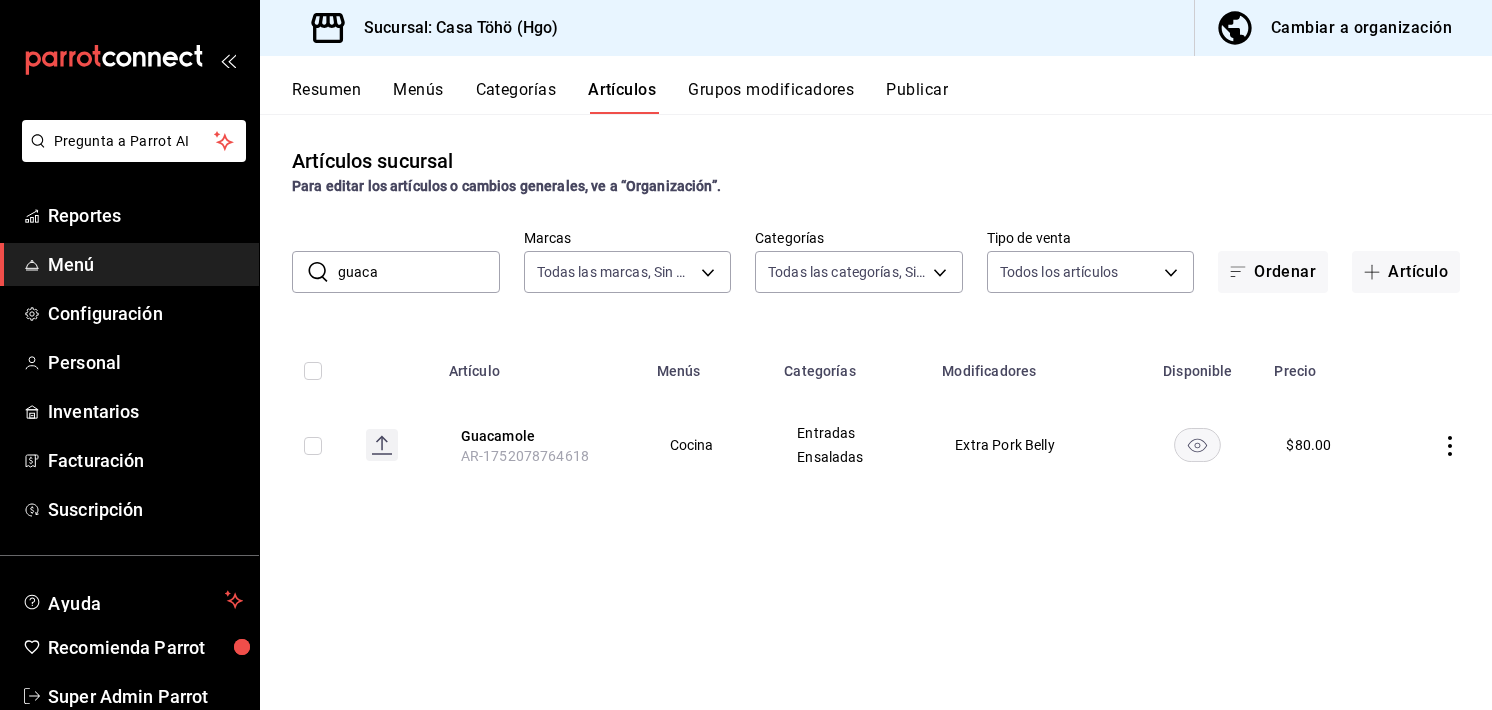 click 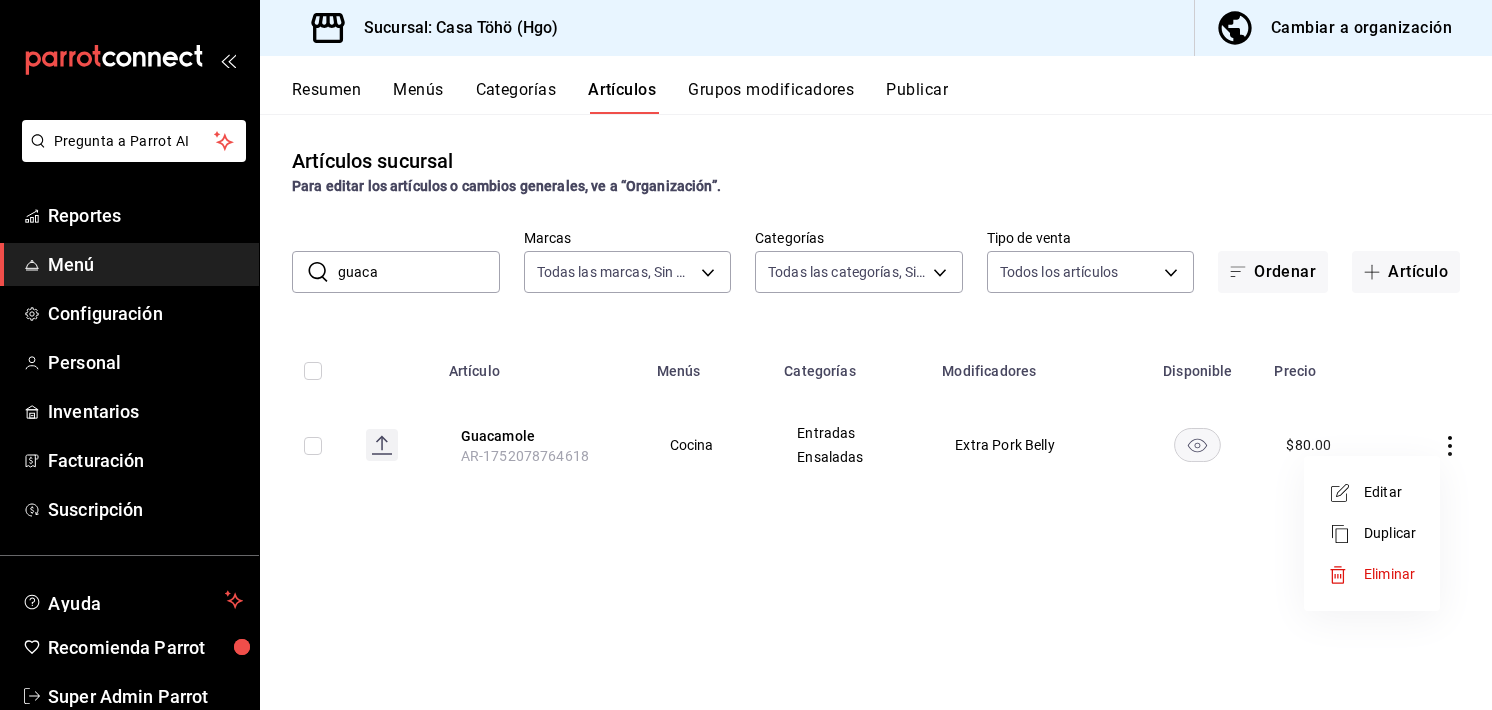 click on "Editar" at bounding box center (1390, 492) 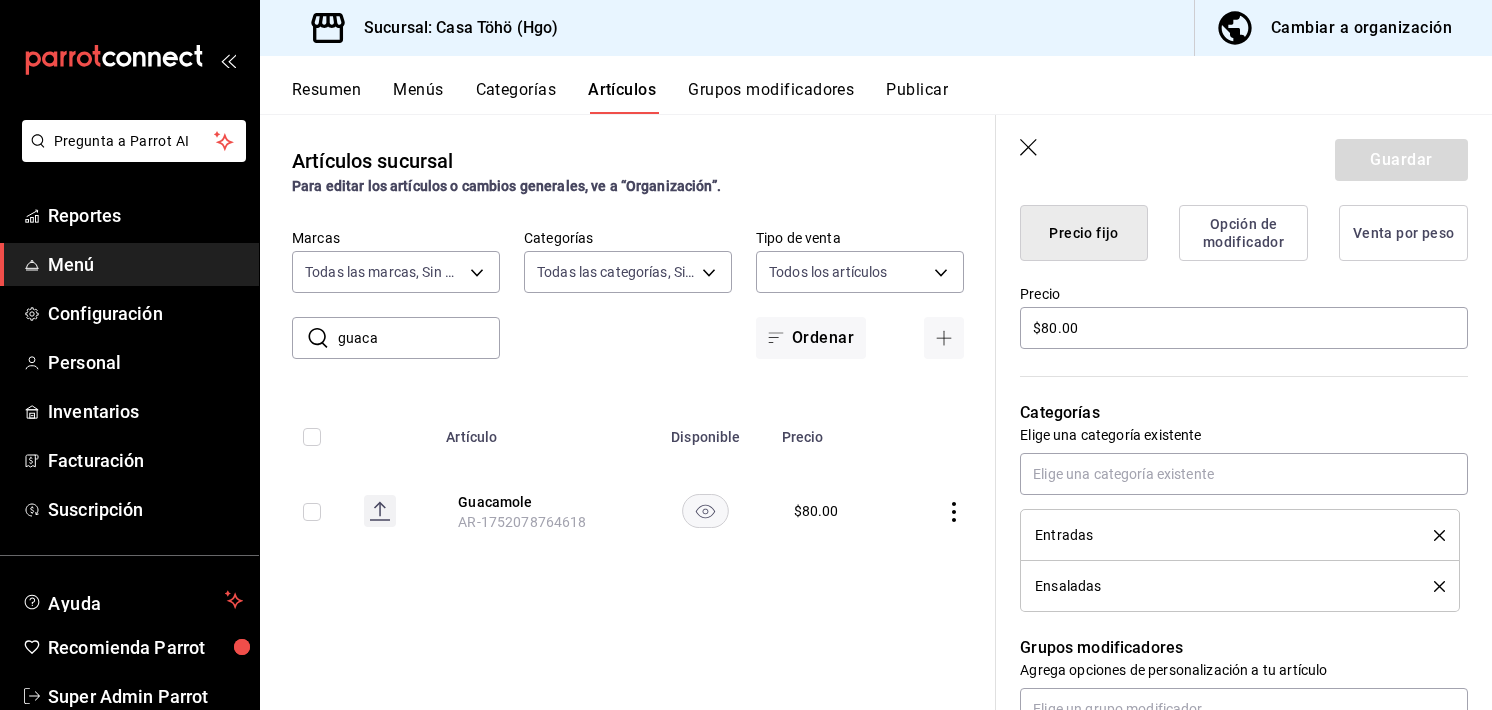 scroll, scrollTop: 520, scrollLeft: 0, axis: vertical 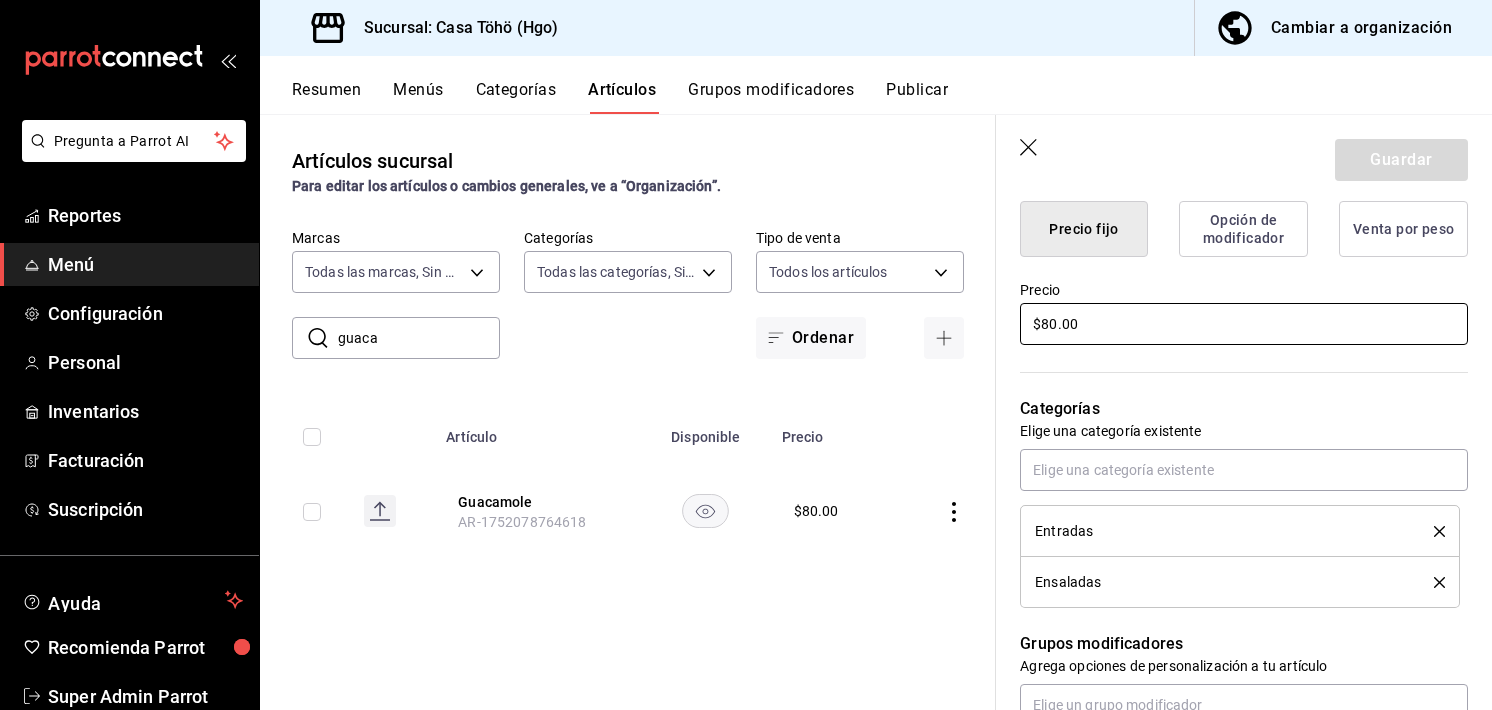 click on "$80.00" at bounding box center [1244, 324] 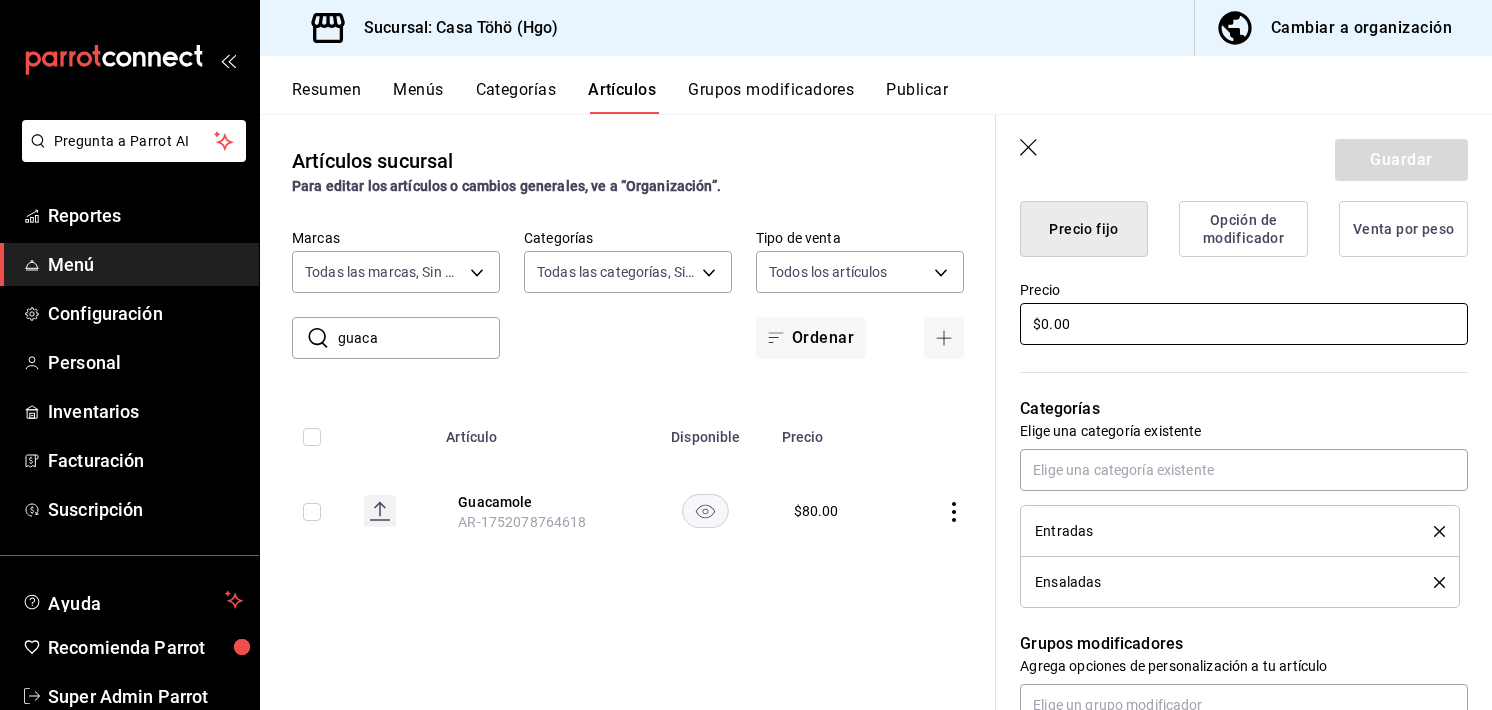 type on "x" 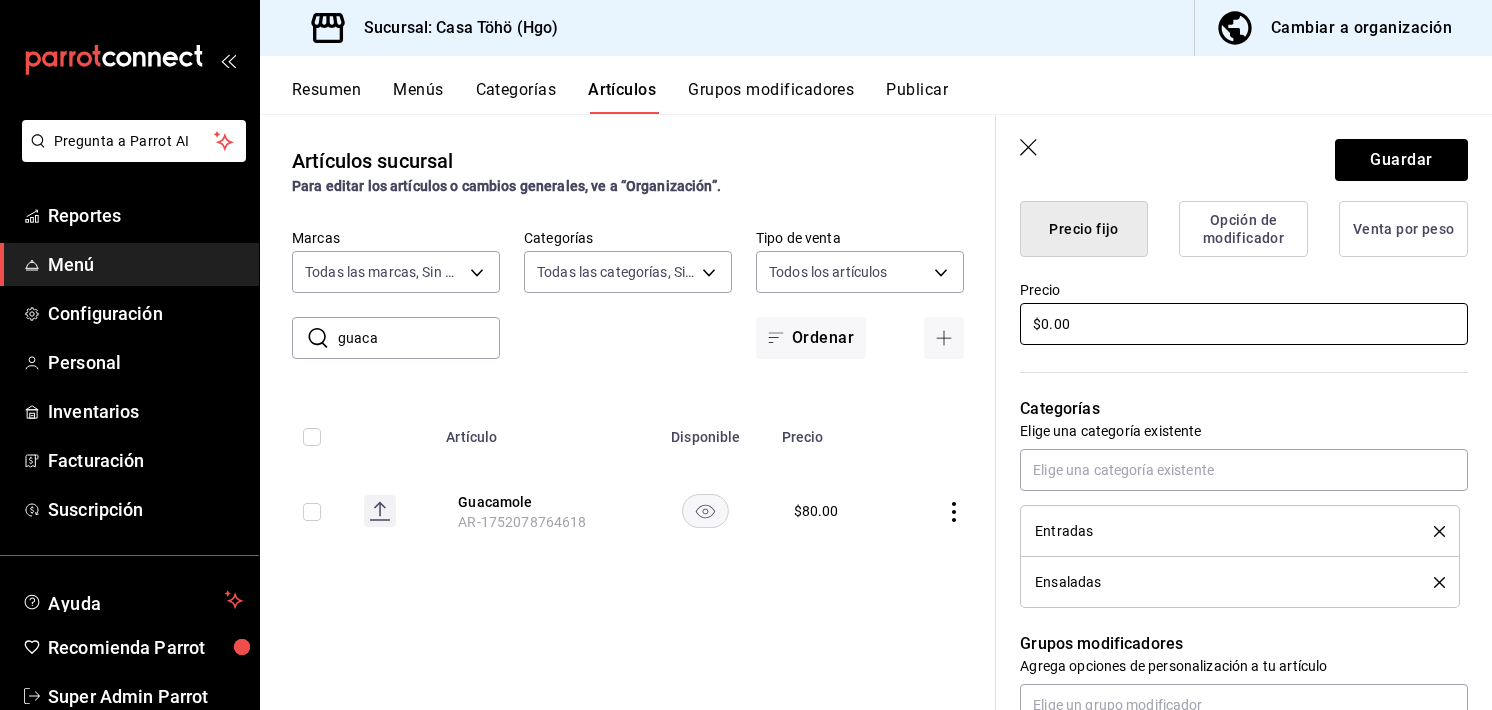 type on "x" 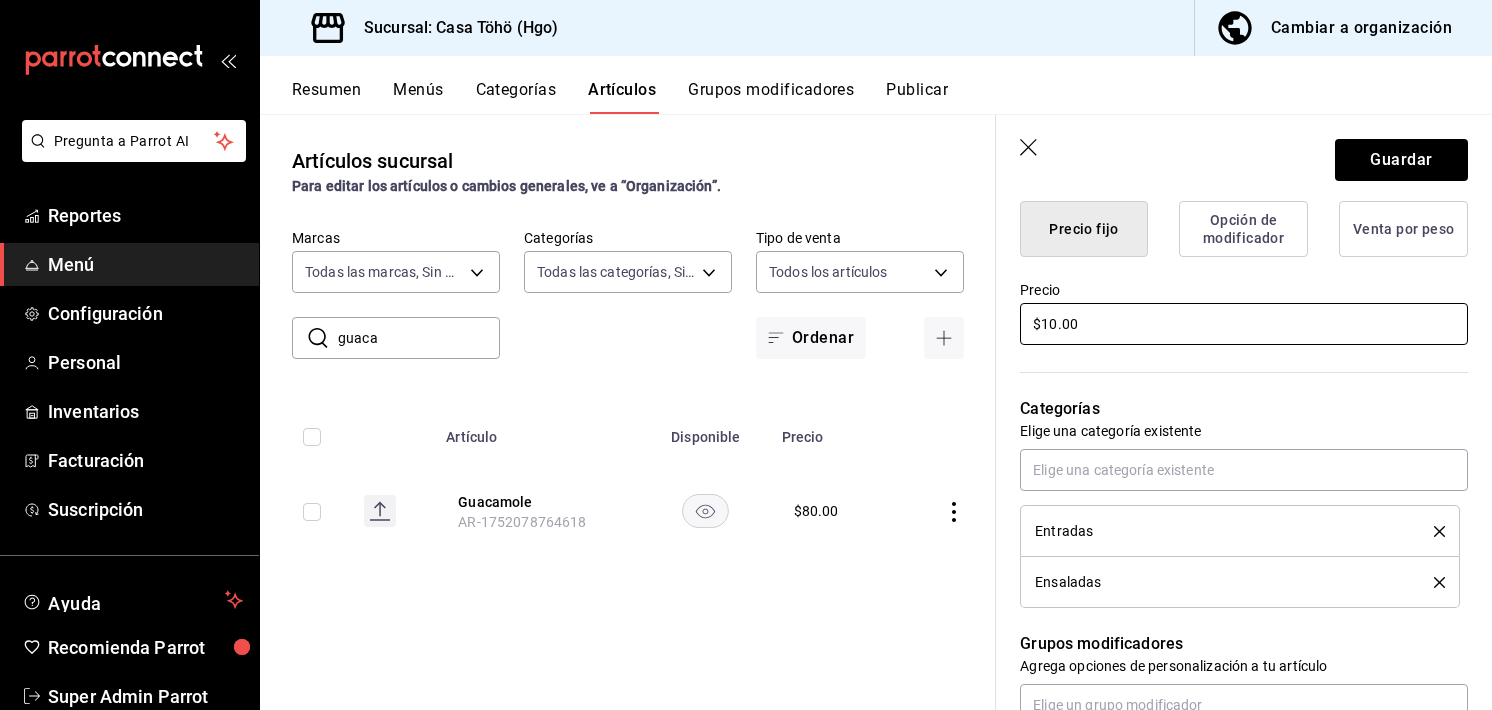 type on "x" 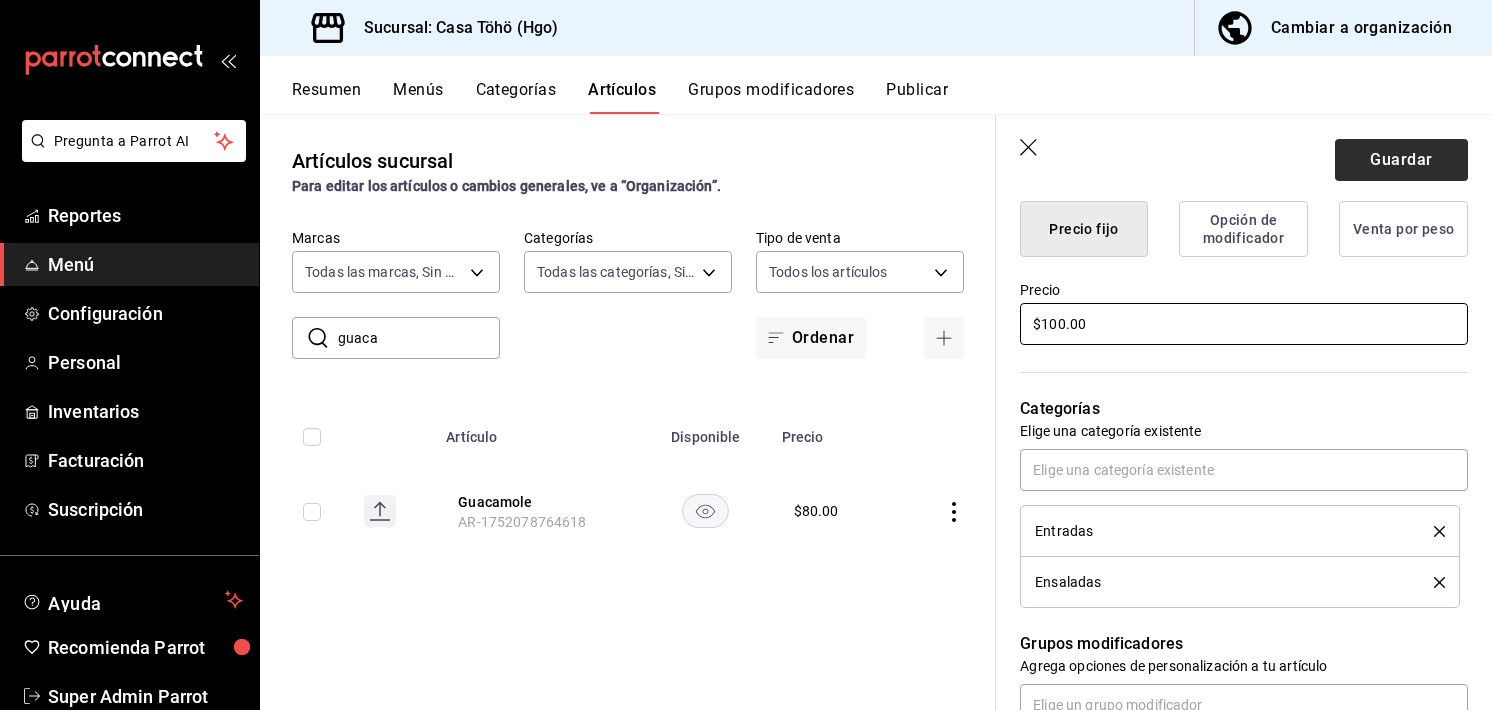 type on "$100.00" 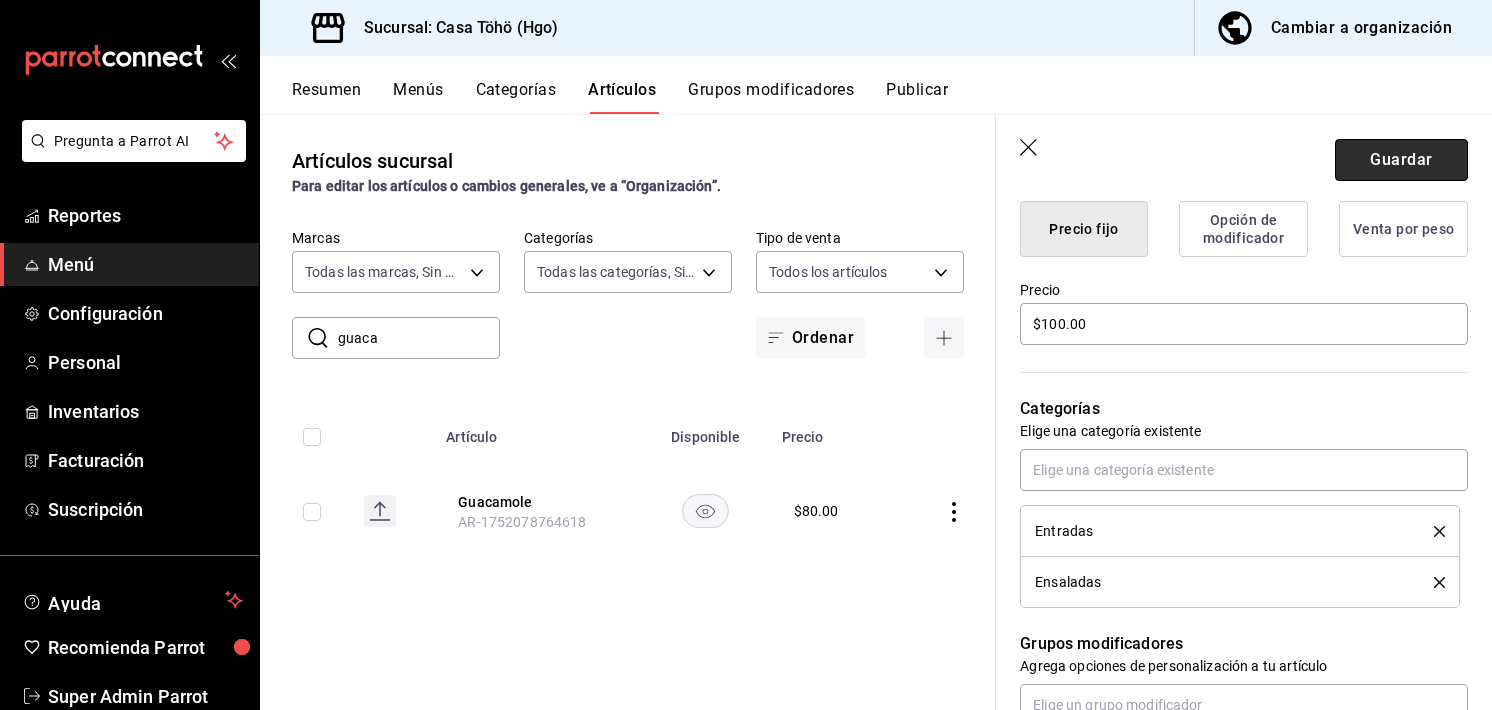 click on "Guardar" at bounding box center [1401, 160] 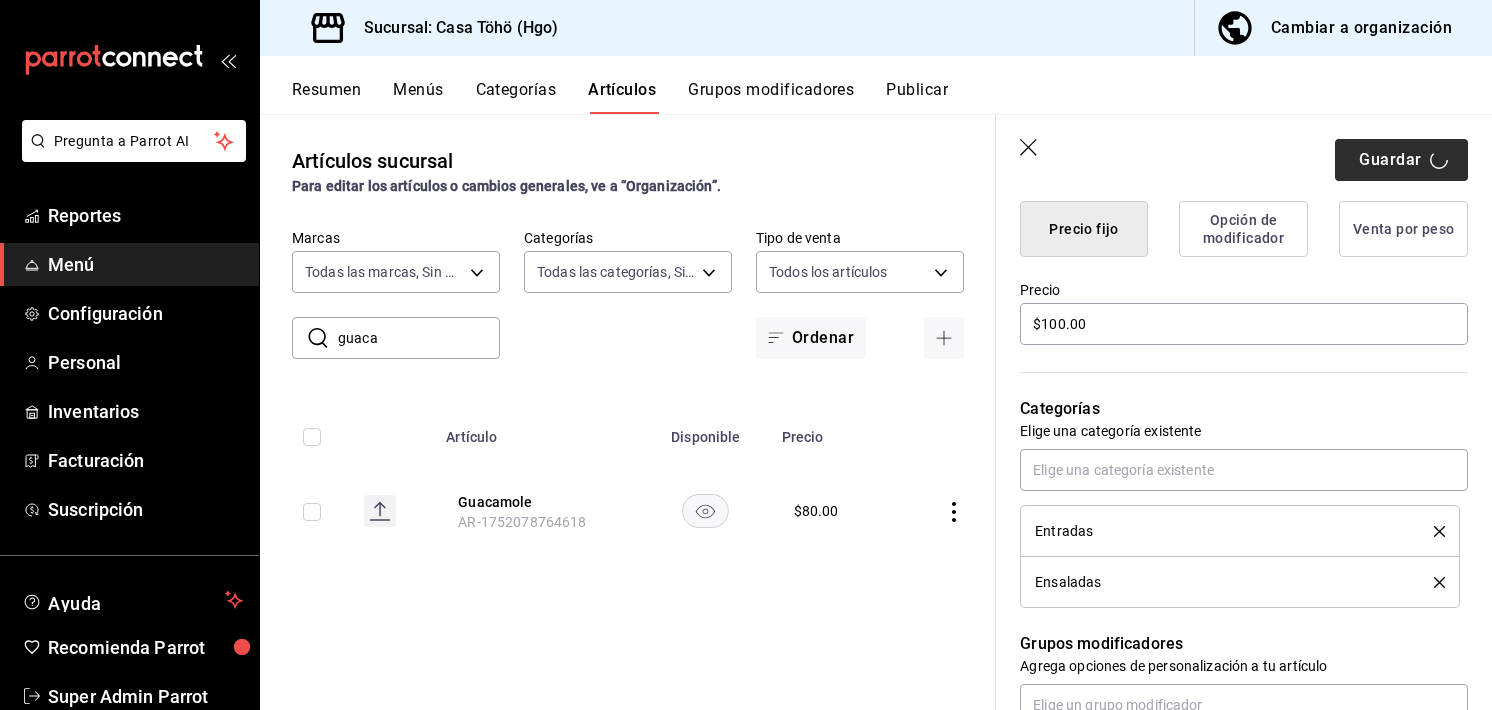 type on "x" 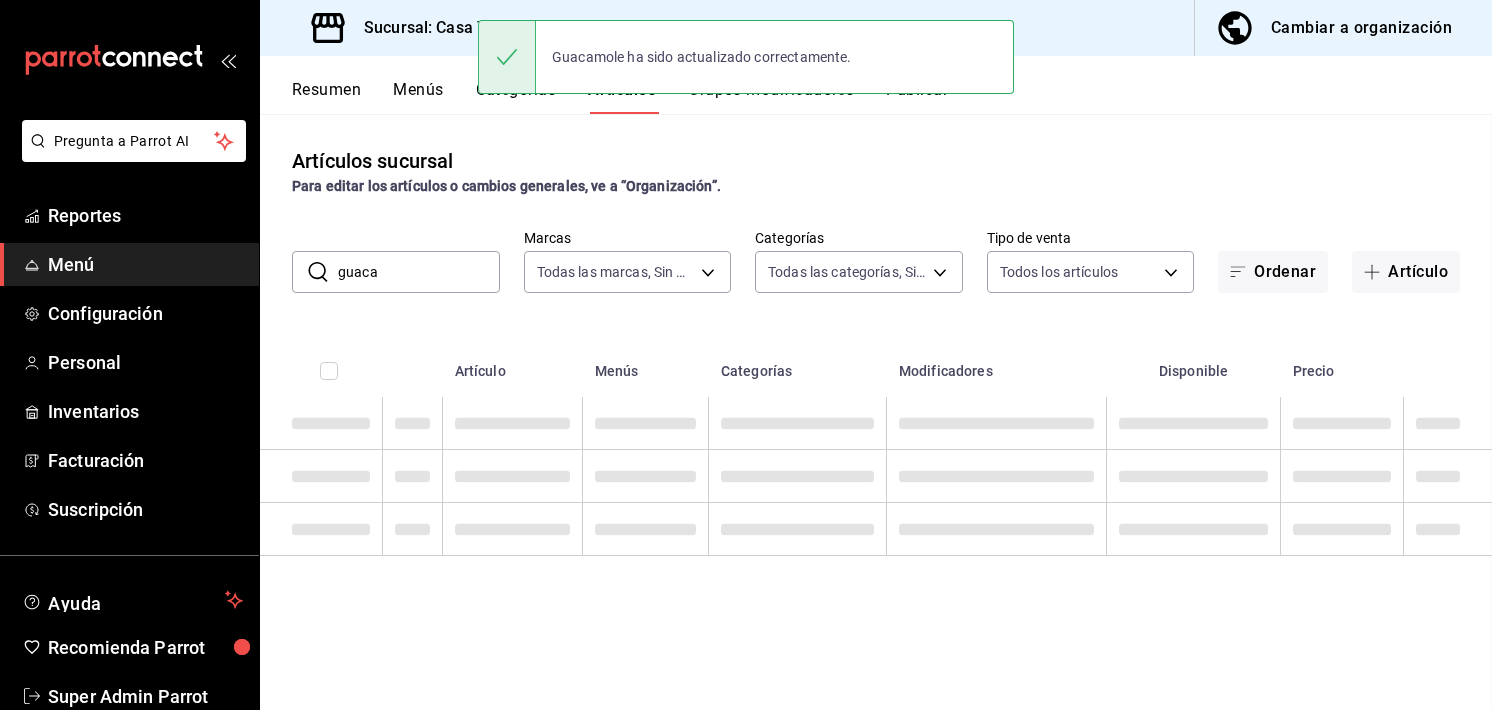 scroll, scrollTop: 0, scrollLeft: 0, axis: both 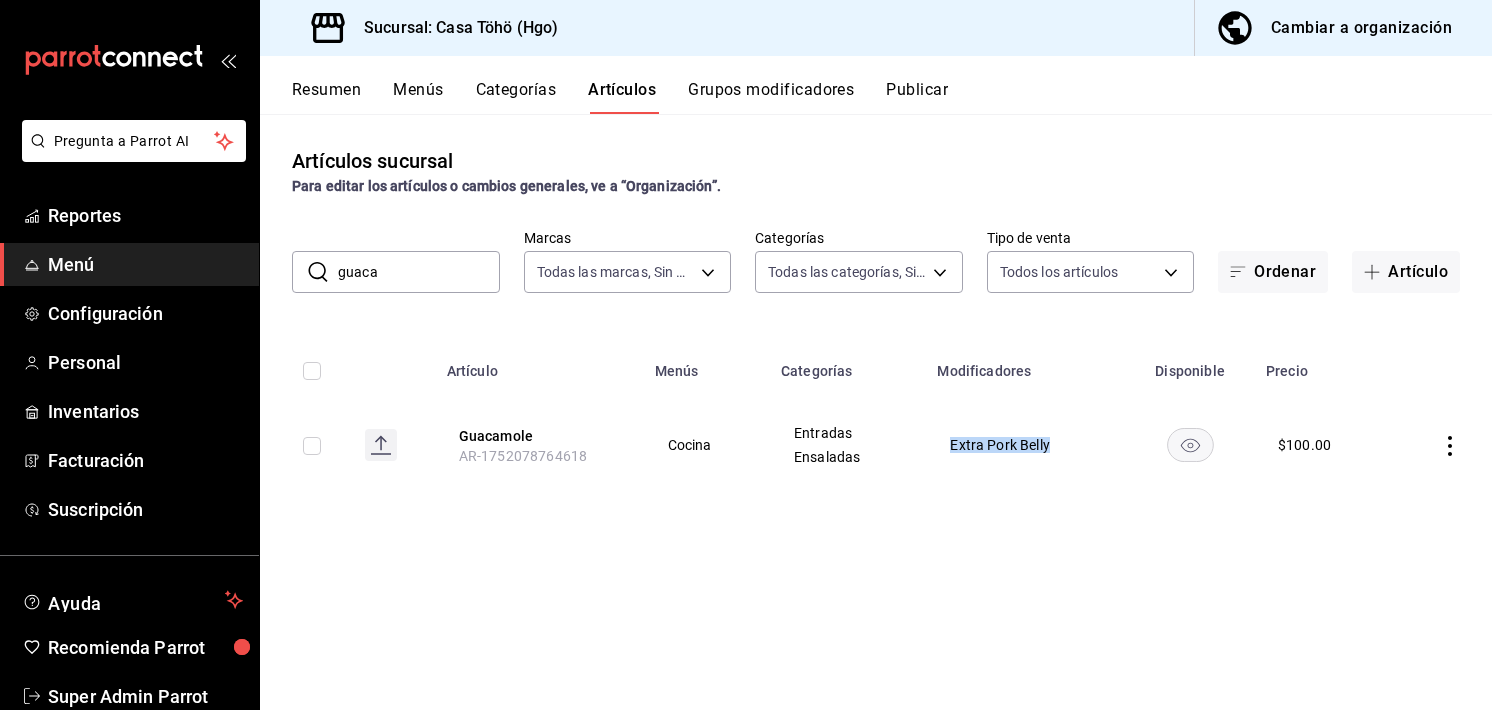drag, startPoint x: 1053, startPoint y: 445, endPoint x: 939, endPoint y: 444, distance: 114.00439 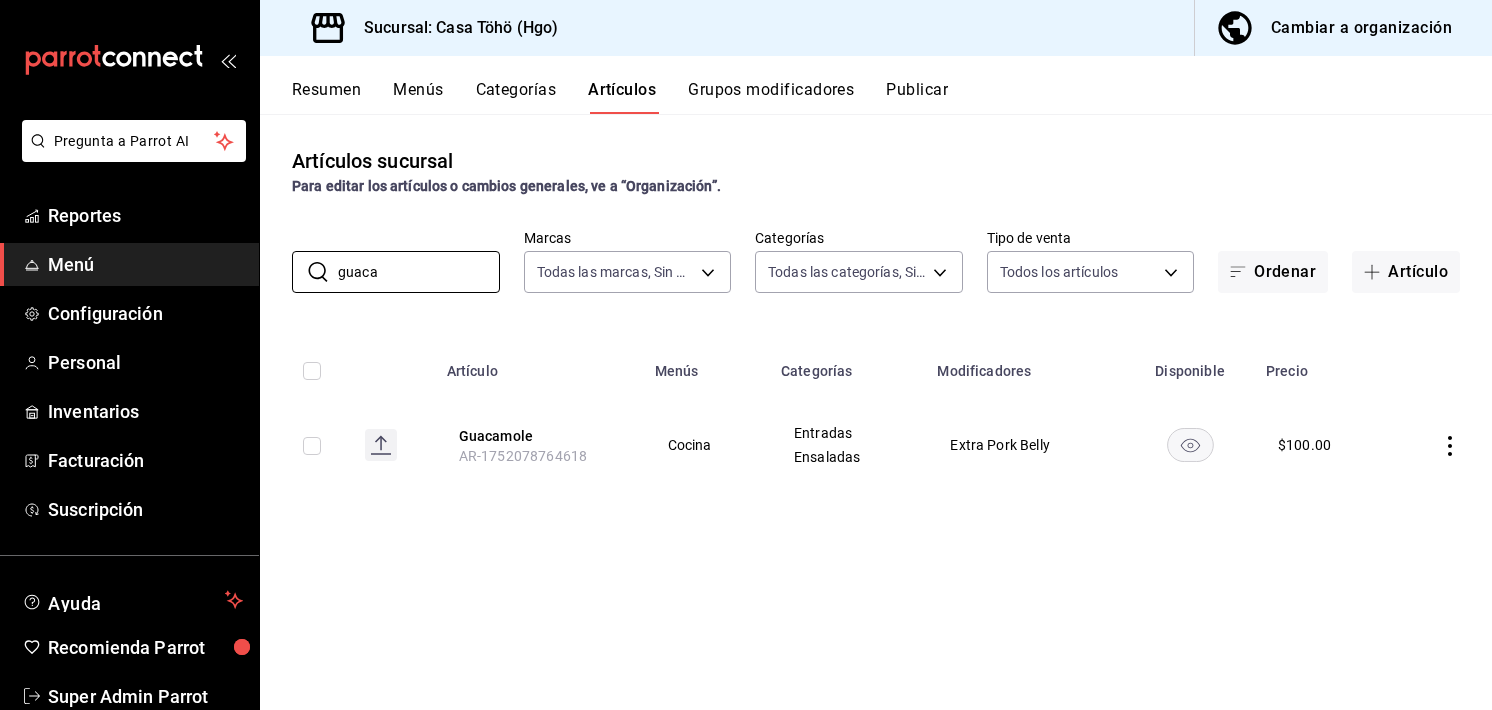 drag, startPoint x: 400, startPoint y: 271, endPoint x: 282, endPoint y: 269, distance: 118.016945 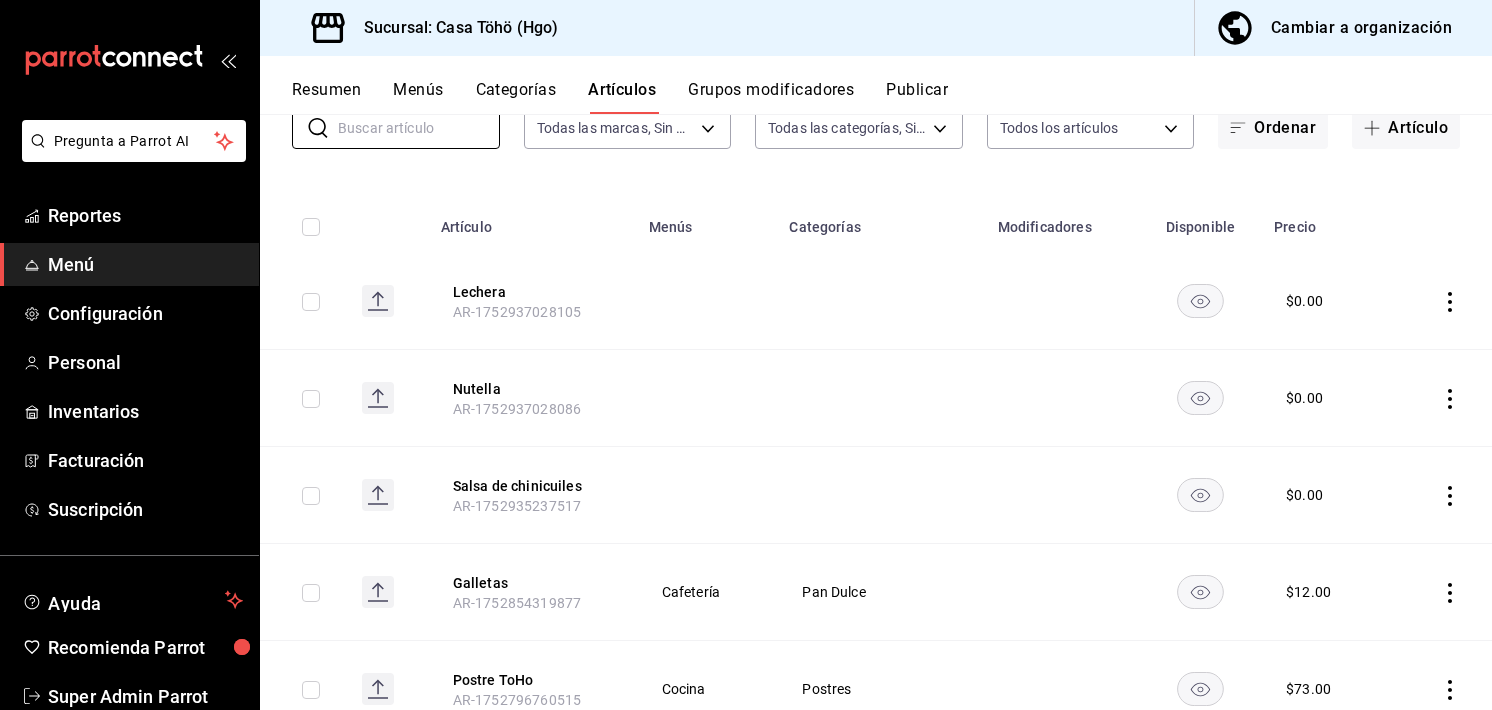 scroll, scrollTop: 0, scrollLeft: 0, axis: both 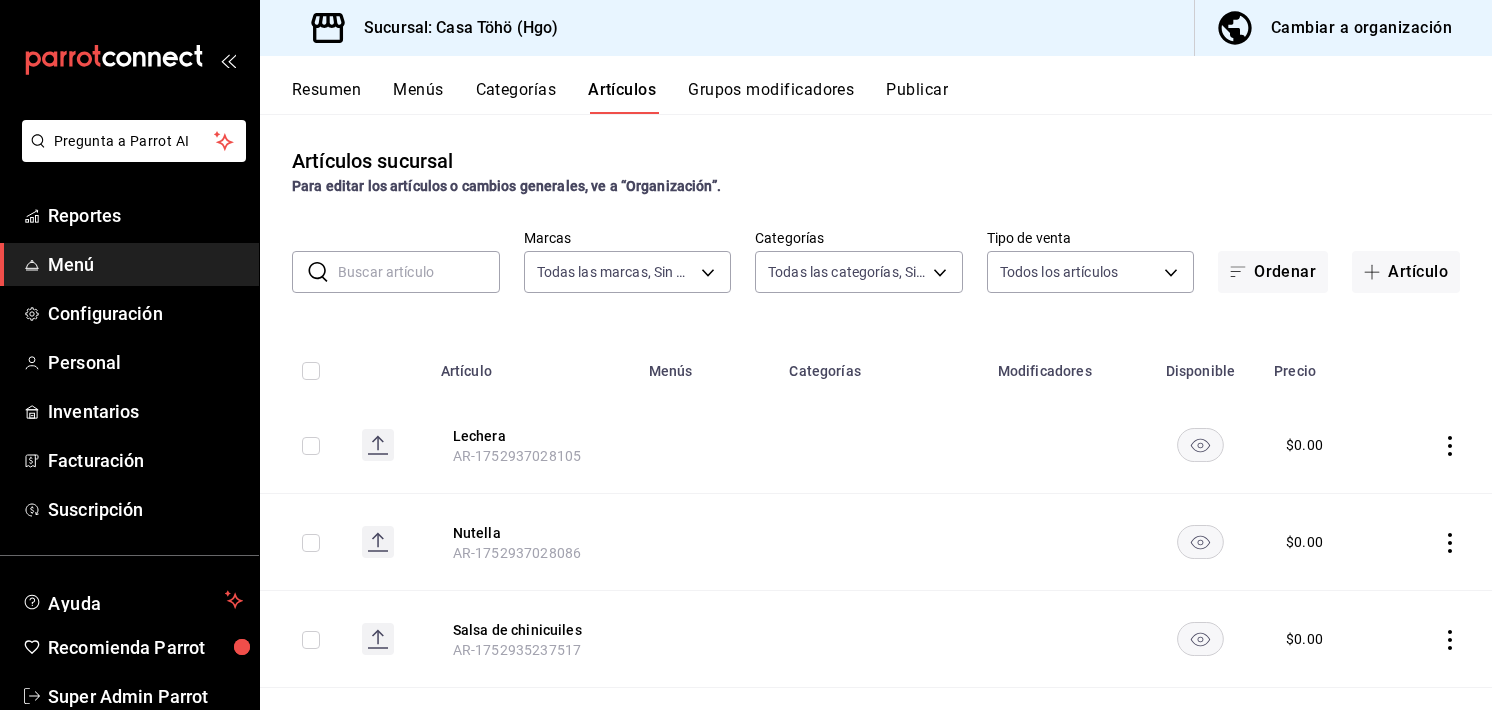 click on "​ ​ Marcas Todas las marcas, Sin marca 3863094e-80de-4485-9a79-27000a153f73 Categorías Todas las categorías, Sin categoría Tipo de venta Todos los artículos ALL Ordenar Artículo" at bounding box center [876, 261] 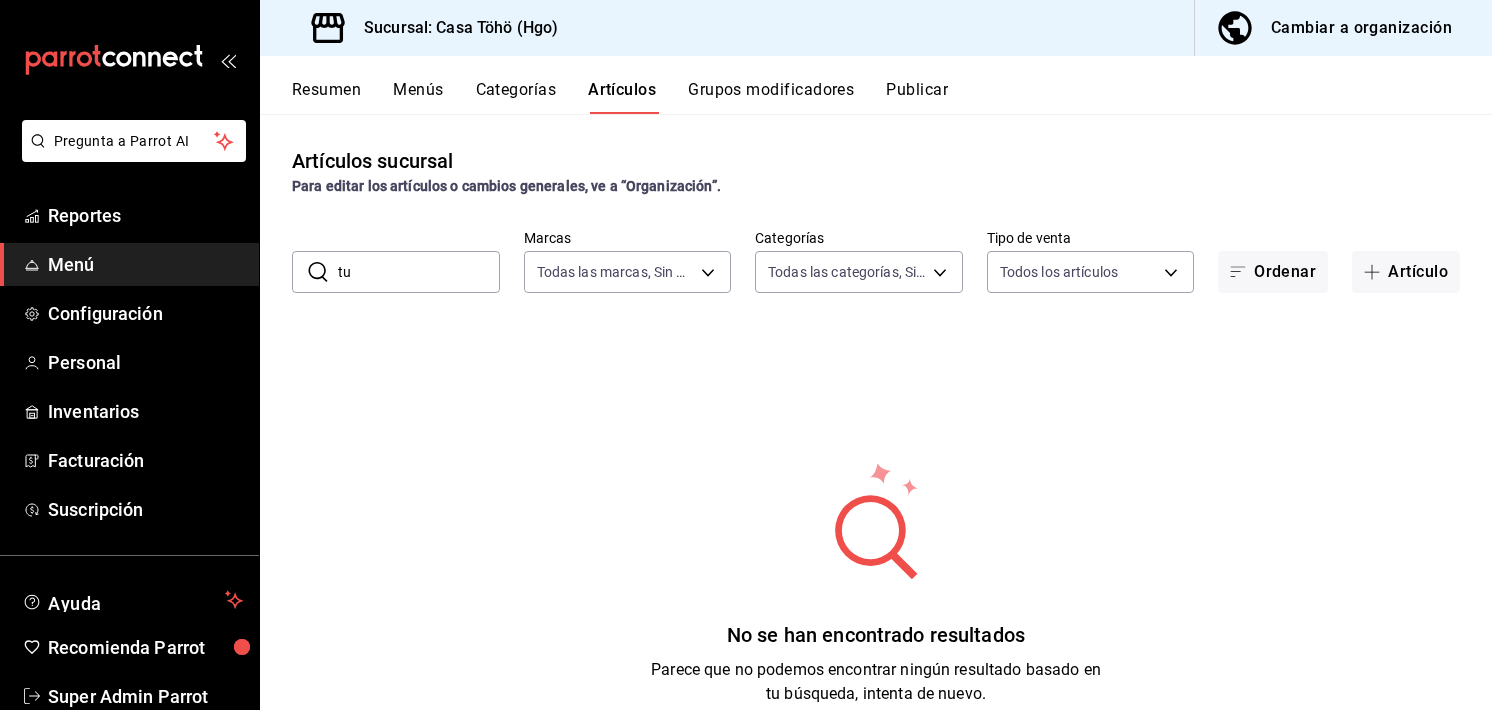 type on "t" 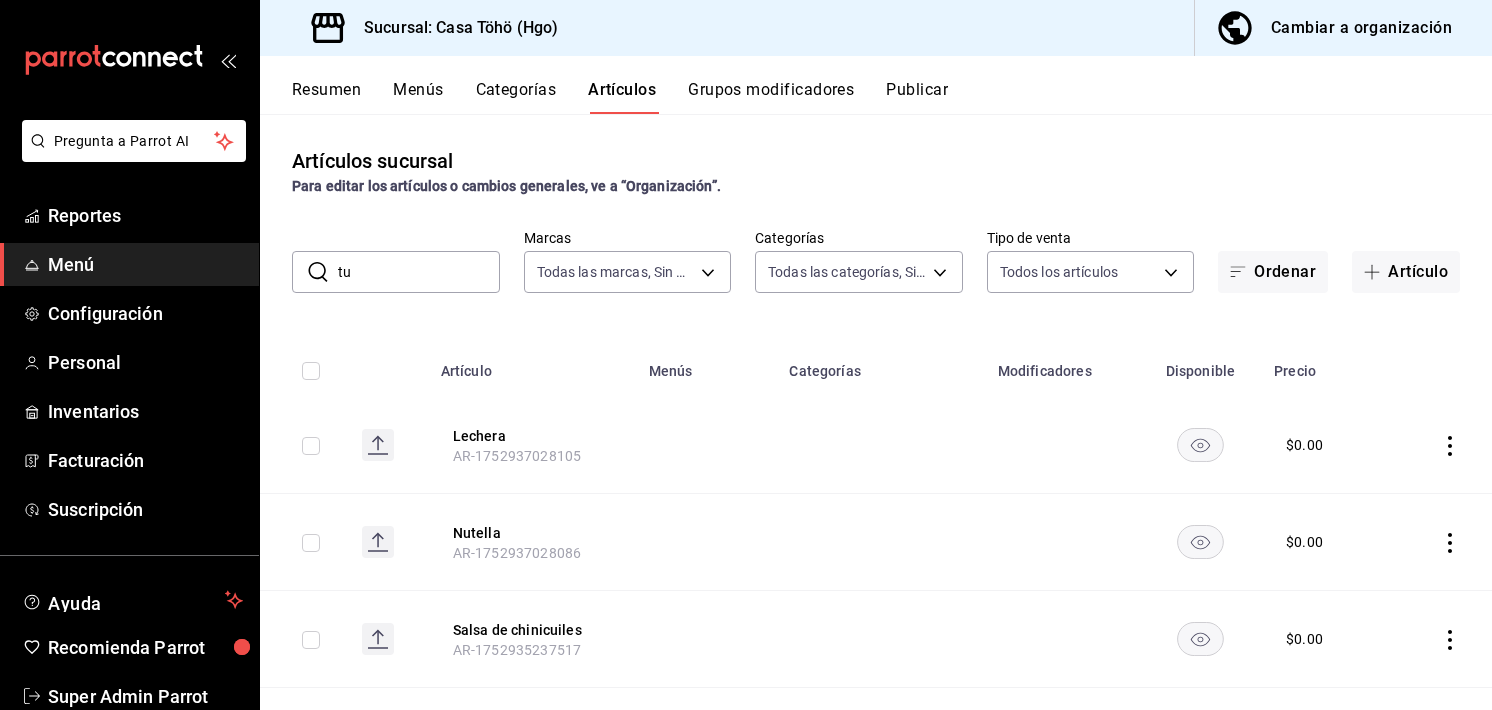 type on "tuétanos con esquites" 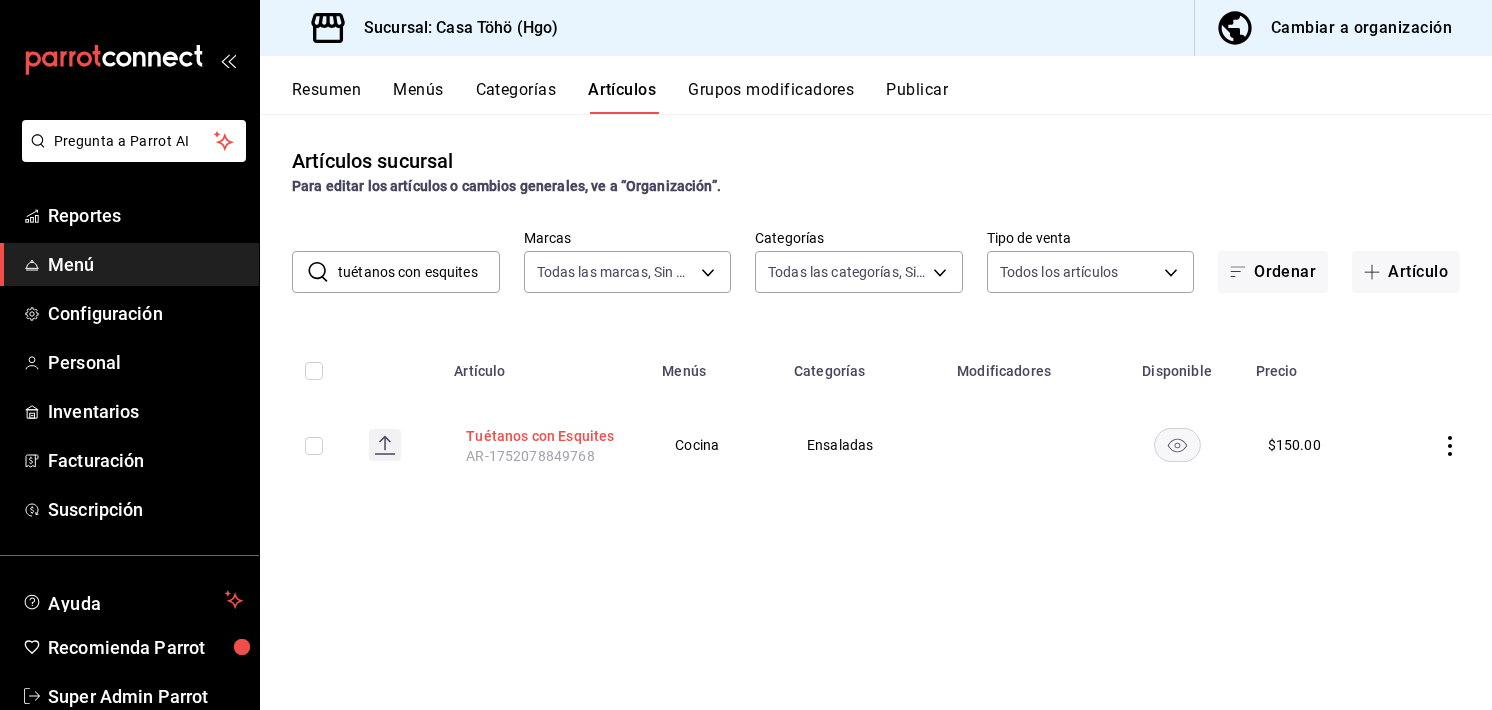 click on "Tuétanos con Esquites" at bounding box center [546, 436] 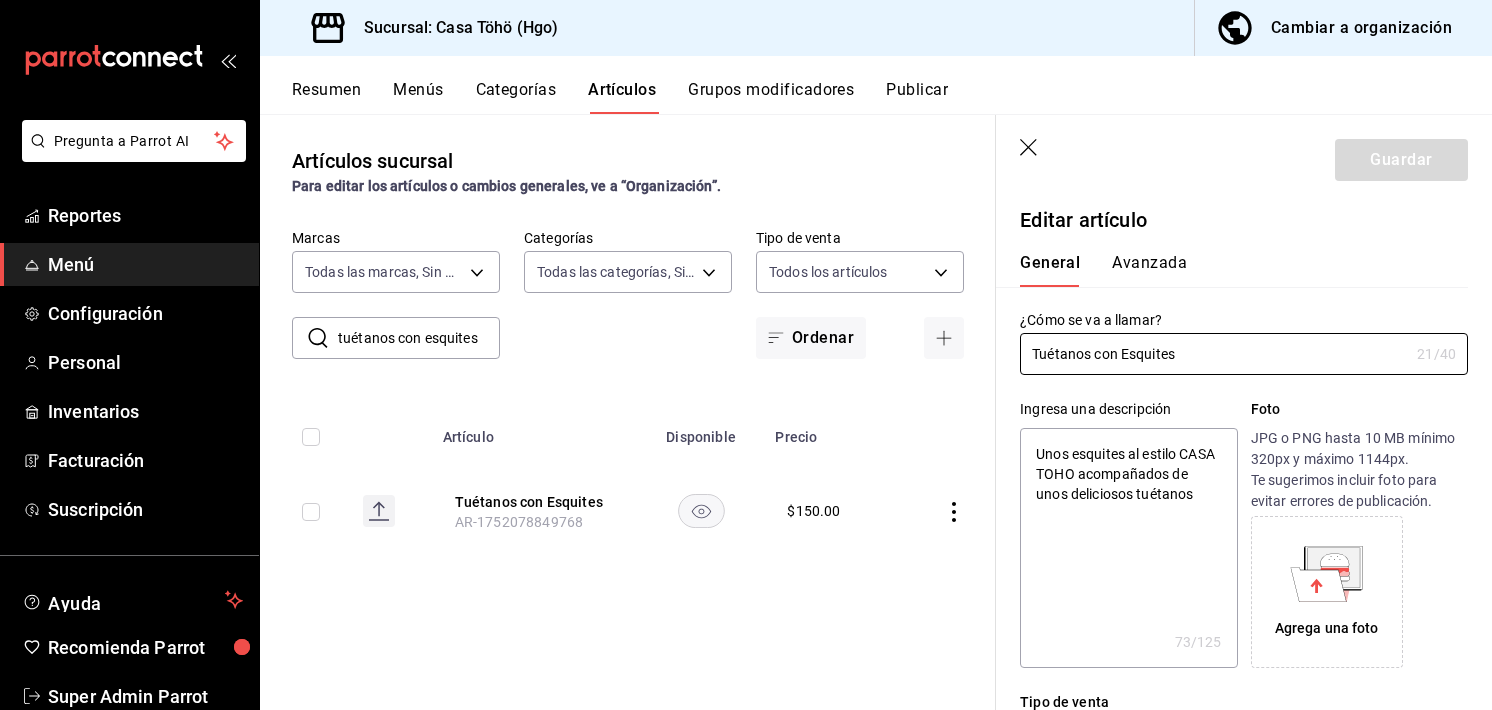 type on "x" 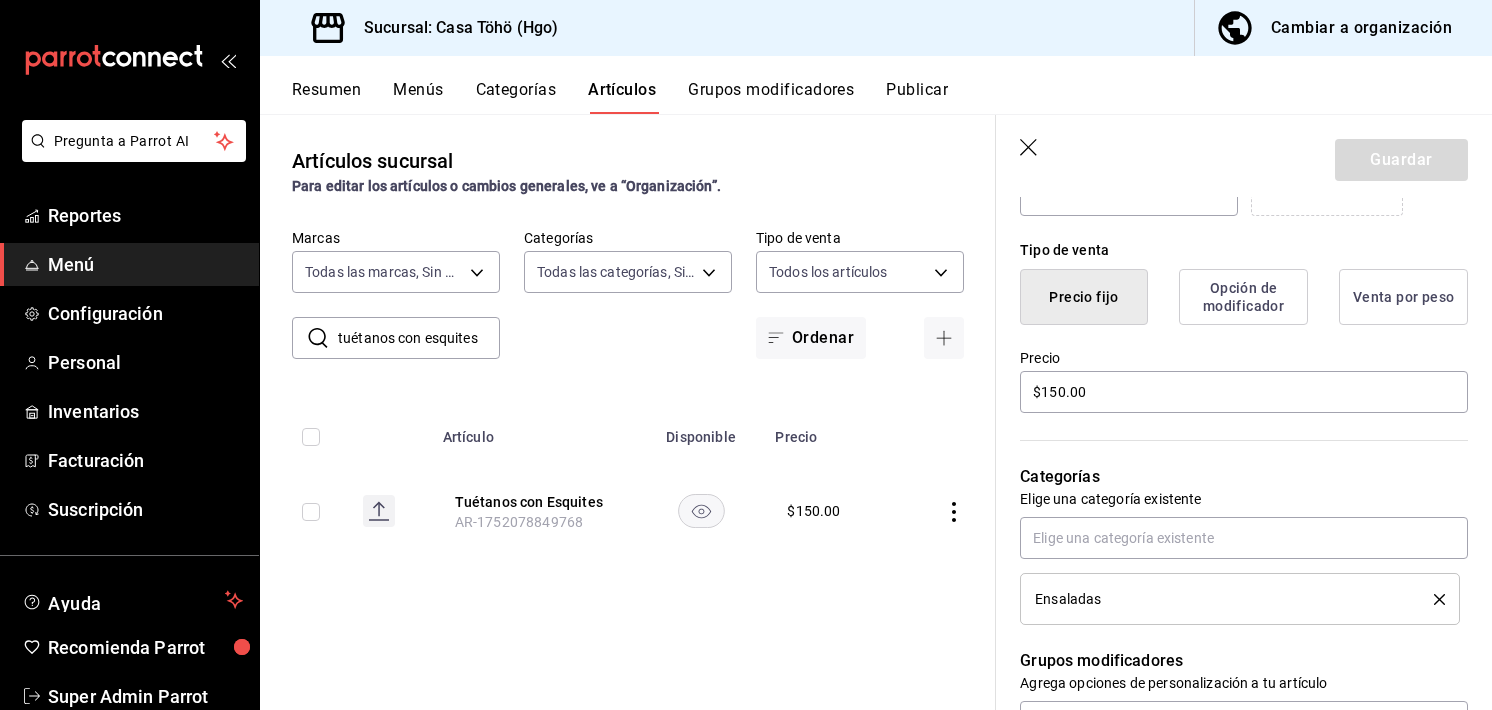 scroll, scrollTop: 463, scrollLeft: 0, axis: vertical 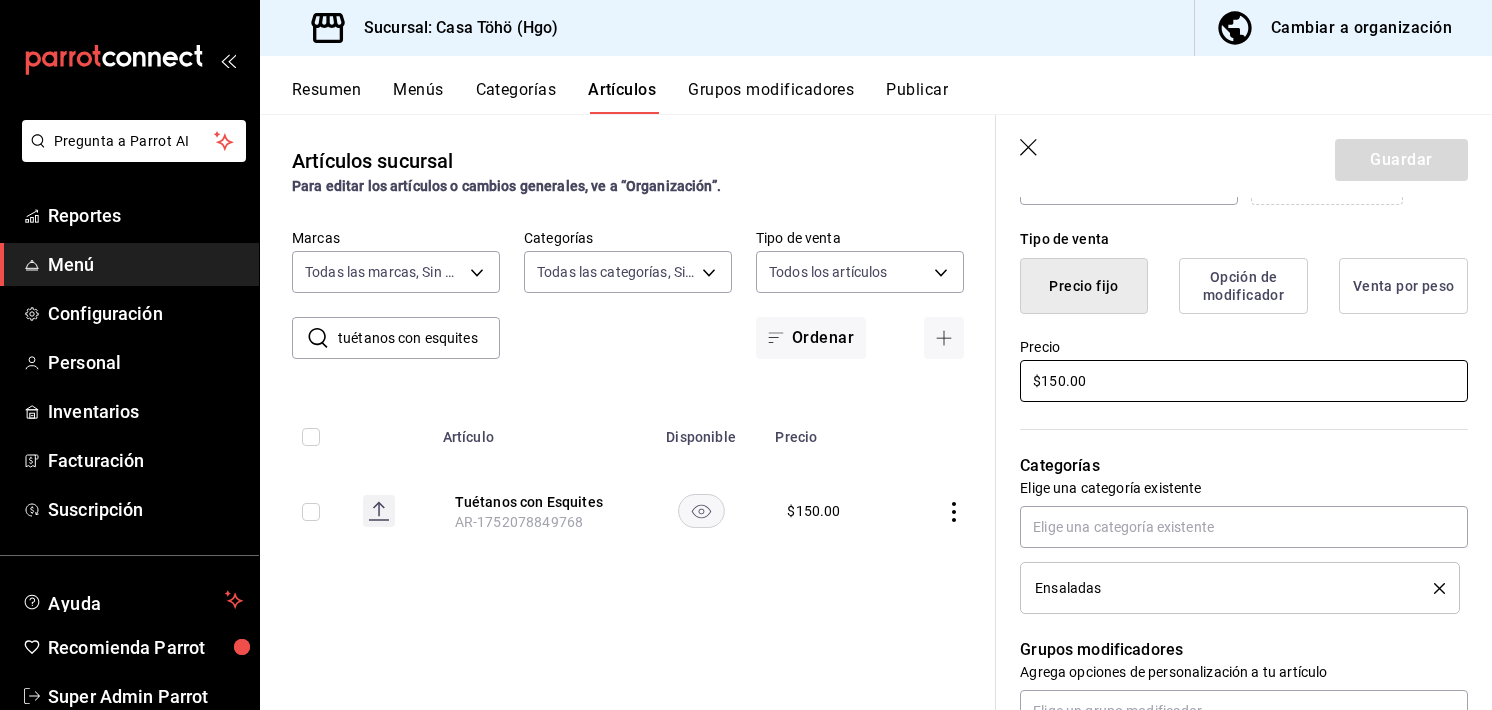 click on "$150.00" at bounding box center (1244, 381) 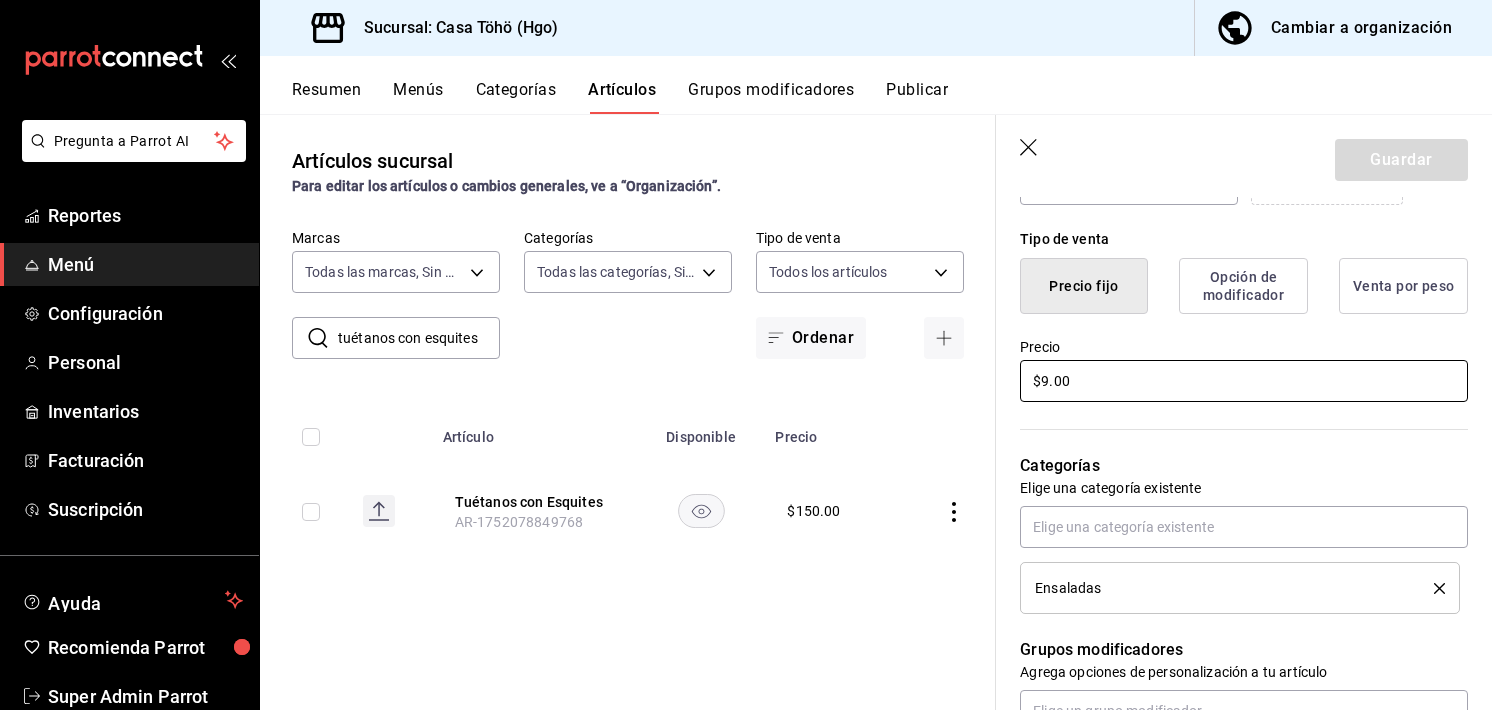 type on "x" 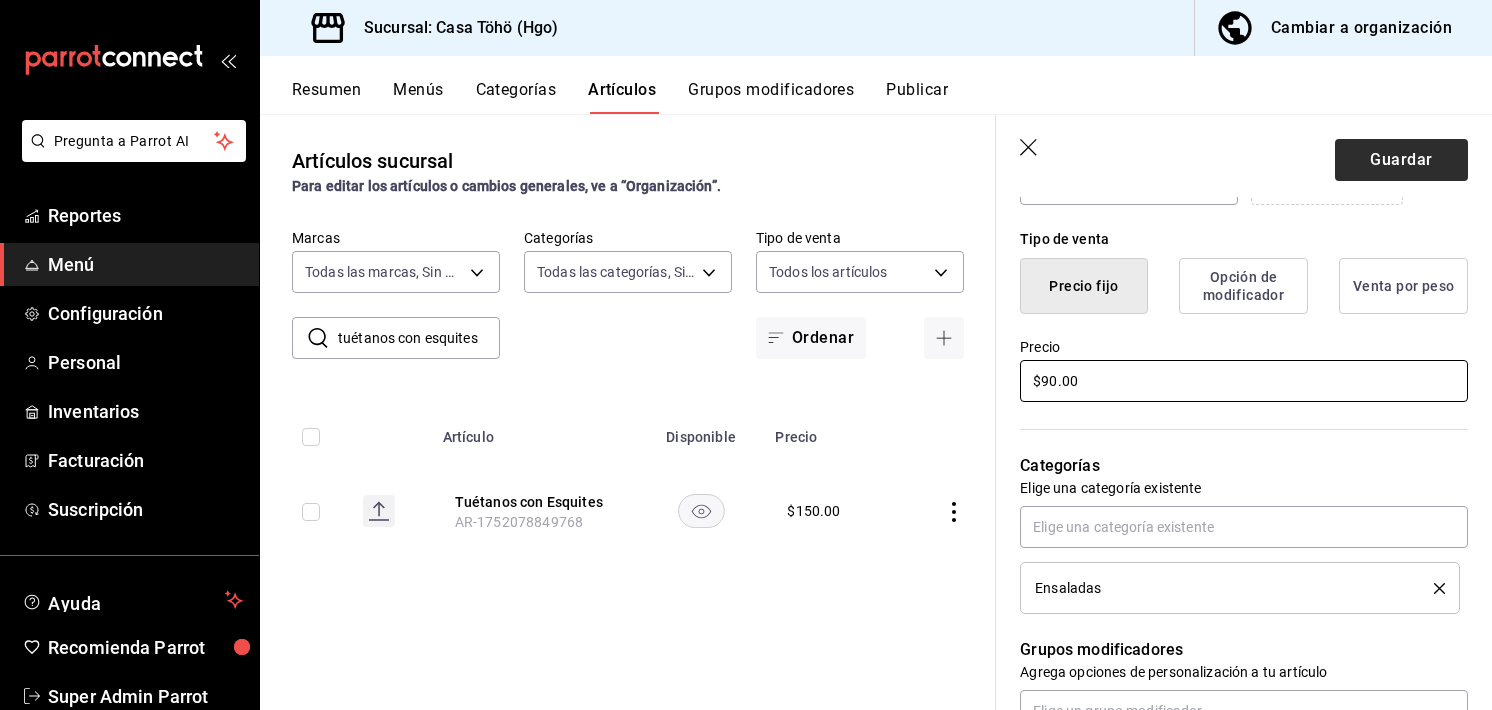 type on "$90.00" 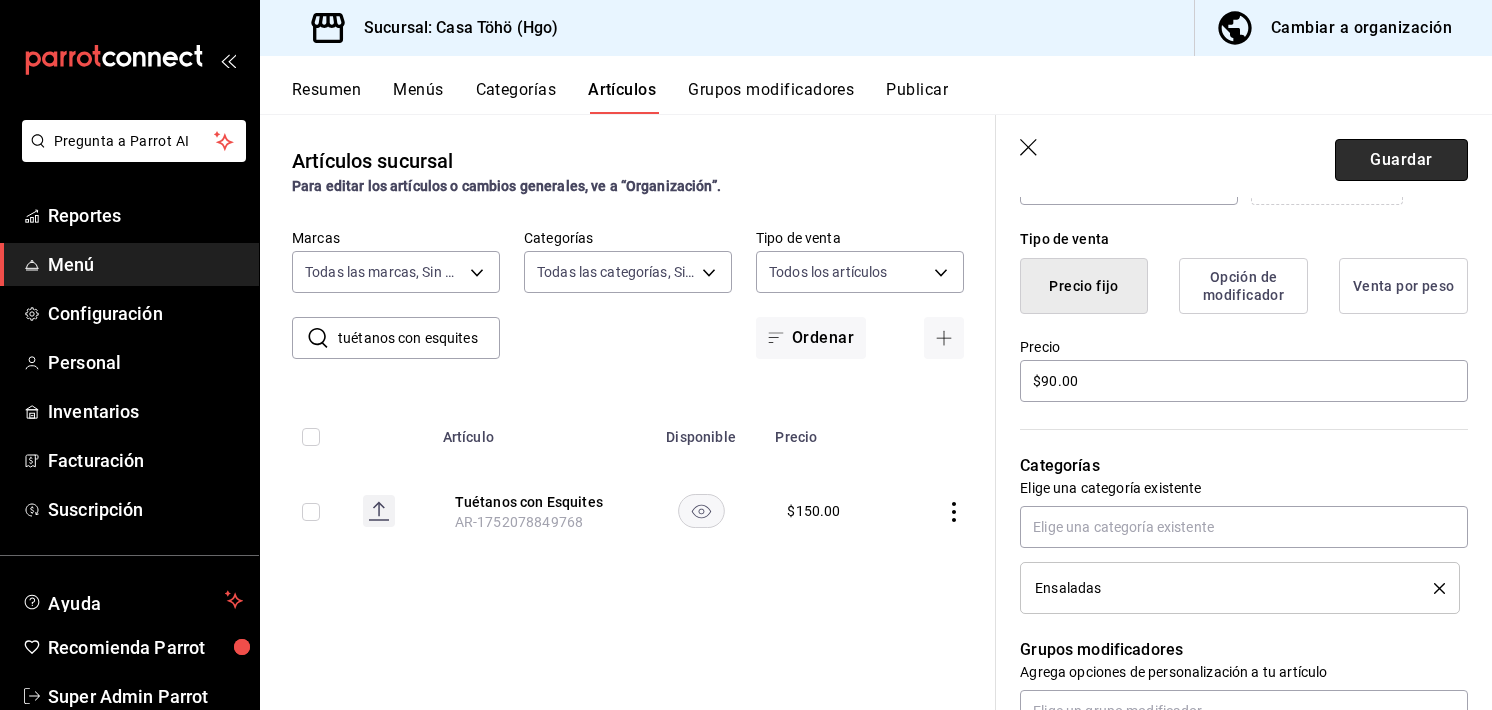 click on "Guardar" at bounding box center (1401, 160) 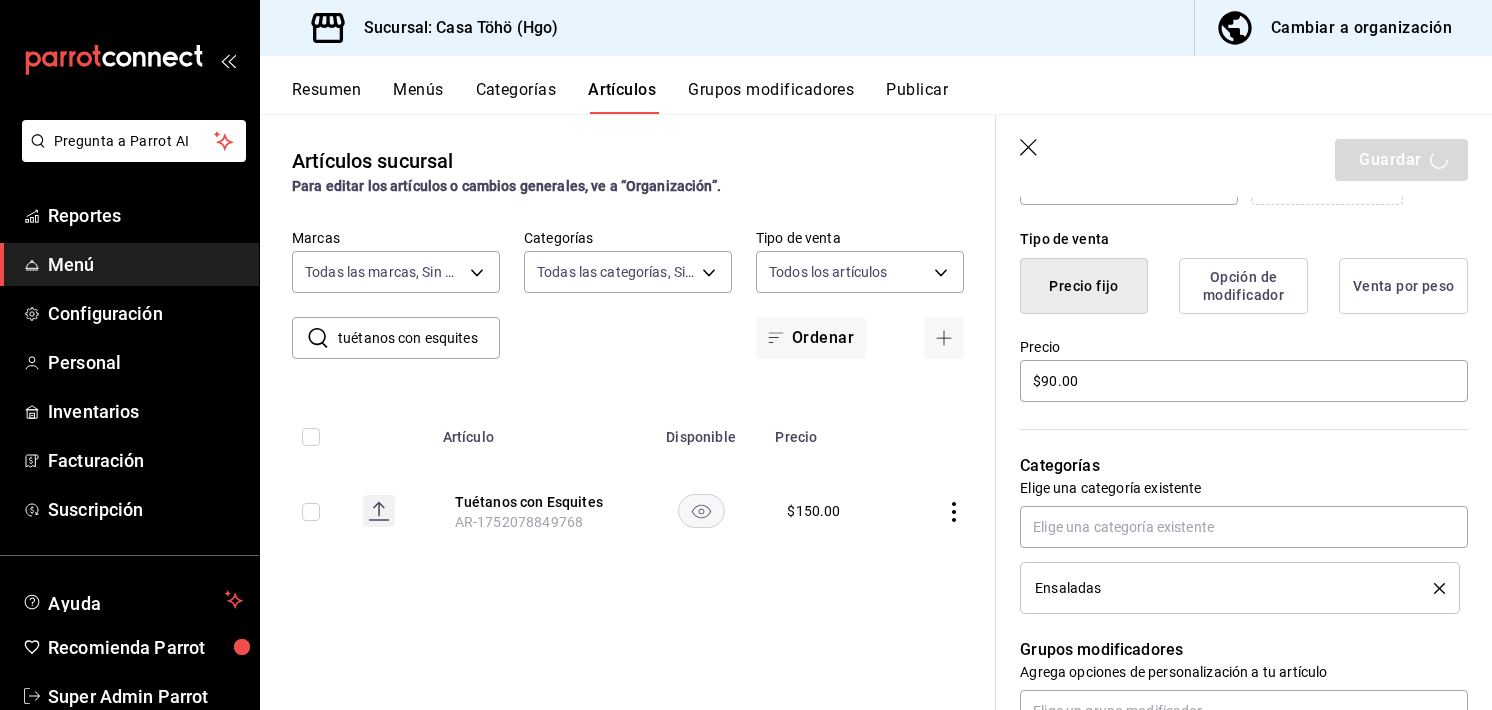 type on "x" 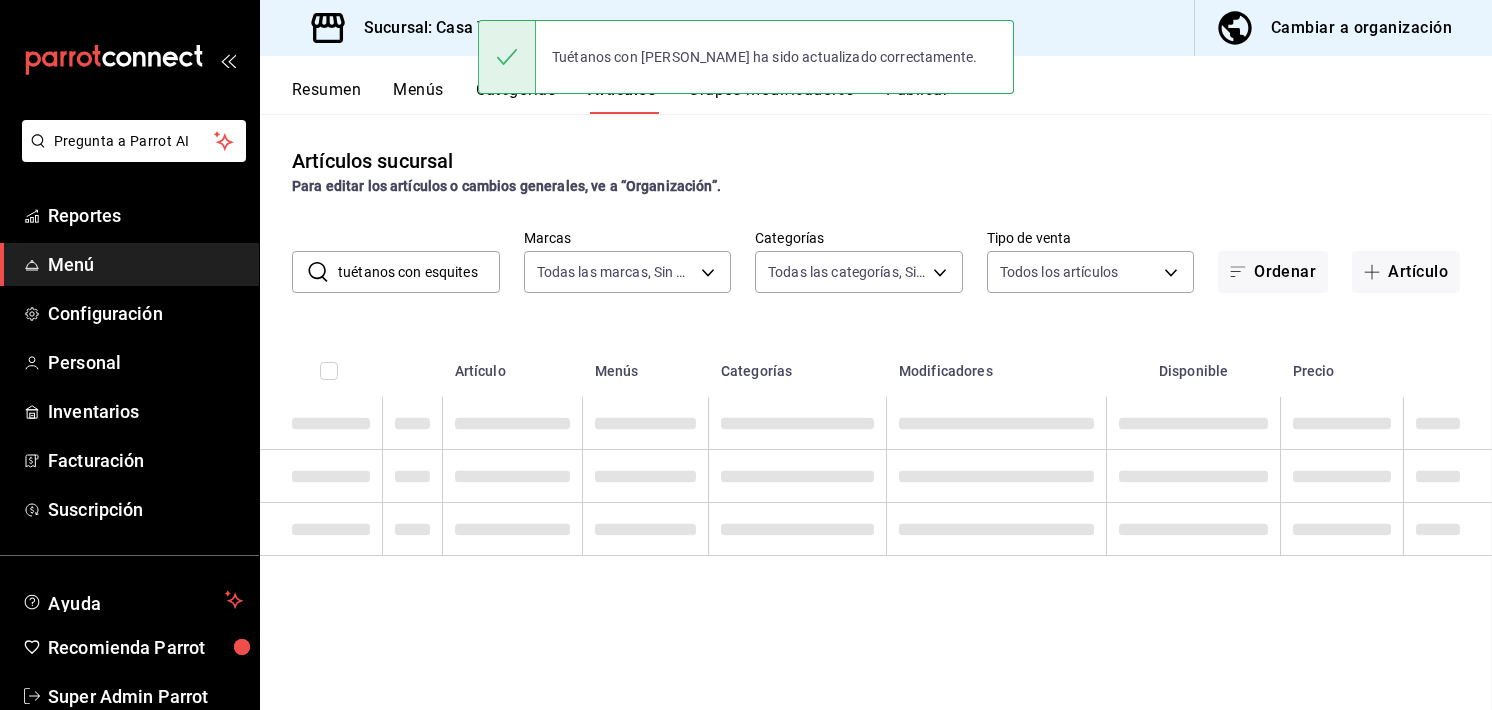 scroll, scrollTop: 0, scrollLeft: 0, axis: both 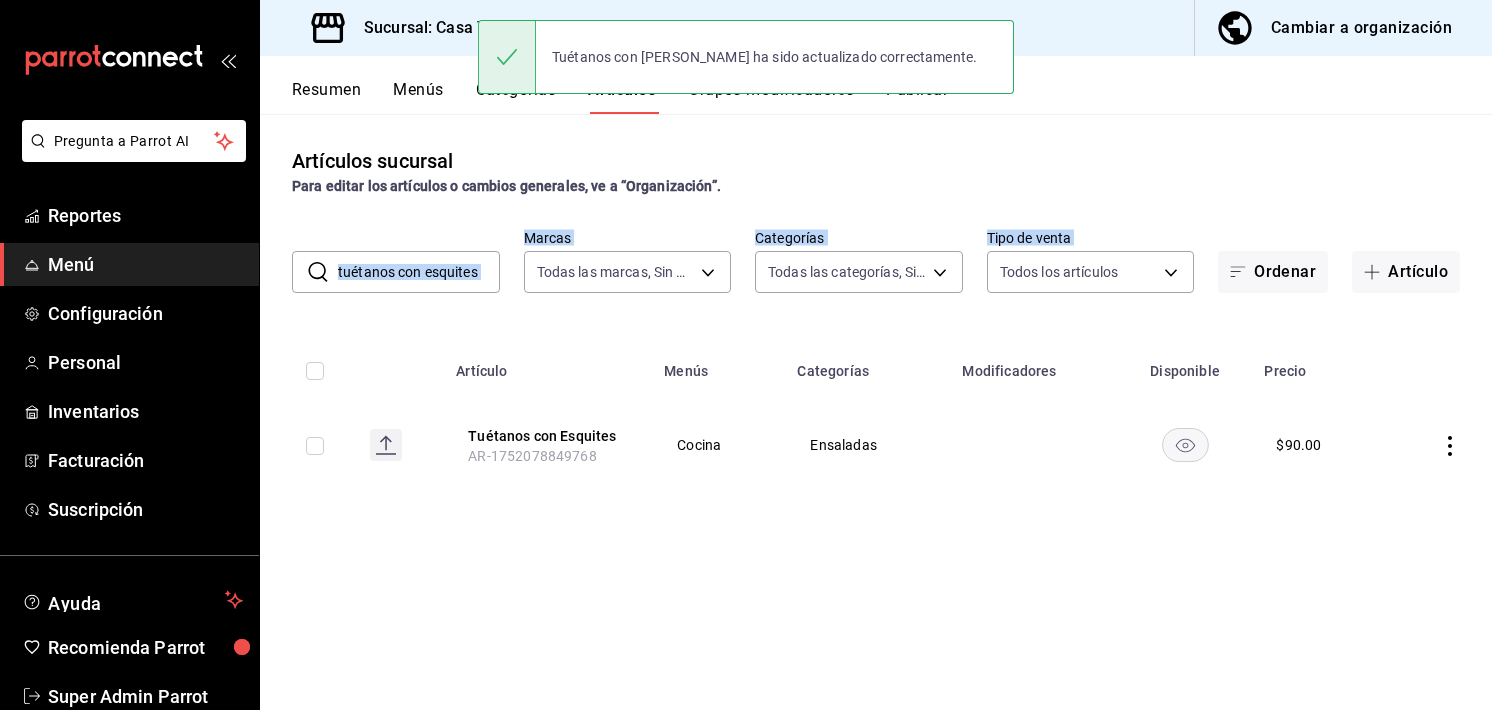 drag, startPoint x: 422, startPoint y: 303, endPoint x: 472, endPoint y: 290, distance: 51.662365 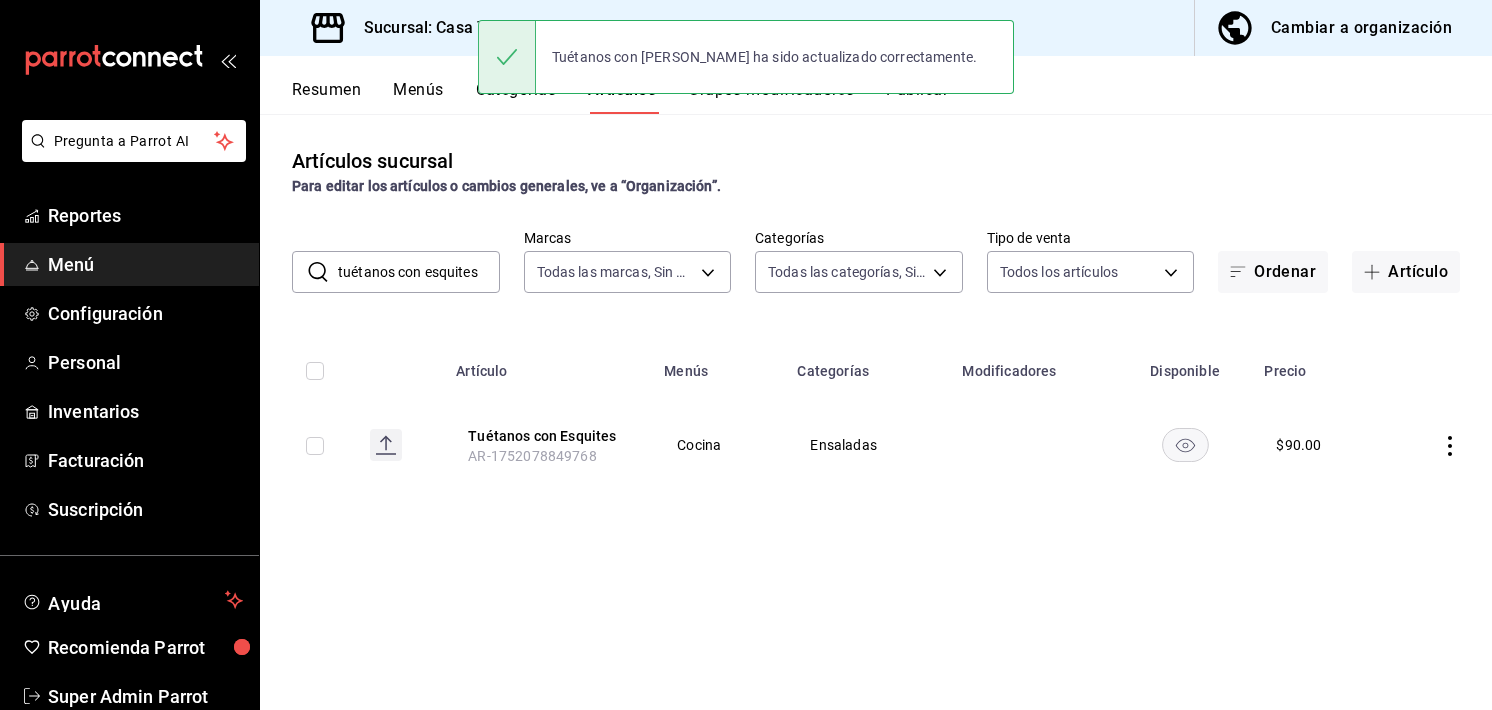 click on "tuétanos con esquites" at bounding box center [419, 272] 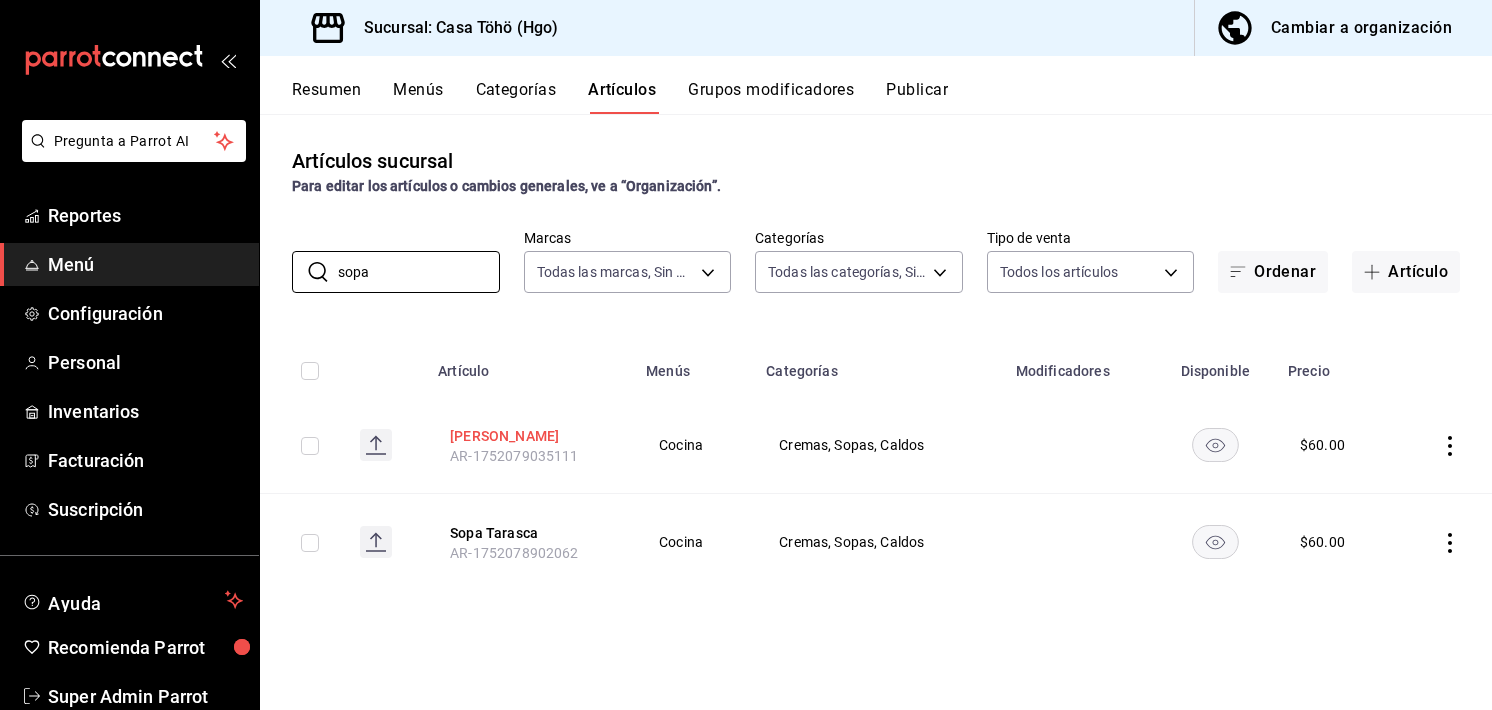 type on "sopa" 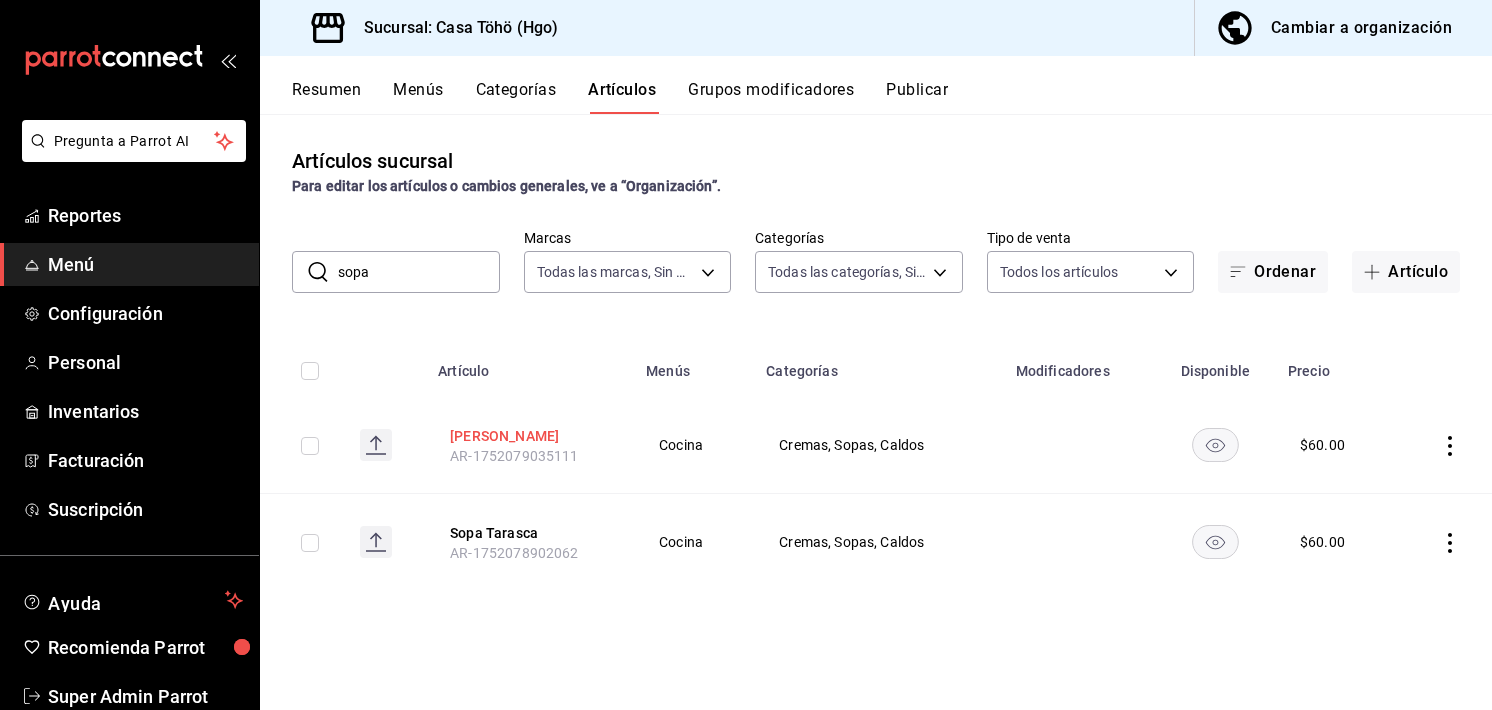 click on "Sopa de Calabaza" at bounding box center (530, 436) 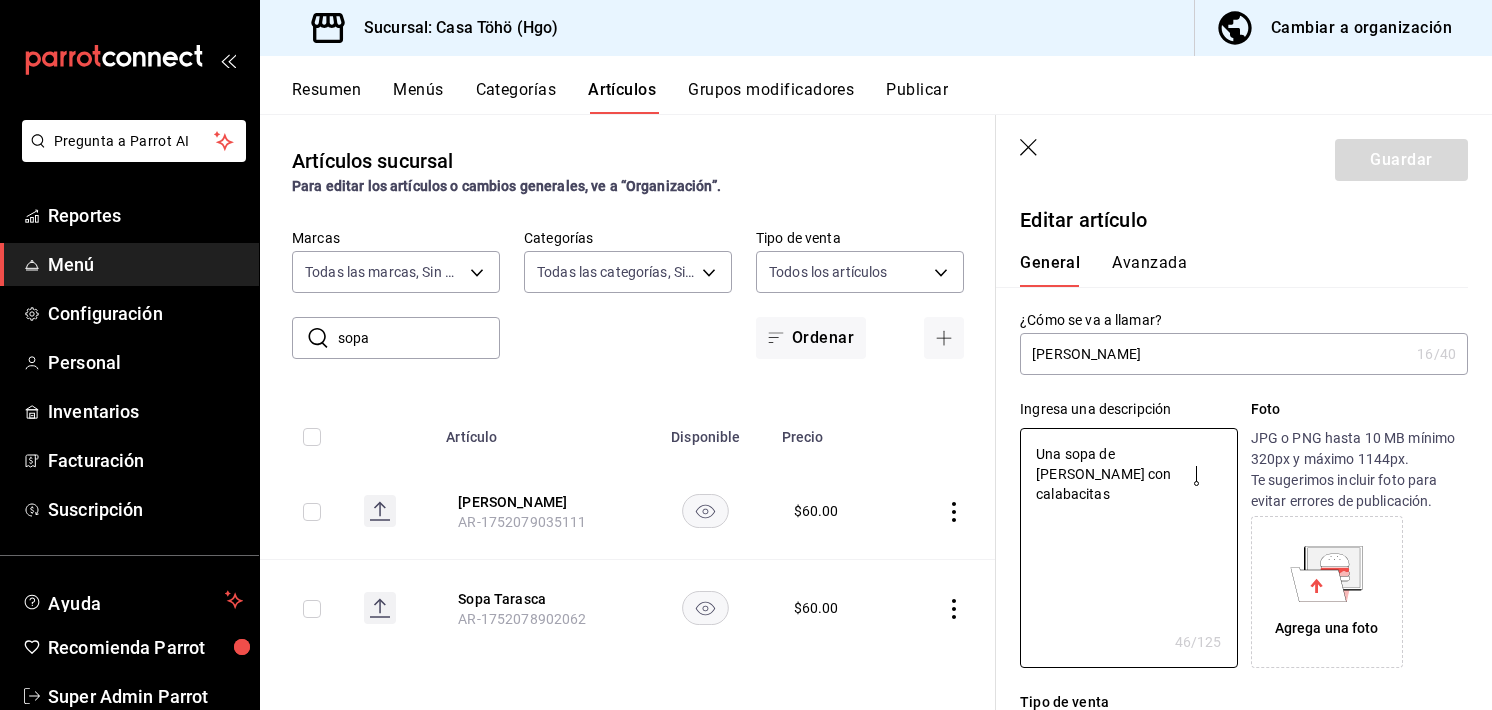 type on "x" 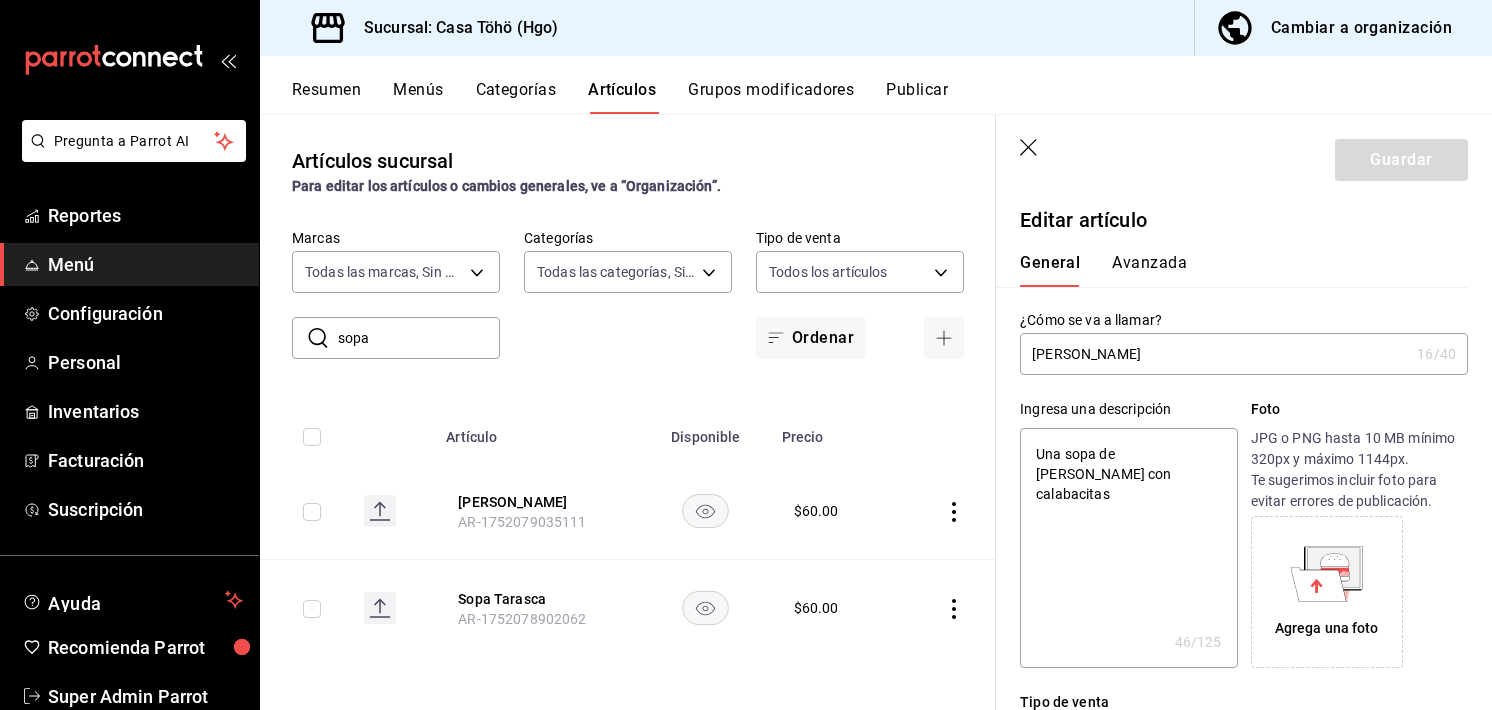 click on "Sopa de Calabaza" at bounding box center [1214, 354] 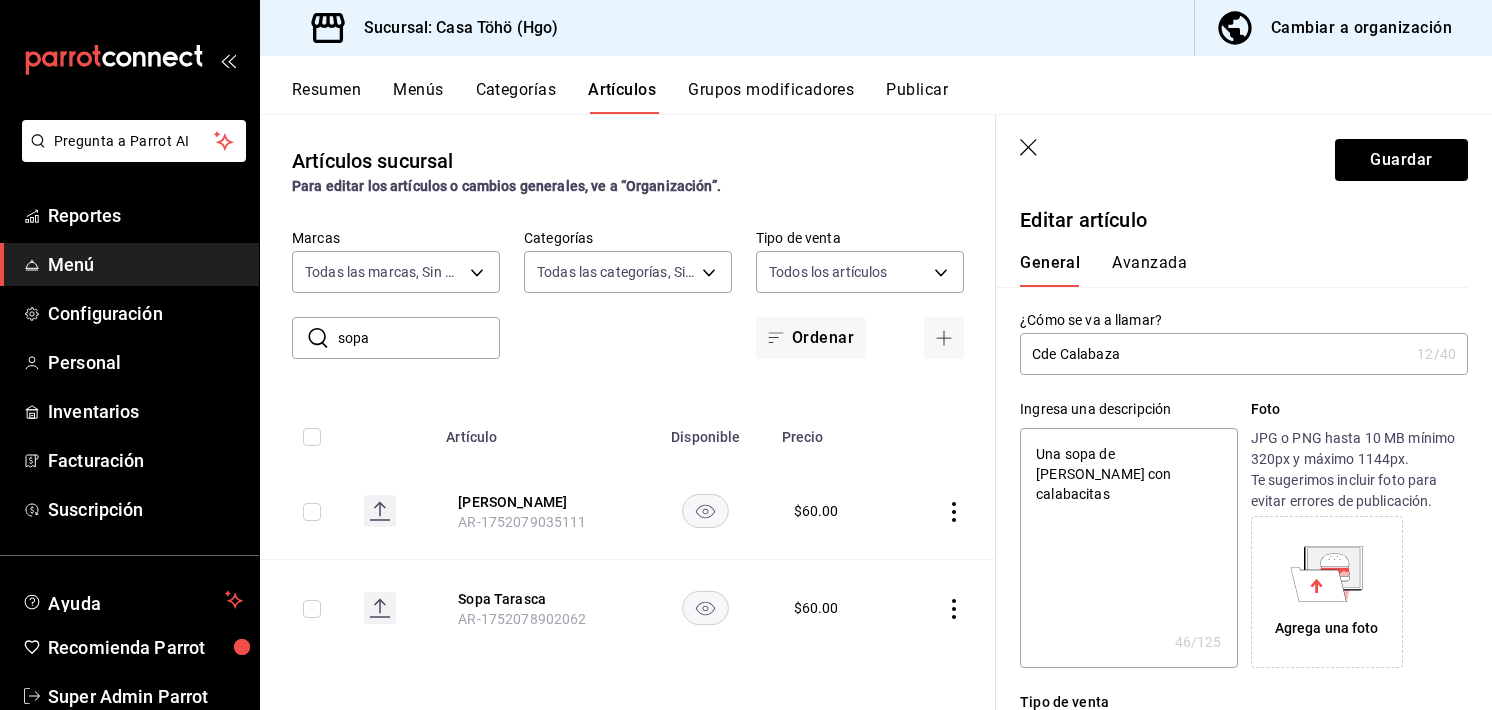 type on "x" 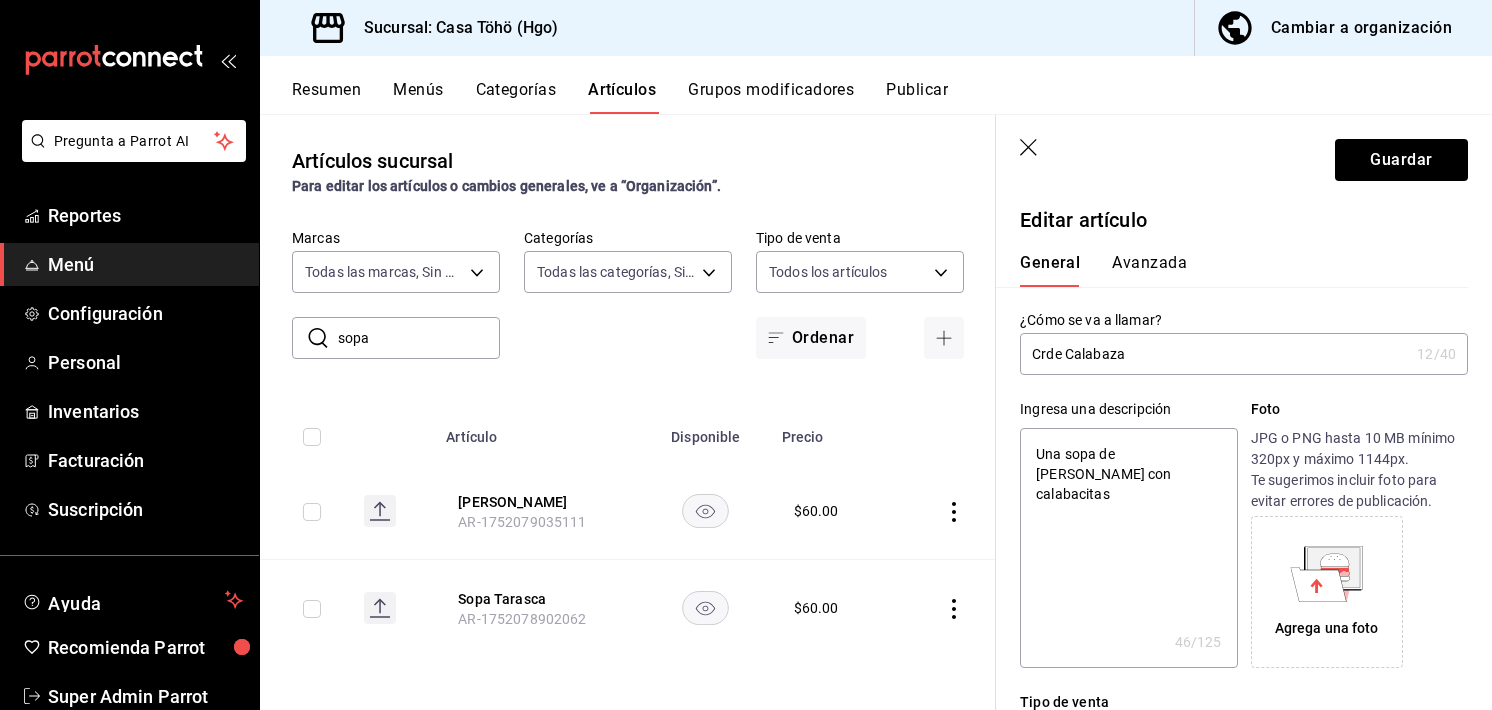 type on "Crede Calabaza" 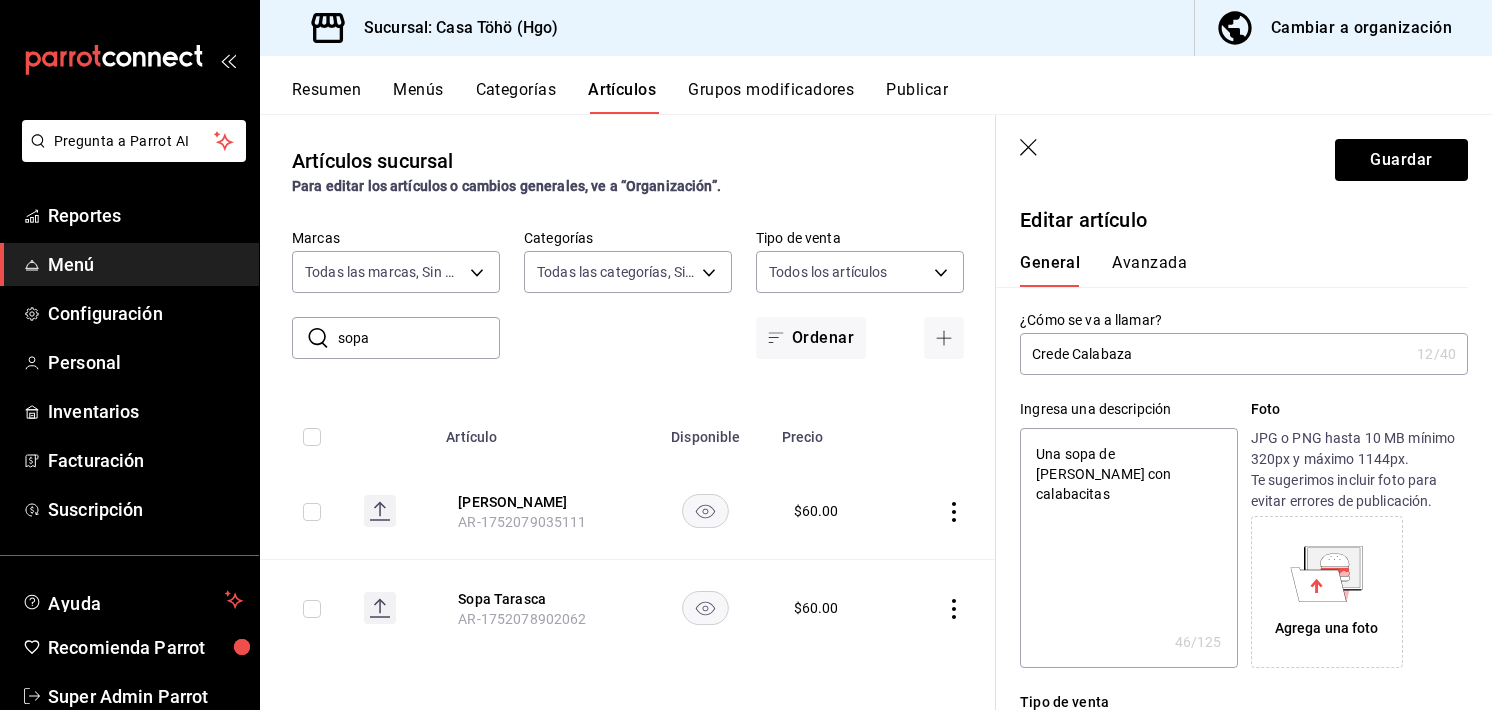 type on "x" 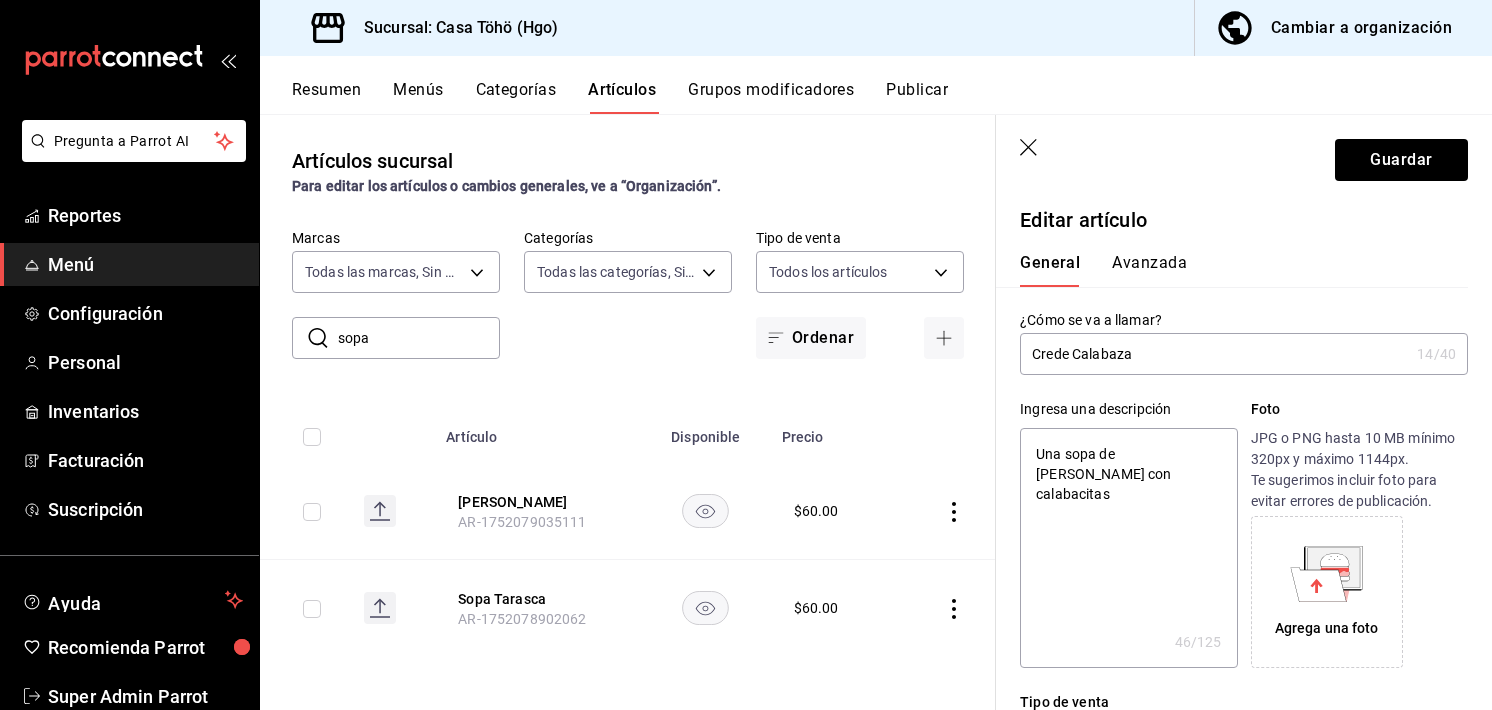 type on "Cremde Calabaza" 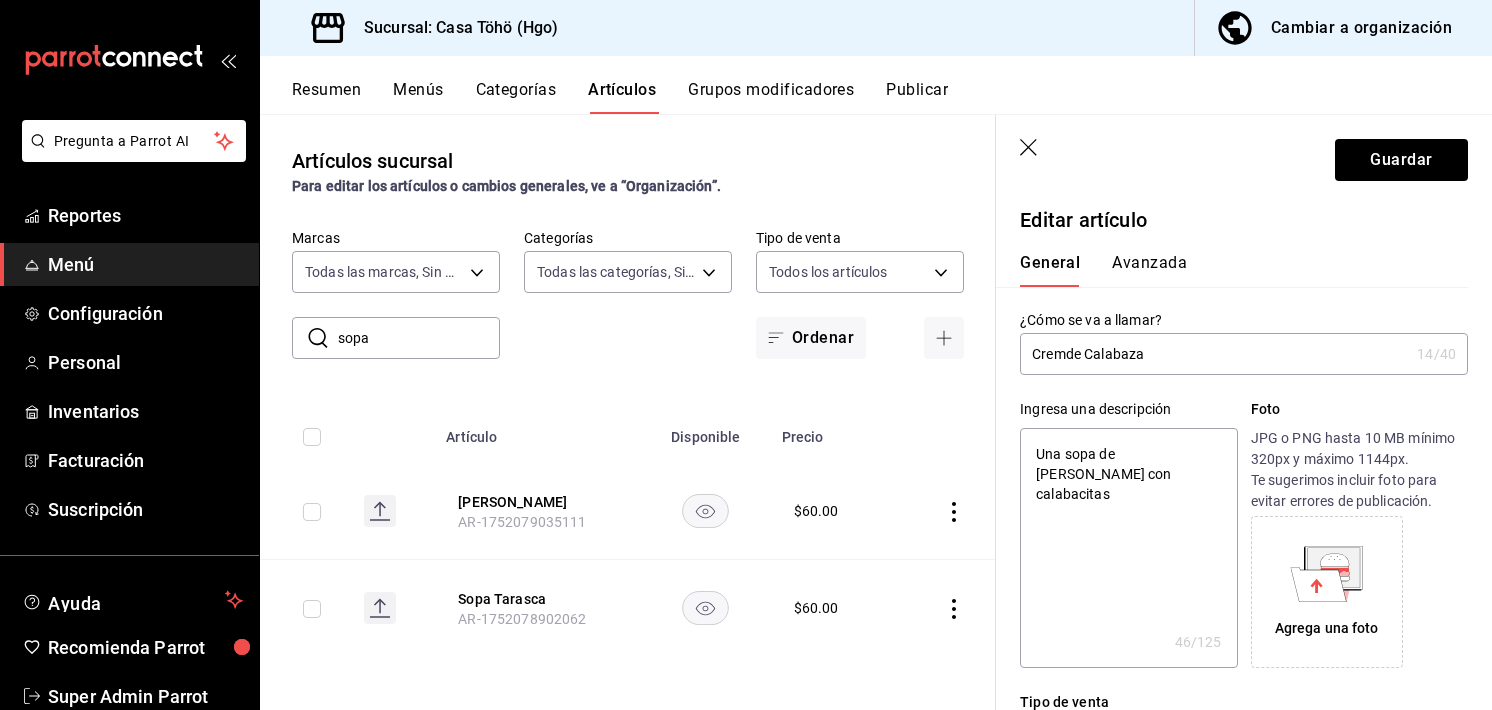 type on "Cremade Calabaza" 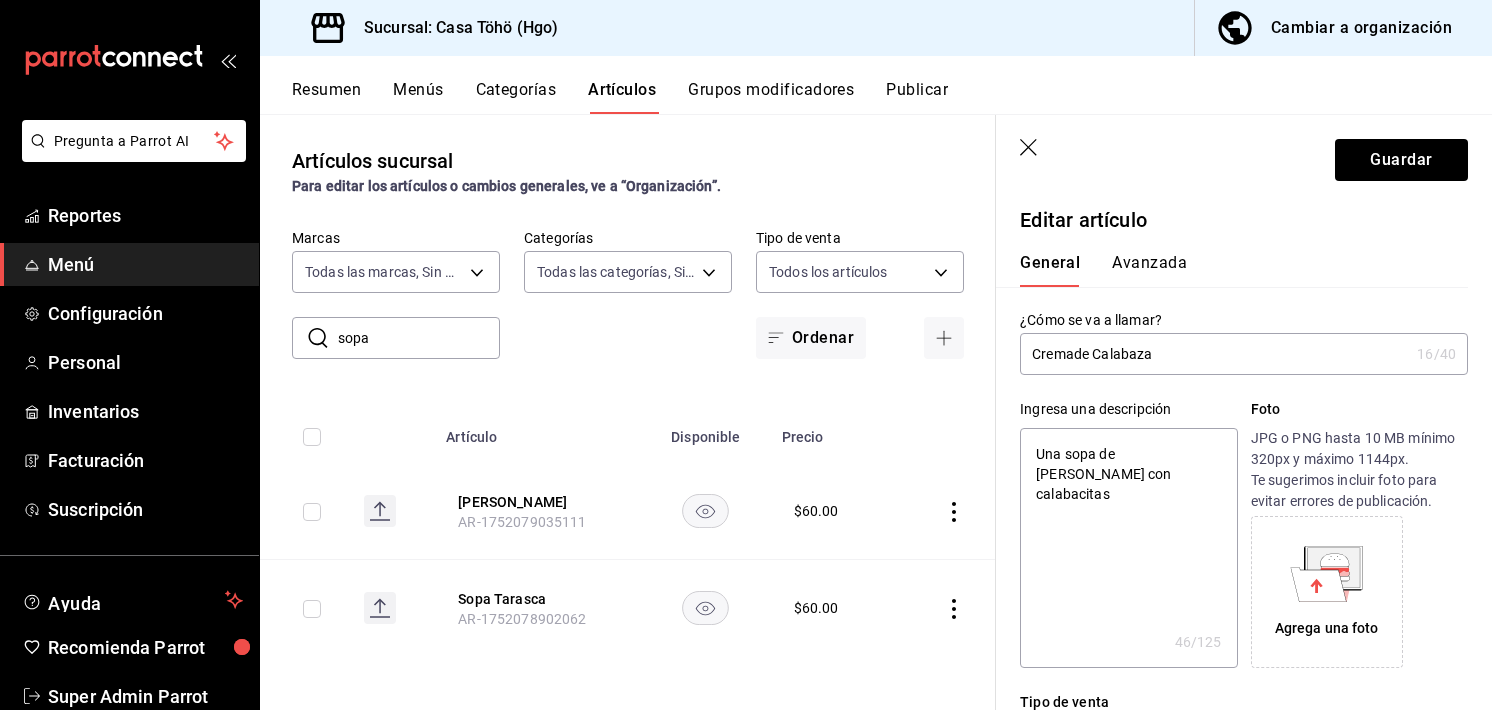 type on "Crema de Calabaza" 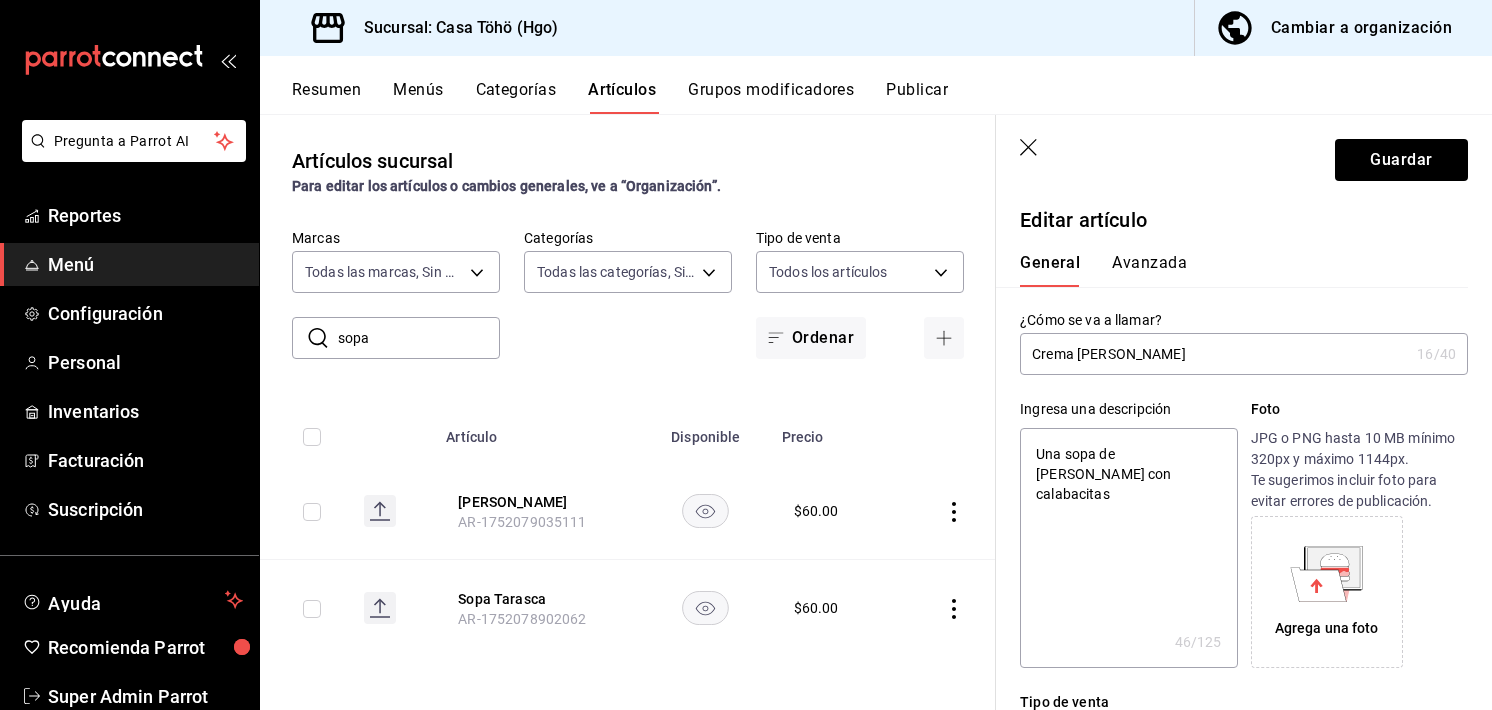 type on "x" 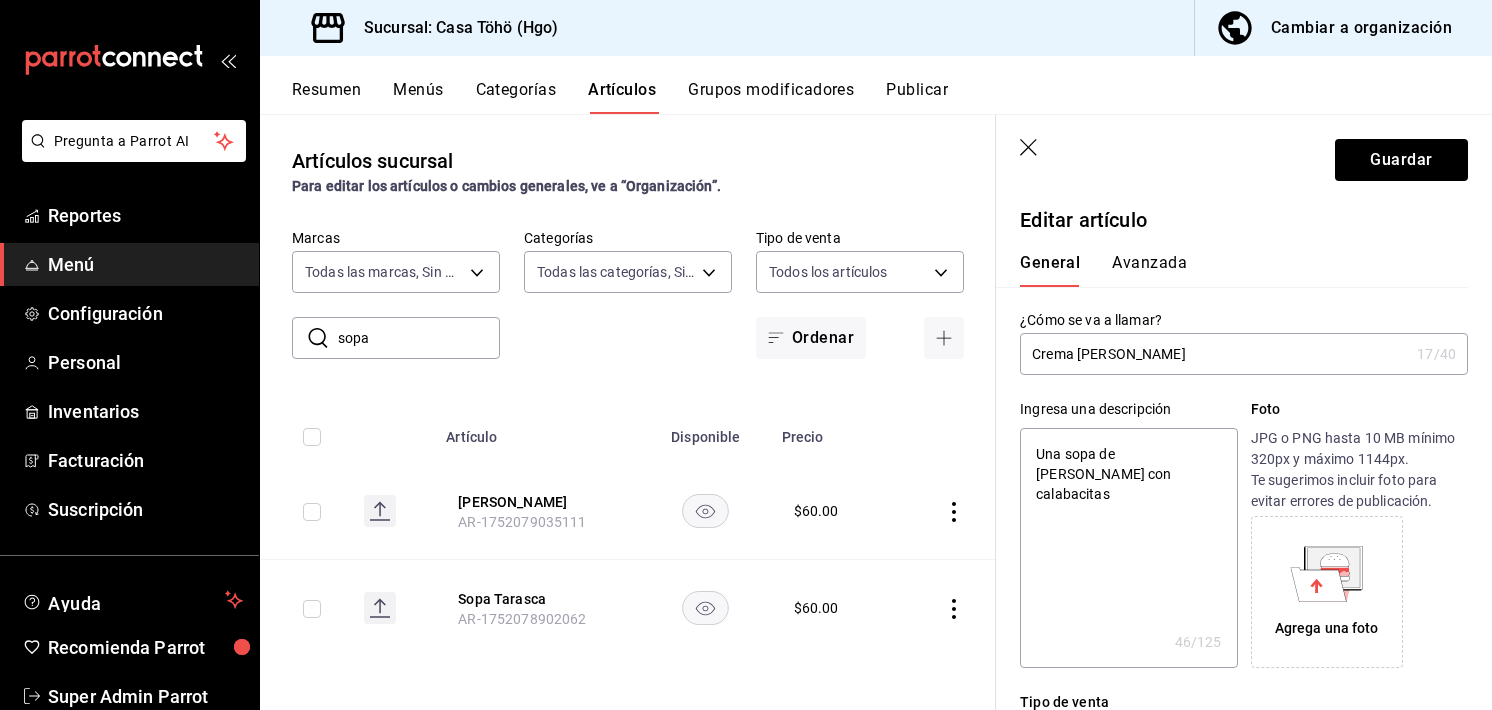 type on "Crema dde Calabaza" 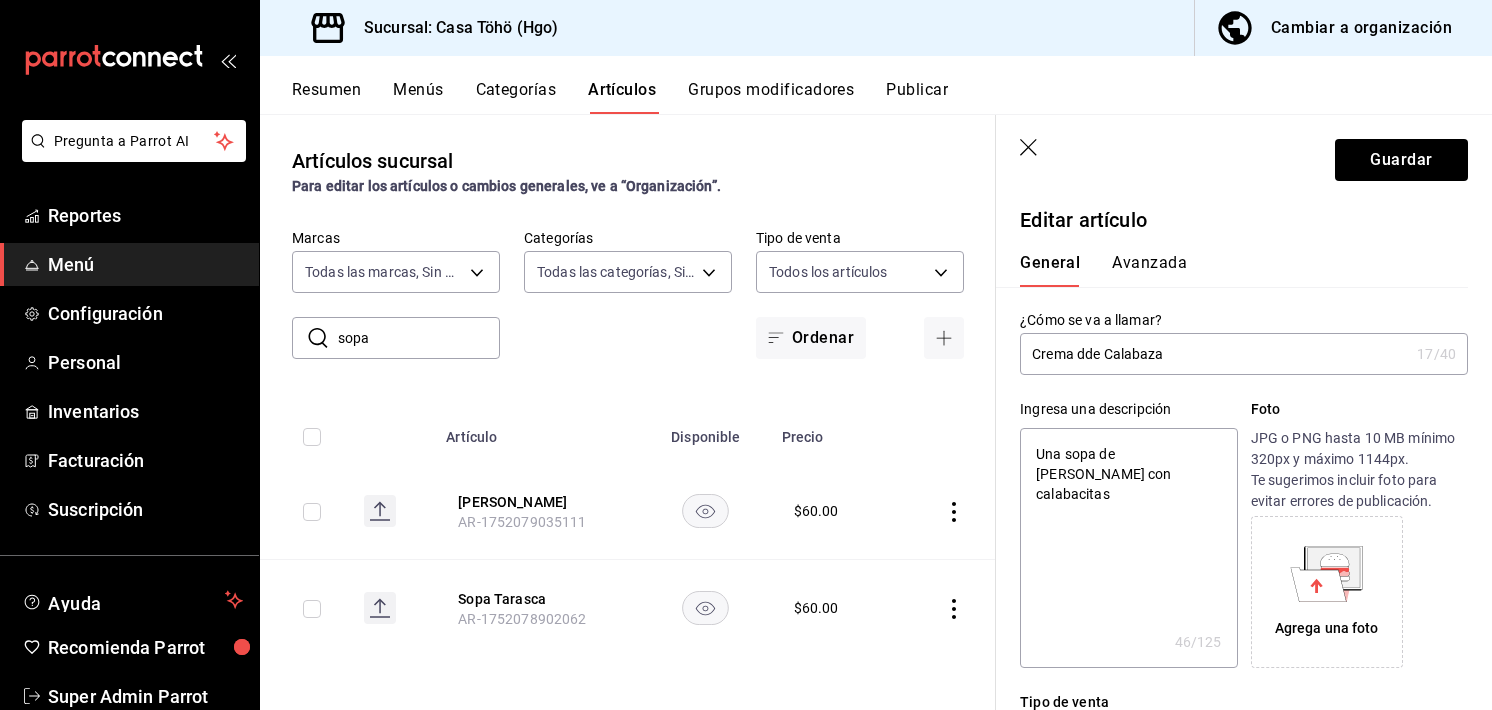 type on "Crema dede Calabaza" 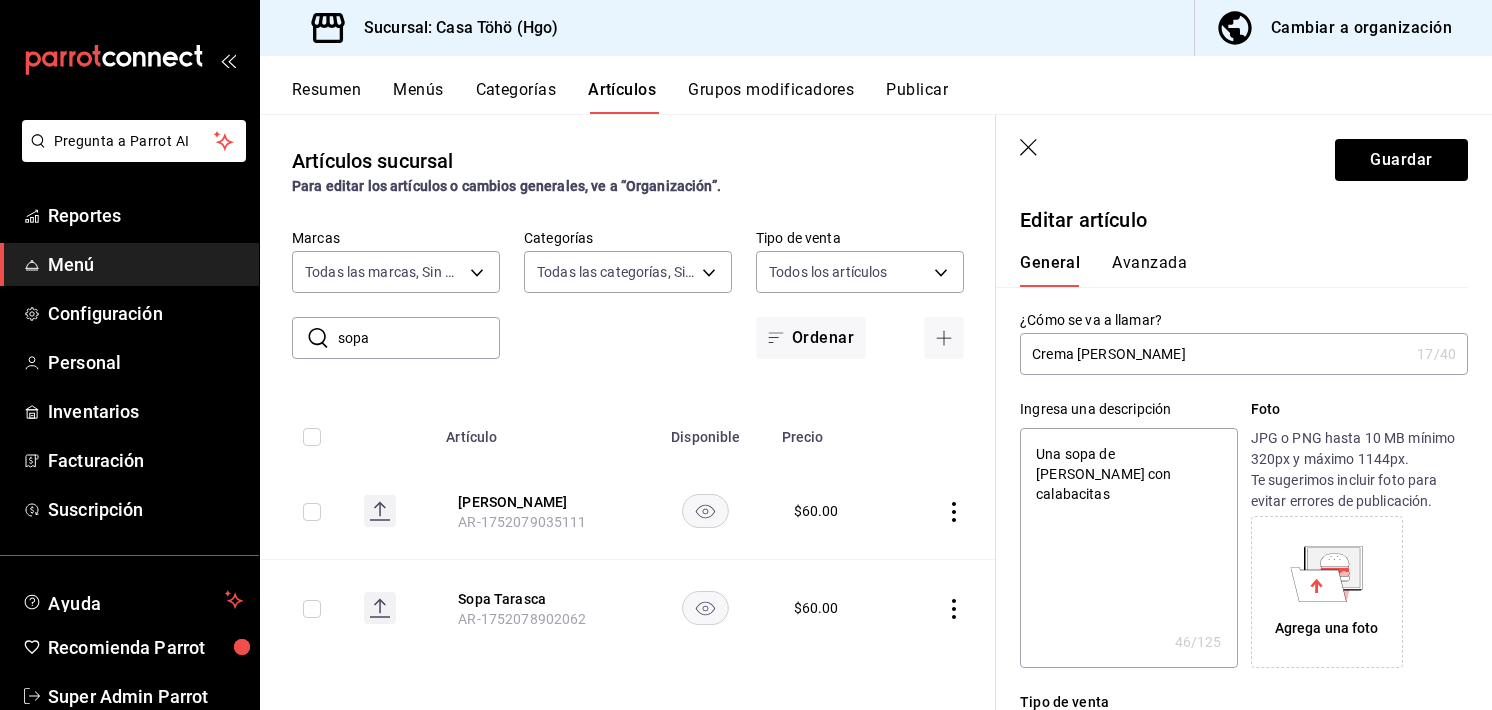 type on "x" 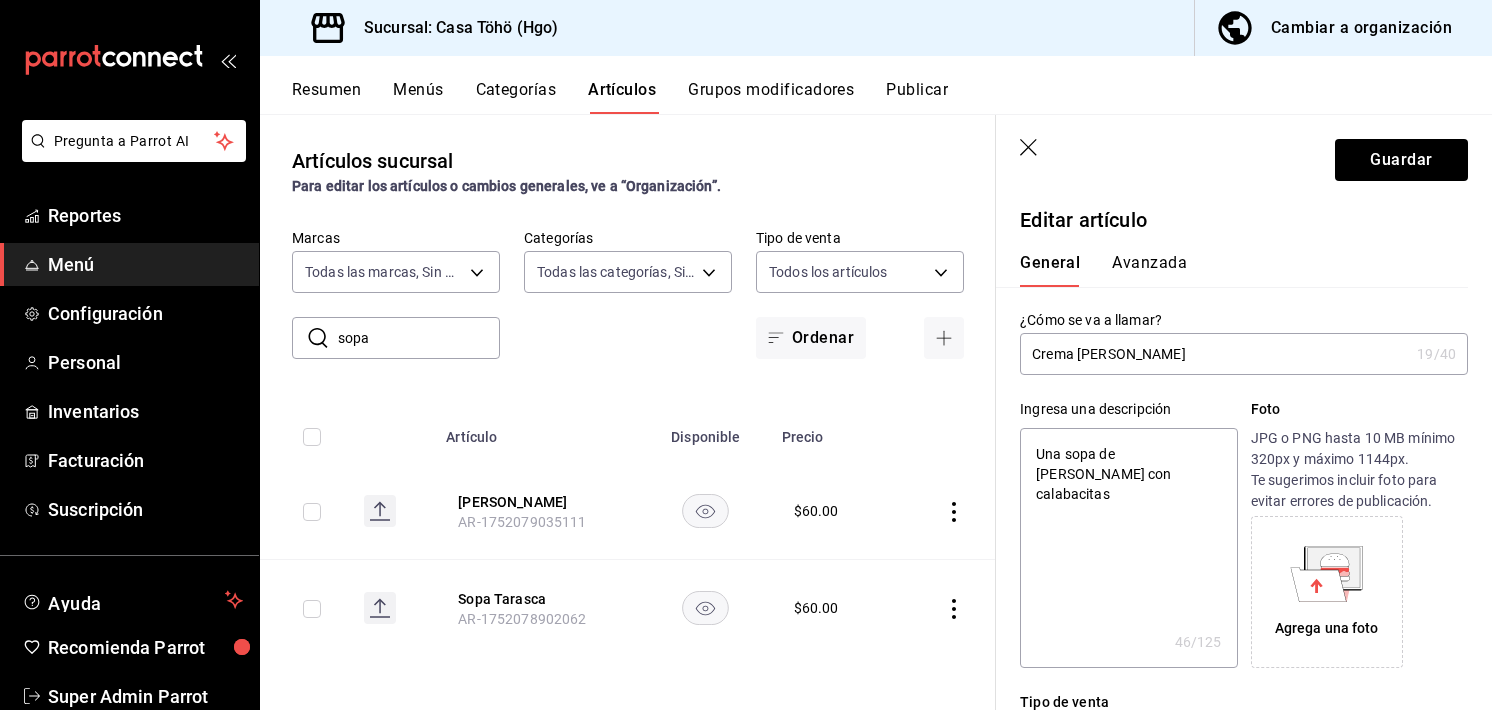 type on "Crema dde Calabaza" 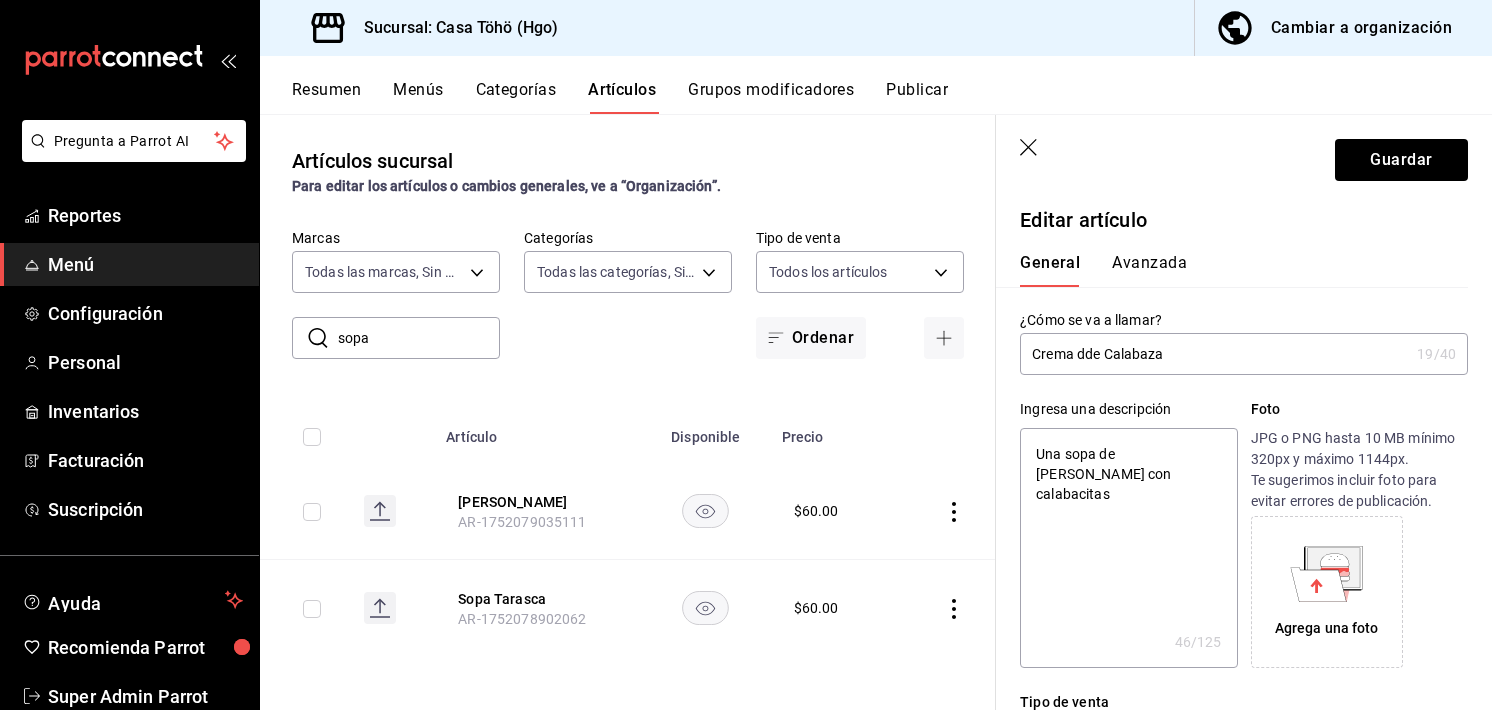 type on "Crema de Calabaza" 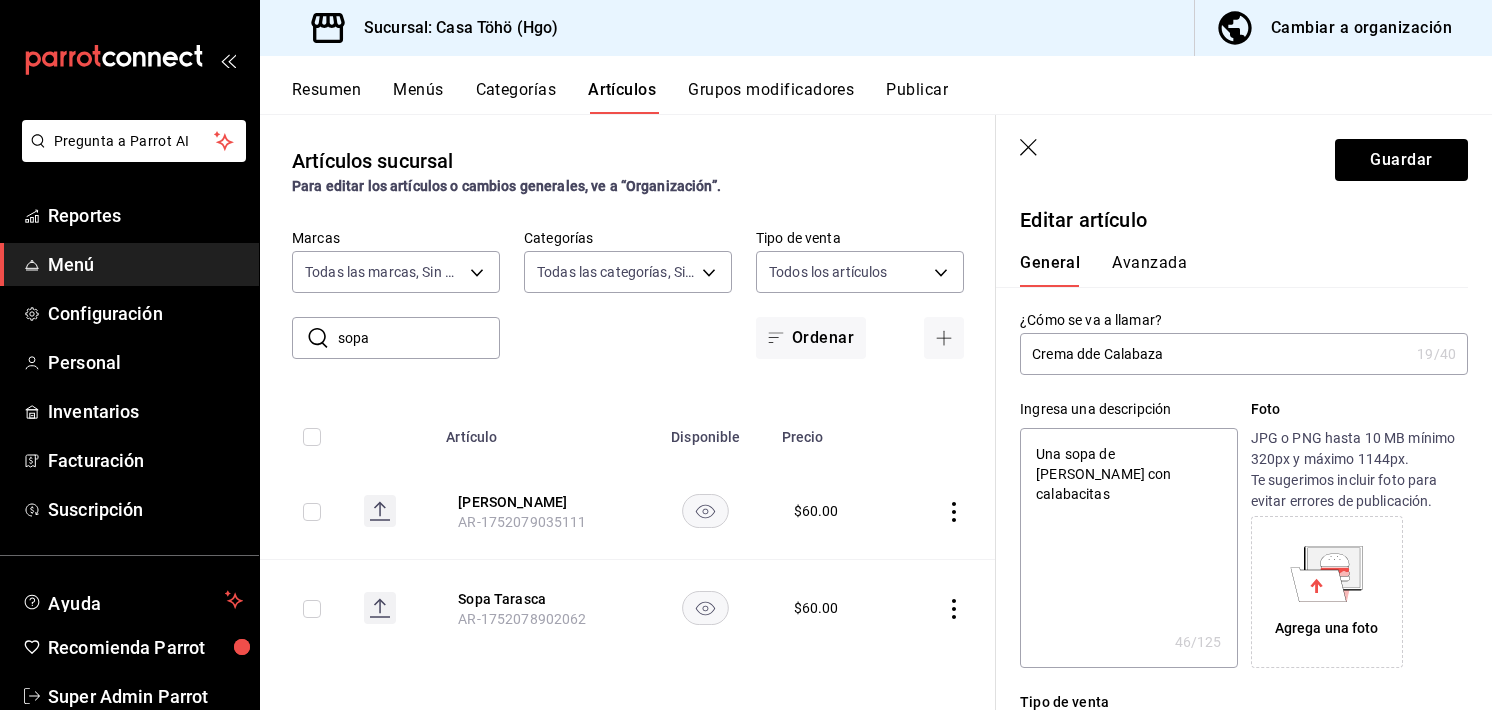 type on "x" 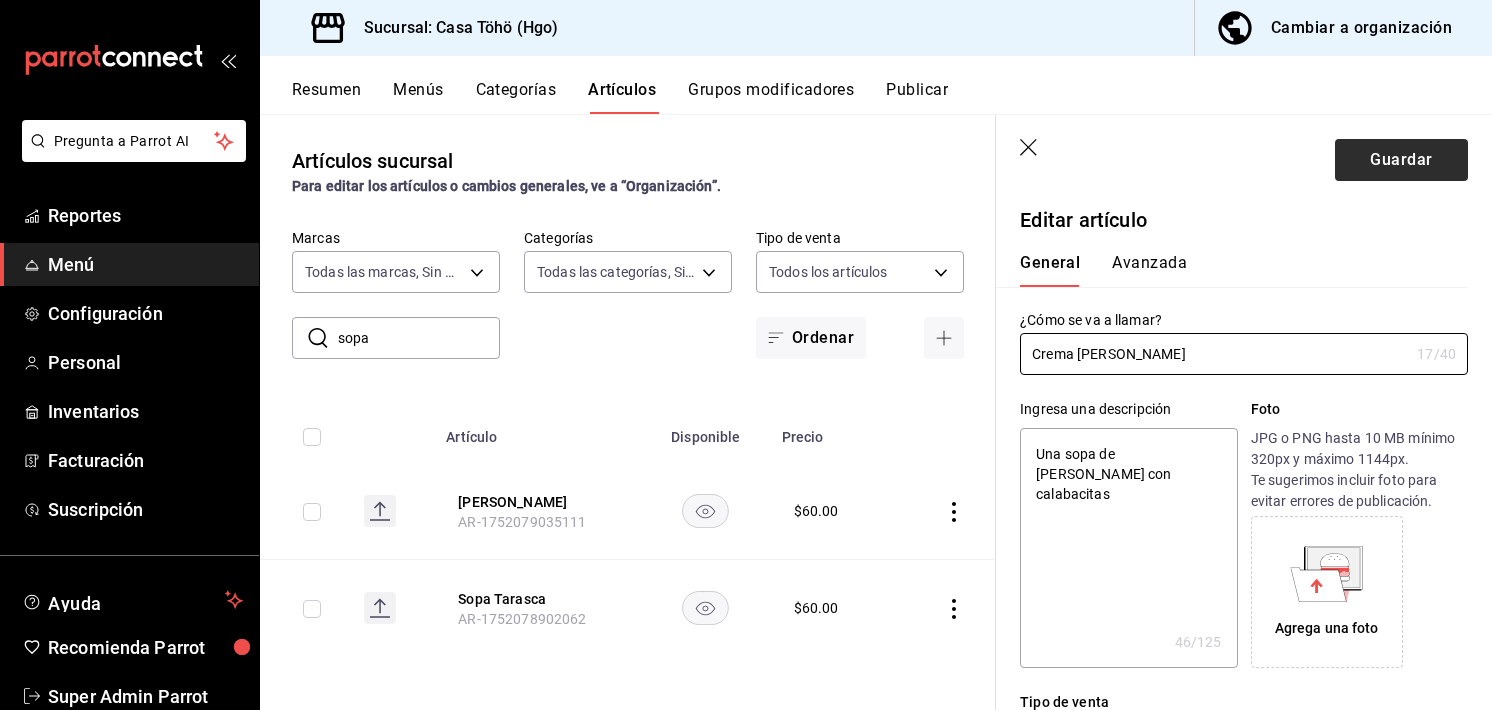 type on "Crema de Calabaza" 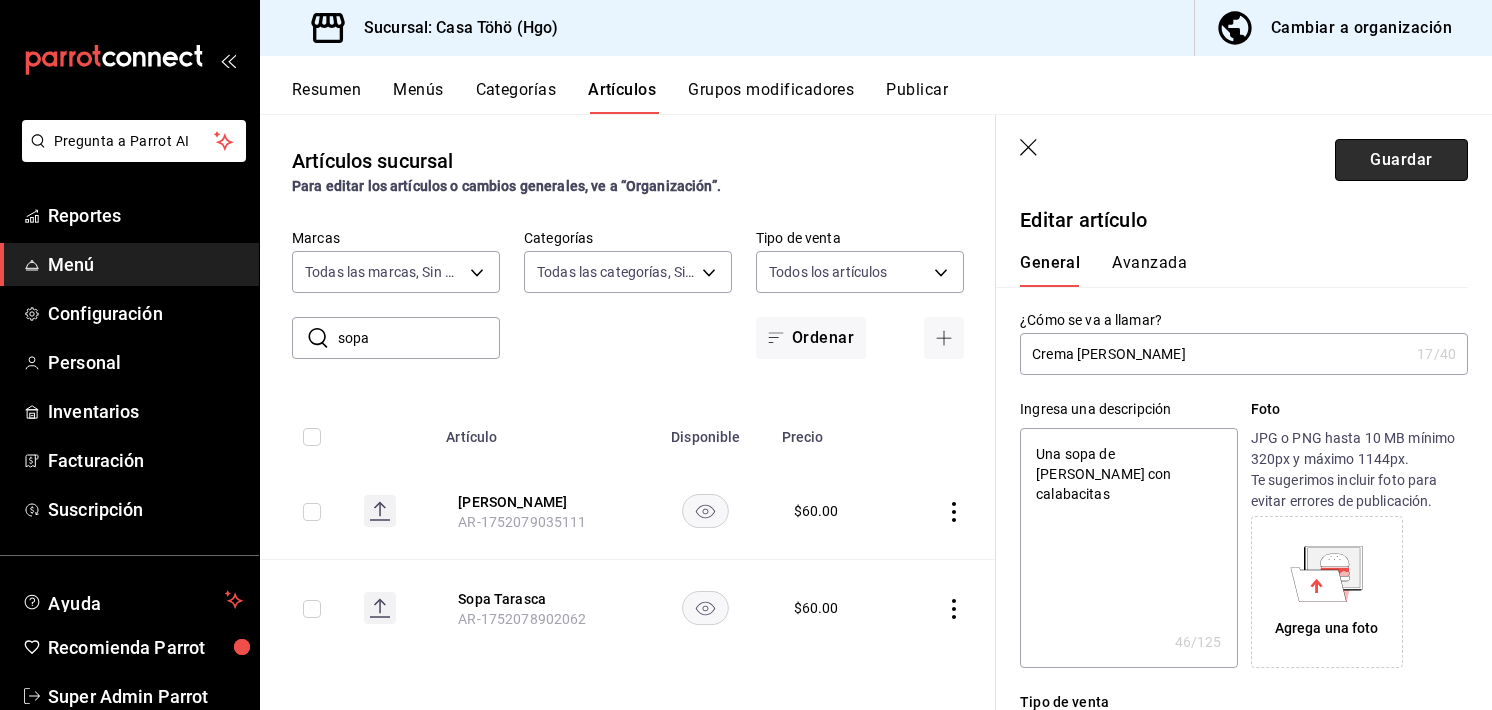 click on "Guardar" at bounding box center [1401, 160] 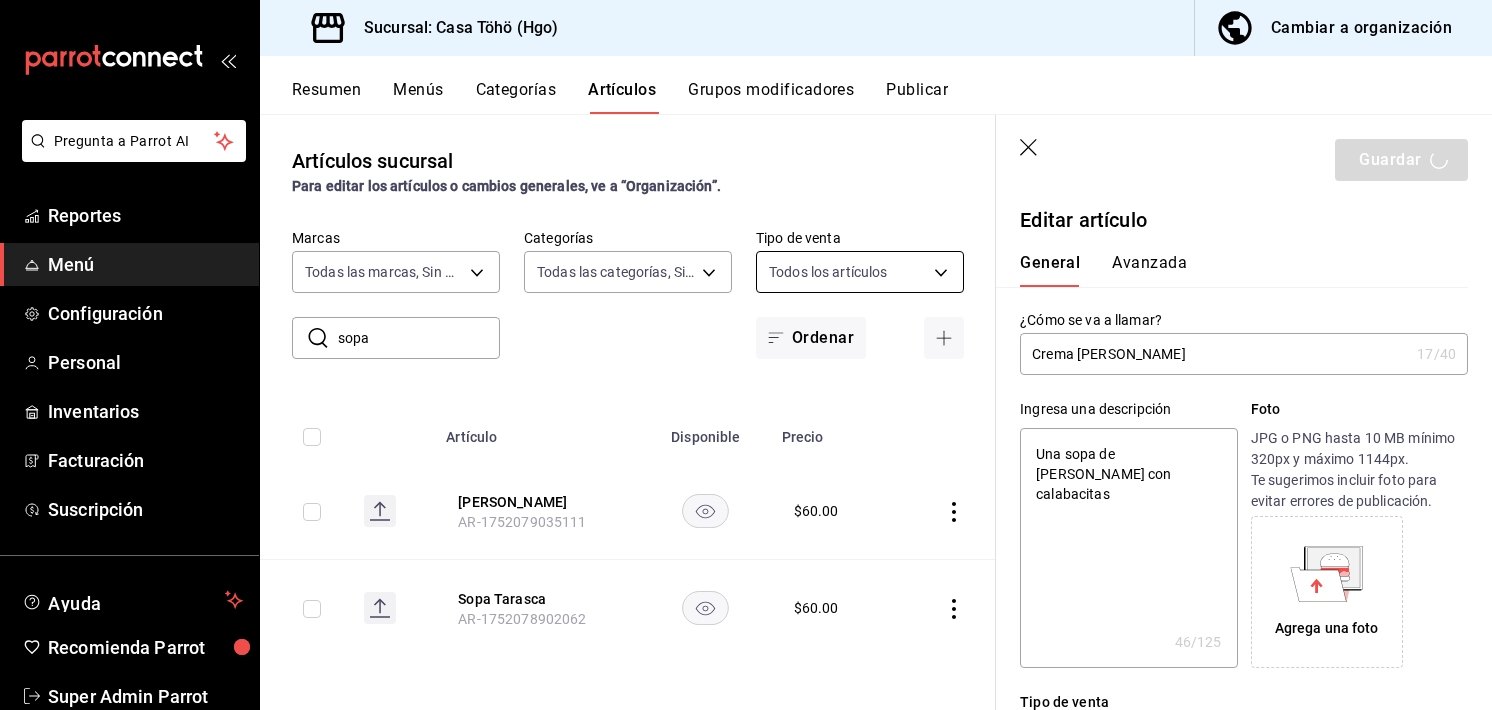 type on "x" 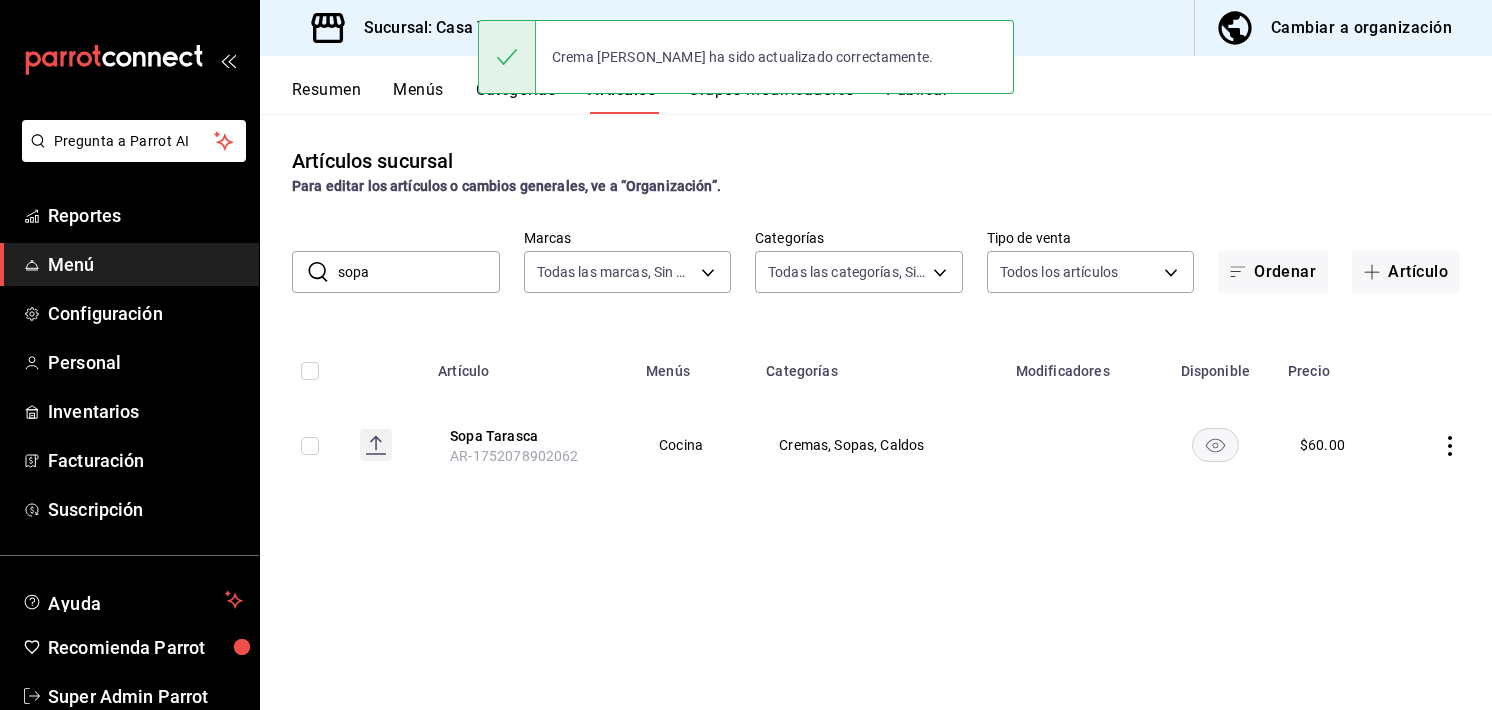 click on "Para editar los artículos o cambios generales, ve a “Organización”." at bounding box center (876, 186) 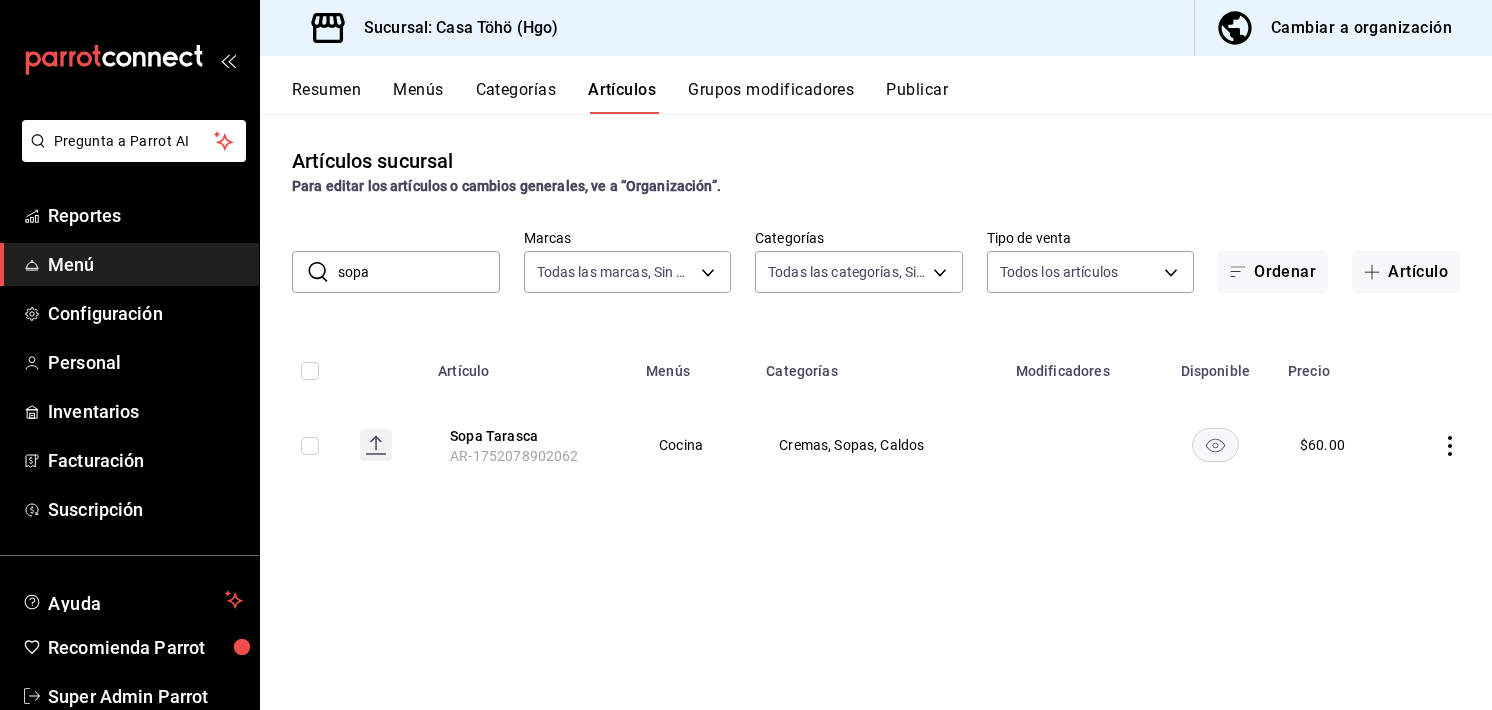 click on "Artículos sucursal Para editar los artículos o cambios generales, ve a “Organización”." at bounding box center [876, 171] 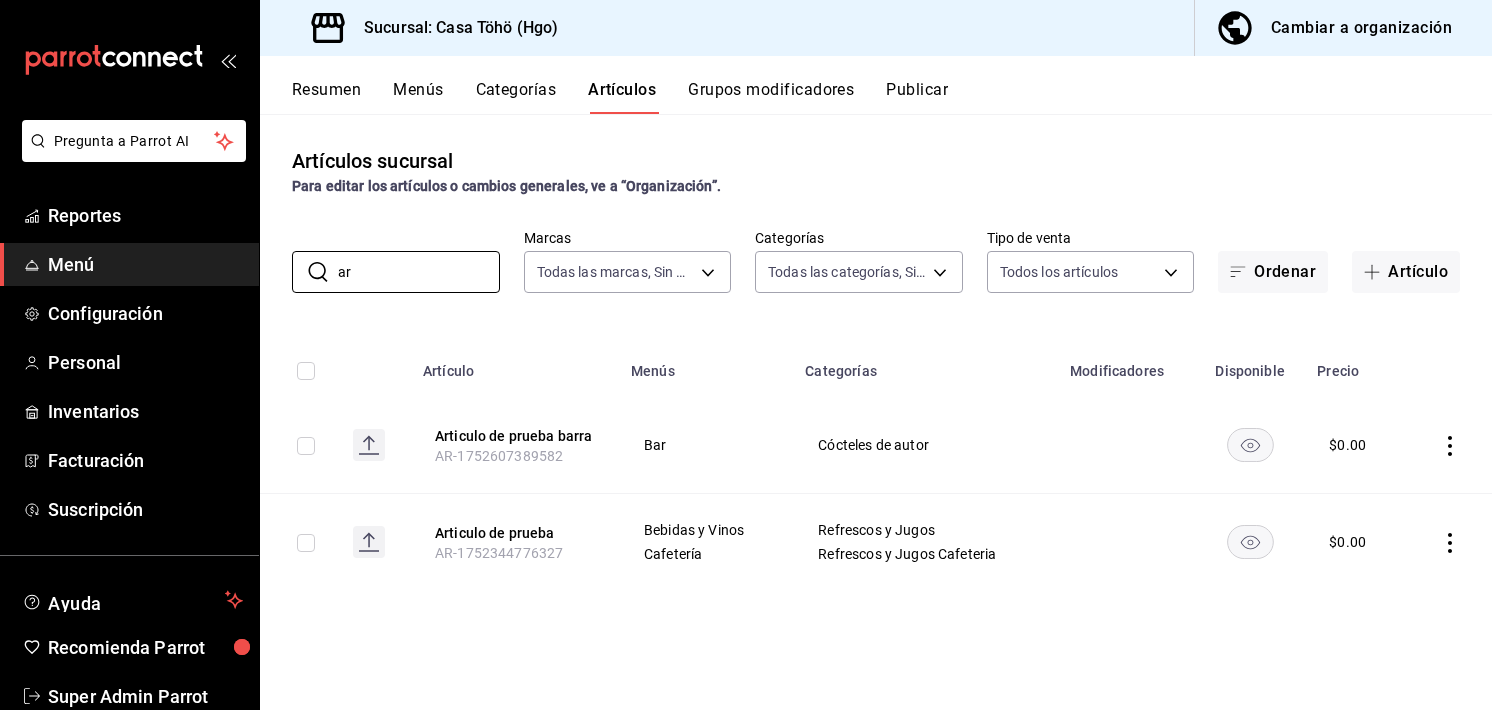 type on "a" 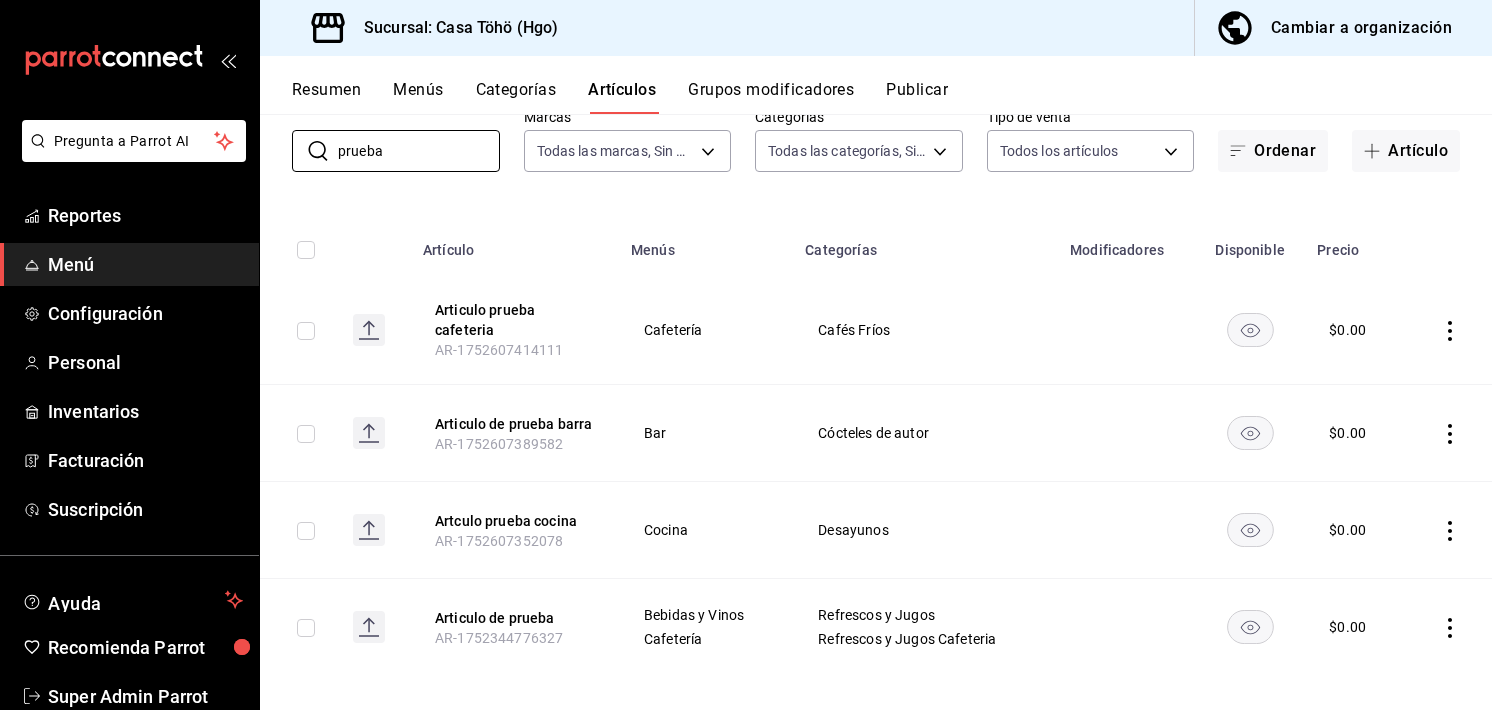 scroll, scrollTop: 120, scrollLeft: 0, axis: vertical 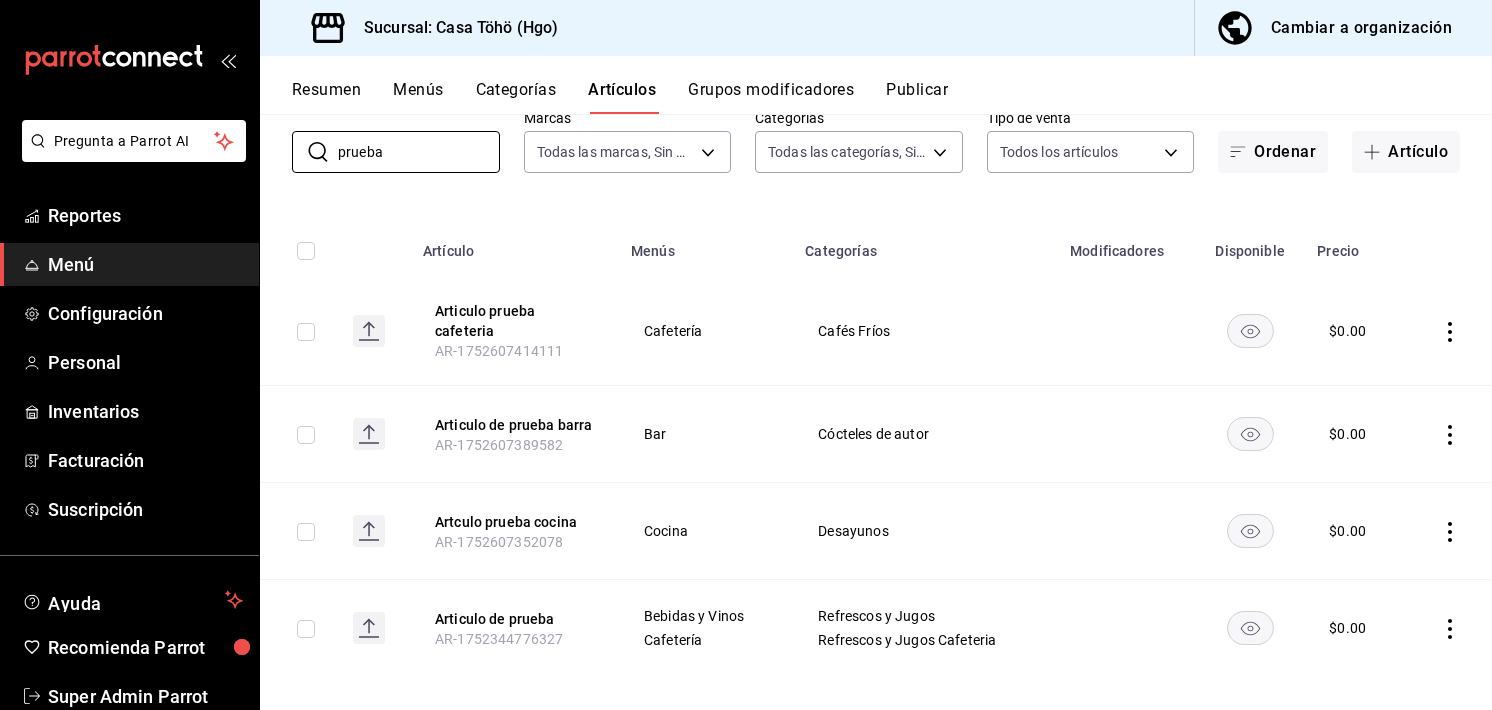 type on "prueba" 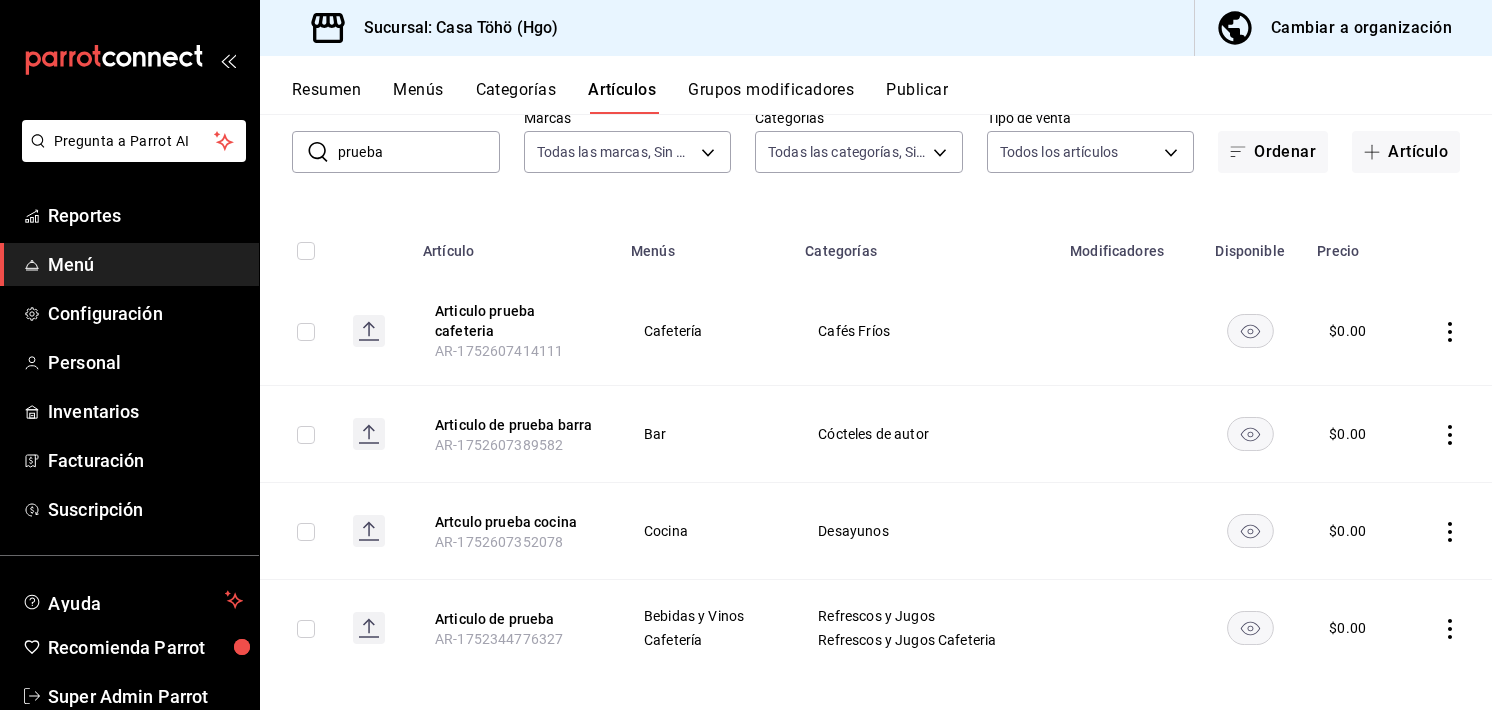 click 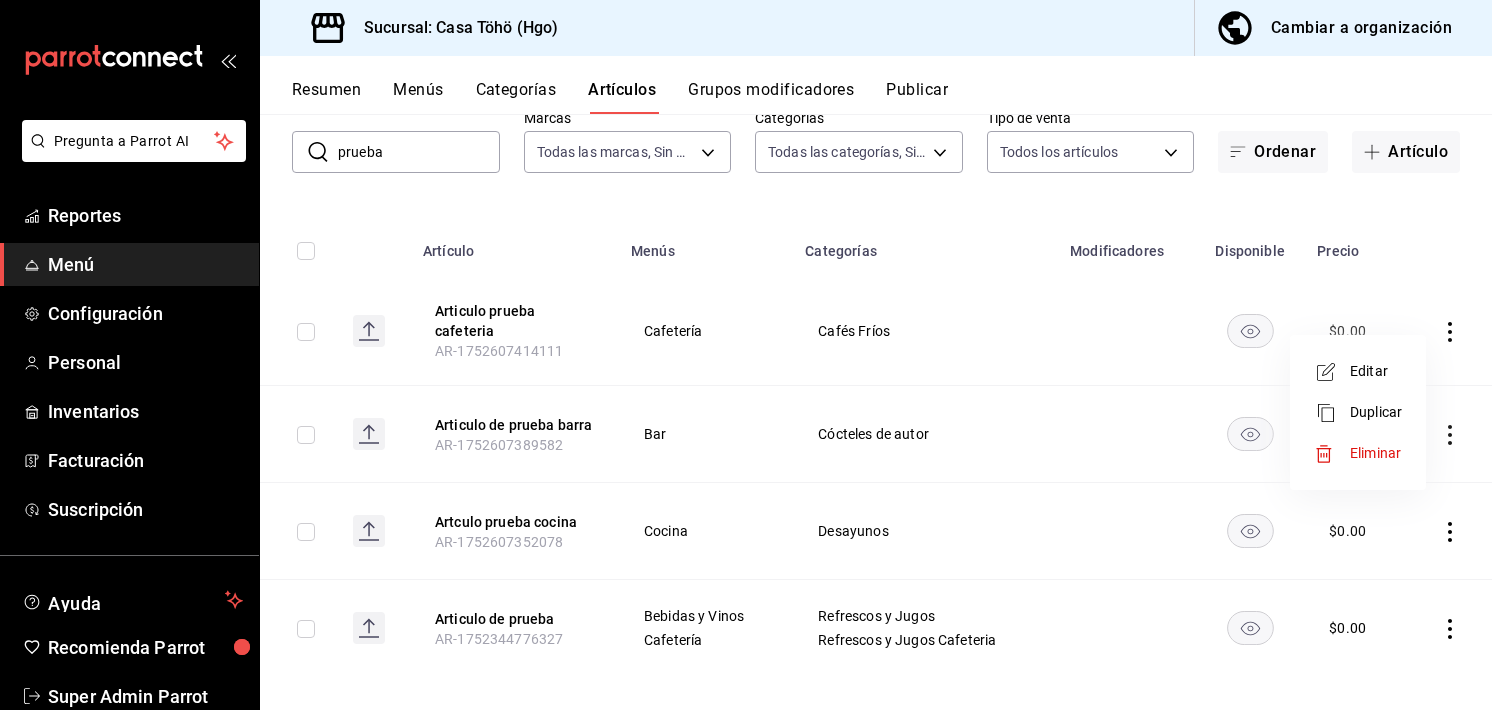 click at bounding box center (746, 355) 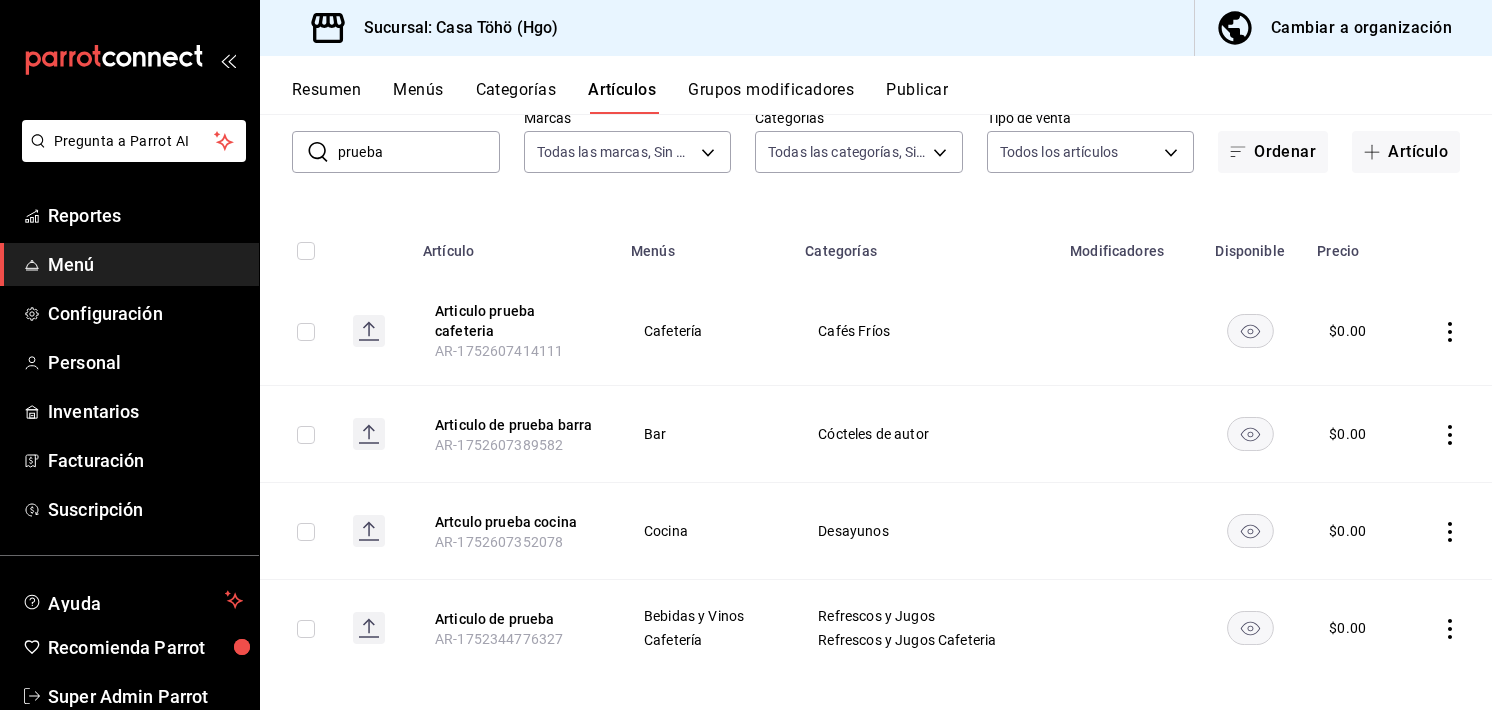 click 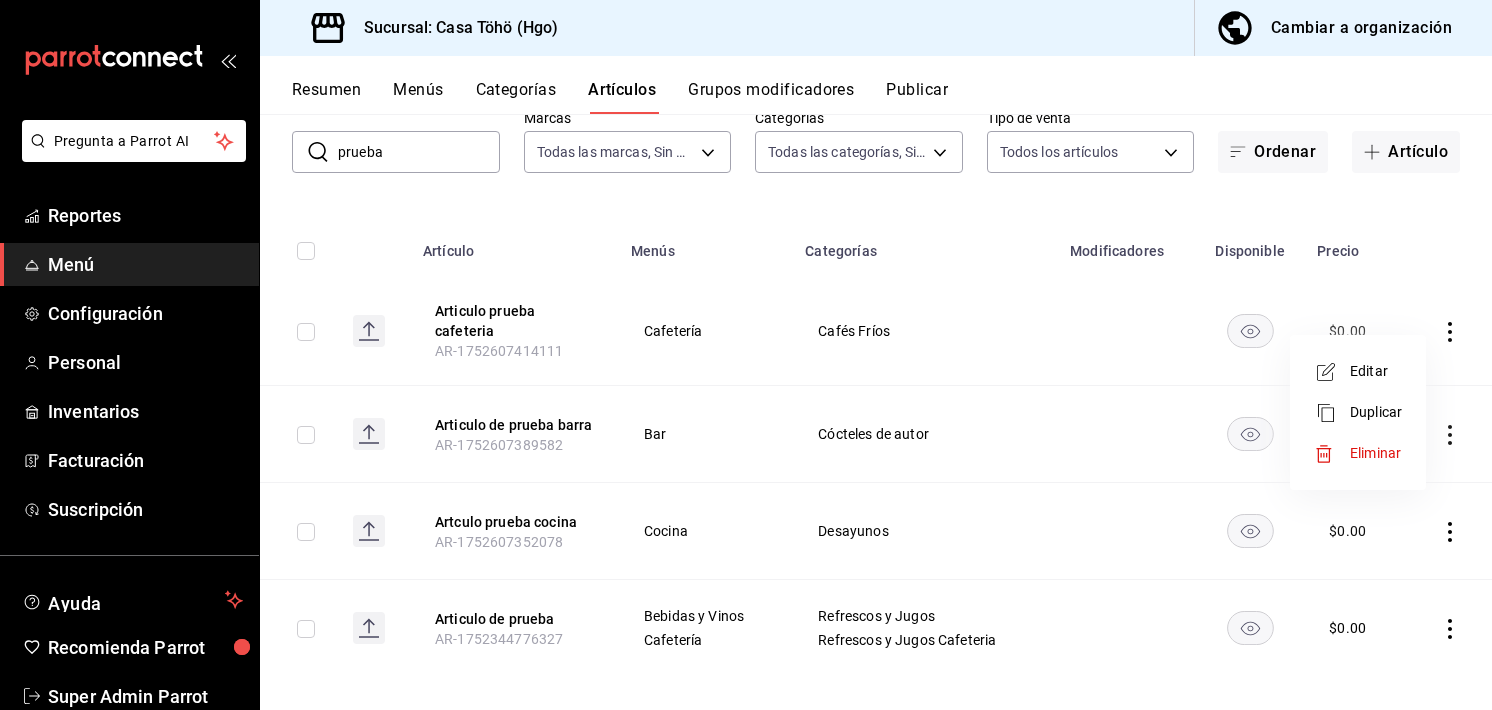 click on "Eliminar" at bounding box center (1358, 453) 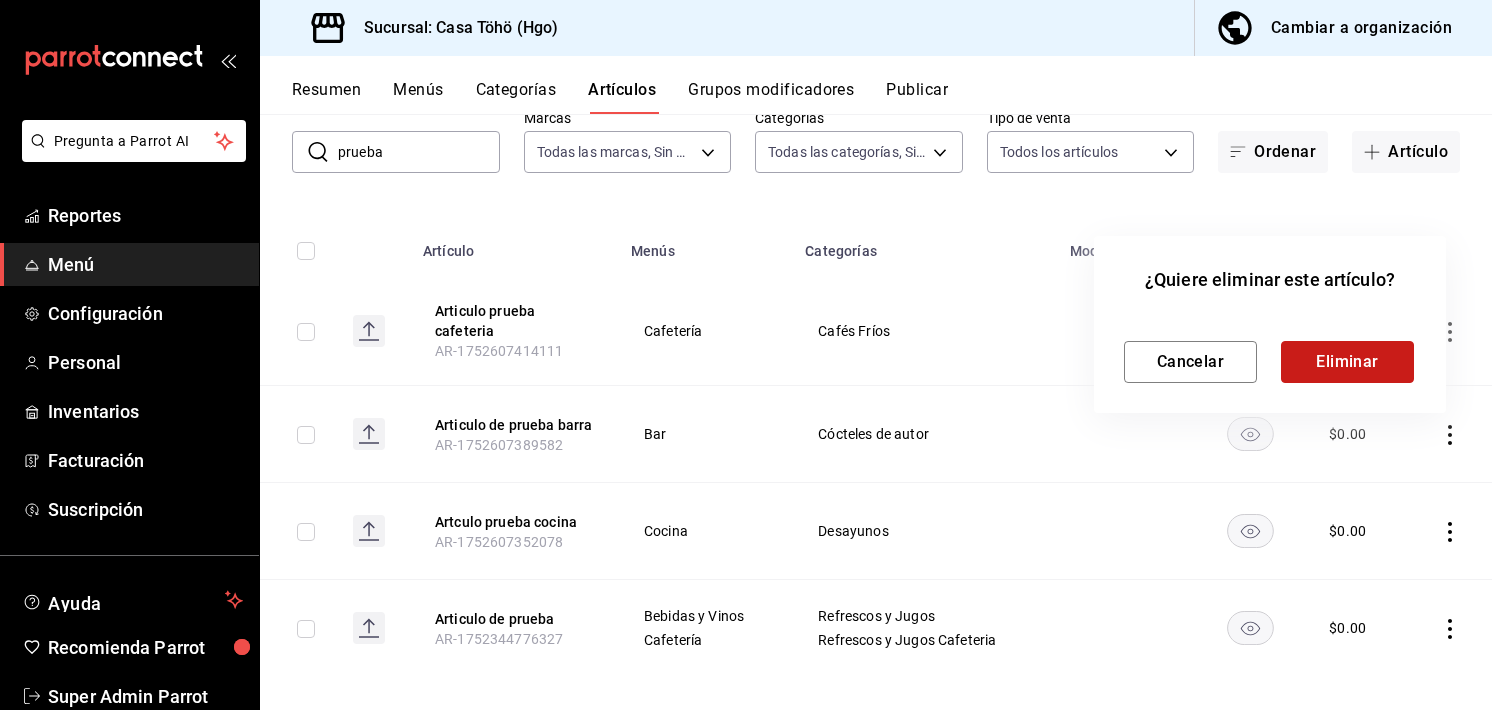 click on "Eliminar" at bounding box center [1347, 362] 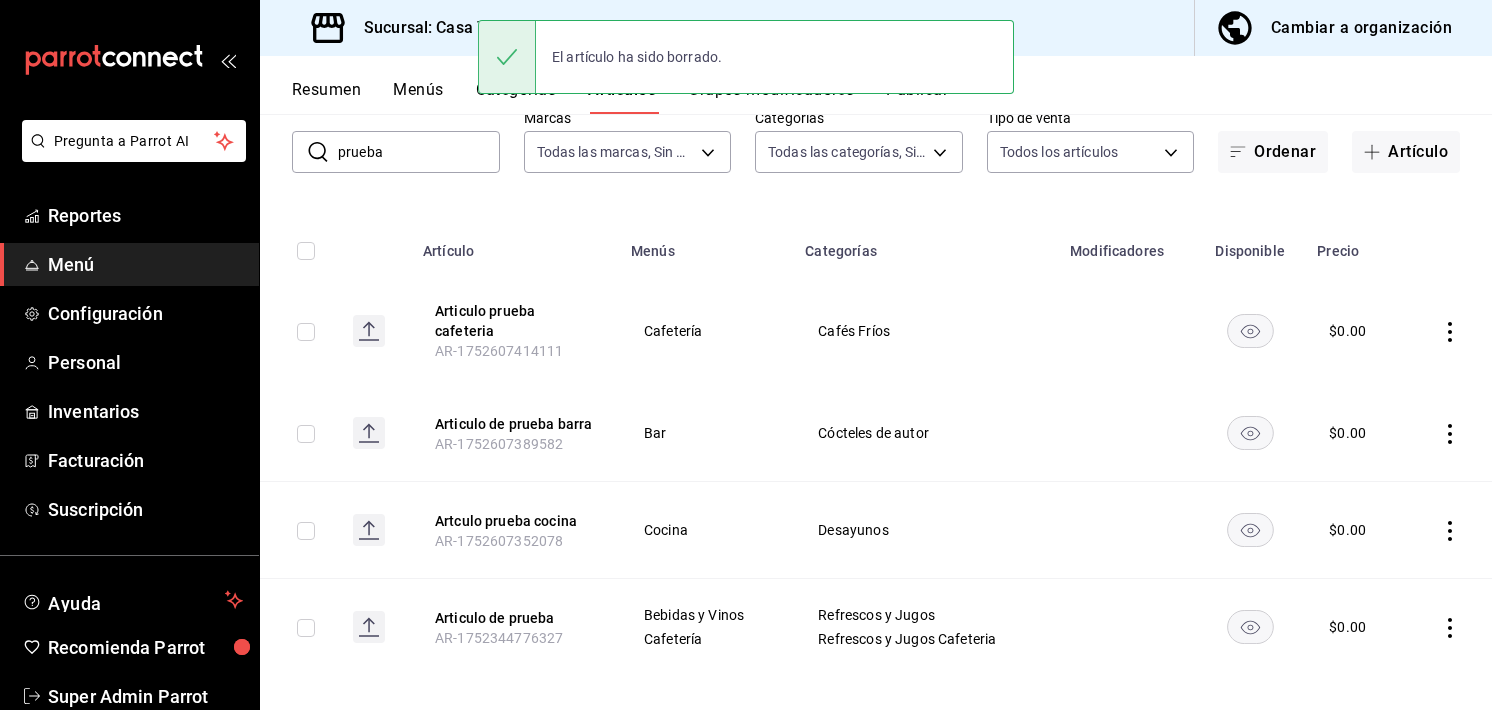 scroll, scrollTop: 25, scrollLeft: 0, axis: vertical 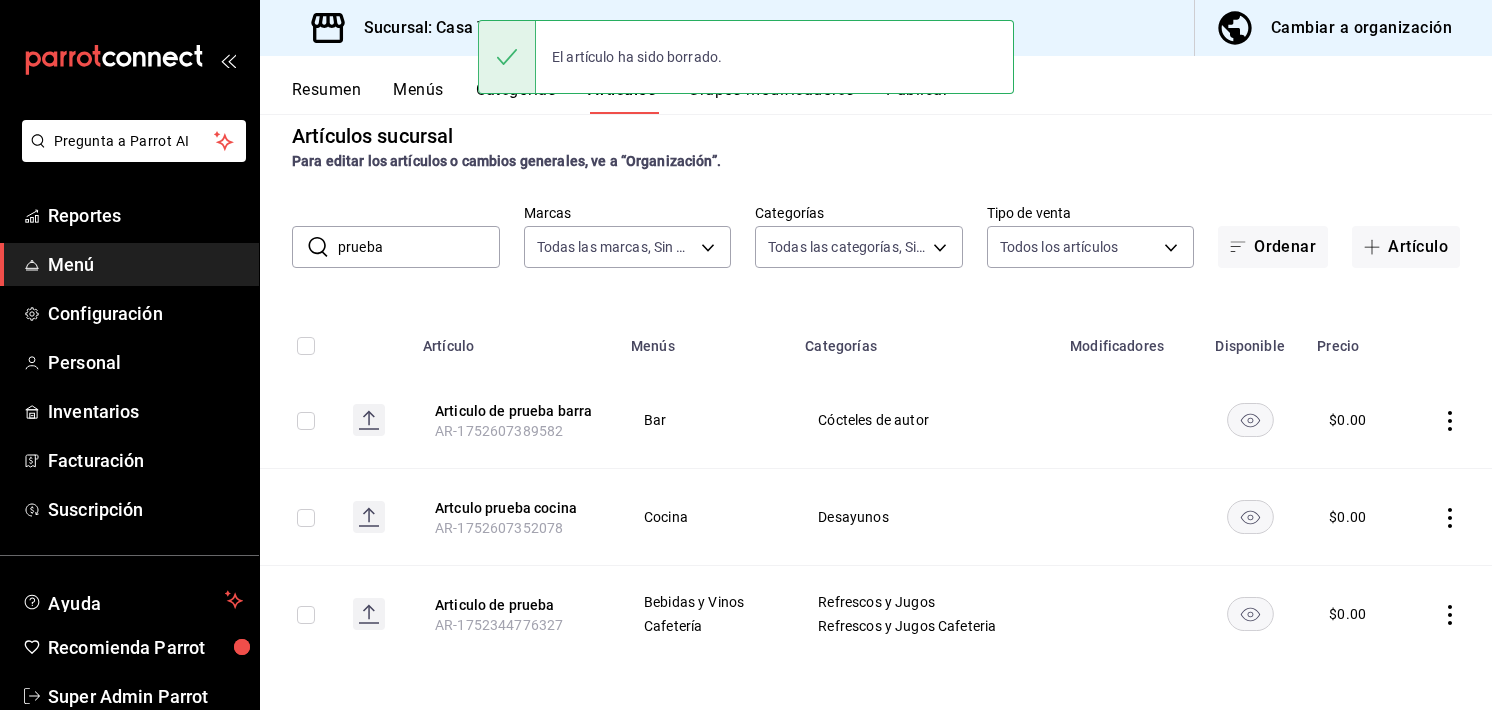 click at bounding box center (1448, 340) 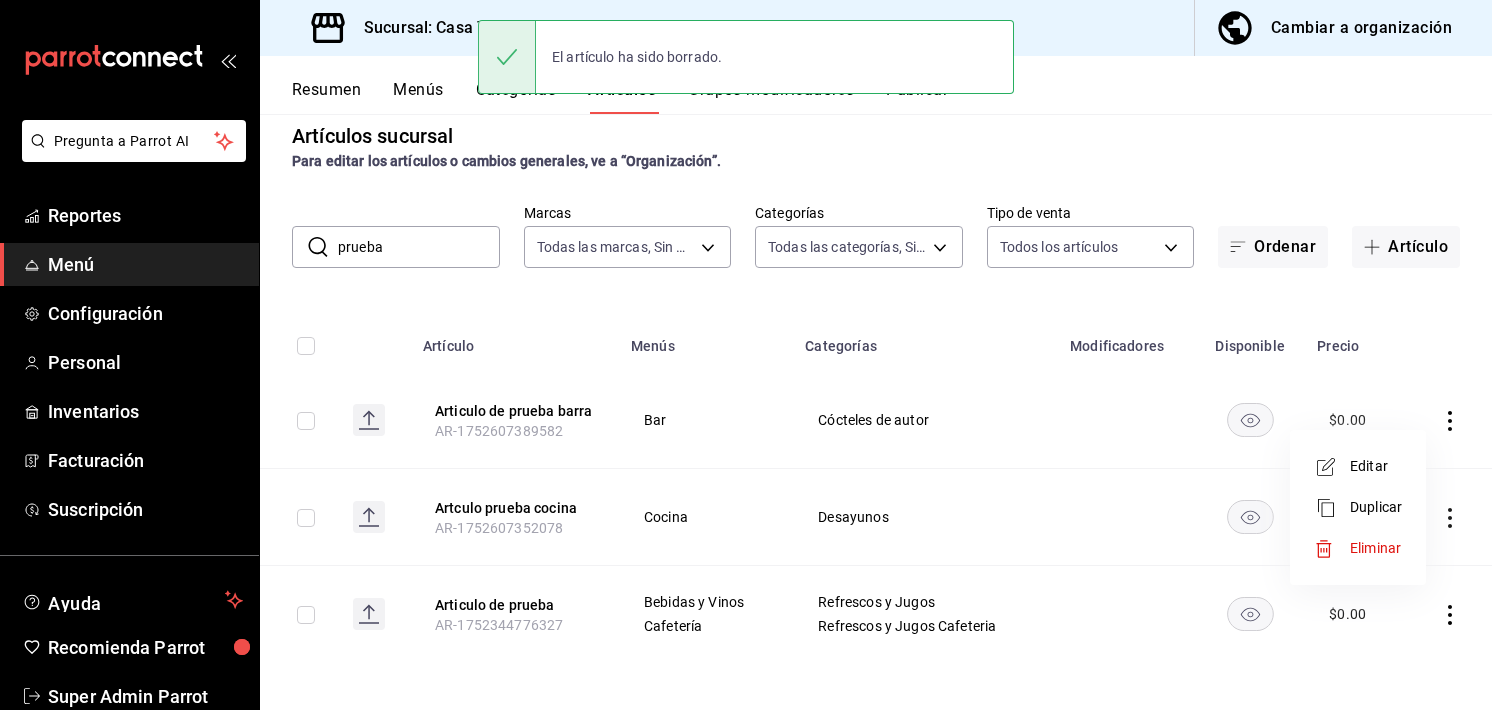 click on "Eliminar" at bounding box center [1358, 548] 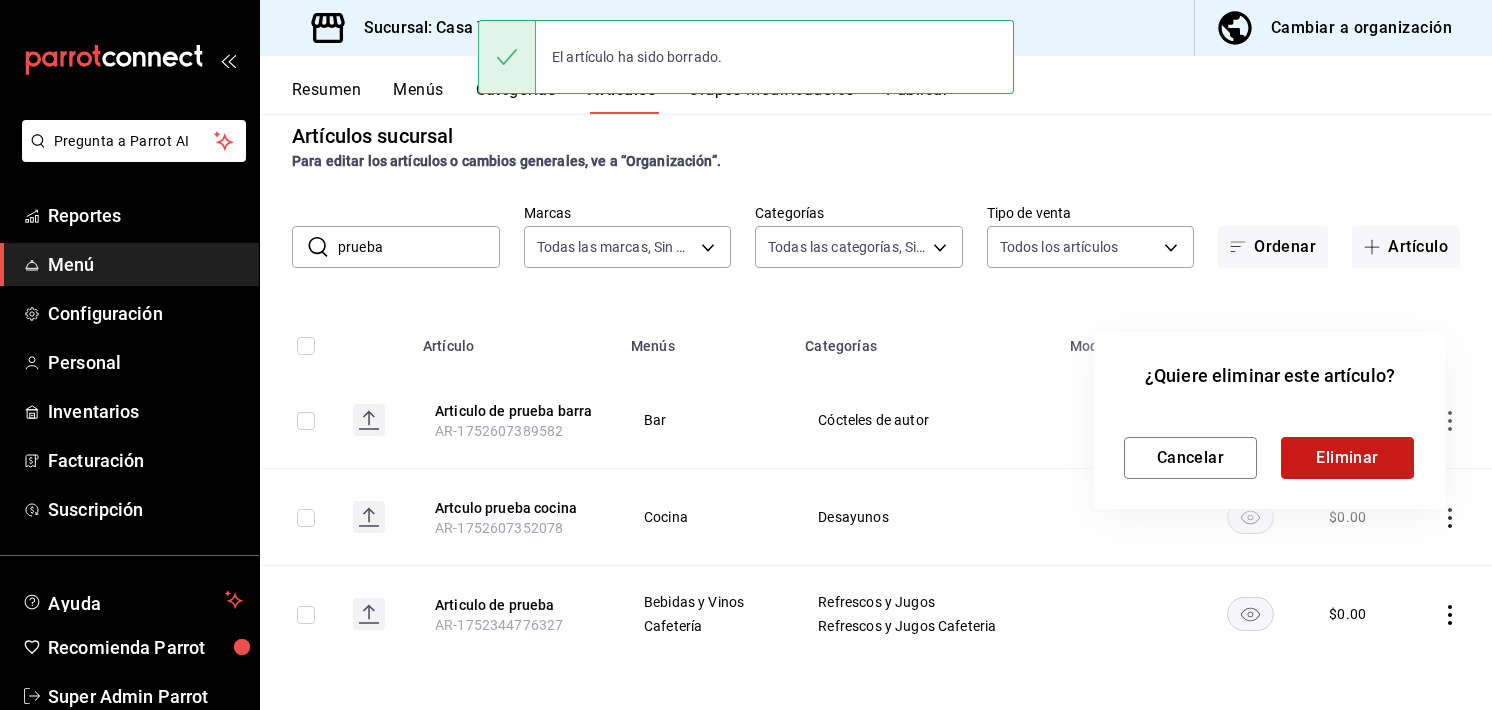 click on "Eliminar" at bounding box center [1347, 458] 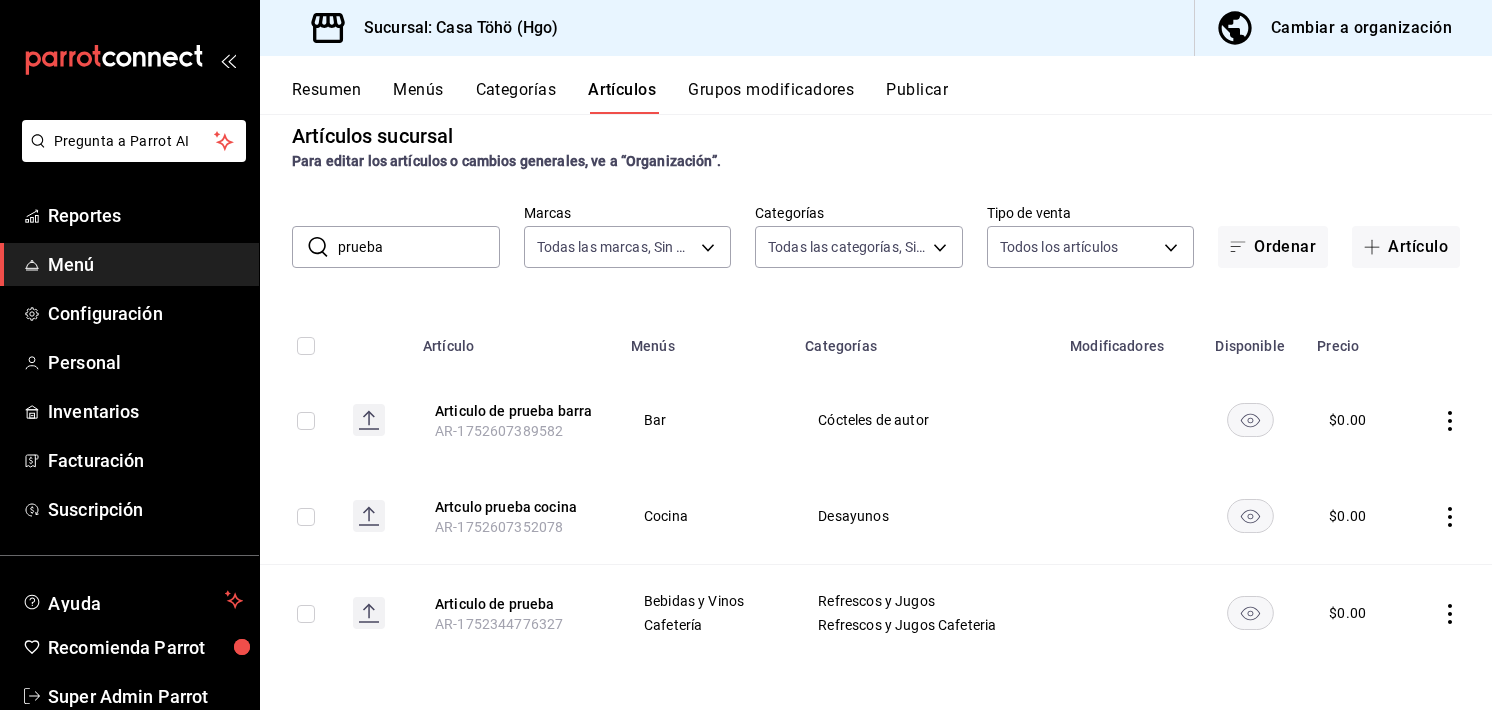 scroll, scrollTop: 0, scrollLeft: 0, axis: both 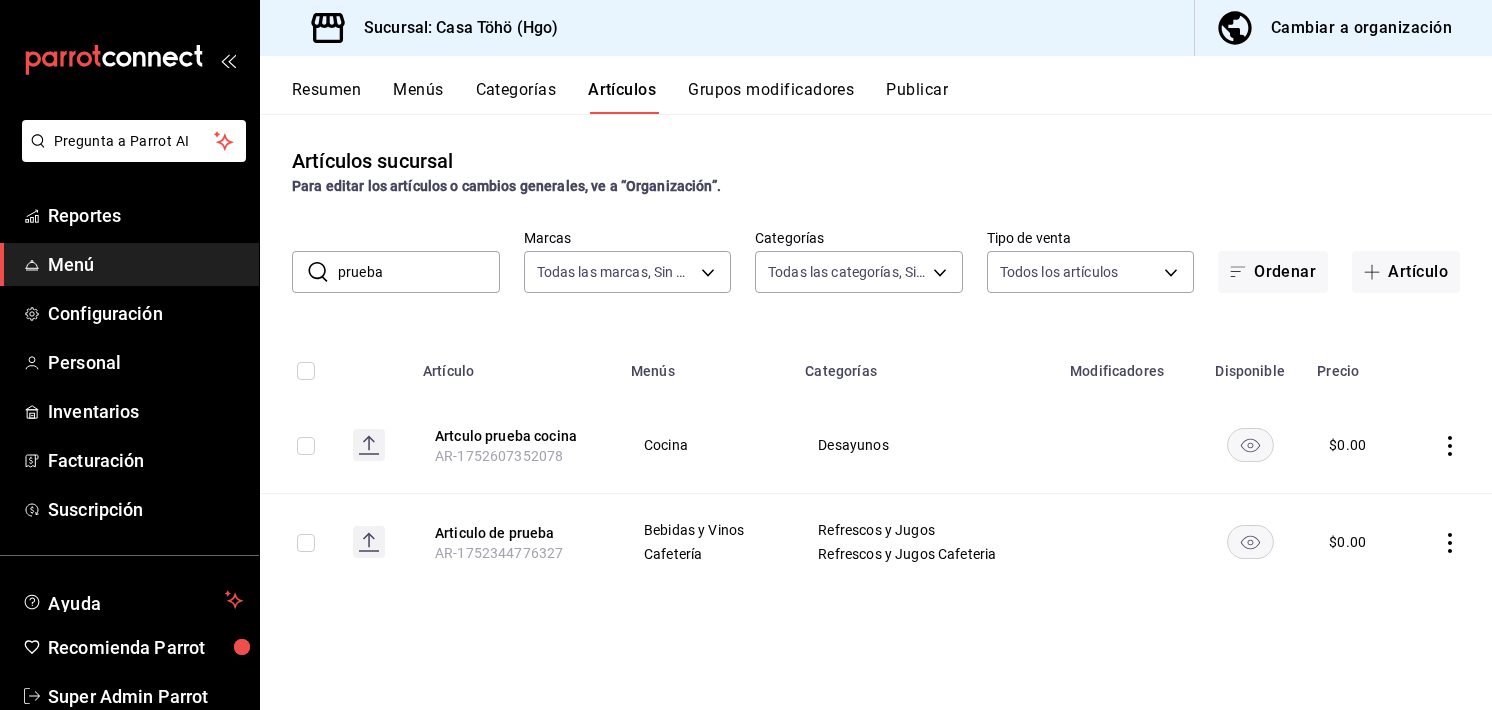 click 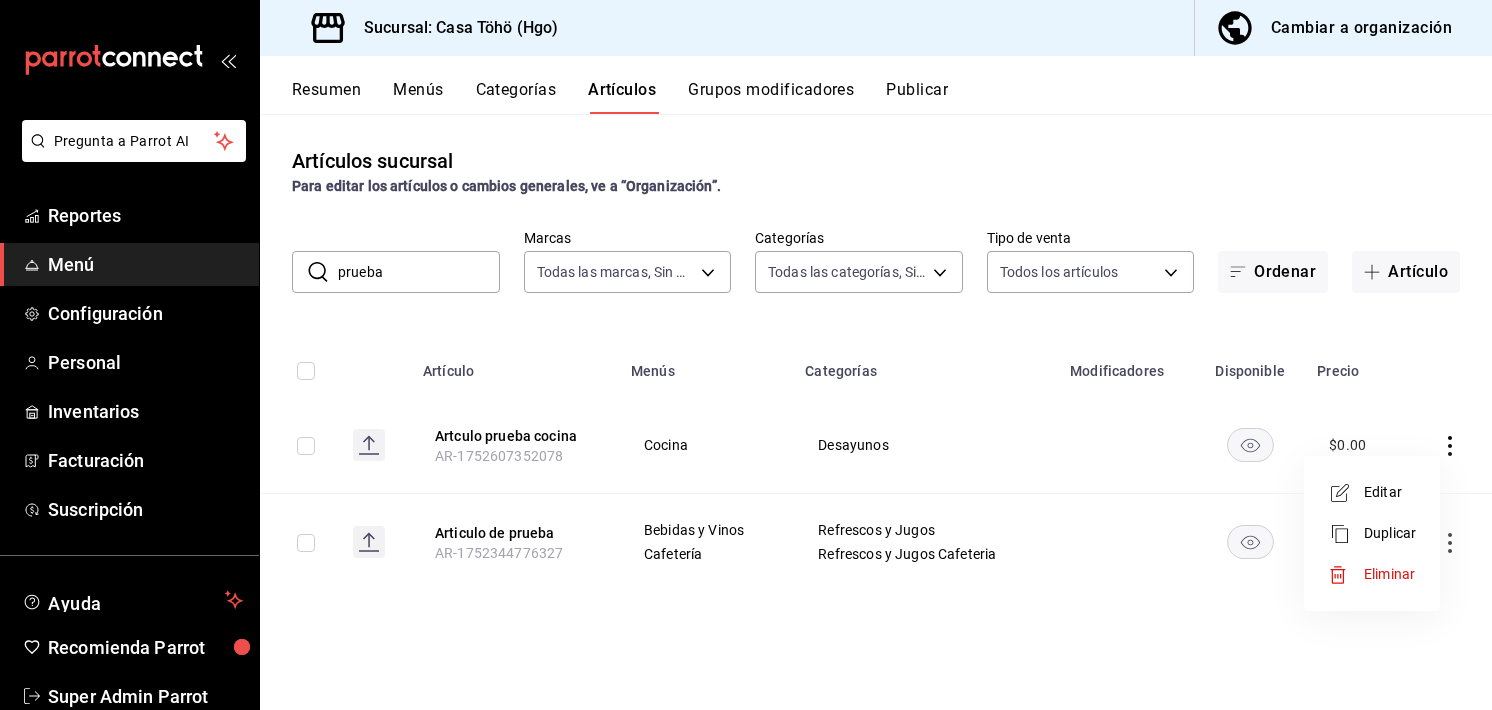 click on "Eliminar" at bounding box center [1372, 574] 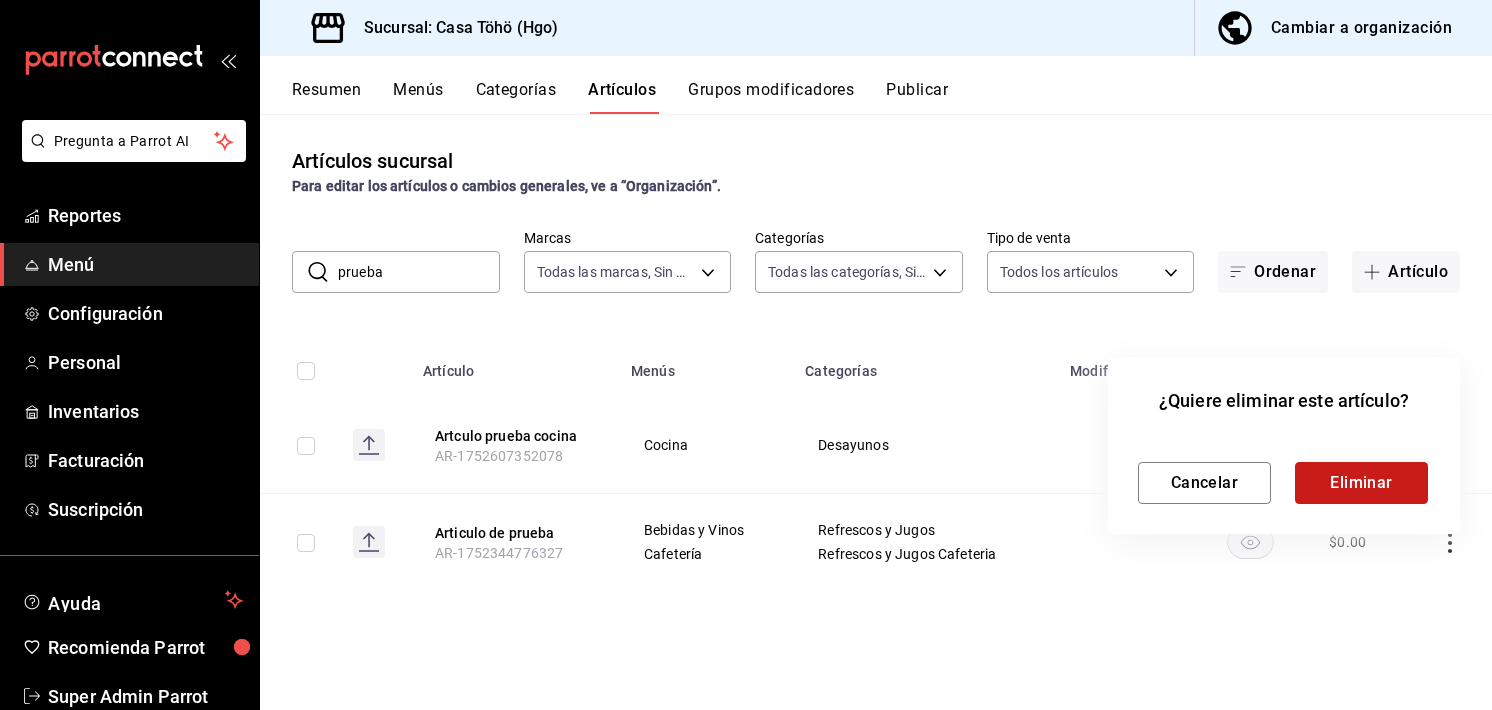 click on "Eliminar" at bounding box center (1361, 483) 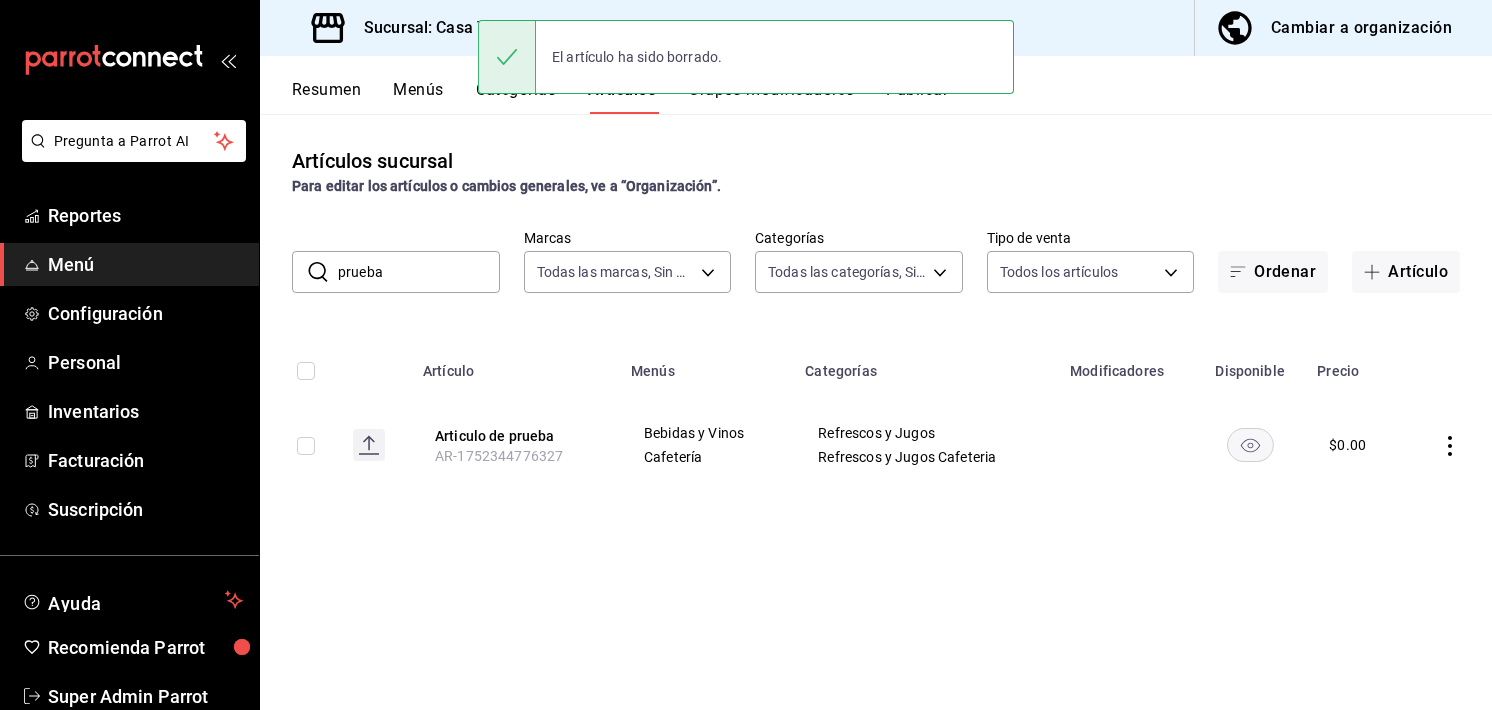 click at bounding box center (1448, 445) 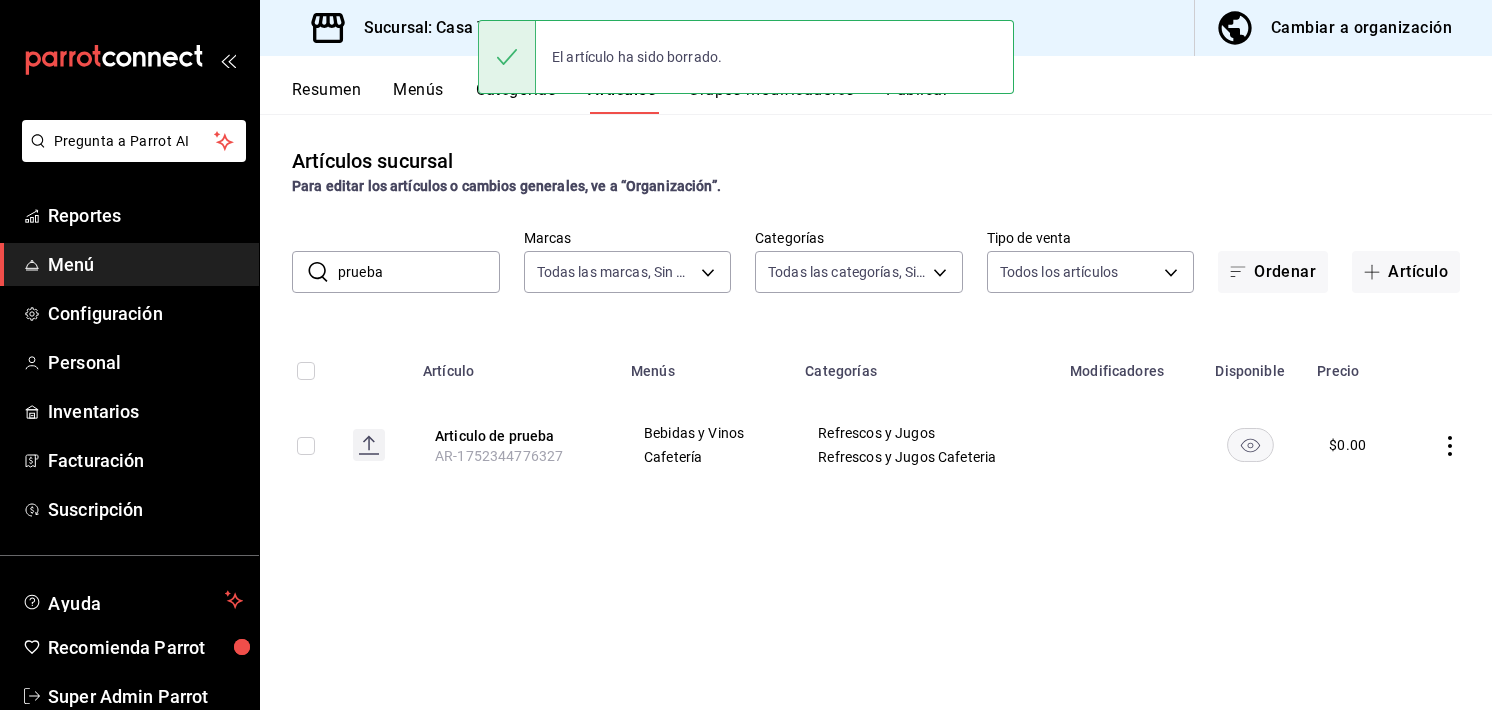 click 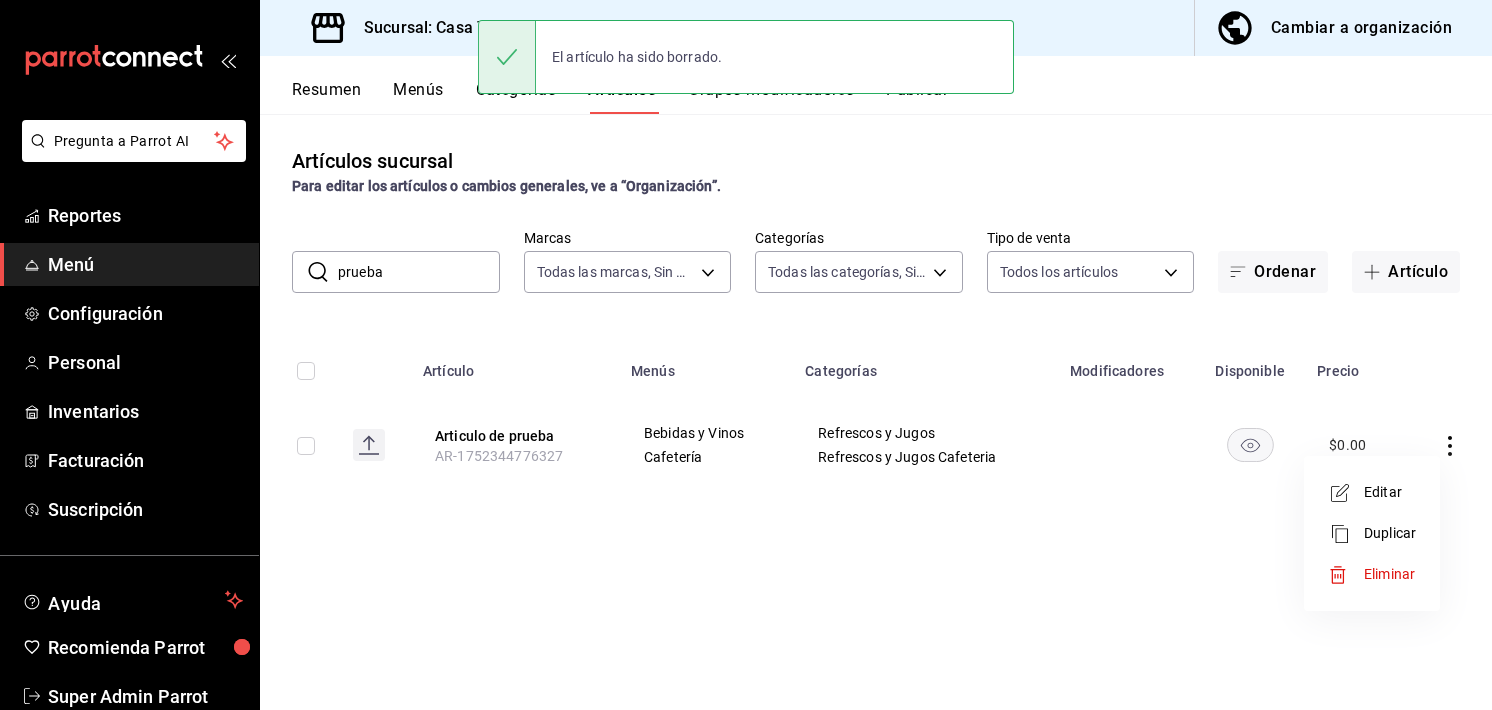 click on "Eliminar" at bounding box center [1389, 574] 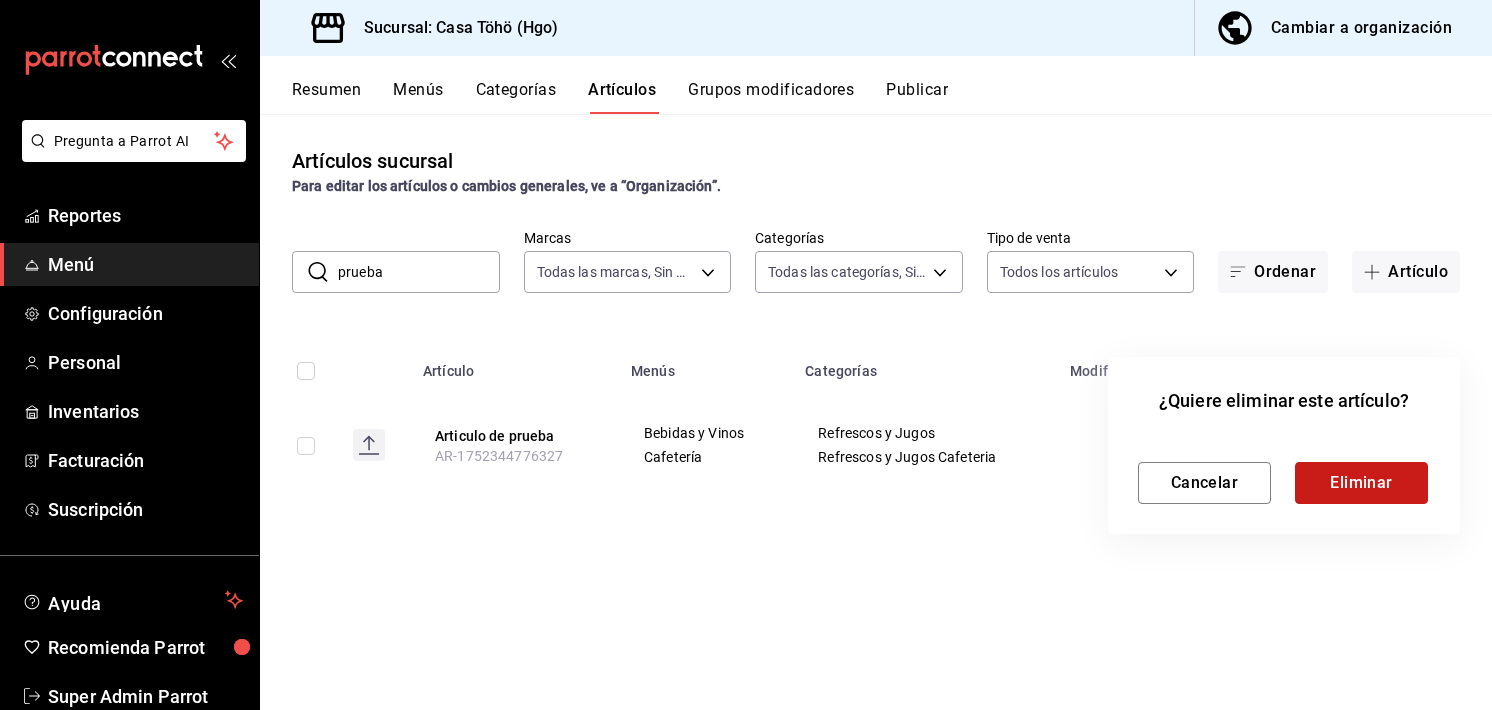 click on "Eliminar" at bounding box center [1361, 483] 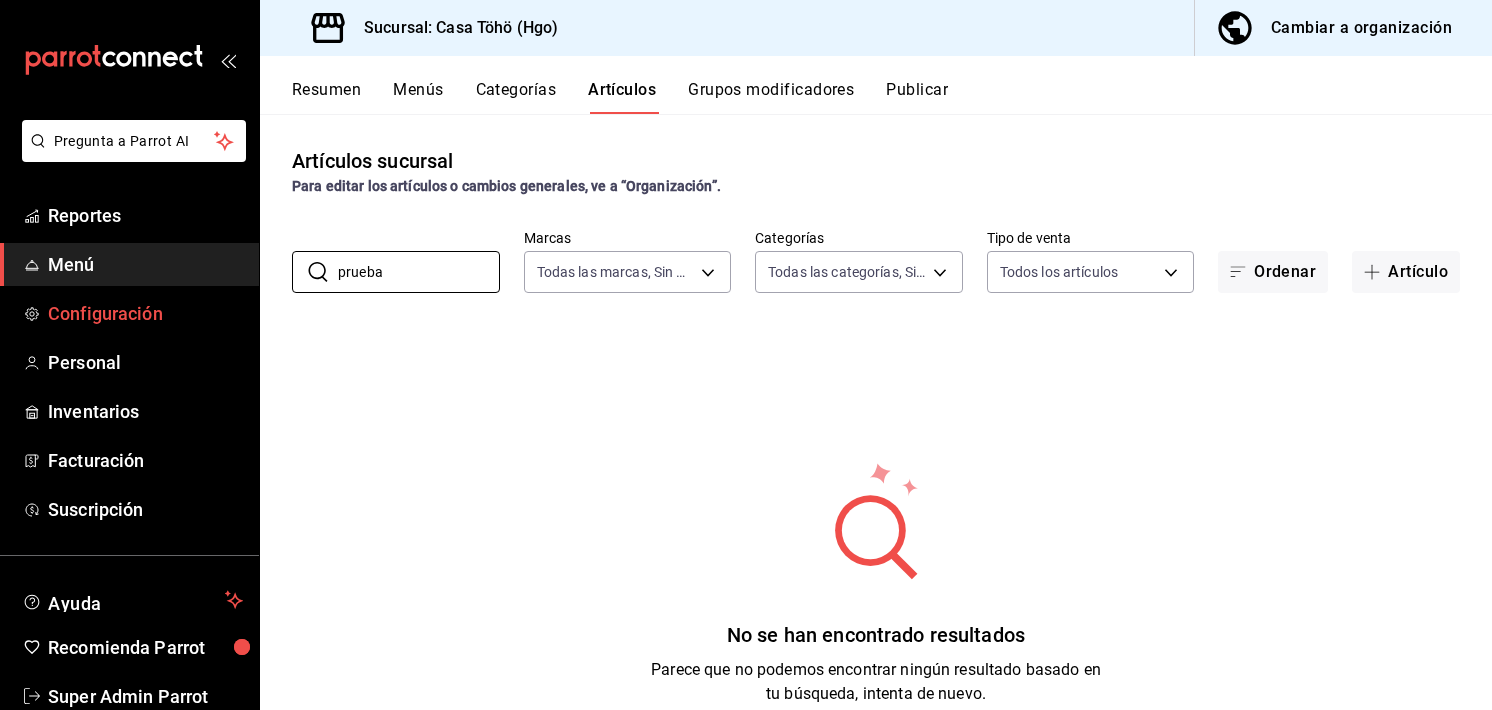 drag, startPoint x: 410, startPoint y: 280, endPoint x: 118, endPoint y: 294, distance: 292.33542 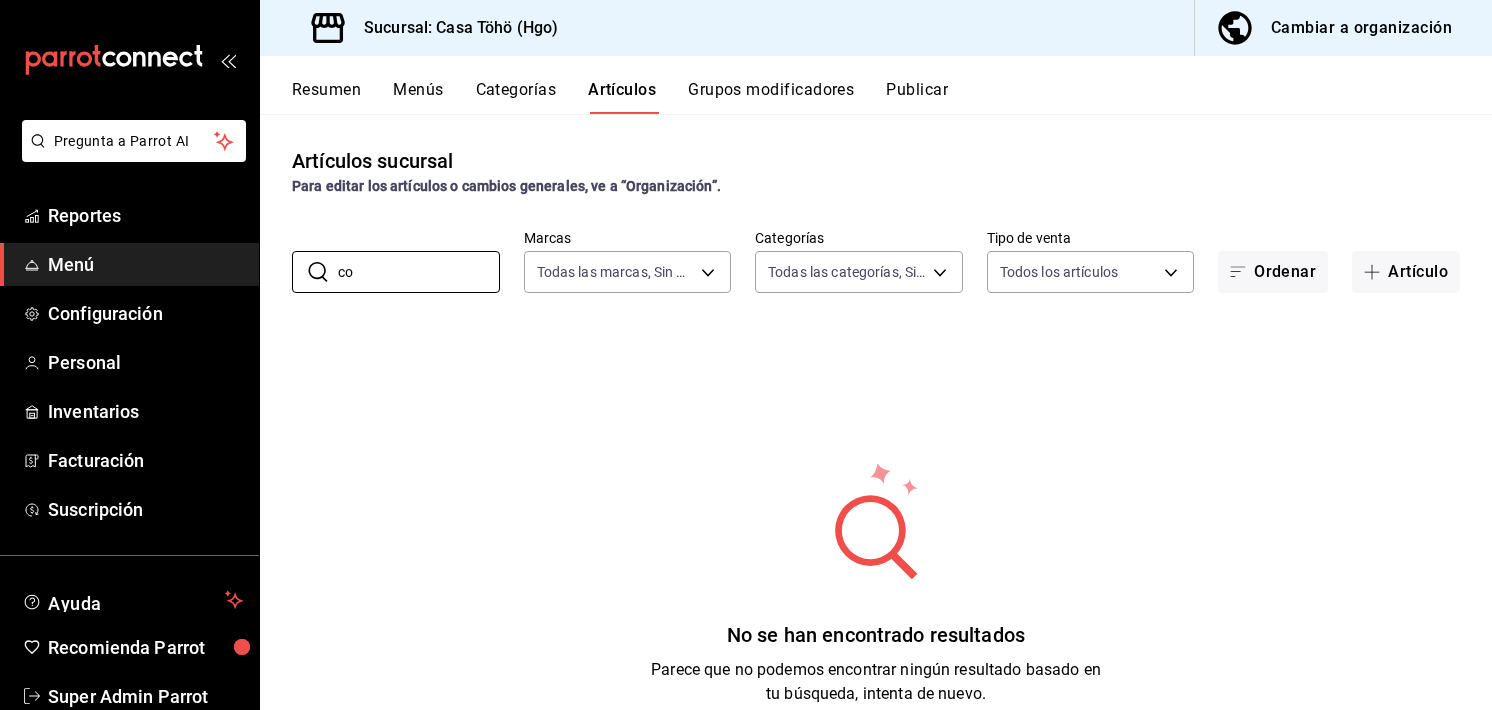 type on "c" 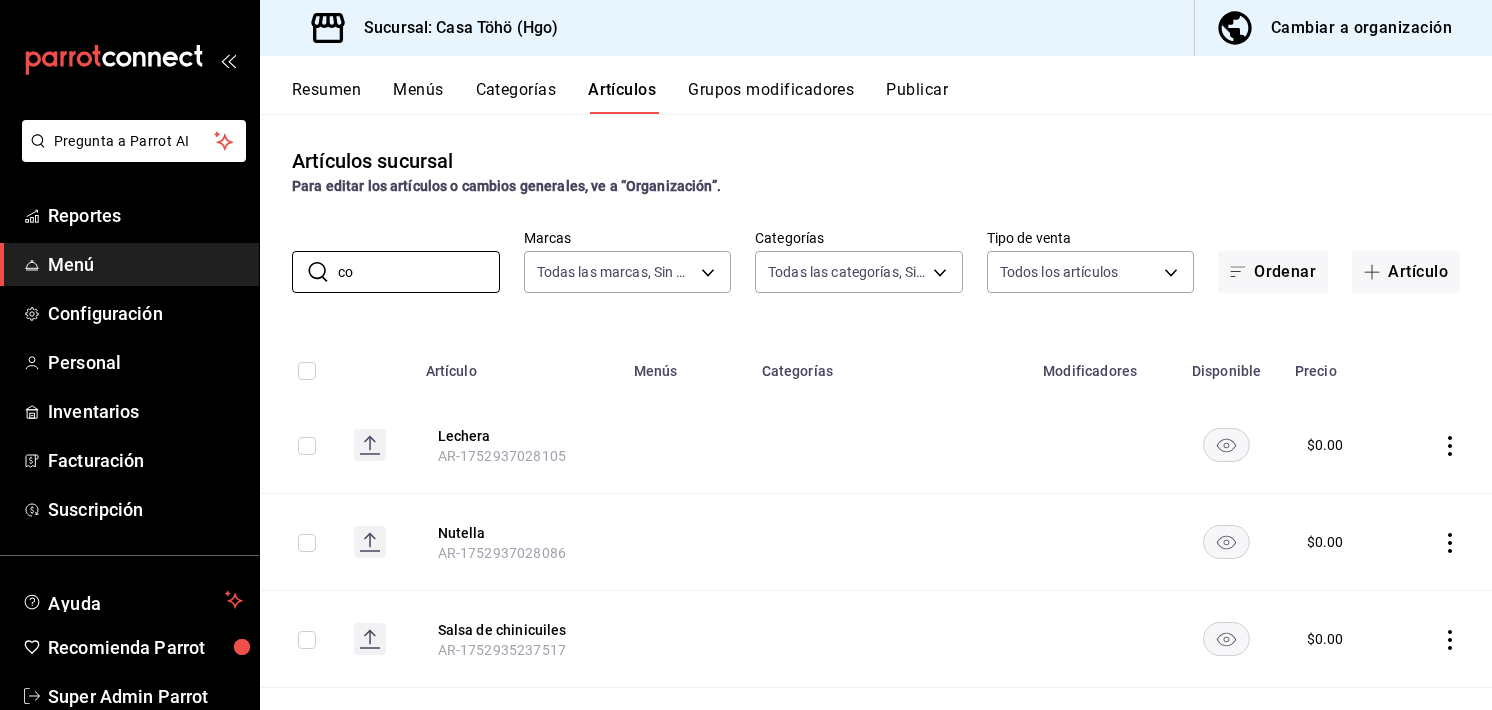 type on "c" 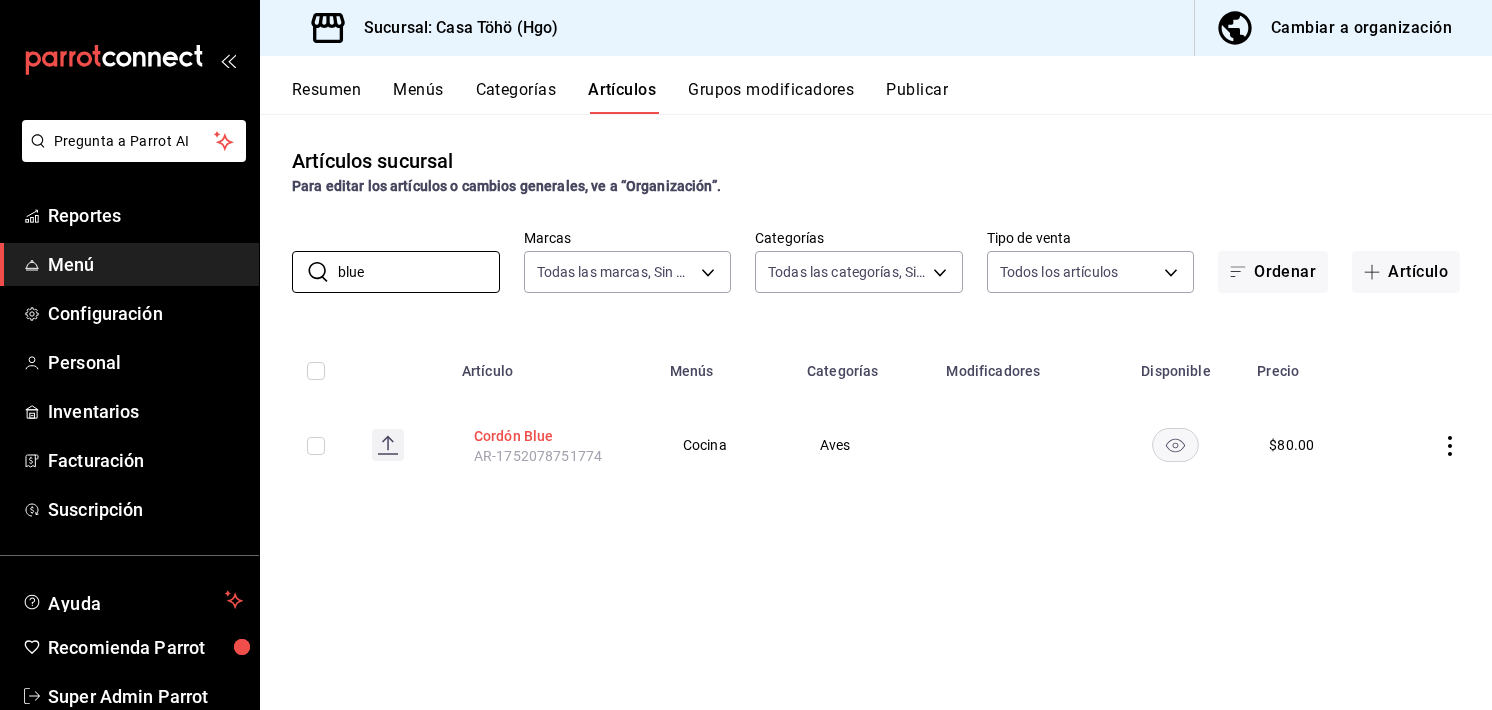 type on "blue" 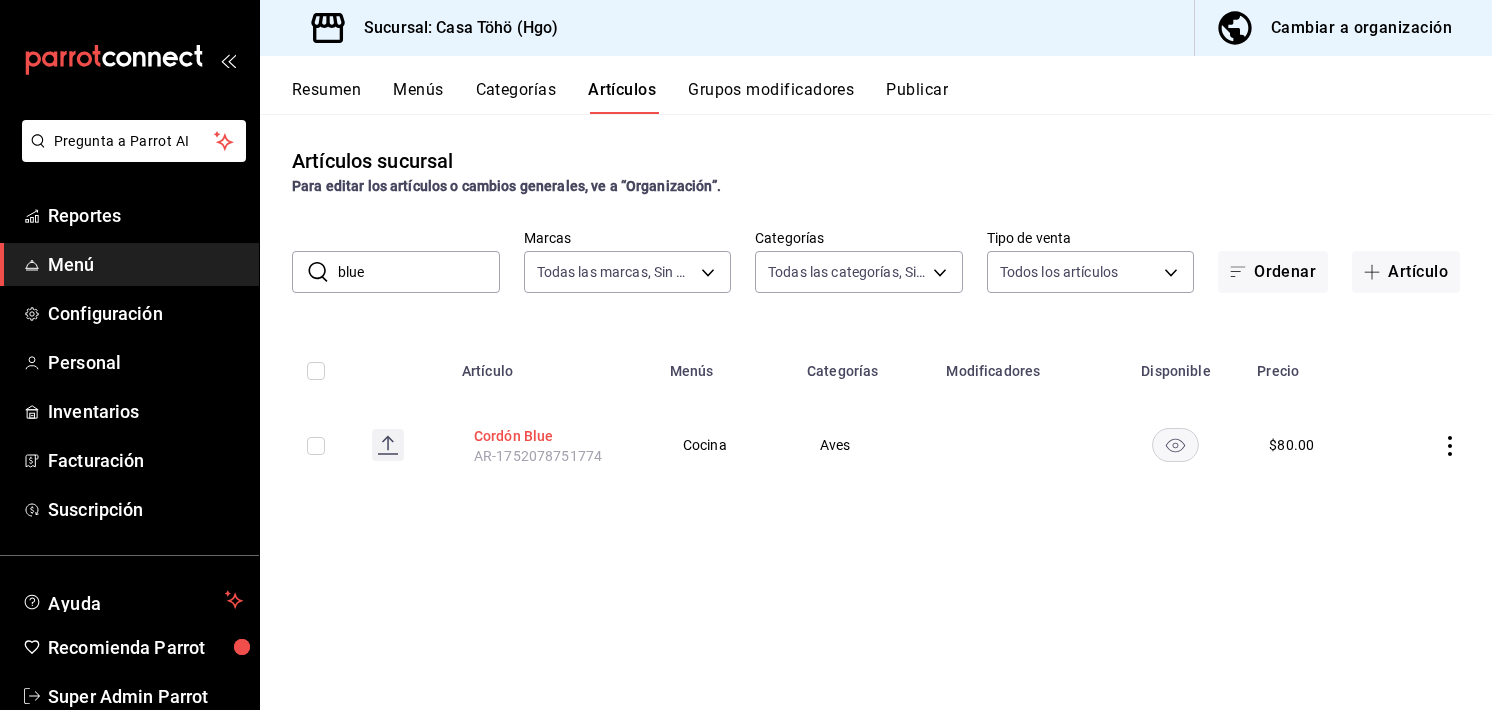 click on "Cordón Blue" at bounding box center [554, 436] 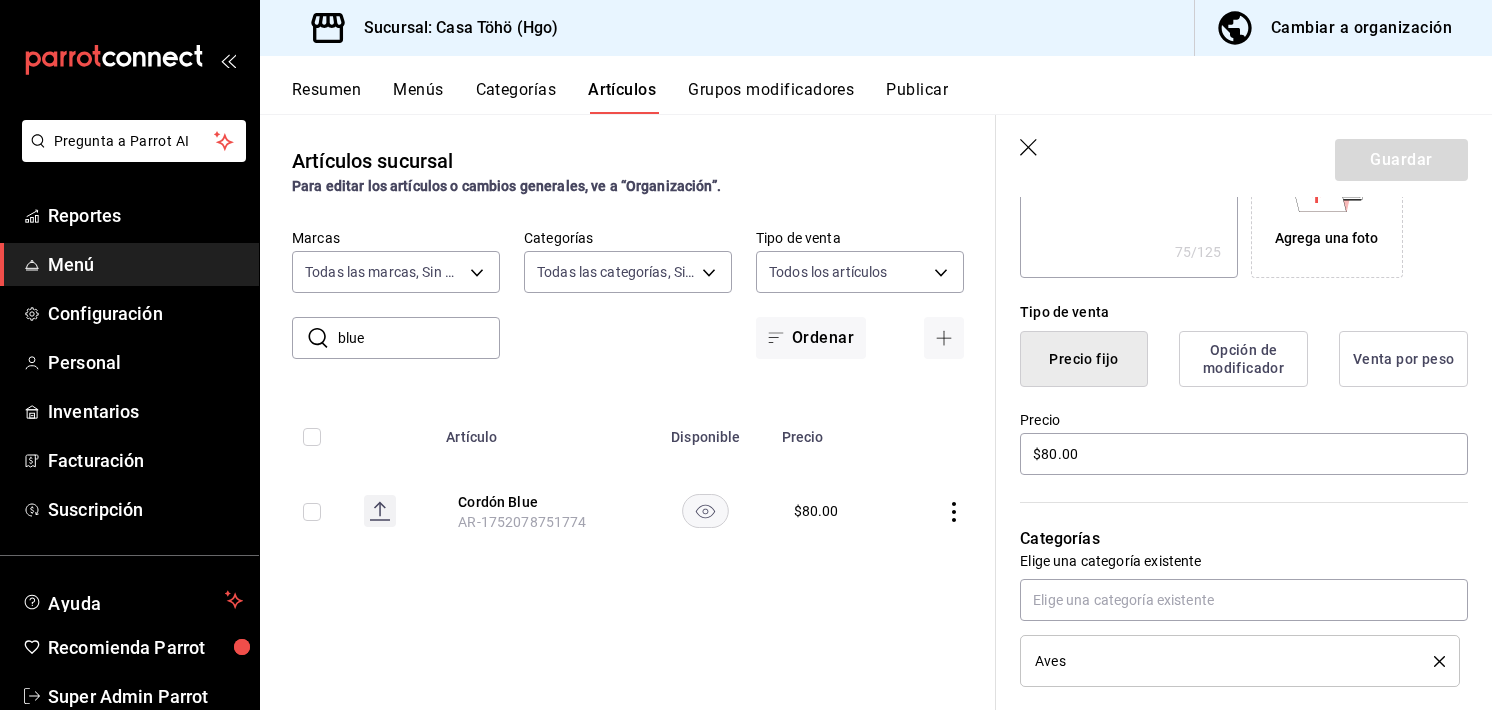 scroll, scrollTop: 390, scrollLeft: 0, axis: vertical 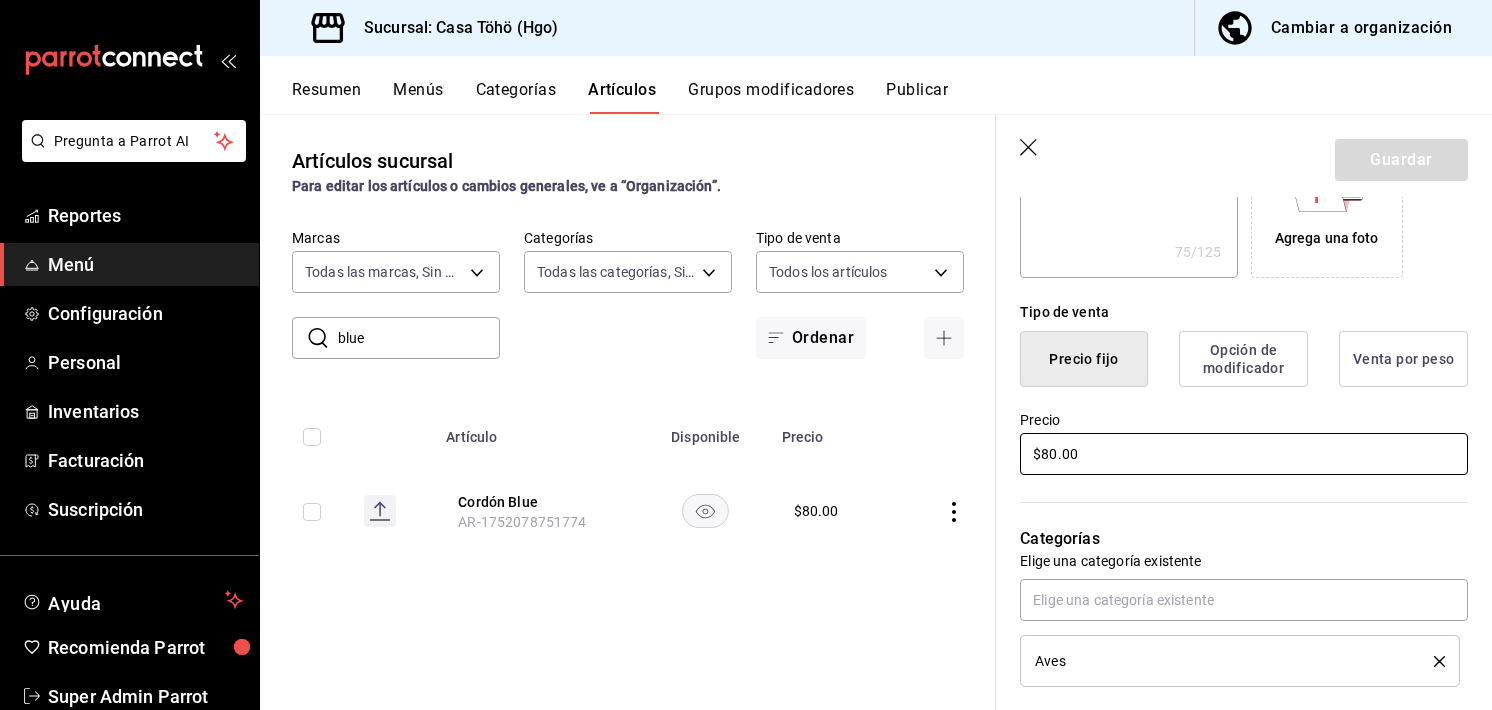 click on "$80.00" at bounding box center (1244, 454) 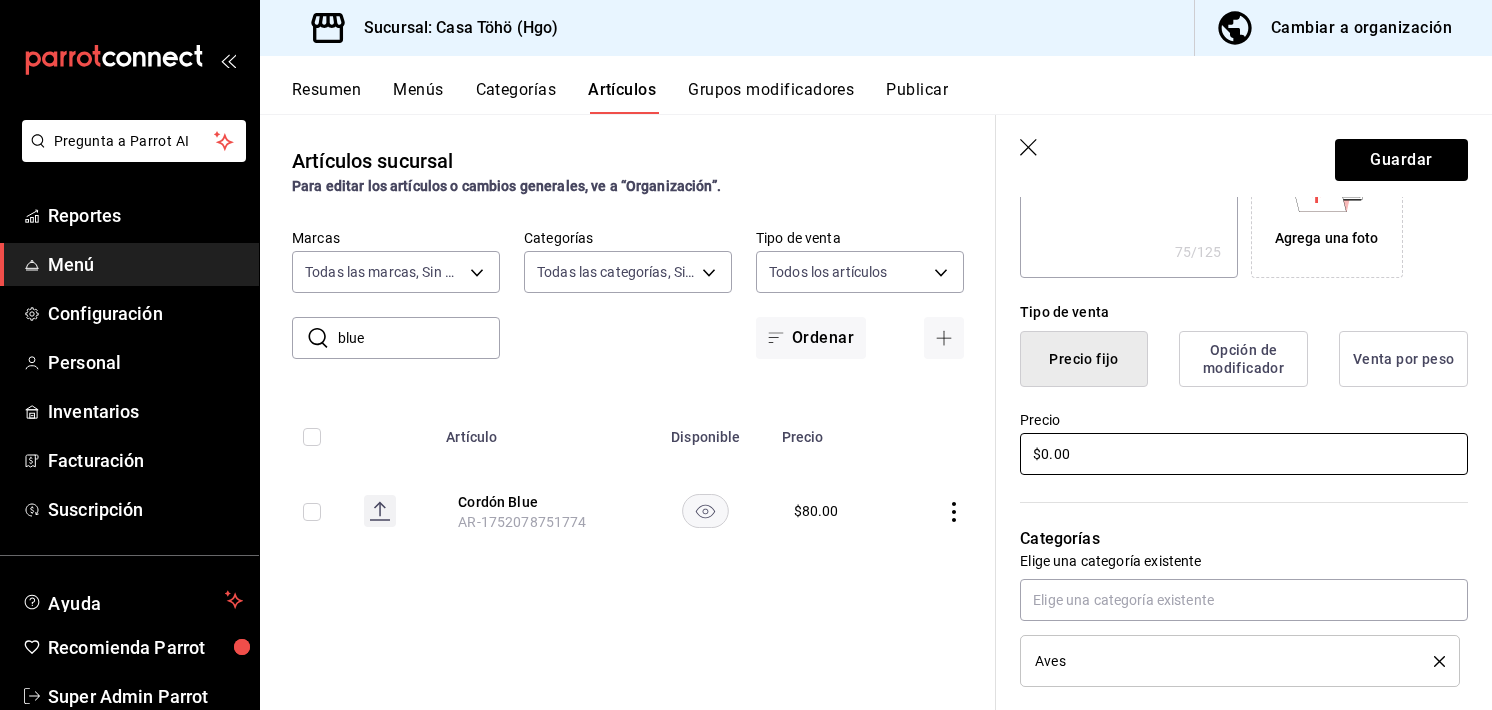 type on "x" 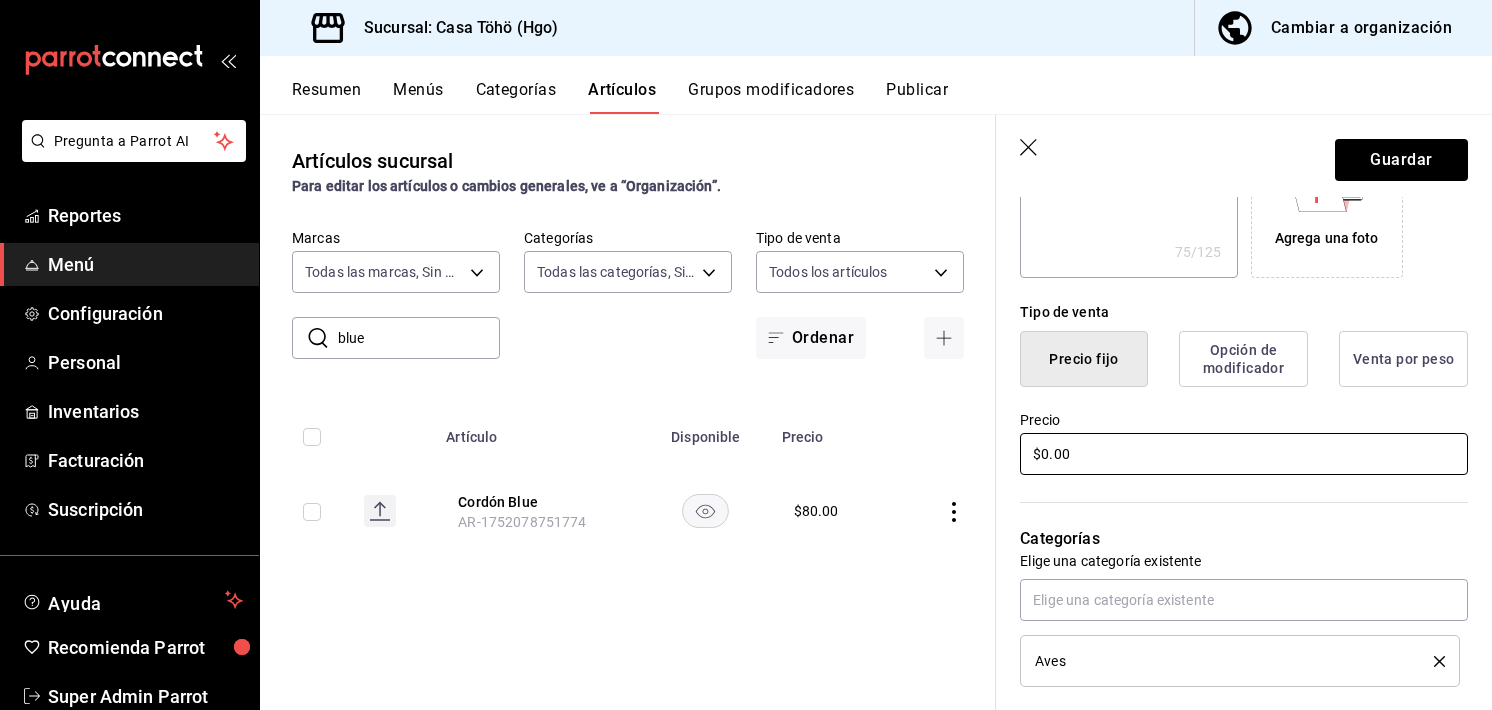 type on "$10.00" 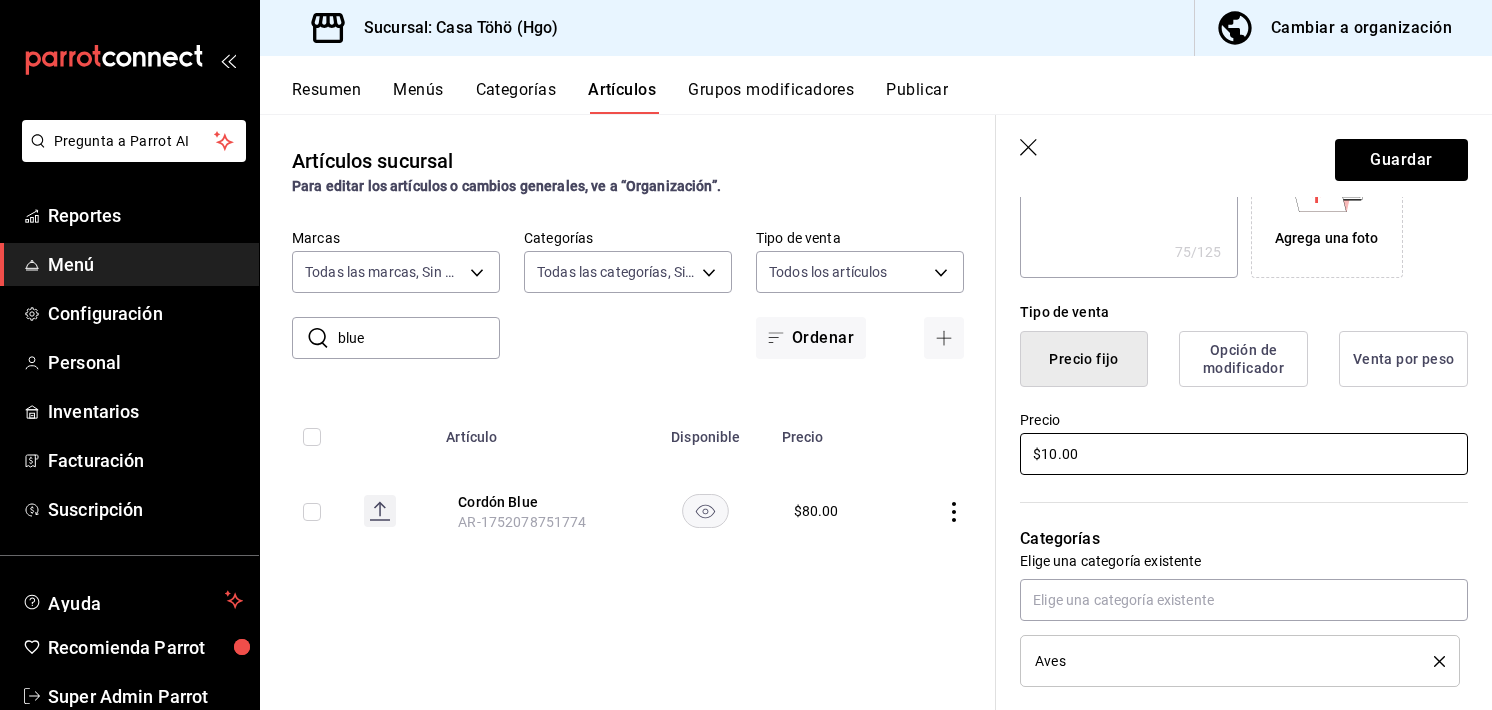 type on "x" 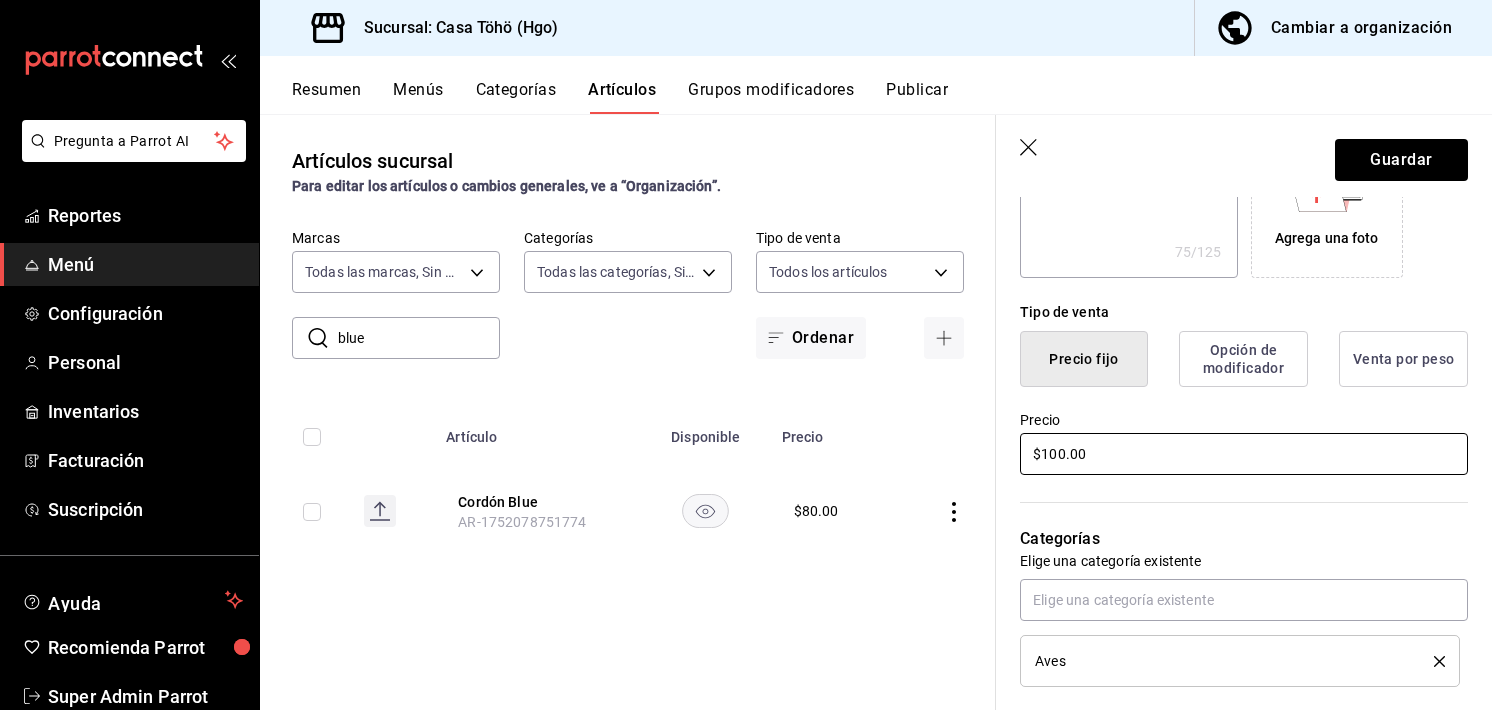 type on "$100.00" 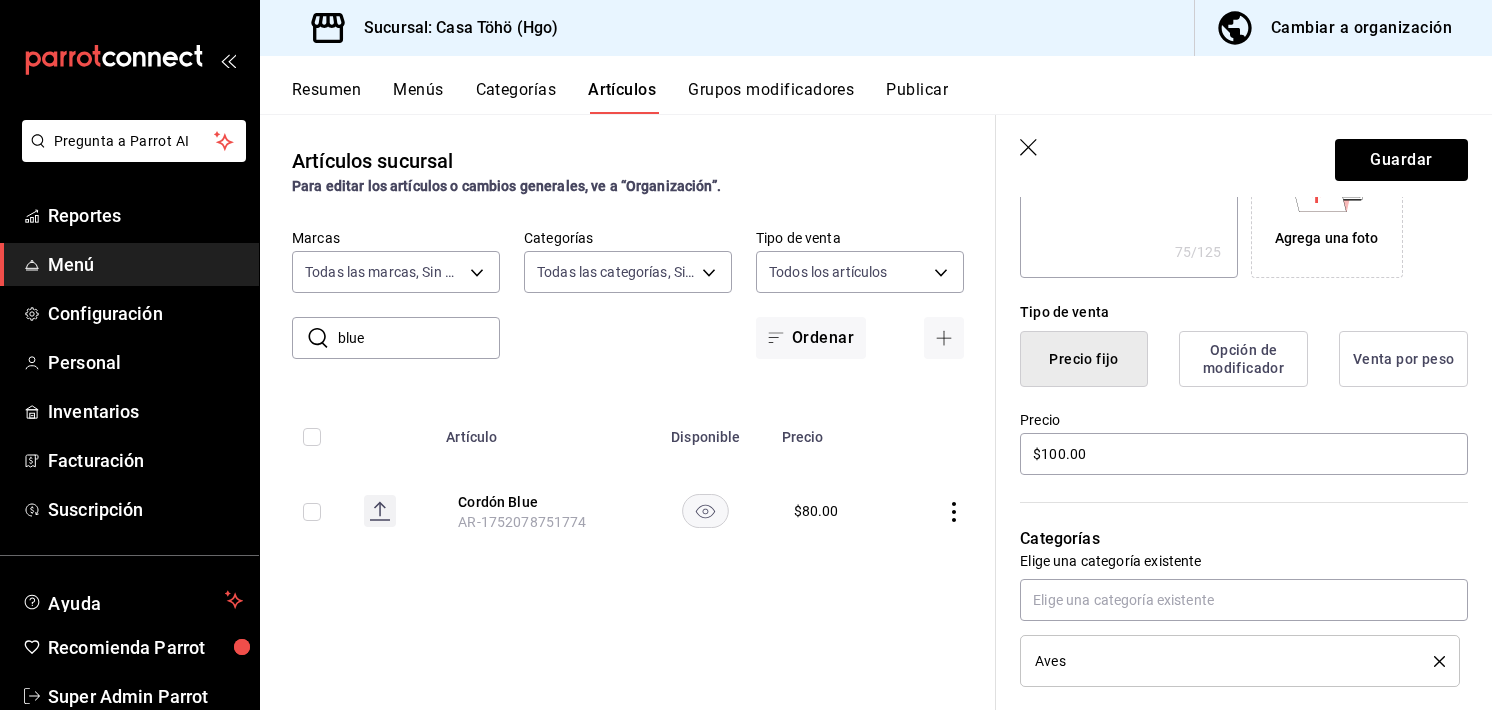 click on "Opción de modificador" at bounding box center [1243, 359] 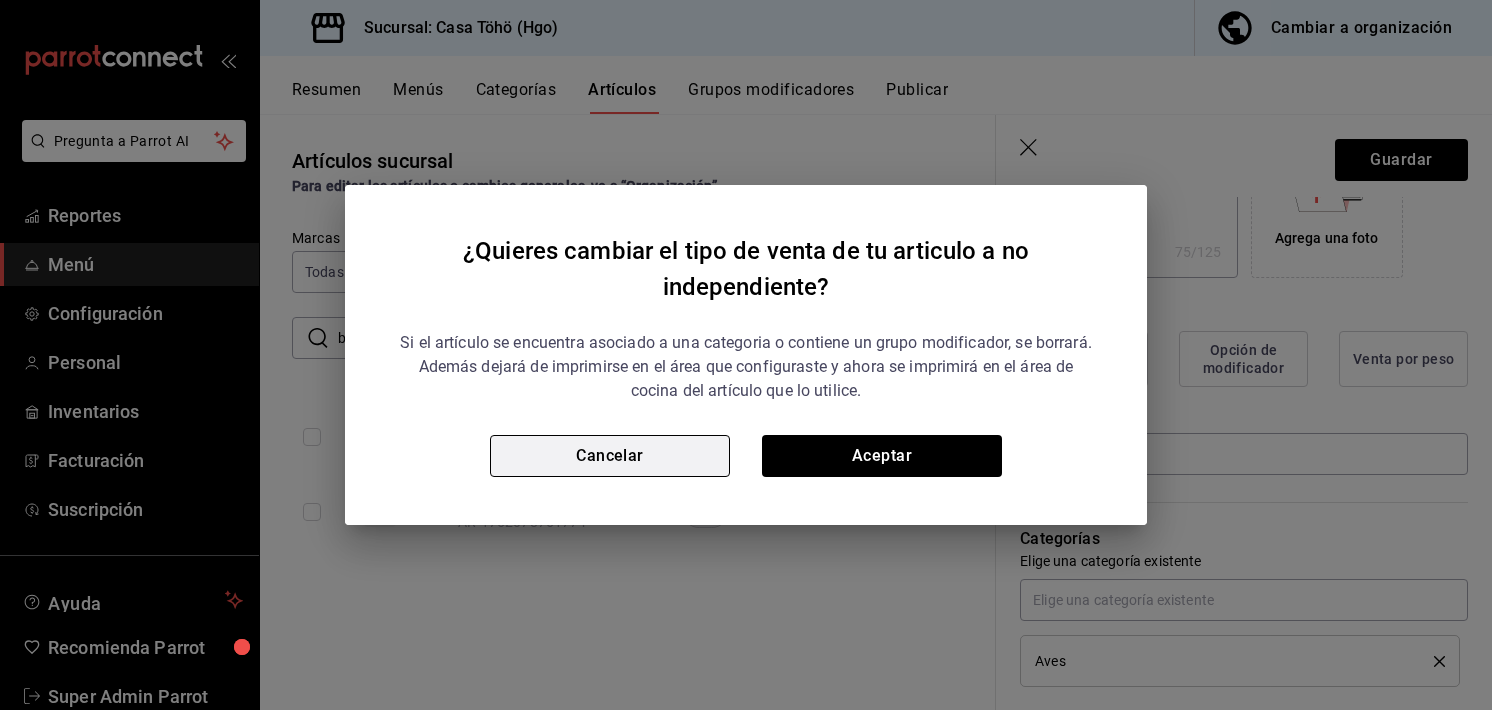 click on "Cancelar" at bounding box center [610, 456] 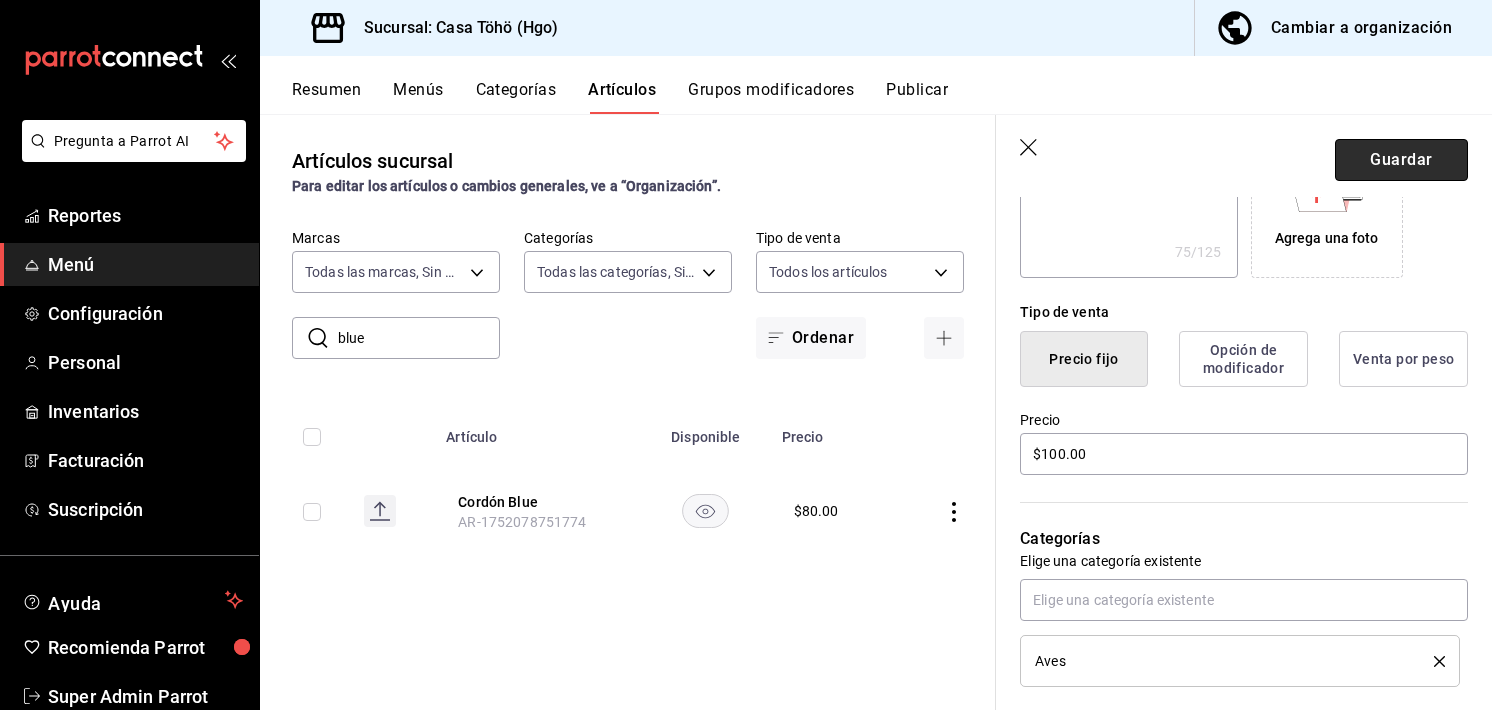 click on "Guardar" at bounding box center (1401, 160) 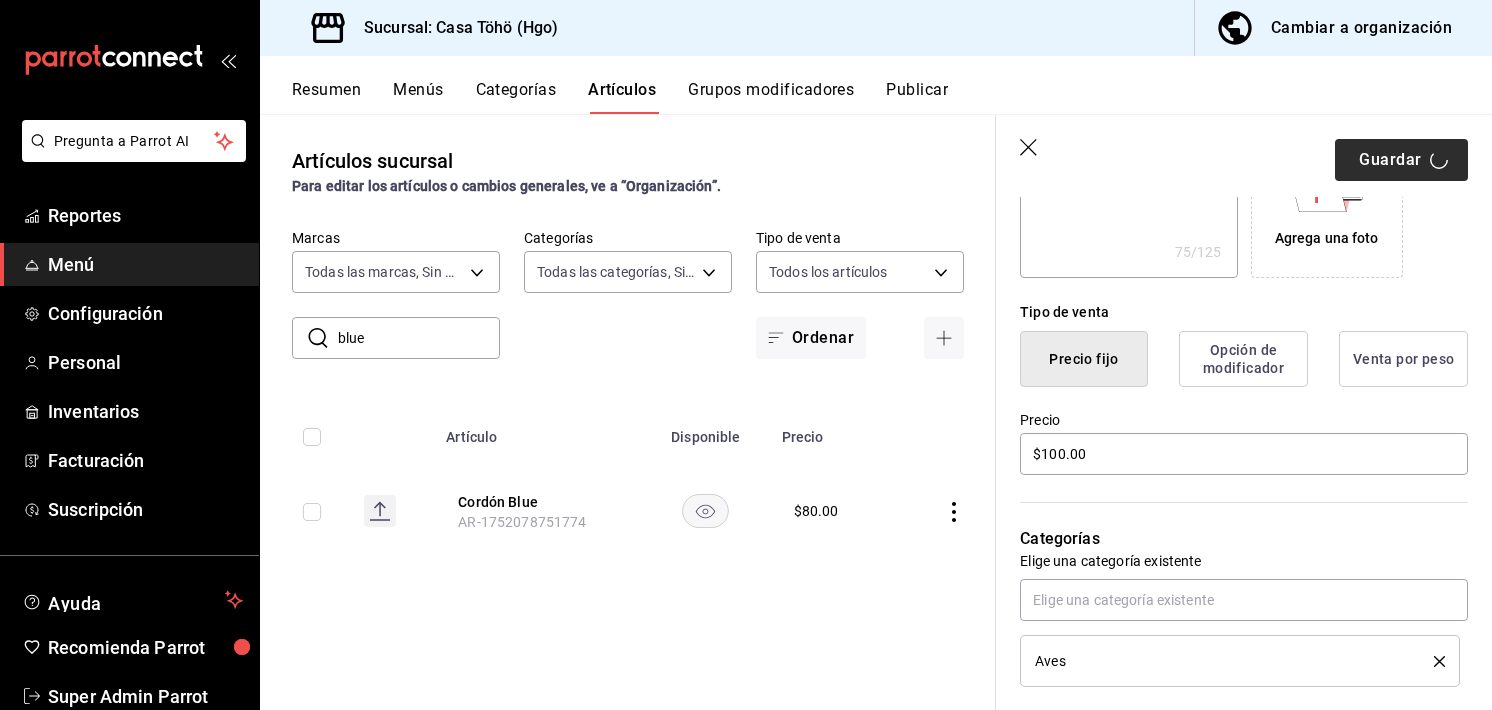 type on "x" 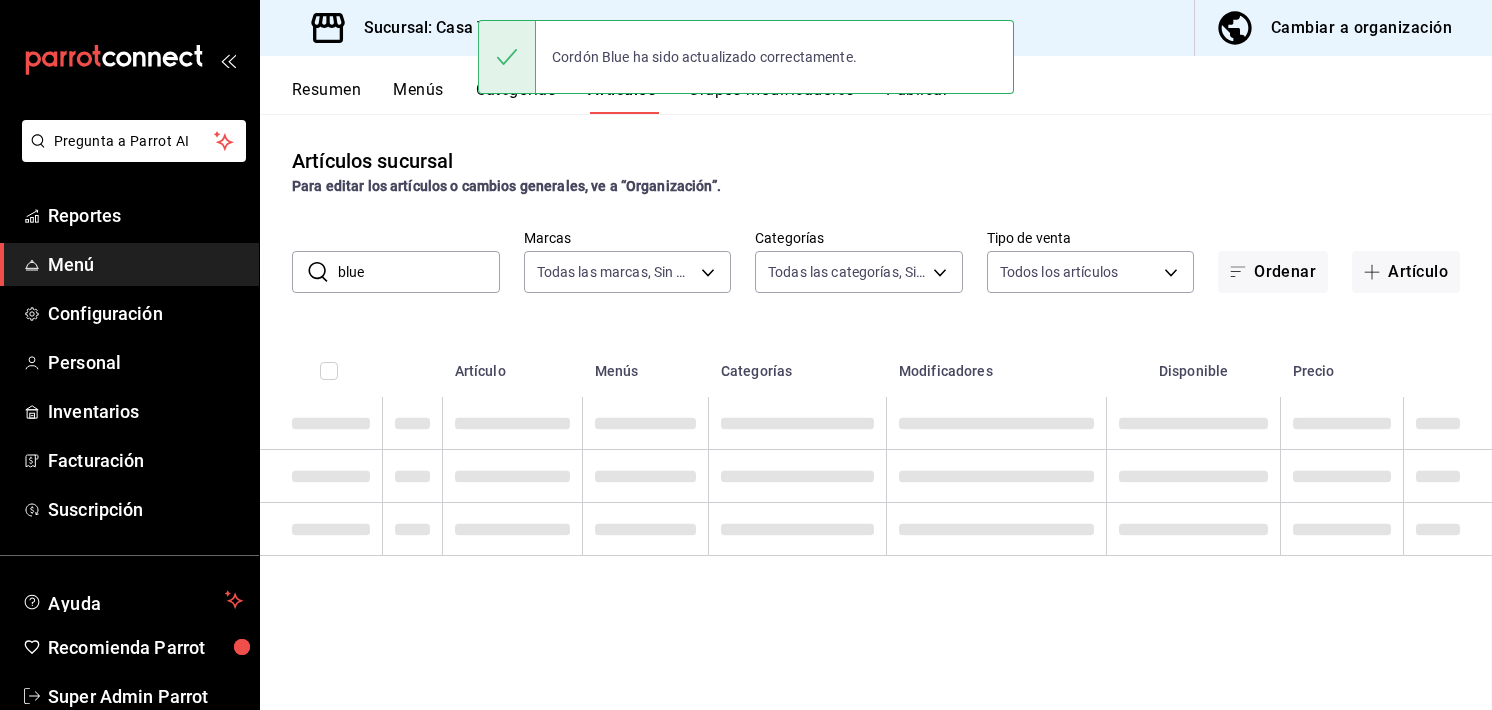 scroll, scrollTop: 0, scrollLeft: 0, axis: both 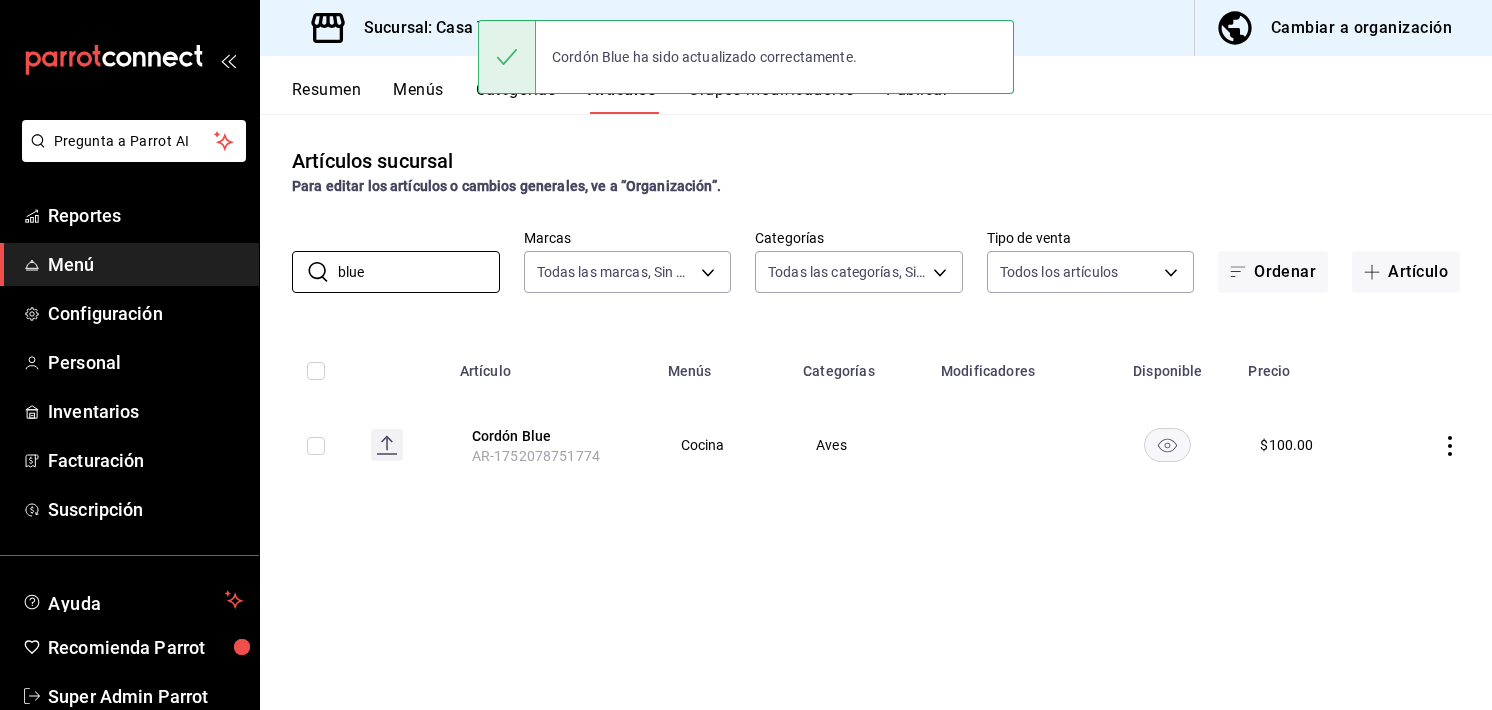 drag, startPoint x: 410, startPoint y: 282, endPoint x: 42, endPoint y: 272, distance: 368.13583 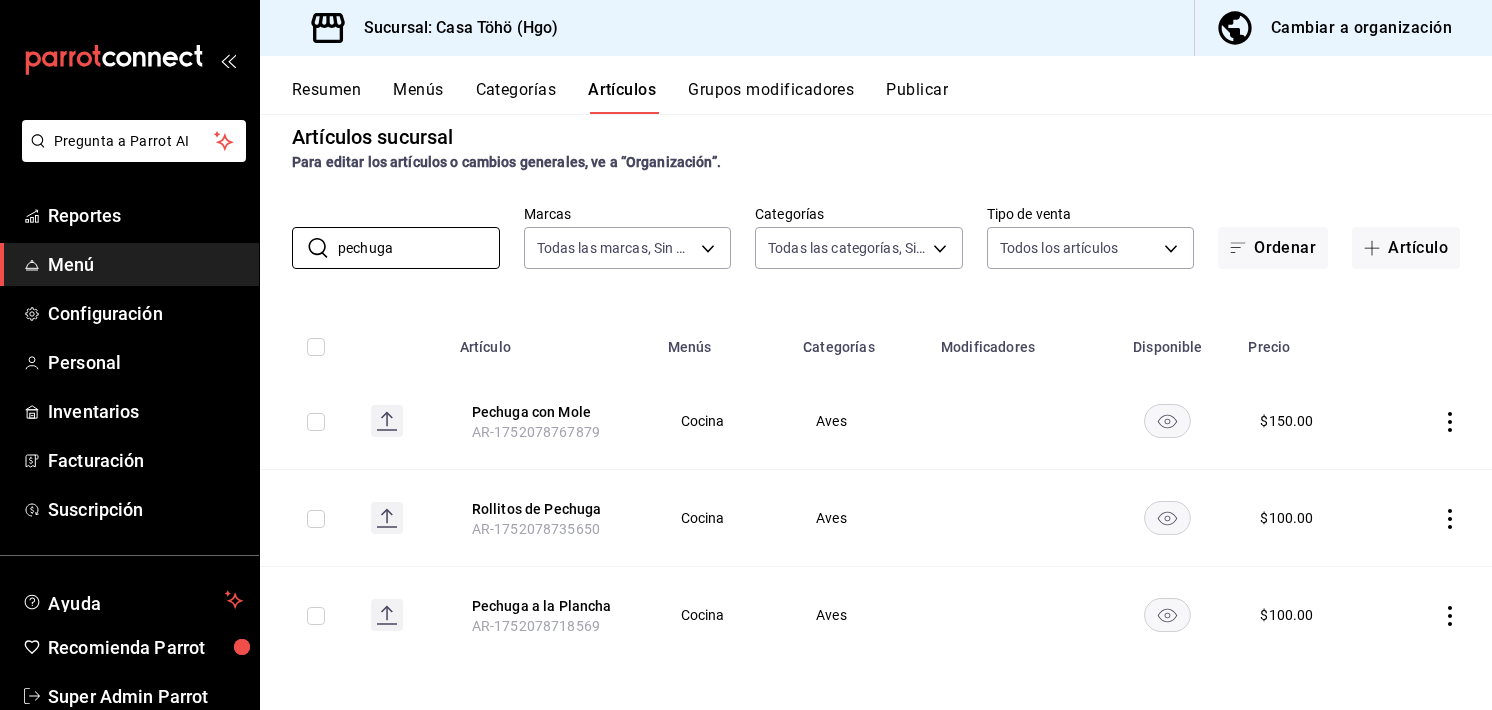 scroll, scrollTop: 24, scrollLeft: 0, axis: vertical 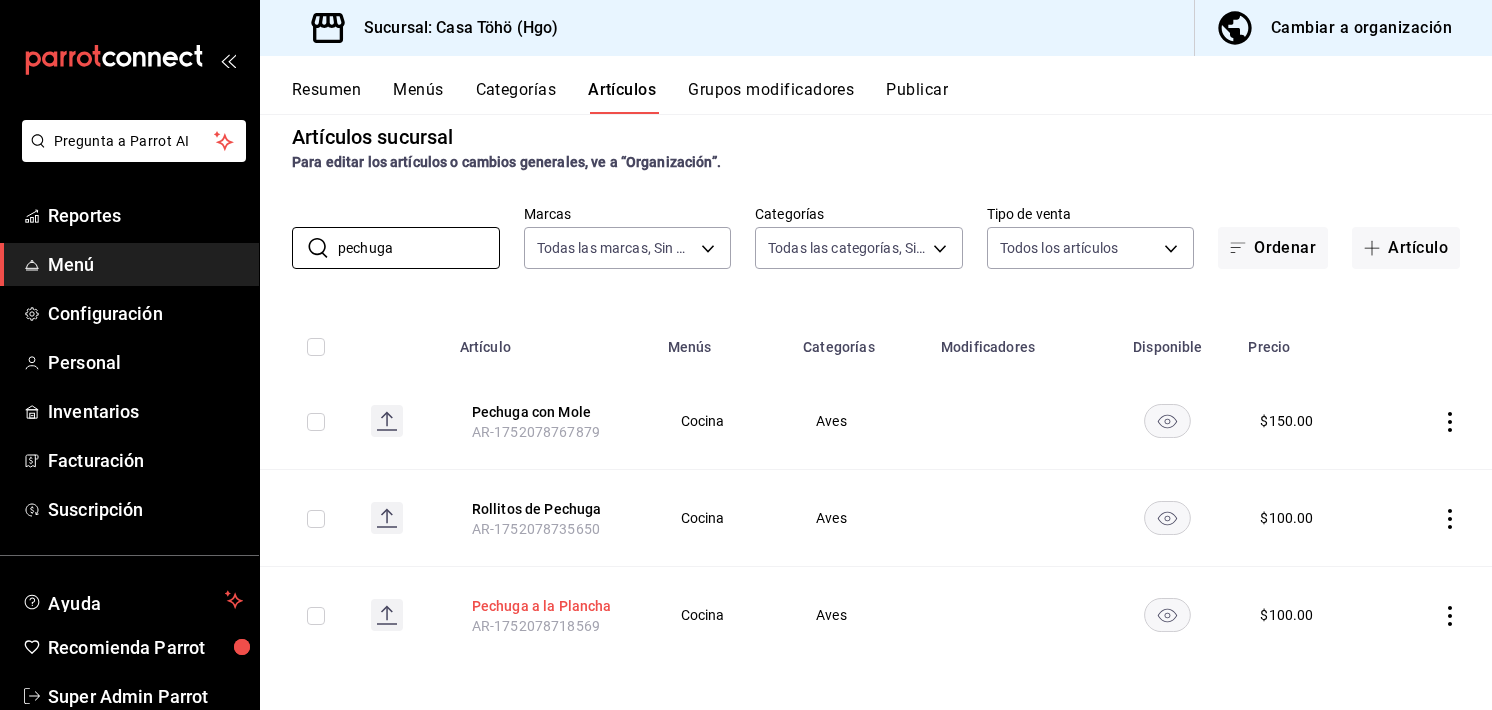 type on "pechuga" 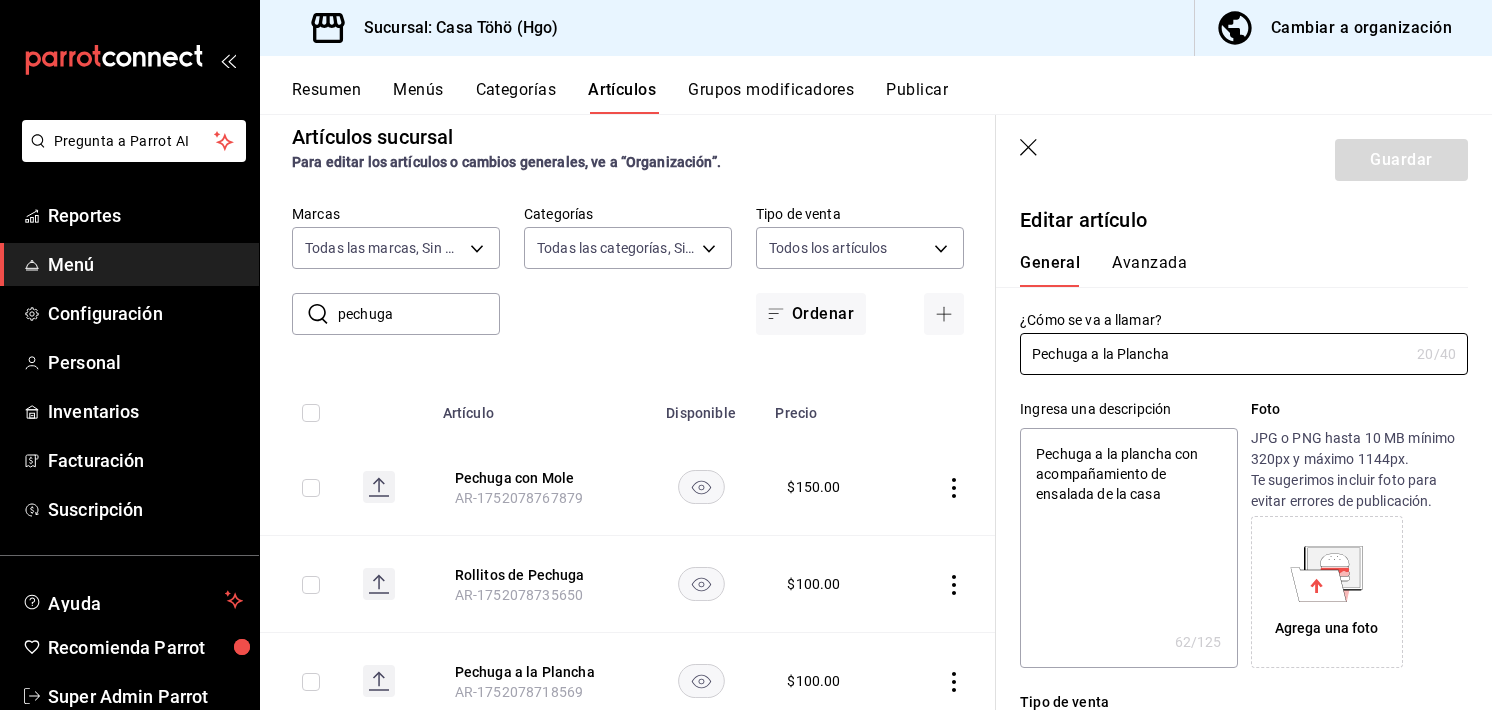 scroll, scrollTop: 192, scrollLeft: 0, axis: vertical 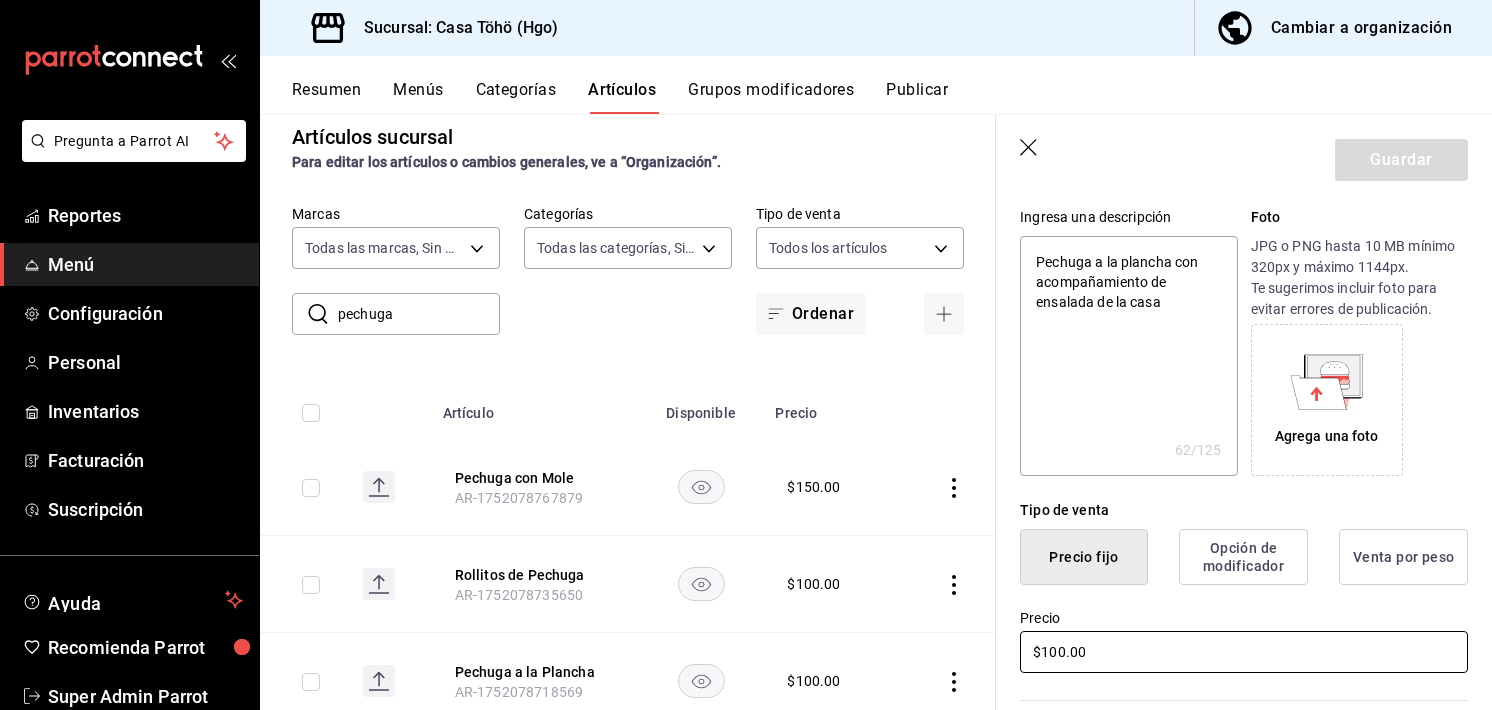 click on "$100.00" at bounding box center (1244, 652) 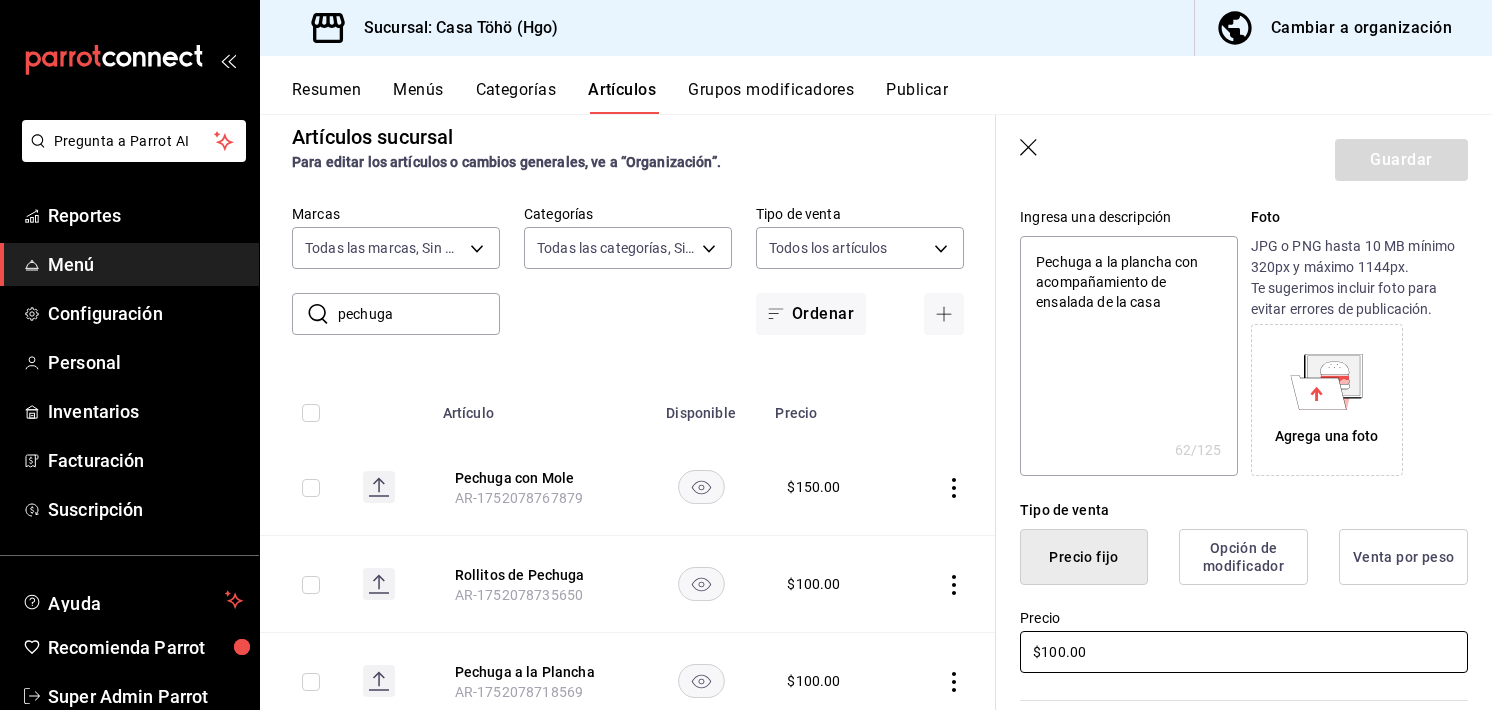 click on "$100.00" at bounding box center (1244, 652) 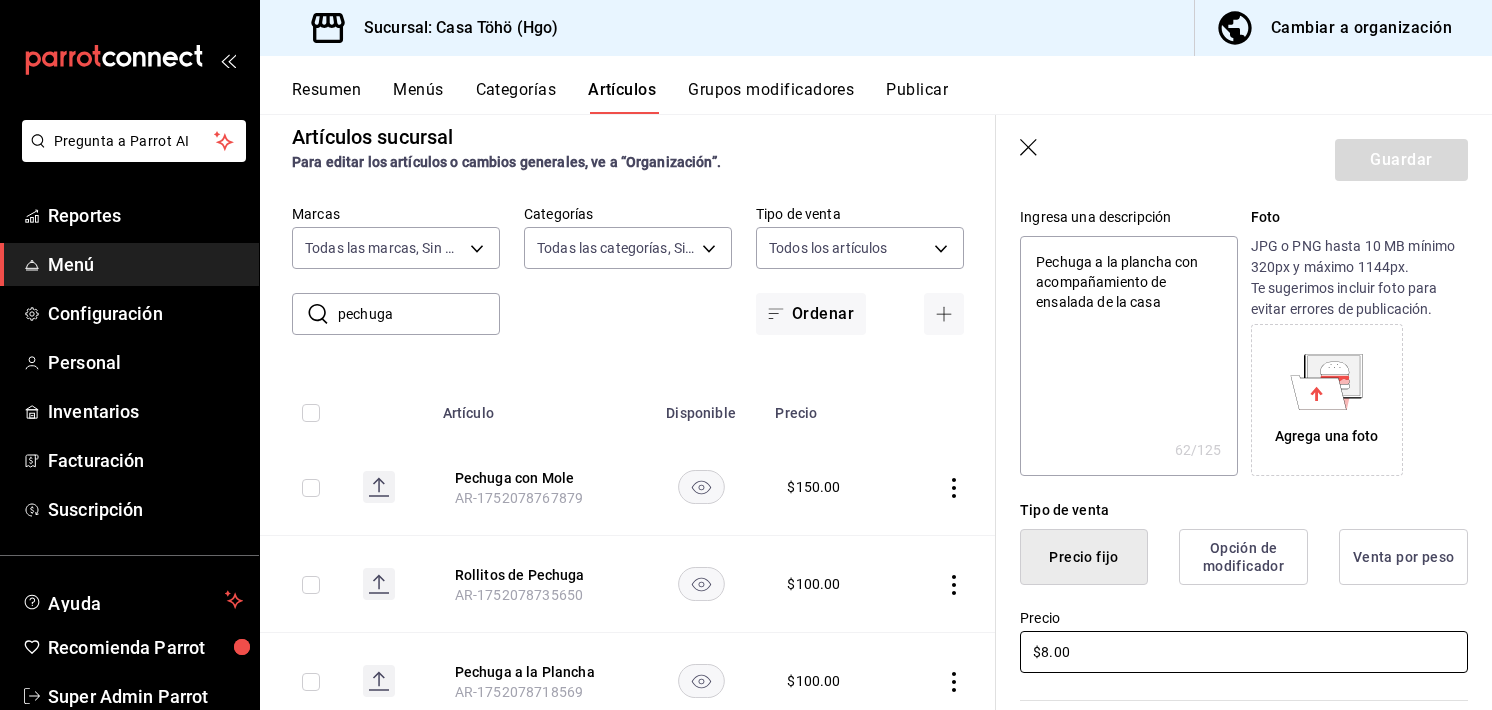 type on "x" 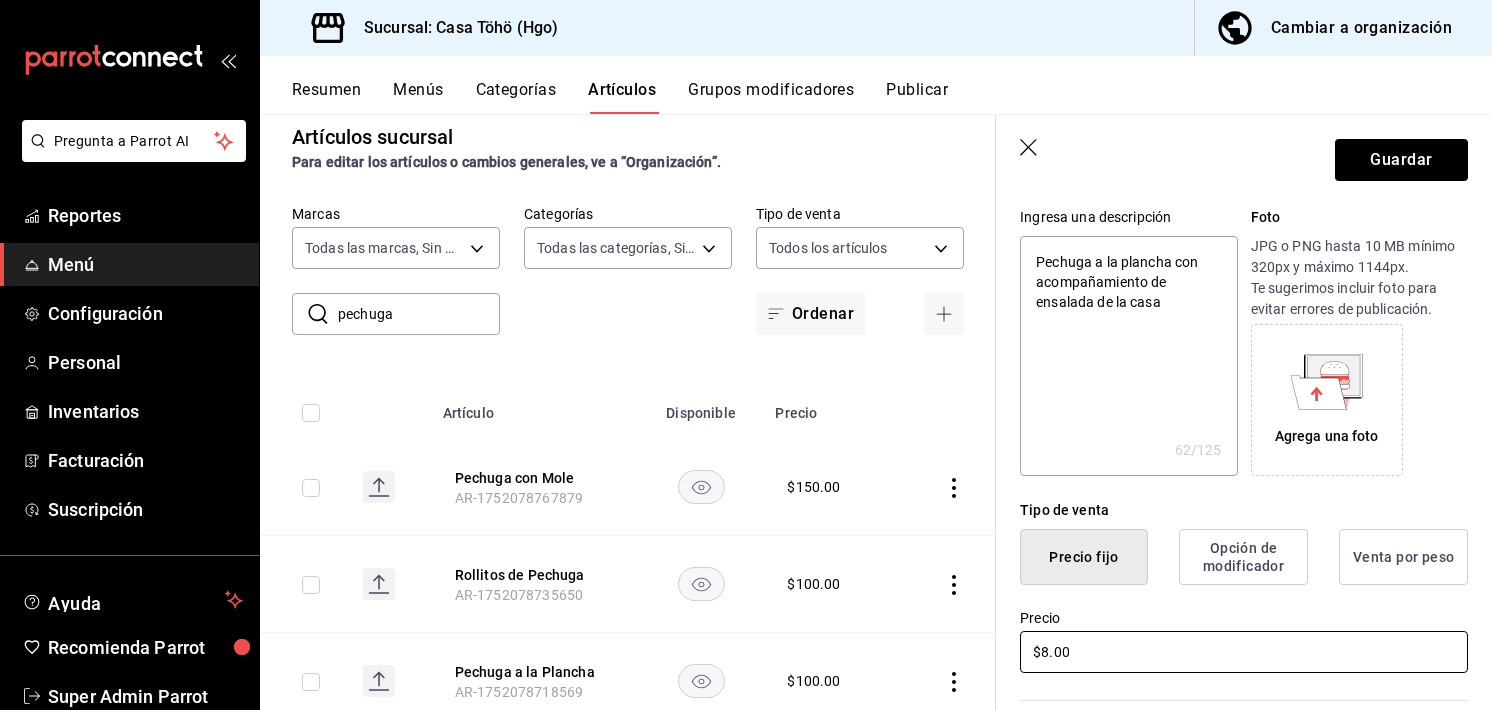 type on "$80.00" 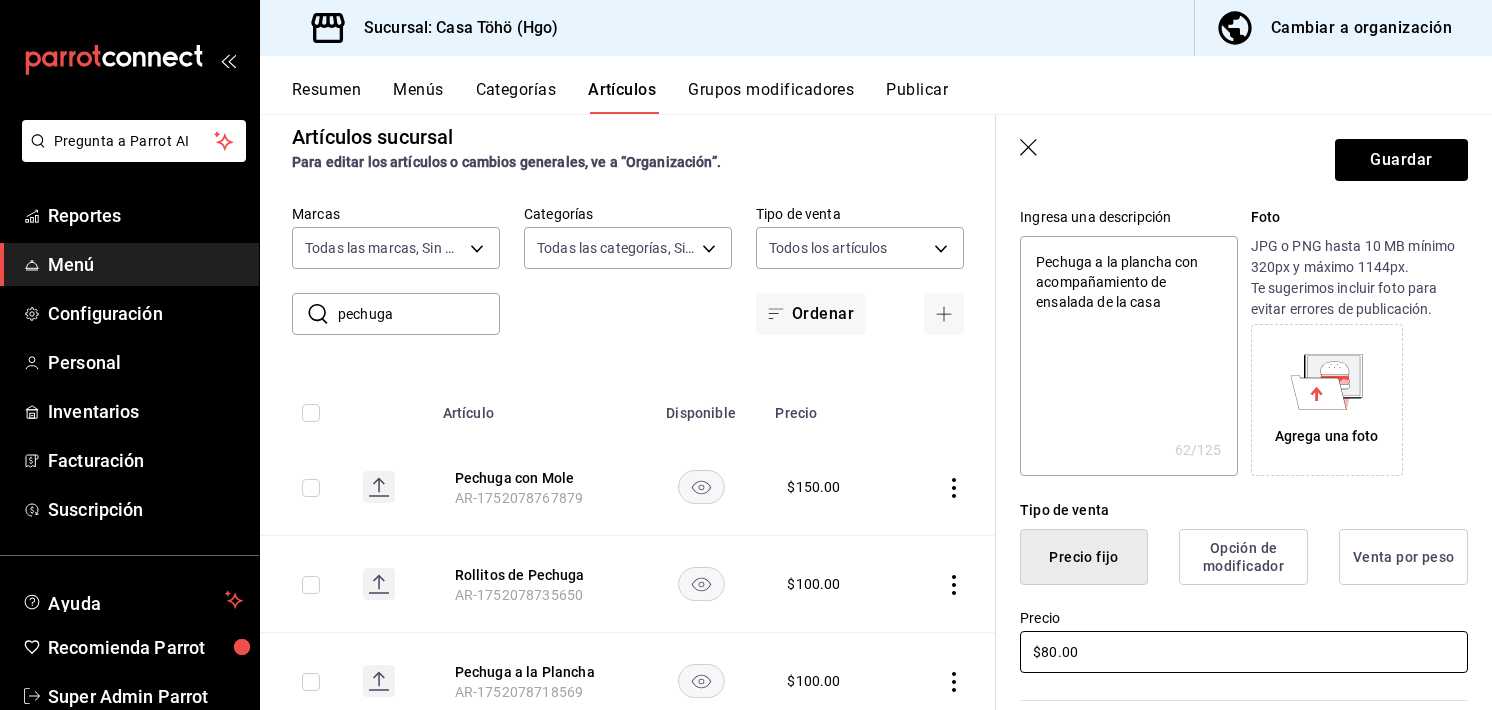 type on "x" 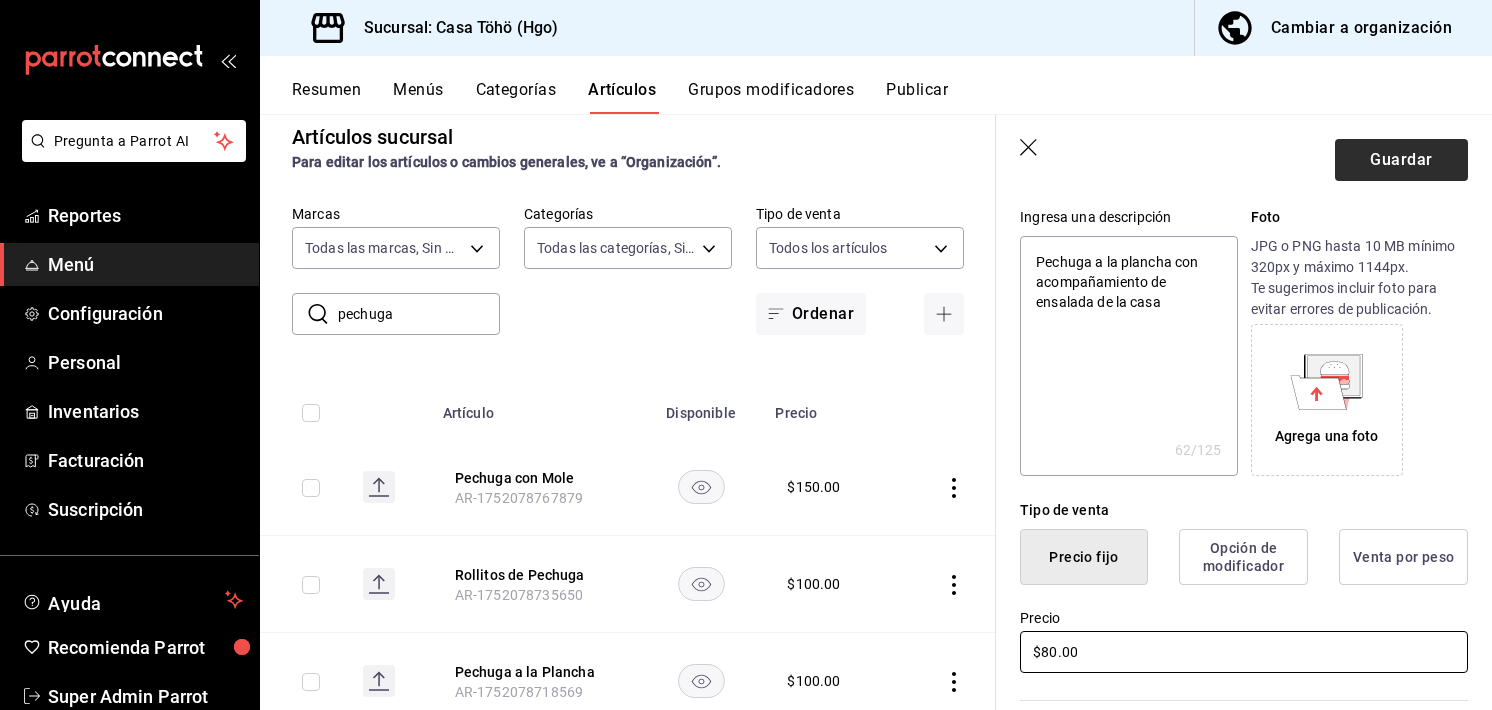 type on "$80.00" 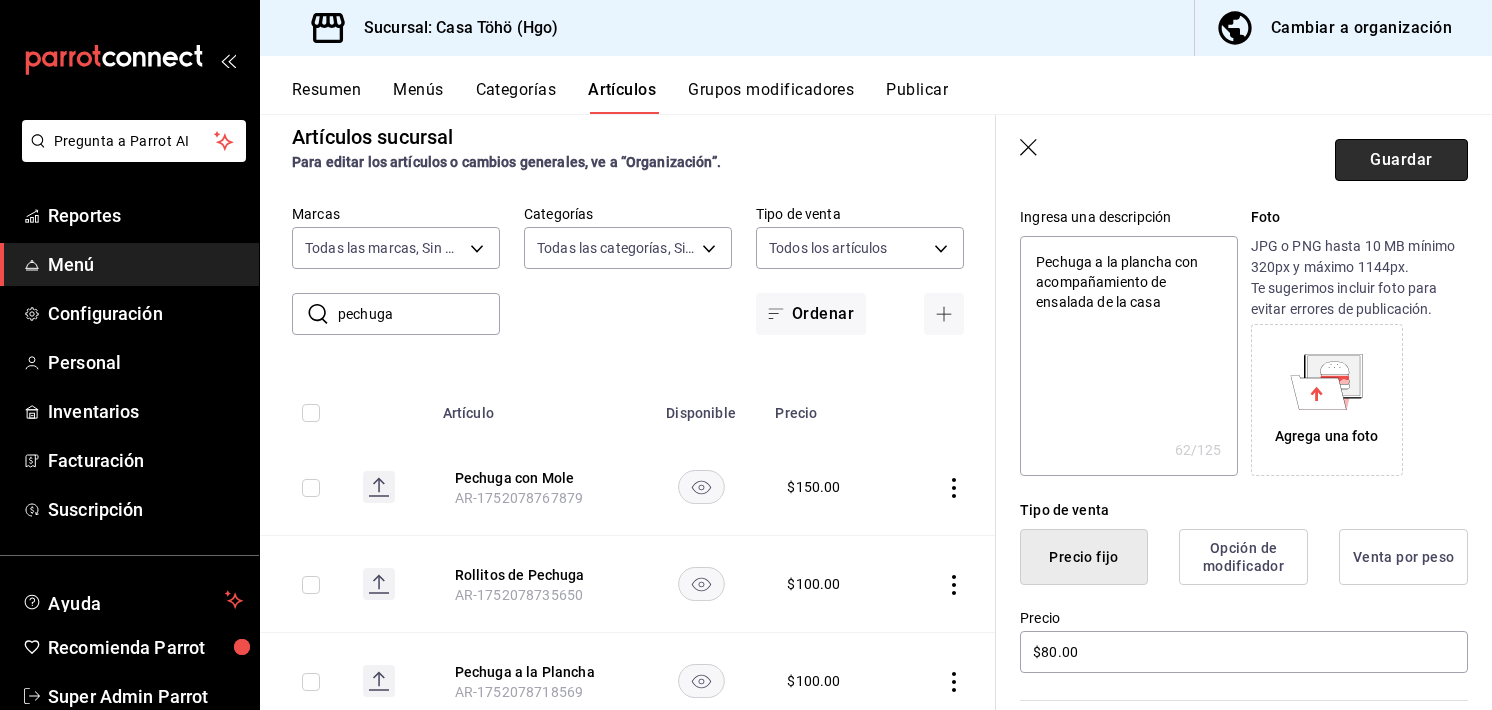 click on "Guardar" at bounding box center [1401, 160] 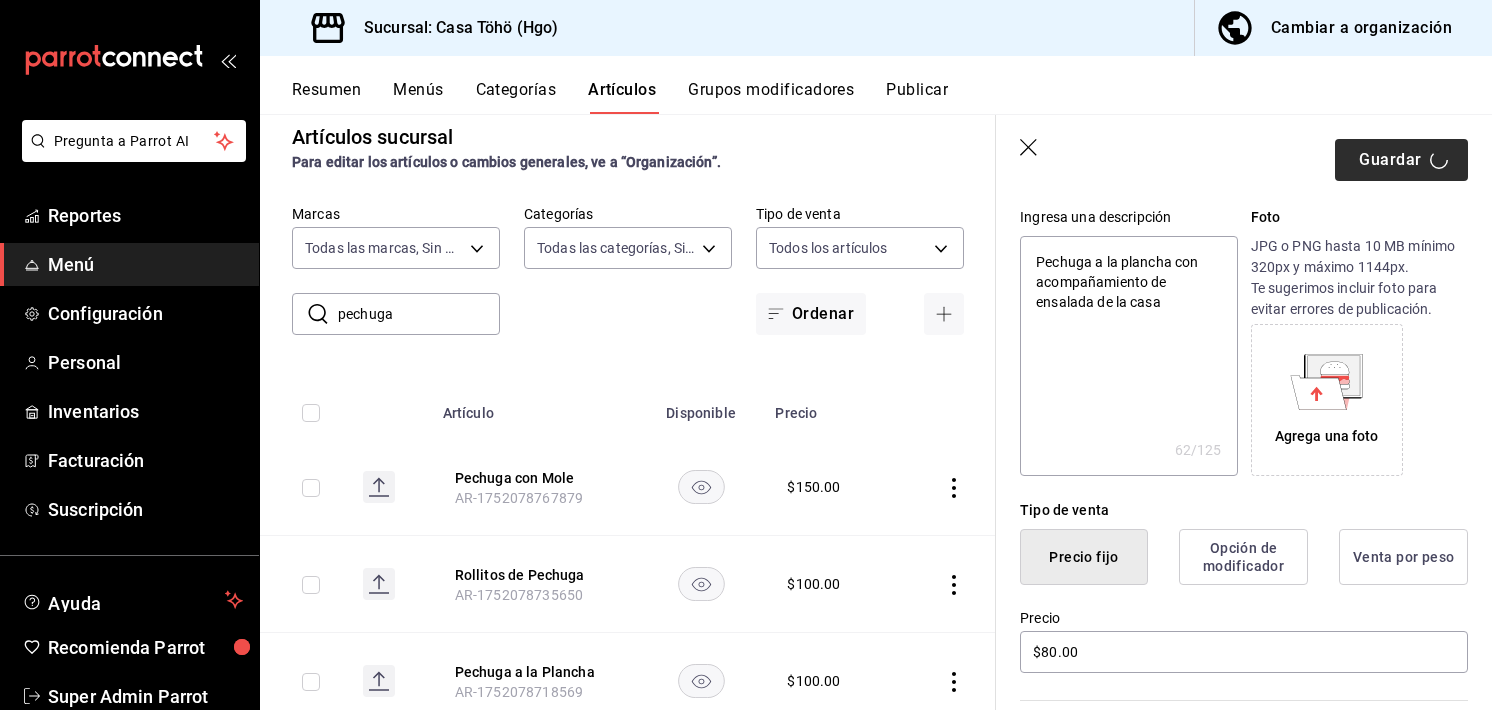 type on "x" 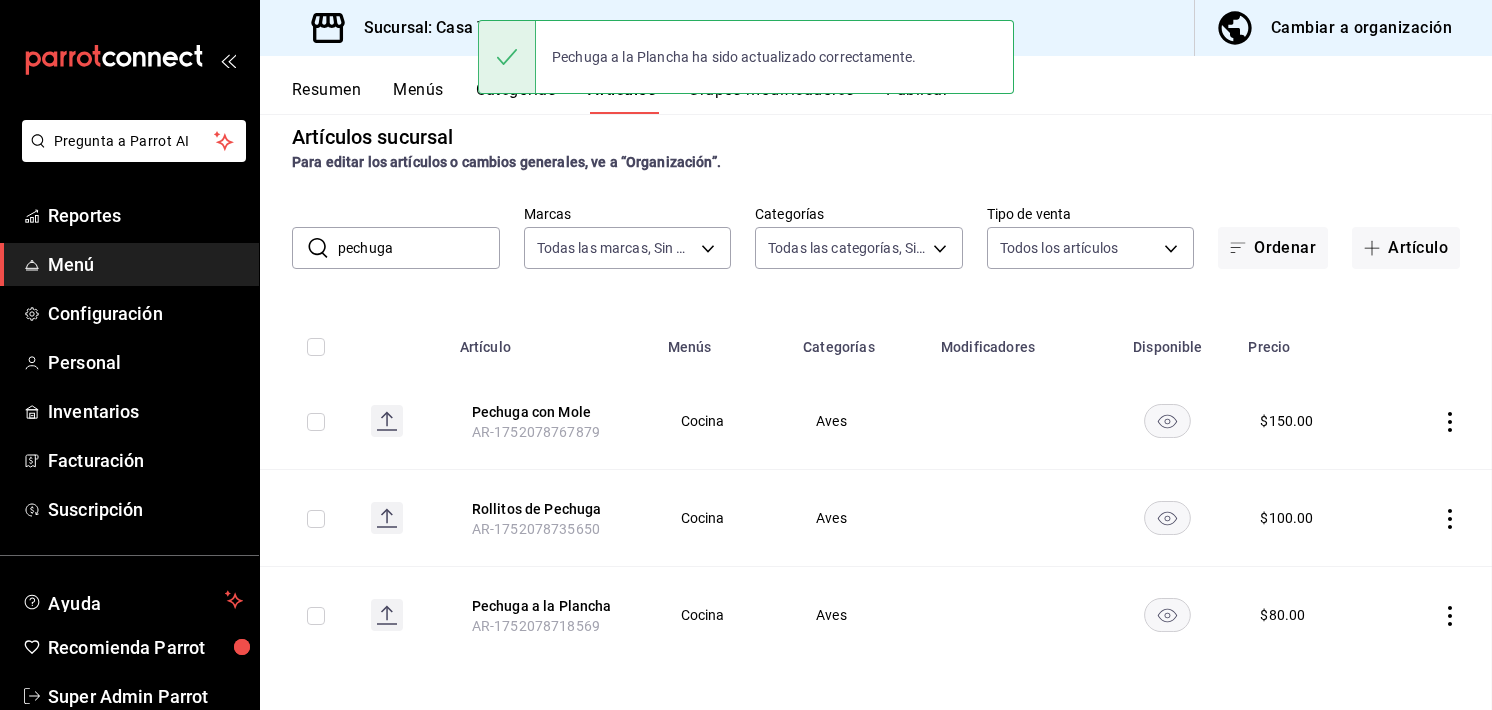 scroll, scrollTop: 0, scrollLeft: 0, axis: both 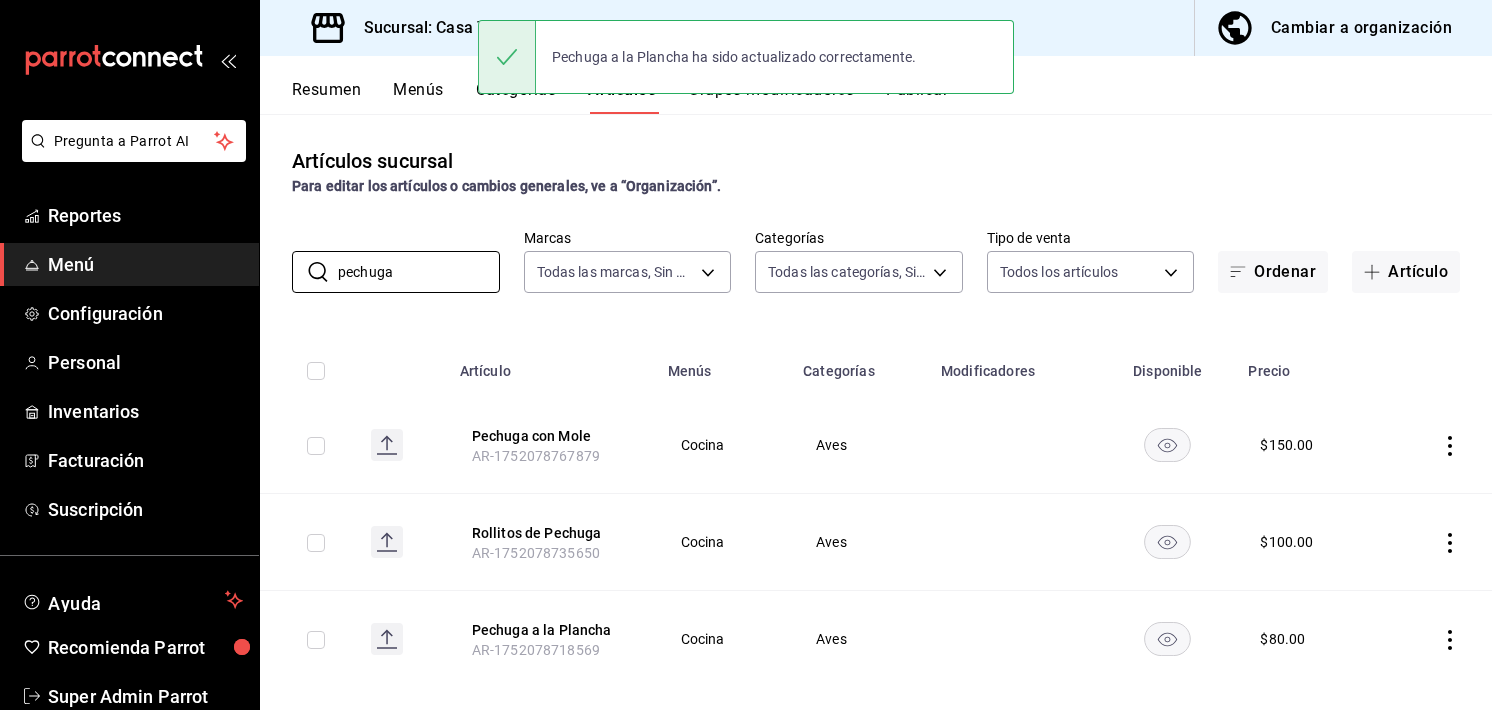 drag, startPoint x: 409, startPoint y: 273, endPoint x: 116, endPoint y: 277, distance: 293.0273 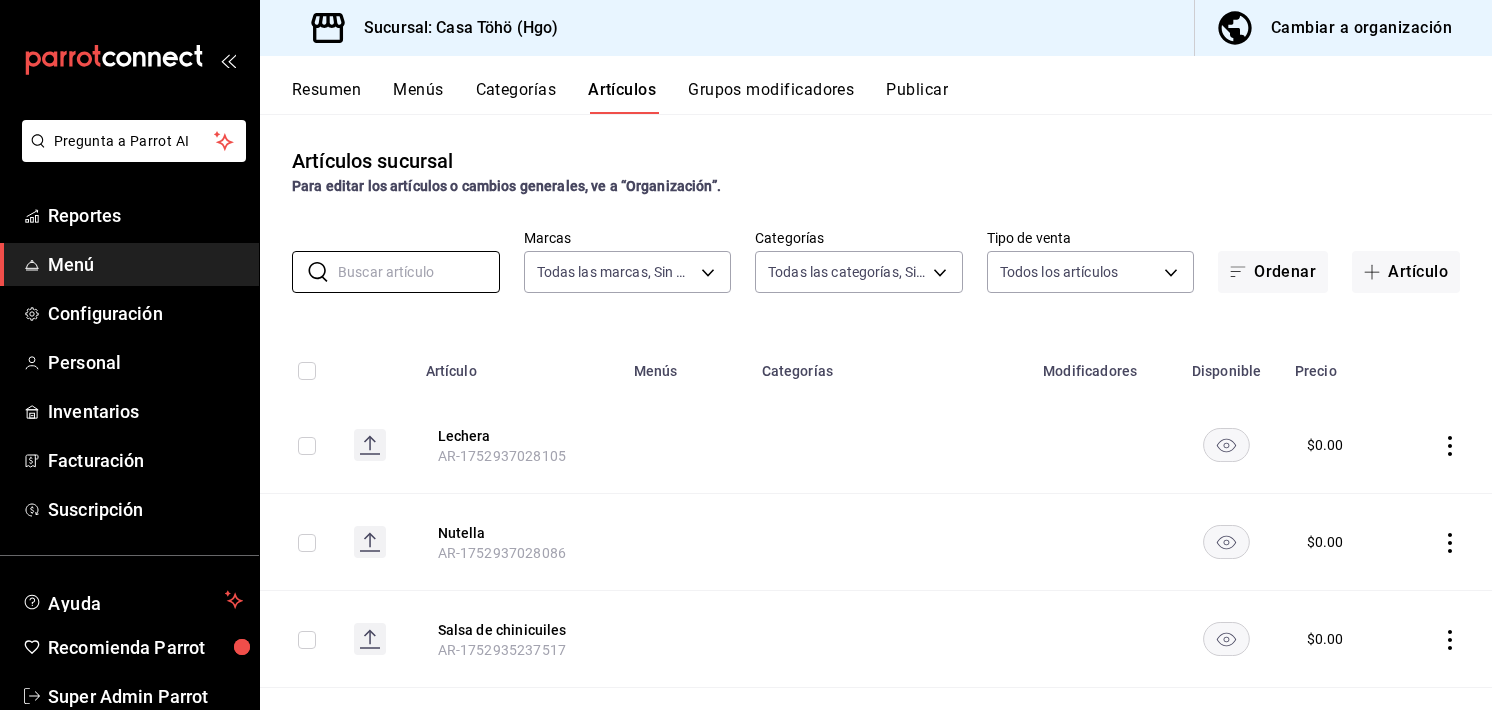 type 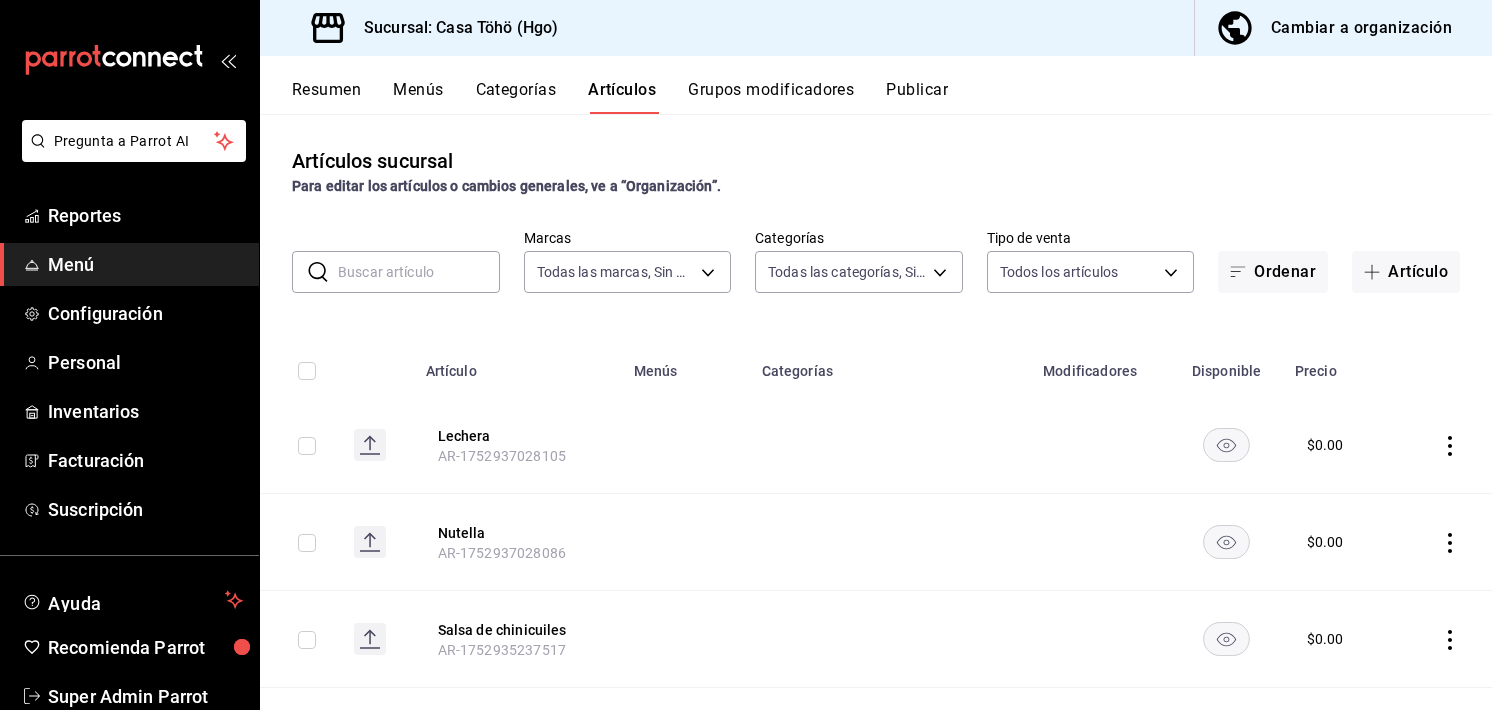 click at bounding box center (299, 365) 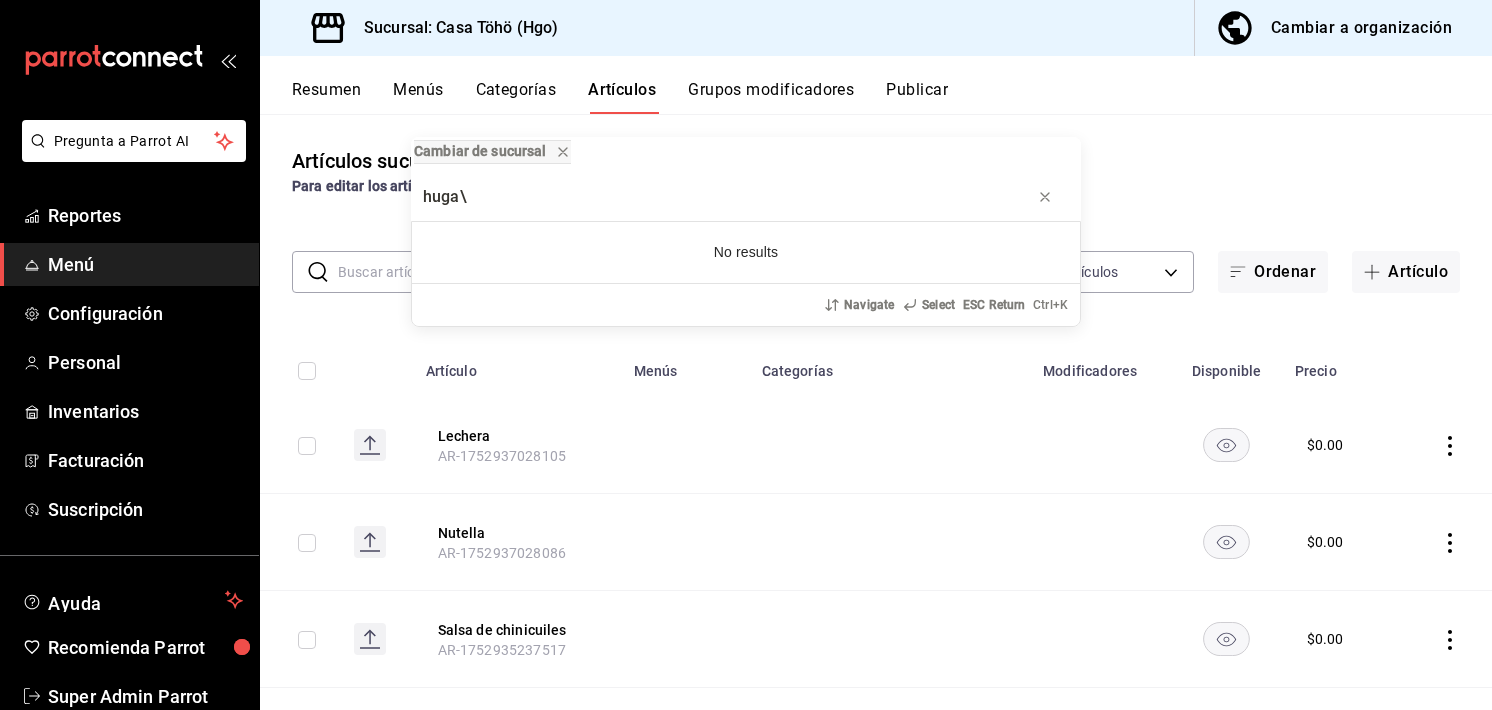 type on "huga\" 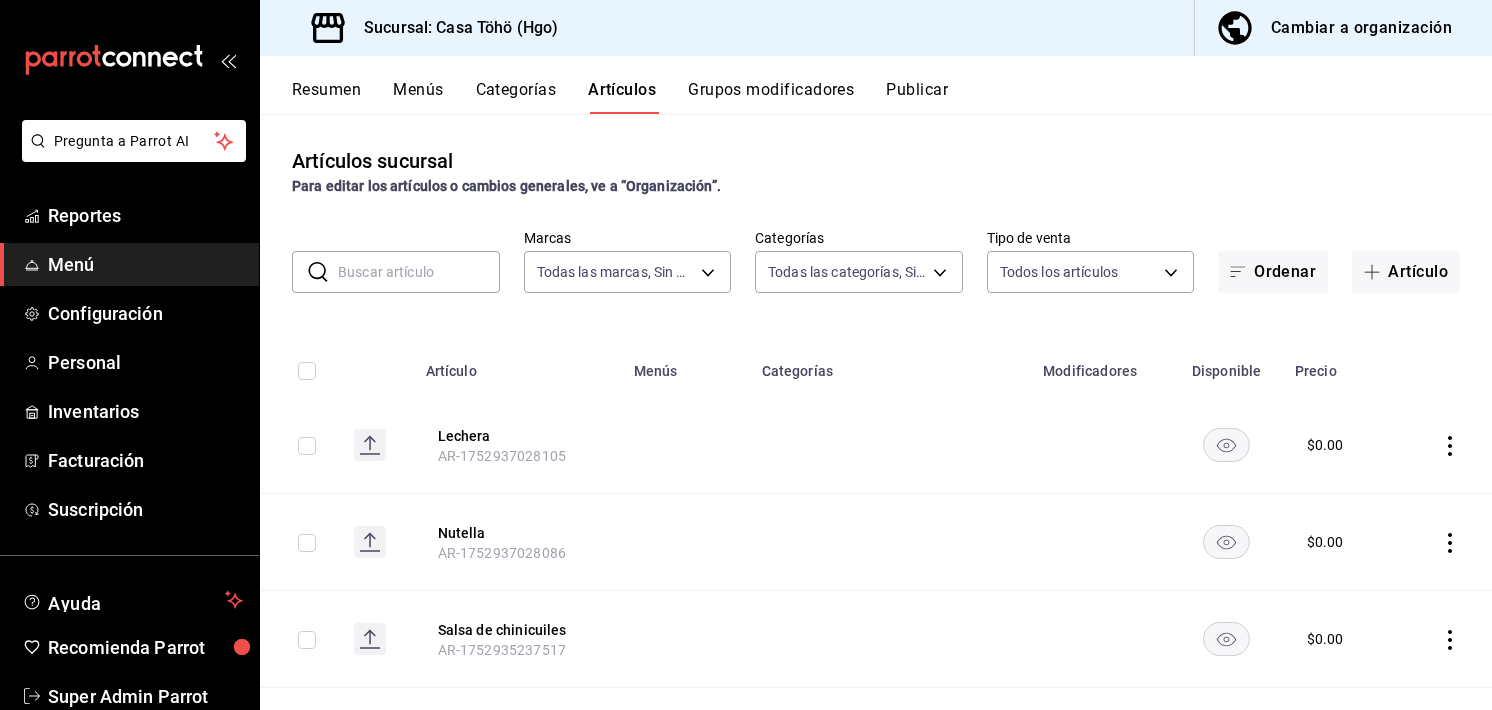 click at bounding box center (419, 272) 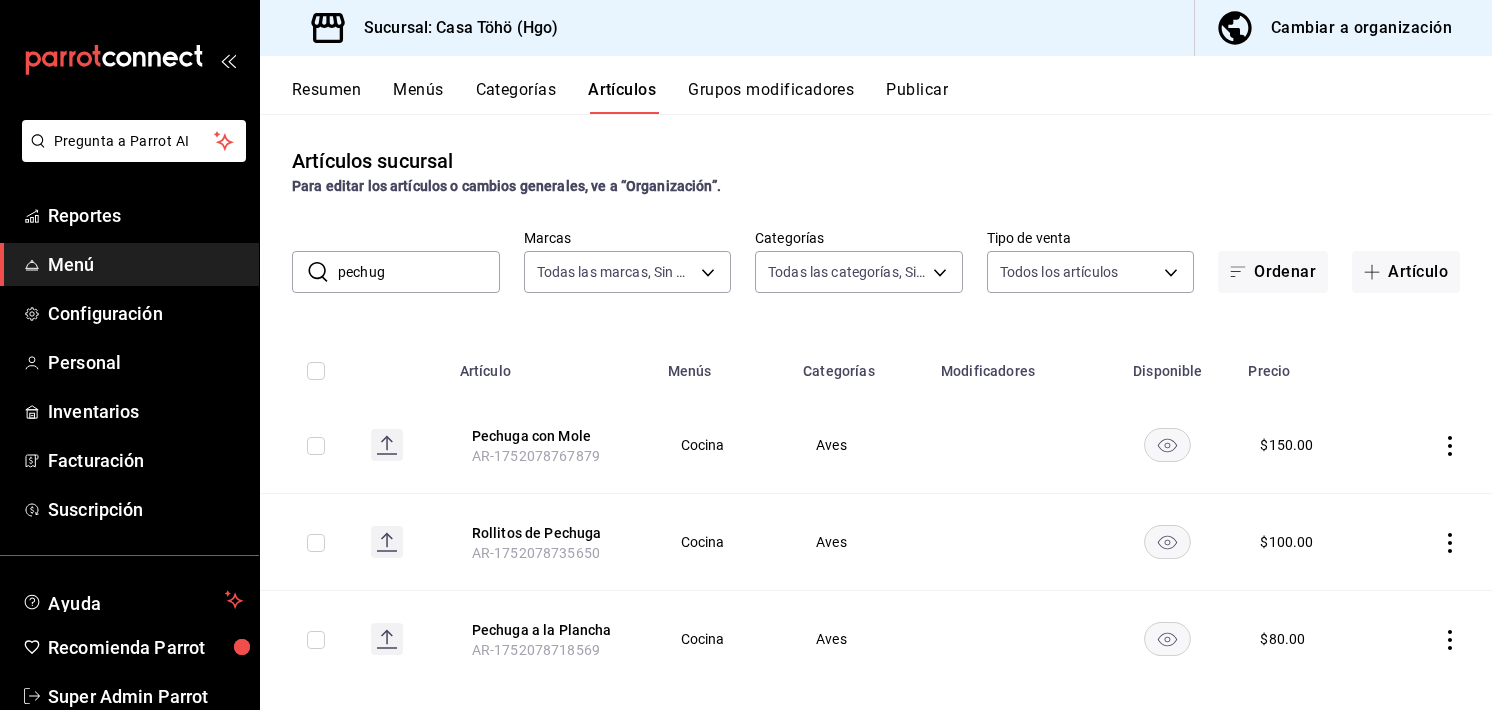 type on "pechuga" 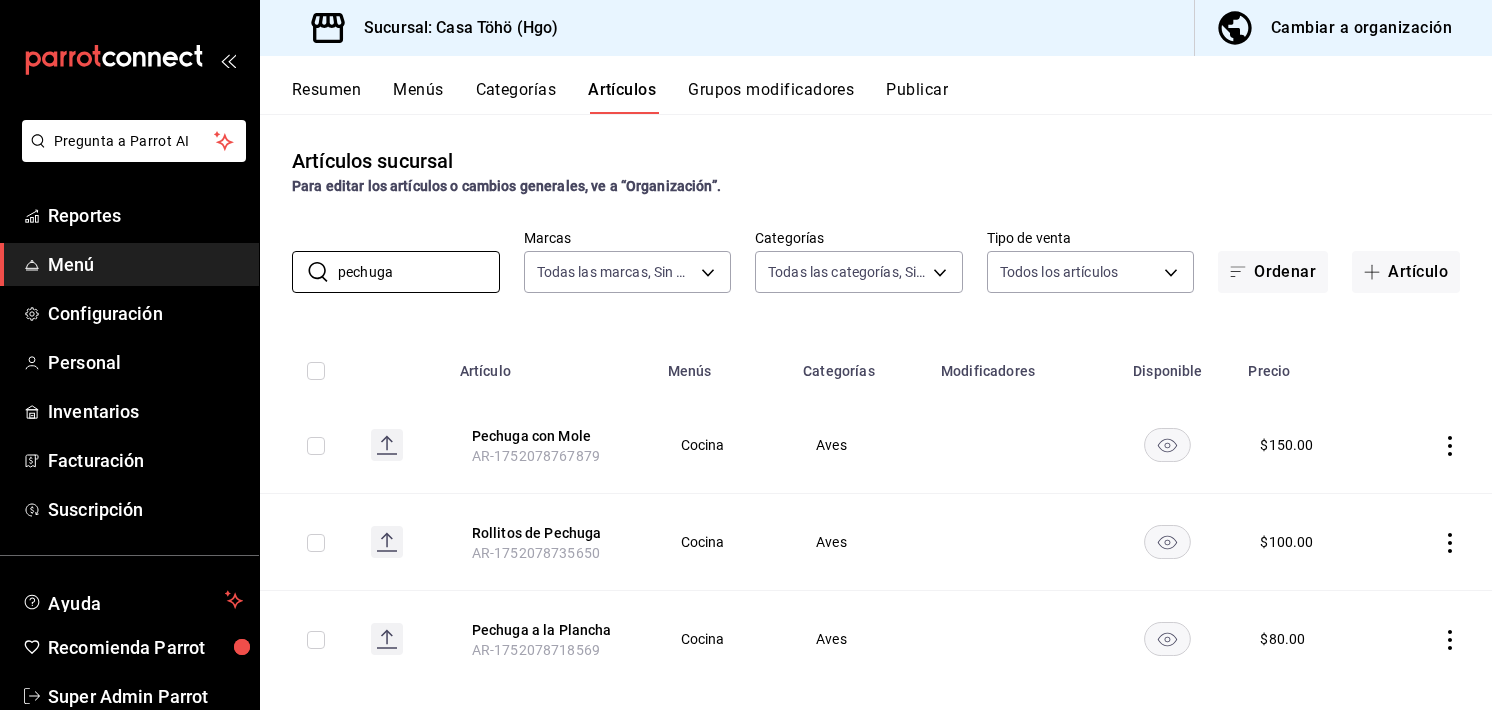 scroll, scrollTop: 24, scrollLeft: 0, axis: vertical 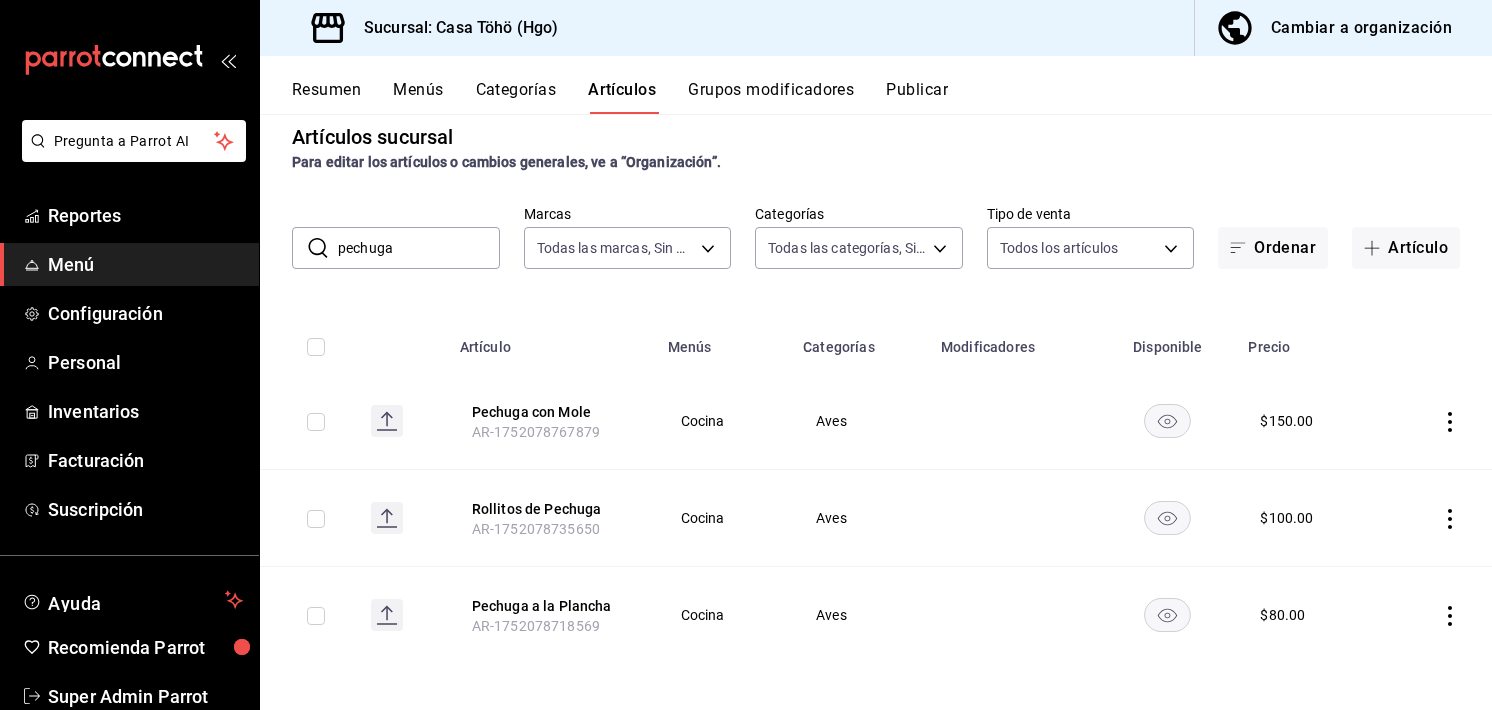 click on "pechuga" at bounding box center (419, 248) 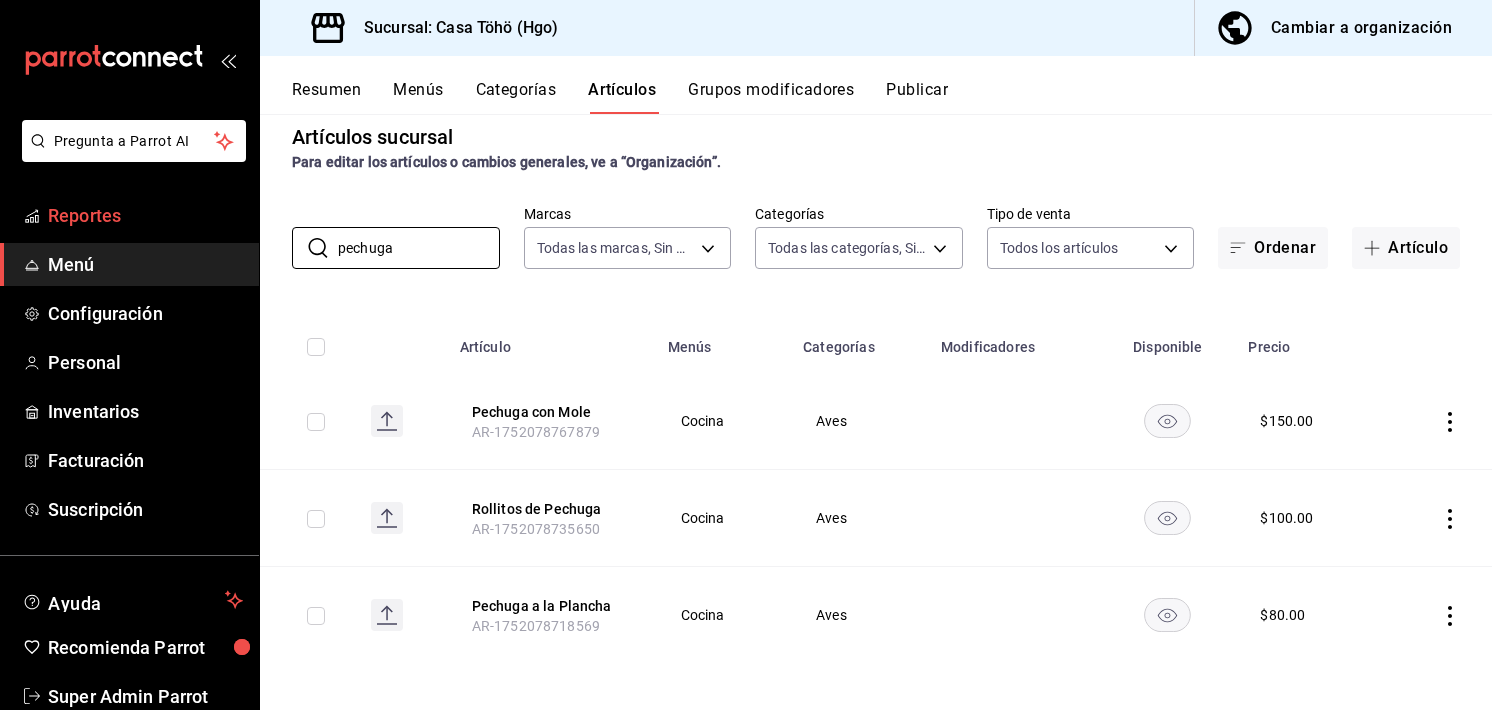 drag, startPoint x: 392, startPoint y: 243, endPoint x: 120, endPoint y: 203, distance: 274.92545 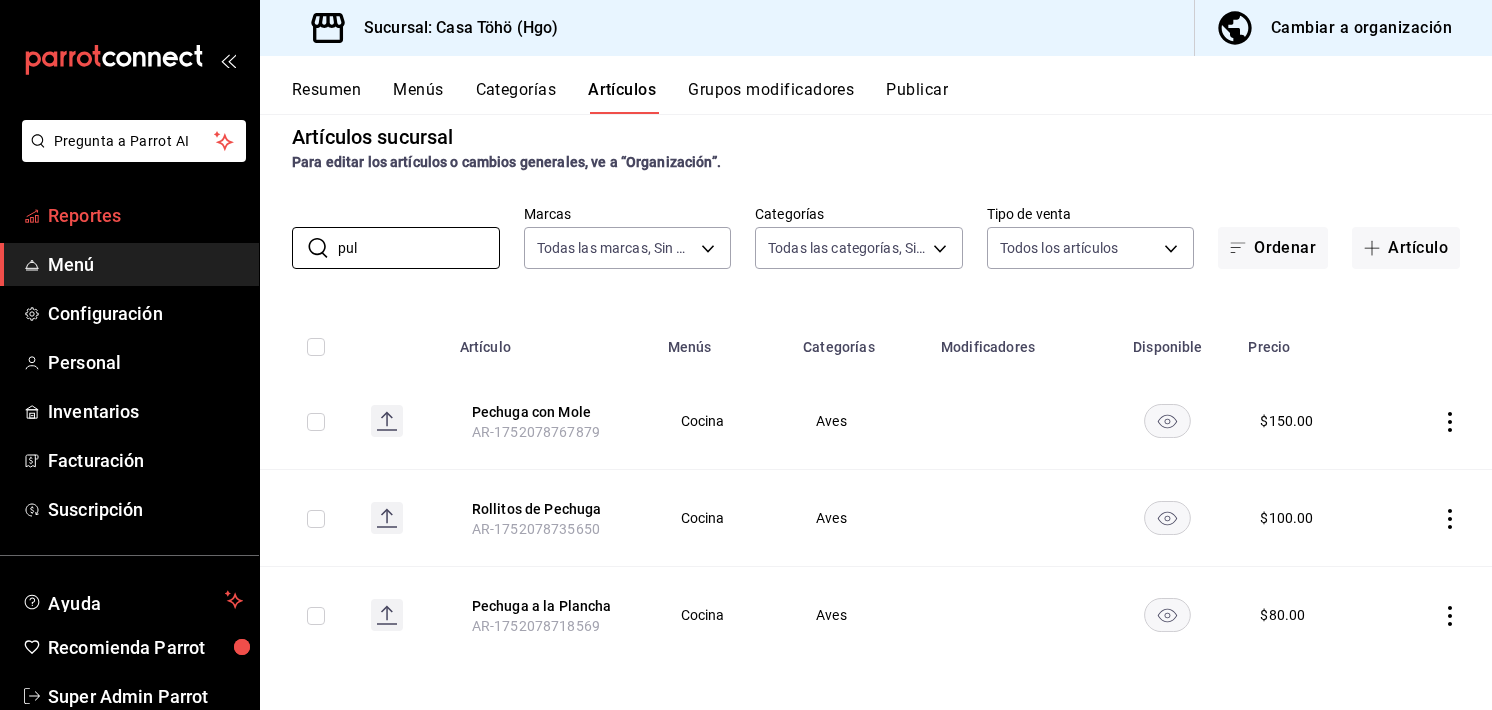 scroll, scrollTop: 0, scrollLeft: 0, axis: both 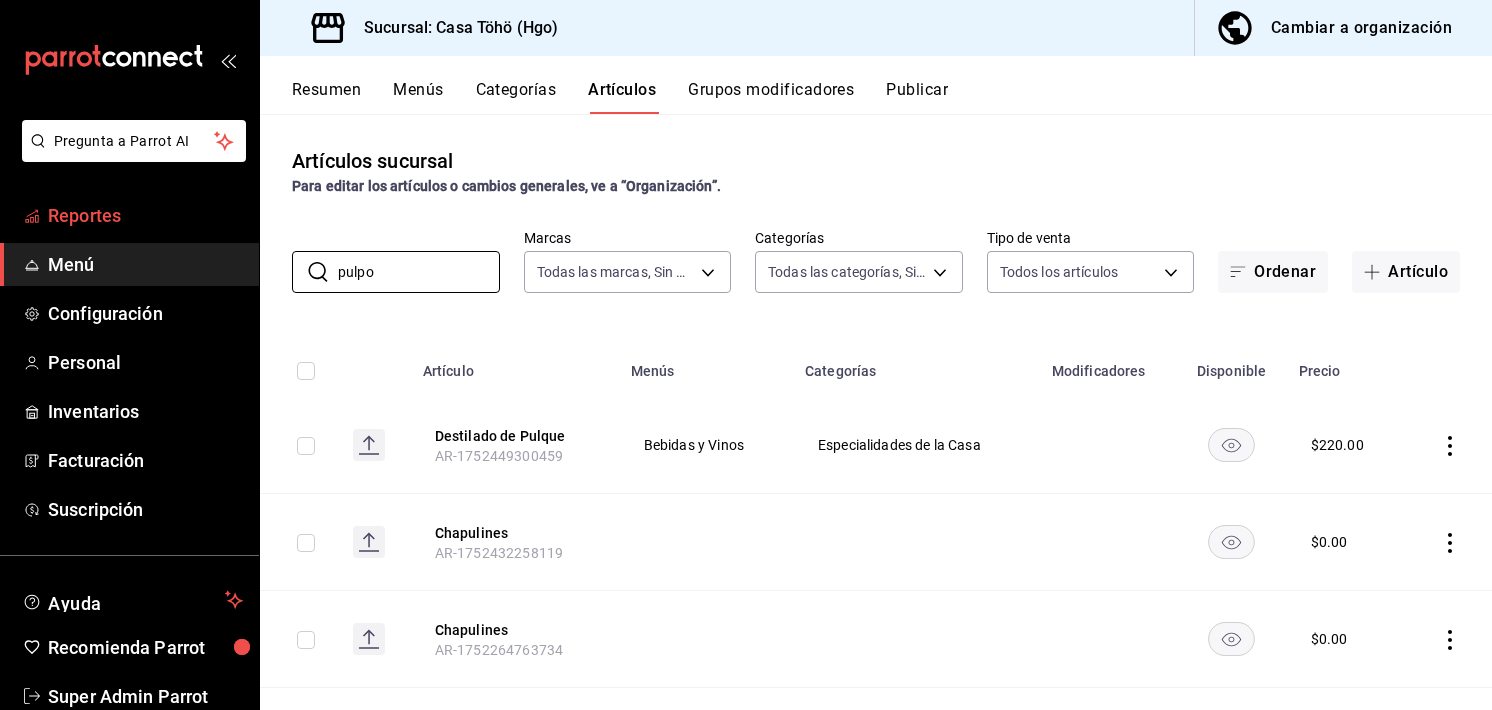 type on "pulpo" 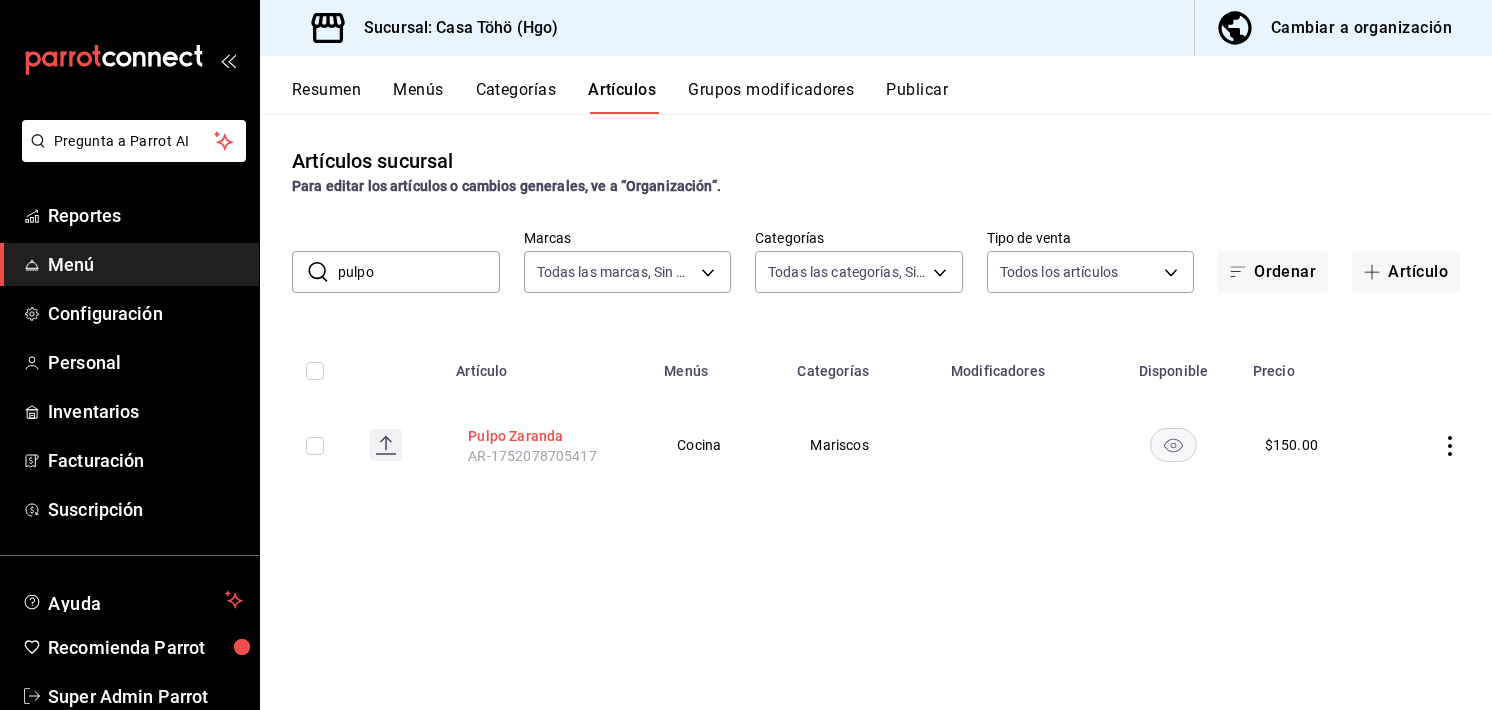 click on "Pulpo Zaranda" at bounding box center [548, 436] 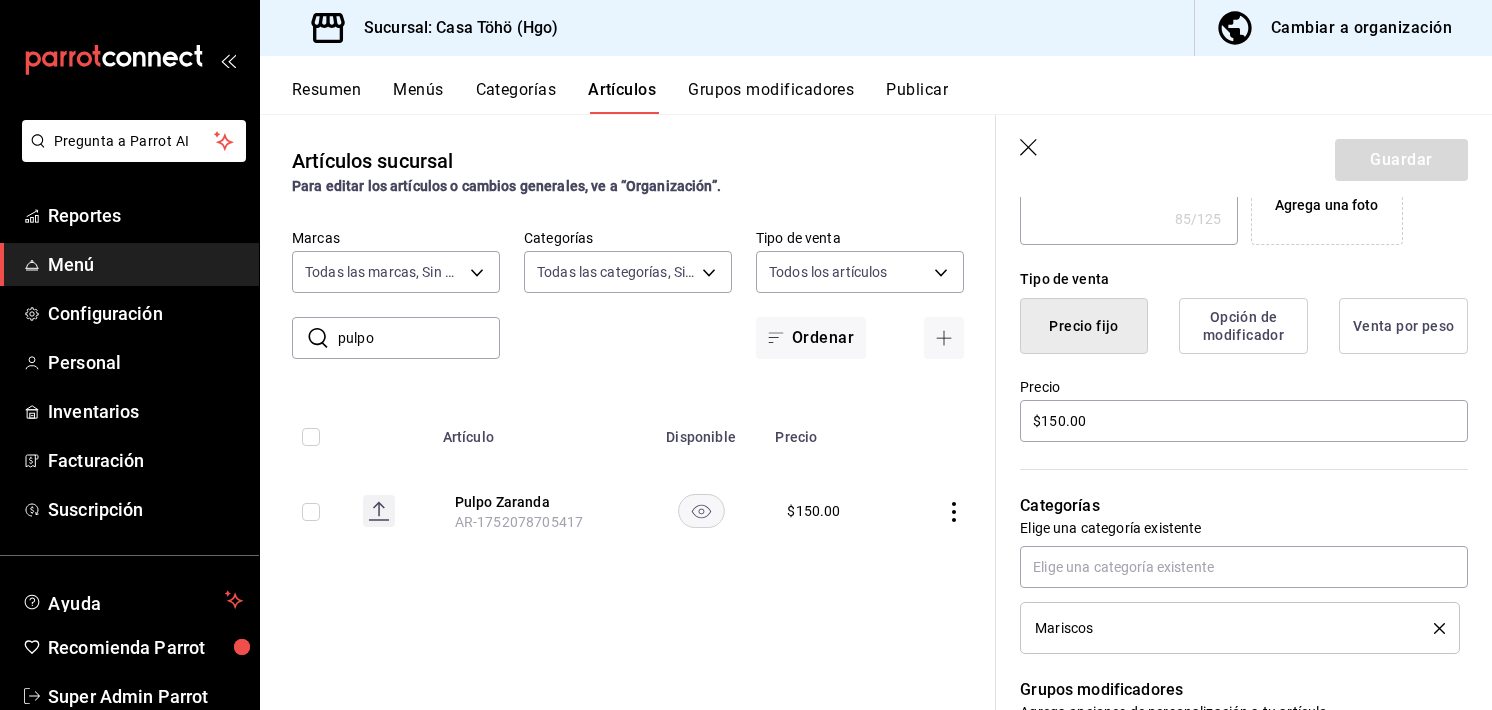 scroll, scrollTop: 424, scrollLeft: 0, axis: vertical 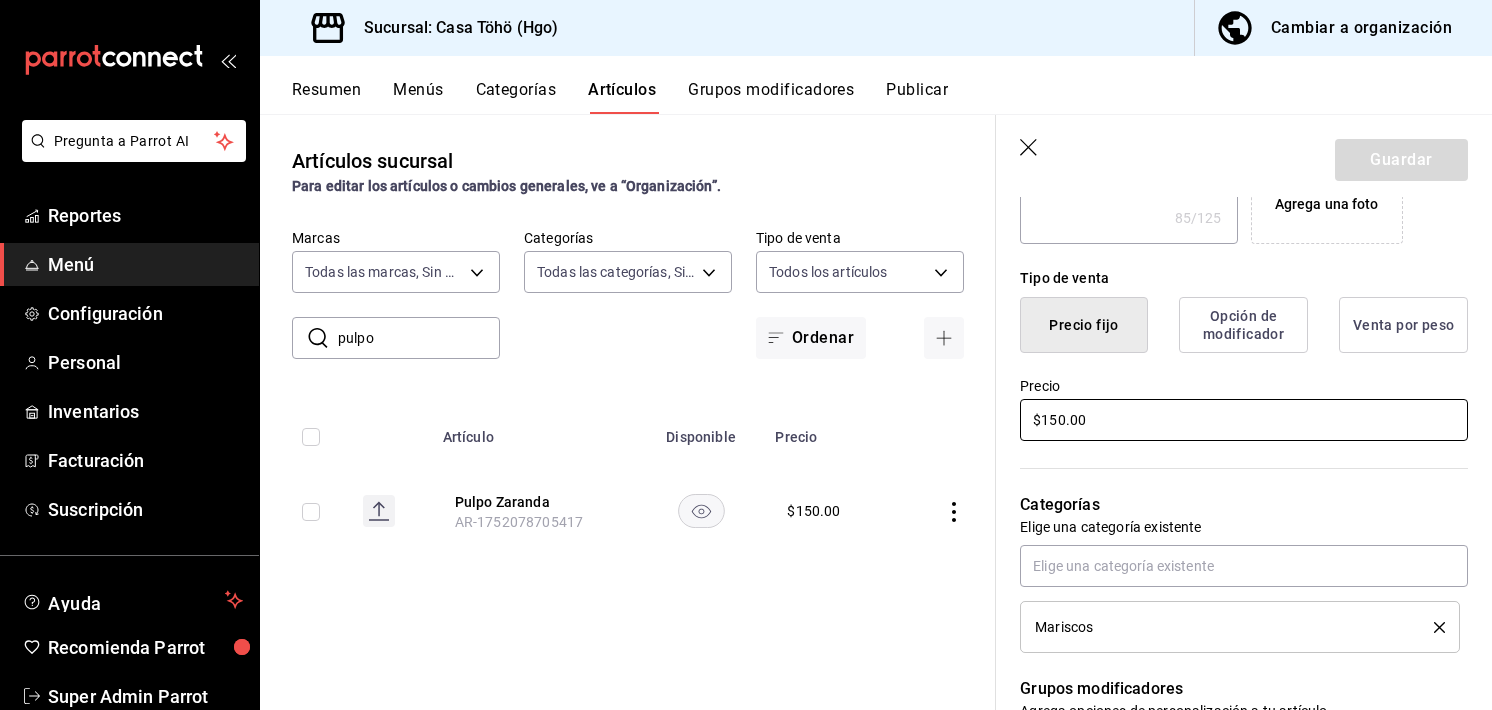click on "$150.00" at bounding box center [1244, 420] 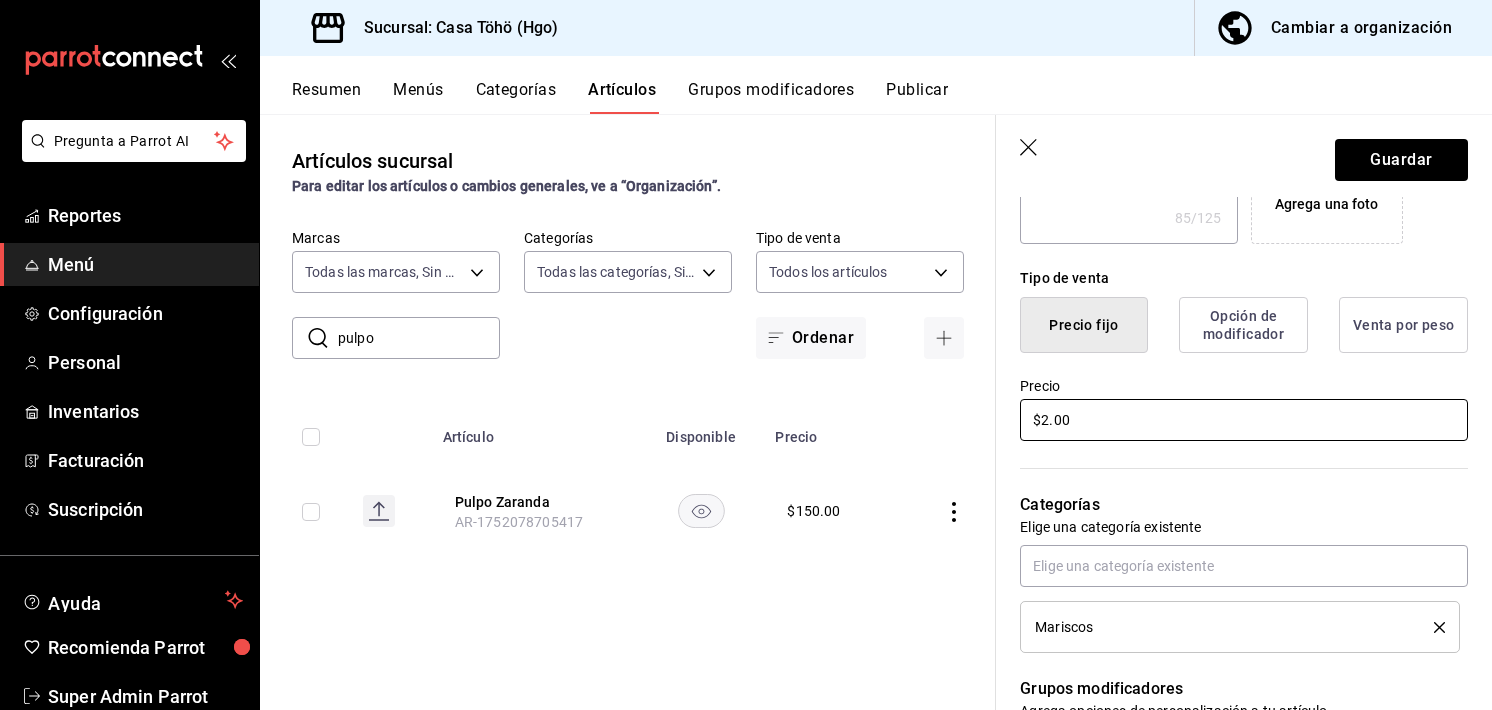 type on "x" 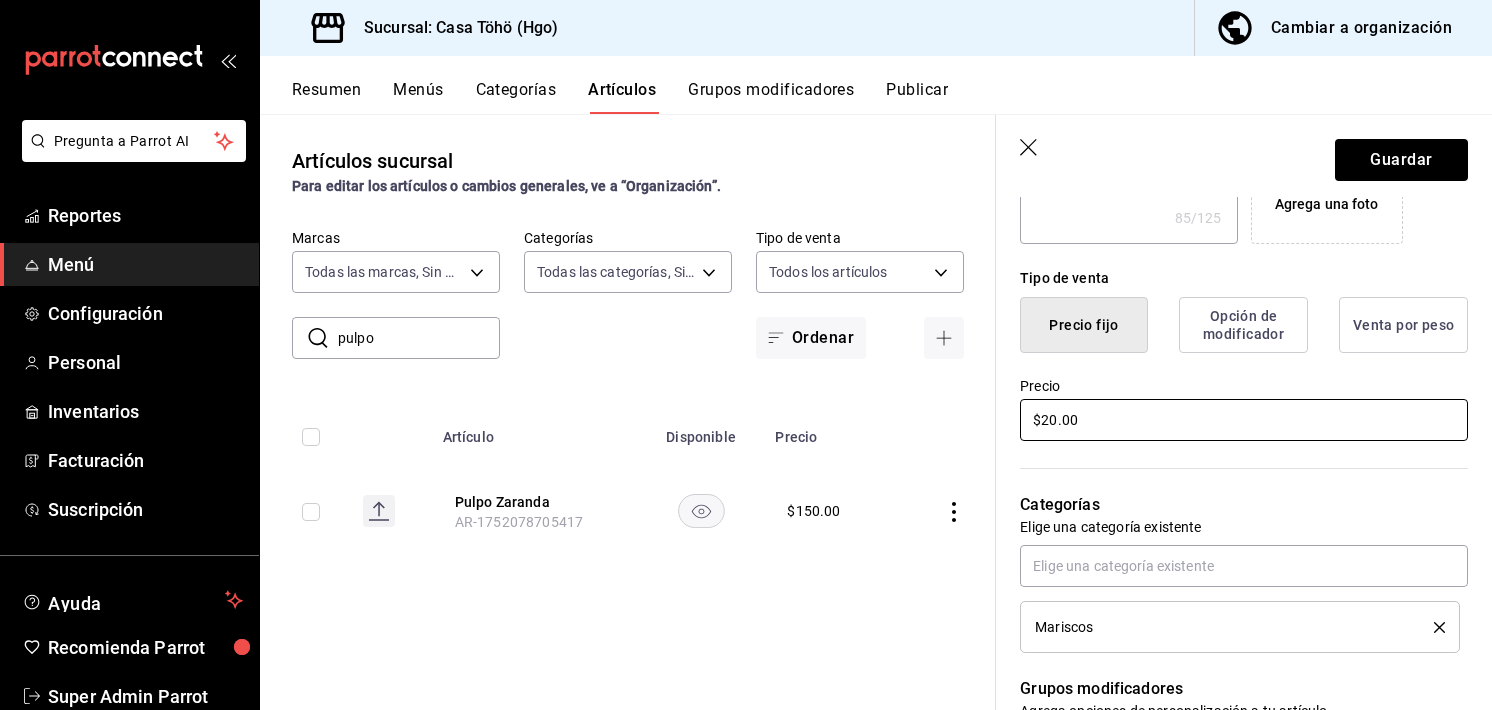 type on "x" 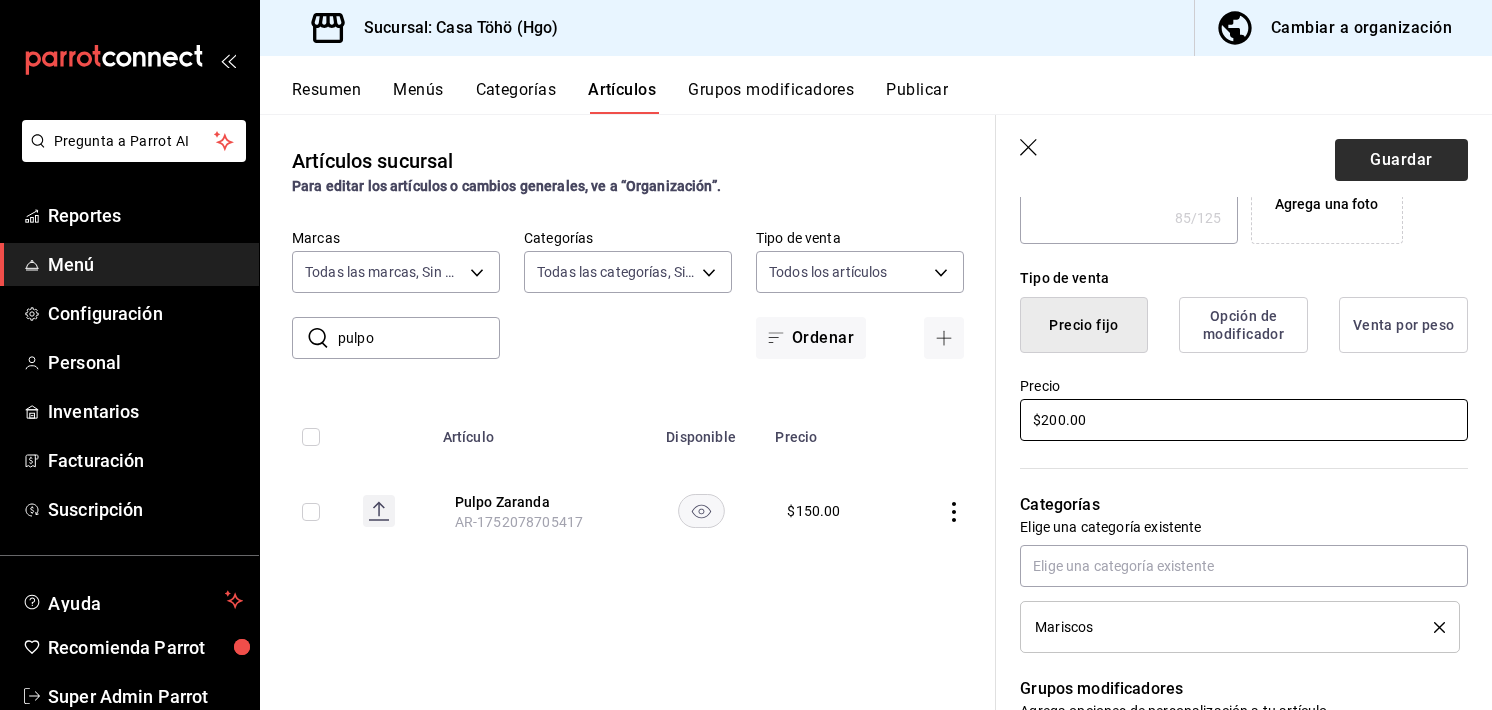 type on "$200.00" 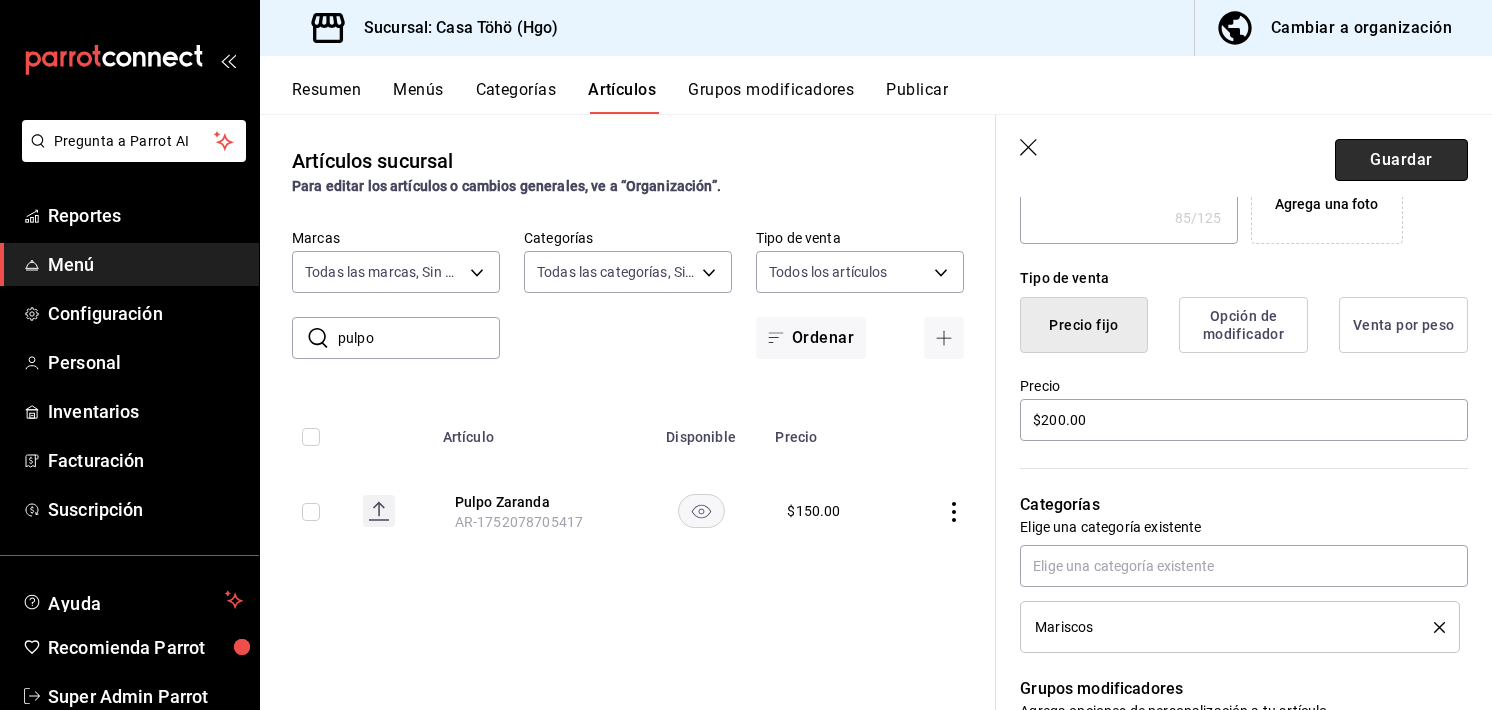 click on "Guardar" at bounding box center (1401, 160) 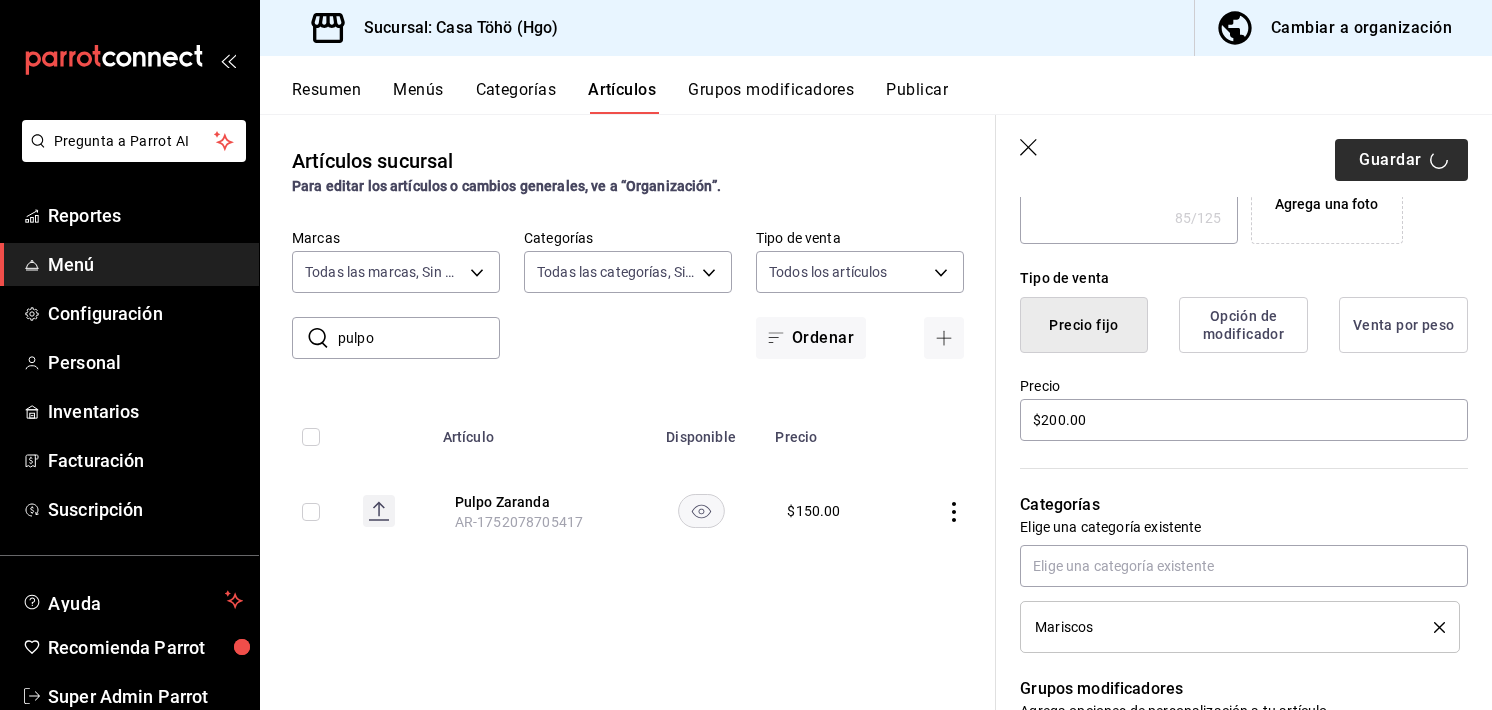 type on "x" 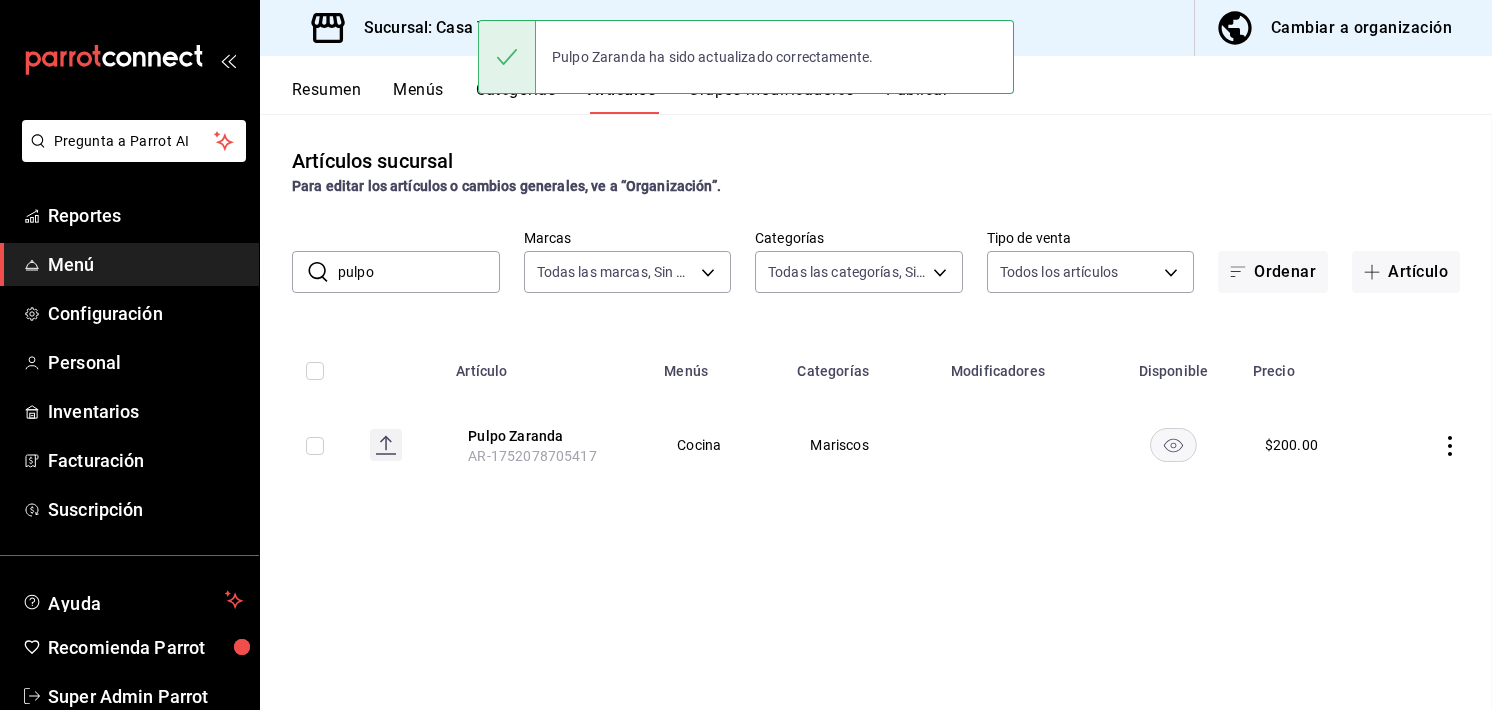 scroll, scrollTop: 0, scrollLeft: 0, axis: both 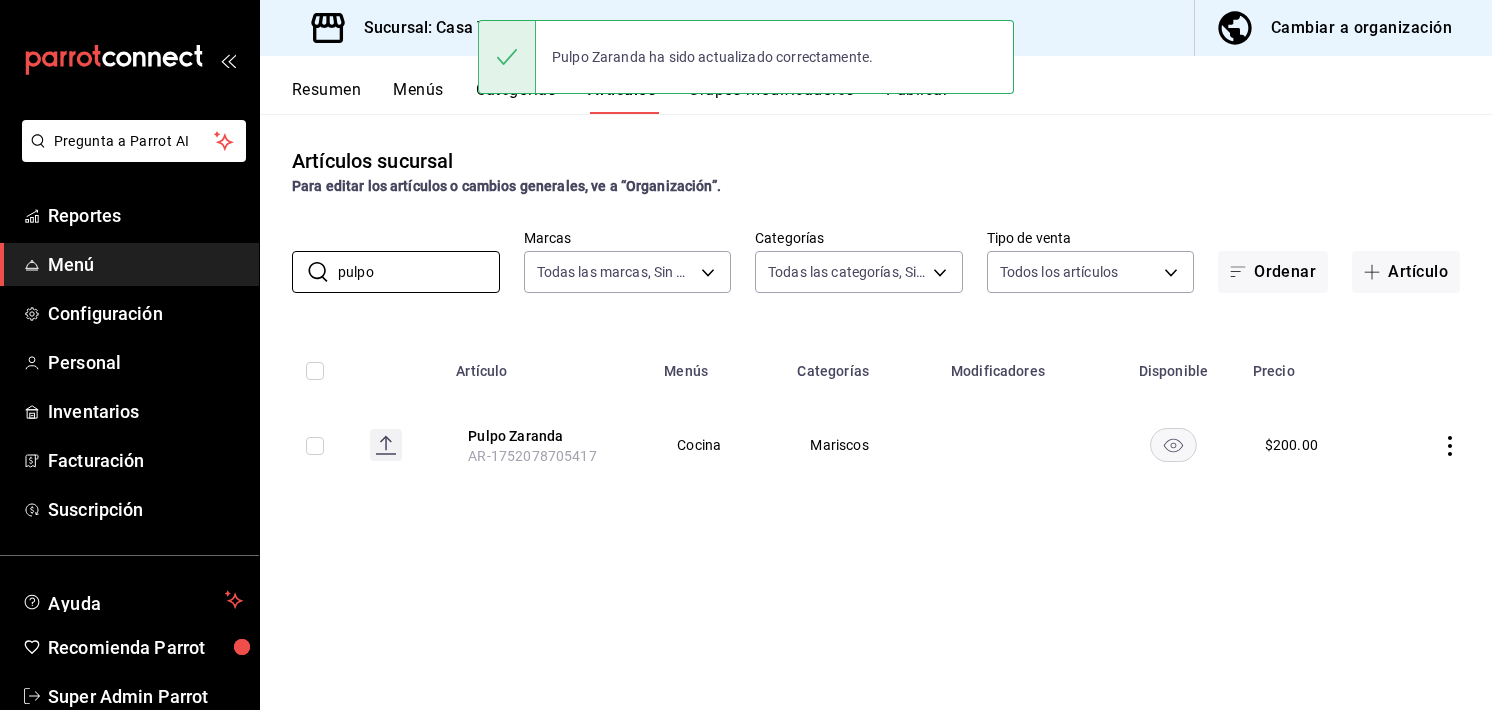 drag, startPoint x: 423, startPoint y: 266, endPoint x: 166, endPoint y: 254, distance: 257.28 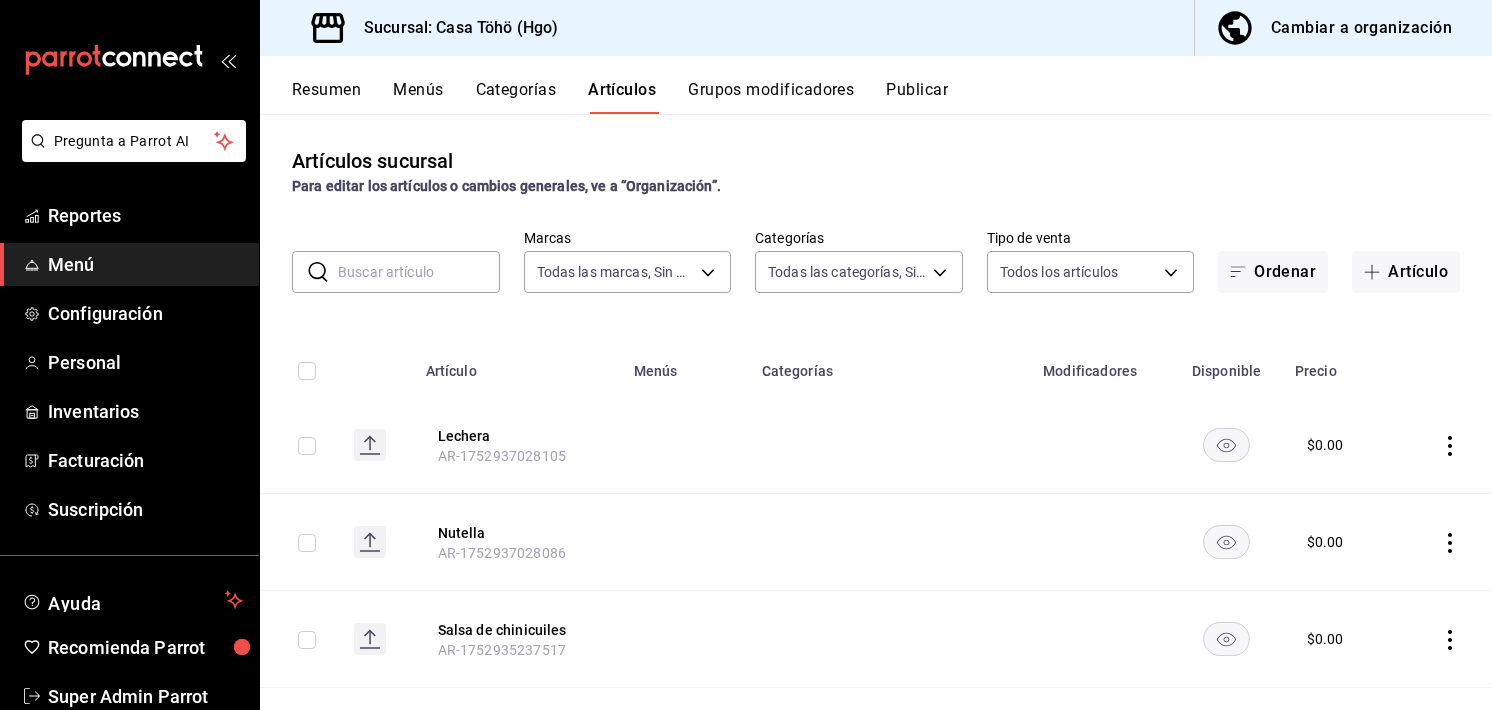 click at bounding box center [419, 272] 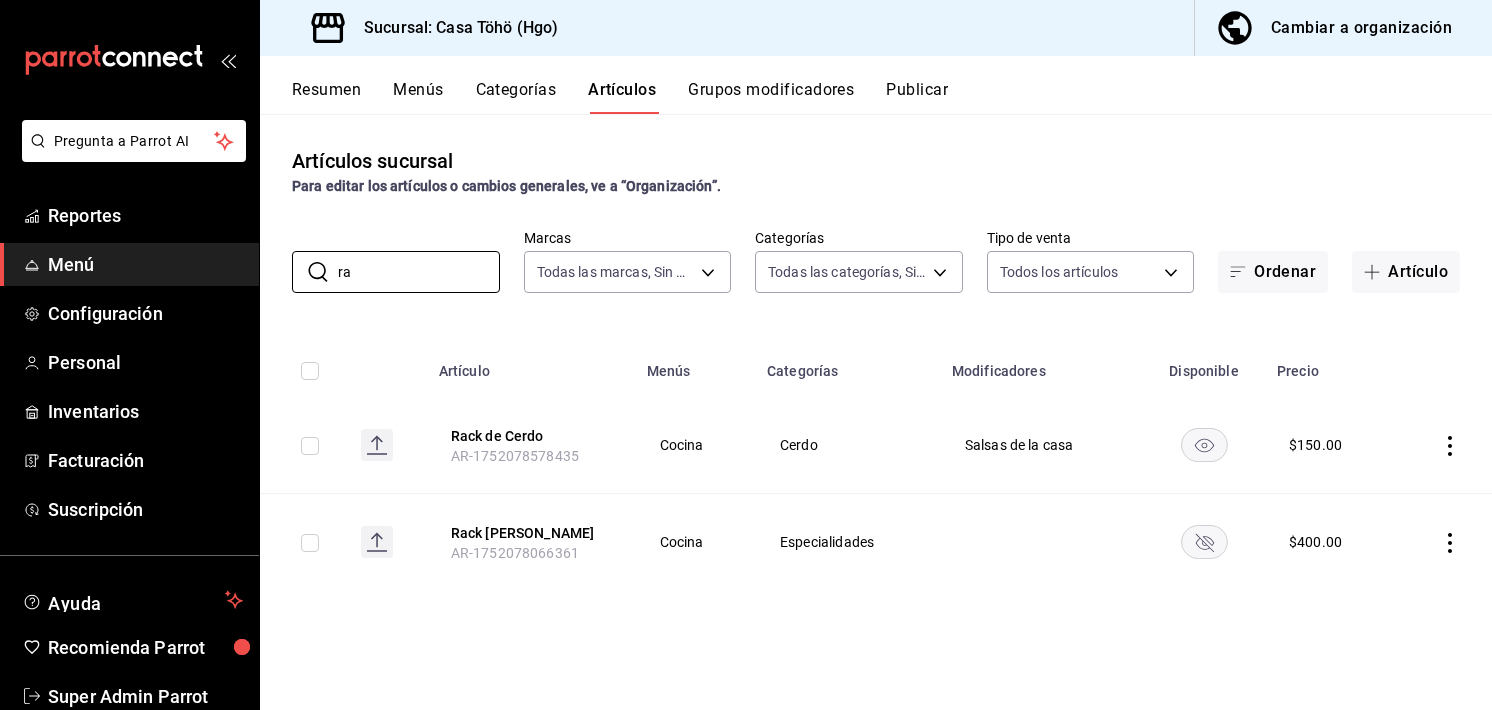 type on "r" 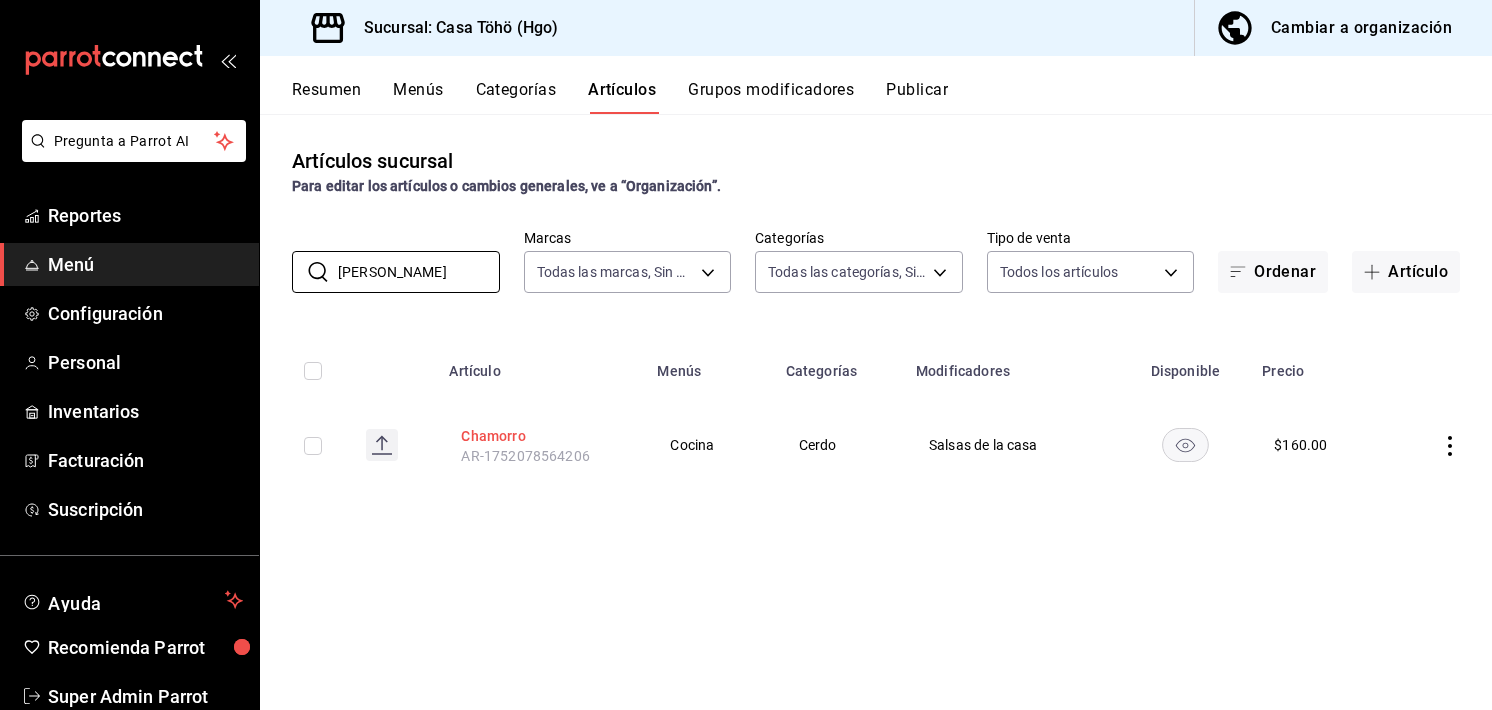type on "chamorro" 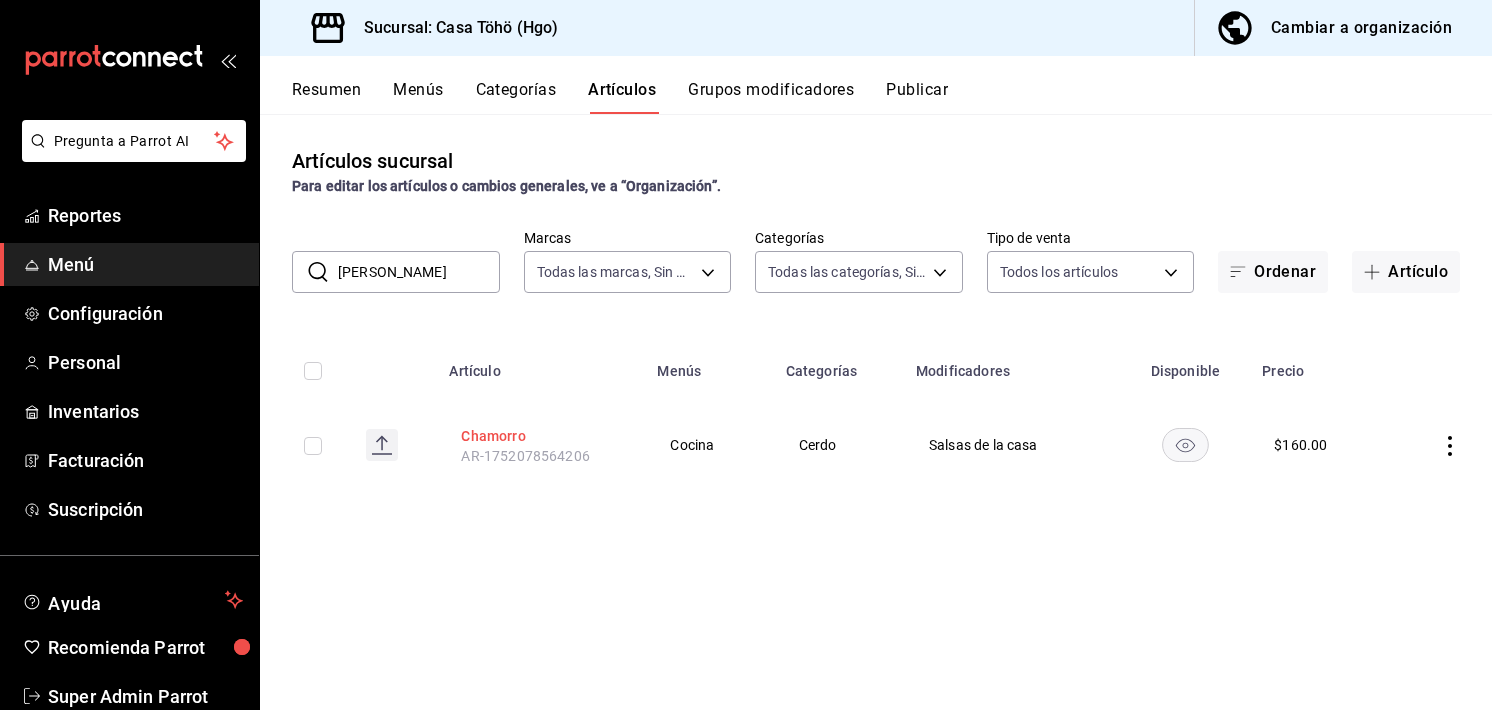 click on "Chamorro" at bounding box center [541, 436] 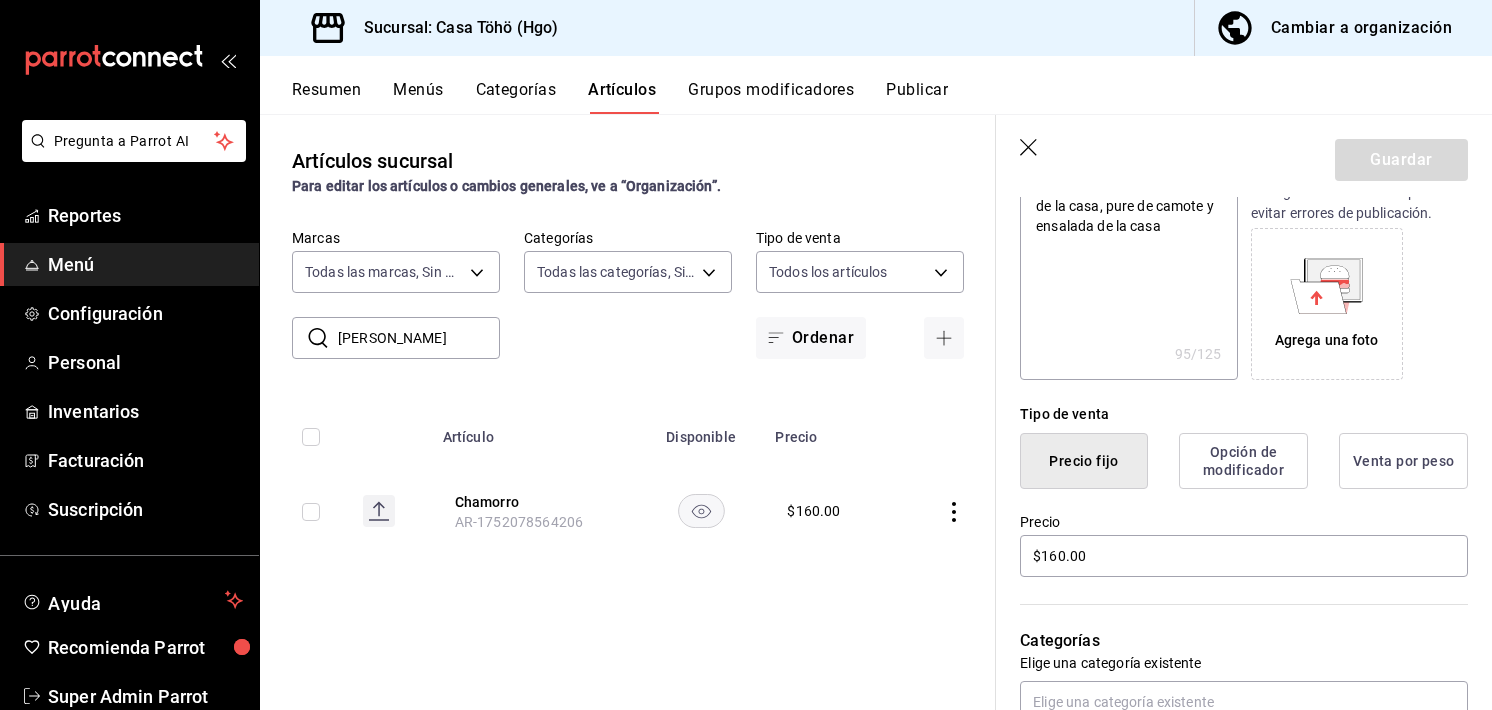 scroll, scrollTop: 290, scrollLeft: 0, axis: vertical 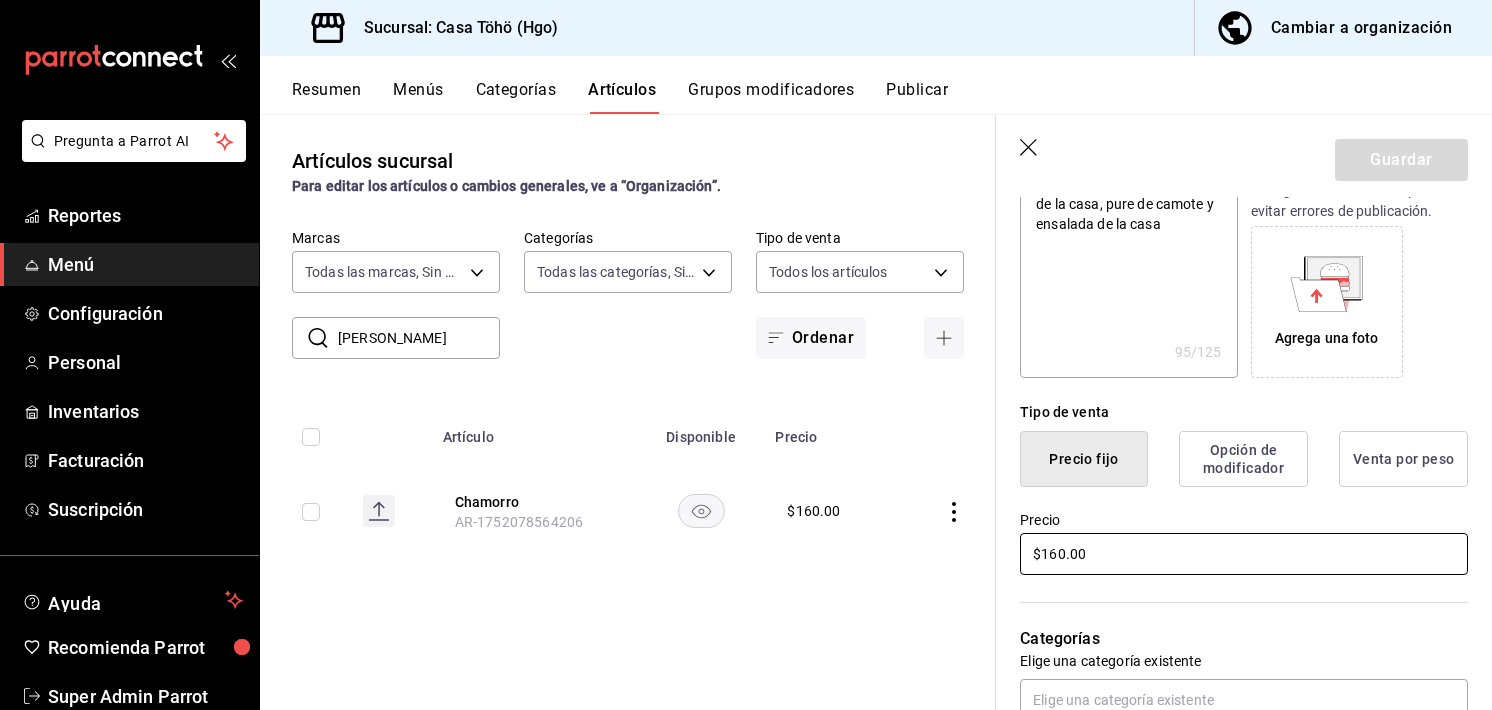 click on "$160.00" at bounding box center (1244, 554) 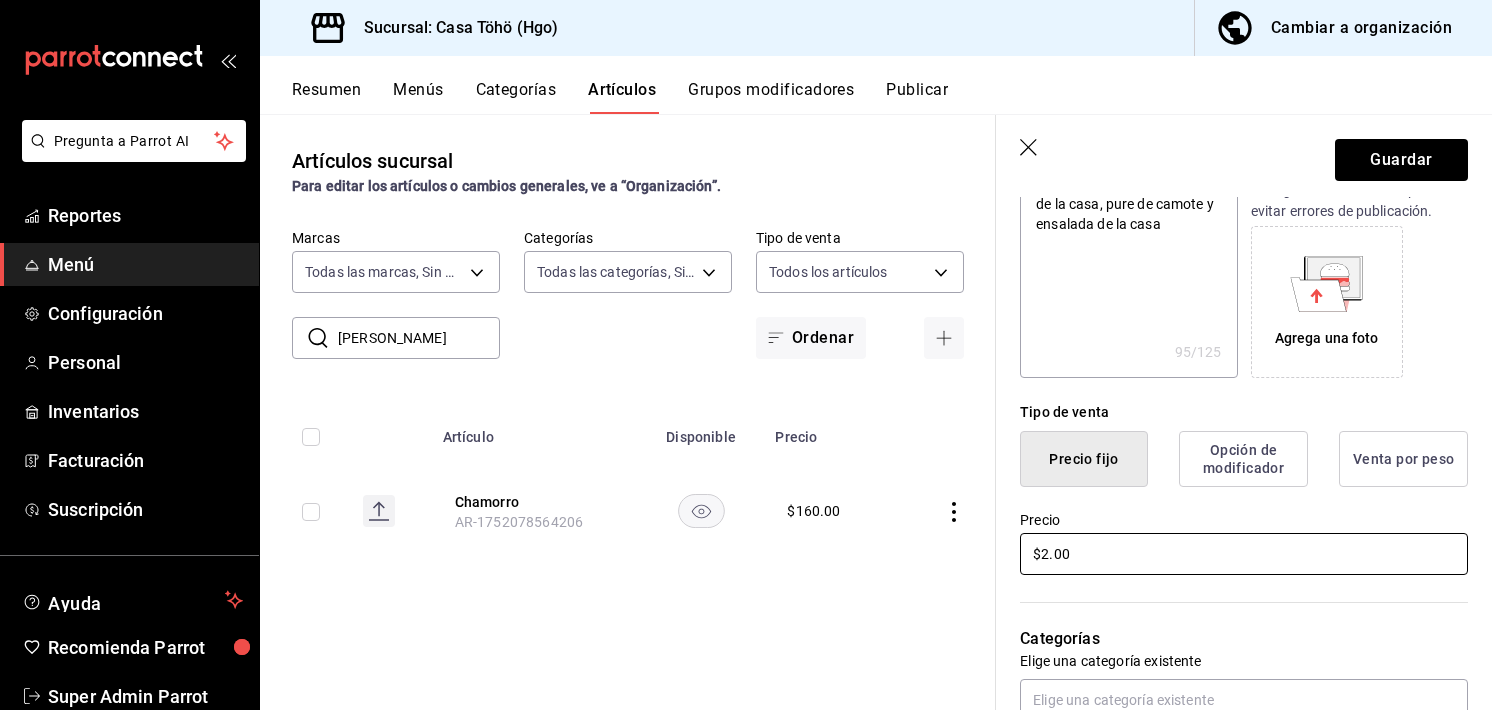 type on "x" 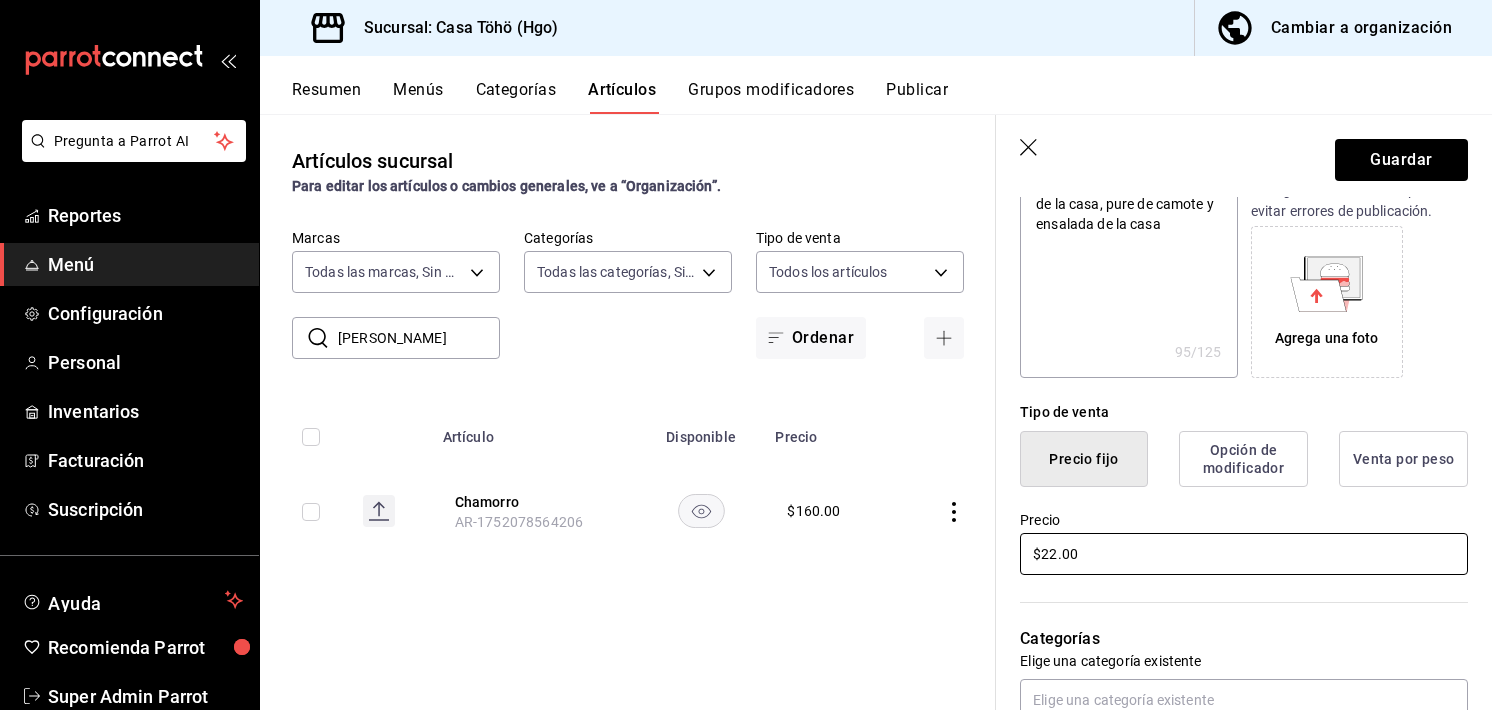 type on "x" 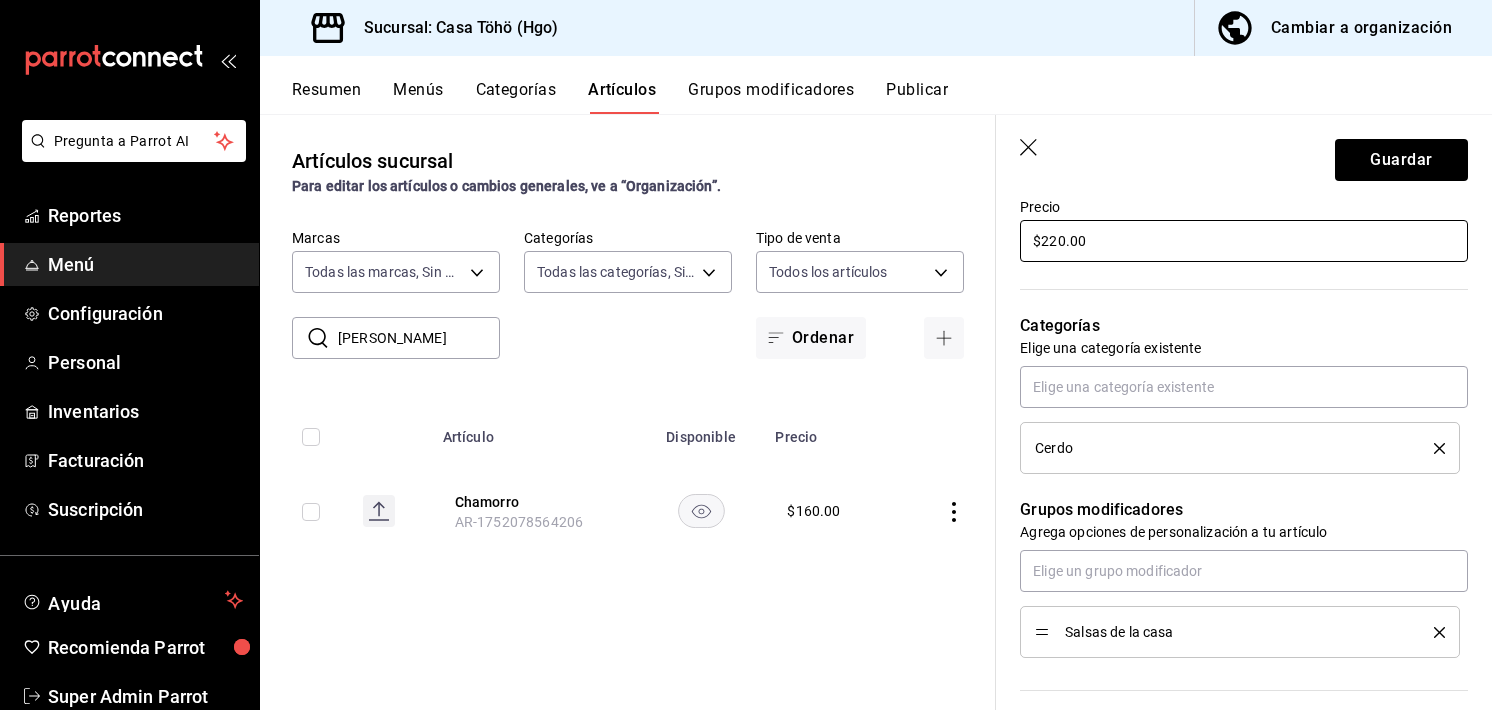 scroll, scrollTop: 602, scrollLeft: 0, axis: vertical 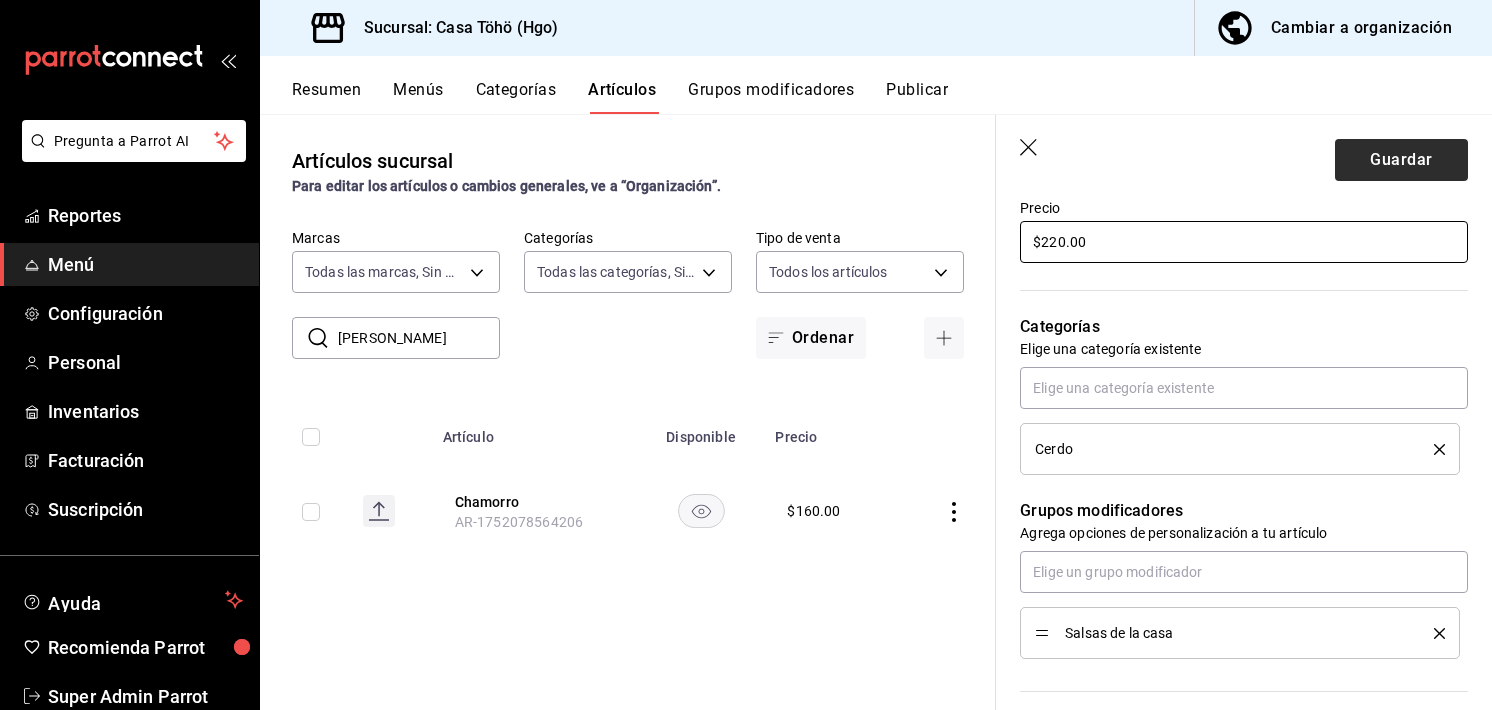 type on "$220.00" 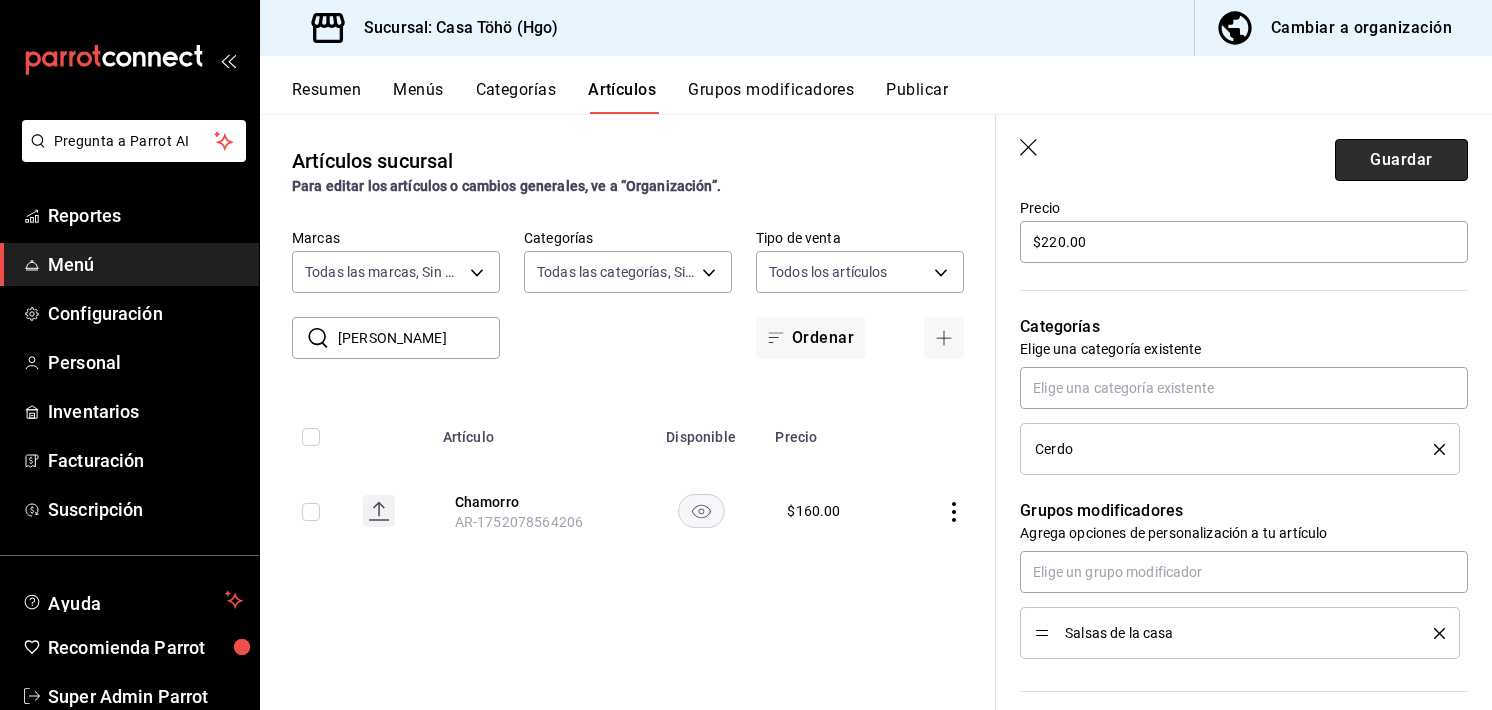 click on "Guardar" at bounding box center [1401, 160] 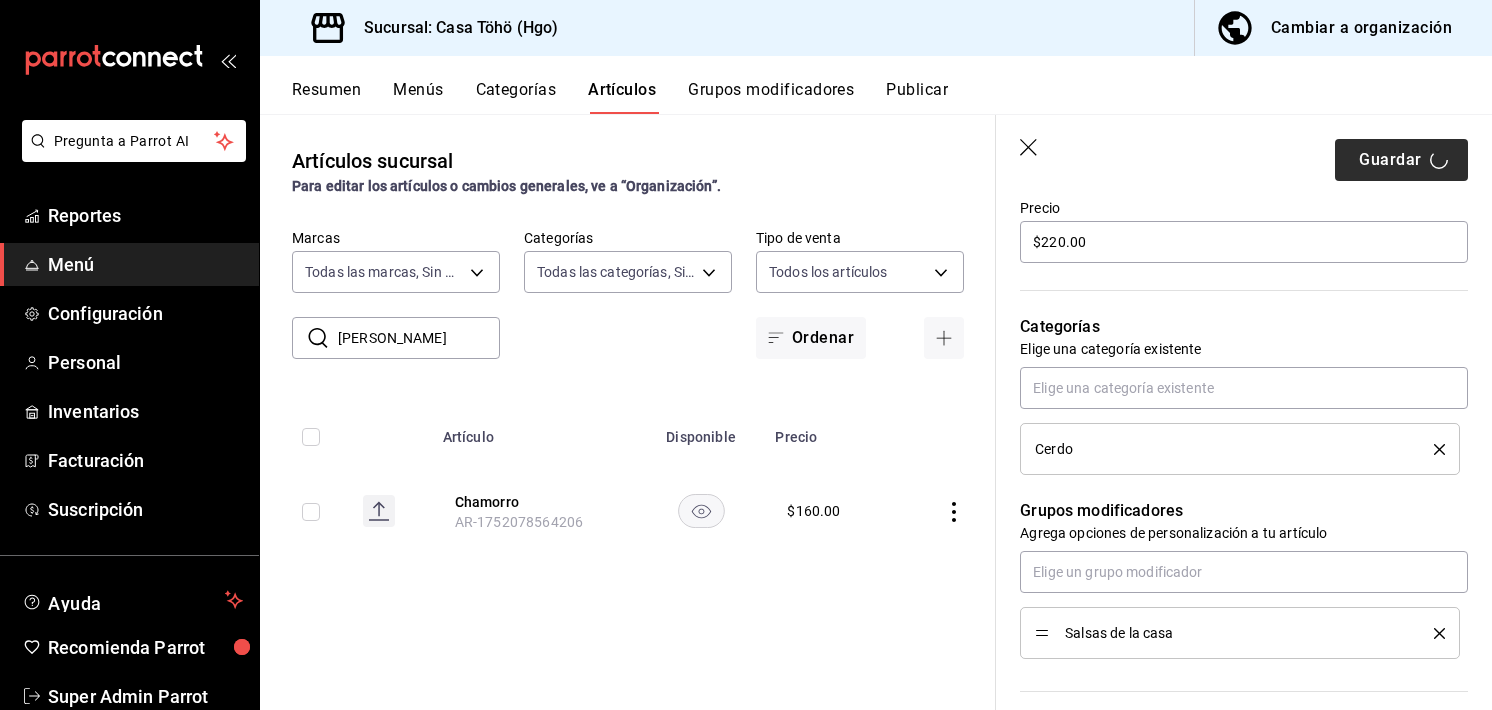 type on "x" 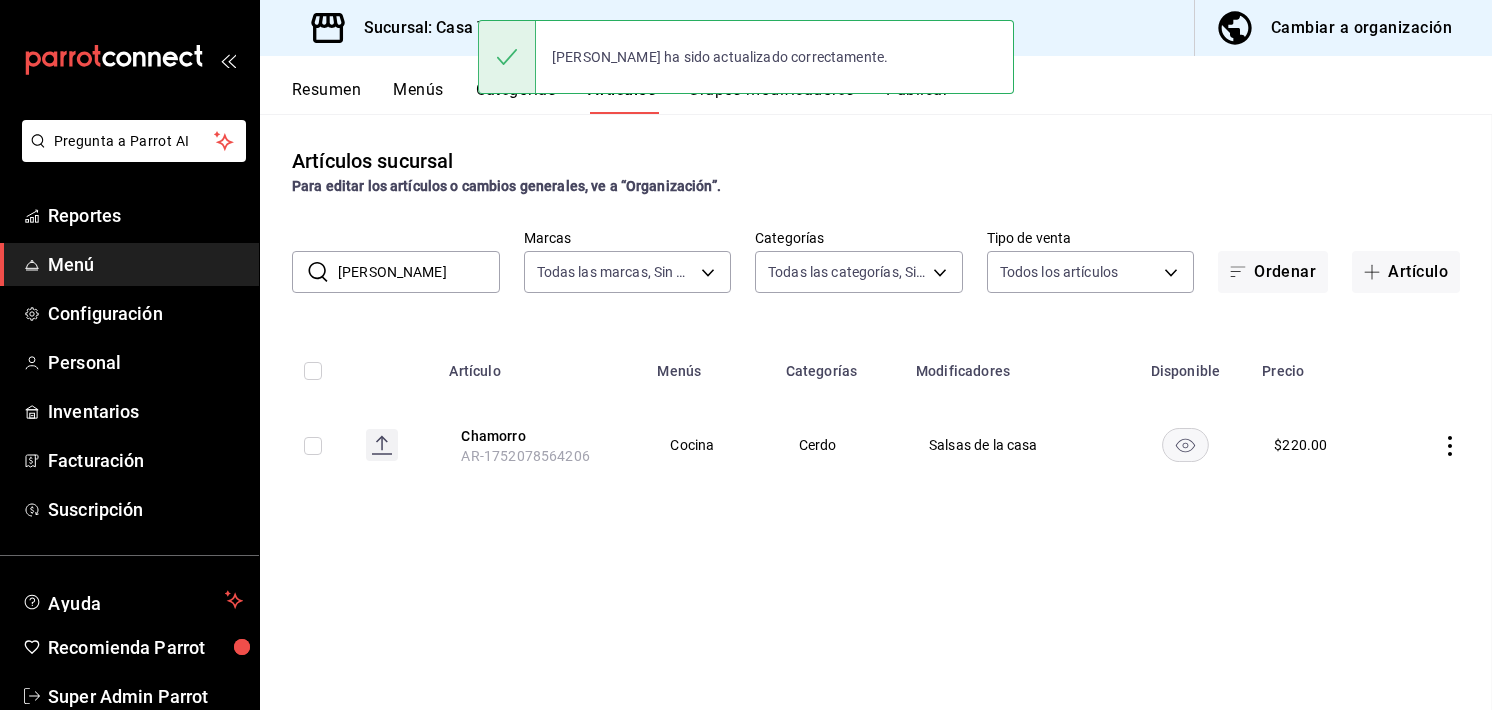 scroll, scrollTop: 0, scrollLeft: 0, axis: both 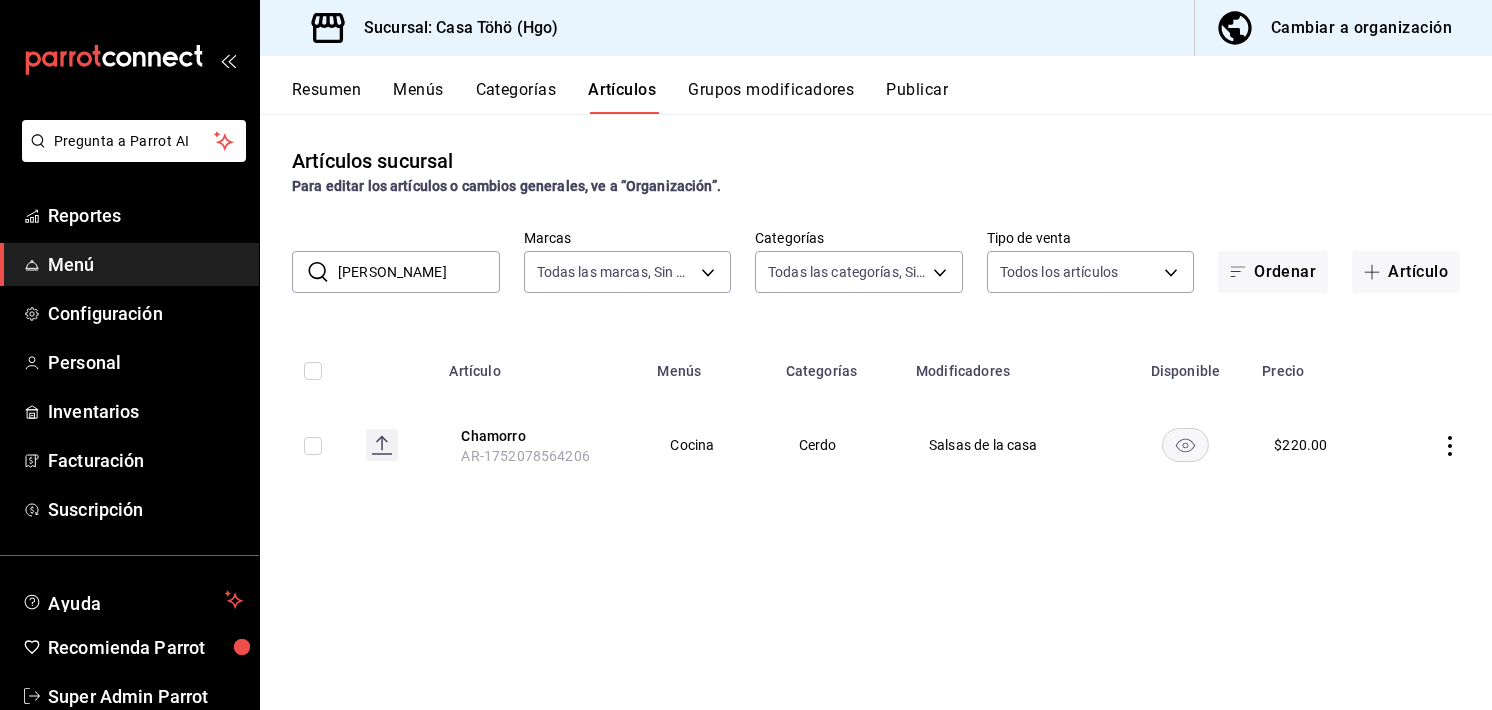 click on "chamorro" at bounding box center (419, 272) 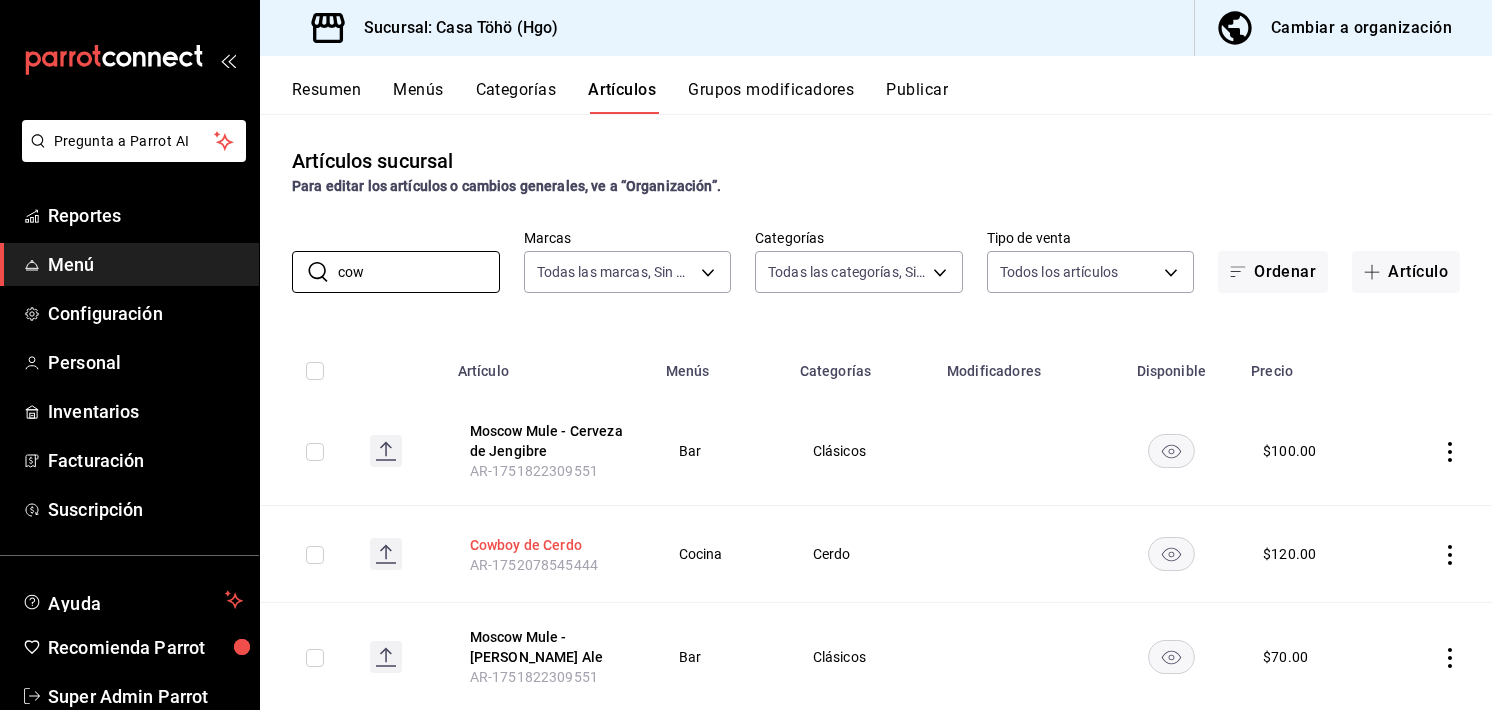 type on "cow" 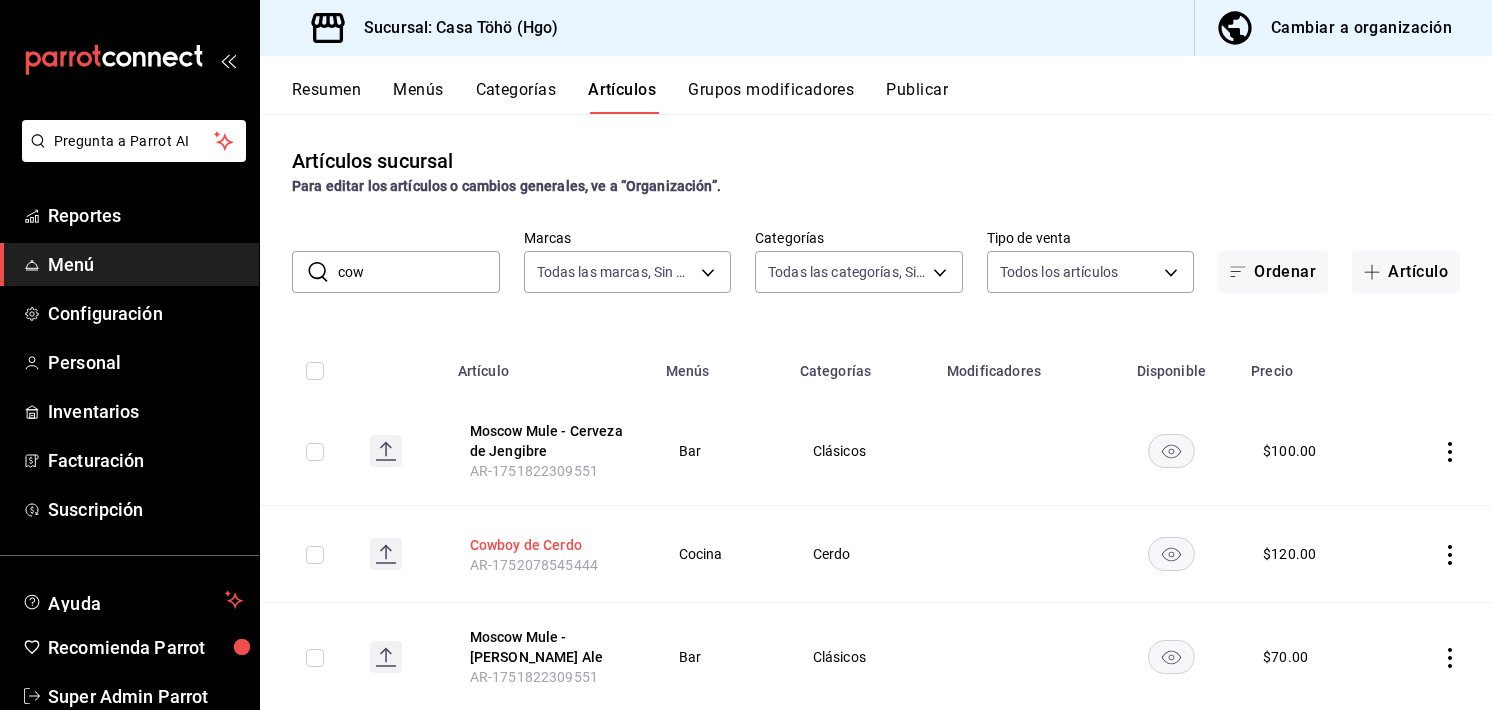 click on "Cowboy de Cerdo" at bounding box center [550, 545] 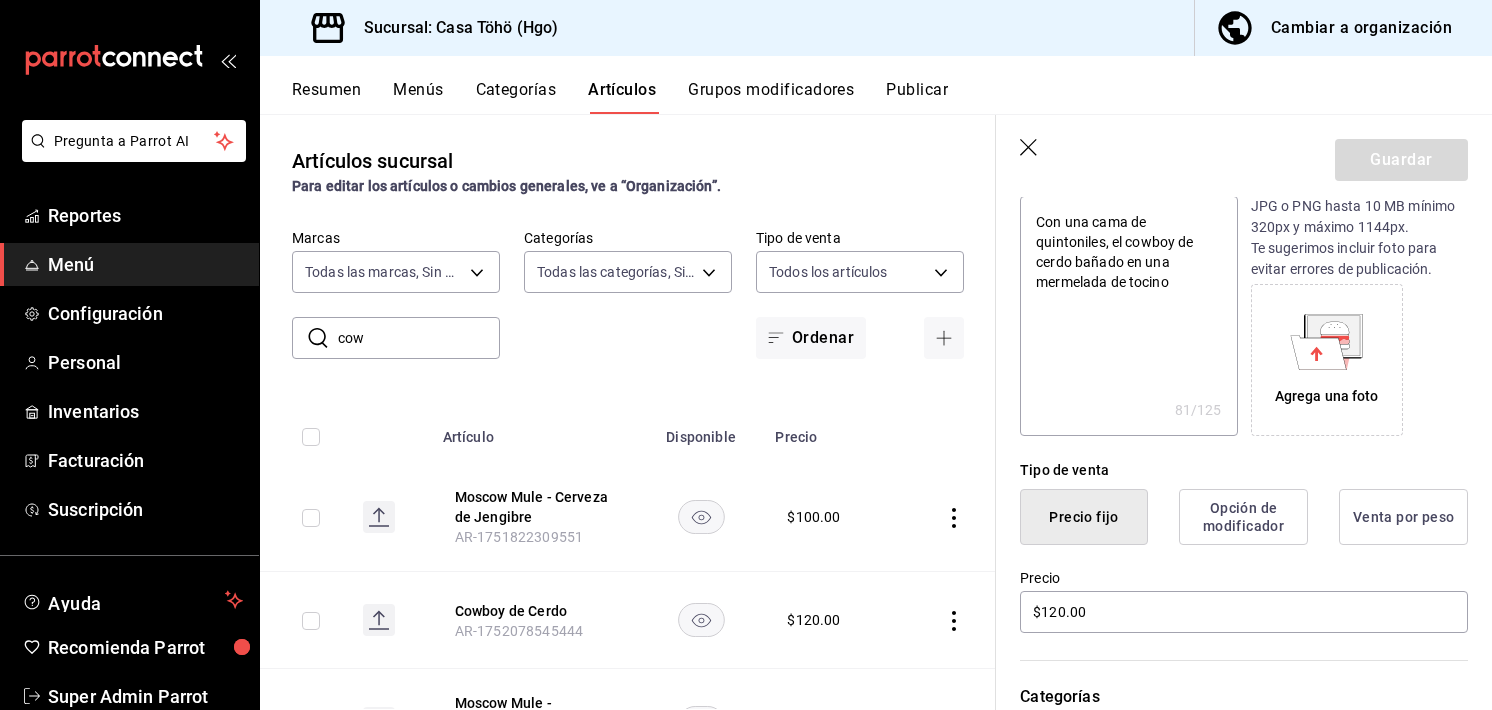 scroll, scrollTop: 232, scrollLeft: 0, axis: vertical 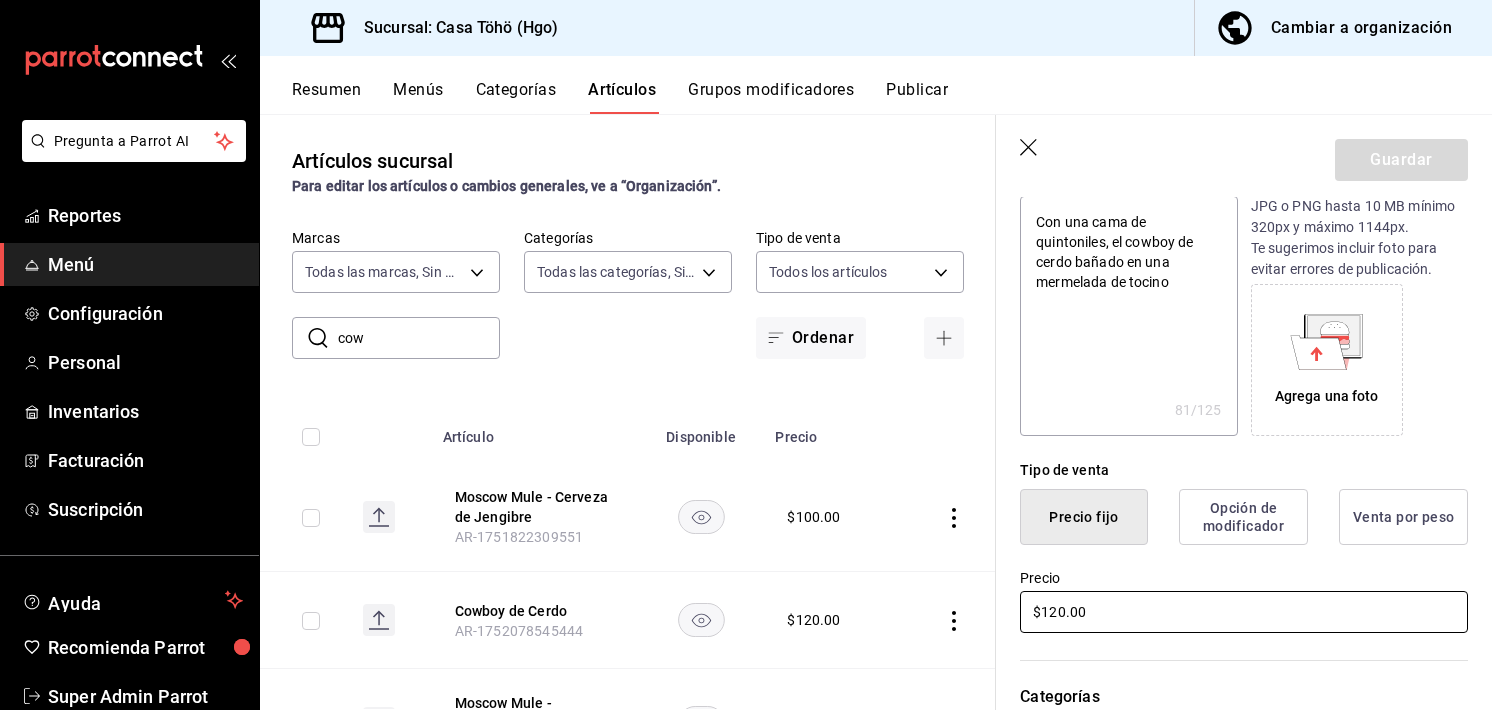 click on "$120.00" at bounding box center (1244, 612) 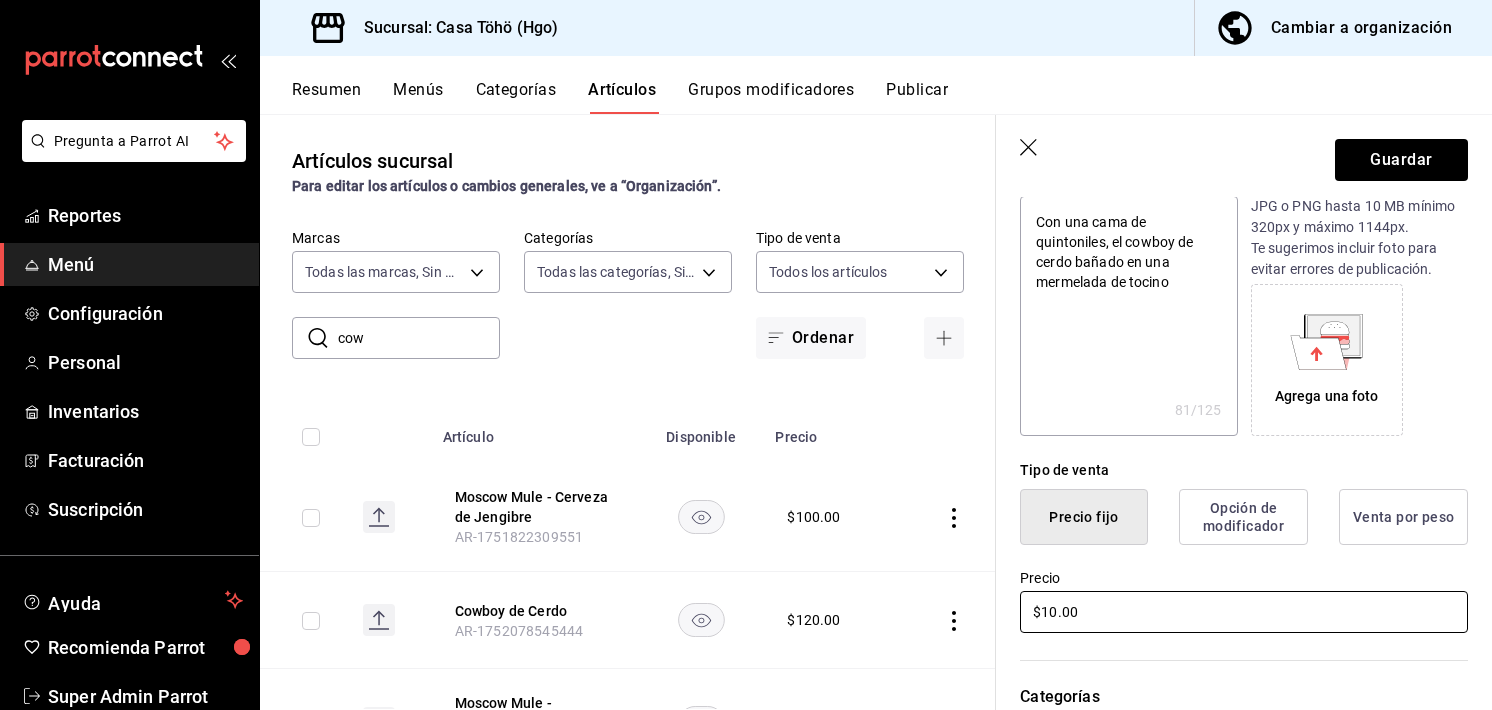 type on "x" 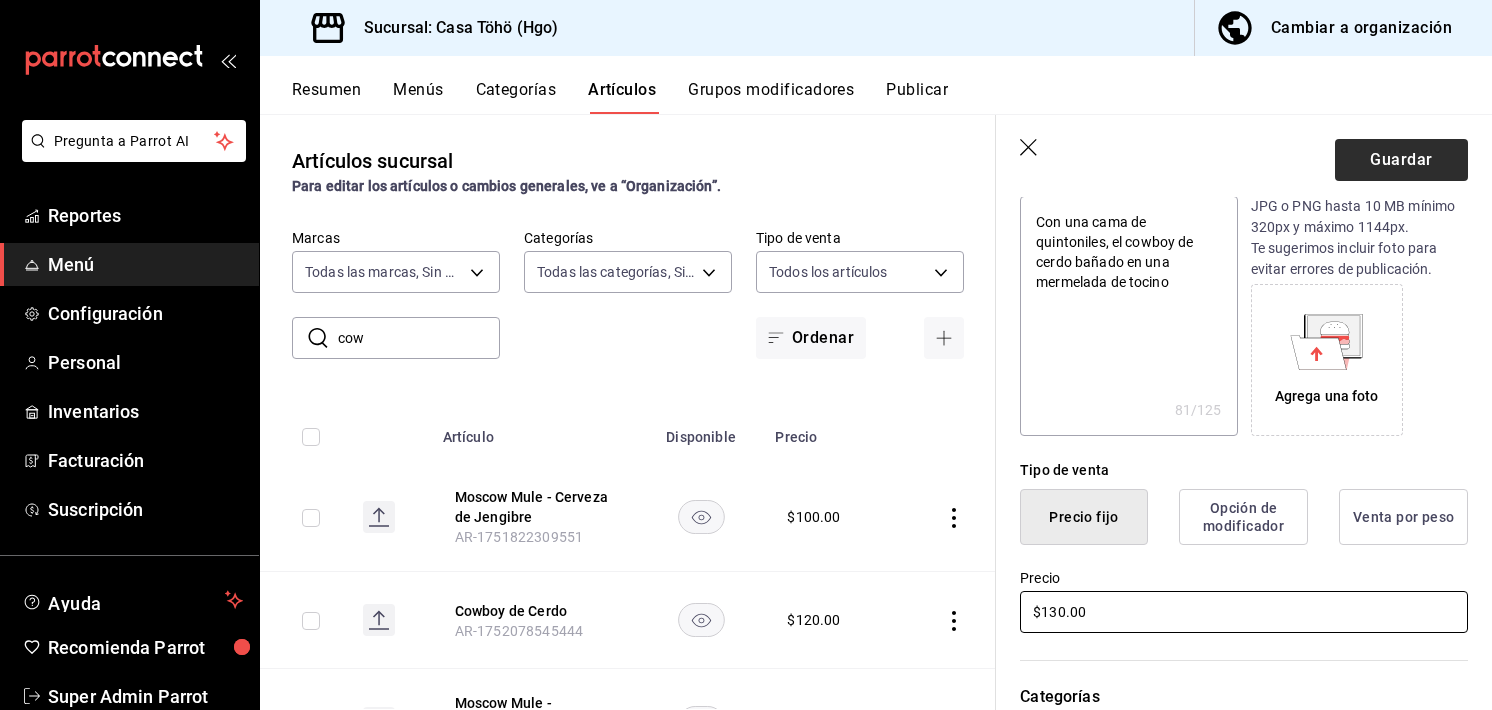 type on "$130.00" 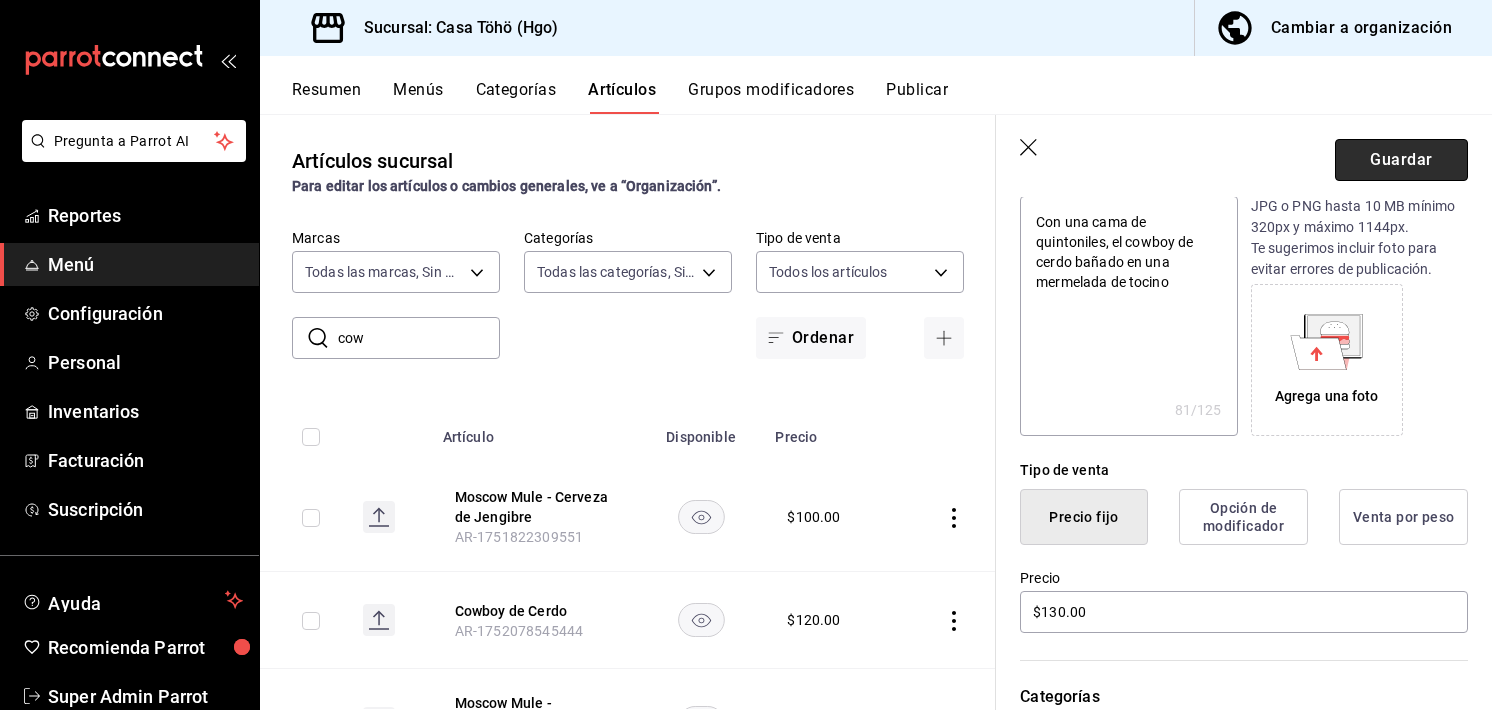 click on "Guardar" at bounding box center [1401, 160] 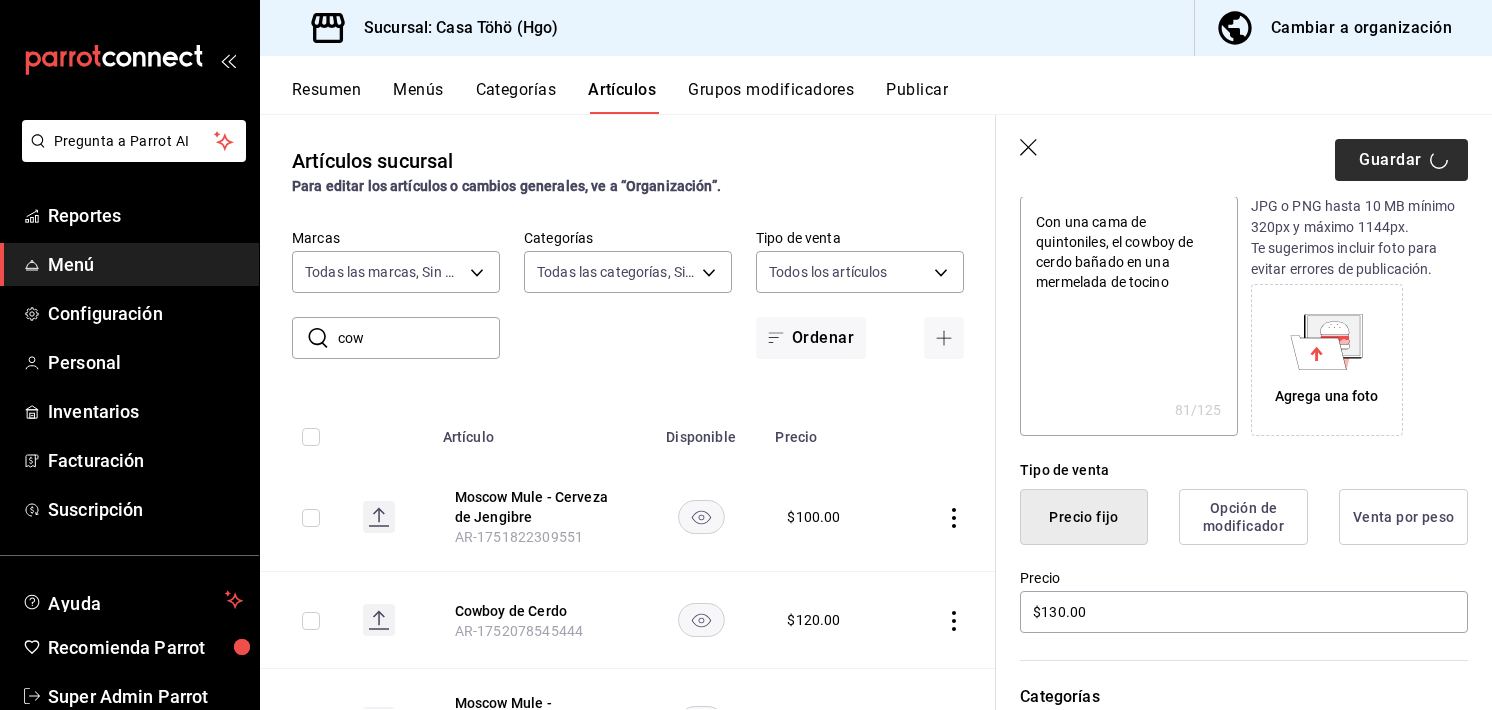 type on "x" 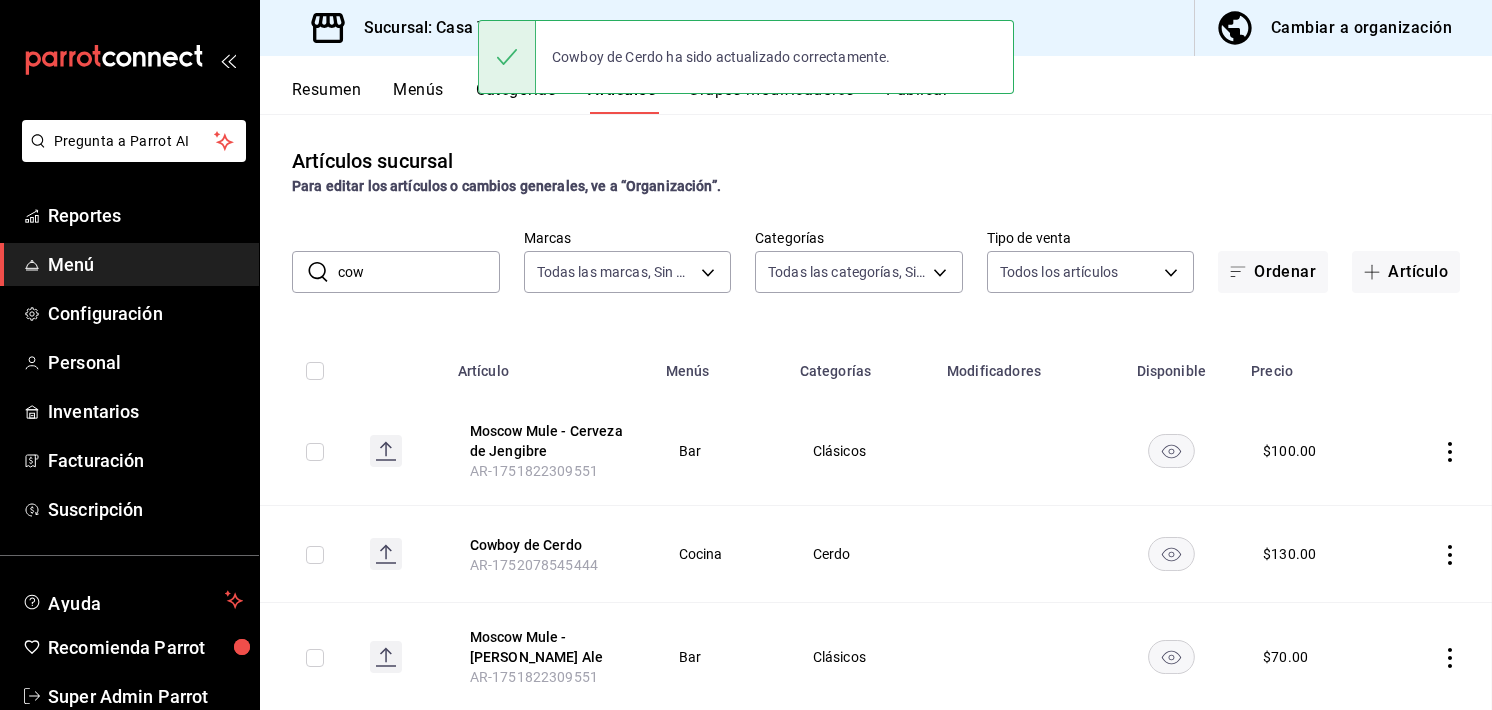 scroll, scrollTop: 0, scrollLeft: 0, axis: both 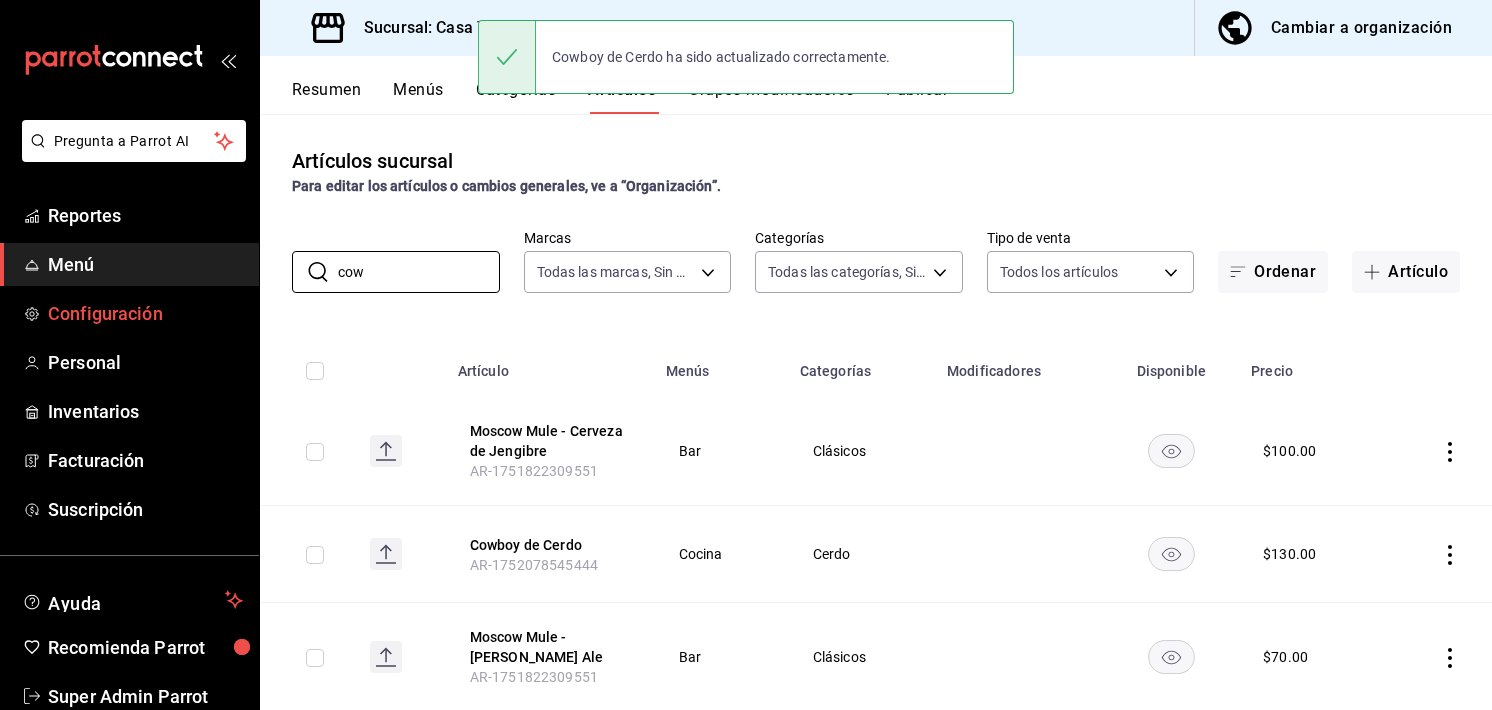 drag, startPoint x: 391, startPoint y: 287, endPoint x: 159, endPoint y: 294, distance: 232.10558 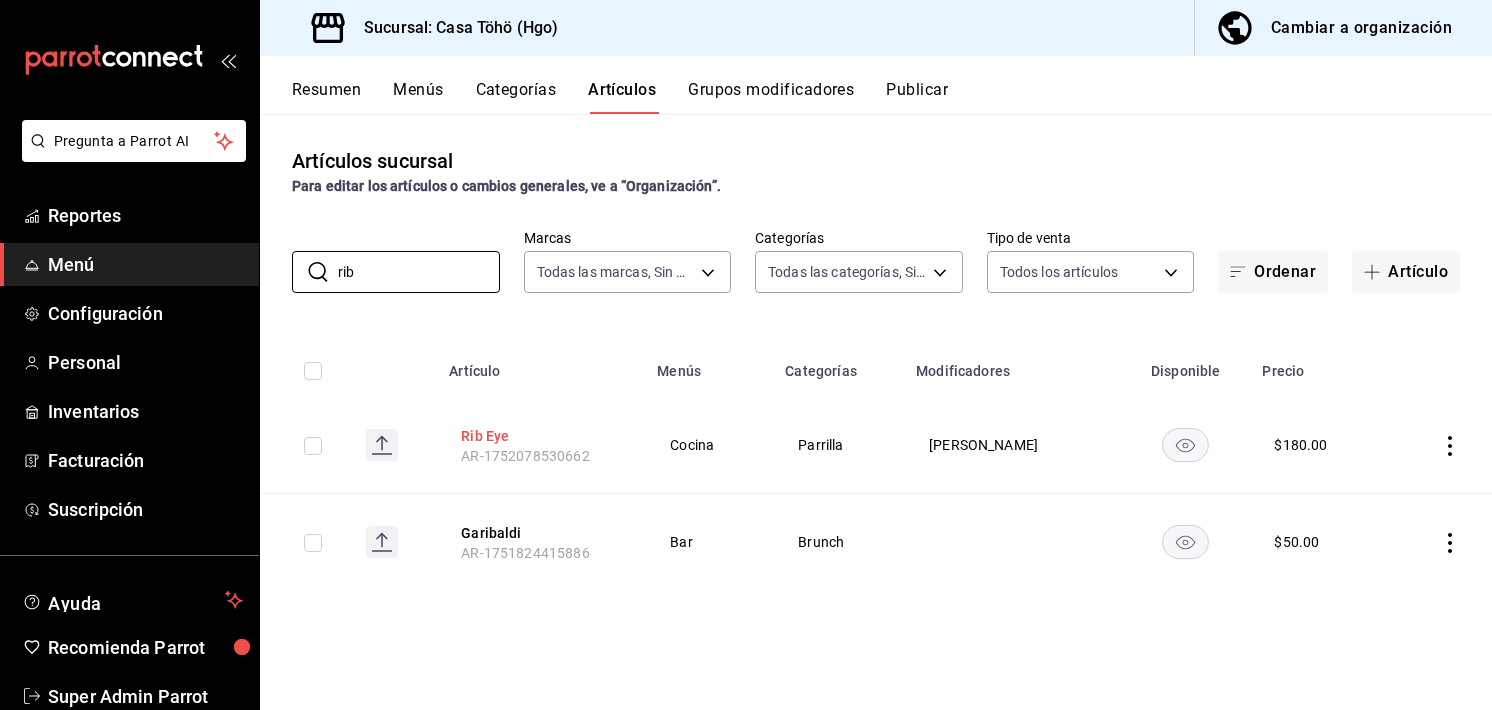 type on "rib" 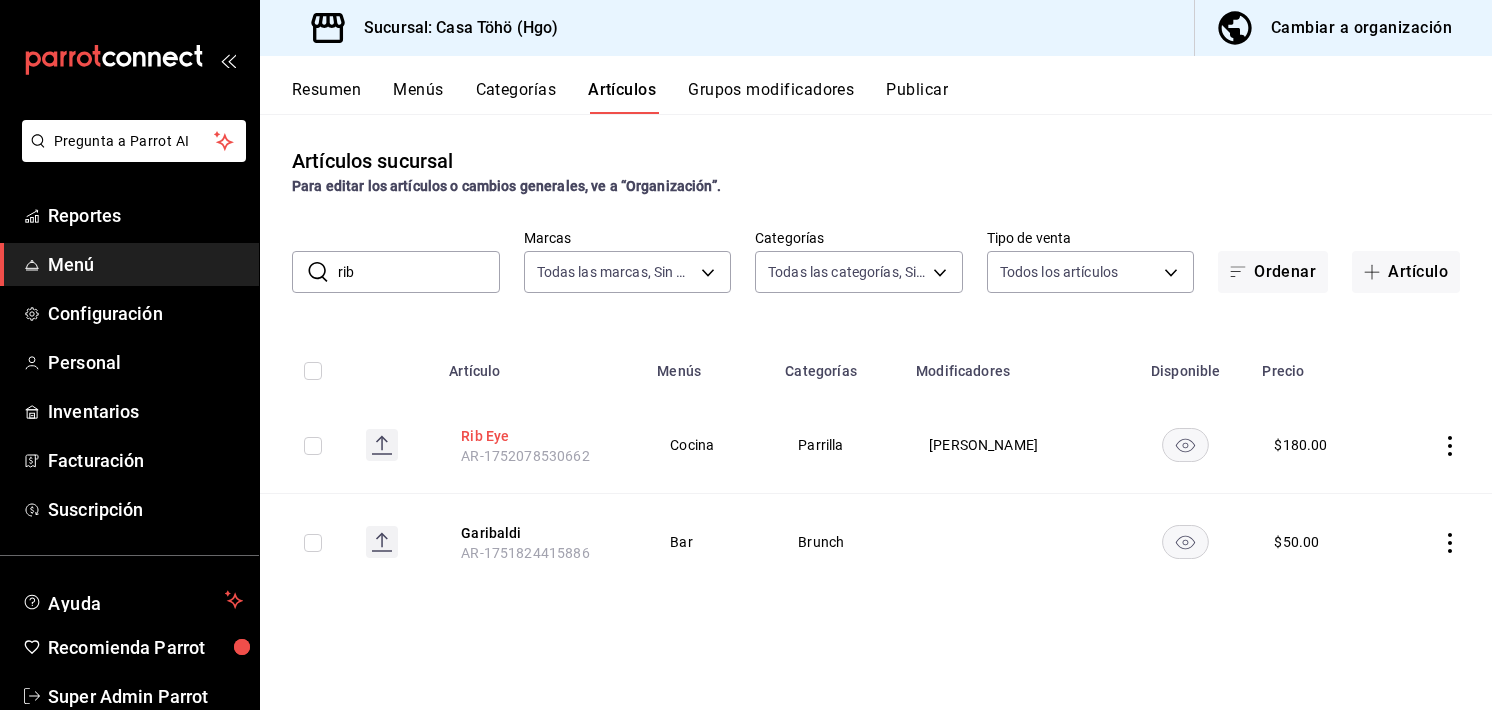 click on "Rib Eye" at bounding box center (541, 436) 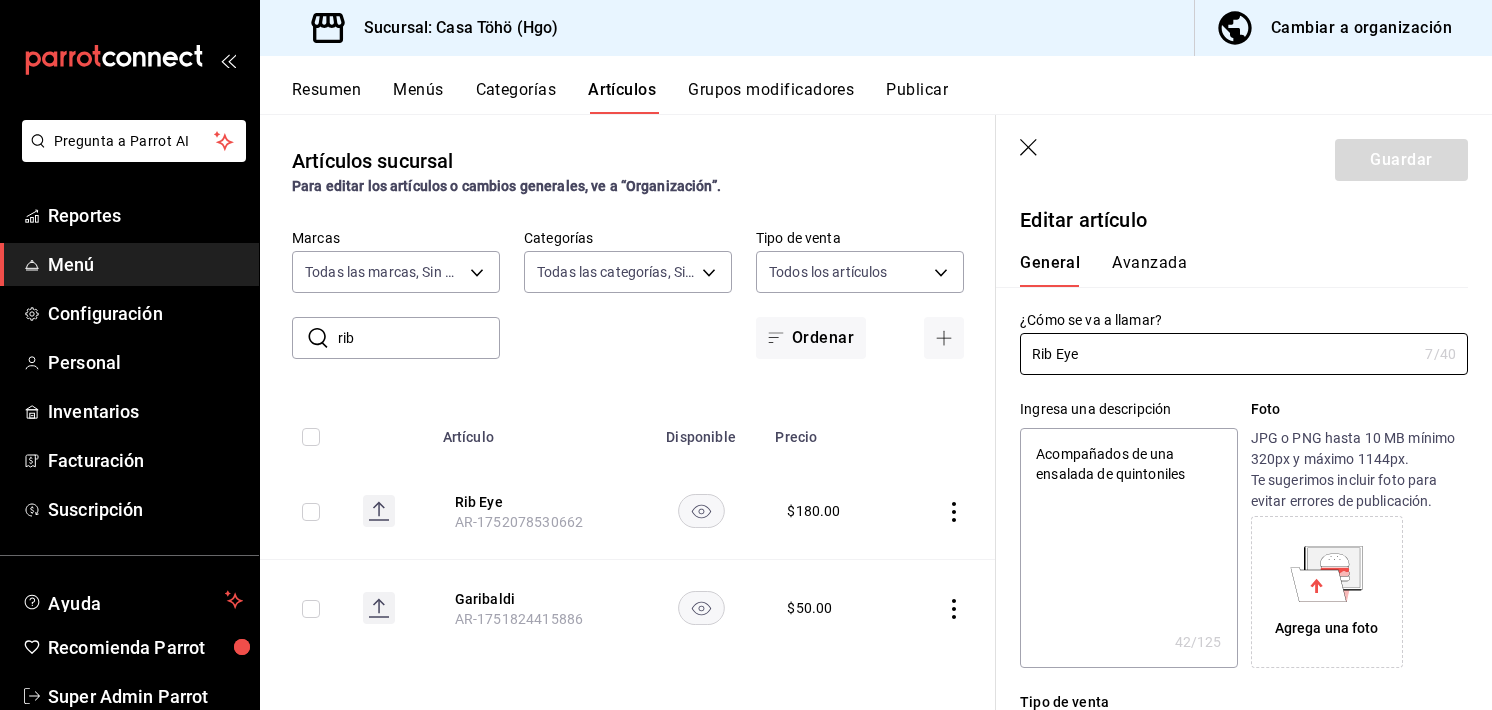 type on "x" 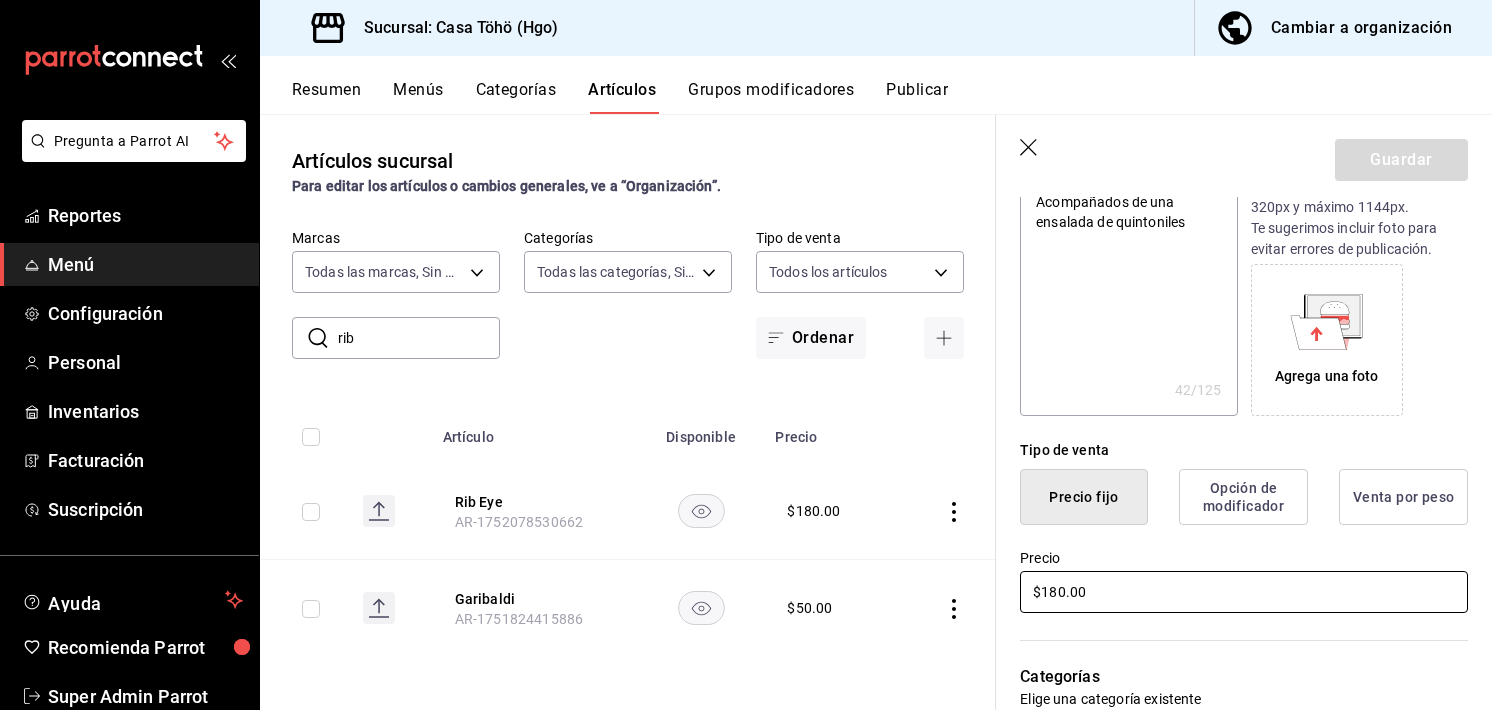 click on "$180.00" at bounding box center [1244, 592] 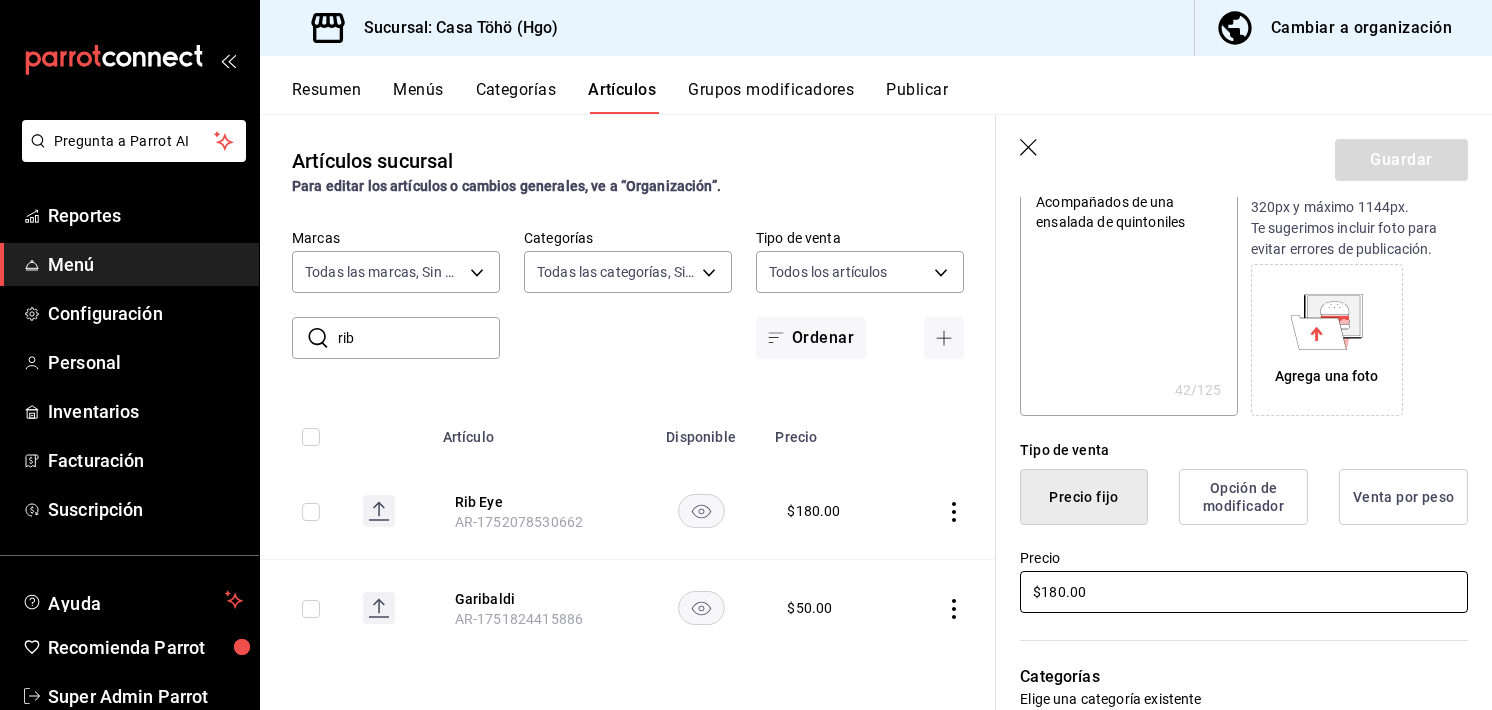 type on "x" 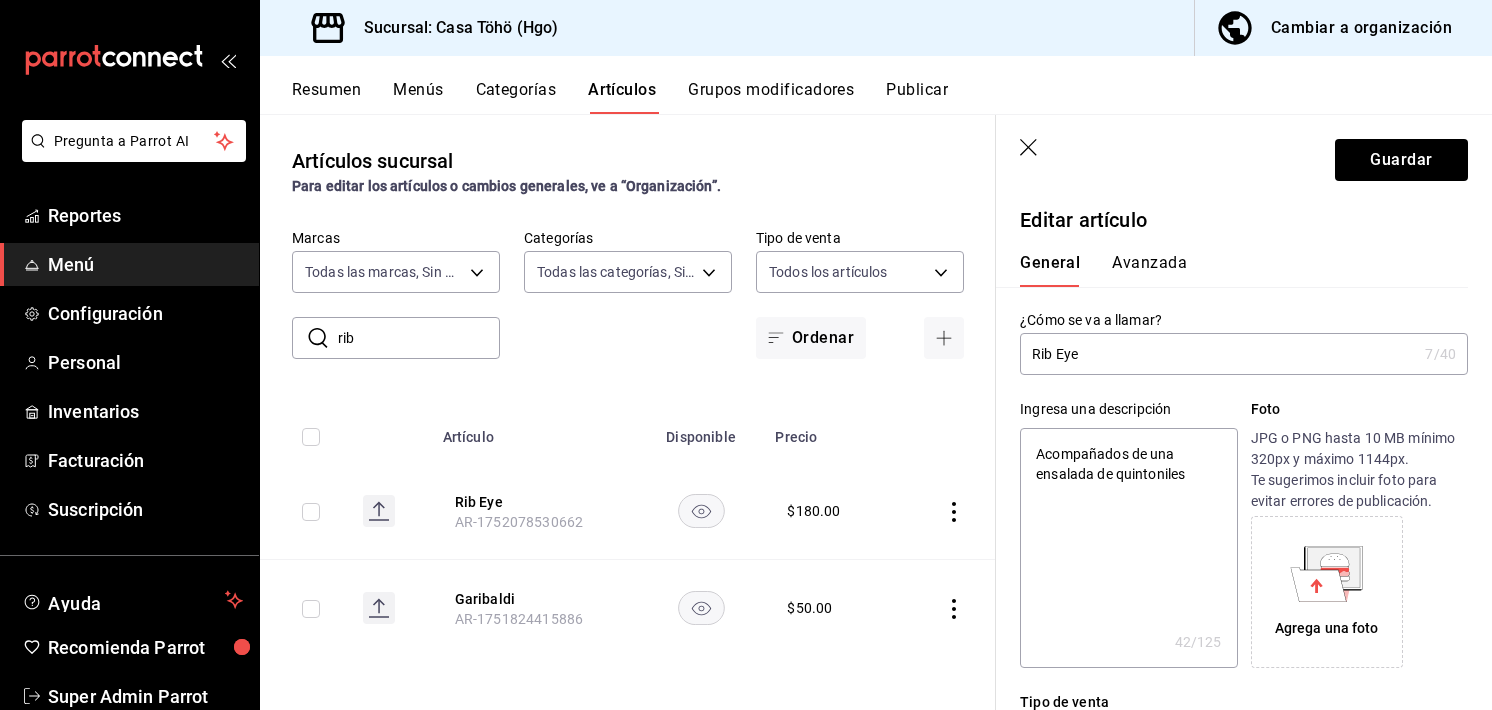 scroll, scrollTop: 254, scrollLeft: 0, axis: vertical 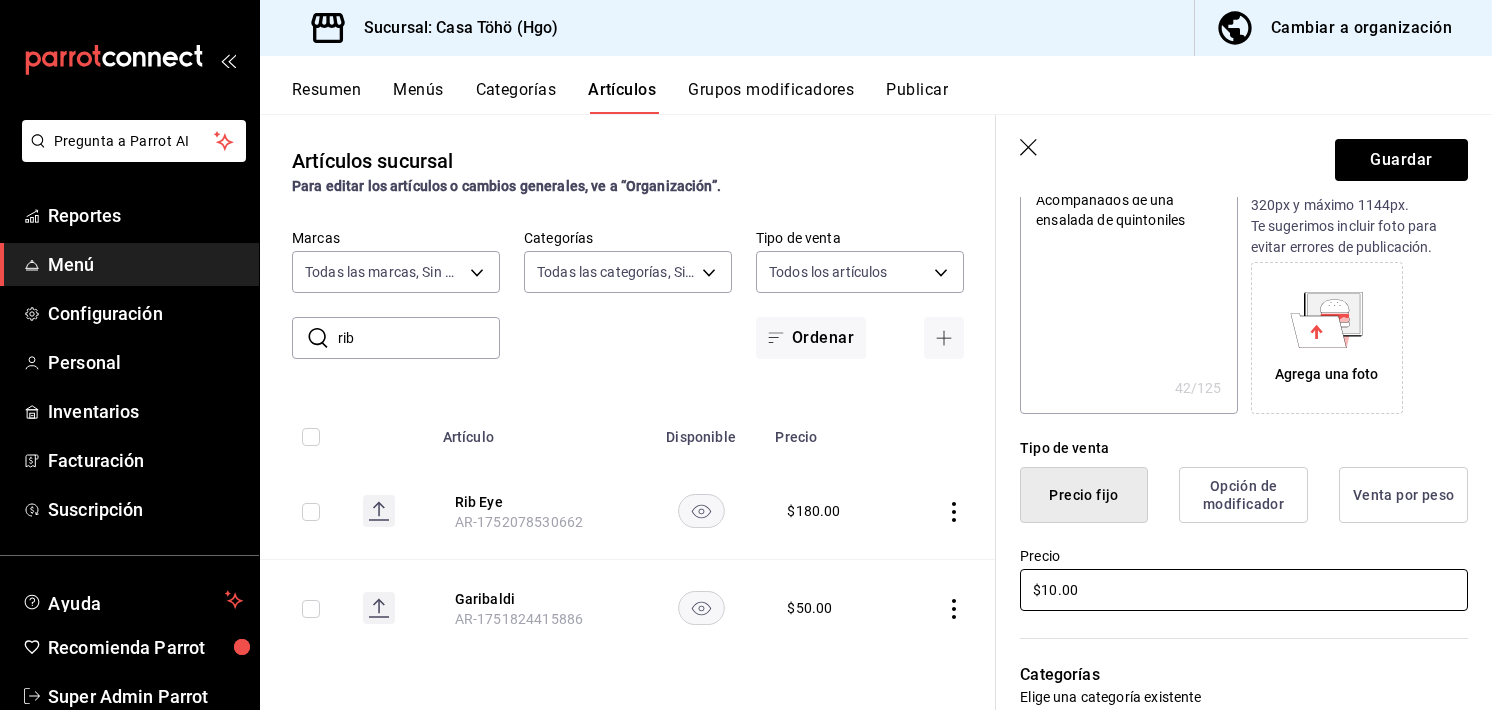 type on "x" 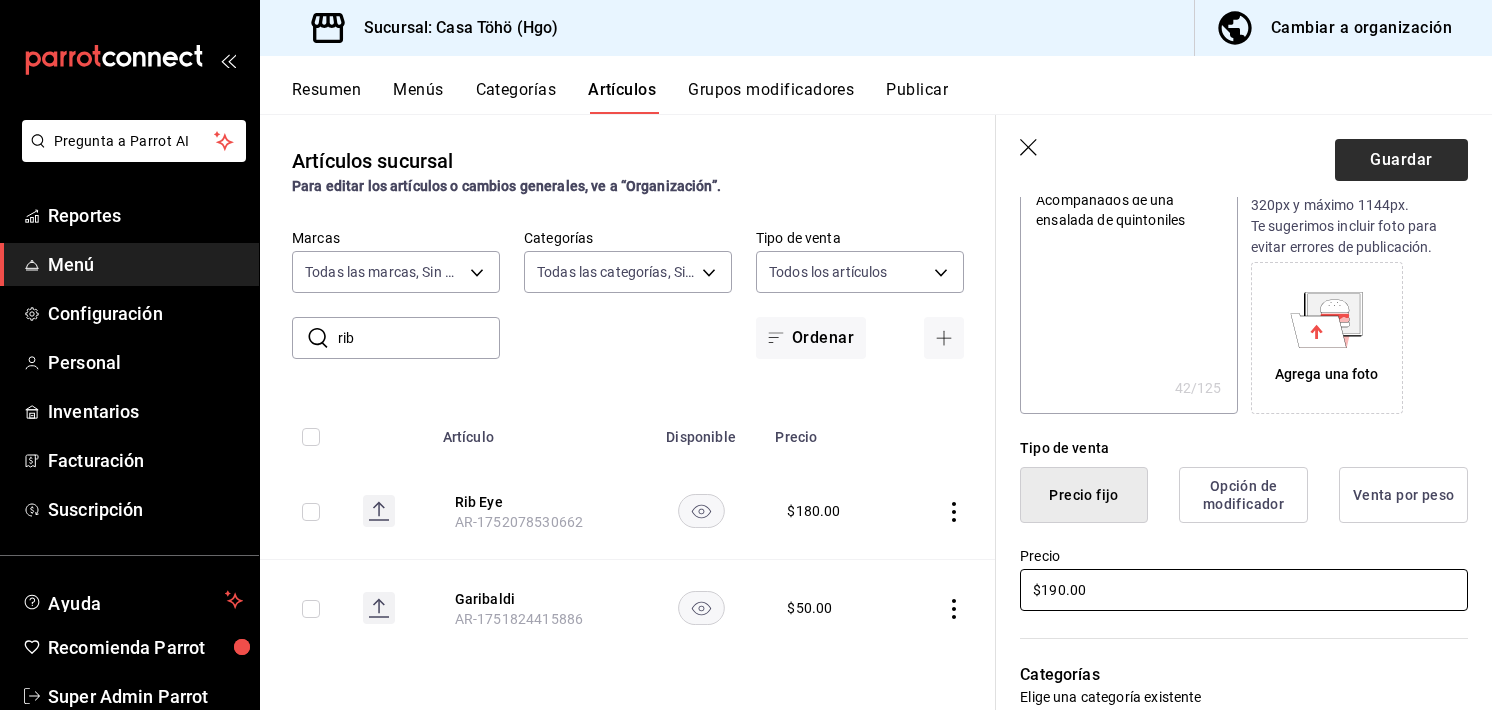 type on "$190.00" 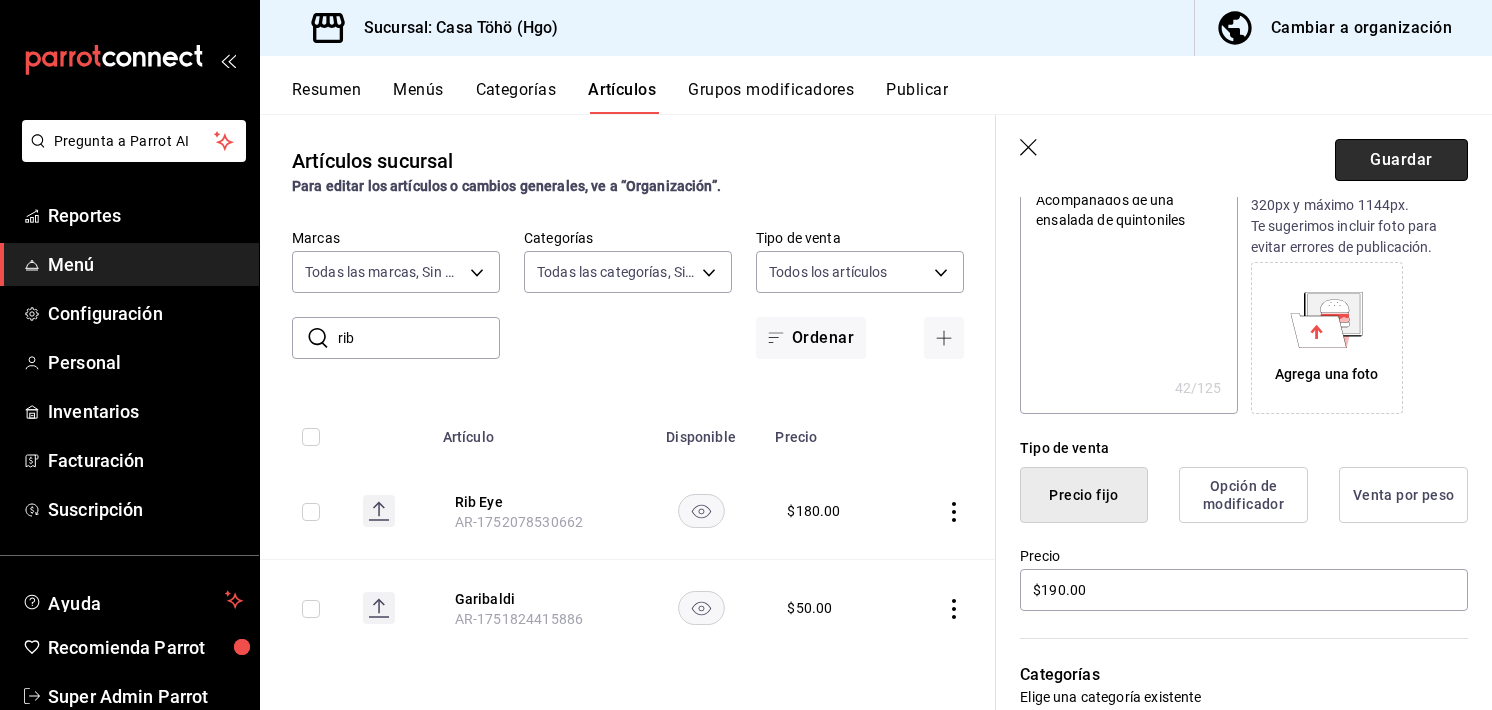 click on "Guardar" at bounding box center [1401, 160] 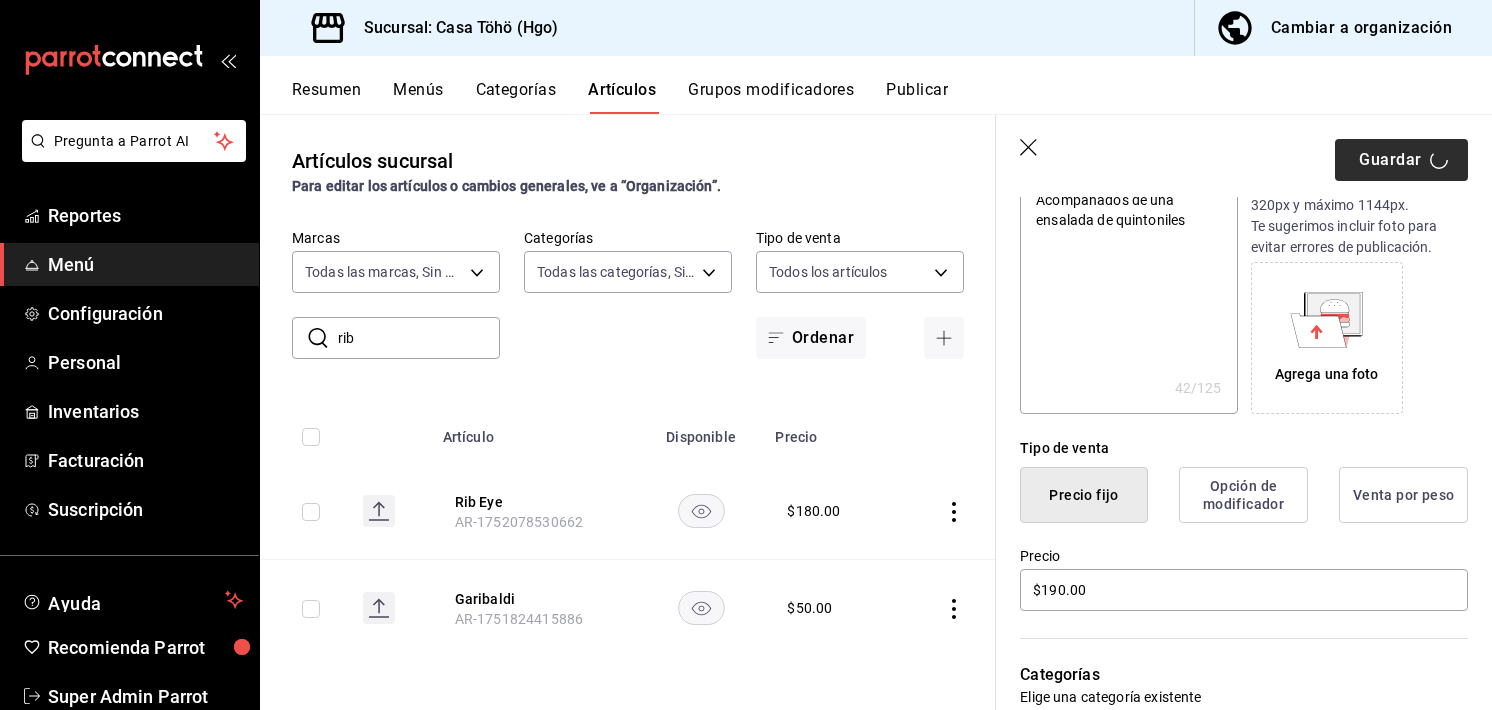 type on "x" 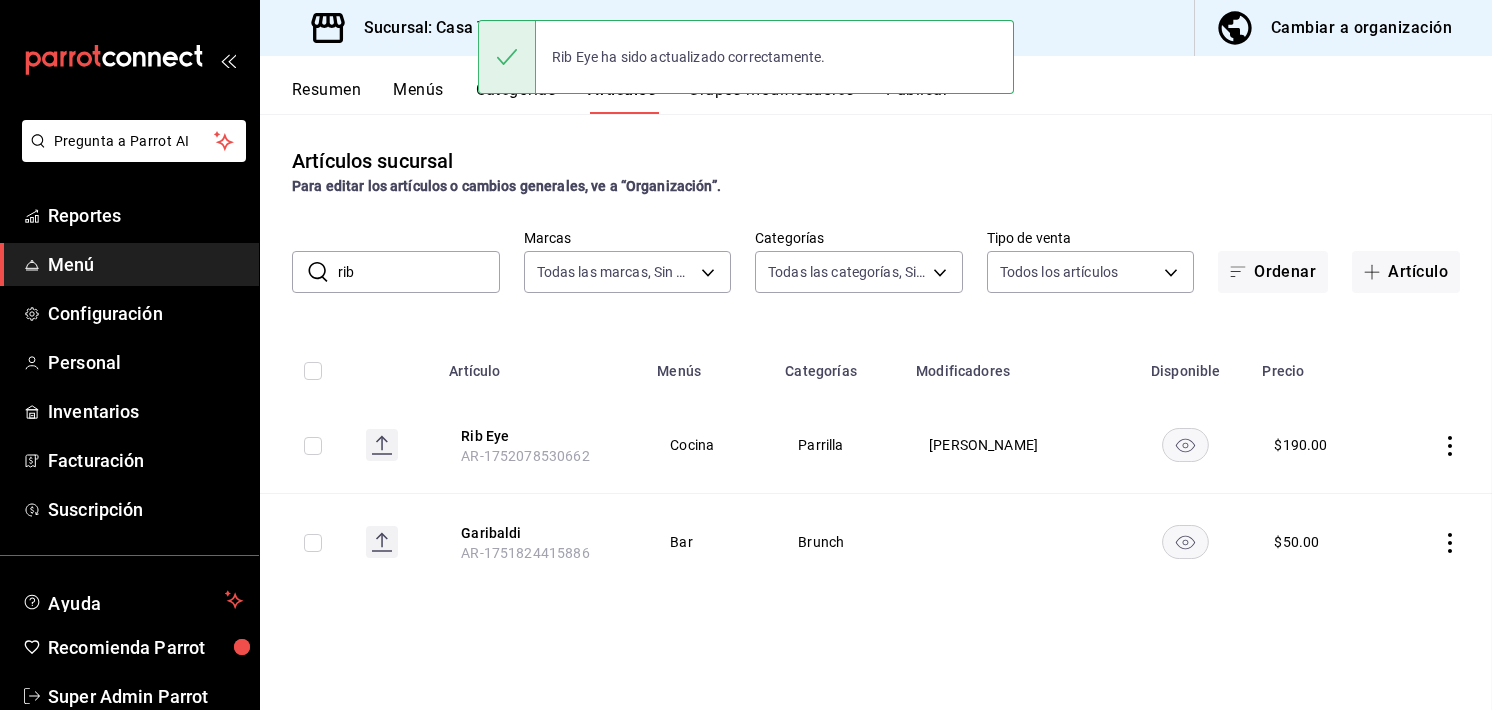 scroll, scrollTop: 0, scrollLeft: 0, axis: both 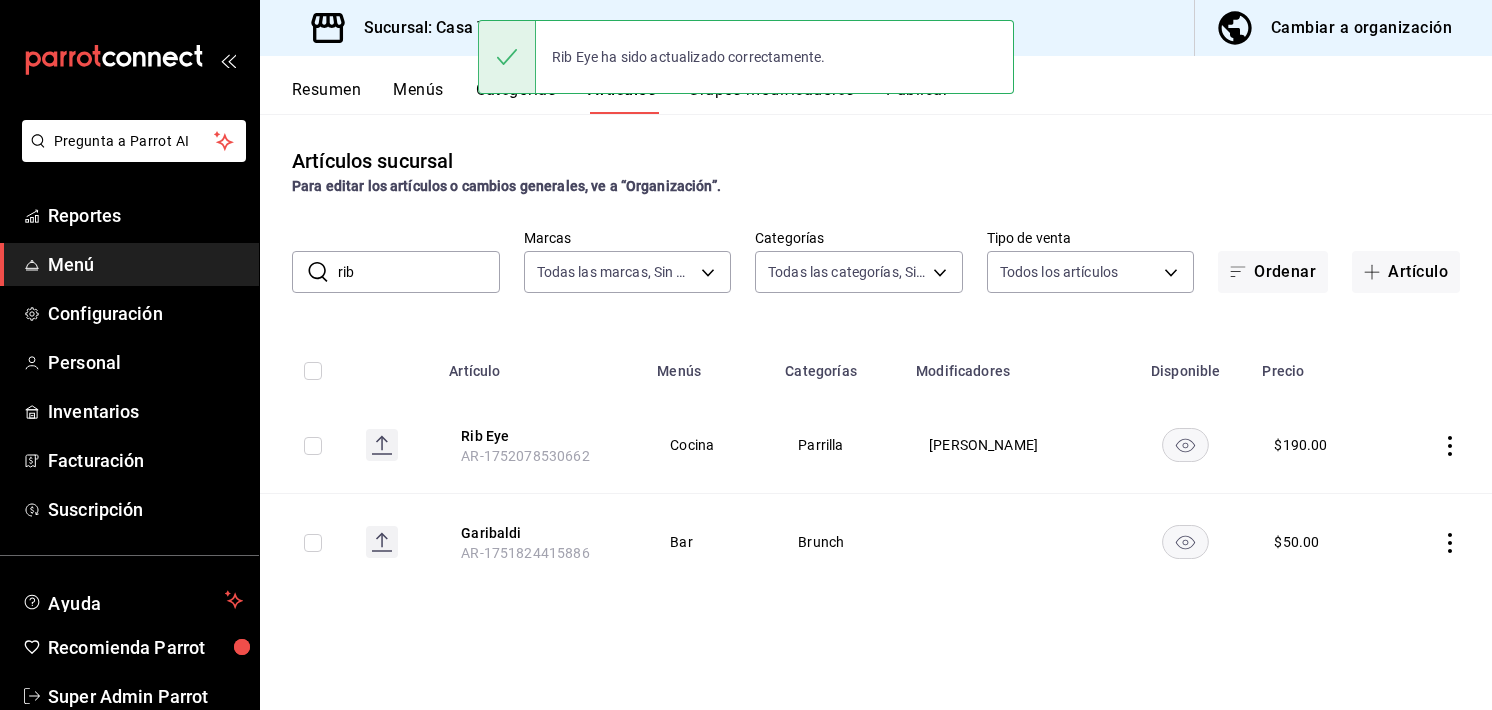 click on "rib" at bounding box center [419, 272] 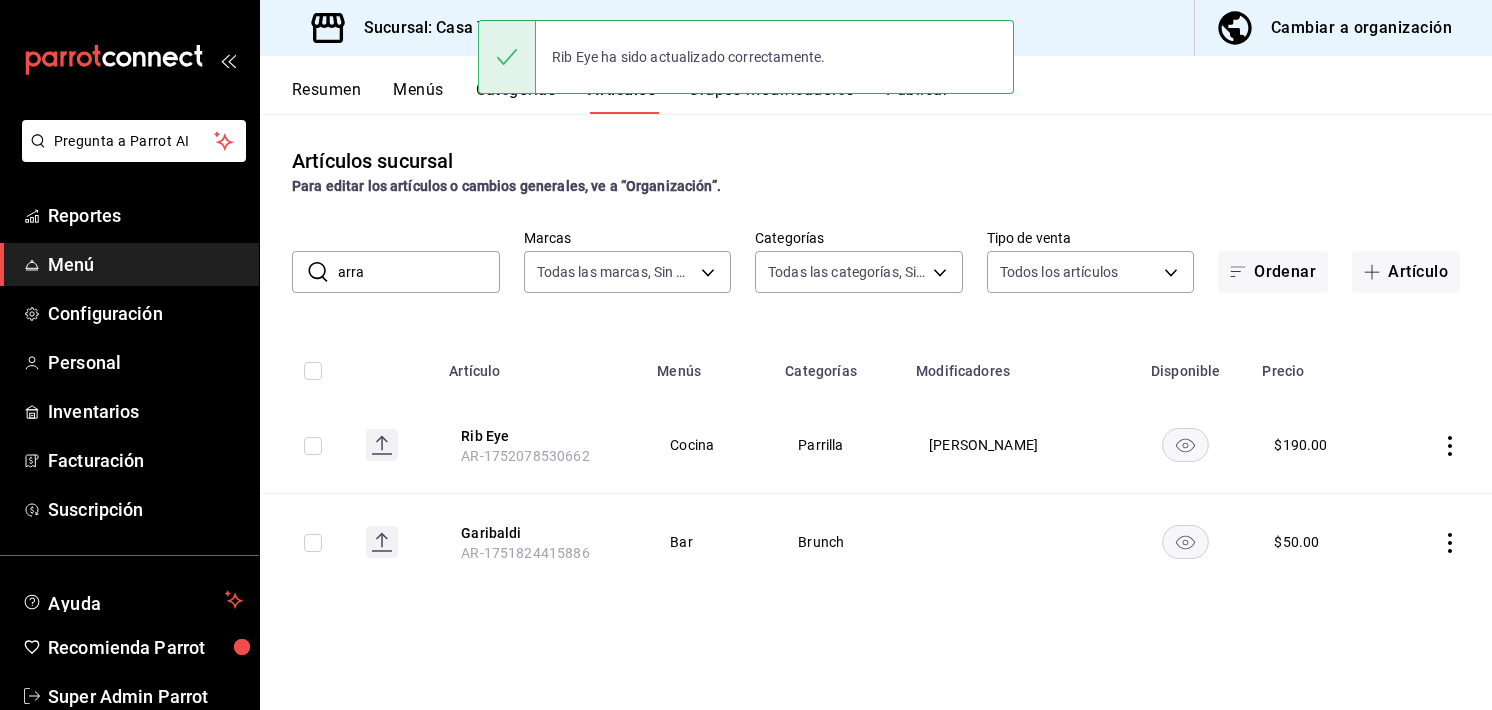 type on "arra" 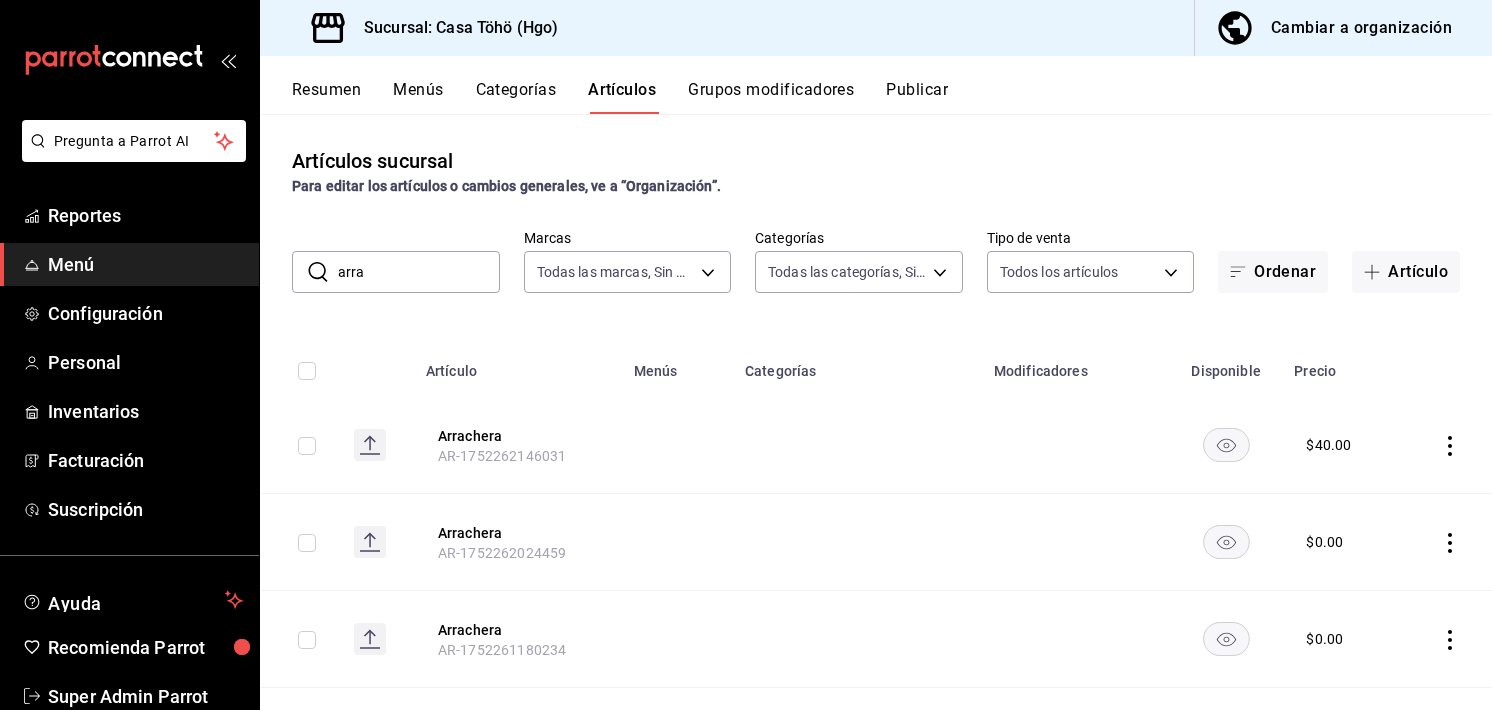 drag, startPoint x: 422, startPoint y: 266, endPoint x: 319, endPoint y: 255, distance: 103.58572 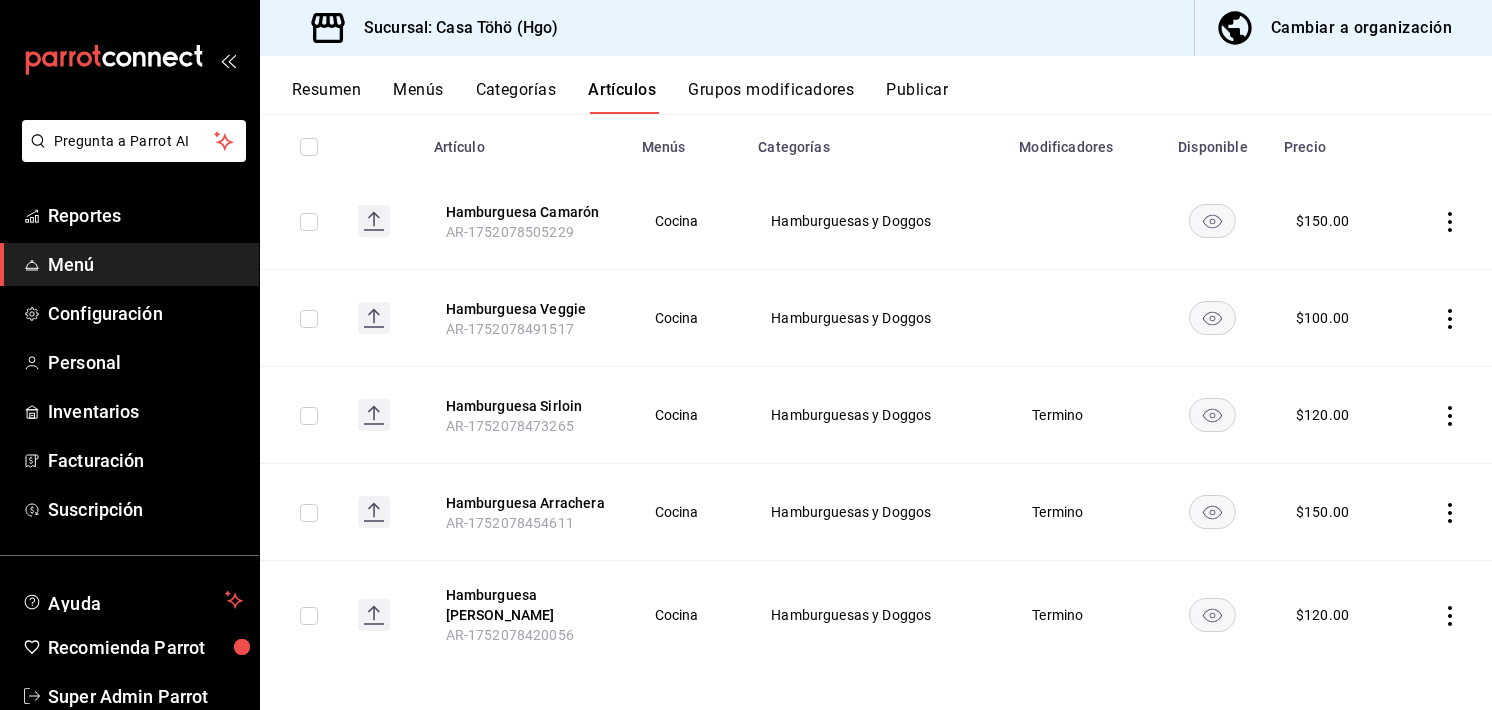 scroll, scrollTop: 226, scrollLeft: 0, axis: vertical 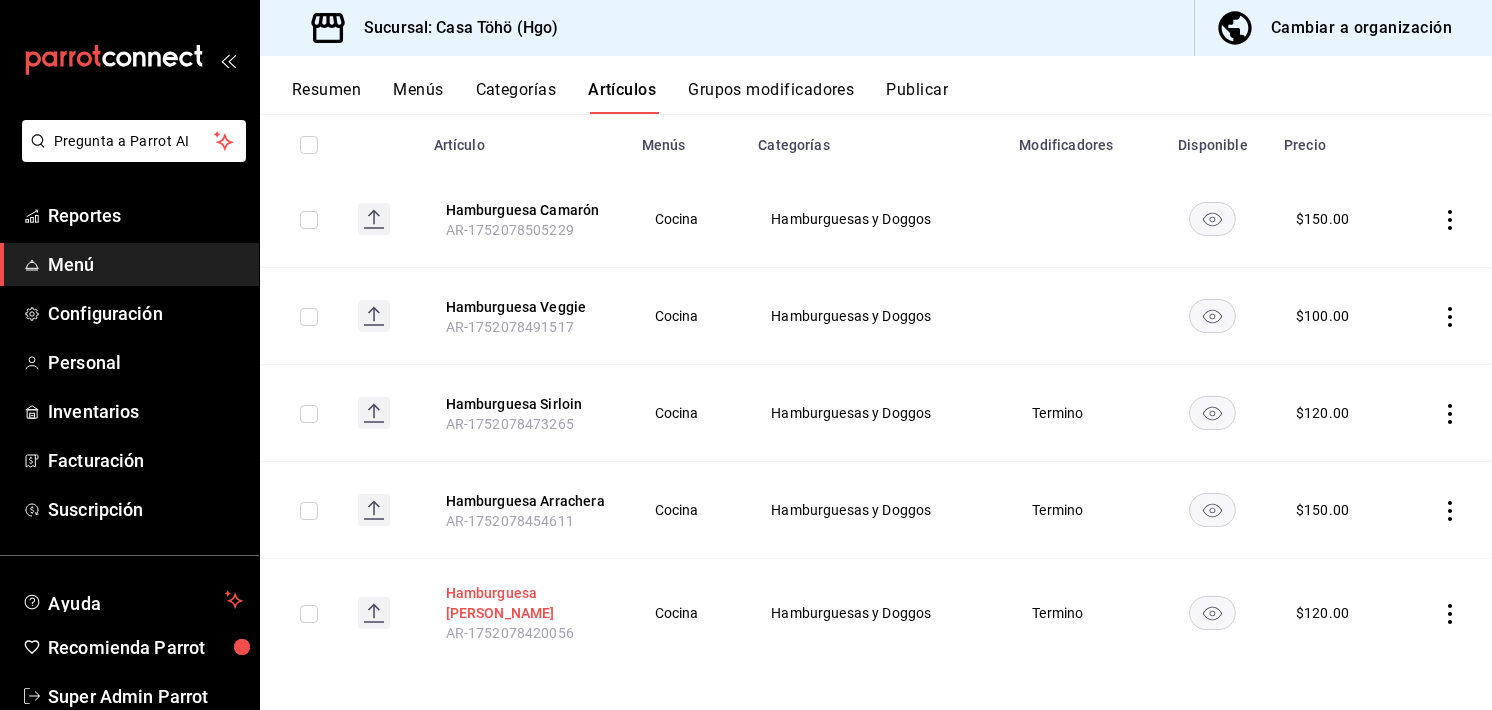 type on "hambu" 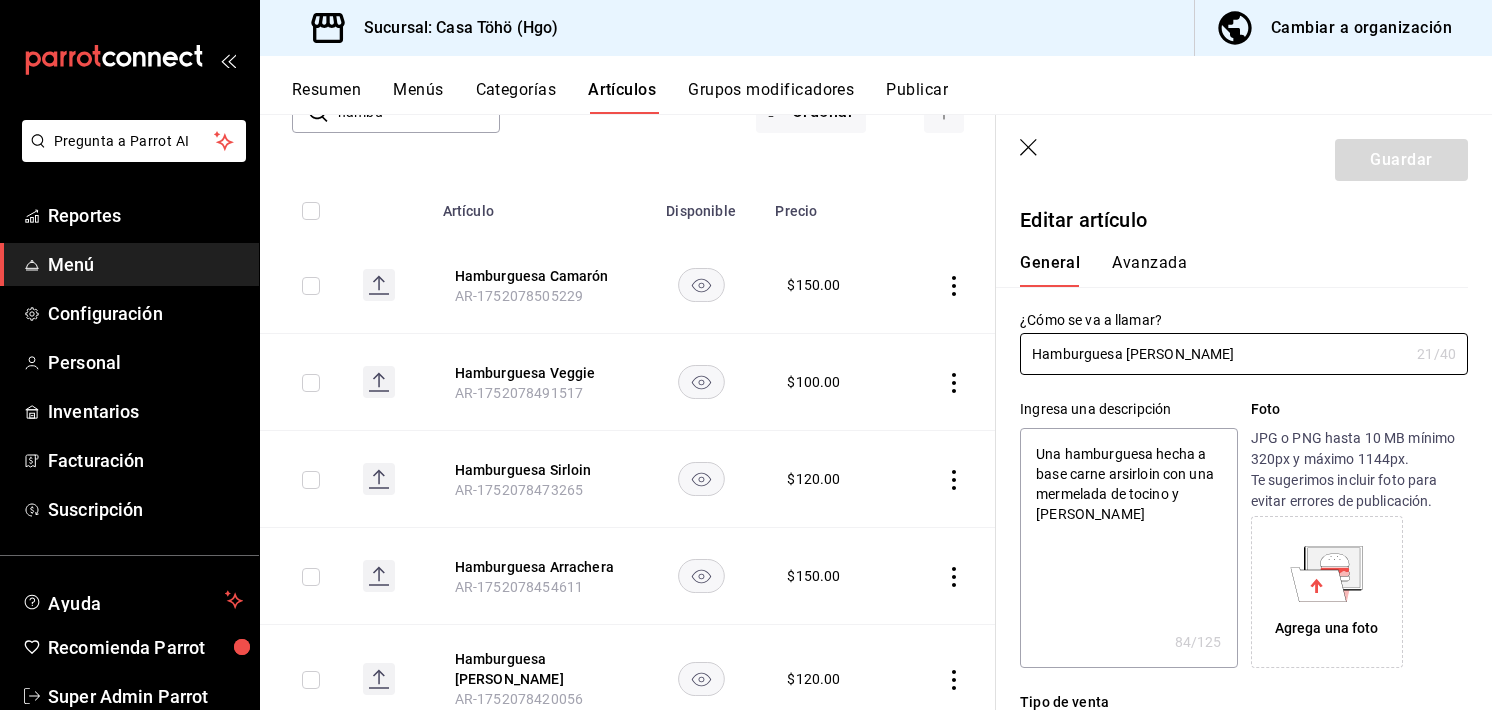 type on "x" 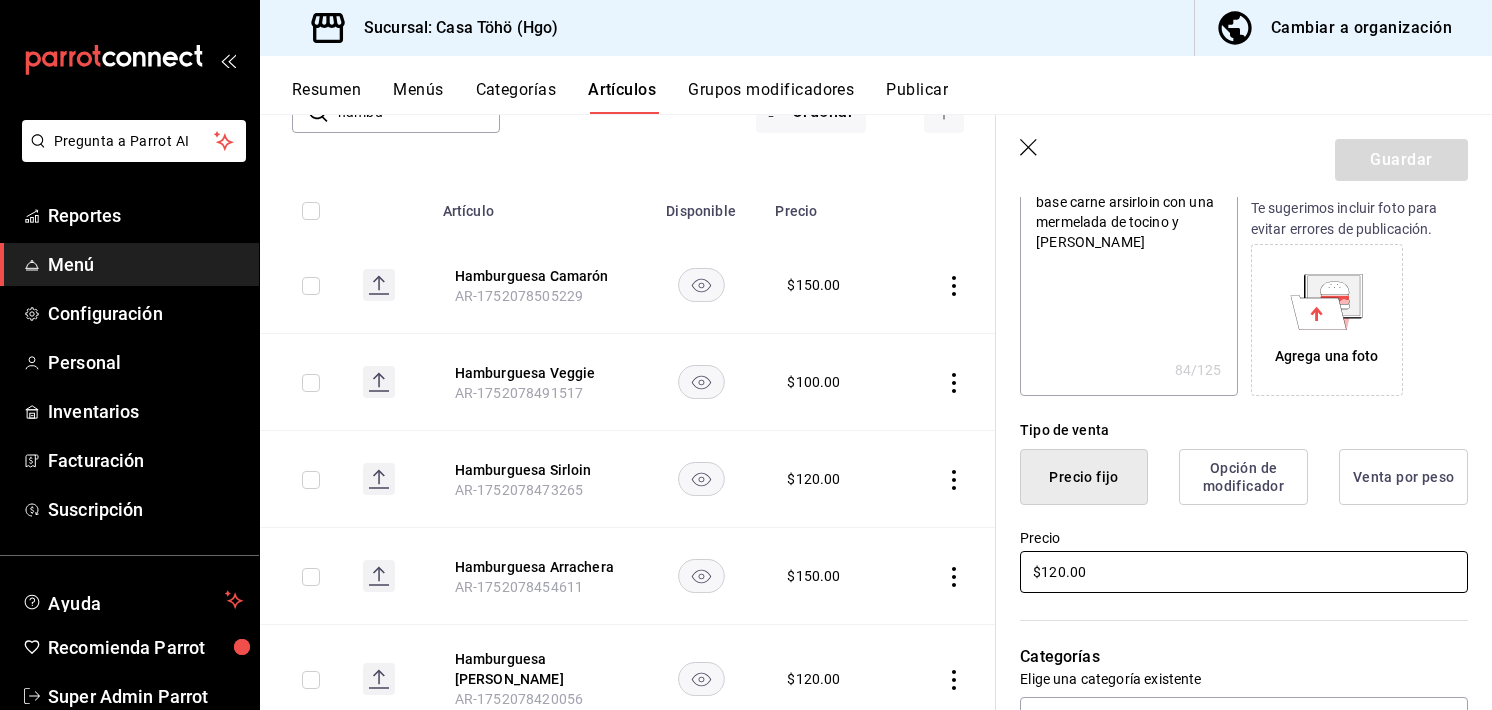 click on "$120.00" at bounding box center (1244, 572) 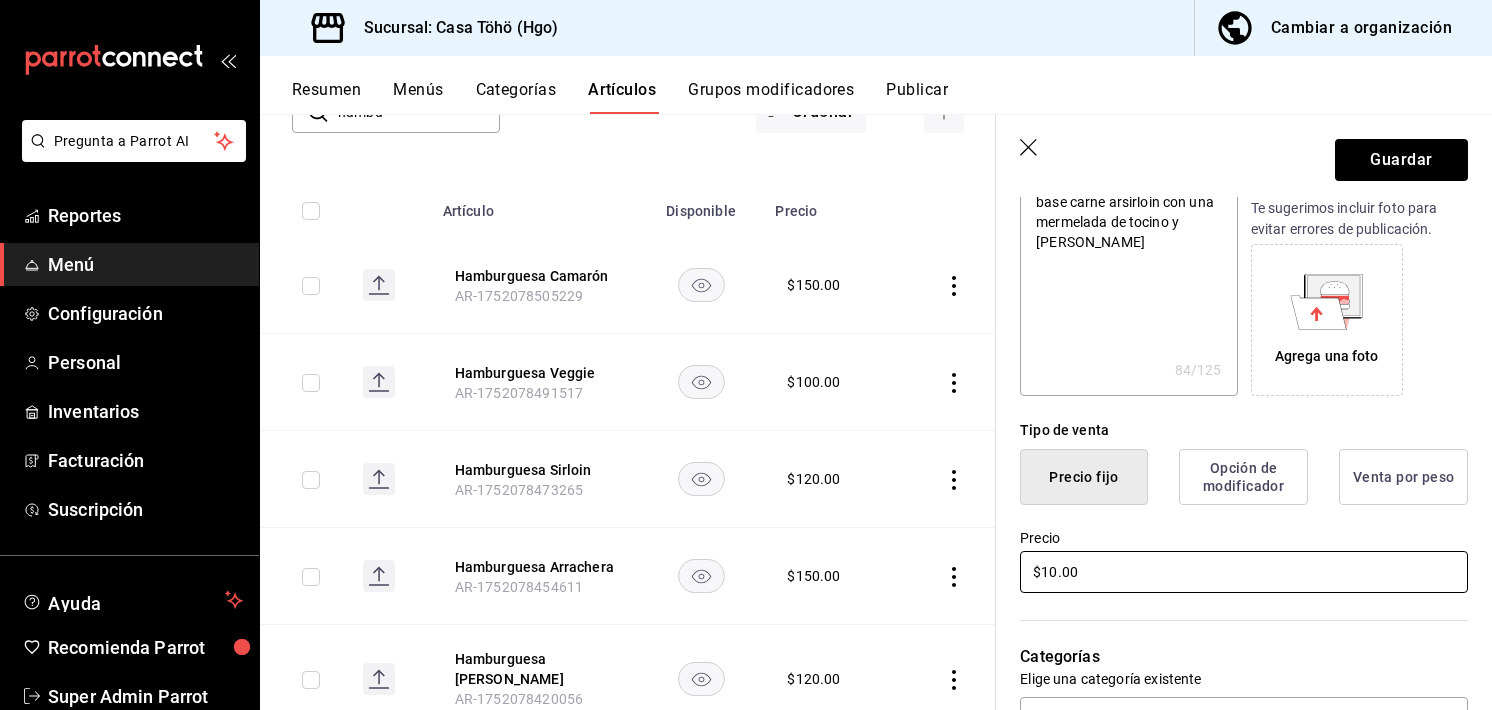 type on "x" 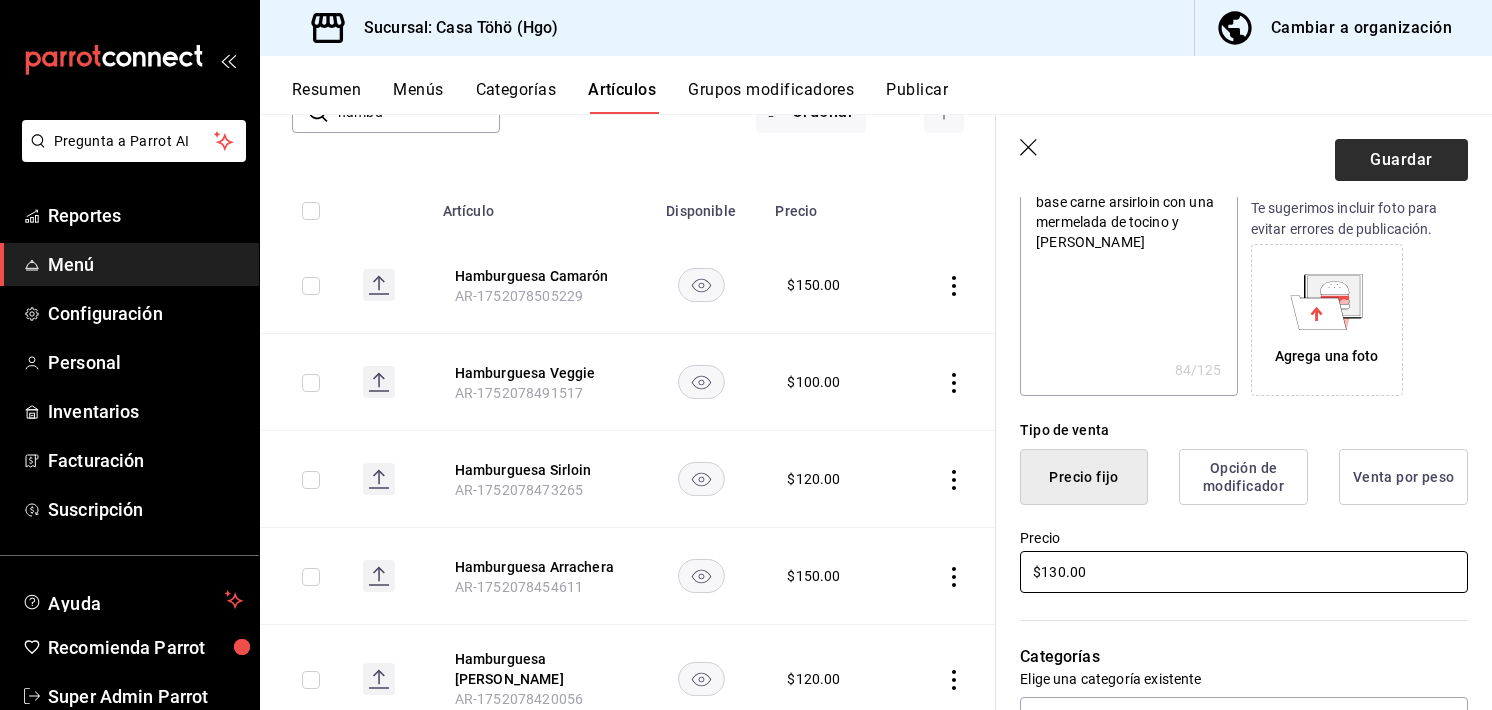 type on "$130.00" 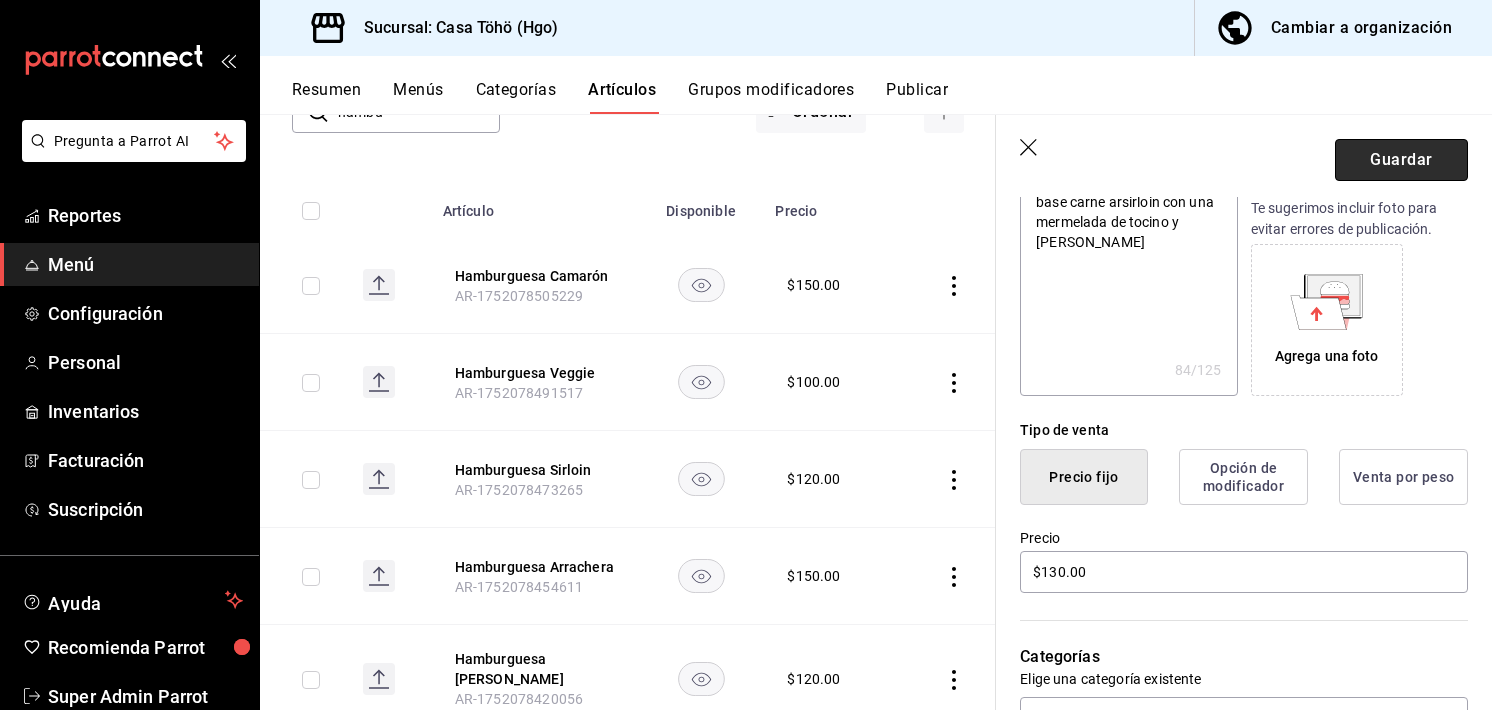 click on "Guardar" at bounding box center [1401, 160] 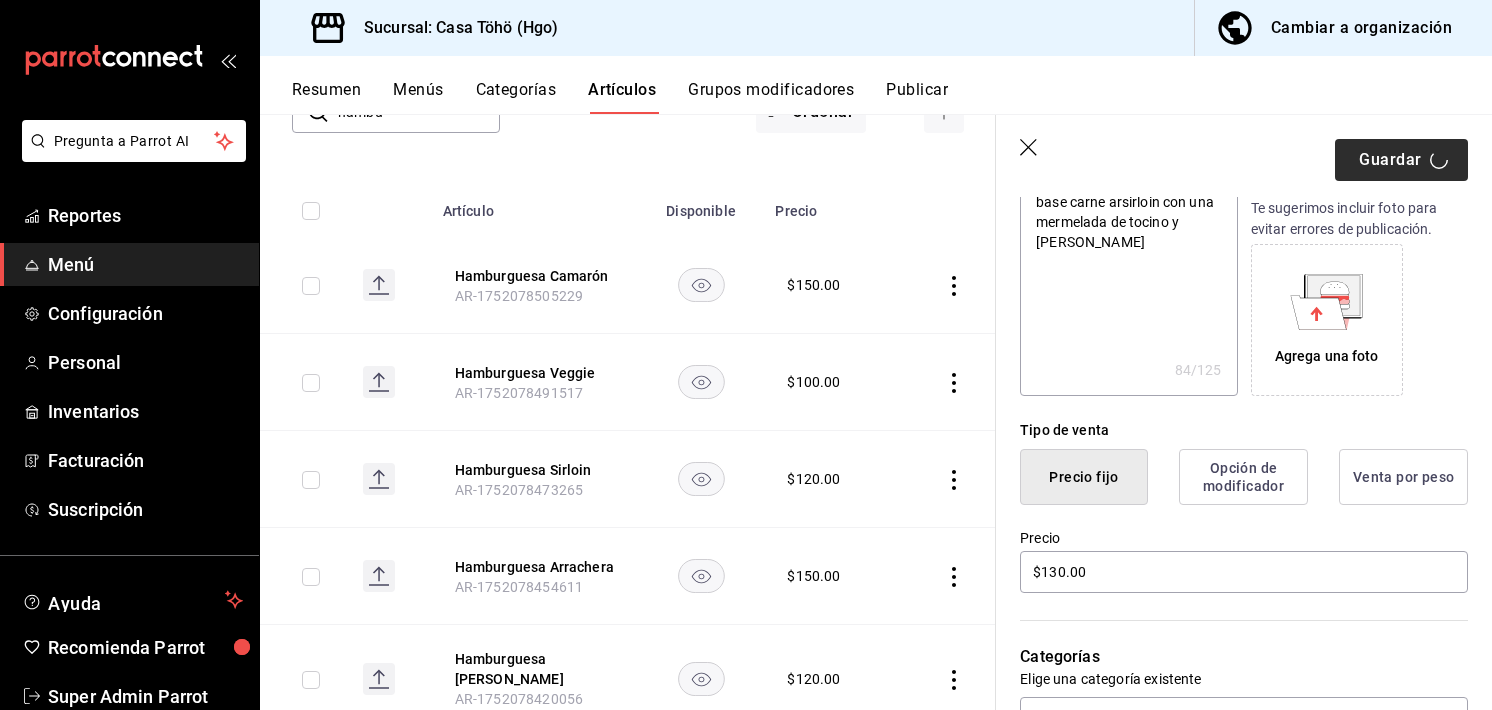 type on "x" 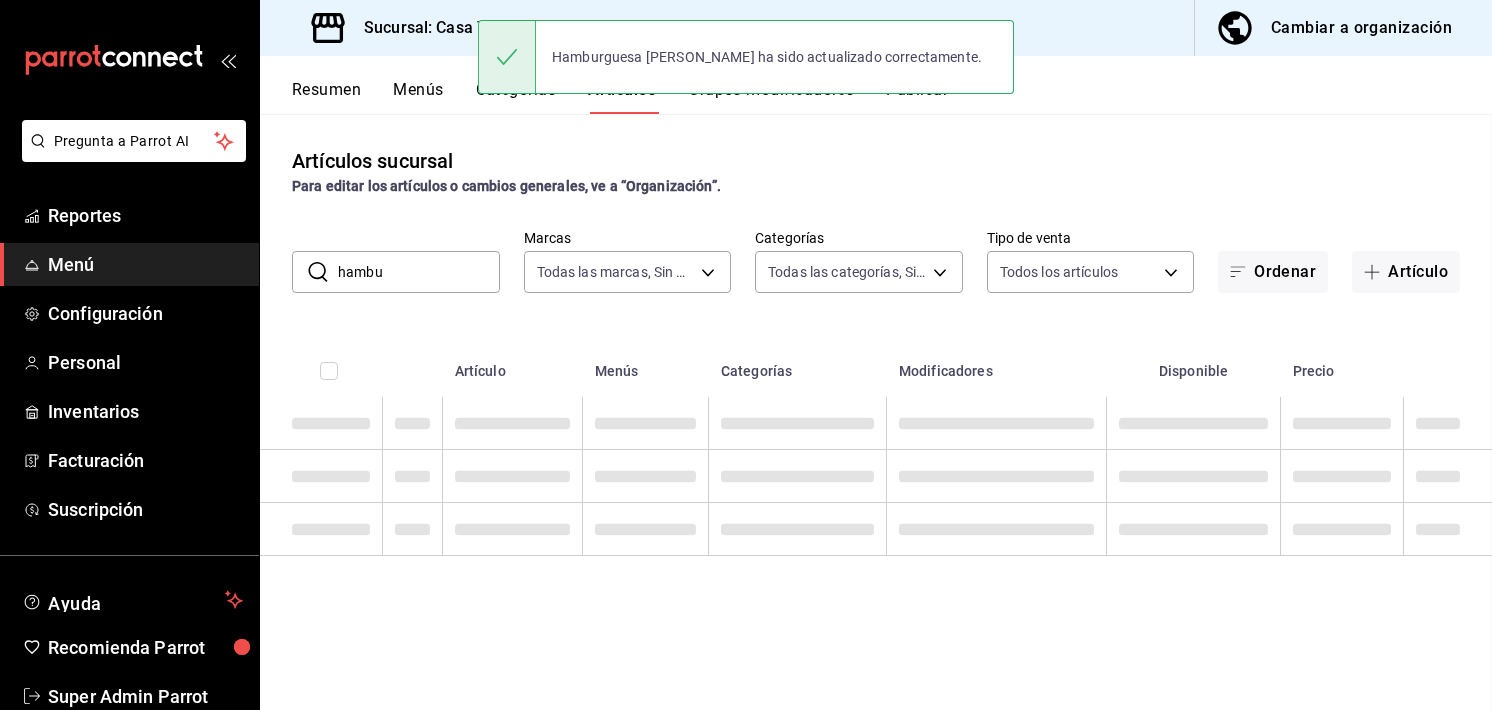 scroll, scrollTop: 0, scrollLeft: 0, axis: both 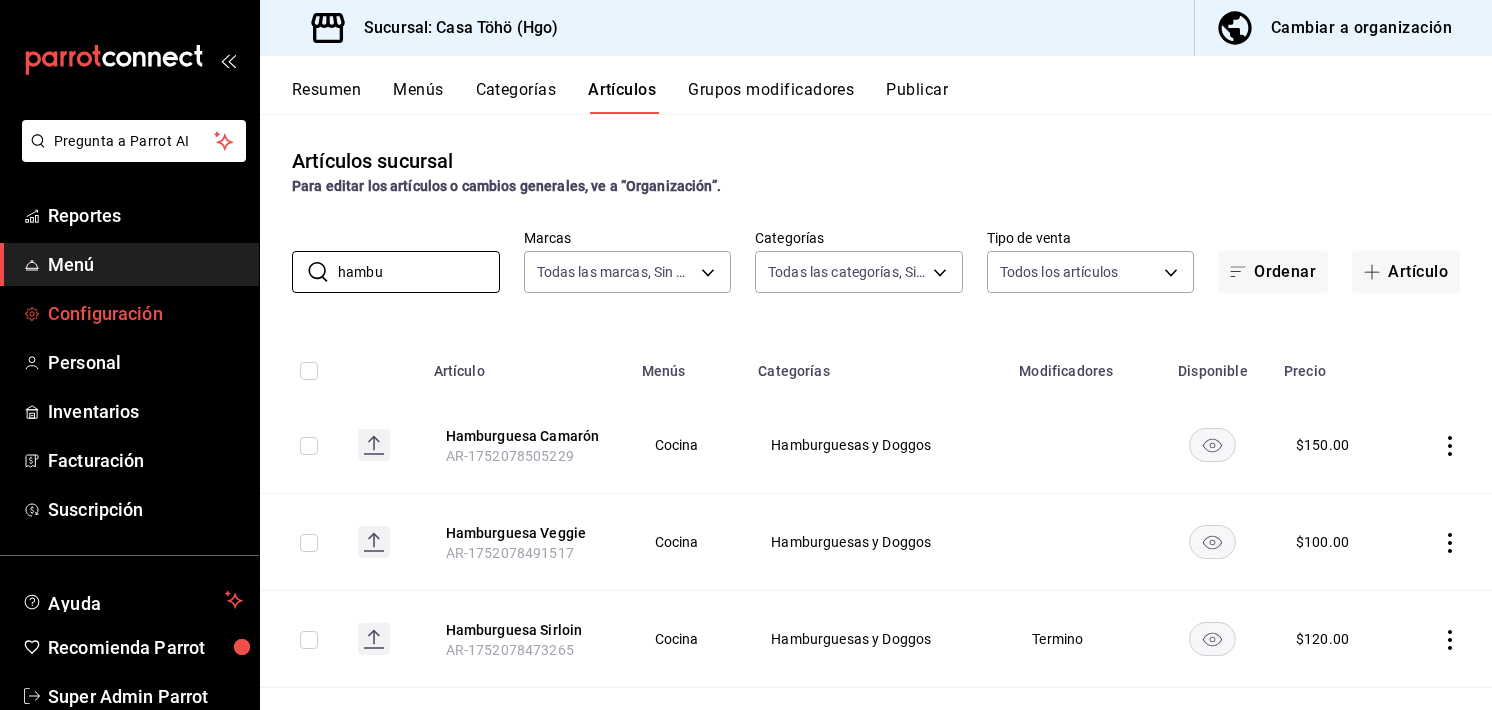 drag, startPoint x: 436, startPoint y: 274, endPoint x: 117, endPoint y: 298, distance: 319.90155 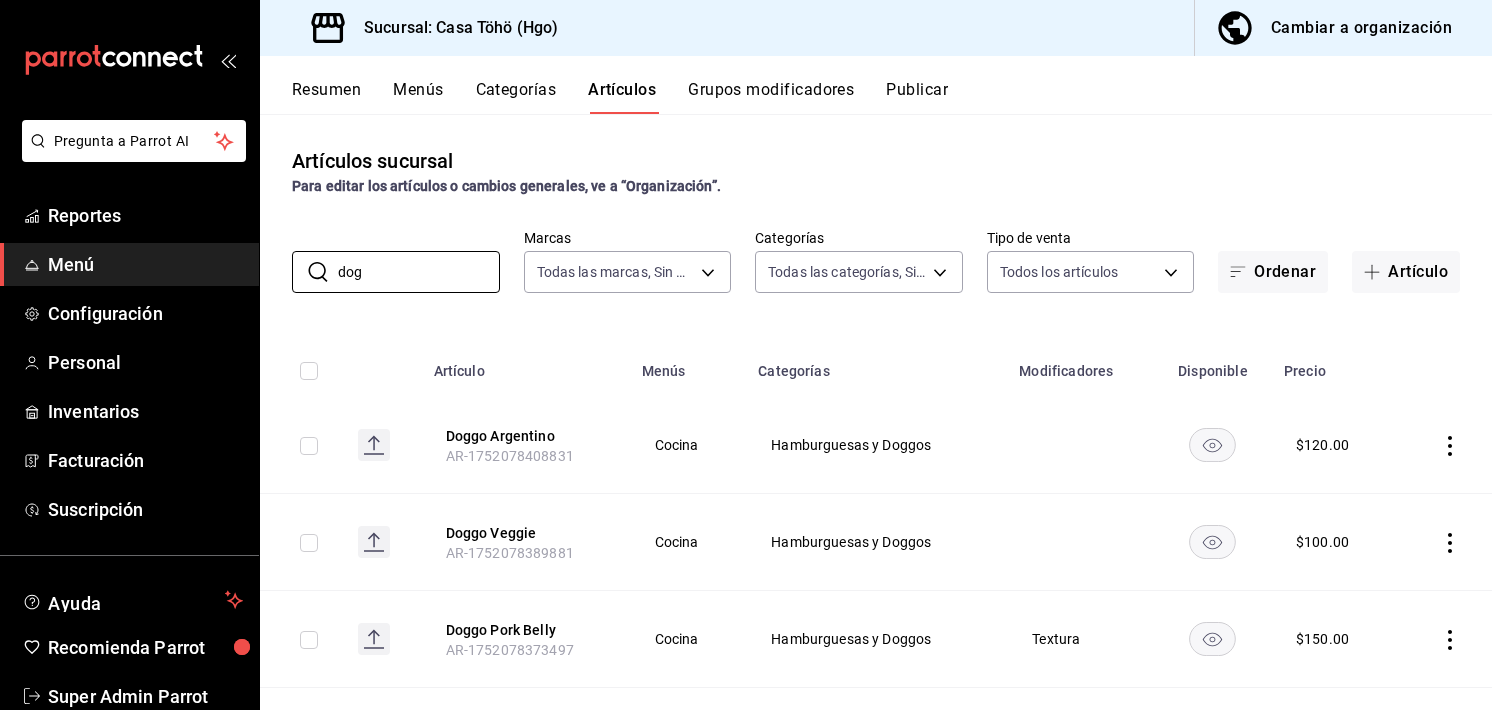 scroll, scrollTop: 133, scrollLeft: 0, axis: vertical 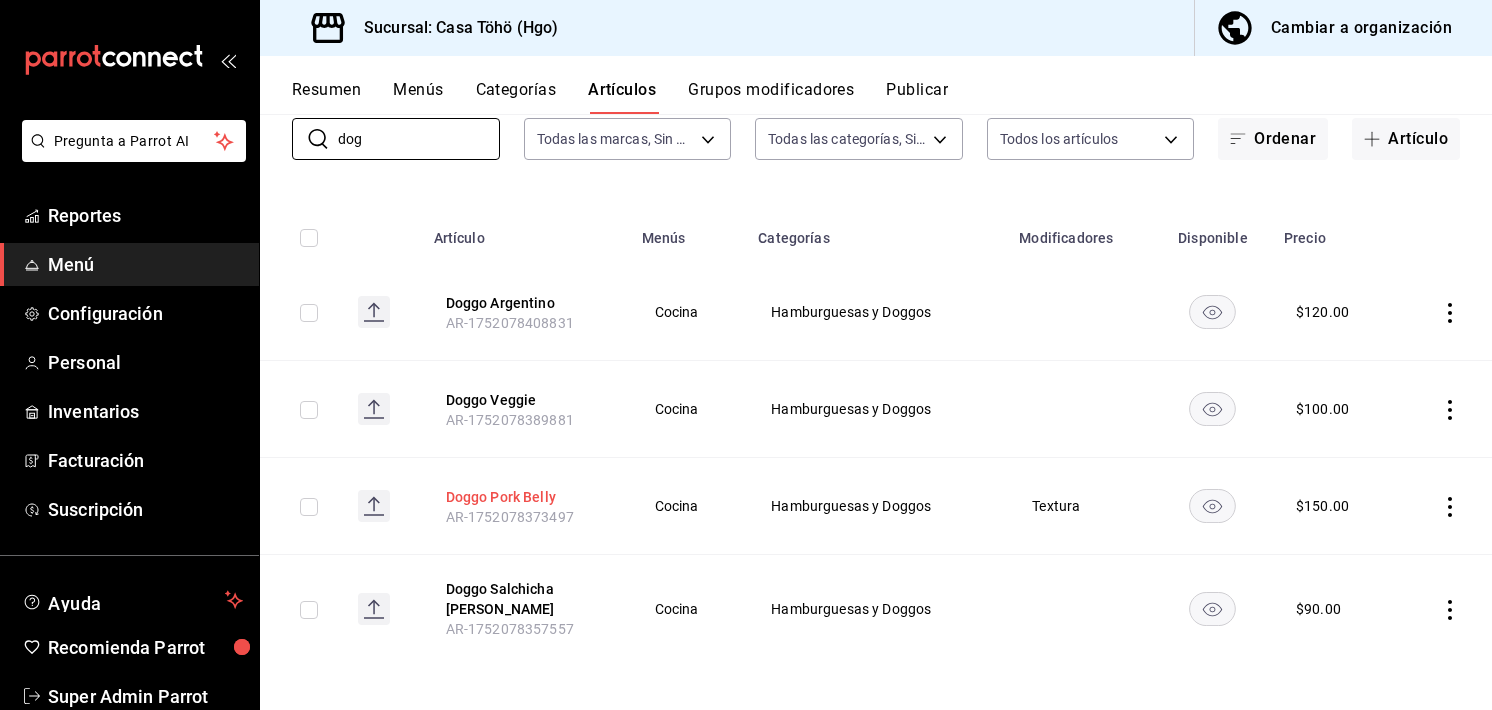 type on "dog" 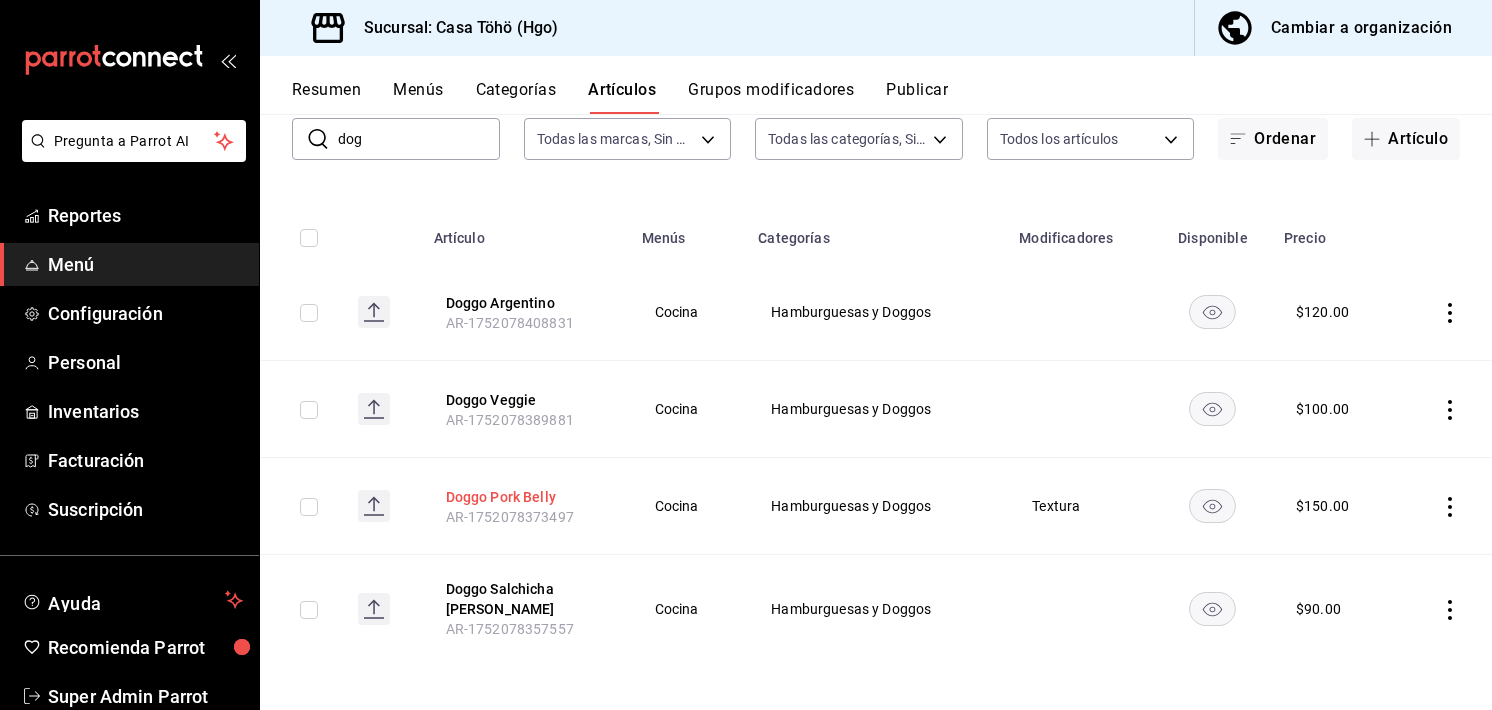click on "Doggo Pork Belly" at bounding box center (526, 497) 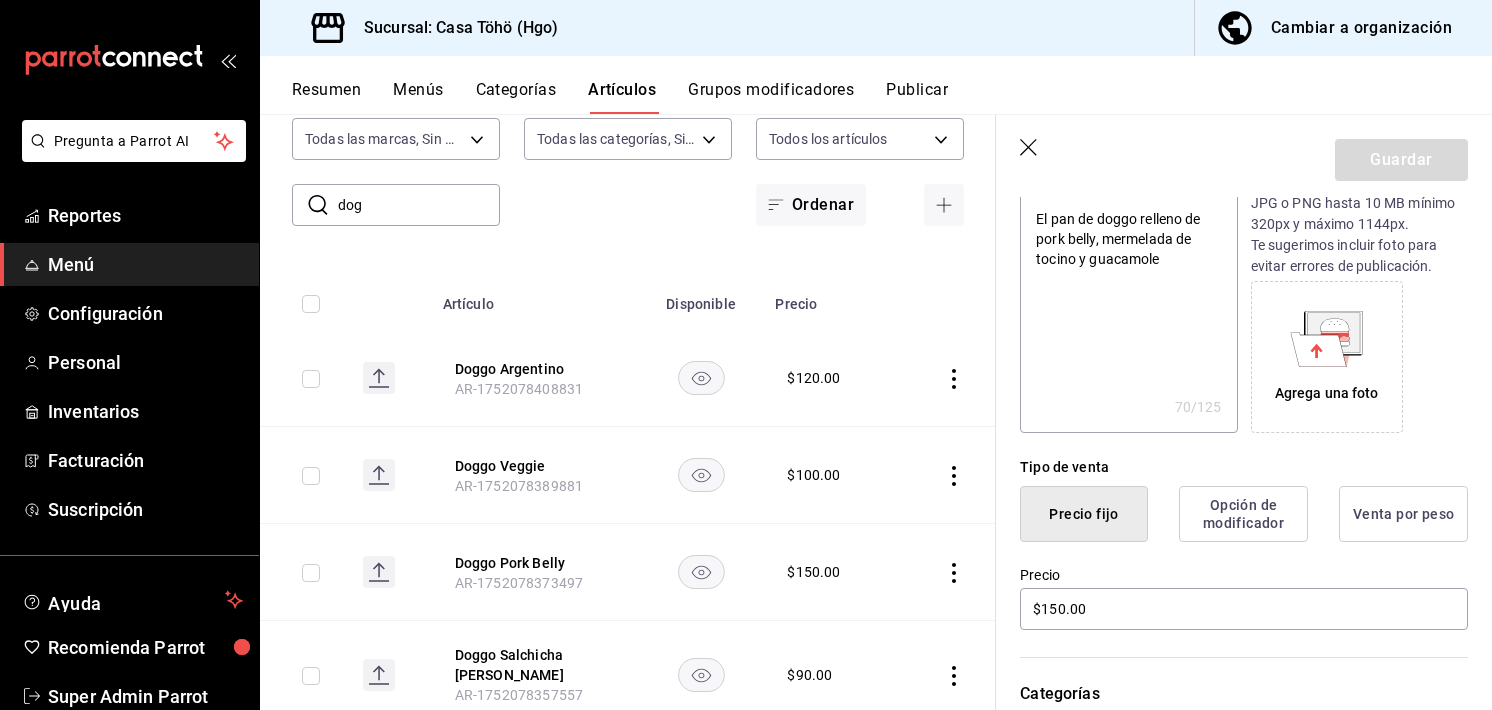 scroll, scrollTop: 239, scrollLeft: 0, axis: vertical 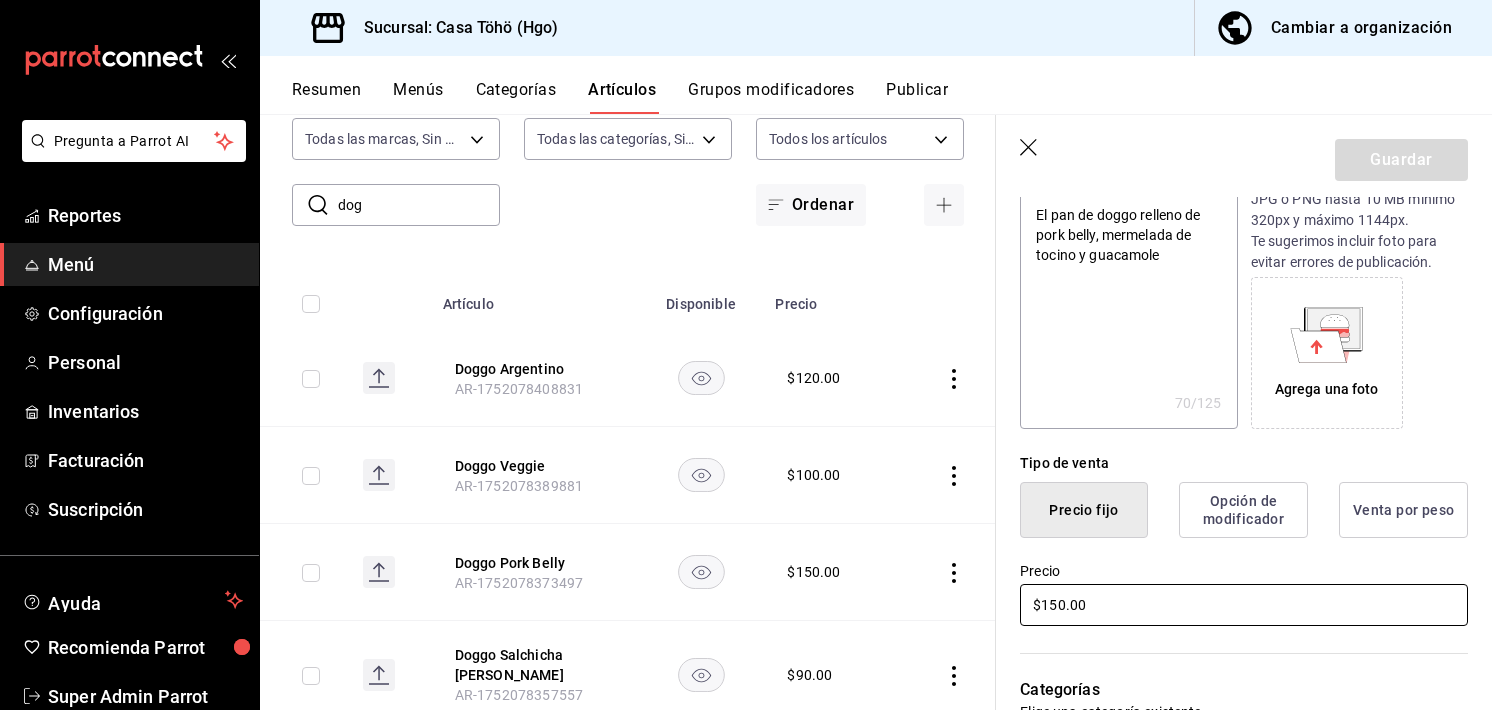 click on "$150.00" at bounding box center [1244, 605] 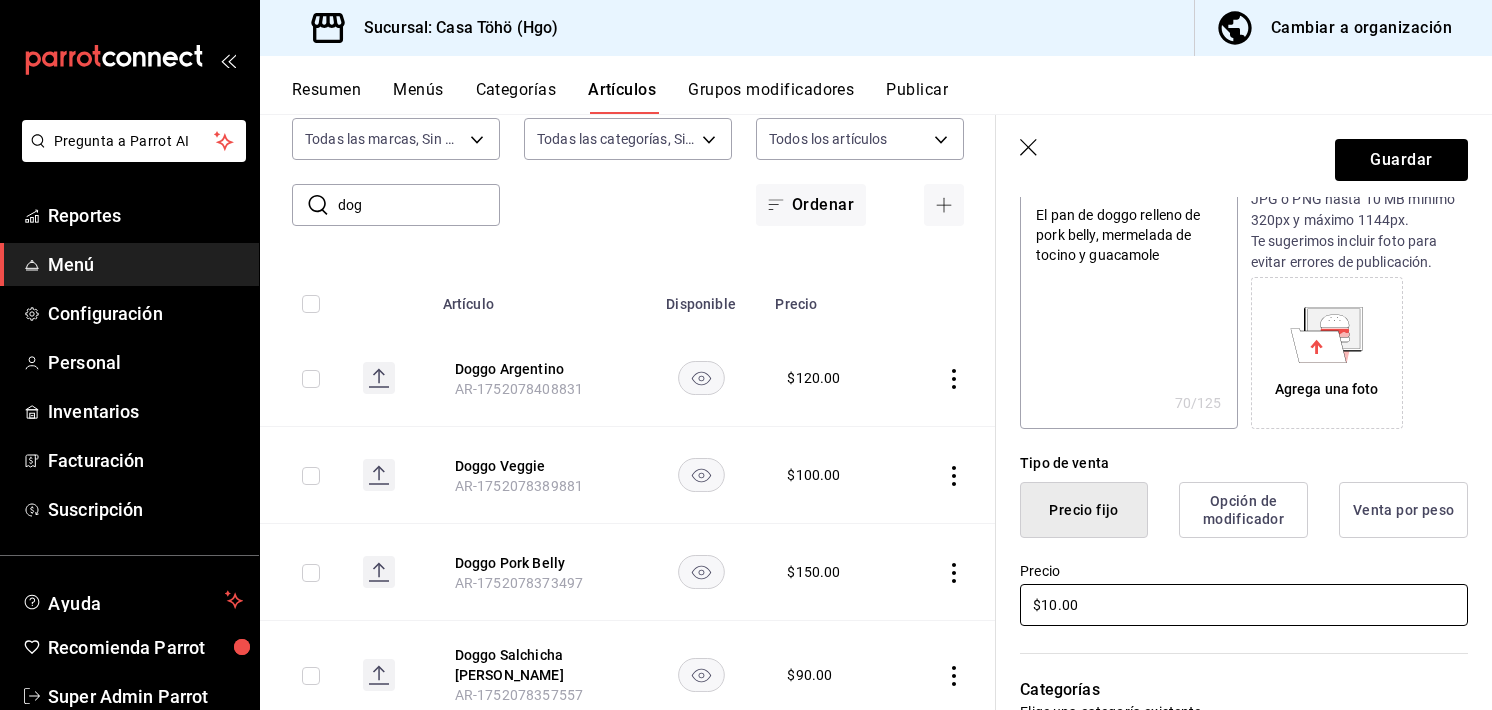 type on "x" 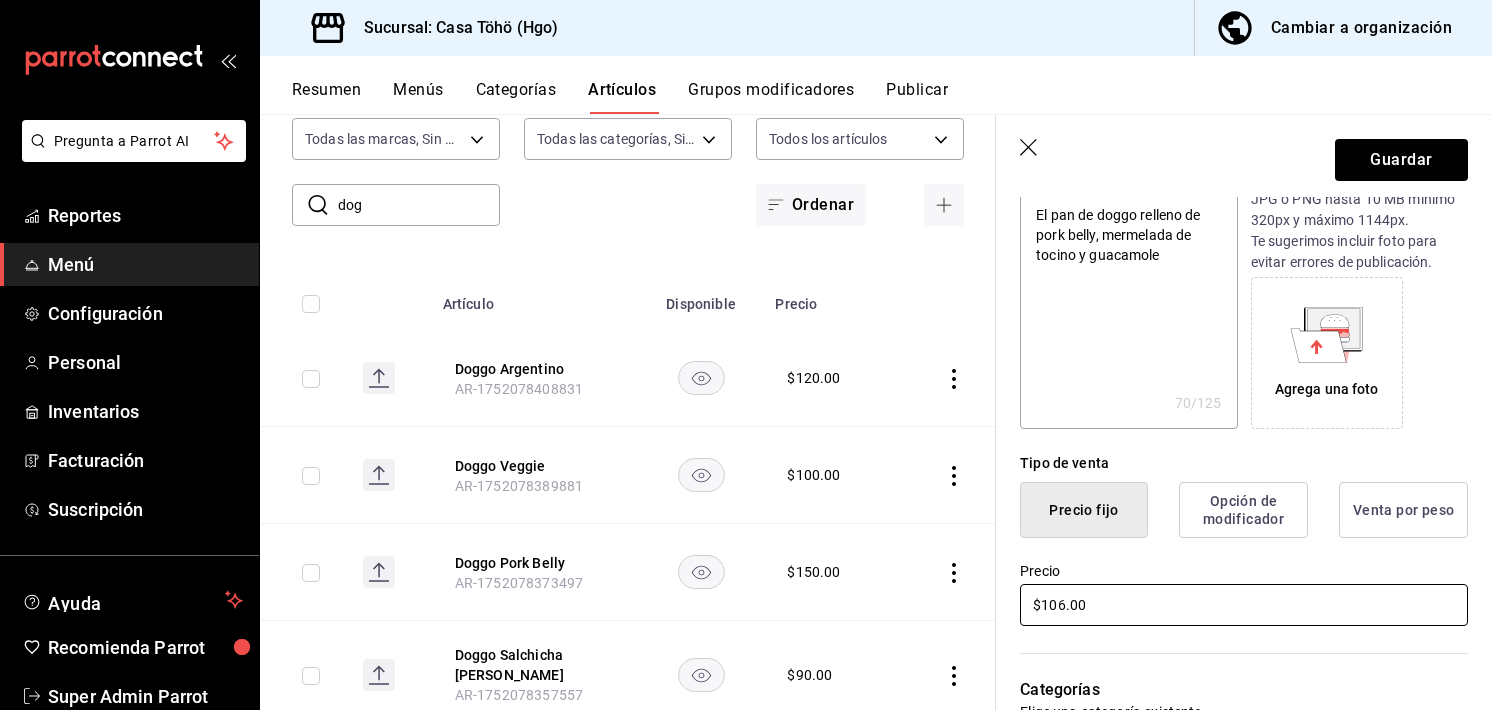 type on "x" 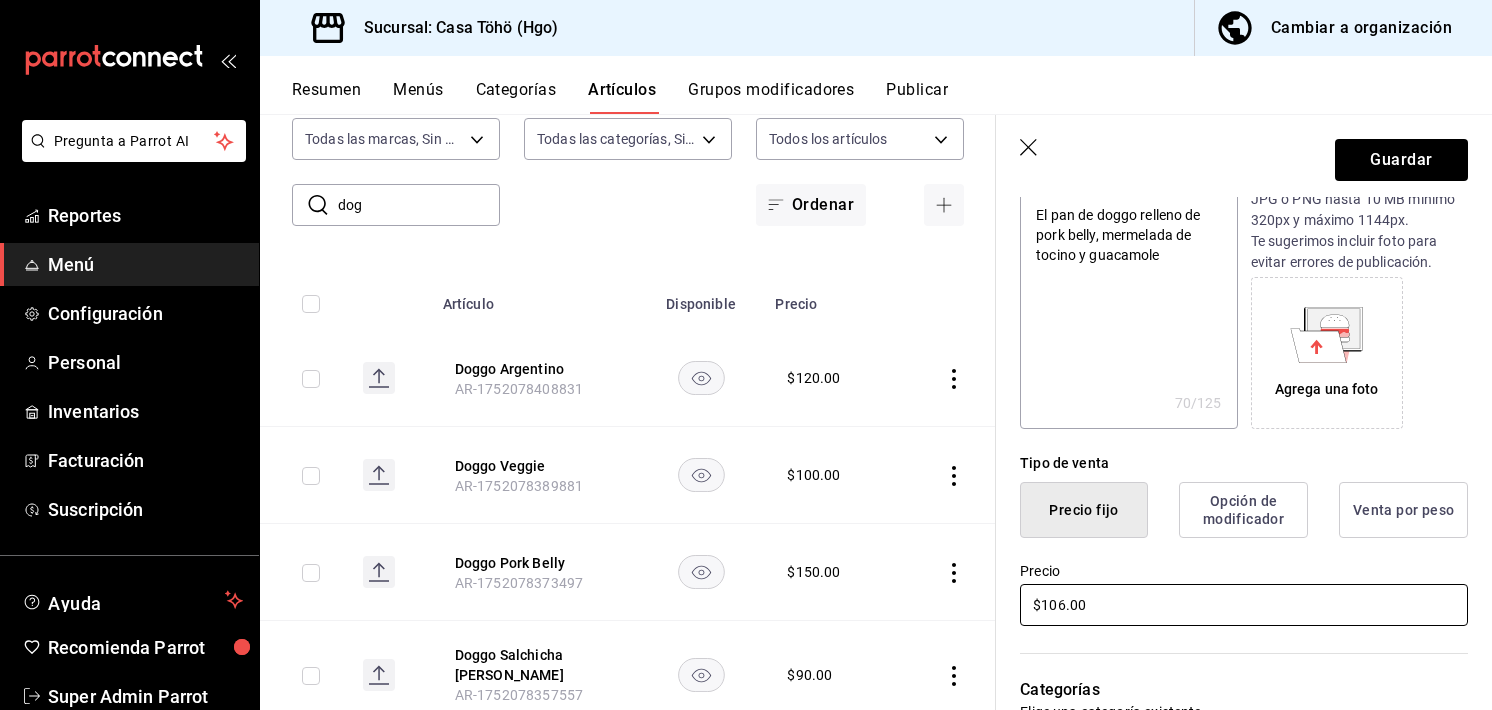 type on "$10.00" 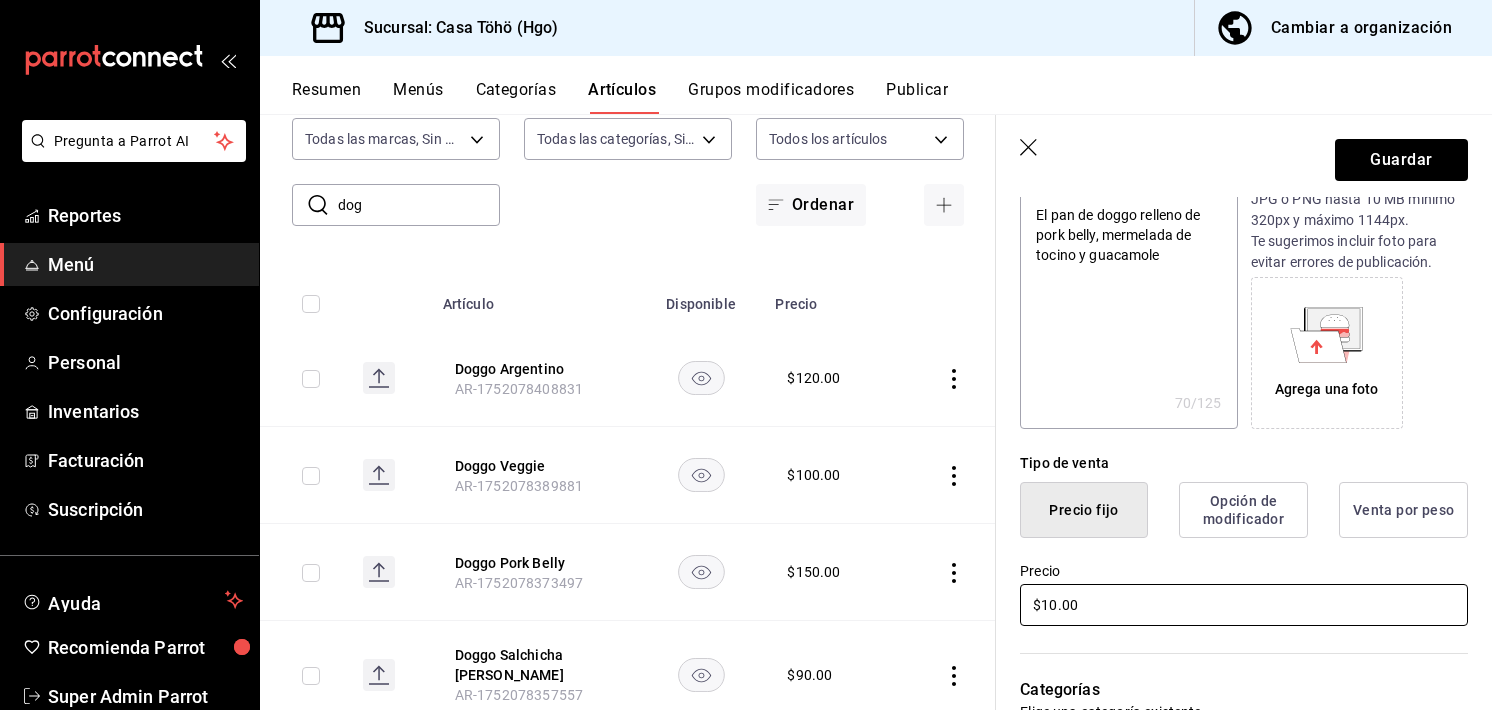 type on "x" 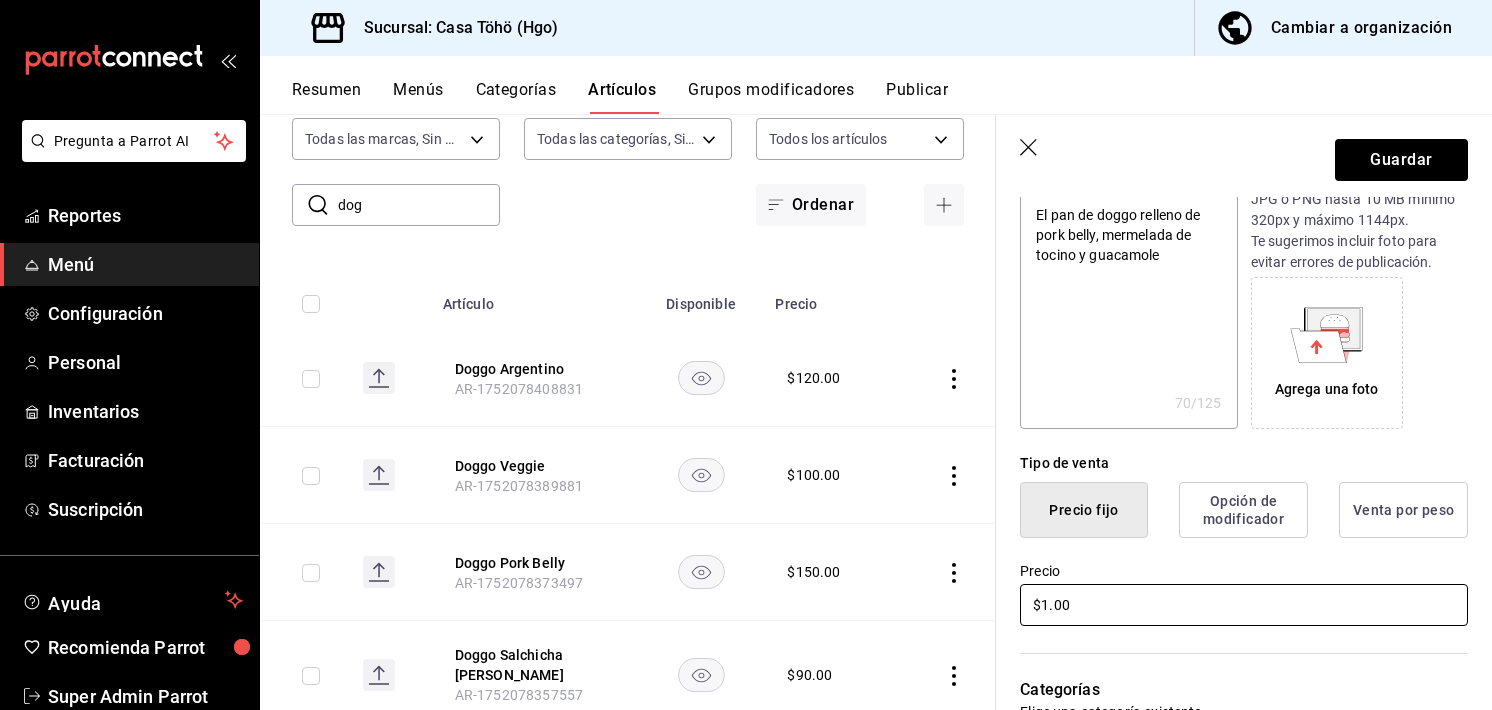 type on "x" 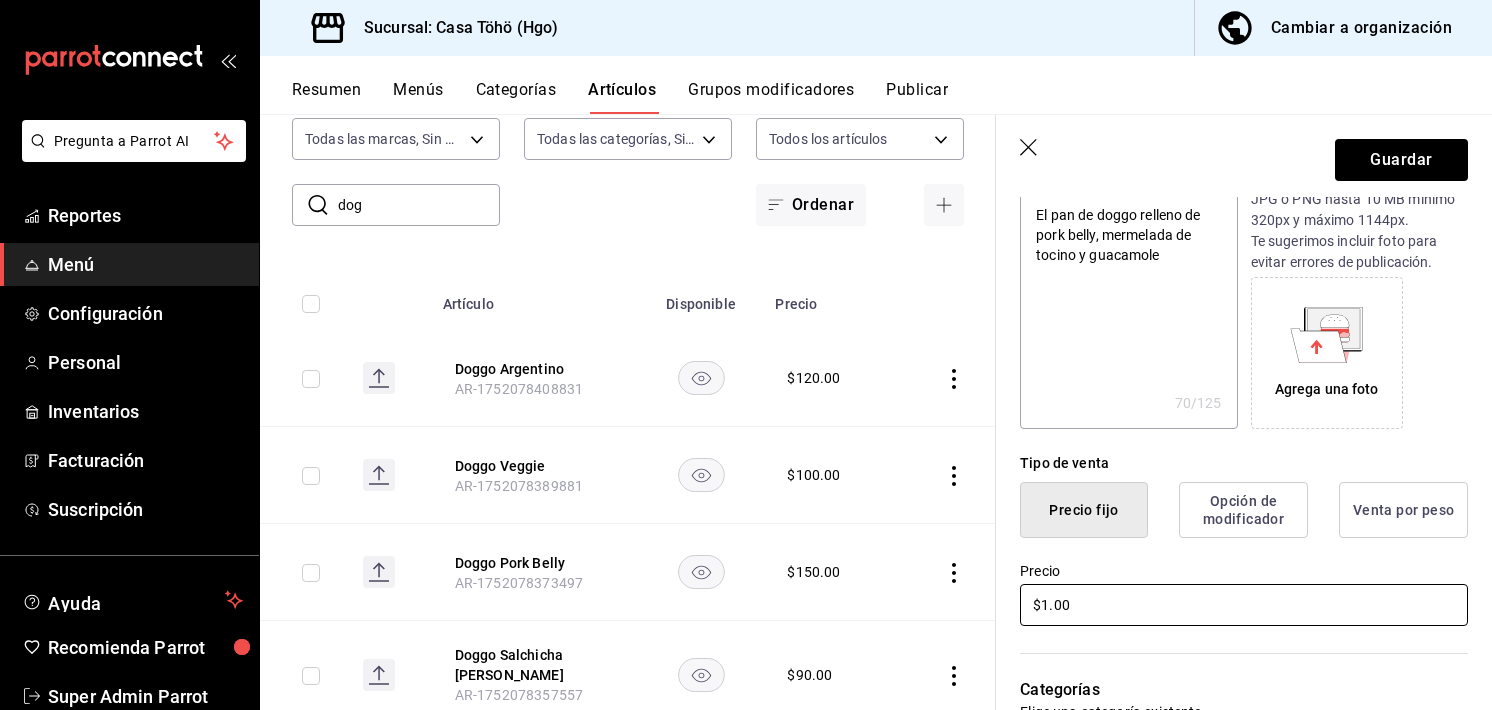 type on "$16.00" 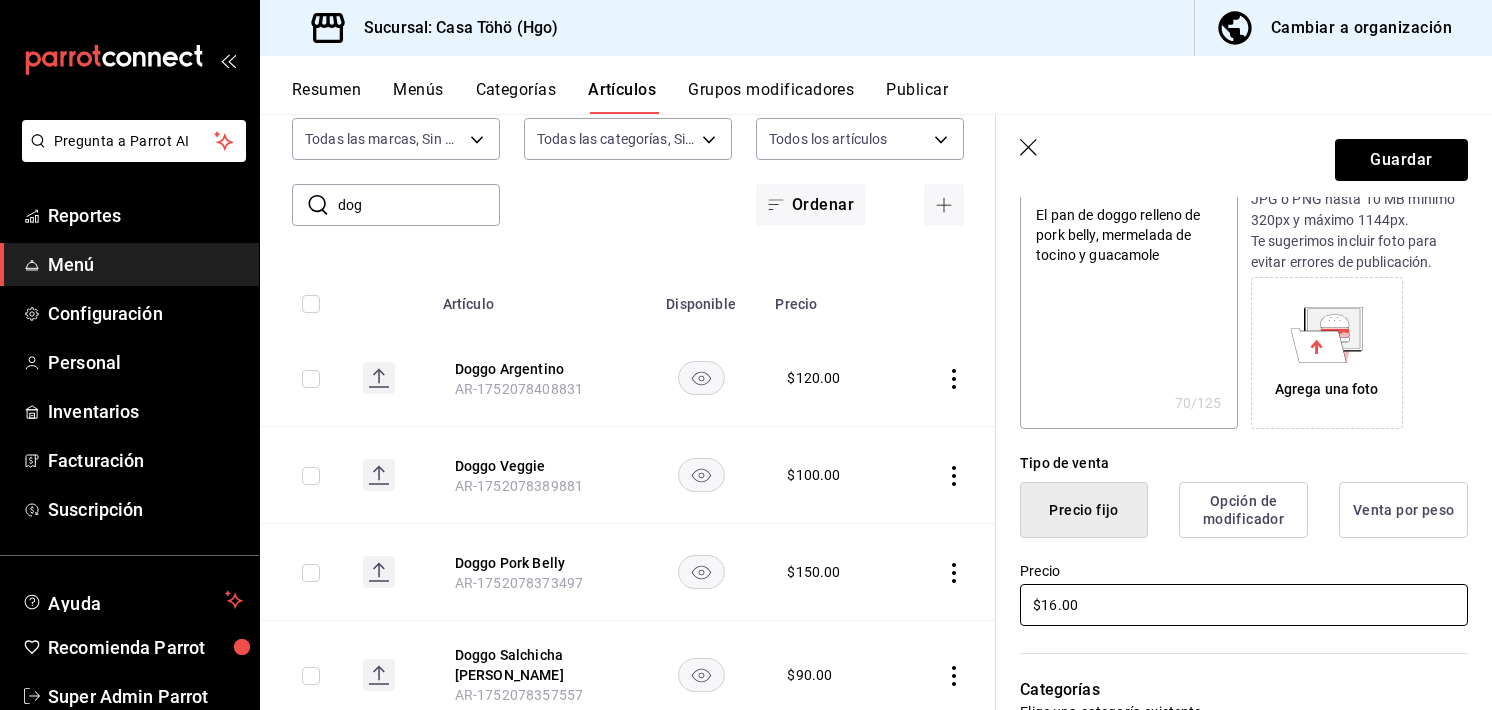 type on "x" 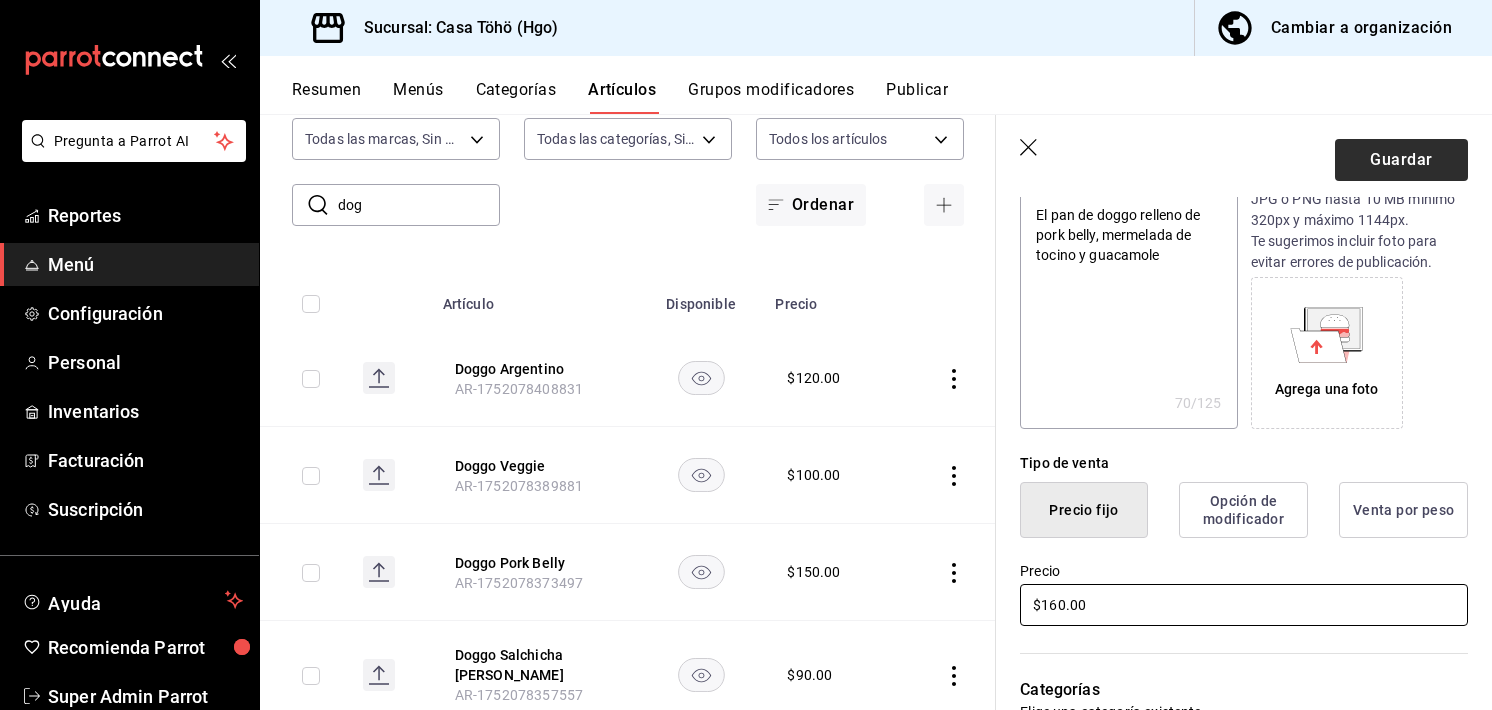 type on "$160.00" 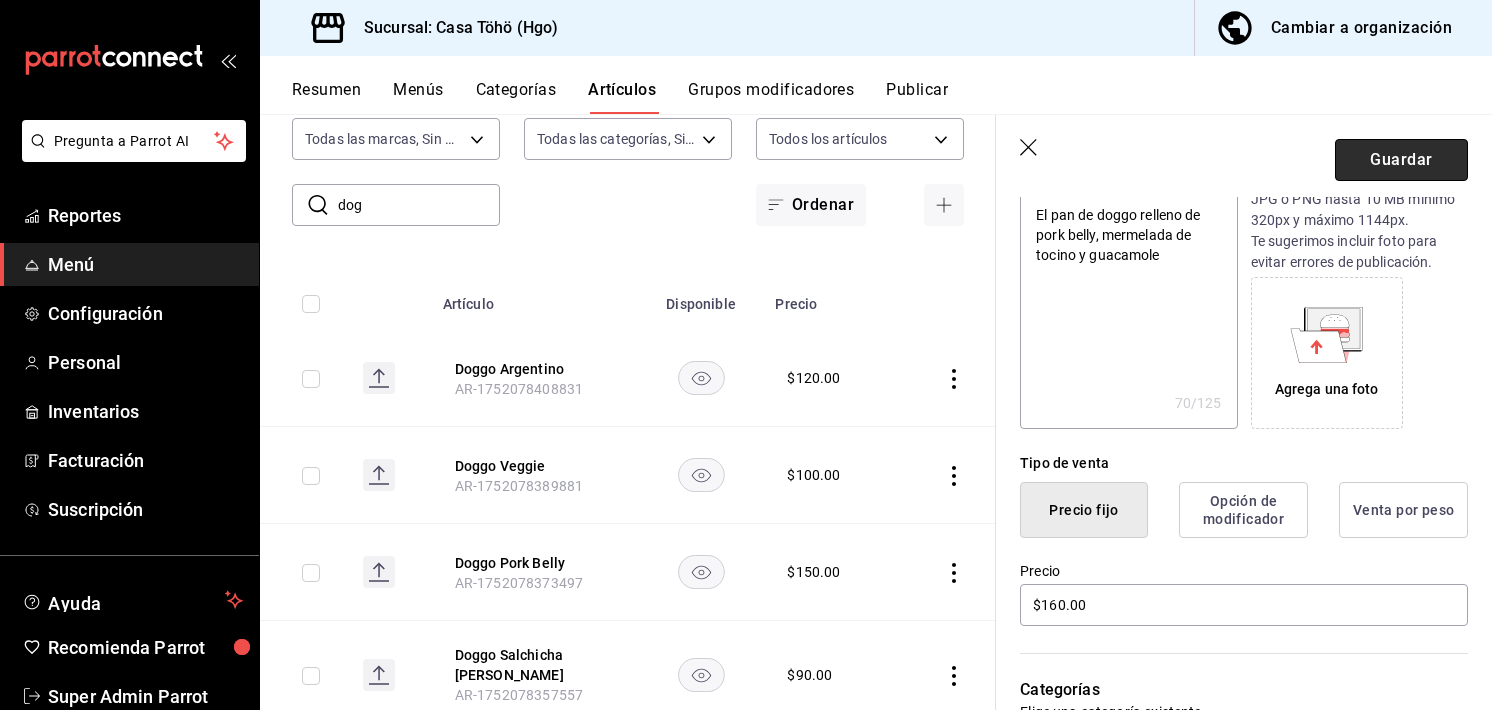click on "Guardar" at bounding box center (1401, 160) 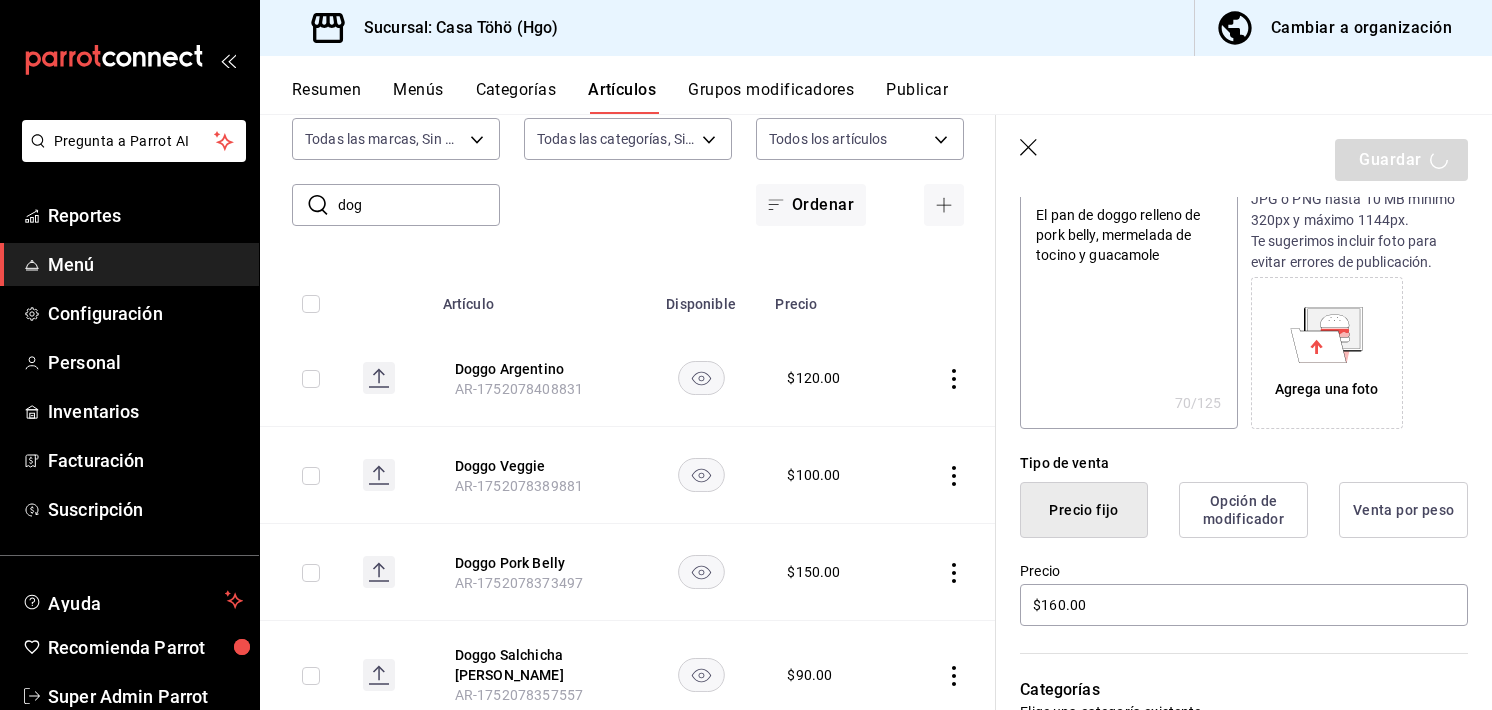 type on "x" 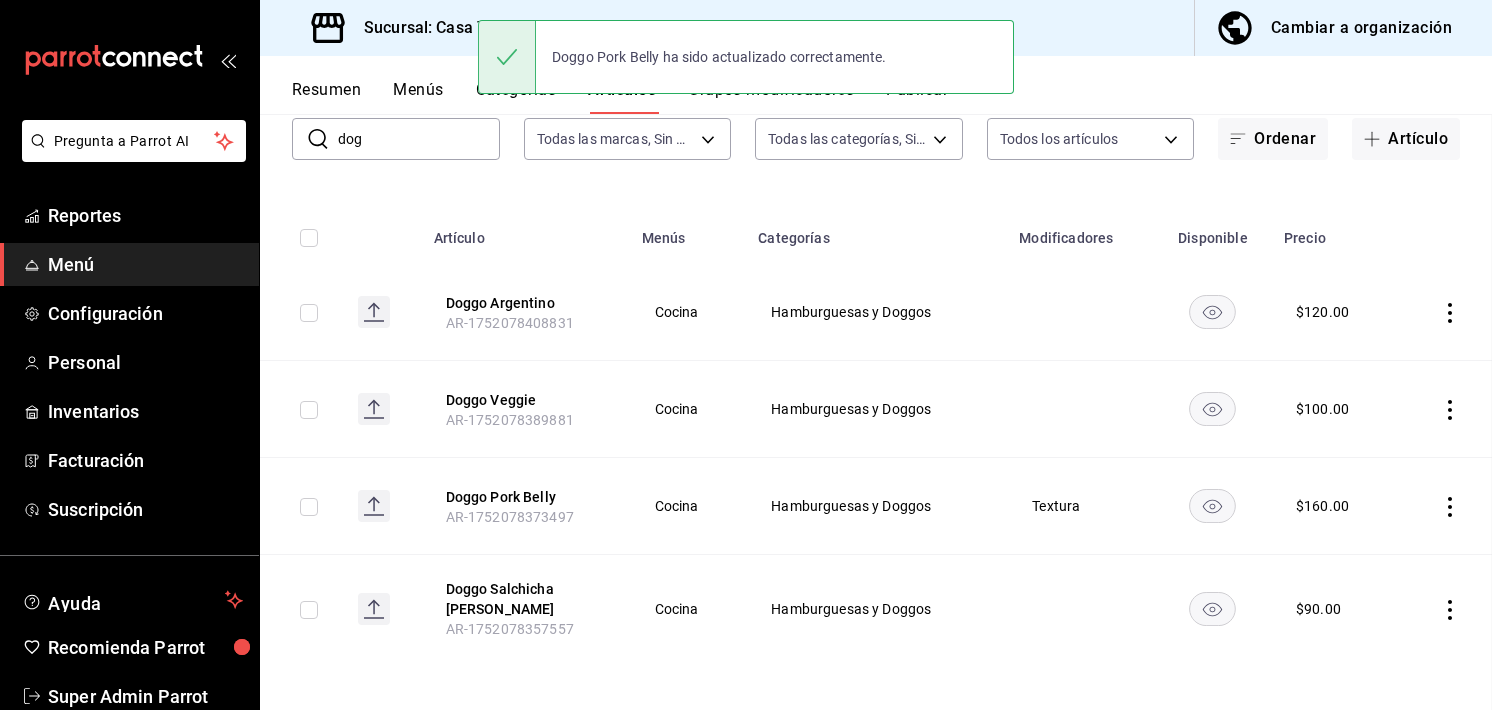 scroll, scrollTop: 0, scrollLeft: 0, axis: both 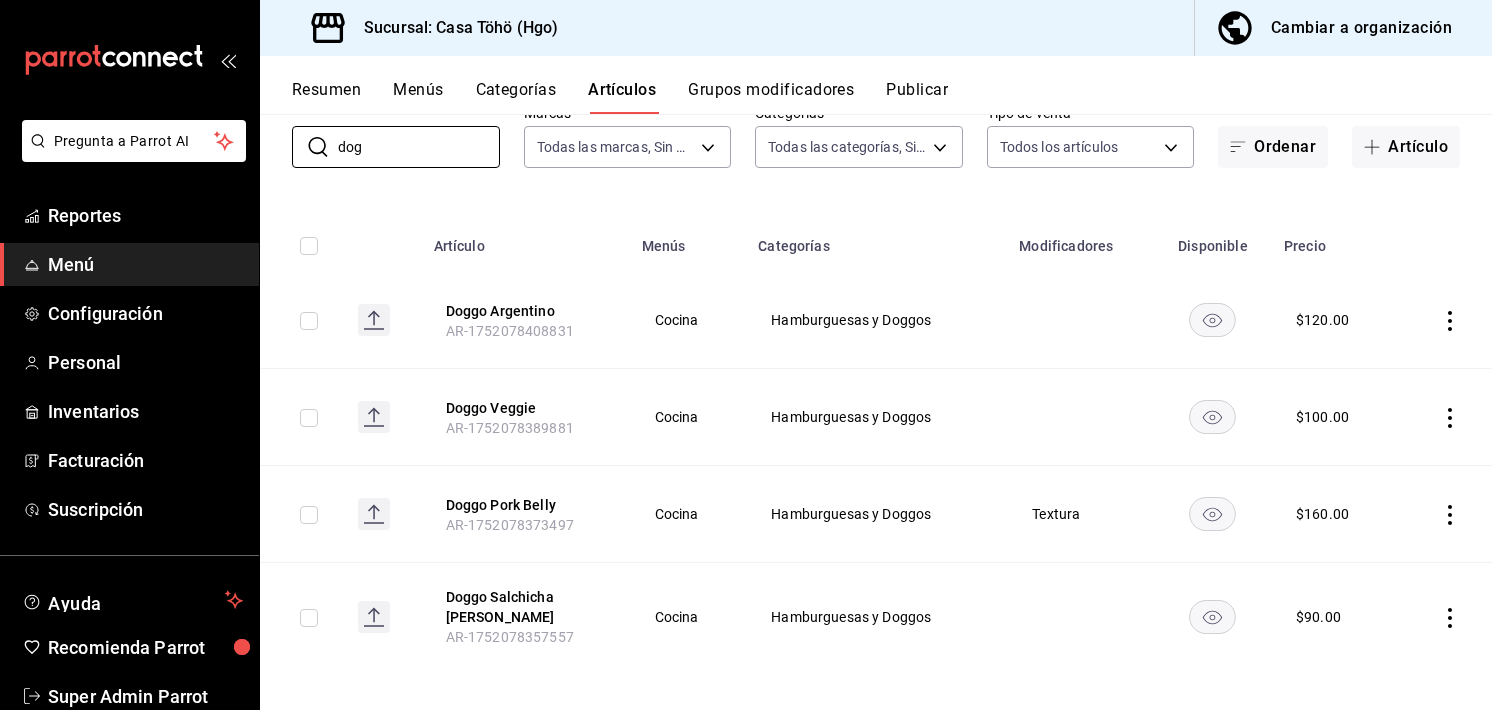 drag, startPoint x: 400, startPoint y: 126, endPoint x: 276, endPoint y: 140, distance: 124.78782 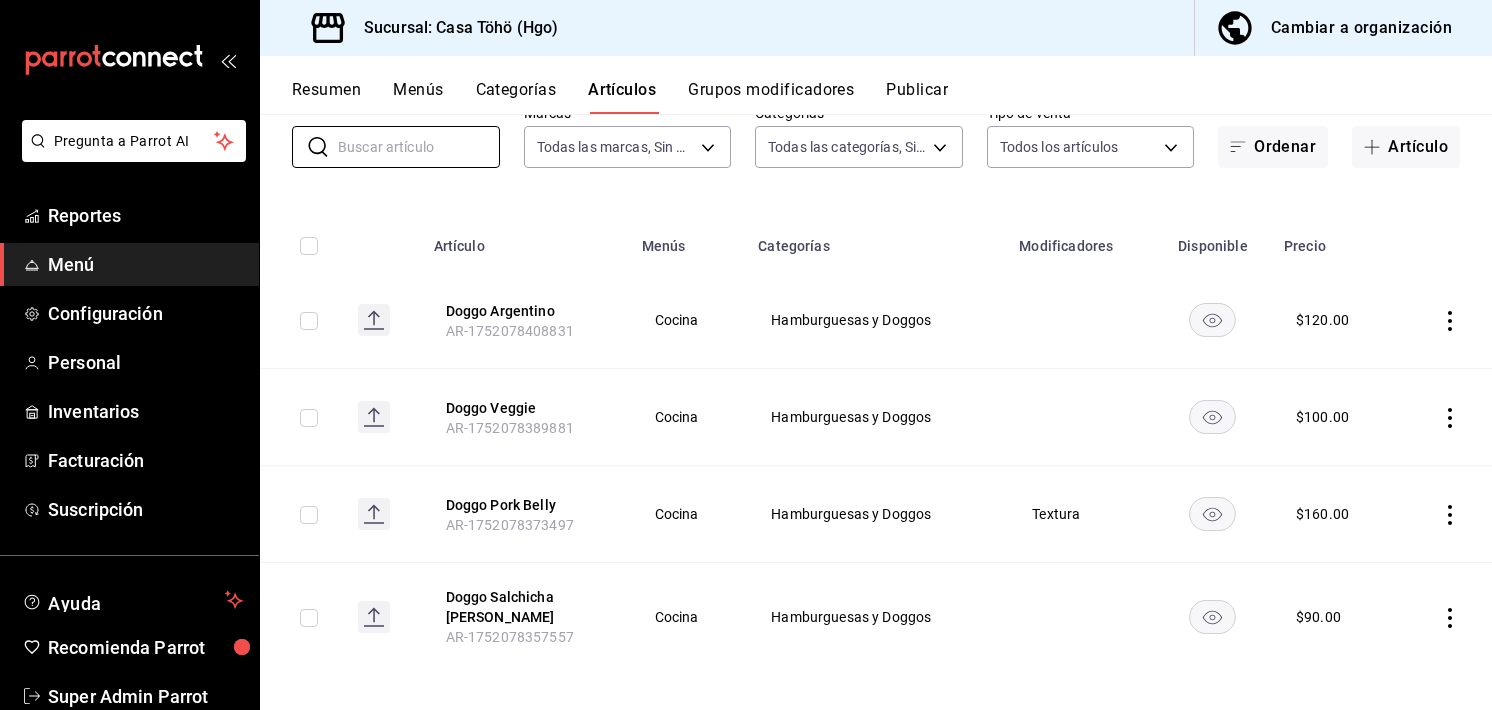 scroll, scrollTop: 0, scrollLeft: 0, axis: both 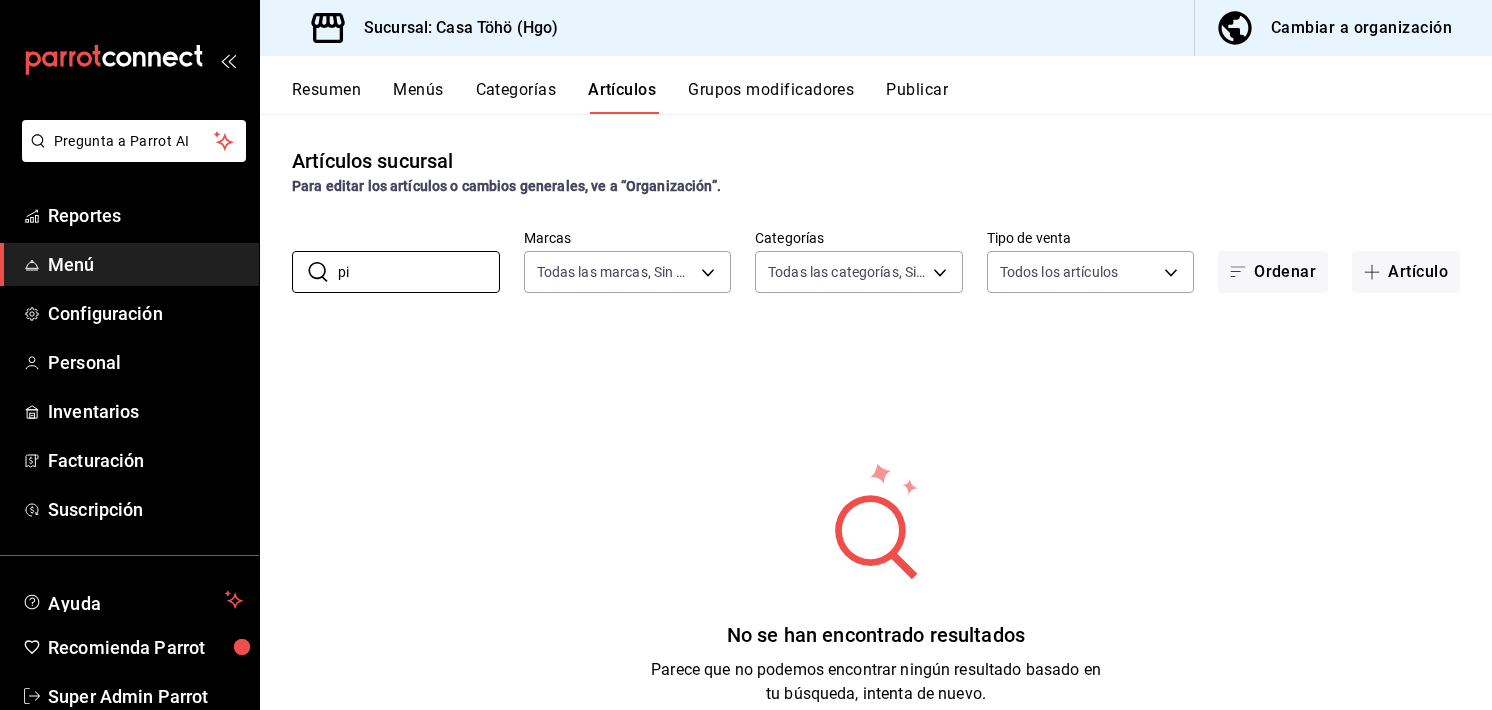 type on "p" 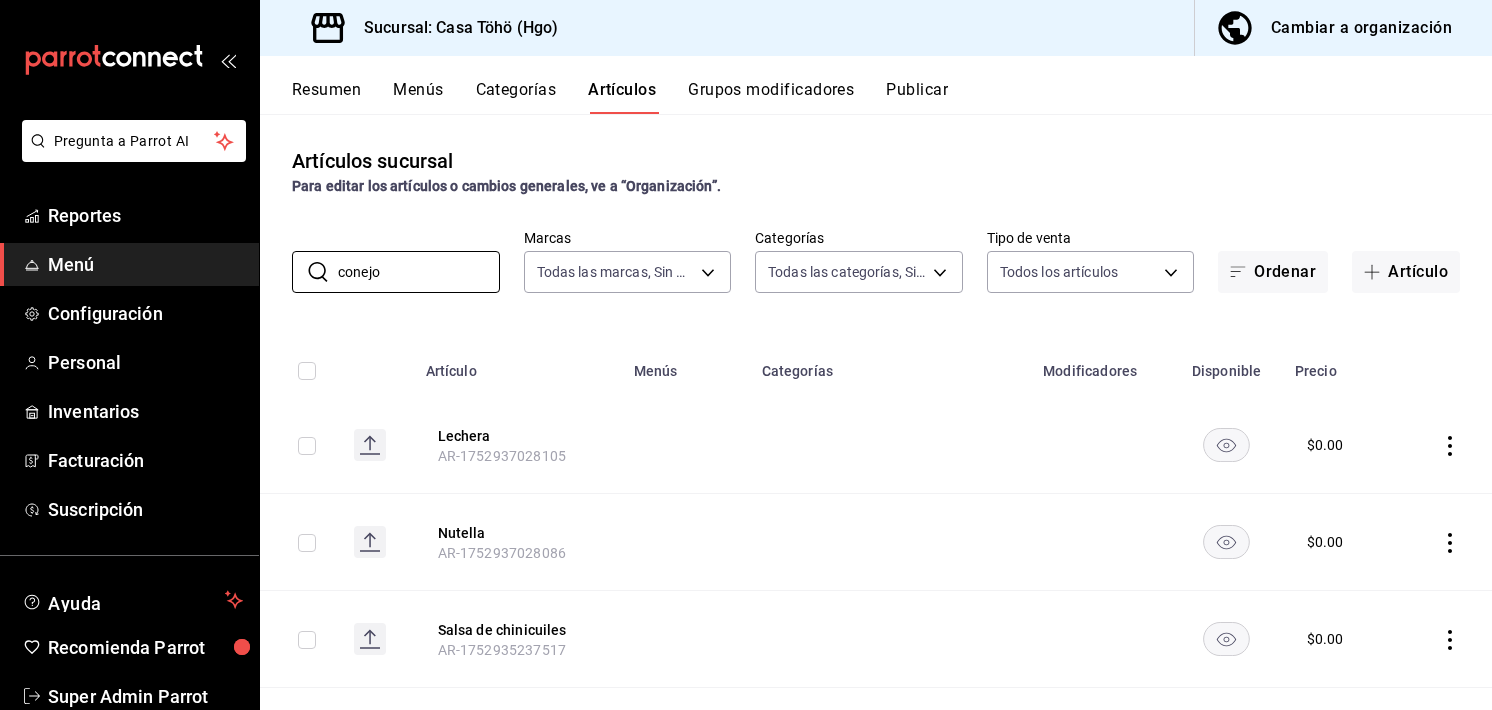 type on "conejo" 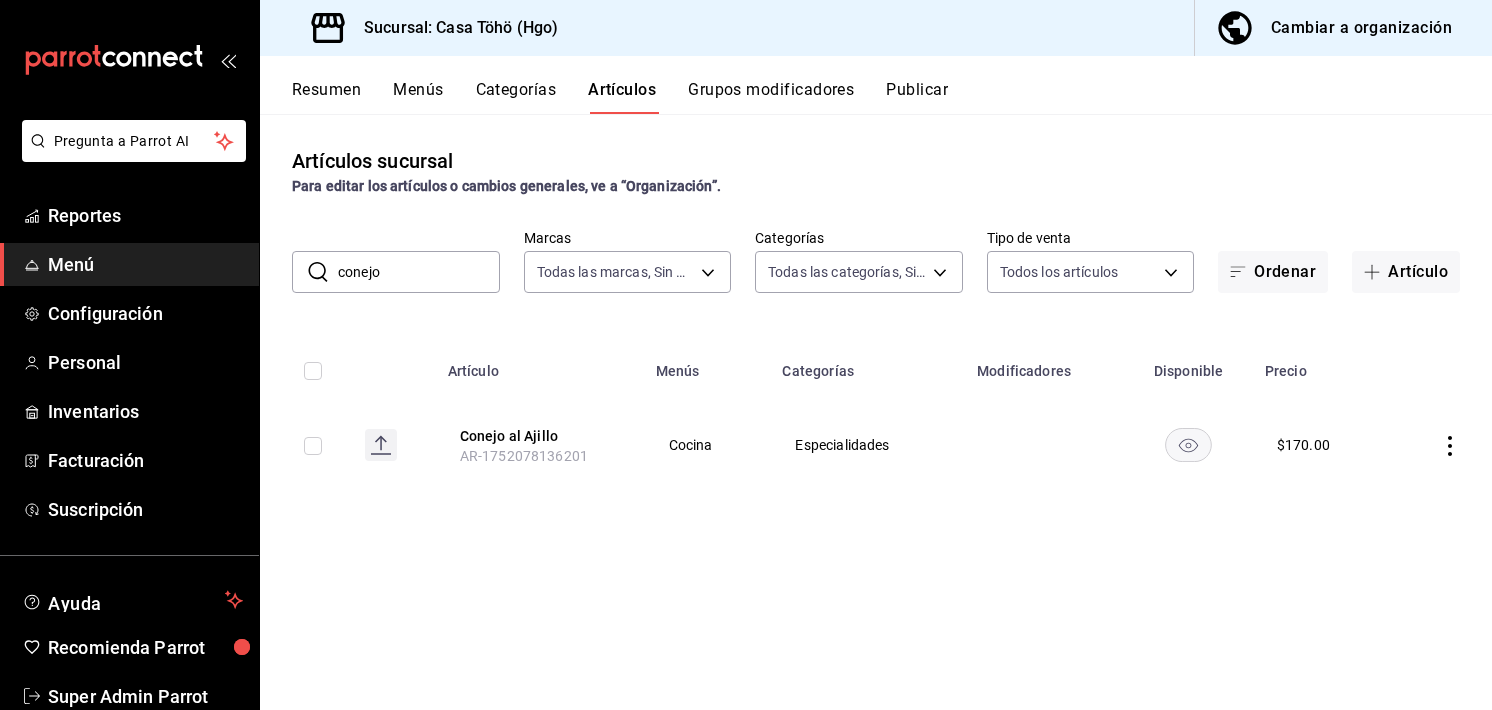 click on "Artículos sucursal Para editar los artículos o cambios generales, ve a “Organización”. ​ conejo ​ Marcas Todas las marcas, Sin marca 3863094e-80de-4485-9a79-27000a153f73 Categorías Todas las categorías, Sin categoría Tipo de venta Todos los artículos ALL Ordenar Artículo Artículo Menús Categorías Modificadores Disponible Precio Conejo al Ajillo AR-1752078136201 Cocina Especialidades $ 170.00" at bounding box center [876, 411] 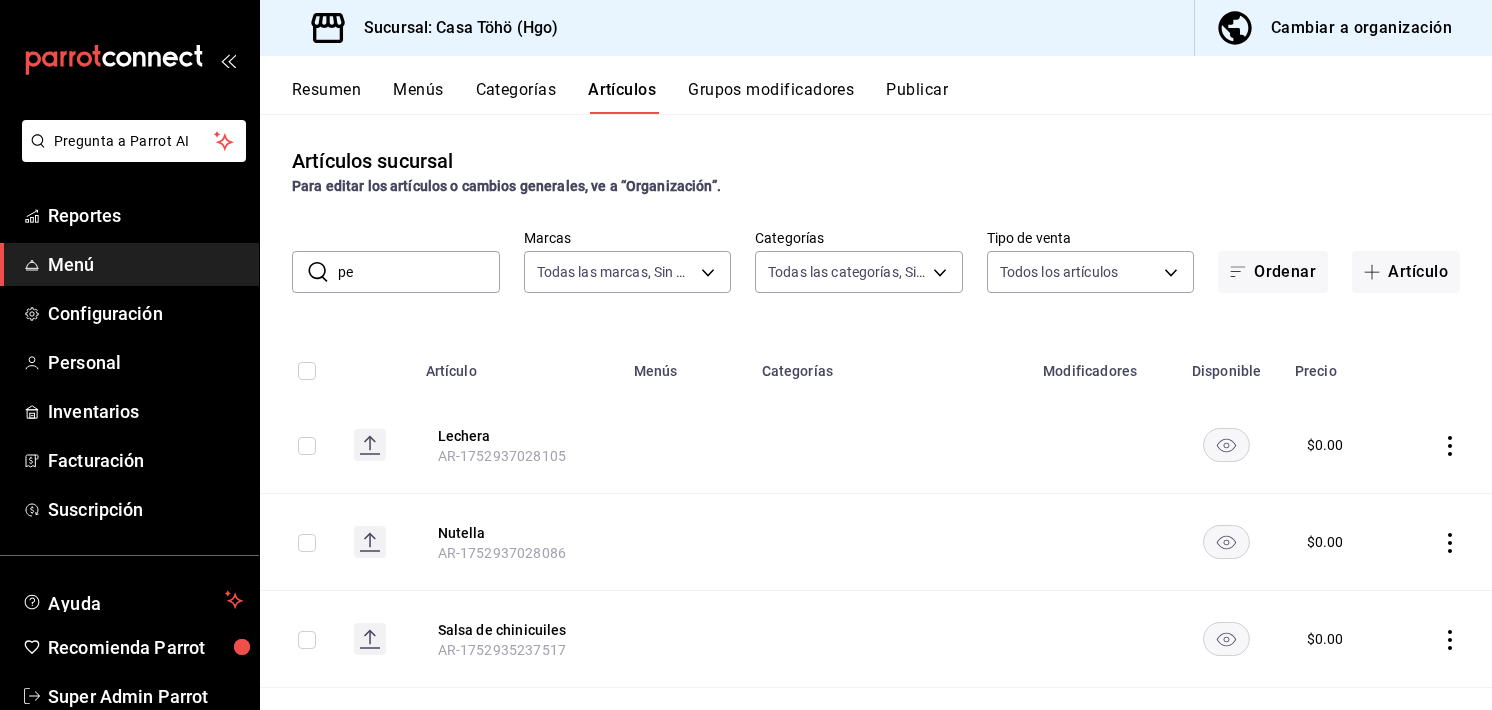 type on "p" 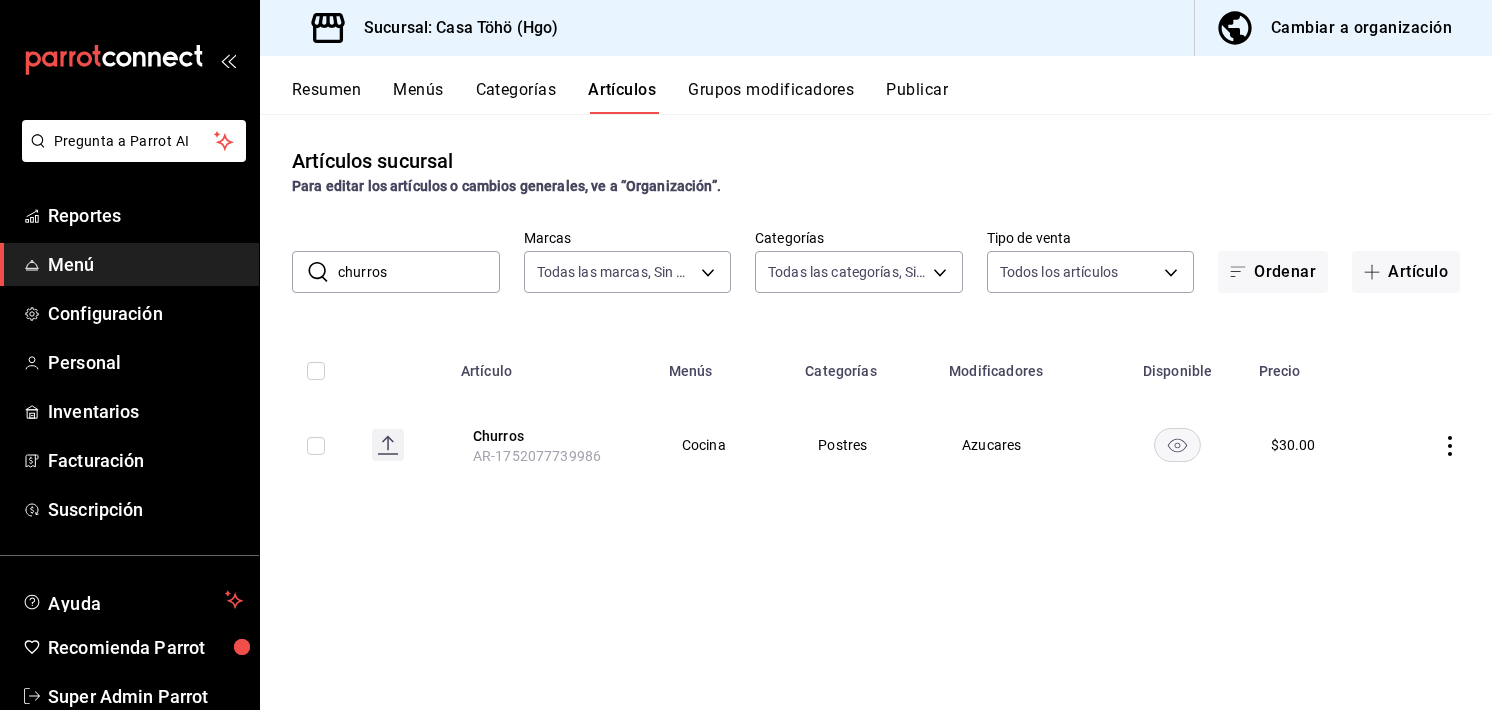 type on "churros" 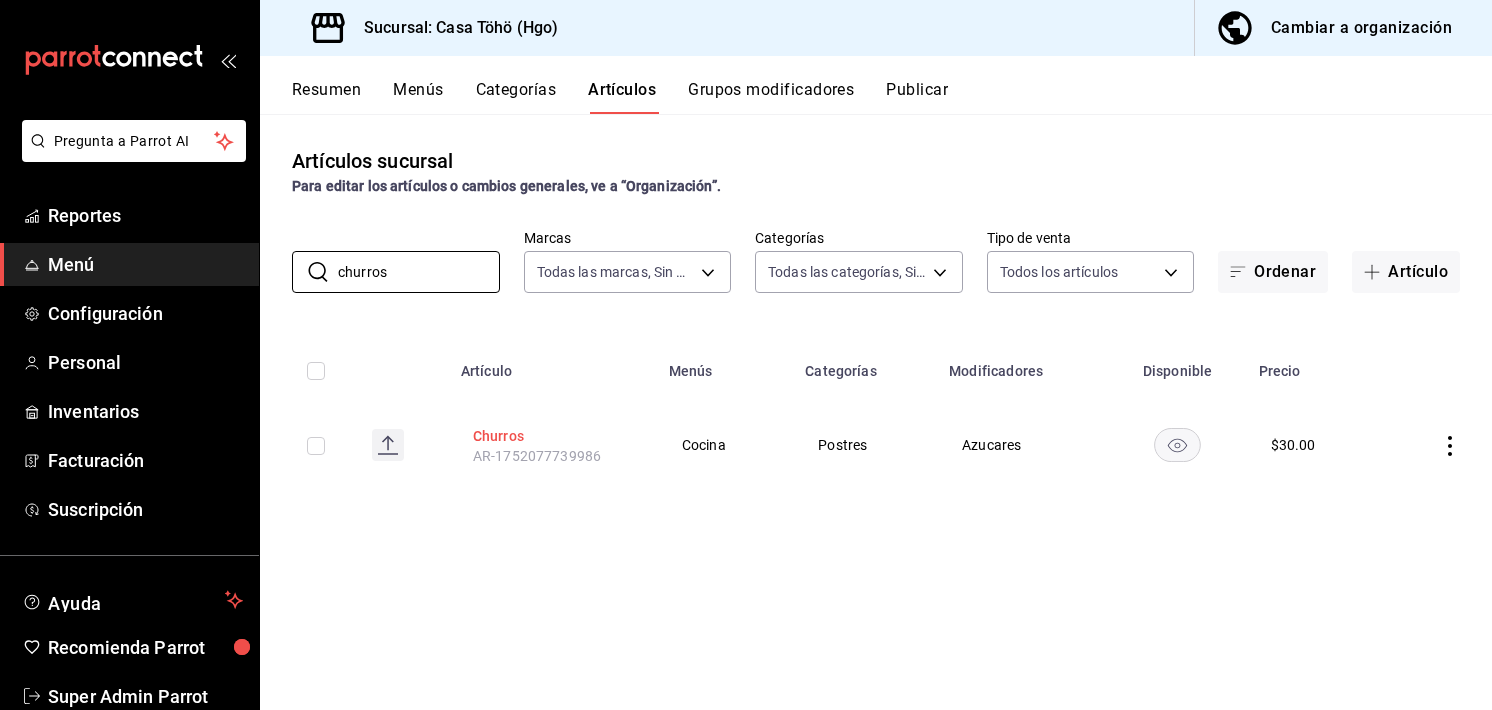 click on "Churros" at bounding box center [553, 436] 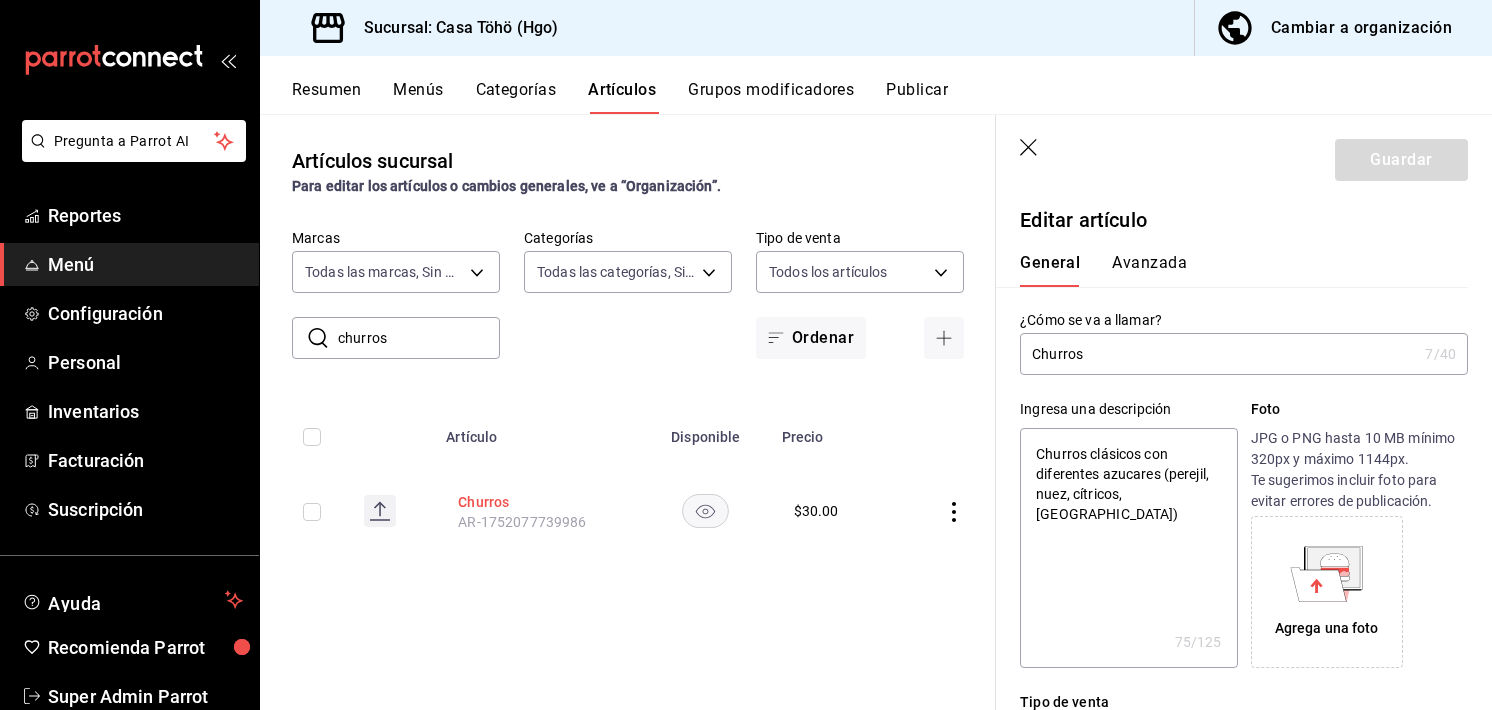 click on "Churros" at bounding box center (538, 502) 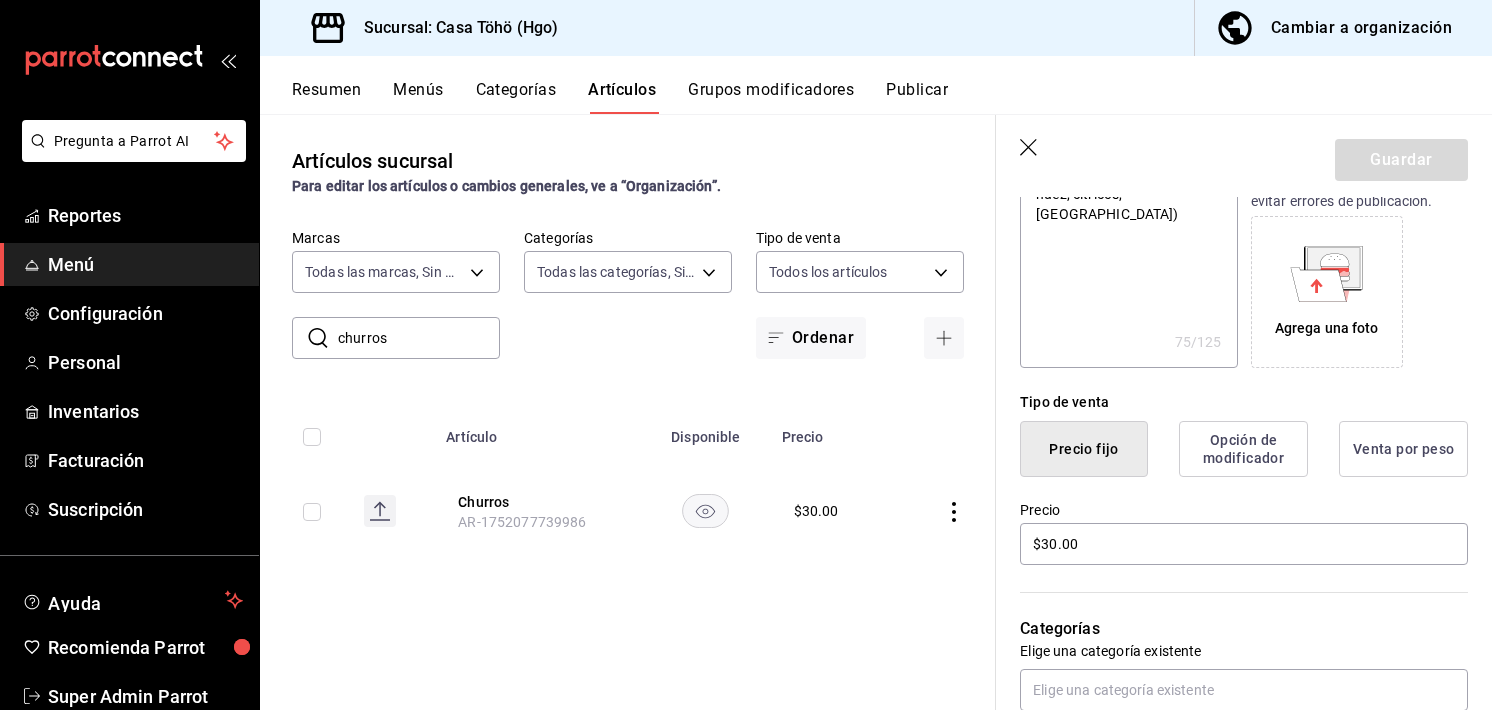 scroll, scrollTop: 532, scrollLeft: 0, axis: vertical 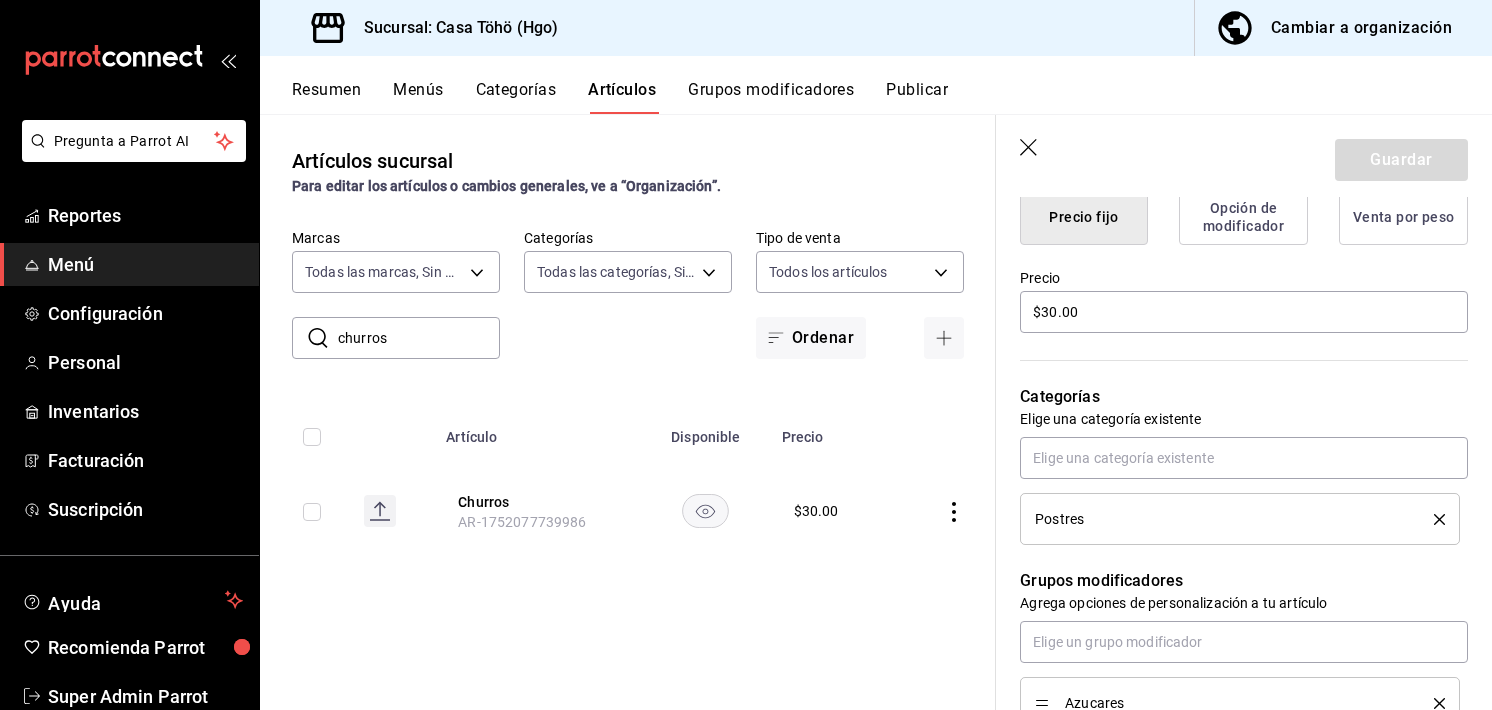 click on "Opción de modificador" at bounding box center [1243, 217] 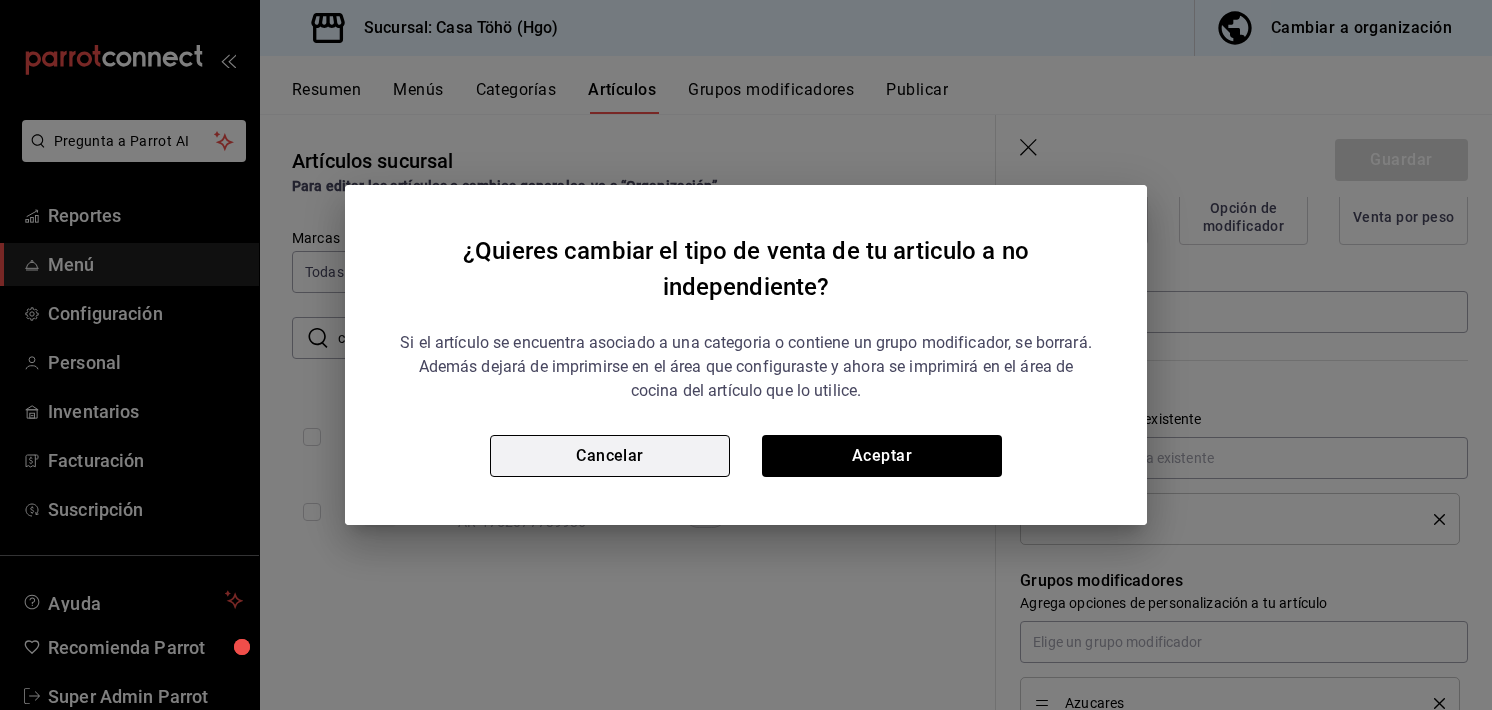 click on "Cancelar" at bounding box center [610, 456] 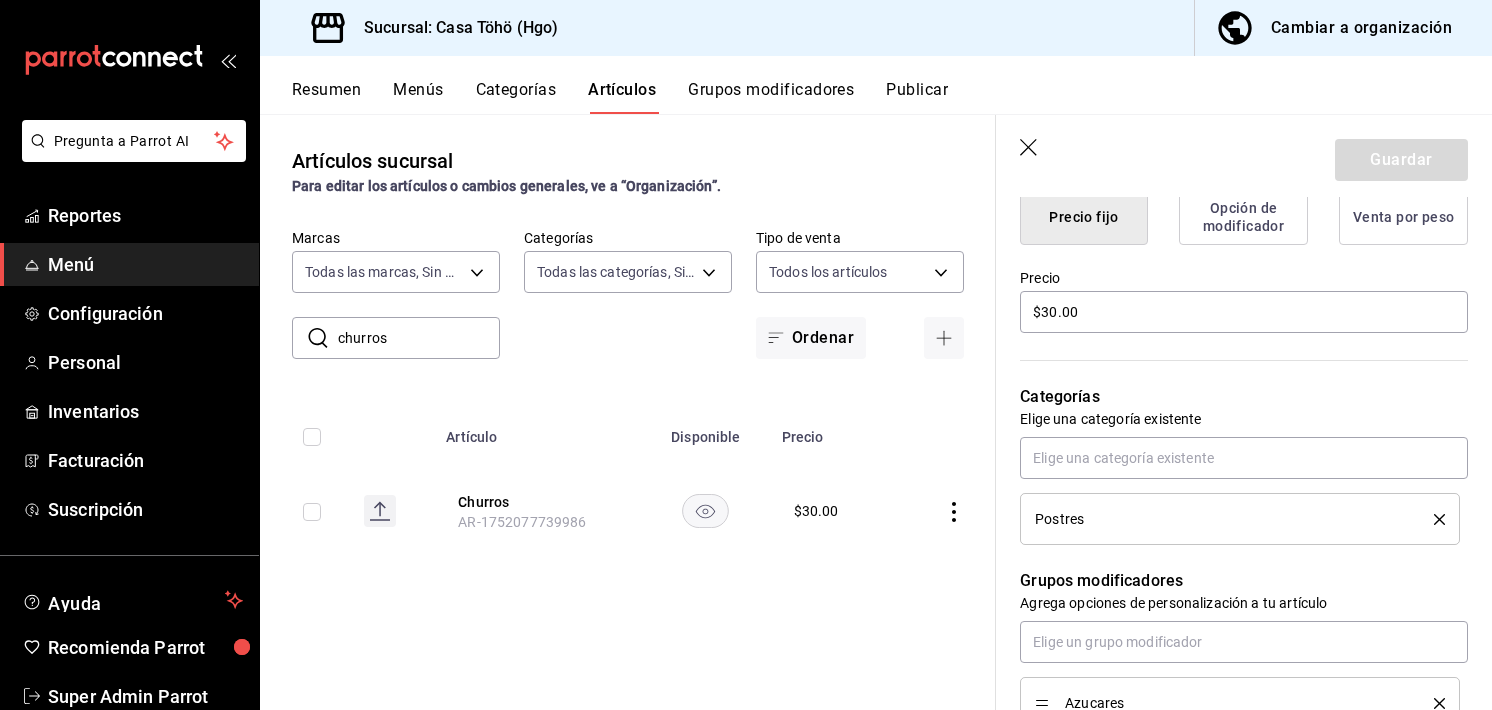 click on "Artículos sucursal Para editar los artículos o cambios generales, ve a “Organización”. ​ churros ​ Marcas Todas las marcas, Sin marca 3863094e-80de-4485-9a79-27000a153f73 Categorías Todas las categorías, Sin categoría Tipo de venta Todos los artículos ALL Ordenar Artículo Disponible Precio Churros AR-1752077739986 $ 30.00" at bounding box center (628, 411) 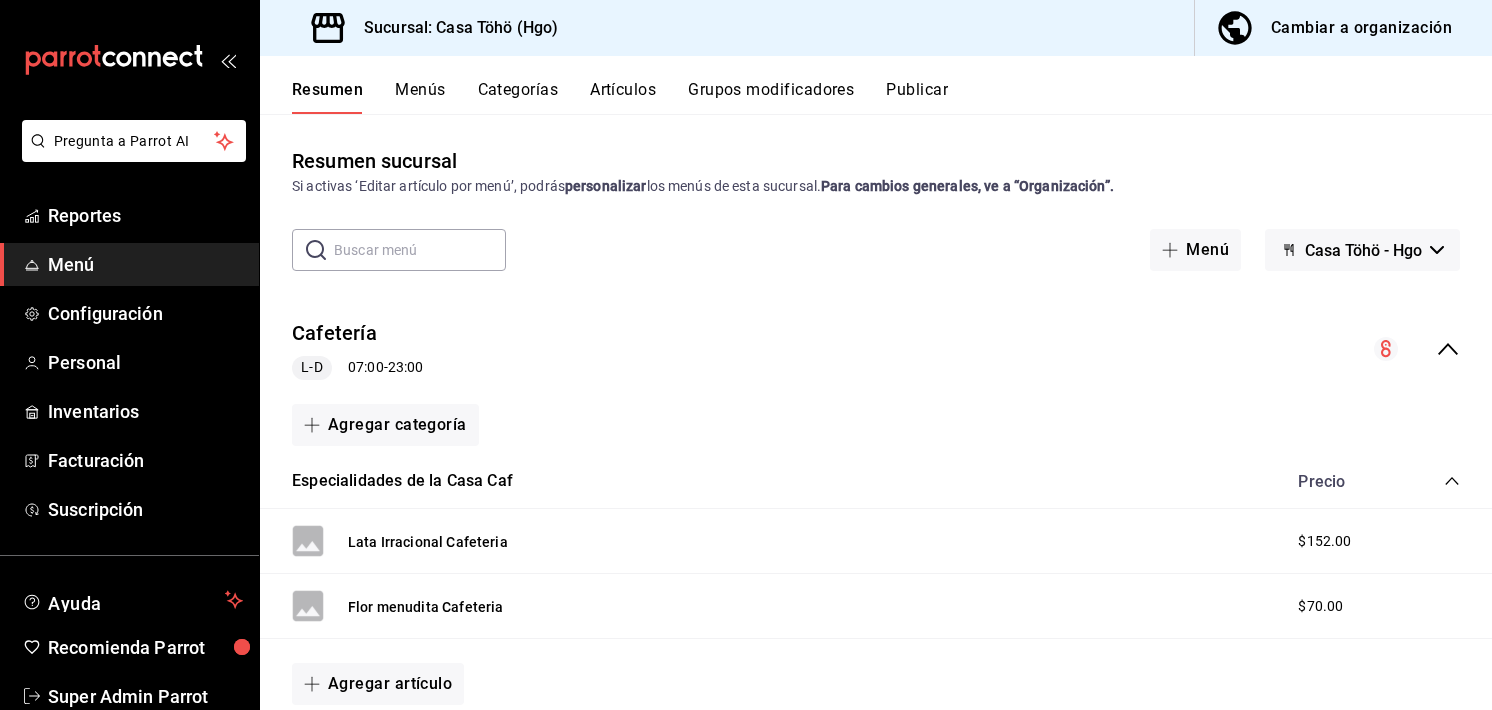 click on "Menús" at bounding box center [420, 97] 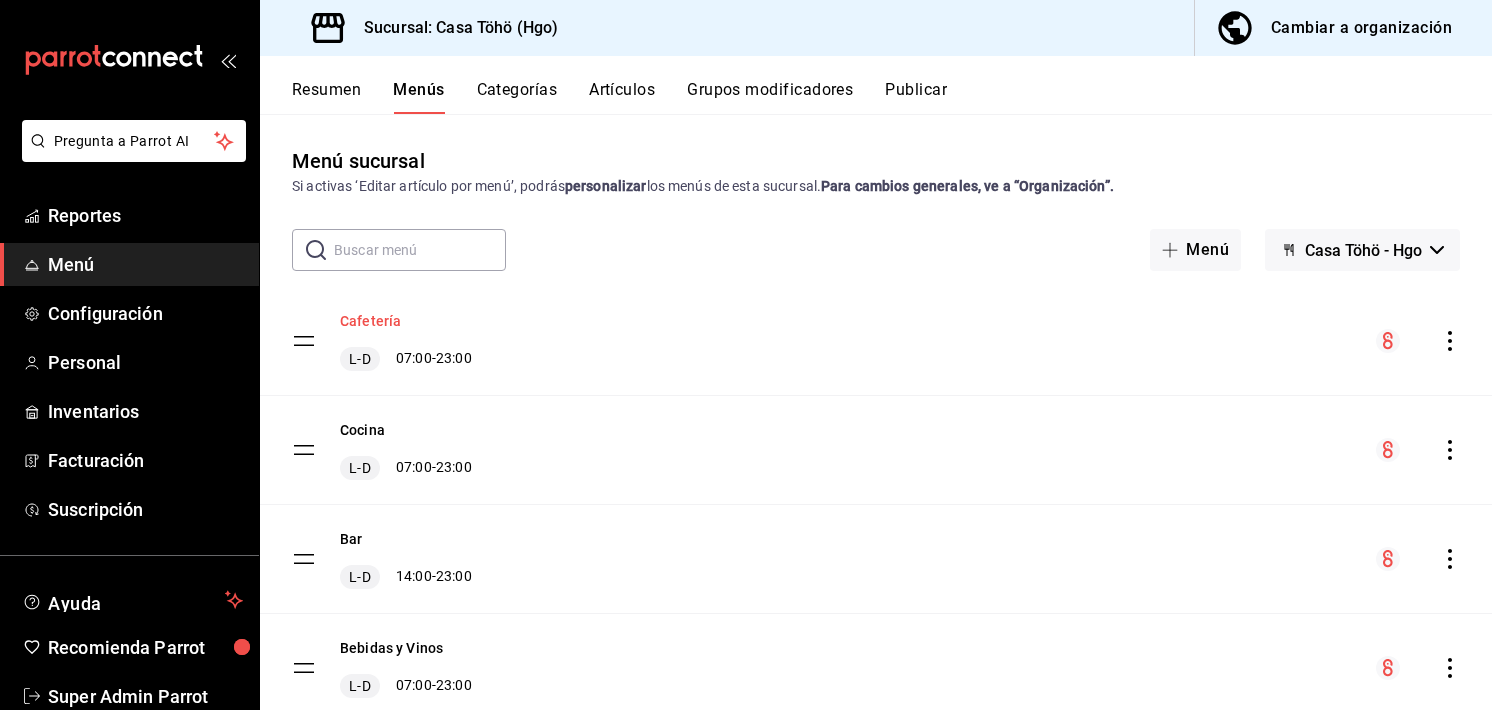 click on "Cafetería" at bounding box center (370, 321) 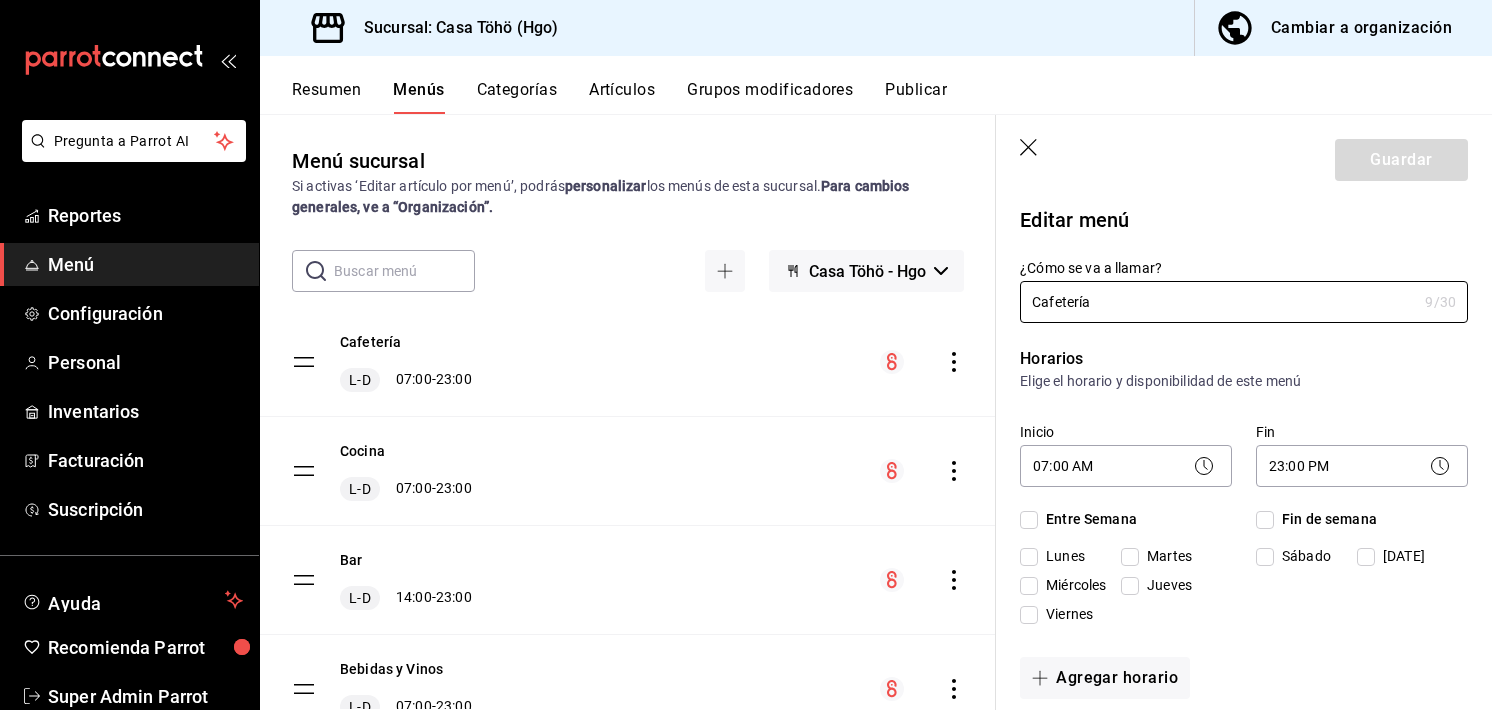 checkbox on "true" 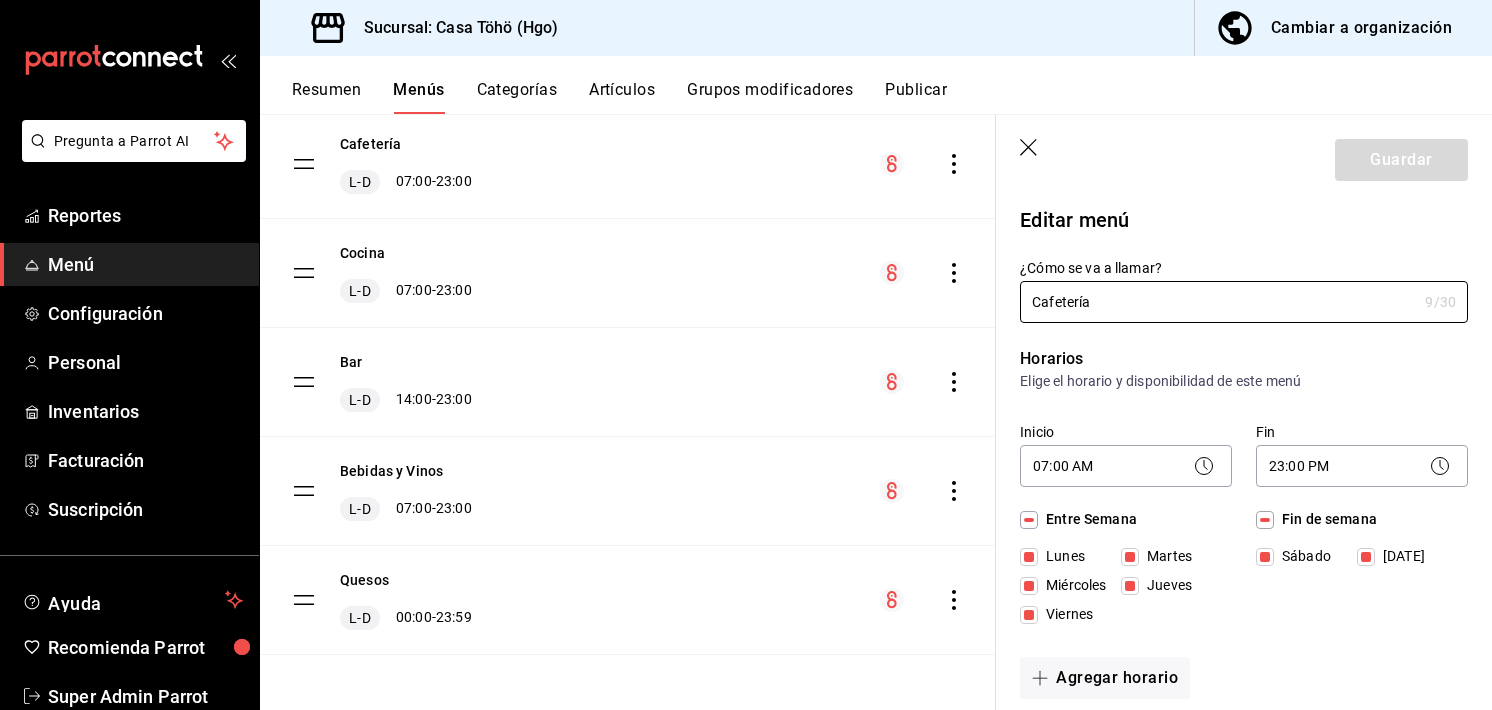 scroll, scrollTop: 0, scrollLeft: 0, axis: both 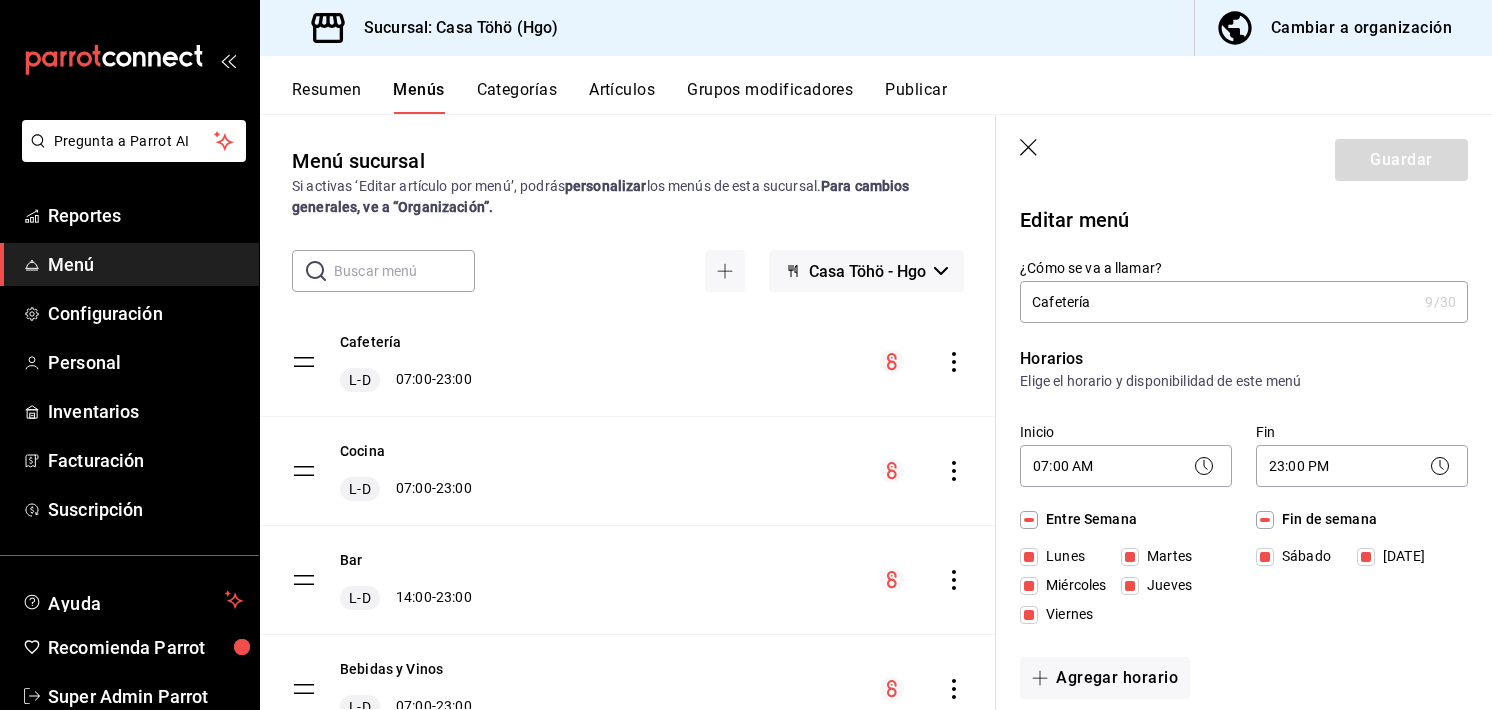 click 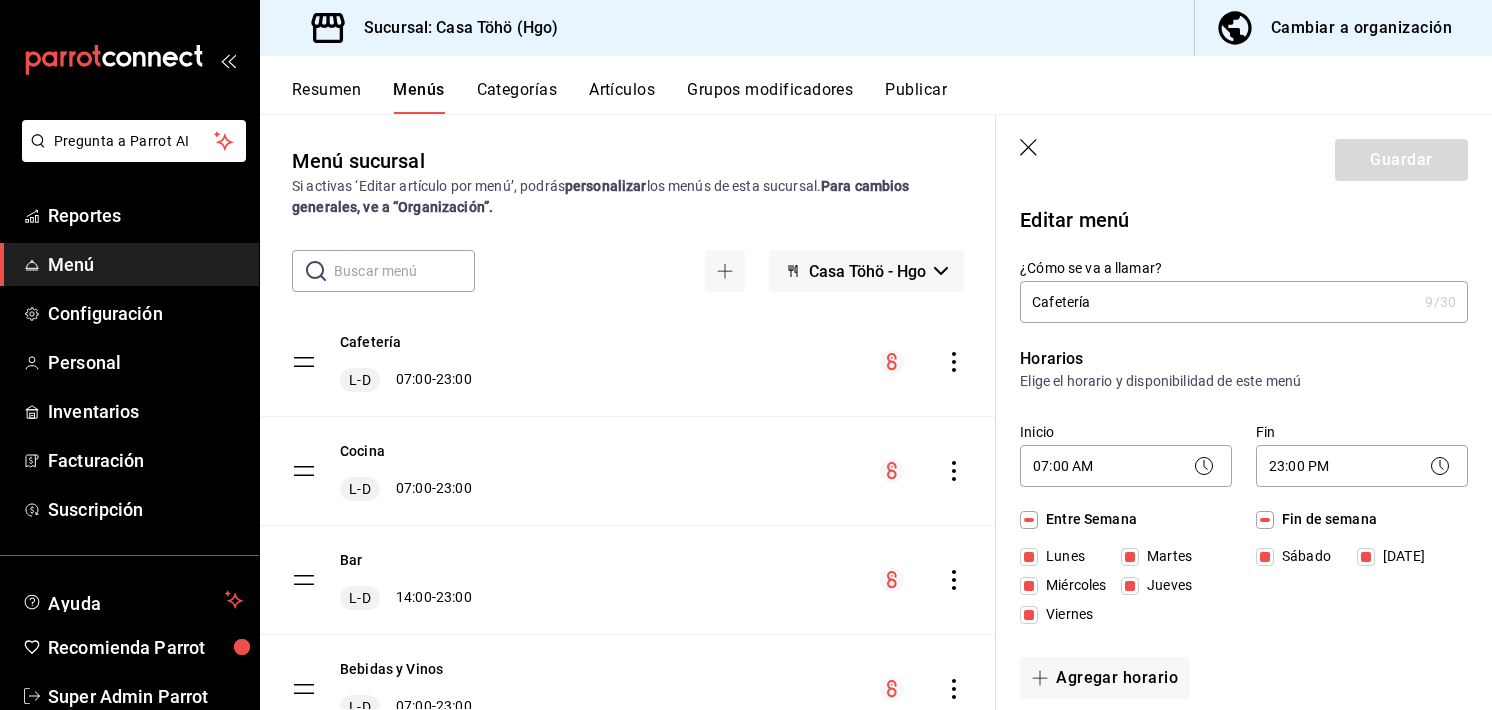 checkbox on "false" 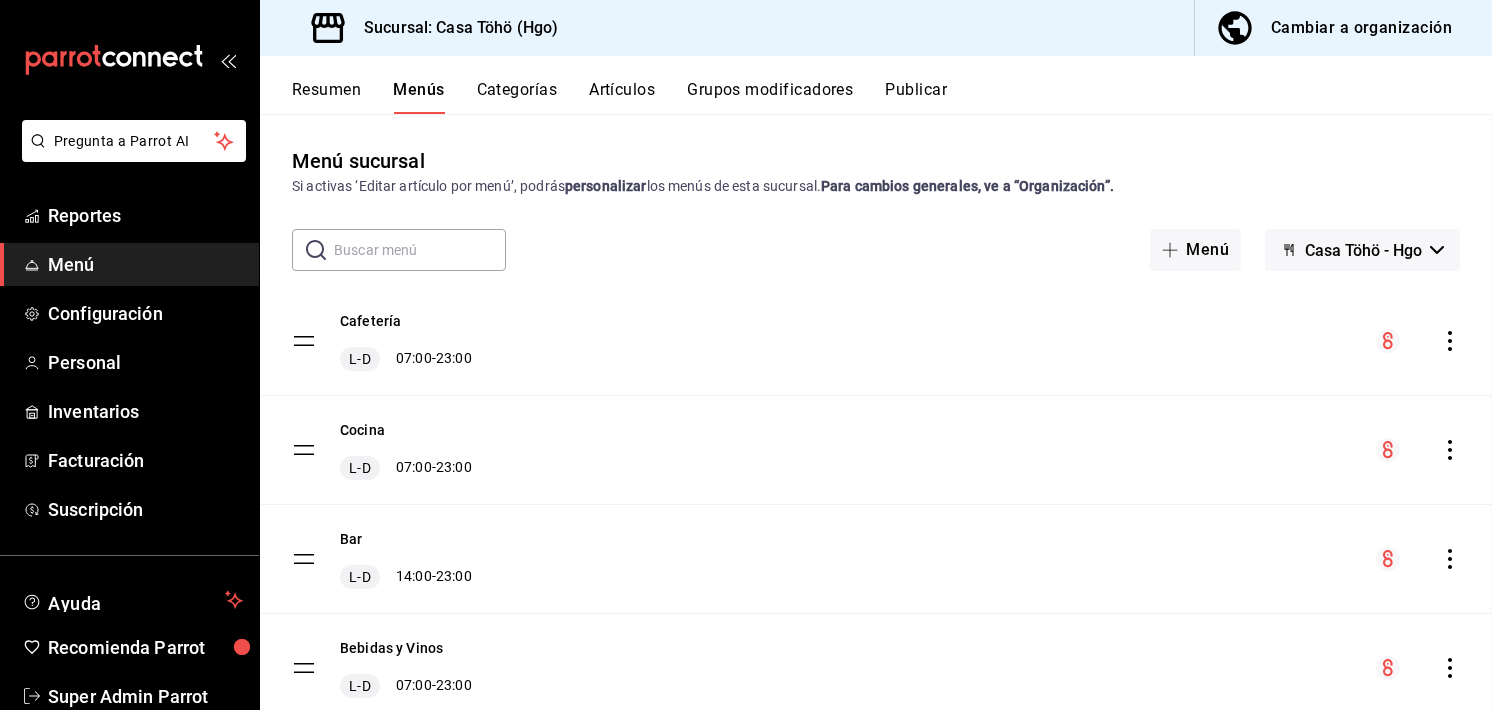 checkbox on "false" 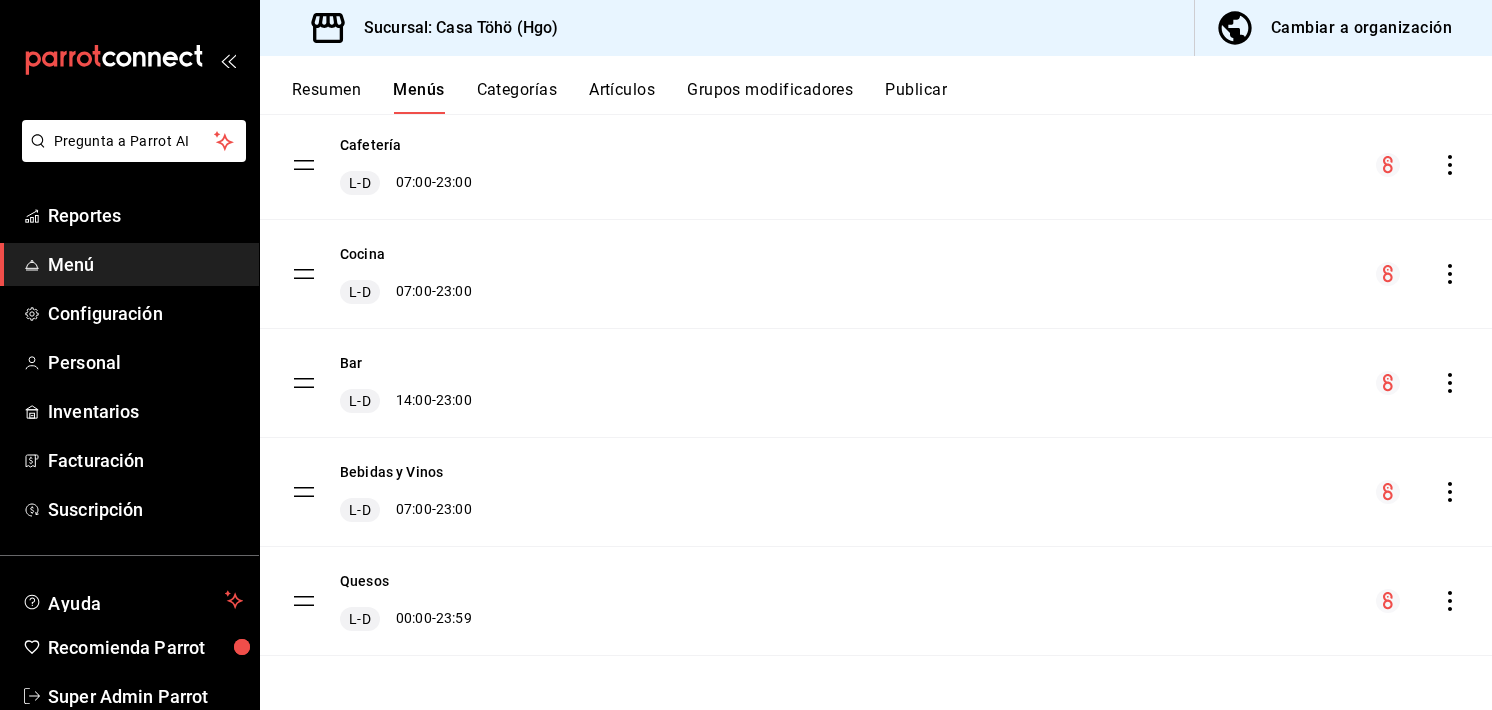 scroll, scrollTop: 177, scrollLeft: 0, axis: vertical 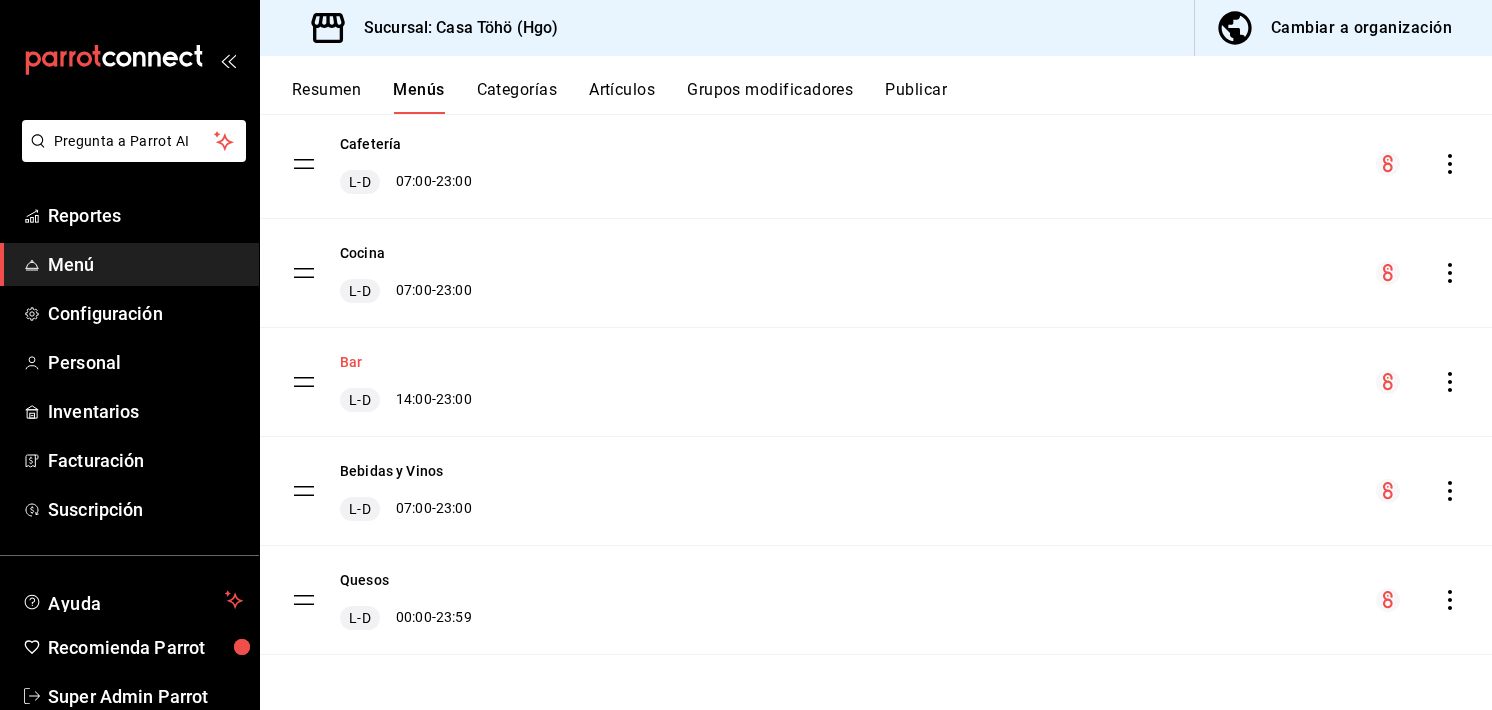 click on "Bar" at bounding box center (351, 362) 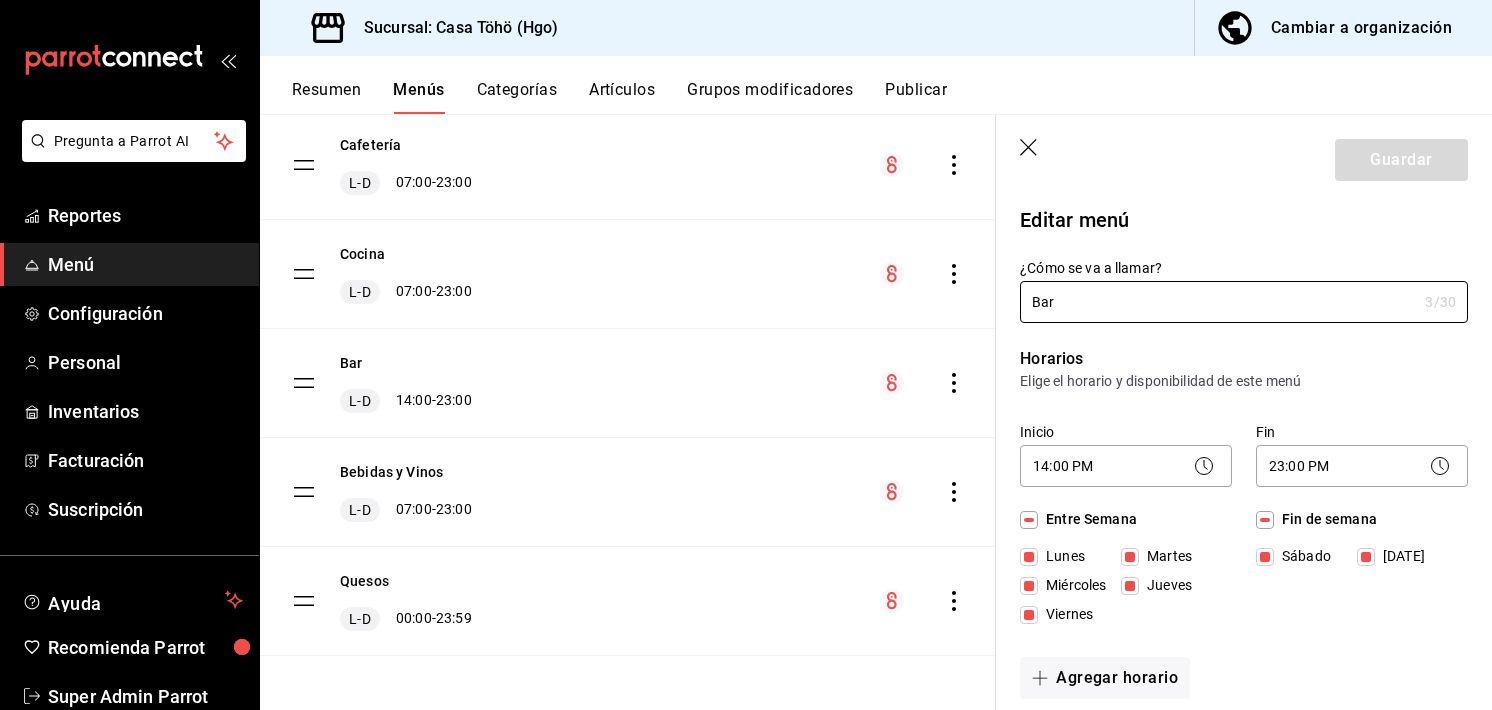 scroll, scrollTop: 198, scrollLeft: 0, axis: vertical 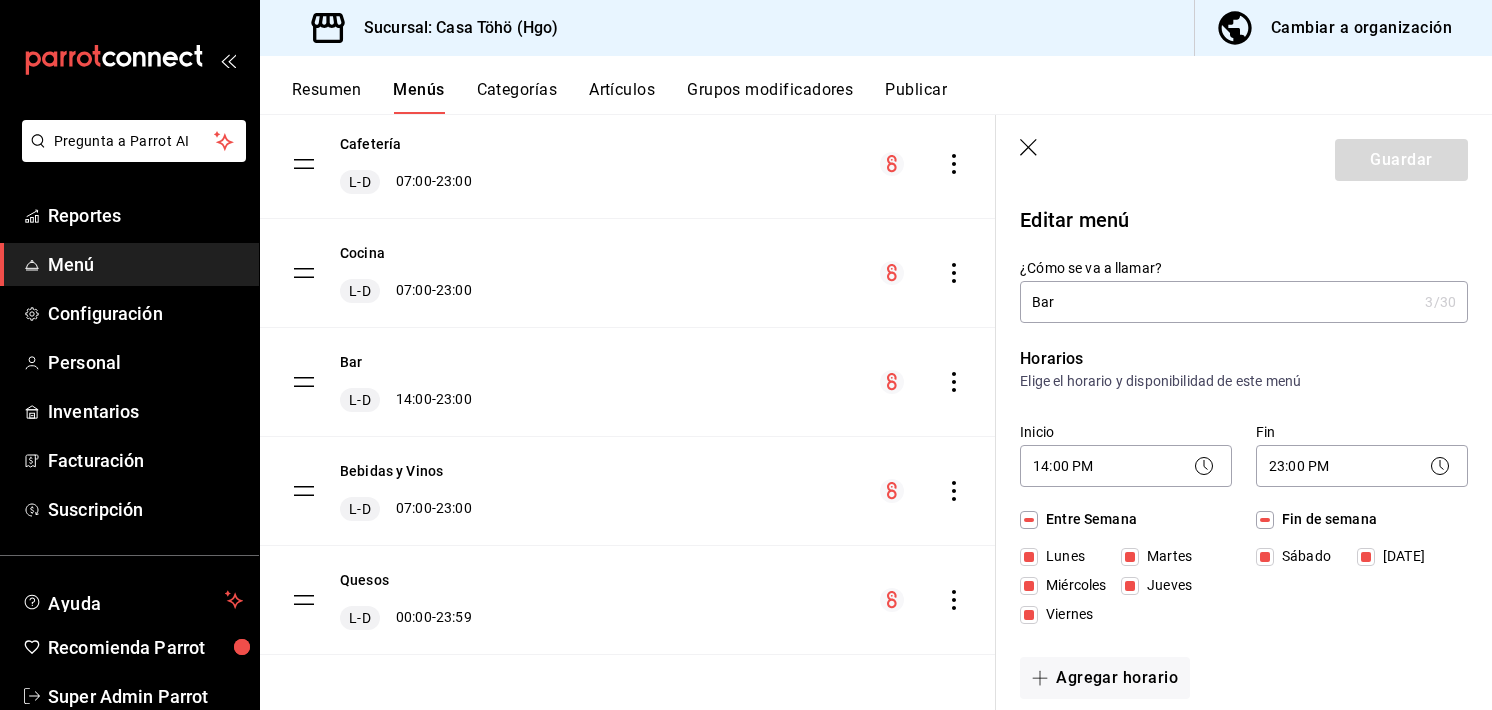 drag, startPoint x: 595, startPoint y: 82, endPoint x: 505, endPoint y: 93, distance: 90.66973 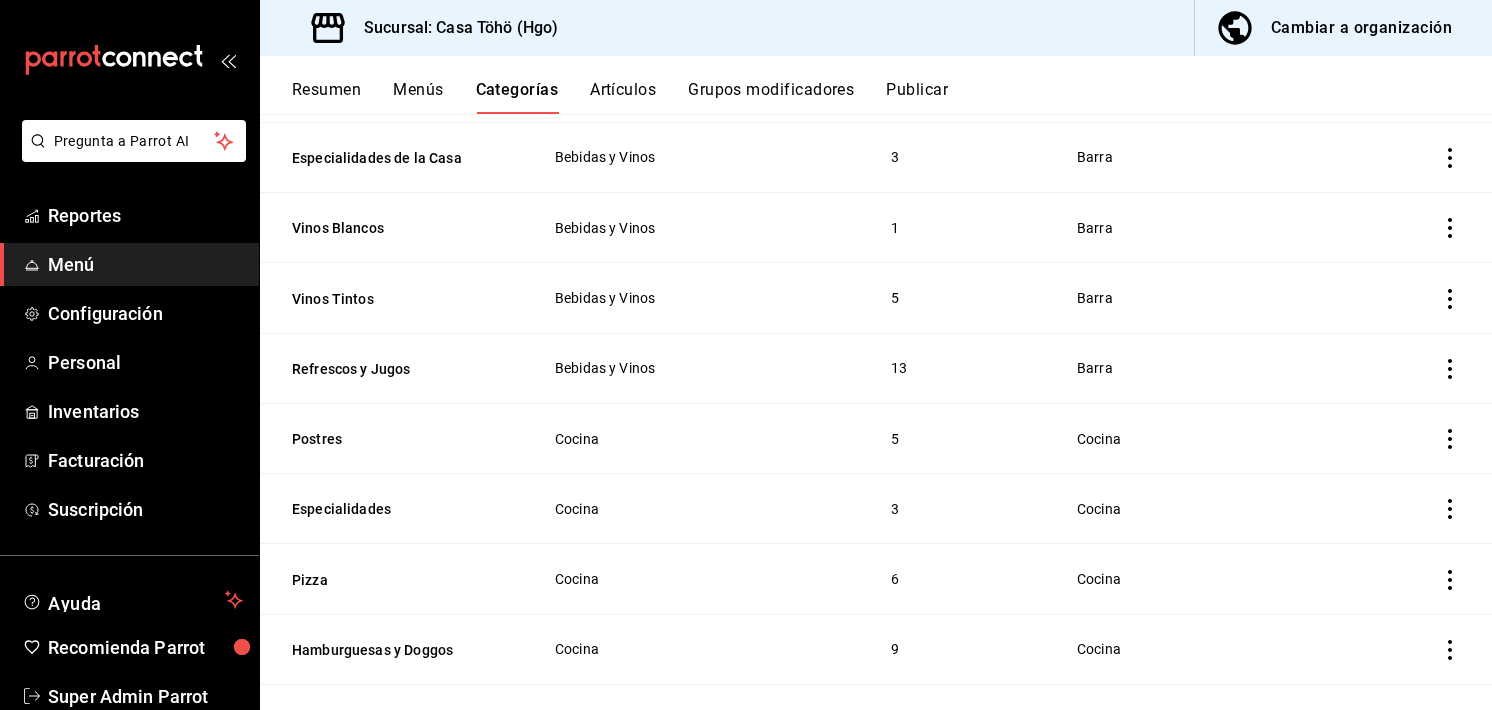 scroll, scrollTop: 1078, scrollLeft: 0, axis: vertical 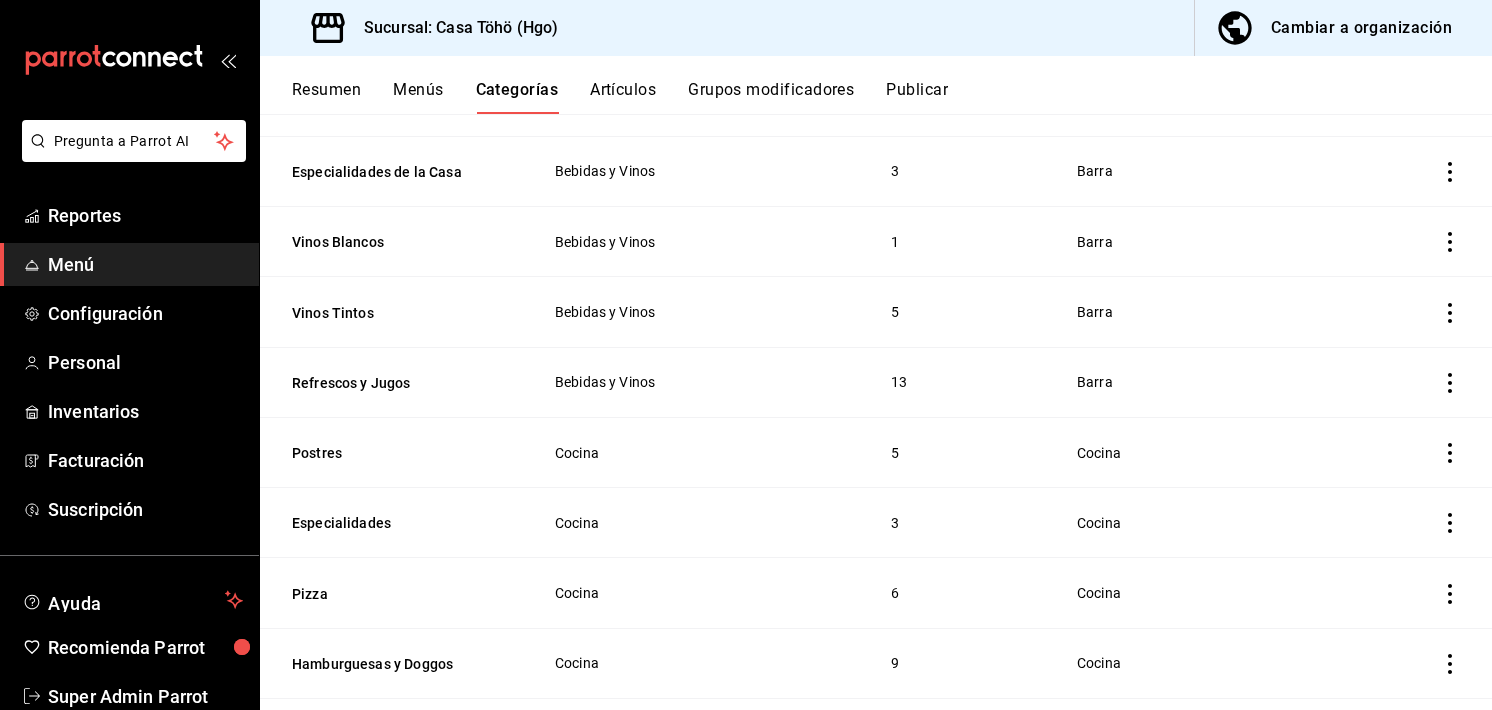 click on "Artículos" at bounding box center [623, 97] 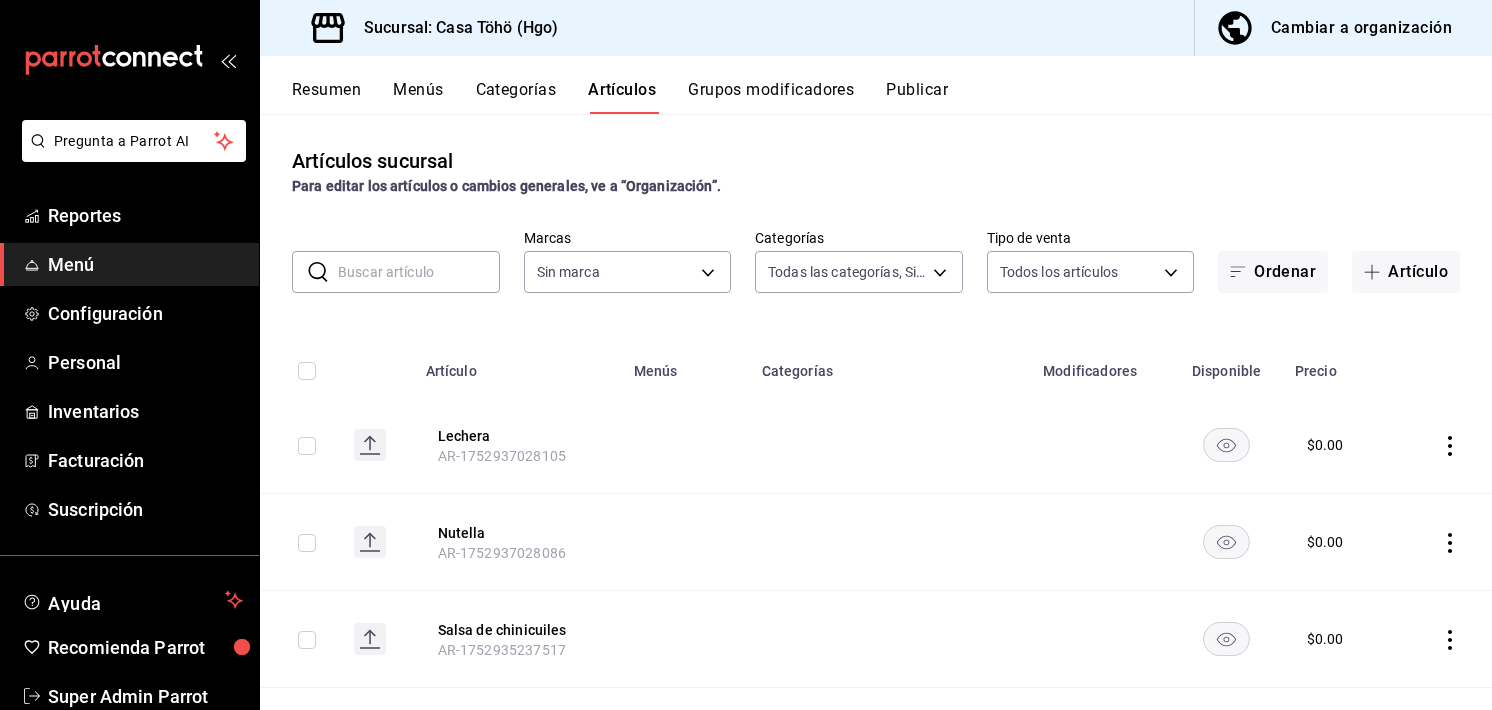 type on "04767d89-46d1-458b-9a5b-e852e68620ac,6a5c9fa8-79a5-4ad1-84e2-3dd8c61e3a37,d52444dc-e1a7-4733-93c0-b1585278fa15,2405ee42-32fa-4598-a1ee-3ee3652e0468,383520dd-5ee0-4e1e-95db-ca0b208d32cc,0cfc4a1f-fe4a-4d43-b588-6b02c48510df,745307bb-2ecc-4f3d-9a60-51f34c8ee142,3e15d77a-f20b-4a7b-b0e4-40fcbc2efde1,f4d7a593-7e40-4d79-a772-d18c77bba614,aa45b371-f5f8-4ab8-acdd-6fc47d3a54cf,86764494-f812-42c4-9c46-eb7fd7cf30b0,bf6b5fe4-5f5e-42b2-bd52-860d53cba16c,5b1ff892-96ce-4a40-86e9-c0a60349f7dd,f3cb3484-58e2-483f-a397-8fc0b36957ba,26570487-398c-4a5d-91e7-fa999b271065,edf411c3-53dd-4d3c-b44d-aa8226c4a158,6b3c63f4-9ebd-47bf-920f-3eaa89f343c3,a8868b68-a62c-486f-979a-f1316a8c3eab,c5bf2643-58da-4fc4-a339-5eed856c3638,0e72454f-1491-4f60-a4c8-bb0c3e727132,6a7e523e-6911-4f19-bc11-267dfba3a68f,47694981-2ec6-4f28-bdd2-5058ad106869,0cef9e01-9c07-42eb-af77-ae7cae2046ae,edbc9a9d-64ca-44b4-844a-7026a1d30a07,4d13423e-53ef-4033-b7ef-b734fe694bfe,26e12644-2063-4cd9-9650-c91c4063537c,a45e6d10-434f-4db4-962b-2b1967441660,3f7b2192-47a1-497d-863..." 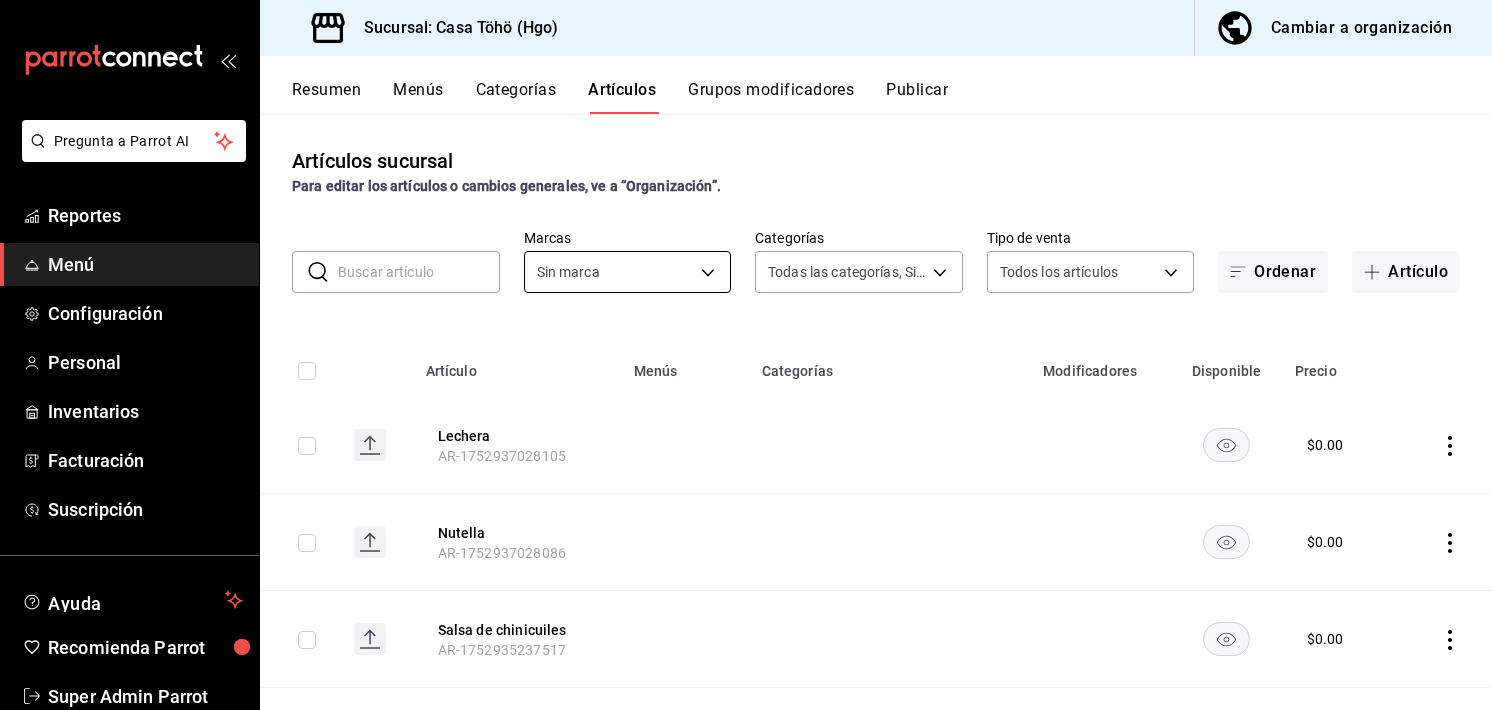 type on "3863094e-80de-4485-9a79-27000a153f73" 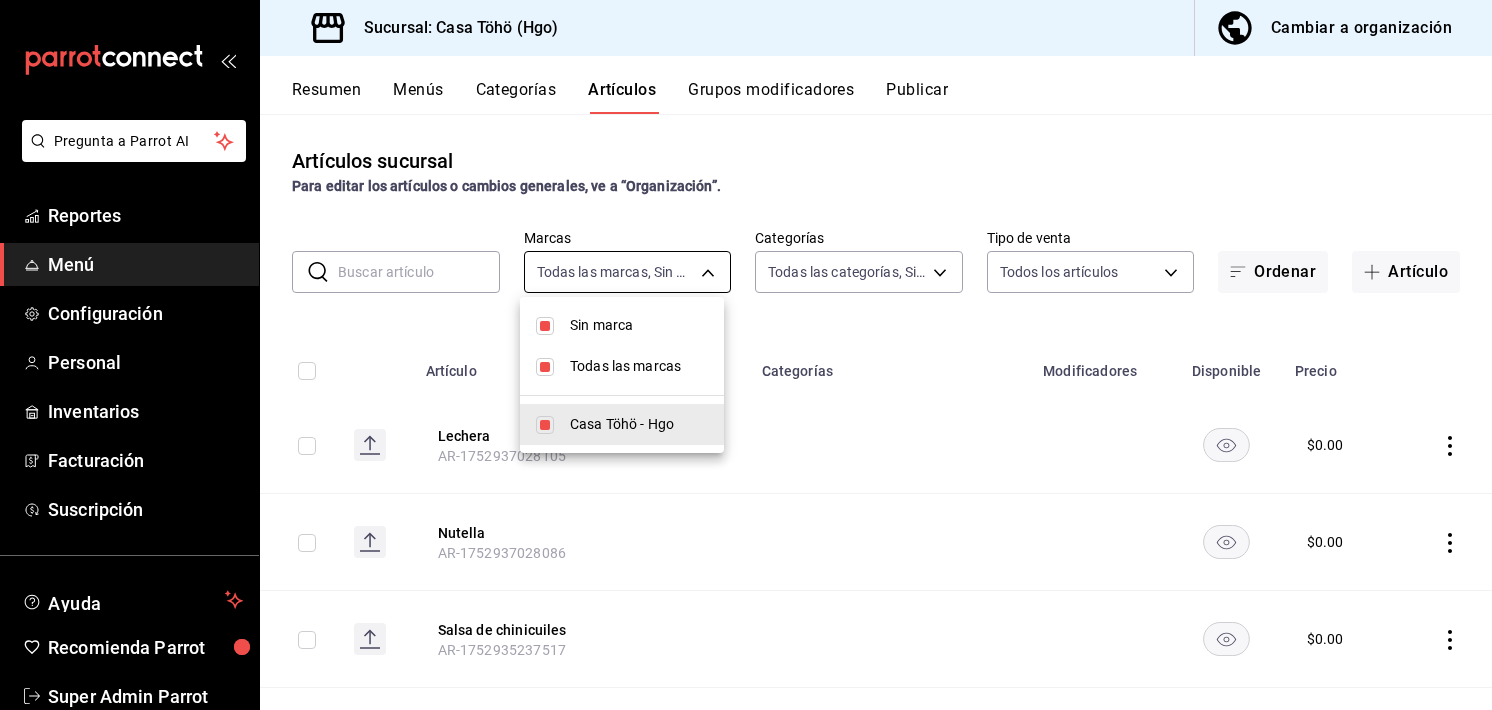 click on "Pregunta a Parrot AI Reportes   Menú   Configuración   Personal   Inventarios   Facturación   Suscripción   Ayuda Recomienda Parrot   Super Admin Parrot   Sugerir nueva función   Sucursal: Casa Töhö (Hgo) Cambiar a organización Resumen Menús Categorías Artículos Grupos modificadores Publicar Artículos sucursal Para editar los artículos o cambios generales, ve a “Organización”. ​ ​ Marcas Todas las marcas, Sin marca 3863094e-80de-4485-9a79-27000a153f73 Categorías Todas las categorías, Sin categoría Tipo de venta Todos los artículos ALL Ordenar Artículo Artículo Menús Categorías Modificadores Disponible Precio Lechera AR-1752937028105 $ 0.00 Nutella AR-1752937028086 $ 0.00 Salsa de chinicuiles AR-1752935237517 $ 0.00 Galletas AR-1752854319877 Cafetería Pan Dulce $ 12.00 Postre ToHo AR-1752796760515 Cocina Postres $ 73.00 Mezcal ToHo AR-1752796657264 Bar Cócteles de autor $ 220.00 Croissant manzana CH AR-1752766864166 Cafetería Pan Dulce $ 35.00 Croissant manzana GDE Cafetería $" at bounding box center (746, 355) 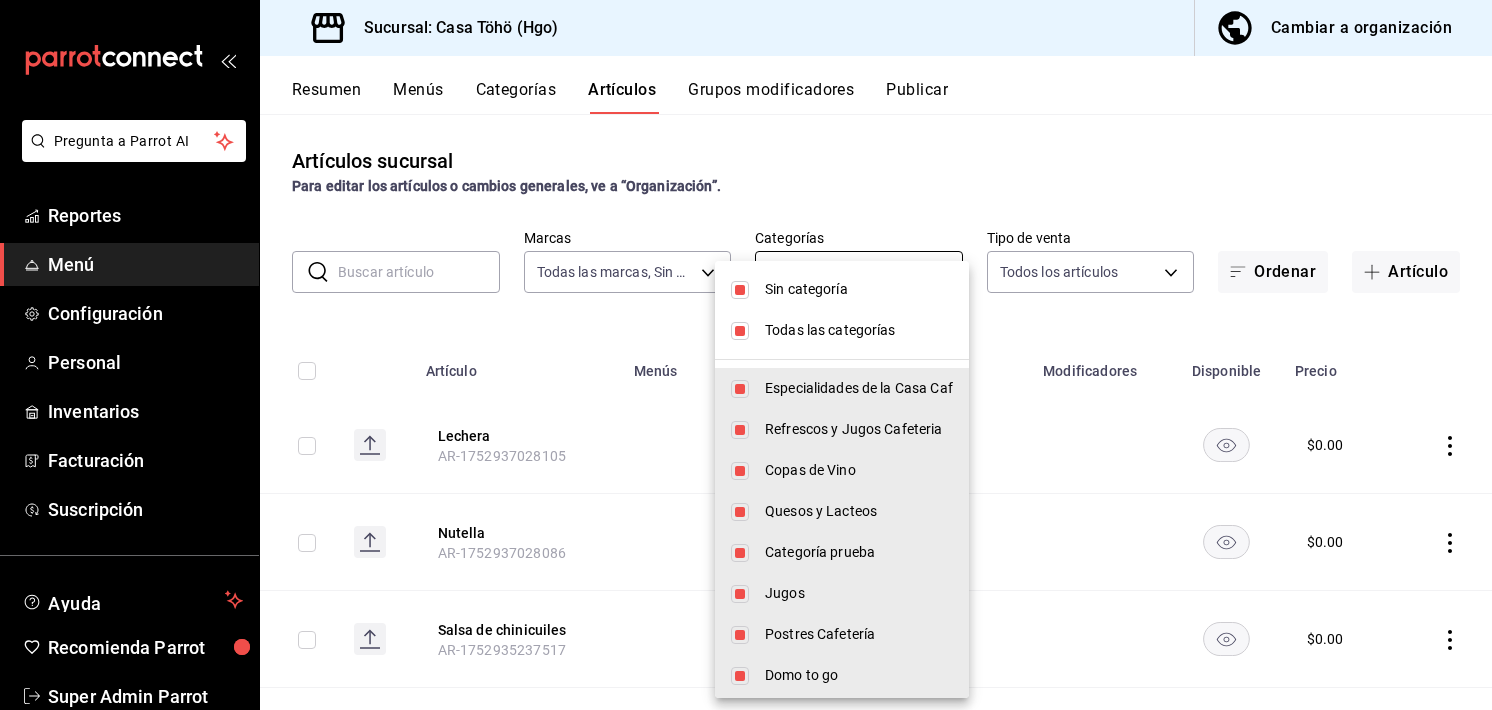 click on "Pregunta a Parrot AI Reportes   Menú   Configuración   Personal   Inventarios   Facturación   Suscripción   Ayuda Recomienda Parrot   Super Admin Parrot   Sugerir nueva función   Sucursal: Casa Töhö (Hgo) Cambiar a organización Resumen Menús Categorías Artículos Grupos modificadores Publicar Artículos sucursal Para editar los artículos o cambios generales, ve a “Organización”. ​ ​ Marcas Todas las marcas, Sin marca 3863094e-80de-4485-9a79-27000a153f73 Categorías Todas las categorías, Sin categoría Tipo de venta Todos los artículos ALL Ordenar Artículo Artículo Menús Categorías Modificadores Disponible Precio Lechera AR-1752937028105 $ 0.00 Nutella AR-1752937028086 $ 0.00 Salsa de chinicuiles AR-1752935237517 $ 0.00 Galletas AR-1752854319877 Cafetería Pan Dulce $ 12.00 Postre ToHo AR-1752796760515 Cocina Postres $ 73.00 Mezcal ToHo AR-1752796657264 Bar Cócteles de autor $ 220.00 Croissant manzana CH AR-1752766864166 Cafetería Pan Dulce $ 35.00 Croissant manzana GDE Cafetería $" at bounding box center [746, 355] 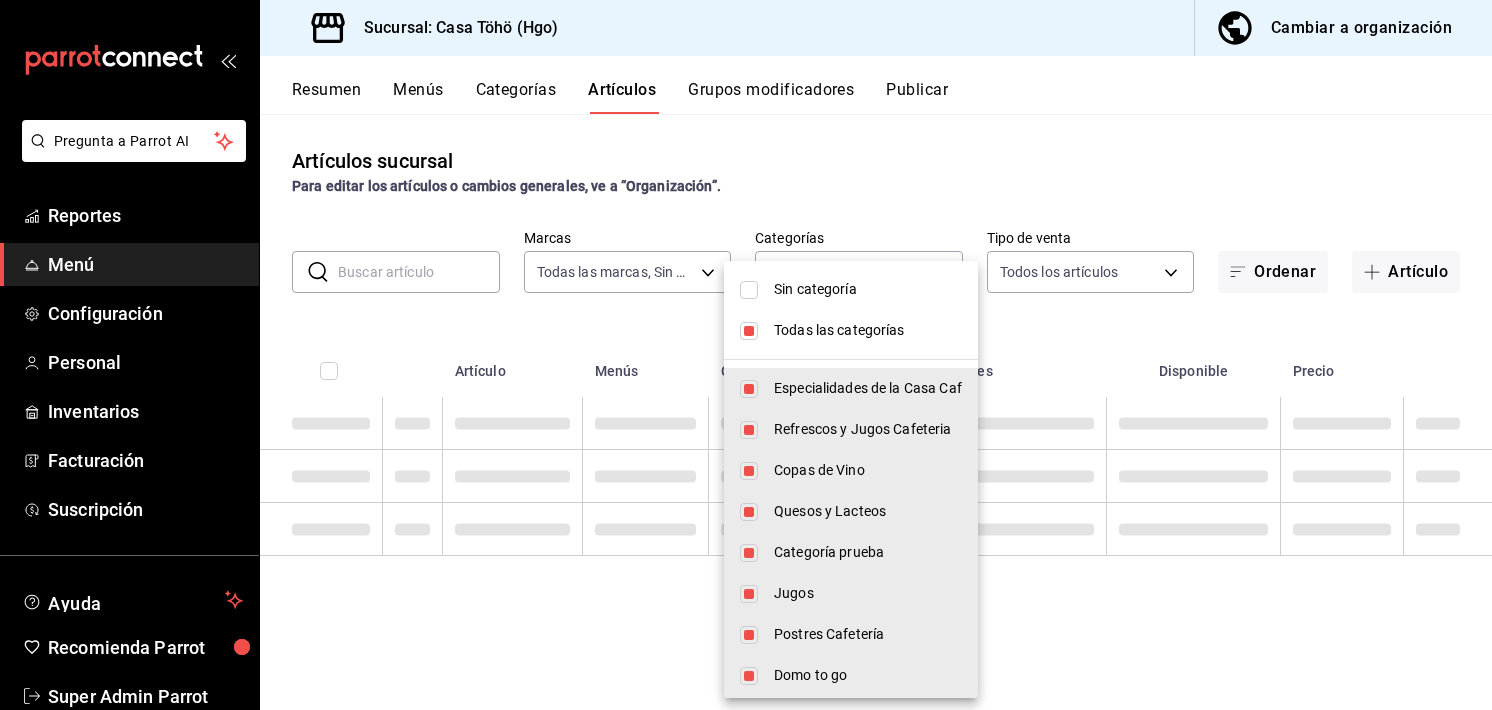 click at bounding box center [746, 355] 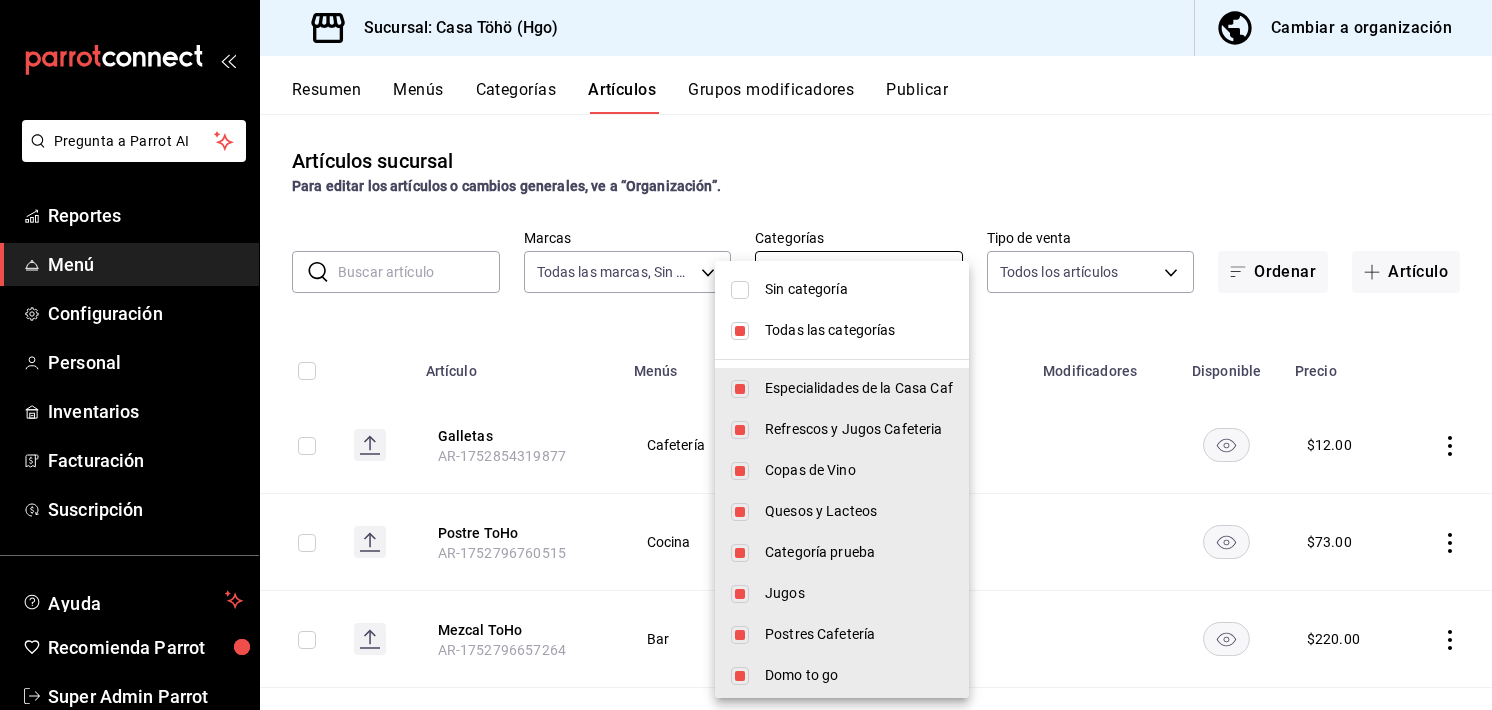 click on "Pregunta a Parrot AI Reportes   Menú   Configuración   Personal   Inventarios   Facturación   Suscripción   Ayuda Recomienda Parrot   Super Admin Parrot   Sugerir nueva función   Sucursal: Casa Töhö (Hgo) Cambiar a organización Resumen Menús Categorías Artículos Grupos modificadores Publicar Artículos sucursal Para editar los artículos o cambios generales, ve a “Organización”. ​ ​ Marcas Todas las marcas, Sin marca 3863094e-80de-4485-9a79-27000a153f73 Categorías Todas las categorías Tipo de venta Todos los artículos ALL Ordenar Artículo Artículo Menús Categorías Modificadores Disponible Precio Galletas AR-1752854319877 Cafetería Pan Dulce $ 12.00 Postre ToHo AR-1752796760515 Cocina Postres $ 73.00 Mezcal ToHo AR-1752796657264 Bar Cócteles de autor $ 220.00 Croissant manzana CH AR-1752766864166 Cafetería Pan Dulce $ 35.00 Croissant manzana GDE AR-1752766743392 Cafetería Pan Dulce $ 65.00 Croissant Mocca CH AR-1752766609813 Cafetería Pan Dulce $ 35.00 Croissant Mocca GDE $ $ $" at bounding box center [746, 355] 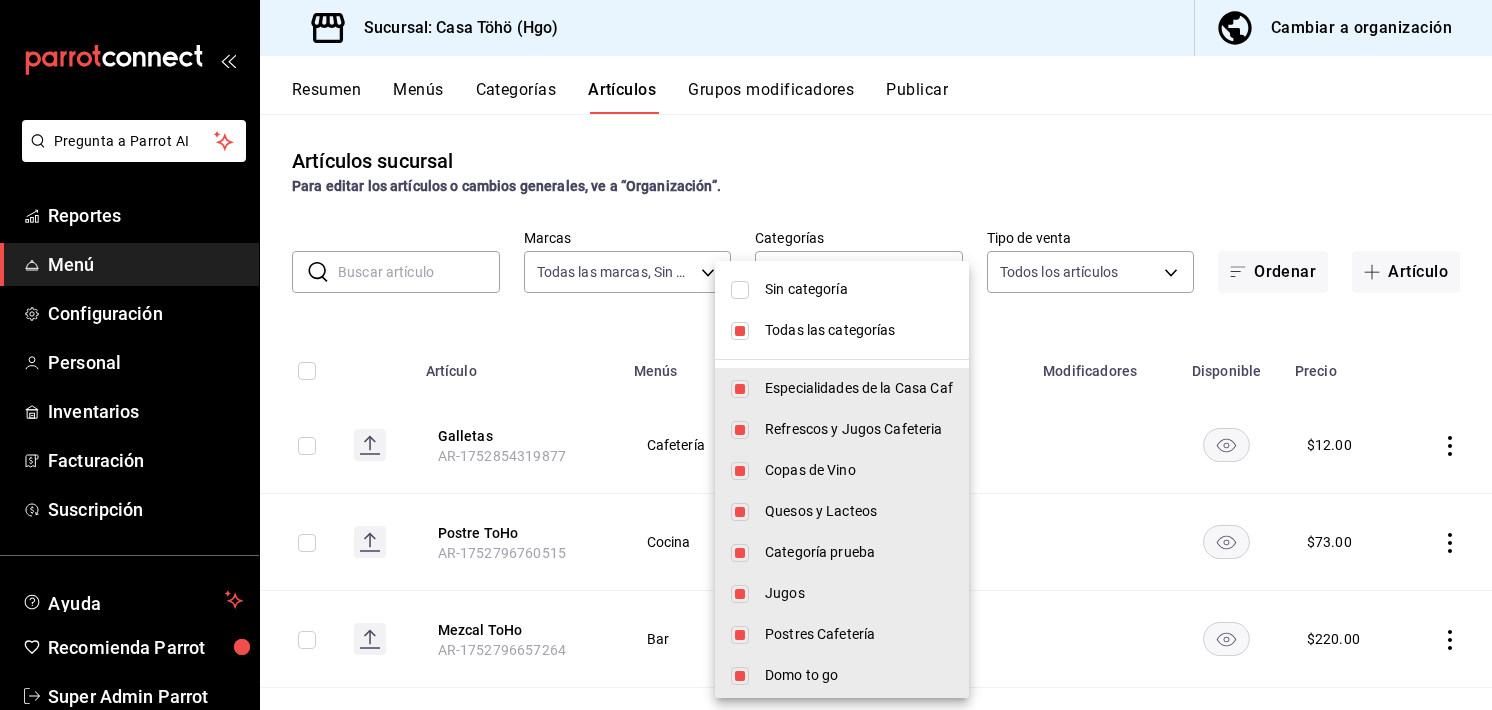 click at bounding box center [746, 355] 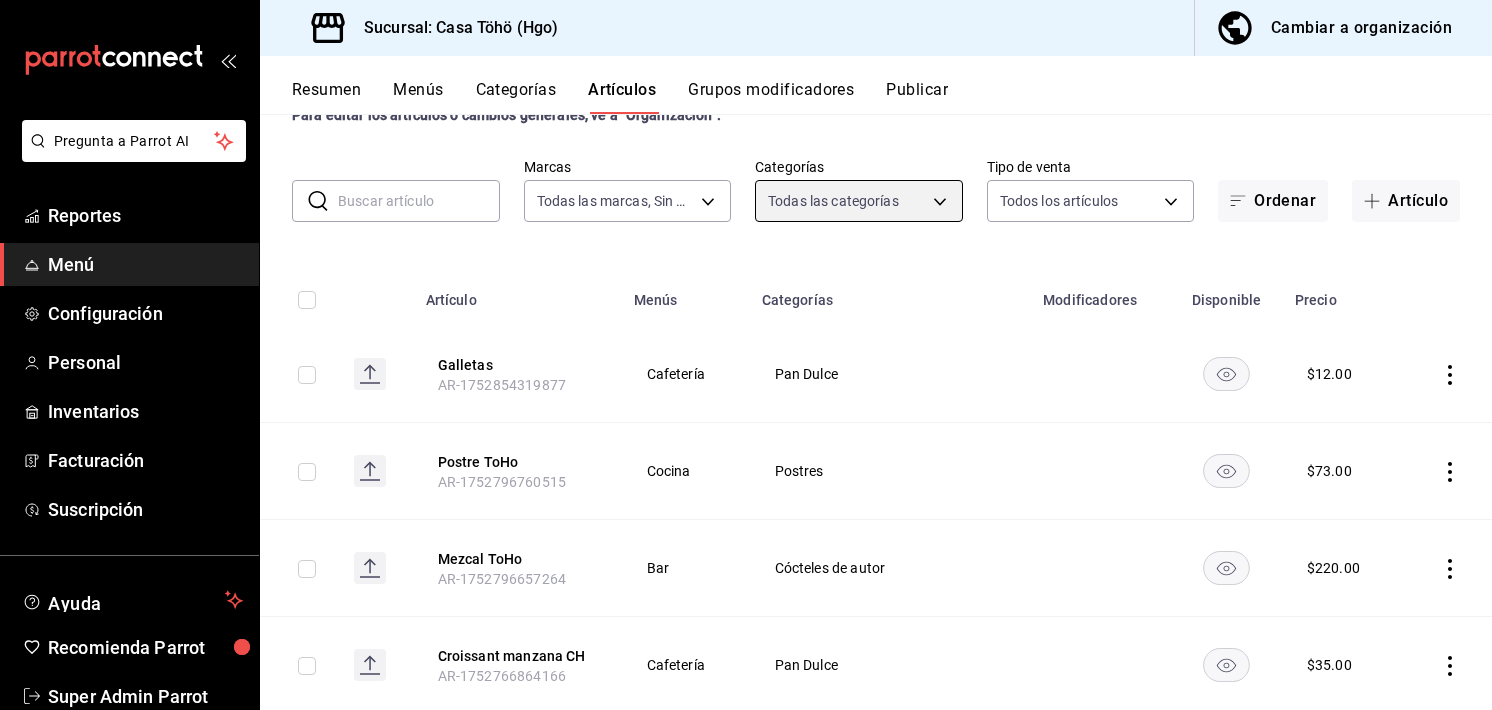 scroll, scrollTop: 70, scrollLeft: 0, axis: vertical 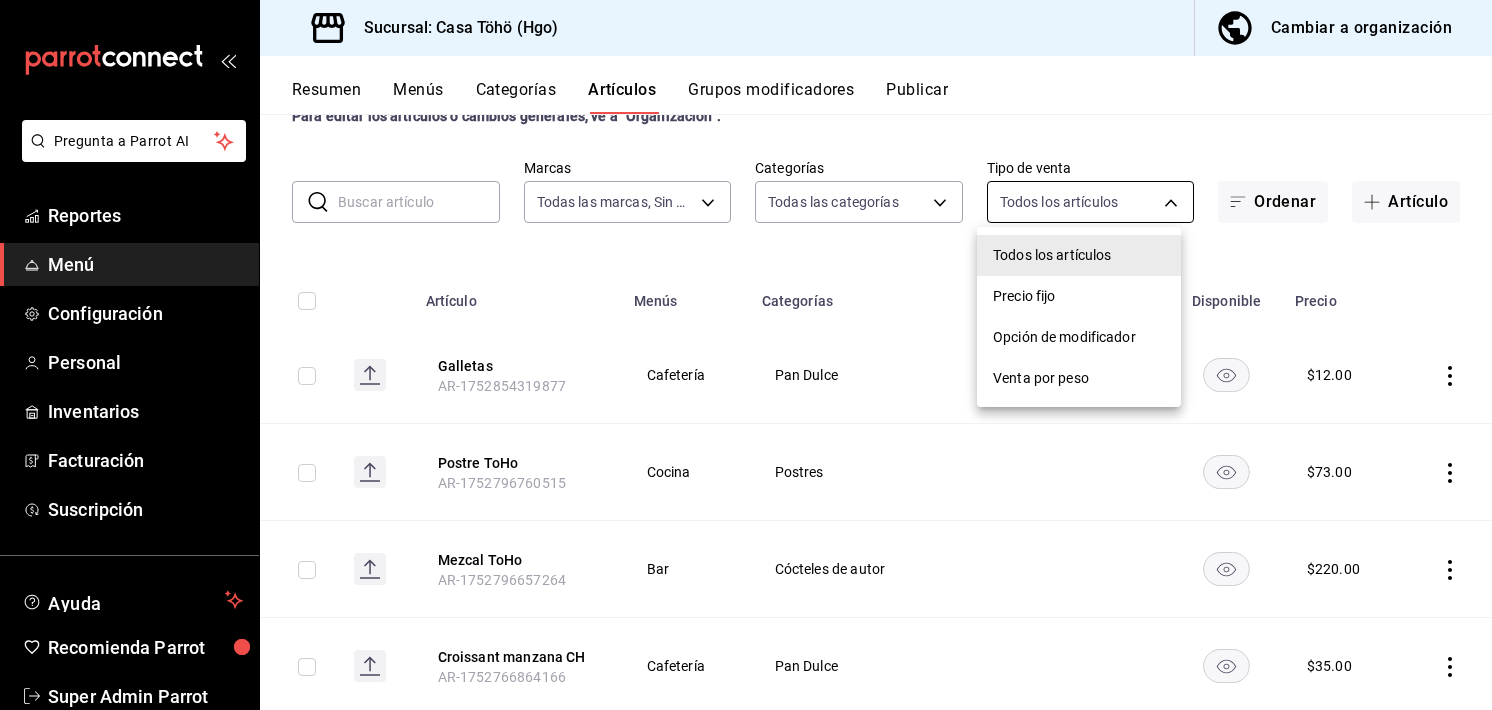 click on "Pregunta a Parrot AI Reportes   Menú   Configuración   Personal   Inventarios   Facturación   Suscripción   Ayuda Recomienda Parrot   Super Admin Parrot   Sugerir nueva función   Sucursal: Casa Töhö (Hgo) Cambiar a organización Resumen Menús Categorías Artículos Grupos modificadores Publicar Artículos sucursal Para editar los artículos o cambios generales, ve a “Organización”. ​ ​ Marcas Todas las marcas, Sin marca 3863094e-80de-4485-9a79-27000a153f73 Categorías Todas las categorías Tipo de venta Todos los artículos ALL Ordenar Artículo Artículo Menús Categorías Modificadores Disponible Precio Galletas AR-1752854319877 Cafetería Pan Dulce $ 12.00 Postre ToHo AR-1752796760515 Cocina Postres $ 73.00 Mezcal ToHo AR-1752796657264 Bar Cócteles de autor $ 220.00 Croissant manzana CH AR-1752766864166 Cafetería Pan Dulce $ 35.00 Croissant manzana GDE AR-1752766743392 Cafetería Pan Dulce $ 65.00 Croissant Mocca CH AR-1752766609813 Cafetería Pan Dulce $ 35.00 Croissant Mocca GDE $ $ $" at bounding box center [746, 355] 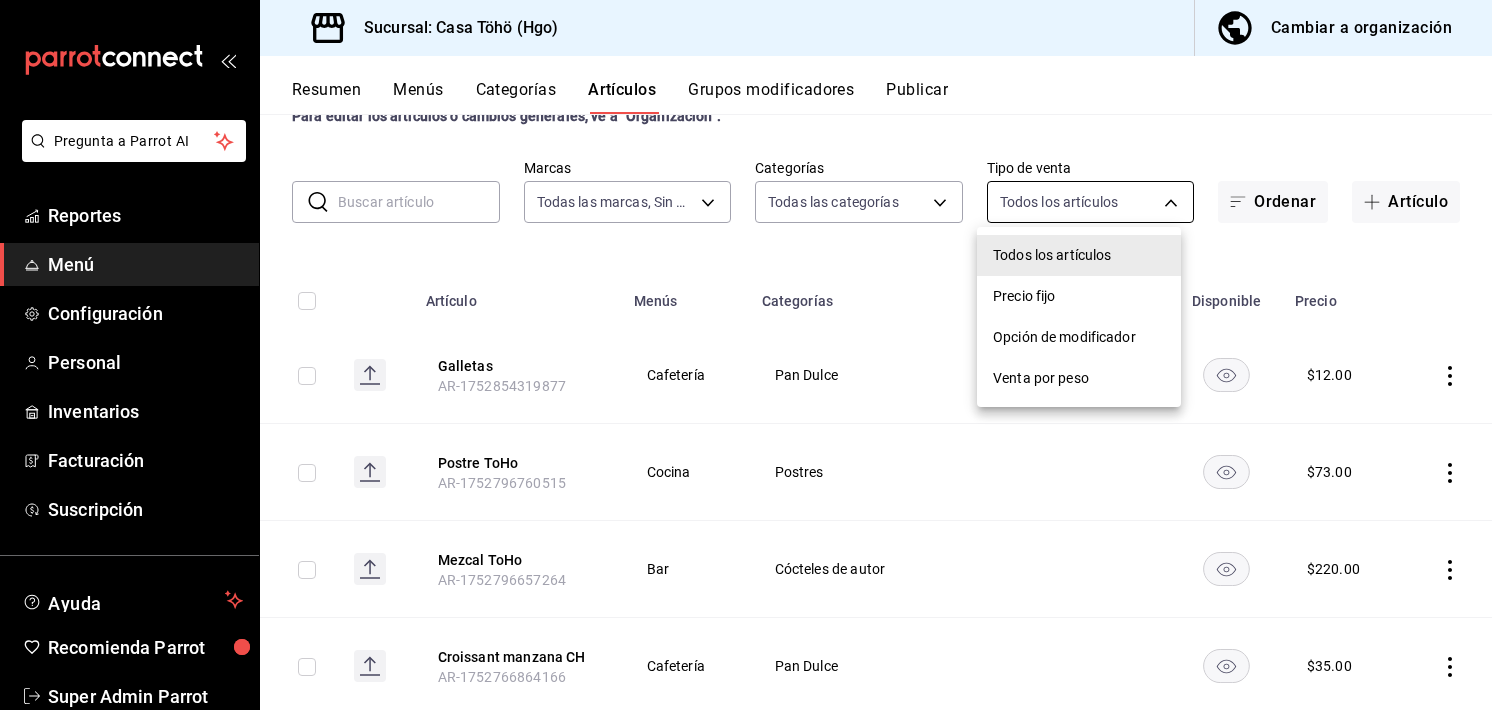 click at bounding box center (746, 355) 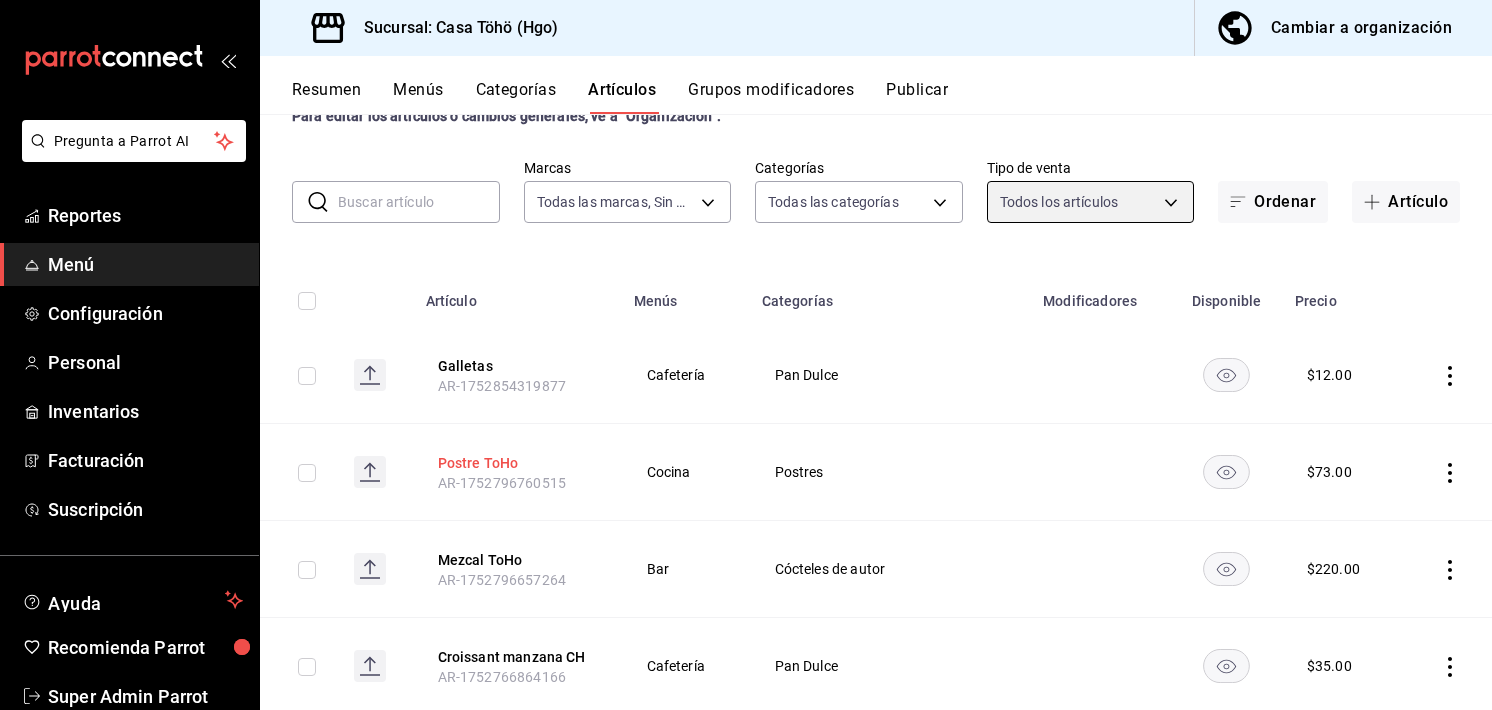 scroll, scrollTop: 0, scrollLeft: 0, axis: both 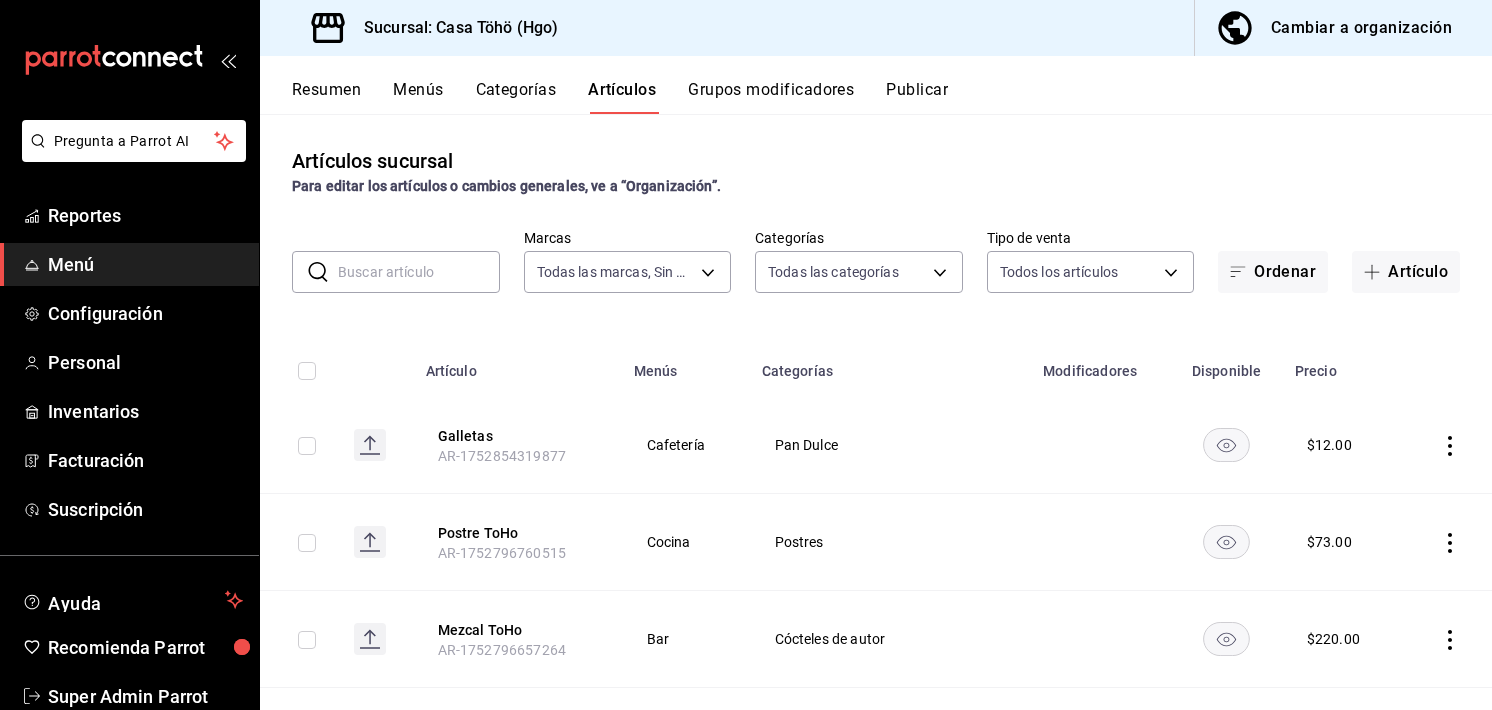 click on "Menús" at bounding box center (418, 97) 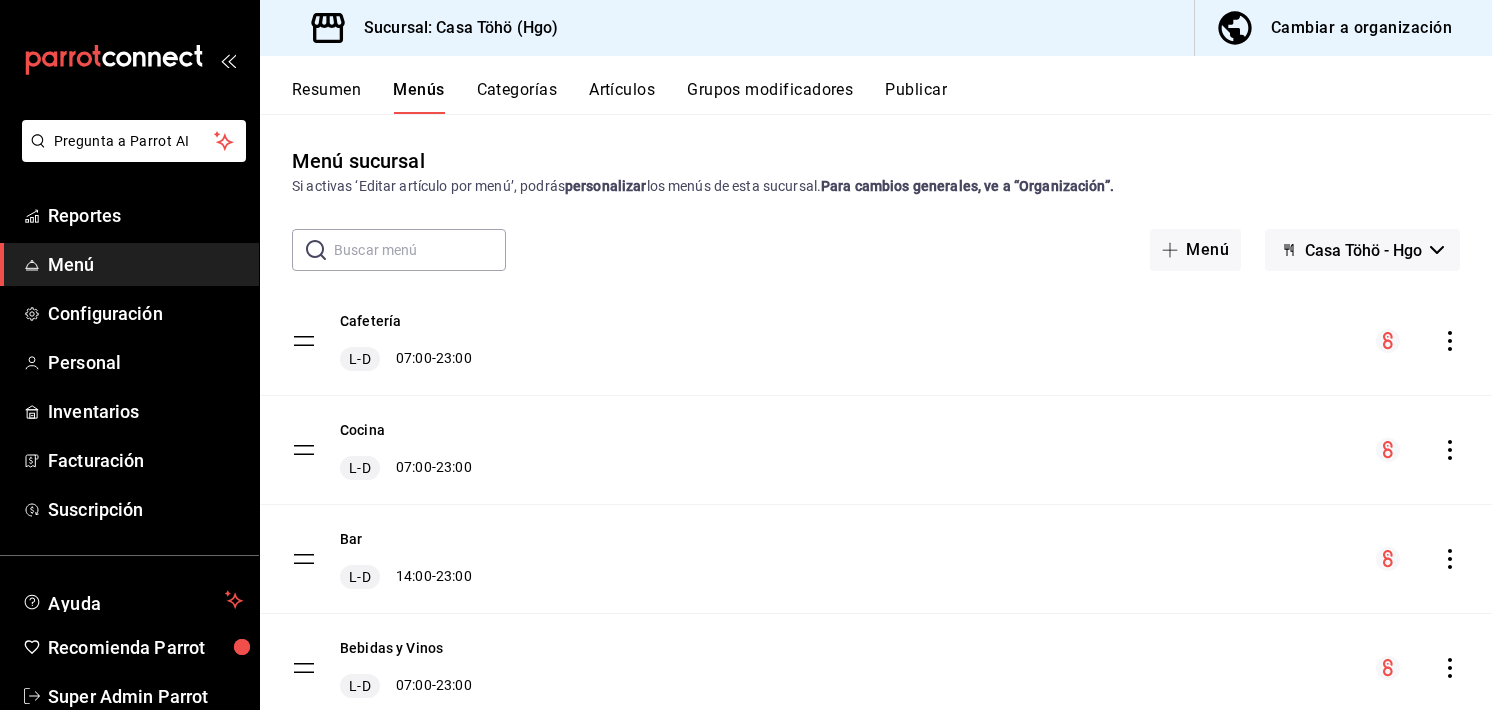click on "Cafetería L-D 07:00  -  23:00" at bounding box center [876, 341] 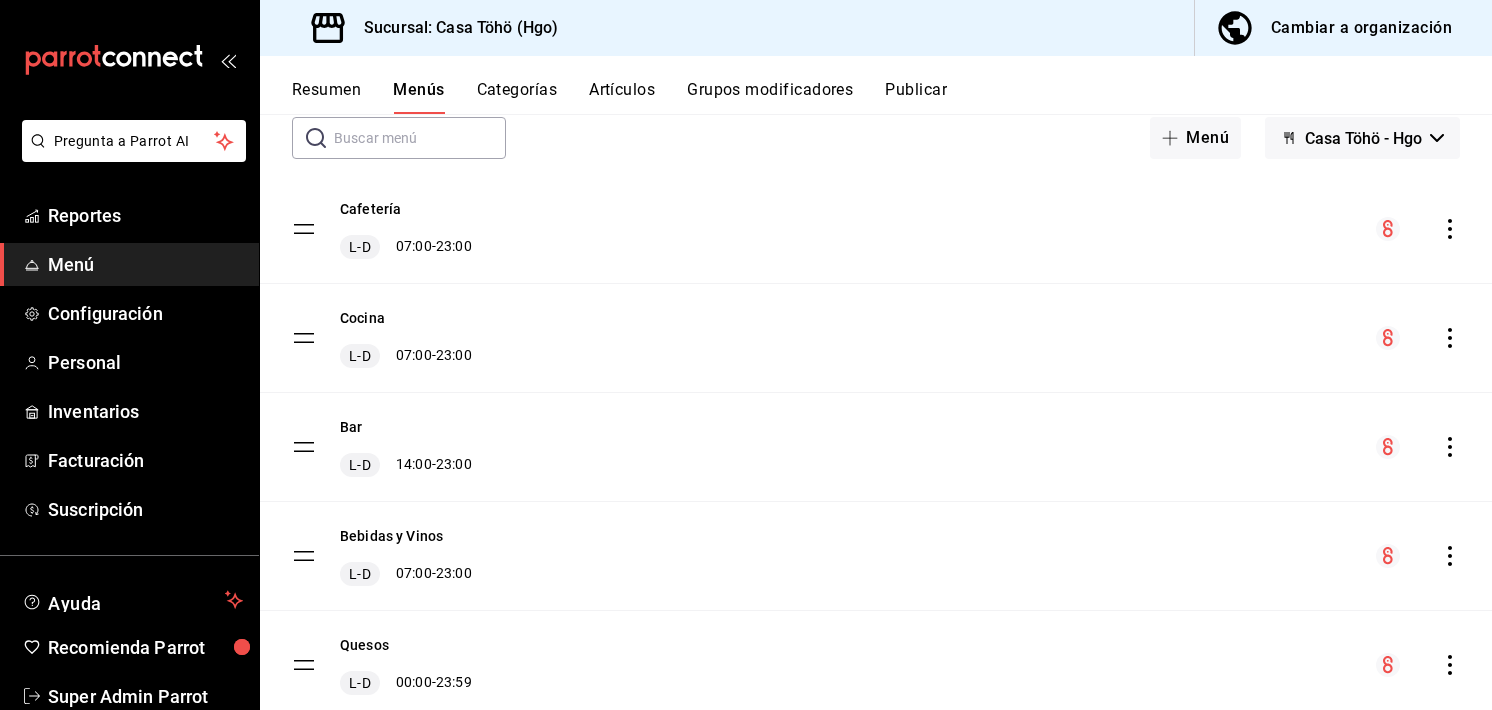 scroll, scrollTop: 0, scrollLeft: 0, axis: both 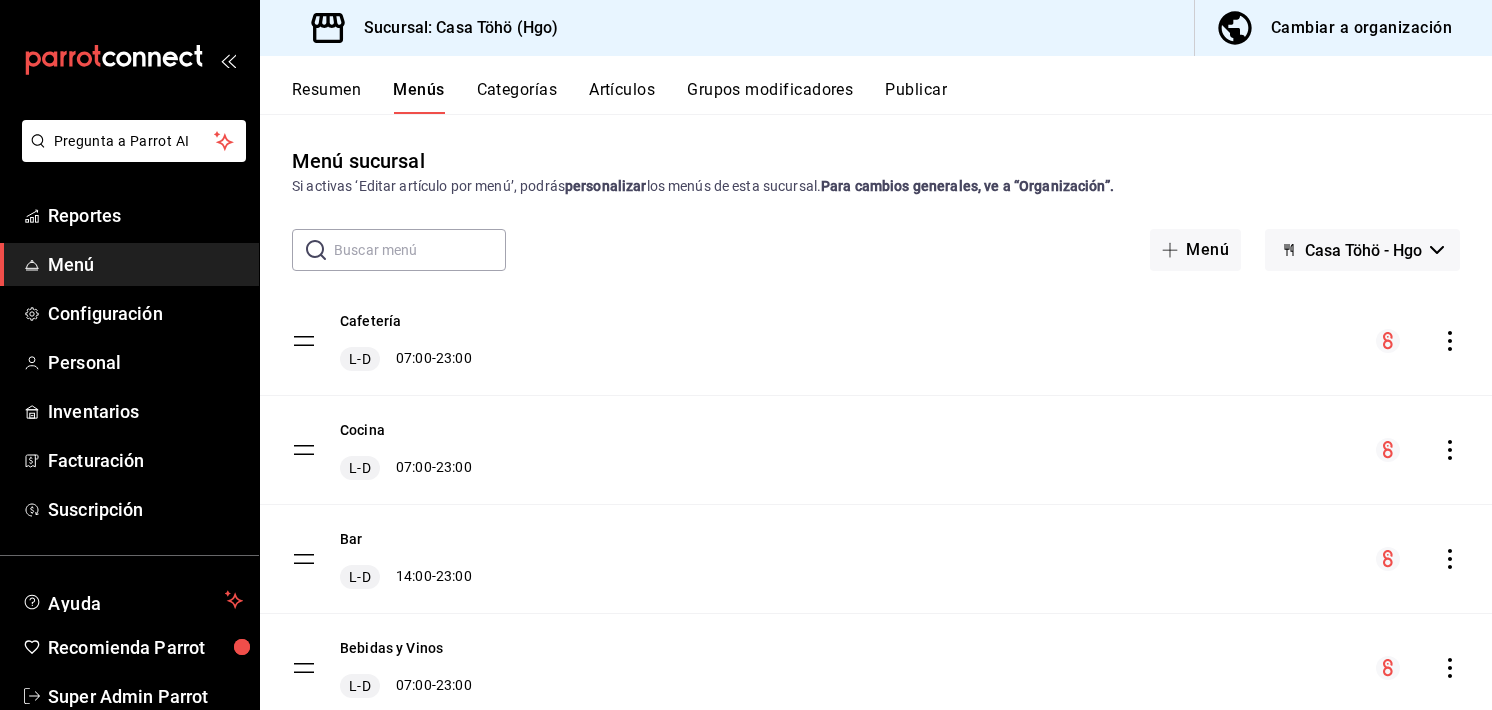 click on "Resumen" at bounding box center [326, 97] 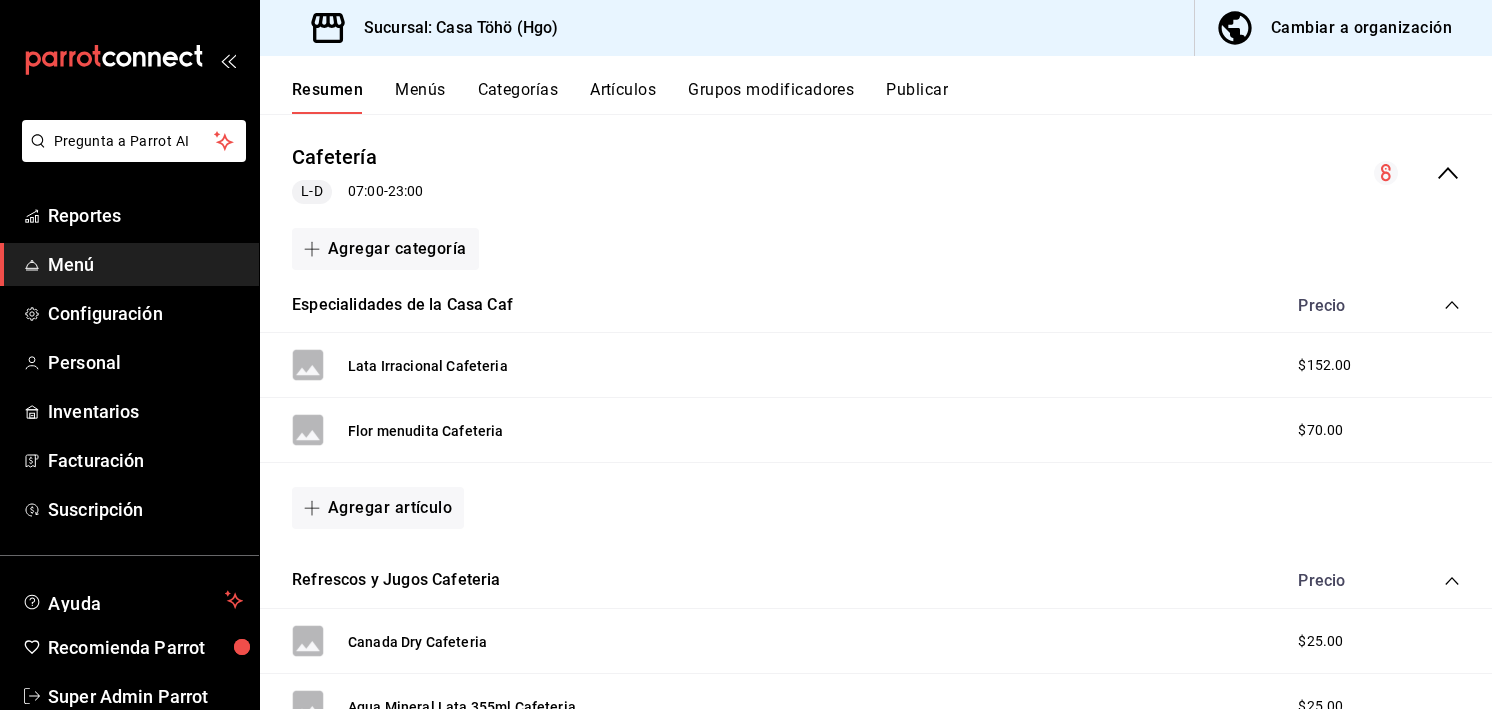 scroll, scrollTop: 0, scrollLeft: 0, axis: both 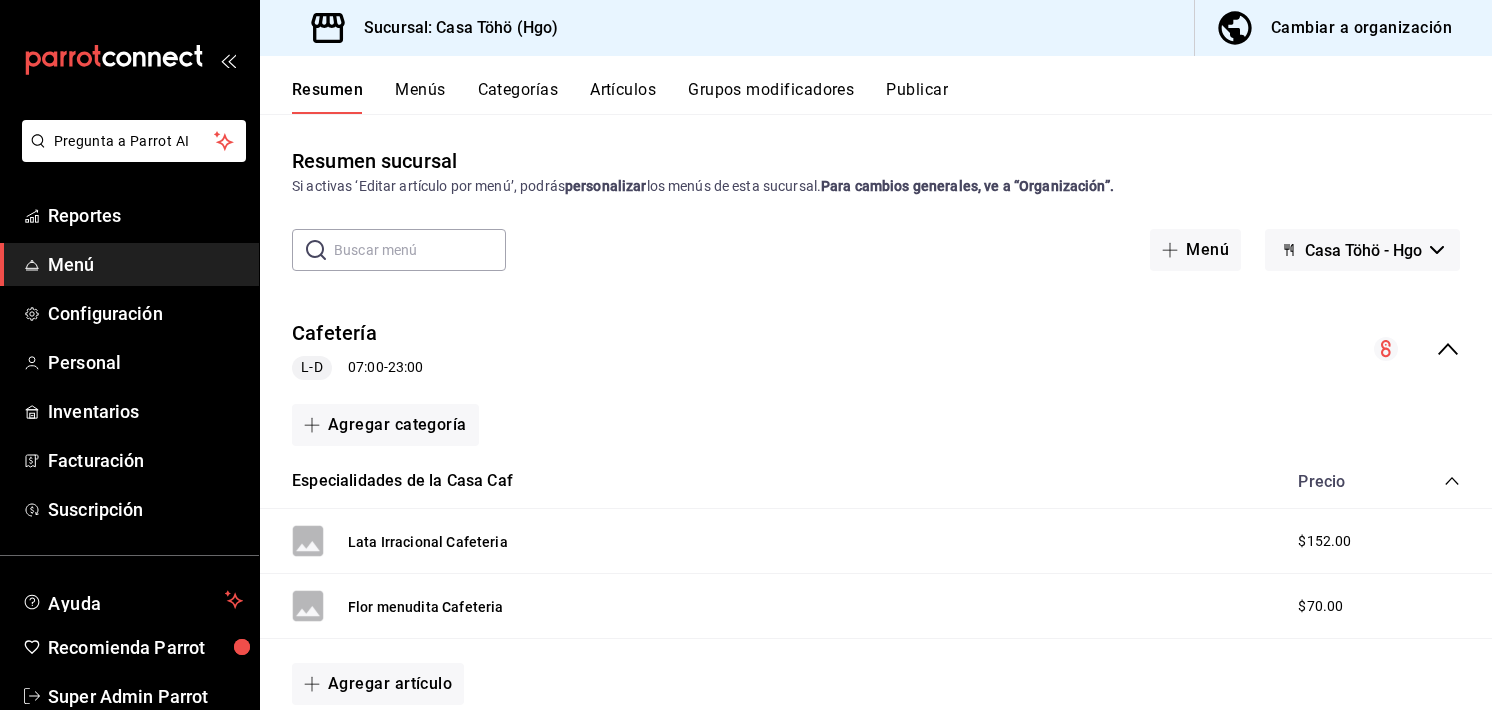 click on "Menús" at bounding box center [420, 97] 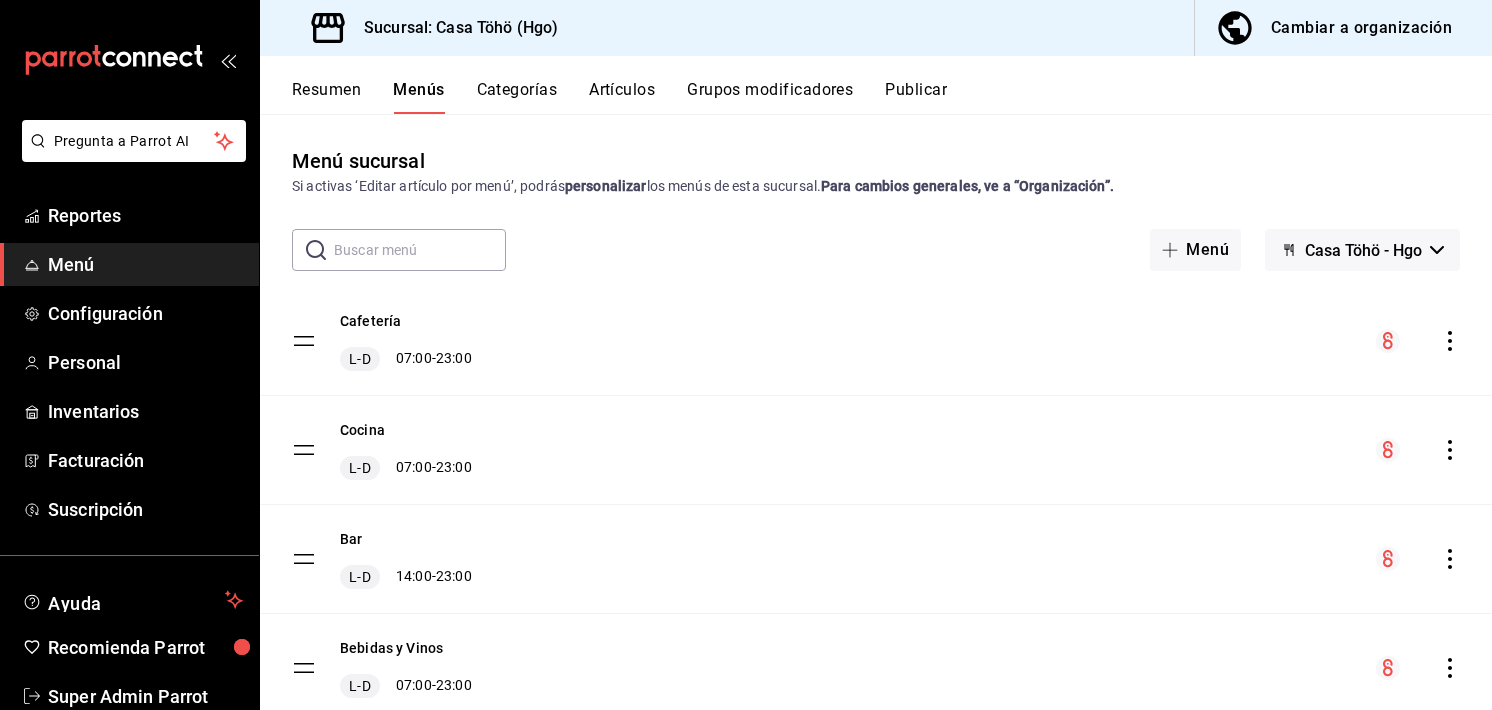 click on "Categorías" at bounding box center [517, 97] 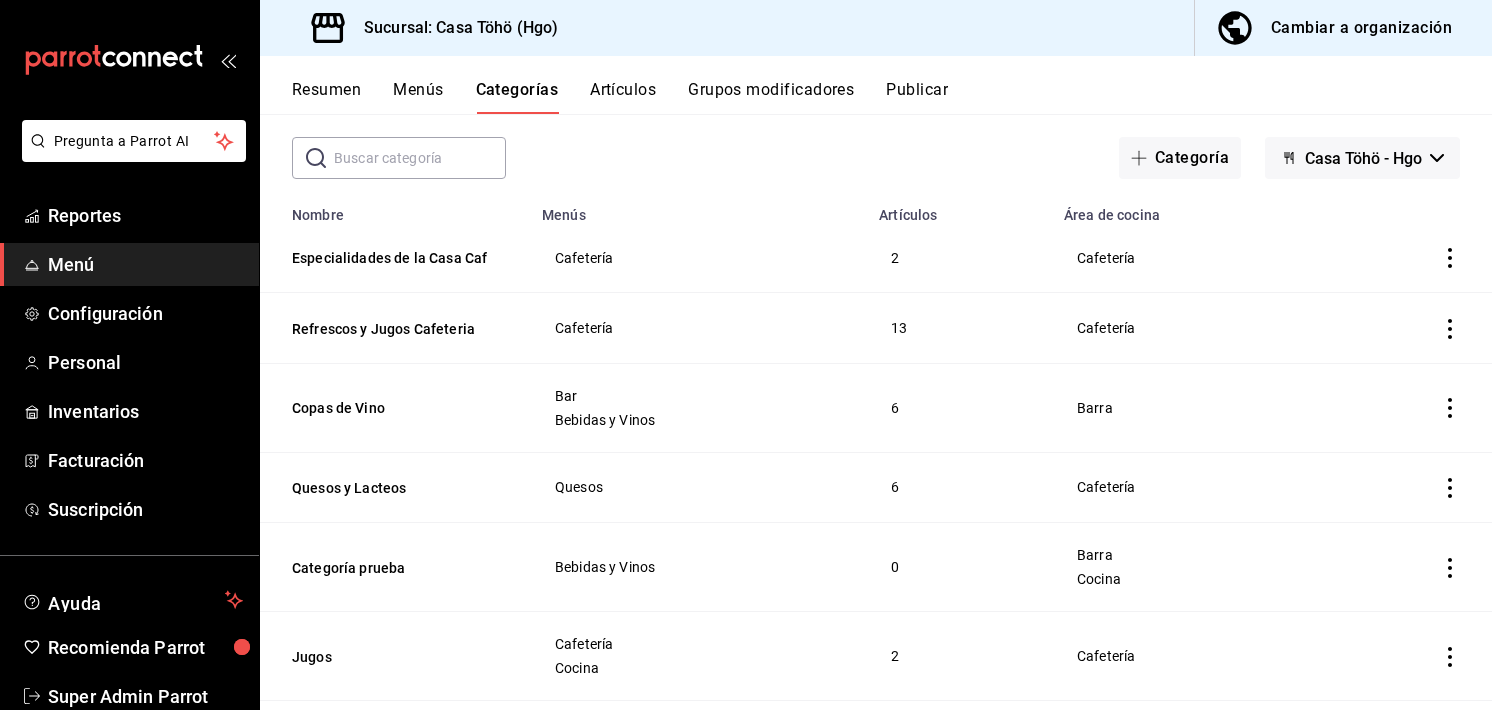 scroll, scrollTop: 0, scrollLeft: 0, axis: both 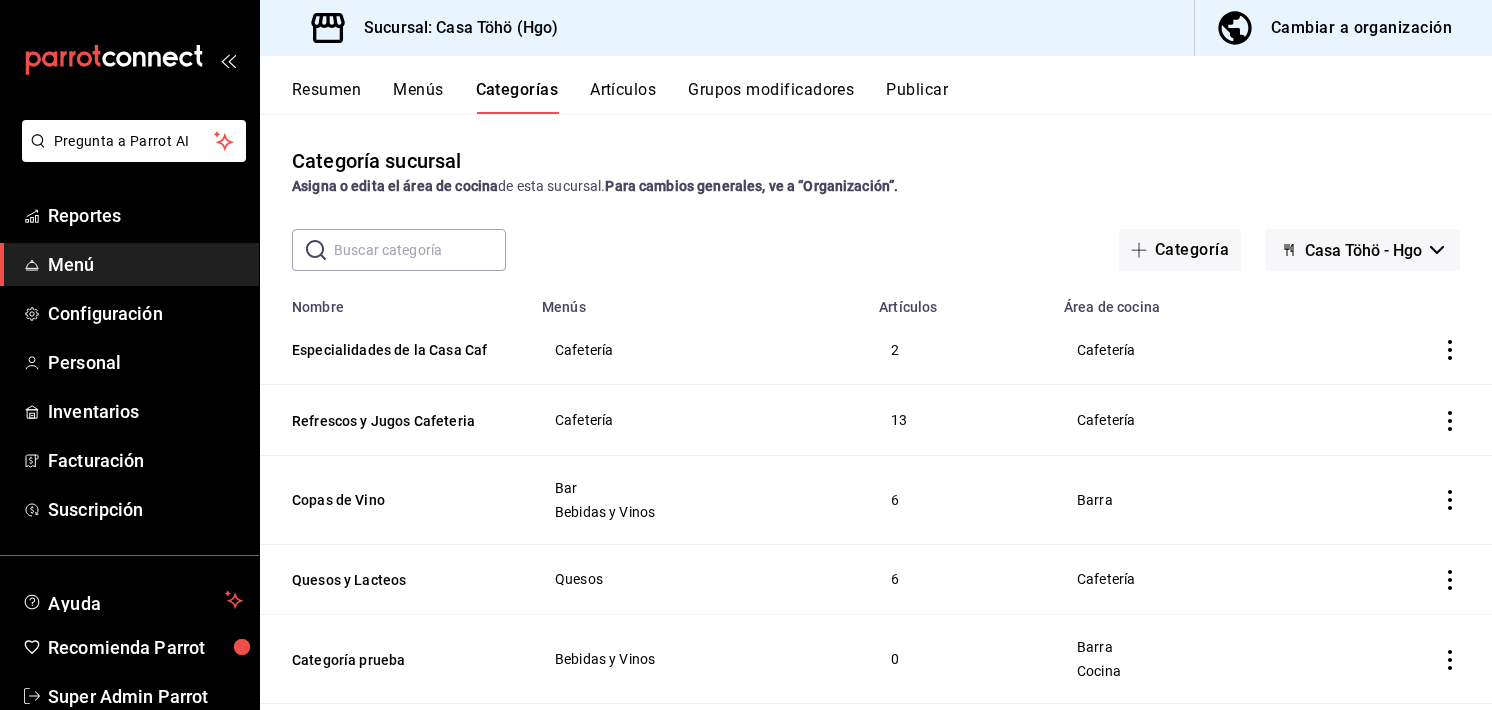 click at bounding box center (420, 250) 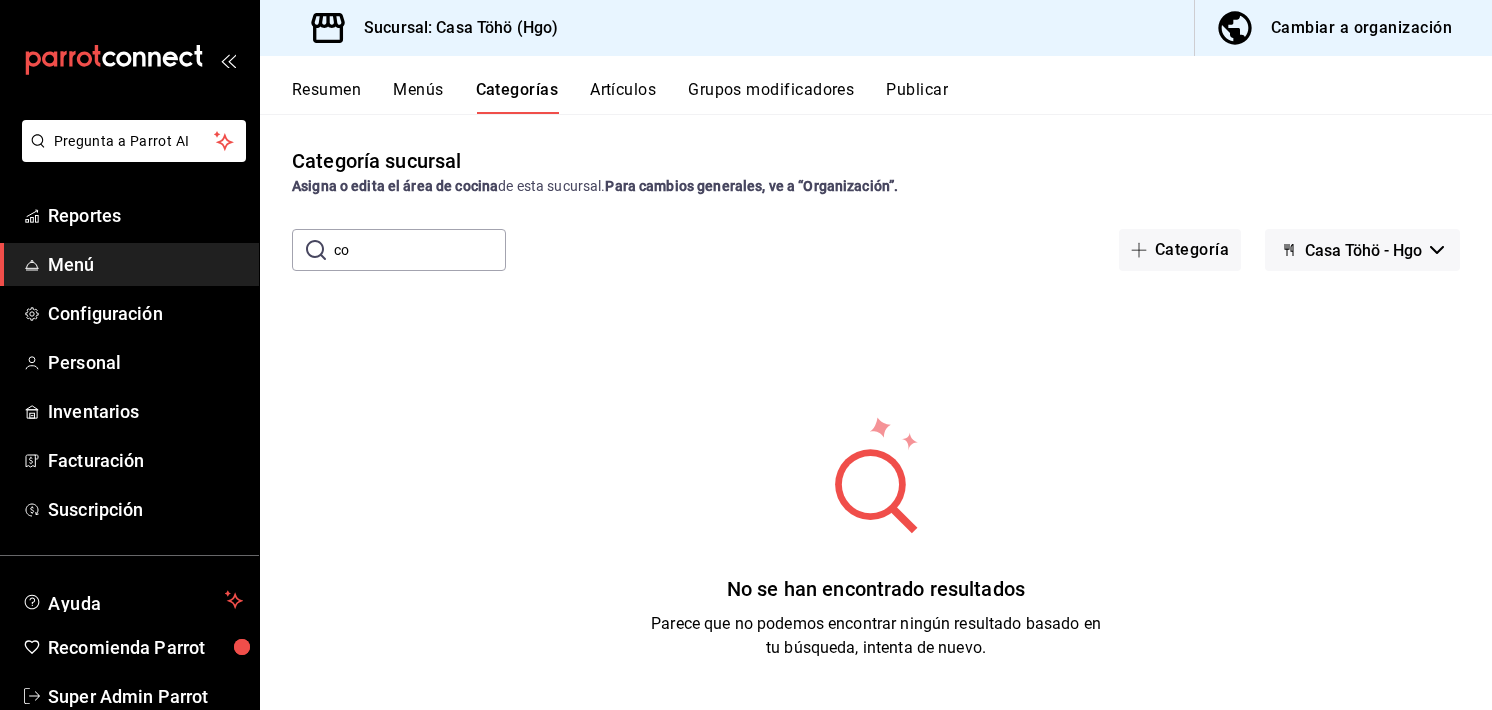 type on "c" 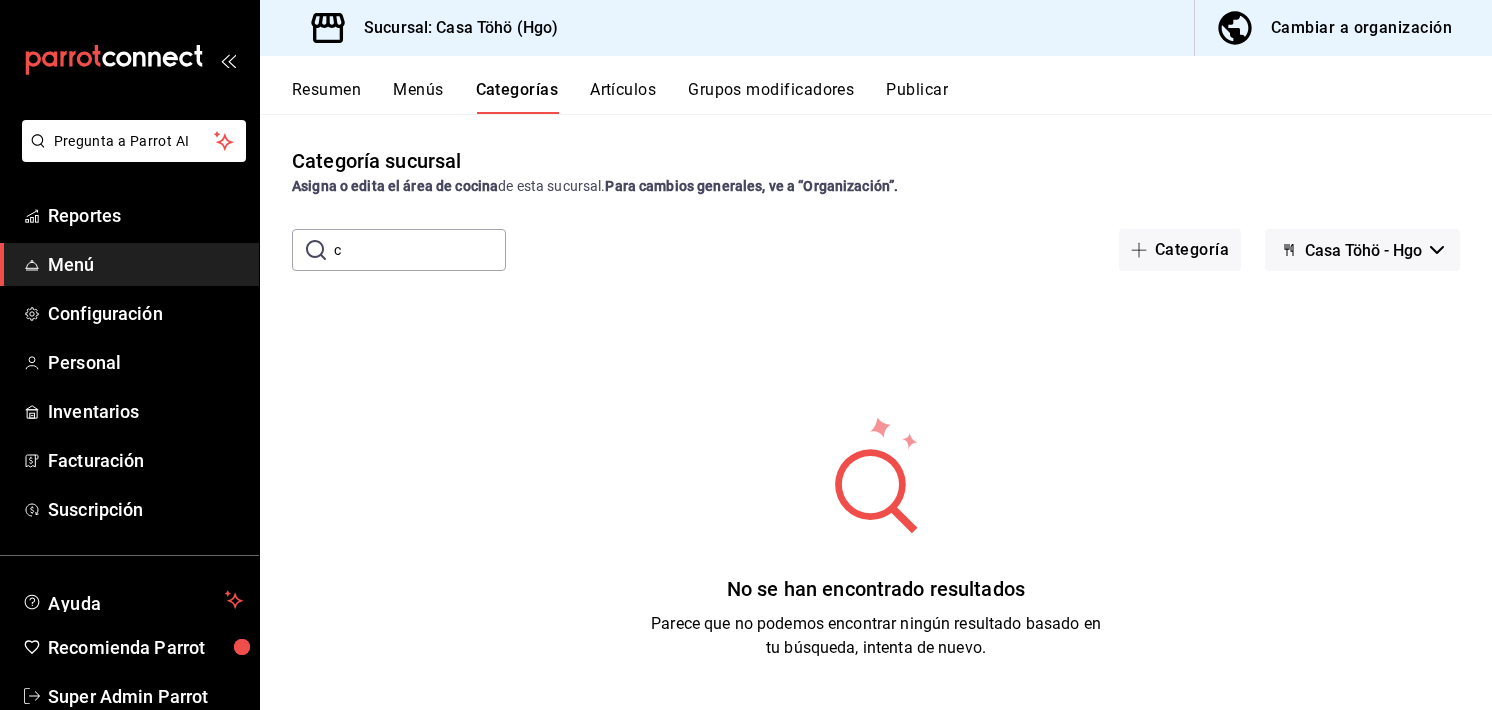type 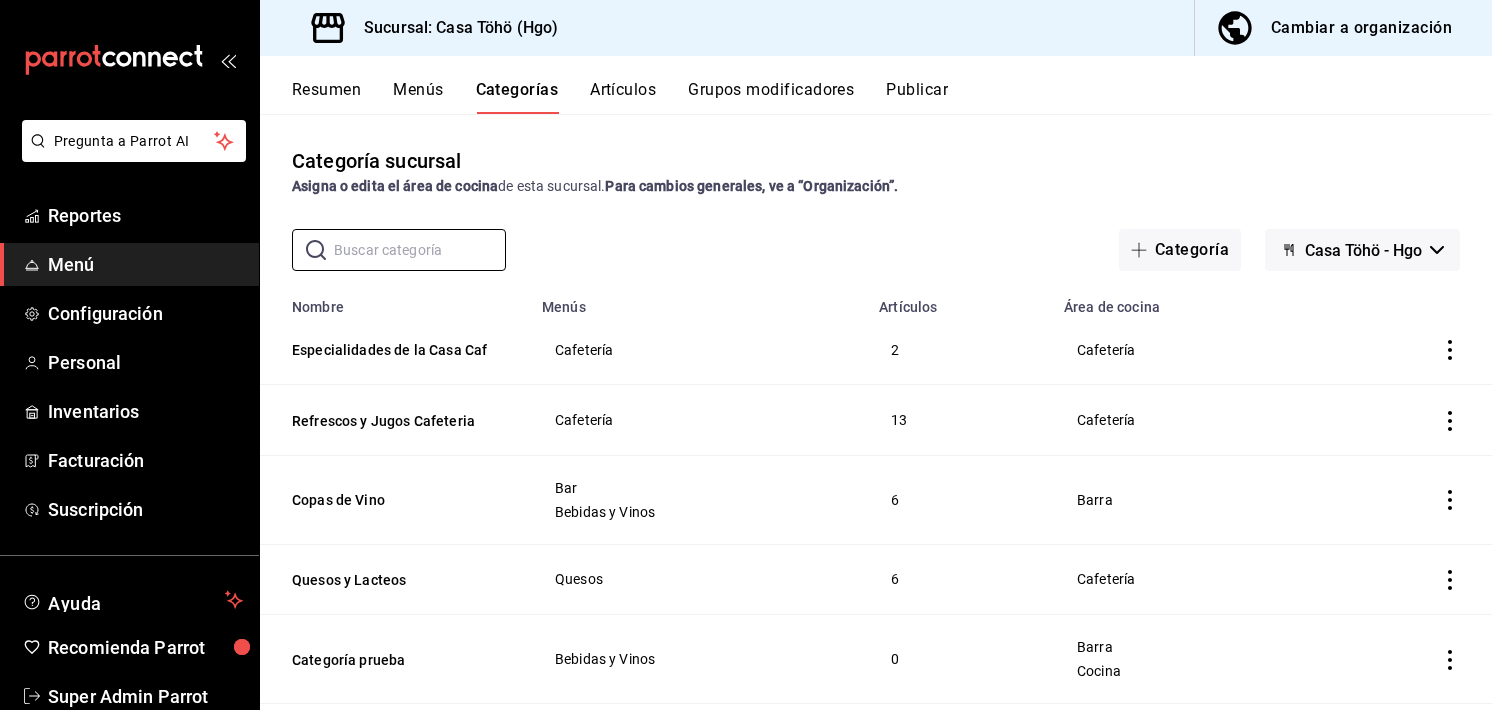 click on "Resumen Menús Categorías Artículos Grupos modificadores Publicar" at bounding box center [876, 85] 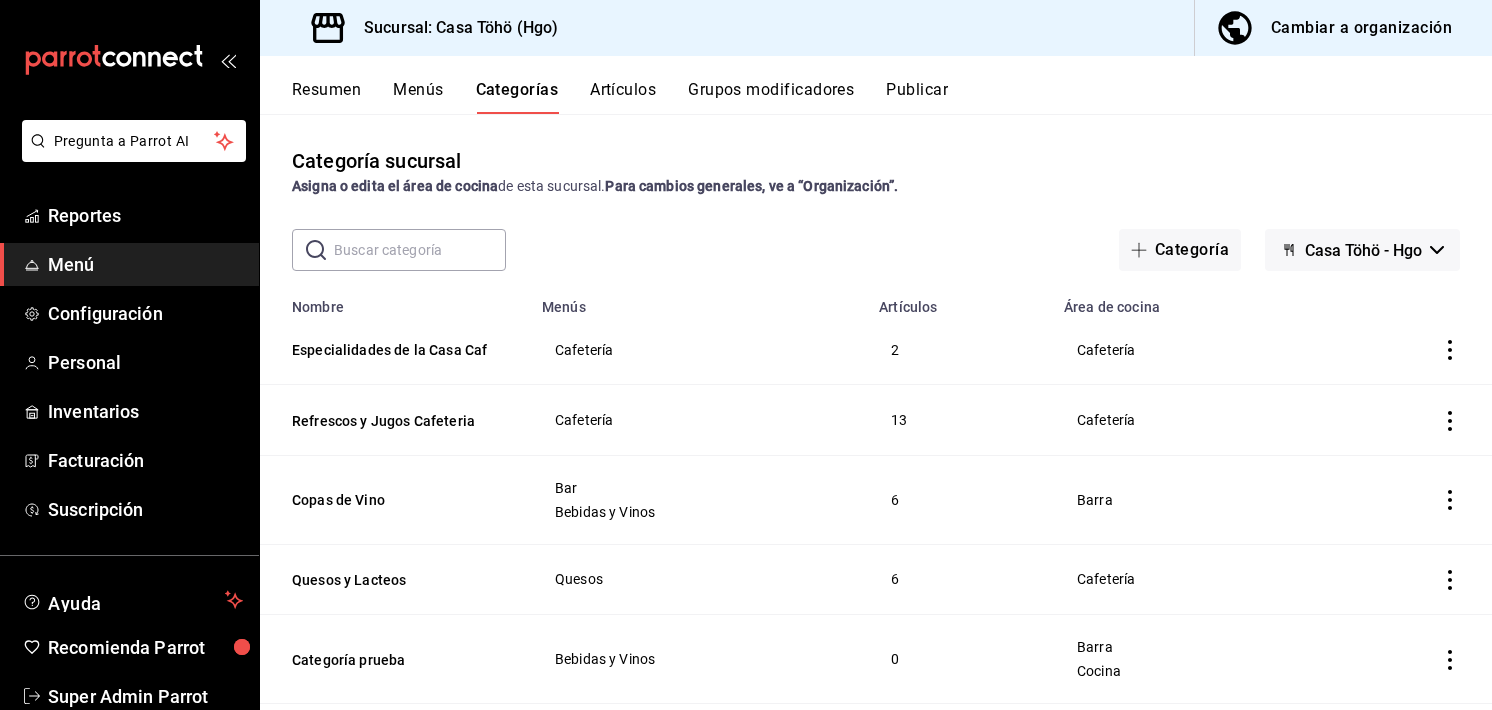 click on "Artículos" at bounding box center [623, 97] 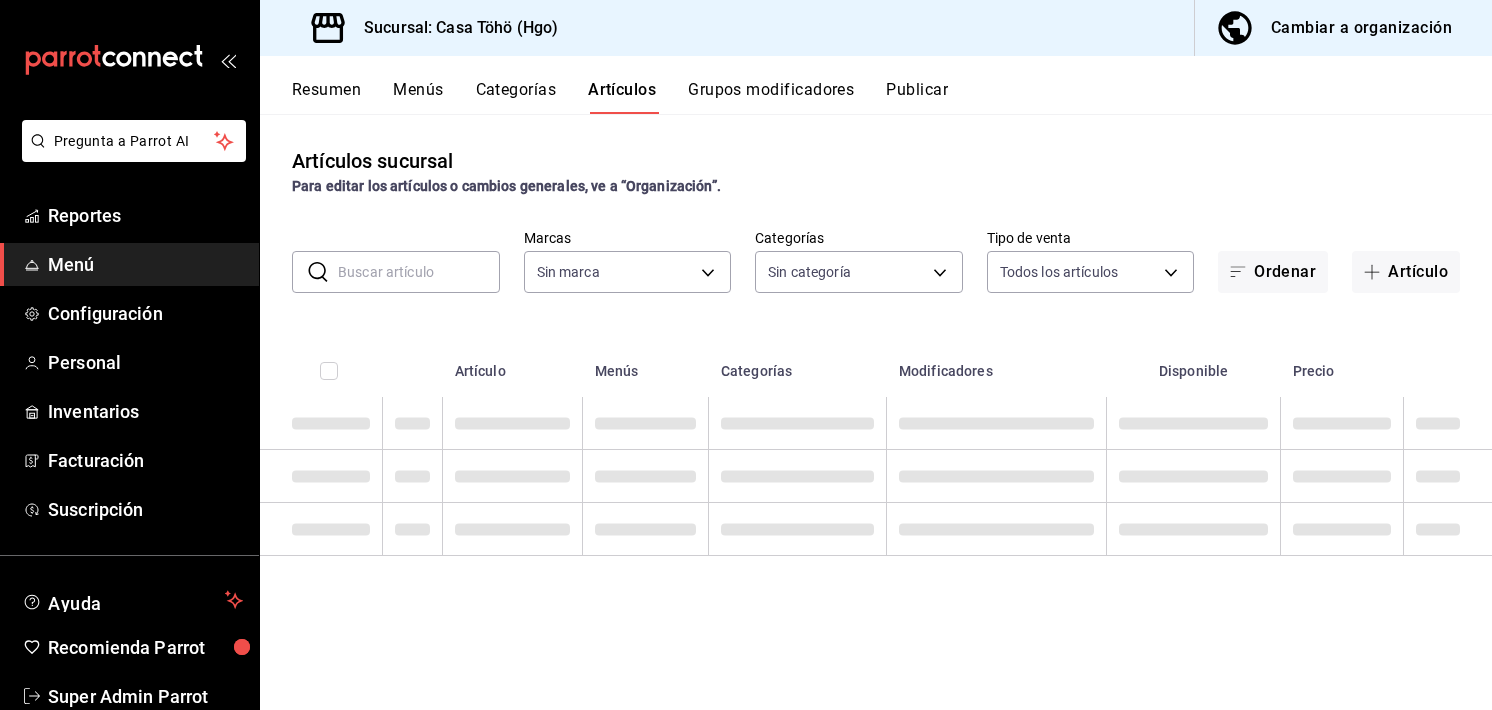 click at bounding box center [419, 272] 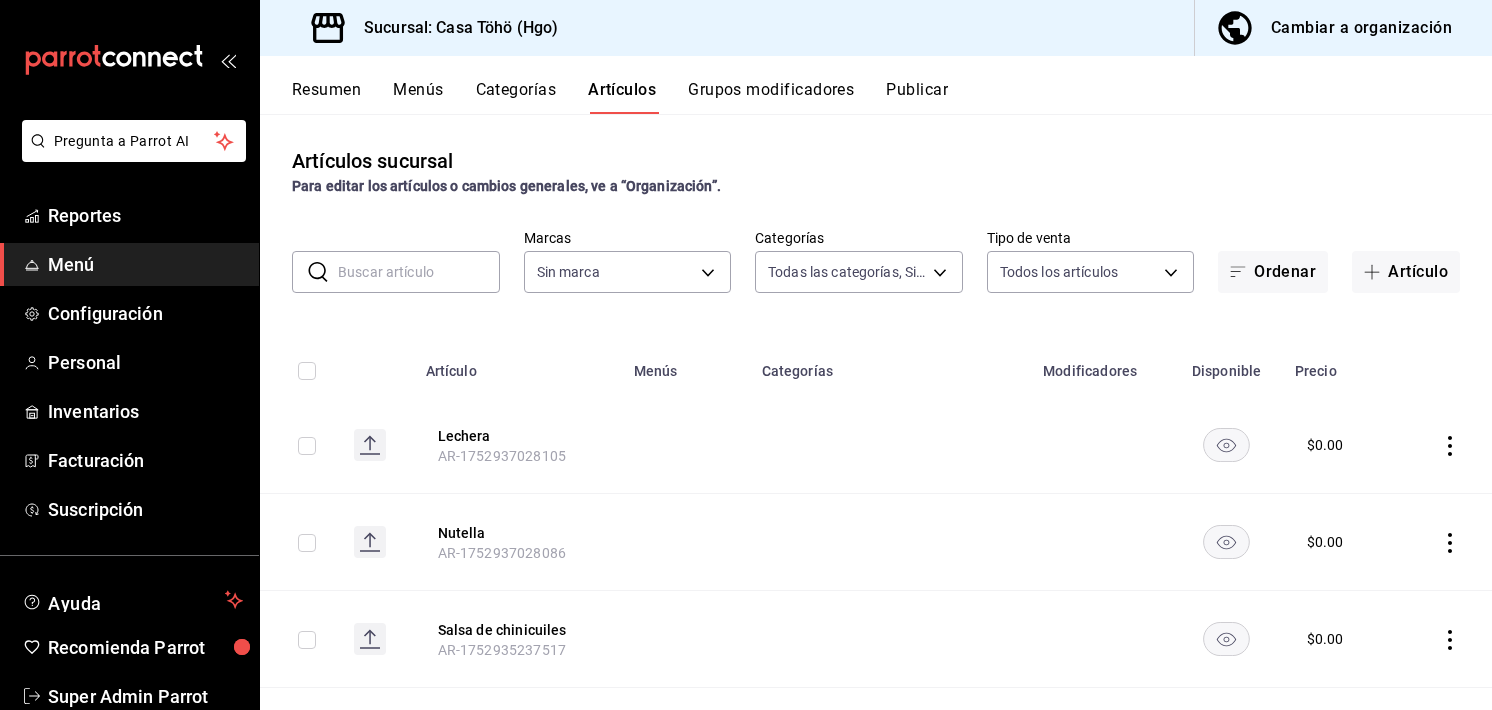 type on "04767d89-46d1-458b-9a5b-e852e68620ac,6a5c9fa8-79a5-4ad1-84e2-3dd8c61e3a37,d52444dc-e1a7-4733-93c0-b1585278fa15,2405ee42-32fa-4598-a1ee-3ee3652e0468,383520dd-5ee0-4e1e-95db-ca0b208d32cc,0cfc4a1f-fe4a-4d43-b588-6b02c48510df,745307bb-2ecc-4f3d-9a60-51f34c8ee142,3e15d77a-f20b-4a7b-b0e4-40fcbc2efde1,f4d7a593-7e40-4d79-a772-d18c77bba614,aa45b371-f5f8-4ab8-acdd-6fc47d3a54cf,86764494-f812-42c4-9c46-eb7fd7cf30b0,bf6b5fe4-5f5e-42b2-bd52-860d53cba16c,5b1ff892-96ce-4a40-86e9-c0a60349f7dd,f3cb3484-58e2-483f-a397-8fc0b36957ba,26570487-398c-4a5d-91e7-fa999b271065,edf411c3-53dd-4d3c-b44d-aa8226c4a158,6b3c63f4-9ebd-47bf-920f-3eaa89f343c3,a8868b68-a62c-486f-979a-f1316a8c3eab,c5bf2643-58da-4fc4-a339-5eed856c3638,0e72454f-1491-4f60-a4c8-bb0c3e727132,6a7e523e-6911-4f19-bc11-267dfba3a68f,47694981-2ec6-4f28-bdd2-5058ad106869,0cef9e01-9c07-42eb-af77-ae7cae2046ae,edbc9a9d-64ca-44b4-844a-7026a1d30a07,4d13423e-53ef-4033-b7ef-b734fe694bfe,26e12644-2063-4cd9-9650-c91c4063537c,a45e6d10-434f-4db4-962b-2b1967441660,3f7b2192-47a1-497d-863..." 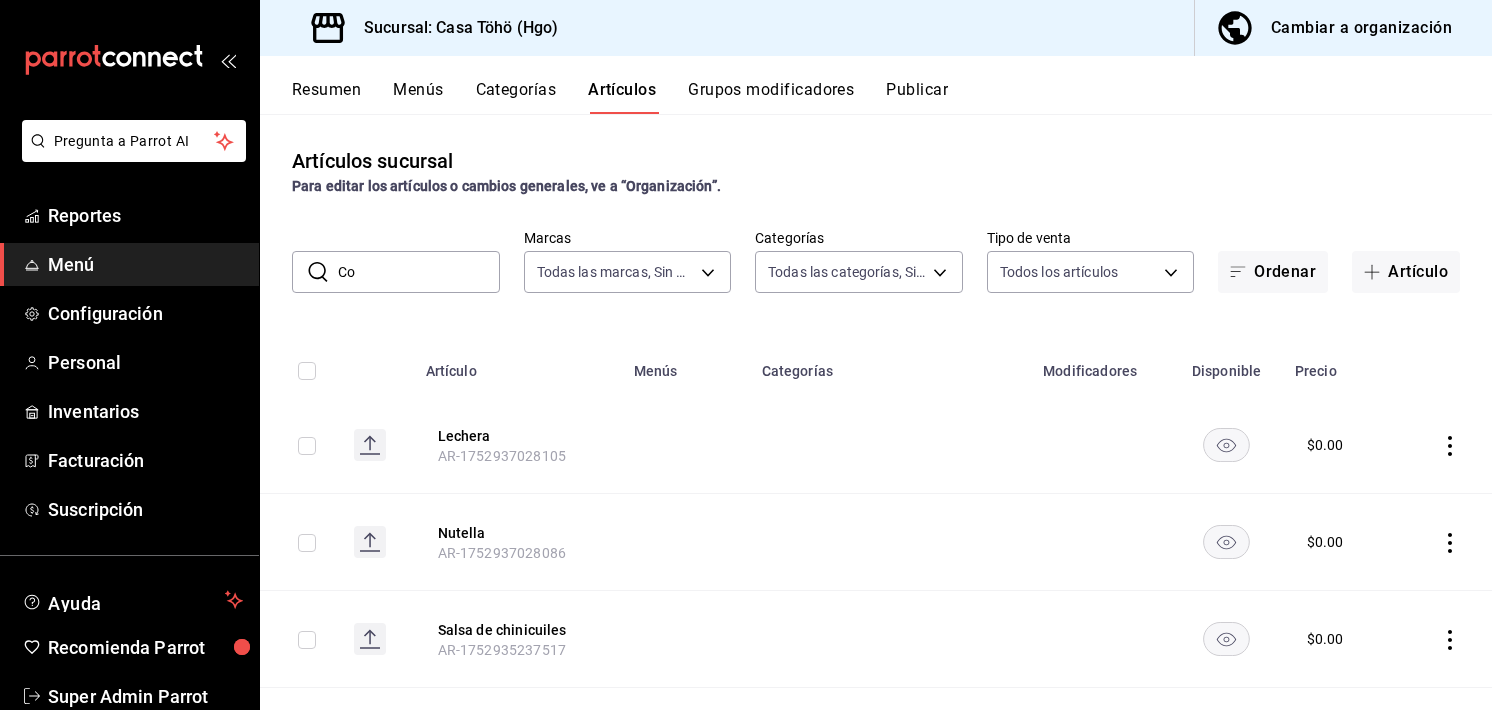 type on "C" 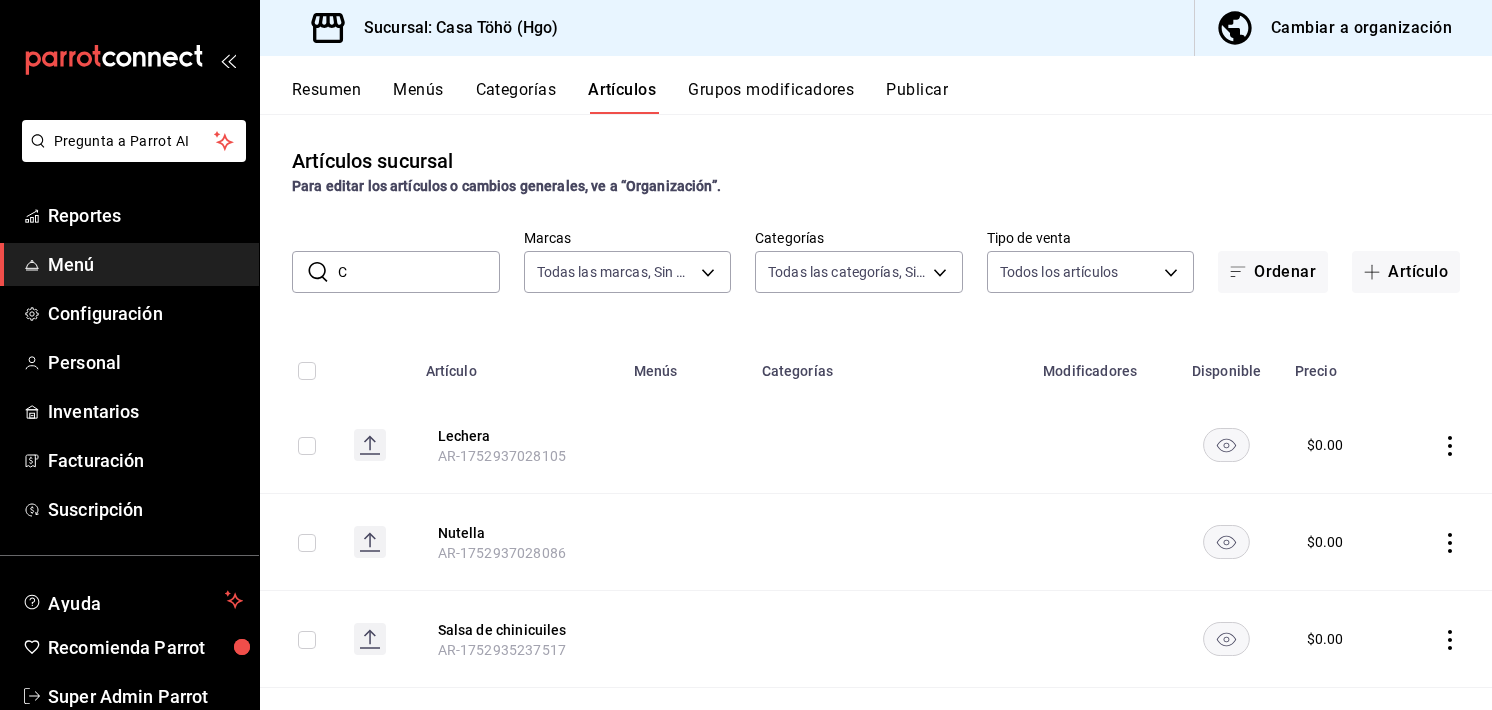 type 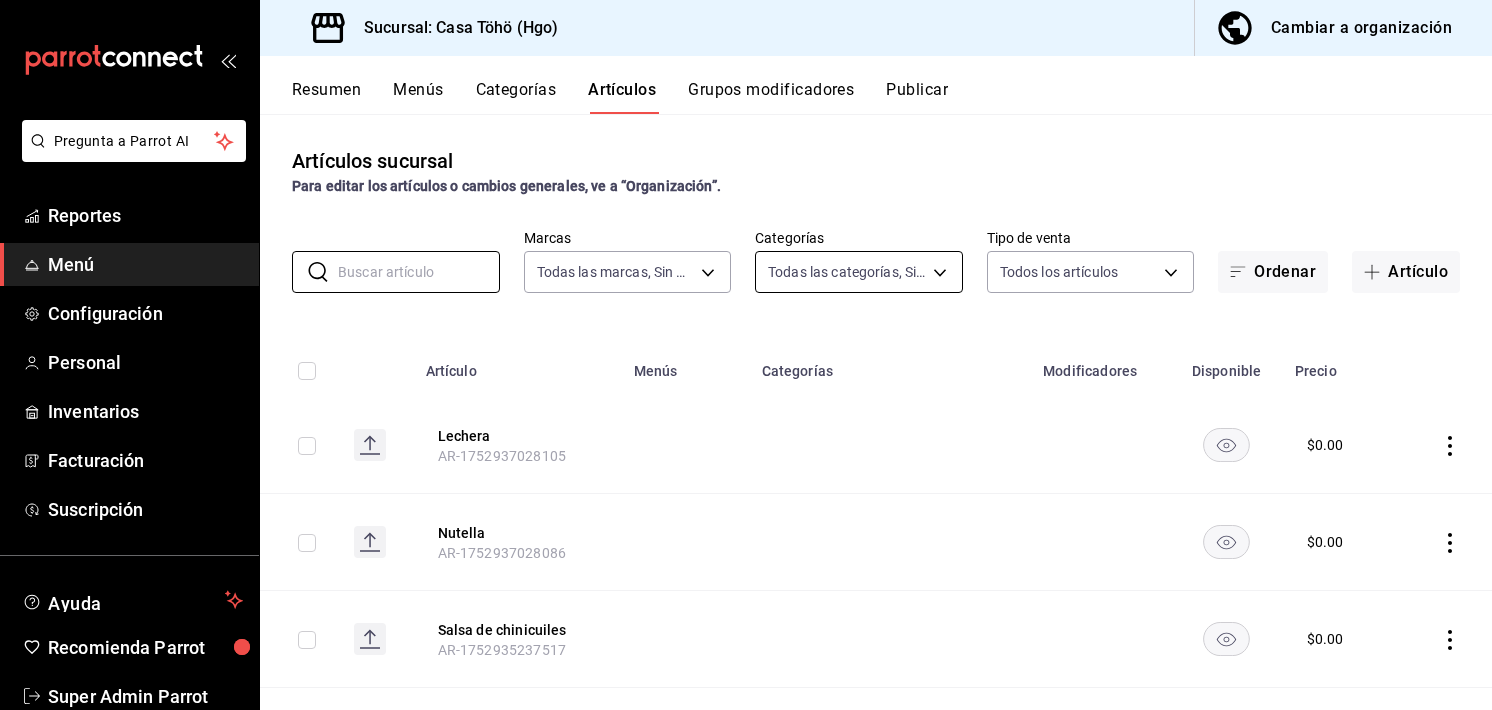 click on "Pregunta a Parrot AI Reportes   Menú   Configuración   Personal   Inventarios   Facturación   Suscripción   Ayuda Recomienda Parrot   Super Admin Parrot   Sugerir nueva función   Sucursal: Casa Töhö (Hgo) Cambiar a organización Resumen Menús Categorías Artículos Grupos modificadores Publicar Artículos sucursal Para editar los artículos o cambios generales, ve a “Organización”. ​ ​ Marcas Todas las marcas, Sin marca 3863094e-80de-4485-9a79-27000a153f73 Categorías Todas las categorías, Sin categoría Tipo de venta Todos los artículos ALL Ordenar Artículo Artículo Menús Categorías Modificadores Disponible Precio Lechera AR-1752937028105 $ 0.00 Nutella AR-1752937028086 $ 0.00 Salsa de chinicuiles AR-1752935237517 $ 0.00 Galletas AR-1752854319877 Cafetería Pan Dulce $ 12.00 Postre ToHo AR-1752796760515 Cocina Postres $ 73.00 Mezcal ToHo AR-1752796657264 Bar Cócteles de autor $ 220.00 Croissant manzana CH AR-1752766864166 Cafetería Pan Dulce $ 35.00 Croissant manzana GDE Cafetería $" at bounding box center (746, 355) 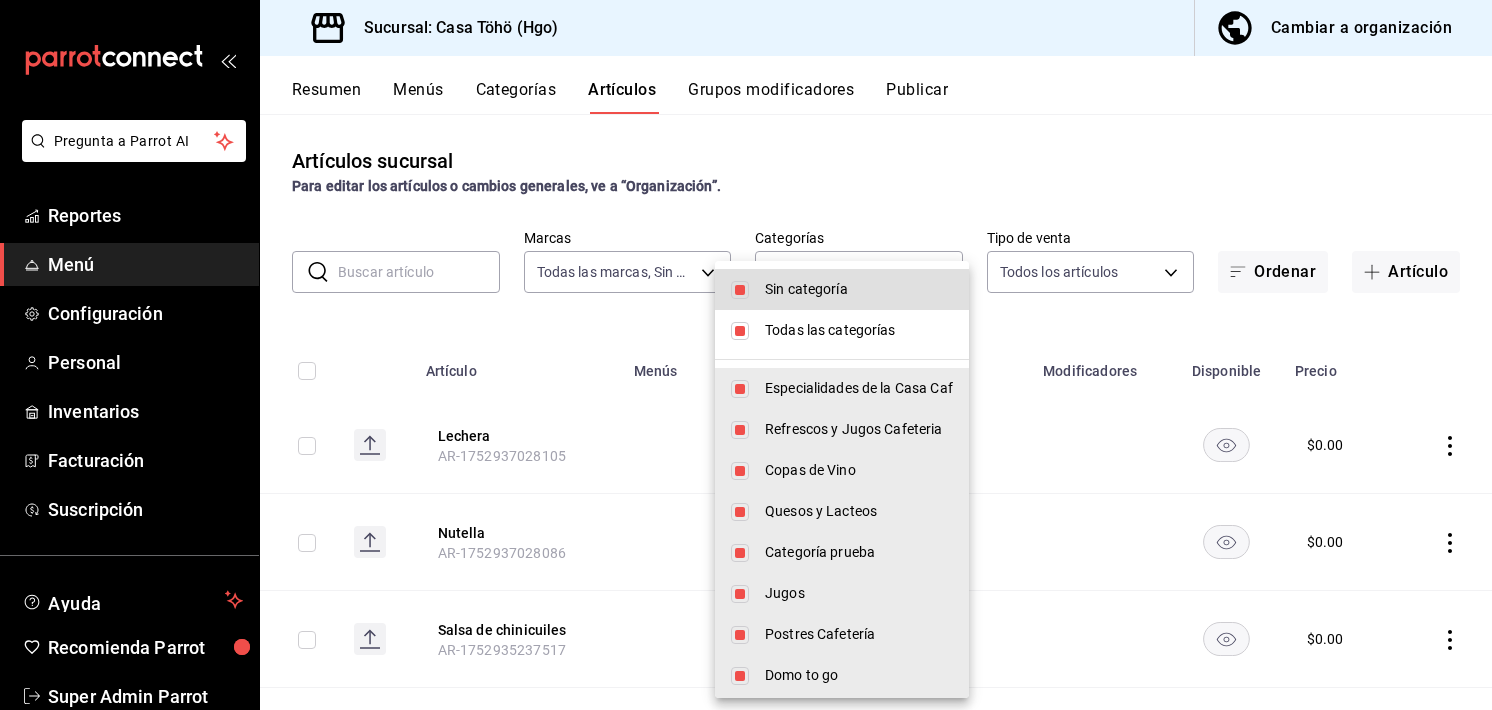 click on "Todas las categorías" at bounding box center (842, 330) 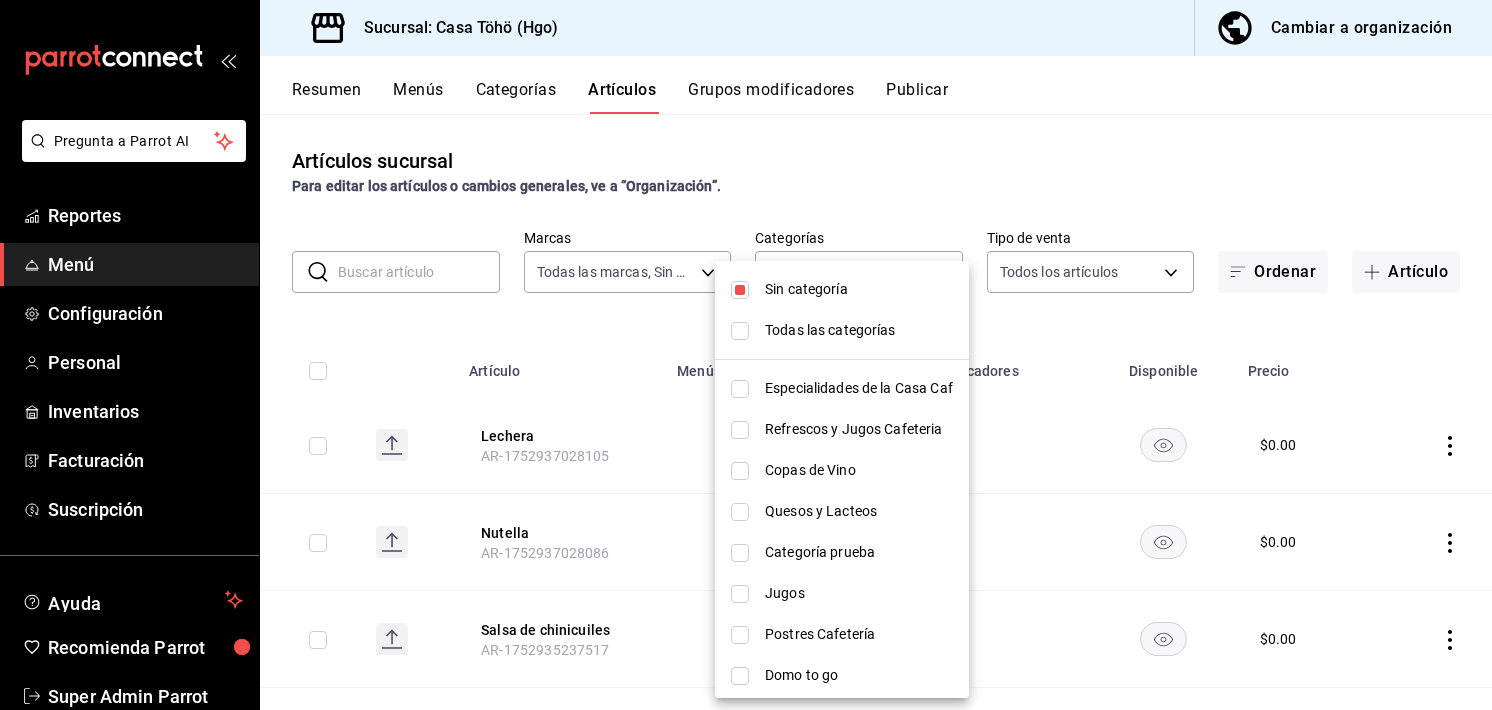click on "Sin categoría" at bounding box center [842, 289] 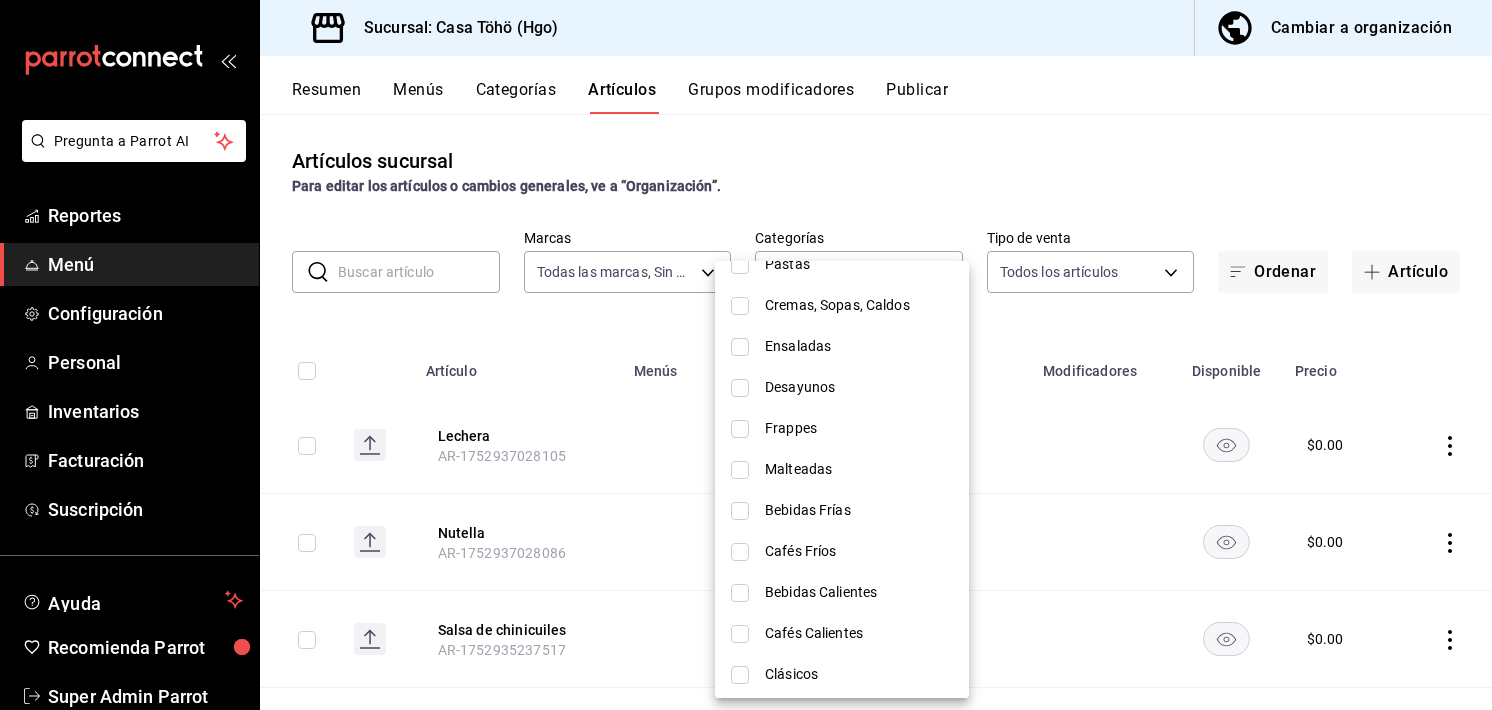 scroll, scrollTop: 1276, scrollLeft: 0, axis: vertical 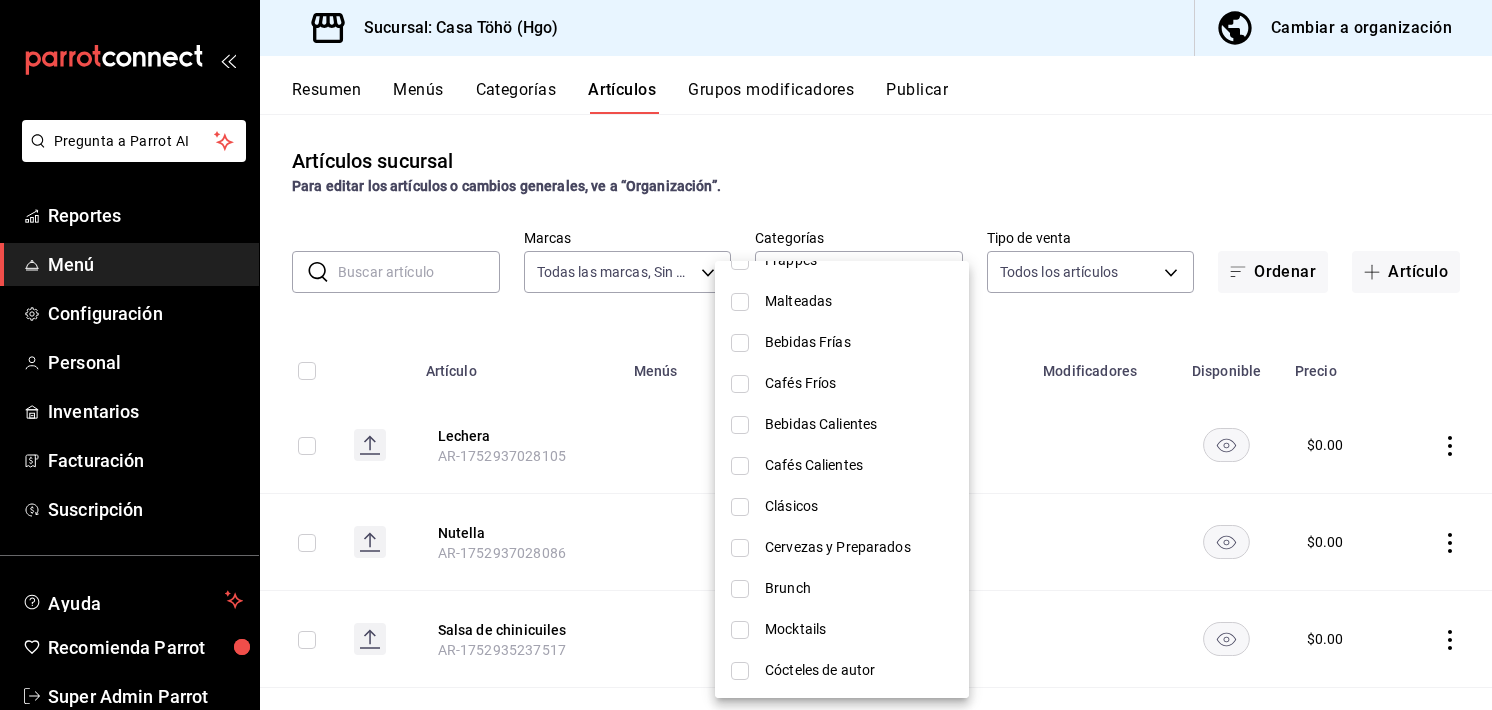 click on "Cócteles de autor" at bounding box center [842, 670] 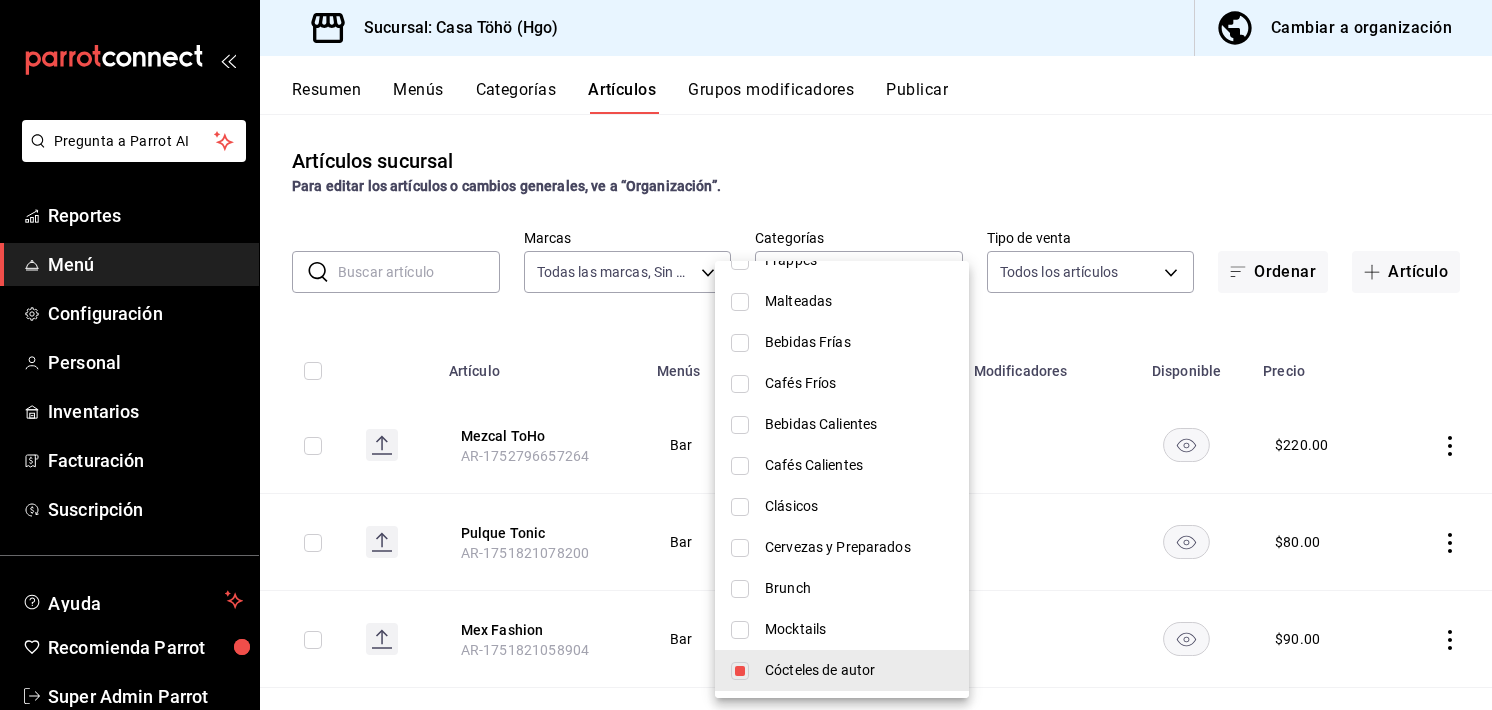 click at bounding box center (746, 355) 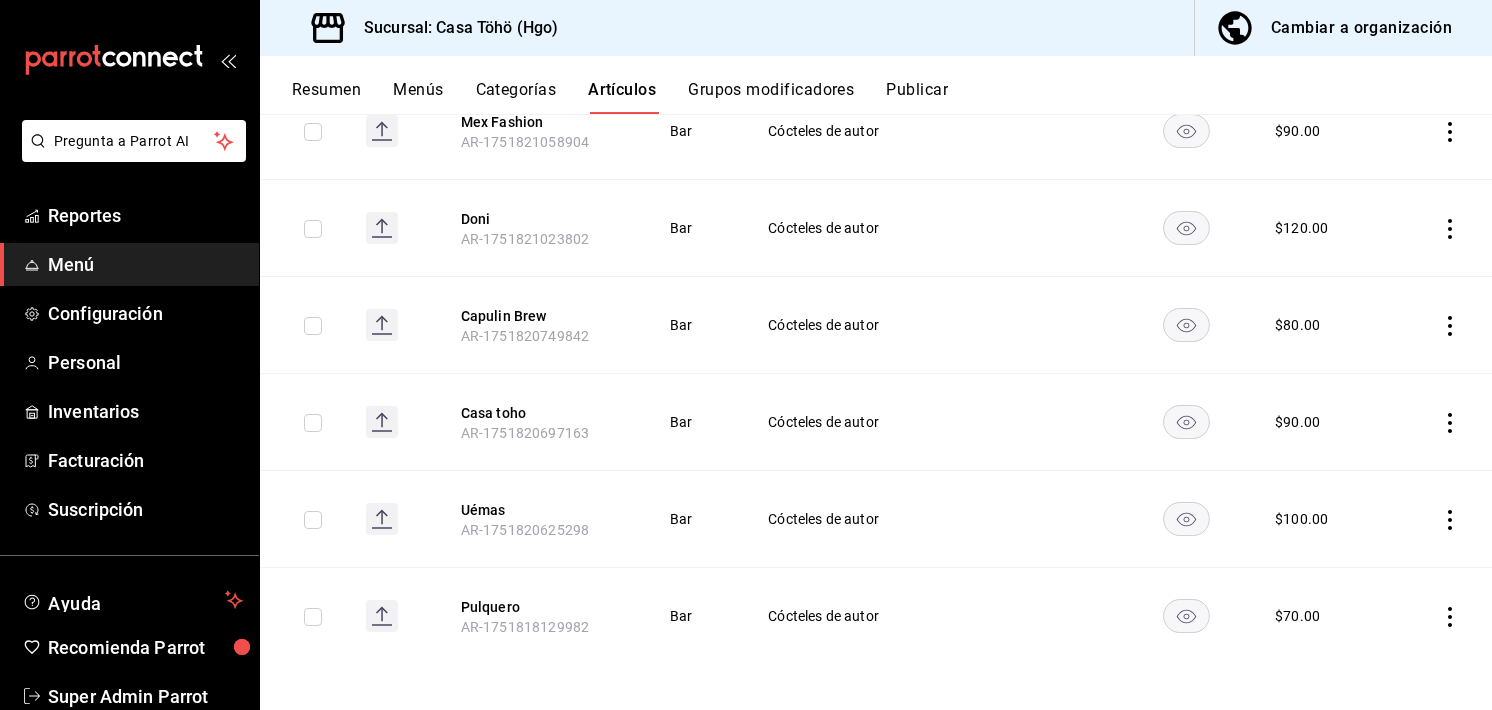 scroll, scrollTop: 0, scrollLeft: 0, axis: both 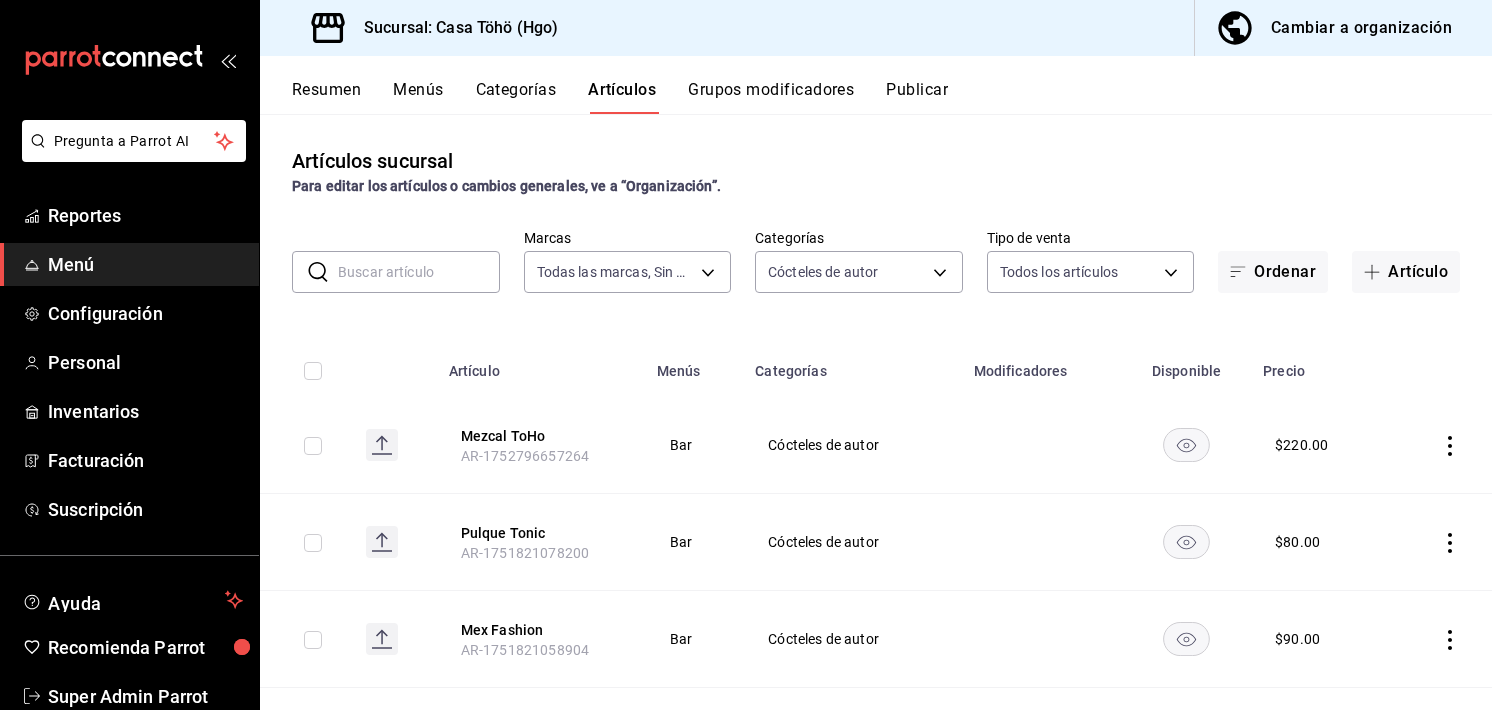 click at bounding box center [419, 272] 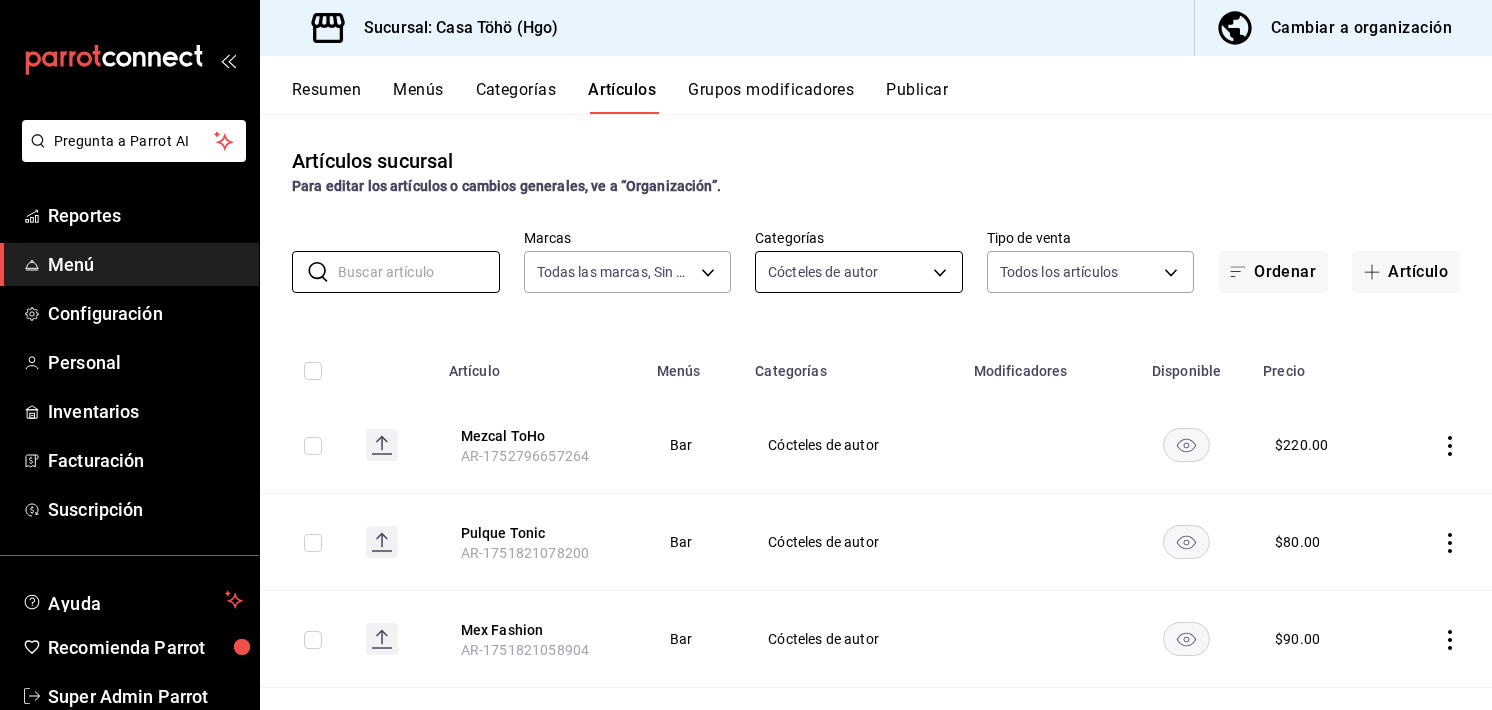 click on "Pregunta a Parrot AI Reportes   Menú   Configuración   Personal   Inventarios   Facturación   Suscripción   Ayuda Recomienda Parrot   Super Admin Parrot   Sugerir nueva función   Sucursal: Casa Töhö (Hgo) Cambiar a organización Resumen Menús Categorías Artículos Grupos modificadores Publicar Artículos sucursal Para editar los artículos o cambios generales, ve a “Organización”. ​ ​ Marcas Todas las marcas, Sin marca 3863094e-80de-4485-9a79-27000a153f73 Categorías Cócteles de autor 57faa36a-4d63-4b3d-8669-a98c16879474 Tipo de venta Todos los artículos ALL Ordenar Artículo Artículo Menús Categorías Modificadores Disponible Precio Mezcal ToHo AR-1752796657264 Bar Cócteles de autor $ 220.00 Pulque Tonic AR-1751821078200 Bar Cócteles de autor $ 80.00 Mex Fashion AR-1751821058904 Bar Cócteles de autor $ 90.00 Doni AR-1751821023802 Bar Cócteles de autor $ 120.00 Capulin Brew AR-1751820749842 Bar Cócteles de autor $ 80.00 Casa toho AR-1751820697163 Bar Cócteles de autor $ 90.00 Bar $" at bounding box center (746, 355) 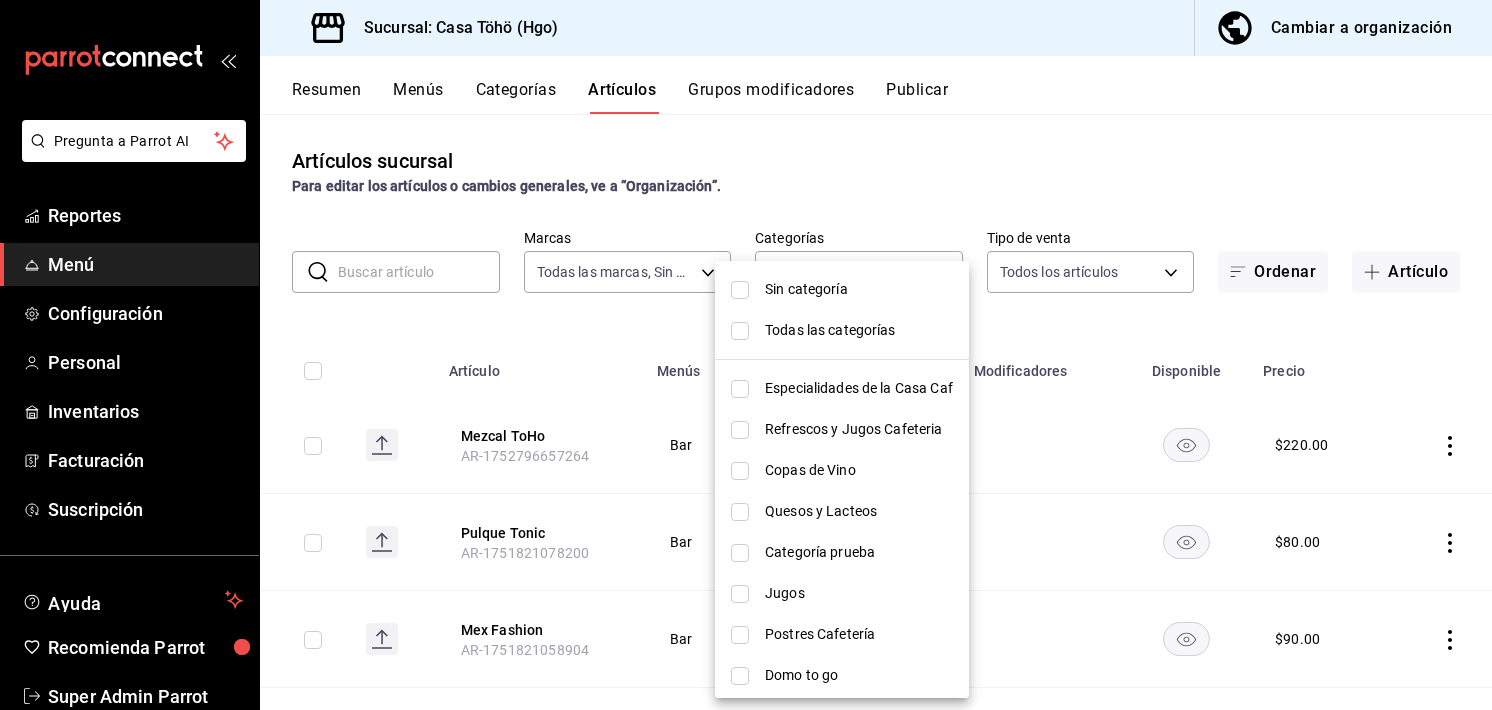 click at bounding box center (740, 331) 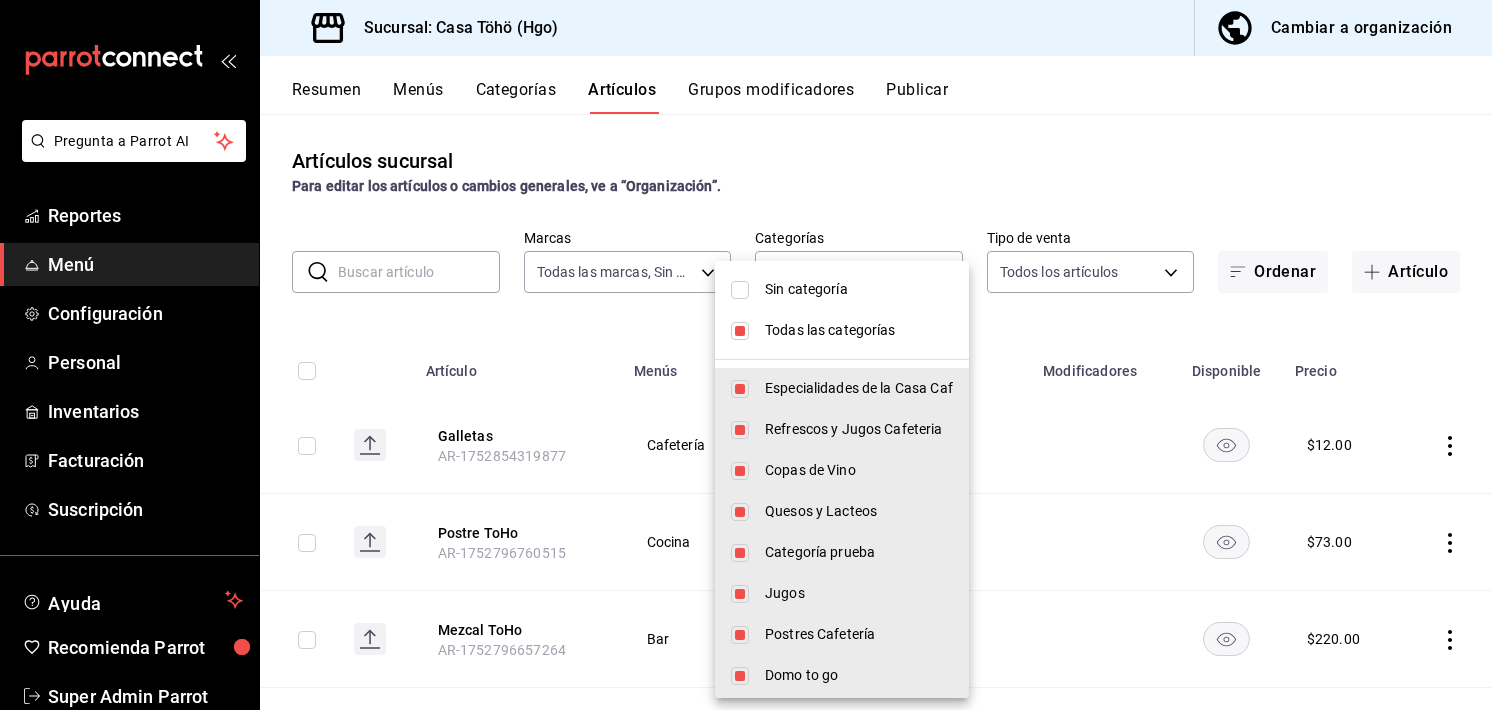 click at bounding box center [746, 355] 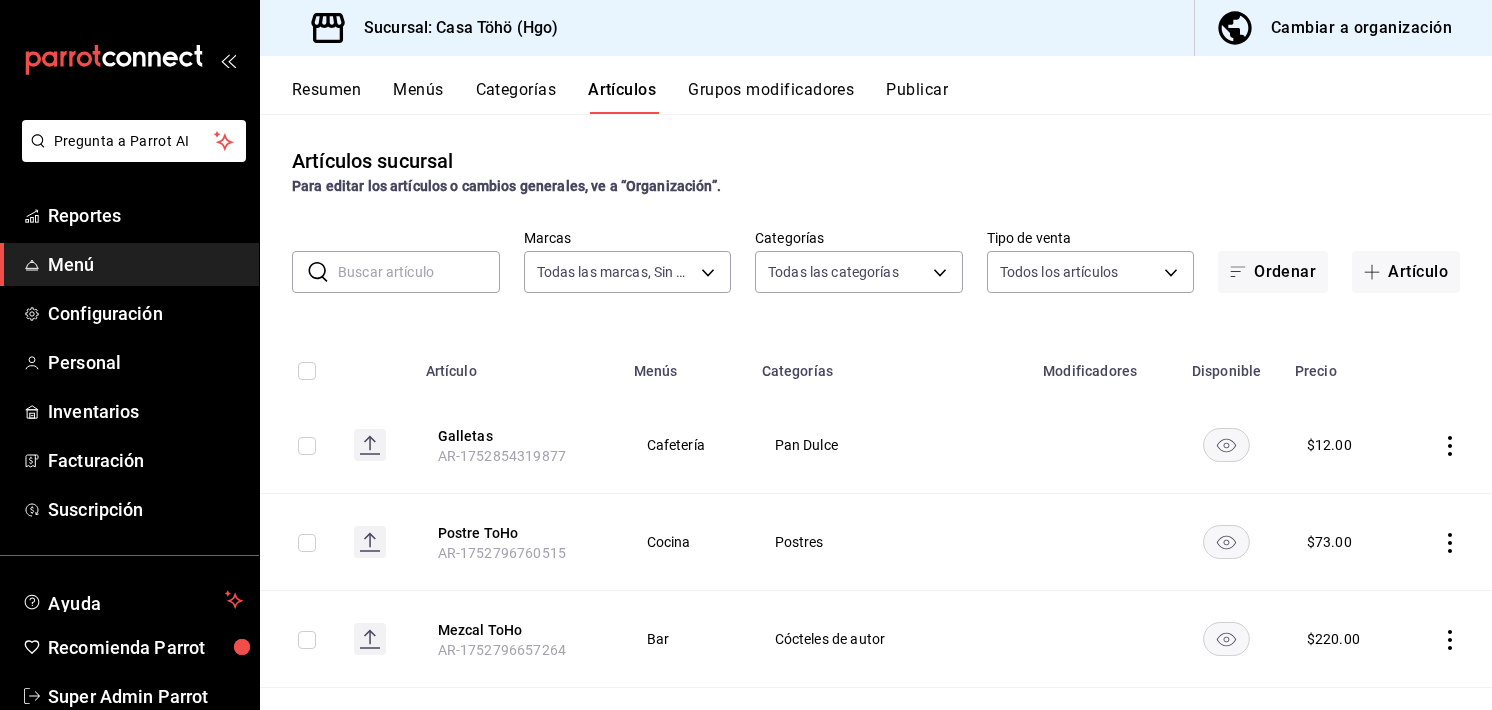 click at bounding box center [419, 272] 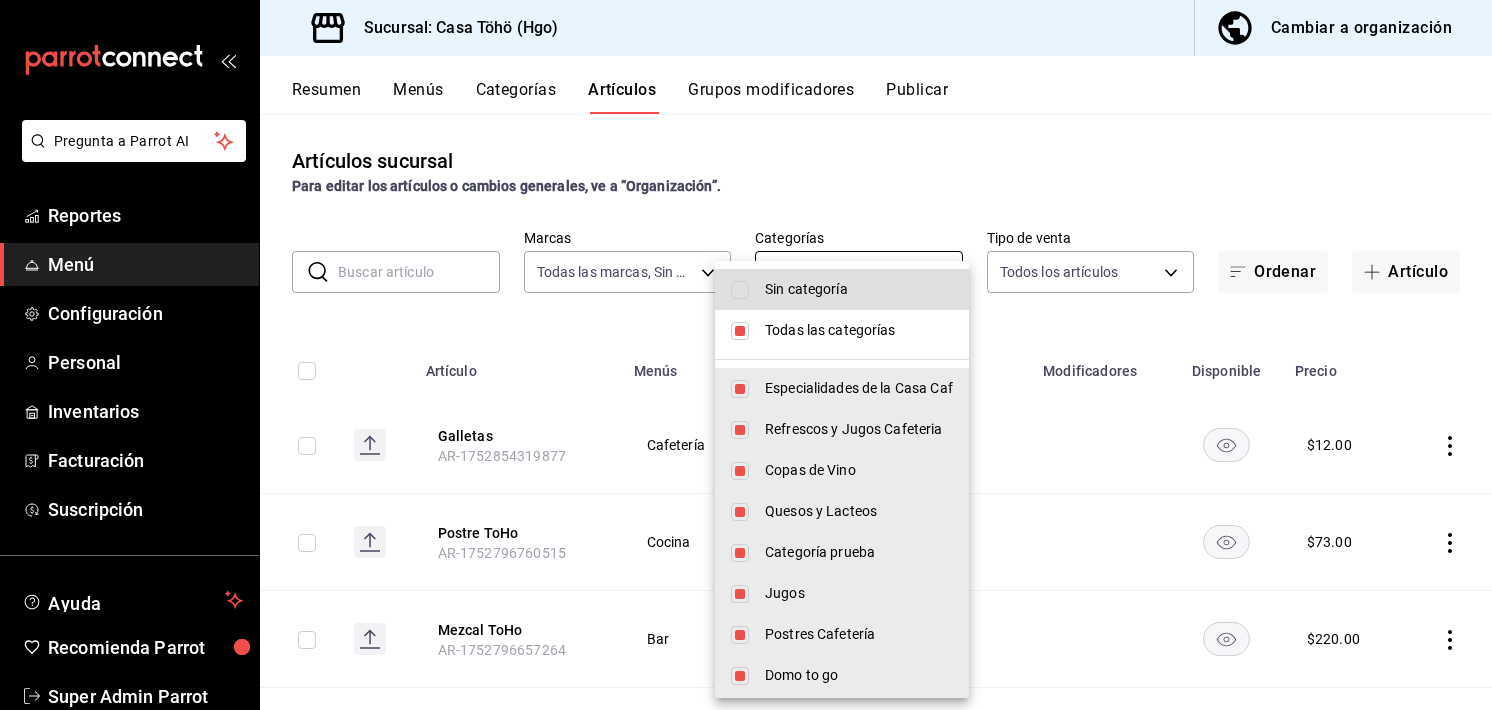 click on "Pregunta a Parrot AI Reportes   Menú   Configuración   Personal   Inventarios   Facturación   Suscripción   Ayuda Recomienda Parrot   Super Admin Parrot   Sugerir nueva función   Sucursal: Casa Töhö (Hgo) Cambiar a organización Resumen Menús Categorías Artículos Grupos modificadores Publicar Artículos sucursal Para editar los artículos o cambios generales, ve a “Organización”. ​ ​ Marcas Todas las marcas, Sin marca 3863094e-80de-4485-9a79-27000a153f73 Categorías Todas las categorías Tipo de venta Todos los artículos ALL Ordenar Artículo Artículo Menús Categorías Modificadores Disponible Precio Galletas AR-1752854319877 Cafetería Pan Dulce $ 12.00 Postre ToHo AR-1752796760515 Cocina Postres $ 73.00 Mezcal ToHo AR-1752796657264 Bar Cócteles de autor $ 220.00 Croissant manzana CH AR-1752766864166 Cafetería Pan Dulce $ 35.00 Croissant manzana GDE AR-1752766743392 Cafetería Pan Dulce $ 65.00 Croissant Mocca CH AR-1752766609813 Cafetería Pan Dulce $ 35.00 Croissant Mocca GDE $ $ $" at bounding box center (746, 355) 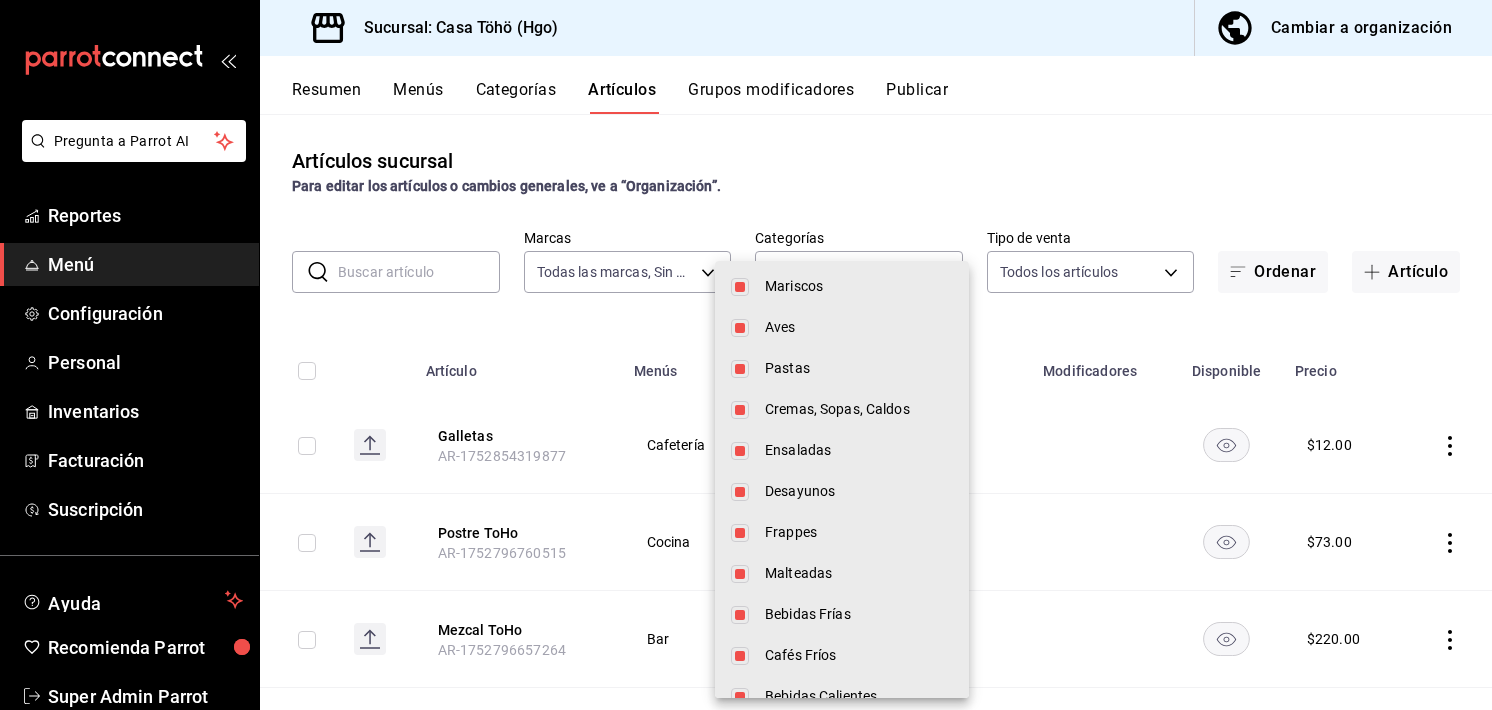 scroll, scrollTop: 1276, scrollLeft: 0, axis: vertical 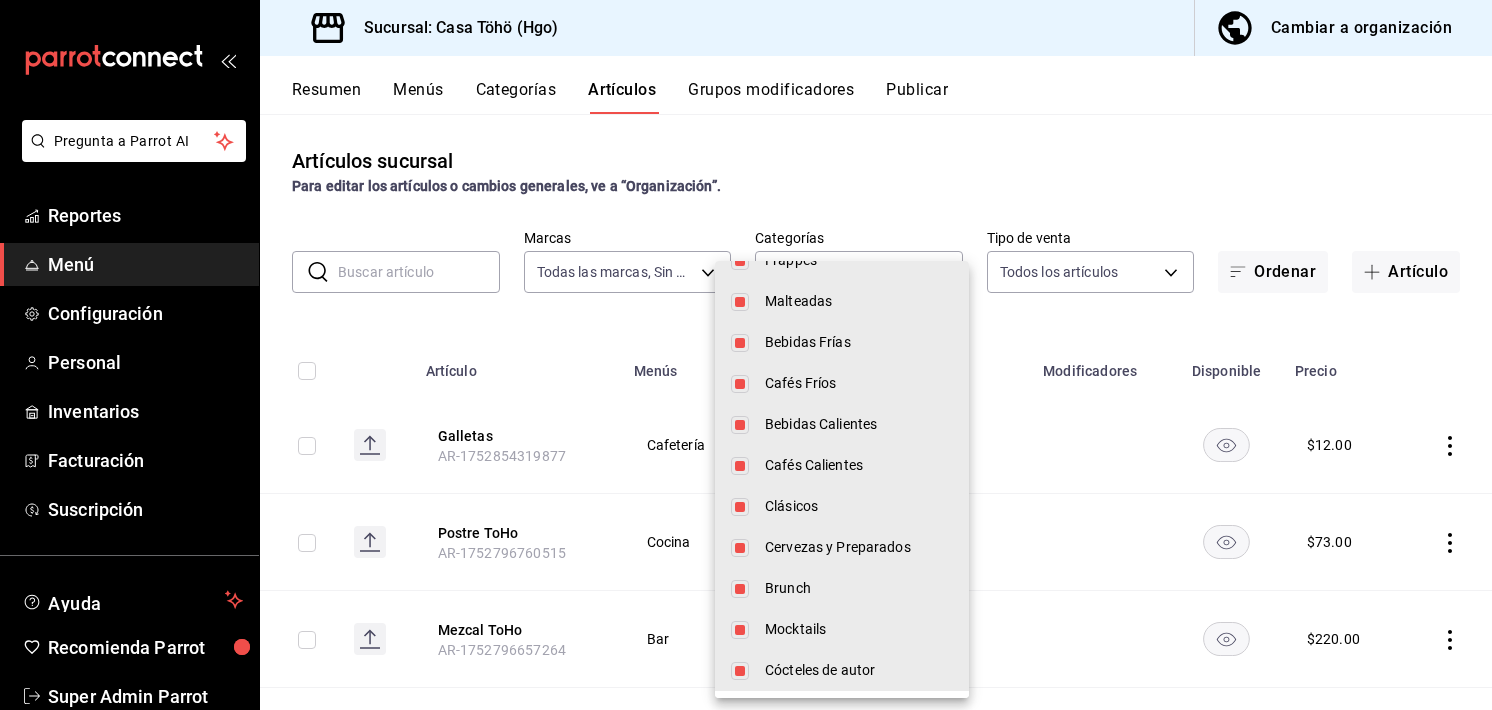 click on "Cócteles de autor" at bounding box center (842, 670) 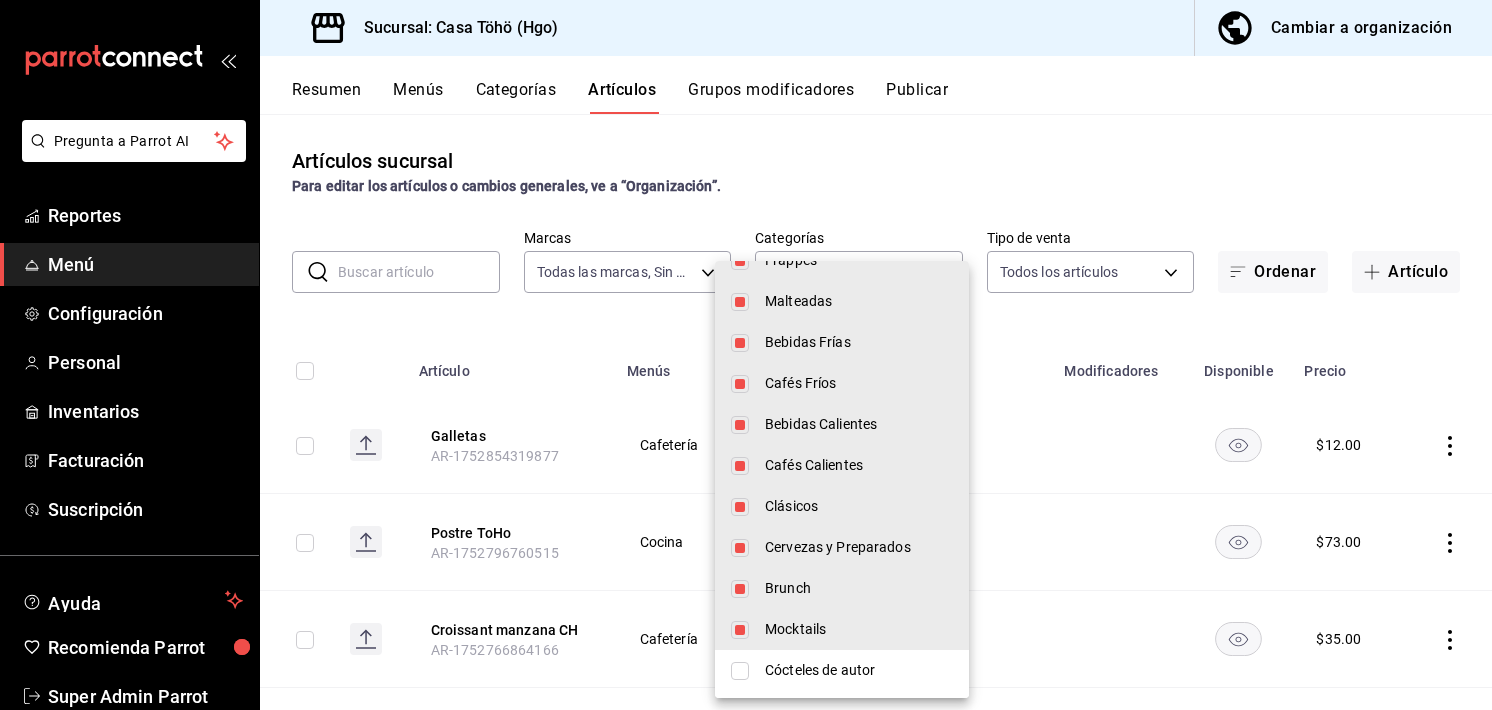 click on "Cócteles de autor" at bounding box center [842, 670] 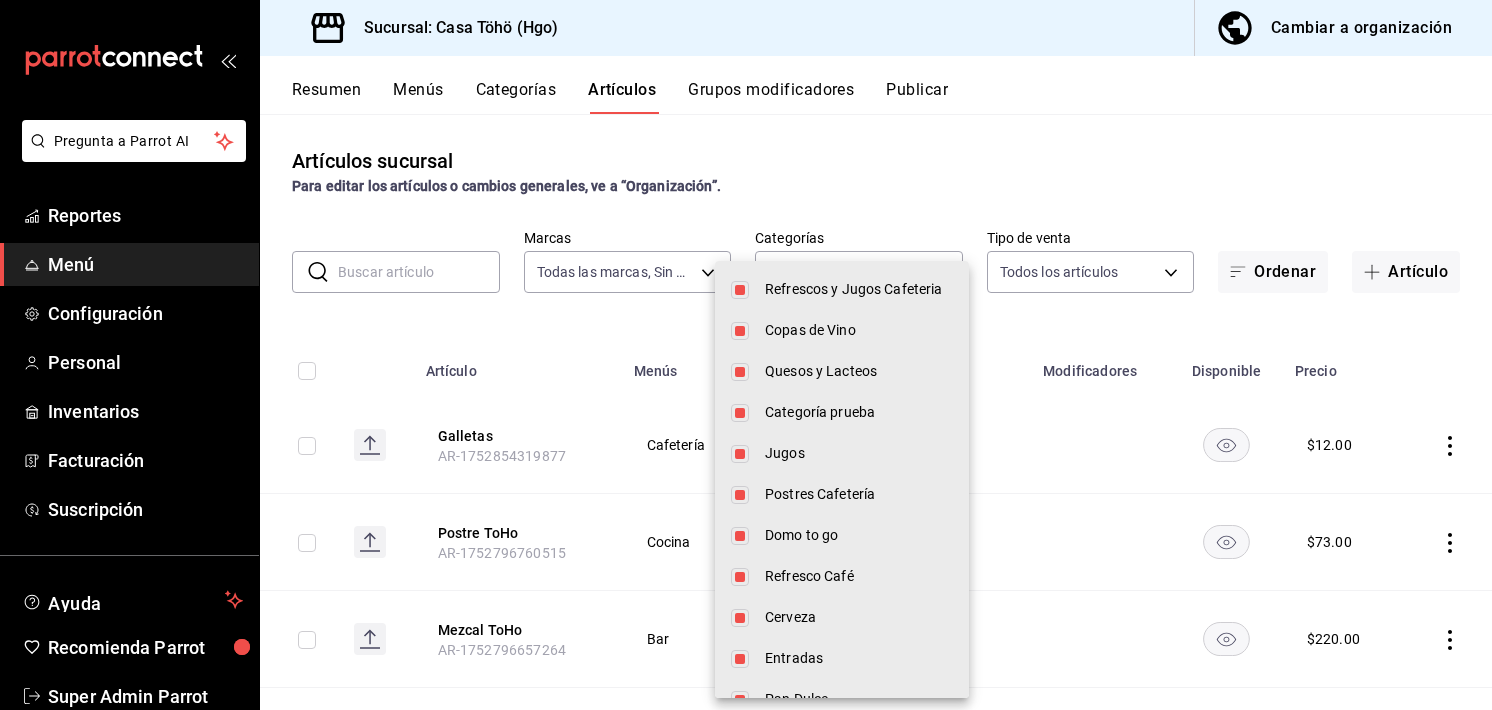 scroll, scrollTop: 0, scrollLeft: 0, axis: both 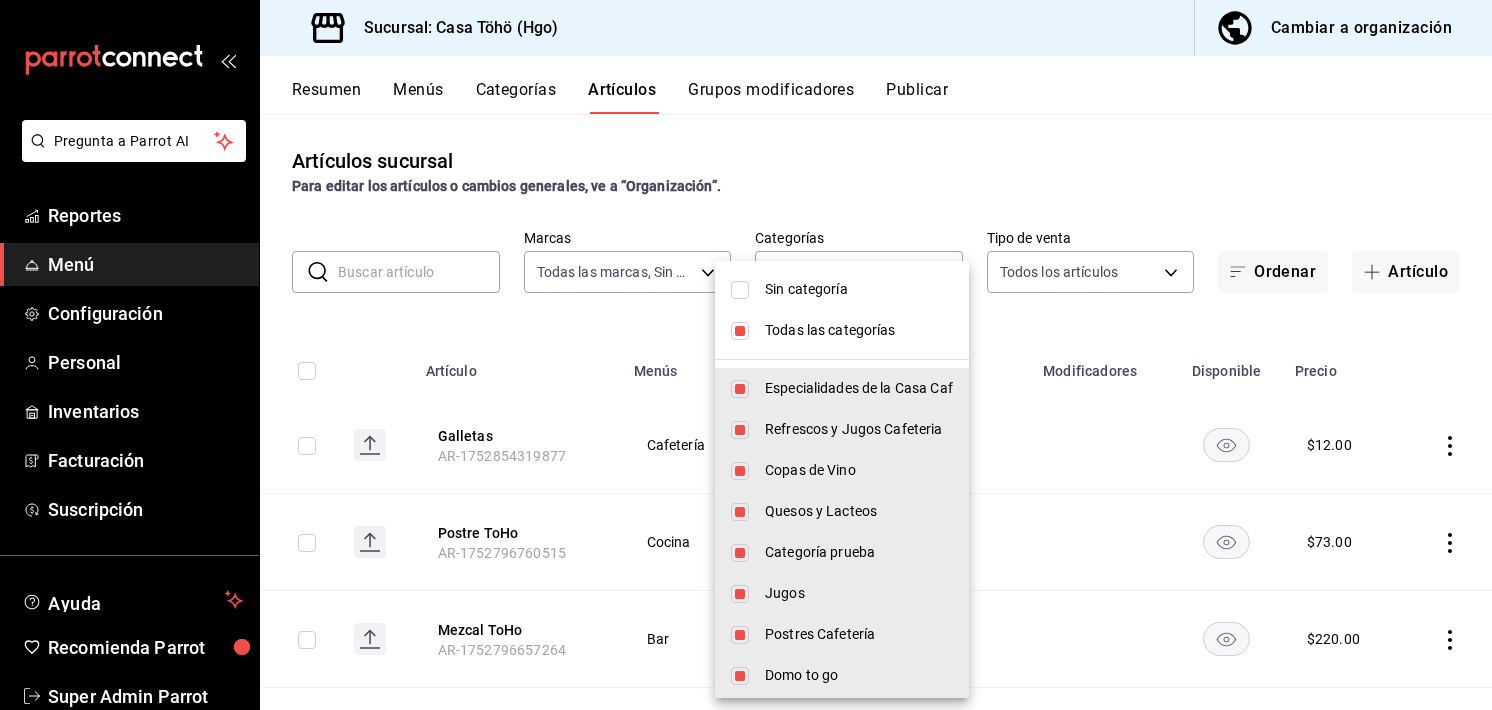 click at bounding box center (740, 331) 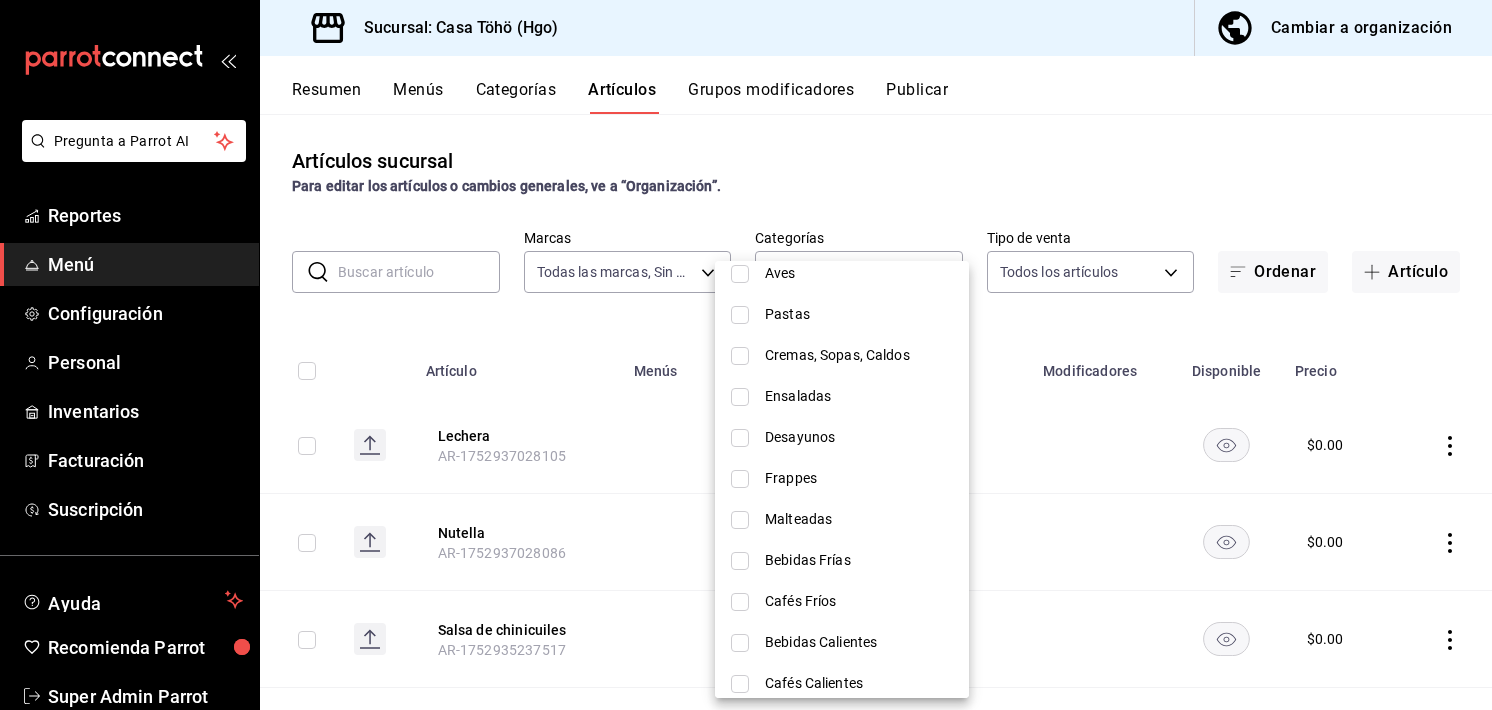 scroll, scrollTop: 1276, scrollLeft: 0, axis: vertical 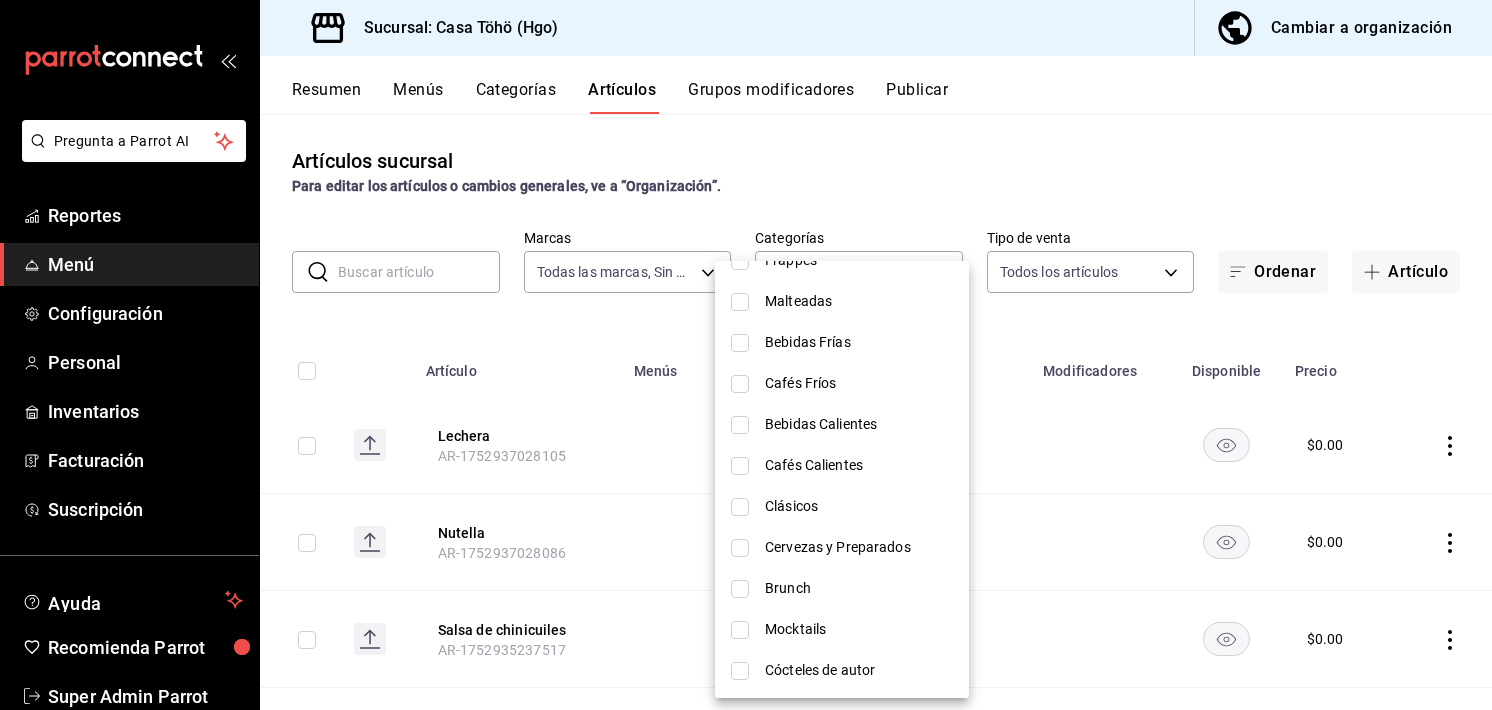 click on "Cócteles de autor" at bounding box center (842, 670) 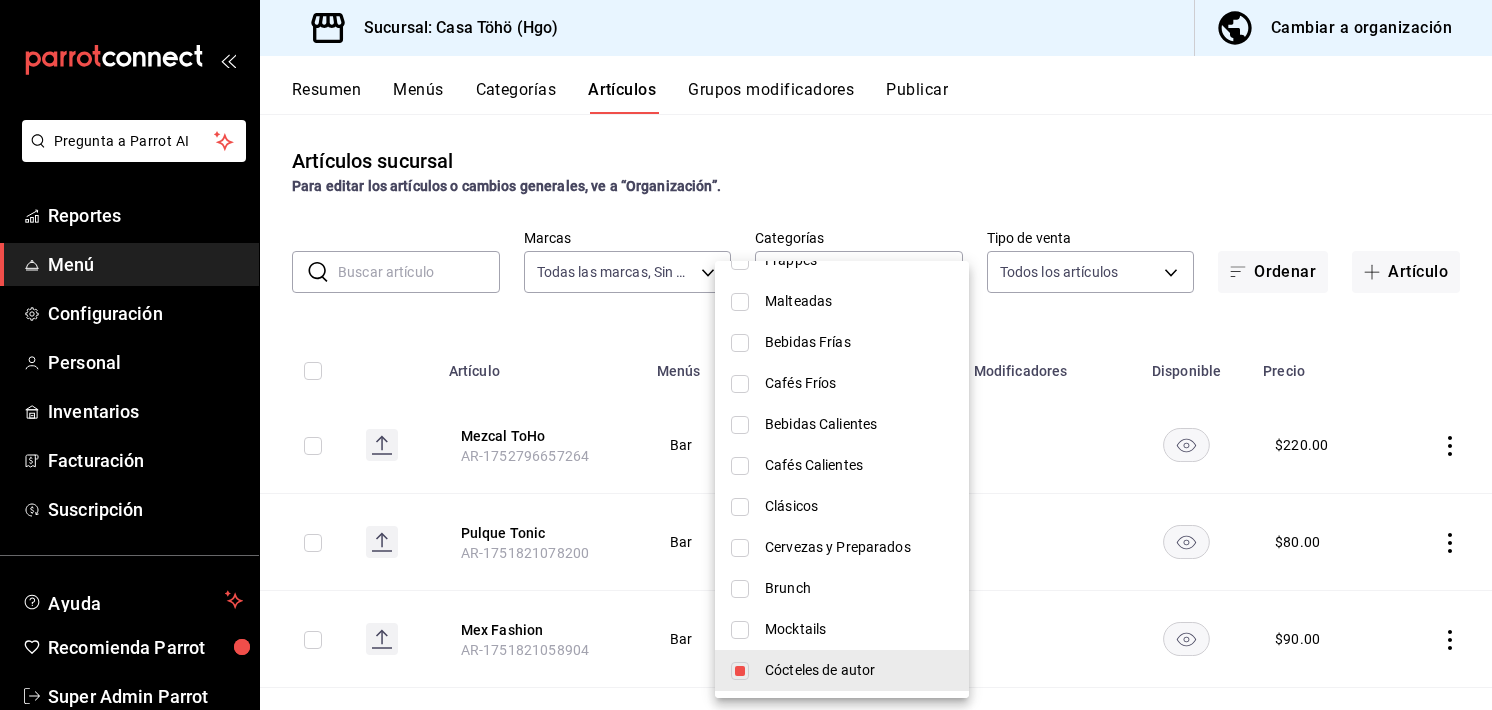 drag, startPoint x: 584, startPoint y: 290, endPoint x: 567, endPoint y: 313, distance: 28.600698 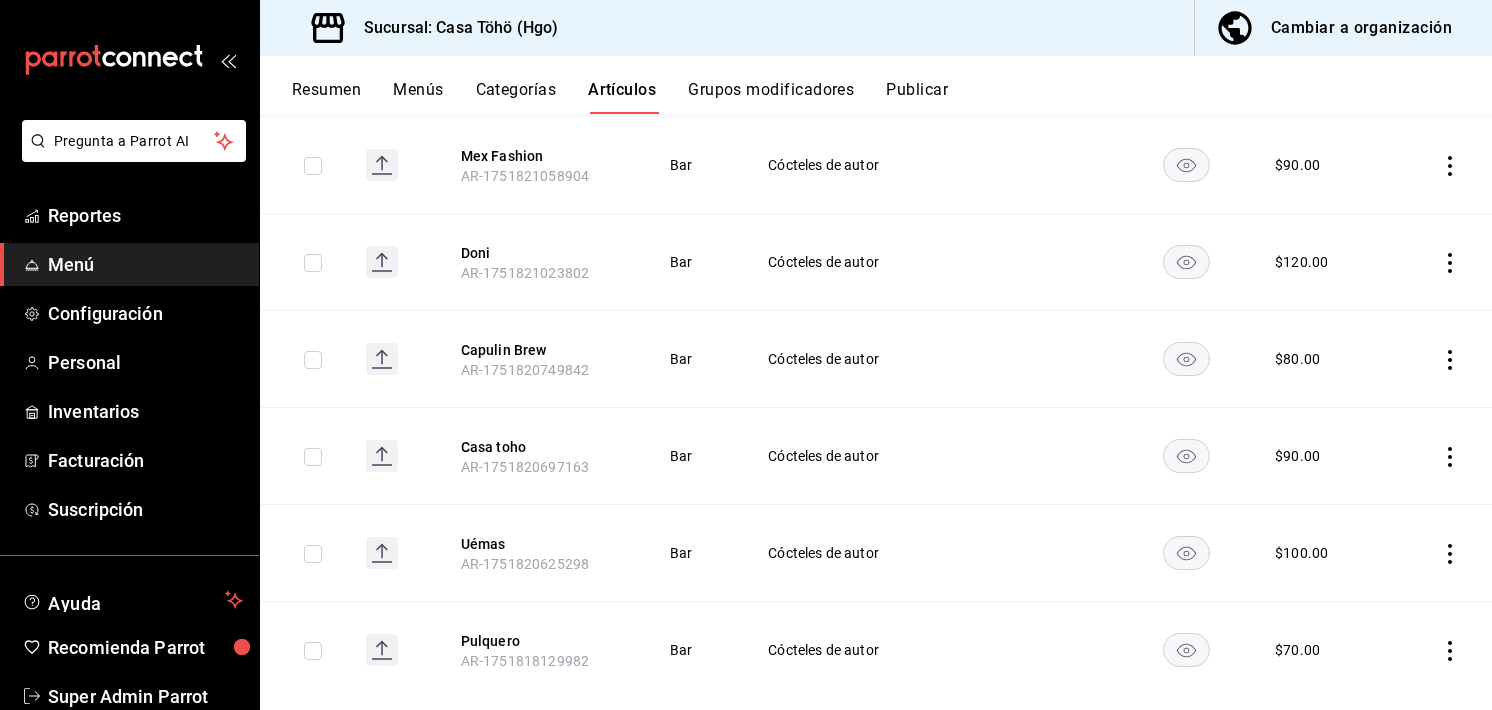 scroll, scrollTop: 475, scrollLeft: 0, axis: vertical 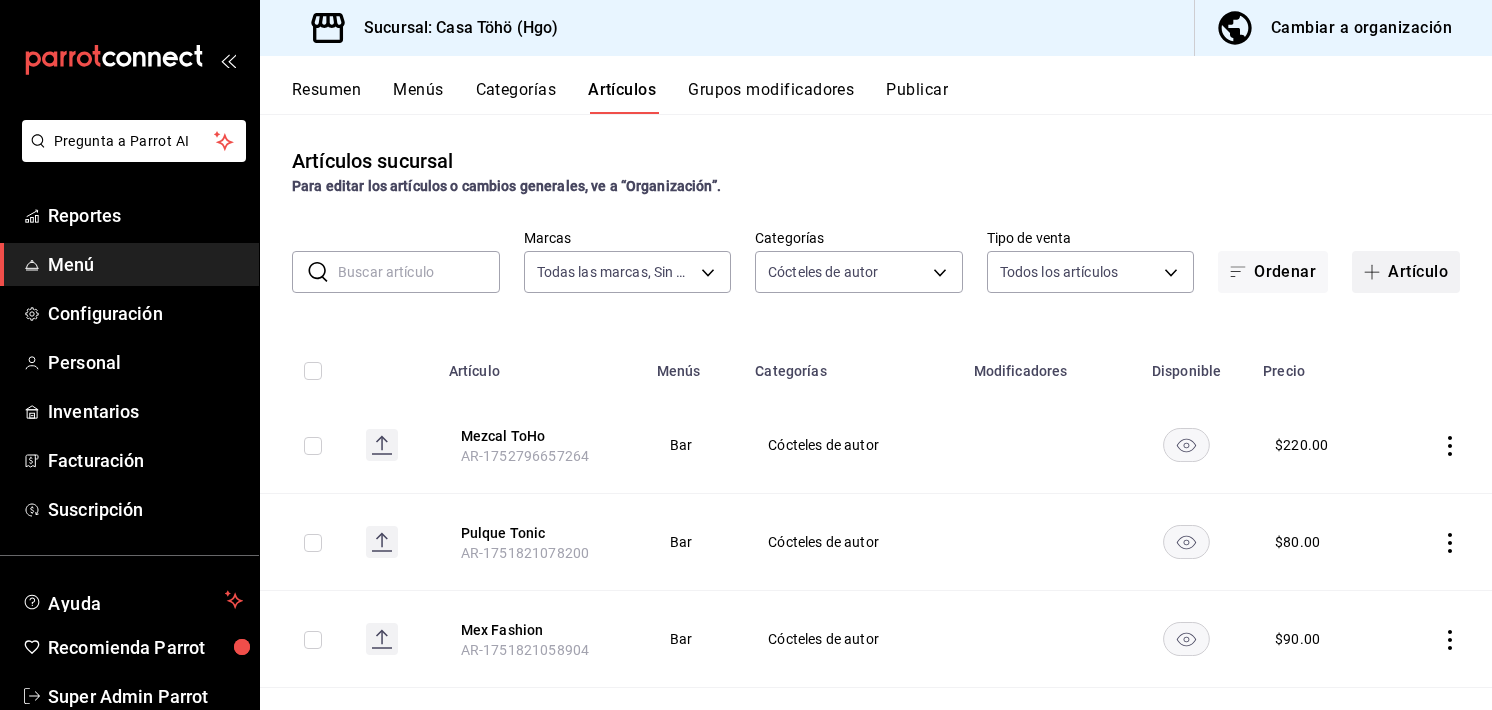 click on "Artículo" at bounding box center (1406, 272) 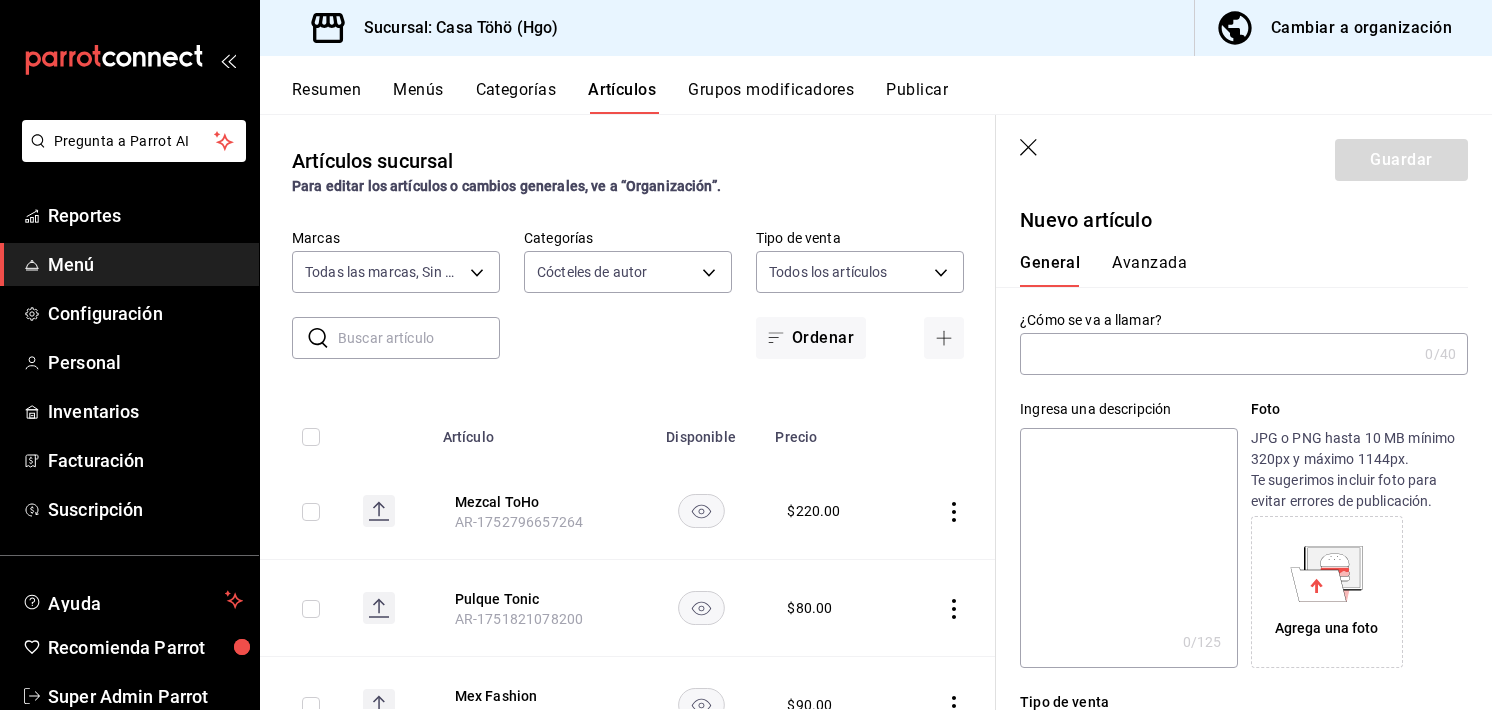 click at bounding box center [1218, 354] 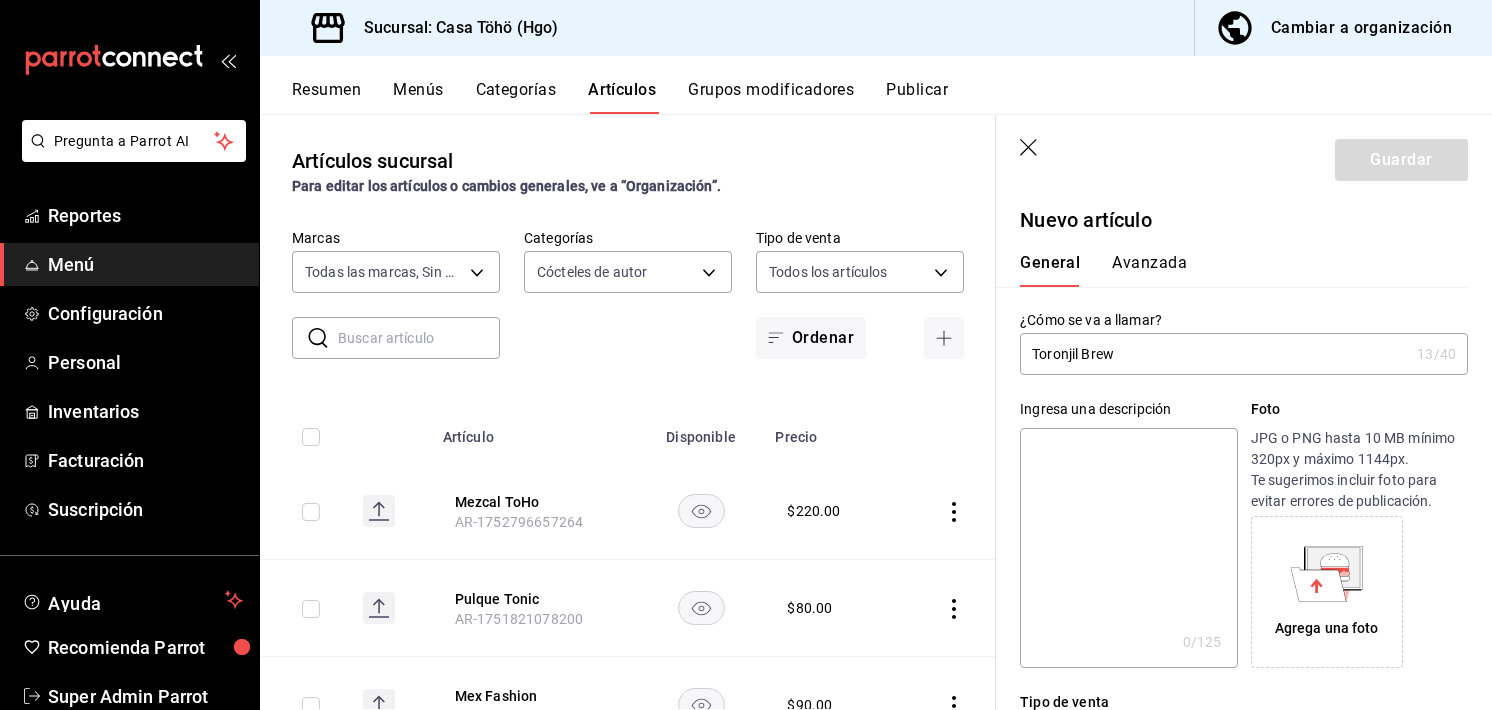 type on "Toronjil Brew" 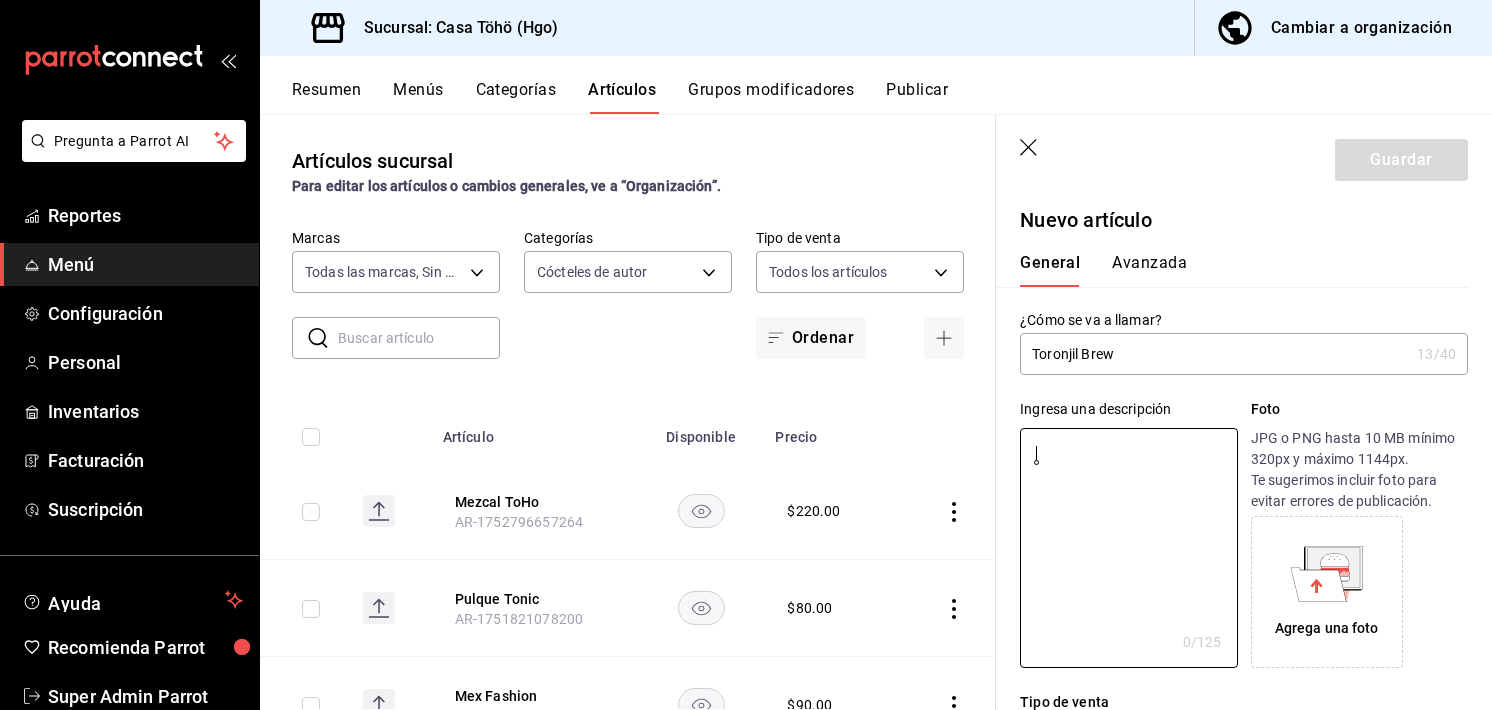 type on "C" 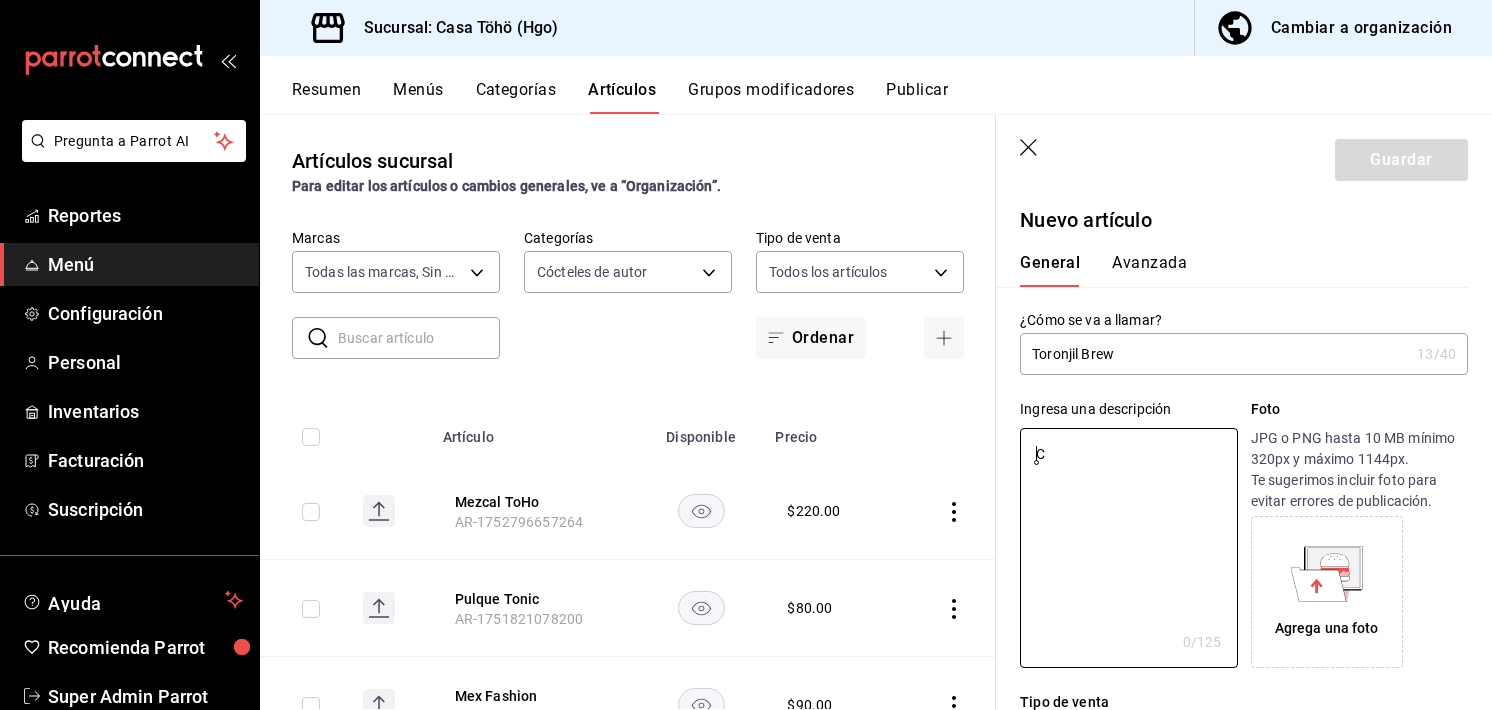 type on "x" 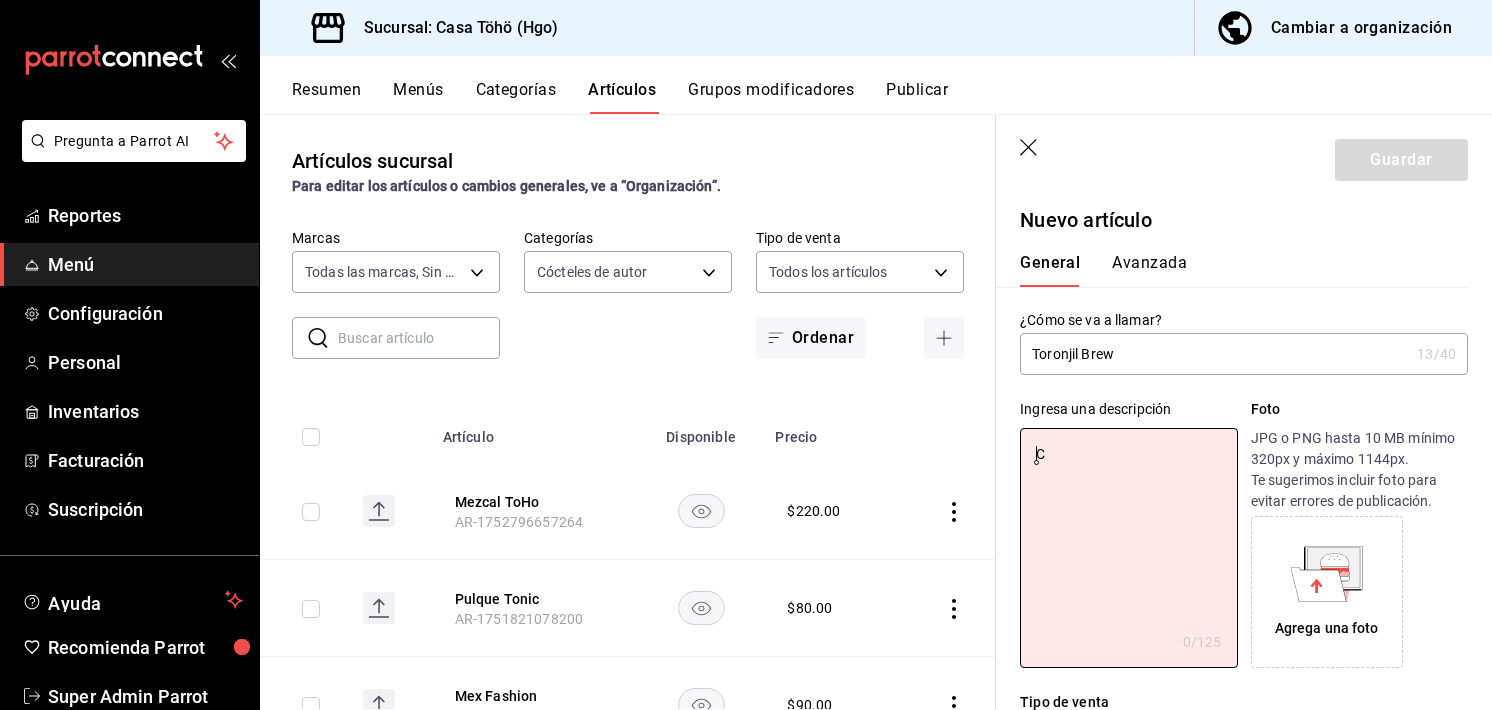 type on "Co" 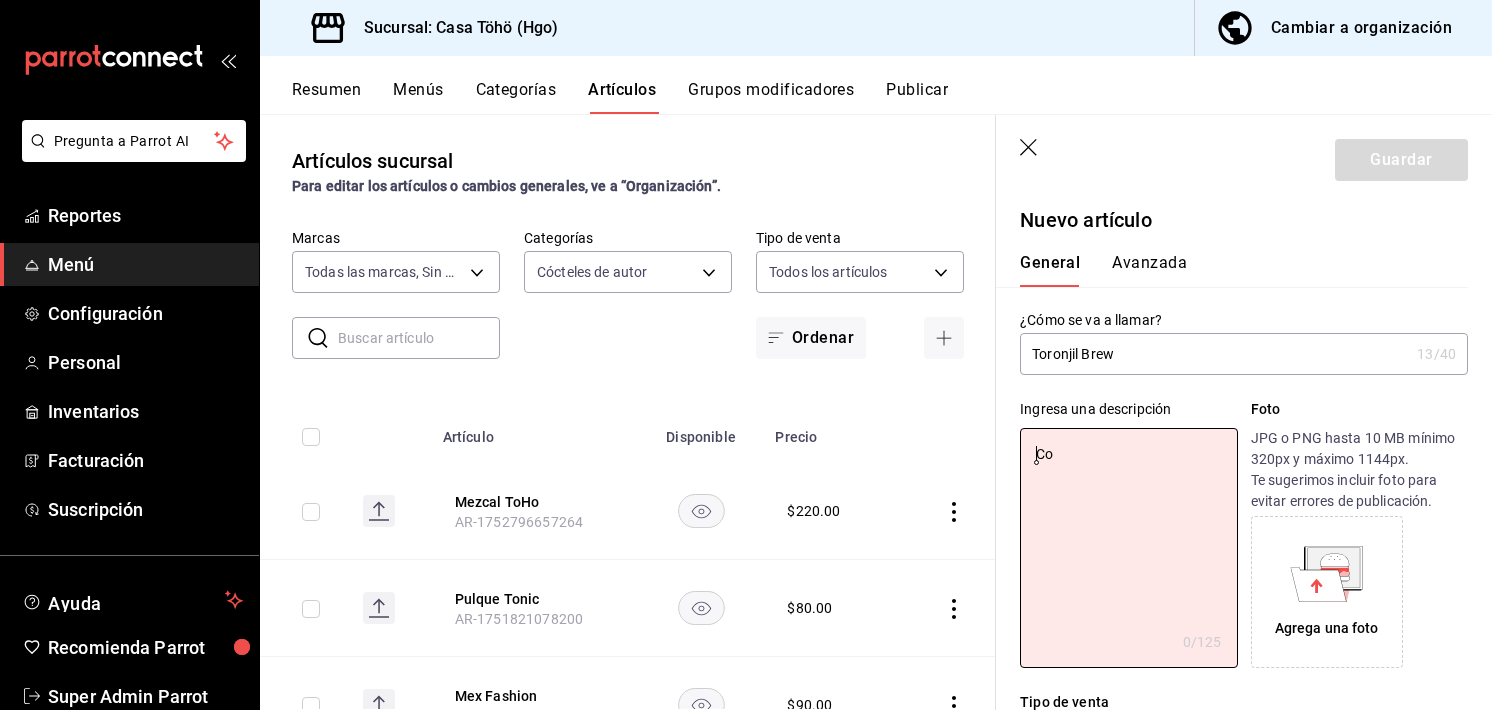 type on "x" 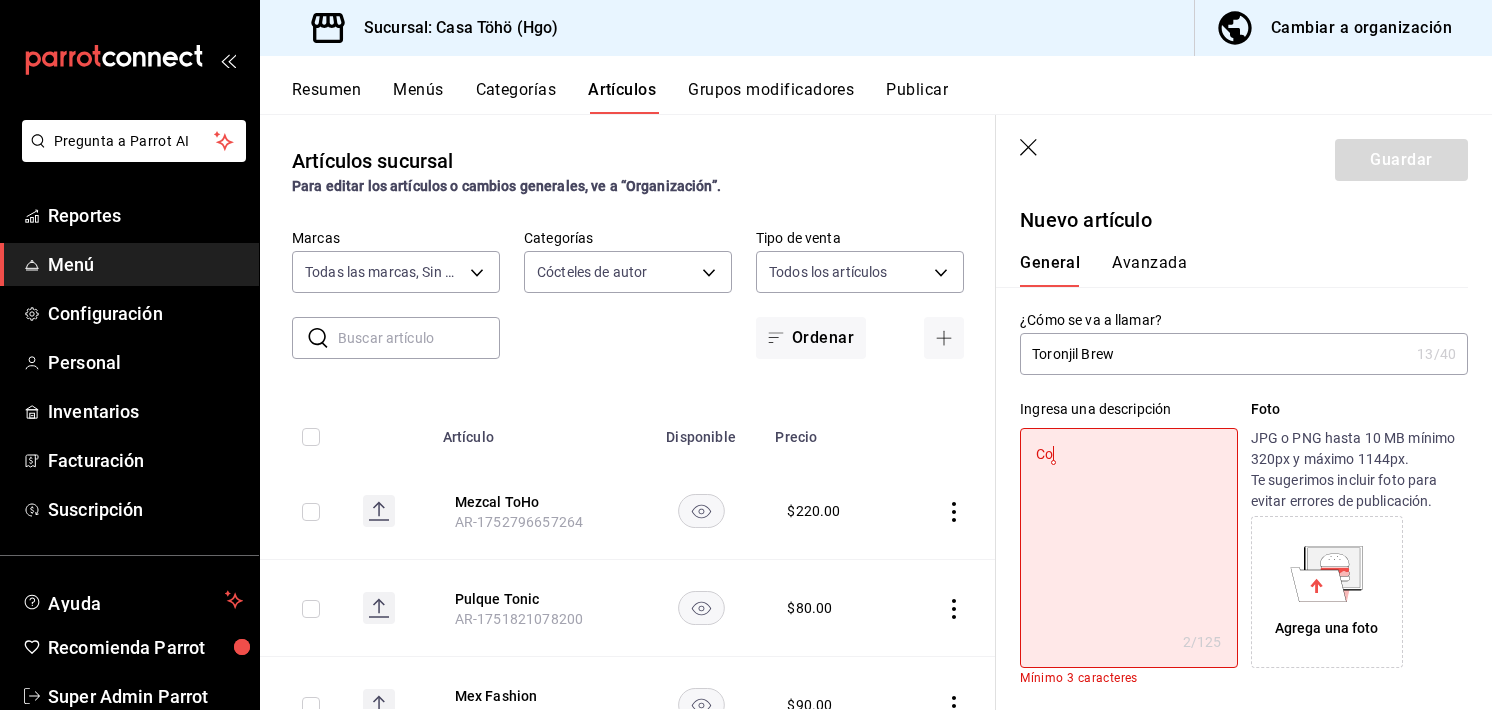 type on "Col" 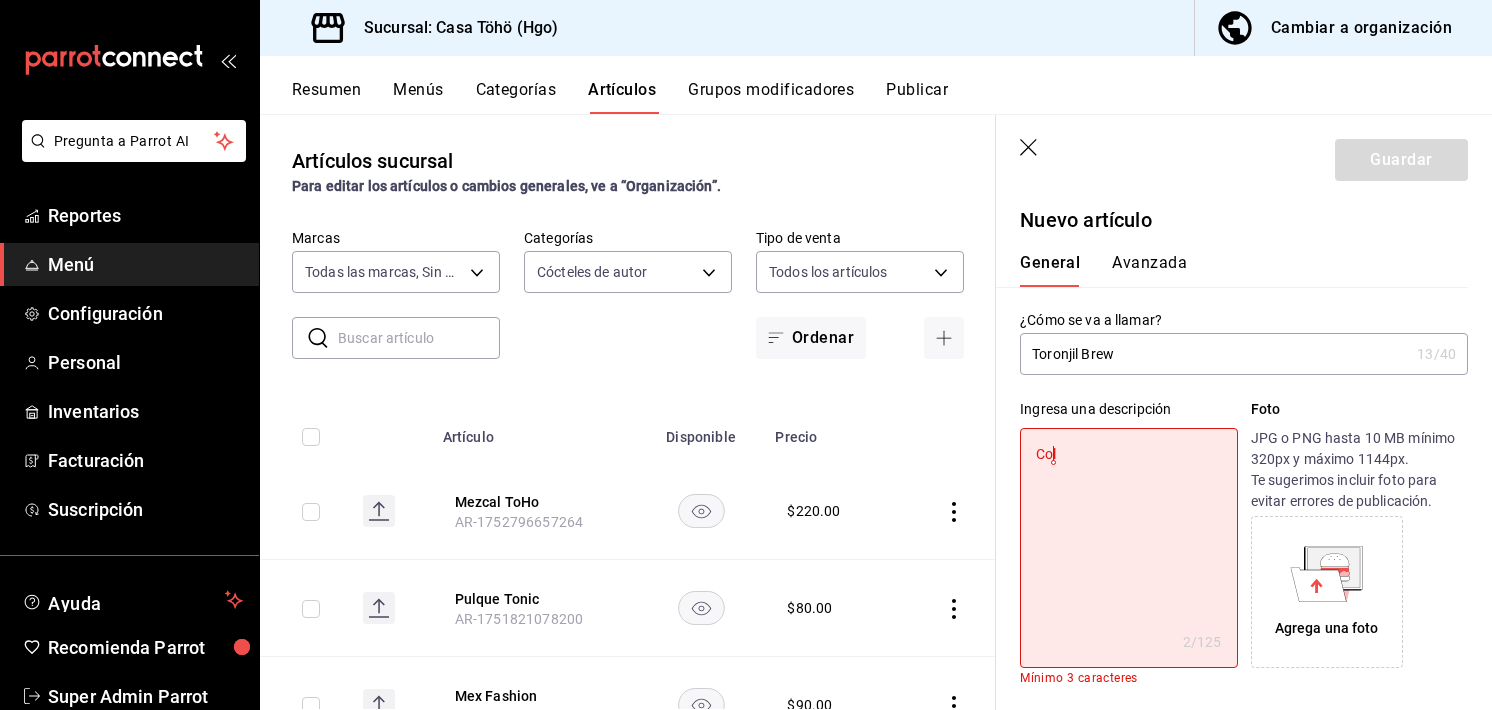 type on "x" 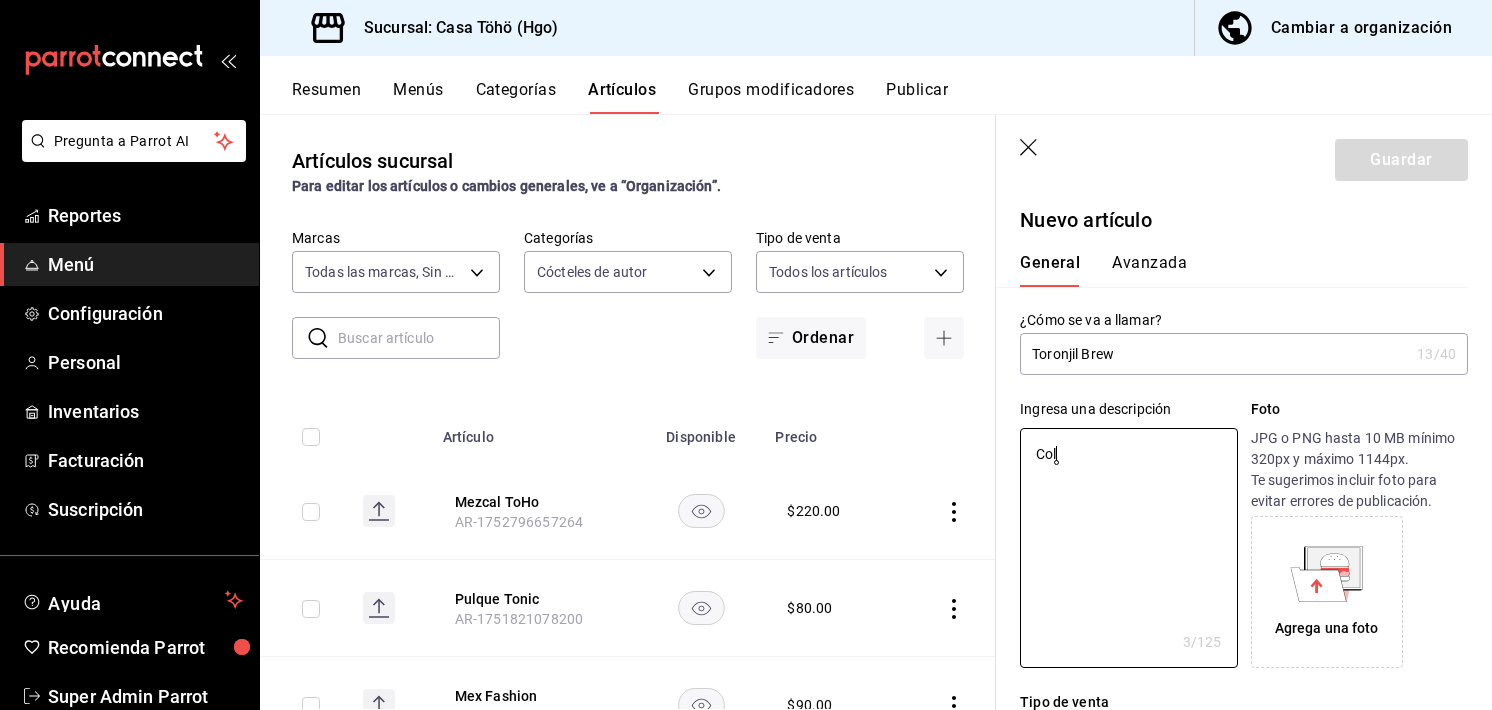 type on "Cold" 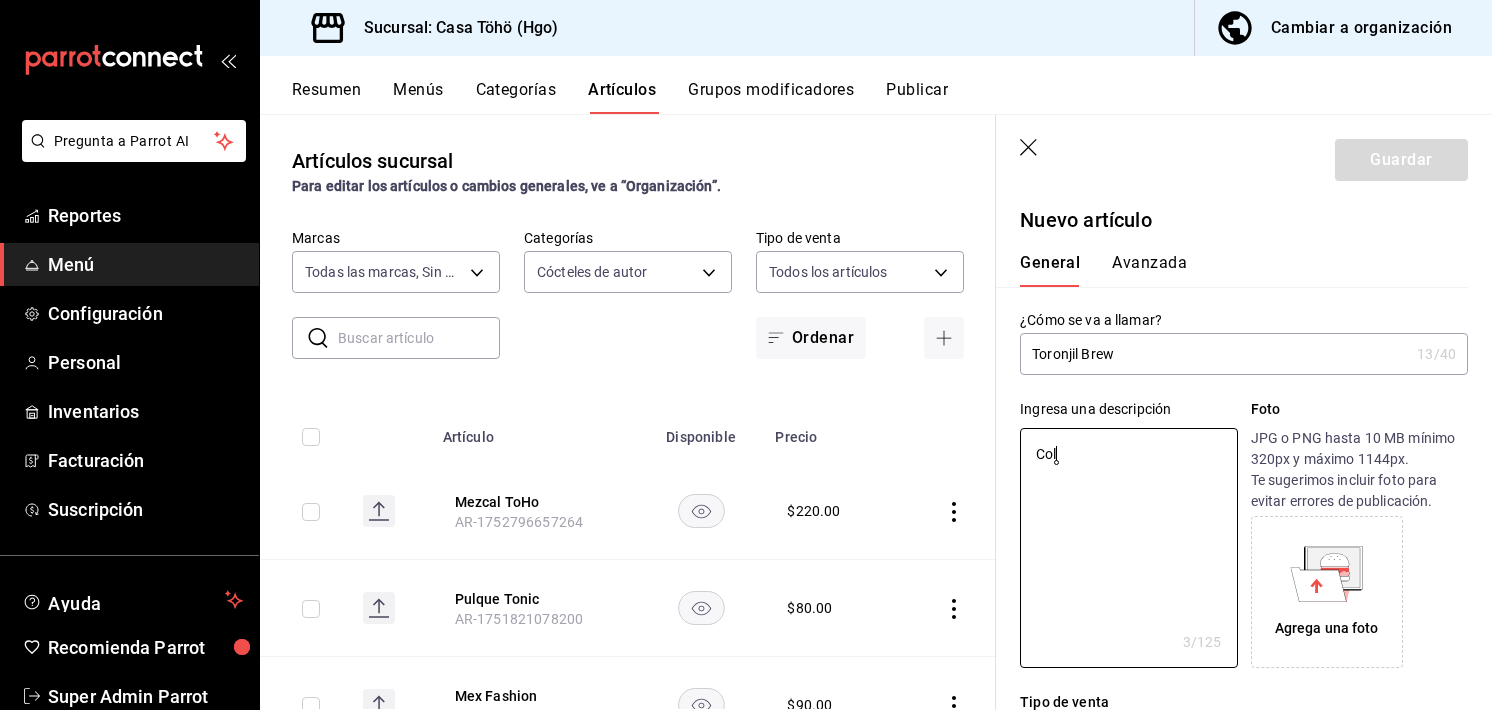 type on "x" 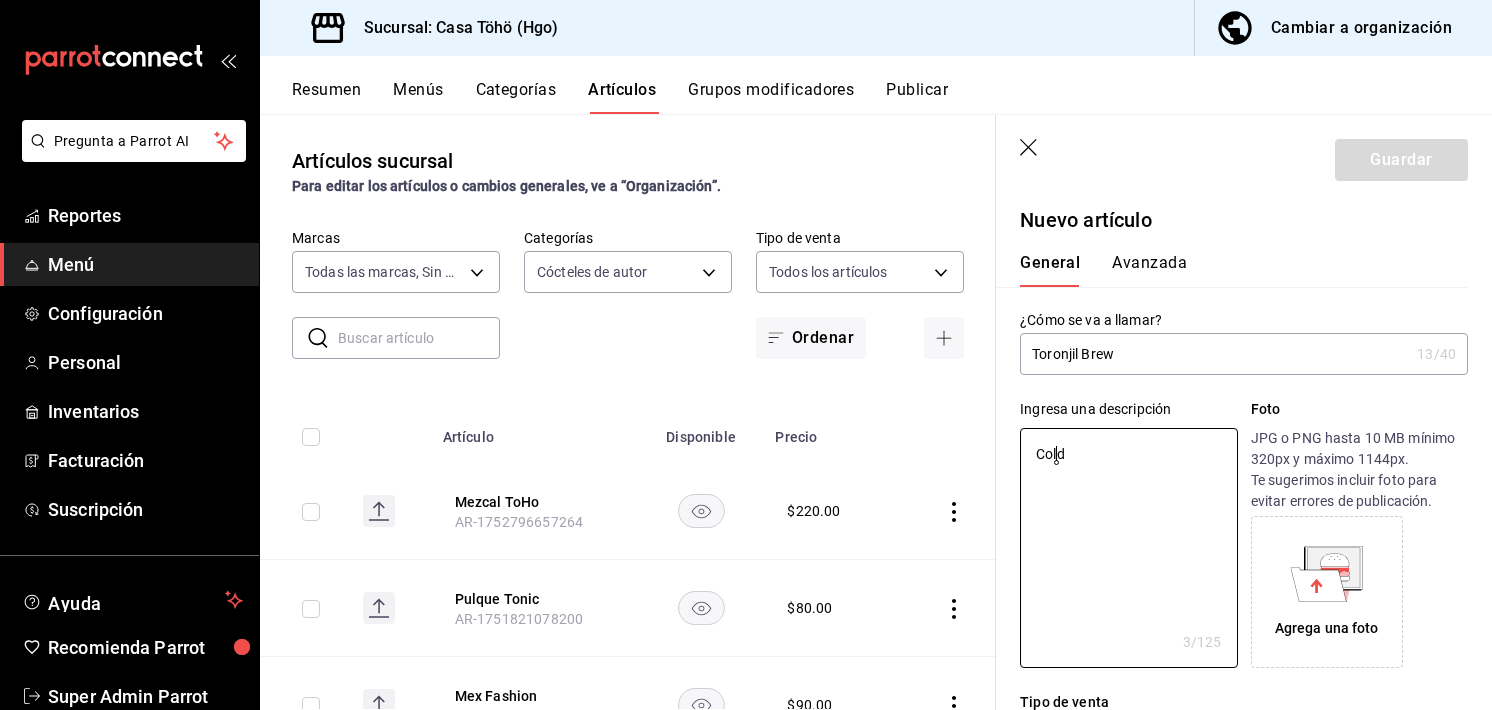 type on "Cold" 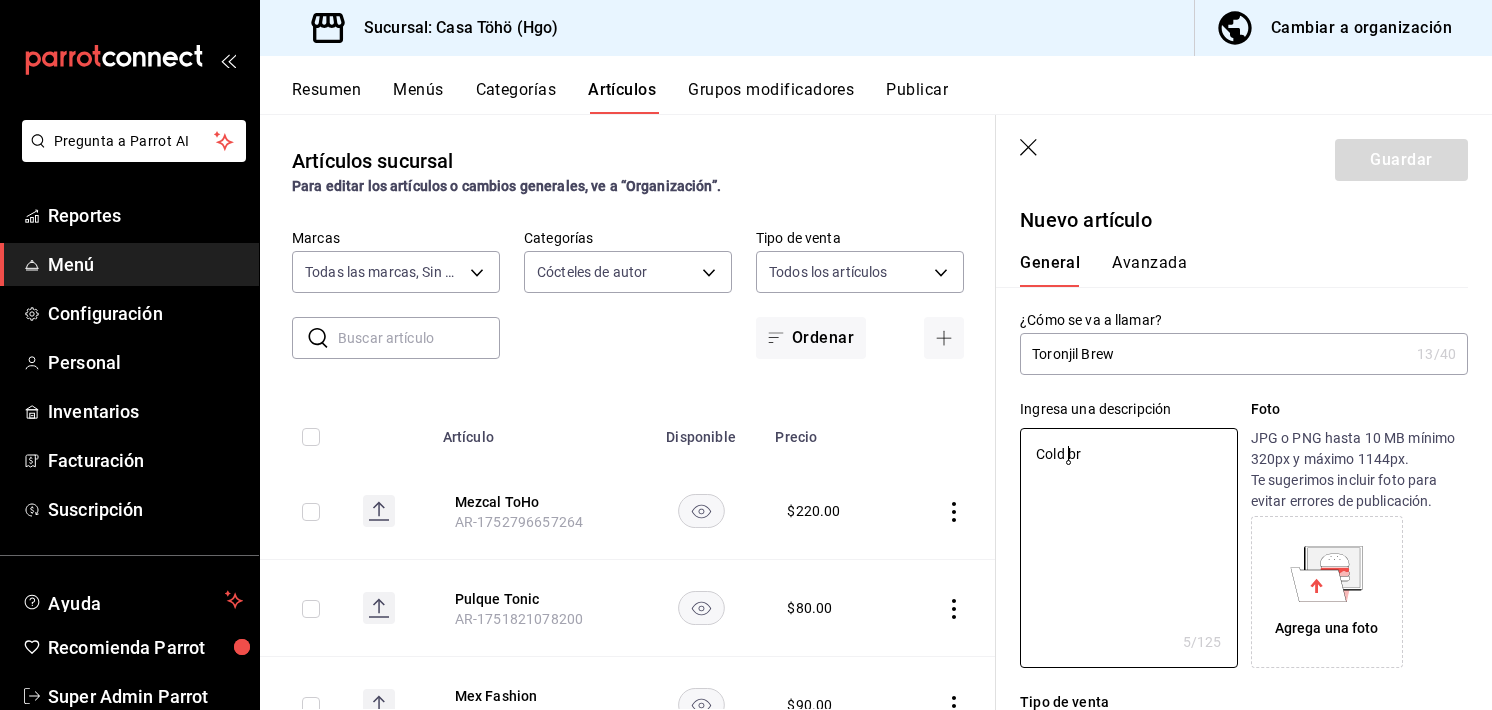 type on "Cold bre" 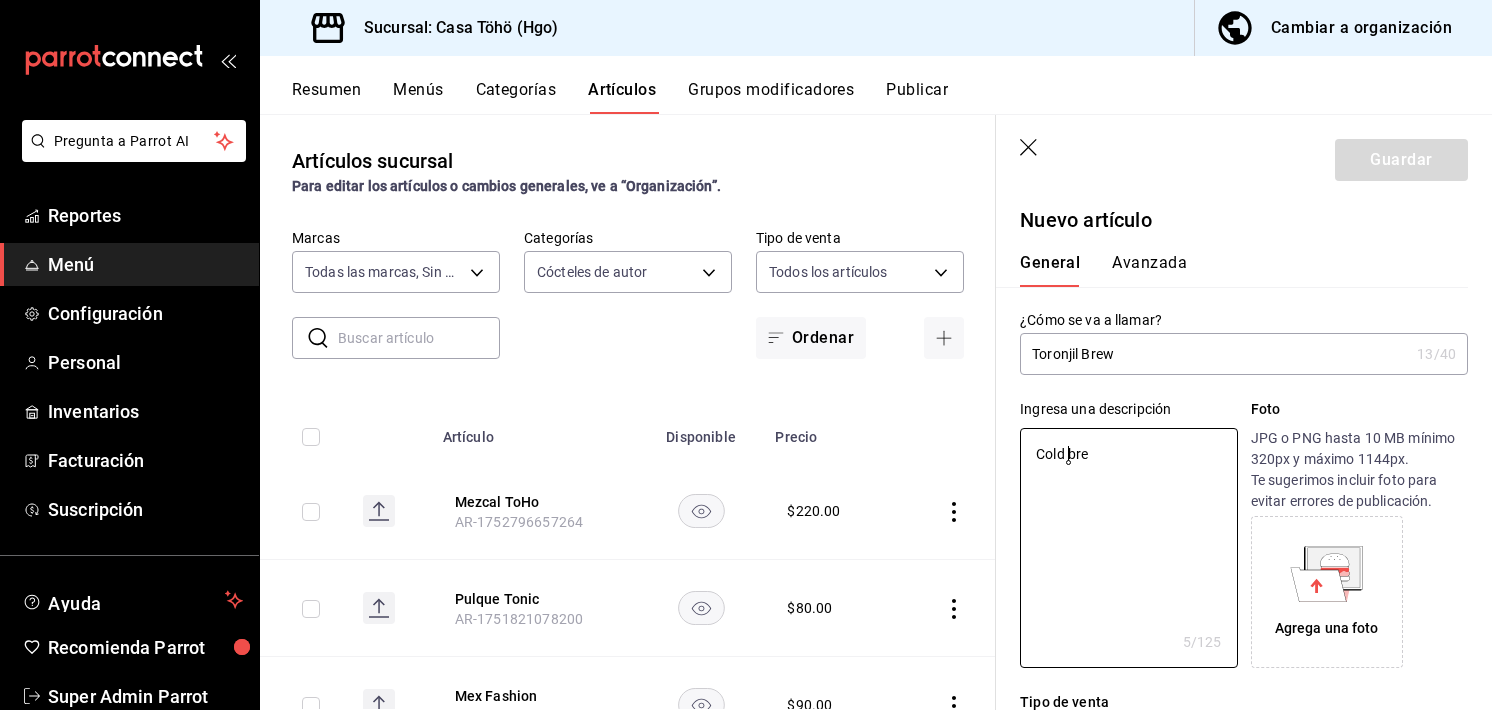 type on "x" 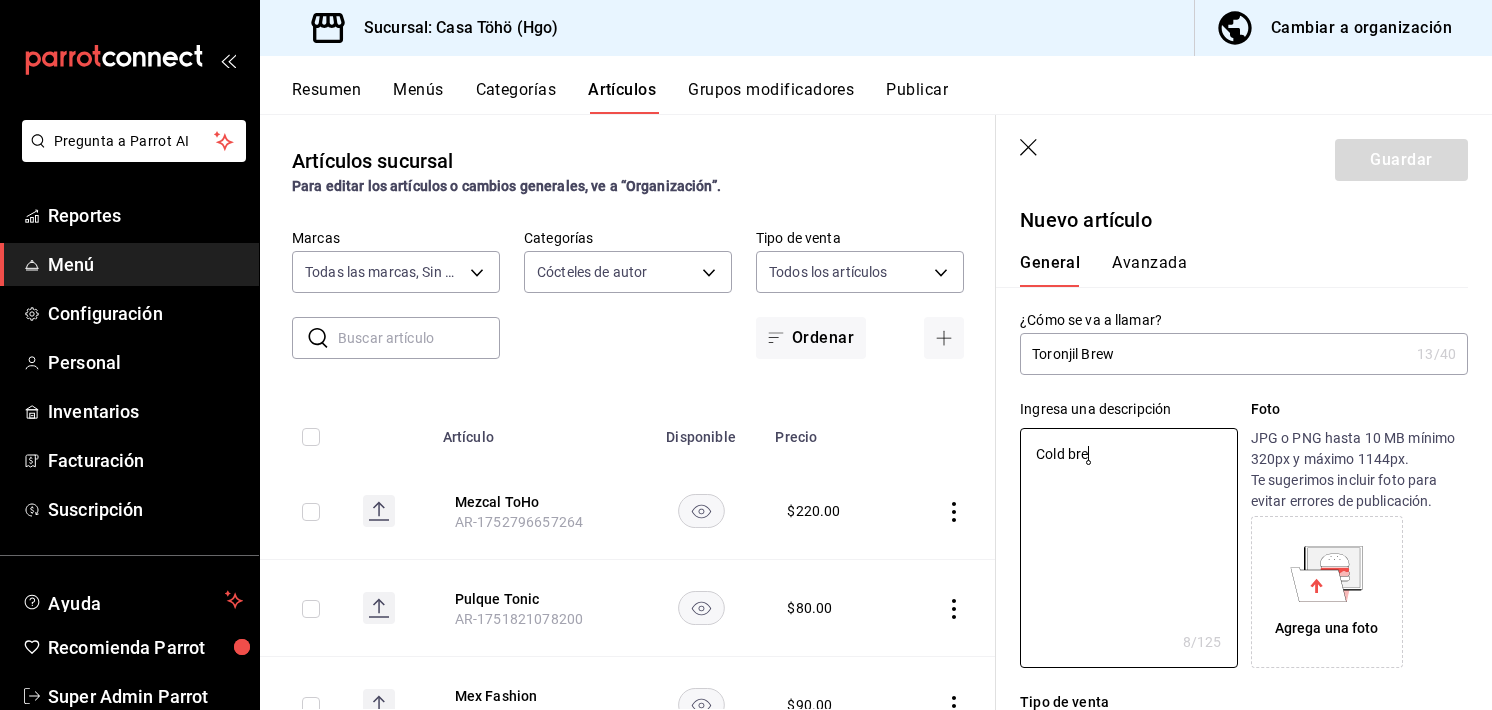 type on "Cold brew" 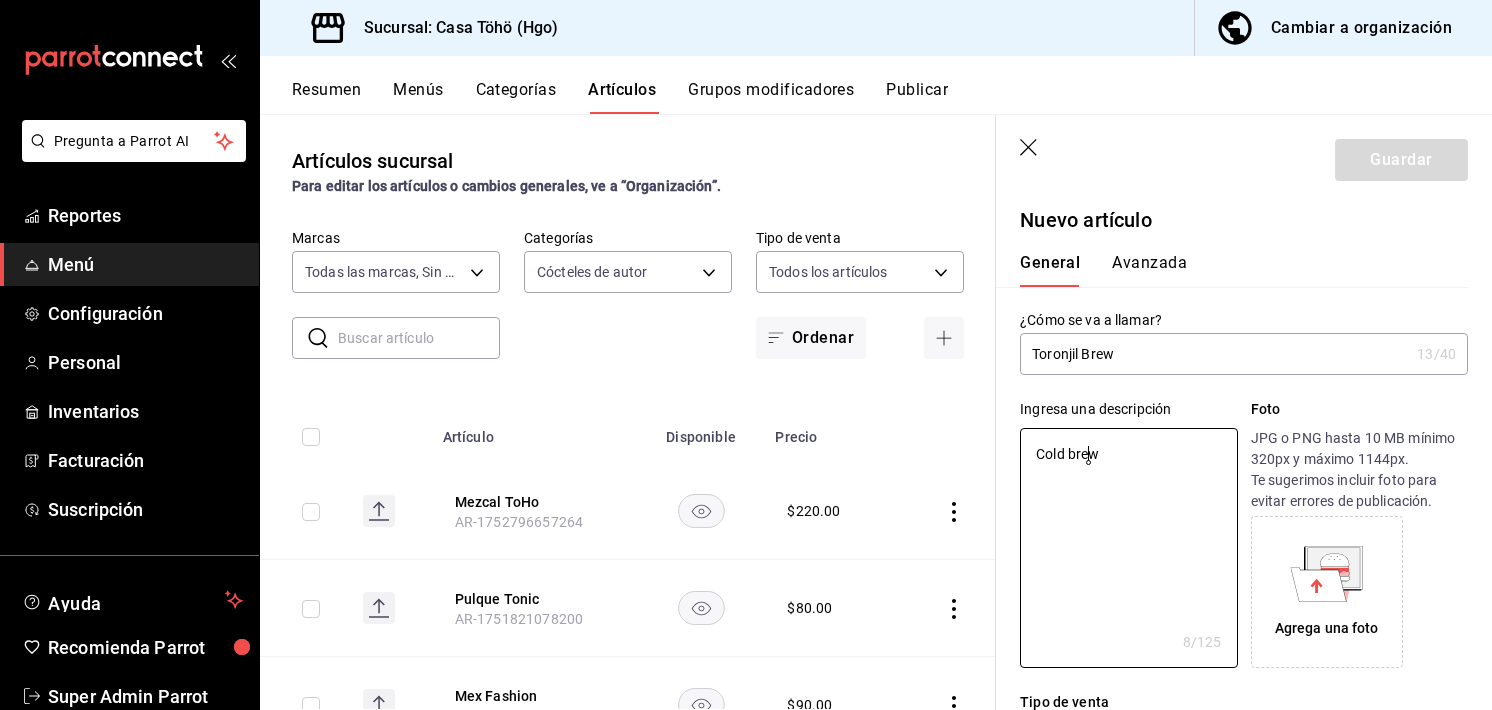 type on "x" 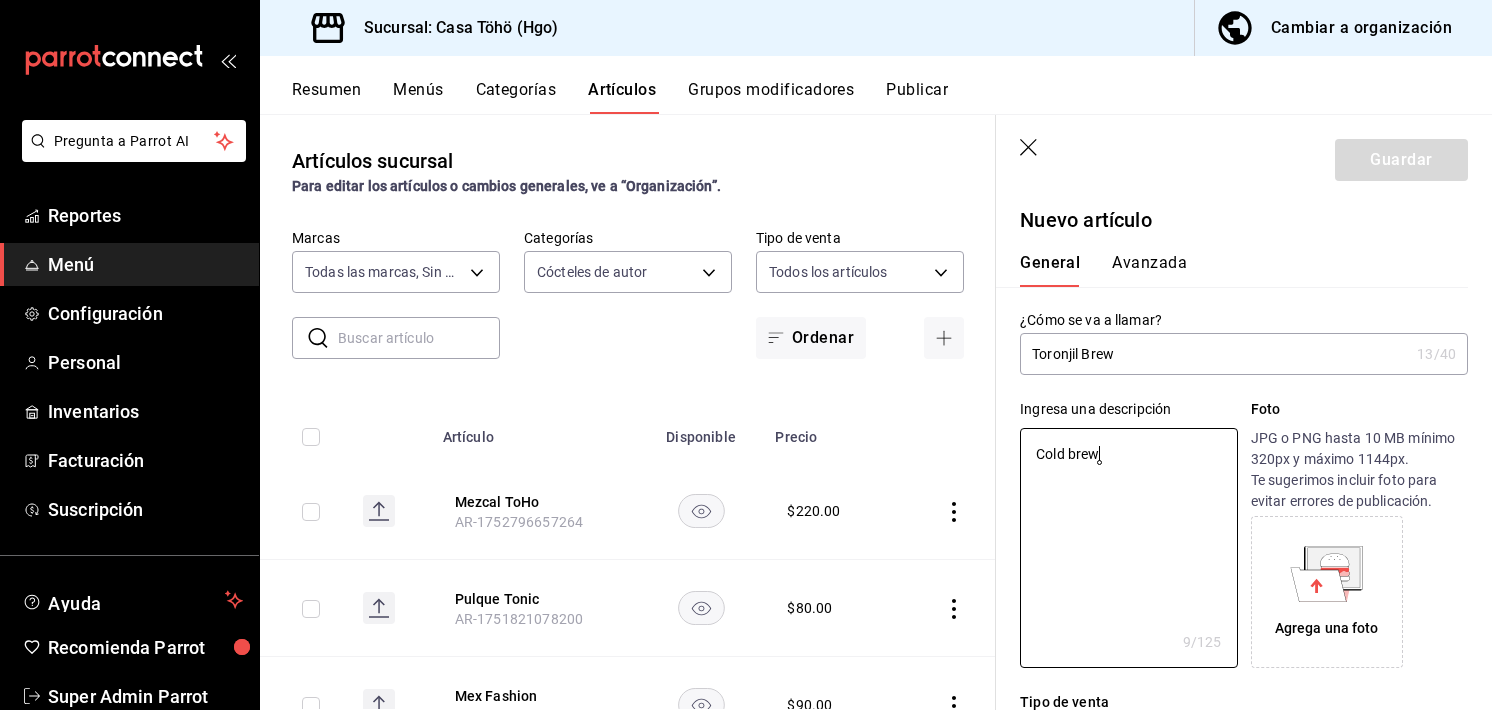 type on "Cold brew," 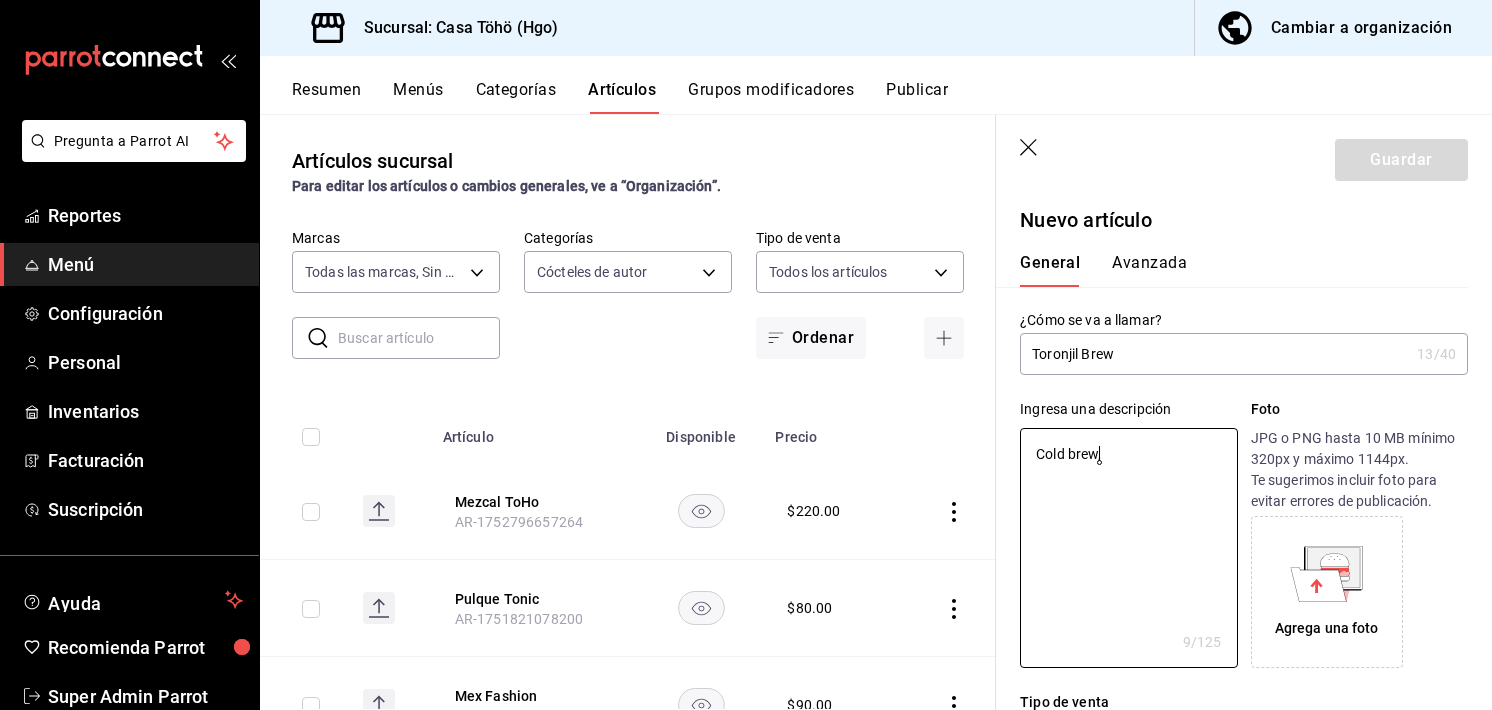 type on "x" 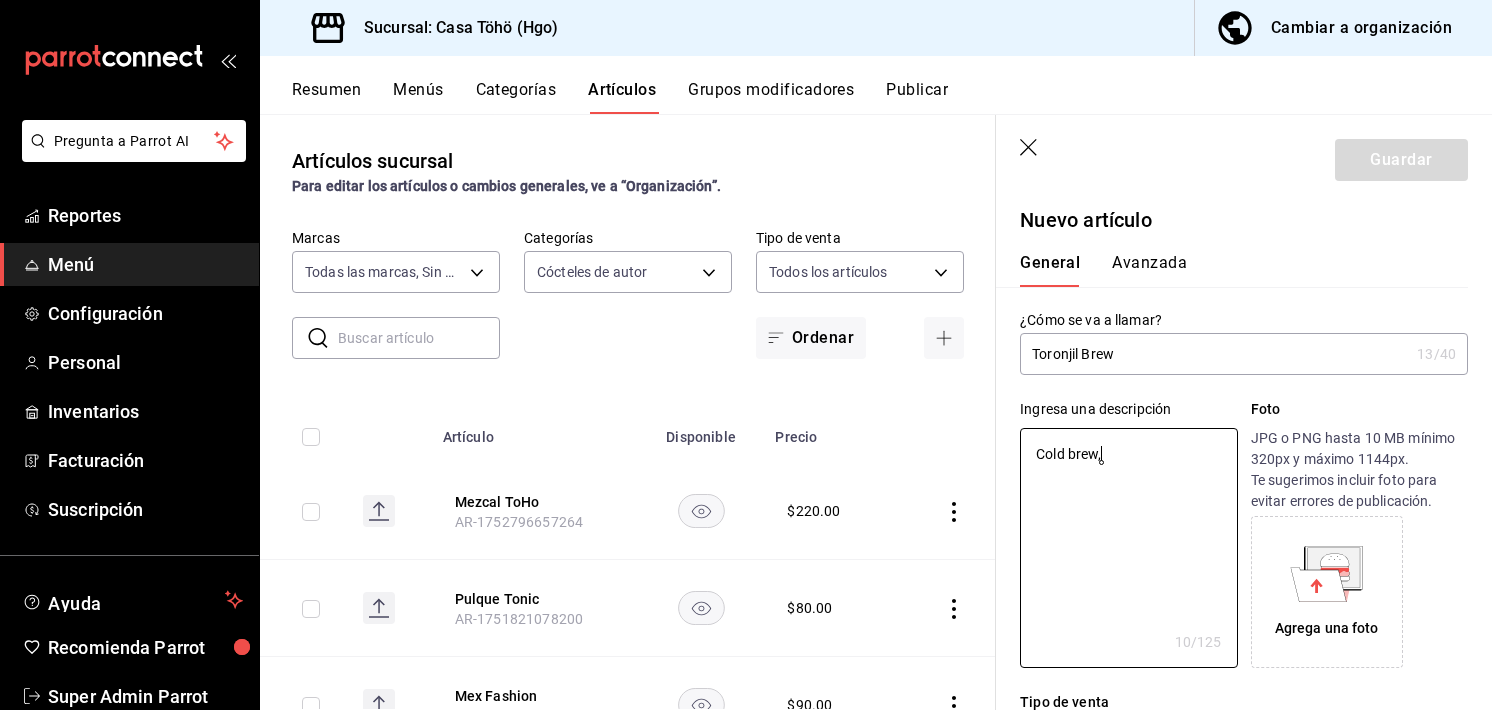 type on "Cold brew," 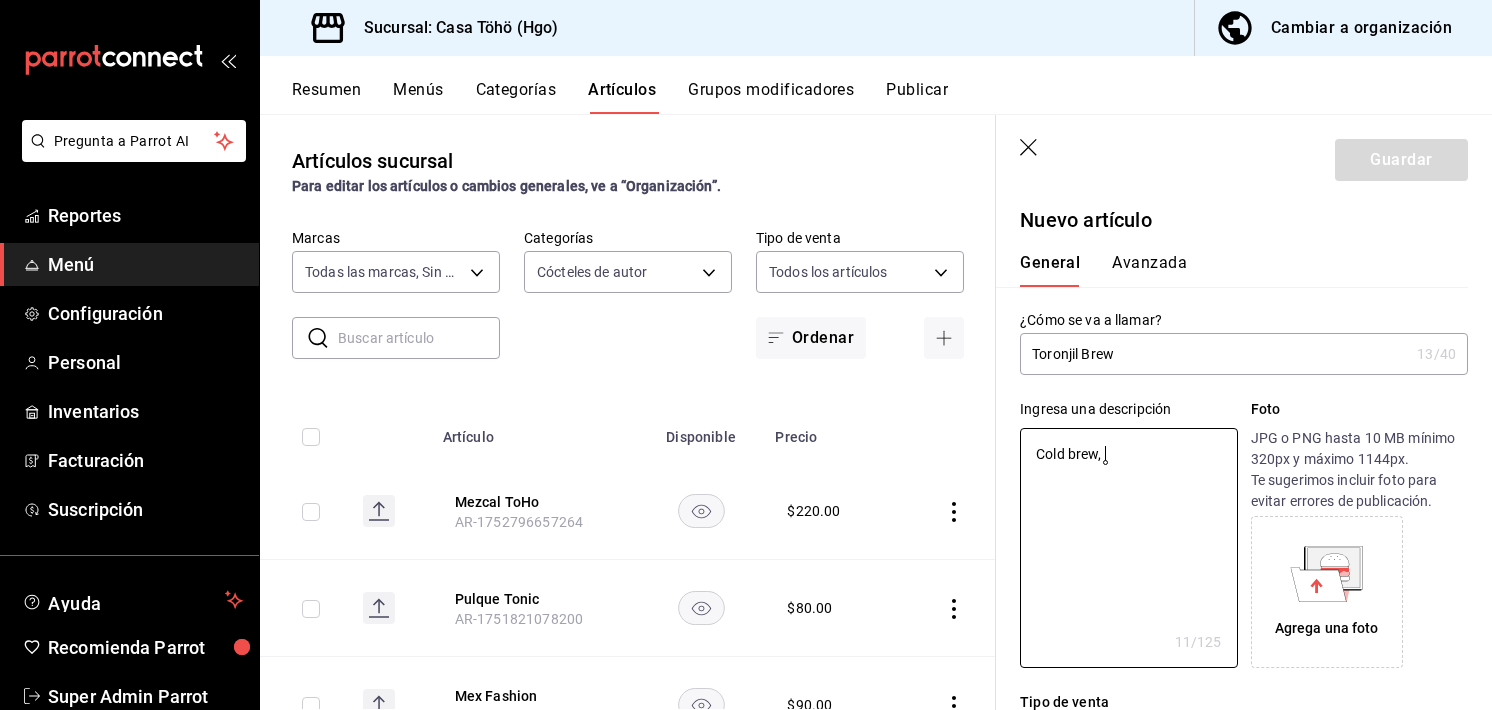 type on "Cold brew, I" 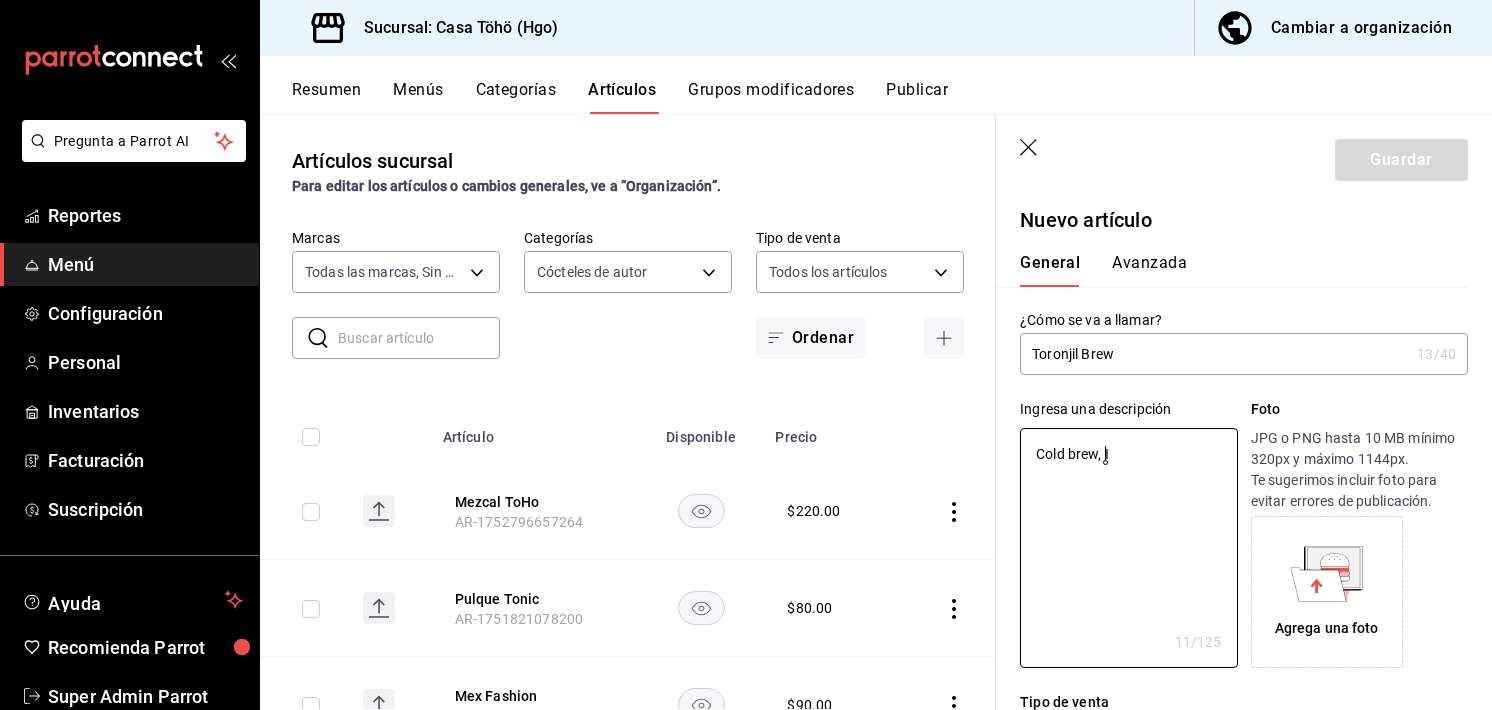 type on "x" 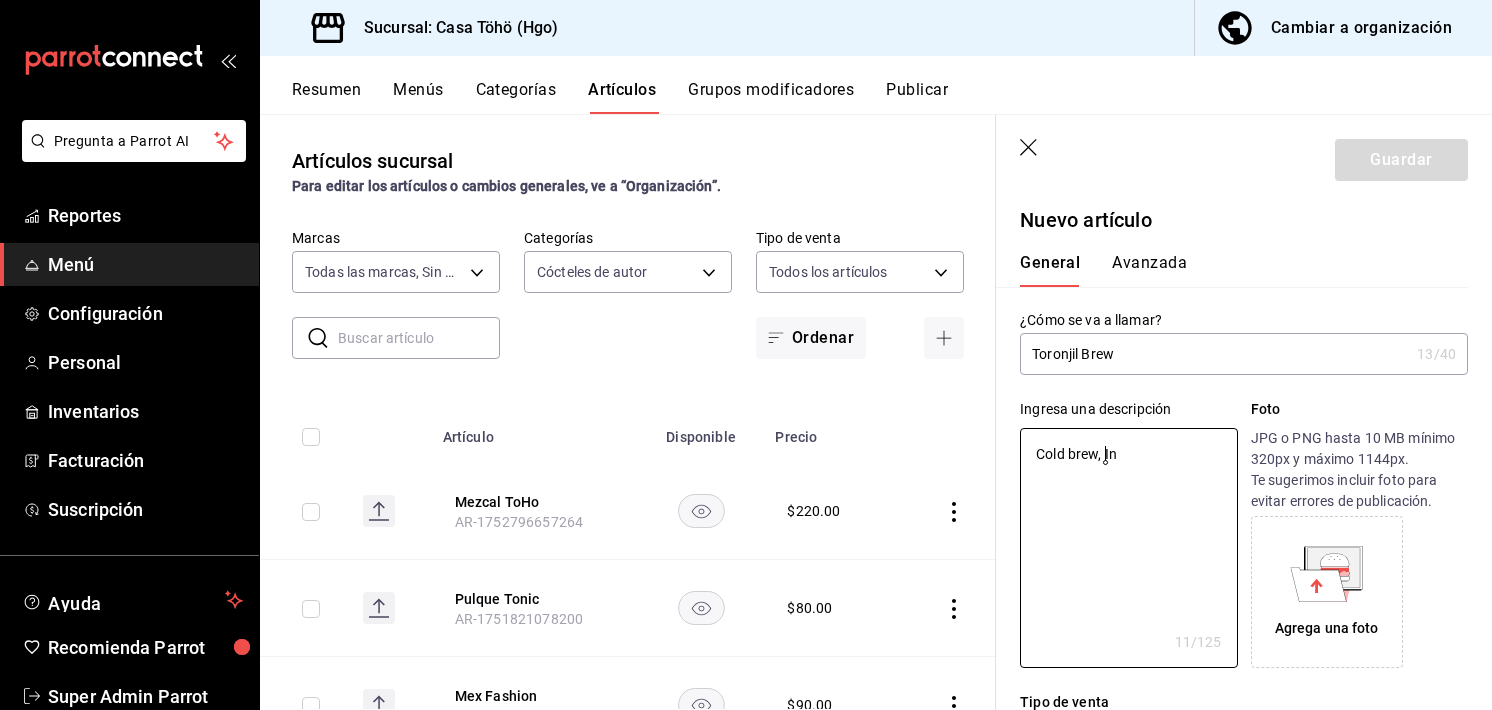 type on "x" 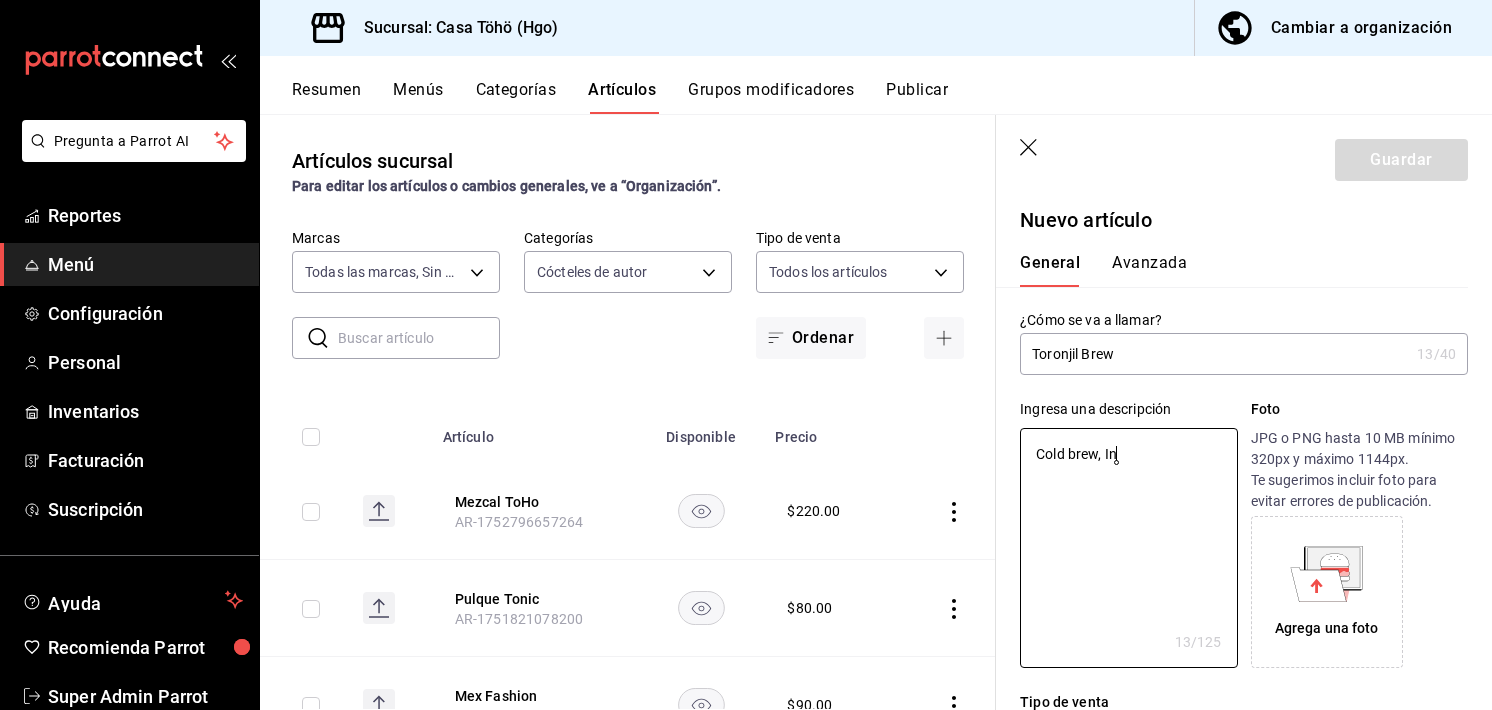 type on "Cold brew, Inf" 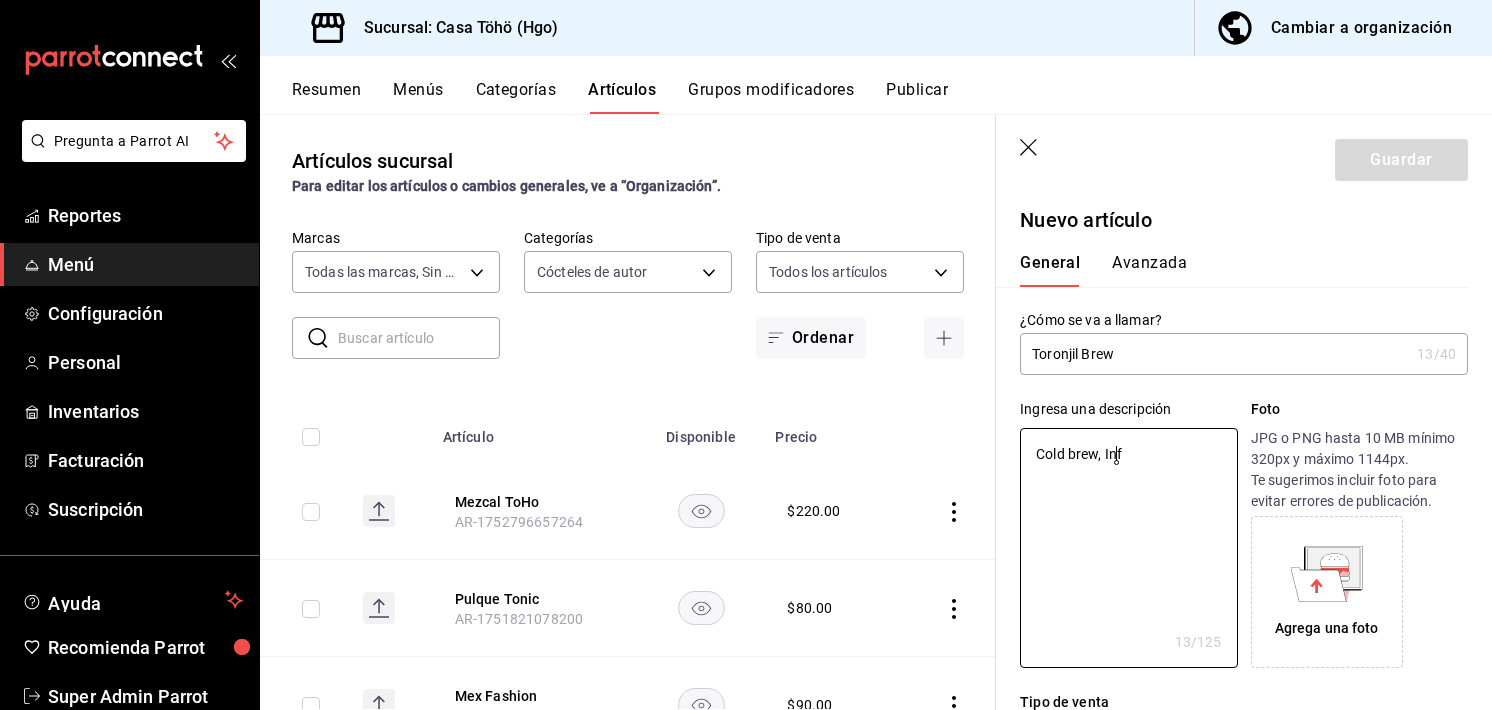 type on "x" 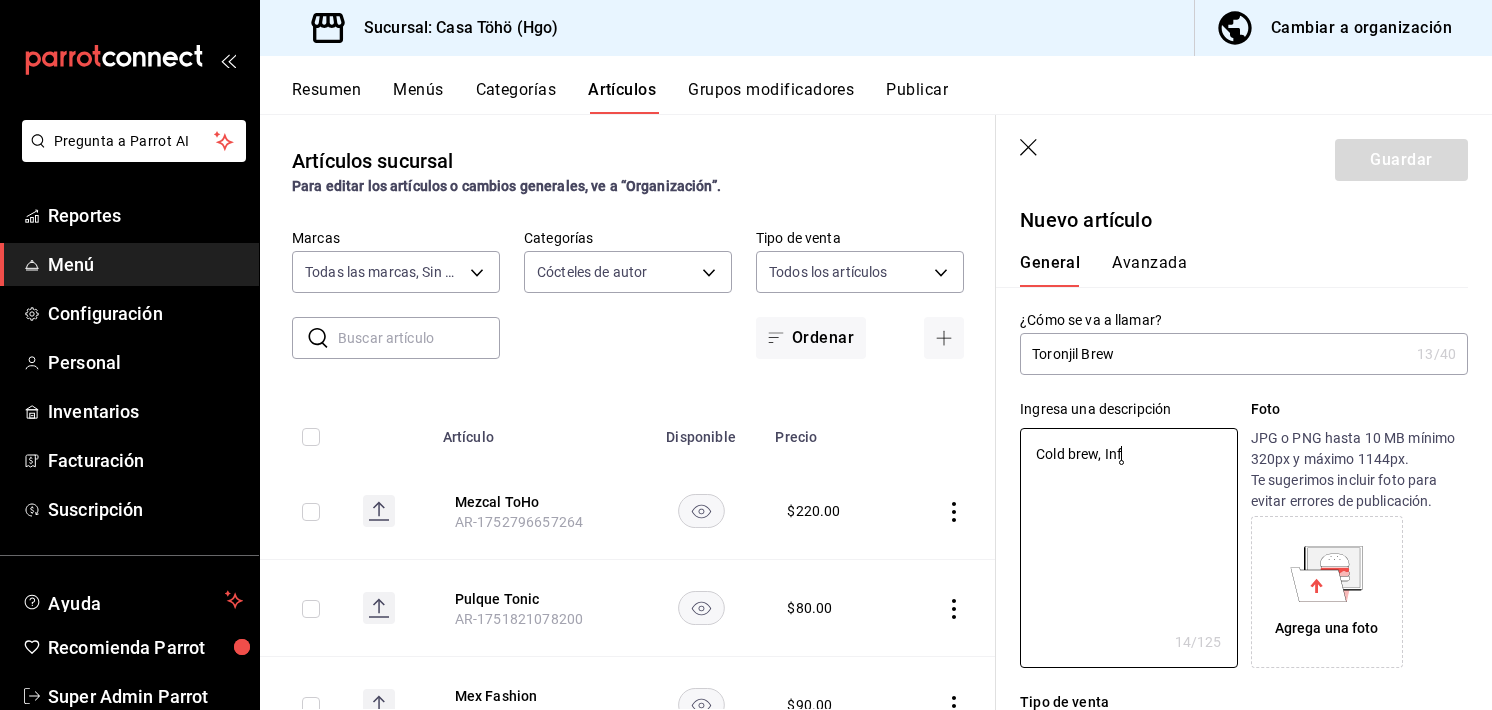 type on "Cold brew, In" 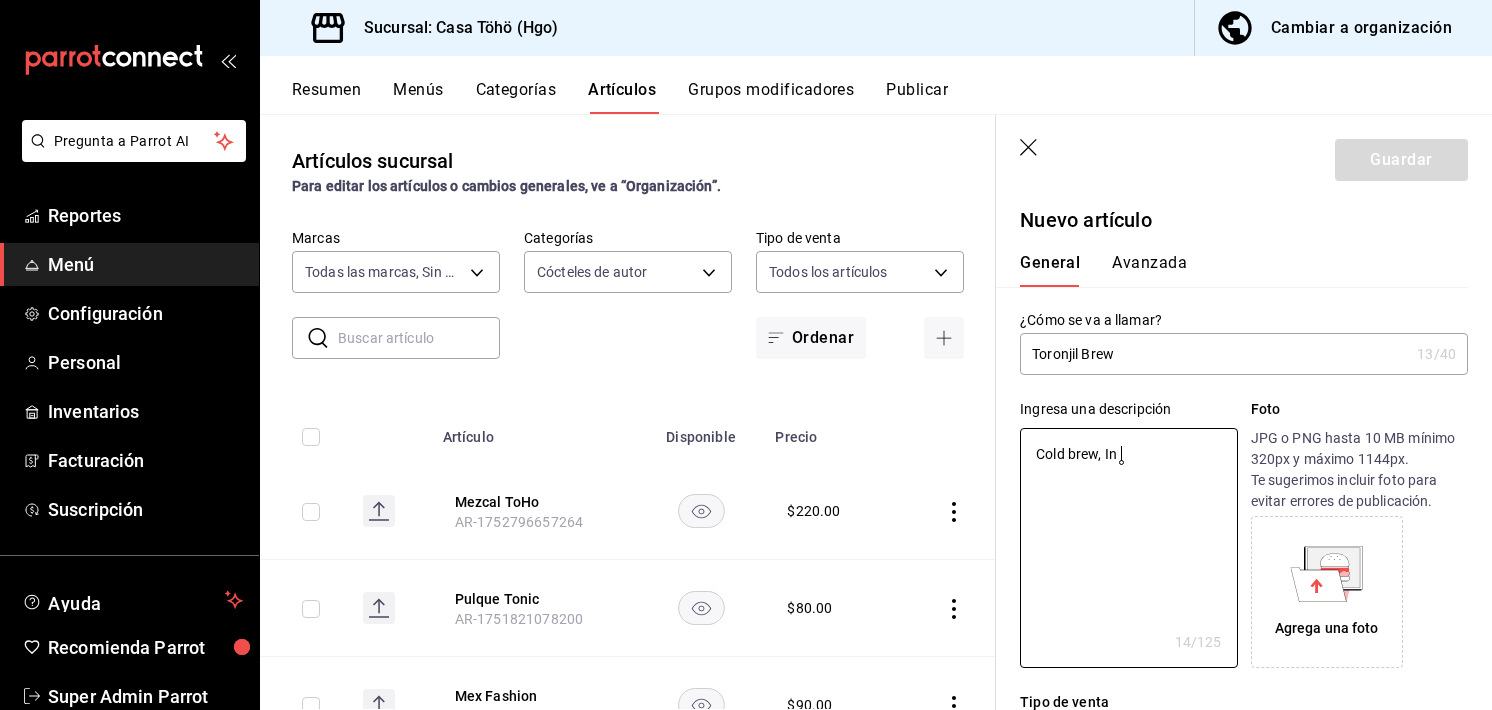 type on "x" 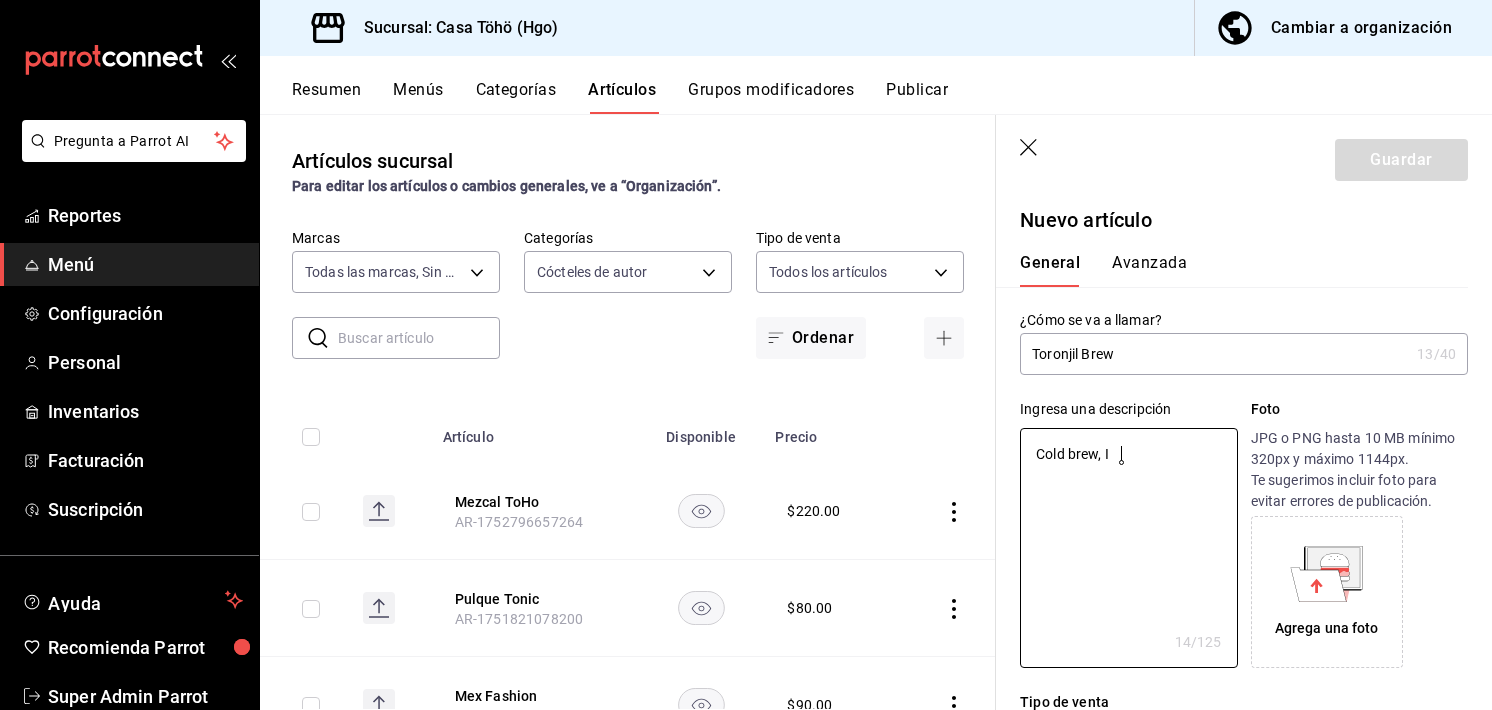 type on "x" 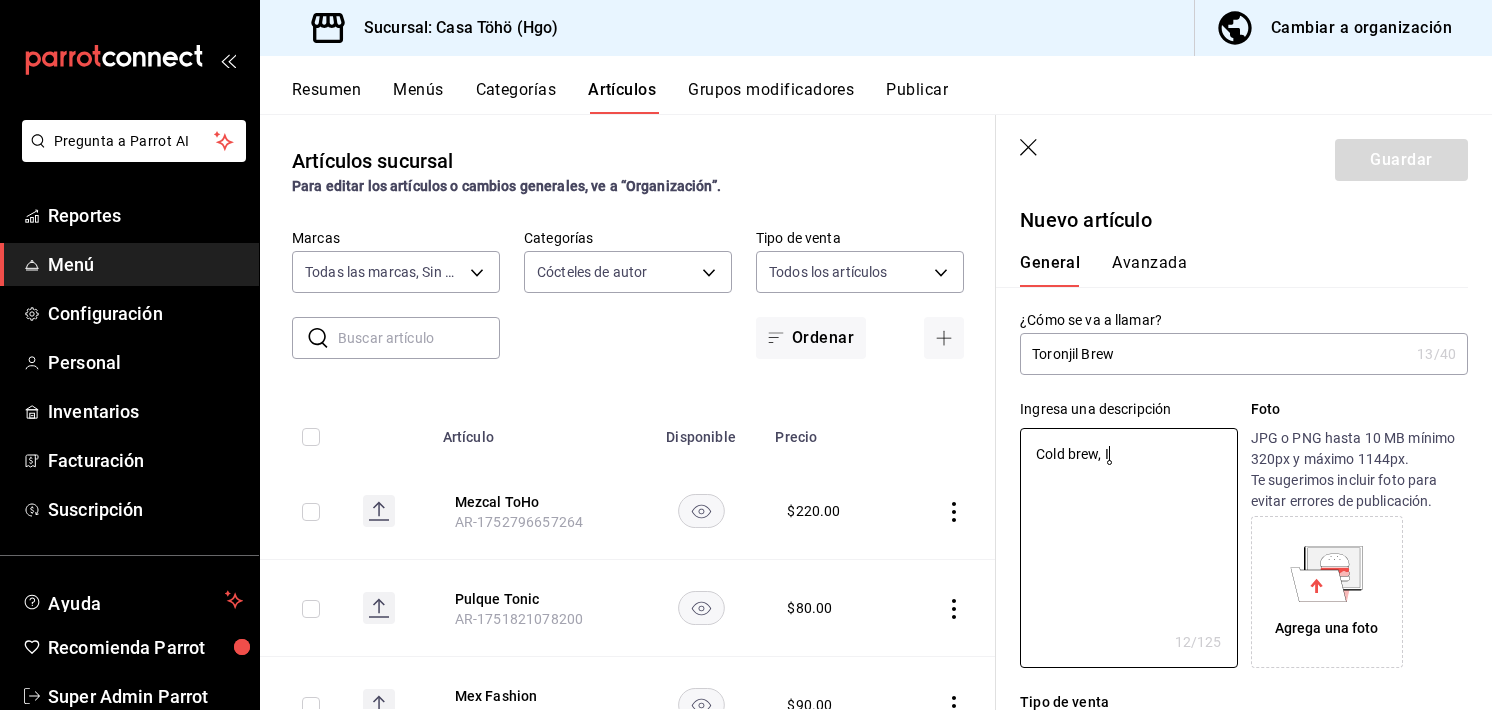type on "Cold brew," 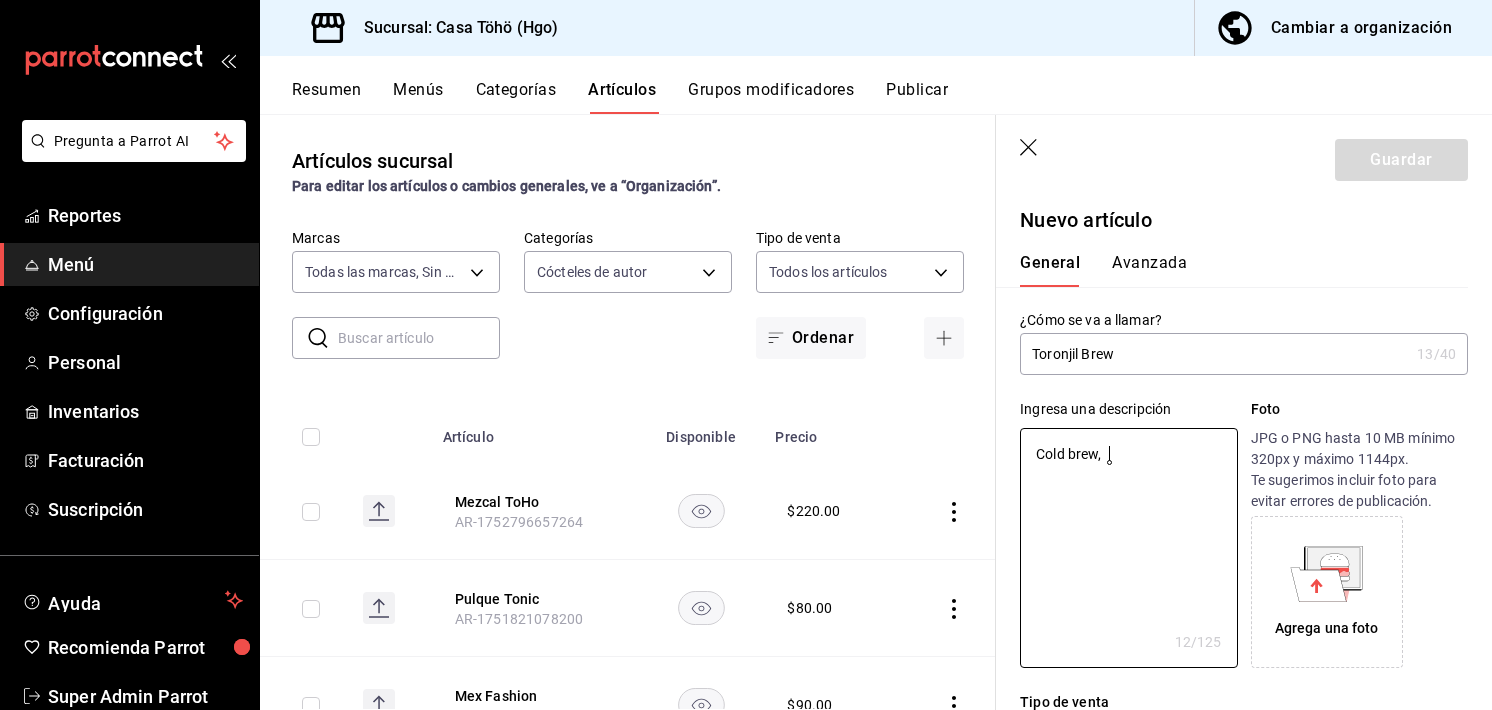 type on "x" 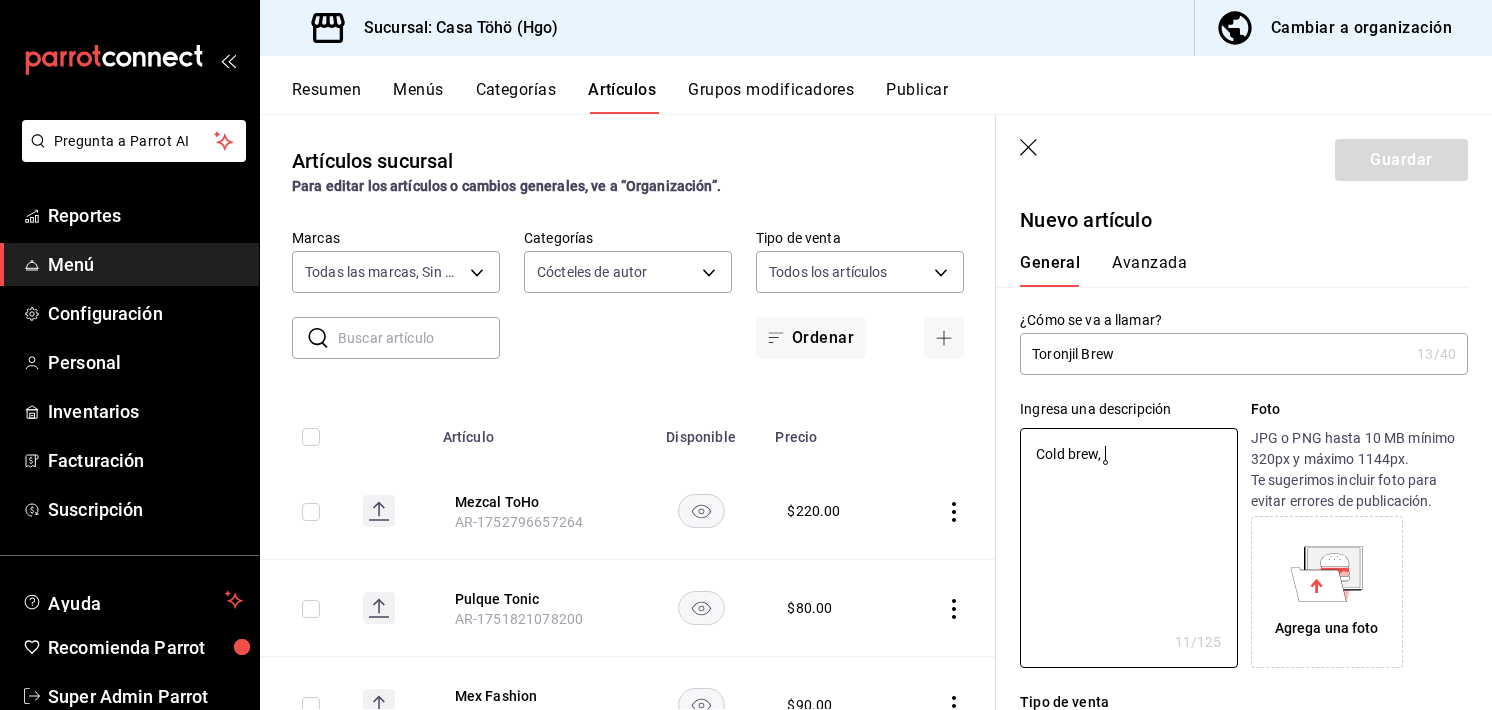 type on "Cold brew, i" 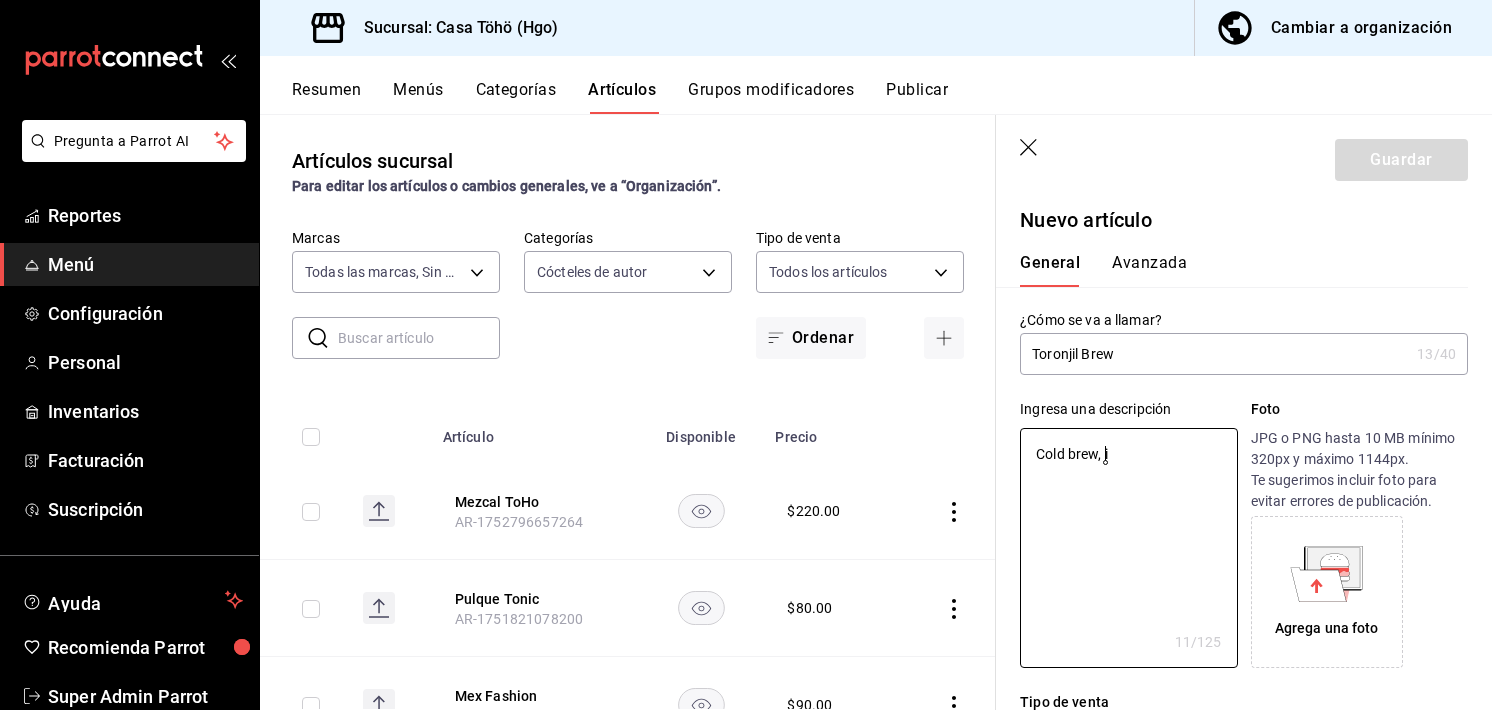 type on "x" 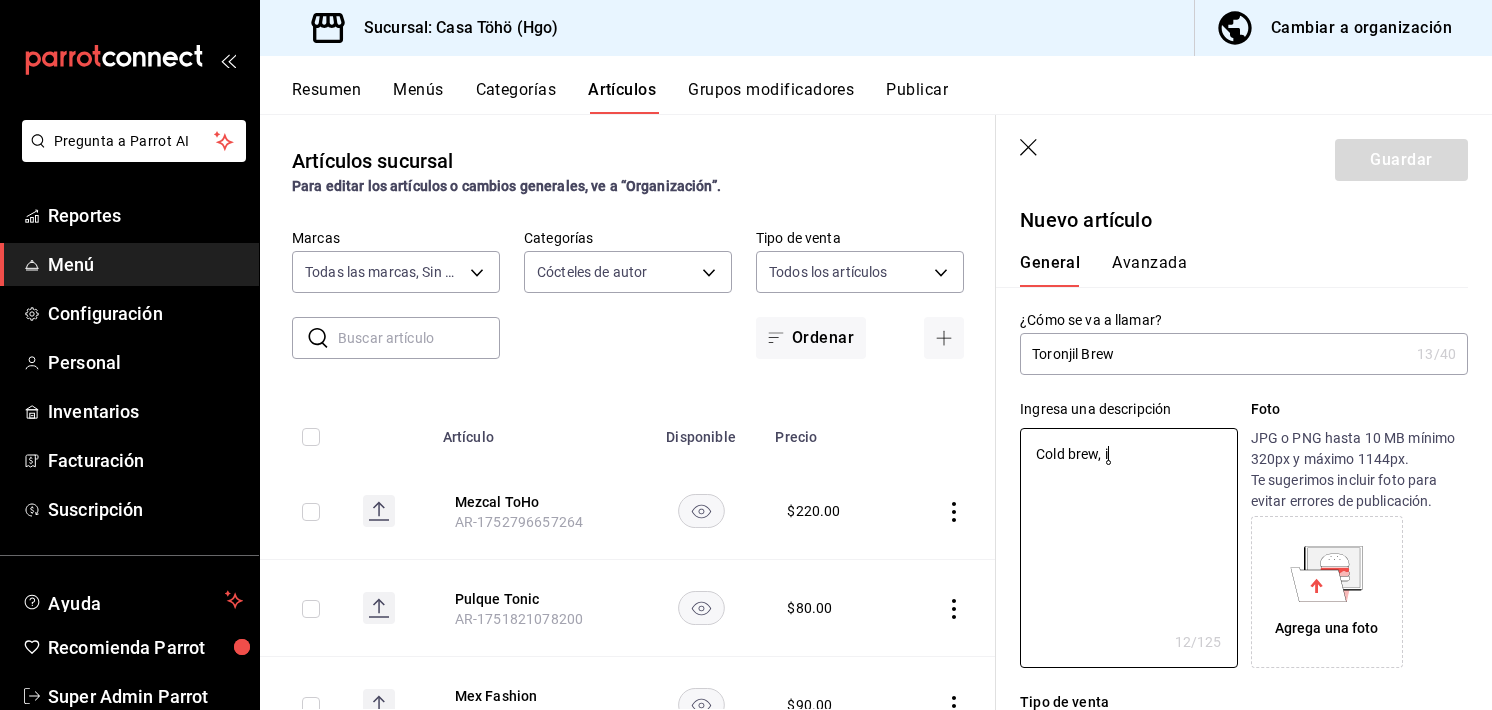 type on "Cold brew, in" 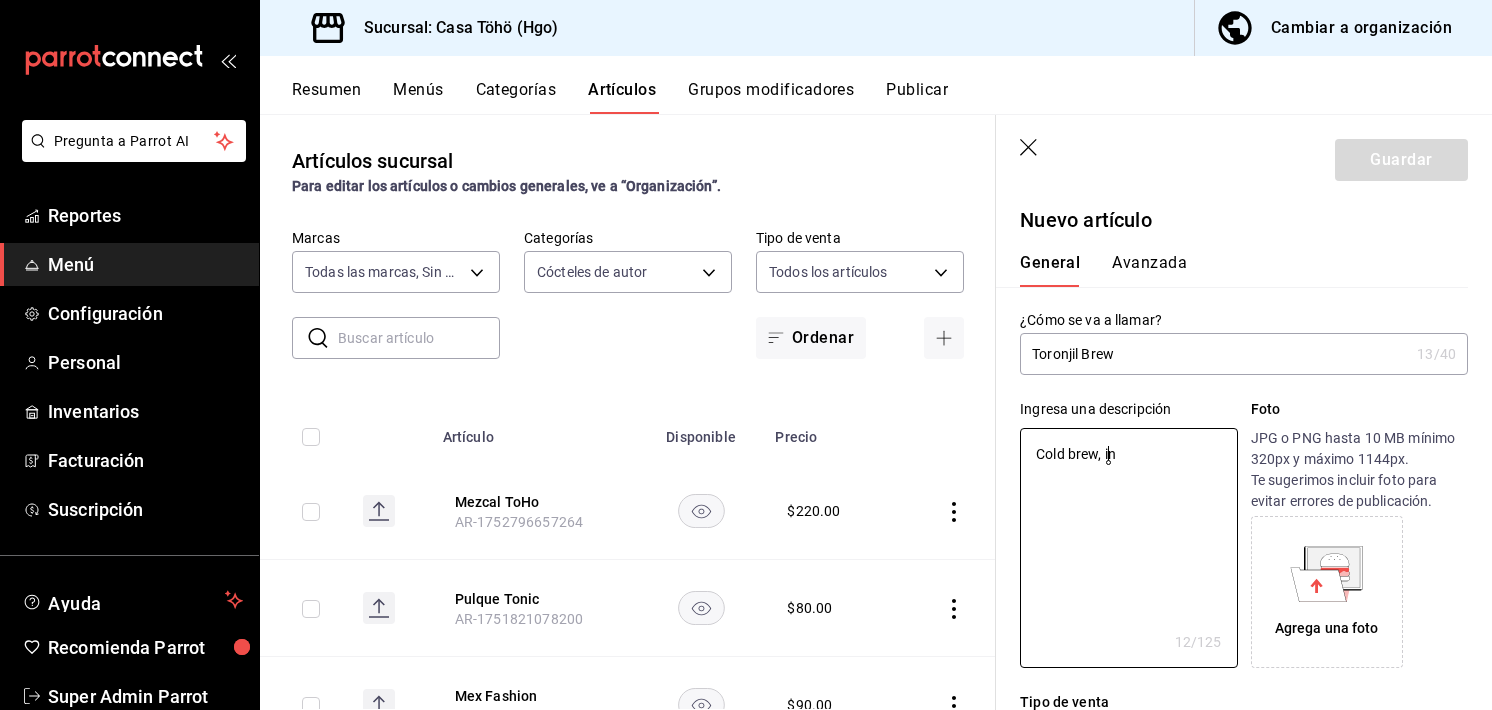 type on "x" 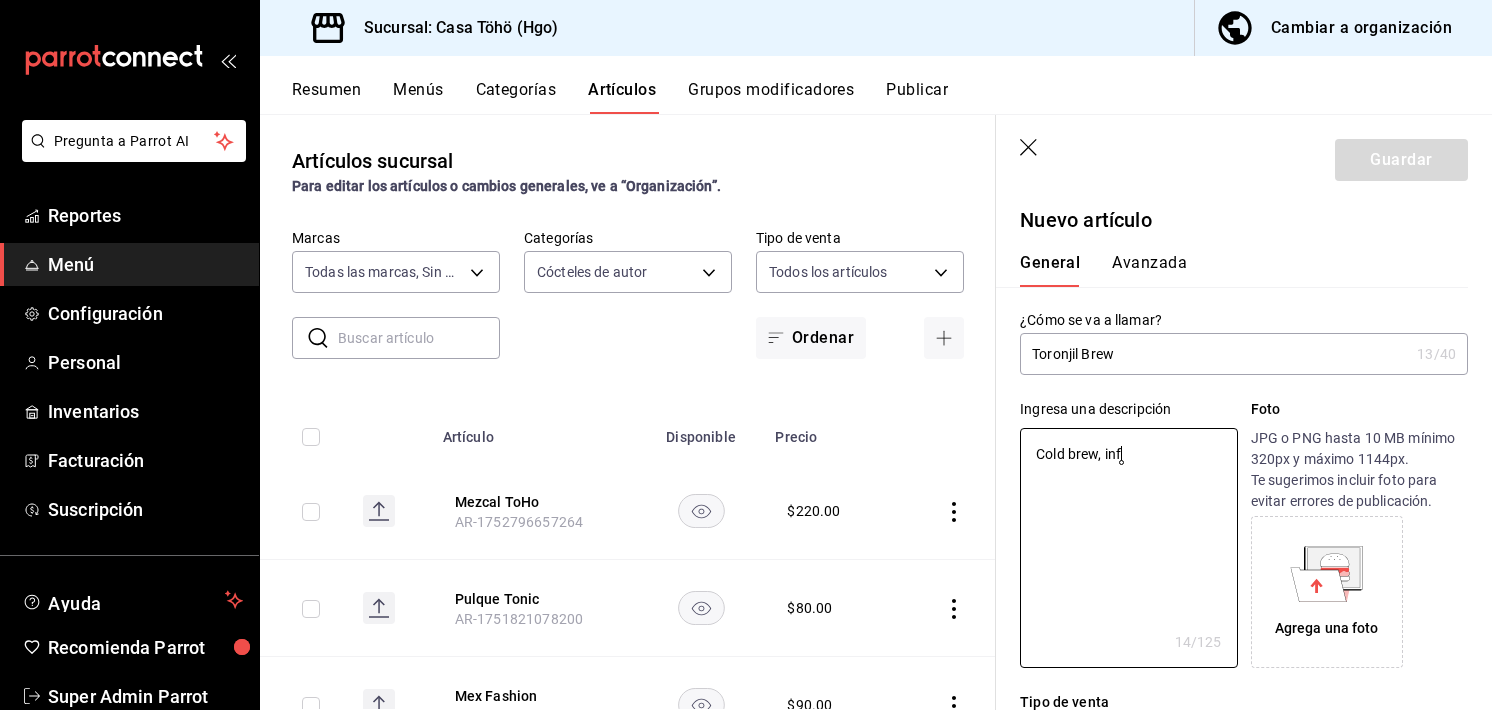 type on "Cold brew, infu" 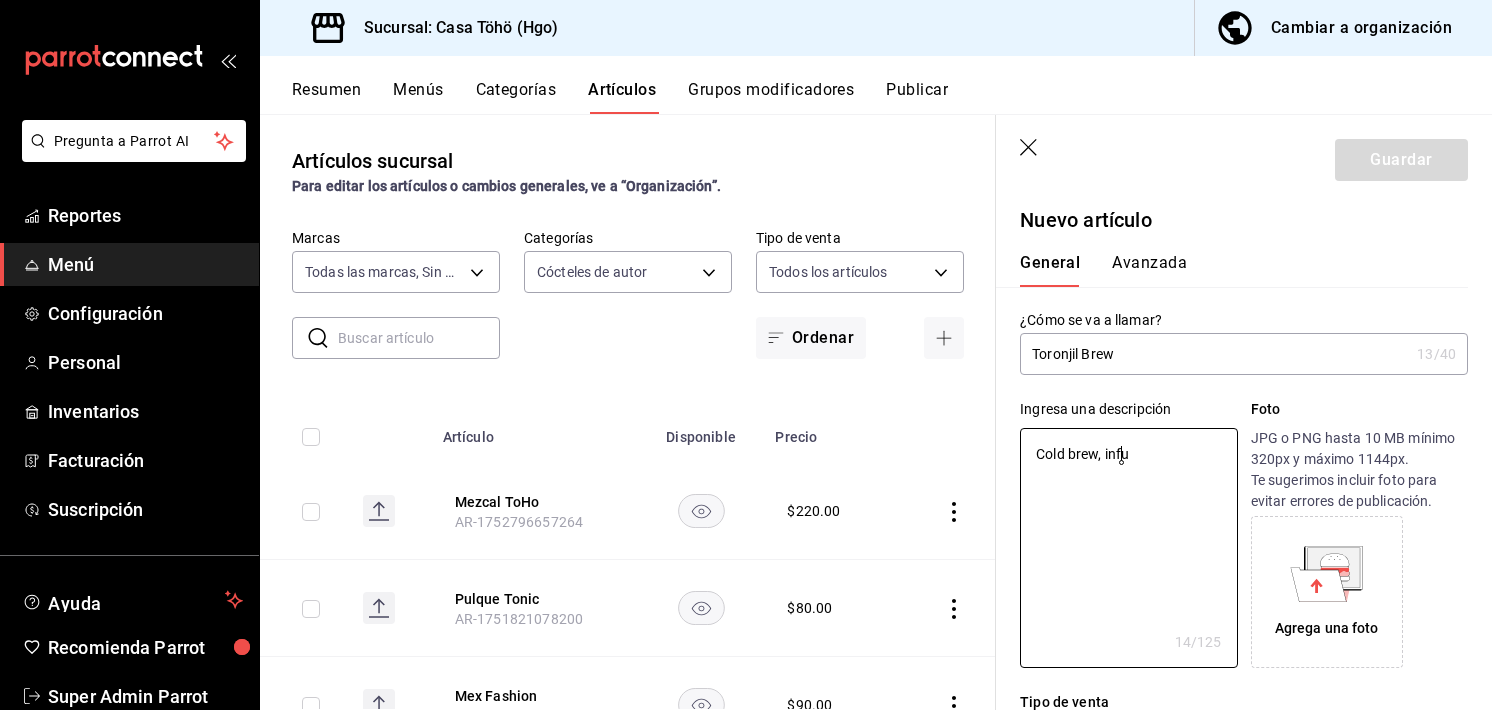 type on "x" 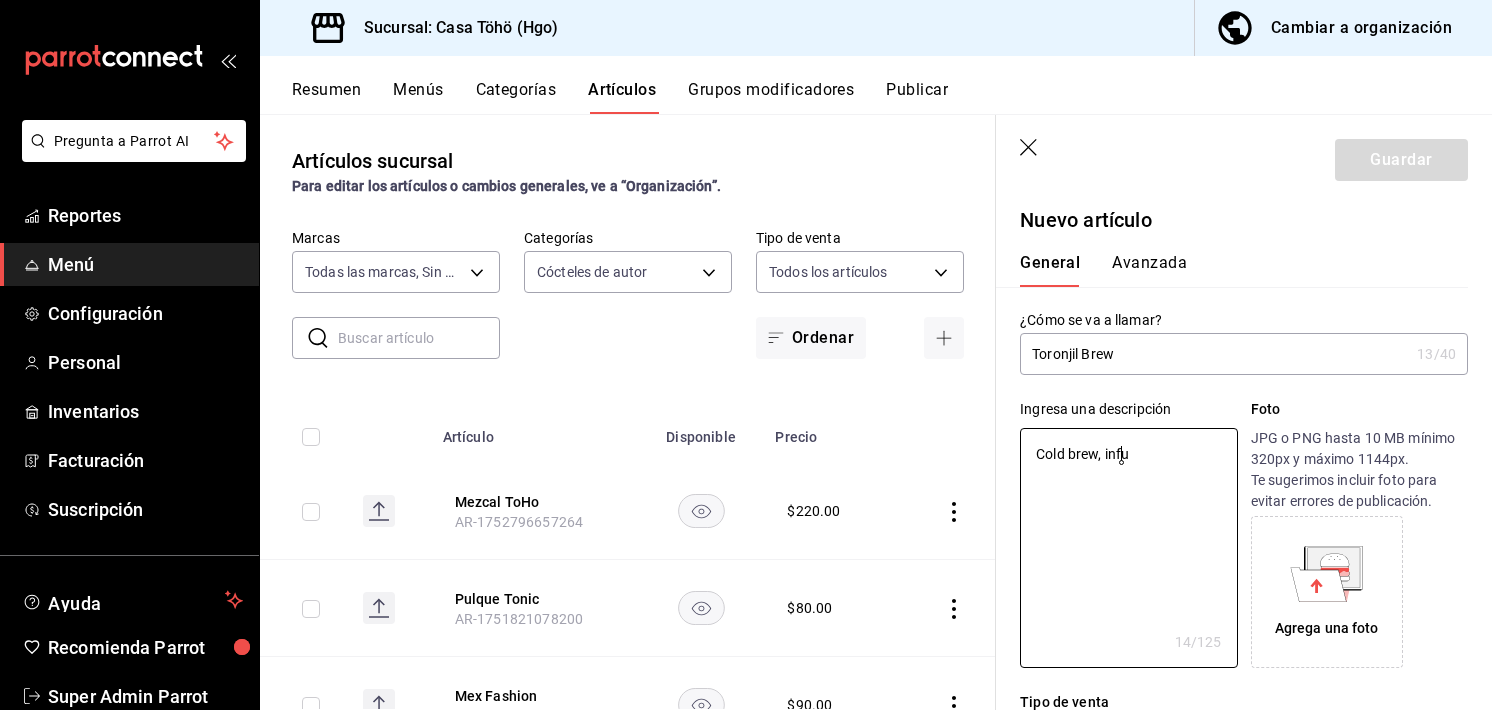 type on "Cold brew, infus" 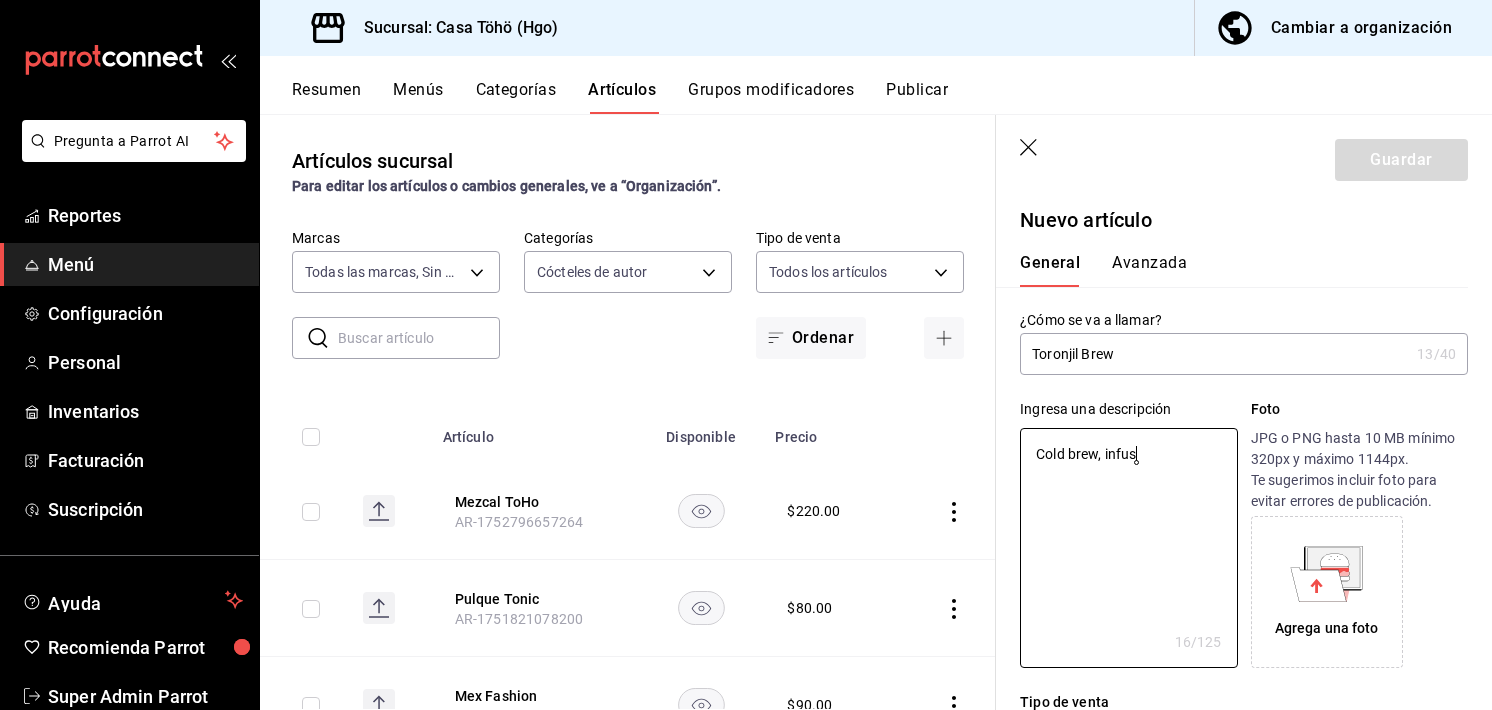 type on "Cold brew, infusi" 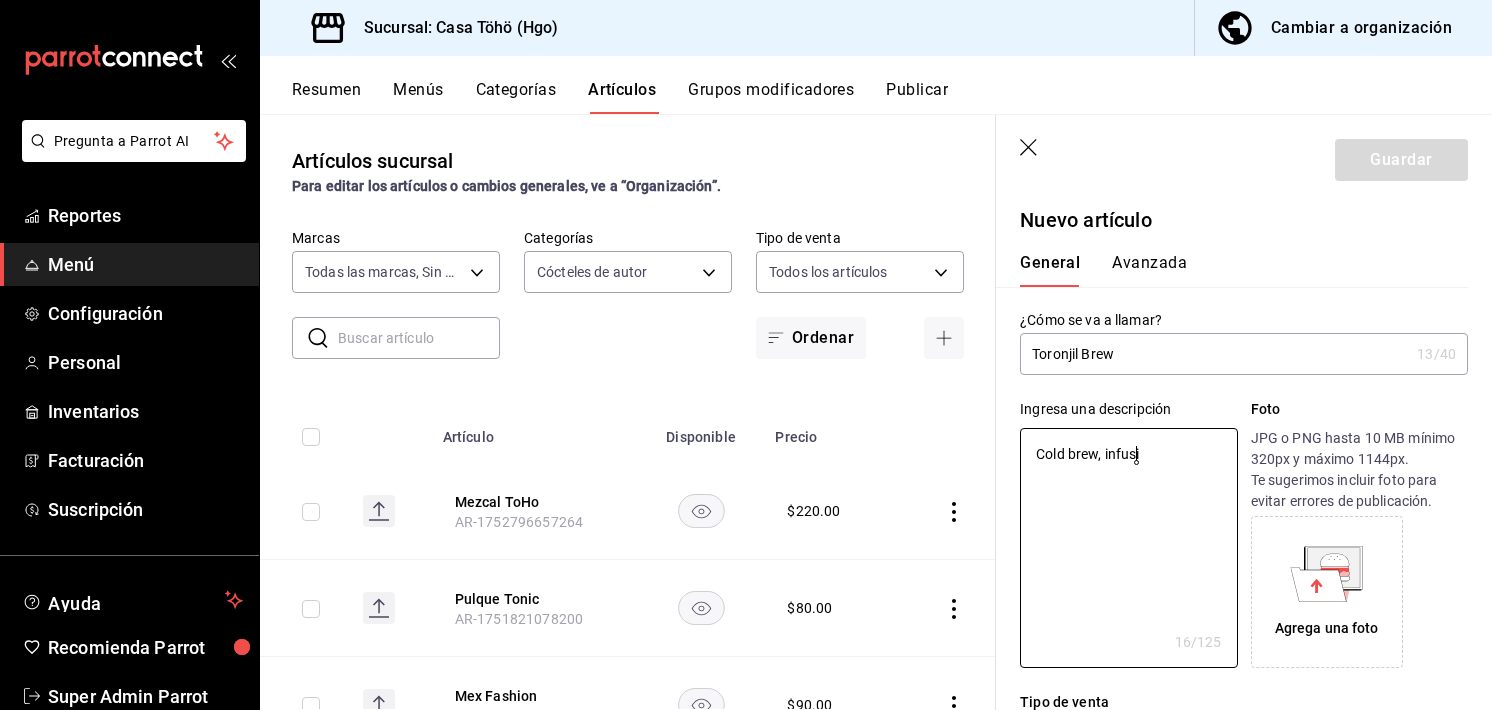 type on "x" 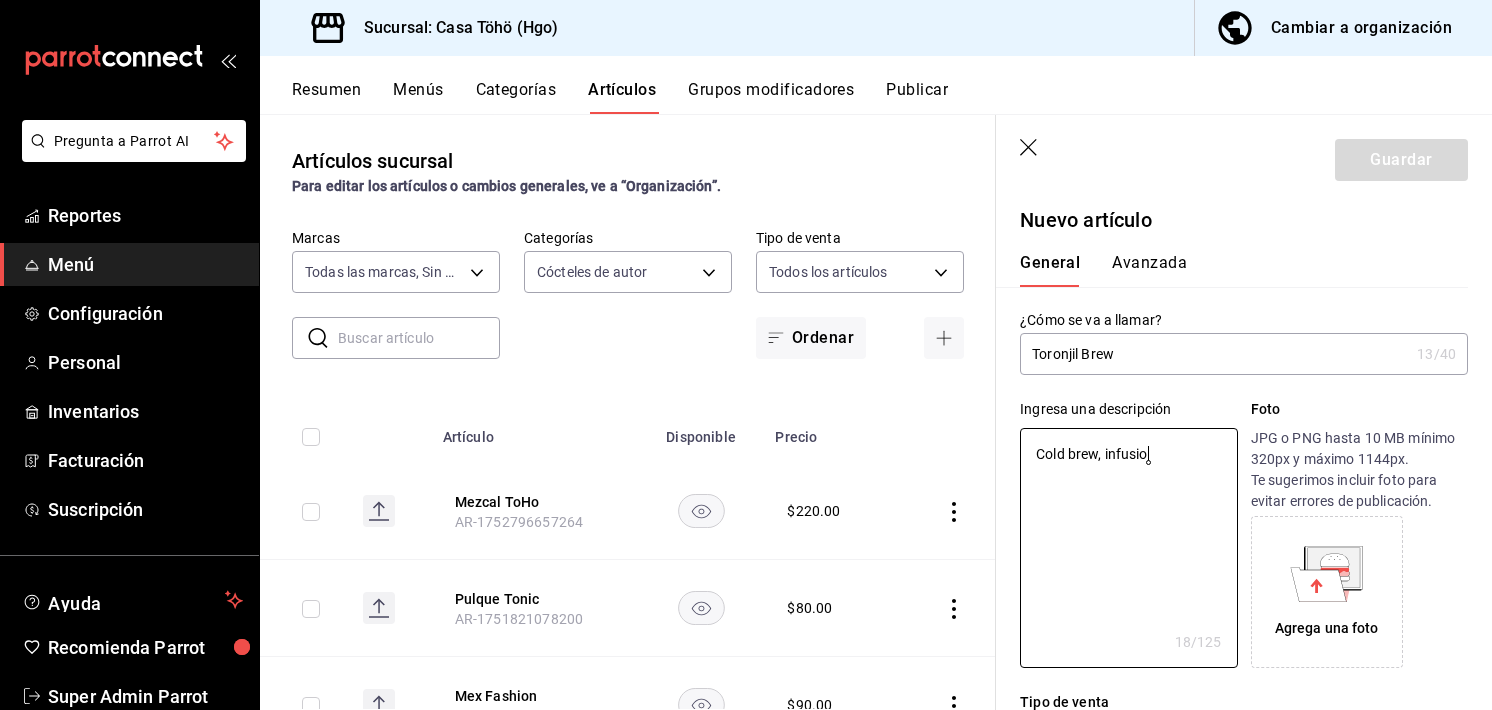 type on "Cold brew, infusion" 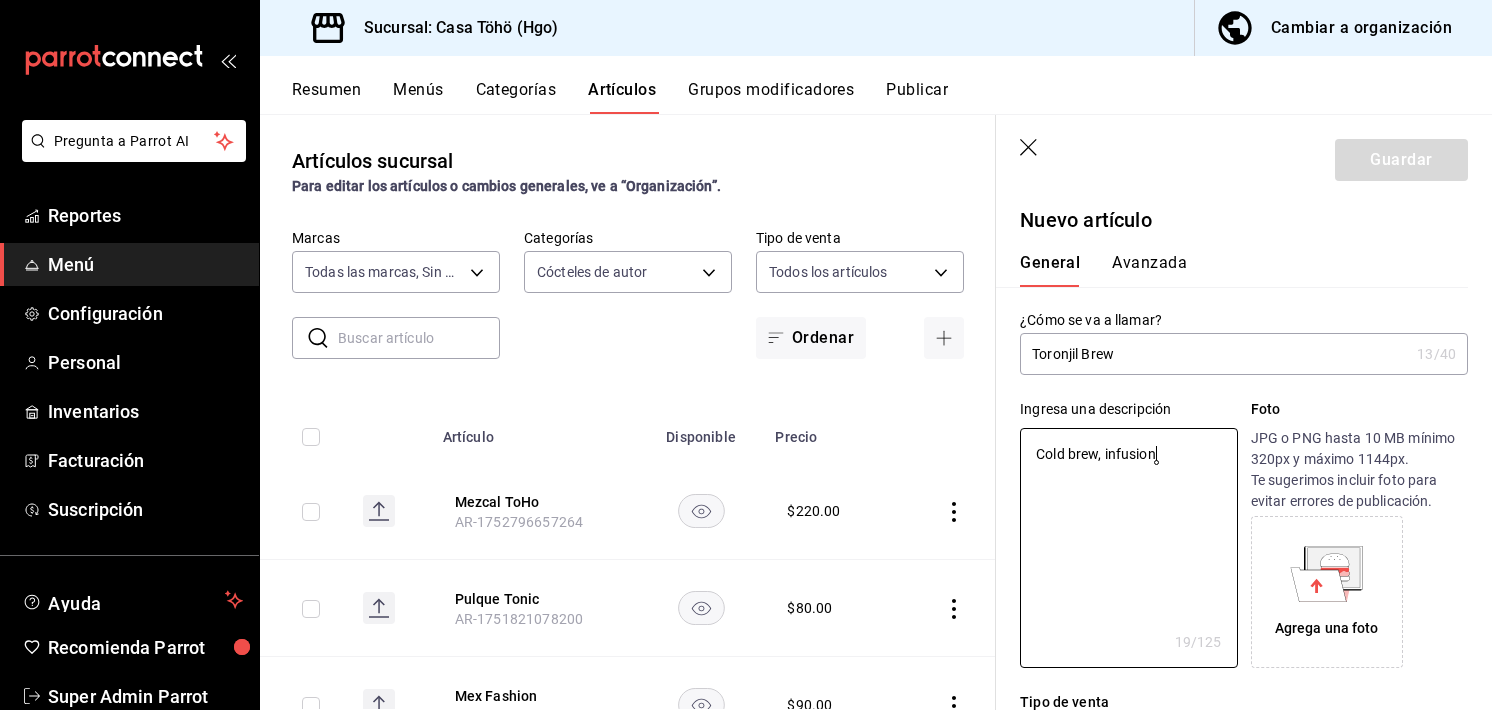 type on "Cold brew, infusion" 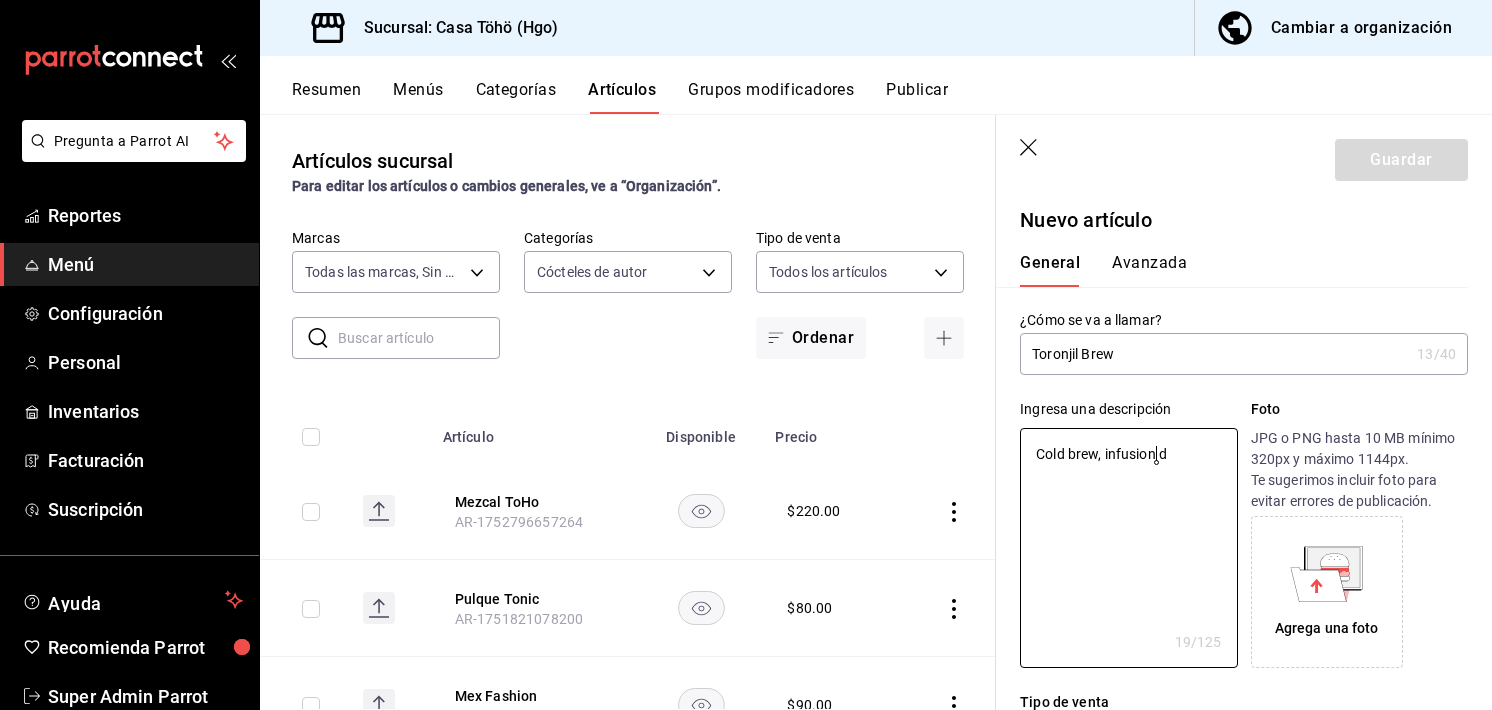 type on "Cold brew, infusion de" 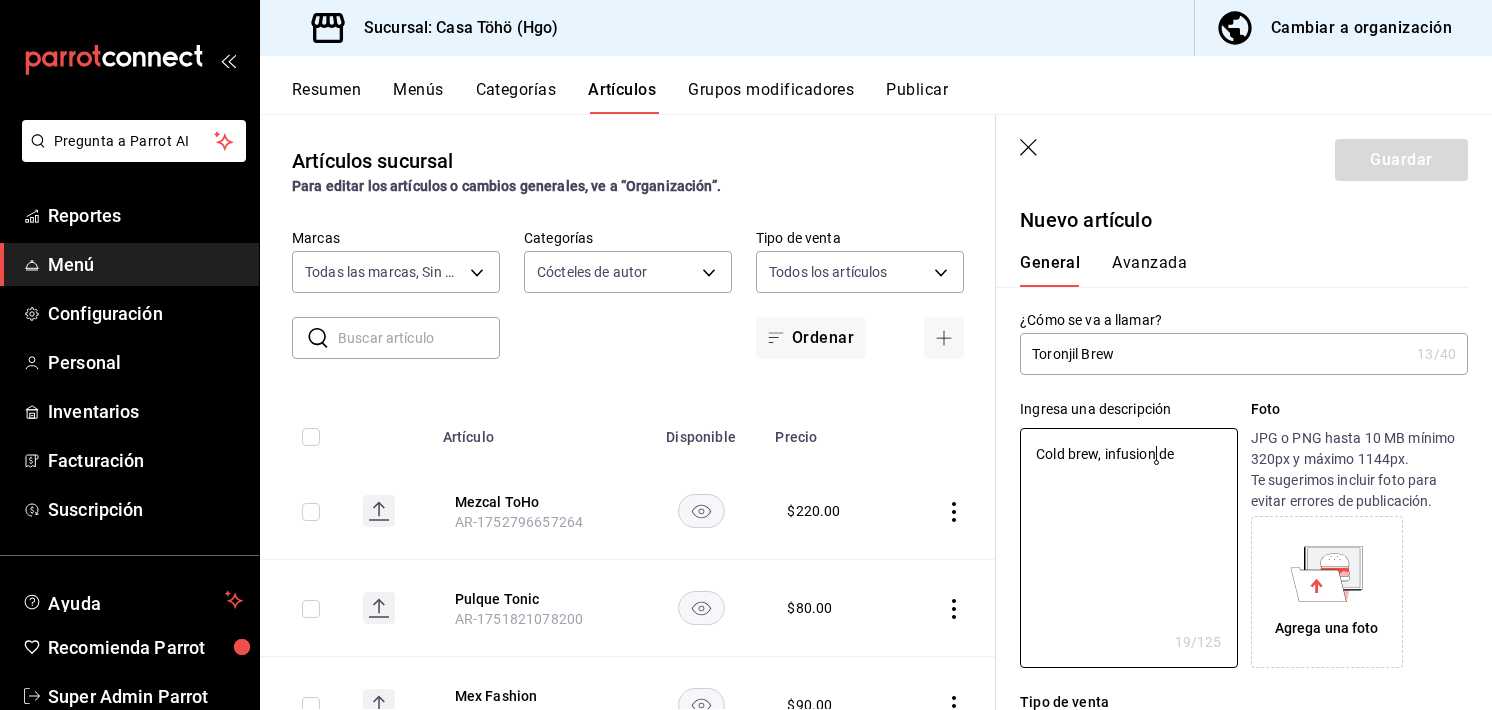 type on "x" 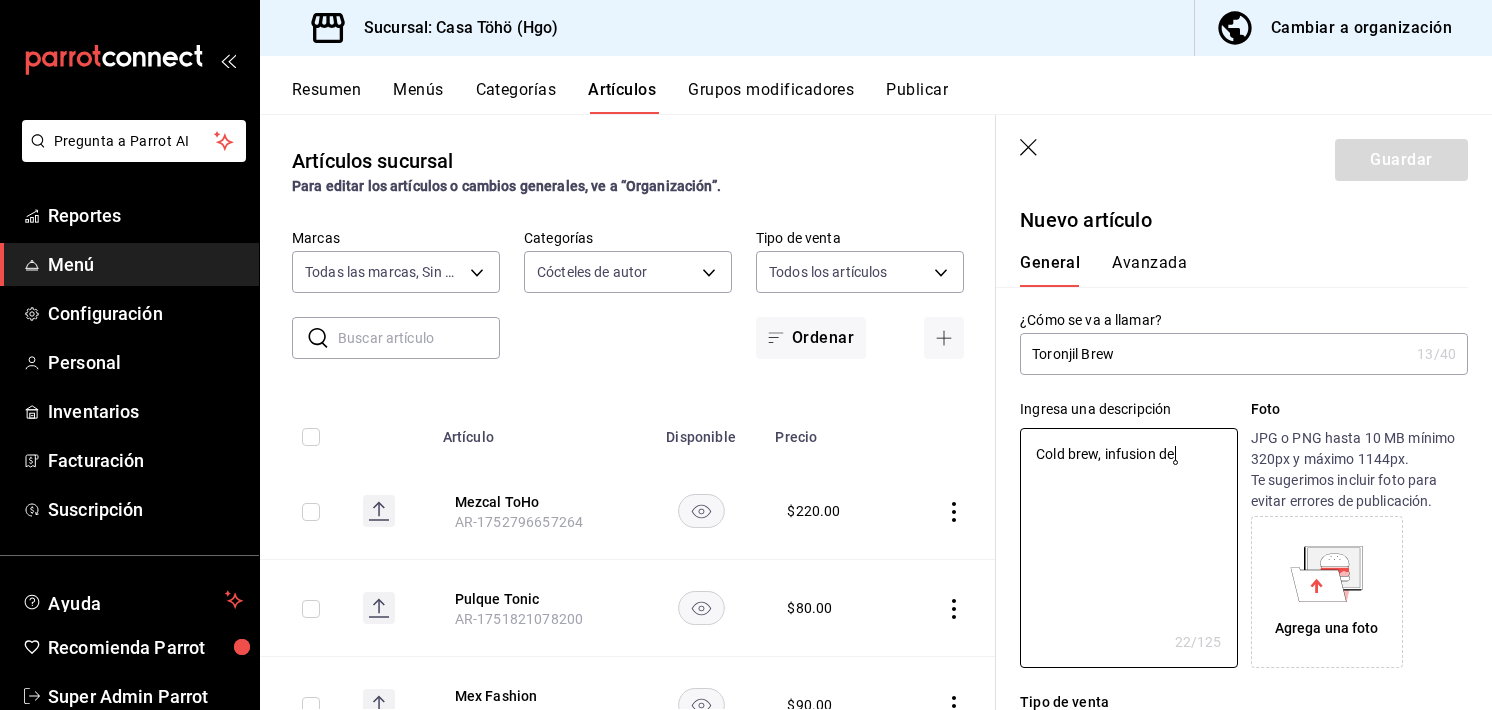type on "Cold brew, infusion de" 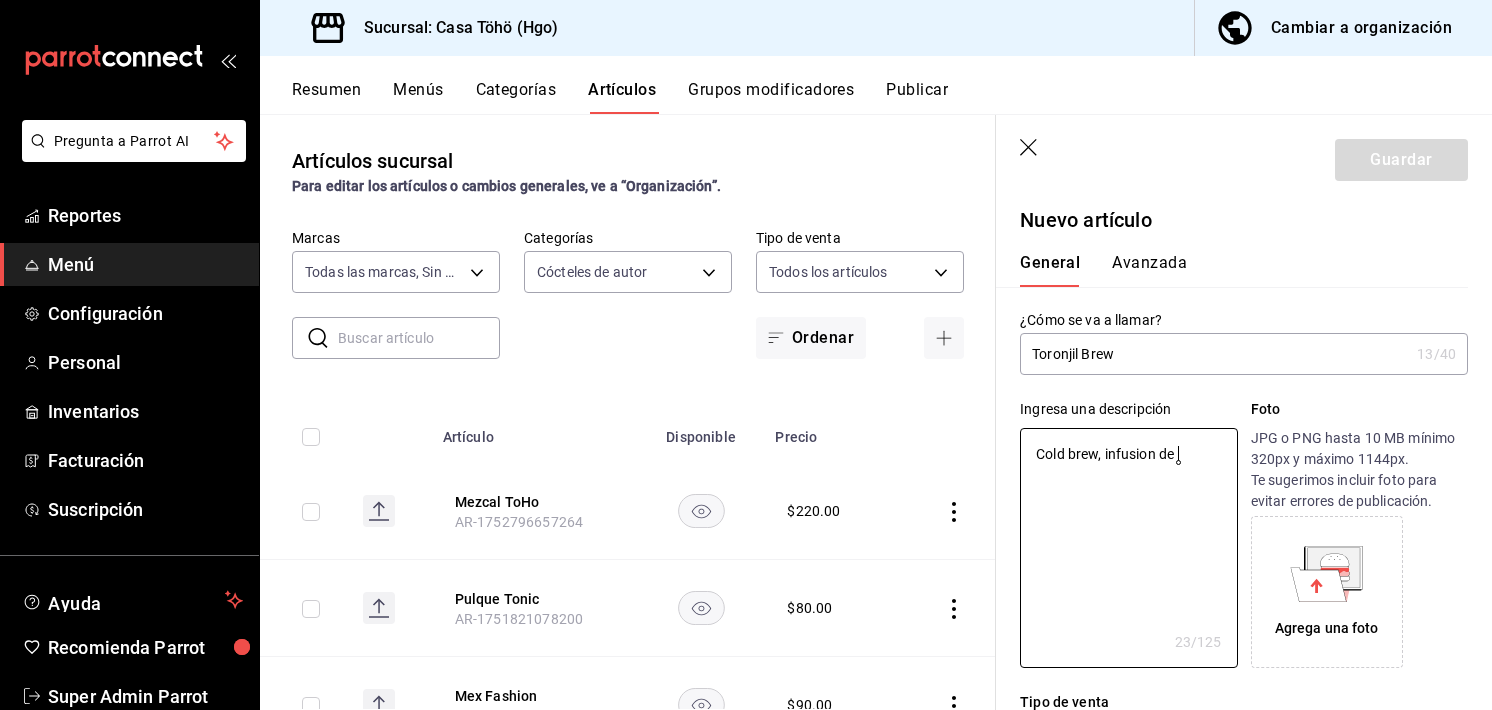 type on "Cold brew, infusion de t" 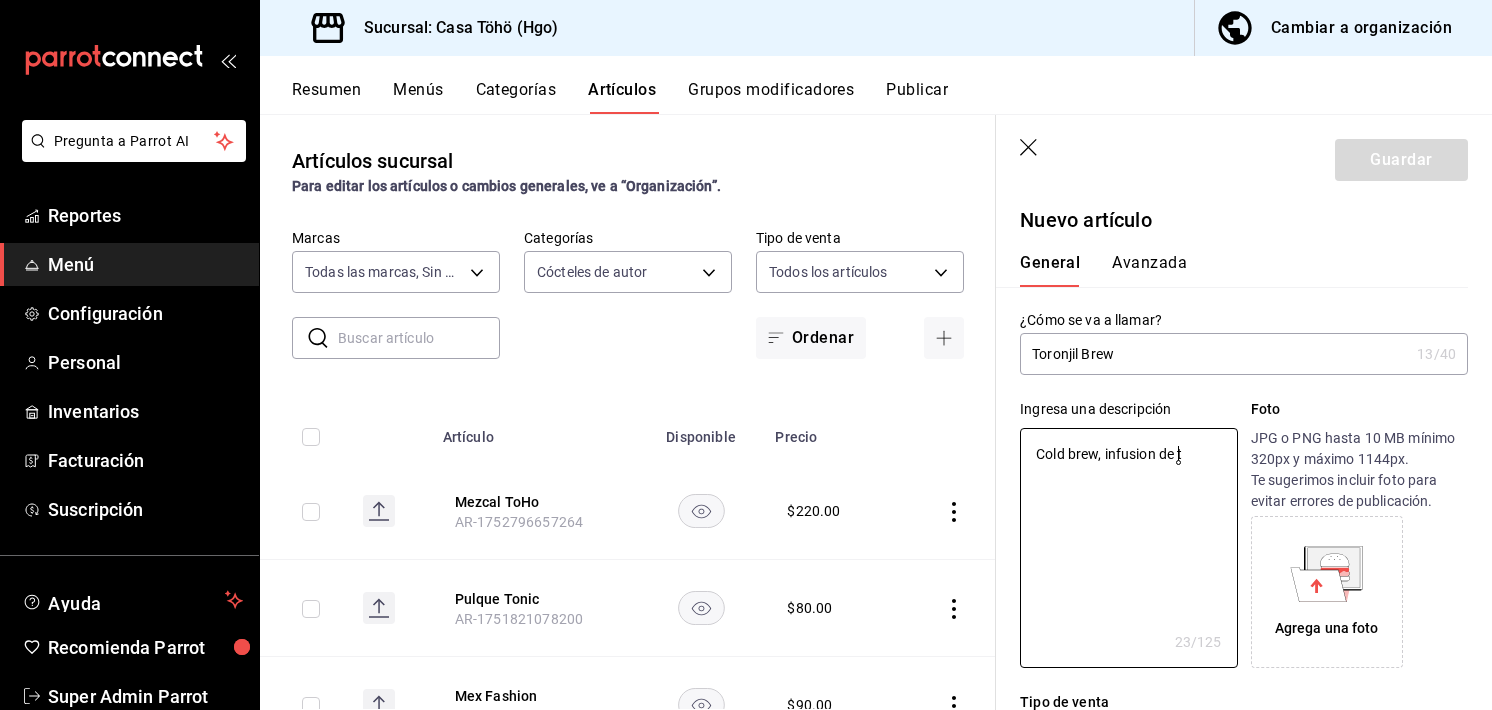 type on "Cold brew, infusion de to" 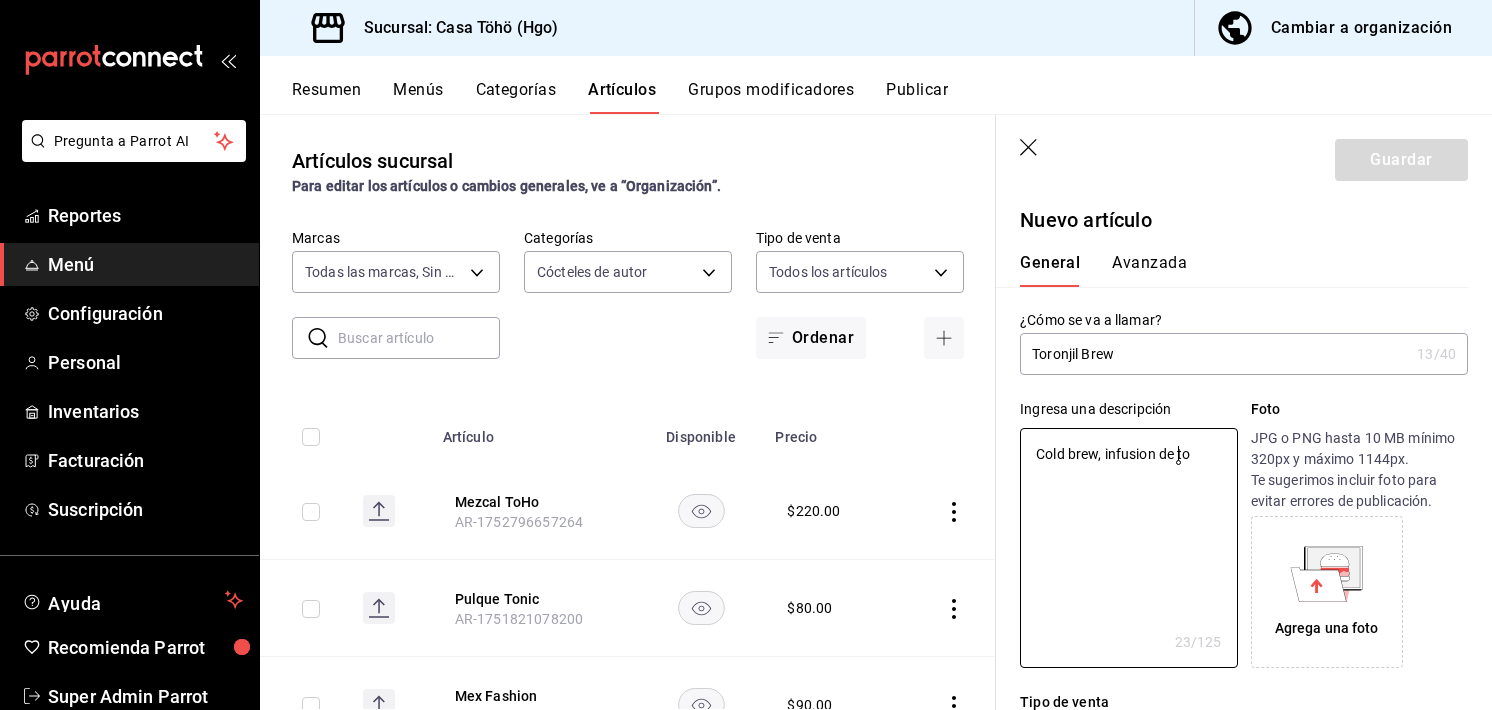 type on "x" 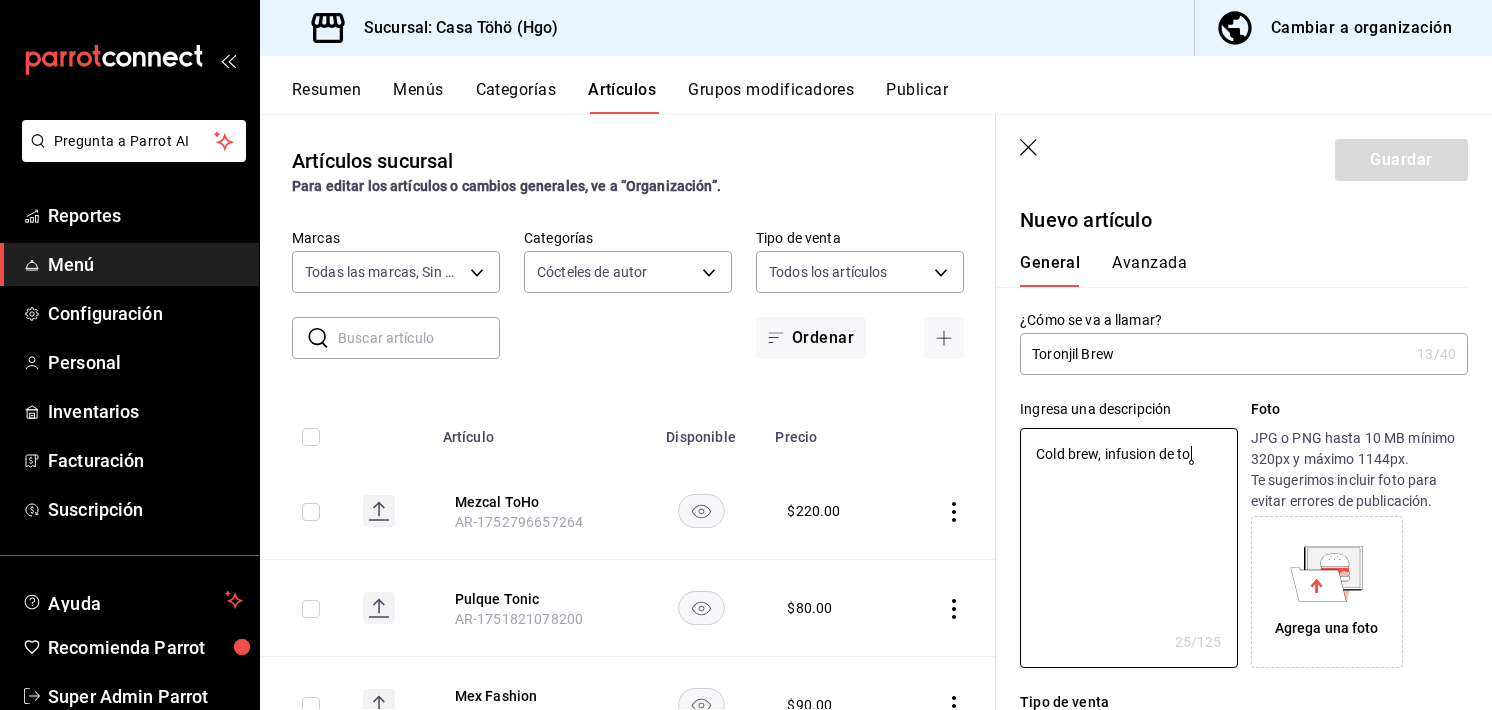 type on "Cold brew, infusion de tor" 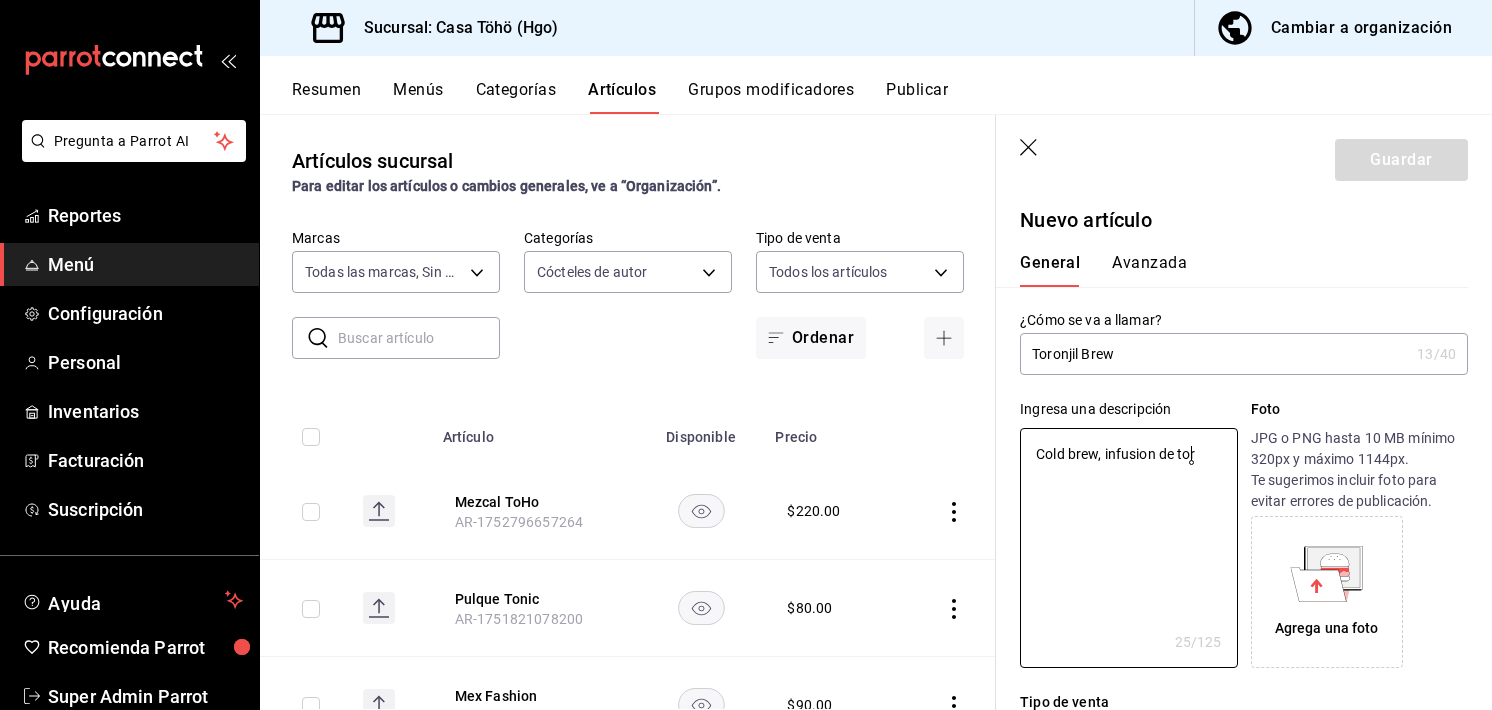 type on "Cold brew, infusion de toro" 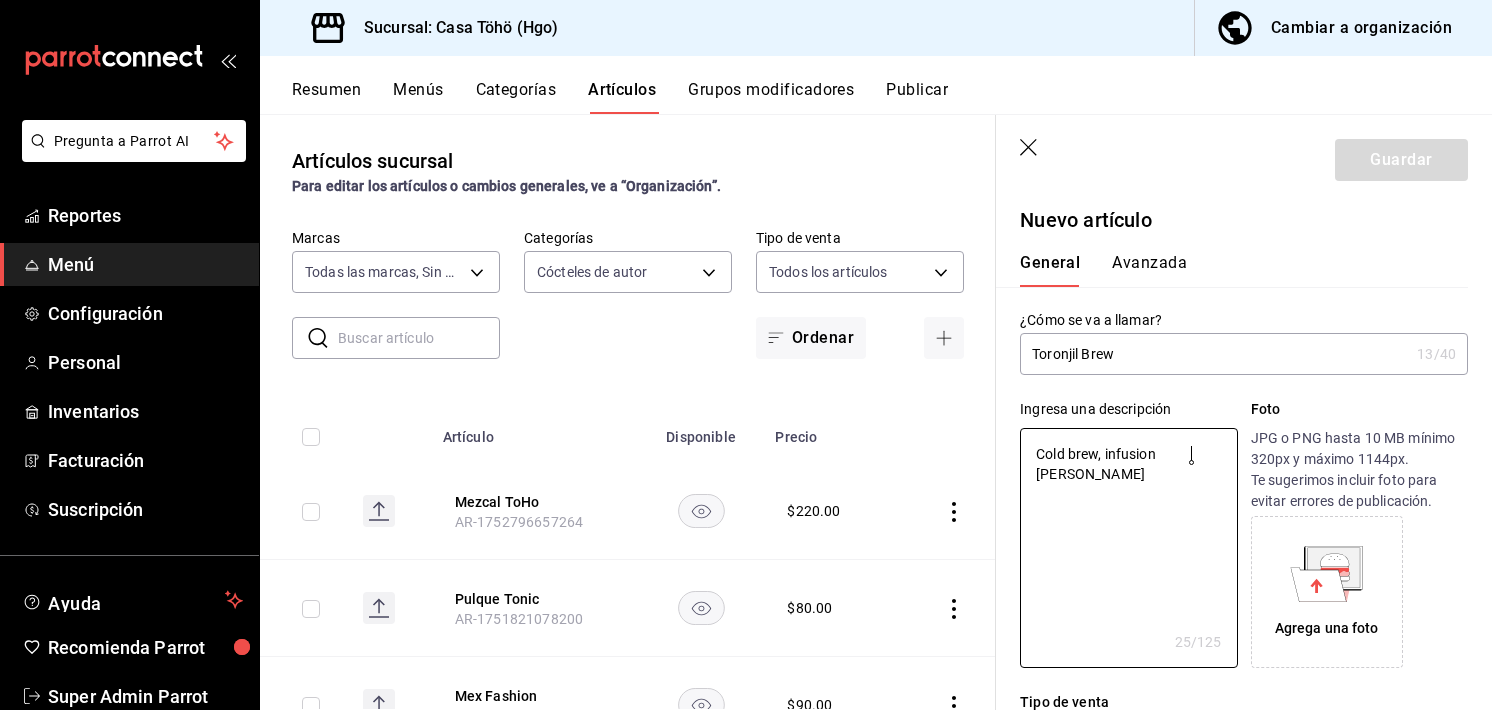 type on "x" 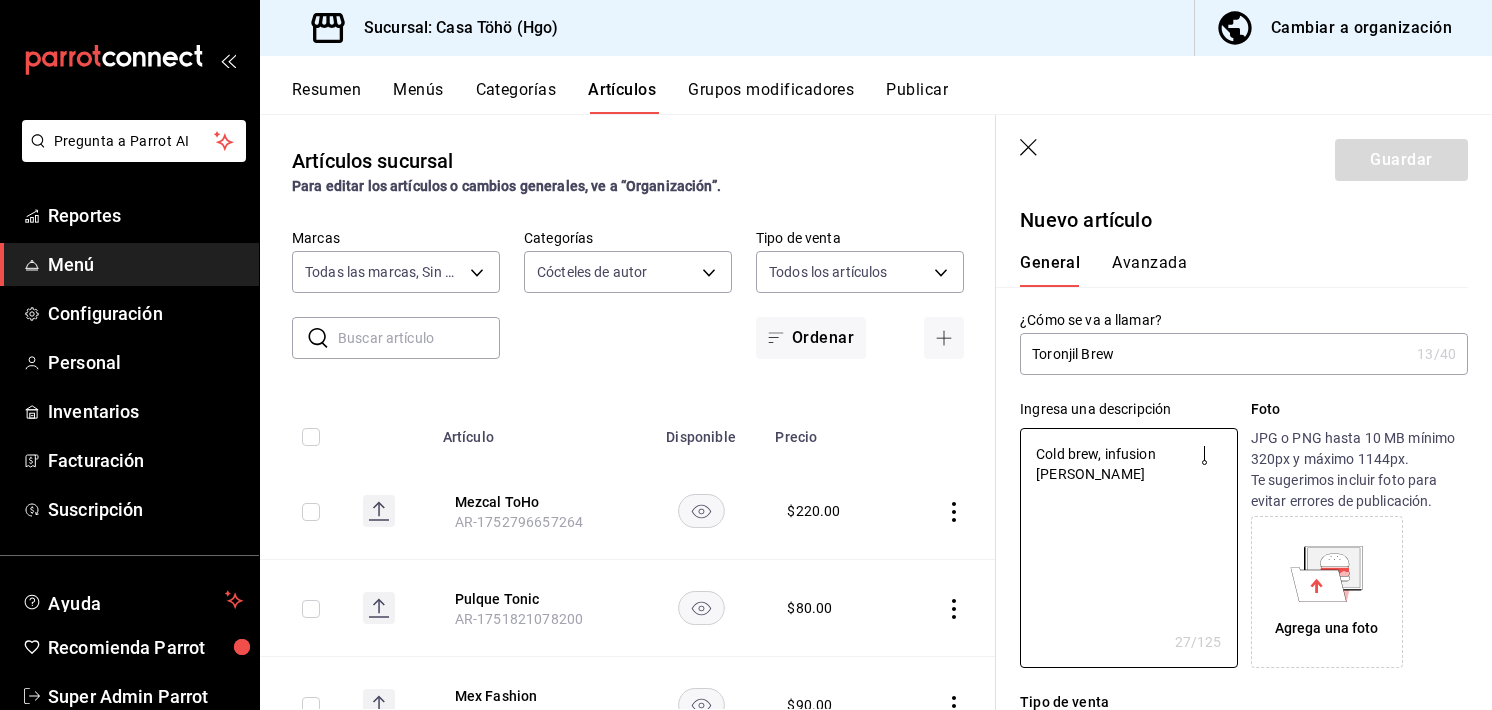 type on "Cold brew, infusion de toron" 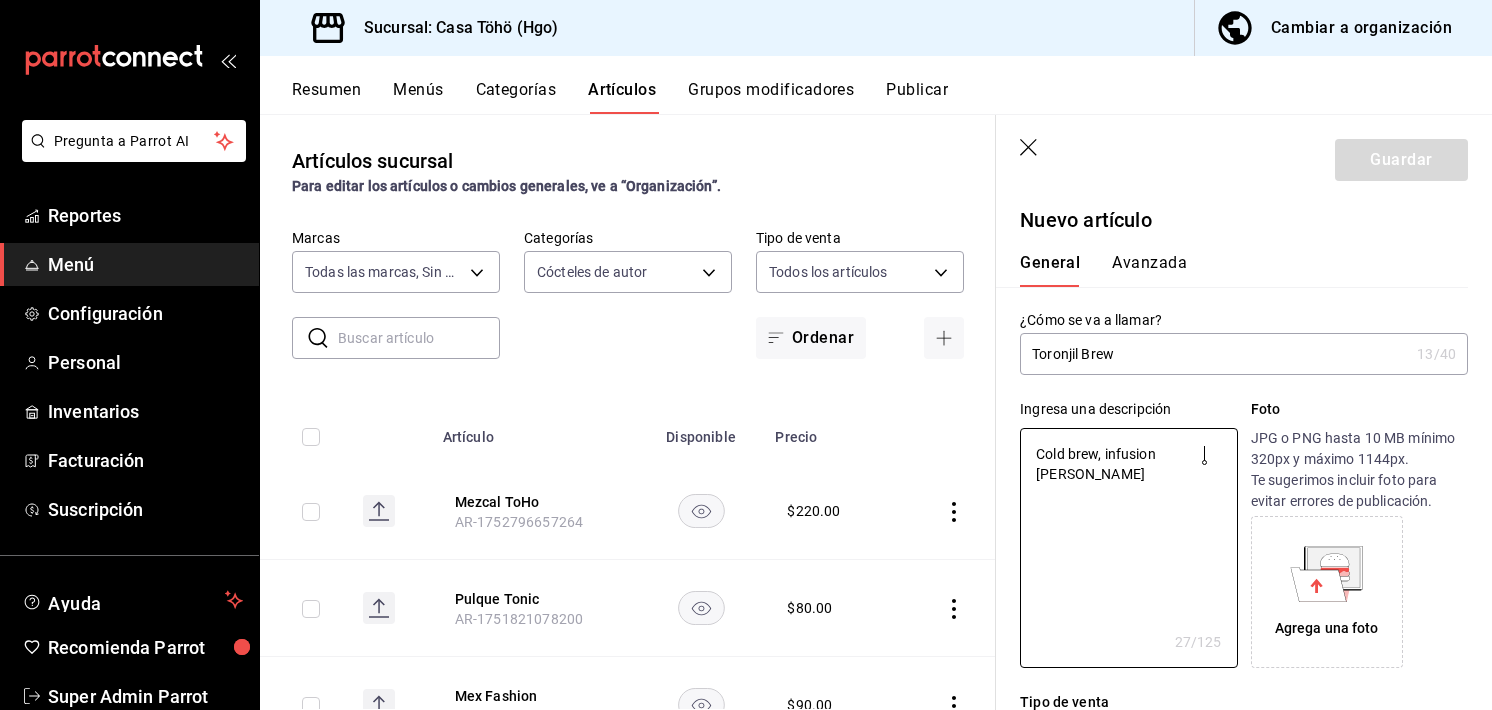 type on "x" 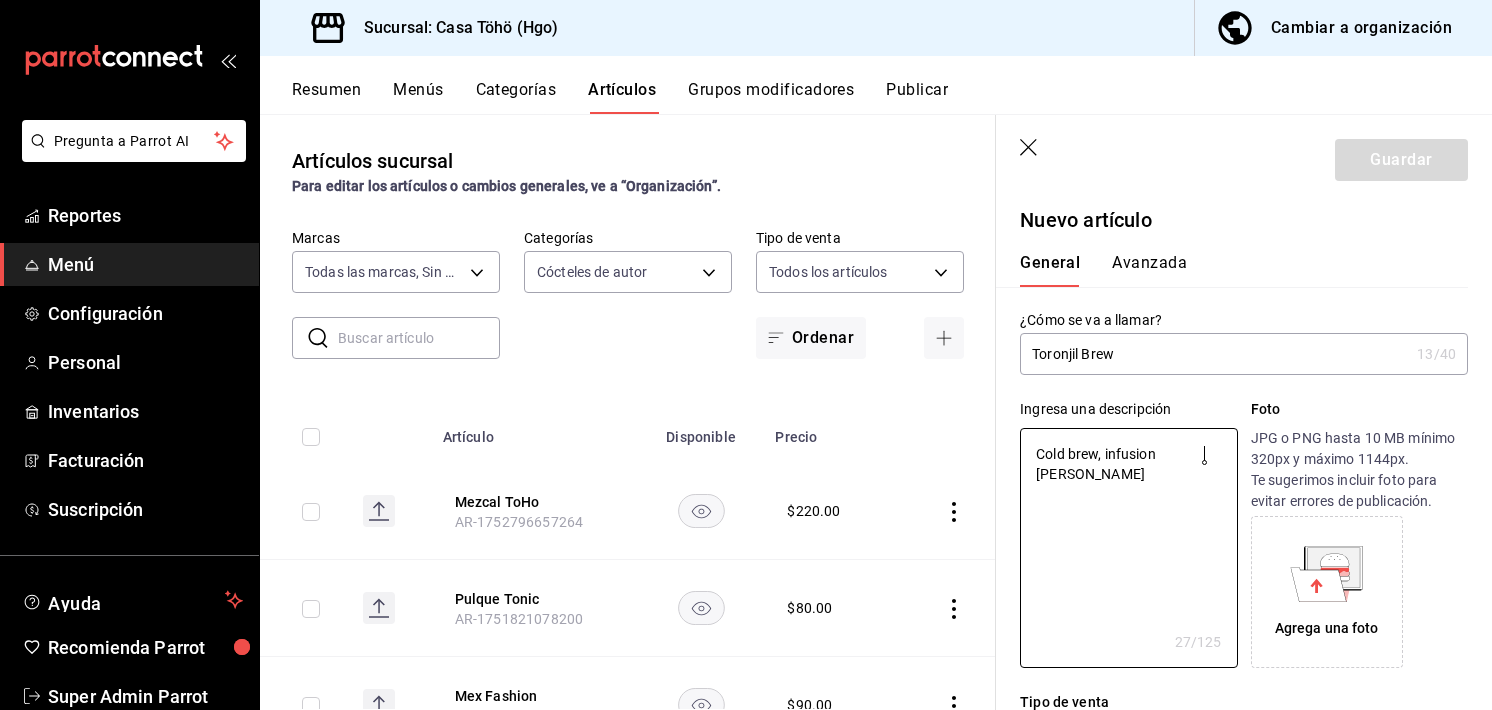 type on "Cold brew, infusion de toronj" 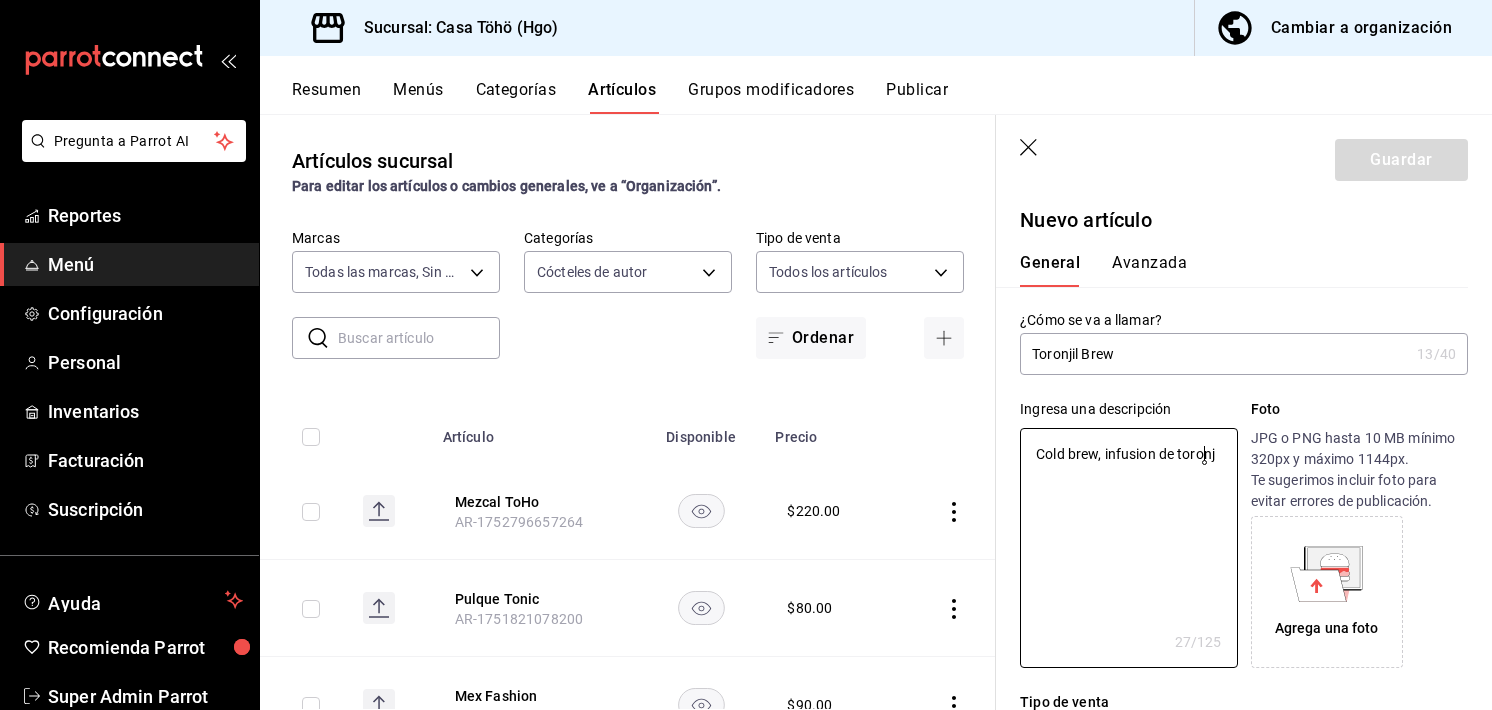 type on "x" 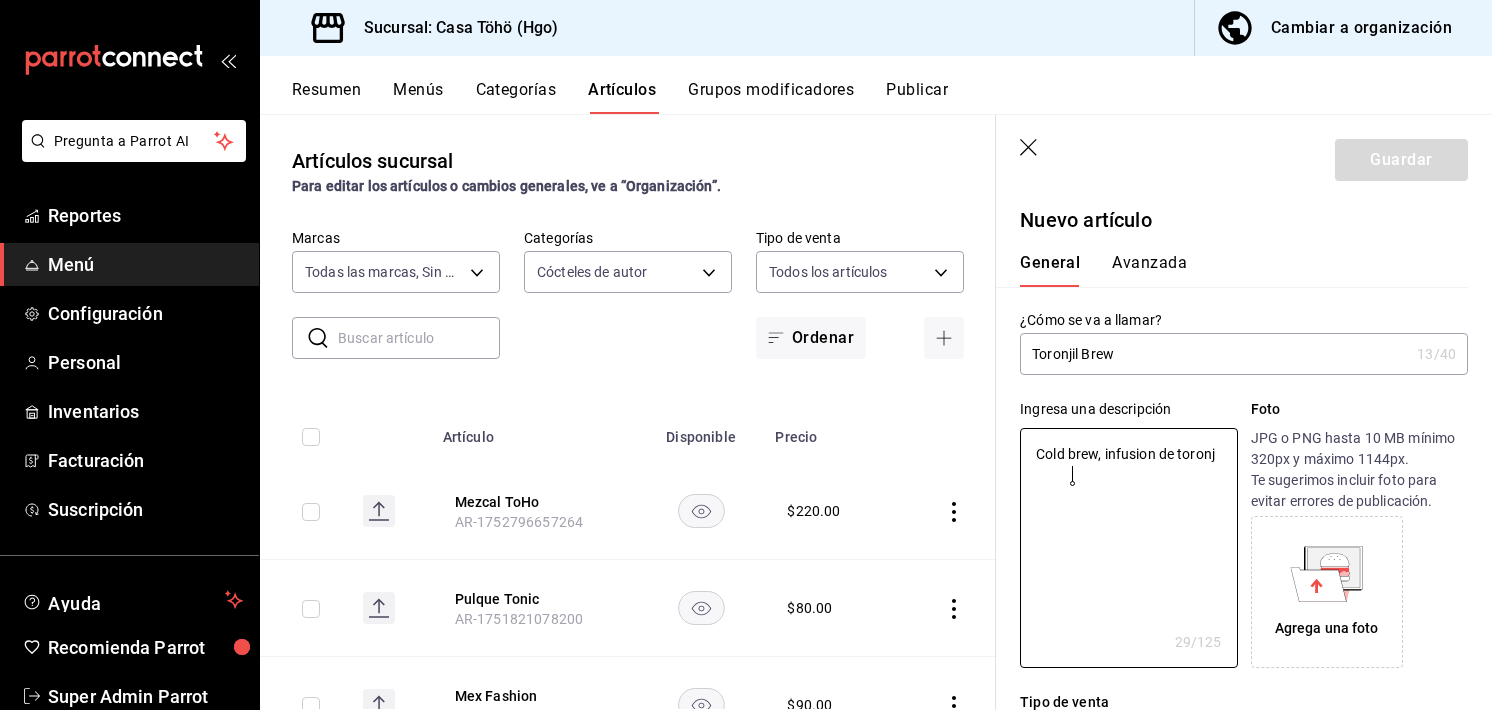 type on "Cold brew, infusion de toronji" 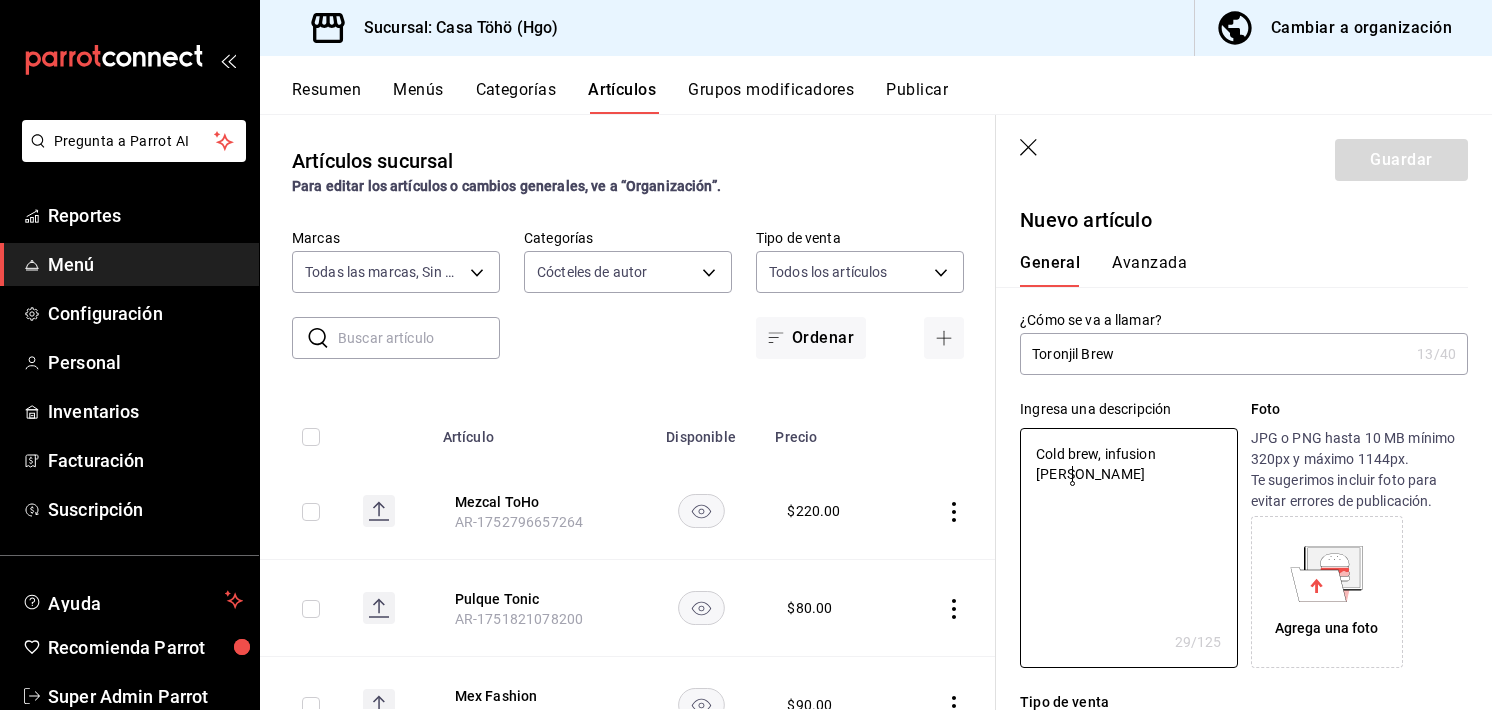 type on "x" 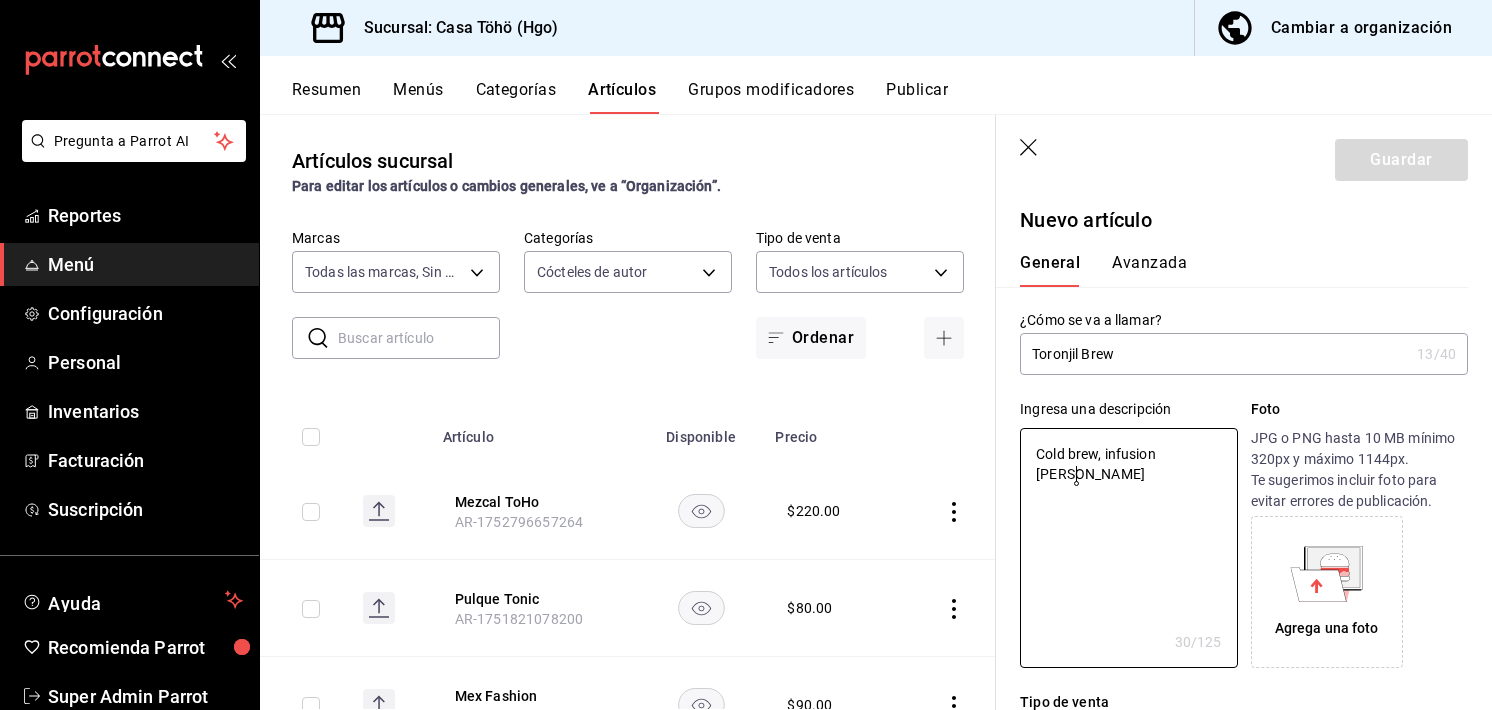 type on "Cold brew, infusion de toronjil" 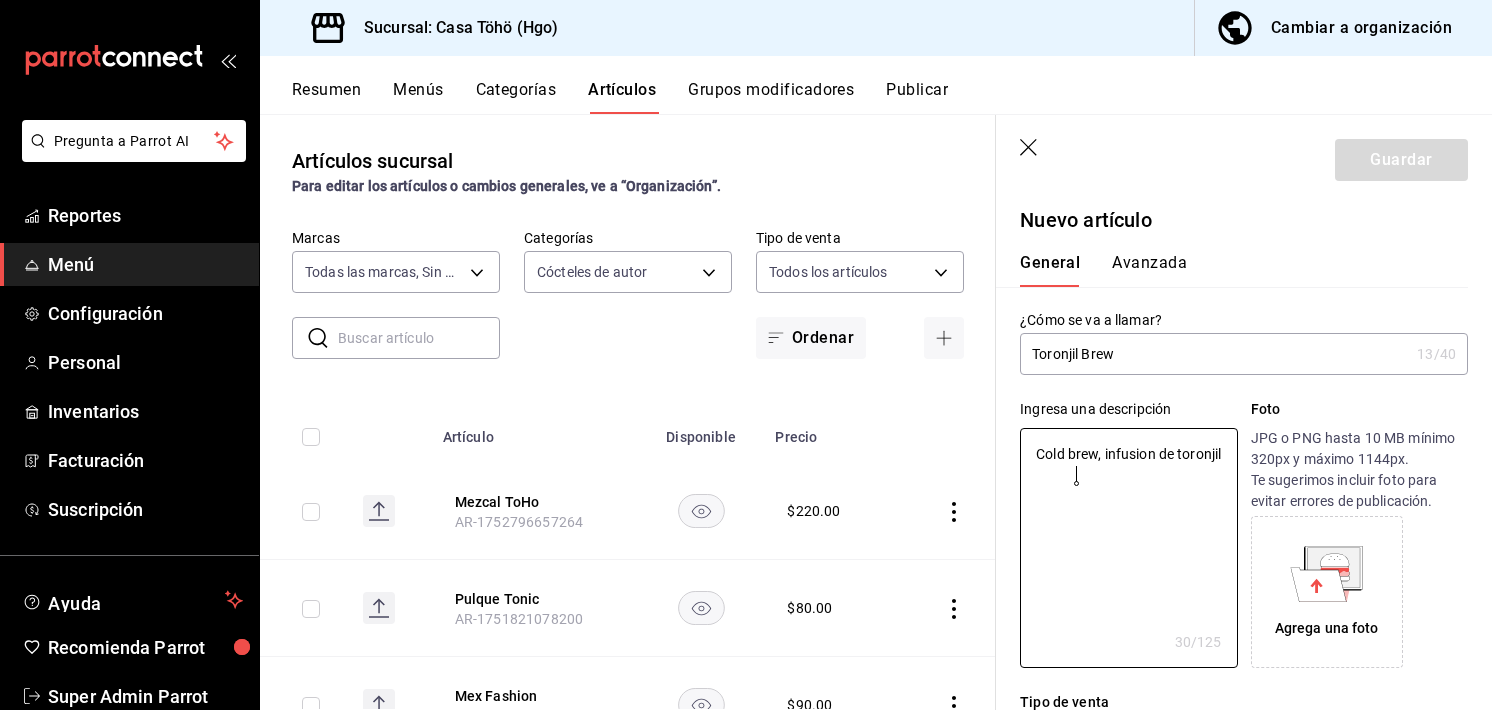 type on "x" 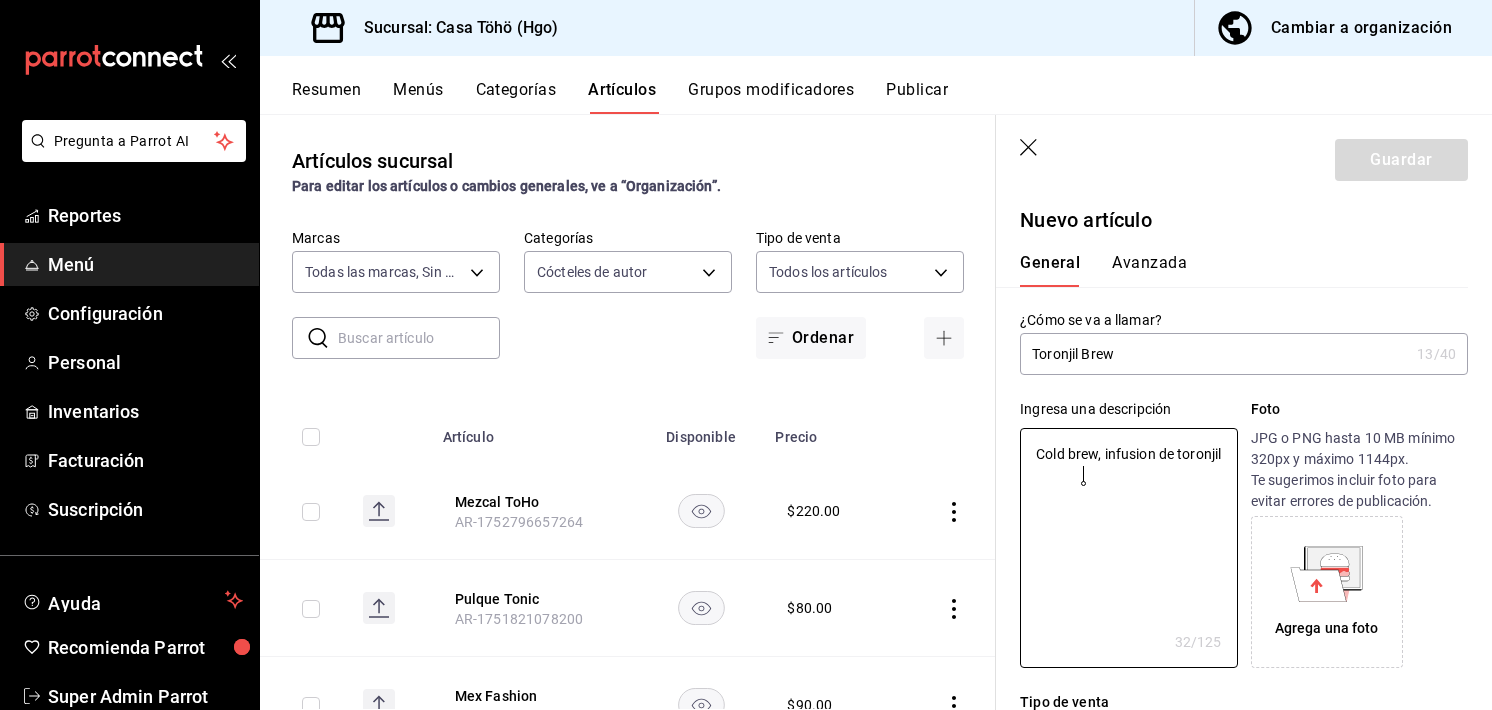 type on "Cold brew, infusion de toronjil e" 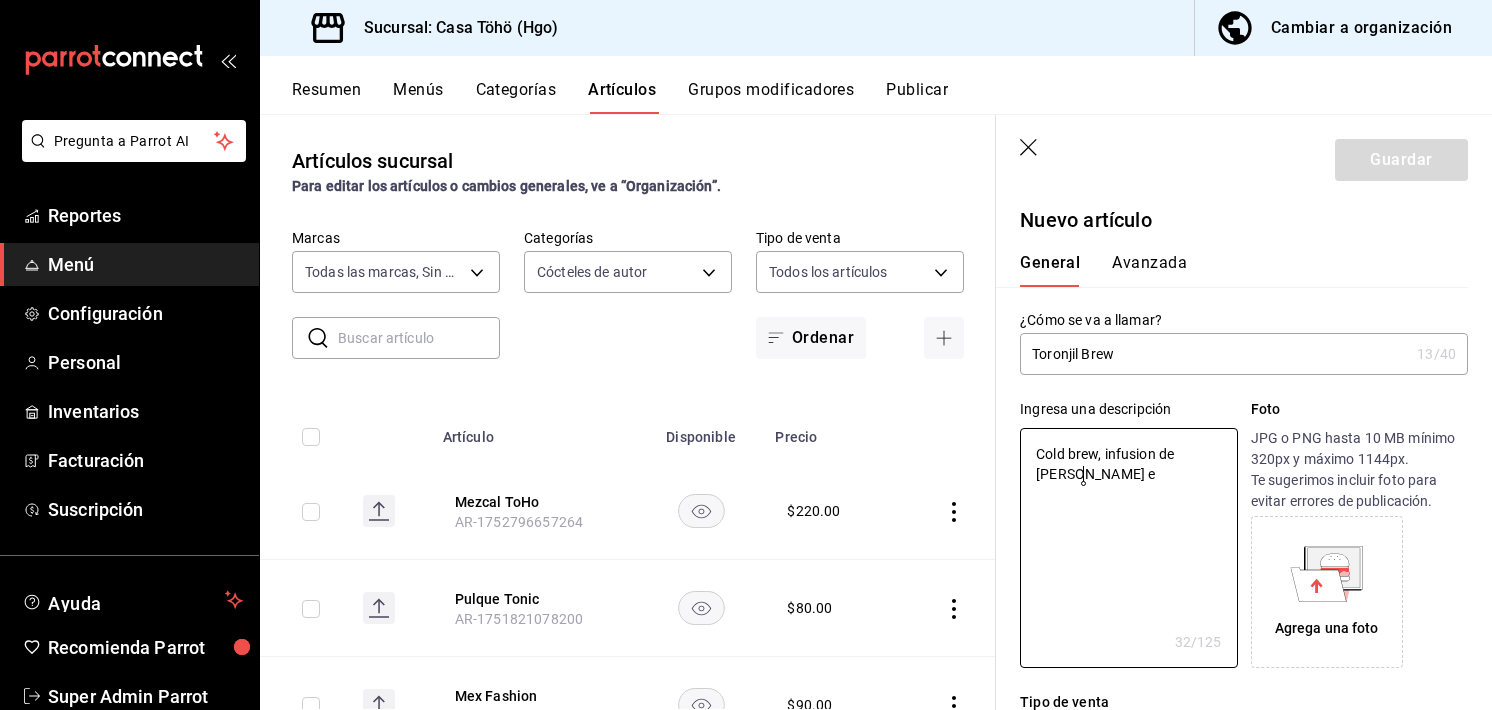 type on "x" 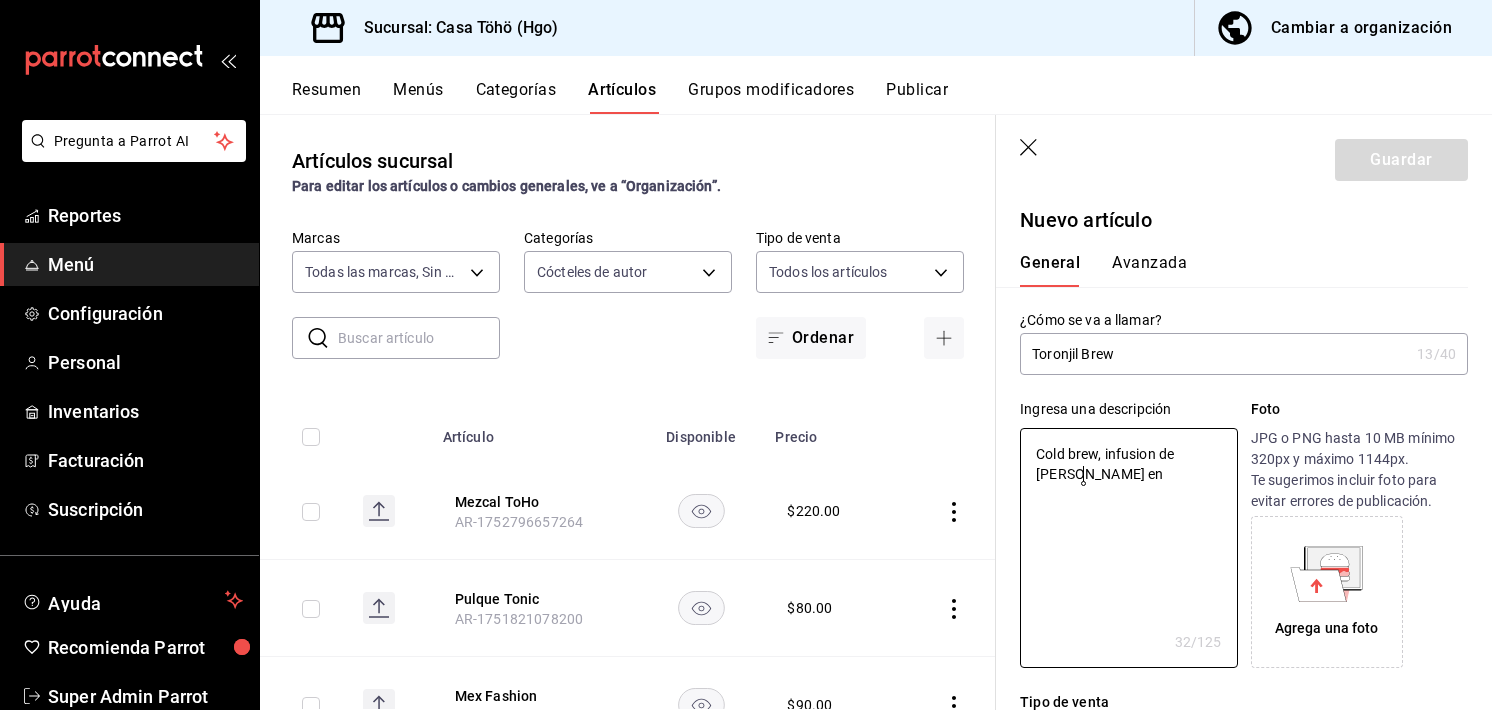 type on "x" 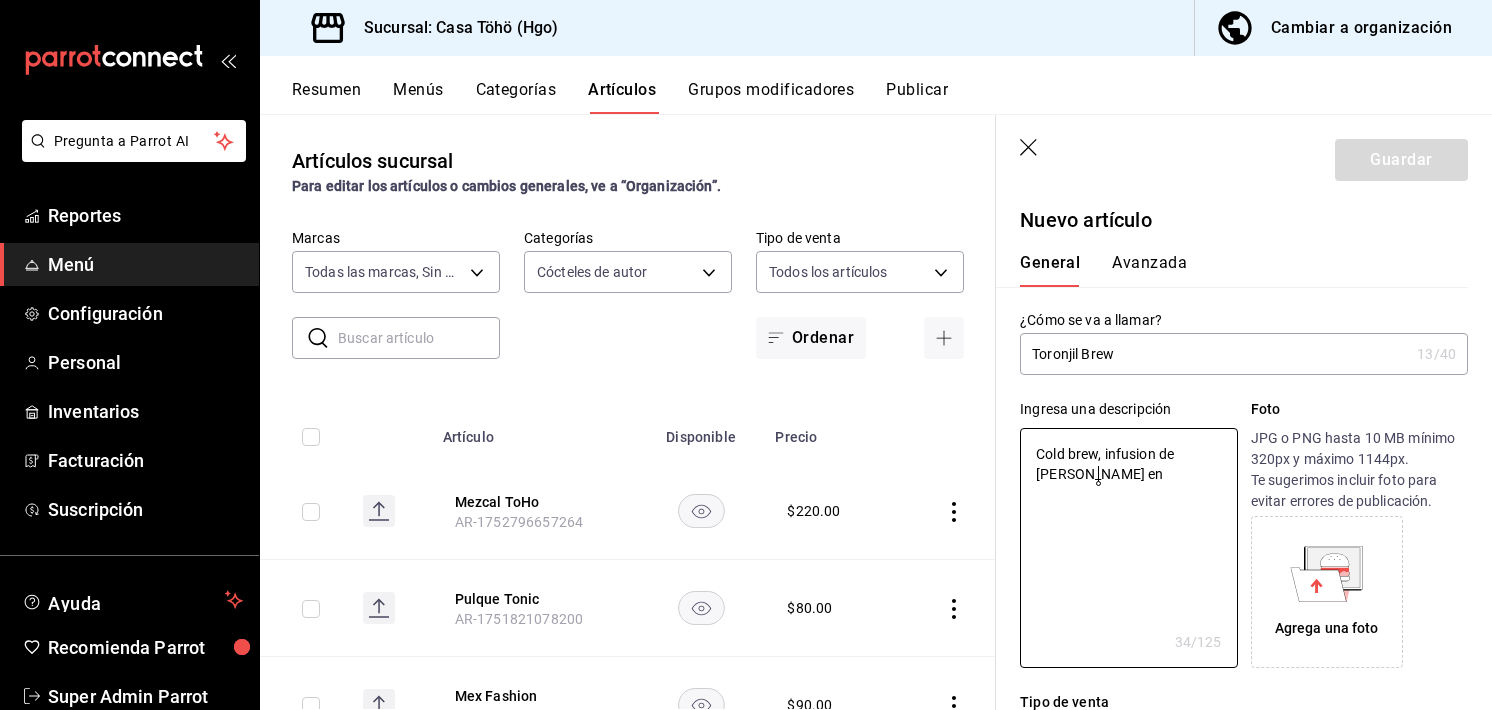 type on "Cold brew, infusion de toronjil en t" 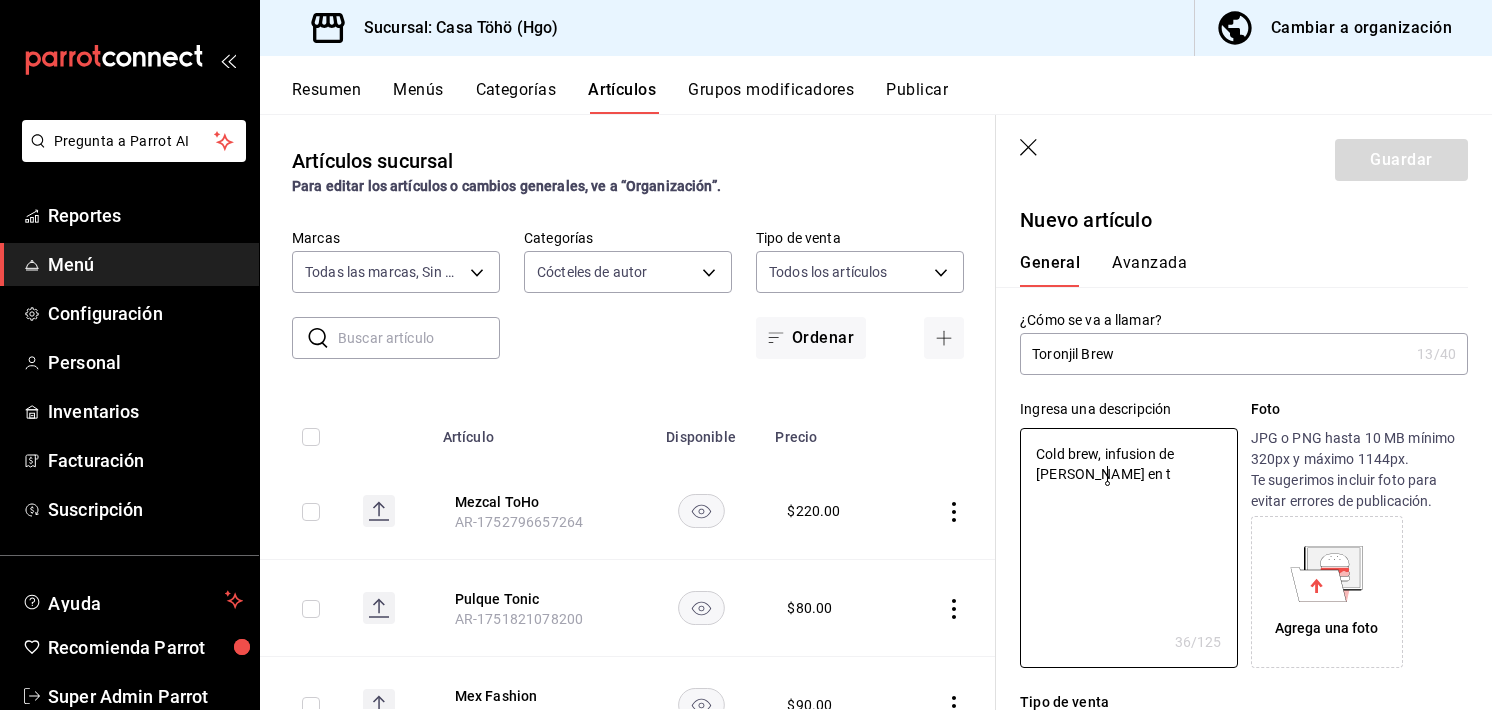 type on "Cold brew, infusion de toronjil en tq" 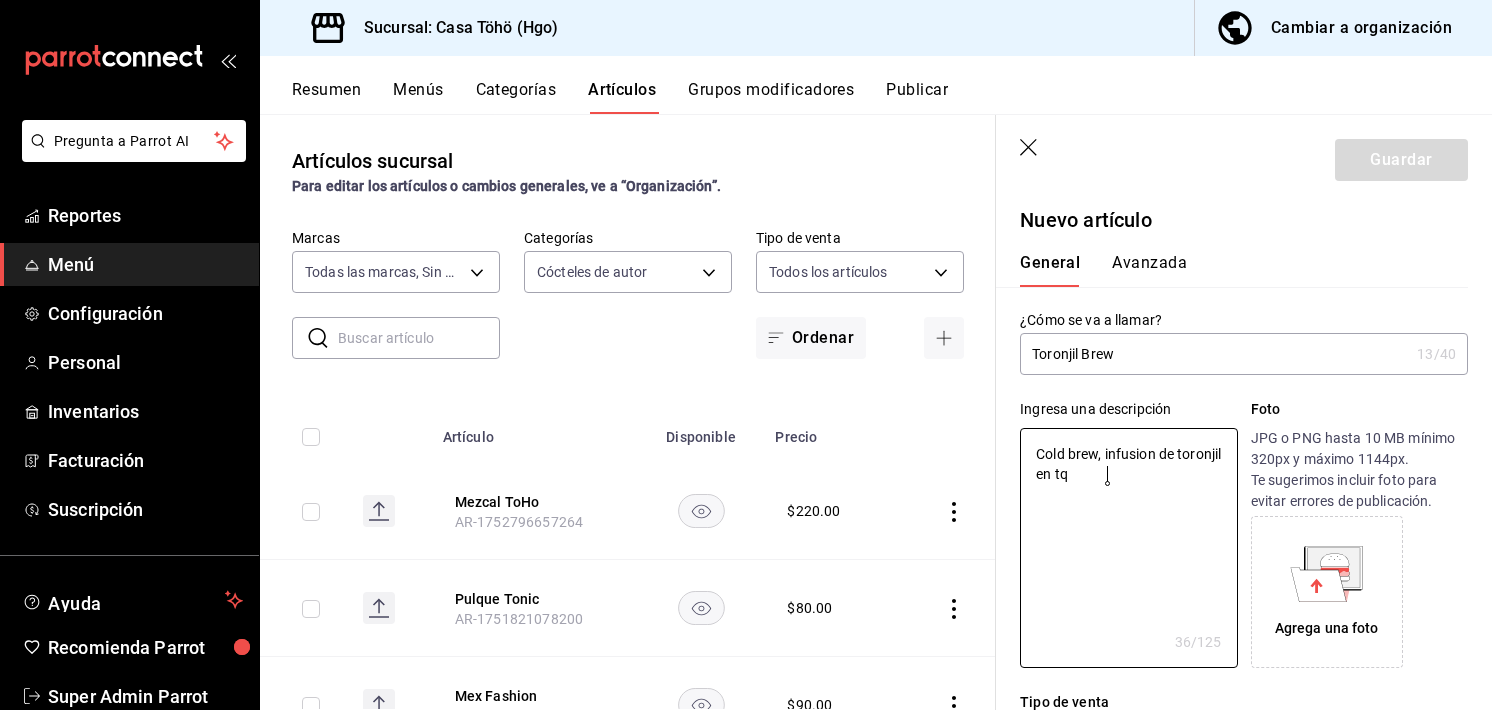 type on "Cold brew, infusion de toronjil en tqu" 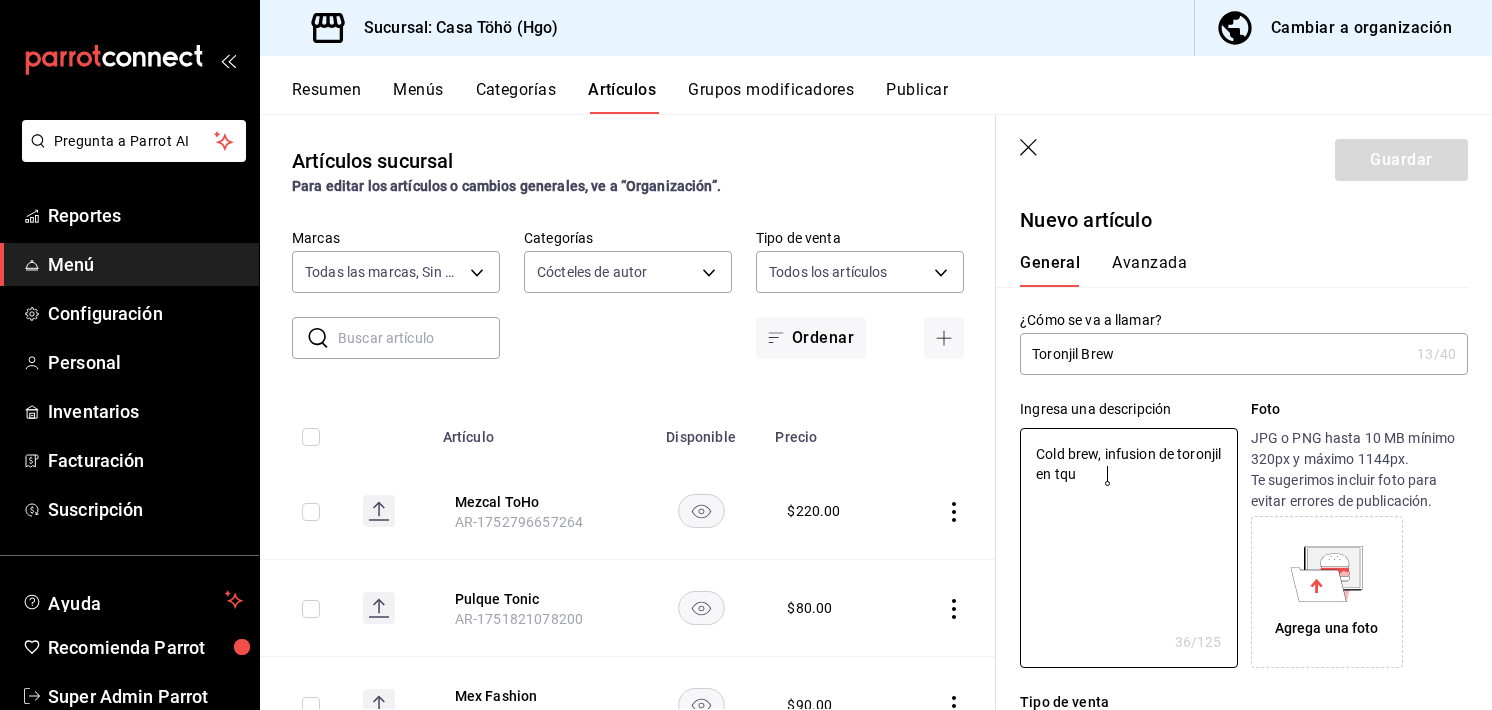 type on "x" 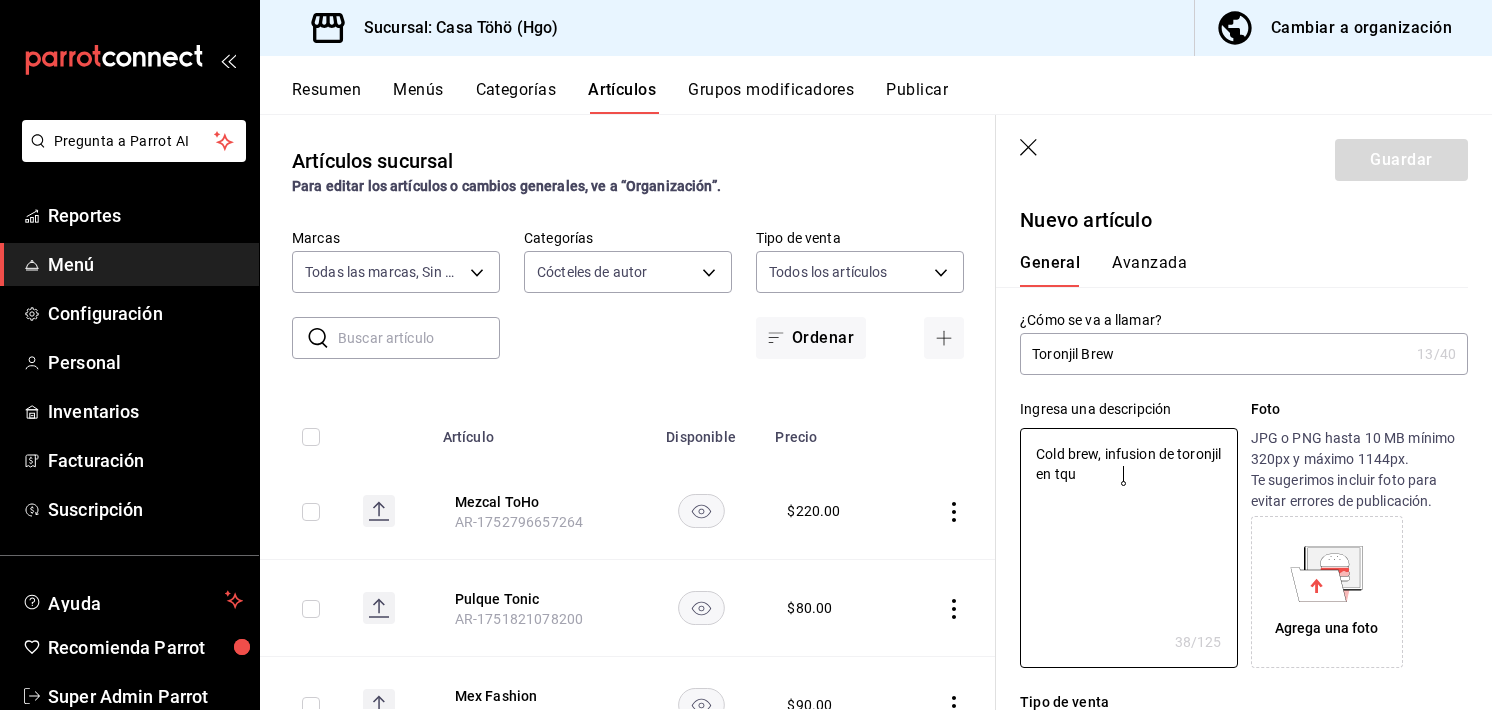 type on "Cold brew, infusion de toronjil en tqui" 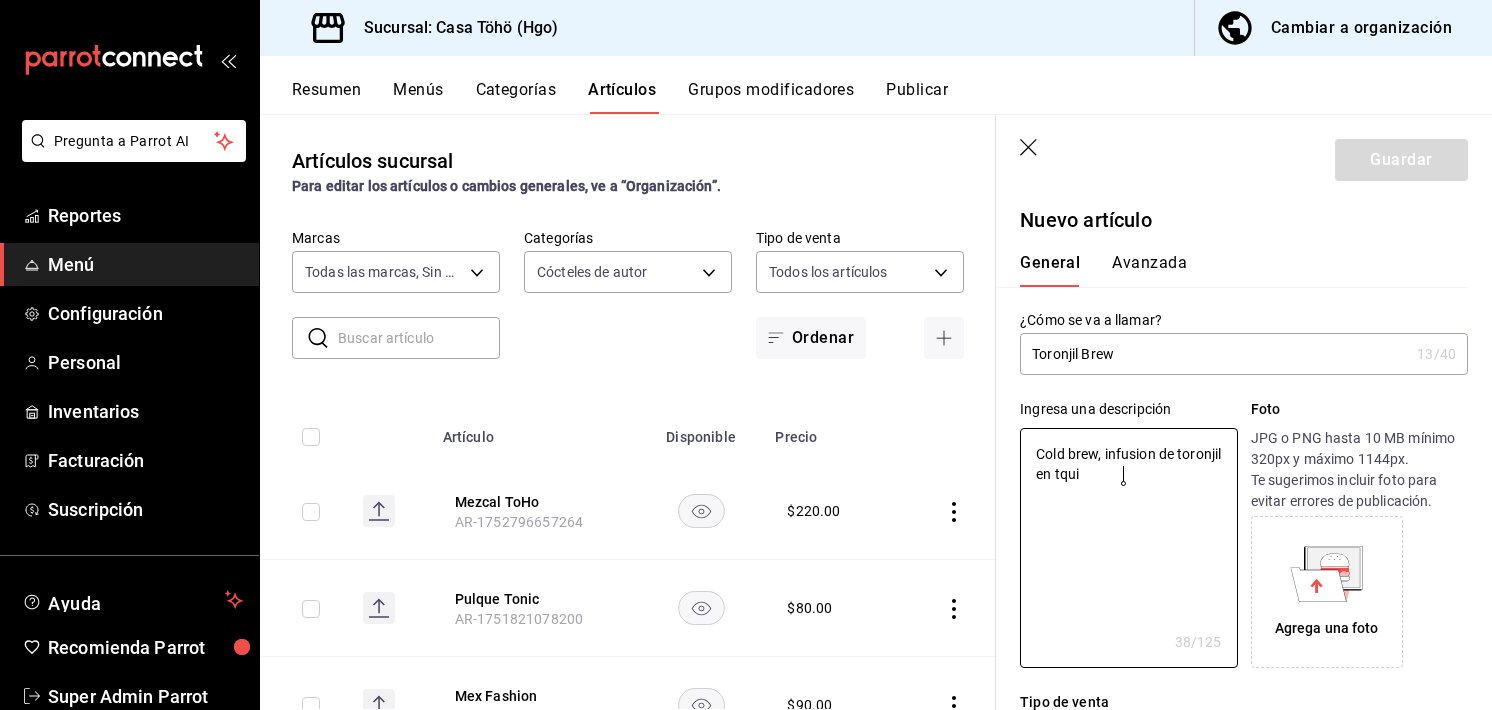 type on "x" 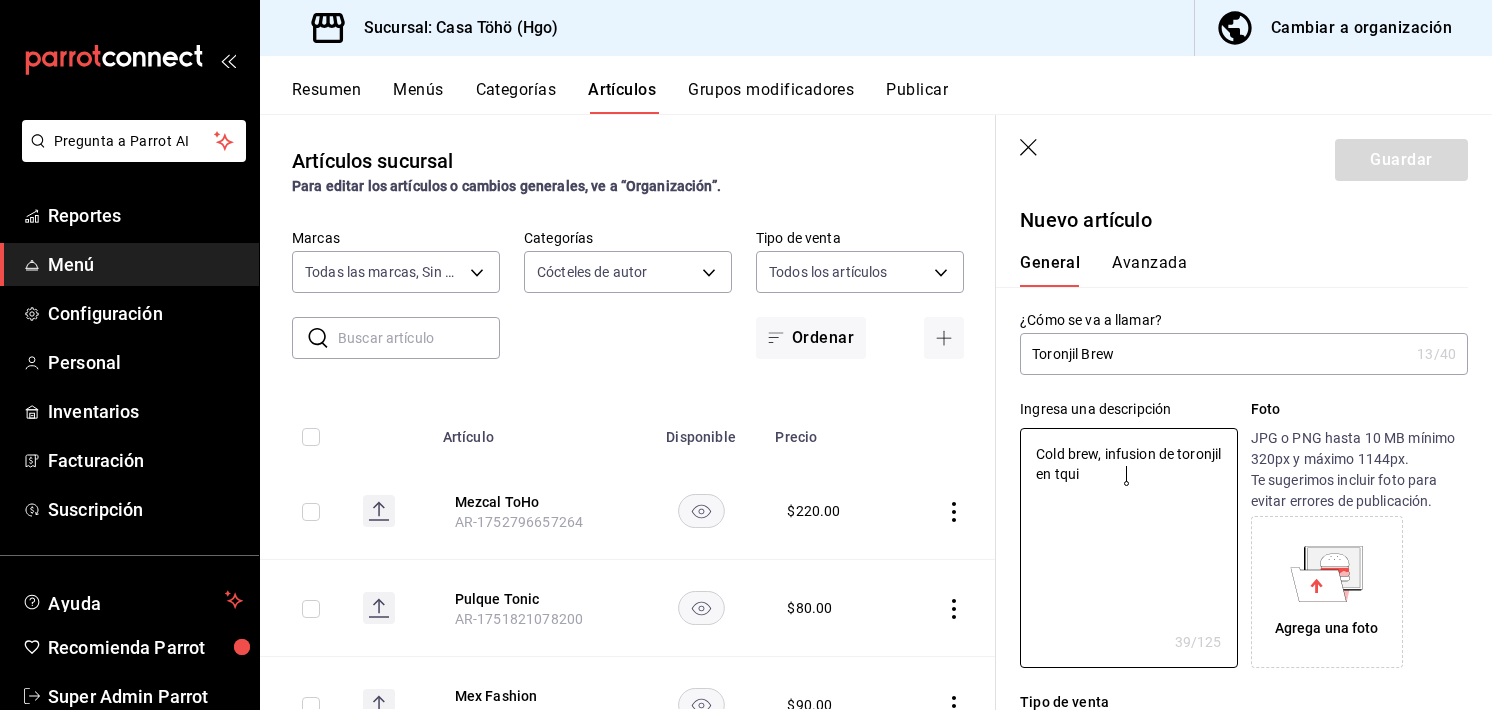 type on "Cold brew, infusion de toronjil en tquil" 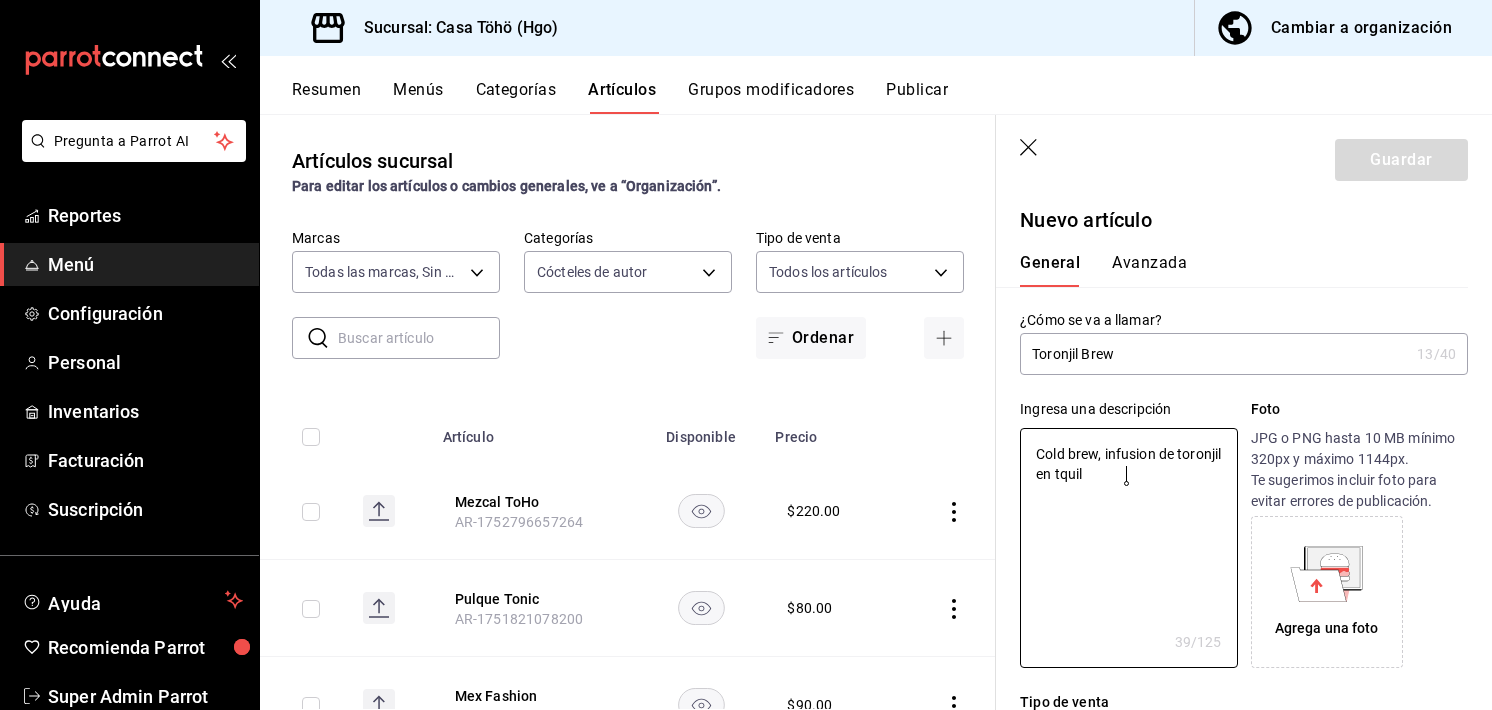 type on "Cold brew, infusion de toronjil en tquila" 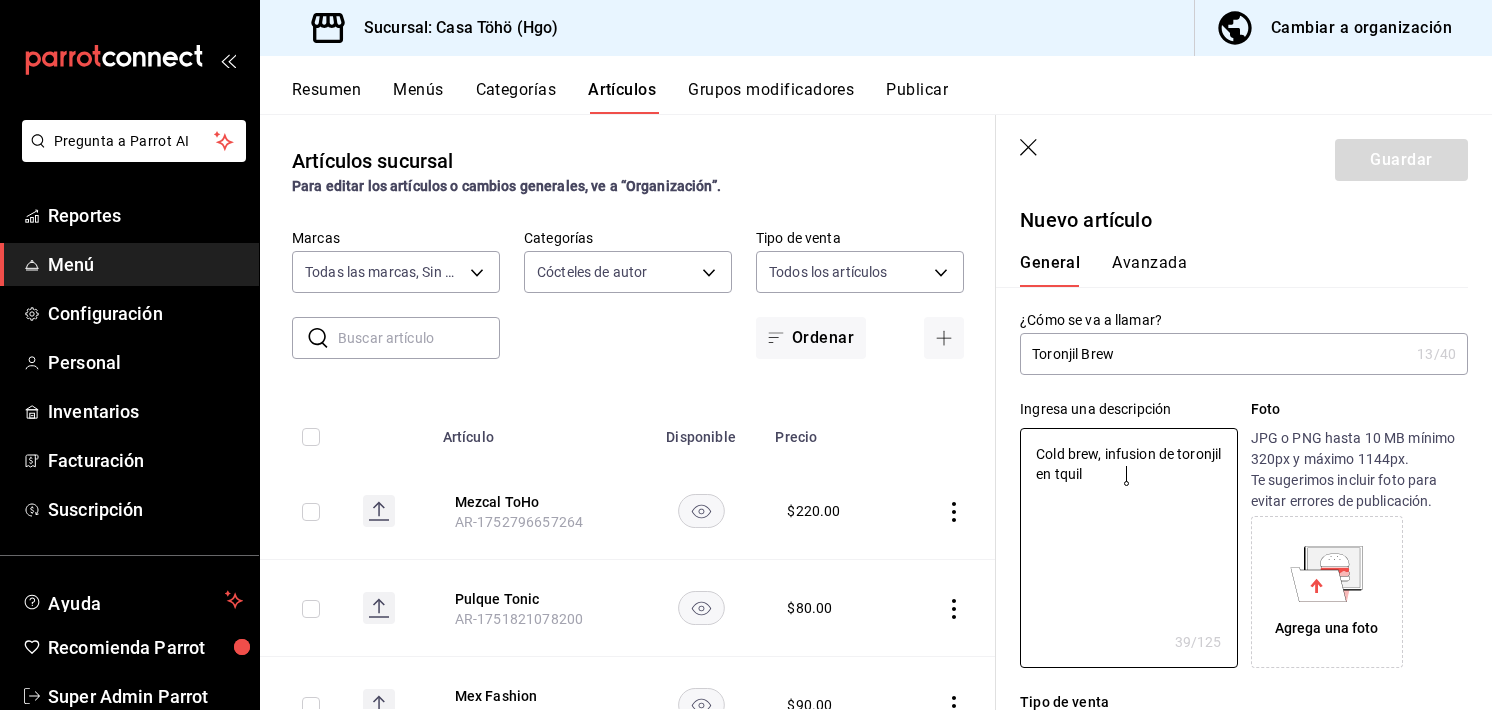 type on "x" 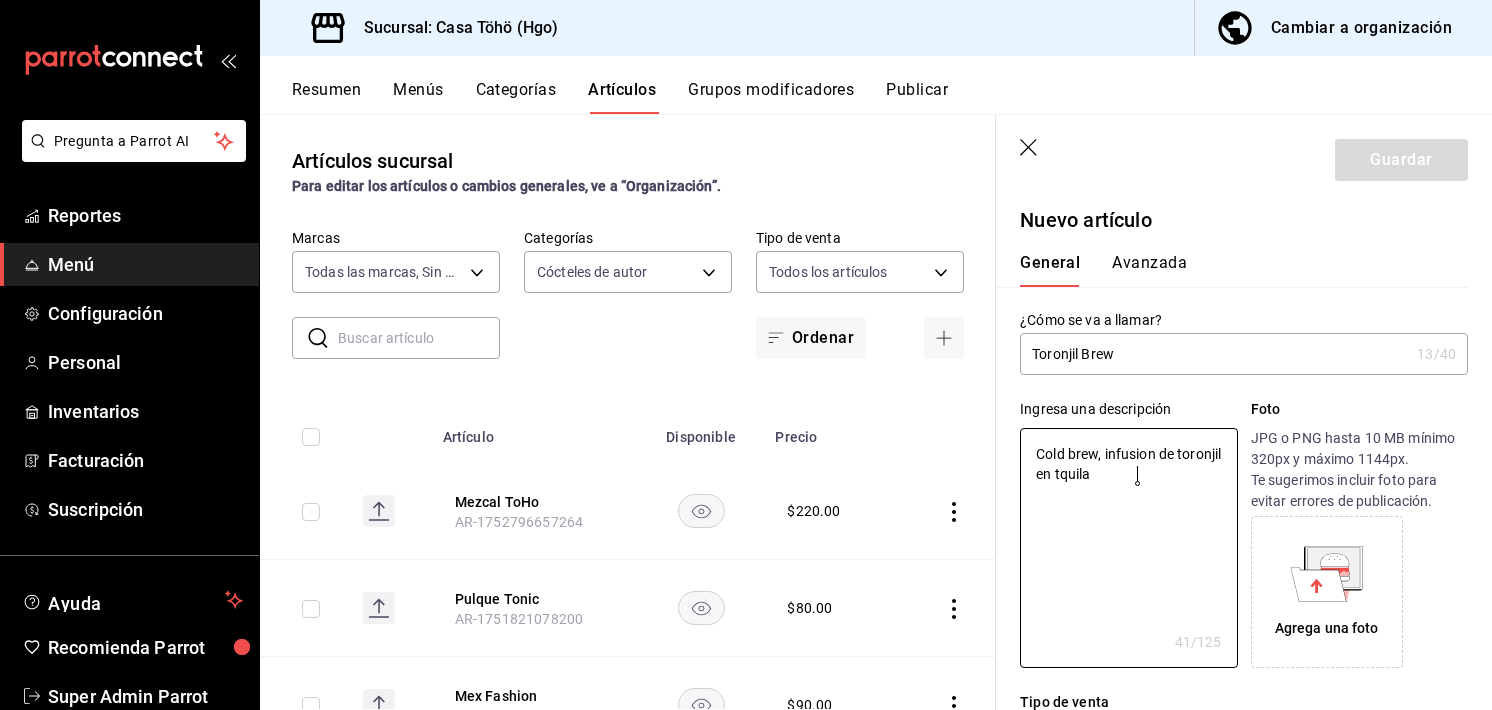 type on "Cold brew, infusion de toronjil en tquila" 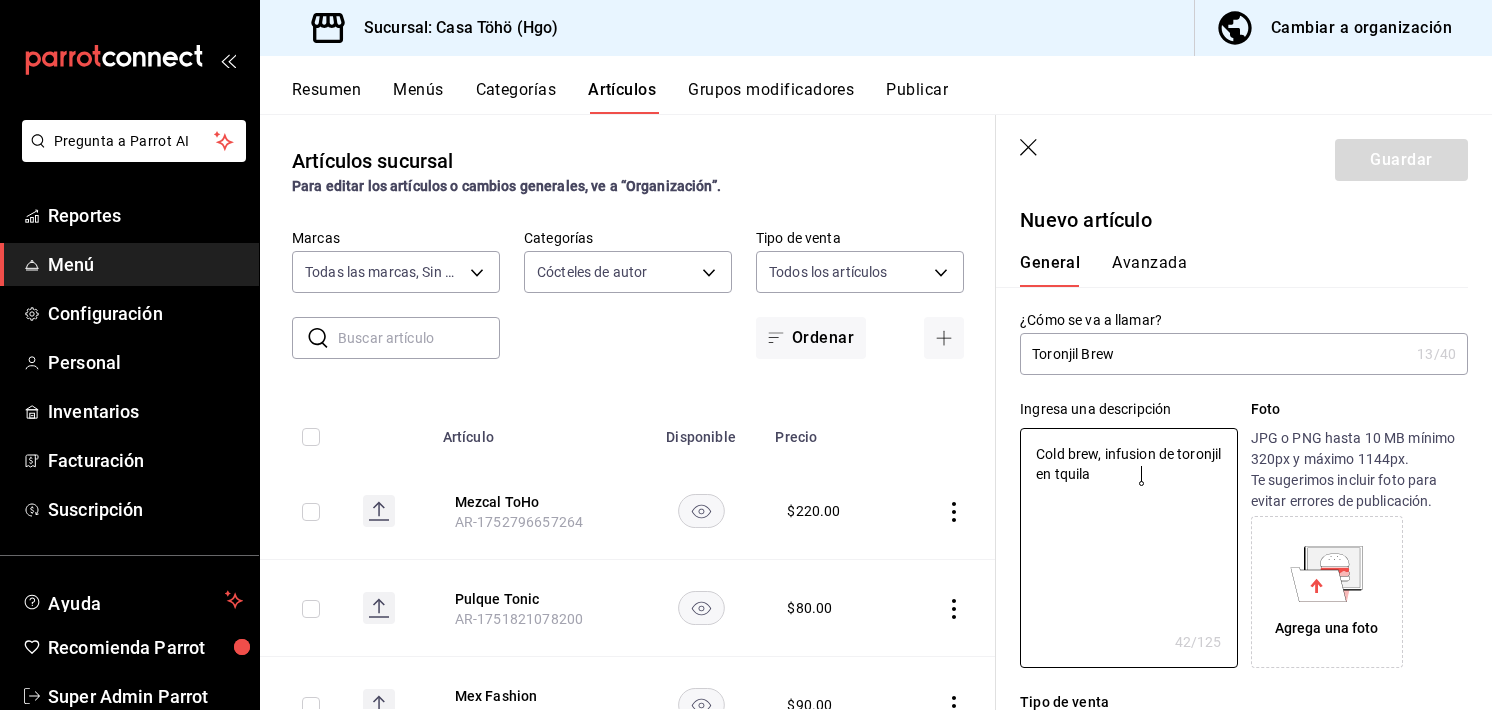 type on "Cold brew, infusion de toronjil en tquila" 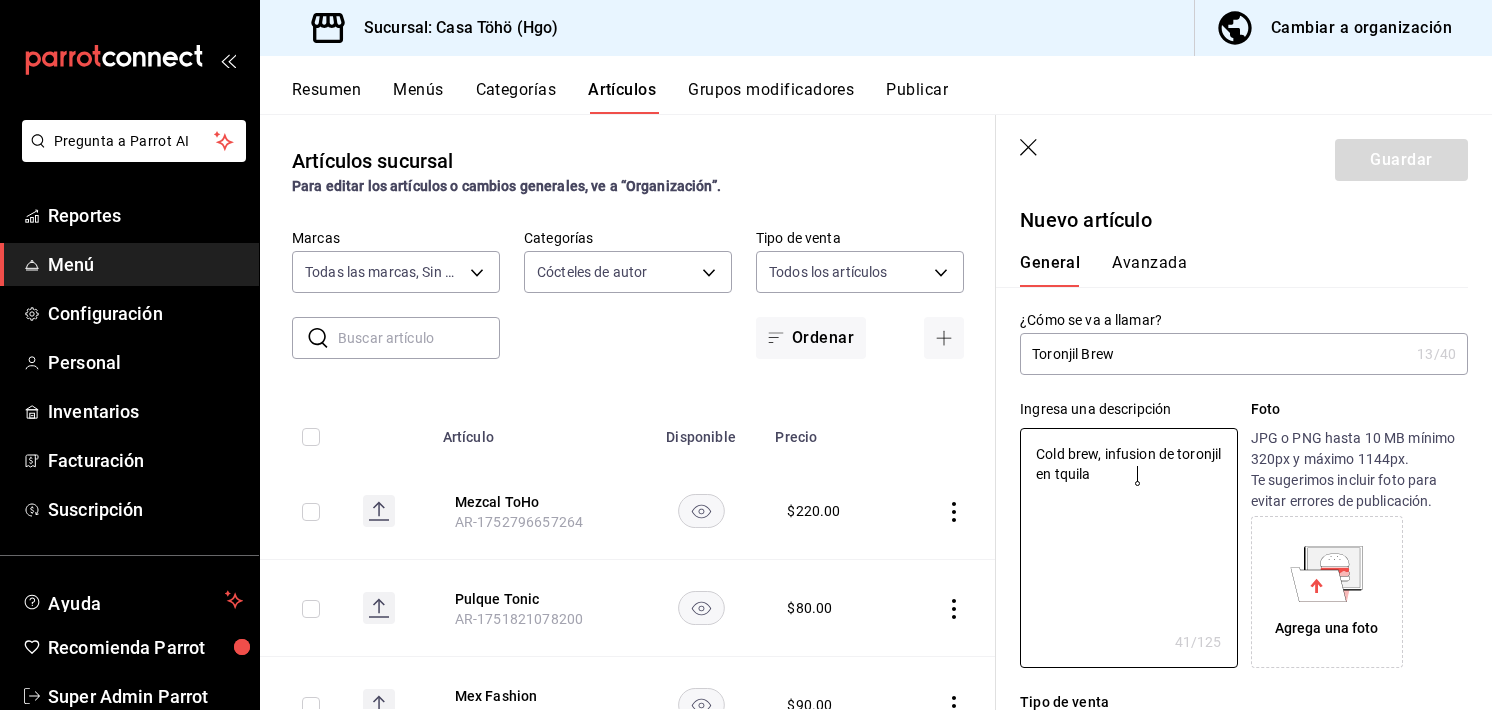 type on "Cold brew, infusion de toronjil en tquil" 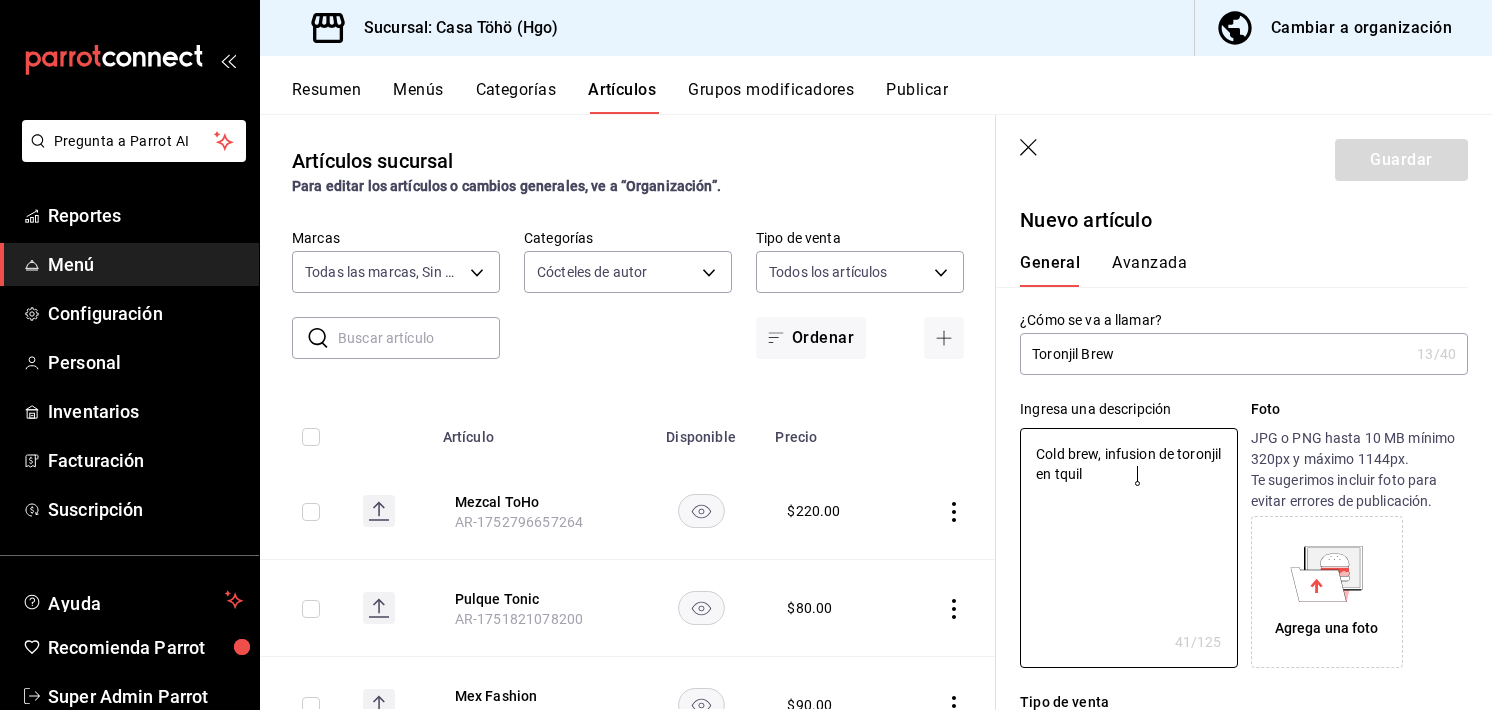 type on "x" 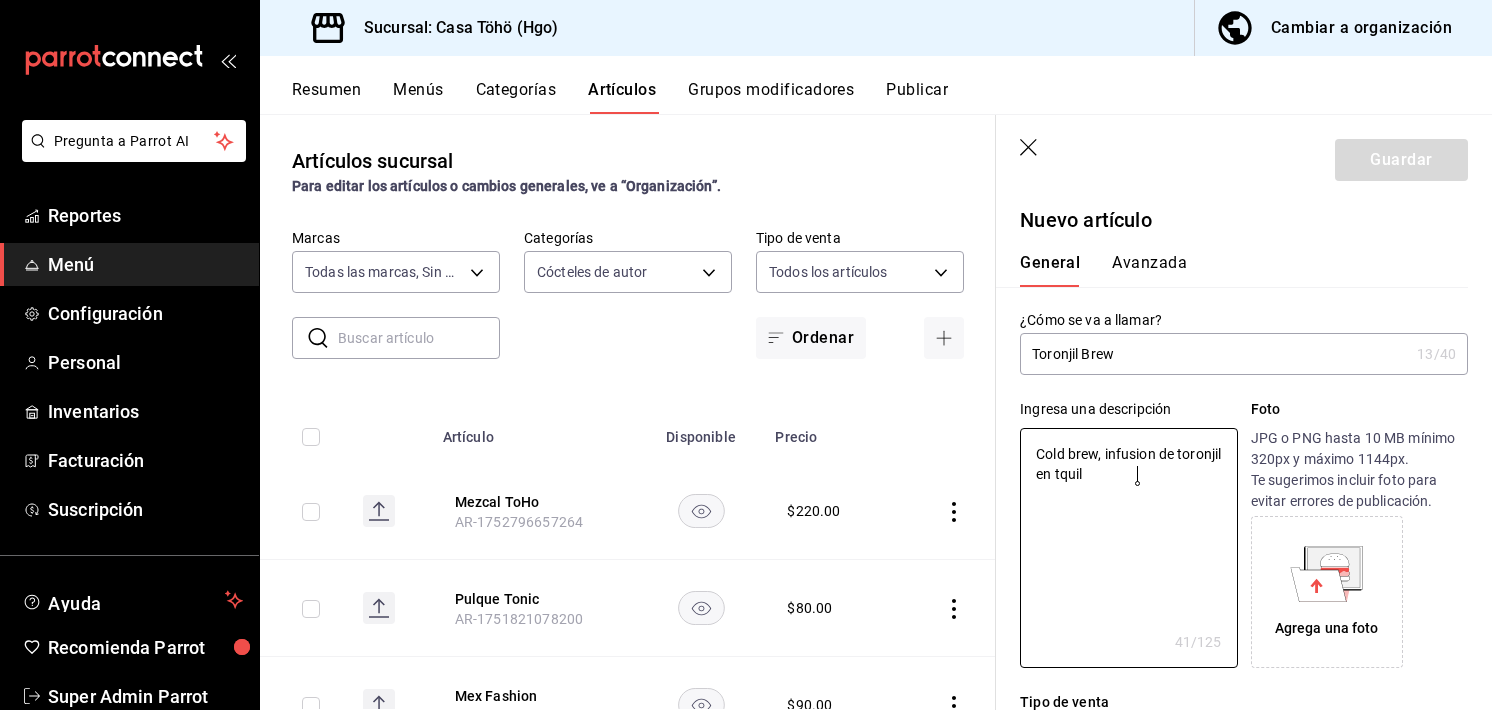 type on "Cold brew, infusion de toronjil en tqui" 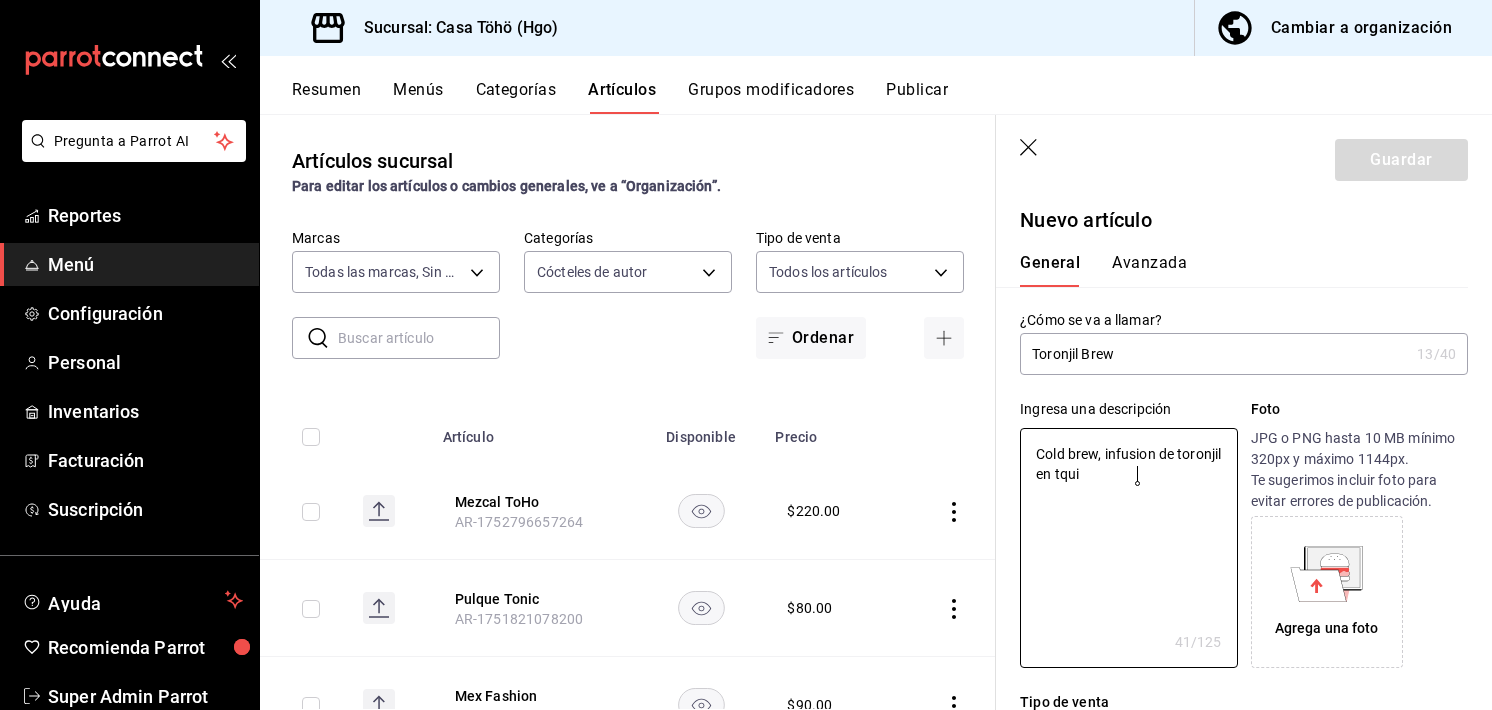 type on "x" 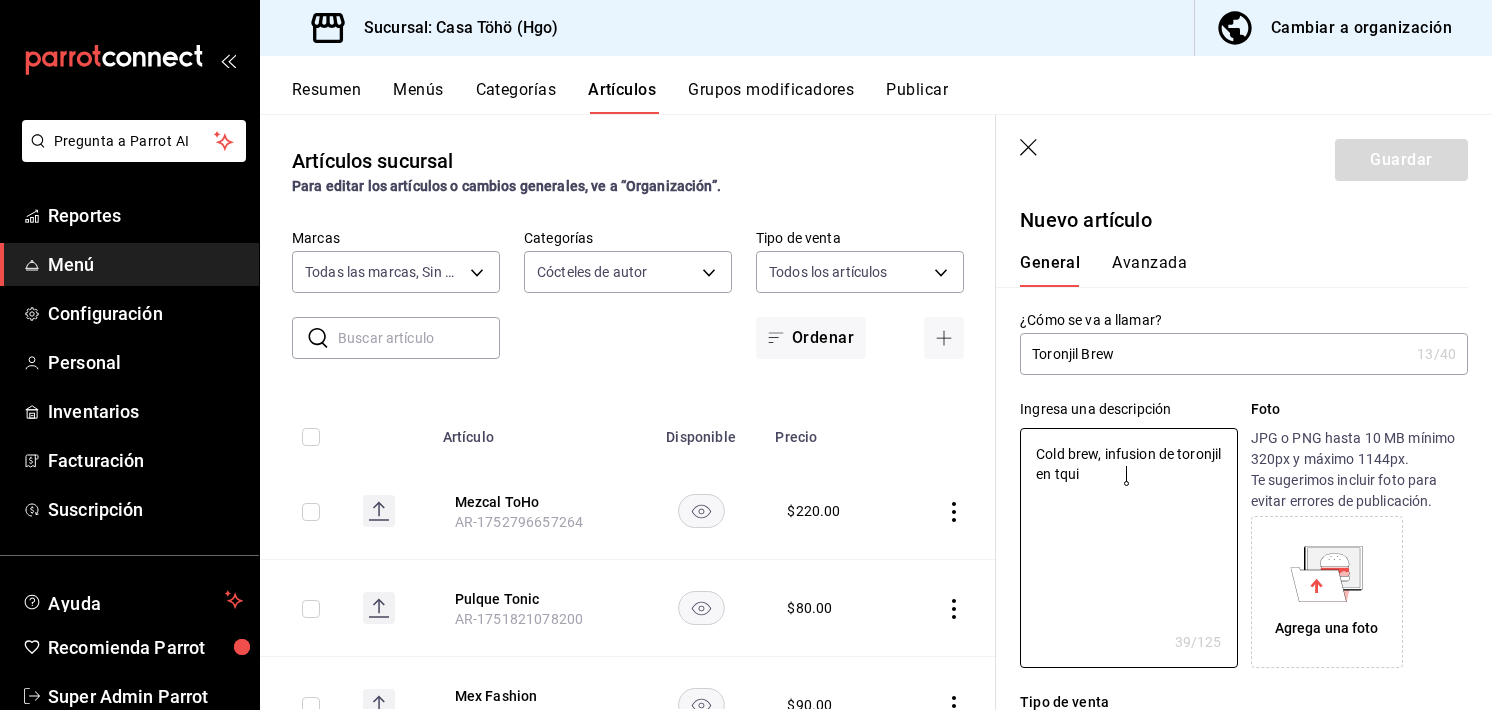 type on "Cold brew, infusion de toronjil en tqu" 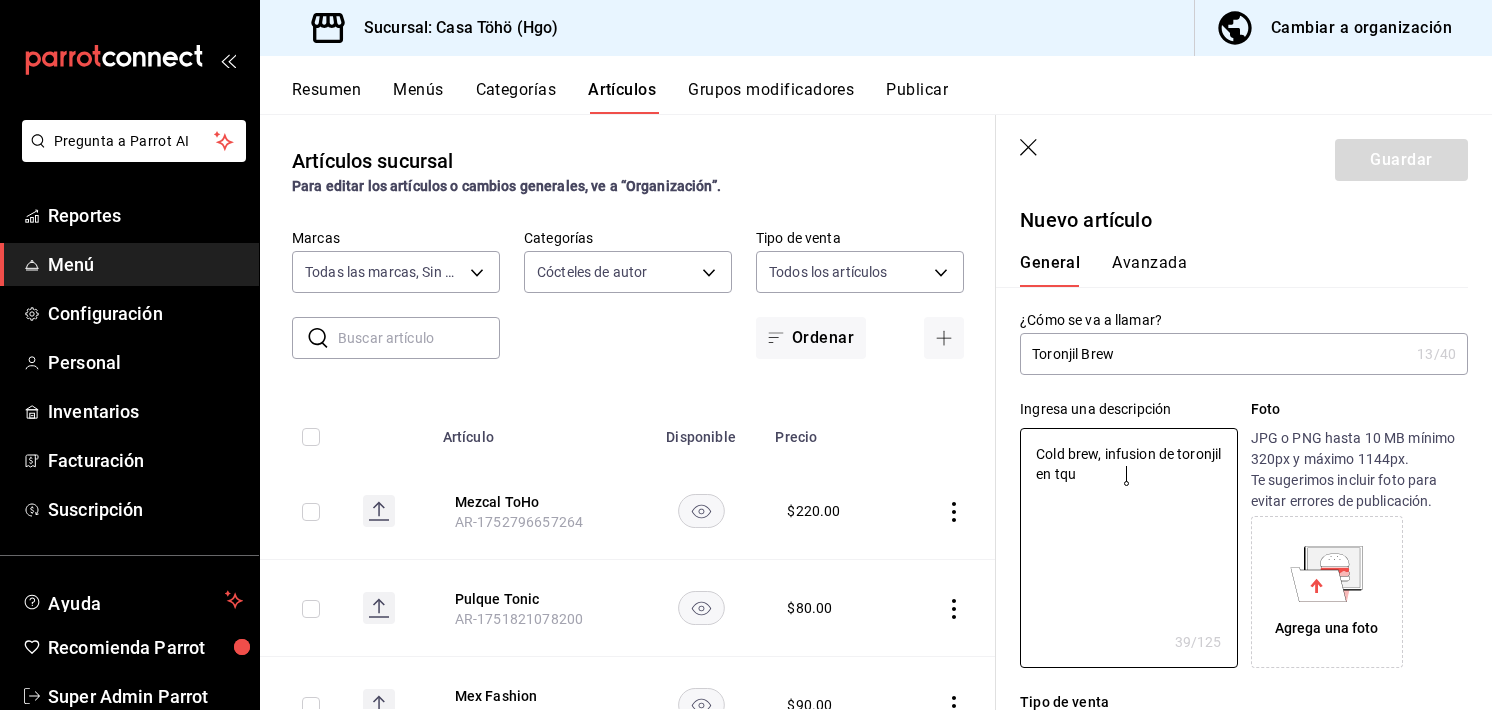 type on "x" 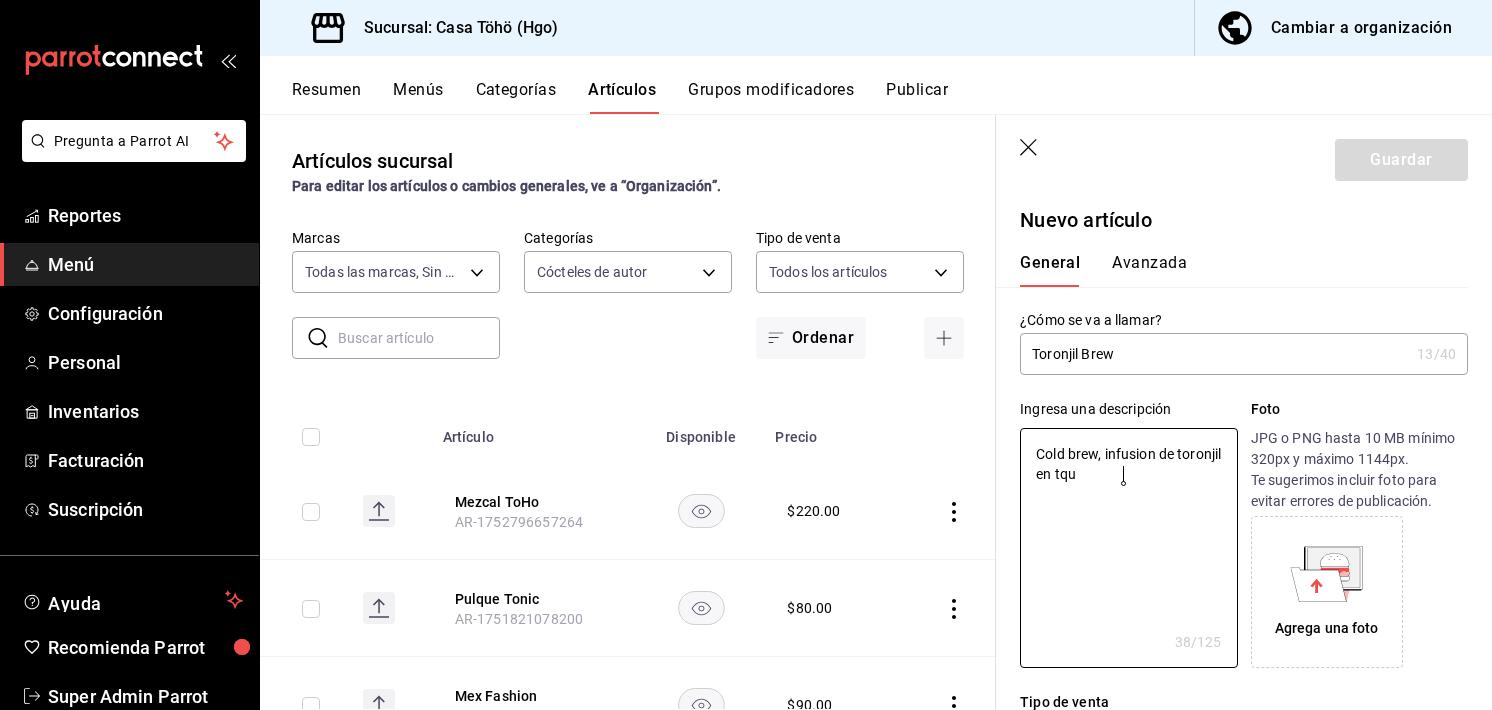 type on "Cold brew, infusion de toronjil en tq" 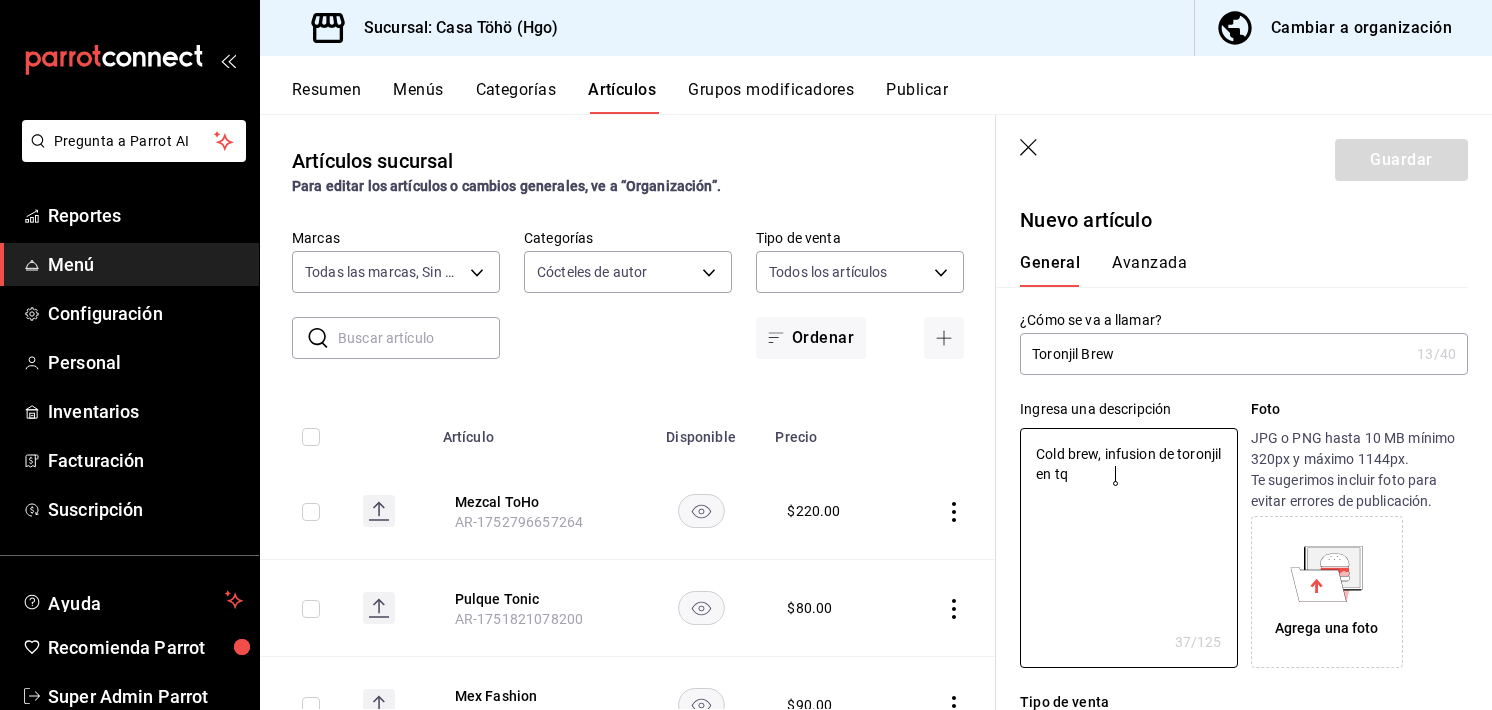 type on "Cold brew, infusion de toronjil en t" 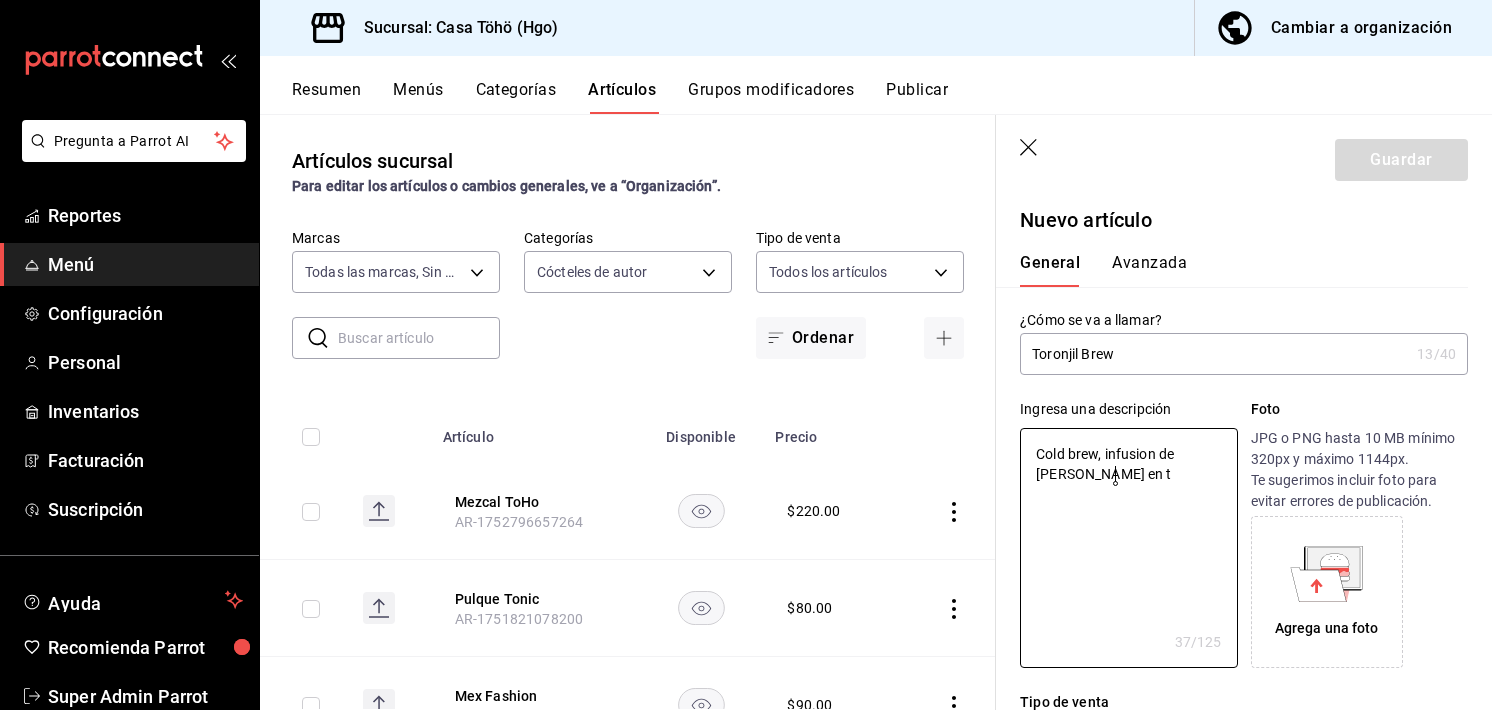type on "x" 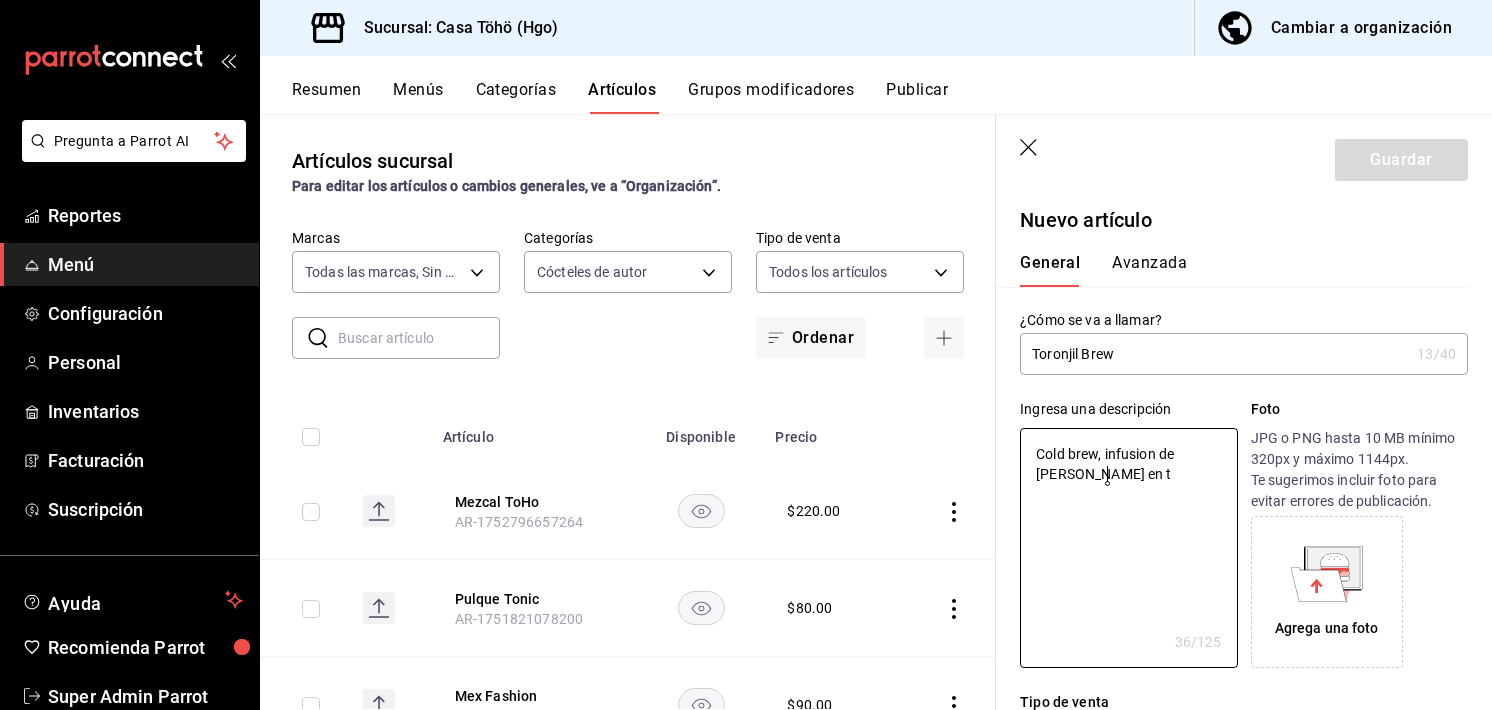 type on "Cold brew, infusion de toronjil en te" 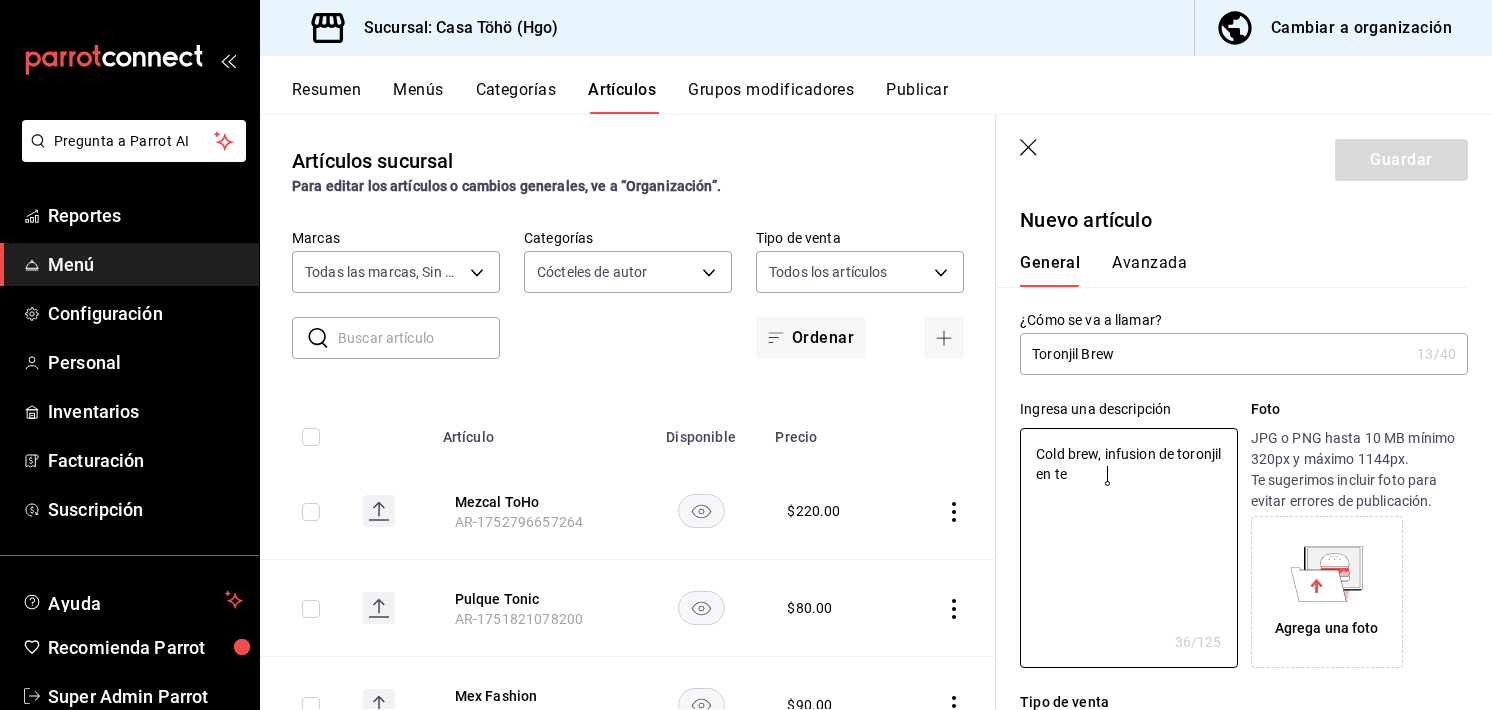 type on "x" 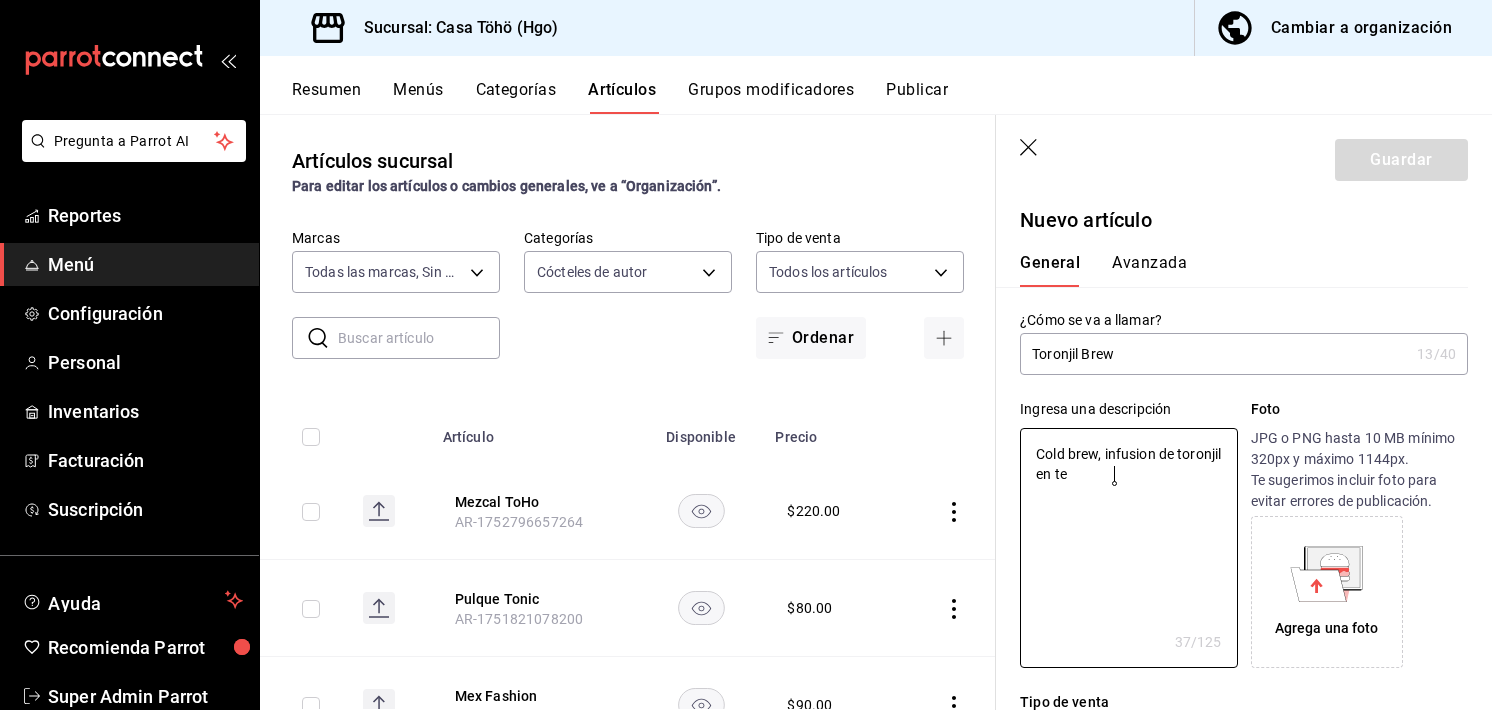 type on "Cold brew, infusion de toronjil en teq" 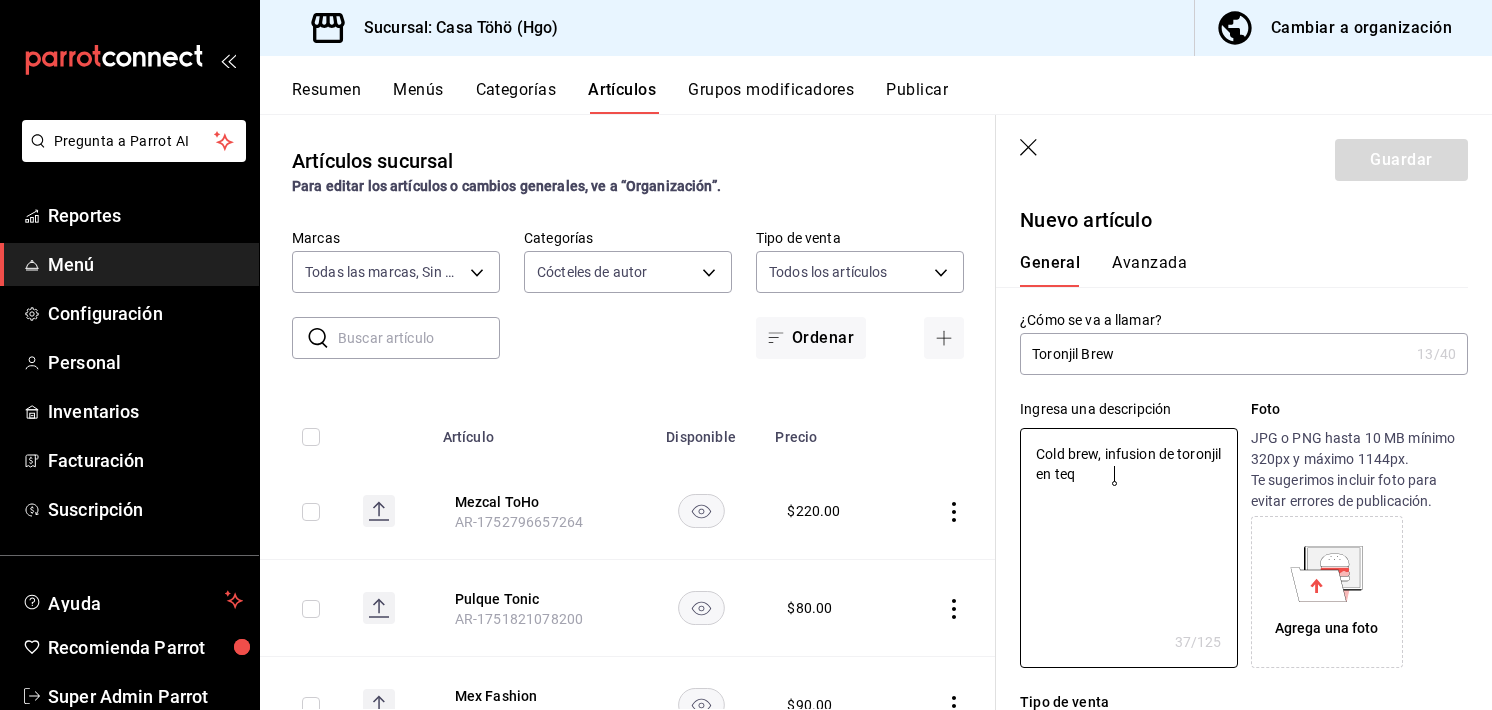 type on "x" 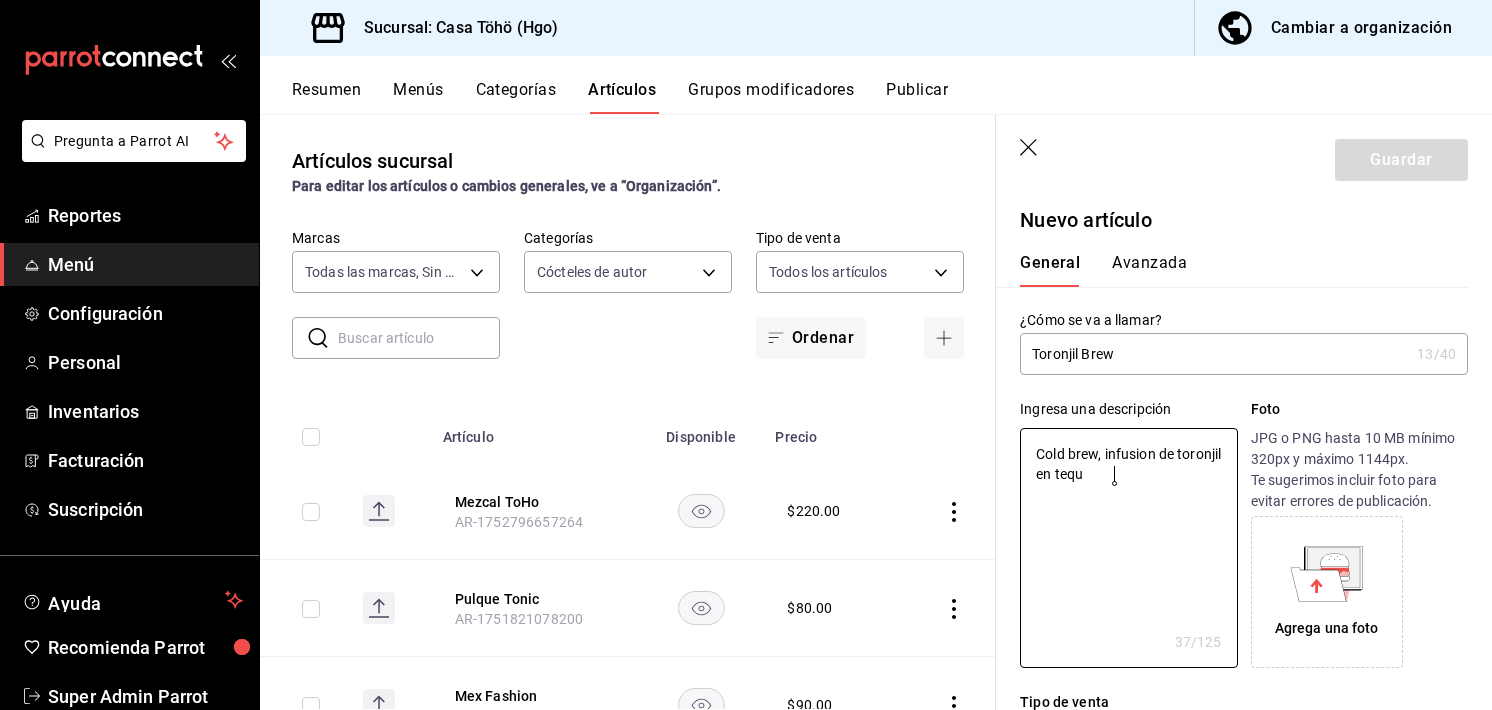 type on "x" 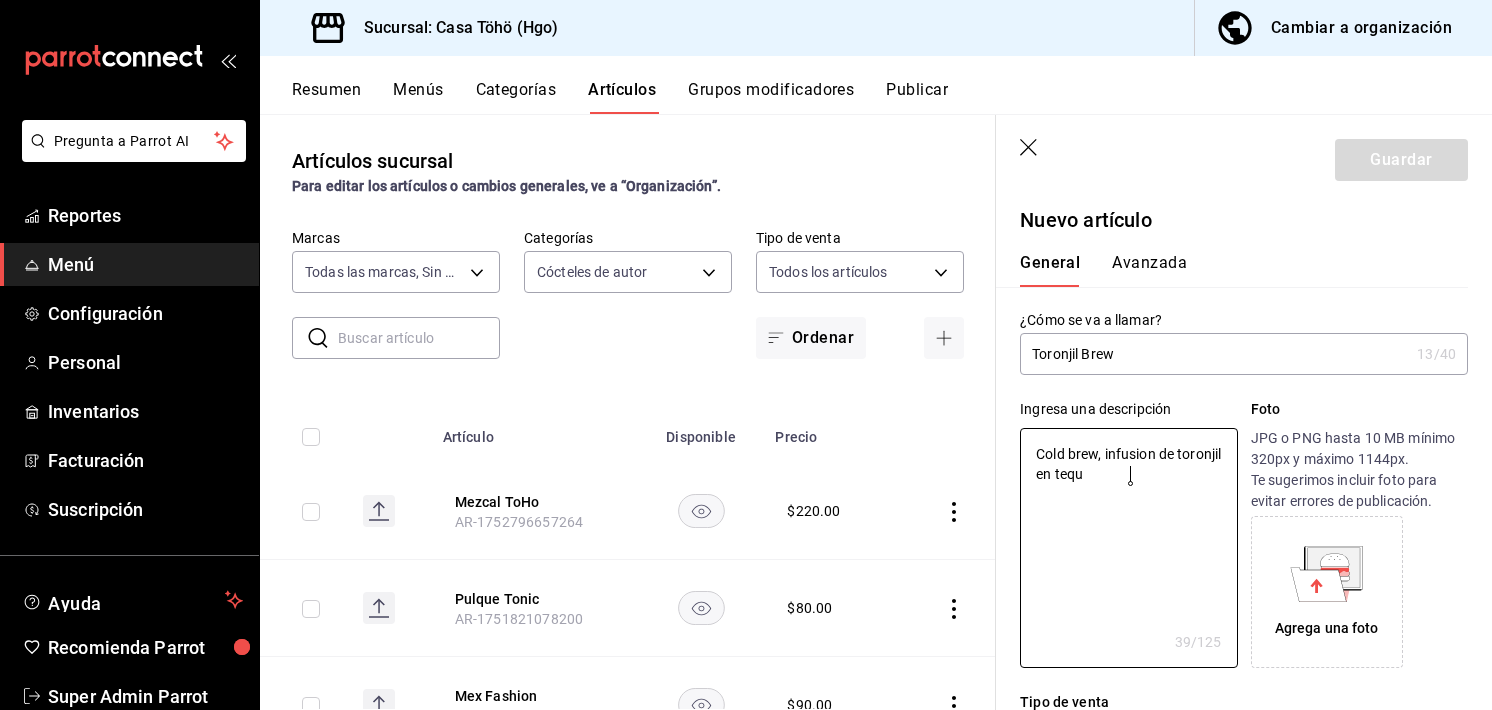 type on "Cold brew, infusion de toronjil en tequi" 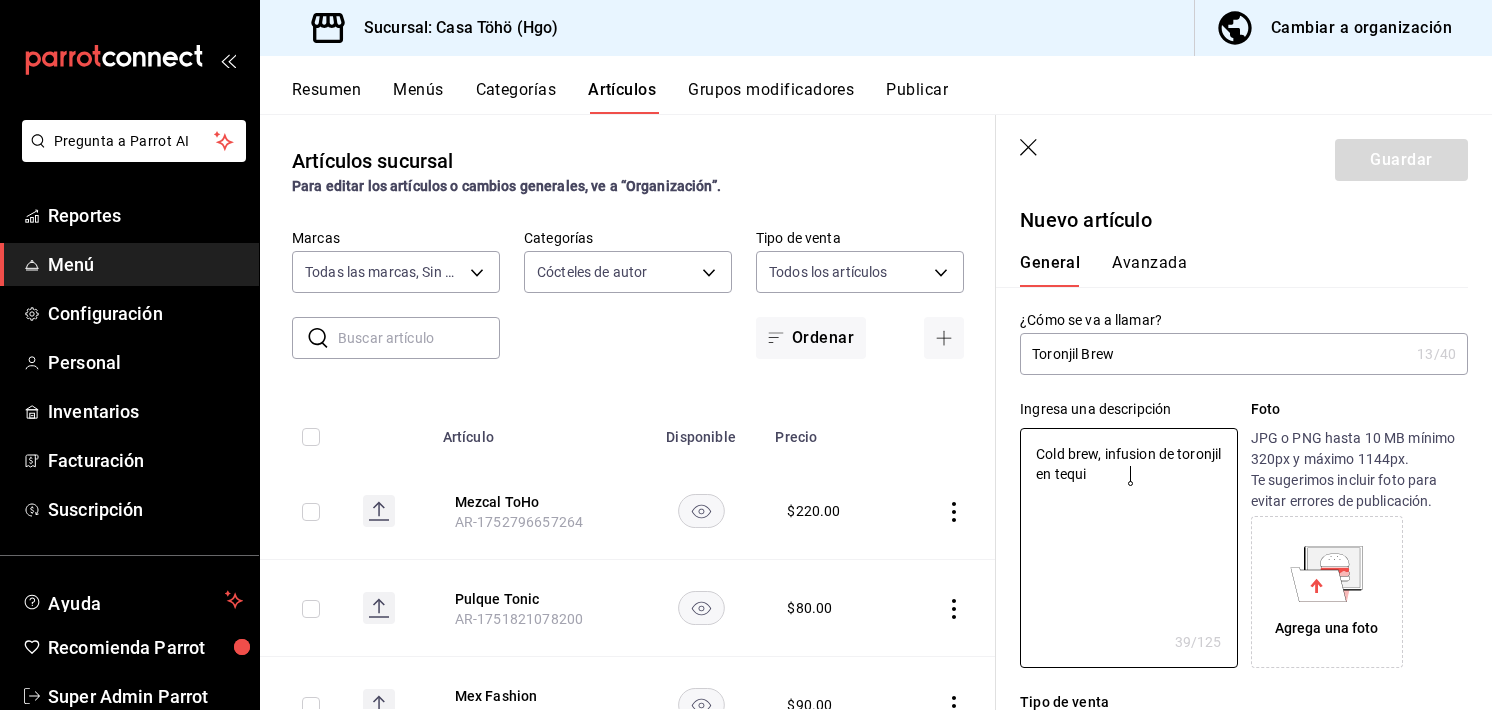 type on "x" 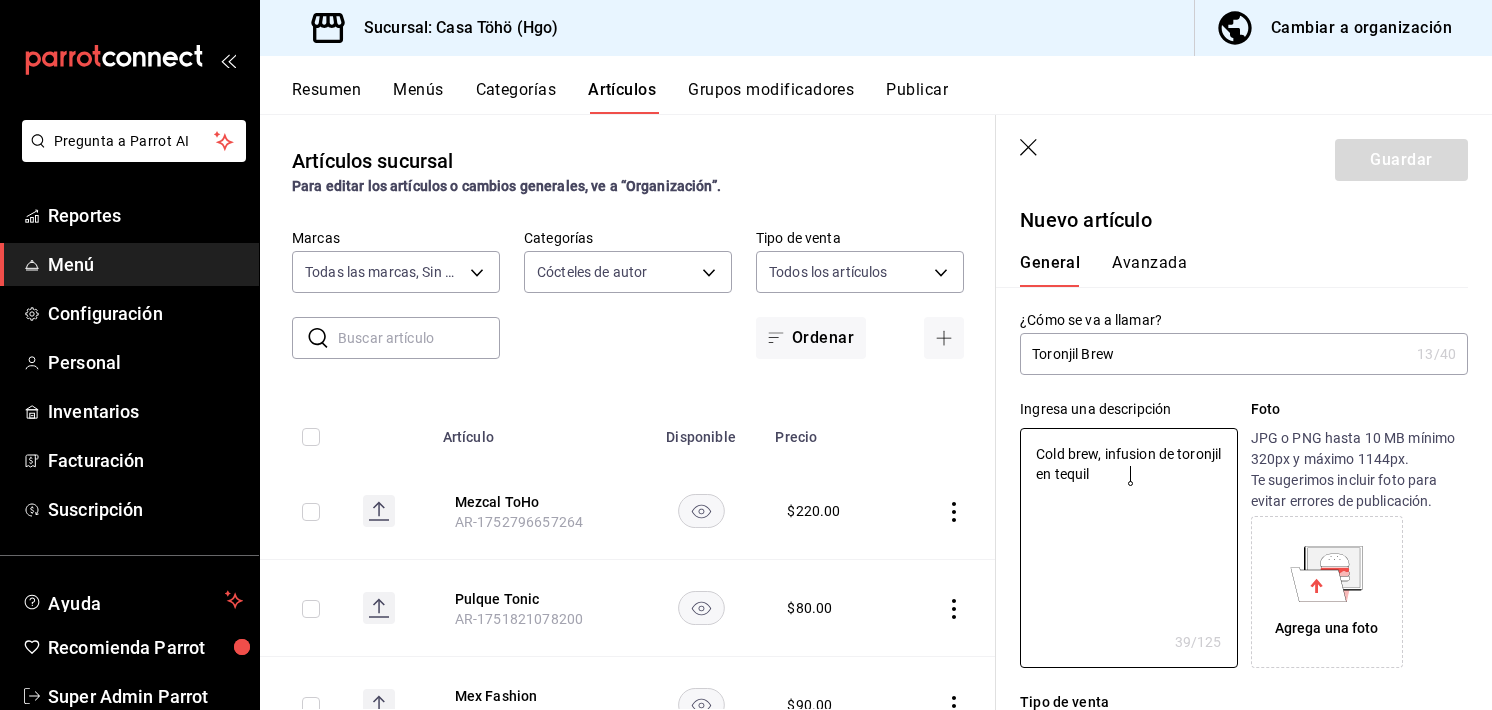 type on "Cold brew, infusion de toronjil en tequila" 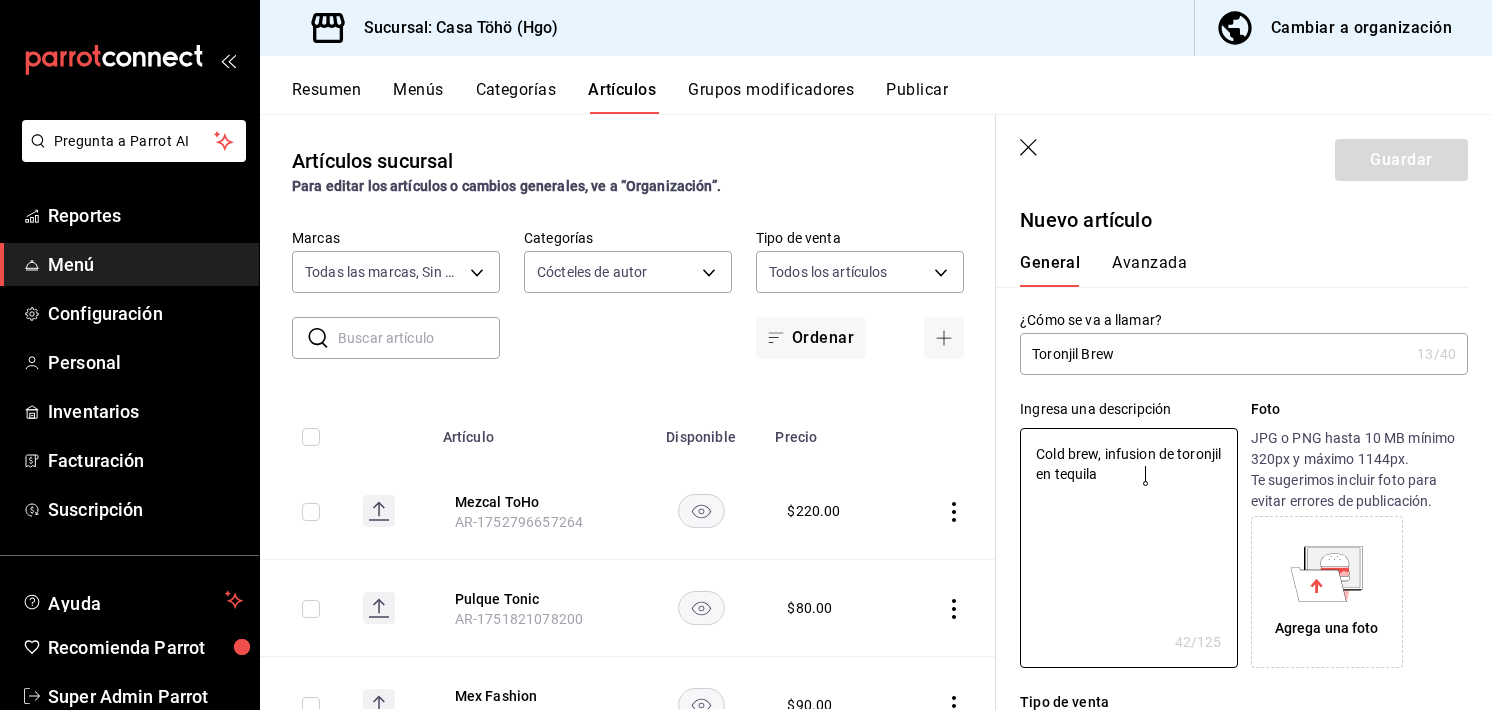 type on "Cold brew, infusion de toronjil en tequila" 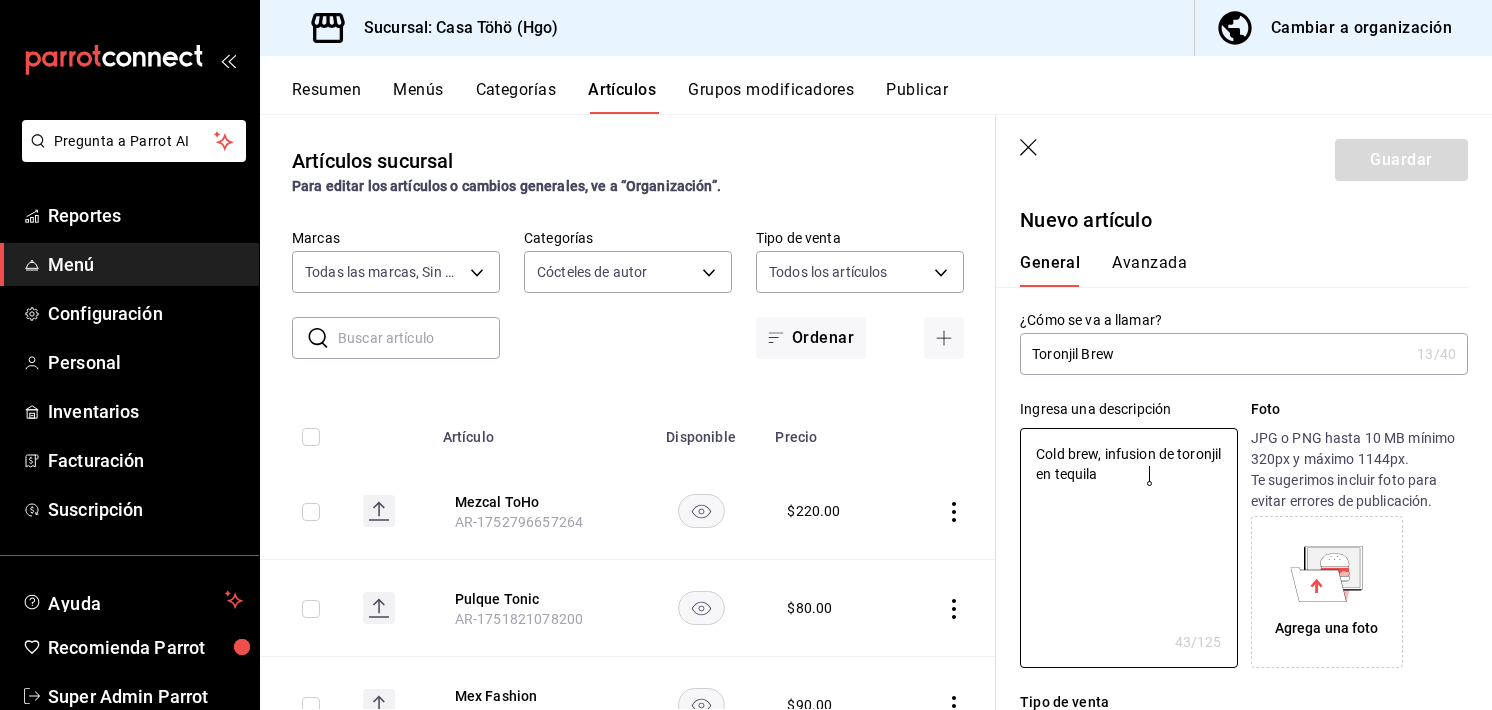type on "Cold brew, infusion de toronjil en tequila u" 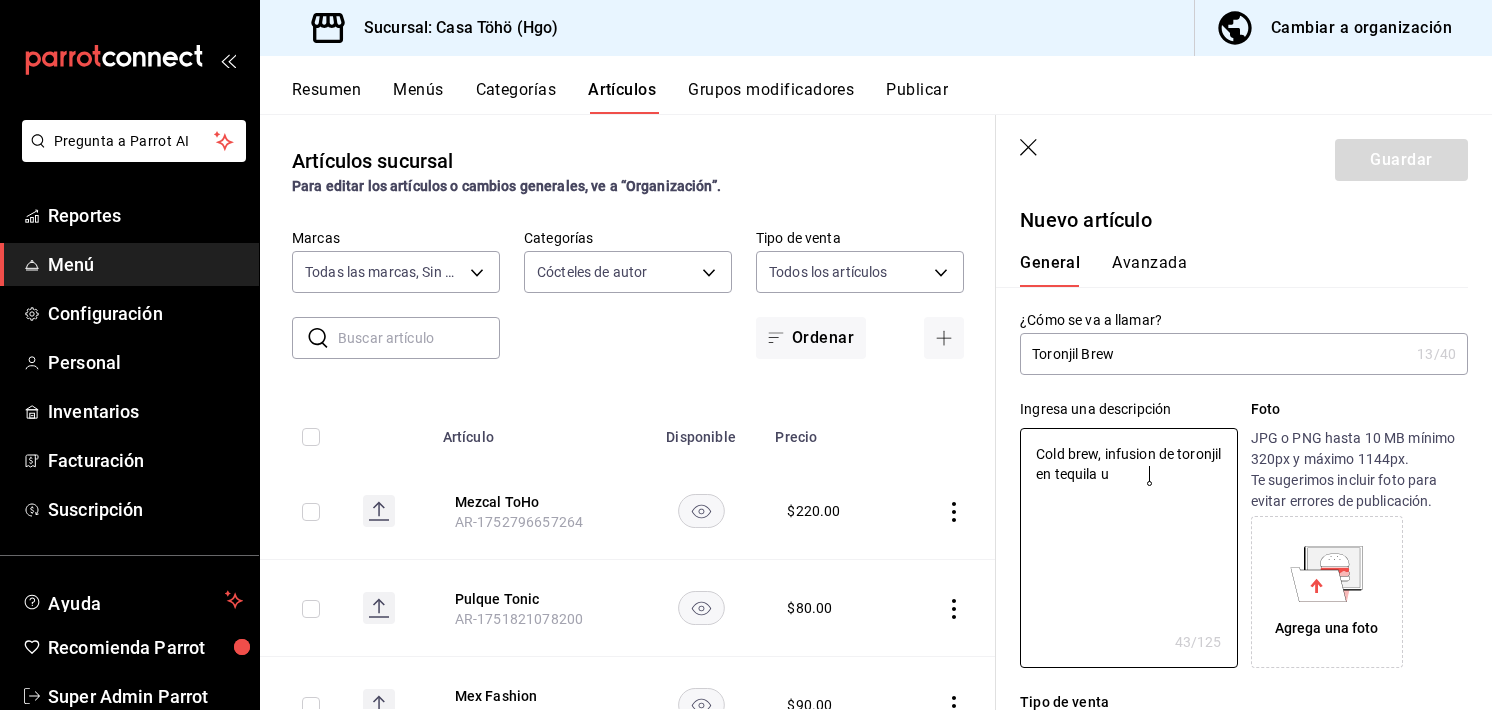 type on "x" 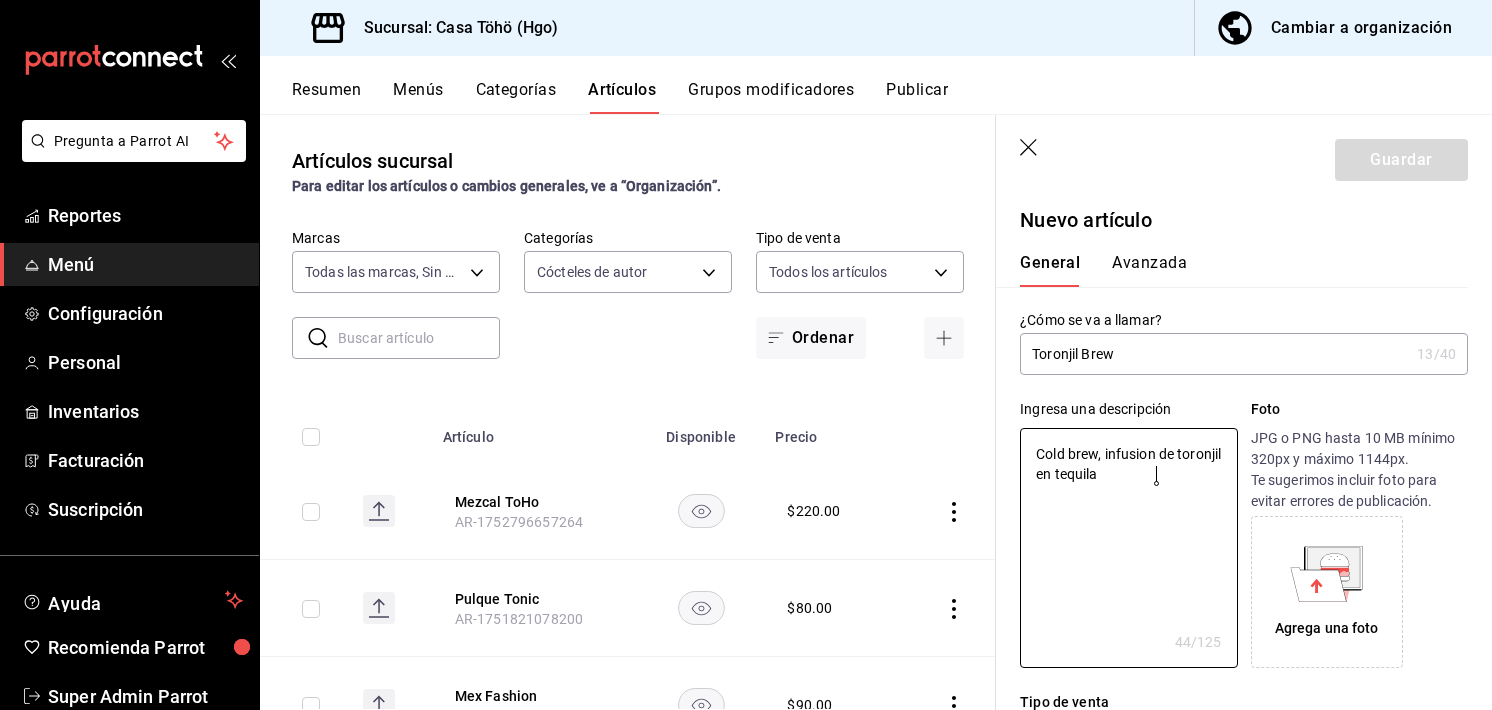 type on "Cold brew, infusion de toronjil en tequila y" 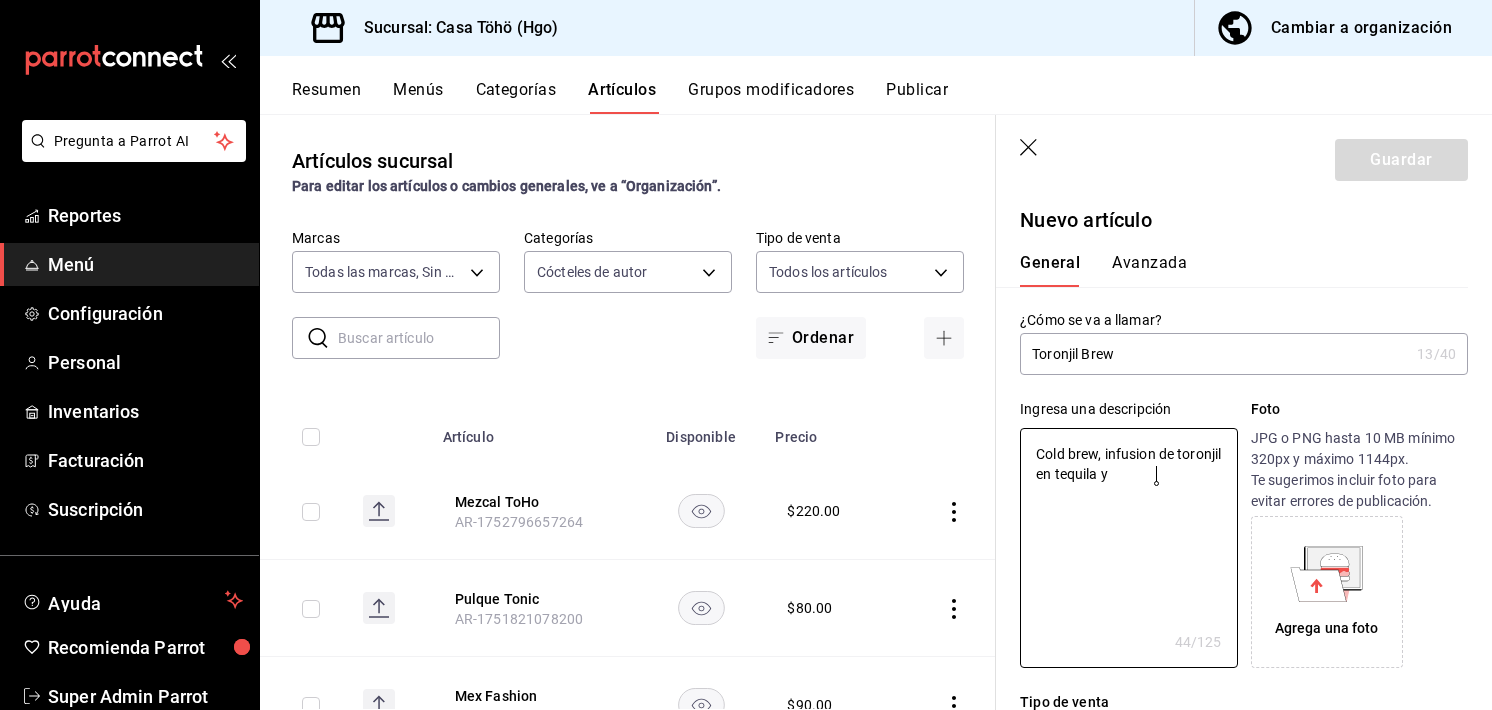 type on "x" 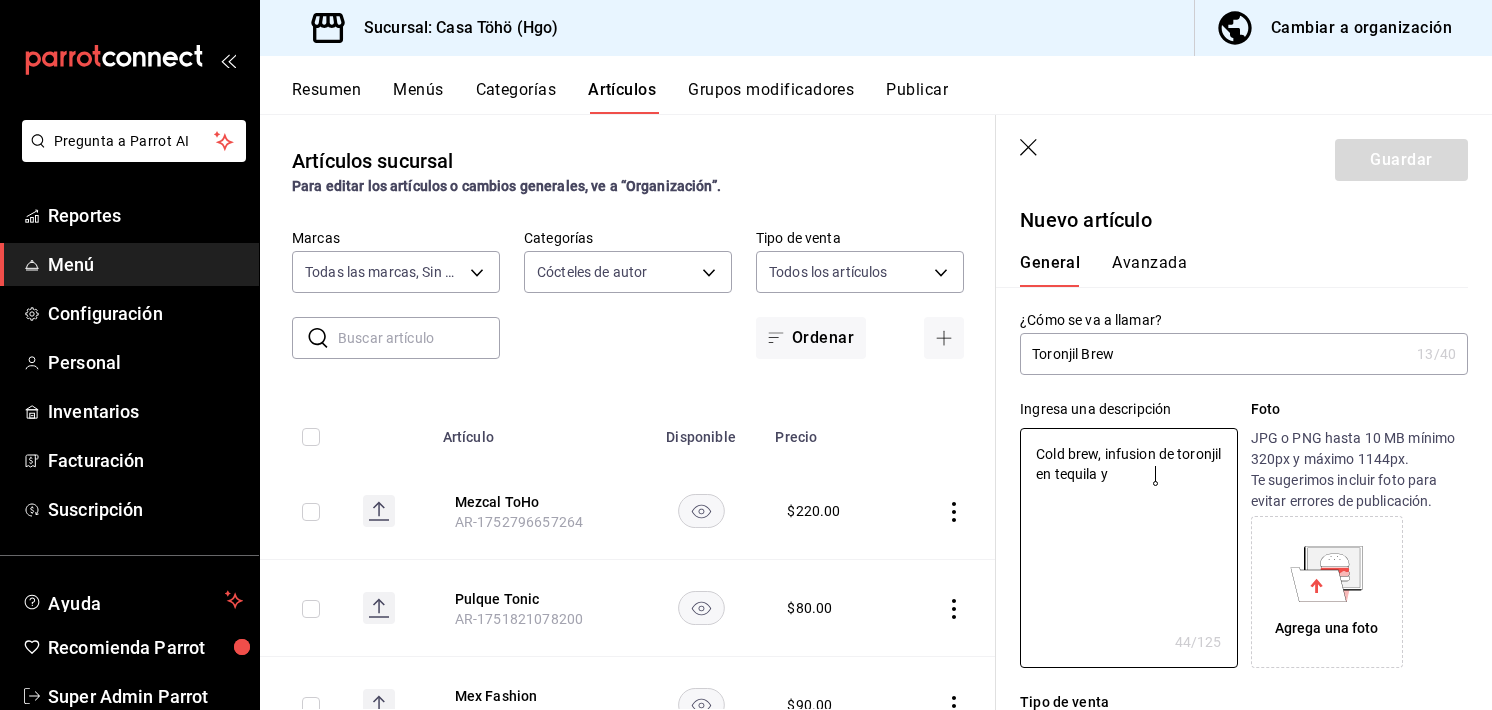 type on "Cold brew, infusion de toronjil en tequila y" 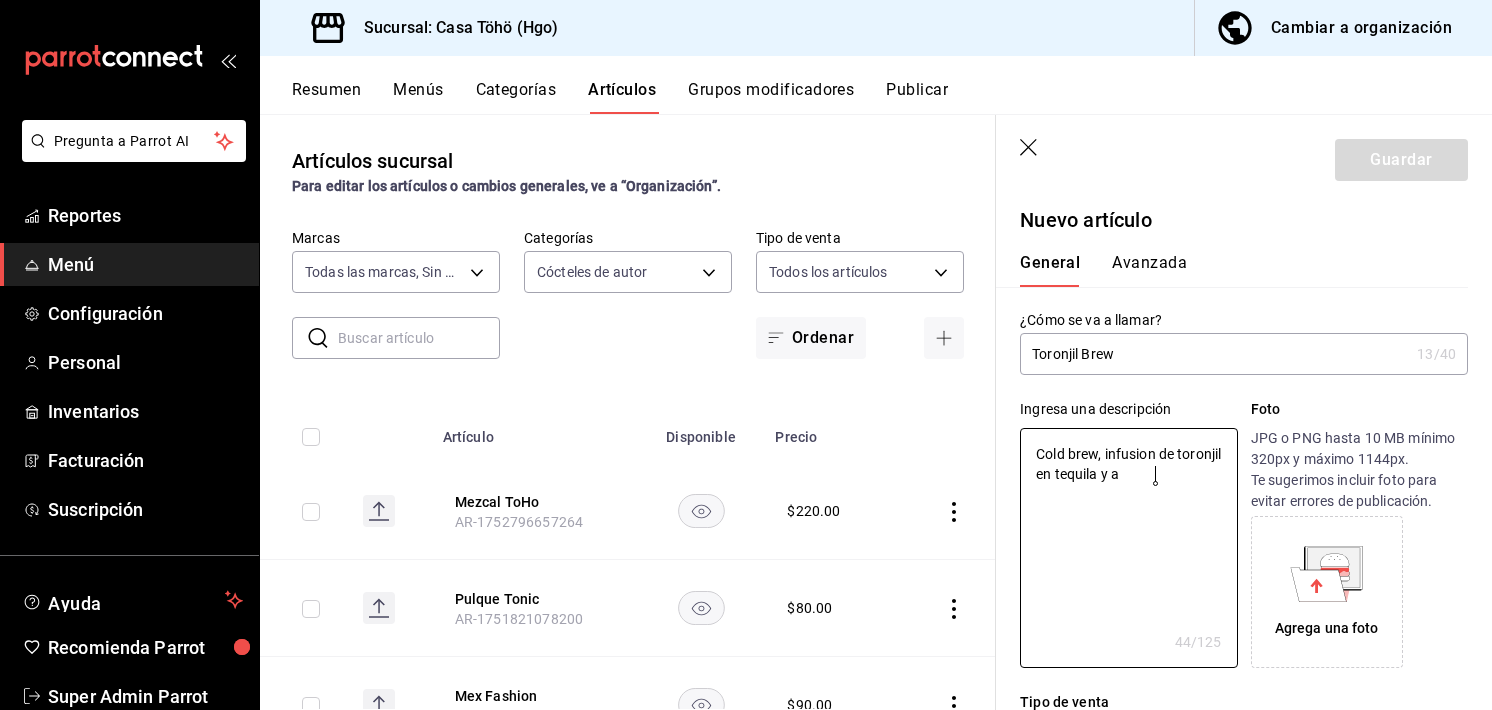 type on "x" 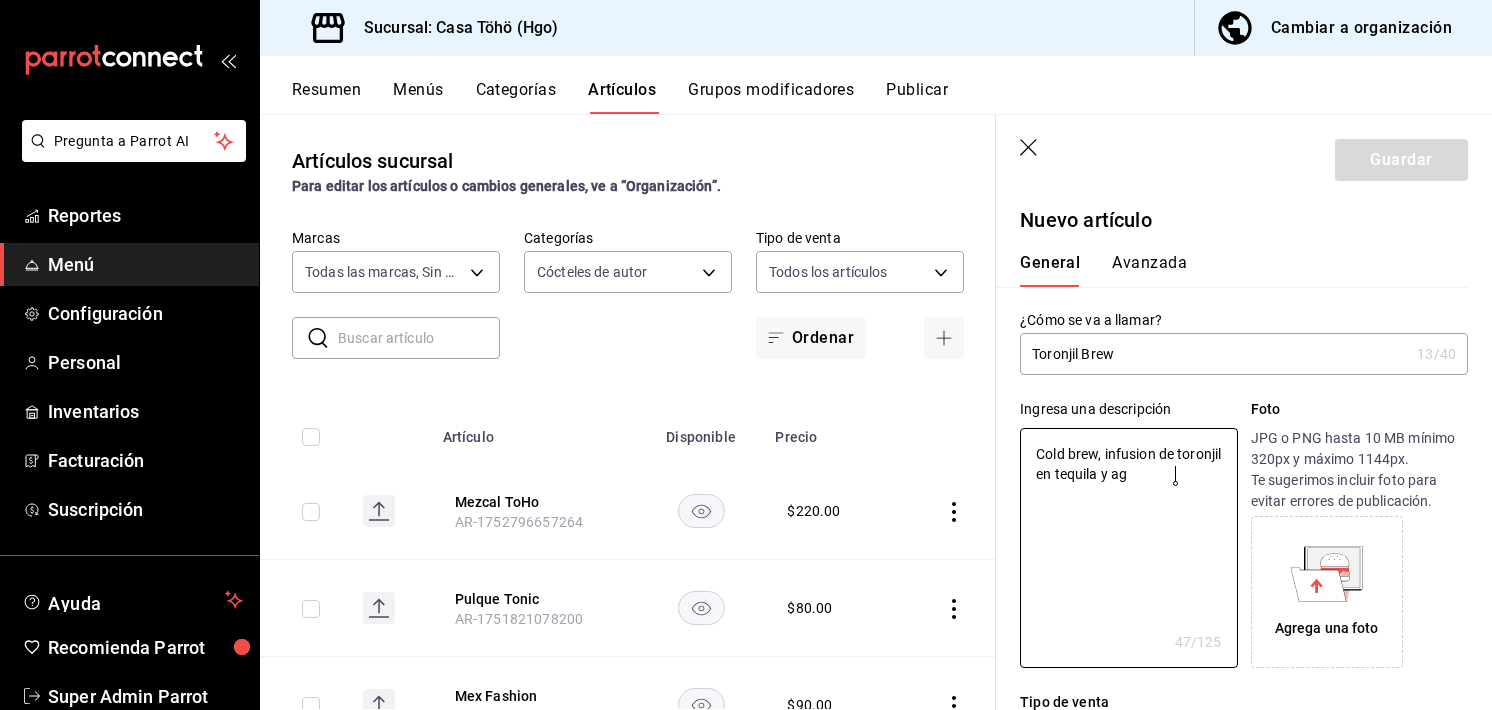 type on "x" 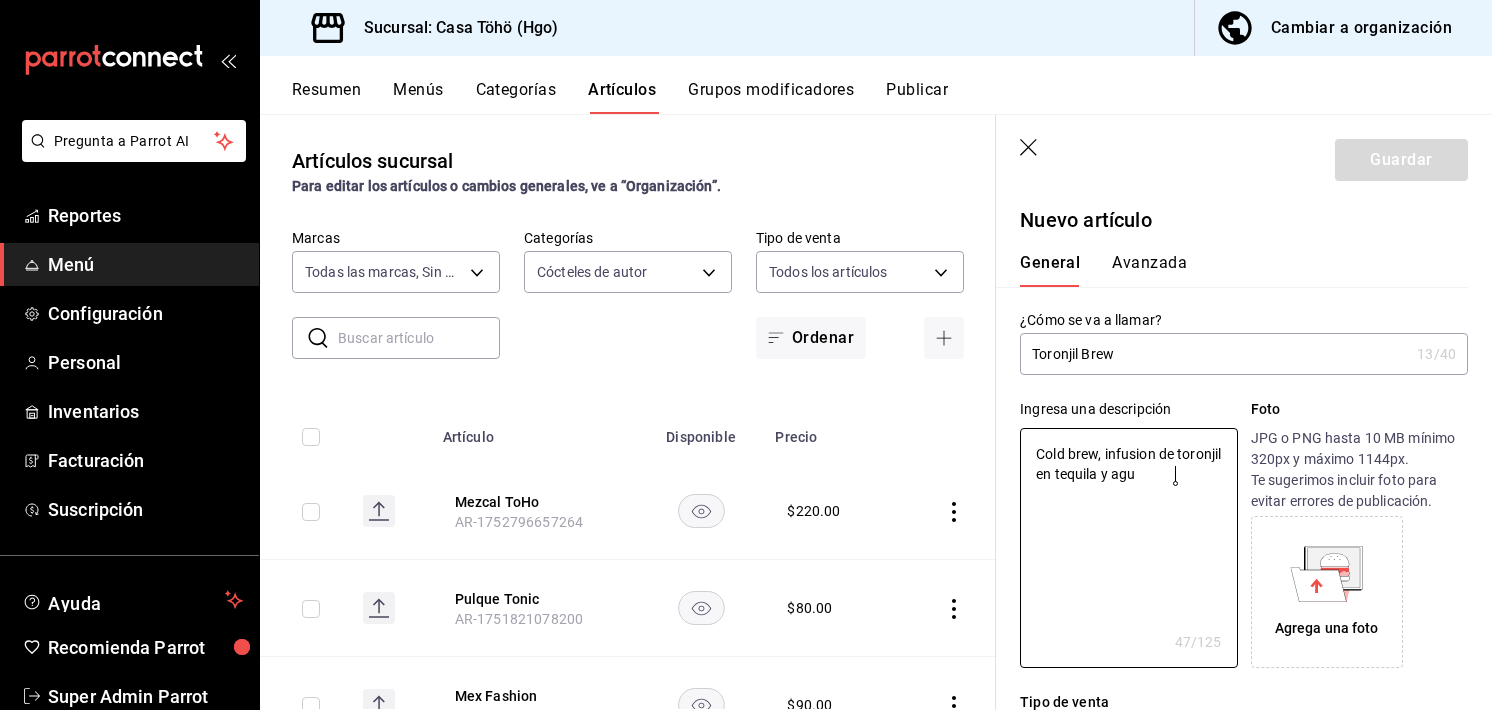 type on "x" 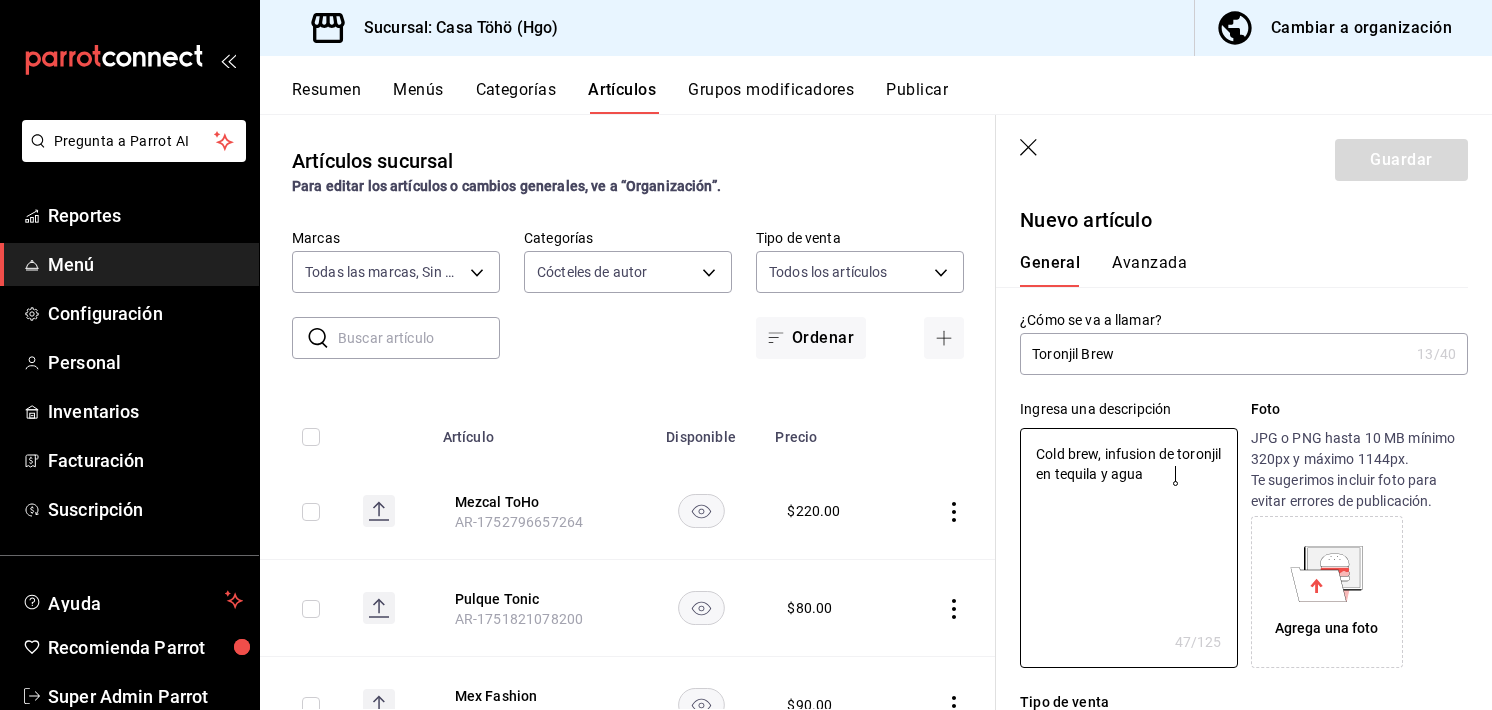 type on "Cold brew, infusion de toronjil en tequila y agua" 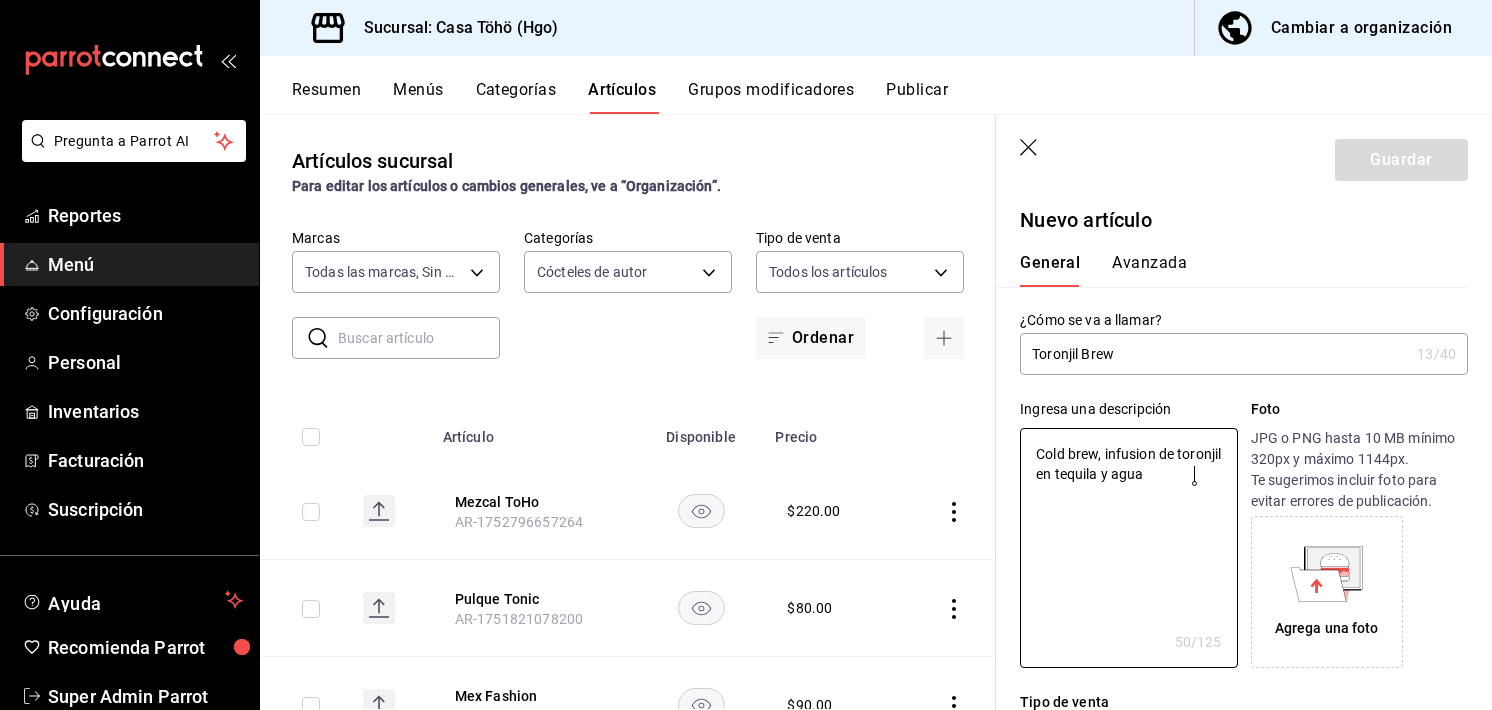 type on "Cold brew, infusion de toronjil en tequila y agua m" 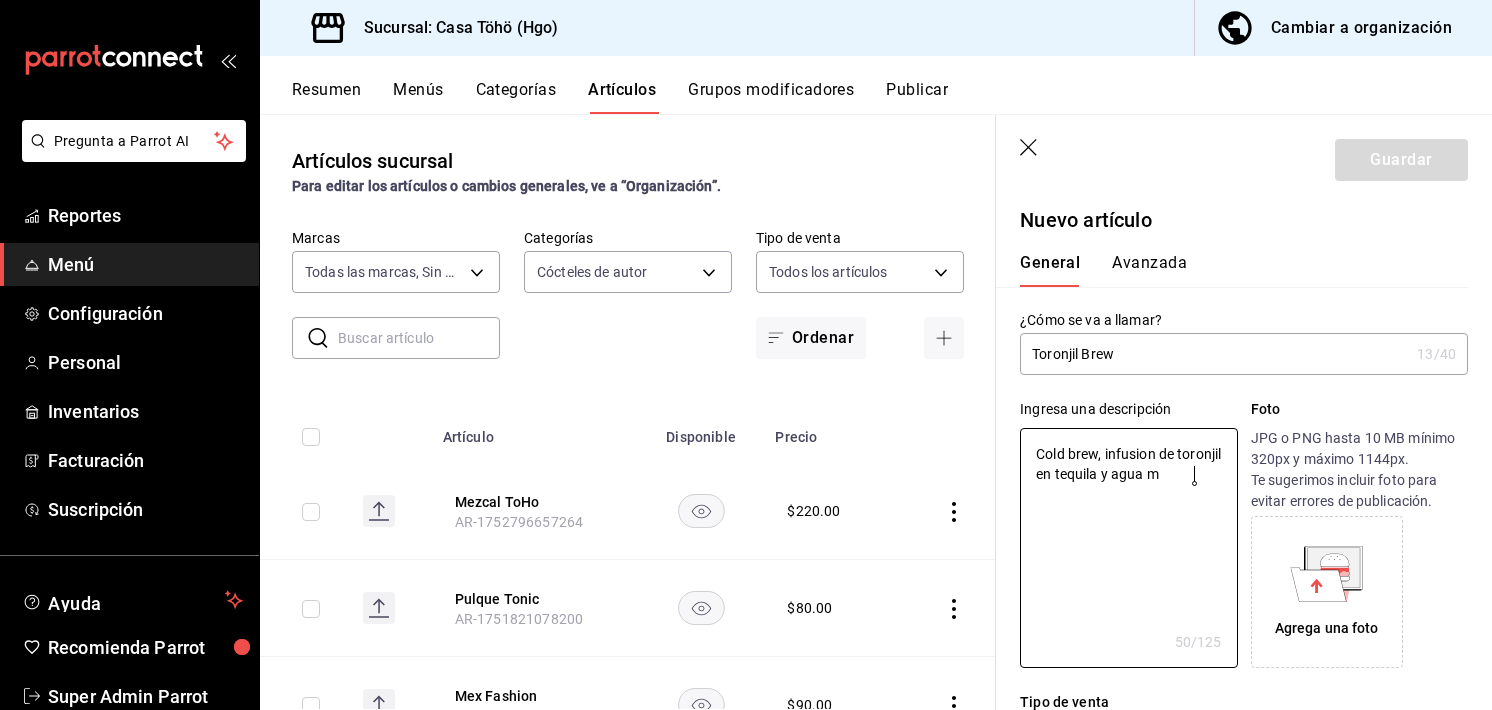 type on "x" 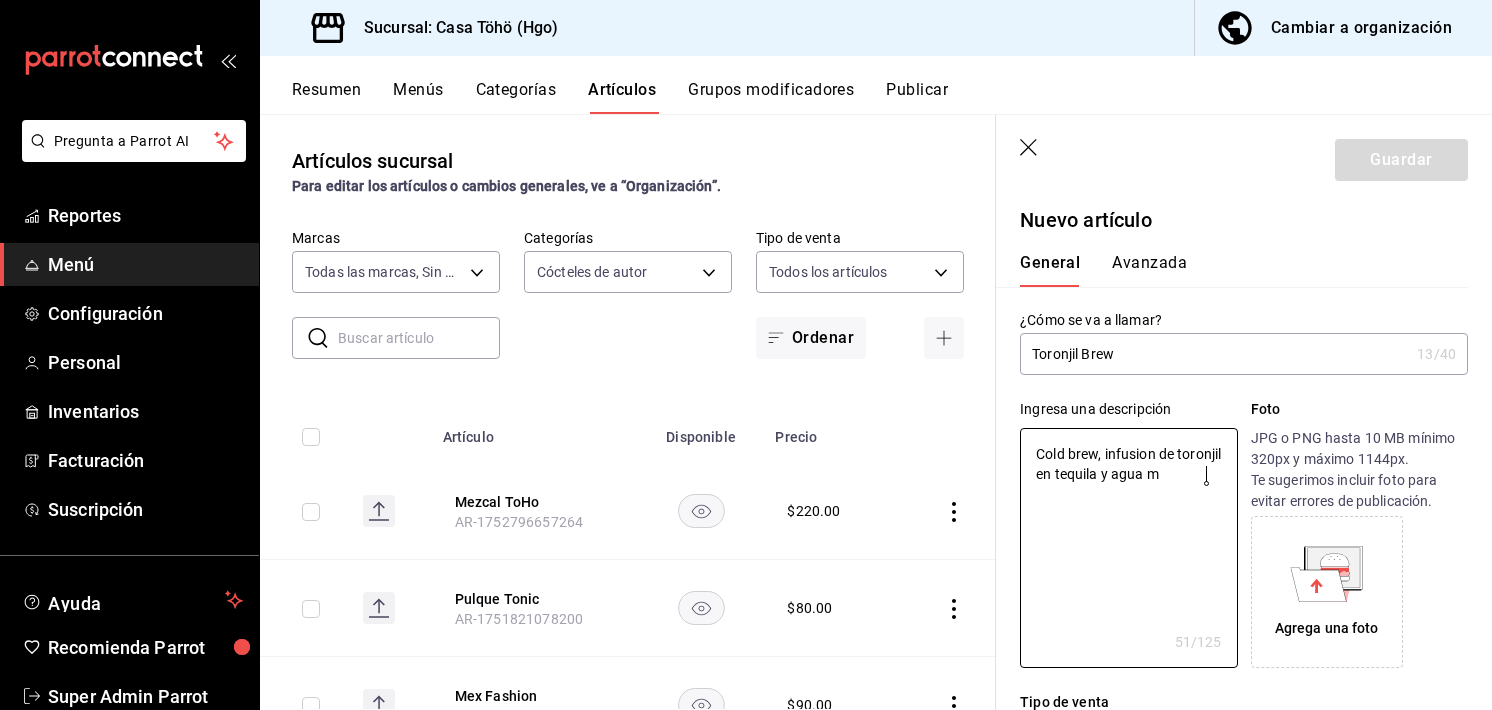 type on "Cold brew, infusion de toronjil en tequila y agua mi" 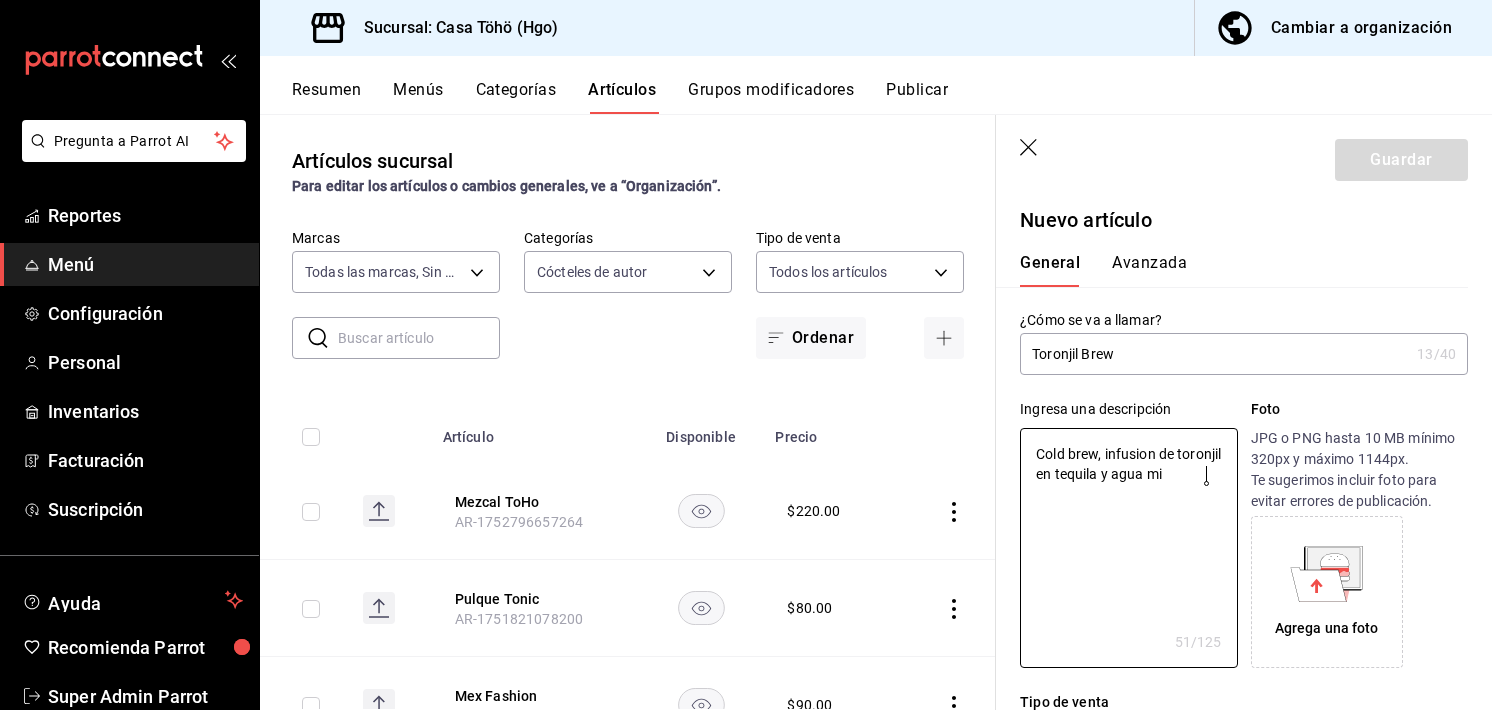type on "x" 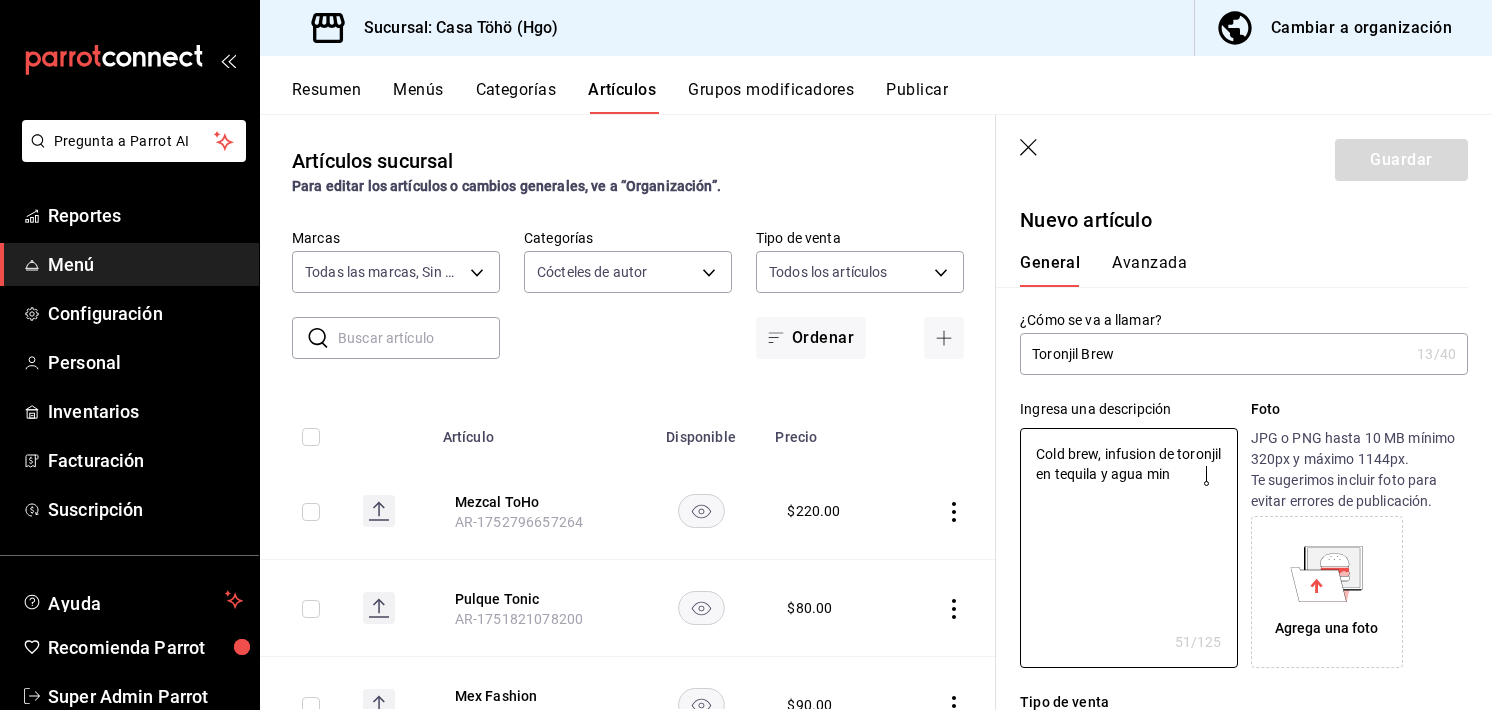 type on "Cold brew, infusion de toronjil en tequila y agua mine" 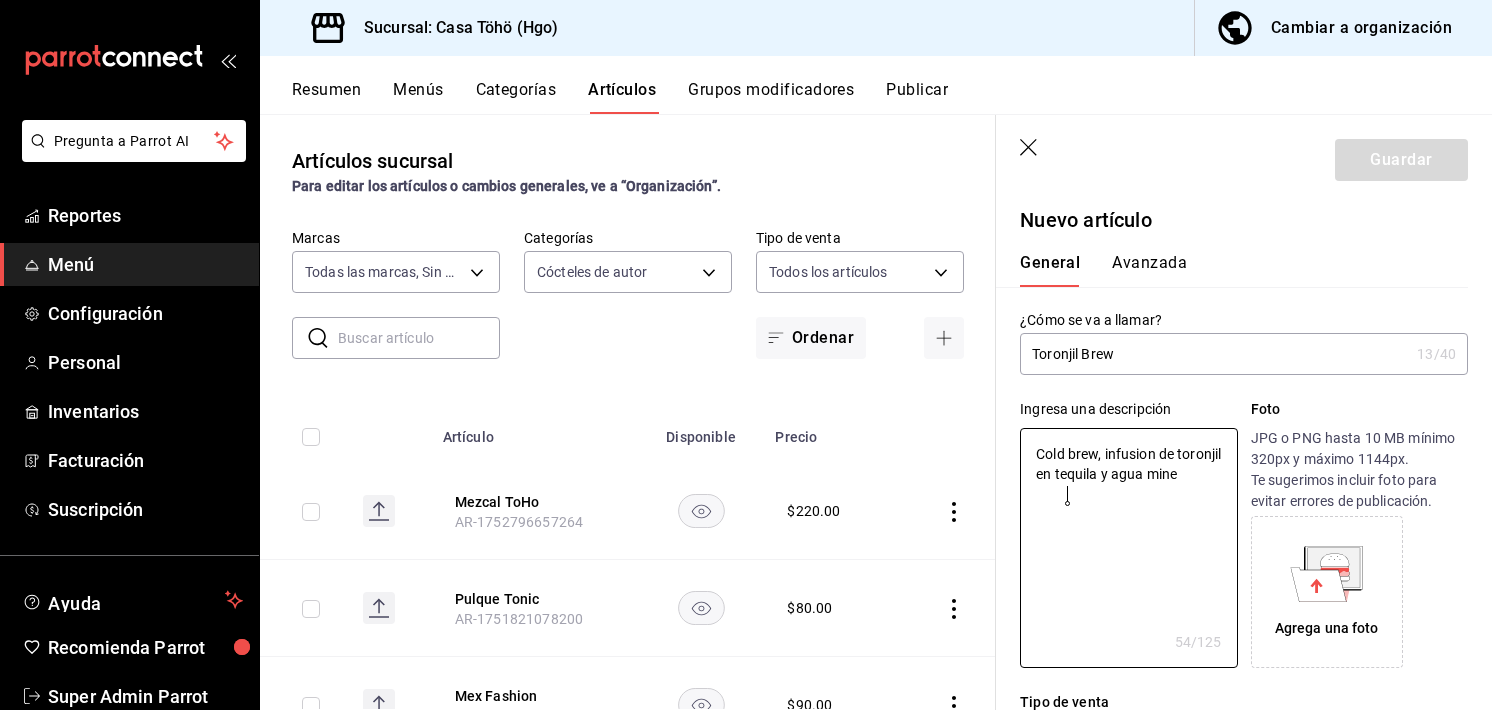 type on "Cold brew, infusion de toronjil en tequila y agua miner" 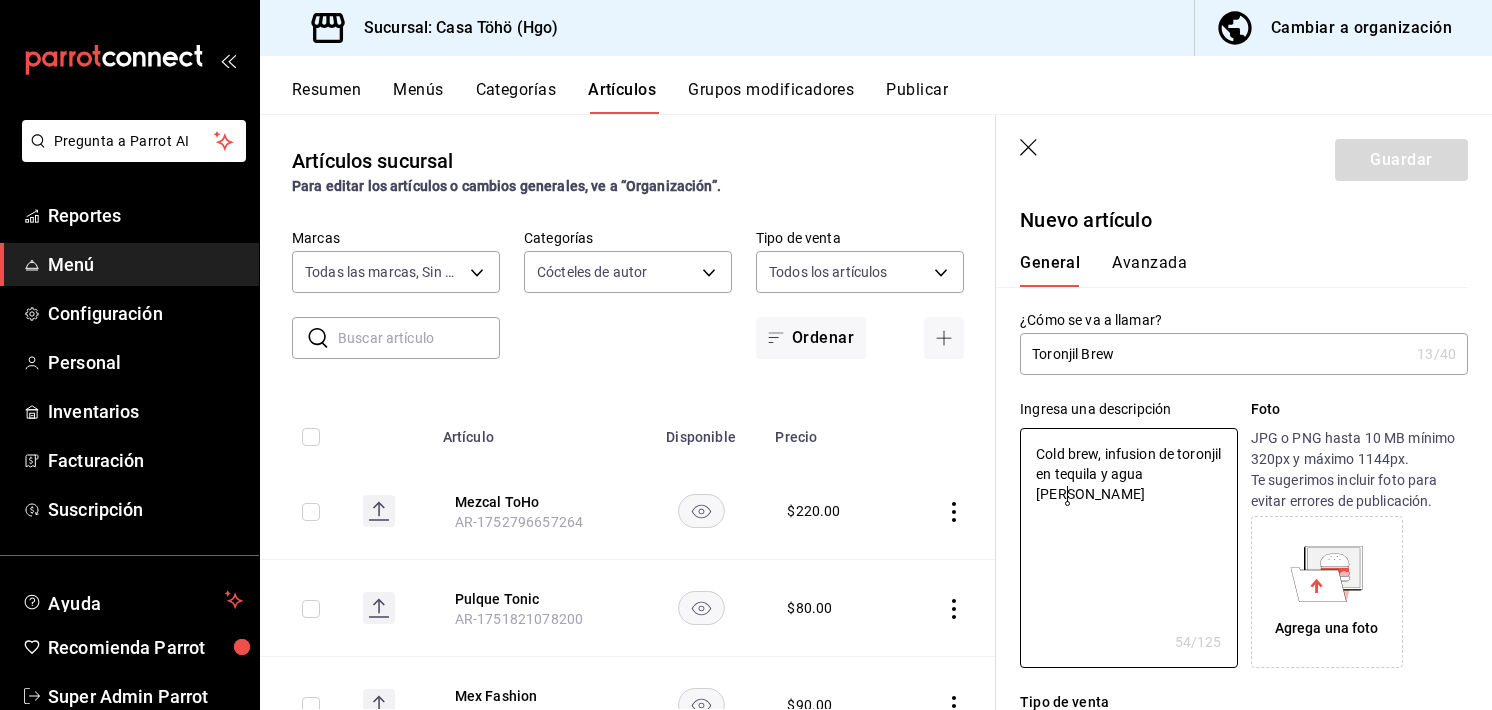 type on "x" 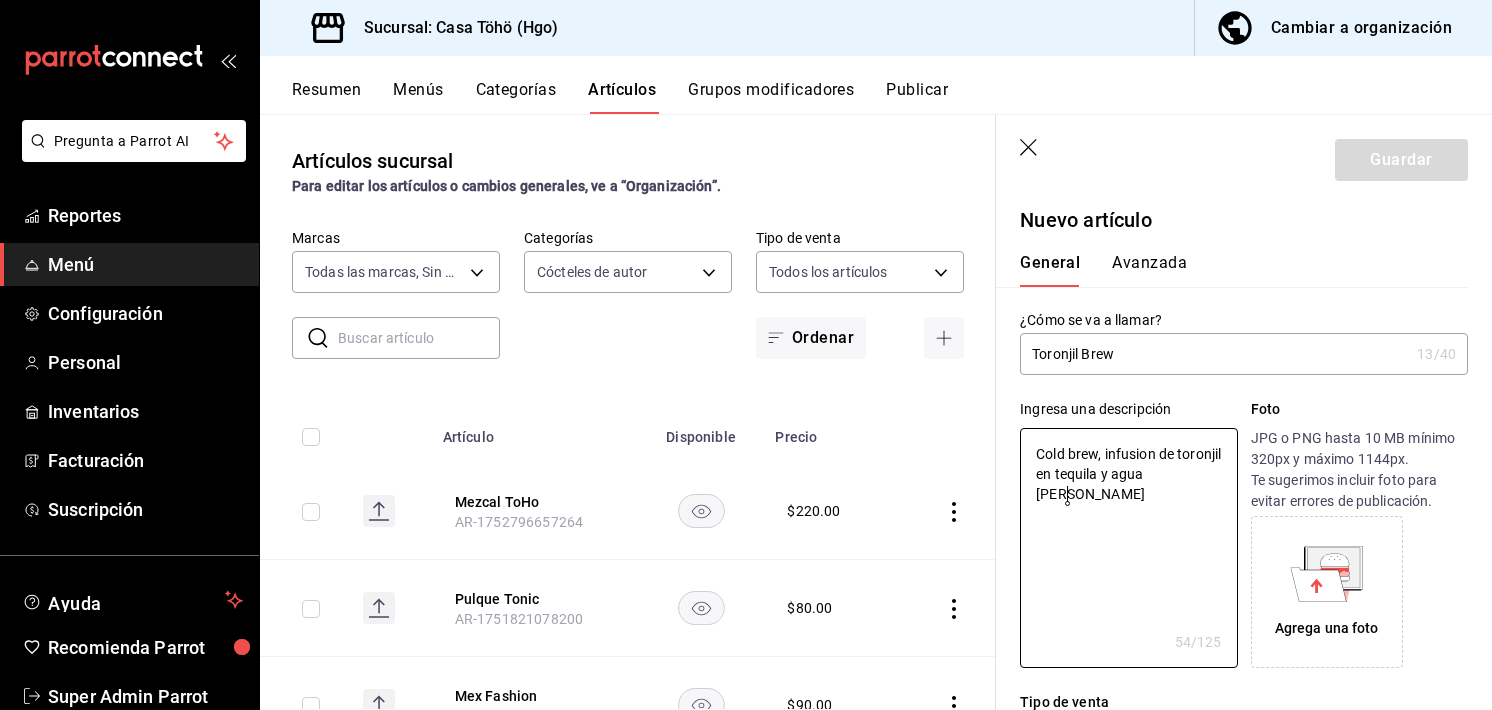 type on "Cold brew, infusion de toronjil en tequila y agua minera" 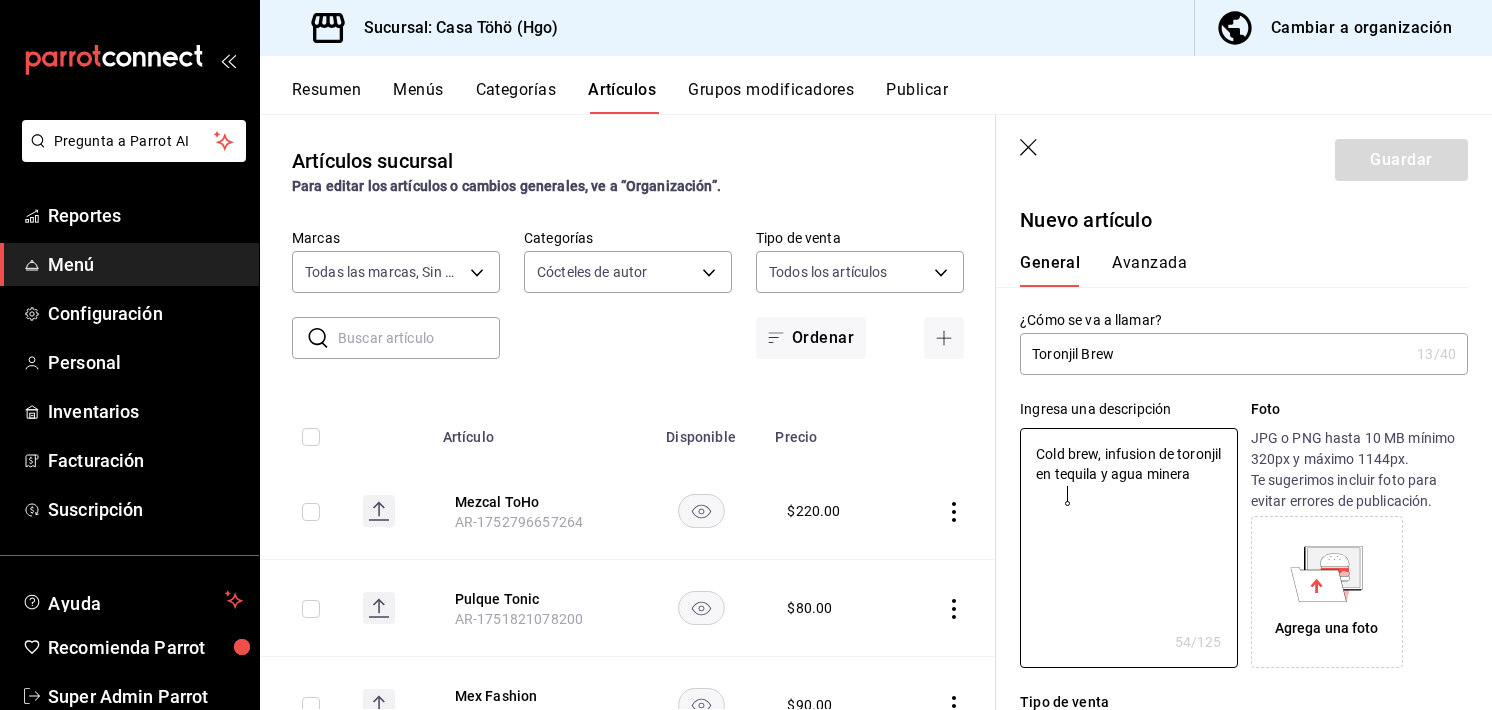 type on "x" 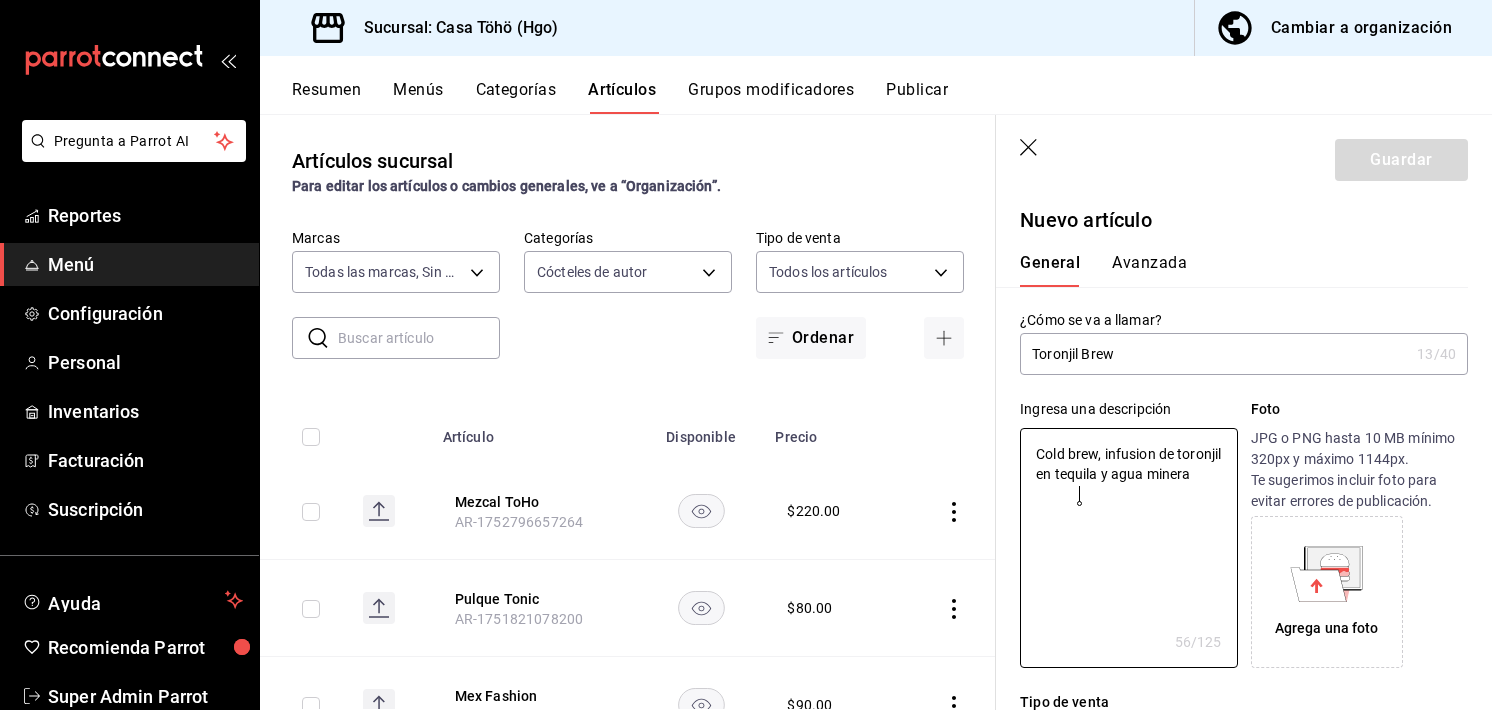 type on "Cold brew, infusion de toronjil en tequila y agua mineral" 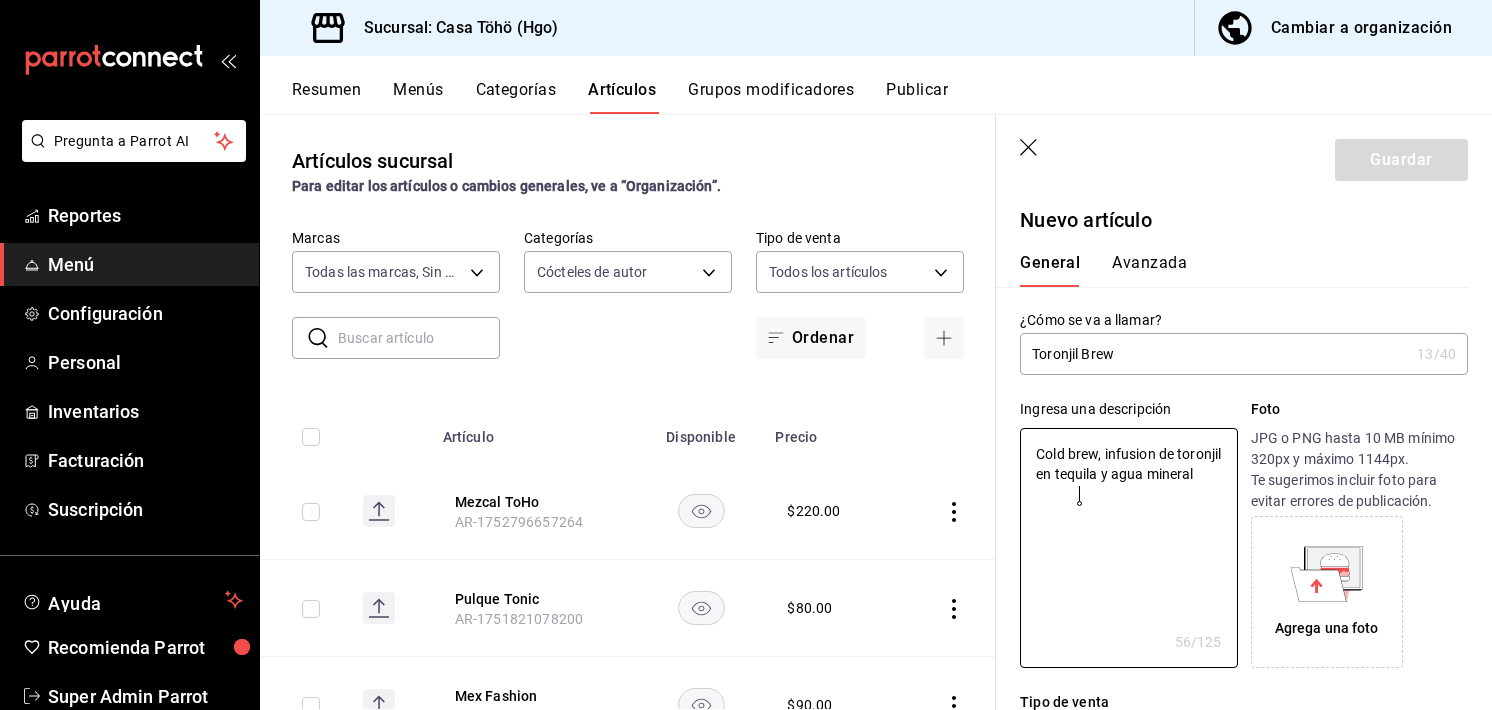 type on "x" 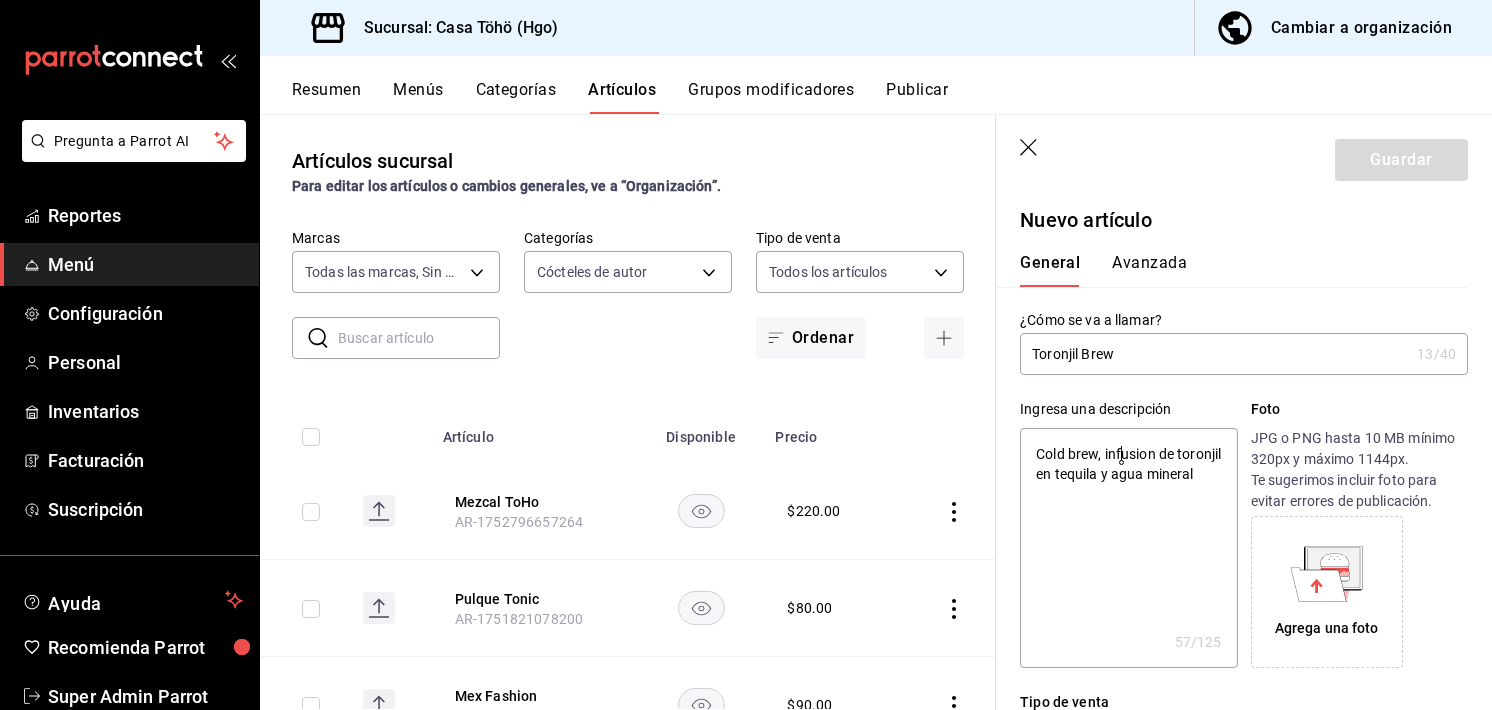 click on "Cold brew, infusion de toronjil en tequila y agua mineral" at bounding box center (1128, 548) 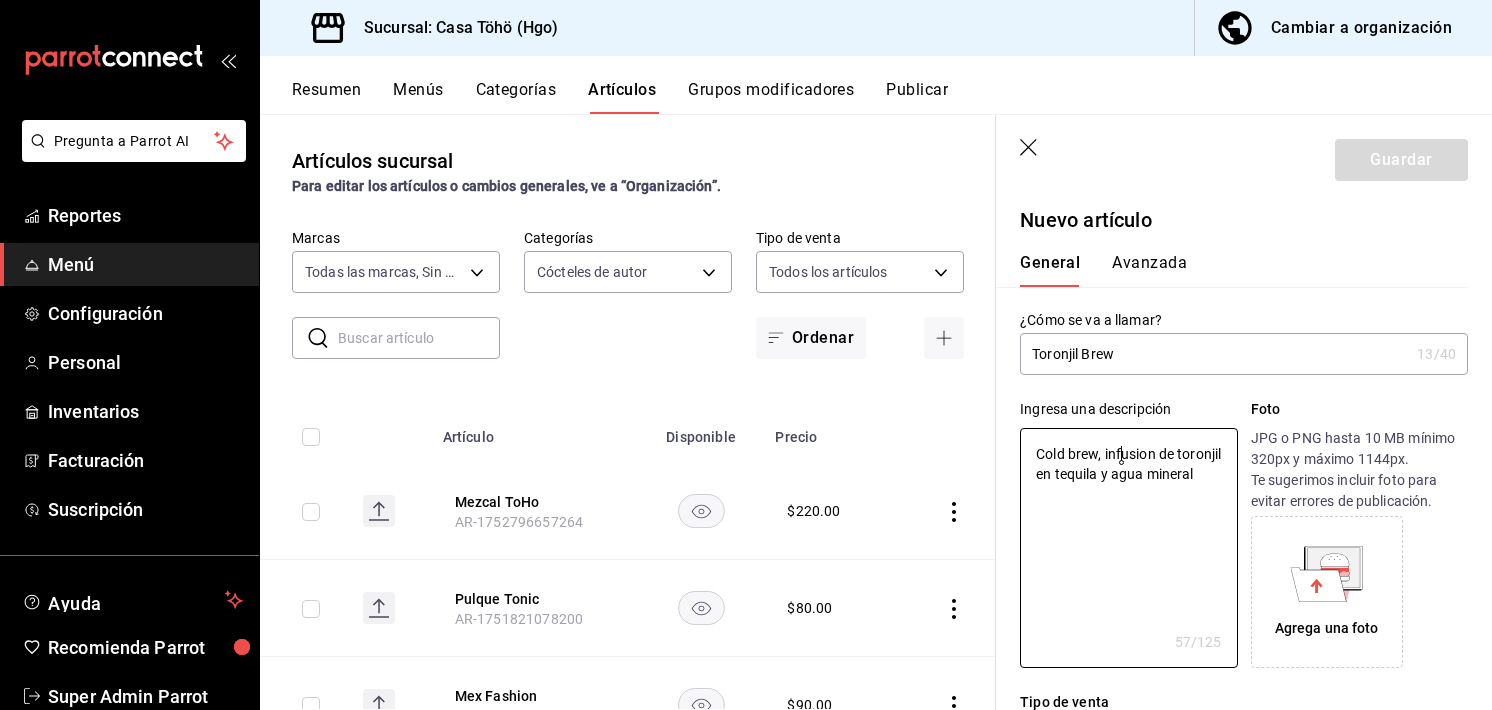 click on "infusión" 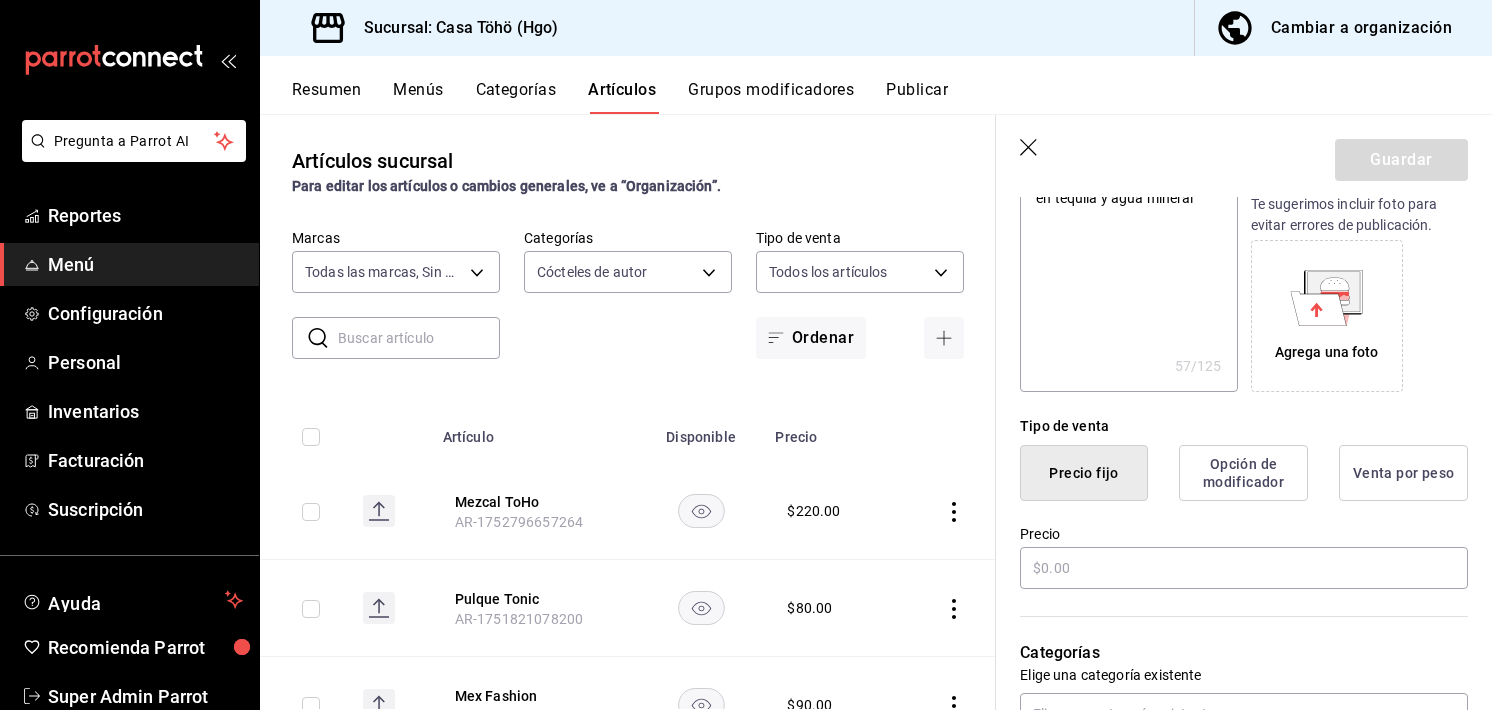 scroll, scrollTop: 431, scrollLeft: 0, axis: vertical 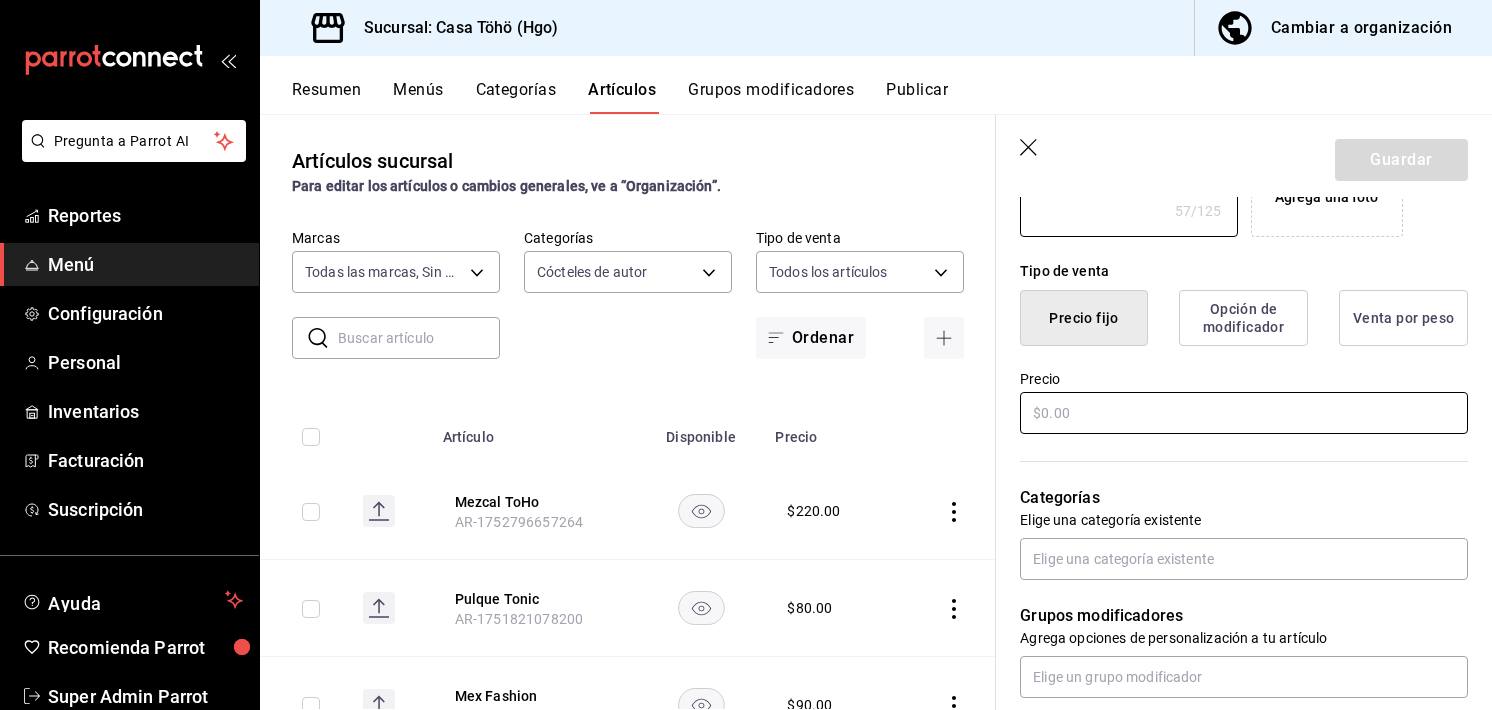 type on "Cold brew, infusión de toronjil en tequila y agua mineral" 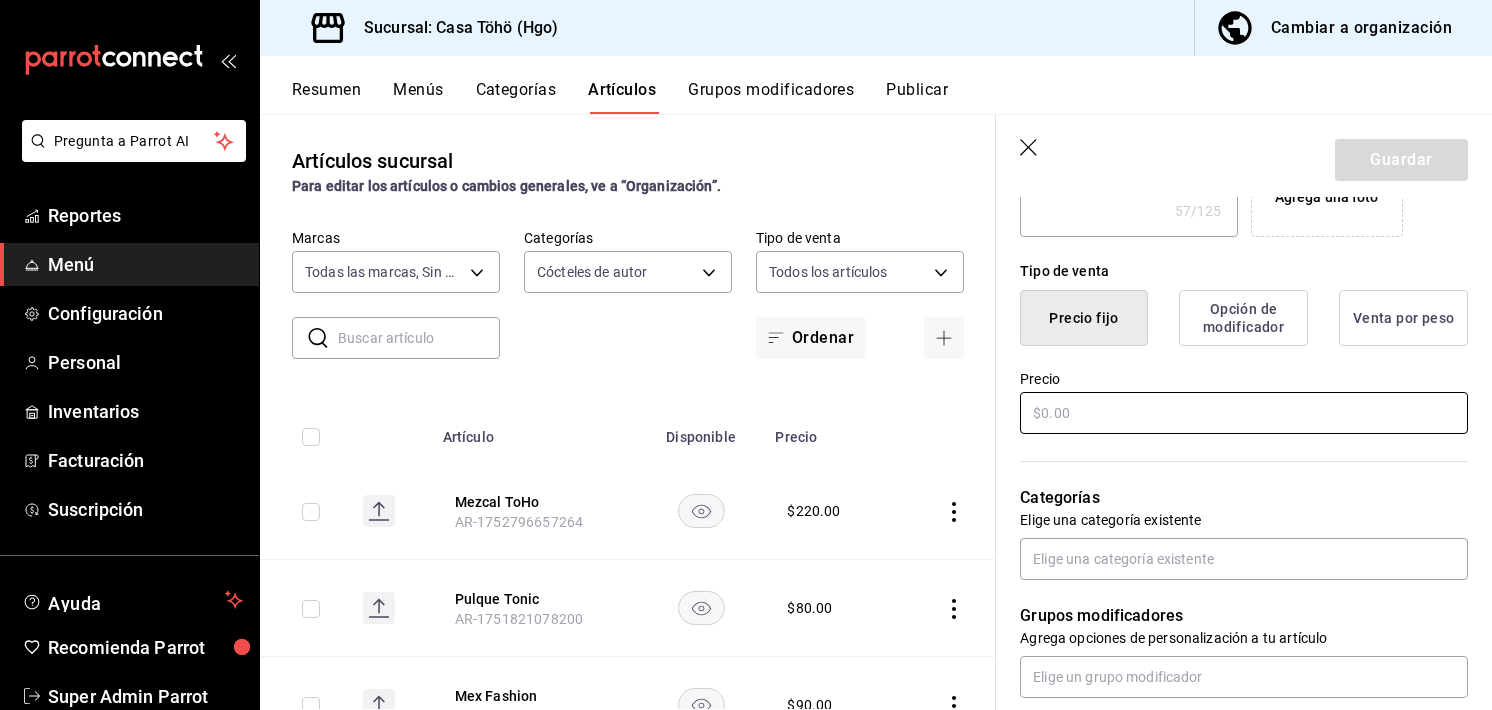 click at bounding box center [1244, 413] 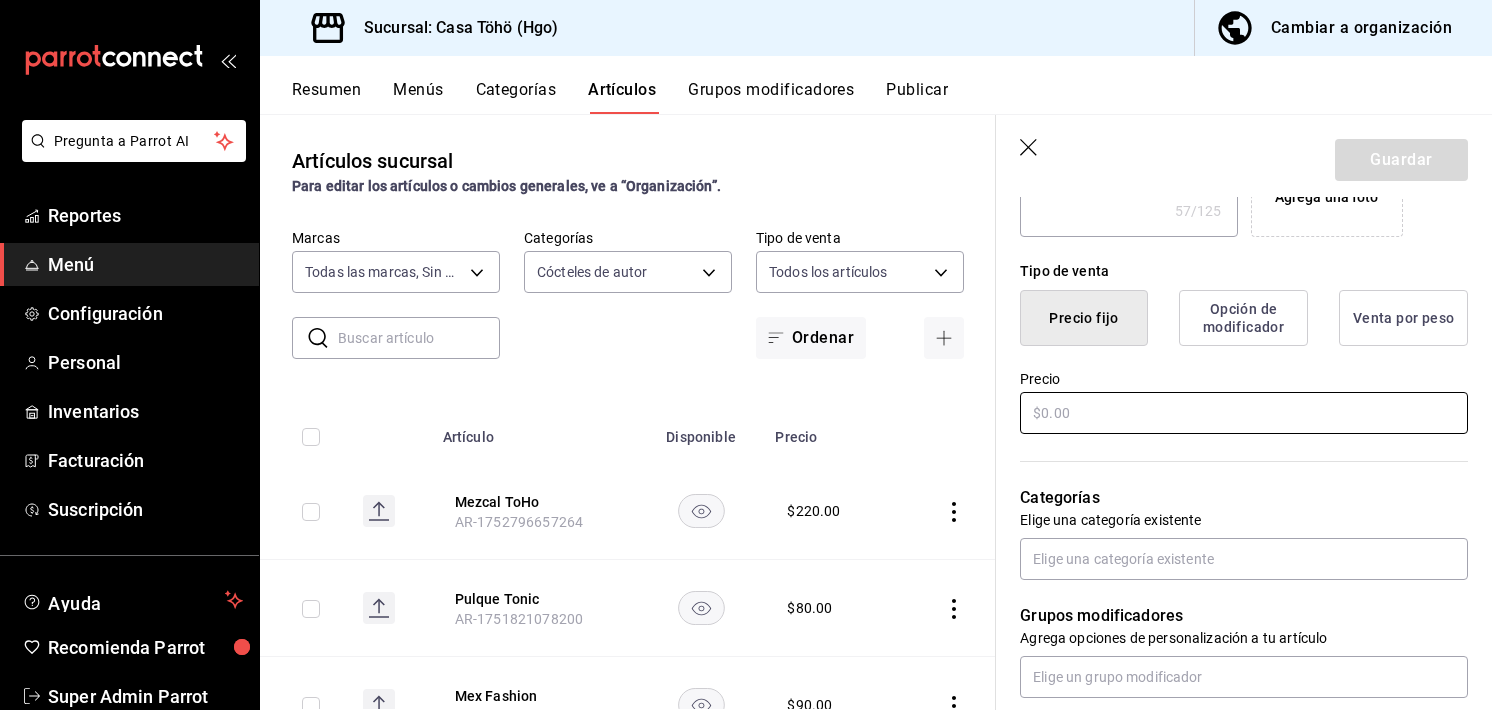 type on "$8.00" 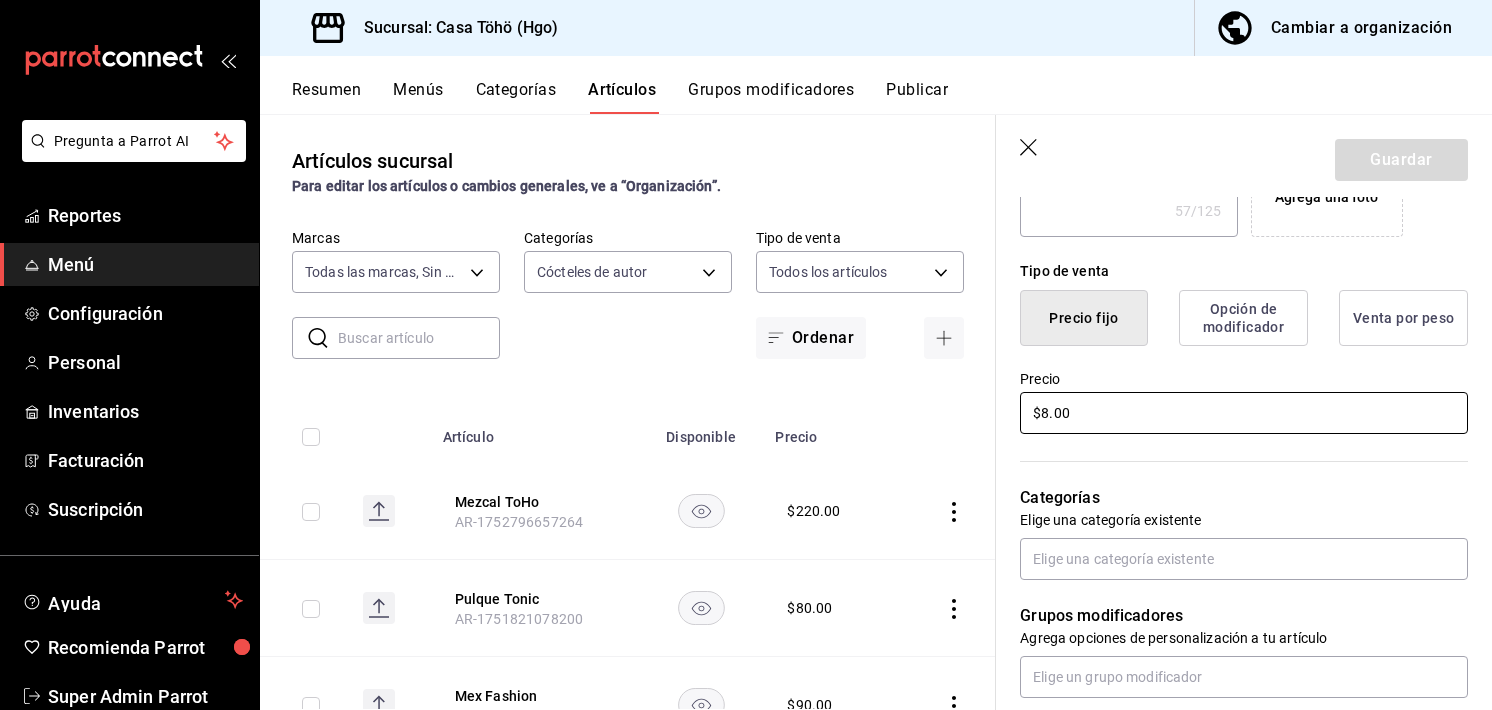 type on "x" 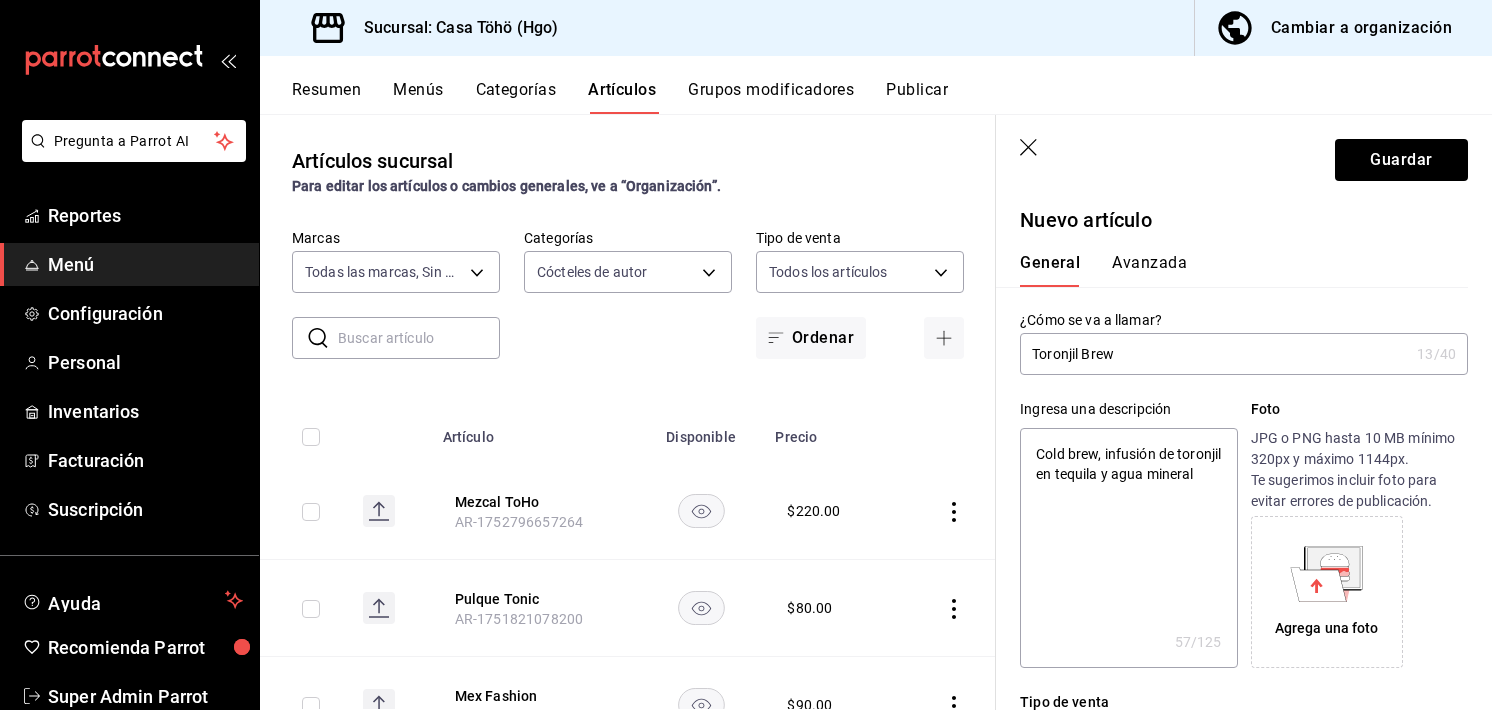 scroll, scrollTop: 508, scrollLeft: 0, axis: vertical 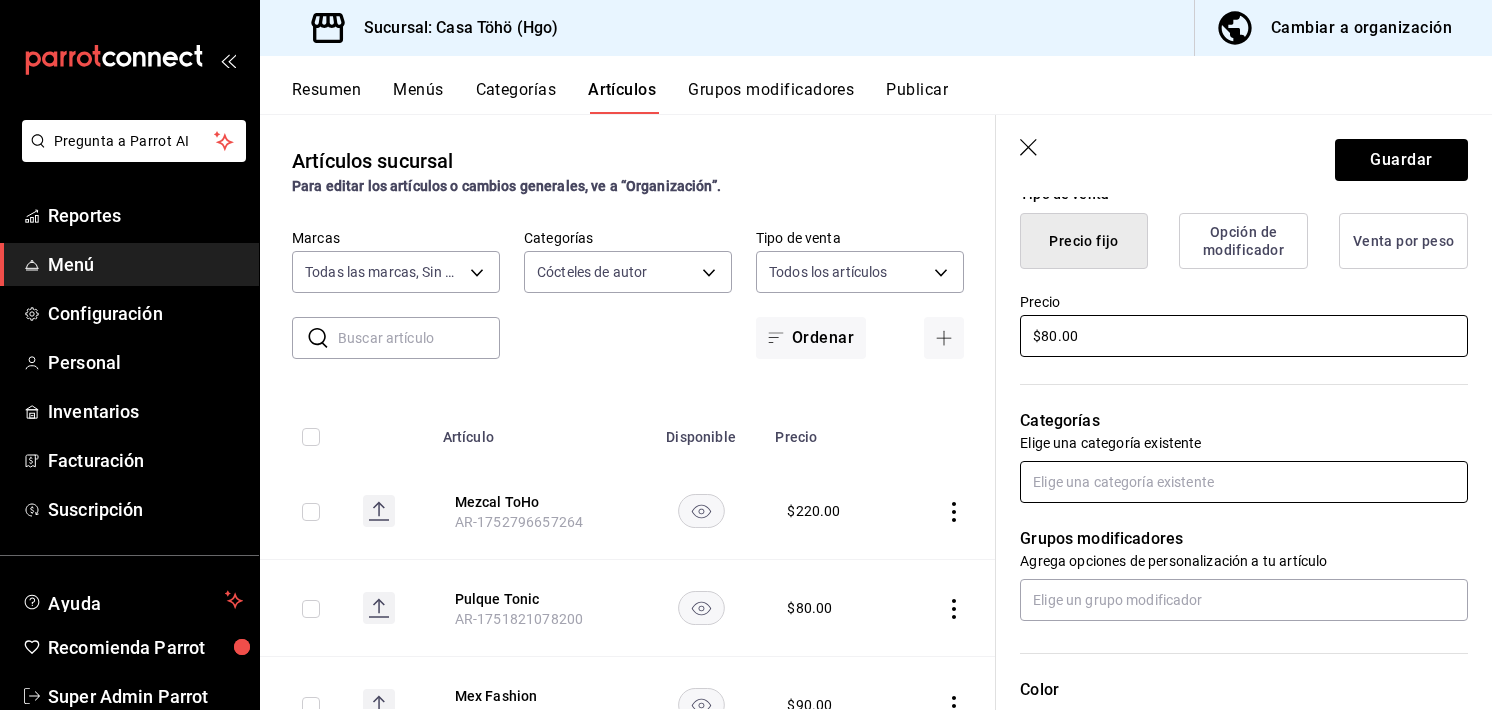 type on "$80.00" 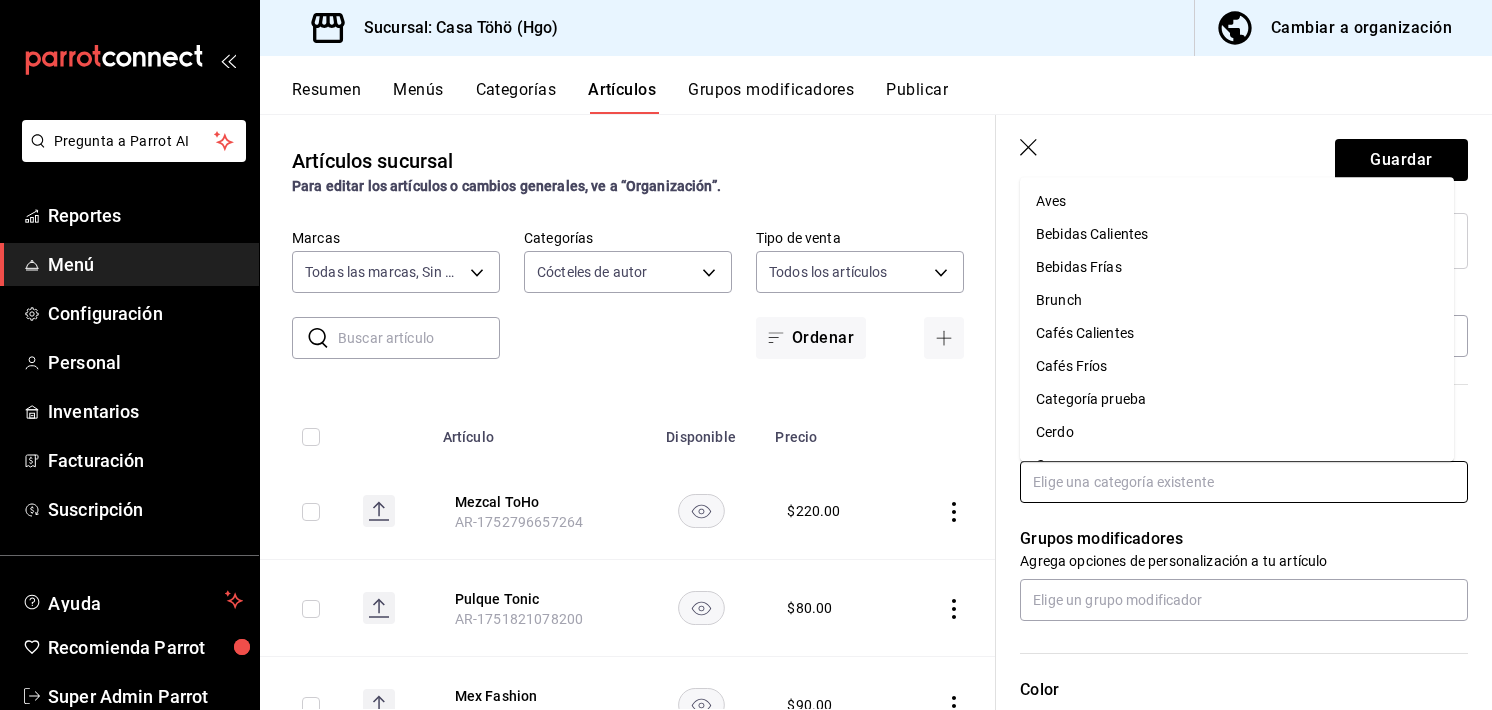 click at bounding box center (1244, 482) 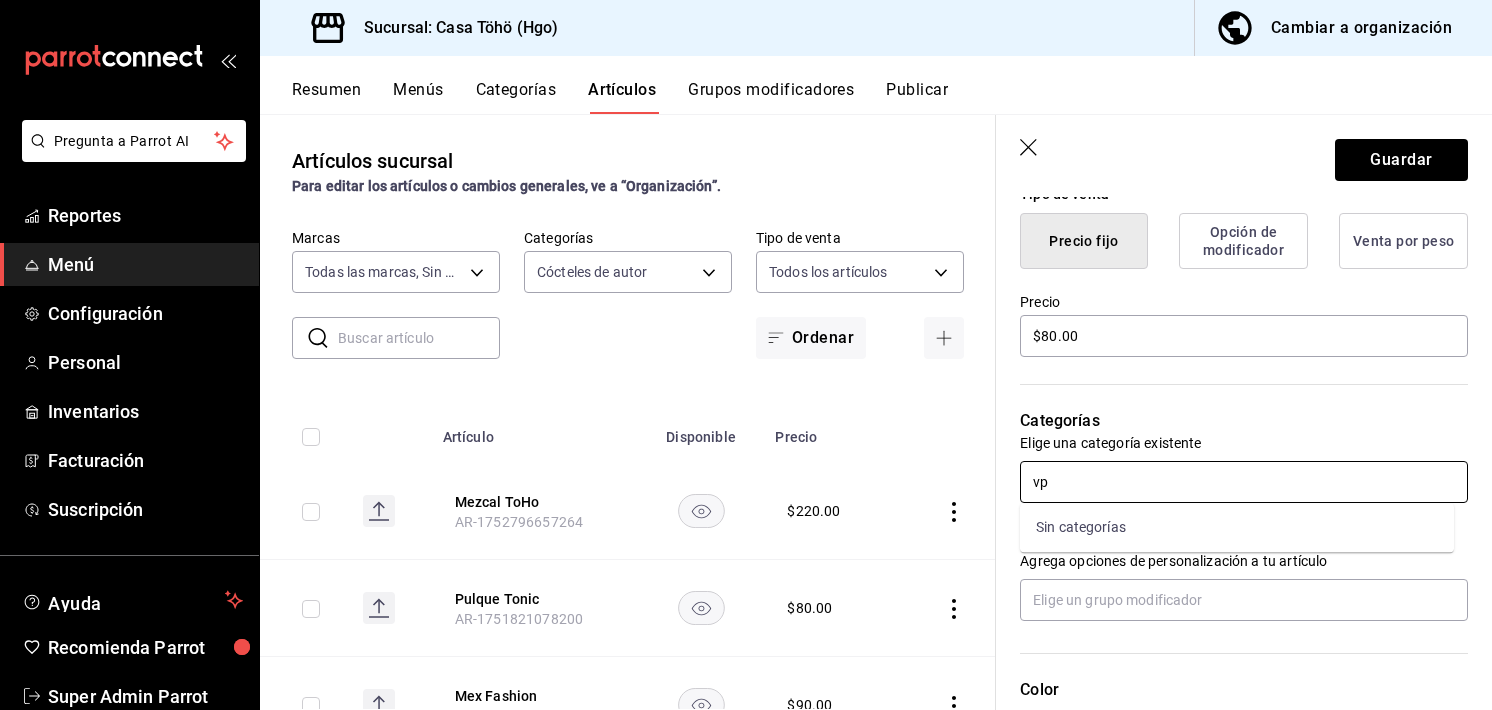 type on "v" 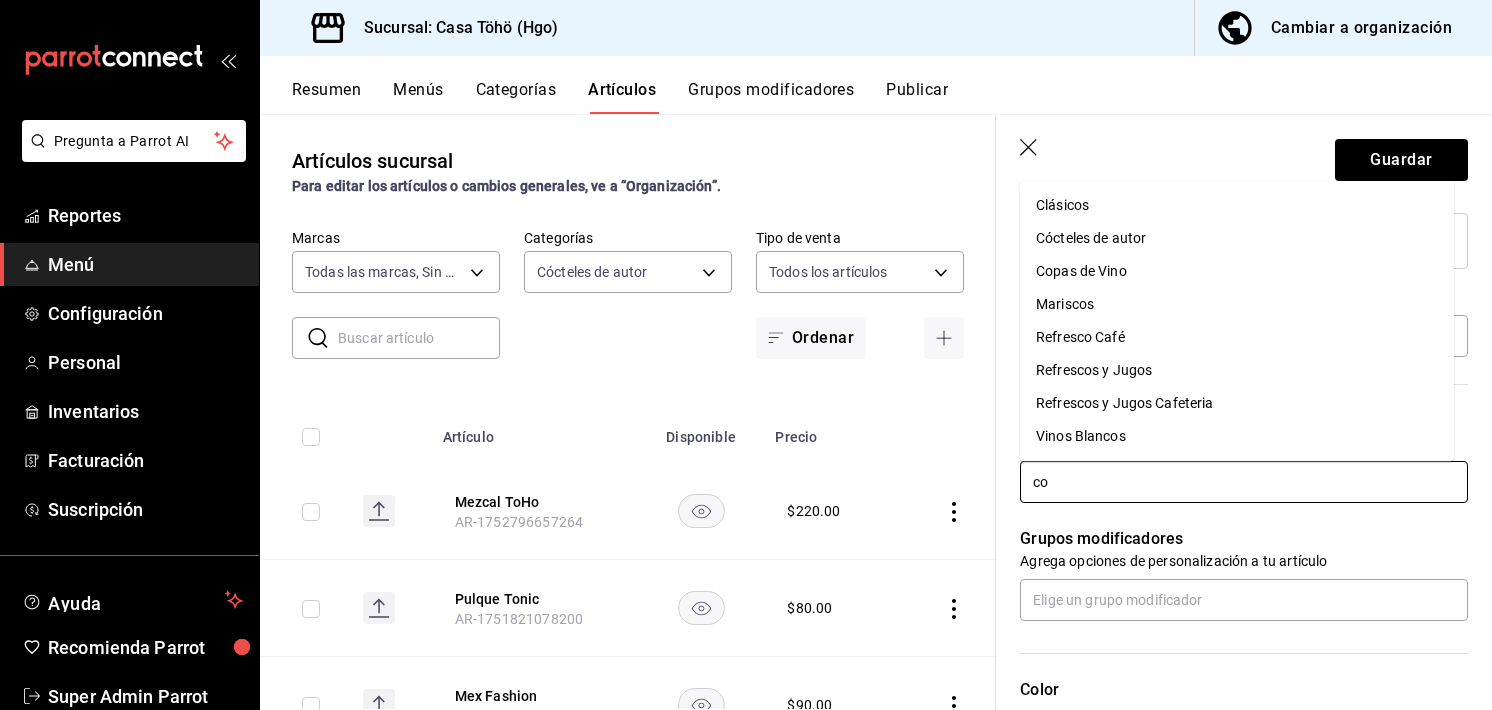 type on "coc" 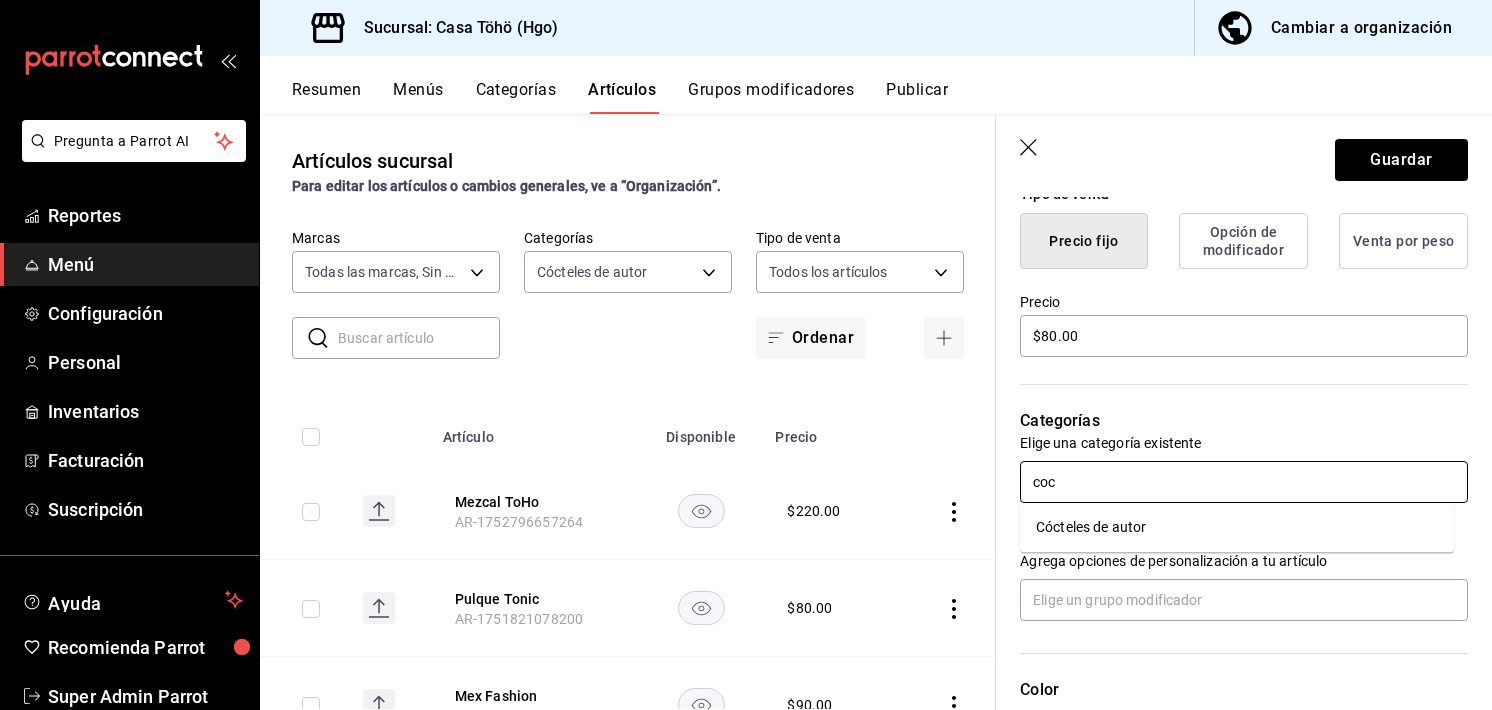 click on "Cócteles de autor" at bounding box center [1237, 527] 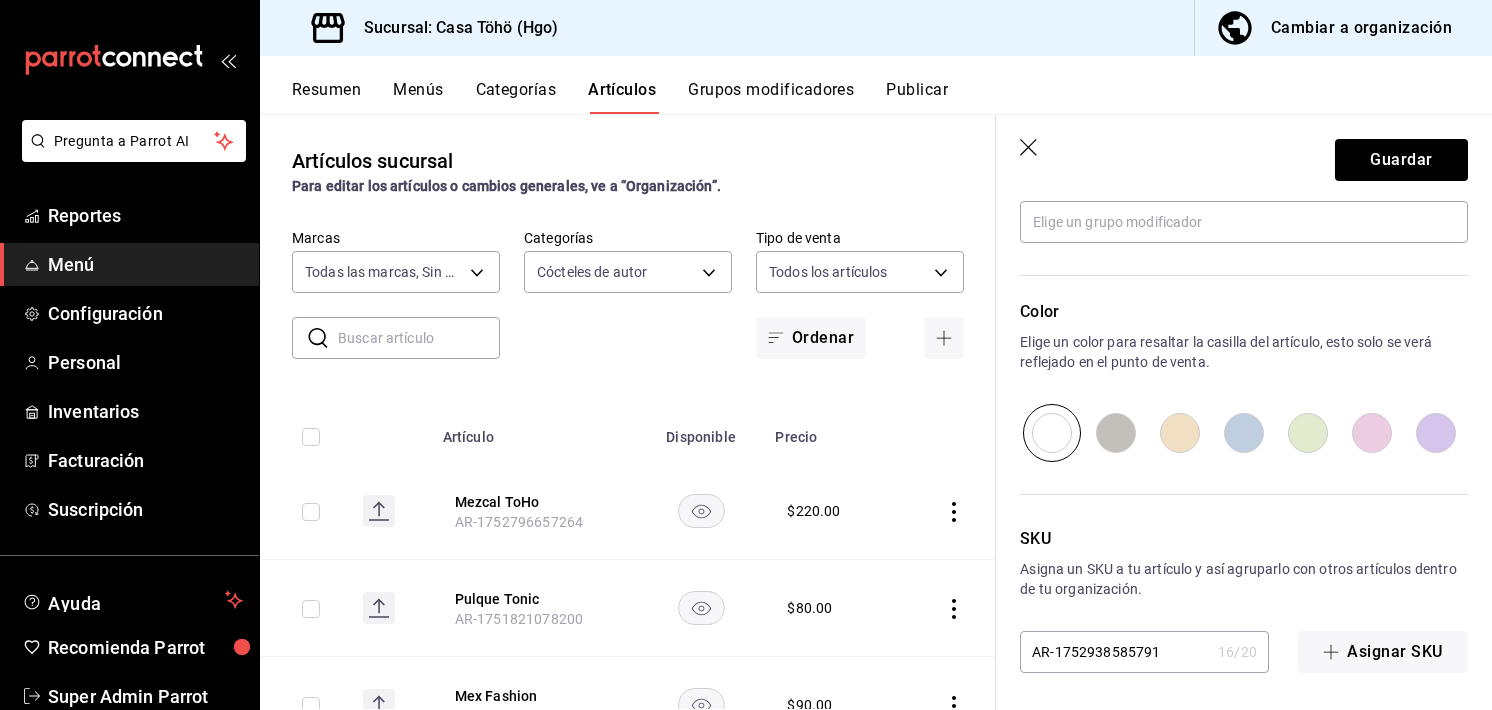 scroll, scrollTop: 953, scrollLeft: 0, axis: vertical 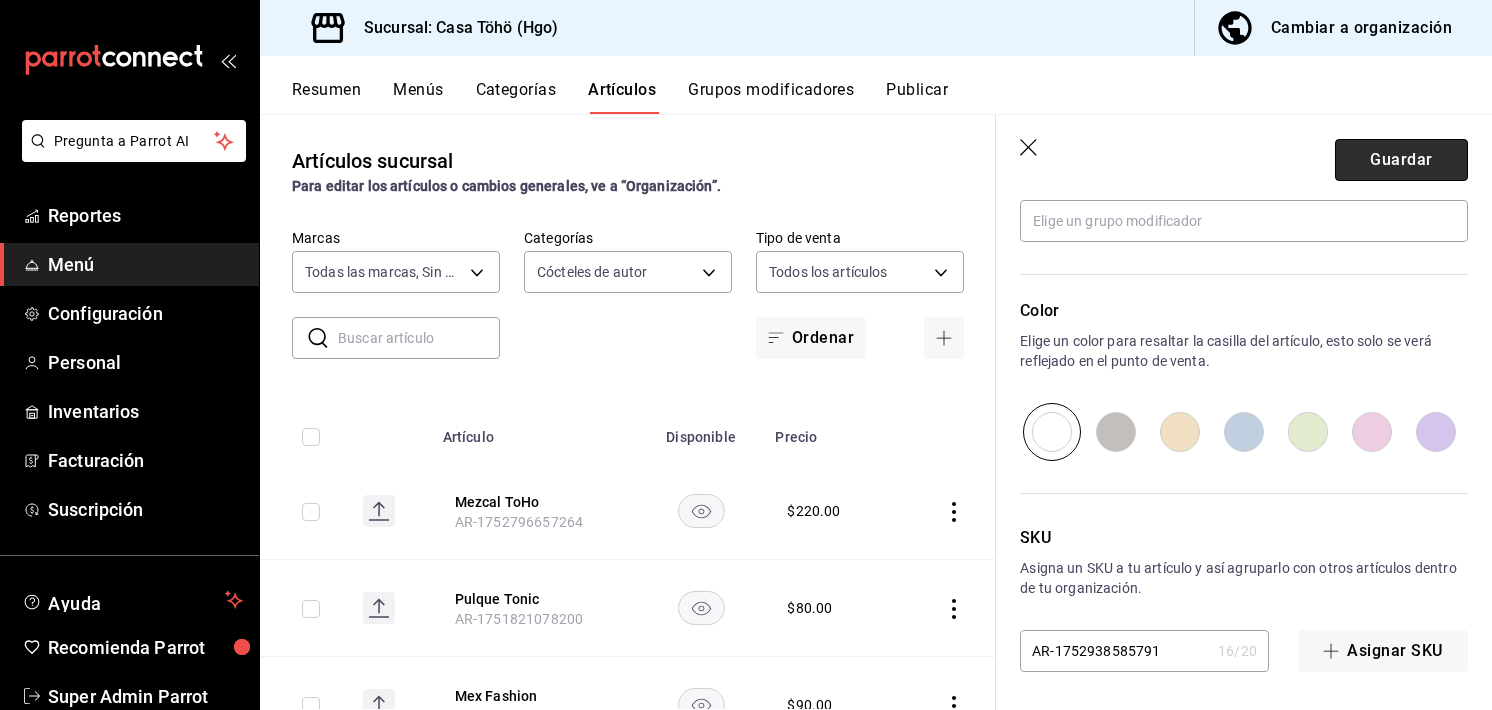 click on "Guardar" at bounding box center (1401, 160) 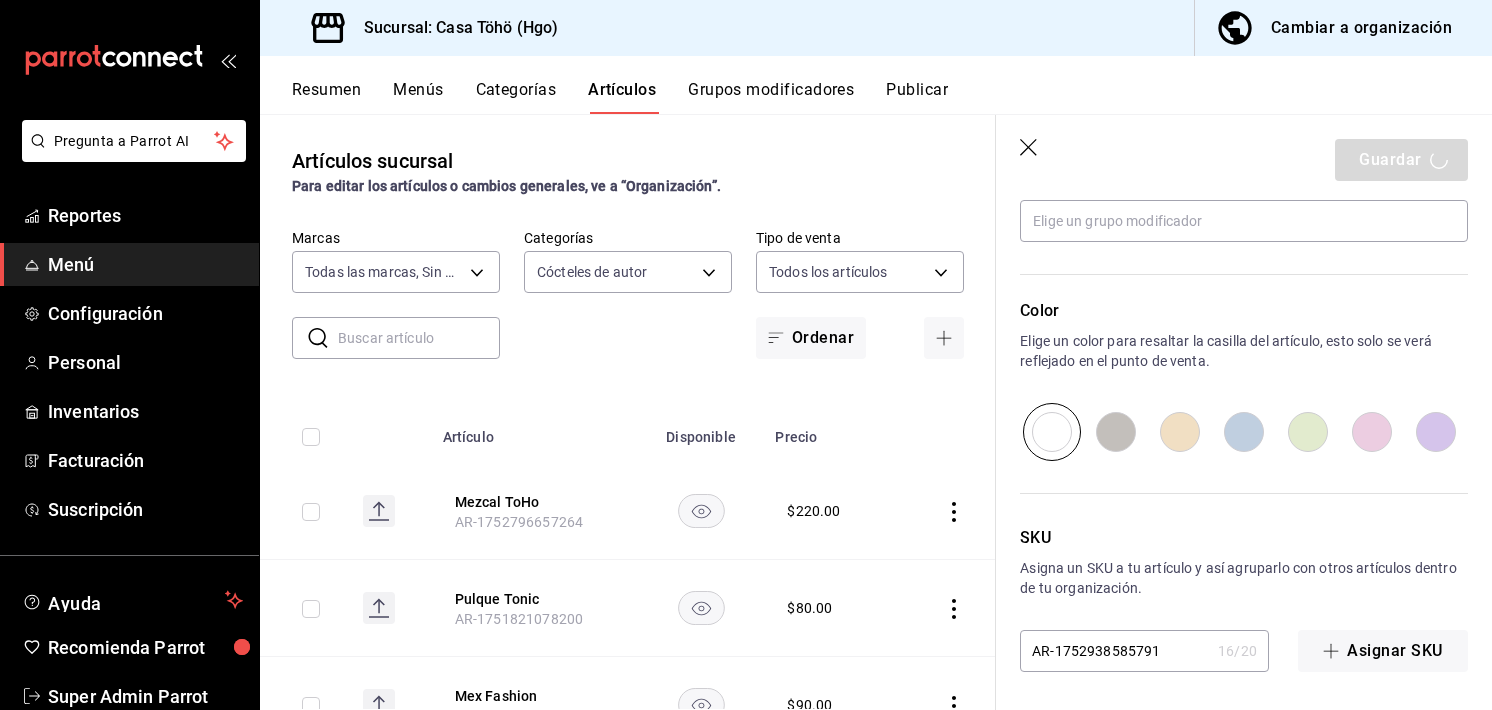 type on "x" 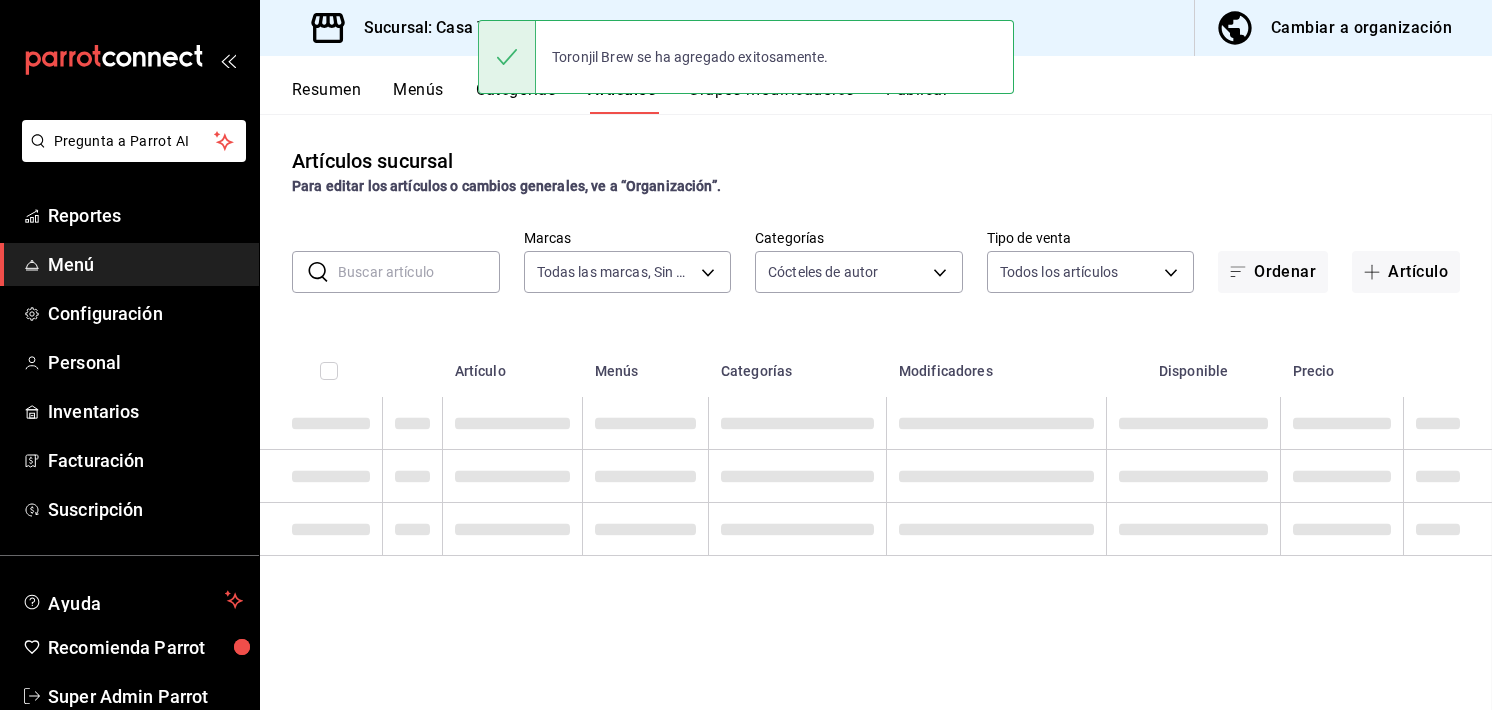 scroll, scrollTop: 0, scrollLeft: 0, axis: both 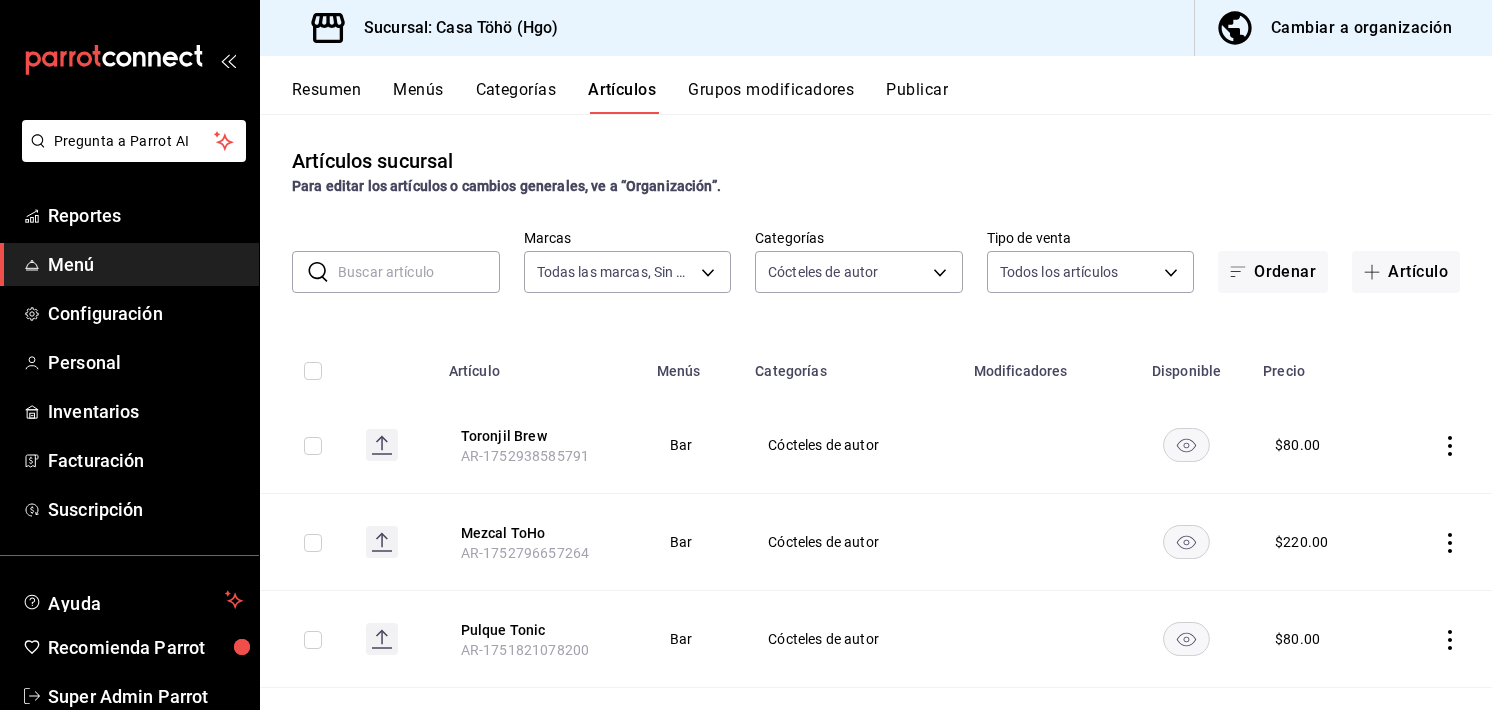 click at bounding box center (419, 272) 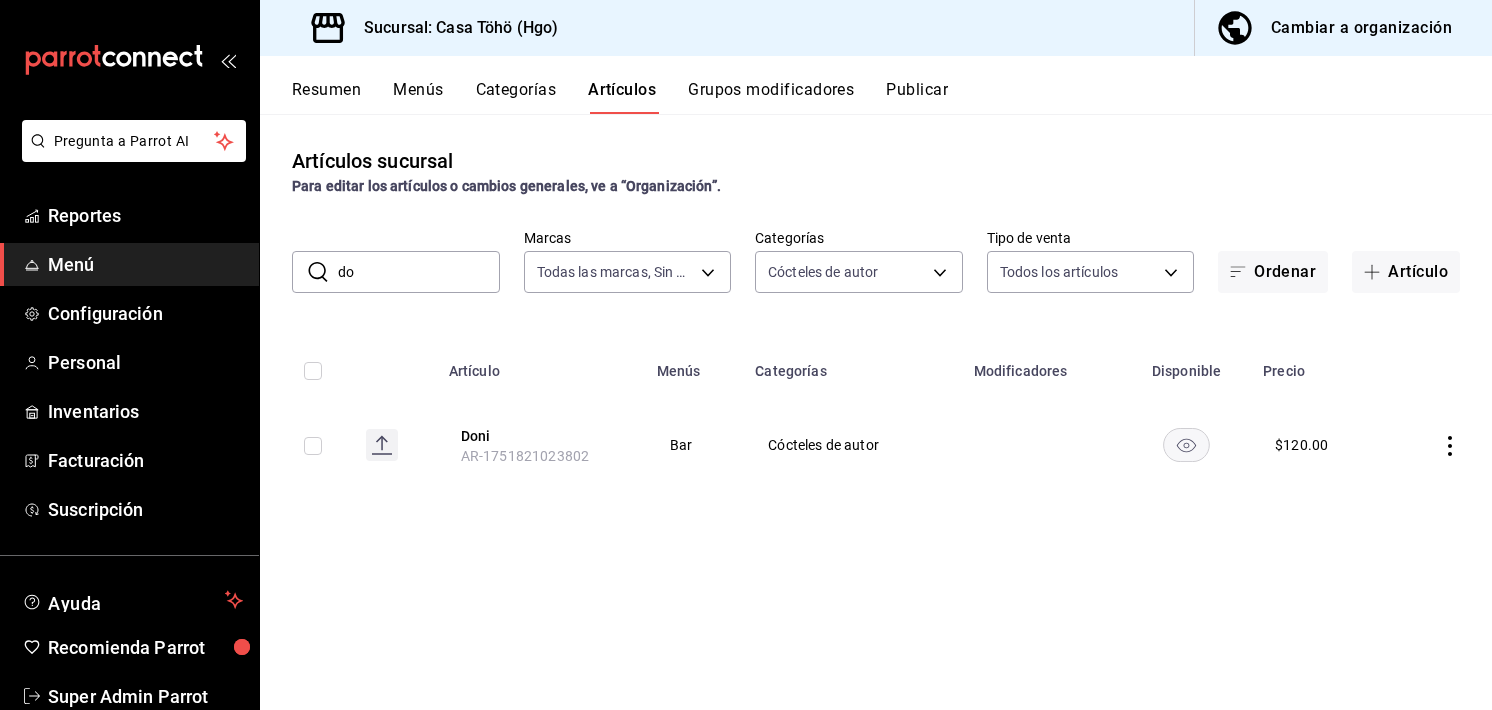 type on "d" 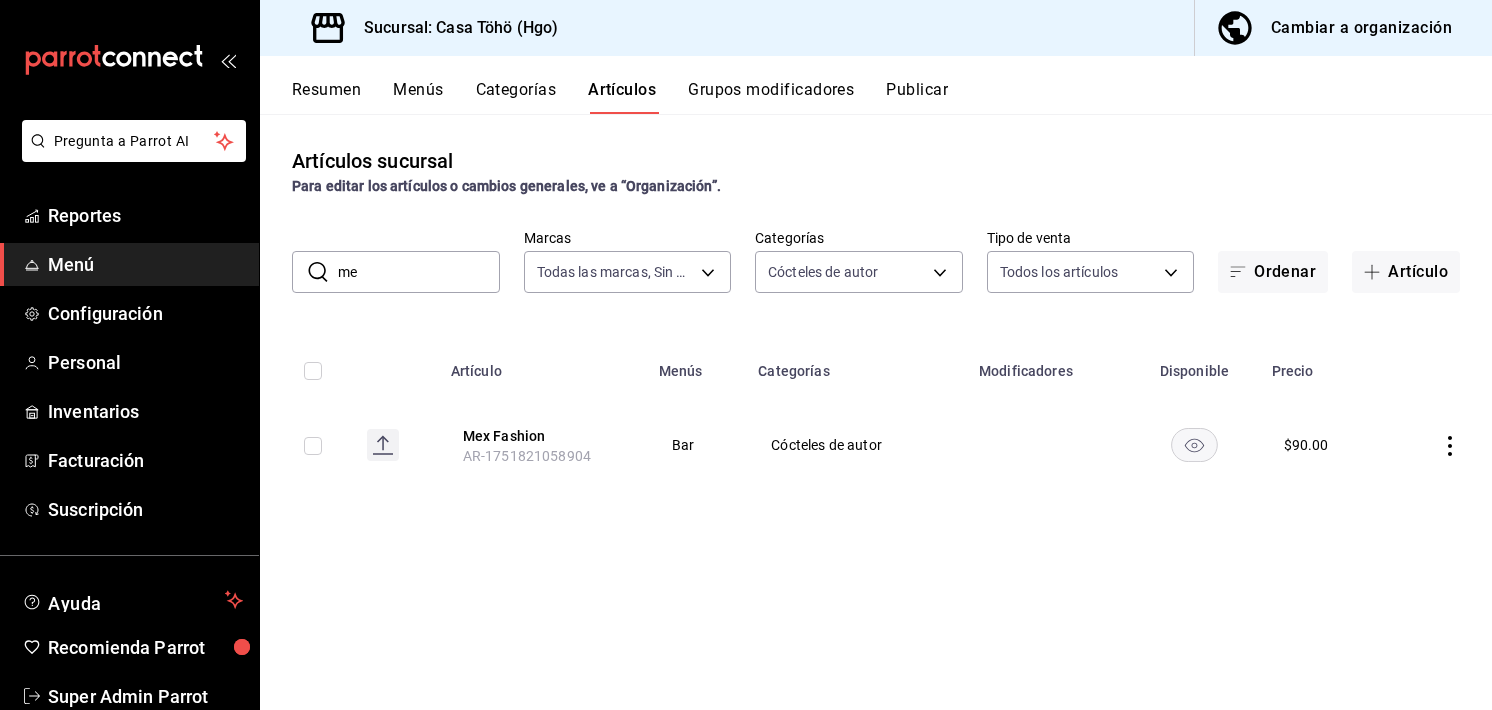 type on "m" 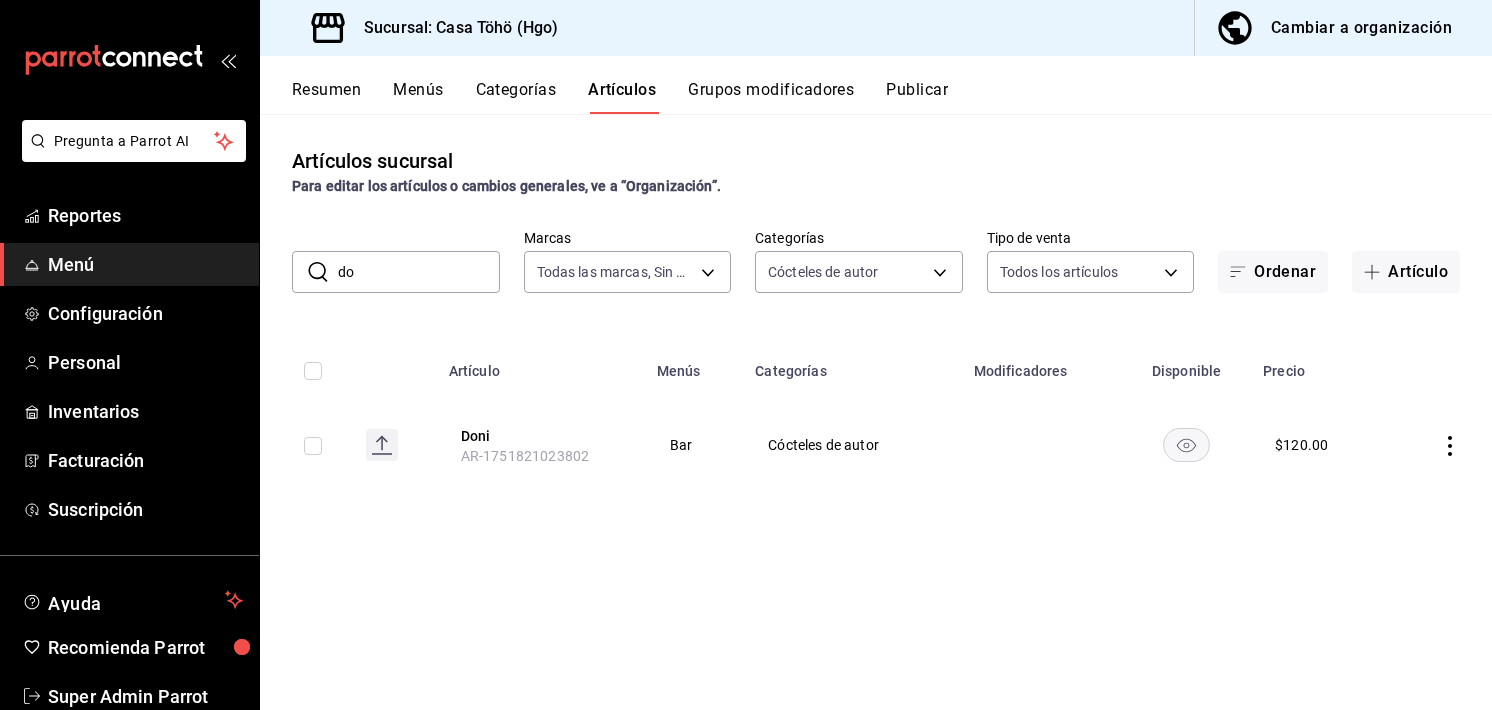 type on "d" 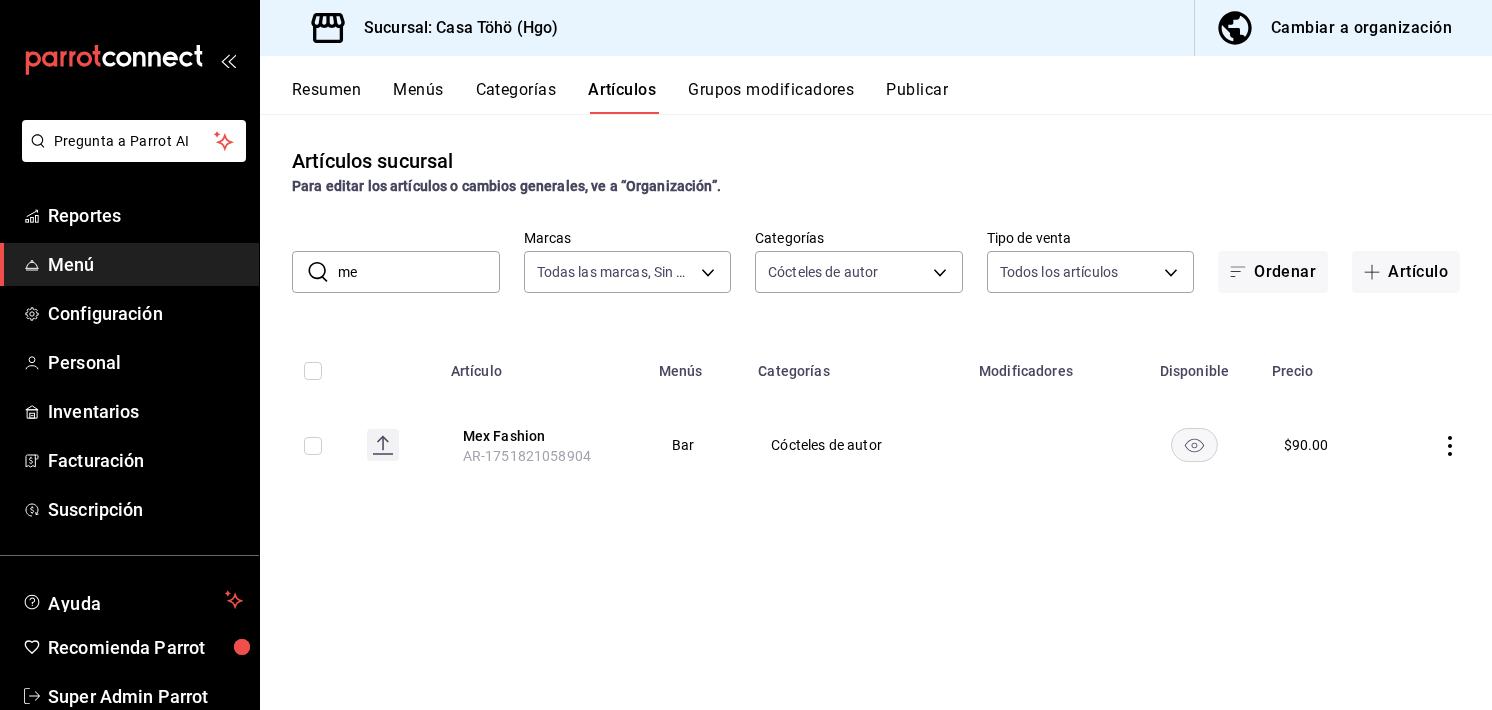 type on "m" 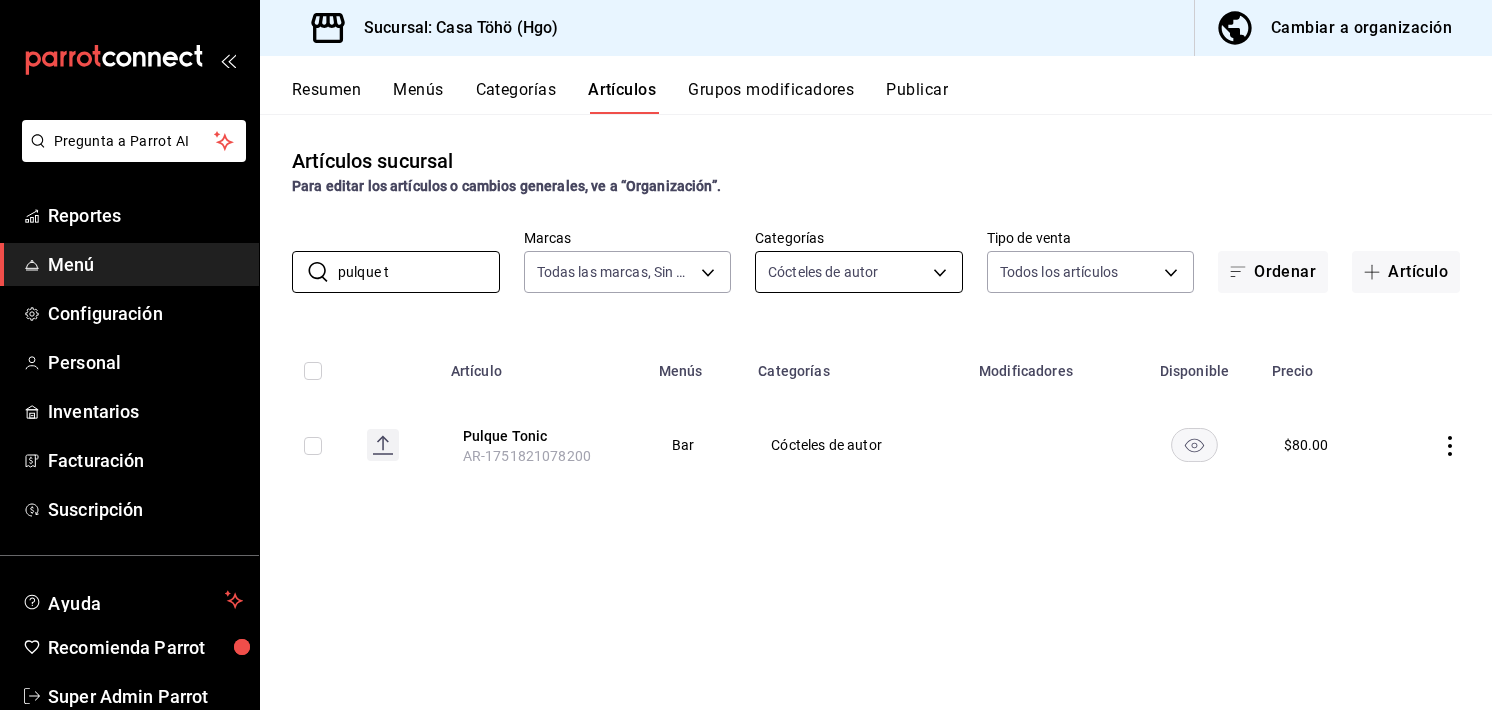 type on "pulque t" 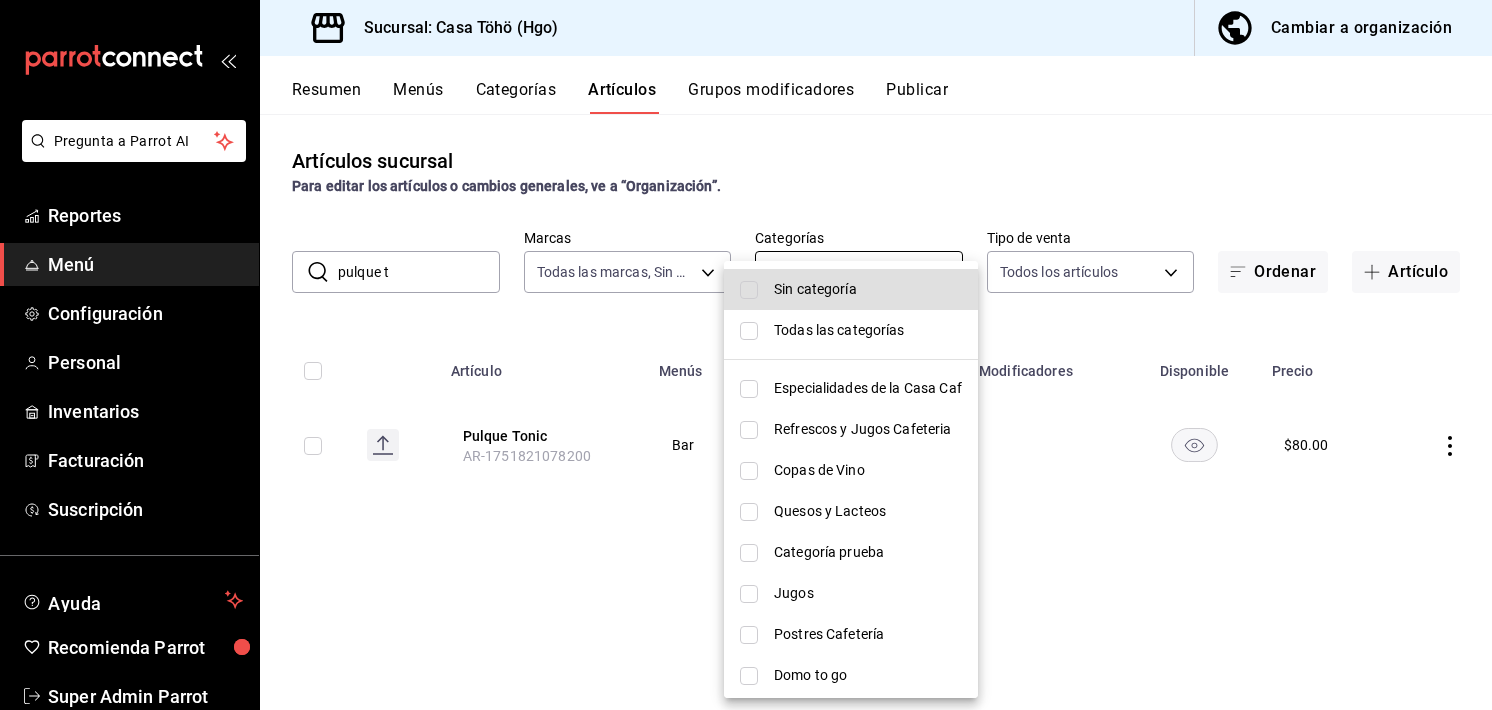 click on "Pregunta a Parrot AI Reportes   Menú   Configuración   Personal   Inventarios   Facturación   Suscripción   Ayuda Recomienda Parrot   Super Admin Parrot   Sugerir nueva función   Sucursal: Casa Töhö (Hgo) Cambiar a organización Resumen Menús Categorías Artículos Grupos modificadores Publicar Artículos sucursal Para editar los artículos o cambios generales, ve a “Organización”. ​ pulque t ​ Marcas Todas las marcas, Sin marca 3863094e-80de-4485-9a79-27000a153f73 Categorías Cócteles de autor 57faa36a-4d63-4b3d-8669-a98c16879474 Tipo de venta Todos los artículos ALL Ordenar Artículo Artículo Menús Categorías Modificadores Disponible Precio Pulque Tonic AR-1751821078200 Bar Cócteles de autor $ 80.00 Guardar Pregunta a Parrot AI Reportes   Menú   Configuración   Personal   Inventarios   Facturación   Suscripción   Ayuda Recomienda Parrot   Super Admin Parrot   Sugerir nueva función   GANA 1 MES GRATIS EN TU SUSCRIPCIÓN AQUÍ Ver video tutorial Ir a video Editar Duplicar Eliminar" at bounding box center (746, 355) 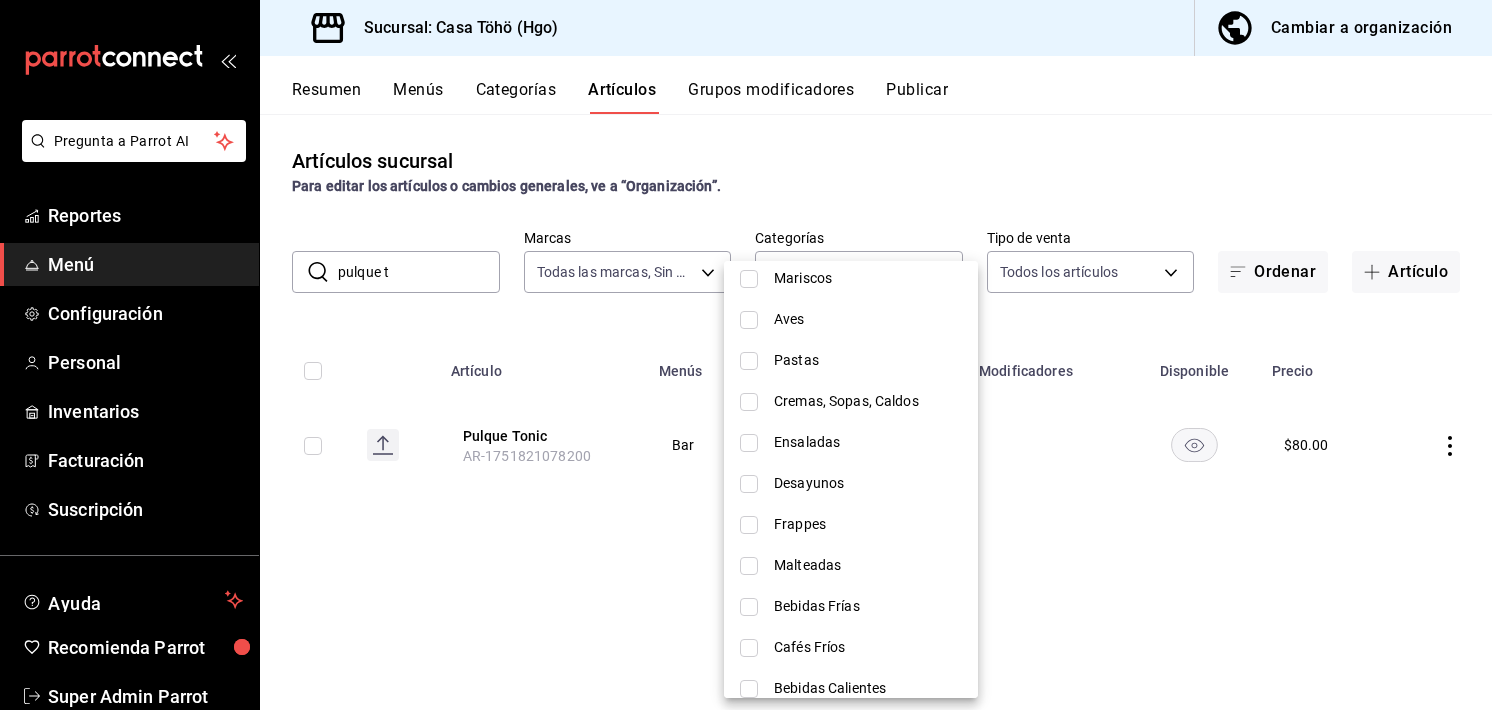 scroll, scrollTop: 1276, scrollLeft: 0, axis: vertical 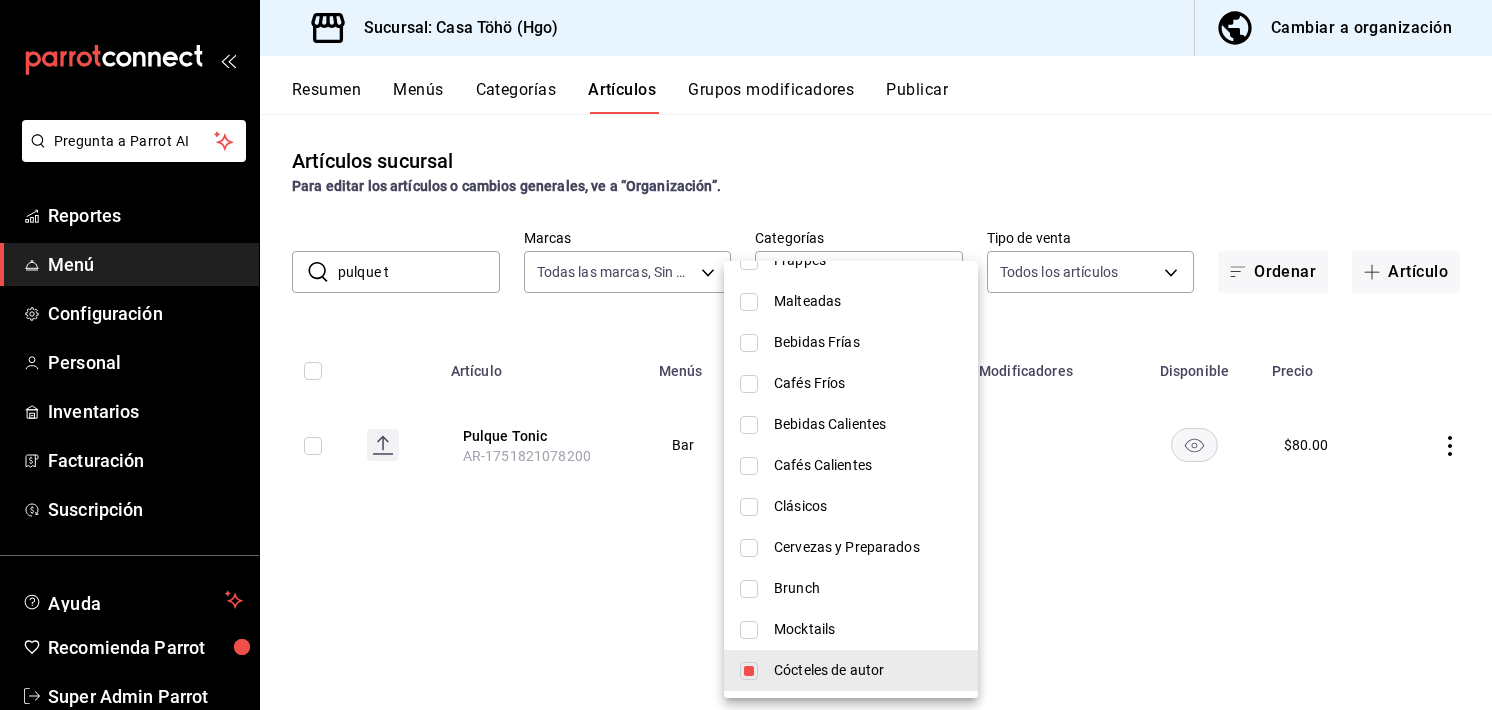 click at bounding box center [749, 630] 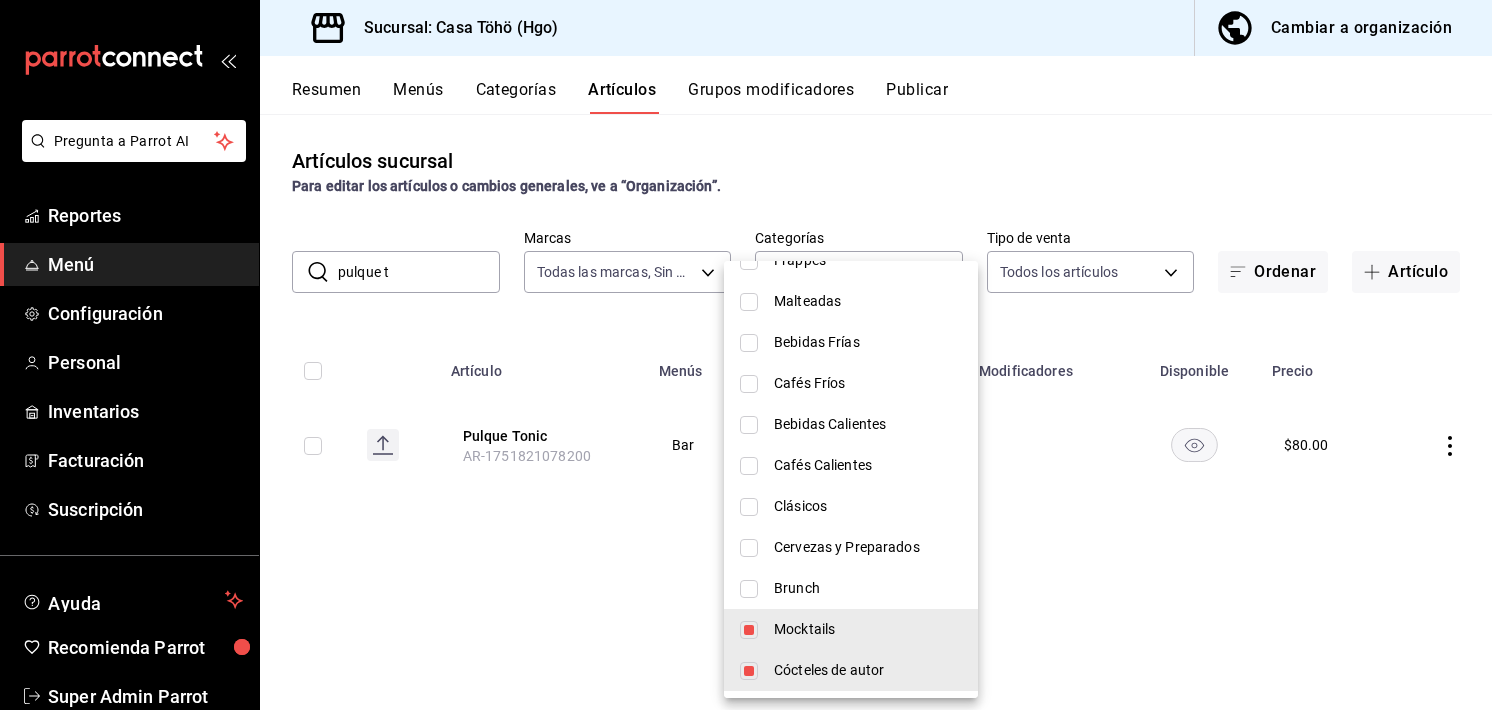 click at bounding box center (749, 671) 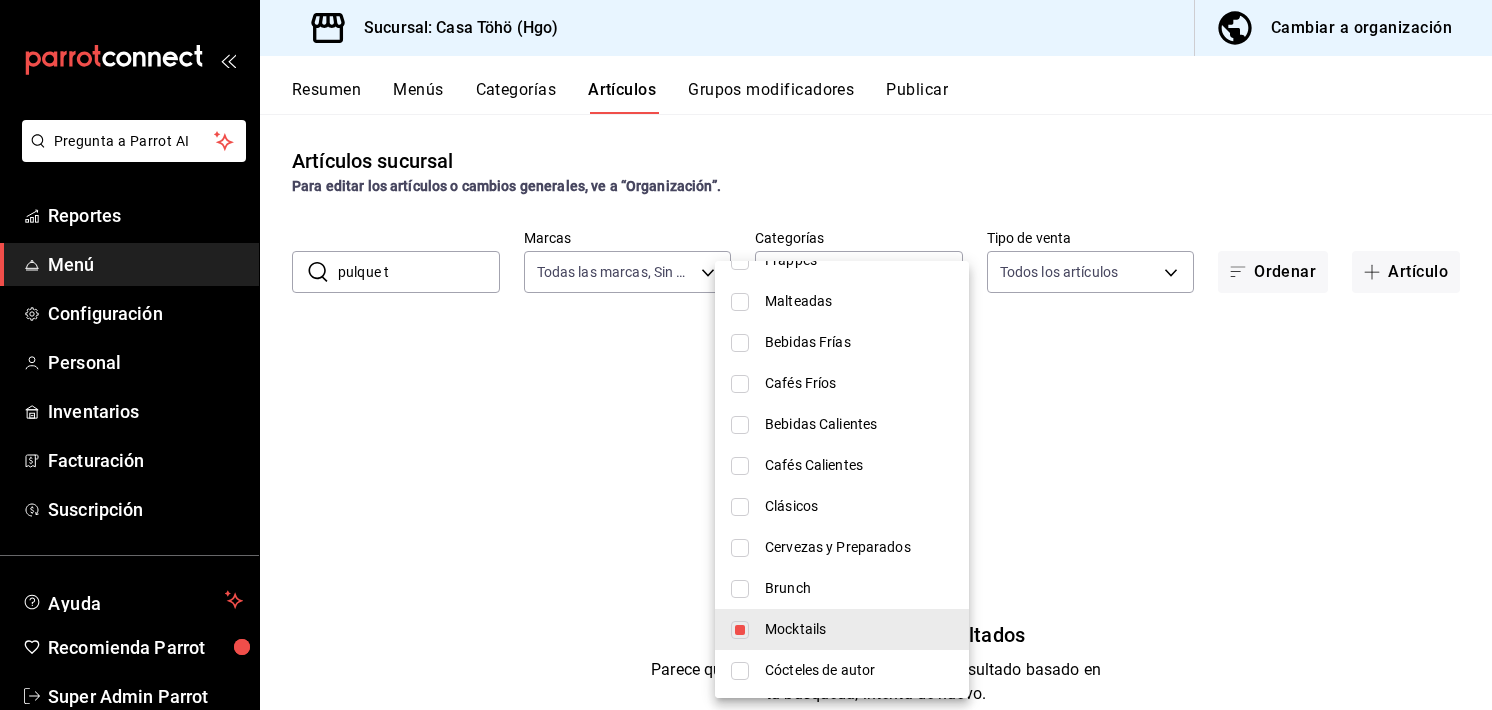 click at bounding box center [746, 355] 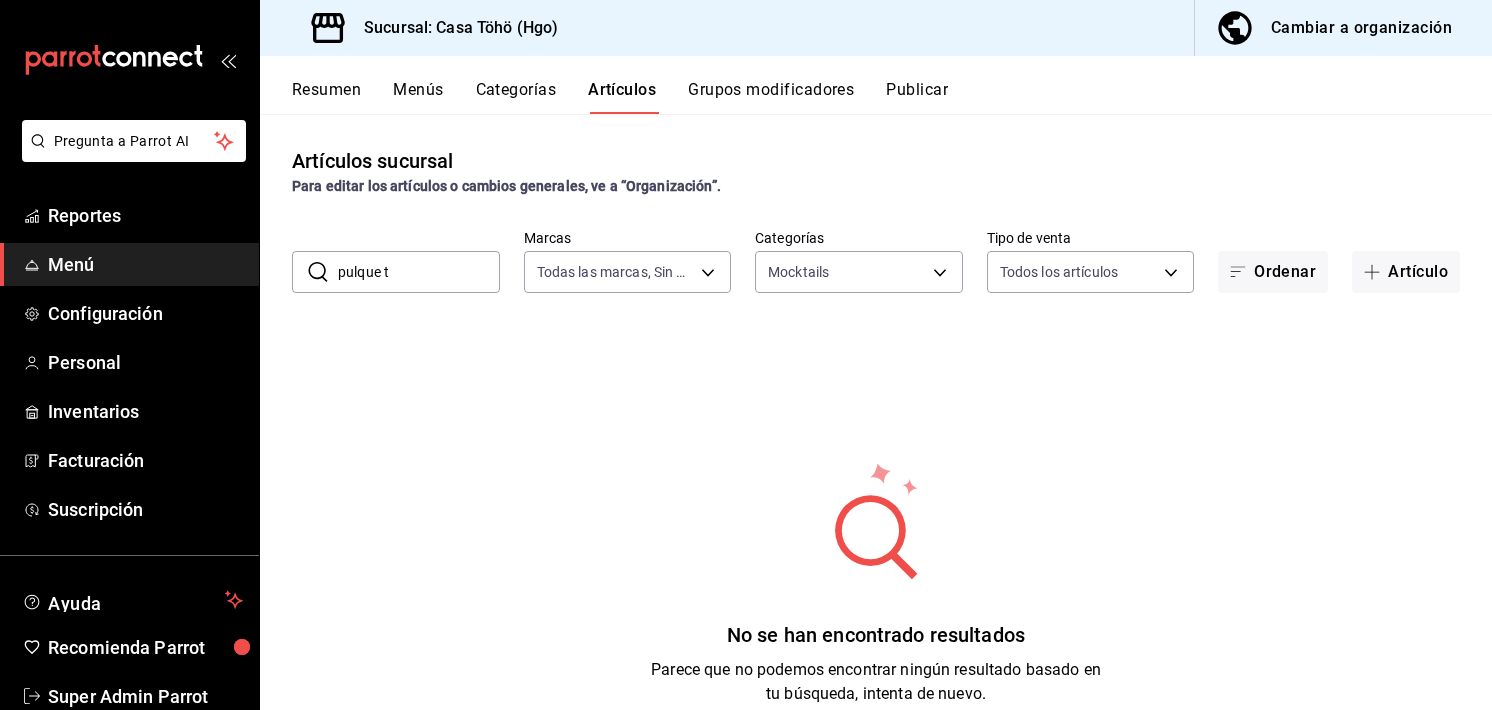click on "Sin categoría Todas las categorías Especialidades de la Casa Caf Refrescos y Jugos Cafeteria Copas de Vino Quesos y Lacteos Categoría prueba Jugos Postres Cafetería Domo to go Refresco Café Cerveza Entradas Pan Dulce Especialidades de la Casa Vinos Blancos Vinos Tintos Refrescos y Jugos Postres Especialidades Pizza Hamburguesas y Doggos Parrilla Cerdo Mariscos Aves Pastas Cremas, Sopas, Caldos Ensaladas Desayunos Frappes Malteadas Bebidas Frías Cafés Fríos Bebidas Calientes Cafés Calientes Clásicos Cervezas y Preparados Brunch Mocktails Cócteles de autor" at bounding box center (746, 355) 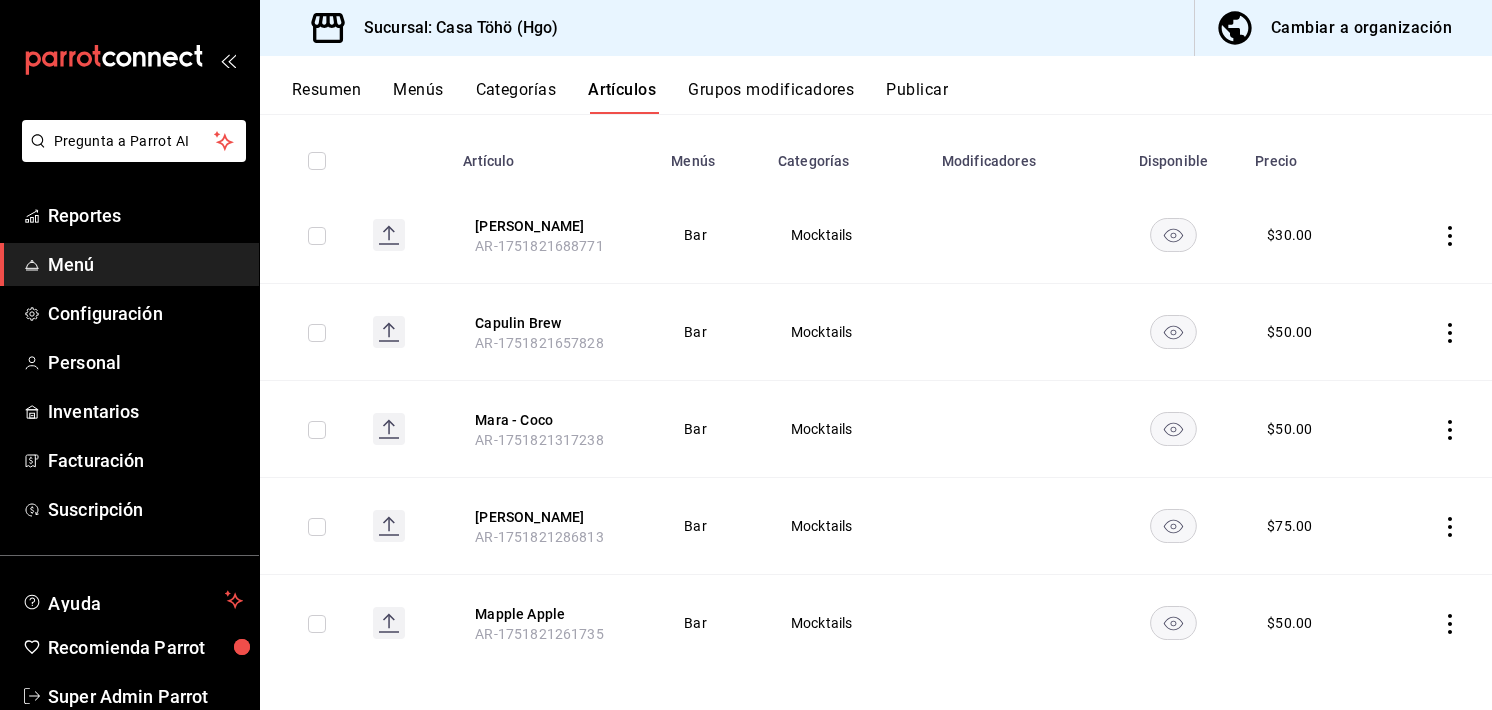 scroll, scrollTop: 218, scrollLeft: 0, axis: vertical 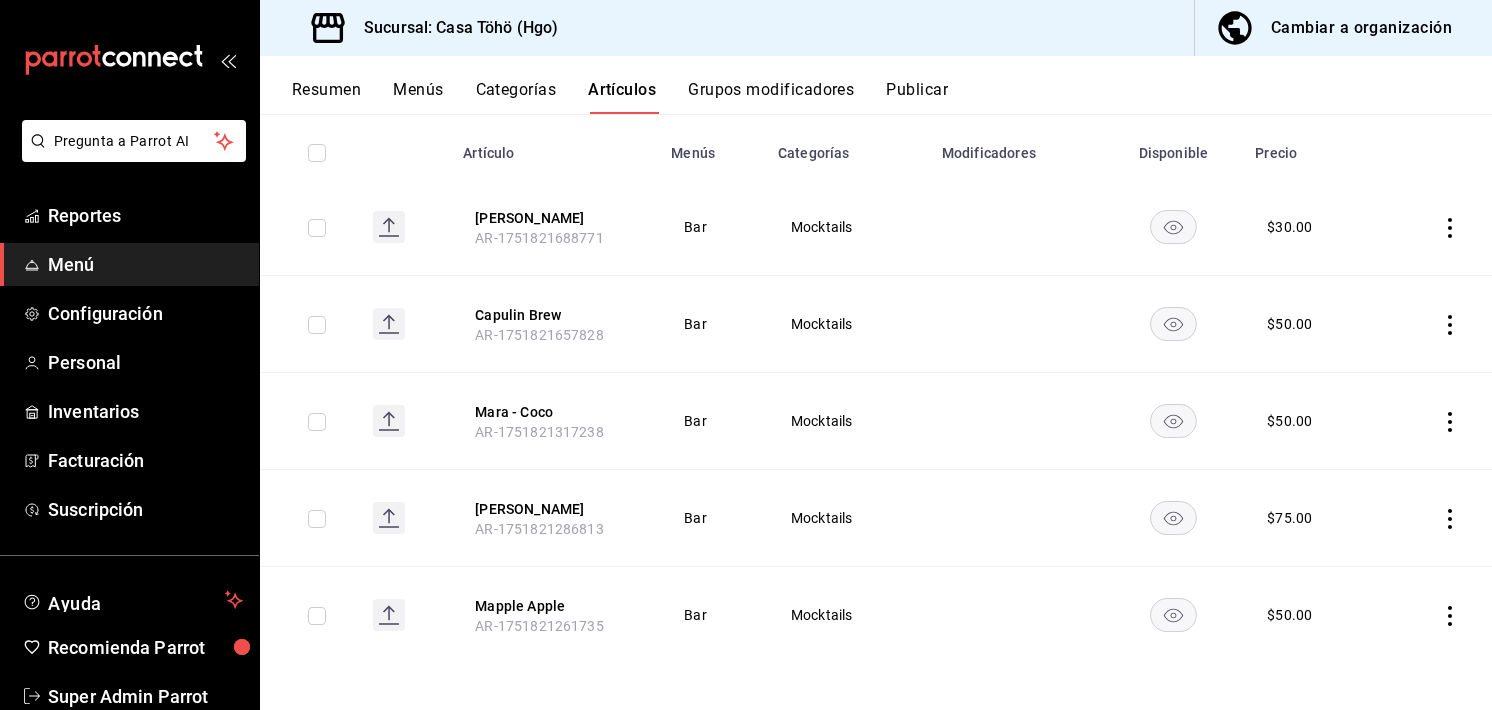 click on "Artículos sucursal Para editar los artículos o cambios generales, ve a “Organización”. ​ ​ Marcas Todas las marcas, Sin marca 3863094e-80de-4485-9a79-27000a153f73 Categorías Mocktails bda68080-32d3-4ddc-ab1f-a994b5b10f19 Tipo de venta Todos los artículos ALL Ordenar Artículo Artículo Menús Categorías Modificadores Disponible Precio Shirley Temple AR-1751821688771 Bar Mocktails $ 30.00 Capulin Brew AR-1751821657828 Bar Mocktails $ 50.00 Mara - Coco AR-1751821317238 Bar Mocktails $ 50.00 Ginger Spritz AR-1751821286813 Bar Mocktails $ 75.00 Mapple Apple AR-1751821261735 Bar Mocktails $ 50.00" at bounding box center [876, 411] 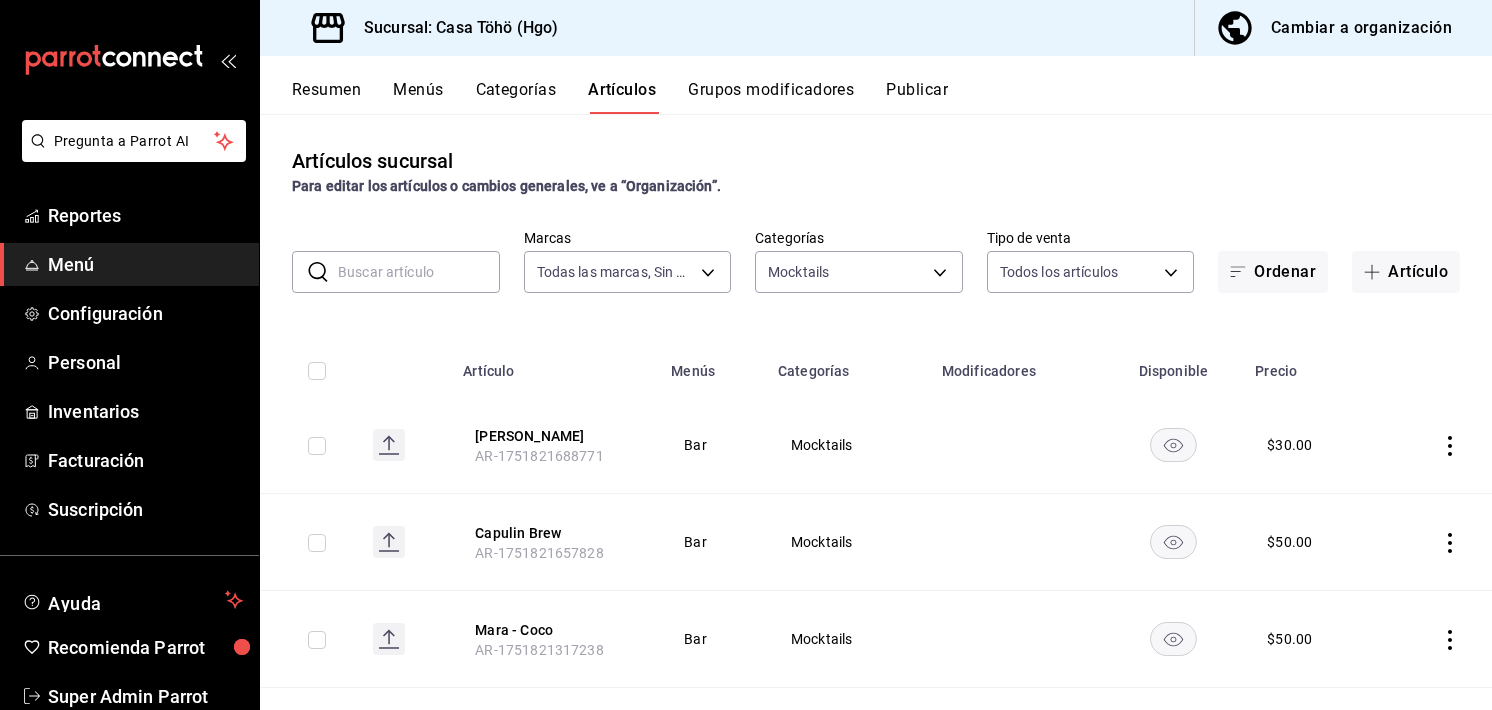 click at bounding box center (419, 272) 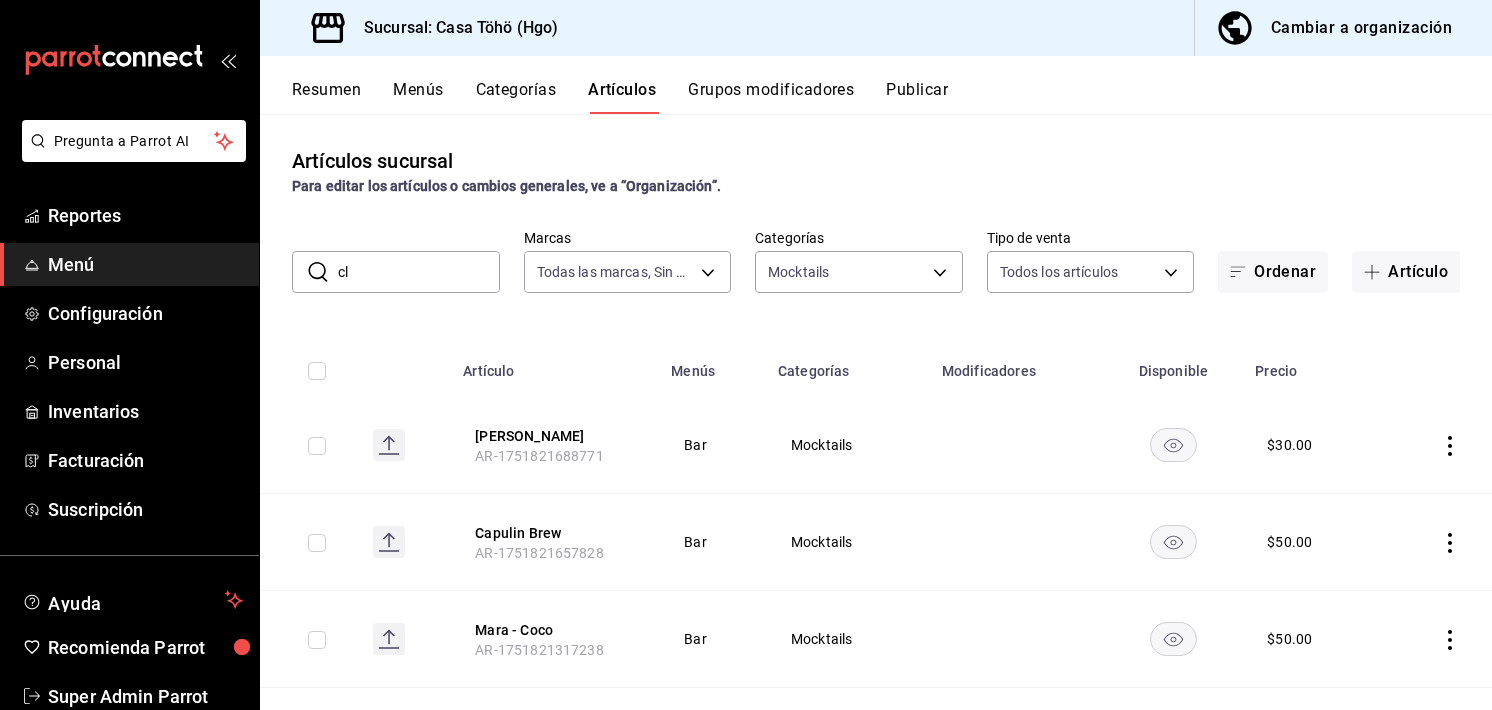 type on "c" 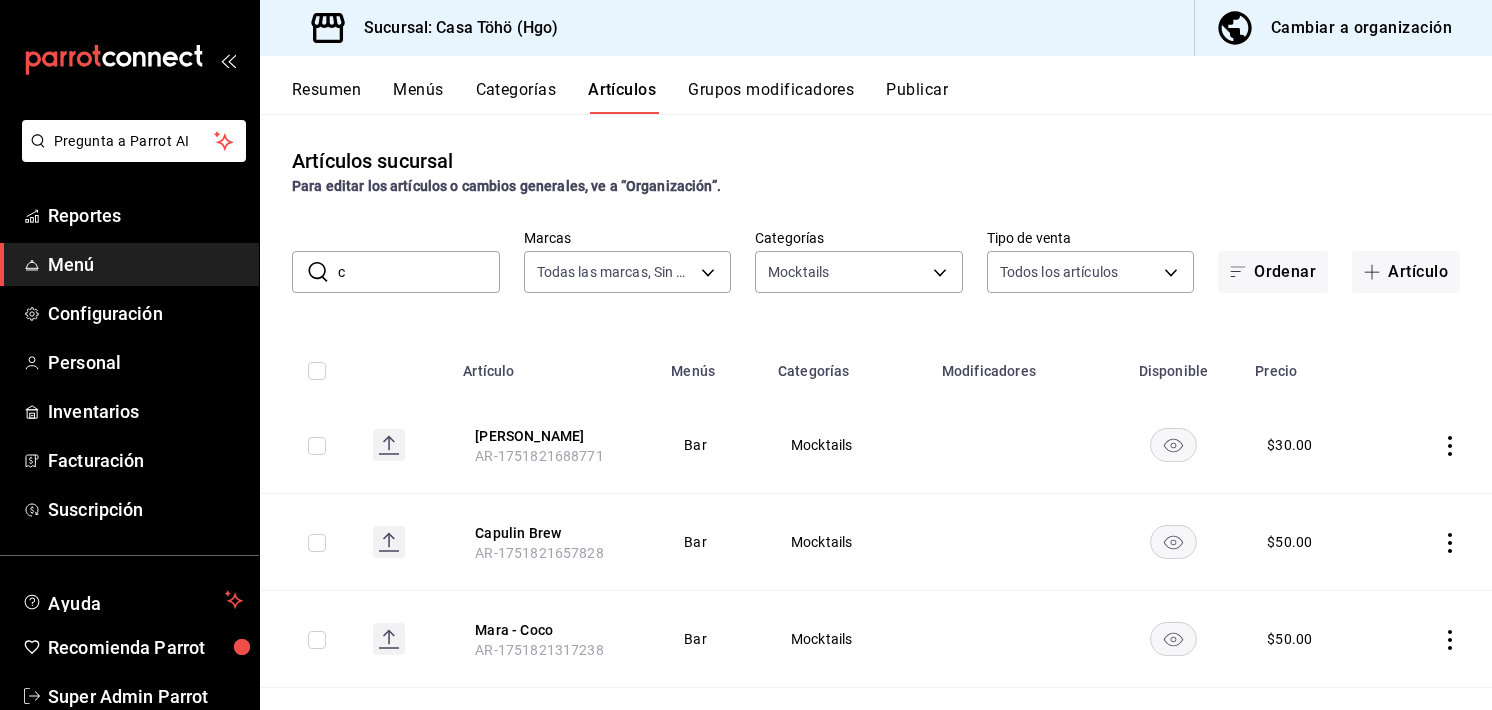 type 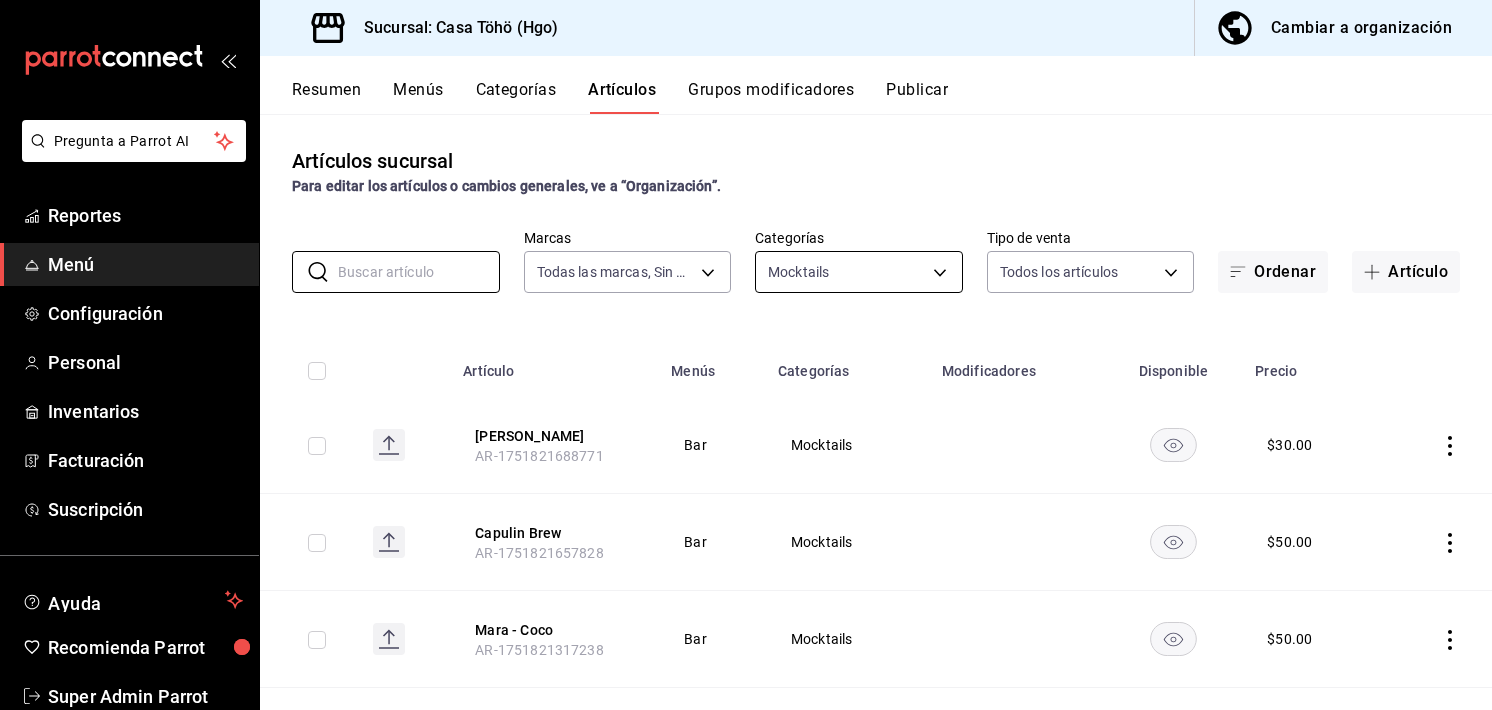 click on "Pregunta a Parrot AI Reportes   Menú   Configuración   Personal   Inventarios   Facturación   Suscripción   Ayuda Recomienda Parrot   Super Admin Parrot   Sugerir nueva función   Sucursal: Casa Töhö (Hgo) Cambiar a organización Resumen Menús Categorías Artículos Grupos modificadores Publicar Artículos sucursal Para editar los artículos o cambios generales, ve a “Organización”. ​ ​ Marcas Todas las marcas, Sin marca 3863094e-80de-4485-9a79-27000a153f73 Categorías Mocktails bda68080-32d3-4ddc-ab1f-a994b5b10f19 Tipo de venta Todos los artículos ALL Ordenar Artículo Artículo Menús Categorías Modificadores Disponible Precio Shirley Temple AR-1751821688771 Bar Mocktails $ 30.00 Capulin Brew AR-1751821657828 Bar Mocktails $ 50.00 Mara - Coco AR-1751821317238 Bar Mocktails $ 50.00 Ginger Spritz AR-1751821286813 Bar Mocktails $ 75.00 Mapple Apple AR-1751821261735 Bar Mocktails $ 50.00 Guardar Pregunta a Parrot AI Reportes   Menú   Configuración   Personal   Inventarios   Facturación" at bounding box center [746, 355] 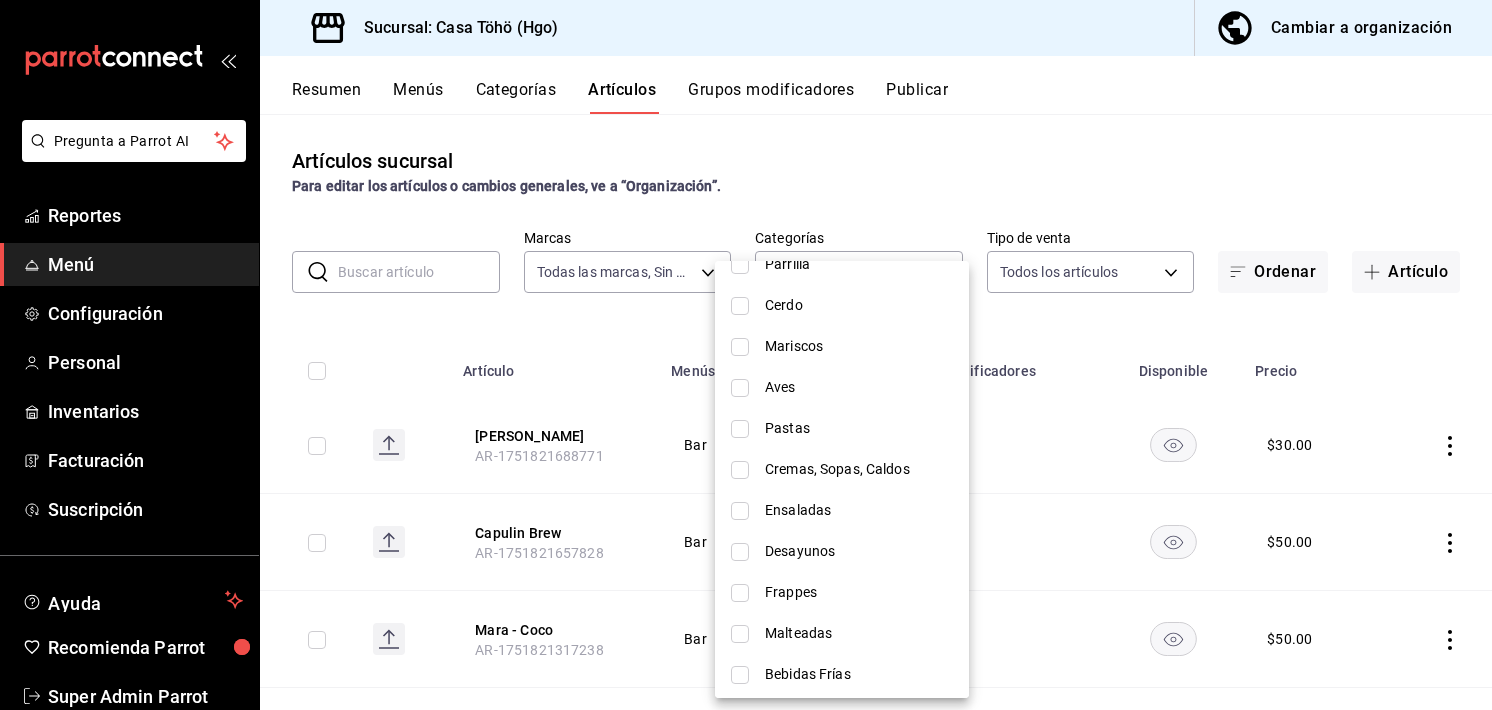 scroll, scrollTop: 1276, scrollLeft: 0, axis: vertical 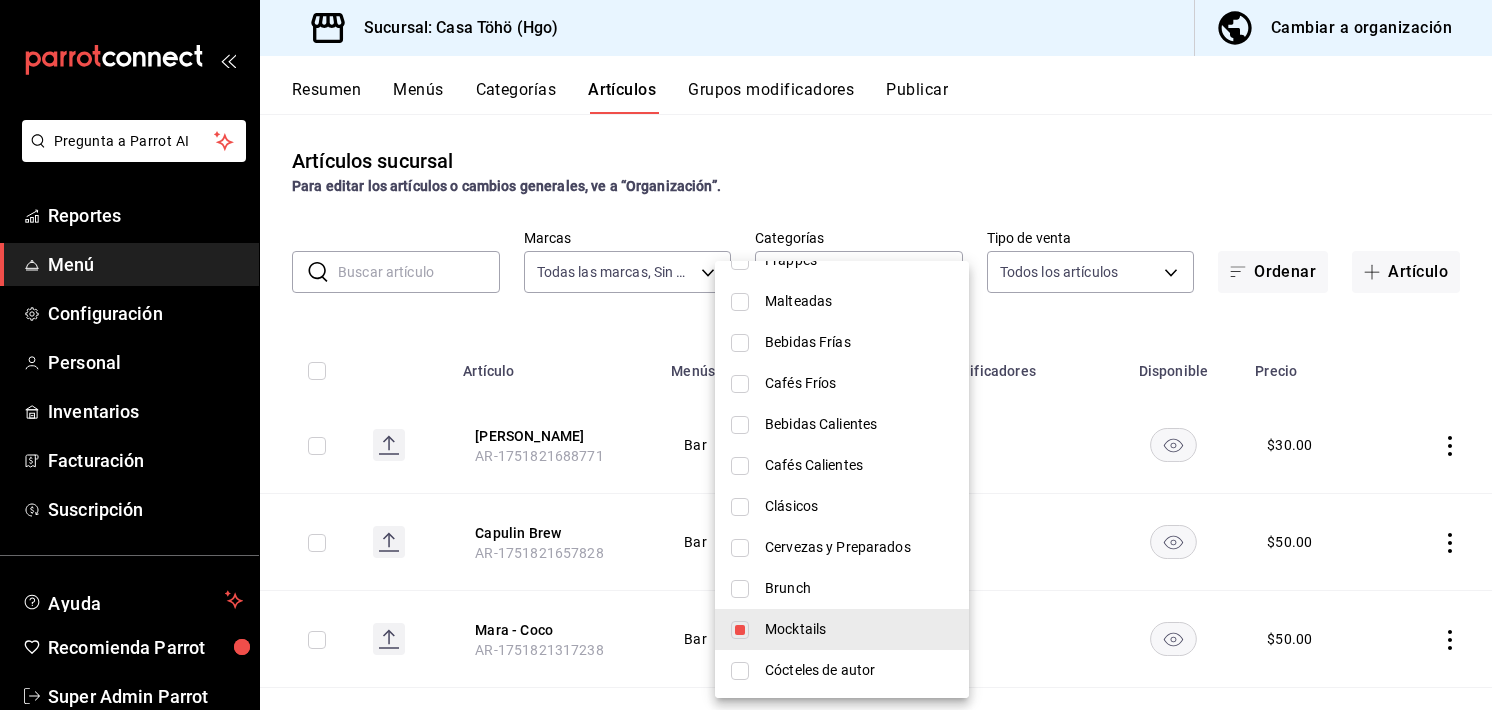 click on "Mocktails" at bounding box center (842, 629) 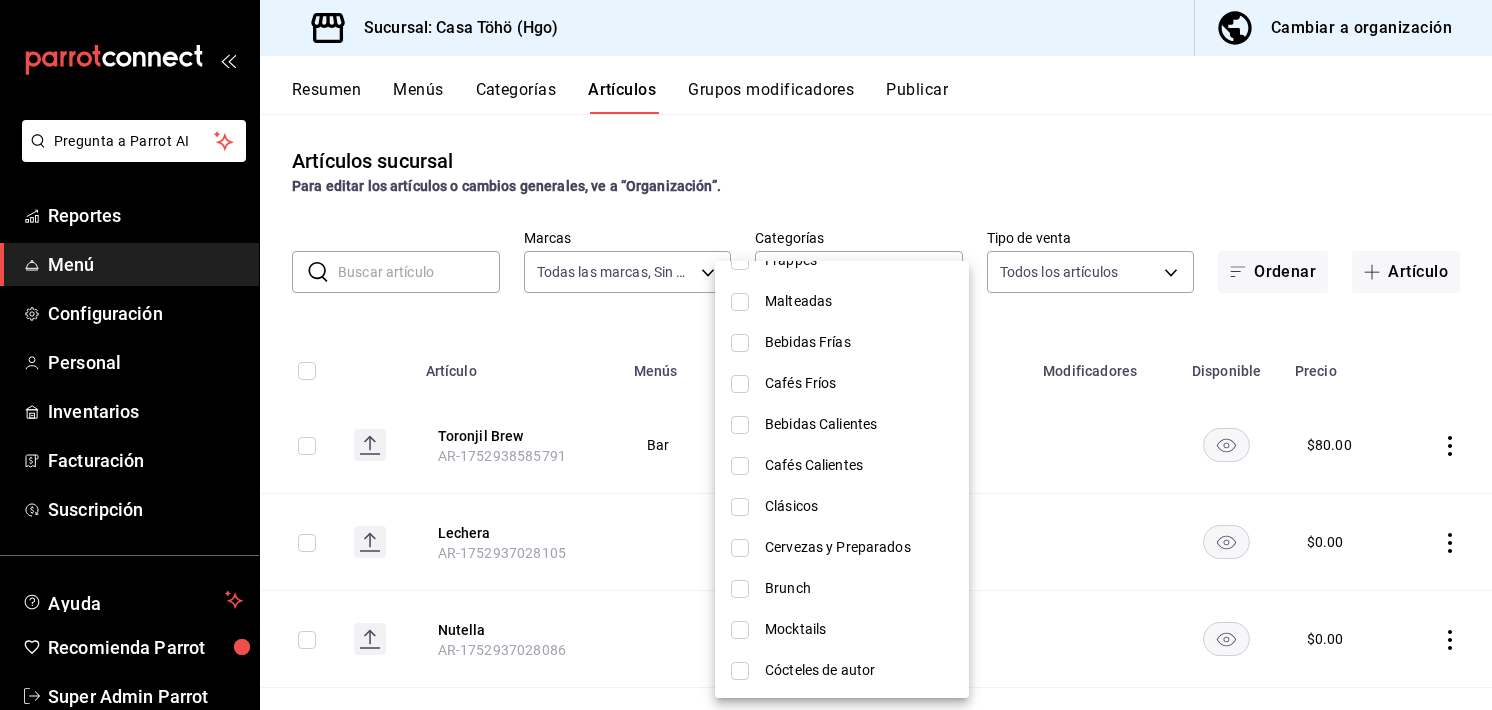 click at bounding box center (740, 507) 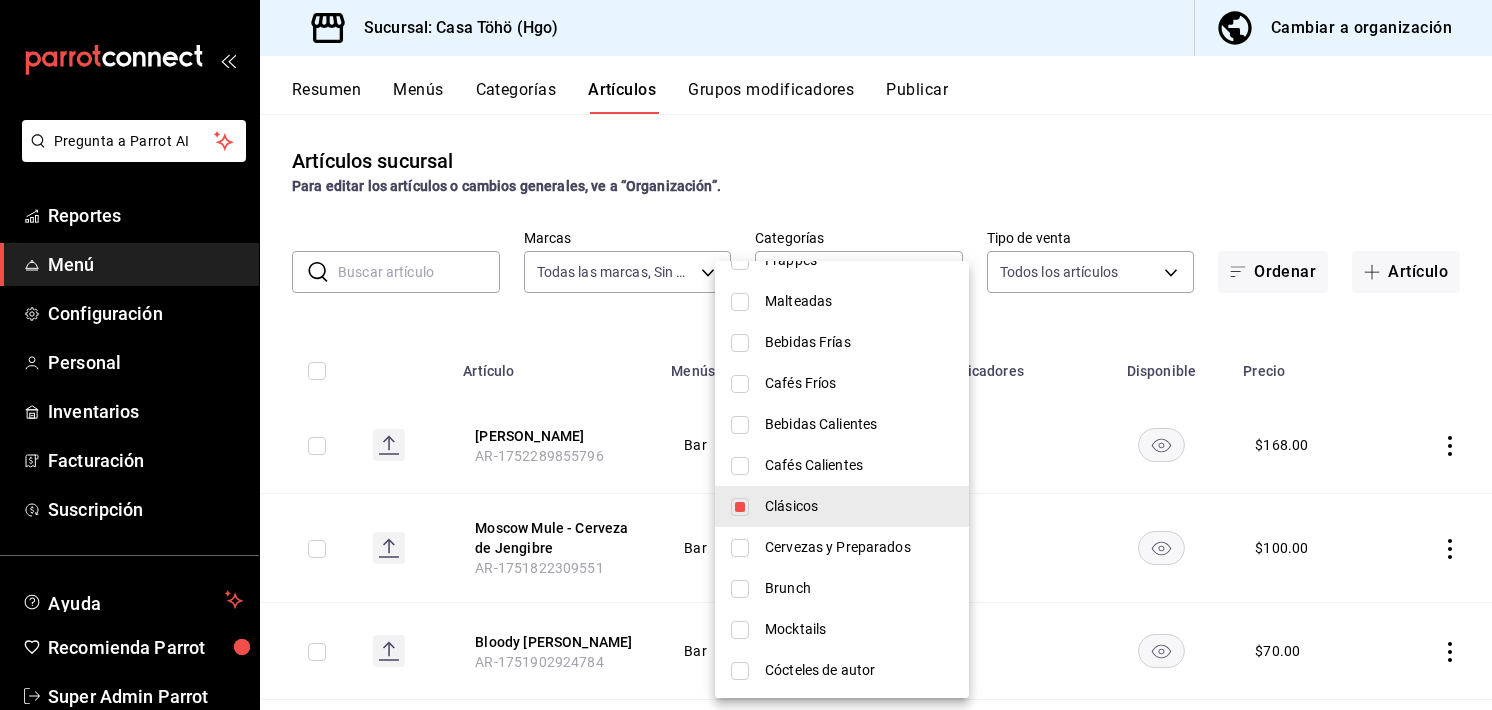 click at bounding box center (746, 355) 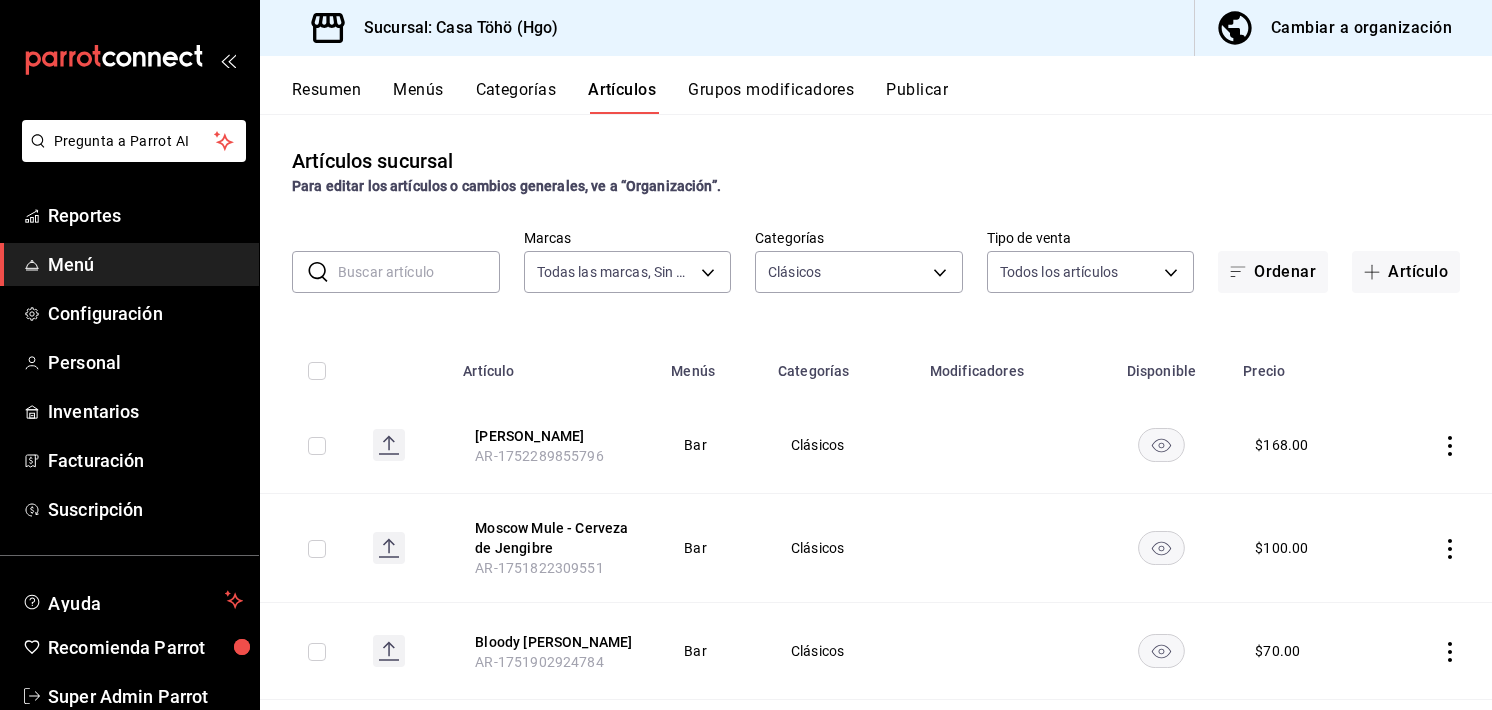 click at bounding box center (419, 272) 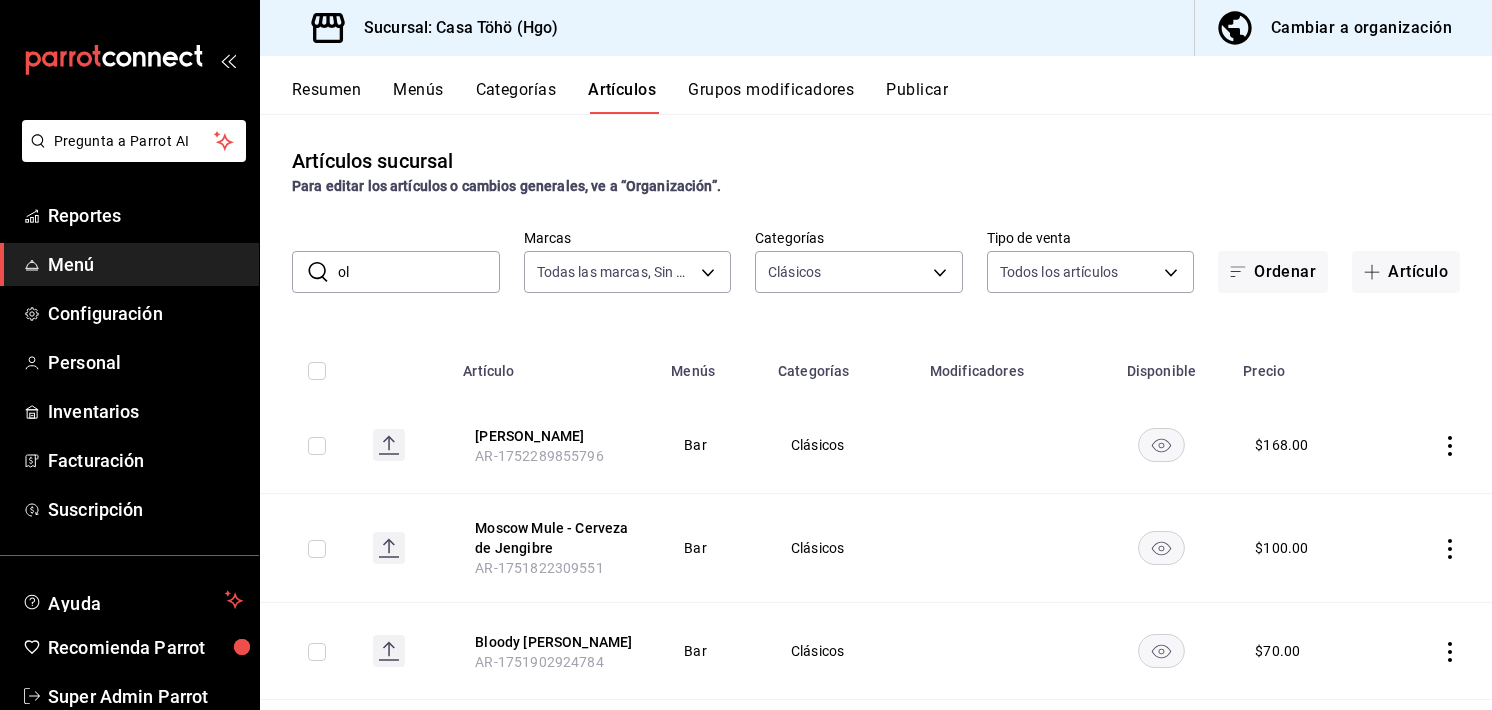 type on "o" 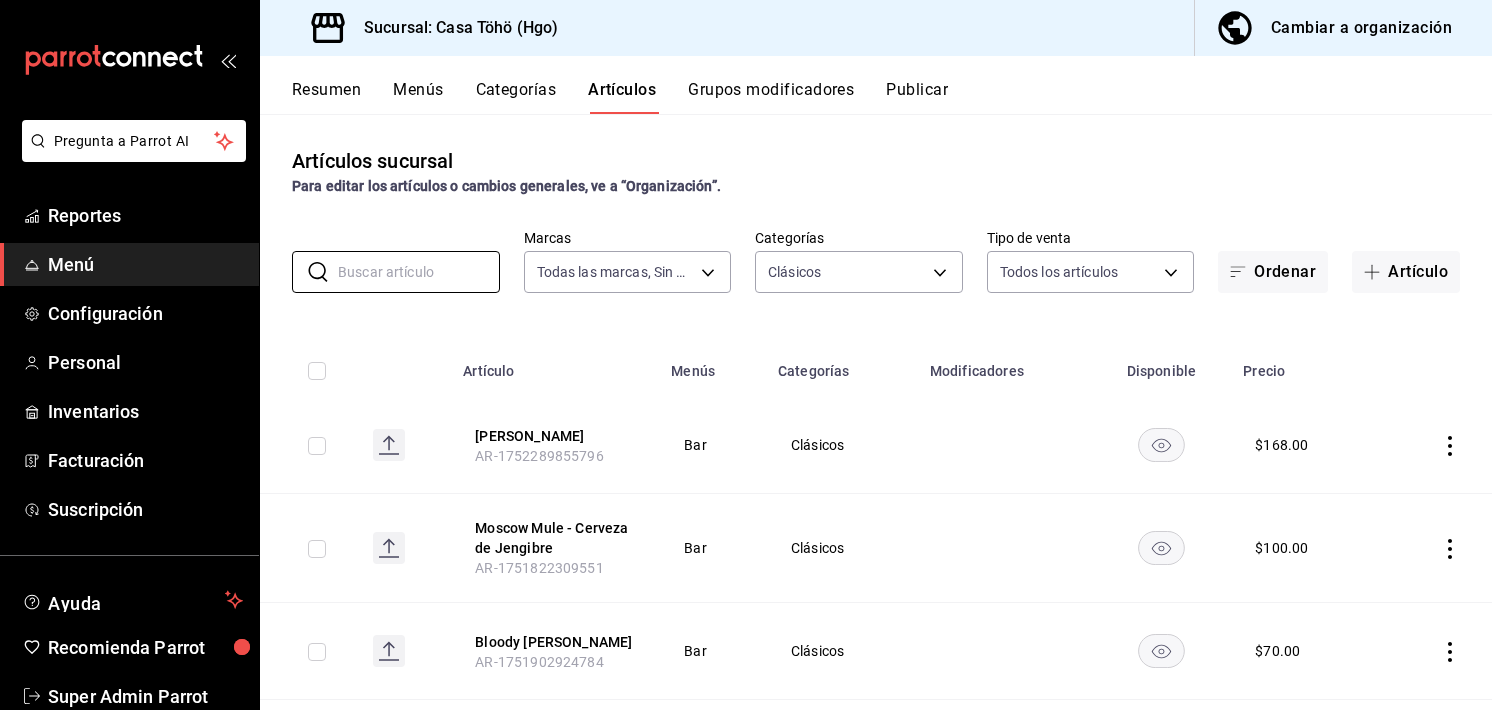 click on "Artículo" at bounding box center [555, 365] 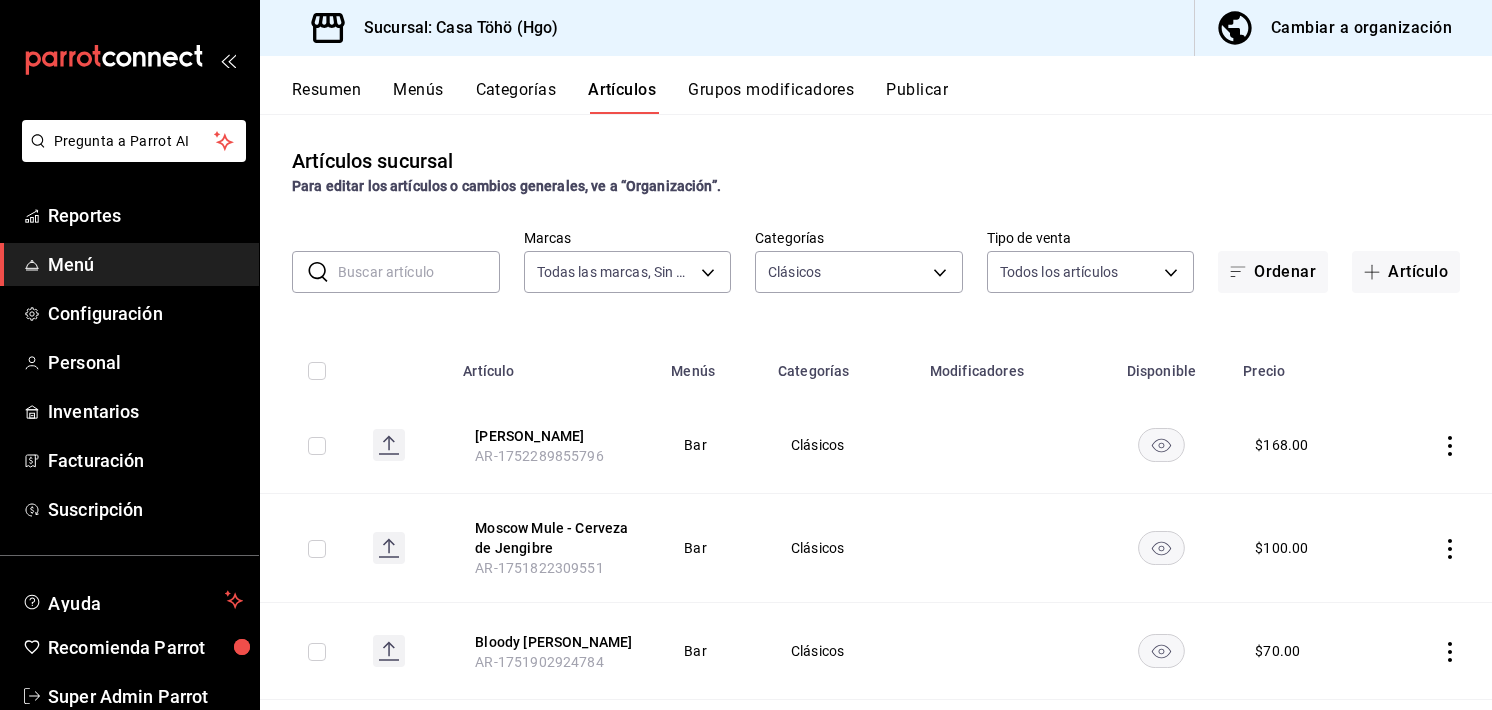 click at bounding box center (419, 272) 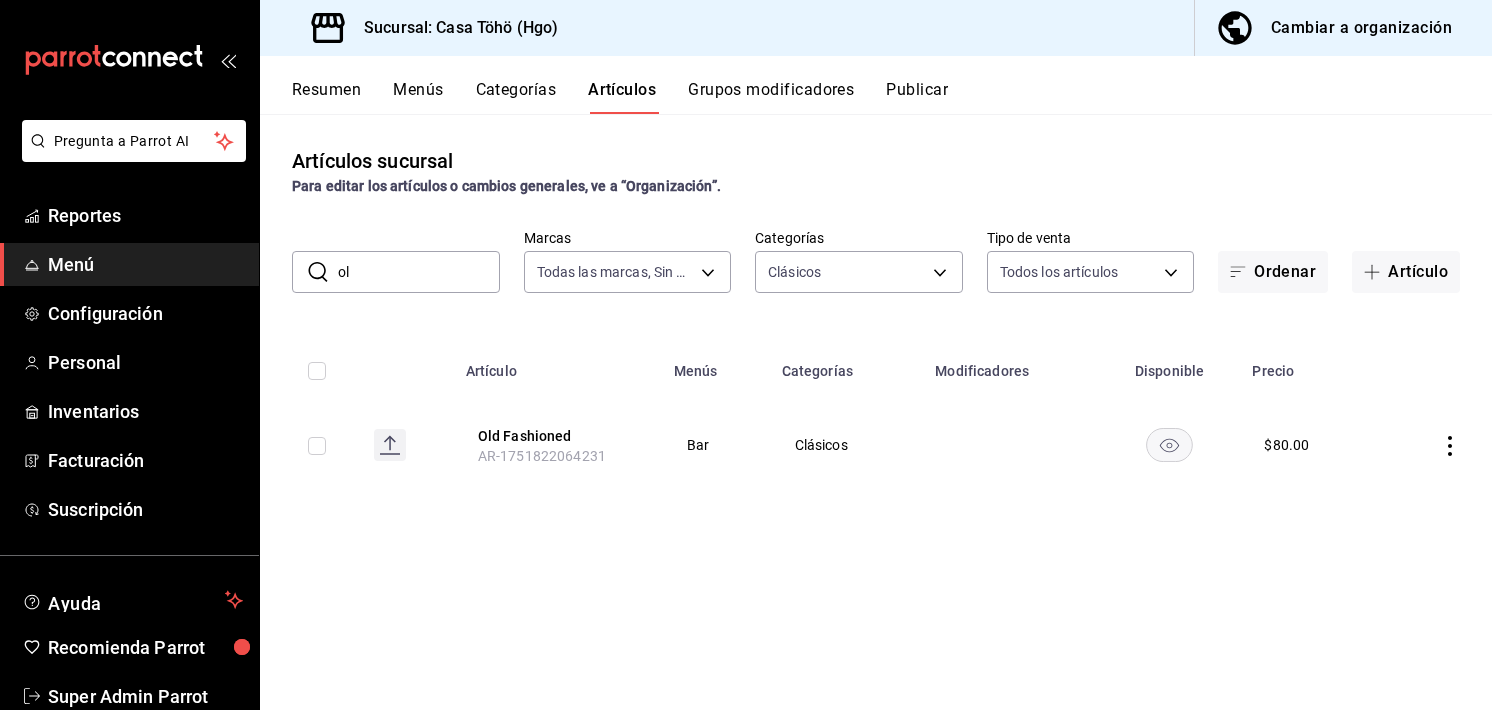 type on "o" 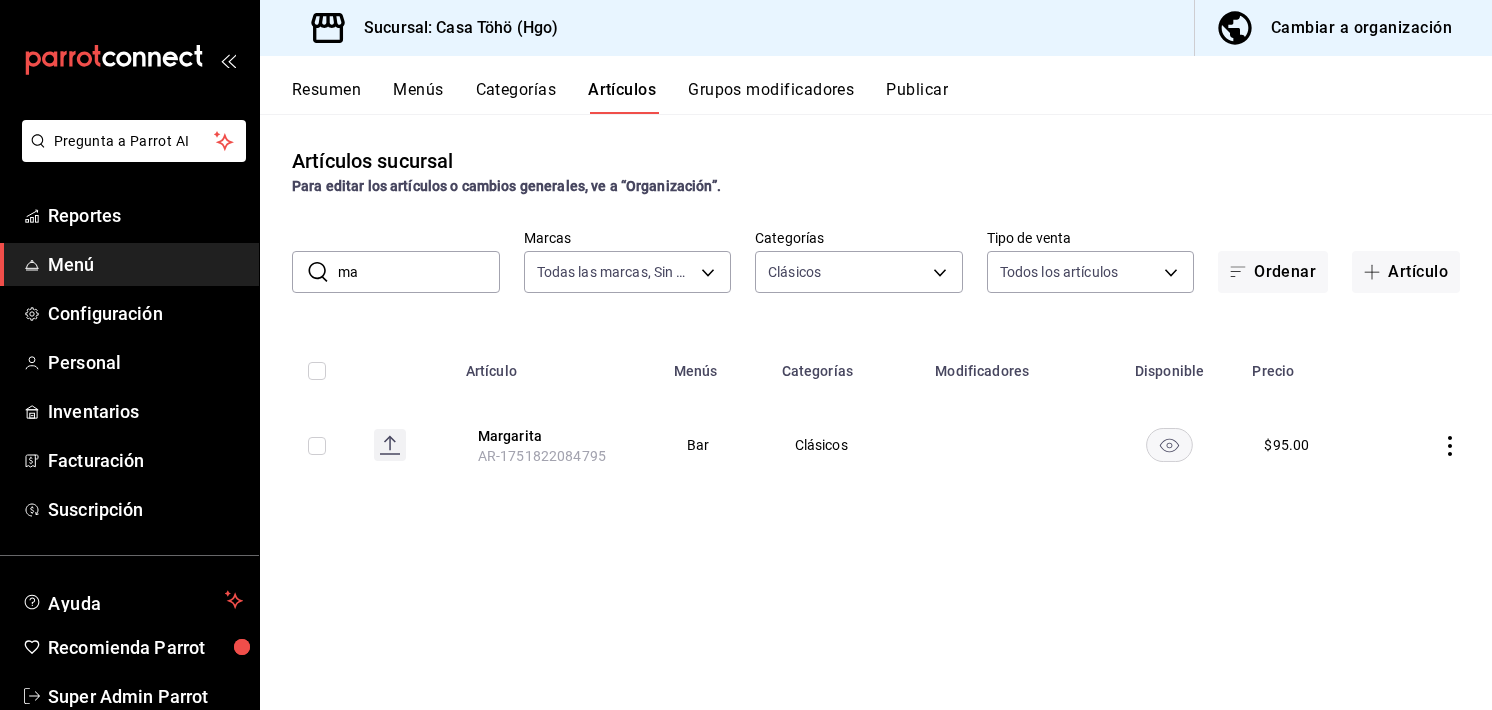 type on "m" 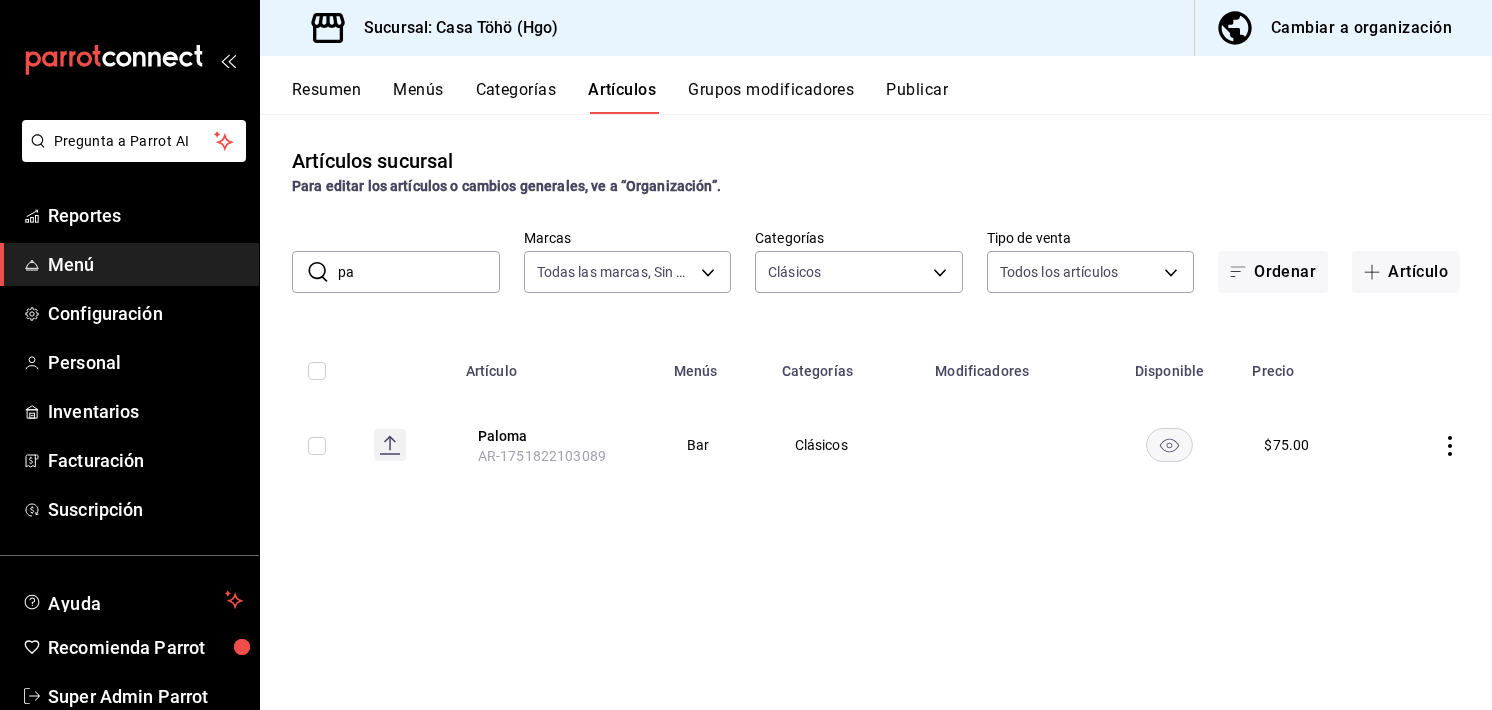 type on "p" 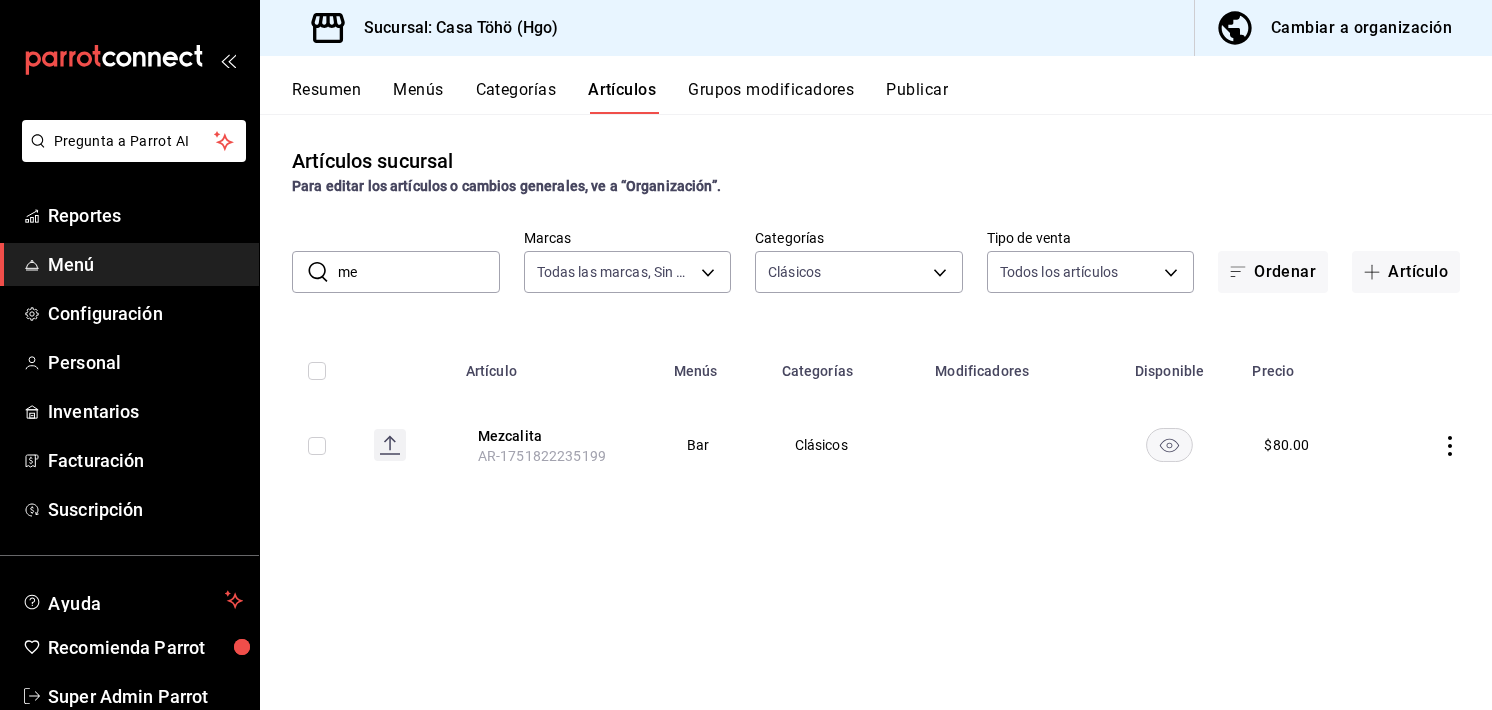 type on "m" 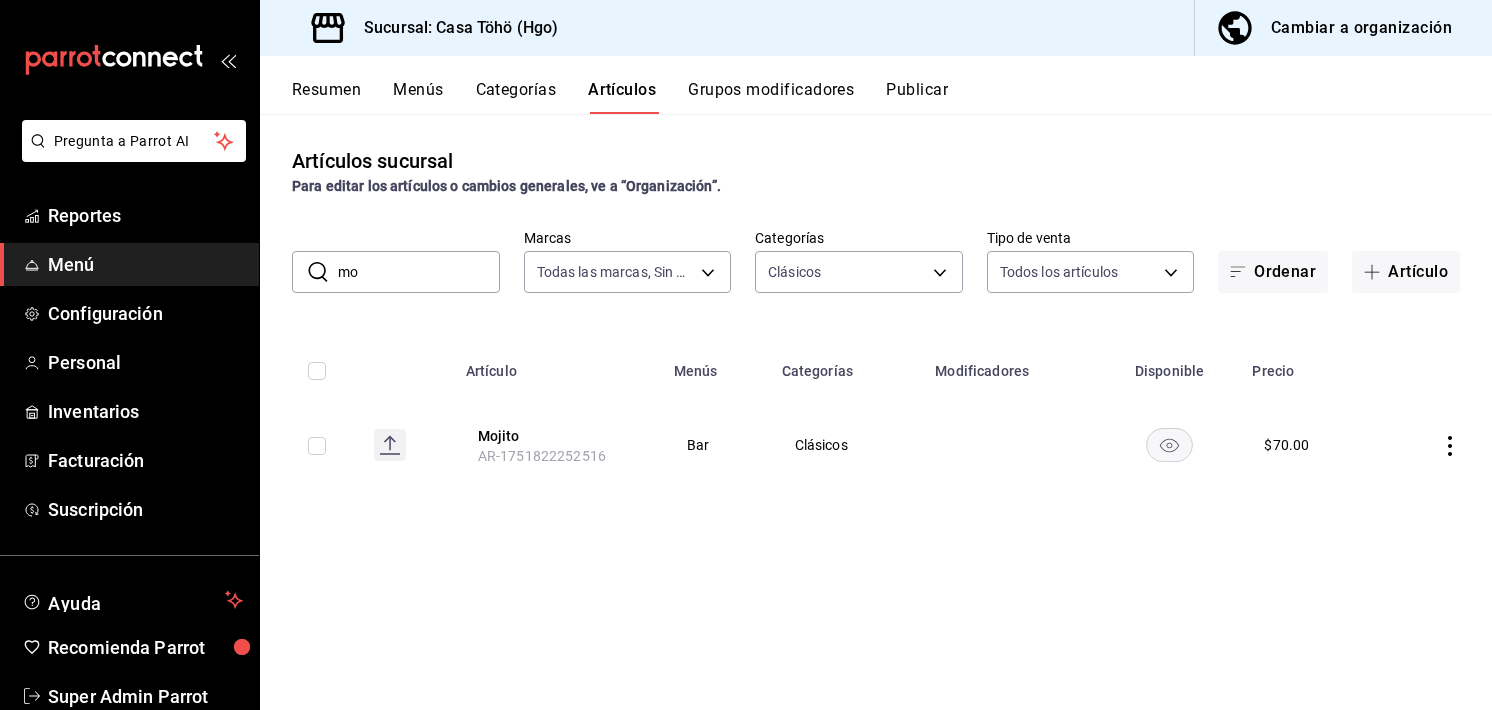 type on "m" 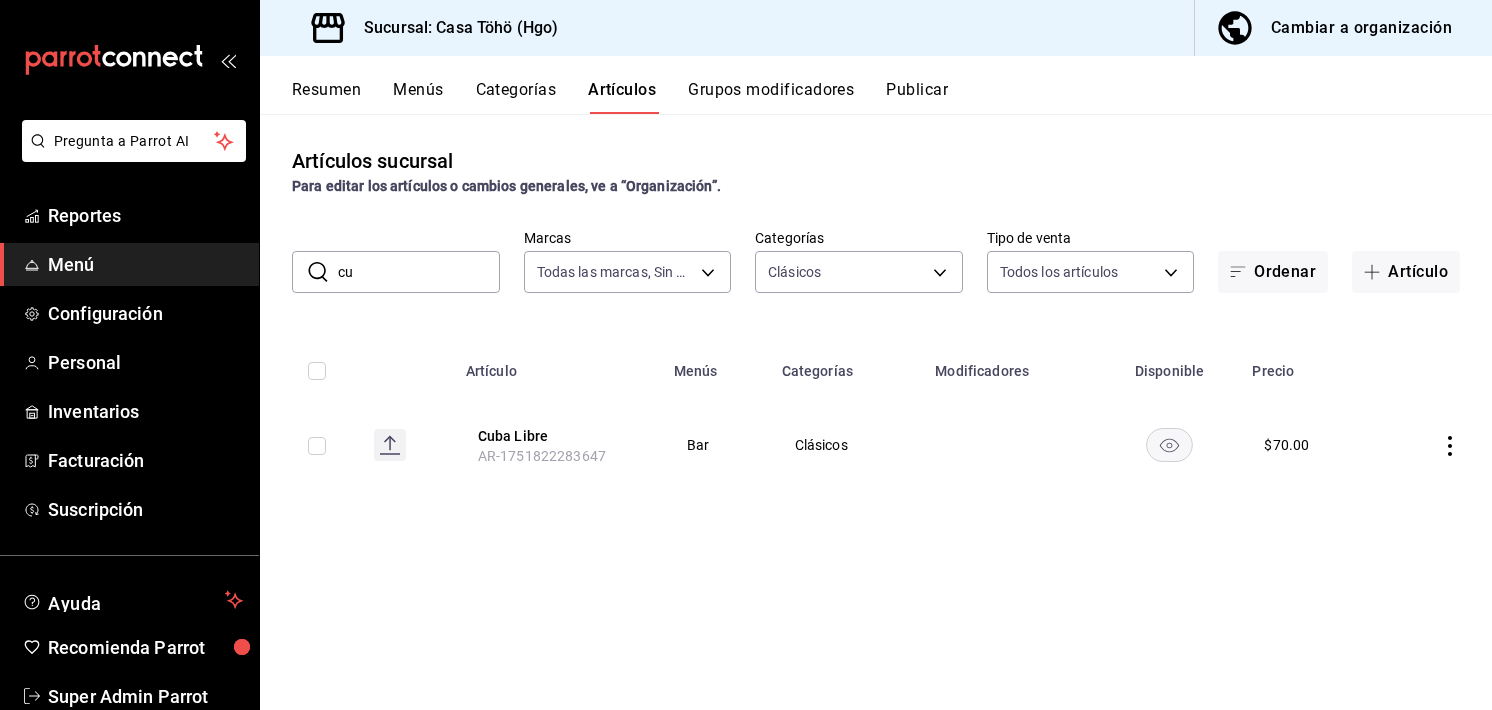 type on "c" 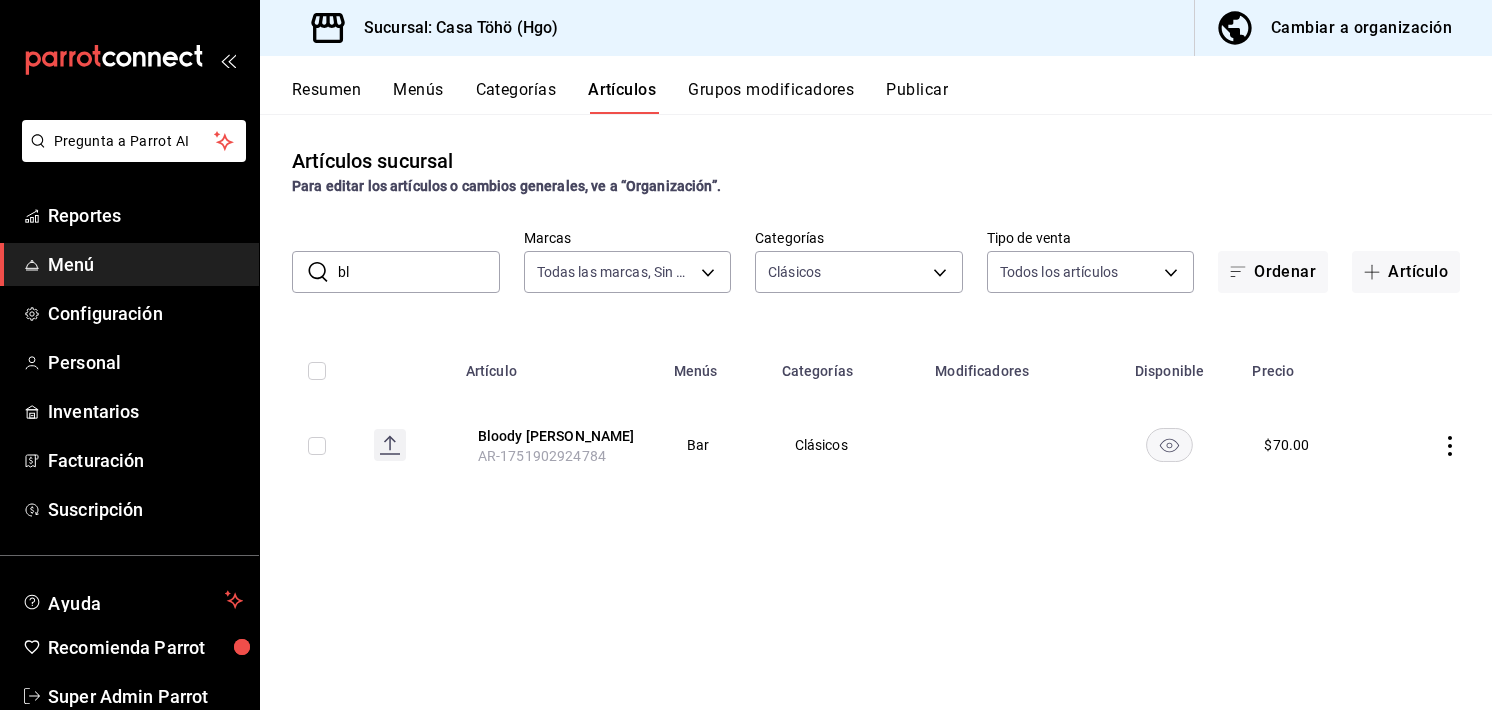 type on "b" 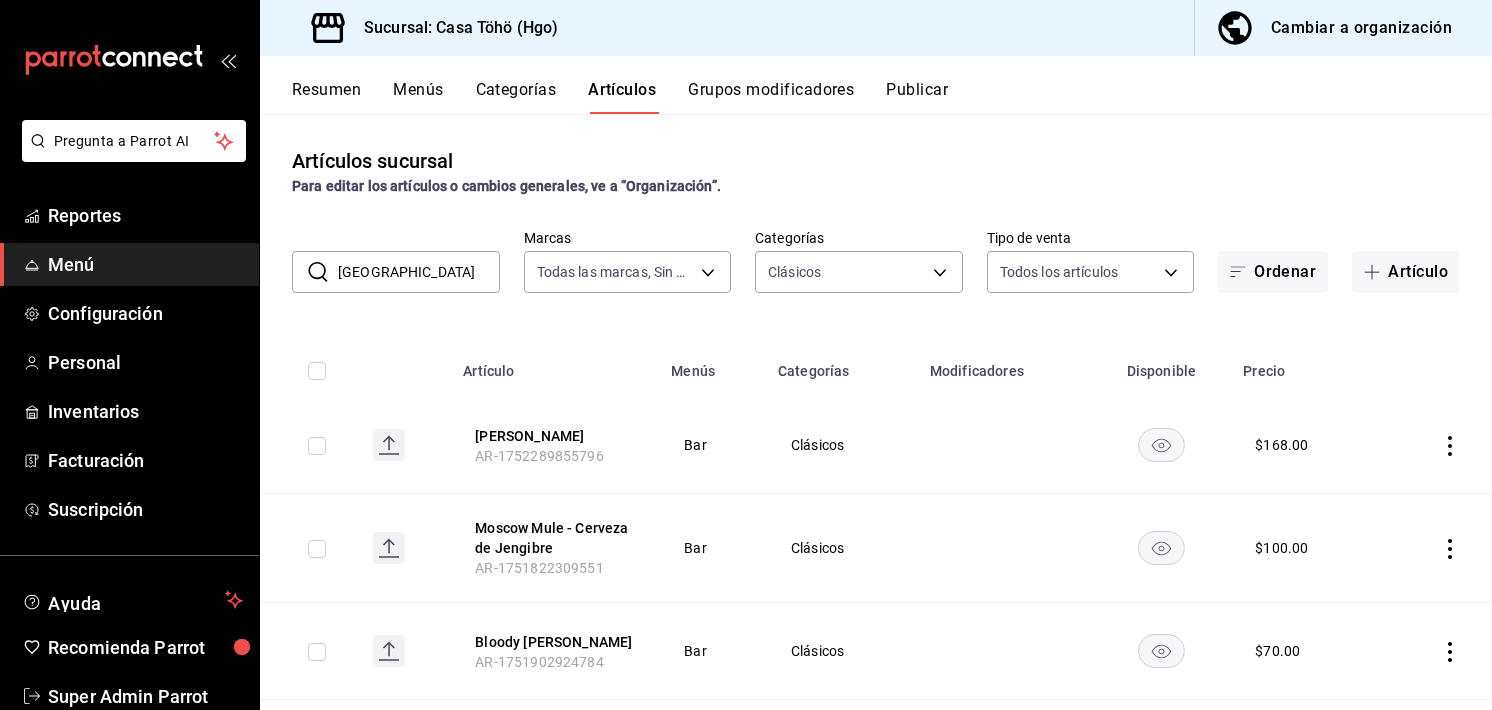 type on "moscow" 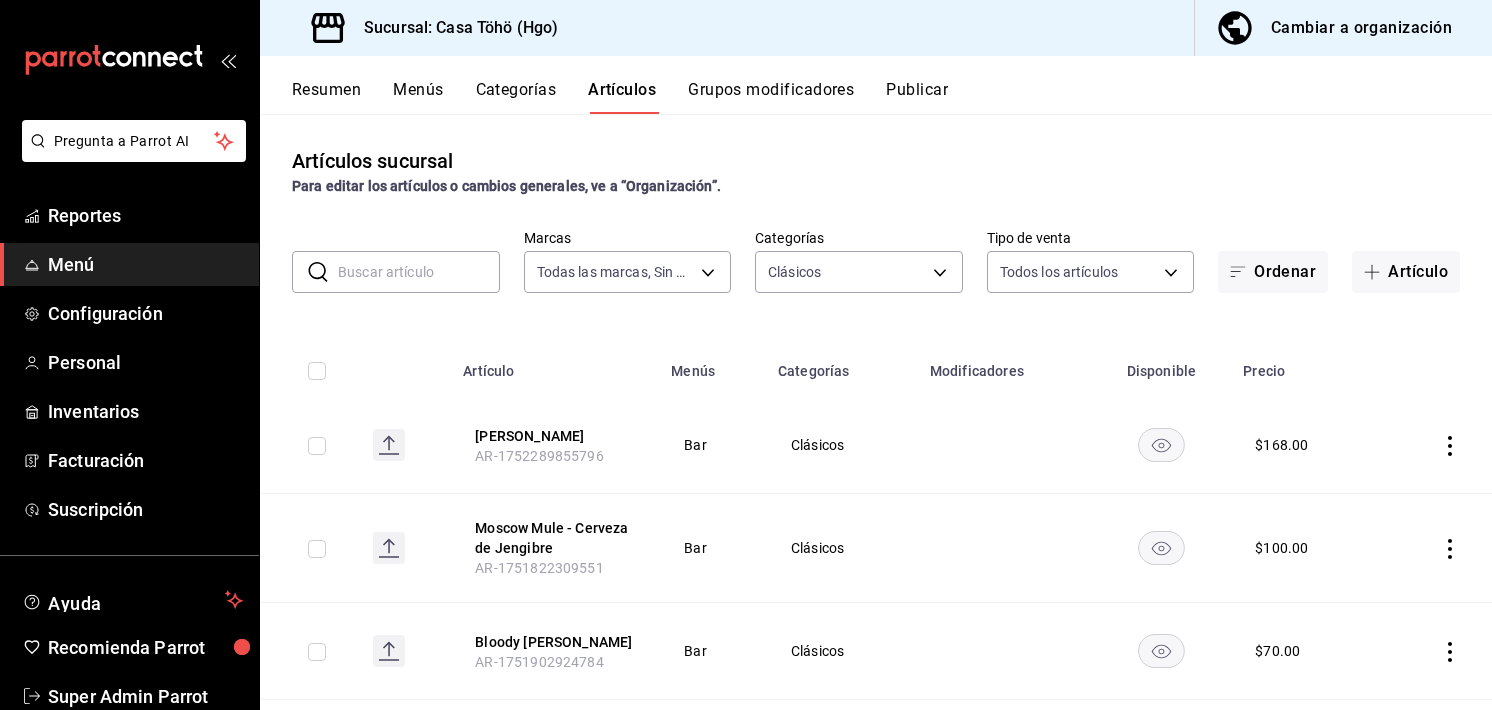 click at bounding box center [419, 272] 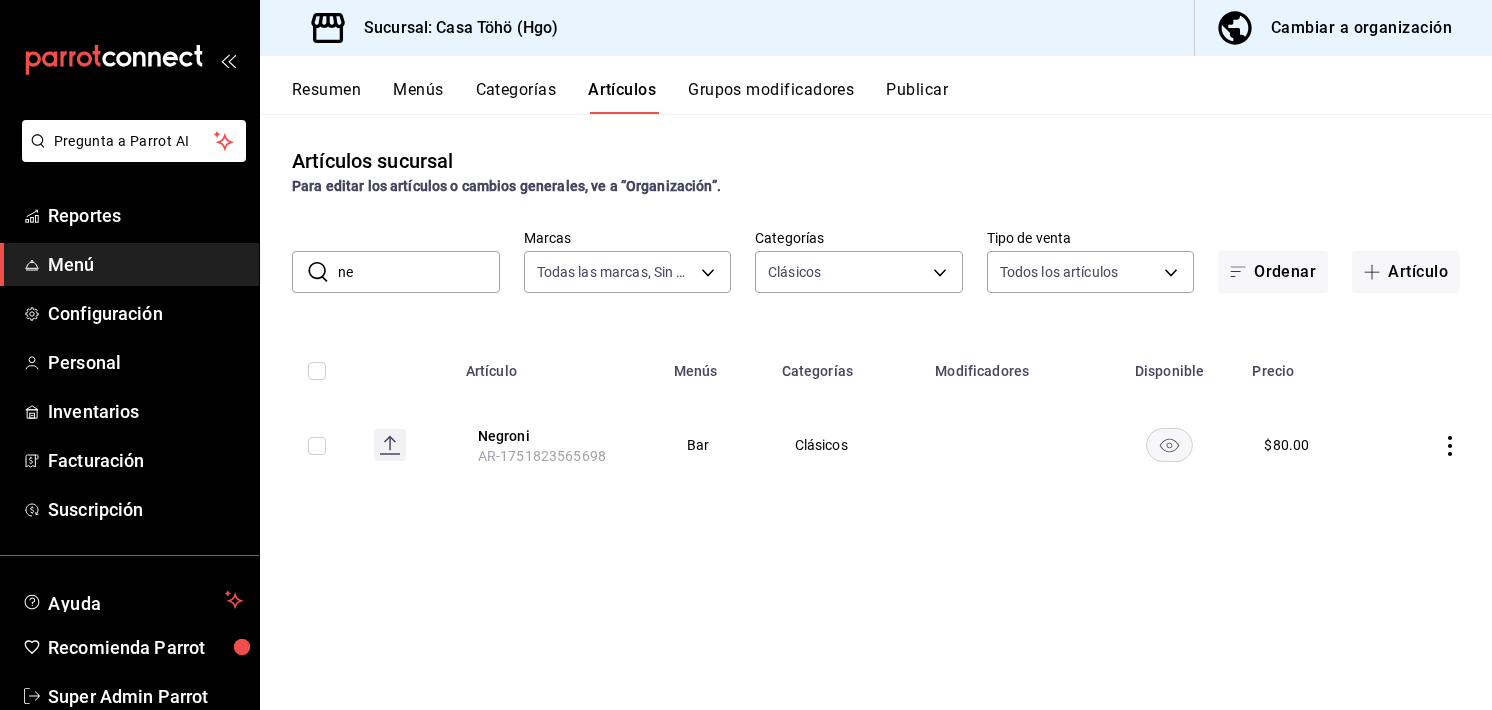 type on "n" 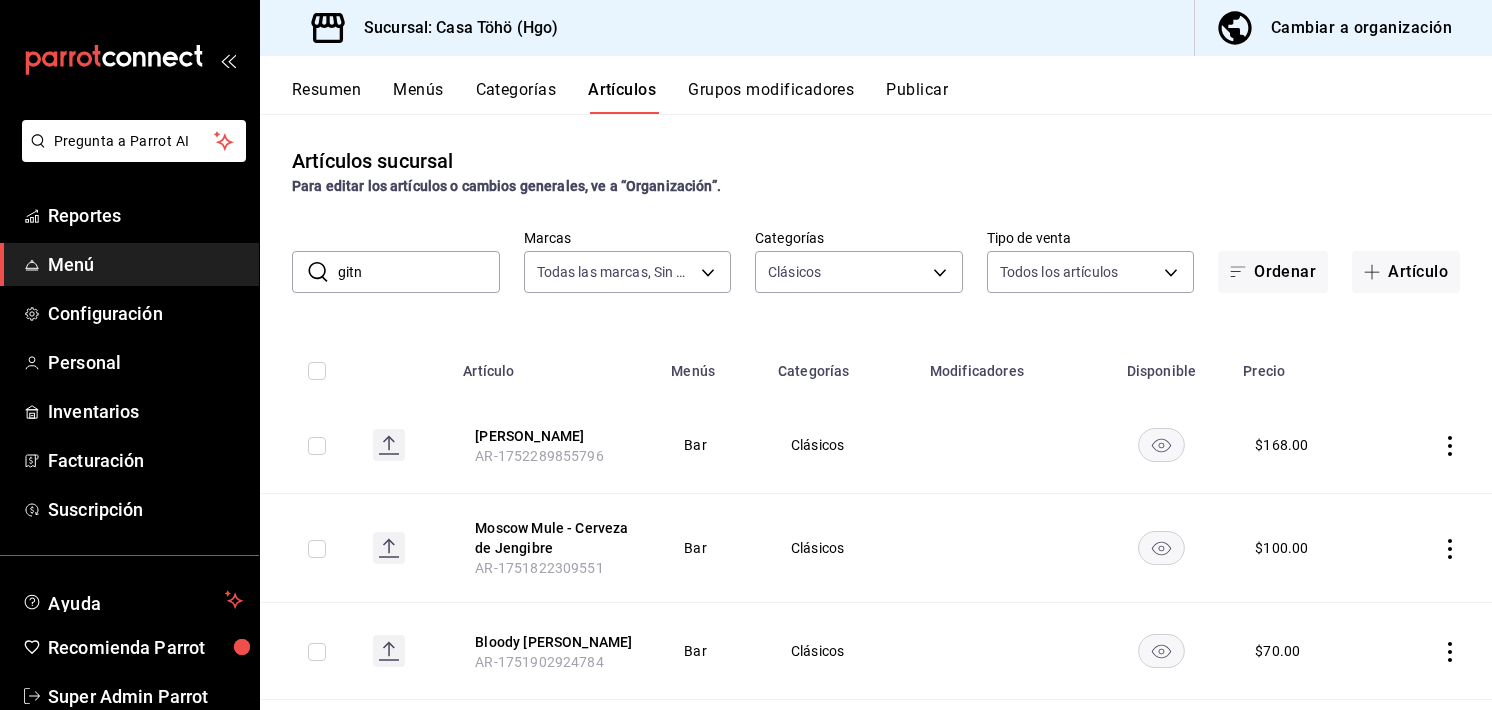 click on "gitn" at bounding box center (419, 272) 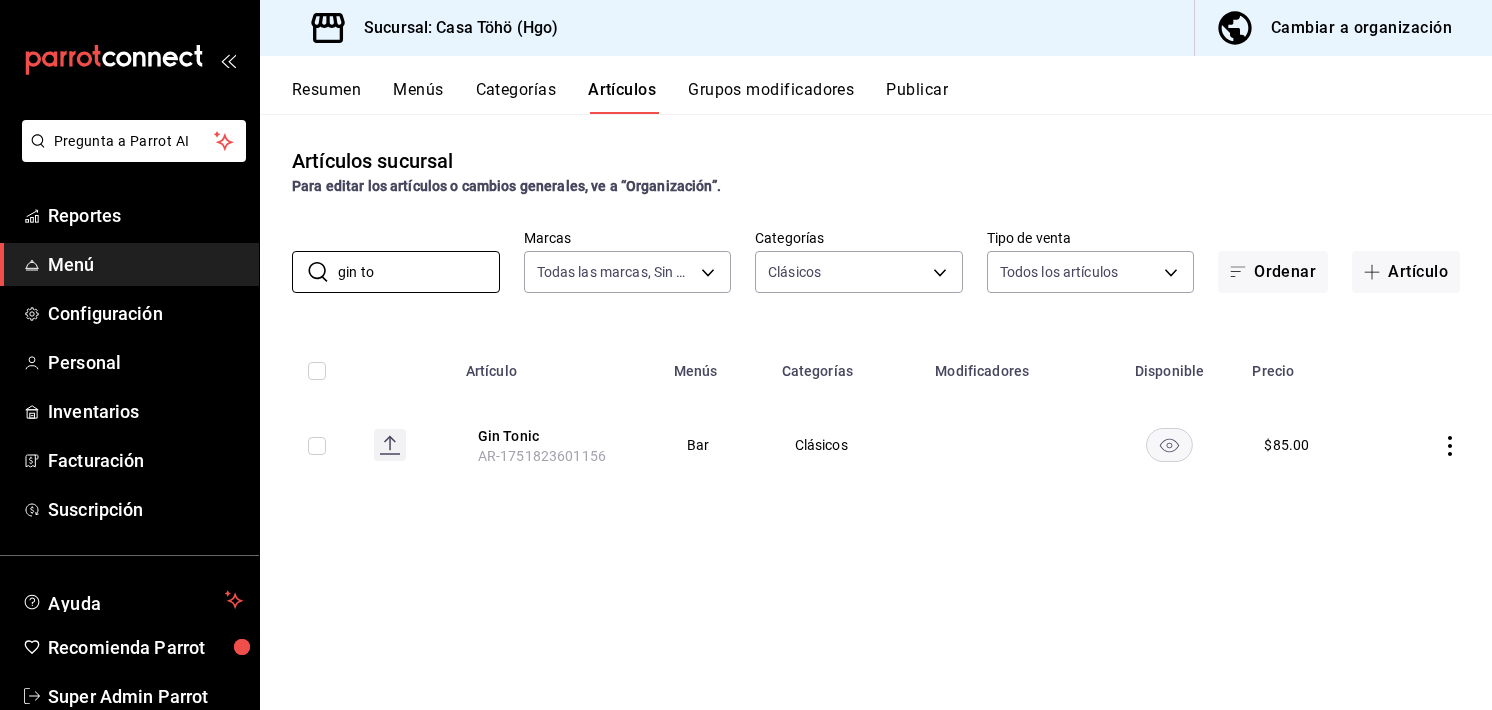 type on "gin to" 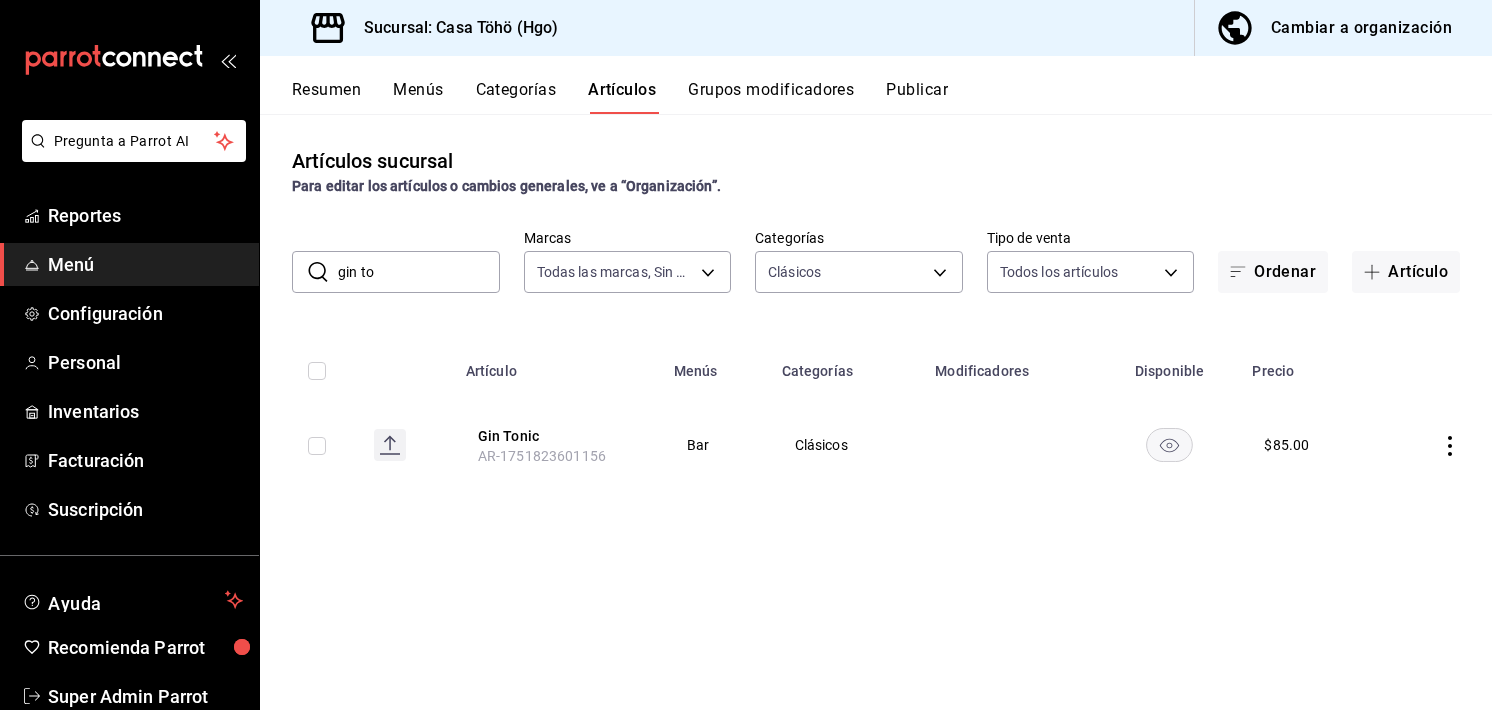 click 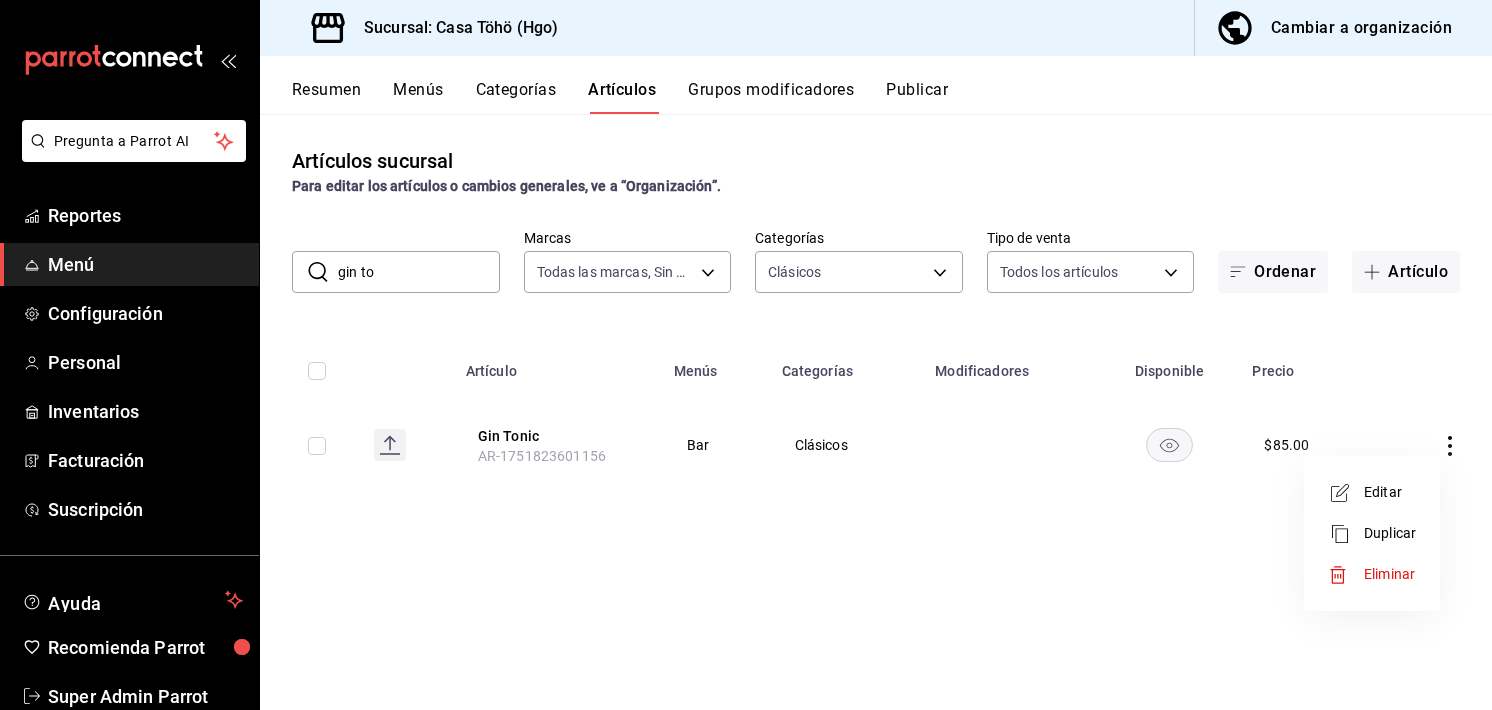 click on "Editar" at bounding box center [1390, 492] 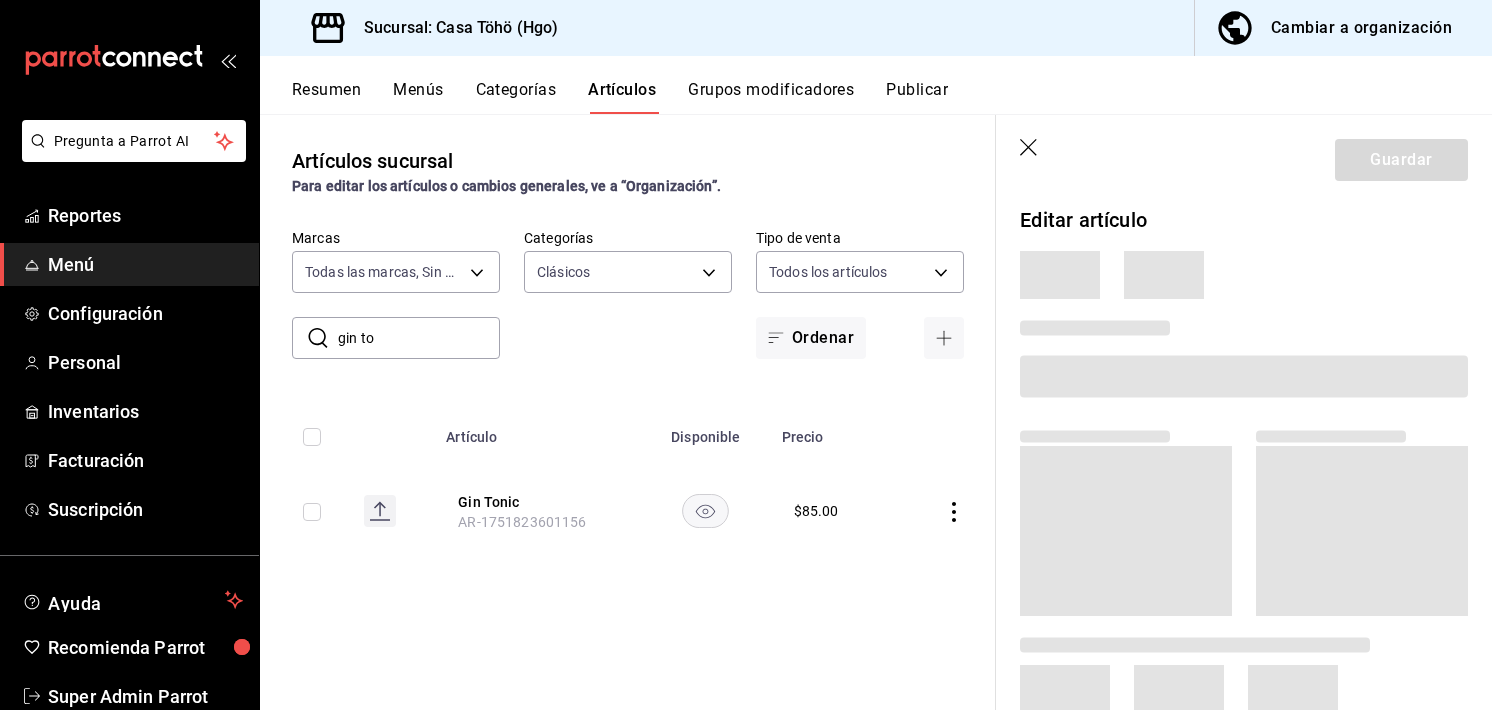 click at bounding box center (1362, 531) 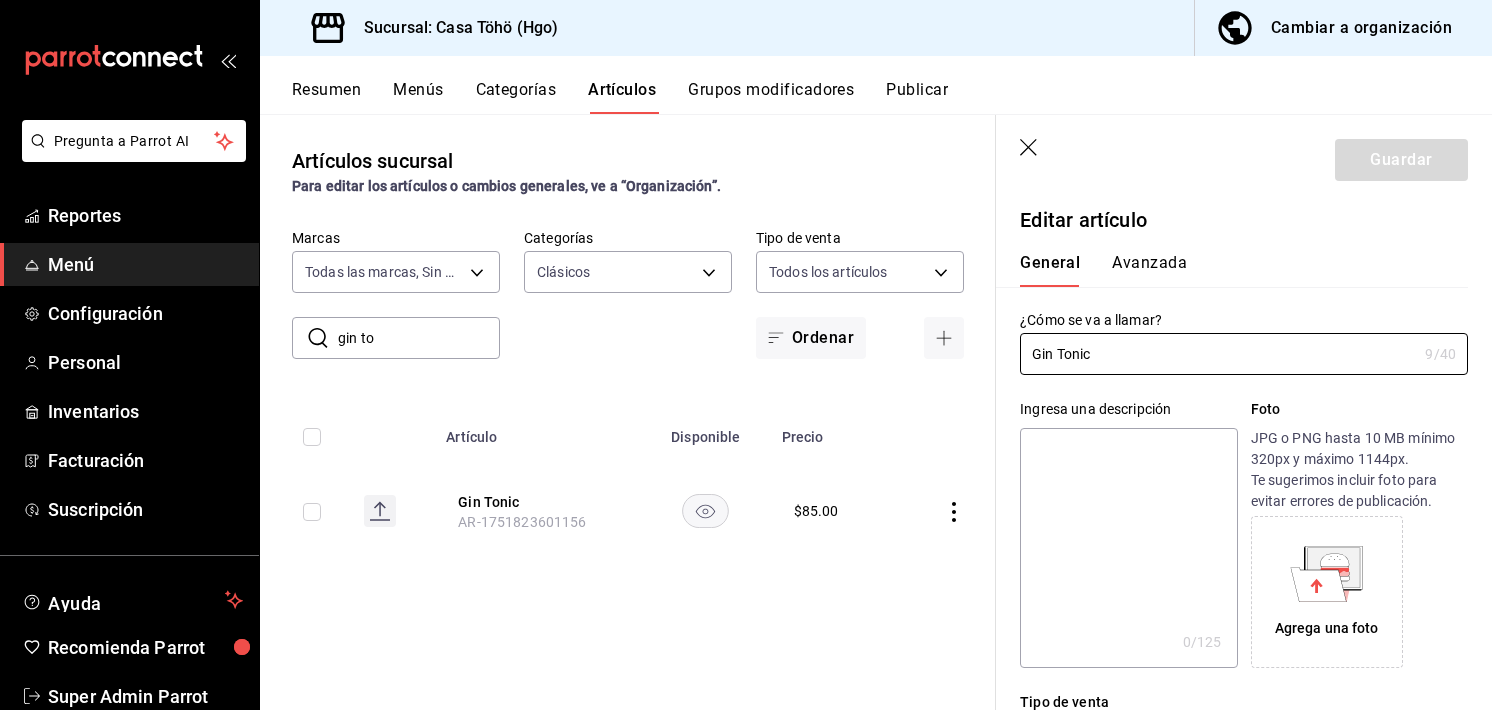 type on "$85.00" 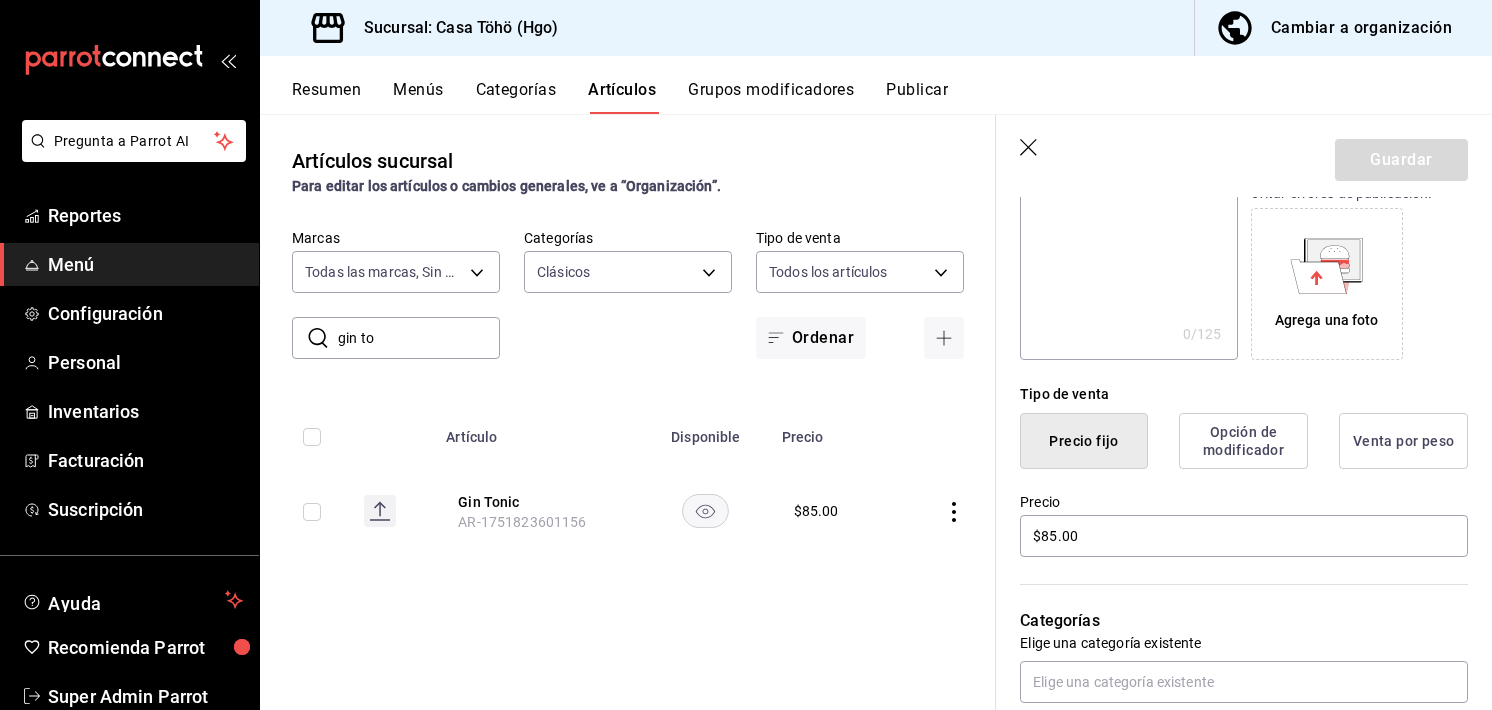 scroll, scrollTop: 312, scrollLeft: 0, axis: vertical 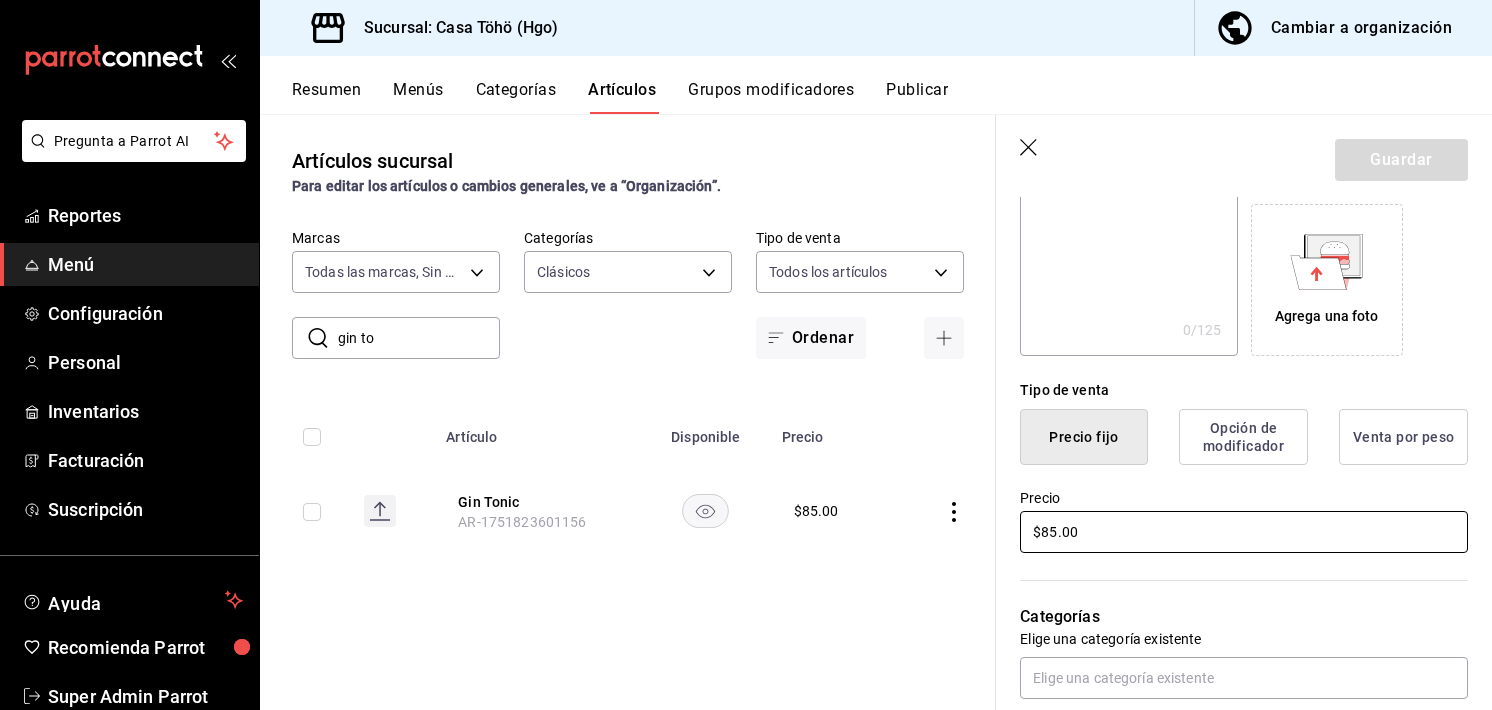 click on "$85.00" at bounding box center [1244, 532] 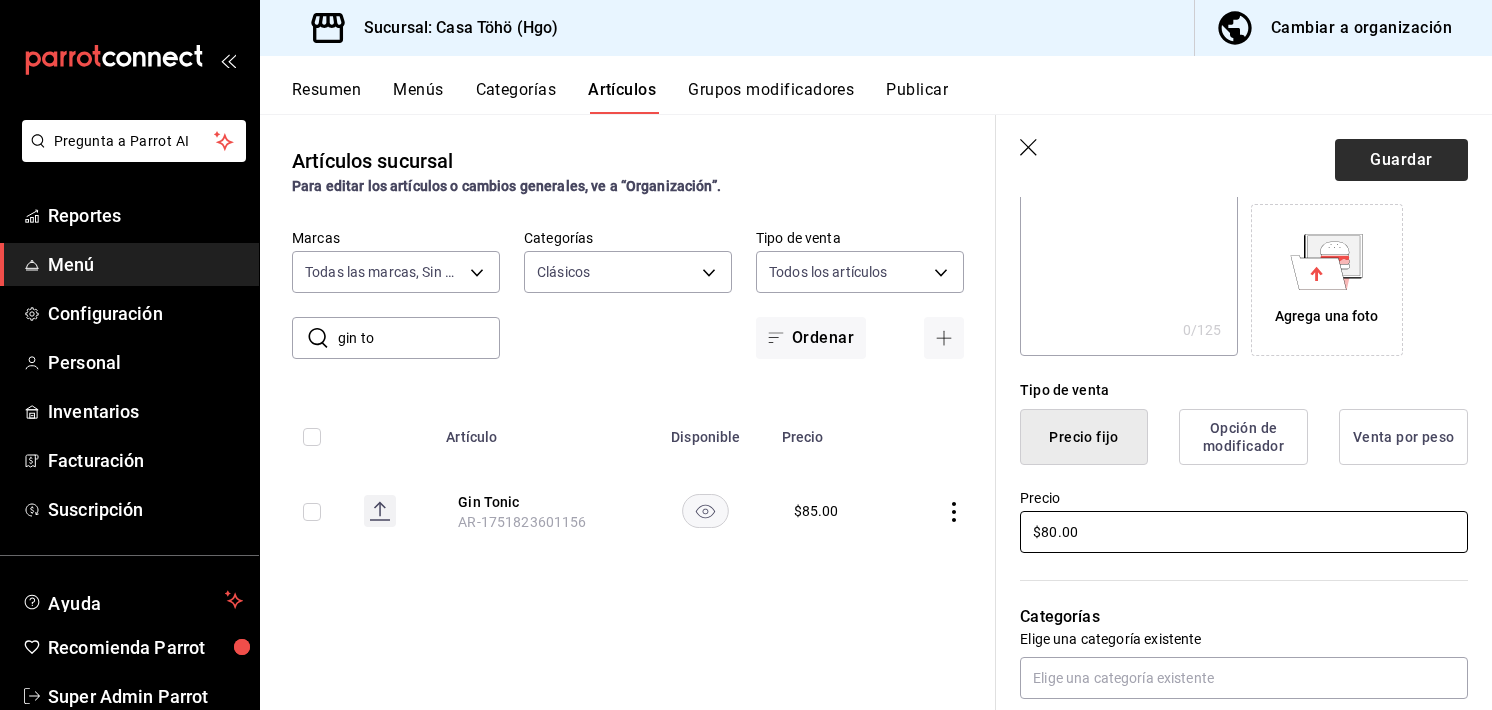 type on "$80.00" 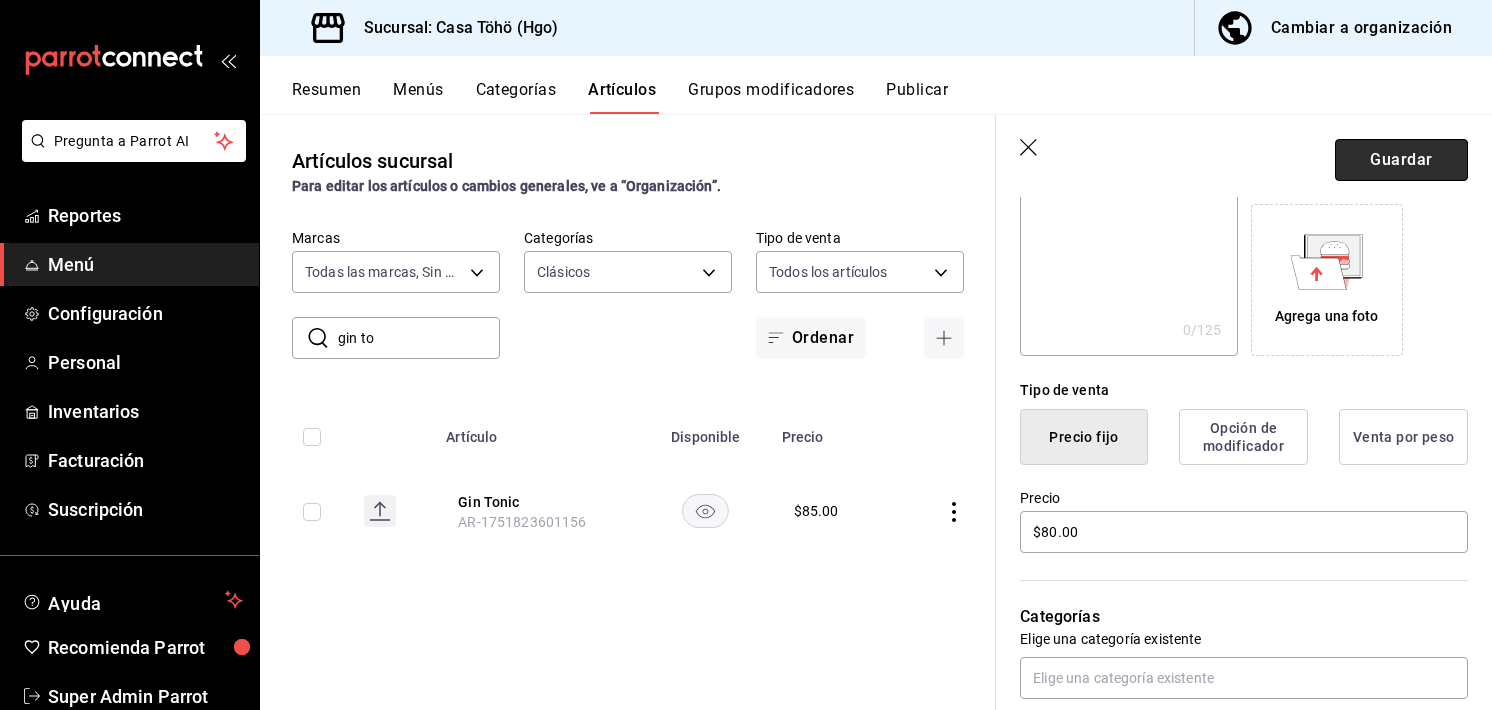 click on "Guardar" at bounding box center [1401, 160] 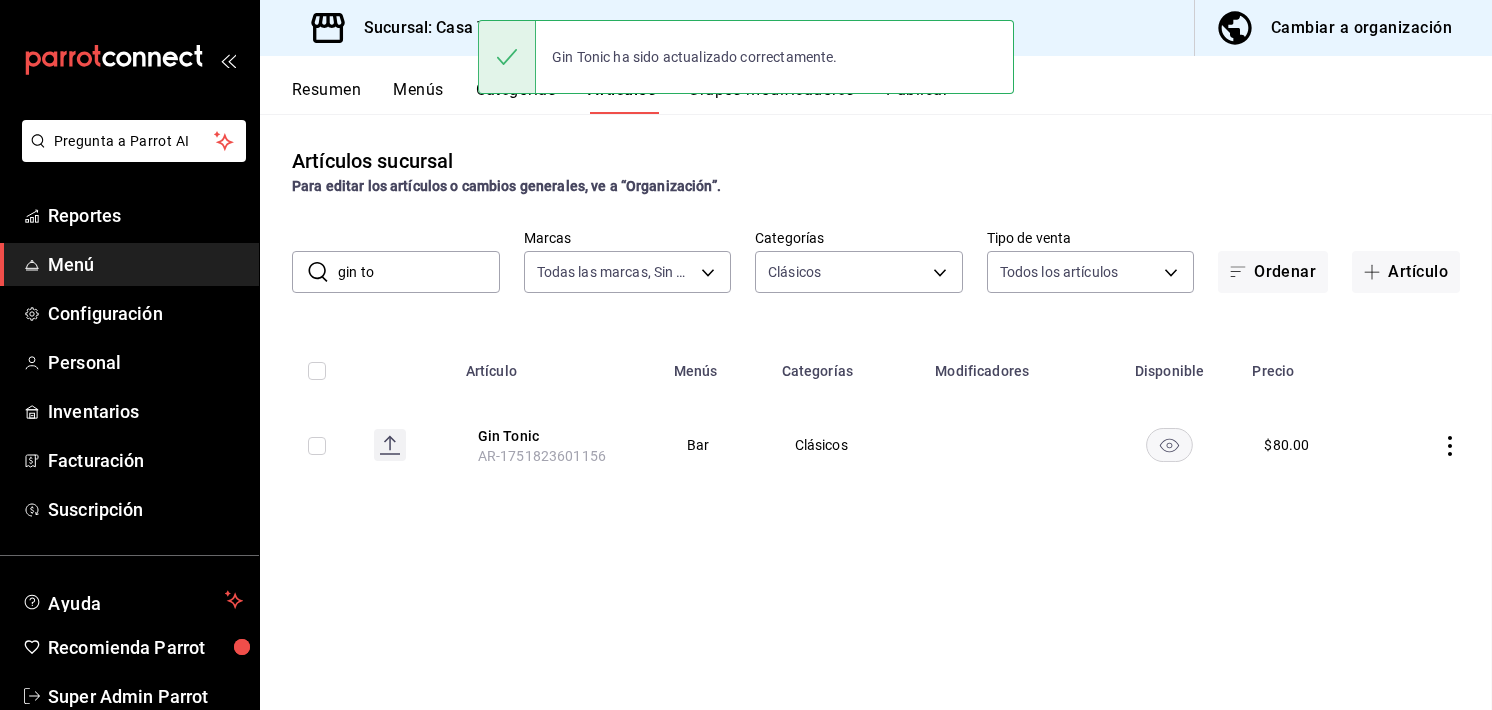 scroll, scrollTop: 0, scrollLeft: 0, axis: both 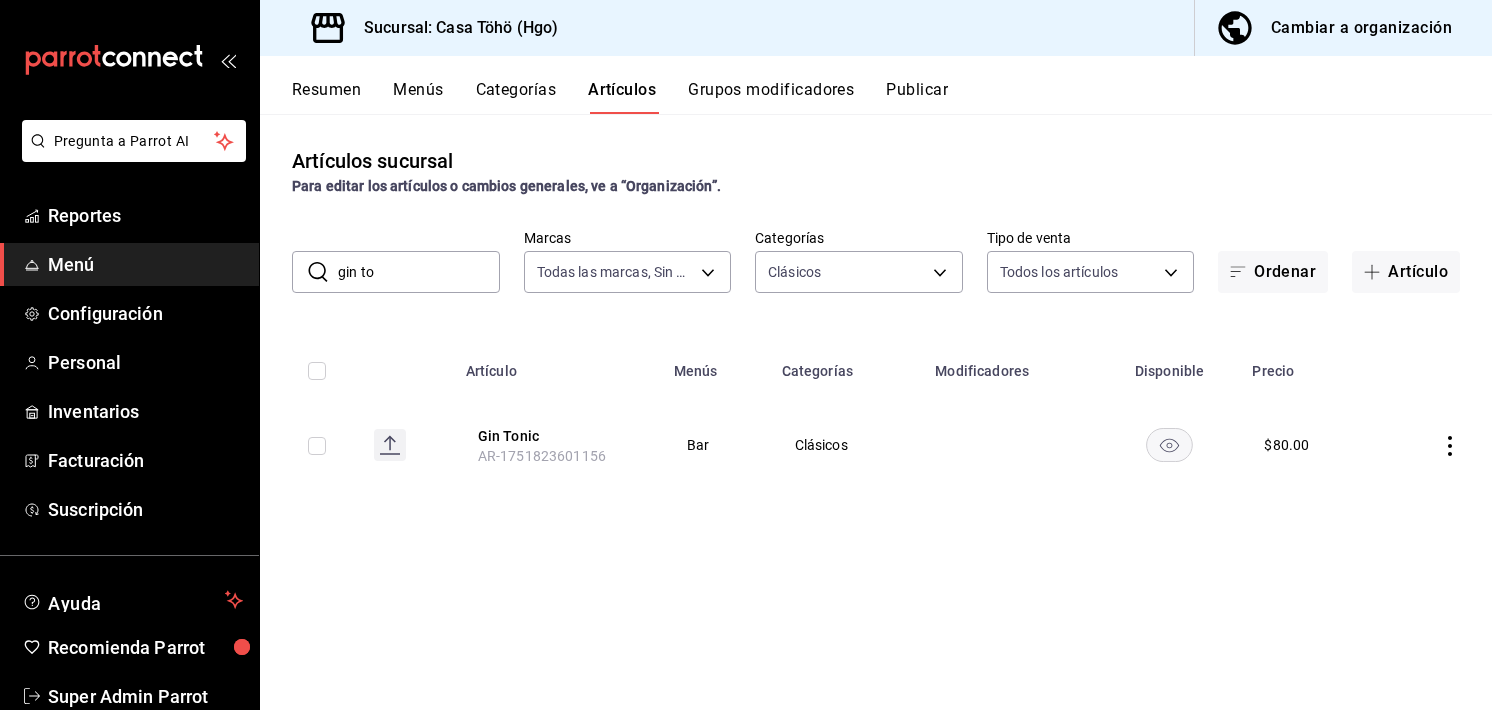 click 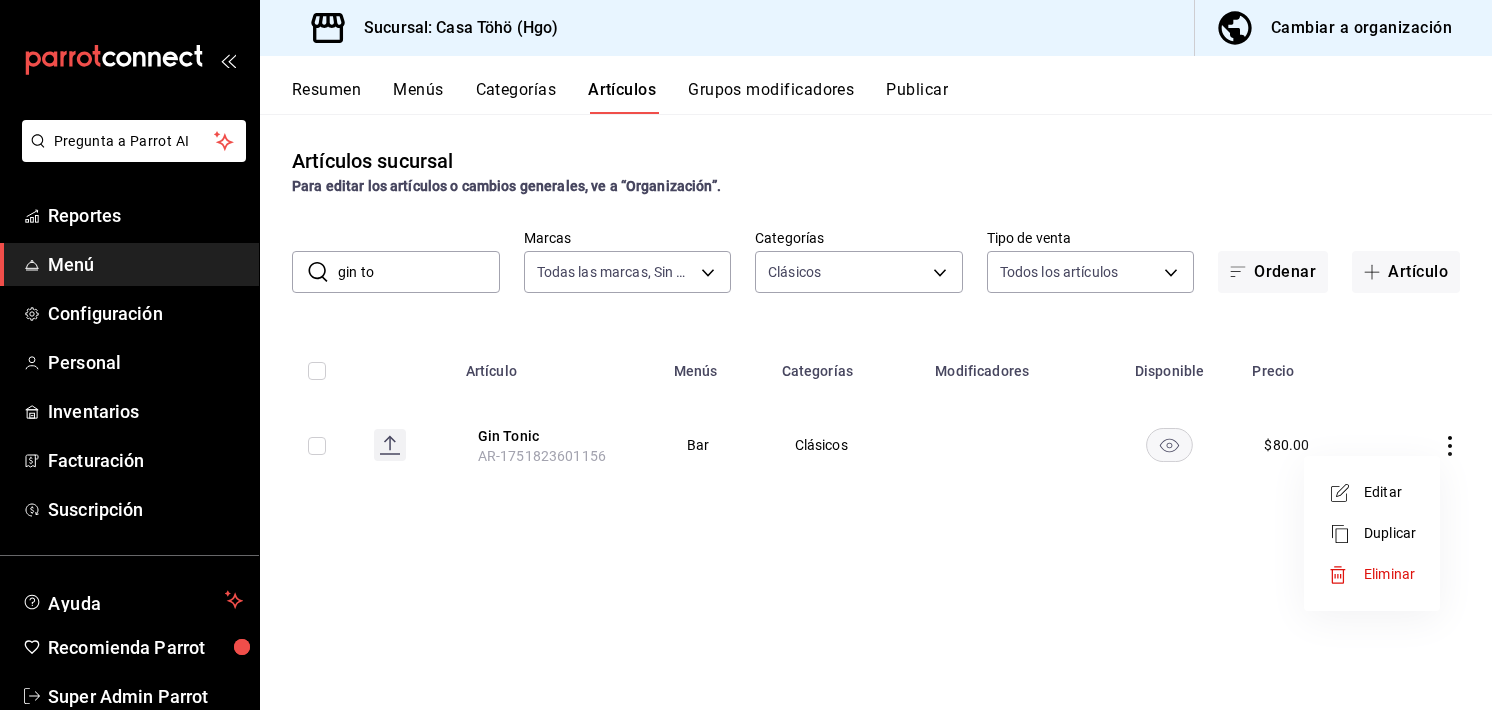 click on "Editar" at bounding box center (1390, 492) 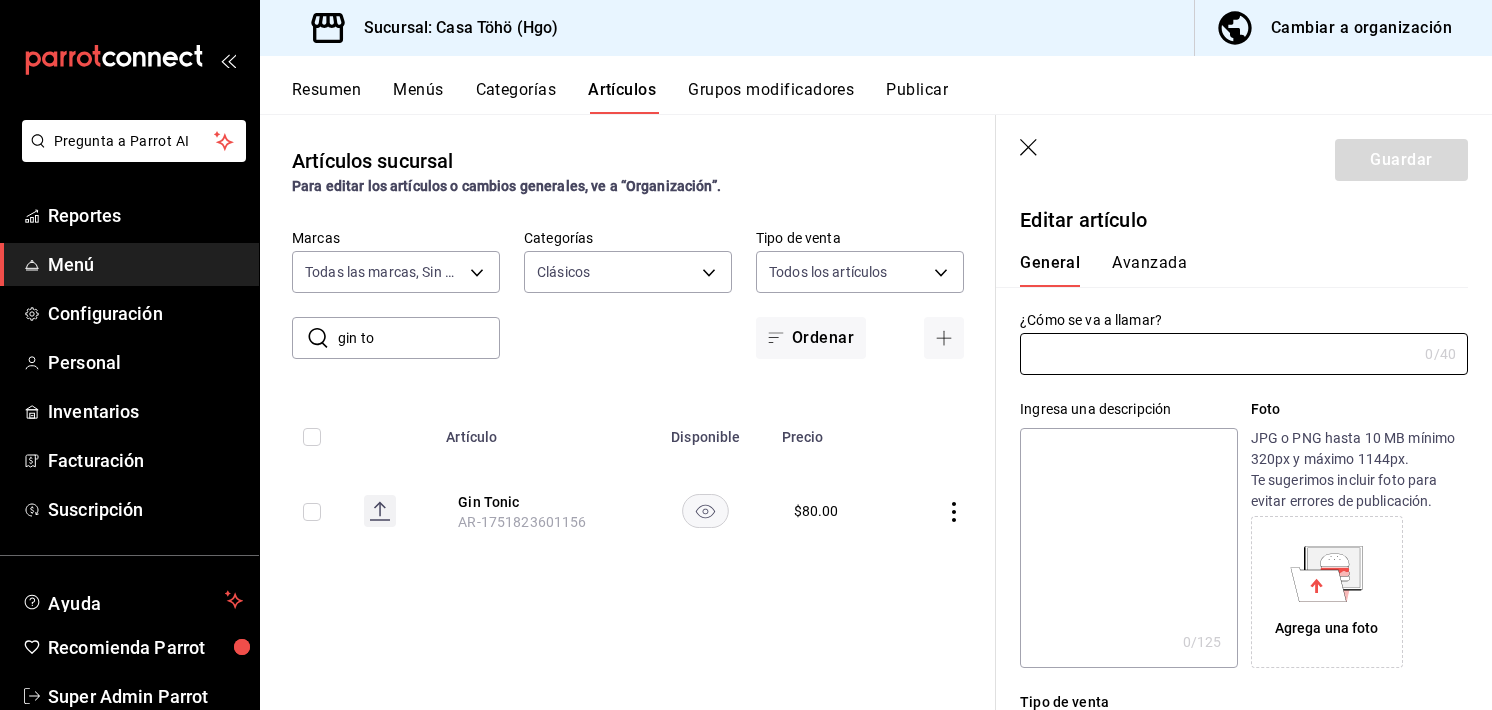 type on "Gin Tonic" 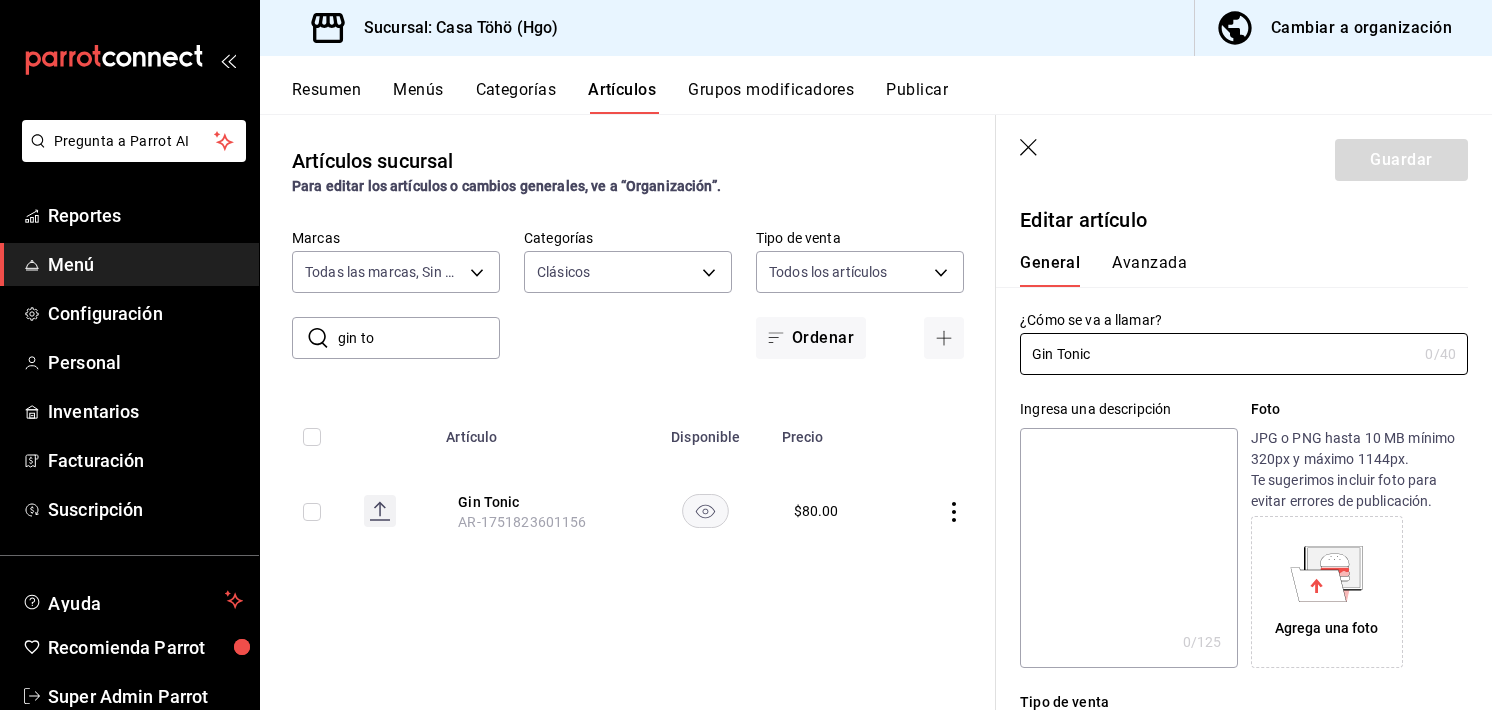 type on "$80.00" 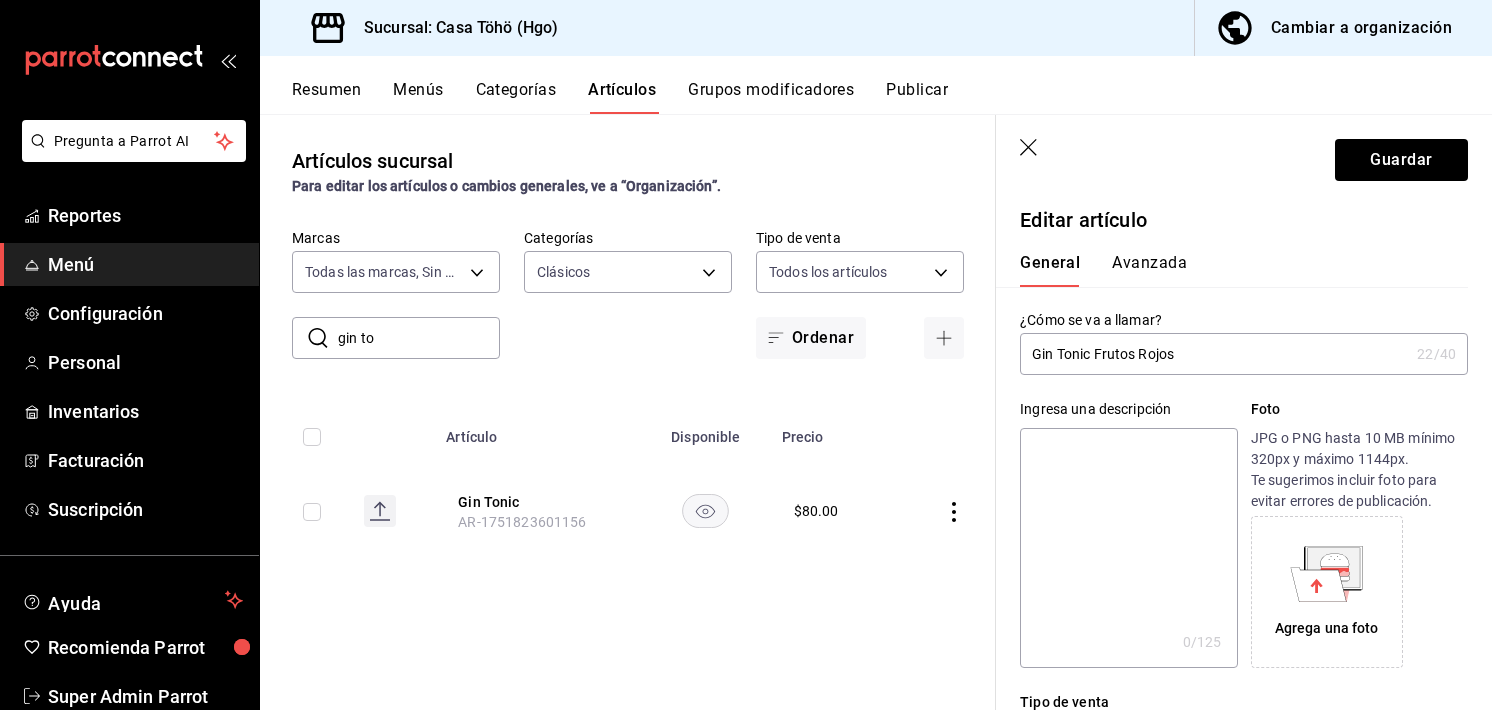 click on "Gin Tonic Frutos Rojos" at bounding box center (1214, 354) 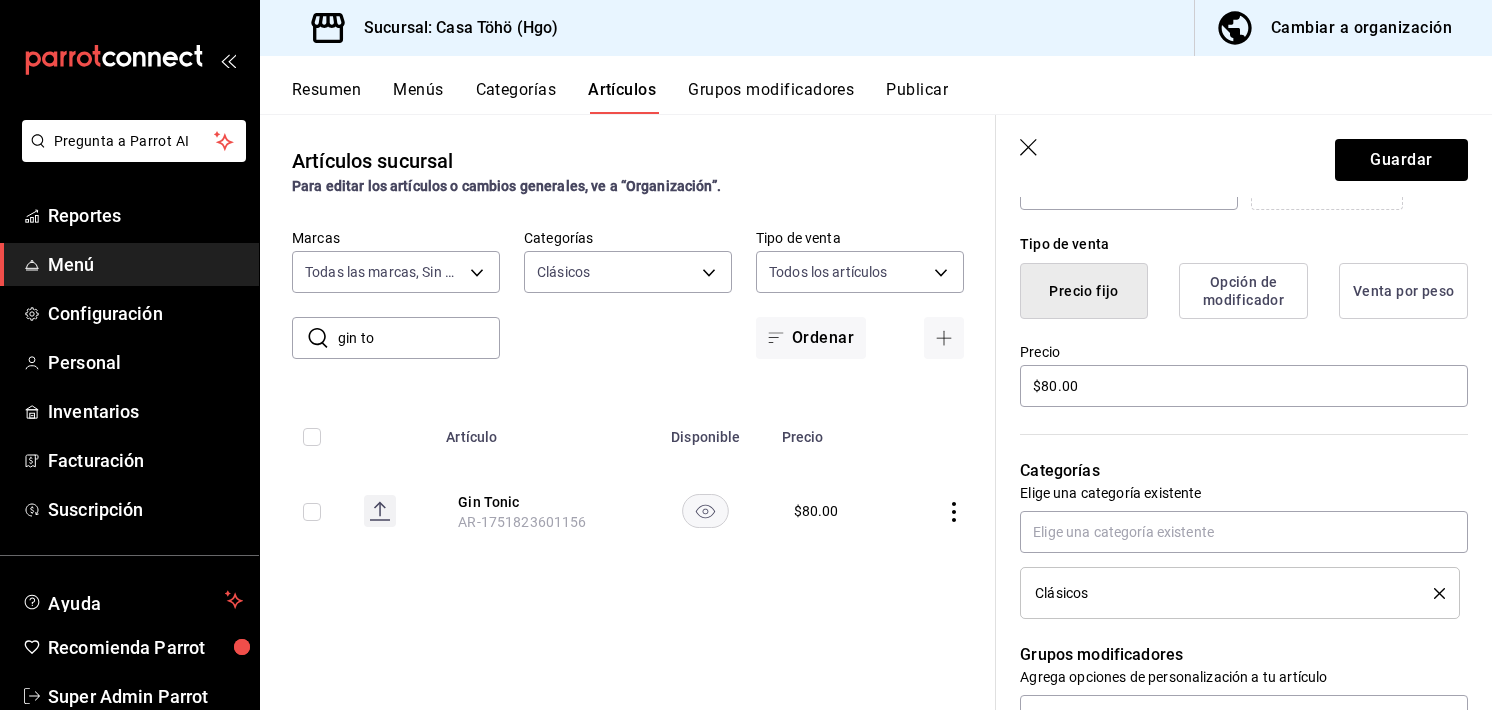 scroll, scrollTop: 456, scrollLeft: 0, axis: vertical 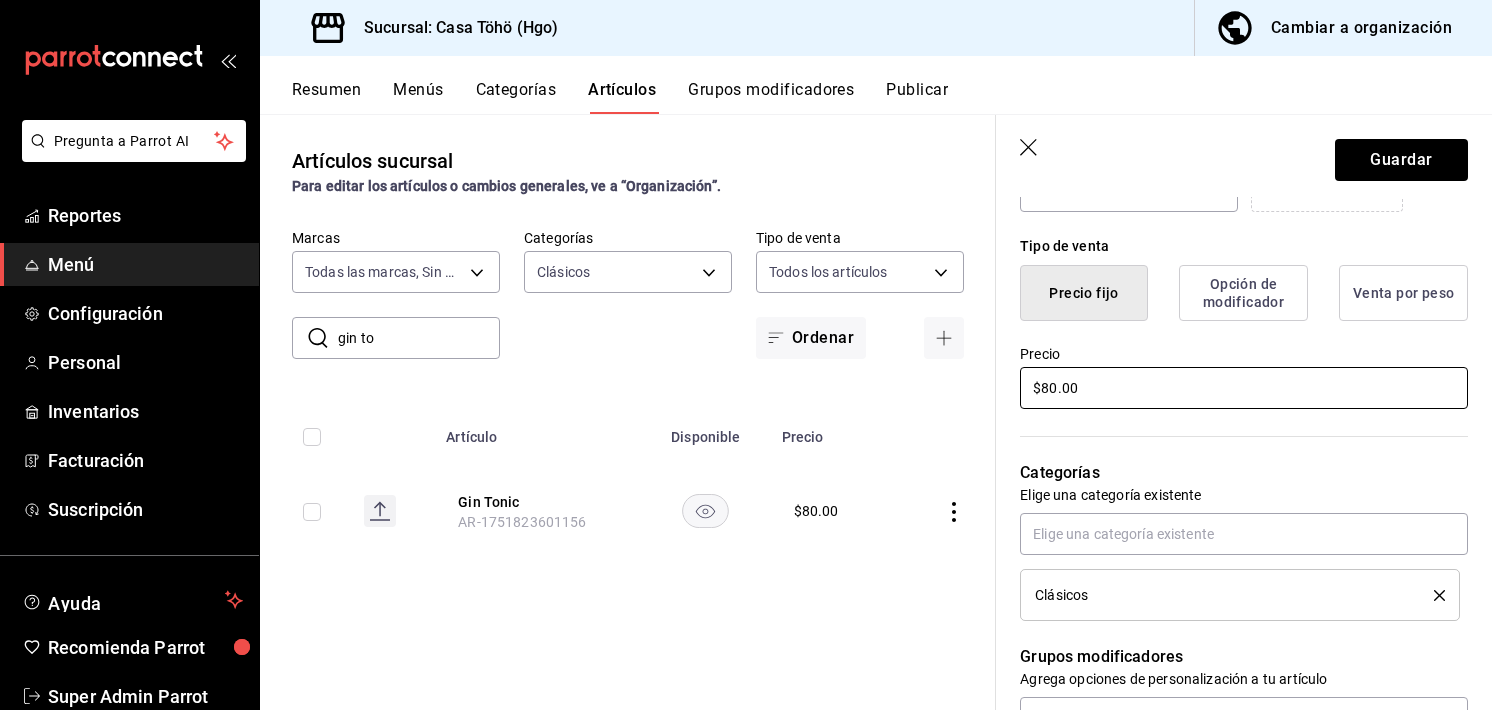 type on "Gin Tonic - Frutos Rojos" 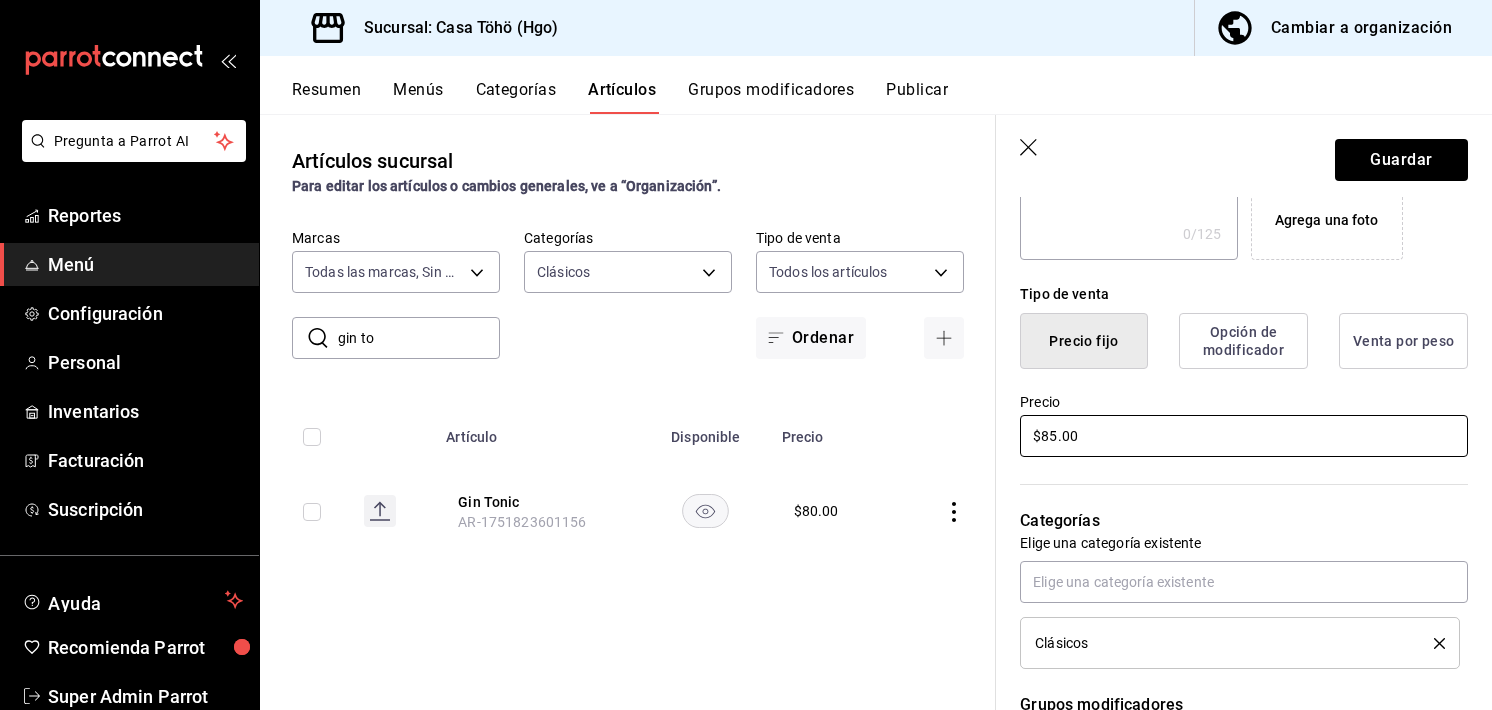scroll, scrollTop: 0, scrollLeft: 0, axis: both 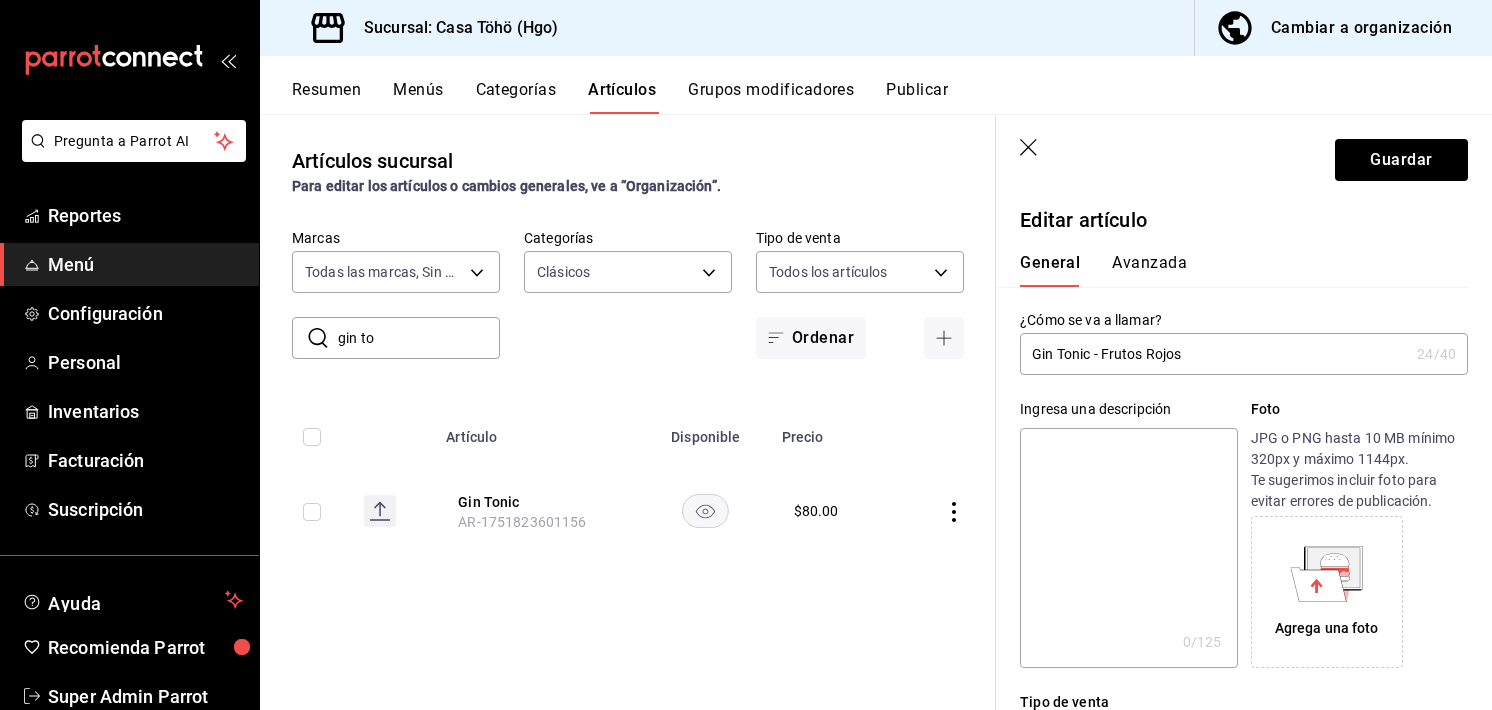 type on "$85.00" 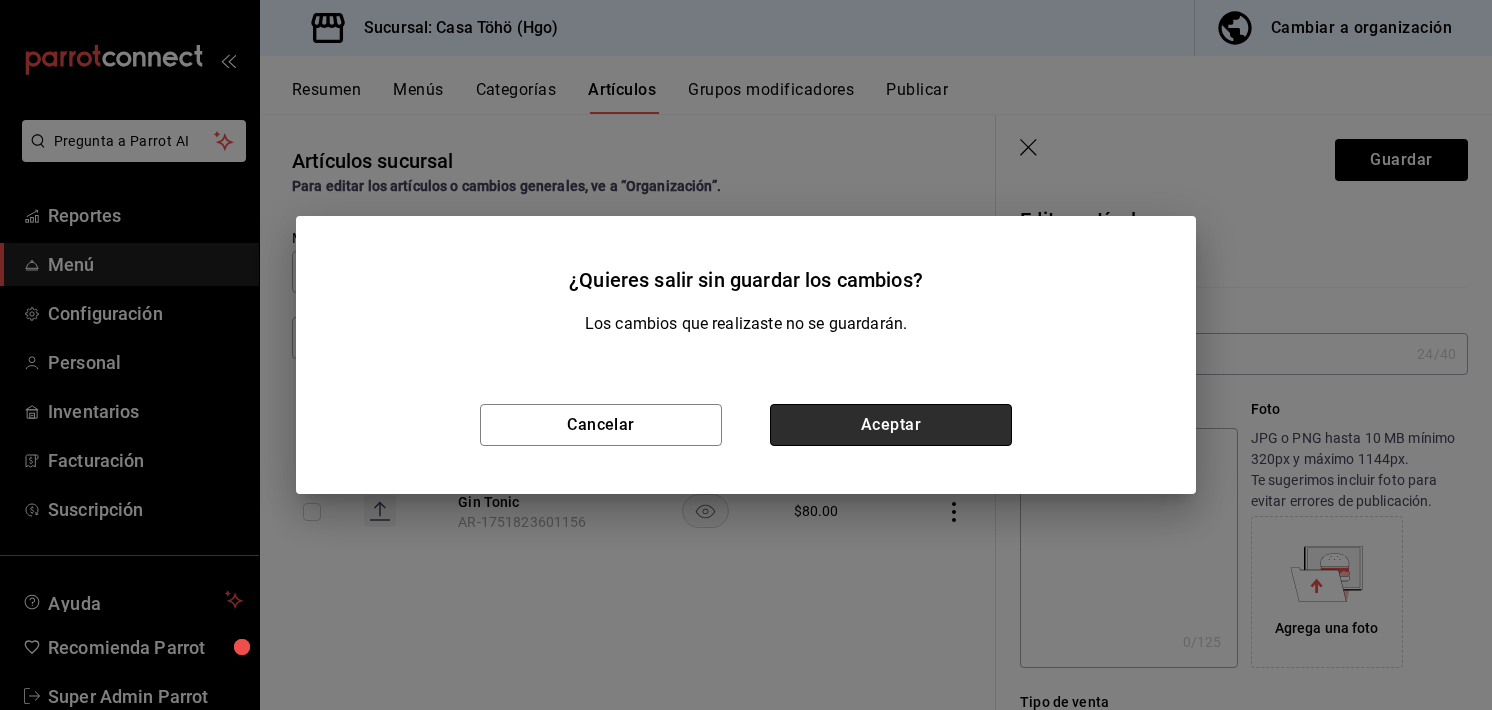 click on "Aceptar" at bounding box center [891, 425] 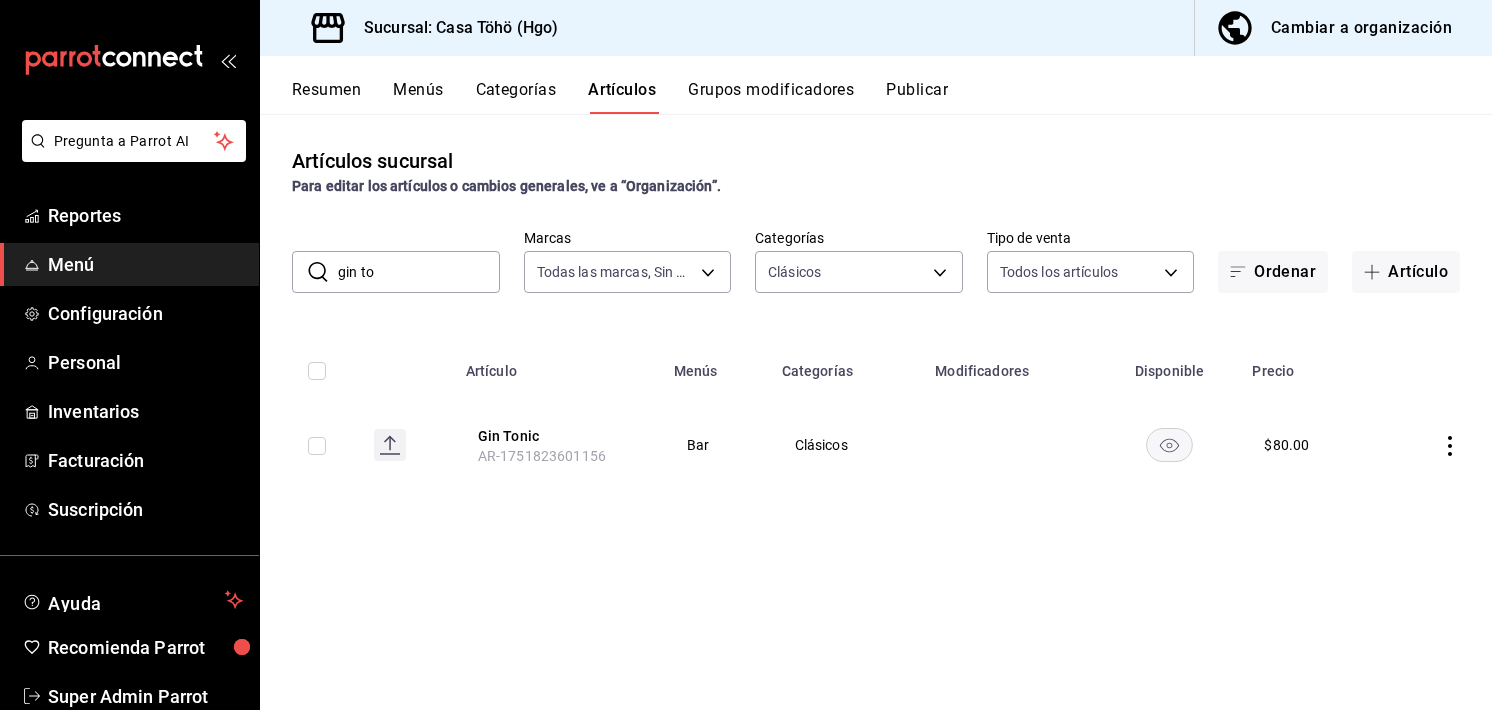 click 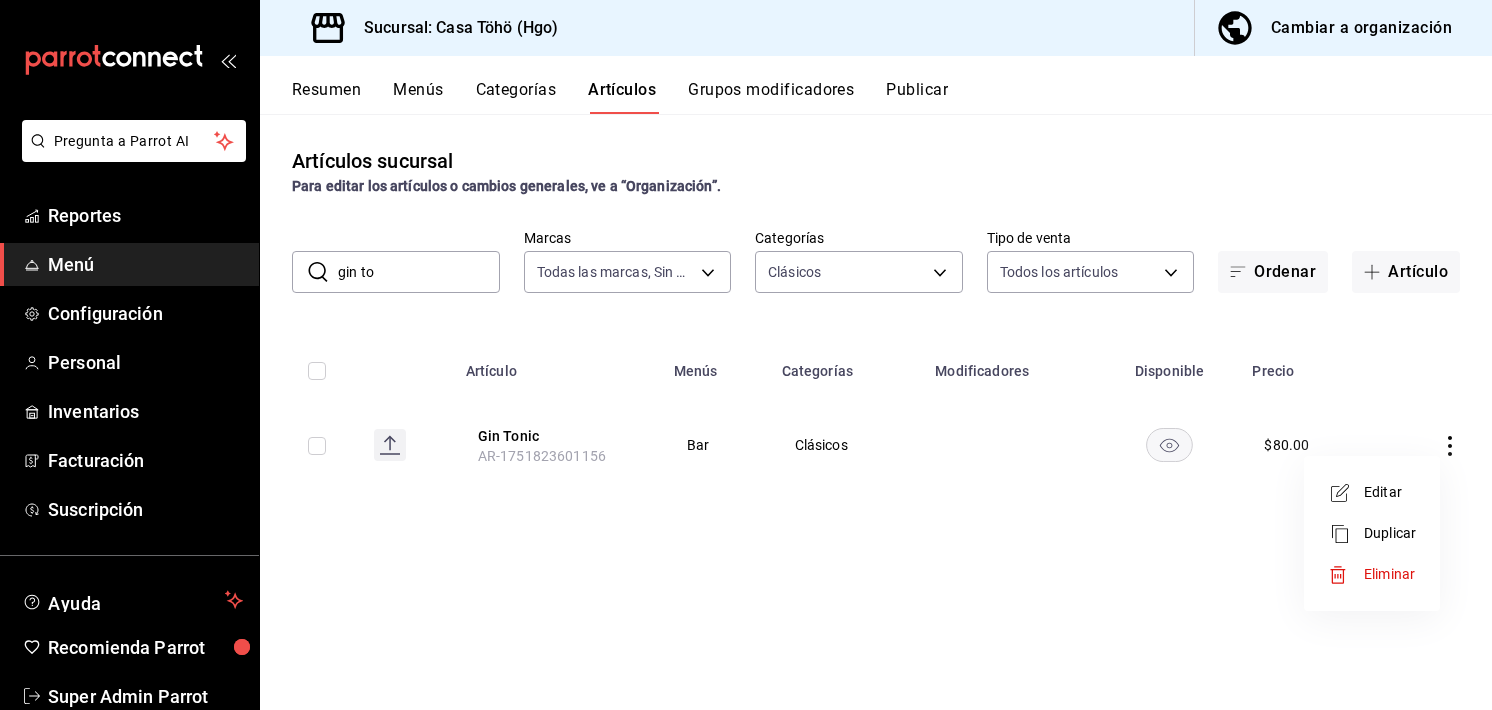 drag, startPoint x: 1374, startPoint y: 486, endPoint x: 1020, endPoint y: 544, distance: 358.71994 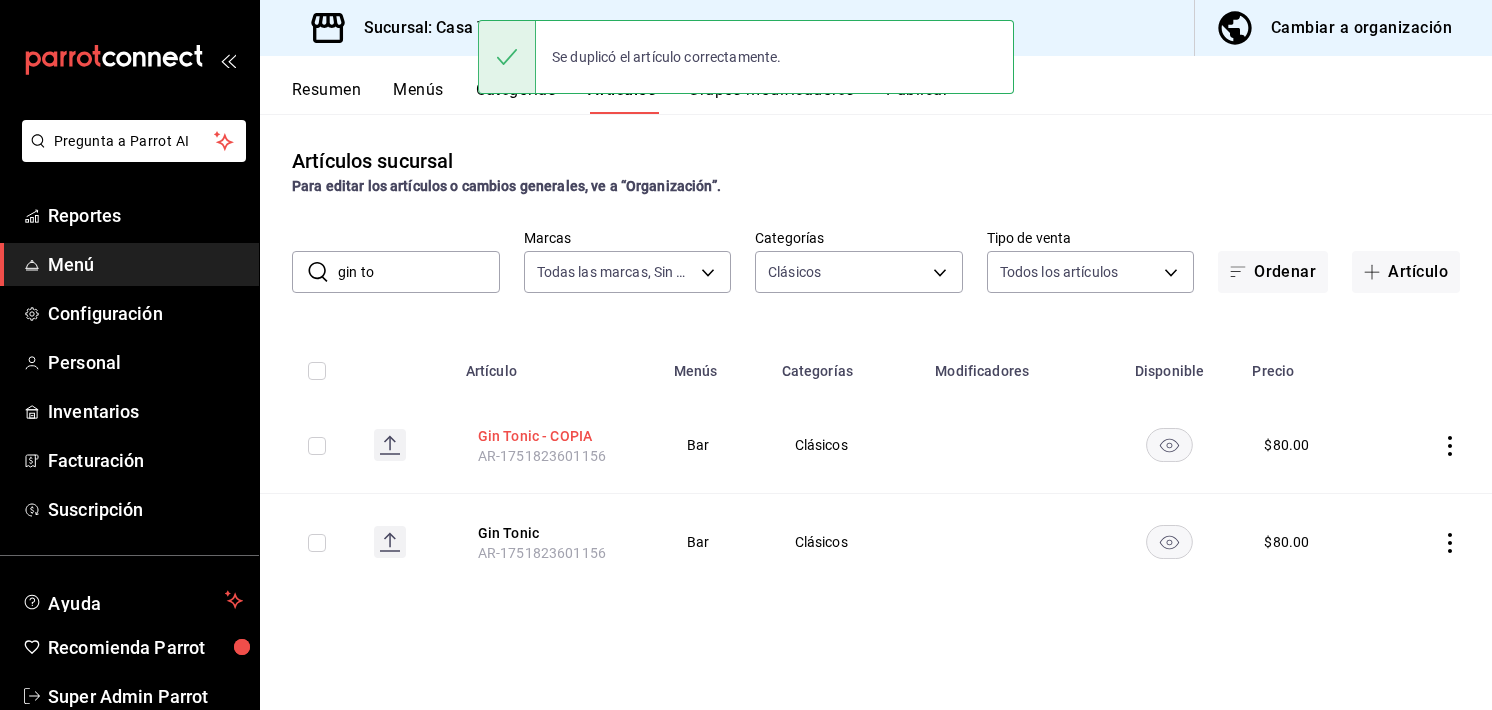 click on "Gin Tonic - COPIA" at bounding box center [558, 436] 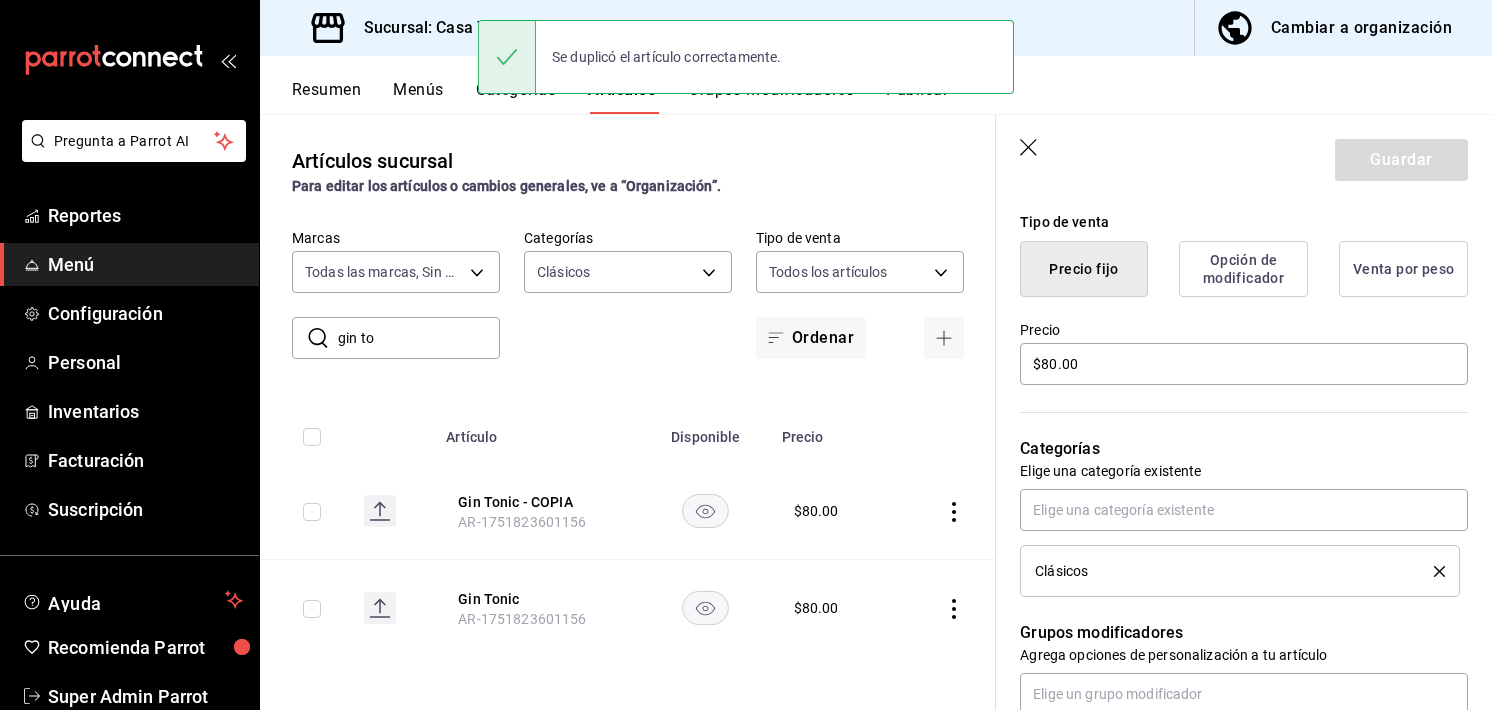 scroll, scrollTop: 953, scrollLeft: 0, axis: vertical 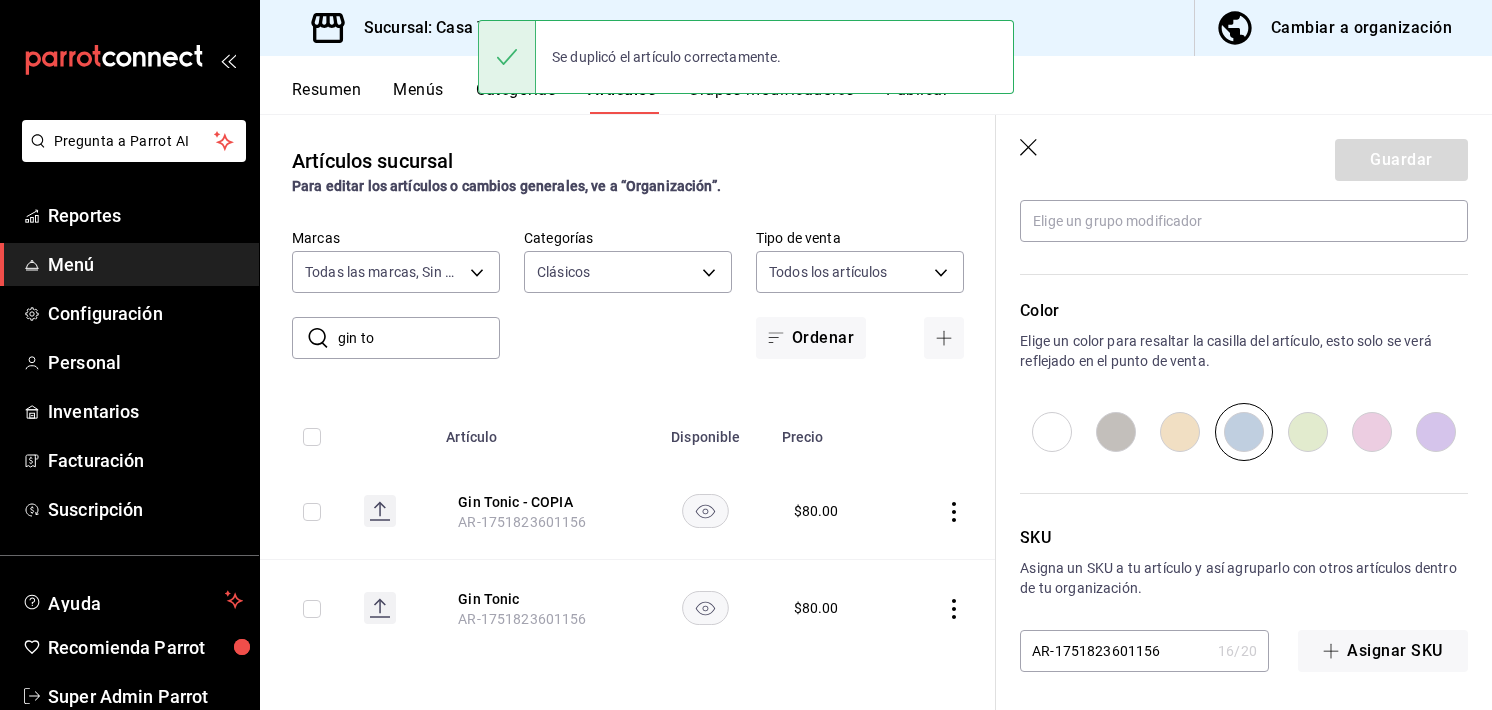 click on "AR-1751823601156" at bounding box center [1115, 651] 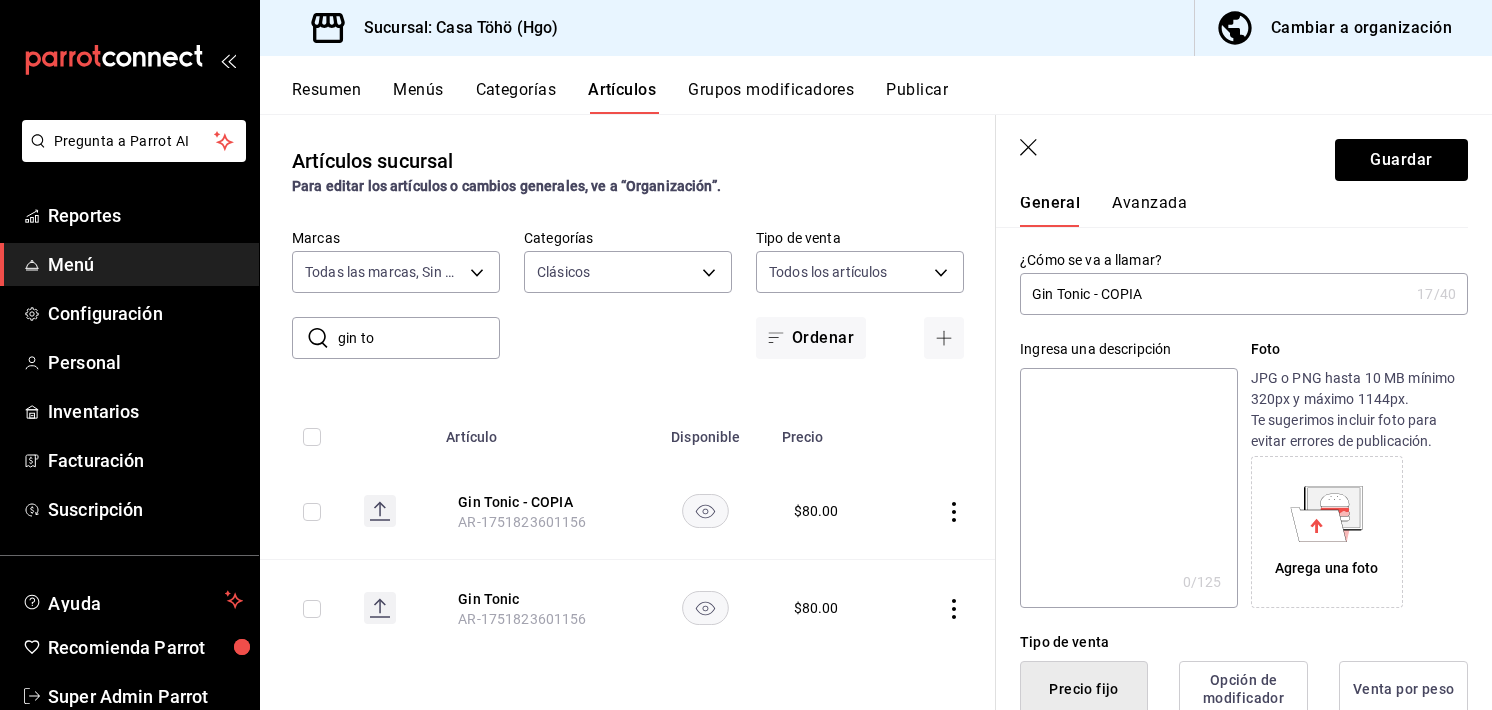 scroll, scrollTop: 0, scrollLeft: 0, axis: both 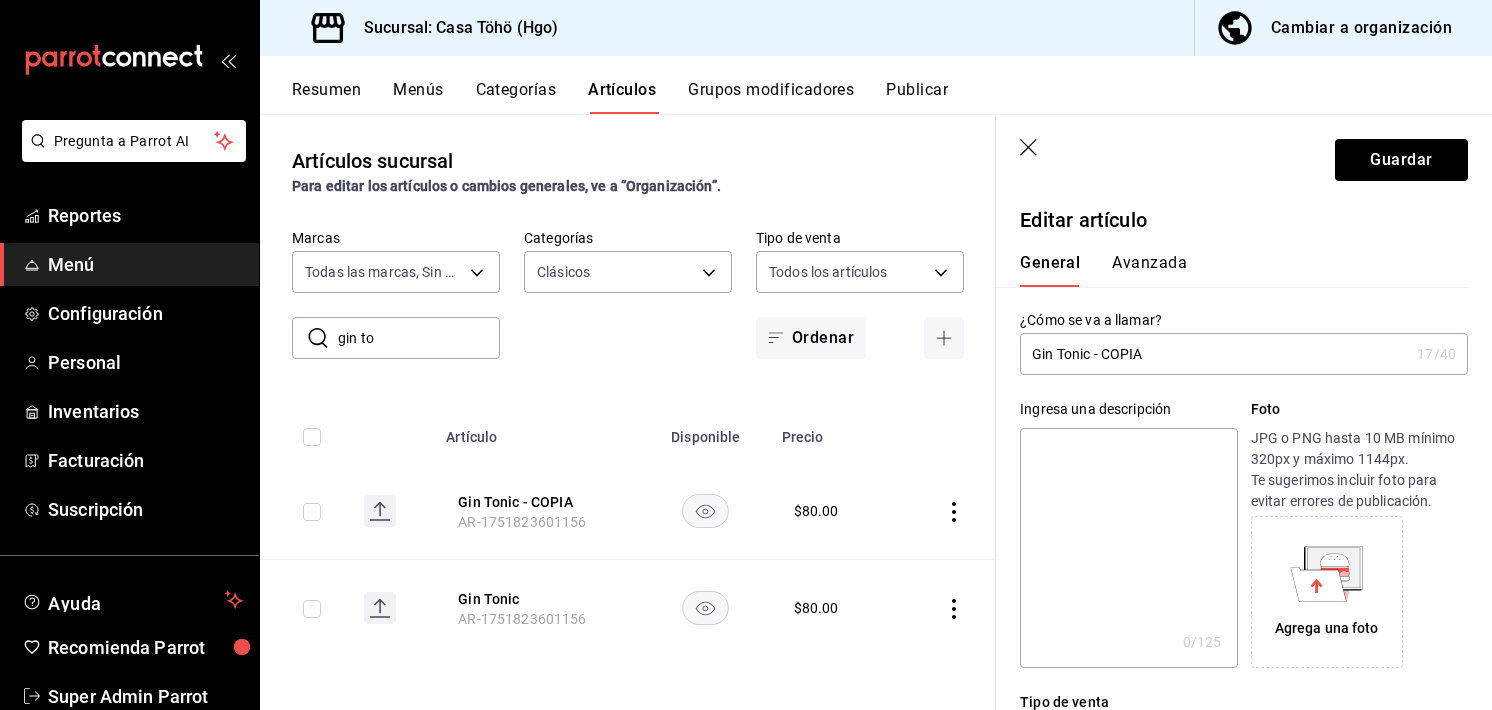 type on "AR-1751823601132" 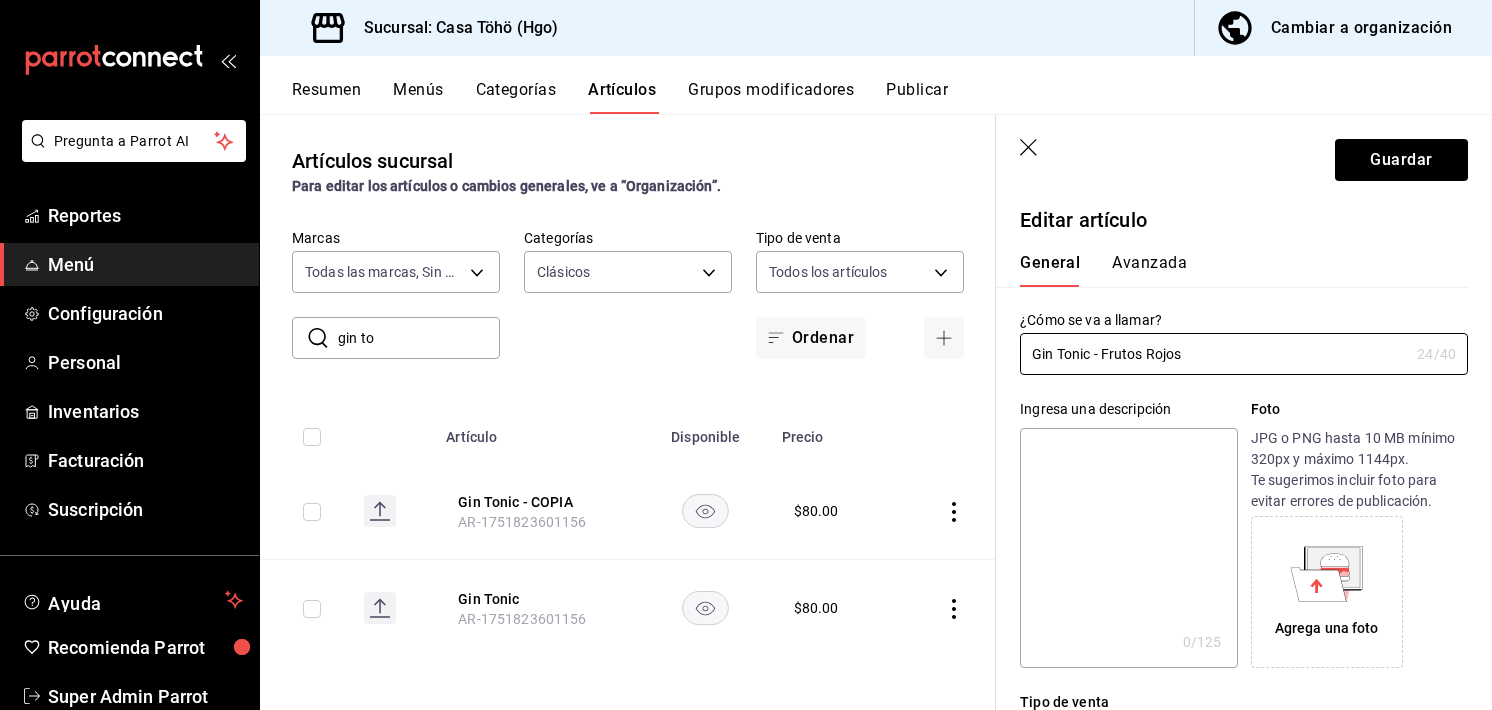 scroll, scrollTop: 376, scrollLeft: 0, axis: vertical 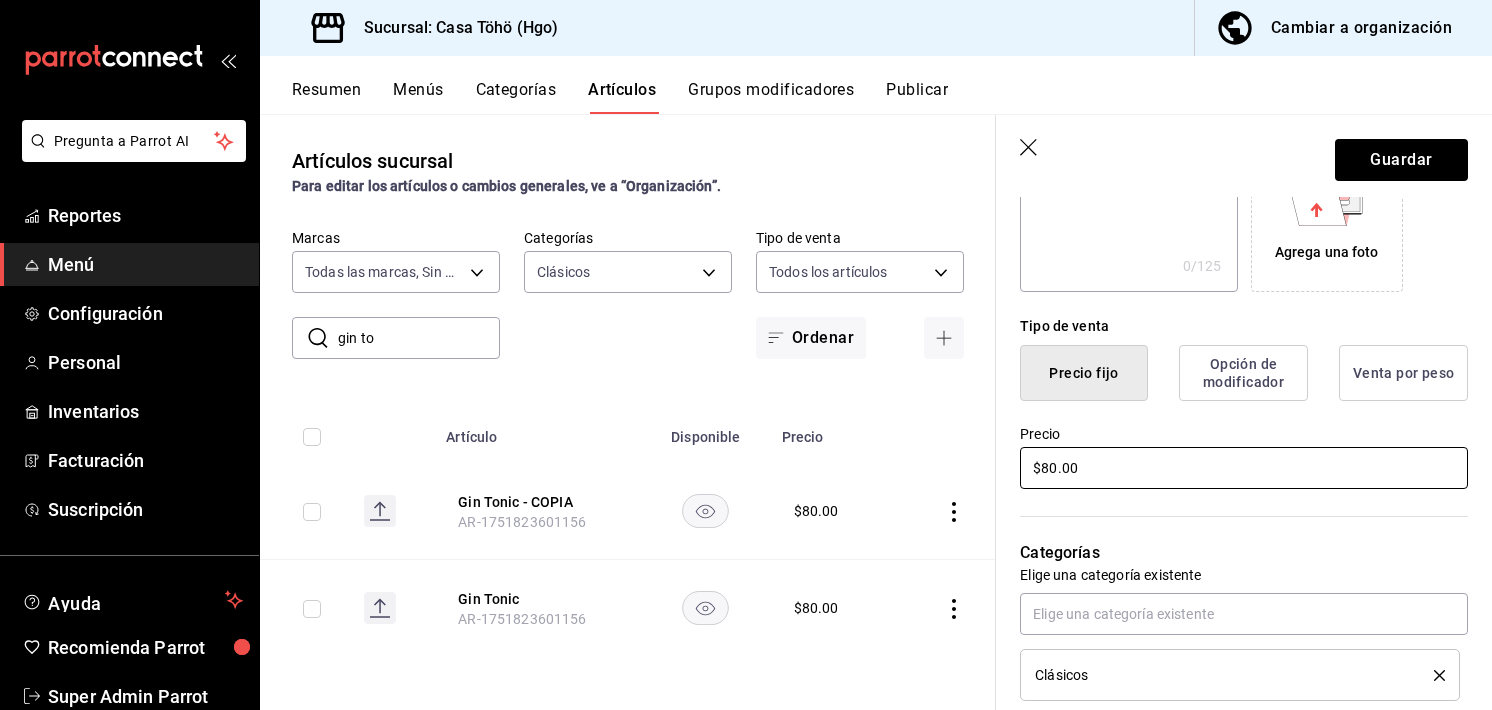 type on "Gin Tonic - Frutos Rojos" 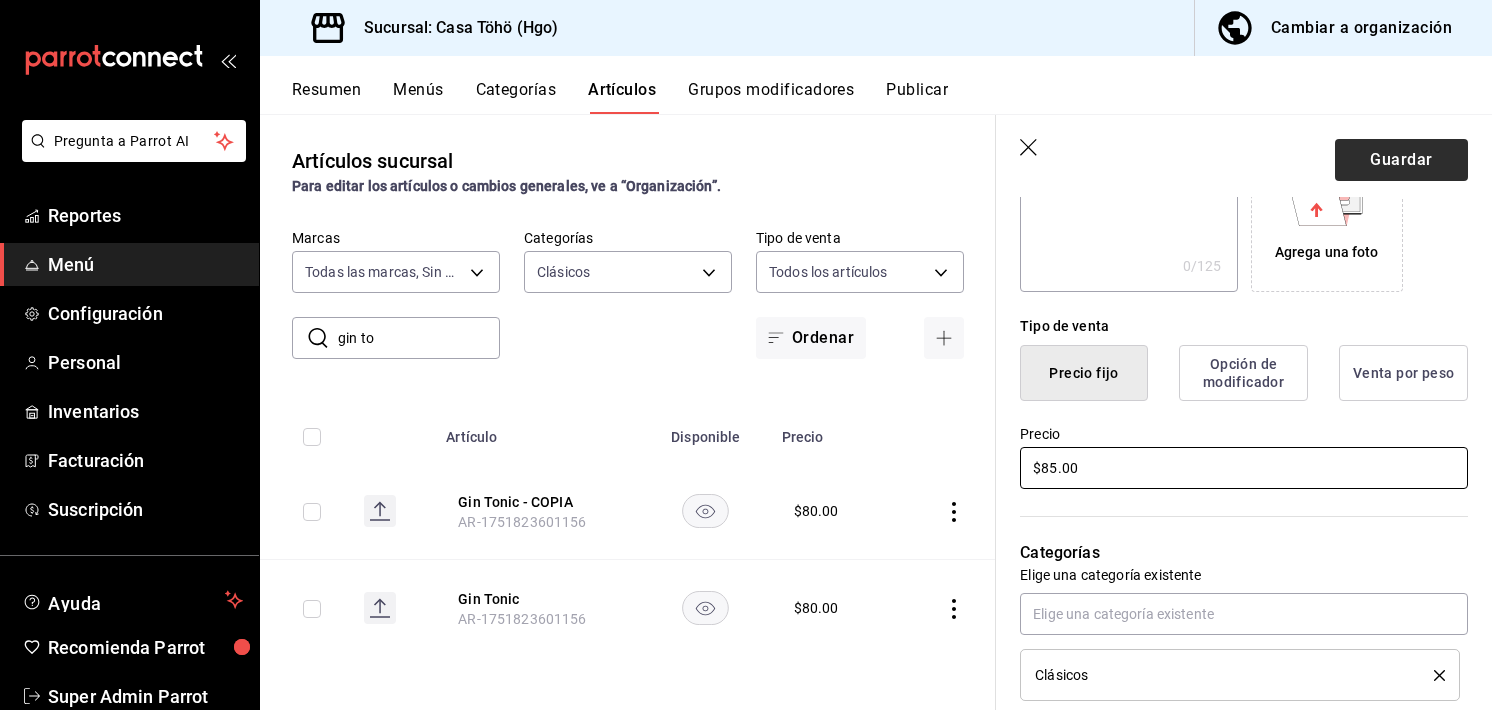 type on "$85.00" 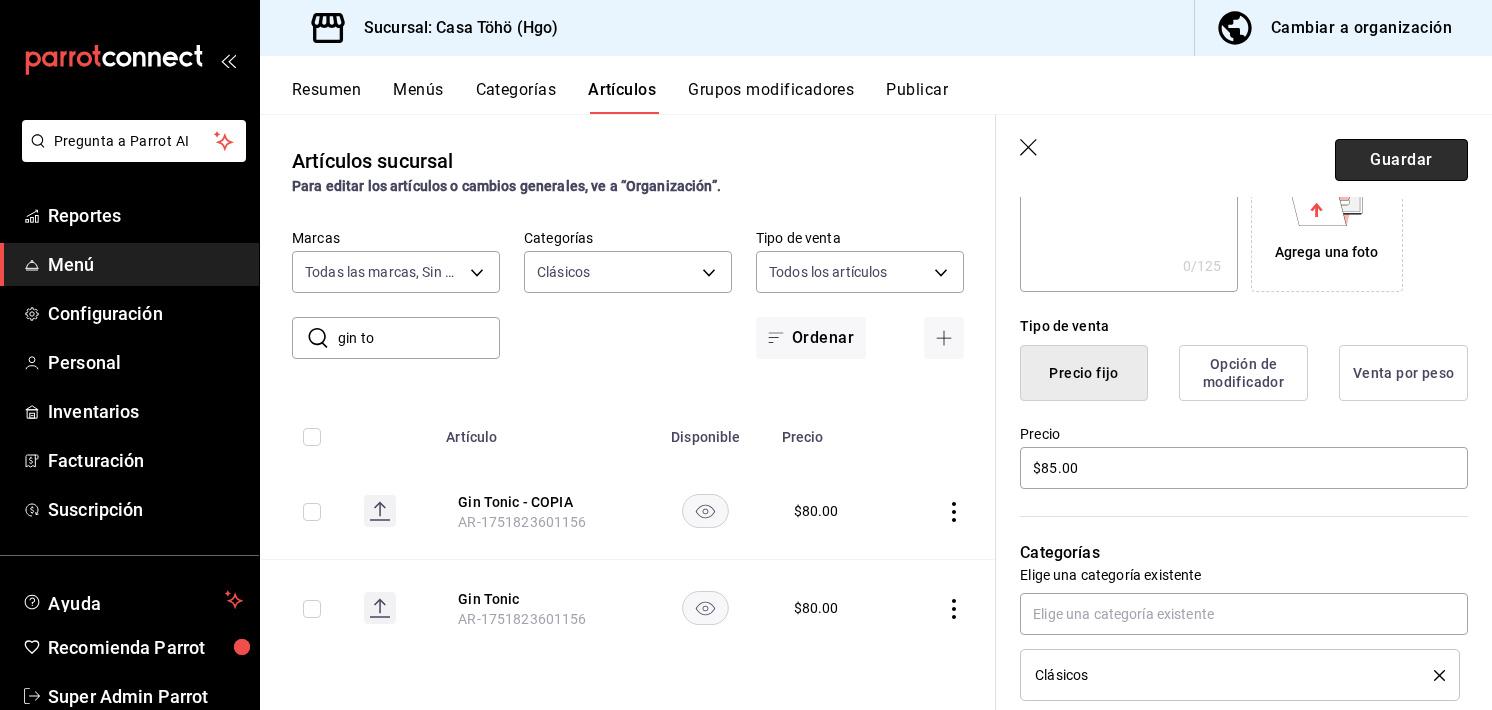 click on "Guardar" at bounding box center [1401, 160] 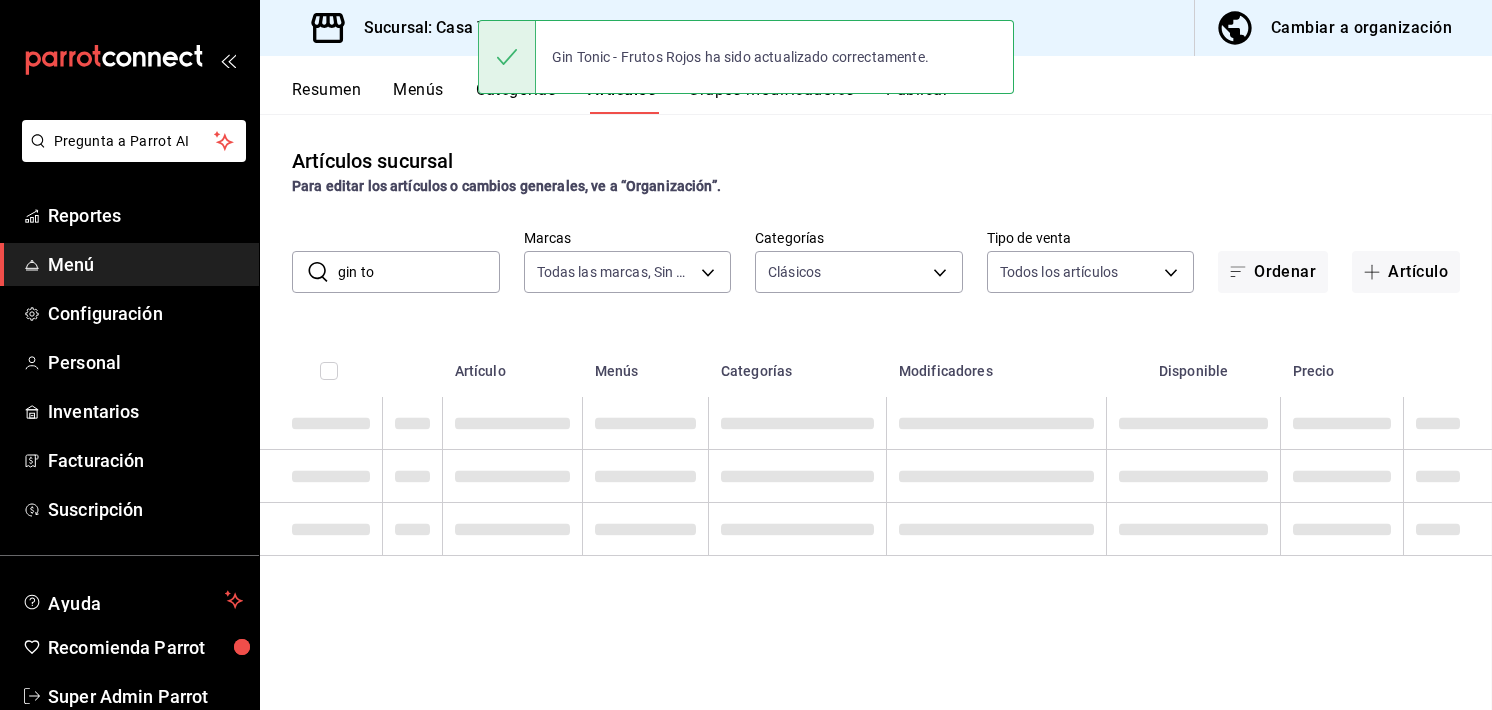 scroll, scrollTop: 0, scrollLeft: 0, axis: both 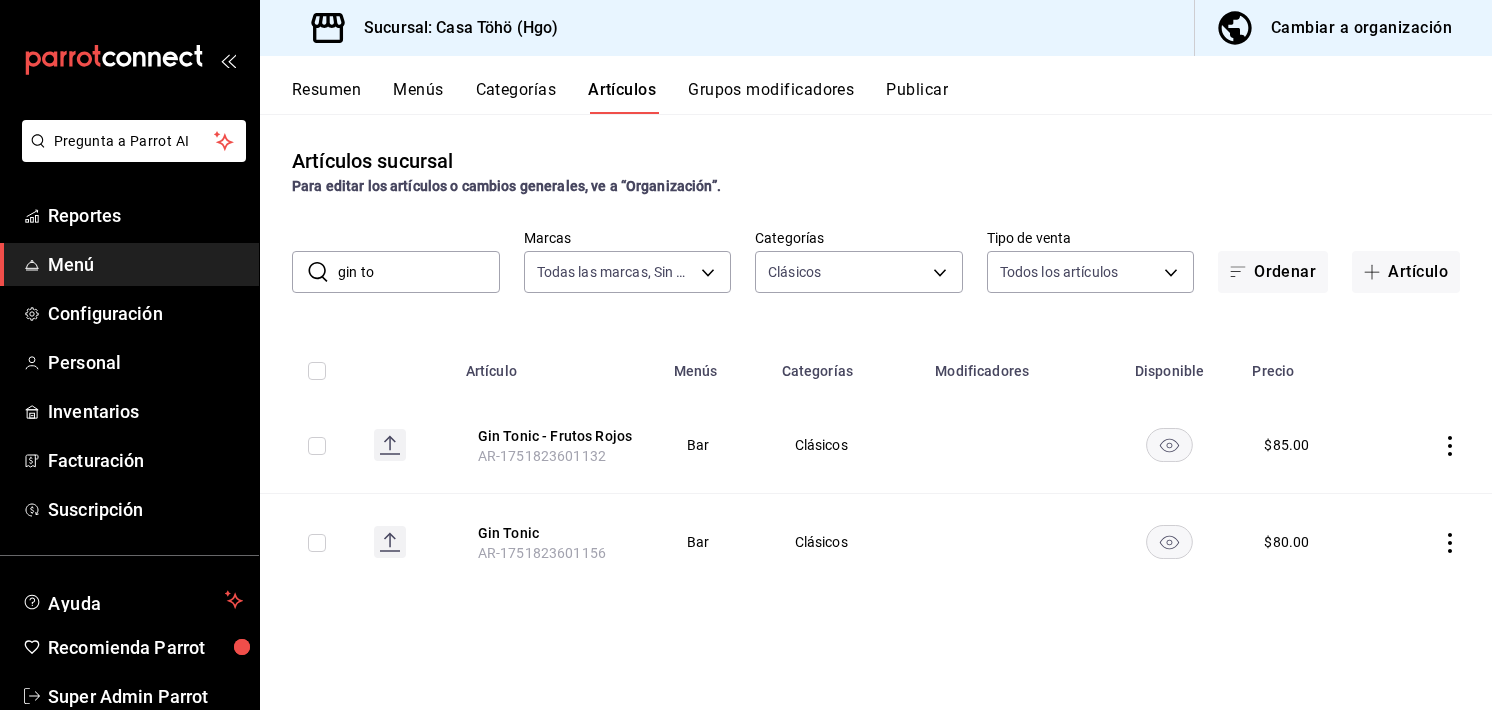 drag, startPoint x: 415, startPoint y: 277, endPoint x: 240, endPoint y: 269, distance: 175.18275 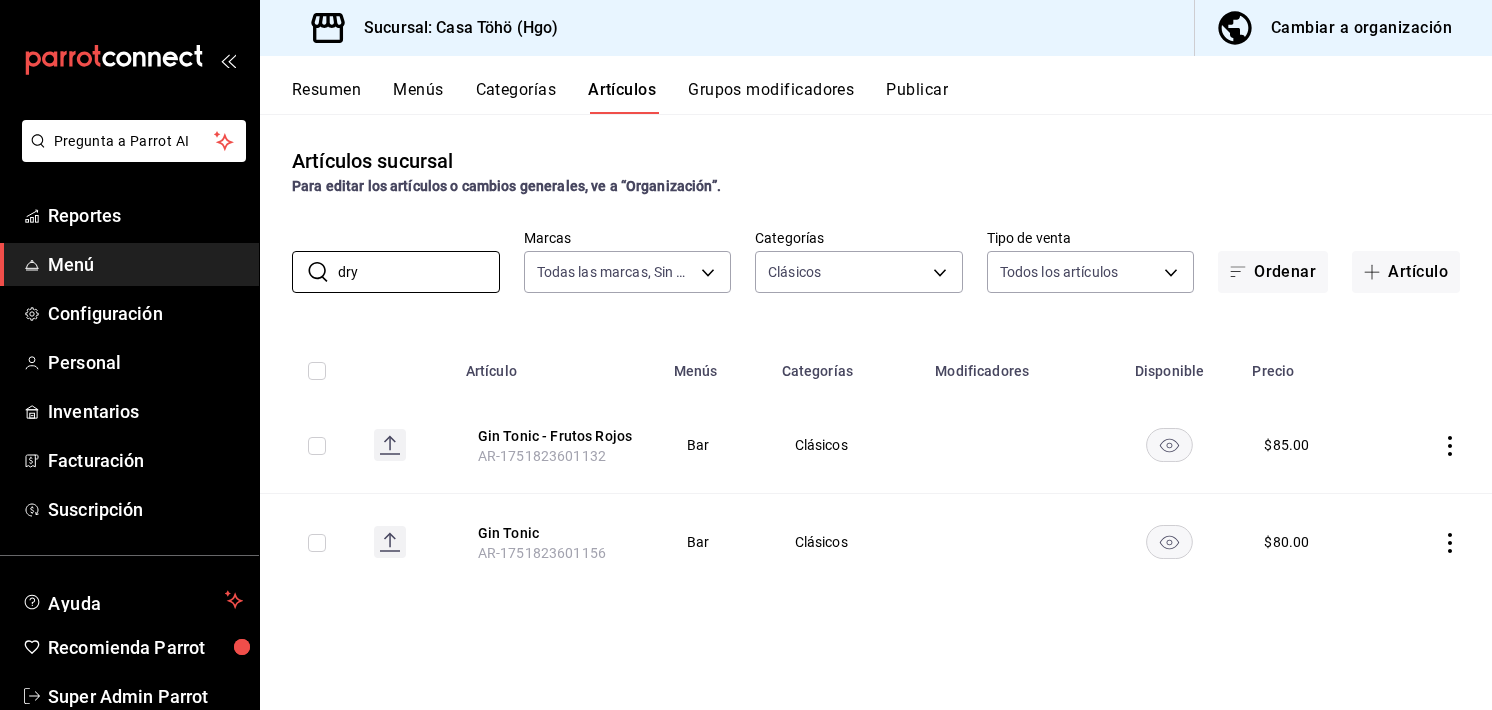 type on "dry" 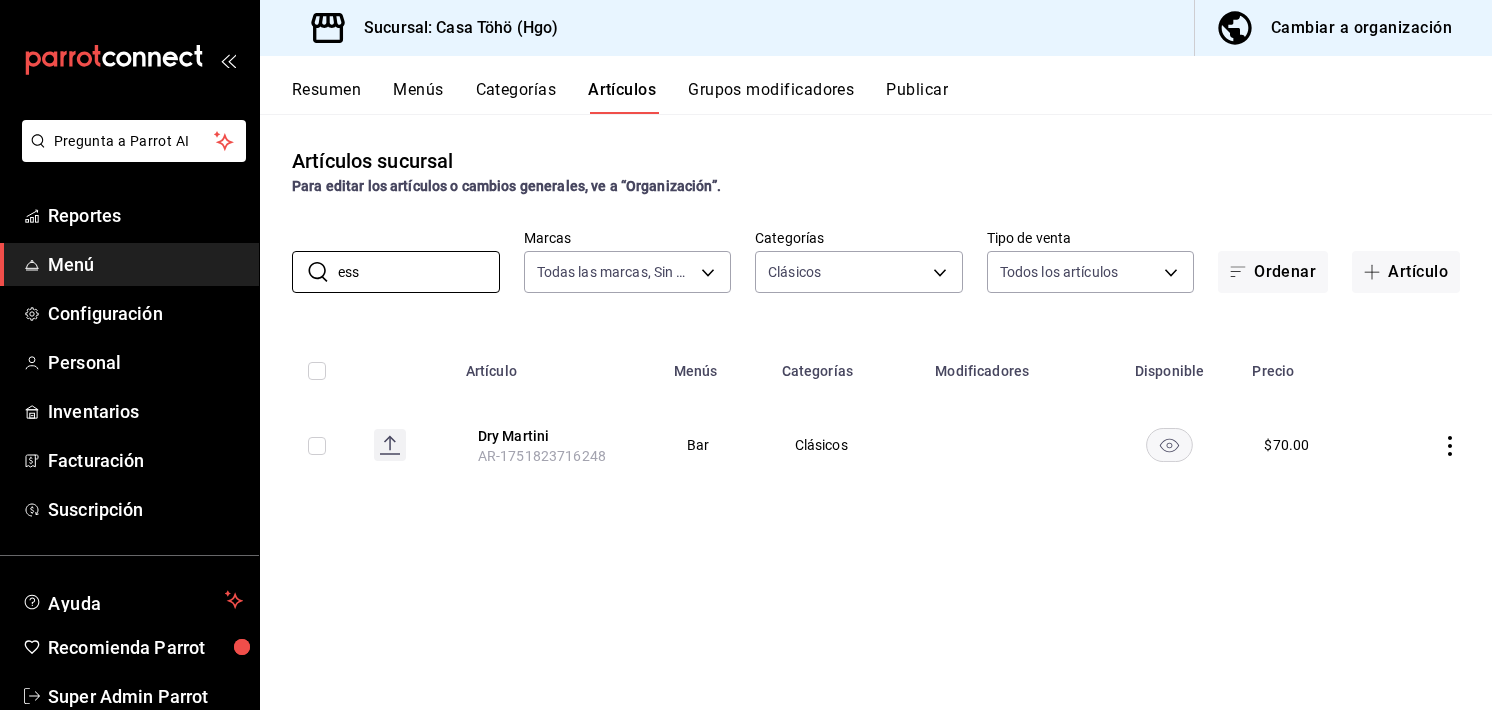 type on "ess" 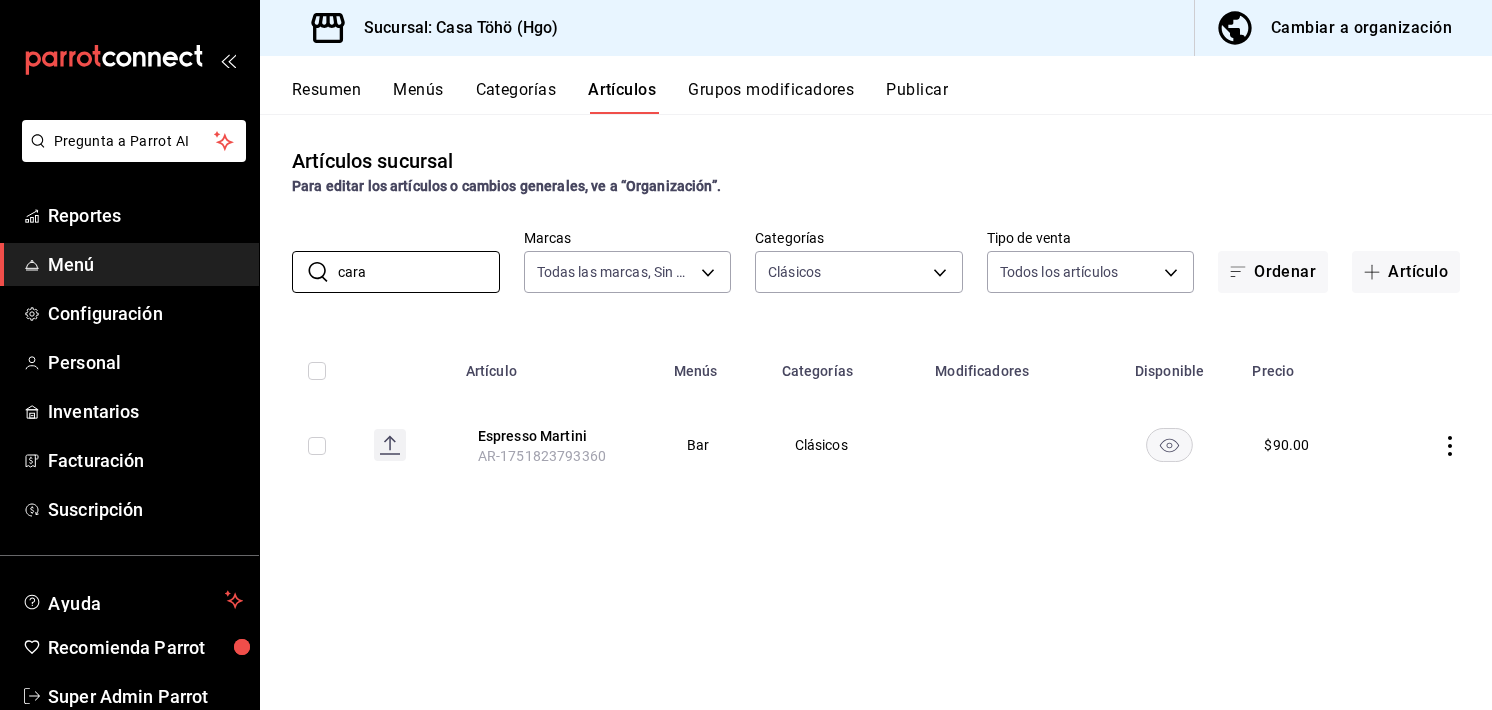 type on "cara" 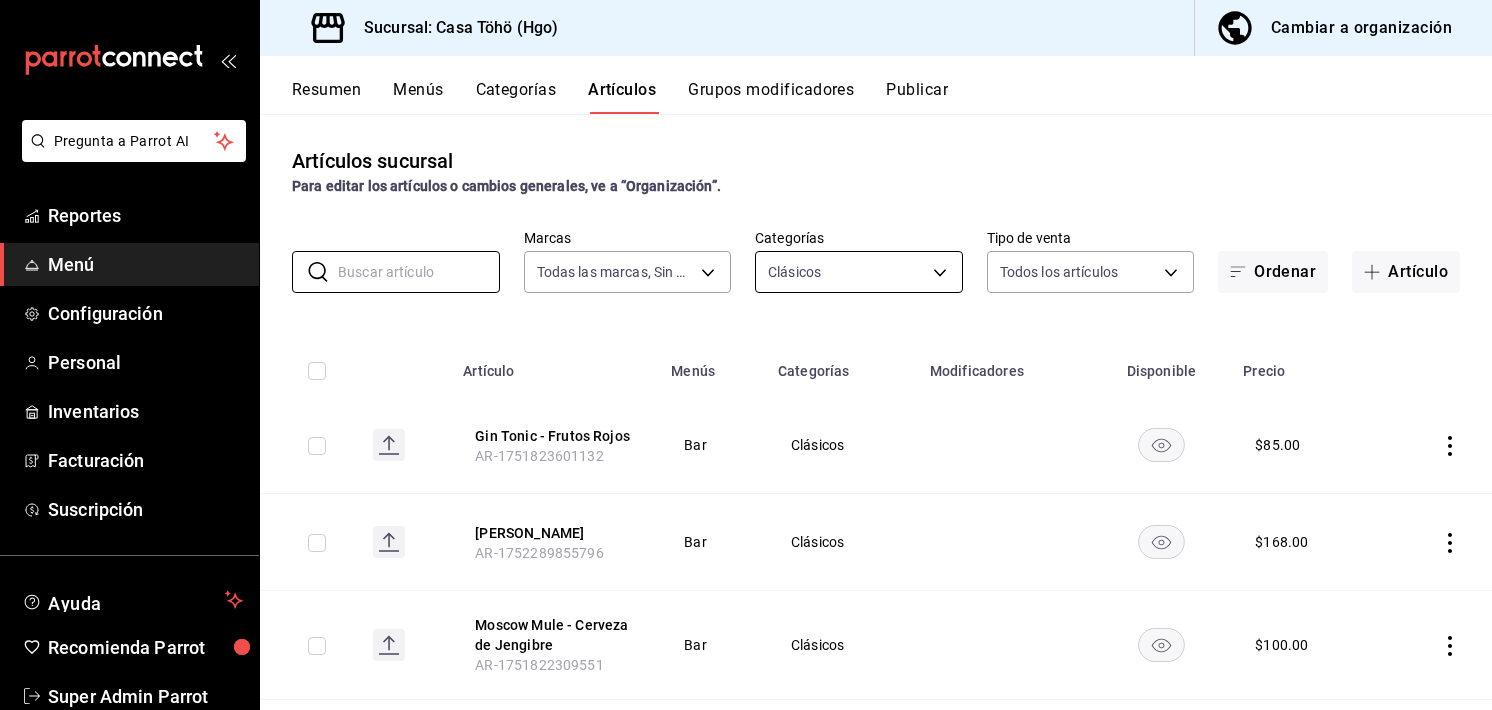 type 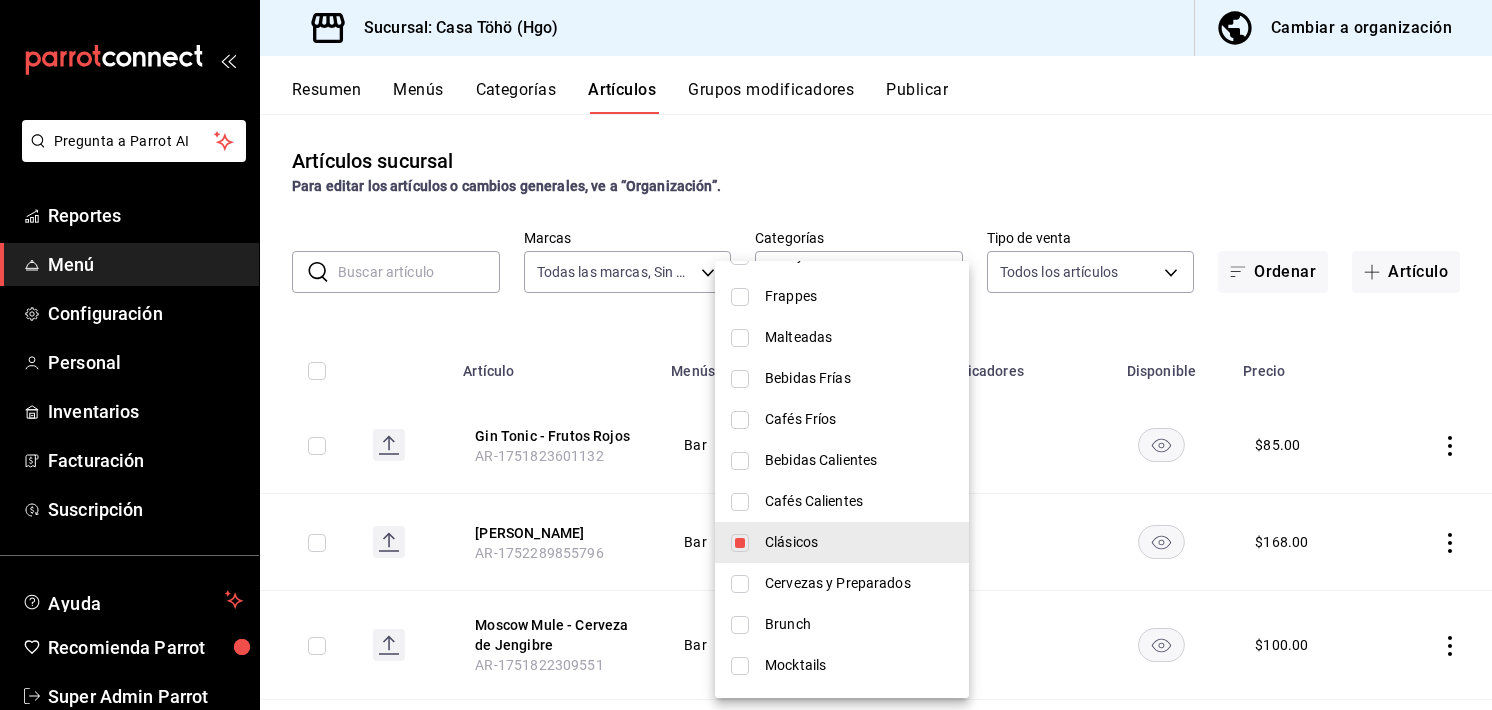 scroll, scrollTop: 1276, scrollLeft: 0, axis: vertical 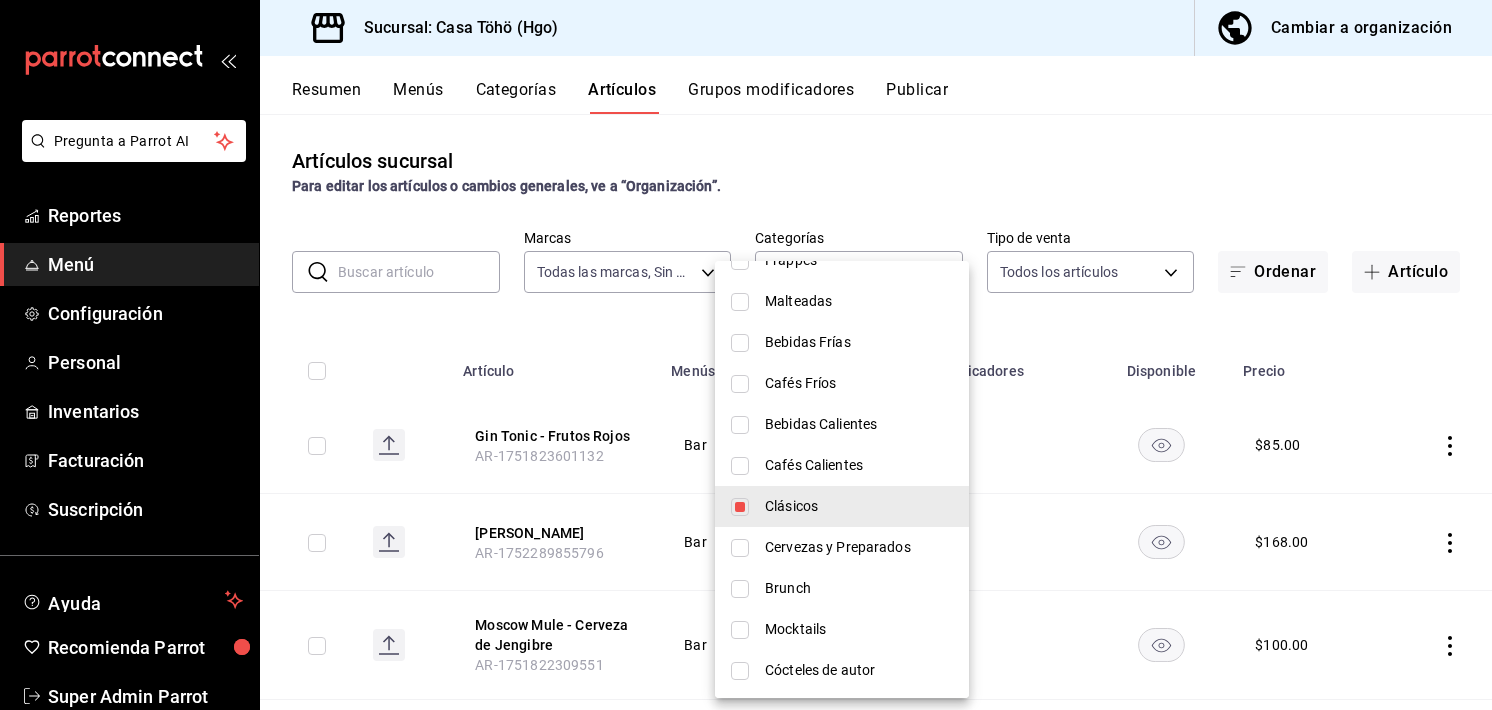 click on "Brunch" at bounding box center (859, 588) 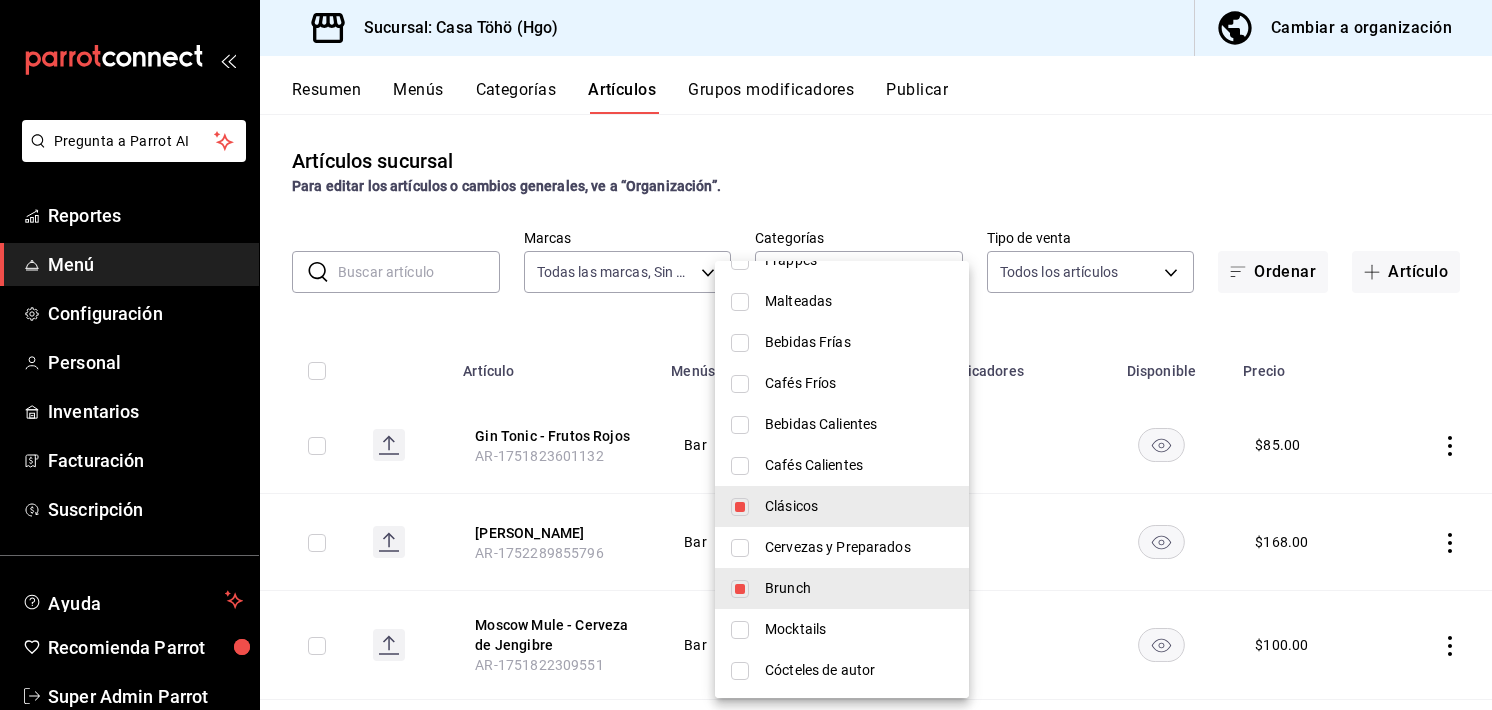 click on "Clásicos" at bounding box center [859, 506] 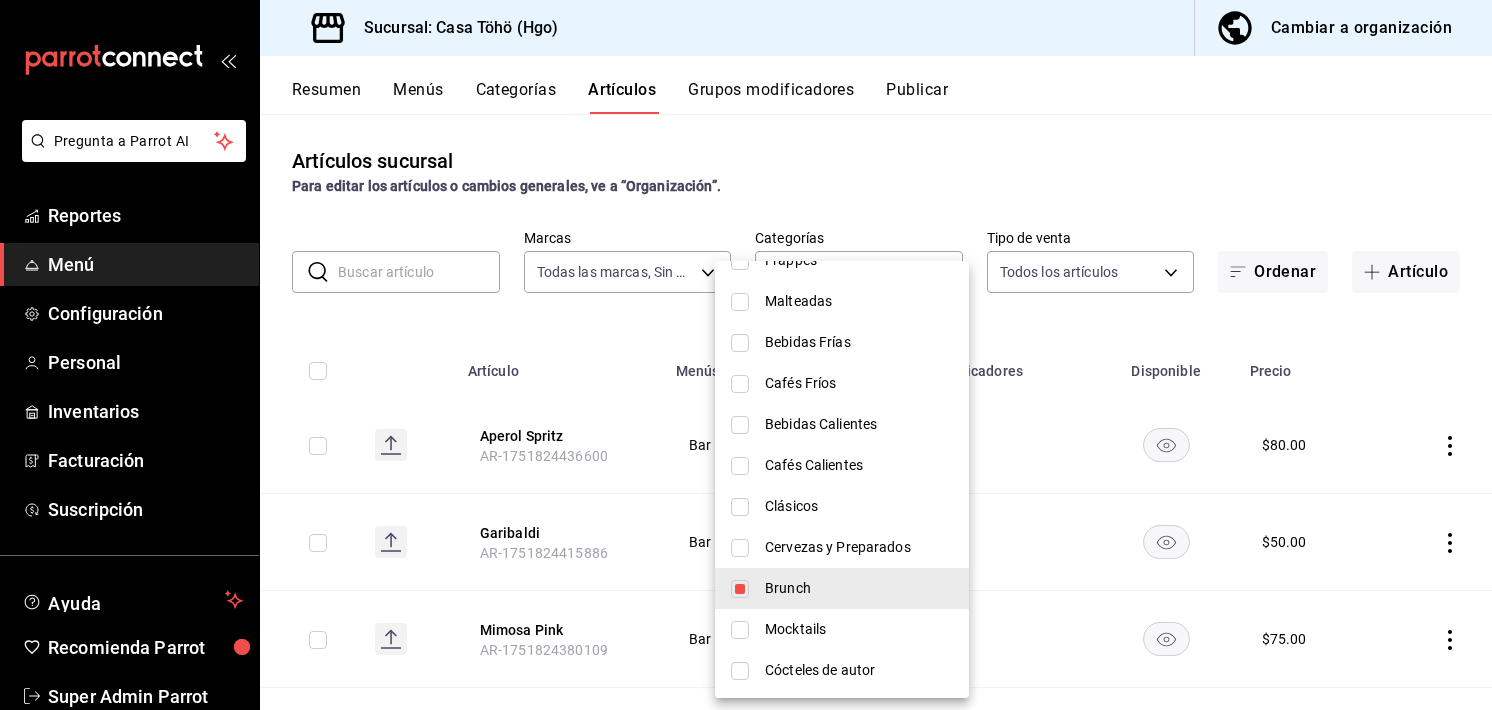 click at bounding box center (746, 355) 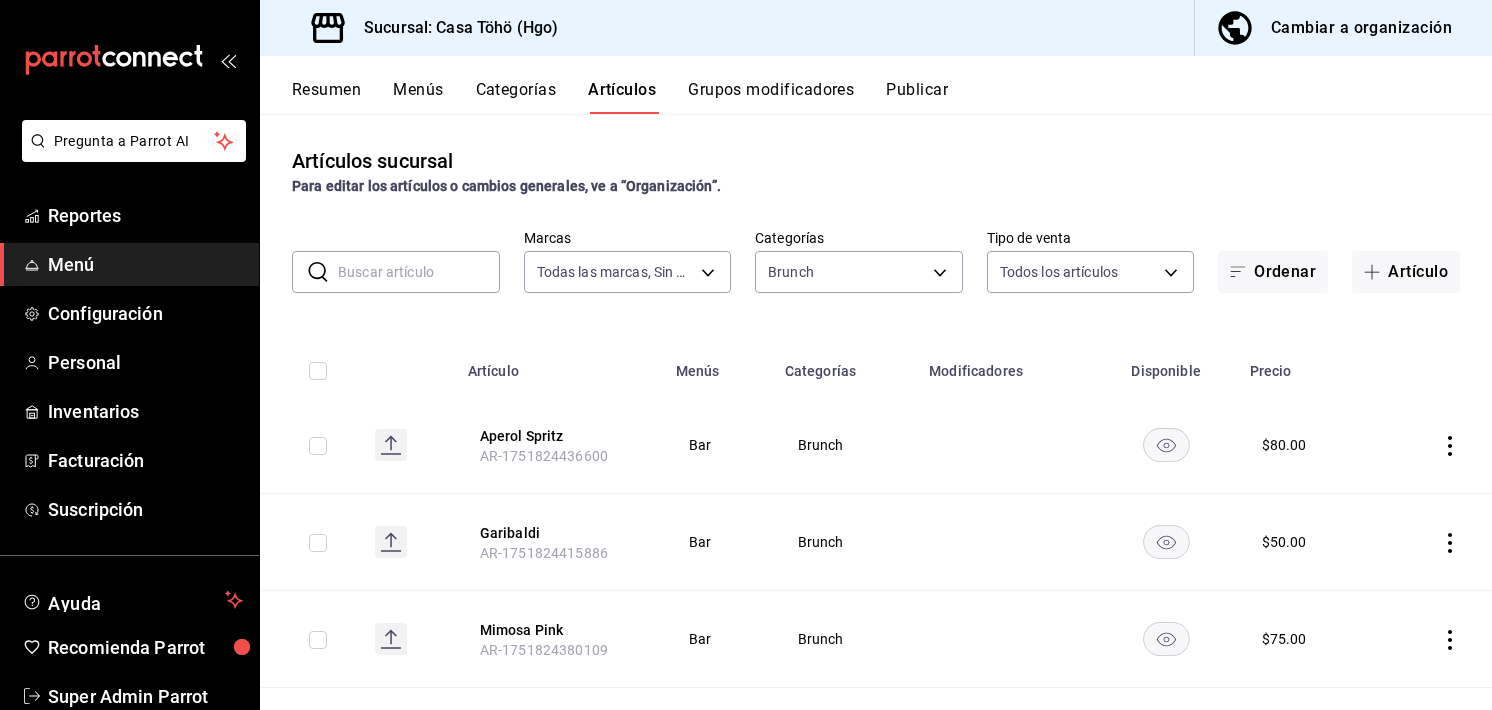 click at bounding box center (419, 272) 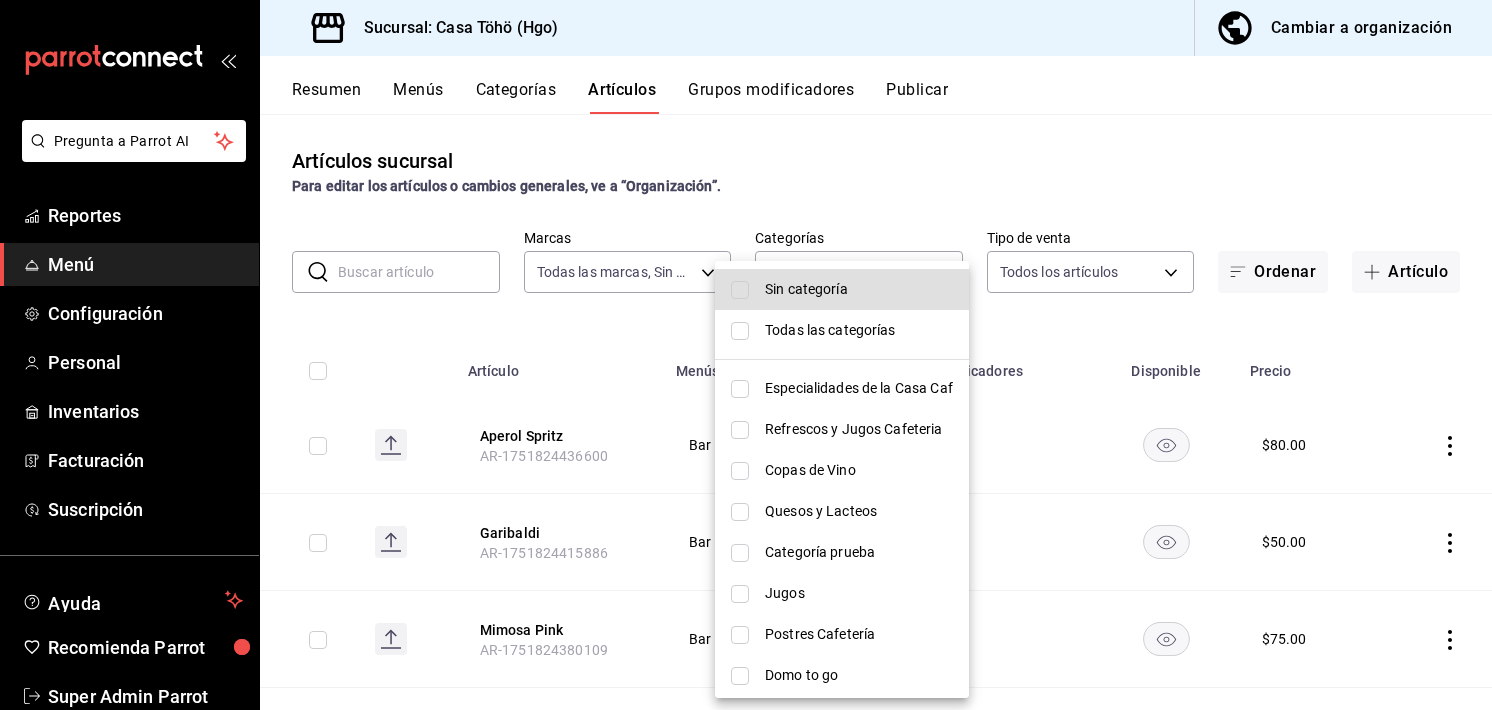 click on "Pregunta a Parrot AI Reportes   Menú   Configuración   Personal   Inventarios   Facturación   Suscripción   Ayuda Recomienda Parrot   Super Admin Parrot   Sugerir nueva función   Sucursal: Casa Töhö (Hgo) Cambiar a organización Resumen Menús Categorías Artículos Grupos modificadores Publicar Artículos sucursal Para editar los artículos o cambios generales, ve a “Organización”. ​ ​ Marcas Todas las marcas, Sin marca 3863094e-80de-4485-9a79-27000a153f73 Categorías Brunch 96d3532d-ee58-4b59-a94e-b1b314b14ad6 Tipo de venta Todos los artículos ALL Ordenar Artículo Artículo Menús Categorías Modificadores Disponible Precio Aperol Spritz AR-1751824436600 Bar Brunch $ 80.00 Garibaldi AR-1751824415886 Bar Brunch $ 50.00 Mimosa Pink AR-1751824380109 Bar Brunch $ 75.00 Mimosa AR-1751824352351 Bar Brunch $ 50.00 Guardar Pregunta a Parrot AI Reportes   Menú   Configuración   Personal   Inventarios   Facturación   Suscripción   Ayuda Recomienda Parrot   Super Admin Parrot     Ir a video Jugos" at bounding box center [746, 355] 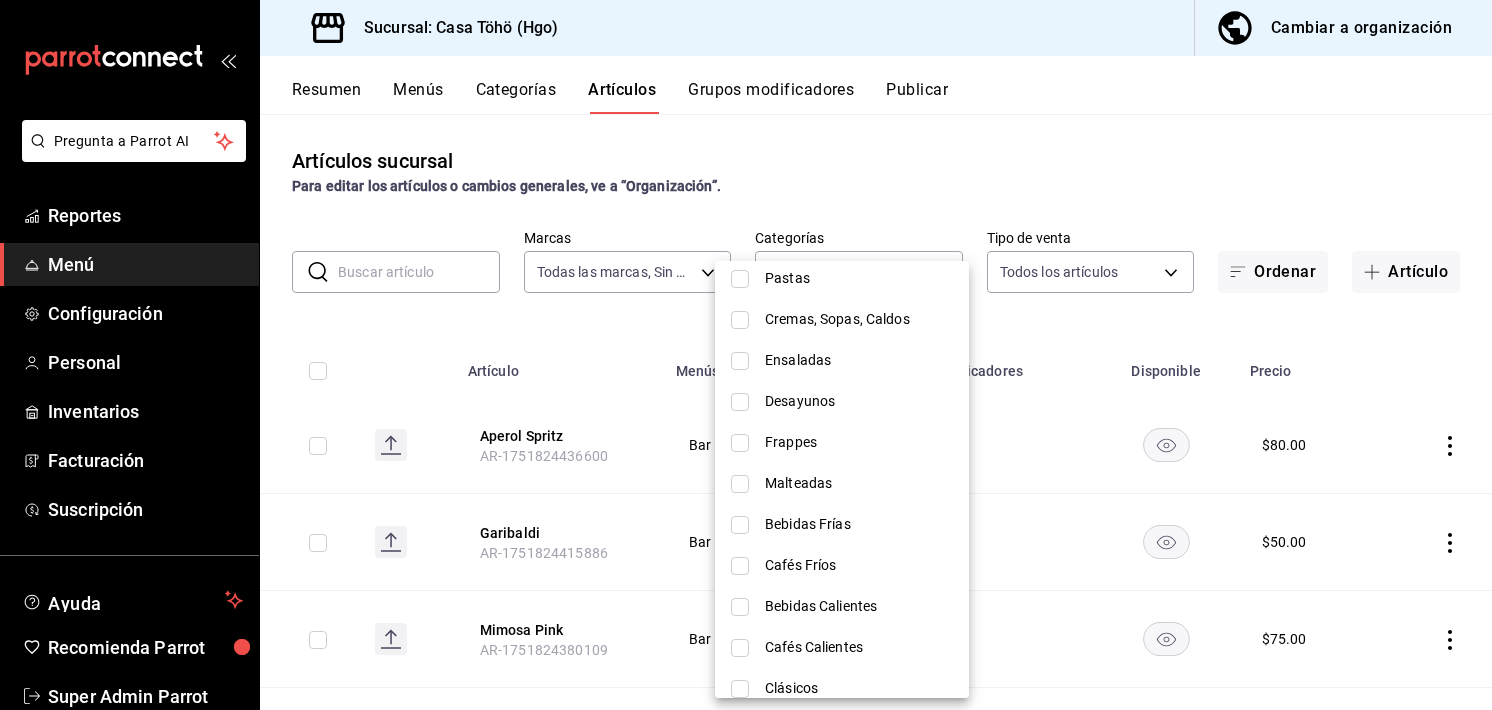 scroll, scrollTop: 1276, scrollLeft: 0, axis: vertical 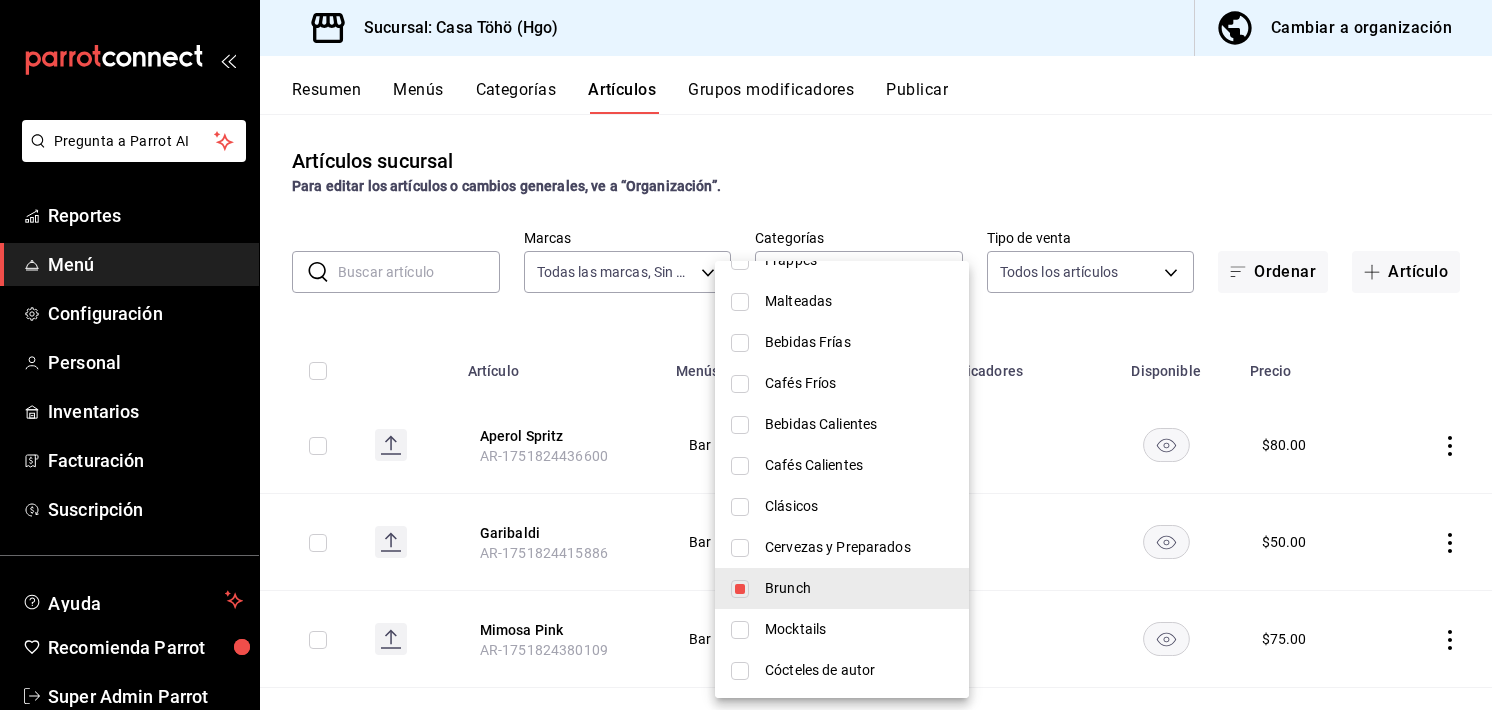 click at bounding box center [740, 548] 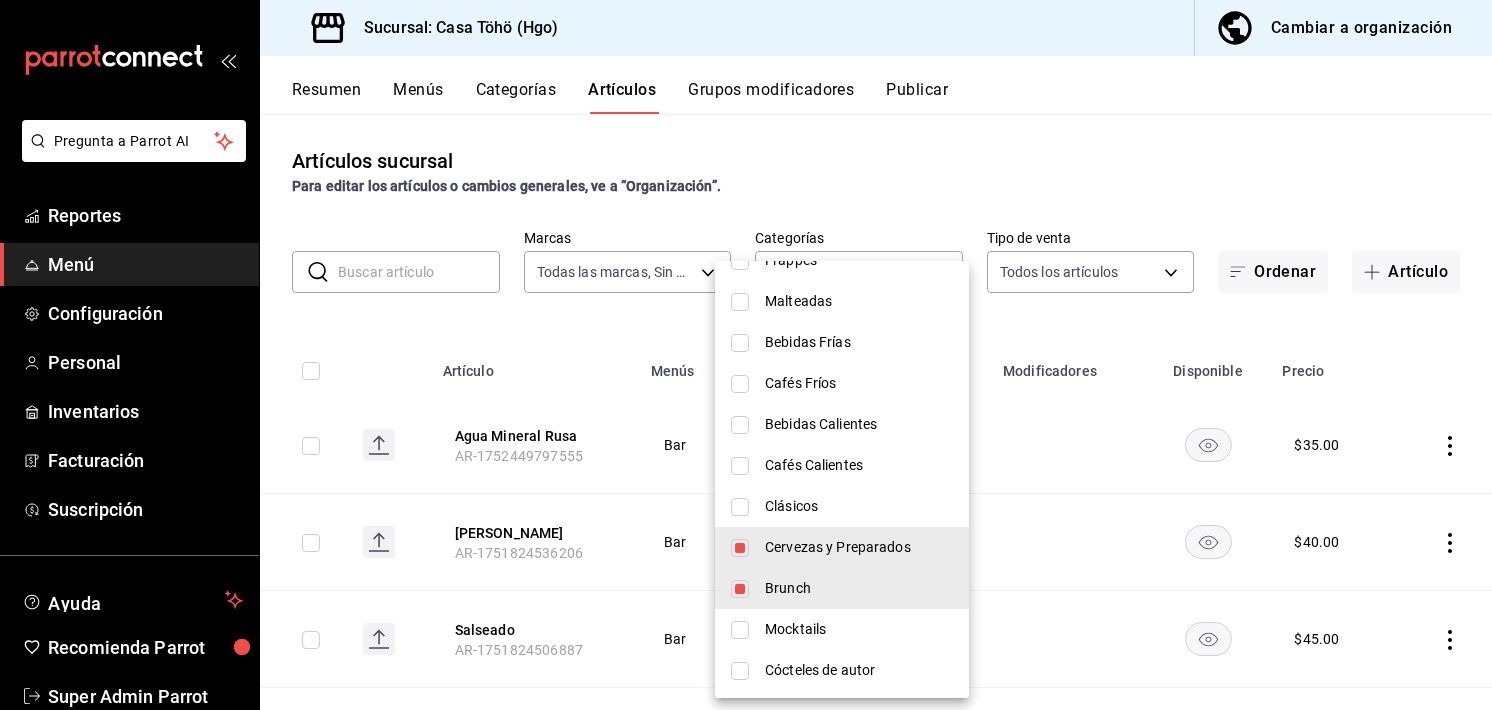 click at bounding box center (740, 589) 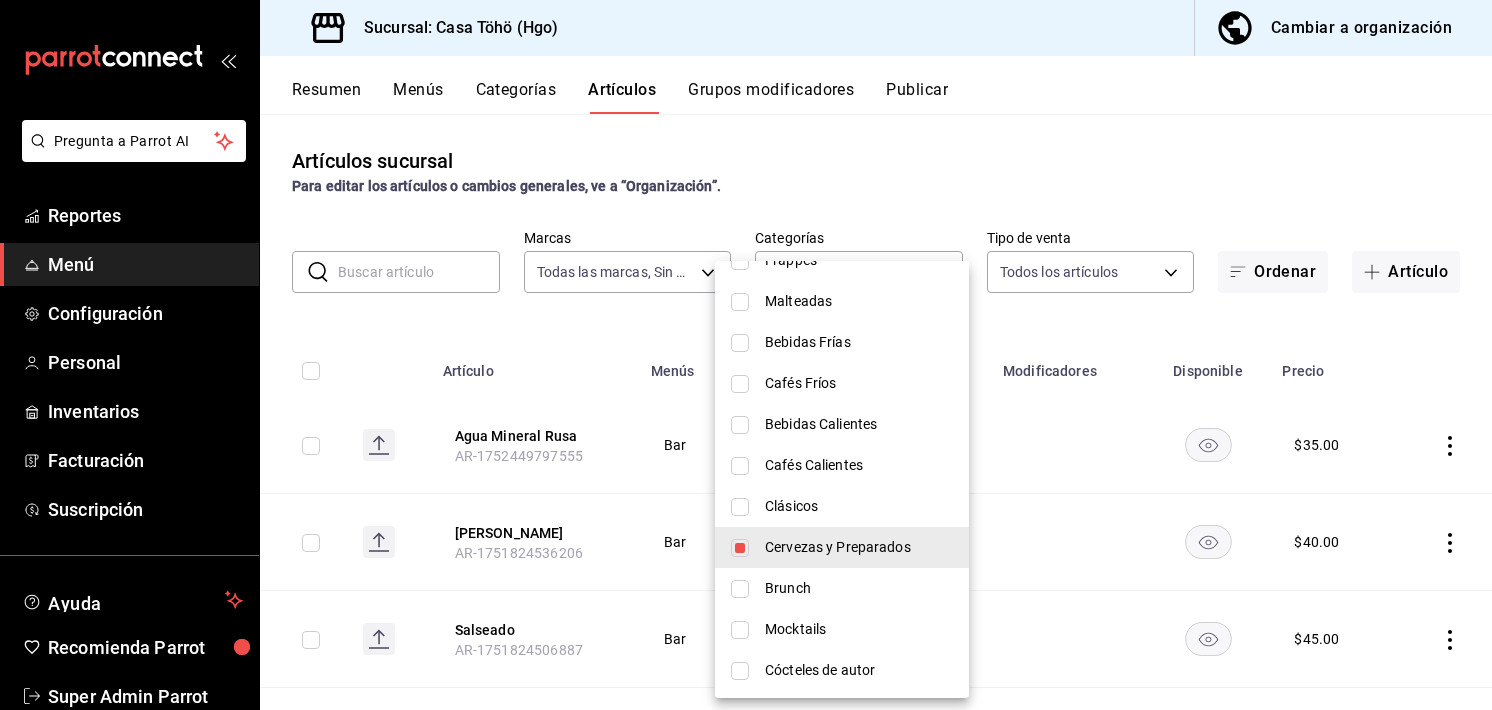 click at bounding box center (746, 355) 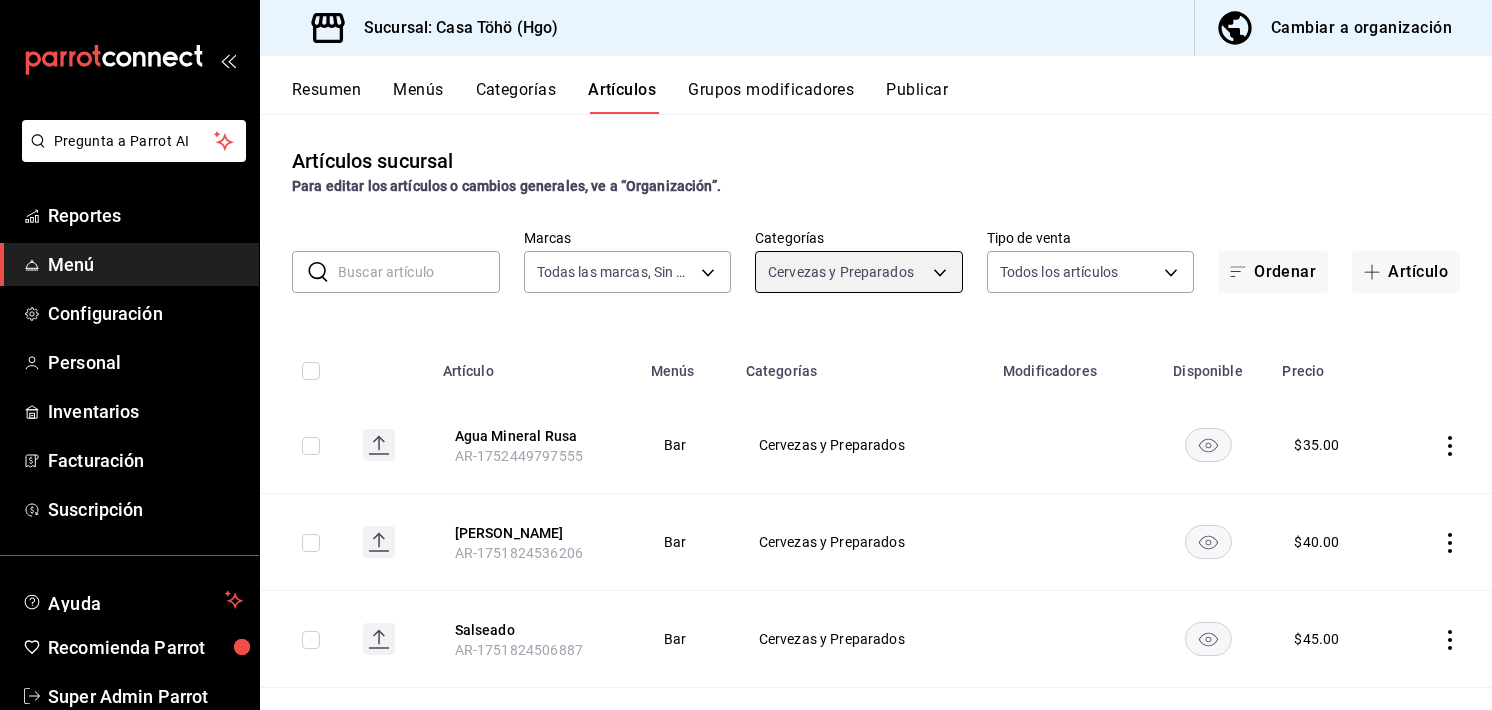 scroll, scrollTop: 121, scrollLeft: 0, axis: vertical 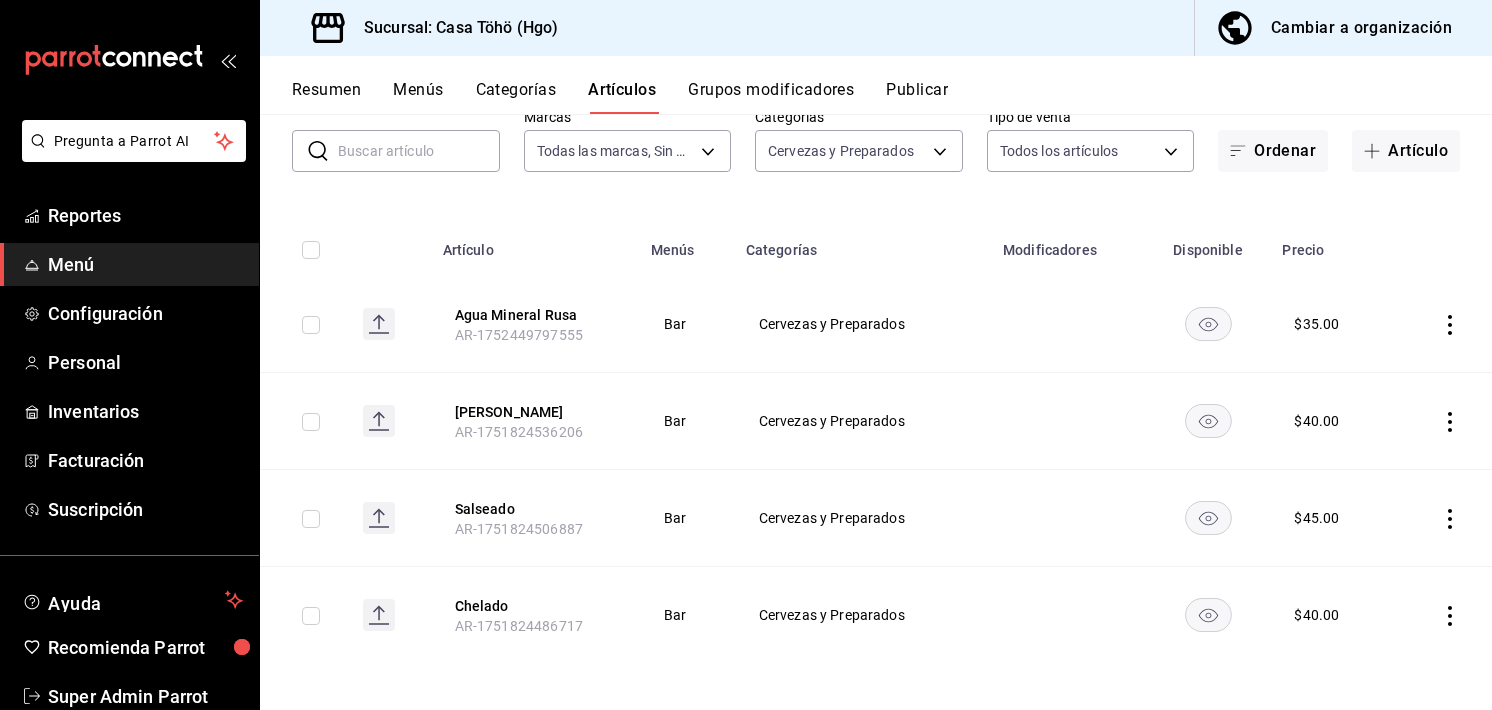 click on "Cervezas y Preparados" at bounding box center (862, 615) 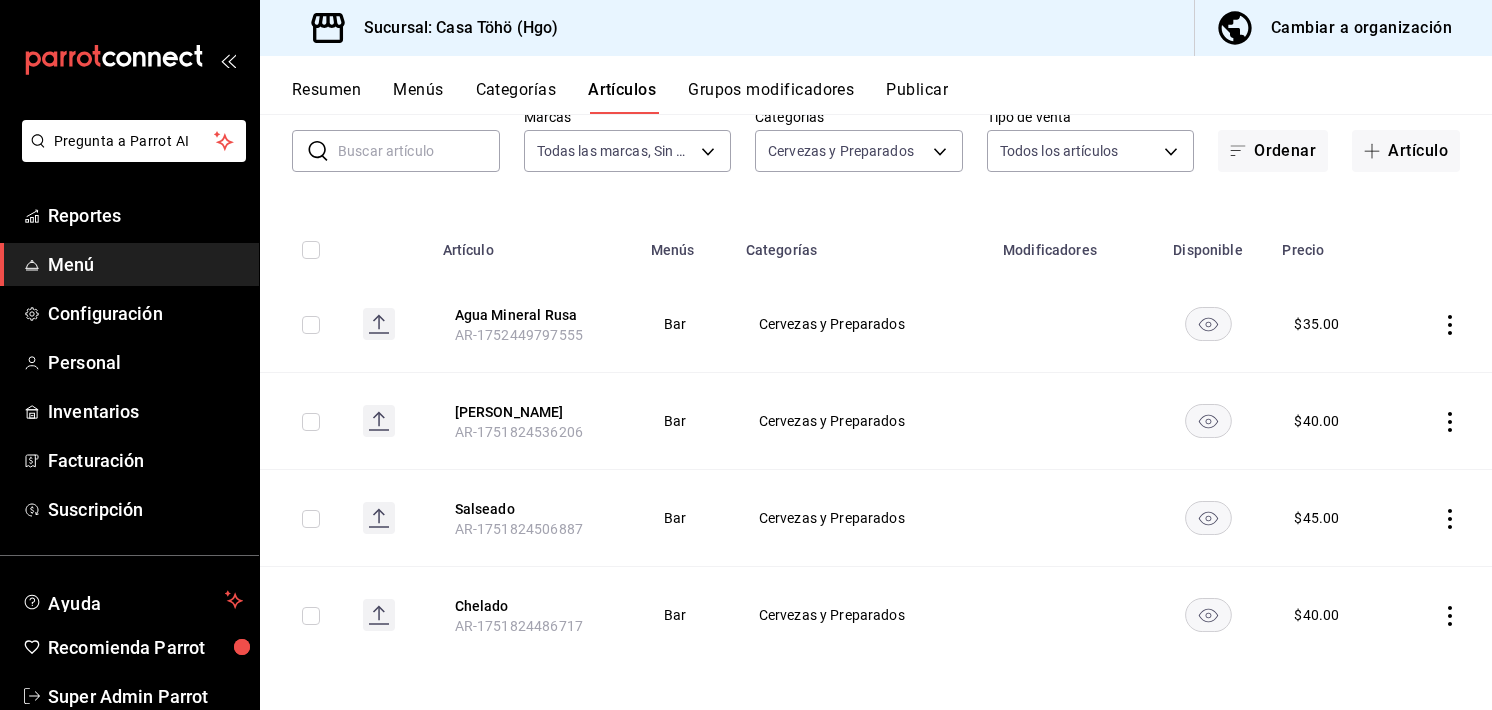 scroll, scrollTop: 0, scrollLeft: 0, axis: both 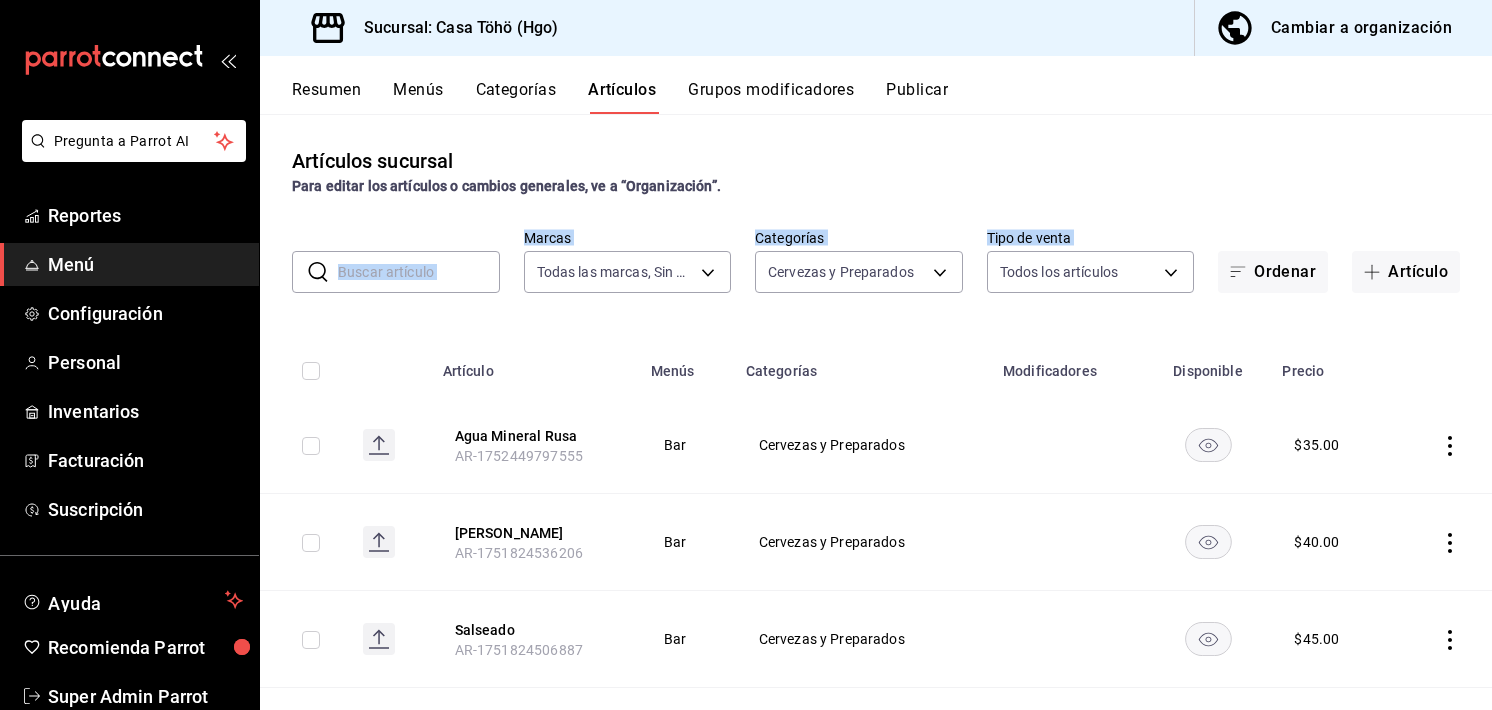 drag, startPoint x: 404, startPoint y: 249, endPoint x: 384, endPoint y: 295, distance: 50.159744 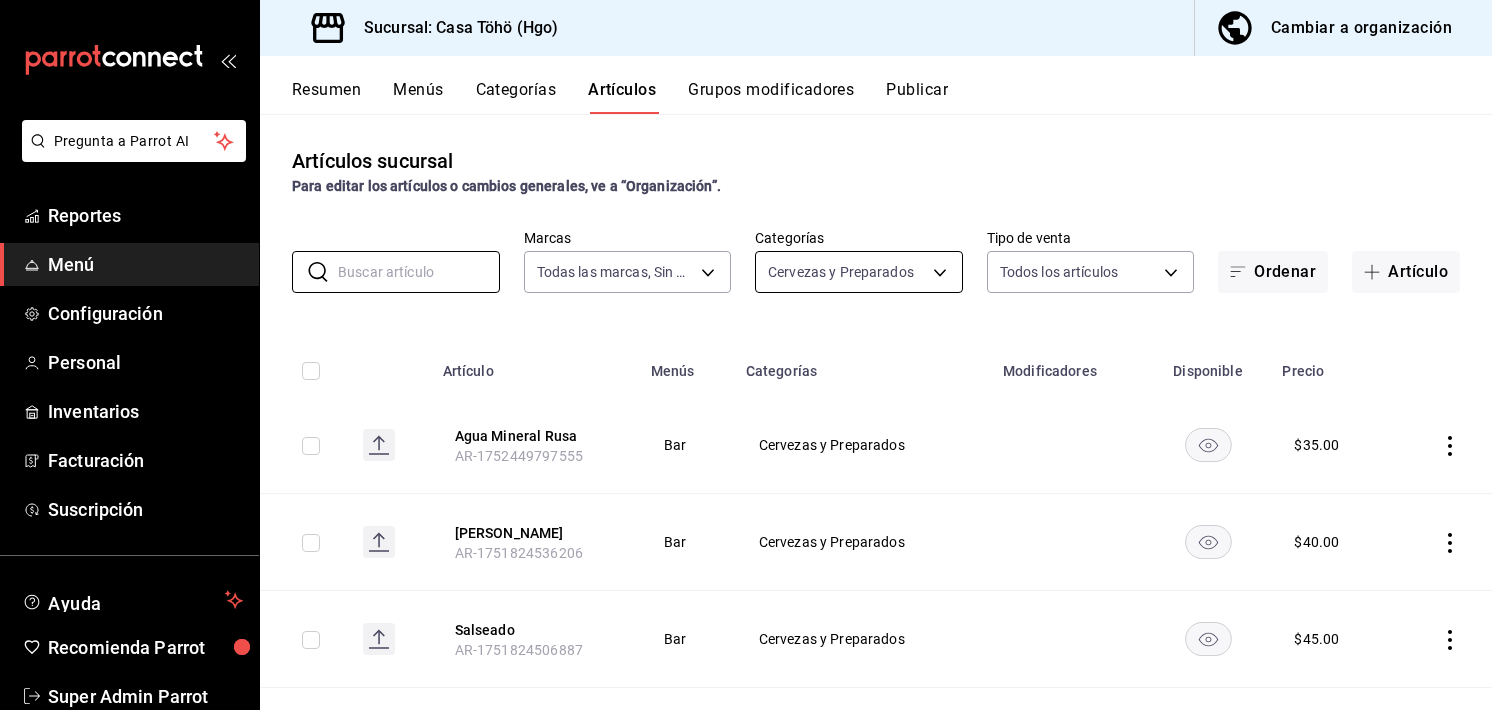 click on "Pregunta a Parrot AI Reportes   Menú   Configuración   Personal   Inventarios   Facturación   Suscripción   Ayuda Recomienda Parrot   Super Admin Parrot   Sugerir nueva función   Sucursal: Casa Töhö (Hgo) Cambiar a organización Resumen Menús Categorías Artículos Grupos modificadores Publicar Artículos sucursal Para editar los artículos o cambios generales, ve a “Organización”. ​ ​ Marcas Todas las marcas, Sin marca 3863094e-80de-4485-9a79-27000a153f73 Categorías Cervezas y Preparados 46f6c615-0f49-4d98-ba5e-b4cbae82cd5d Tipo de venta Todos los artículos ALL Ordenar Artículo Artículo Menús Categorías Modificadores Disponible Precio Agua Mineral Rusa AR-1752449797555 Bar Cervezas y Preparados $ 35.00 Cielo Rojo AR-1751824536206 Bar Cervezas y Preparados $ 40.00 Salseado AR-1751824506887 Bar Cervezas y Preparados $ 45.00 Chelado AR-1751824486717 Bar Cervezas y Preparados $ 40.00 Guardar Pregunta a Parrot AI Reportes   Menú   Configuración   Personal   Inventarios   Facturación" at bounding box center [746, 355] 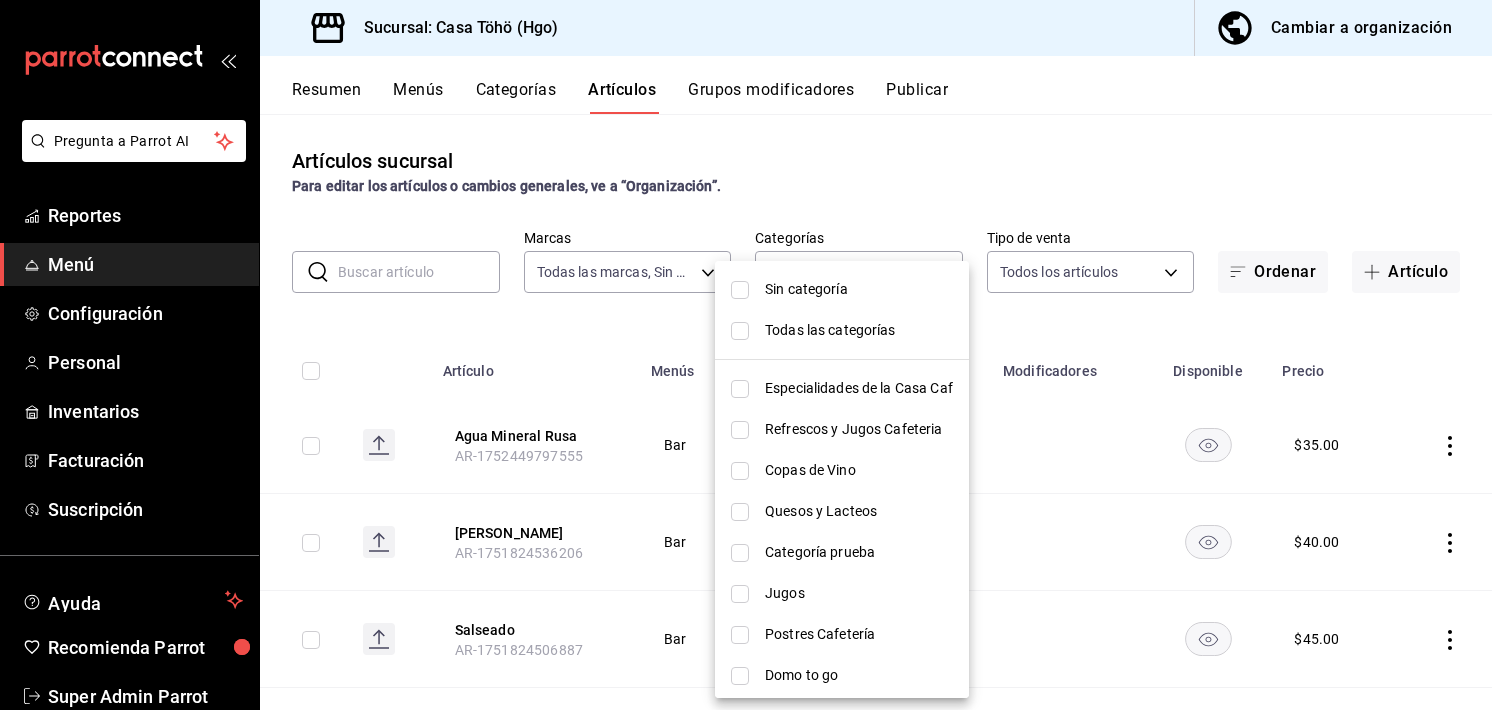 click at bounding box center (740, 331) 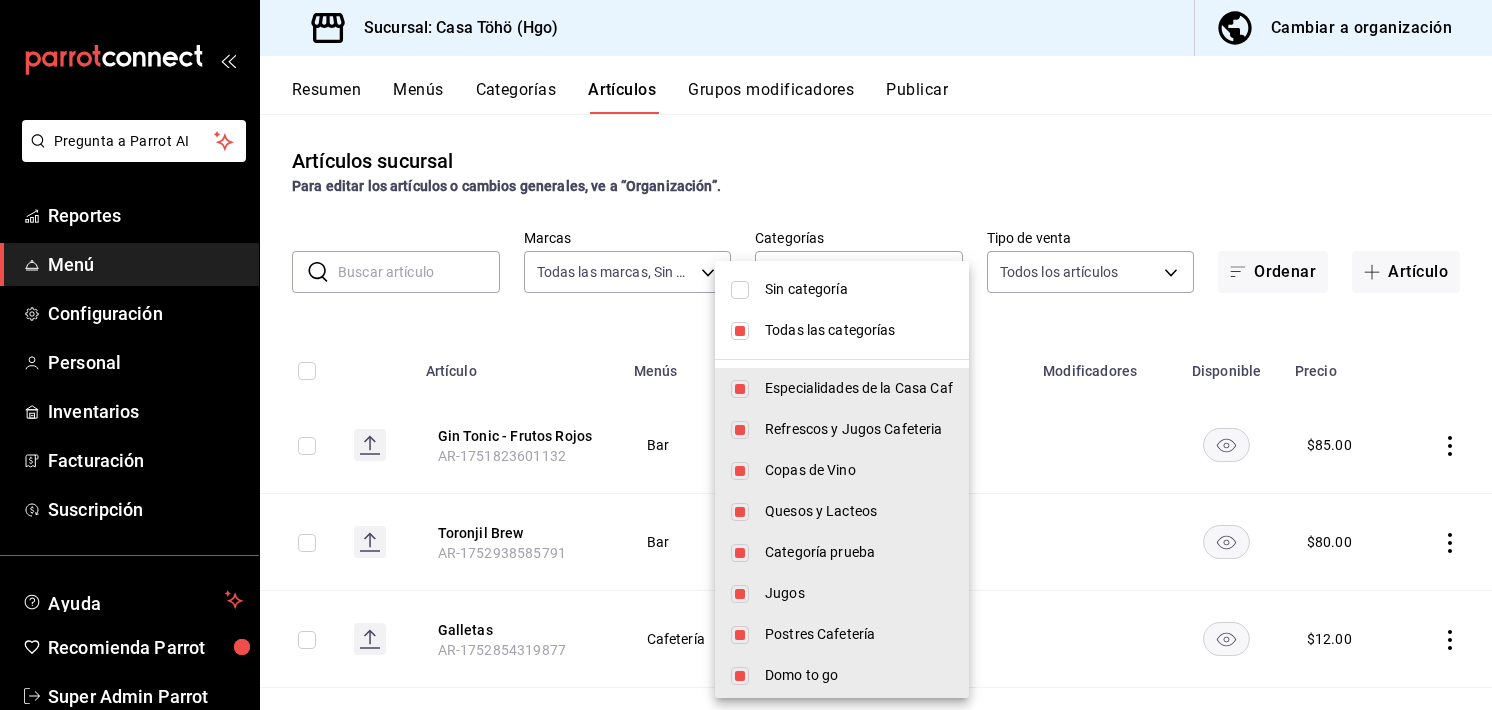 click at bounding box center (746, 355) 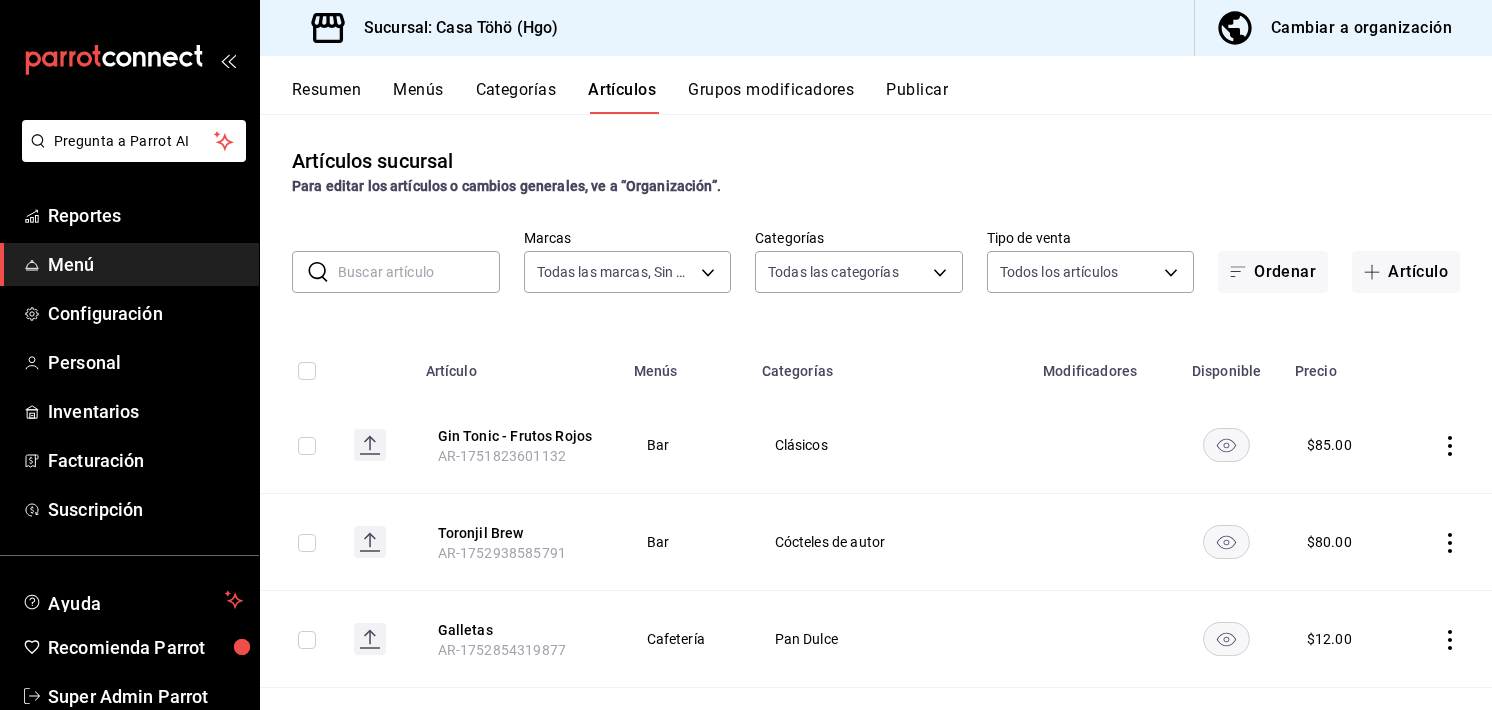 click at bounding box center (419, 272) 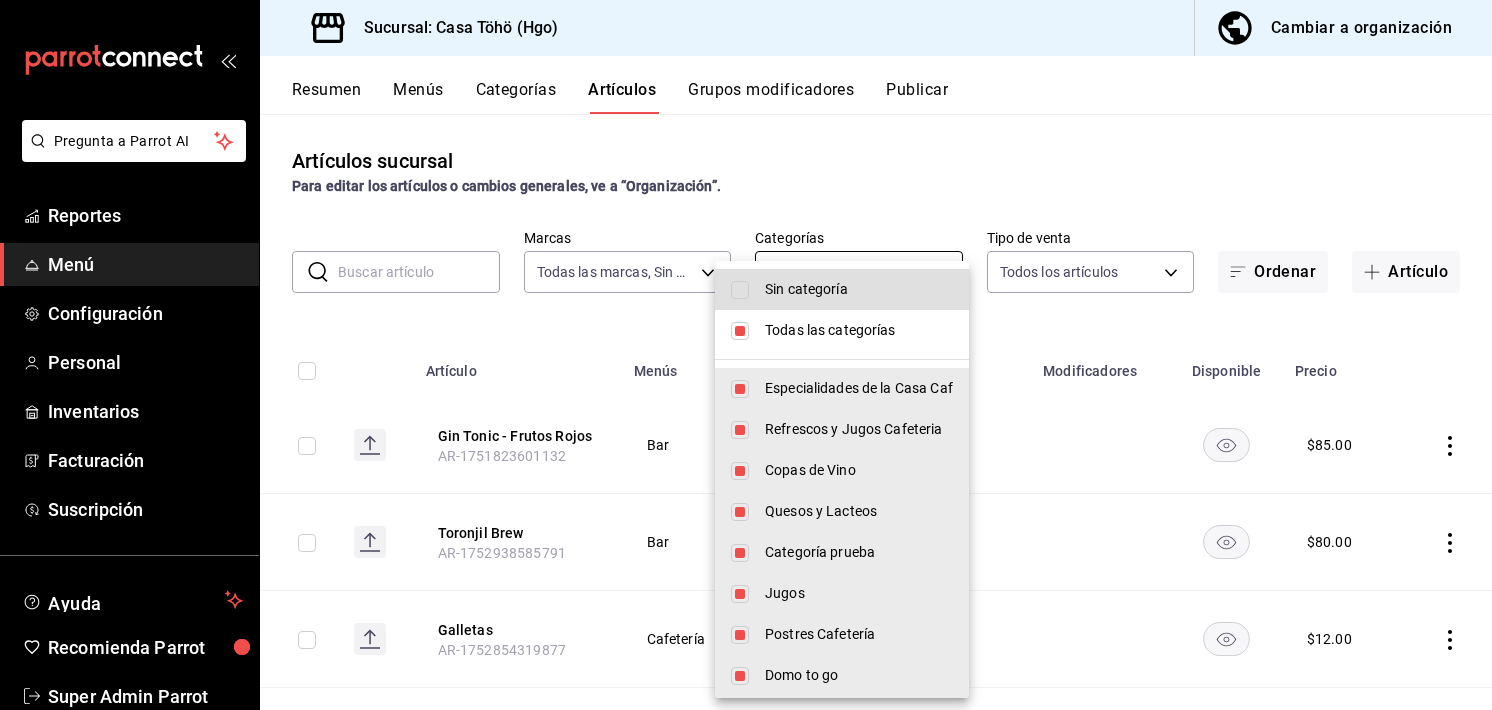 click on "Pregunta a Parrot AI Reportes   Menú   Configuración   Personal   Inventarios   Facturación   Suscripción   Ayuda Recomienda Parrot   Super Admin Parrot   Sugerir nueva función   Sucursal: Casa Töhö (Hgo) Cambiar a organización Resumen Menús Categorías Artículos Grupos modificadores Publicar Artículos sucursal Para editar los artículos o cambios generales, ve a “Organización”. ​ ​ Marcas Todas las marcas, Sin marca 3863094e-80de-4485-9a79-27000a153f73 Categorías Todas las categorías Tipo de venta Todos los artículos ALL Ordenar Artículo Artículo Menús Categorías Modificadores Disponible Precio Gin Tonic - Frutos Rojos AR-1751823601132 Bar Clásicos $ 85.00 Toronjil Brew AR-1752938585791 Bar Cócteles de autor $ 80.00 Galletas AR-1752854319877 Cafetería Pan Dulce $ 12.00 Postre ToHo AR-1752796760515 Cocina Postres $ 73.00 Mezcal ToHo AR-1752796657264 Bar Cócteles de autor $ 220.00 Croissant manzana CH AR-1752766864166 Cafetería Pan Dulce $ 35.00 Croissant manzana GDE Cafetería" at bounding box center (746, 355) 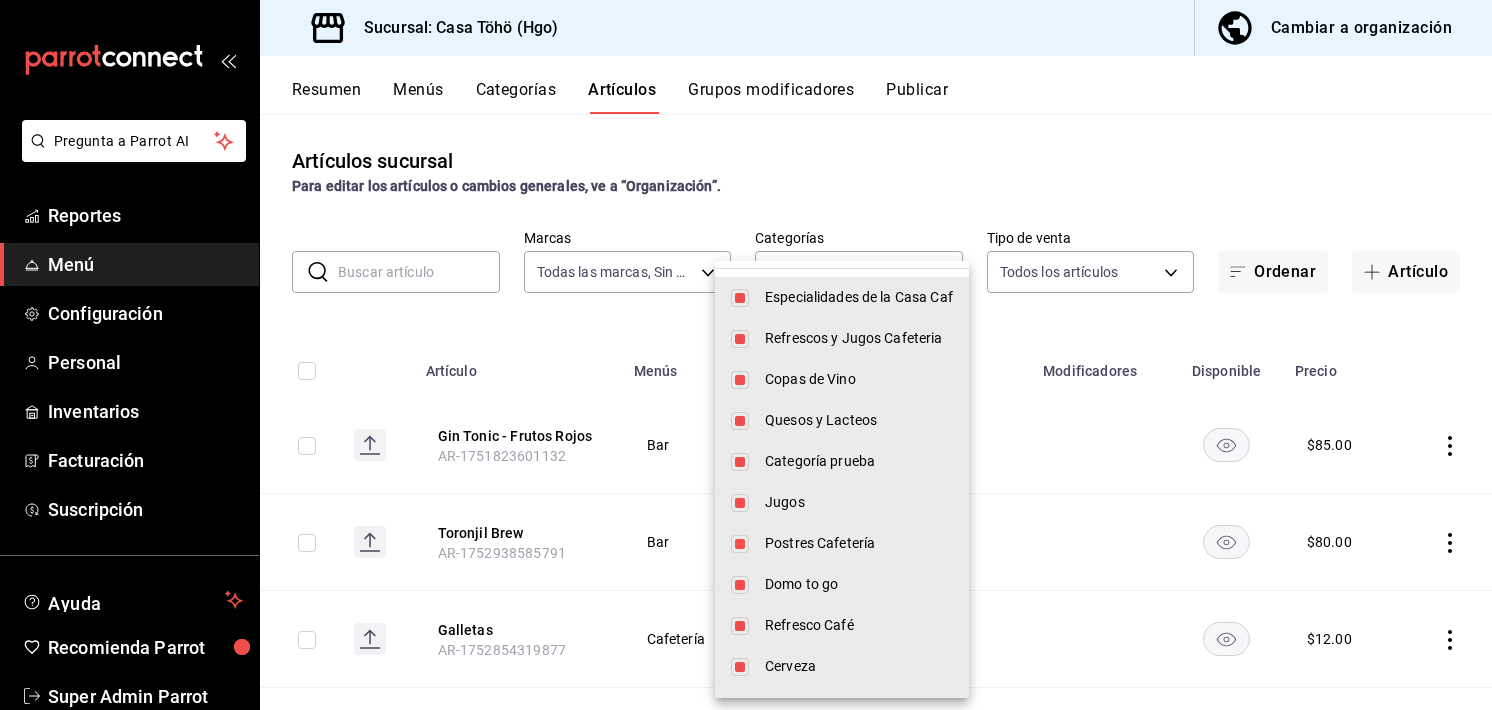 scroll, scrollTop: 0, scrollLeft: 0, axis: both 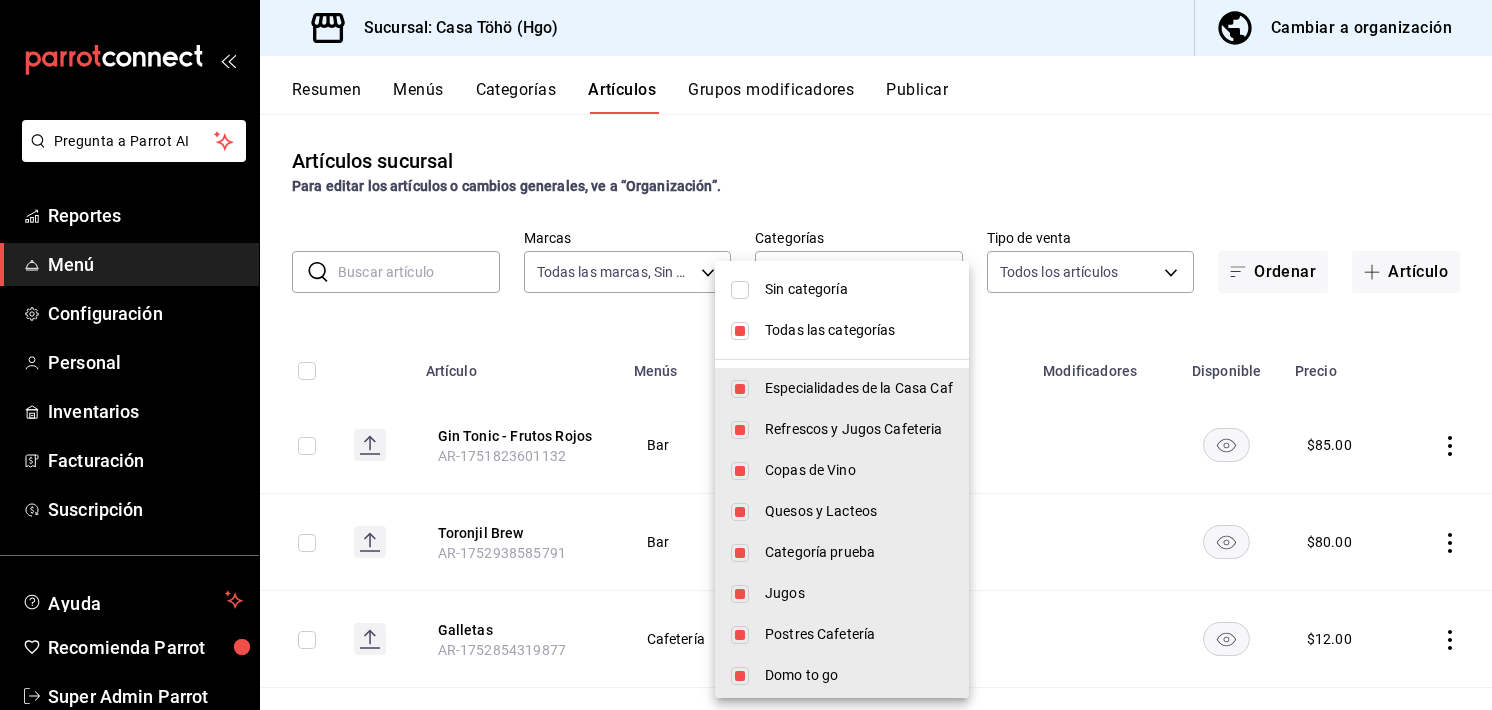 click at bounding box center (740, 331) 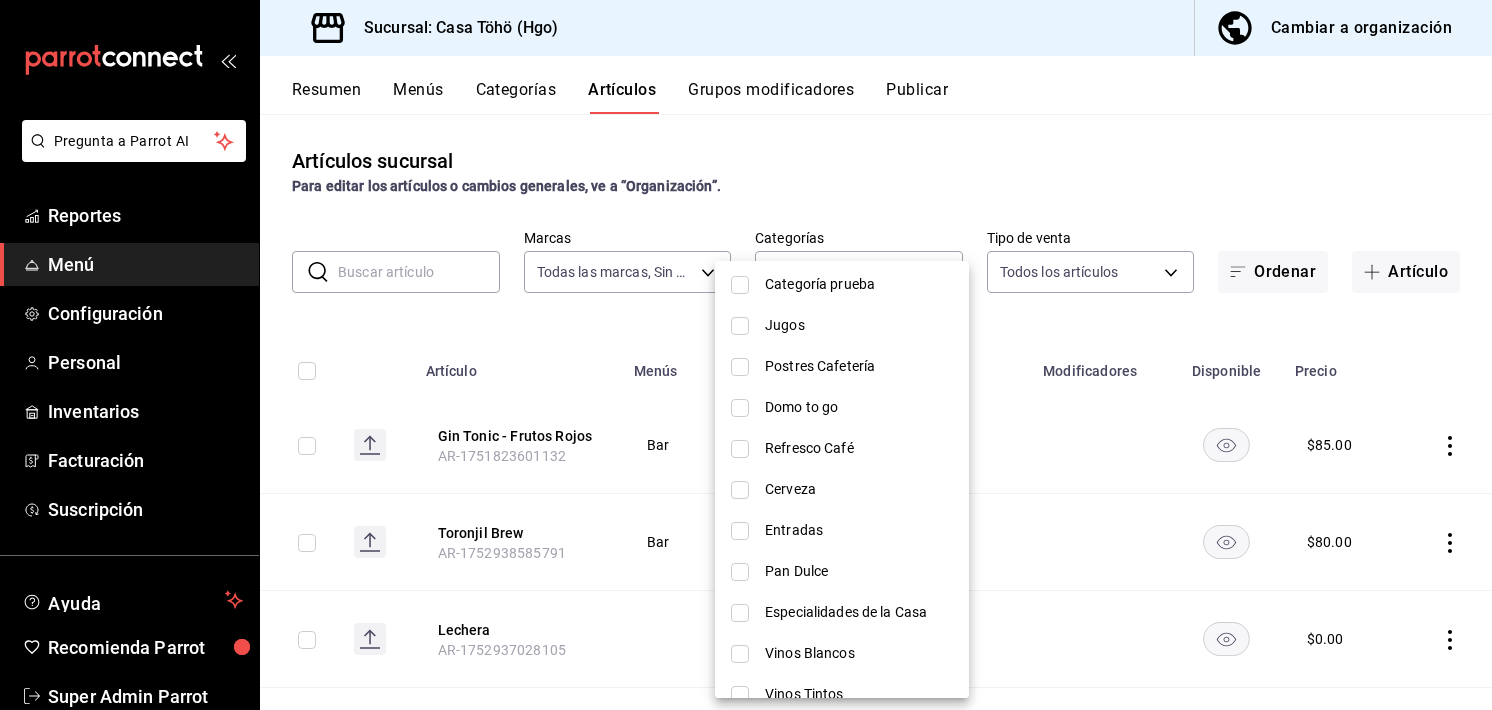 scroll, scrollTop: 266, scrollLeft: 0, axis: vertical 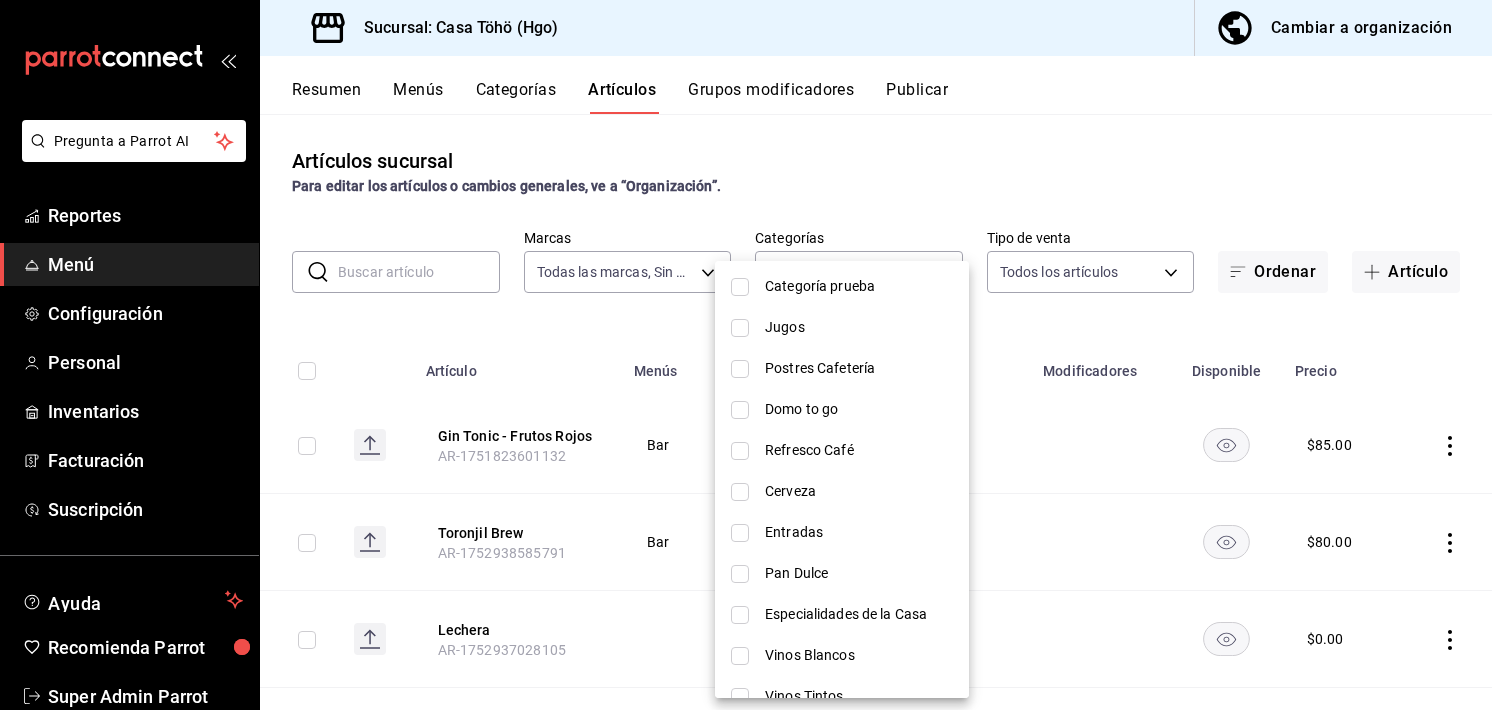 click at bounding box center (740, 492) 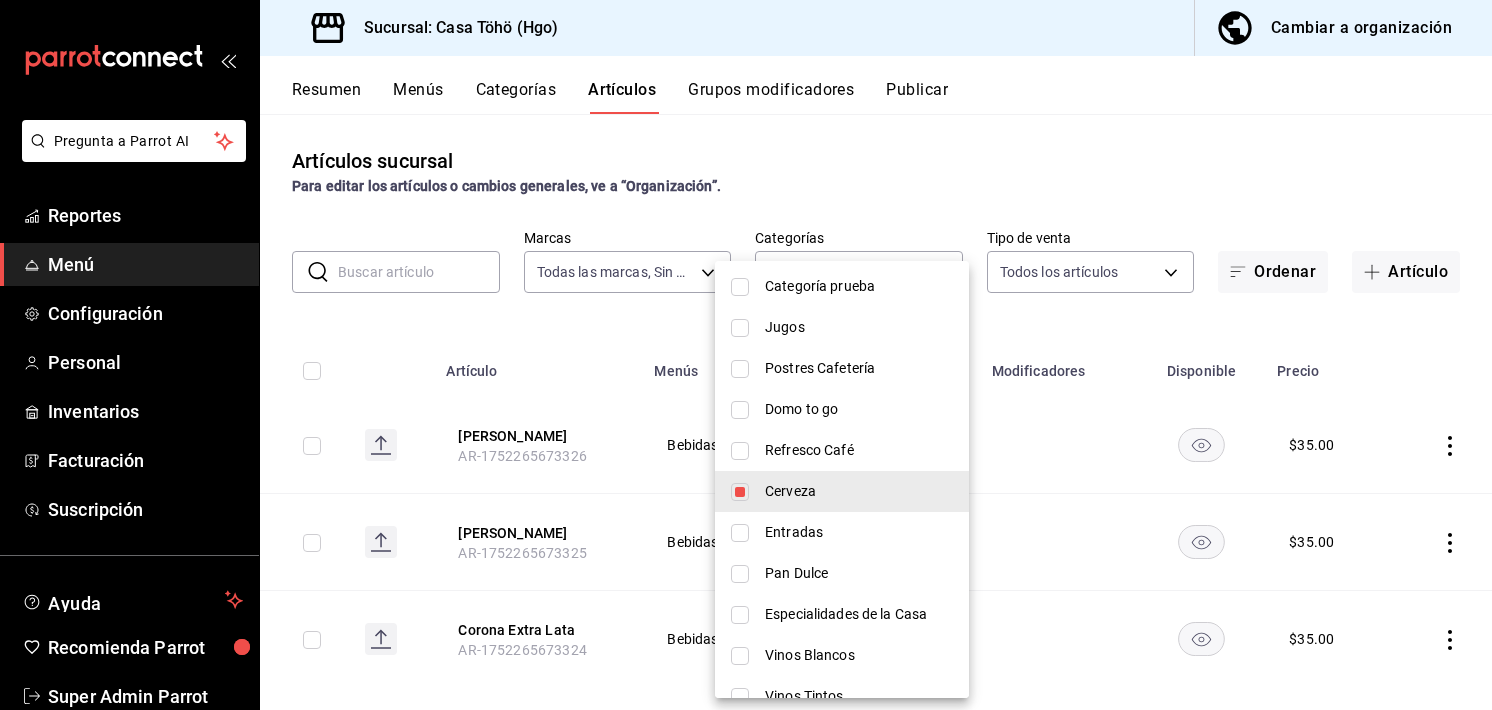 click at bounding box center (746, 355) 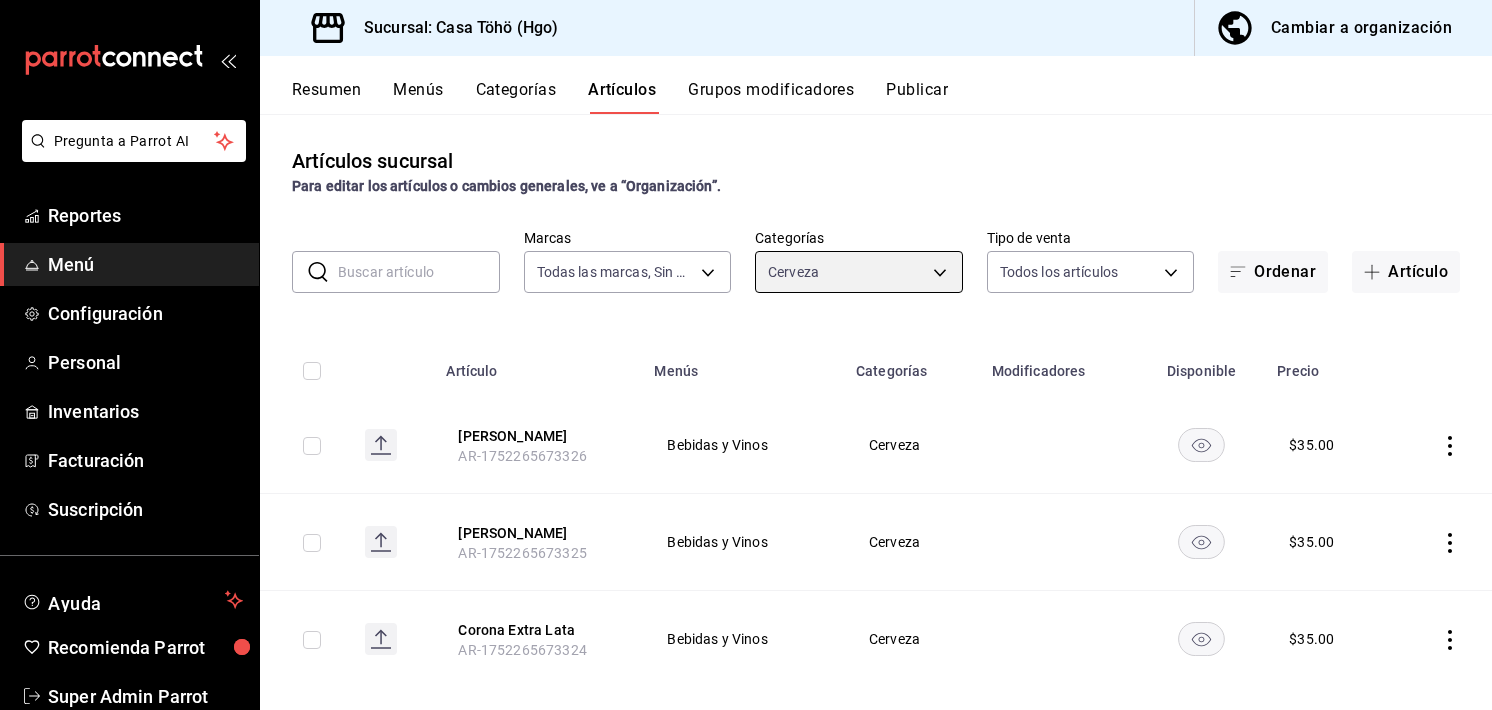 scroll, scrollTop: 24, scrollLeft: 0, axis: vertical 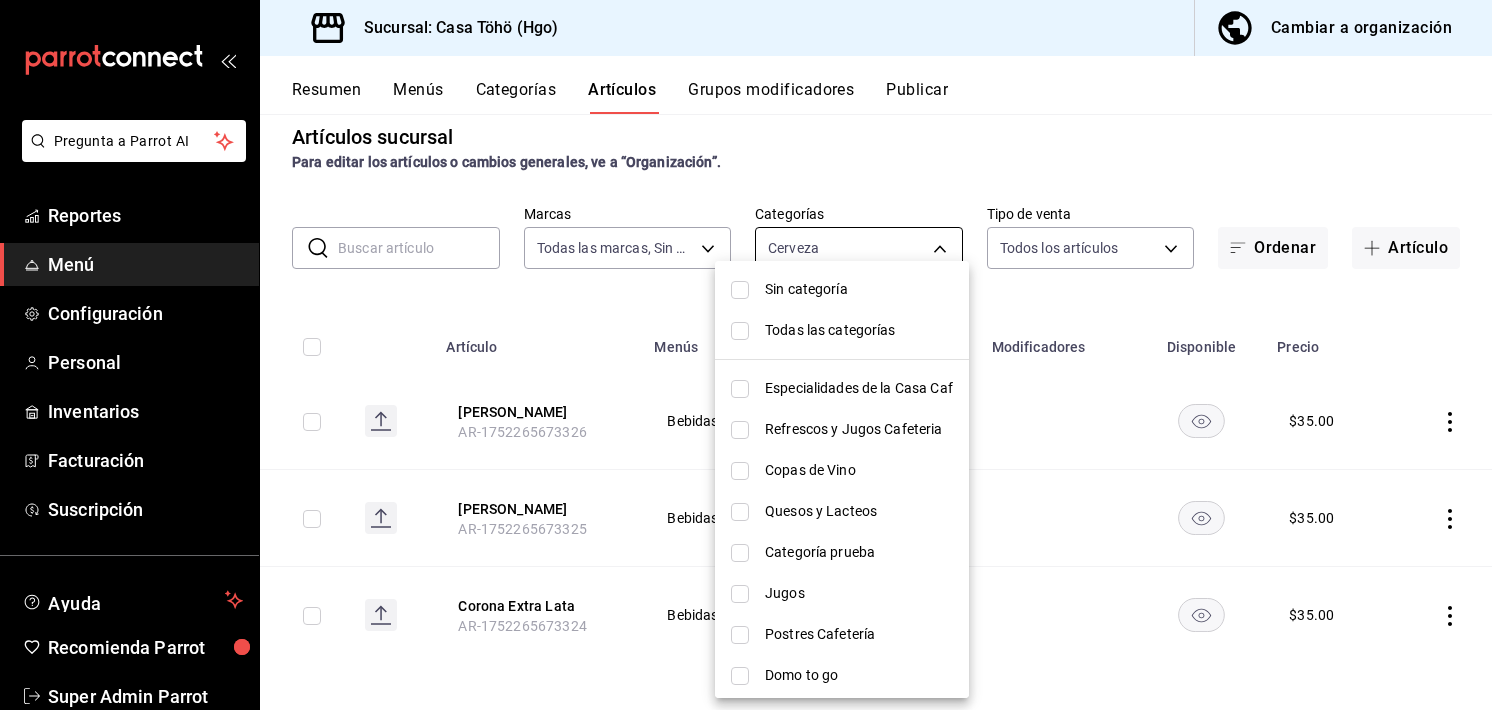 click on "Pregunta a Parrot AI Reportes   Menú   Configuración   Personal   Inventarios   Facturación   Suscripción   Ayuda Recomienda Parrot   Super Admin Parrot   Sugerir nueva función   Sucursal: Casa Töhö (Hgo) Cambiar a organización Resumen Menús Categorías Artículos Grupos modificadores Publicar Artículos sucursal Para editar los artículos o cambios generales, ve a “Organización”. ​ ​ Marcas Todas las marcas, Sin marca 3863094e-80de-4485-9a79-27000a153f73 Categorías Cerveza aa45b371-f5f8-4ab8-acdd-6fc47d3a54cf Tipo de venta Todos los artículos ALL Ordenar Artículo Artículo Menús Categorías Modificadores Disponible Precio Indio Lata AR-1752265673326 Bebidas y Vinos Cerveza $ 35.00 Victoria Lata AR-1752265673325 Bebidas y Vinos Cerveza $ 35.00 Corona Extra Lata AR-1752265673324 Bebidas y Vinos Cerveza $ 35.00 Guardar Pregunta a Parrot AI Reportes   Menú   Configuración   Personal   Inventarios   Facturación   Suscripción   Ayuda Recomienda Parrot   Super Admin Parrot     Ir a video" at bounding box center (746, 355) 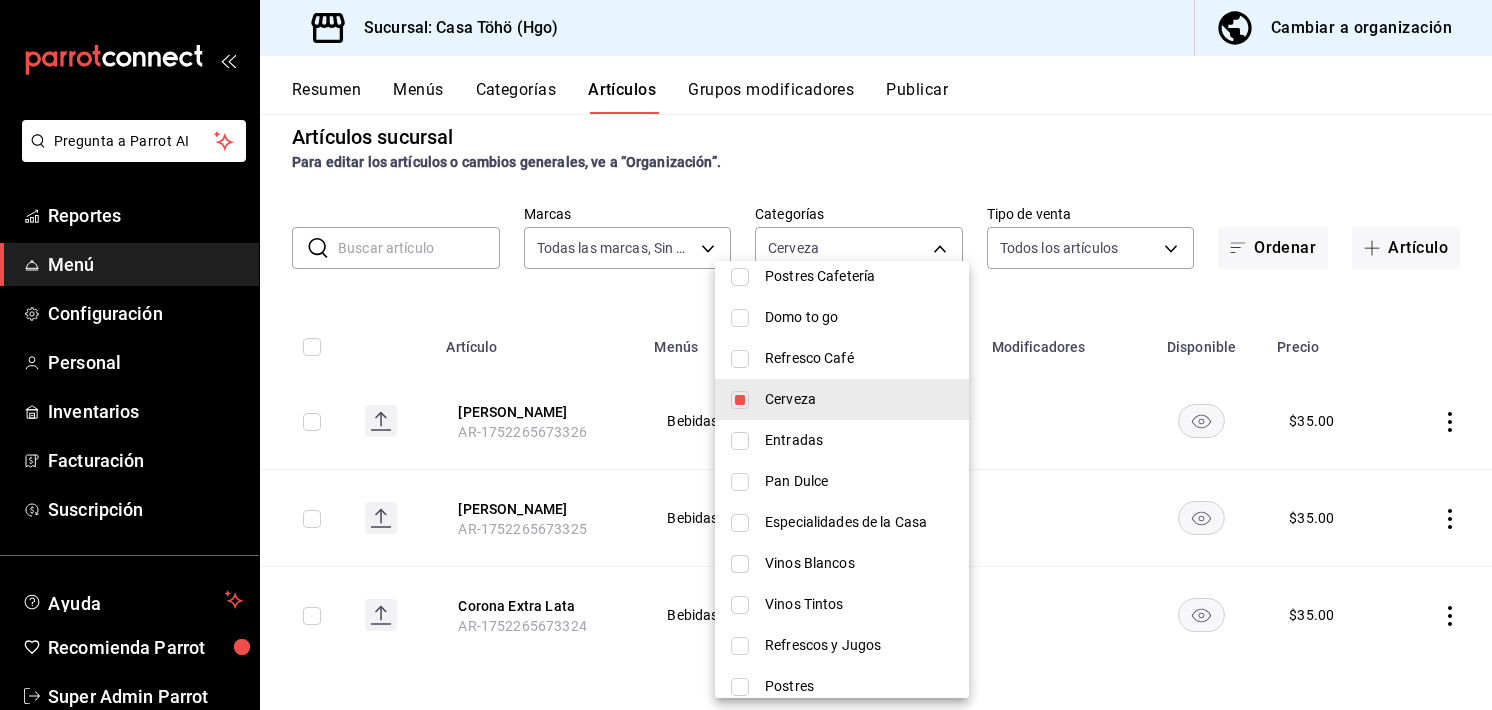 scroll, scrollTop: 359, scrollLeft: 0, axis: vertical 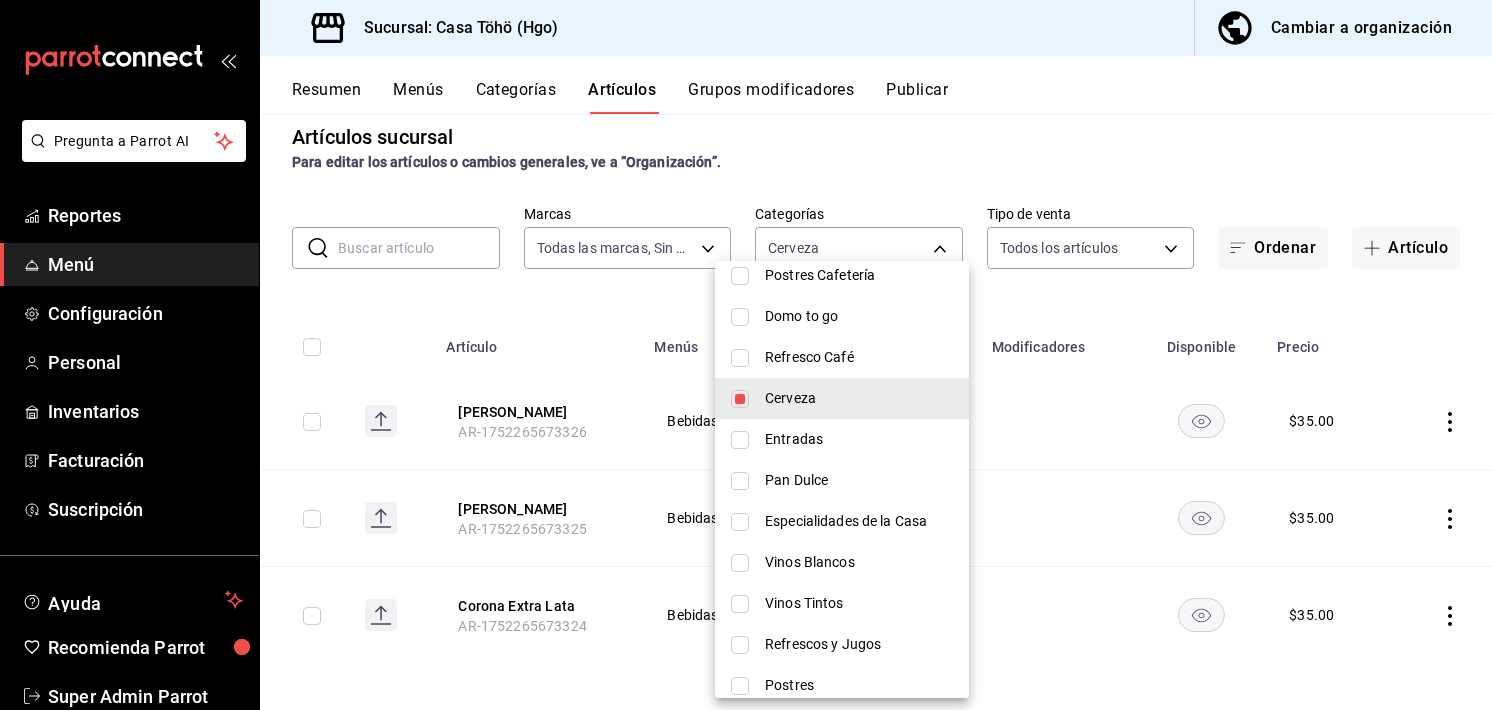 click at bounding box center [746, 355] 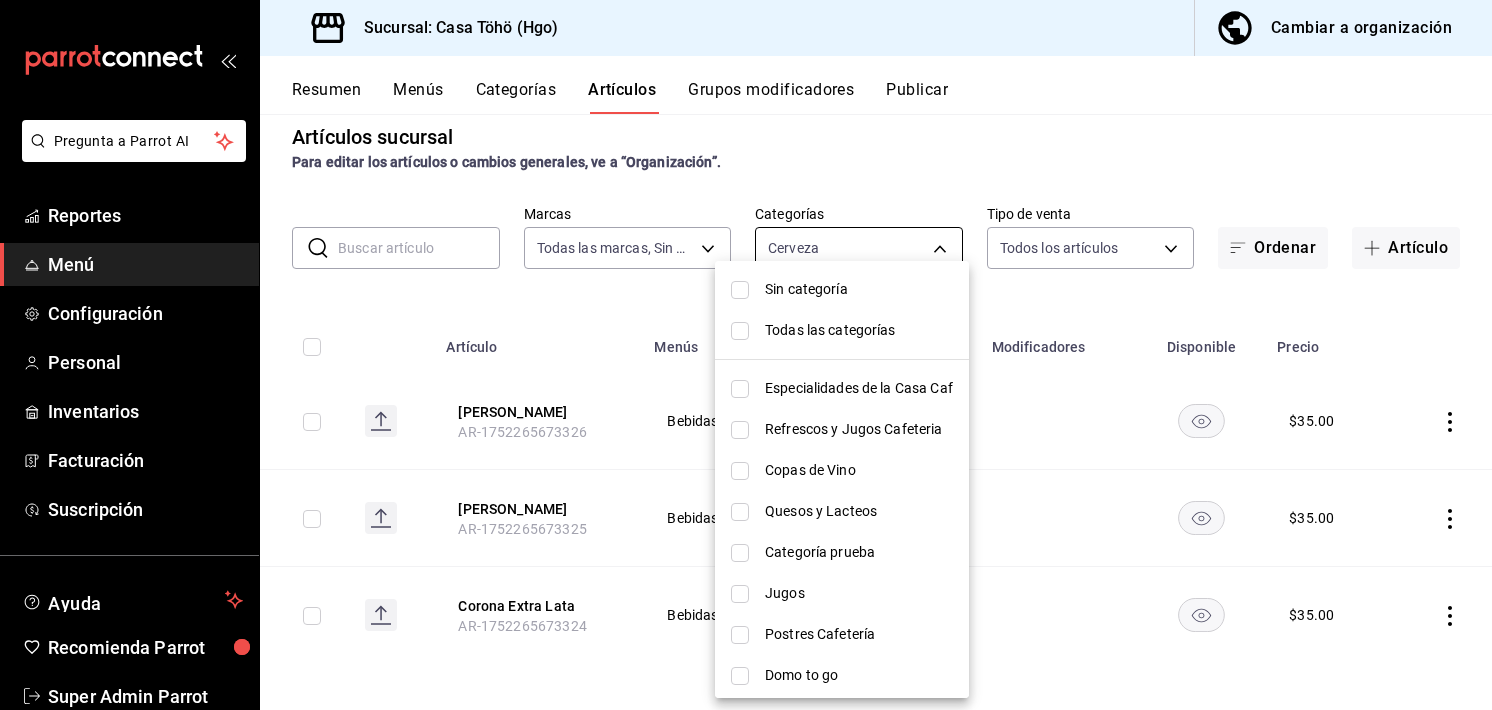 click on "Pregunta a Parrot AI Reportes   Menú   Configuración   Personal   Inventarios   Facturación   Suscripción   Ayuda Recomienda Parrot   Super Admin Parrot   Sugerir nueva función   Sucursal: Casa Töhö (Hgo) Cambiar a organización Resumen Menús Categorías Artículos Grupos modificadores Publicar Artículos sucursal Para editar los artículos o cambios generales, ve a “Organización”. ​ ​ Marcas Todas las marcas, Sin marca 3863094e-80de-4485-9a79-27000a153f73 Categorías Cerveza aa45b371-f5f8-4ab8-acdd-6fc47d3a54cf Tipo de venta Todos los artículos ALL Ordenar Artículo Artículo Menús Categorías Modificadores Disponible Precio Indio Lata AR-1752265673326 Bebidas y Vinos Cerveza $ 35.00 Victoria Lata AR-1752265673325 Bebidas y Vinos Cerveza $ 35.00 Corona Extra Lata AR-1752265673324 Bebidas y Vinos Cerveza $ 35.00 Guardar Pregunta a Parrot AI Reportes   Menú   Configuración   Personal   Inventarios   Facturación   Suscripción   Ayuda Recomienda Parrot   Super Admin Parrot     Ir a video" at bounding box center [746, 355] 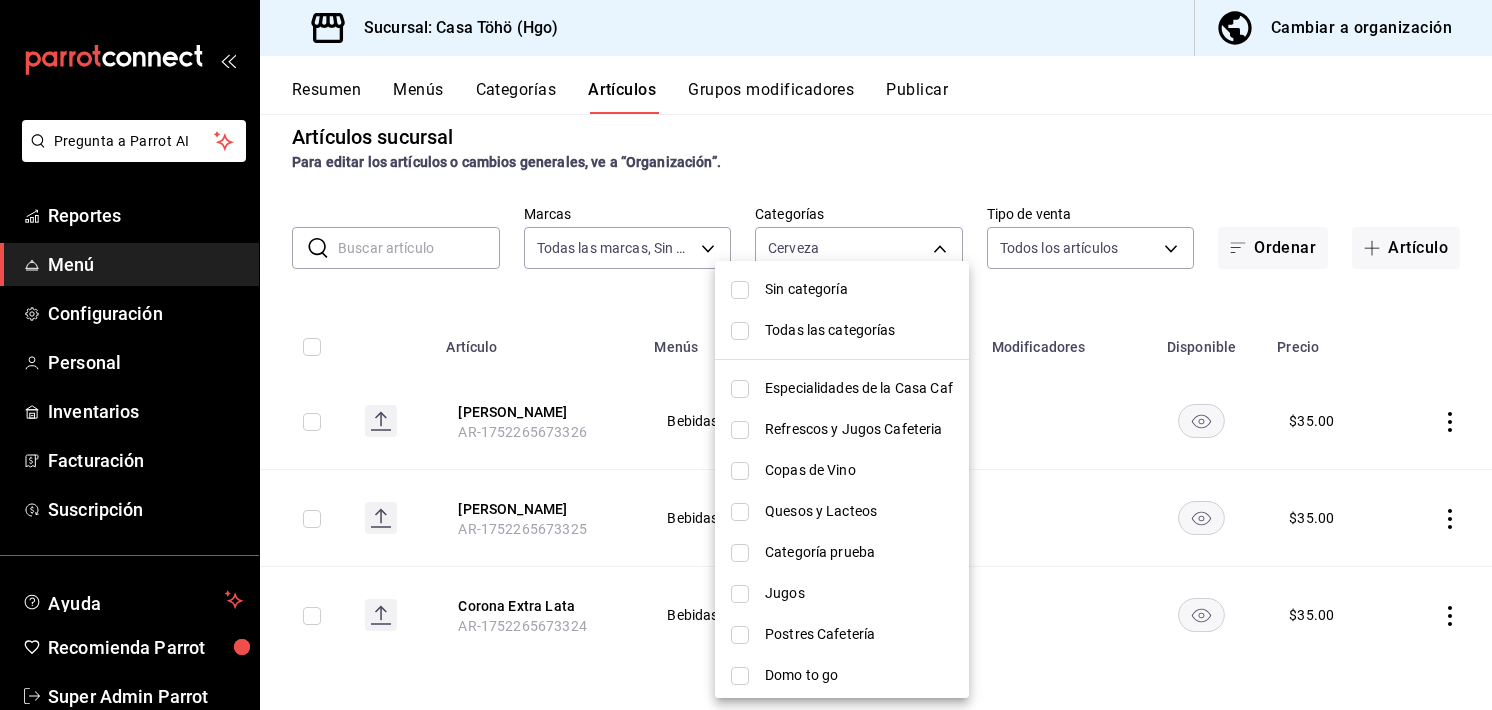 drag, startPoint x: 432, startPoint y: 211, endPoint x: 796, endPoint y: 350, distance: 389.63702 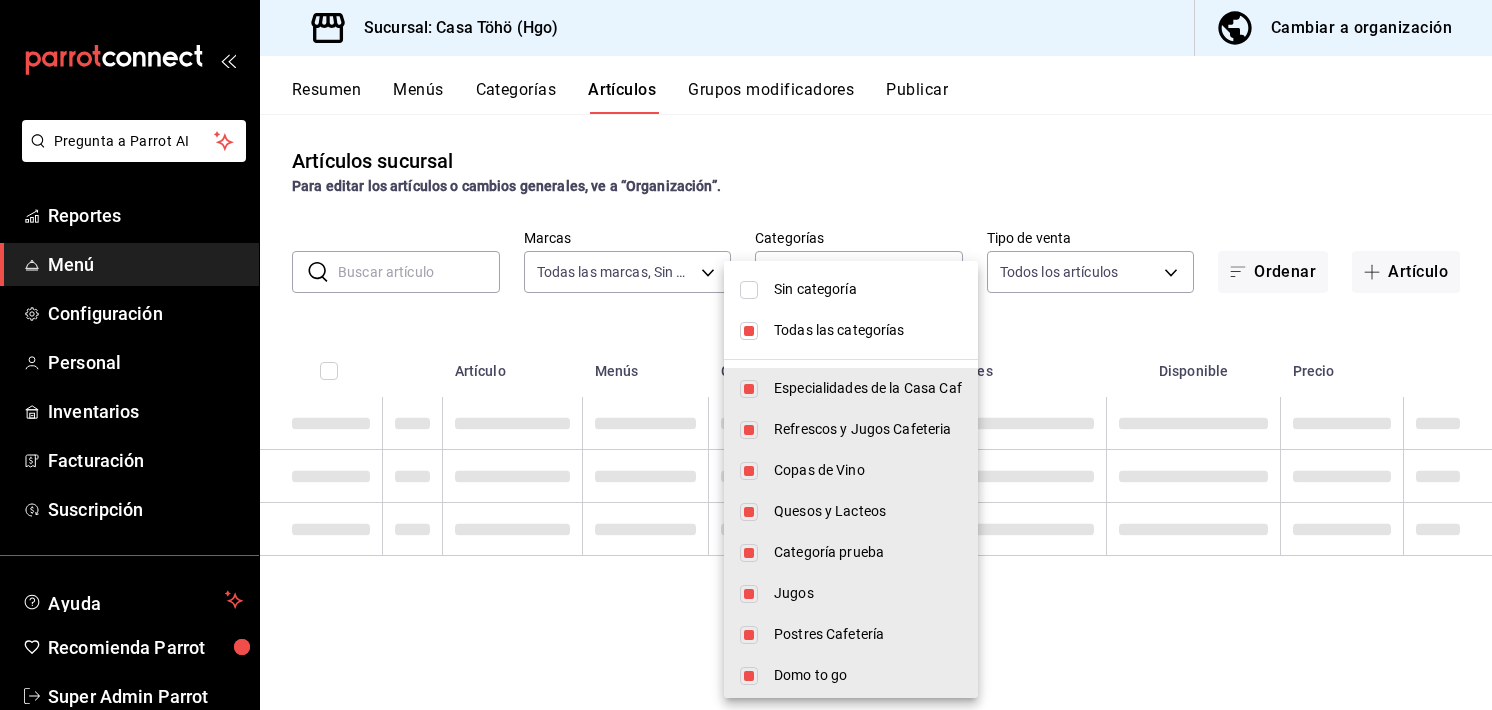 scroll, scrollTop: 0, scrollLeft: 0, axis: both 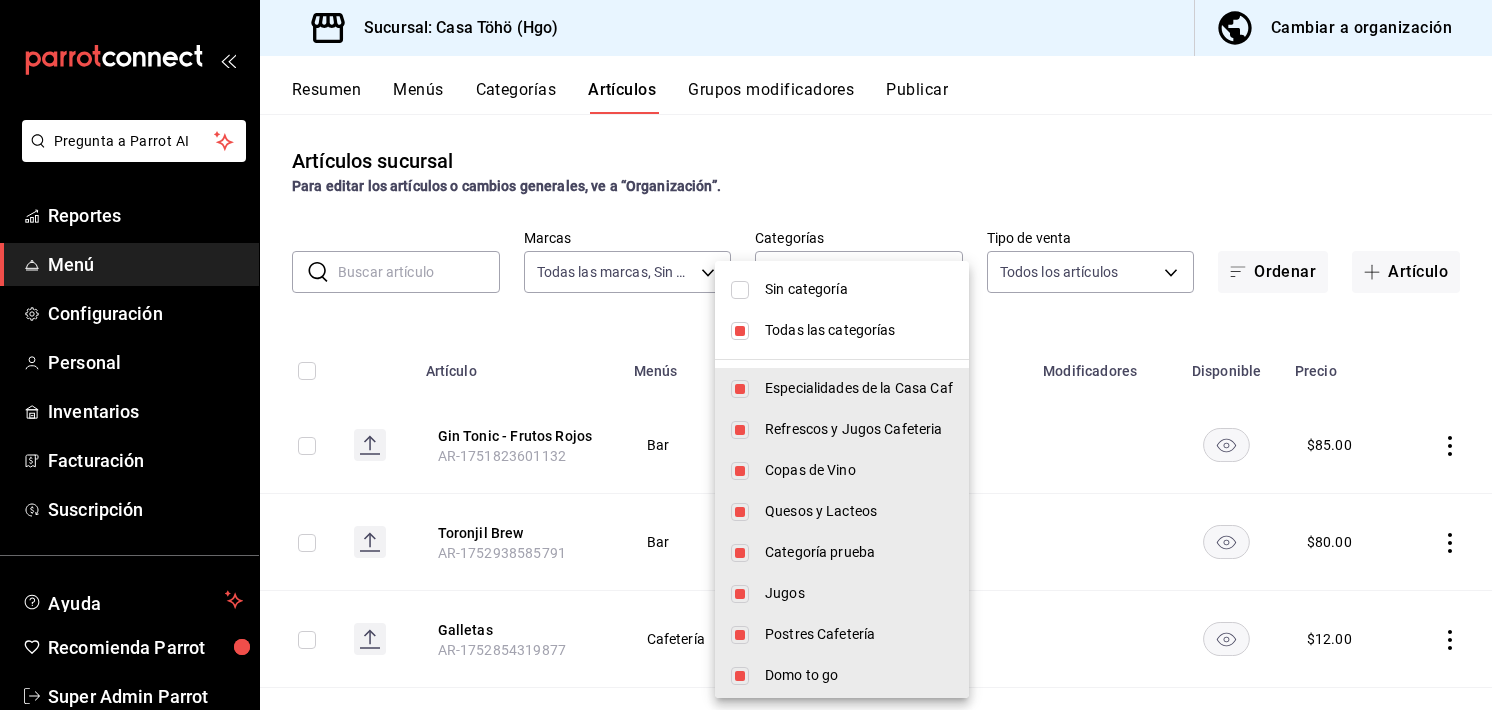 click at bounding box center (746, 355) 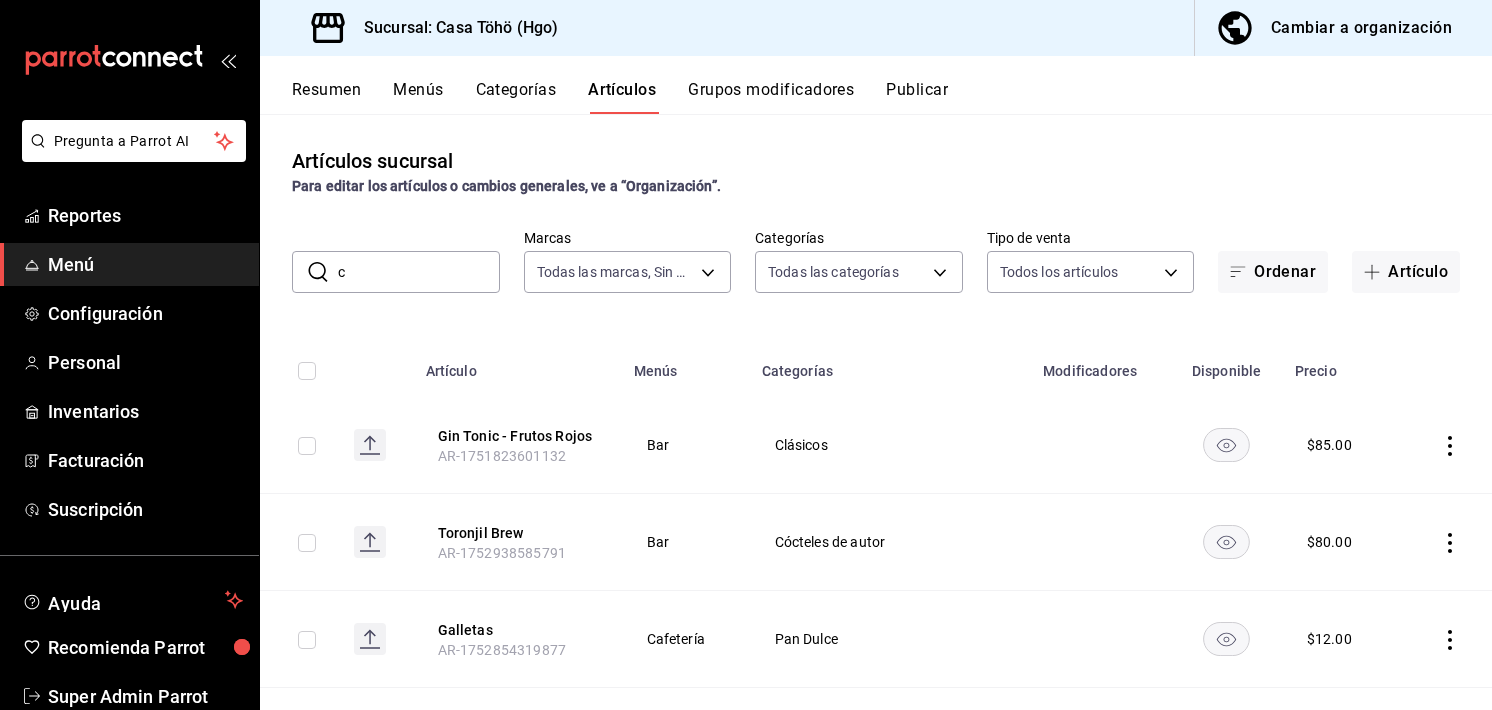 click on "c" at bounding box center [419, 272] 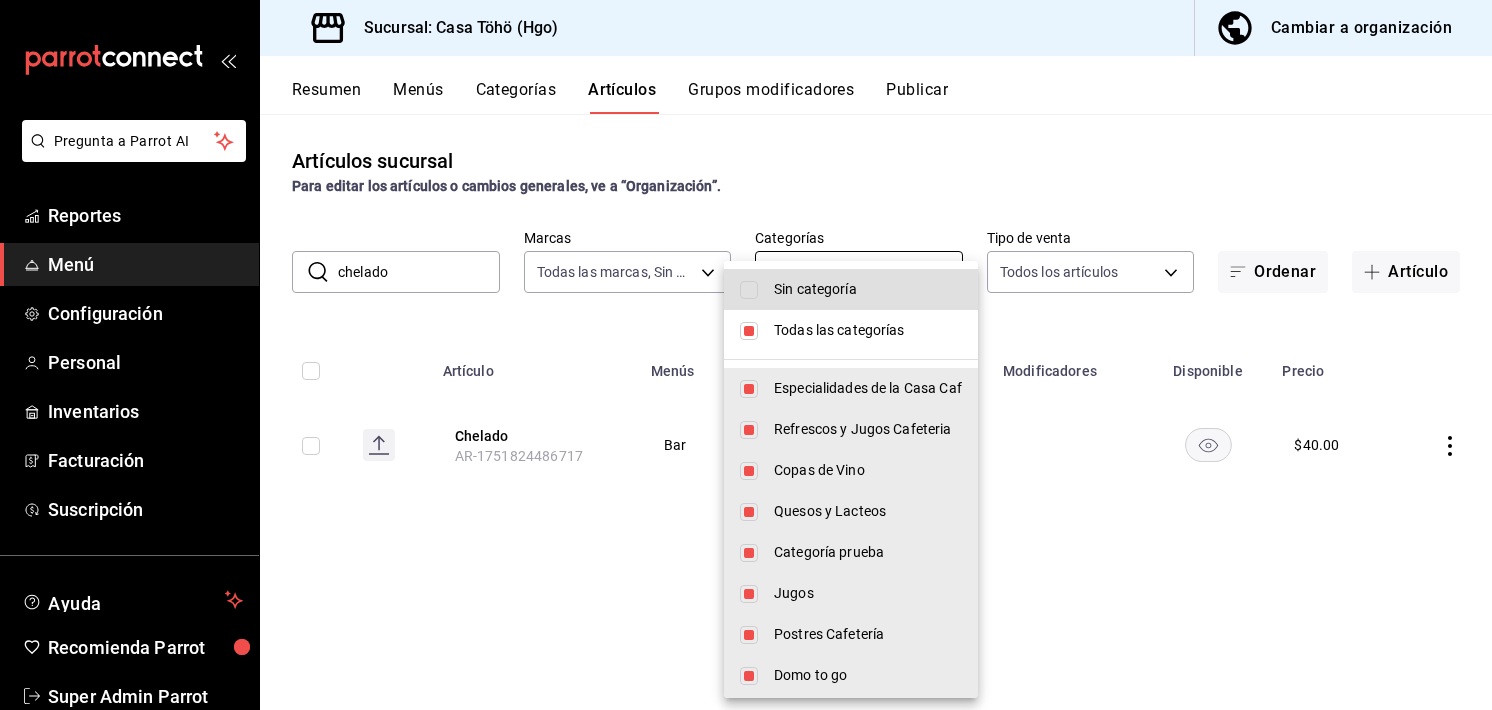 click on "Pregunta a Parrot AI Reportes   Menú   Configuración   Personal   Inventarios   Facturación   Suscripción   Ayuda Recomienda Parrot   Super Admin Parrot   Sugerir nueva función   Sucursal: Casa Töhö (Hgo) Cambiar a organización Resumen Menús Categorías Artículos Grupos modificadores Publicar Artículos sucursal Para editar los artículos o cambios generales, ve a “Organización”. ​ chelado ​ Marcas Todas las marcas, Sin marca 3863094e-80de-4485-9a79-27000a153f73 Categorías Todas las categorías Tipo de venta Todos los artículos ALL Ordenar Artículo Artículo Menús Categorías Modificadores Disponible Precio Chelado AR-1751824486717 Bar Cervezas y Preparados $ 40.00 Guardar Pregunta a Parrot AI Reportes   Menú   Configuración   Personal   Inventarios   Facturación   Suscripción   Ayuda Recomienda Parrot   Super Admin Parrot   Sugerir nueva función   GANA 1 MES GRATIS EN TU SUSCRIPCIÓN AQUÍ Ver video tutorial Ir a video Visitar centro de ayuda (81) 2046 6363 Visitar centro de ayuda" at bounding box center [746, 355] 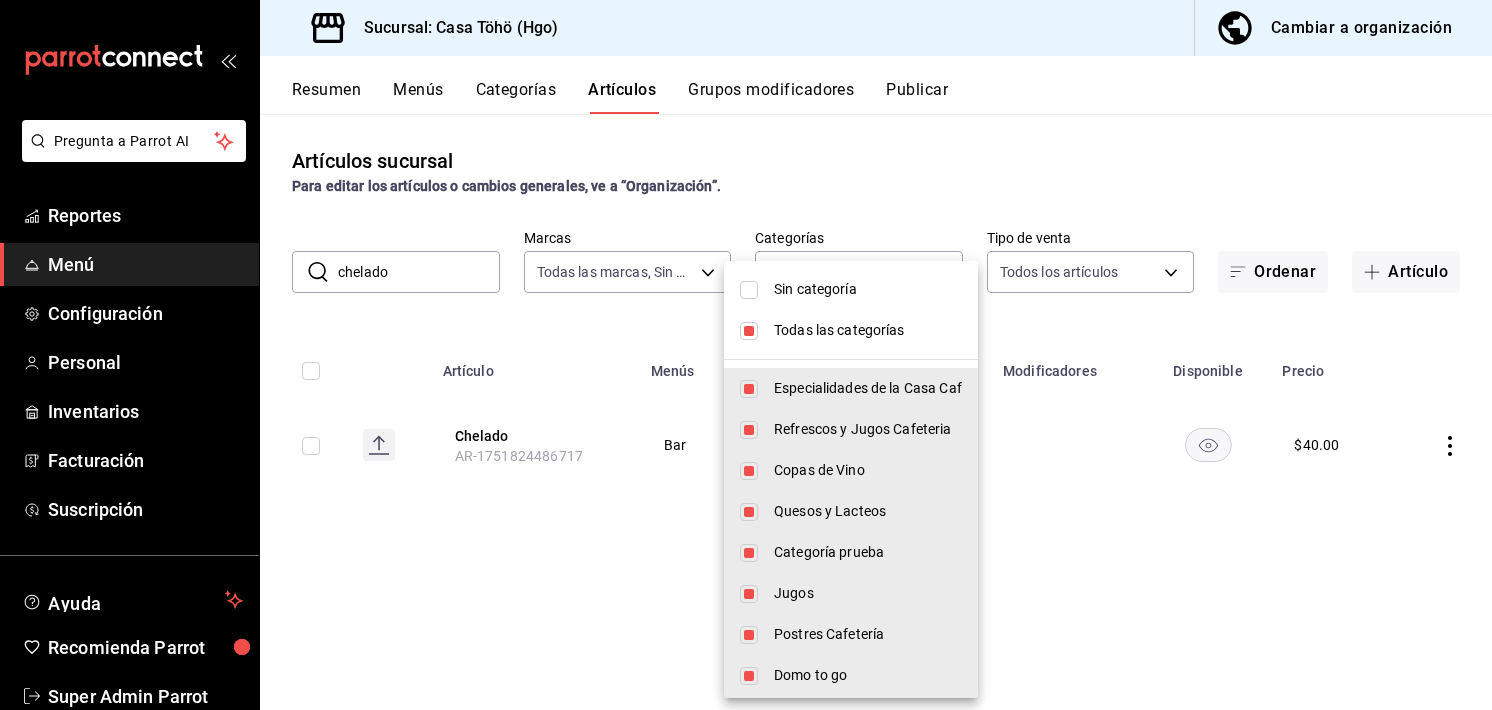 click at bounding box center (746, 355) 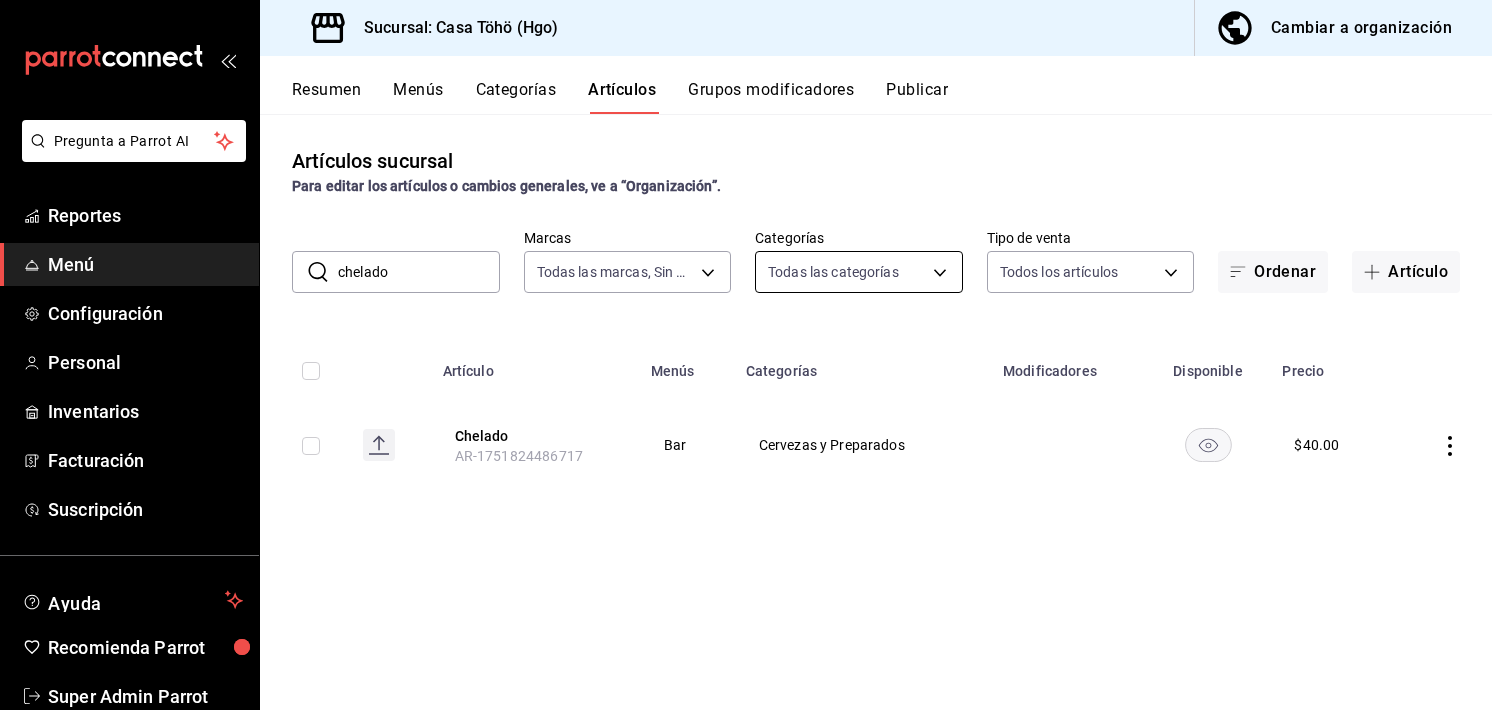click on "Pregunta a Parrot AI Reportes   Menú   Configuración   Personal   Inventarios   Facturación   Suscripción   Ayuda Recomienda Parrot   Super Admin Parrot   Sugerir nueva función   Sucursal: Casa Töhö (Hgo) Cambiar a organización Resumen Menús Categorías Artículos Grupos modificadores Publicar Artículos sucursal Para editar los artículos o cambios generales, ve a “Organización”. ​ chelado ​ Marcas Todas las marcas, Sin marca 3863094e-80de-4485-9a79-27000a153f73 Categorías Todas las categorías Tipo de venta Todos los artículos ALL Ordenar Artículo Artículo Menús Categorías Modificadores Disponible Precio Chelado AR-1751824486717 Bar Cervezas y Preparados $ 40.00 Guardar Pregunta a Parrot AI Reportes   Menú   Configuración   Personal   Inventarios   Facturación   Suscripción   Ayuda Recomienda Parrot   Super Admin Parrot   Sugerir nueva función   GANA 1 MES GRATIS EN TU SUSCRIPCIÓN AQUÍ Ver video tutorial Ir a video Visitar centro de ayuda (81) 2046 6363 Visitar centro de ayuda" at bounding box center [746, 355] 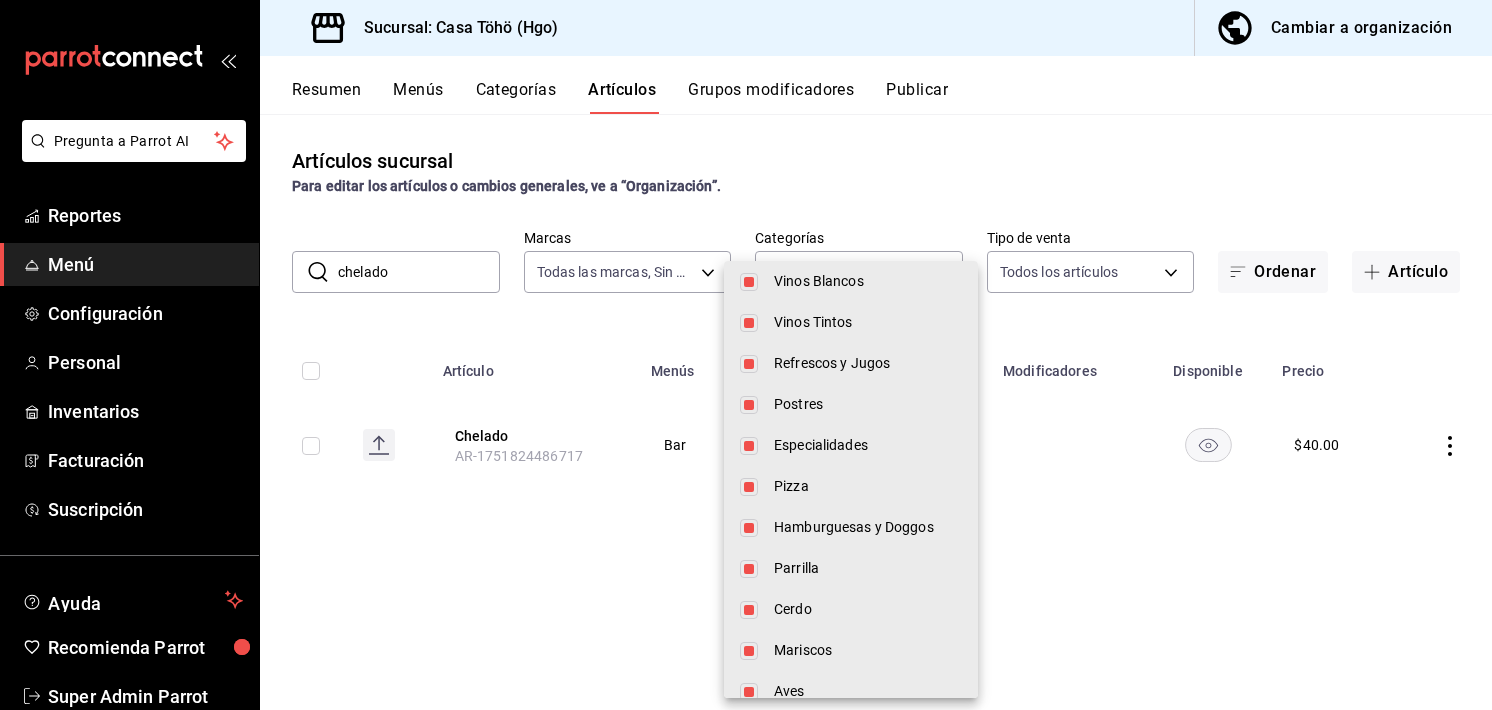 scroll, scrollTop: 1276, scrollLeft: 0, axis: vertical 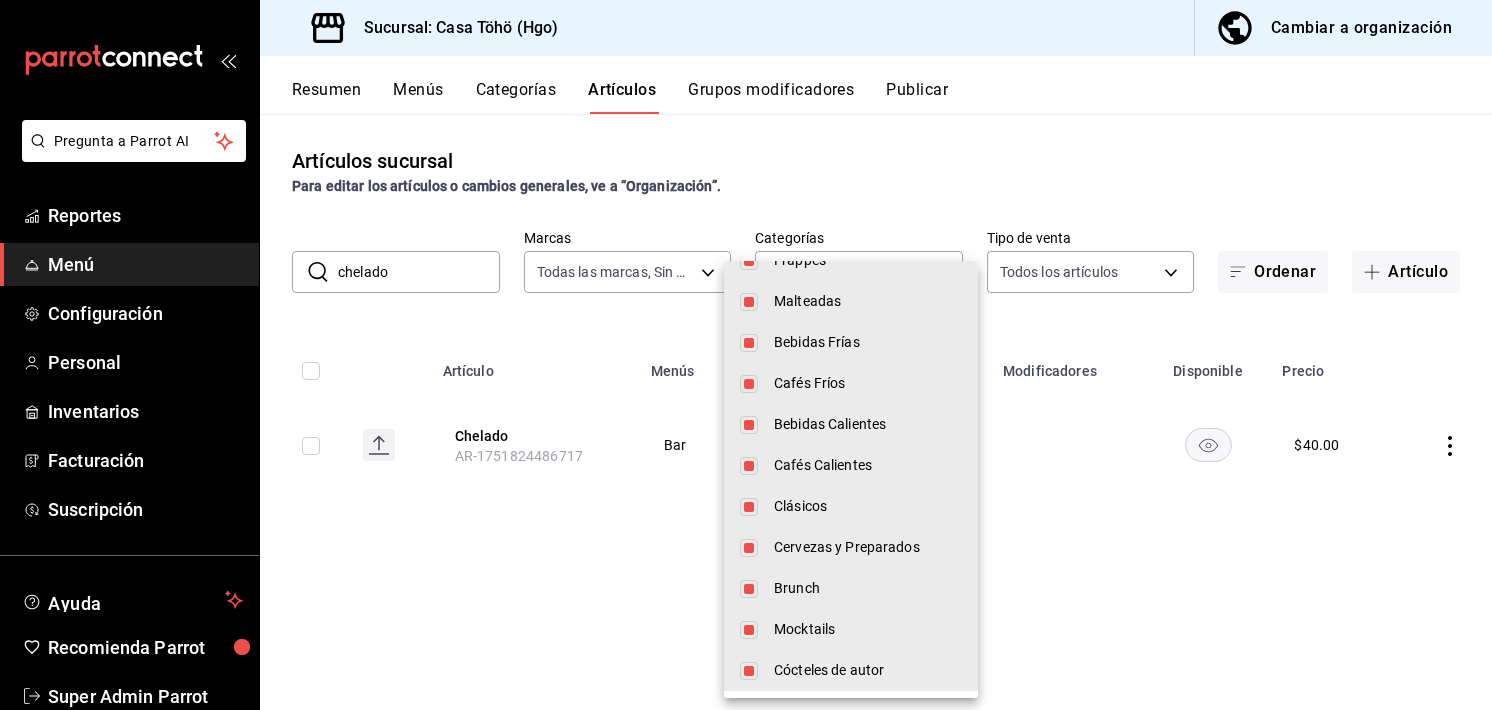 click at bounding box center [749, 548] 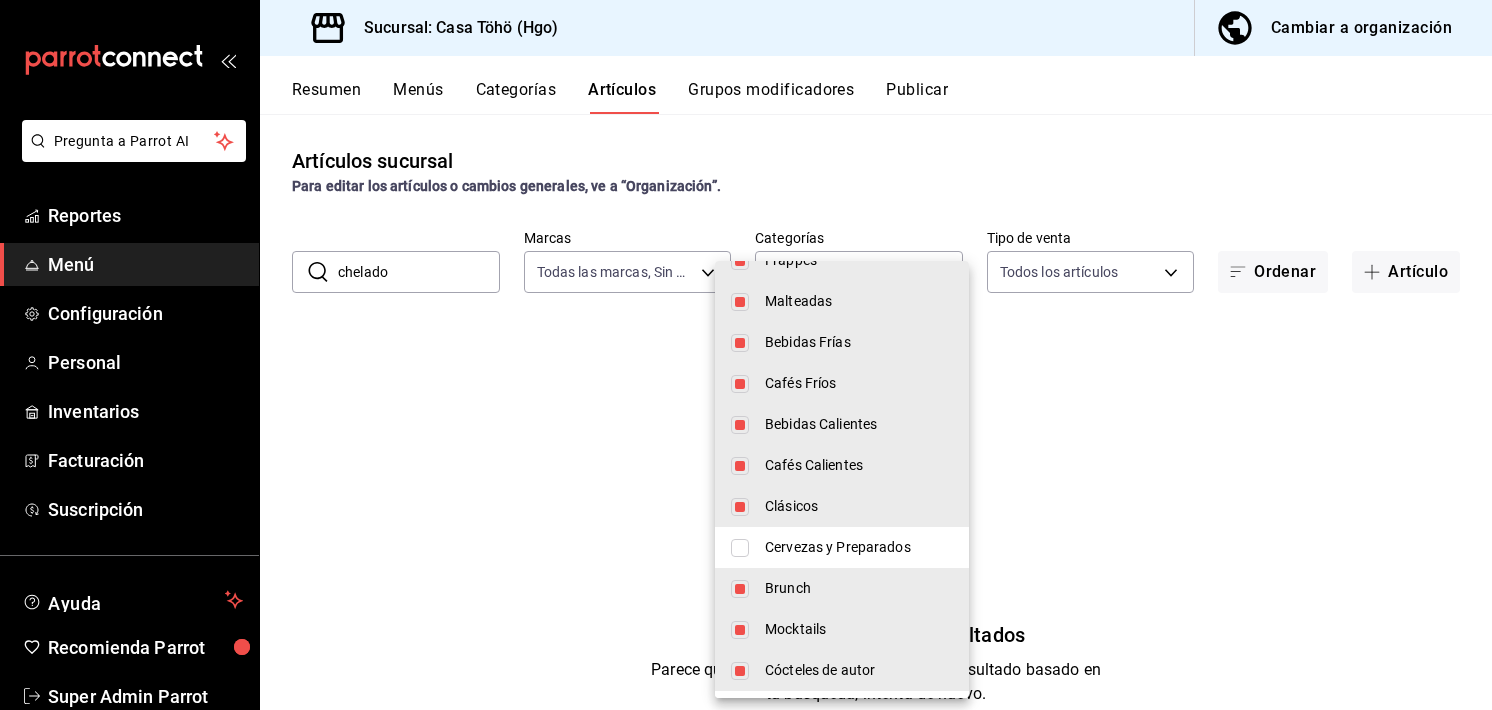click at bounding box center [740, 548] 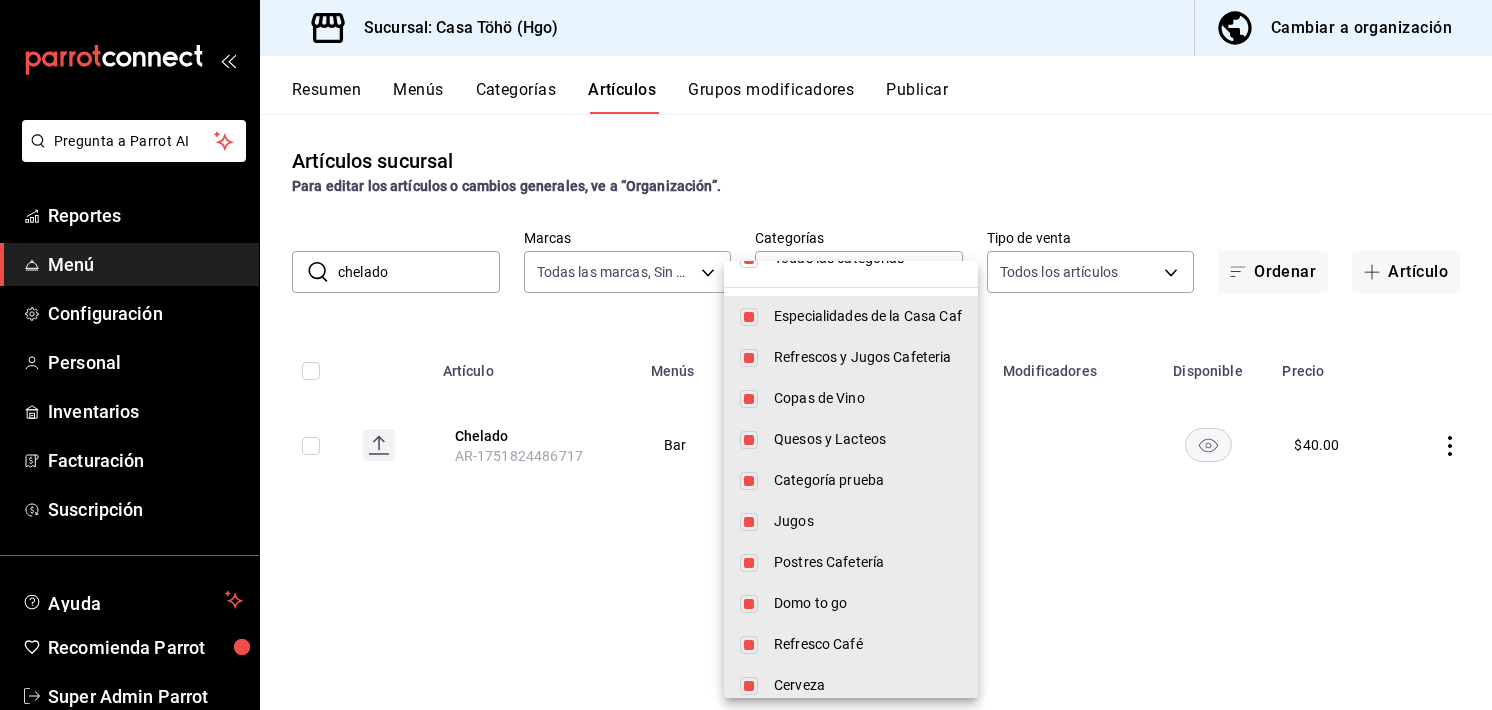 scroll, scrollTop: 0, scrollLeft: 0, axis: both 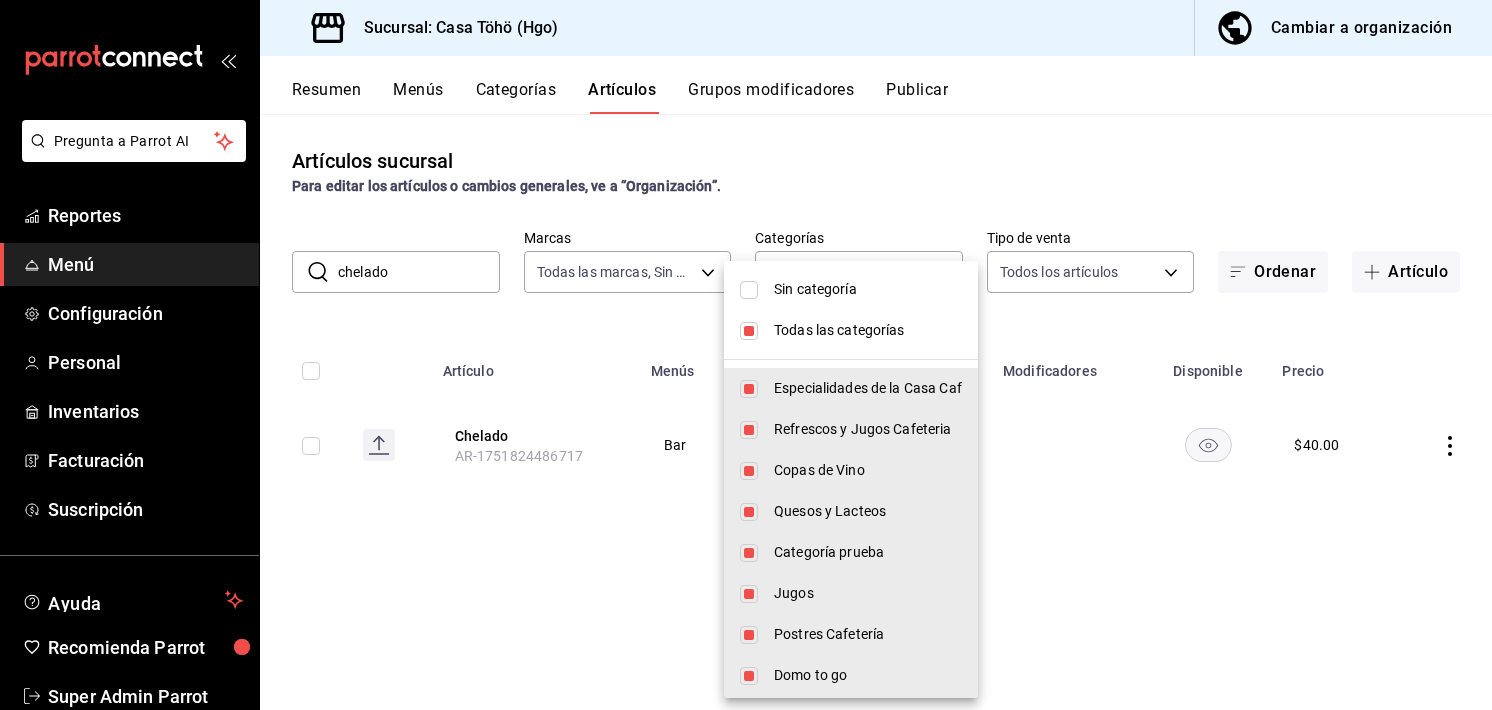 click at bounding box center (749, 331) 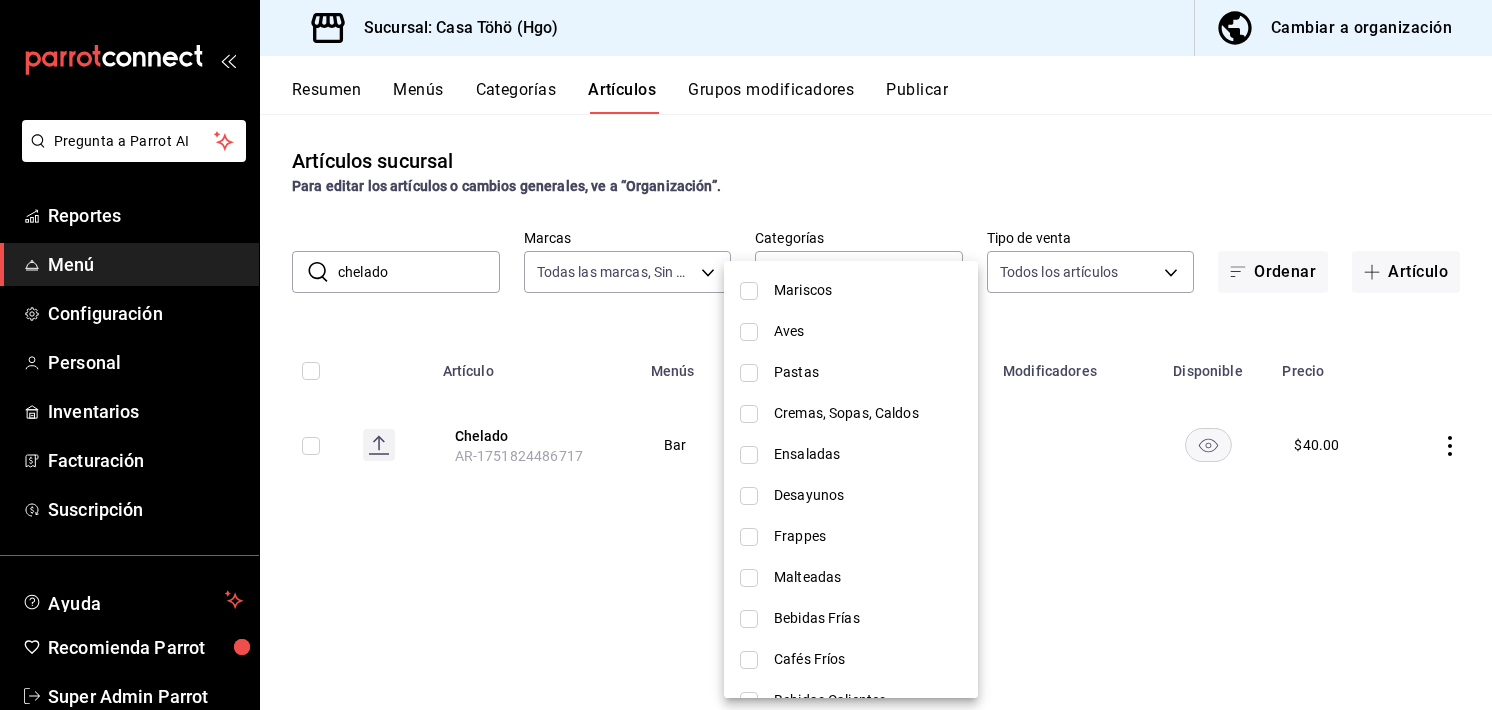 scroll, scrollTop: 1276, scrollLeft: 0, axis: vertical 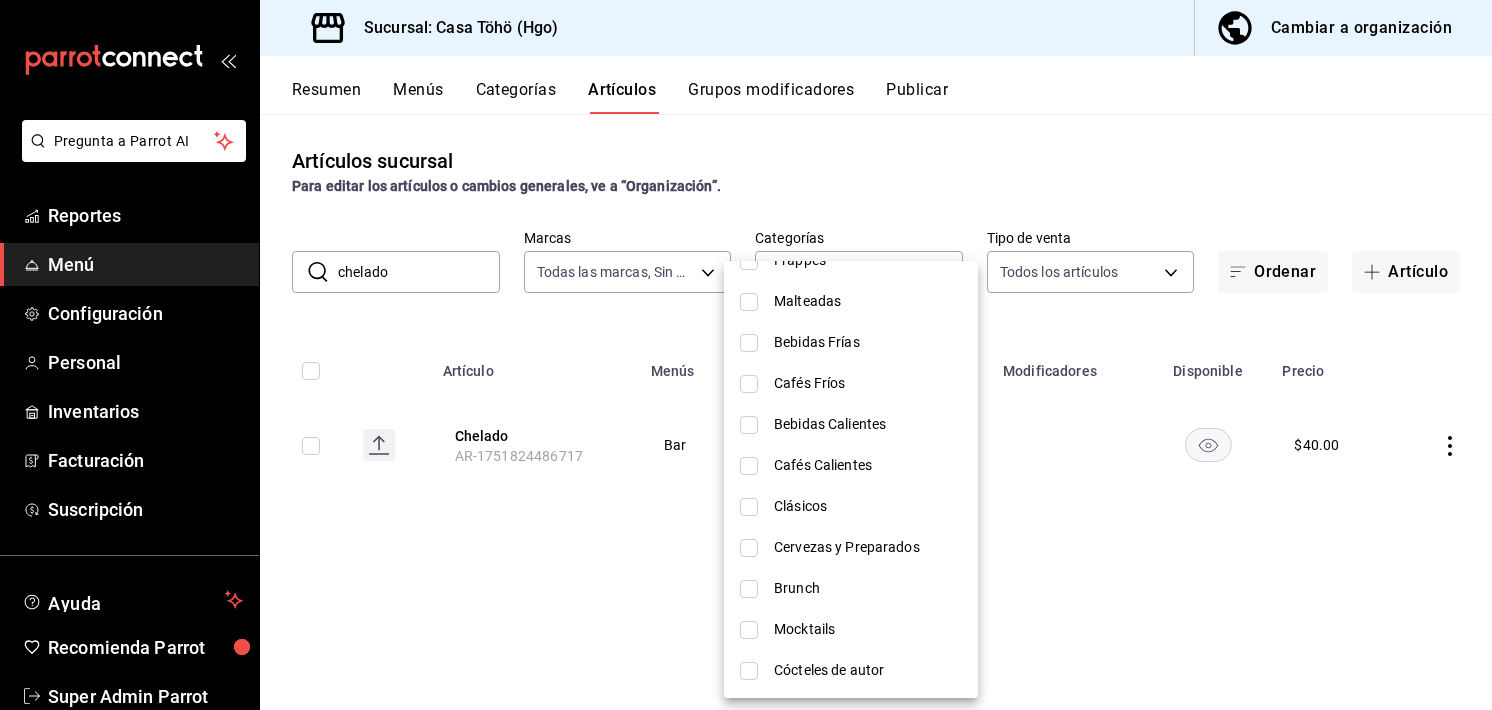 click at bounding box center [749, 548] 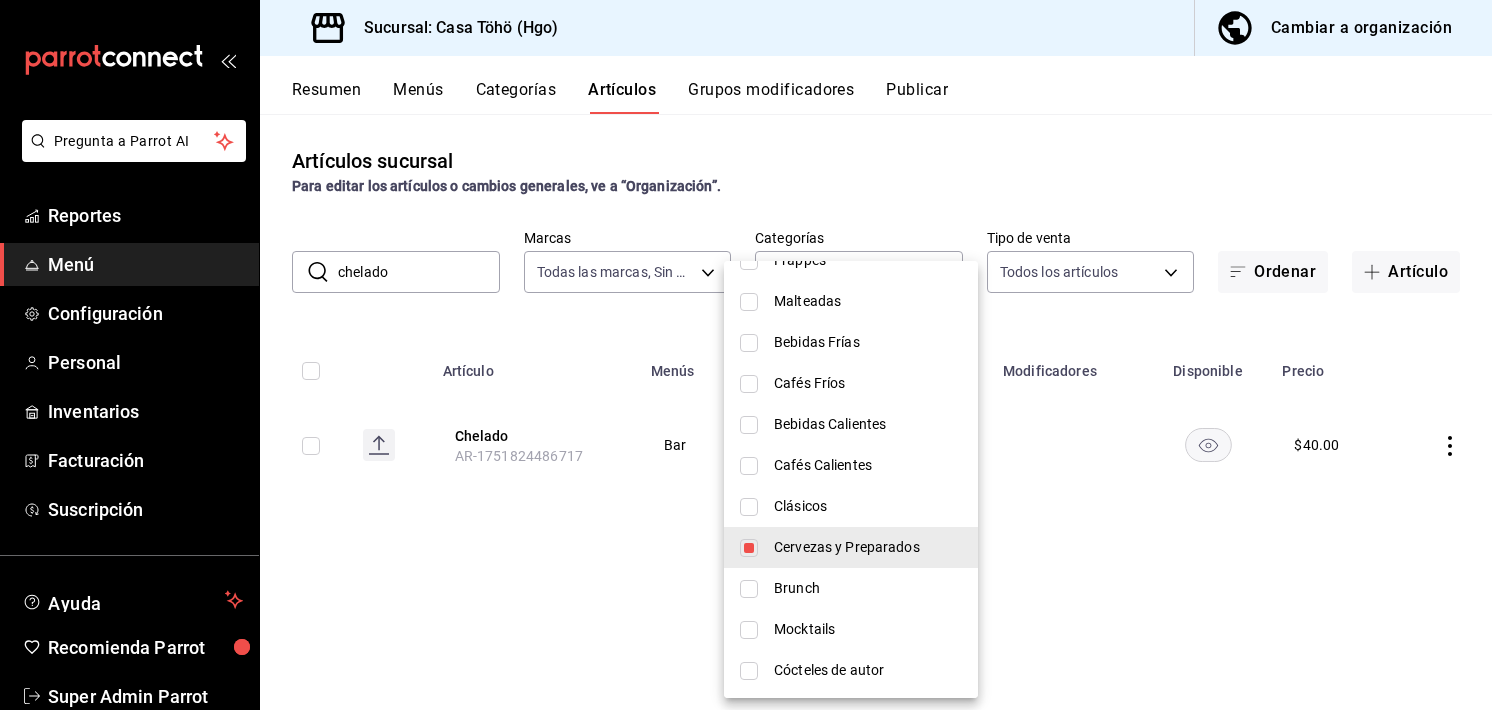 click at bounding box center (746, 355) 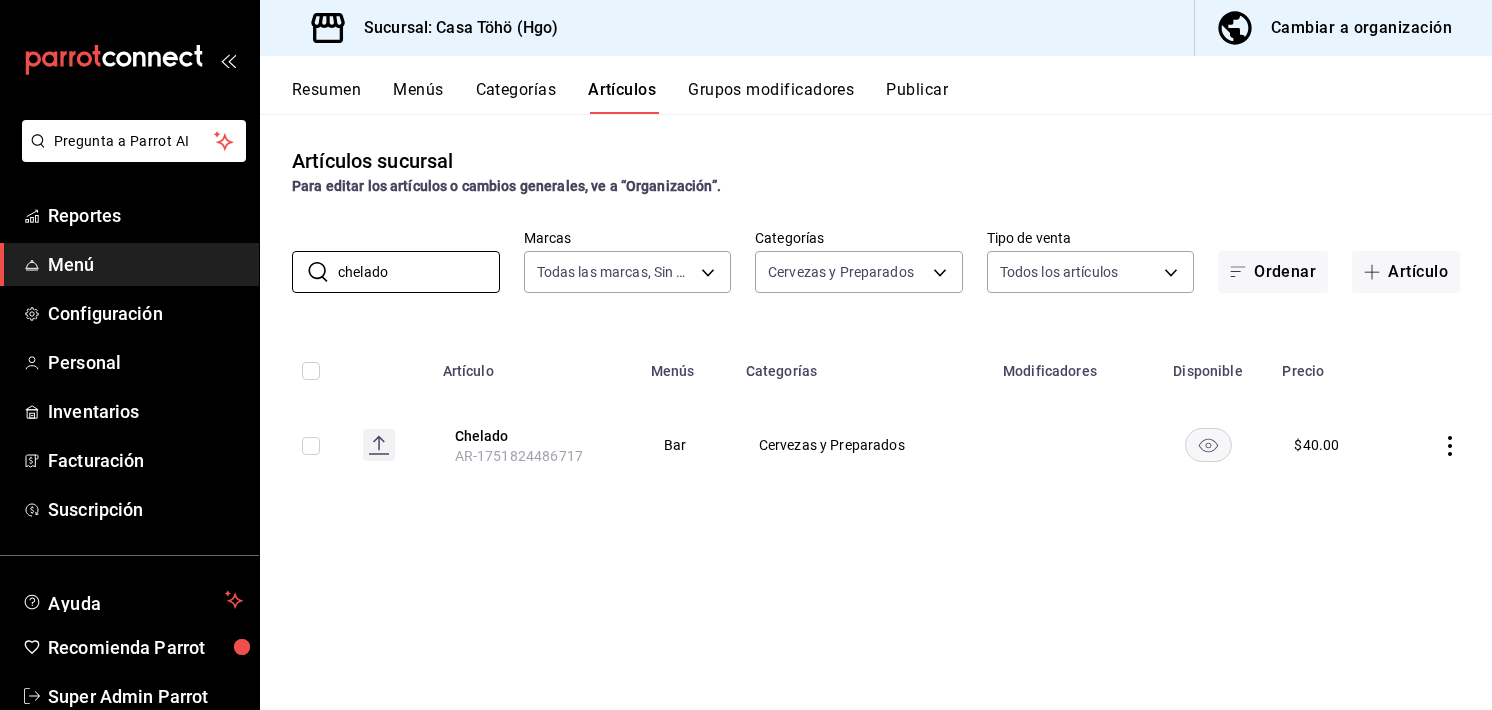 drag, startPoint x: 431, startPoint y: 261, endPoint x: 234, endPoint y: 247, distance: 197.49684 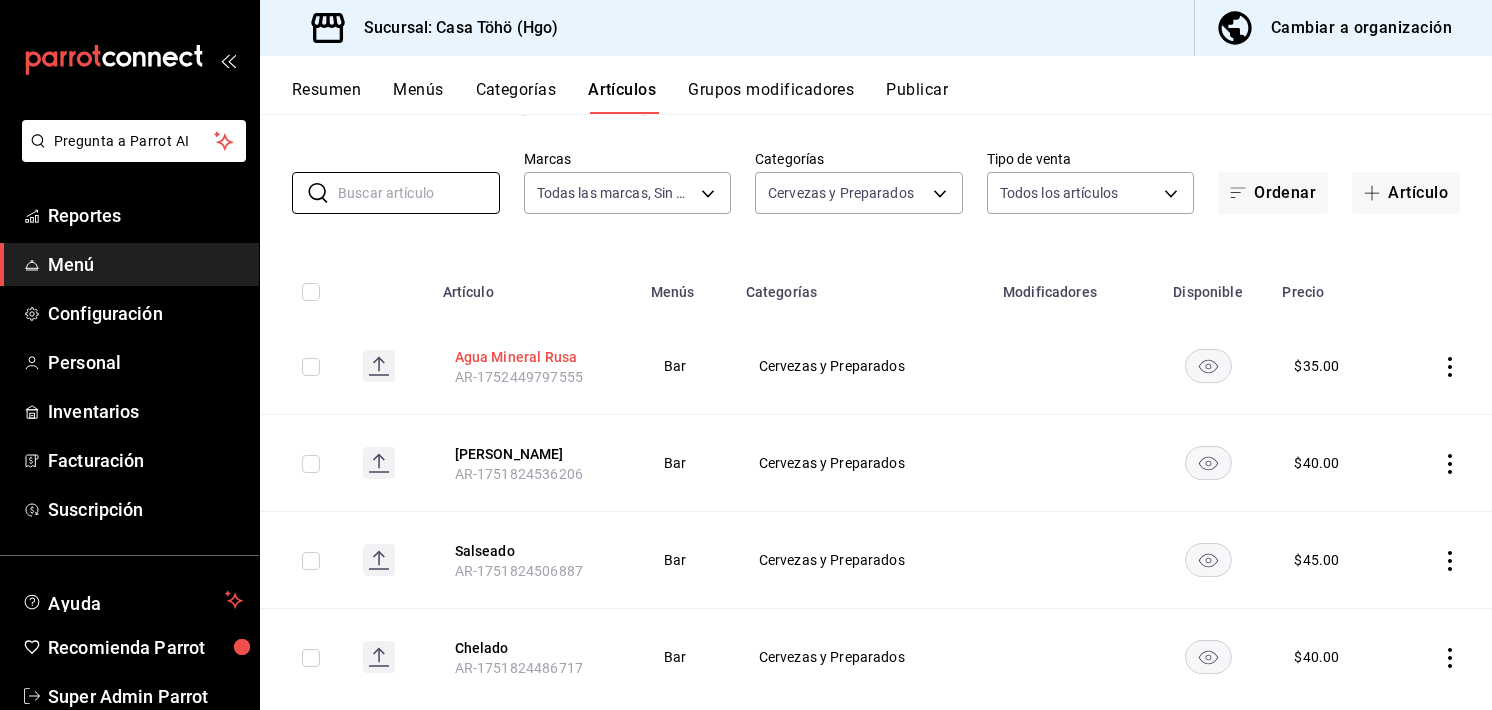 scroll, scrollTop: 121, scrollLeft: 0, axis: vertical 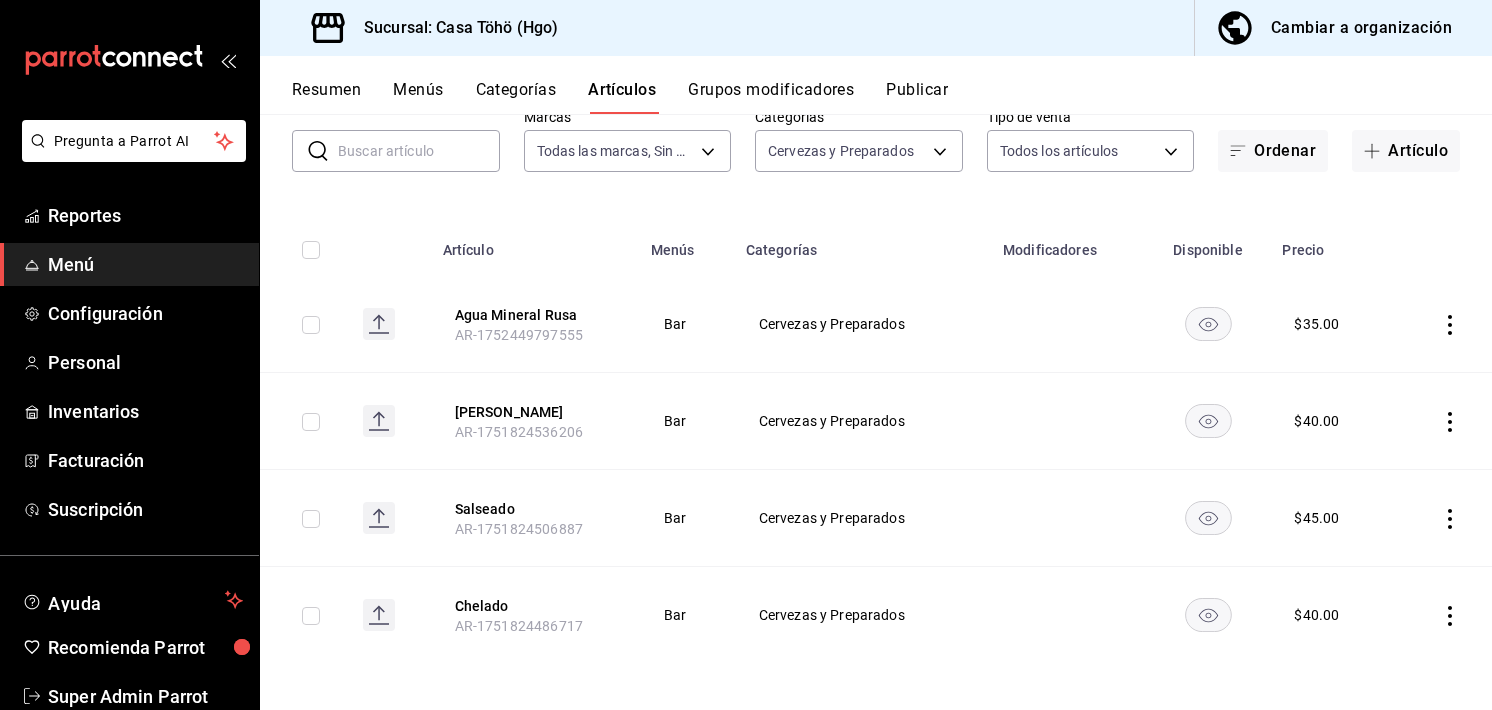 click on "Menús" at bounding box center [418, 97] 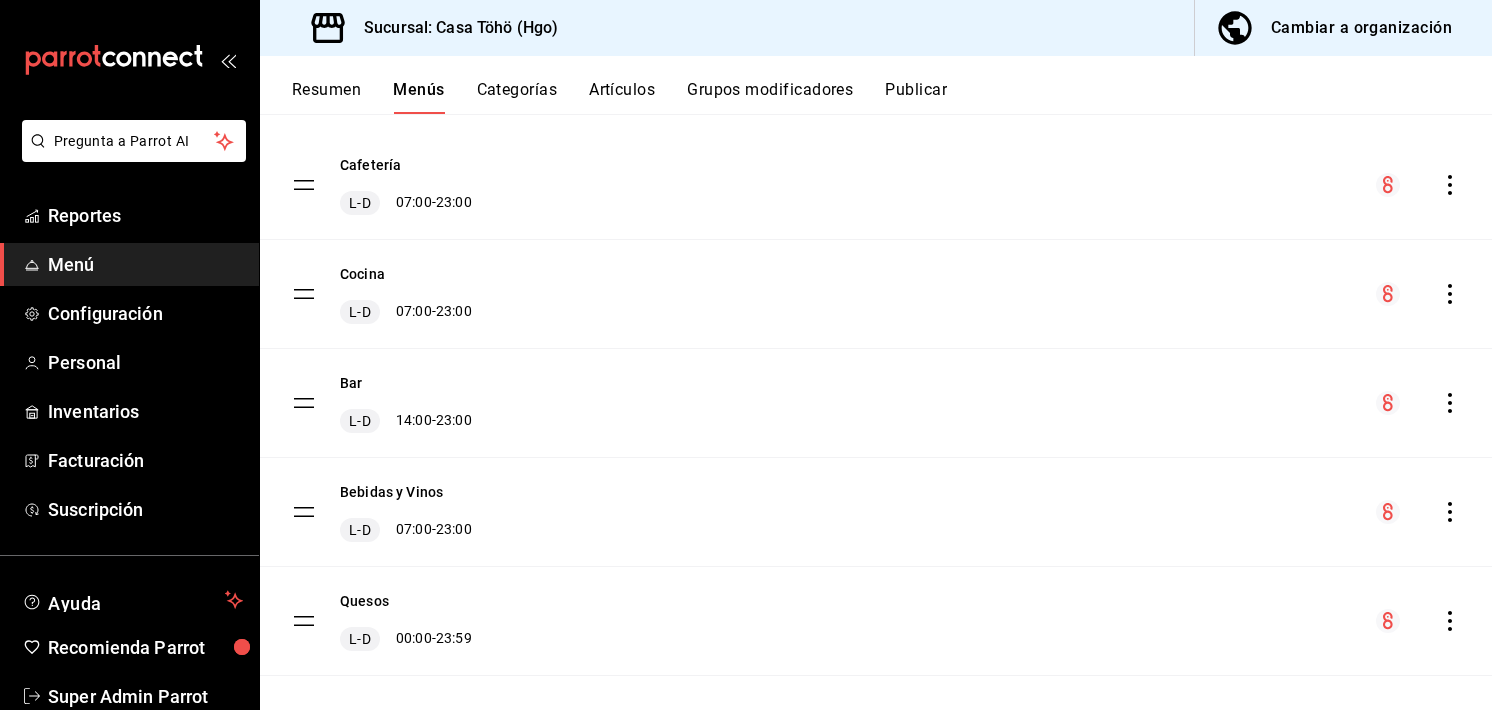 scroll, scrollTop: 177, scrollLeft: 0, axis: vertical 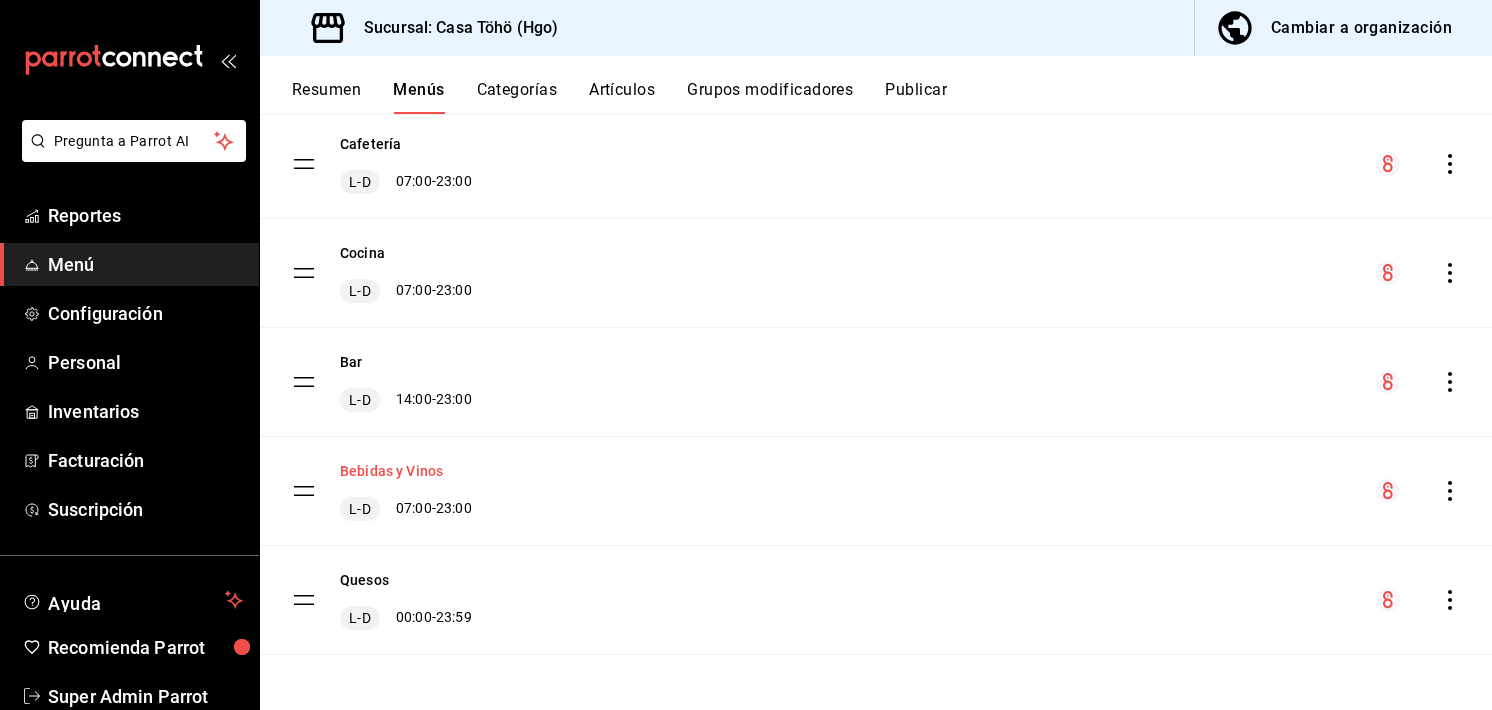 click on "Bebidas y Vinos" at bounding box center (391, 471) 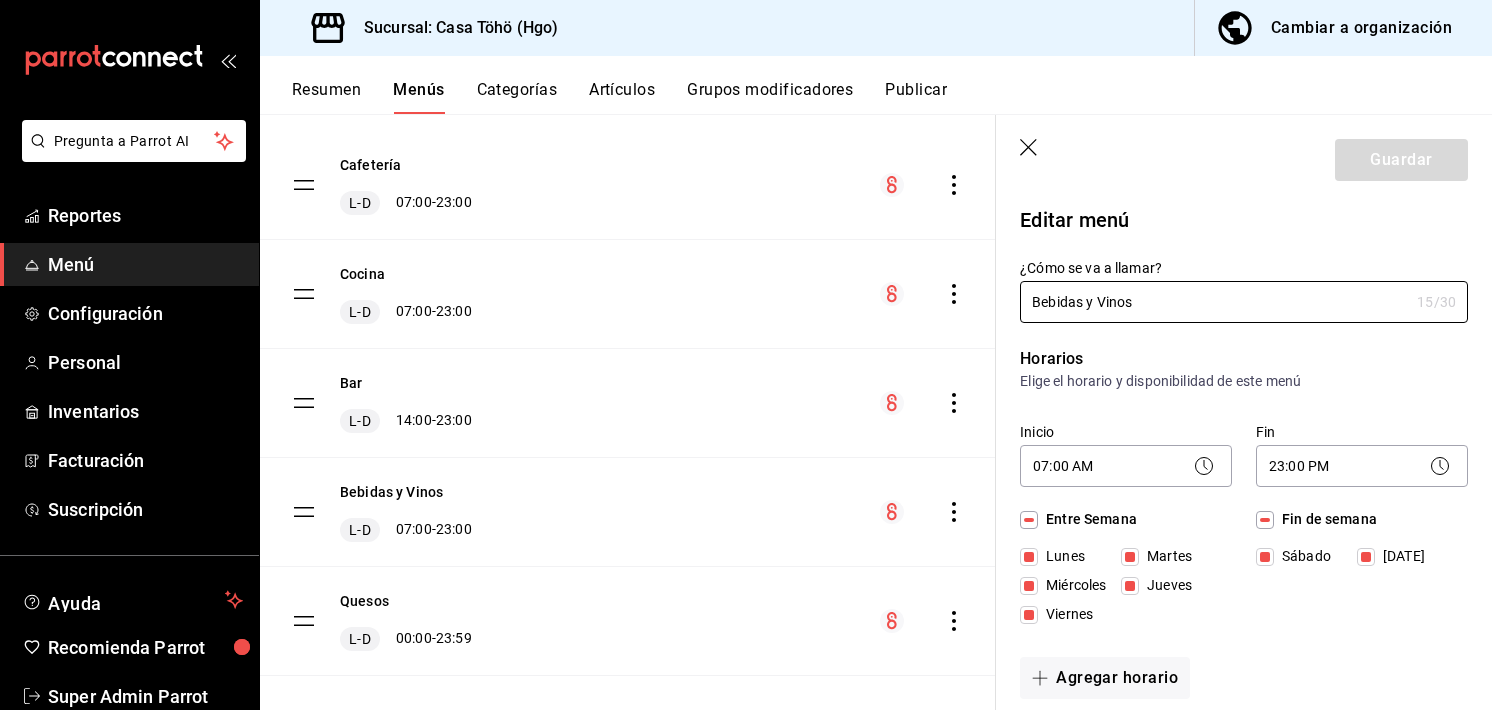 scroll, scrollTop: 0, scrollLeft: 0, axis: both 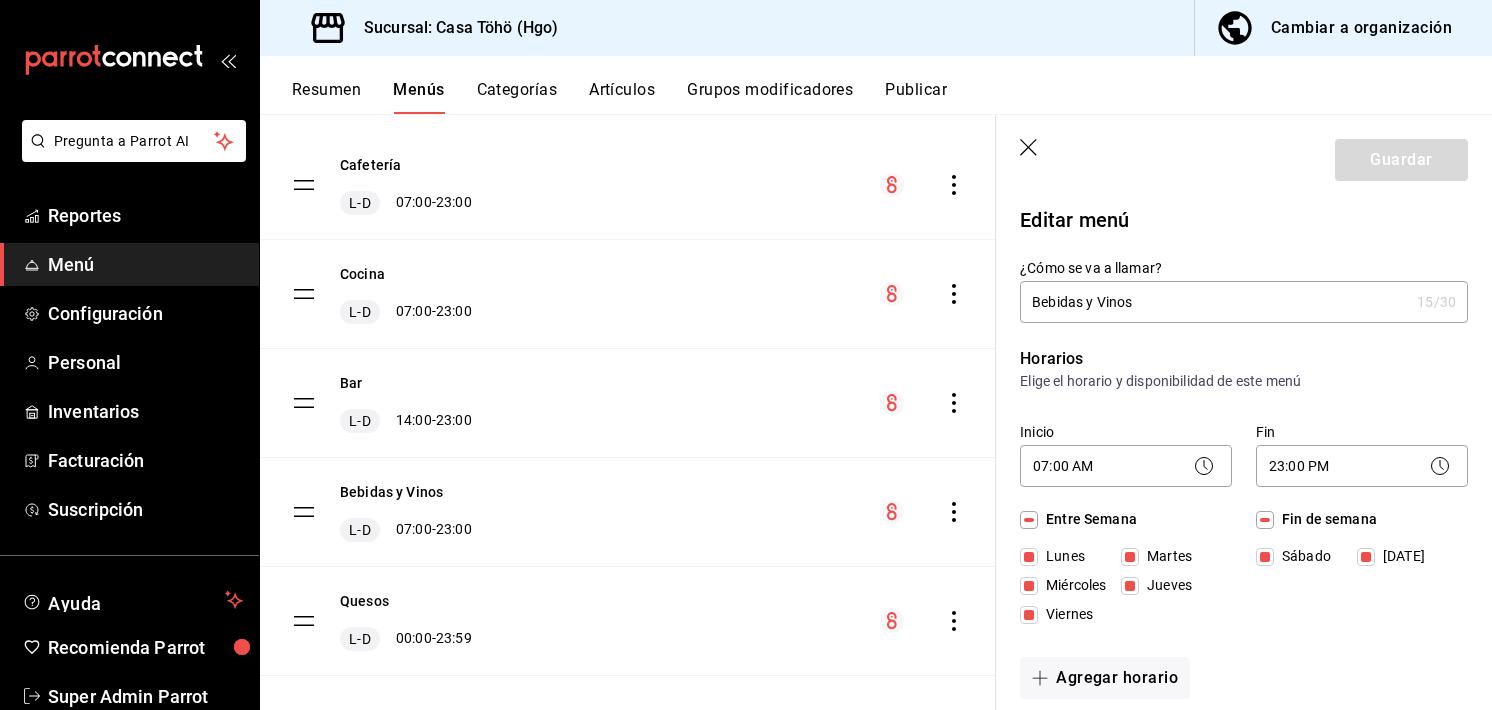 click 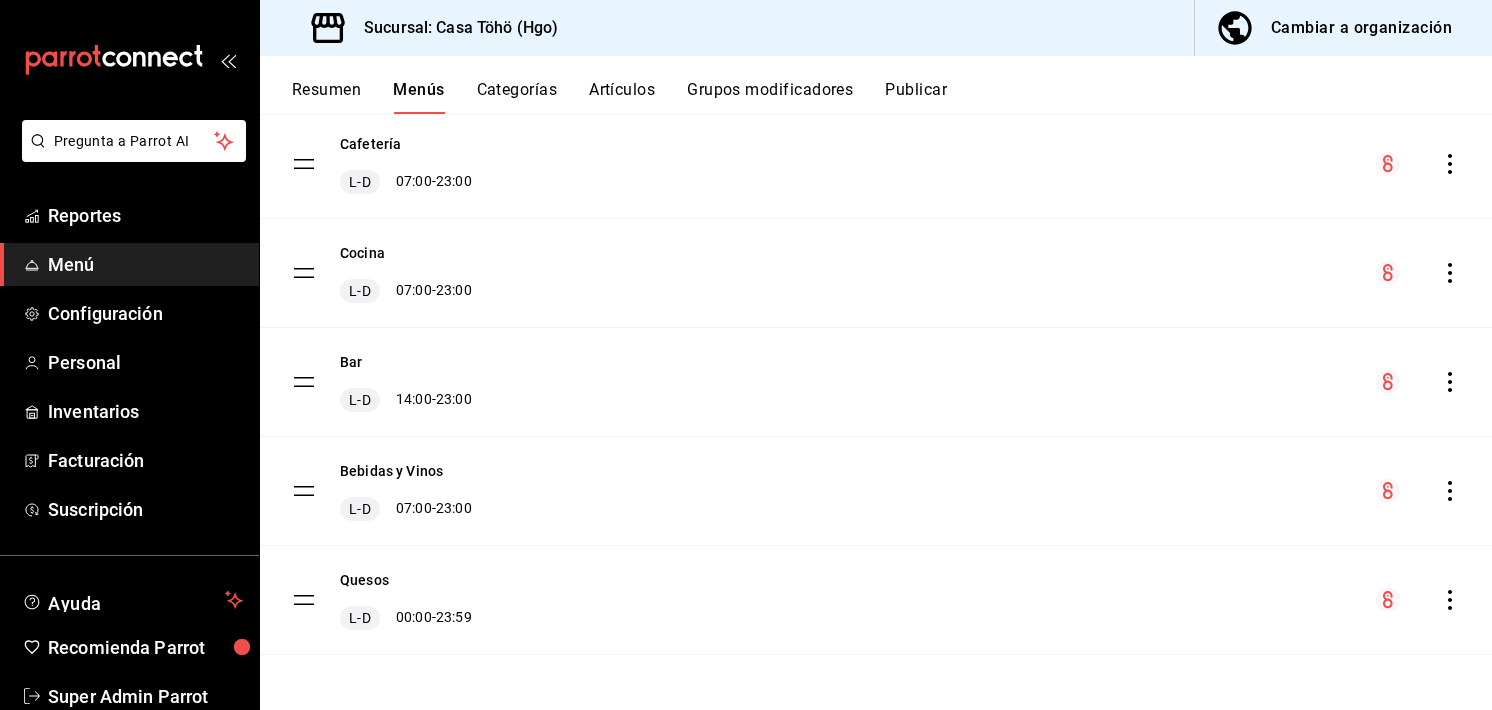 click on "Categorías" at bounding box center [517, 97] 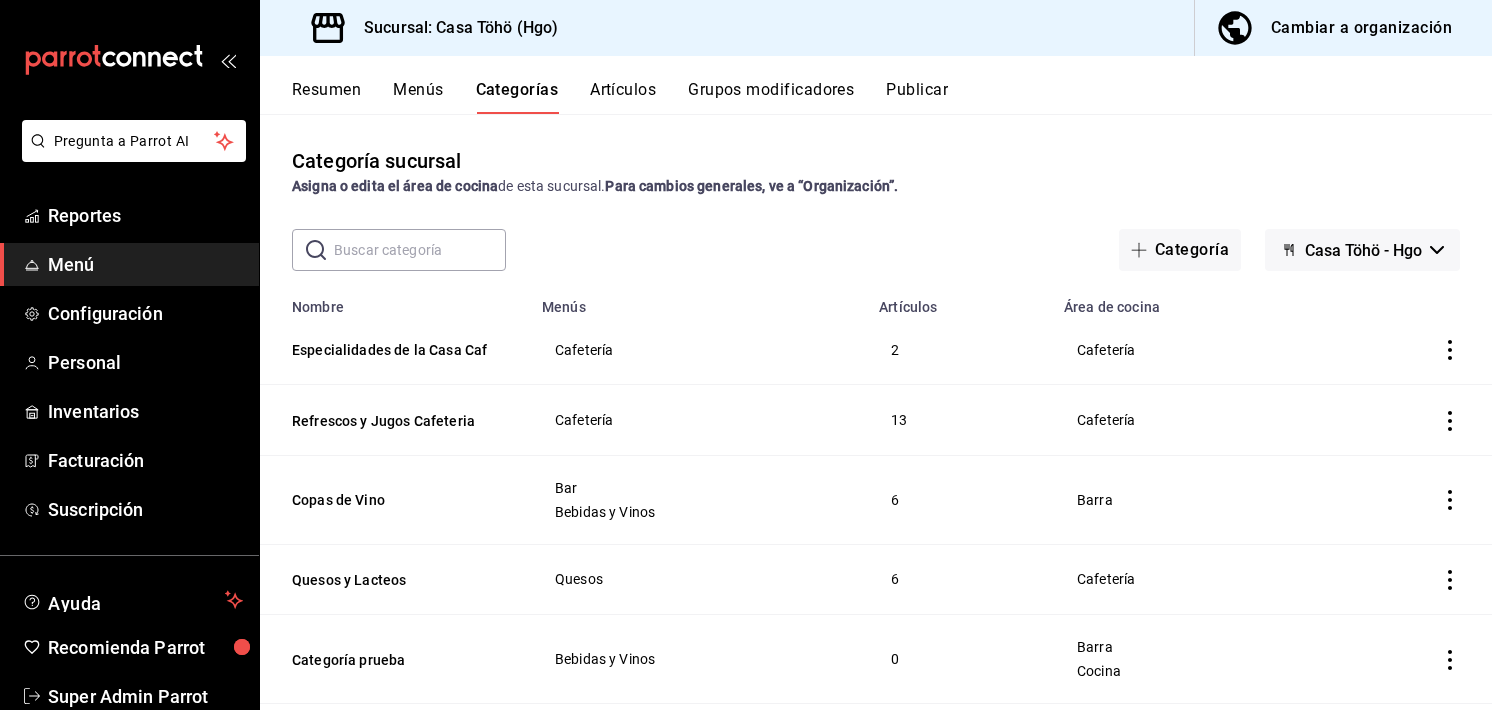 click on "Artículos" at bounding box center [623, 97] 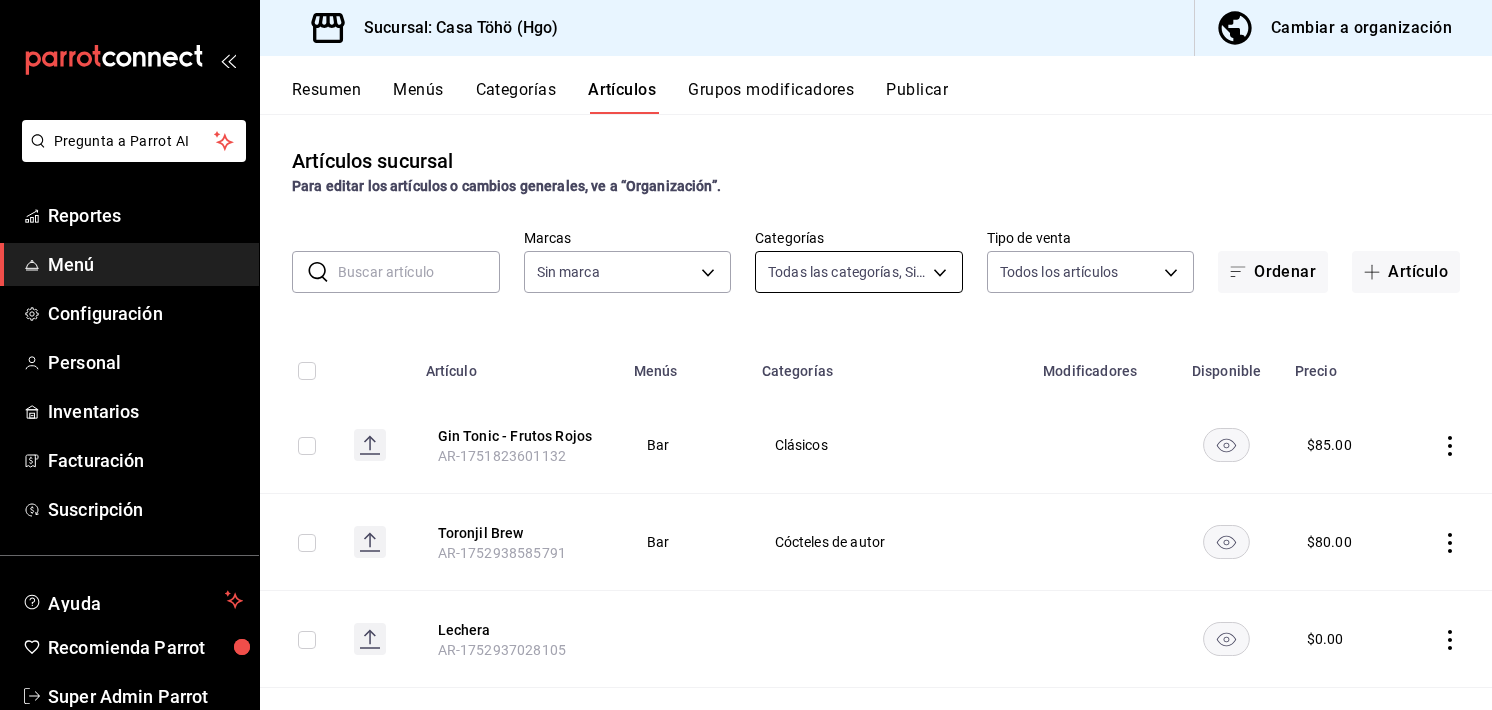 click on "Pregunta a Parrot AI Reportes   Menú   Configuración   Personal   Inventarios   Facturación   Suscripción   Ayuda Recomienda Parrot   Super Admin Parrot   Sugerir nueva función   Sucursal: Casa Töhö (Hgo) Cambiar a organización Resumen Menús Categorías Artículos Grupos modificadores Publicar Artículos sucursal Para editar los artículos o cambios generales, ve a “Organización”. ​ ​ Marcas Sin marca Categorías Todas las categorías, Sin categoría Tipo de venta Todos los artículos ALL Ordenar Artículo Artículo Menús Categorías Modificadores Disponible Precio Gin Tonic - Frutos Rojos AR-1751823601132 Bar Clásicos $ 85.00 Toronjil Brew AR-1752938585791 Bar Cócteles de autor $ 80.00 Lechera AR-1752937028105 $ 0.00 Nutella AR-1752937028086 $ 0.00 Salsa de chinicuiles AR-1752935237517 $ 0.00 Galletas AR-1752854319877 Cafetería Pan Dulce $ 12.00 Postre ToHo AR-1752796760515 Cocina Postres $ 73.00 Mezcal ToHo AR-1752796657264 Bar Cócteles de autor $ 220.00 Croissant manzana CH Pan Dulce" at bounding box center (746, 355) 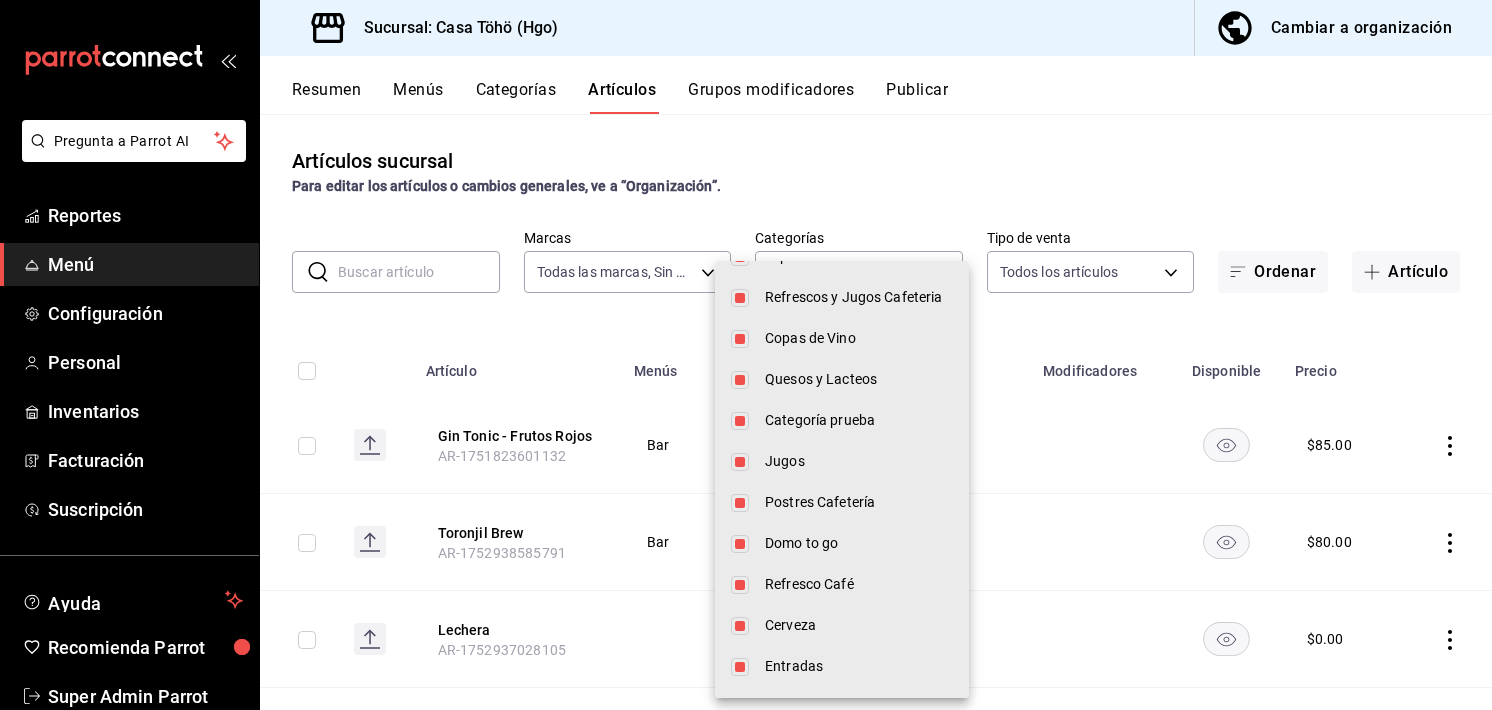 scroll, scrollTop: 0, scrollLeft: 0, axis: both 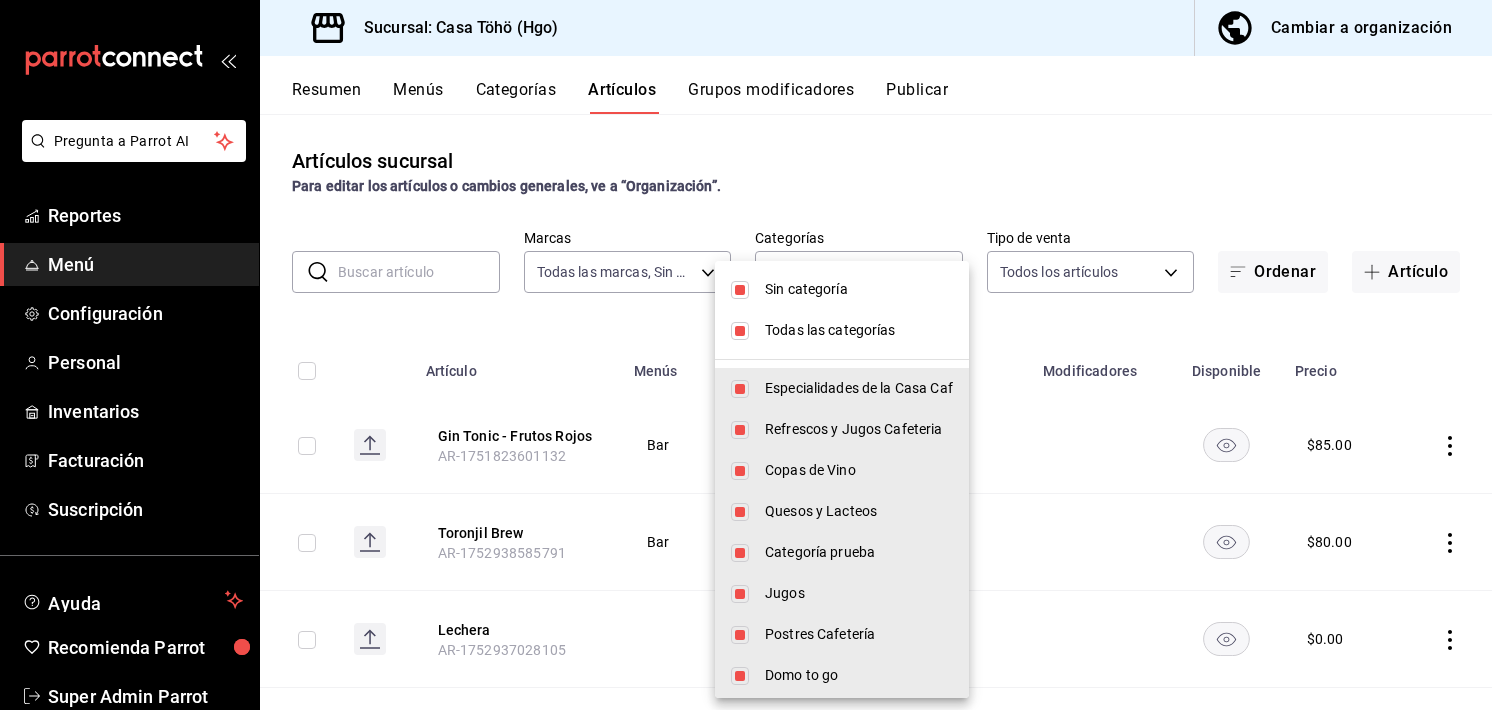 click on "Todas las categorías" at bounding box center (842, 330) 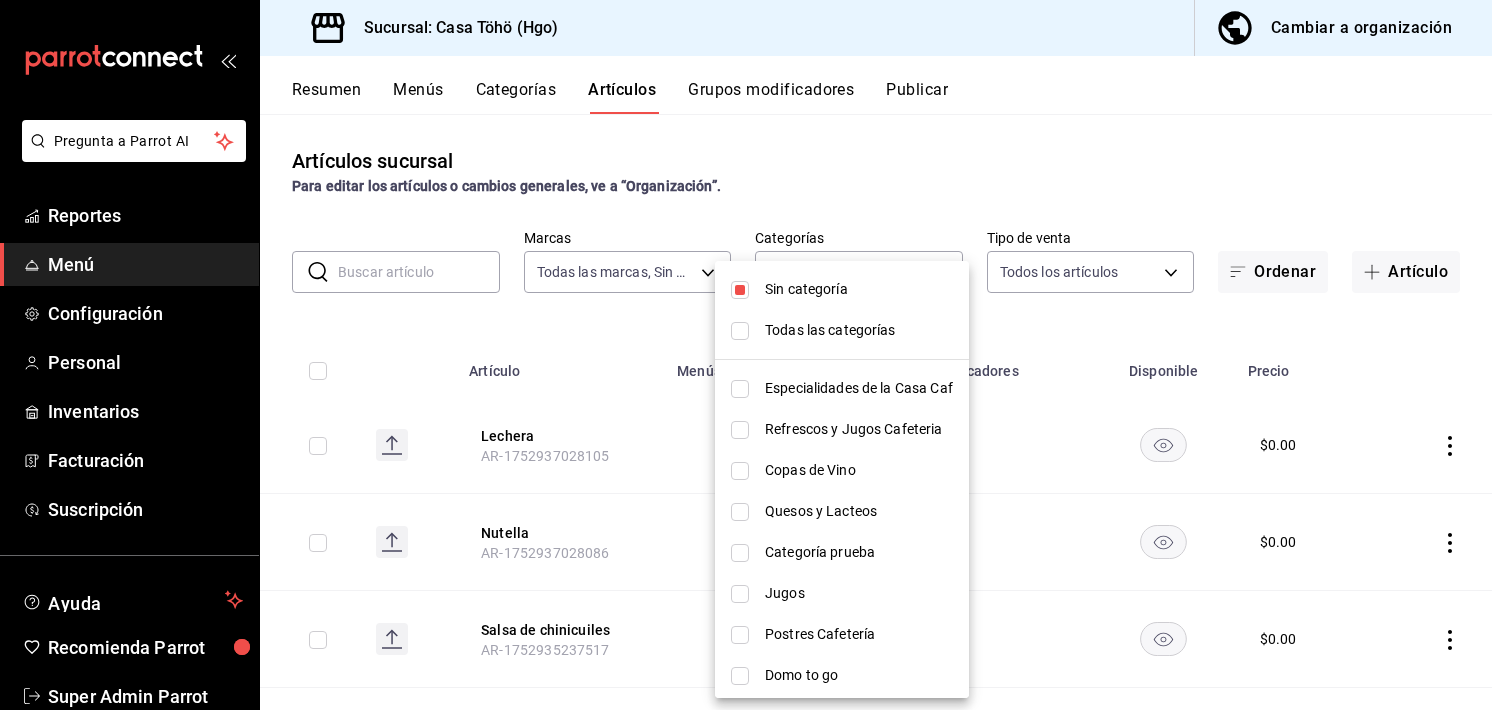 click on "Sin categoría" at bounding box center [859, 289] 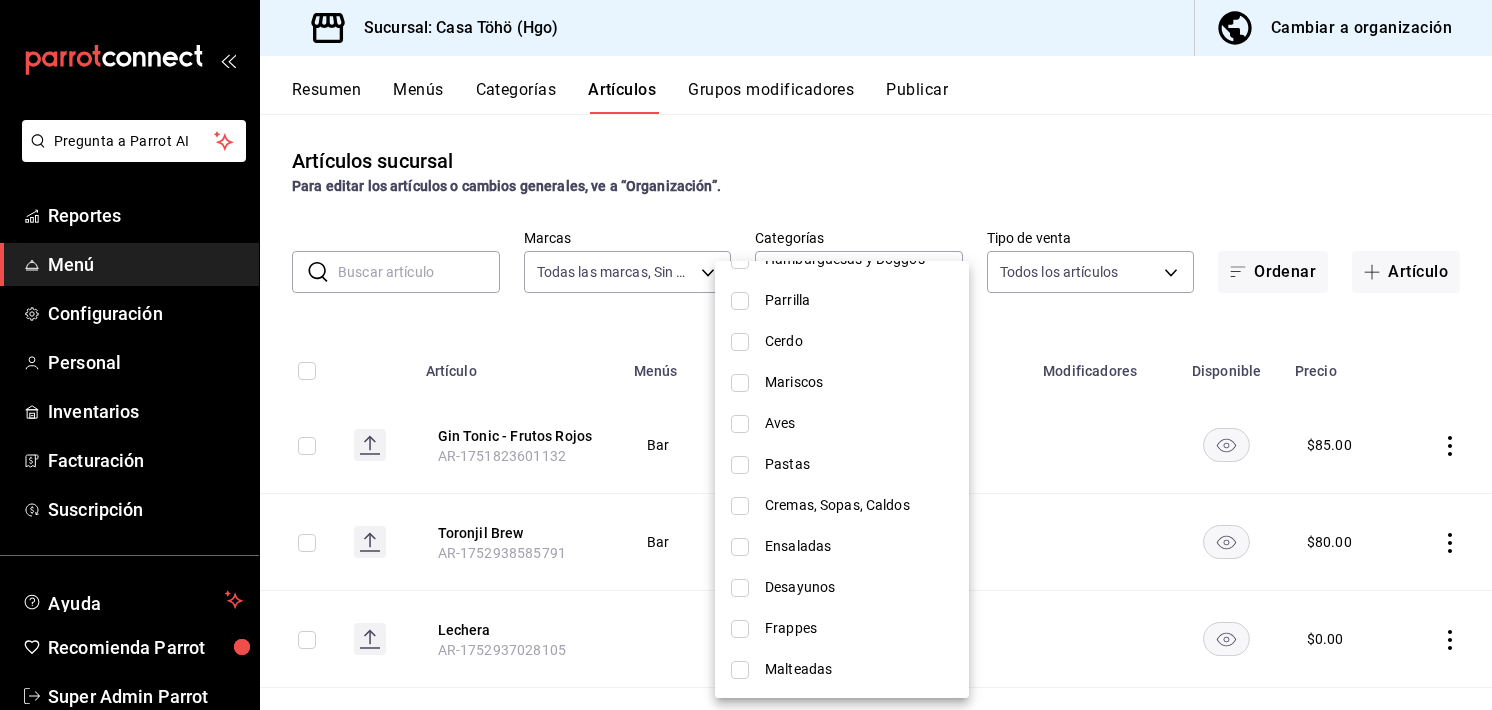 scroll, scrollTop: 1276, scrollLeft: 0, axis: vertical 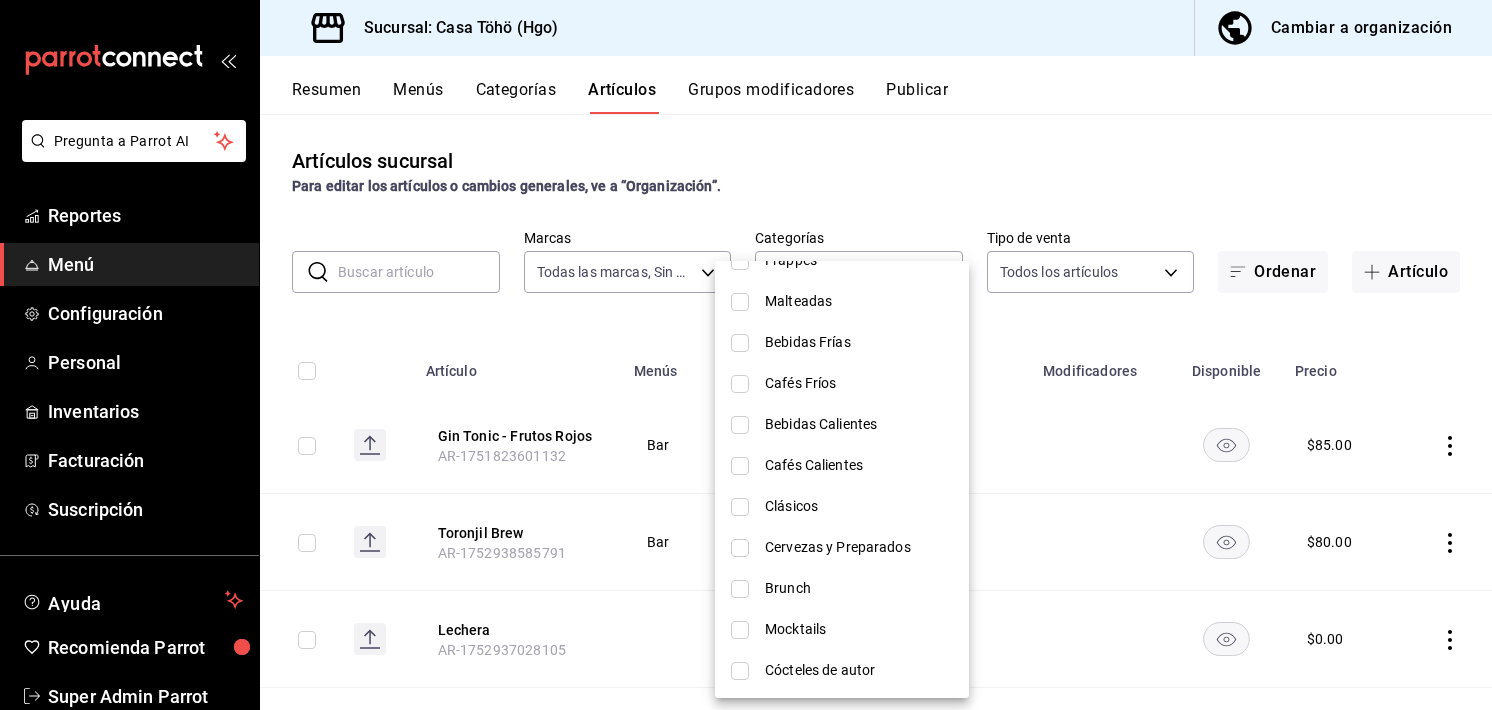 click at bounding box center (740, 548) 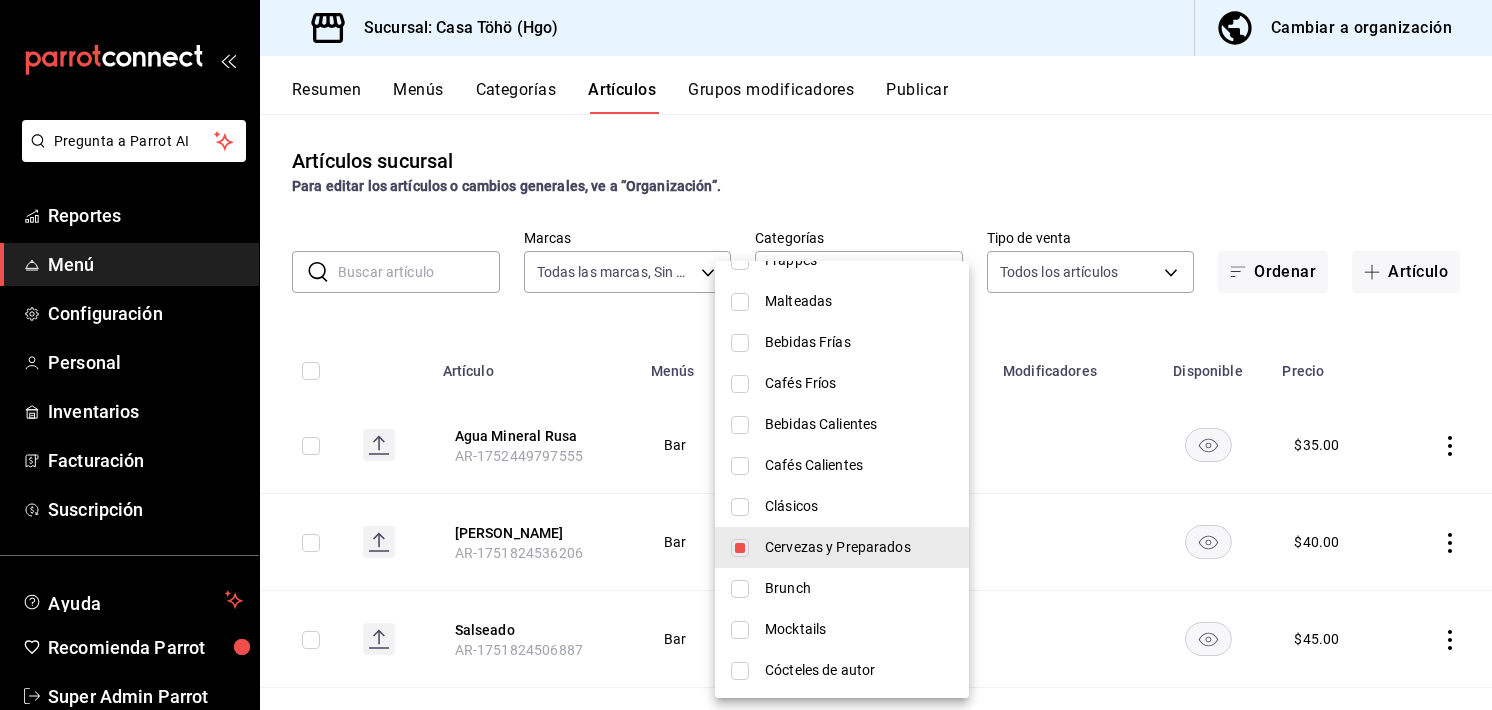 click at bounding box center [746, 355] 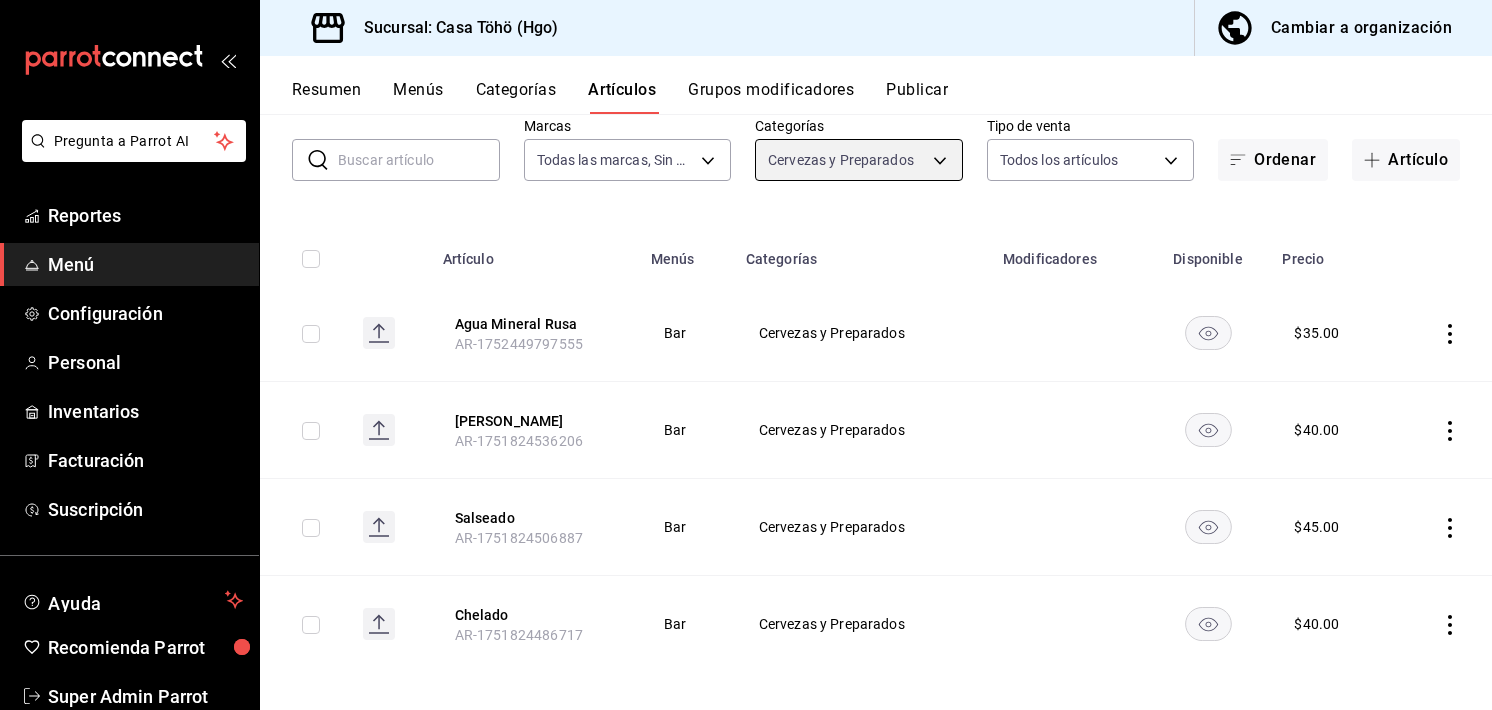 scroll, scrollTop: 121, scrollLeft: 0, axis: vertical 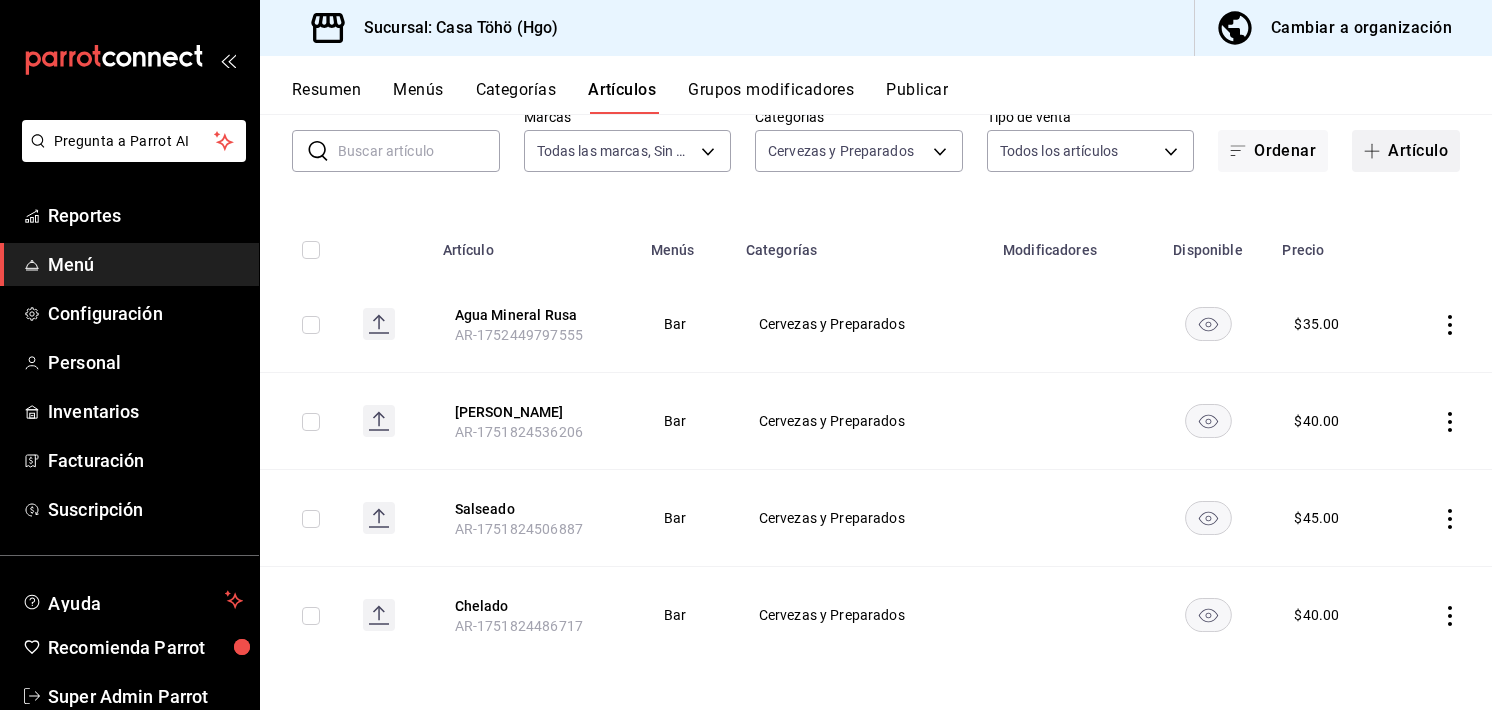 click on "Artículo" at bounding box center [1406, 151] 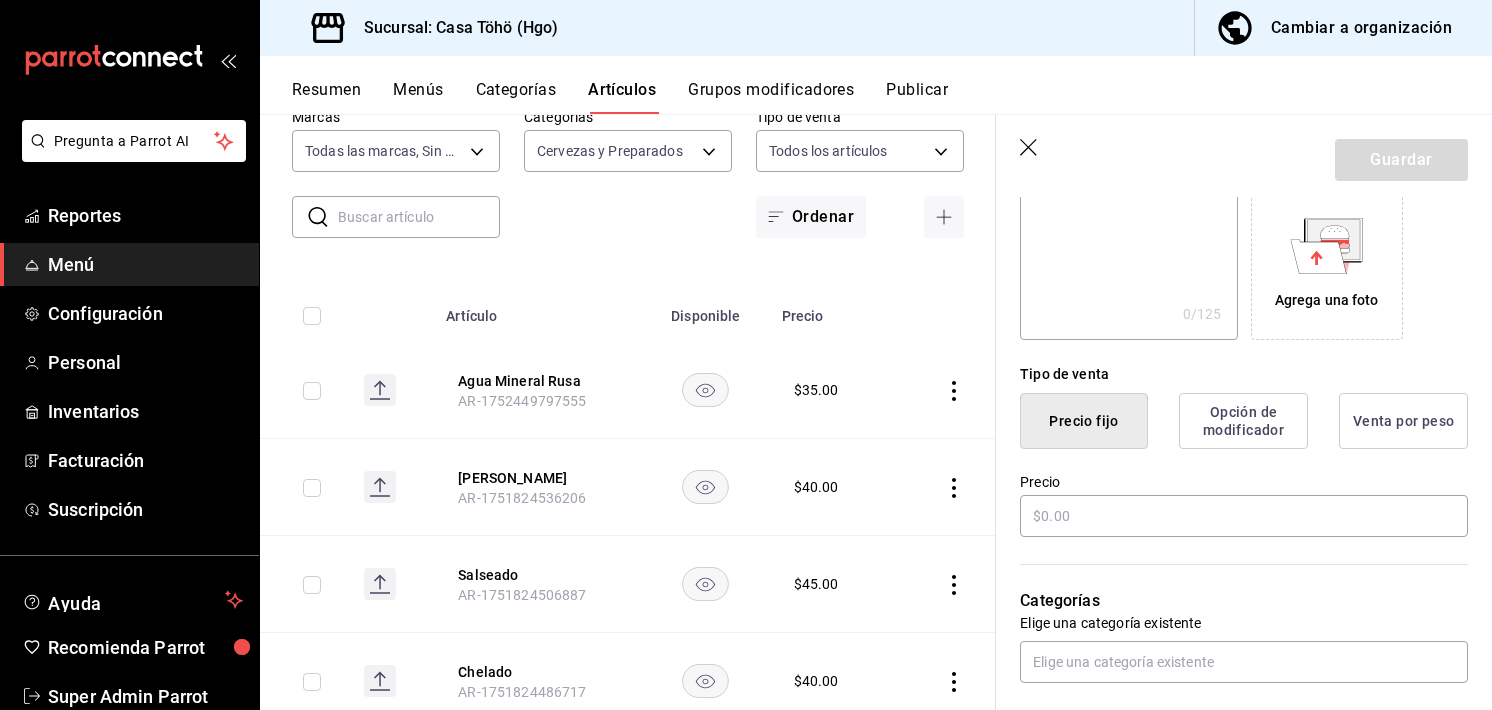 scroll, scrollTop: 336, scrollLeft: 0, axis: vertical 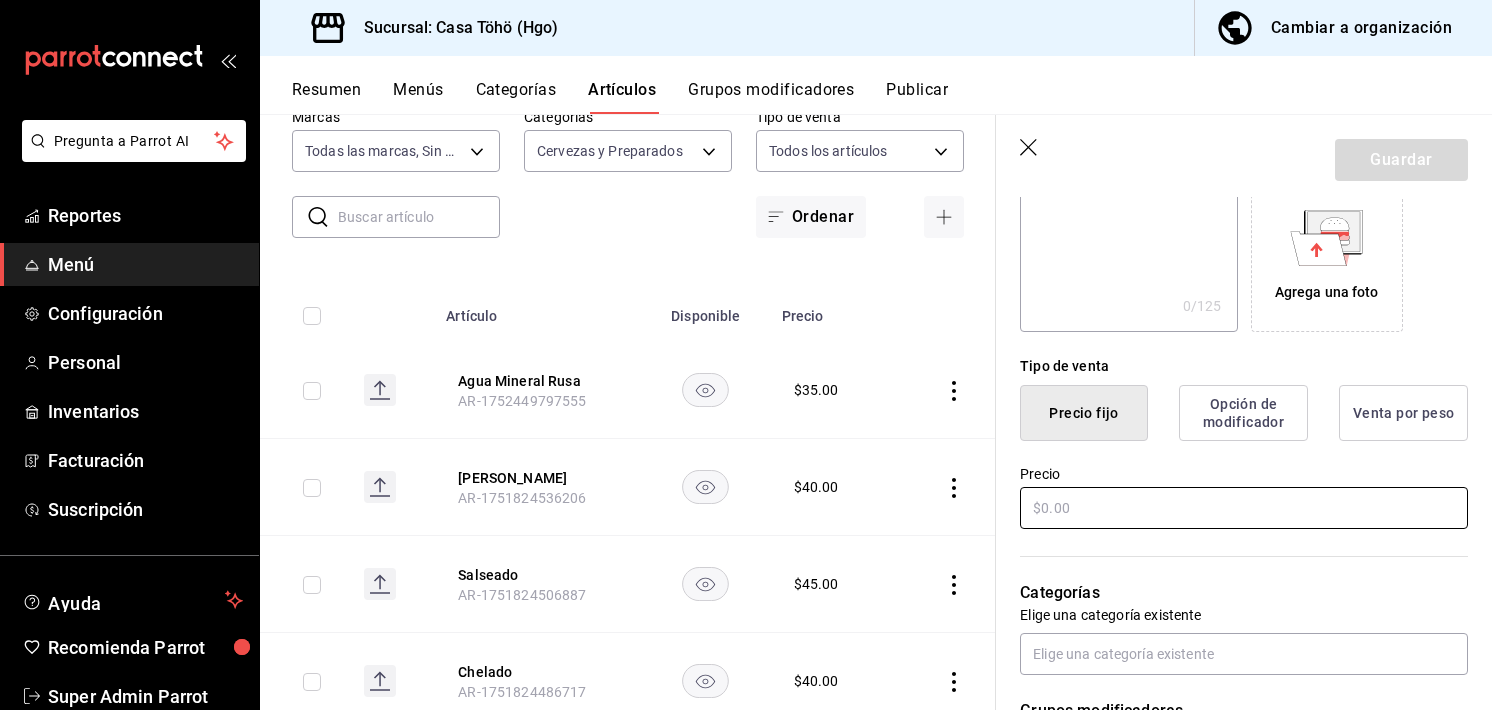 click at bounding box center (1244, 508) 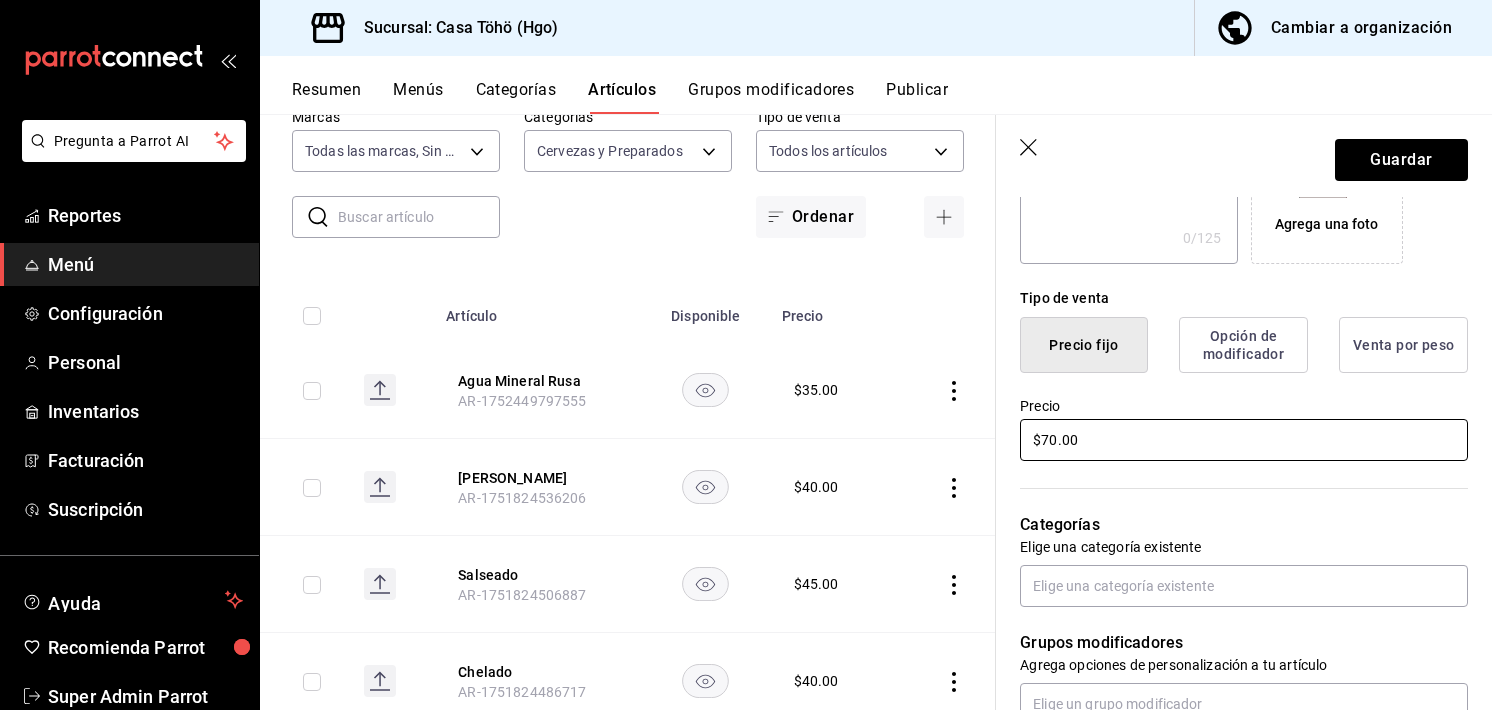 scroll, scrollTop: 404, scrollLeft: 0, axis: vertical 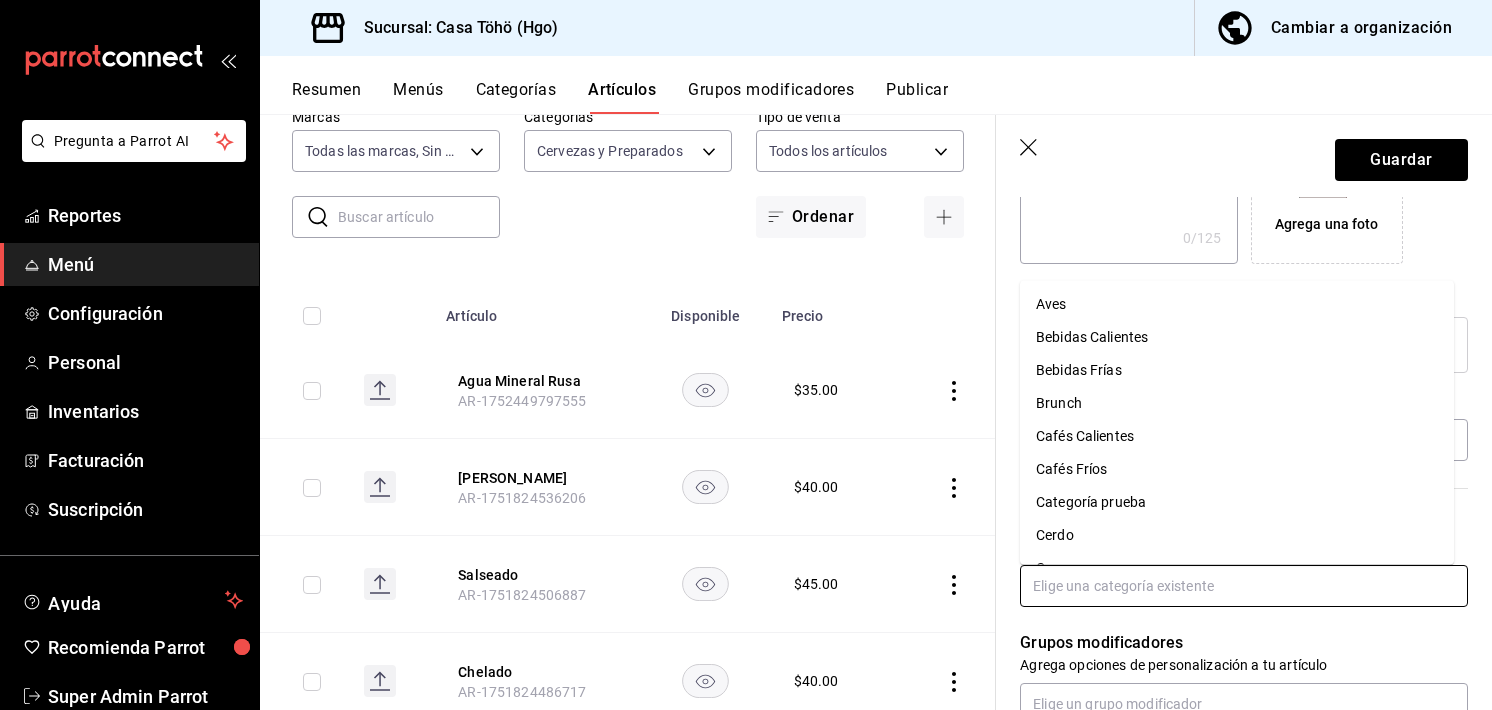 click at bounding box center [1244, 586] 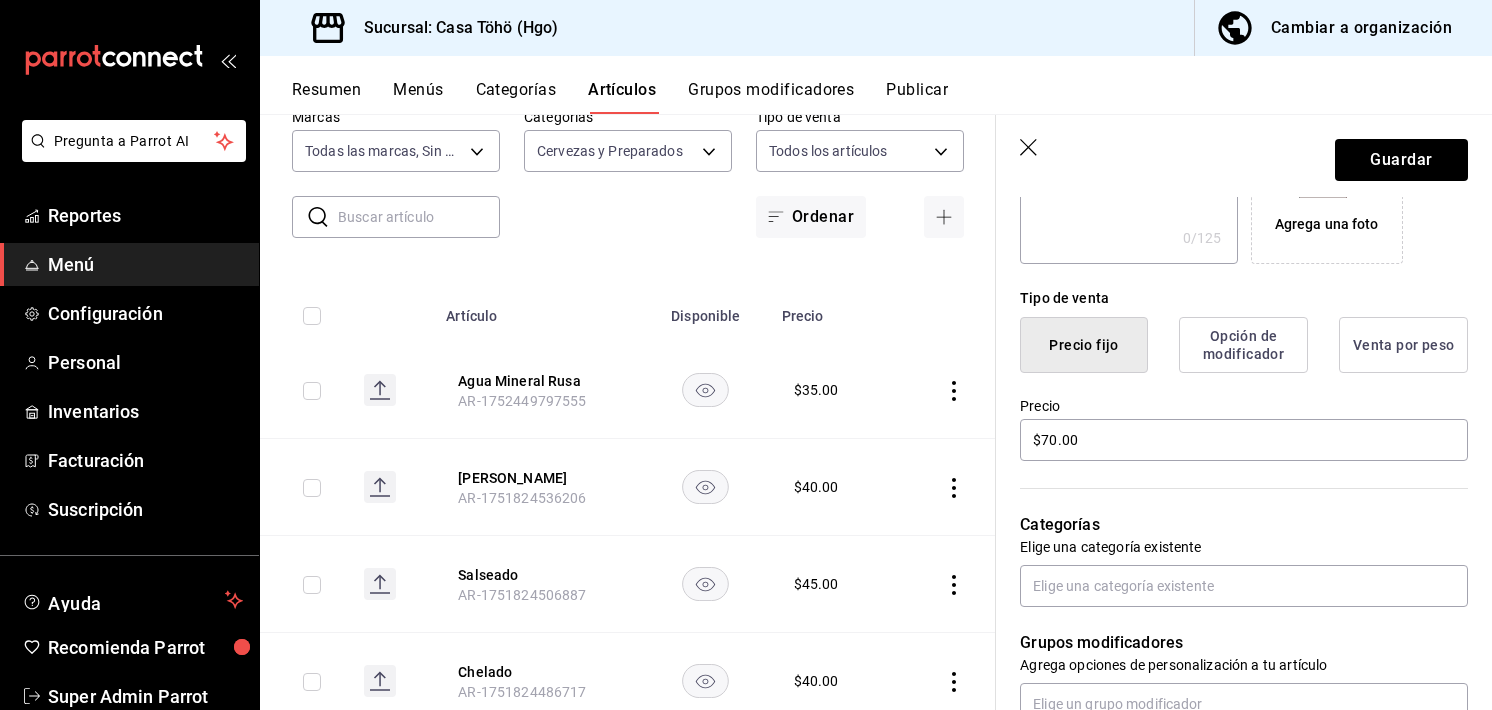 click on "Tipo de venta Precio fijo Opción de modificador Venta por peso" at bounding box center [1232, 318] 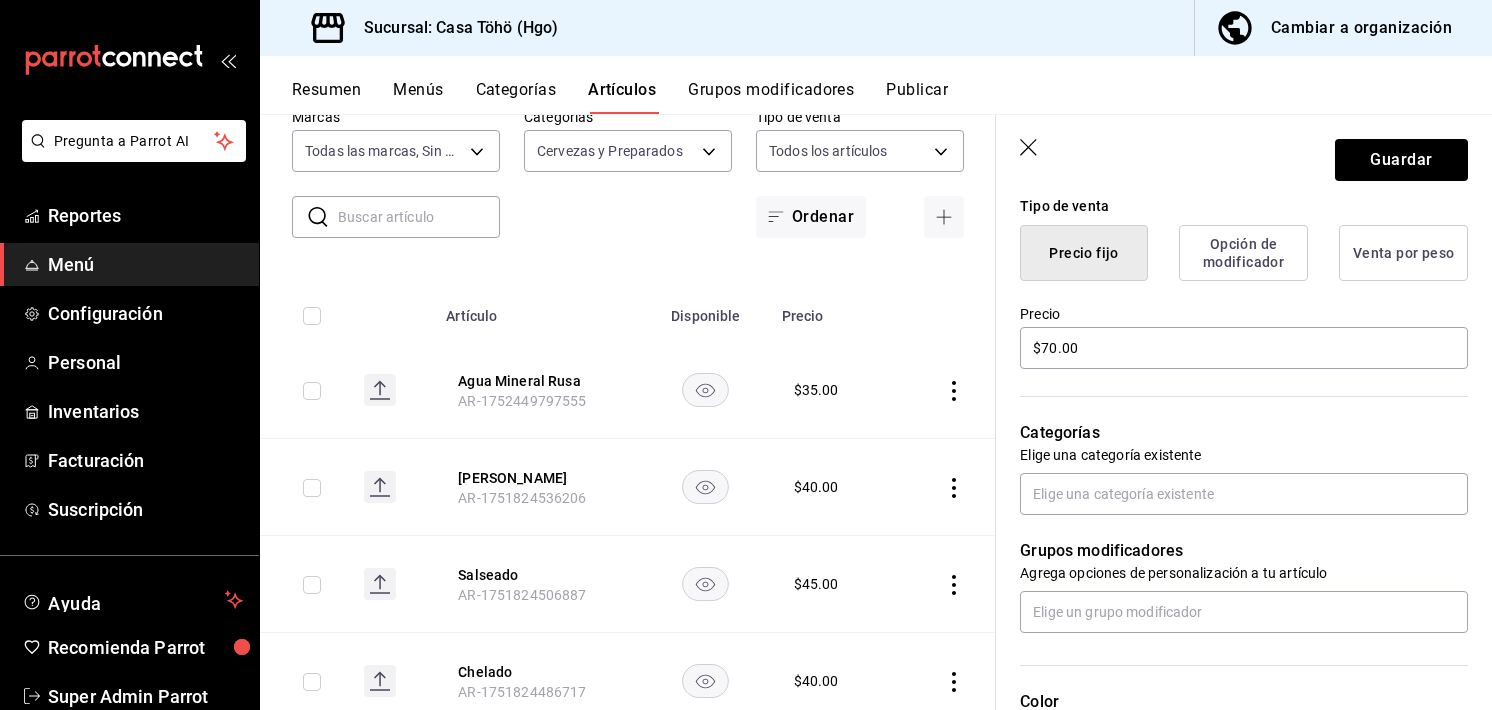 scroll, scrollTop: 503, scrollLeft: 0, axis: vertical 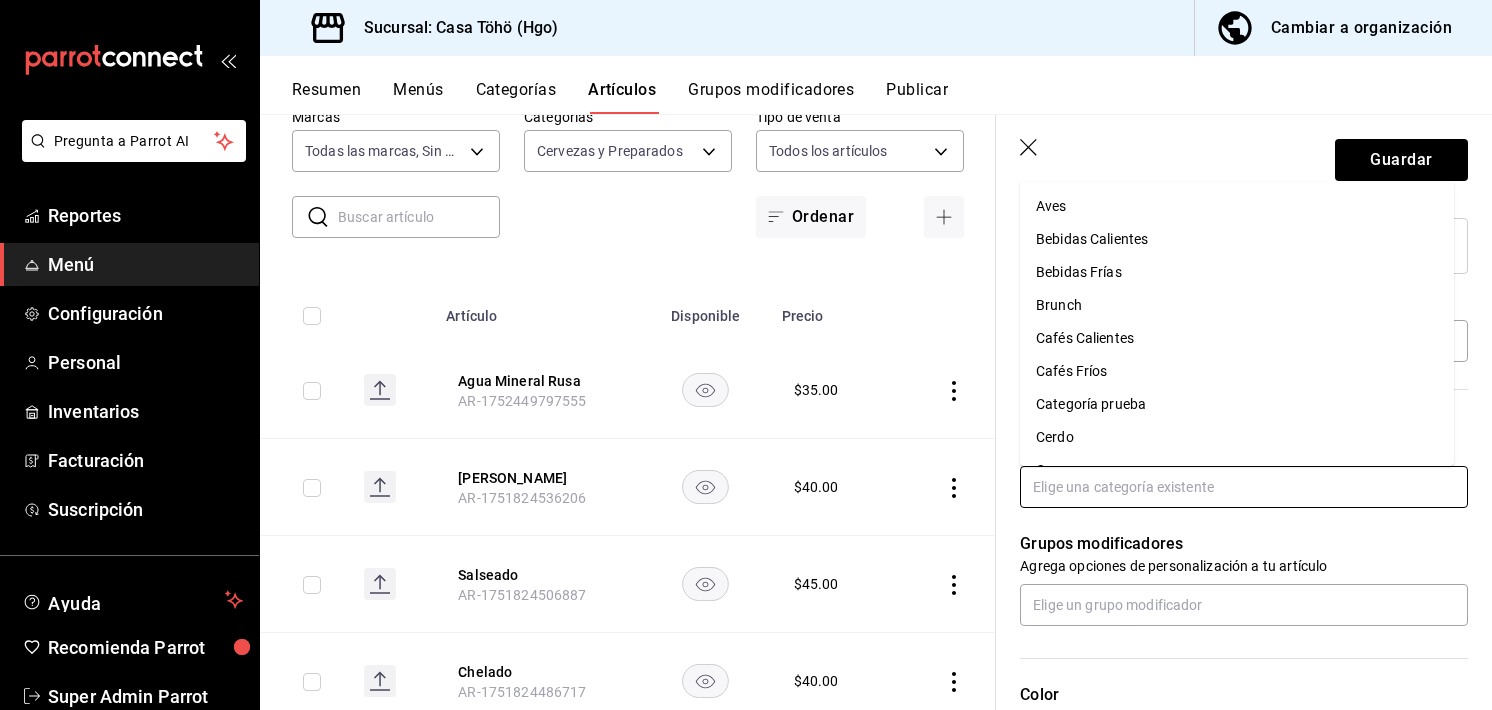 click at bounding box center (1244, 487) 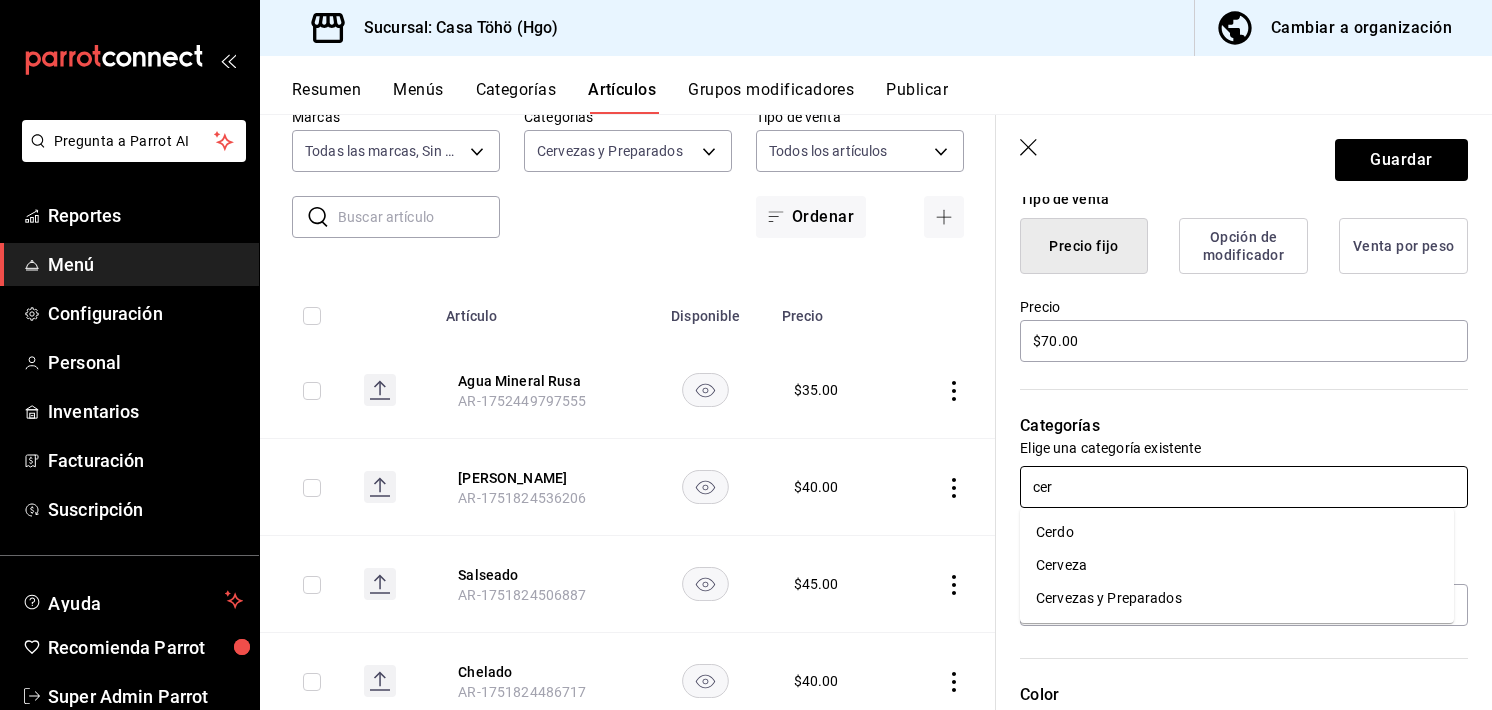 click on "Cervezas y Preparados" at bounding box center (1237, 598) 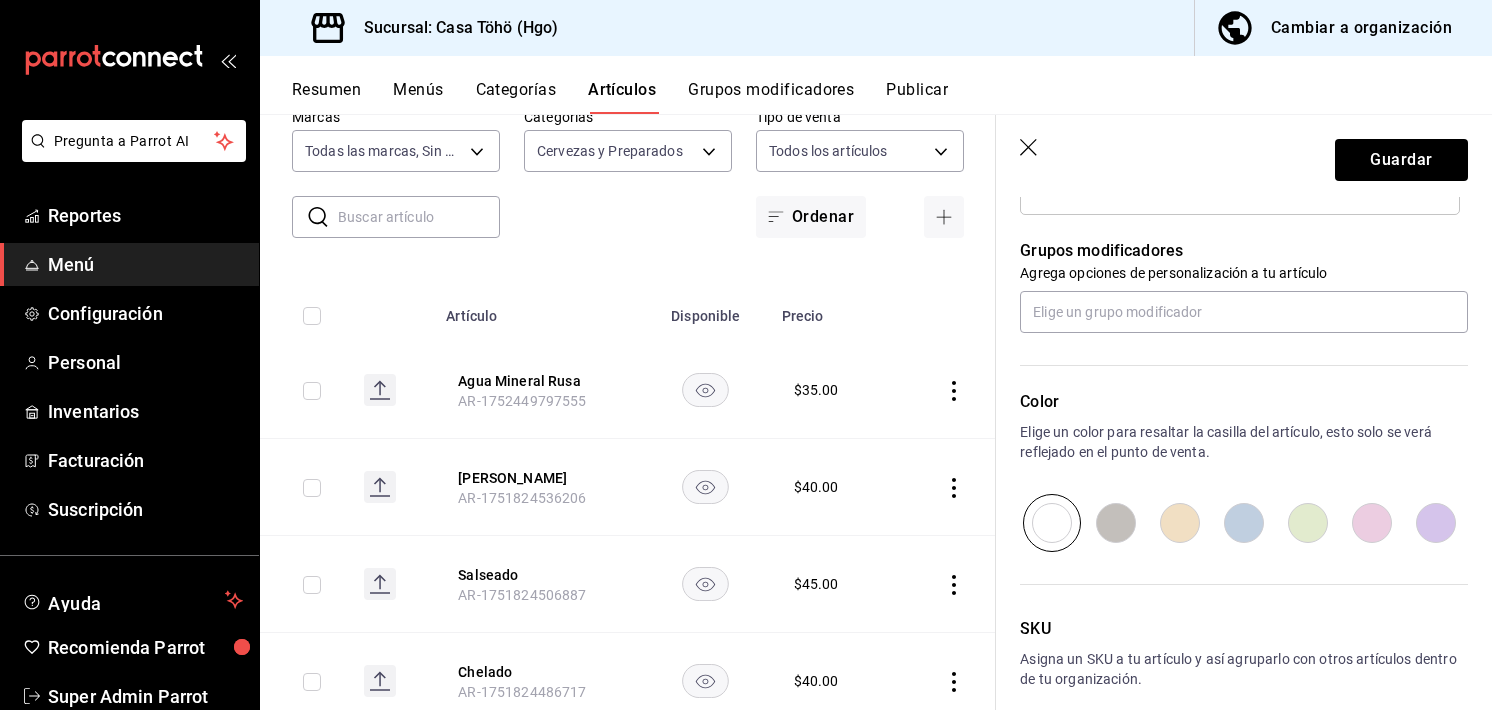 scroll, scrollTop: 953, scrollLeft: 0, axis: vertical 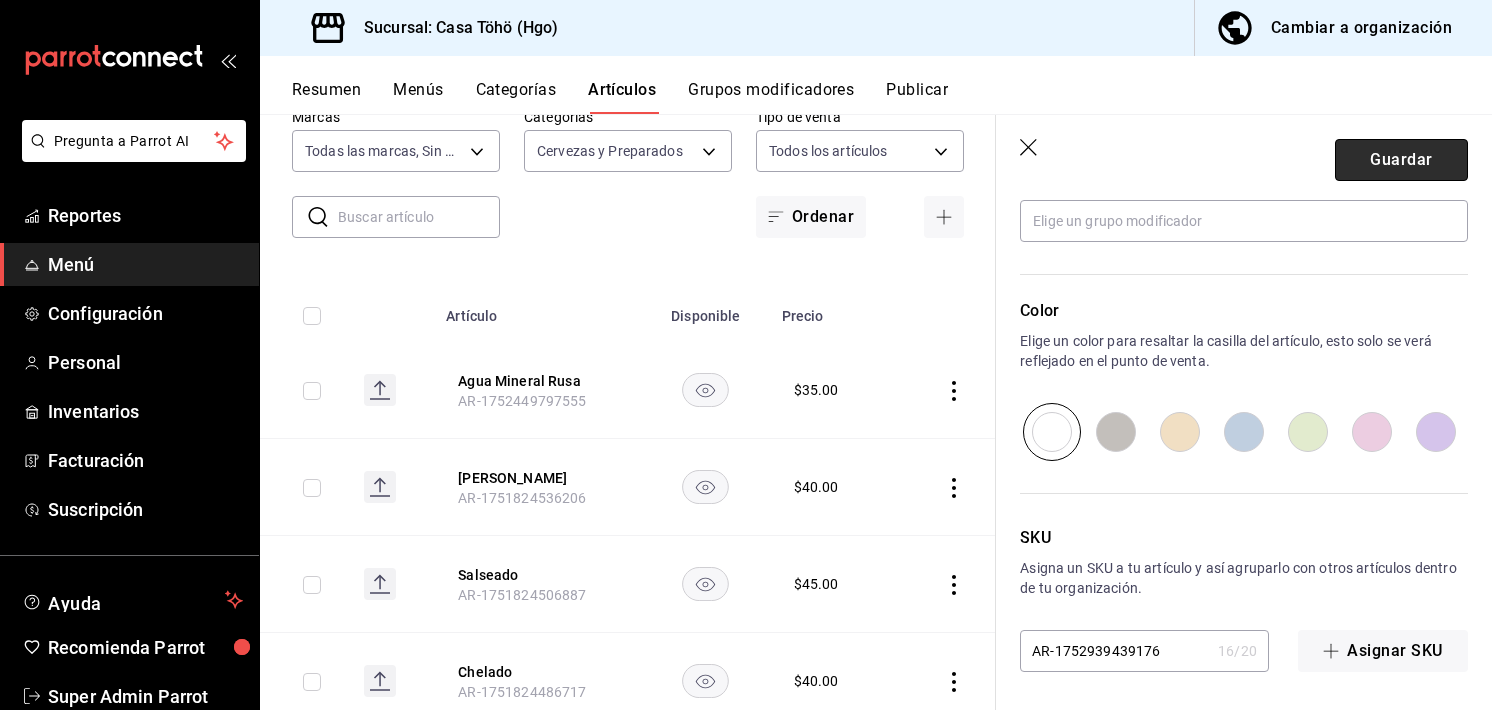 click on "Guardar" at bounding box center (1401, 160) 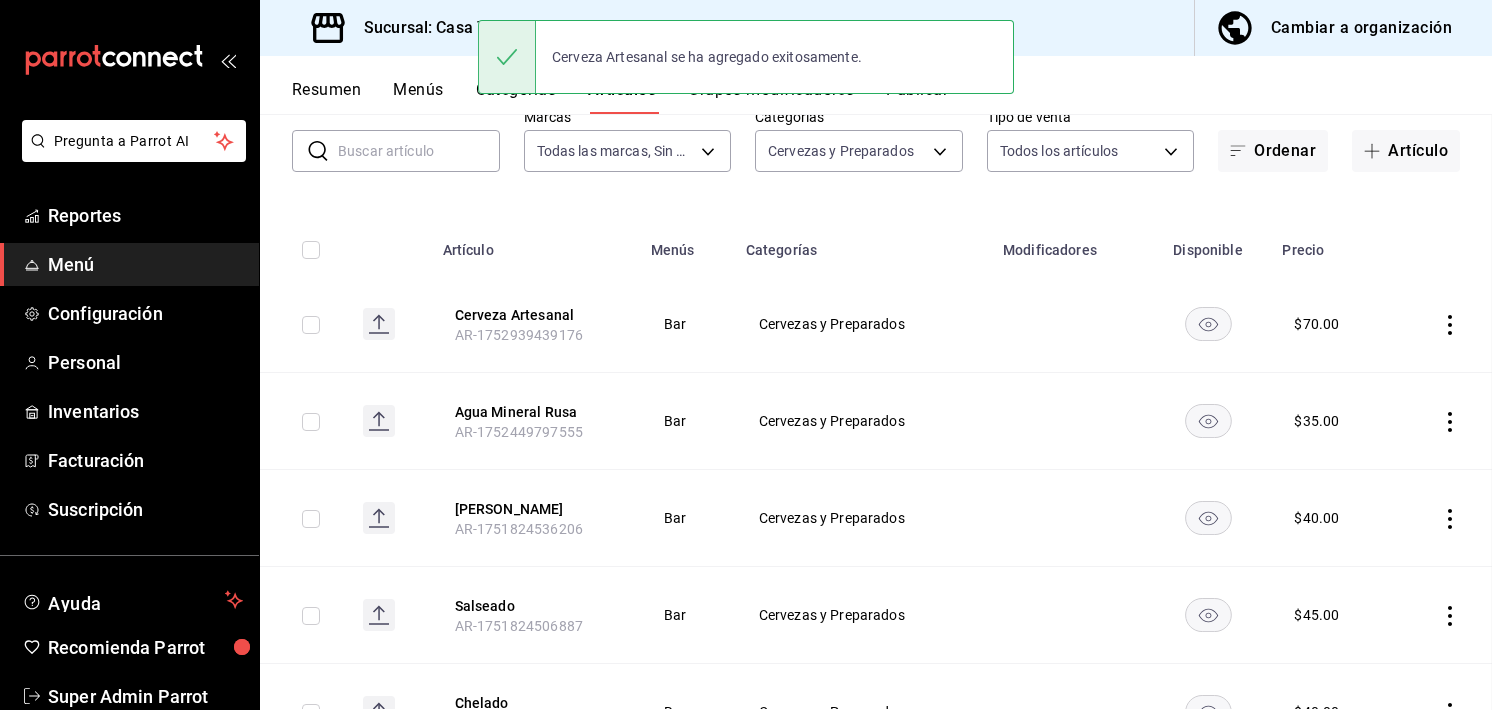 scroll, scrollTop: 0, scrollLeft: 0, axis: both 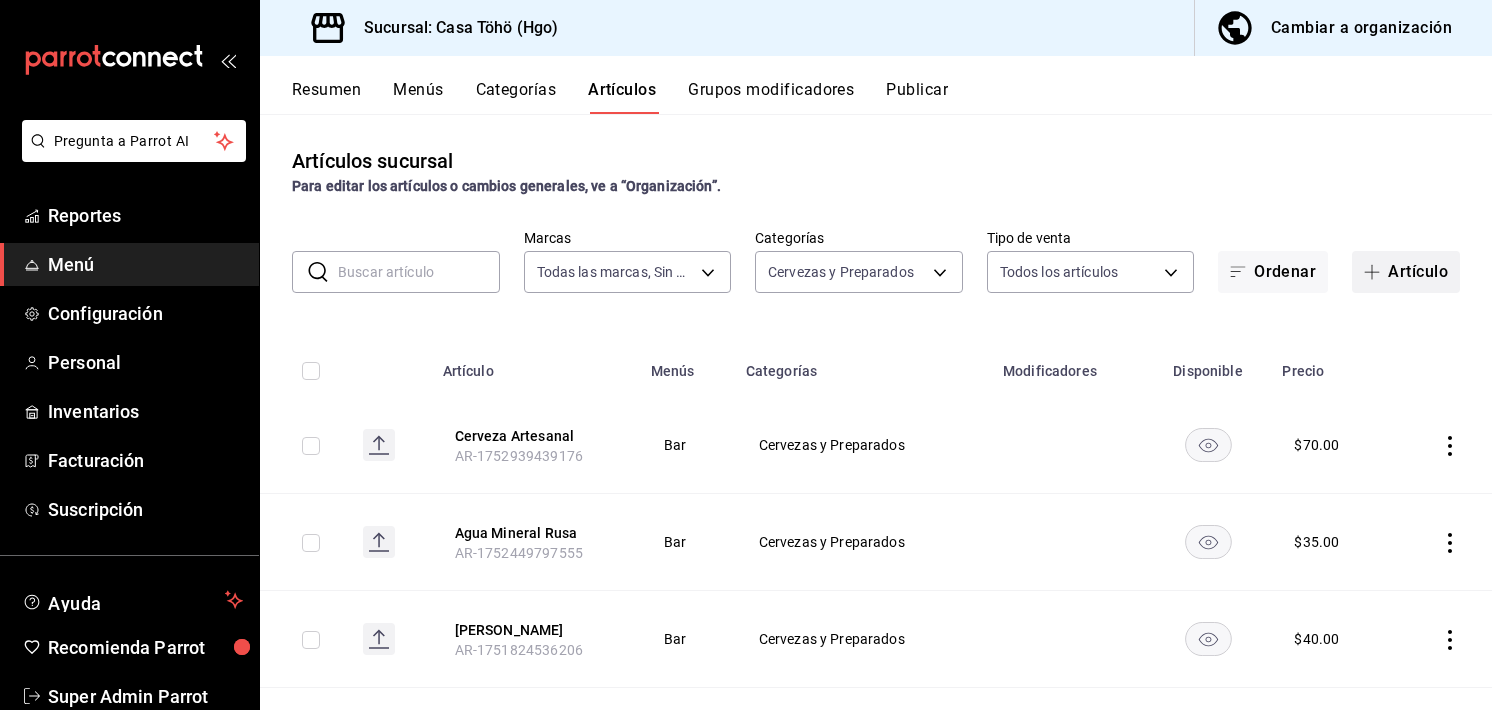 click on "Artículo" at bounding box center [1406, 272] 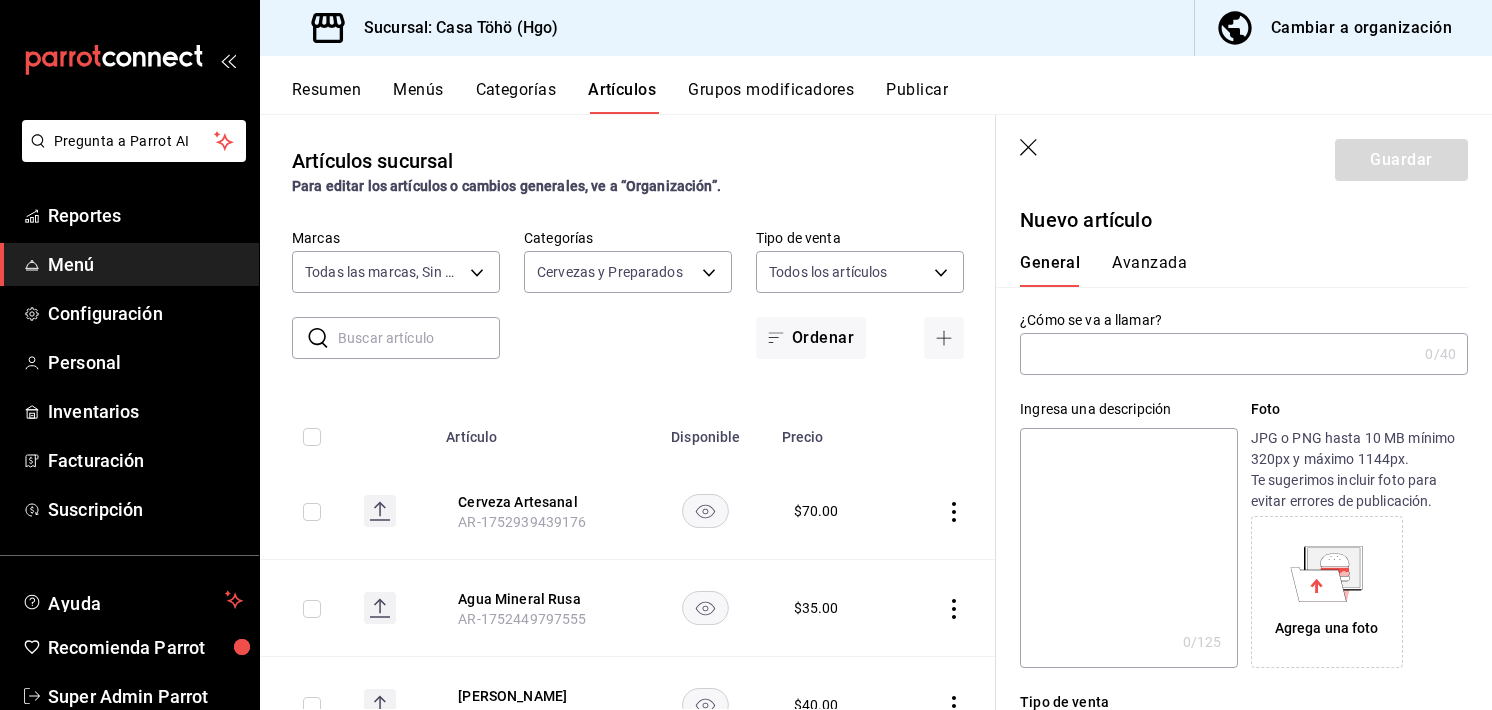 click 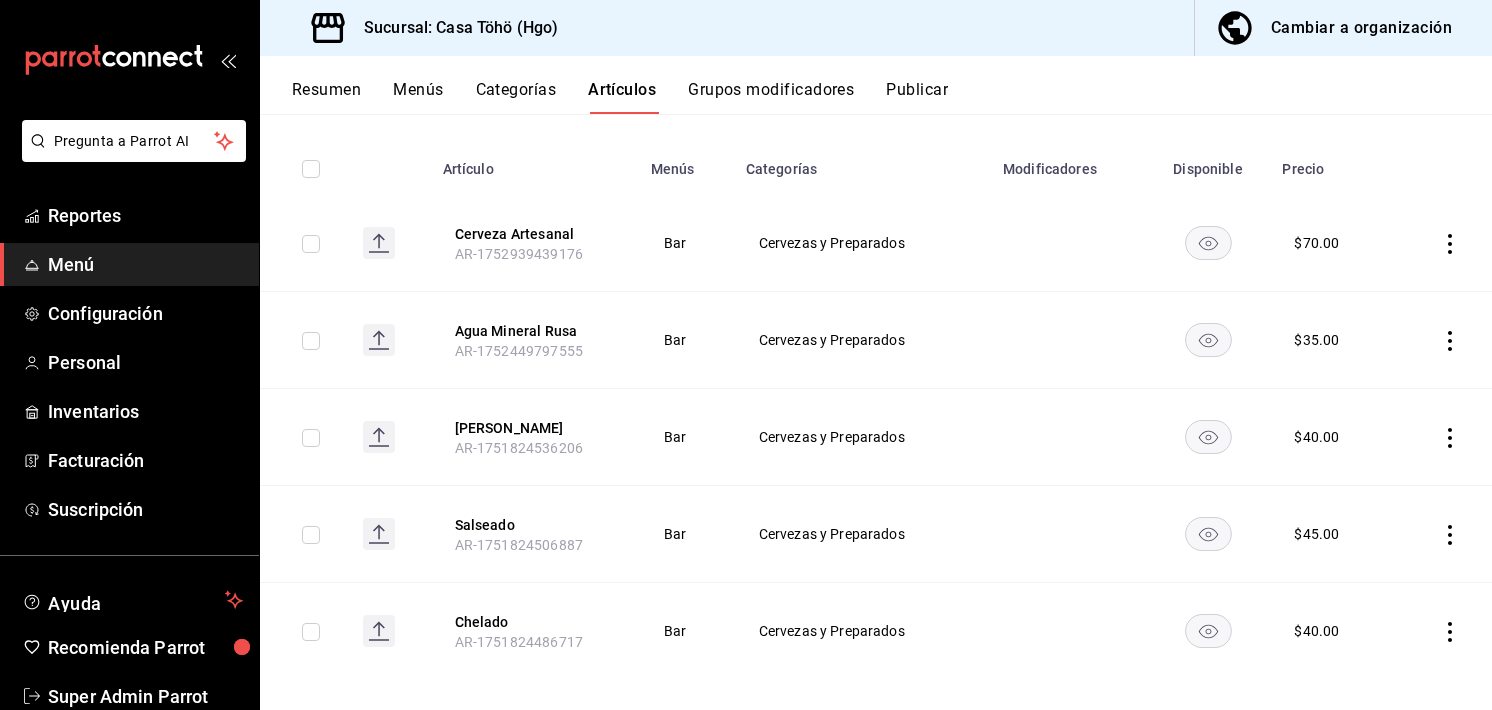 scroll, scrollTop: 0, scrollLeft: 0, axis: both 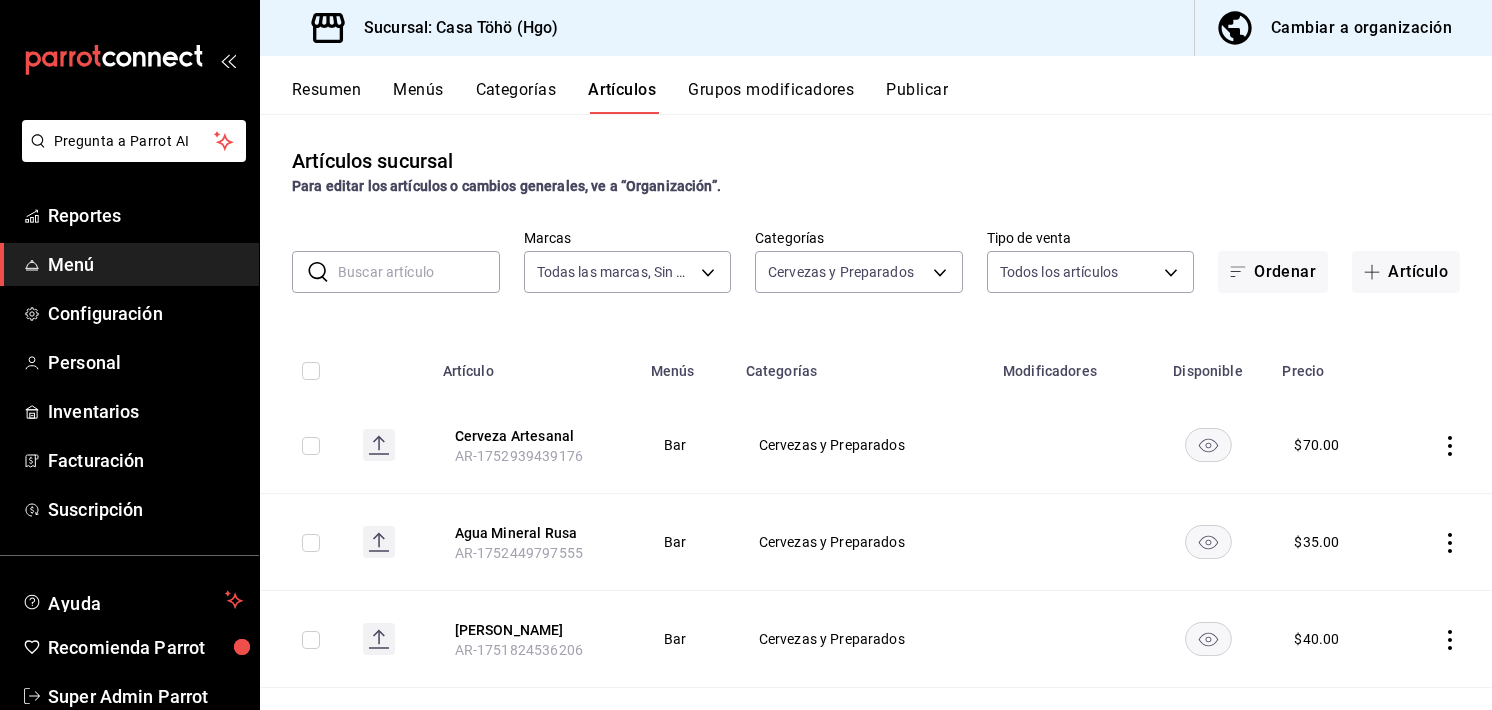 click at bounding box center (419, 272) 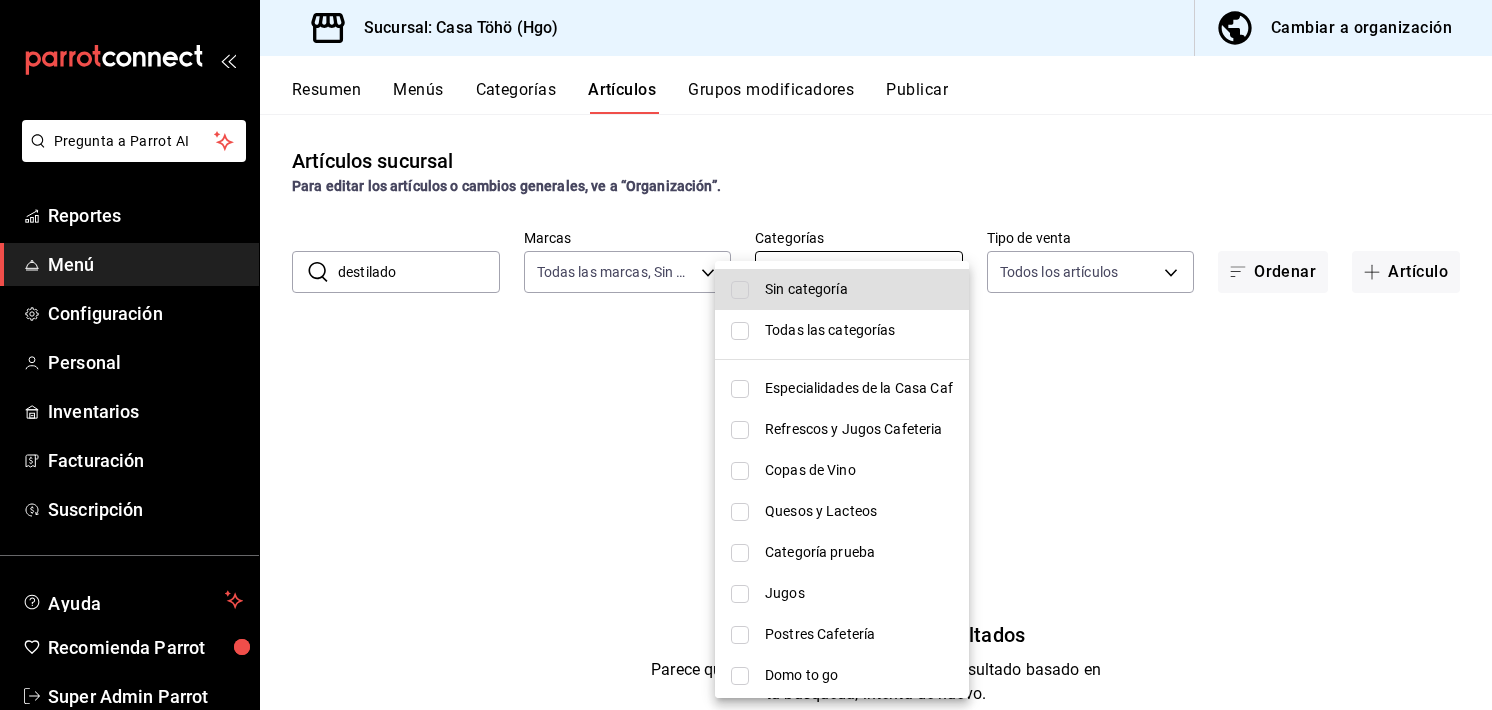 click on "Pregunta a Parrot AI Reportes   Menú   Configuración   Personal   Inventarios   Facturación   Suscripción   Ayuda Recomienda Parrot   Super Admin Parrot   Sugerir nueva función   Sucursal: Casa Töhö (Hgo) Cambiar a organización Resumen Menús Categorías Artículos Grupos modificadores Publicar Artículos sucursal Para editar los artículos o cambios generales, ve a “Organización”. ​ destilado ​ Marcas Todas las marcas, Sin marca 3863094e-80de-4485-9a79-27000a153f73 Categorías Cervezas y Preparados 46f6c615-0f49-4d98-ba5e-b4cbae82cd5d Tipo de venta Todos los artículos ALL Ordenar Artículo No se han encontrado resultados Parece que no podemos encontrar ningún resultado basado en tu búsqueda, intenta de nuevo. Guardar Pregunta a Parrot AI Reportes   Menú   Configuración   Personal   Inventarios   Facturación   Suscripción   Ayuda Recomienda Parrot   Super Admin Parrot   Sugerir nueva función   GANA 1 MES GRATIS EN TU SUSCRIPCIÓN AQUÍ Ver video tutorial Ir a video (81) 2046 6363 Aves" at bounding box center (746, 355) 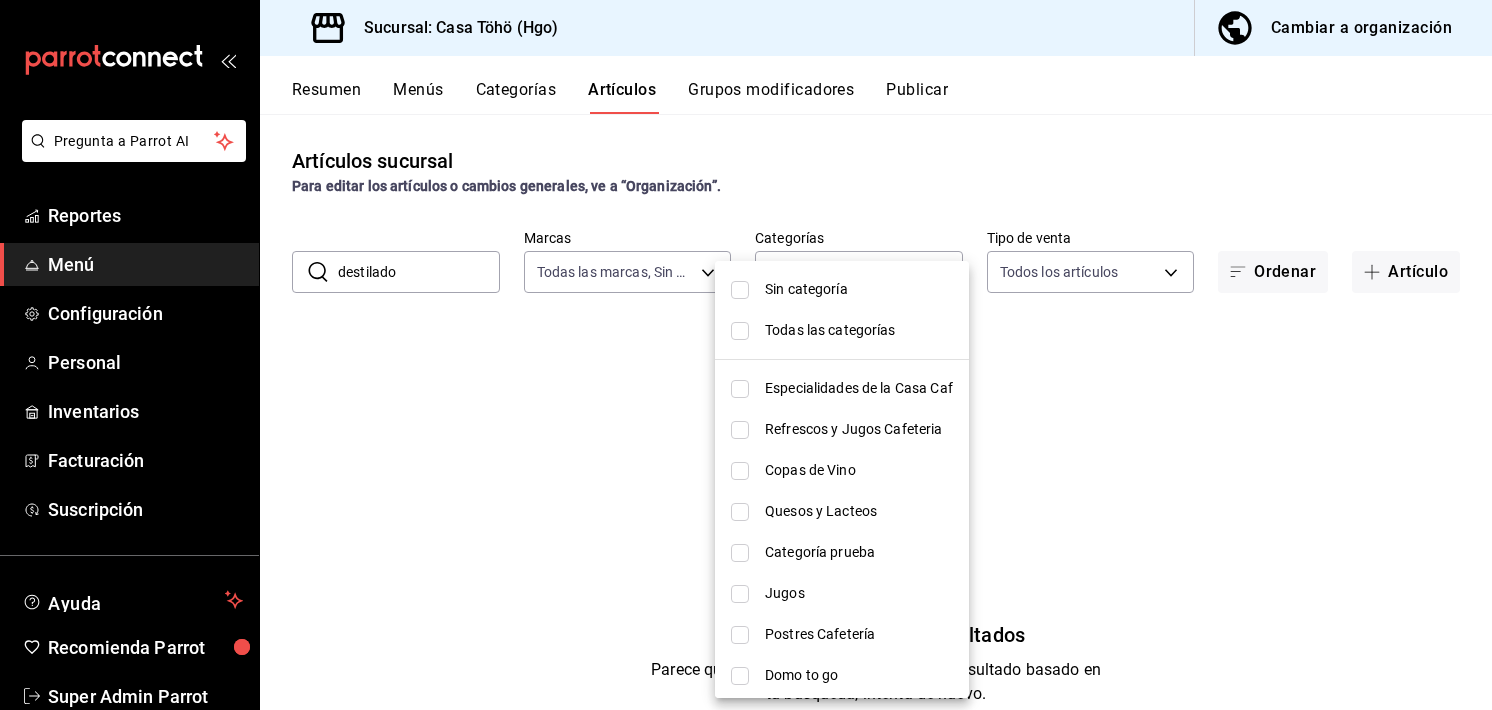 click on "Todas las categorías" at bounding box center (859, 330) 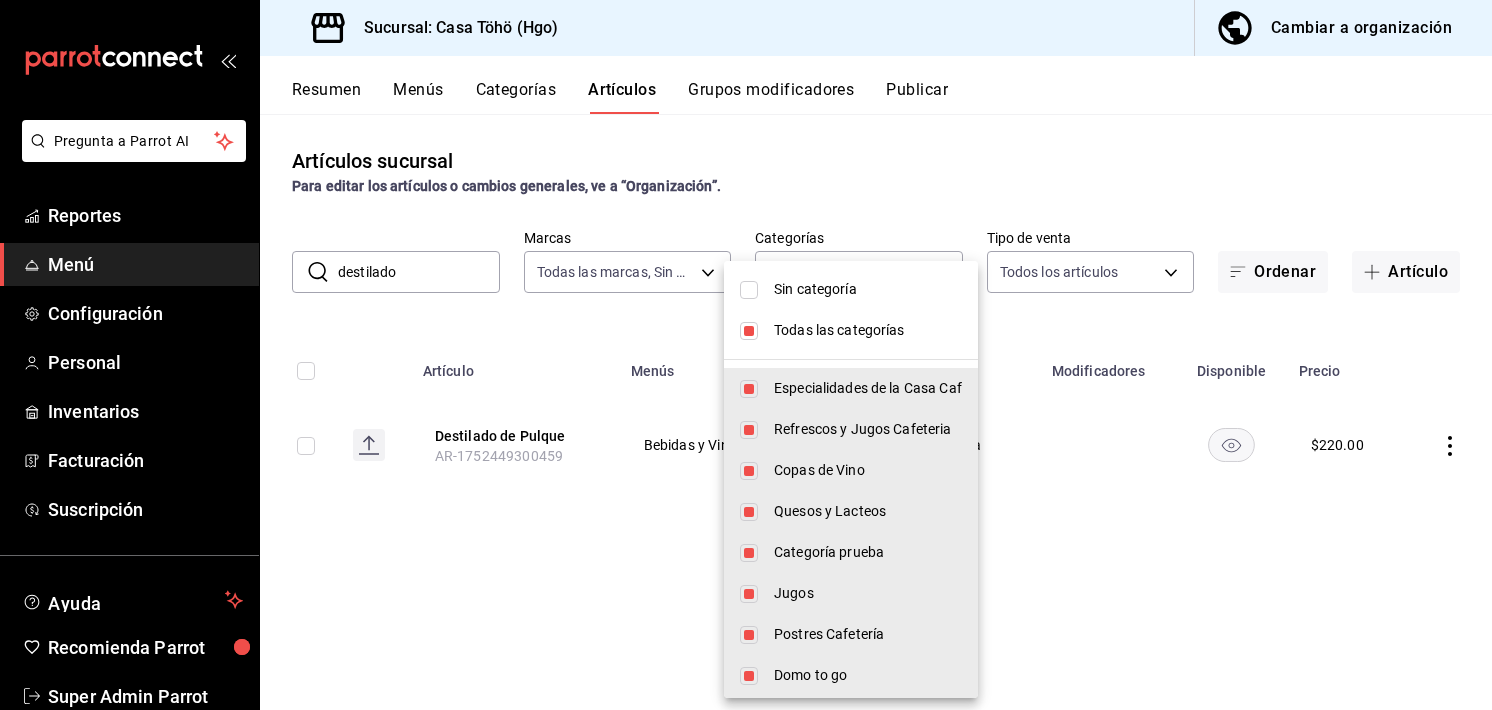 click at bounding box center (746, 355) 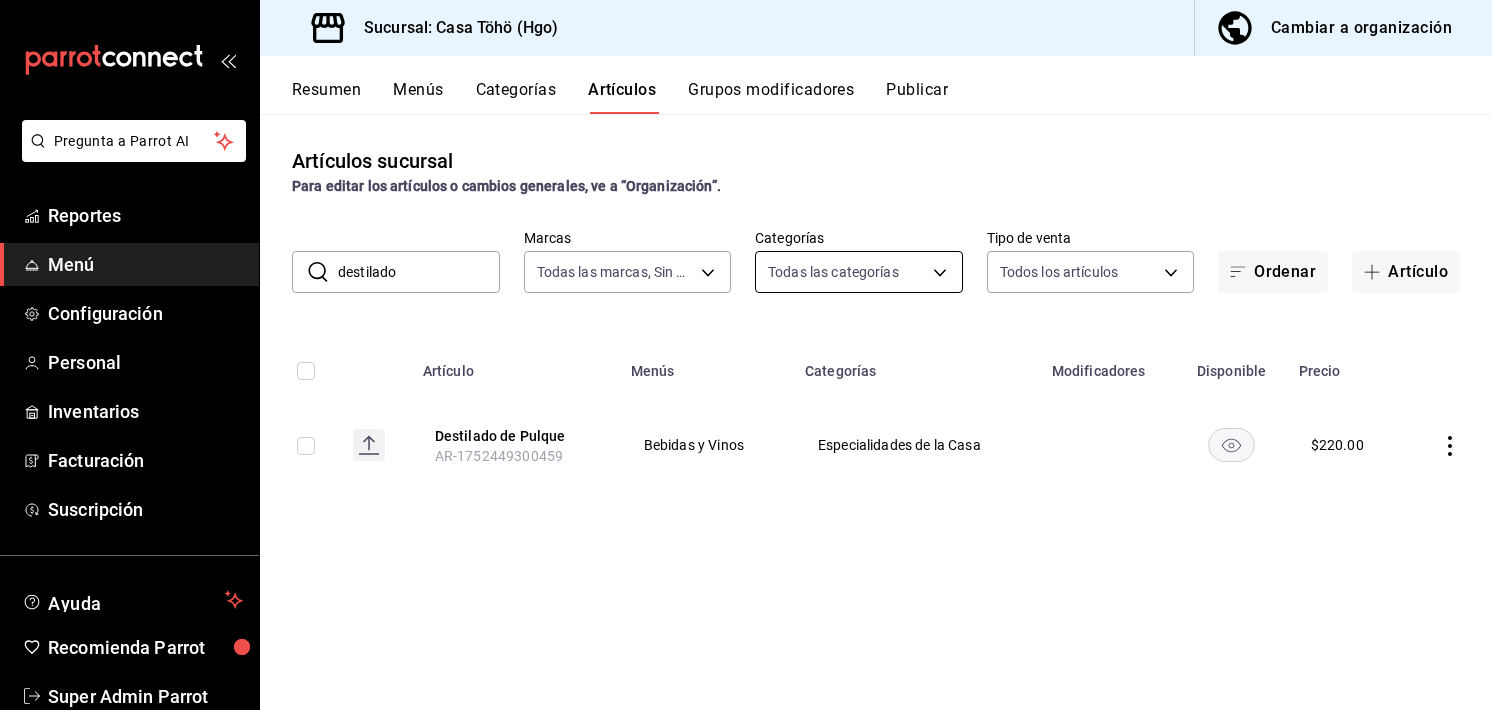 click on "Pregunta a Parrot AI Reportes   Menú   Configuración   Personal   Inventarios   Facturación   Suscripción   Ayuda Recomienda Parrot   Super Admin Parrot   Sugerir nueva función   Sucursal: Casa Töhö (Hgo) Cambiar a organización Resumen Menús Categorías Artículos Grupos modificadores Publicar Artículos sucursal Para editar los artículos o cambios generales, ve a “Organización”. ​ destilado ​ Marcas Todas las marcas, Sin marca 3863094e-80de-4485-9a79-27000a153f73 Categorías Todas las categorías Tipo de venta Todos los artículos ALL Ordenar Artículo Artículo Menús Categorías Modificadores Disponible Precio Destilado de Pulque AR-1752449300459 Bebidas y Vinos Especialidades de la Casa $ 220.00 Guardar Pregunta a Parrot AI Reportes   Menú   Configuración   Personal   Inventarios   Facturación   Suscripción   Ayuda Recomienda Parrot   Super Admin Parrot   Sugerir nueva función   GANA 1 MES GRATIS EN TU SUSCRIPCIÓN AQUÍ Ver video tutorial Ir a video Visitar centro de ayuda Editar" at bounding box center (746, 355) 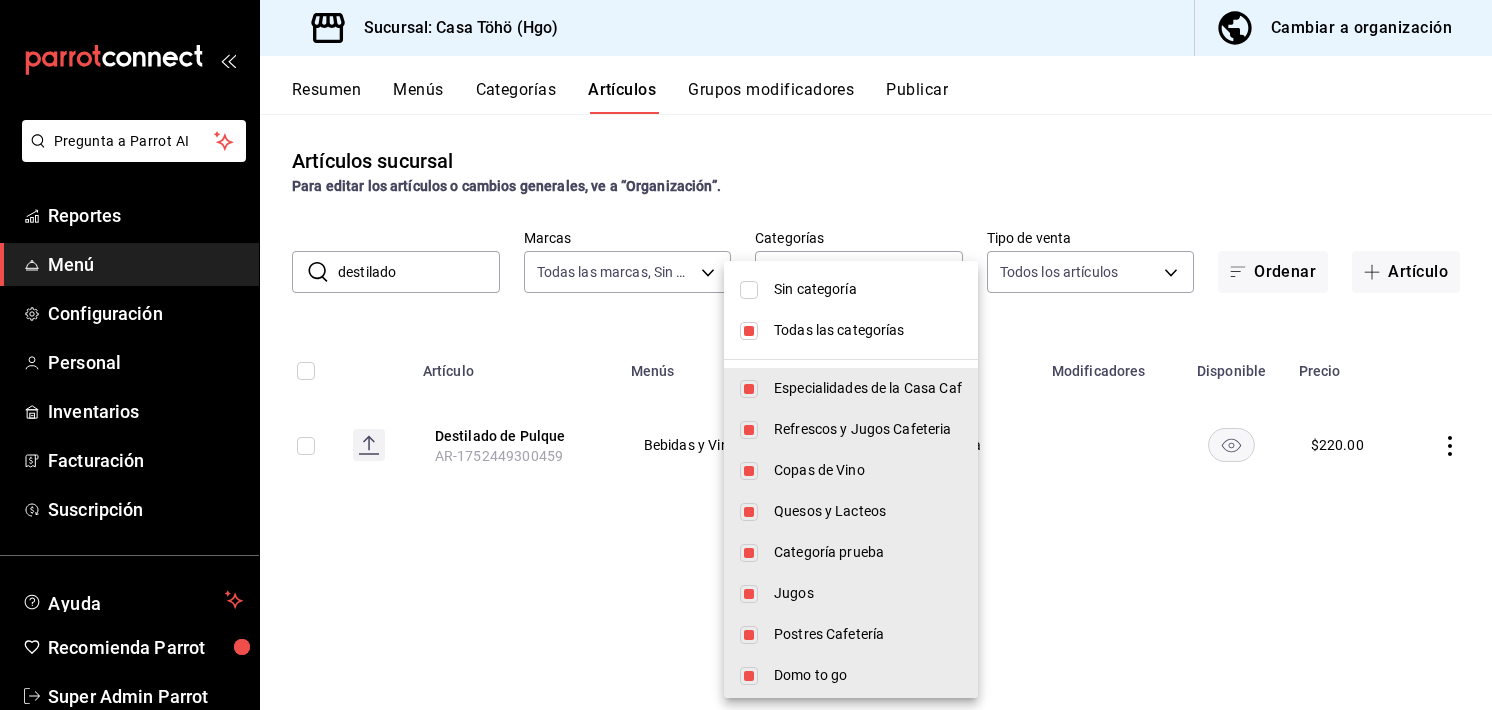 scroll, scrollTop: 0, scrollLeft: 0, axis: both 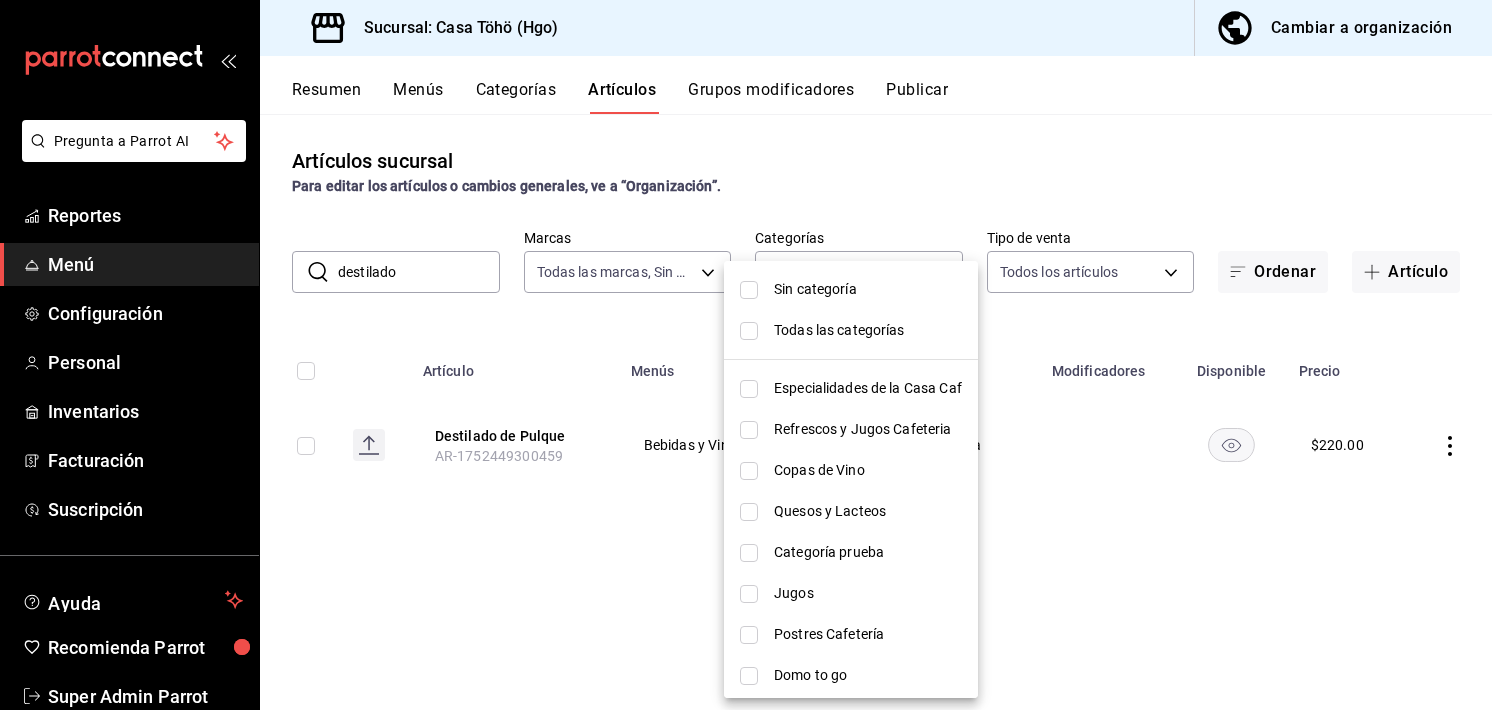 click at bounding box center [749, 471] 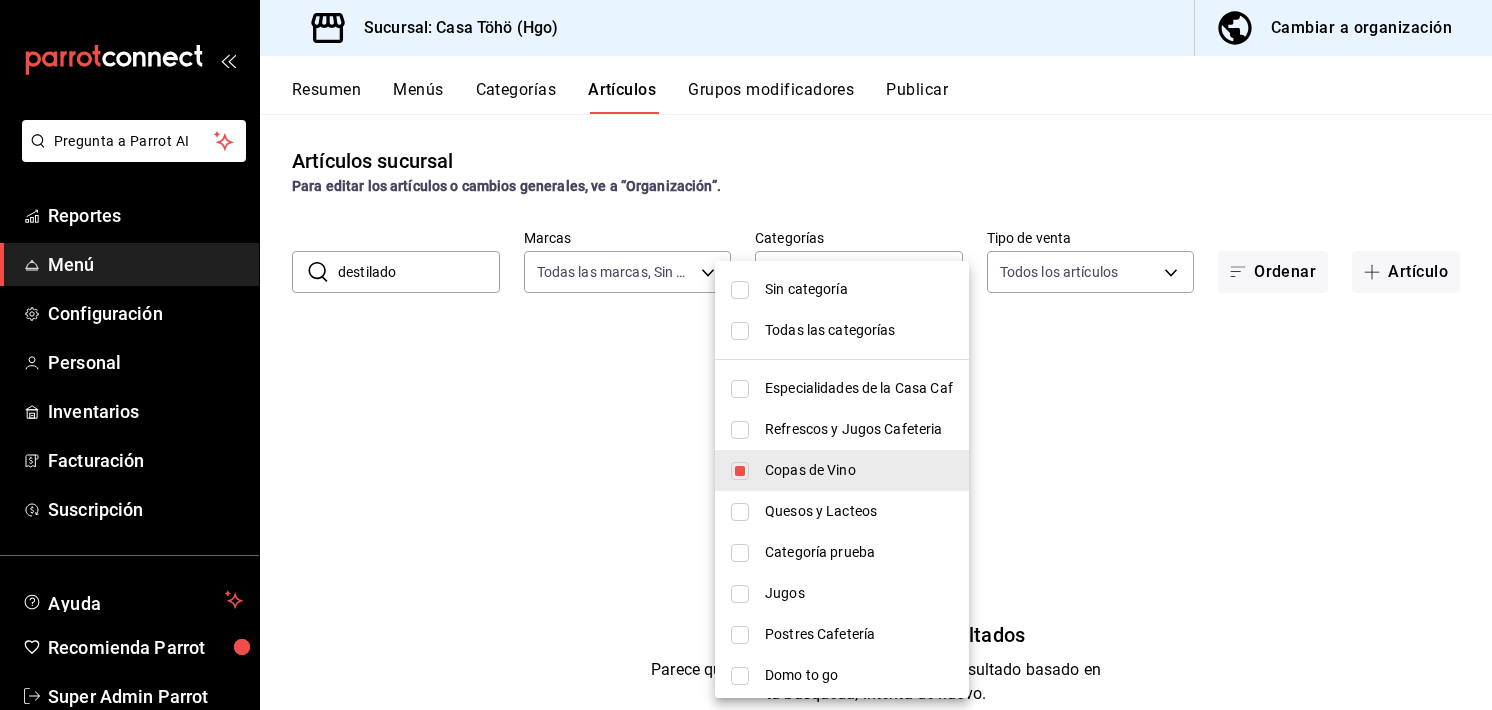 click at bounding box center (740, 471) 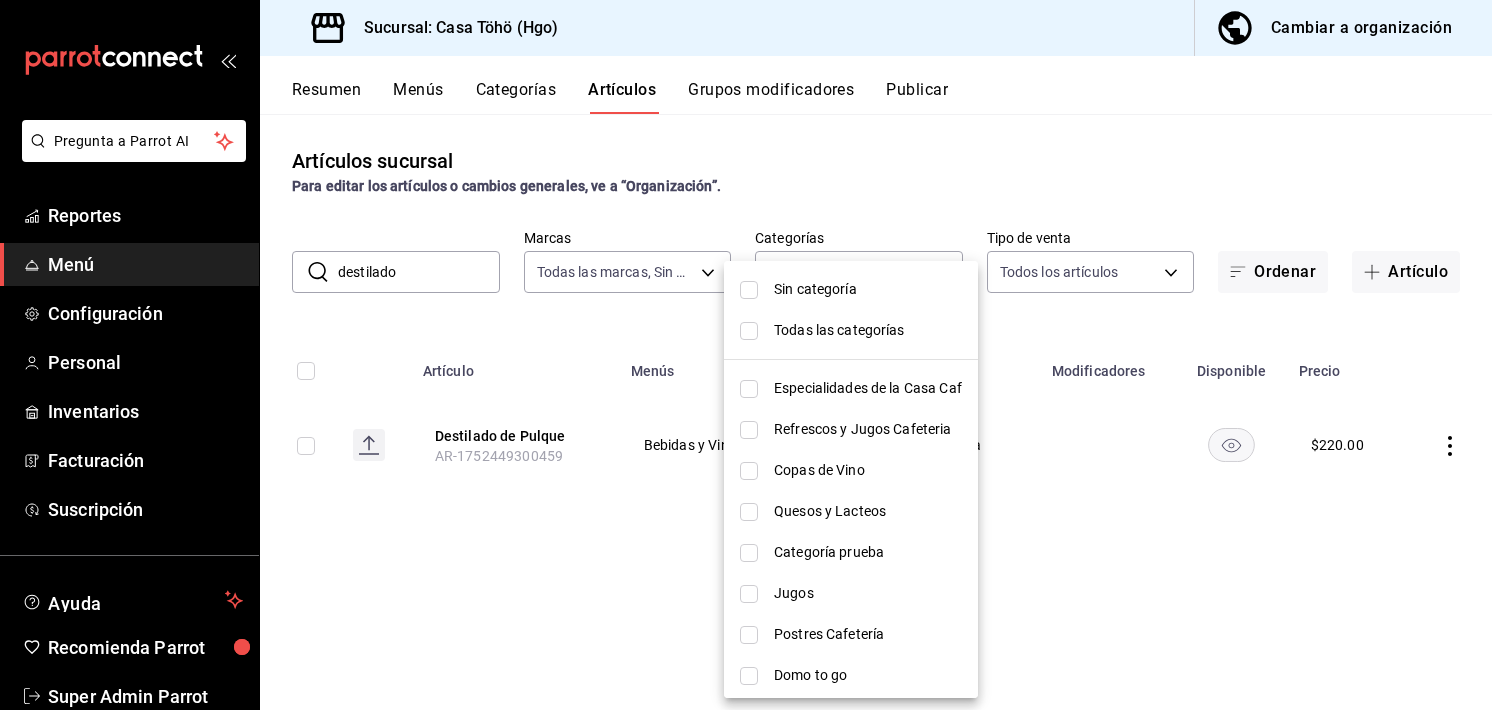 click at bounding box center [746, 355] 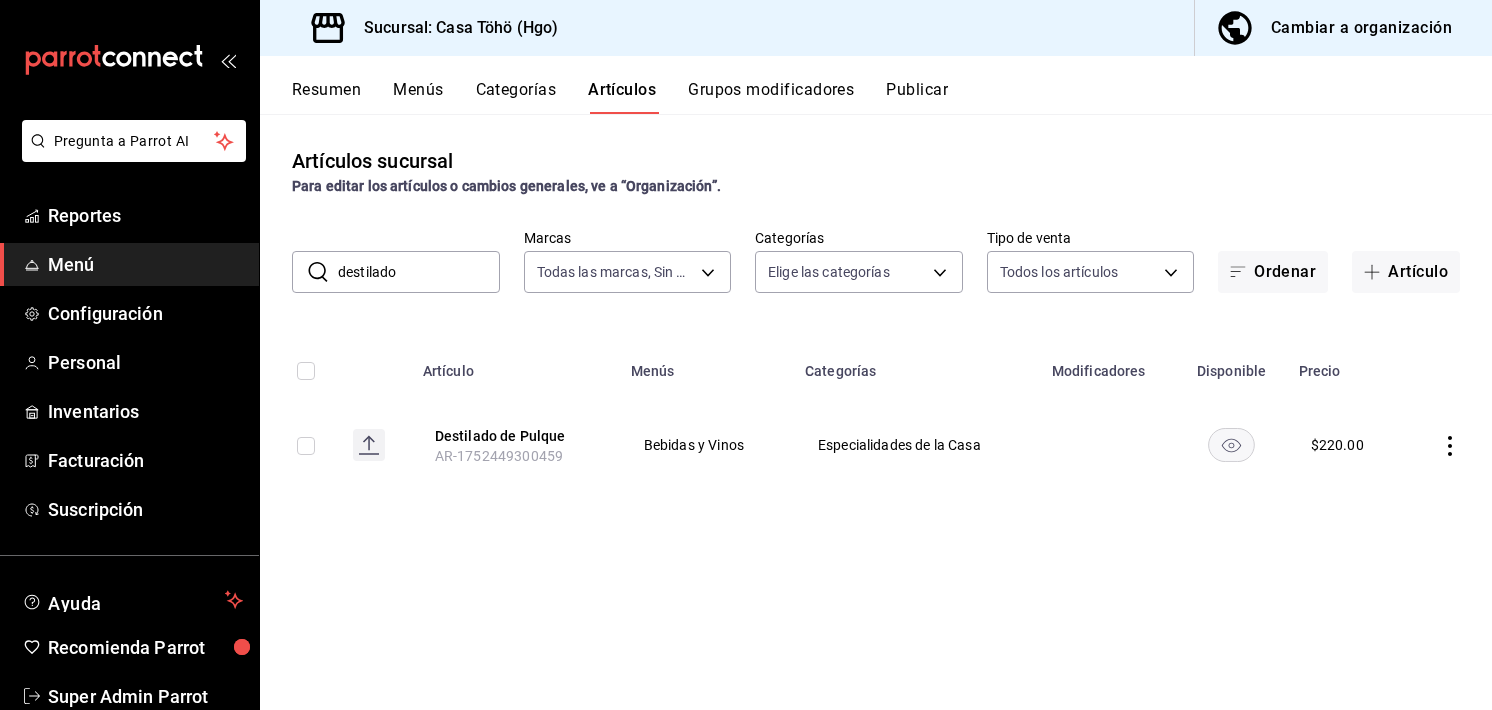 click on "Sin categoría Todas las categorías Especialidades de la Casa Caf Refrescos y Jugos Cafeteria Copas de Vino Quesos y Lacteos Categoría prueba Jugos Postres Cafetería Domo to go Refresco Café Cerveza Entradas Pan Dulce Especialidades de la Casa Vinos Blancos Vinos Tintos Refrescos y Jugos Postres Especialidades Pizza Hamburguesas y Doggos Parrilla Cerdo Mariscos Aves Pastas Cremas, Sopas, Caldos Ensaladas Desayunos Frappes Malteadas Bebidas Frías Cafés Fríos Bebidas Calientes Cafés Calientes Clásicos Cervezas y Preparados Brunch Mocktails Cócteles de autor" at bounding box center [746, 355] 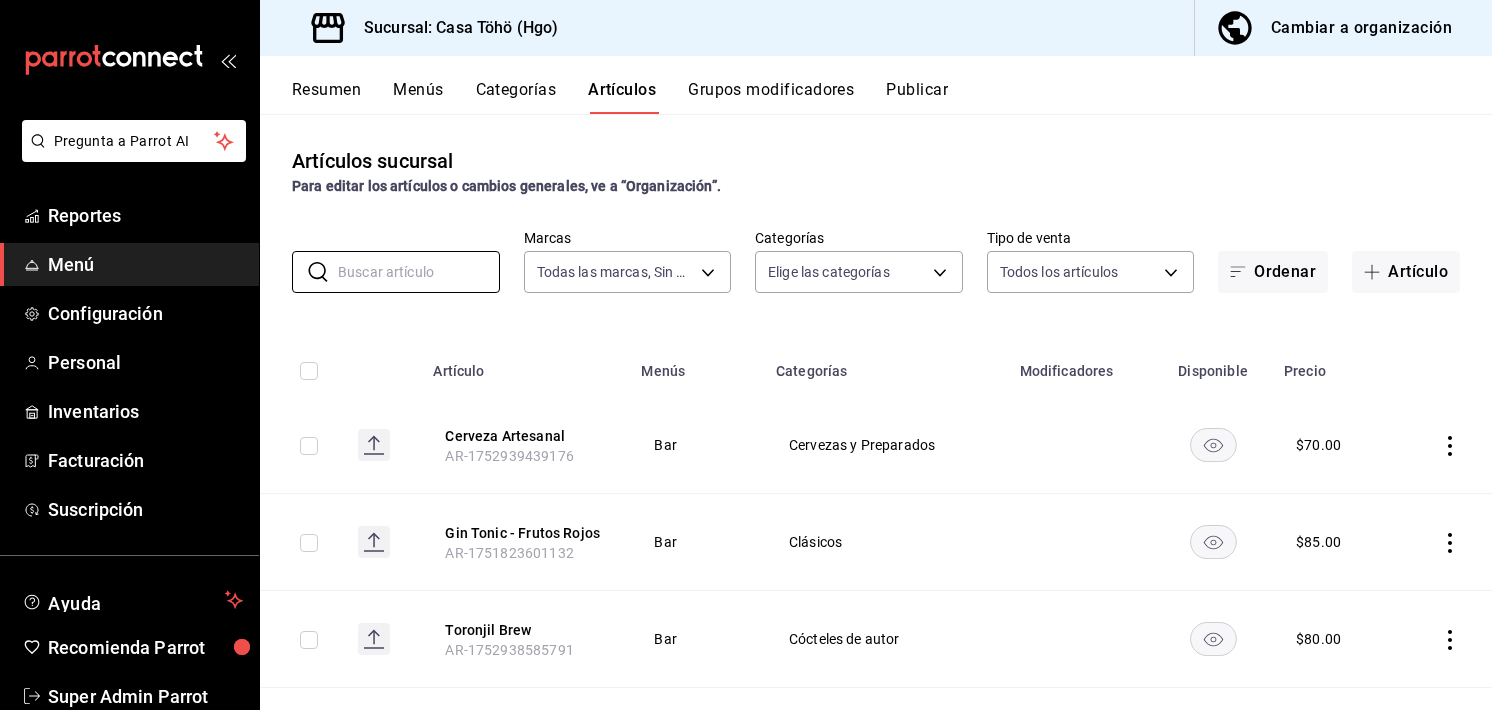 scroll, scrollTop: 0, scrollLeft: 0, axis: both 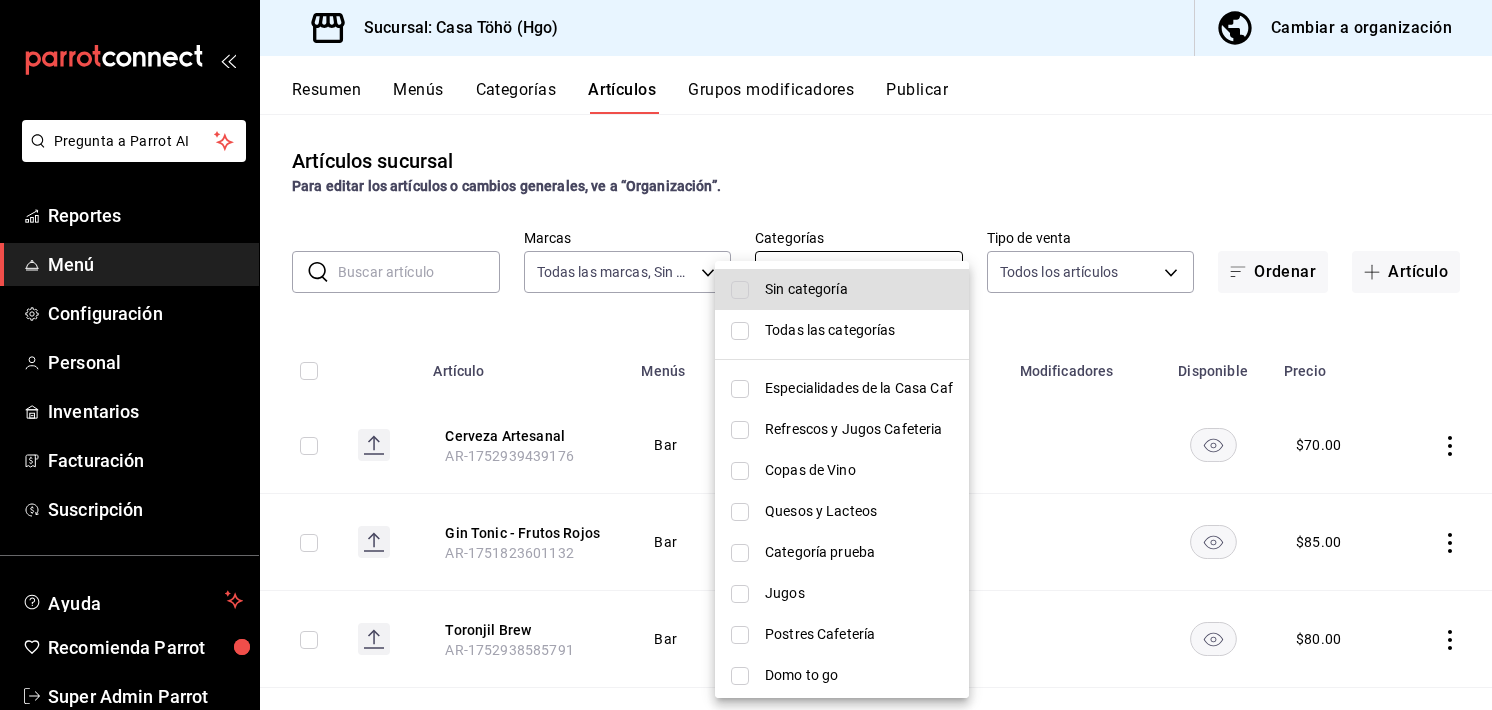 click on "Pregunta a Parrot AI Reportes   Menú   Configuración   Personal   Inventarios   Facturación   Suscripción   Ayuda Recomienda Parrot   Super Admin Parrot   Sugerir nueva función   Sucursal: Casa Töhö (Hgo) Cambiar a organización Resumen Menús Categorías Artículos Grupos modificadores Publicar Artículos sucursal Para editar los artículos o cambios generales, ve a “Organización”. ​ ​ Marcas Todas las marcas, Sin marca 3863094e-80de-4485-9a79-27000a153f73 Categorías Elige las categorías Tipo de venta Todos los artículos ALL Ordenar Artículo Artículo Menús Categorías Modificadores Disponible Precio Cerveza Artesanal AR-1752939439176 Bar Cervezas y Preparados $ 70.00 Gin Tonic - Frutos Rojos AR-1751823601132 Bar Clásicos $ 85.00 Toronjil Brew AR-1752938585791 Bar Cócteles de autor $ 80.00 Lechera AR-1752937028105 $ 0.00 Nutella AR-1752937028086 $ 0.00 Salsa de chinicuiles AR-1752935237517 $ 0.00 Galletas AR-1752854319877 Cafetería Pan Dulce $ 12.00 Postre ToHo AR-1752796760515 Cocina" at bounding box center [746, 355] 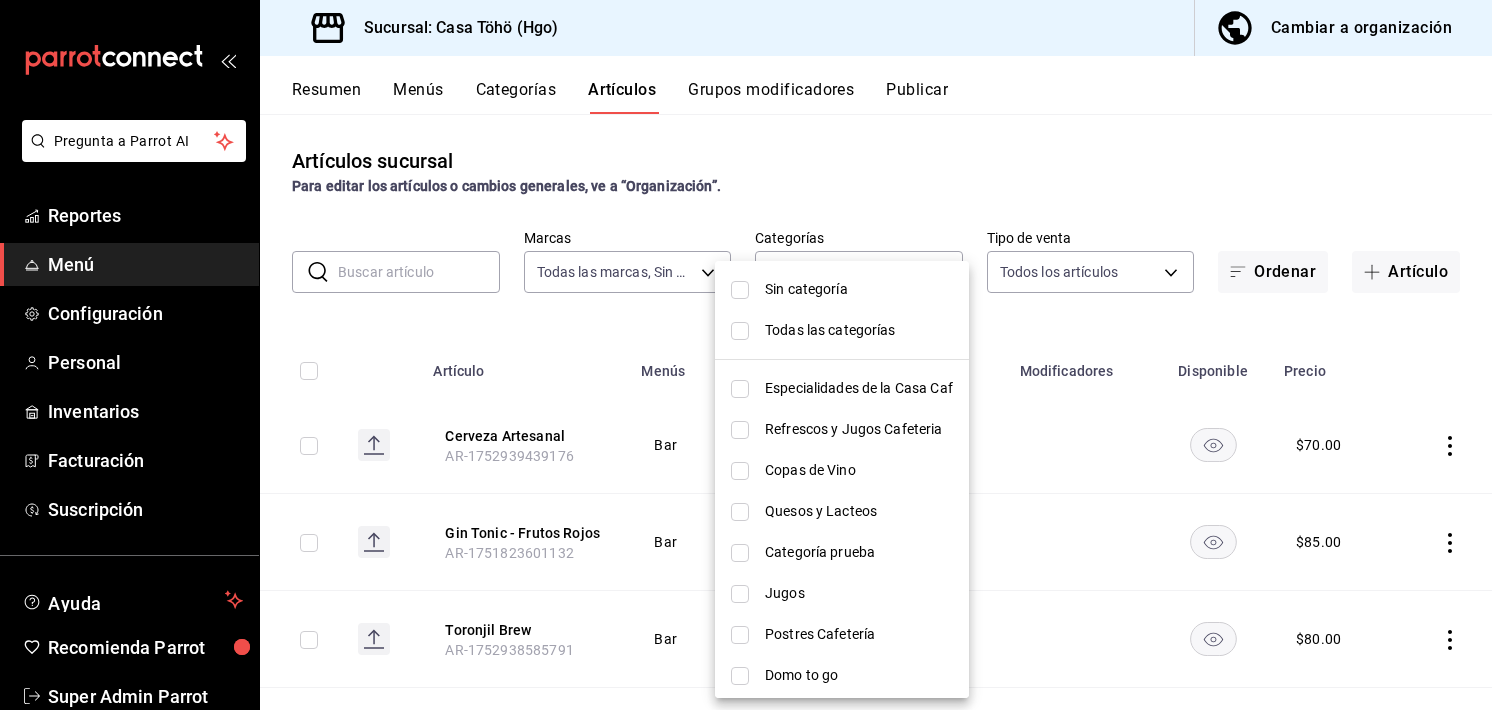 click at bounding box center [746, 355] 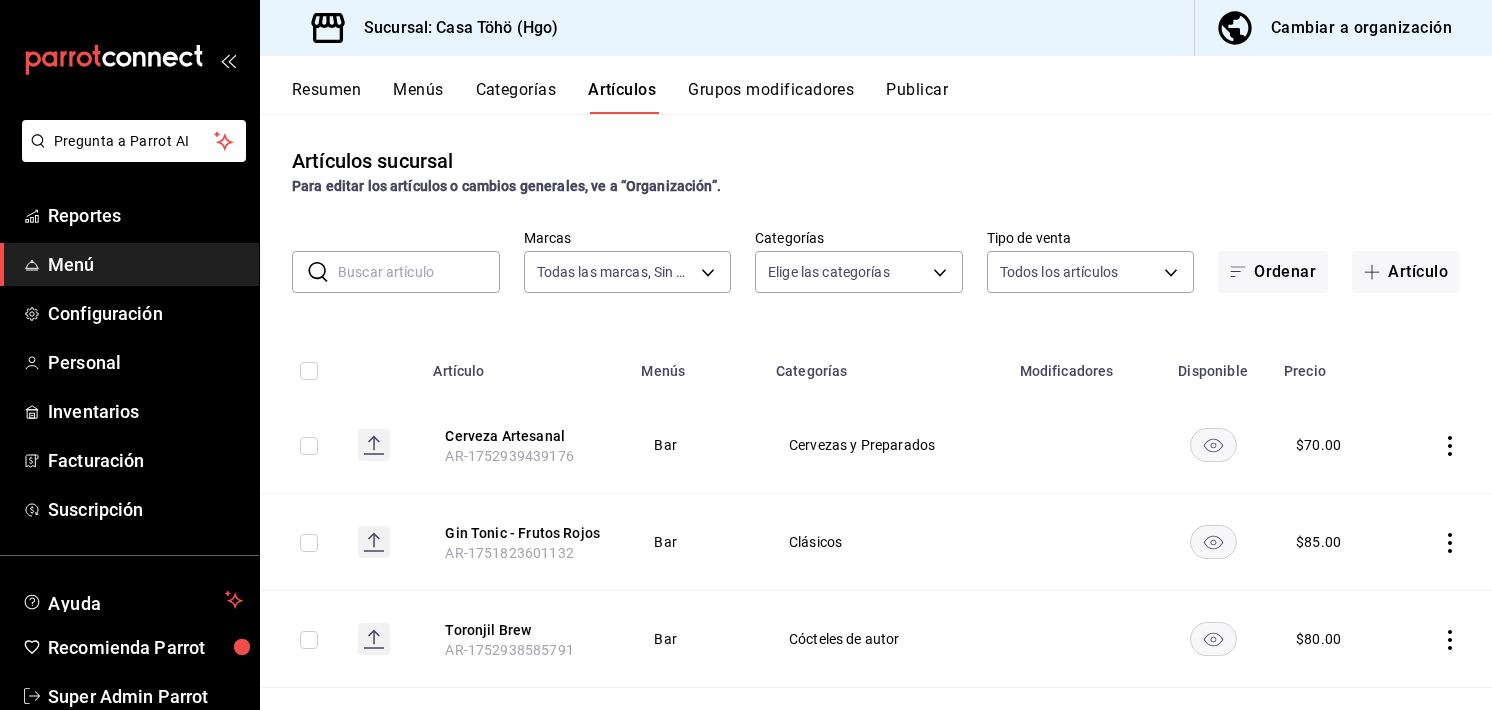 click on "Sin categoría Todas las categorías Especialidades de la Casa Caf Refrescos y Jugos Cafeteria Copas de Vino Quesos y Lacteos Categoría prueba Jugos Postres Cafetería Domo to go Refresco Café Cerveza Entradas Pan Dulce Especialidades de la Casa Vinos Blancos Vinos Tintos Refrescos y Jugos Postres Especialidades Pizza Hamburguesas y Doggos Parrilla Cerdo Mariscos Aves Pastas Cremas, Sopas, Caldos Ensaladas Desayunos Frappes Malteadas Bebidas Frías Cafés Fríos Bebidas Calientes Cafés Calientes Clásicos Cervezas y Preparados Brunch Mocktails Cócteles de autor" at bounding box center (746, 355) 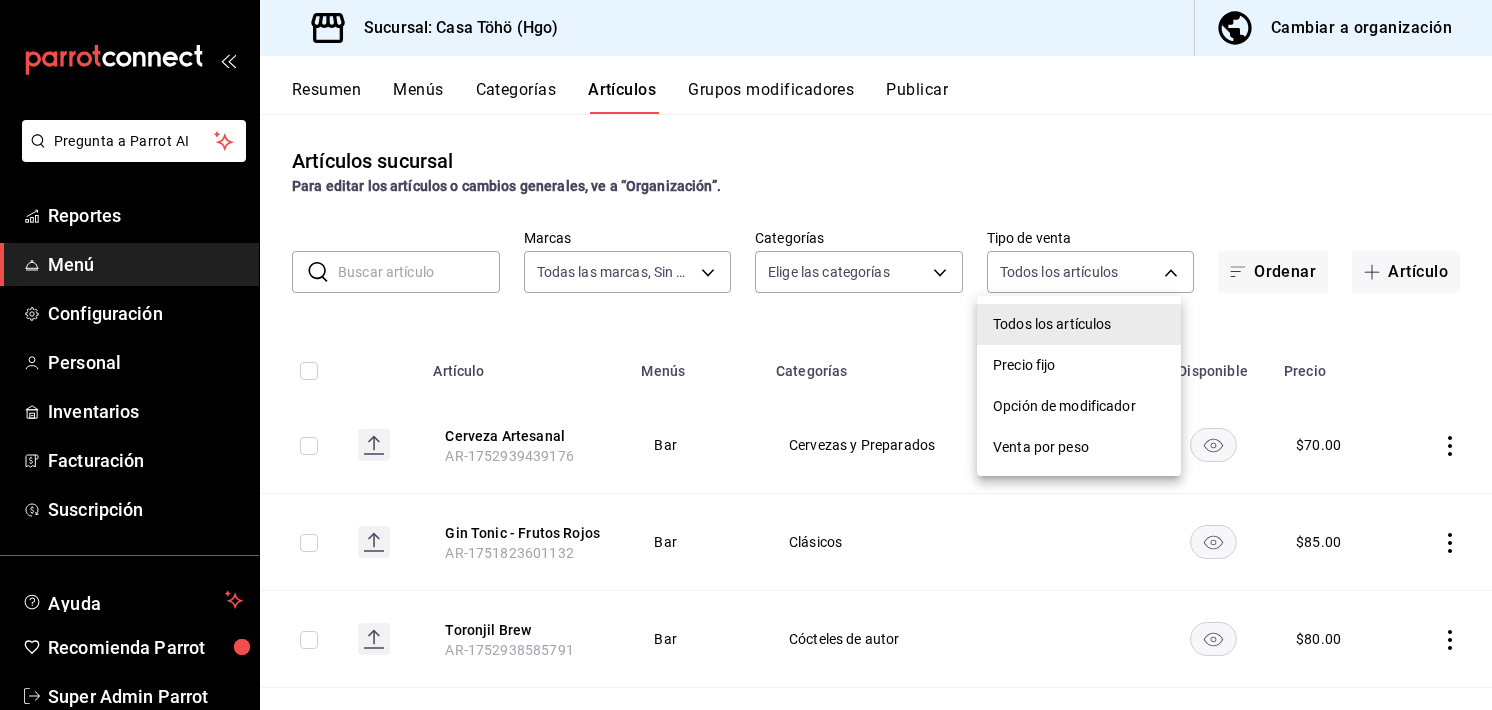 click on "Pregunta a Parrot AI Reportes   Menú   Configuración   Personal   Inventarios   Facturación   Suscripción   Ayuda Recomienda Parrot   Super Admin Parrot   Sugerir nueva función   Sucursal: Casa Töhö (Hgo) Cambiar a organización Resumen Menús Categorías Artículos Grupos modificadores Publicar Artículos sucursal Para editar los artículos o cambios generales, ve a “Organización”. ​ ​ Marcas Todas las marcas, Sin marca 3863094e-80de-4485-9a79-27000a153f73 Categorías Elige las categorías Tipo de venta Todos los artículos ALL Ordenar Artículo Artículo Menús Categorías Modificadores Disponible Precio Cerveza Artesanal AR-1752939439176 Bar Cervezas y Preparados $ 70.00 Gin Tonic - Frutos Rojos AR-1751823601132 Bar Clásicos $ 85.00 Toronjil Brew AR-1752938585791 Bar Cócteles de autor $ 80.00 Lechera AR-1752937028105 $ 0.00 Nutella AR-1752937028086 $ 0.00 Salsa de chinicuiles AR-1752935237517 $ 0.00 Galletas AR-1752854319877 Cafetería Pan Dulce $ 12.00 Postre ToHo AR-1752796760515 Cocina" at bounding box center (746, 355) 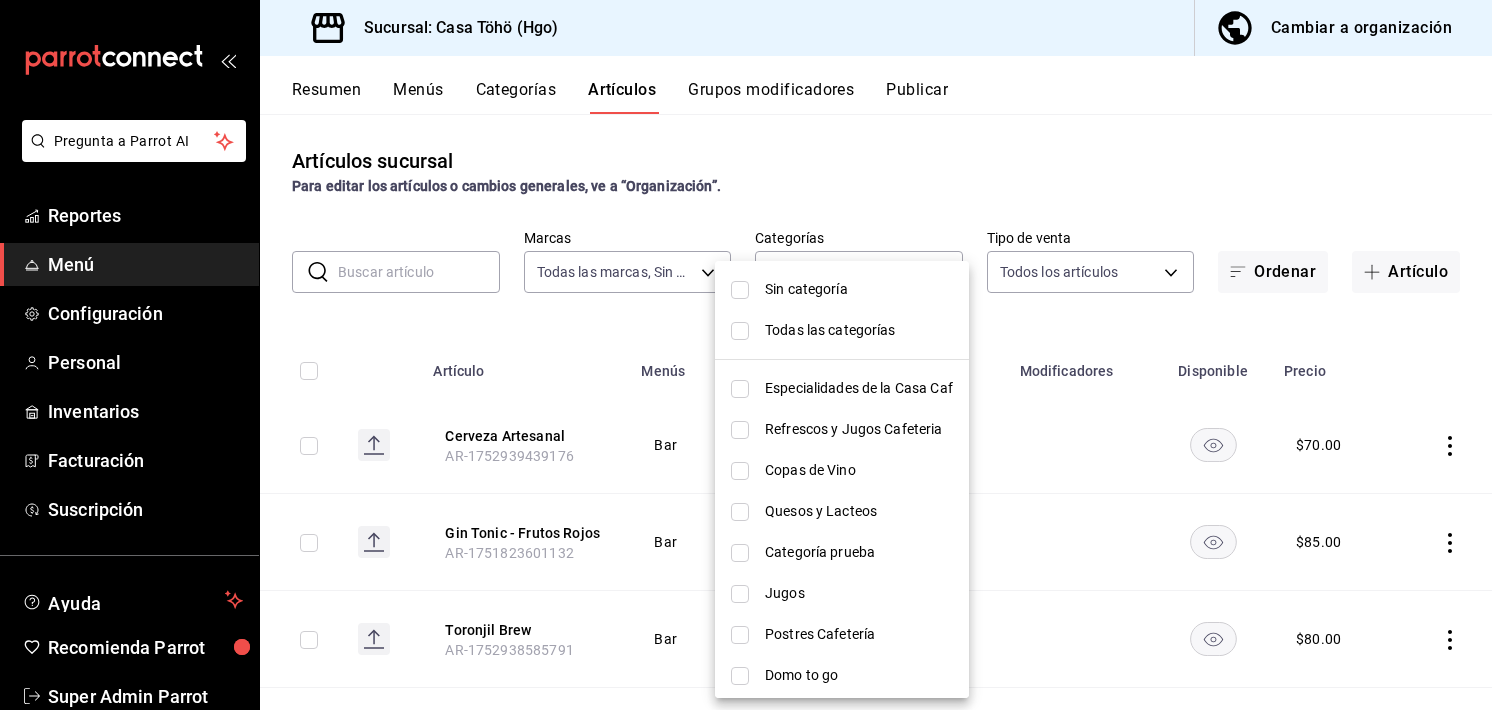 click on "Pregunta a Parrot AI Reportes   Menú   Configuración   Personal   Inventarios   Facturación   Suscripción   Ayuda Recomienda Parrot   Super Admin Parrot   Sugerir nueva función   Sucursal: Casa Töhö (Hgo) Cambiar a organización Resumen Menús Categorías Artículos Grupos modificadores Publicar Artículos sucursal Para editar los artículos o cambios generales, ve a “Organización”. ​ ​ Marcas Todas las marcas, Sin marca 3863094e-80de-4485-9a79-27000a153f73 Categorías Elige las categorías Tipo de venta Todos los artículos ALL Ordenar Artículo Artículo Menús Categorías Modificadores Disponible Precio Cerveza Artesanal AR-1752939439176 Bar Cervezas y Preparados $ 70.00 Gin Tonic - Frutos Rojos AR-1751823601132 Bar Clásicos $ 85.00 Toronjil Brew AR-1752938585791 Bar Cócteles de autor $ 80.00 Lechera AR-1752937028105 $ 0.00 Nutella AR-1752937028086 $ 0.00 Salsa de chinicuiles AR-1752935237517 $ 0.00 Galletas AR-1752854319877 Cafetería Pan Dulce $ 12.00 Postre ToHo AR-1752796760515 Cocina" at bounding box center [746, 355] 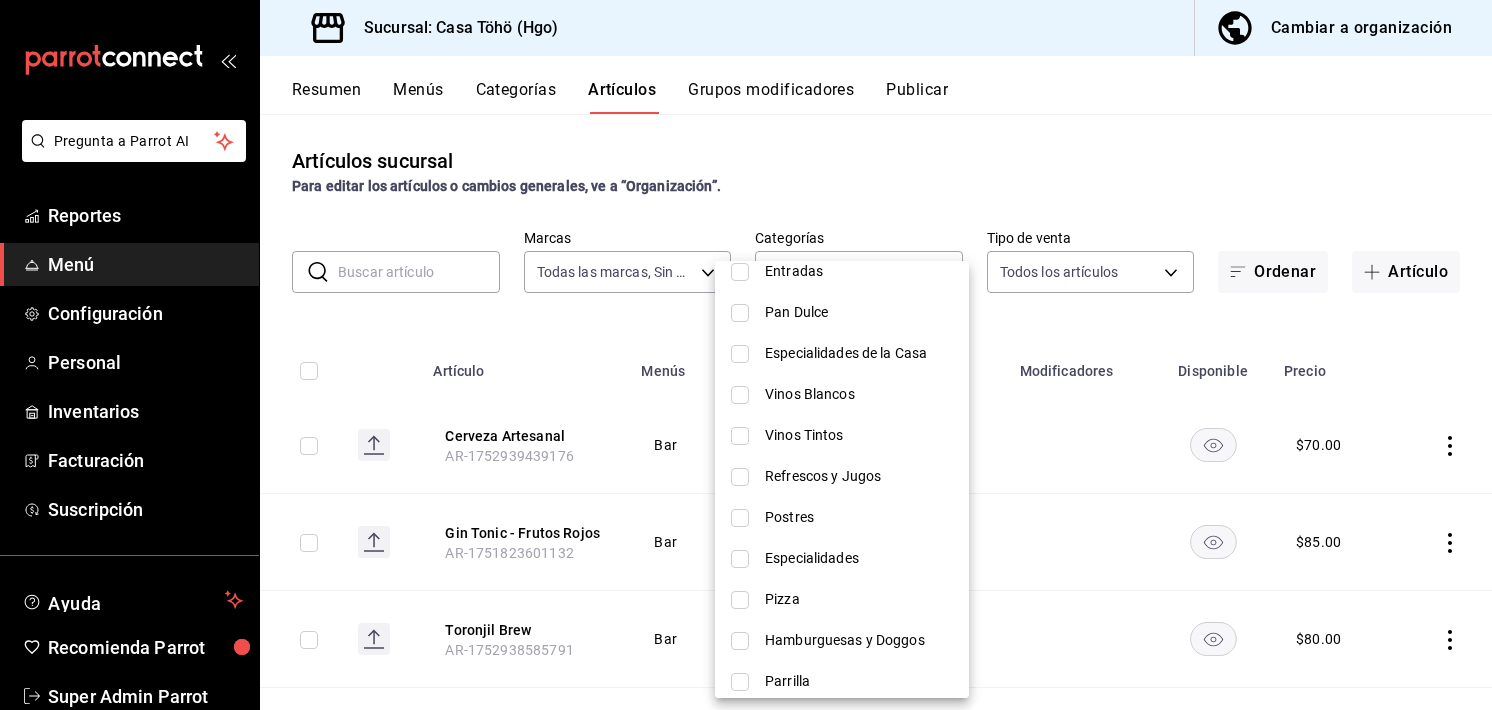 scroll, scrollTop: 524, scrollLeft: 0, axis: vertical 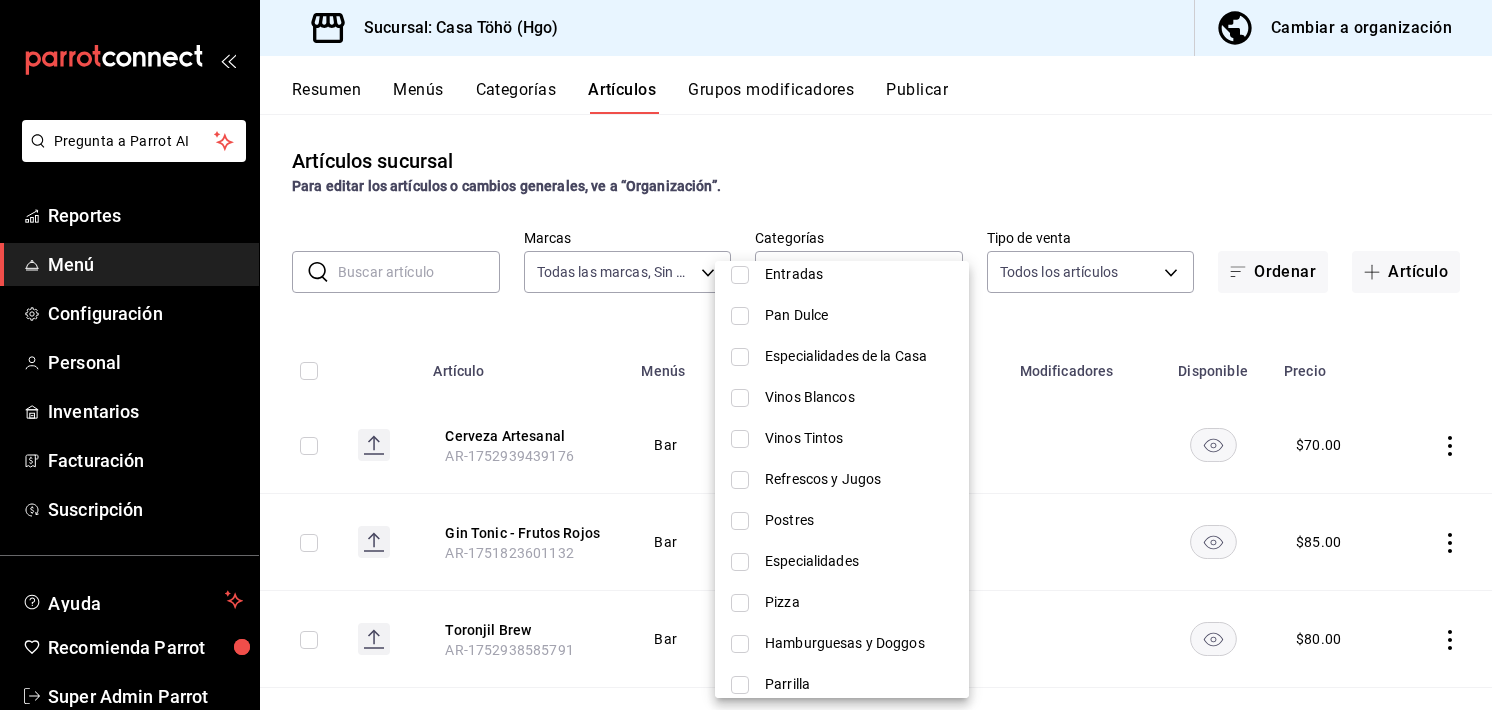 click at bounding box center (740, 439) 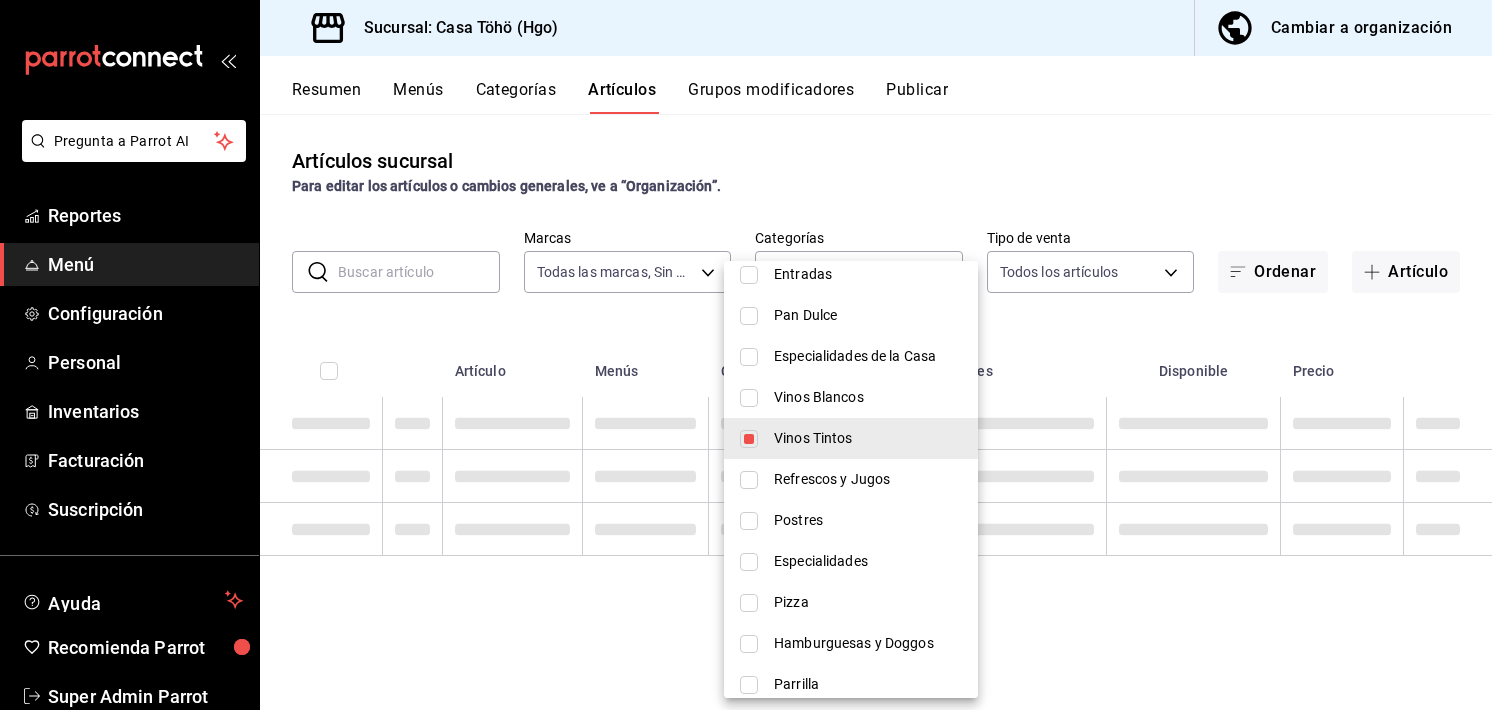 scroll, scrollTop: 0, scrollLeft: 0, axis: both 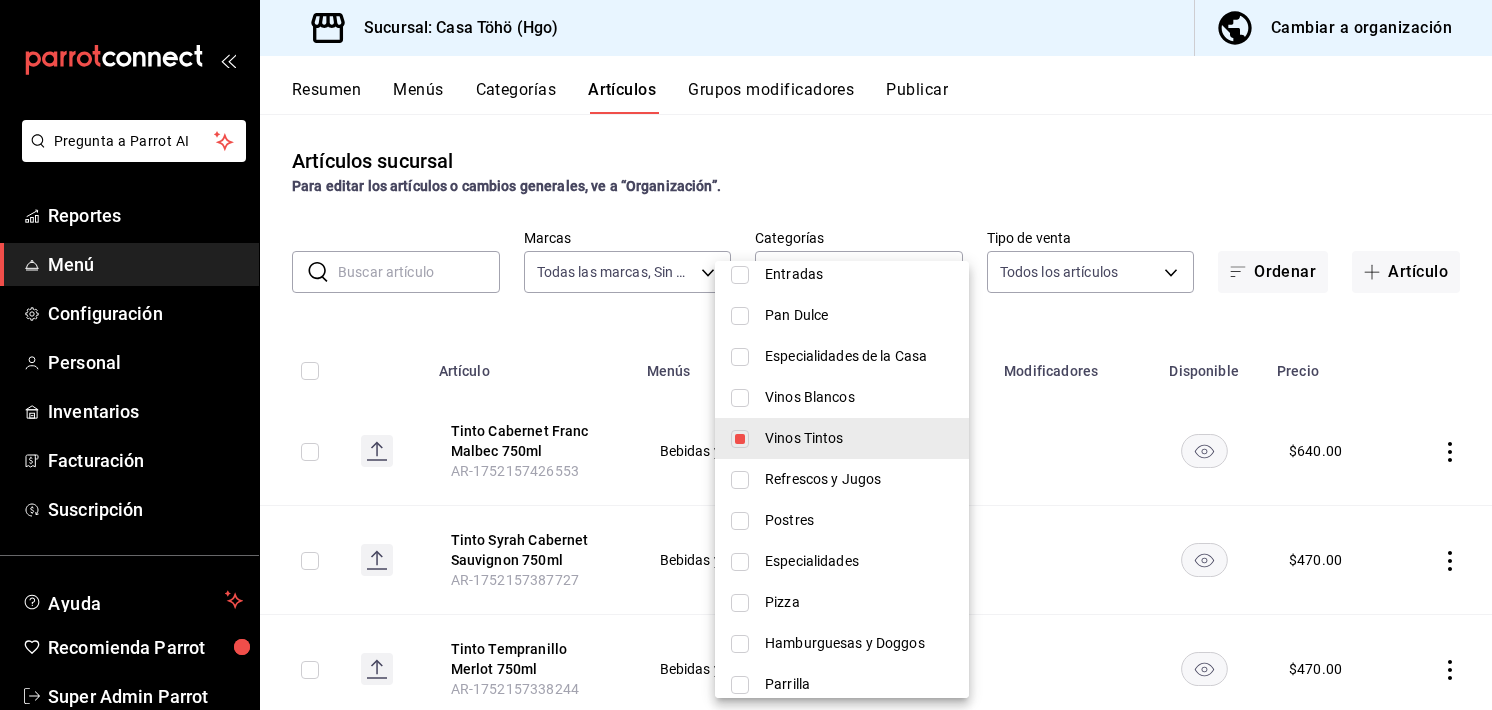 click at bounding box center [740, 398] 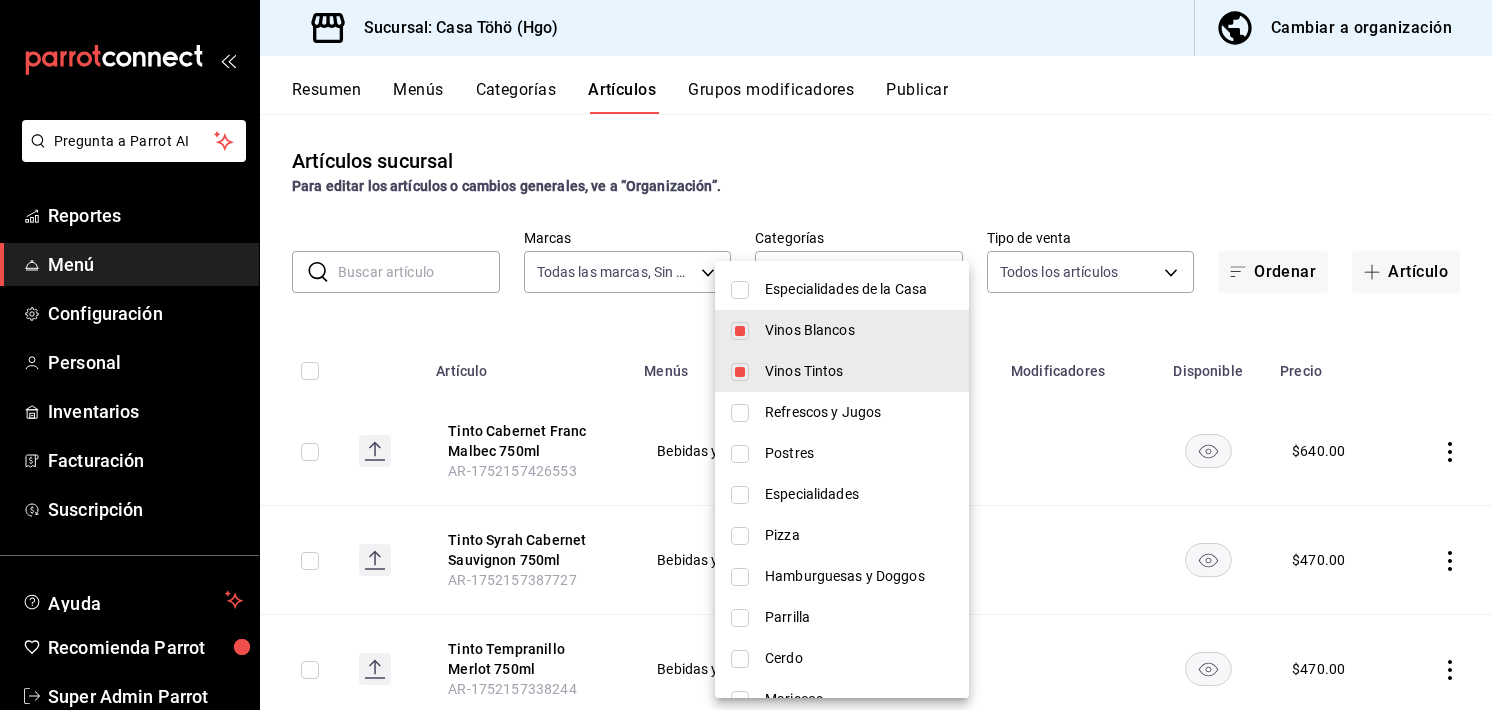 scroll, scrollTop: 594, scrollLeft: 0, axis: vertical 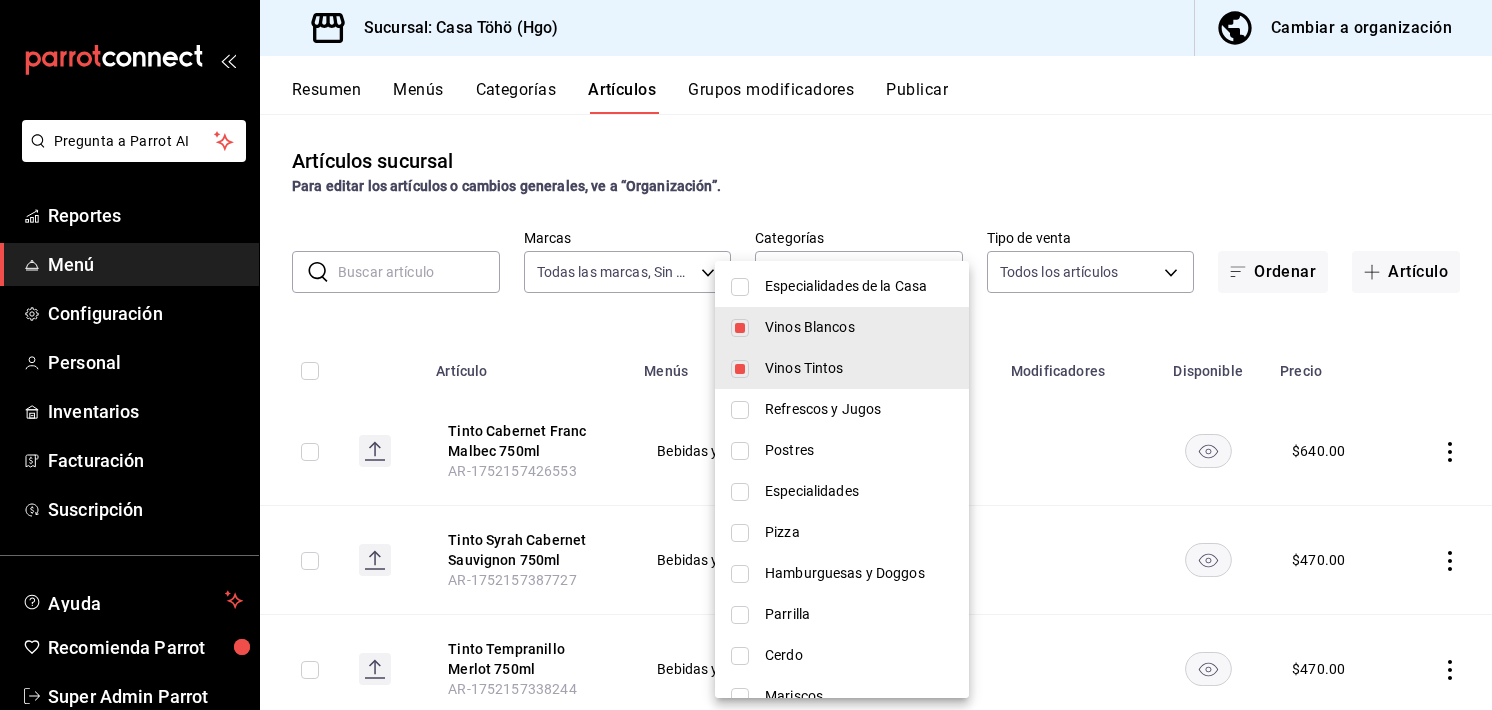 click at bounding box center (746, 355) 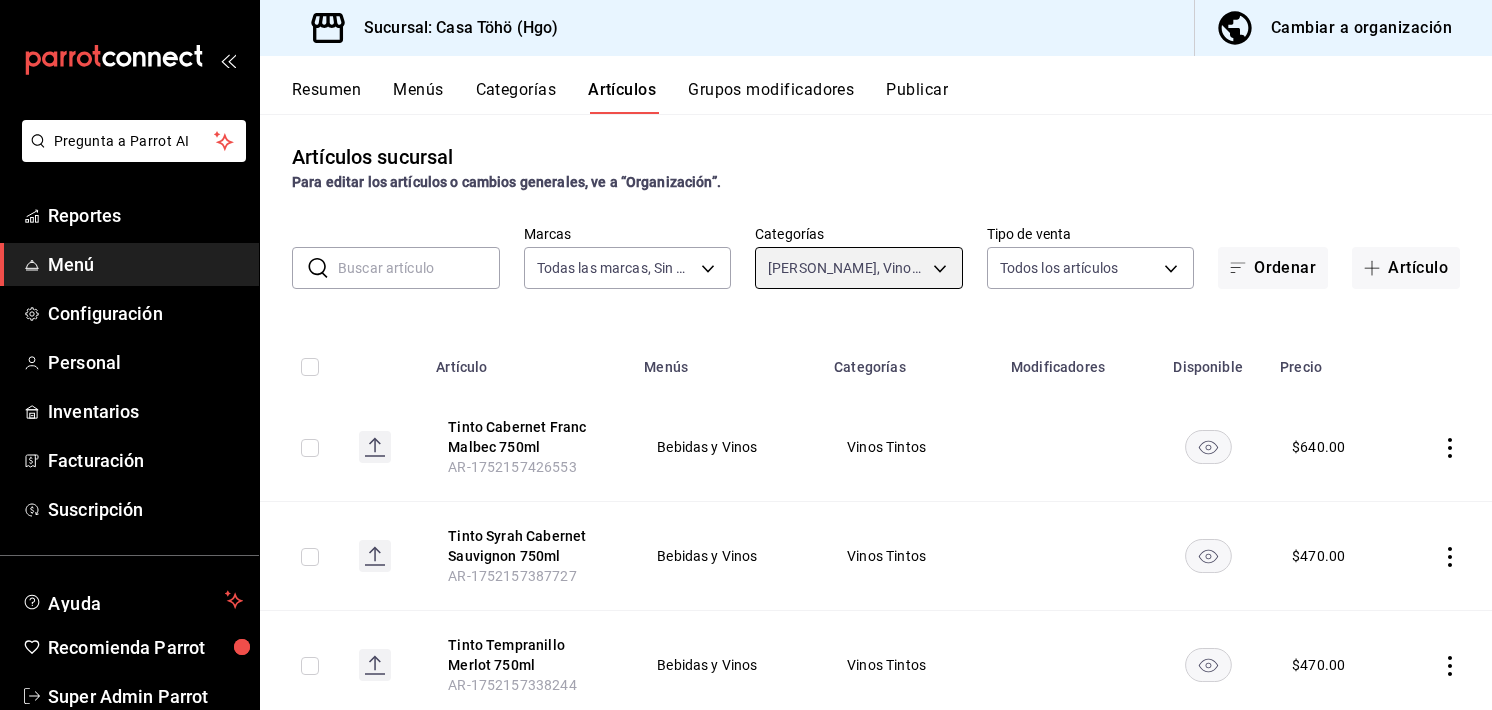 scroll, scrollTop: 0, scrollLeft: 0, axis: both 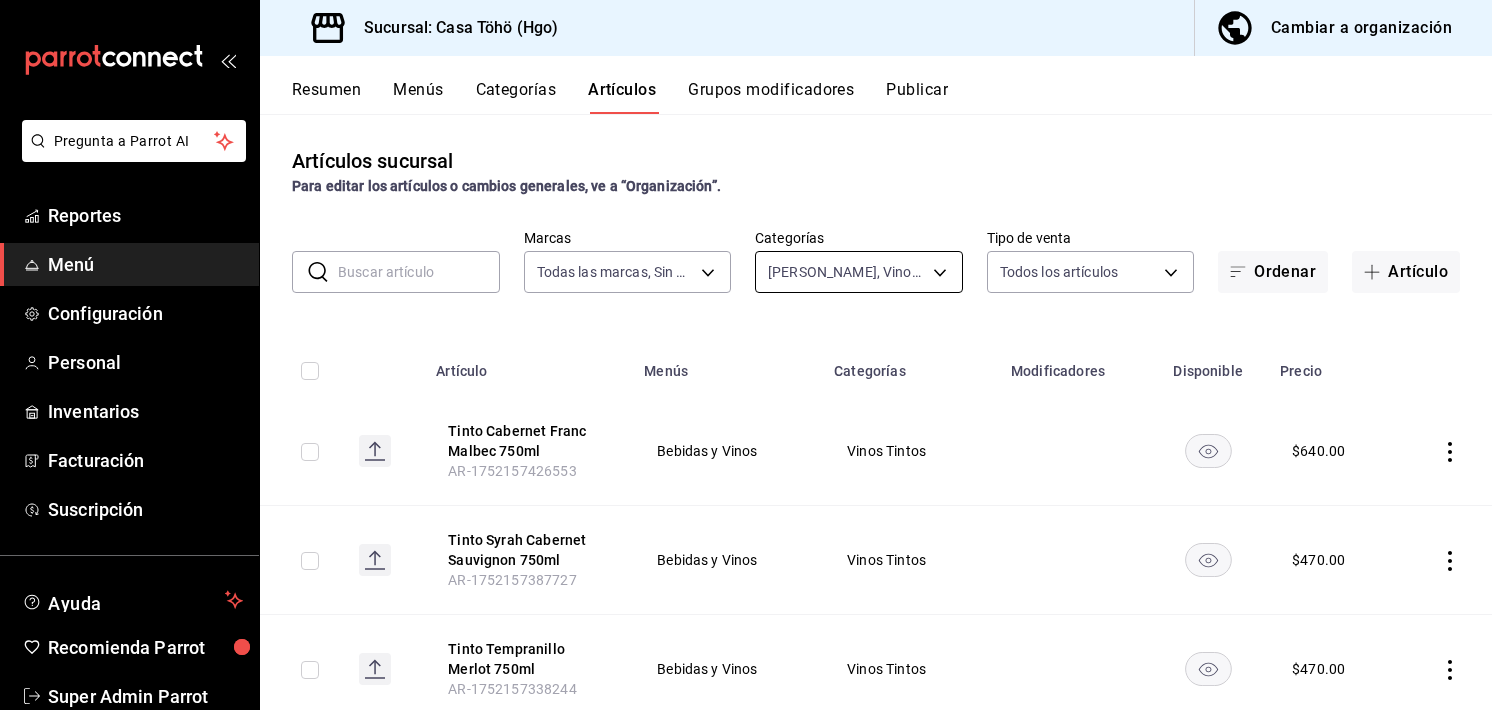 click on "Pregunta a Parrot AI Reportes   Menú   Configuración   Personal   Inventarios   Facturación   Suscripción   Ayuda Recomienda Parrot   Super Admin Parrot   Sugerir nueva función   Sucursal: Casa Töhö (Hgo) Cambiar a organización Resumen Menús Categorías Artículos Grupos modificadores Publicar Artículos sucursal Para editar los artículos o cambios generales, ve a “Organización”. ​ ​ Marcas Todas las marcas, Sin marca 3863094e-80de-4485-9a79-27000a153f73 Categorías Vinos Tintos, Vinos Blancos 26570487-398c-4a5d-91e7-fa999b271065,f3cb3484-58e2-483f-a397-8fc0b36957ba Tipo de venta Todos los artículos ALL Ordenar Artículo Artículo Menús Categorías Modificadores Disponible Precio Tinto Cabernet Franc Malbec 750ml AR-1752157426553 Bebidas y Vinos Vinos Tintos $ 640.00 Tinto Syrah Cabernet Sauvignon 750ml AR-1752157387727 Bebidas y Vinos Vinos Tintos $ 470.00 Tinto Tempranillo Merlot 750ml AR-1752157338244 Bebidas y Vinos Vinos Tintos $ 470.00 Vino Blanco de Noir Malbec 750ml Vinos Tintos $" at bounding box center (746, 355) 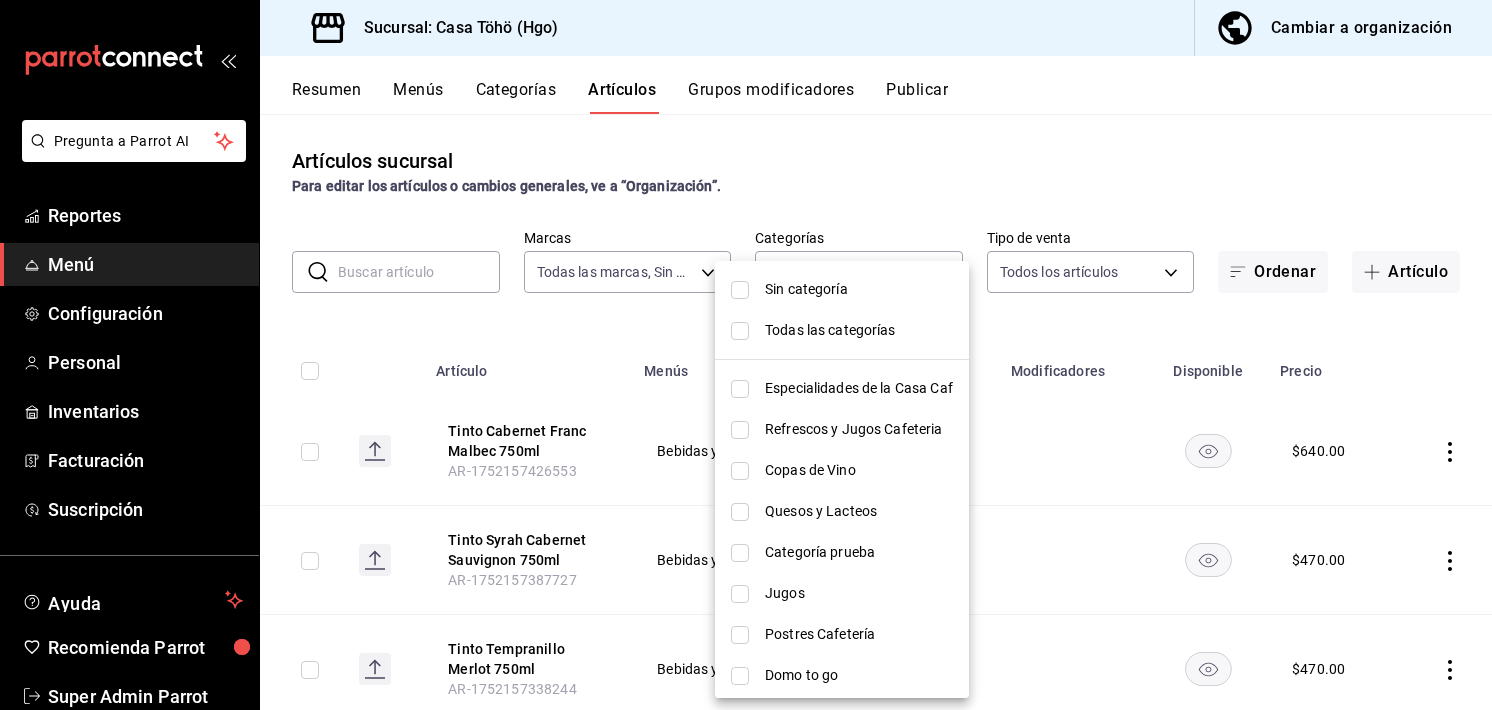 click at bounding box center (746, 355) 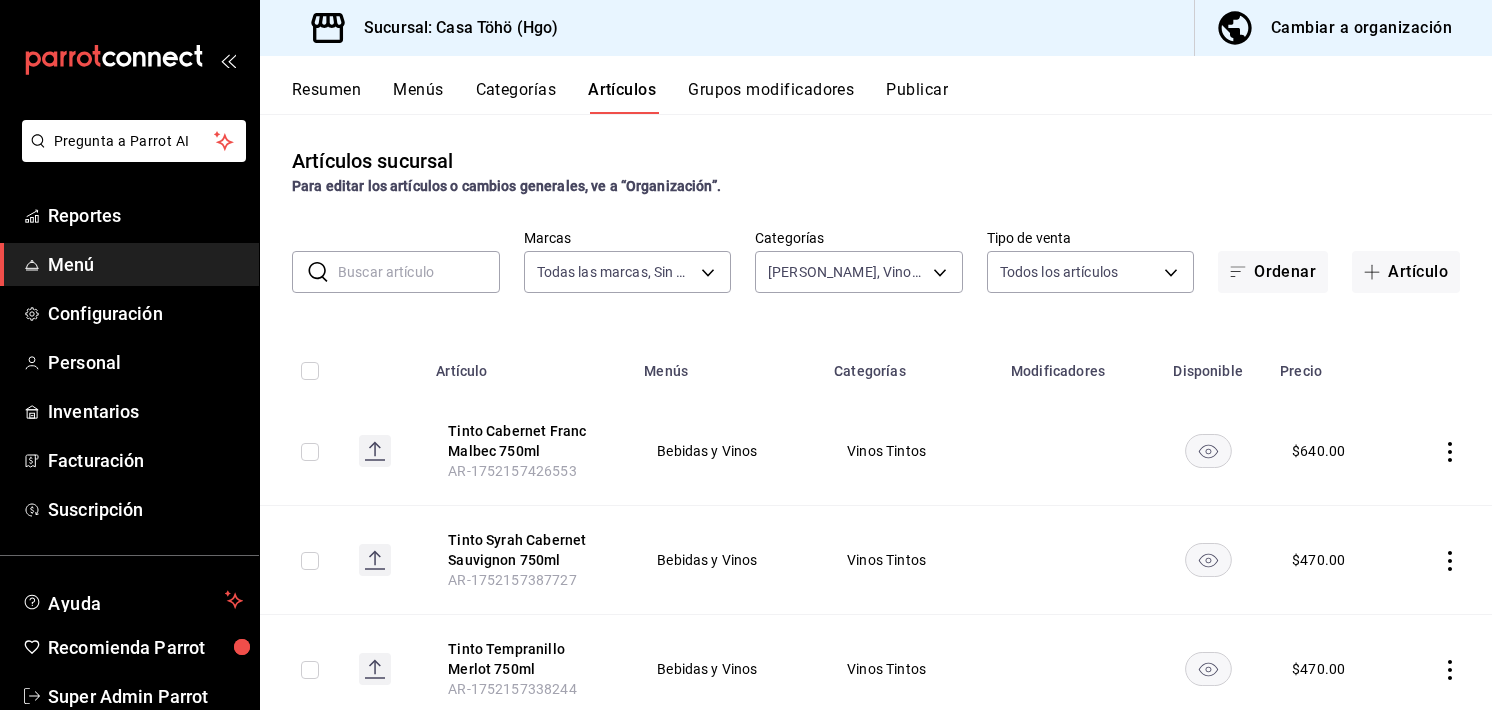 click on "Menús" at bounding box center [418, 97] 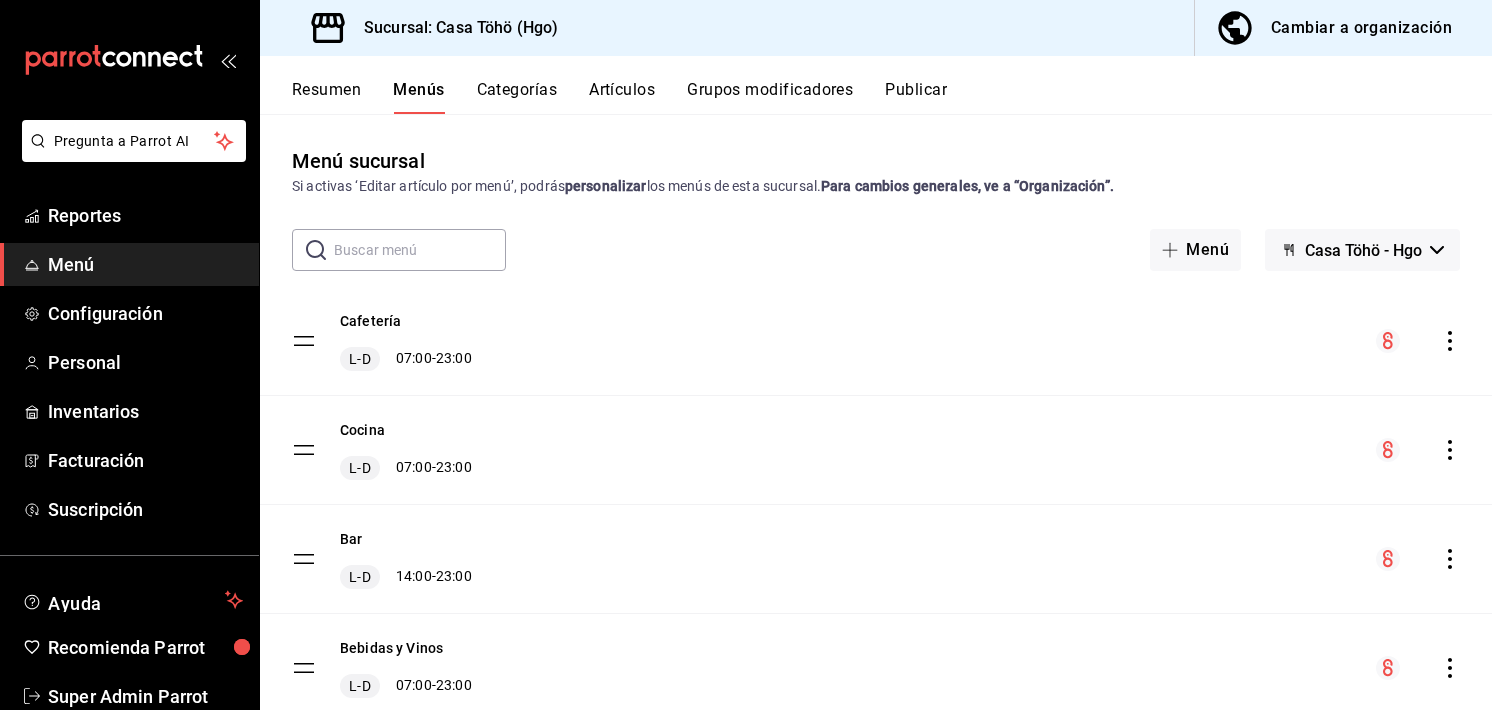 scroll, scrollTop: 177, scrollLeft: 0, axis: vertical 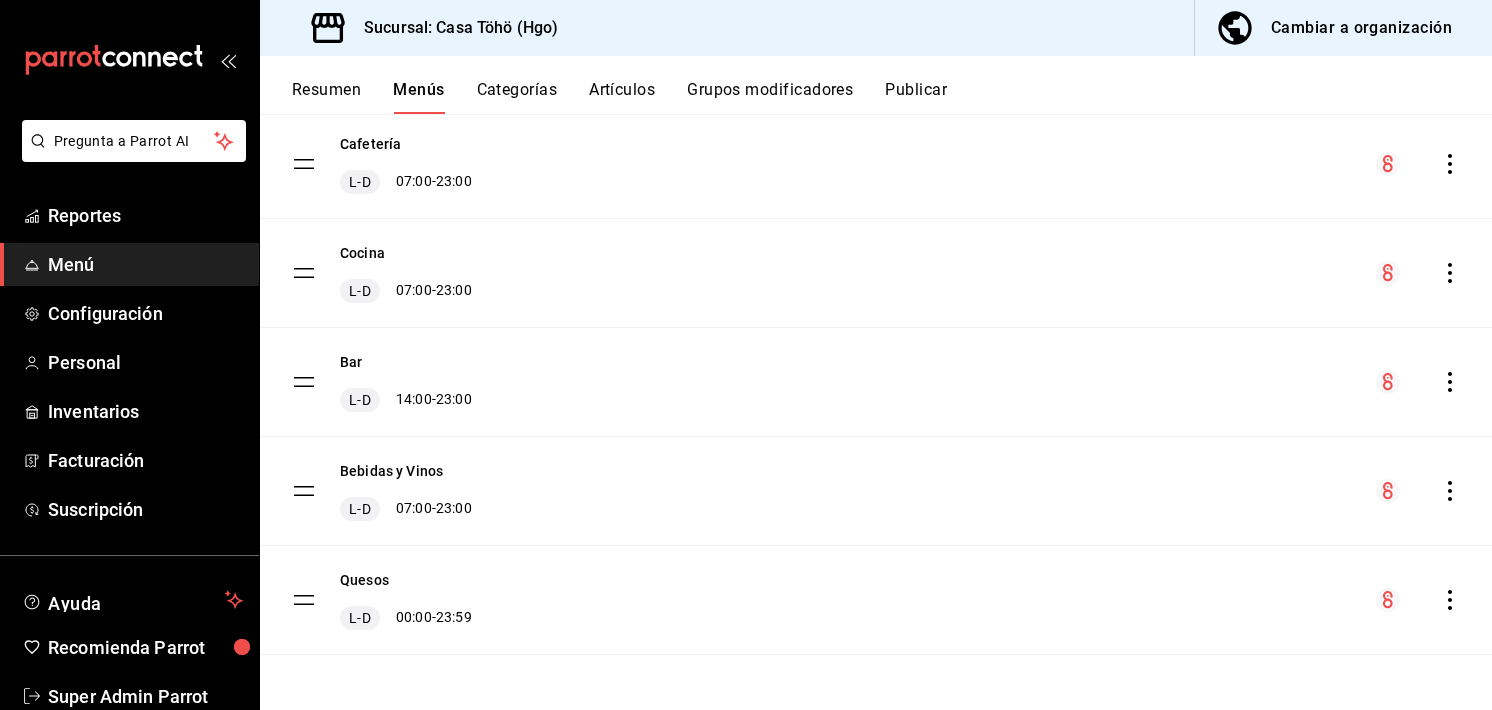 click on "Categorías" at bounding box center (517, 97) 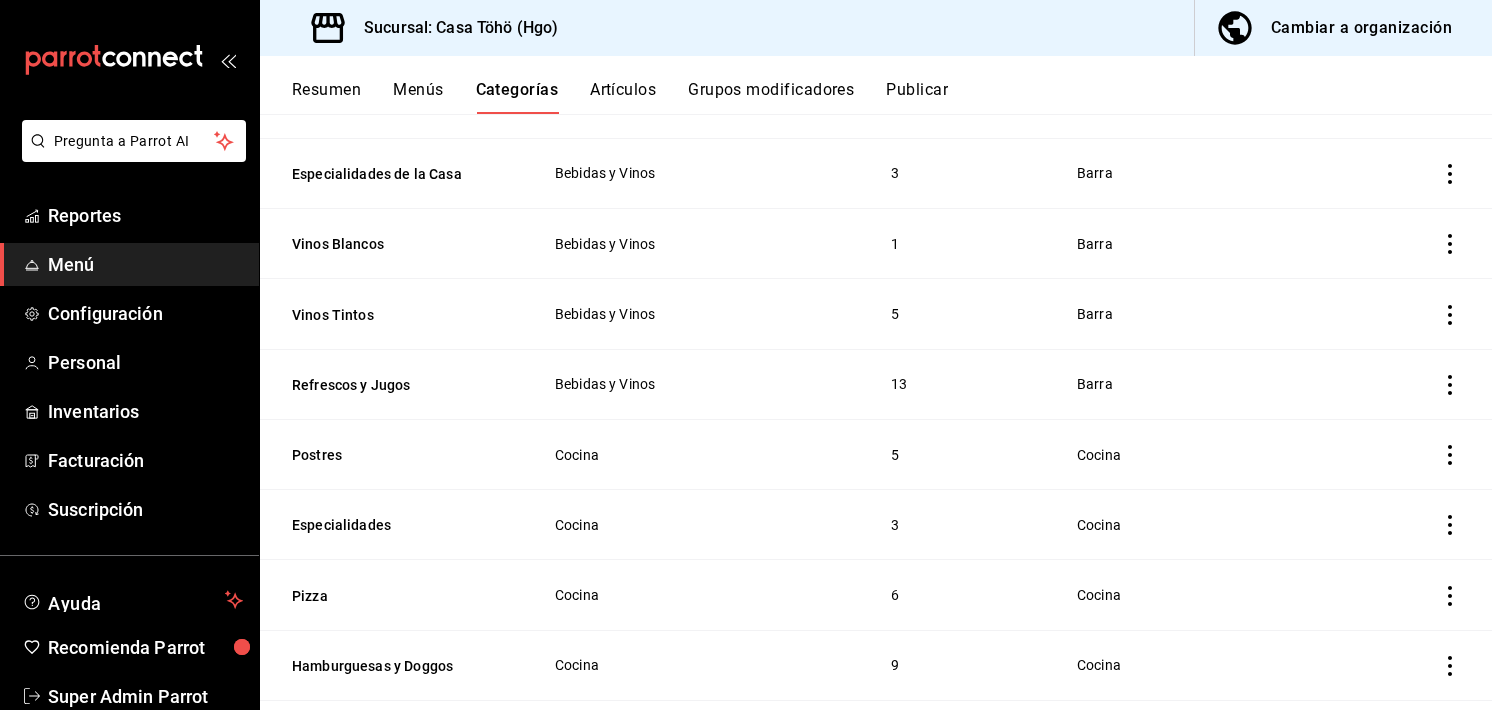 scroll, scrollTop: 0, scrollLeft: 0, axis: both 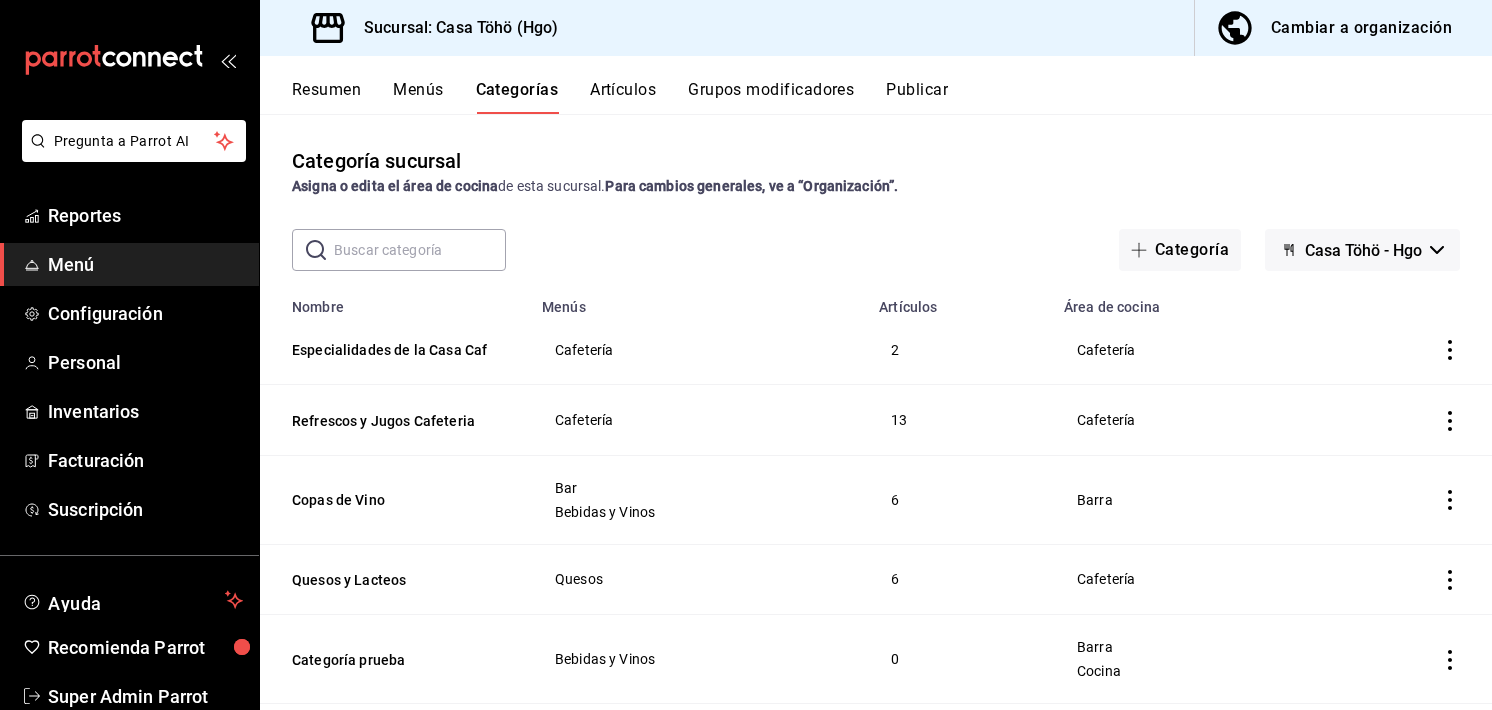 click on "Menús" at bounding box center (418, 97) 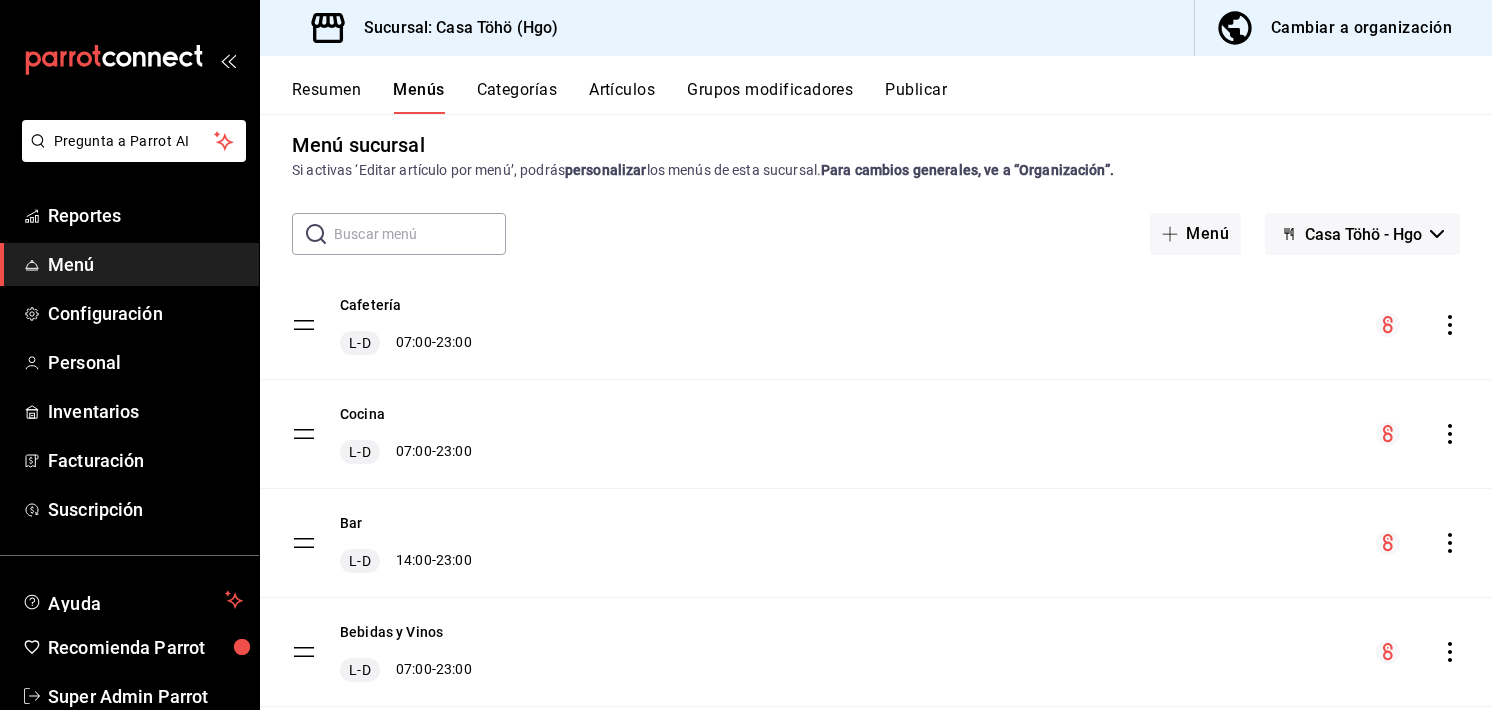scroll, scrollTop: 108, scrollLeft: 0, axis: vertical 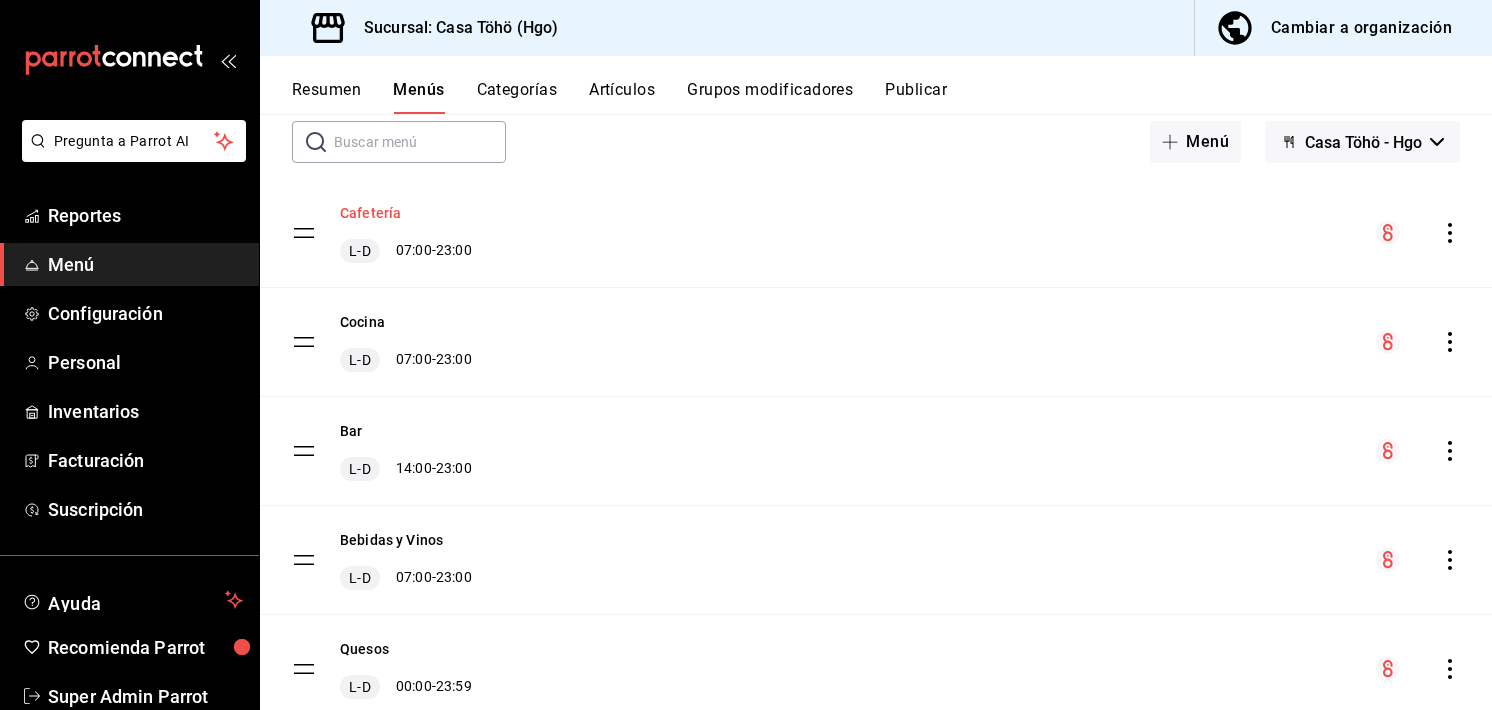 click on "Cafetería" at bounding box center (370, 213) 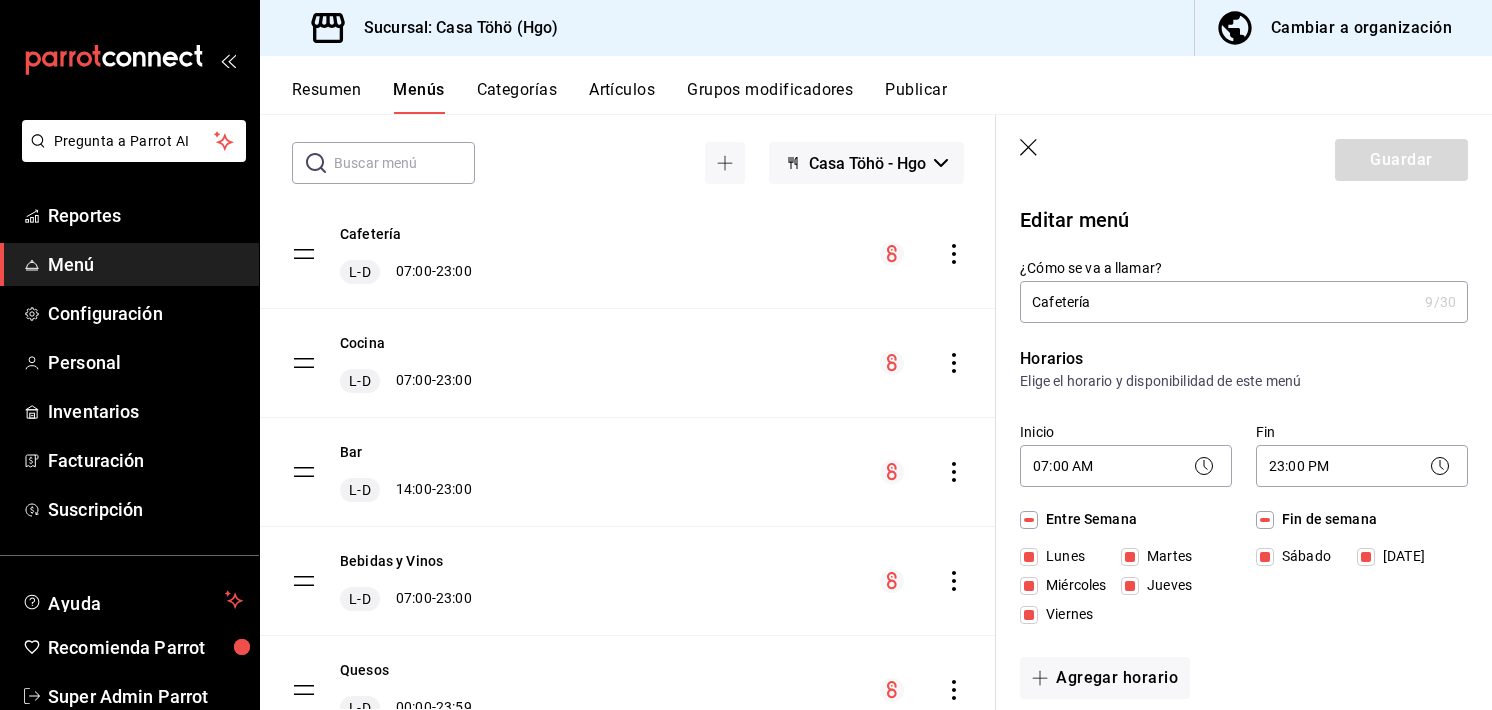 click on "Guardar" at bounding box center [1244, 156] 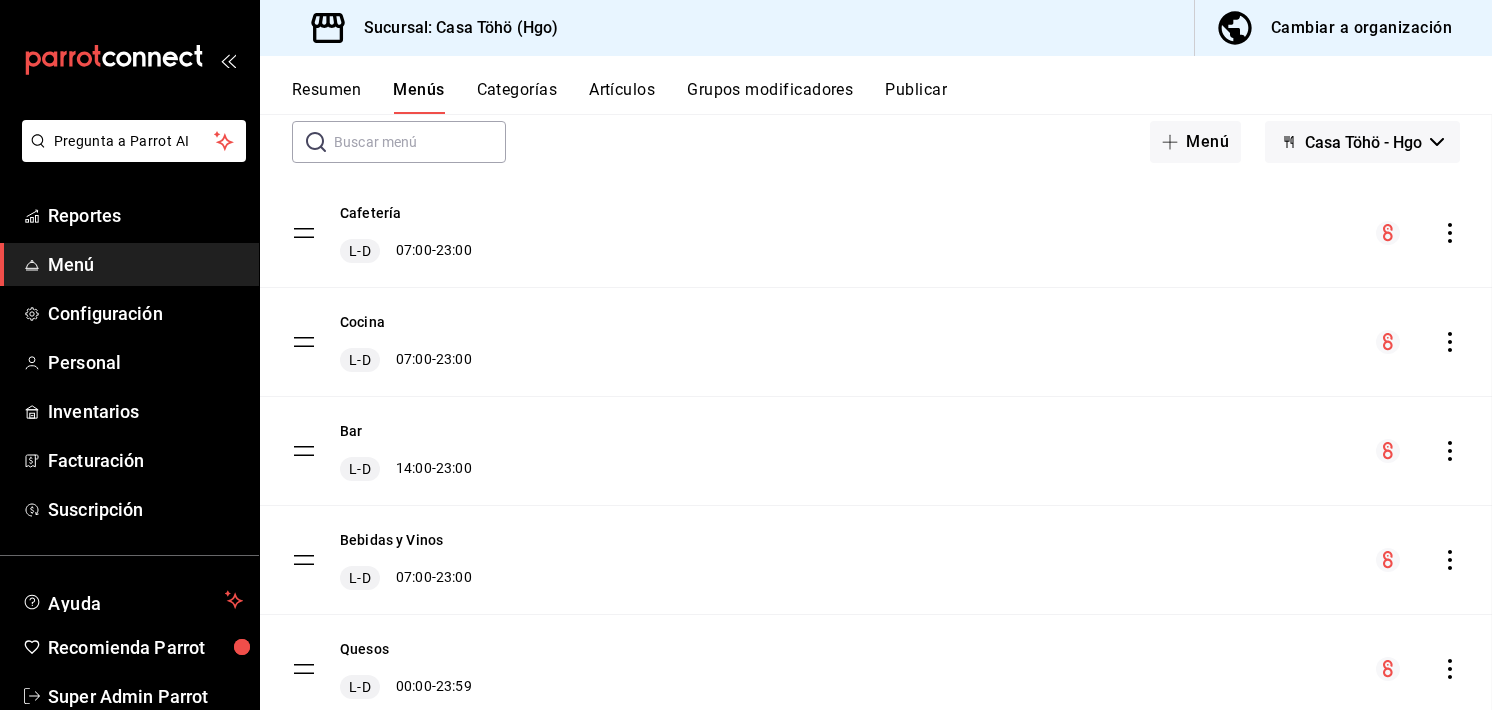 scroll, scrollTop: 177, scrollLeft: 0, axis: vertical 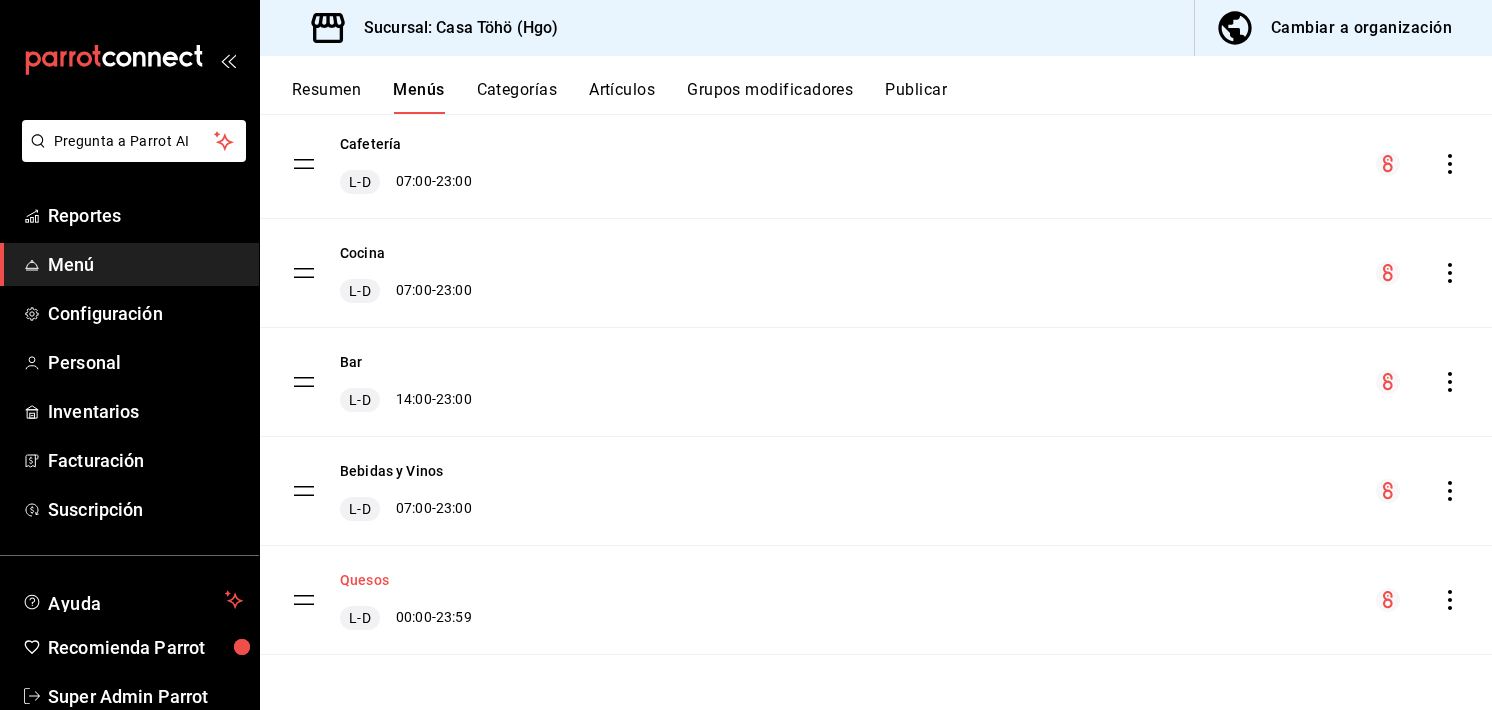 click on "Quesos" at bounding box center (364, 580) 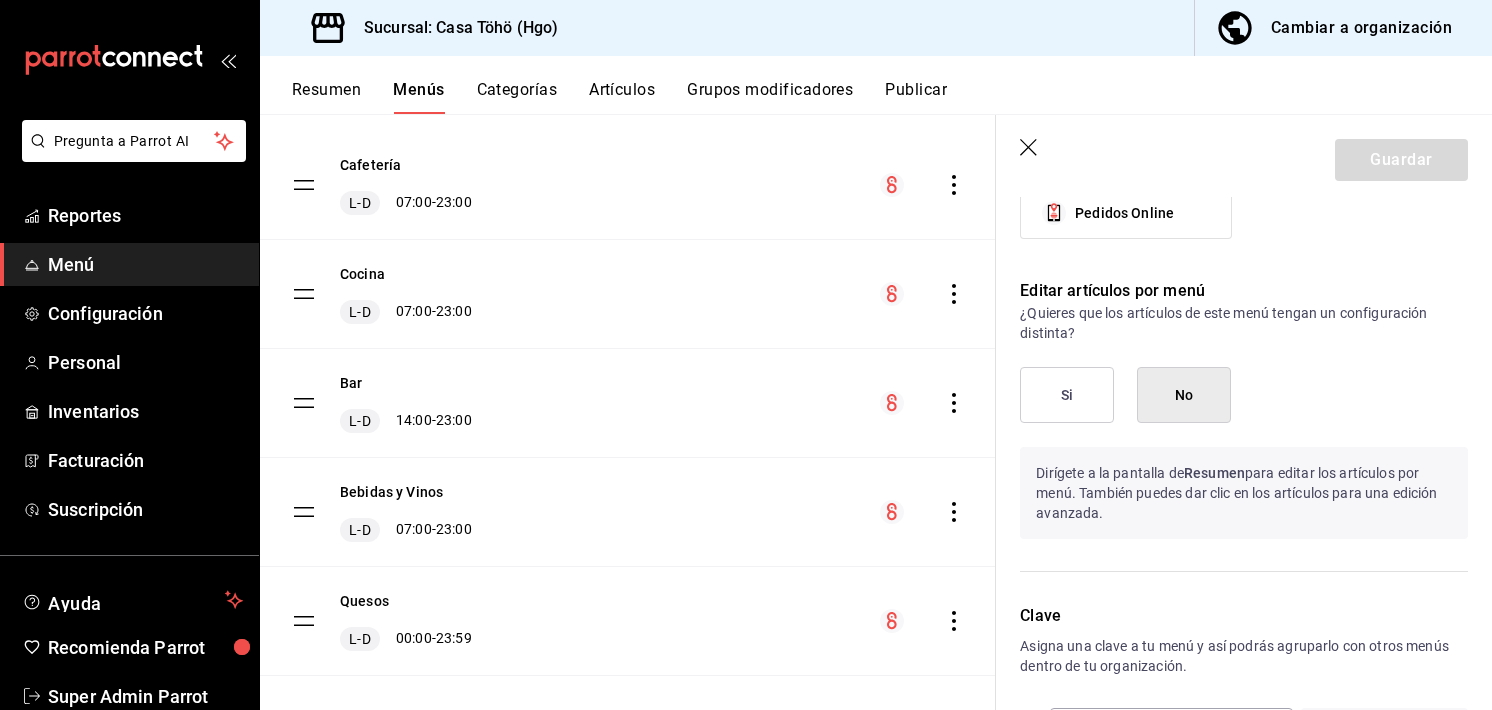 scroll, scrollTop: 1077, scrollLeft: 0, axis: vertical 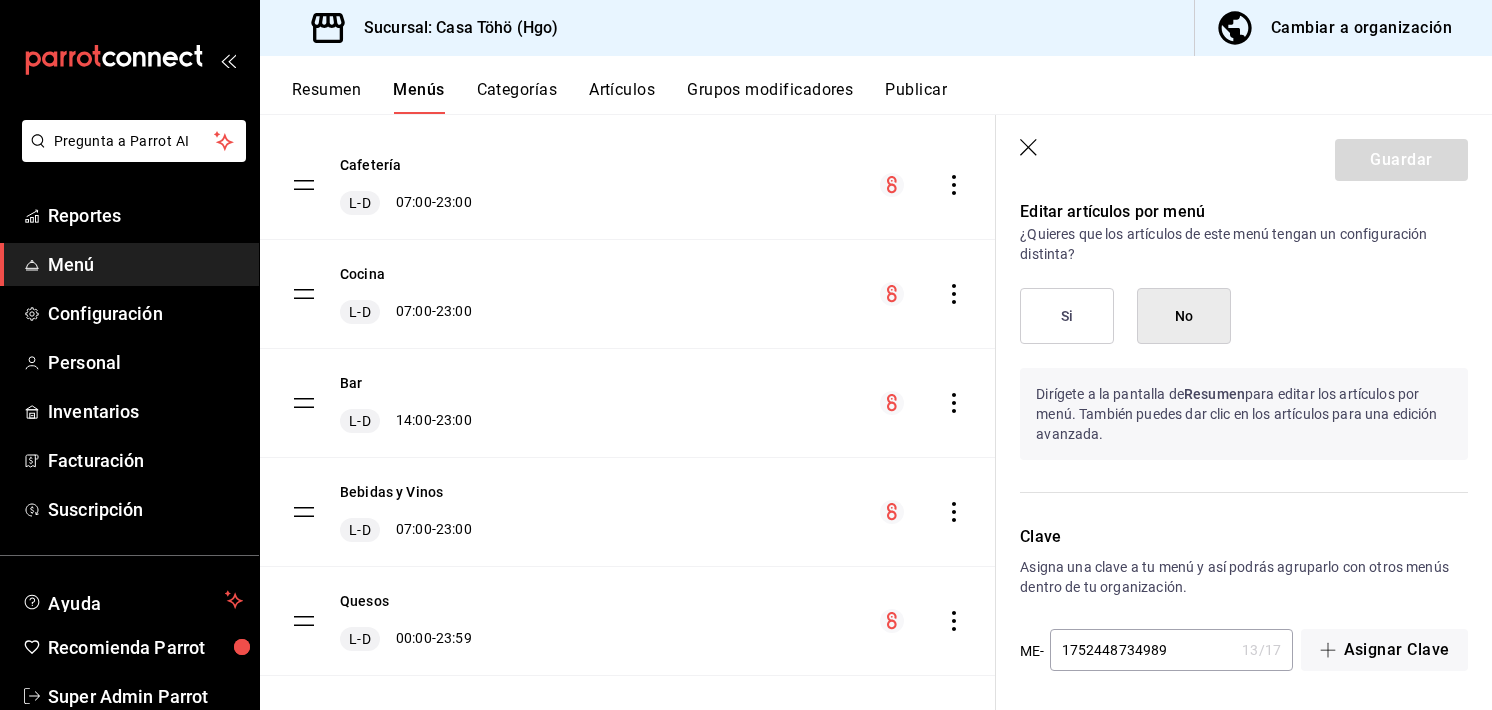 click 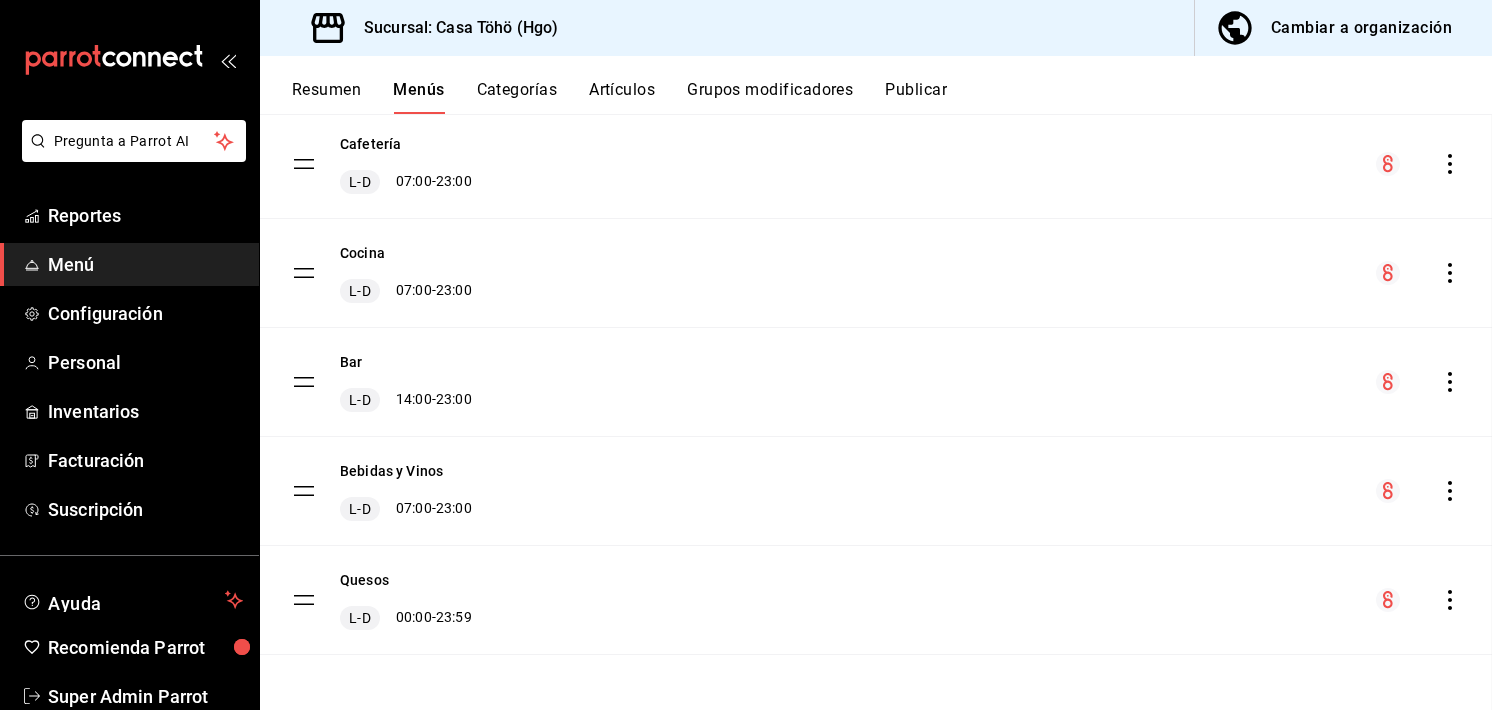 scroll, scrollTop: 930, scrollLeft: 0, axis: vertical 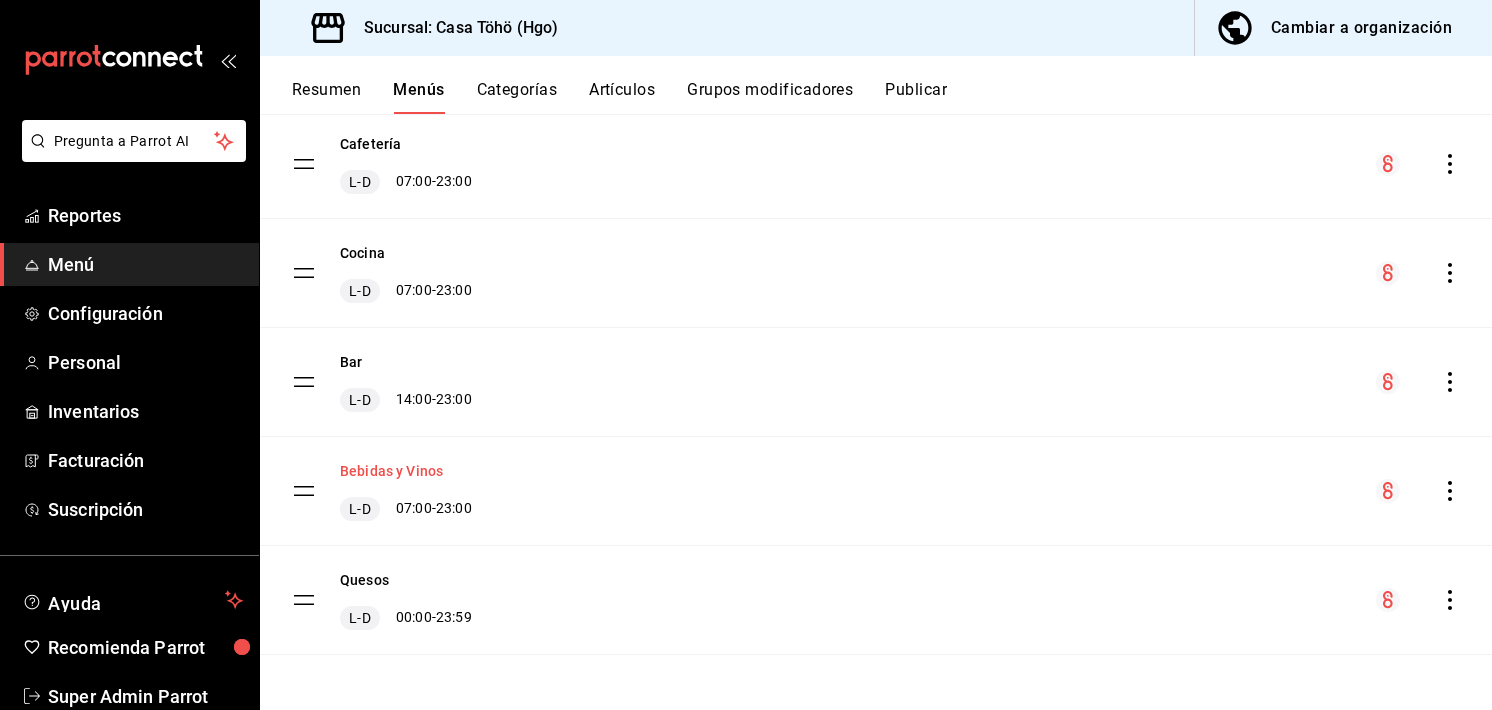click on "Bebidas y Vinos" at bounding box center [391, 471] 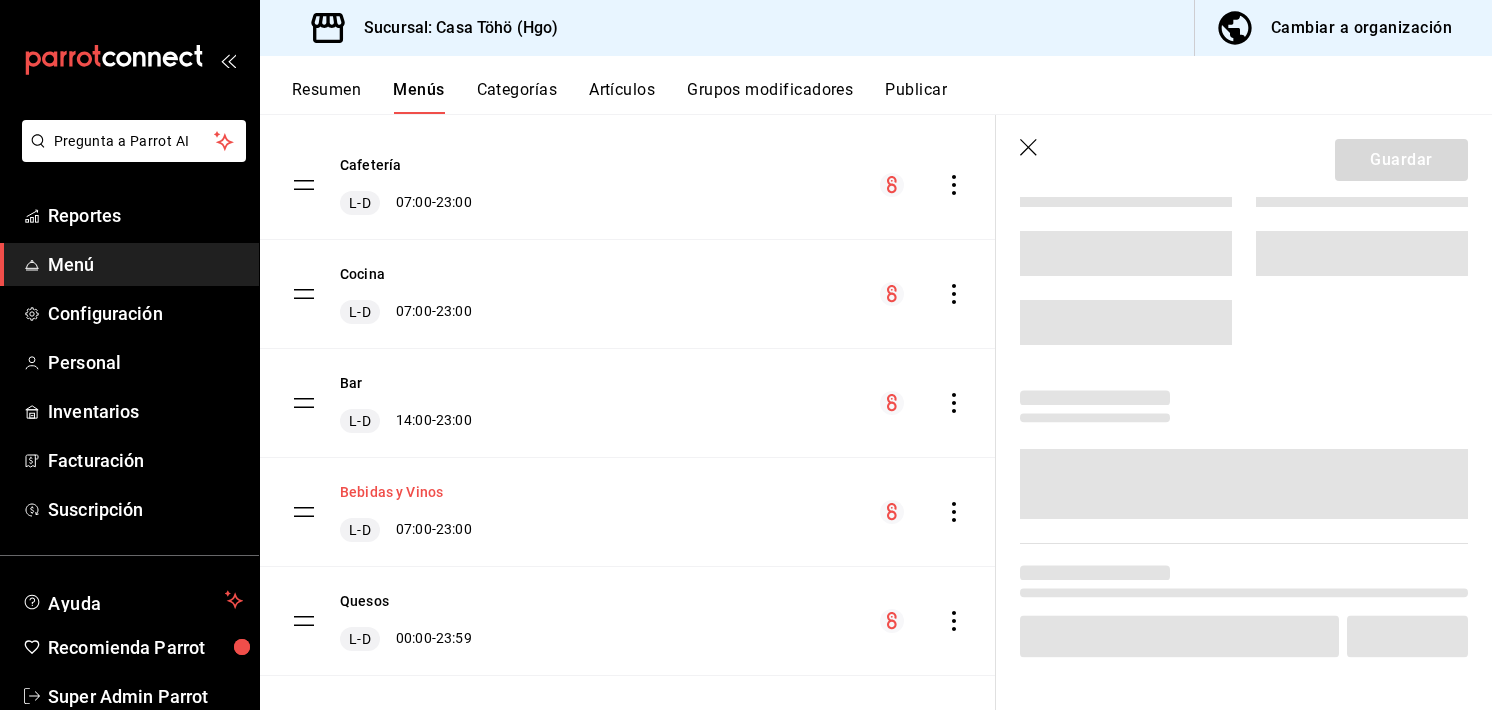 scroll, scrollTop: 0, scrollLeft: 0, axis: both 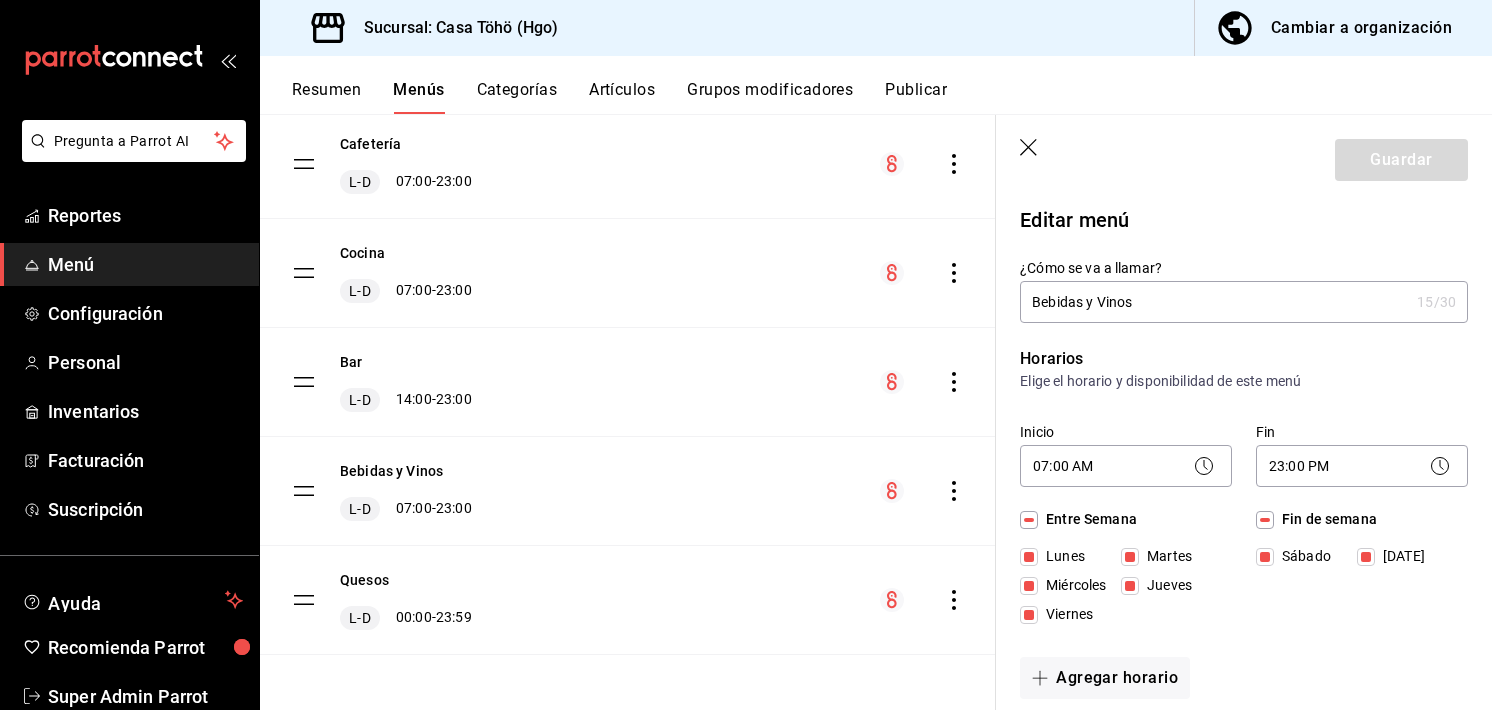 click on "Artículos" at bounding box center (622, 97) 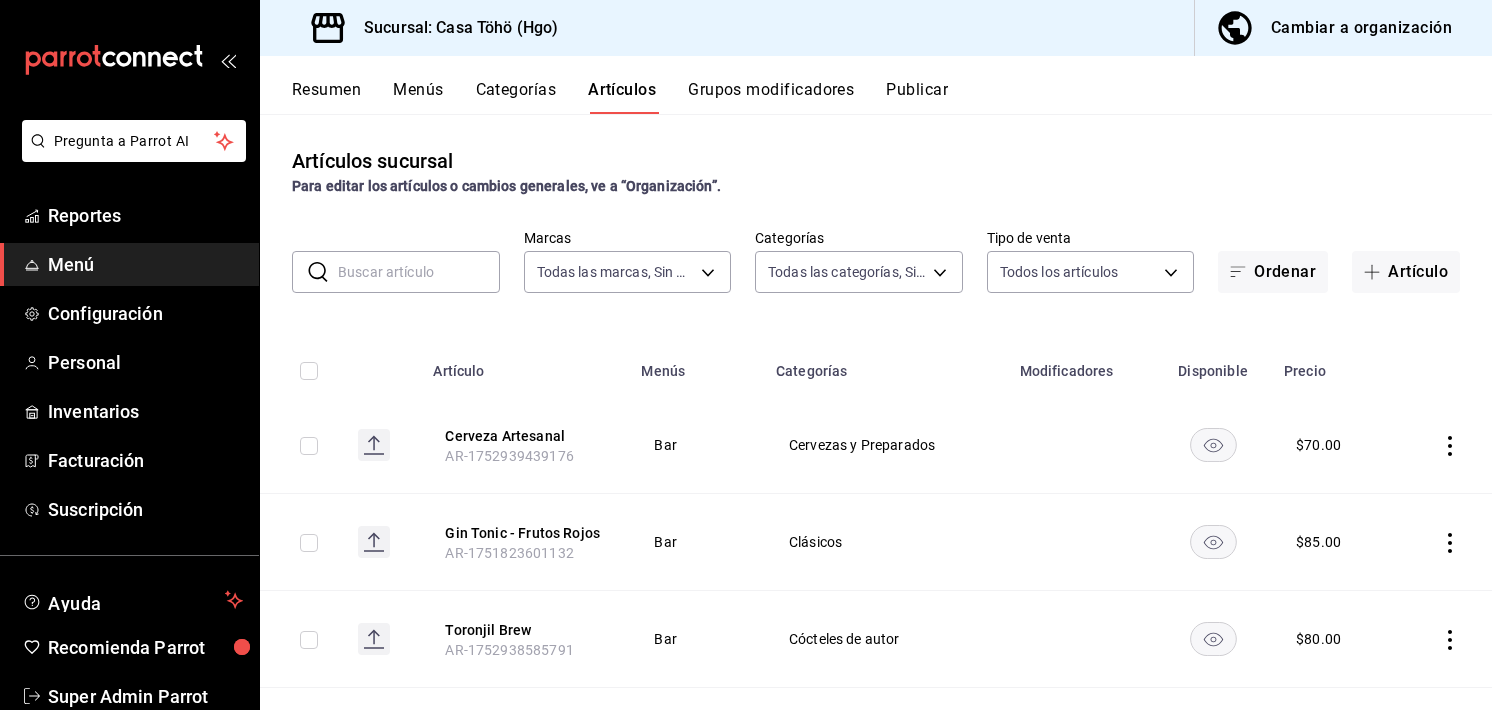 click at bounding box center (419, 272) 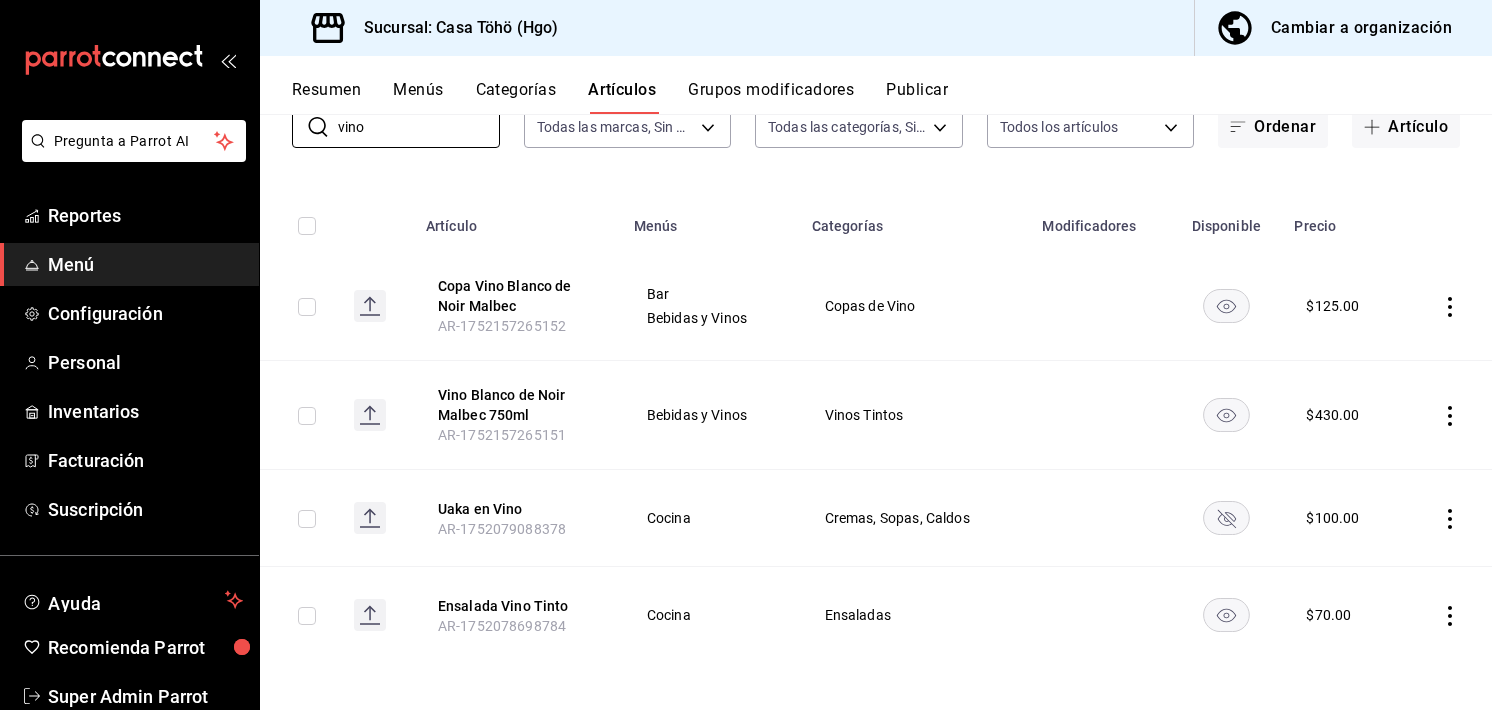 scroll, scrollTop: 0, scrollLeft: 0, axis: both 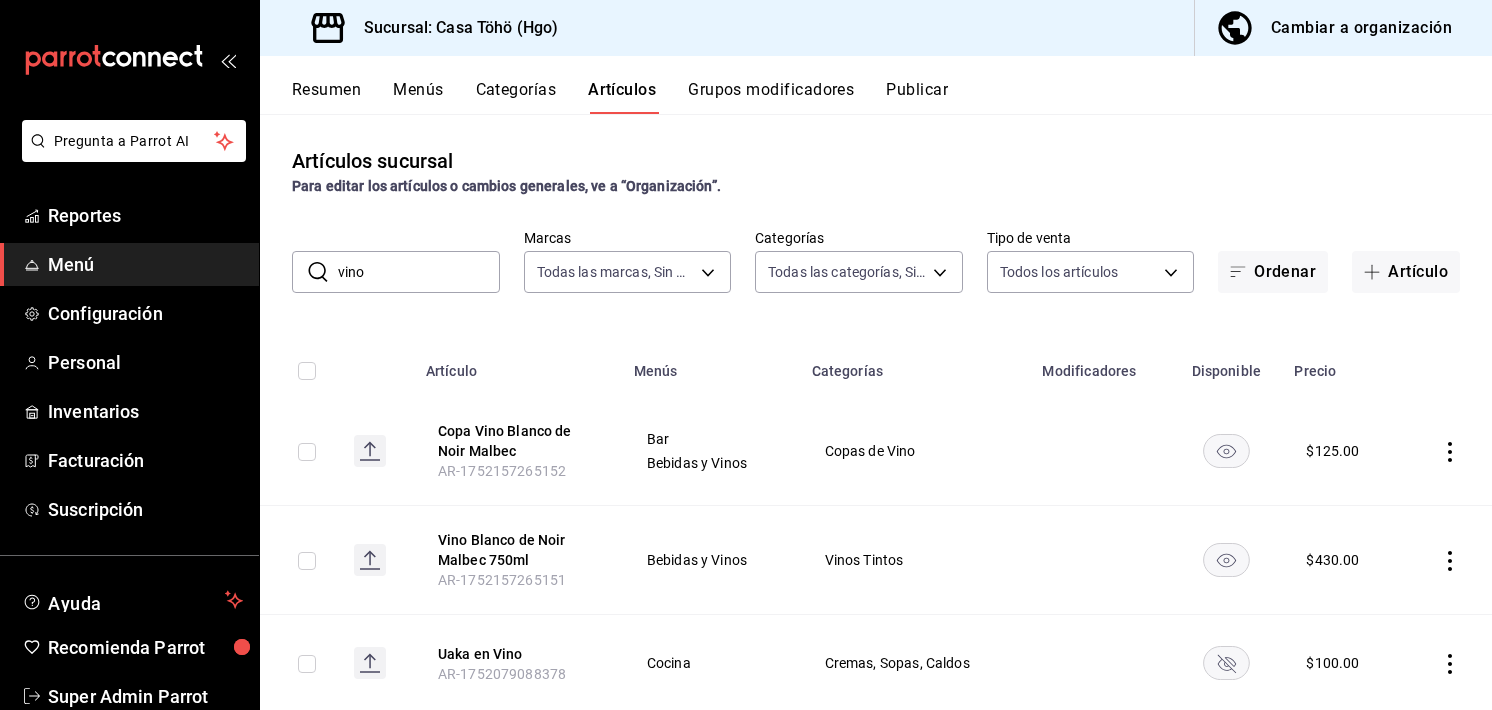 click on "Menús" at bounding box center [418, 97] 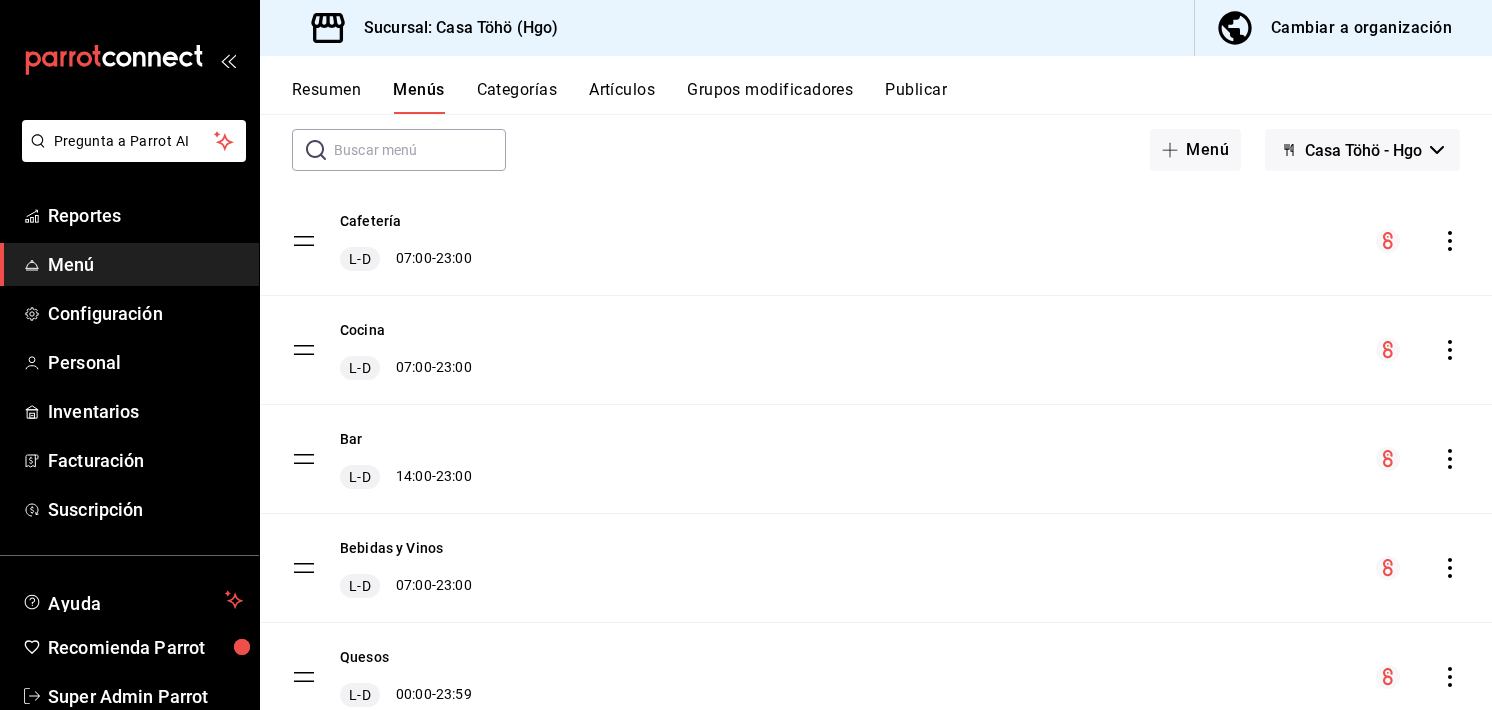 scroll, scrollTop: 177, scrollLeft: 0, axis: vertical 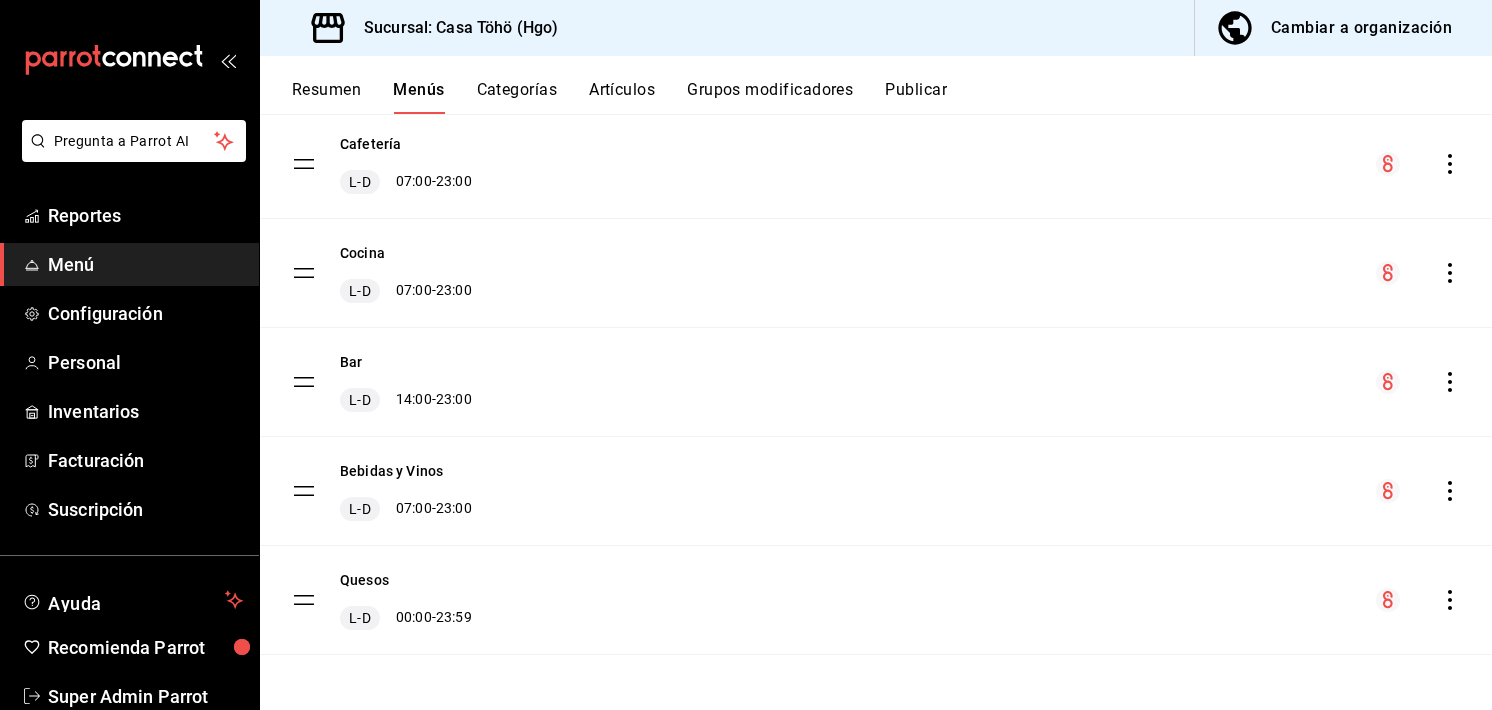 click on "Resumen" at bounding box center (326, 97) 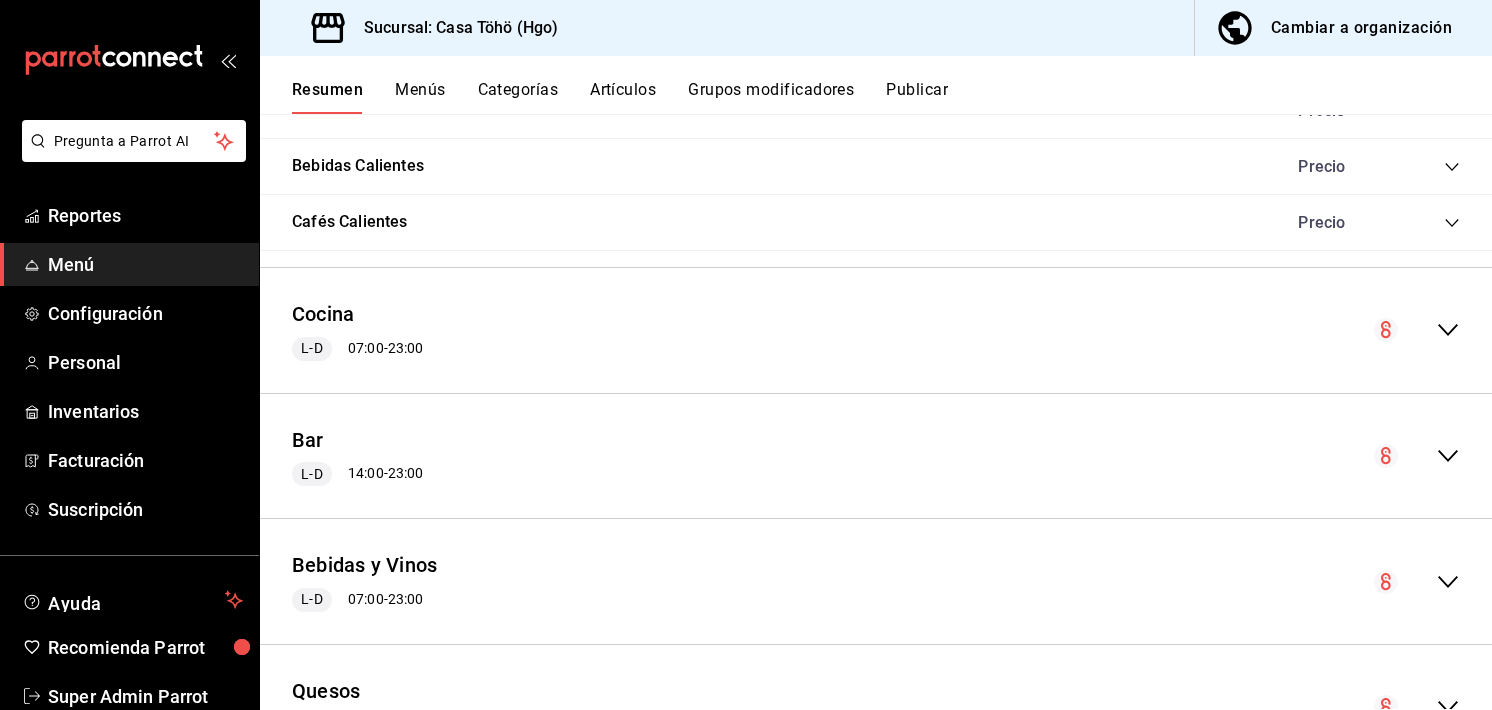 scroll, scrollTop: 2122, scrollLeft: 0, axis: vertical 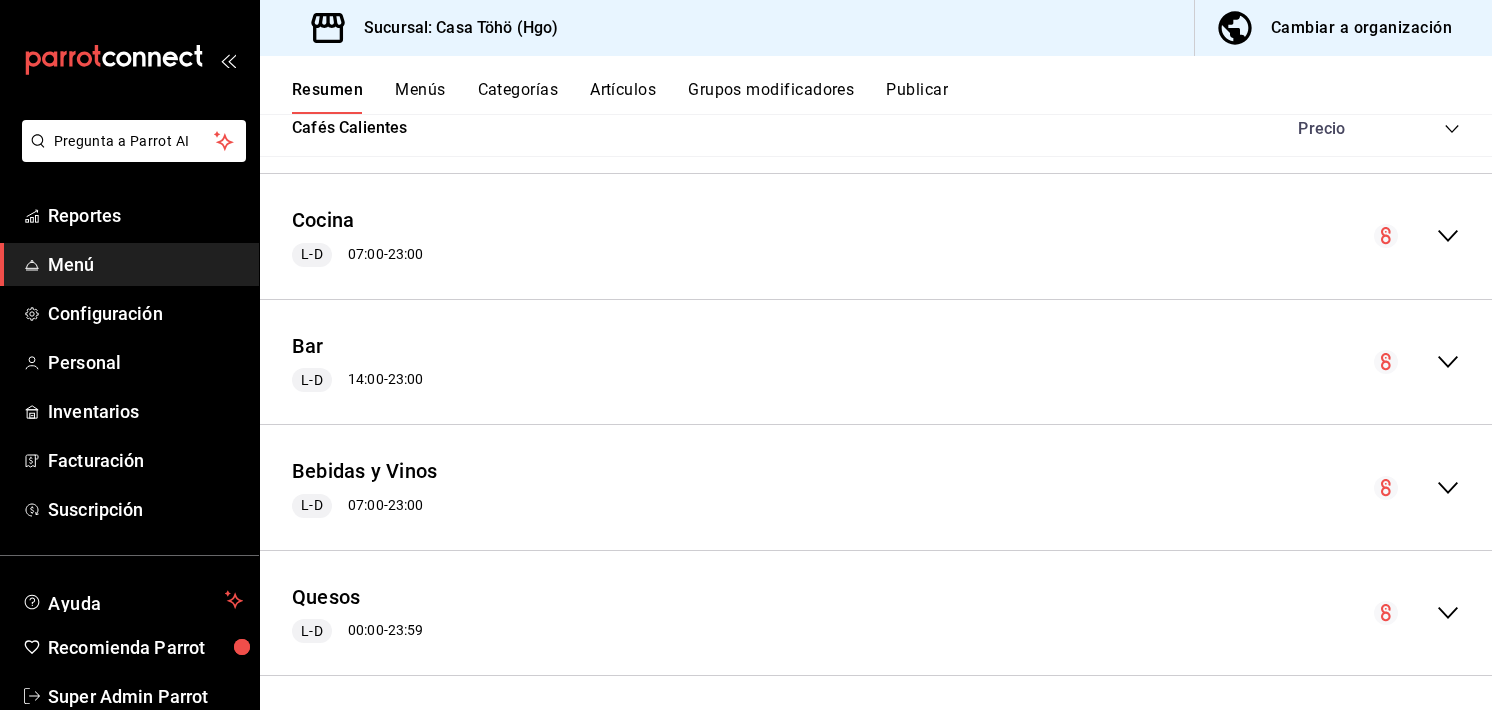 click on "Bebidas y Vinos L-D 07:00  -  23:00" at bounding box center (876, 487) 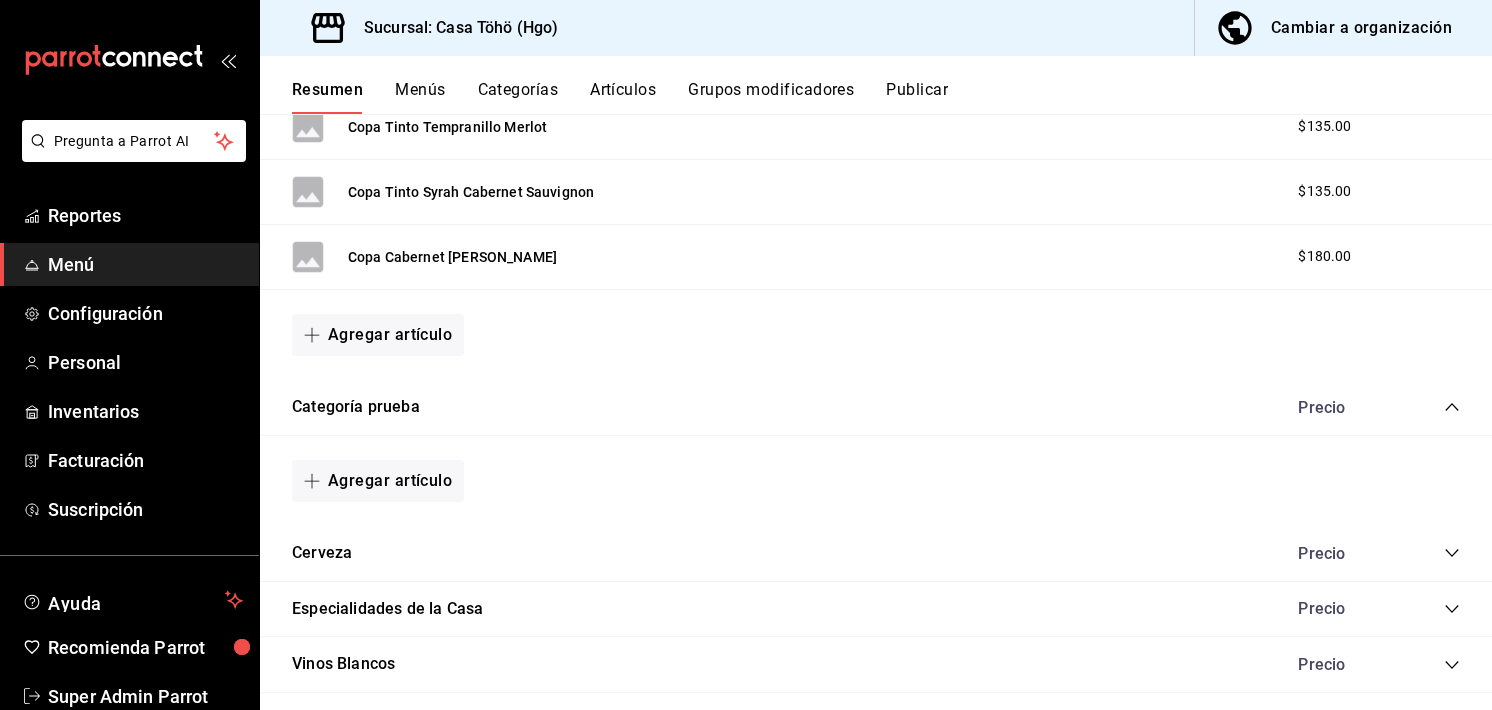 scroll, scrollTop: 2869, scrollLeft: 0, axis: vertical 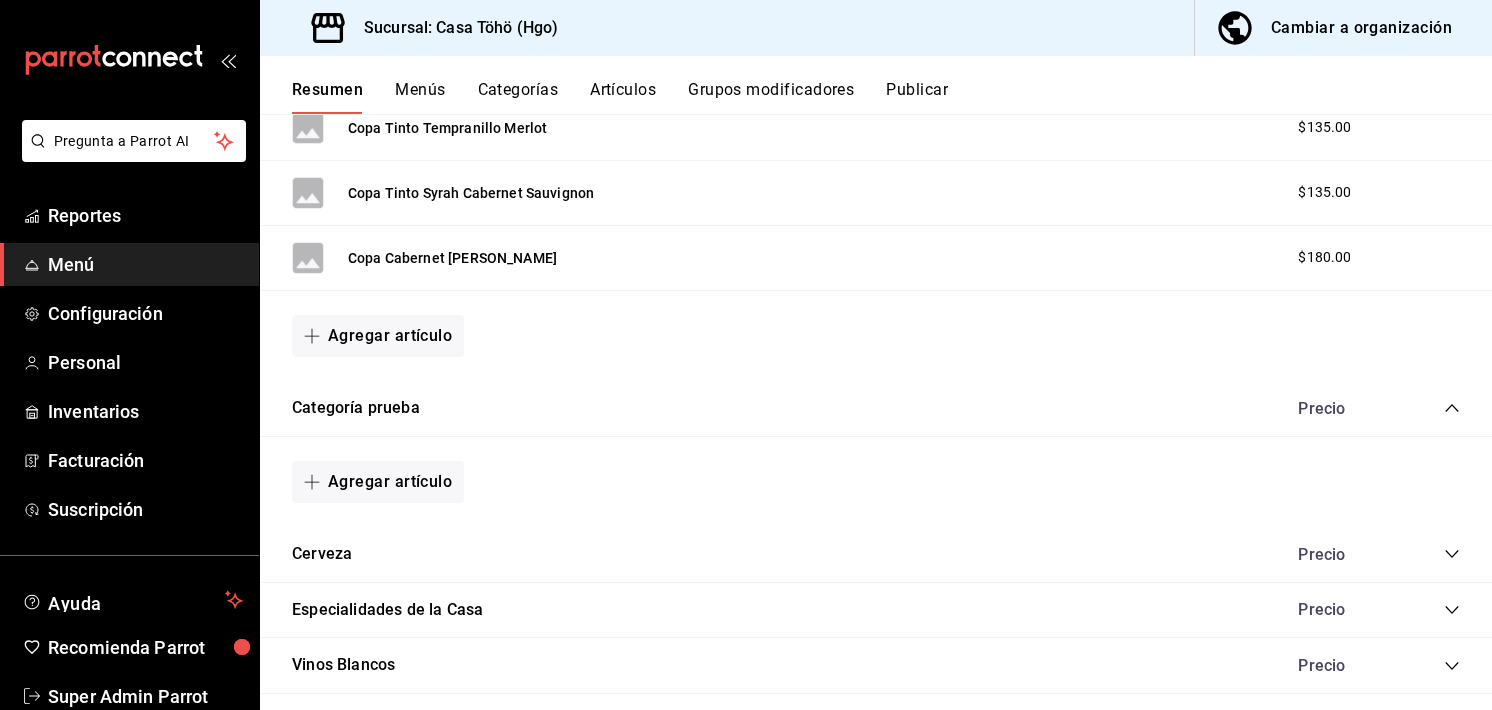 drag, startPoint x: 1423, startPoint y: 395, endPoint x: 1435, endPoint y: 398, distance: 12.369317 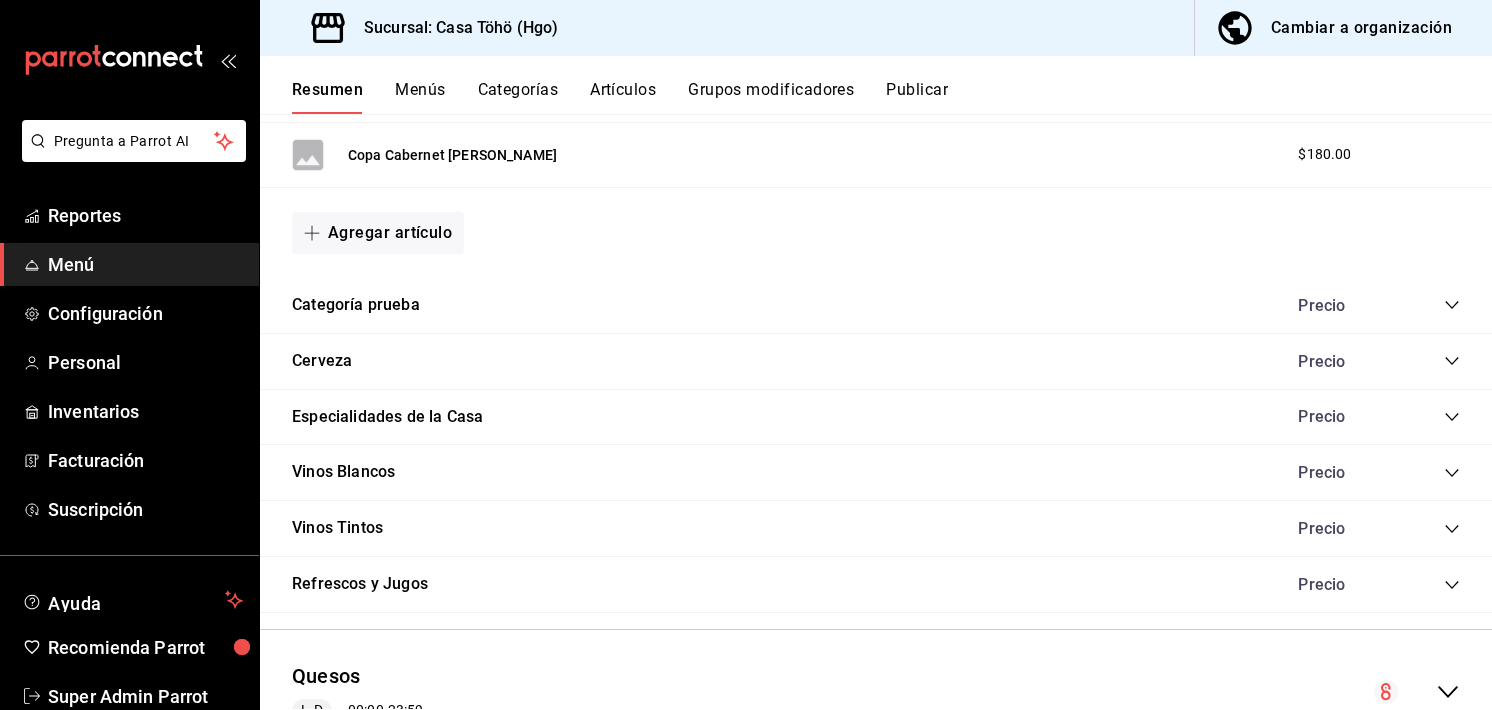 scroll, scrollTop: 2967, scrollLeft: 0, axis: vertical 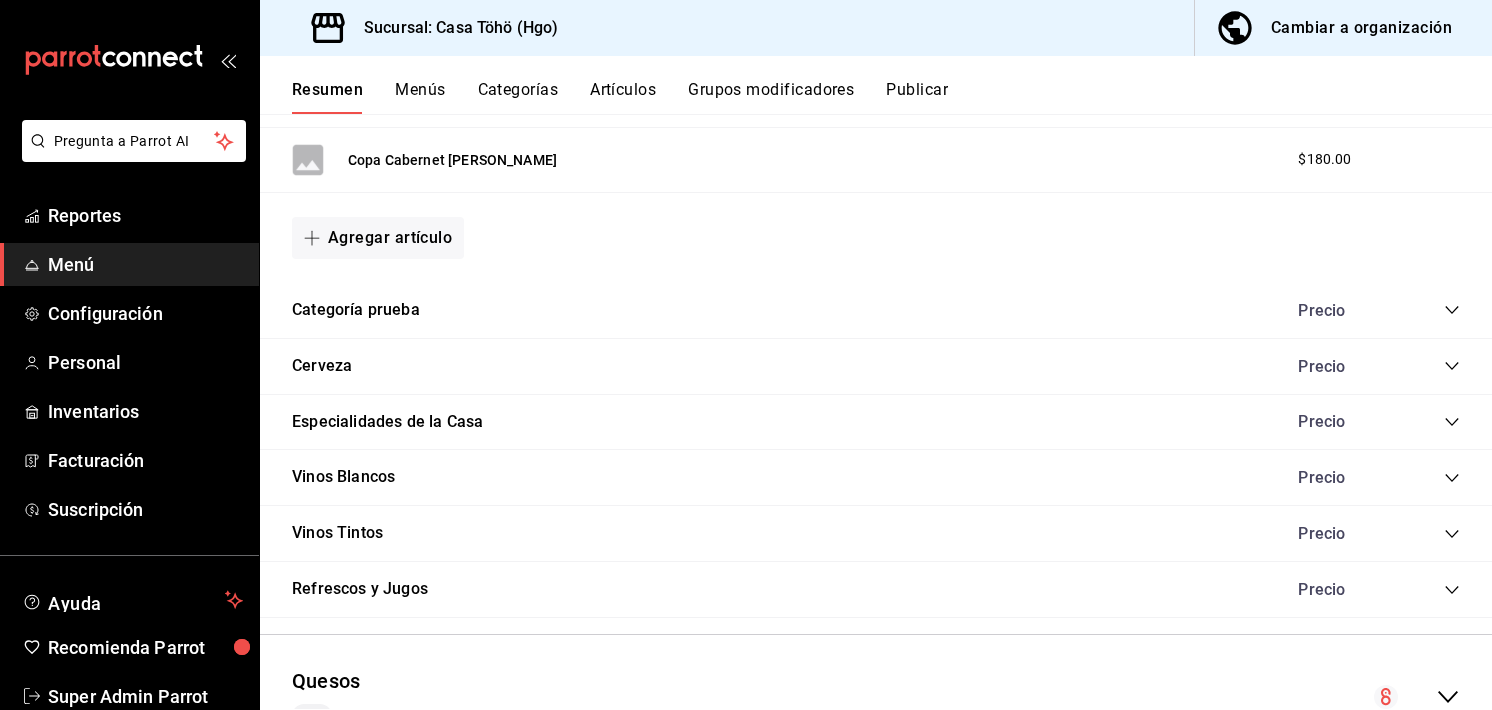 click 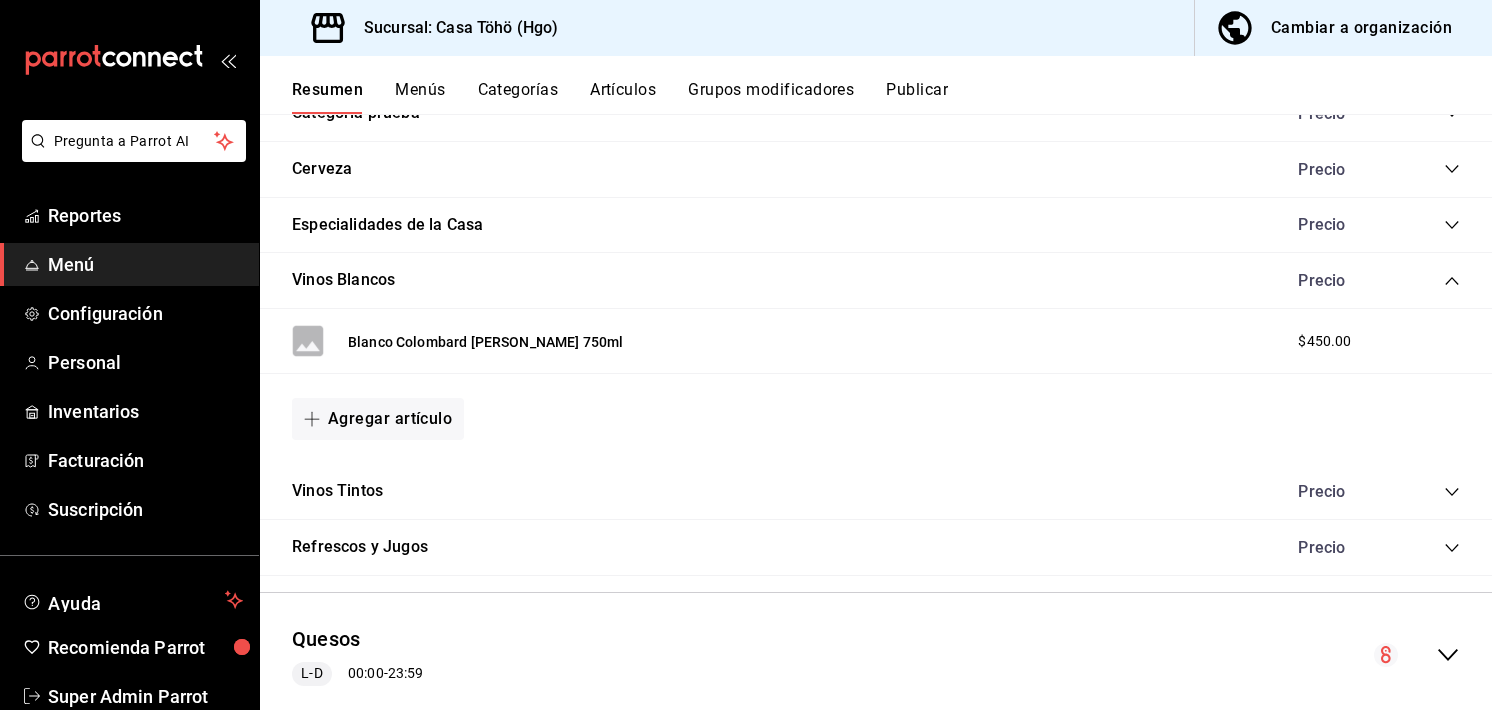 scroll, scrollTop: 3204, scrollLeft: 0, axis: vertical 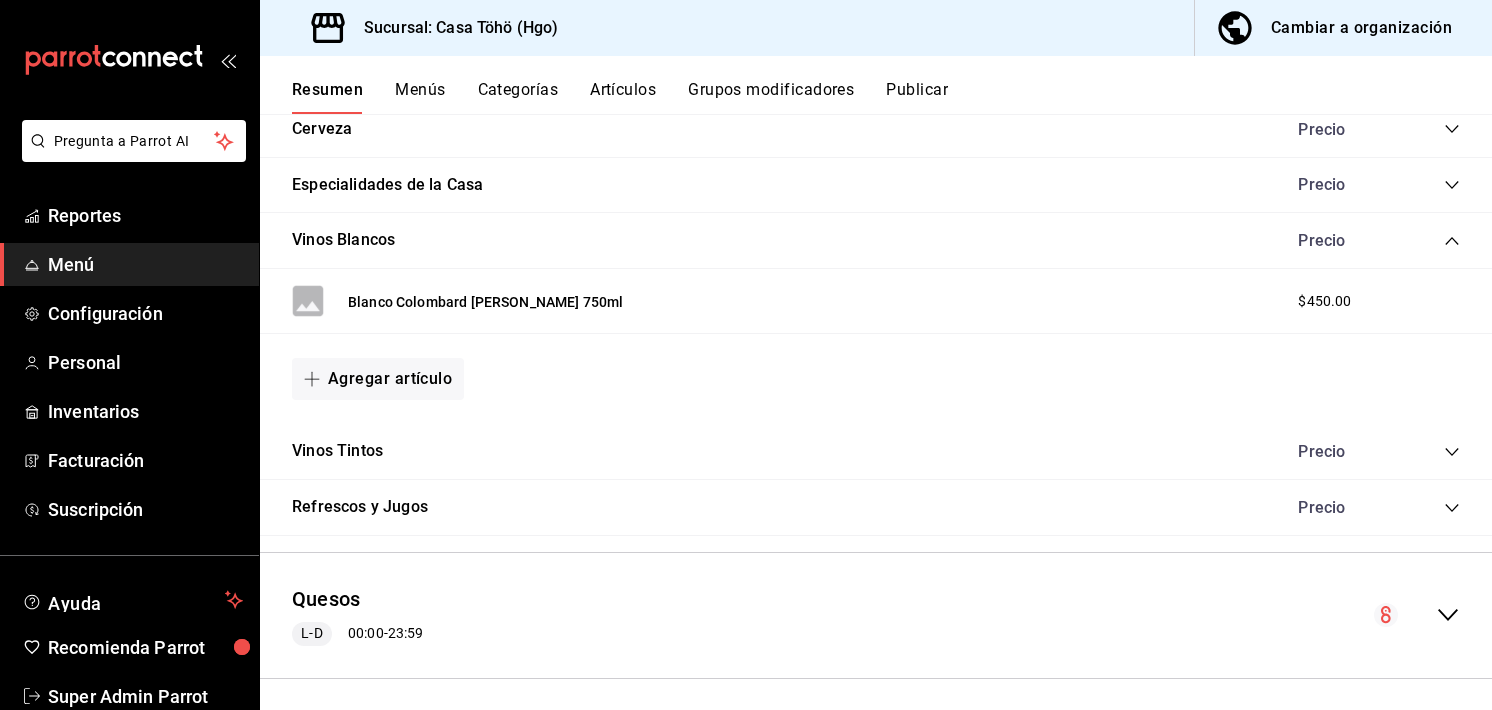 click 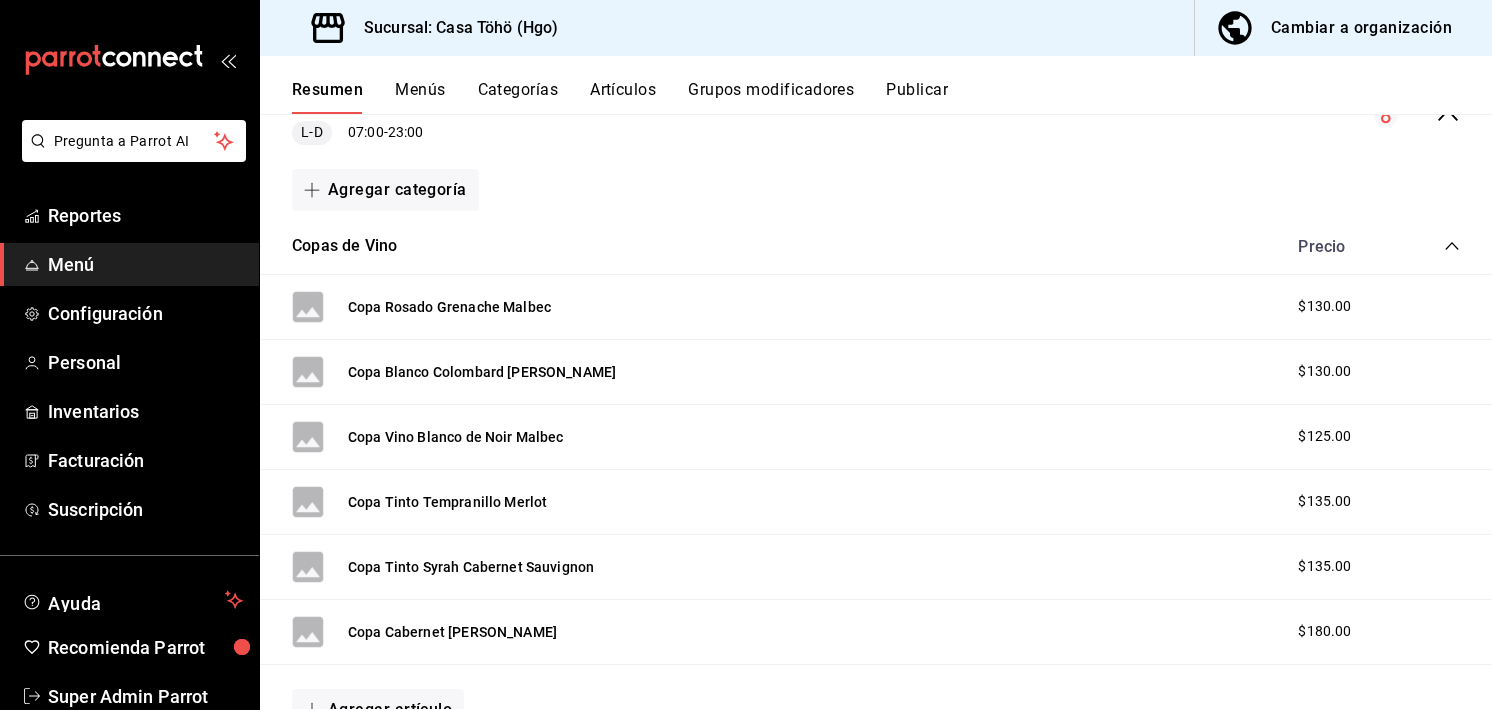 scroll, scrollTop: 2494, scrollLeft: 0, axis: vertical 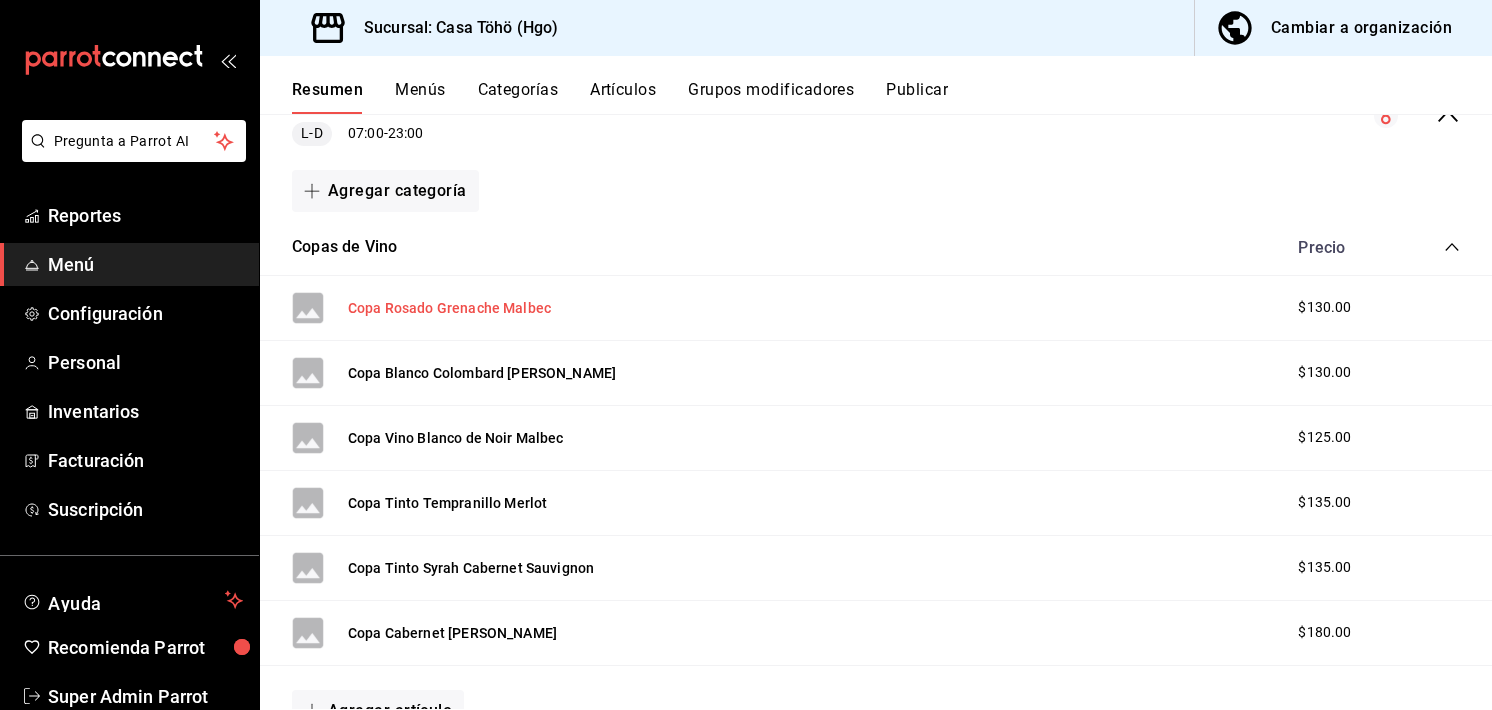 click on "Copa Rosado Grenache Malbec" at bounding box center (449, 308) 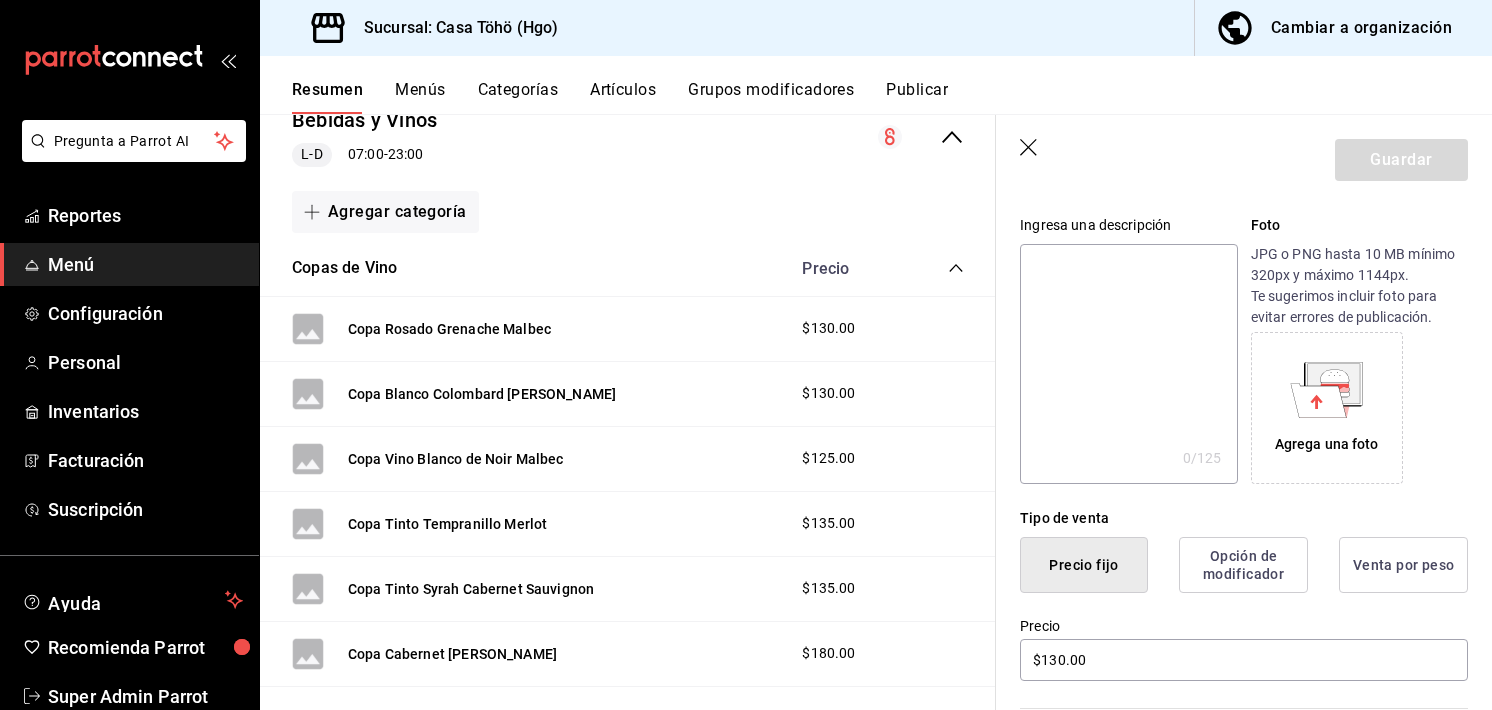 scroll, scrollTop: 303, scrollLeft: 0, axis: vertical 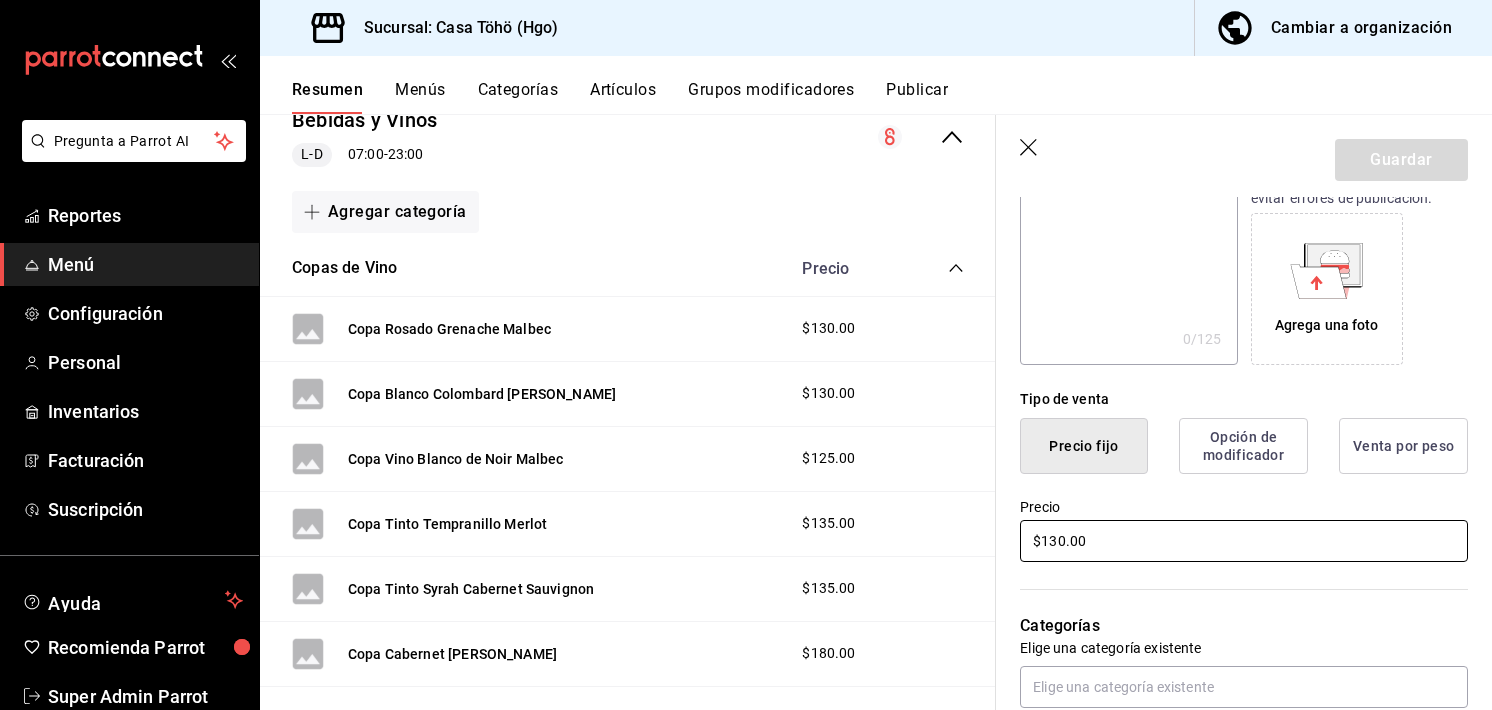 click on "$130.00" at bounding box center (1244, 541) 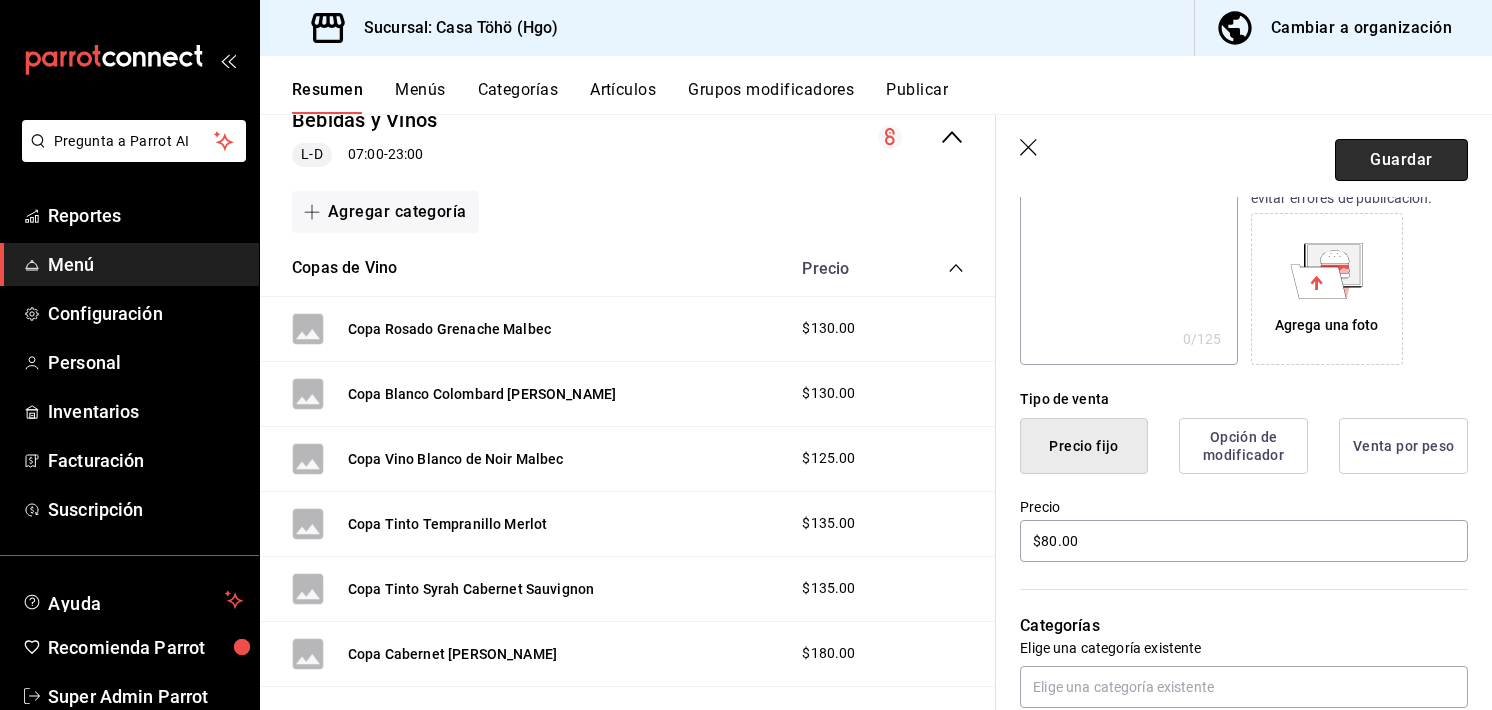 click on "Guardar" at bounding box center (1401, 160) 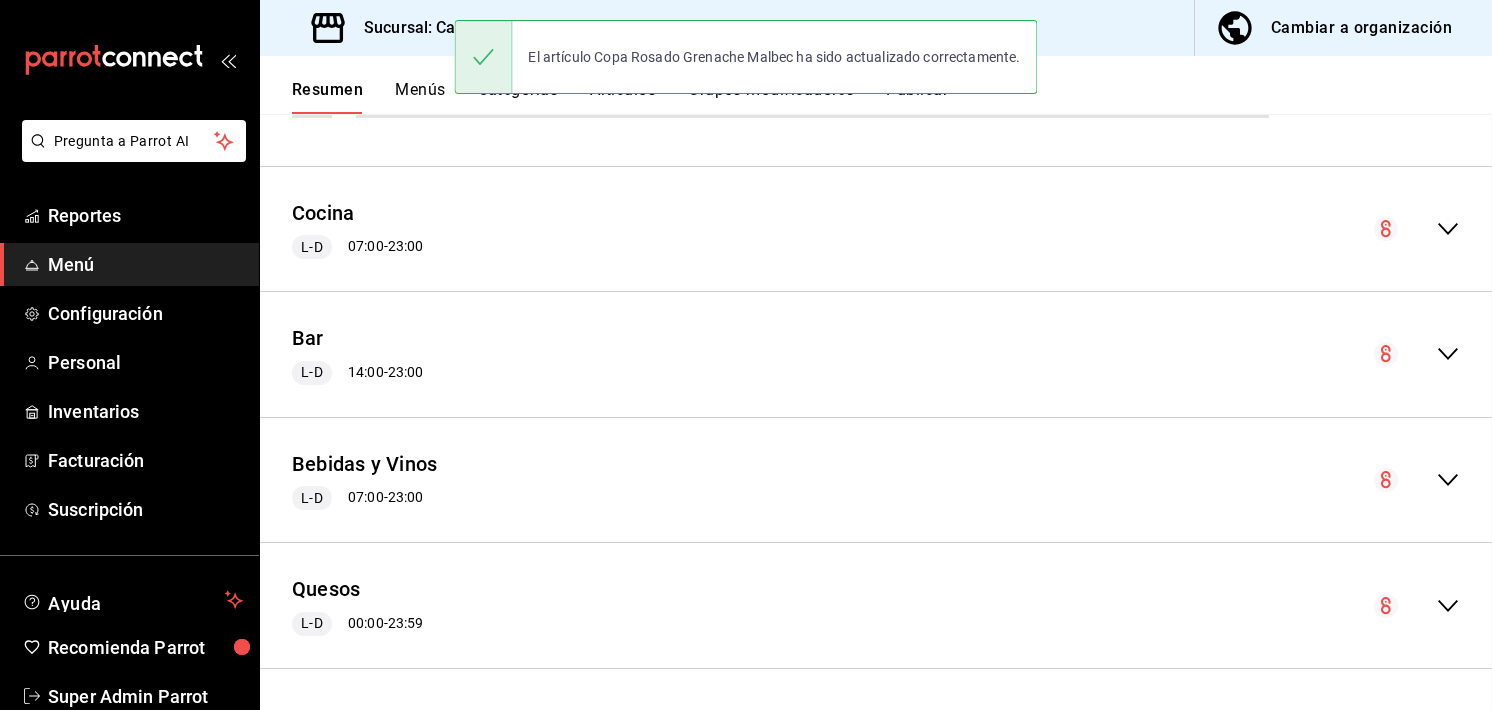 scroll, scrollTop: 0, scrollLeft: 0, axis: both 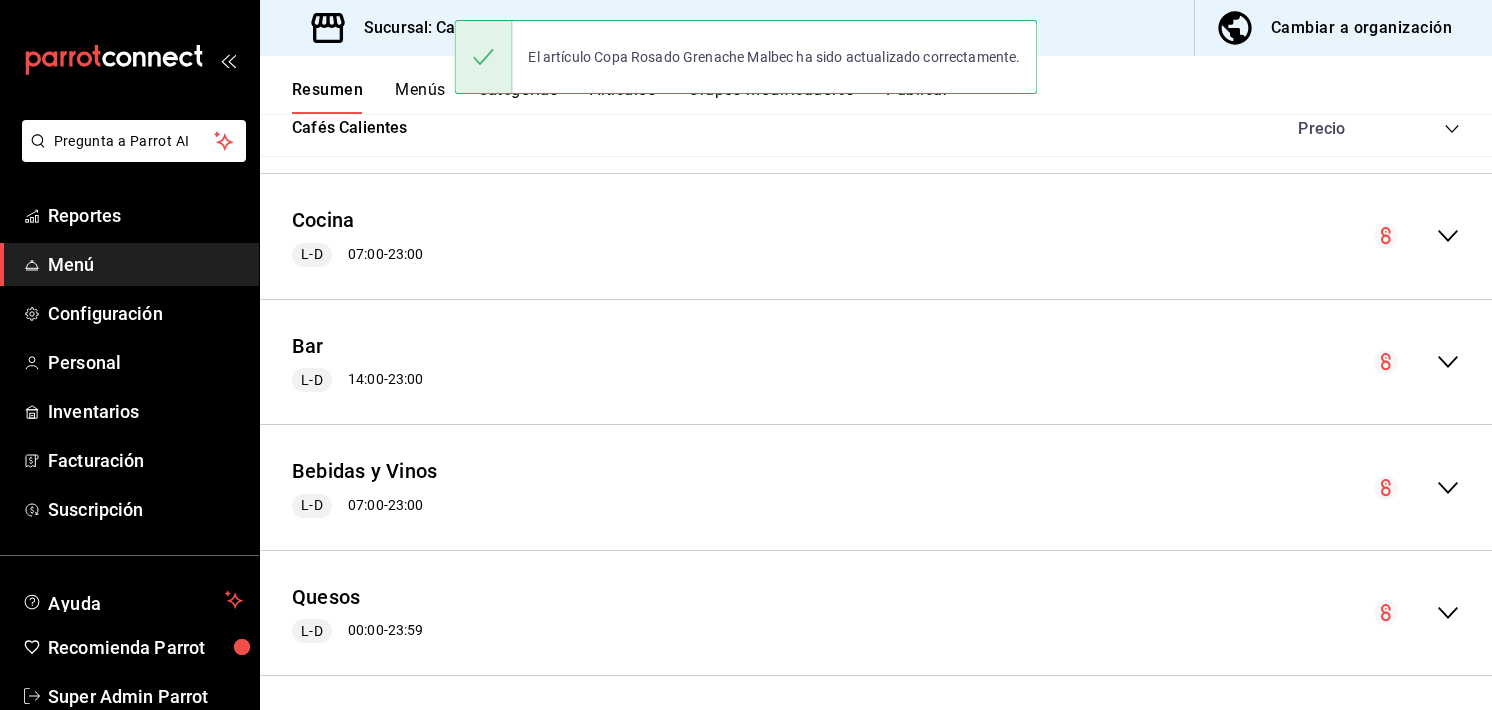 click on "Bebidas y Vinos L-D 07:00  -  23:00" at bounding box center (876, 487) 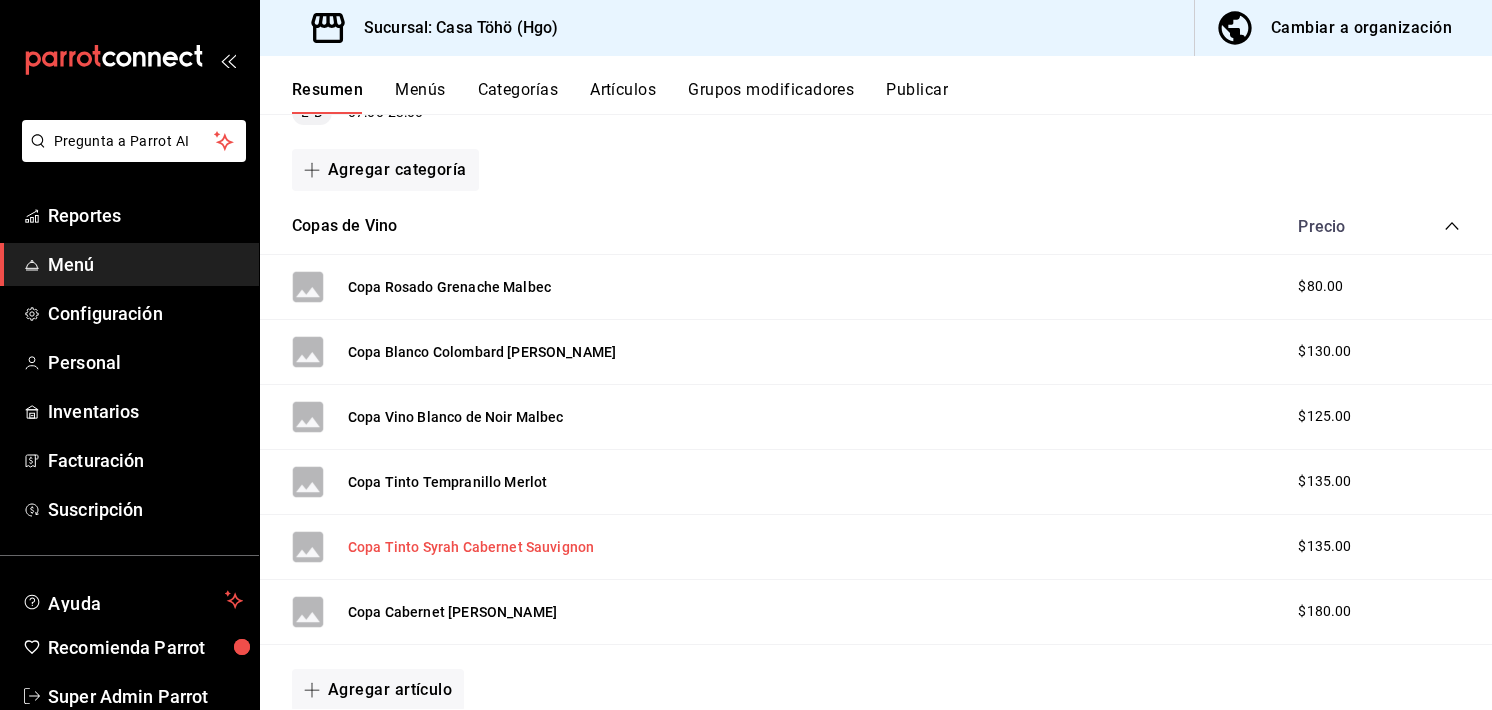 scroll, scrollTop: 2514, scrollLeft: 0, axis: vertical 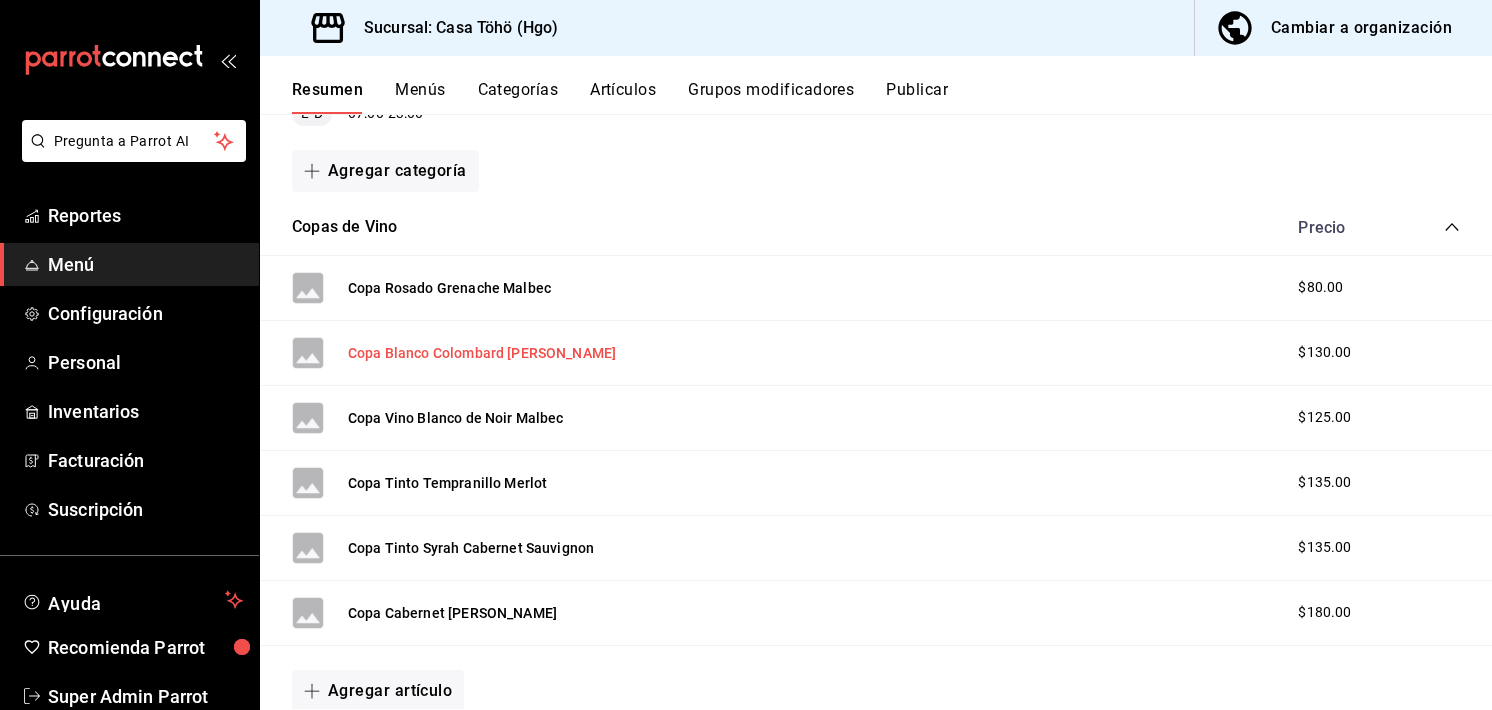 click on "Copa Blanco Colombard [PERSON_NAME]" at bounding box center [482, 353] 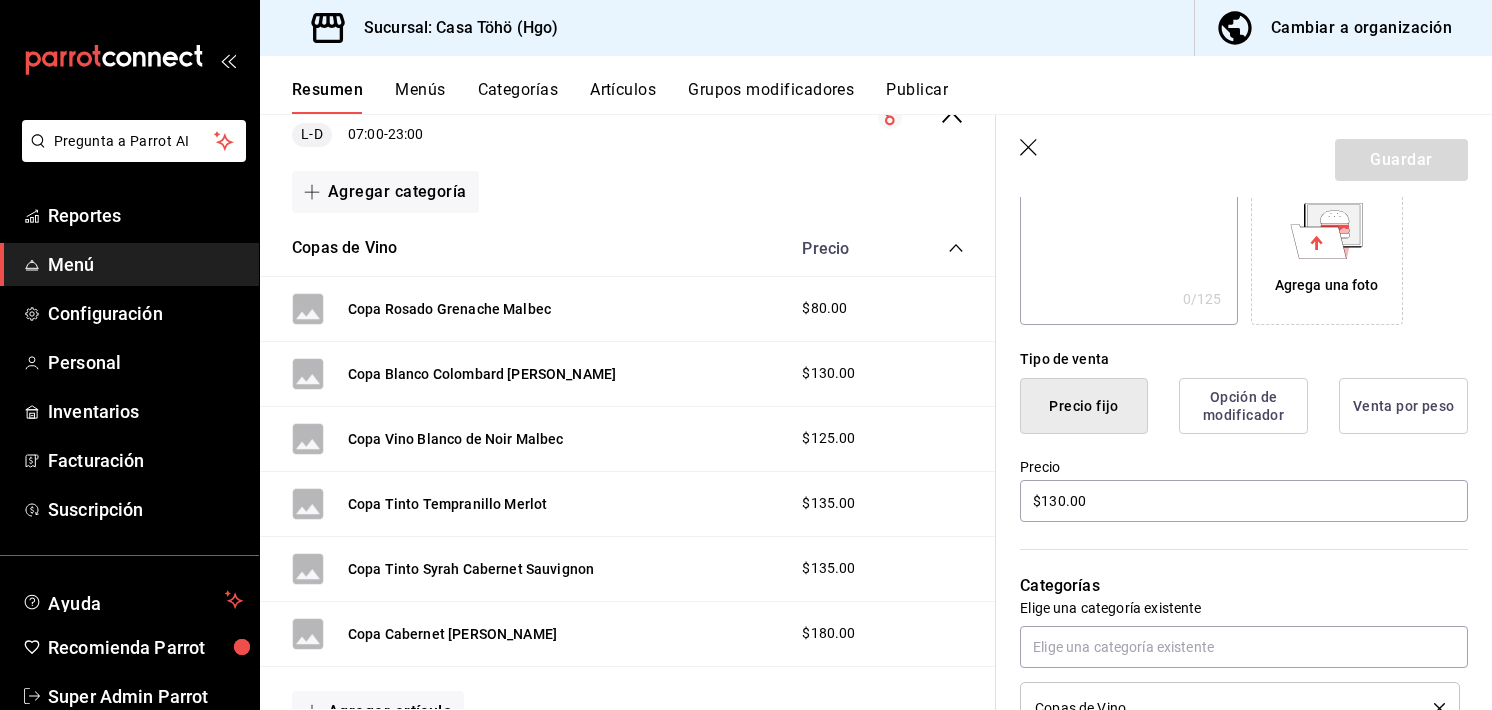 scroll, scrollTop: 348, scrollLeft: 0, axis: vertical 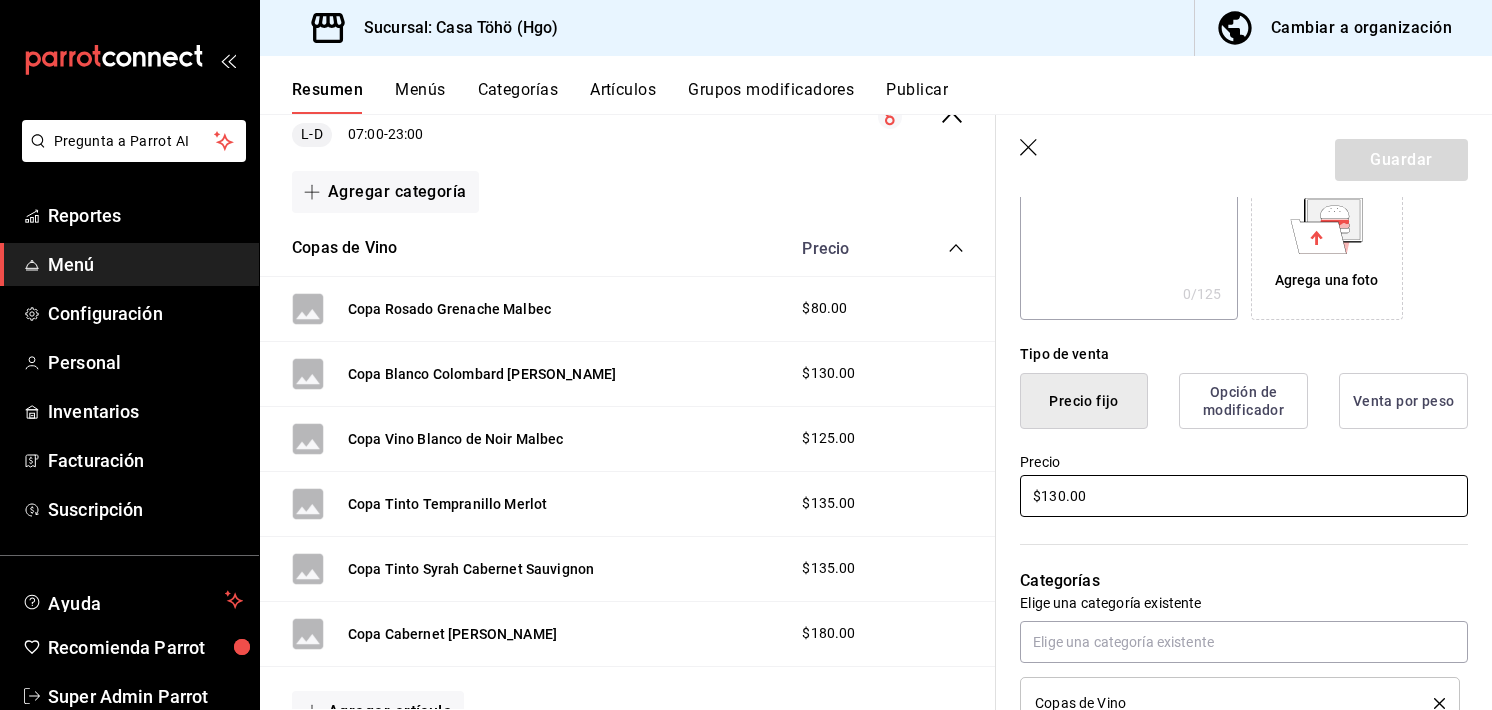 click on "$130.00" at bounding box center [1244, 496] 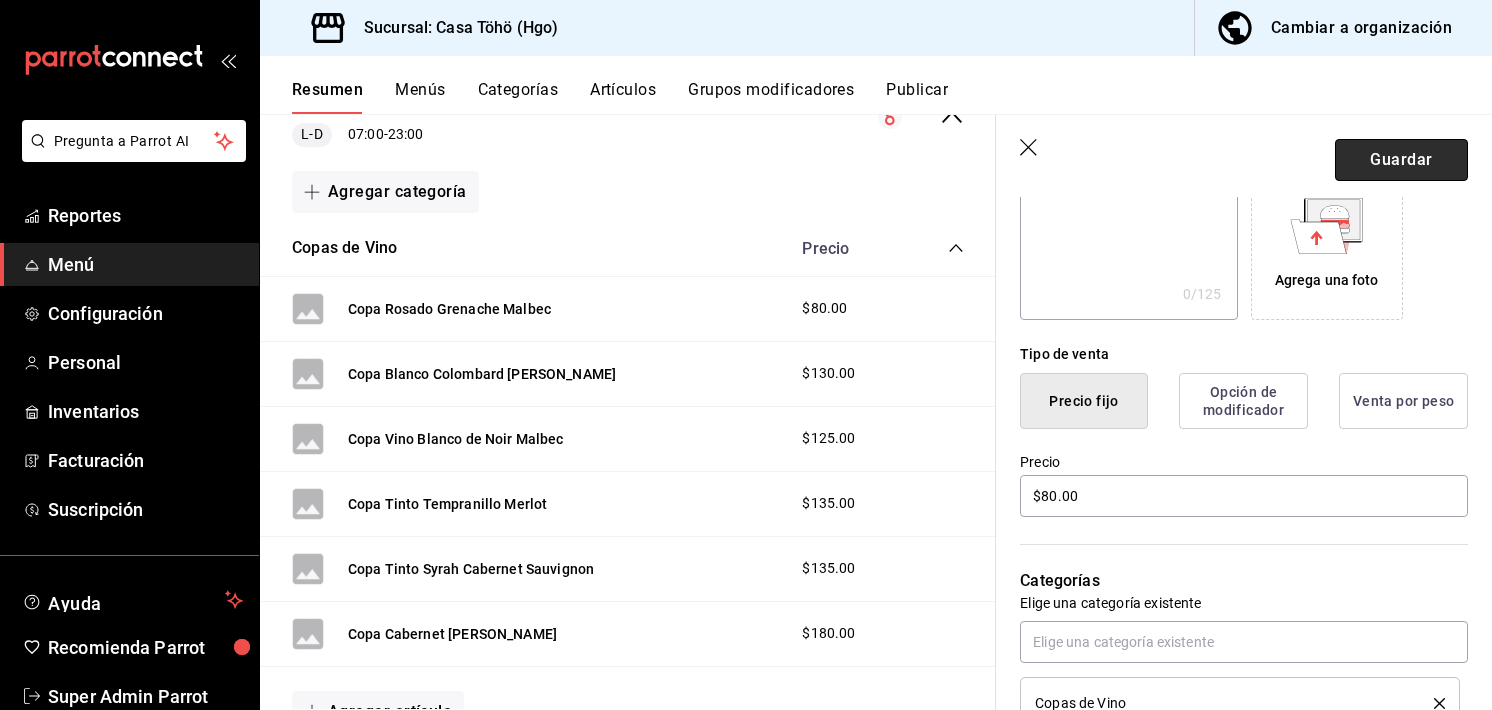 click on "Guardar" at bounding box center (1401, 160) 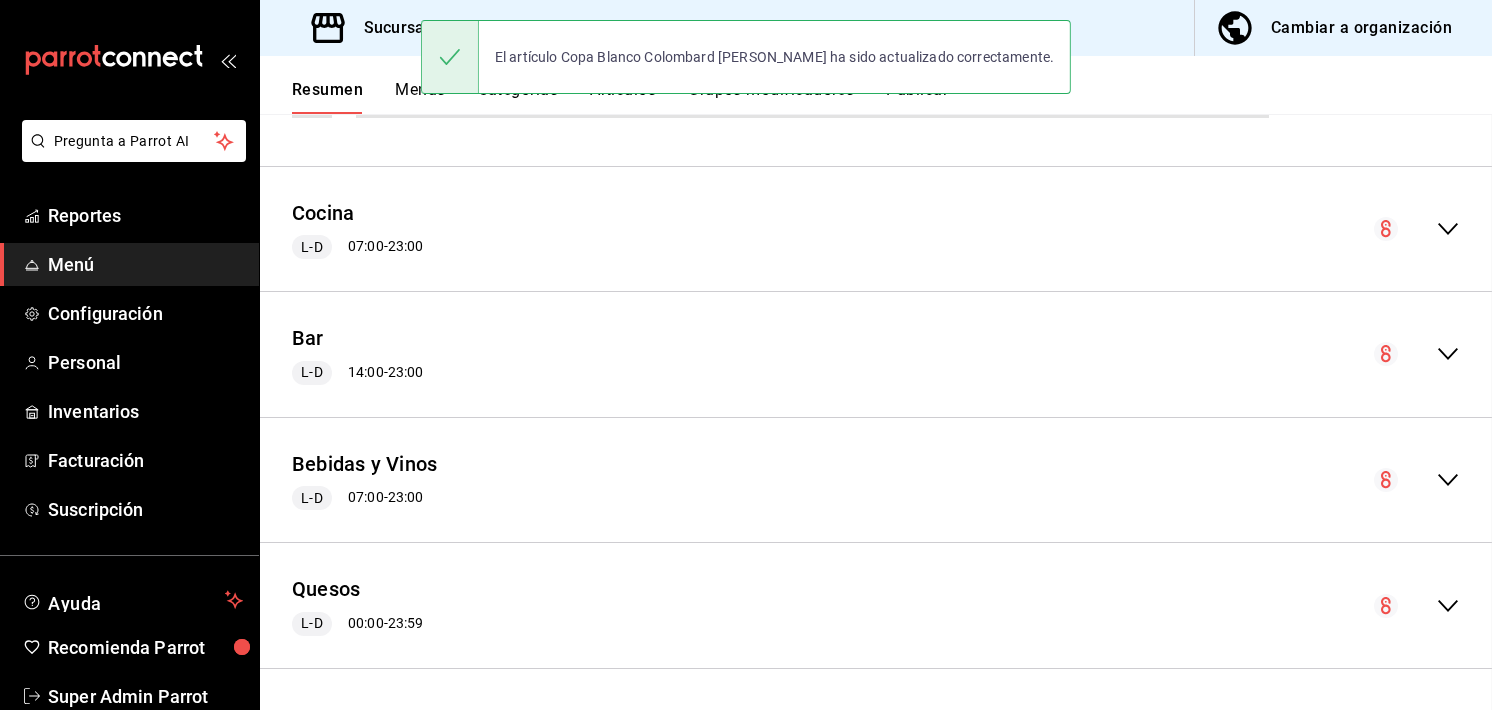 scroll, scrollTop: 0, scrollLeft: 0, axis: both 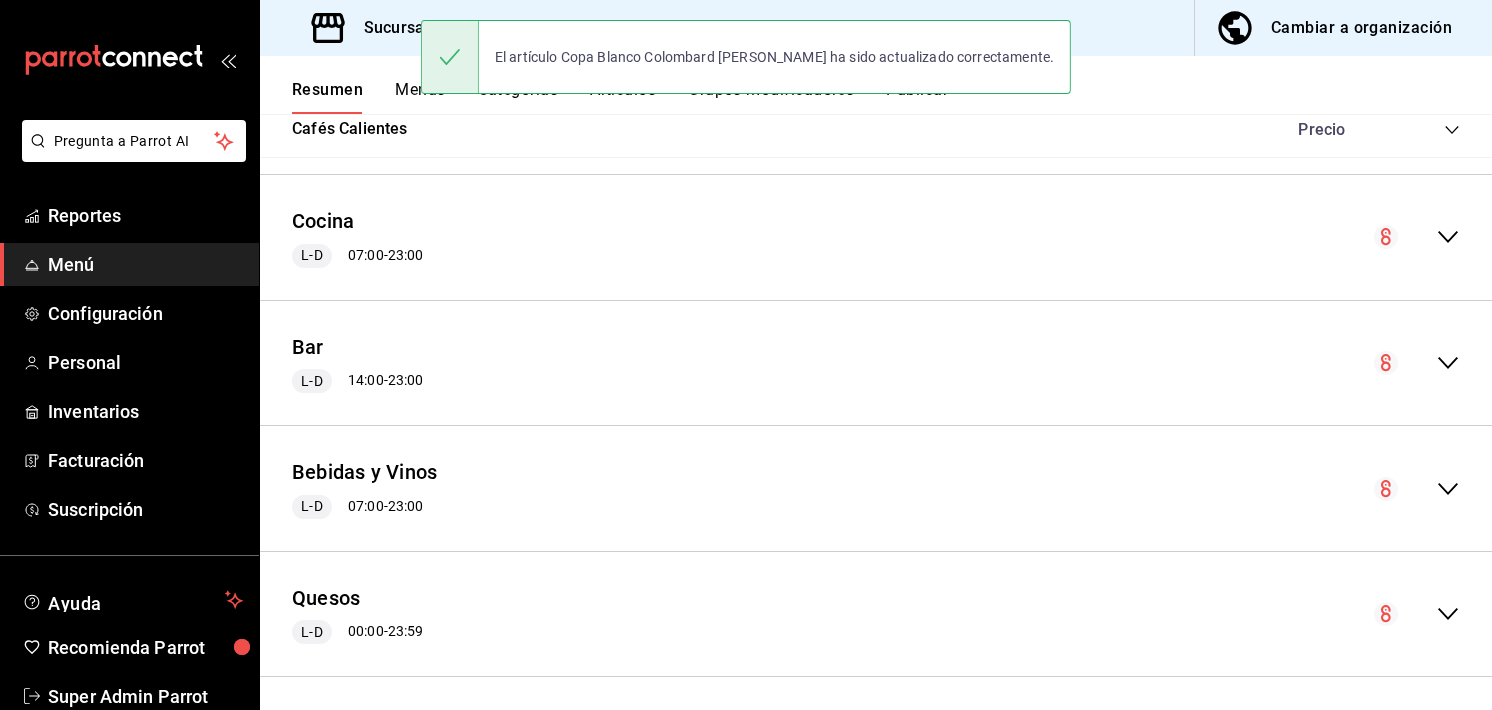 click on "Bebidas y Vinos L-D 07:00  -  23:00" at bounding box center (876, 488) 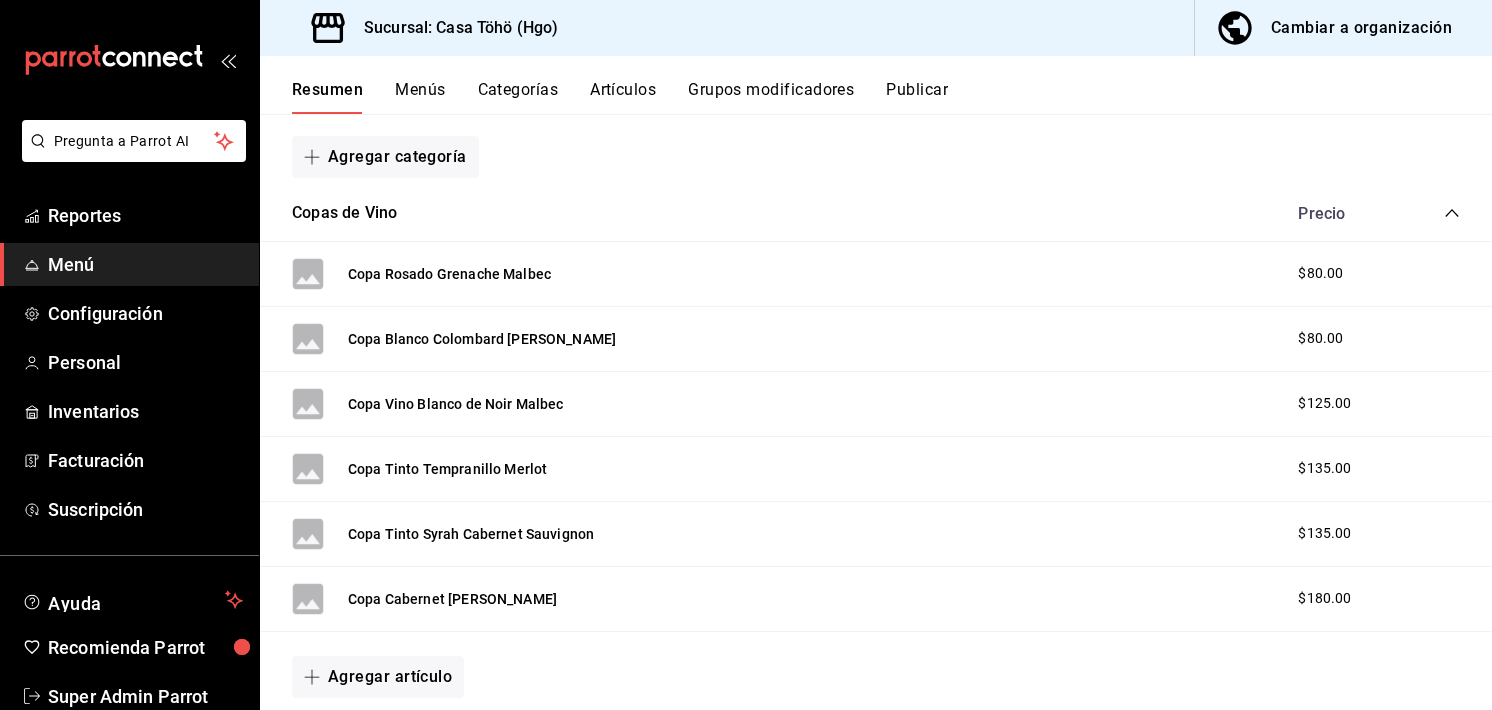 scroll, scrollTop: 2500, scrollLeft: 0, axis: vertical 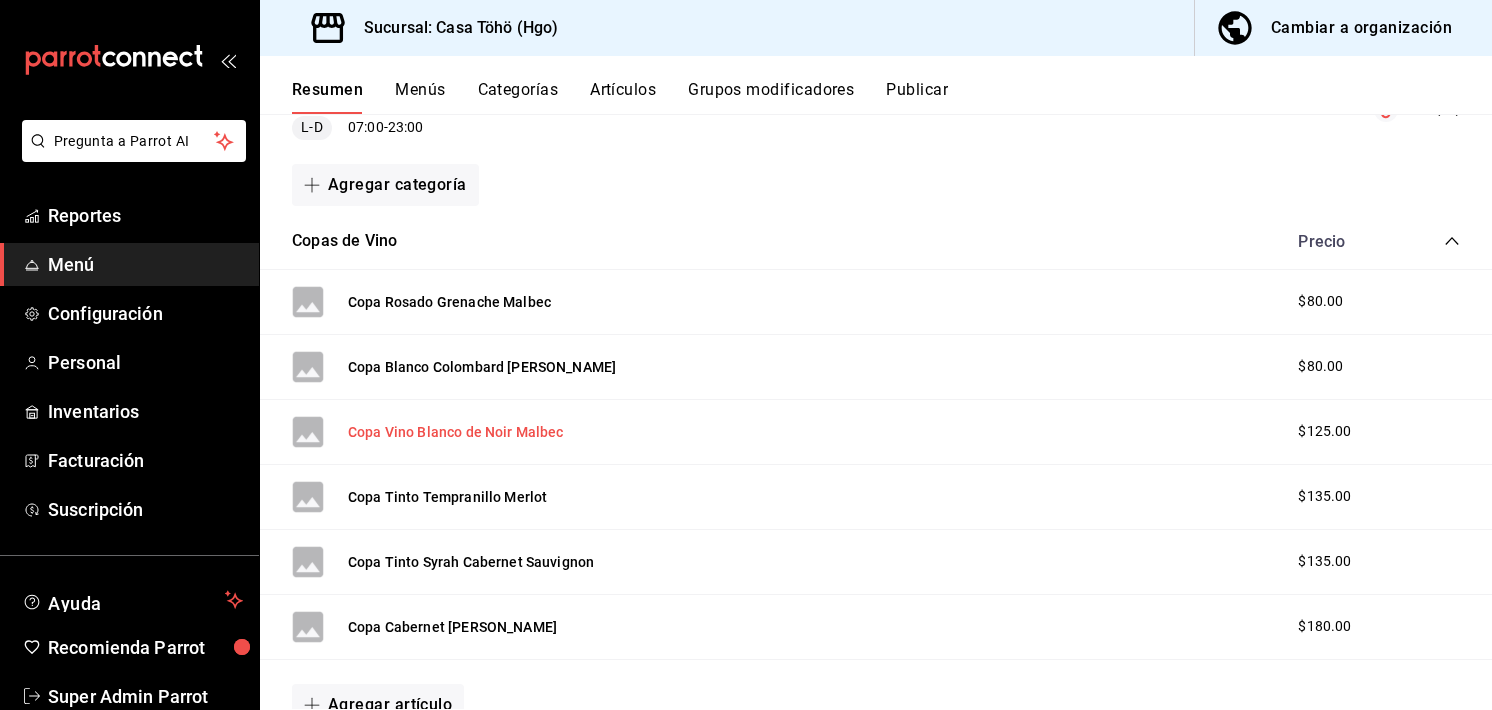 click on "Copa Vino Blanco de Noir Malbec" at bounding box center (456, 432) 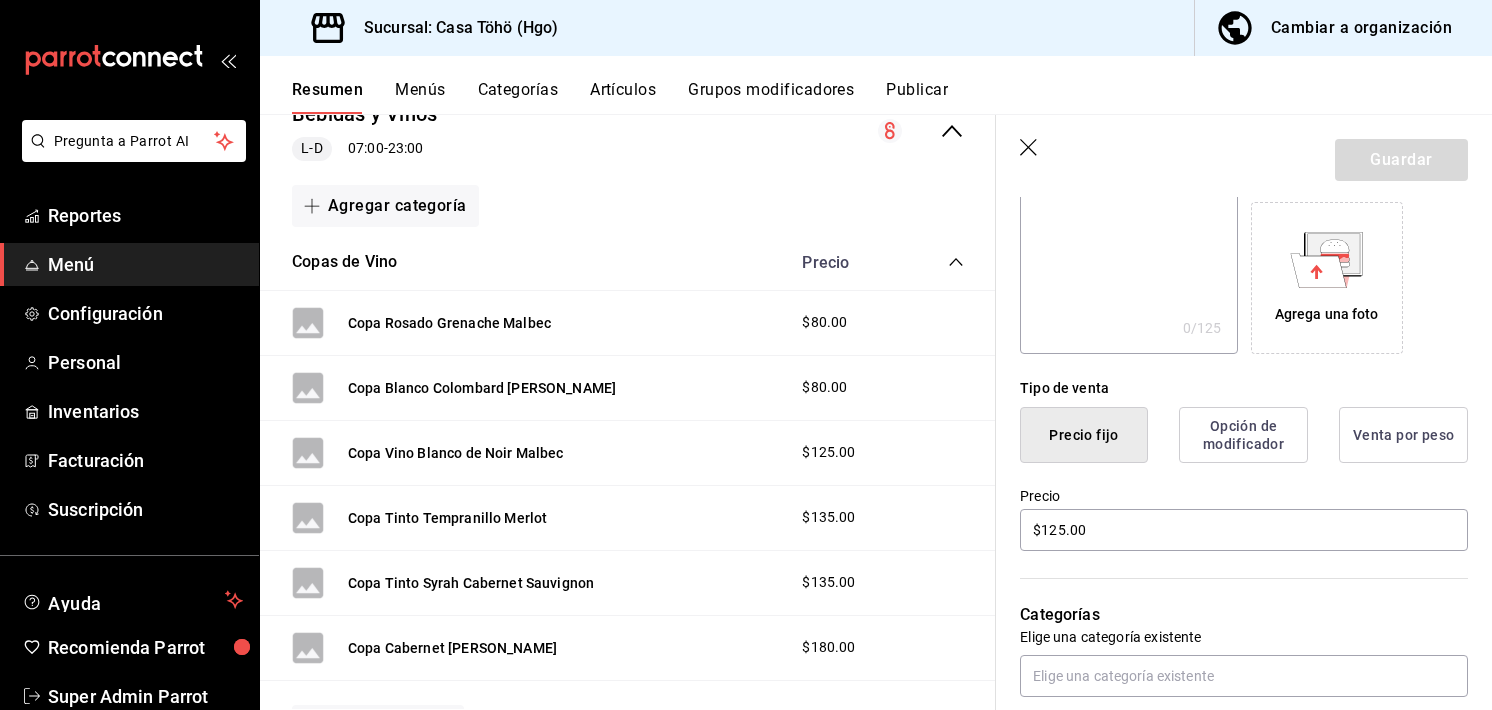 scroll, scrollTop: 319, scrollLeft: 0, axis: vertical 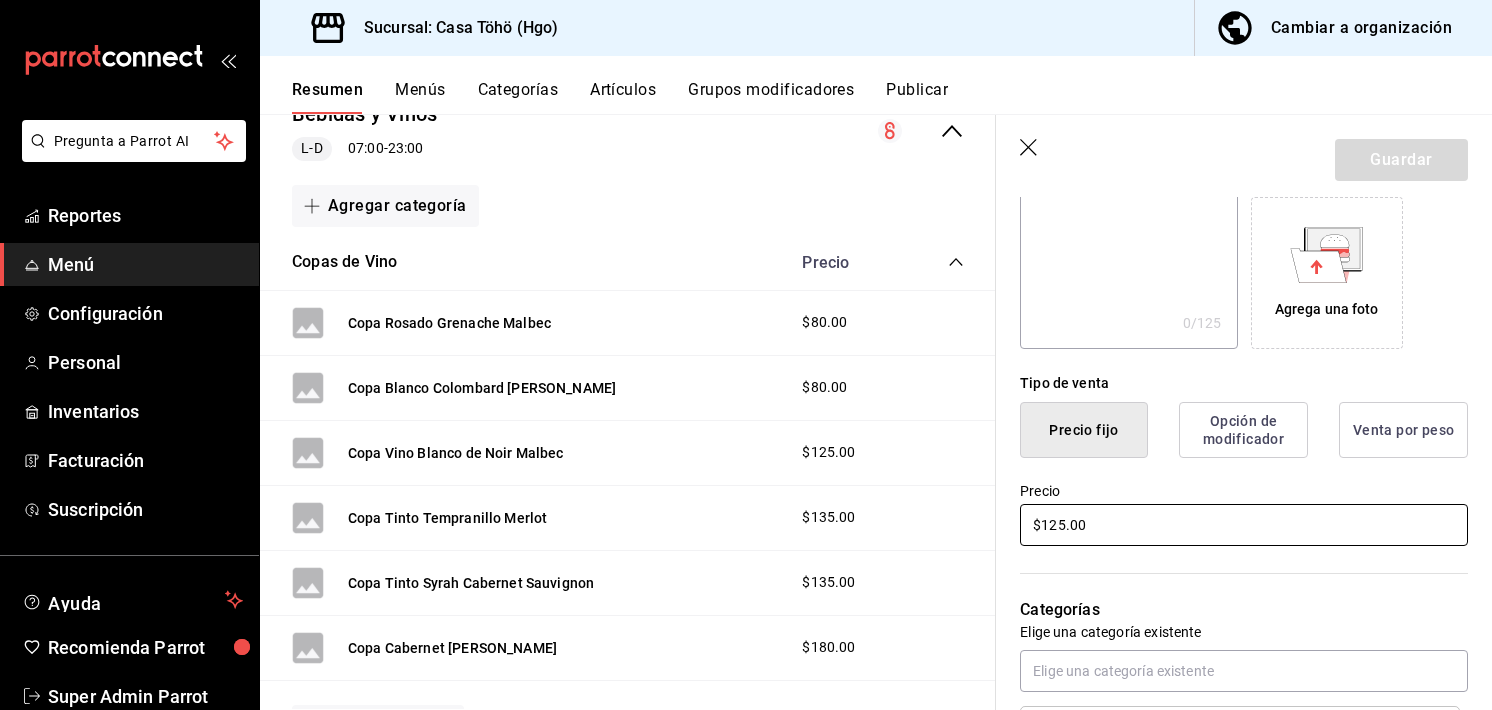 click on "$125.00" at bounding box center [1244, 525] 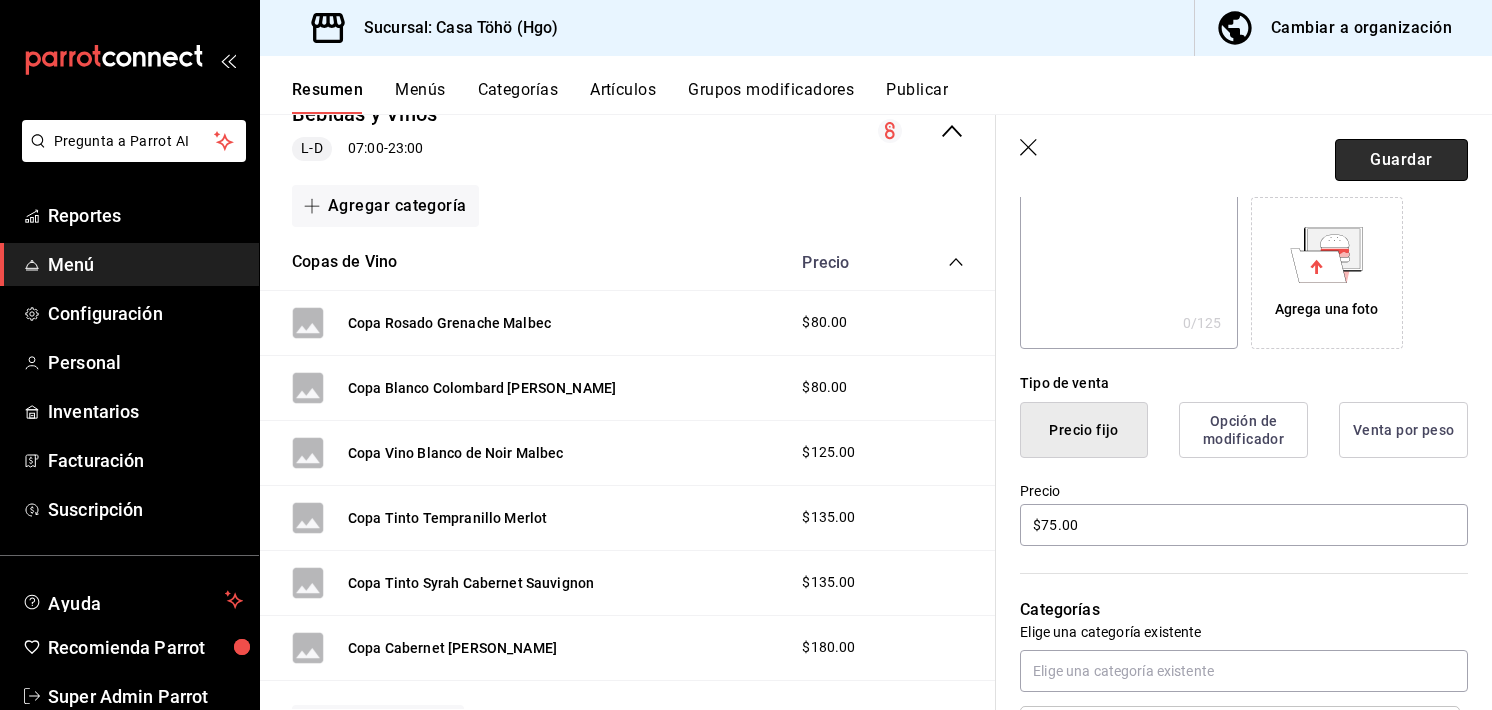 click on "Guardar" at bounding box center (1401, 160) 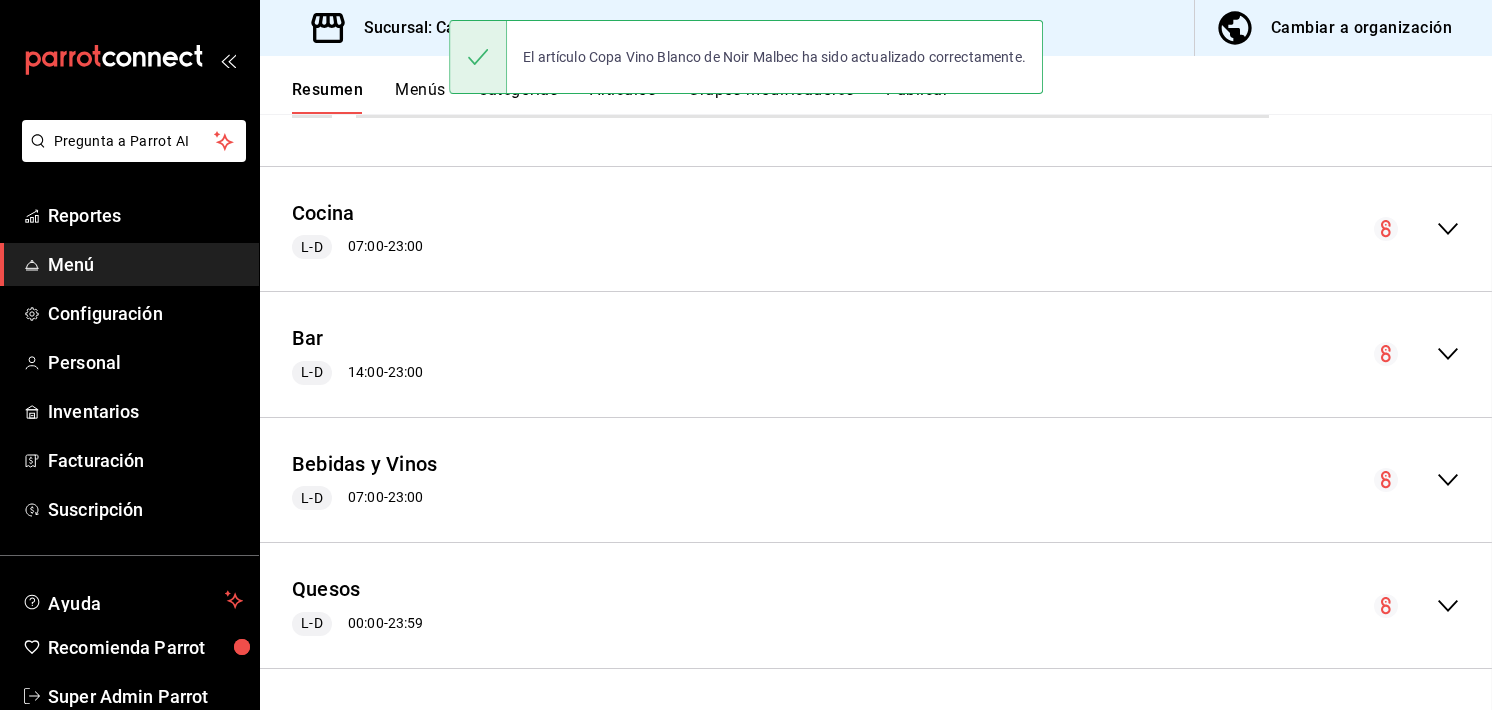 scroll, scrollTop: 0, scrollLeft: 0, axis: both 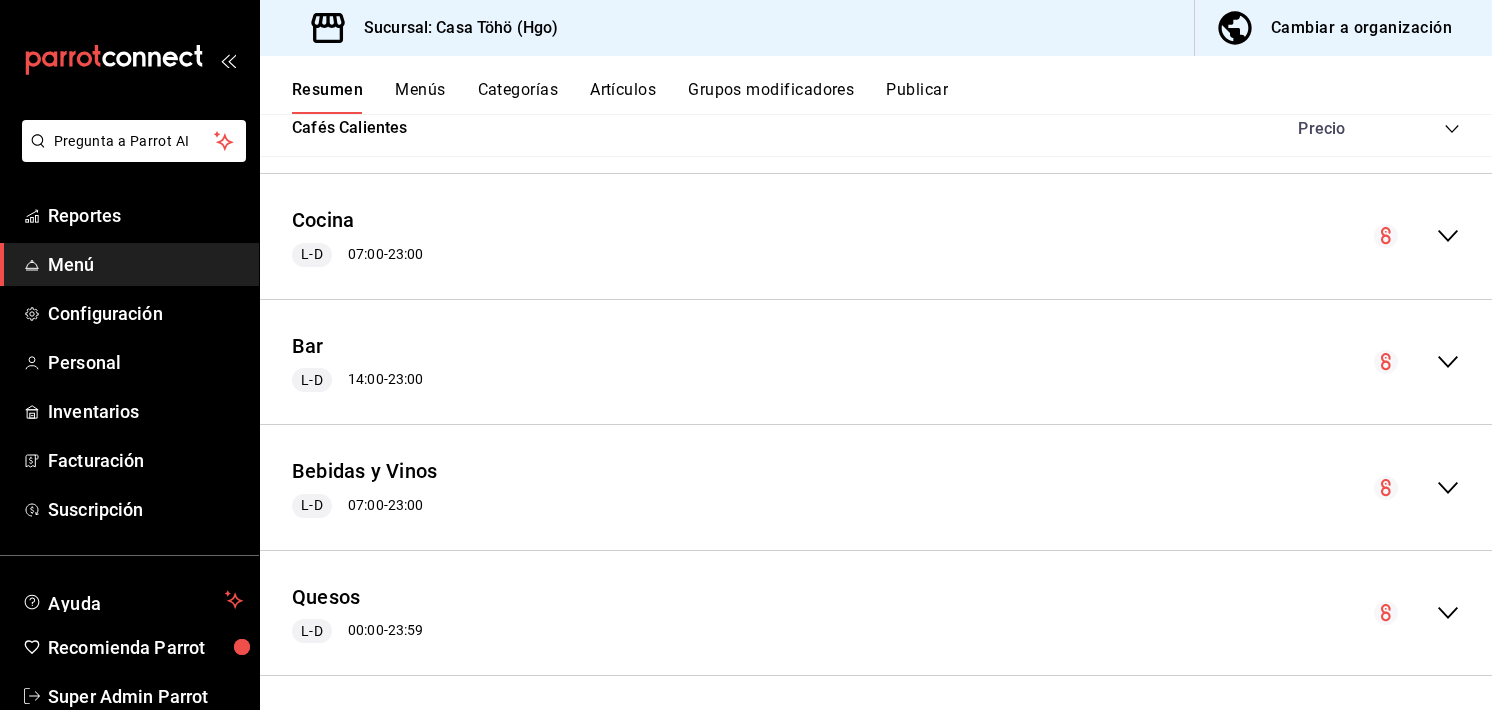 click at bounding box center (1417, 488) 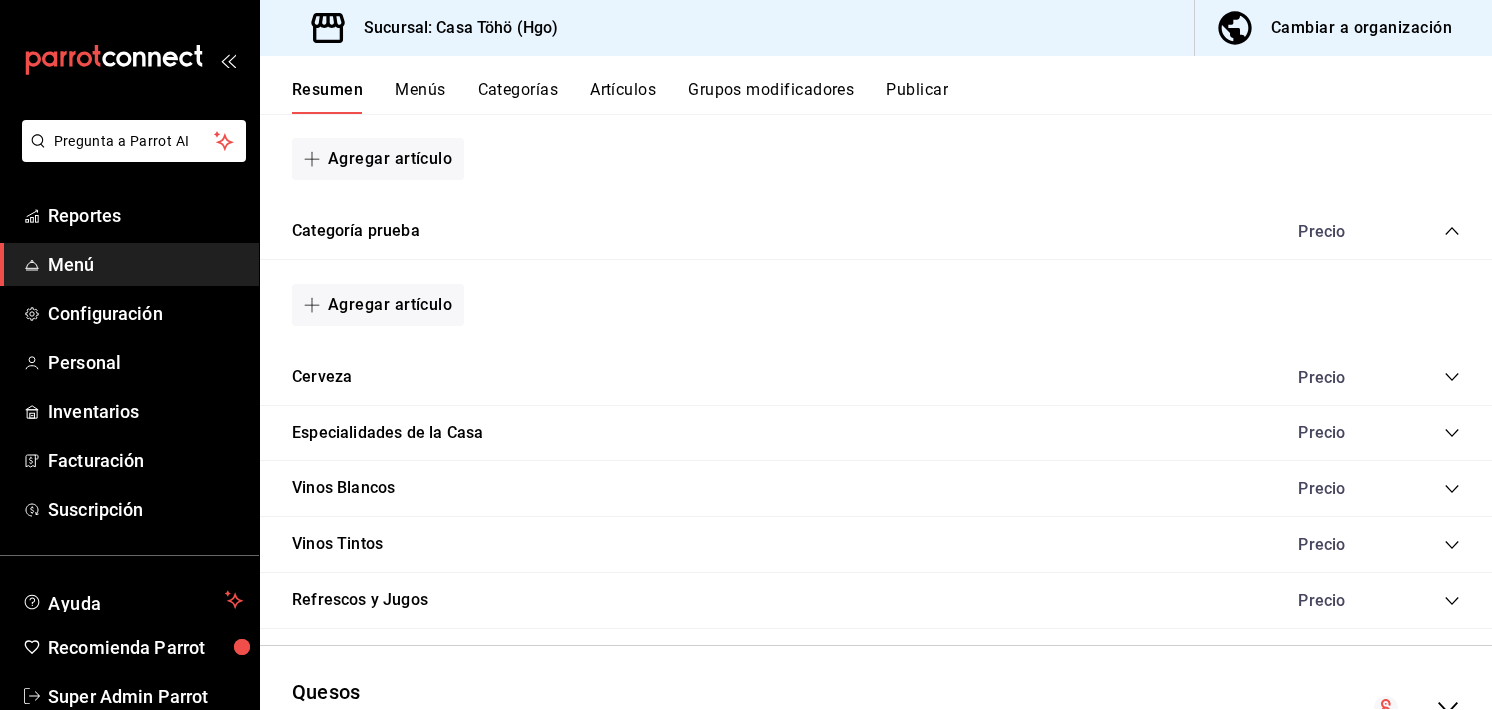 scroll, scrollTop: 3047, scrollLeft: 0, axis: vertical 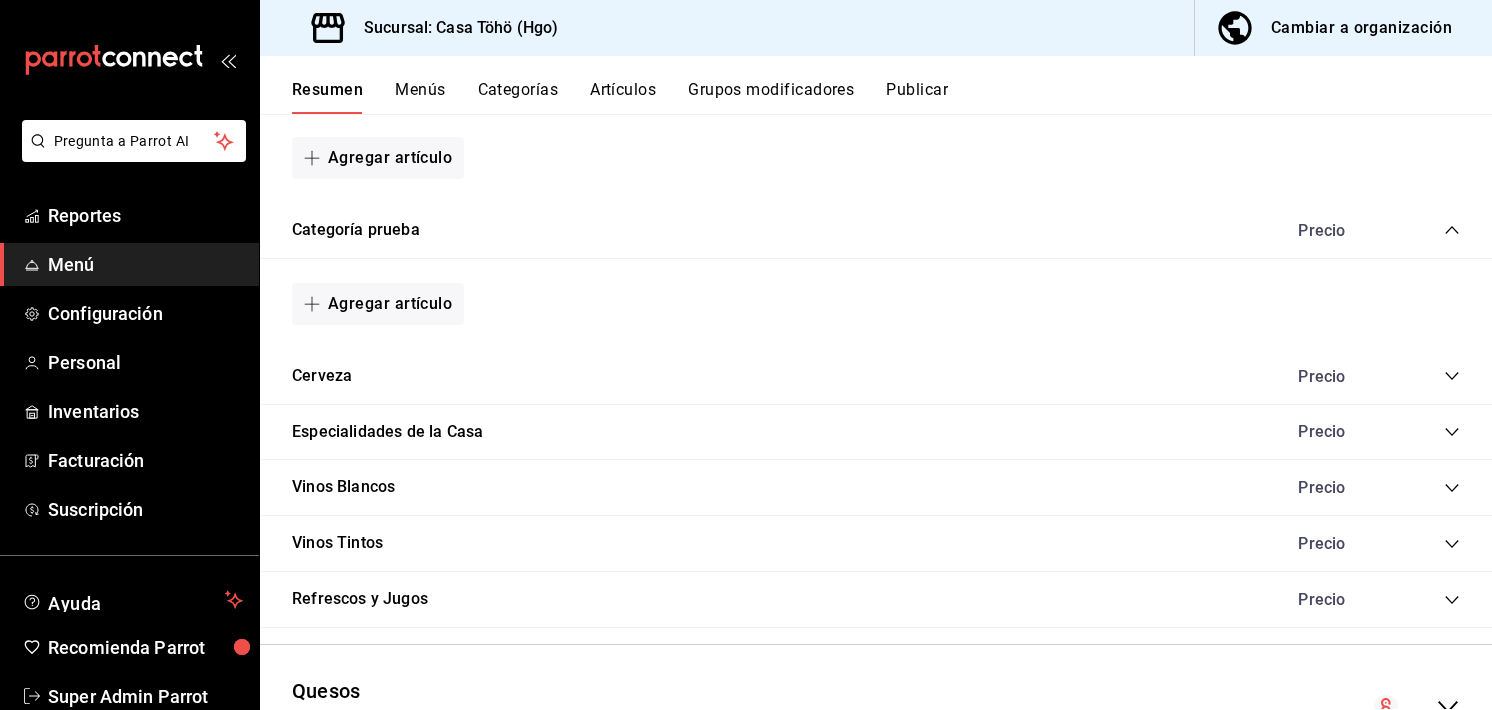 click on "Cerveza Precio" at bounding box center [876, 377] 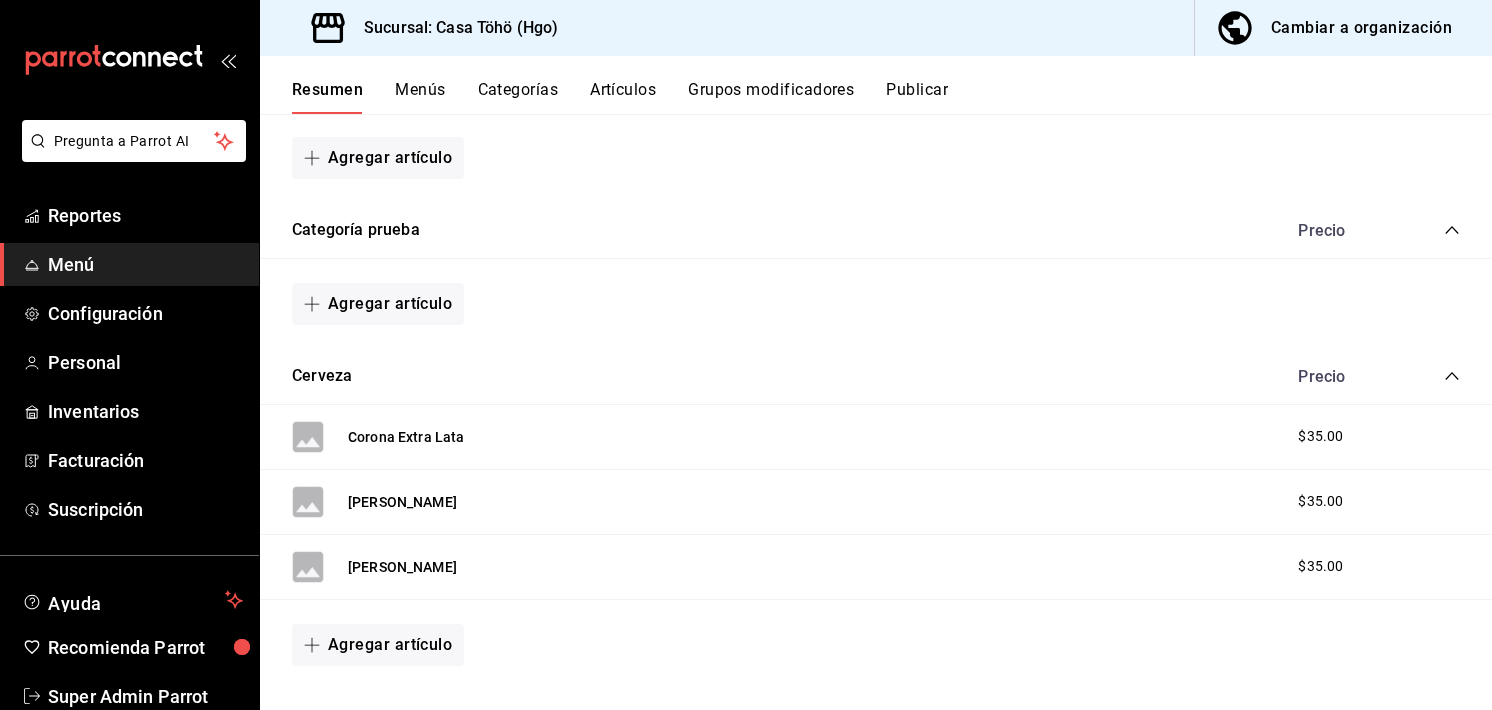 click 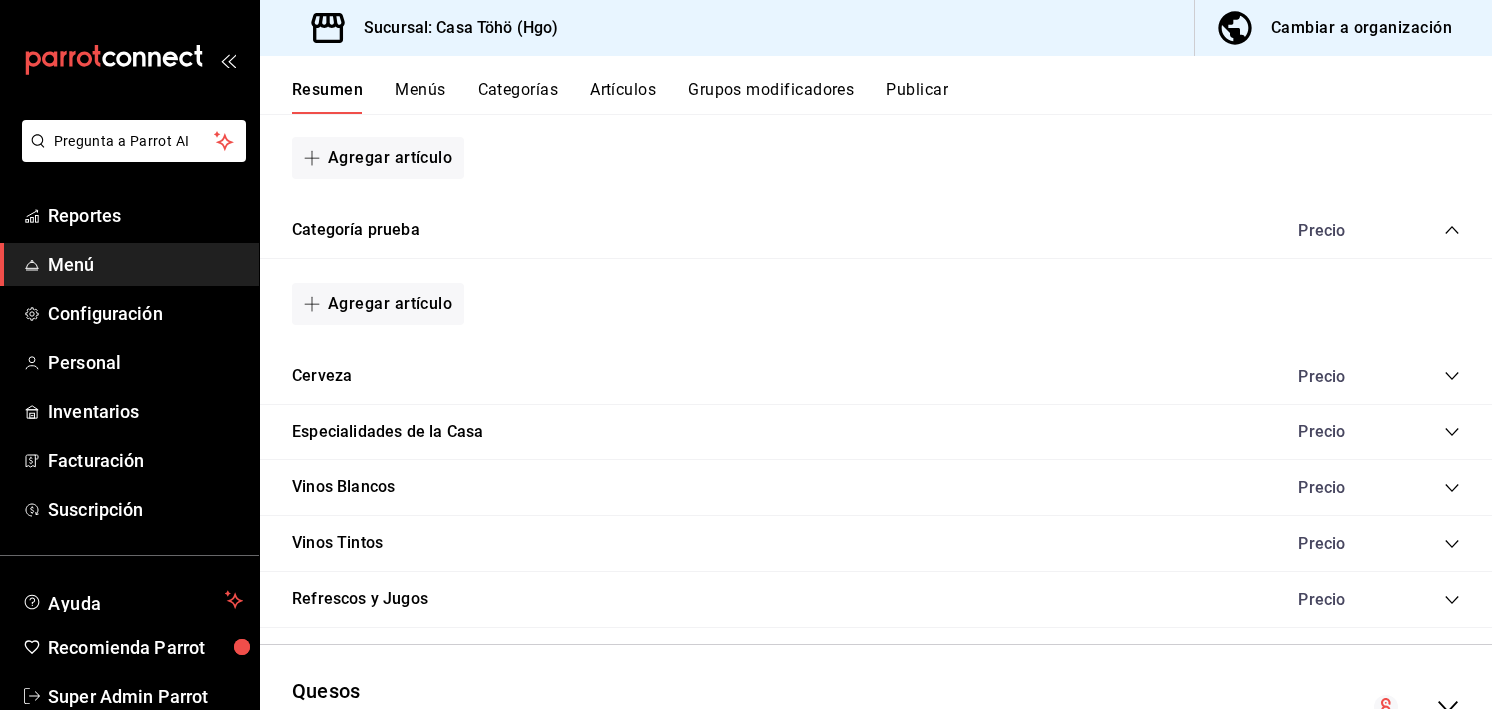 click 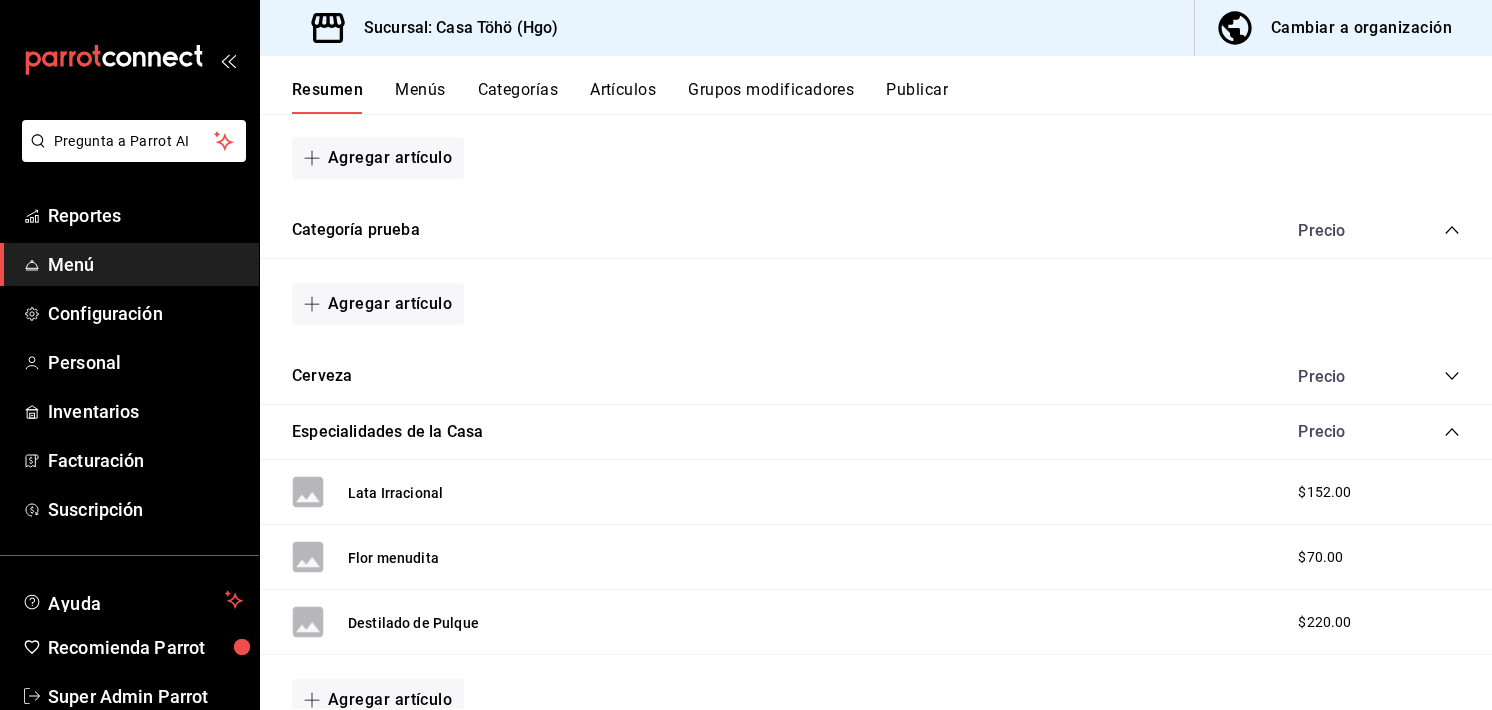click 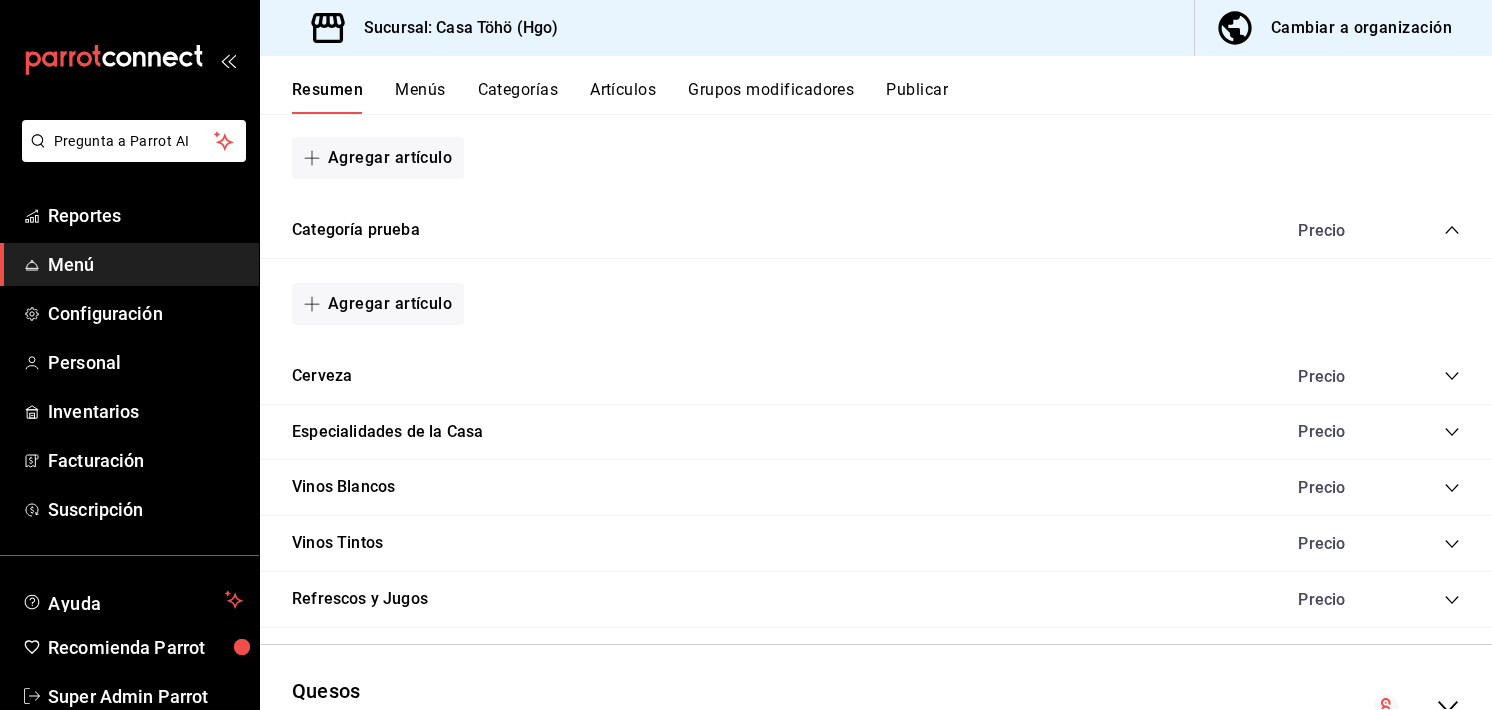click 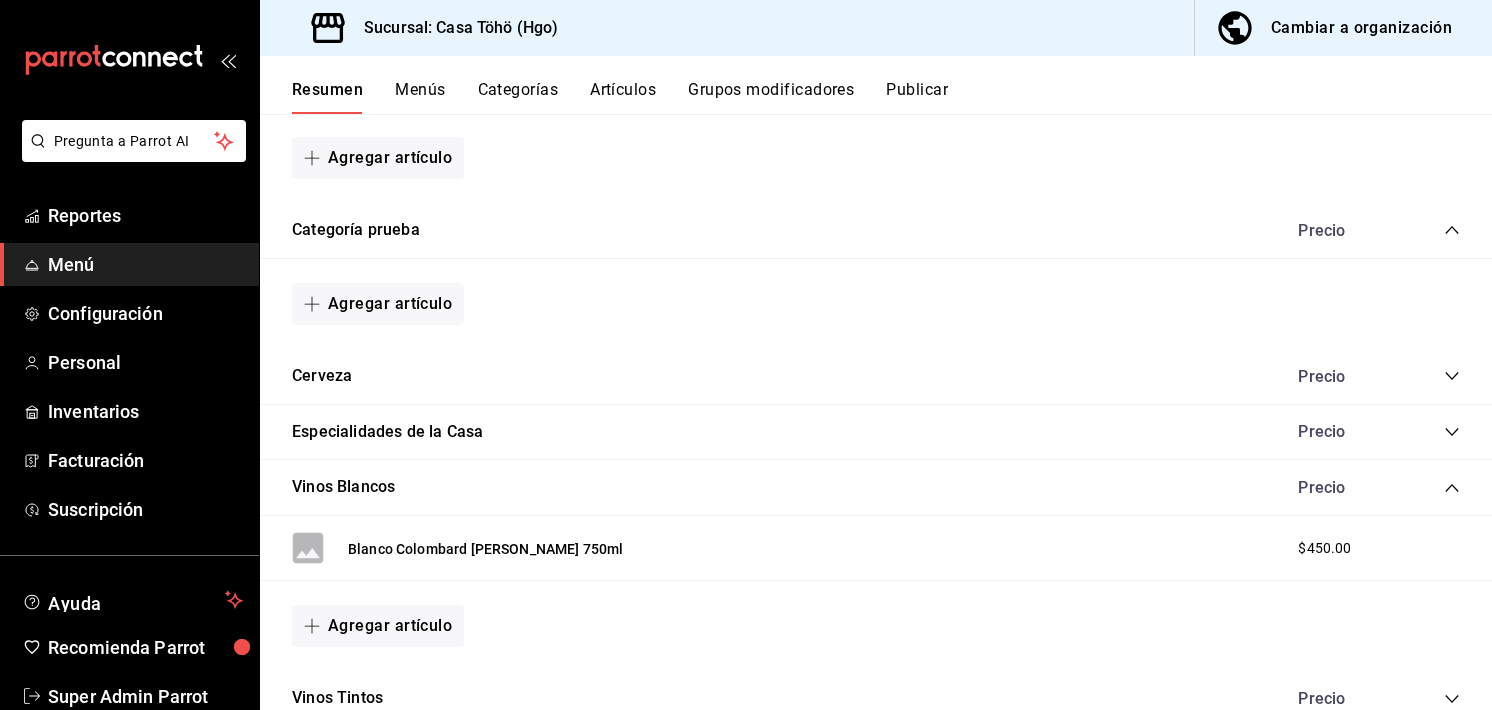 click 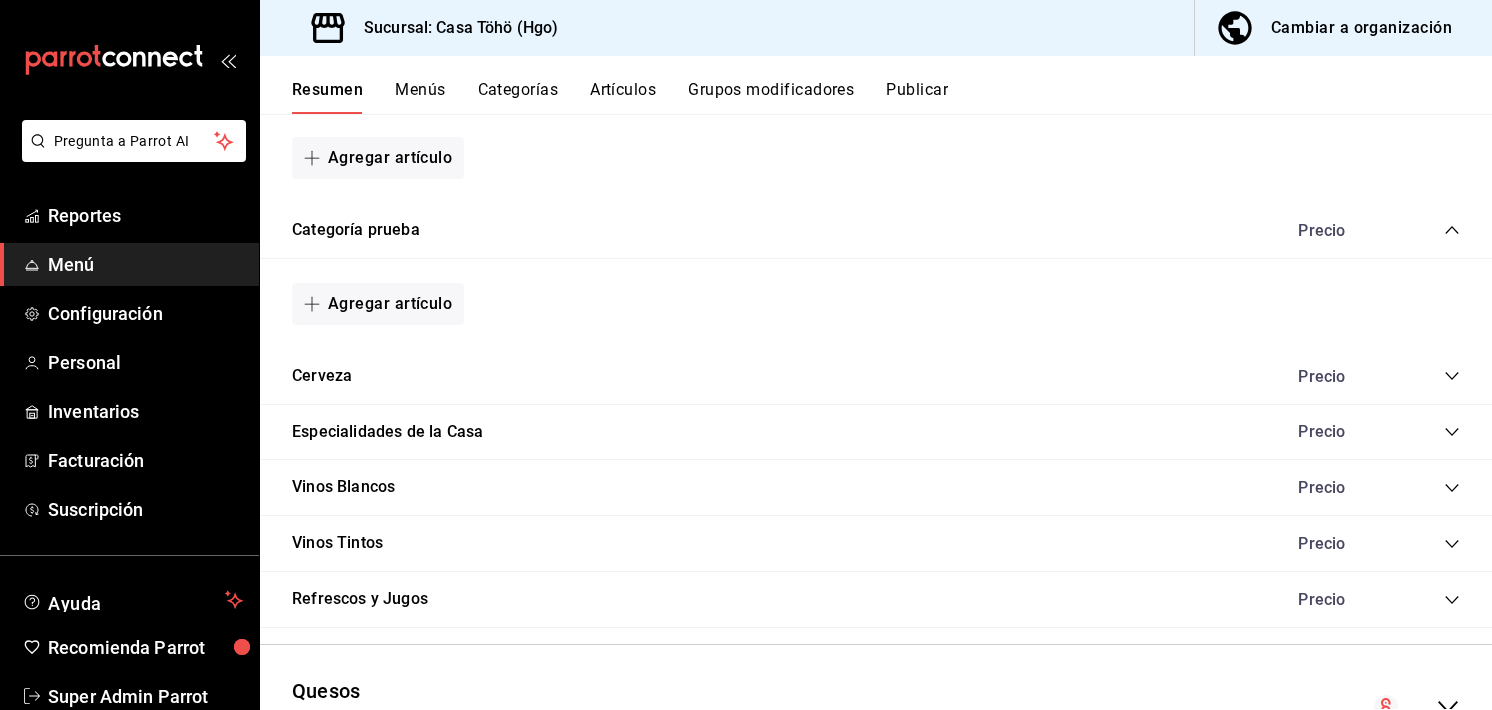 click 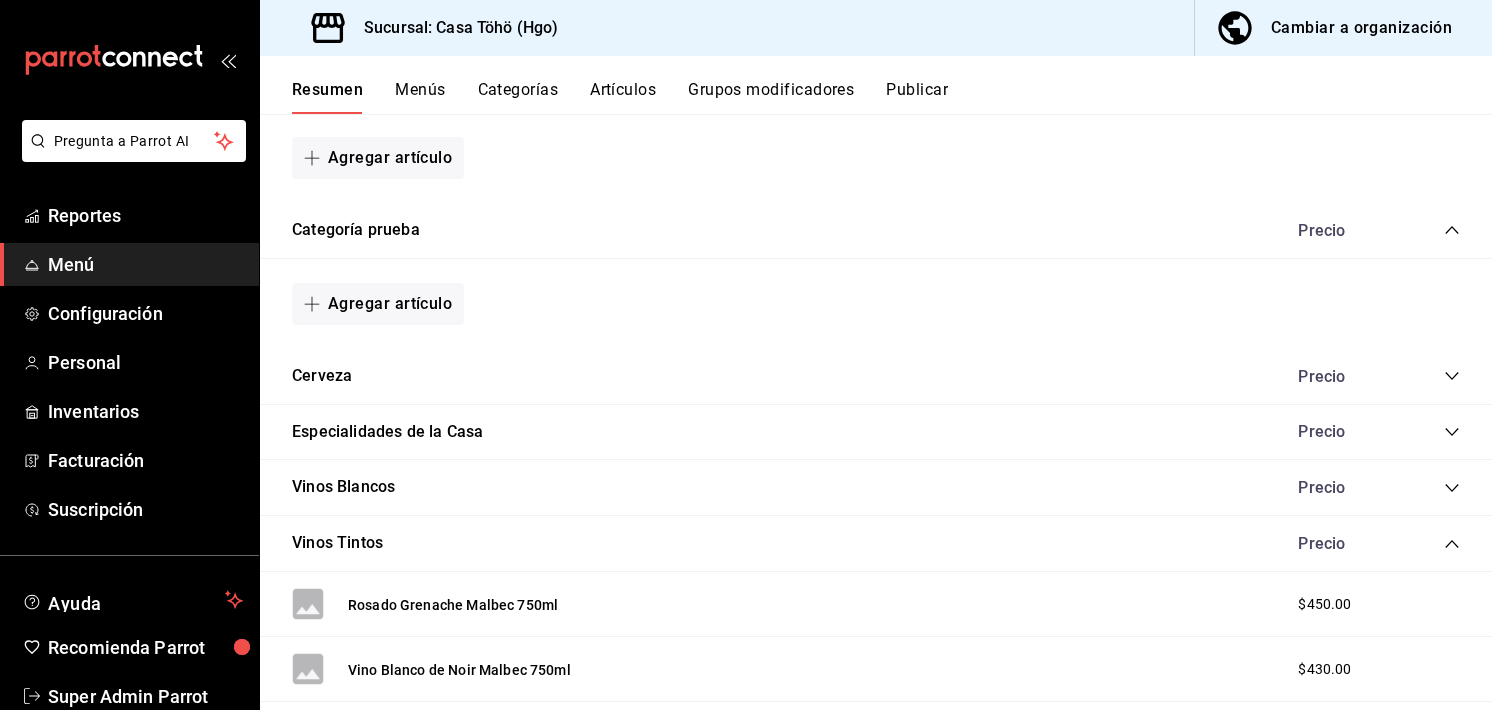click 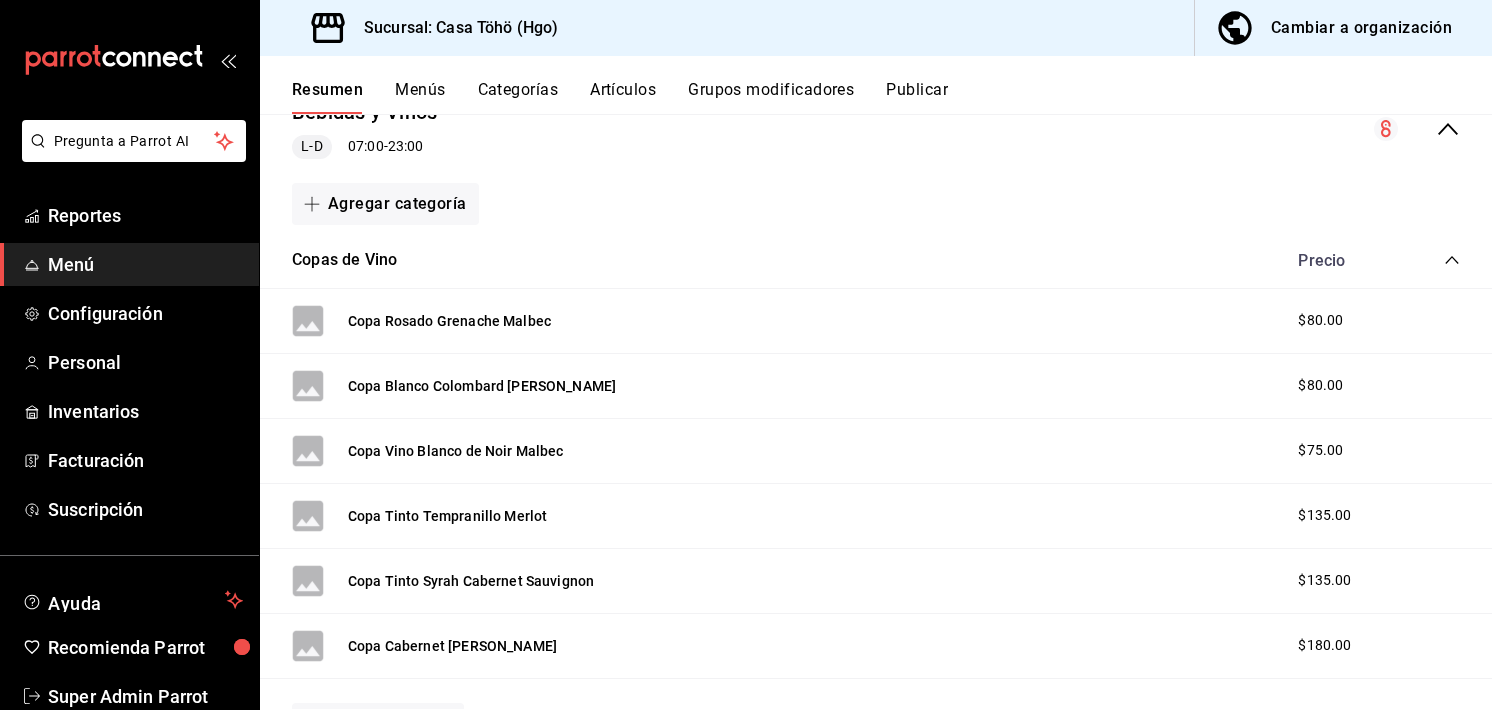 scroll, scrollTop: 2482, scrollLeft: 0, axis: vertical 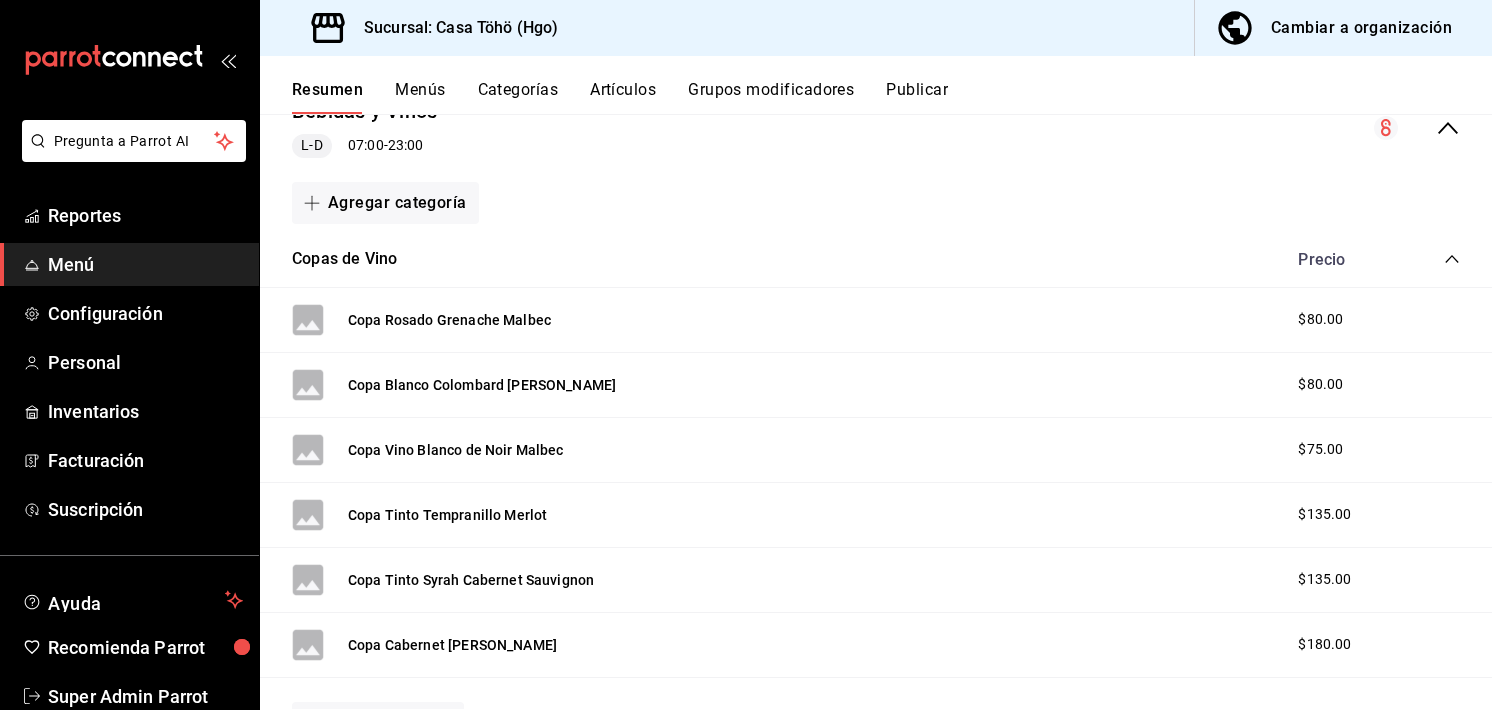 click on "$135.00" at bounding box center [1324, 514] 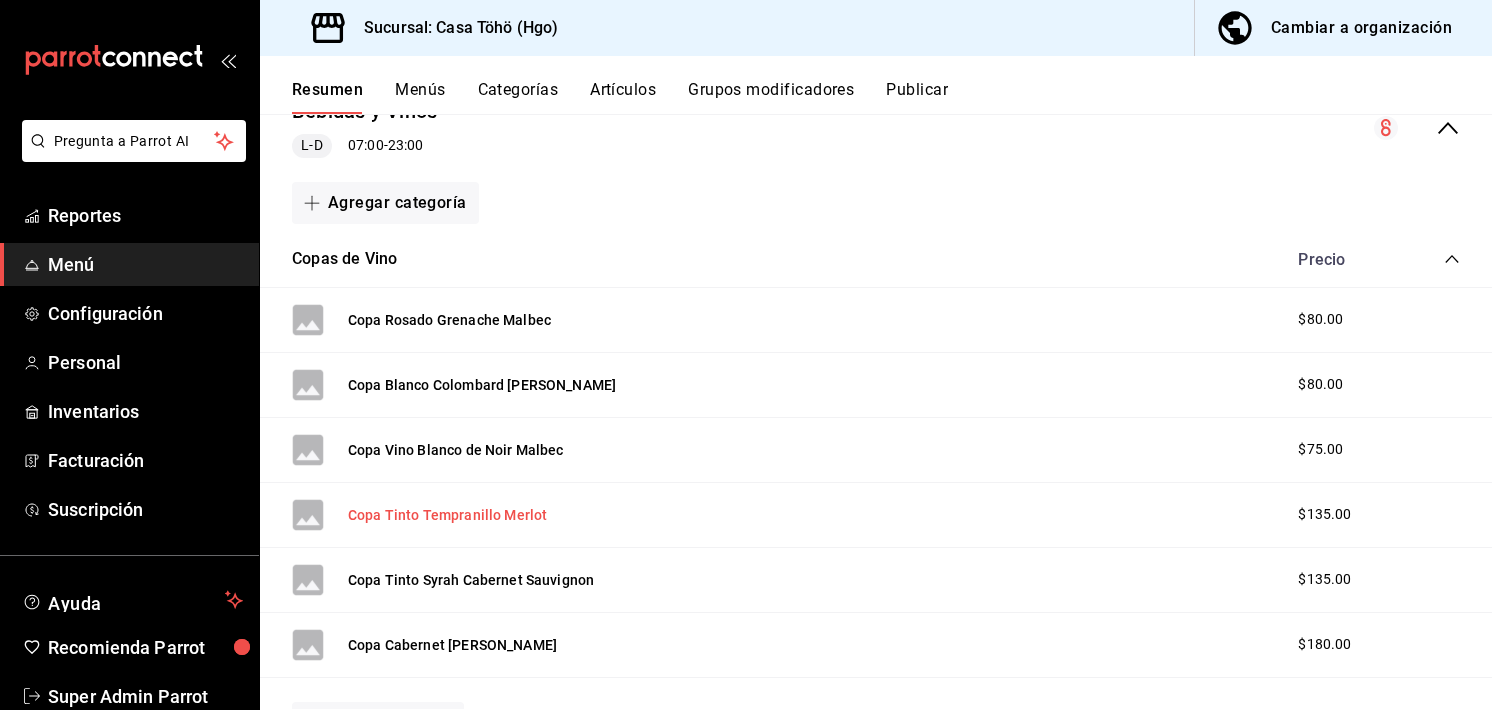 click on "Copa Tinto Tempranillo Merlot" at bounding box center [447, 515] 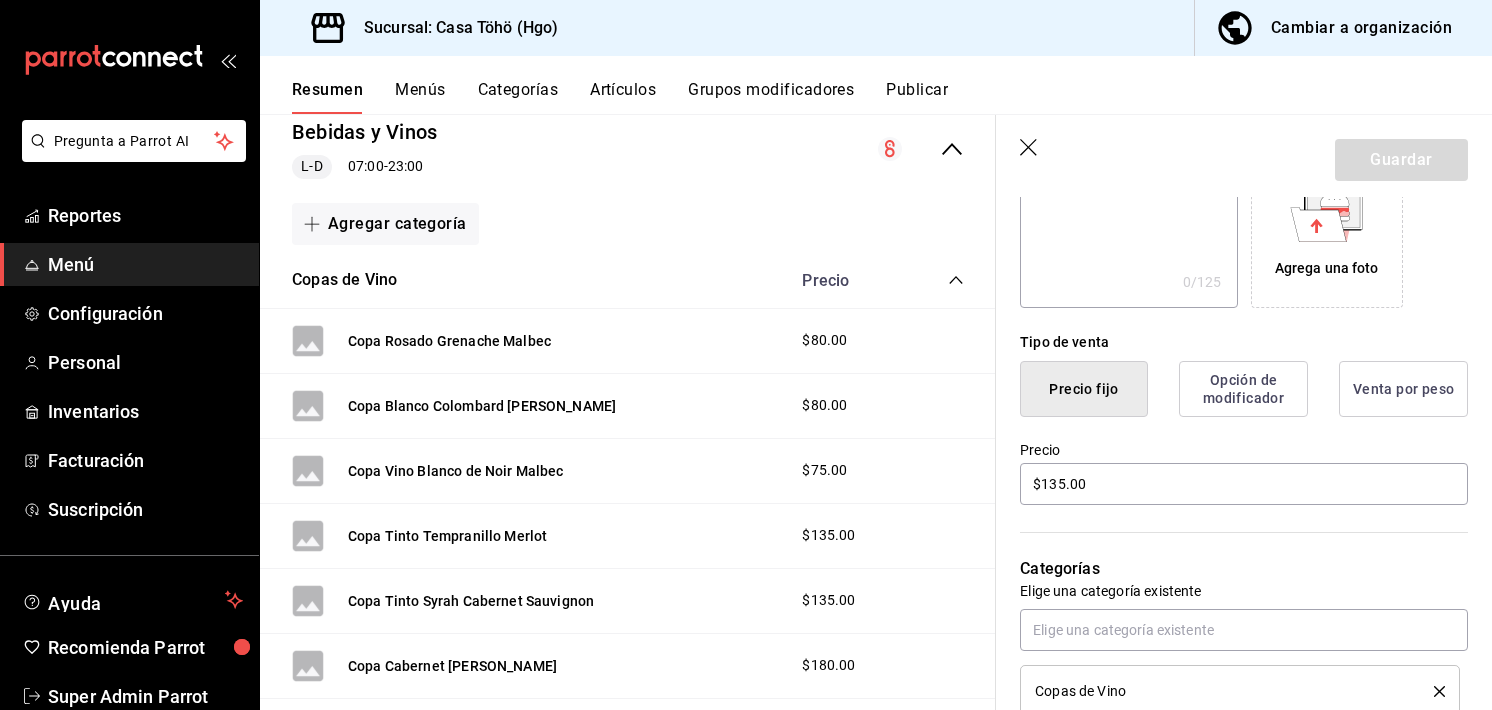 scroll, scrollTop: 396, scrollLeft: 0, axis: vertical 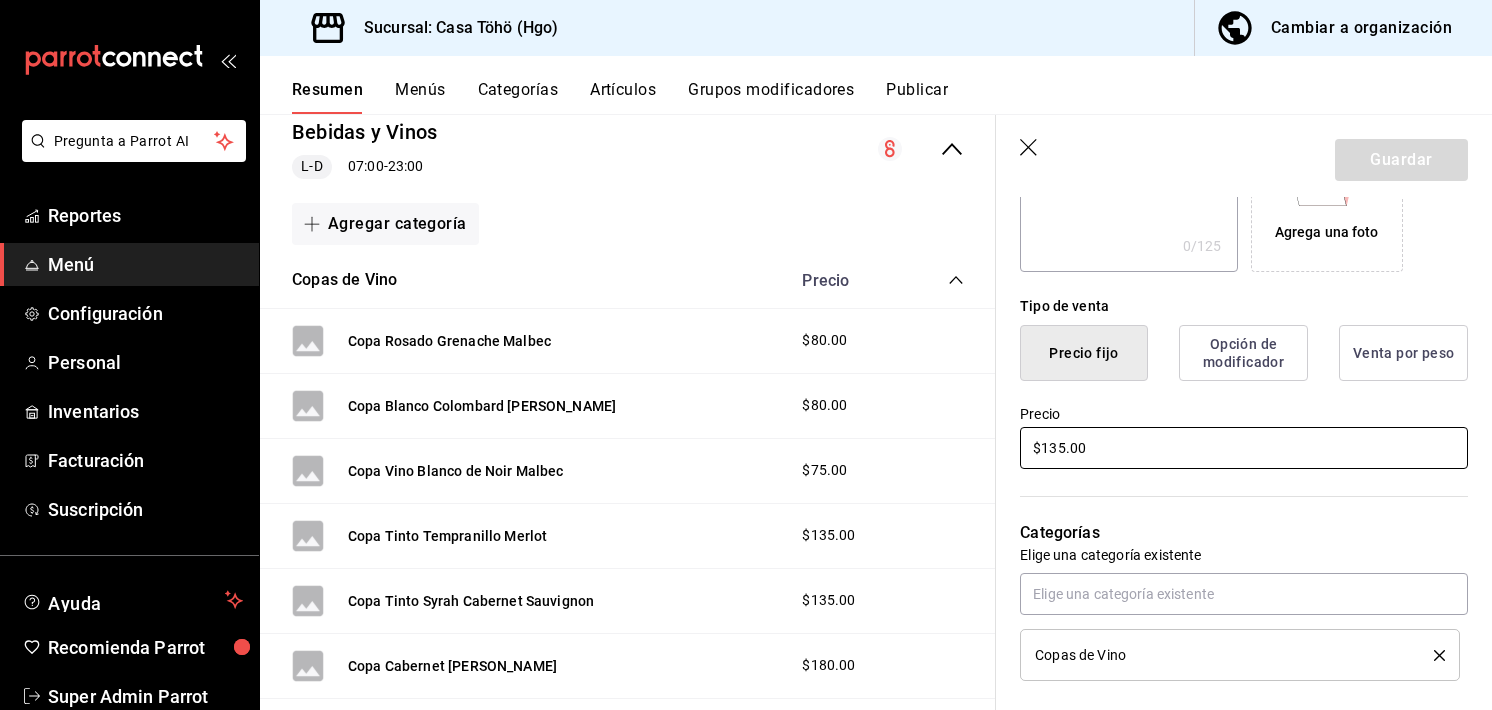 click on "$135.00" at bounding box center [1244, 448] 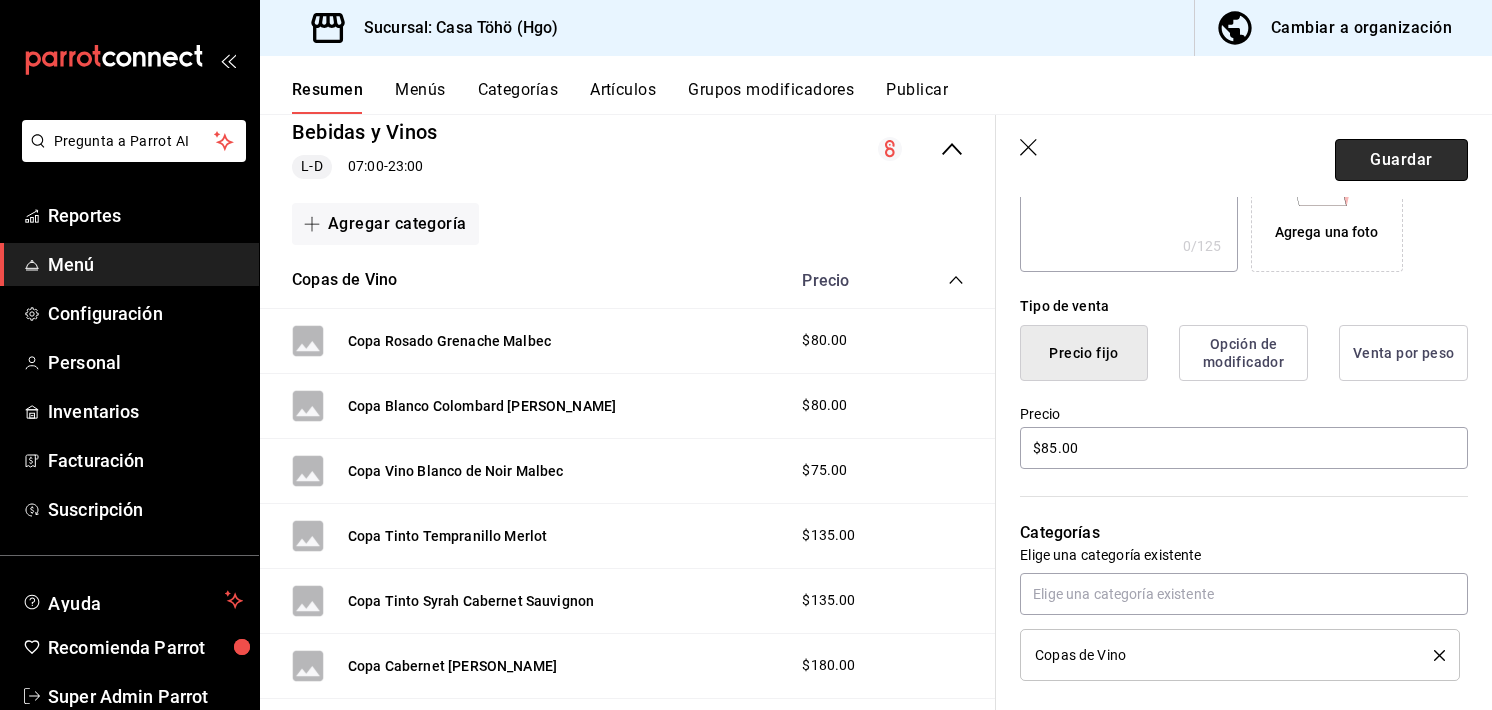 click on "Guardar" at bounding box center [1401, 160] 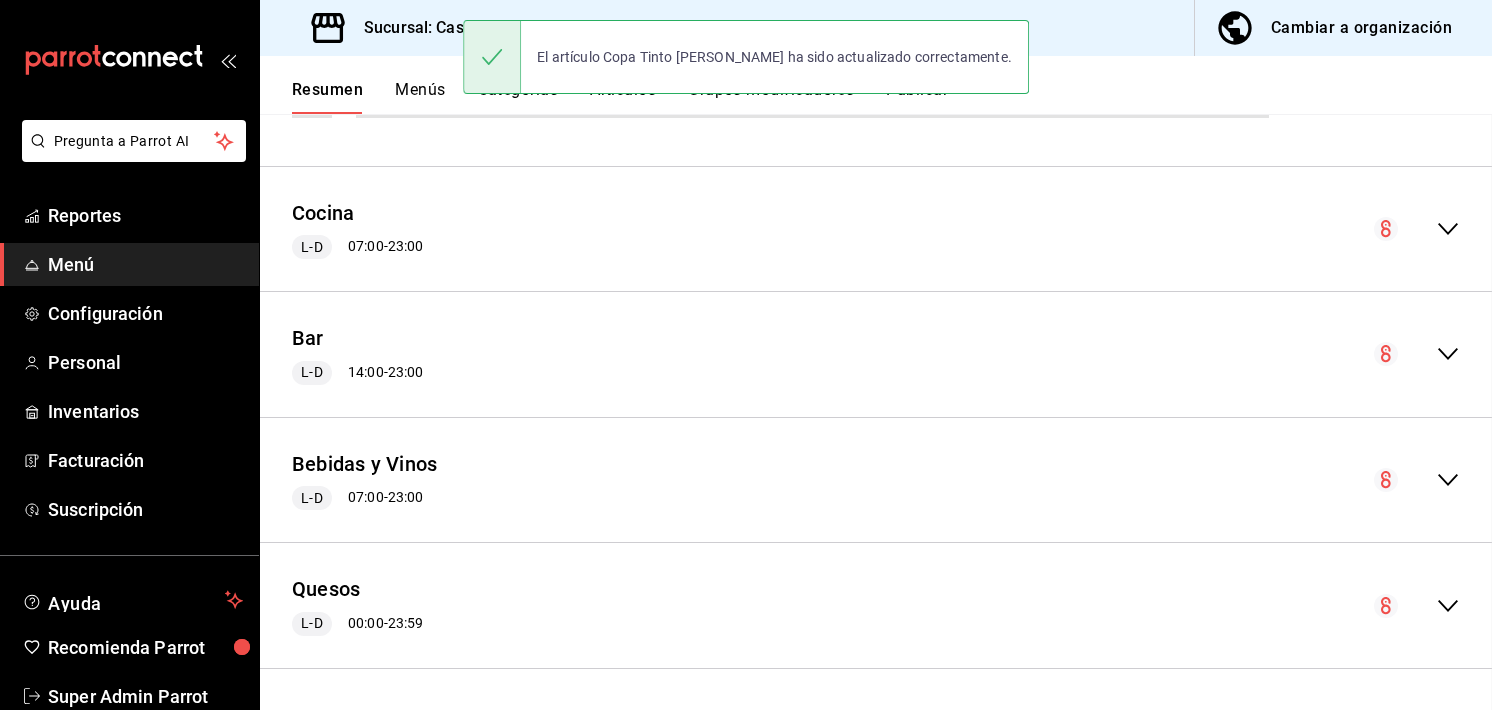 scroll, scrollTop: 0, scrollLeft: 0, axis: both 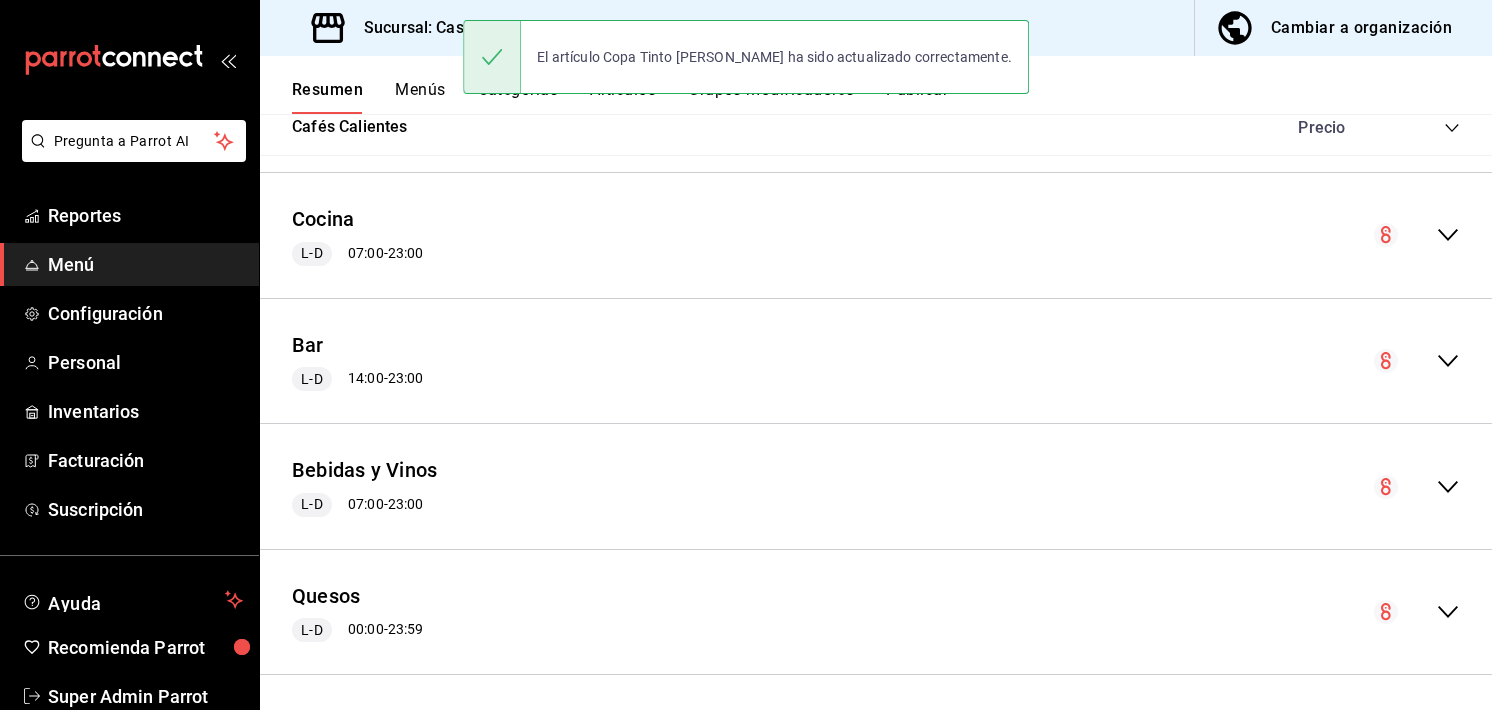 click on "Quesos L-D 00:00  -  23:59" at bounding box center [876, 612] 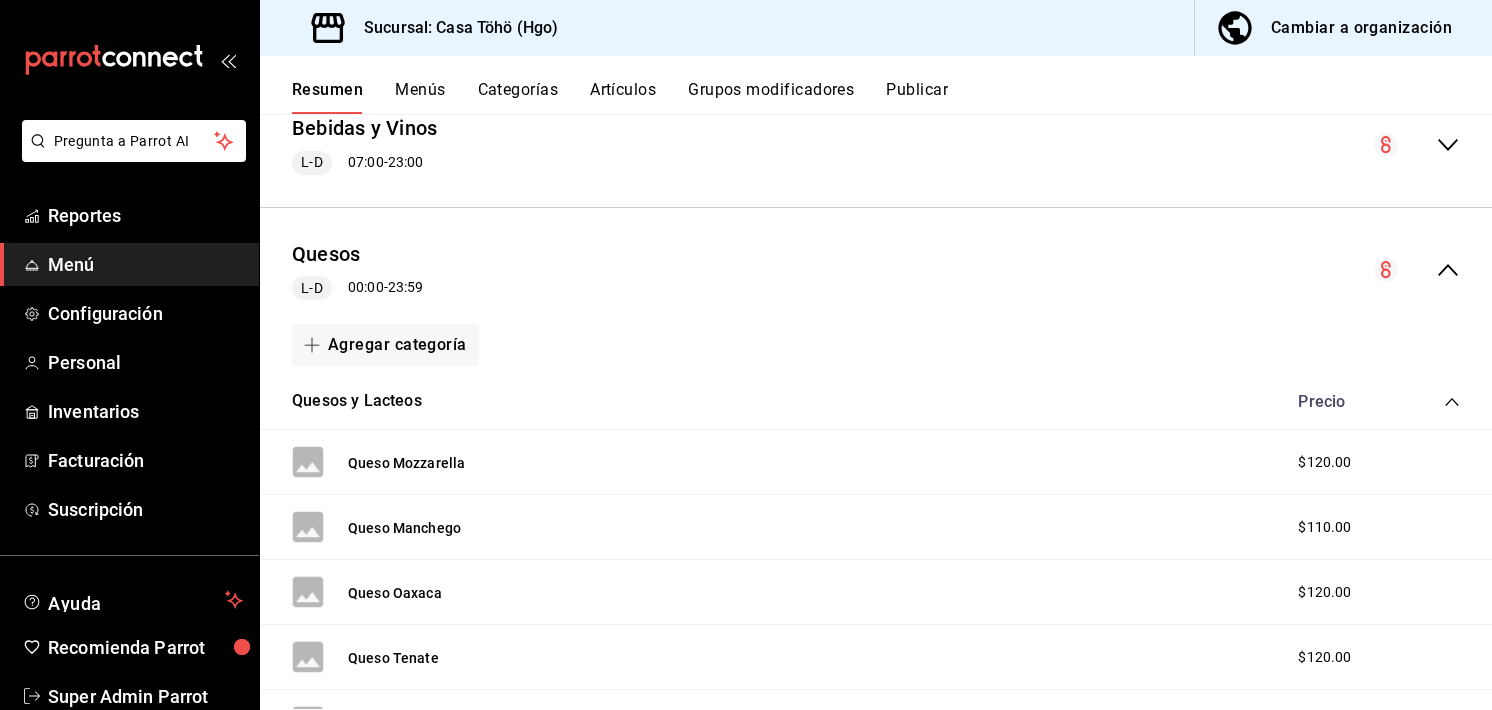 scroll, scrollTop: 2462, scrollLeft: 0, axis: vertical 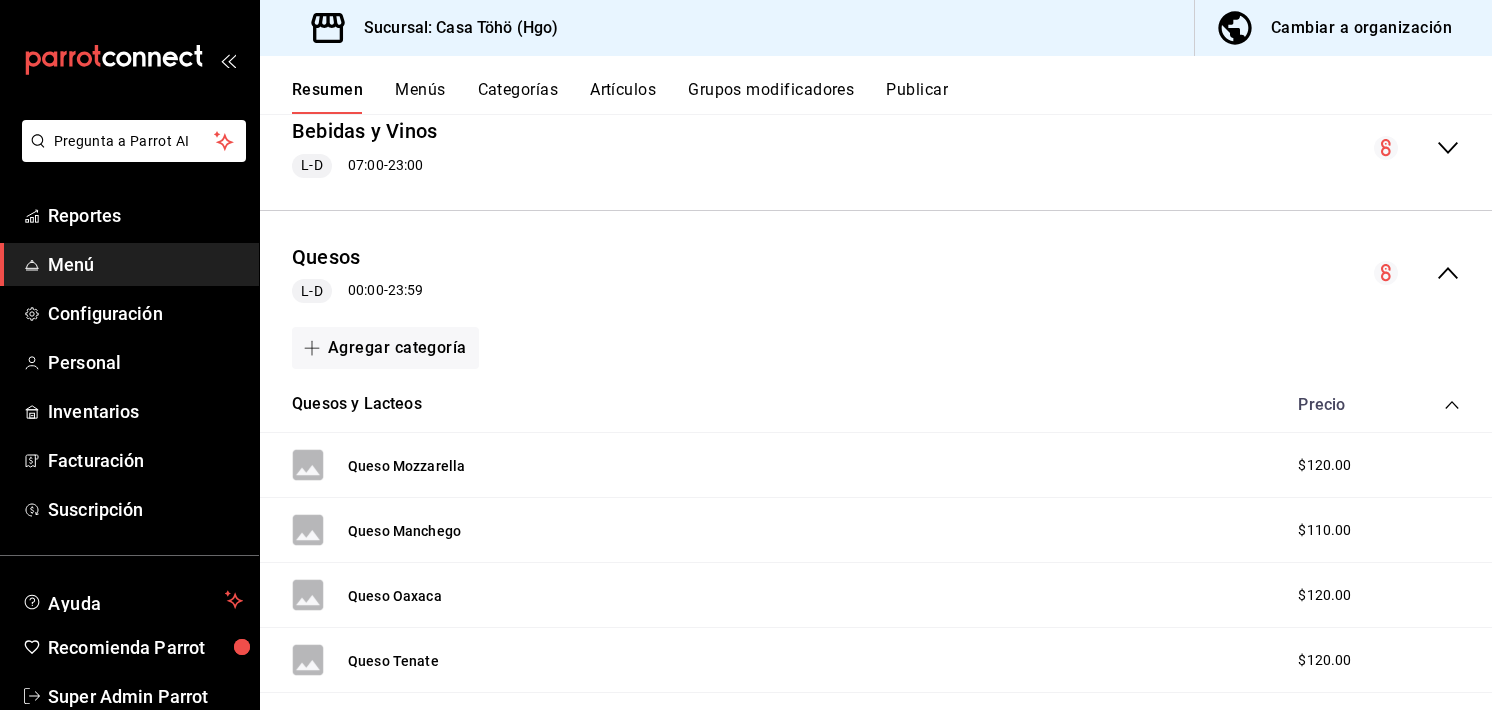 click 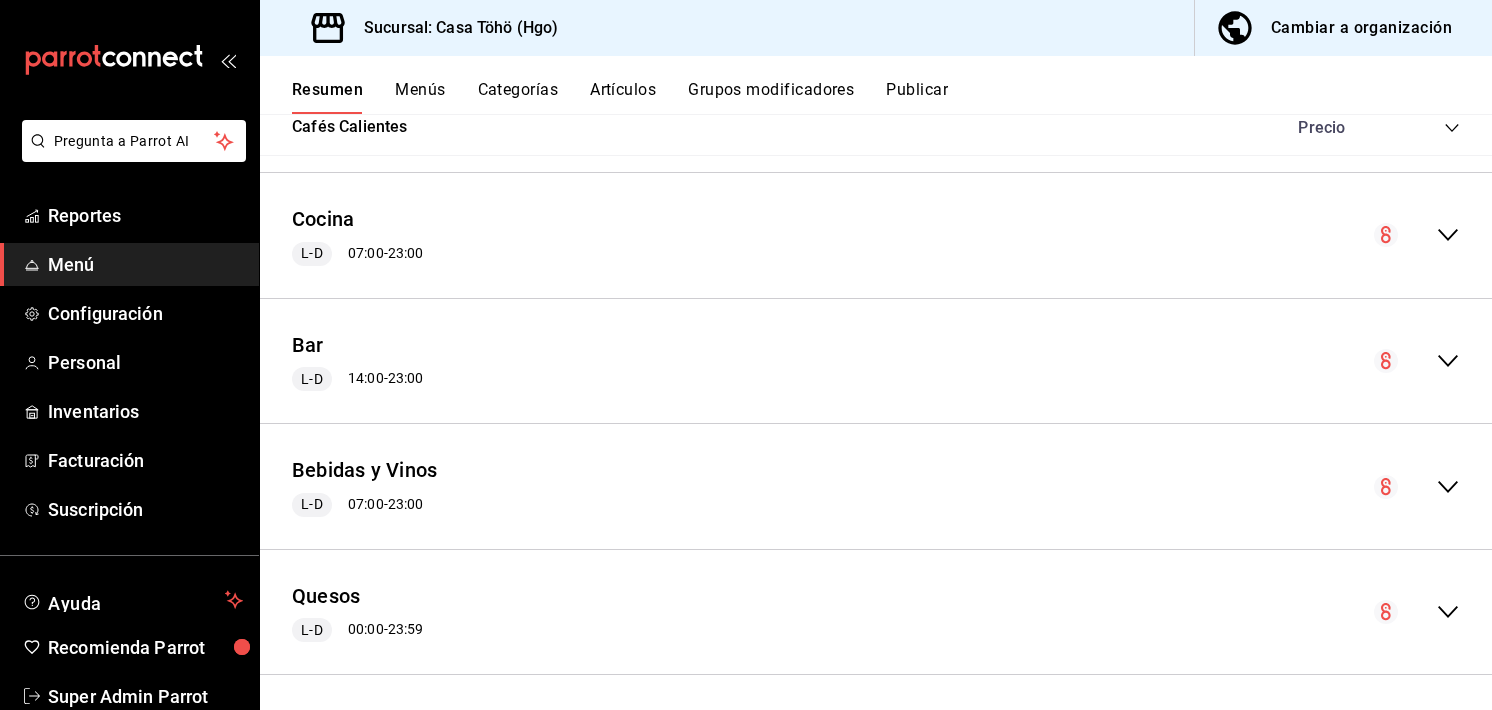 scroll, scrollTop: 2122, scrollLeft: 0, axis: vertical 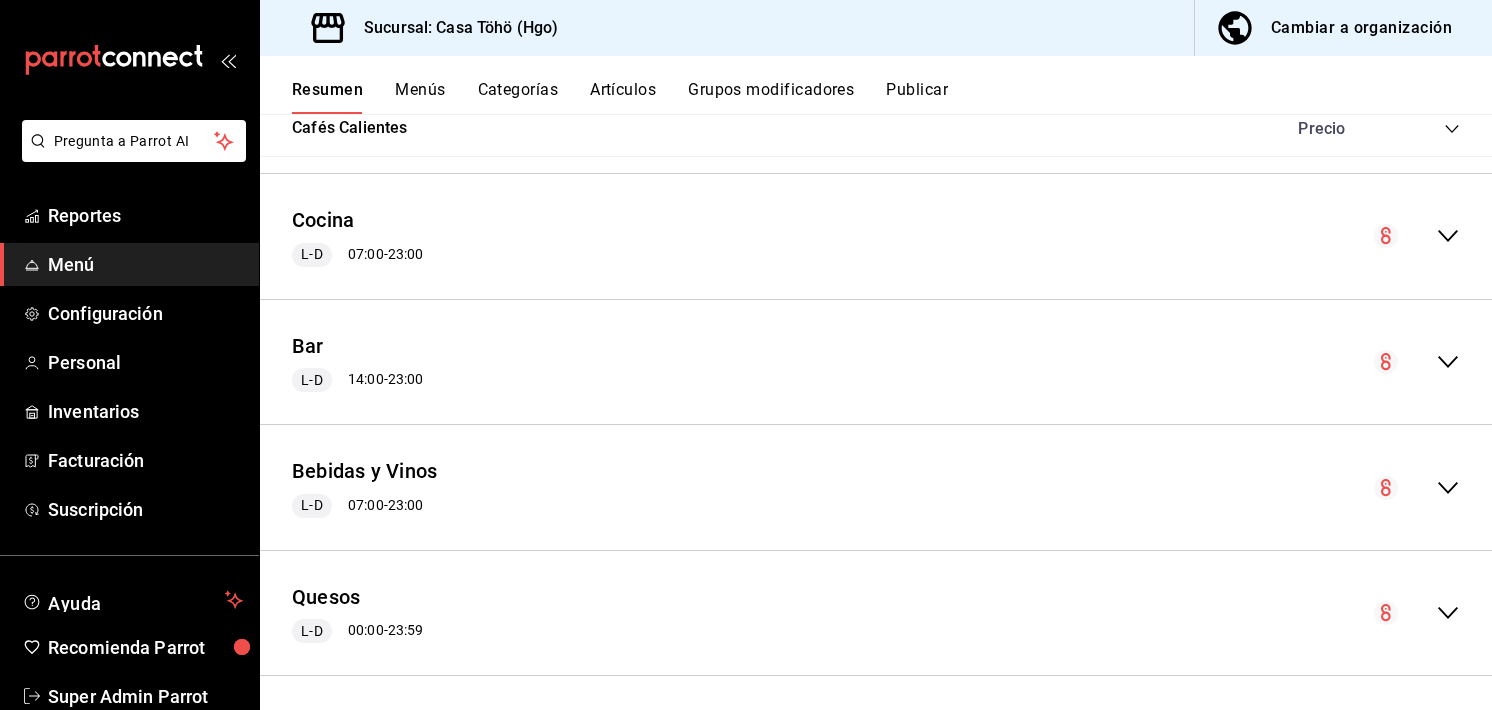 click 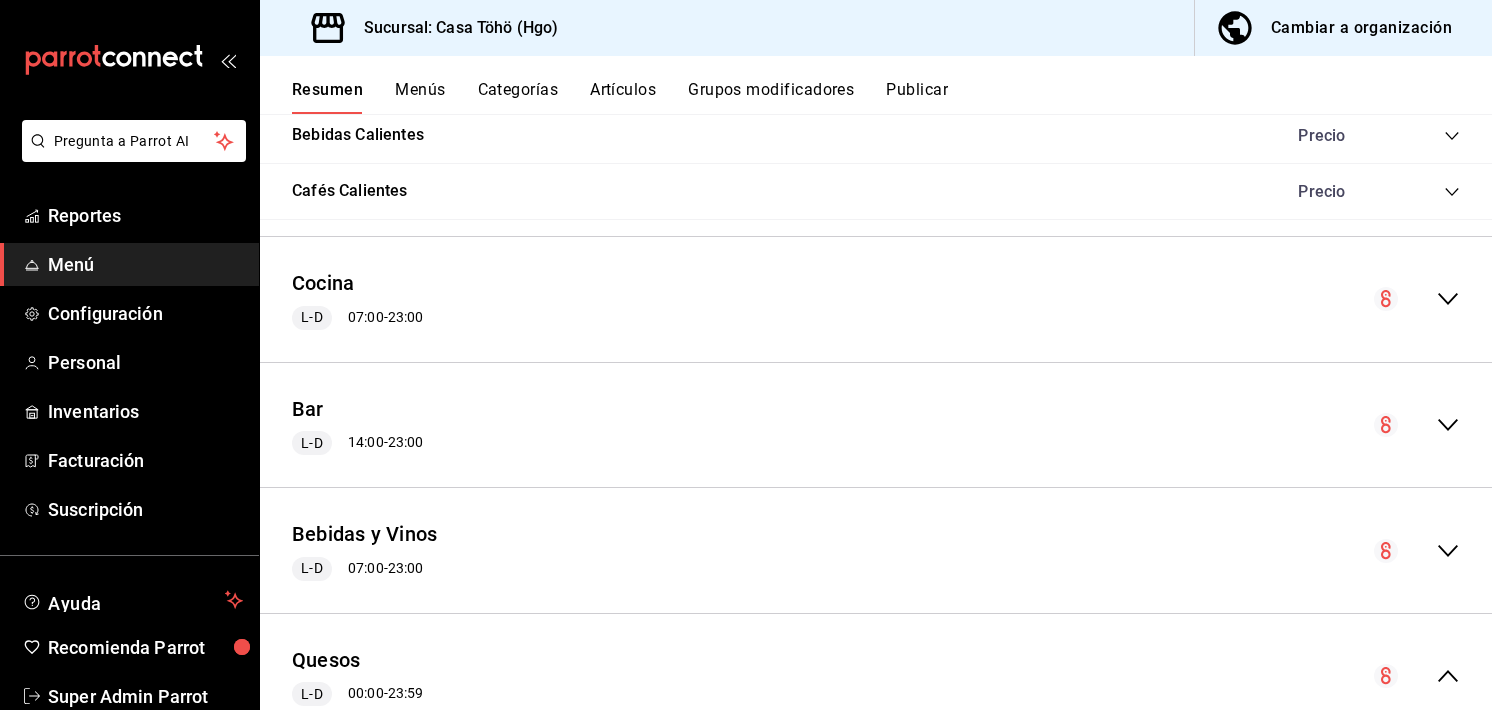 scroll, scrollTop: 2217, scrollLeft: 0, axis: vertical 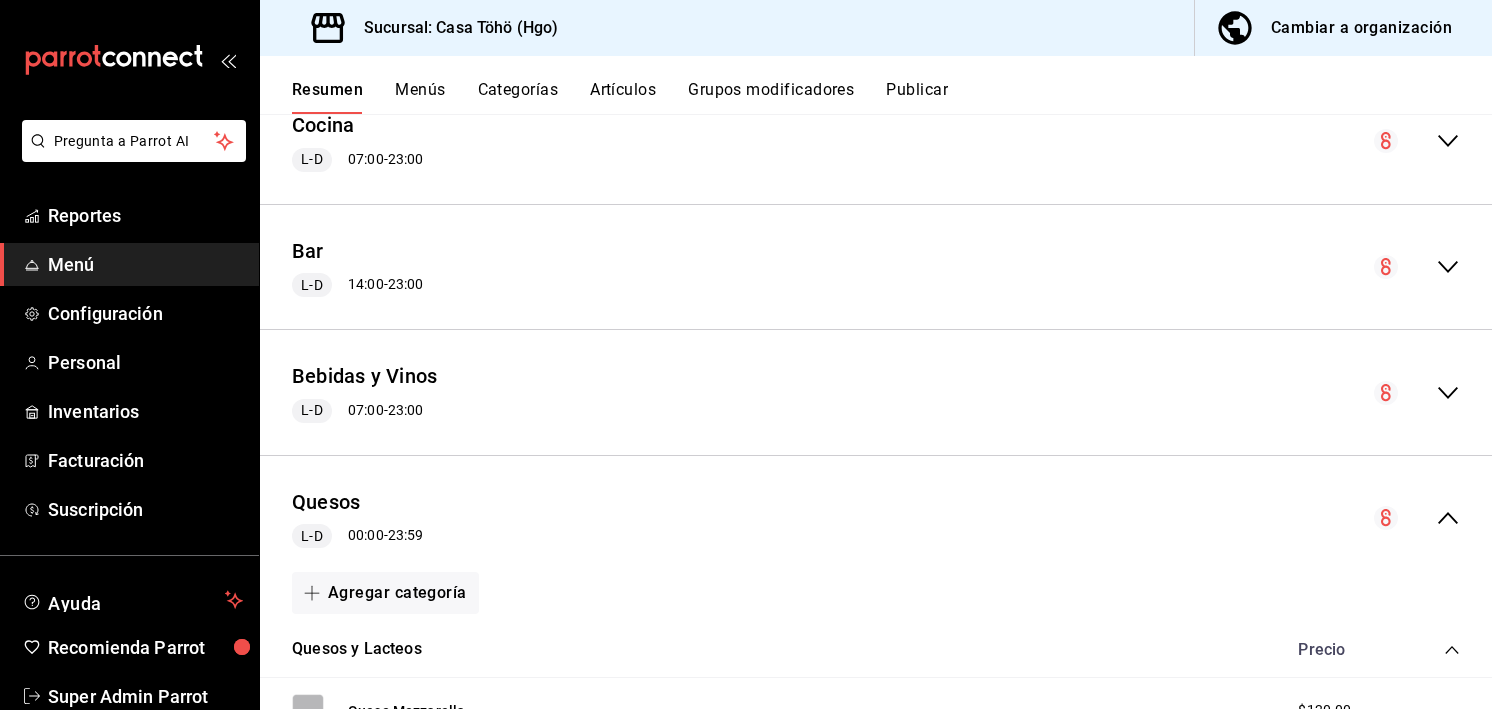 click 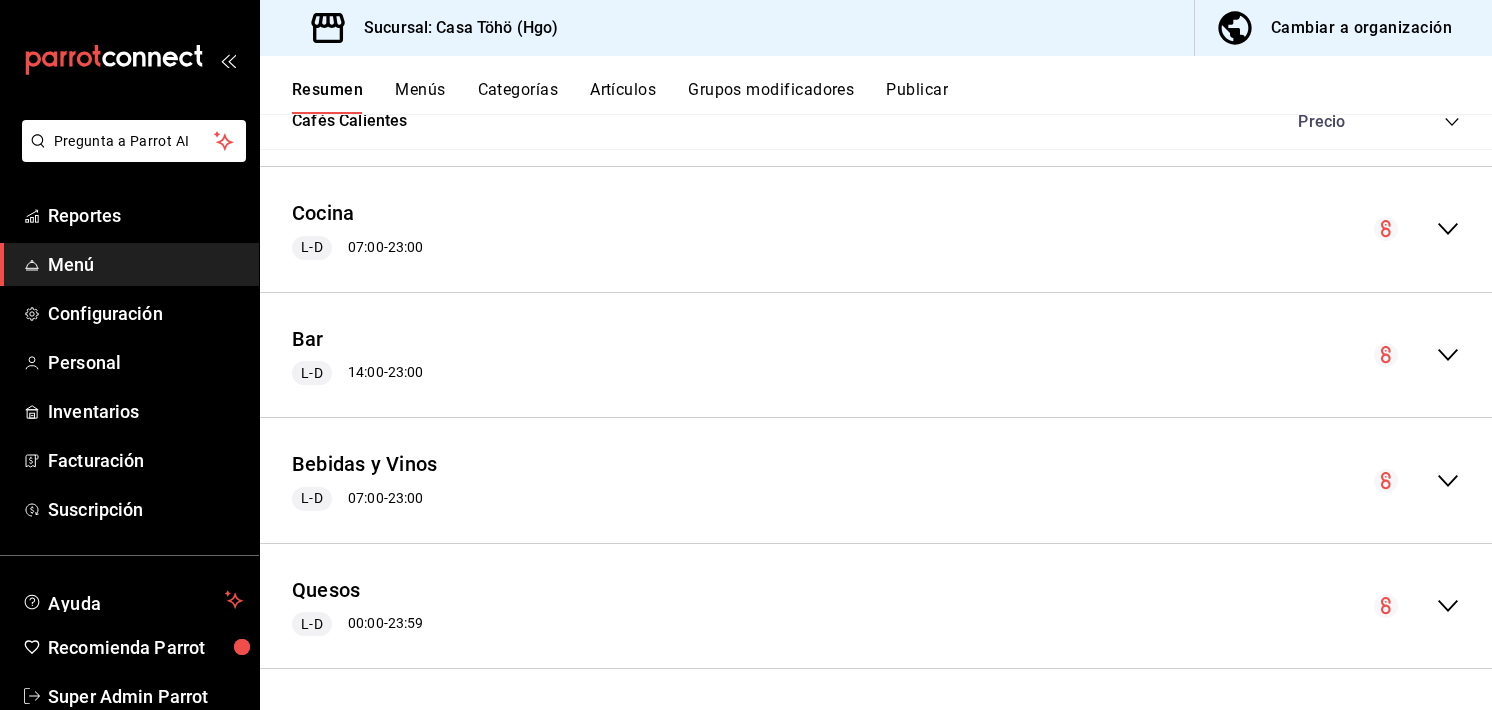 scroll, scrollTop: 2123, scrollLeft: 0, axis: vertical 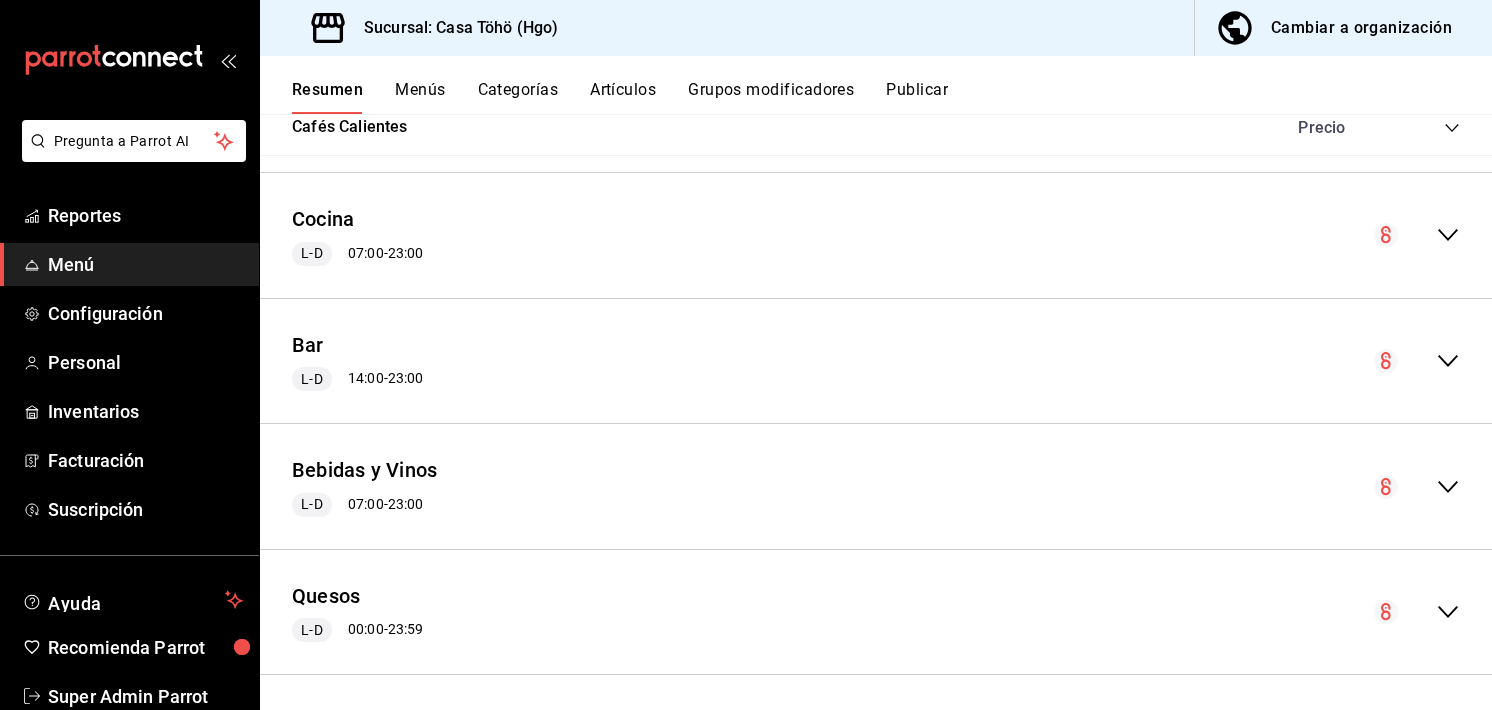 click 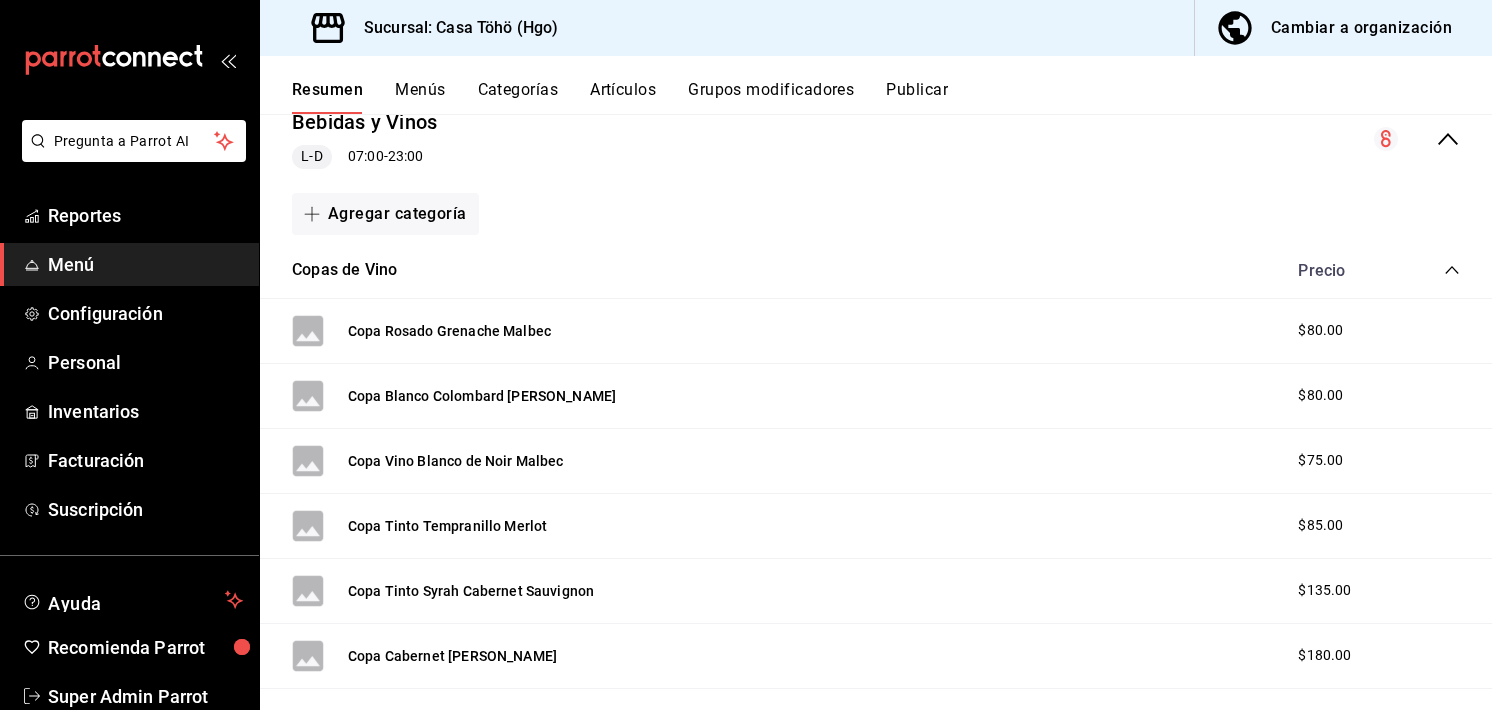 scroll, scrollTop: 2470, scrollLeft: 0, axis: vertical 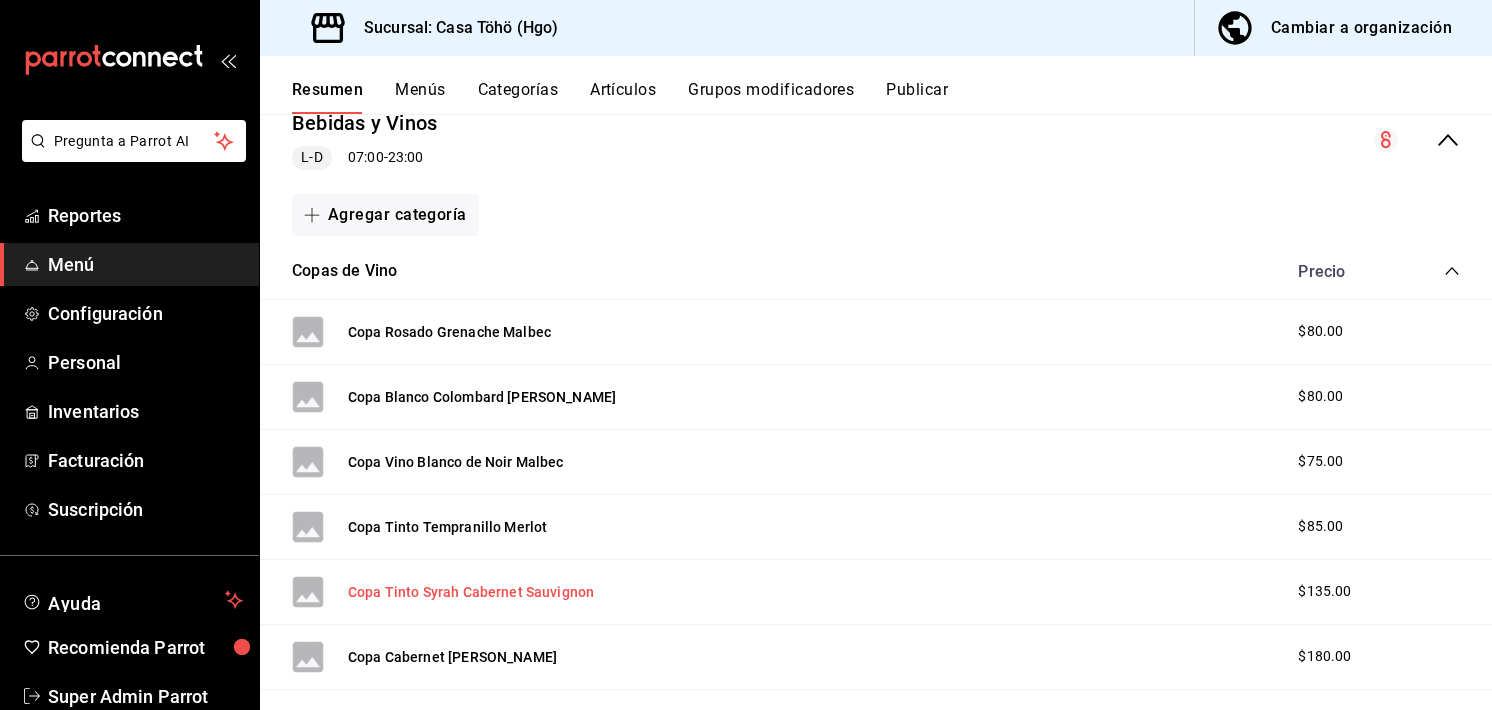 click on "Copa Tinto Syrah Cabernet Sauvignon" at bounding box center (471, 592) 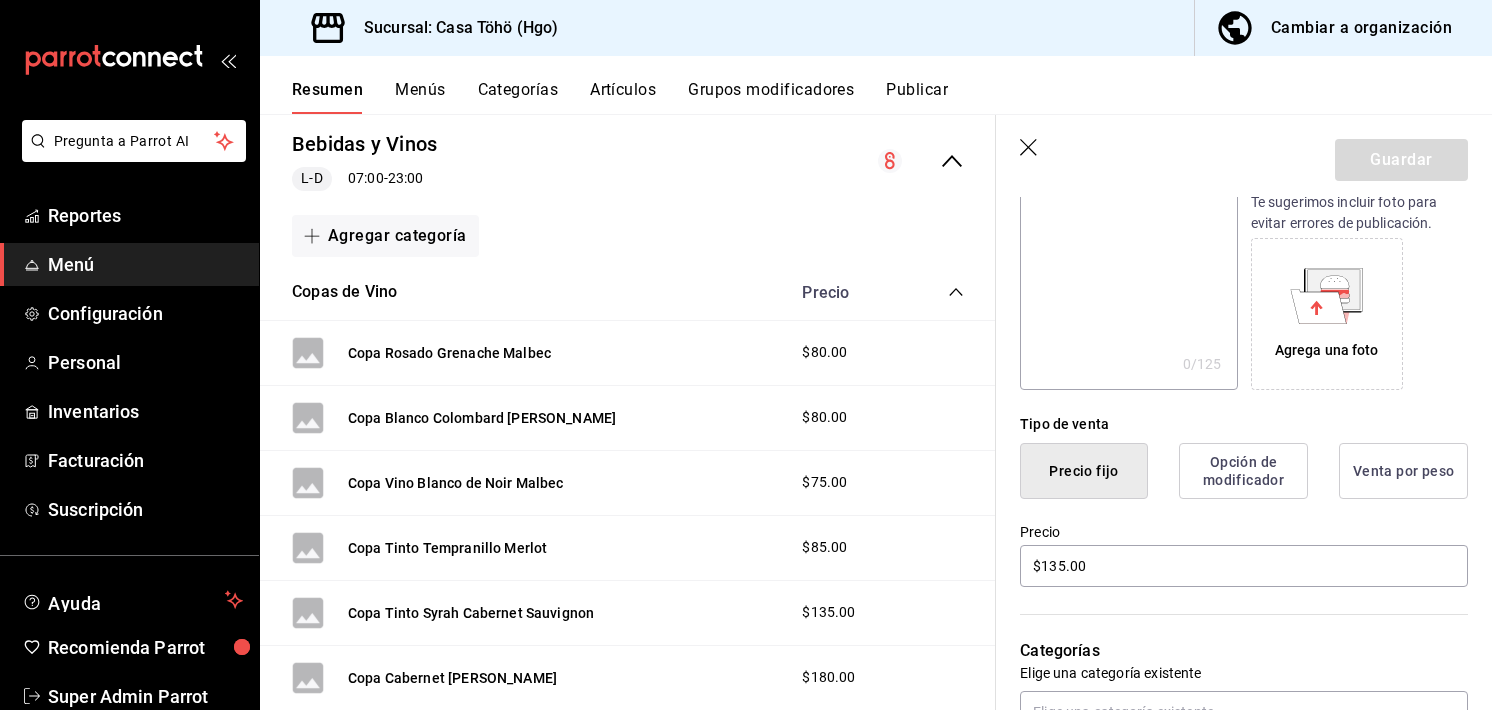 scroll, scrollTop: 279, scrollLeft: 0, axis: vertical 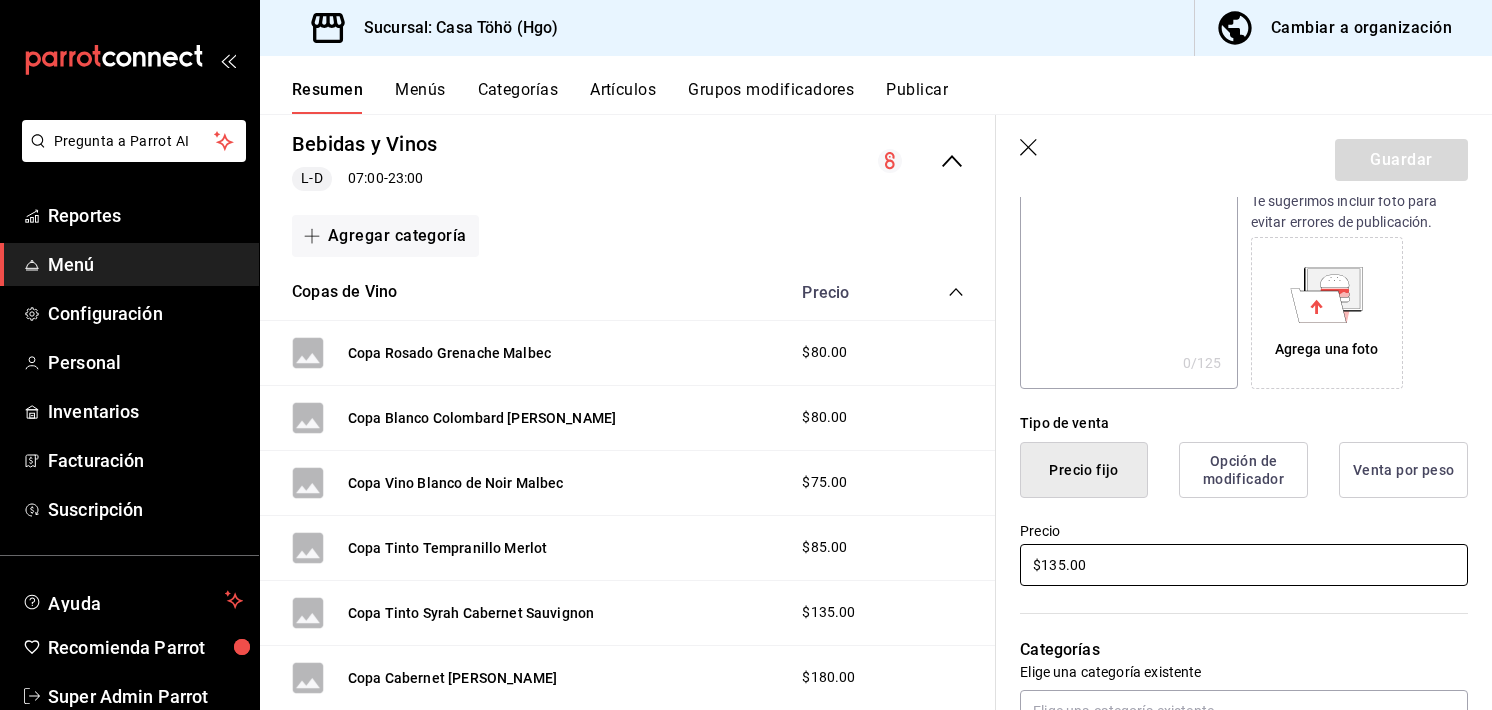 click on "$135.00" at bounding box center [1244, 565] 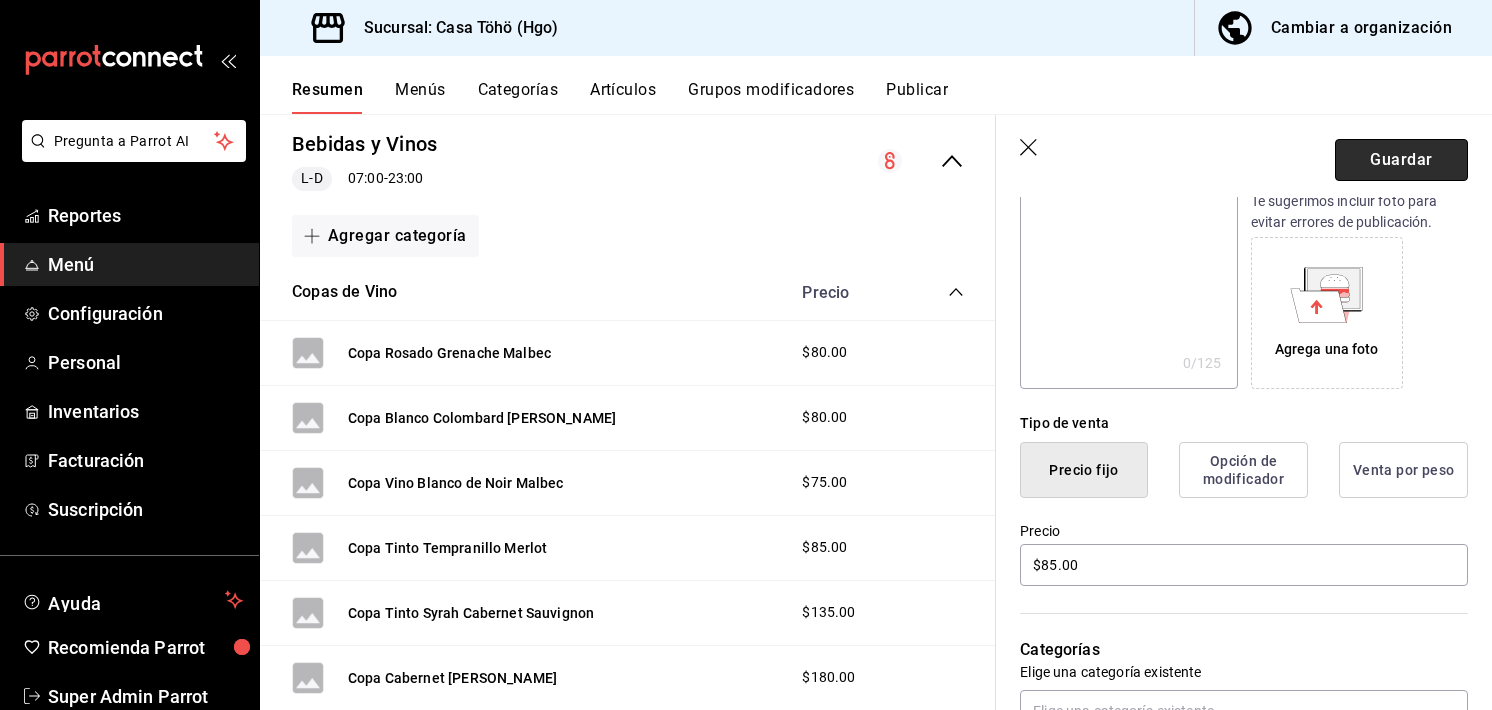 click on "Guardar" at bounding box center [1401, 160] 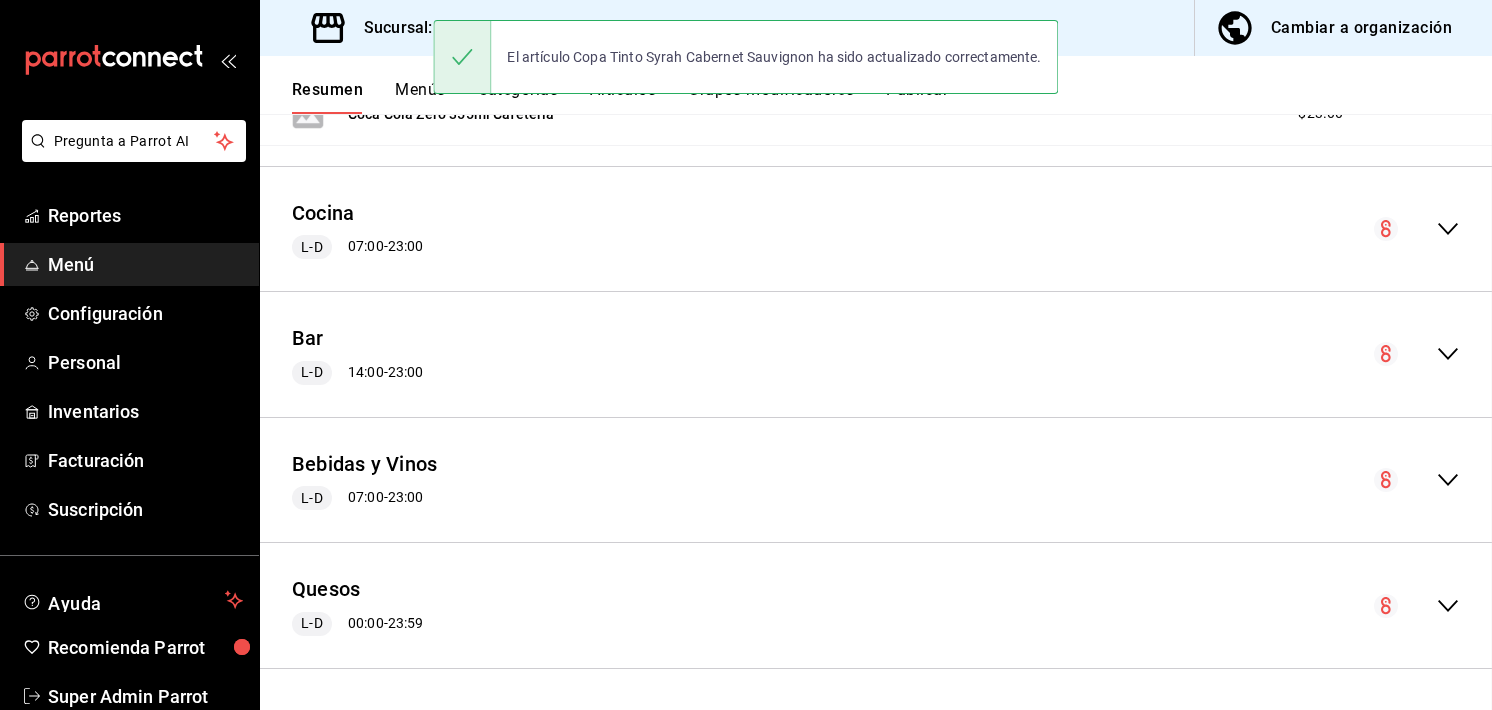 scroll, scrollTop: 0, scrollLeft: 0, axis: both 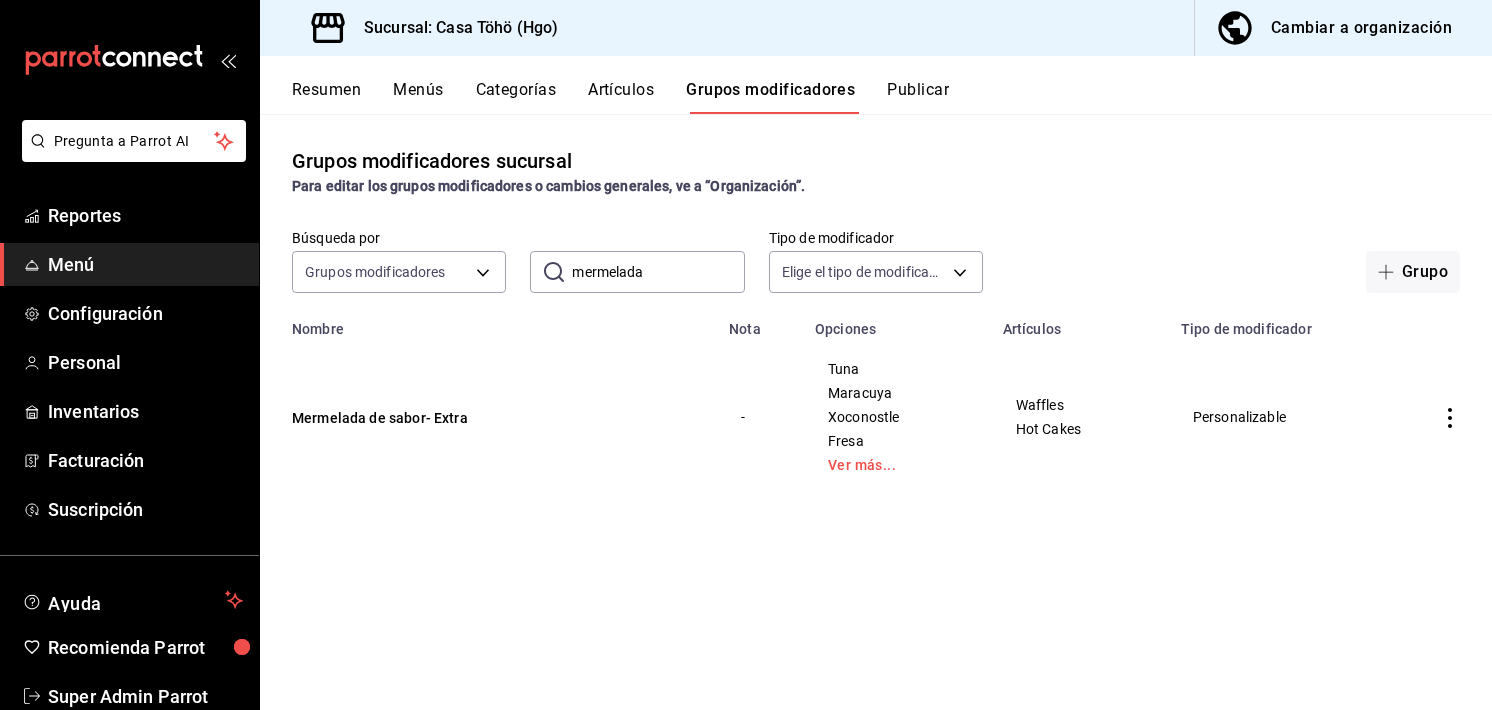 click on "Artículos" at bounding box center [621, 97] 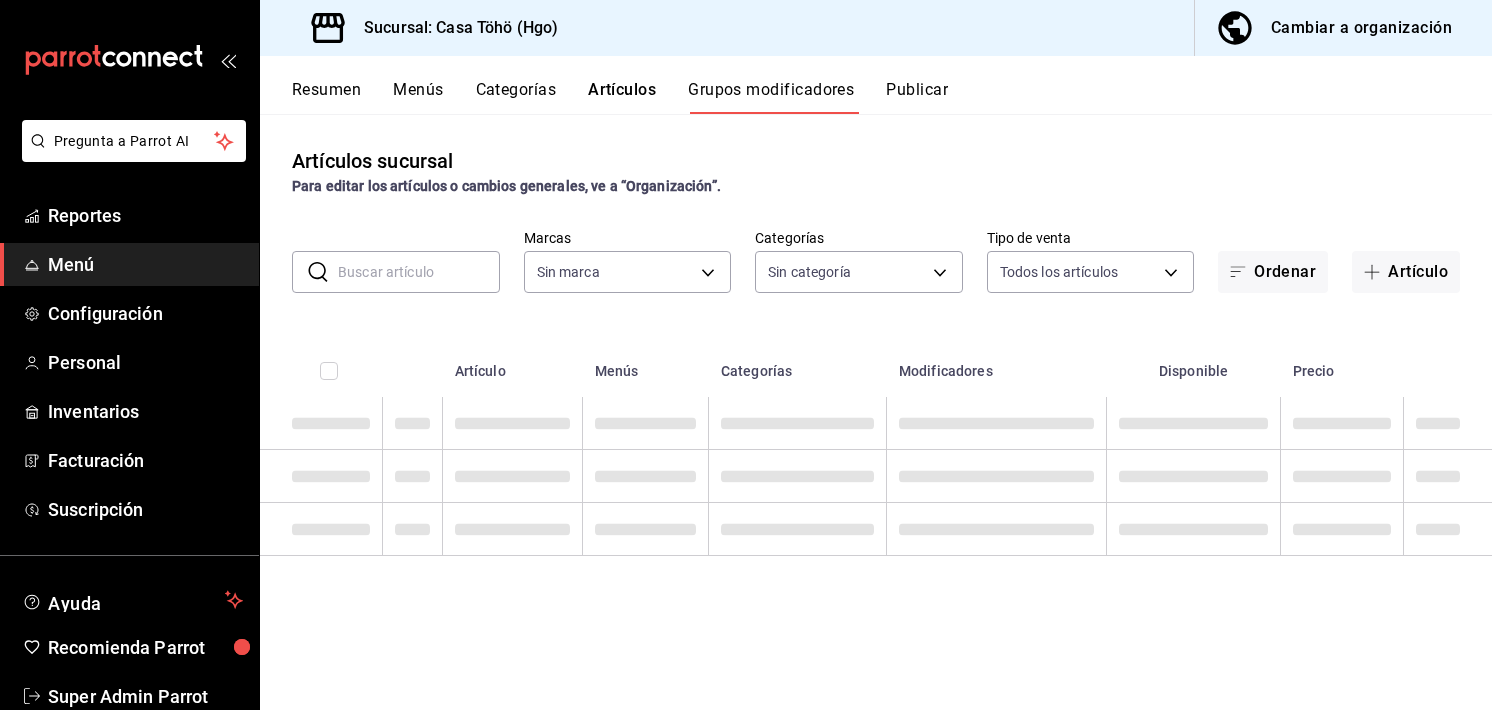 type on "3863094e-80de-4485-9a79-27000a153f73" 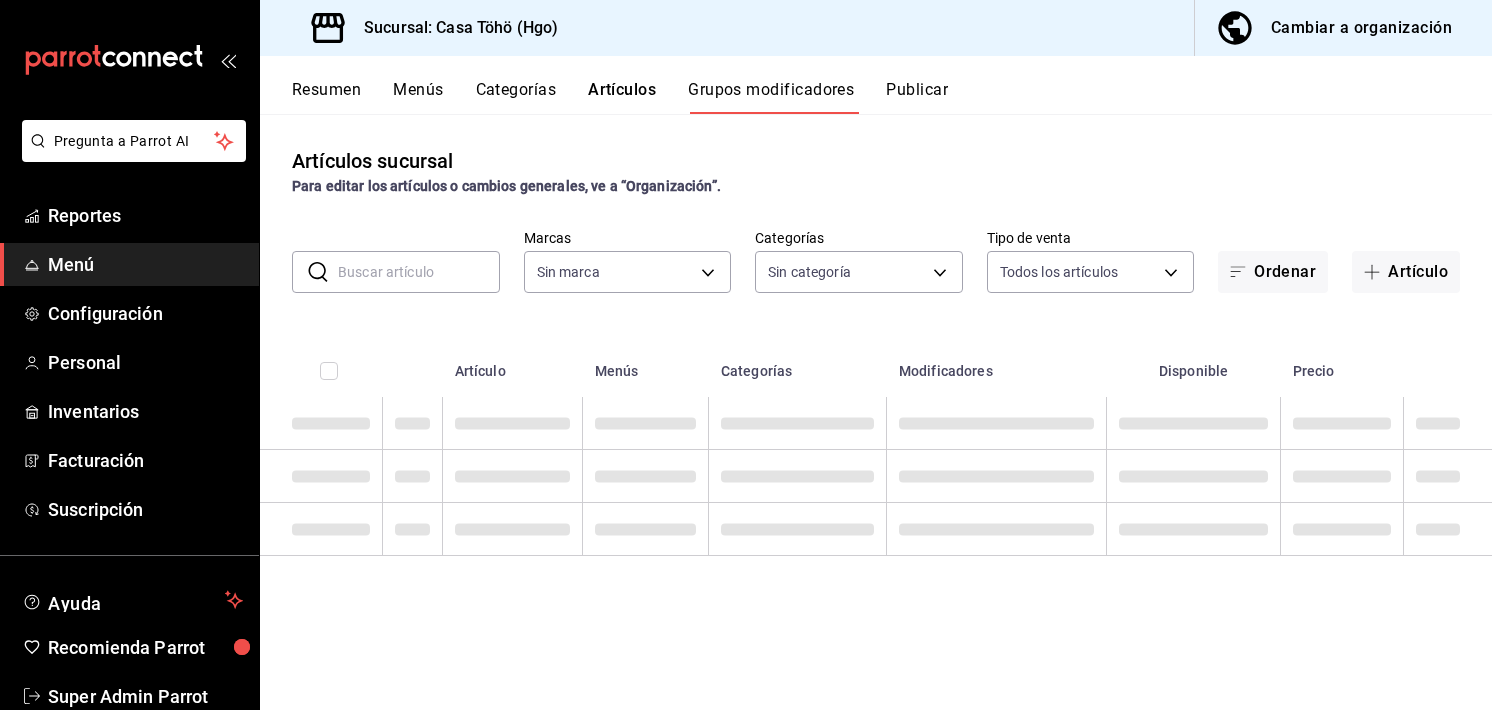 type 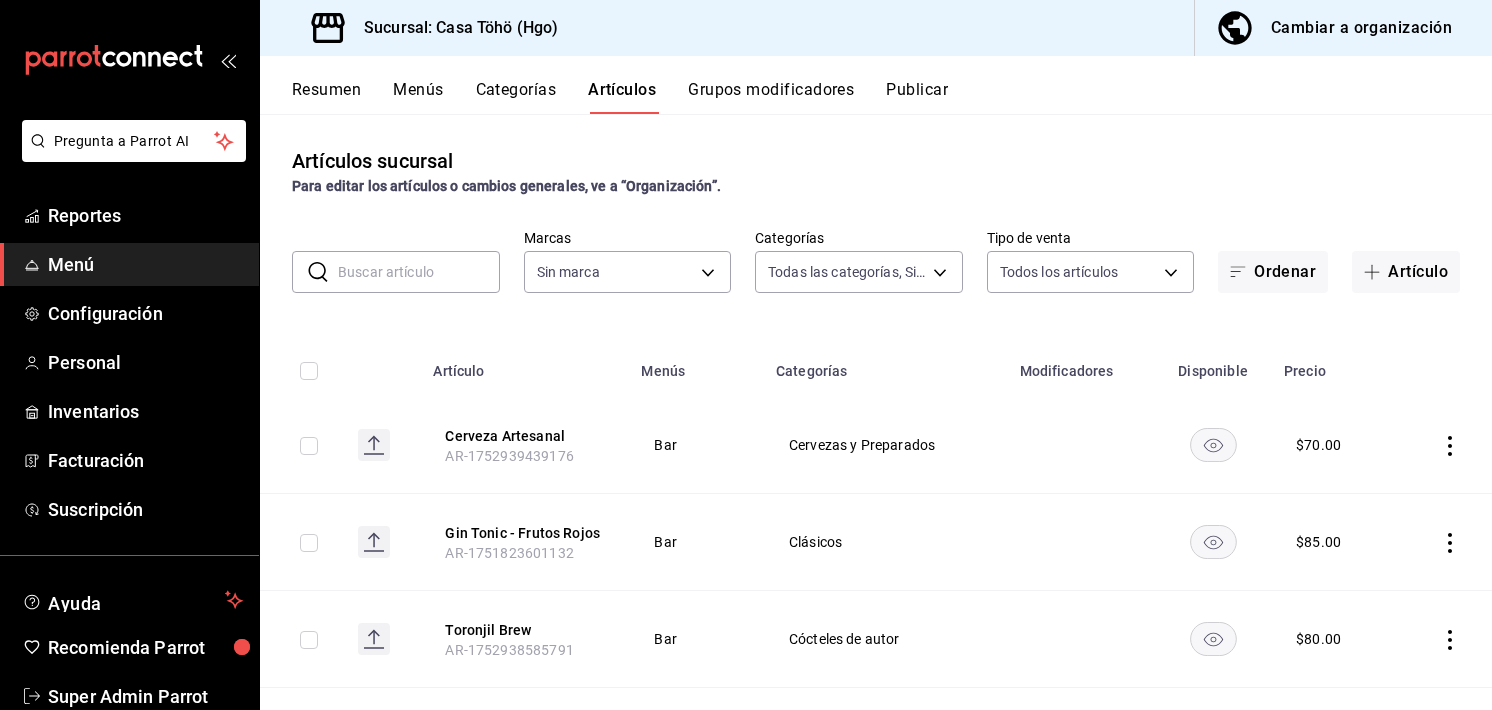 type on "04767d89-46d1-458b-9a5b-e852e68620ac,6a5c9fa8-79a5-4ad1-84e2-3dd8c61e3a37,d52444dc-e1a7-4733-93c0-b1585278fa15,2405ee42-32fa-4598-a1ee-3ee3652e0468,383520dd-5ee0-4e1e-95db-ca0b208d32cc,0cfc4a1f-fe4a-4d43-b588-6b02c48510df,745307bb-2ecc-4f3d-9a60-51f34c8ee142,3e15d77a-f20b-4a7b-b0e4-40fcbc2efde1,f4d7a593-7e40-4d79-a772-d18c77bba614,aa45b371-f5f8-4ab8-acdd-6fc47d3a54cf,86764494-f812-42c4-9c46-eb7fd7cf30b0,bf6b5fe4-5f5e-42b2-bd52-860d53cba16c,5b1ff892-96ce-4a40-86e9-c0a60349f7dd,f3cb3484-58e2-483f-a397-8fc0b36957ba,26570487-398c-4a5d-91e7-fa999b271065,edf411c3-53dd-4d3c-b44d-aa8226c4a158,6b3c63f4-9ebd-47bf-920f-3eaa89f343c3,a8868b68-a62c-486f-979a-f1316a8c3eab,c5bf2643-58da-4fc4-a339-5eed856c3638,0e72454f-1491-4f60-a4c8-bb0c3e727132,6a7e523e-6911-4f19-bc11-267dfba3a68f,47694981-2ec6-4f28-bdd2-5058ad106869,0cef9e01-9c07-42eb-af77-ae7cae2046ae,edbc9a9d-64ca-44b4-844a-7026a1d30a07,4d13423e-53ef-4033-b7ef-b734fe694bfe,26e12644-2063-4cd9-9650-c91c4063537c,a45e6d10-434f-4db4-962b-2b1967441660,3f7b2192-47a1-497d-863..." 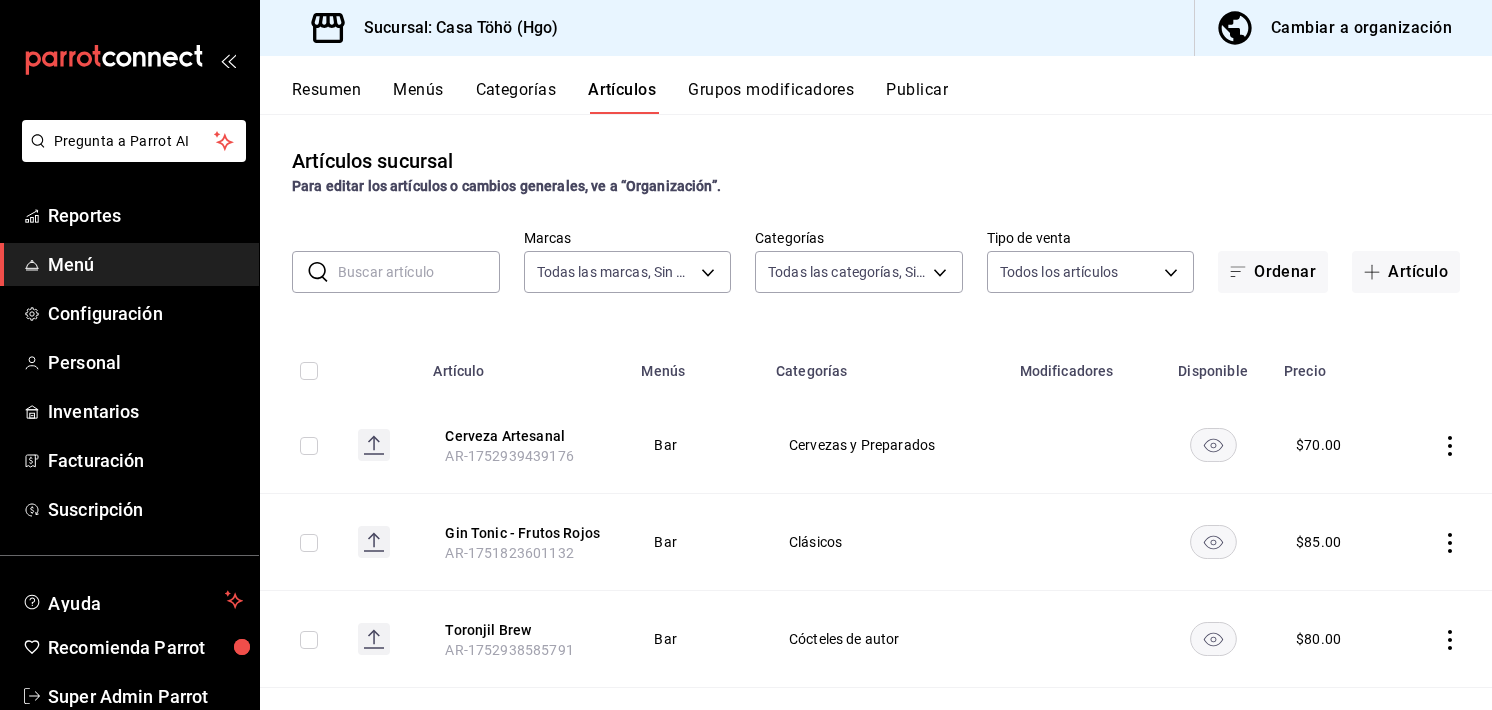 click at bounding box center [419, 272] 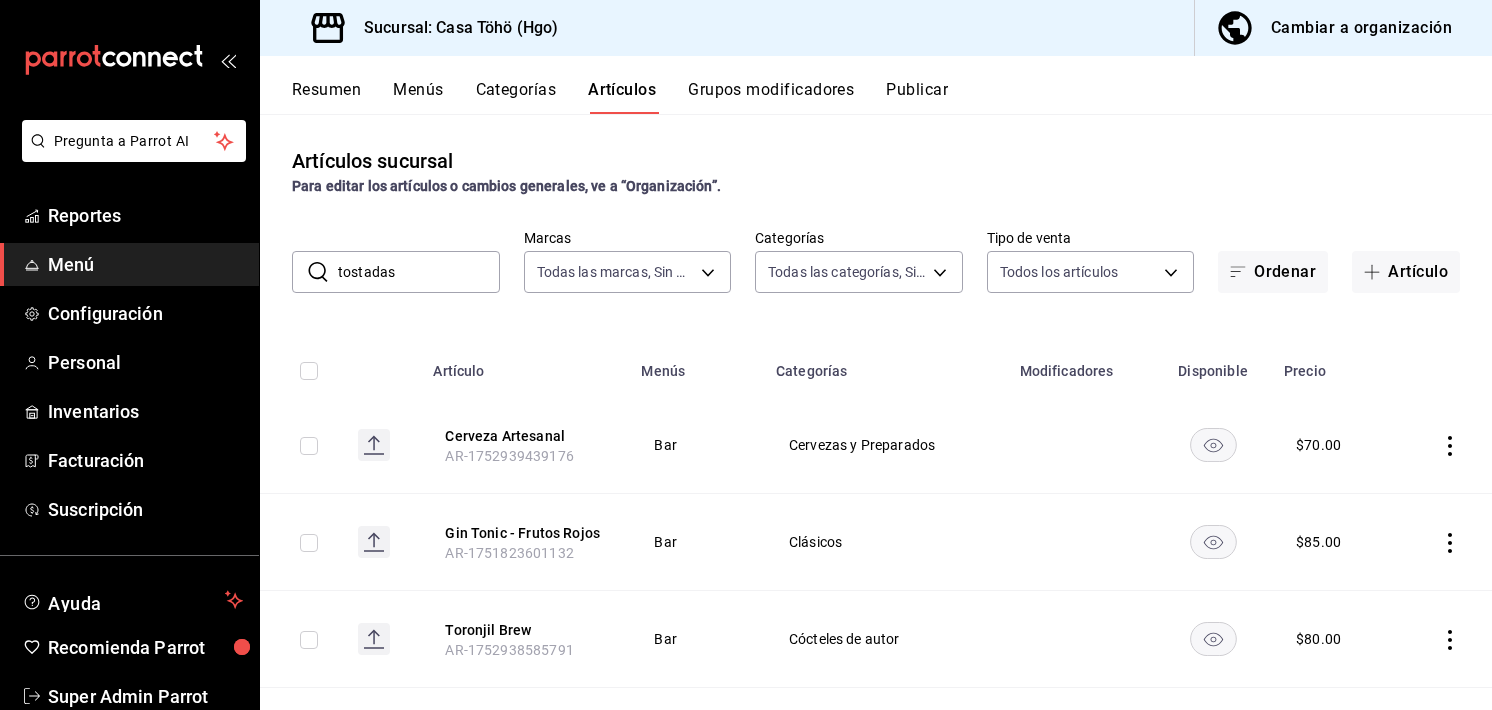 type on "tostadas" 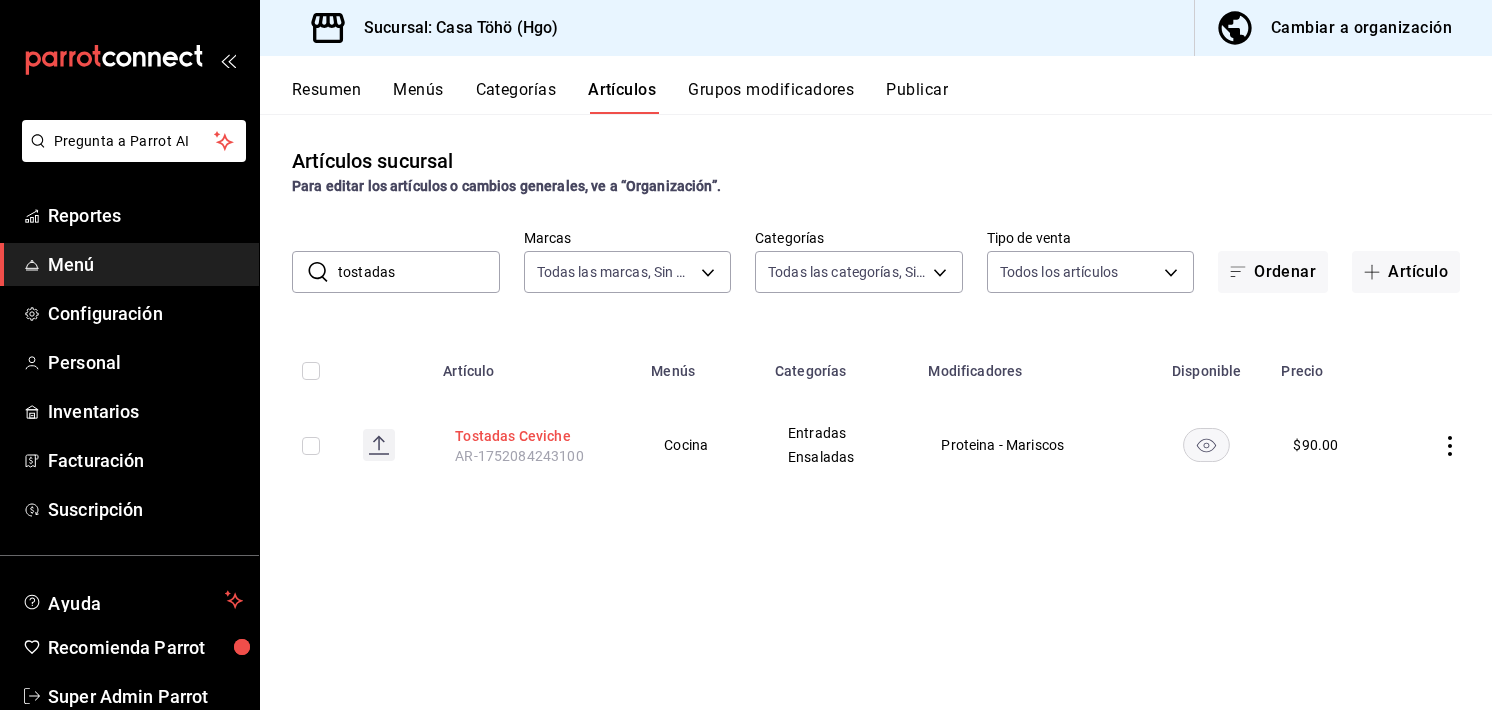 click on "Tostadas Ceviche" at bounding box center (535, 436) 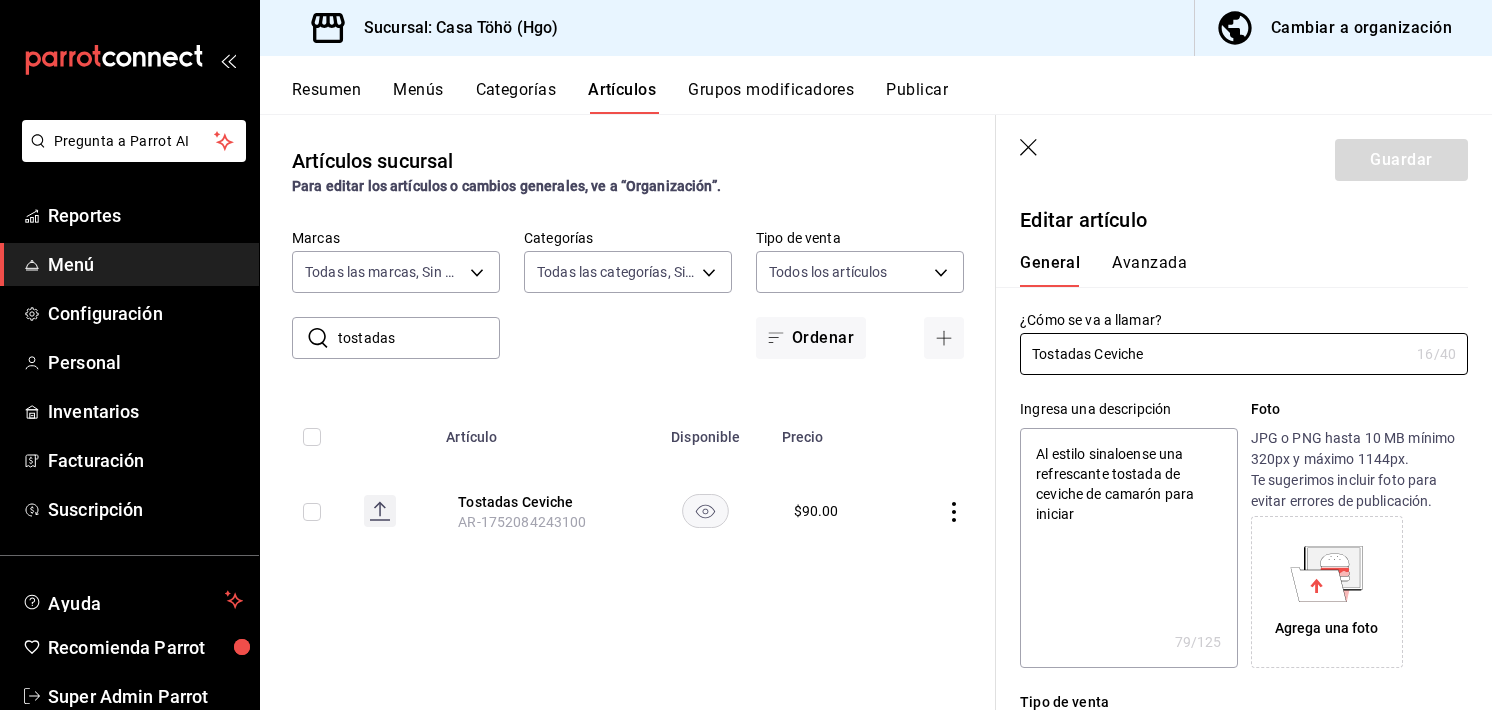type on "x" 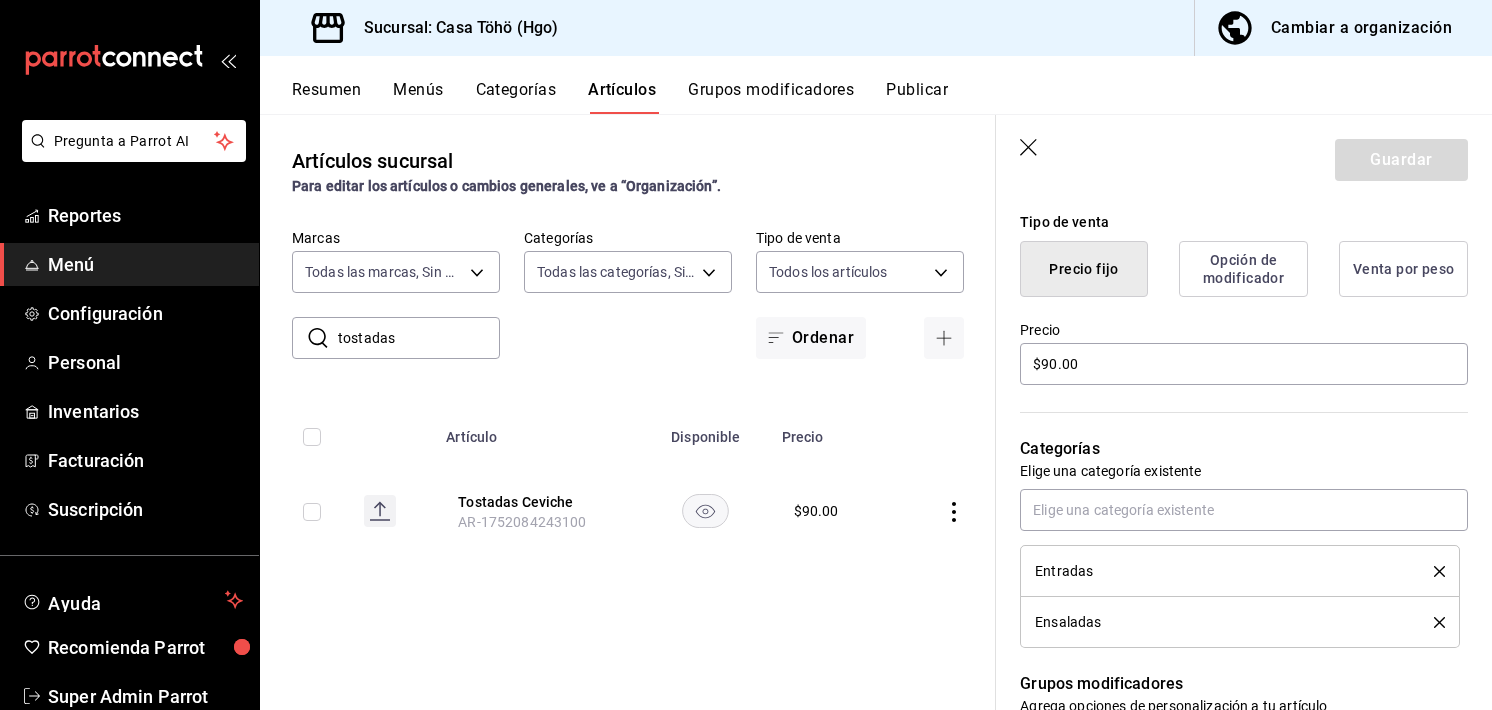 scroll, scrollTop: 643, scrollLeft: 0, axis: vertical 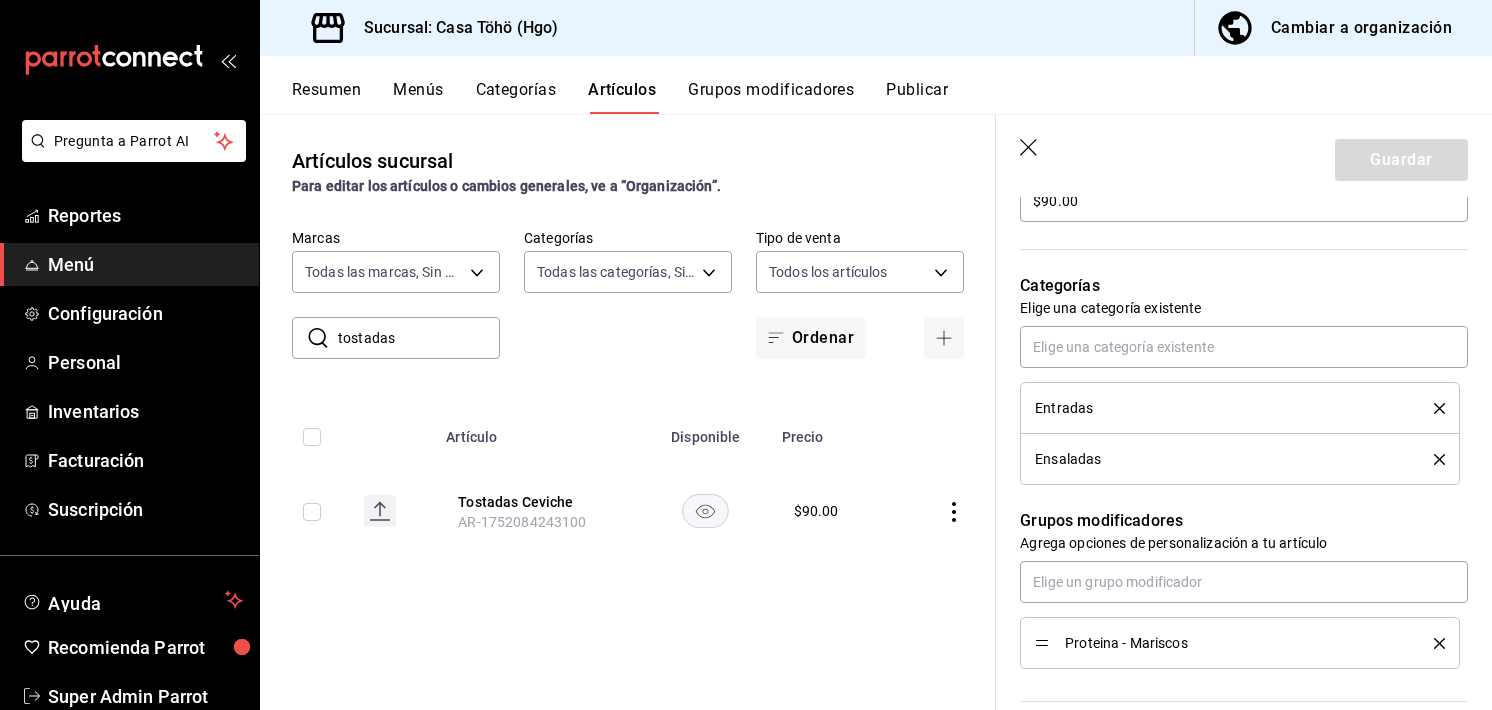 click on "Grupos modificadores" at bounding box center [771, 97] 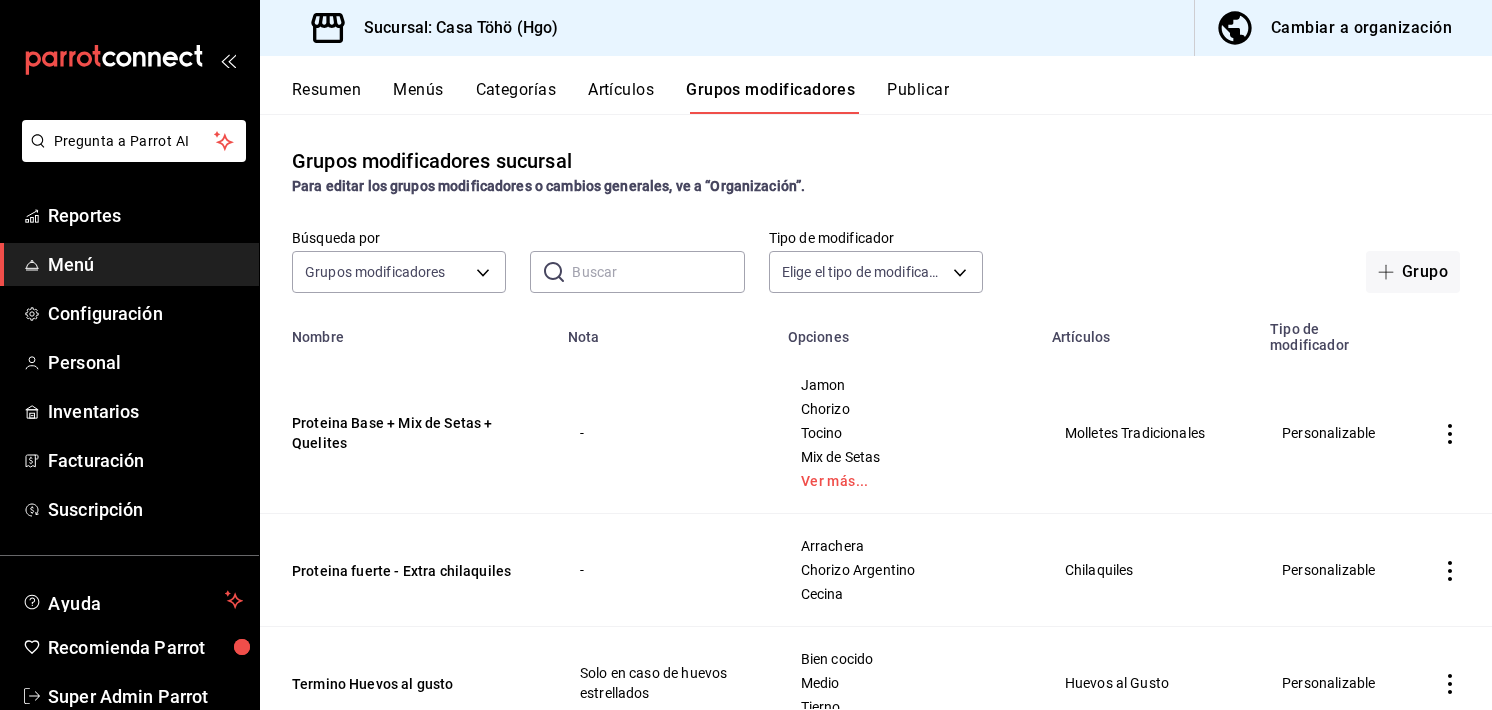 click at bounding box center [658, 272] 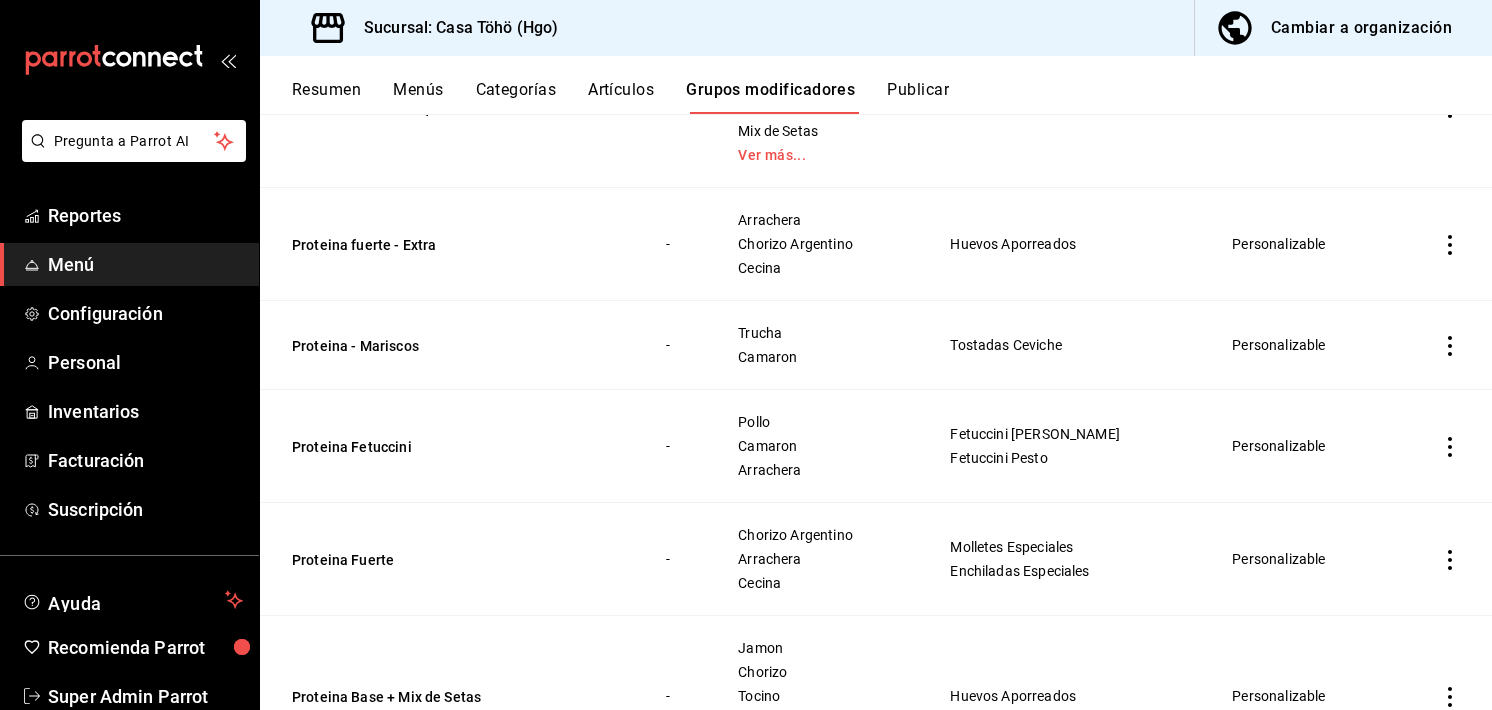 scroll, scrollTop: 696, scrollLeft: 0, axis: vertical 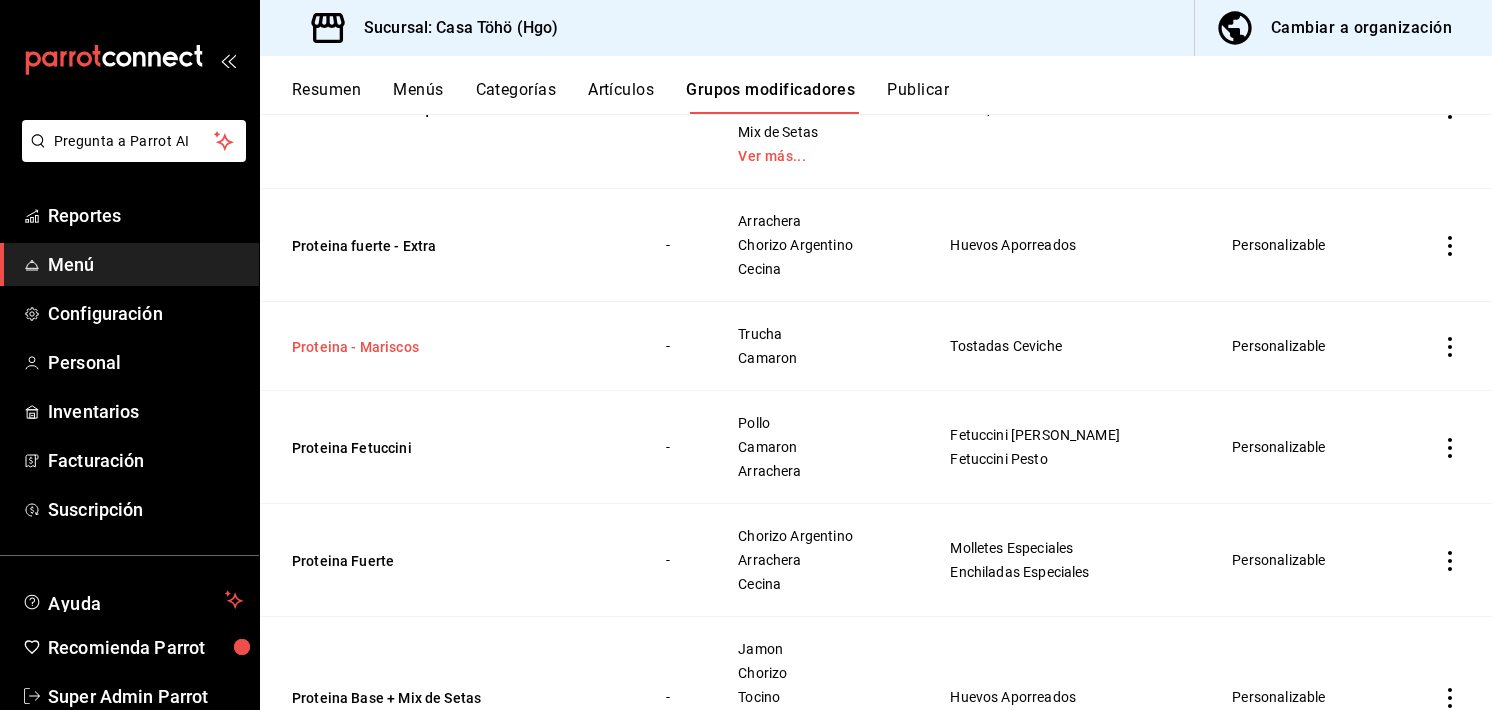 type on "prote" 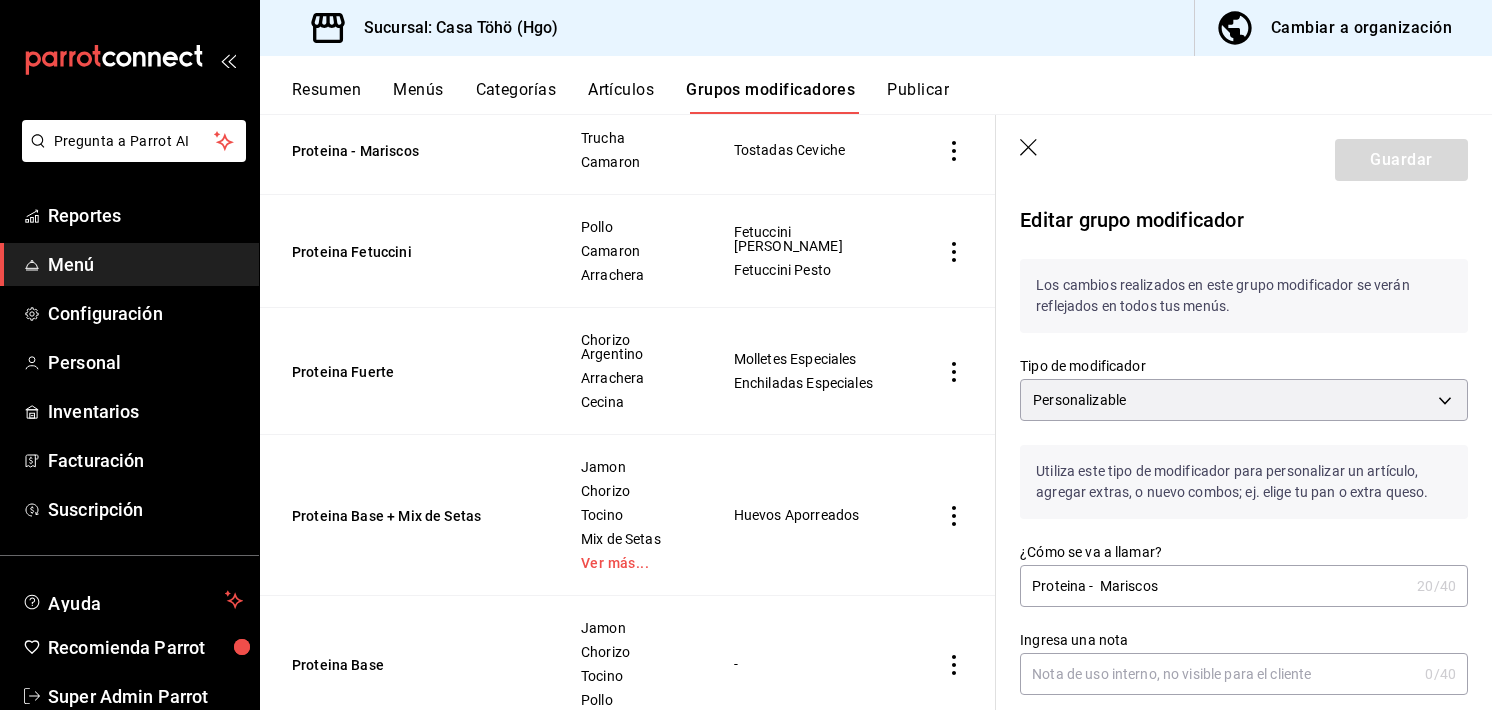 scroll, scrollTop: 987, scrollLeft: 0, axis: vertical 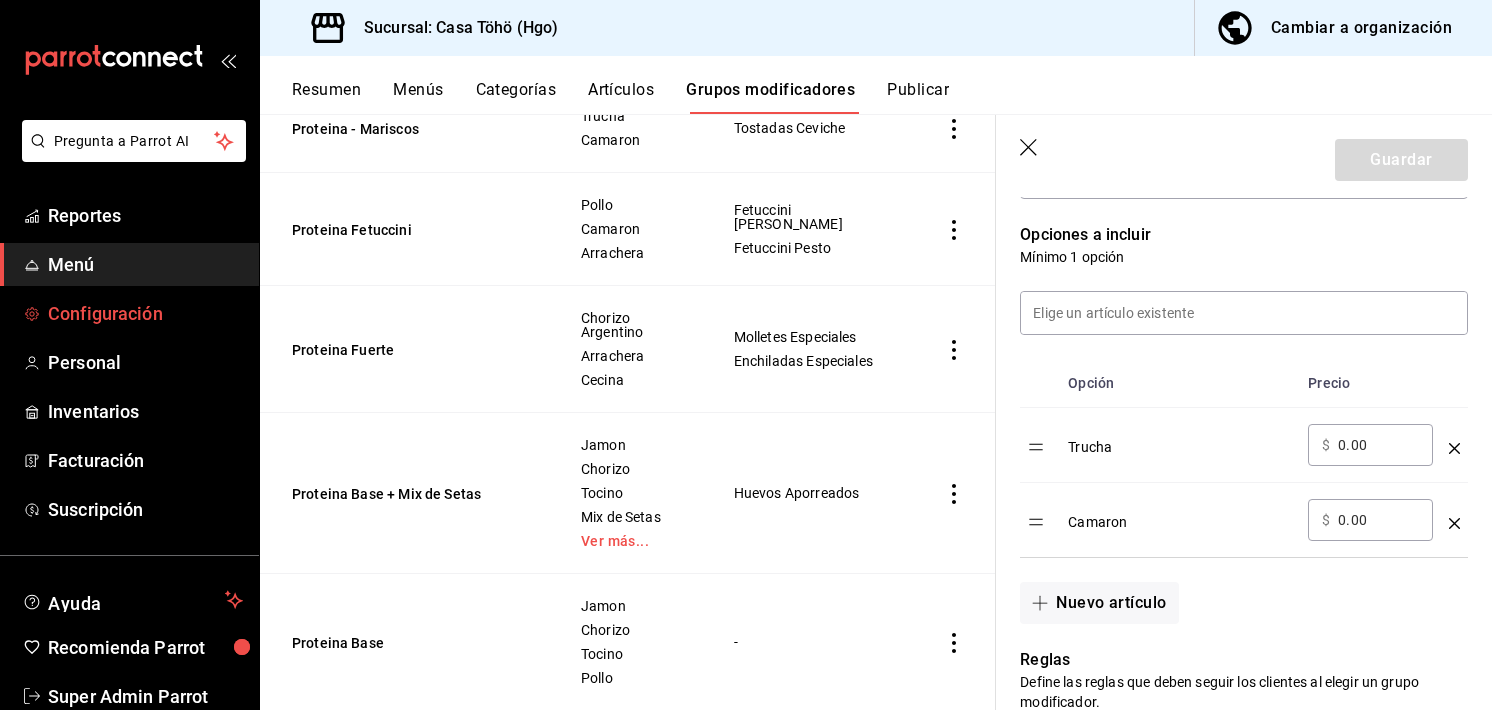 click on "Configuración" at bounding box center (129, 313) 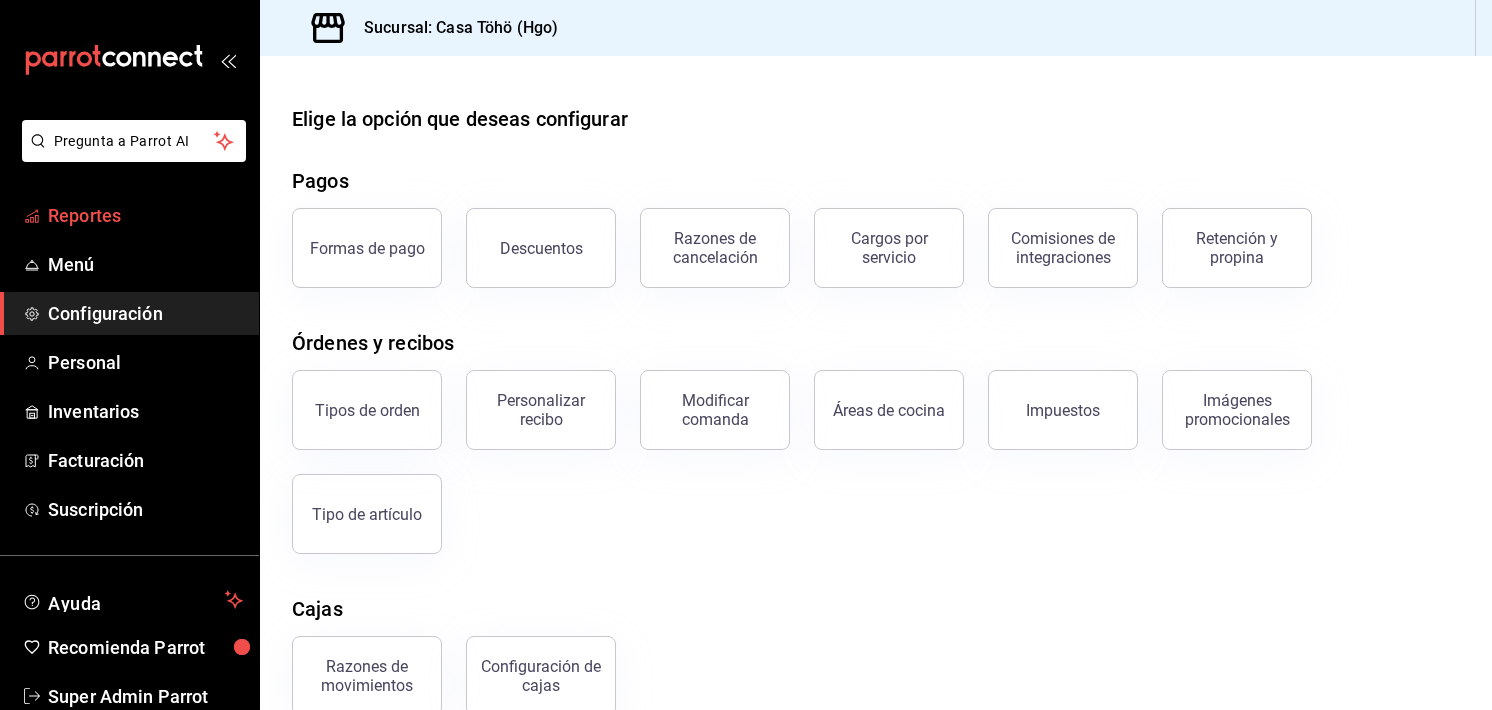 click on "Reportes" at bounding box center [145, 215] 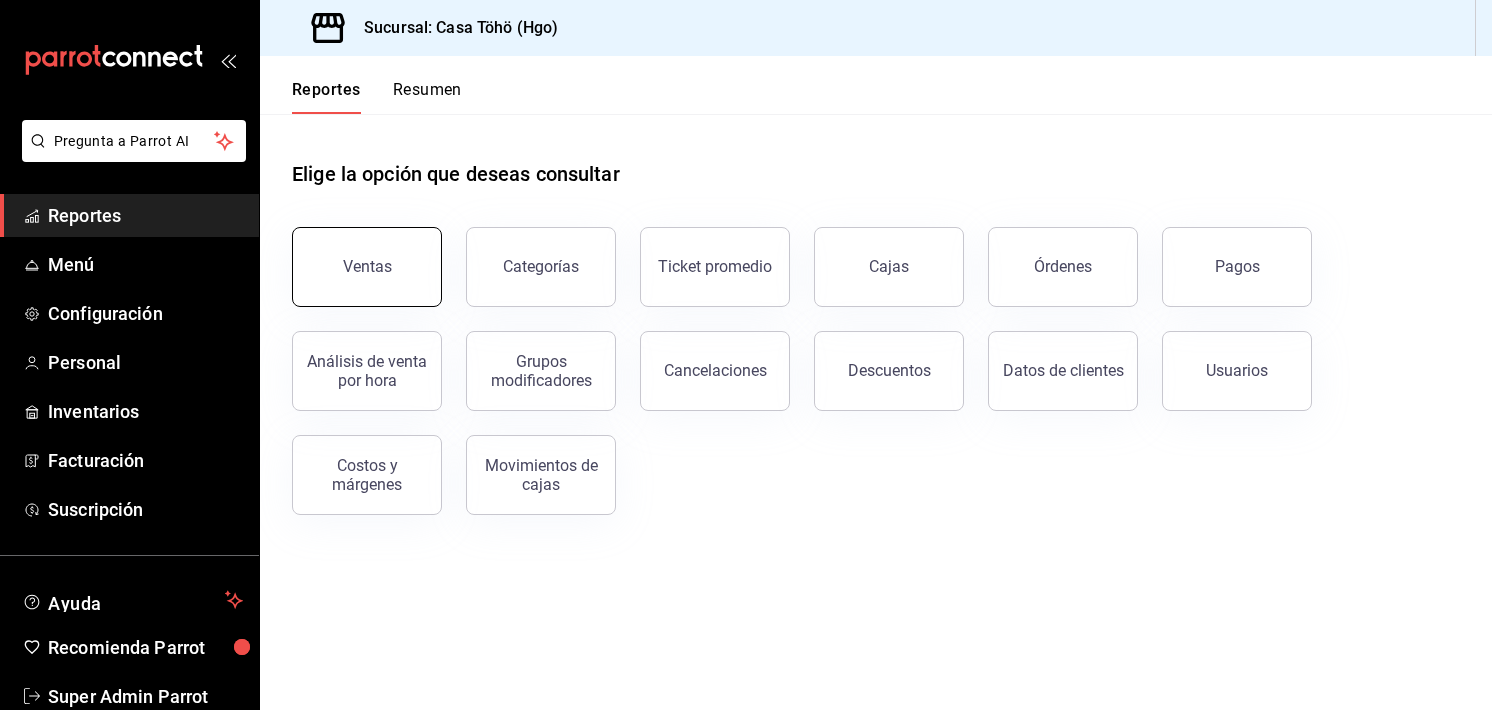 click on "Ventas" at bounding box center (355, 255) 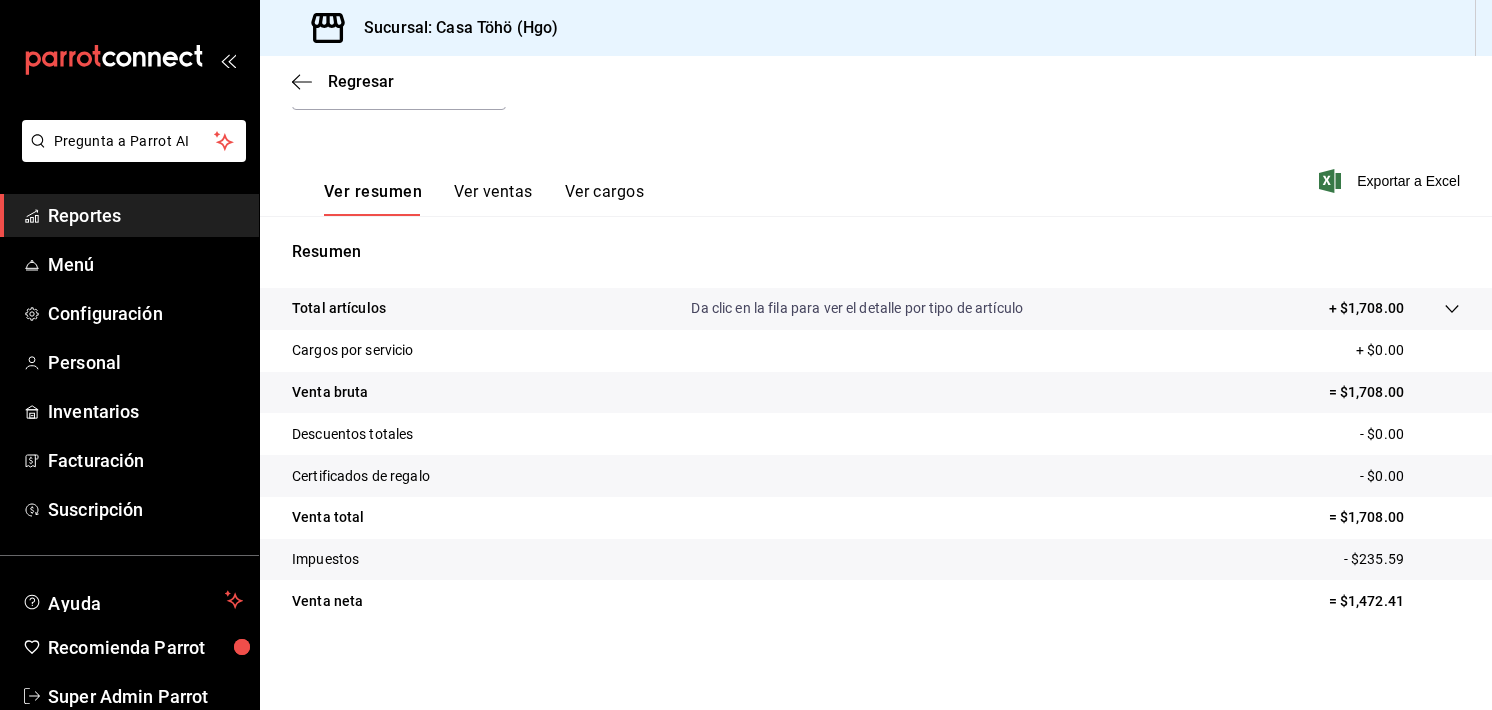 scroll, scrollTop: 0, scrollLeft: 0, axis: both 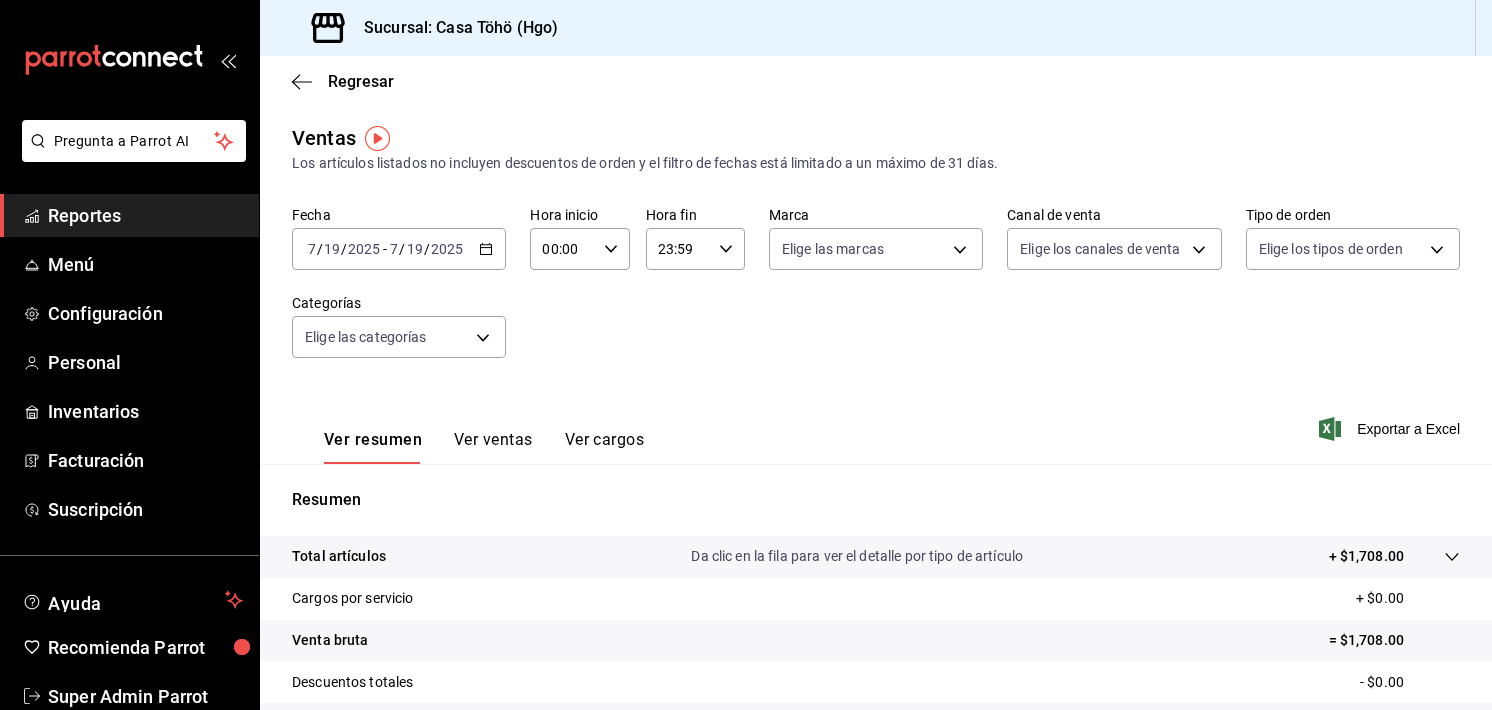 click on "[DATE] [DATE] - [DATE] [DATE]" at bounding box center [399, 249] 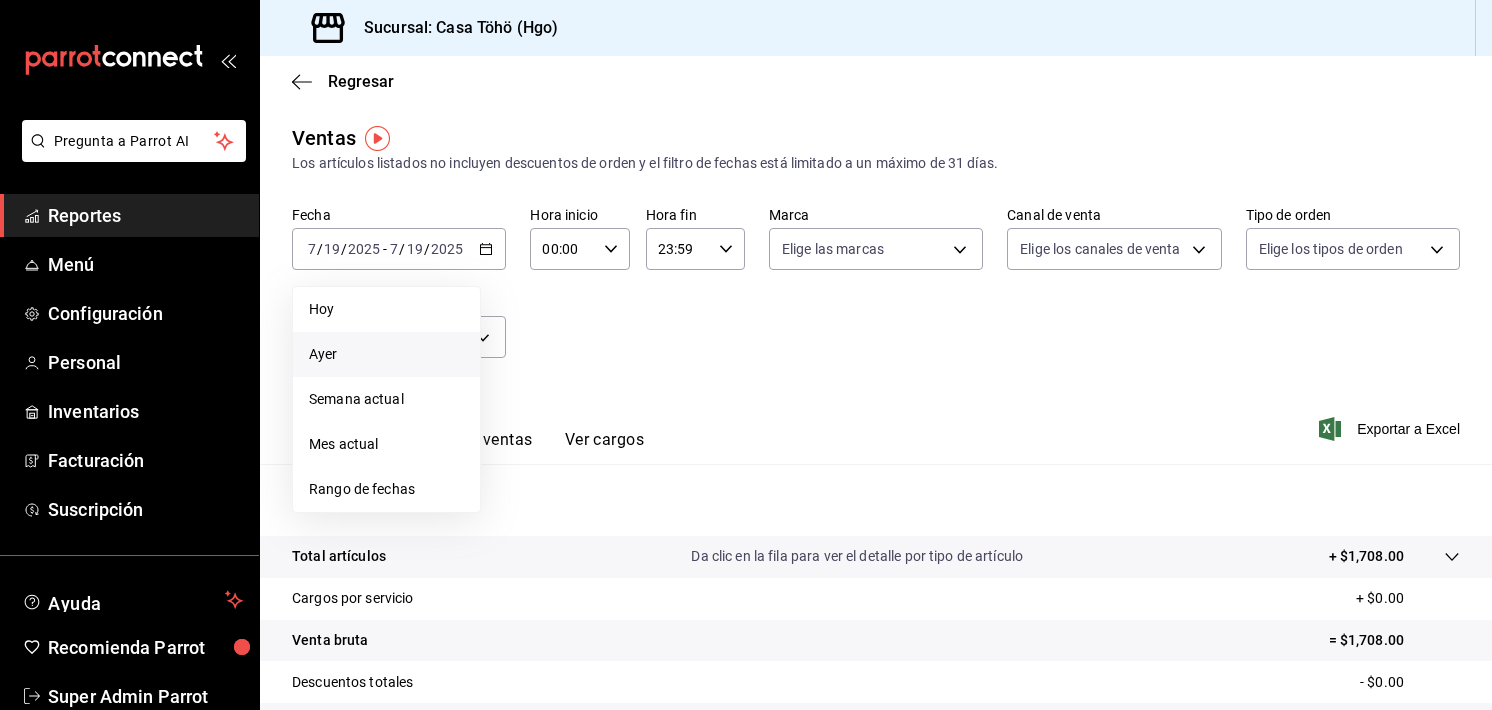 click on "Ayer" at bounding box center [386, 354] 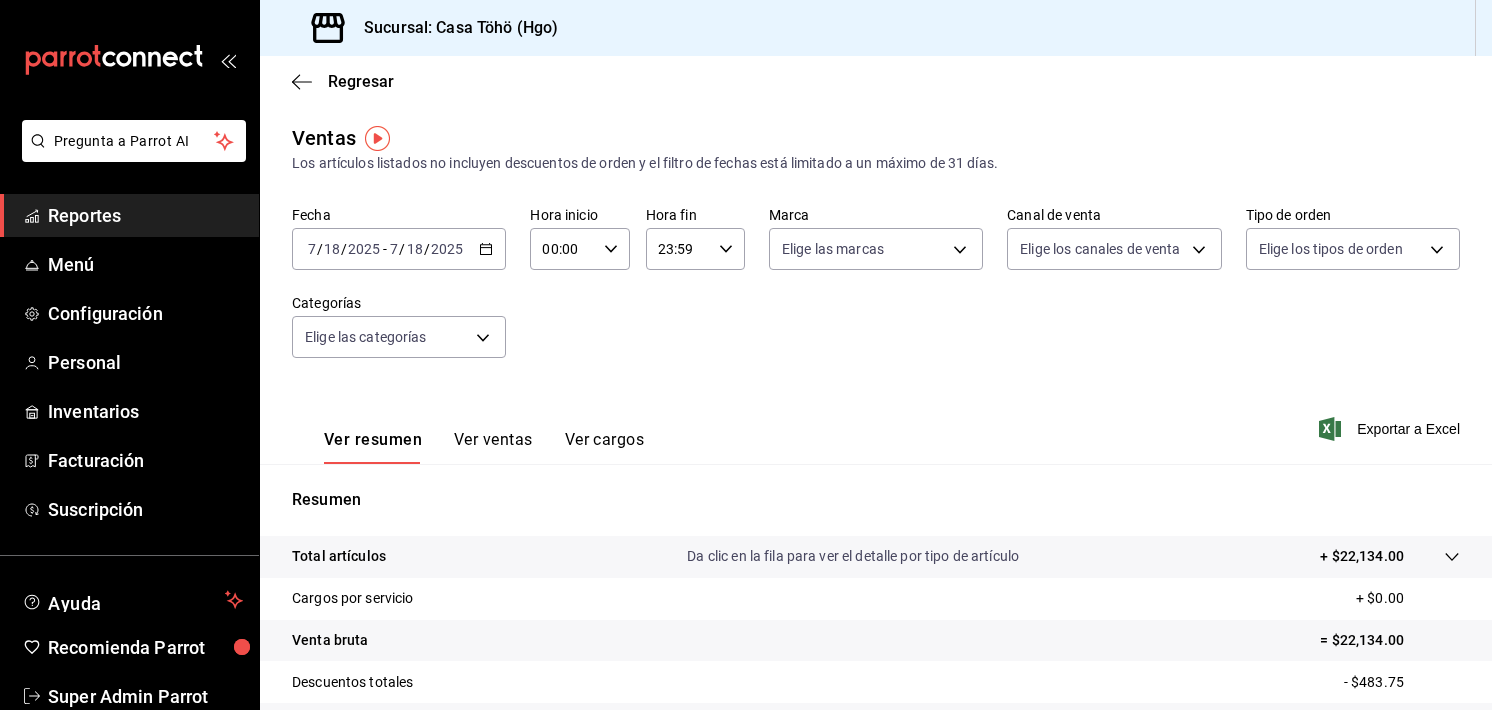 scroll, scrollTop: 248, scrollLeft: 0, axis: vertical 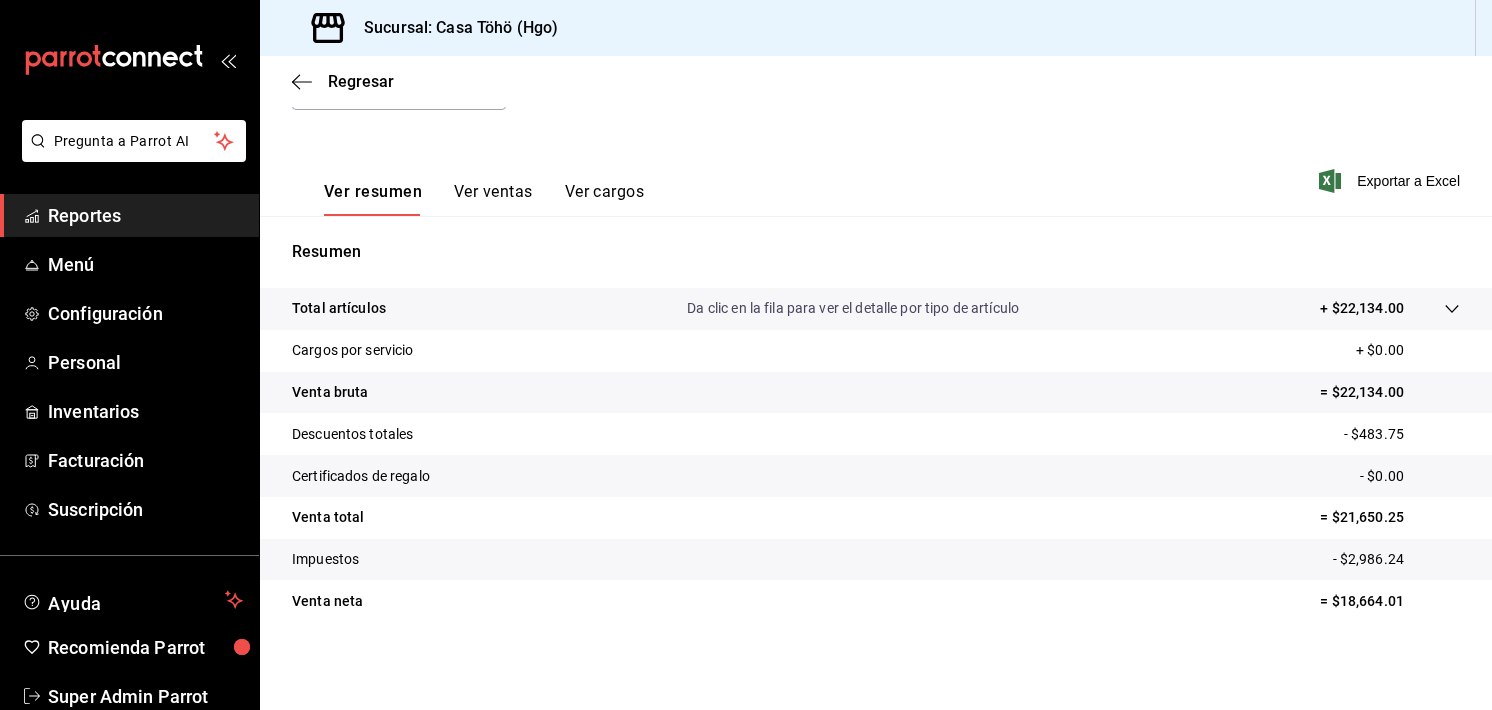 click on "Ver ventas" at bounding box center [493, 199] 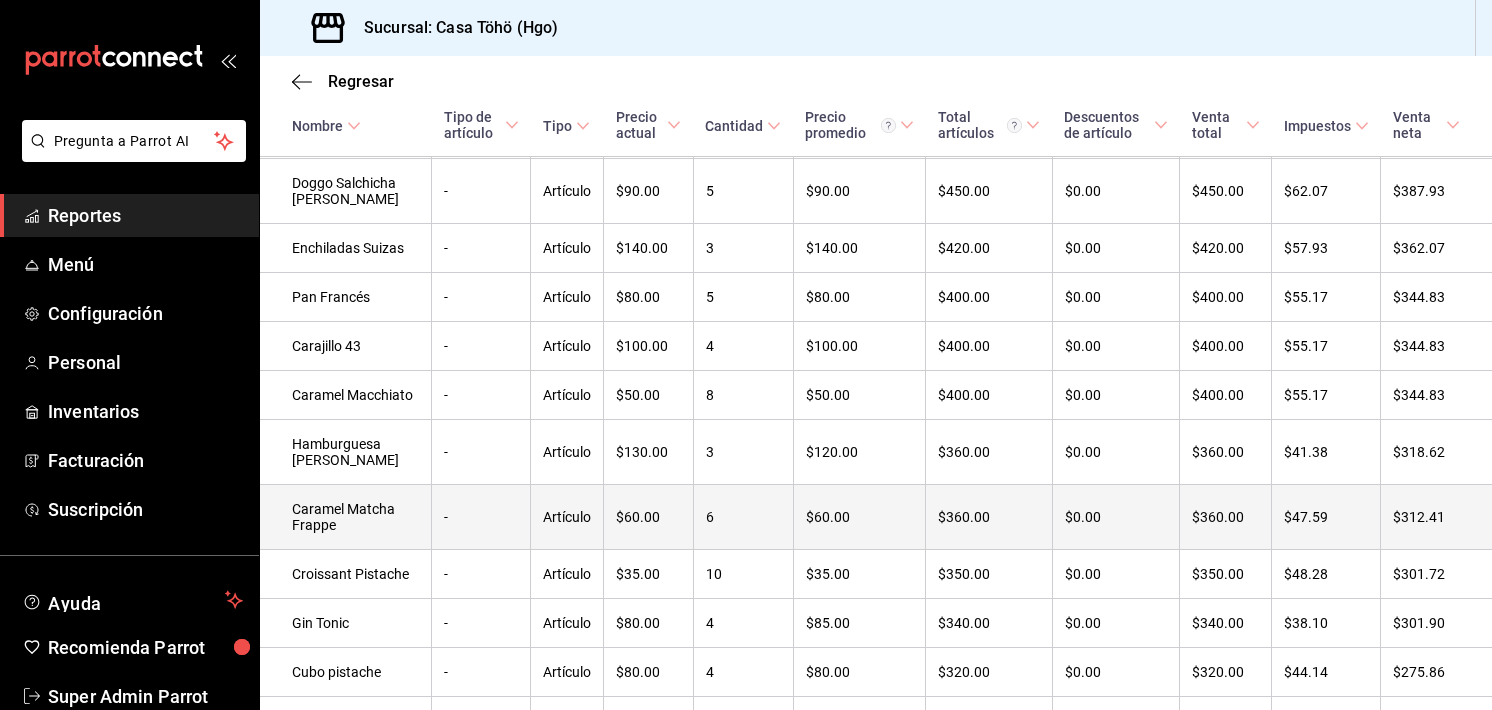 scroll, scrollTop: 0, scrollLeft: 0, axis: both 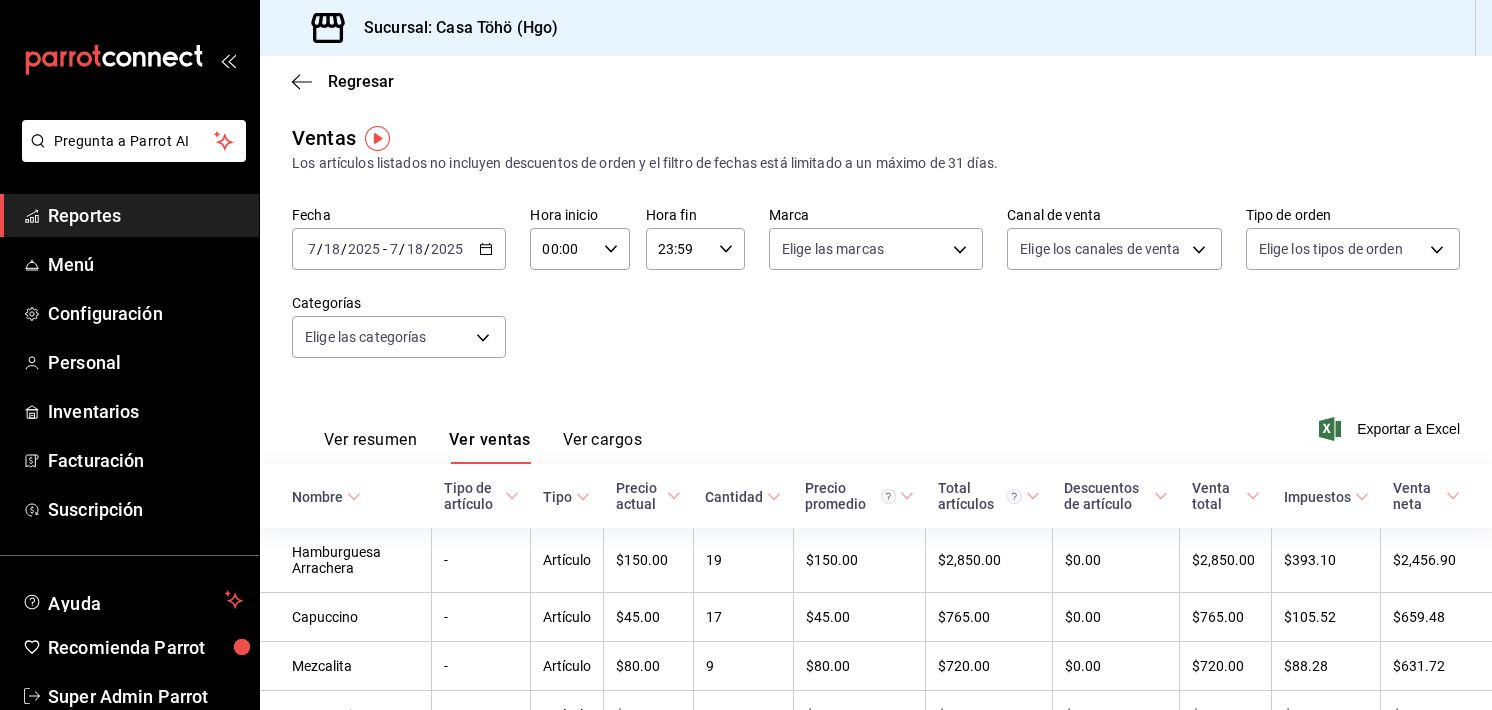 click on "Cantidad" at bounding box center (734, 497) 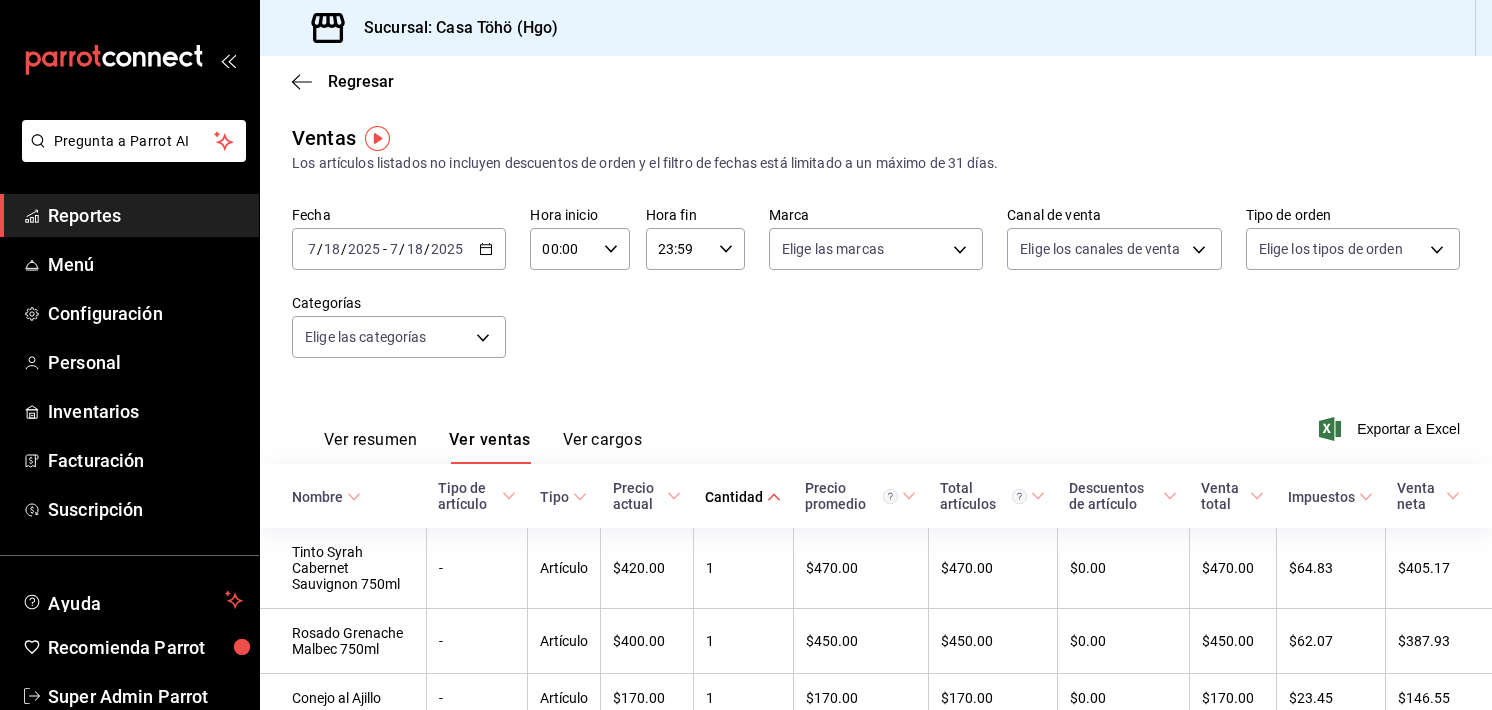 click on "Cantidad" at bounding box center (734, 497) 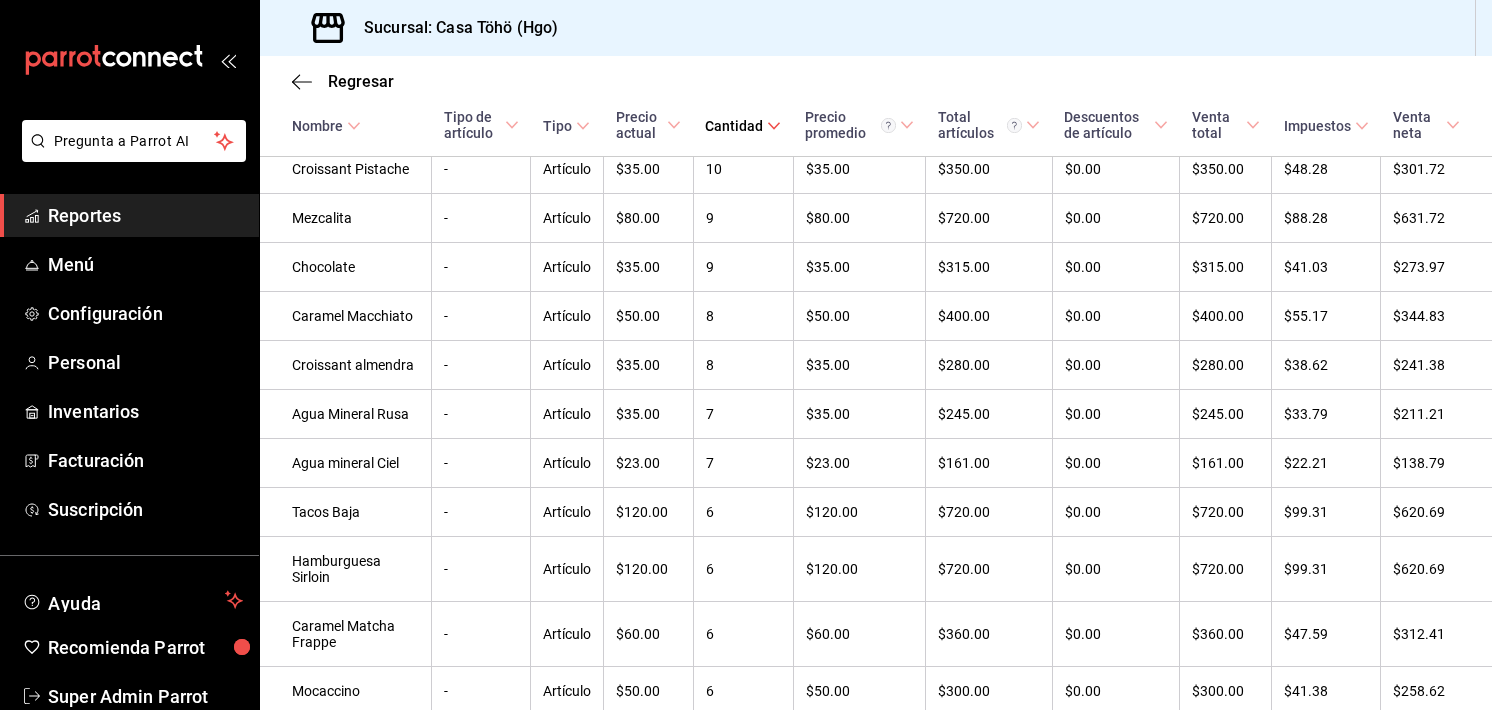 scroll, scrollTop: 836, scrollLeft: 0, axis: vertical 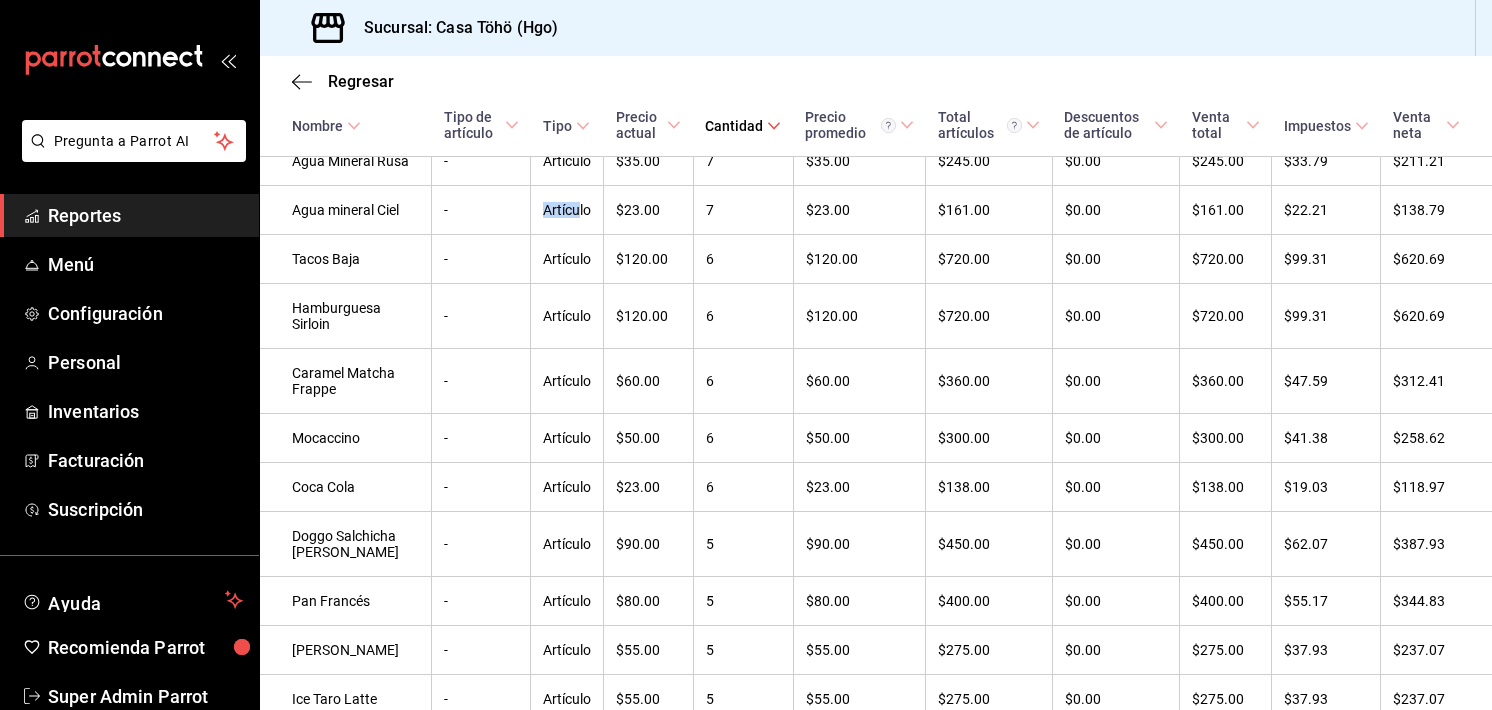 drag, startPoint x: 568, startPoint y: 266, endPoint x: 476, endPoint y: 276, distance: 92.541885 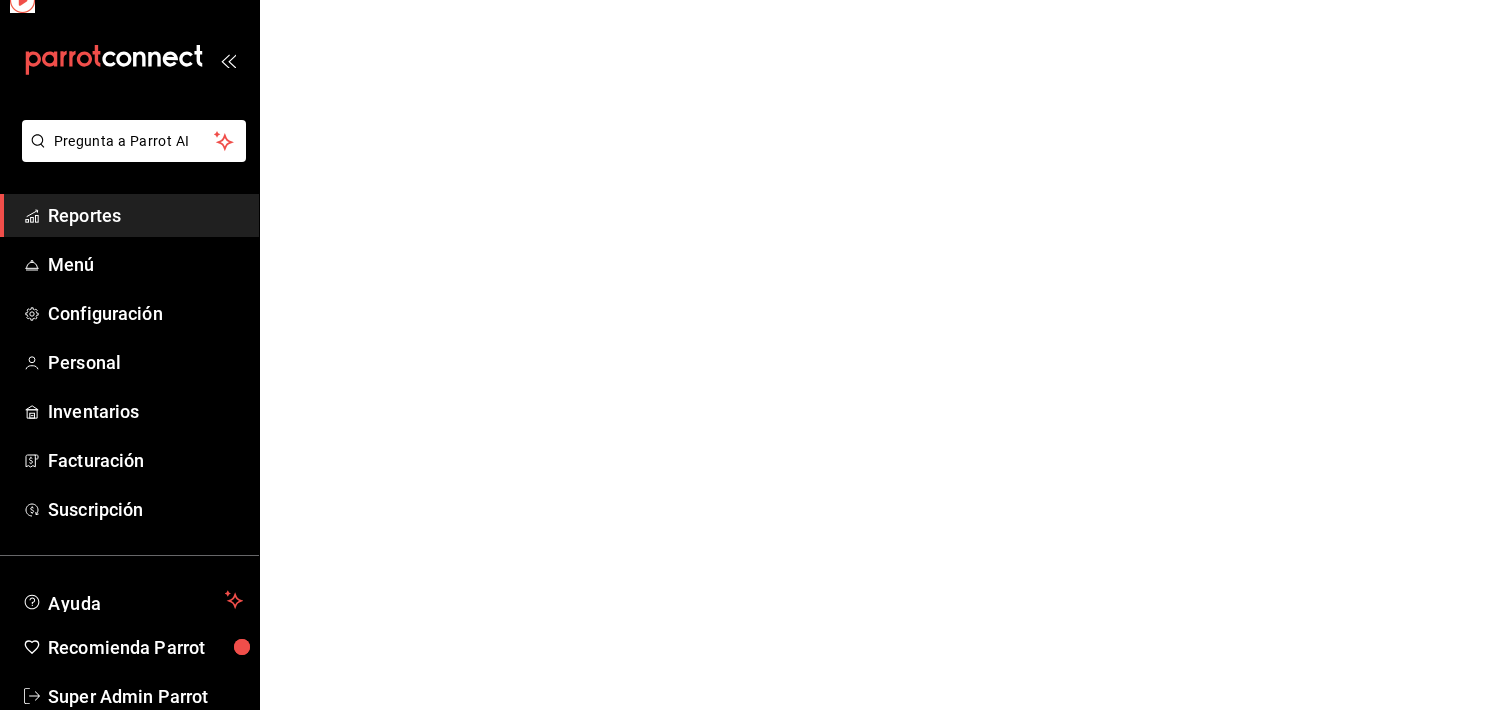click on "Pregunta a Parrot AI Reportes   Menú   Configuración   Personal   Inventarios   Facturación   Suscripción   Ayuda Recomienda Parrot   Super Admin Parrot   Sugerir nueva función   GANA 1 MES GRATIS EN TU SUSCRIPCIÓN AQUÍ ¿Recuerdas cómo empezó tu restaurante?
[DATE] puedes ayudar a un colega a tener el mismo cambio que tú viviste.
Recomienda Parrot directamente desde tu Portal Administrador.
Es fácil y rápido.
🎁 Por cada restaurante que se una, ganas 1 mes gratis. Ver video tutorial Ir a video Pregunta a Parrot AI Reportes   Menú   Configuración   Personal   Inventarios   Facturación   Suscripción   Ayuda Recomienda Parrot   Super Admin Parrot   Sugerir nueva función   Visitar centro de ayuda [PHONE_NUMBER] [EMAIL_ADDRESS][DOMAIN_NAME] Visitar centro de ayuda [PHONE_NUMBER] [EMAIL_ADDRESS][DOMAIN_NAME]" at bounding box center (746, 0) 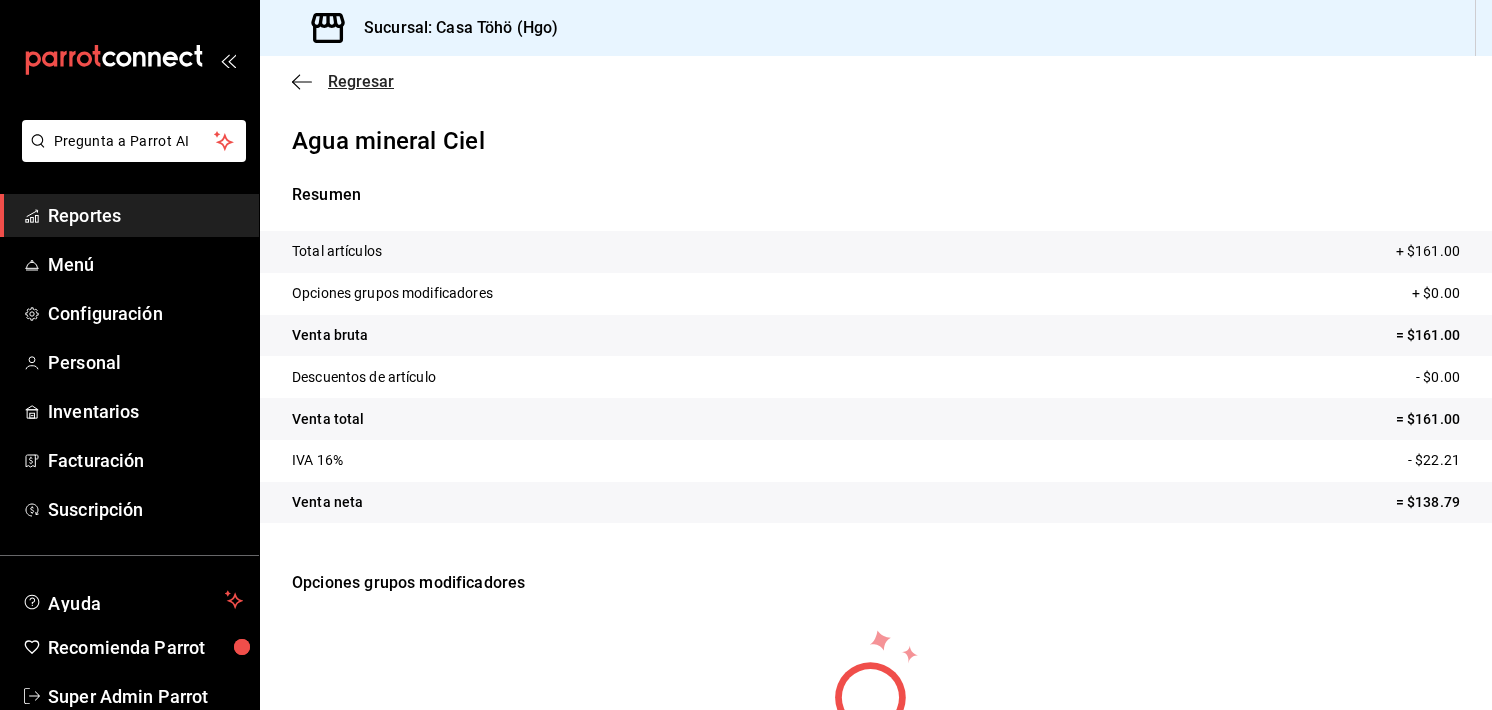 click on "Regresar" at bounding box center (343, 81) 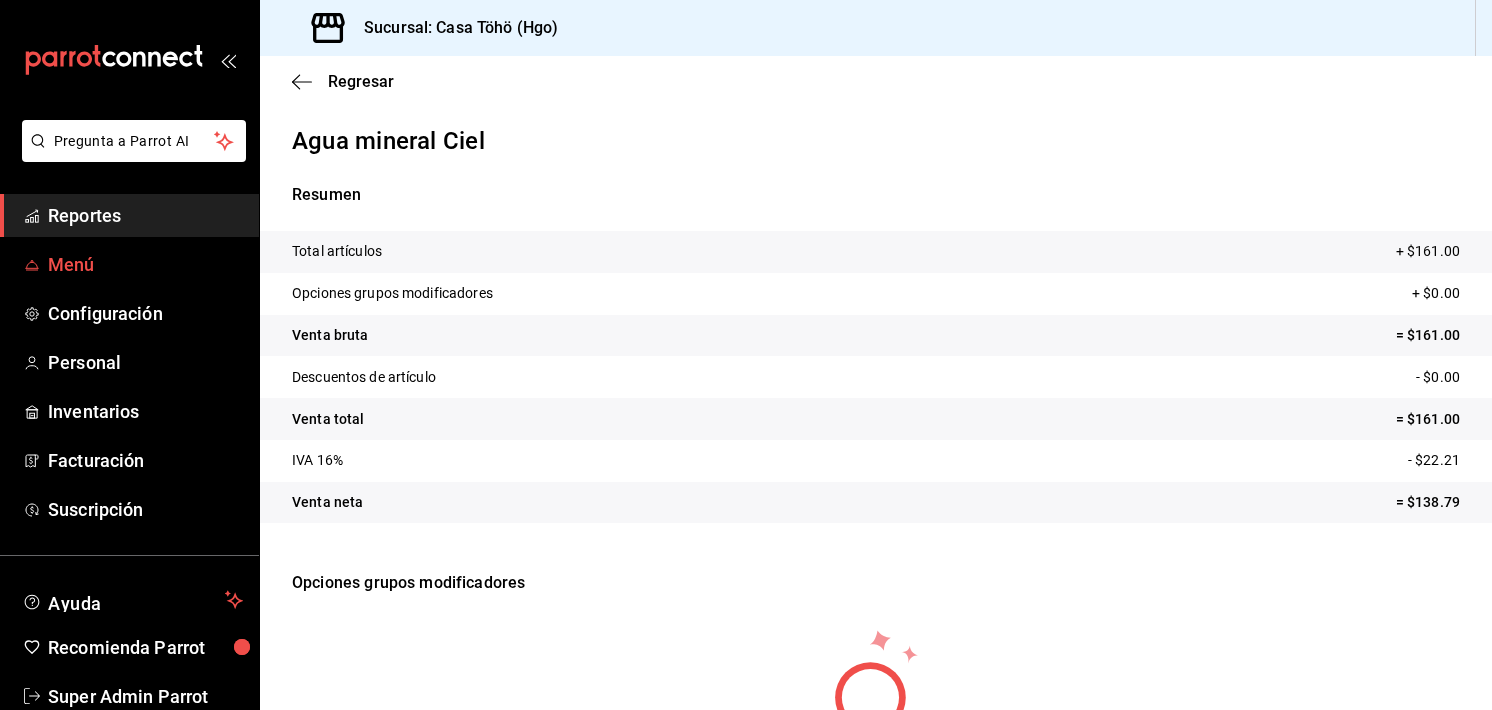 click on "Menú" at bounding box center [145, 264] 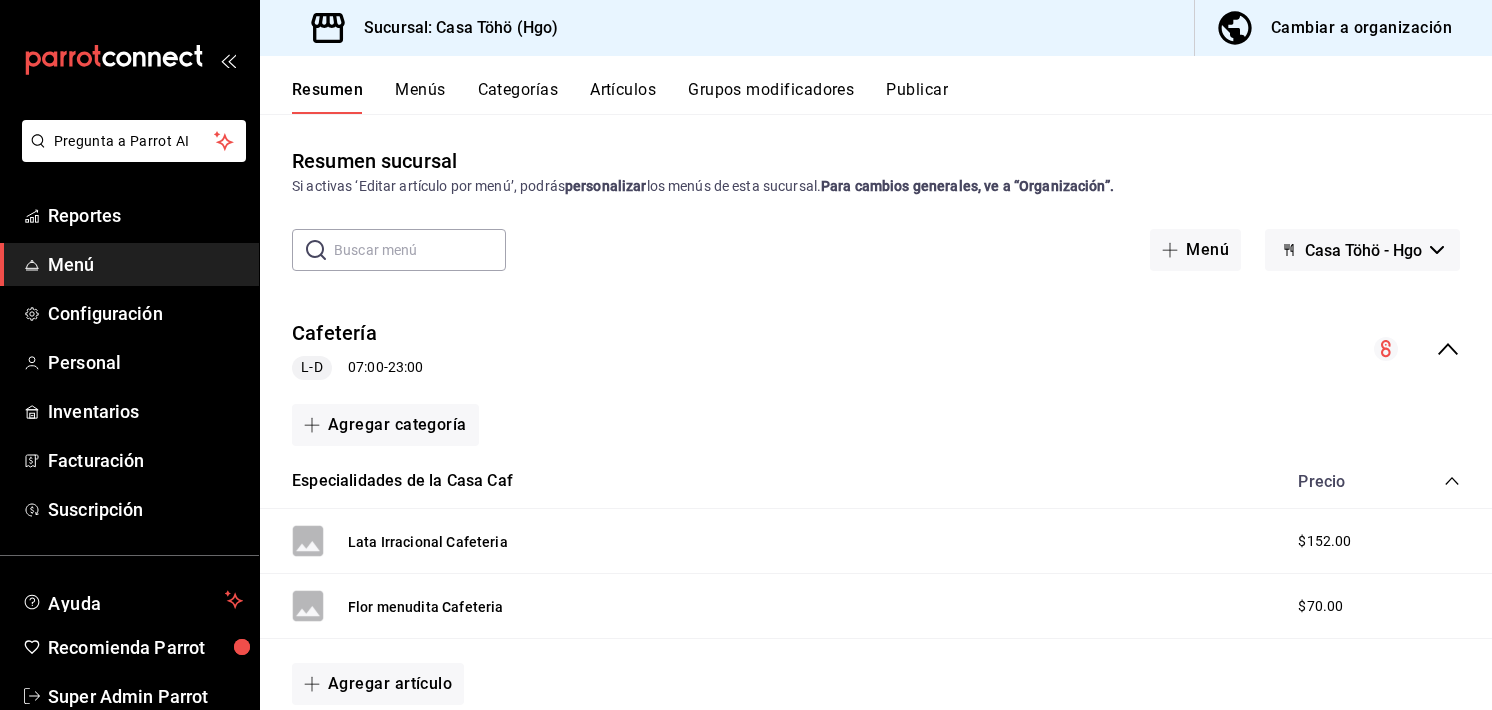 click on "Menú" at bounding box center [145, 264] 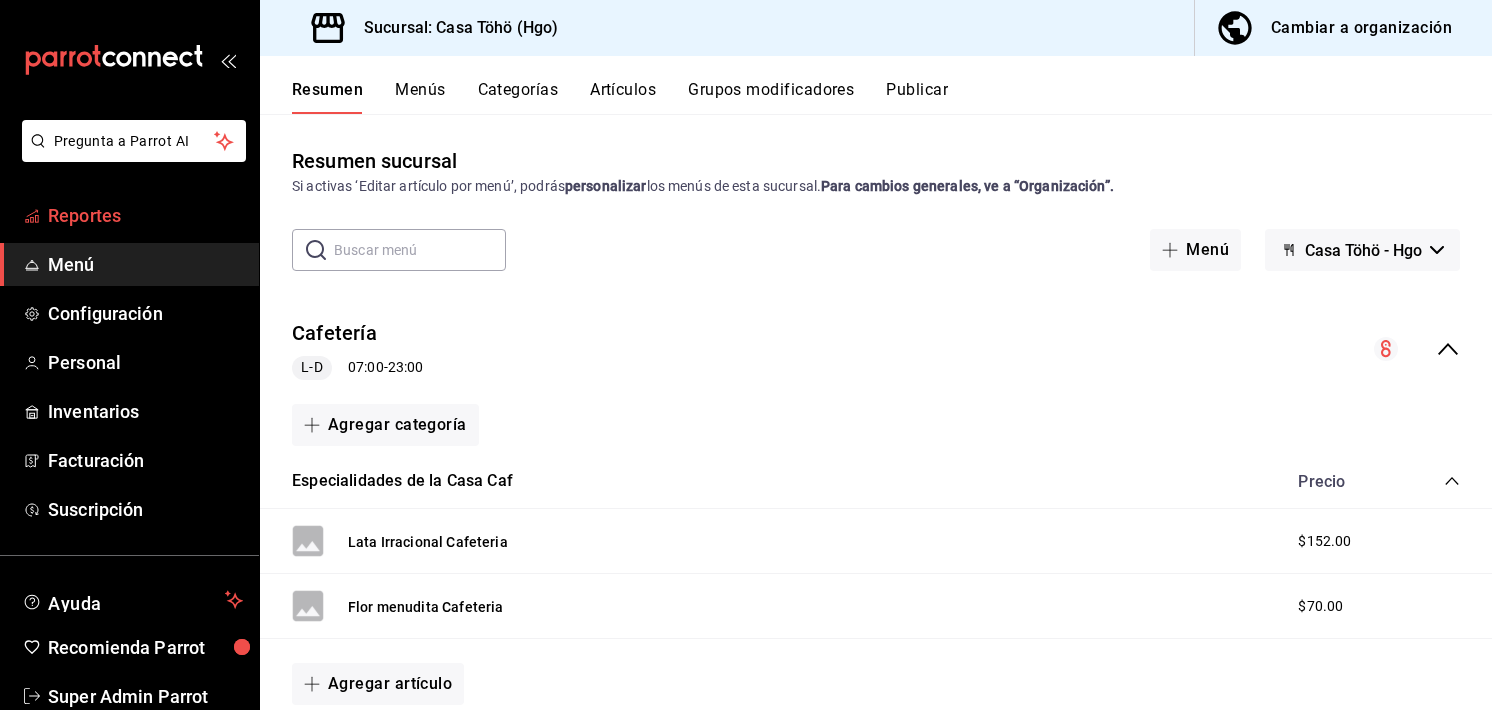 click on "Reportes" at bounding box center [145, 215] 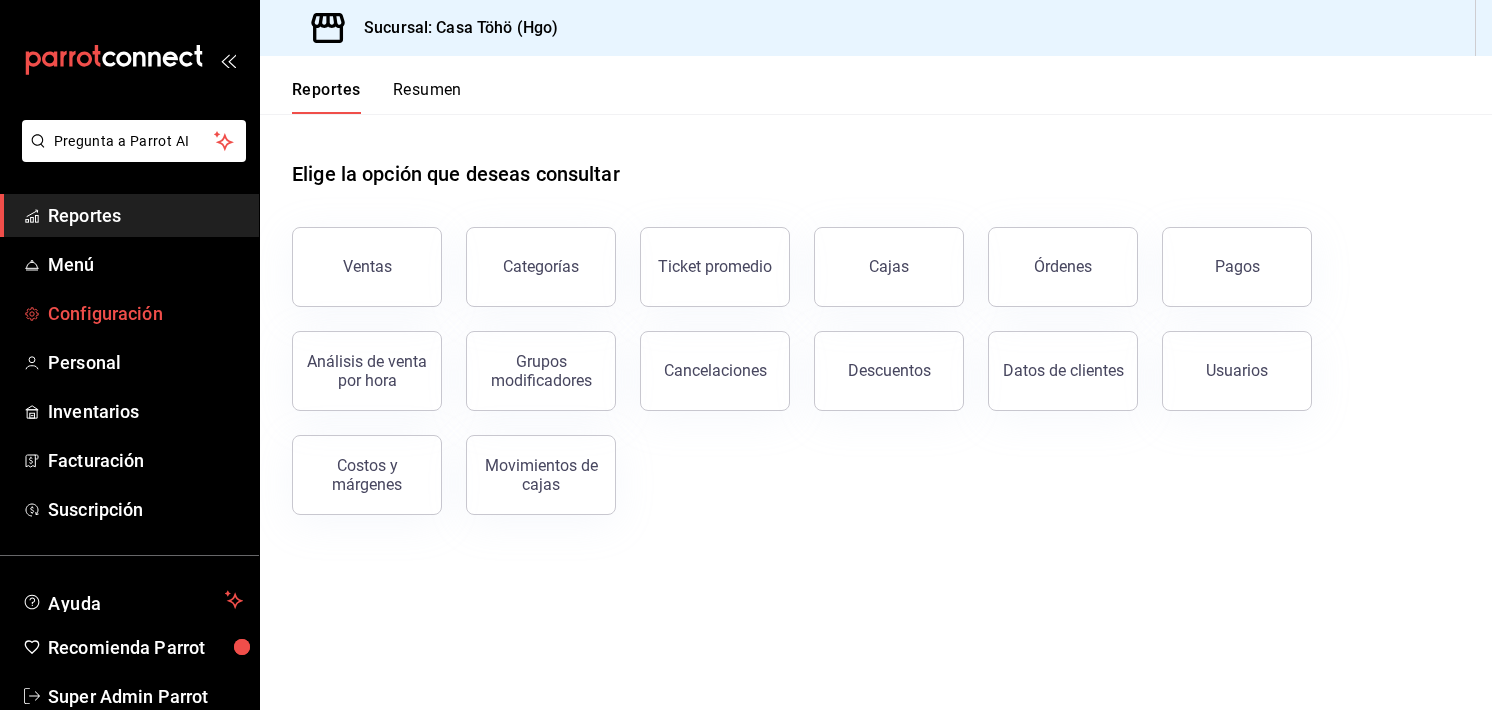 click on "Configuración" at bounding box center (129, 313) 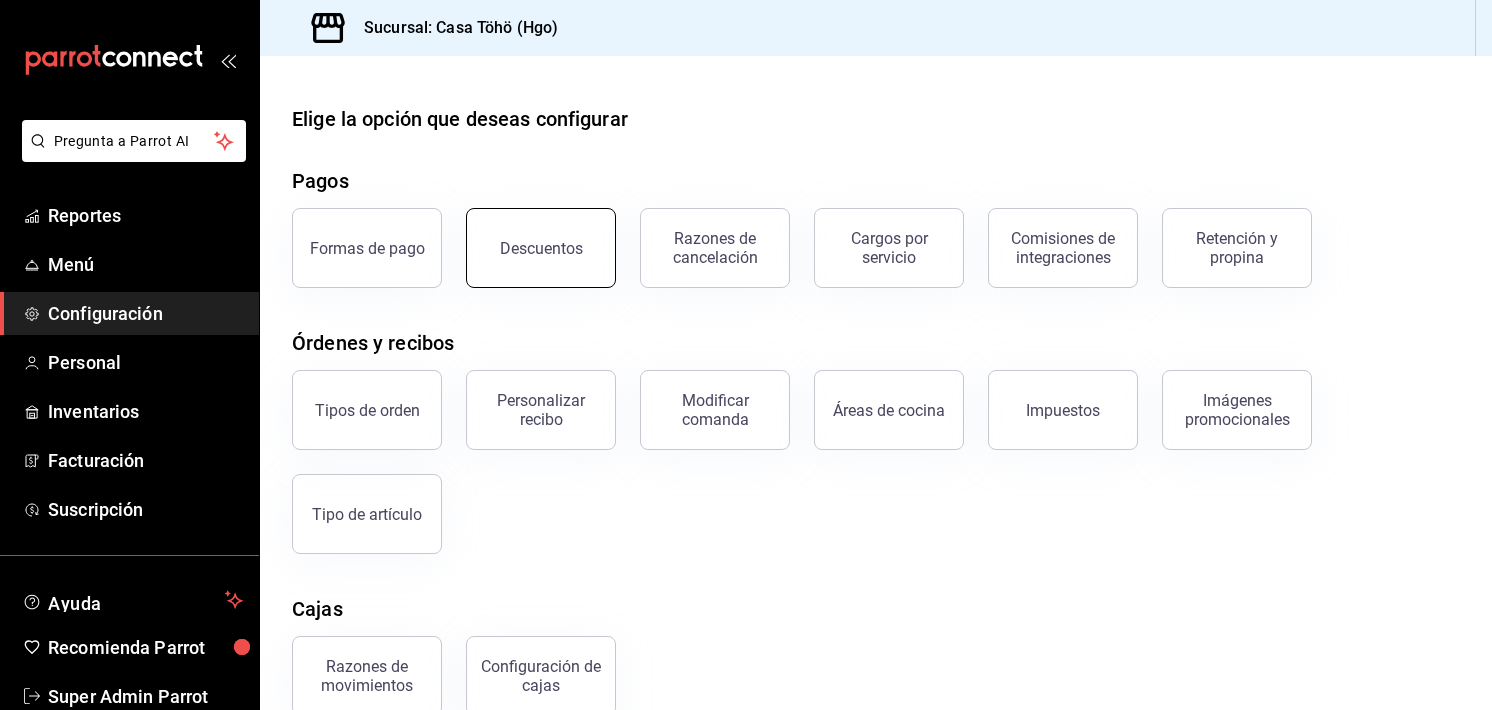 click on "Descuentos" at bounding box center (541, 248) 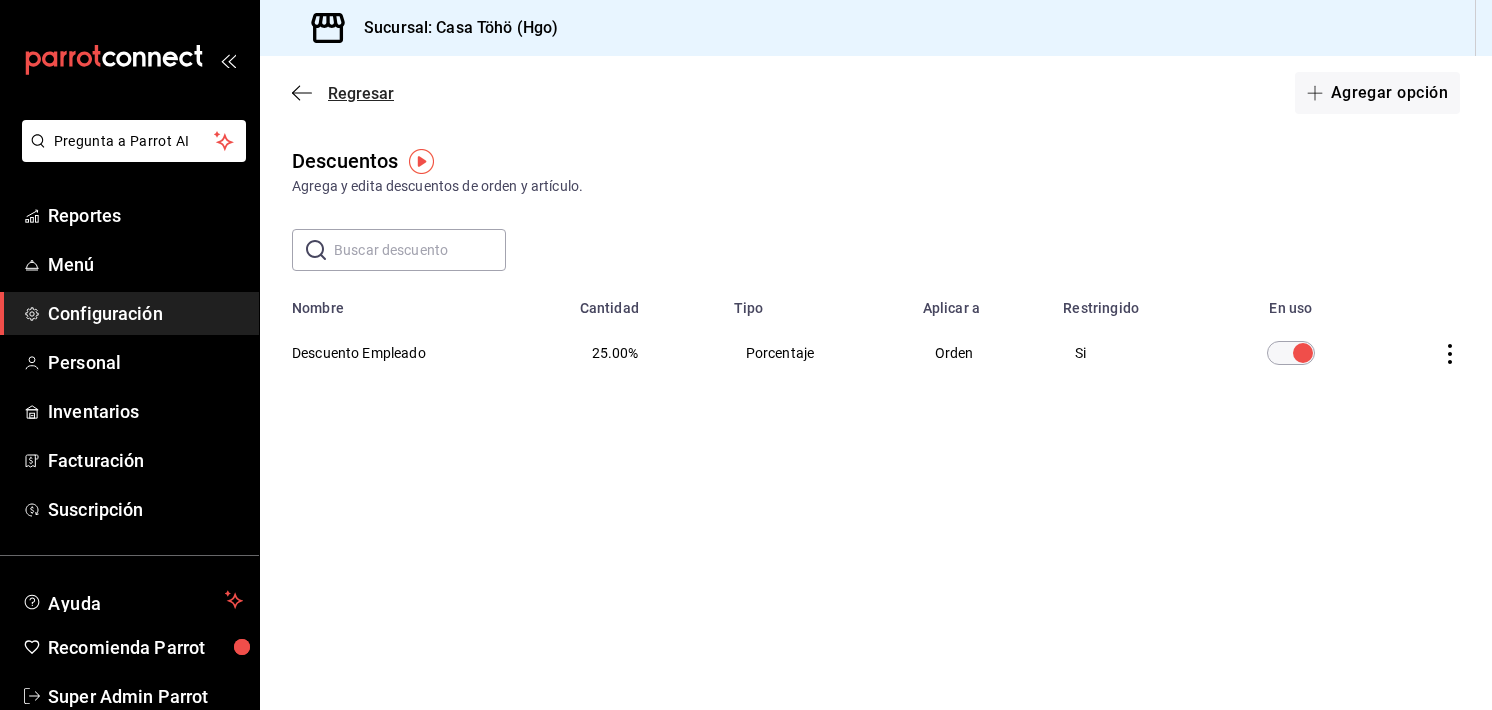 click 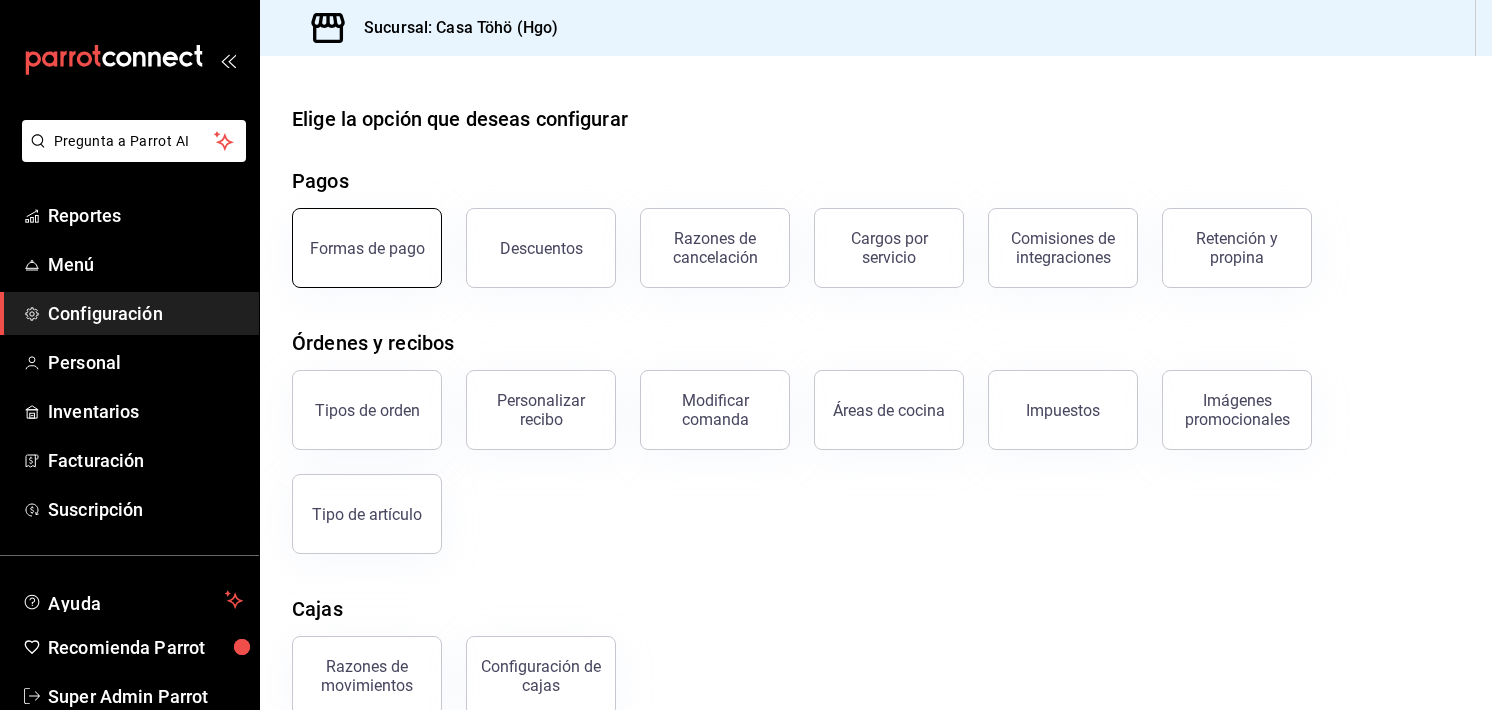 click on "Formas de pago" at bounding box center [367, 248] 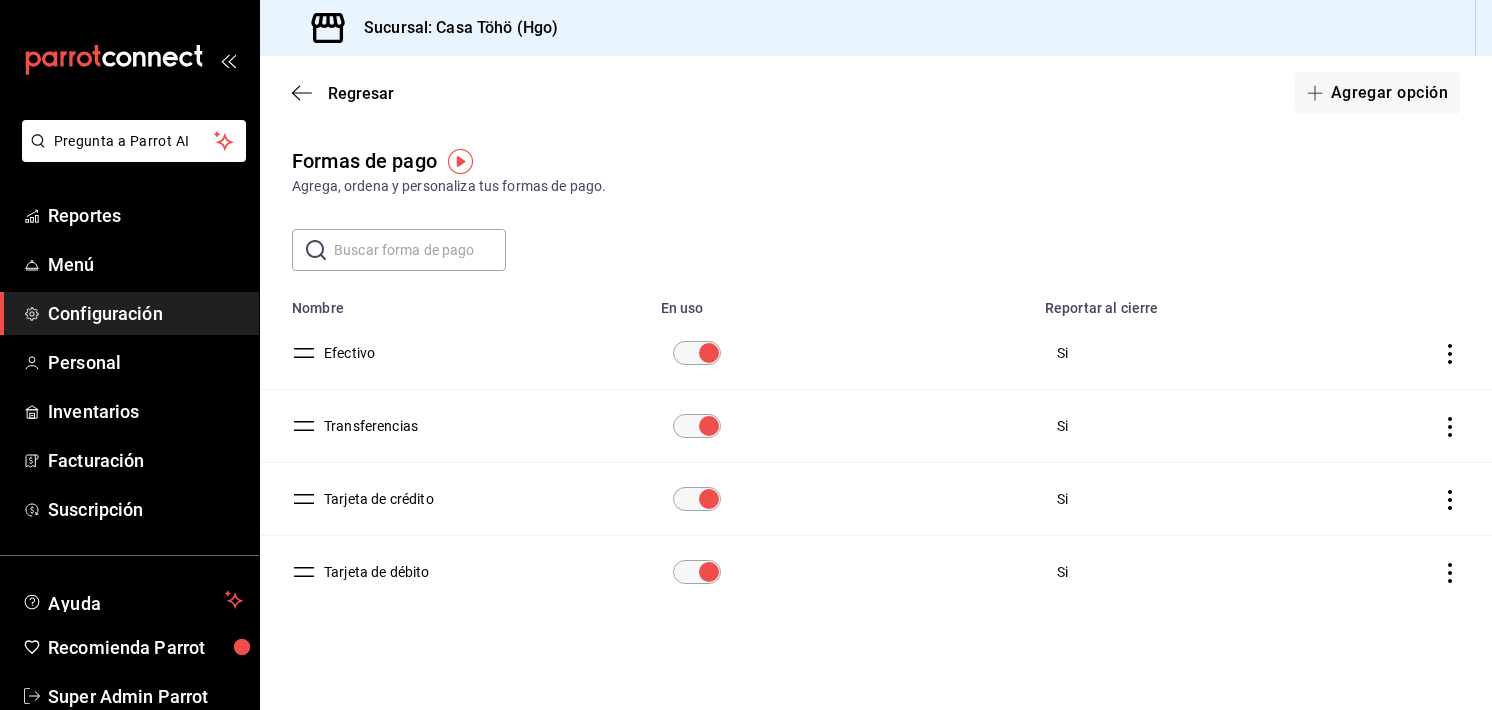 click on "Regresar Agregar opción" at bounding box center [876, 93] 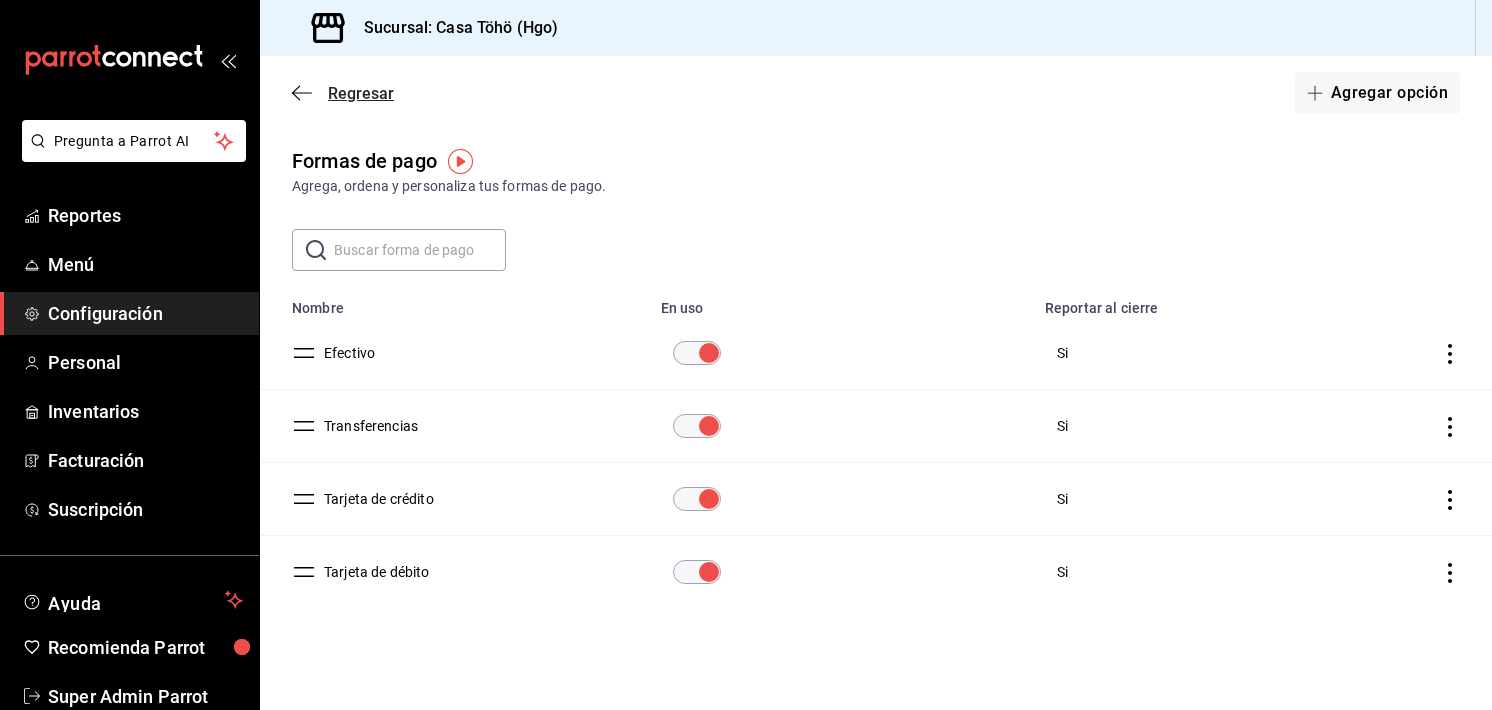 click 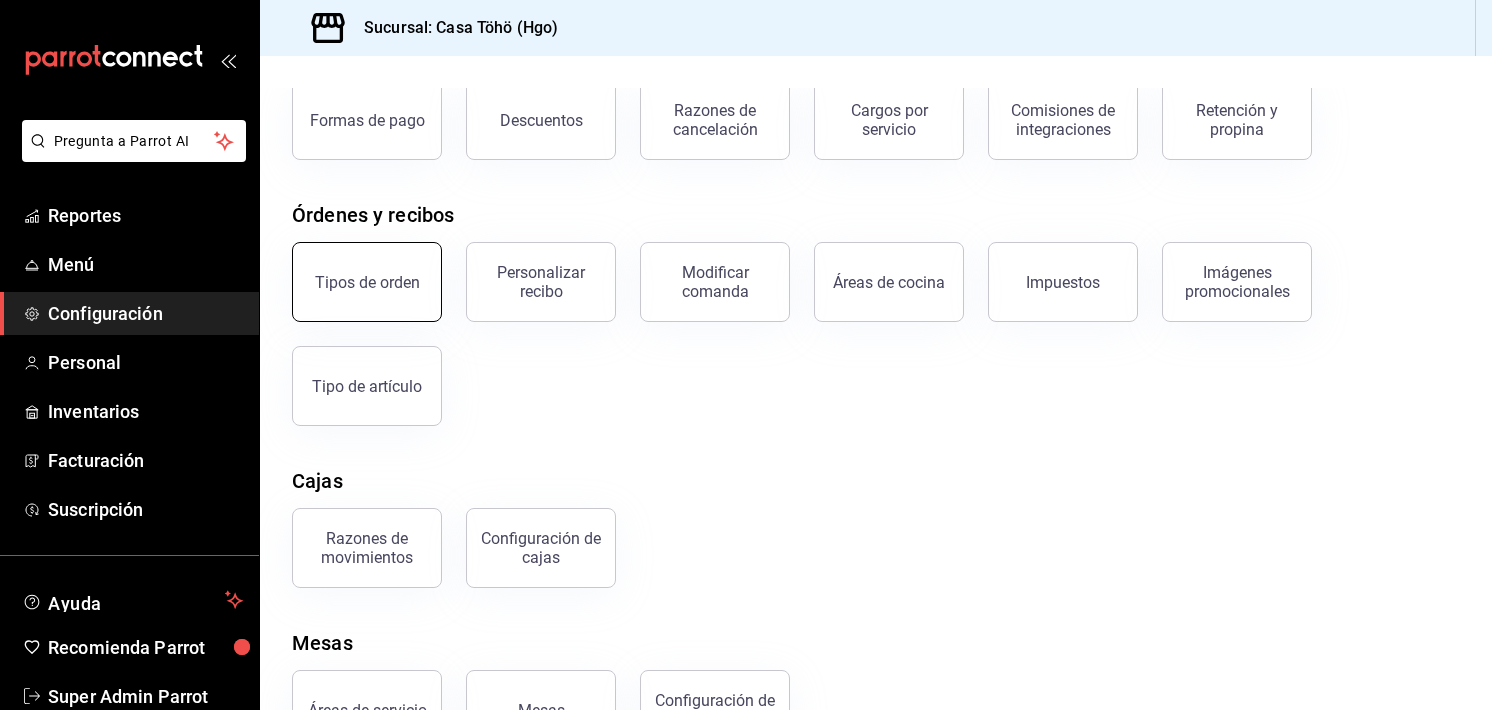 scroll, scrollTop: 200, scrollLeft: 0, axis: vertical 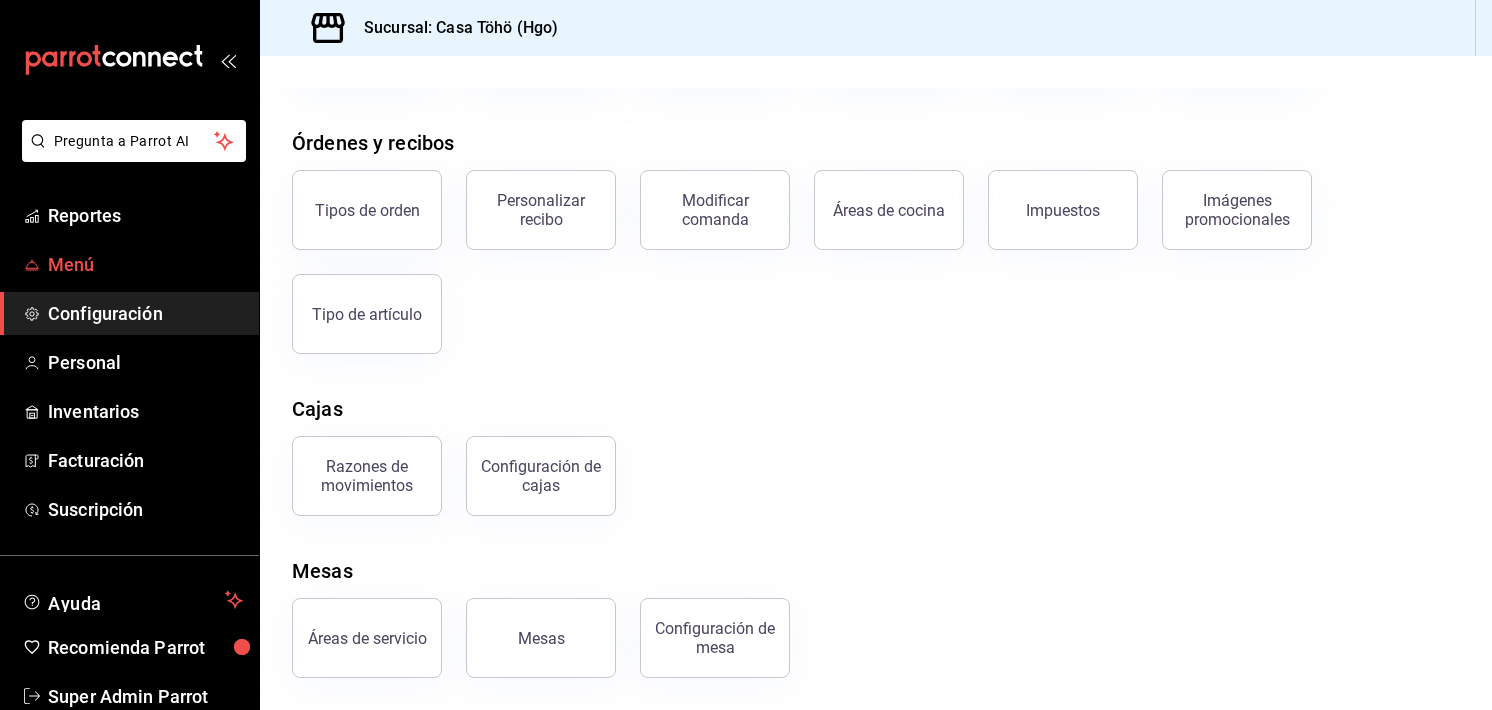 click on "Menú" at bounding box center (145, 264) 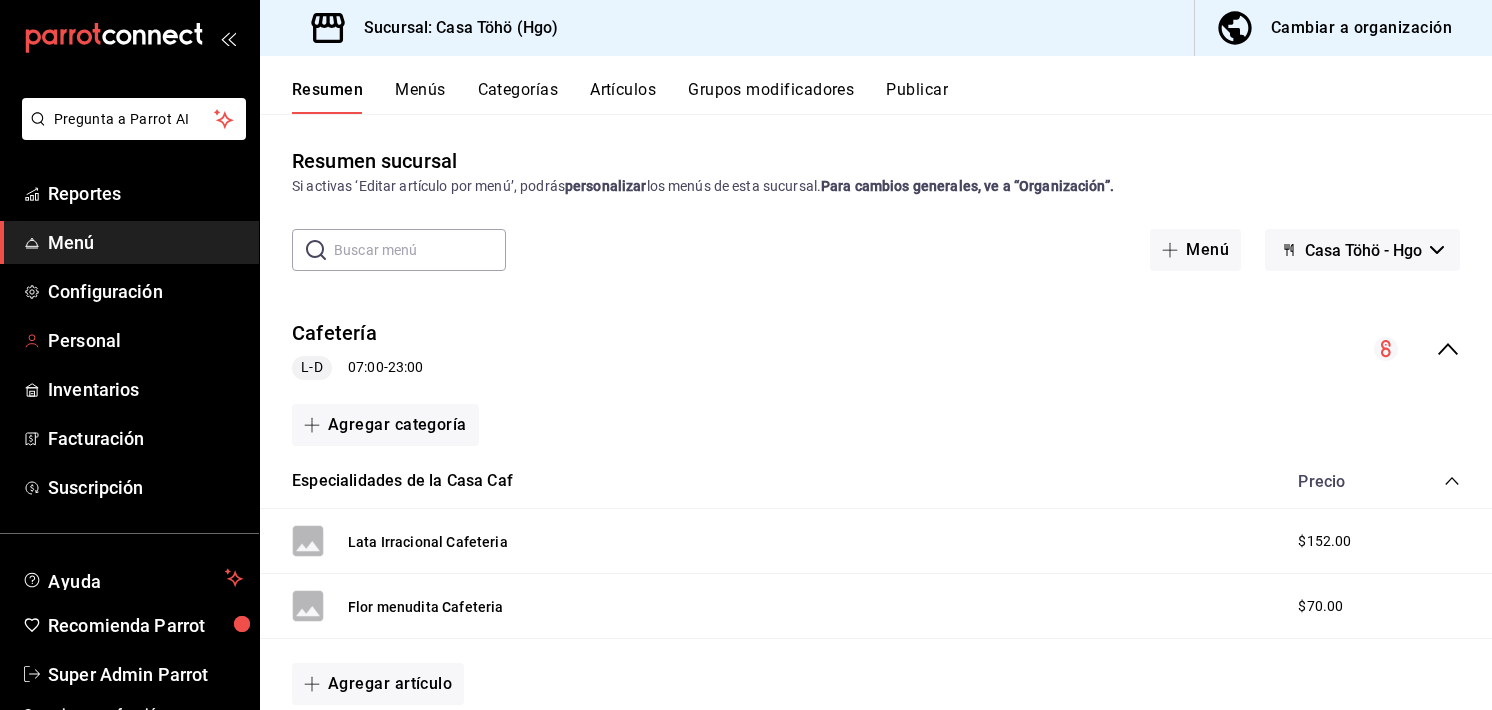 scroll, scrollTop: 23, scrollLeft: 0, axis: vertical 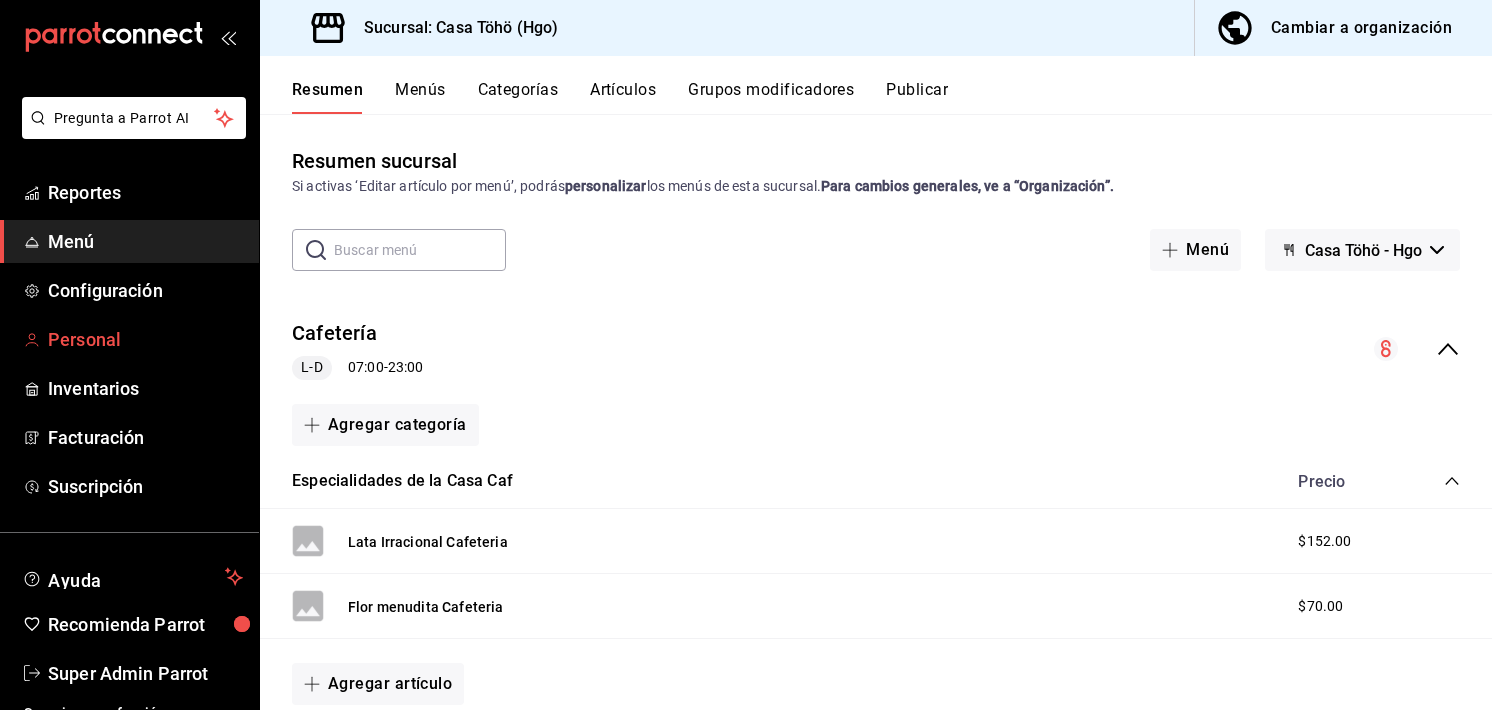 click on "Personal" at bounding box center [145, 339] 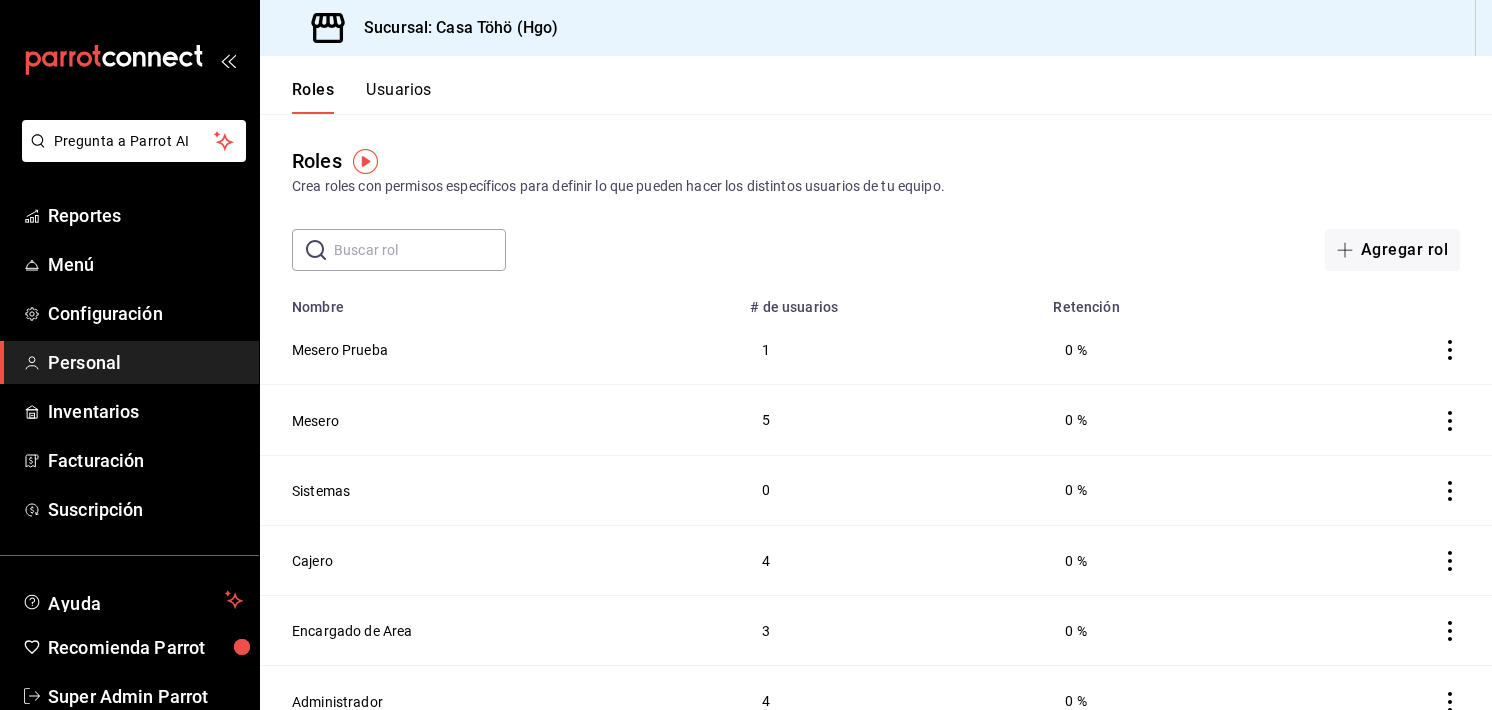 scroll, scrollTop: 26, scrollLeft: 0, axis: vertical 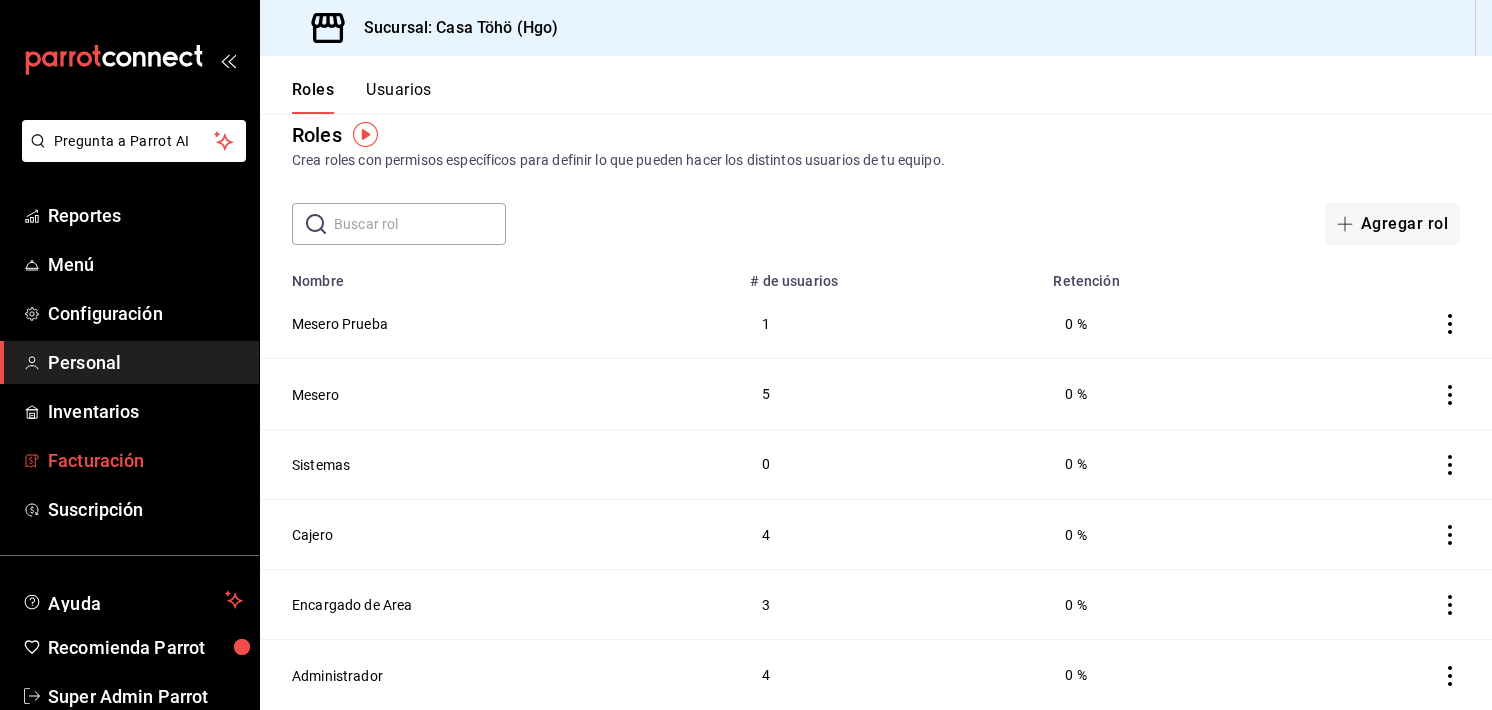 click on "Facturación" at bounding box center [145, 460] 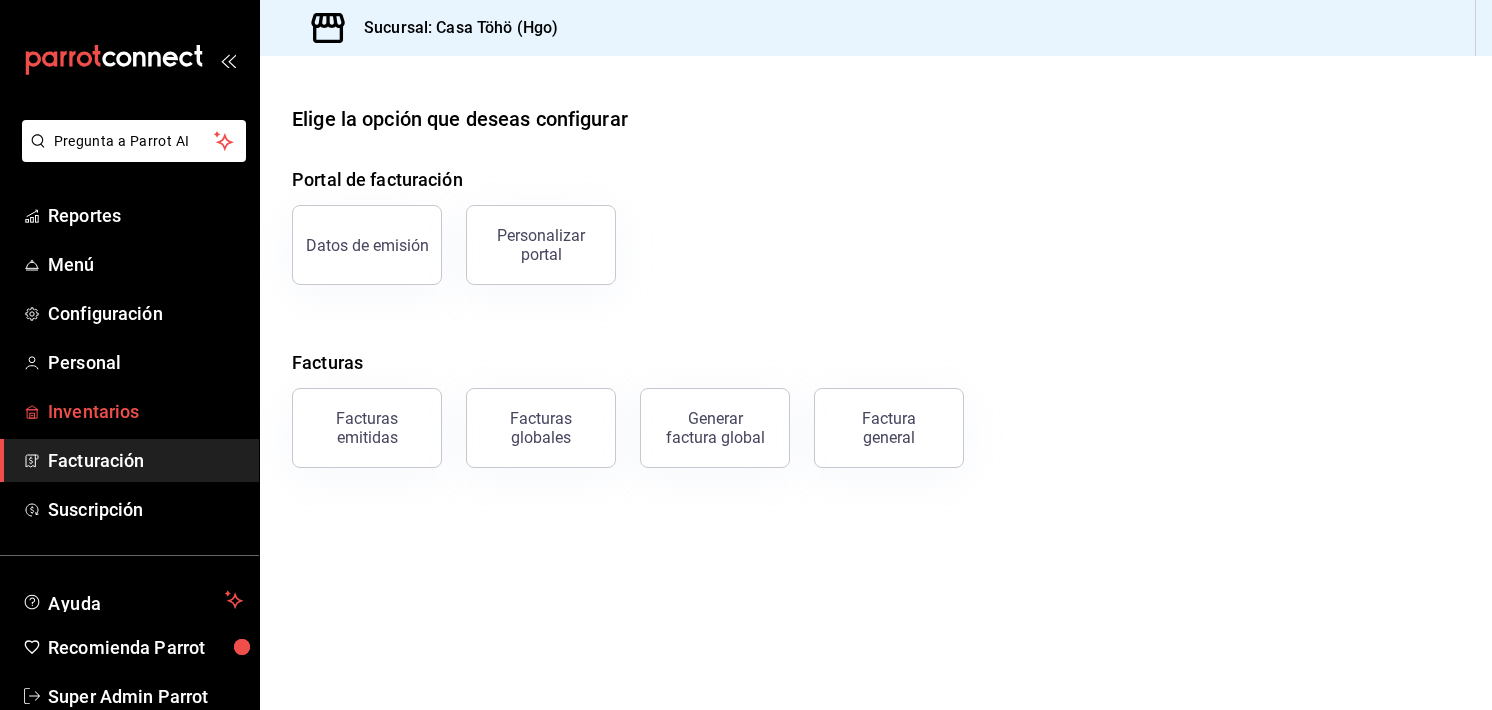 click on "Inventarios" at bounding box center [145, 411] 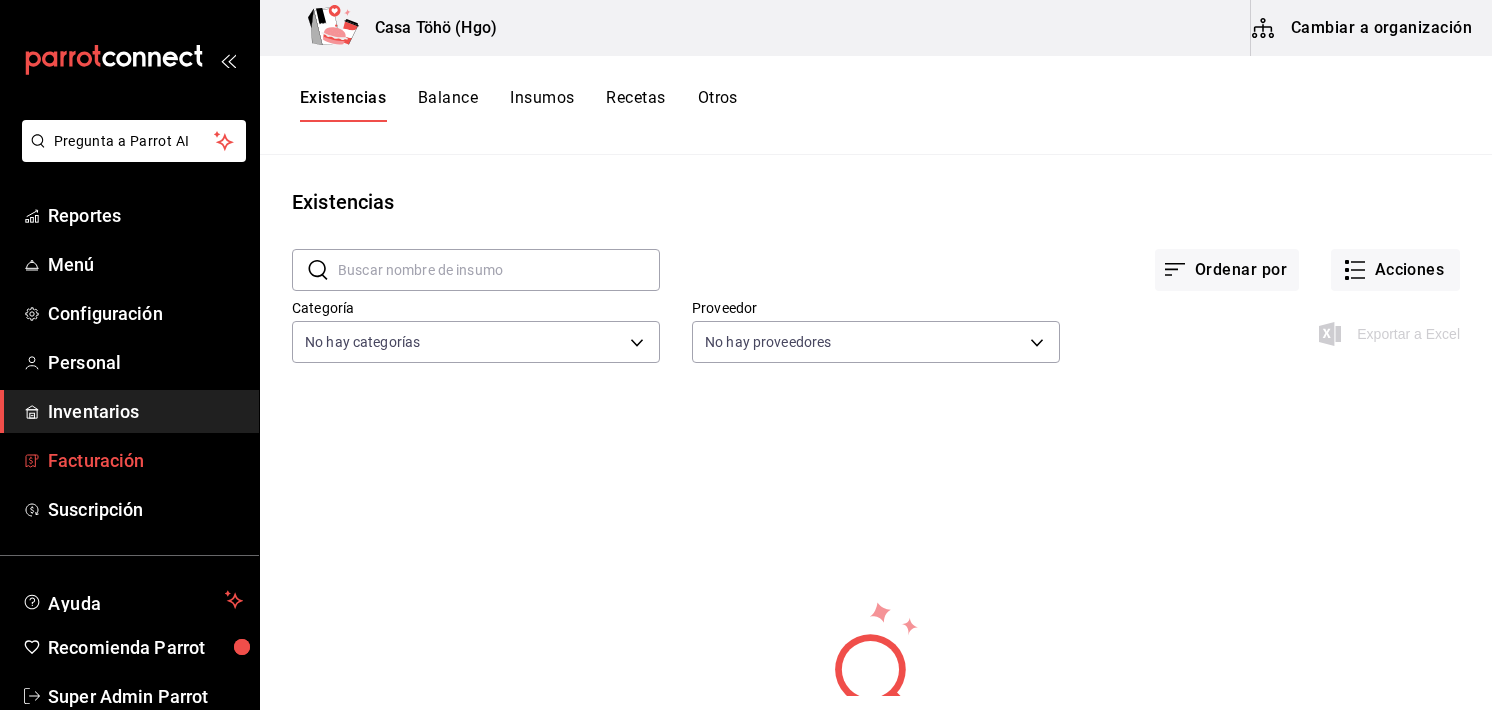 click on "Facturación" at bounding box center (145, 460) 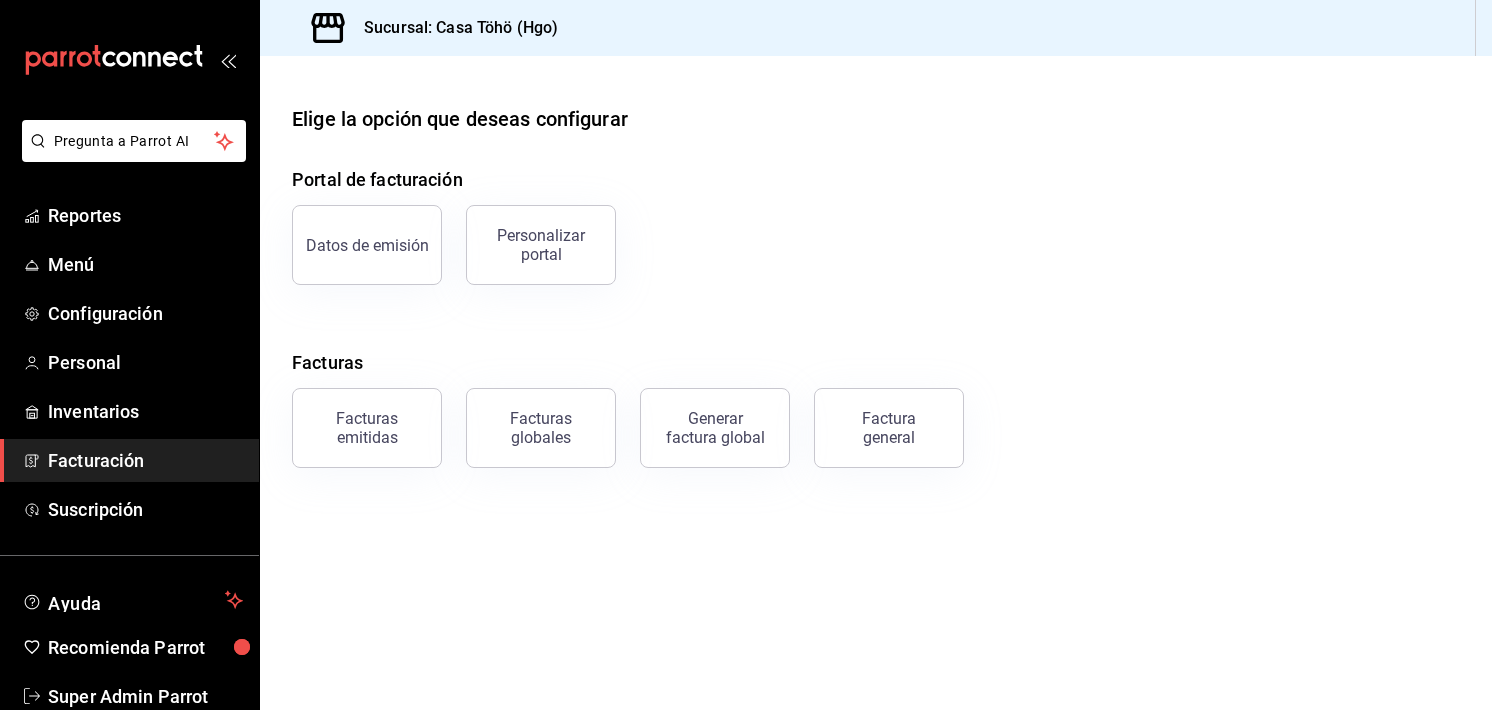 click on "Portal de facturación Datos de emisión Personalizar portal Facturas Facturas emitidas Facturas globales Generar factura global Factura general" at bounding box center [876, 317] 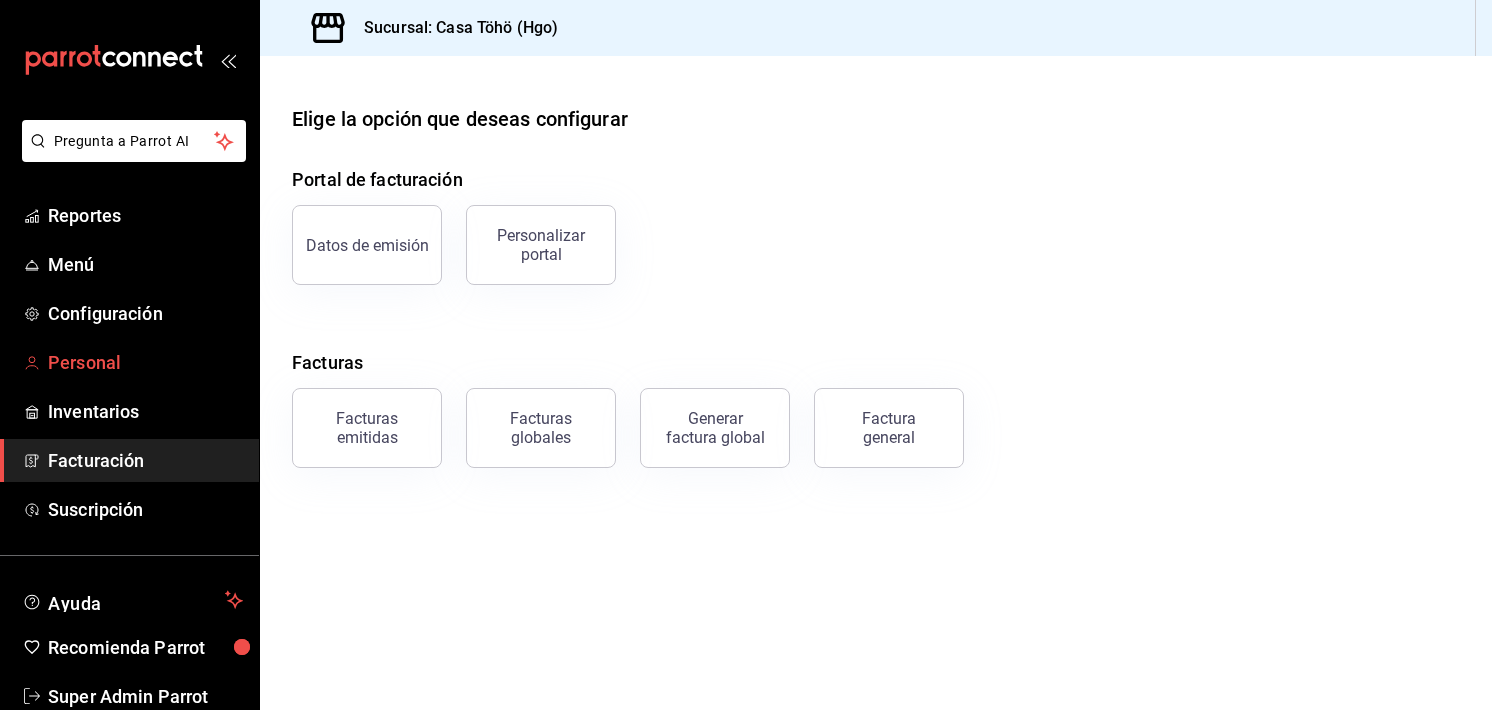 scroll, scrollTop: 44, scrollLeft: 0, axis: vertical 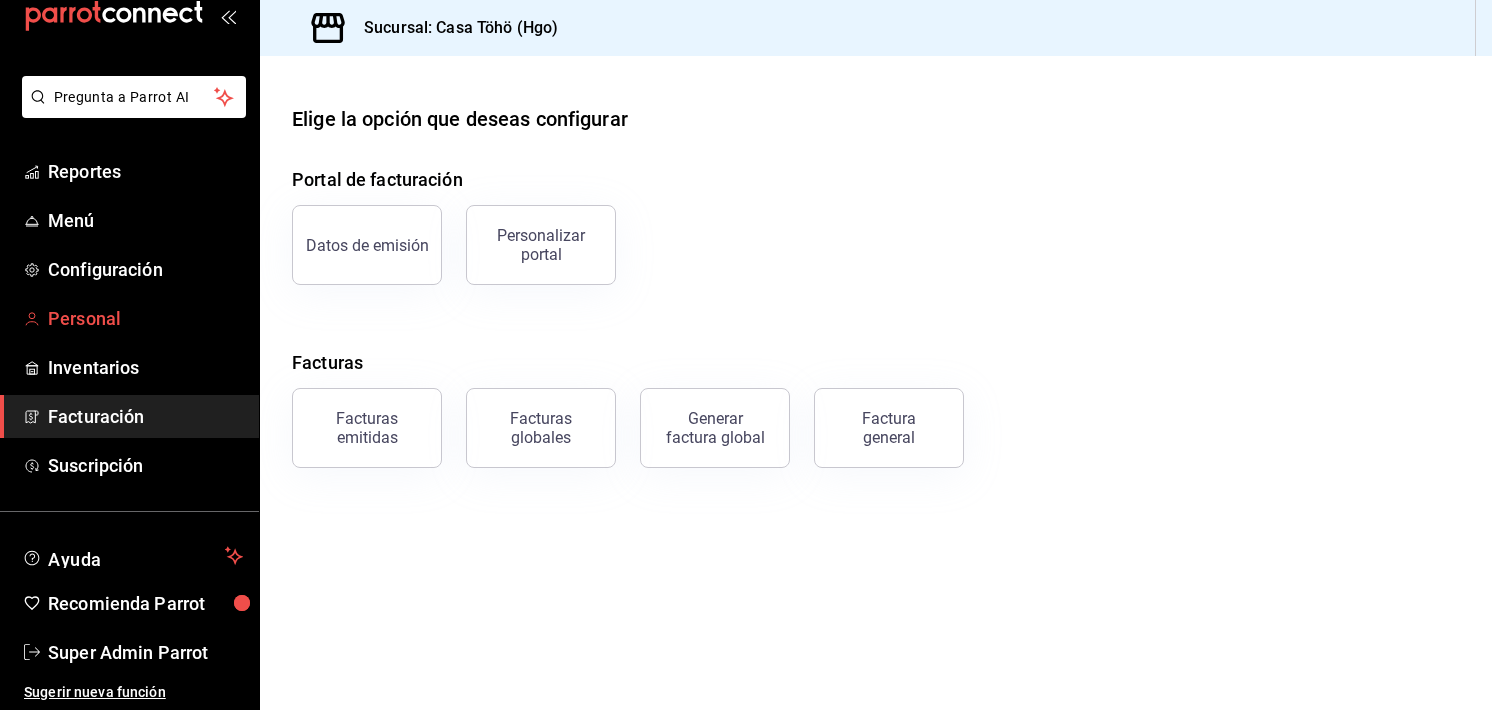 click on "Personal" at bounding box center [145, 318] 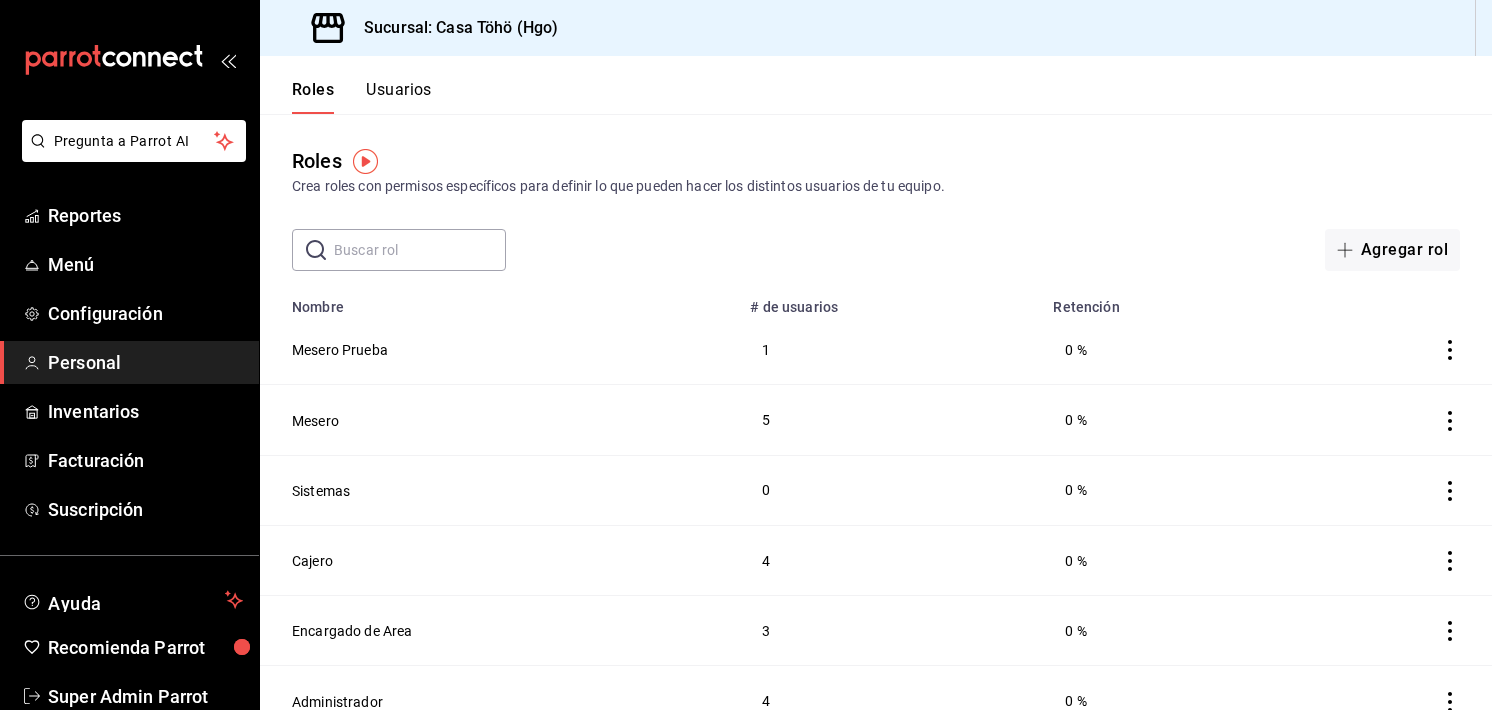 scroll, scrollTop: 26, scrollLeft: 0, axis: vertical 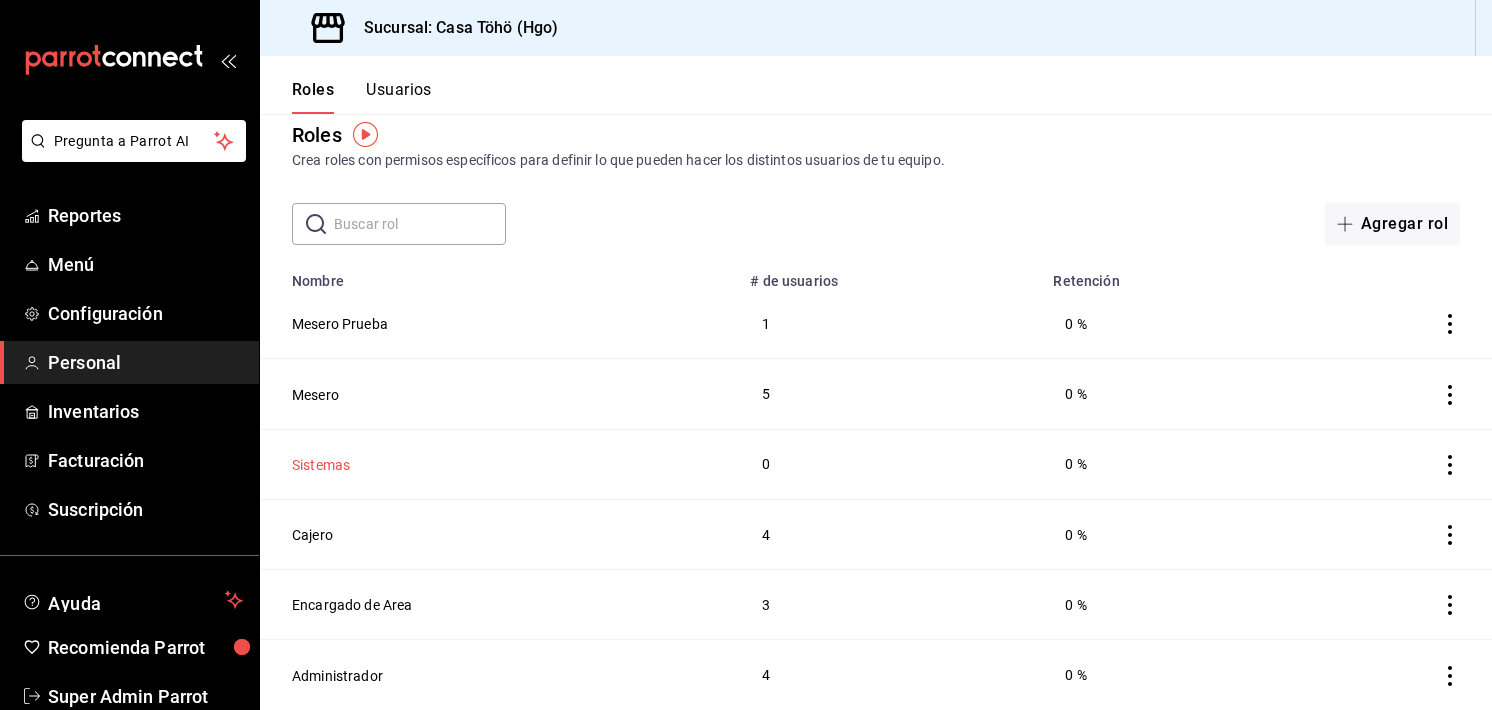 click on "Sistemas" at bounding box center [321, 465] 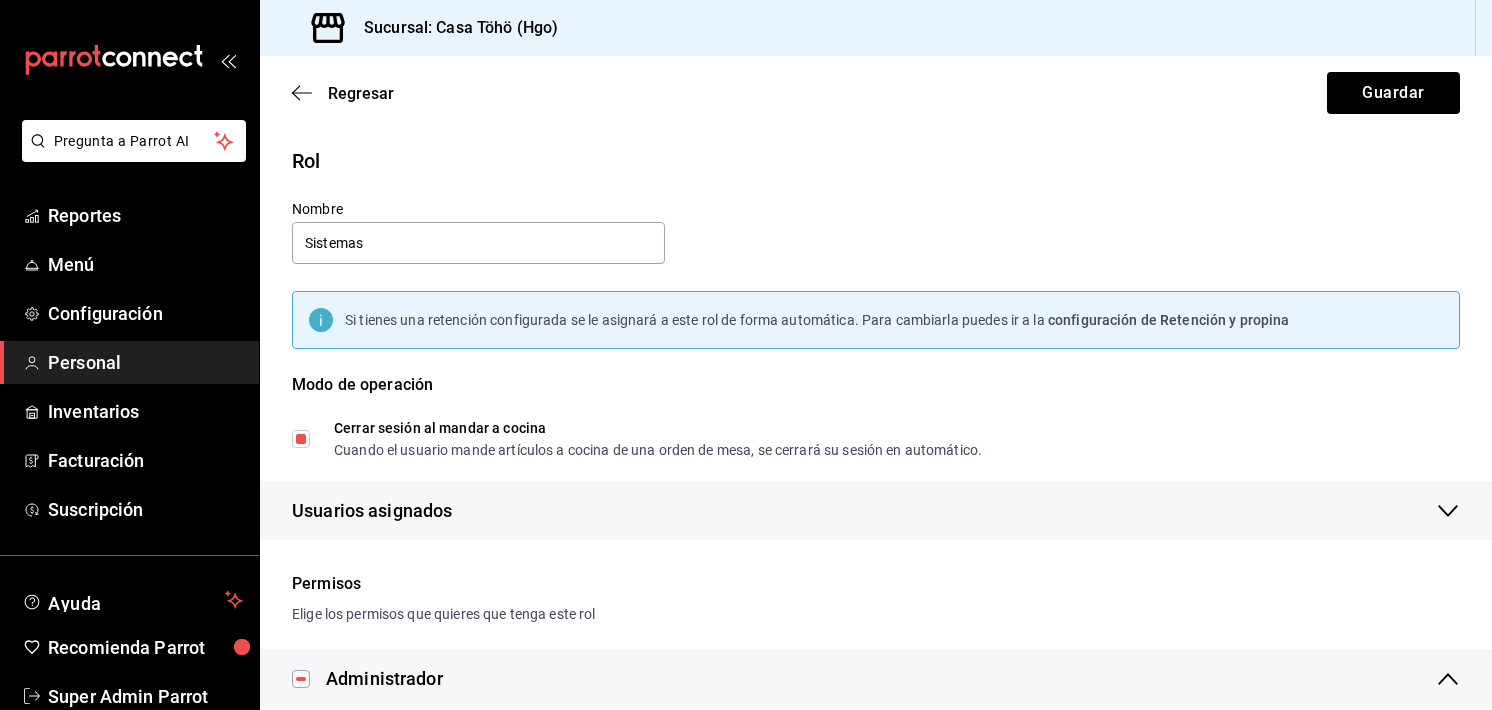 click on "Regresar Guardar" at bounding box center [876, 93] 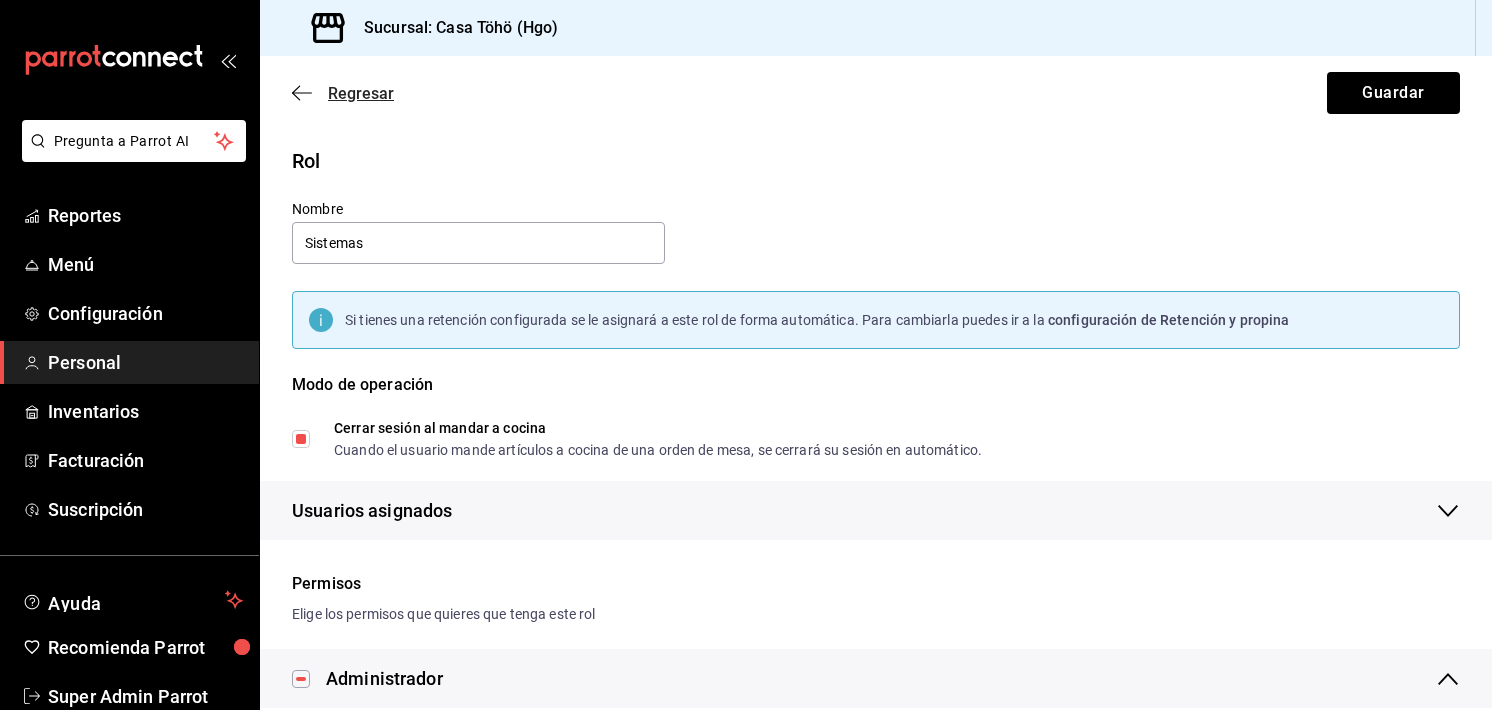 click 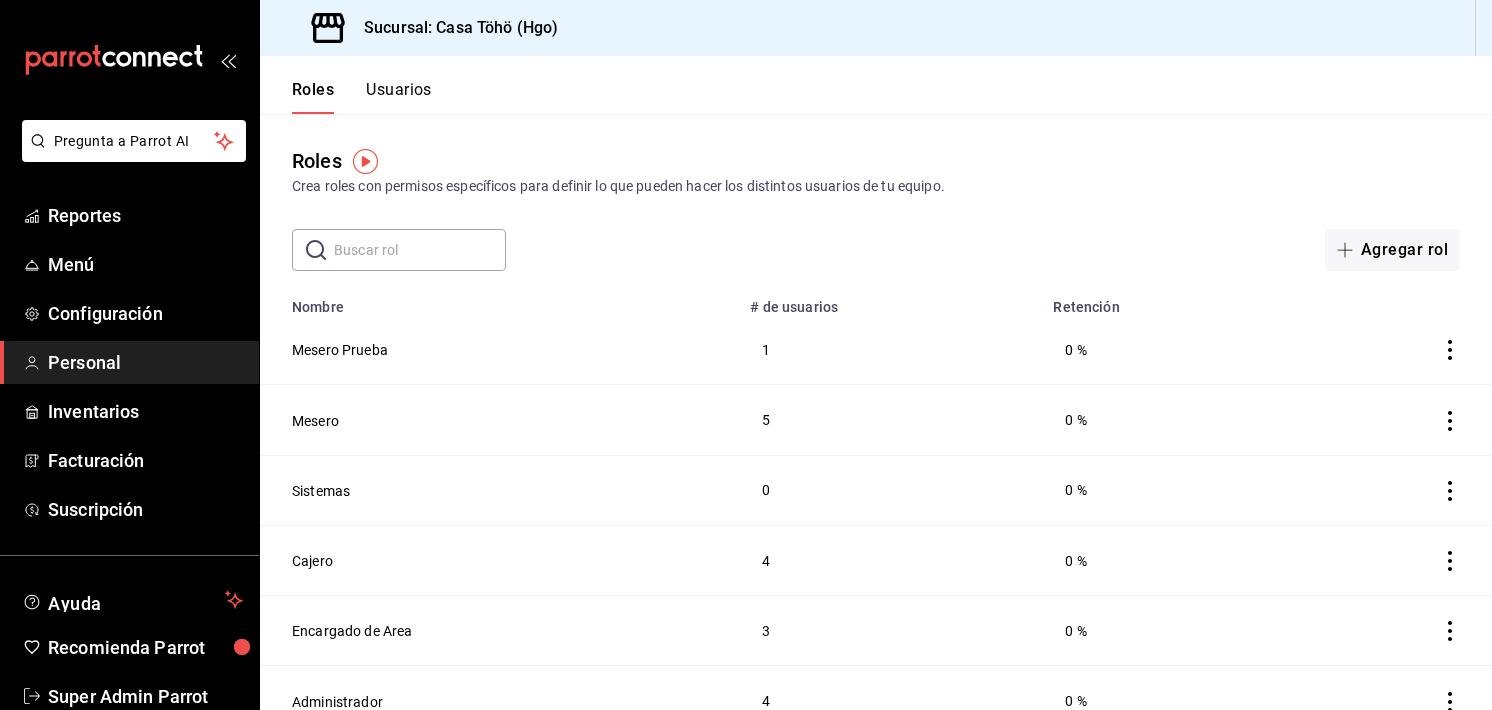 click on "Usuarios" at bounding box center (399, 97) 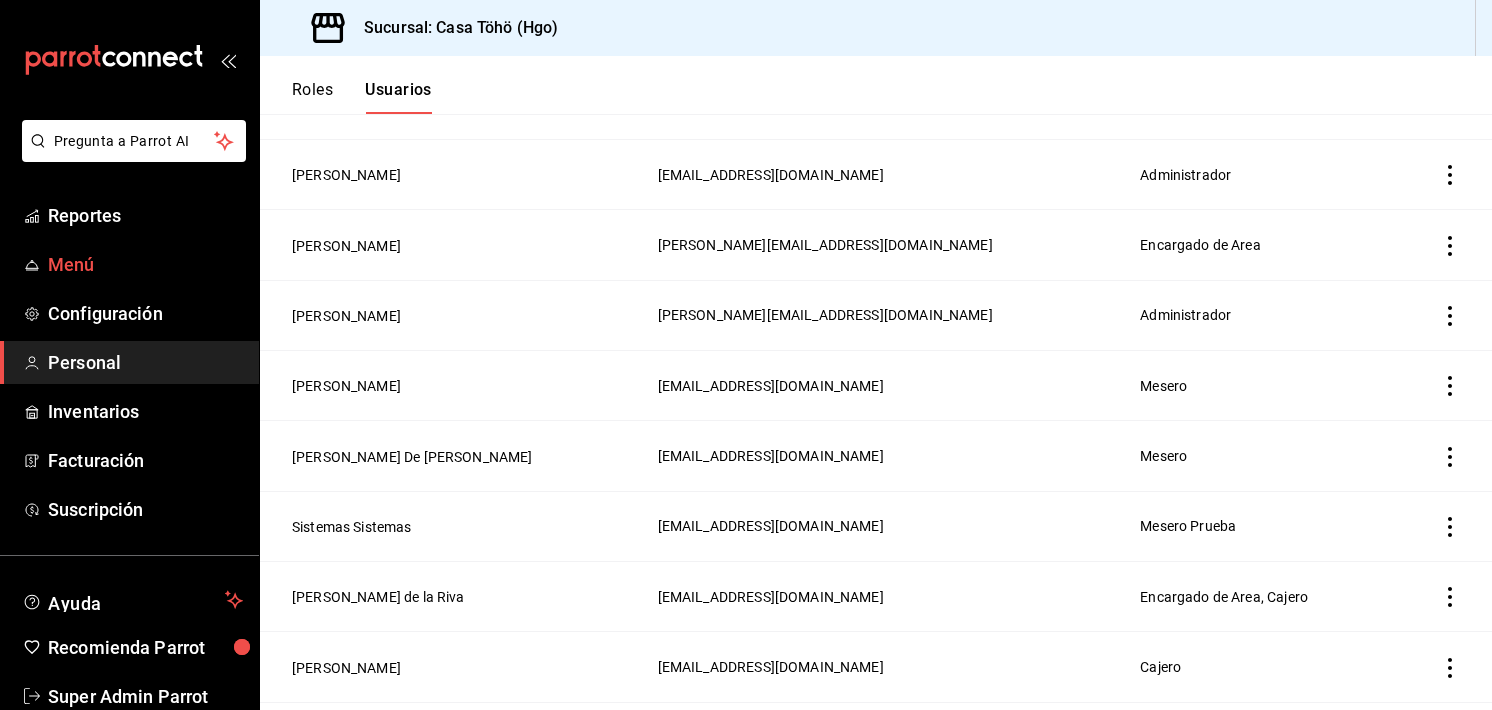 scroll, scrollTop: 452, scrollLeft: 0, axis: vertical 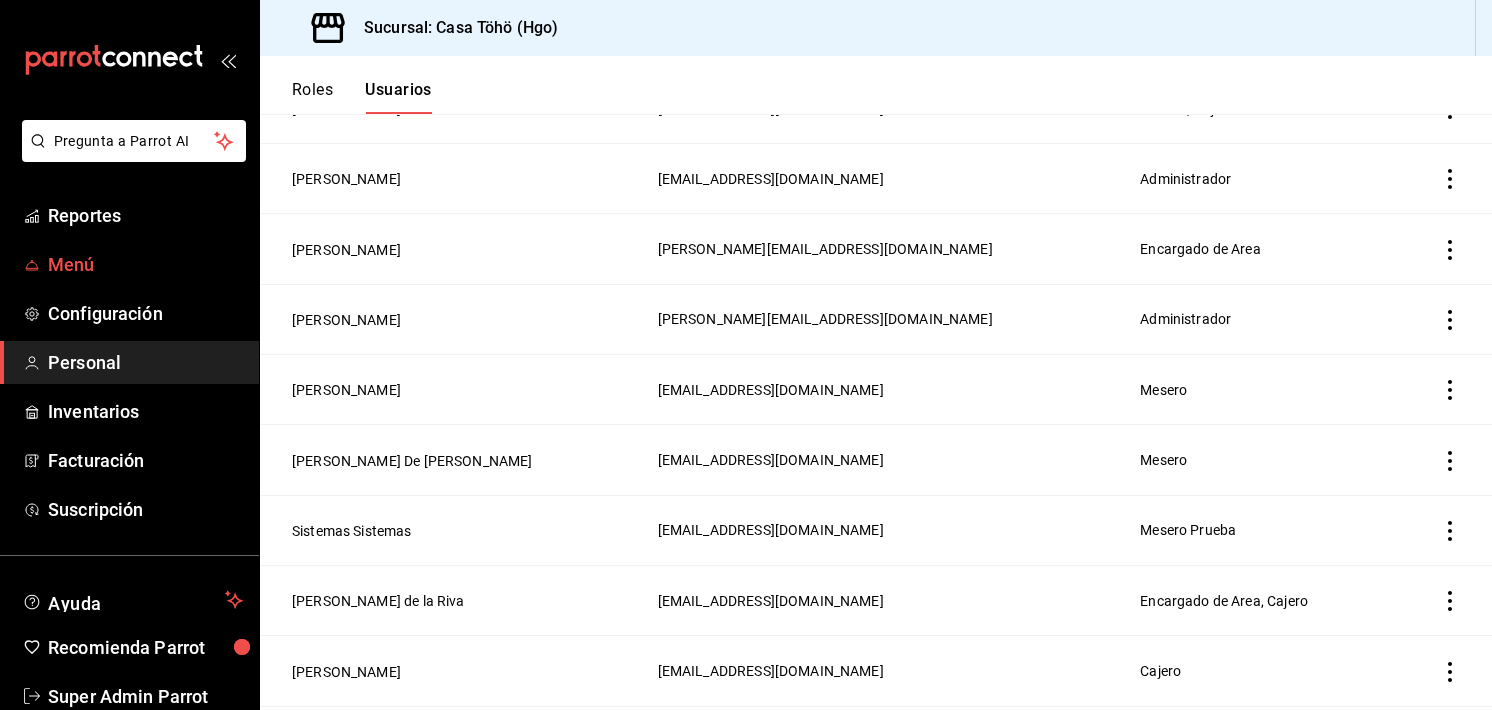 click on "Menú" at bounding box center (129, 264) 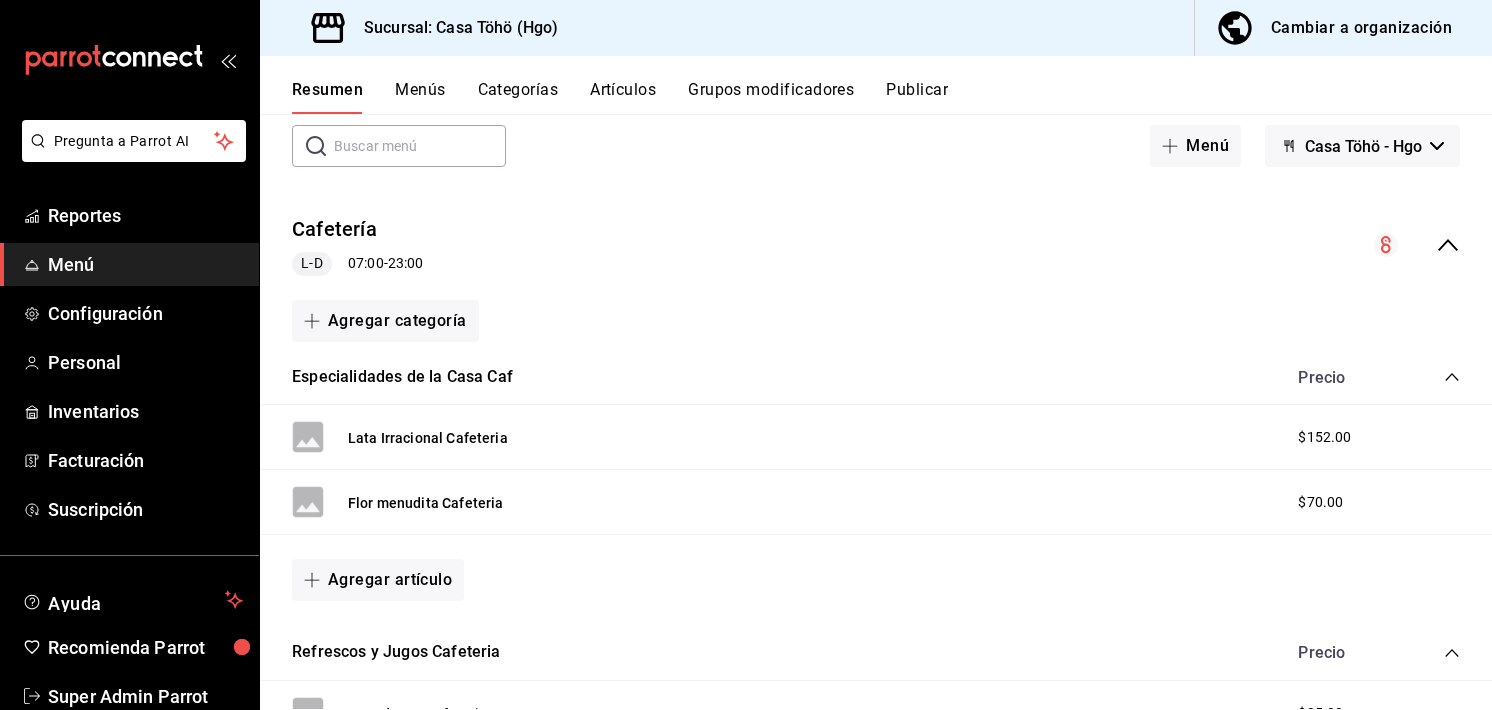 scroll, scrollTop: 104, scrollLeft: 0, axis: vertical 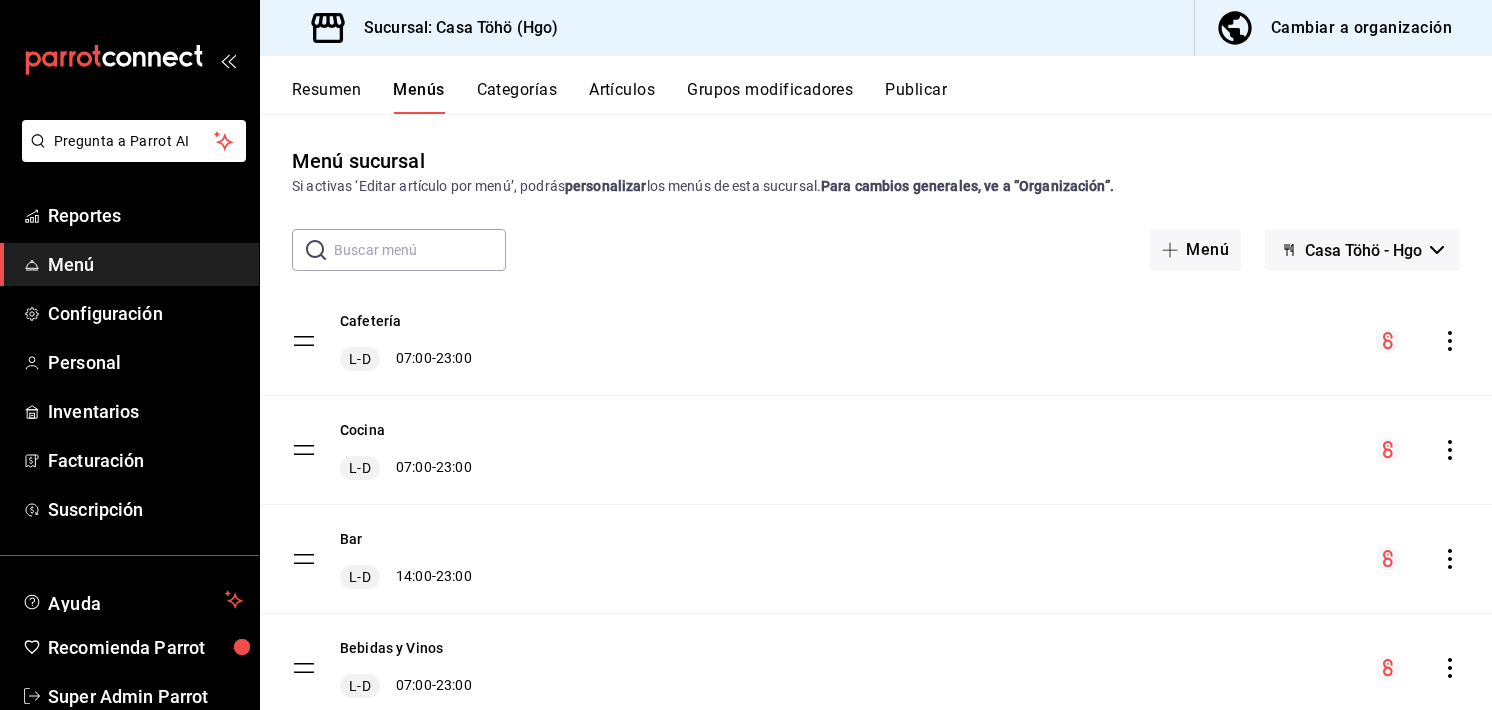 click on "Cafetería L-D 07:00  -  23:00" at bounding box center (876, 341) 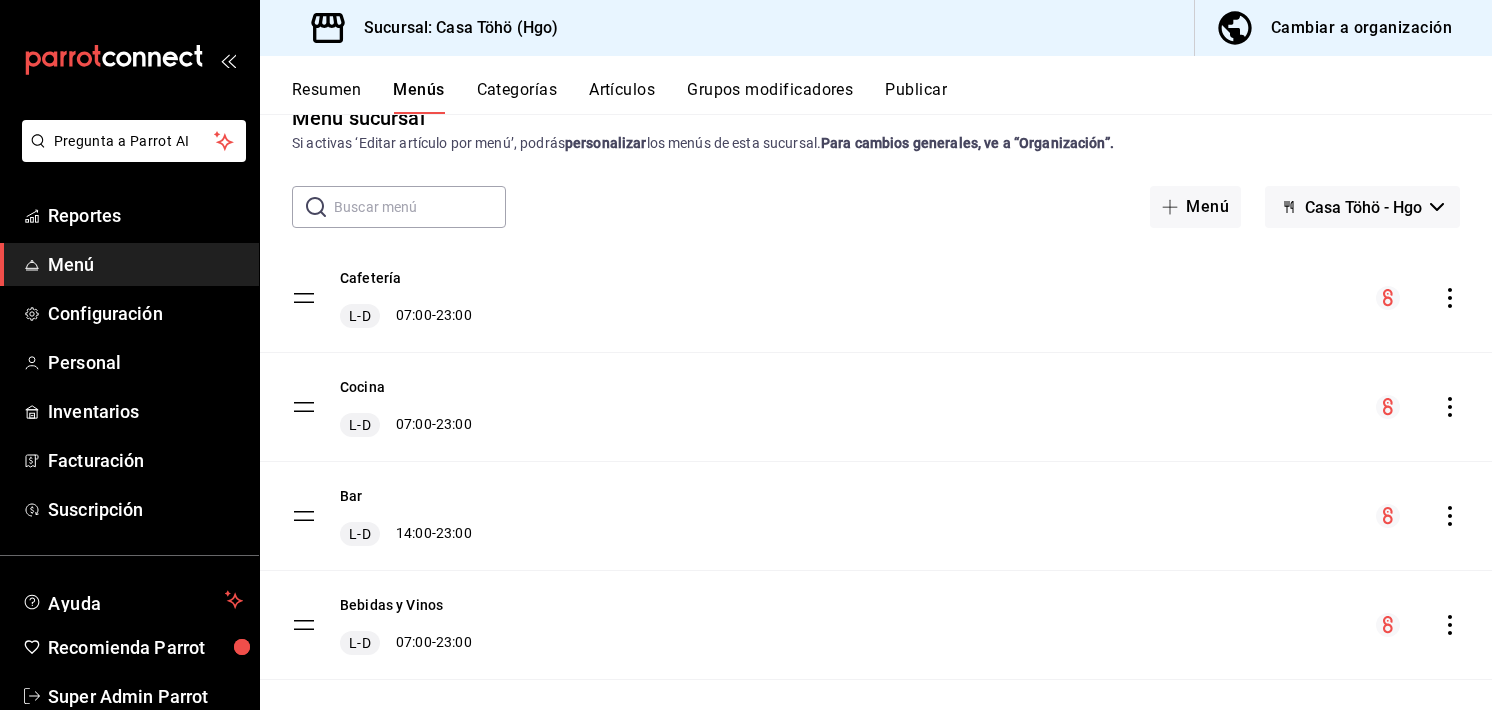 click on "Cafetería L-D 07:00  -  23:00" at bounding box center [876, 298] 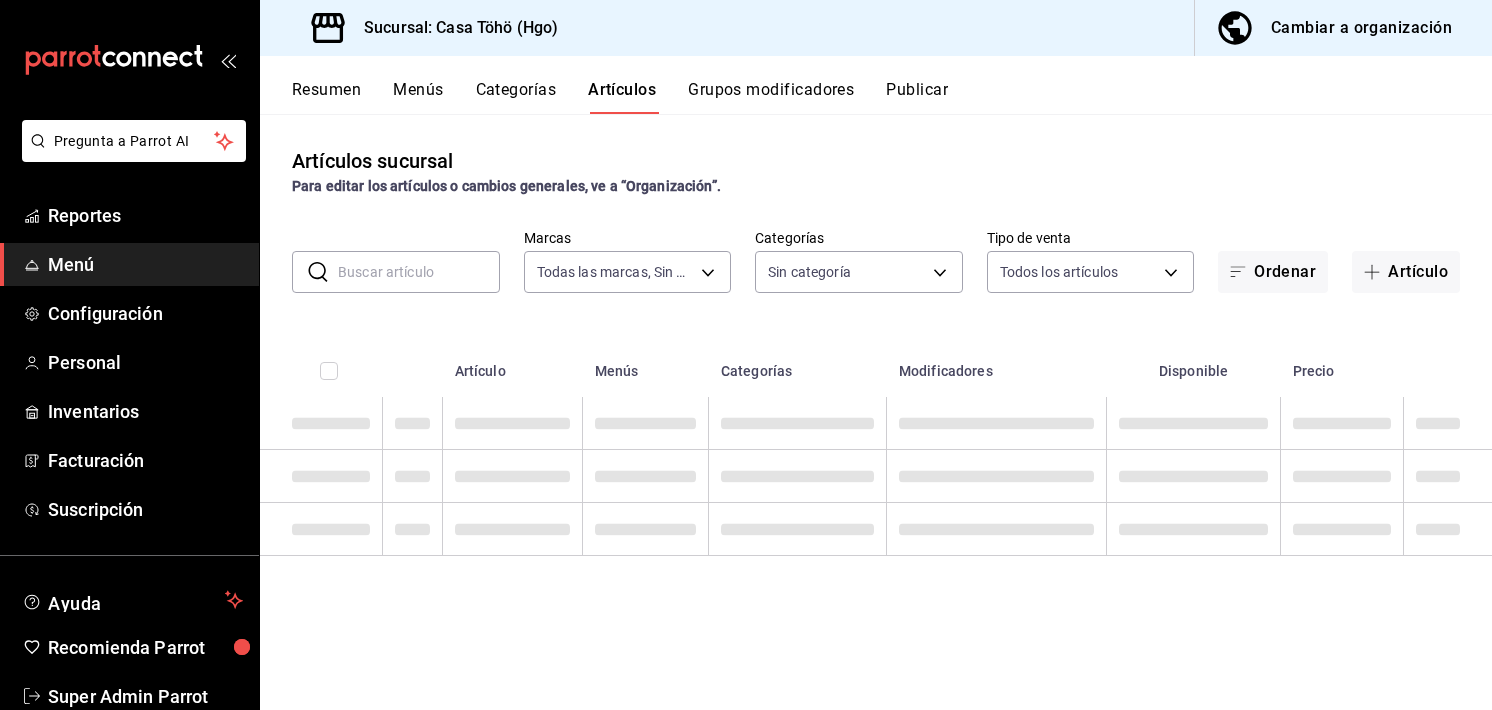 type on "3863094e-80de-4485-9a79-27000a153f73" 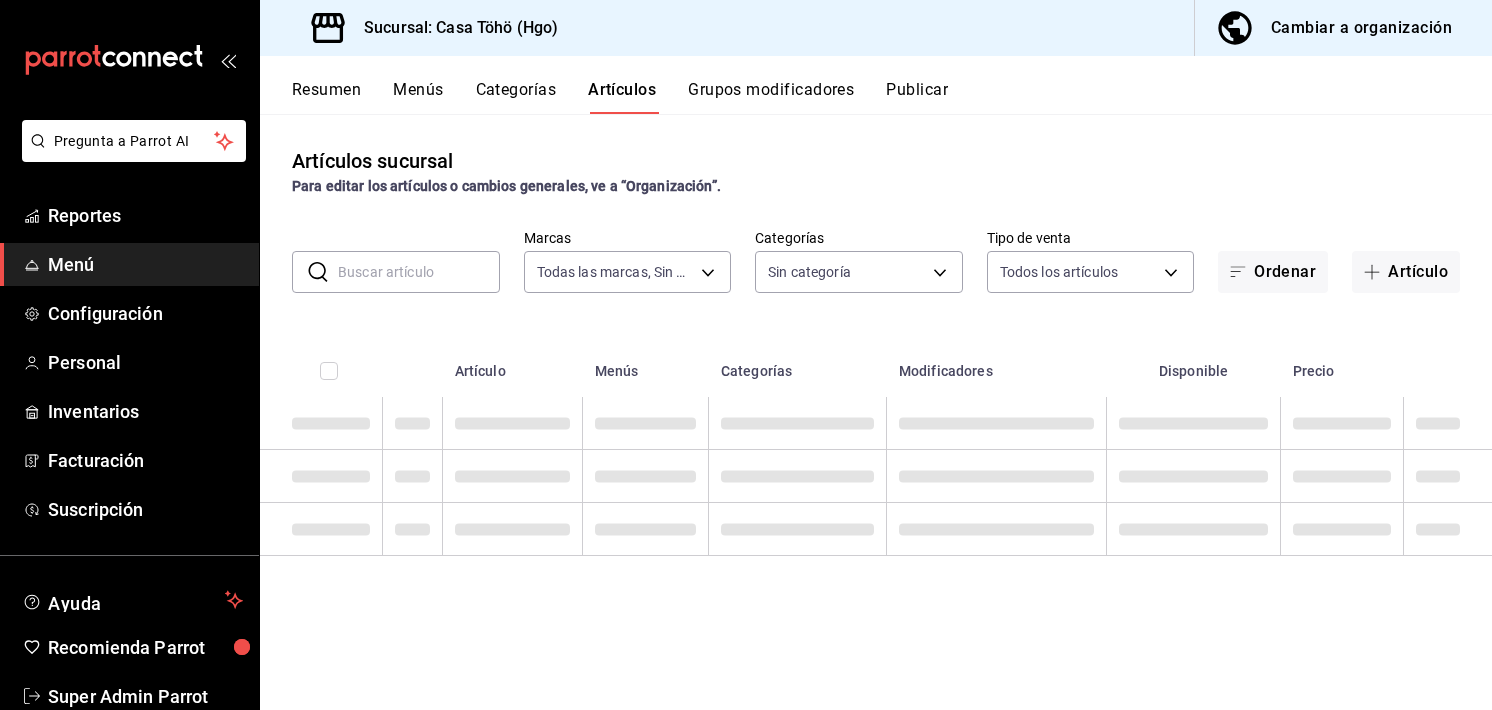 type on "04767d89-46d1-458b-9a5b-e852e68620ac,6a5c9fa8-79a5-4ad1-84e2-3dd8c61e3a37,d52444dc-e1a7-4733-93c0-b1585278fa15,2405ee42-32fa-4598-a1ee-3ee3652e0468,383520dd-5ee0-4e1e-95db-ca0b208d32cc,0cfc4a1f-fe4a-4d43-b588-6b02c48510df,745307bb-2ecc-4f3d-9a60-51f34c8ee142,3e15d77a-f20b-4a7b-b0e4-40fcbc2efde1,f4d7a593-7e40-4d79-a772-d18c77bba614,aa45b371-f5f8-4ab8-acdd-6fc47d3a54cf,86764494-f812-42c4-9c46-eb7fd7cf30b0,bf6b5fe4-5f5e-42b2-bd52-860d53cba16c,5b1ff892-96ce-4a40-86e9-c0a60349f7dd,f3cb3484-58e2-483f-a397-8fc0b36957ba,26570487-398c-4a5d-91e7-fa999b271065,edf411c3-53dd-4d3c-b44d-aa8226c4a158,6b3c63f4-9ebd-47bf-920f-3eaa89f343c3,a8868b68-a62c-486f-979a-f1316a8c3eab,c5bf2643-58da-4fc4-a339-5eed856c3638,0e72454f-1491-4f60-a4c8-bb0c3e727132,6a7e523e-6911-4f19-bc11-267dfba3a68f,47694981-2ec6-4f28-bdd2-5058ad106869,0cef9e01-9c07-42eb-af77-ae7cae2046ae,edbc9a9d-64ca-44b4-844a-7026a1d30a07,4d13423e-53ef-4033-b7ef-b734fe694bfe,26e12644-2063-4cd9-9650-c91c4063537c,a45e6d10-434f-4db4-962b-2b1967441660,3f7b2192-47a1-497d-863..." 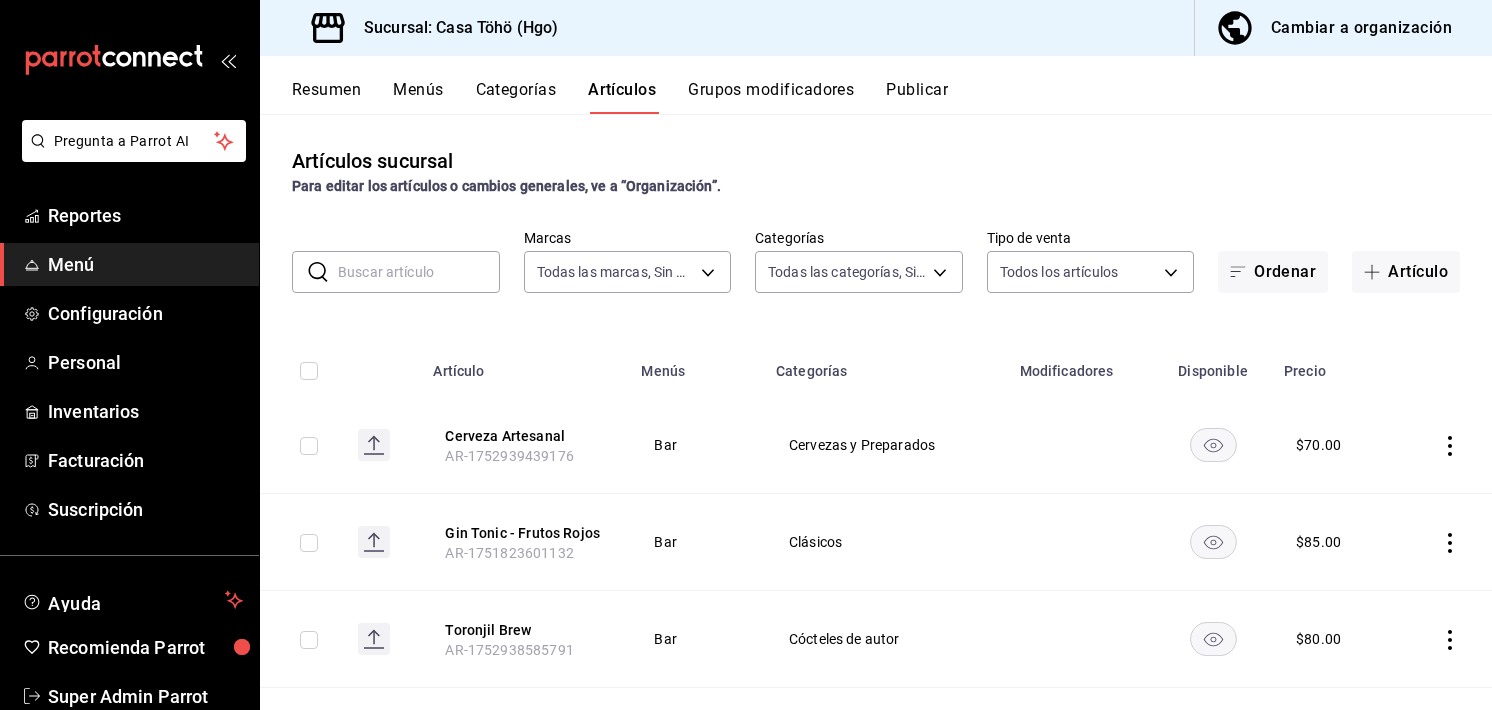 click on "Grupos modificadores" at bounding box center (771, 97) 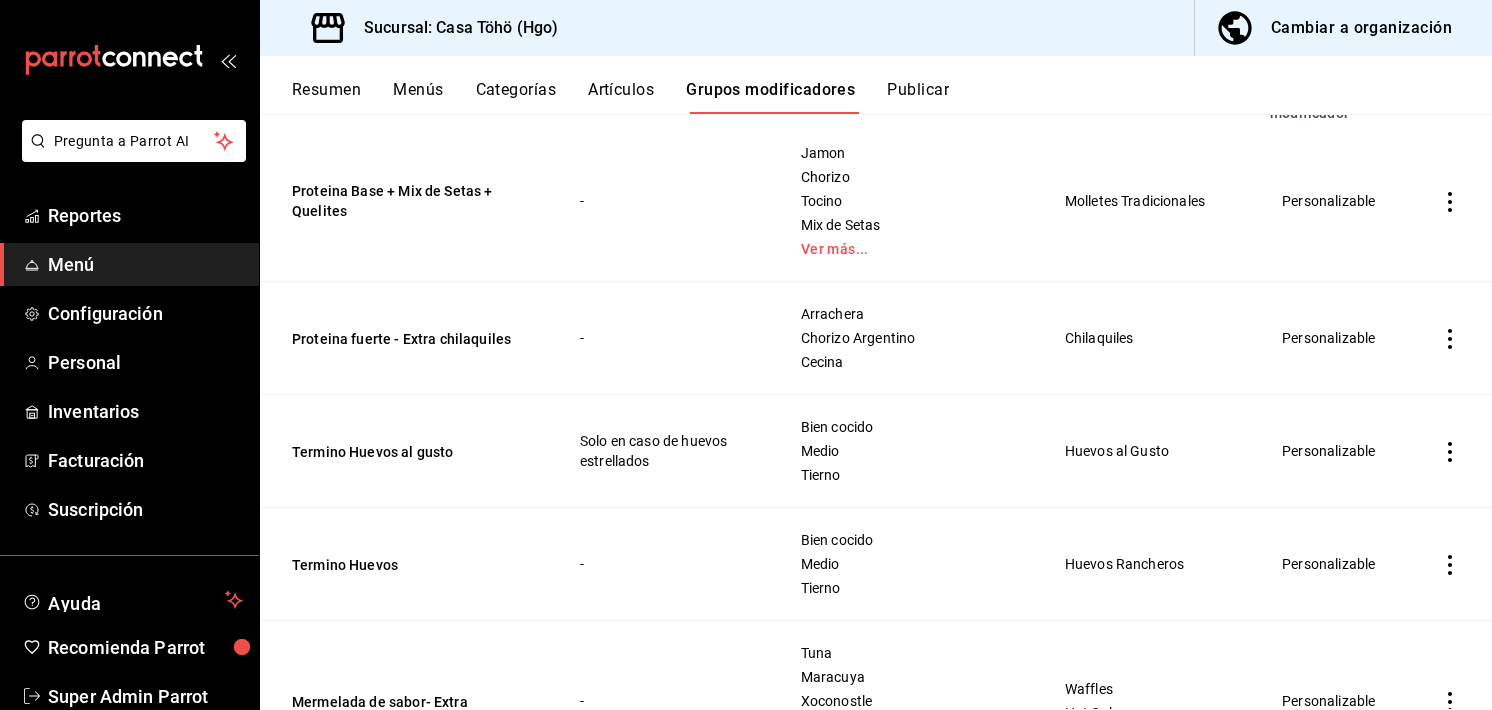 scroll, scrollTop: 228, scrollLeft: 0, axis: vertical 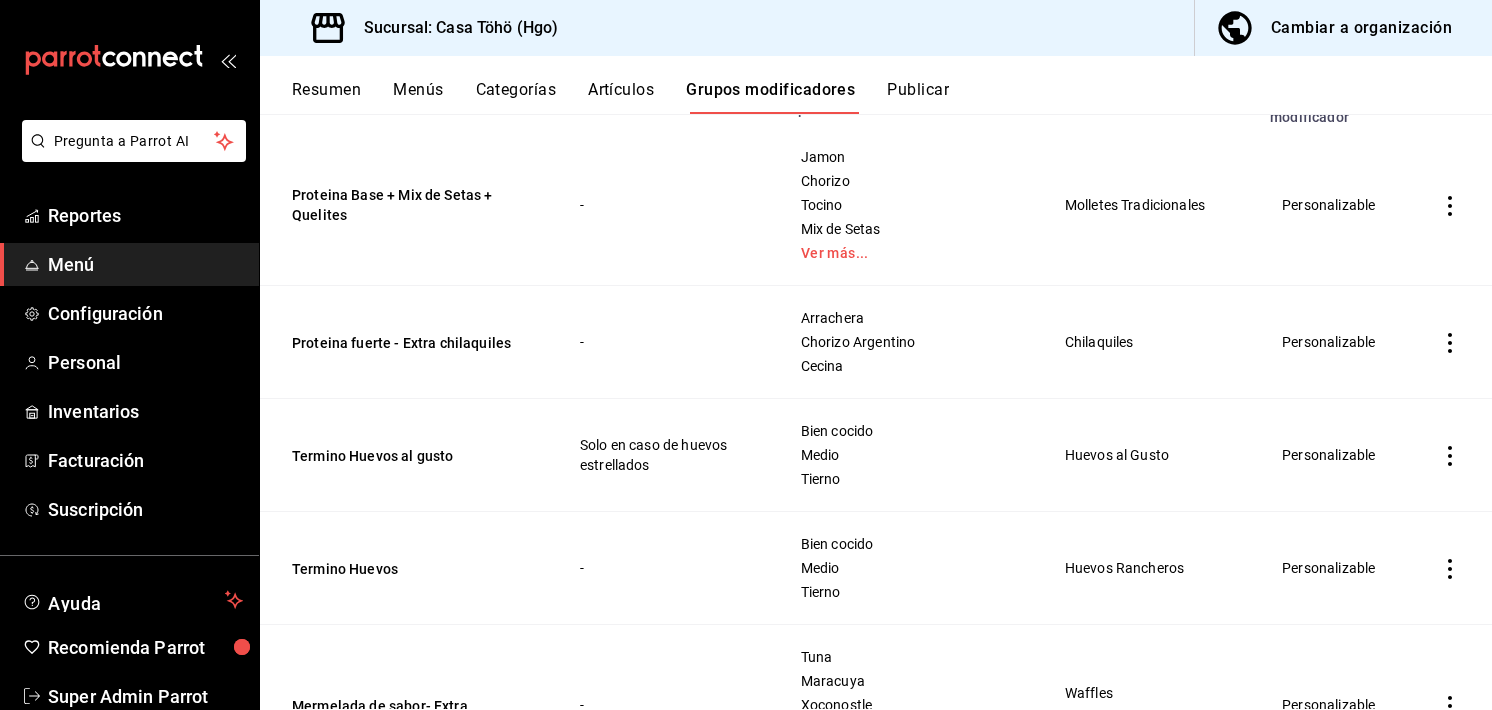 click on "Resumen Menús Categorías Artículos Grupos modificadores Publicar" at bounding box center (892, 97) 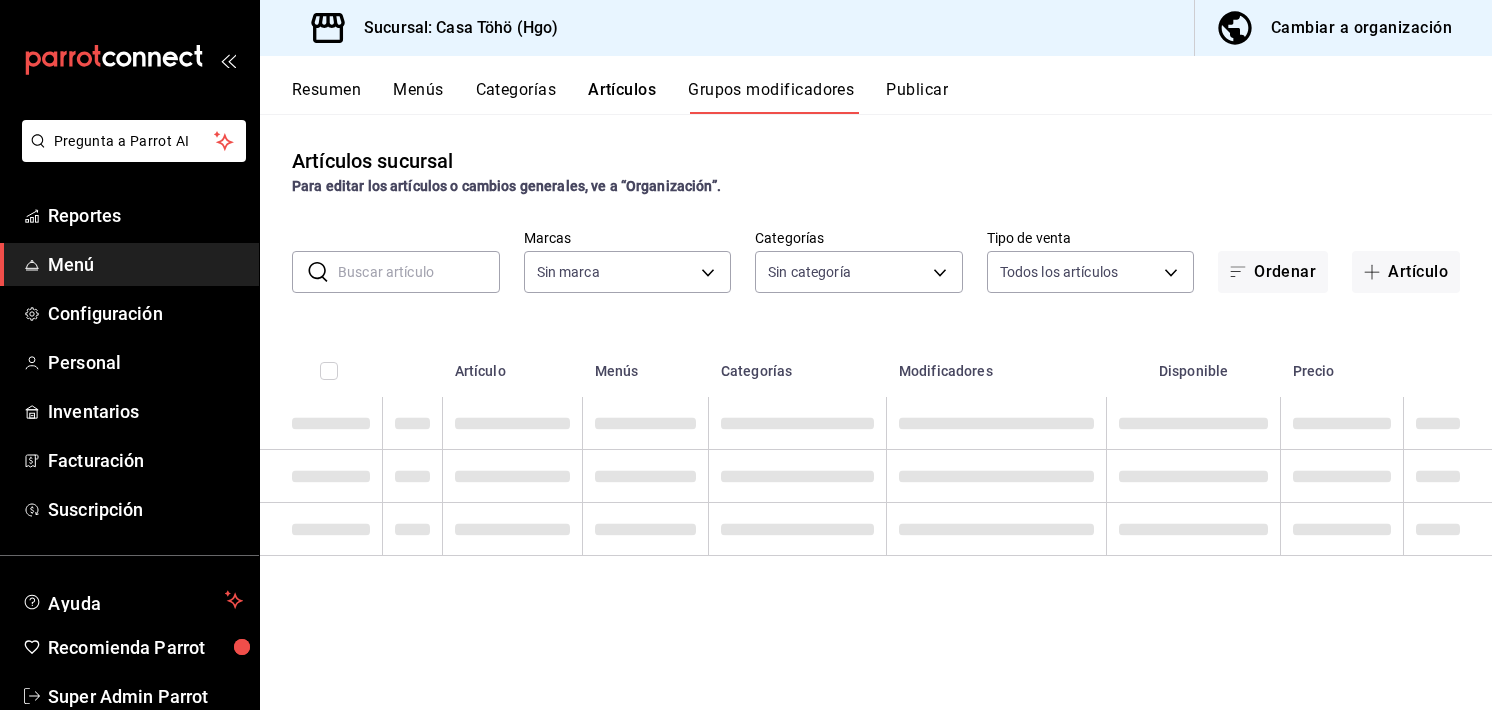 type on "3863094e-80de-4485-9a79-27000a153f73" 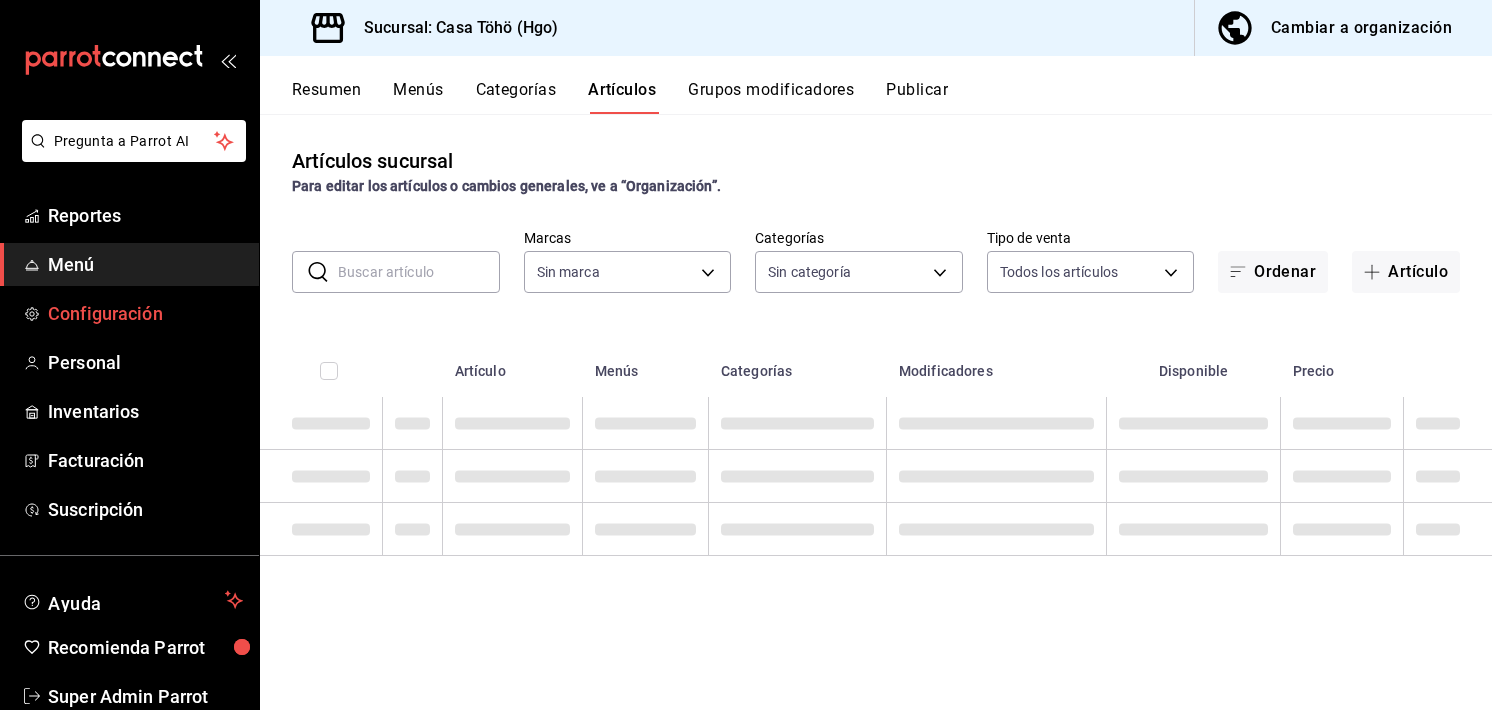 type 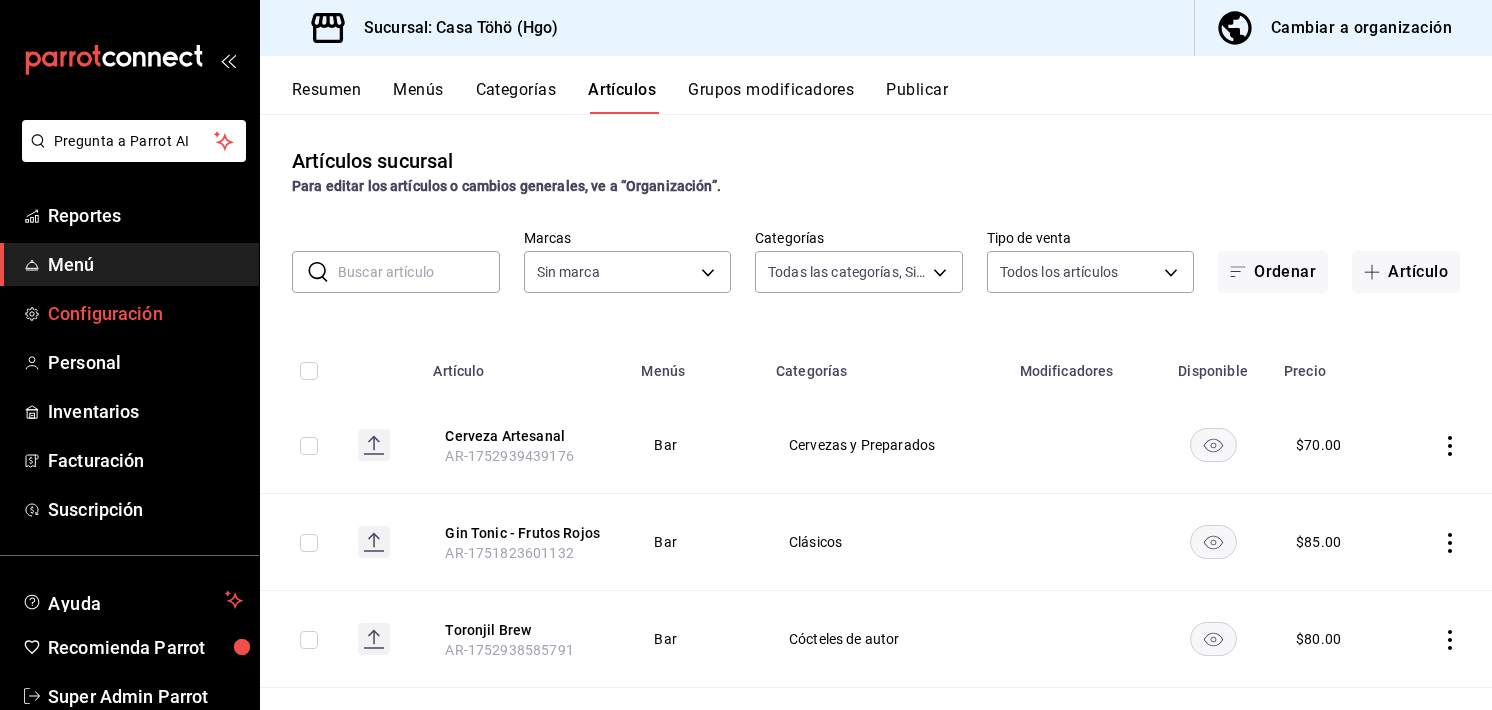 type on "04767d89-46d1-458b-9a5b-e852e68620ac,6a5c9fa8-79a5-4ad1-84e2-3dd8c61e3a37,d52444dc-e1a7-4733-93c0-b1585278fa15,2405ee42-32fa-4598-a1ee-3ee3652e0468,383520dd-5ee0-4e1e-95db-ca0b208d32cc,0cfc4a1f-fe4a-4d43-b588-6b02c48510df,745307bb-2ecc-4f3d-9a60-51f34c8ee142,3e15d77a-f20b-4a7b-b0e4-40fcbc2efde1,f4d7a593-7e40-4d79-a772-d18c77bba614,aa45b371-f5f8-4ab8-acdd-6fc47d3a54cf,86764494-f812-42c4-9c46-eb7fd7cf30b0,bf6b5fe4-5f5e-42b2-bd52-860d53cba16c,5b1ff892-96ce-4a40-86e9-c0a60349f7dd,f3cb3484-58e2-483f-a397-8fc0b36957ba,26570487-398c-4a5d-91e7-fa999b271065,edf411c3-53dd-4d3c-b44d-aa8226c4a158,6b3c63f4-9ebd-47bf-920f-3eaa89f343c3,a8868b68-a62c-486f-979a-f1316a8c3eab,c5bf2643-58da-4fc4-a339-5eed856c3638,0e72454f-1491-4f60-a4c8-bb0c3e727132,6a7e523e-6911-4f19-bc11-267dfba3a68f,47694981-2ec6-4f28-bdd2-5058ad106869,0cef9e01-9c07-42eb-af77-ae7cae2046ae,edbc9a9d-64ca-44b4-844a-7026a1d30a07,4d13423e-53ef-4033-b7ef-b734fe694bfe,26e12644-2063-4cd9-9650-c91c4063537c,a45e6d10-434f-4db4-962b-2b1967441660,3f7b2192-47a1-497d-863..." 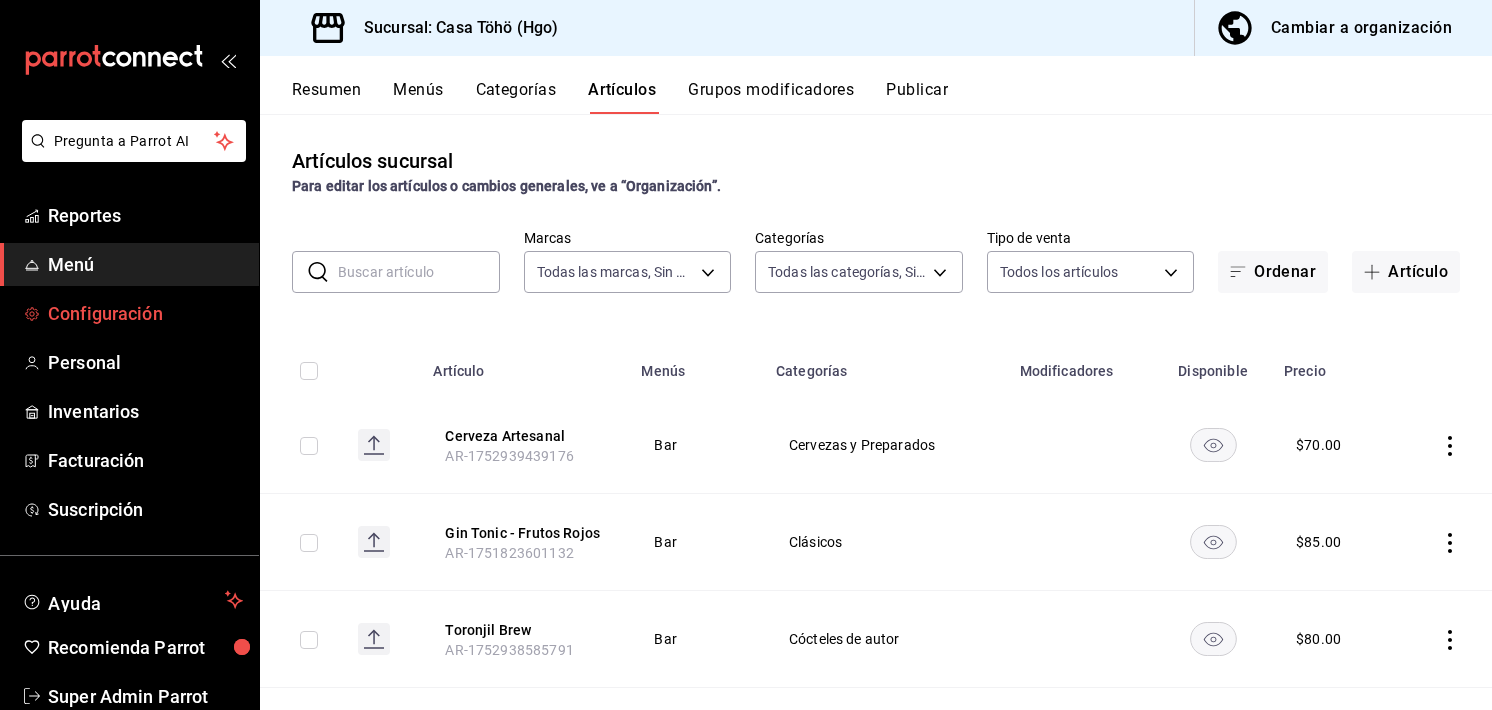 click on "Configuración" at bounding box center (145, 313) 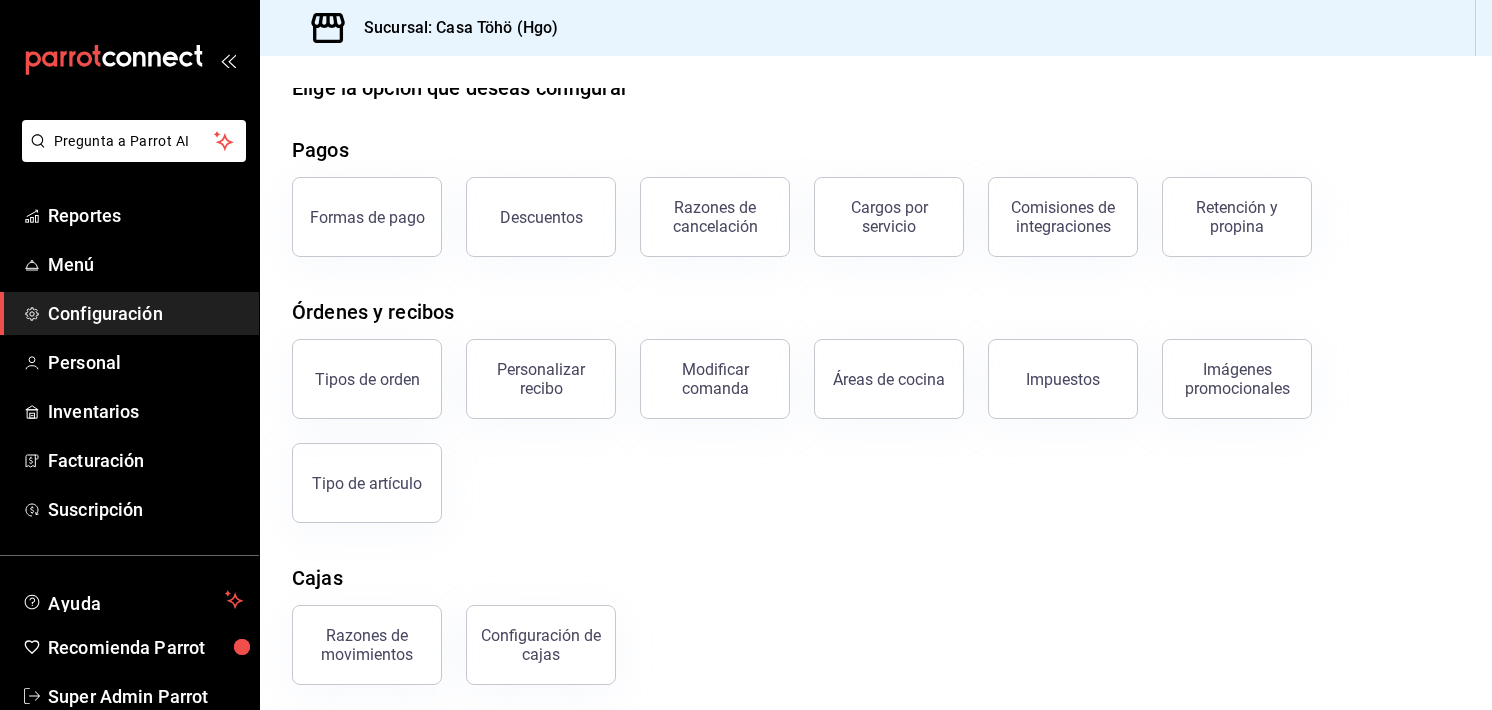scroll, scrollTop: 75, scrollLeft: 0, axis: vertical 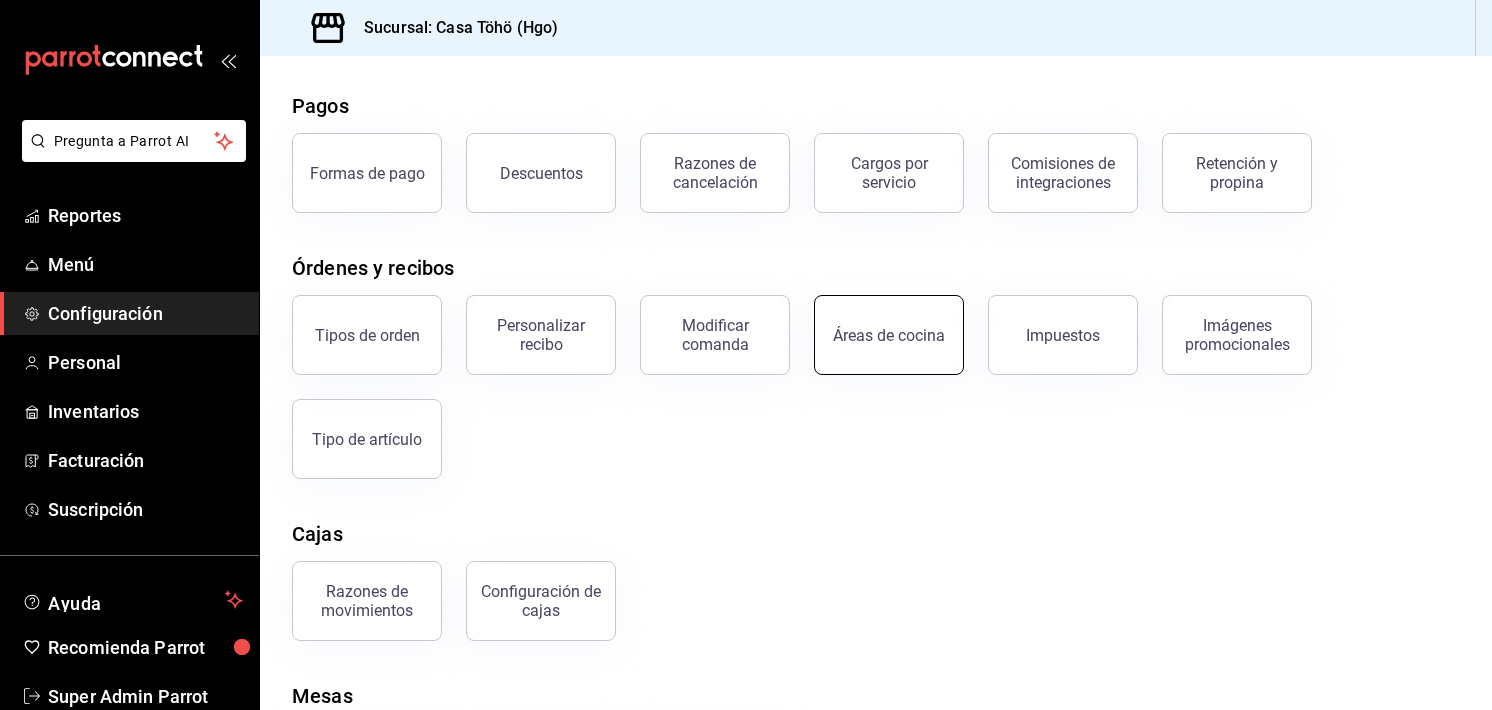 click on "Áreas de cocina" at bounding box center (889, 335) 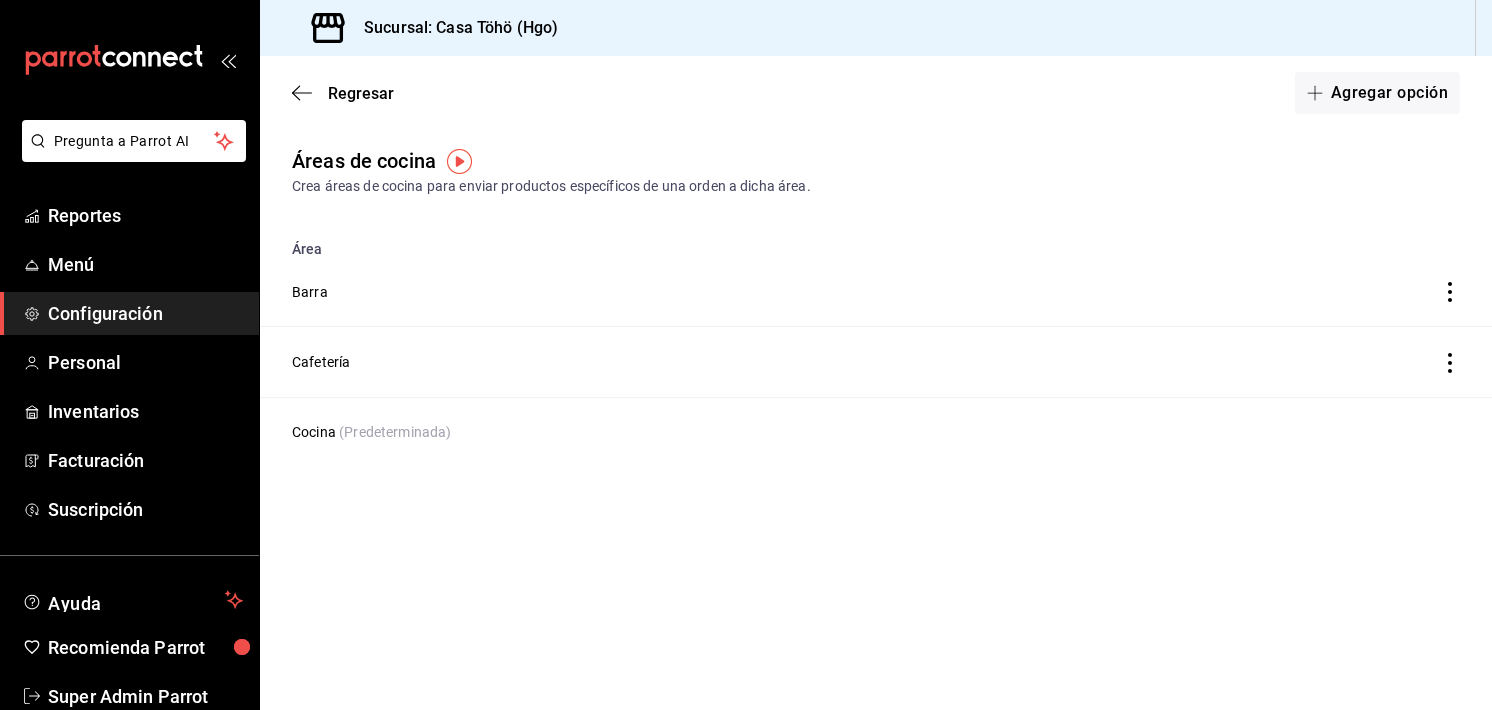 click on "Regresar Agregar opción" at bounding box center (876, 93) 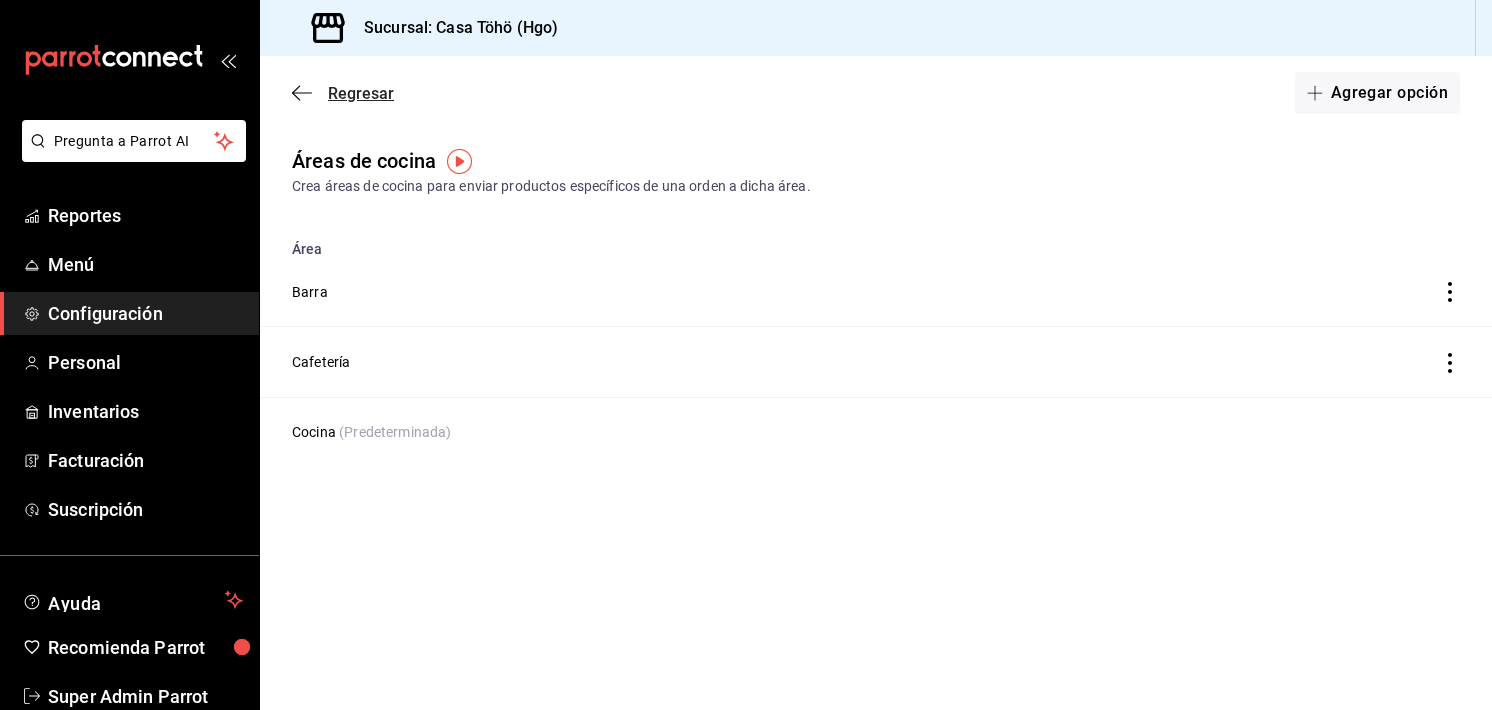 click 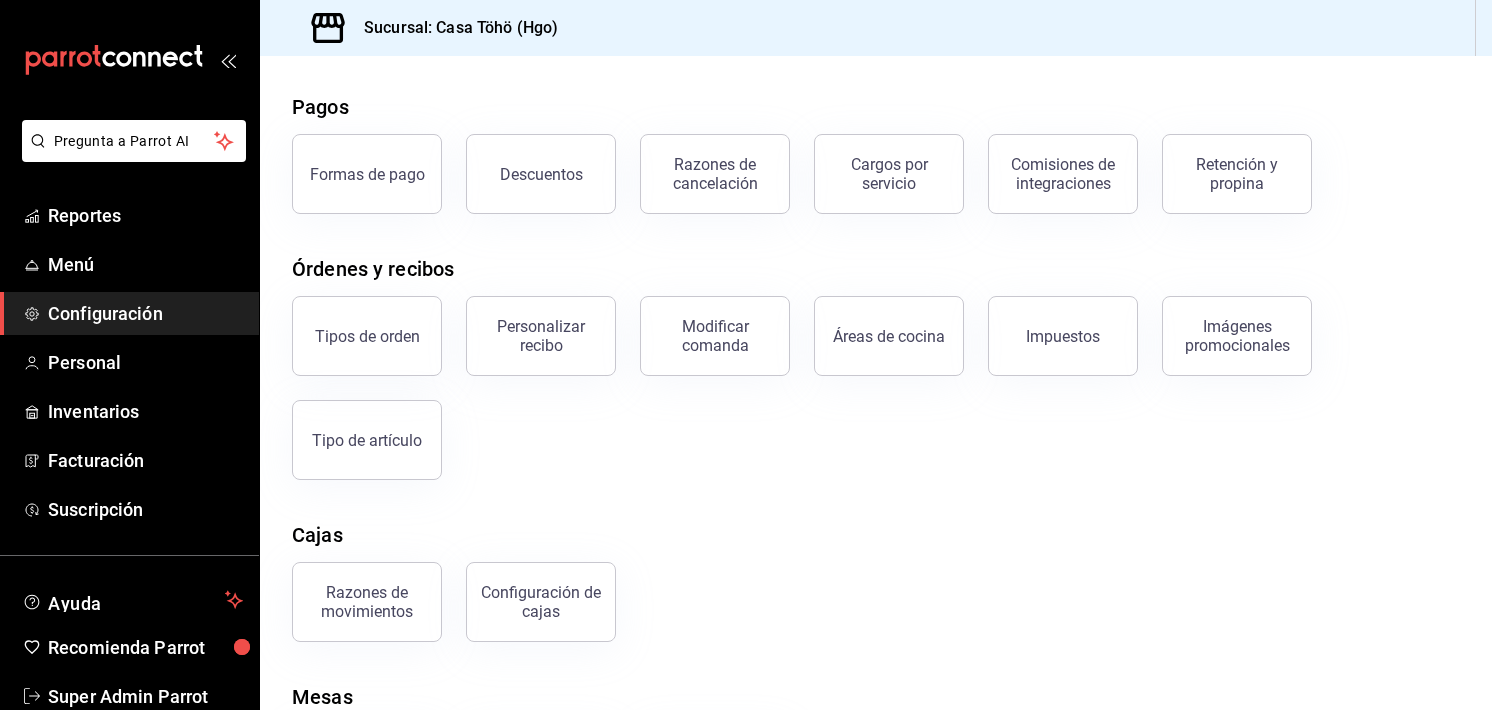 scroll, scrollTop: 75, scrollLeft: 0, axis: vertical 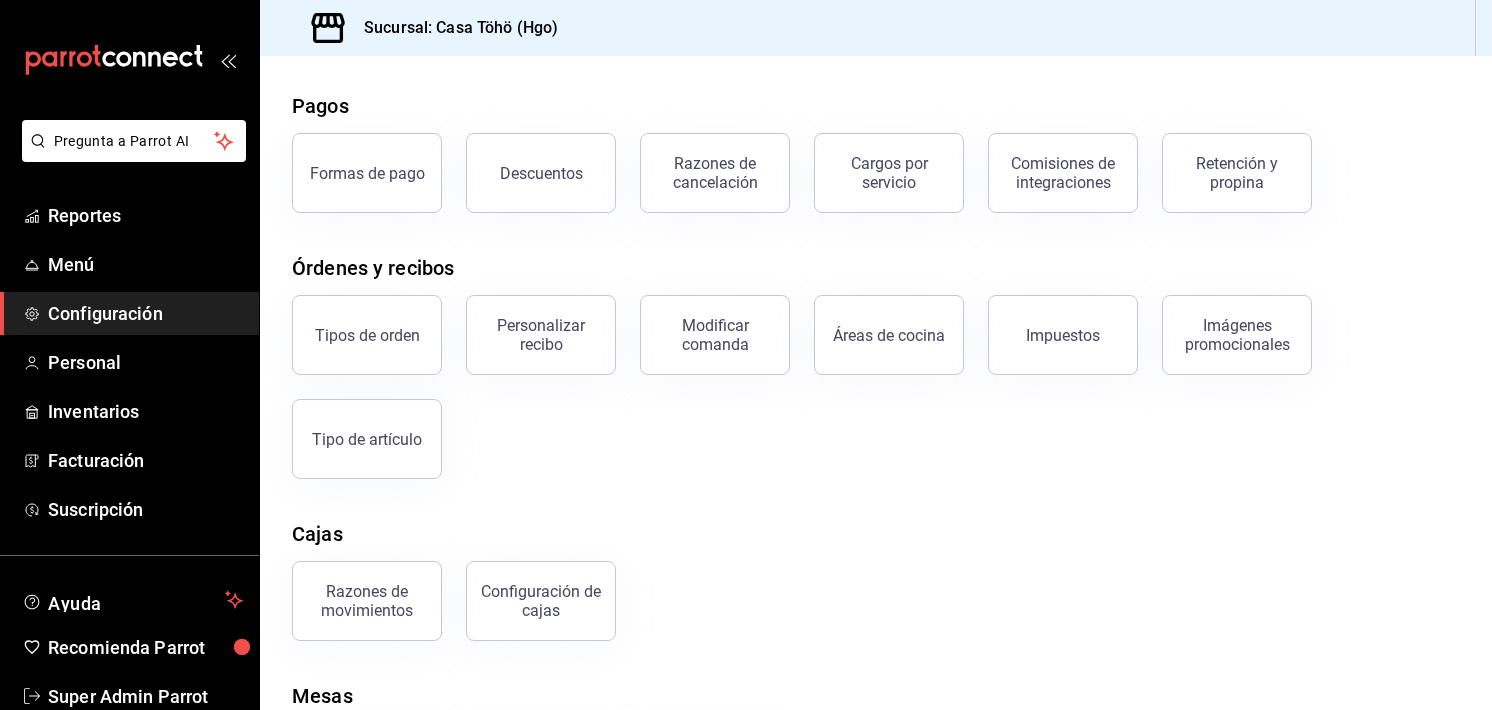 click on "Tipo de artículo" at bounding box center [367, 439] 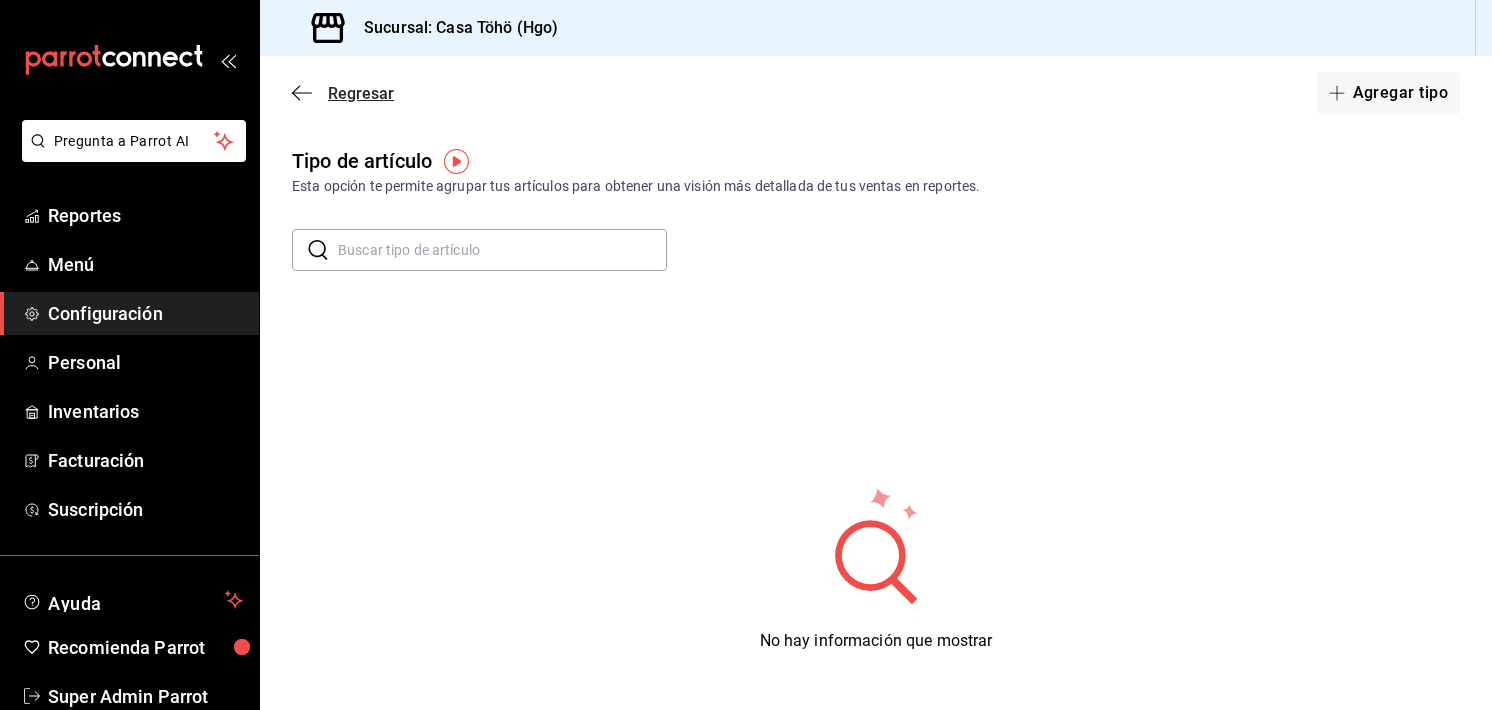click on "Regresar" at bounding box center [343, 93] 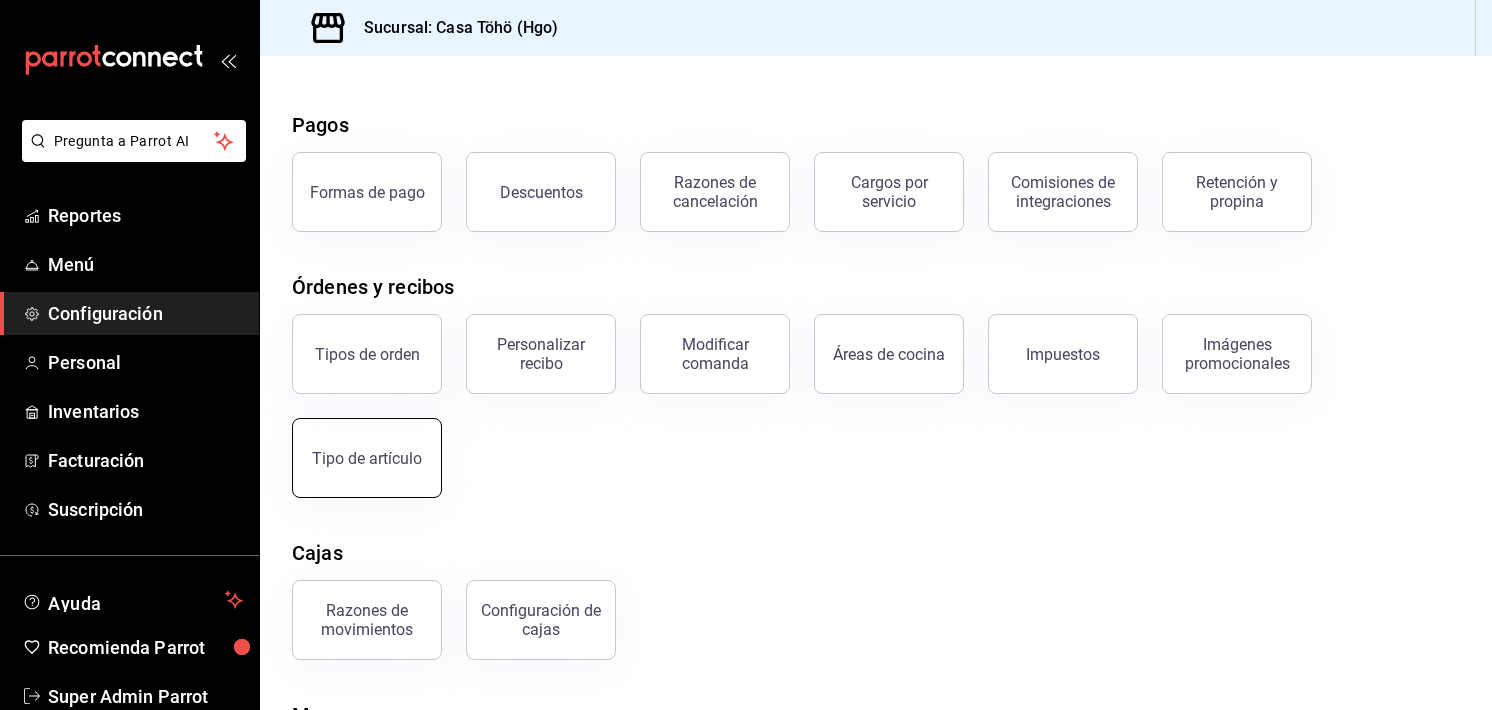scroll, scrollTop: 0, scrollLeft: 0, axis: both 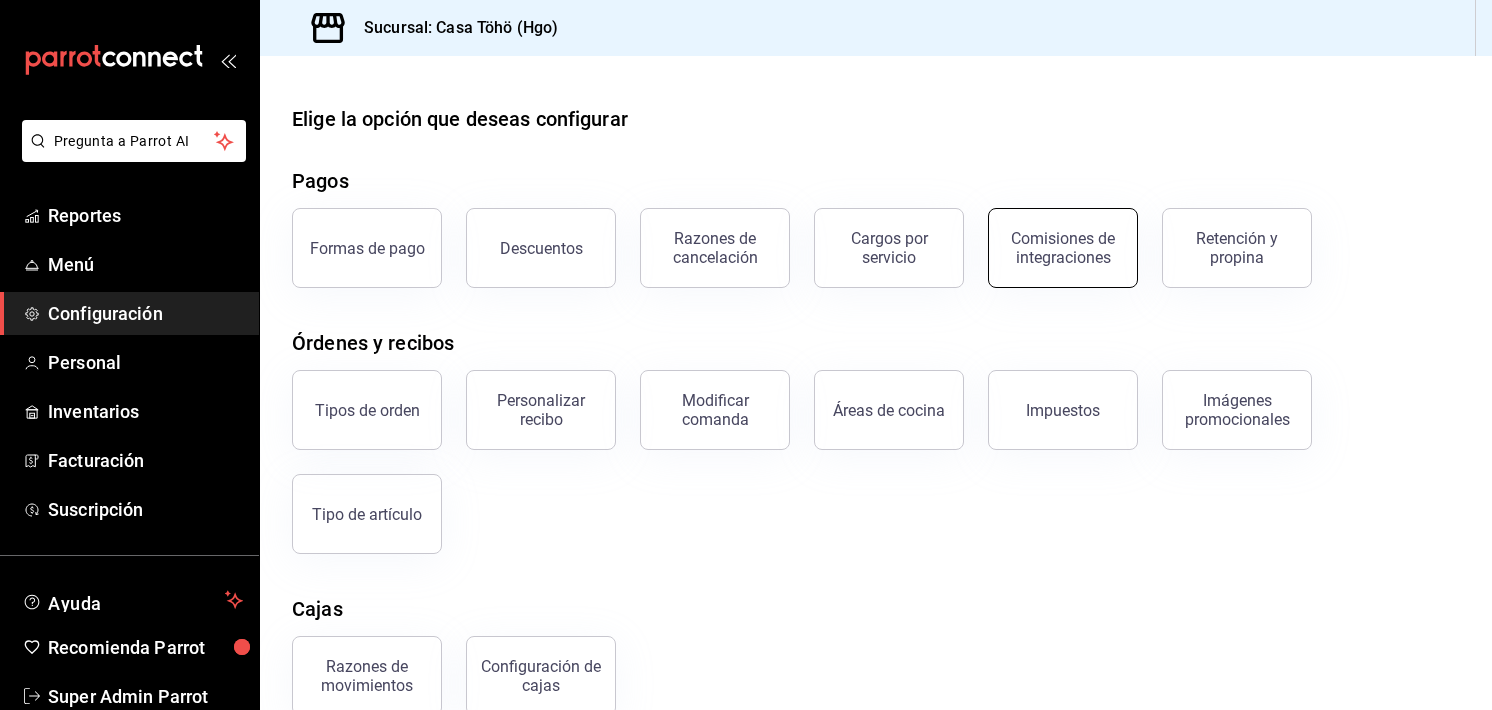 click on "Comisiones de integraciones" at bounding box center (1063, 248) 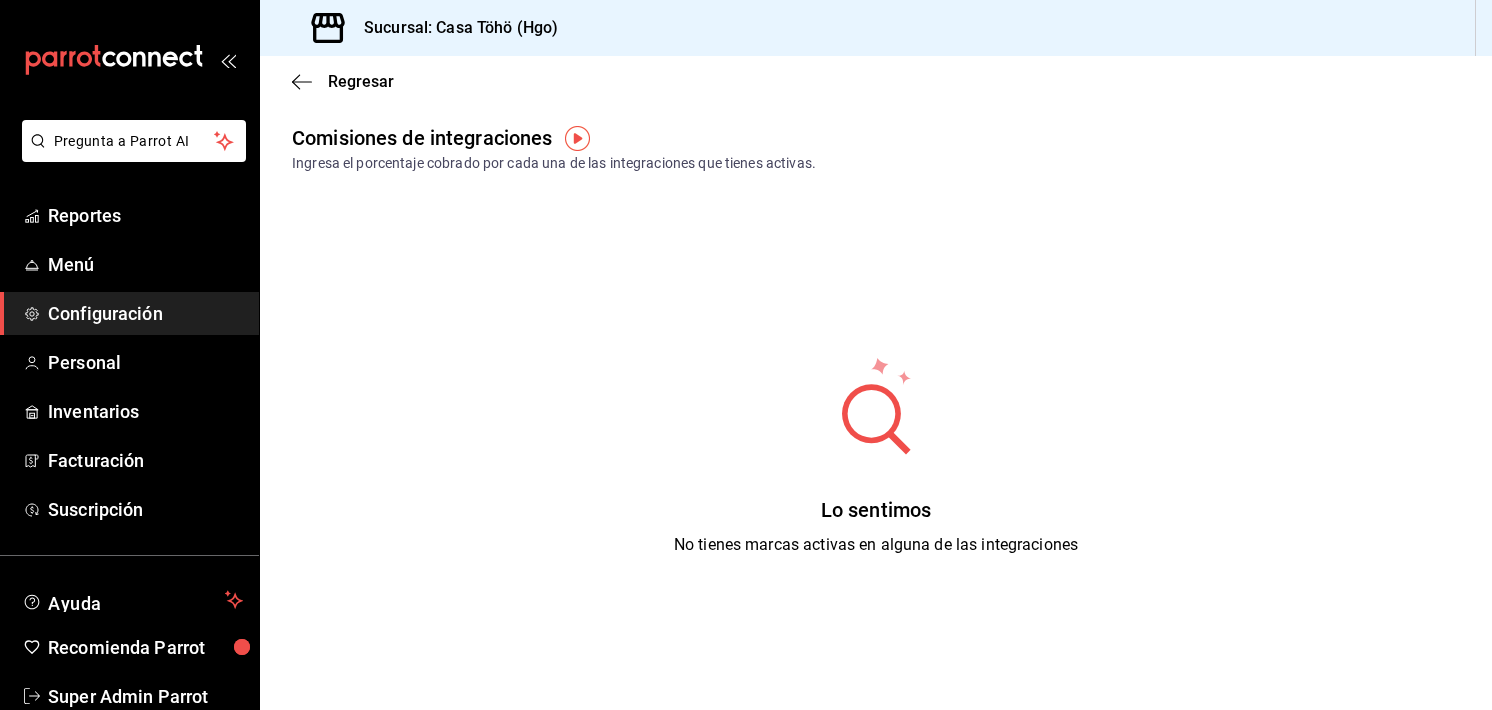 click at bounding box center (577, 138) 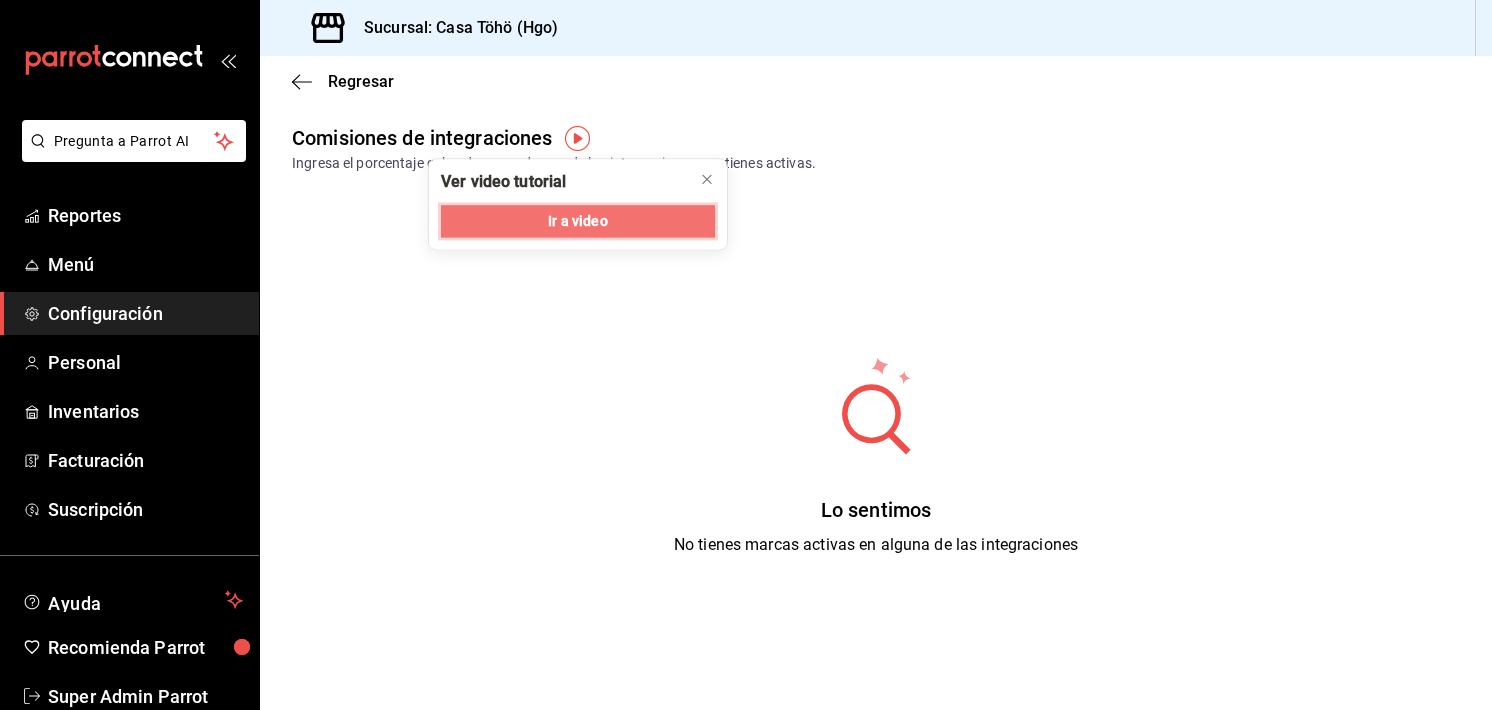 click on "Ir a video" at bounding box center (578, 221) 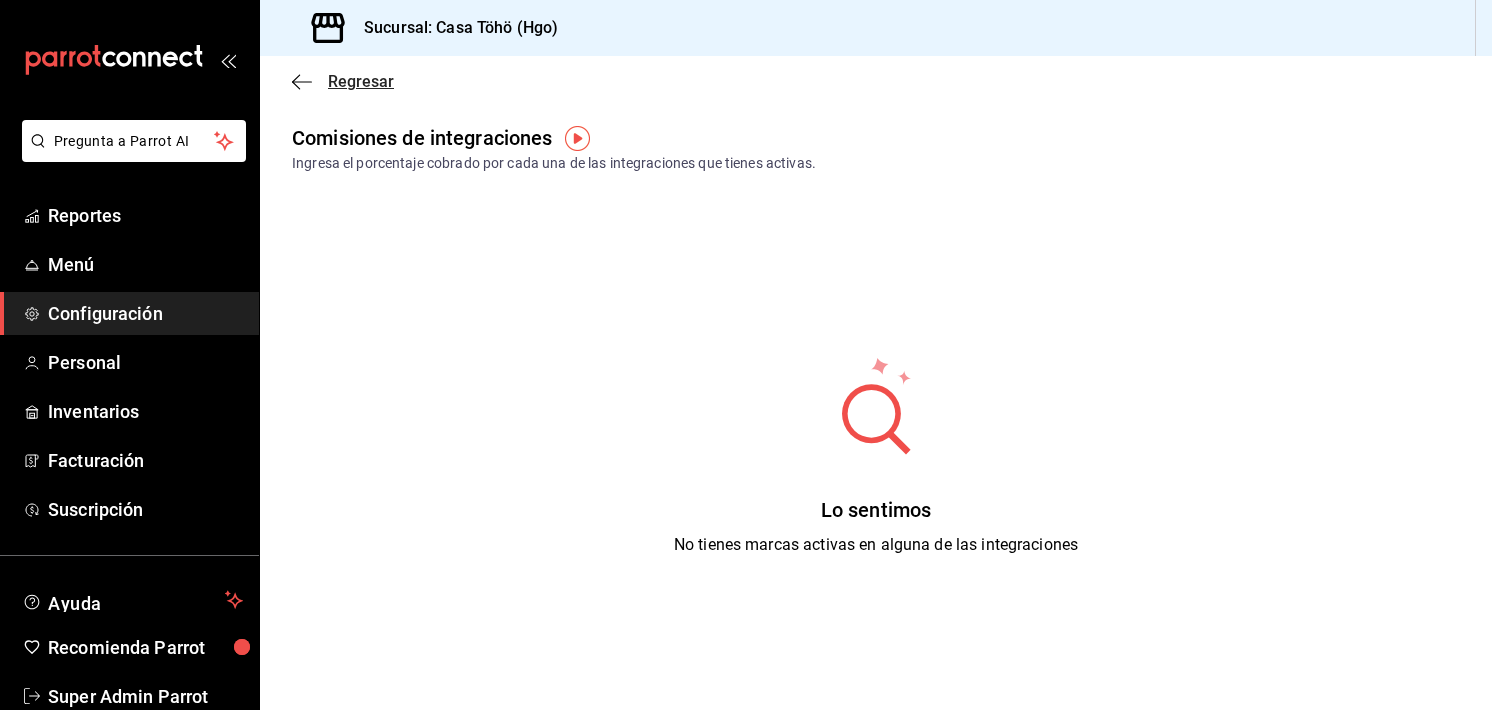 click on "Regresar" at bounding box center (343, 81) 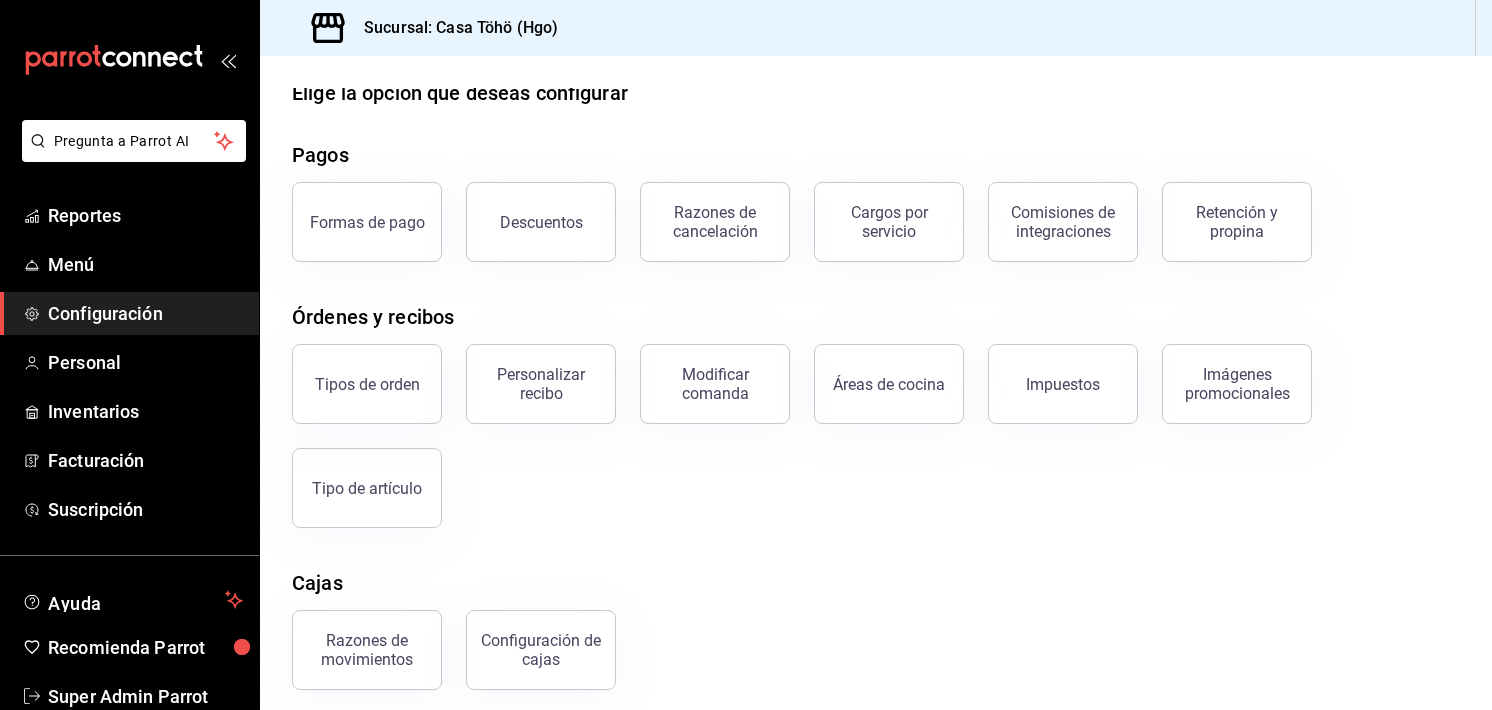 scroll, scrollTop: 24, scrollLeft: 0, axis: vertical 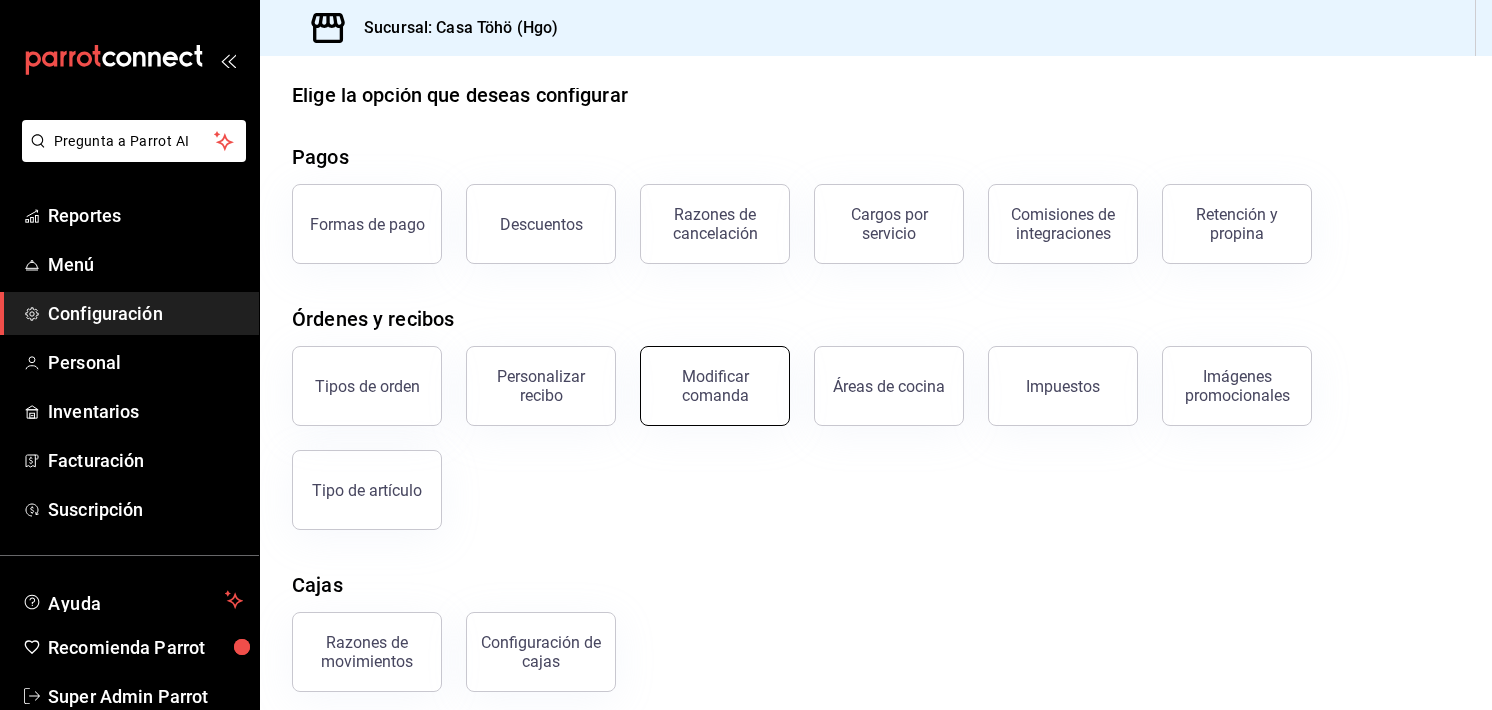 click on "Modificar comanda" at bounding box center [715, 386] 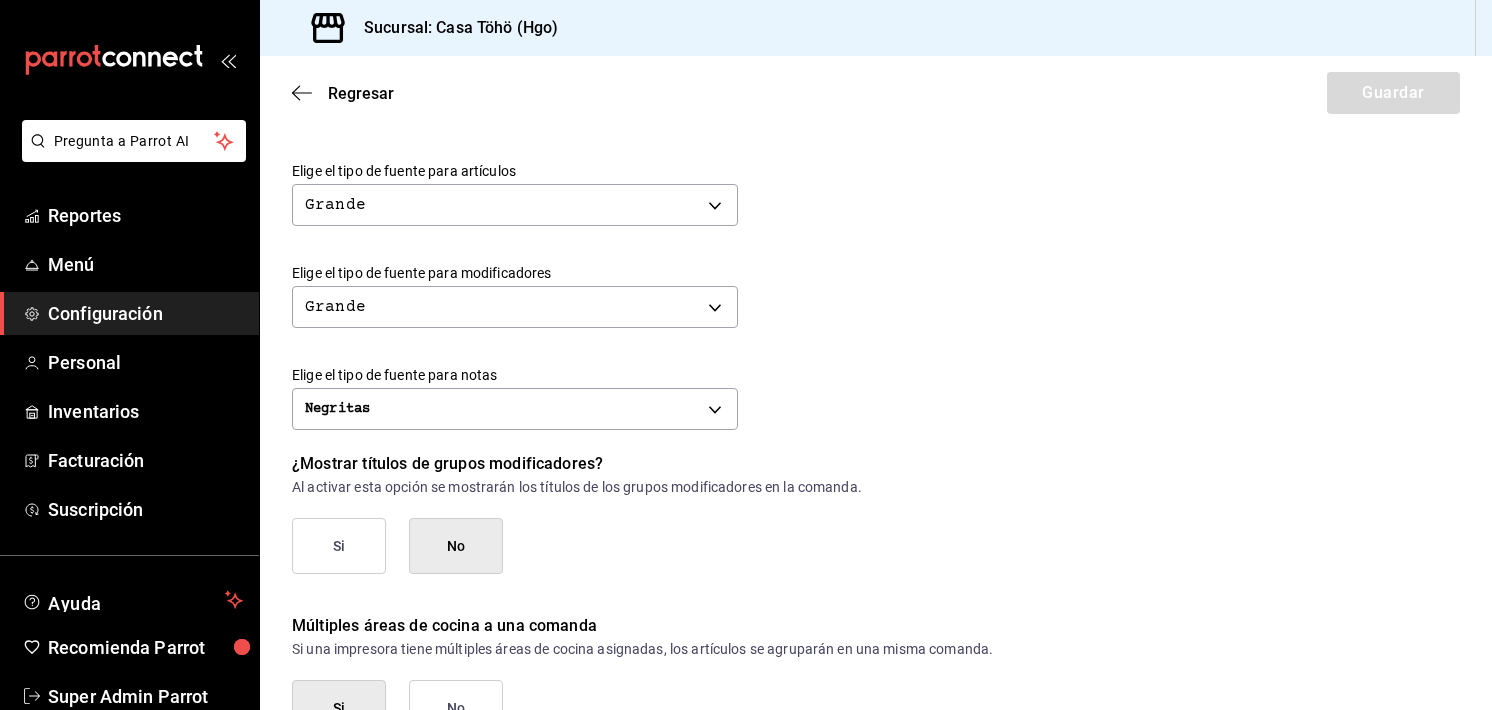 scroll, scrollTop: 888, scrollLeft: 0, axis: vertical 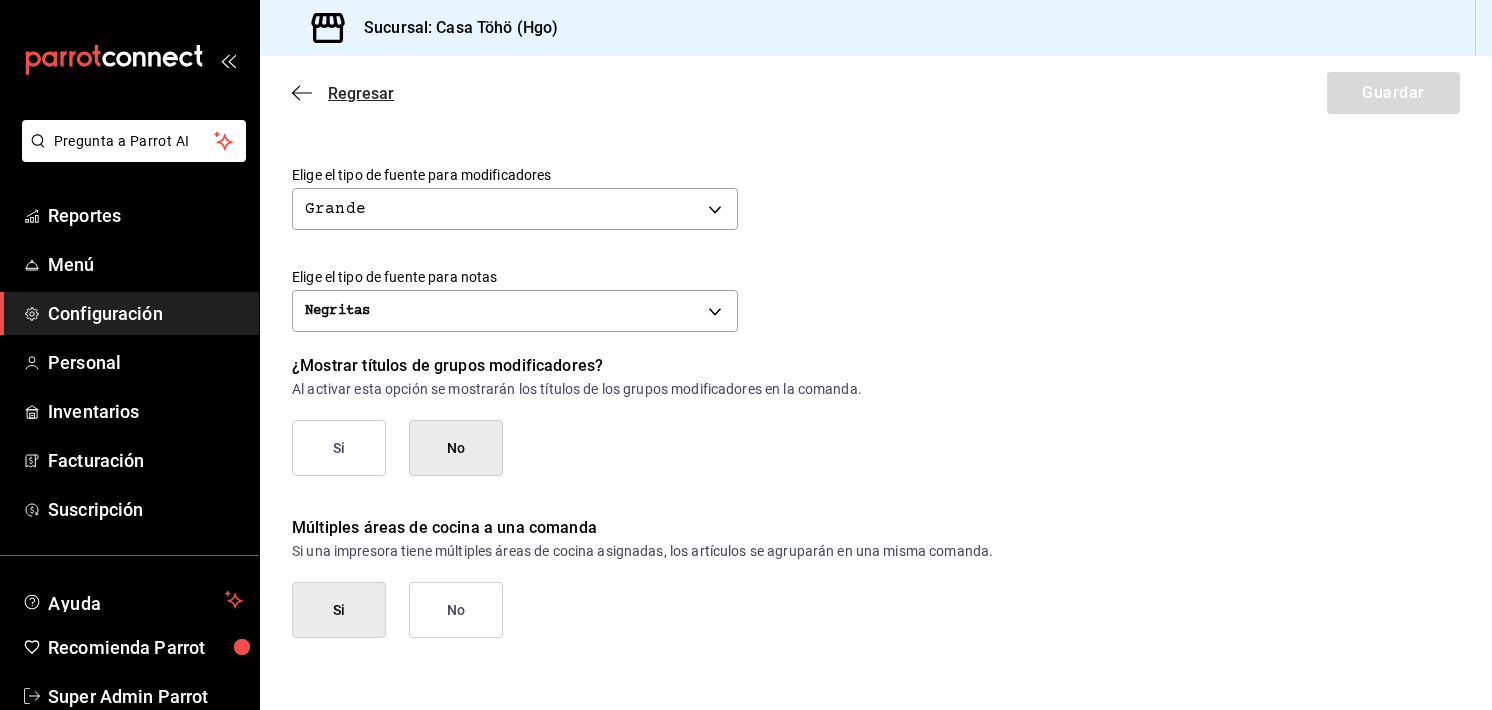 click 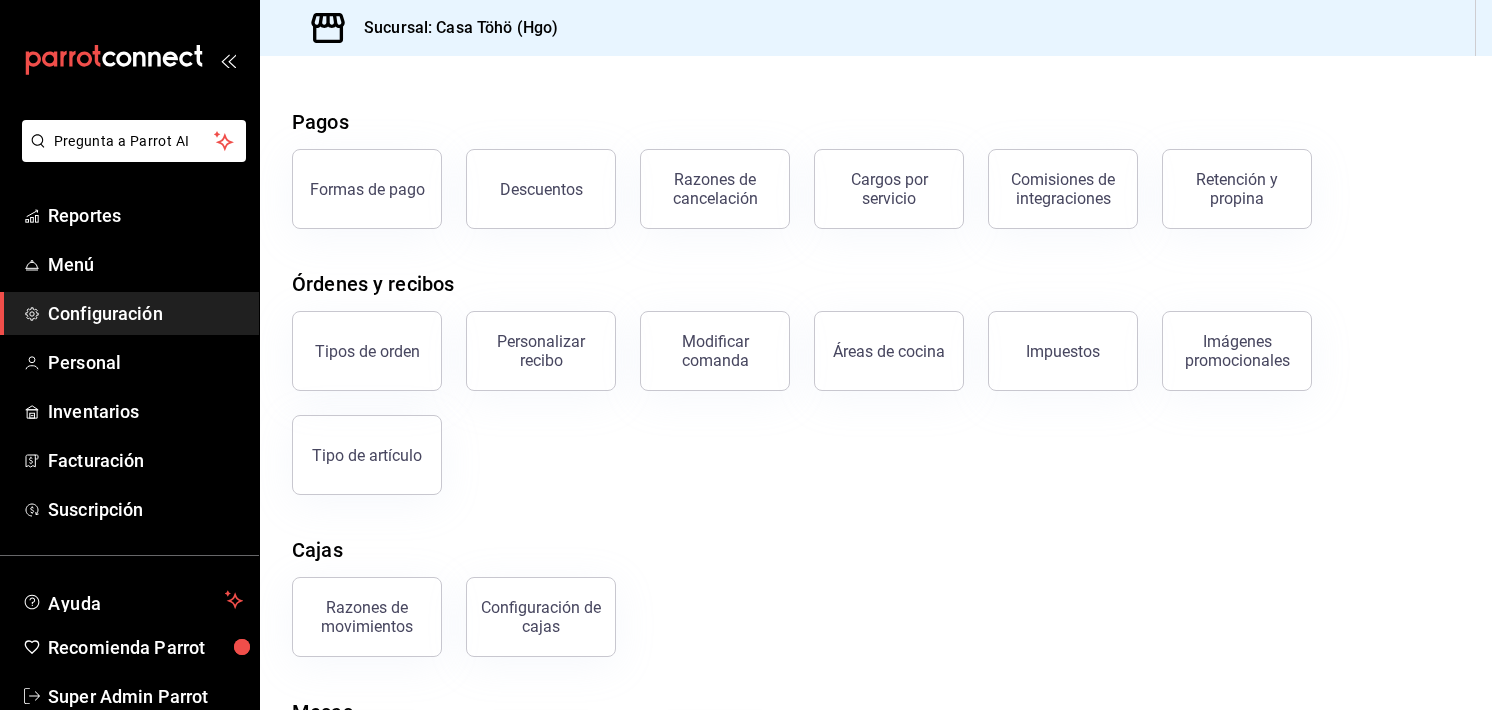 scroll, scrollTop: 0, scrollLeft: 0, axis: both 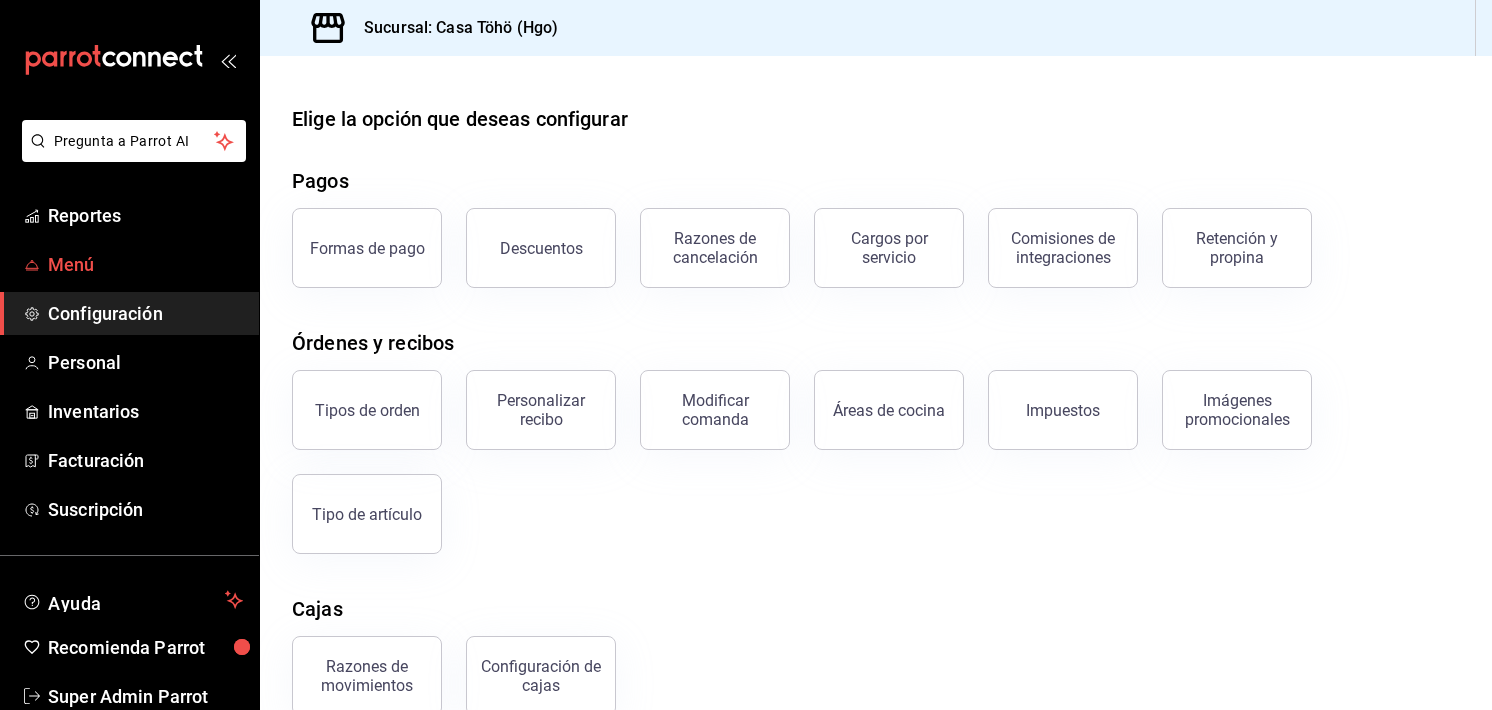 click on "Menú" at bounding box center (145, 264) 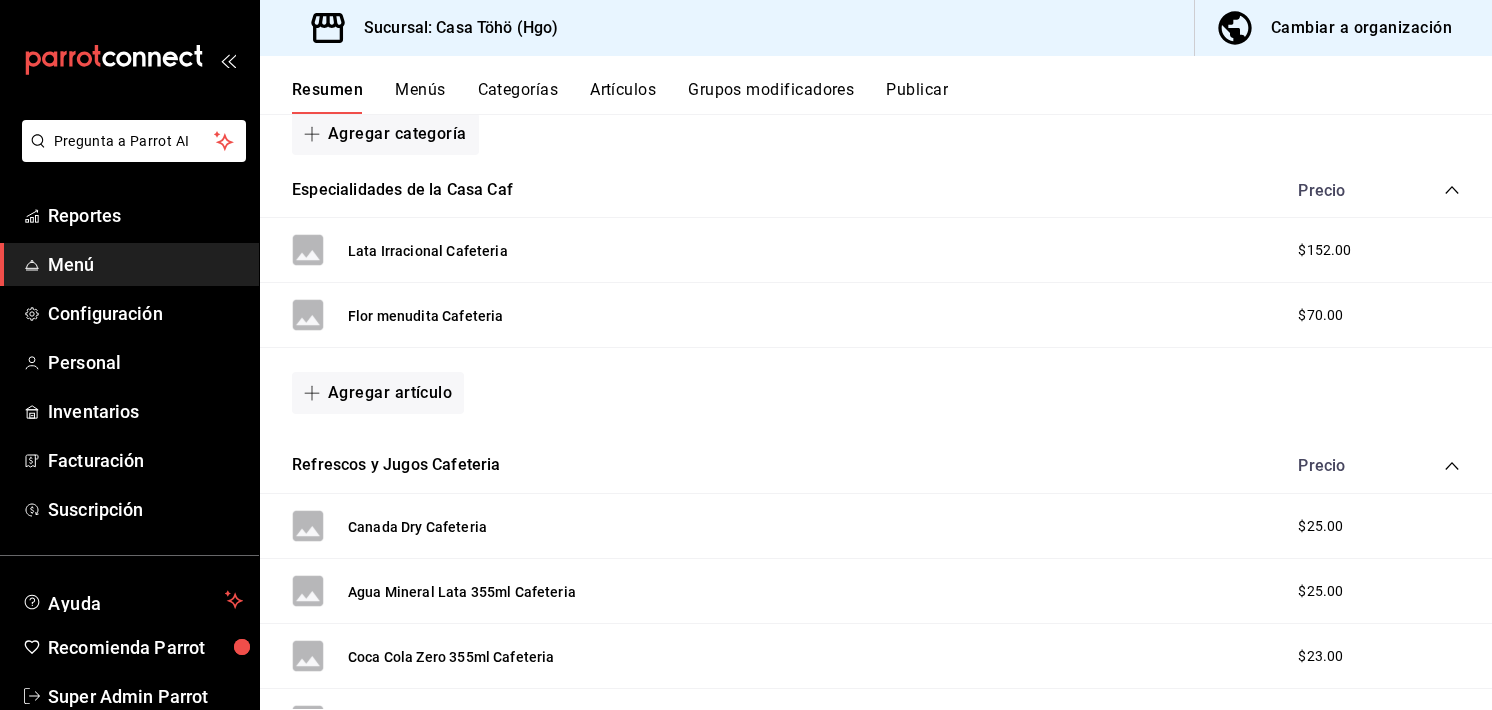 scroll, scrollTop: 518, scrollLeft: 0, axis: vertical 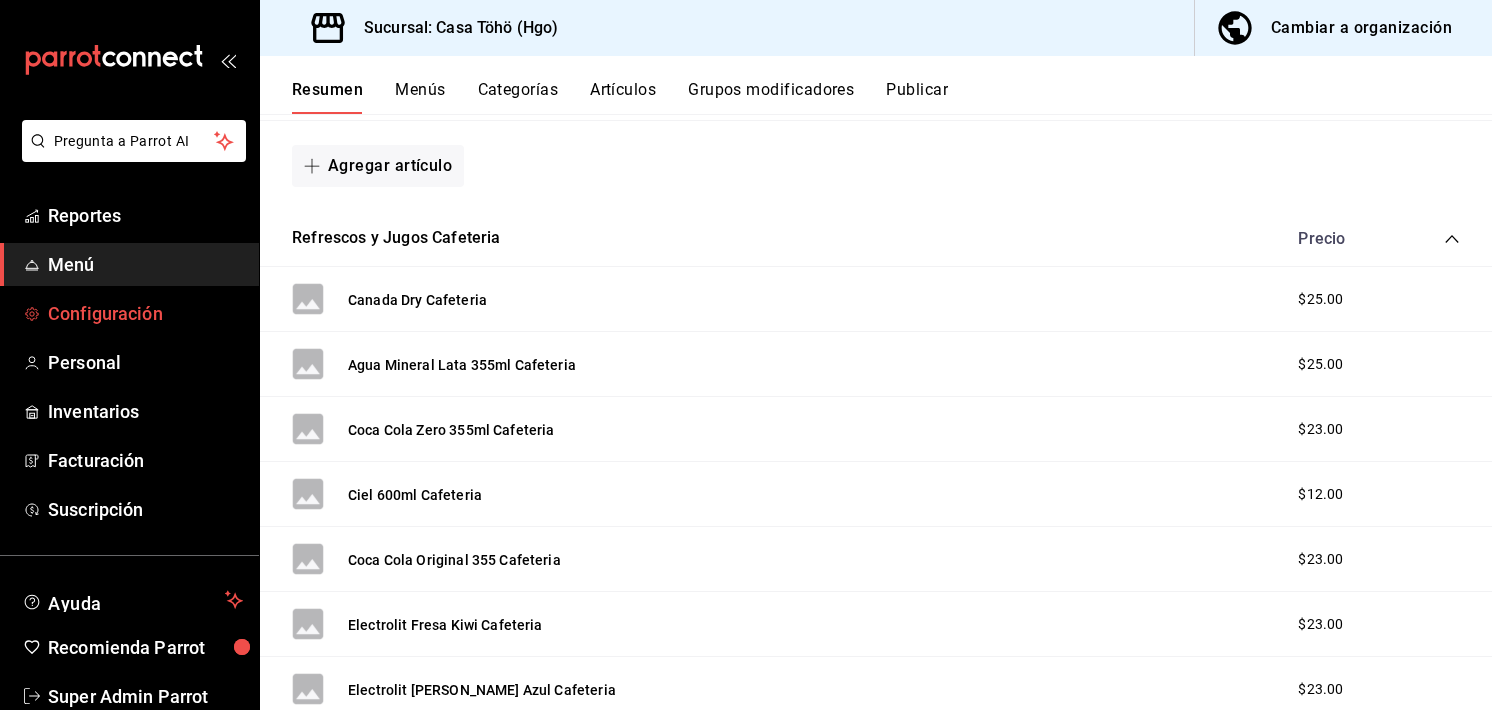 click on "Configuración" at bounding box center [145, 313] 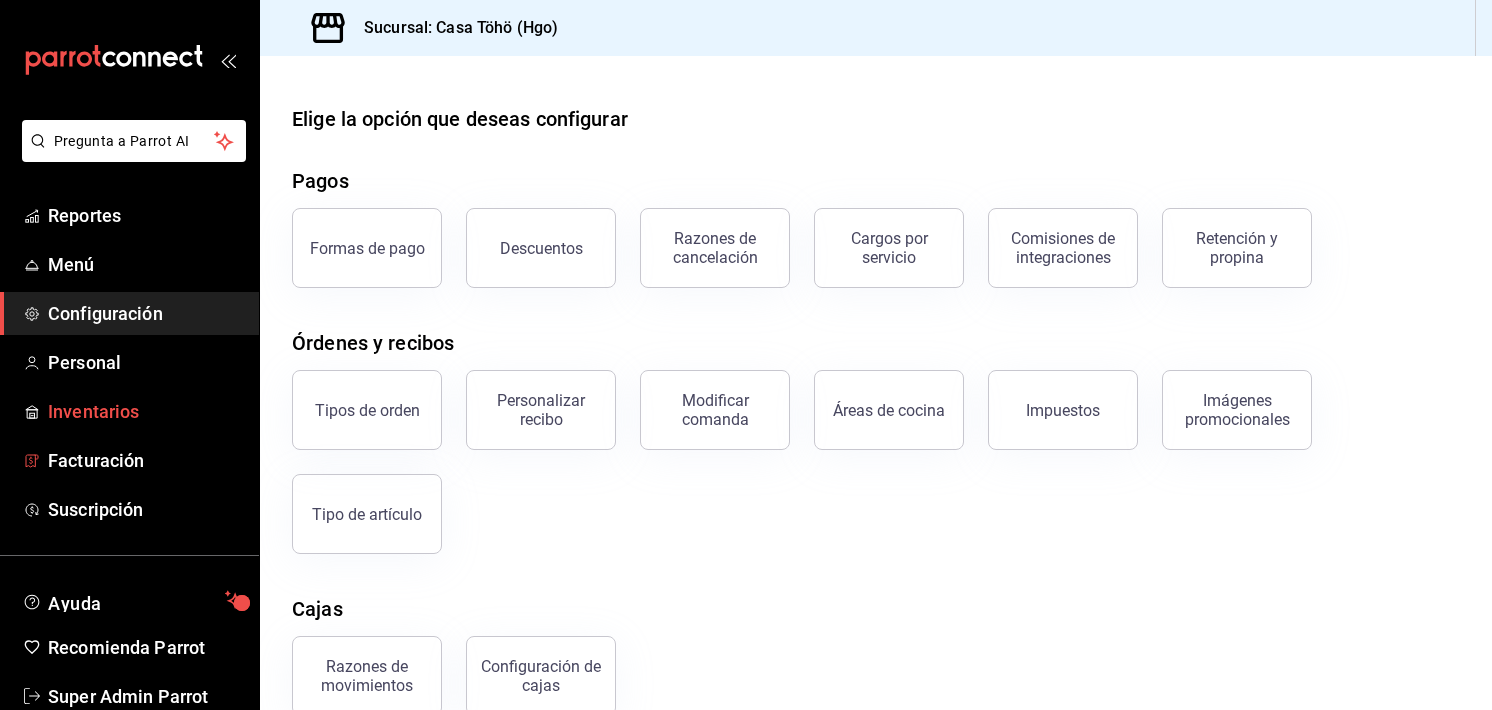scroll, scrollTop: 44, scrollLeft: 0, axis: vertical 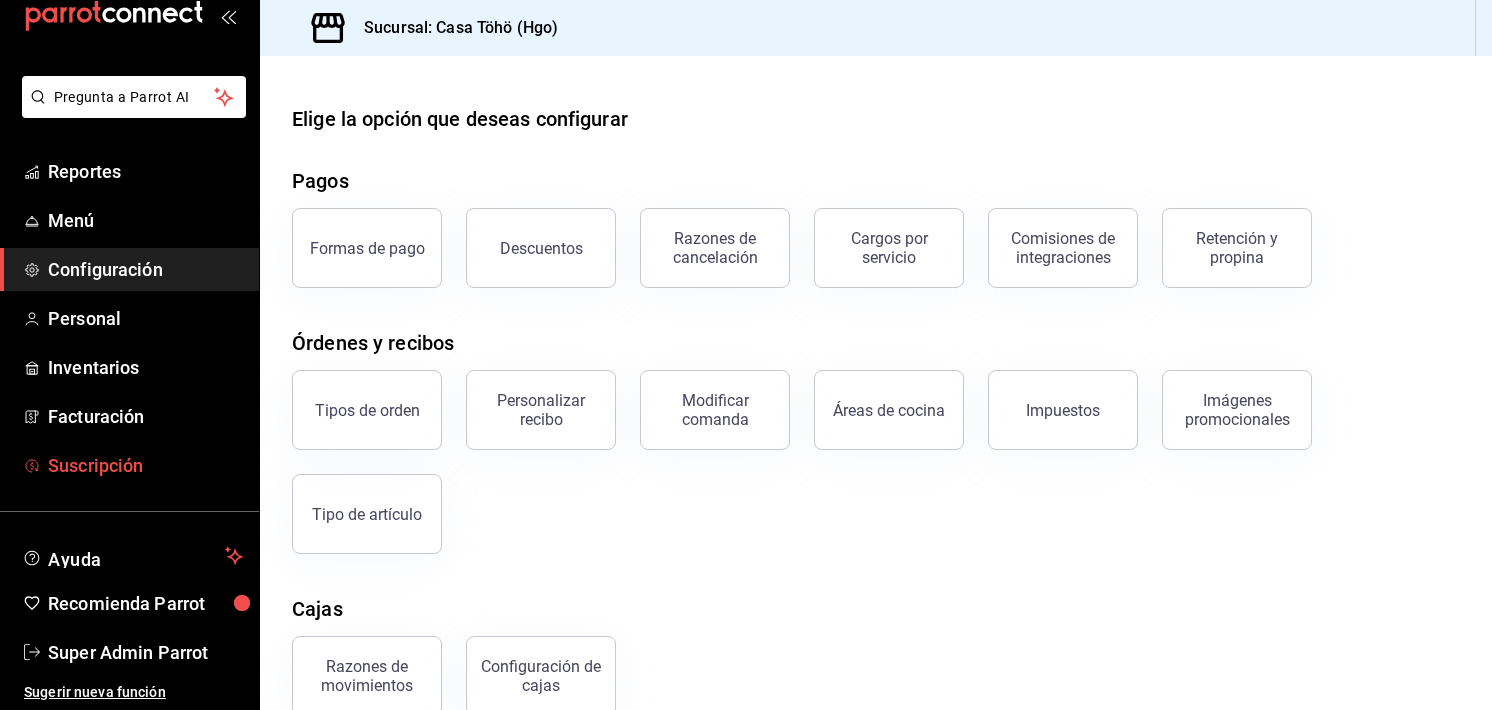 click on "Suscripción" at bounding box center (145, 465) 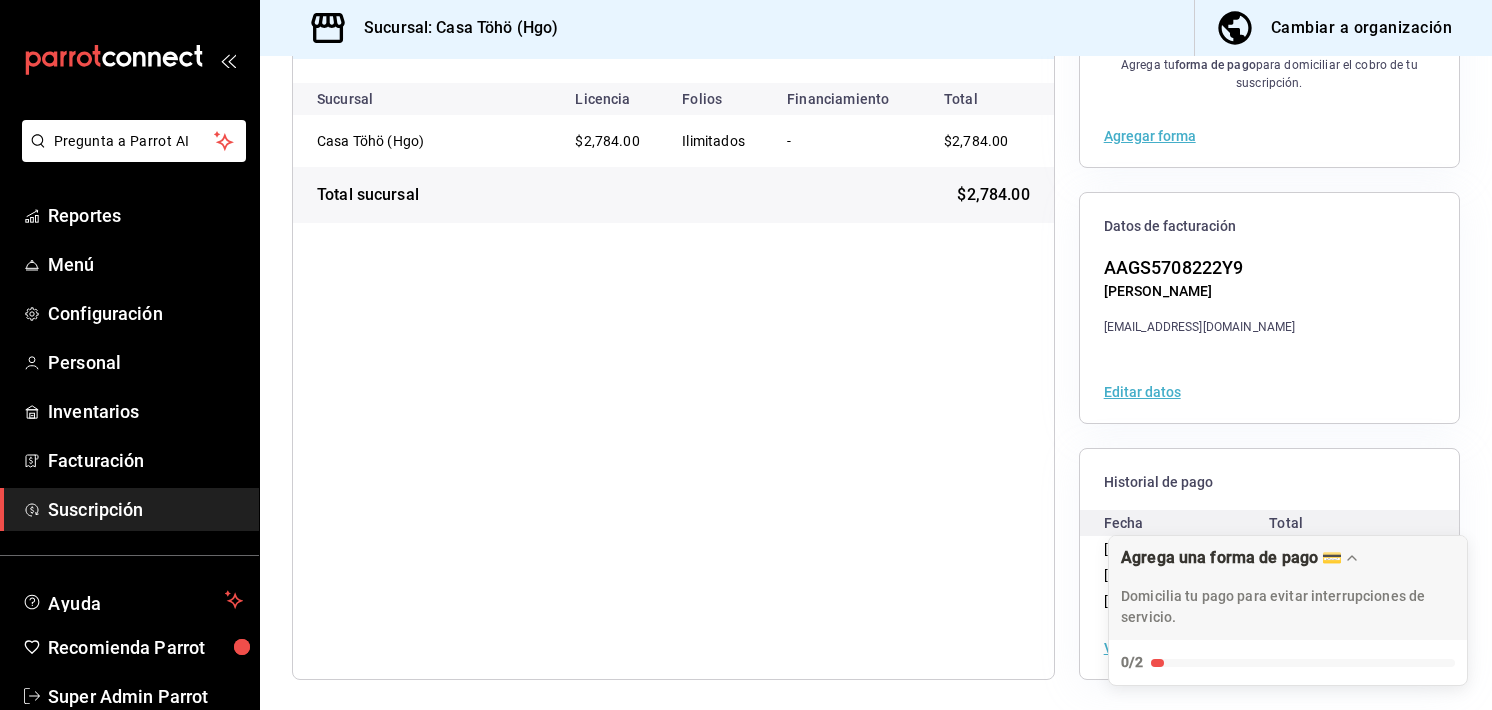 scroll, scrollTop: 0, scrollLeft: 0, axis: both 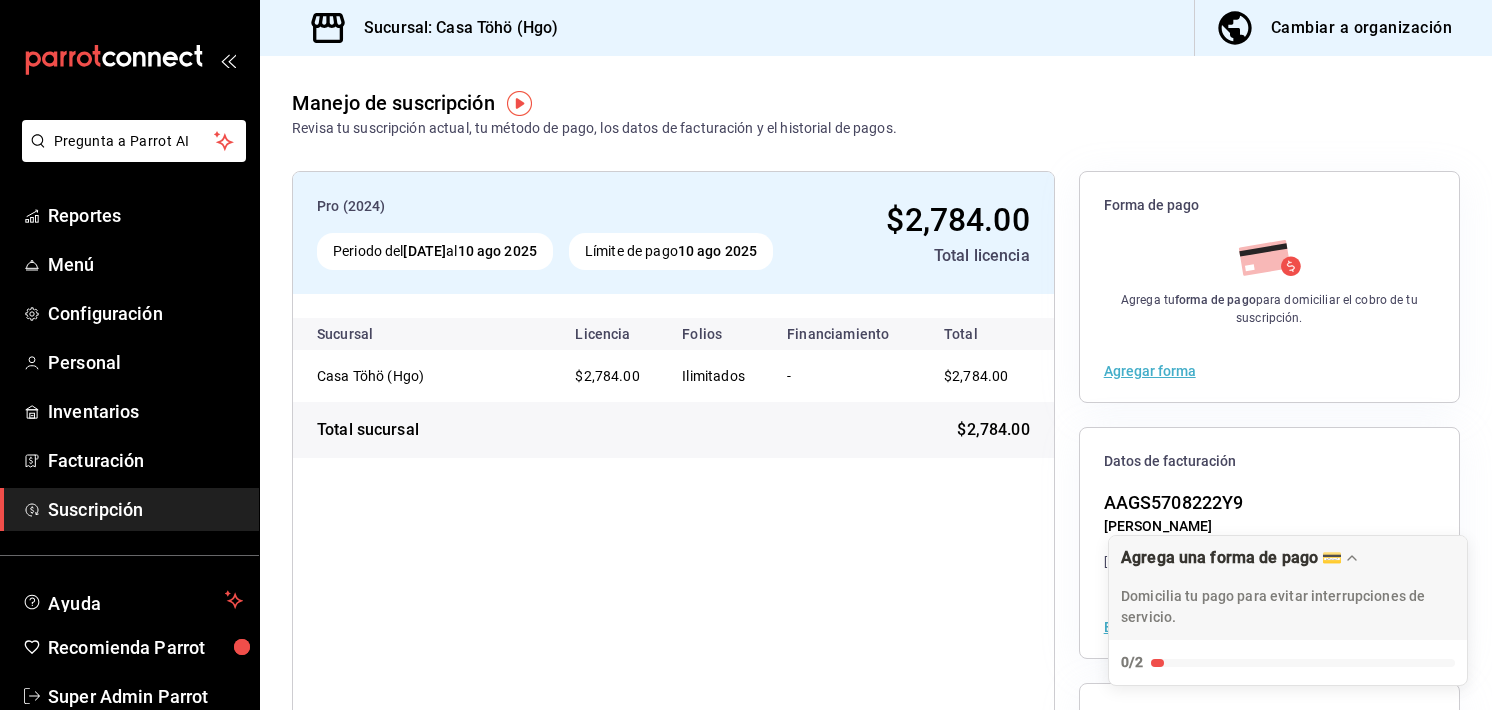 click on "Cambiar a organización" at bounding box center (1361, 28) 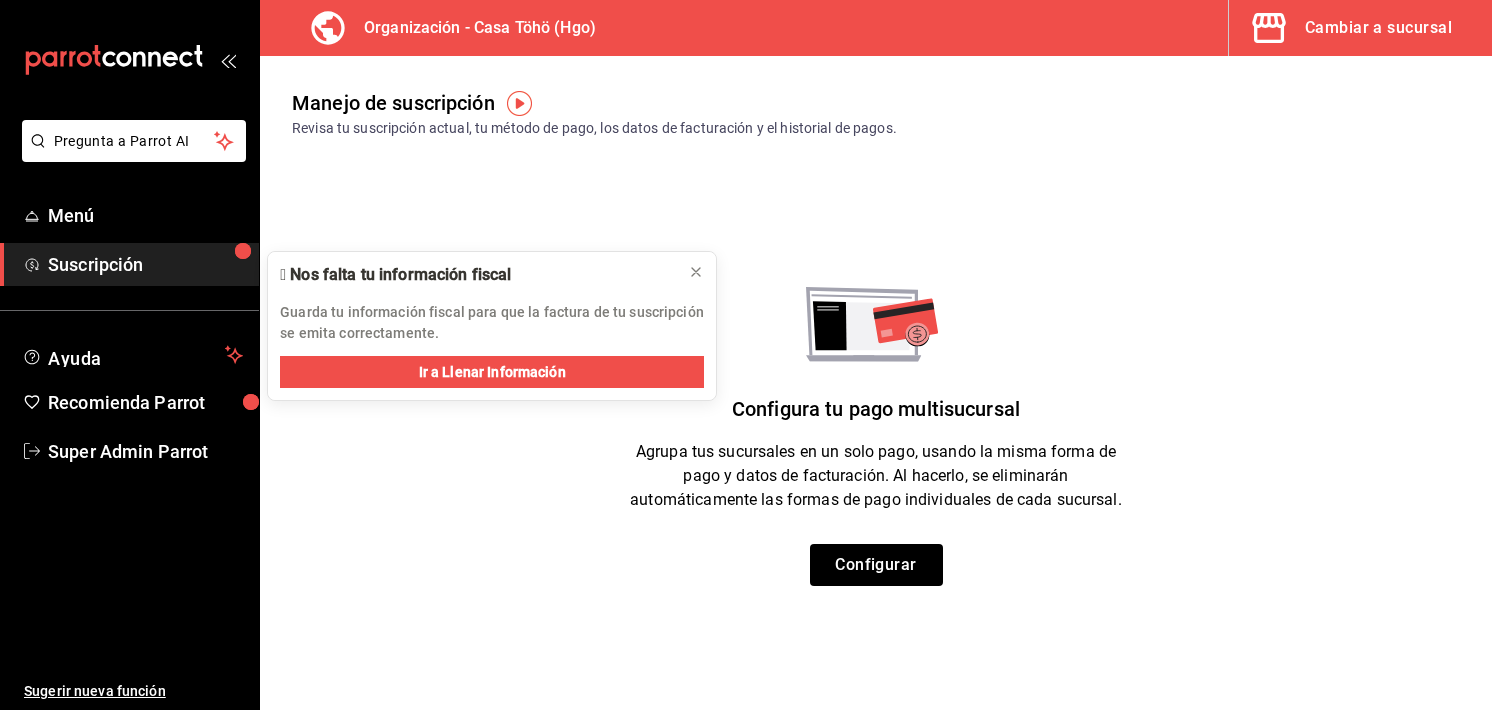 click on "Cambiar a sucursal" at bounding box center (1378, 28) 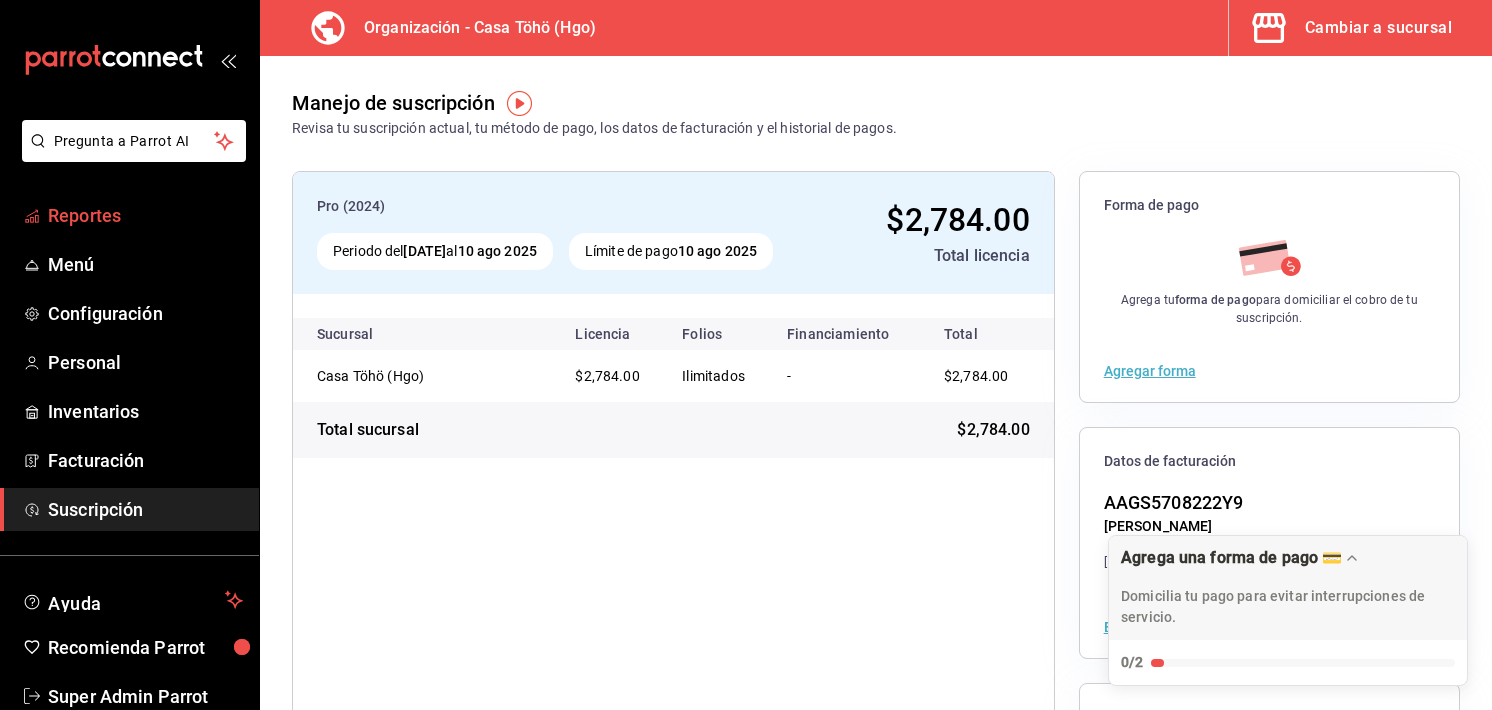 click on "Reportes" at bounding box center [145, 215] 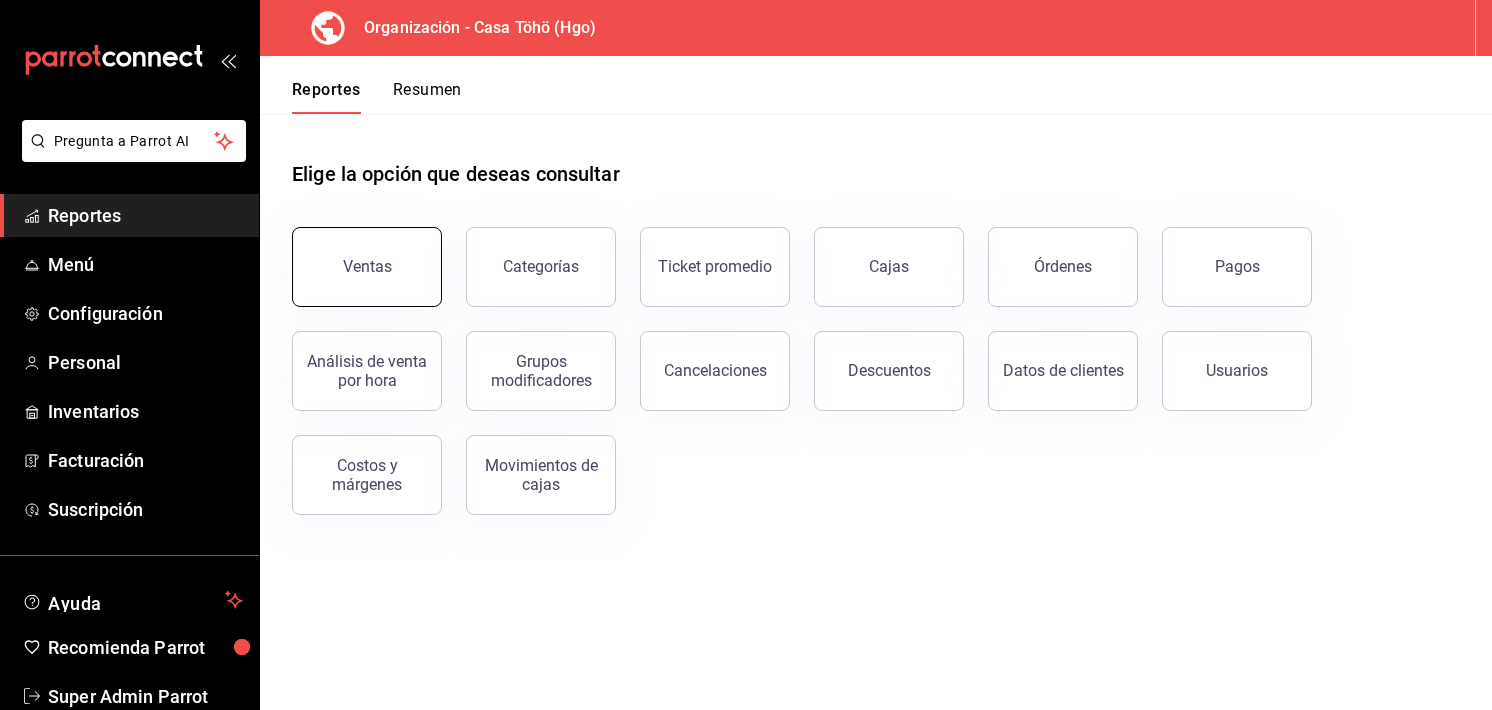 click on "Ventas" at bounding box center [367, 267] 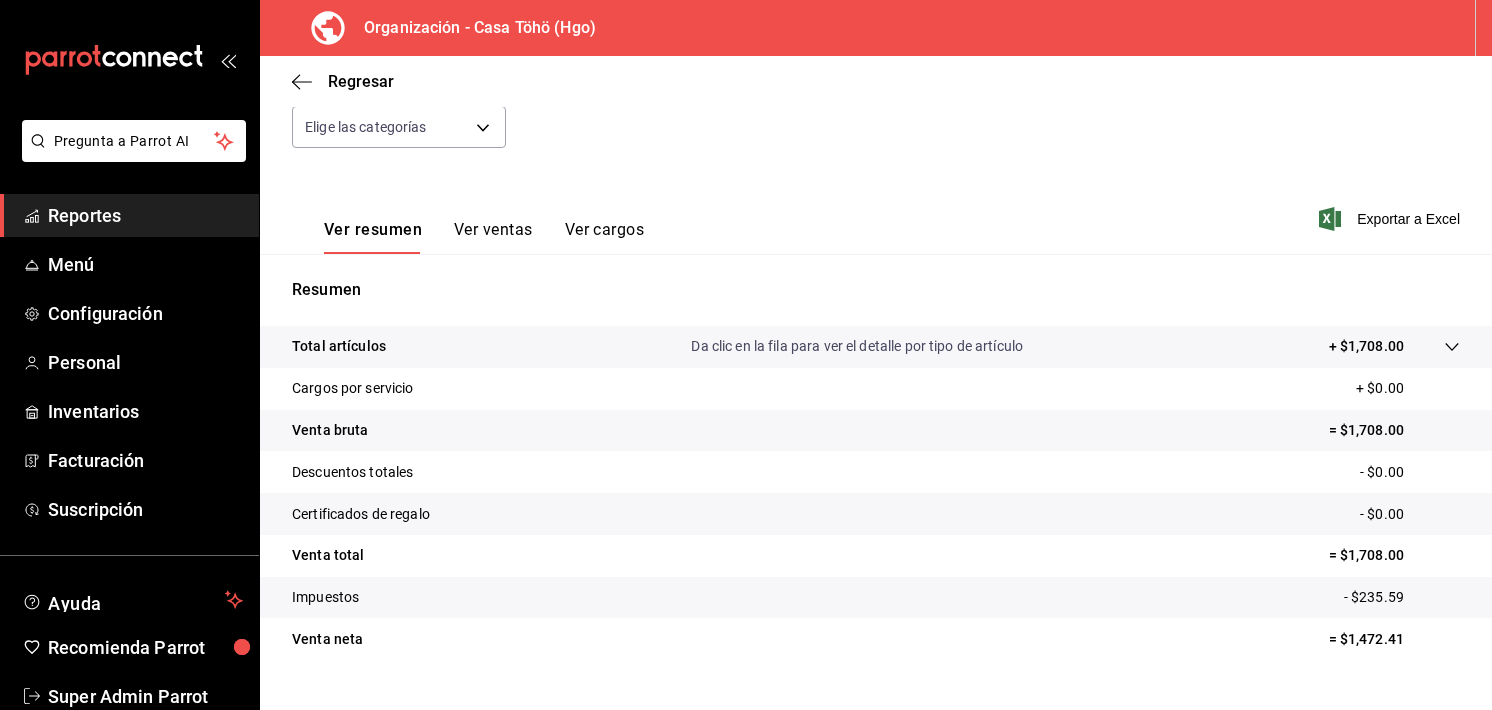 scroll, scrollTop: 0, scrollLeft: 0, axis: both 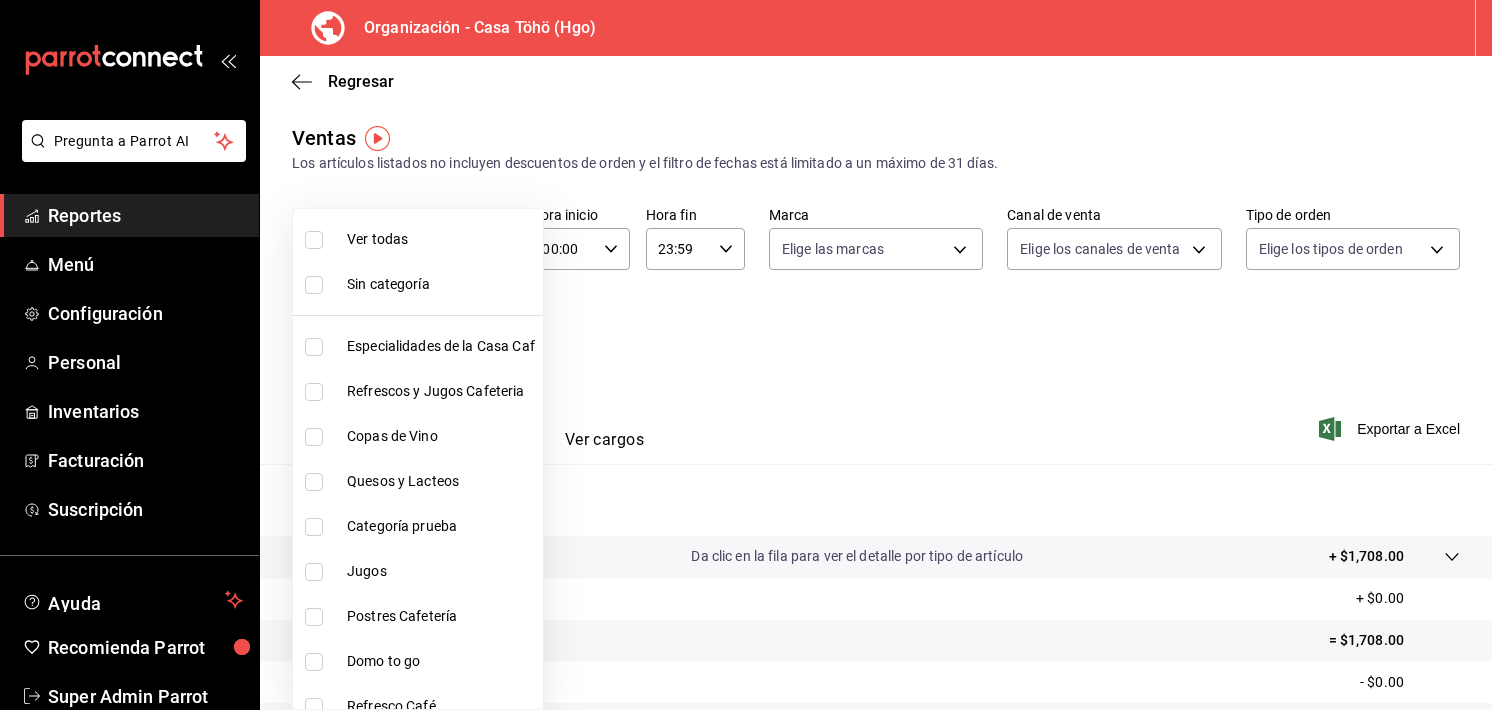 click on "Pregunta a Parrot AI Reportes   Menú   Configuración   Personal   Inventarios   Facturación   Suscripción   Ayuda Recomienda Parrot   Super Admin Parrot   Sugerir nueva función   Organización - Casa Töhö (Hgo) Regresar Ventas Los artículos listados no incluyen descuentos de orden y el filtro de fechas está limitado a un máximo de 31 días. Fecha [DATE] [DATE] - [DATE] [DATE] Hora inicio 00:00 Hora inicio Hora fin 23:59 Hora fin Marca Elige las marcas Canal de venta Elige los canales de venta Tipo de orden Elige los tipos de orden Categorías Elige las categorías Ver resumen Ver ventas Ver cargos Exportar a Excel Resumen Total artículos Da clic en la fila para ver el detalle por tipo de artículo + $1,708.00 Cargos por servicio + $0.00 Venta bruta = $1,708.00 Descuentos totales - $0.00 Certificados de regalo - $0.00 Venta total = $1,708.00 Impuestos - $235.59 Venta neta = $1,472.41 GANA 1 MES GRATIS EN TU SUSCRIPCIÓN AQUÍ Ver video tutorial Ir a video Pregunta a Parrot AI" at bounding box center [746, 355] 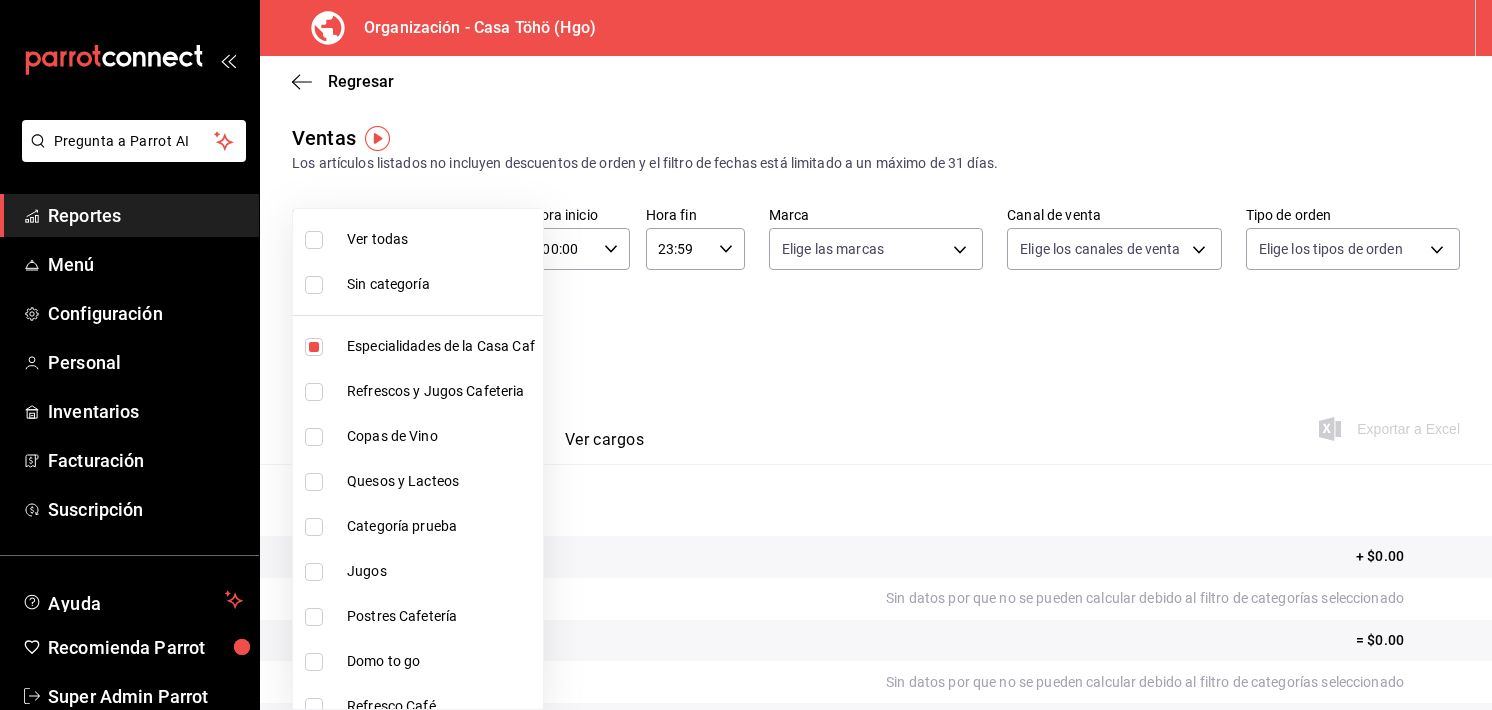 click on "Especialidades de la Casa Caf" at bounding box center (441, 346) 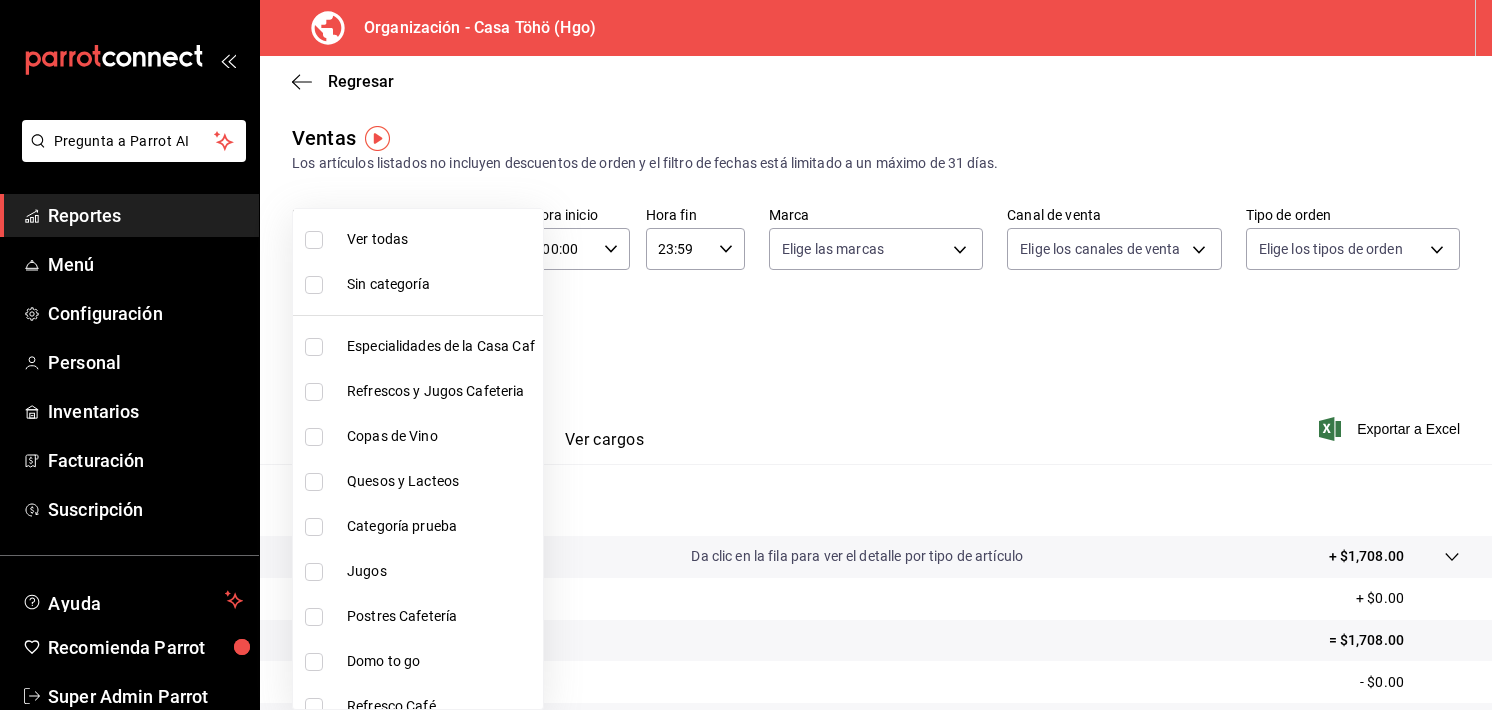click at bounding box center (746, 355) 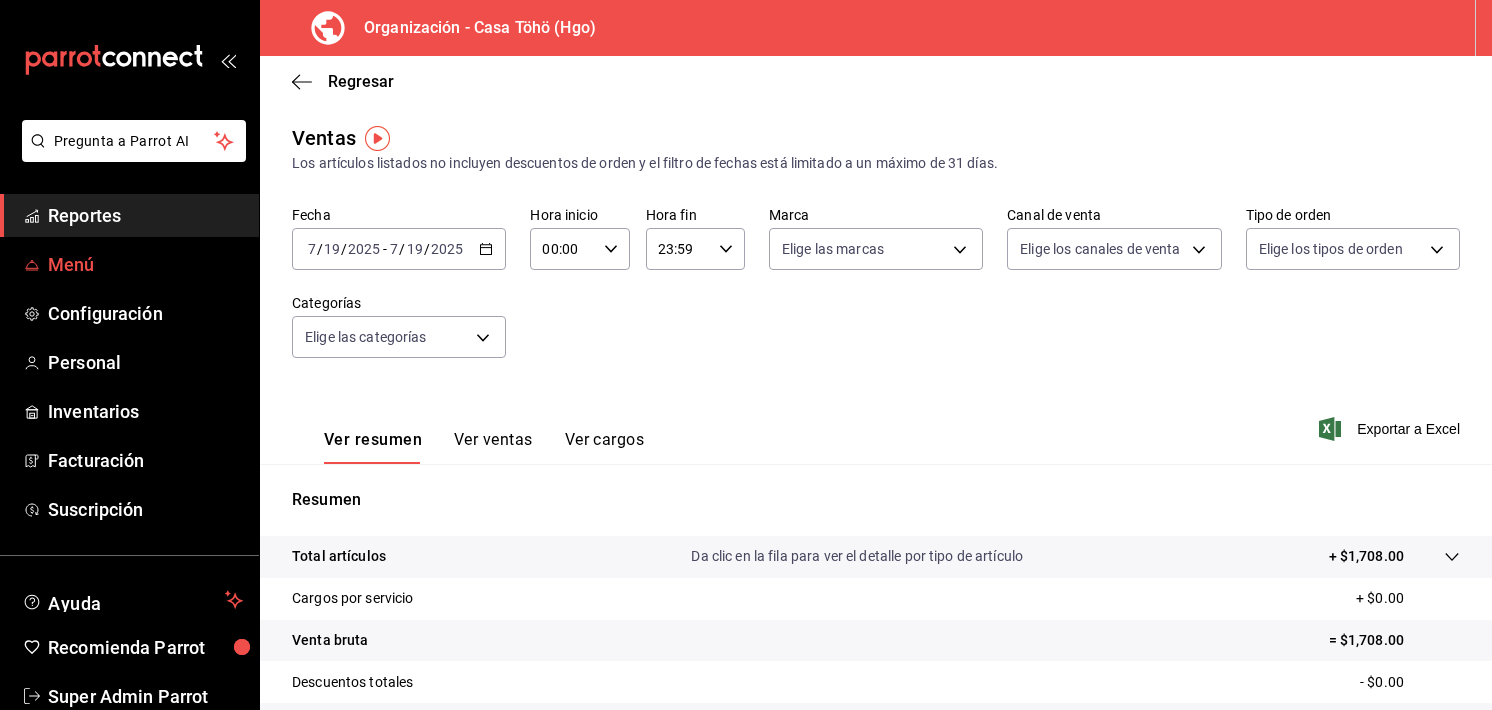 click on "Menú" at bounding box center [145, 264] 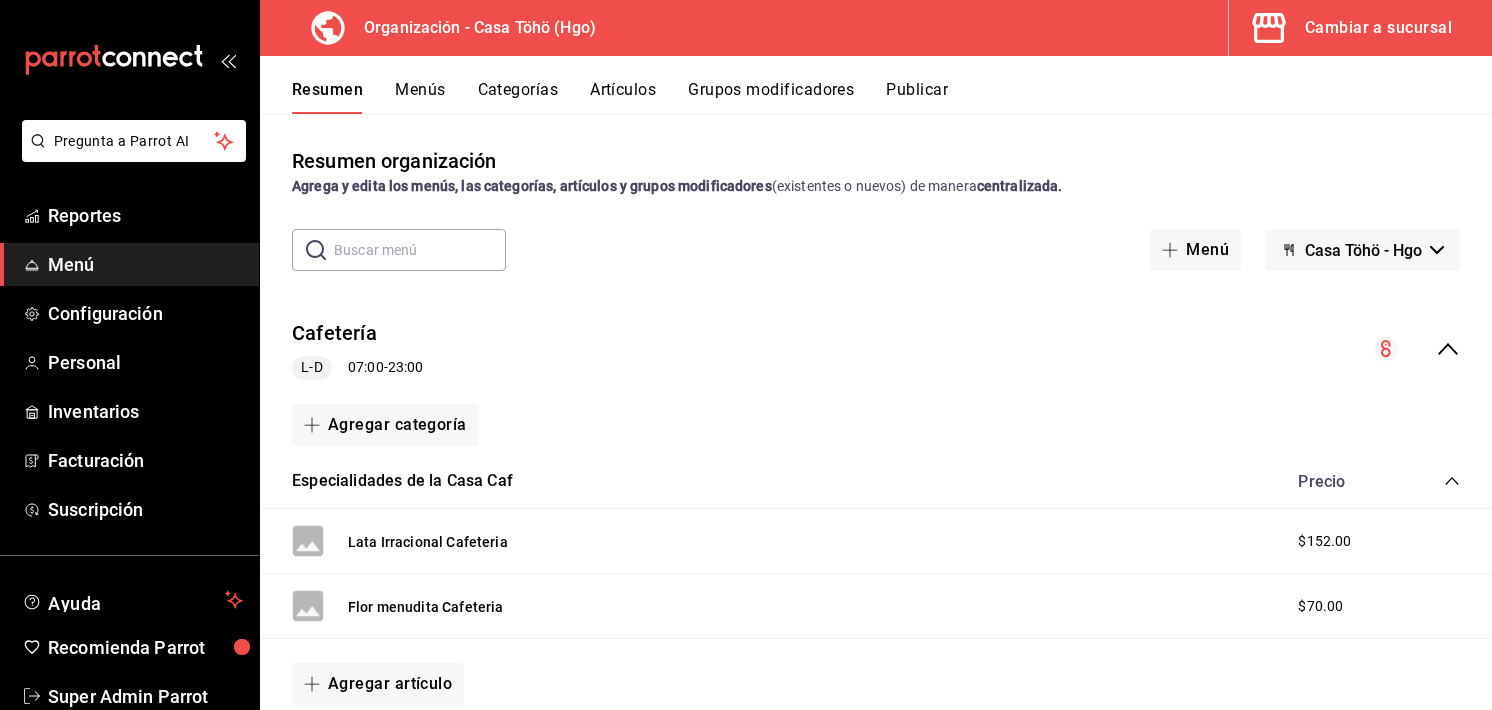 click on "Categorías" at bounding box center [518, 97] 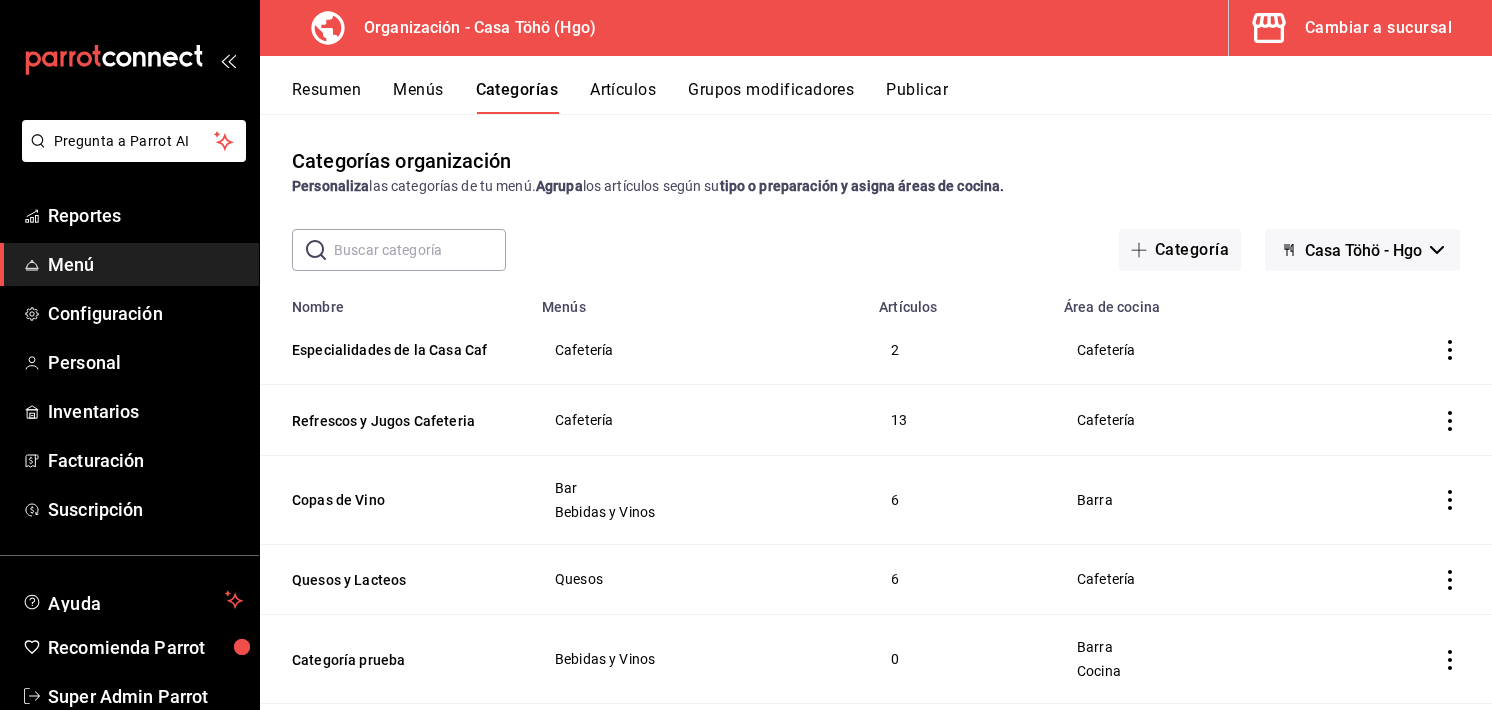 click on "Artículos" at bounding box center (623, 97) 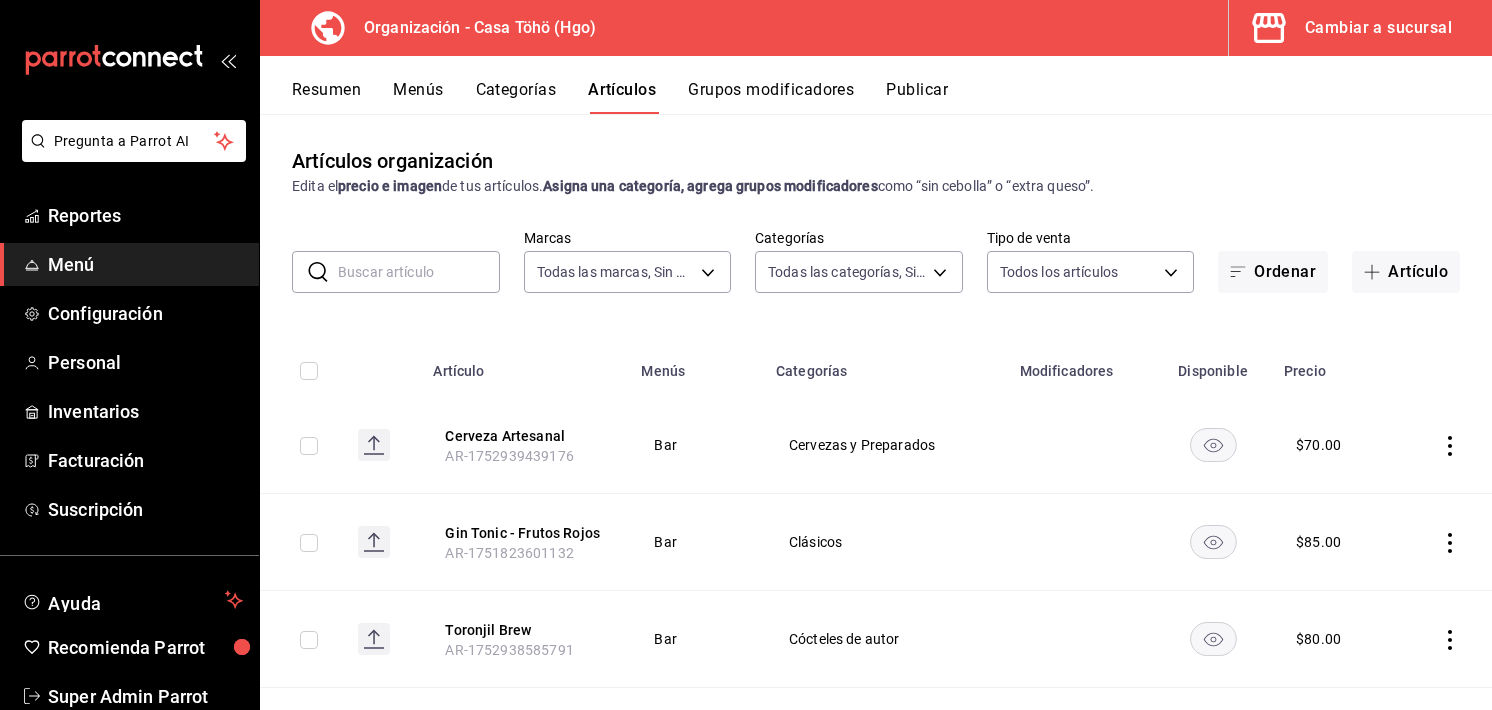 type on "3863094e-80de-4485-9a79-27000a153f73" 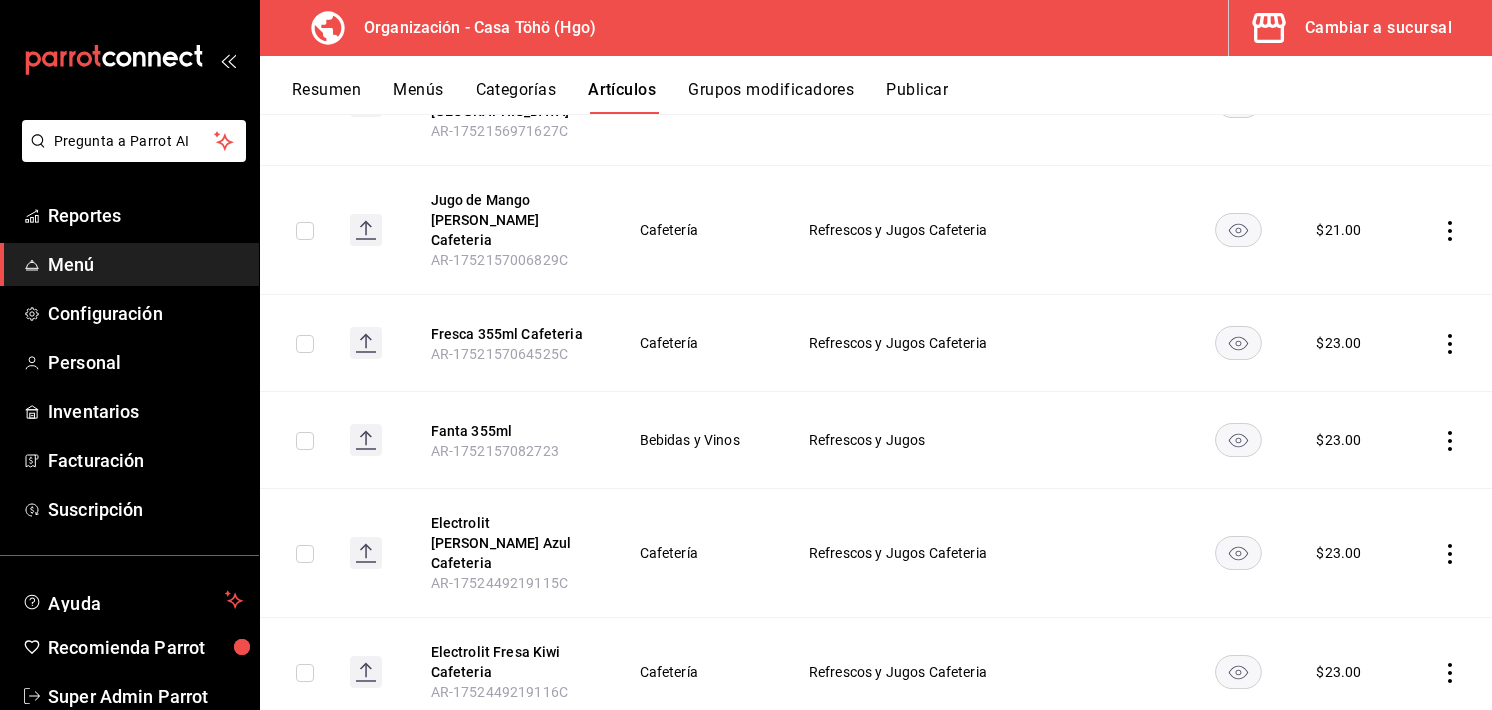 scroll, scrollTop: 2701, scrollLeft: 0, axis: vertical 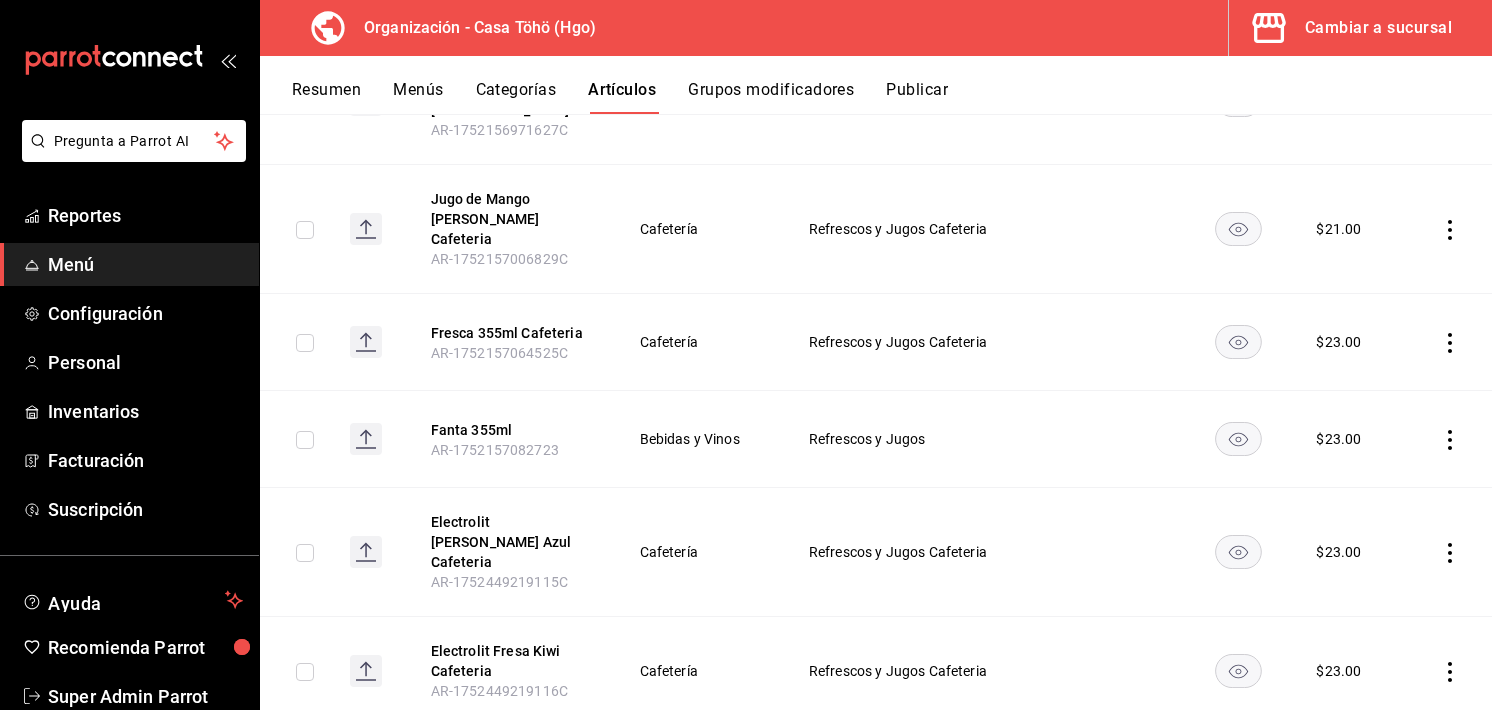 click on "Grupos modificadores" at bounding box center (771, 97) 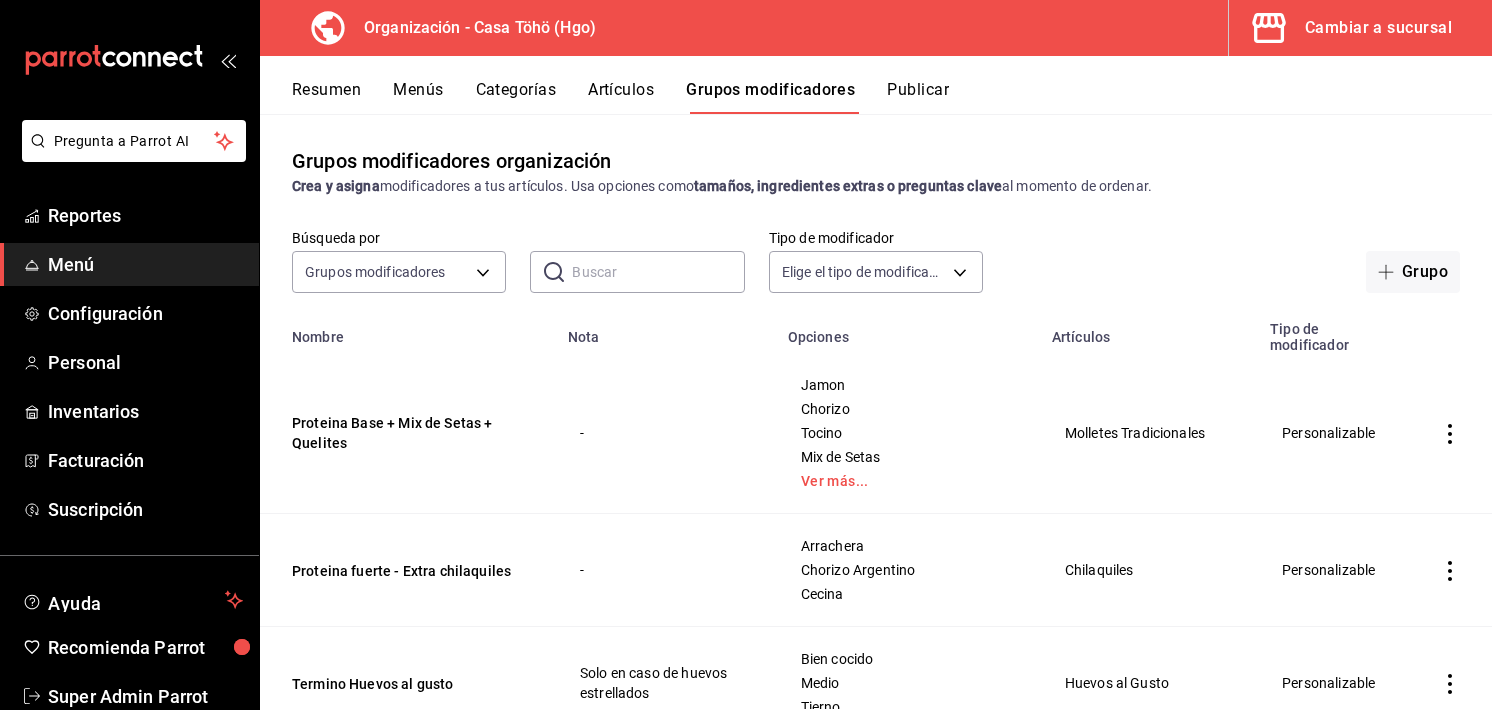 click on "Publicar" at bounding box center [918, 97] 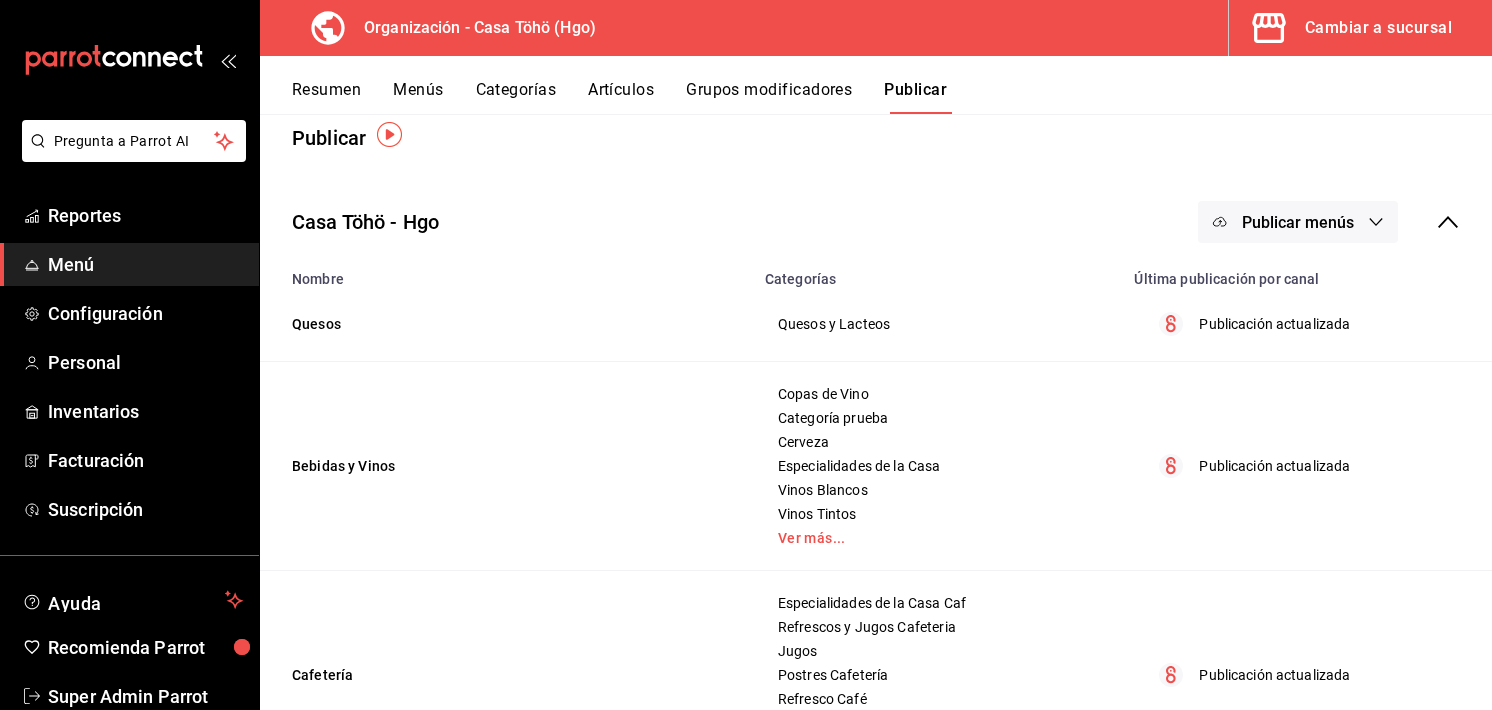 scroll, scrollTop: 0, scrollLeft: 0, axis: both 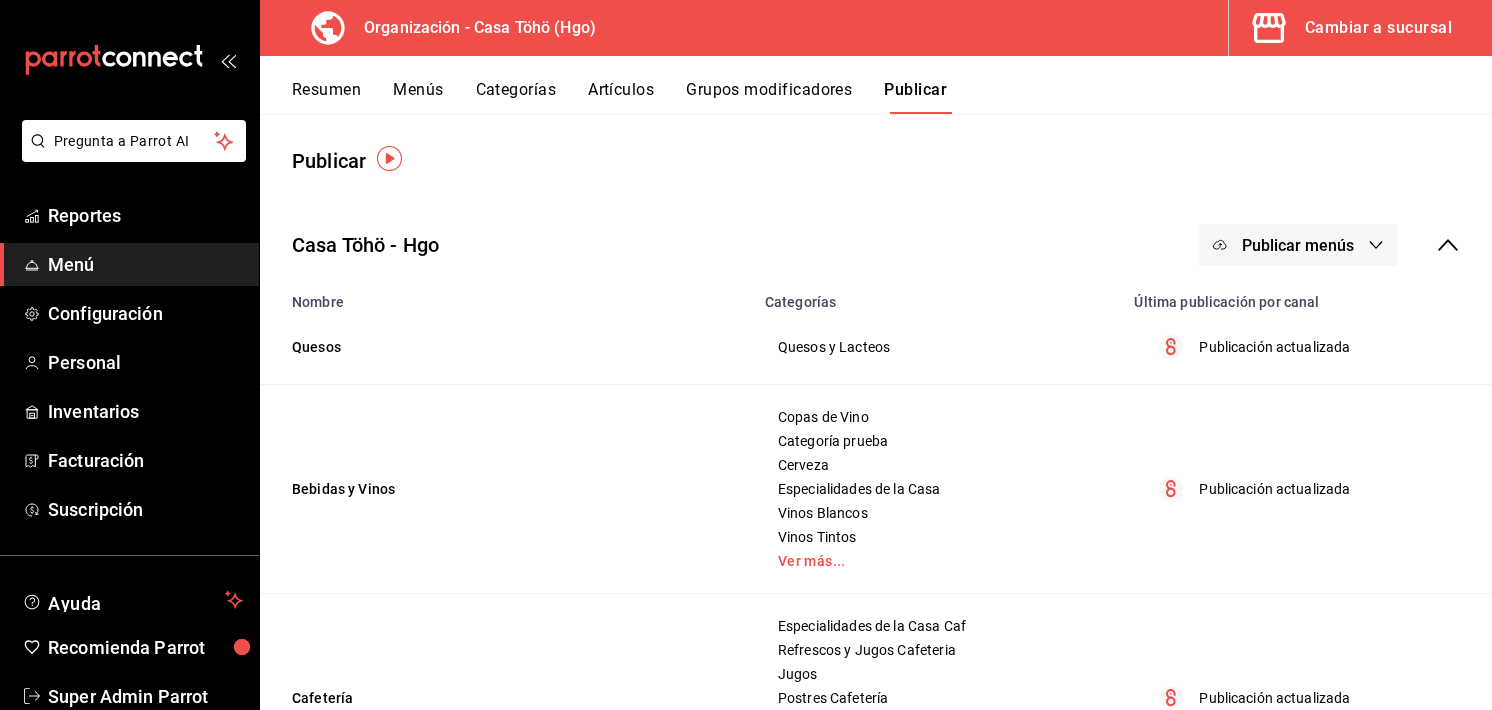 click on "Publicar menús" at bounding box center (1298, 245) 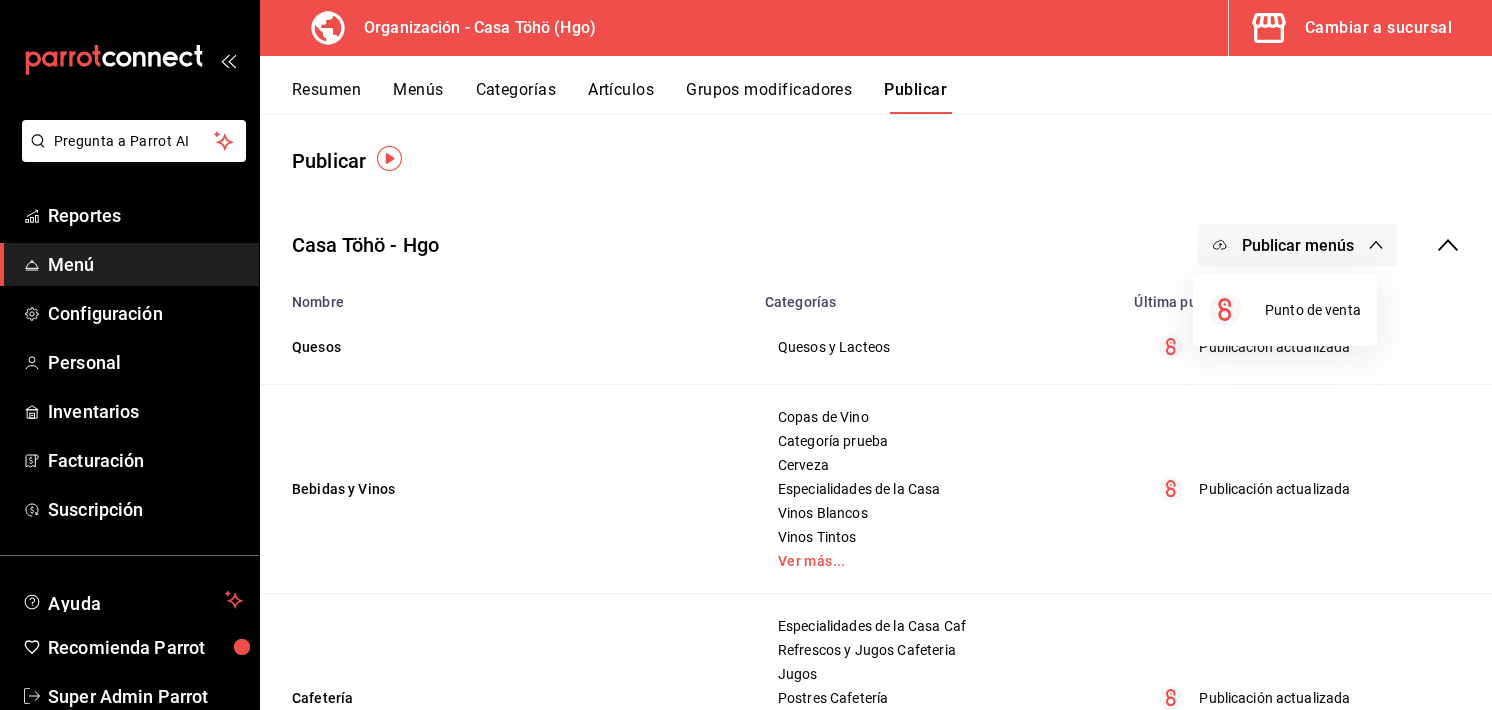 click at bounding box center [746, 355] 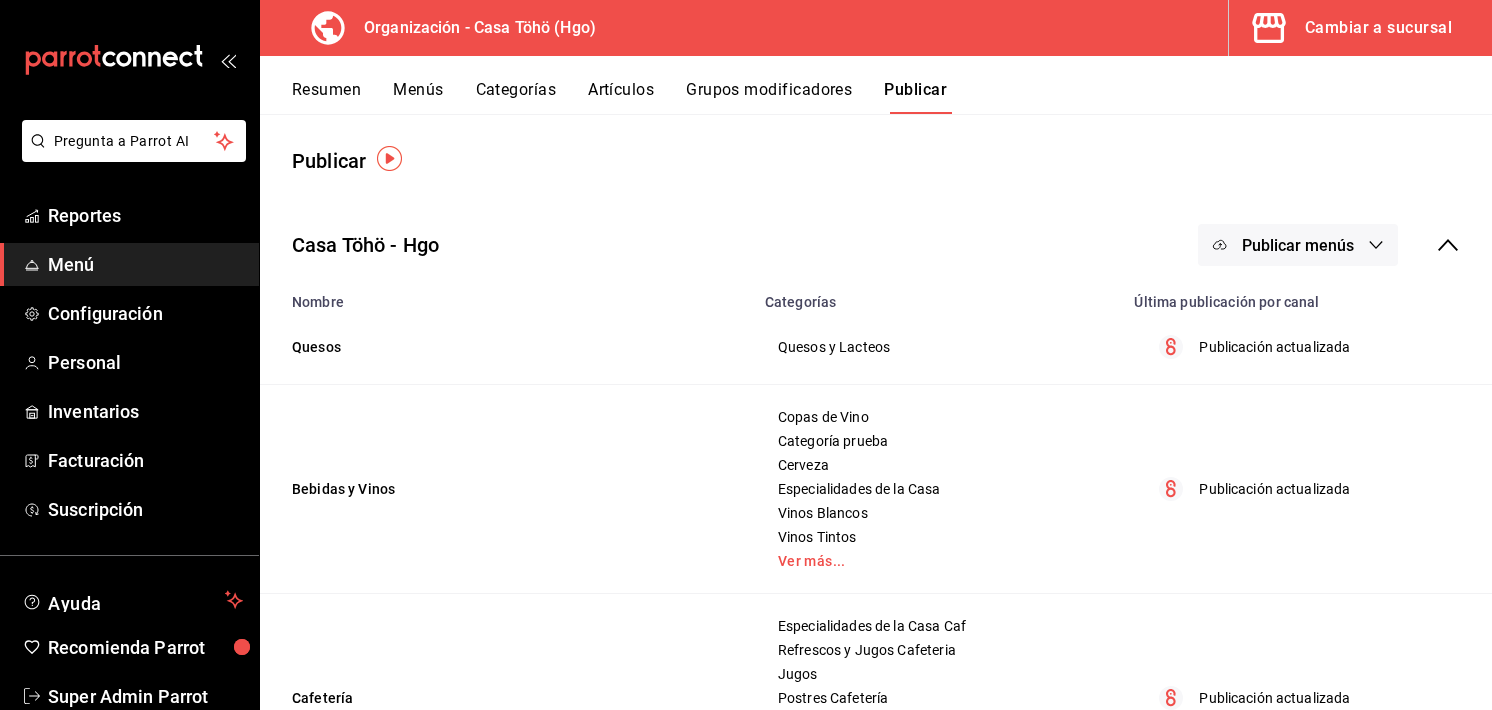 click on "Cambiar a sucursal" at bounding box center [1352, 28] 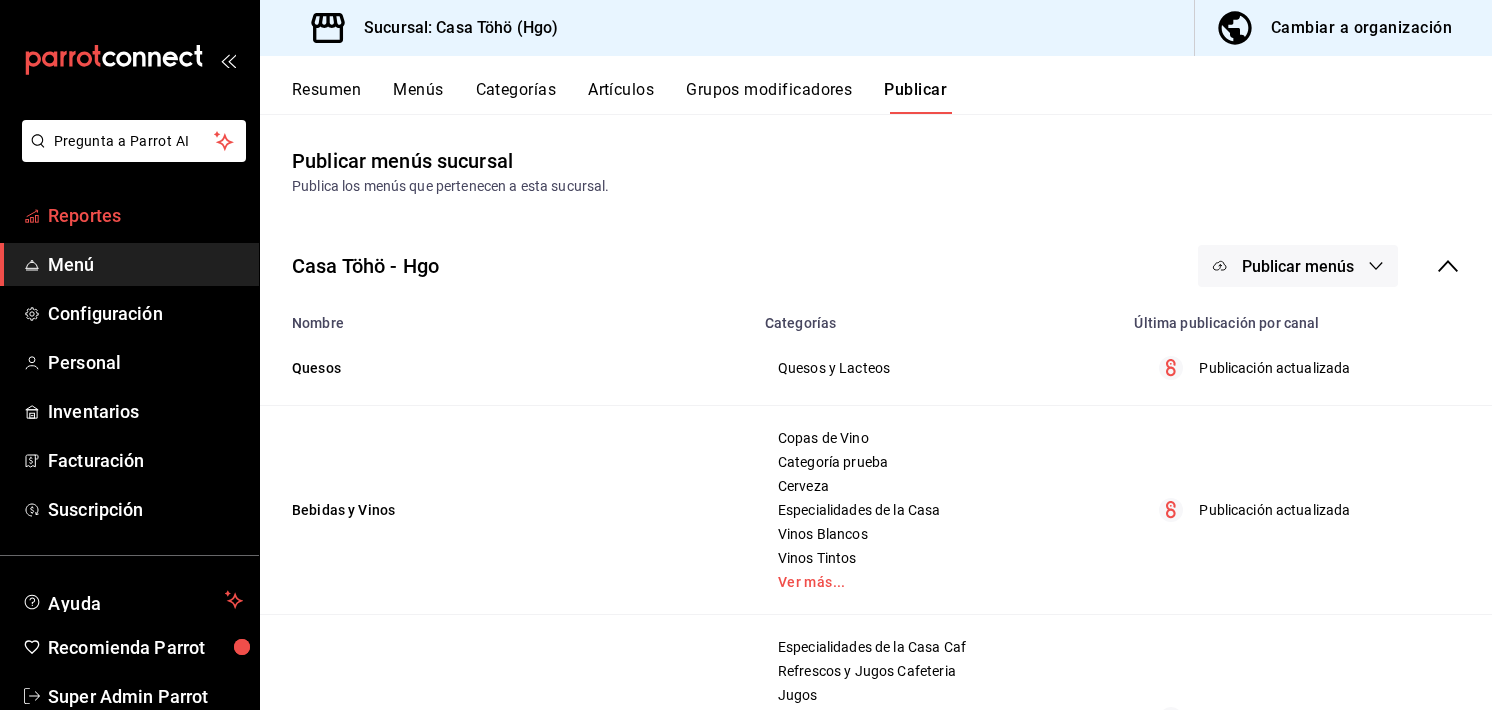 click on "Reportes" at bounding box center [145, 215] 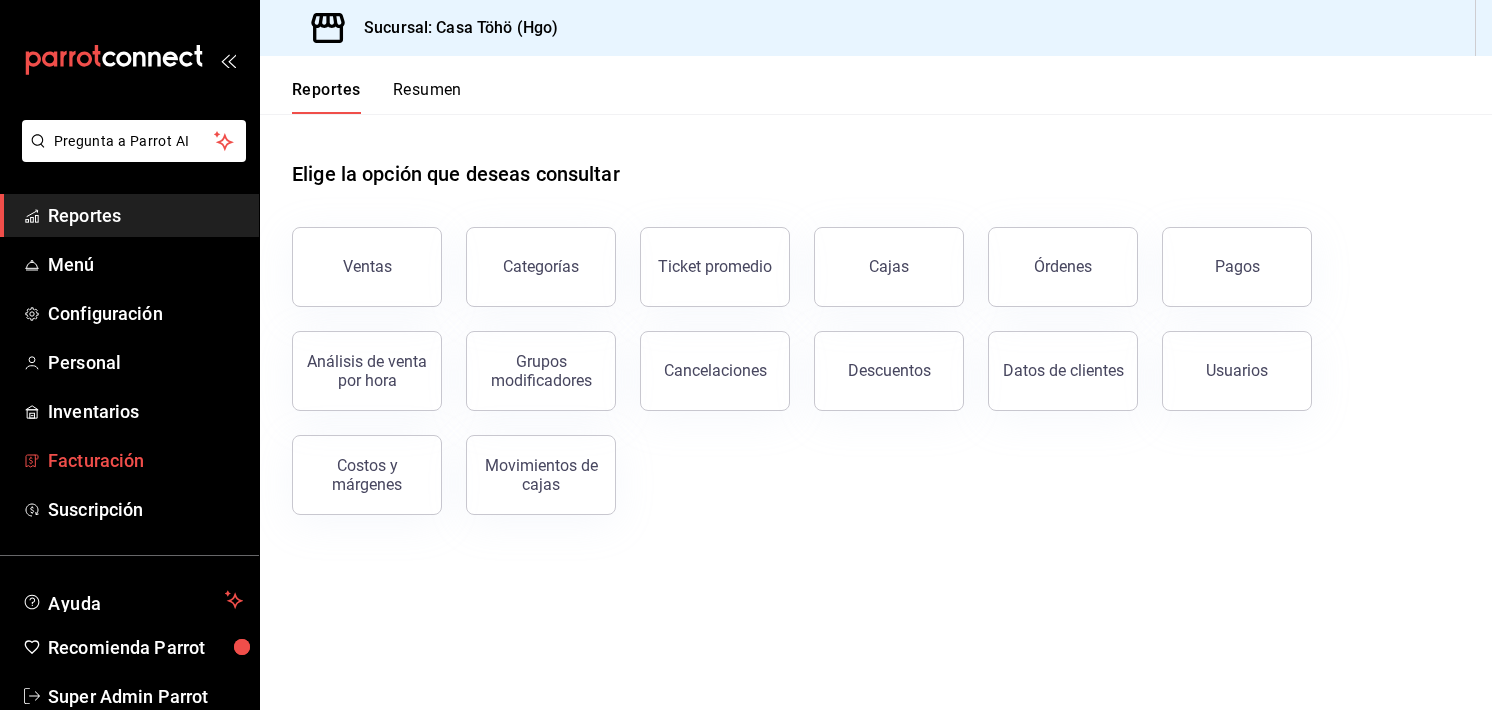 click on "Facturación" at bounding box center (145, 460) 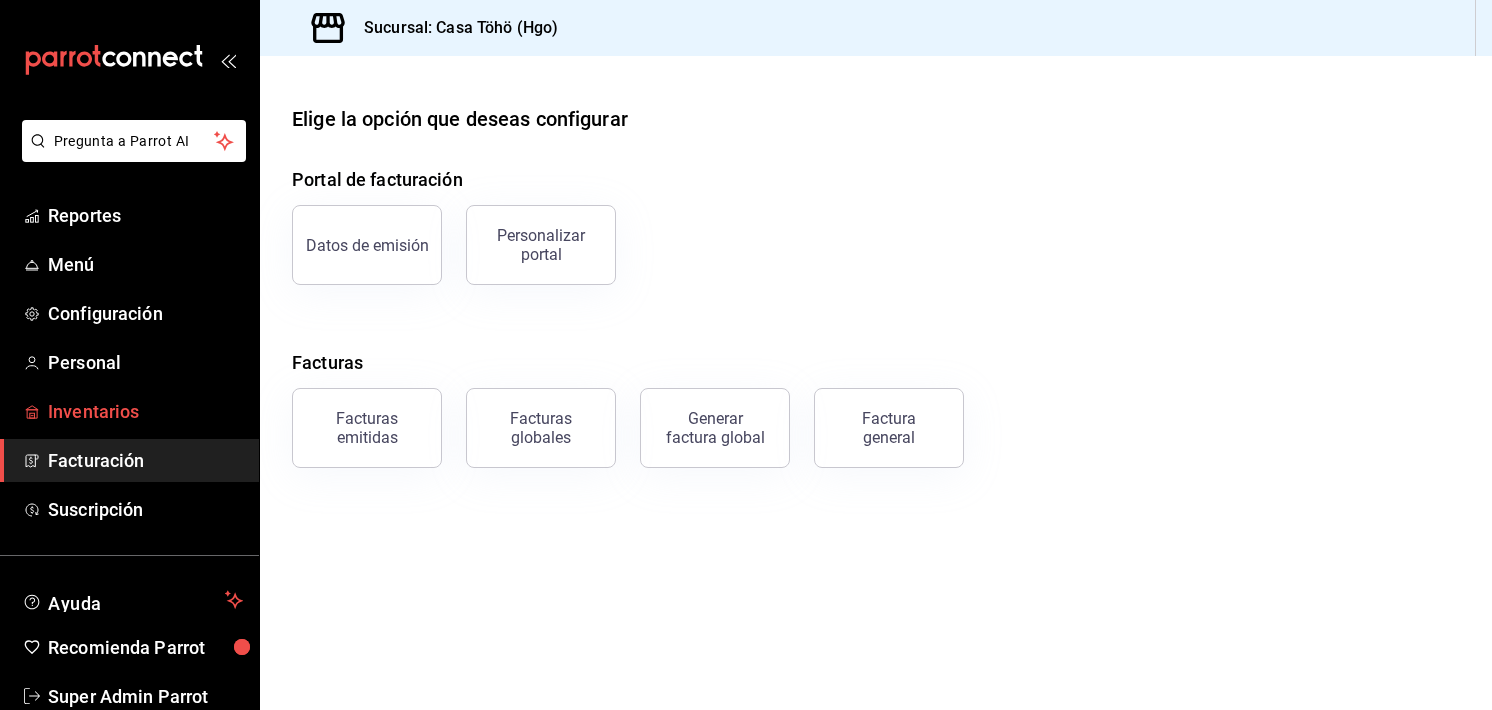 click on "Inventarios" at bounding box center [145, 411] 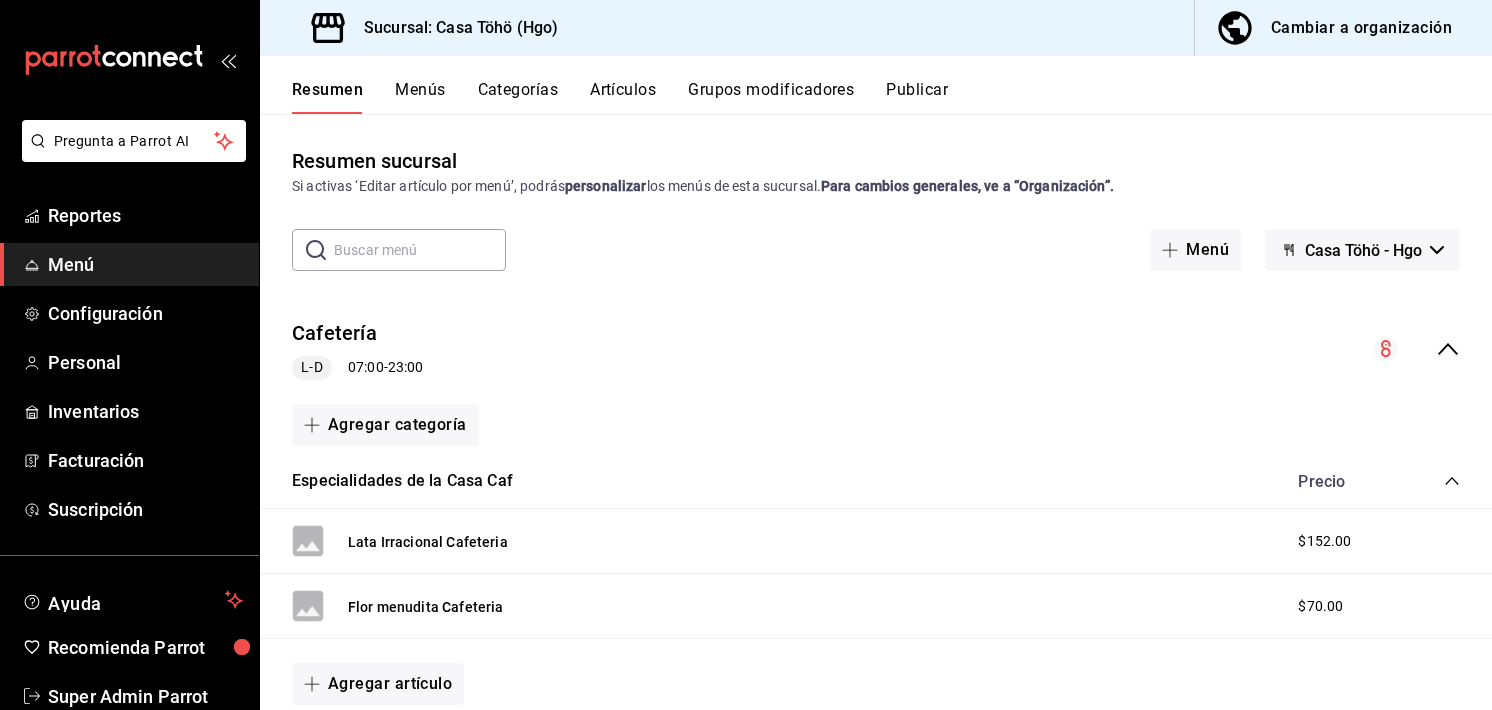 scroll, scrollTop: 0, scrollLeft: 0, axis: both 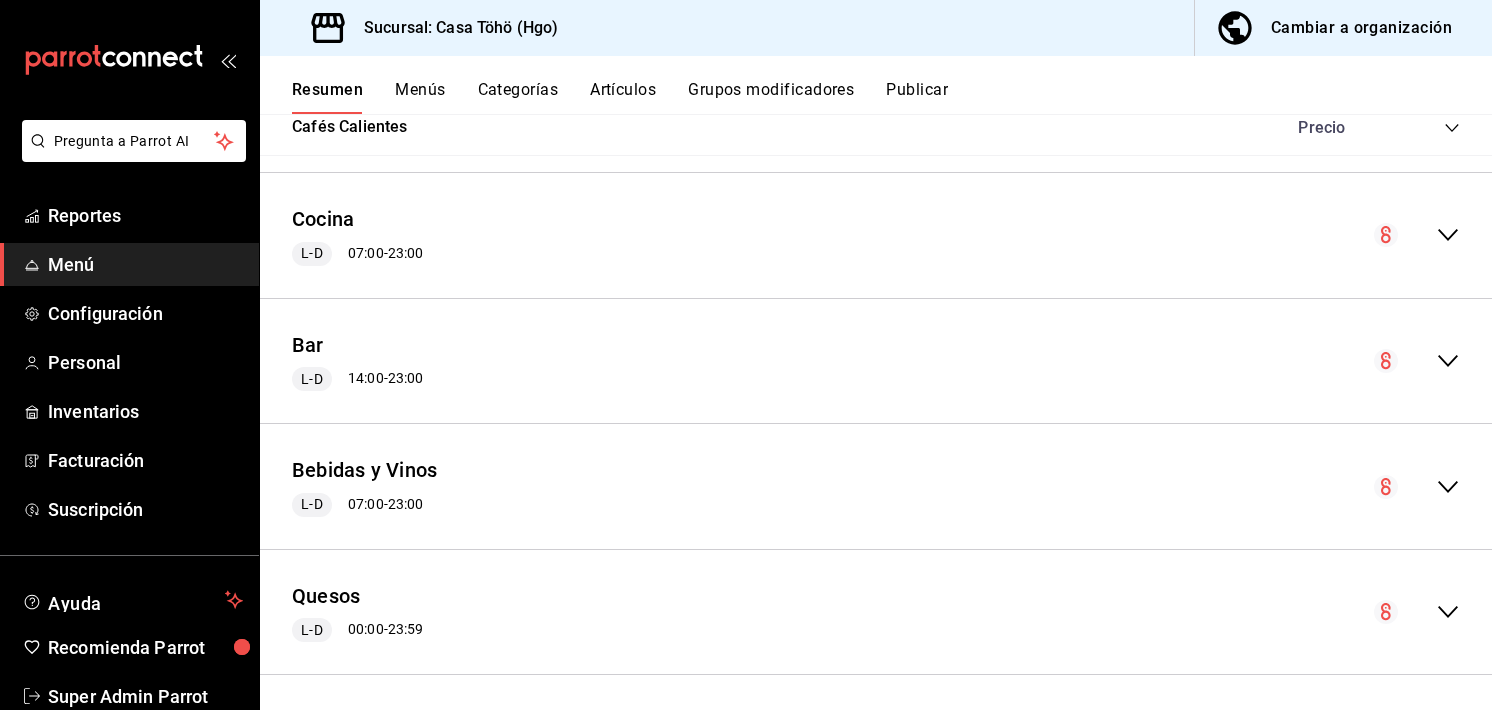 click 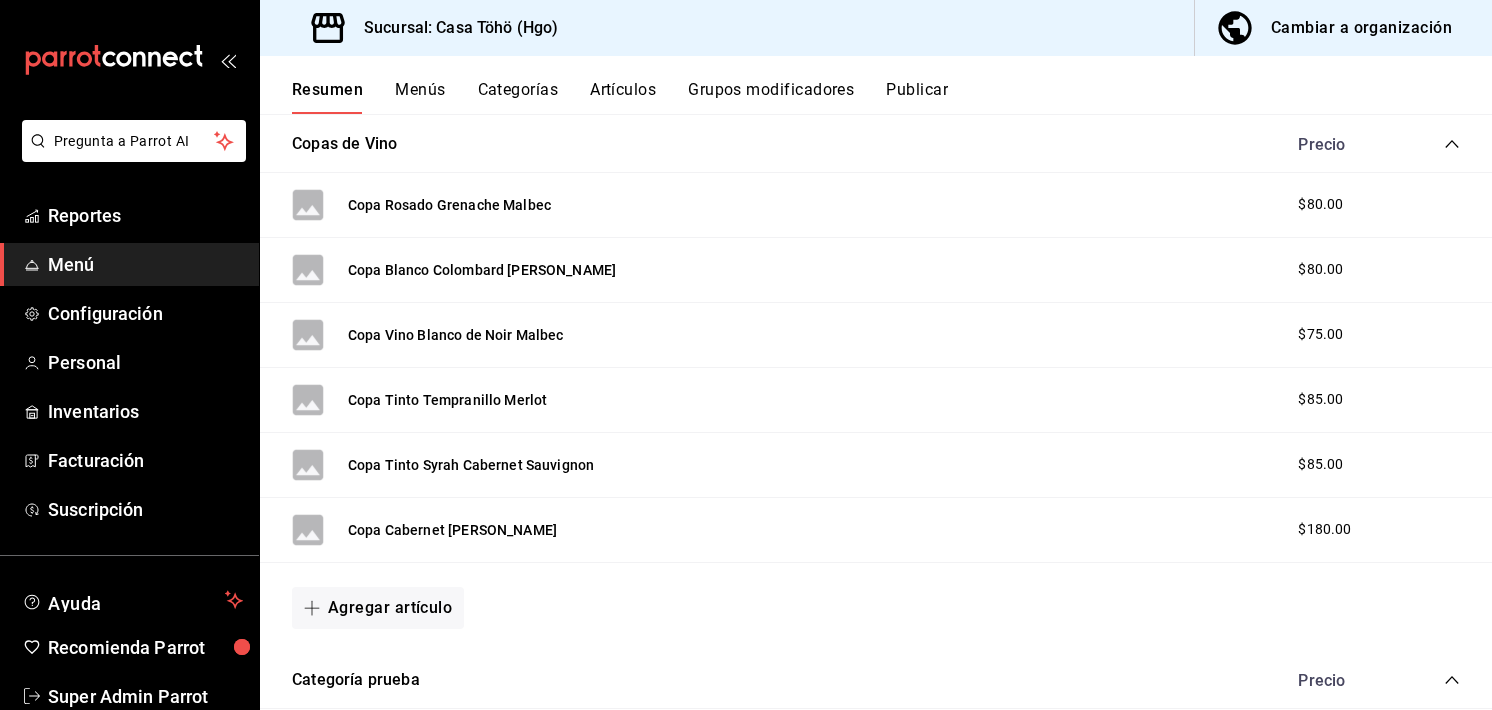 scroll, scrollTop: 2598, scrollLeft: 0, axis: vertical 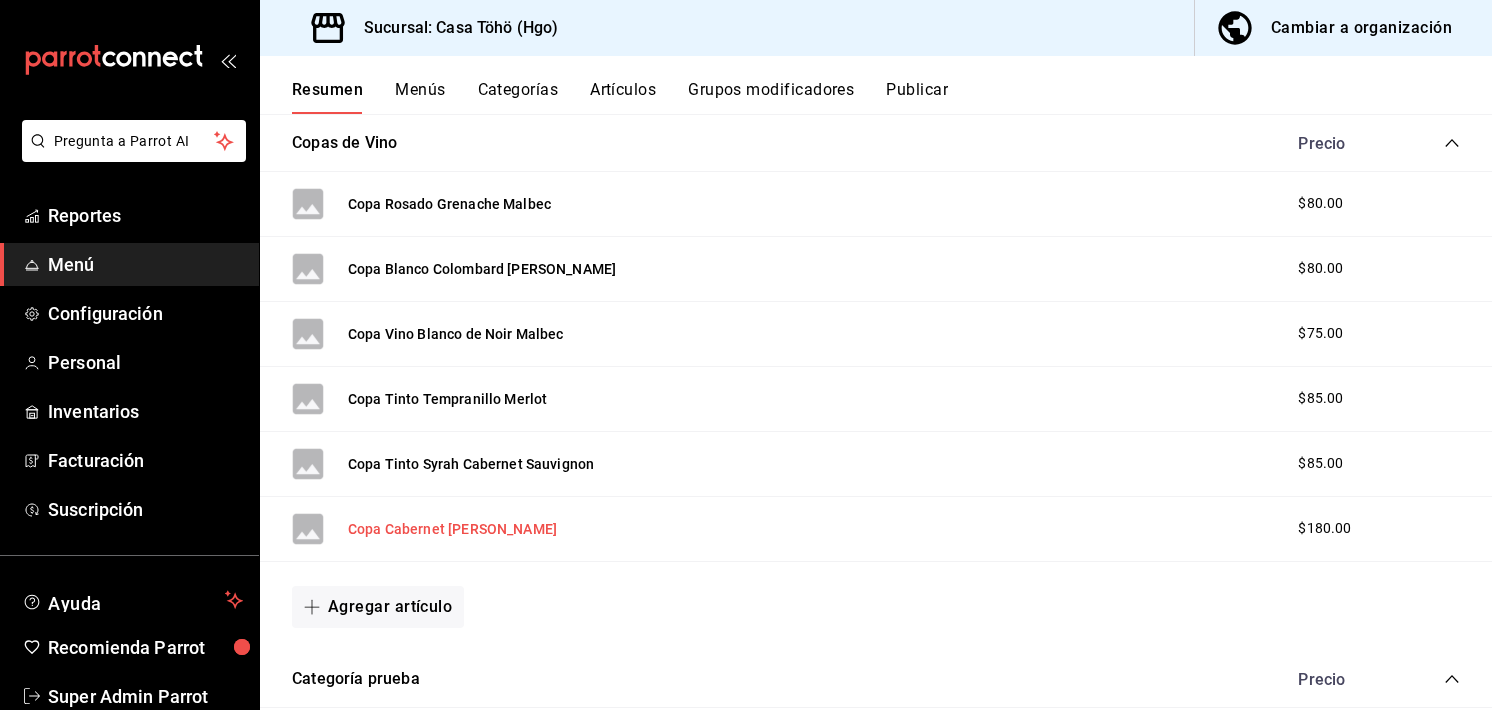 click on "Copa Cabernet [PERSON_NAME]" at bounding box center (452, 529) 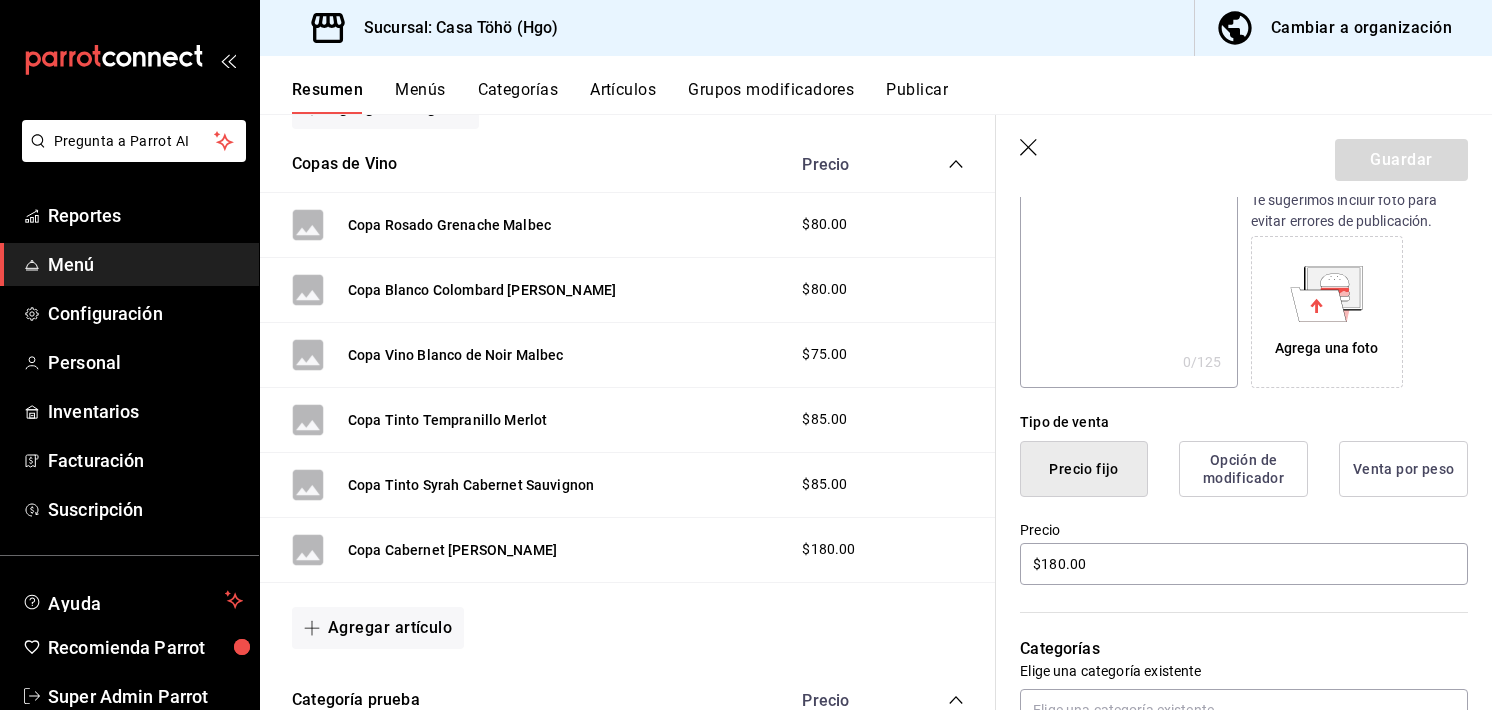 scroll, scrollTop: 264, scrollLeft: 0, axis: vertical 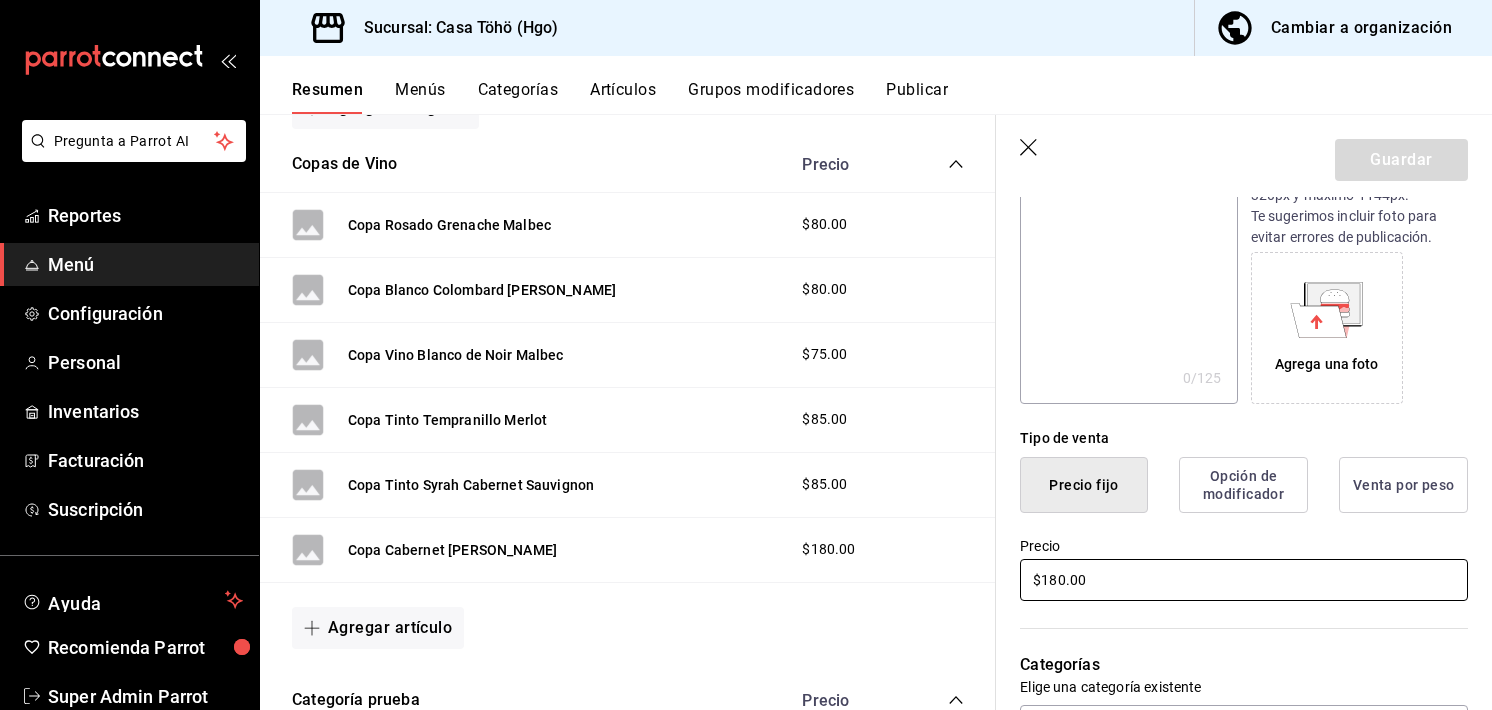 click on "$180.00" at bounding box center (1244, 580) 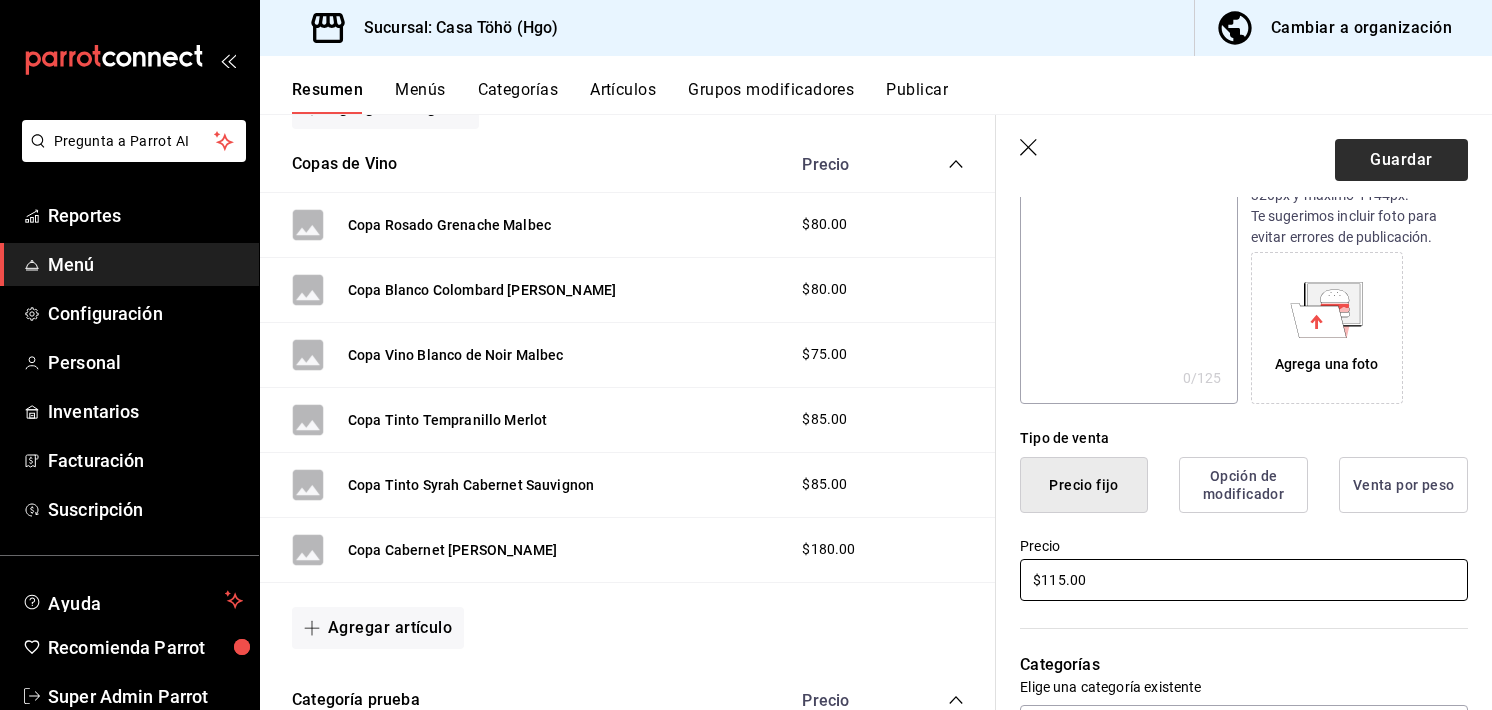 type on "$115.00" 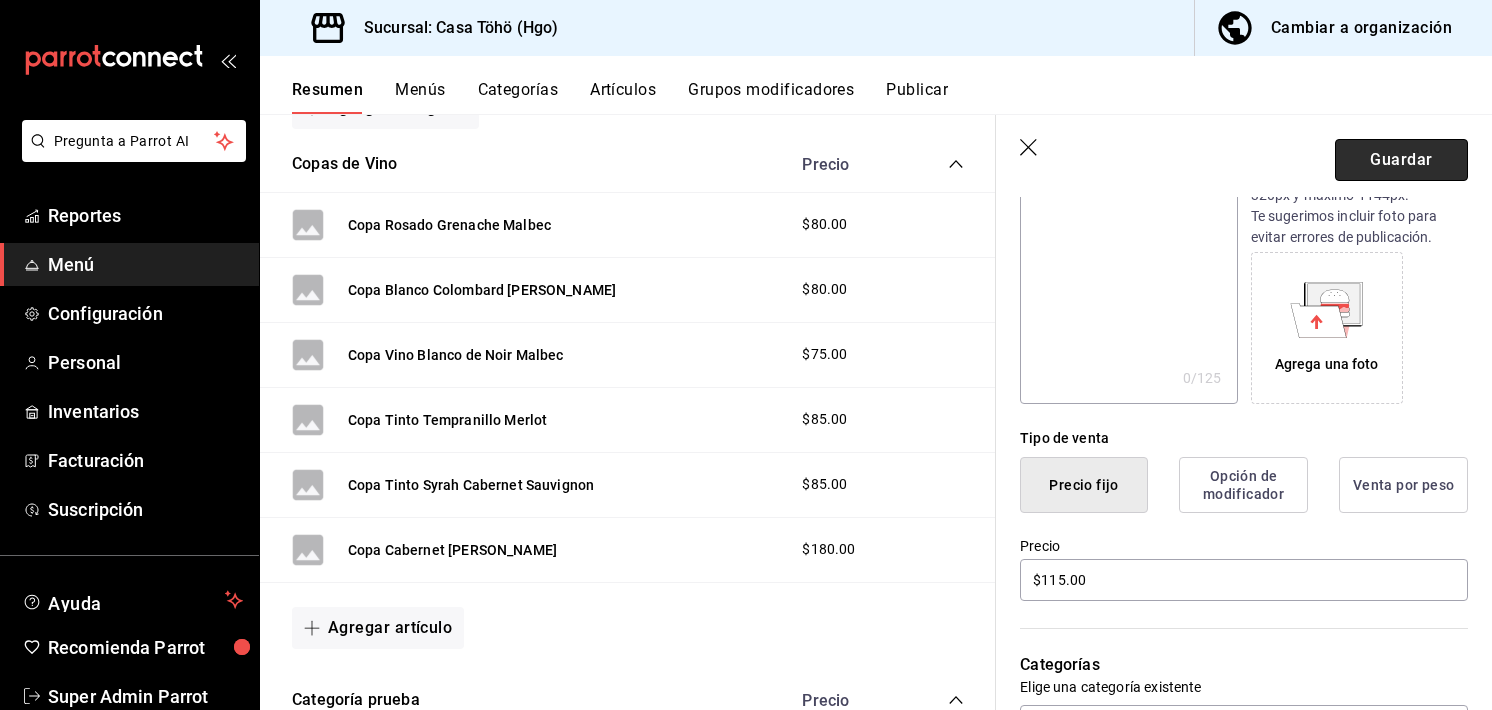 click on "Guardar" at bounding box center (1401, 160) 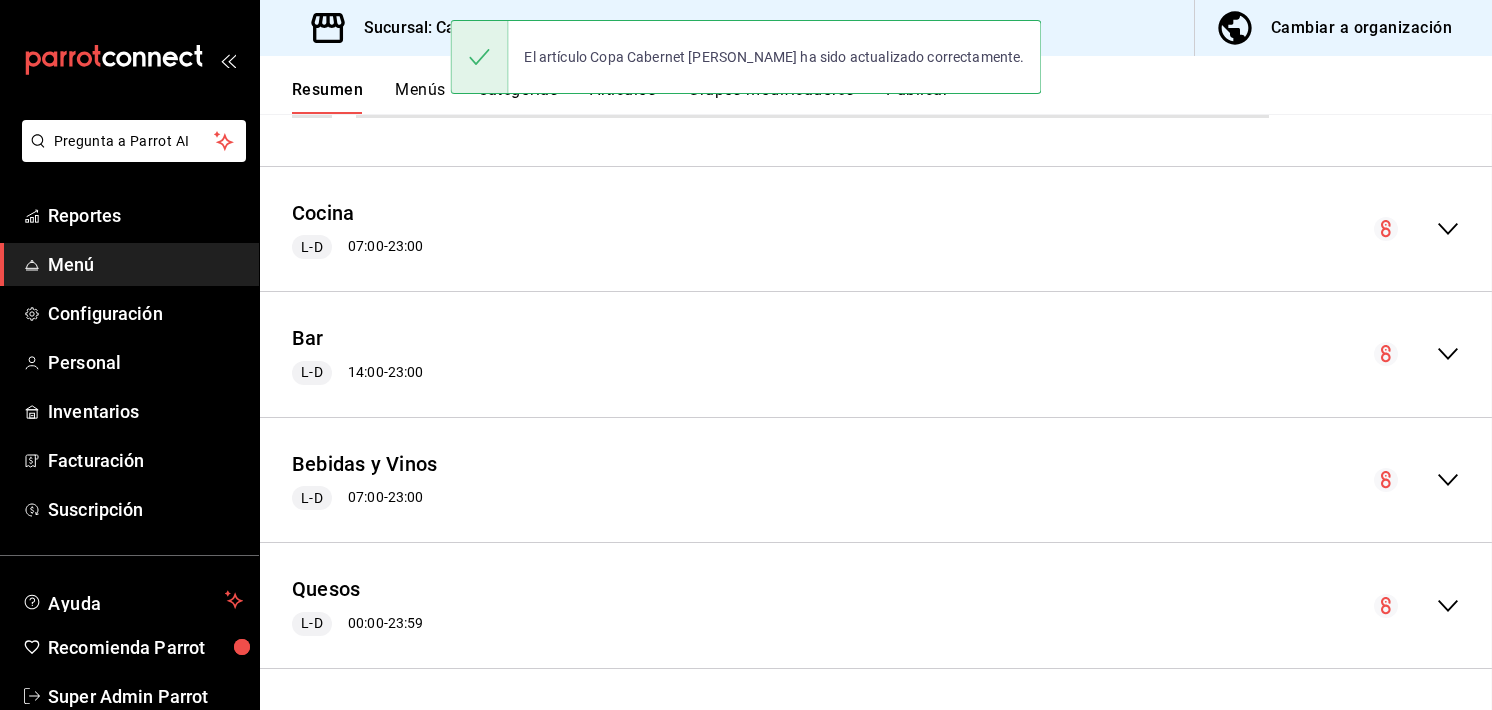scroll, scrollTop: 0, scrollLeft: 0, axis: both 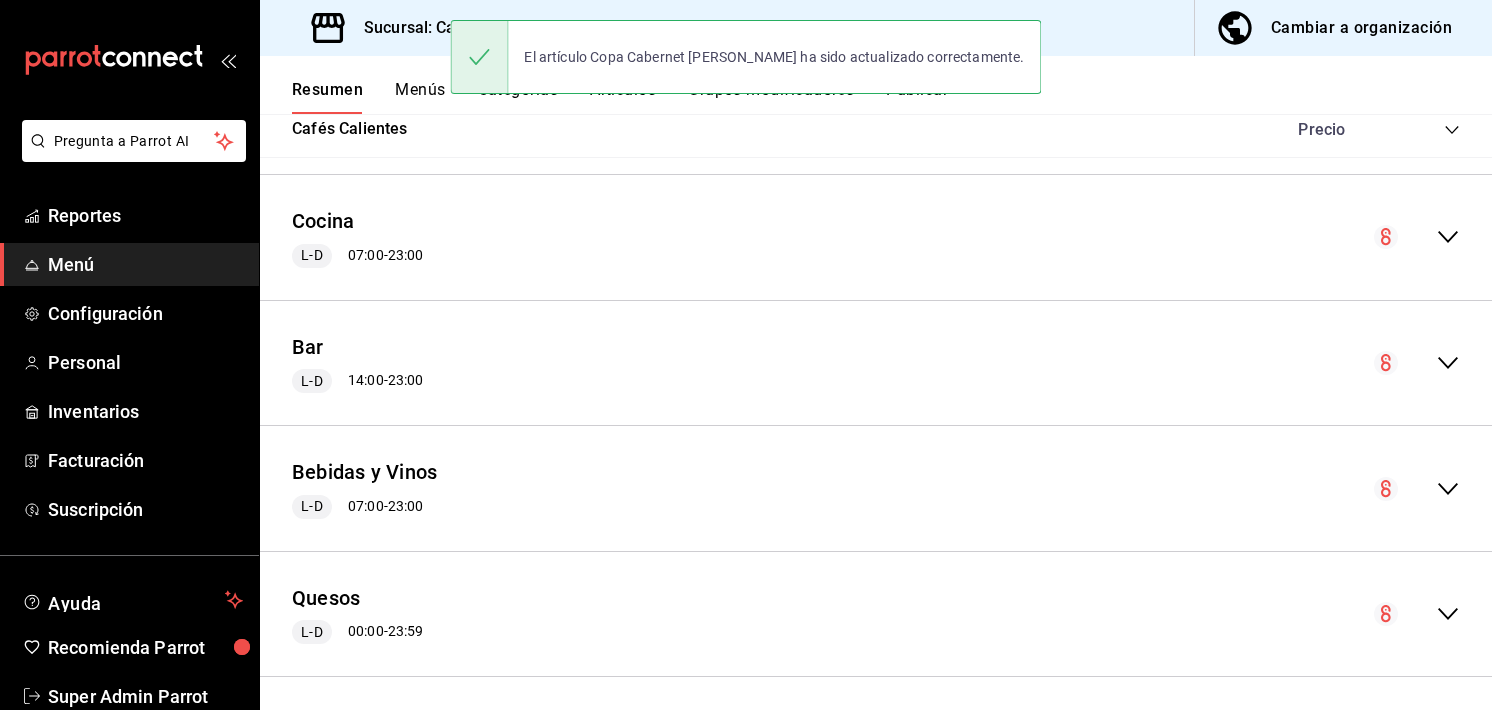 click on "Bebidas y Vinos L-D 07:00  -  23:00" at bounding box center [876, 488] 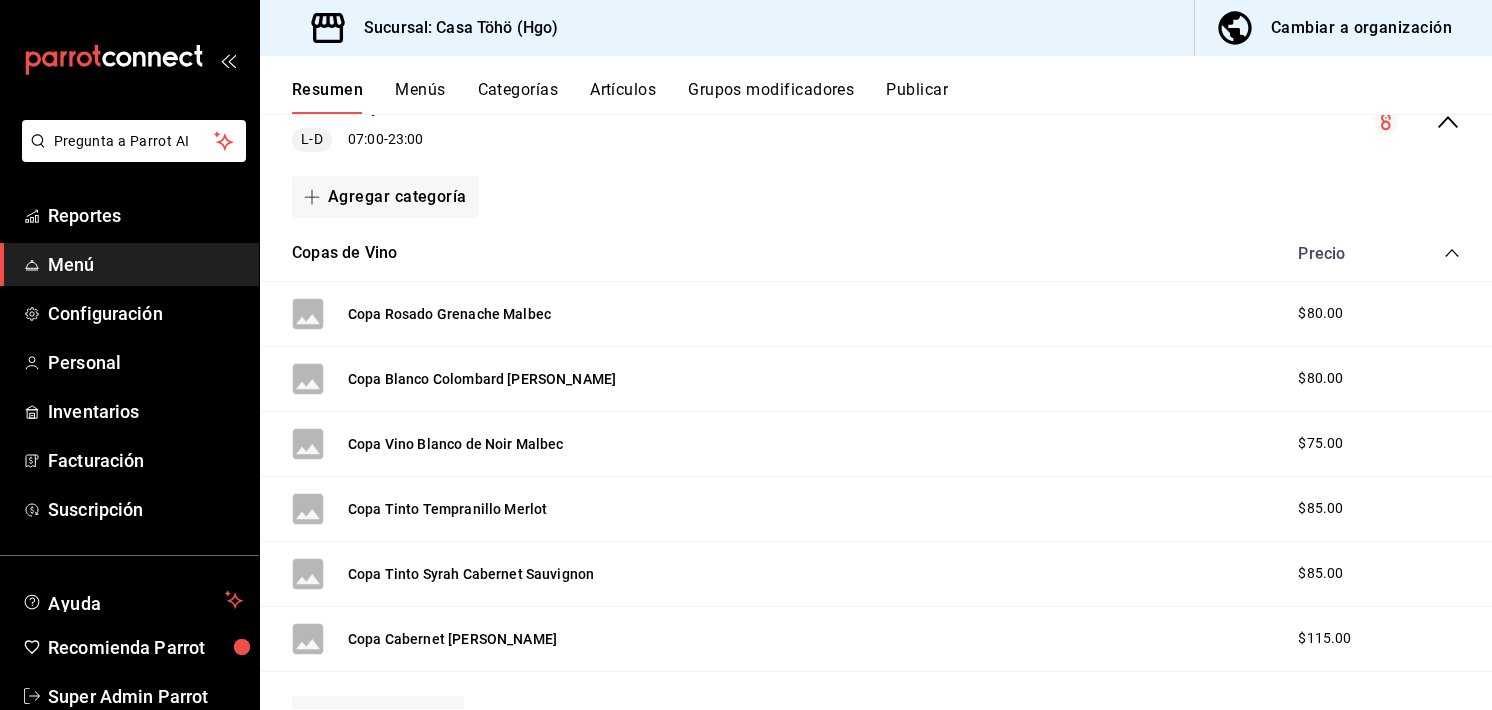 scroll, scrollTop: 2486, scrollLeft: 0, axis: vertical 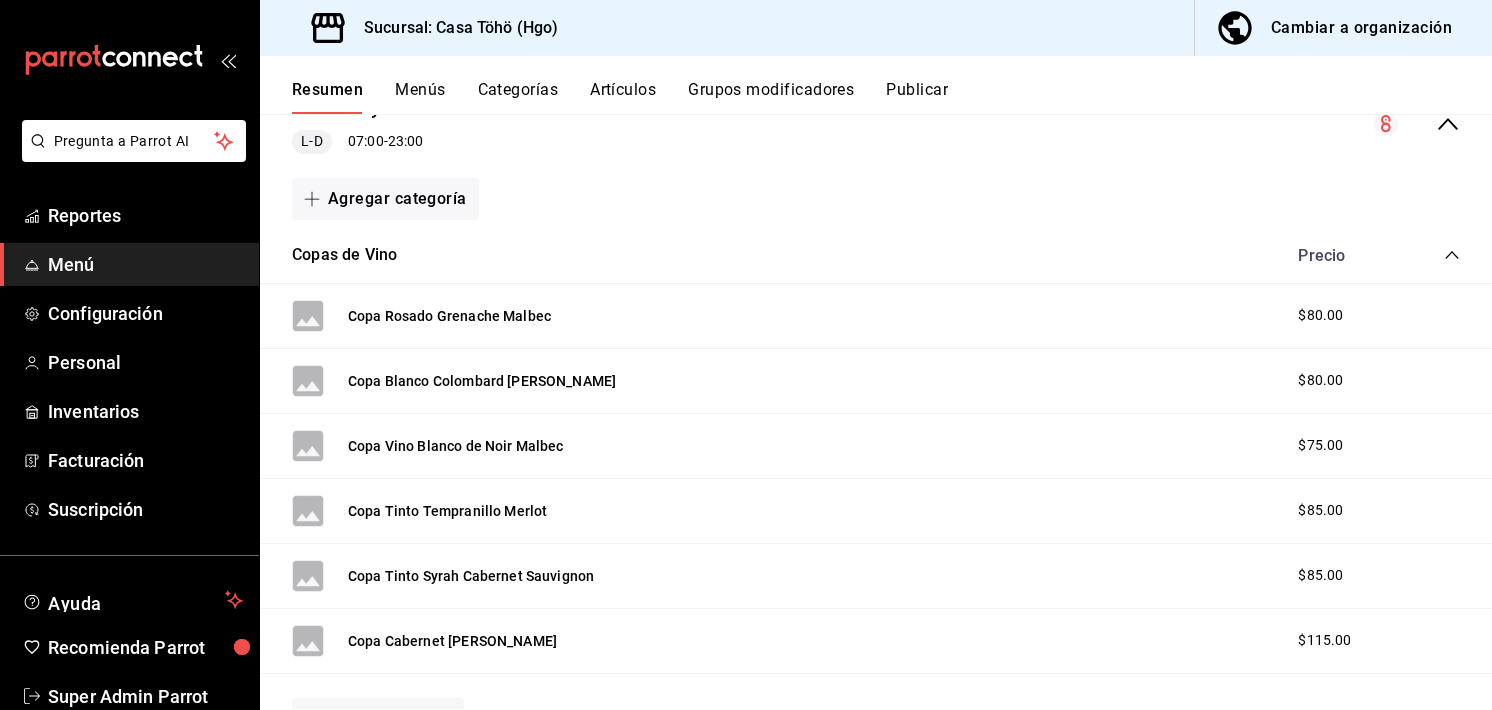 click 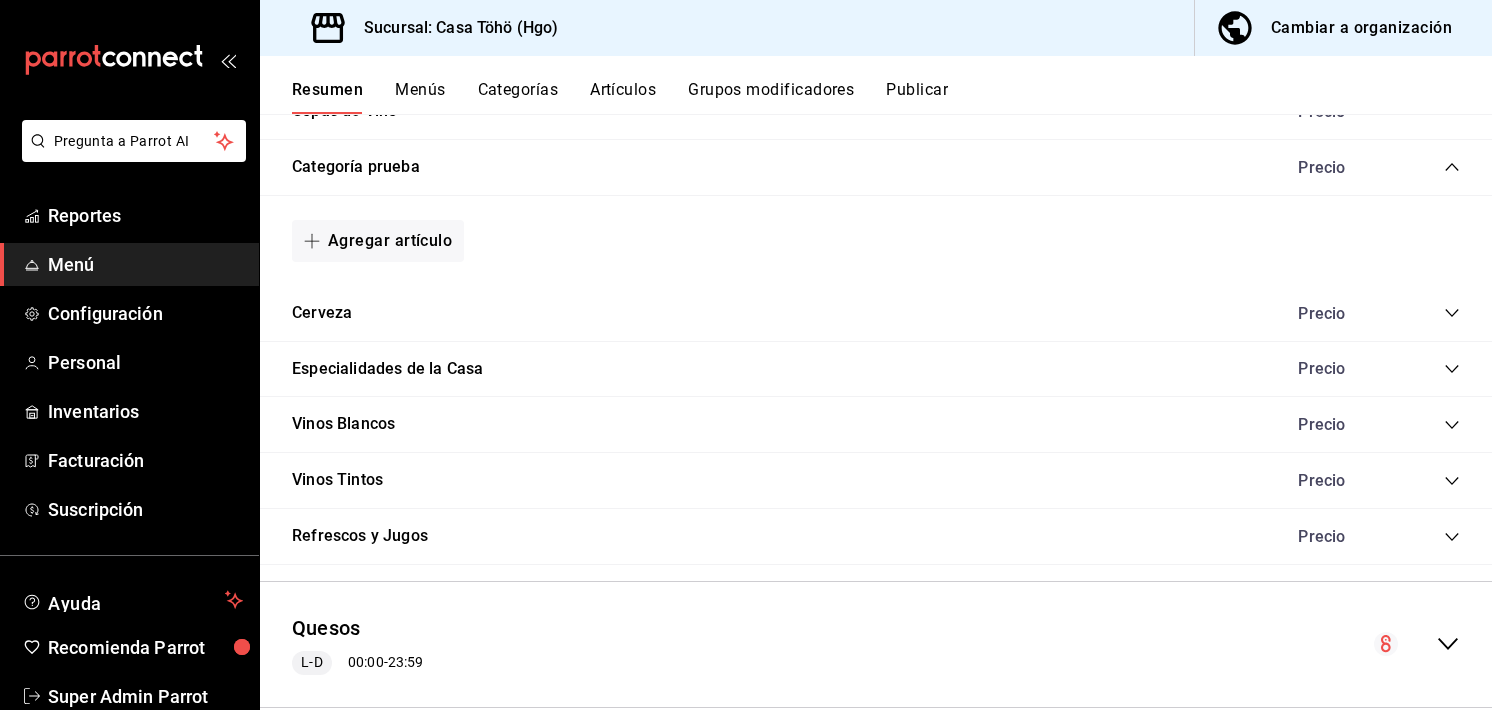 scroll, scrollTop: 2631, scrollLeft: 0, axis: vertical 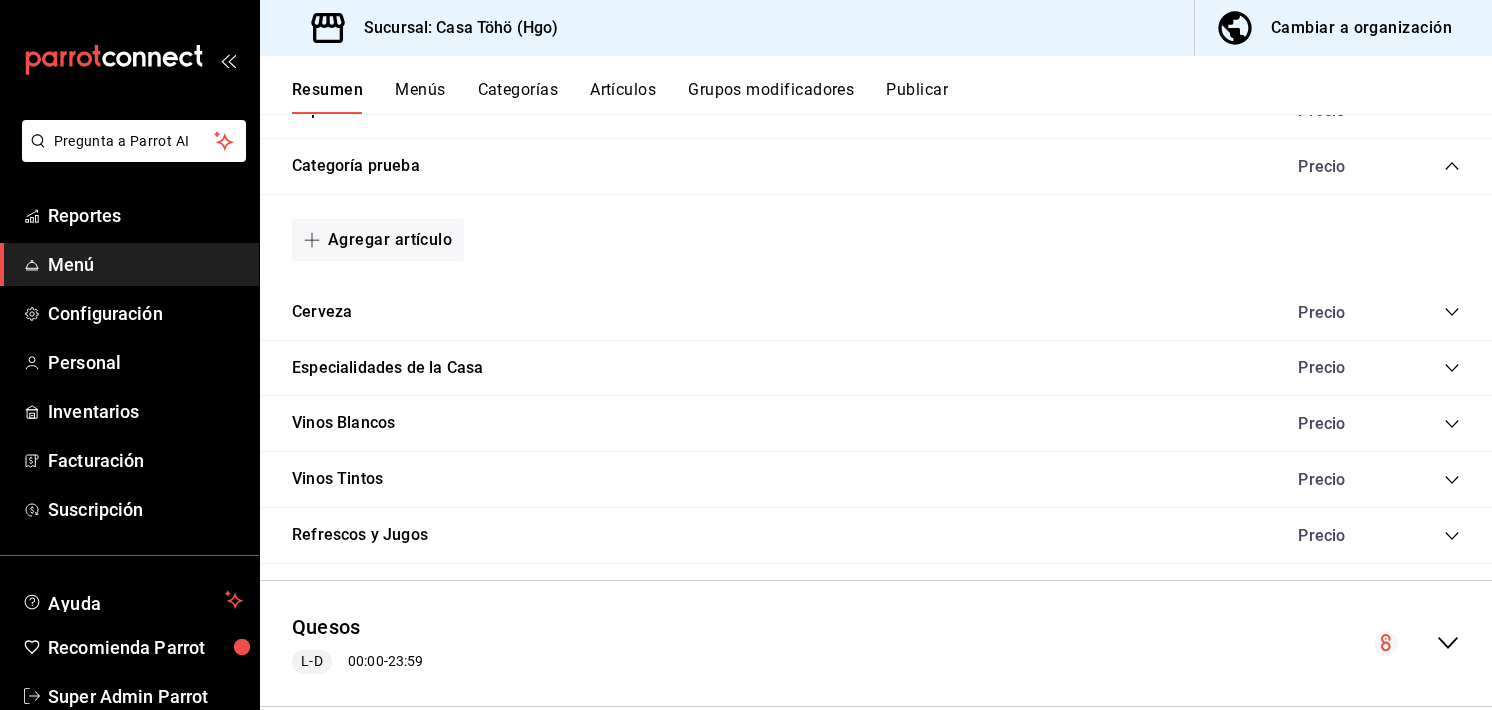 click on "Precio" at bounding box center [1369, 535] 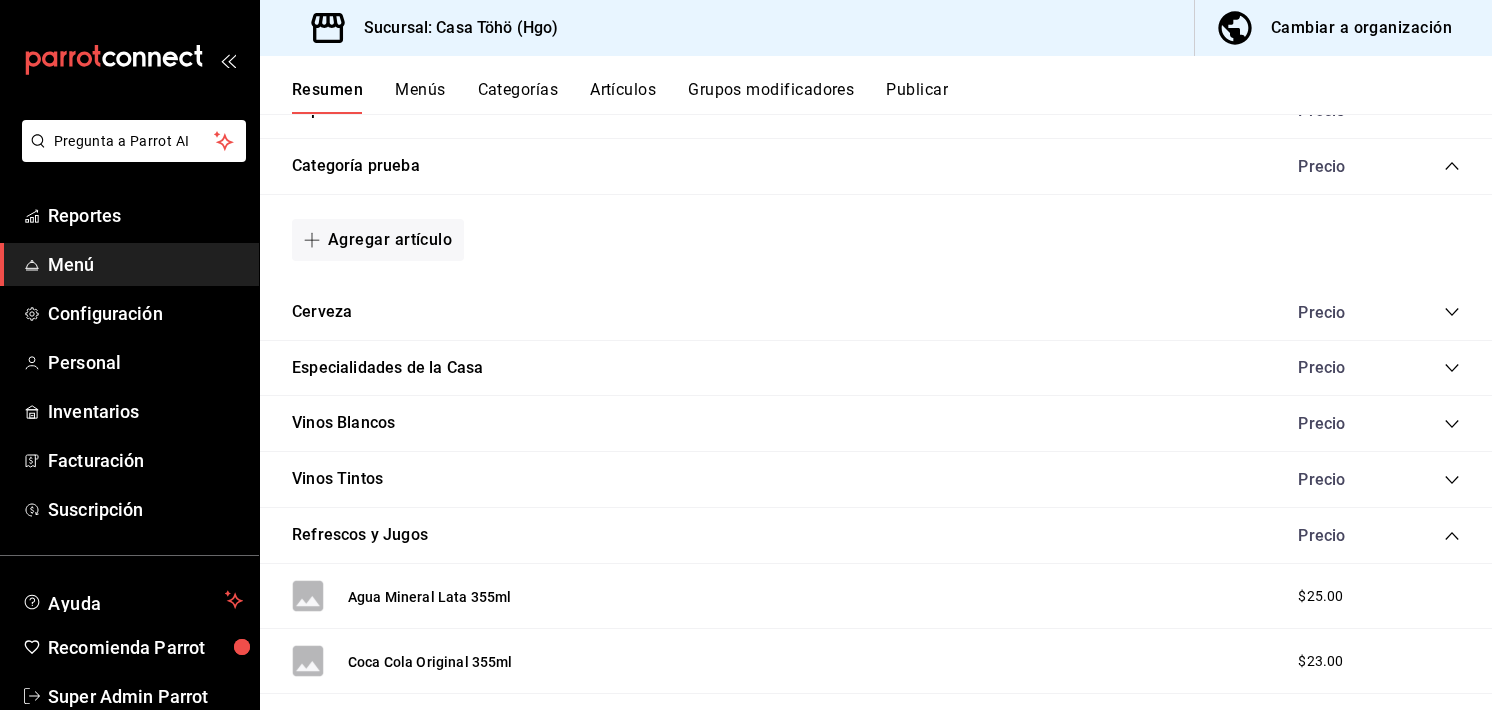 click 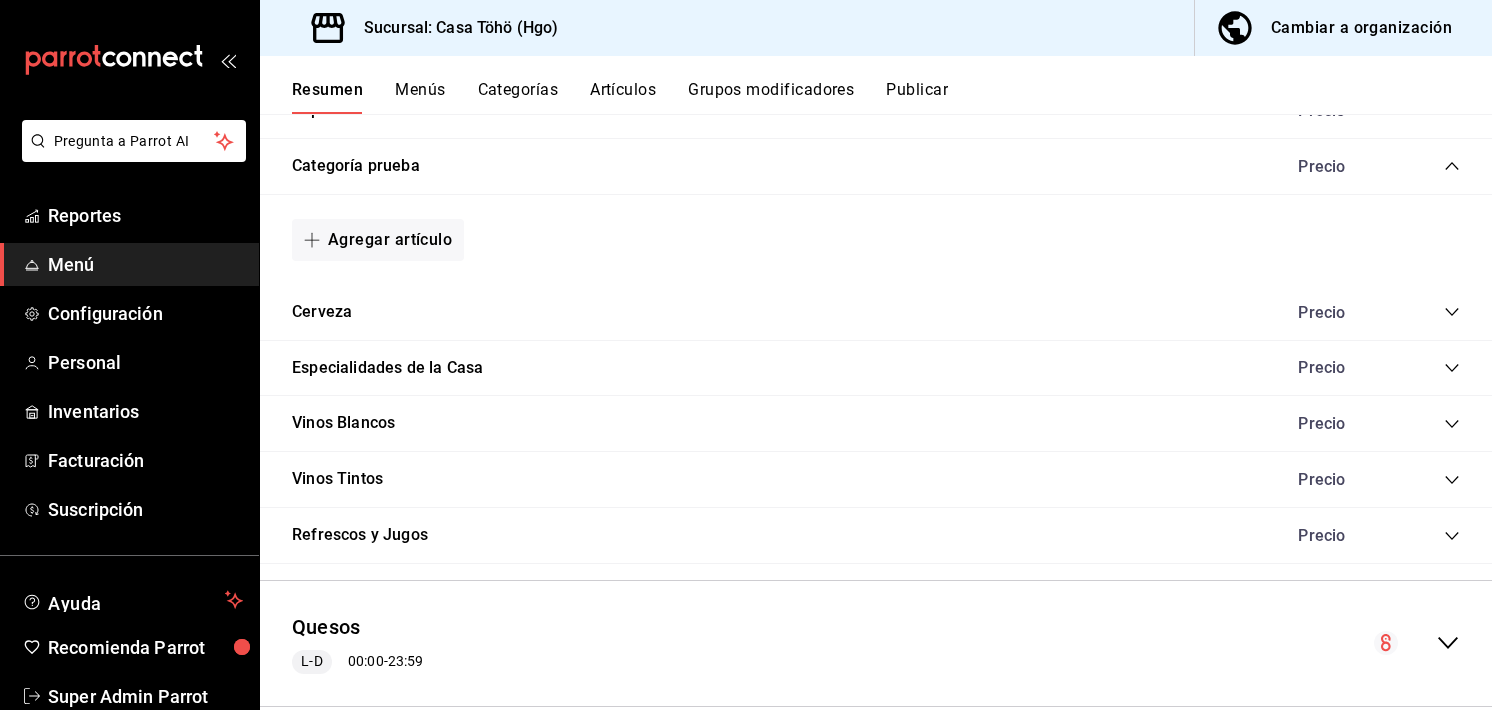 click 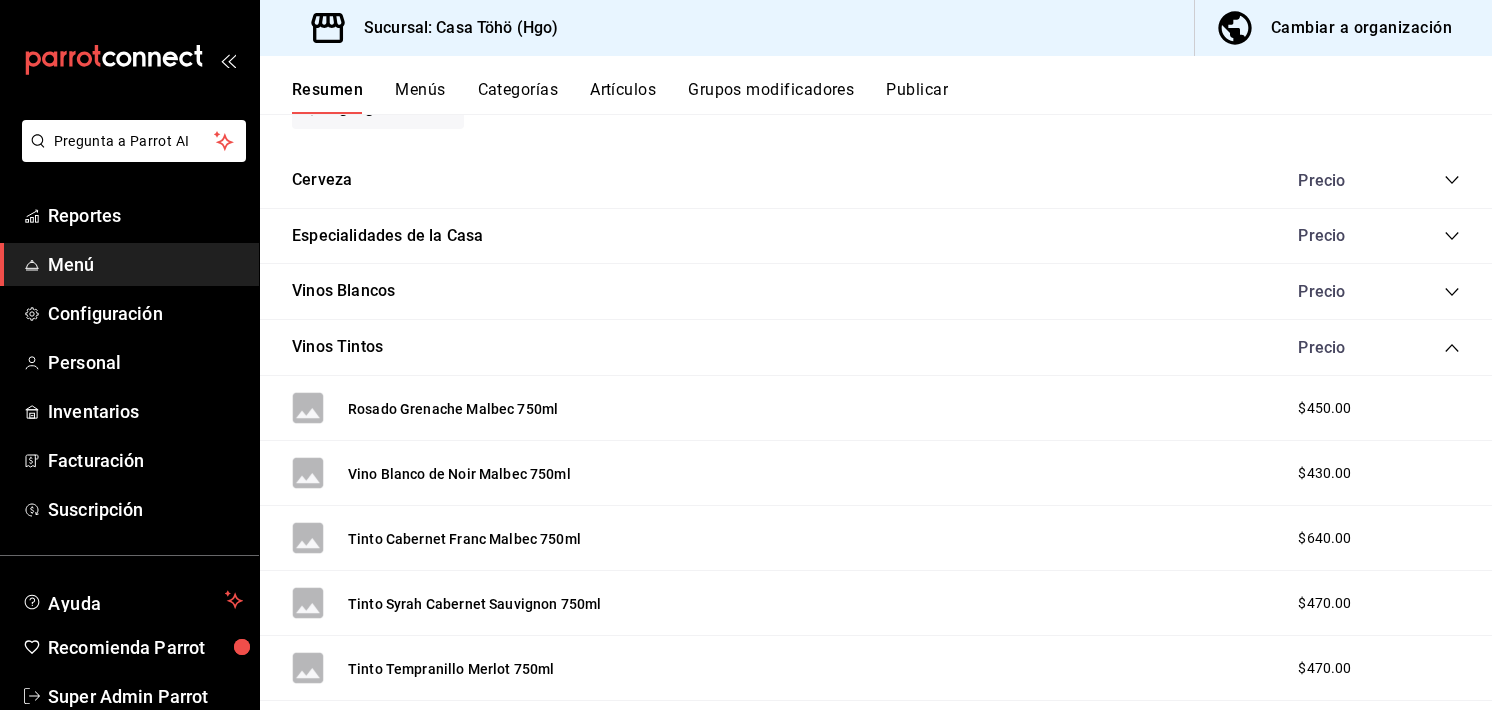 scroll, scrollTop: 2830, scrollLeft: 0, axis: vertical 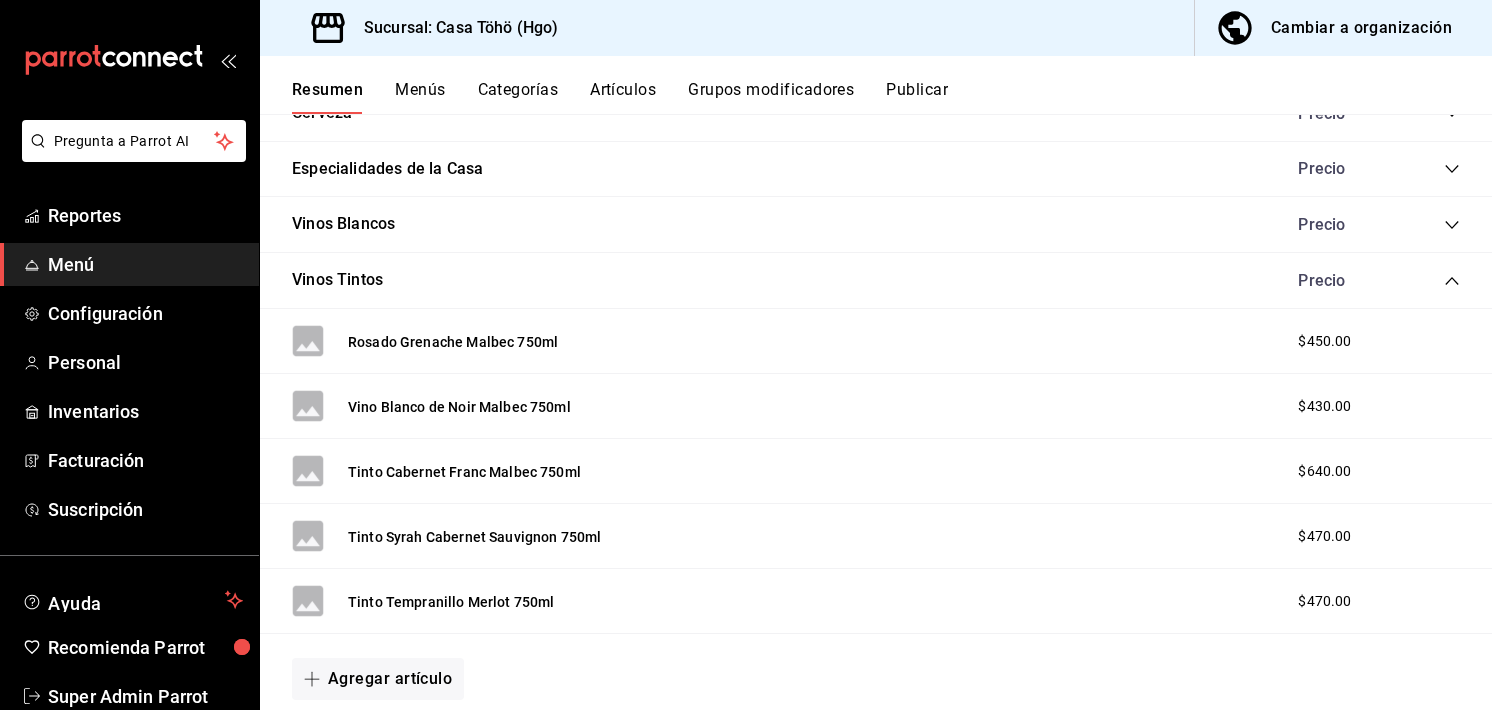 drag, startPoint x: 1428, startPoint y: 221, endPoint x: 1442, endPoint y: 216, distance: 14.866069 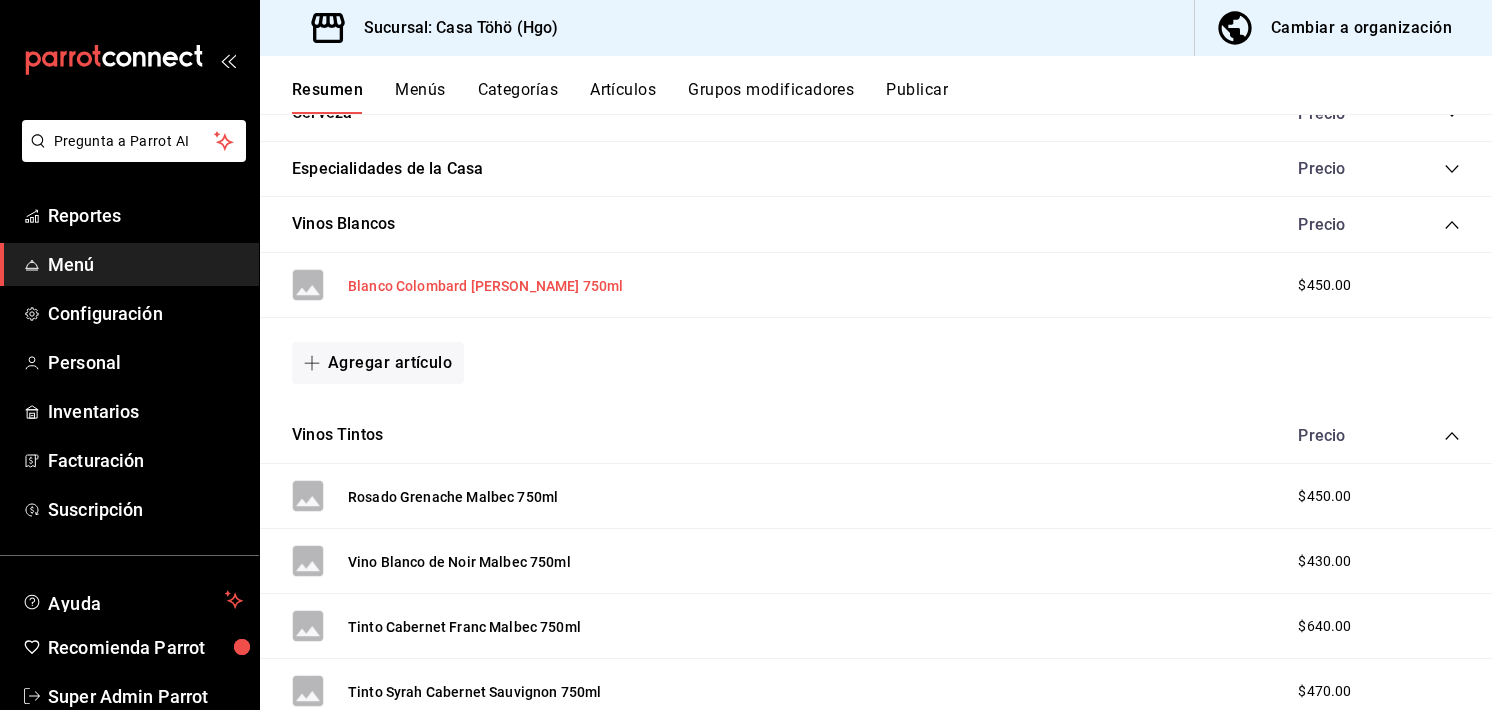 click on "Blanco Colombard [PERSON_NAME] 750ml" at bounding box center [485, 286] 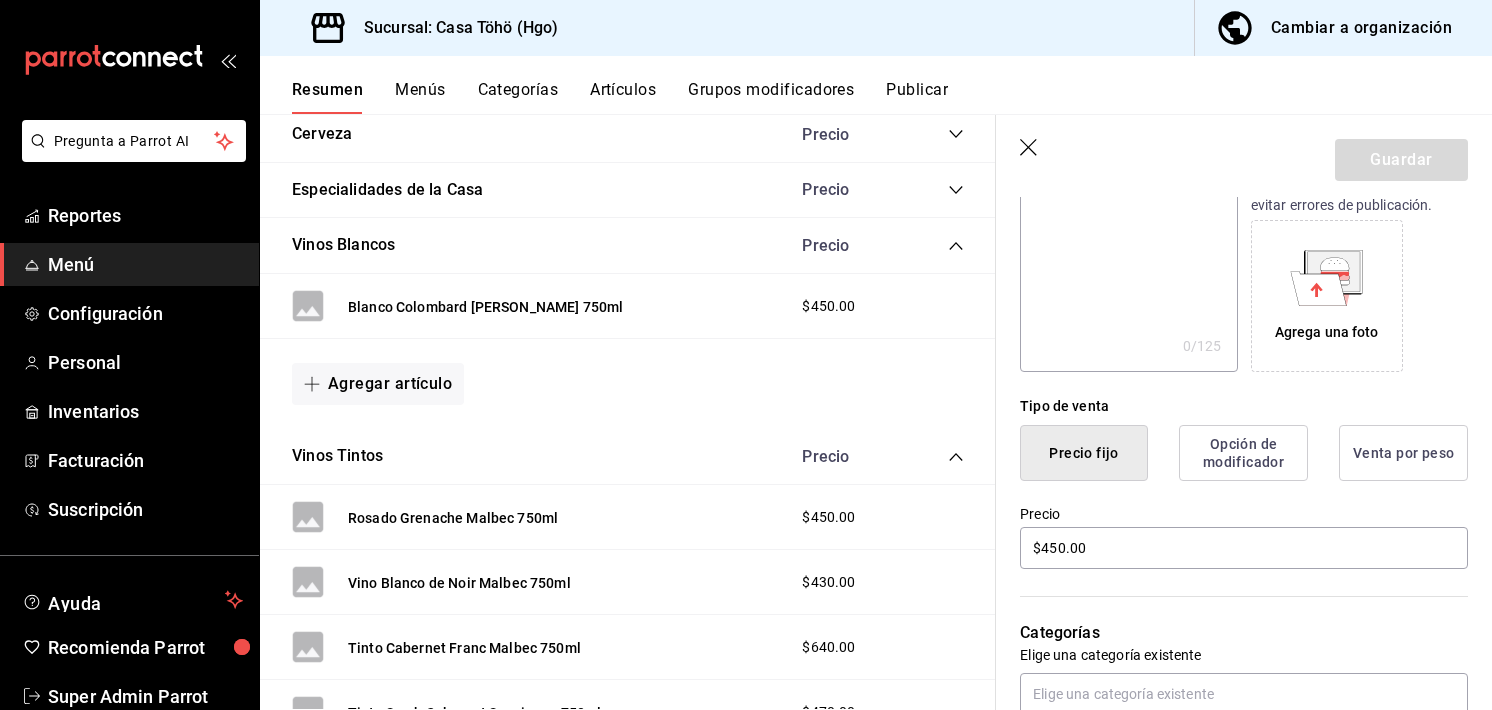 scroll, scrollTop: 303, scrollLeft: 0, axis: vertical 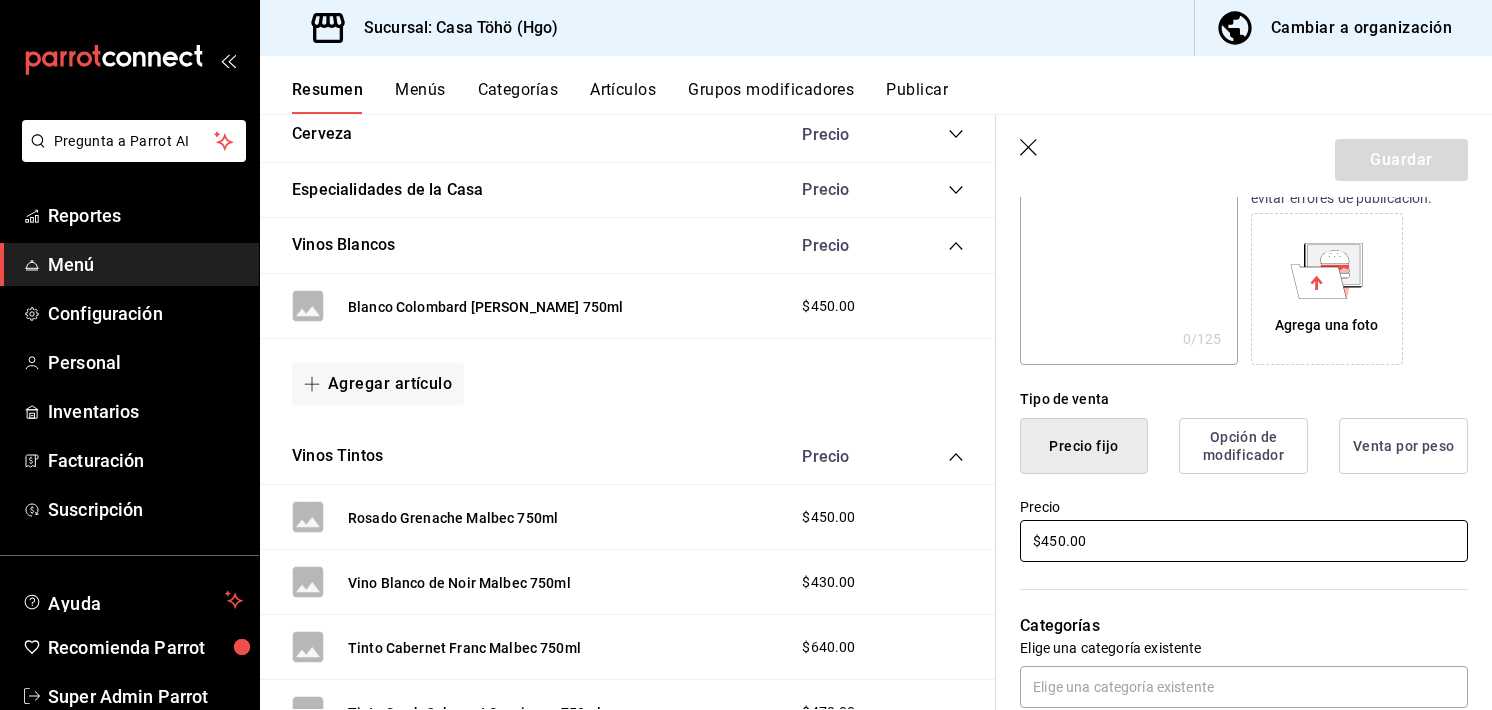 click on "$450.00" at bounding box center (1244, 541) 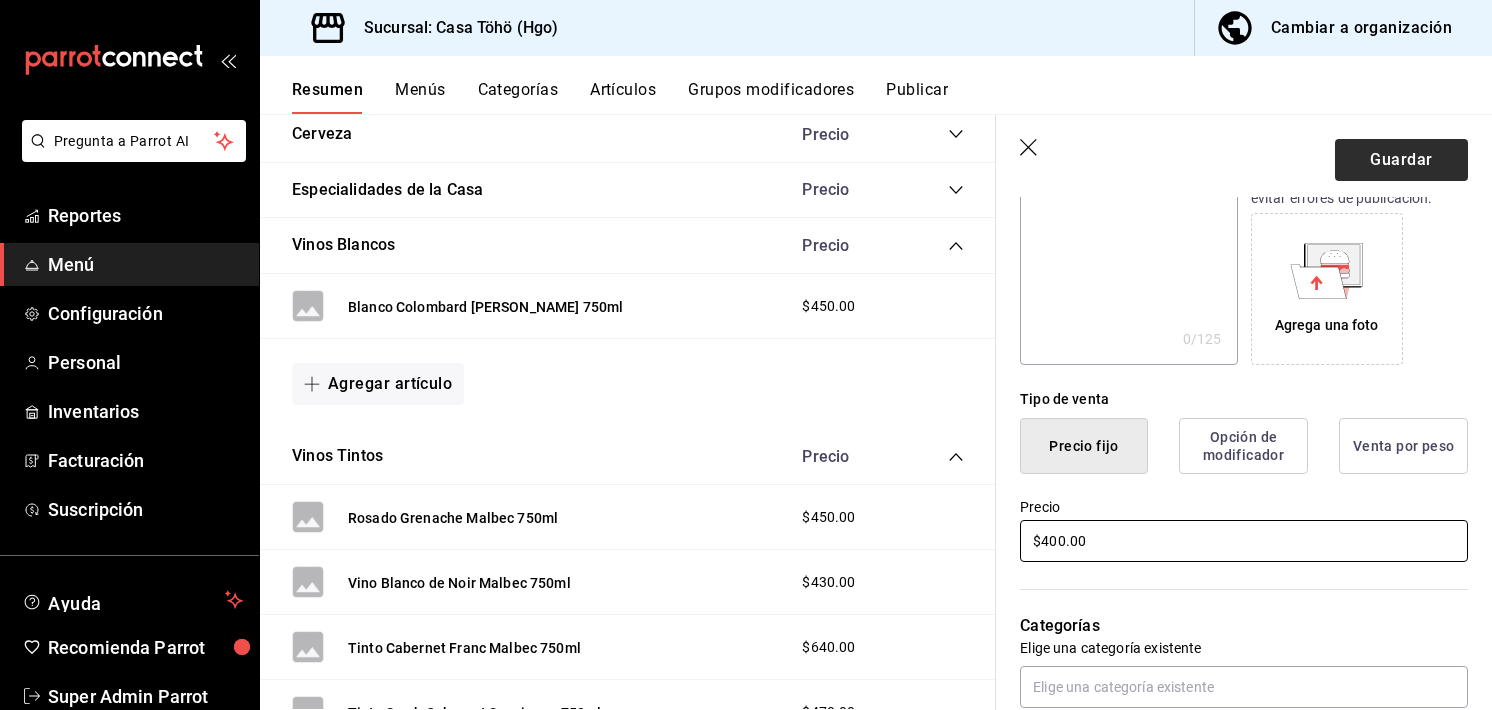 type on "$400.00" 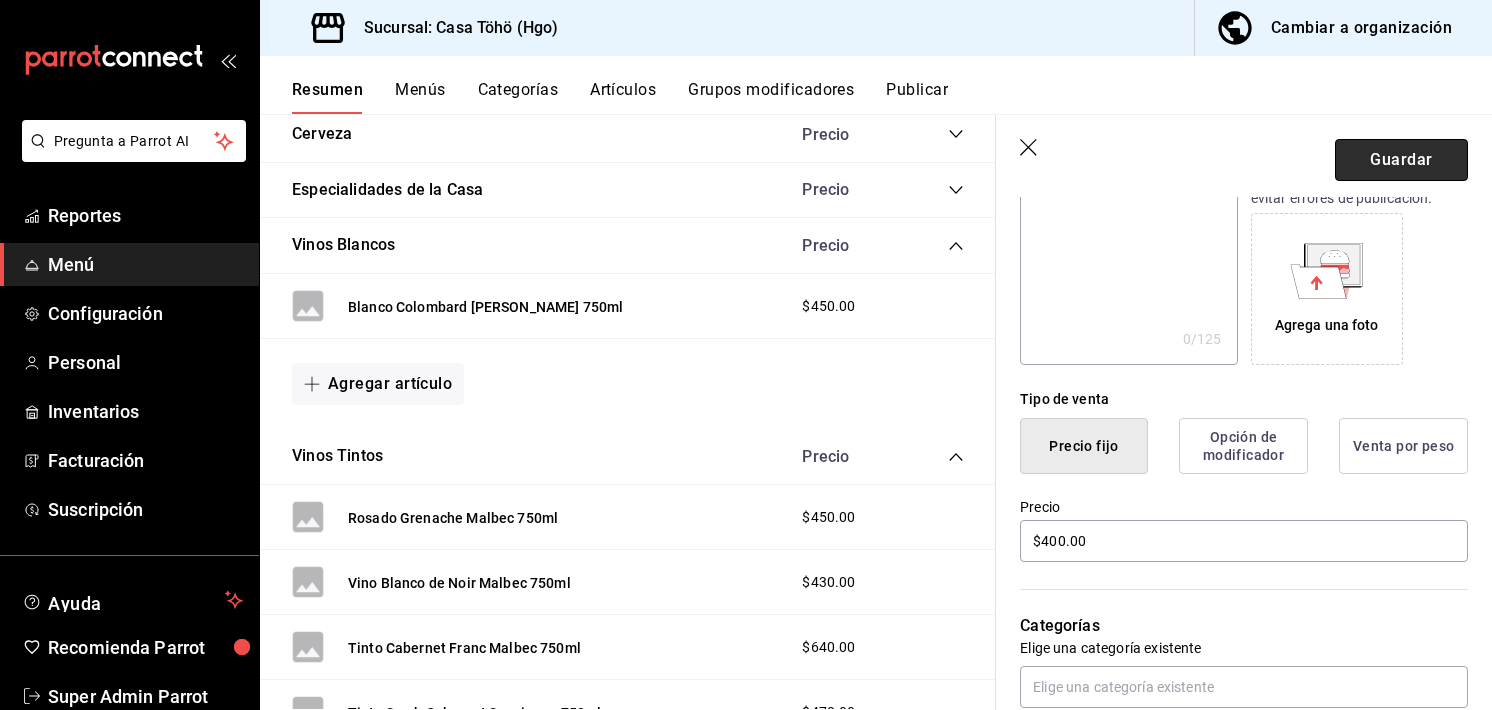 click on "Guardar" at bounding box center (1401, 160) 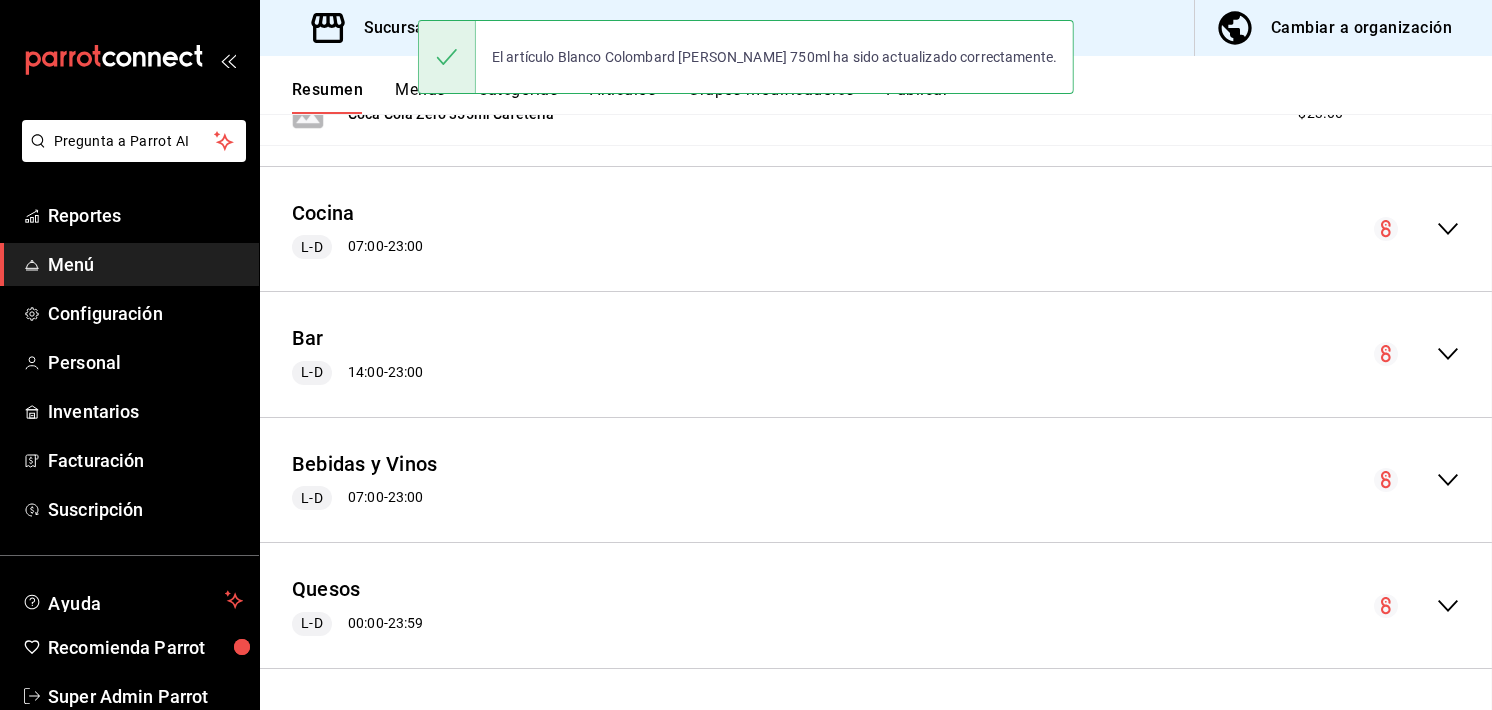 scroll, scrollTop: 0, scrollLeft: 0, axis: both 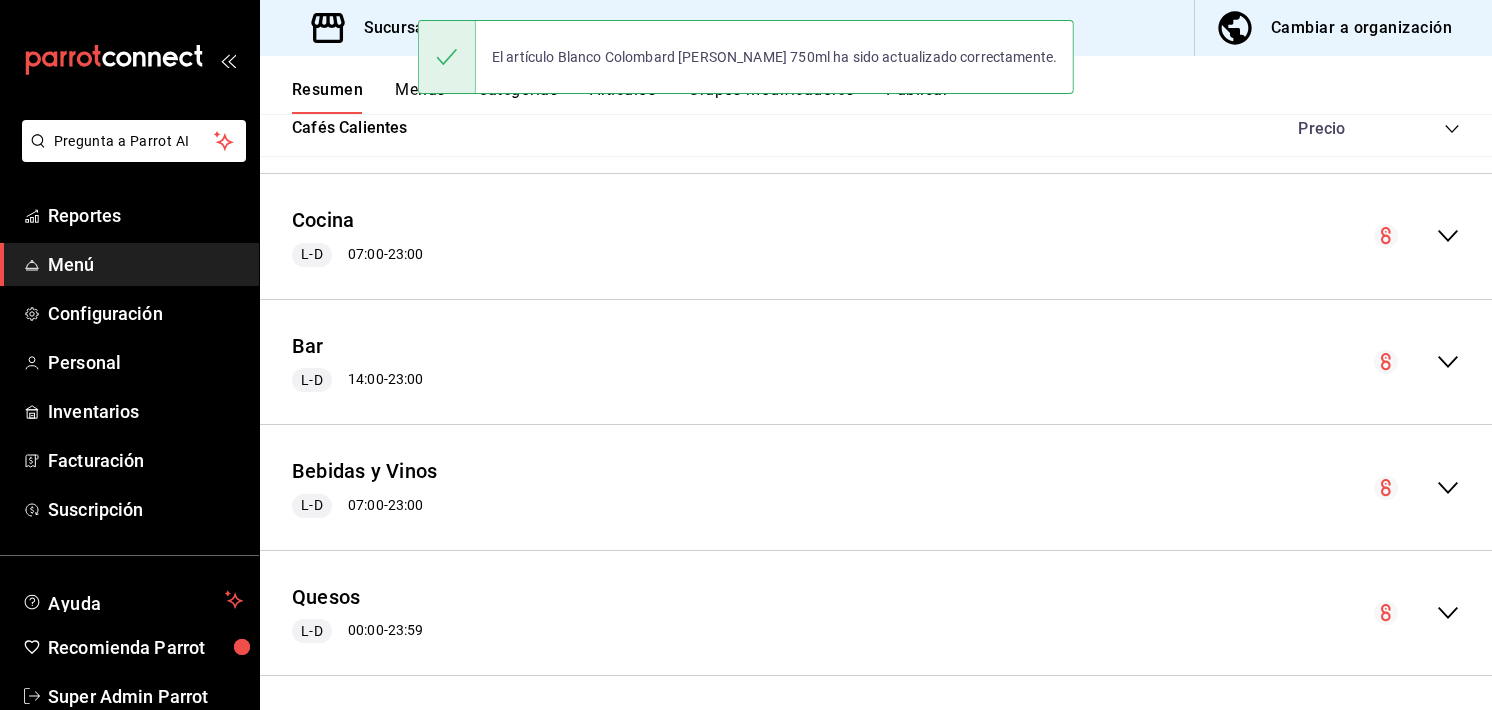 click on "Bebidas y Vinos L-D 07:00  -  23:00" at bounding box center (876, 487) 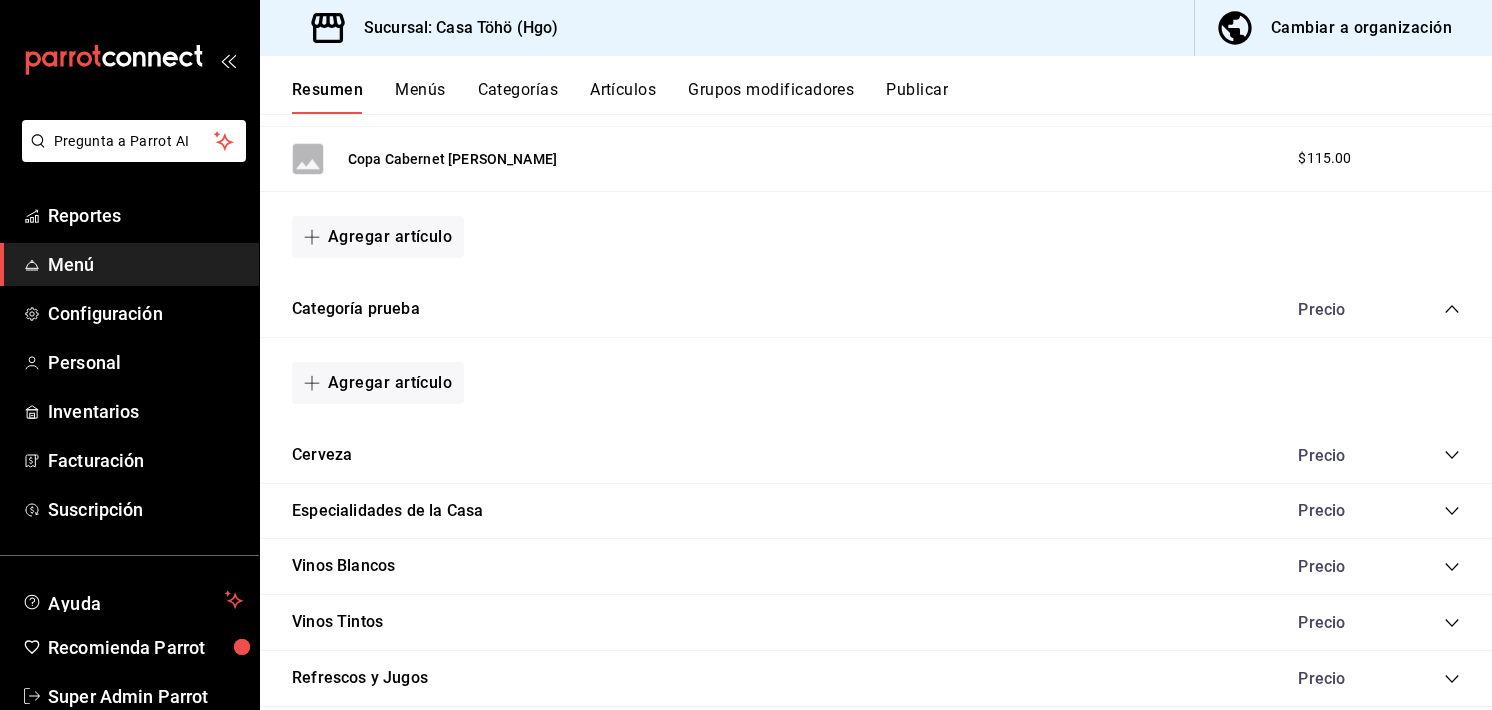 scroll, scrollTop: 2958, scrollLeft: 0, axis: vertical 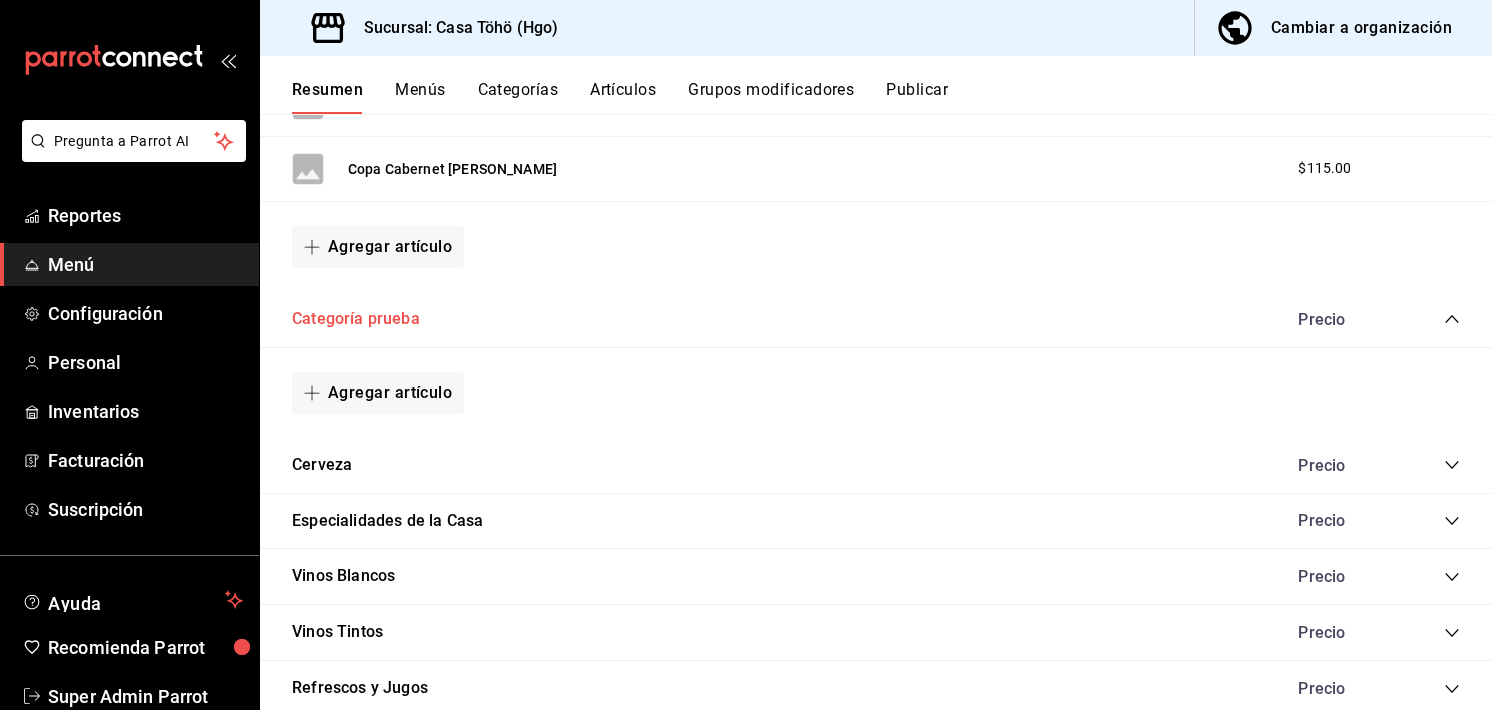 click on "Categoría prueba" at bounding box center [356, 319] 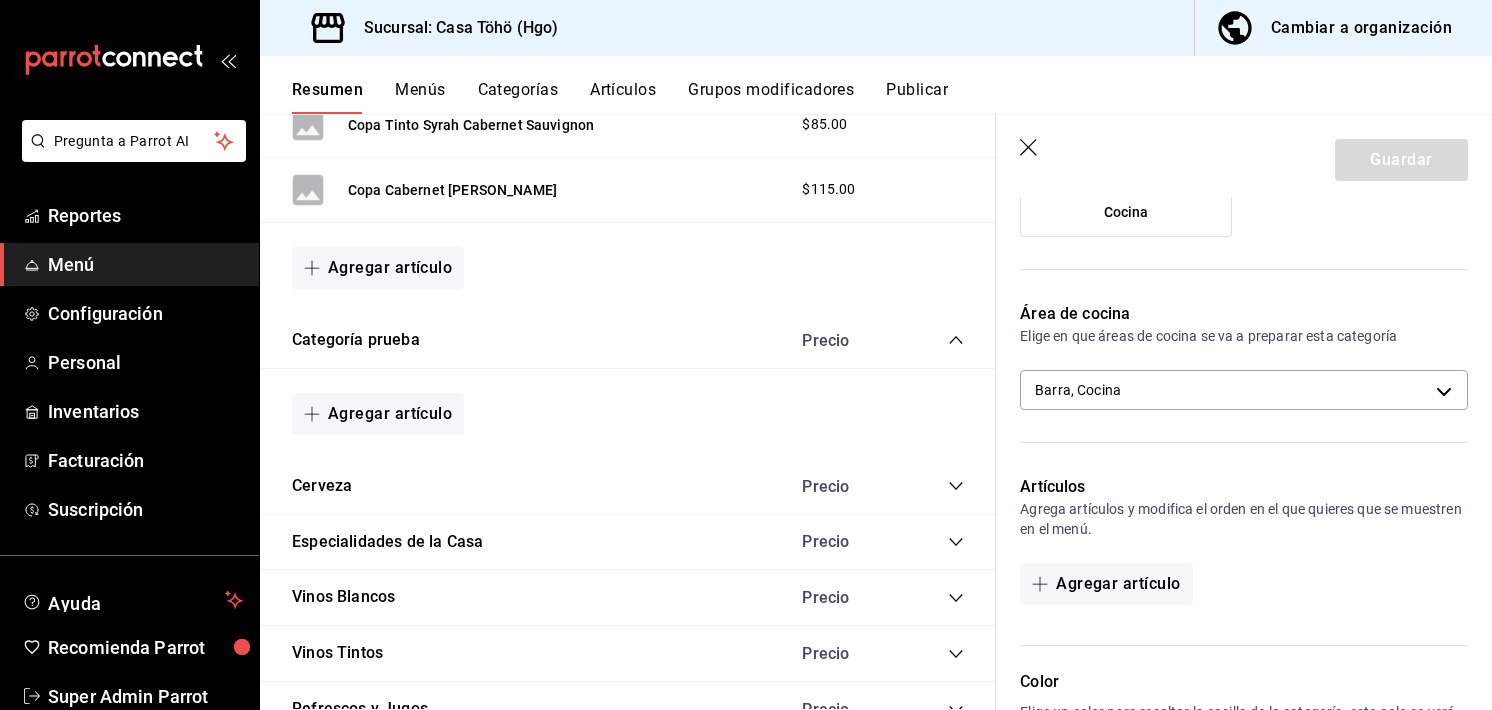 scroll, scrollTop: 498, scrollLeft: 0, axis: vertical 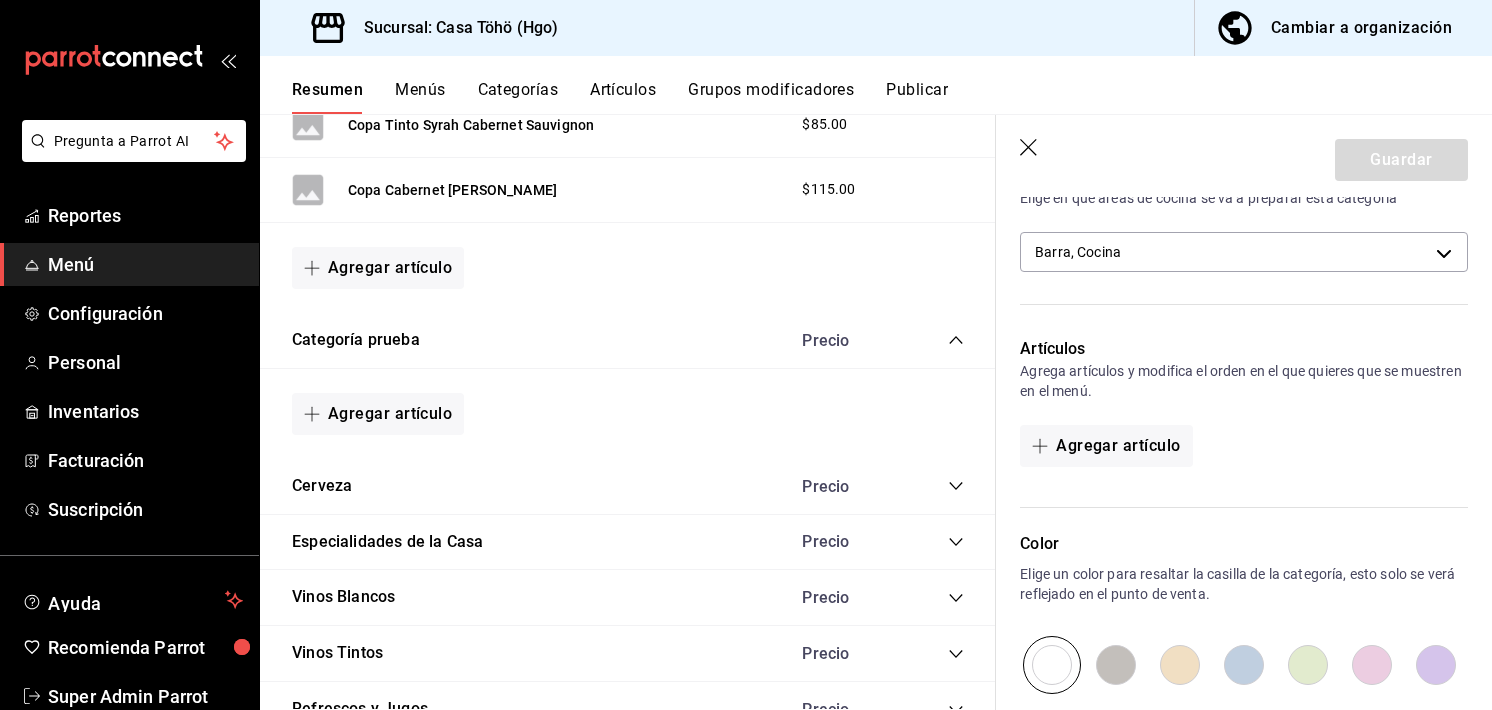 click on "Guardar" at bounding box center [1244, 156] 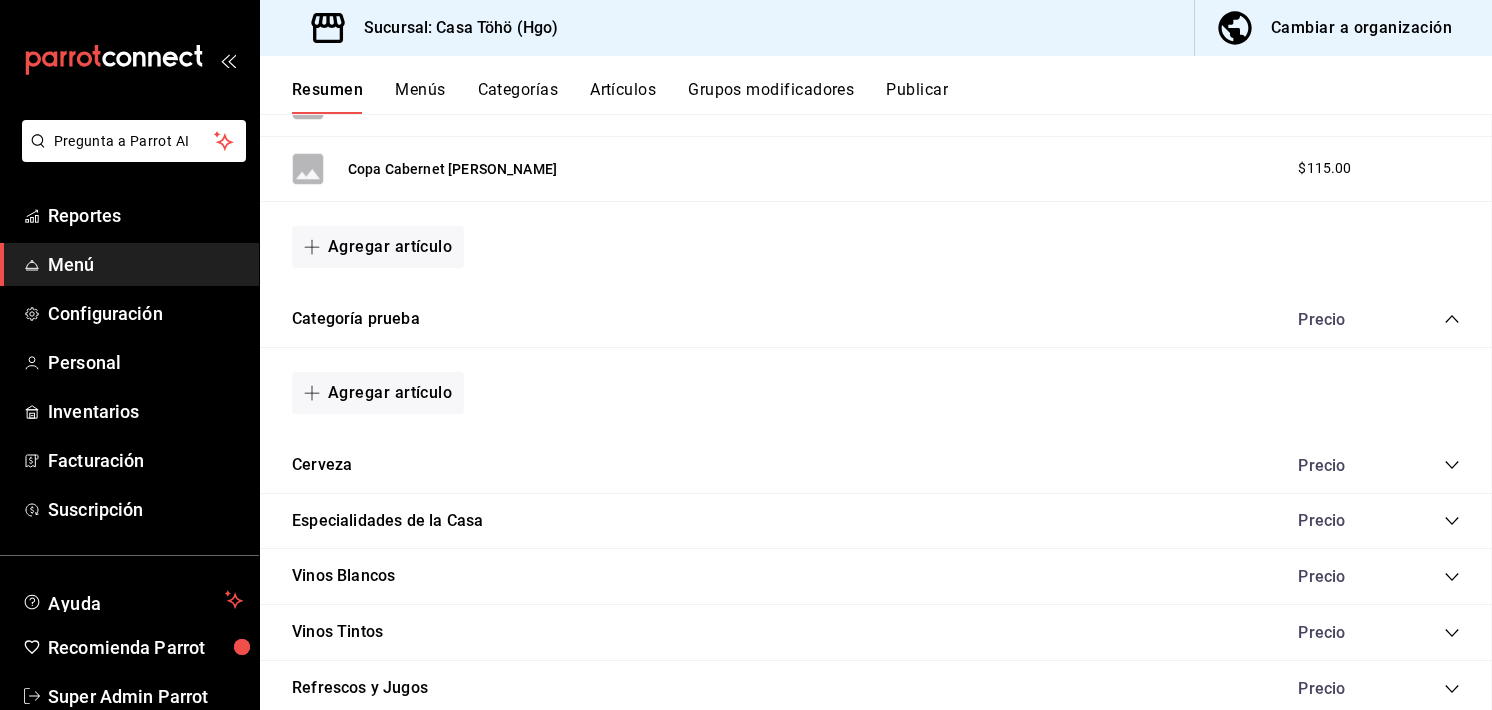 scroll, scrollTop: 0, scrollLeft: 0, axis: both 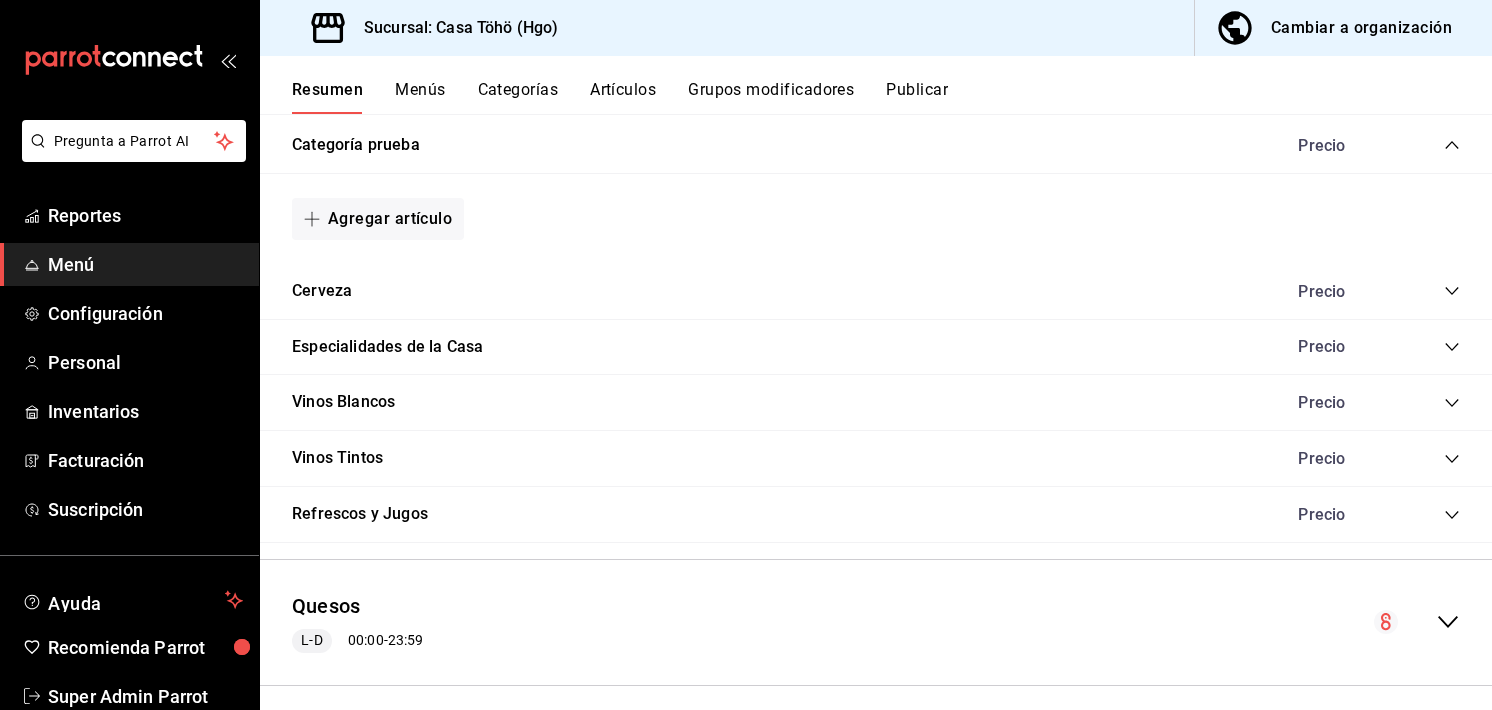 click on "Vinos Tintos Precio" at bounding box center (876, 459) 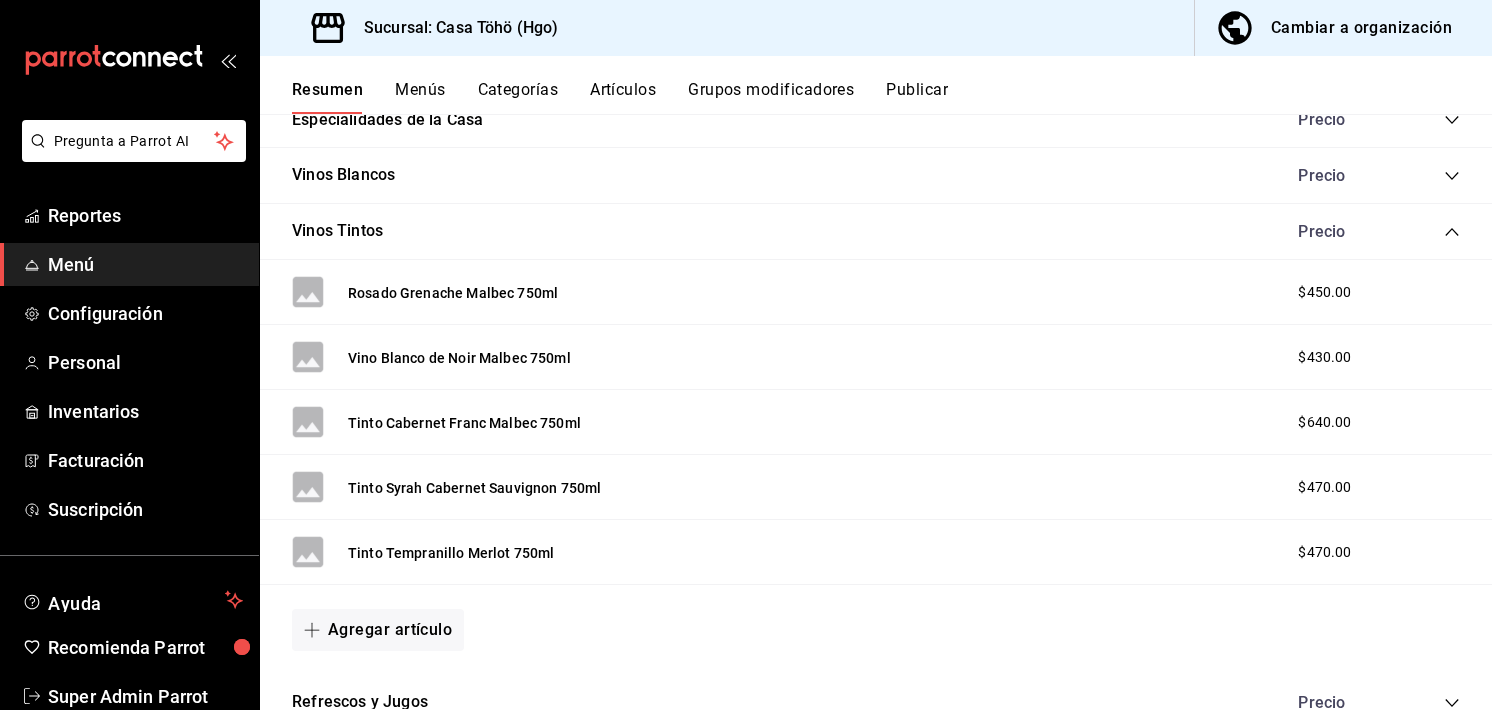 scroll, scrollTop: 3364, scrollLeft: 0, axis: vertical 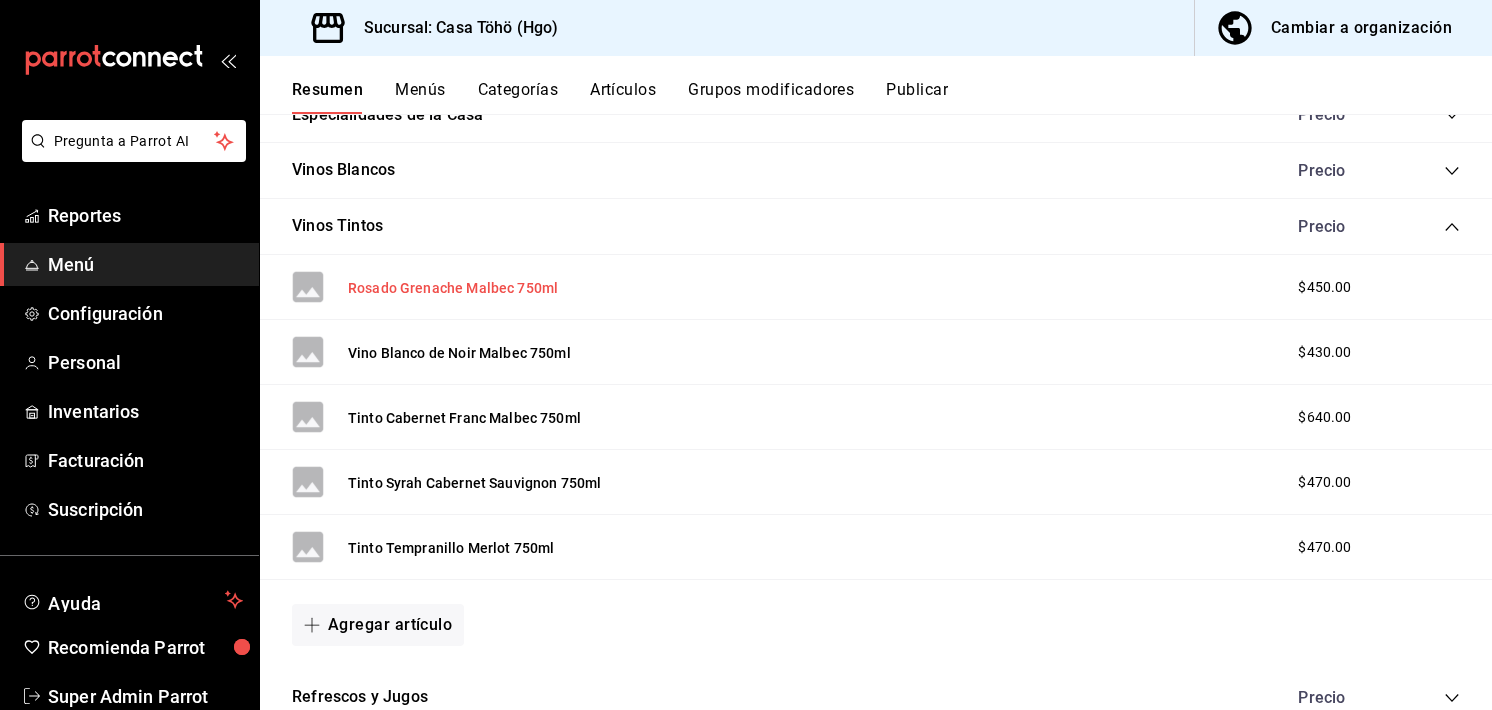click on "Rosado Grenache Malbec 750ml" at bounding box center (453, 288) 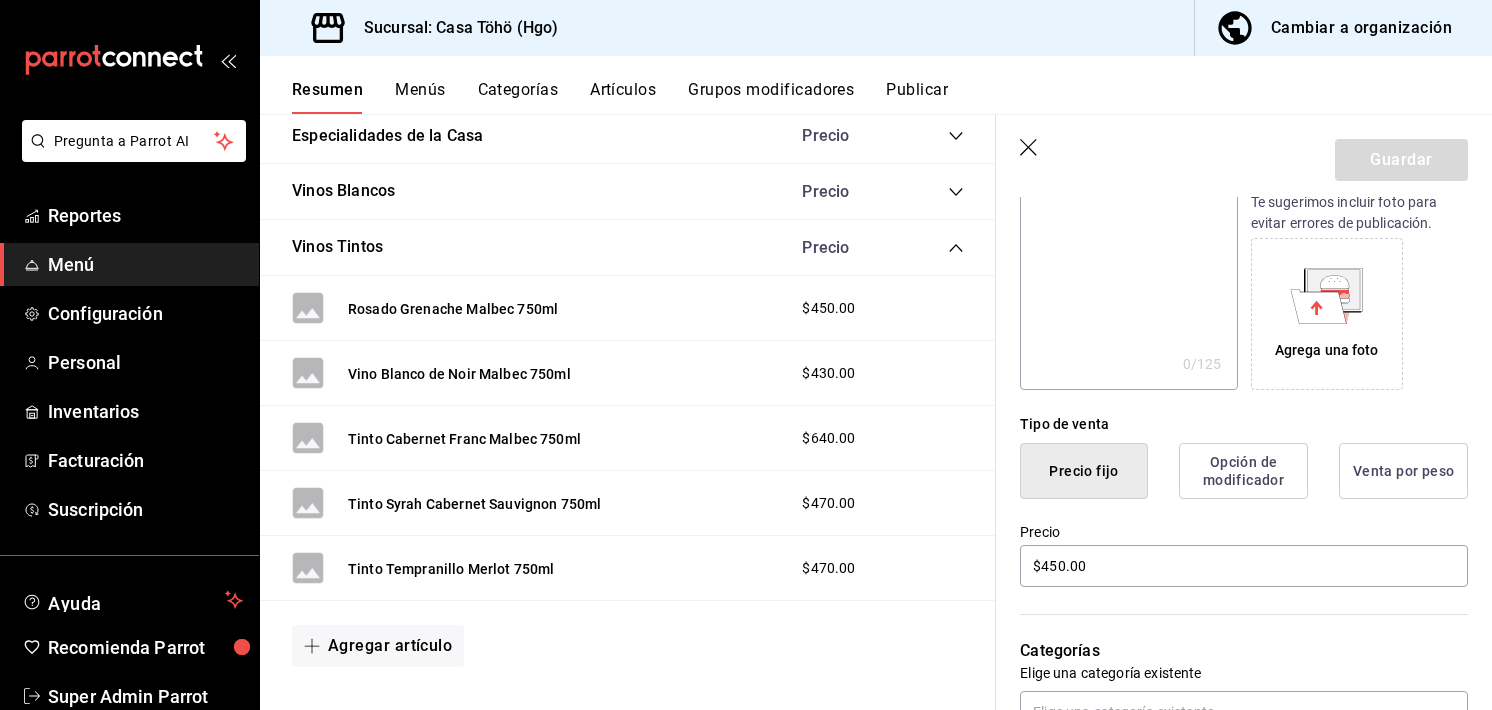 scroll, scrollTop: 278, scrollLeft: 0, axis: vertical 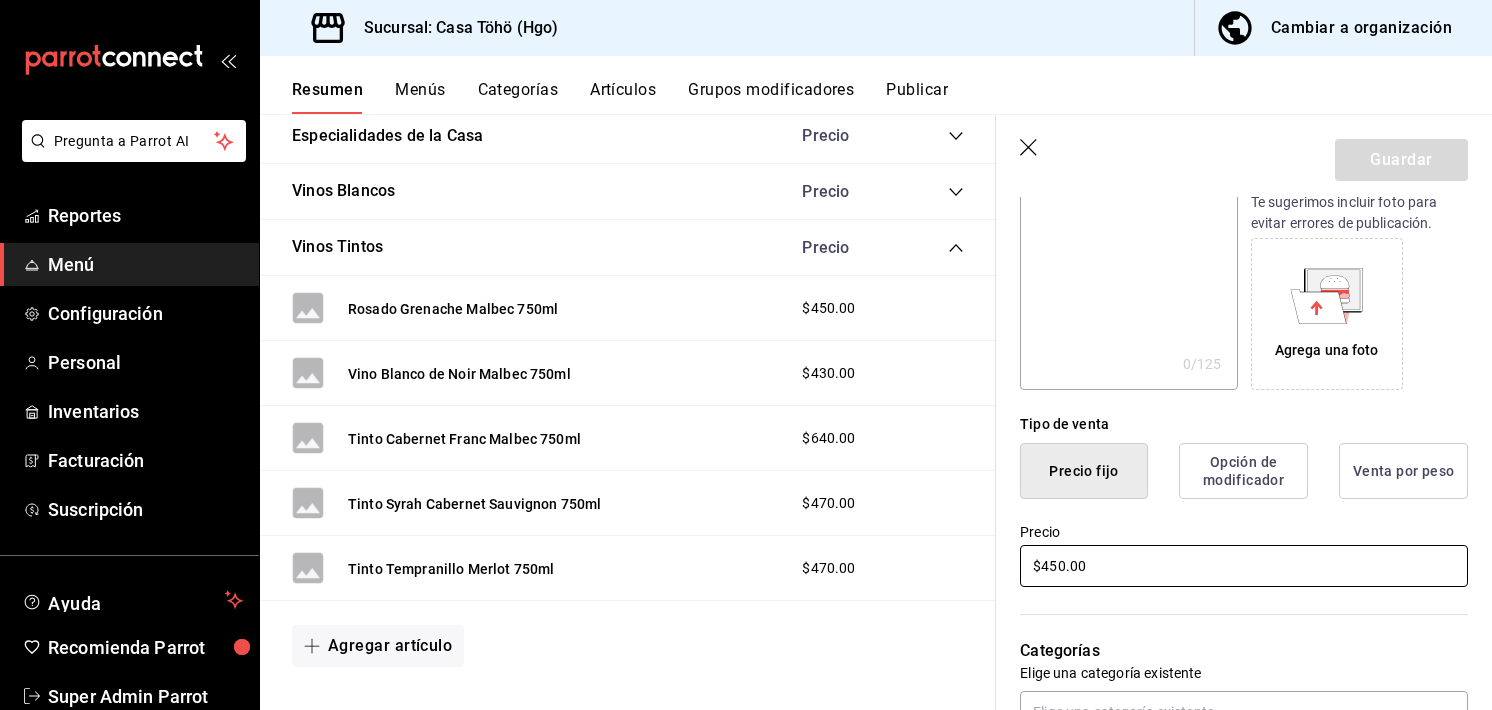 click on "$450.00" at bounding box center [1244, 566] 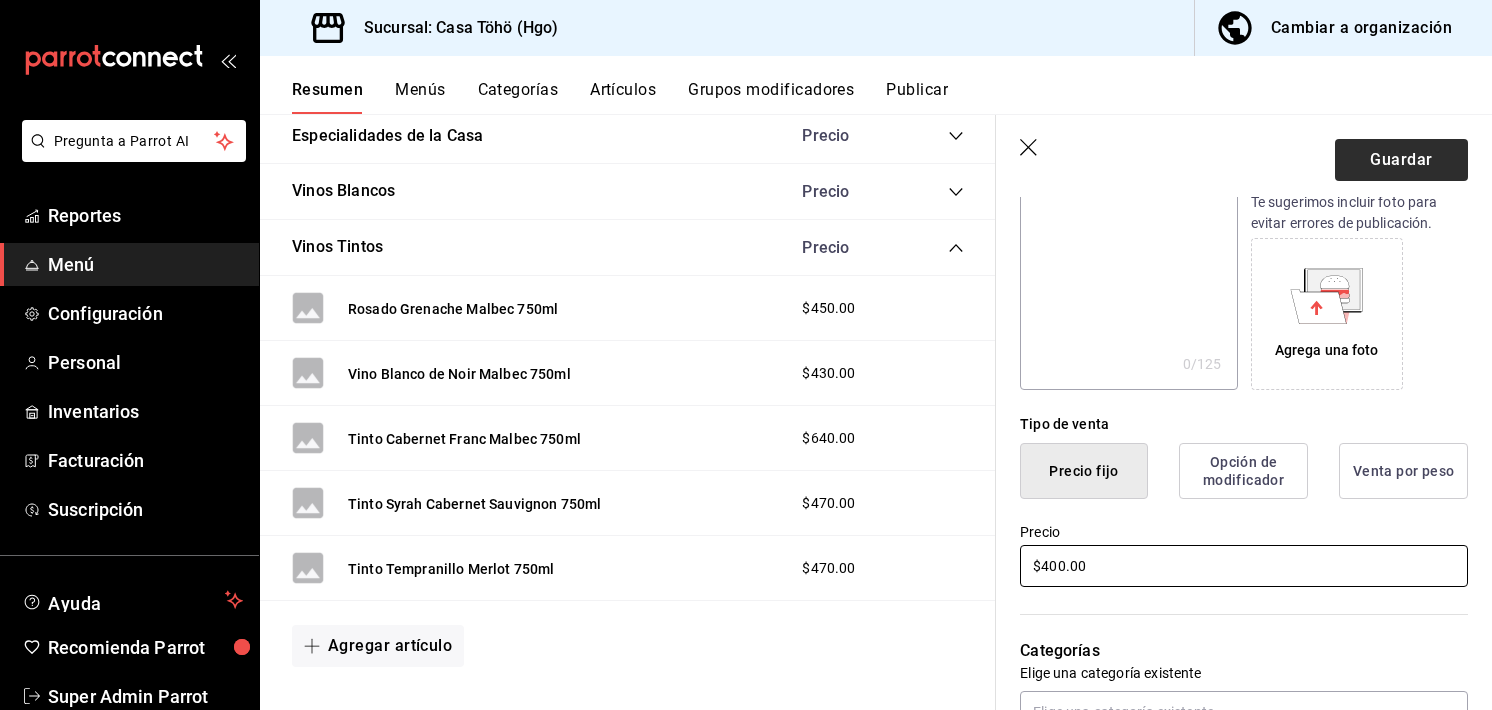 type on "$400.00" 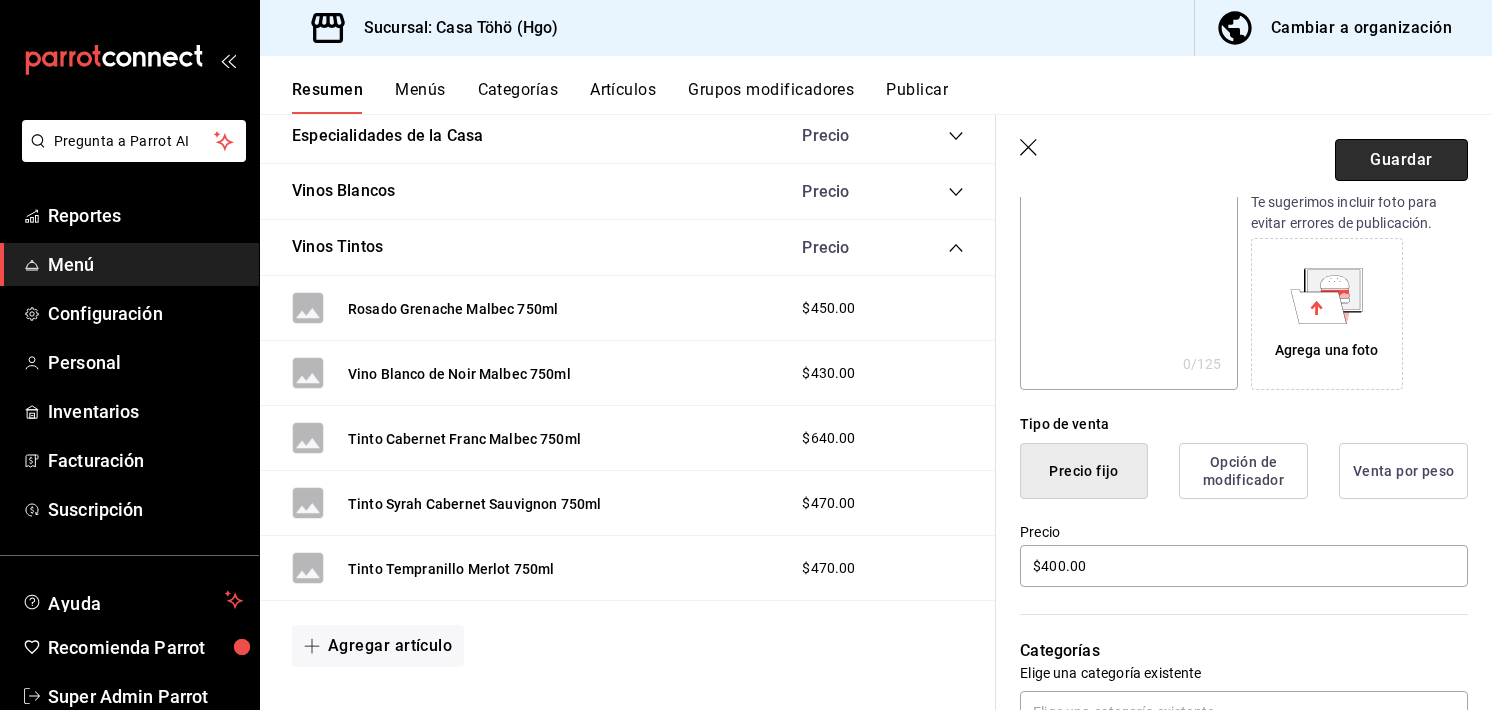 click on "Guardar" at bounding box center [1401, 160] 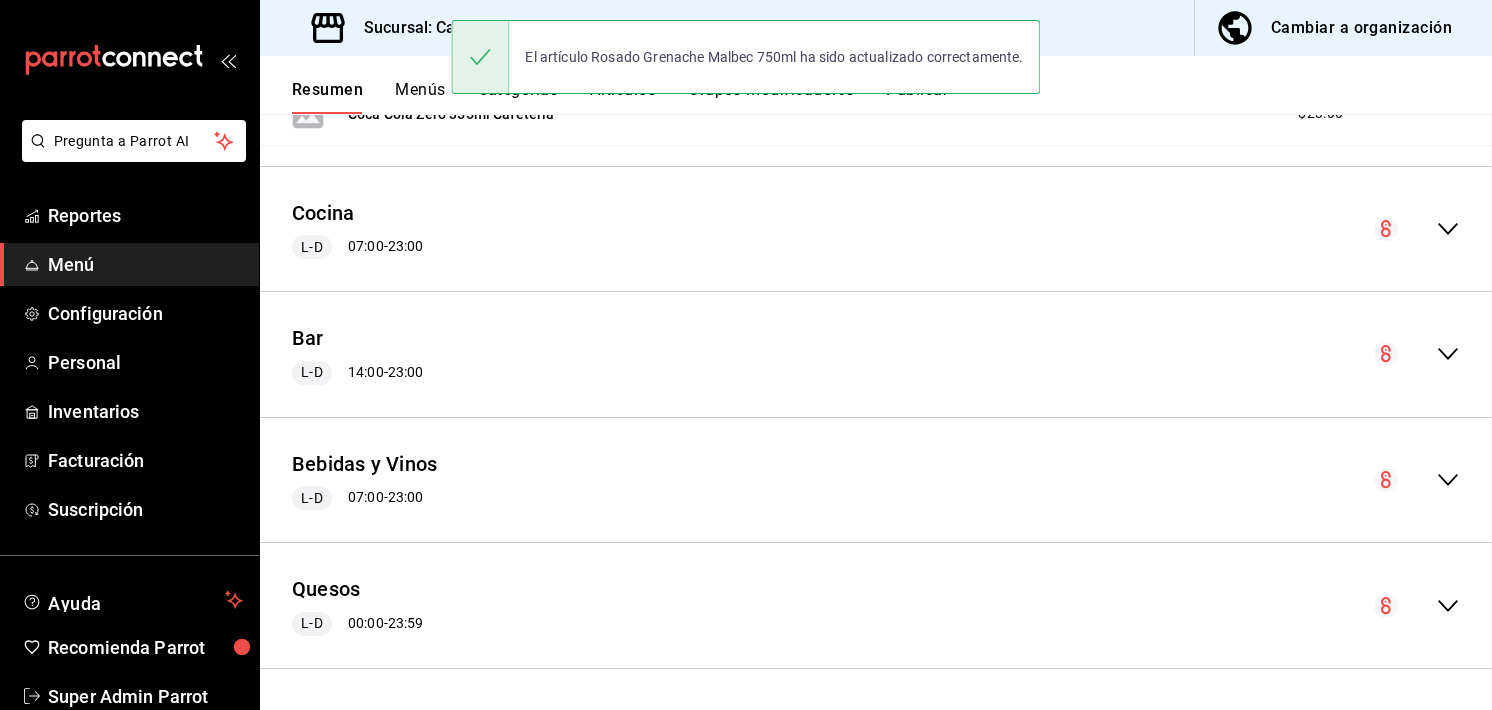 scroll, scrollTop: 0, scrollLeft: 0, axis: both 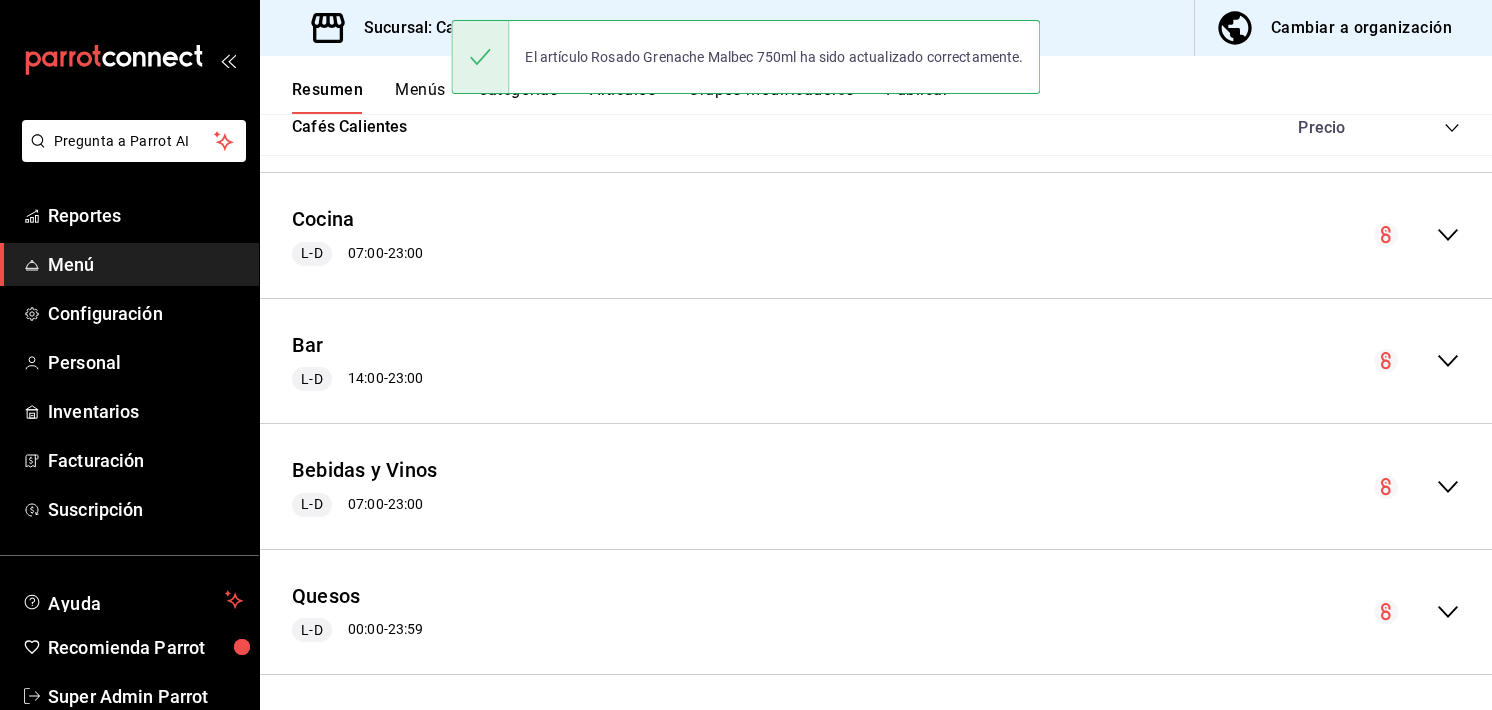 click 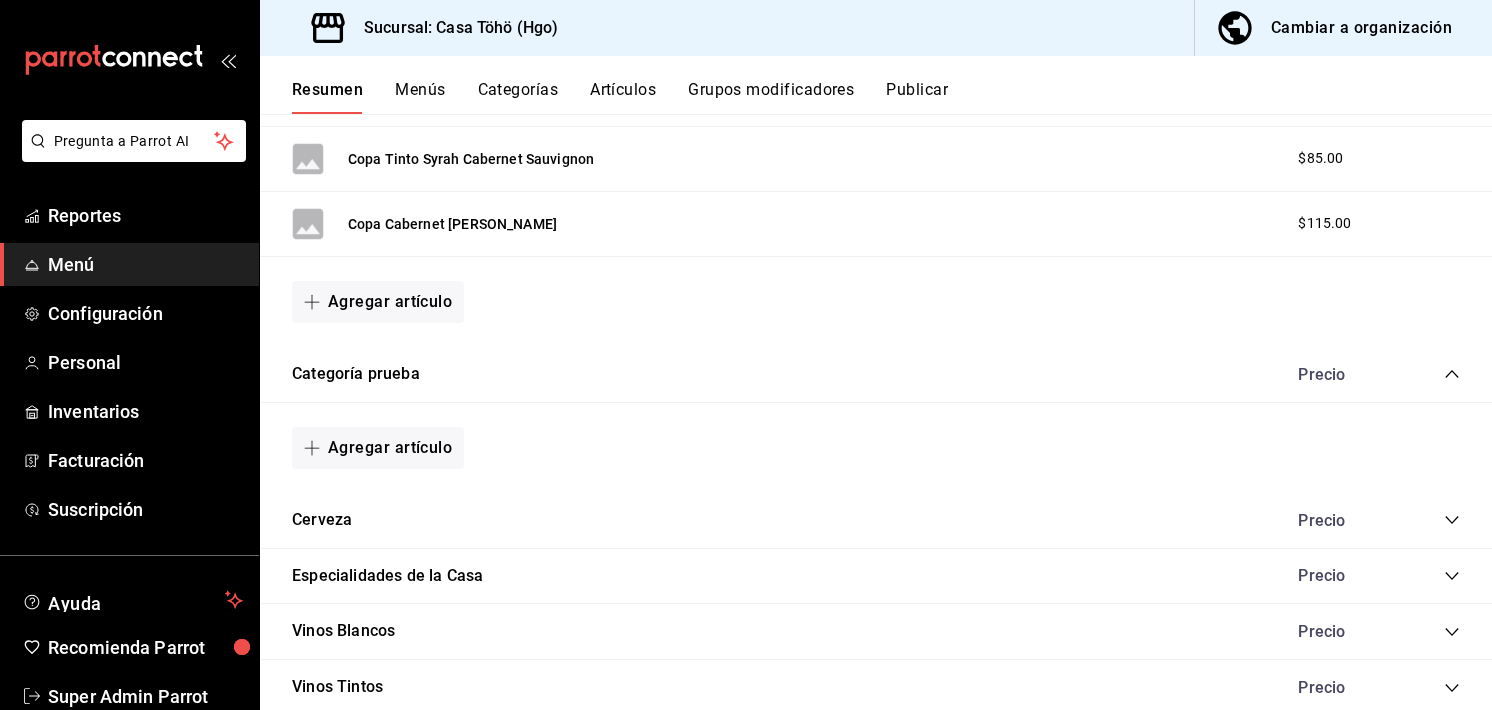 scroll, scrollTop: 3030, scrollLeft: 0, axis: vertical 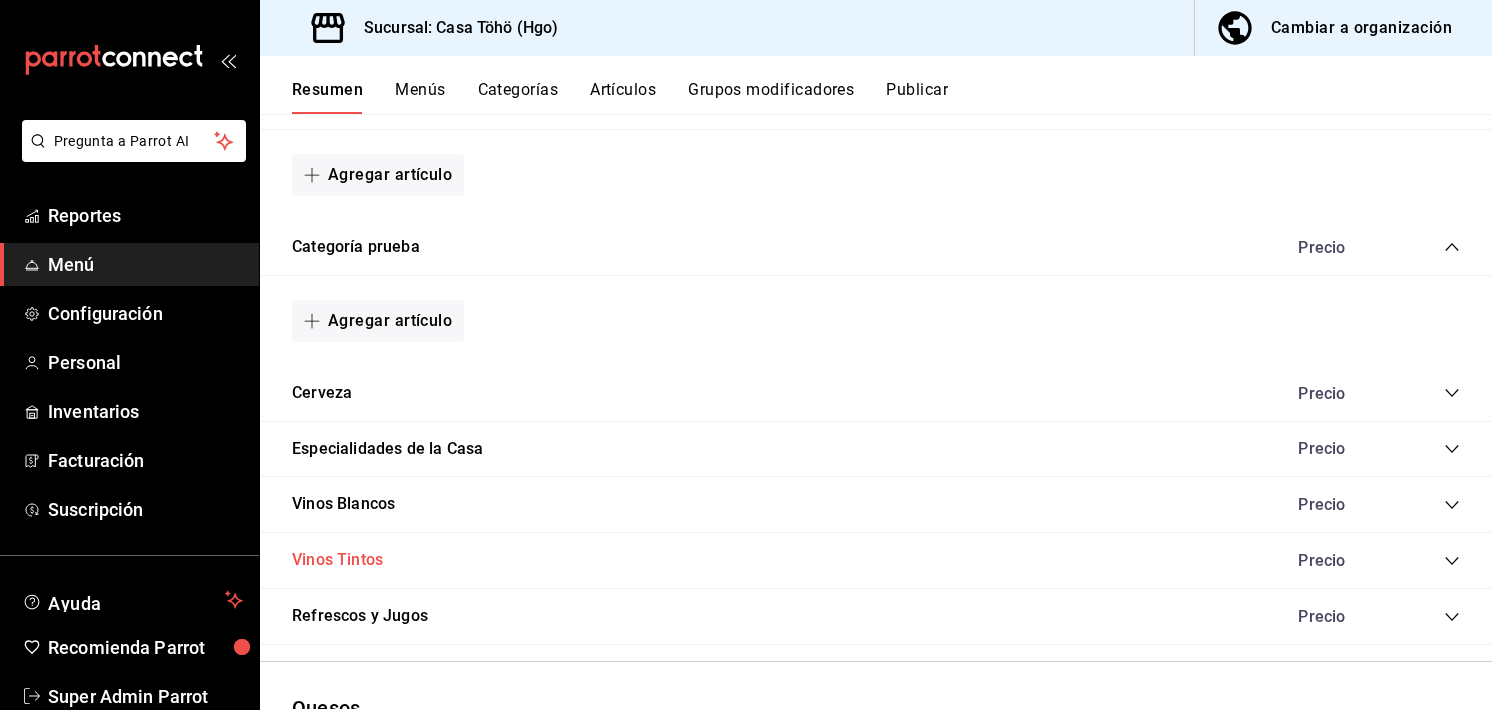 click on "Vinos Tintos" at bounding box center (337, 560) 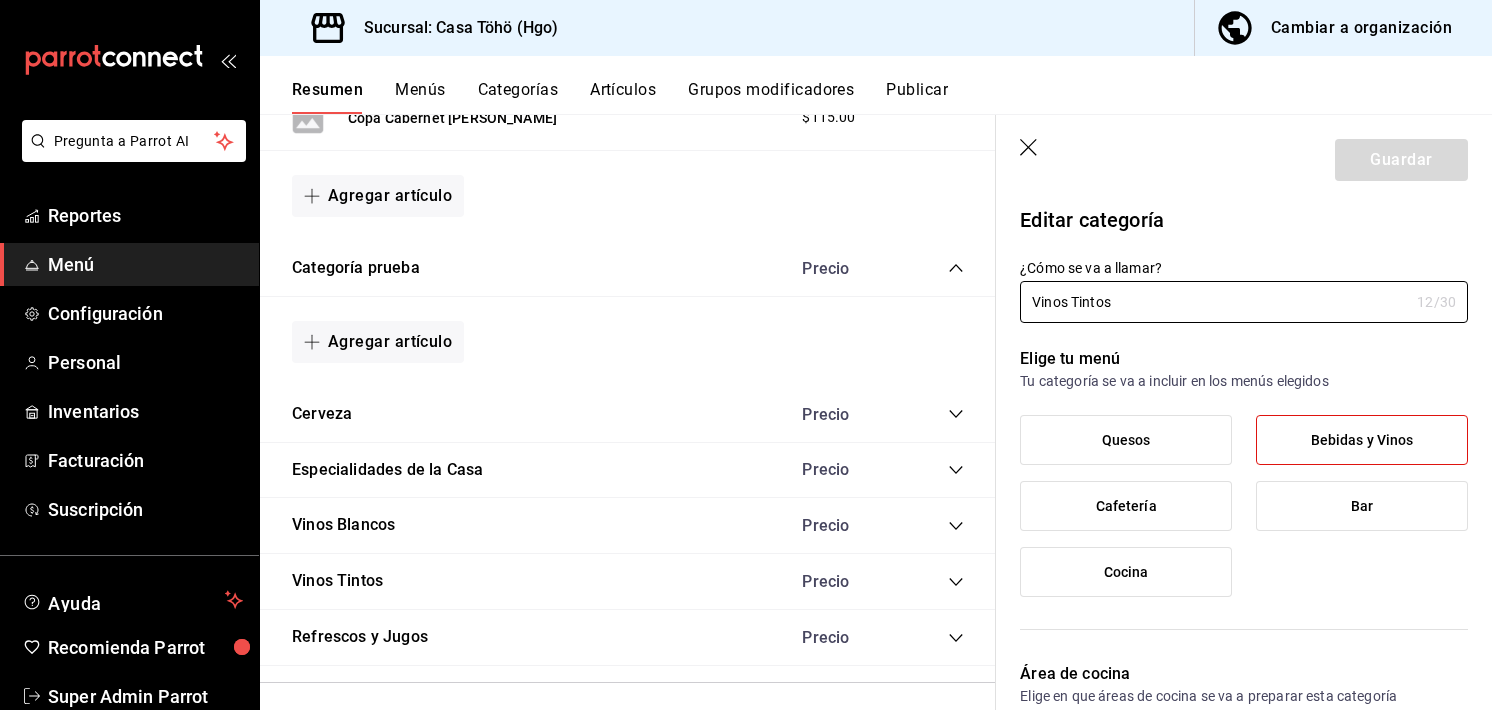 type on "efeaaebf-6909-4900-8cf2-369bbb3f819d" 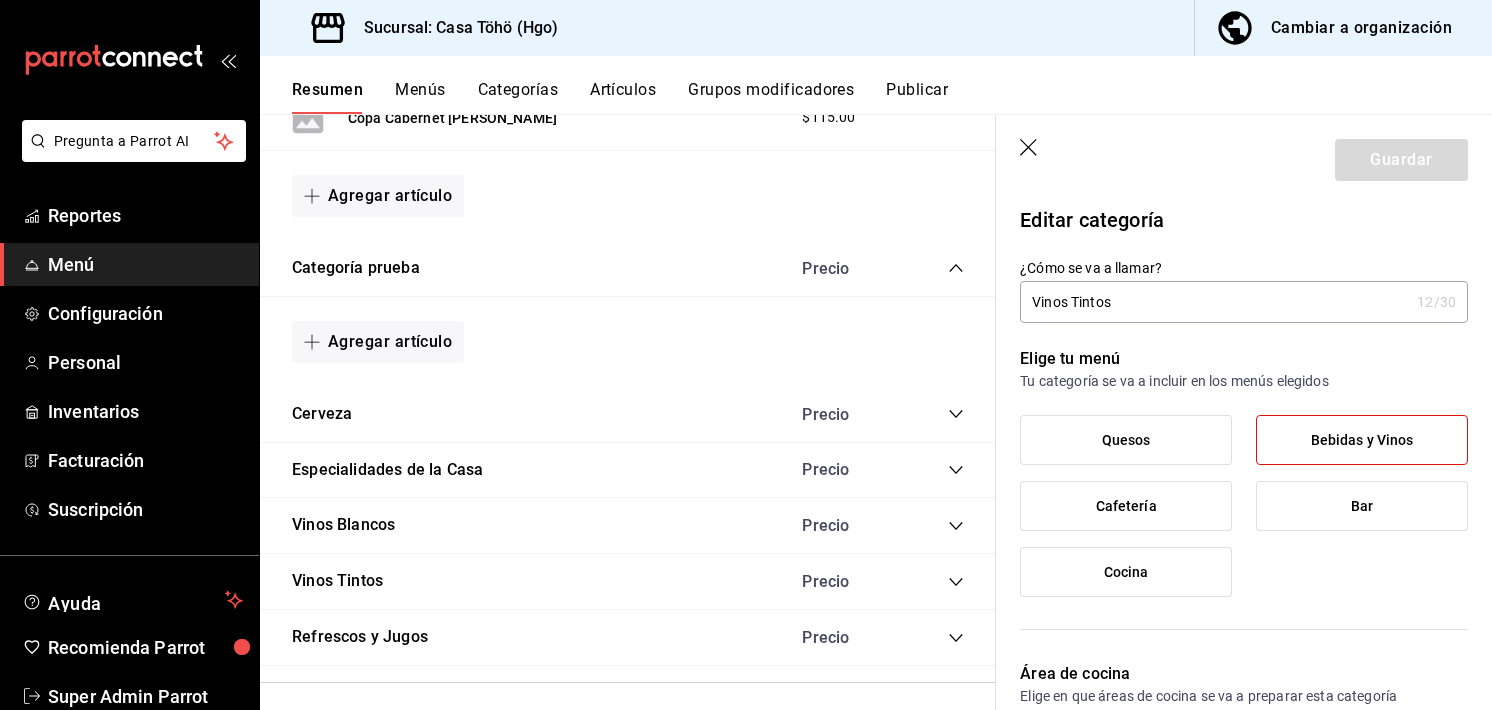 click on "Guardar" at bounding box center [1244, 156] 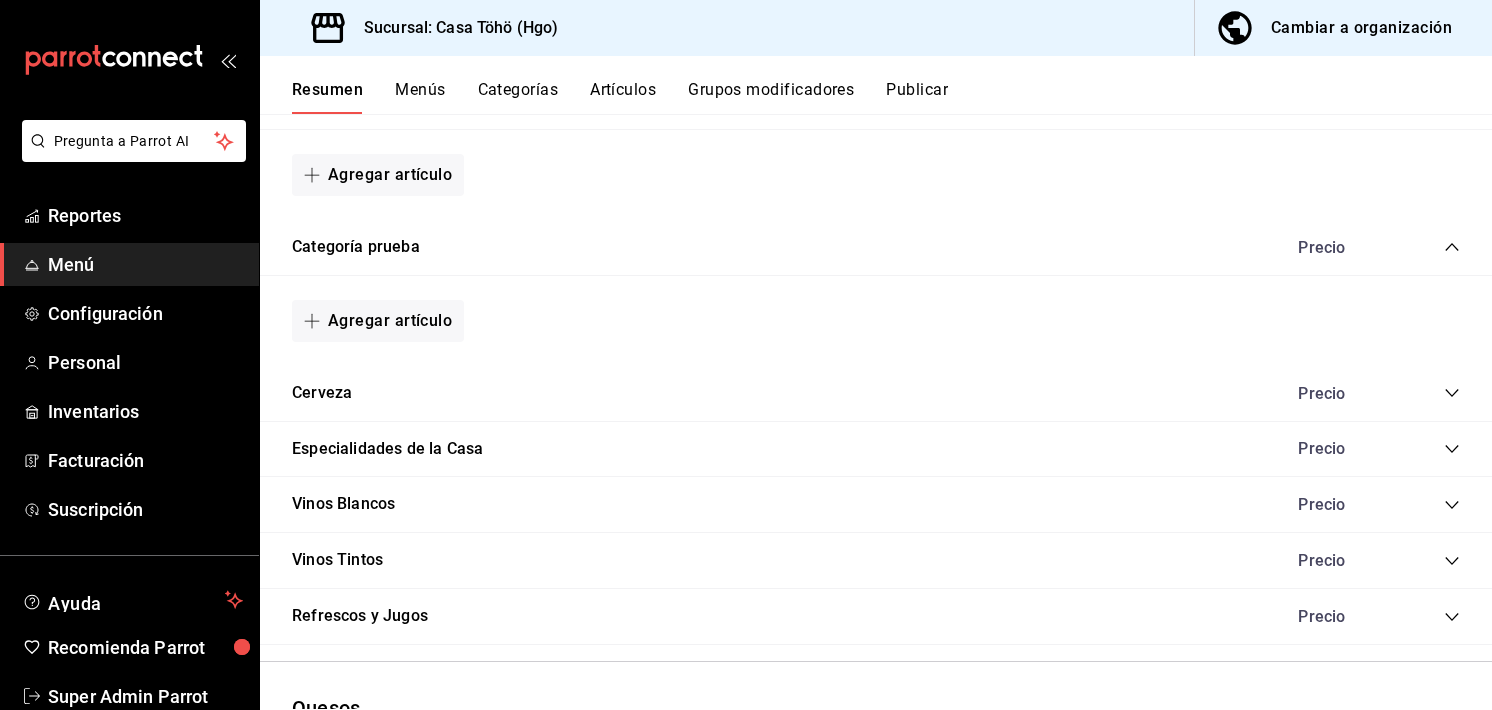 click on "Precio" at bounding box center (1369, 560) 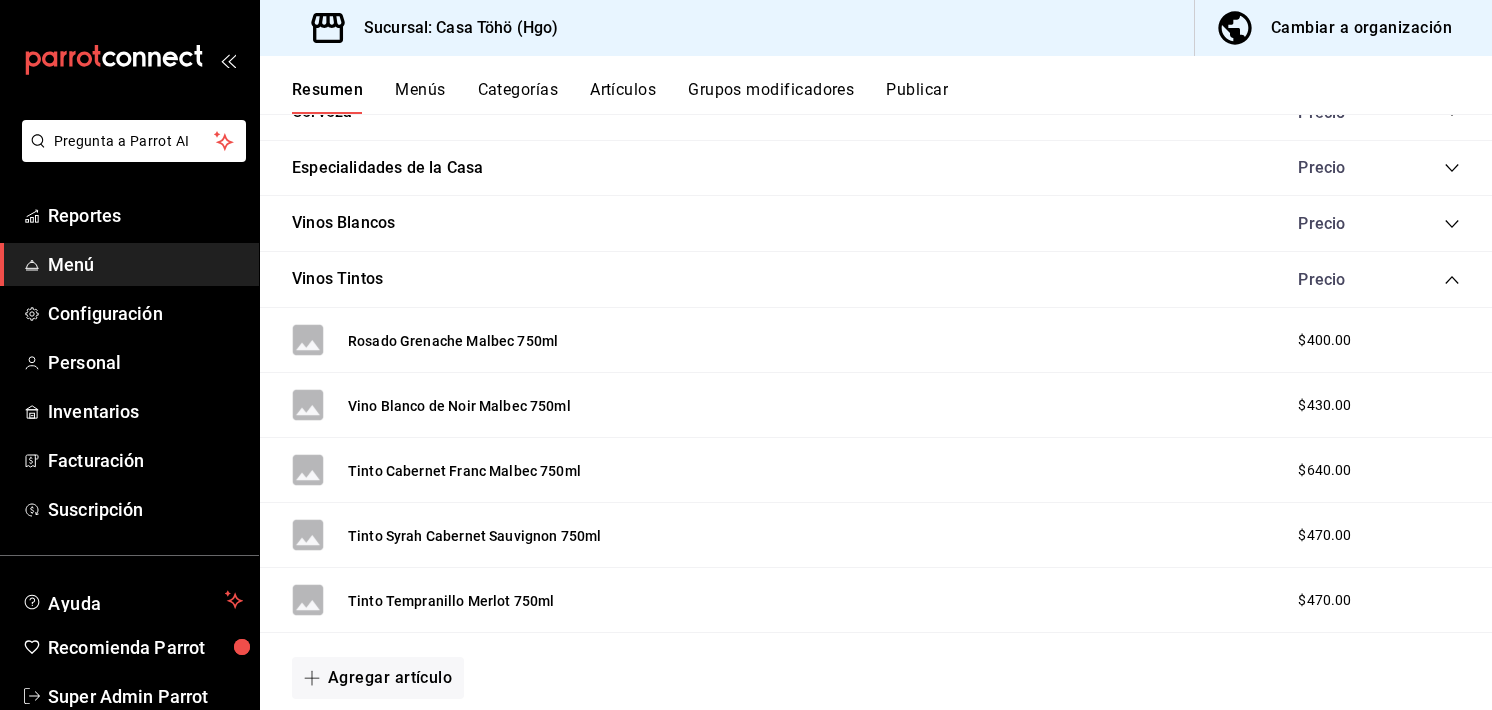 scroll, scrollTop: 3318, scrollLeft: 0, axis: vertical 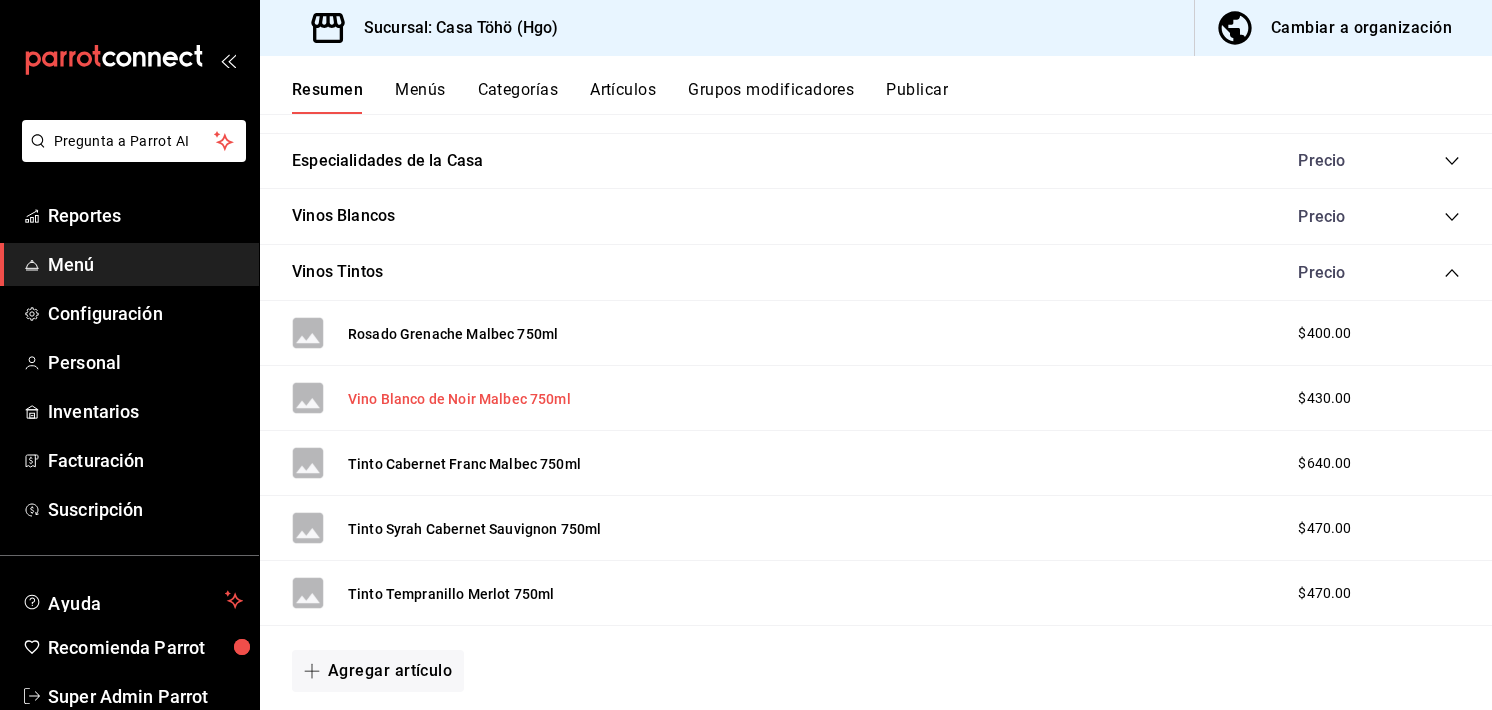 click on "Vino Blanco de Noir Malbec 750ml" at bounding box center [459, 399] 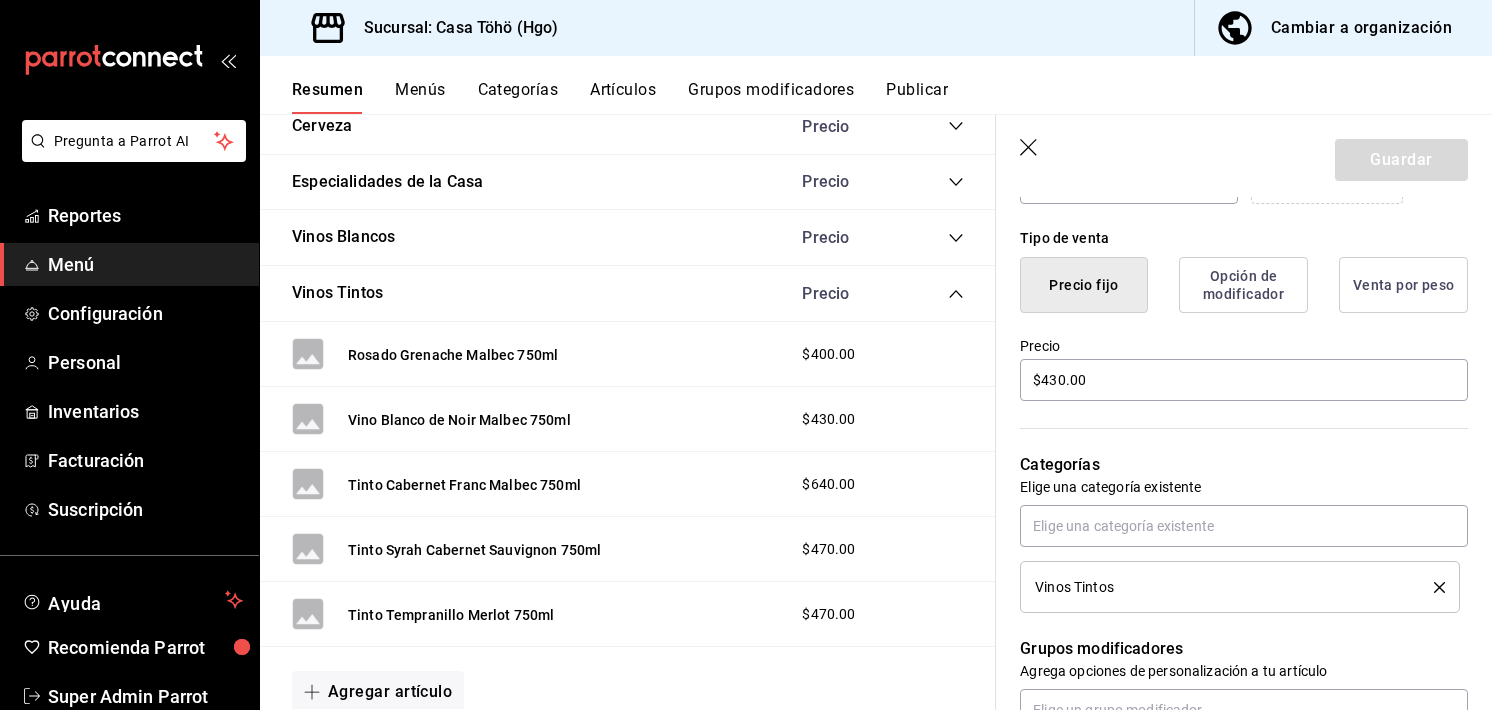 scroll, scrollTop: 466, scrollLeft: 0, axis: vertical 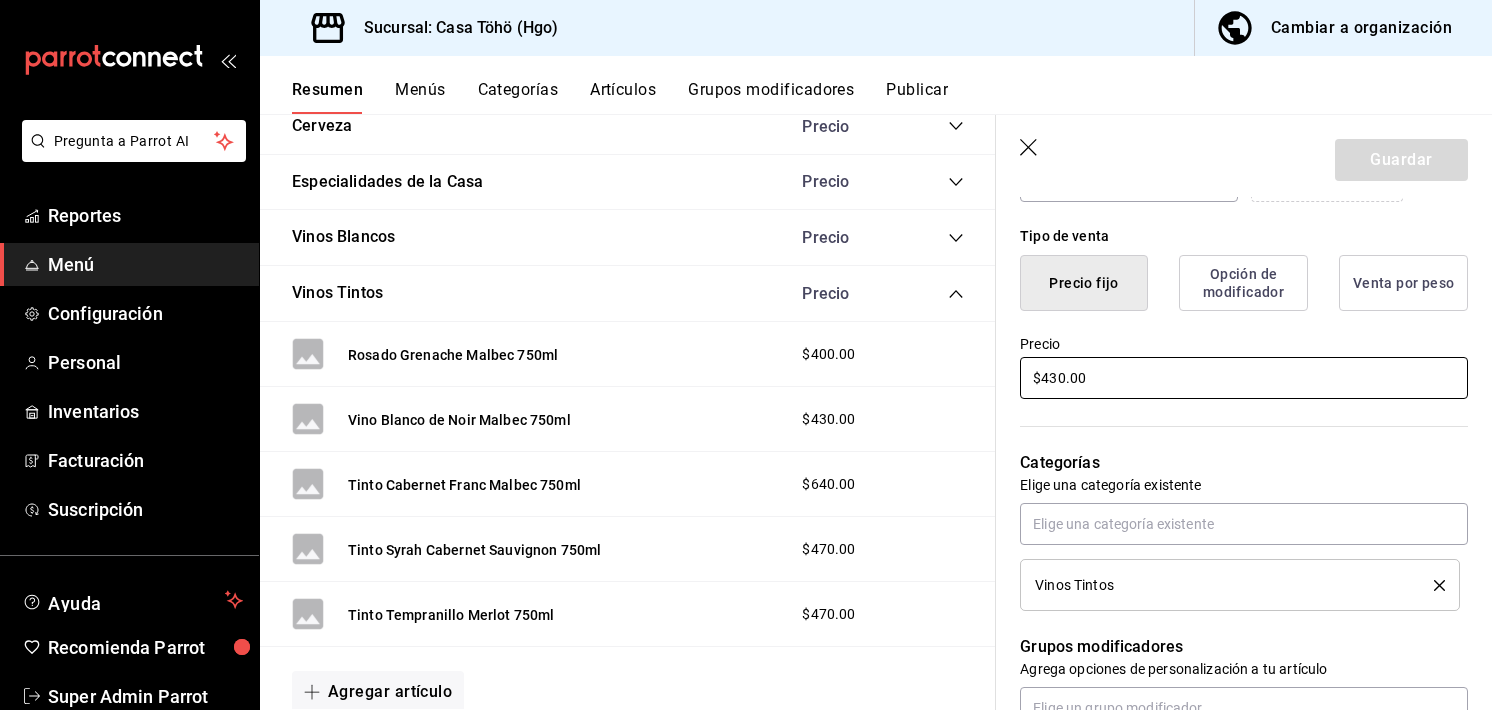 click on "$430.00" at bounding box center (1244, 378) 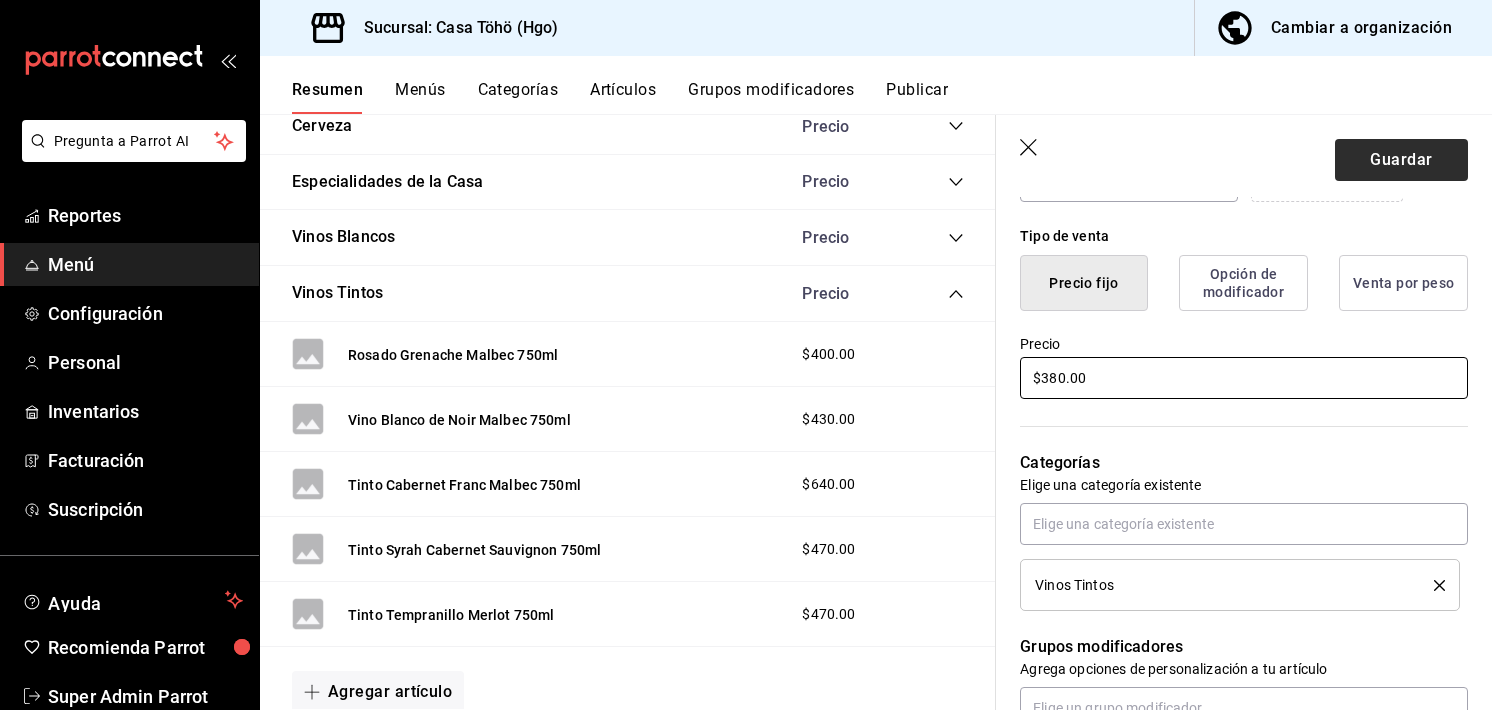 type on "$380.00" 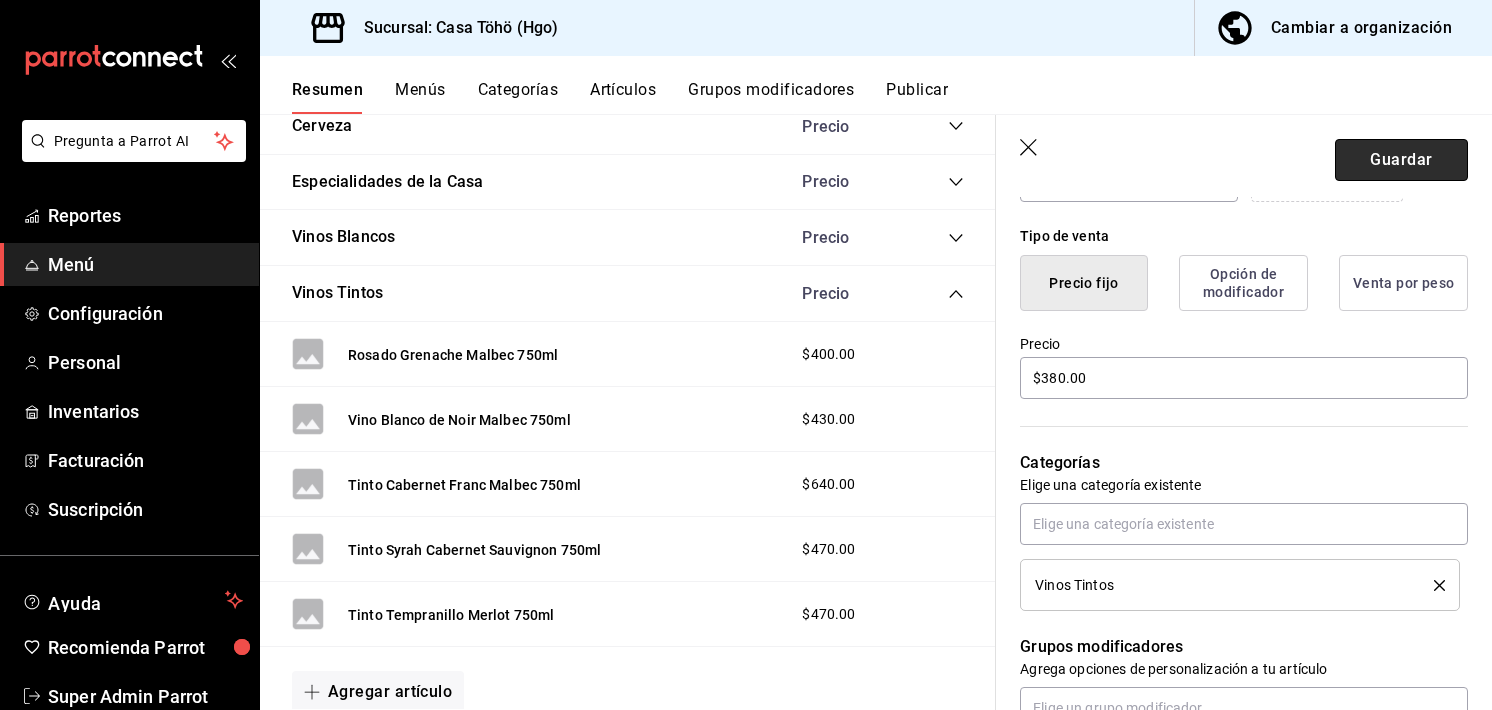 click on "Guardar" at bounding box center [1401, 160] 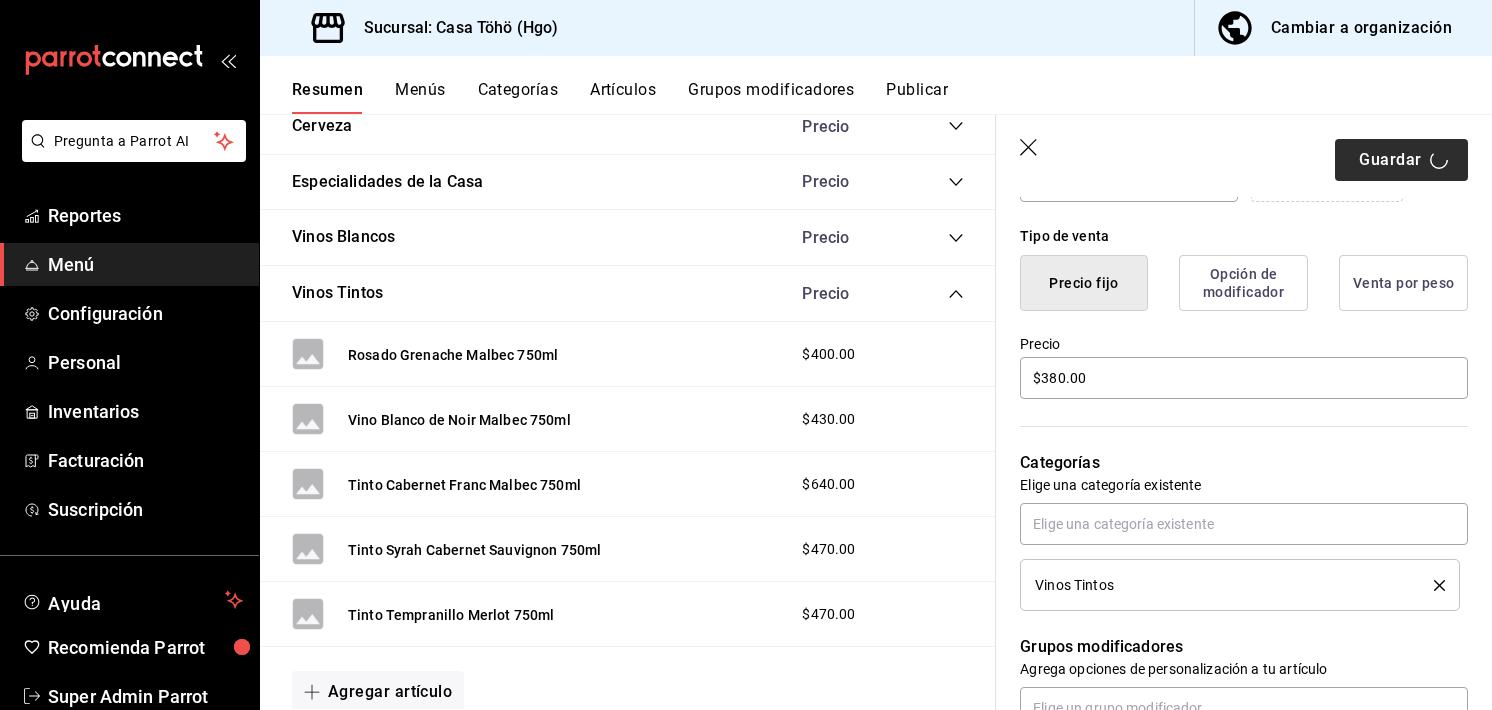 click on "Guardar" at bounding box center [1401, 160] 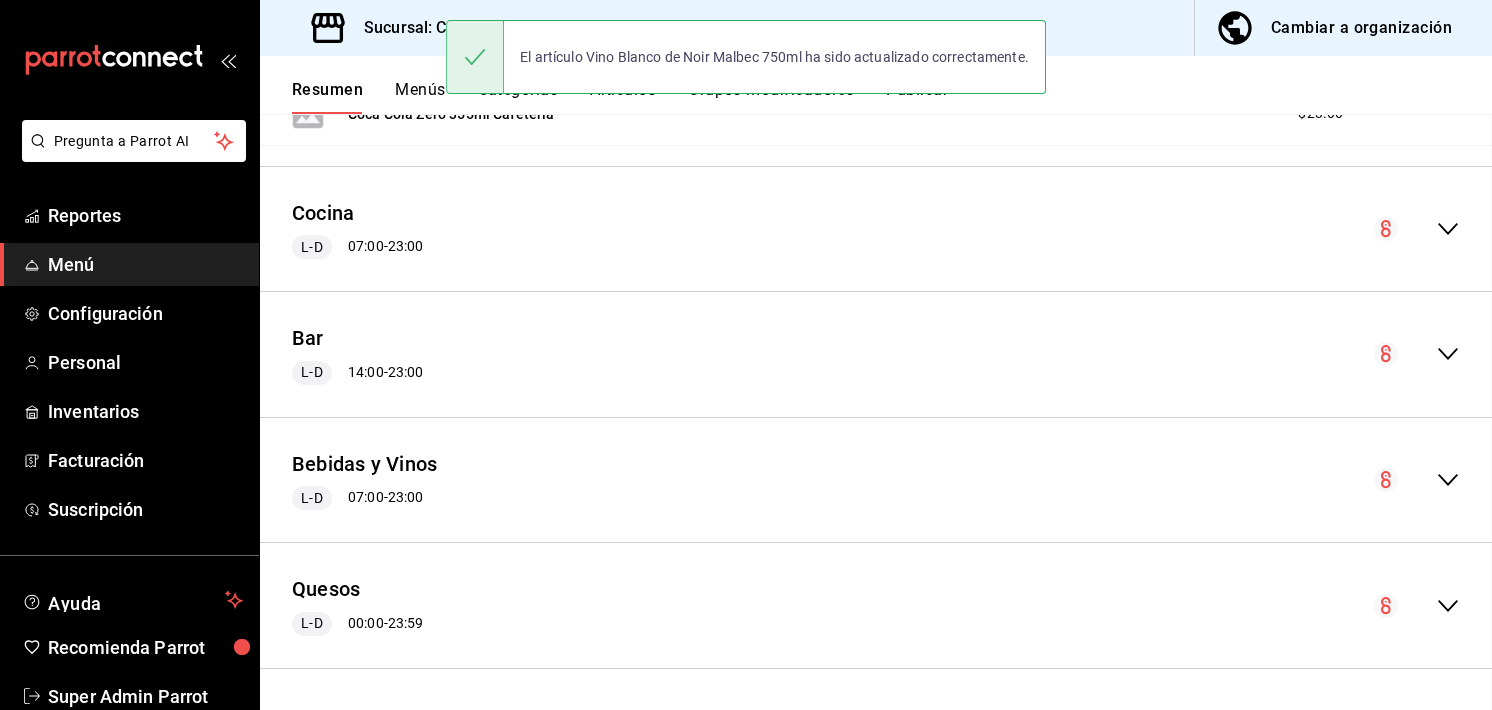 scroll, scrollTop: 0, scrollLeft: 0, axis: both 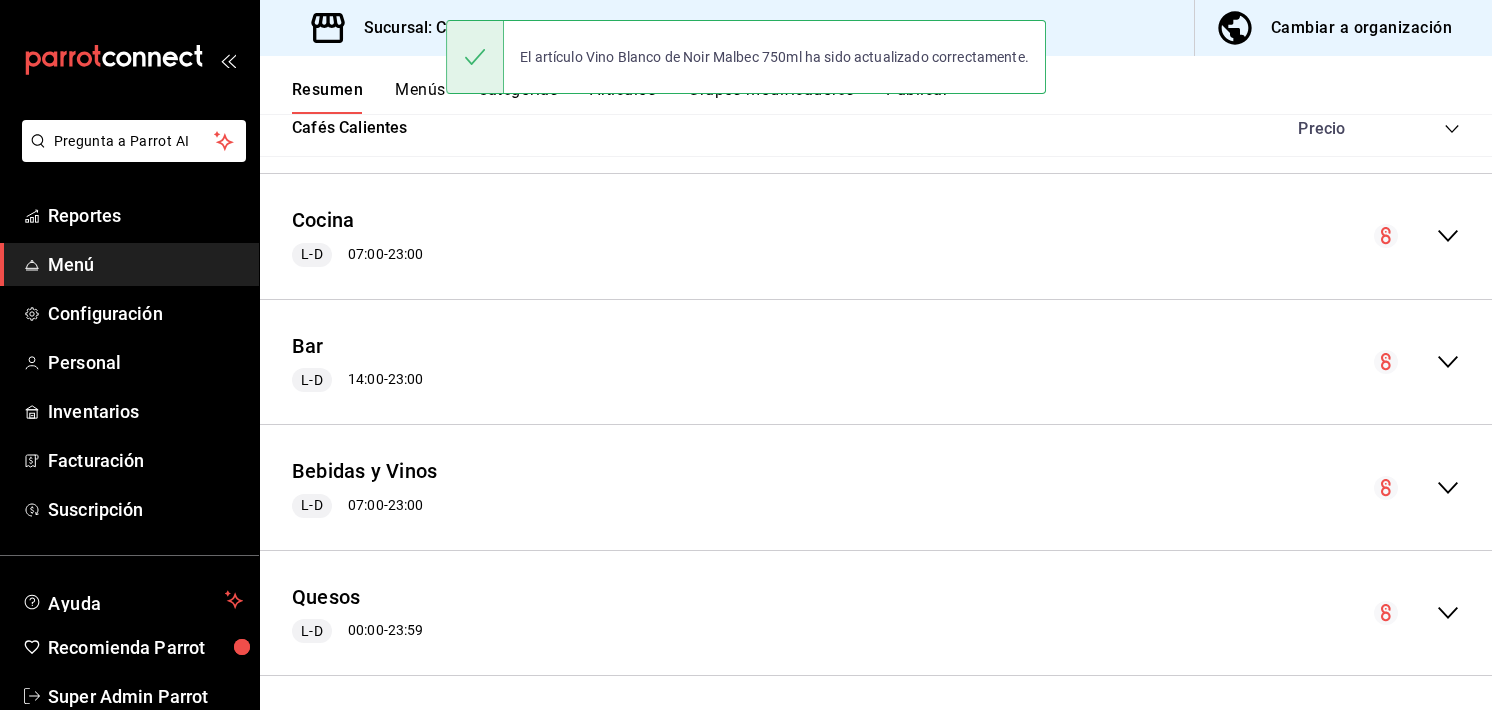 click 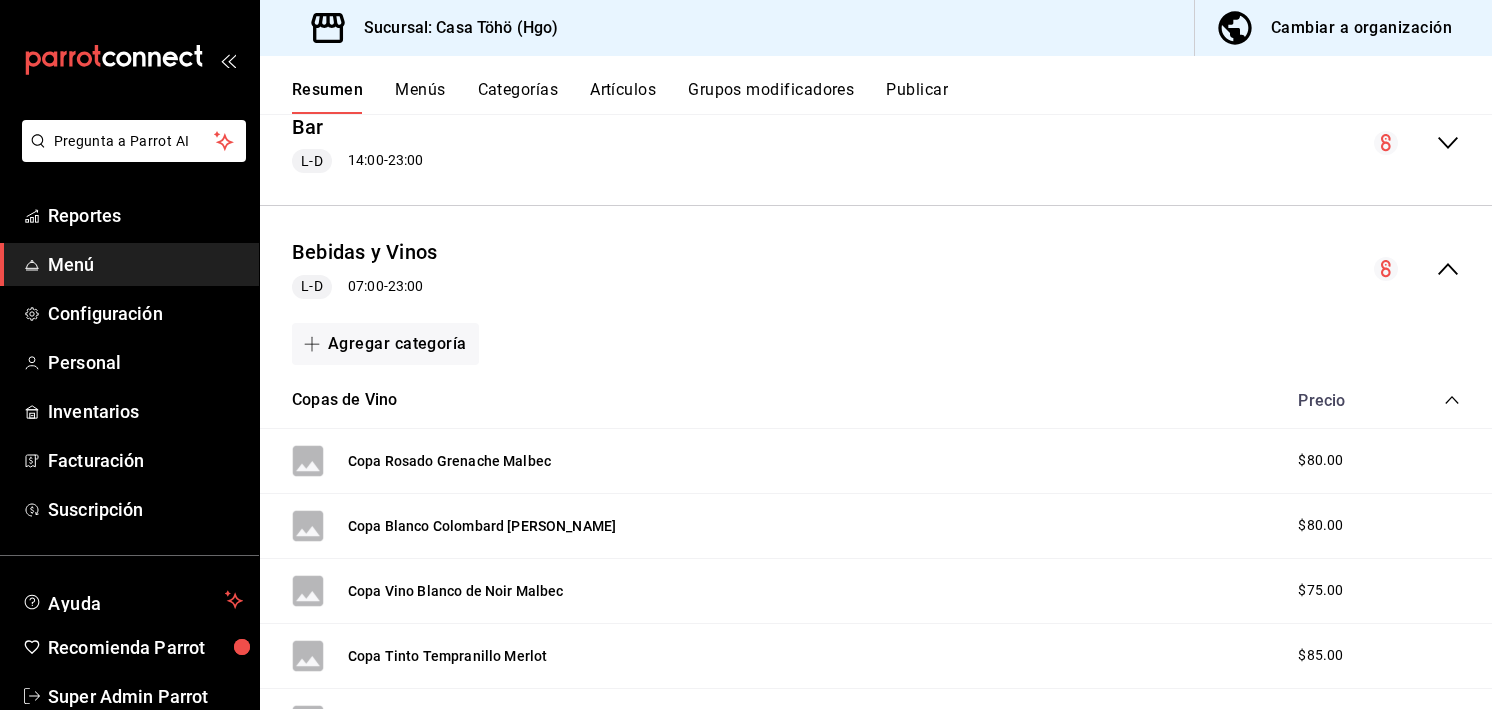 scroll, scrollTop: 2339, scrollLeft: 0, axis: vertical 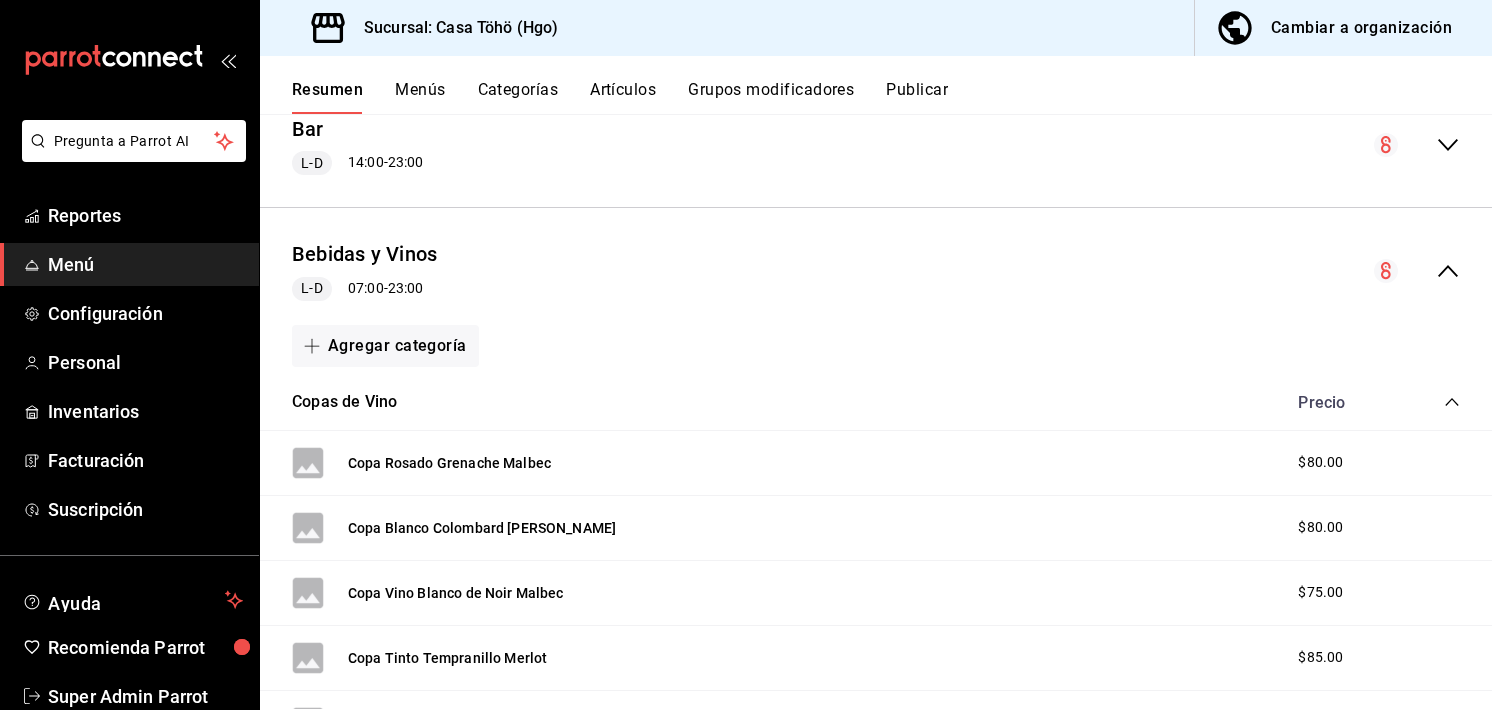 click 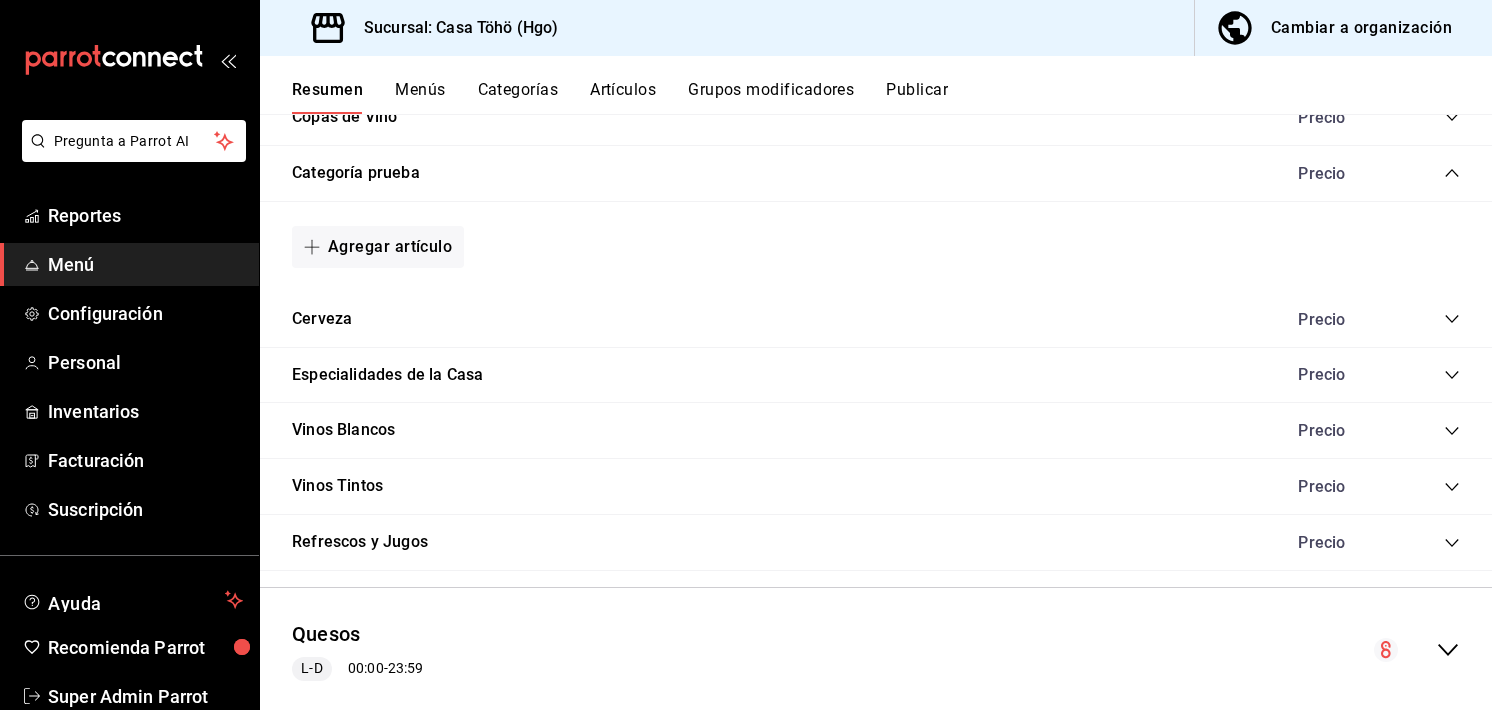 scroll, scrollTop: 2627, scrollLeft: 0, axis: vertical 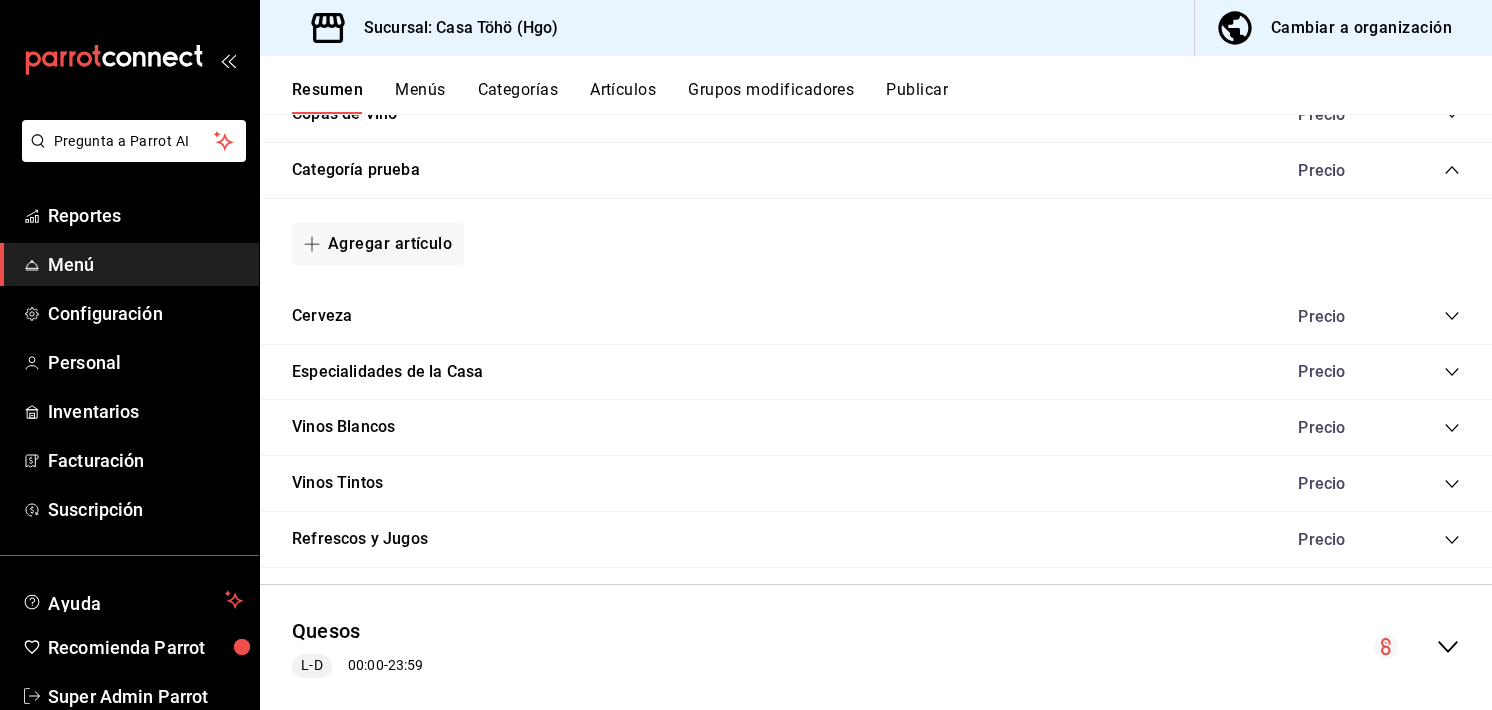 click 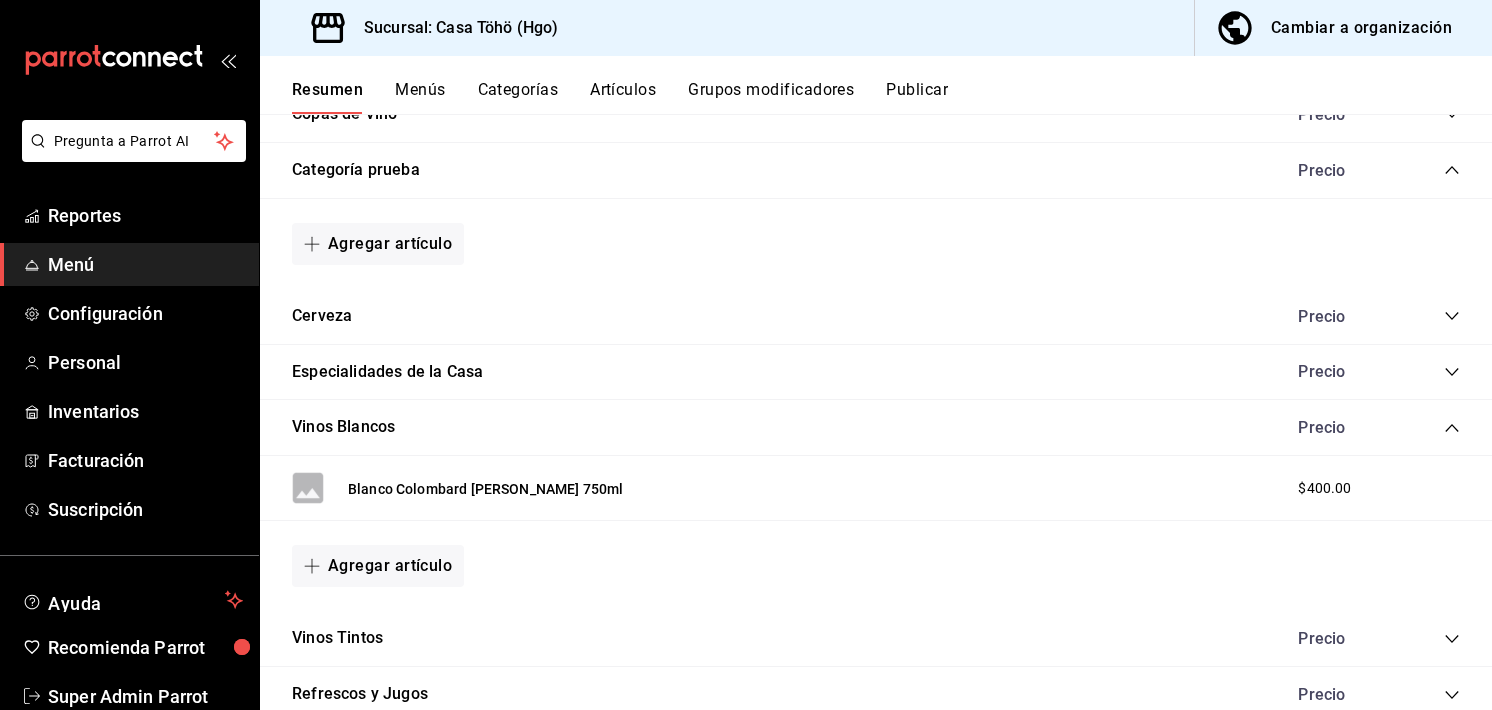 click 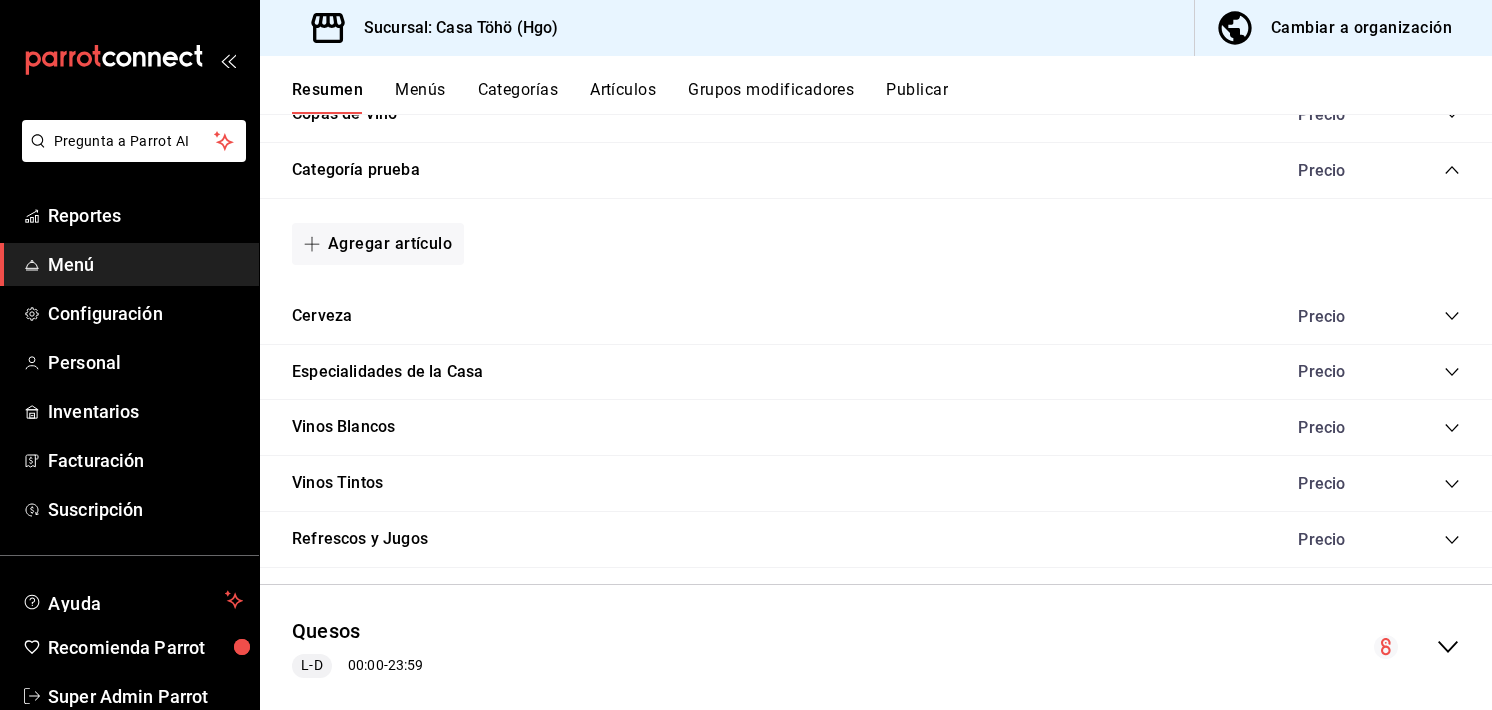 click on "Vinos Tintos Precio" at bounding box center (876, 484) 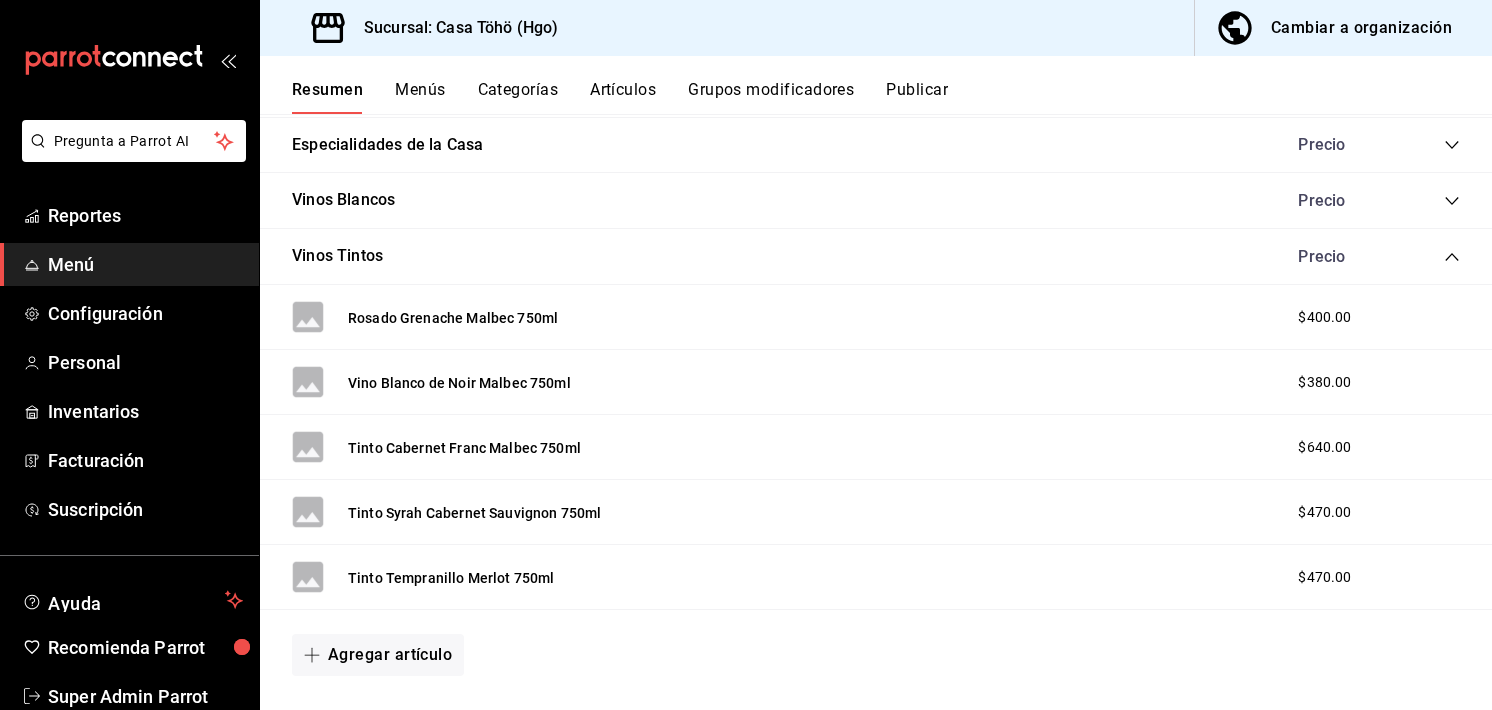 scroll, scrollTop: 2854, scrollLeft: 0, axis: vertical 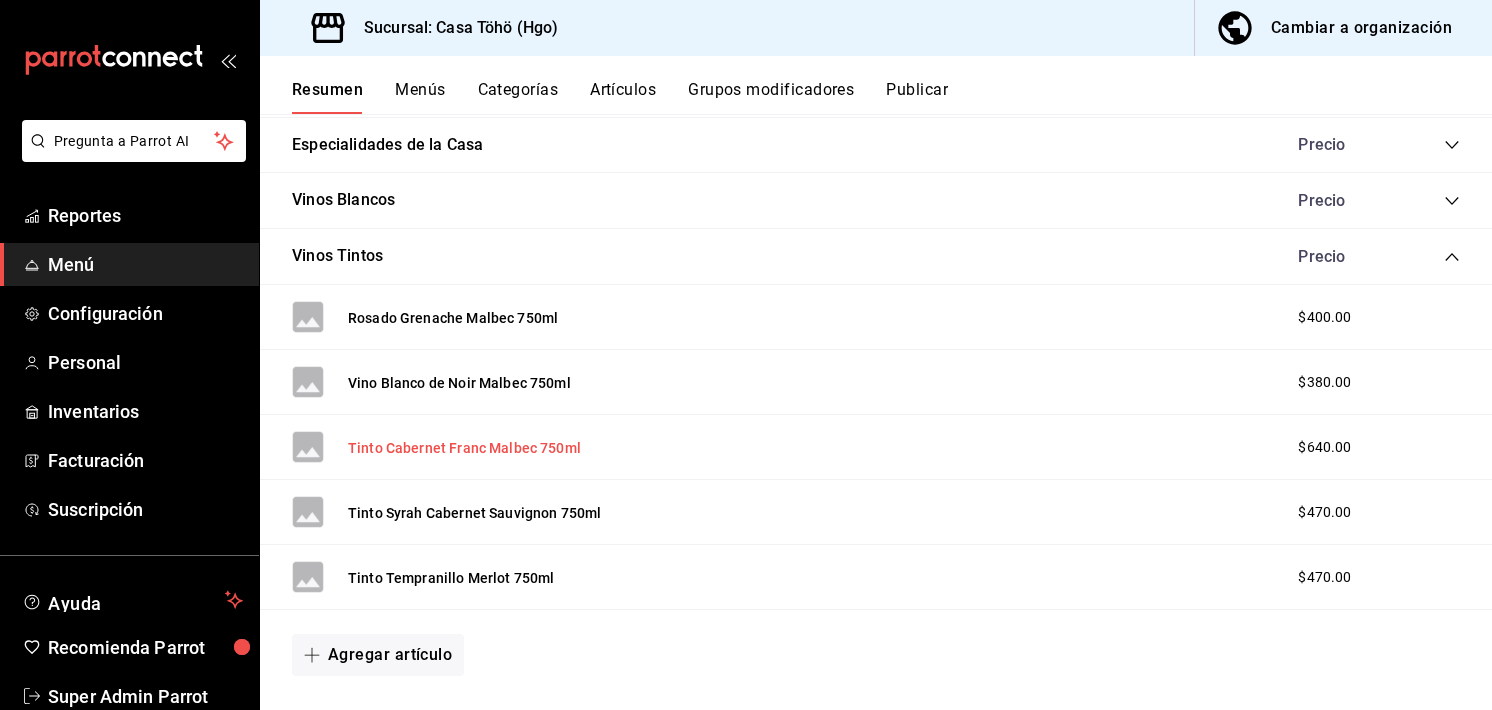 click on "Tinto Cabernet Franc Malbec 750ml" at bounding box center (464, 448) 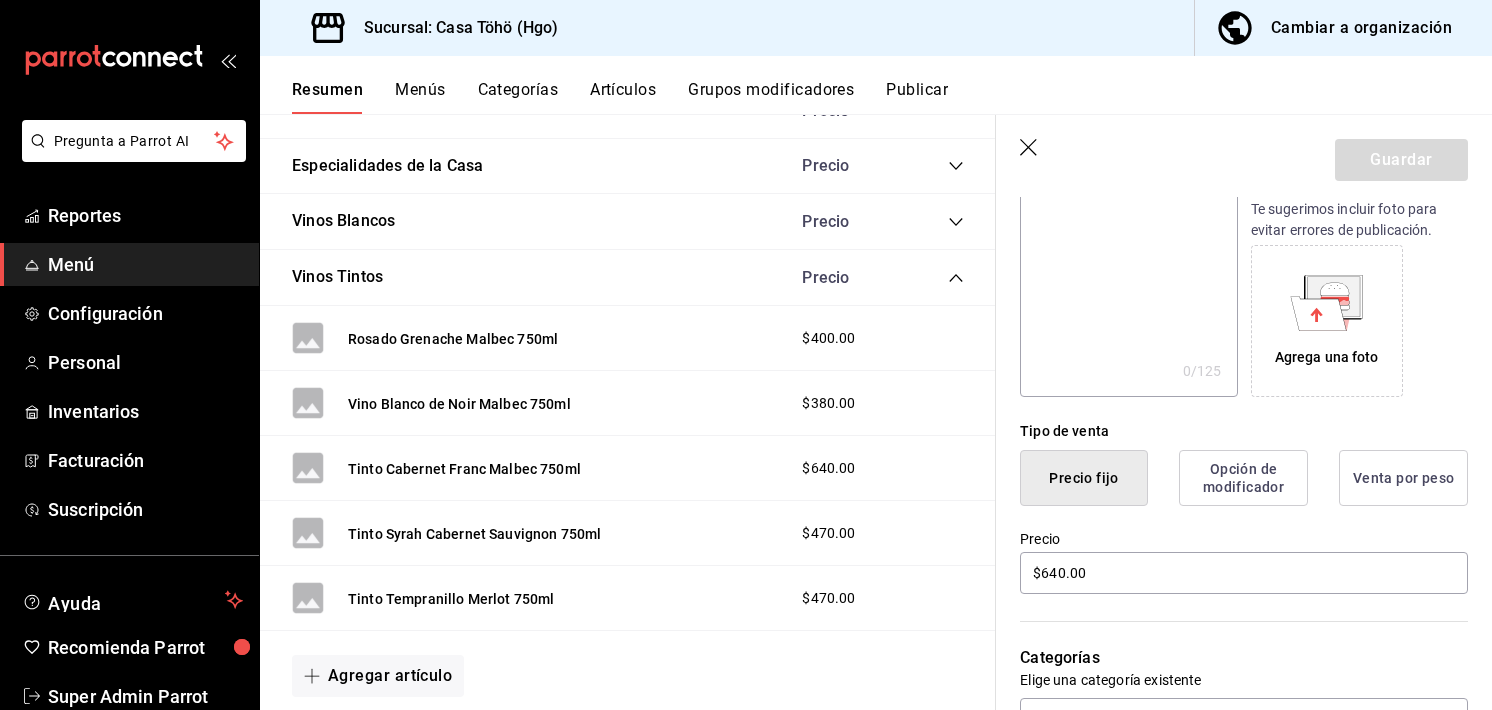 scroll, scrollTop: 272, scrollLeft: 0, axis: vertical 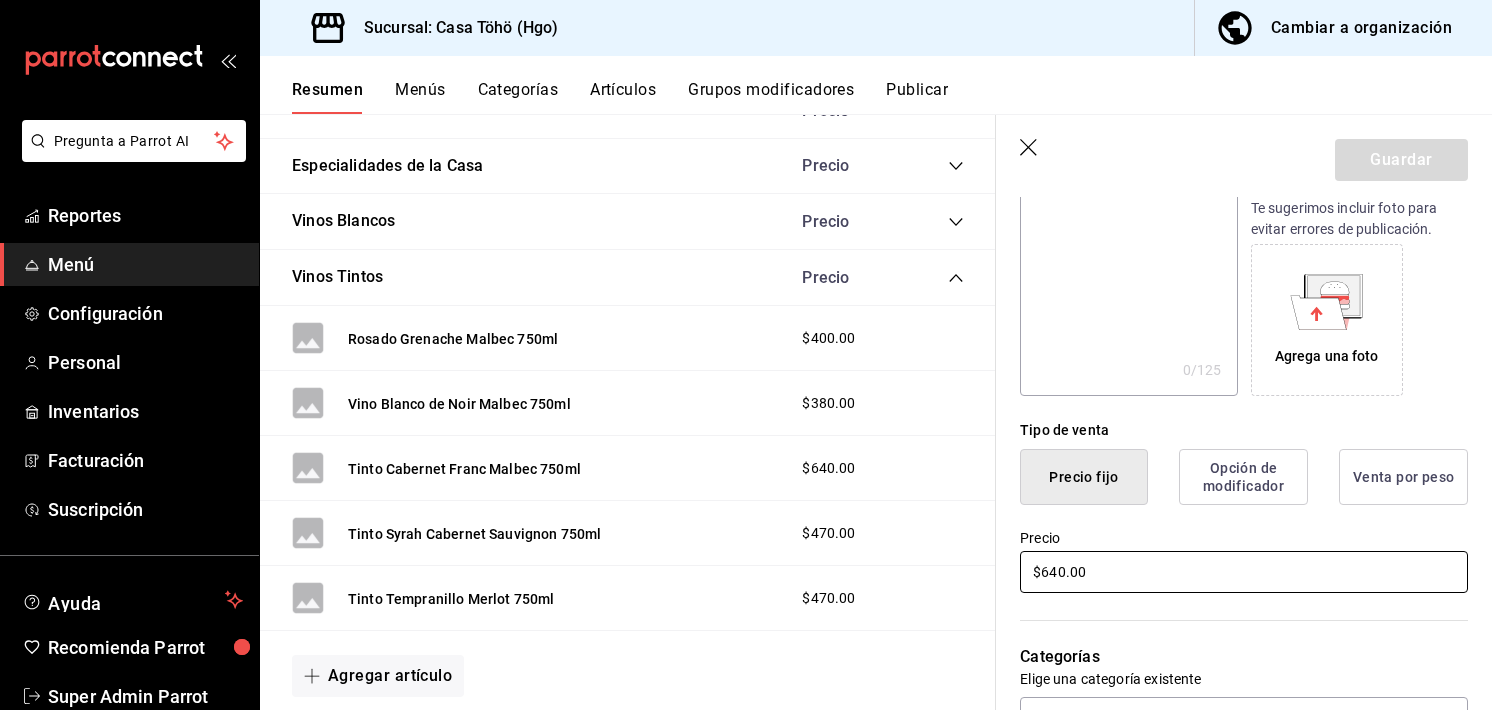 click on "$640.00" at bounding box center (1244, 572) 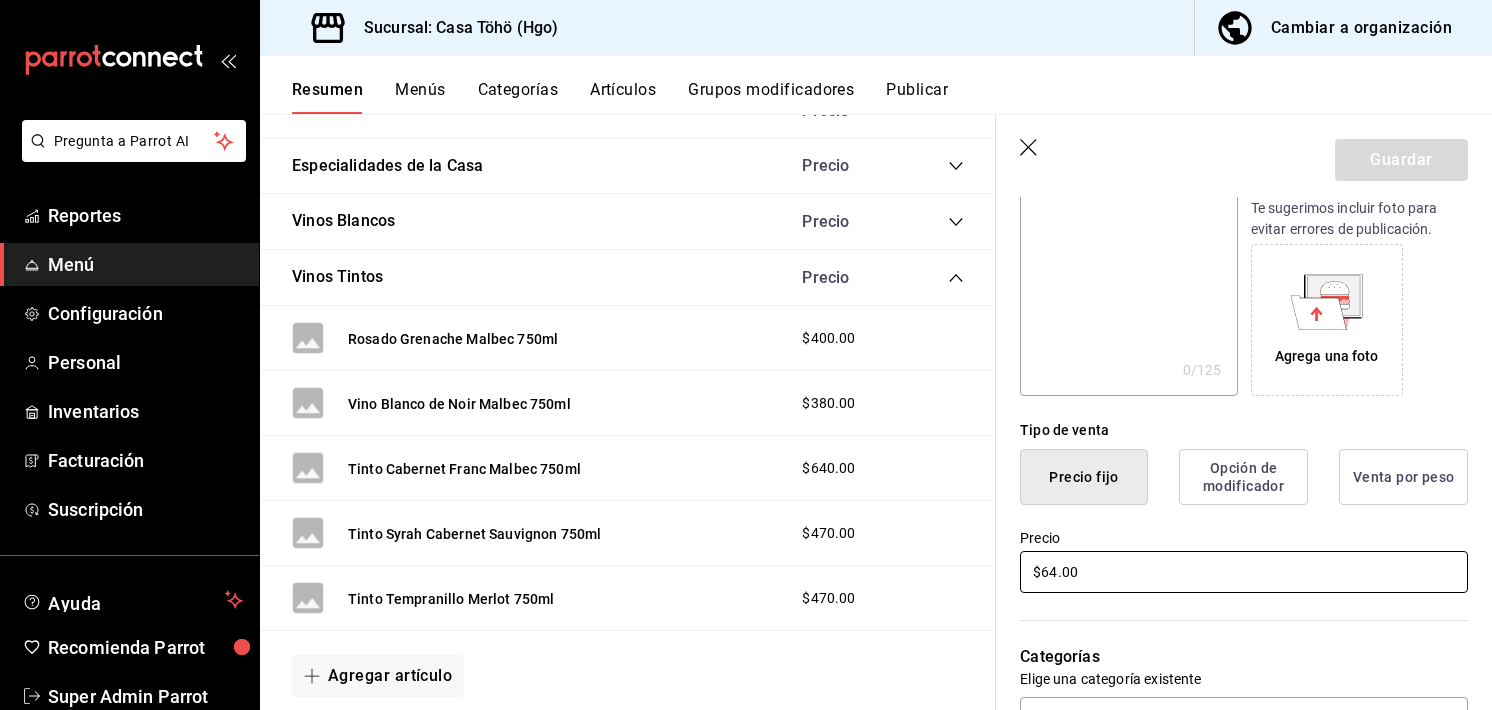 type on "$6.00" 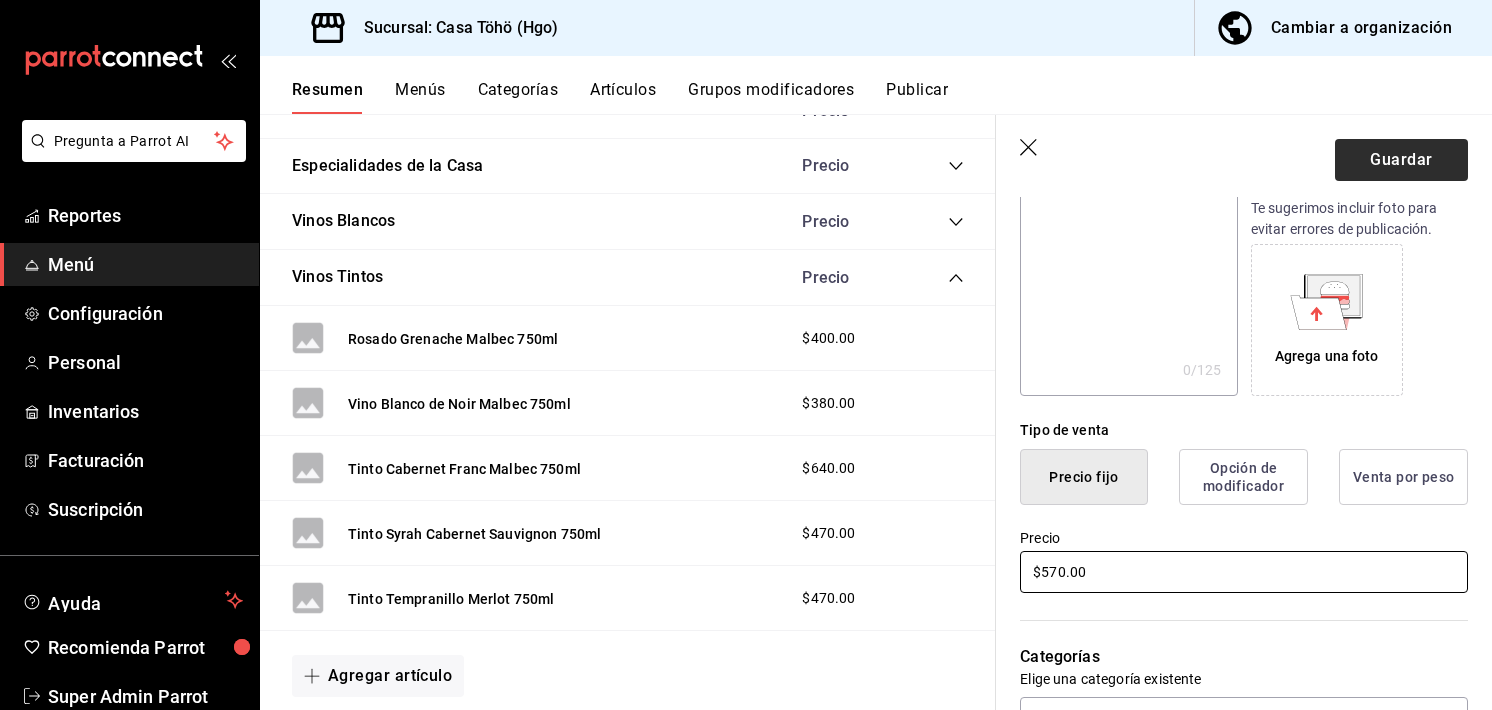 type on "$570.00" 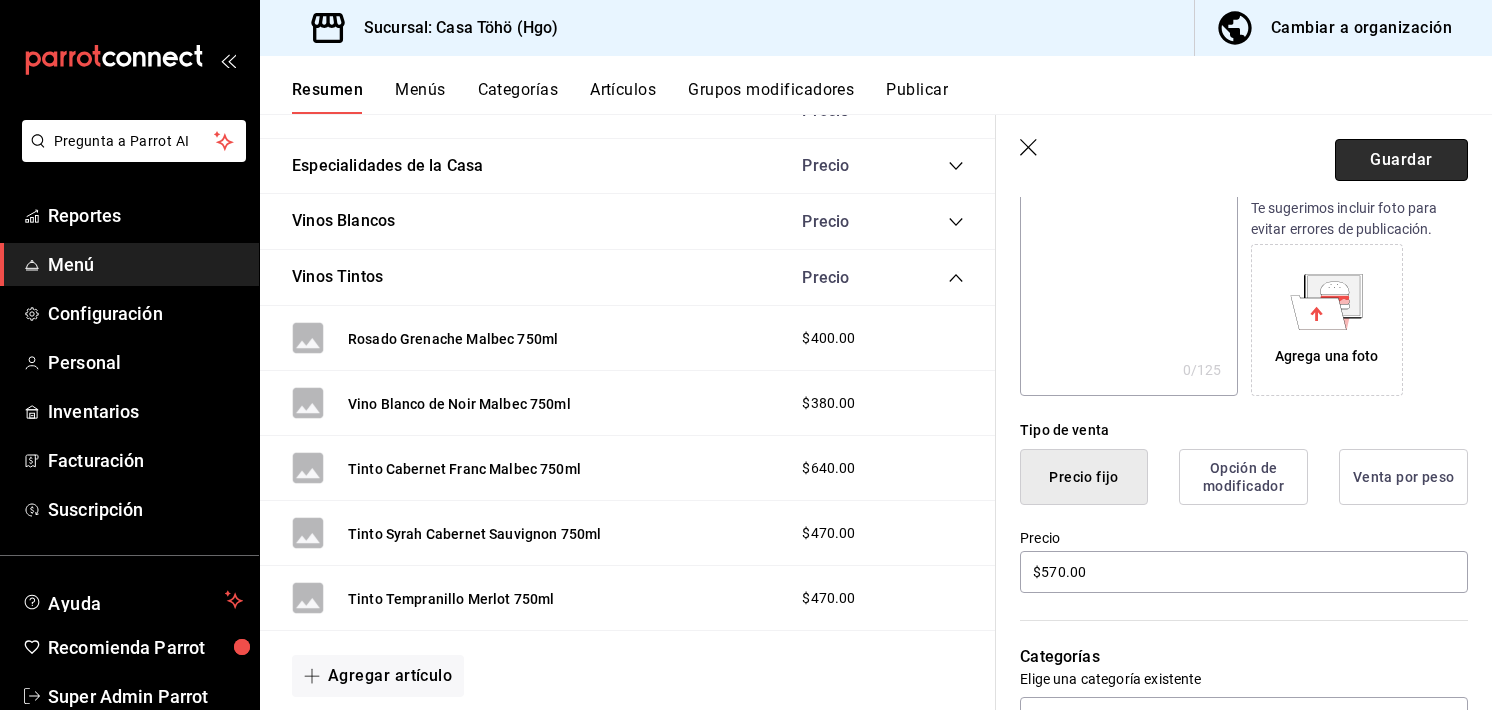 click on "Guardar" at bounding box center (1401, 160) 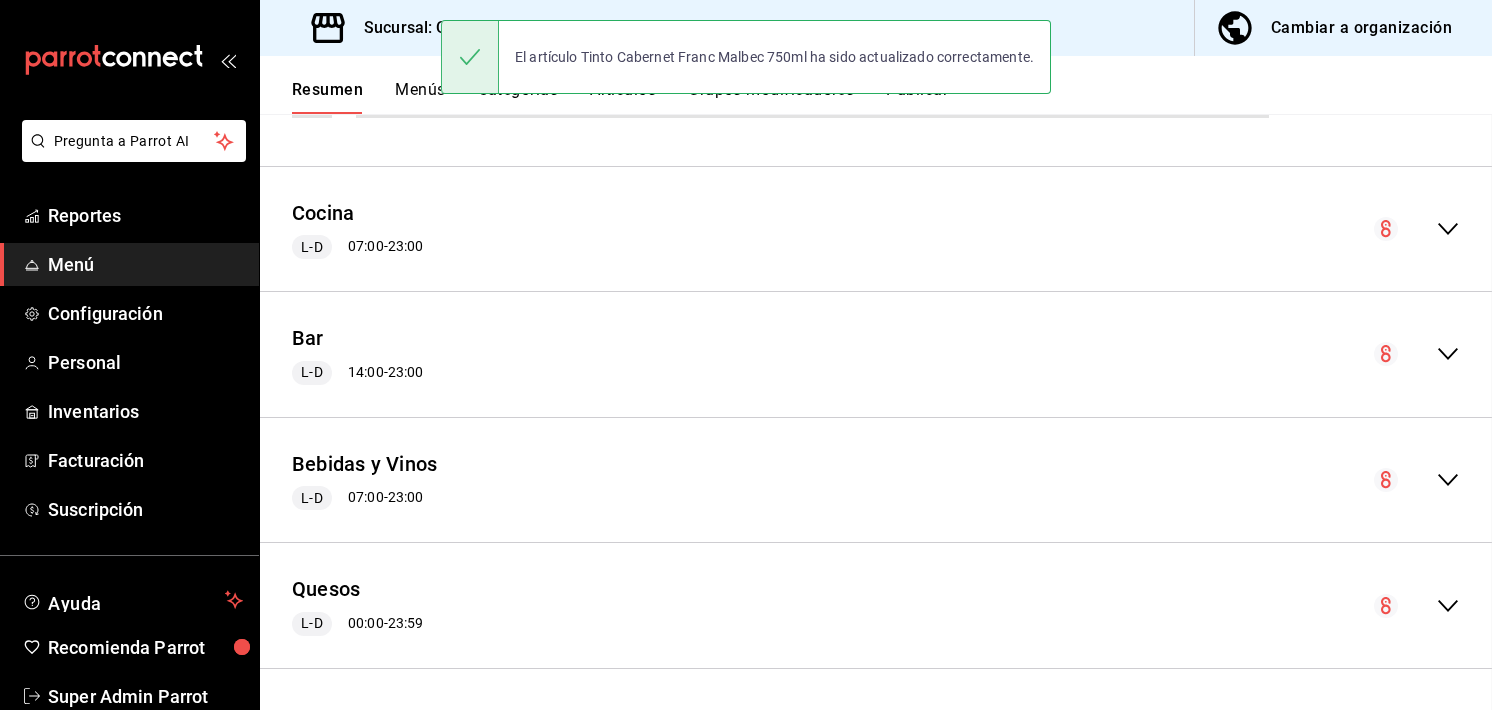scroll, scrollTop: 0, scrollLeft: 0, axis: both 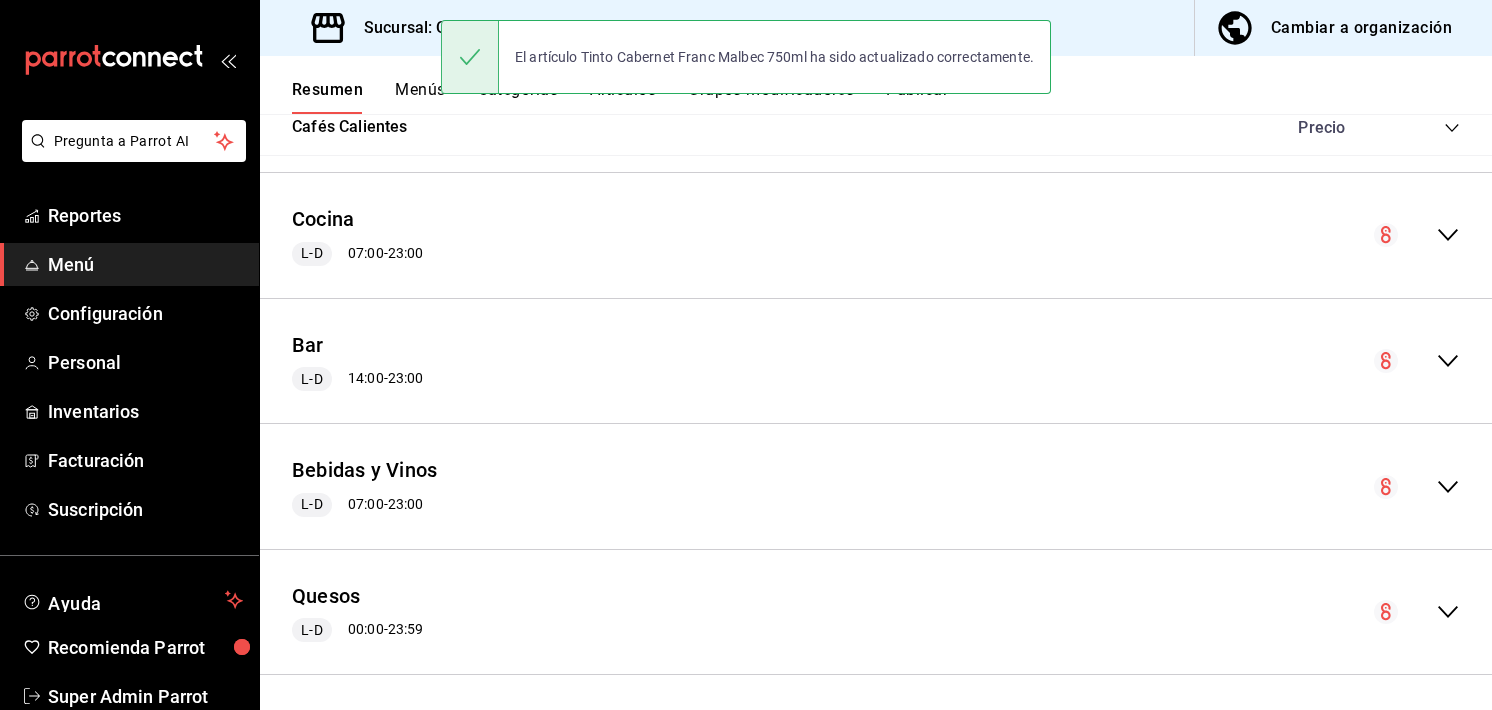 click on "Bebidas y Vinos L-D 07:00  -  23:00" at bounding box center [876, 486] 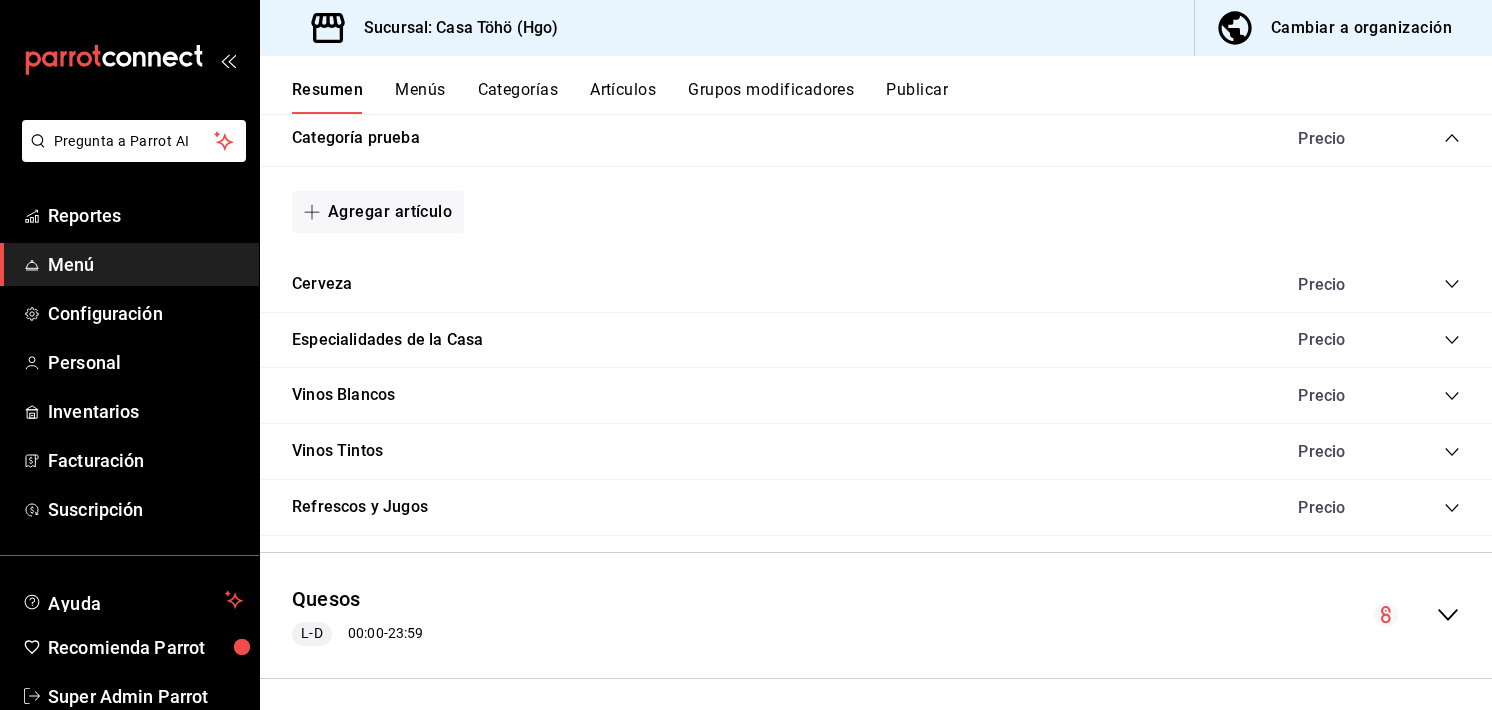 scroll, scrollTop: 3061, scrollLeft: 0, axis: vertical 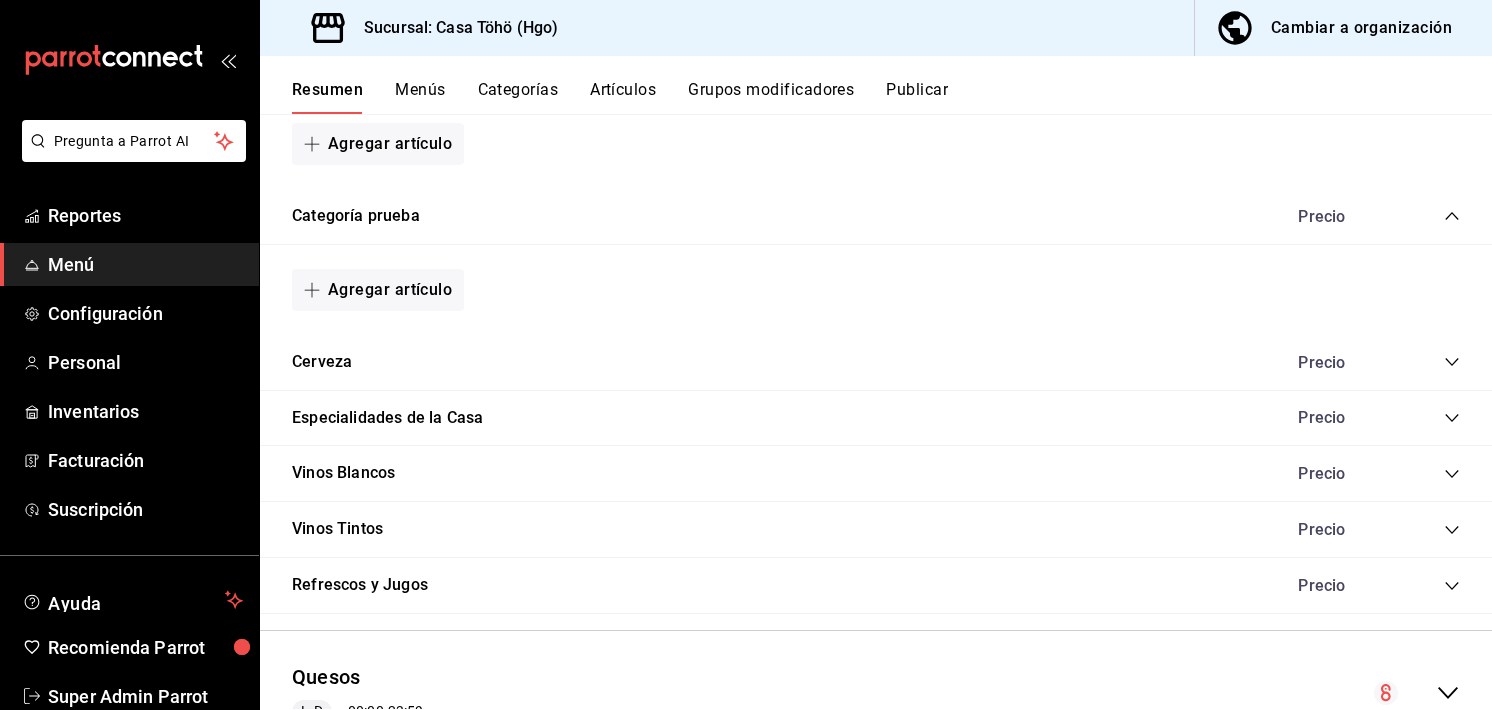 click on "Vinos Tintos Precio" at bounding box center (876, 530) 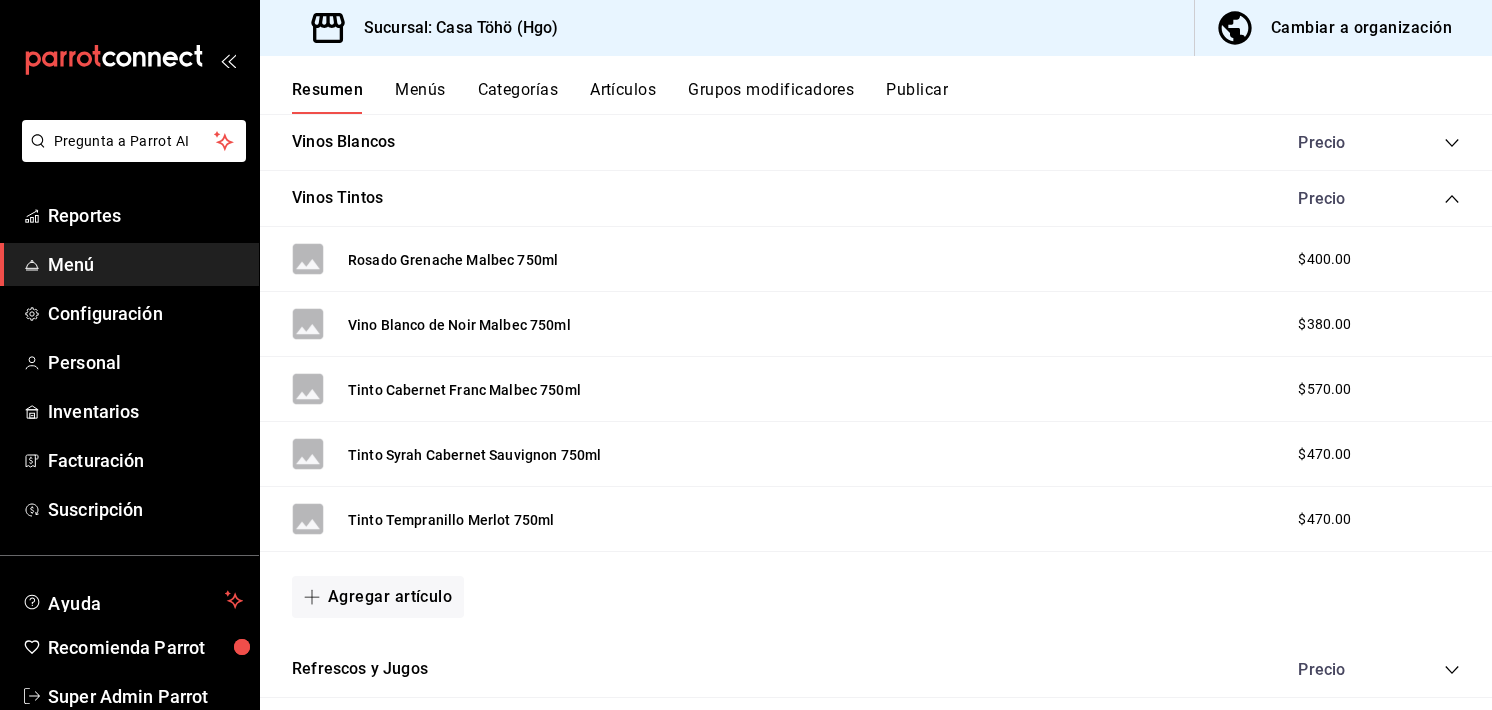 scroll, scrollTop: 3370, scrollLeft: 0, axis: vertical 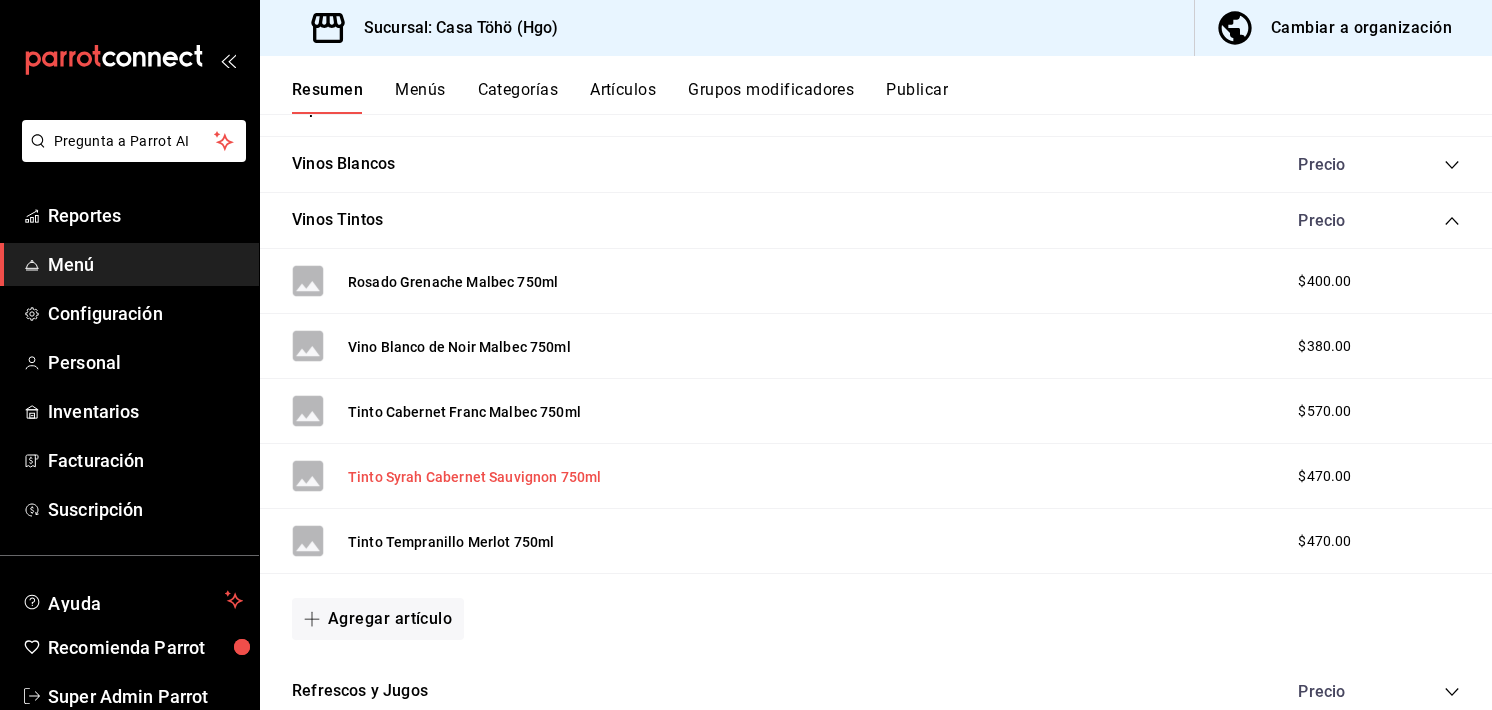 click on "Tinto Syrah Cabernet Sauvignon 750ml" at bounding box center [474, 477] 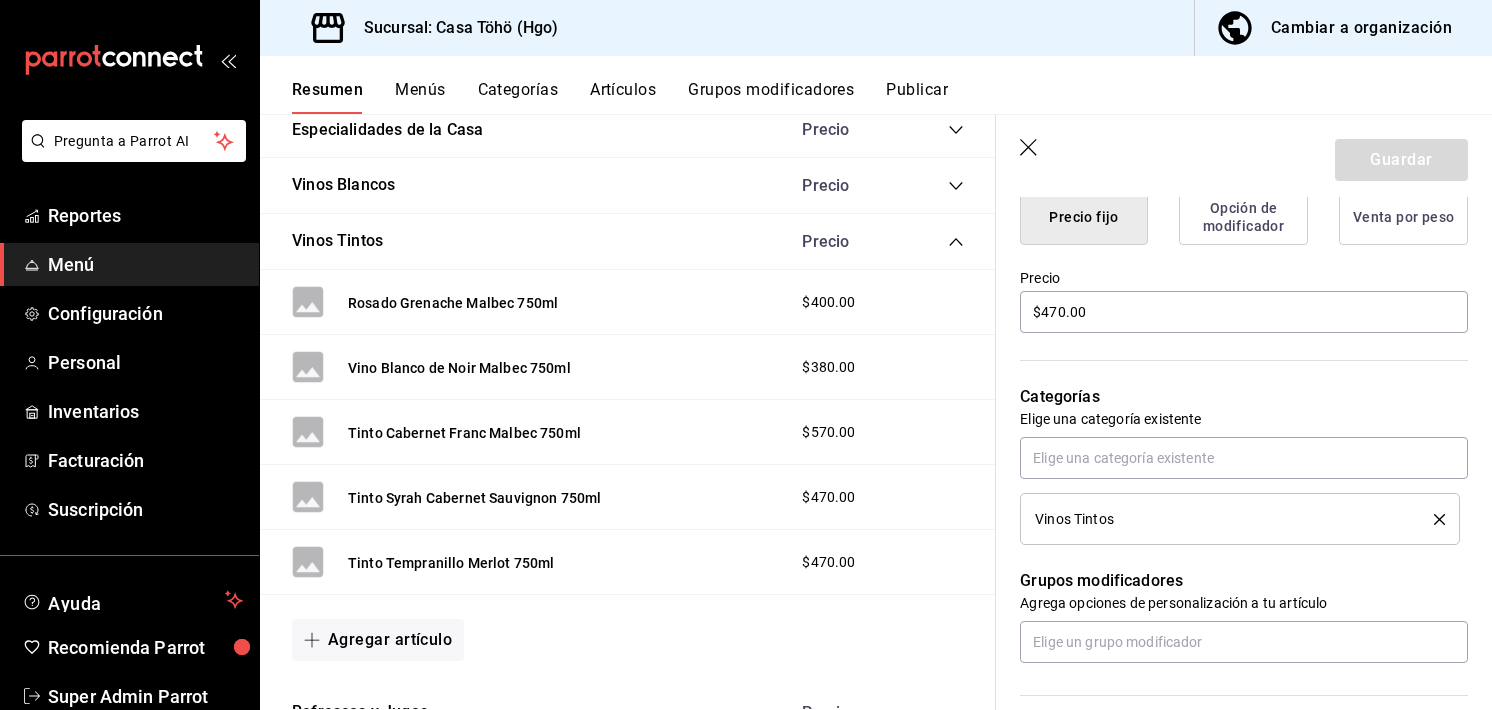 scroll, scrollTop: 532, scrollLeft: 0, axis: vertical 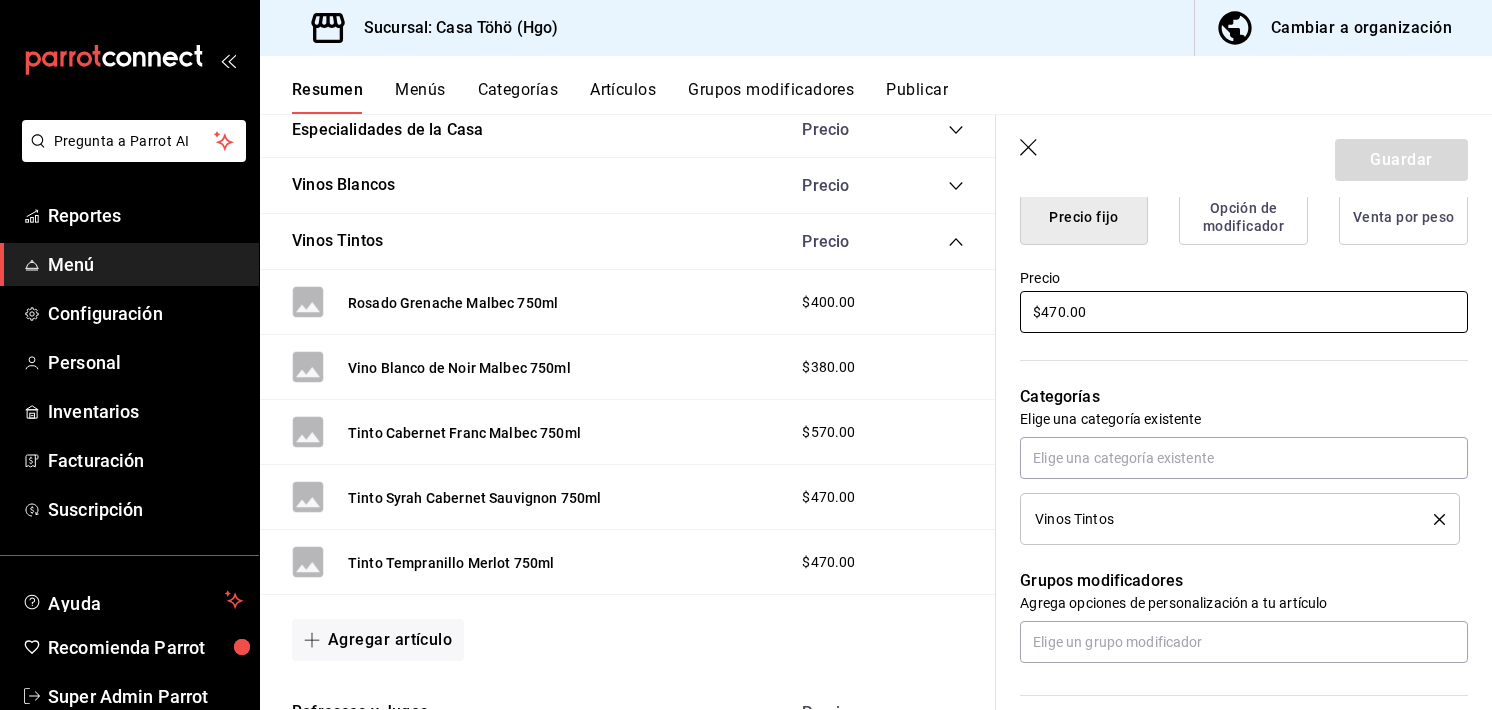 click on "$470.00" at bounding box center [1244, 312] 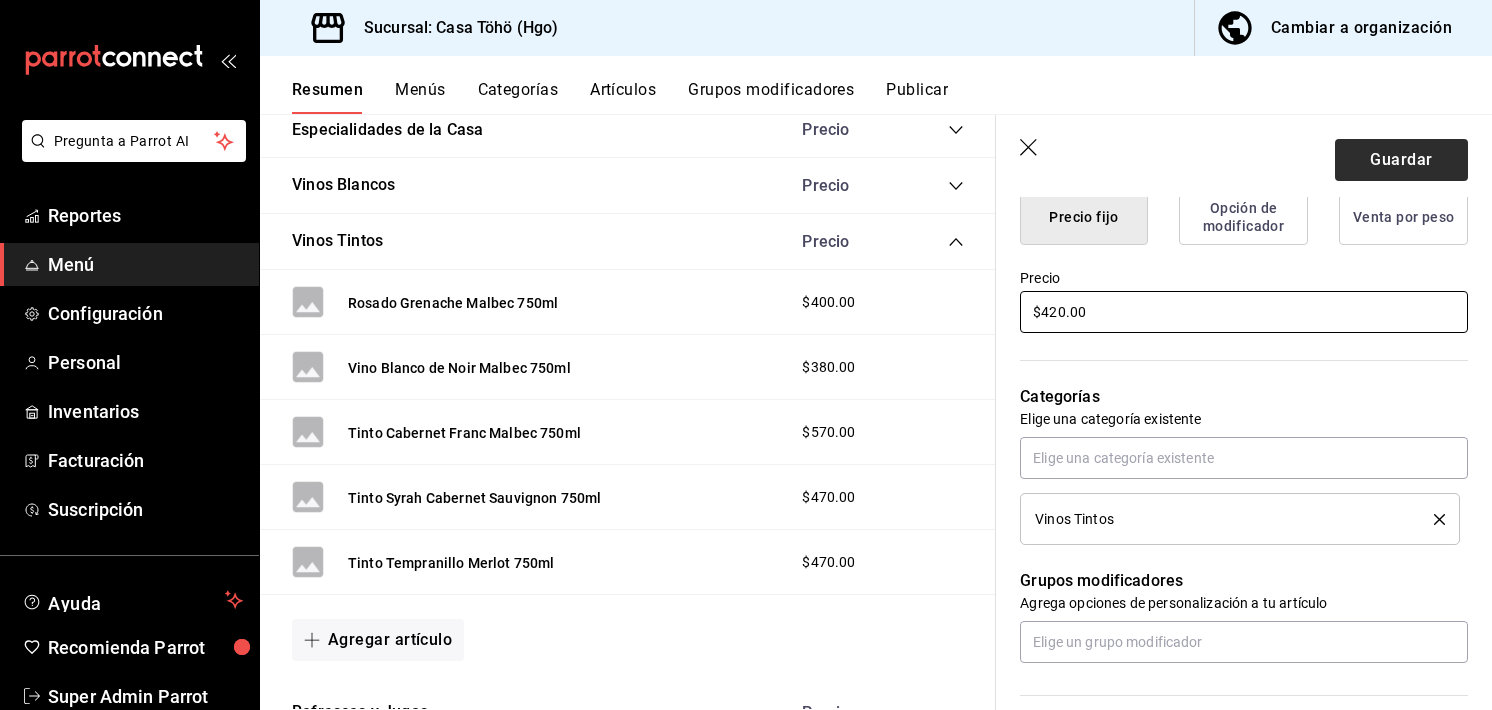 type on "$420.00" 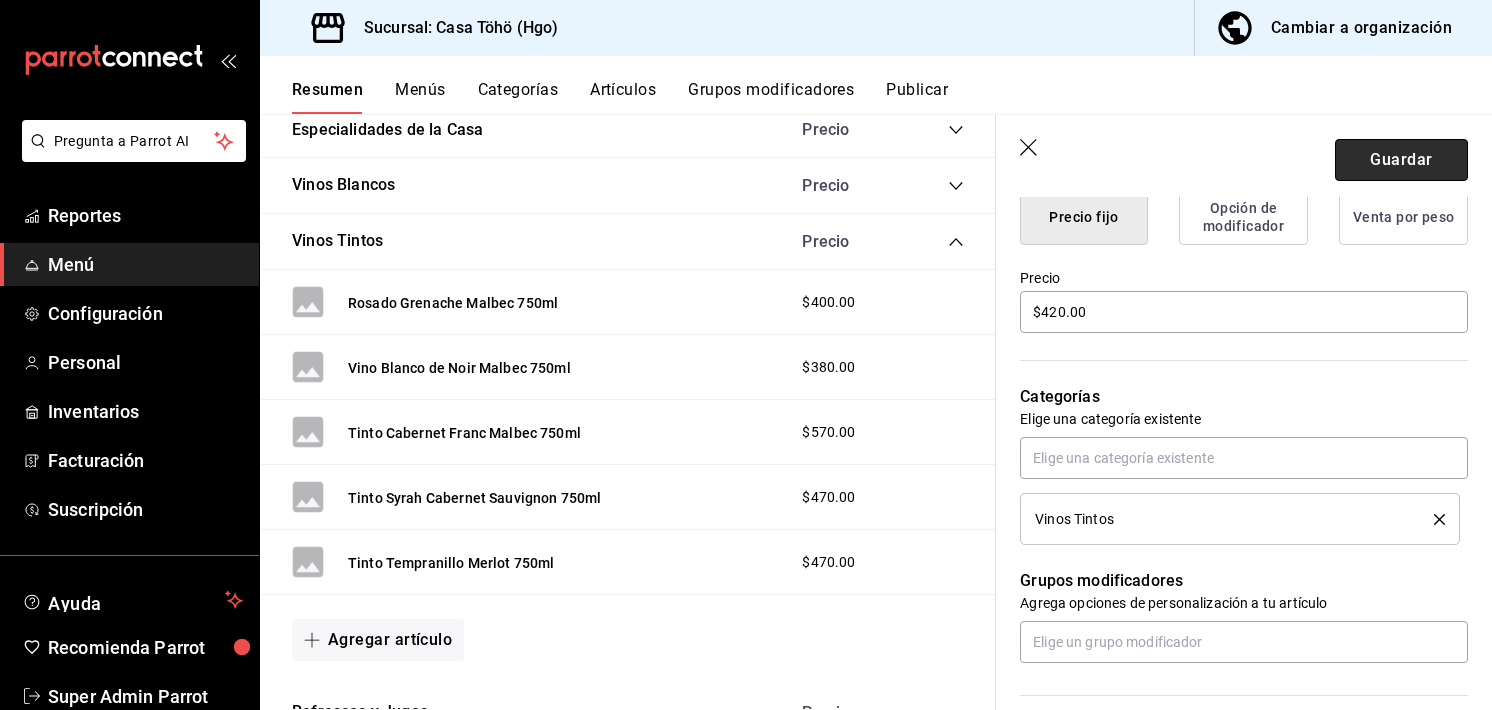 click on "Guardar" at bounding box center [1401, 160] 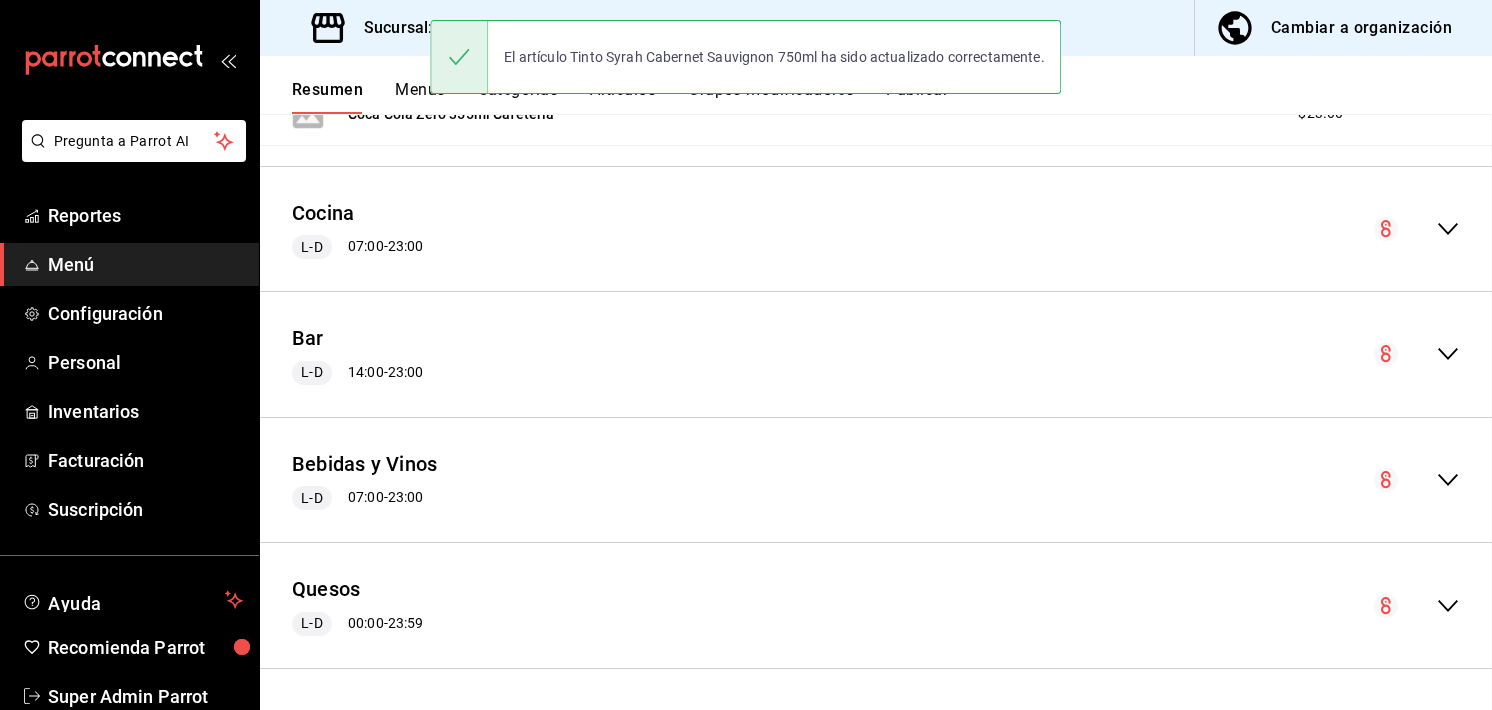 scroll, scrollTop: 0, scrollLeft: 0, axis: both 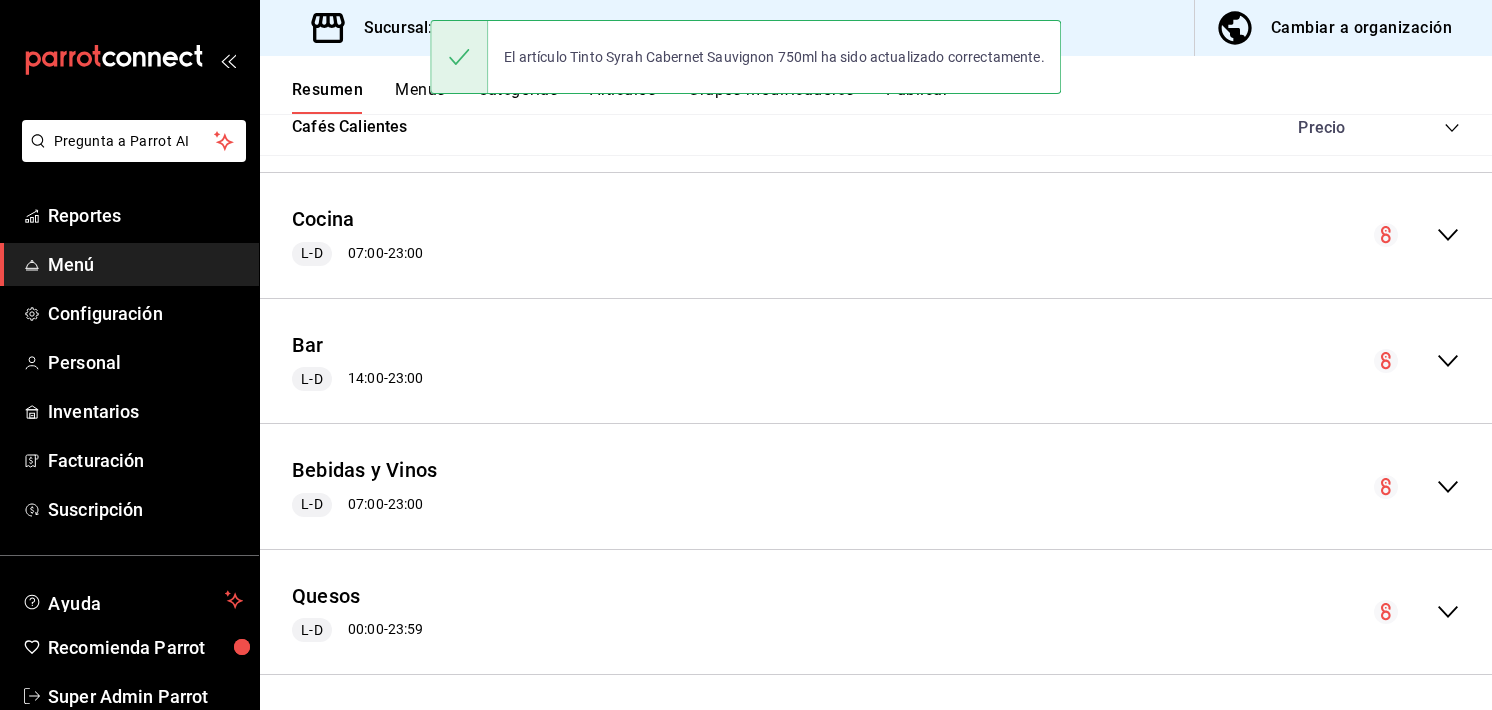 click 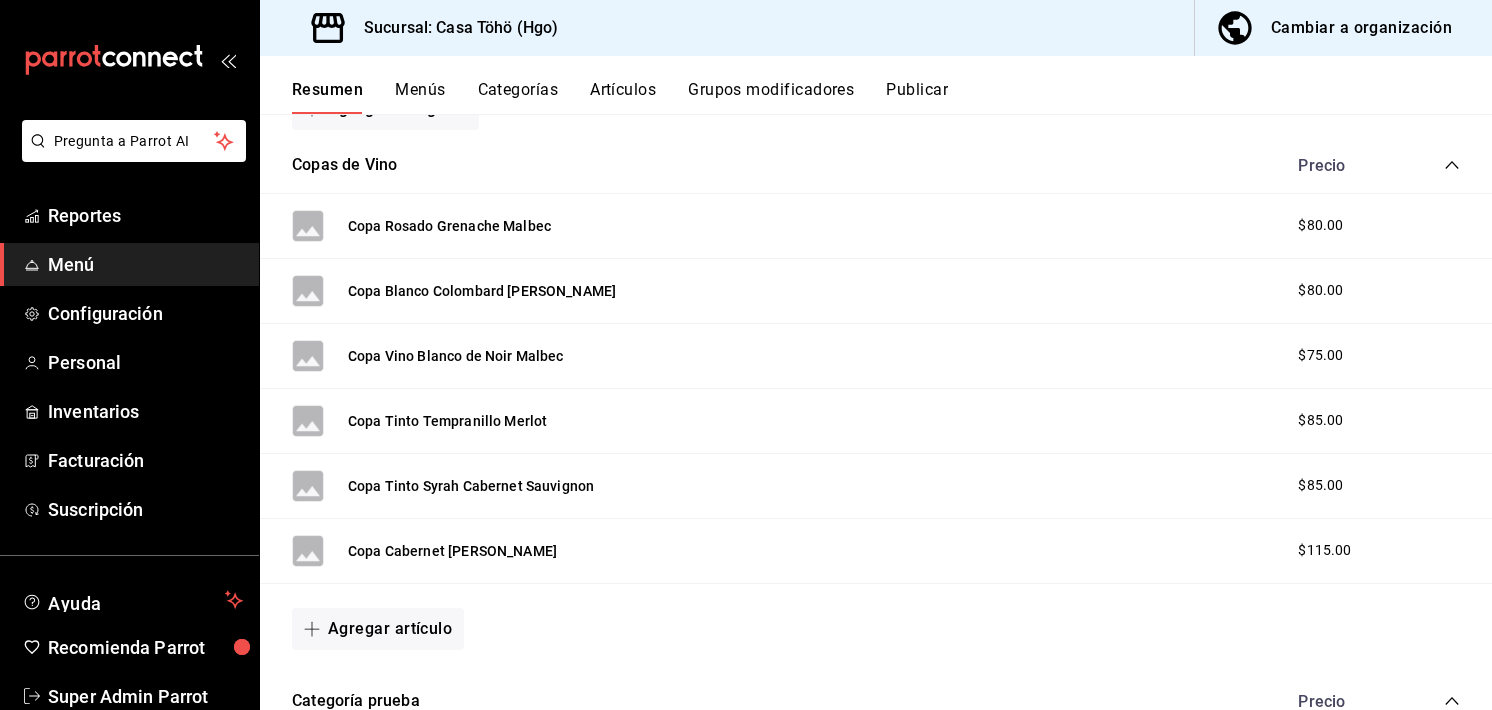 scroll, scrollTop: 2559, scrollLeft: 0, axis: vertical 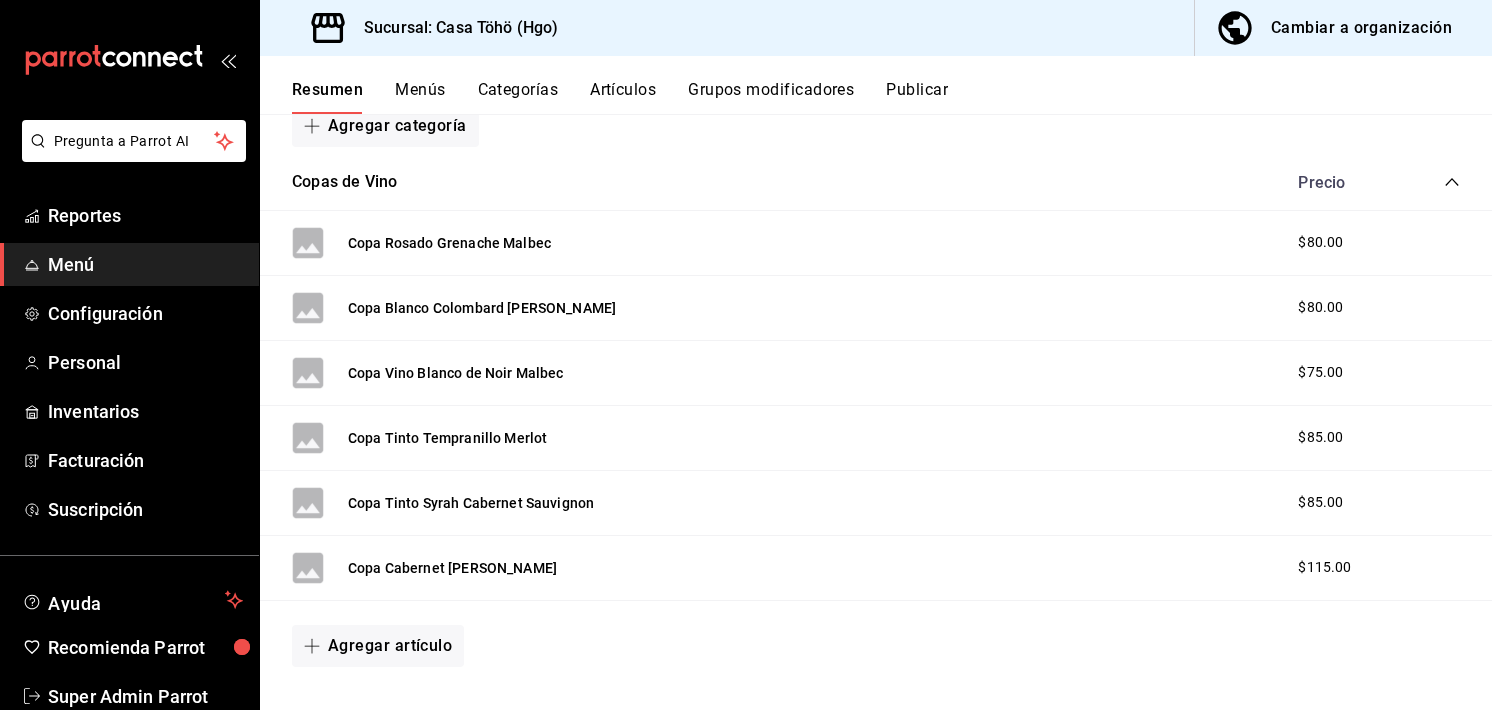 click 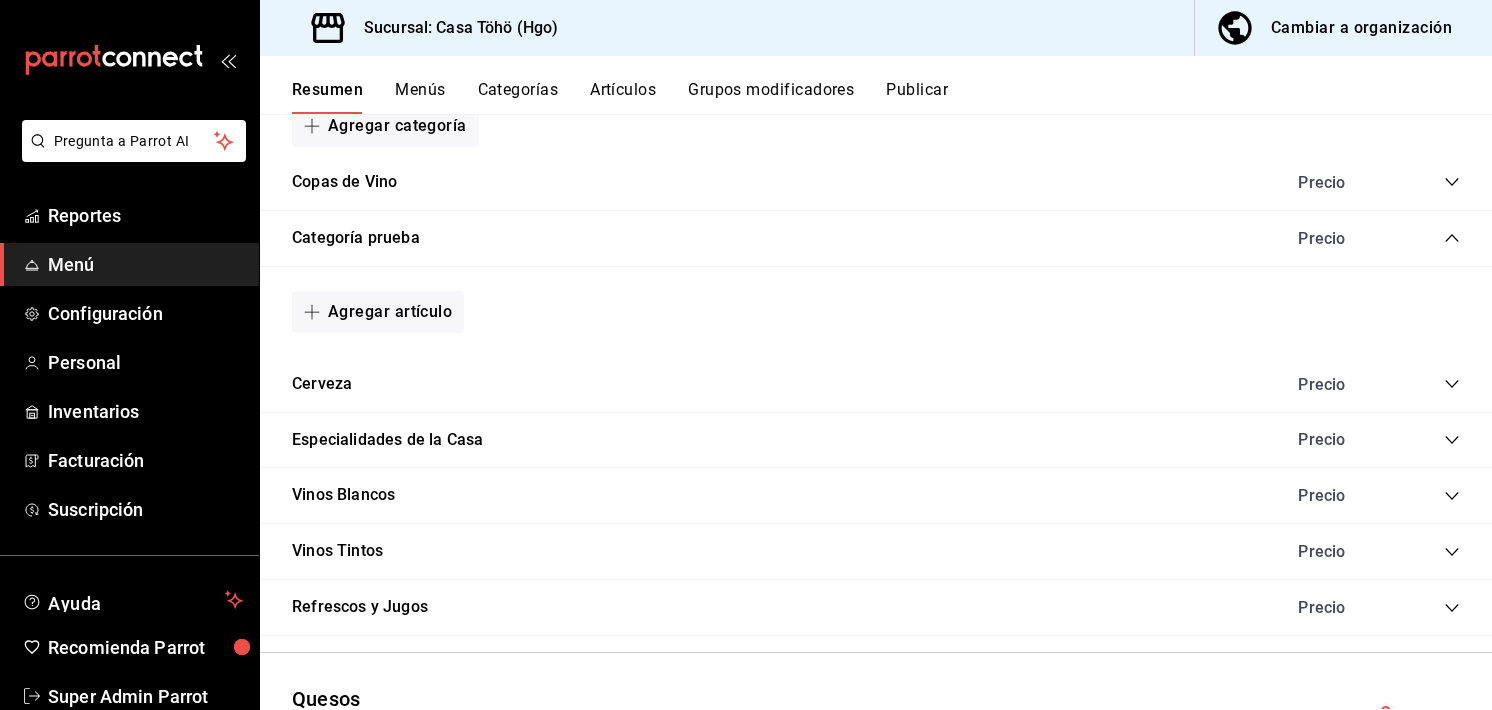 click on "Vinos Tintos Precio" at bounding box center [876, 552] 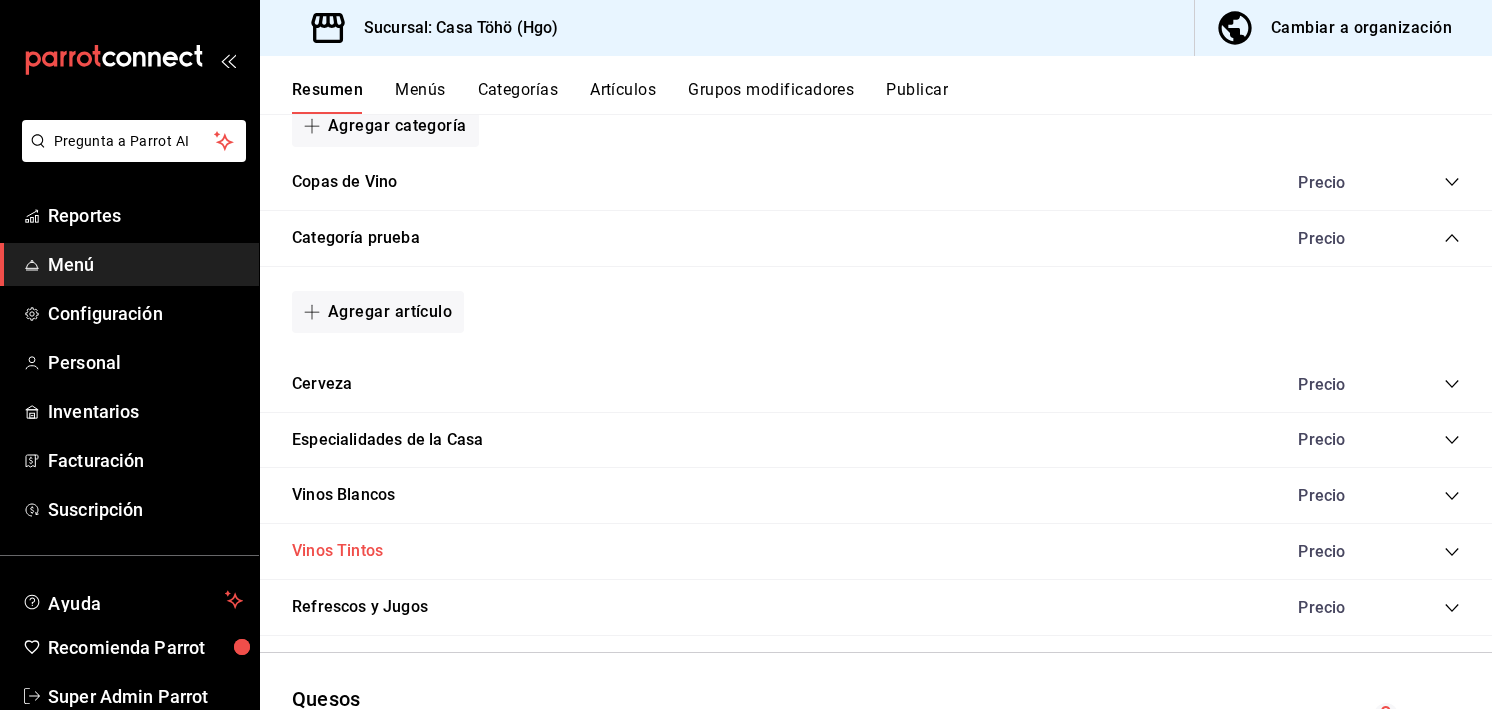 click on "Vinos Tintos" at bounding box center [337, 551] 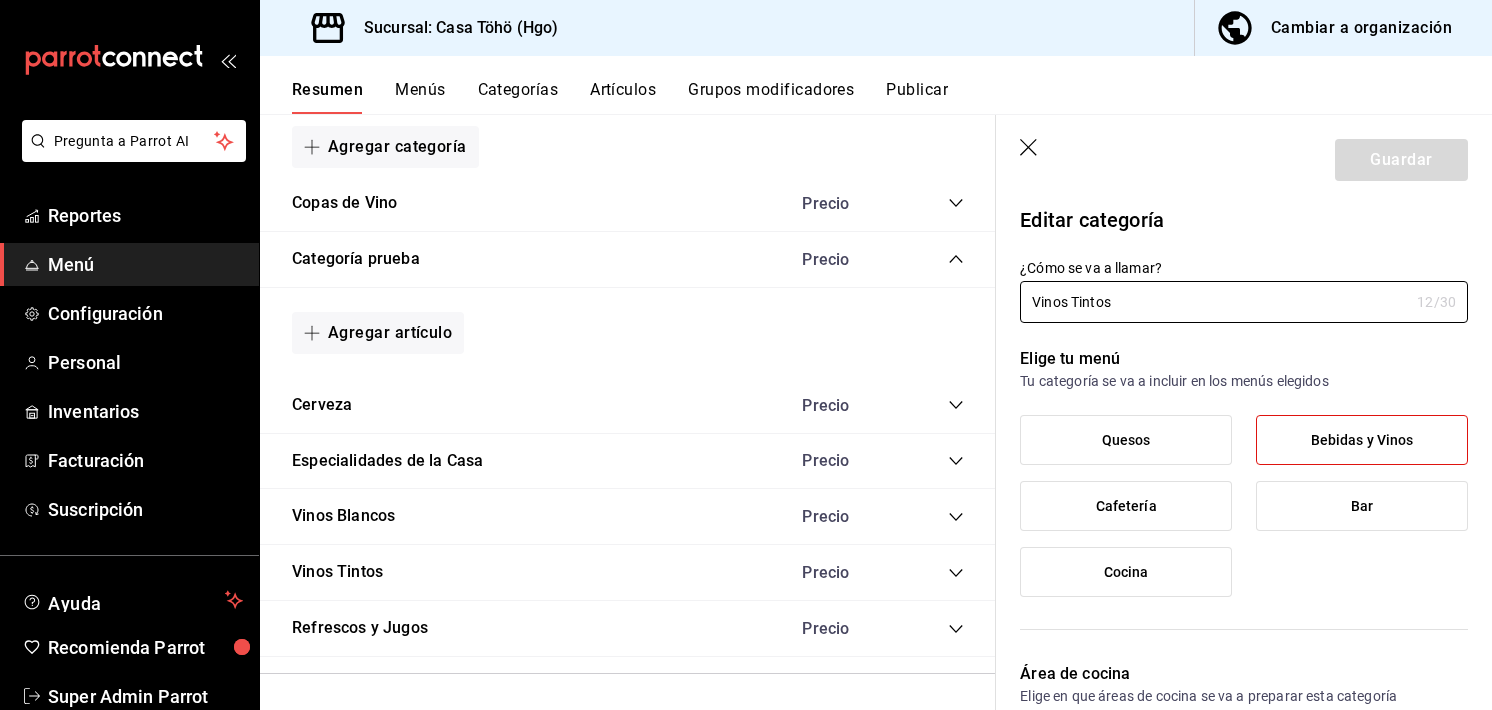 scroll, scrollTop: 231, scrollLeft: 0, axis: vertical 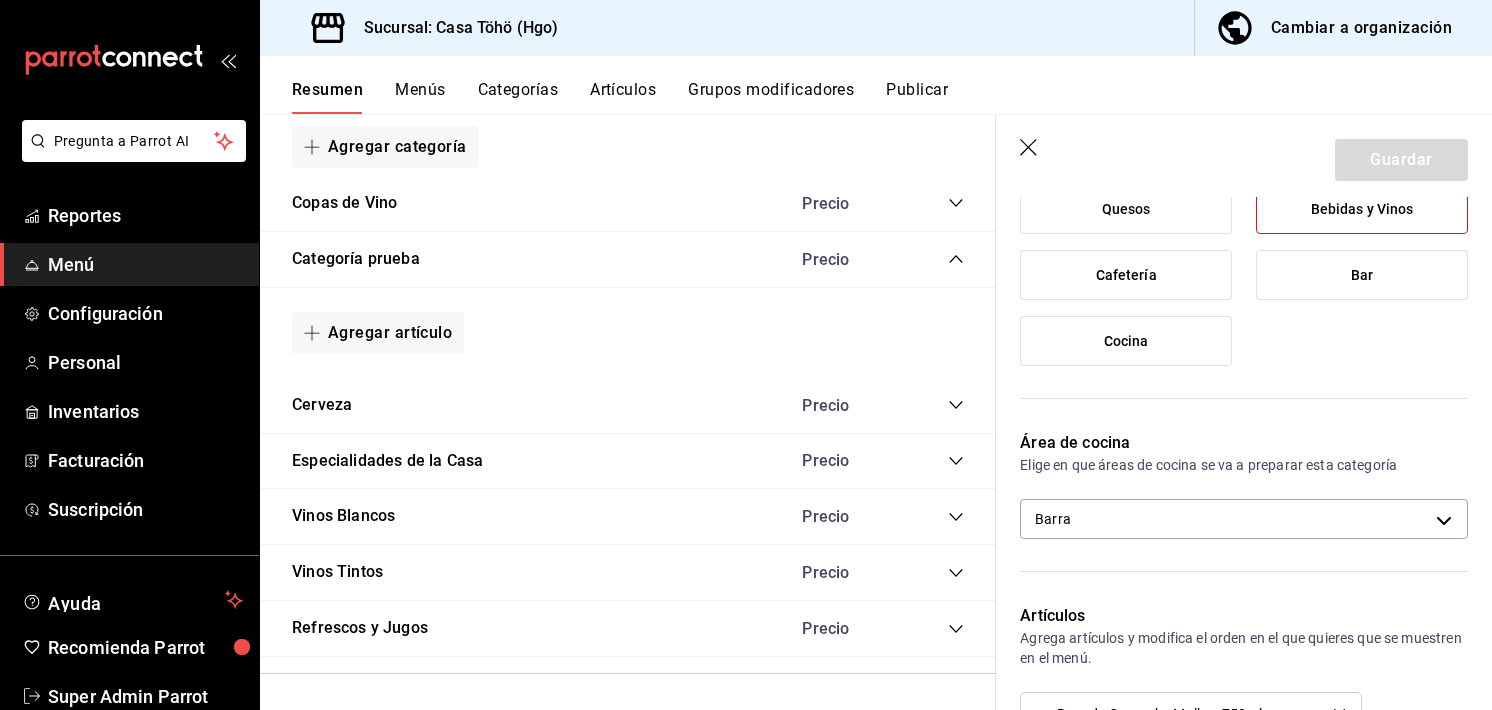 drag, startPoint x: 1034, startPoint y: 129, endPoint x: 1029, endPoint y: 141, distance: 13 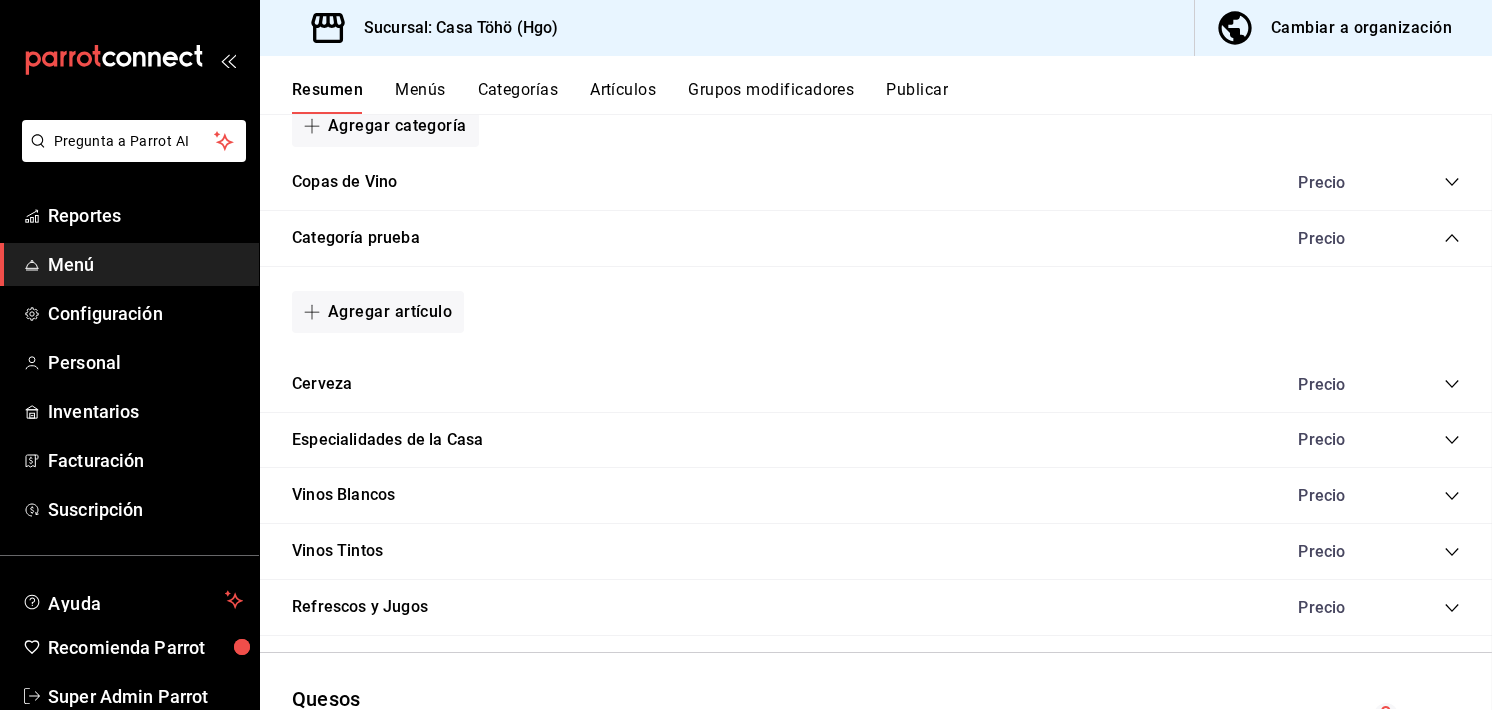 scroll, scrollTop: 0, scrollLeft: 0, axis: both 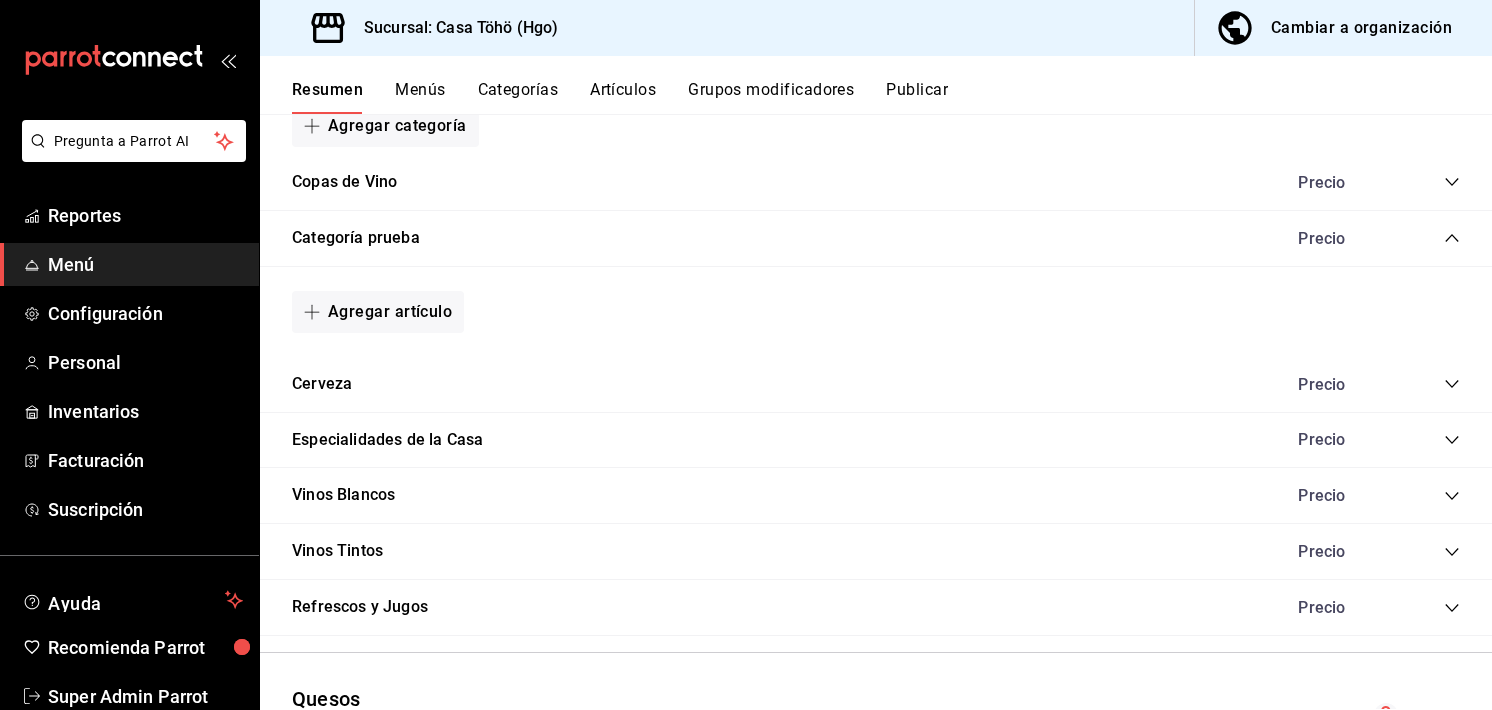 click 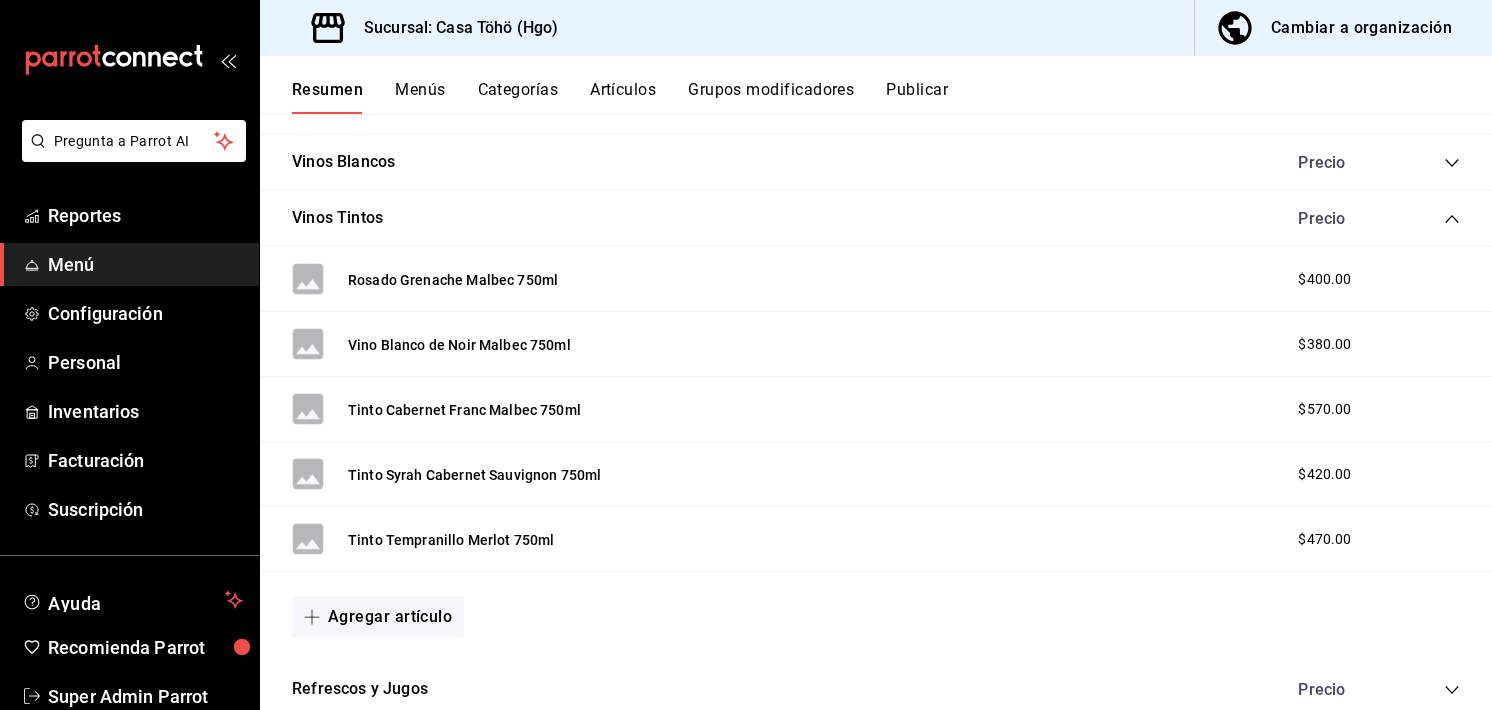 scroll, scrollTop: 2934, scrollLeft: 0, axis: vertical 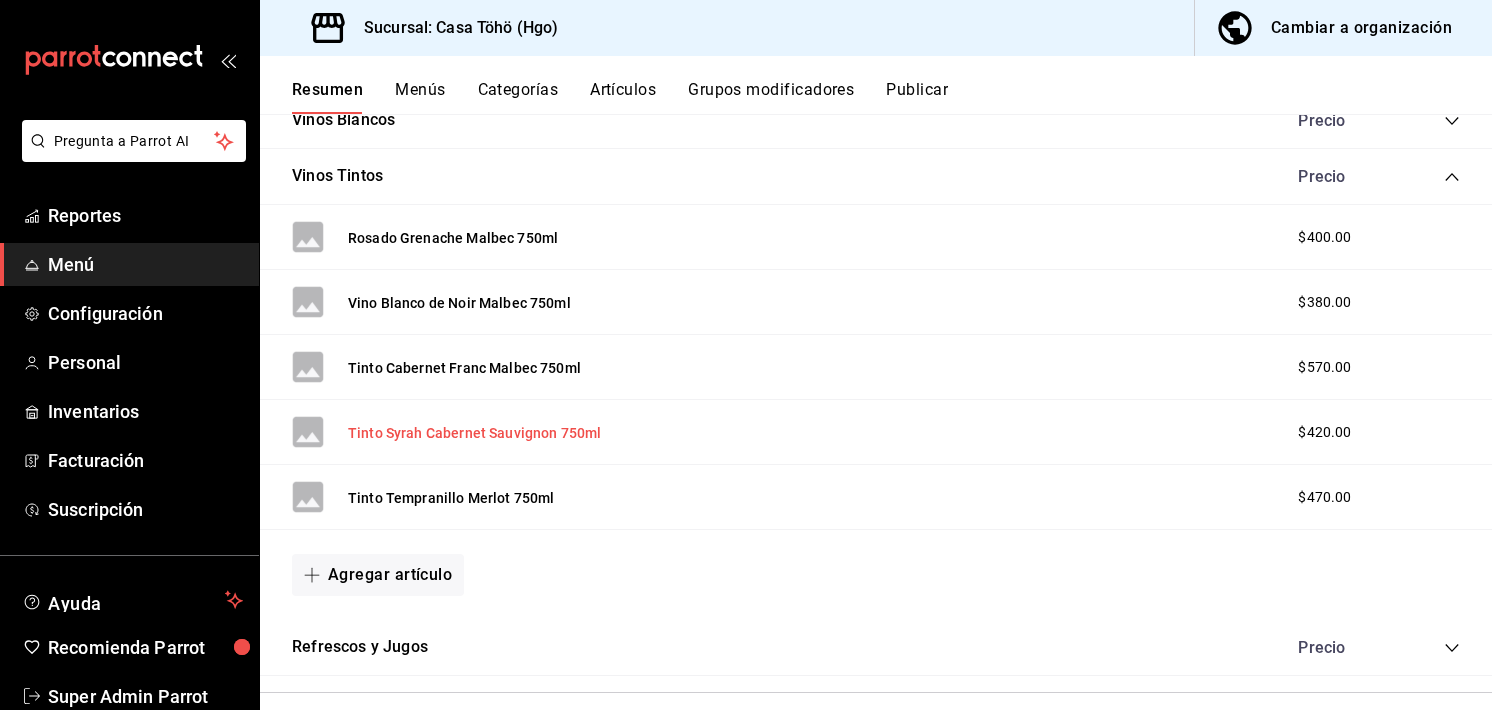 click on "Tinto Syrah Cabernet Sauvignon 750ml" at bounding box center (474, 433) 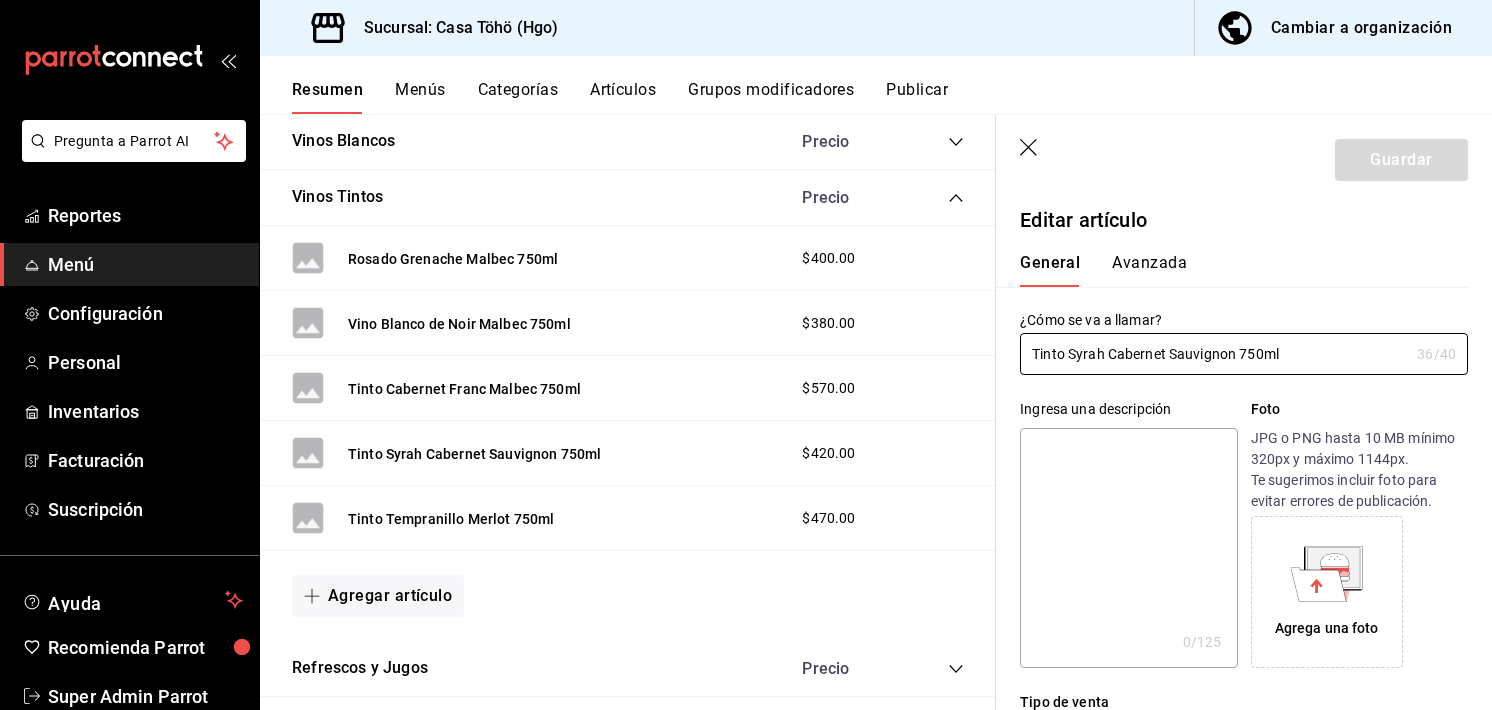 type on "$420.00" 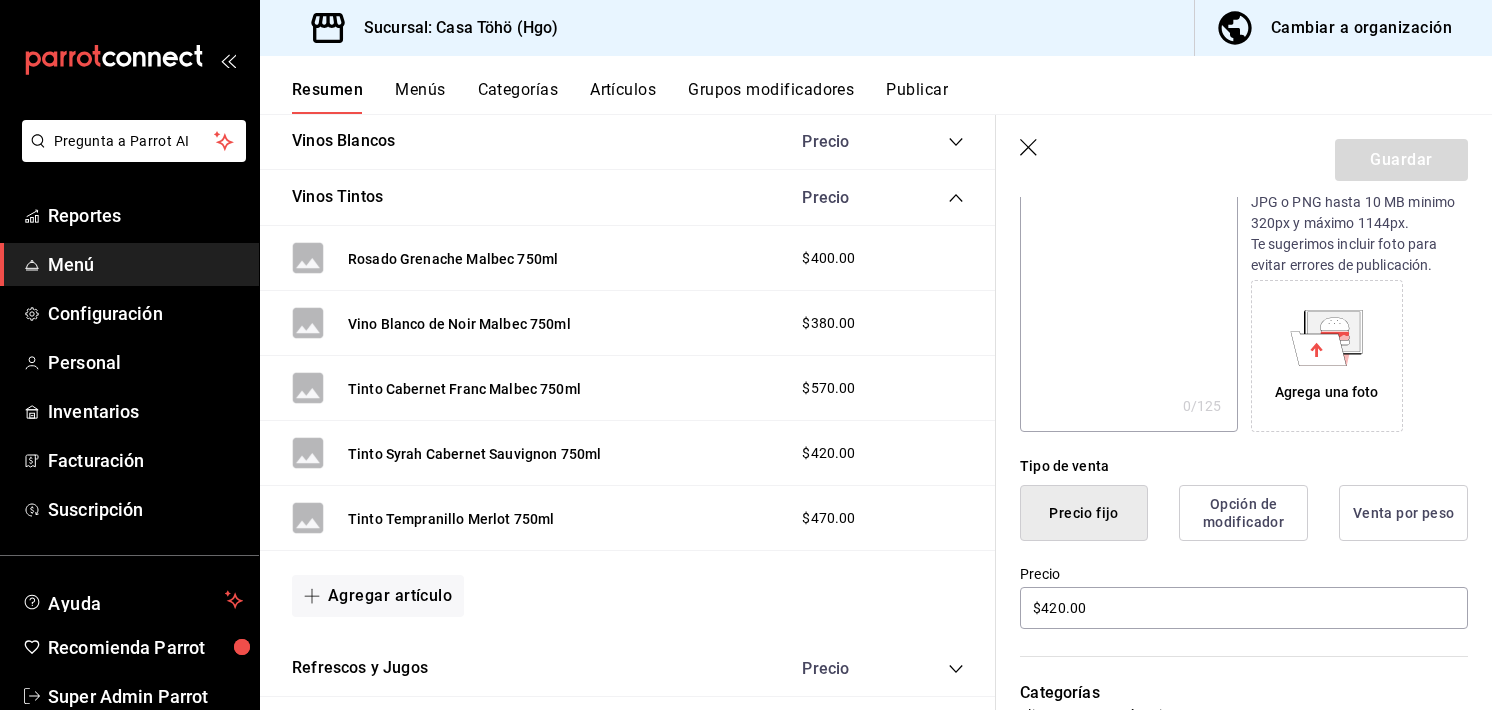scroll, scrollTop: 239, scrollLeft: 0, axis: vertical 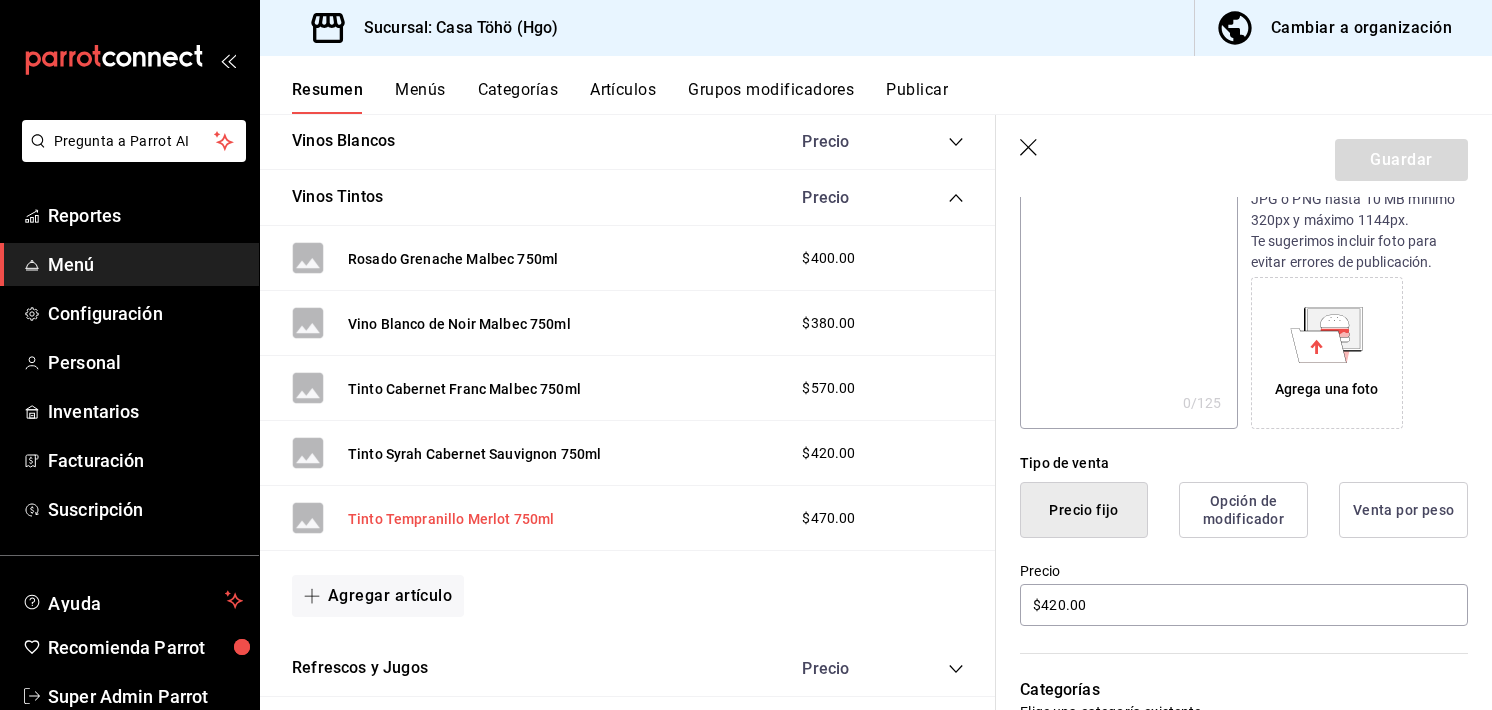 click on "Tinto Tempranillo Merlot 750ml" at bounding box center (451, 519) 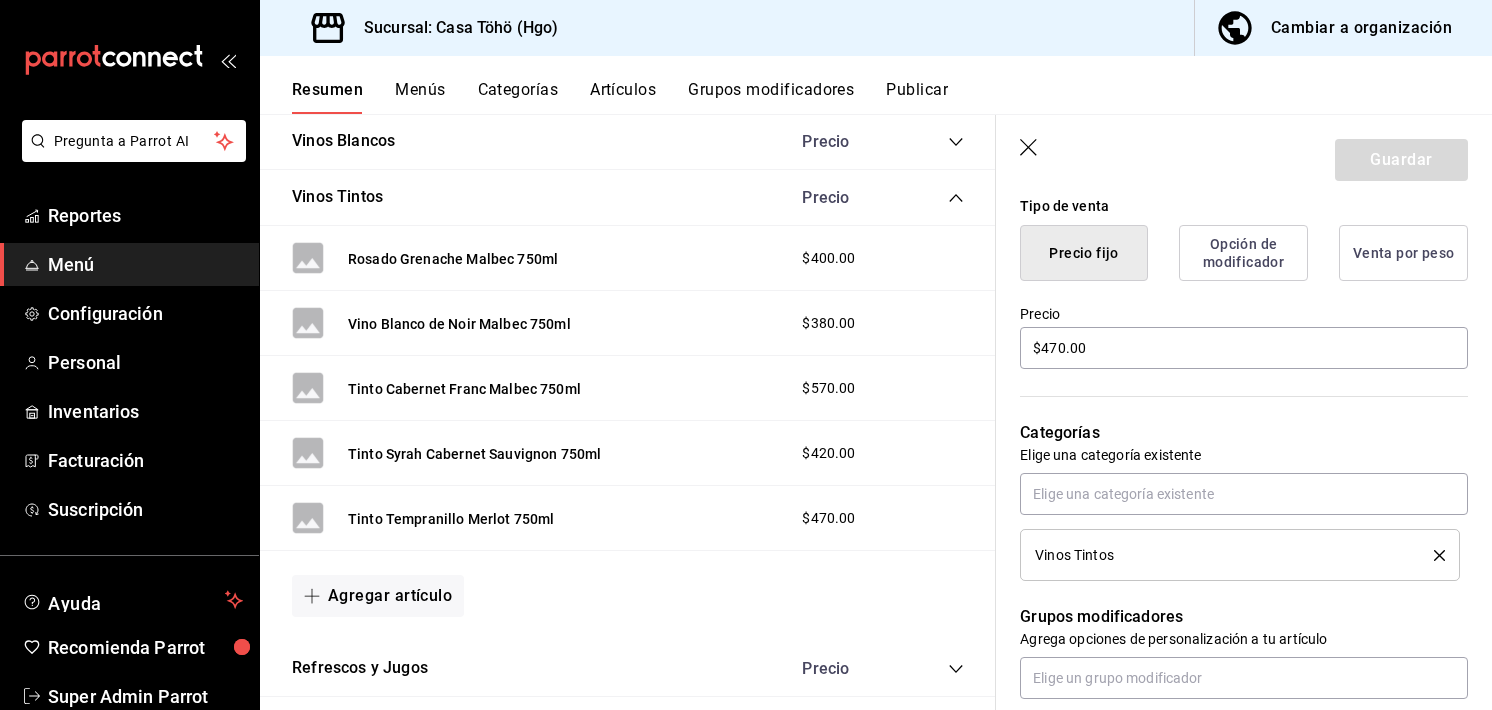scroll, scrollTop: 496, scrollLeft: 0, axis: vertical 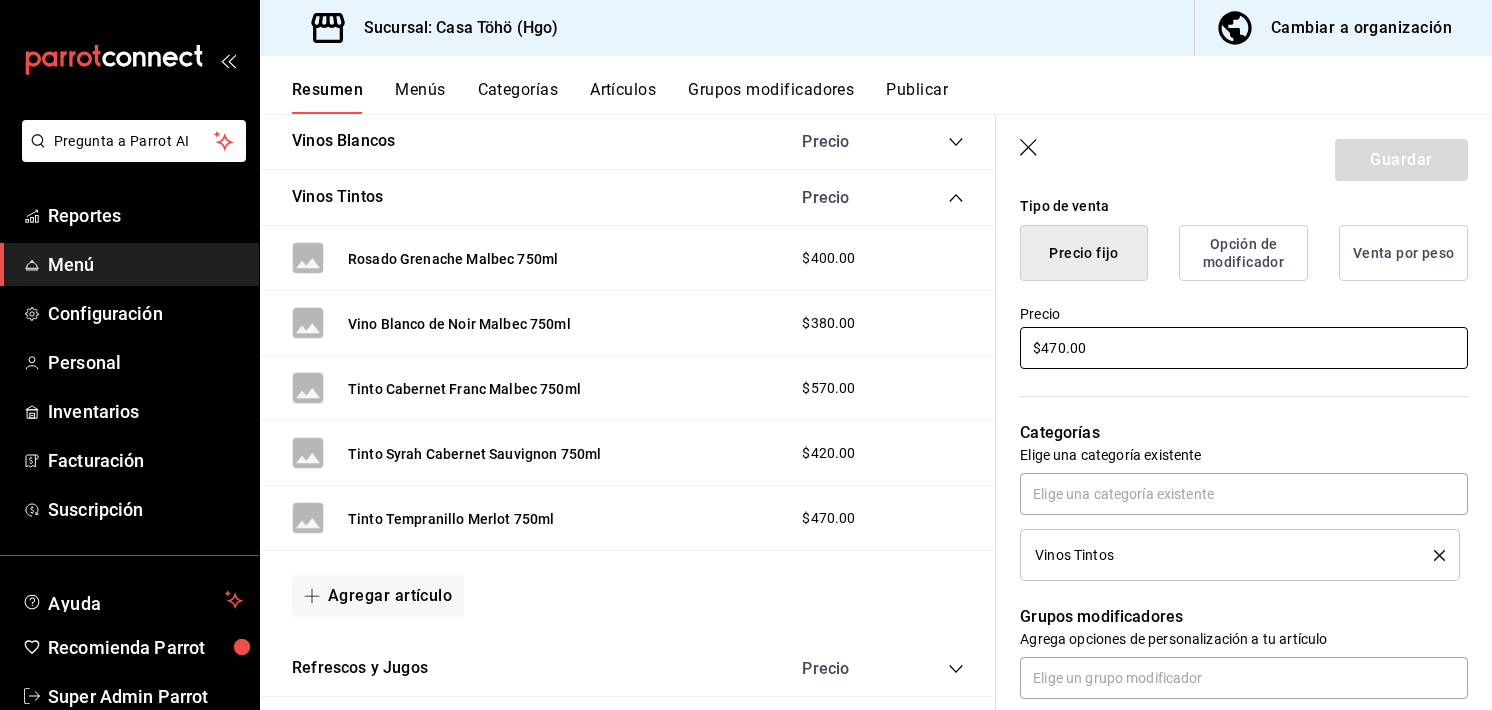 click on "$470.00" at bounding box center (1244, 348) 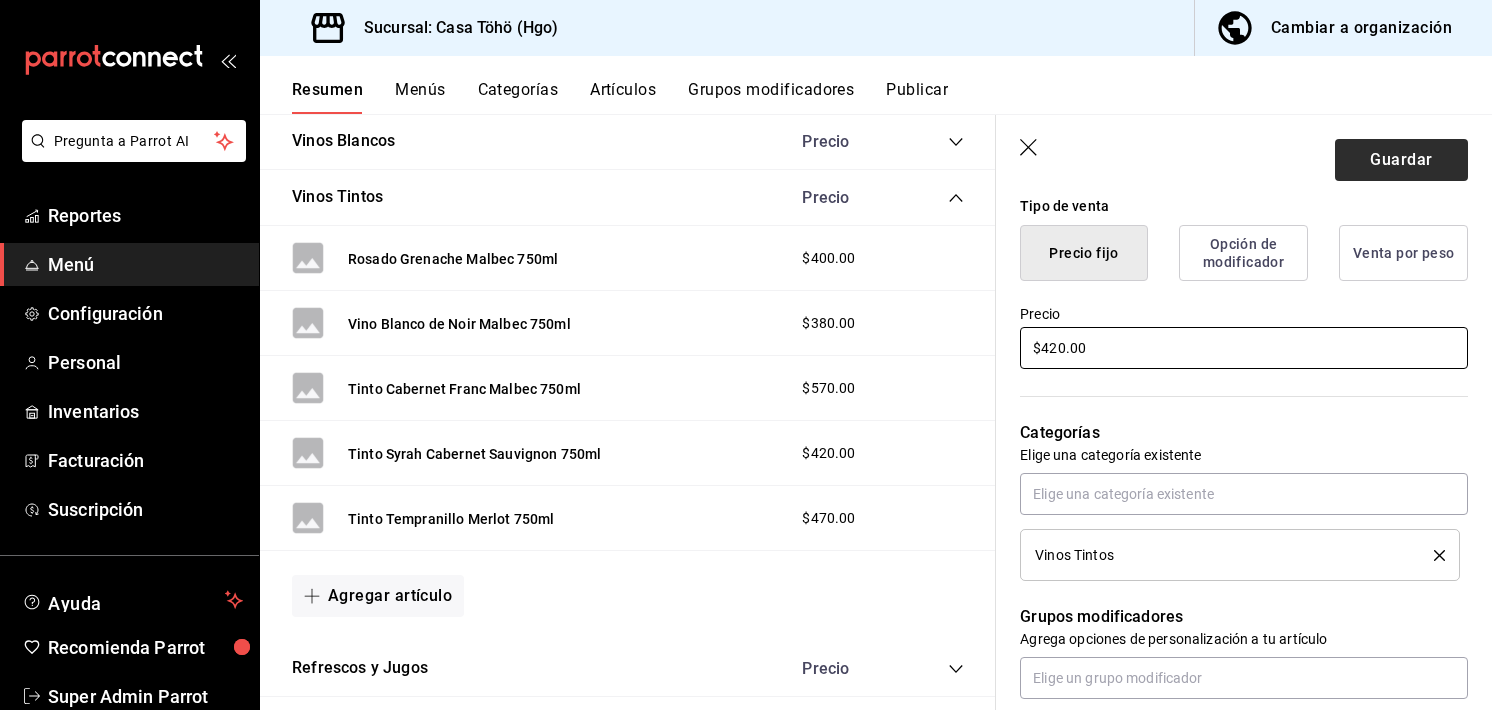 type on "$420.00" 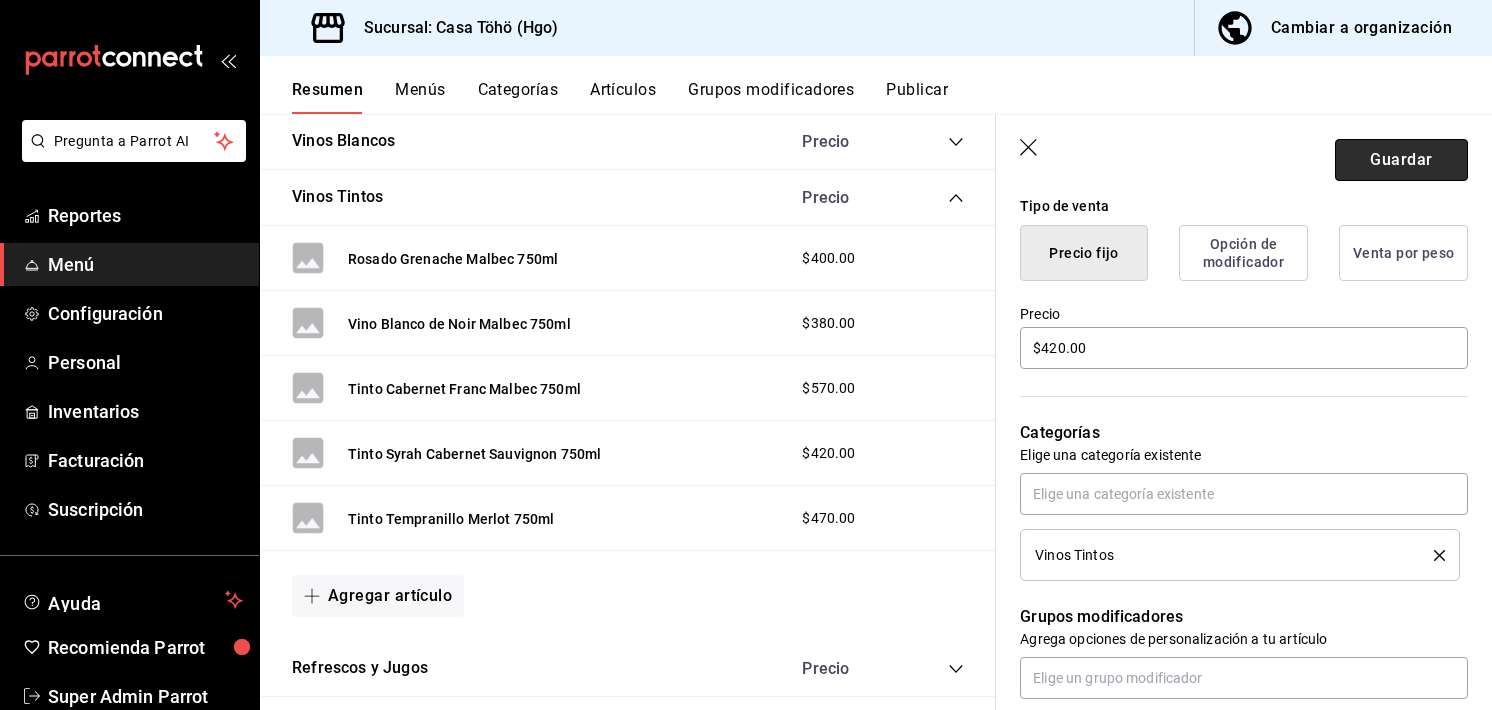 click on "Guardar" at bounding box center (1401, 160) 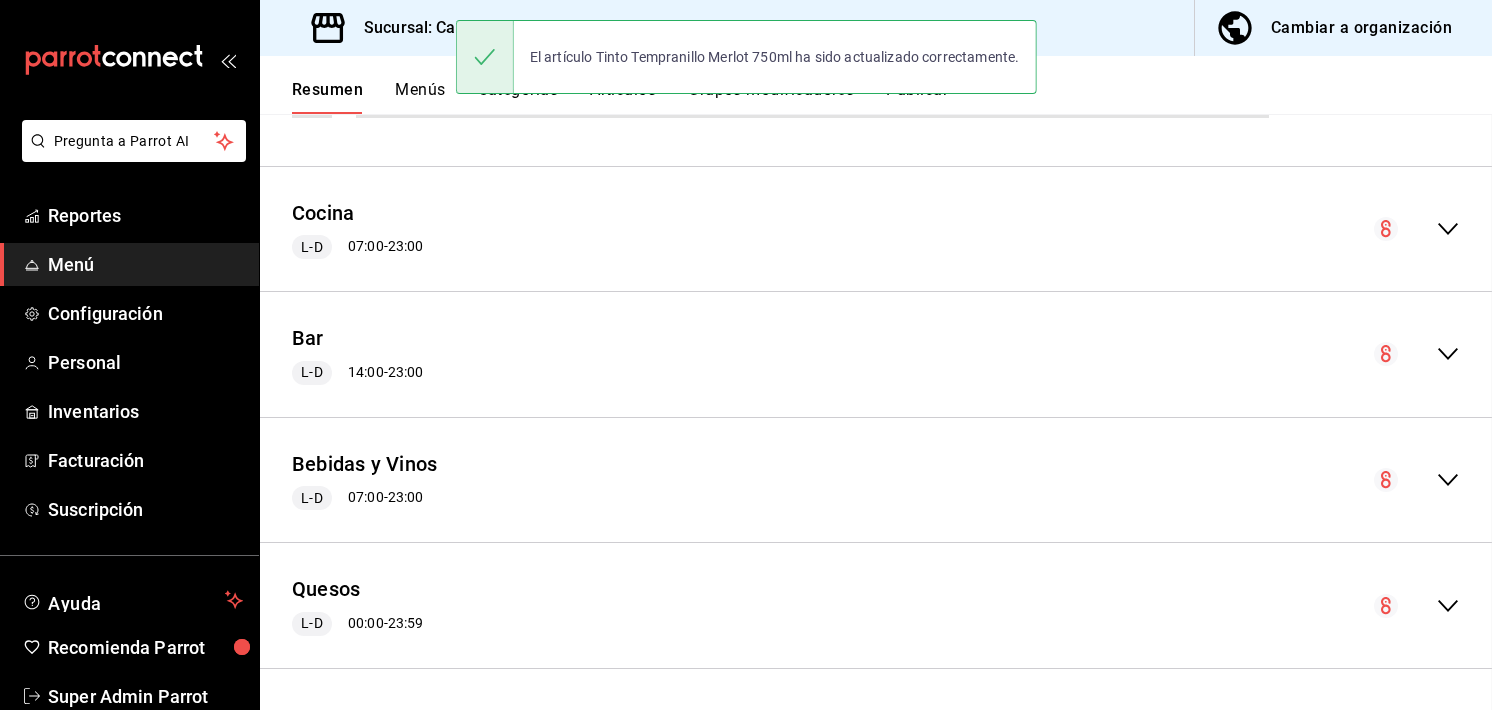 scroll, scrollTop: 2824, scrollLeft: 0, axis: vertical 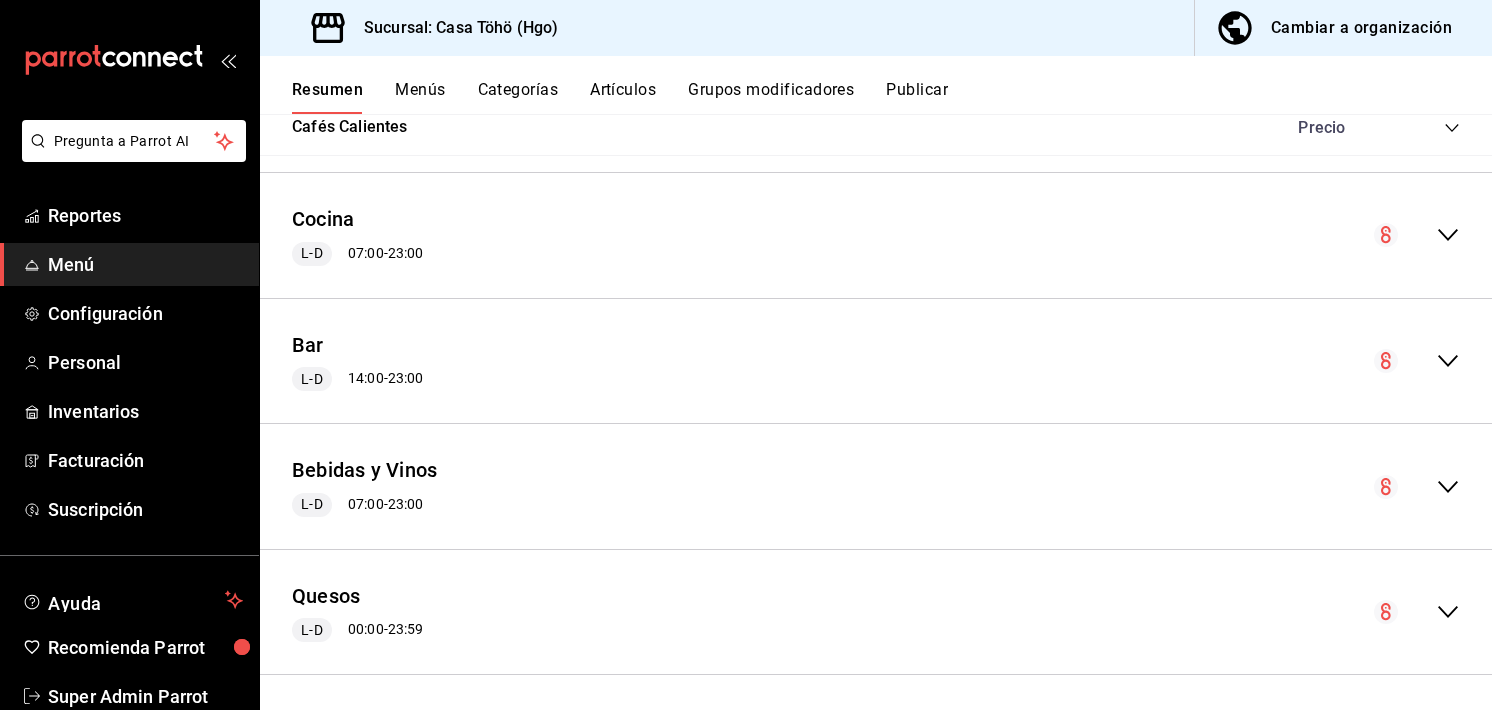 click on "Resumen Menús Categorías Artículos Grupos modificadores Publicar" at bounding box center [876, 85] 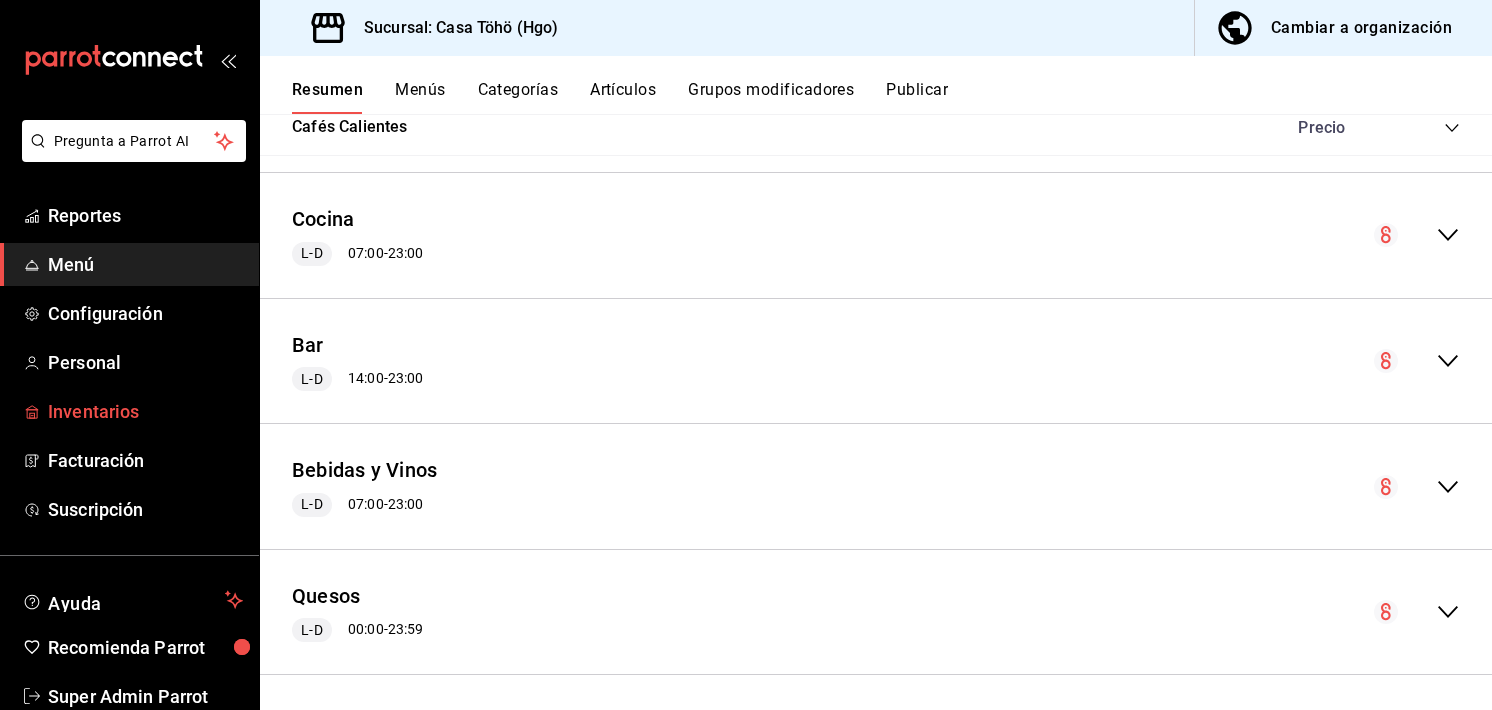 click on "Inventarios" at bounding box center (145, 411) 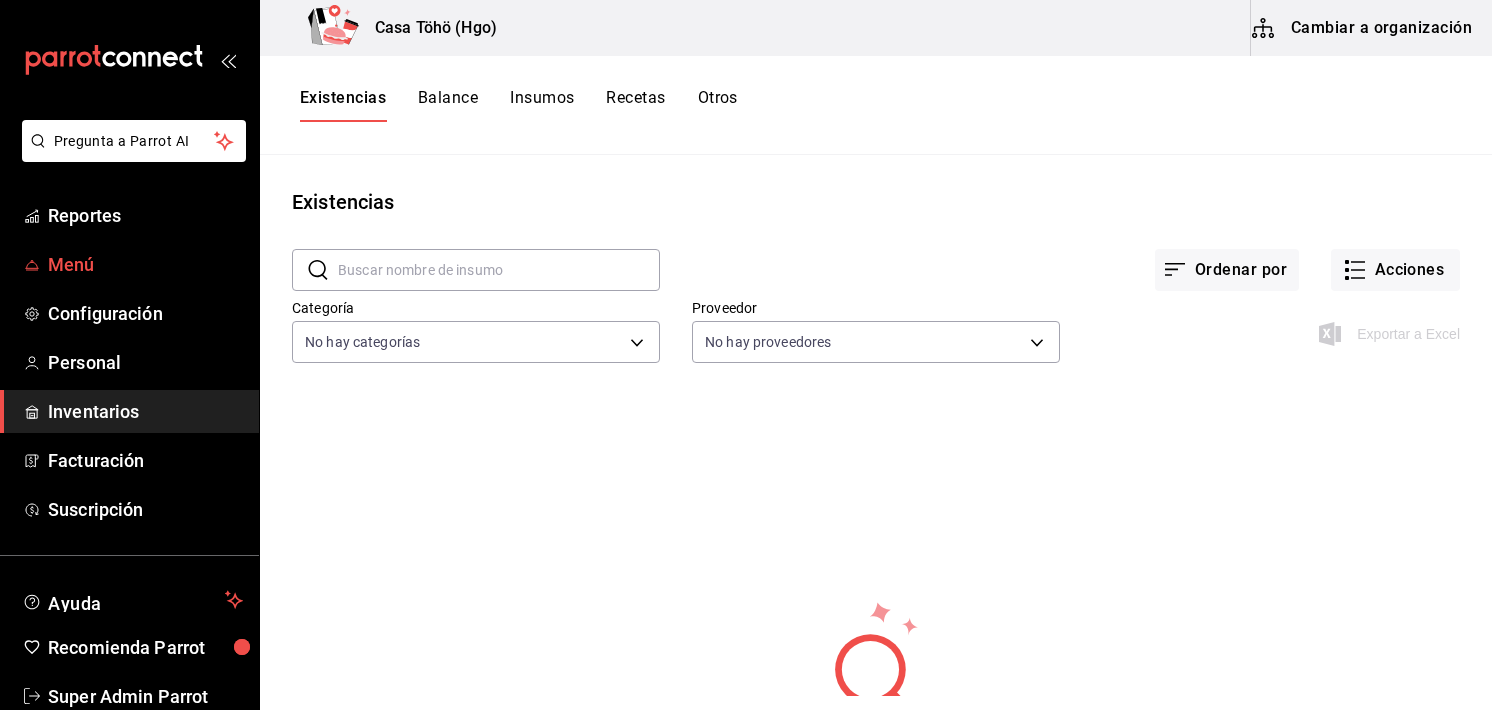 click on "Menú" at bounding box center (129, 264) 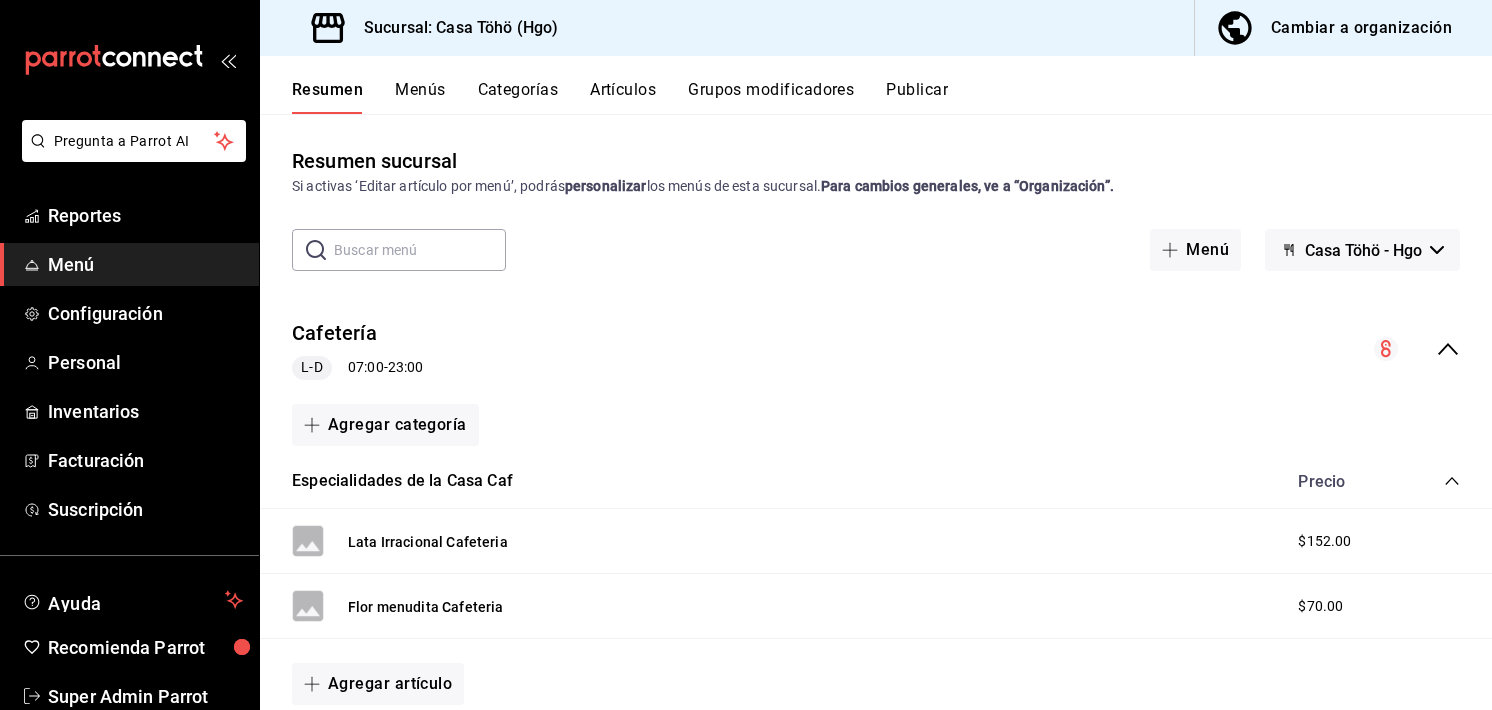 click on "Menús" at bounding box center (420, 97) 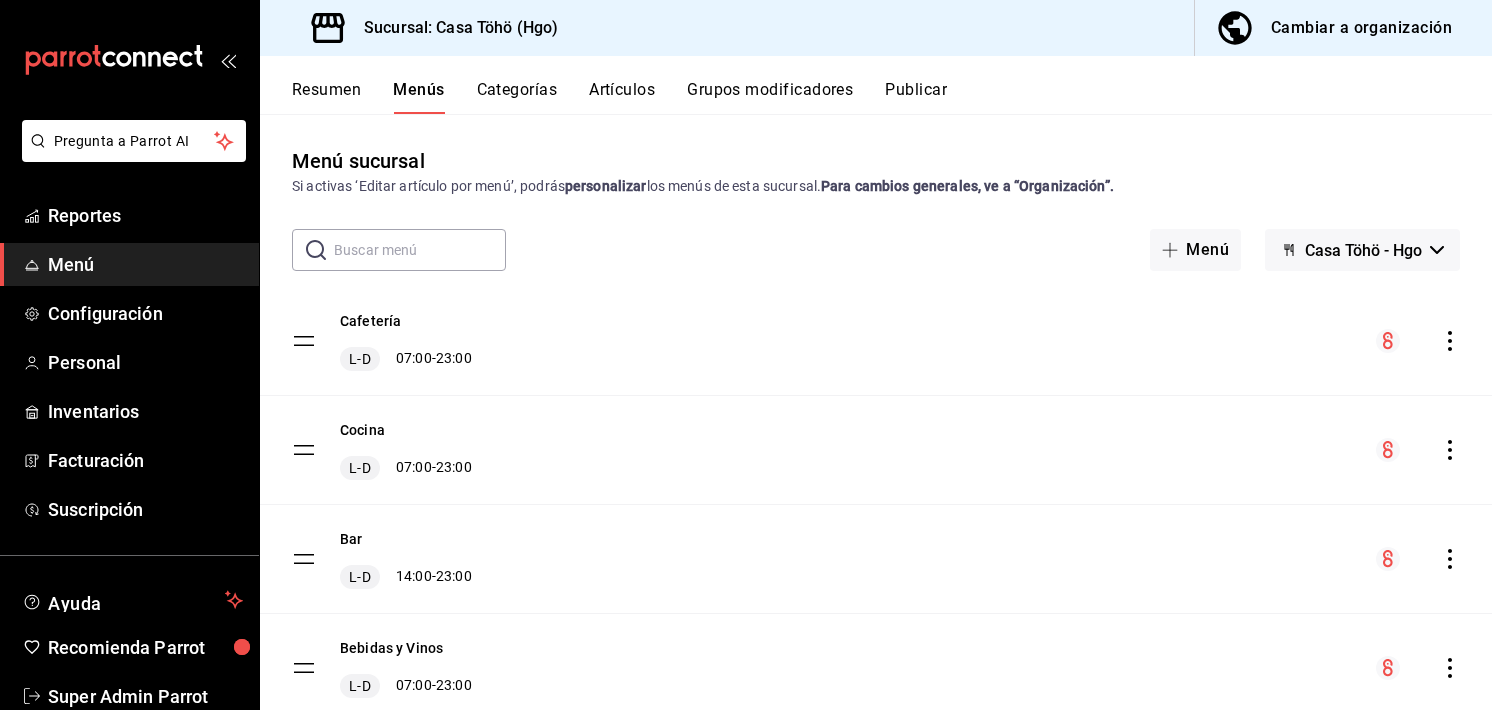 scroll, scrollTop: 177, scrollLeft: 0, axis: vertical 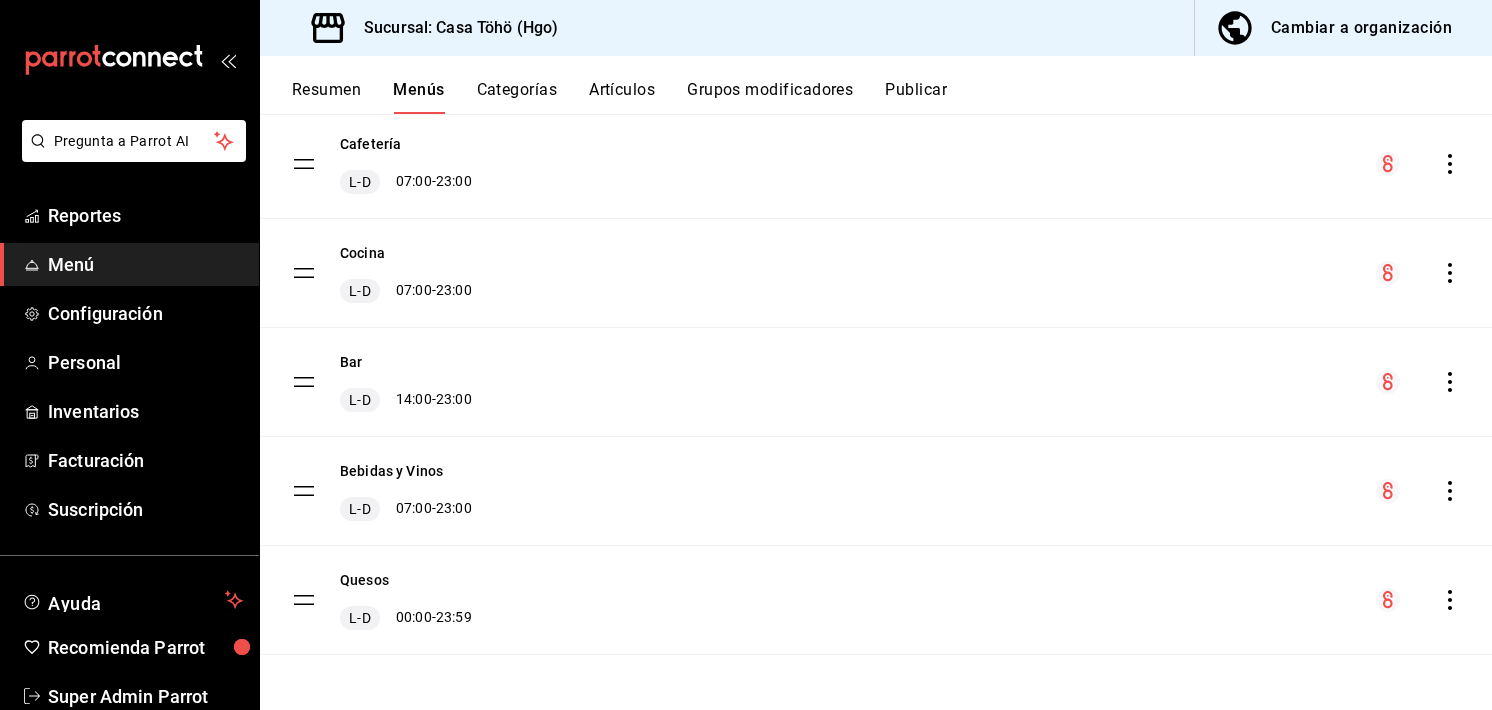 click on "Categorías" at bounding box center [517, 97] 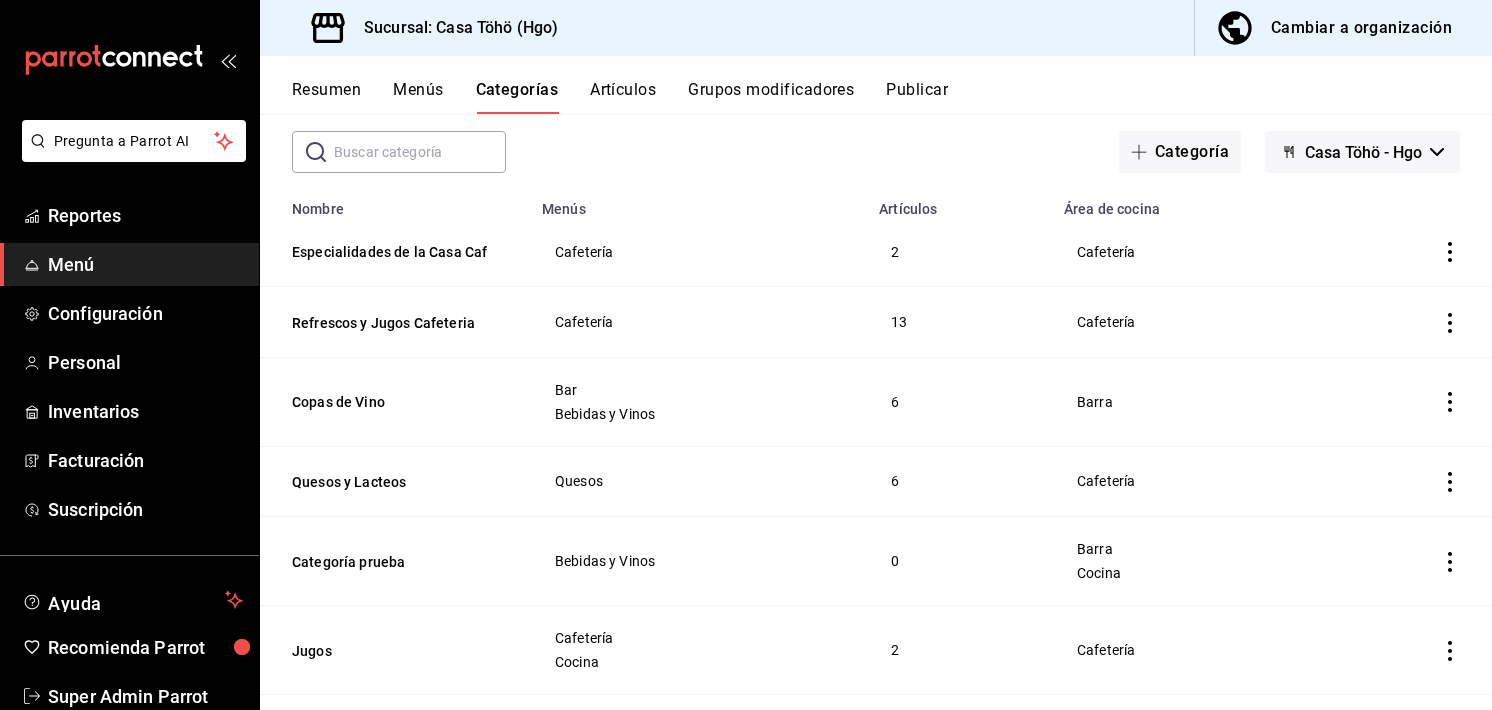 scroll, scrollTop: 0, scrollLeft: 0, axis: both 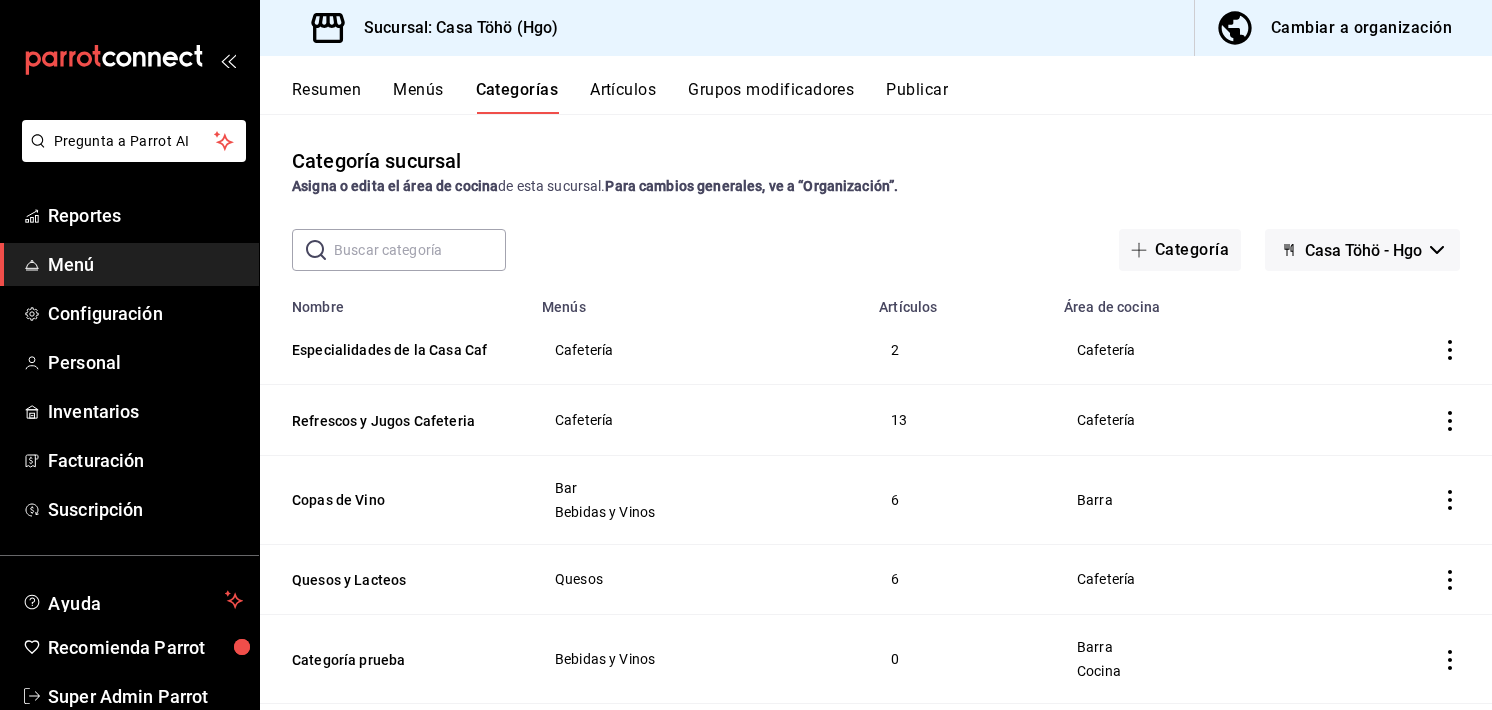 click on "Artículos" at bounding box center (623, 97) 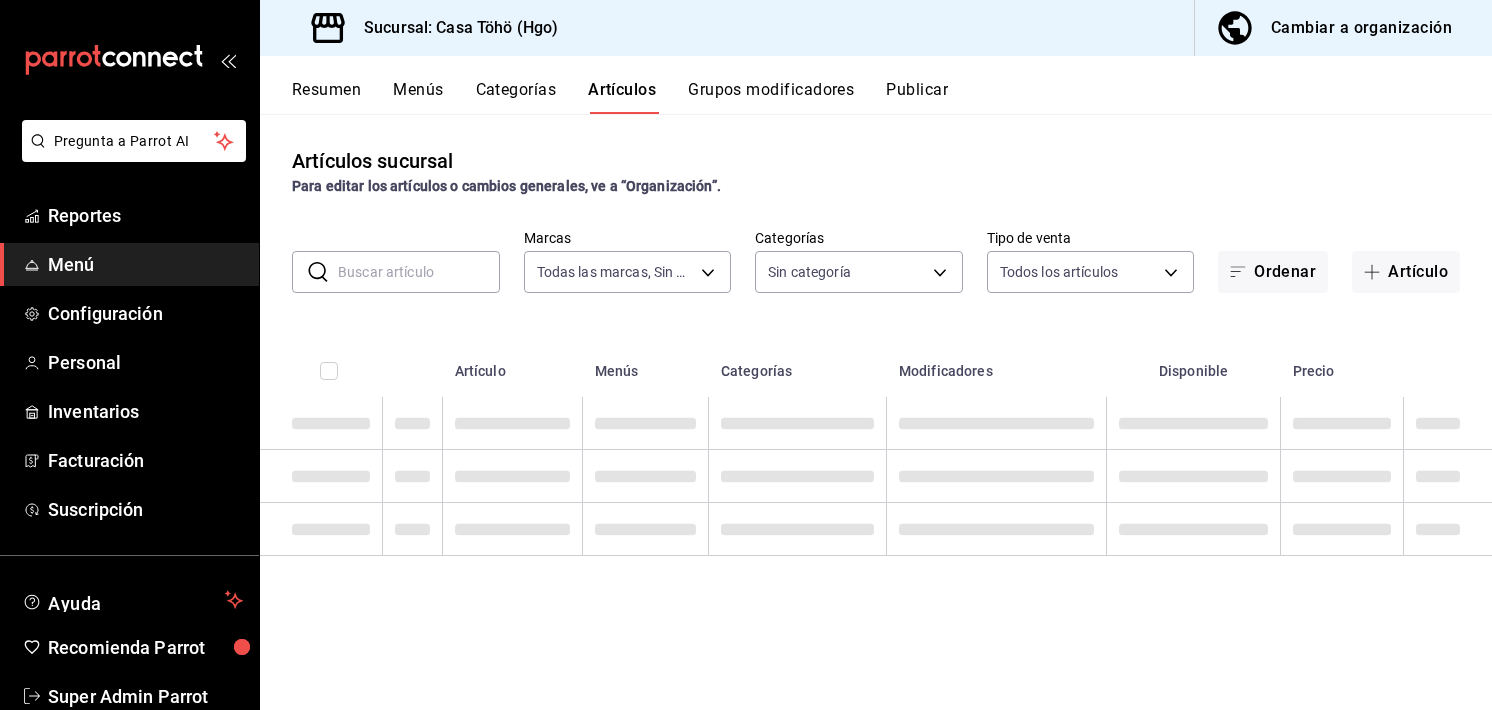 type on "3863094e-80de-4485-9a79-27000a153f73" 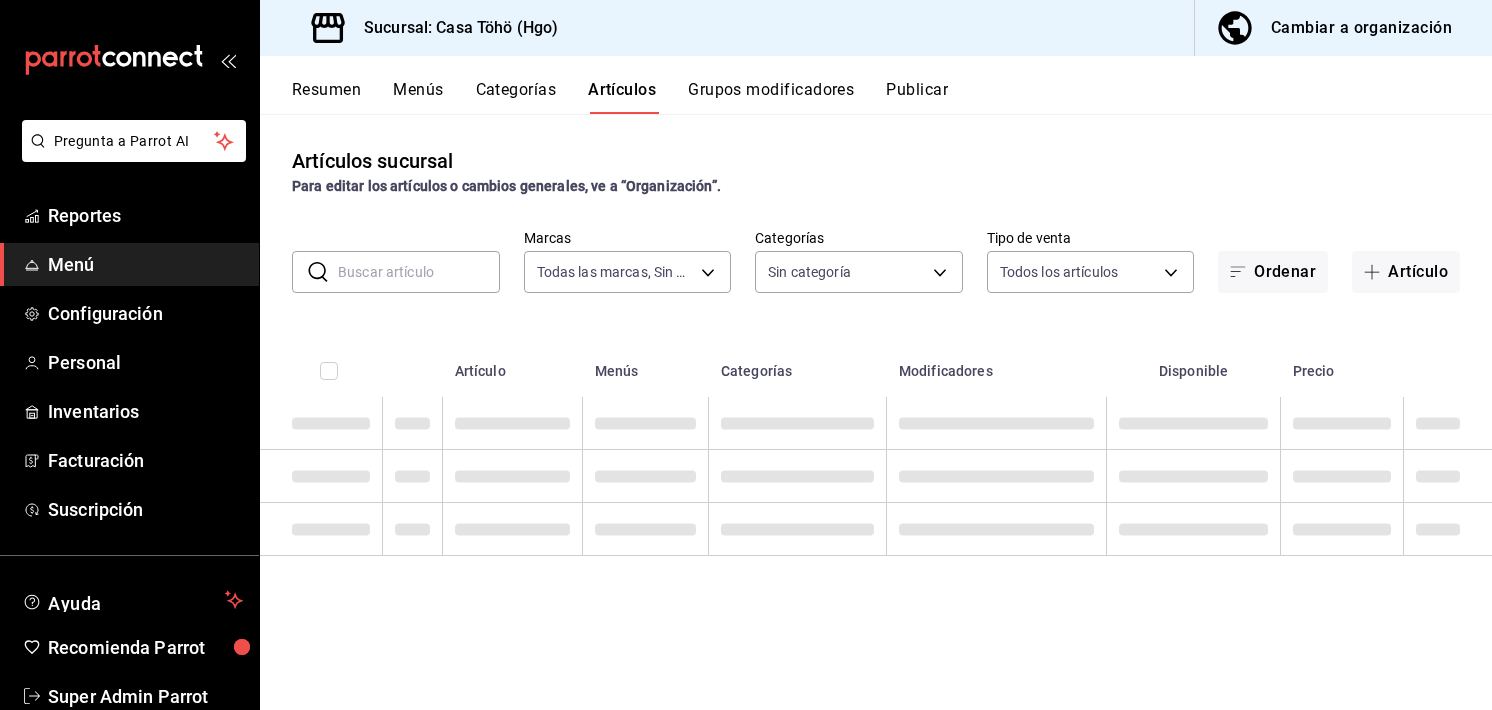 type on "04767d89-46d1-458b-9a5b-e852e68620ac,6a5c9fa8-79a5-4ad1-84e2-3dd8c61e3a37,d52444dc-e1a7-4733-93c0-b1585278fa15,2405ee42-32fa-4598-a1ee-3ee3652e0468,383520dd-5ee0-4e1e-95db-ca0b208d32cc,0cfc4a1f-fe4a-4d43-b588-6b02c48510df,745307bb-2ecc-4f3d-9a60-51f34c8ee142,3e15d77a-f20b-4a7b-b0e4-40fcbc2efde1,f4d7a593-7e40-4d79-a772-d18c77bba614,aa45b371-f5f8-4ab8-acdd-6fc47d3a54cf,86764494-f812-42c4-9c46-eb7fd7cf30b0,bf6b5fe4-5f5e-42b2-bd52-860d53cba16c,5b1ff892-96ce-4a40-86e9-c0a60349f7dd,f3cb3484-58e2-483f-a397-8fc0b36957ba,26570487-398c-4a5d-91e7-fa999b271065,edf411c3-53dd-4d3c-b44d-aa8226c4a158,6b3c63f4-9ebd-47bf-920f-3eaa89f343c3,a8868b68-a62c-486f-979a-f1316a8c3eab,c5bf2643-58da-4fc4-a339-5eed856c3638,0e72454f-1491-4f60-a4c8-bb0c3e727132,6a7e523e-6911-4f19-bc11-267dfba3a68f,47694981-2ec6-4f28-bdd2-5058ad106869,0cef9e01-9c07-42eb-af77-ae7cae2046ae,edbc9a9d-64ca-44b4-844a-7026a1d30a07,4d13423e-53ef-4033-b7ef-b734fe694bfe,26e12644-2063-4cd9-9650-c91c4063537c,a45e6d10-434f-4db4-962b-2b1967441660,3f7b2192-47a1-497d-863..." 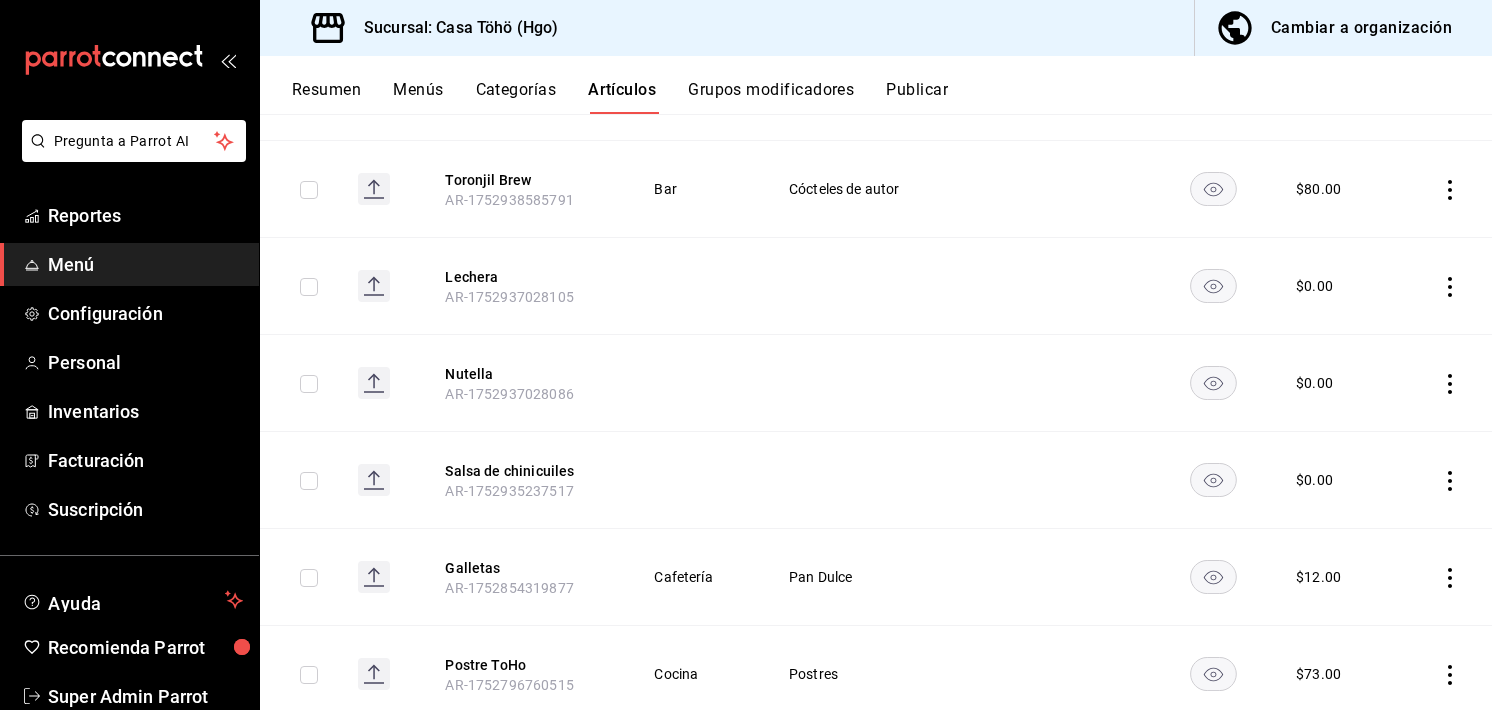 scroll, scrollTop: 448, scrollLeft: 0, axis: vertical 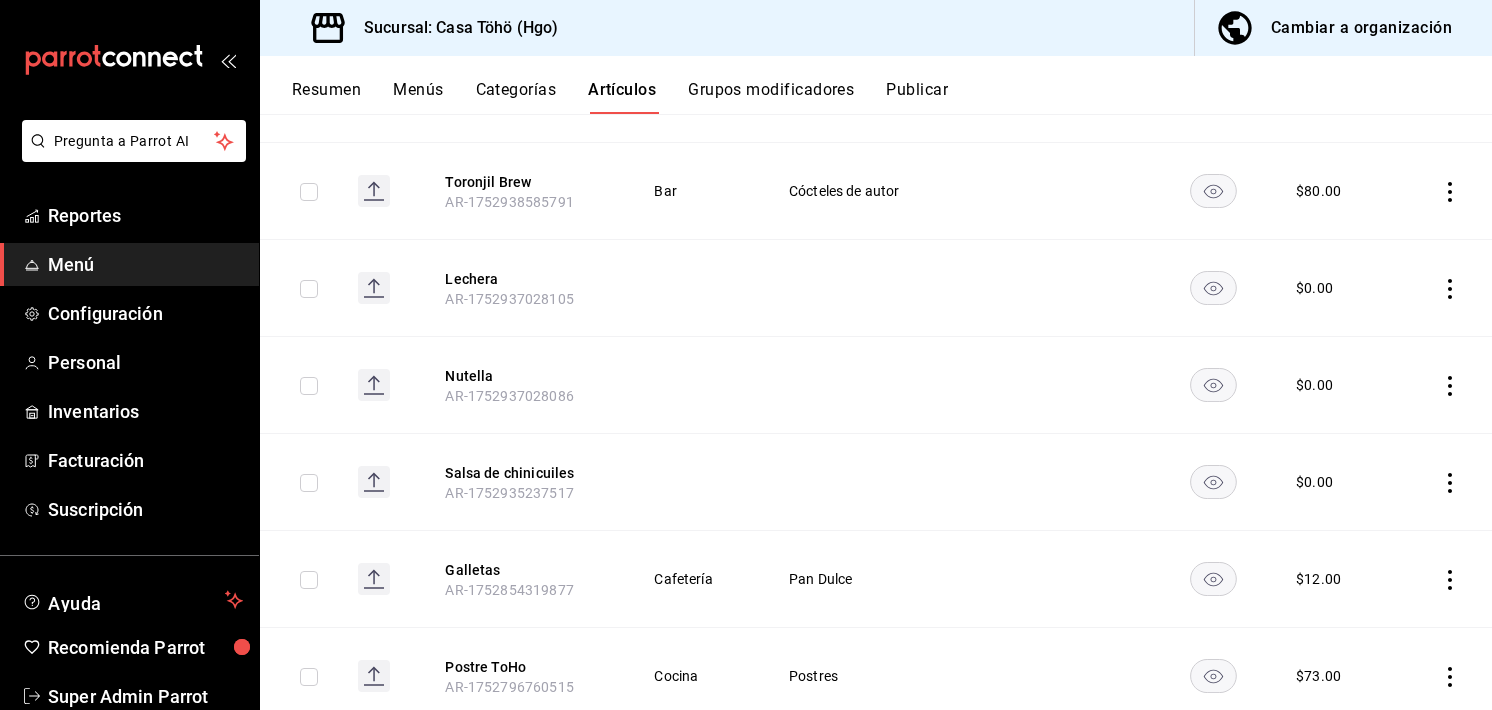 click on "Resumen Menús Categorías Artículos Grupos modificadores Publicar" at bounding box center (876, 85) 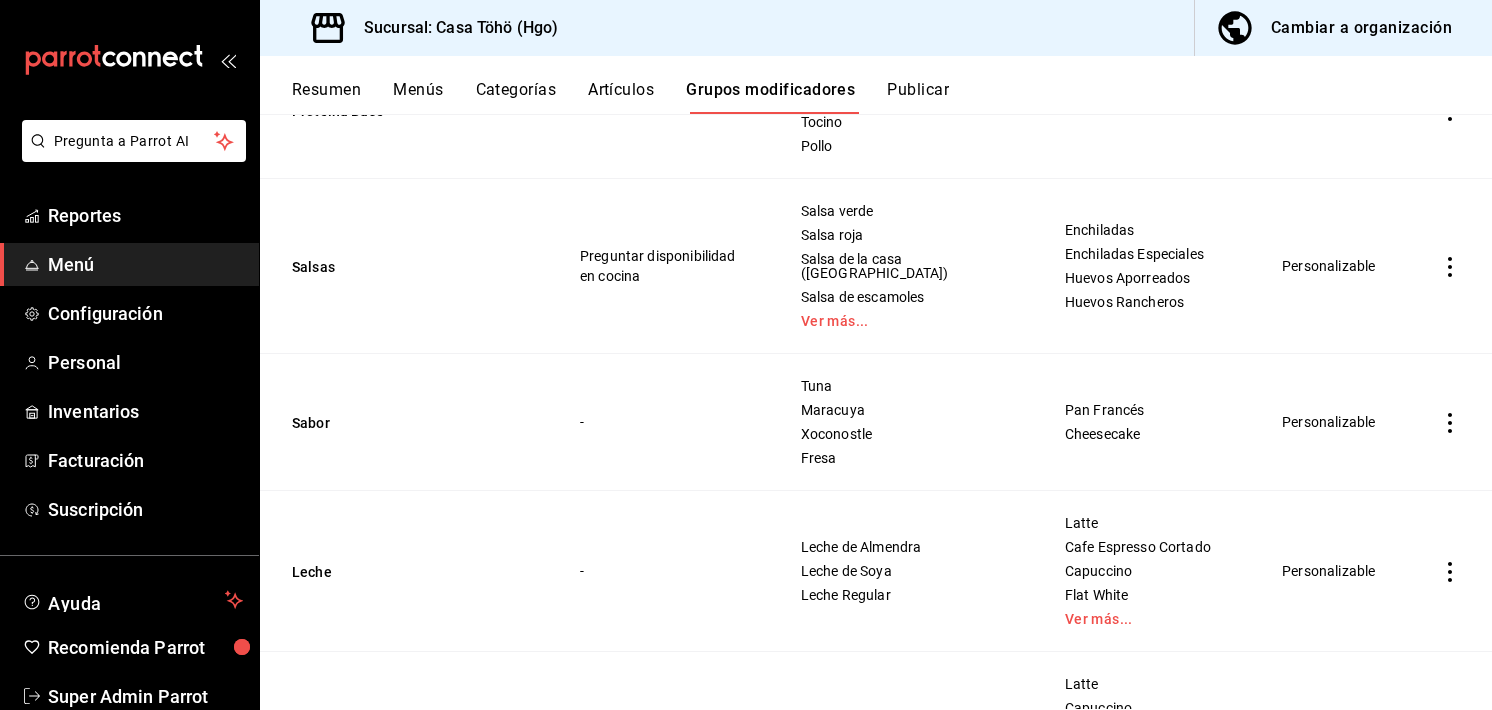 scroll, scrollTop: 3867, scrollLeft: 0, axis: vertical 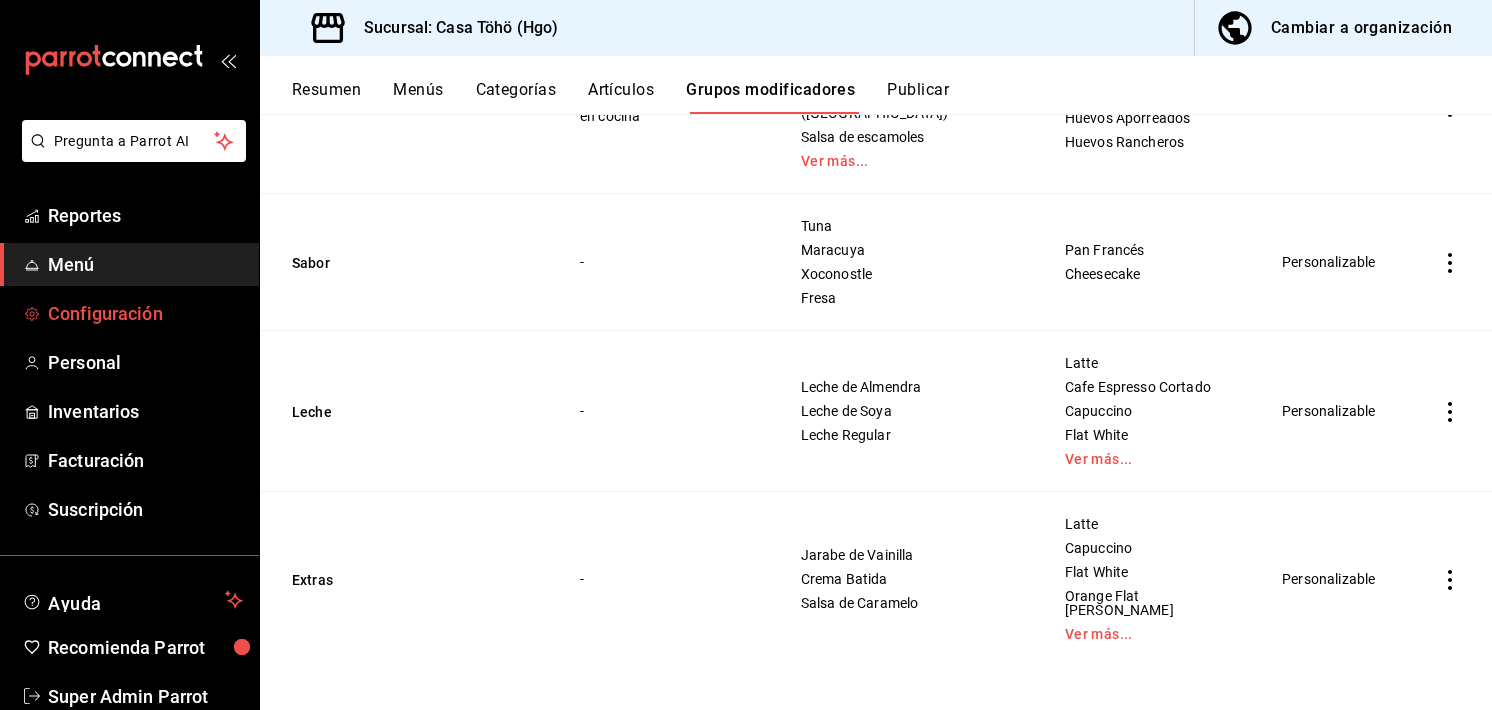 click on "Configuración" at bounding box center [129, 313] 